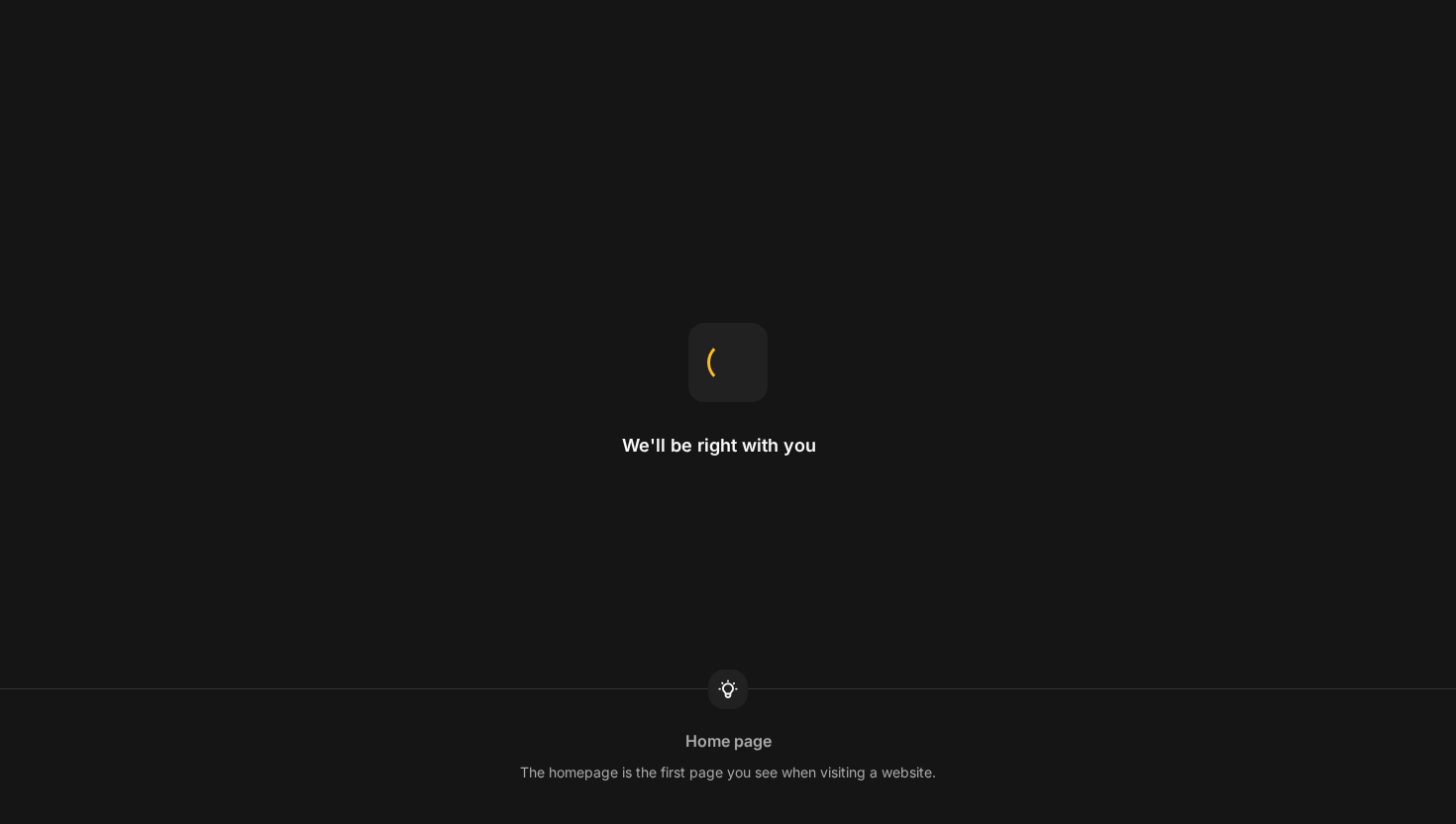 scroll, scrollTop: 0, scrollLeft: 0, axis: both 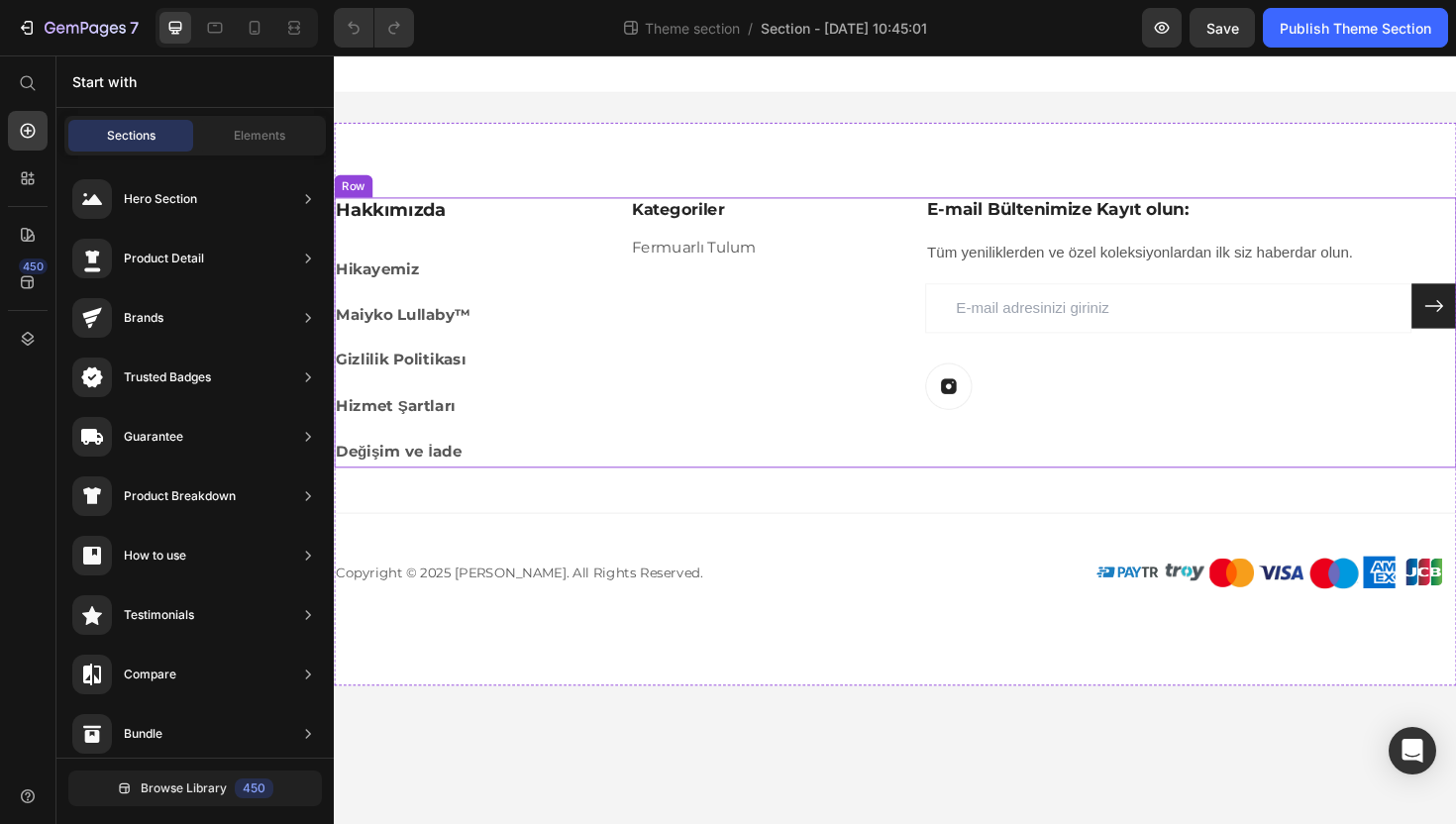 click on "Kategoriler Heading Fermuarlı Tulum Text block" at bounding box center [787, 349] 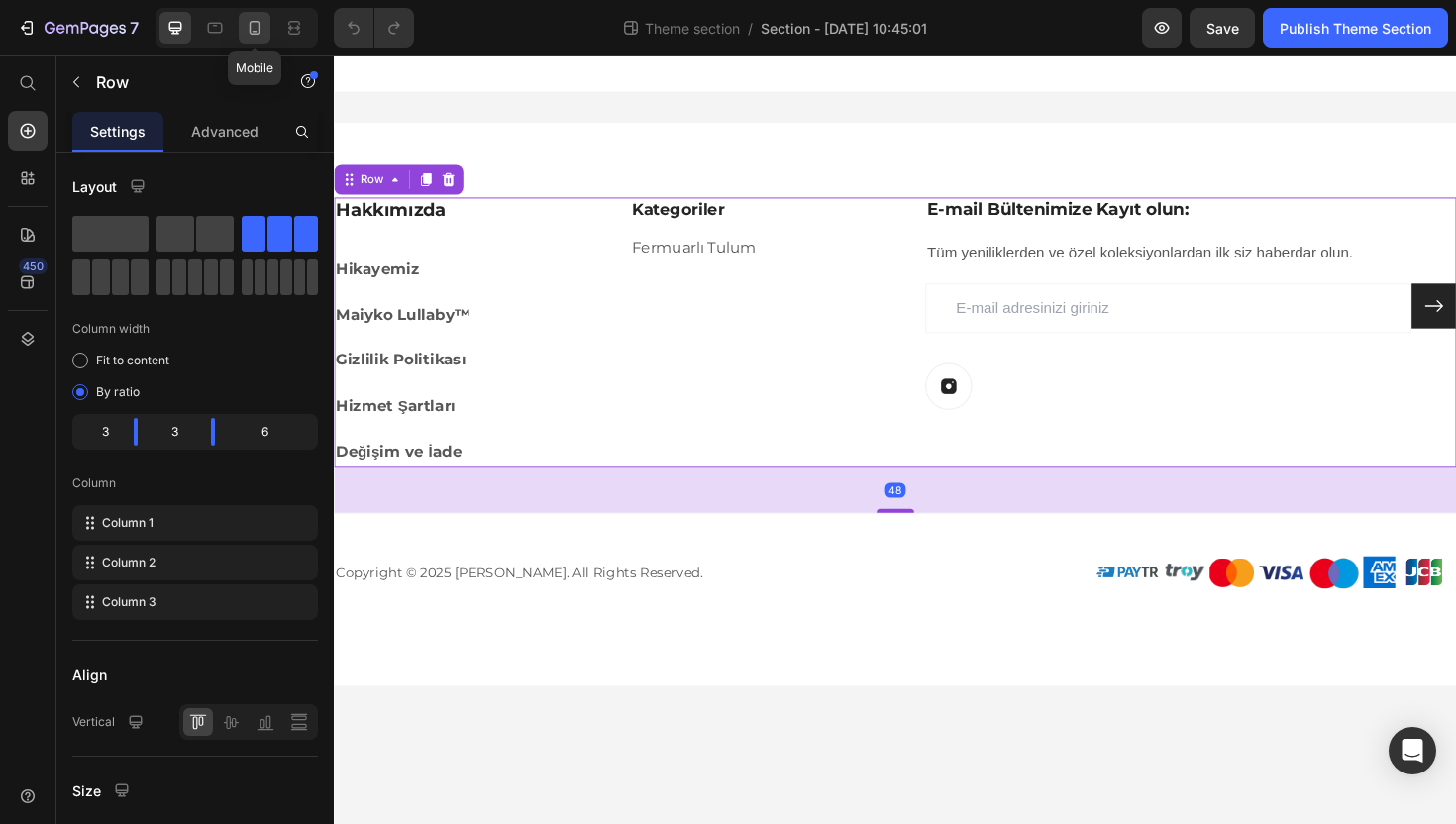 click 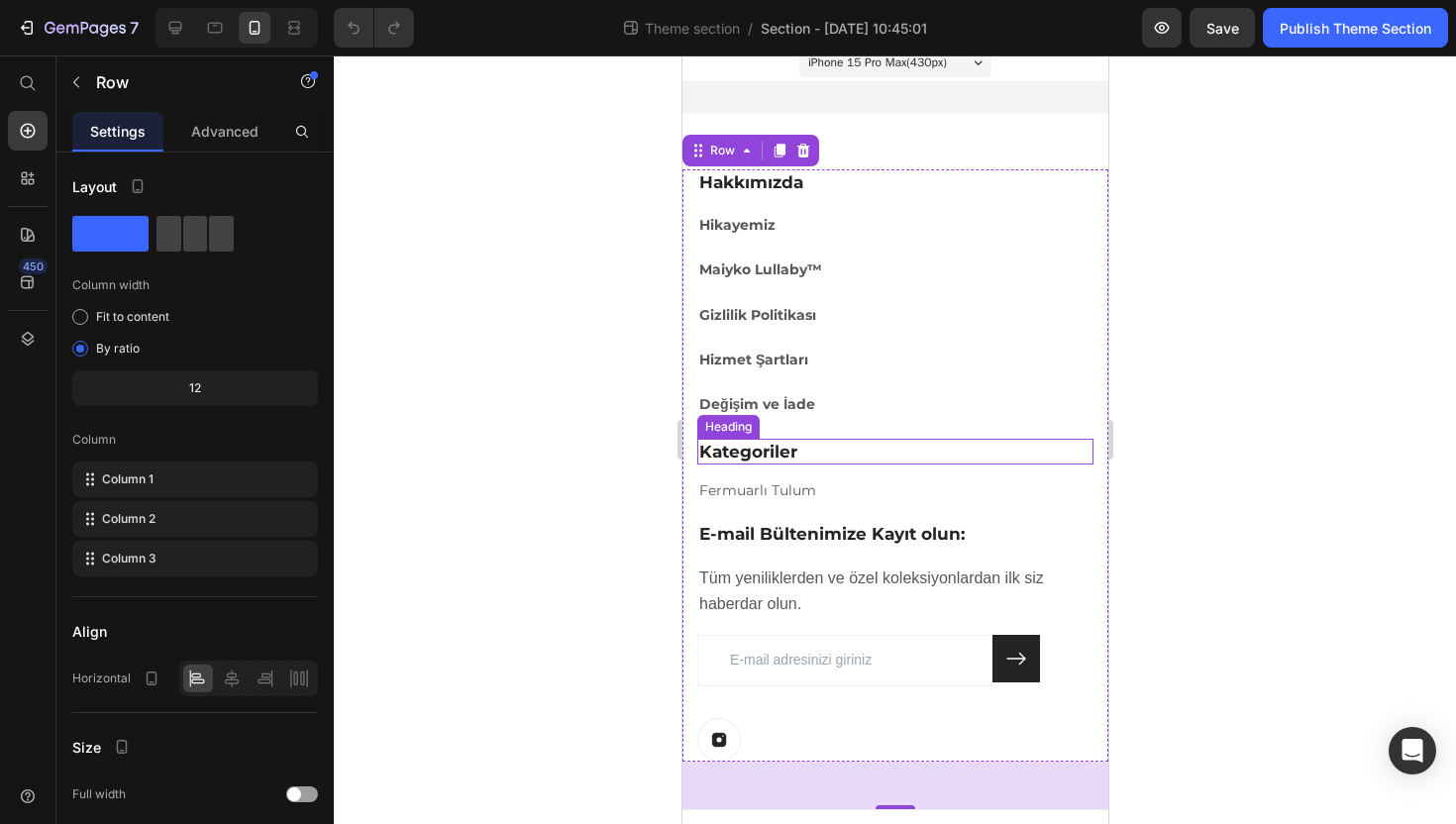 scroll, scrollTop: 0, scrollLeft: 0, axis: both 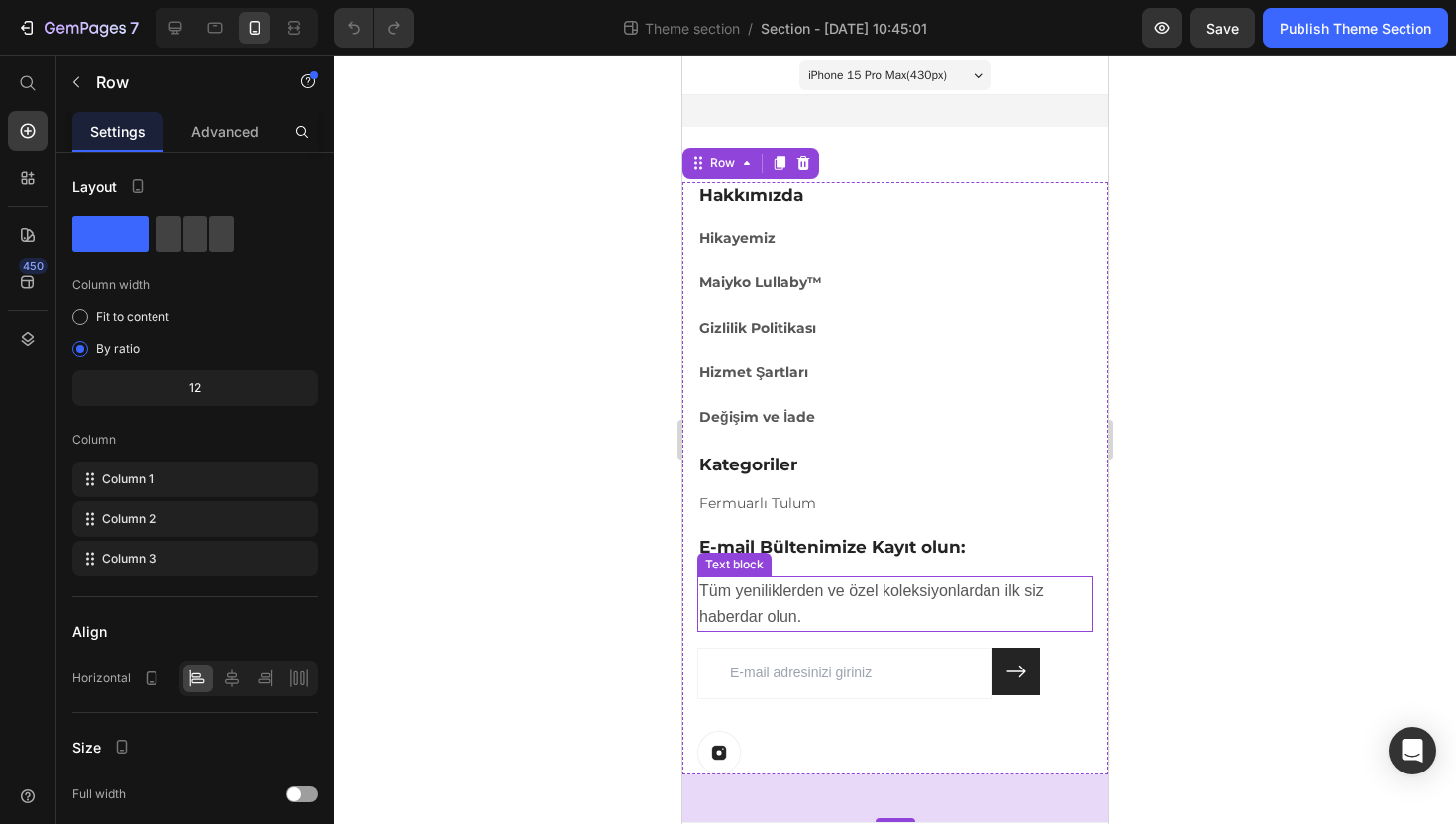 click on "Tüm yeniliklerden ve özel koleksiyonlardan ilk siz haberdar olun." at bounding box center [894, 604] 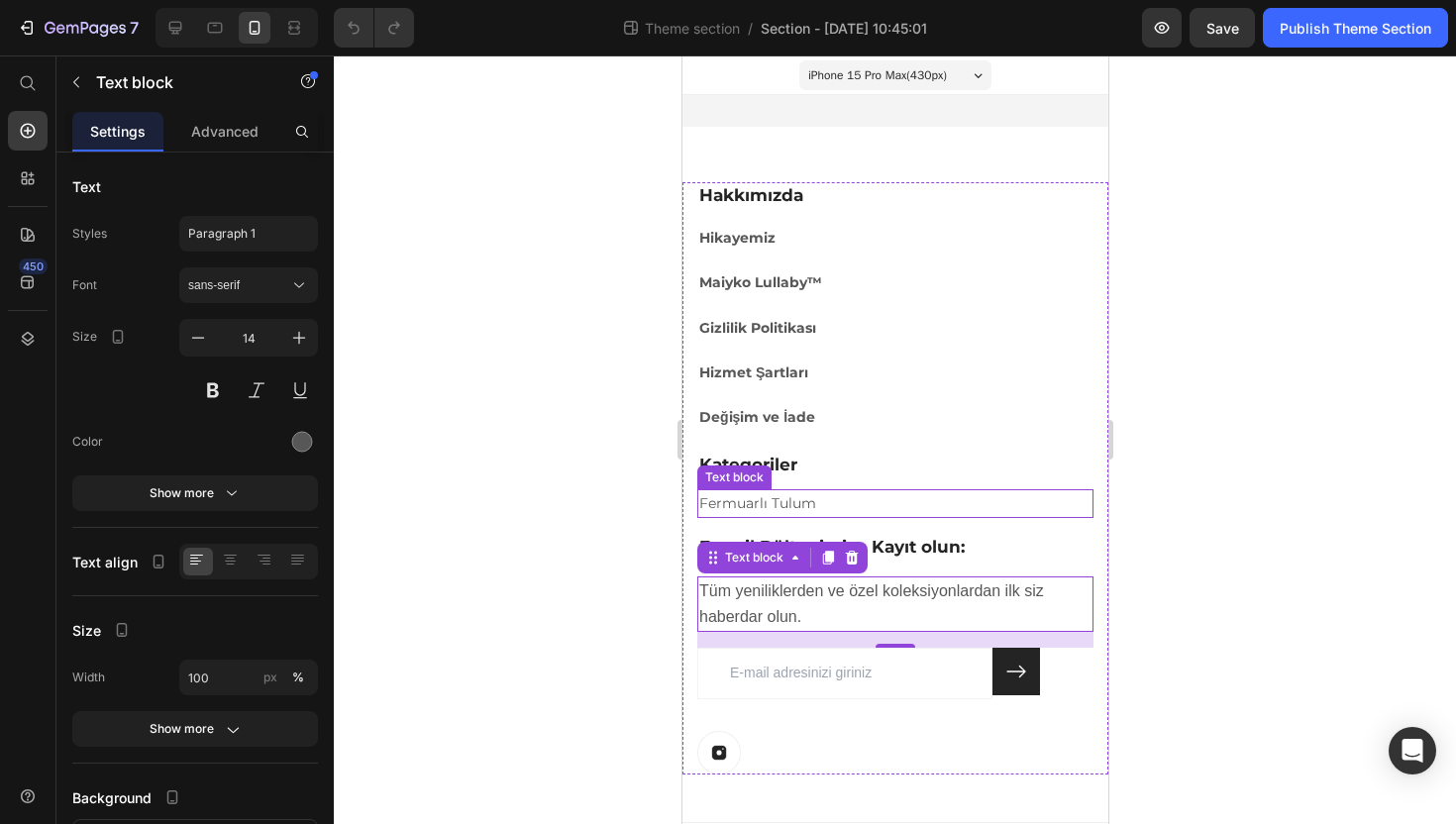 click on "Fermuarlı Tulum" at bounding box center (894, 503) 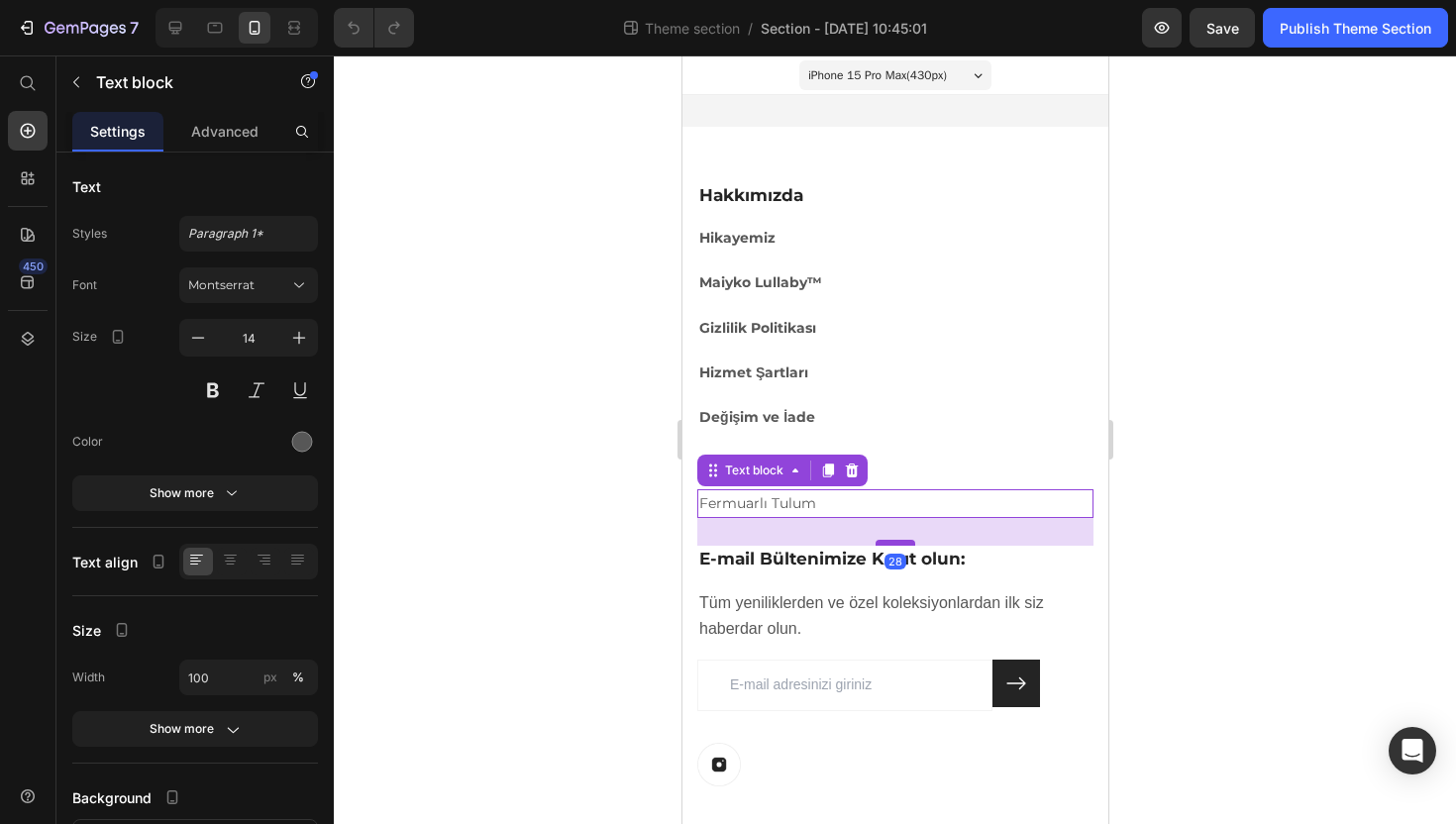 drag, startPoint x: 896, startPoint y: 531, endPoint x: 901, endPoint y: 543, distance: 13 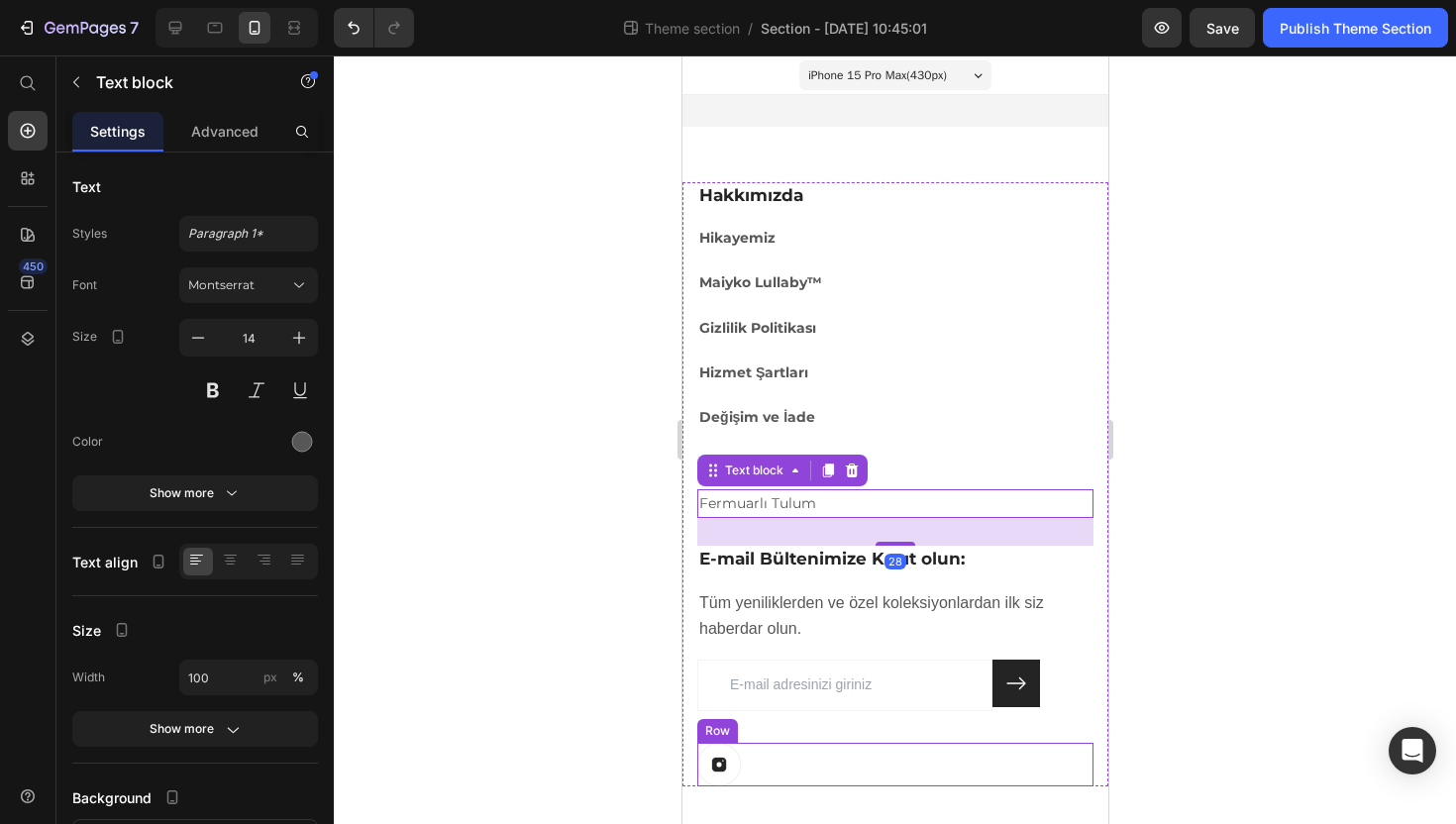 click on "Image Row" at bounding box center [894, 765] 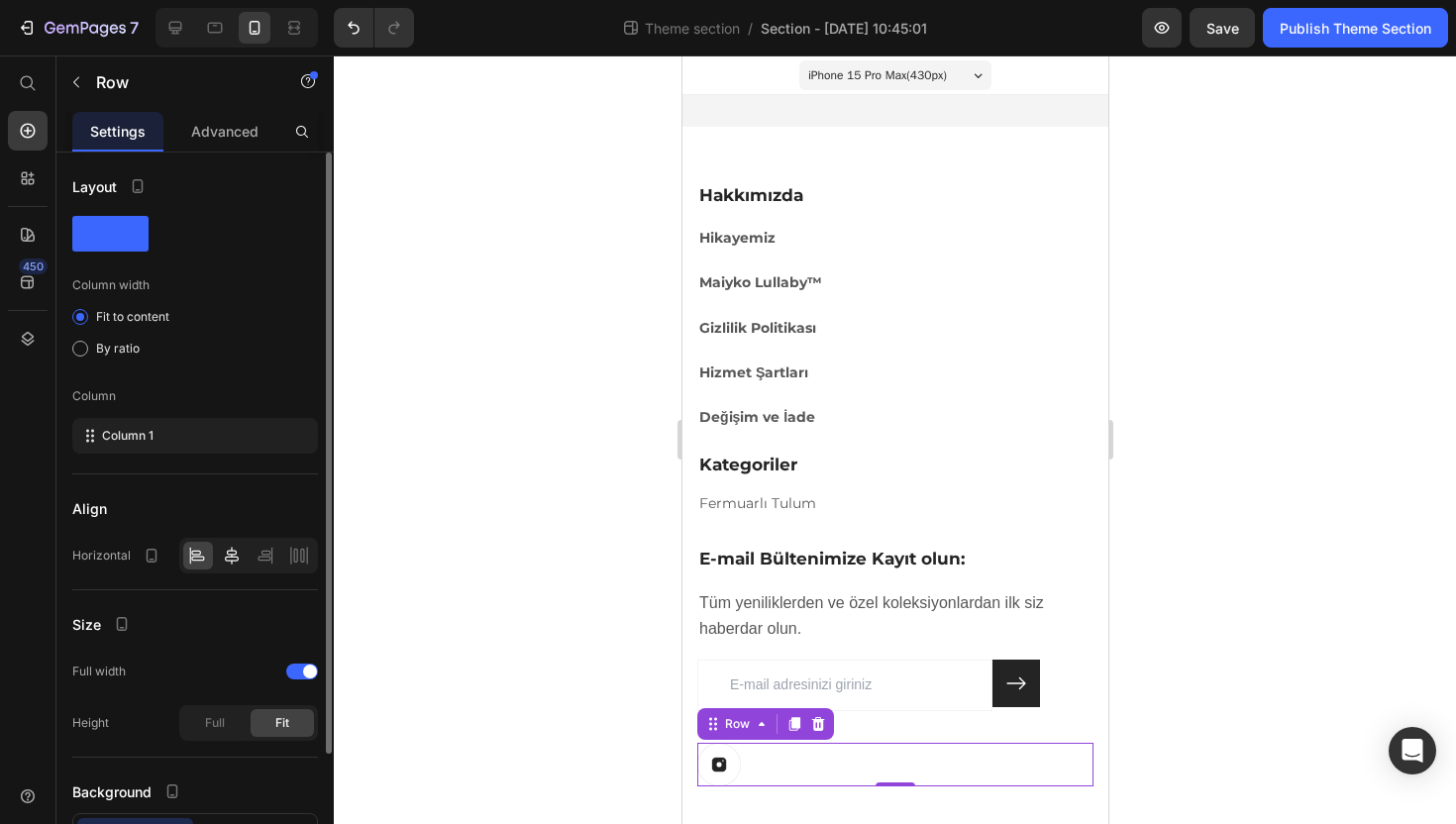 click 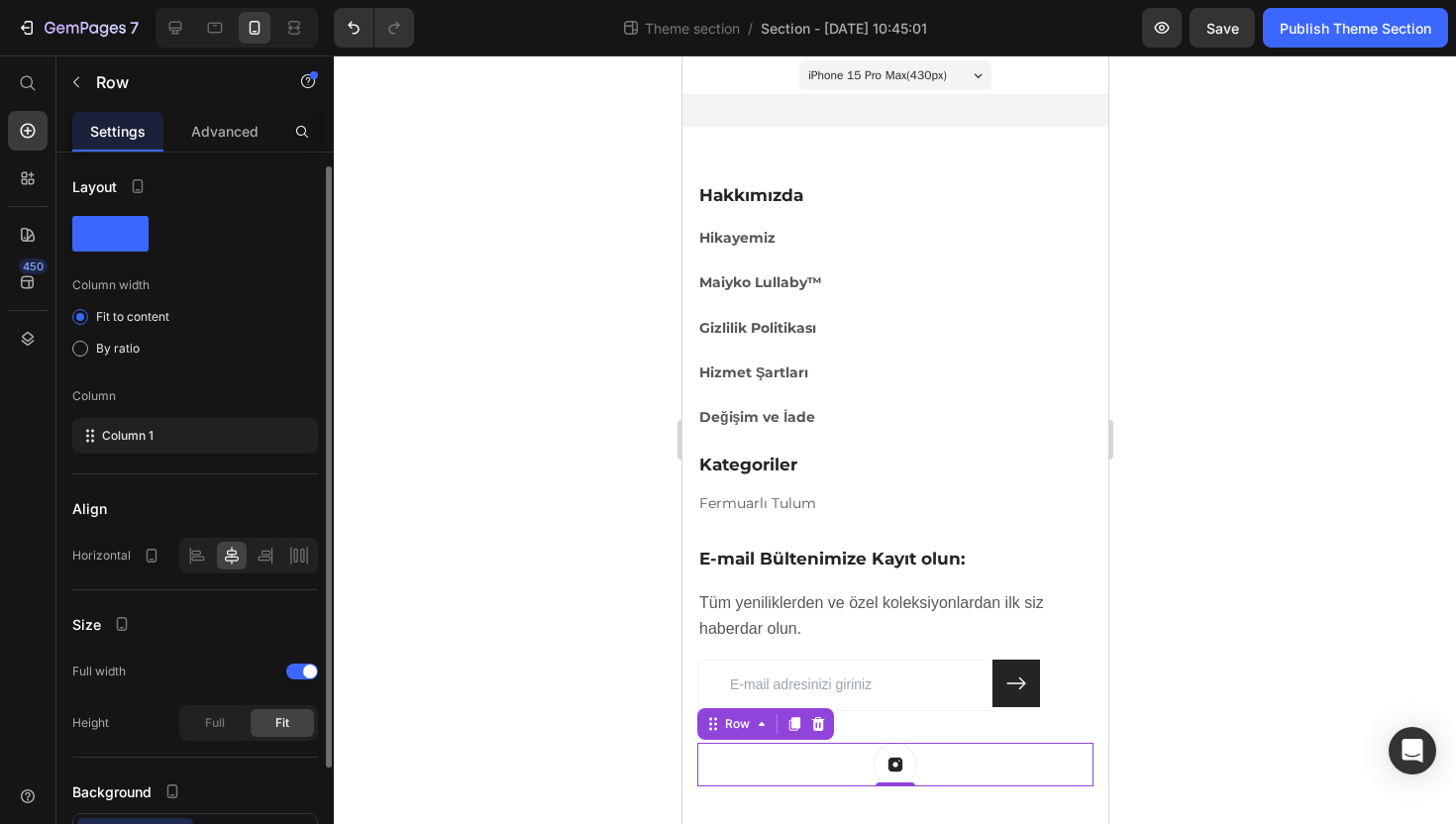scroll, scrollTop: 153, scrollLeft: 0, axis: vertical 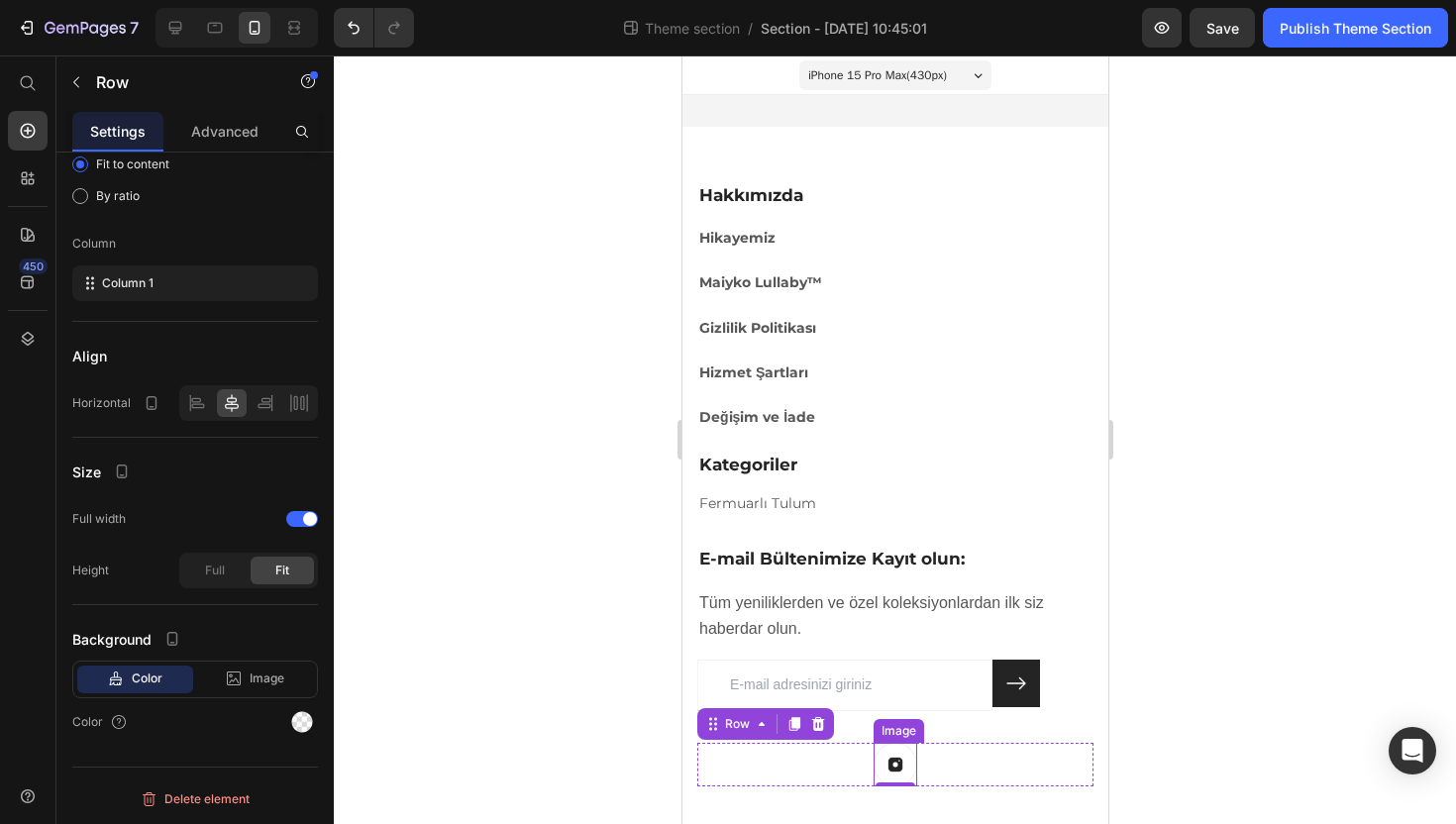 click at bounding box center [894, 765] 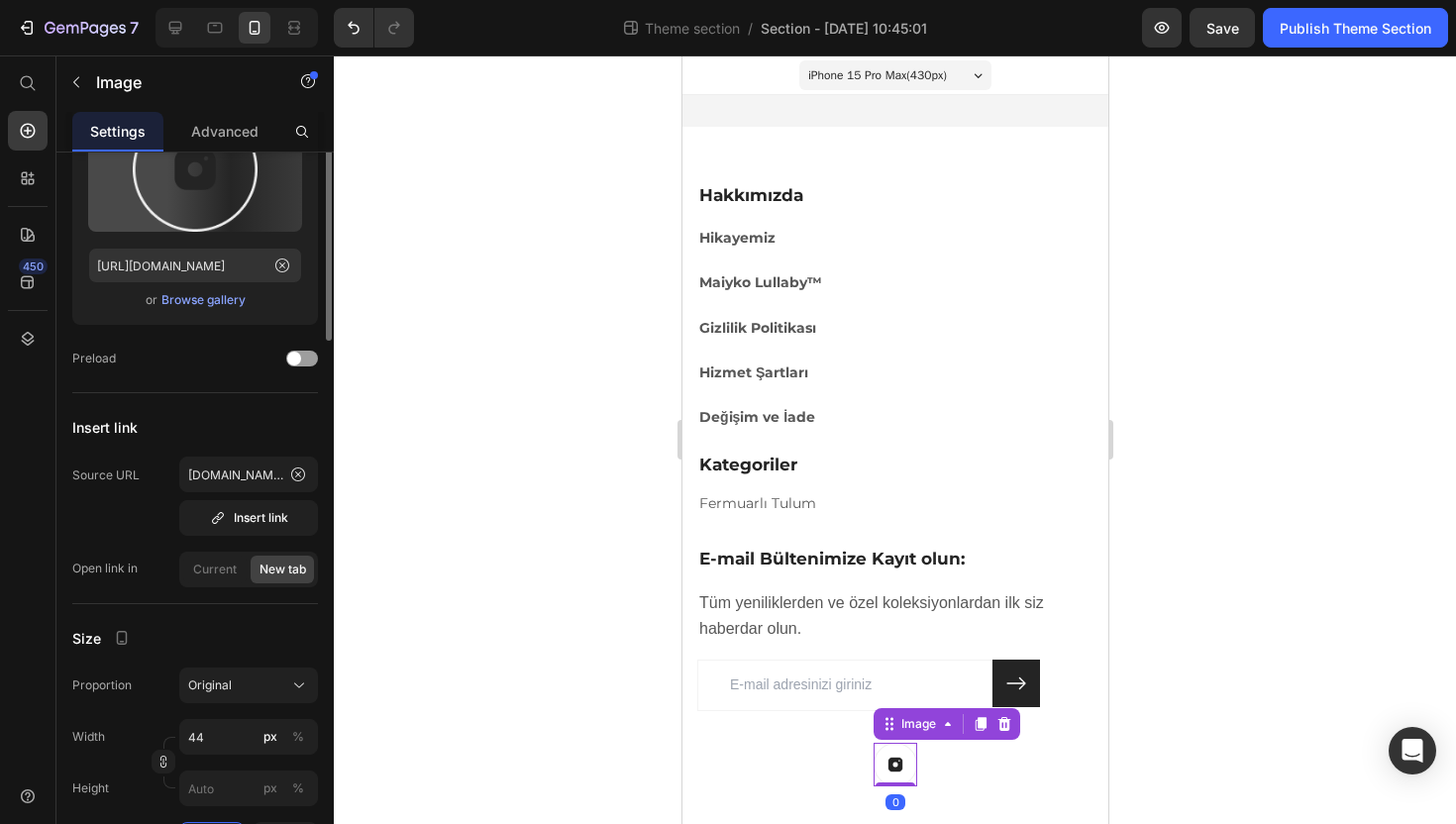 scroll, scrollTop: 0, scrollLeft: 0, axis: both 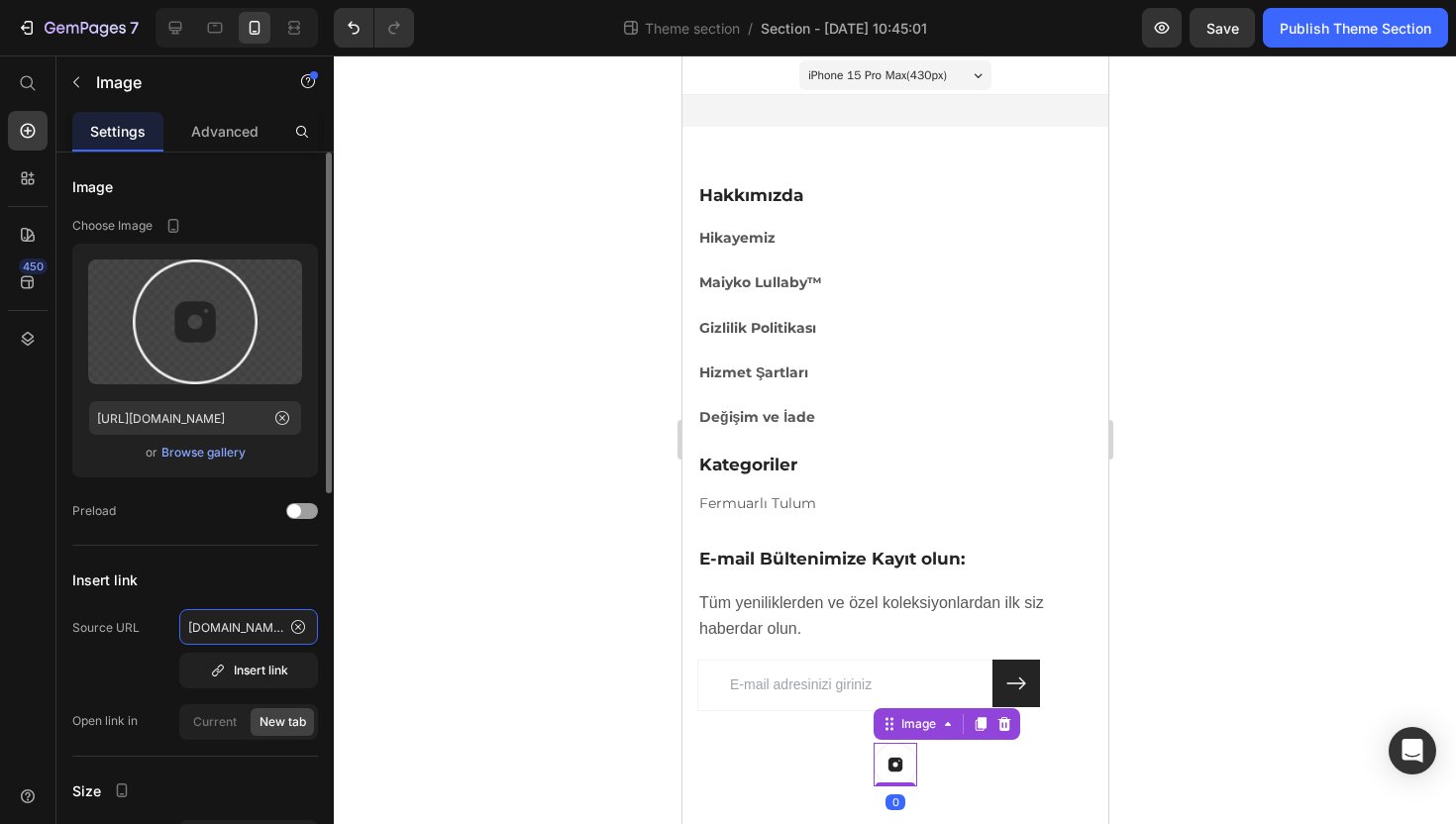 click on "www.instagram.com/maiyko_com" 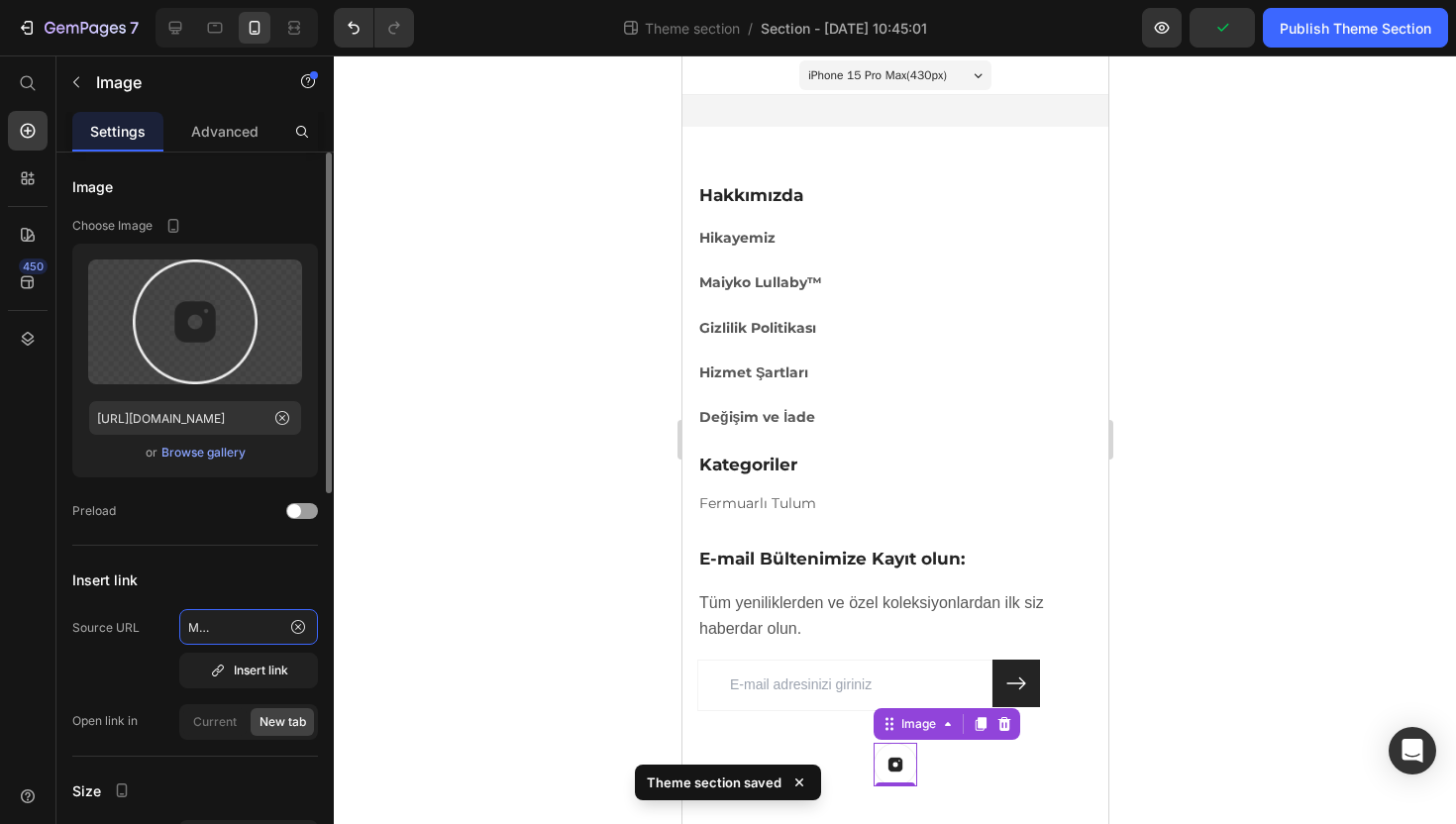 scroll, scrollTop: 0, scrollLeft: 67, axis: horizontal 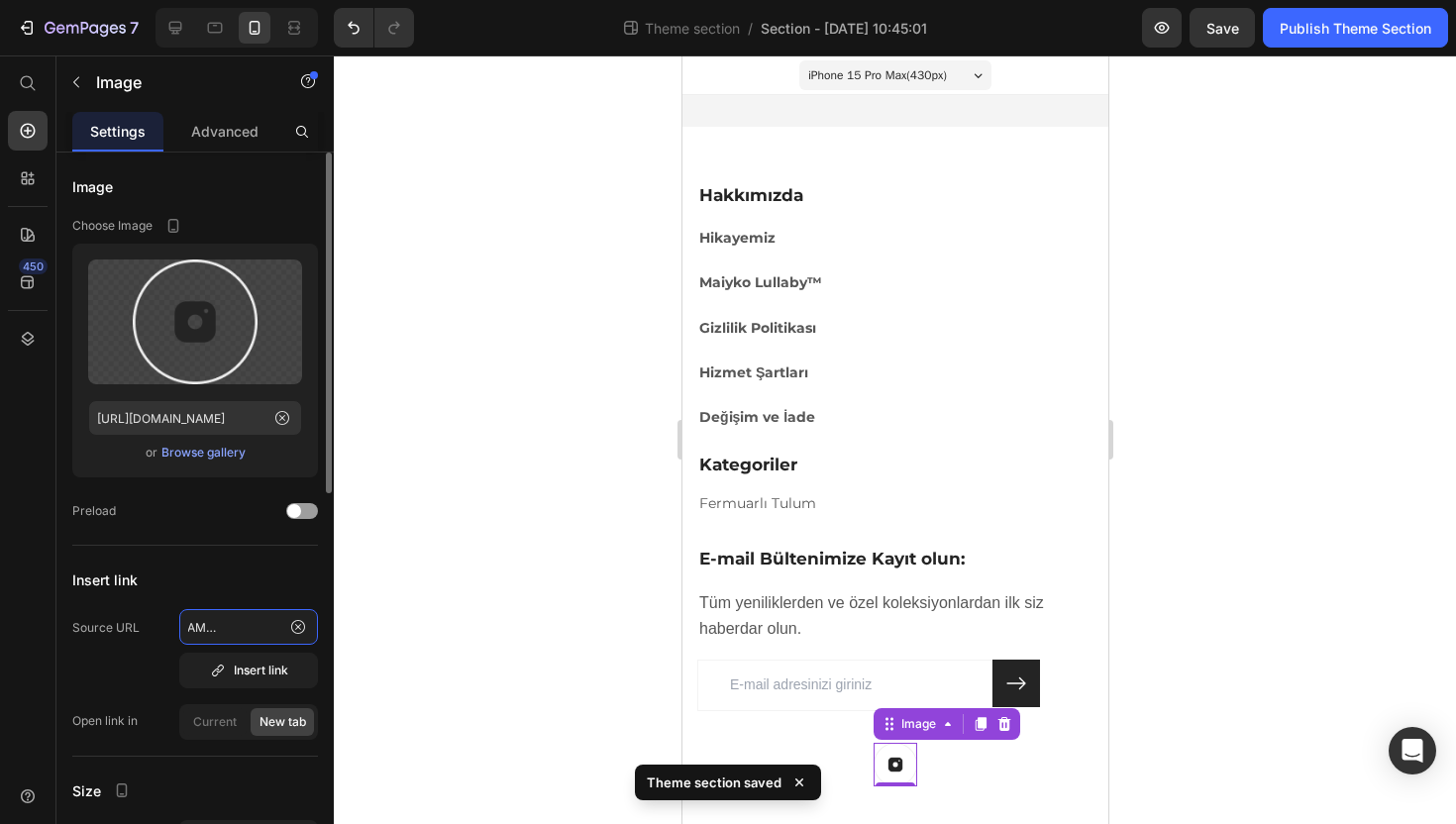 type on "www.instagram.com/maiyko_" 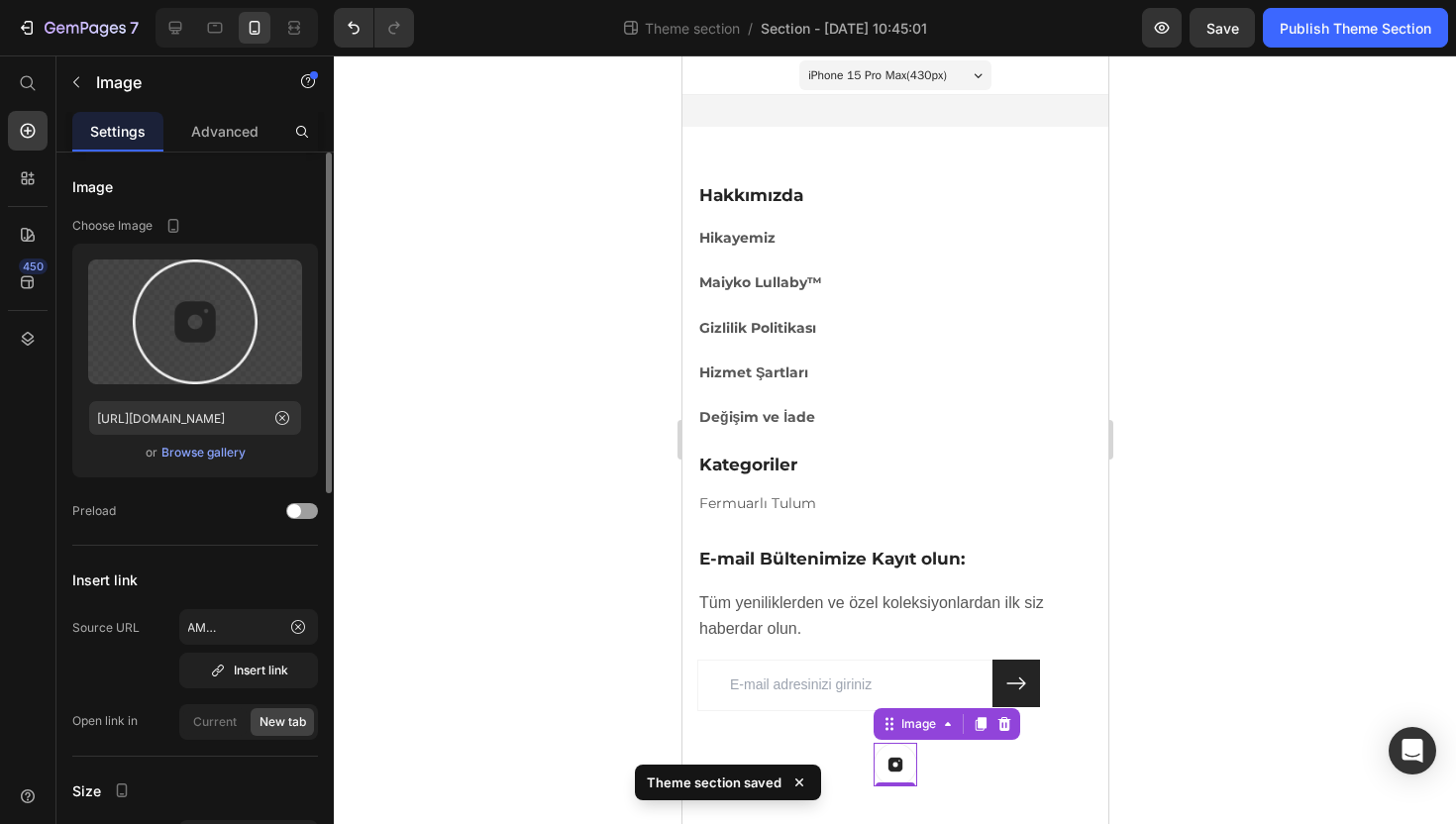 click on "Insert link" at bounding box center (195, 579) 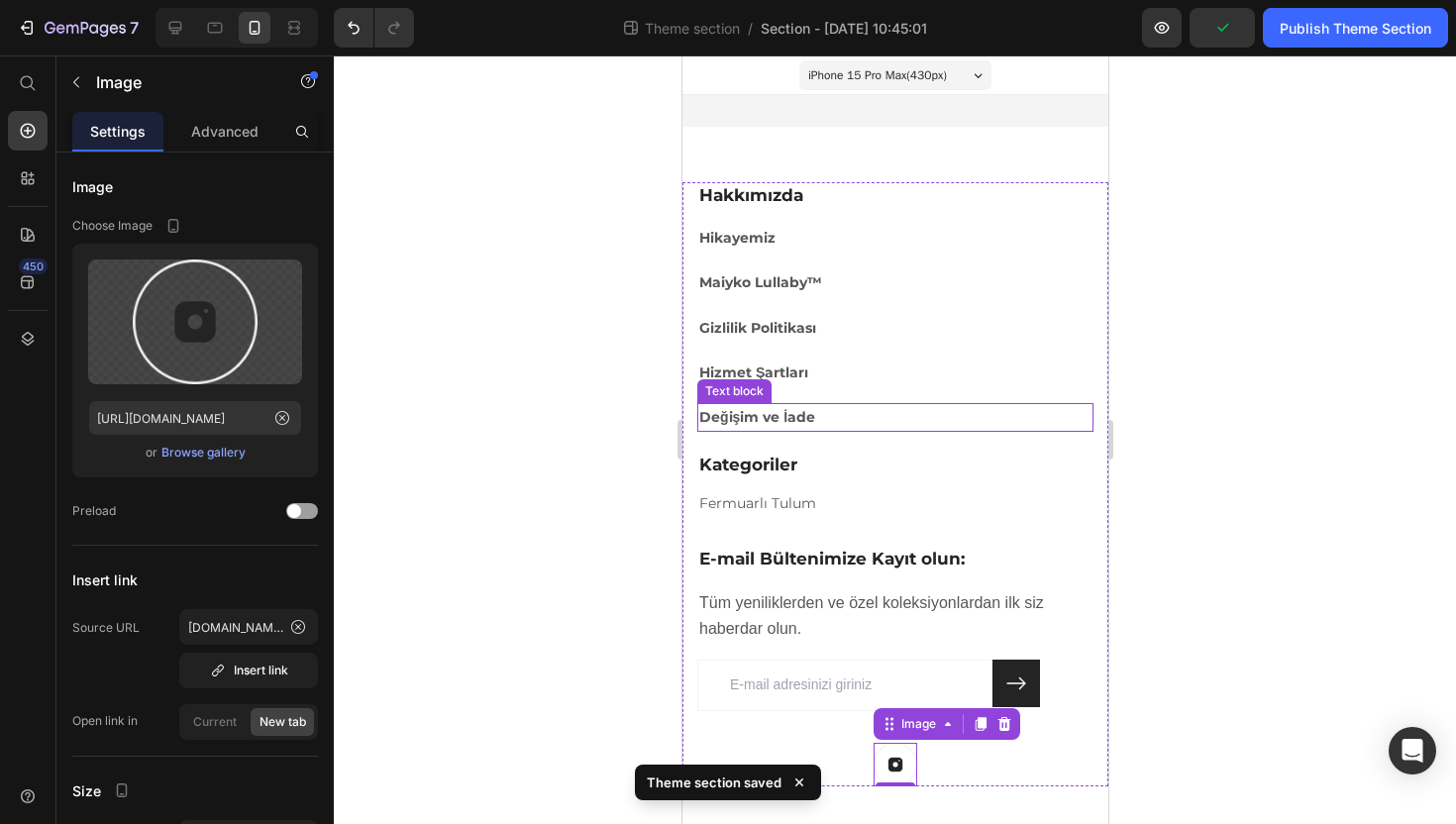 click on "Değişim ve İade" at bounding box center [894, 417] 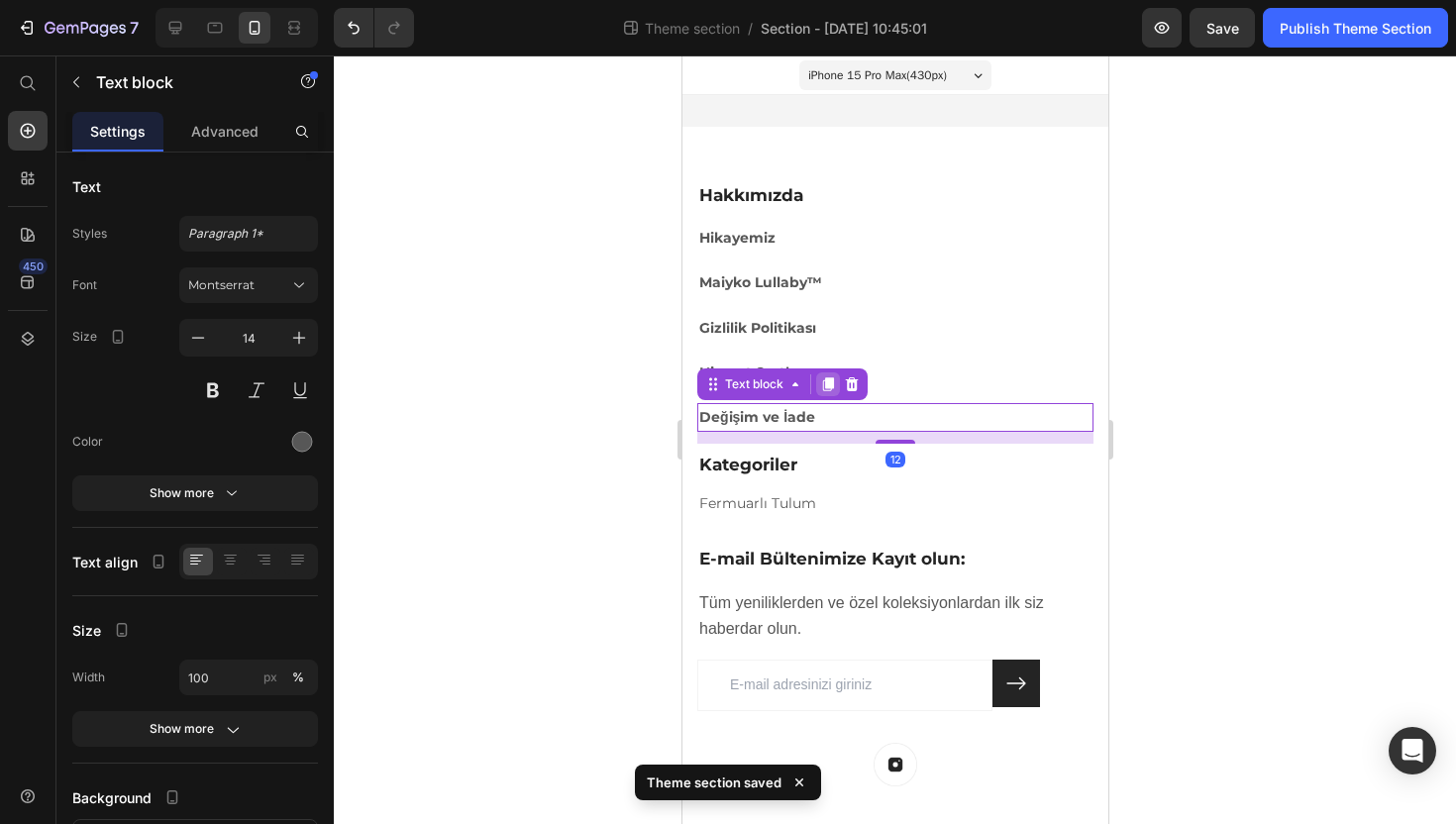 click 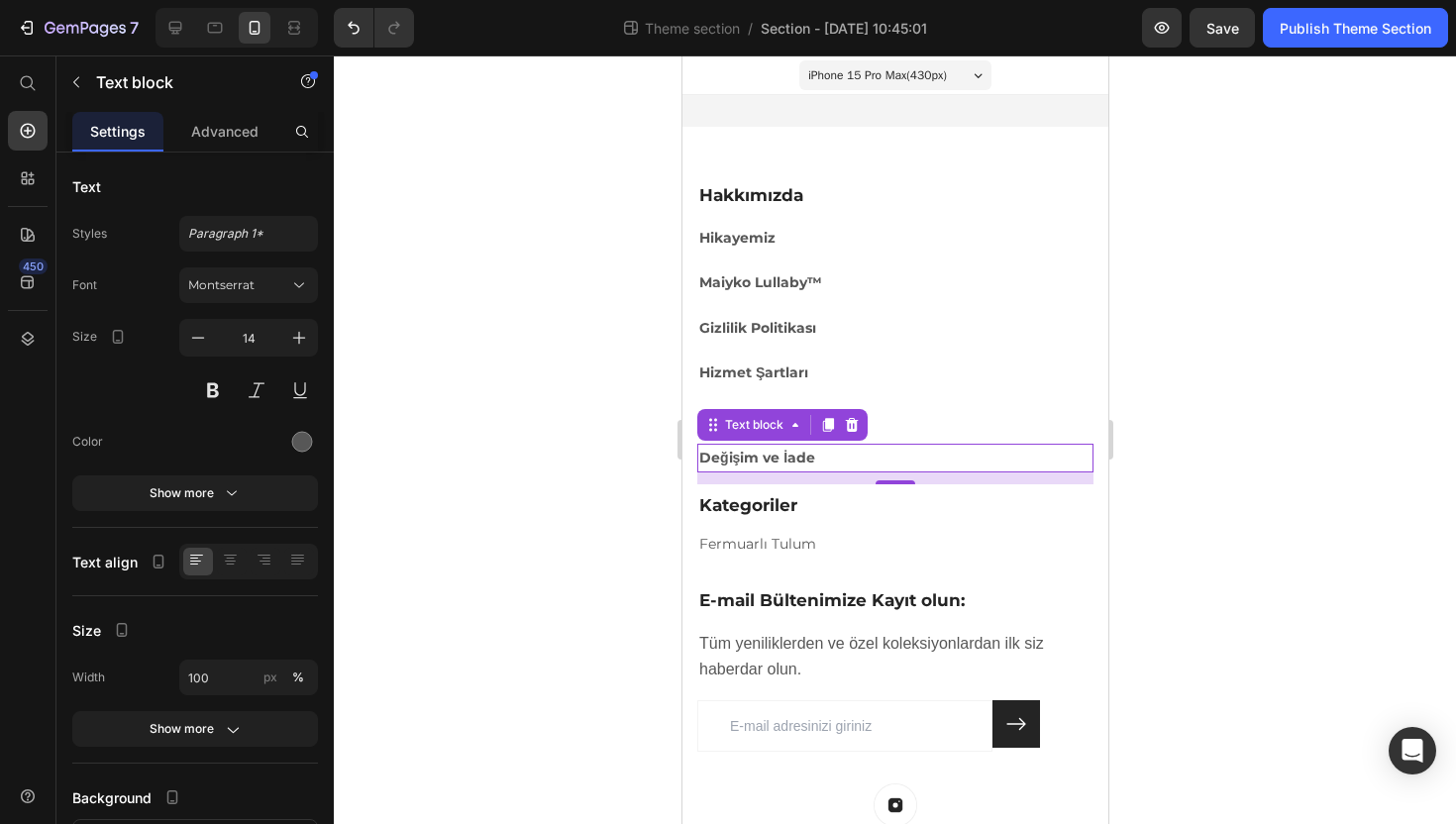 click on "Değişim ve İade" at bounding box center [894, 458] 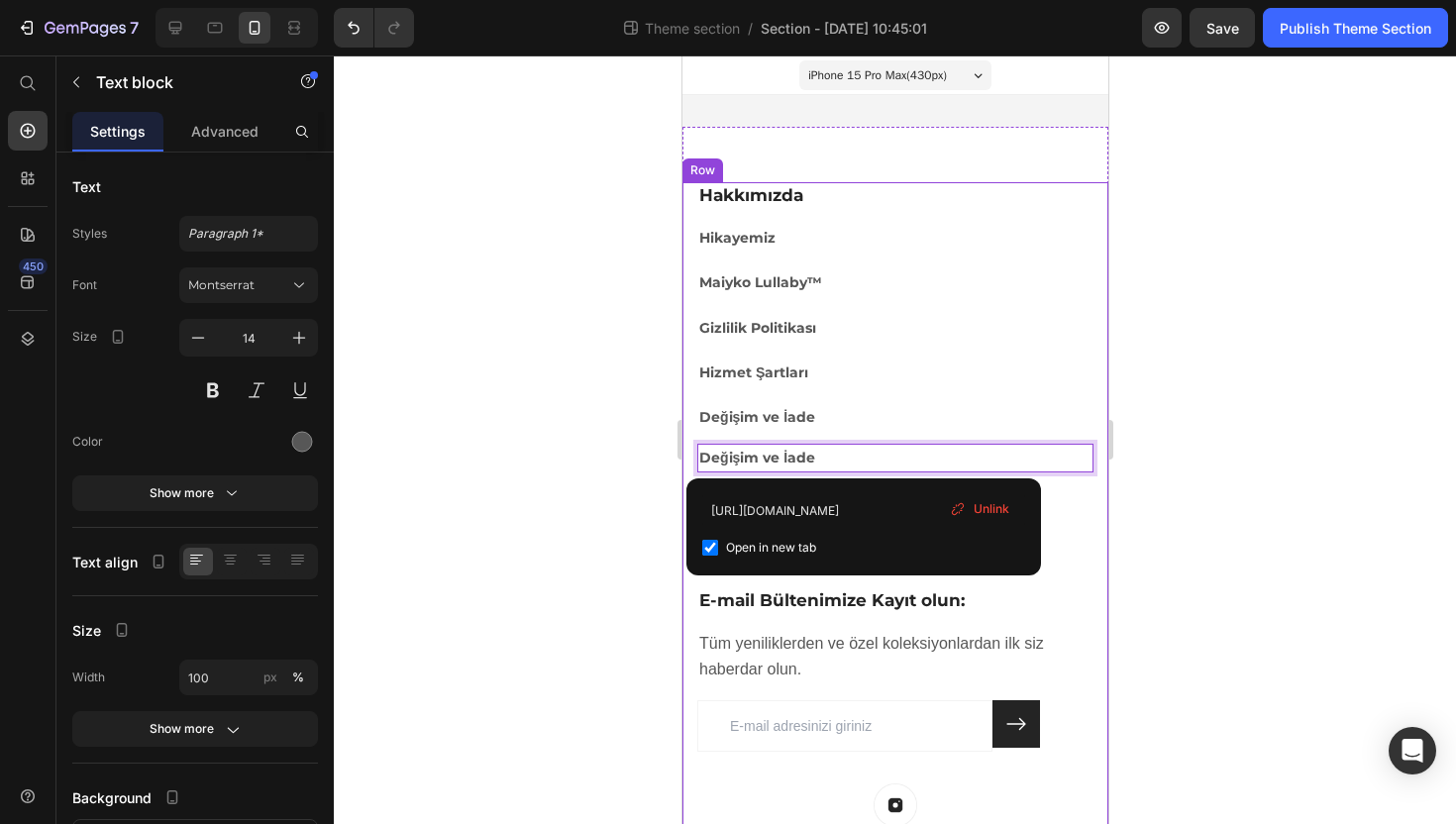 click on "Hakkımızda Heading Hikayemiz Text block Maiyko Lullaby™ Text block Gizlilik Politikası Text block Hizmet Şartları Text block Değişim ve İade Text block Değişim ve İade Text block   12" at bounding box center (894, 333) 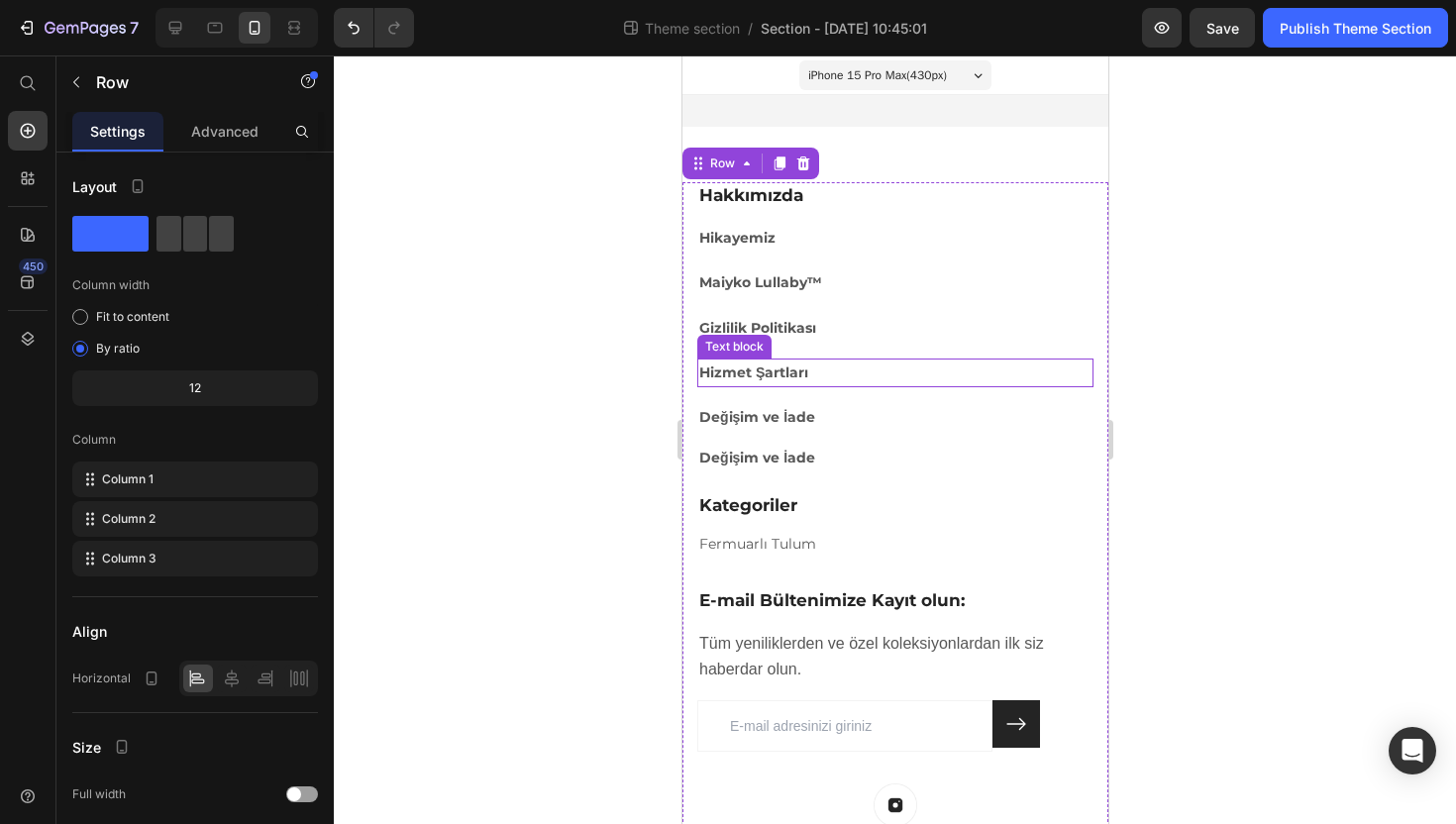 click on "Hizmet Şartları" at bounding box center (894, 372) 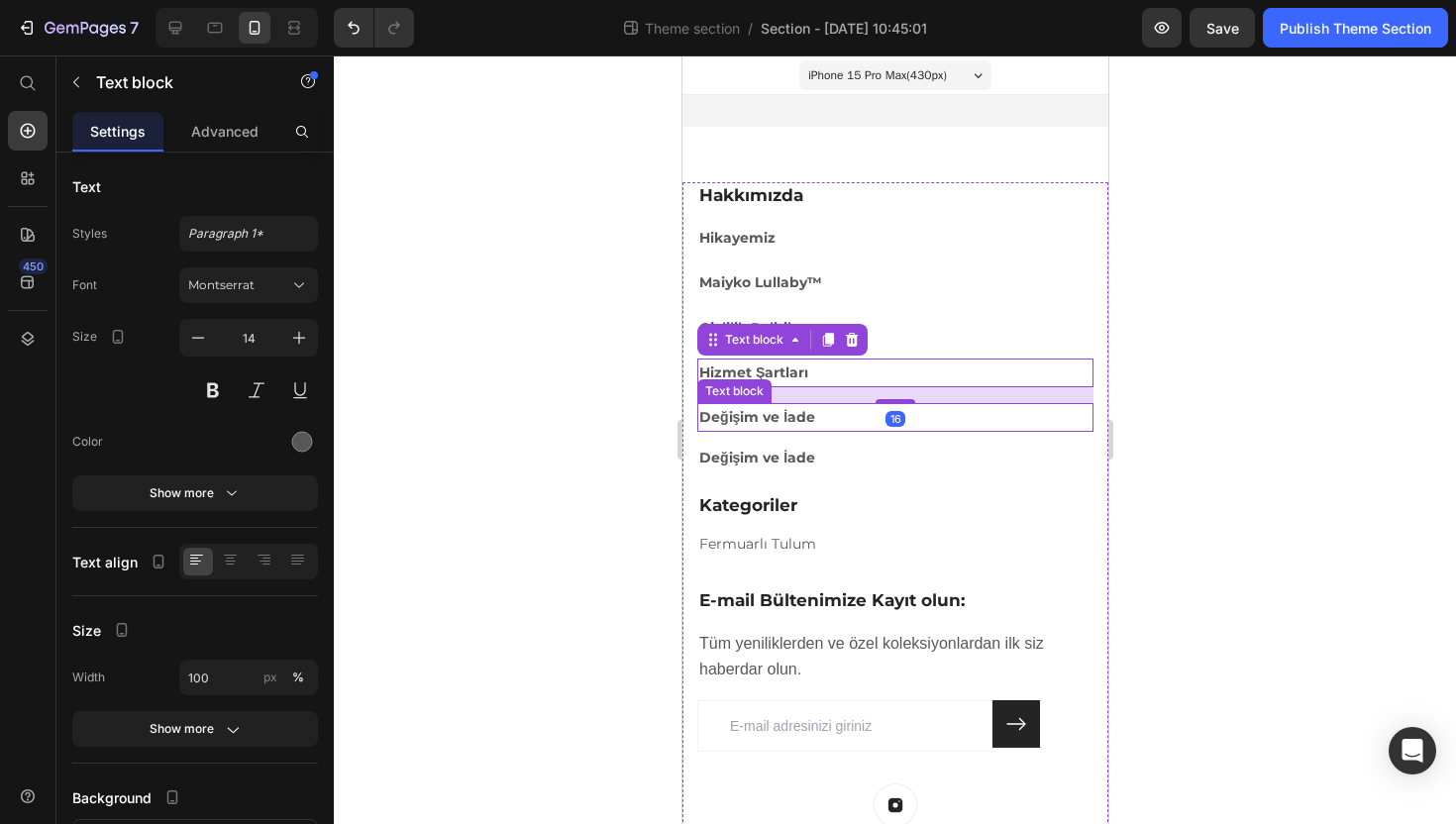 click on "Değişim ve İade" at bounding box center (894, 417) 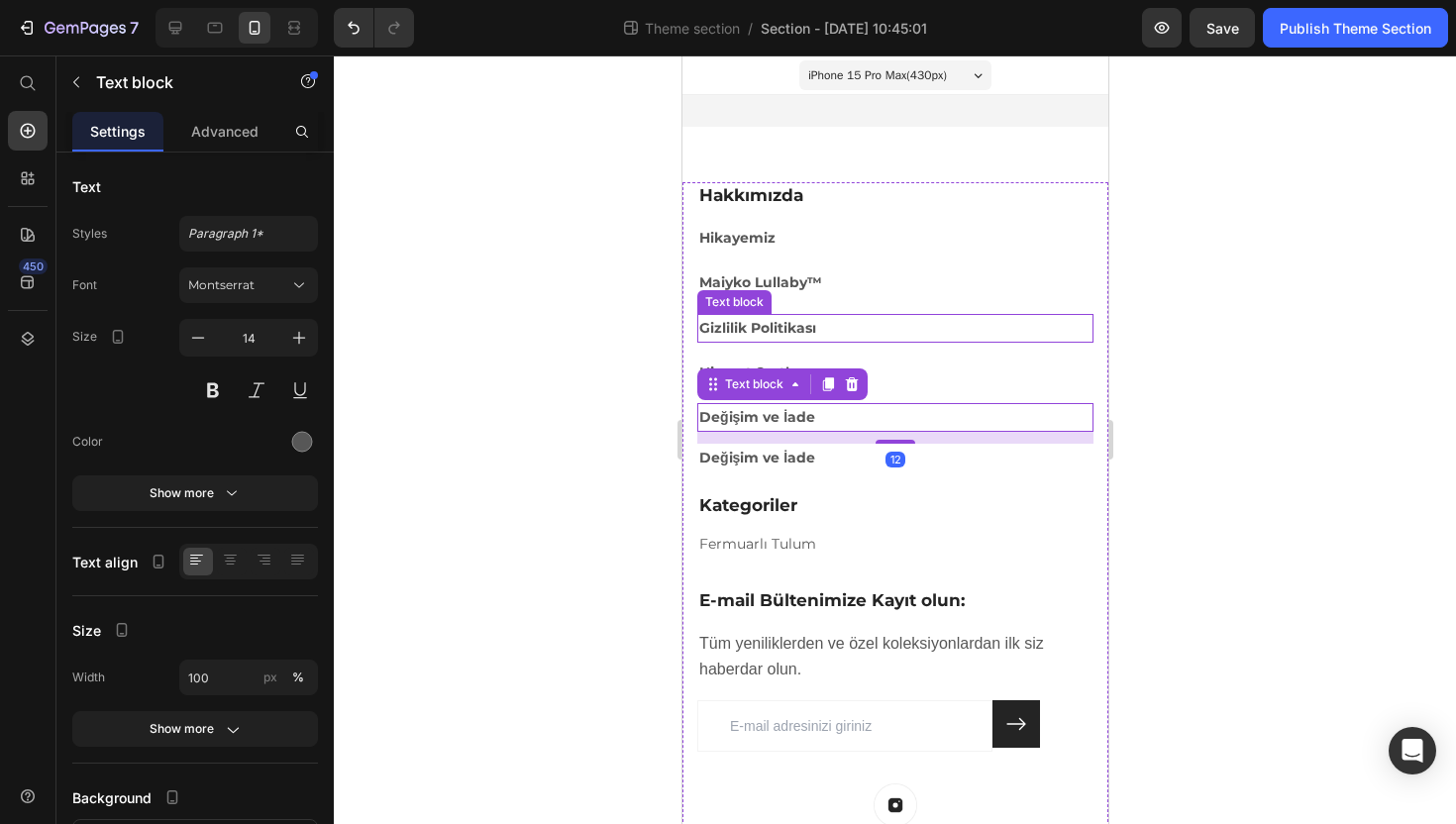 click on "Gizlilik Politikası" at bounding box center (894, 328) 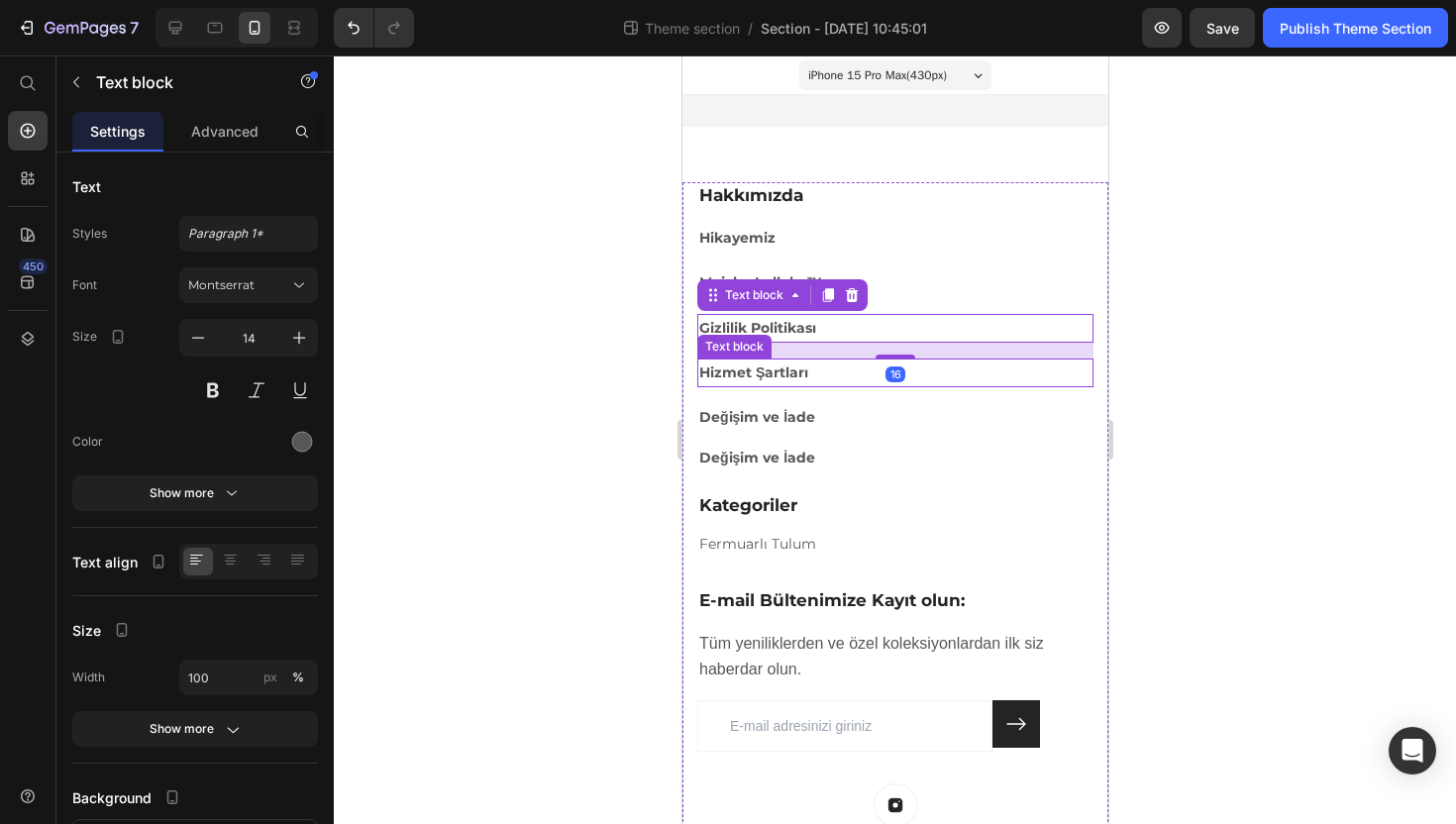 click on "Hizmet Şartları" at bounding box center (894, 372) 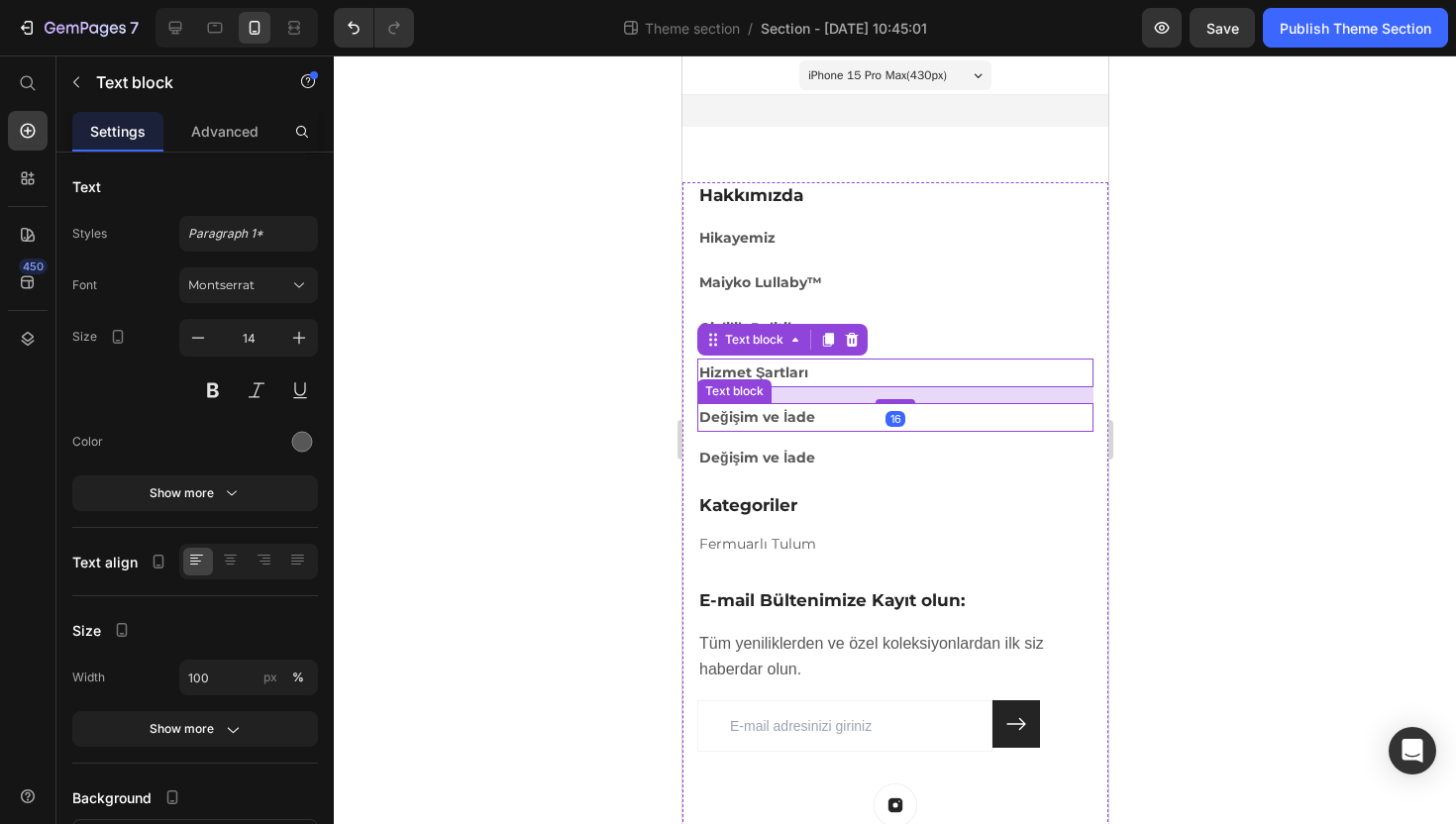 click on "Değişim ve İade" at bounding box center (894, 417) 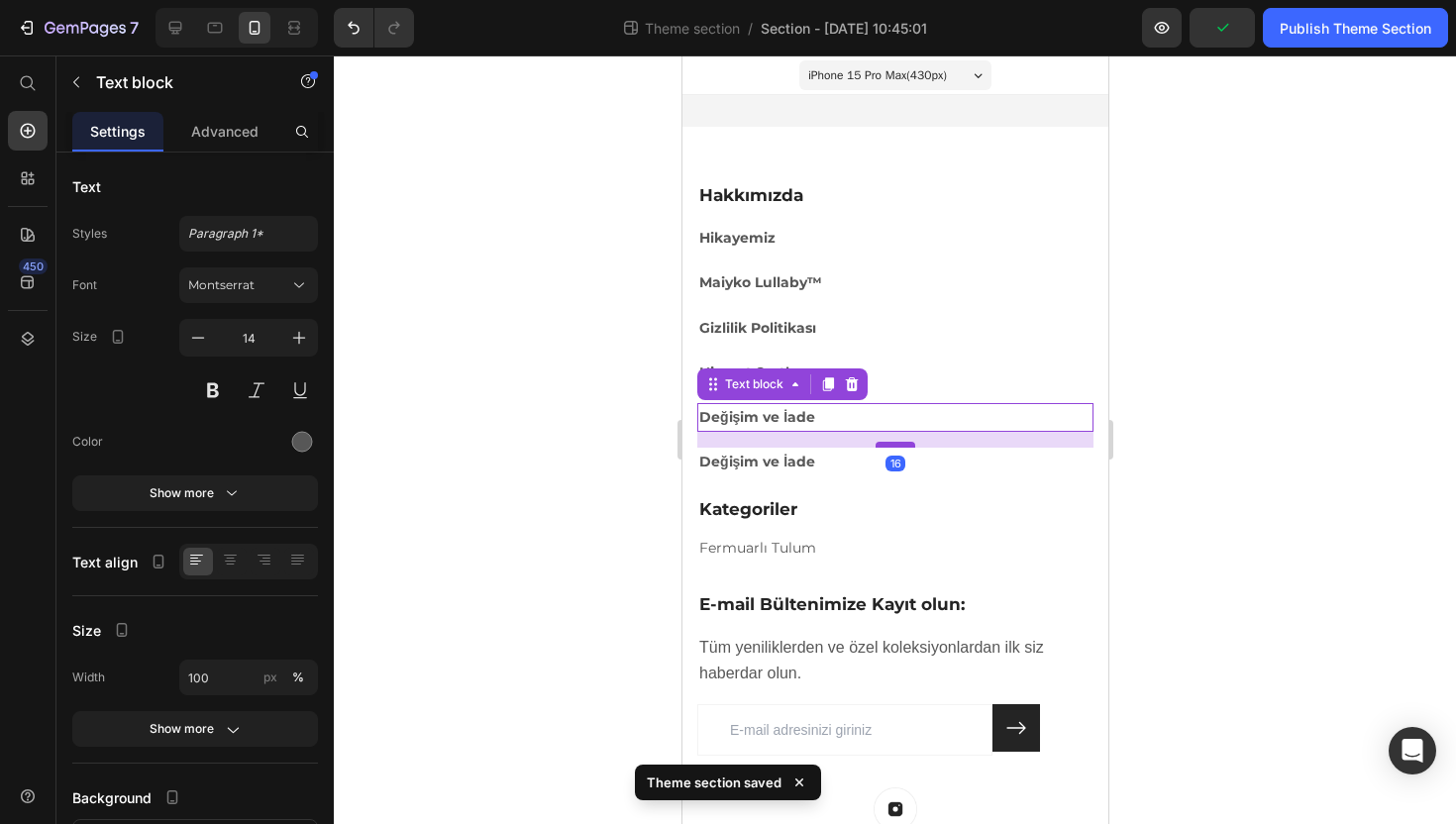 click at bounding box center (894, 445) 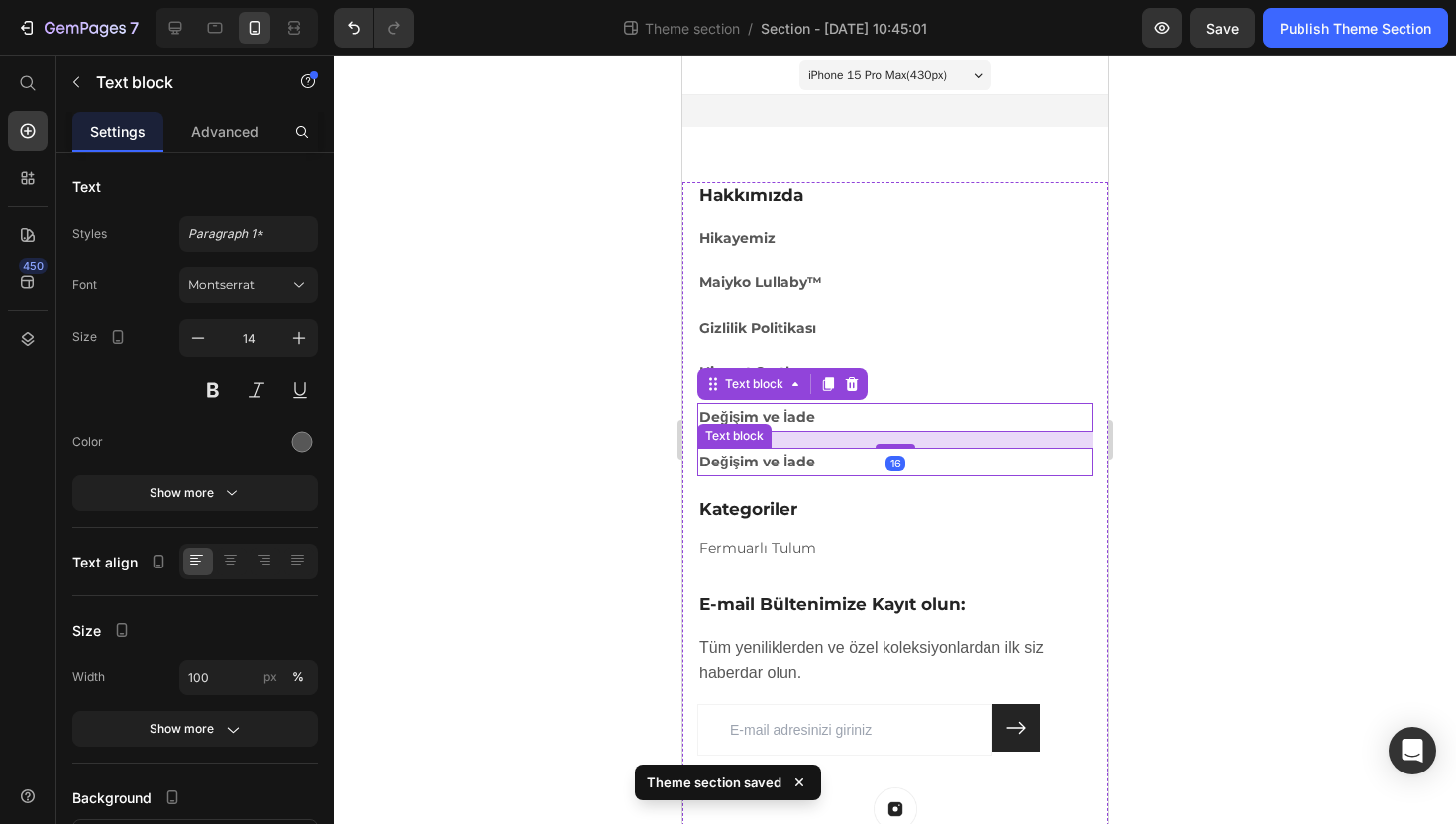 click on "Değişim ve İade" at bounding box center (894, 462) 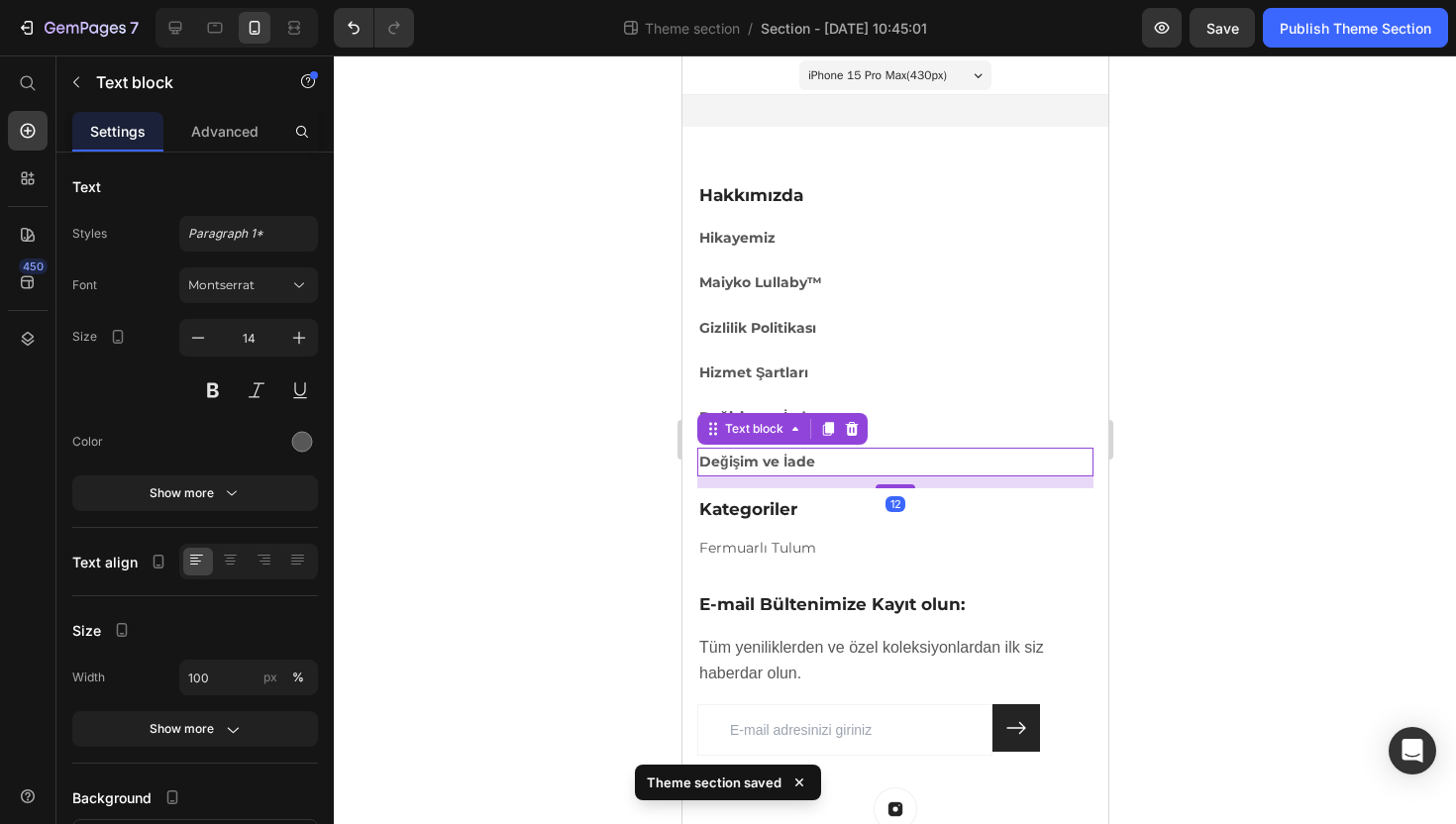 click 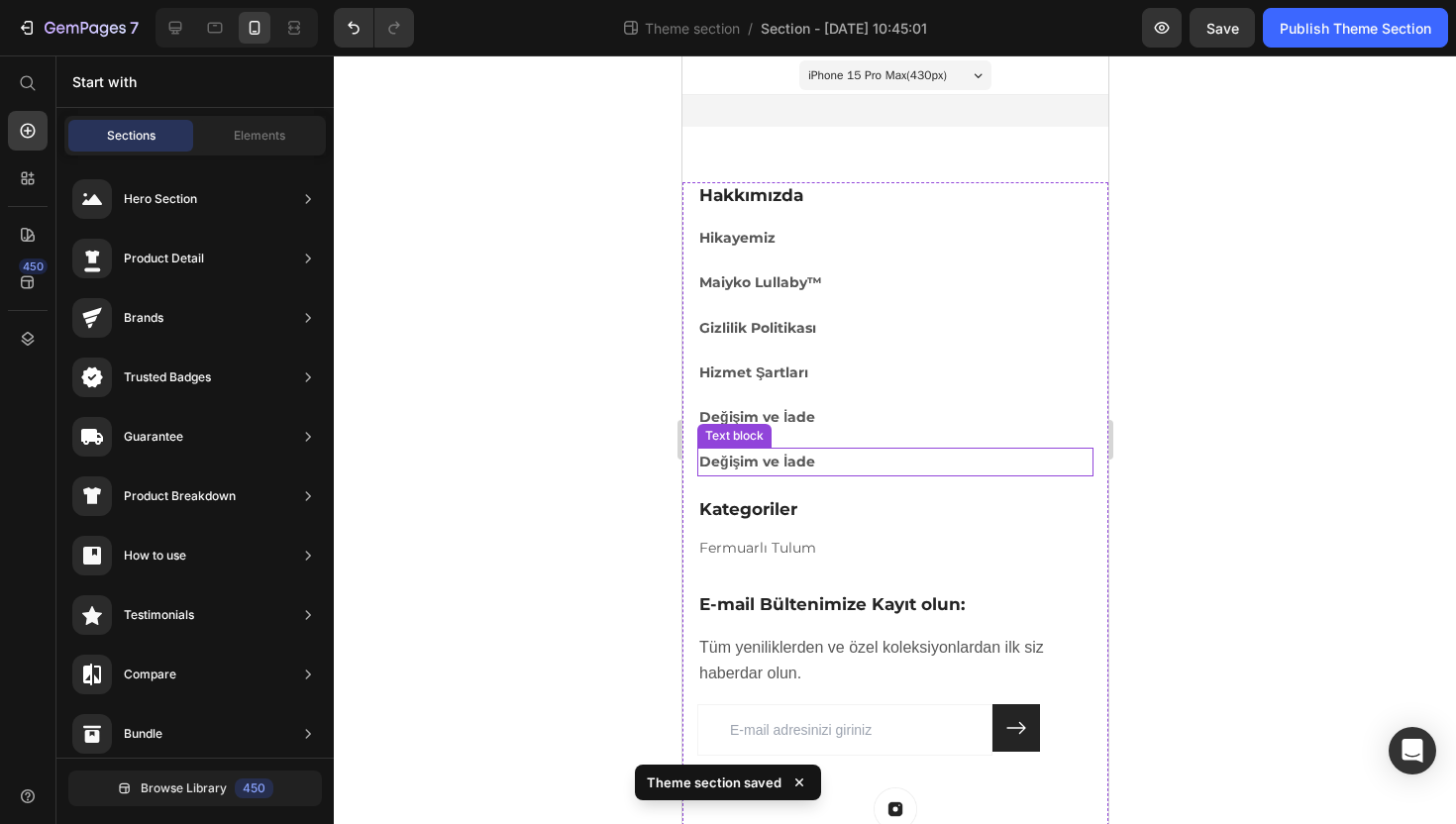click on "Değişim ve İade" at bounding box center [756, 462] 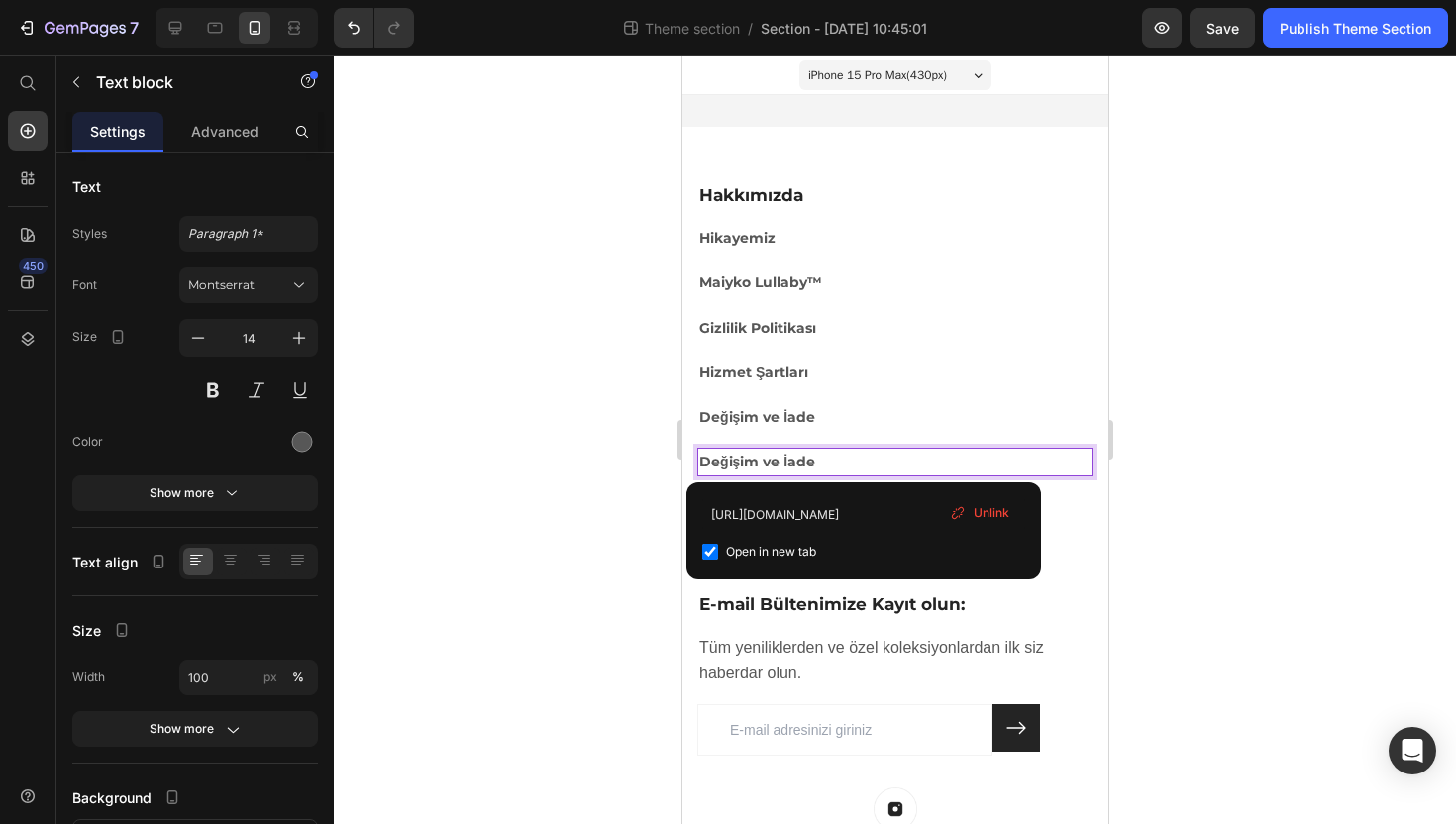 click on "Değişim ve İade" at bounding box center [756, 462] 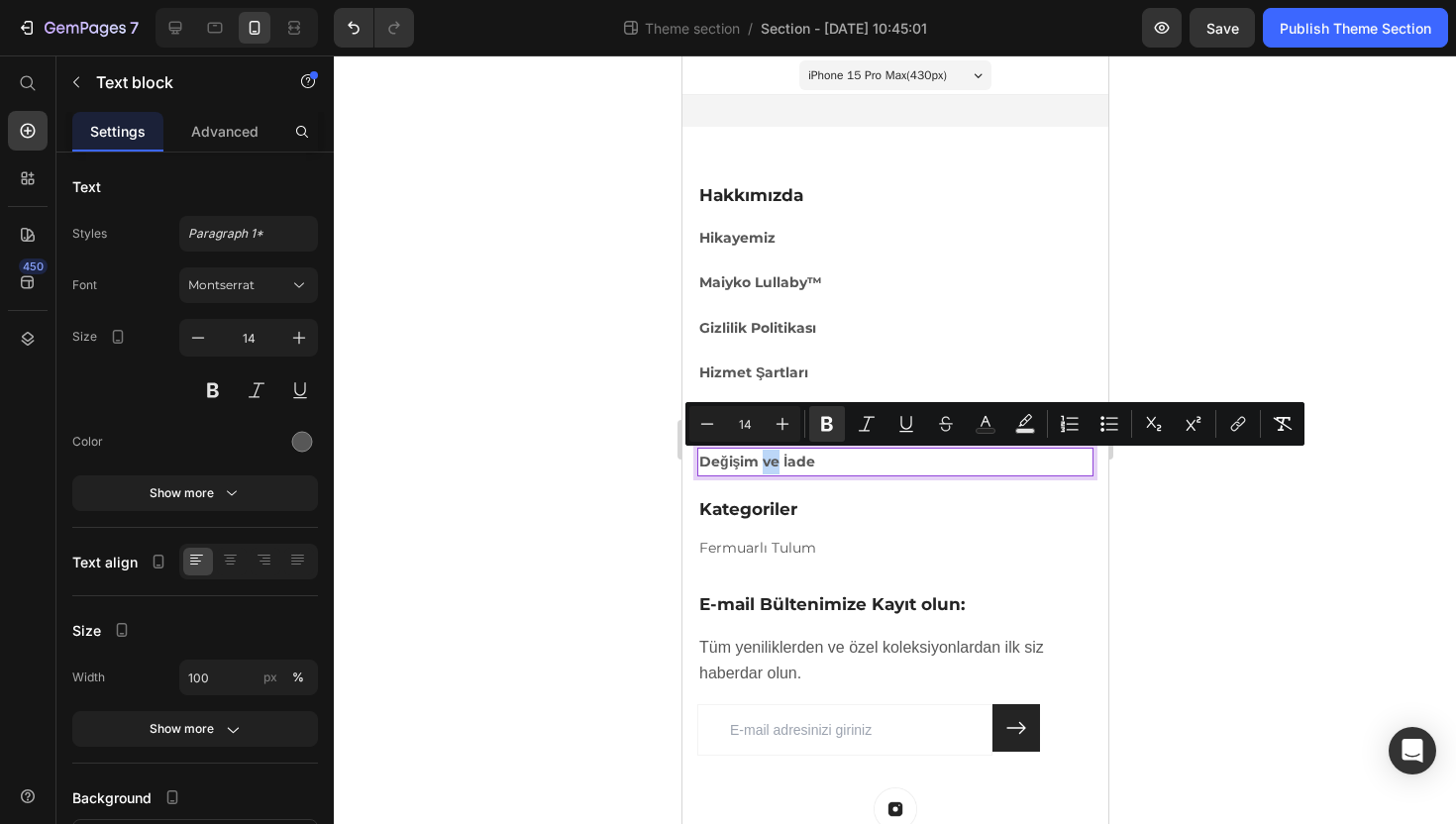 click on "Değişim ve İade" at bounding box center (756, 462) 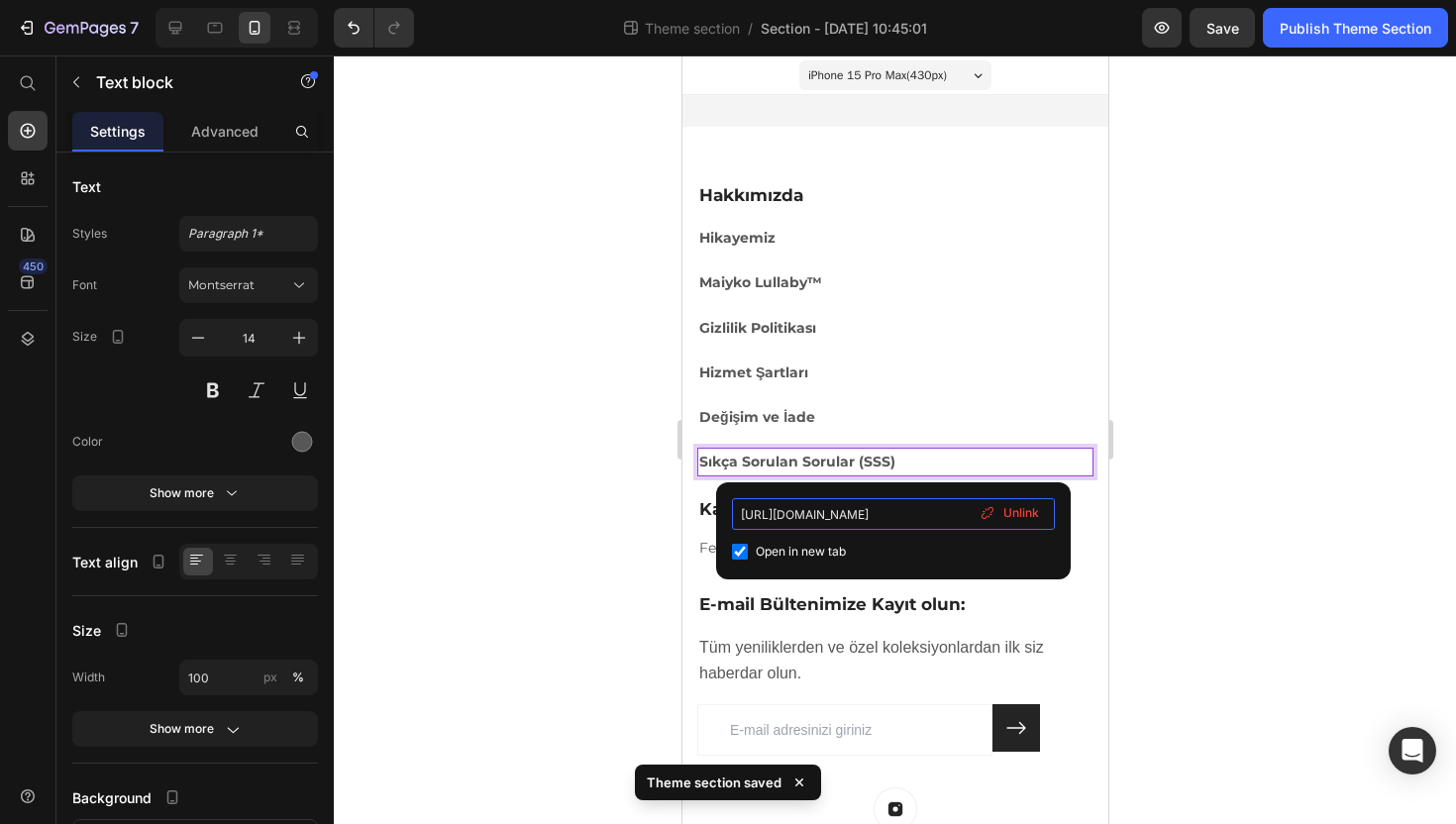 click on "https://www.maiyko.com/policies/refund-policy" at bounding box center [893, 514] 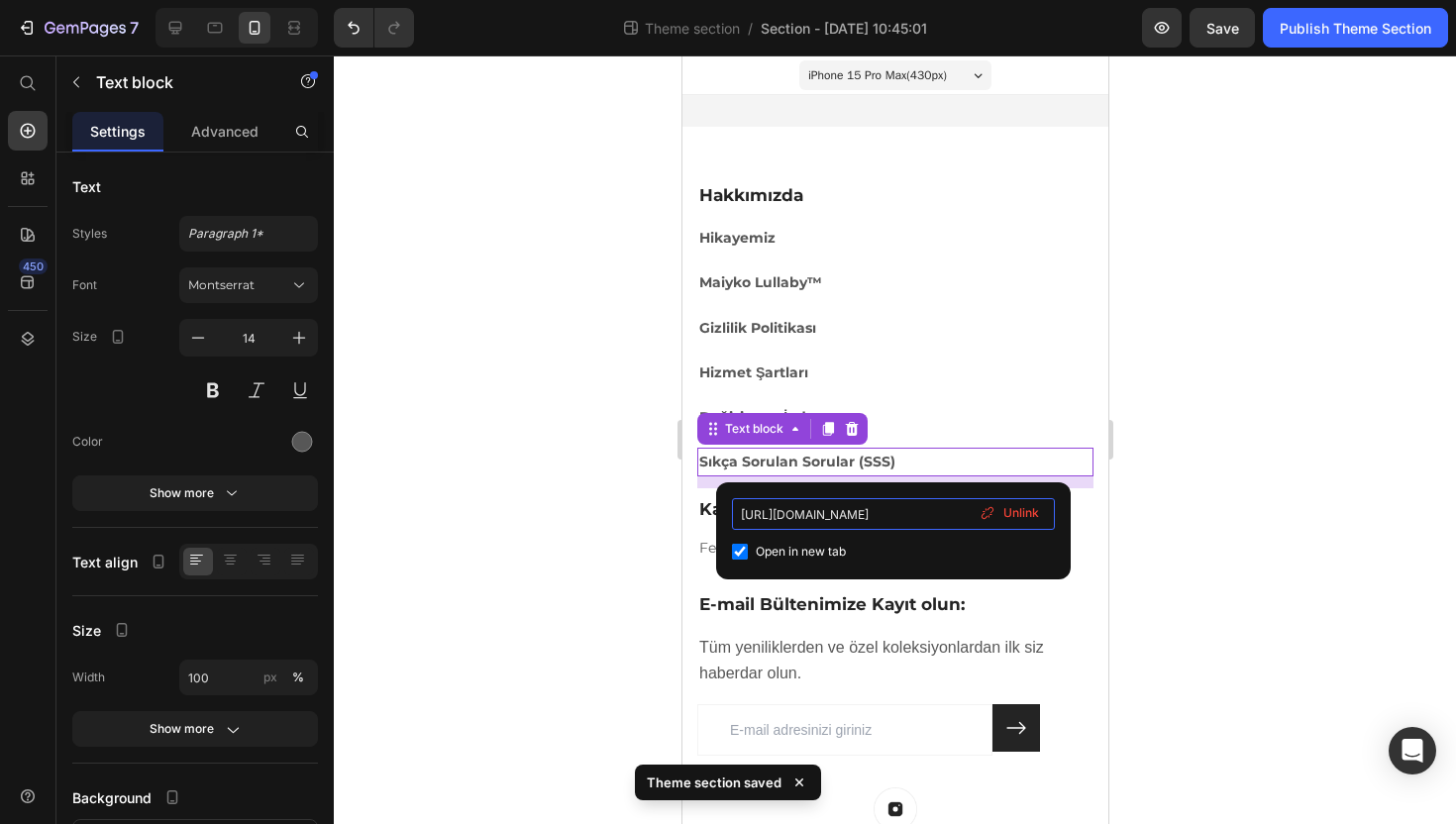 click on "https://www.maiyko.com/policies/refund-policy" at bounding box center [893, 514] 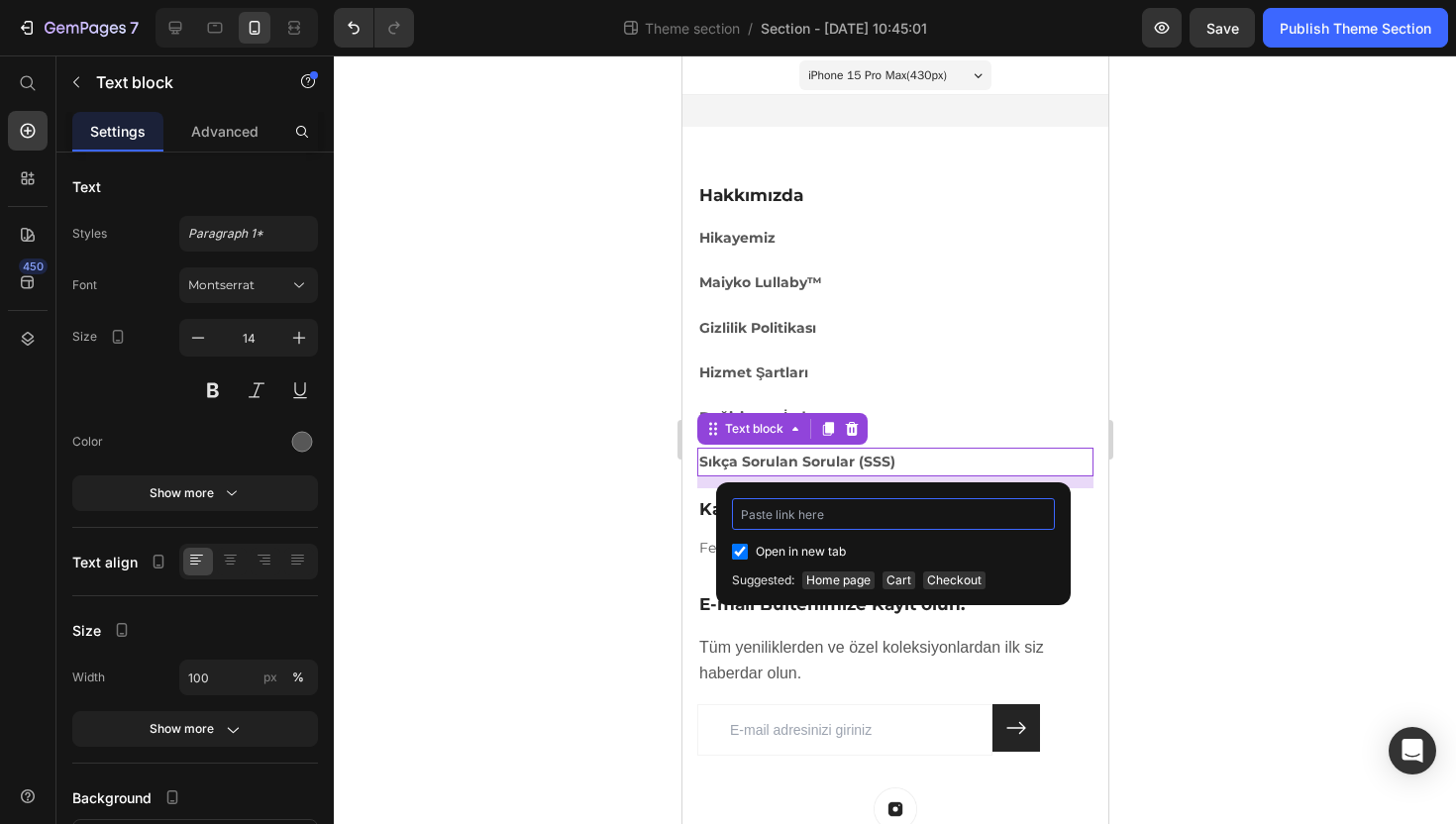 paste on "https://www.maiyko.com/pages/sikca-sorulan-sorular" 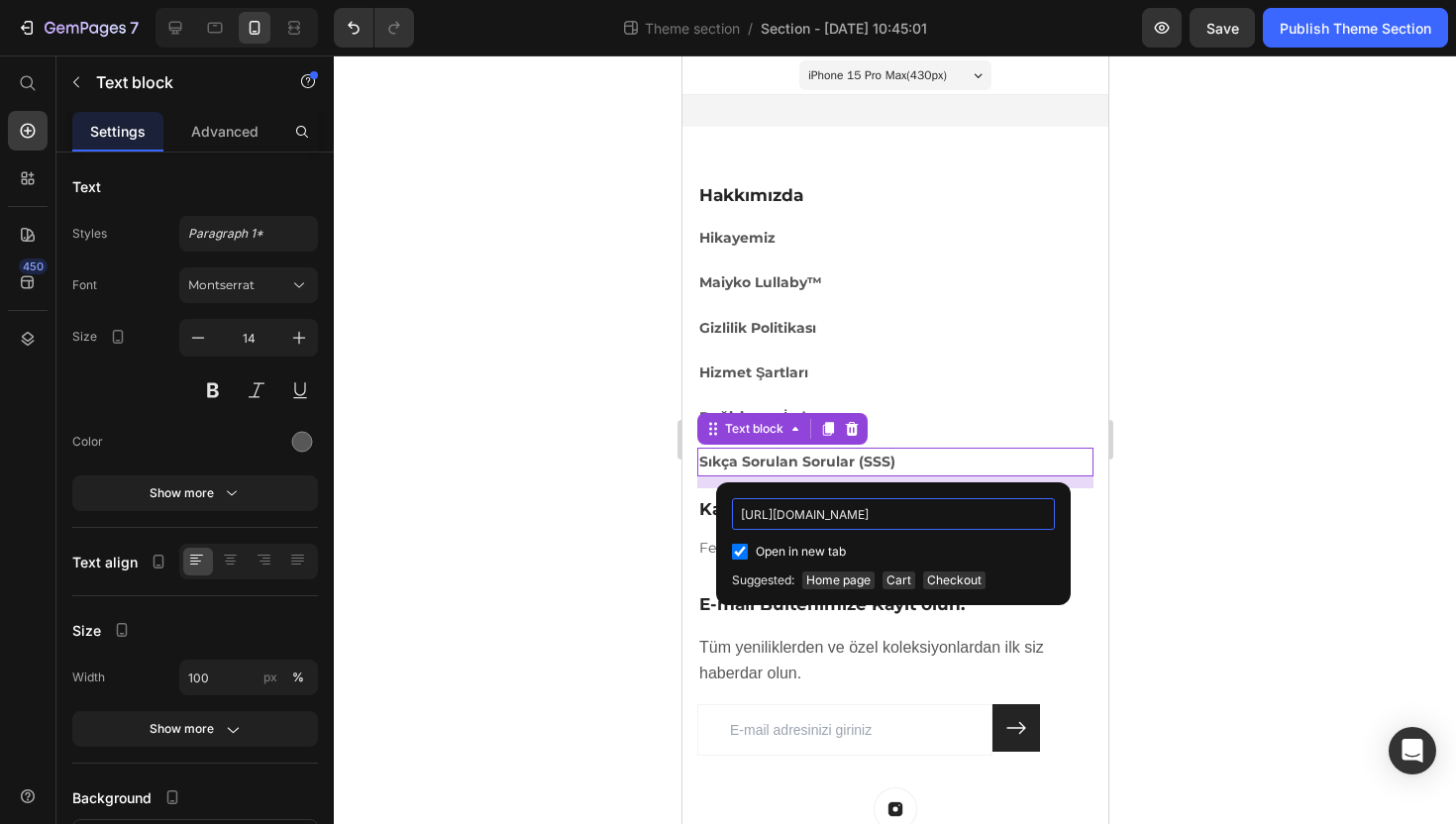 scroll, scrollTop: 0, scrollLeft: 81, axis: horizontal 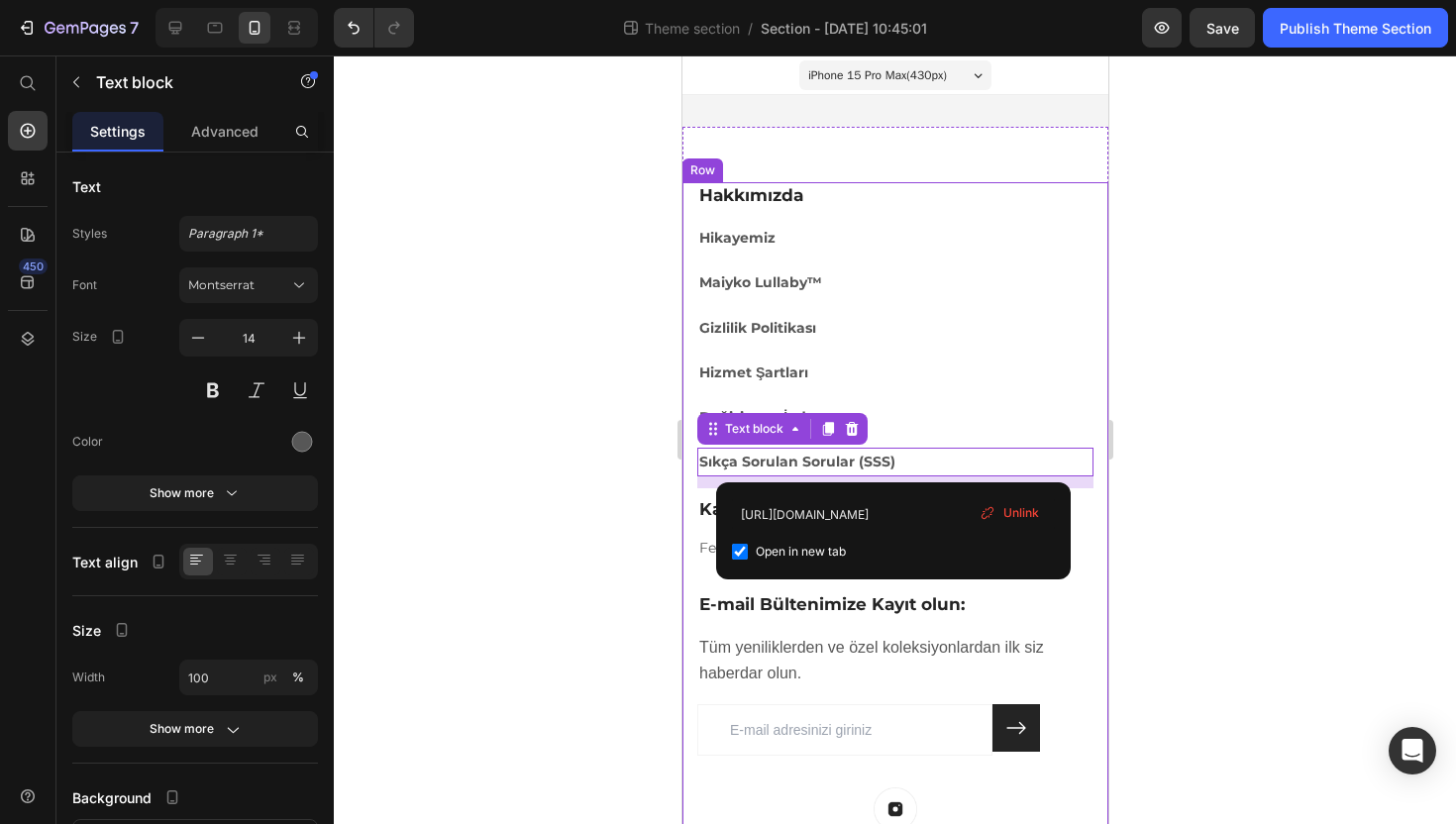 click 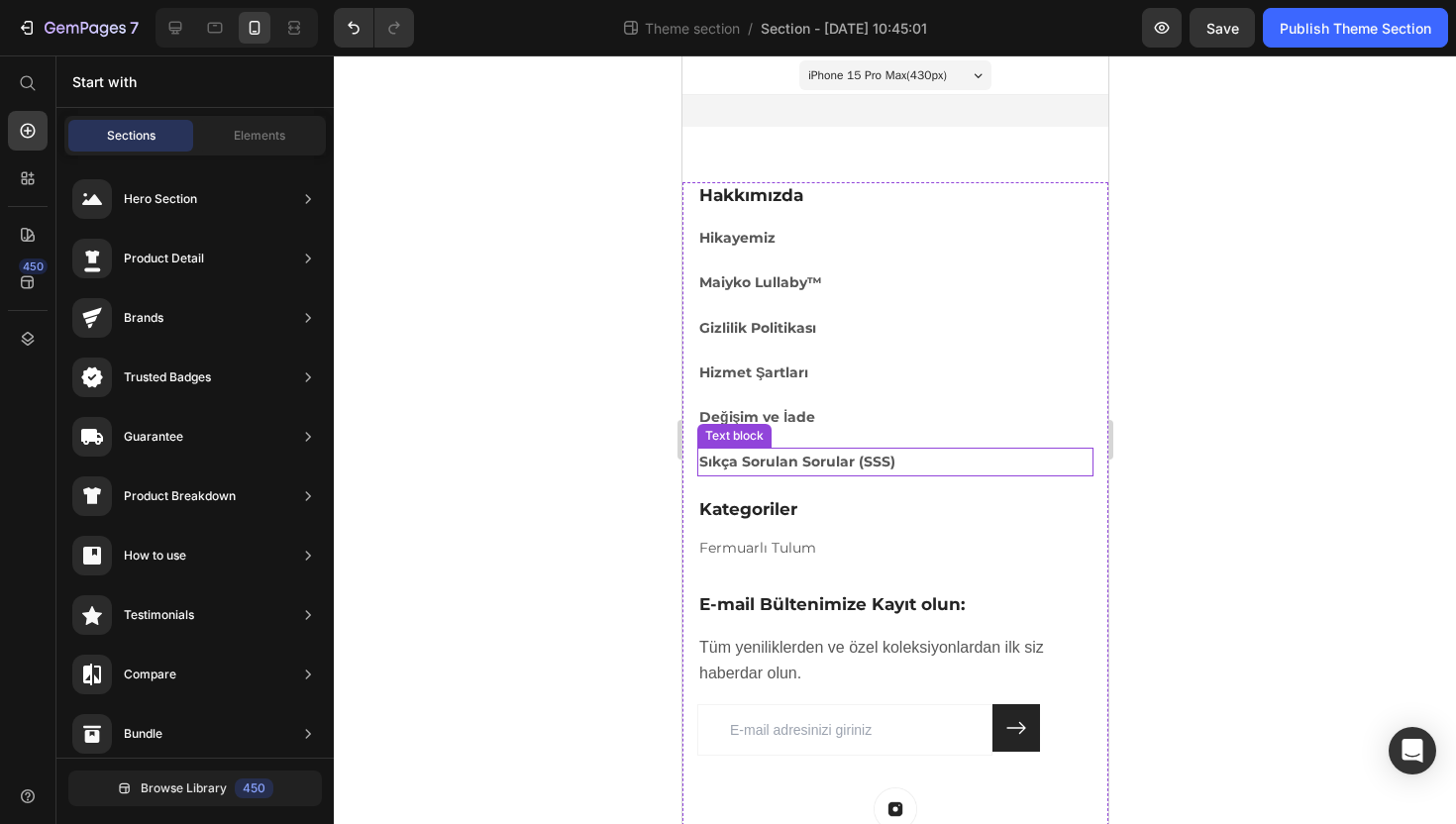 click on "Sıkça Sorulan Sorular (SSS)" at bounding box center (796, 462) 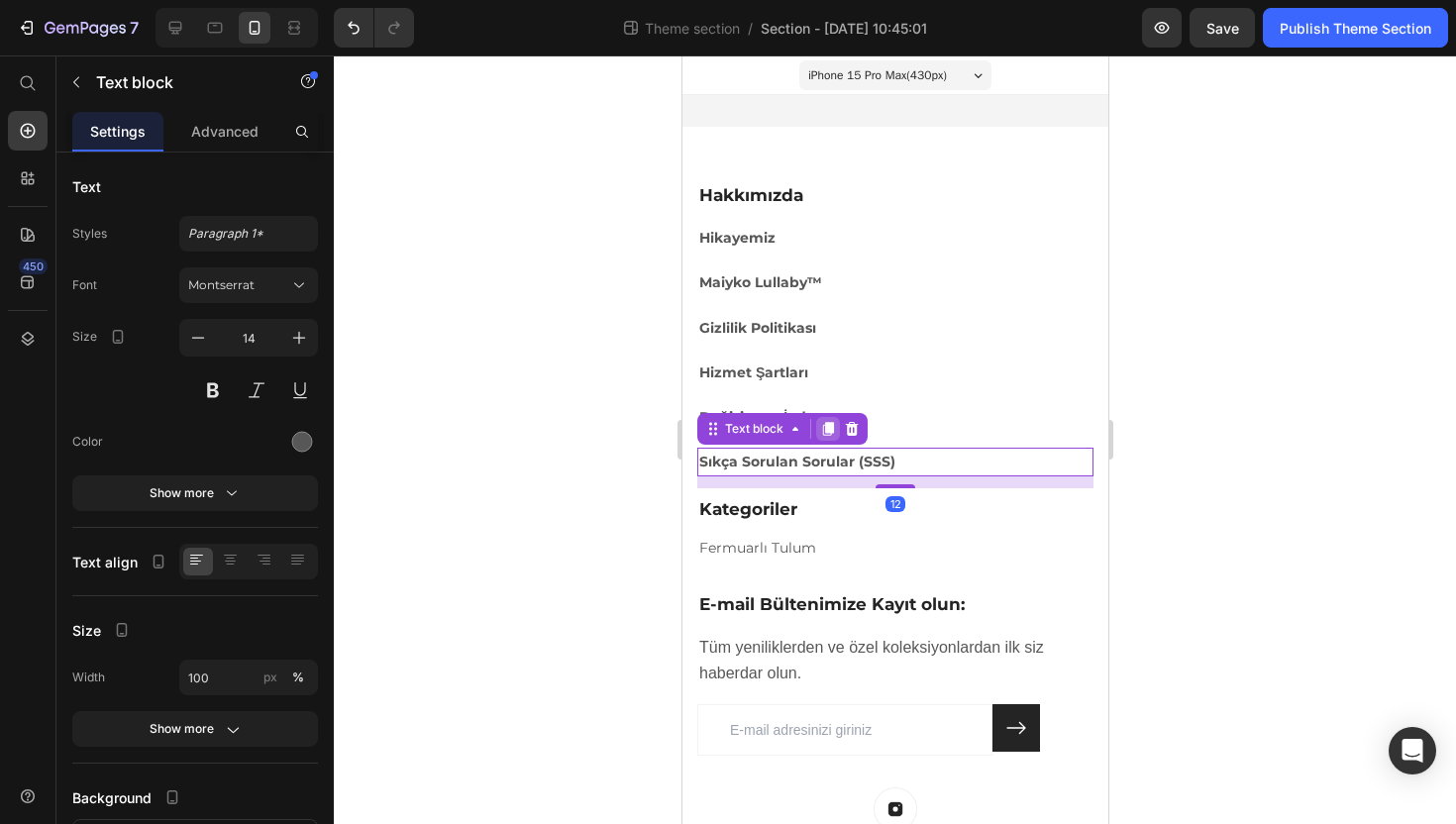 click 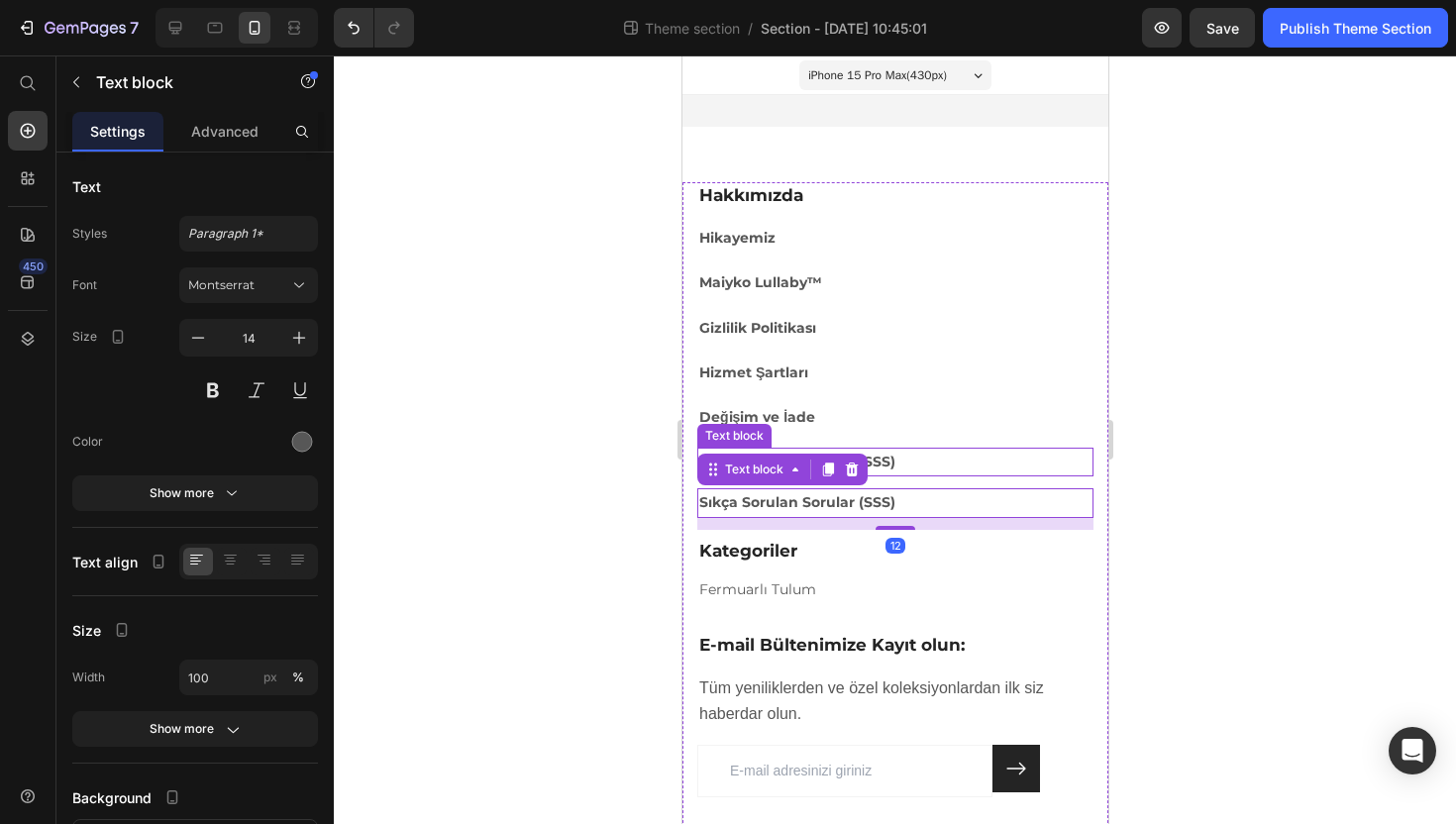 click on "Sıkça Sorulan Sorular (SSS)" at bounding box center [894, 462] 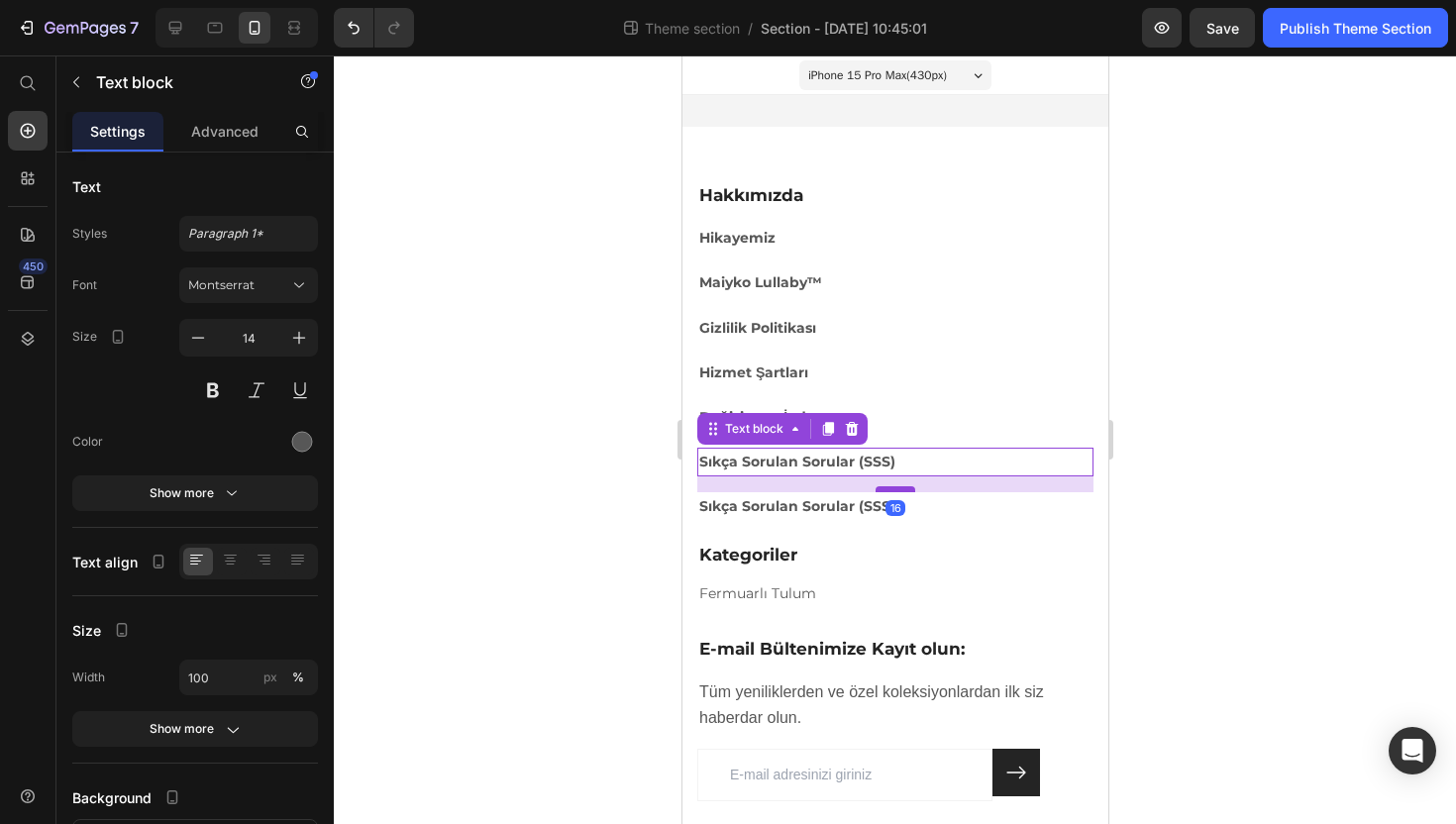 click at bounding box center (894, 489) 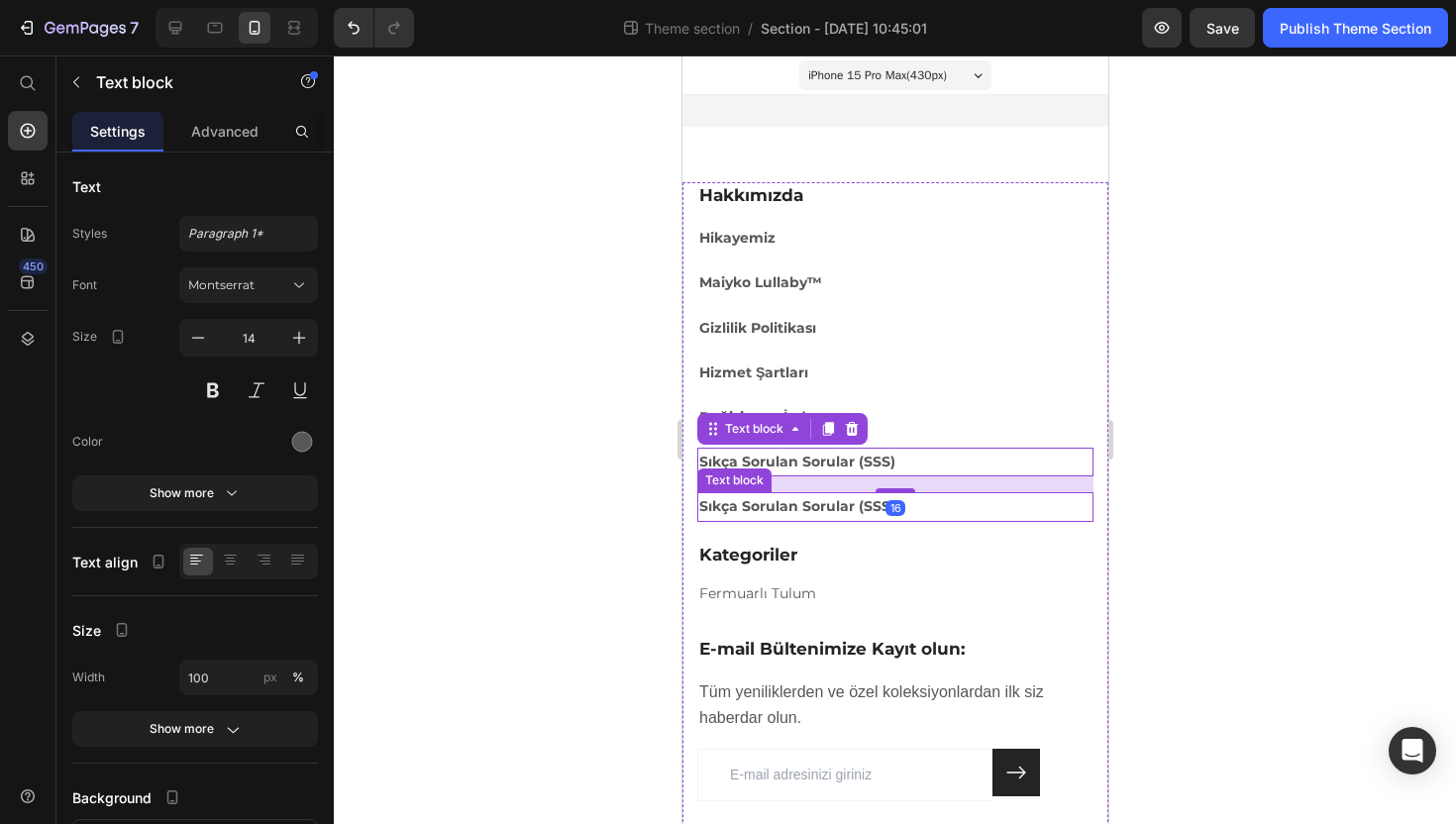 click on "Sıkça Sorulan Sorular (SSS)" at bounding box center (796, 506) 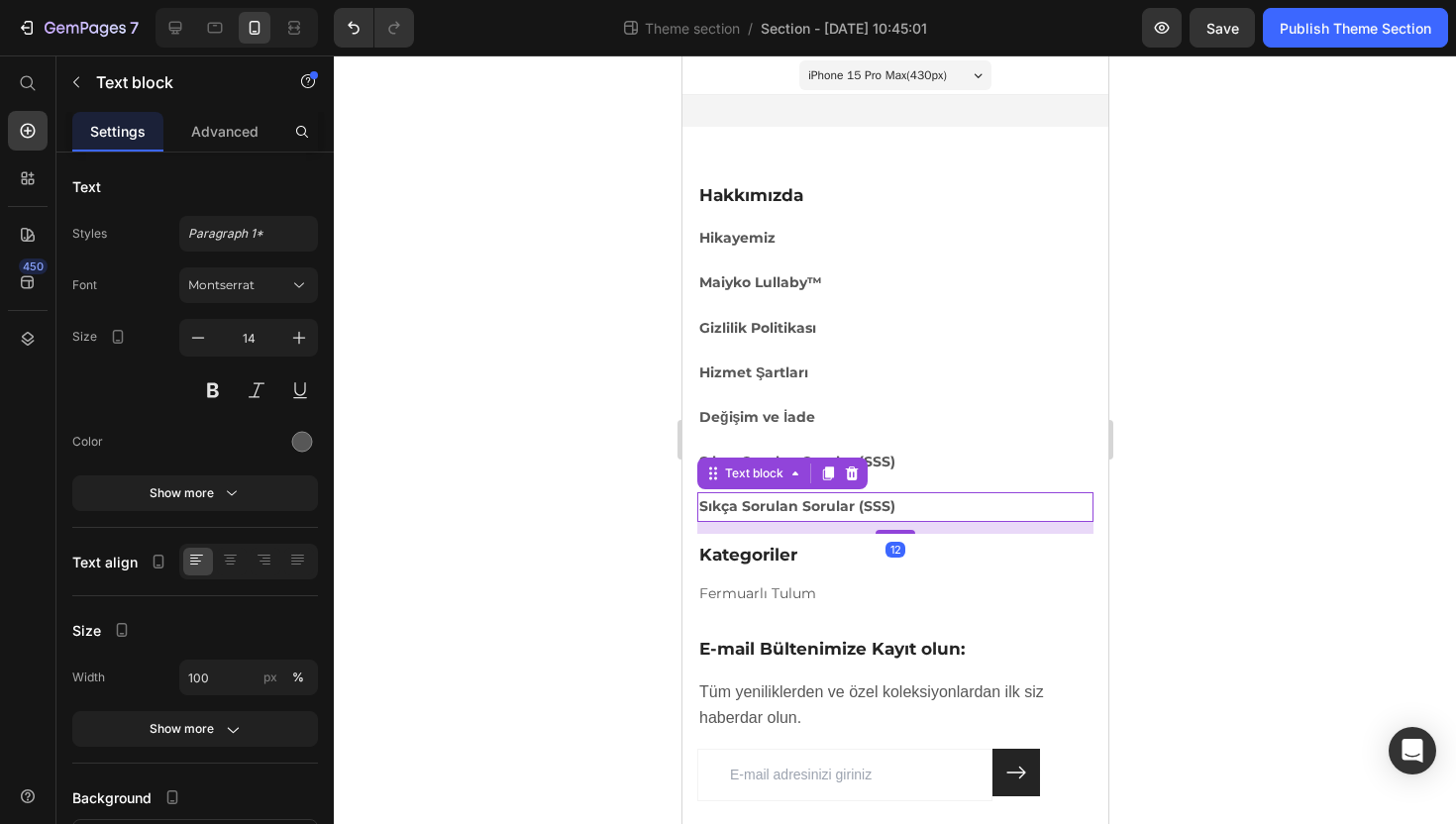 click on "Sıkça Sorulan Sorular (SSS)" at bounding box center [796, 506] 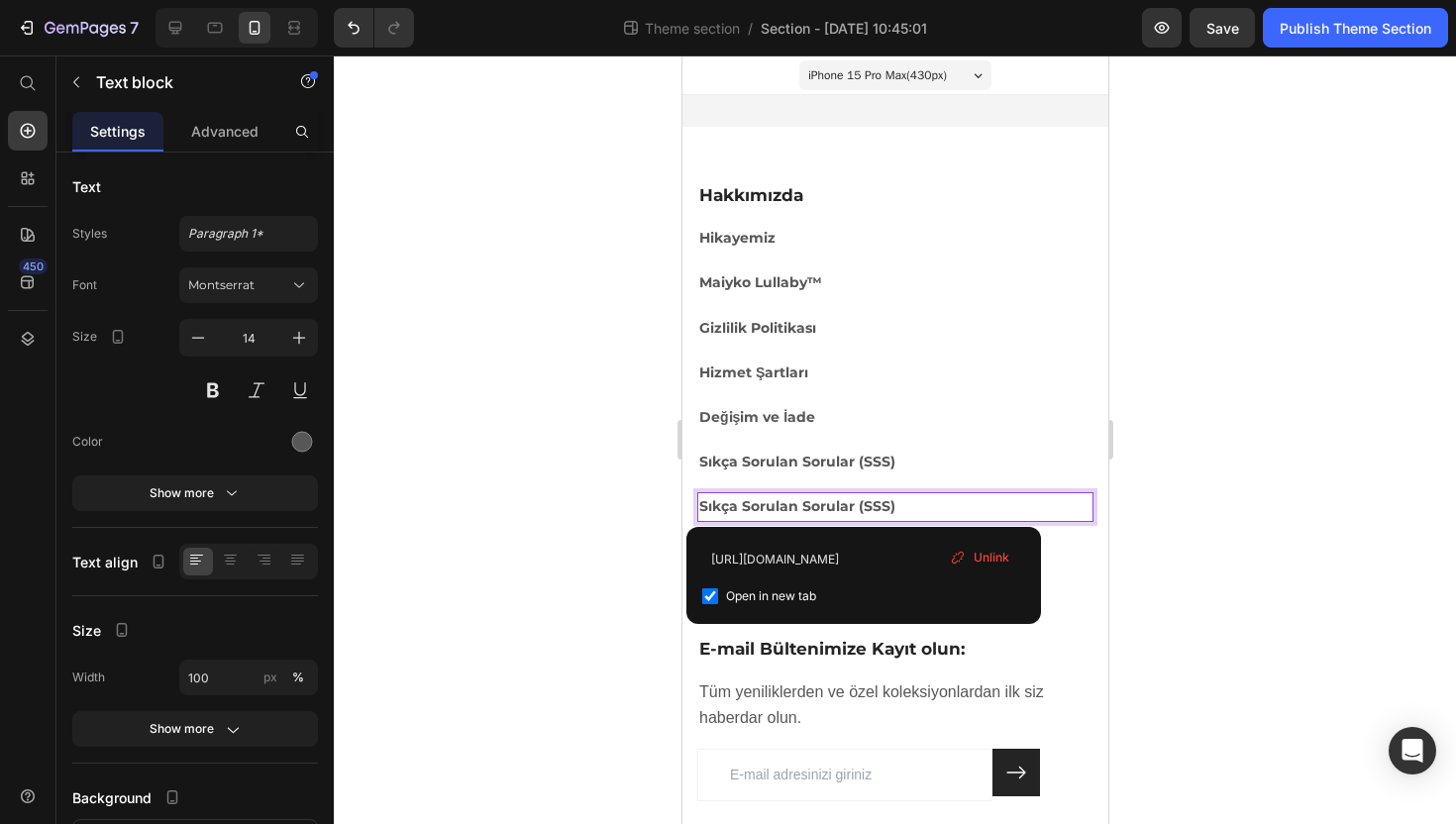 click on "Sıkça Sorulan Sorular (SSS)" at bounding box center (796, 506) 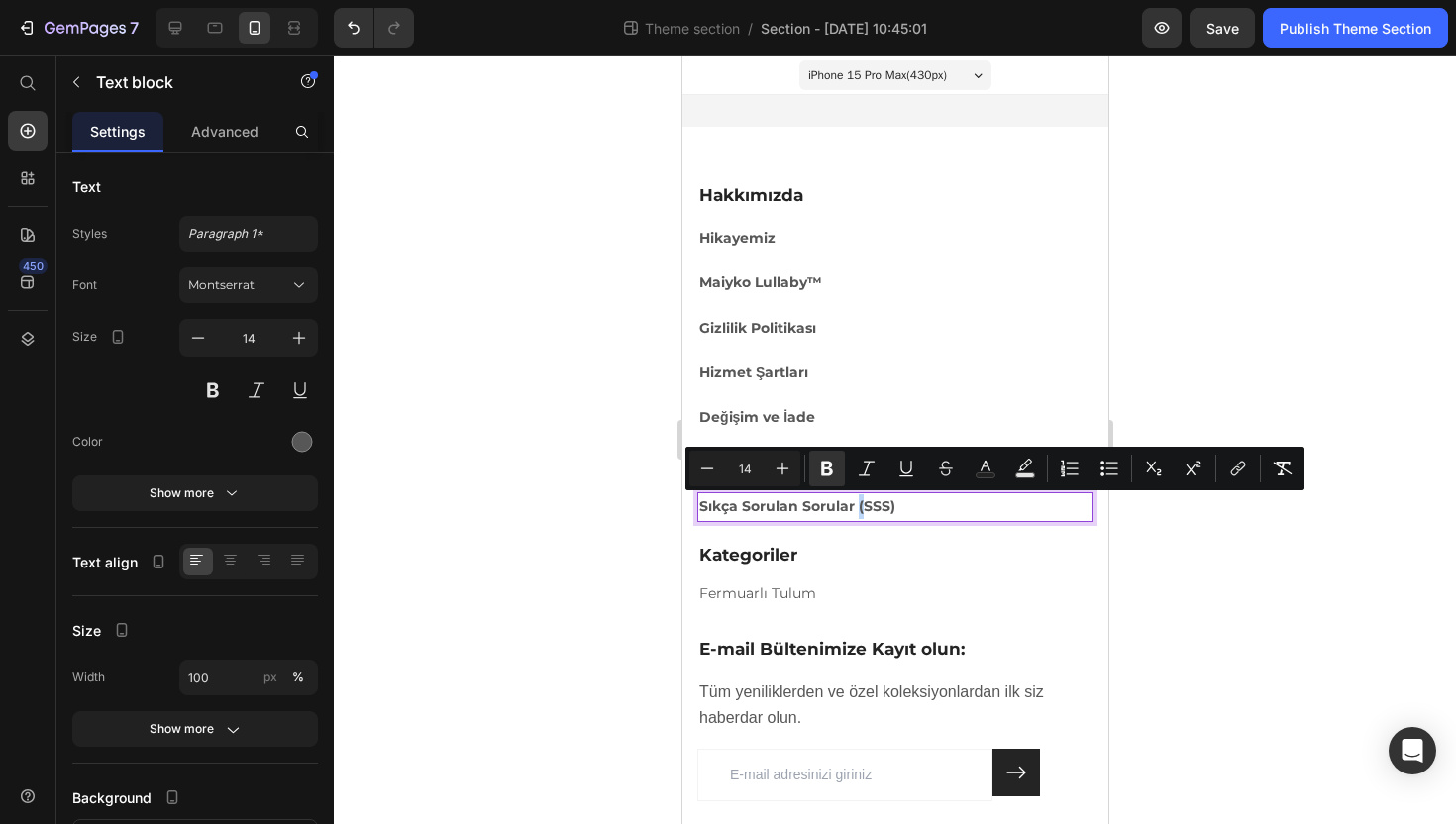 click on "Sıkça Sorulan Sorular (SSS)" at bounding box center (796, 506) 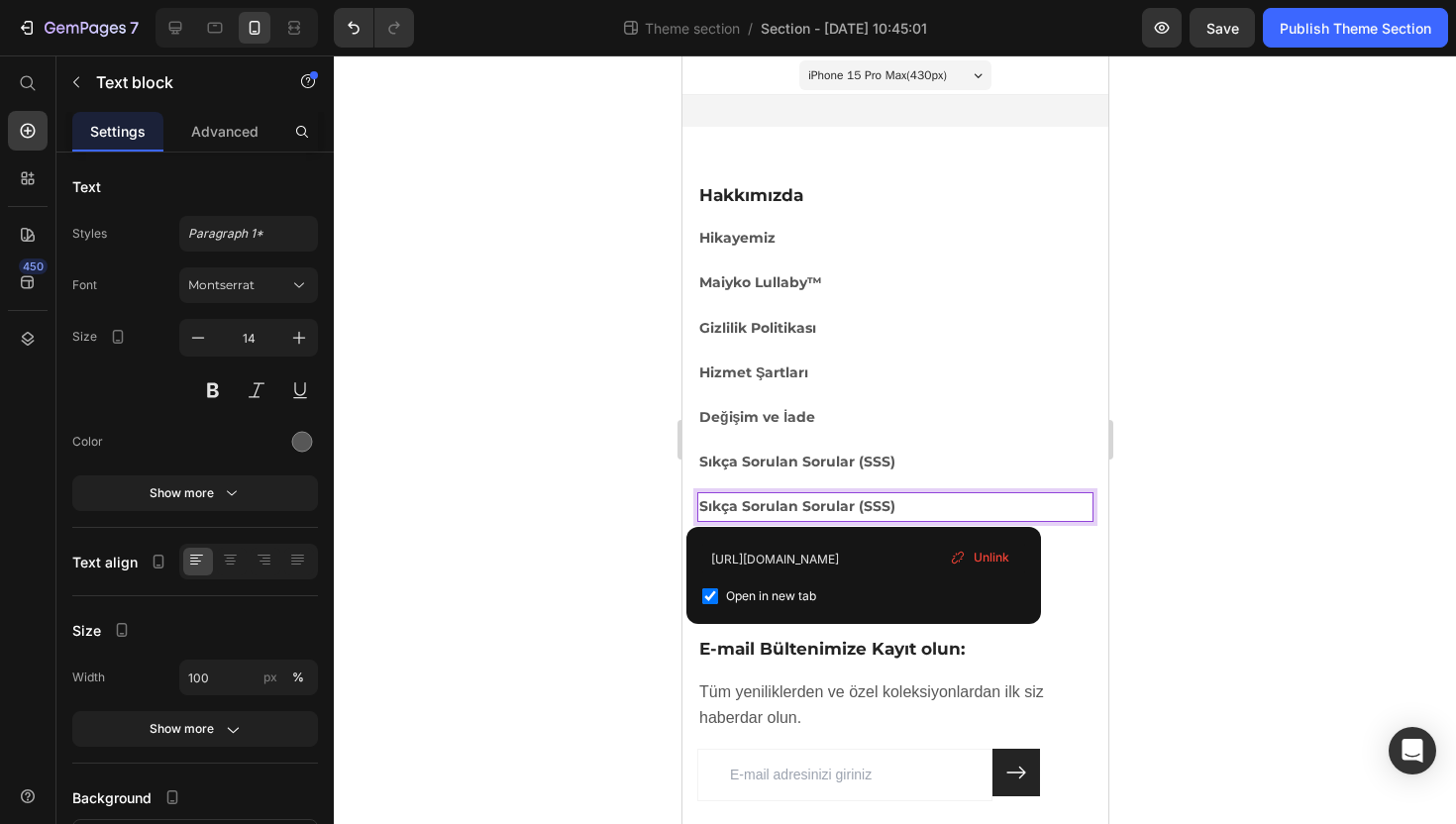 click on "Sıkça Sorulan Sorular (SSS)" at bounding box center (796, 506) 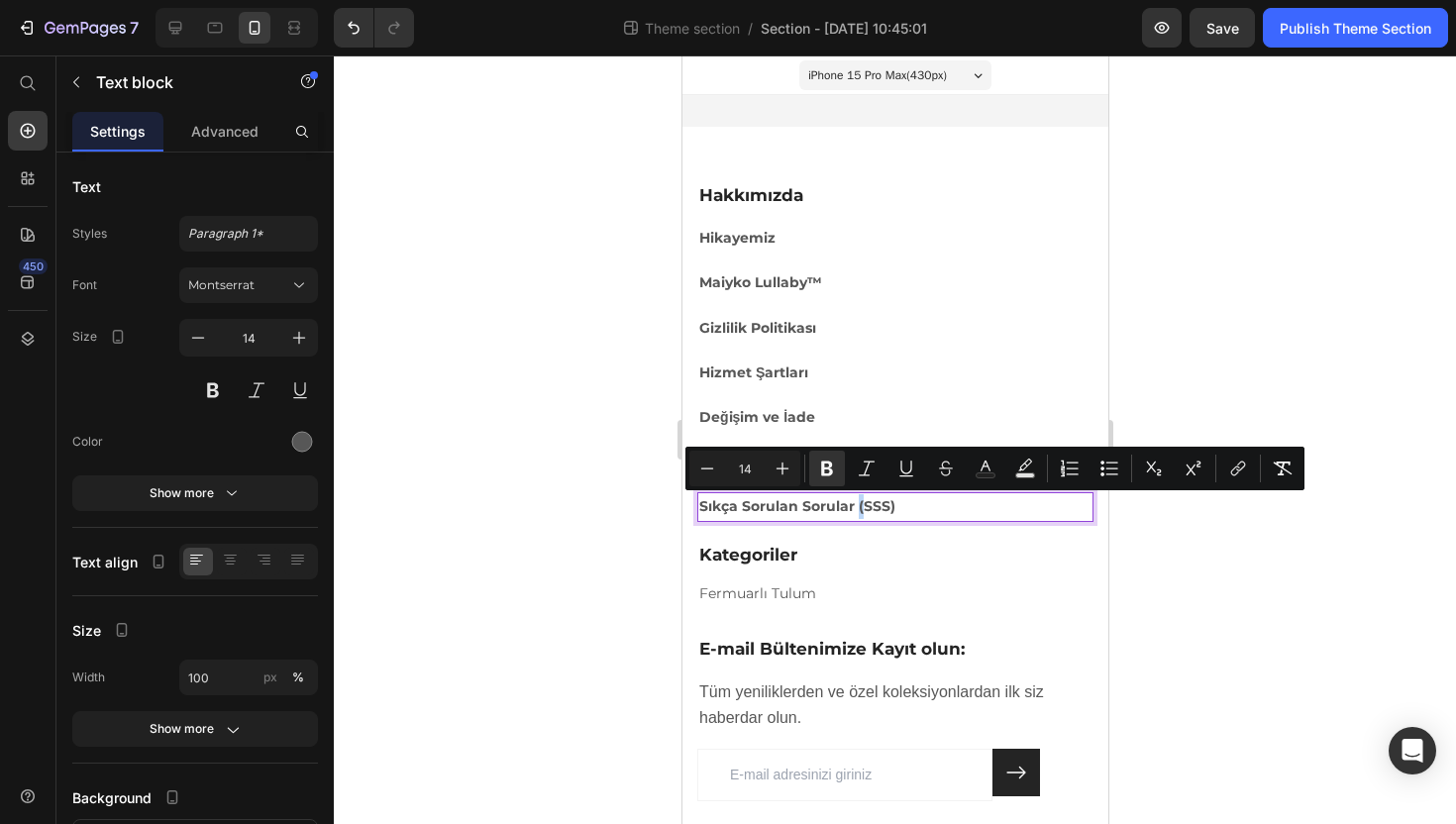 click on "Sıkça Sorulan Sorular (SSS)" at bounding box center [796, 506] 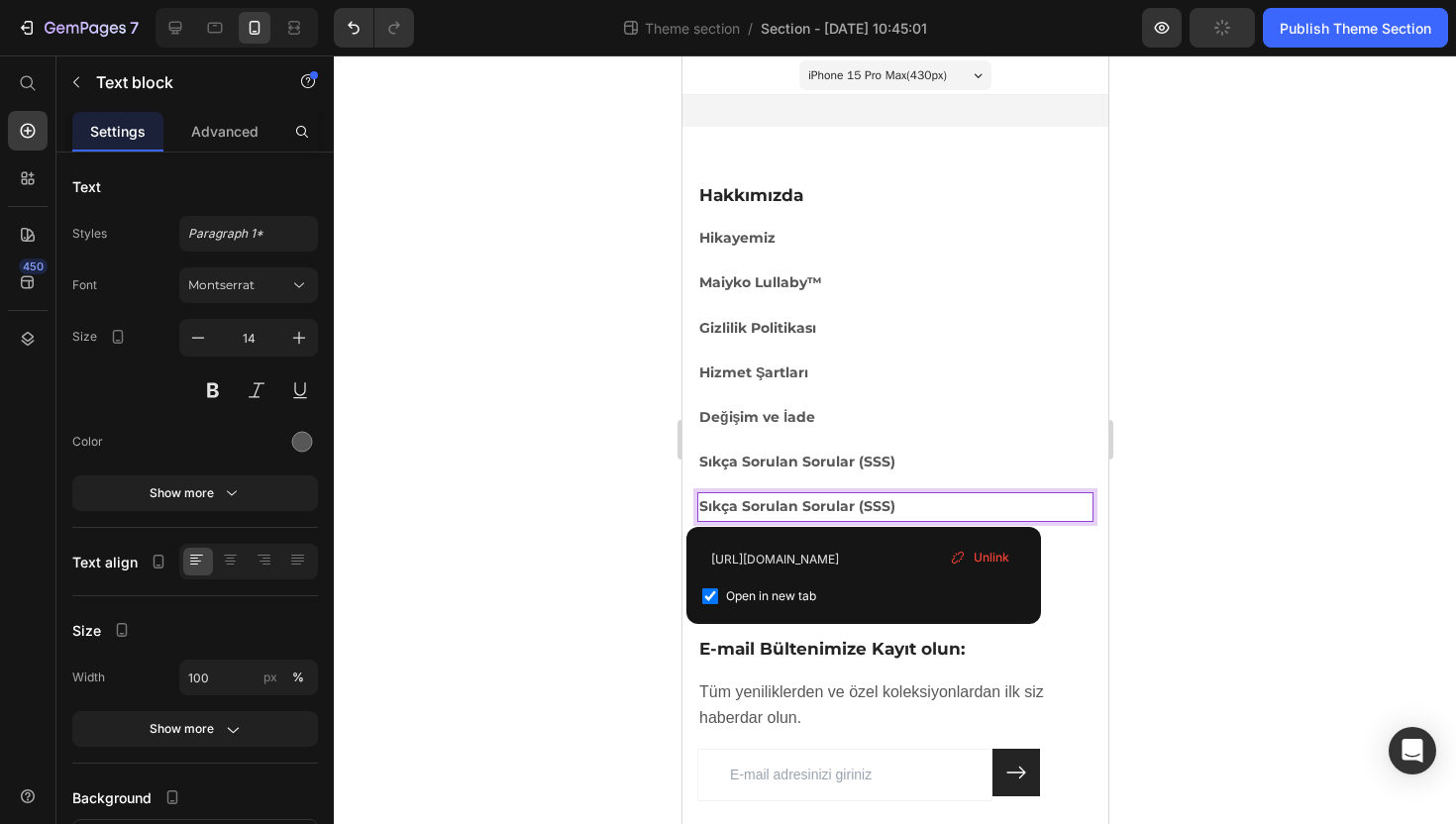 click on "Sıkça Sorulan Sorular (SSS)" at bounding box center [796, 506] 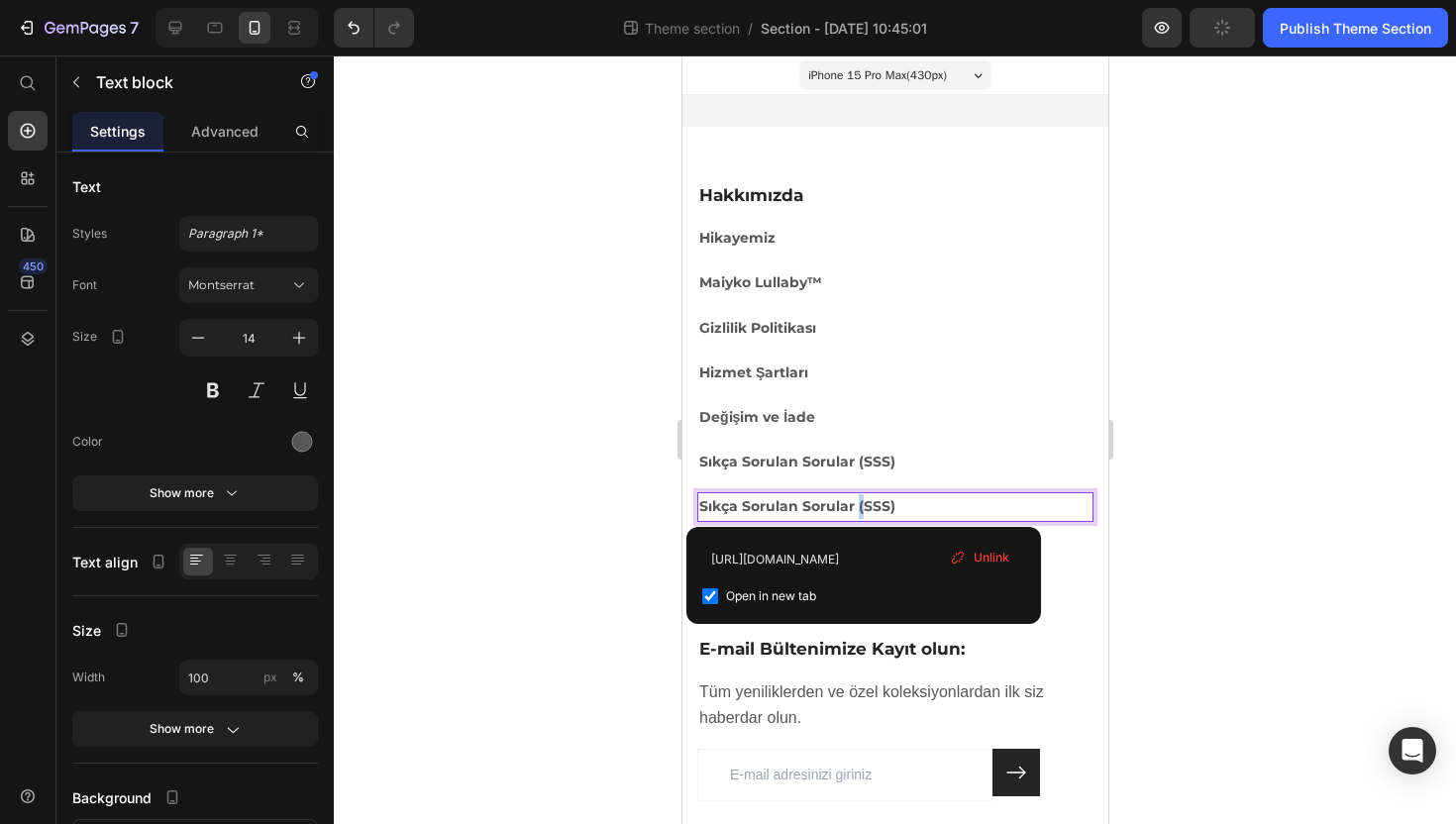 click on "Sıkça Sorulan Sorular (SSS)" at bounding box center (796, 506) 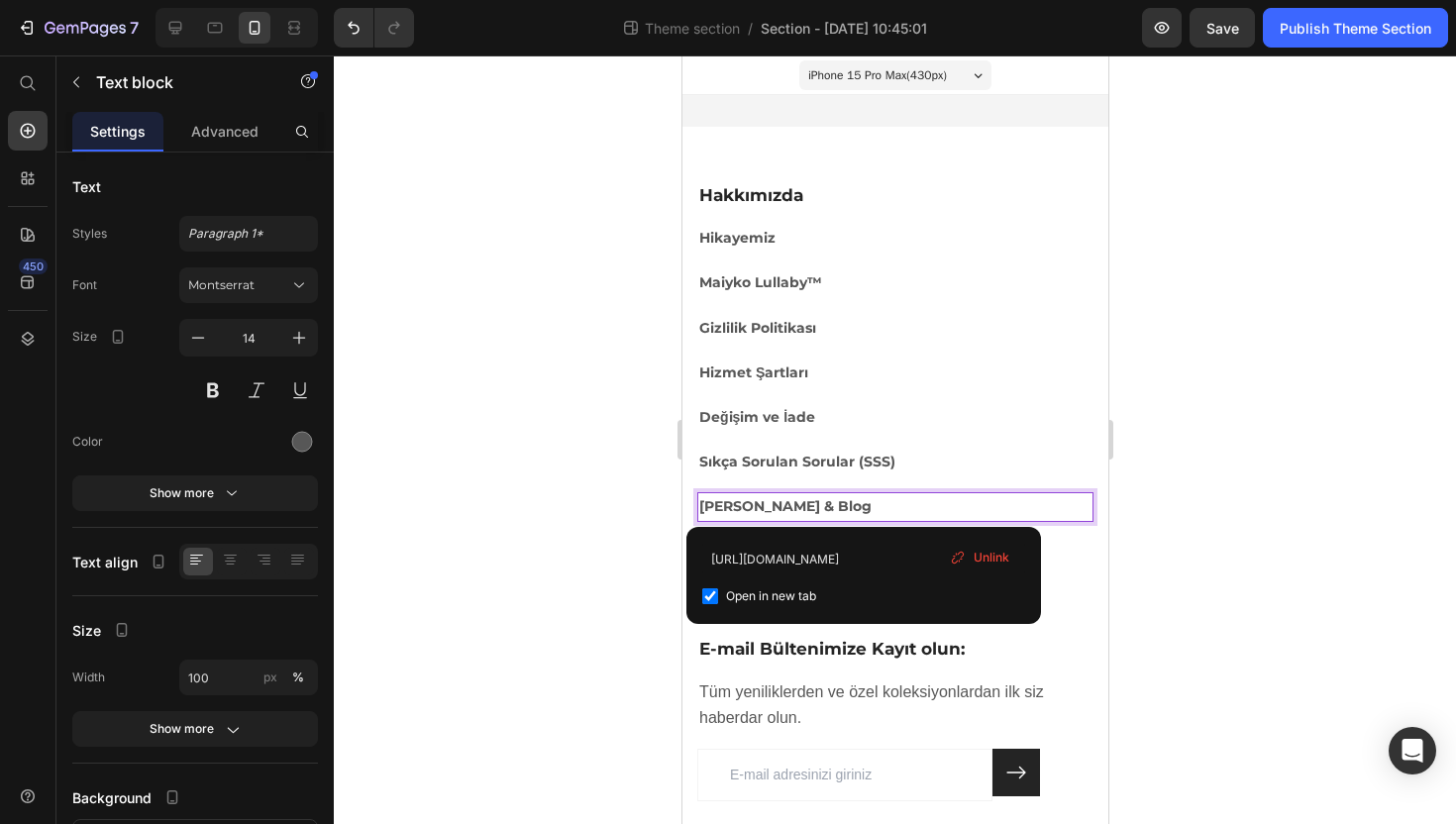 click 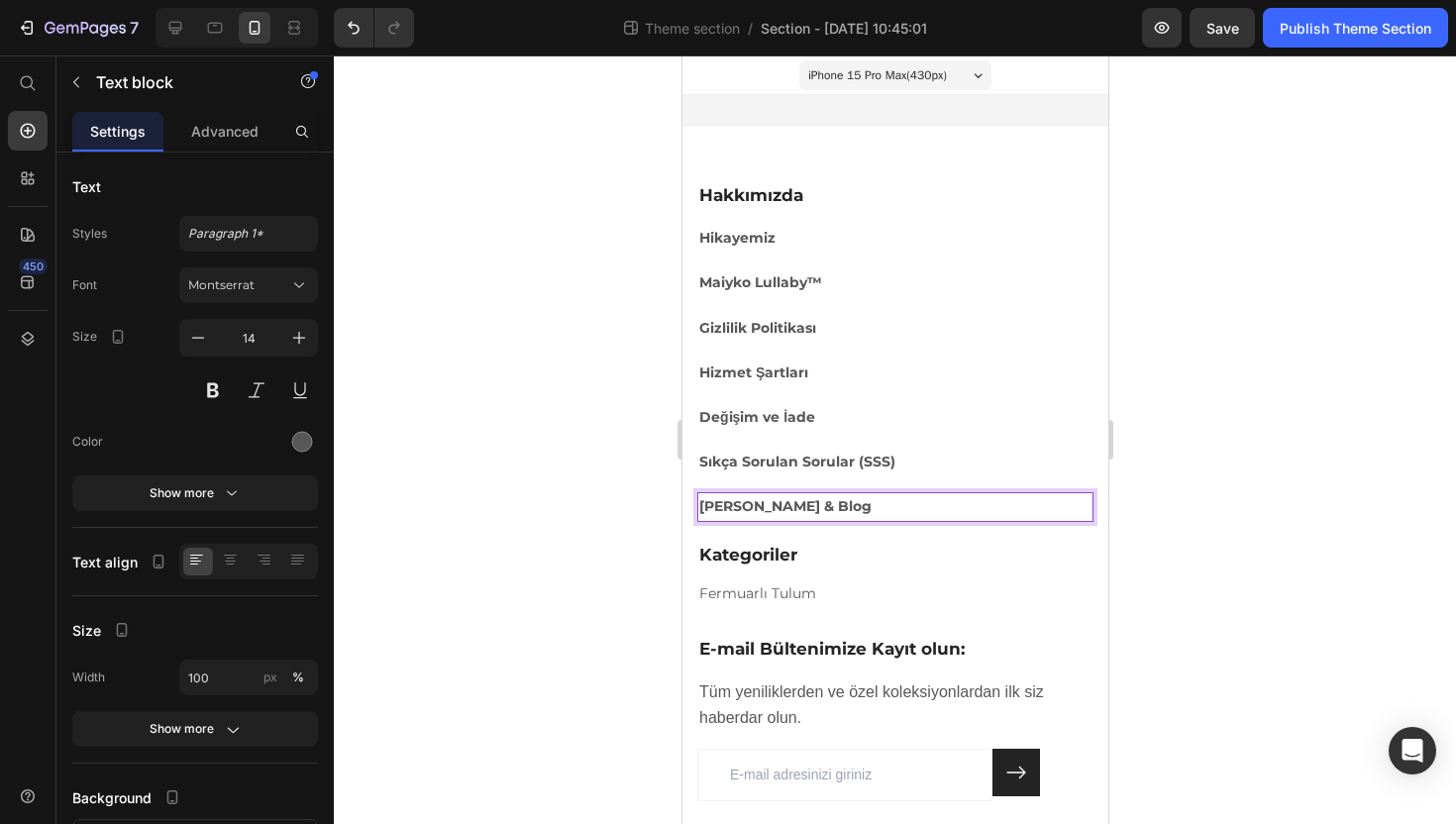 click on "[PERSON_NAME] & Blog" at bounding box center (894, 506) 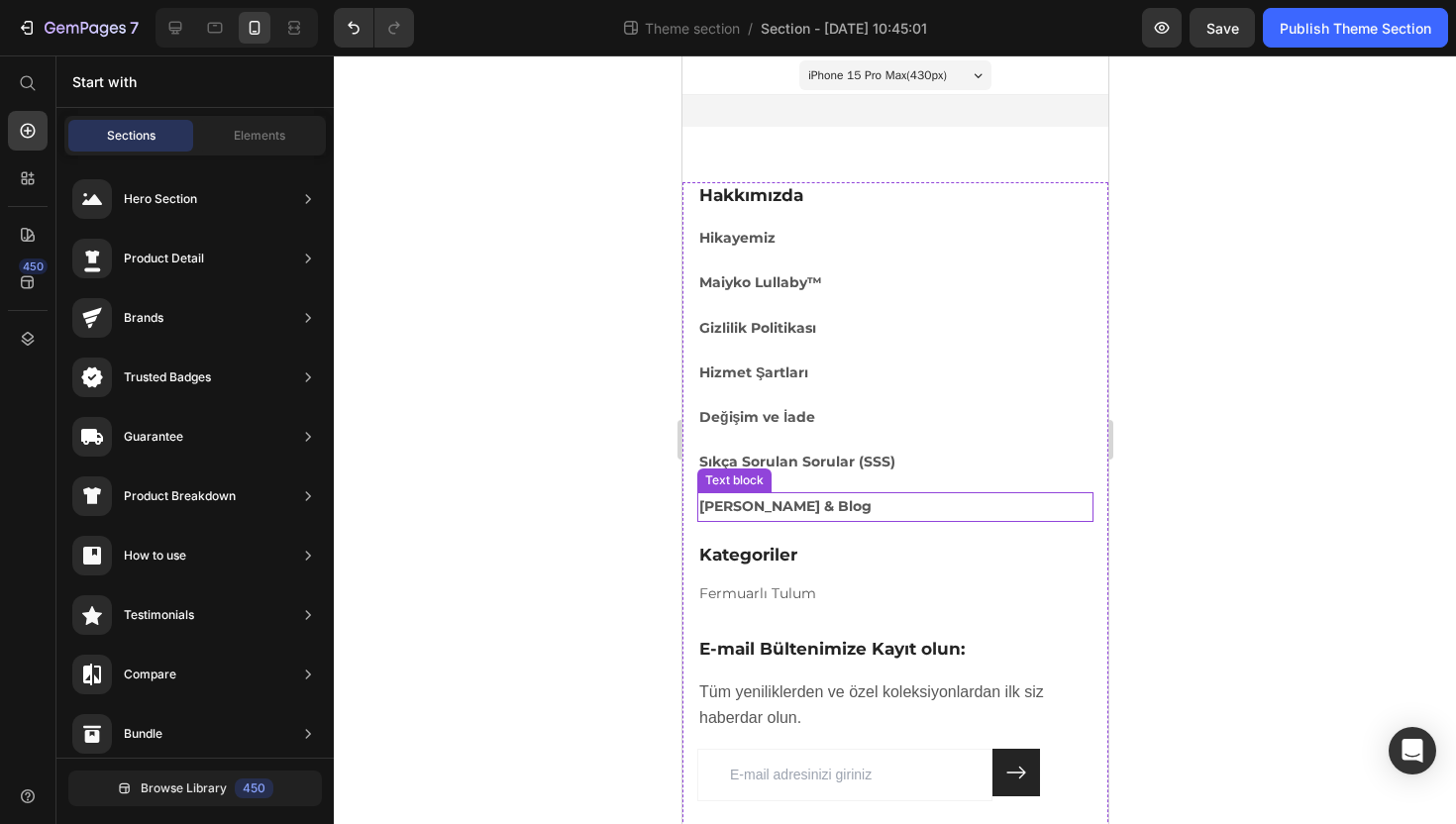 click on "[PERSON_NAME] & Blog" at bounding box center [894, 506] 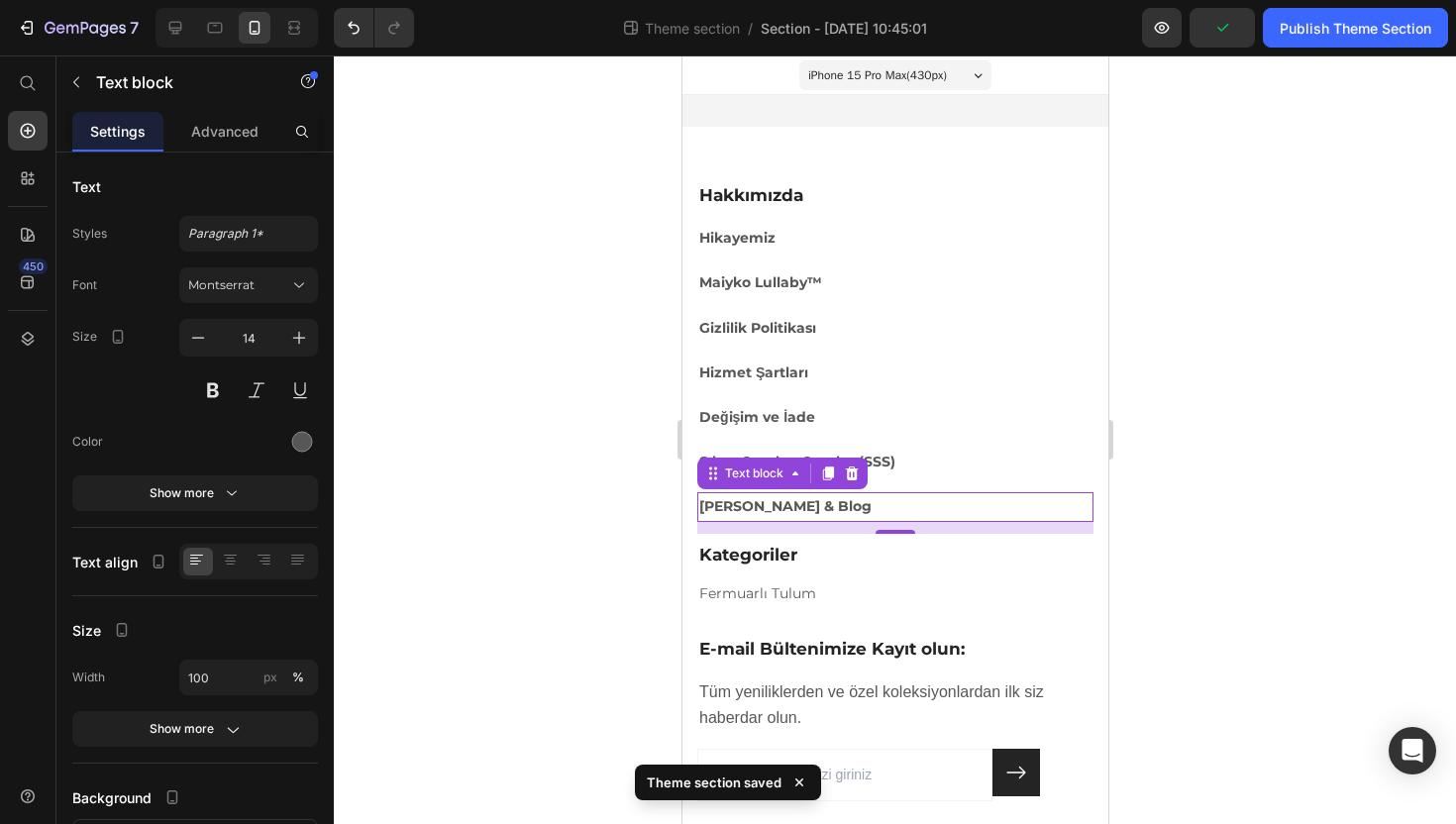 click on "[PERSON_NAME] & Blog" at bounding box center (784, 506) 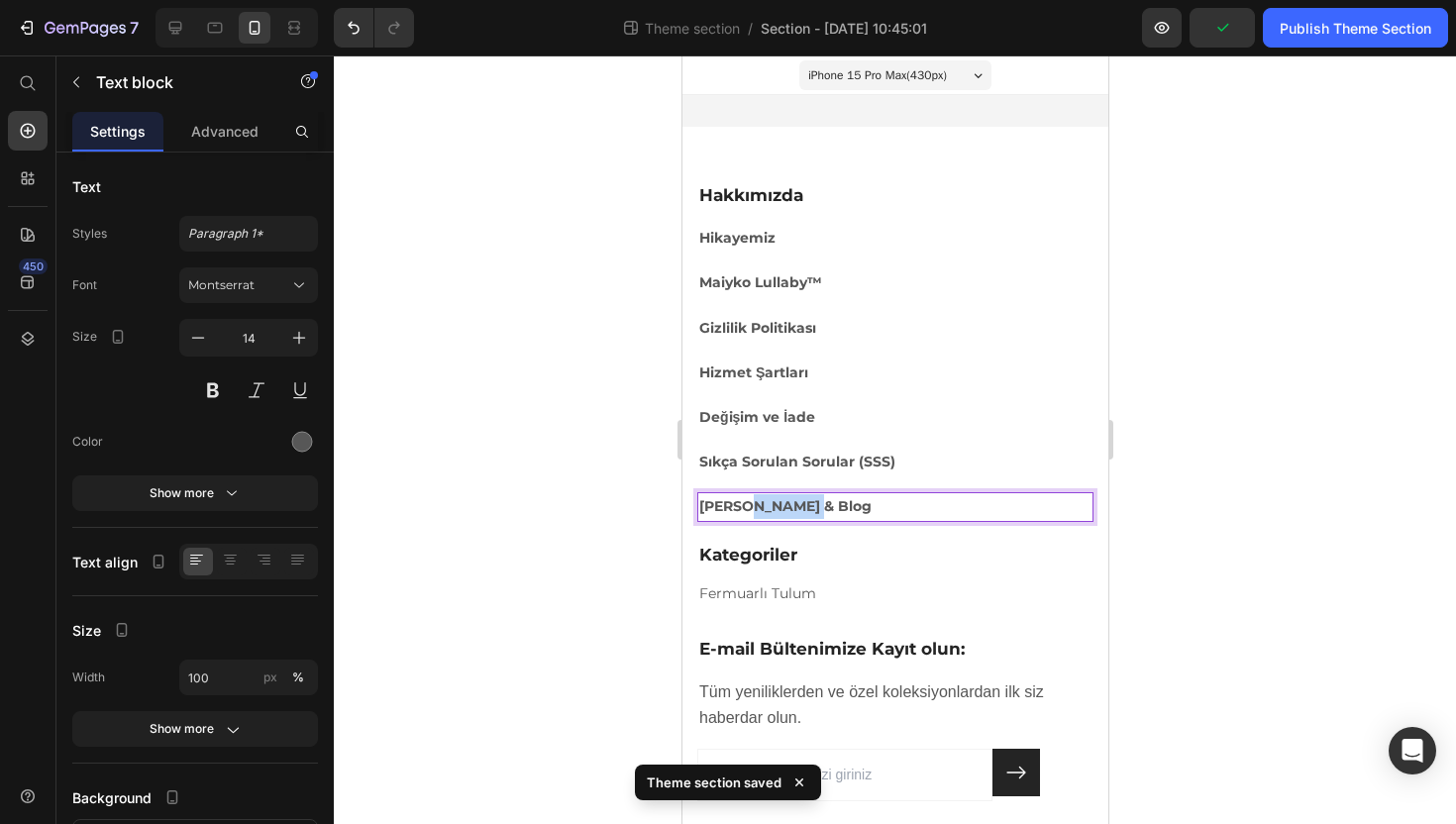 click on "[PERSON_NAME] & Blog" at bounding box center [784, 506] 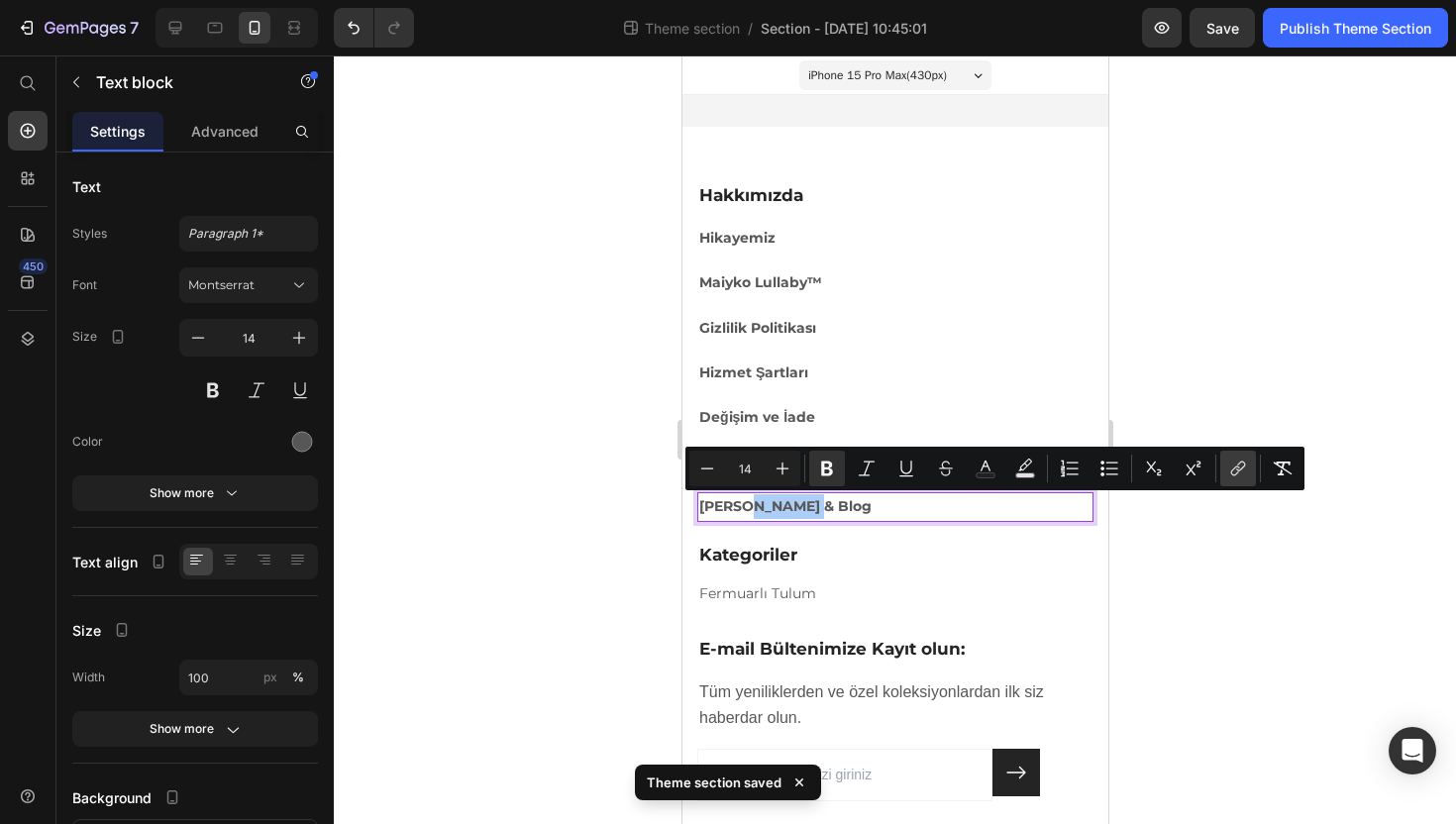 click 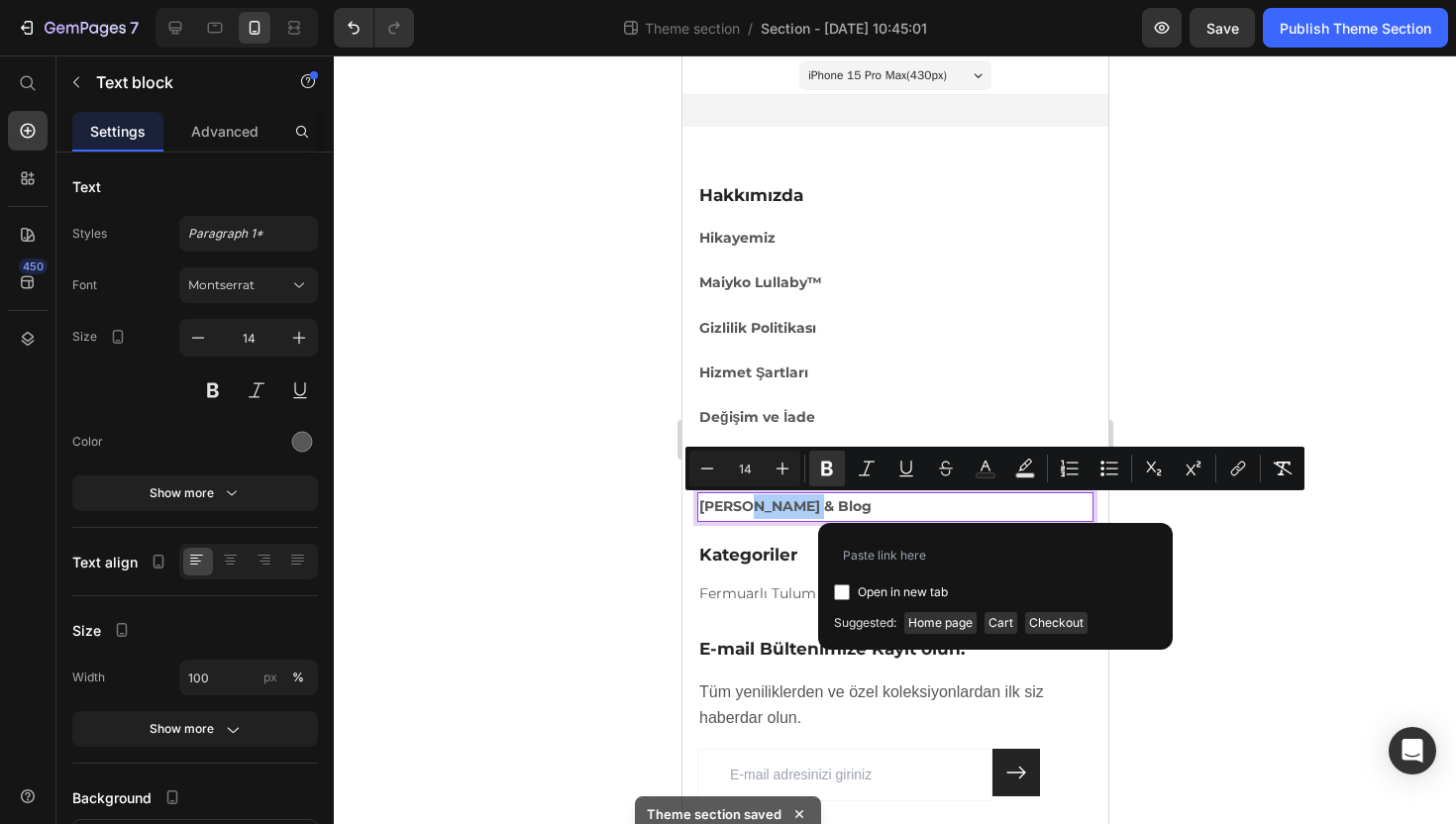 click on "Open in new tab" at bounding box center [902, 592] 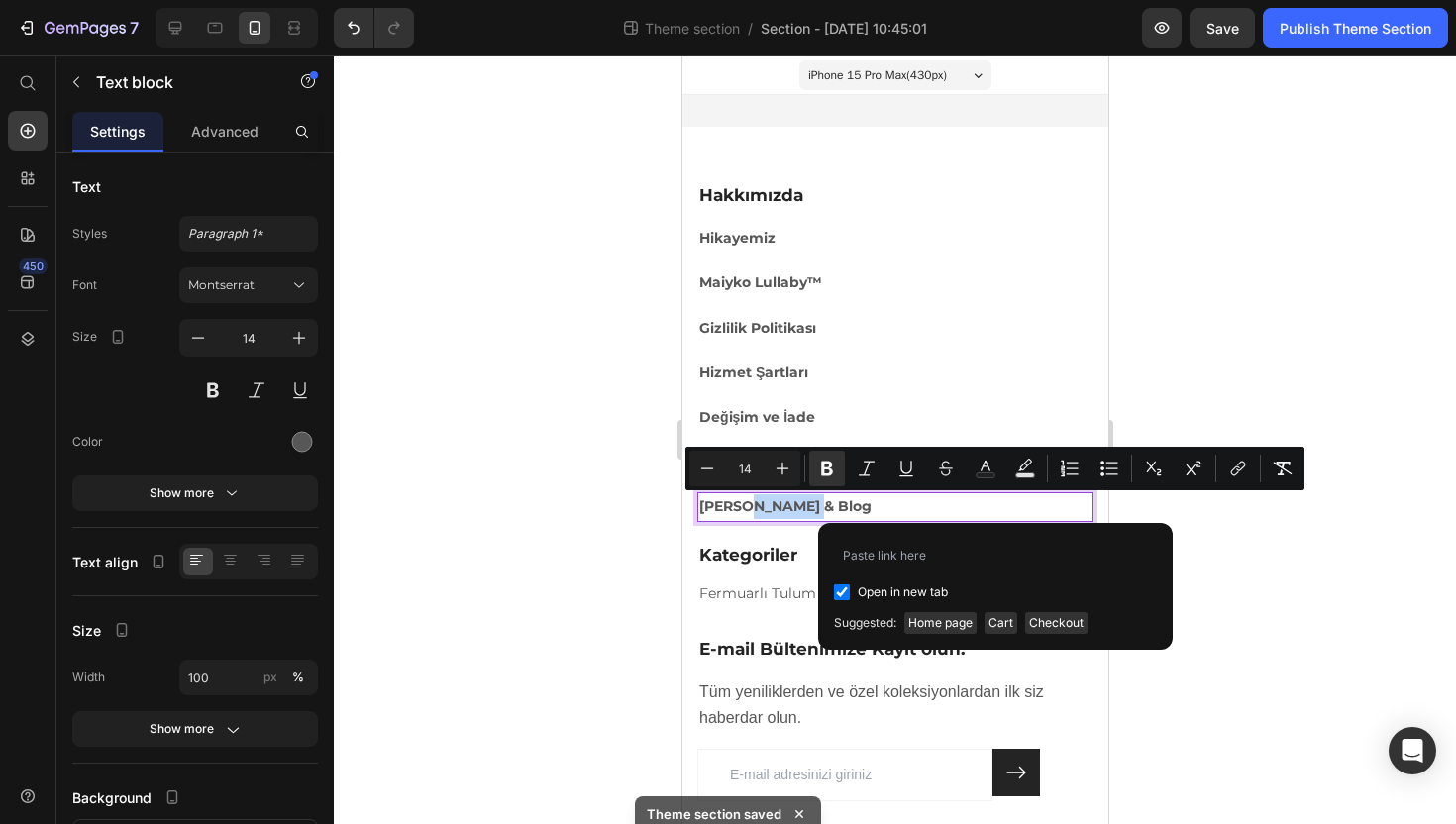 checkbox on "true" 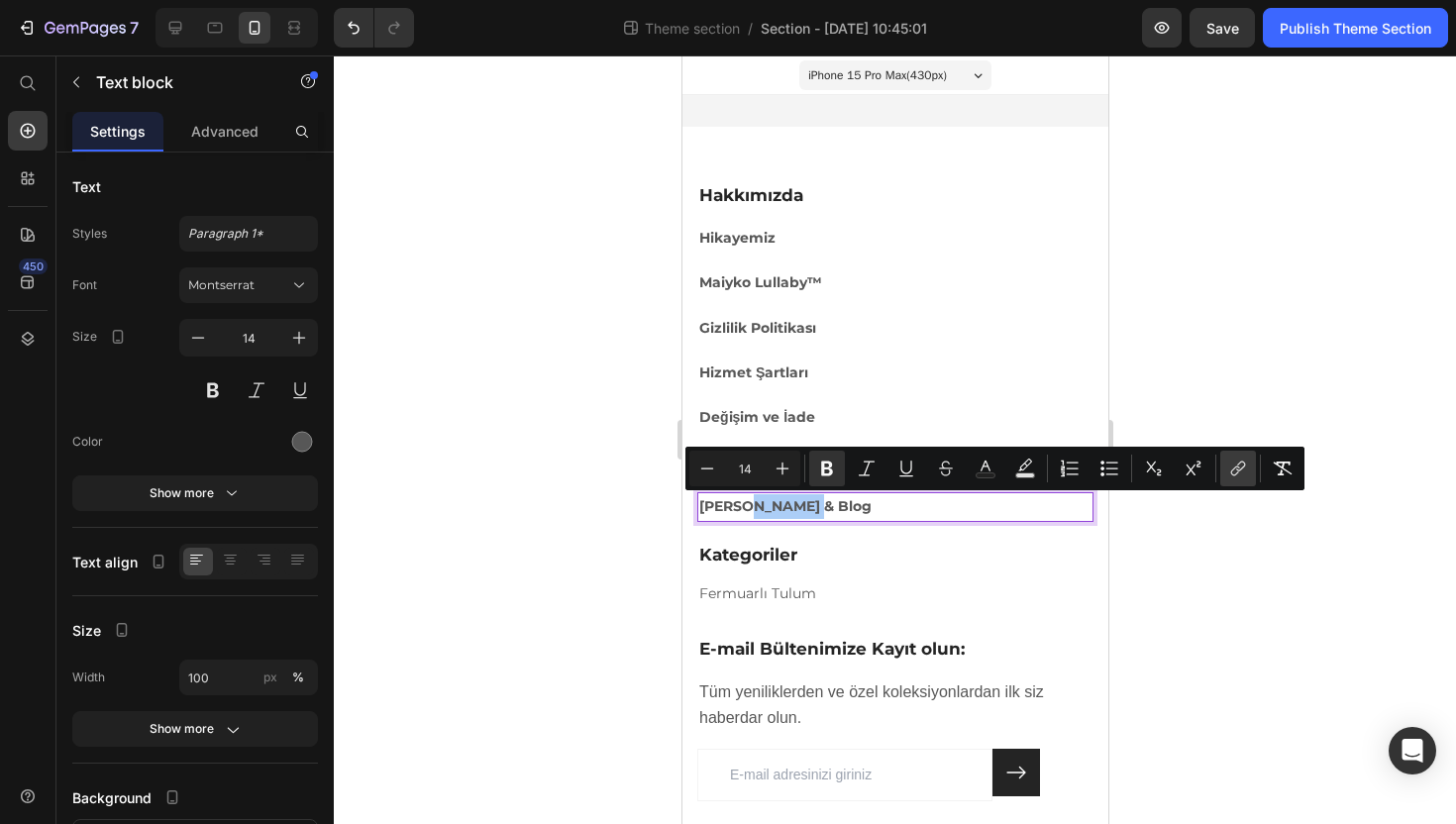 click 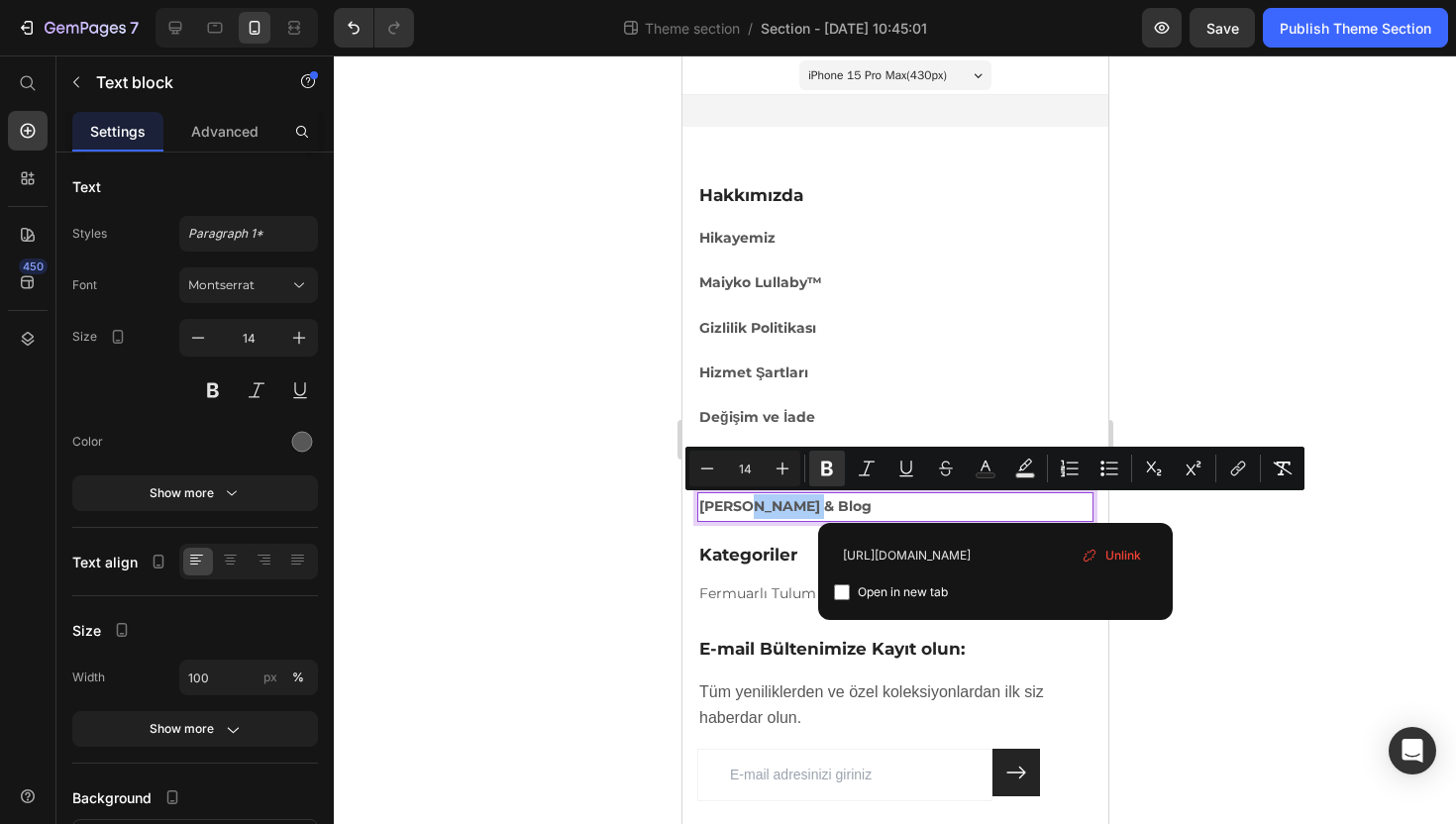 type on "https://www.maiyko.com/blogs/news" 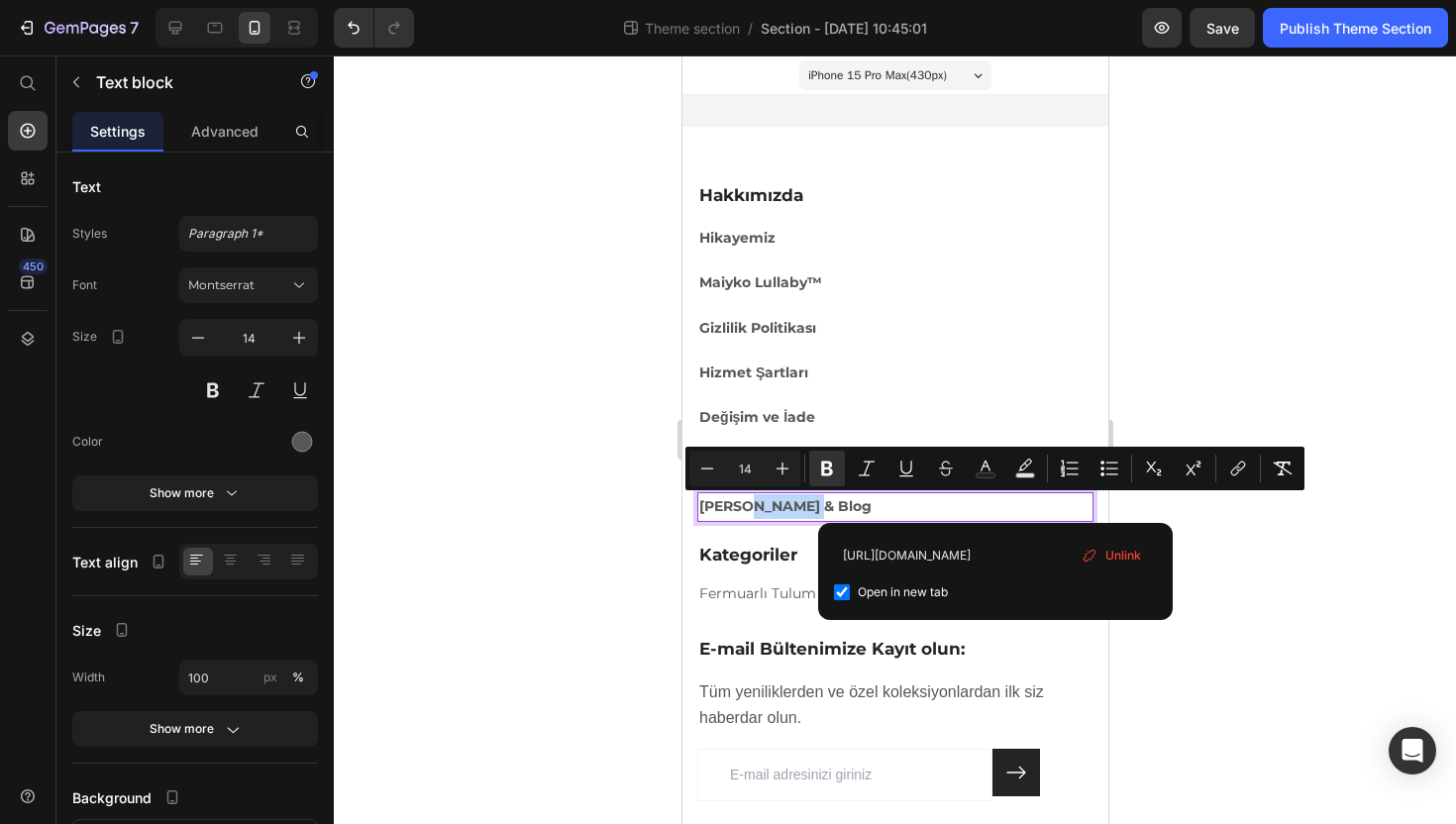 checkbox on "true" 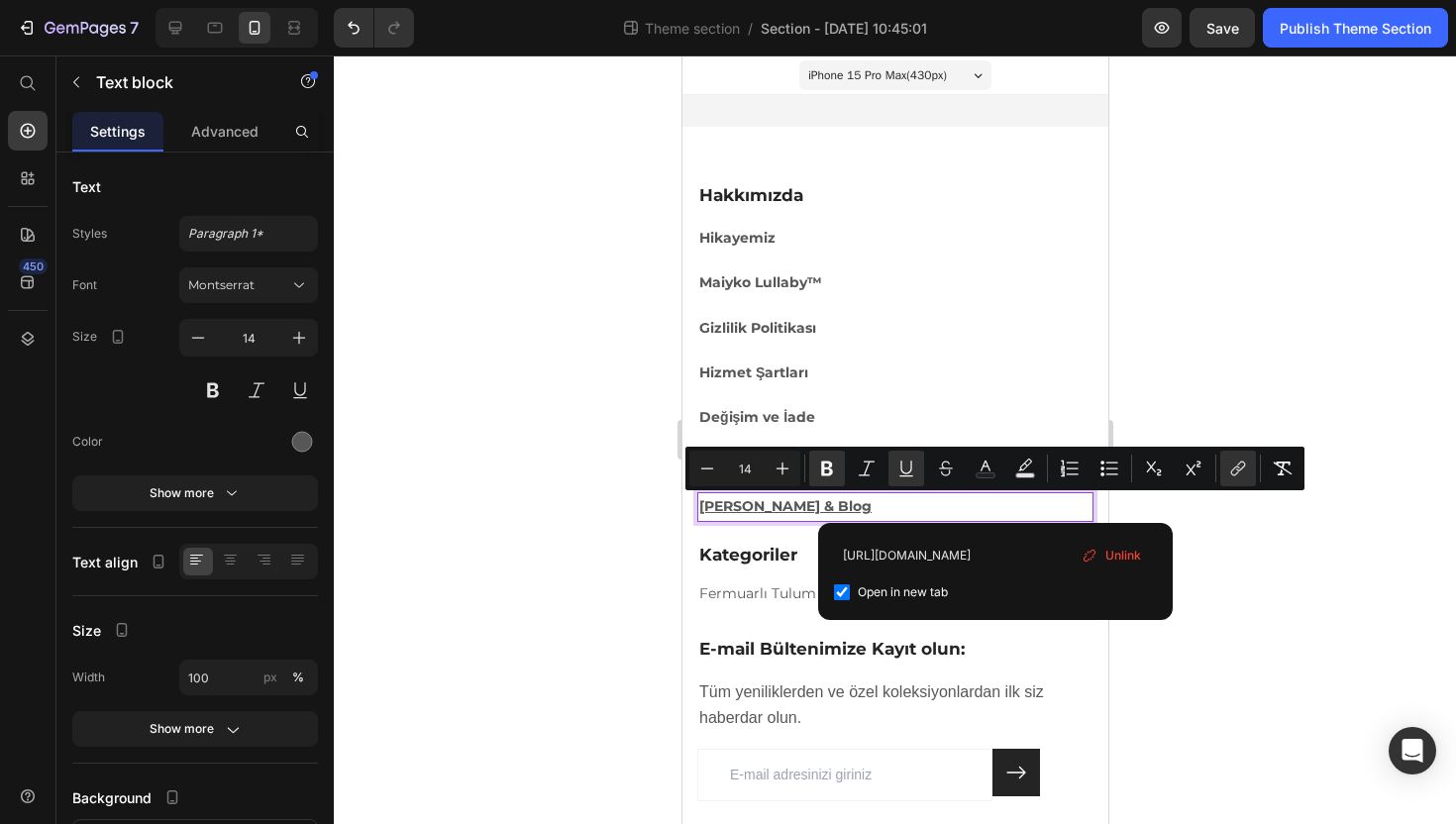click 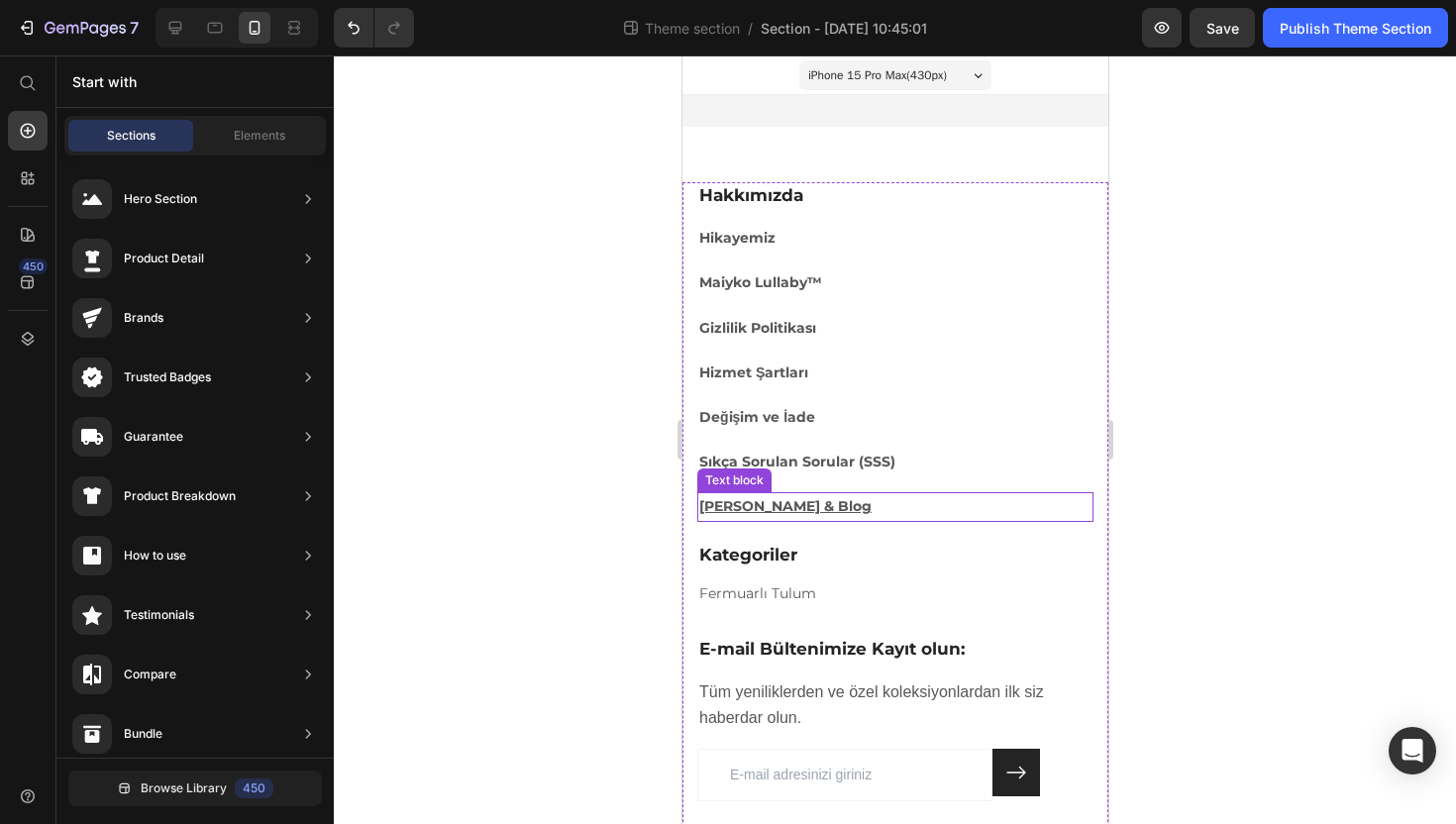 click on "[PERSON_NAME] & Blog" at bounding box center (894, 506) 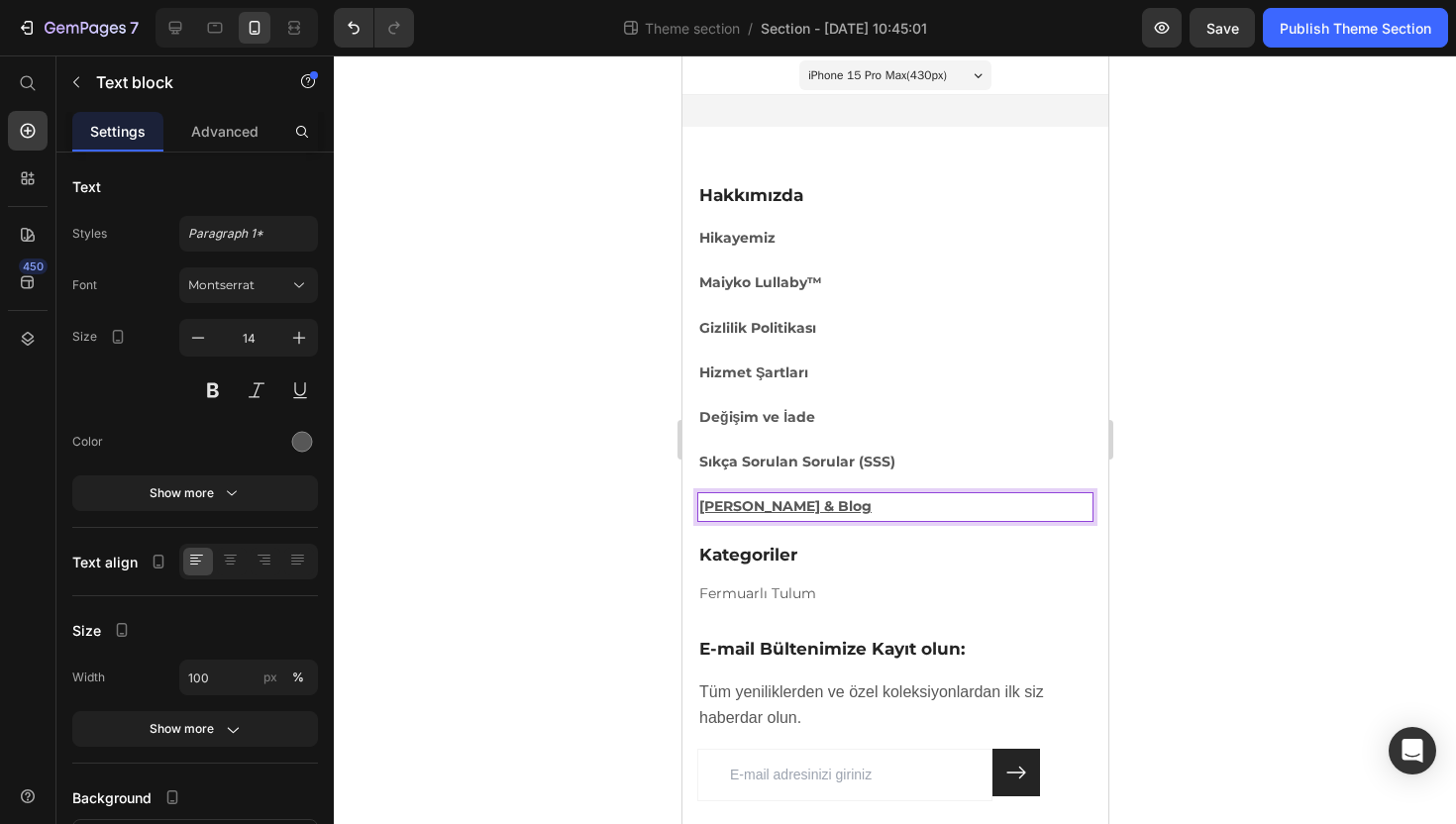 click on "[PERSON_NAME] & Blog" at bounding box center [784, 506] 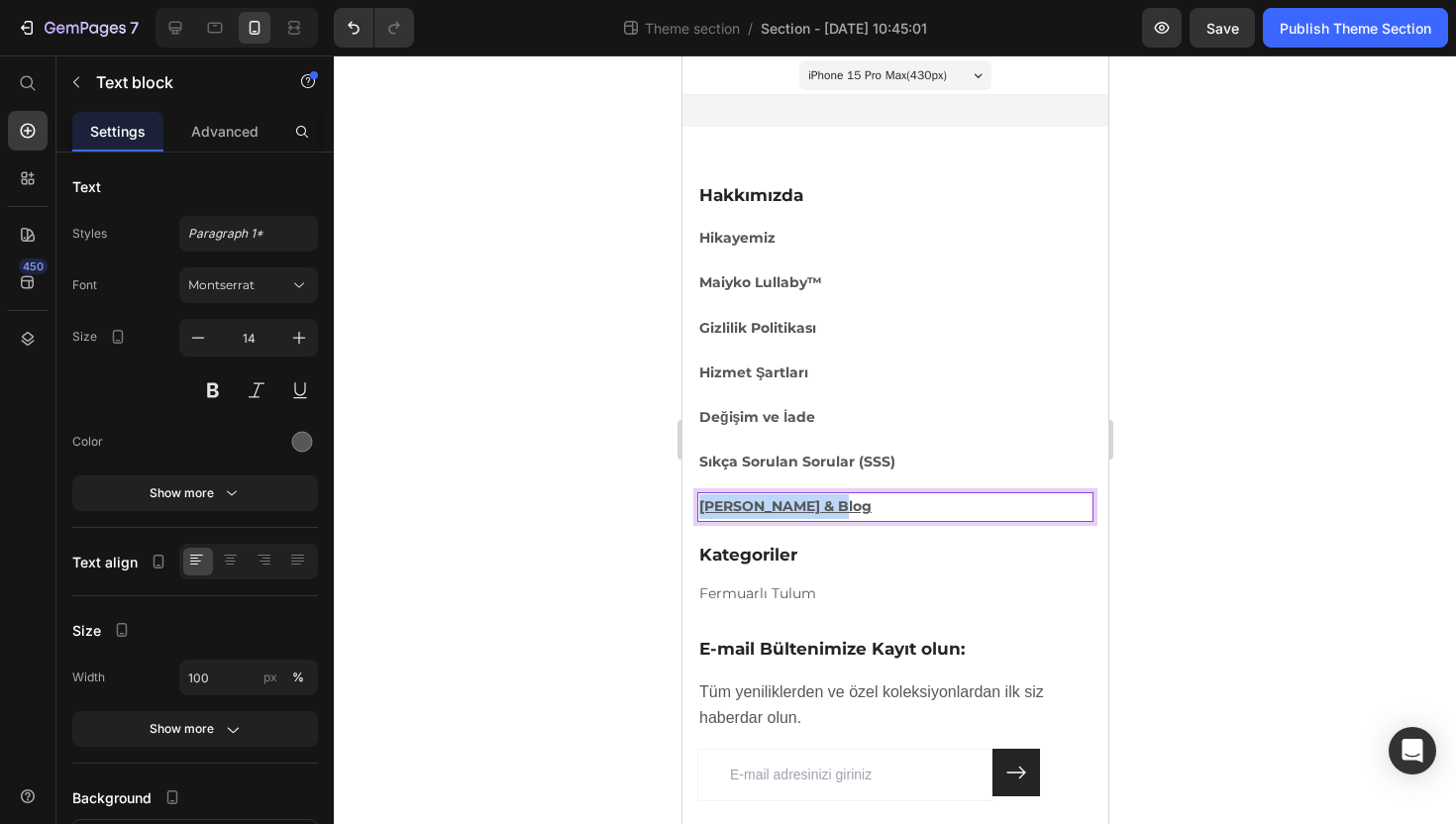 click on "[PERSON_NAME] & Blog" at bounding box center [784, 506] 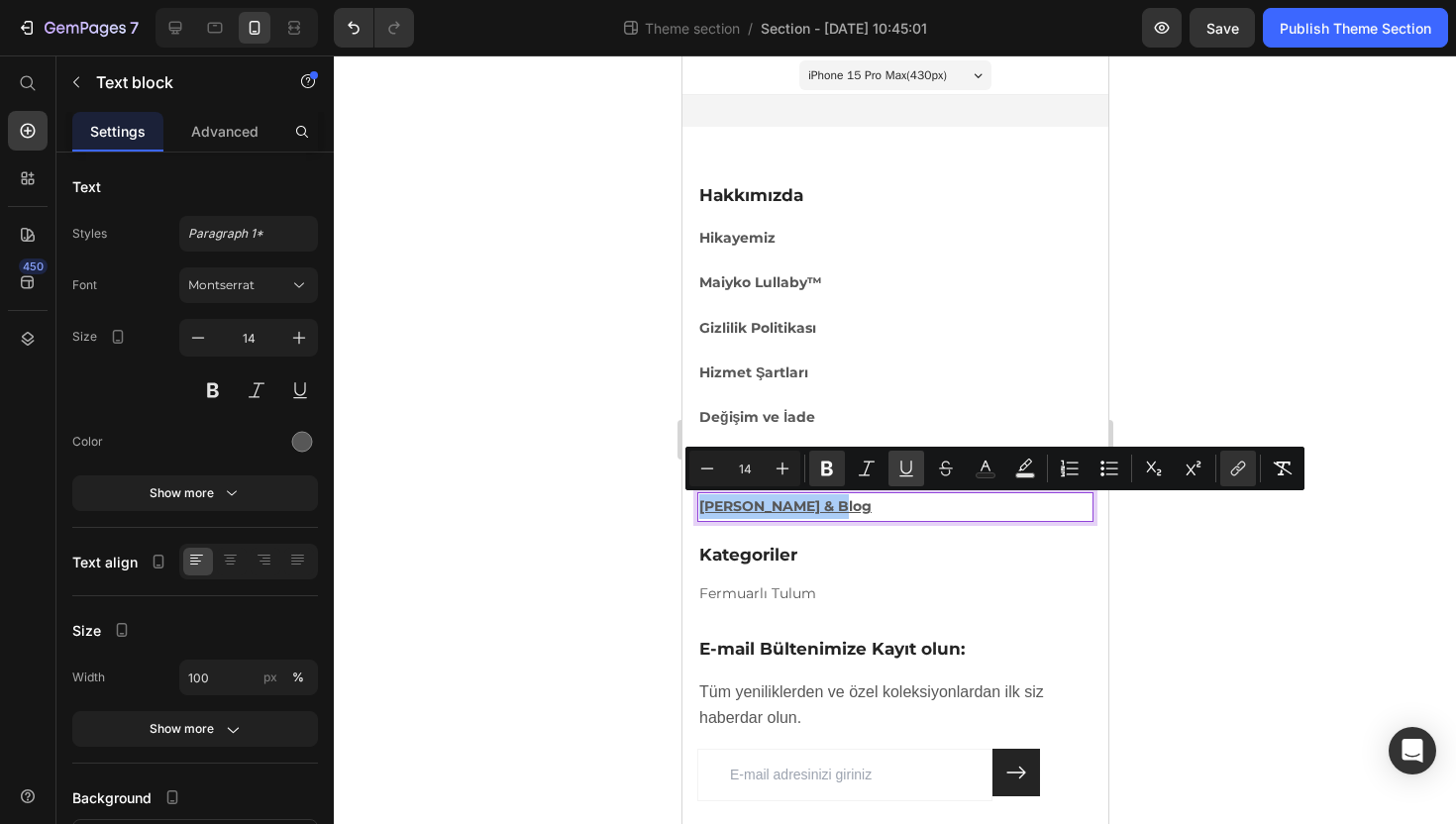 click 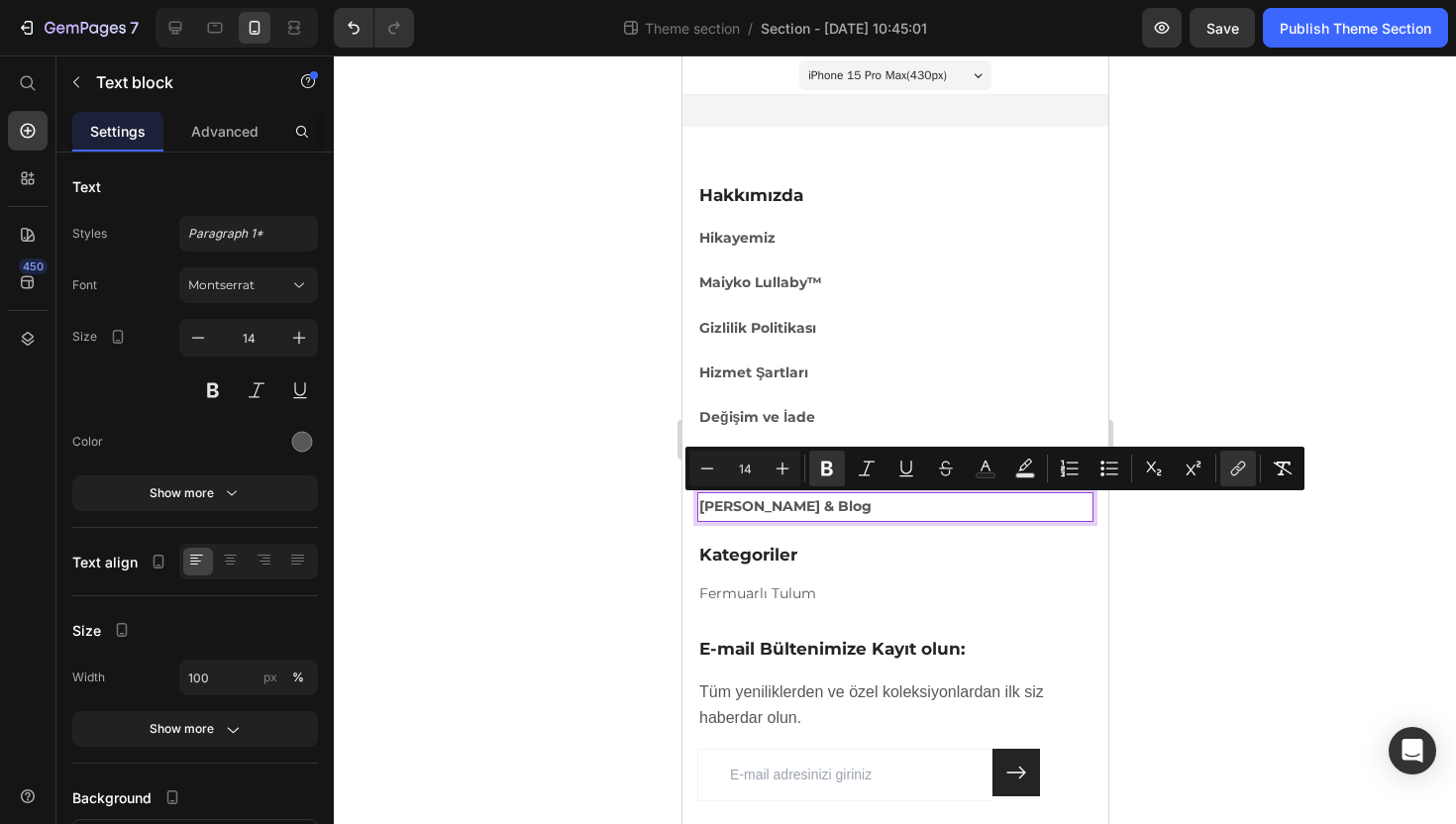 click 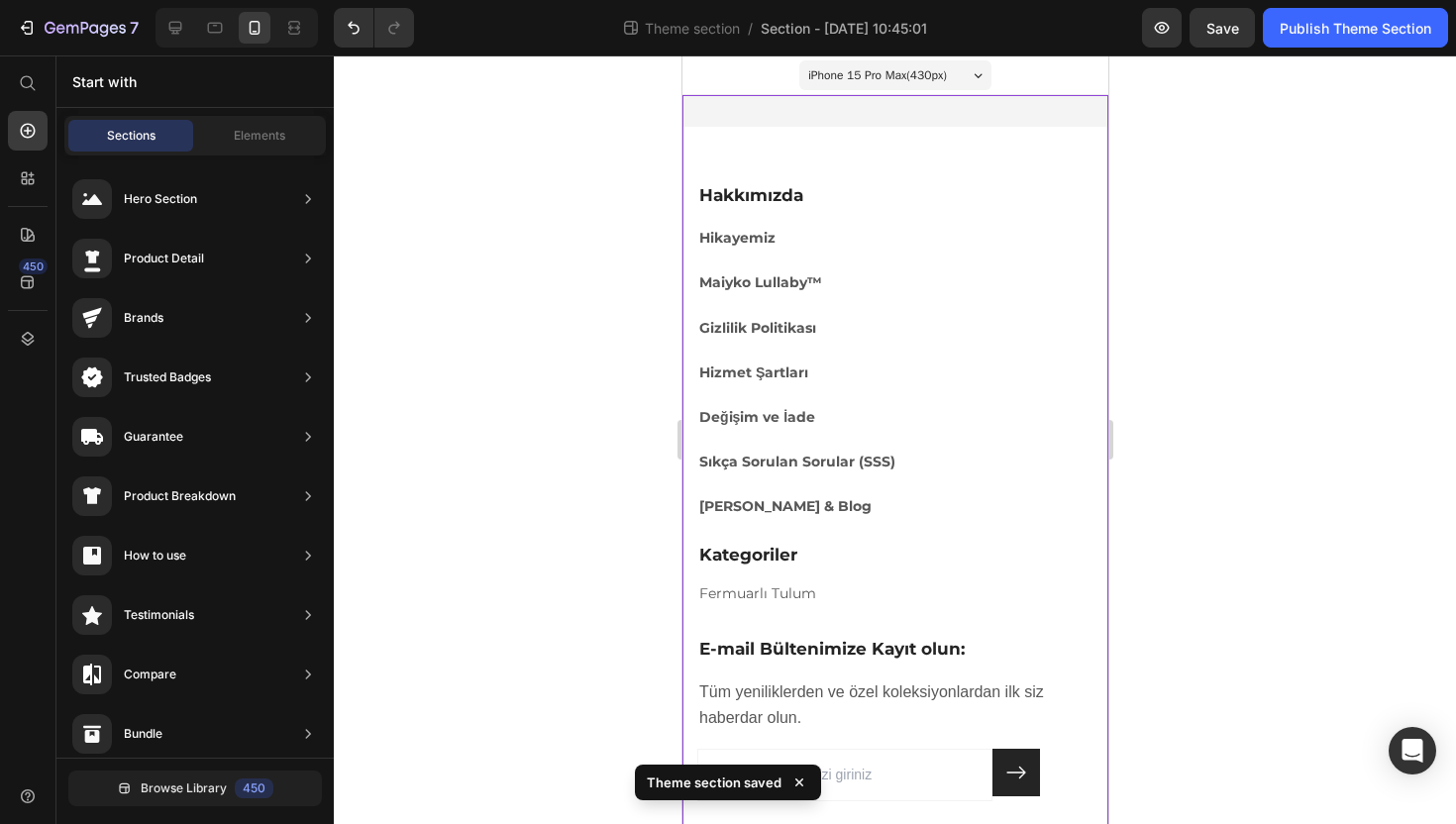 click on "Hakkımızda Heading Hikayemiz Text block Maiyko Lullaby™ Text block Gizlilik Politikası Text block Hizmet Şartları Text block Değişim ve İade Text block Sıkça Sorulan Sorular (SSS) Text block Bebek Gelişimi & Blog Text block Kategoriler Heading Fermuarlı Tulum Text block E-mail Bültenimize Kayıt olun: Heading Tüm yeniliklerden ve özel koleksiyonlardan ilk siz haberdar olun.  Text block Email Field
Submit Button Row Newsletter Image Row Row                Title Line Image Copyright © 2025 Maiyko. All Rights Reserved. Text block Row Copyright © 2025 Maiyko. All Rights Reserved. Text block Image Row Row" at bounding box center [894, 640] 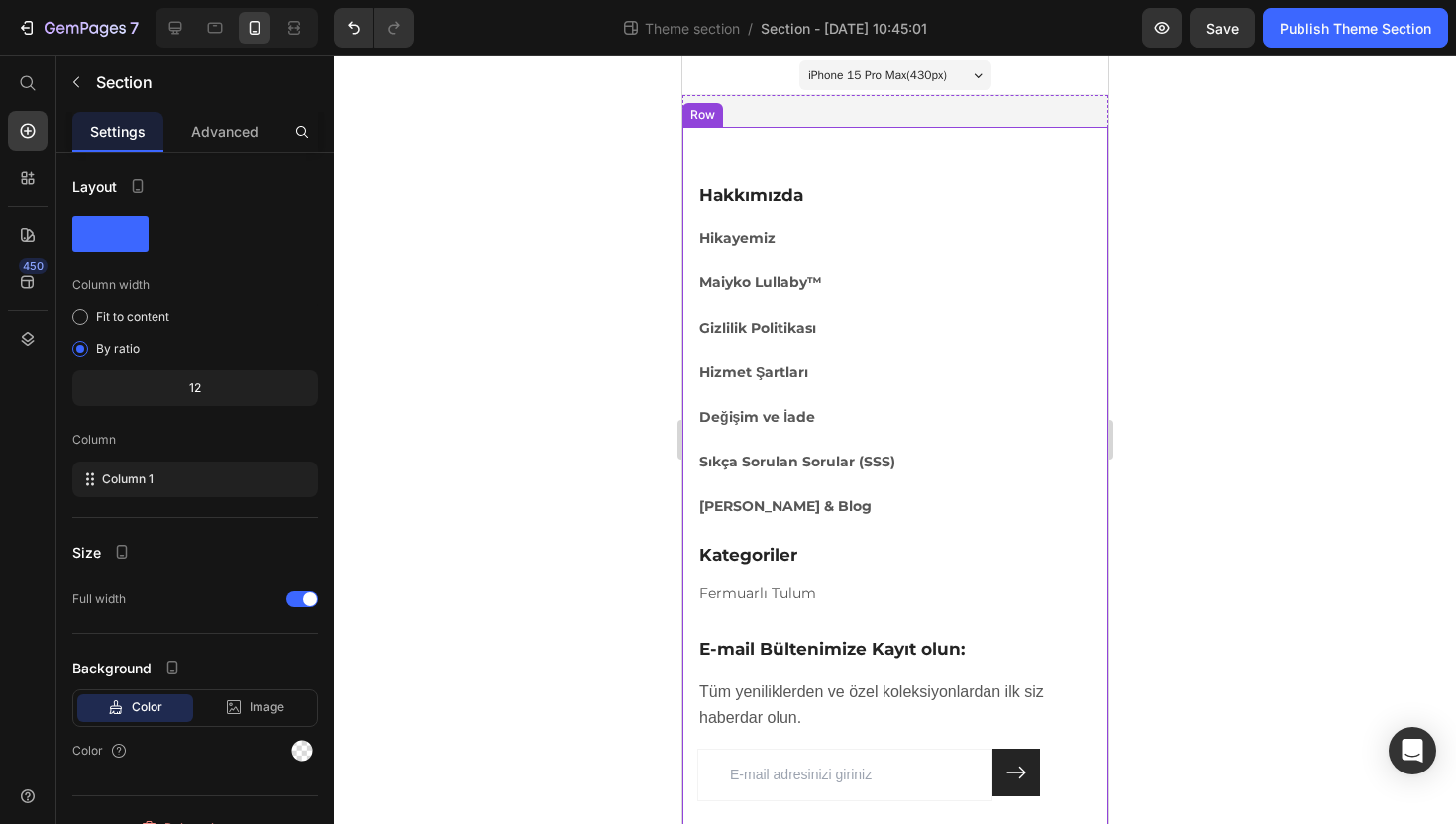 click on "Hakkımızda Heading Hikayemiz Text block Maiyko Lullaby™ Text block Gizlilik Politikası Text block Hizmet Şartları Text block Değişim ve İade Text block Sıkça Sorulan Sorular (SSS) Text block Bebek Gelişimi & Blog Text block Kategoriler Heading Fermuarlı Tulum Text block E-mail Bültenimize Kayıt olun: Heading Tüm yeniliklerden ve özel koleksiyonlardan ilk siz haberdar olun.  Text block Email Field
Submit Button Row Newsletter Image Row Row                Title Line Image Copyright © 2025 Maiyko. All Rights Reserved. Text block Row Copyright © 2025 Maiyko. All Rights Reserved. Text block Image Row Row" at bounding box center [894, 640] 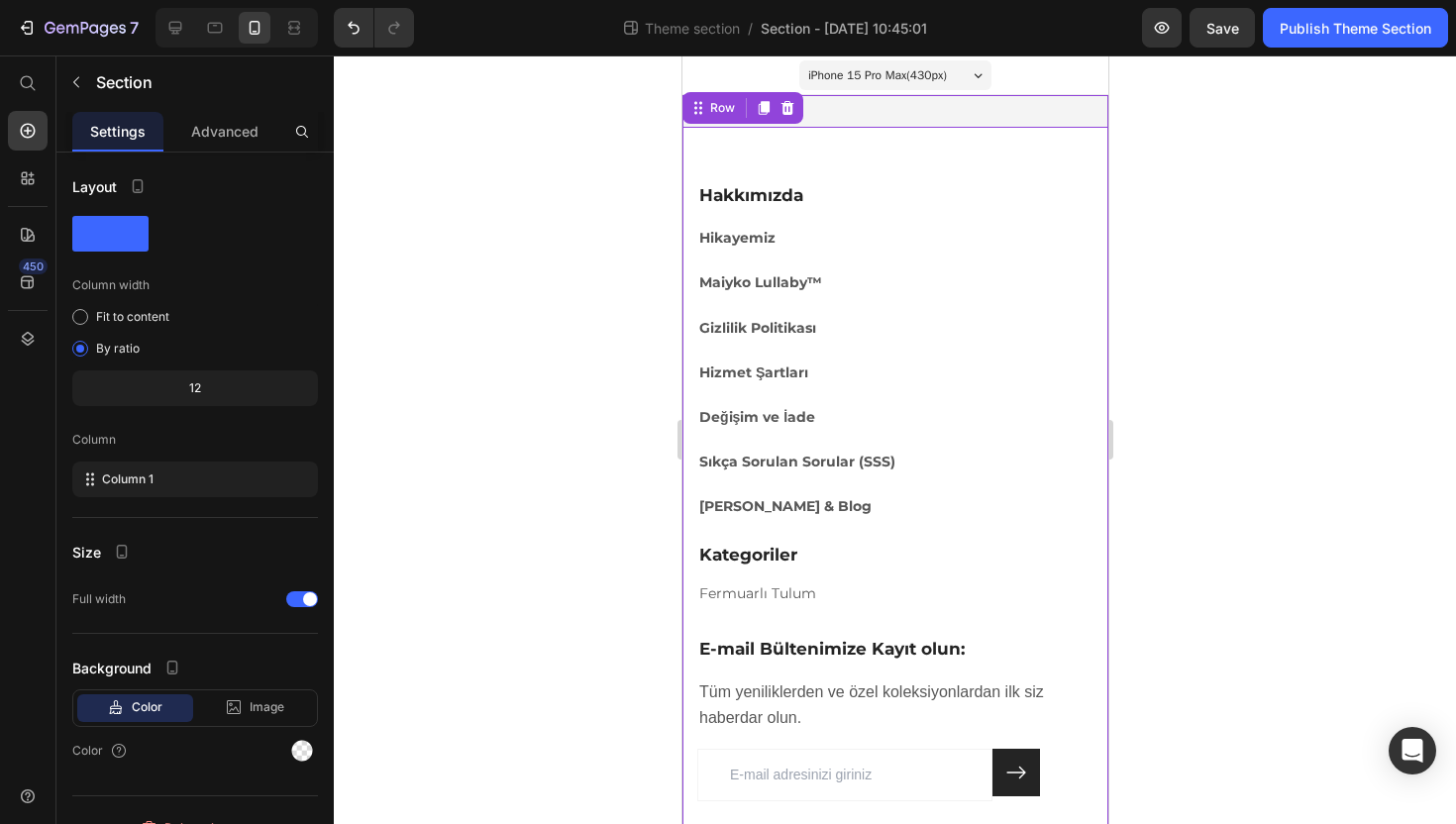 click on "Hakkımızda Heading Hikayemiz Text block Maiyko Lullaby™ Text block Gizlilik Politikası Text block Hizmet Şartları Text block Değişim ve İade Text block Sıkça Sorulan Sorular (SSS) Text block Bebek Gelişimi & Blog Text block Kategoriler Heading Fermuarlı Tulum Text block E-mail Bültenimize Kayıt olun: Heading Tüm yeniliklerden ve özel koleksiyonlardan ilk siz haberdar olun.  Text block Email Field
Submit Button Row Newsletter Image Row Row                Title Line Image Copyright © 2025 Maiyko. All Rights Reserved. Text block Row Copyright © 2025 Maiyko. All Rights Reserved. Text block Image Row Row   0" at bounding box center [894, 640] 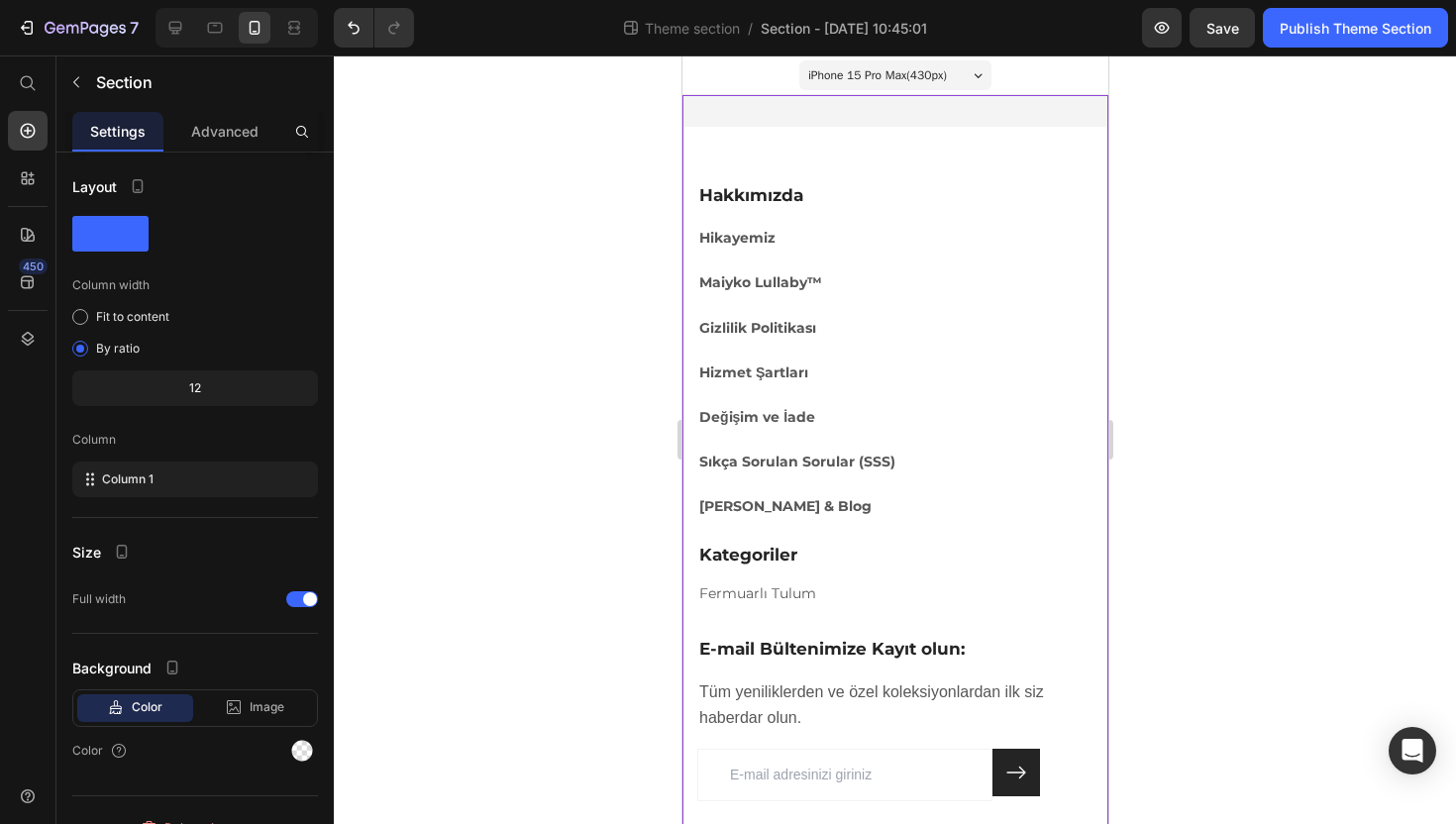 click on "Hakkımızda Heading Hikayemiz Text block Maiyko Lullaby™ Text block Gizlilik Politikası Text block Hizmet Şartları Text block Değişim ve İade Text block Sıkça Sorulan Sorular (SSS) Text block Bebek Gelişimi & Blog Text block Kategoriler Heading Fermuarlı Tulum Text block E-mail Bültenimize Kayıt olun: Heading Tüm yeniliklerden ve özel koleksiyonlardan ilk siz haberdar olun.  Text block Email Field
Submit Button Row Newsletter Image Row Row                Title Line Image Copyright © 2025 Maiyko. All Rights Reserved. Text block Row Copyright © 2025 Maiyko. All Rights Reserved. Text block Image Row Row" at bounding box center [894, 640] 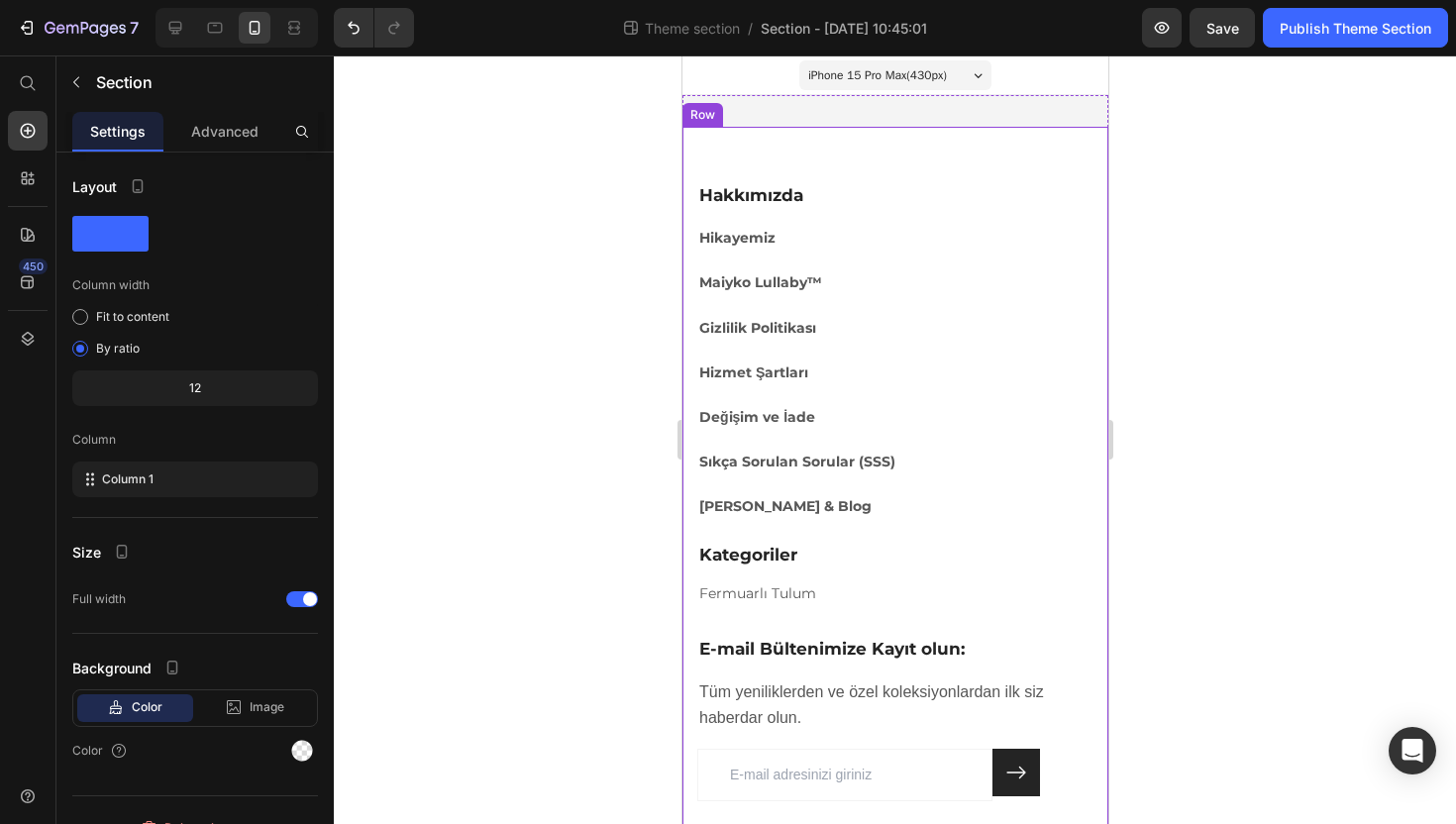 click on "Hakkımızda Heading Hikayemiz Text block Maiyko Lullaby™ Text block Gizlilik Politikası Text block Hizmet Şartları Text block Değişim ve İade Text block Sıkça Sorulan Sorular (SSS) Text block Bebek Gelişimi & Blog Text block Kategoriler Heading Fermuarlı Tulum Text block E-mail Bültenimize Kayıt olun: Heading Tüm yeniliklerden ve özel koleksiyonlardan ilk siz haberdar olun.  Text block Email Field
Submit Button Row Newsletter Image Row Row                Title Line Image Copyright © 2025 Maiyko. All Rights Reserved. Text block Row Copyright © 2025 Maiyko. All Rights Reserved. Text block Image Row Row" at bounding box center [894, 640] 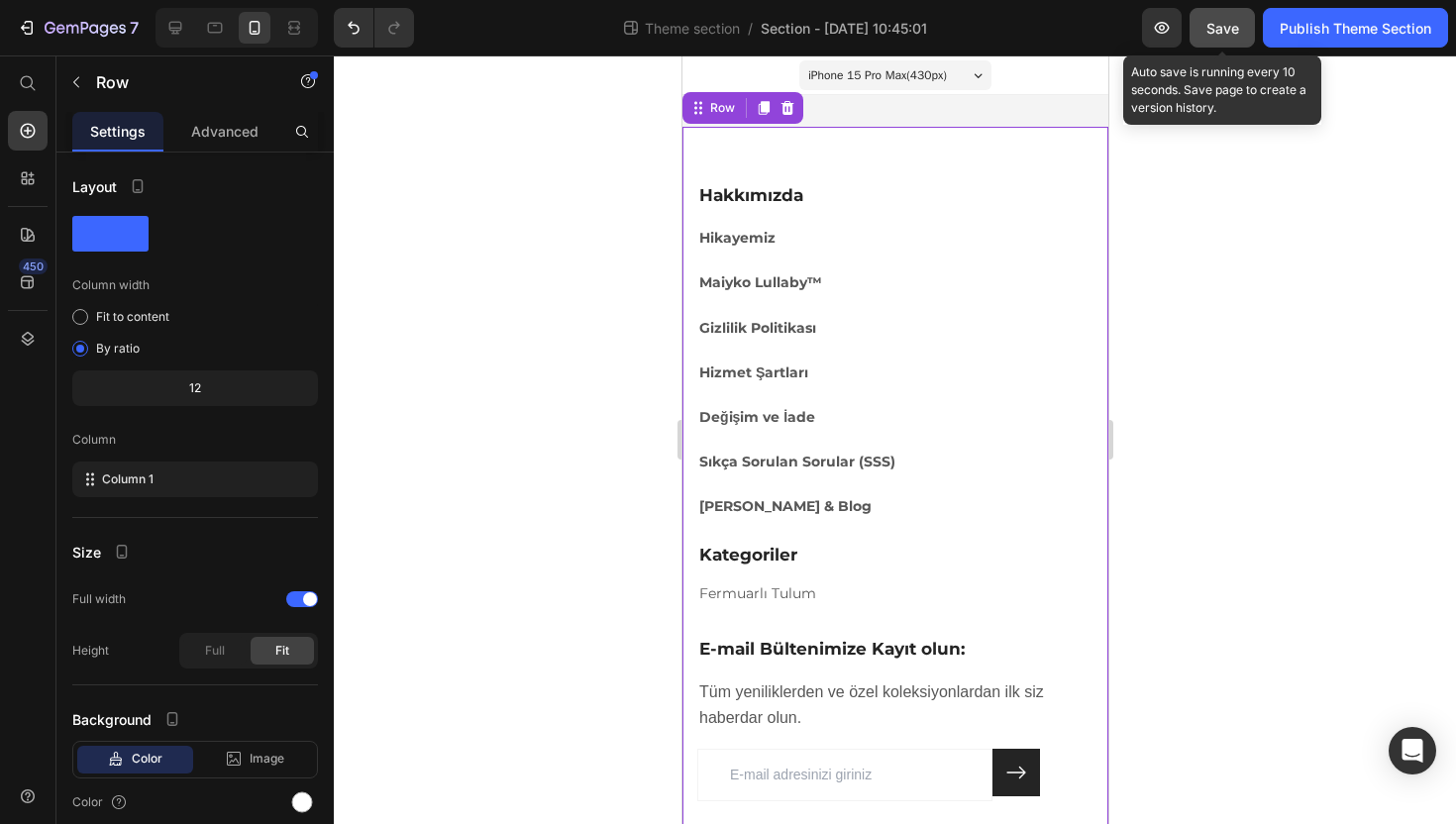 click on "Save" 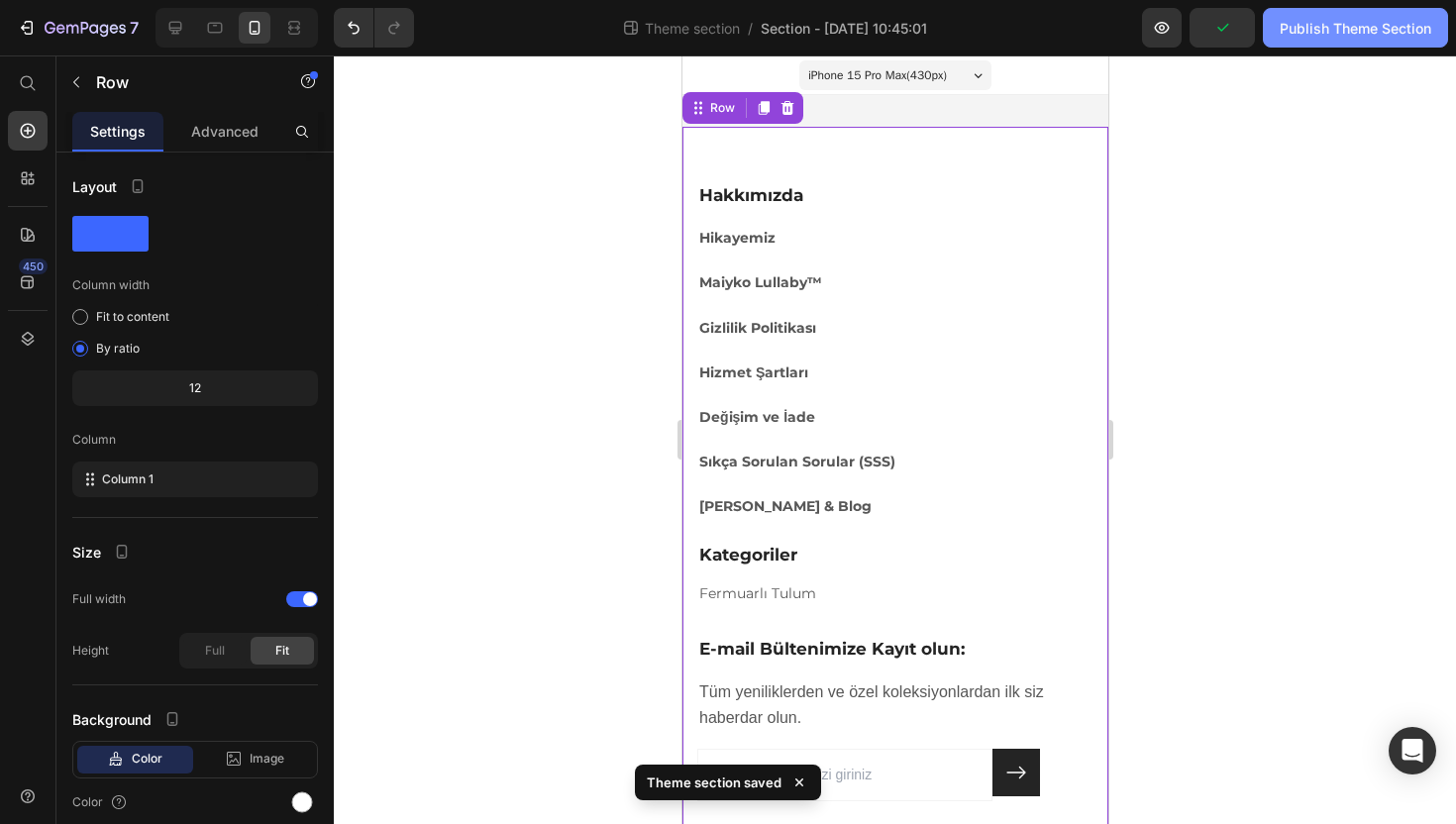 click on "Publish Theme Section" at bounding box center [1355, 28] 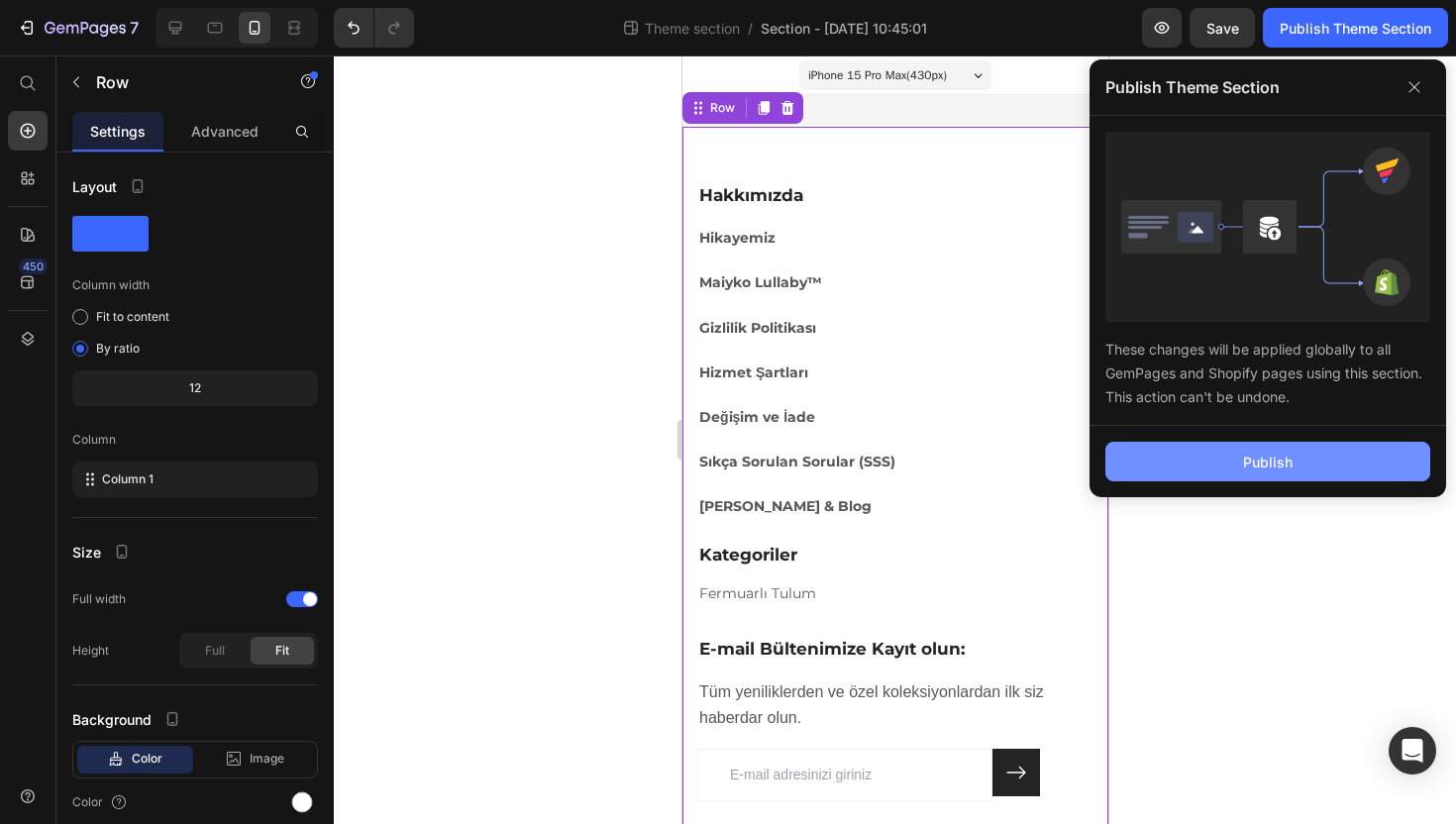 click on "Publish" 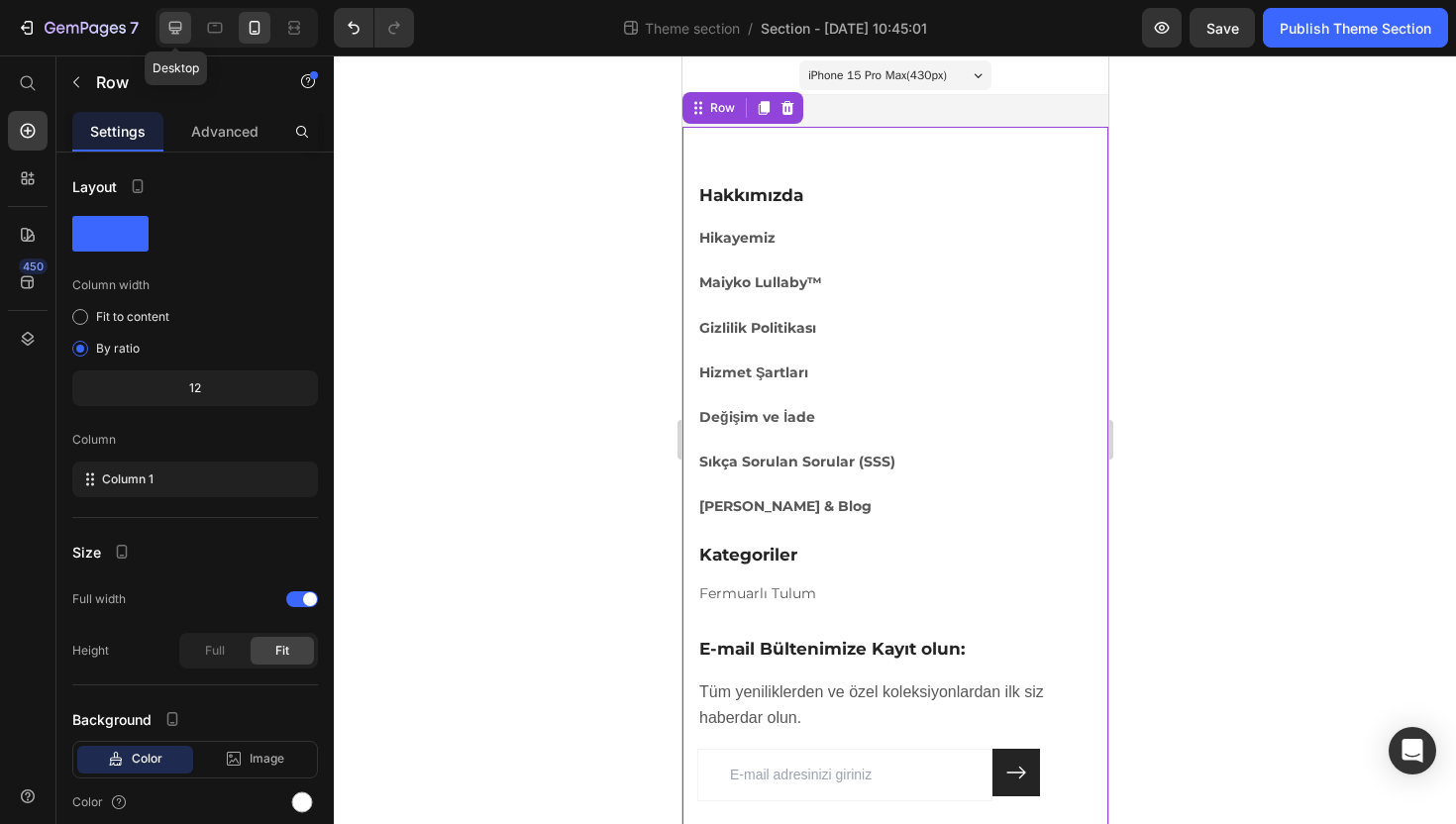 click 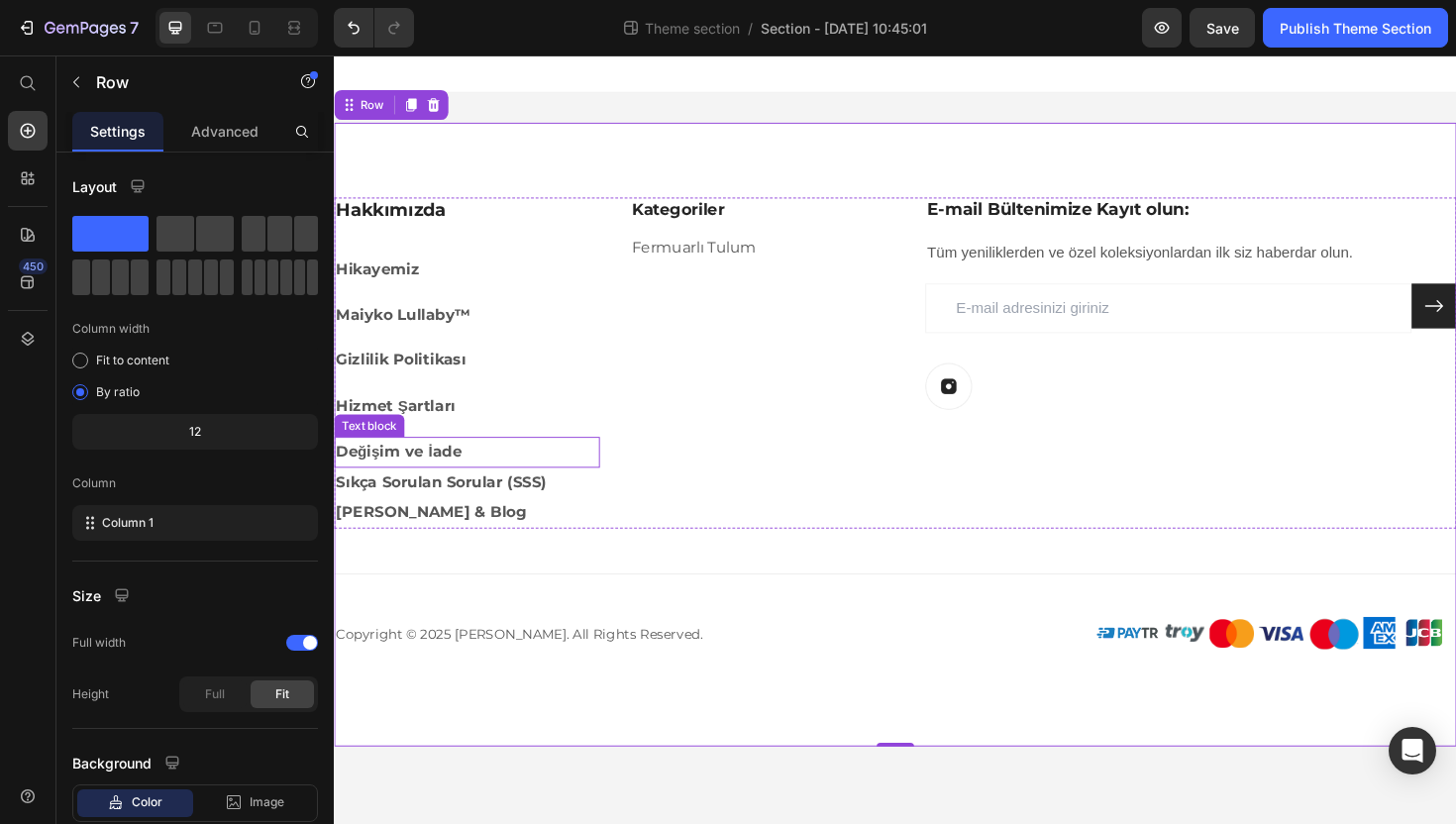 click on "Değişim ve İade" at bounding box center [474, 475] 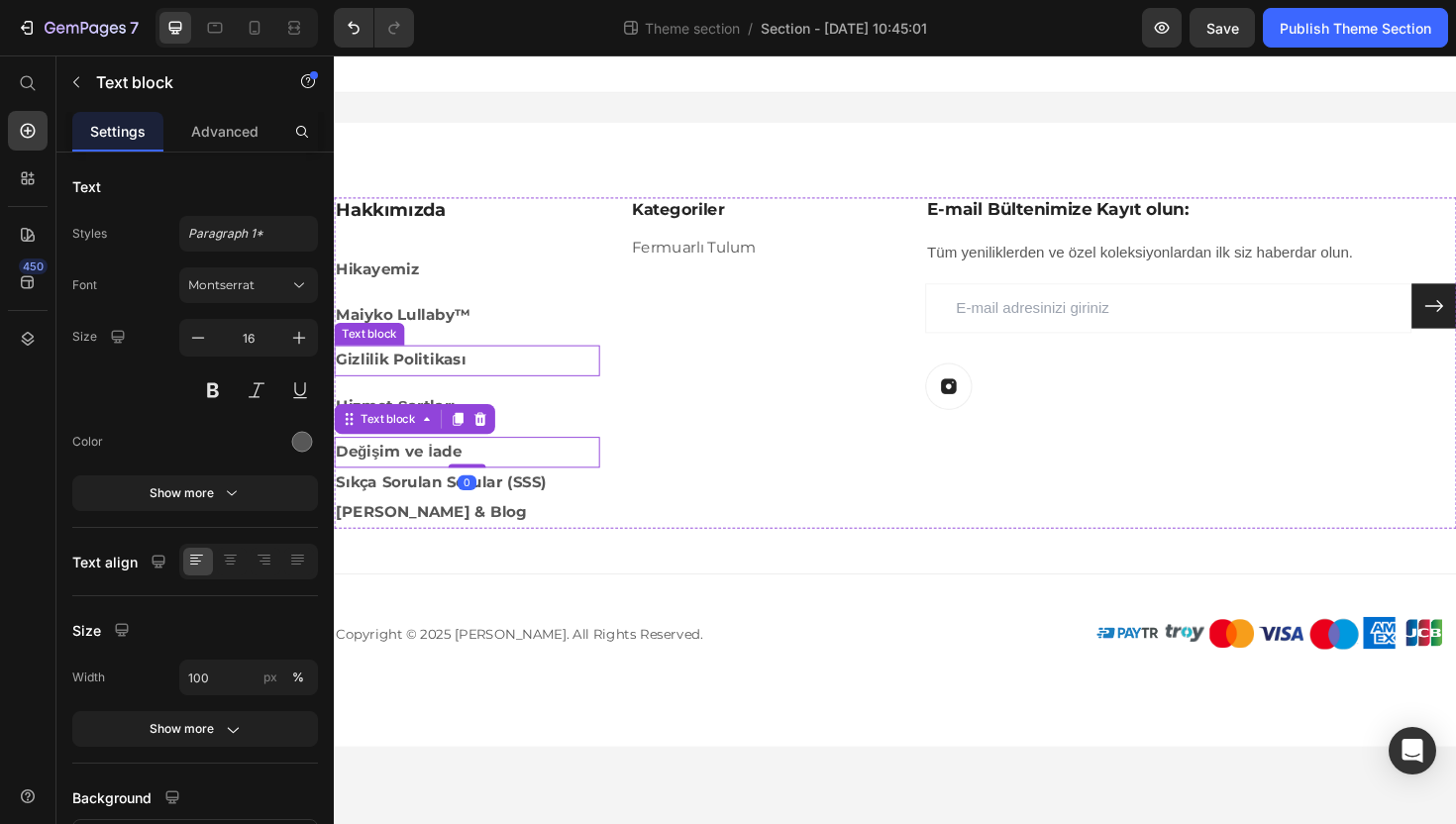 click on "Gizlilik Politikası" at bounding box center (404, 377) 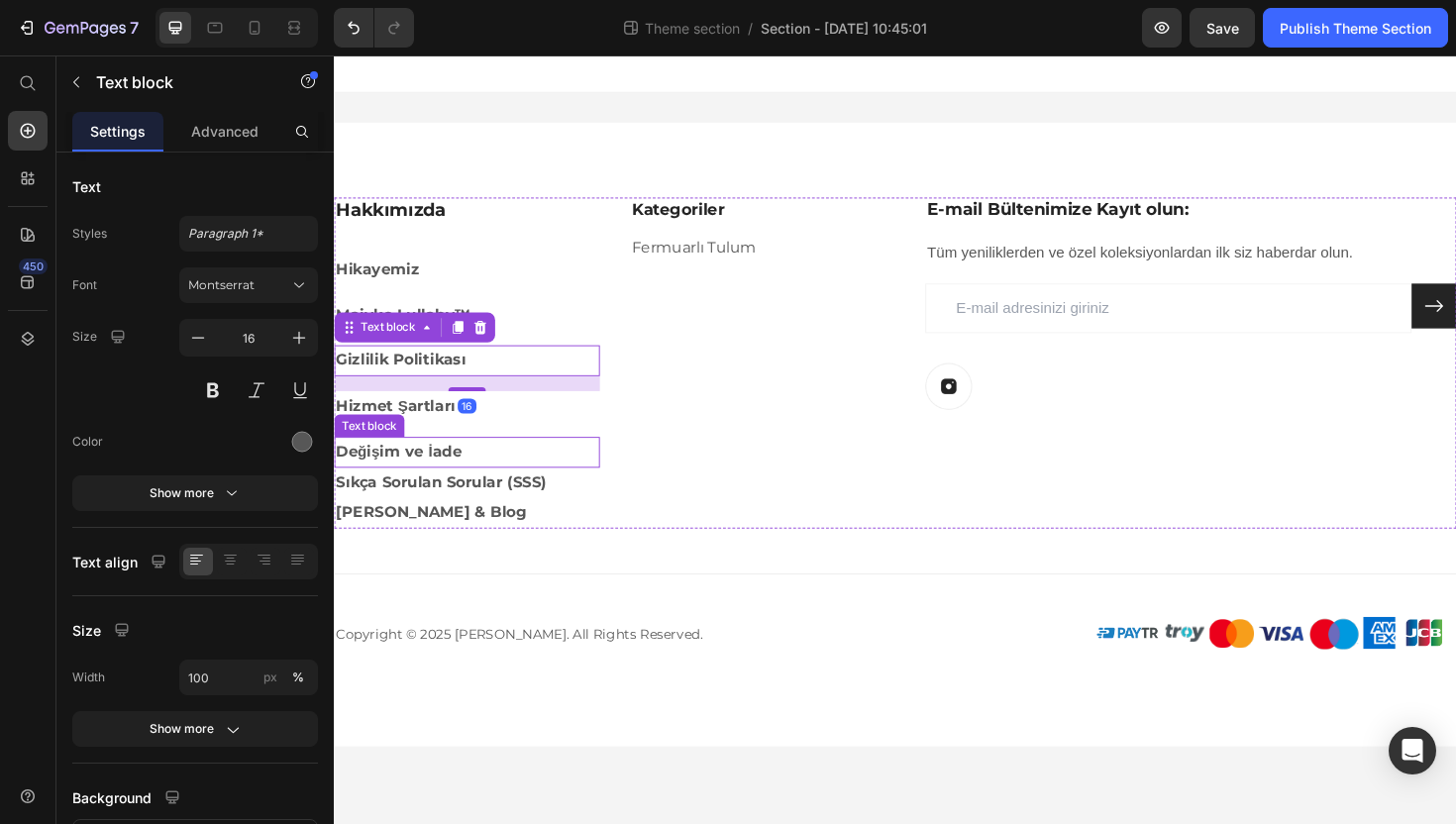click on "Değişim ve İade" at bounding box center (402, 474) 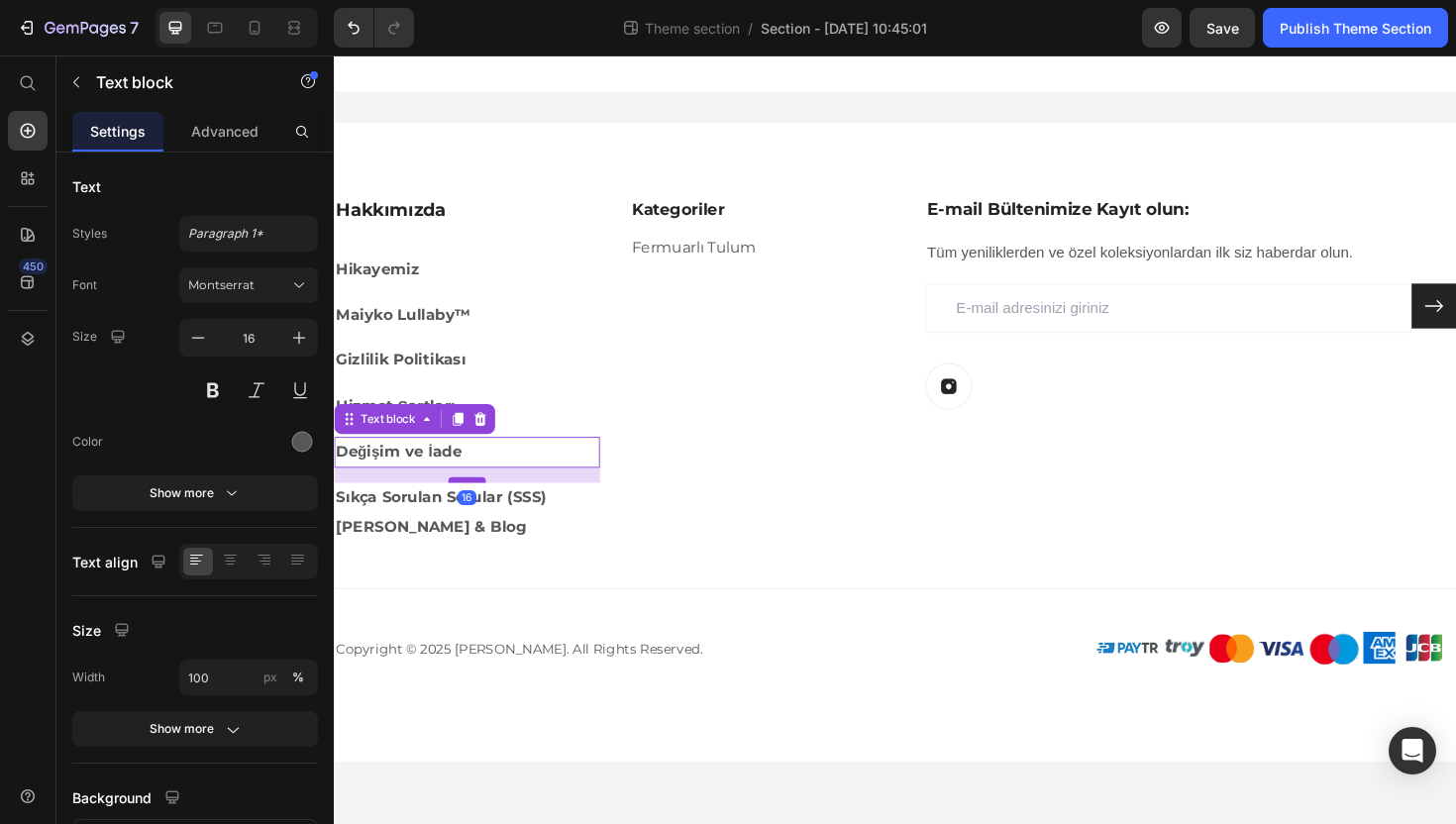 drag, startPoint x: 477, startPoint y: 488, endPoint x: 486, endPoint y: 504, distance: 18.35756 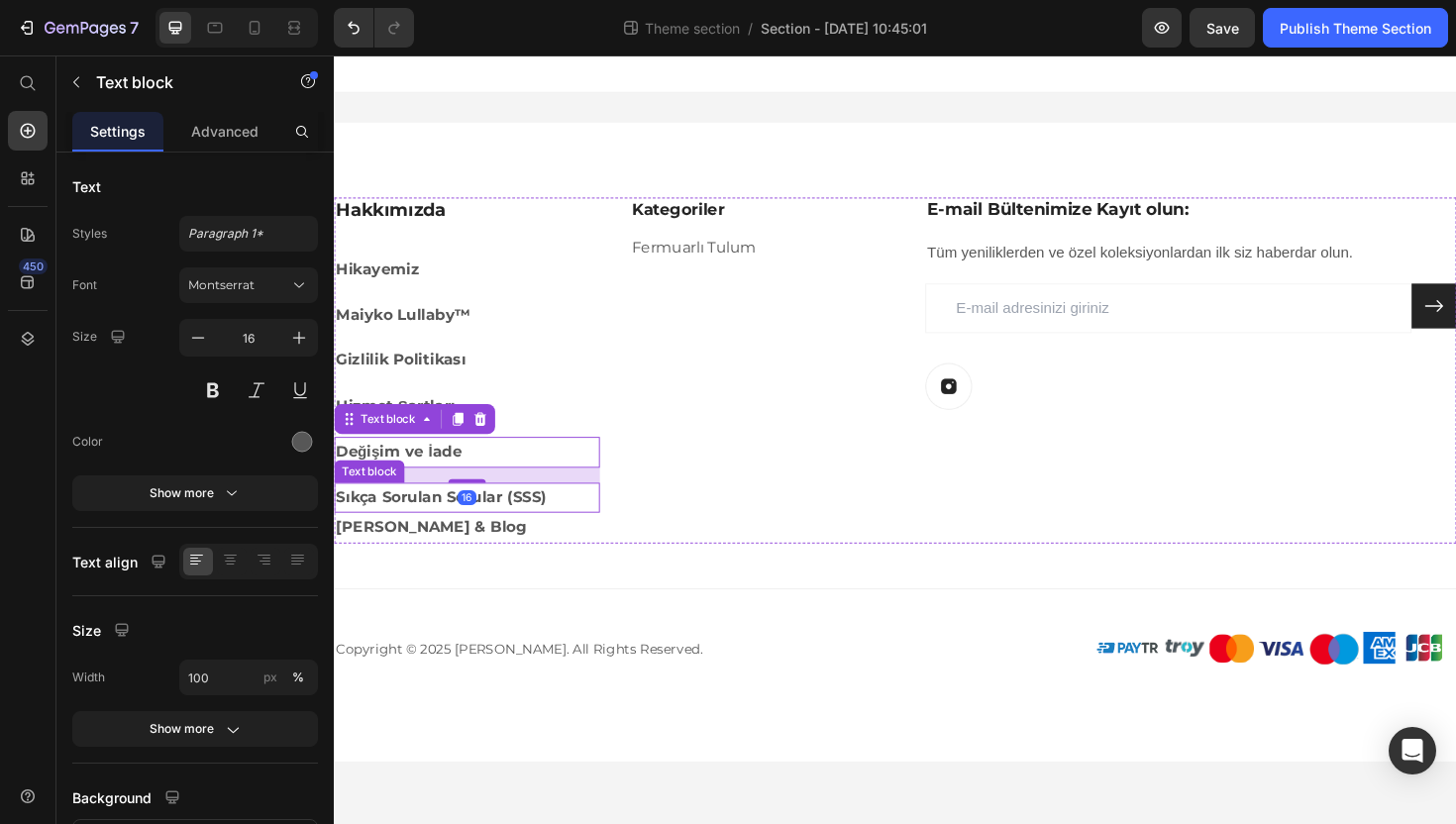click on "Sıkça Sorulan Sorular (SSS)" at bounding box center [447, 523] 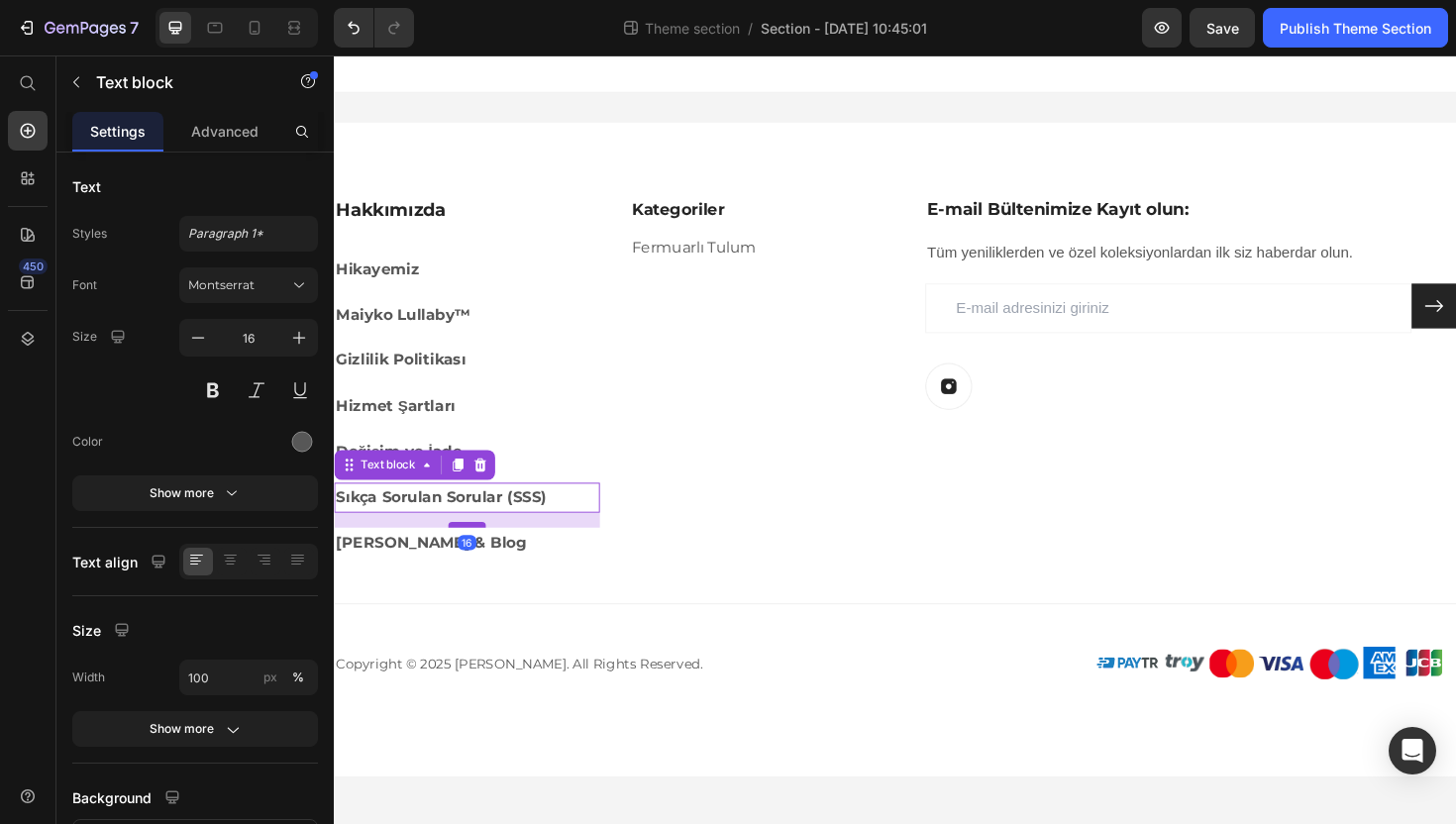 drag, startPoint x: 481, startPoint y: 538, endPoint x: 490, endPoint y: 554, distance: 18.35756 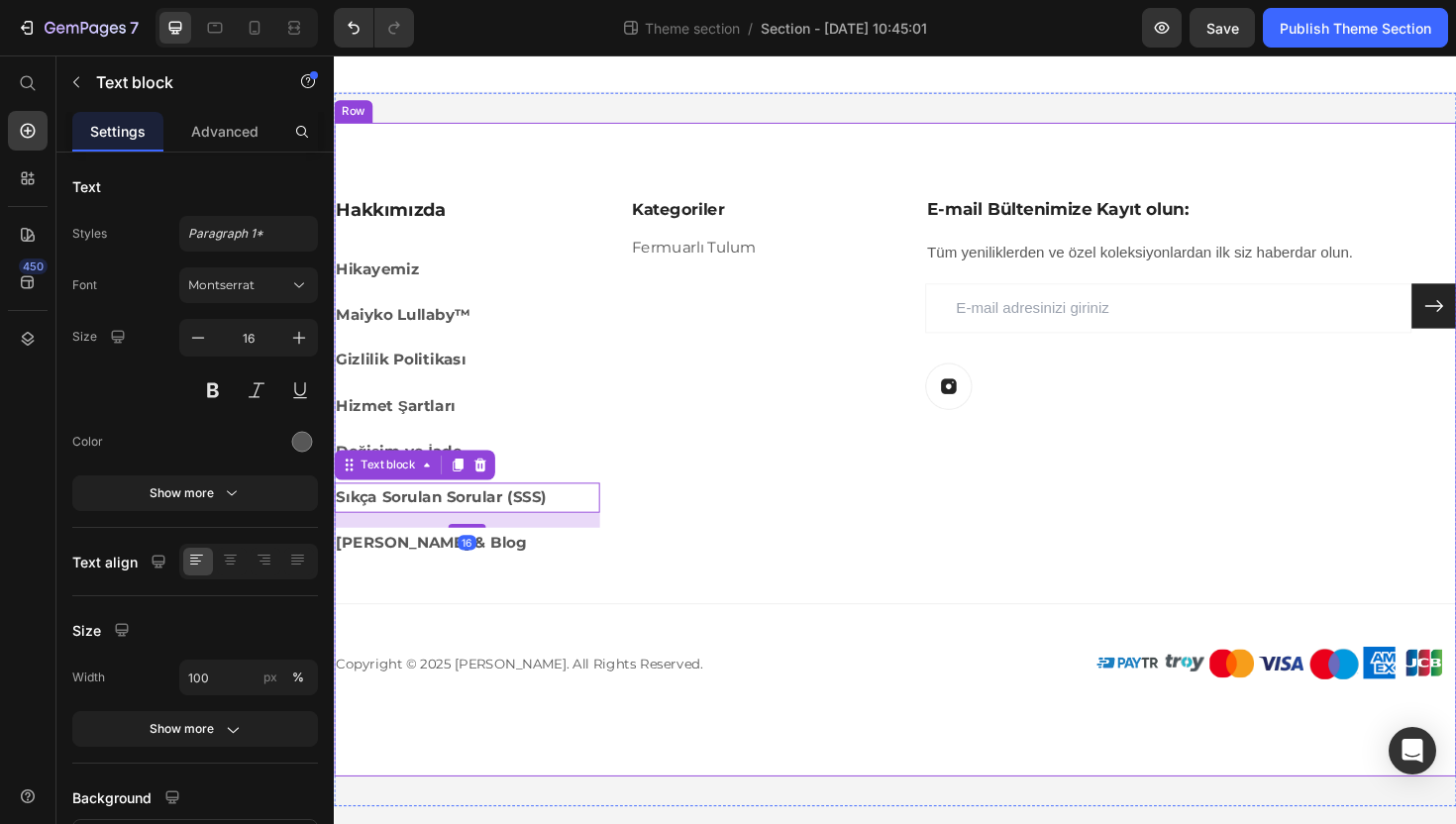 click on "Hakkımızda Heading Hikayemiz Text block Maiyko Lullaby™ Text block Gizlilik Politikası Text block Hizmet Şartları Text block Değişim ve İade Text block Sıkça Sorulan Sorular (SSS) Text block   16 Bebek Gelişimi & Blog Text block Kategoriler Heading Fermuarlı Tulum Text block E-mail Bültenimize Kayıt olun: Heading Tüm yeniliklerden ve özel koleksiyonlardan ilk siz haberdar olun.  Text block Email Field
Submit Button Row Newsletter Image Row Row                Title Line Image Copyright © 2025 Maiyko. All Rights Reserved. Text block Row Copyright © 2025 Maiyko. All Rights Reserved. Text block Image Row Row" at bounding box center [928, 472] 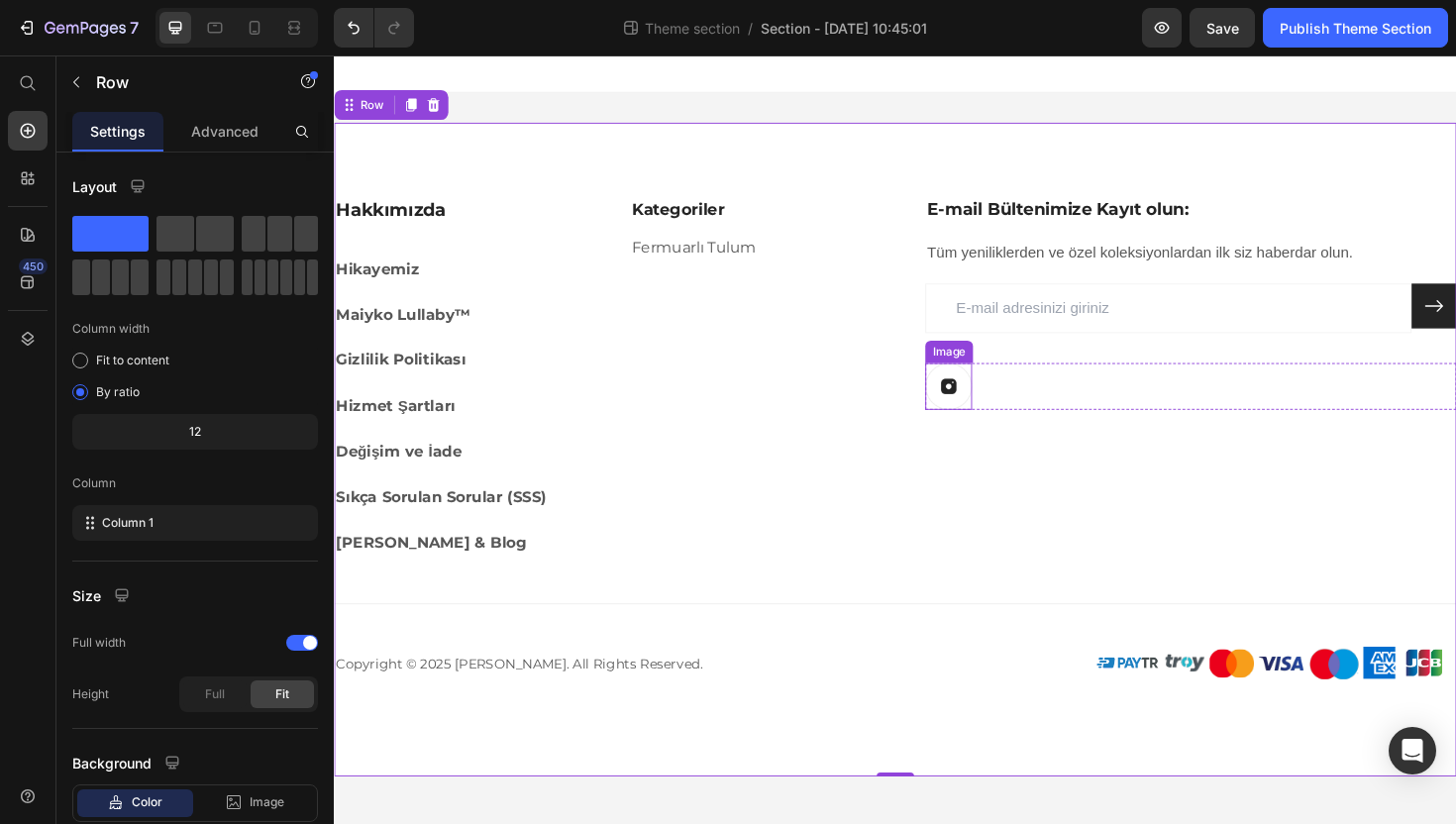 click at bounding box center [985, 406] 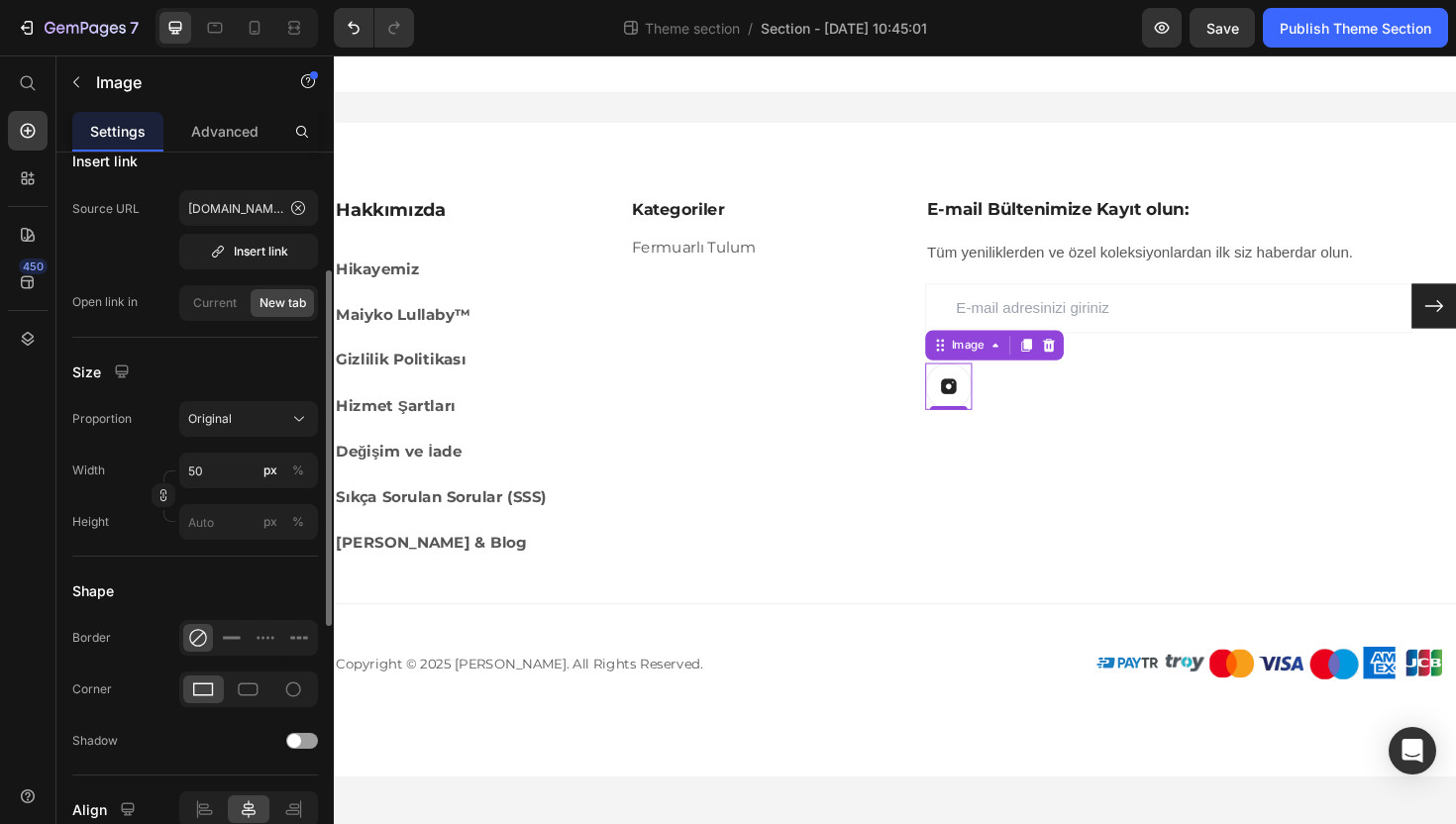 scroll, scrollTop: 454, scrollLeft: 0, axis: vertical 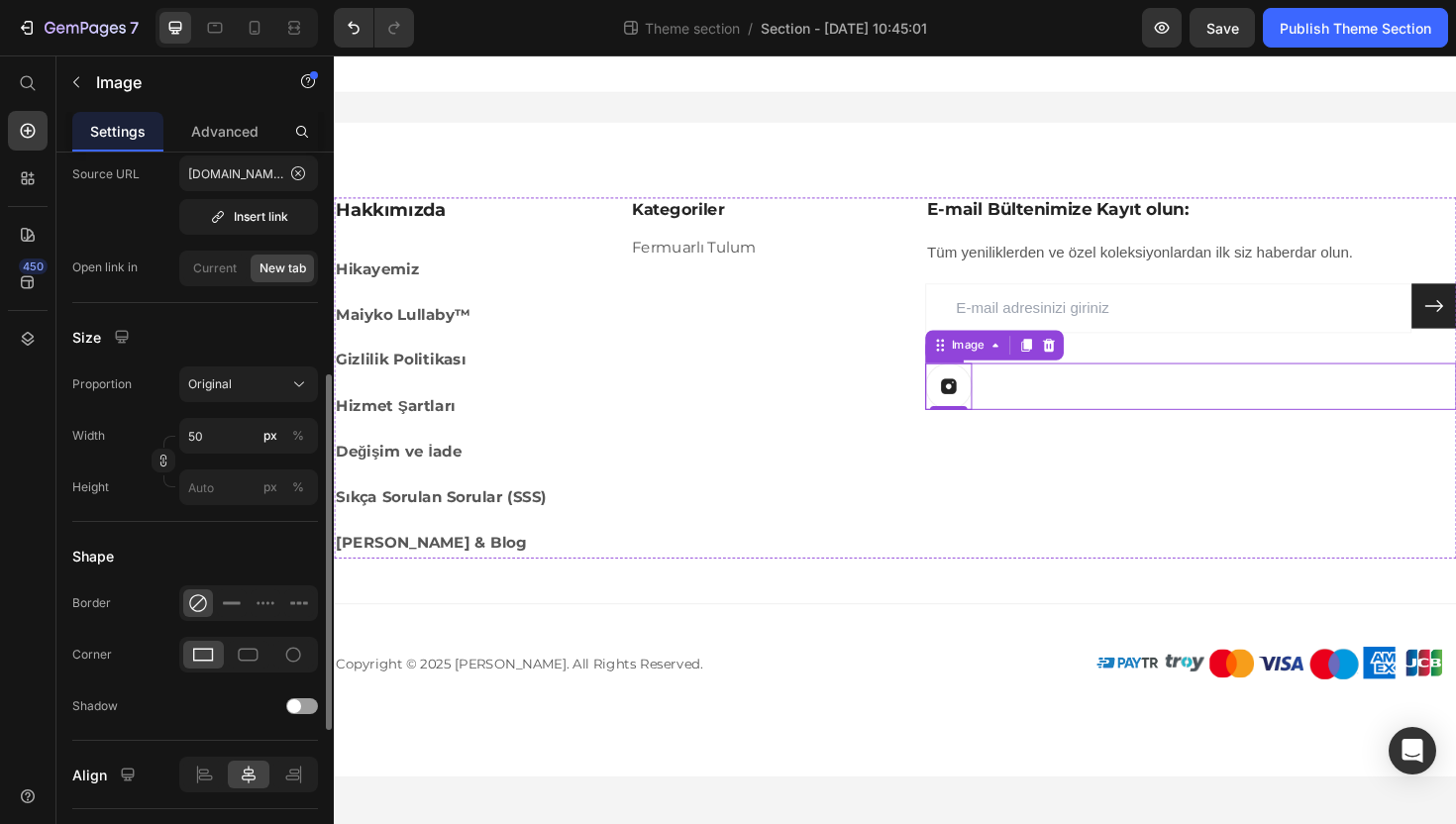 click on "Image   0 Row" at bounding box center (1241, 406) 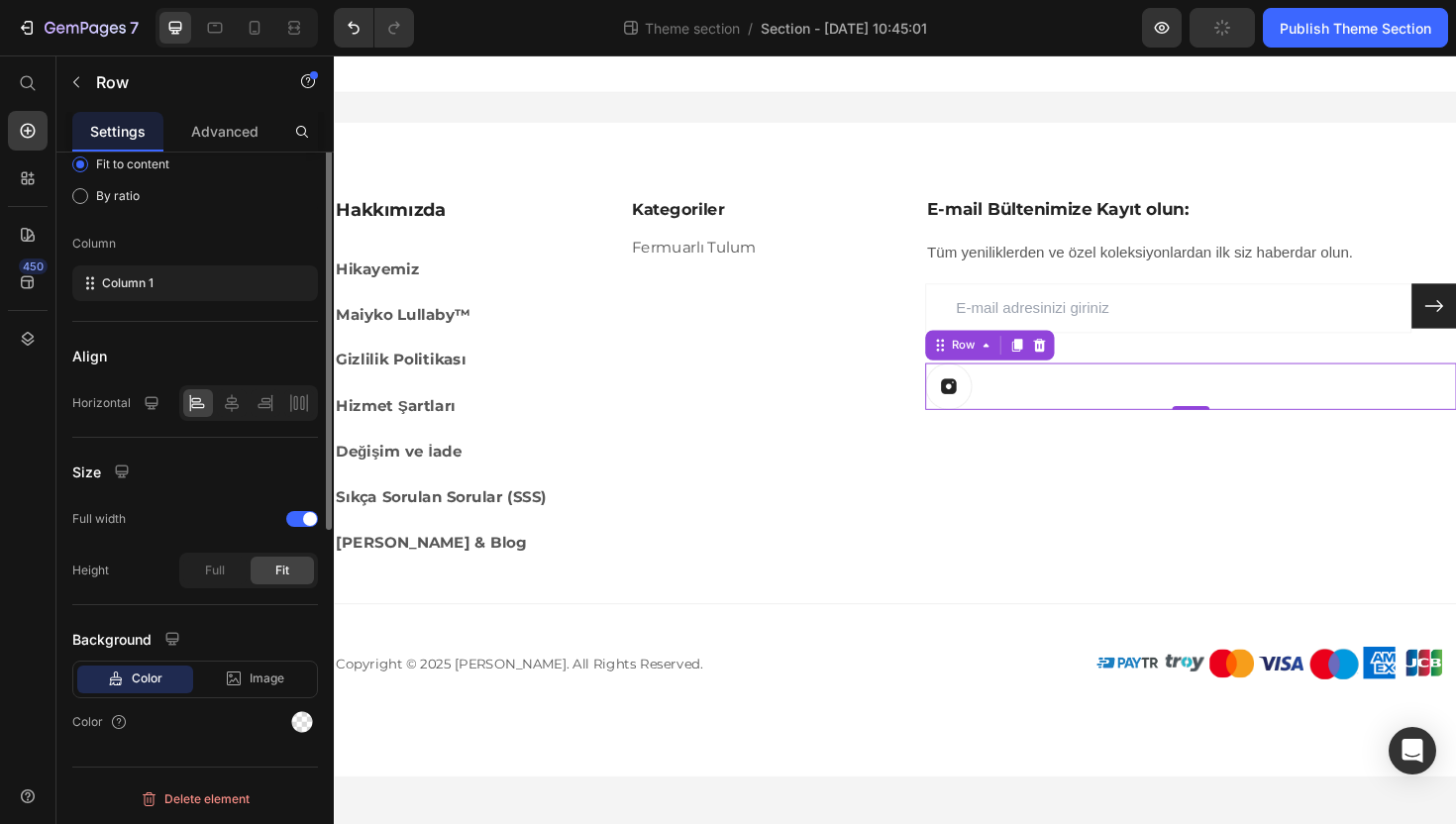scroll, scrollTop: 0, scrollLeft: 0, axis: both 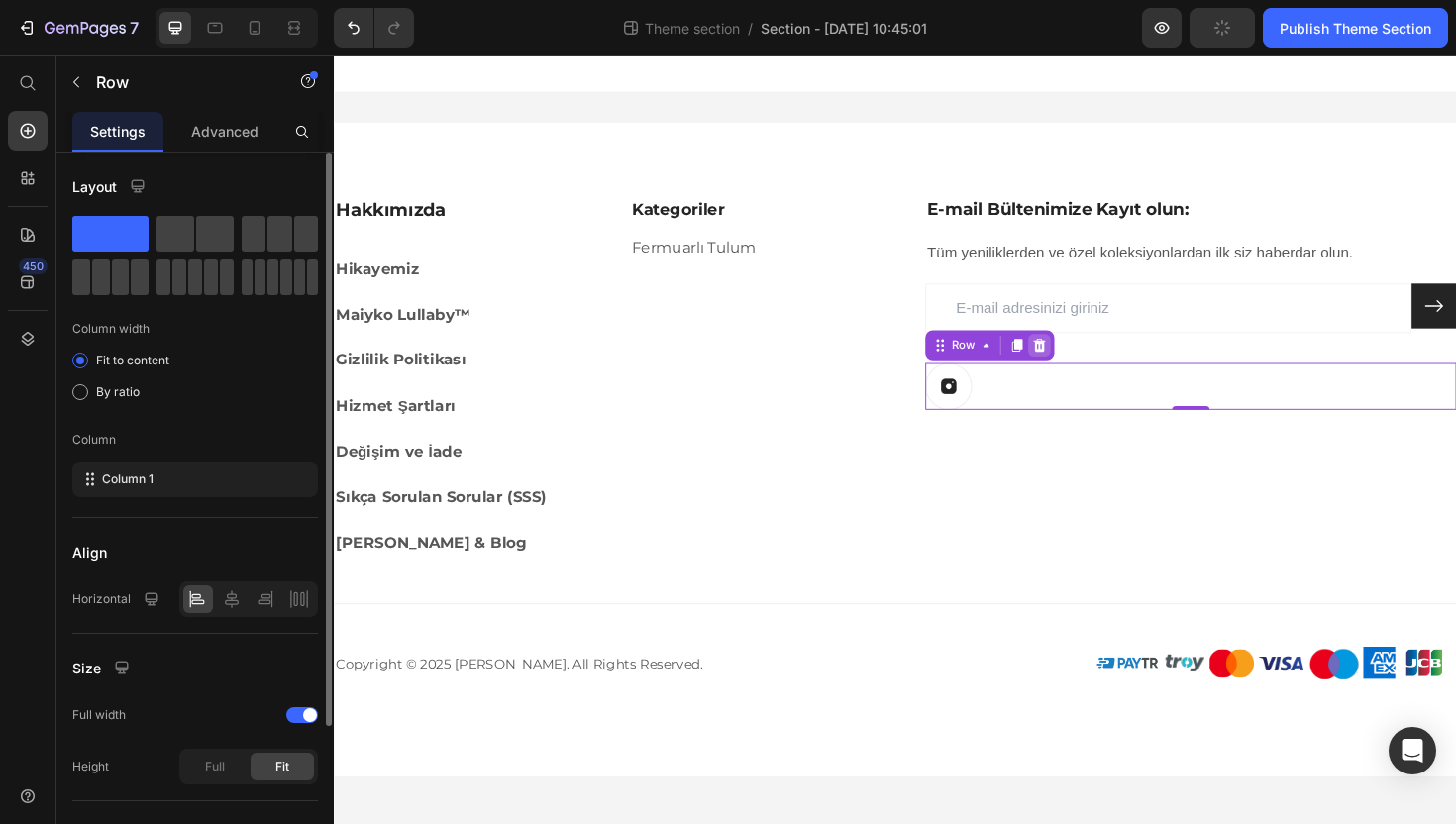 click 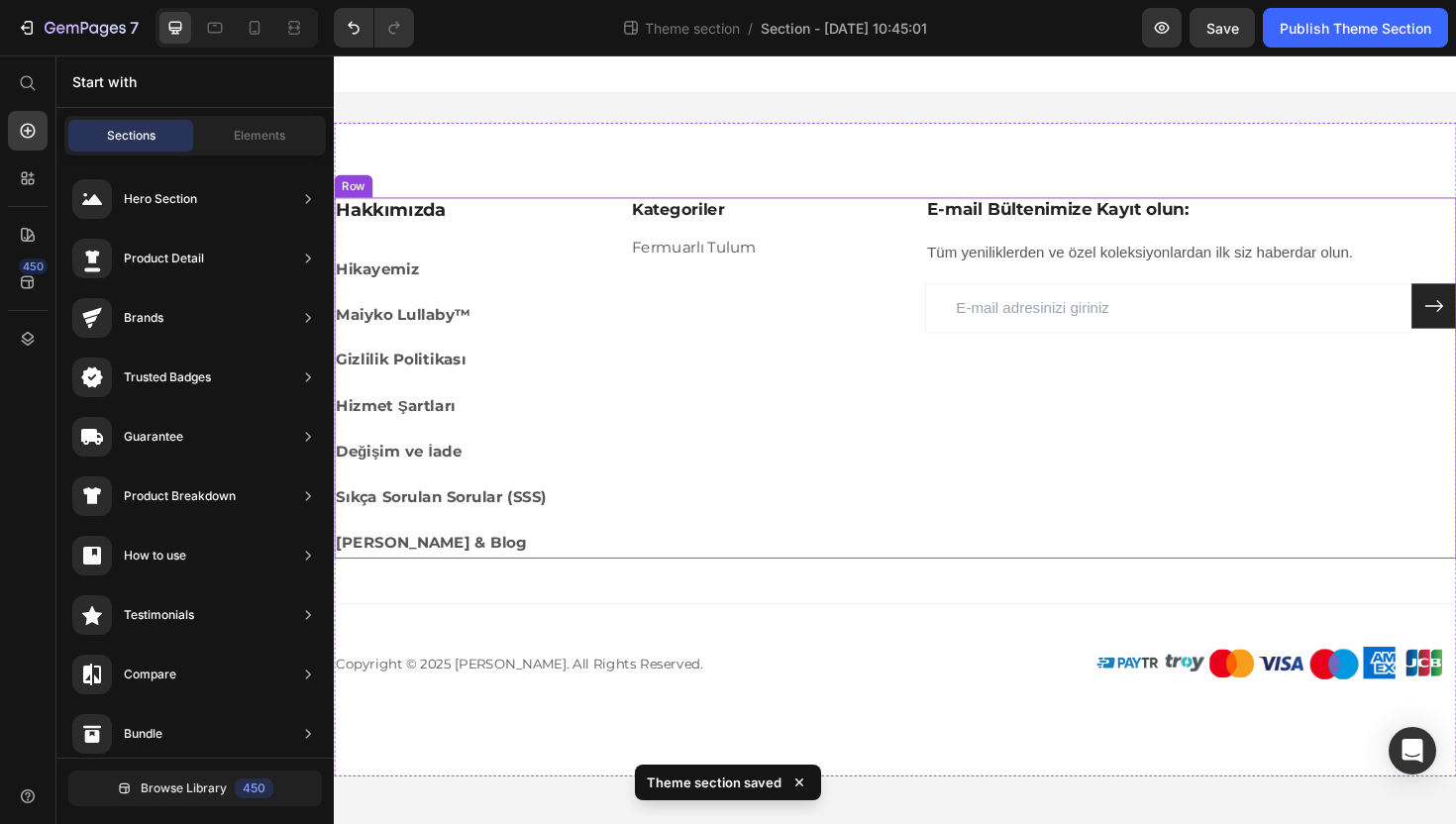 click on "E-mail Bültenimize Kayıt olun: Heading Tüm yeniliklerden ve özel koleksiyonlardan ilk siz haberdar olun.  Text block Email Field
Submit Button Row Newsletter" at bounding box center [1241, 397] 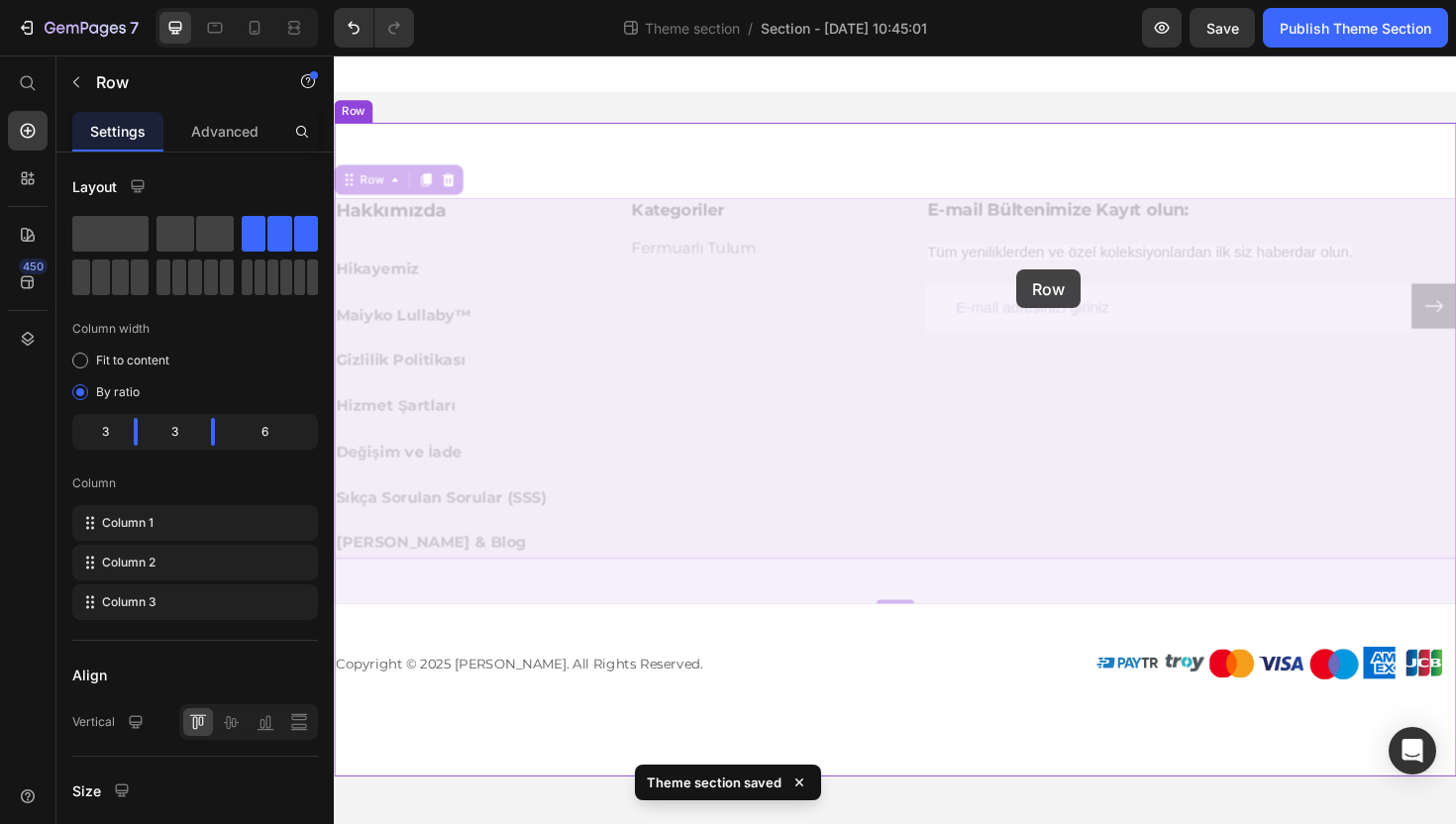 drag, startPoint x: 1092, startPoint y: 380, endPoint x: 1060, endPoint y: 291, distance: 94.57801 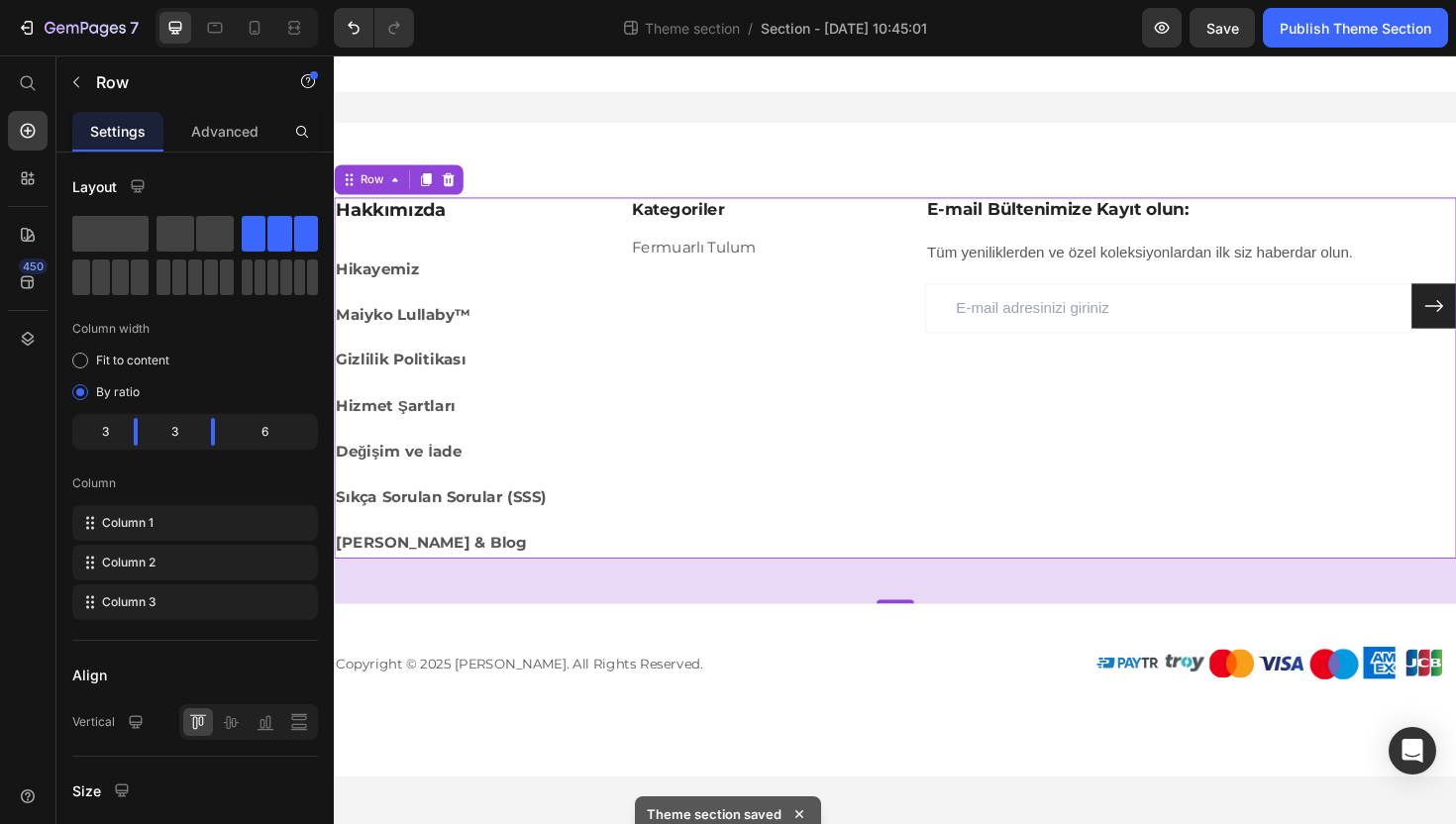 click on "Kategoriler Heading Fermuarlı Tulum Text block" at bounding box center [787, 397] 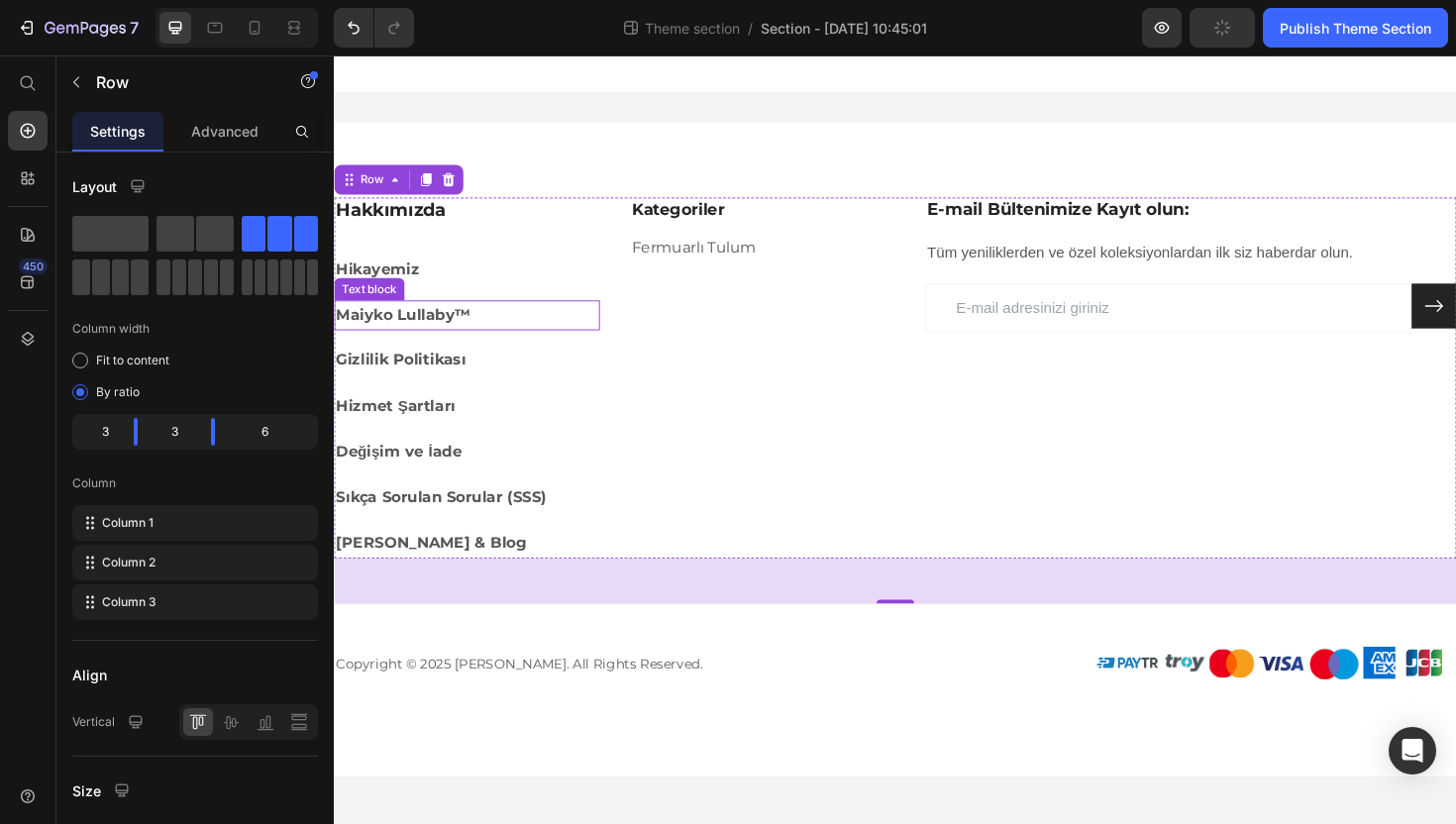click on "Maiyko Lullaby™" at bounding box center (407, 330) 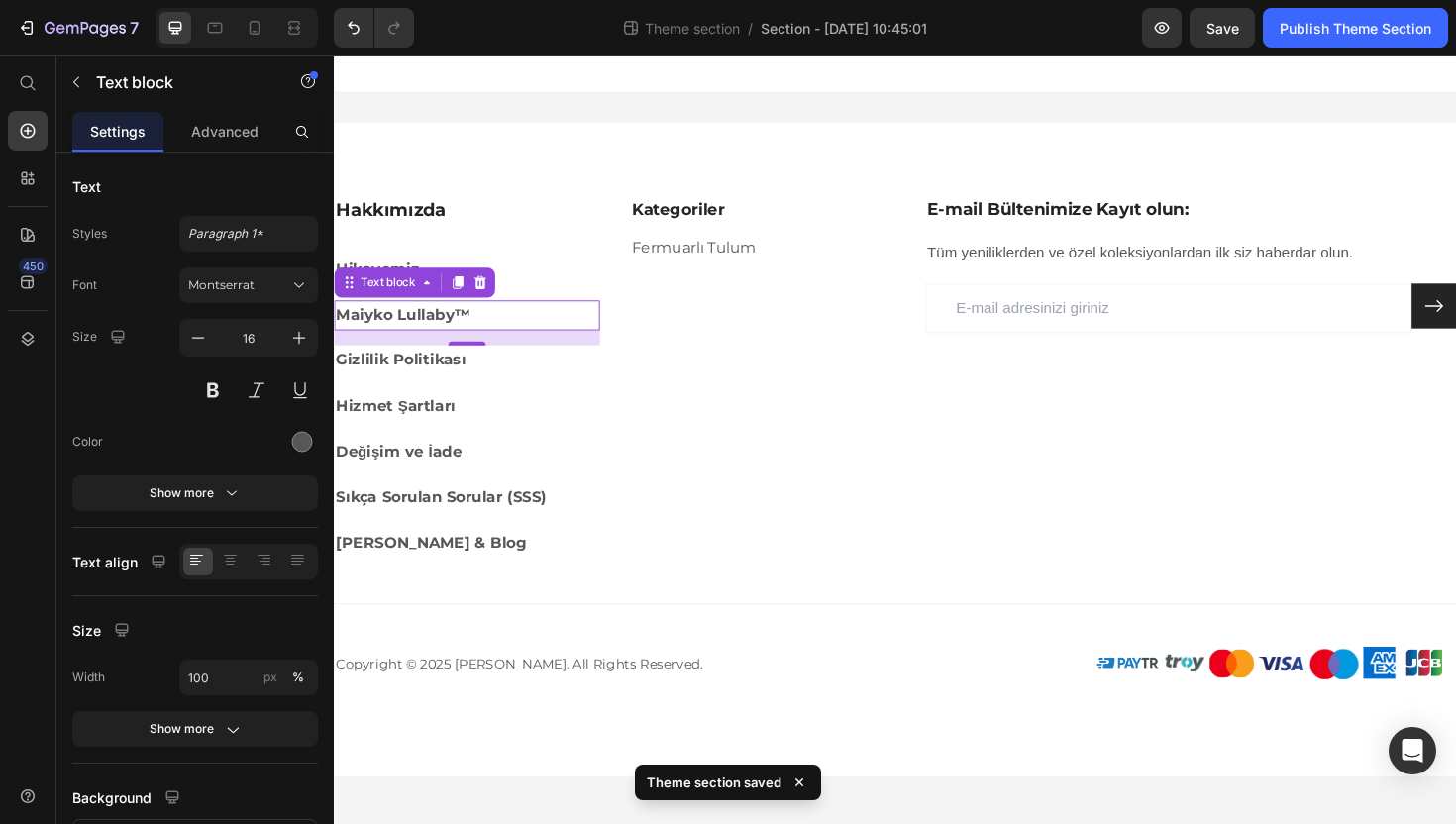 click on "Maiyko Lullaby™" at bounding box center [474, 331] 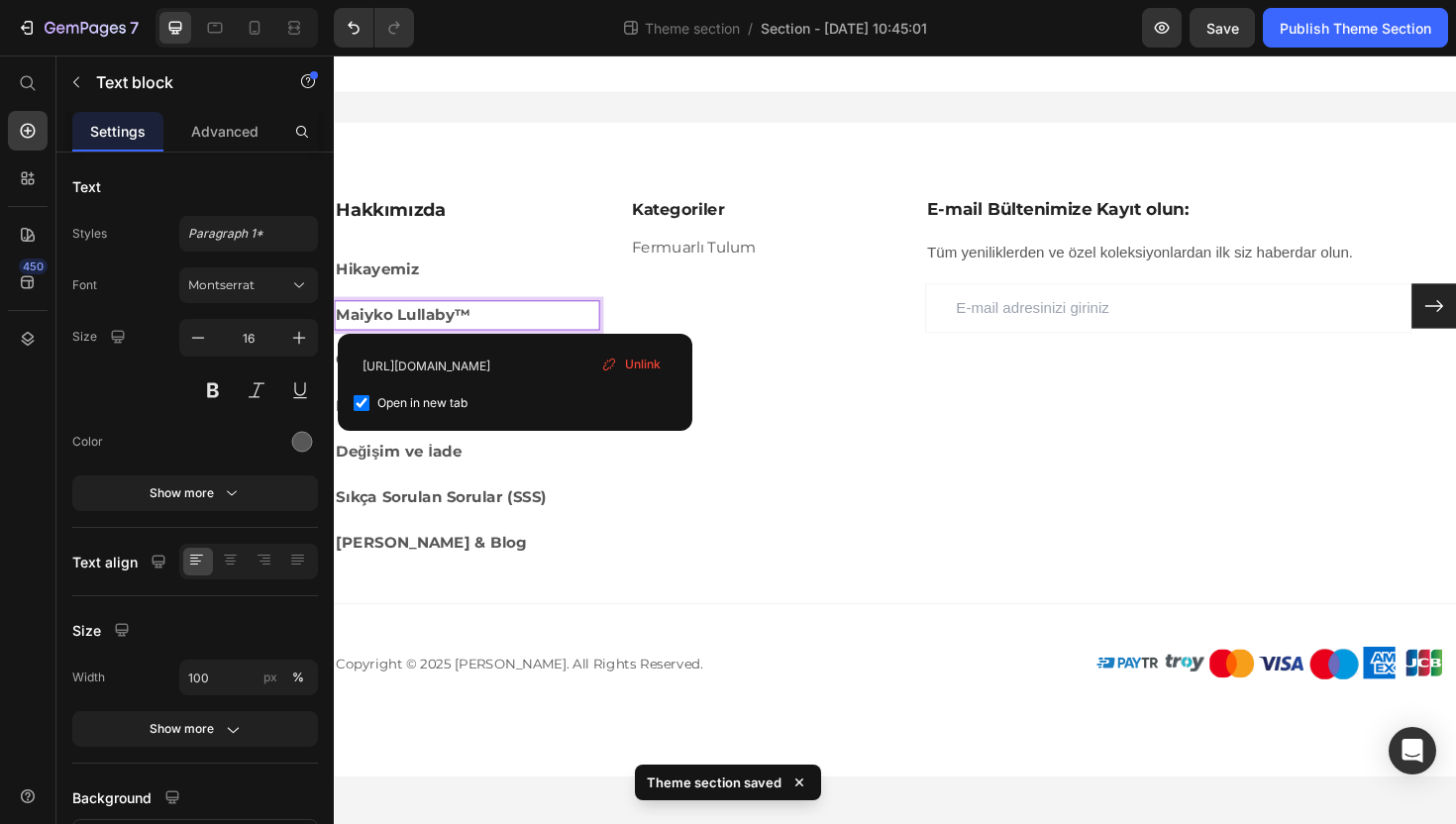 click on "Maiyko Lullaby™" at bounding box center (474, 331) 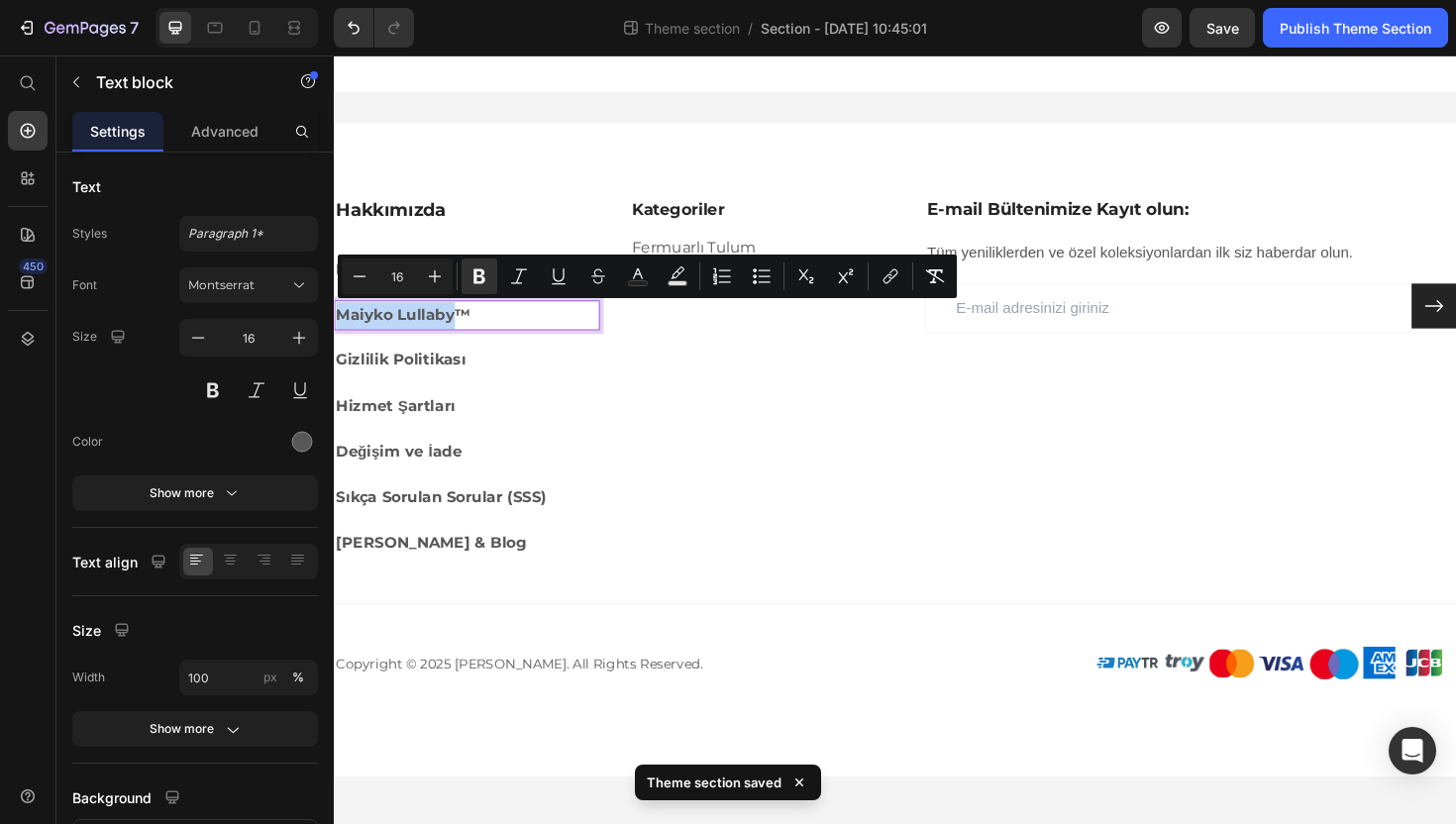 click on "Maiyko Lullaby™" at bounding box center [474, 331] 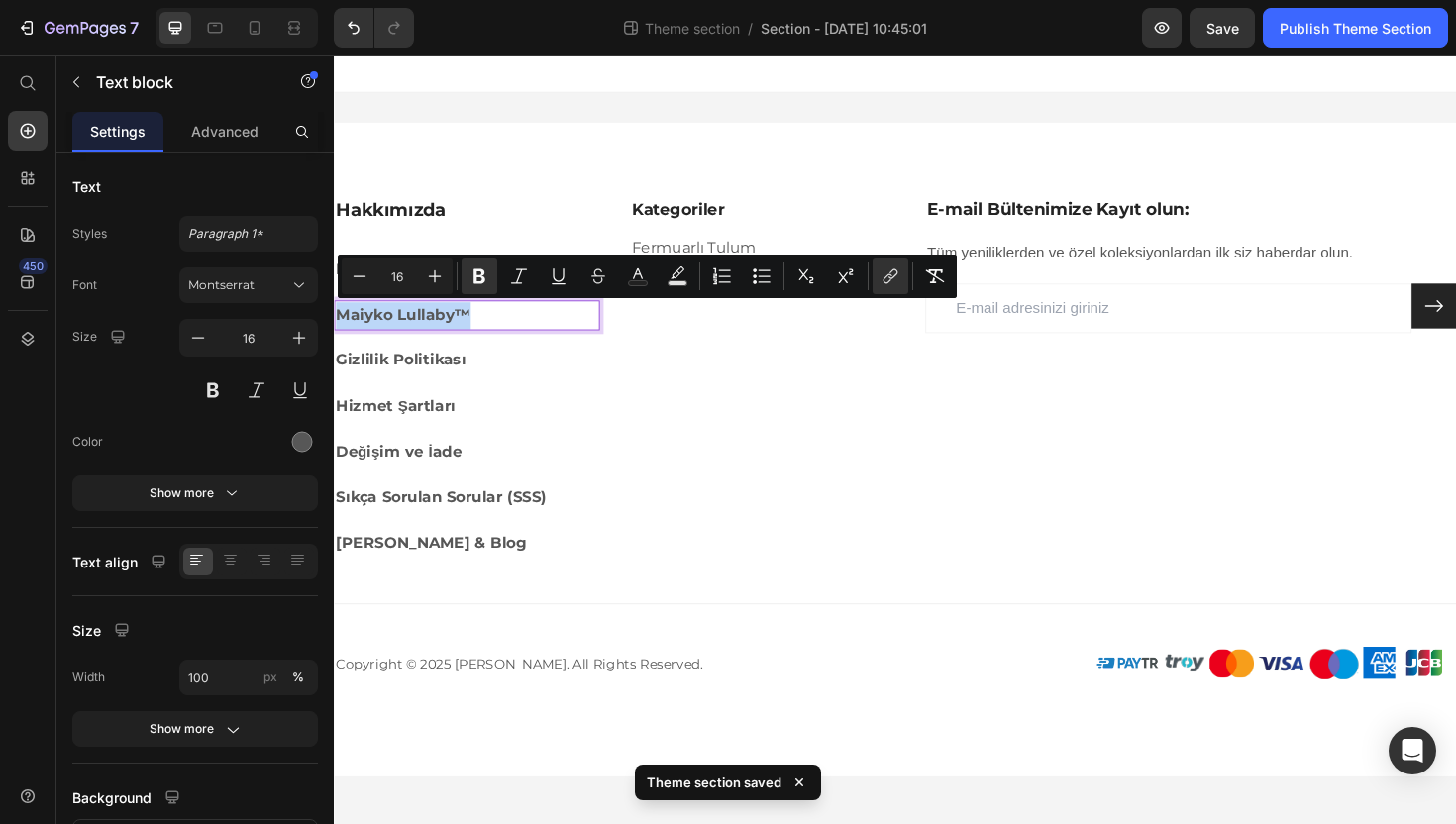 click on "Gizlilik Politikası" at bounding box center [474, 378] 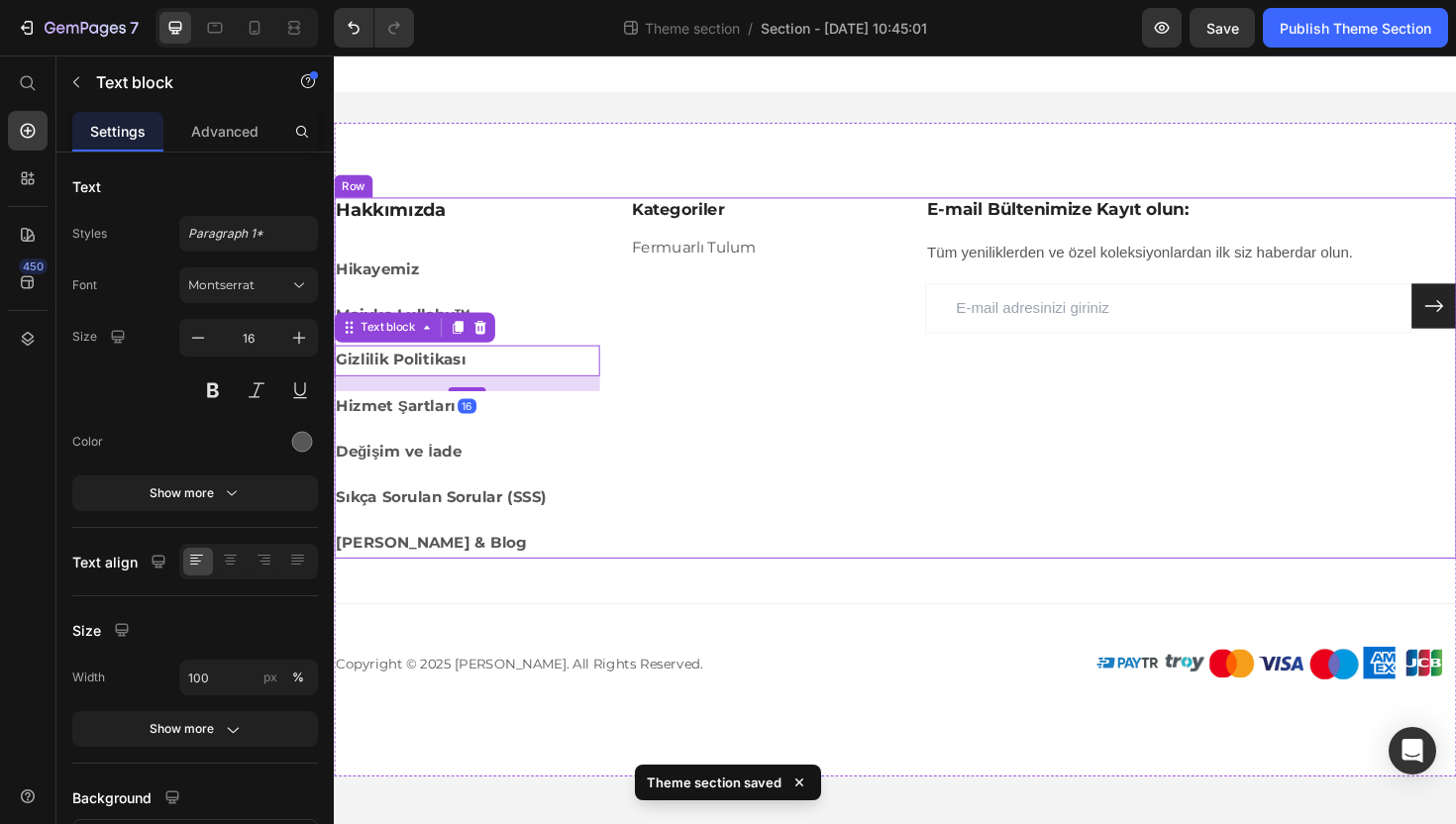 click on "Hakkımızda Heading Hikayemiz Text block Maiyko Lullaby™ Text block Gizlilik Politikası Text block   16 Hizmet Şartları Text block Değişim ve İade Text block Sıkça Sorulan Sorular (SSS) Text block Bebek Gelişimi & Blog Text block" at bounding box center [474, 397] 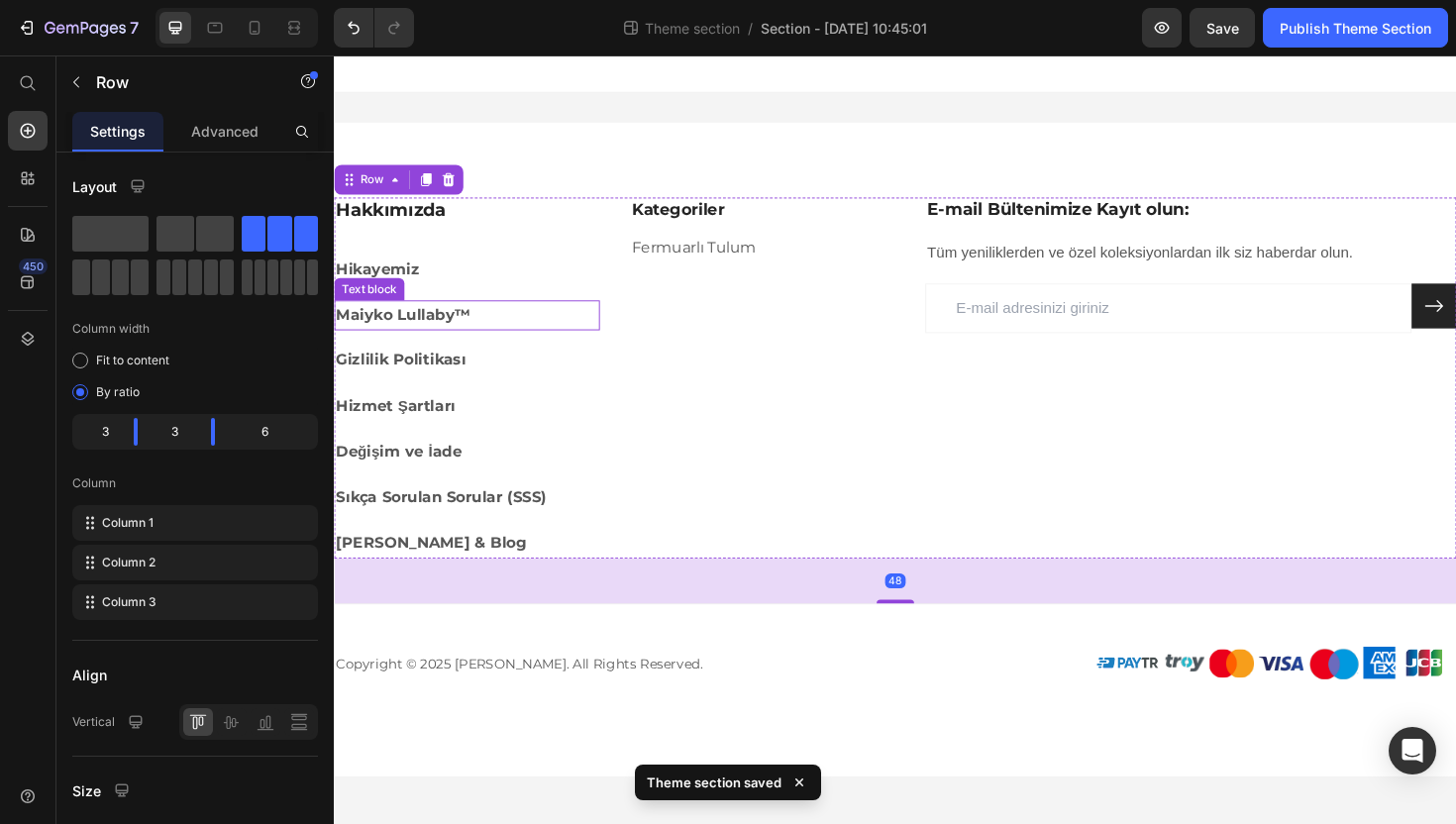 click on "Maiyko Lullaby™" at bounding box center [474, 331] 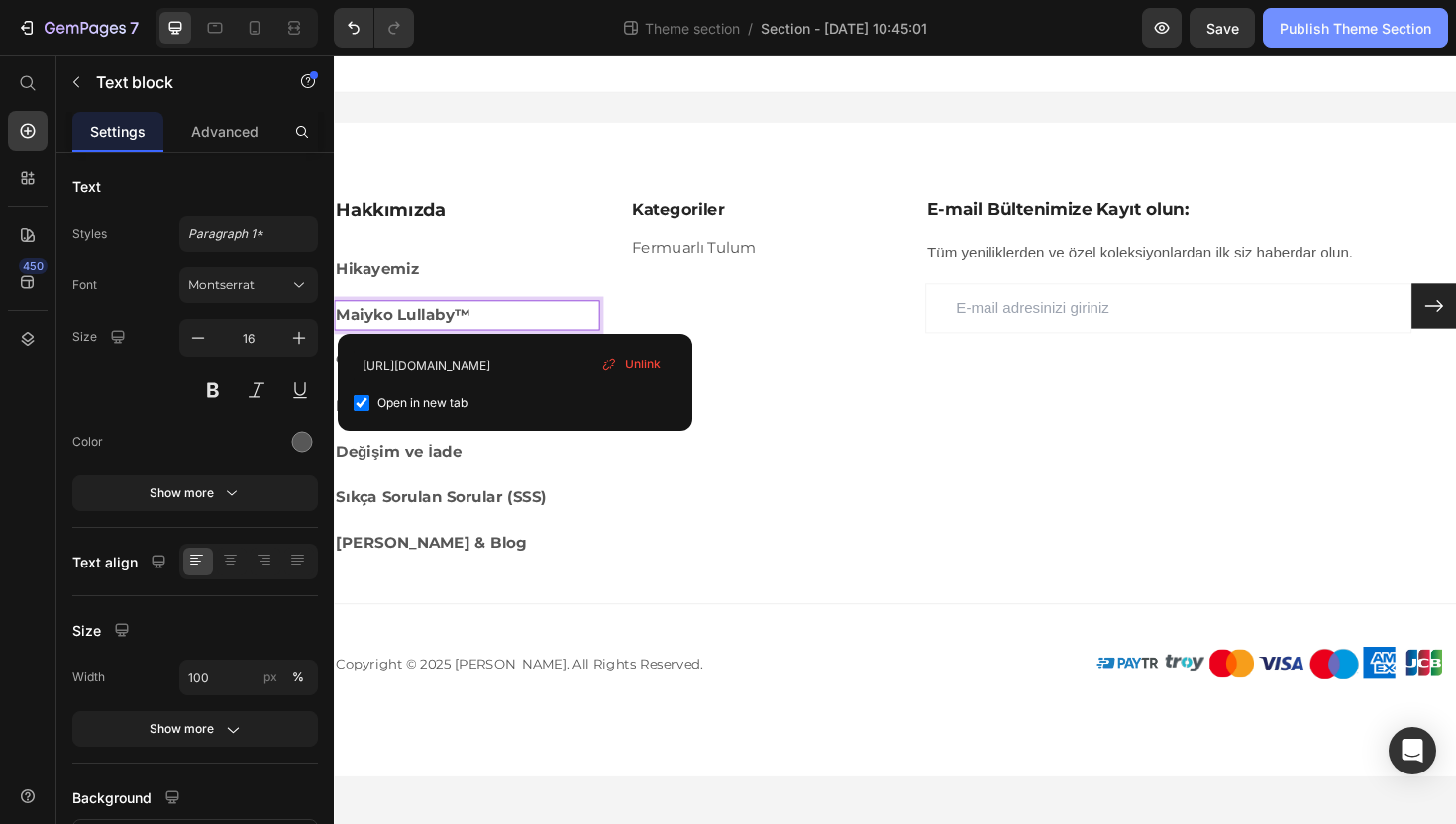 click on "Publish Theme Section" at bounding box center [1355, 28] 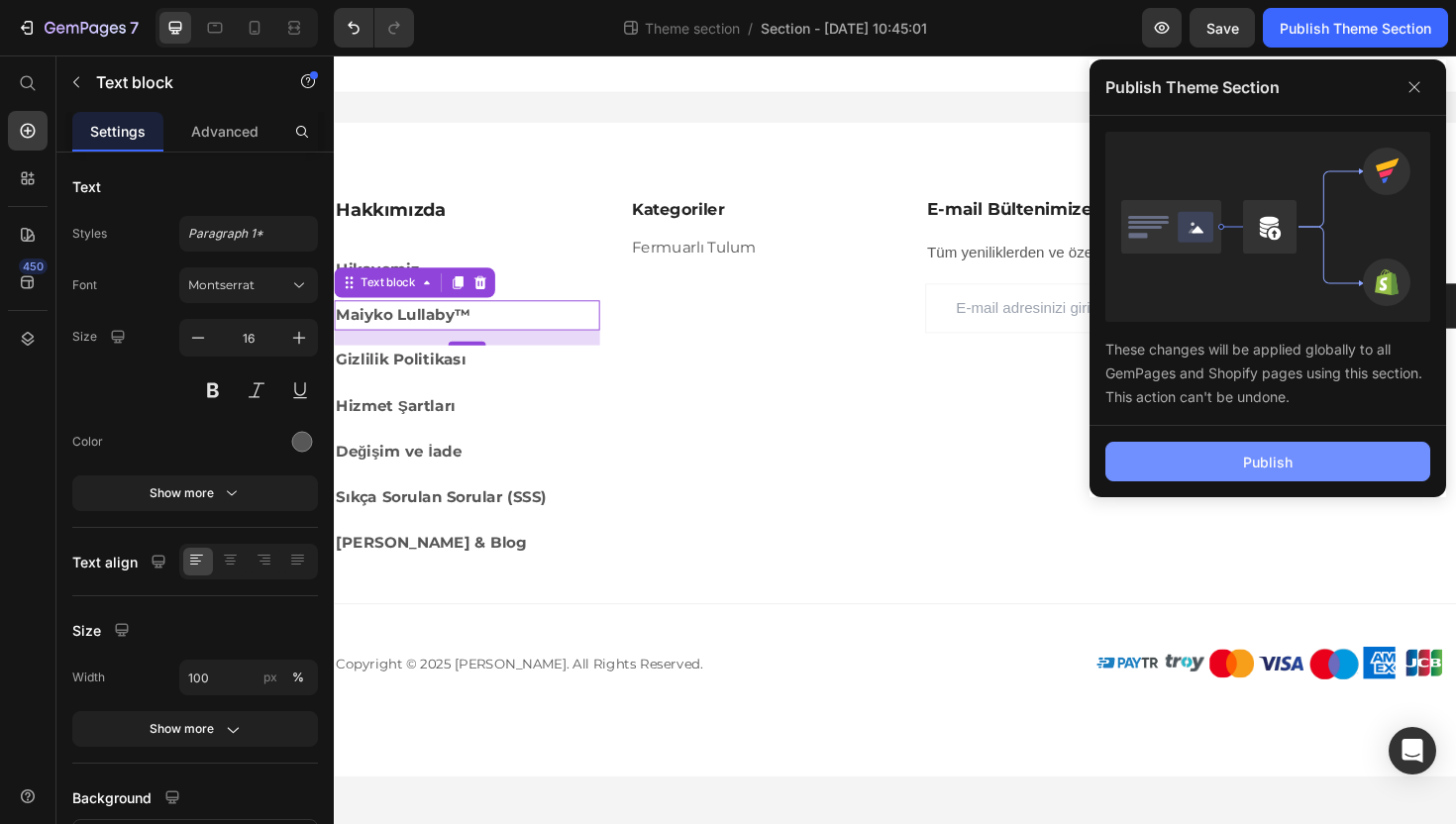 click on "Publish" 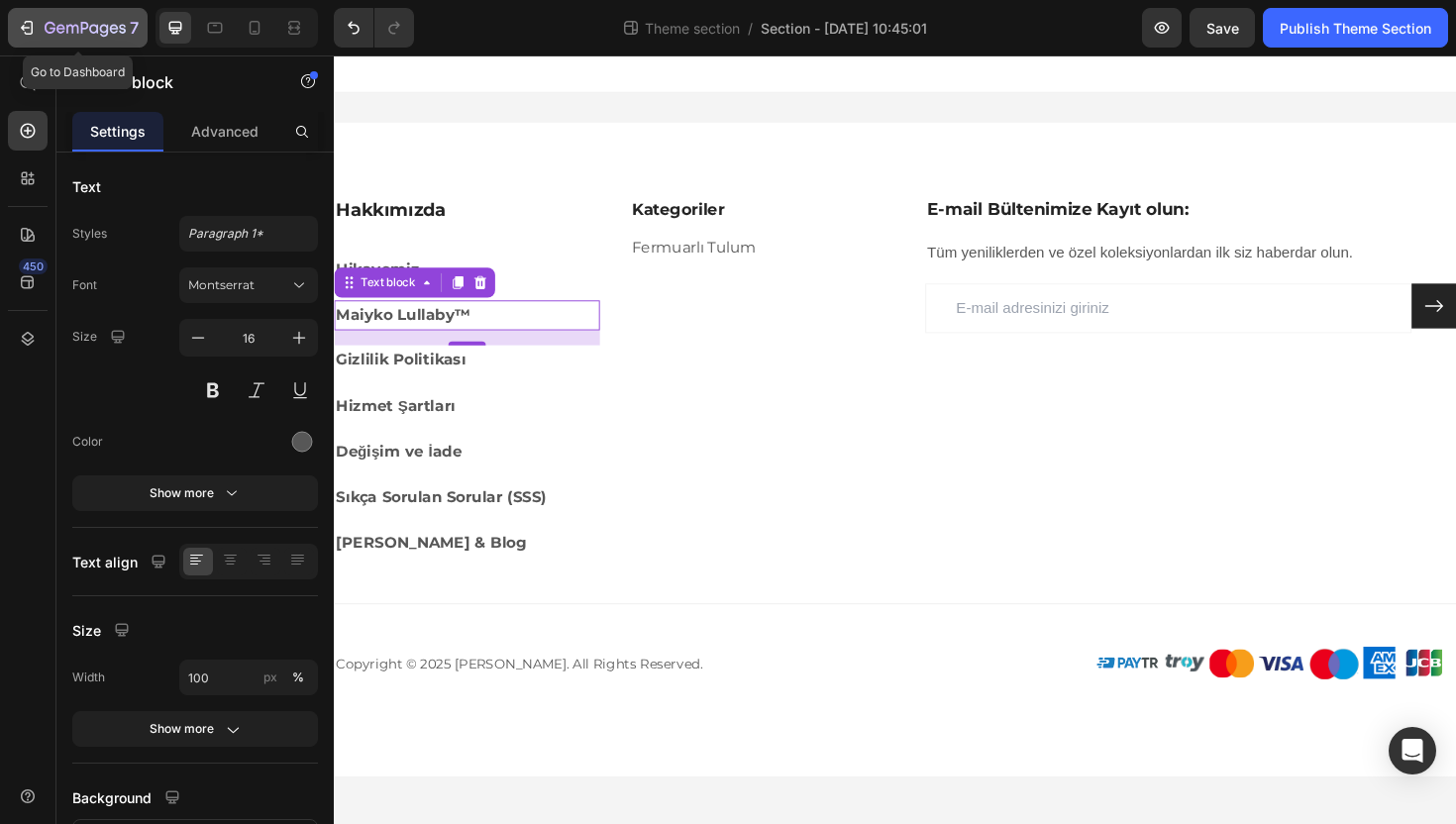 click on "7" 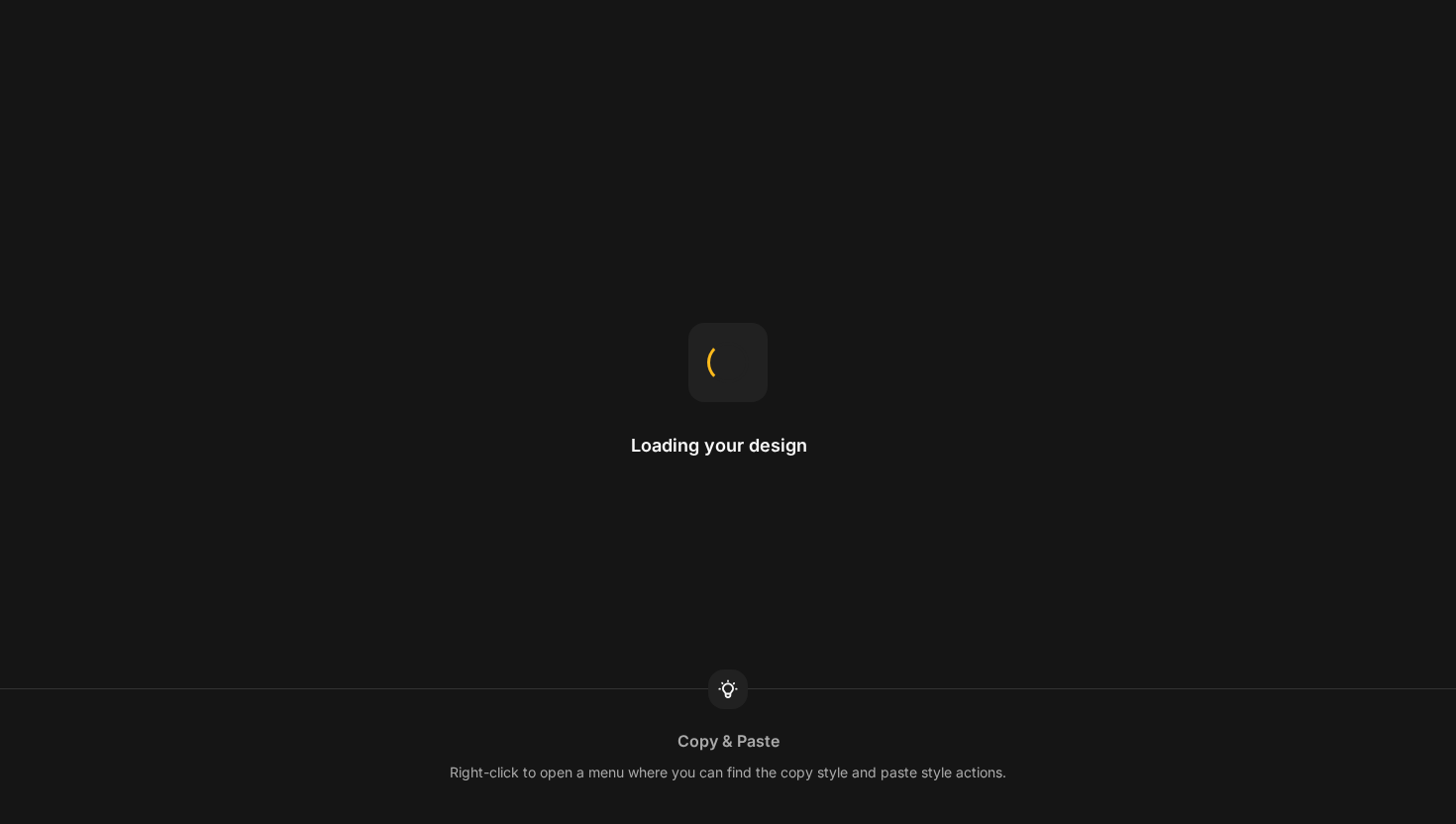 scroll, scrollTop: 0, scrollLeft: 0, axis: both 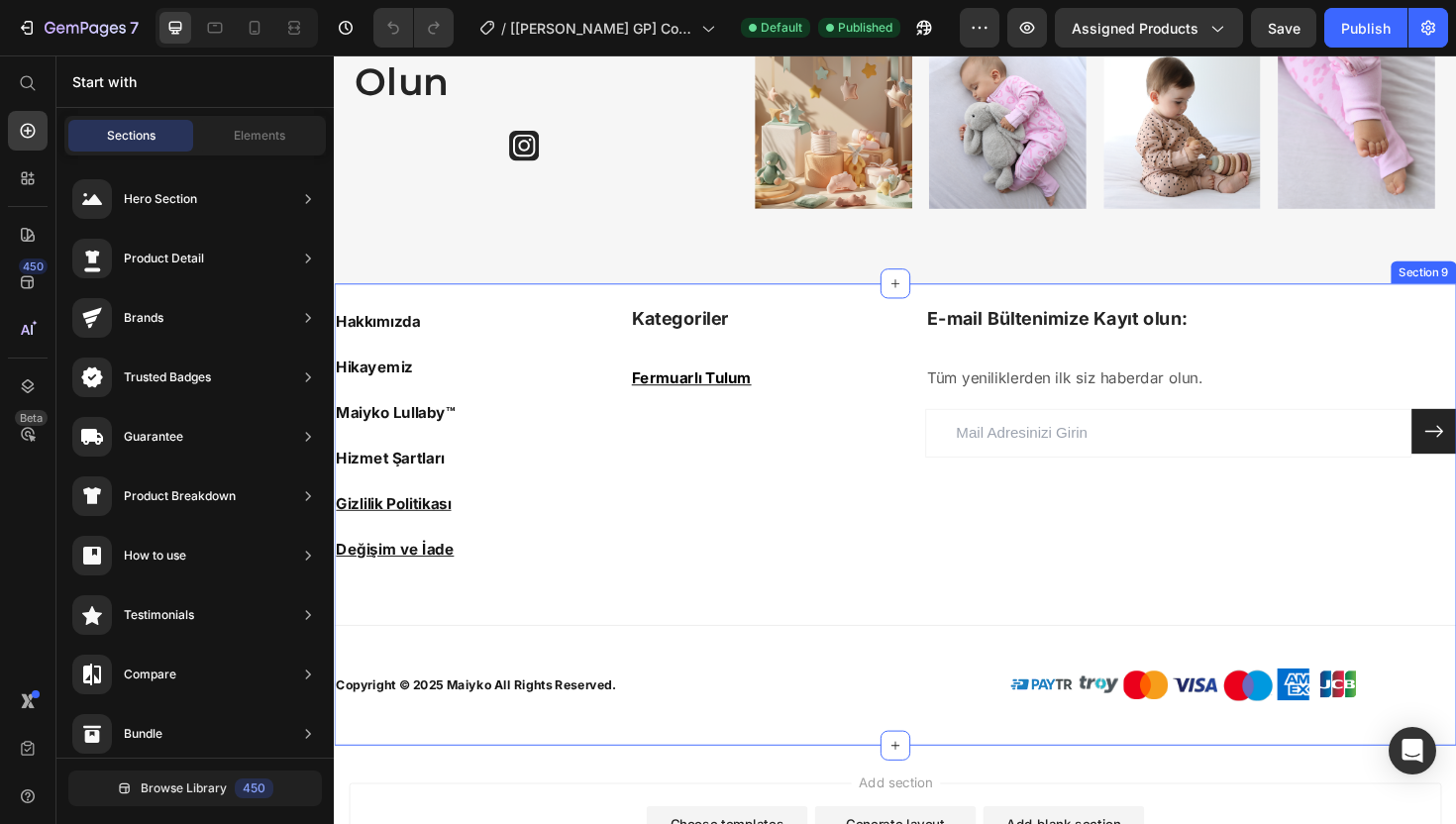 click on "Hakkımızda Text block Hikayemiz Text block Maiyko Lullaby™ Text block Hizmet Şartları Text block Gizlilik Politikası Text block Değişim ve İade Text block Kategoriler Heading Fermuarlı Tulum Text block E-mail Bültenimize Kayıt olun: Heading Tüm yeniliklerden ilk siz haberdar olun. Text block Email Field
Submit Button Row Newsletter Row                Title Line Image Copyright © 2025 Maiyko. All Rights Reserved. Text block Row Copyright © 2025 Maiyko All Rights Reserved. Text block Image Row" at bounding box center [928, 542] 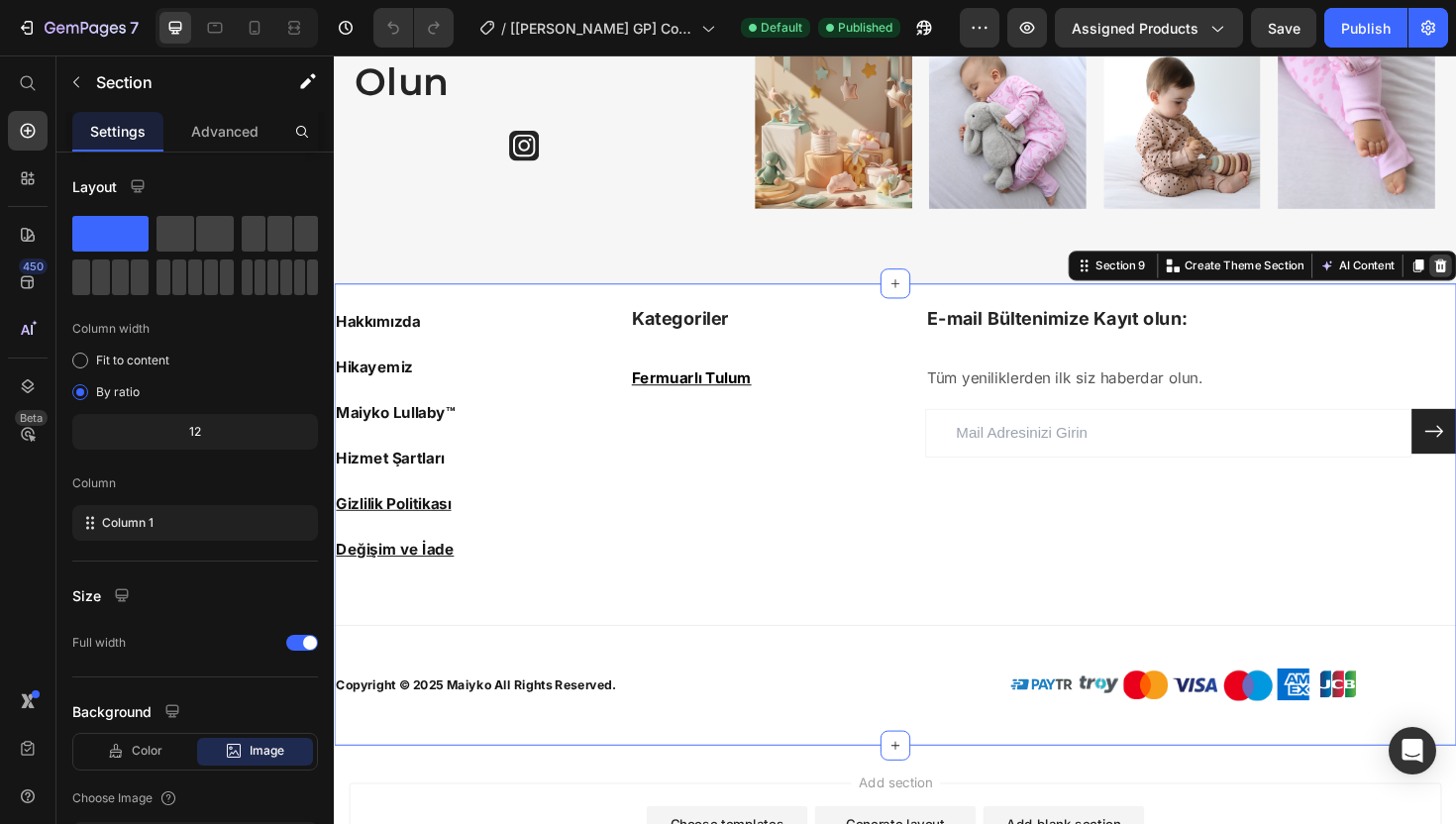 click 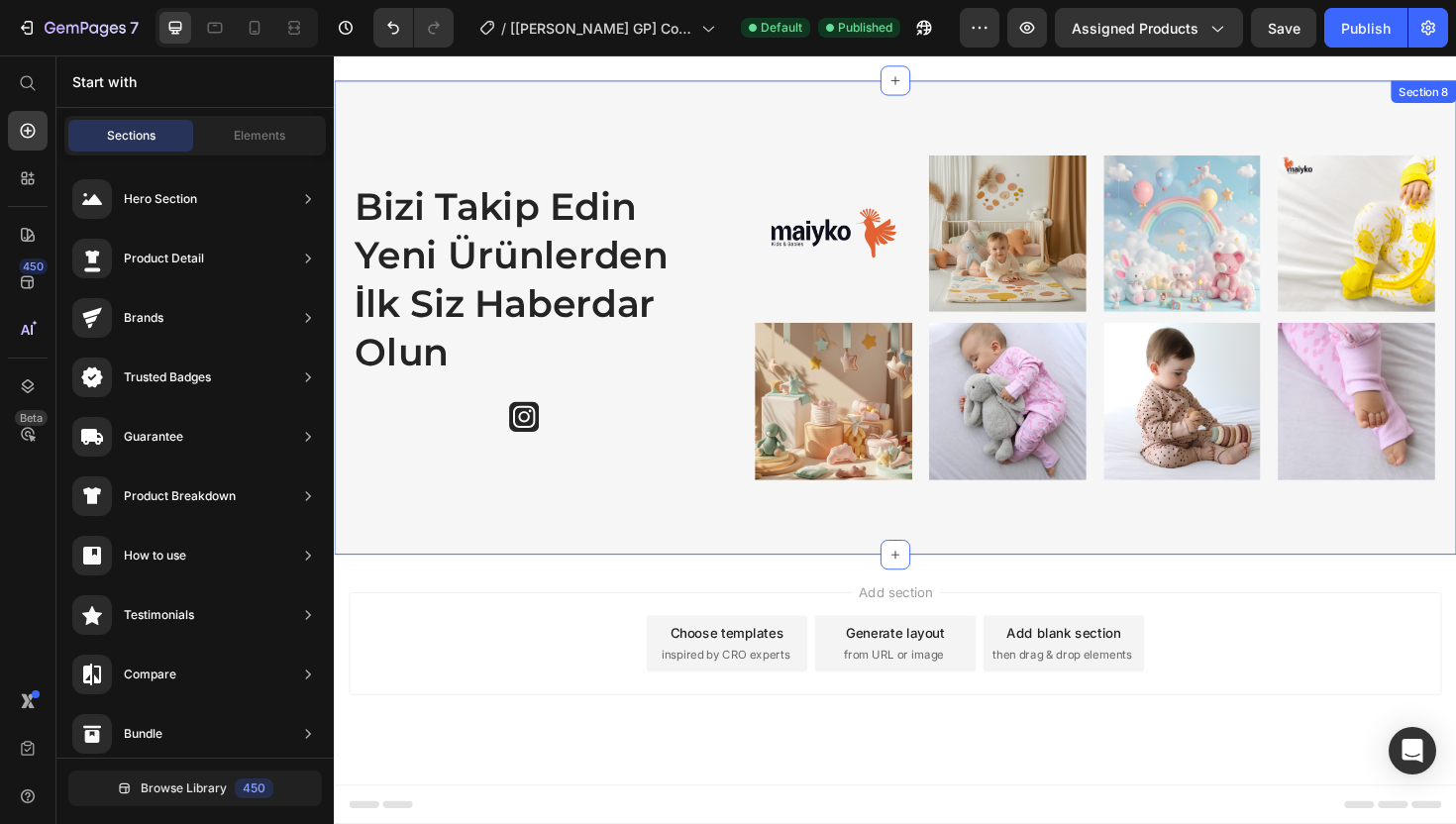 scroll, scrollTop: 8390, scrollLeft: 0, axis: vertical 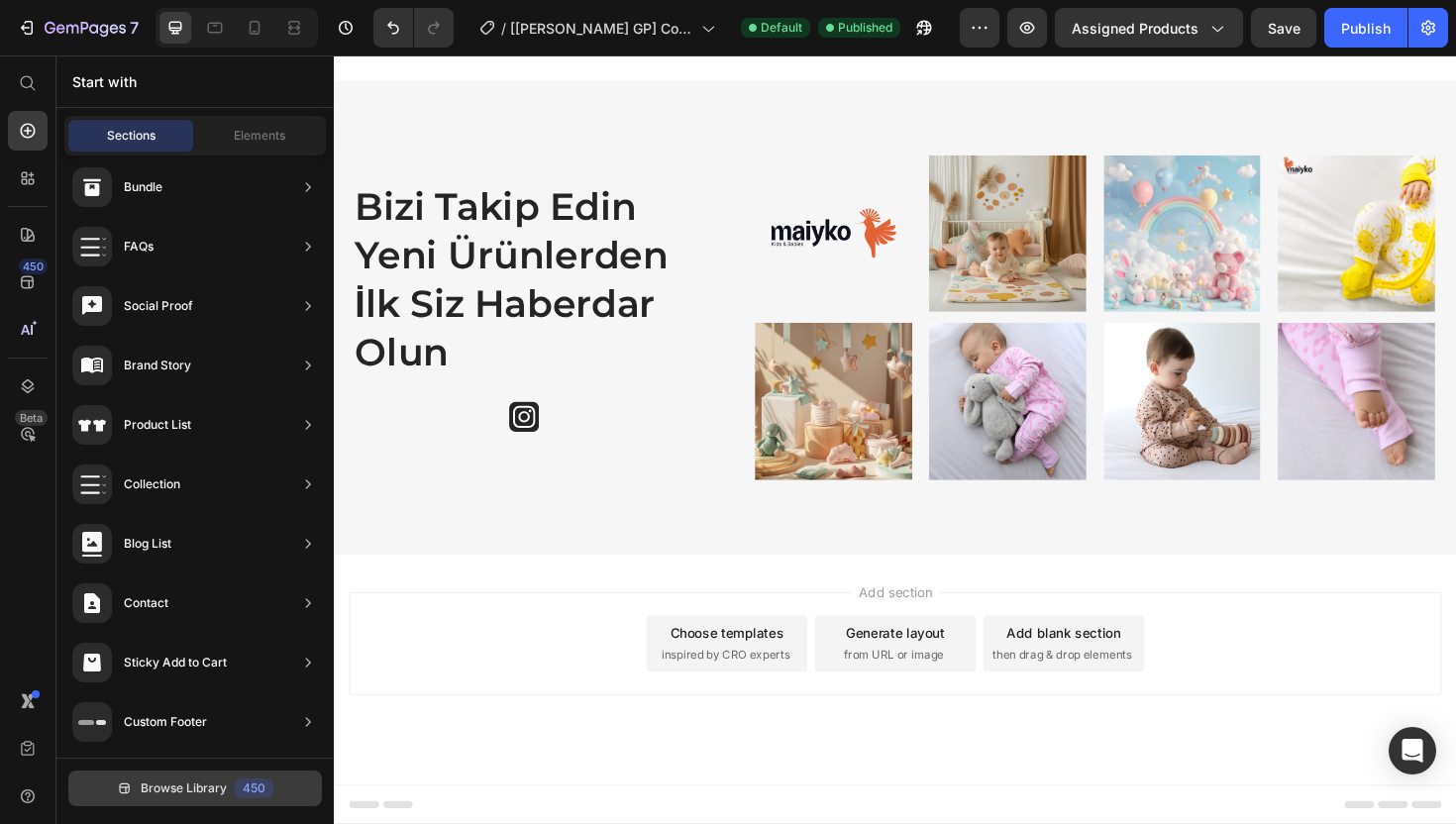 click on "Browse Library" at bounding box center [183, 788] 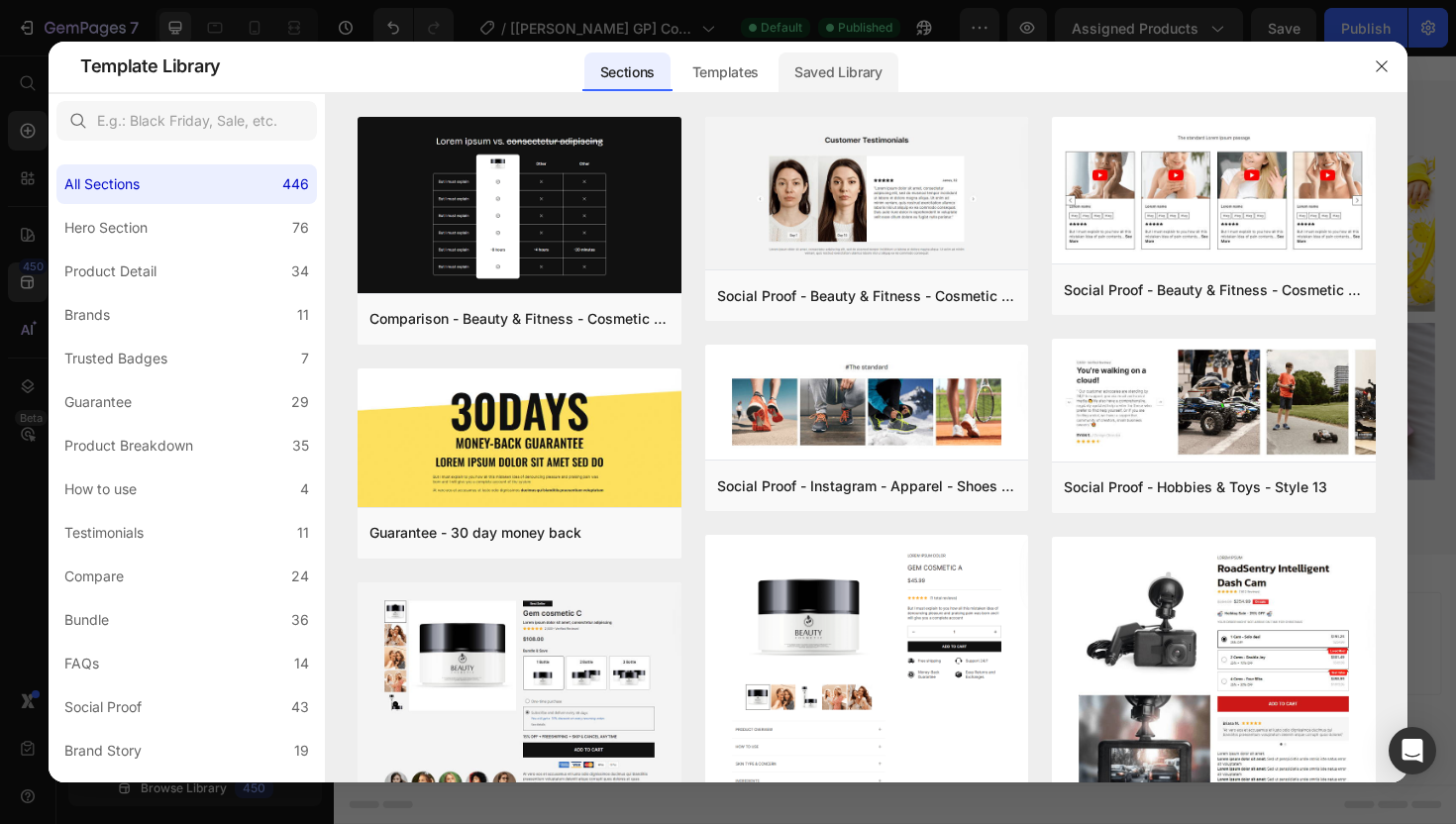 click on "Saved Library" 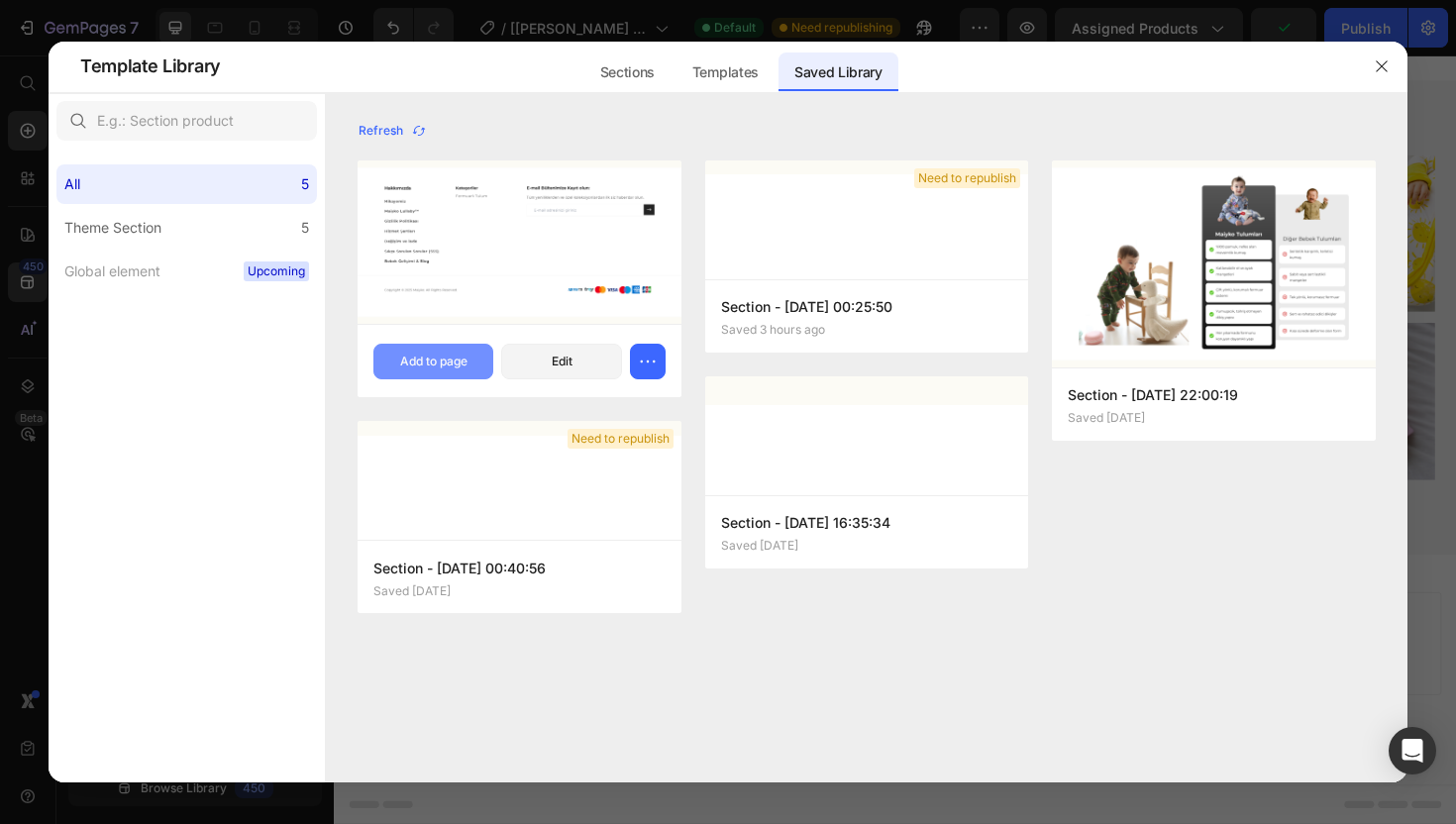 click on "Add to page" at bounding box center (434, 361) 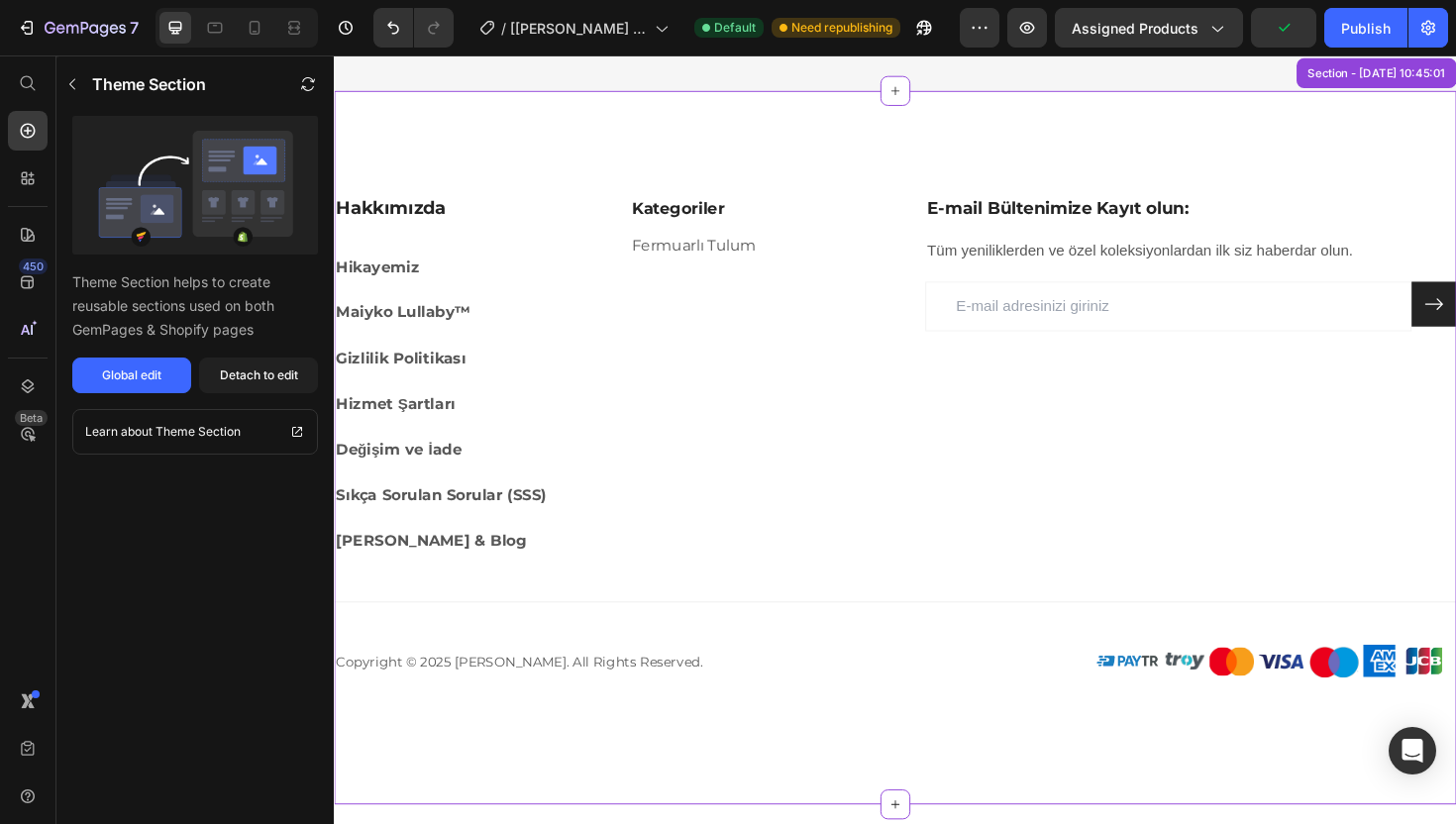 scroll, scrollTop: 8918, scrollLeft: 0, axis: vertical 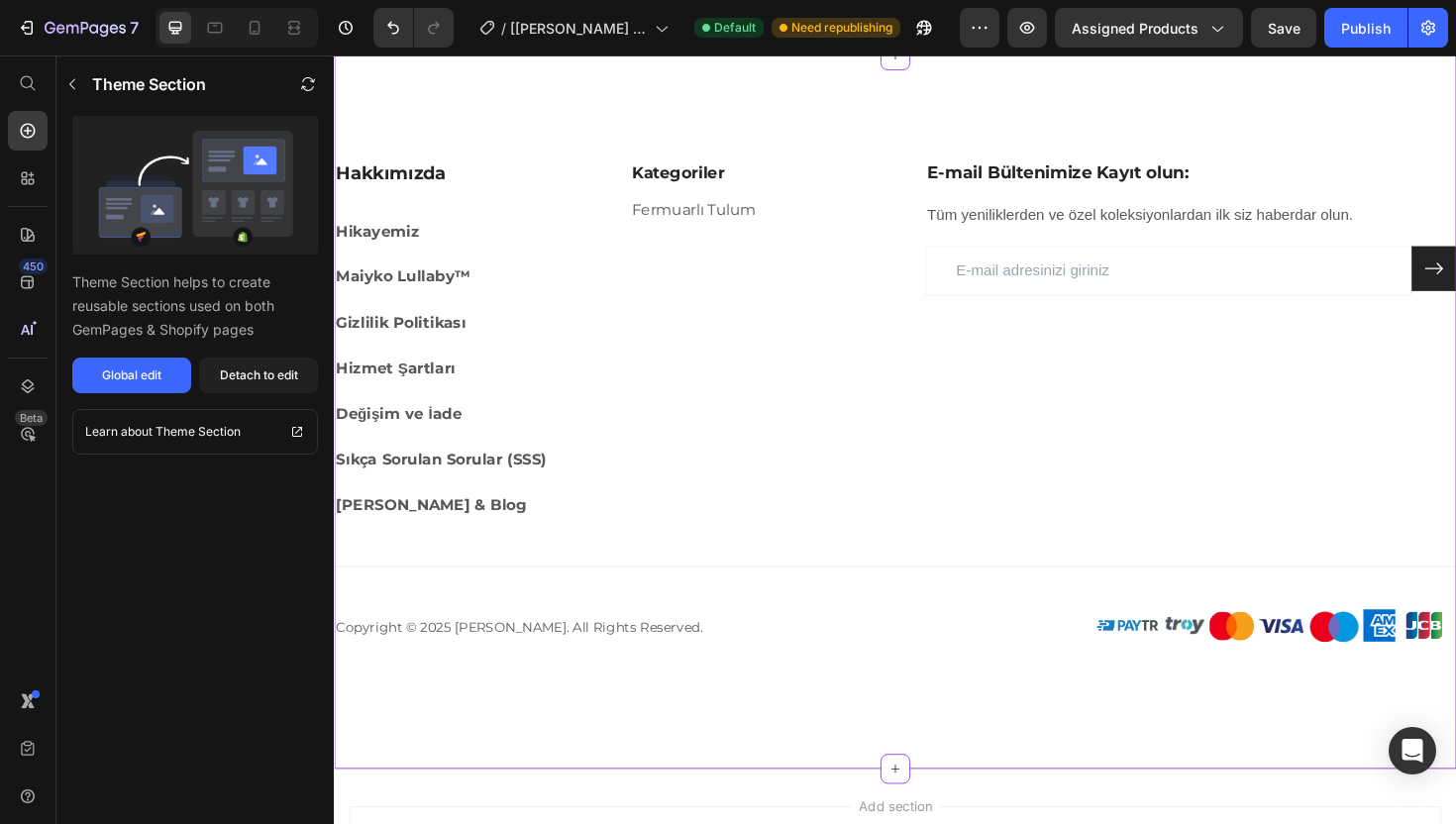 click on "Hakkımızda Heading Hikayemiz Text block Maiyko Lullaby™ Text block Gizlilik Politikası Text block Hizmet Şartları Text block Değişim ve İade Text block Sıkça Sorulan Sorular (SSS) Text block Bebek Gelişimi & Blog Text block Kategoriler Heading Fermuarlı Tulum Text block E-mail Bültenimize Kayıt olun: Heading Tüm yeniliklerden ve özel koleksiyonlardan ilk siz haberdar olun.  Text block Email Field
Submit Button Row Newsletter Row                Title Line Image Copyright © 2025 Maiyko. All Rights Reserved. Text block Row Copyright © 2025 Maiyko. All Rights Reserved. Text block Image Row Row" at bounding box center [928, 433] 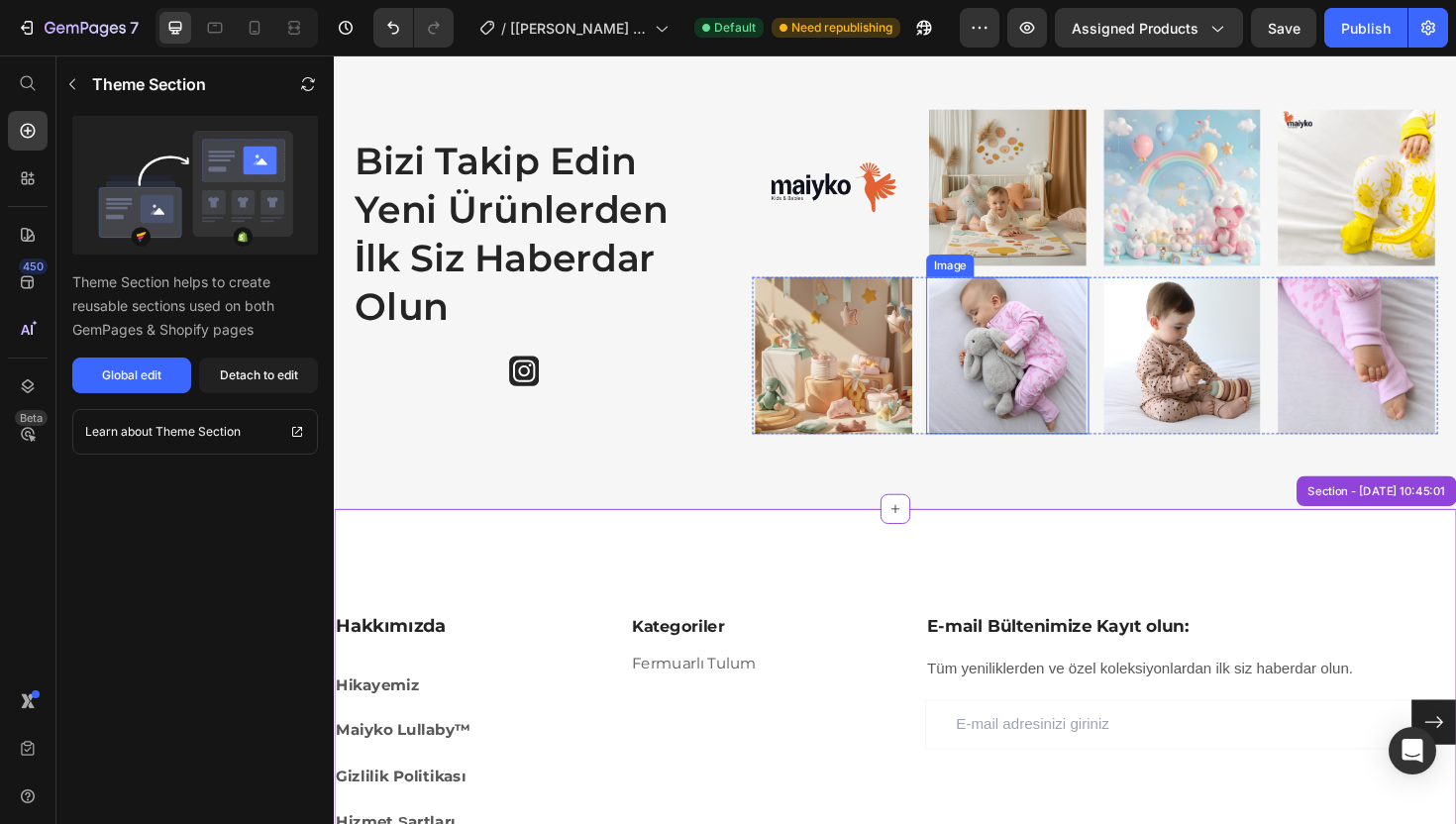scroll, scrollTop: 8292, scrollLeft: 0, axis: vertical 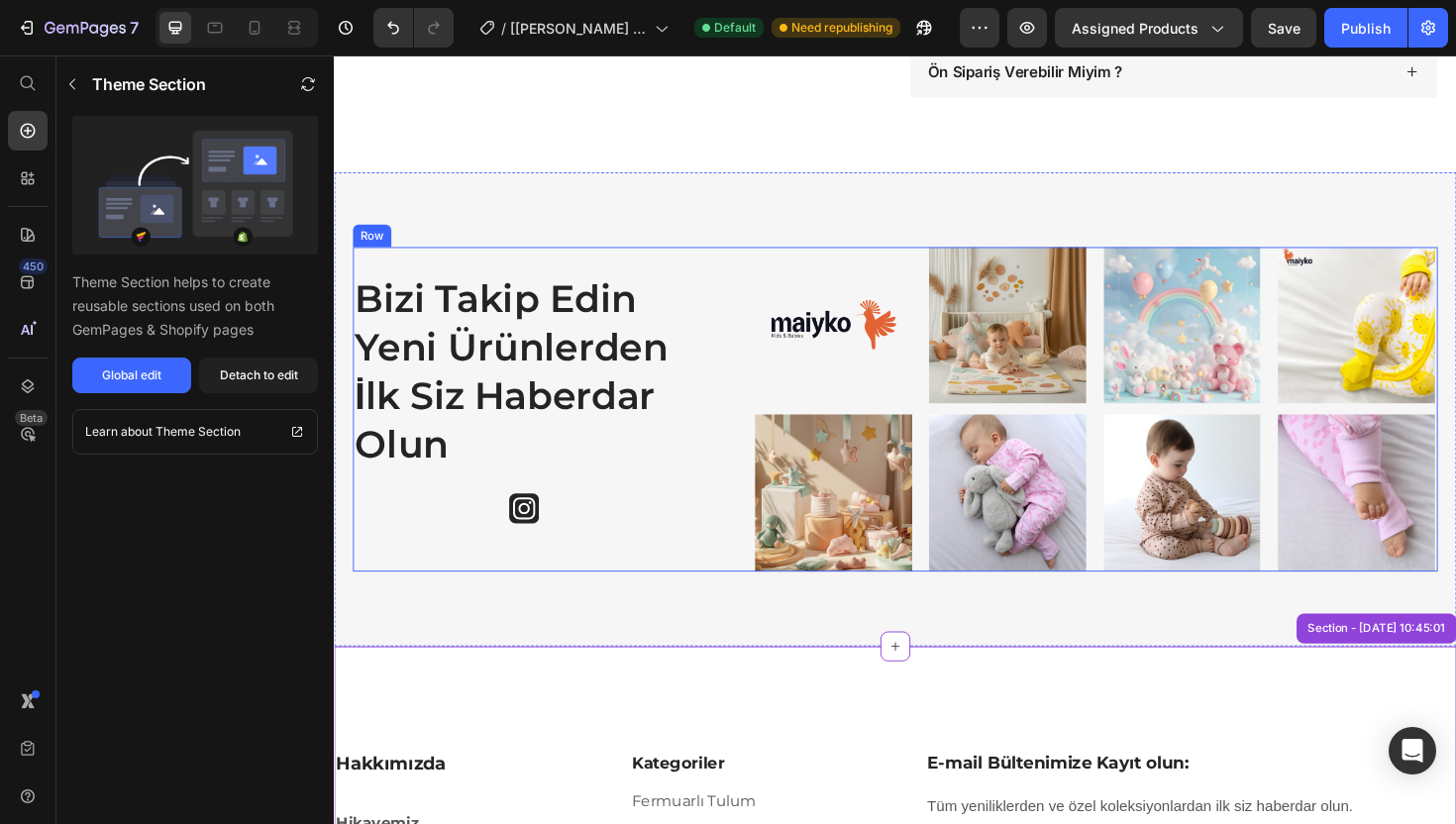 click on "Bizi Takip Edin Yeni Ürünlerden İlk Siz Haberdar Olun Heading Image Image Image Image Image Row Image Image Image Image Row Row" at bounding box center [928, 430] 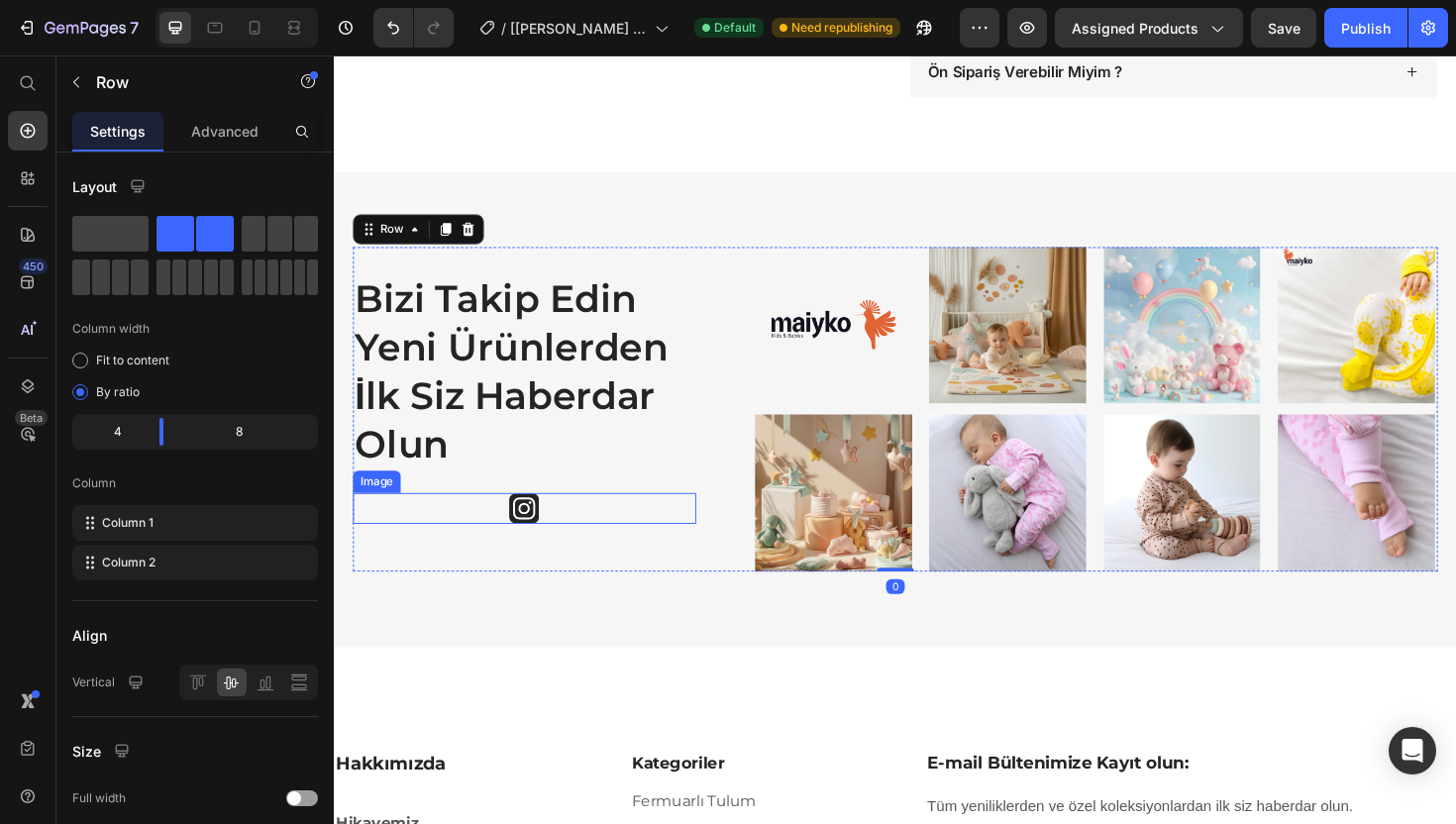 click at bounding box center (535, 535) 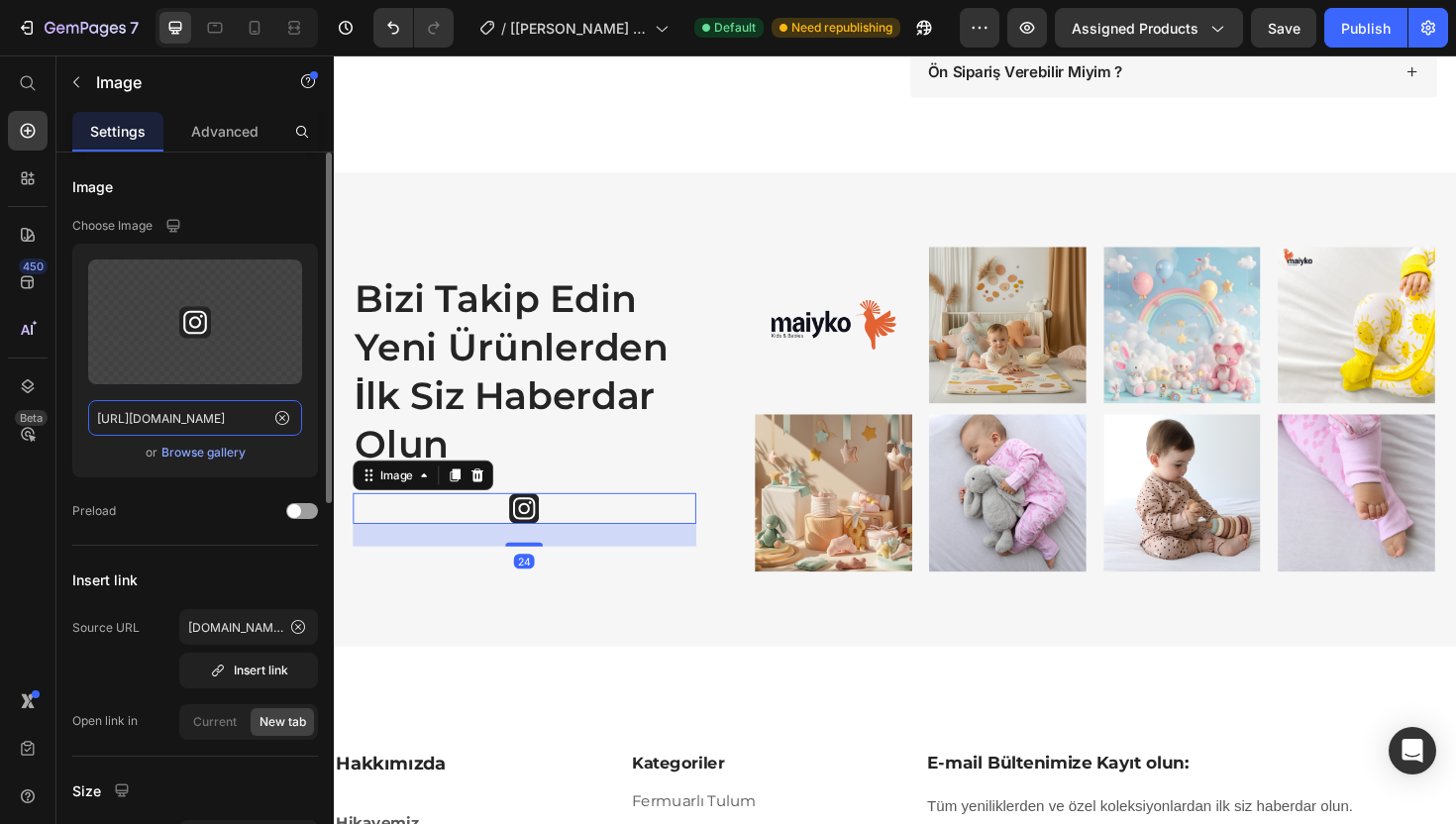 click on "https://cdn.shopify.com/s/files/1/2005/9307/files/gempages_432750572815254551-489e0229-7f8d-431c-84aa-d89e79b219a7.svg?v=1715748360" 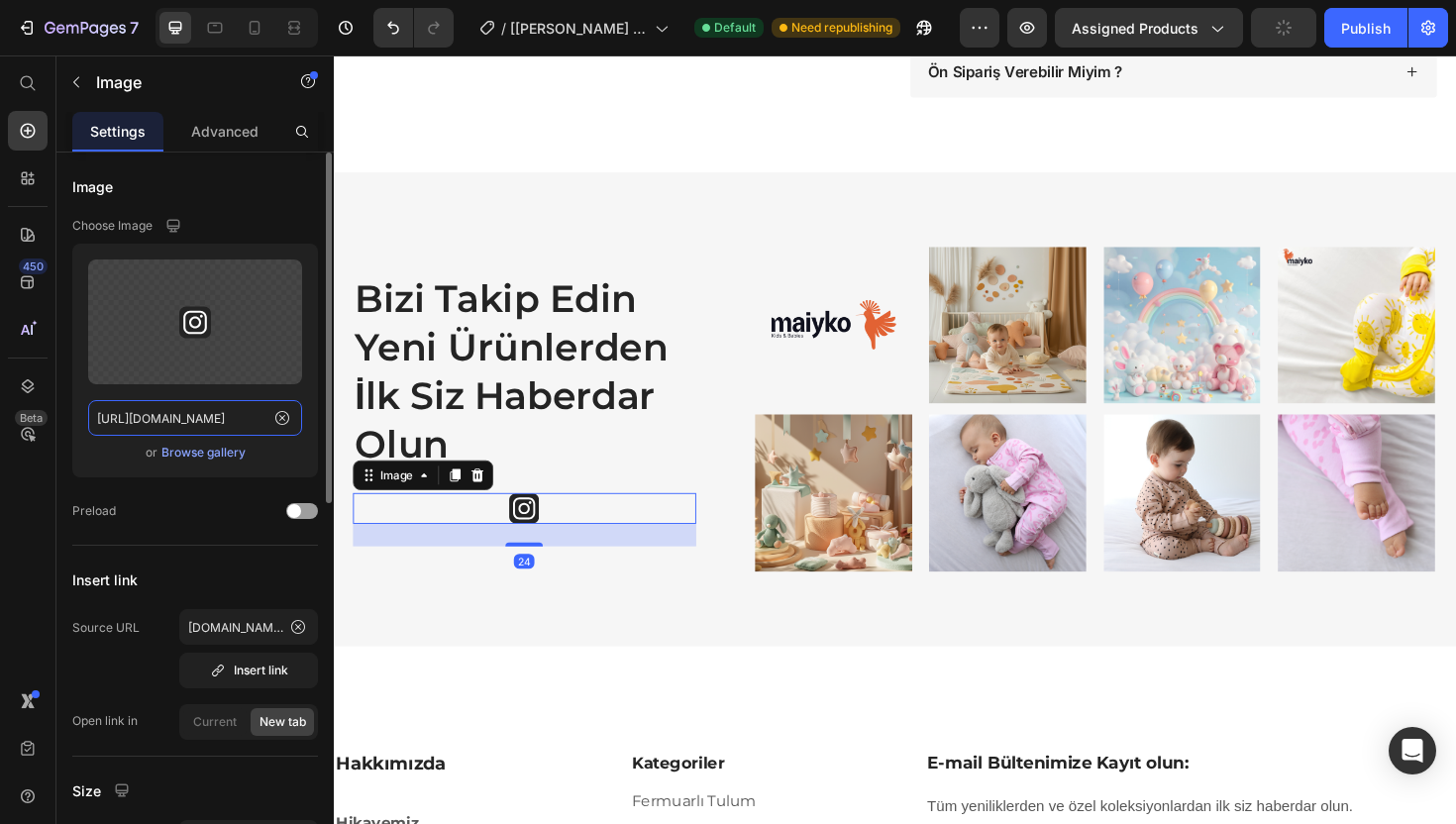 scroll, scrollTop: 0, scrollLeft: 654, axis: horizontal 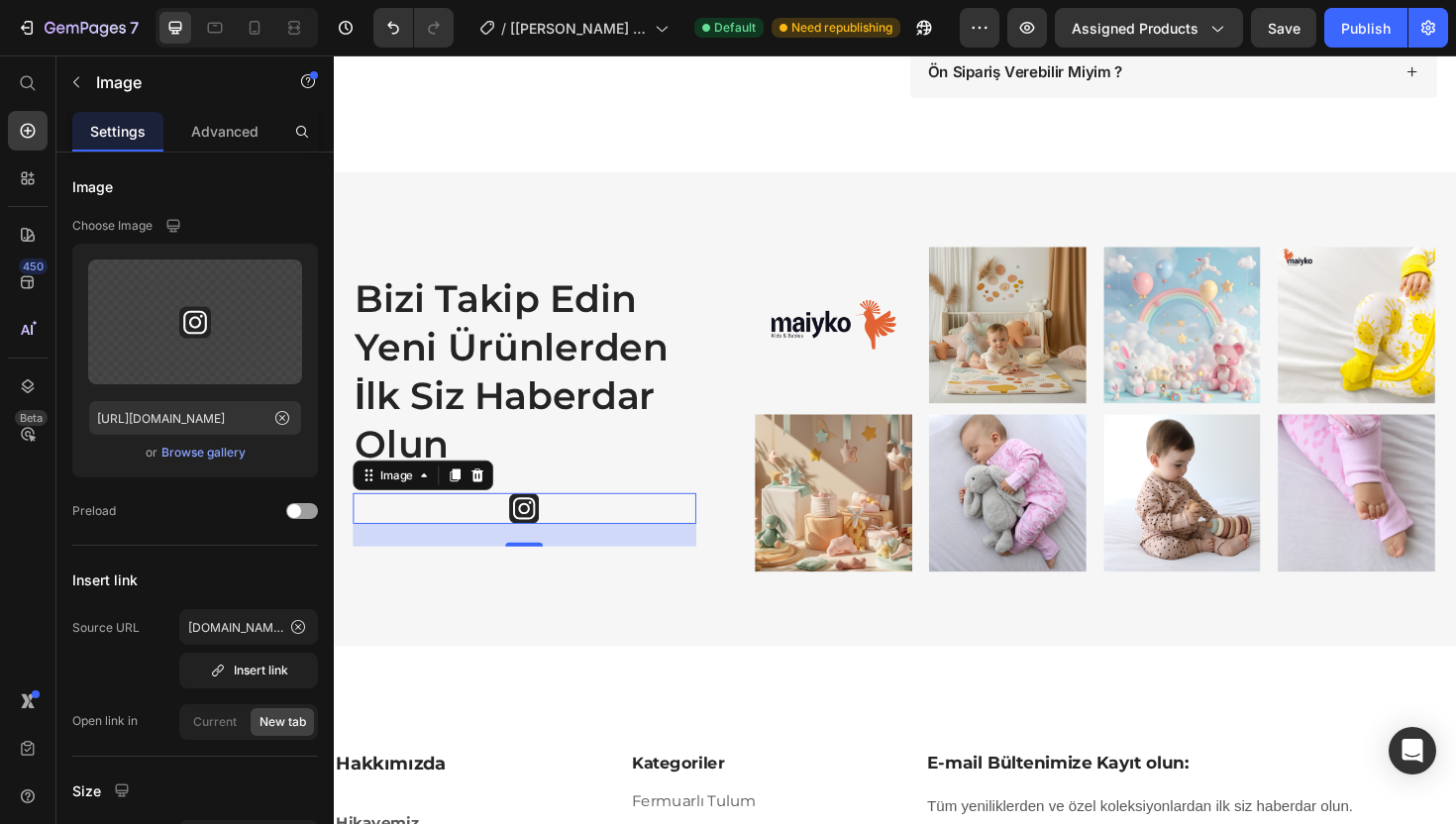 click at bounding box center [535, 535] 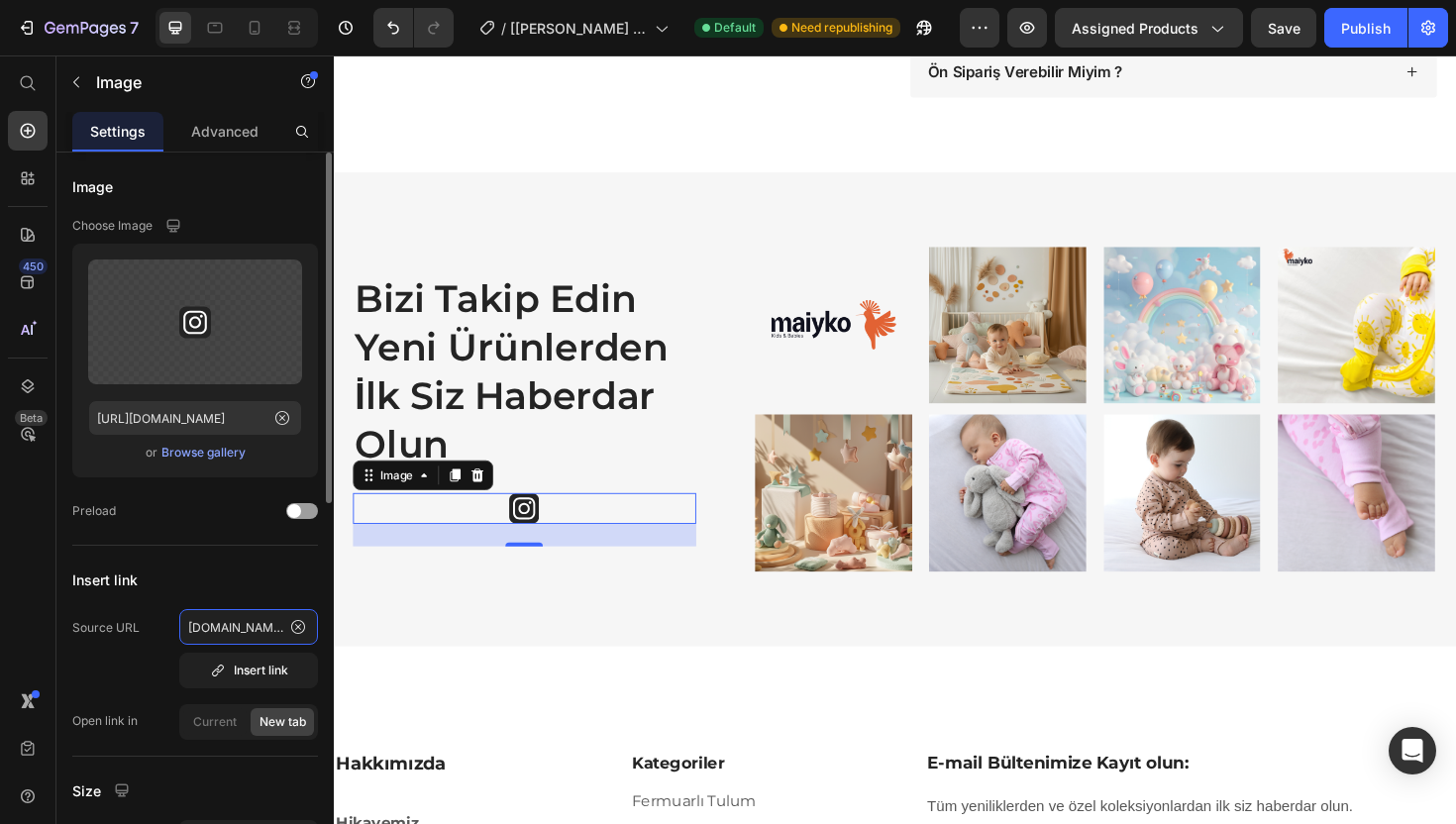 click on "www.instagram.com/maiyko_com" 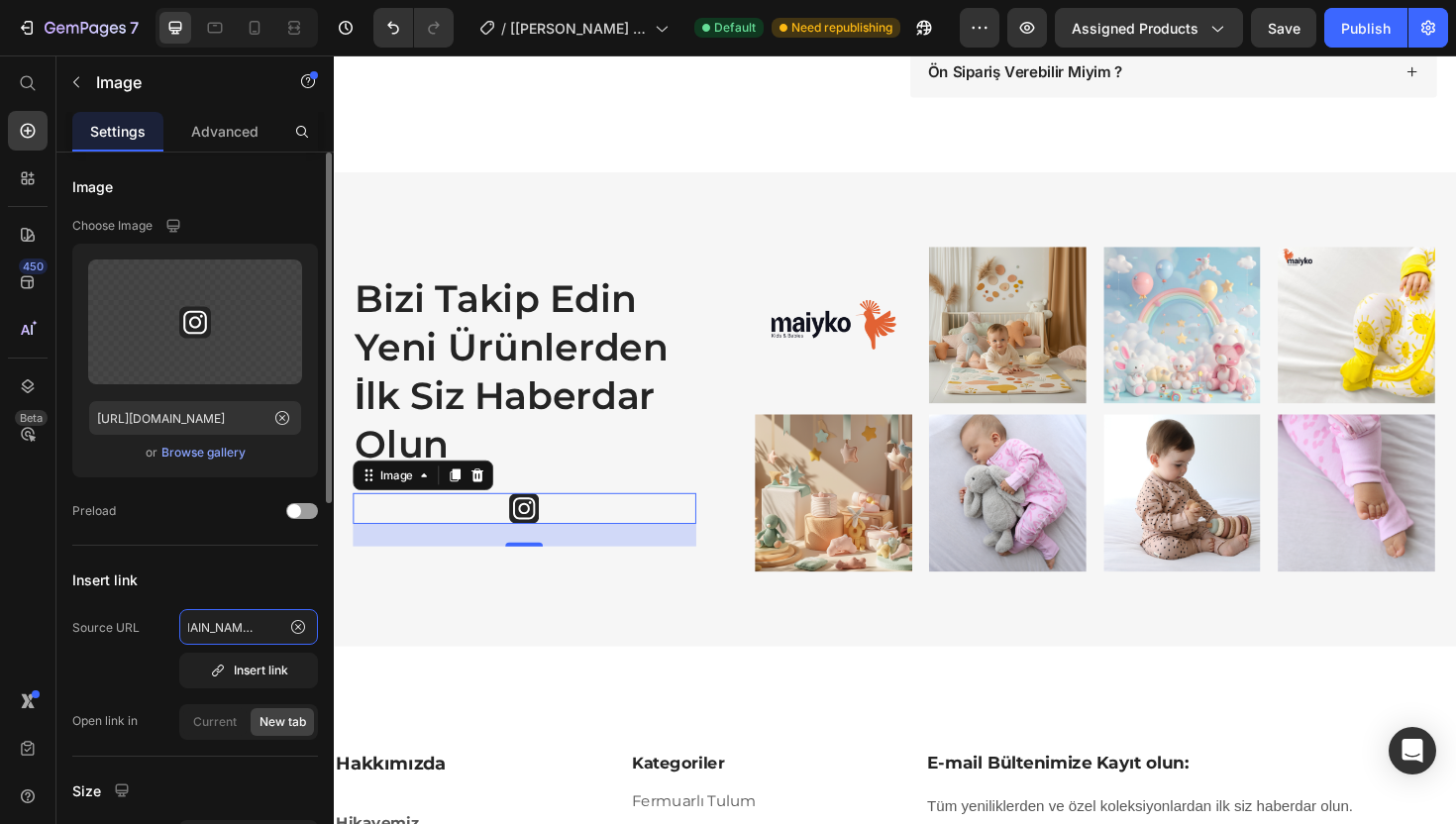 type on "www.instagram.com/maiyko_" 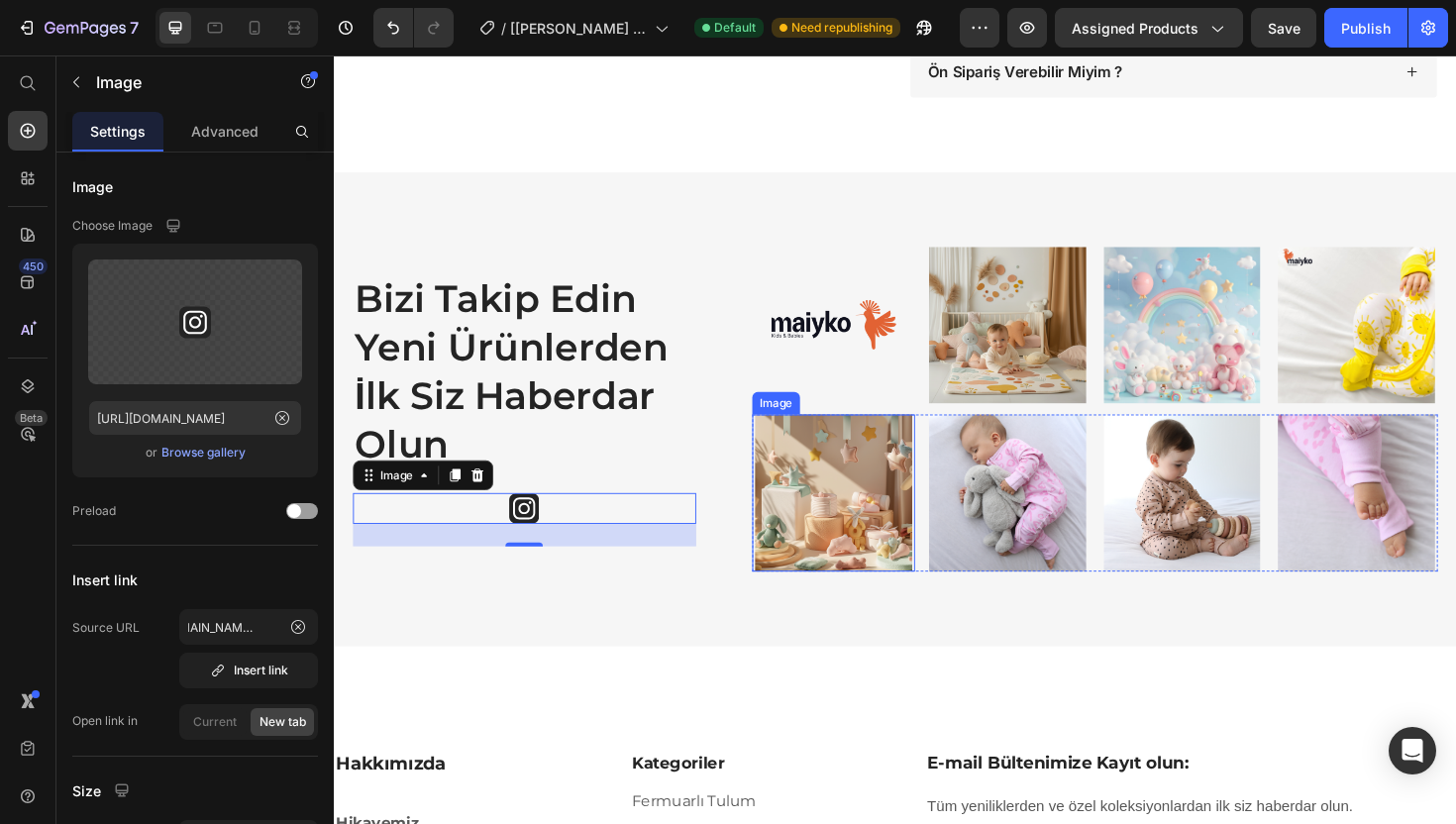click at bounding box center [863, 519] 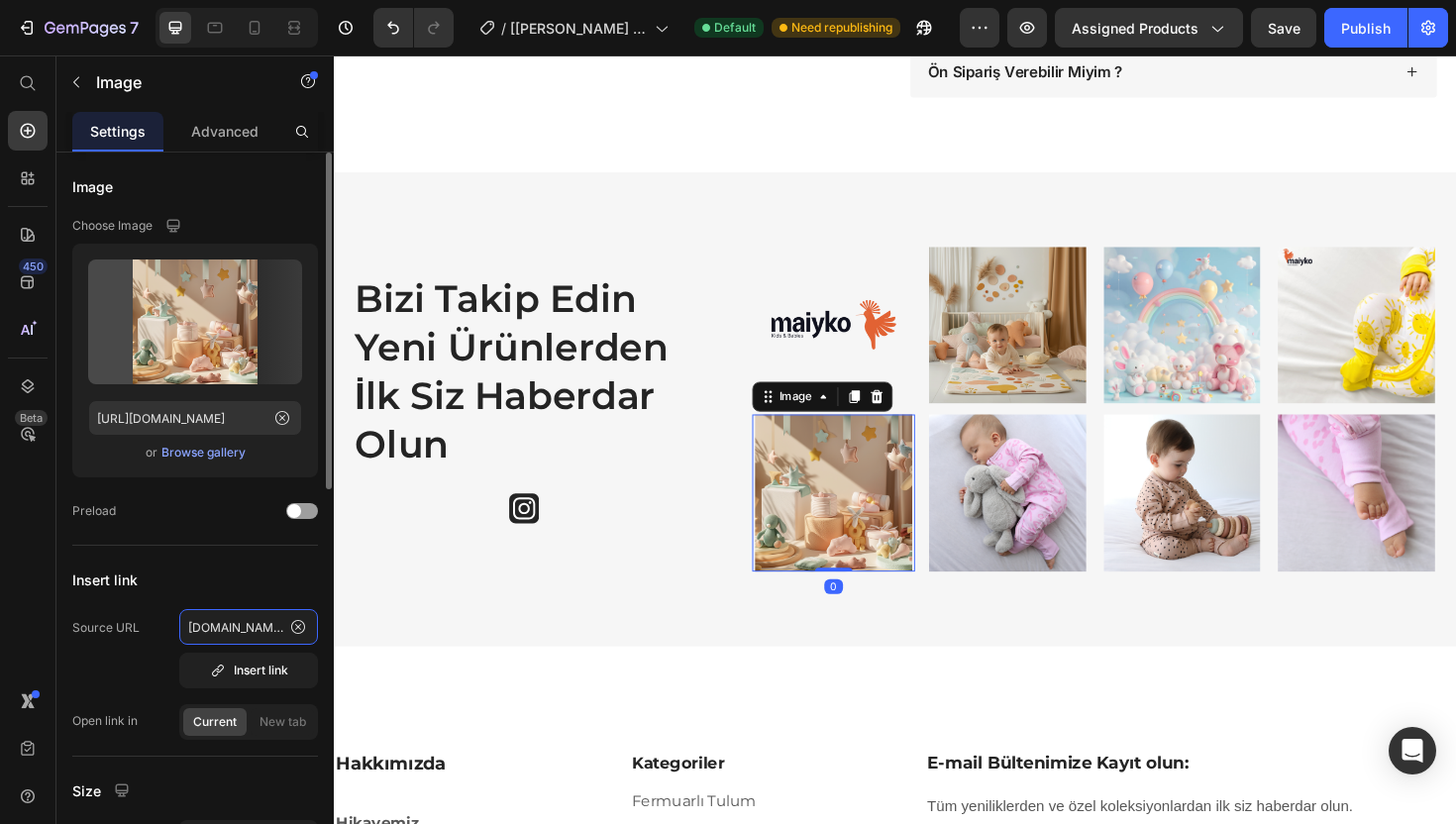 click on "instagram.com/maiyko_com" 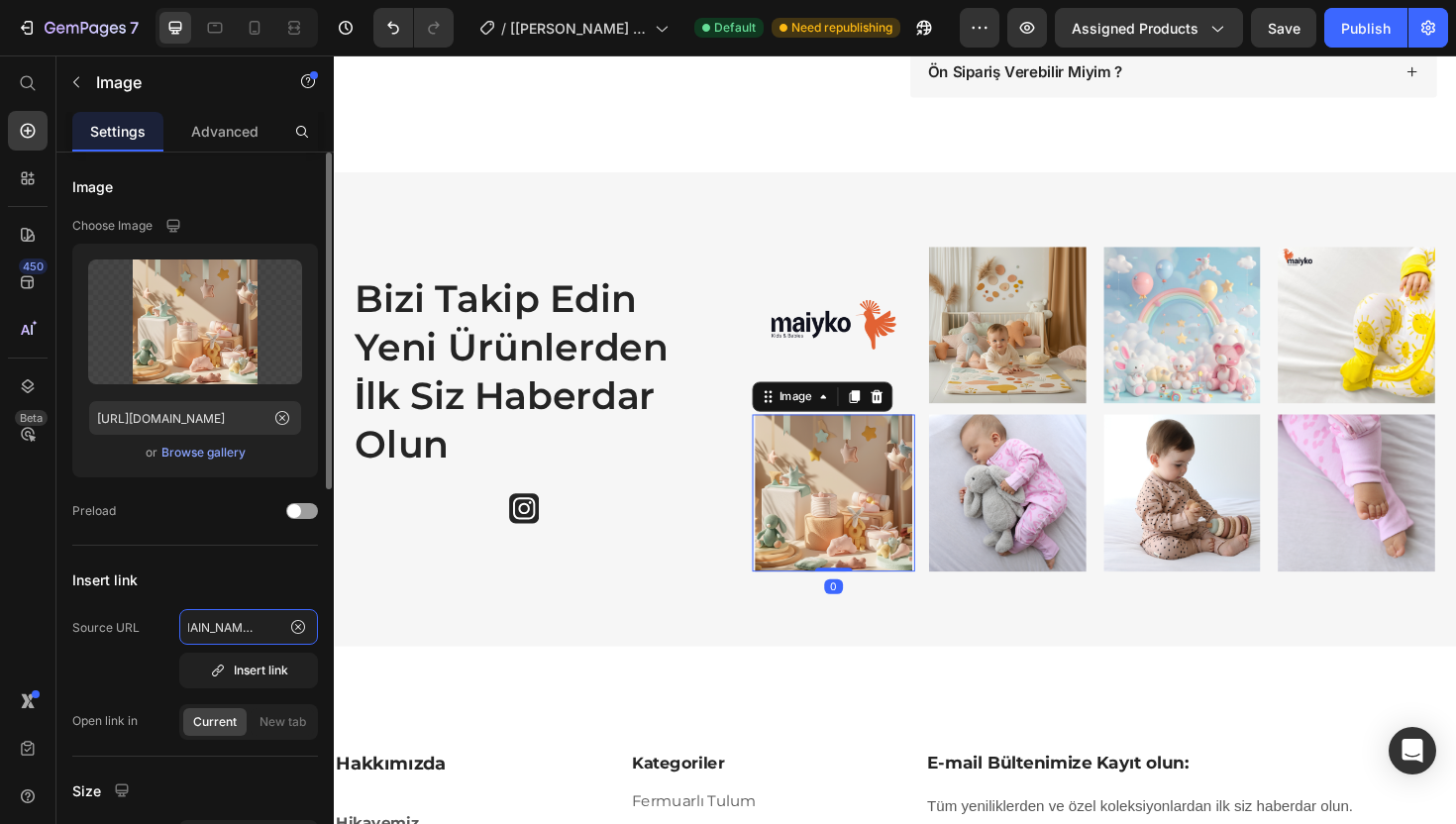 type on "instagram.com/maiyko_" 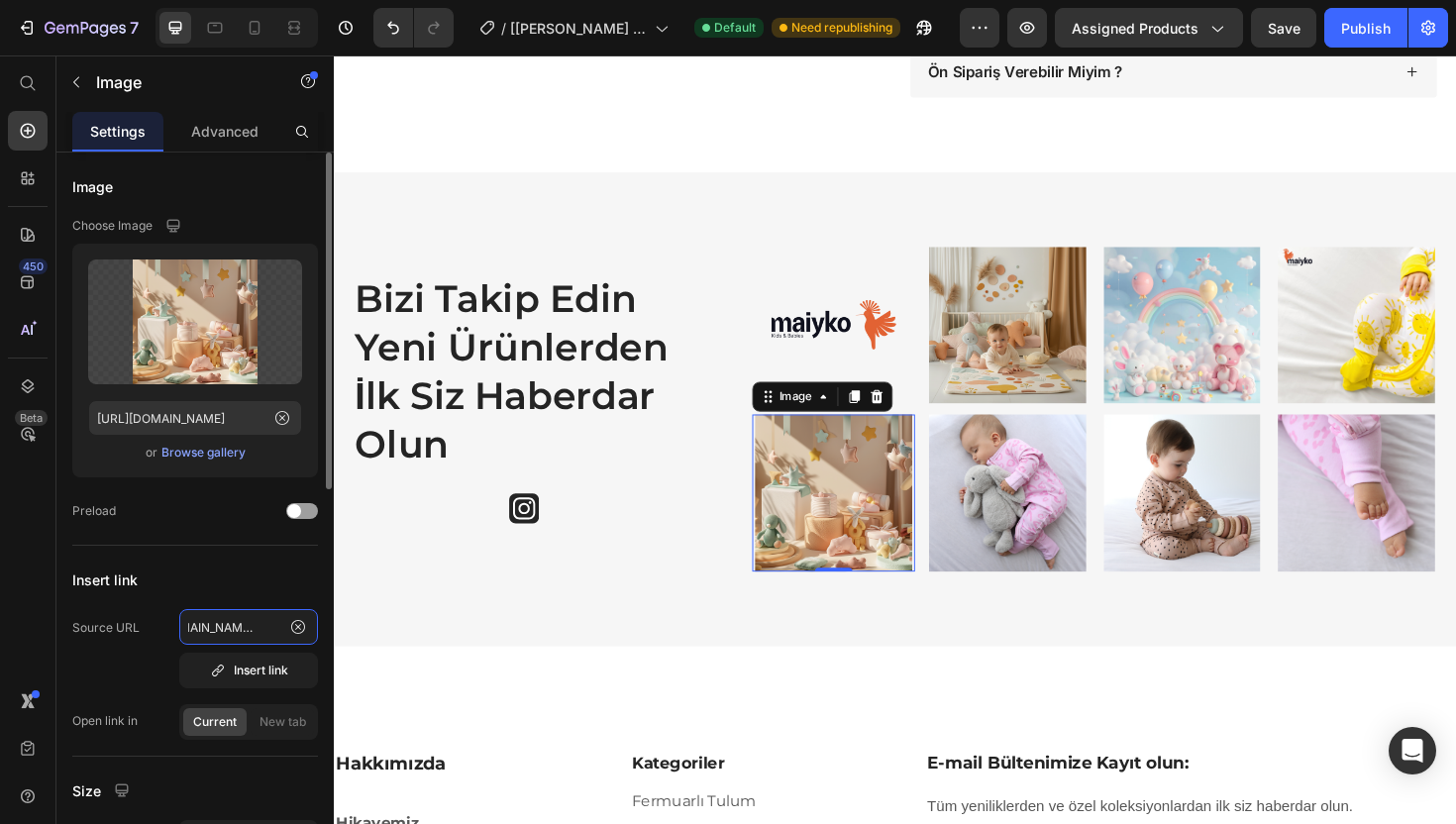 scroll, scrollTop: 0, scrollLeft: 36, axis: horizontal 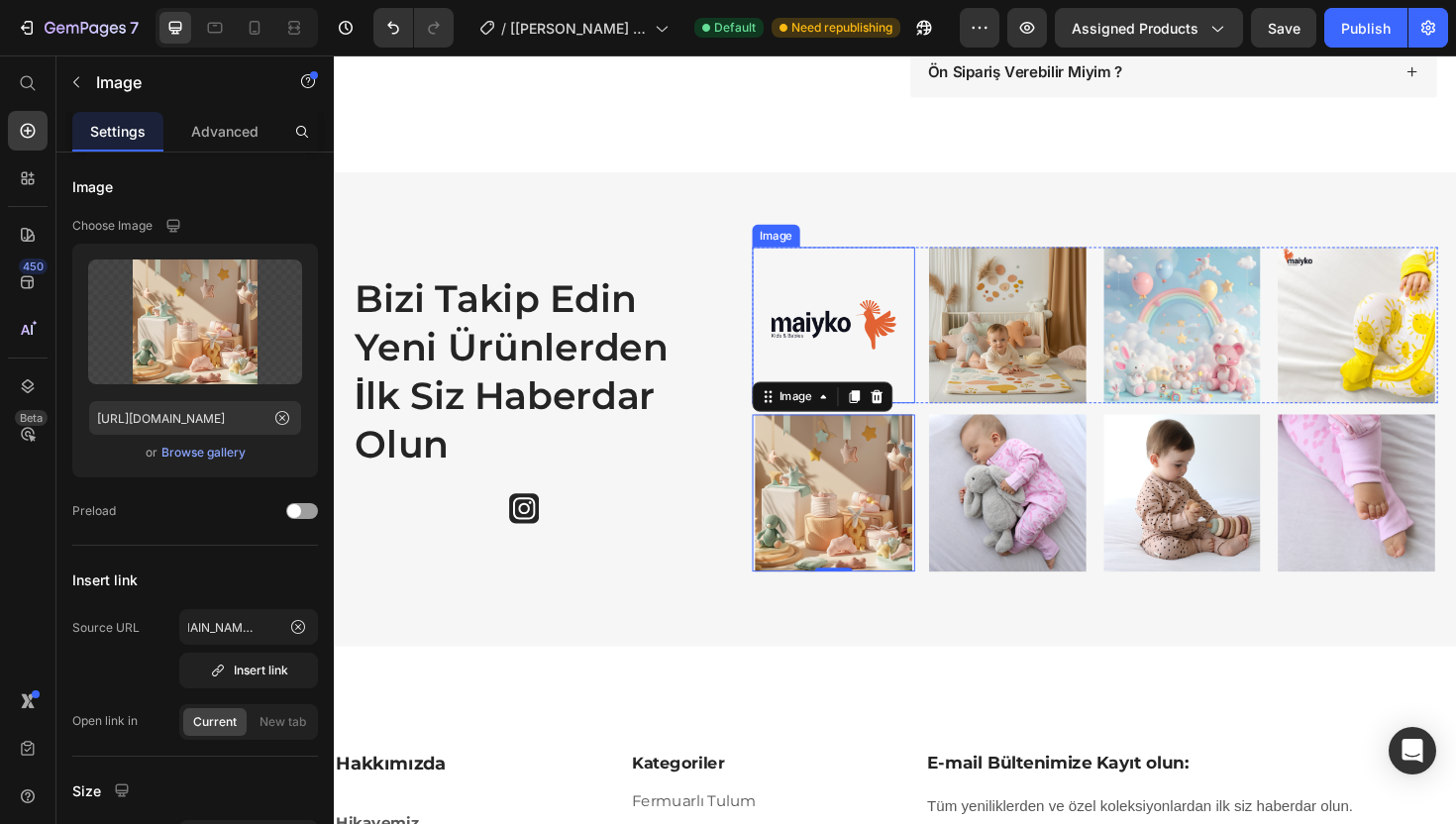 click at bounding box center (863, 342) 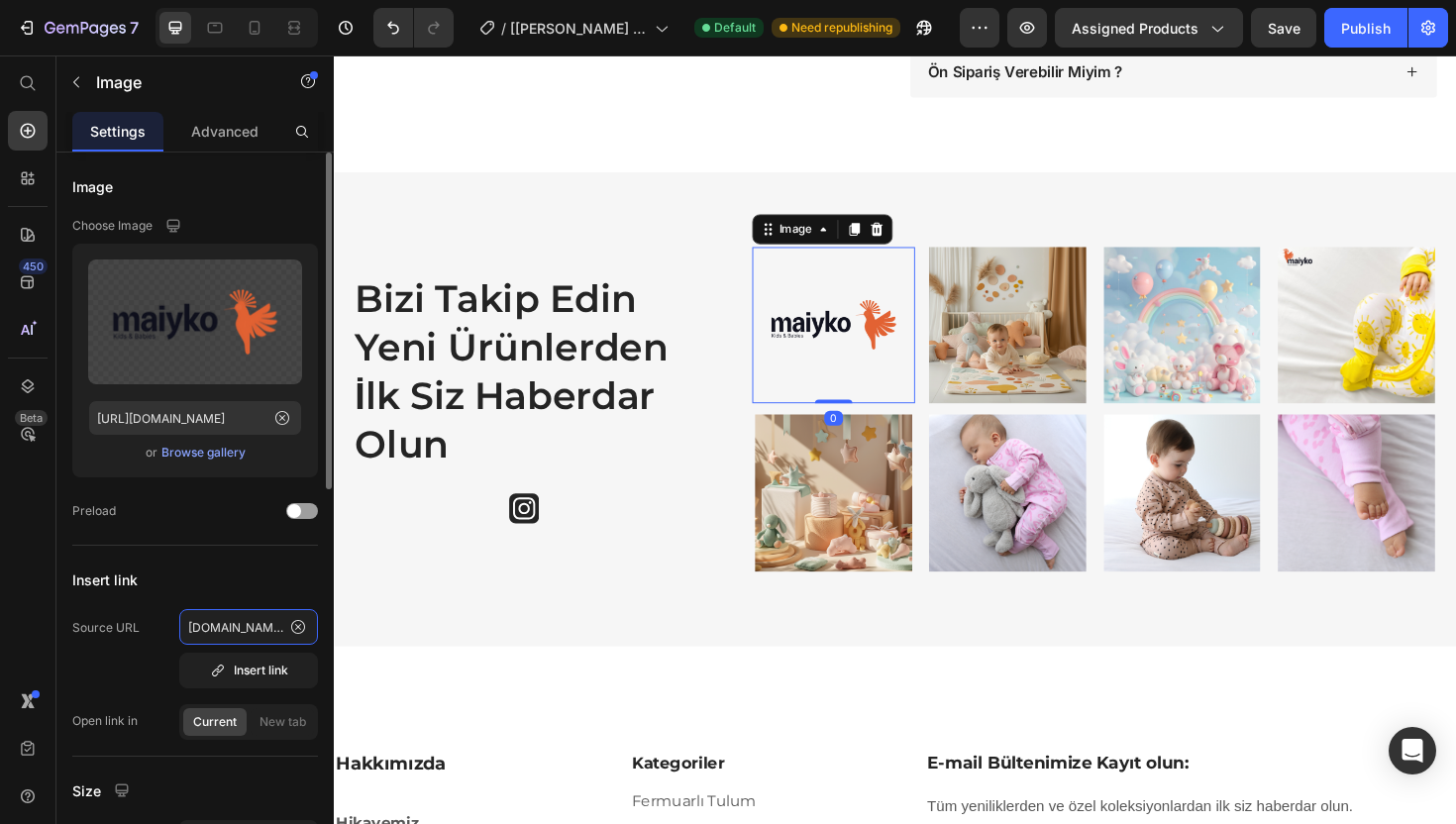 click on "instagram.com/maiyko_c" 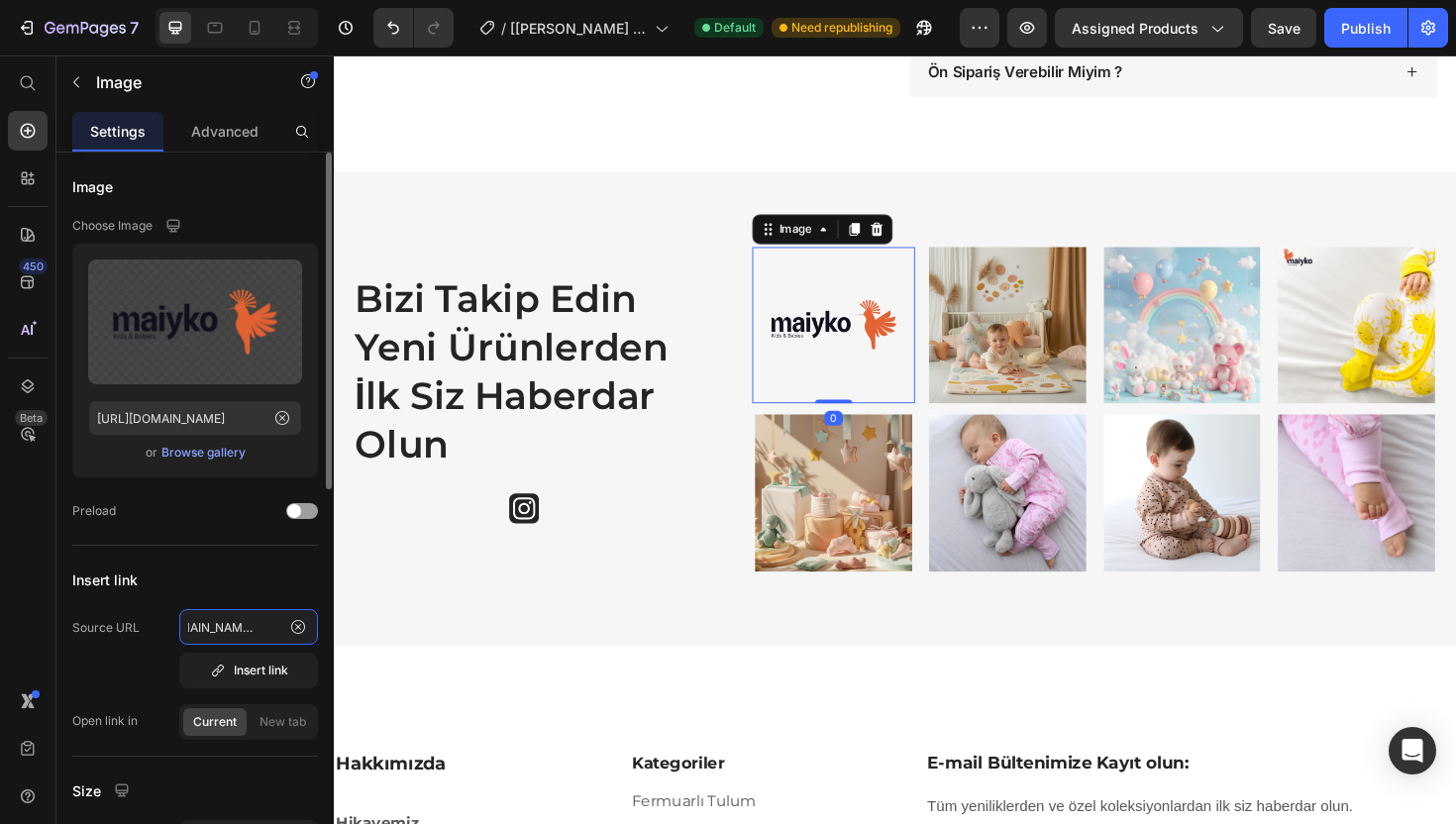 scroll, scrollTop: 0, scrollLeft: 31, axis: horizontal 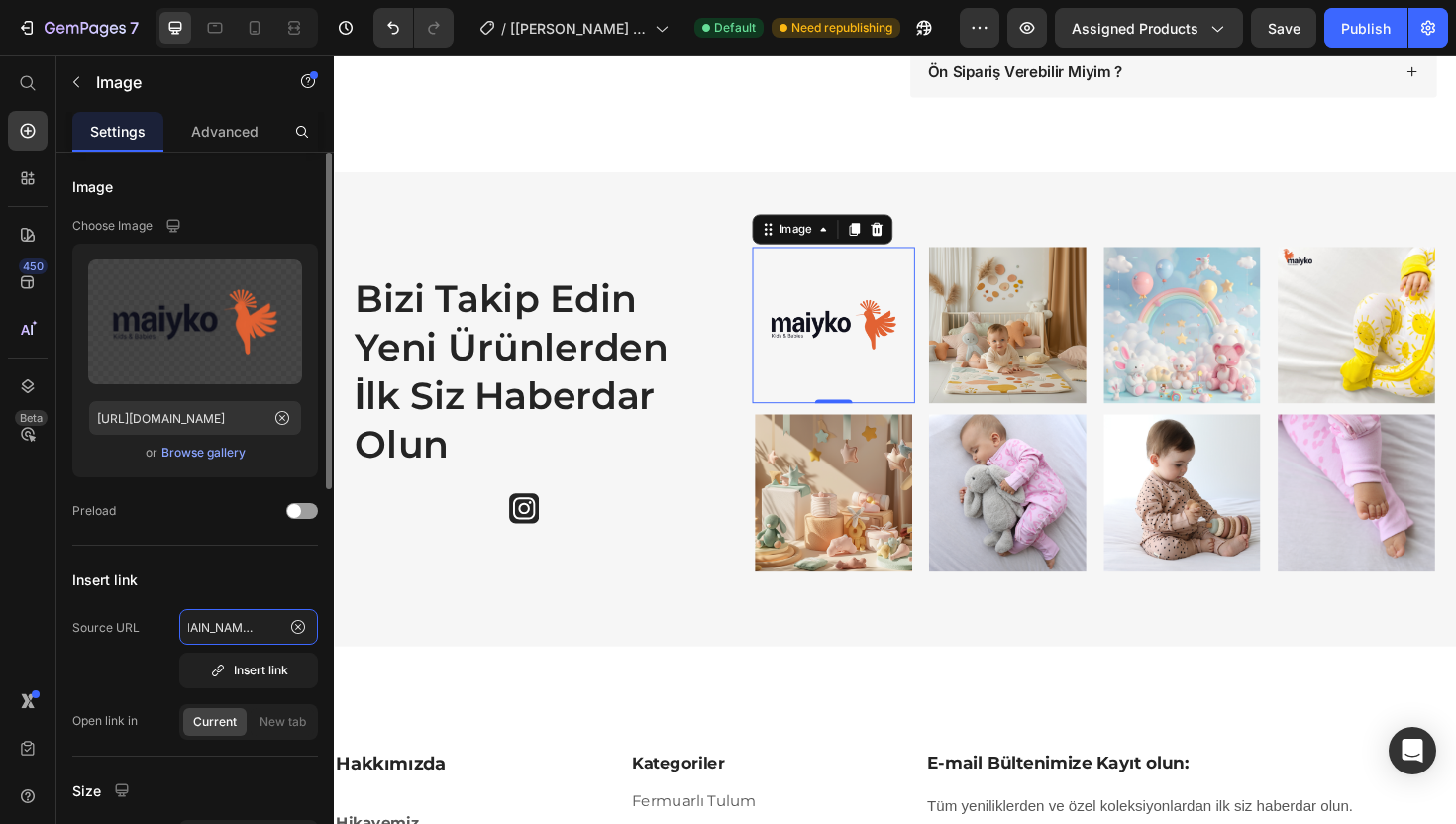 type on "instagram.com/maiyko_" 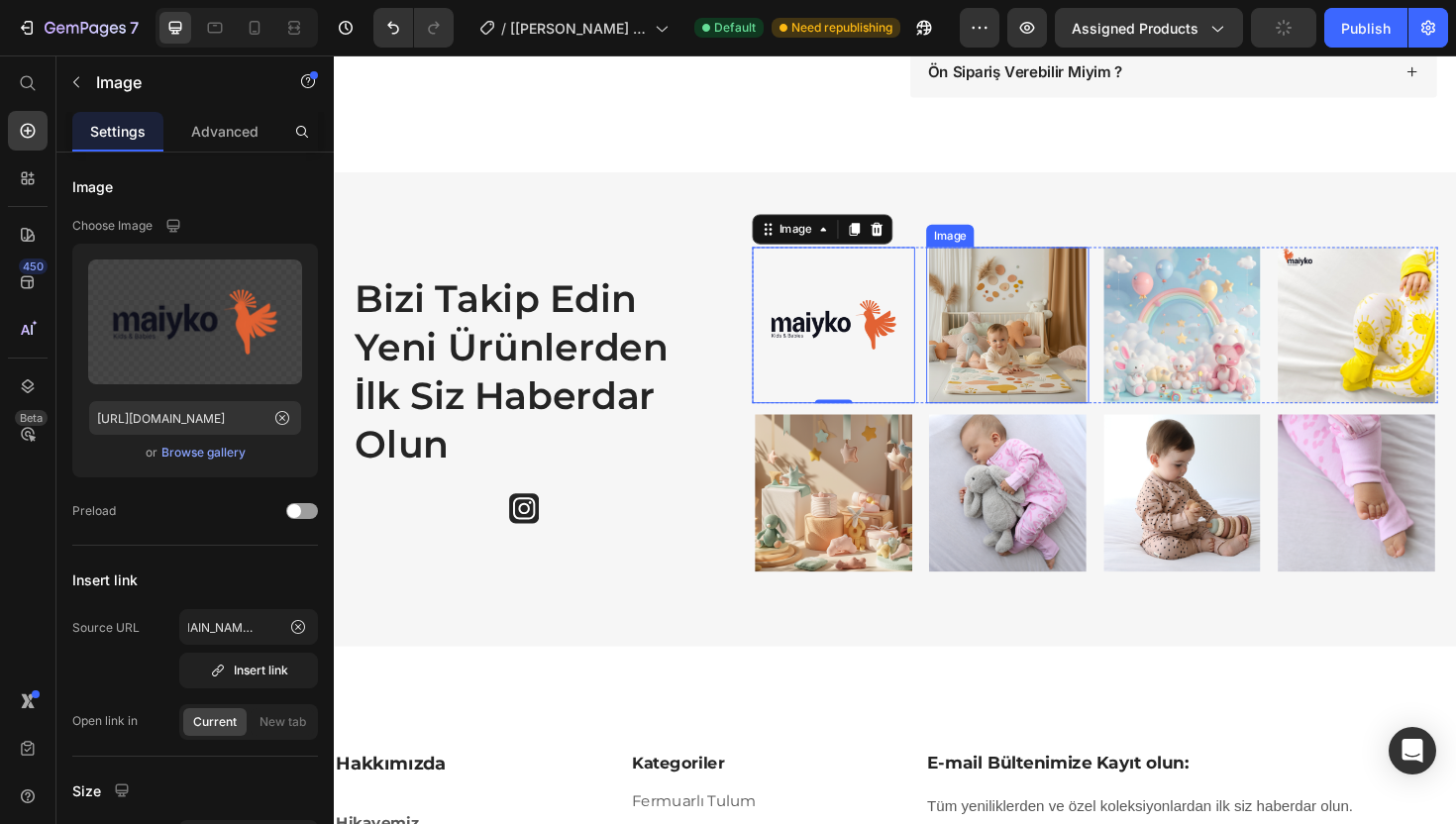 click at bounding box center (1047, 342) 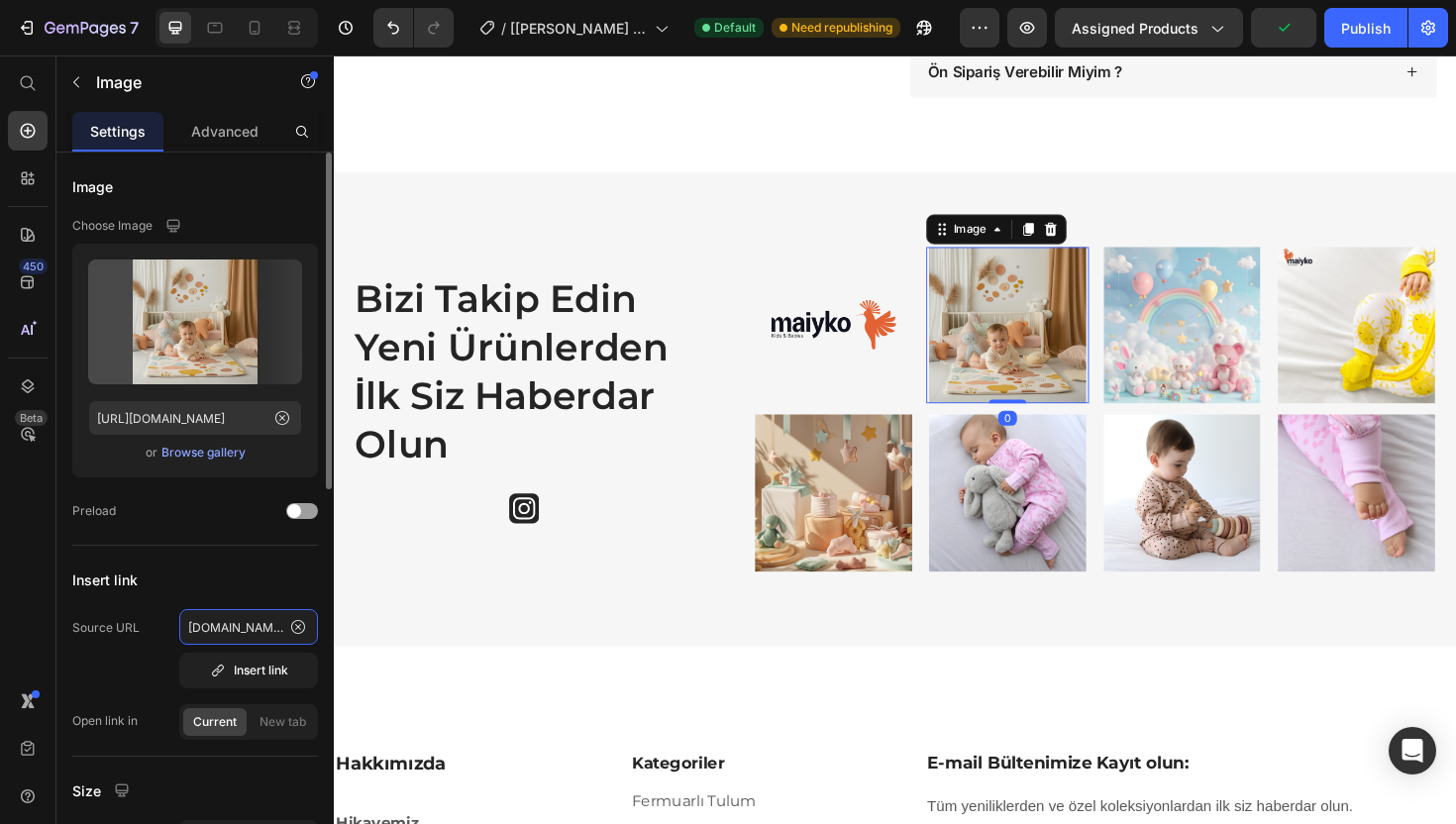 click on "instagram.com/maiyko_com" 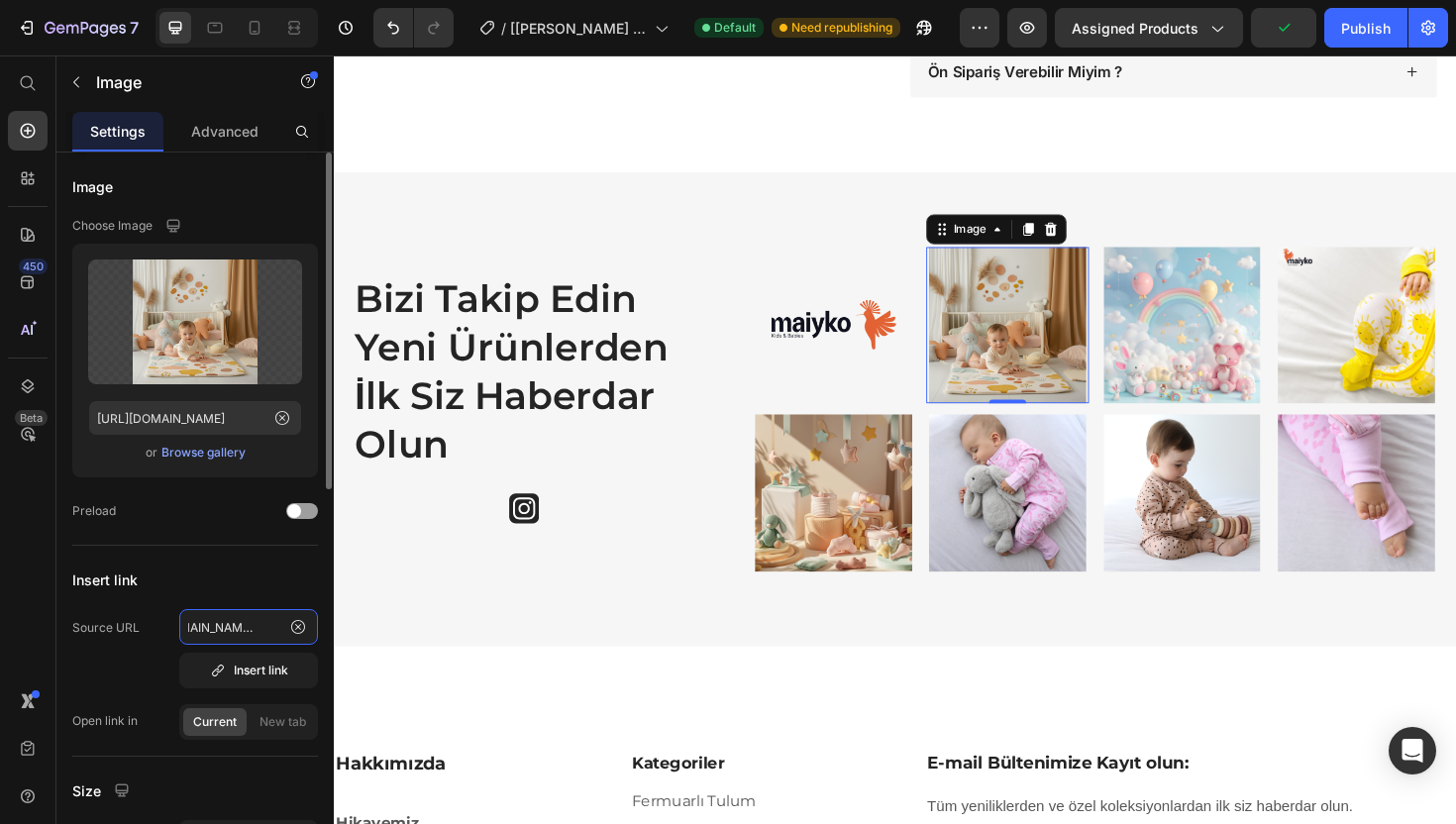type on "instagram.com/maiyko_" 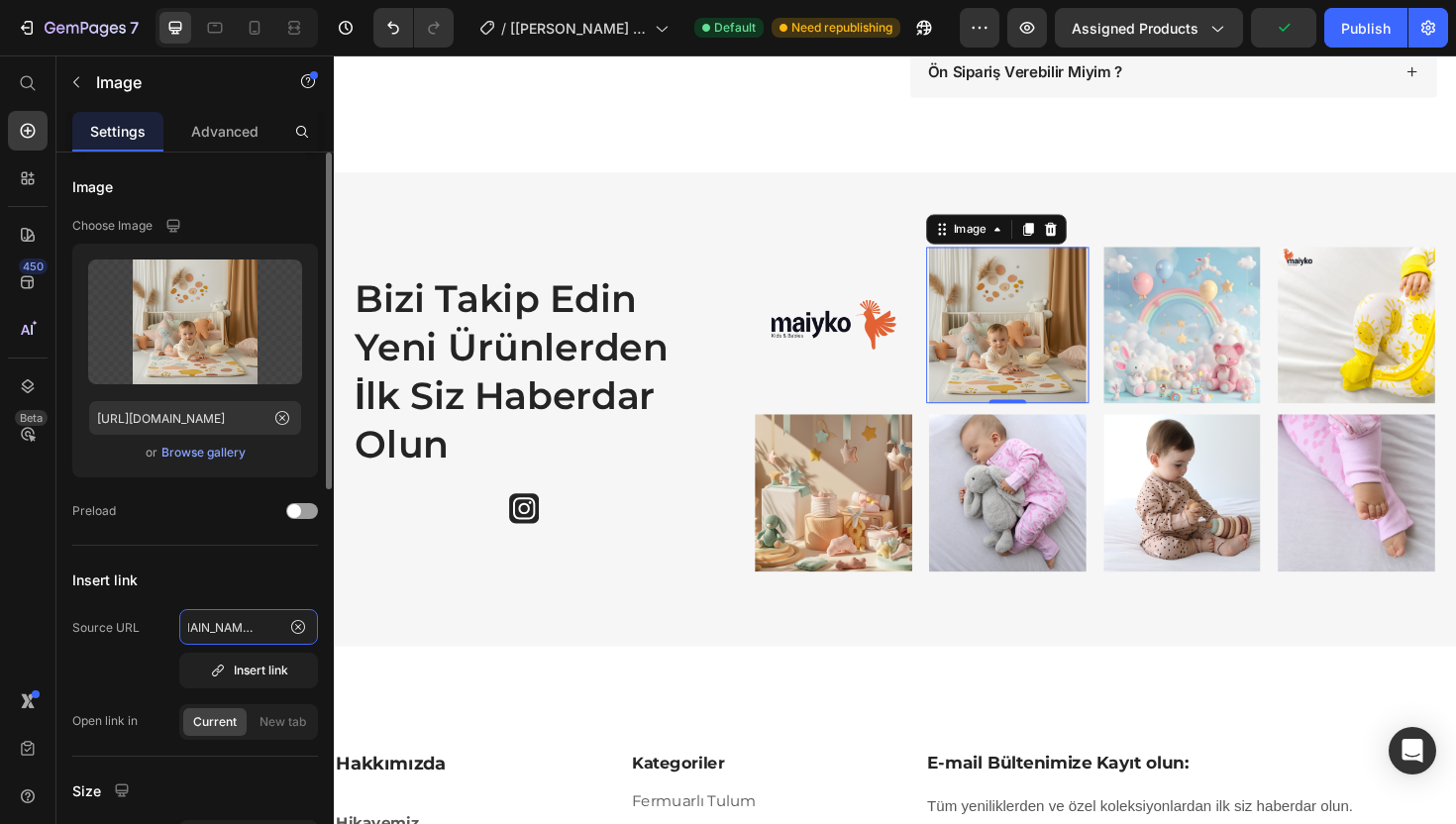 scroll, scrollTop: 0, scrollLeft: 36, axis: horizontal 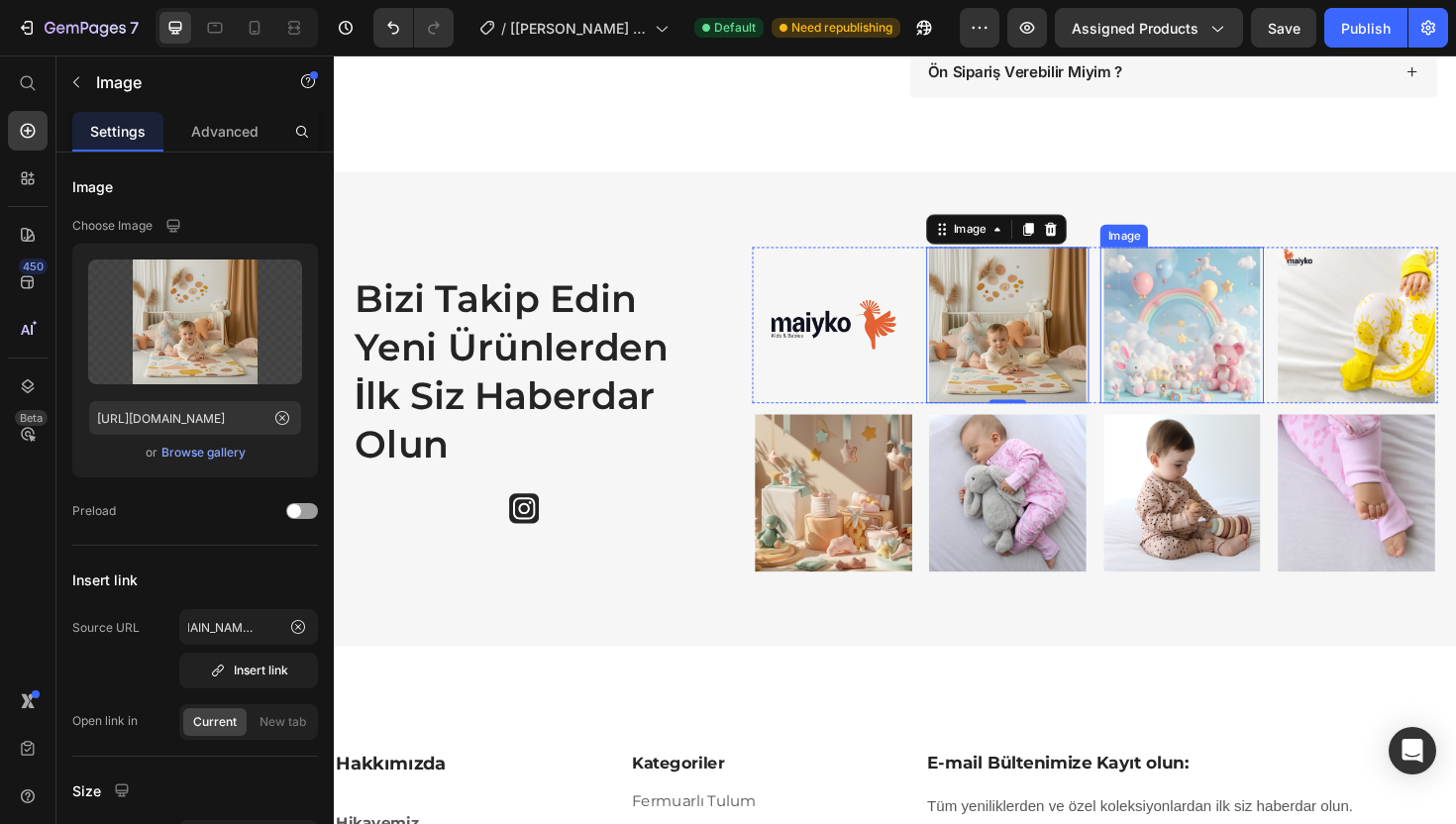 click at bounding box center [1231, 342] 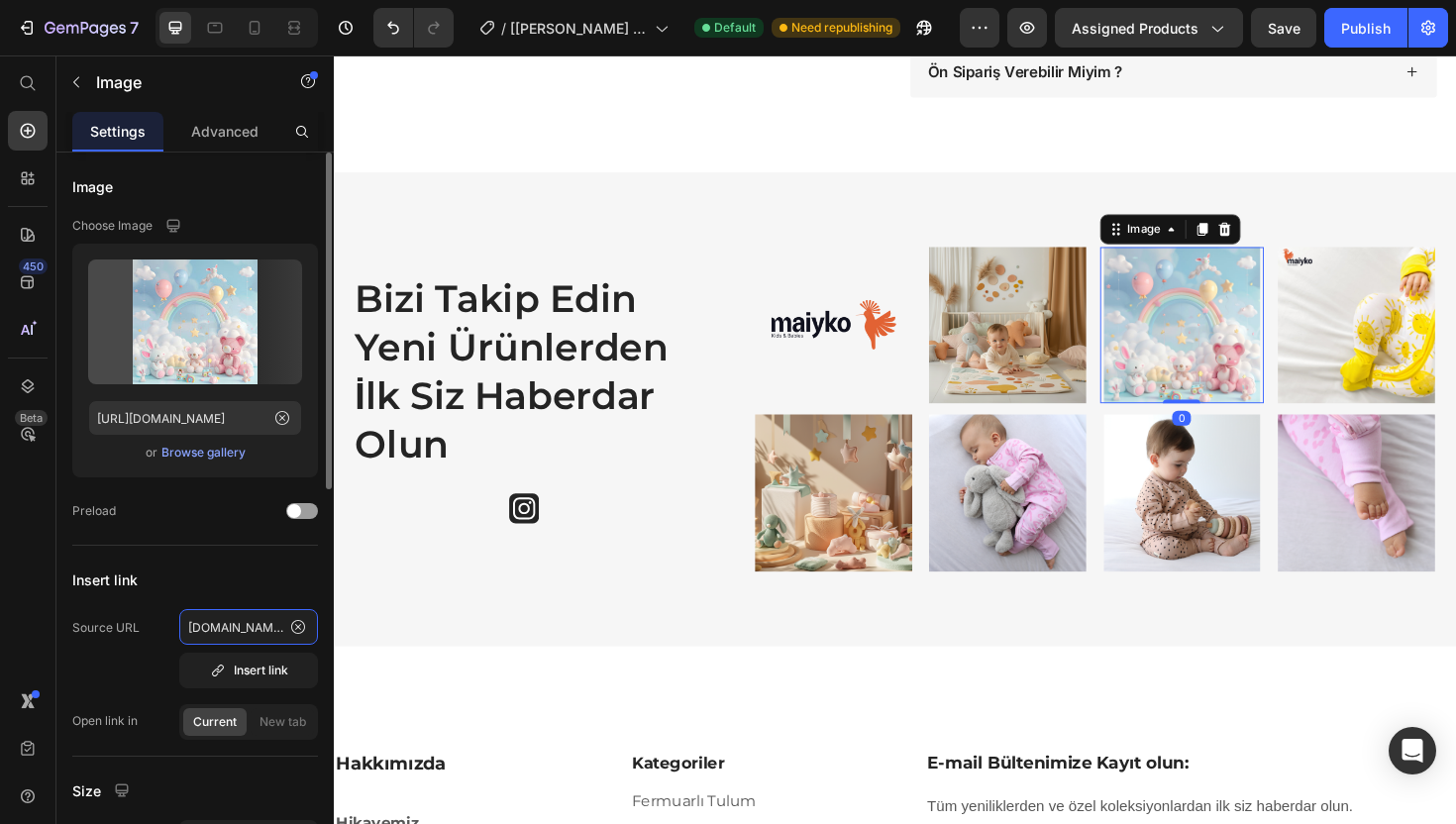 click on "instagram.com/maiyko_com" 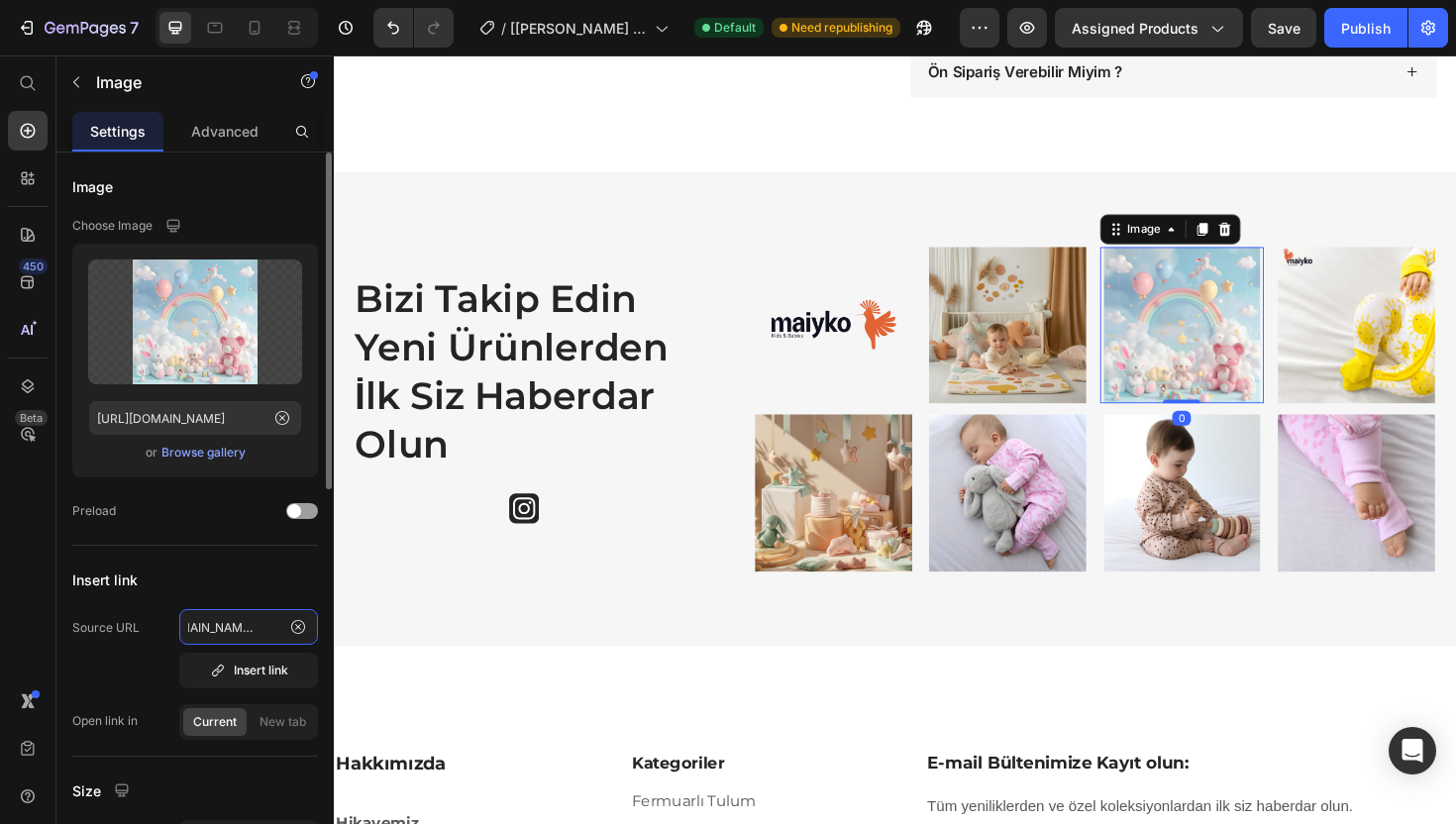 type on "instagram.com/maiyko_" 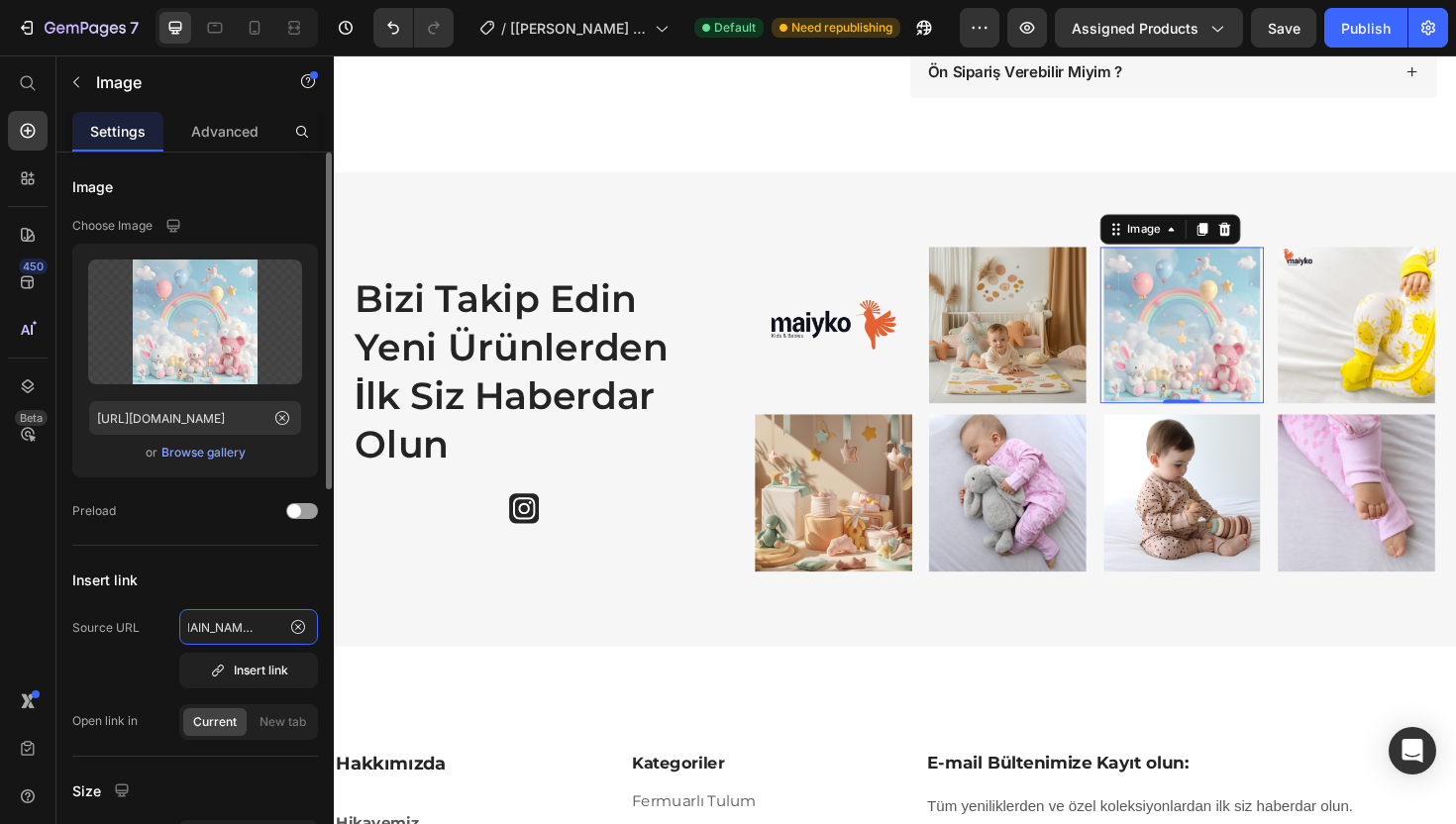 scroll, scrollTop: 0, scrollLeft: 36, axis: horizontal 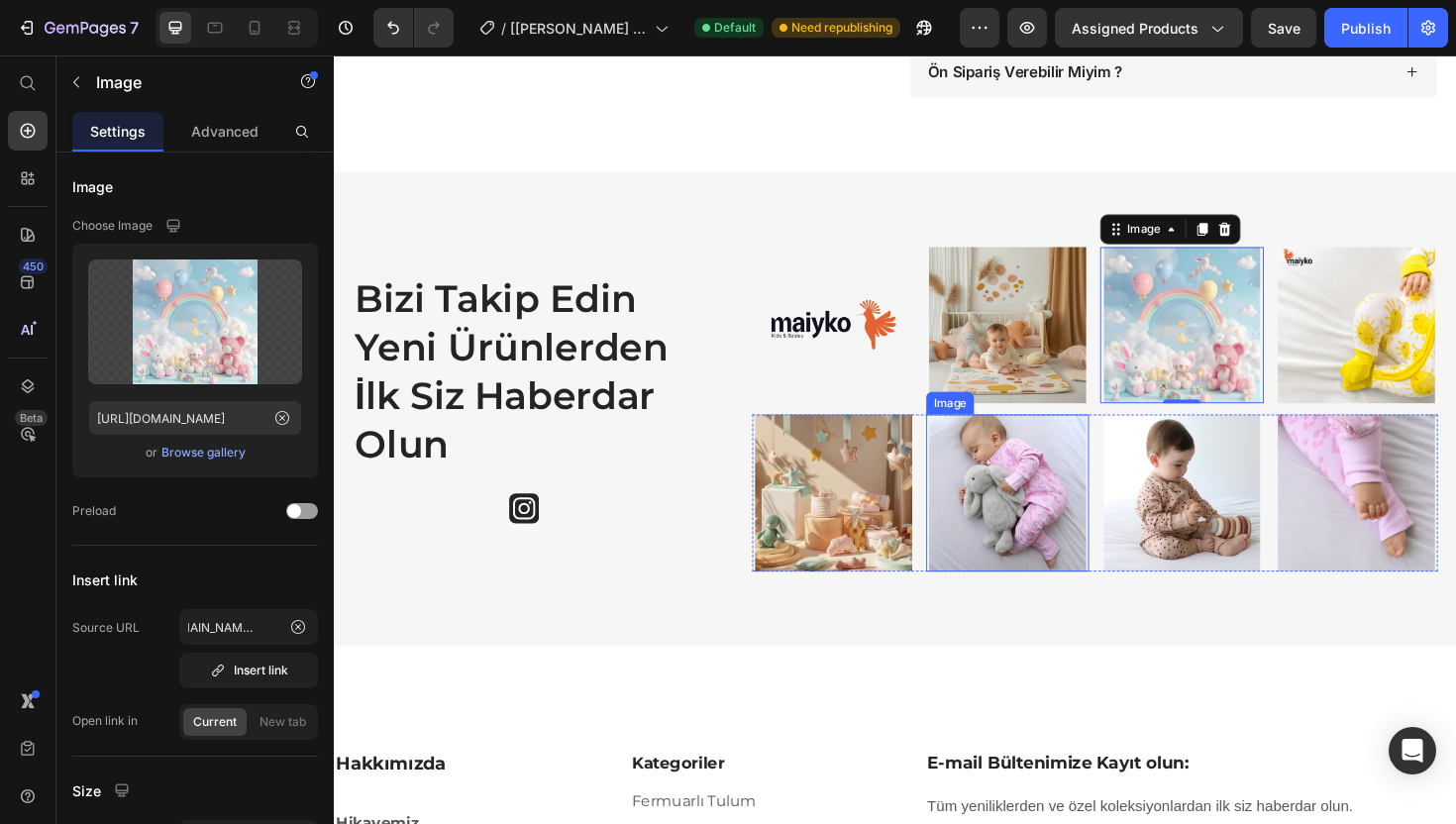 click at bounding box center [1047, 519] 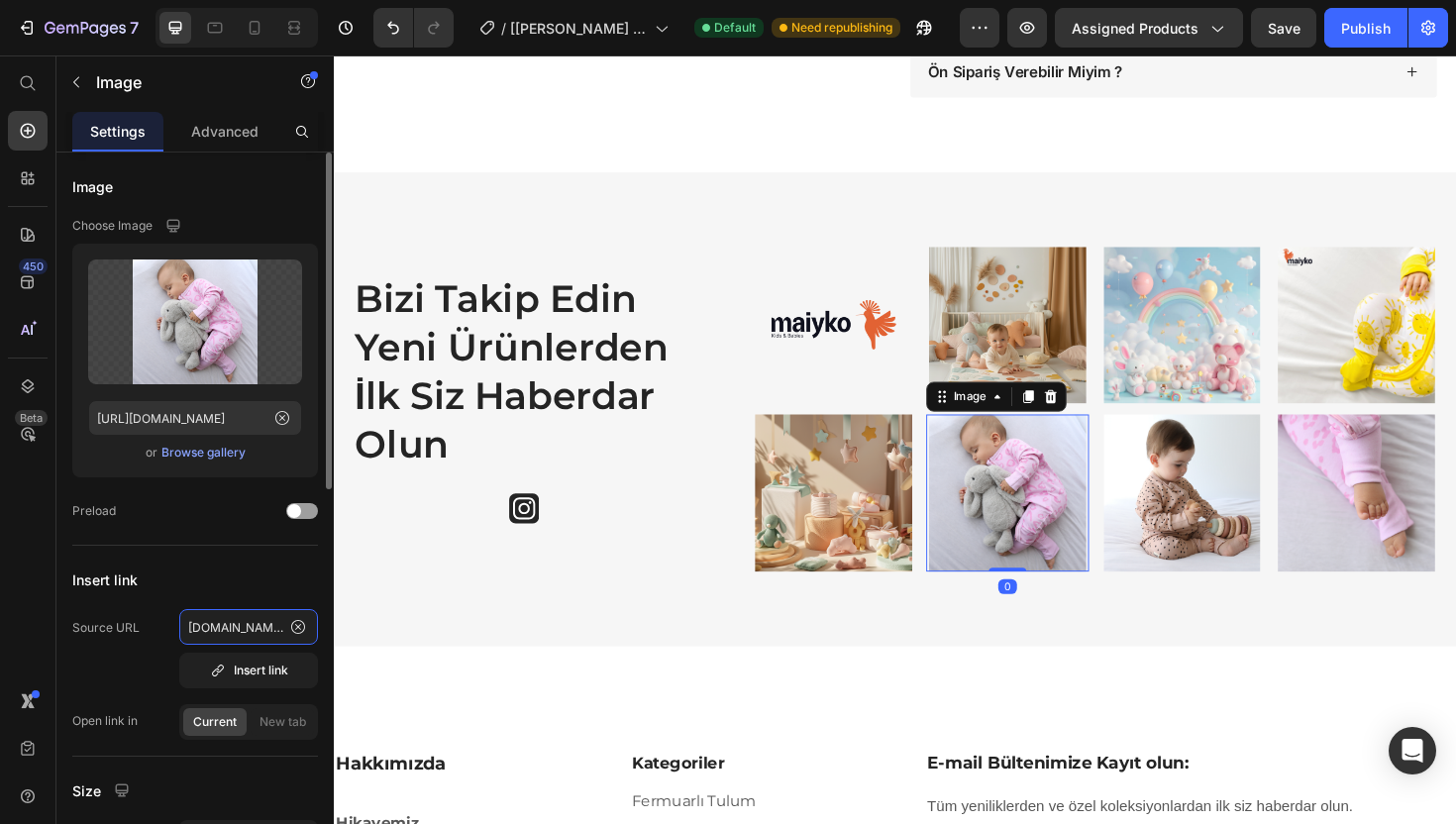 click on "instagram.com/maiyko_com" 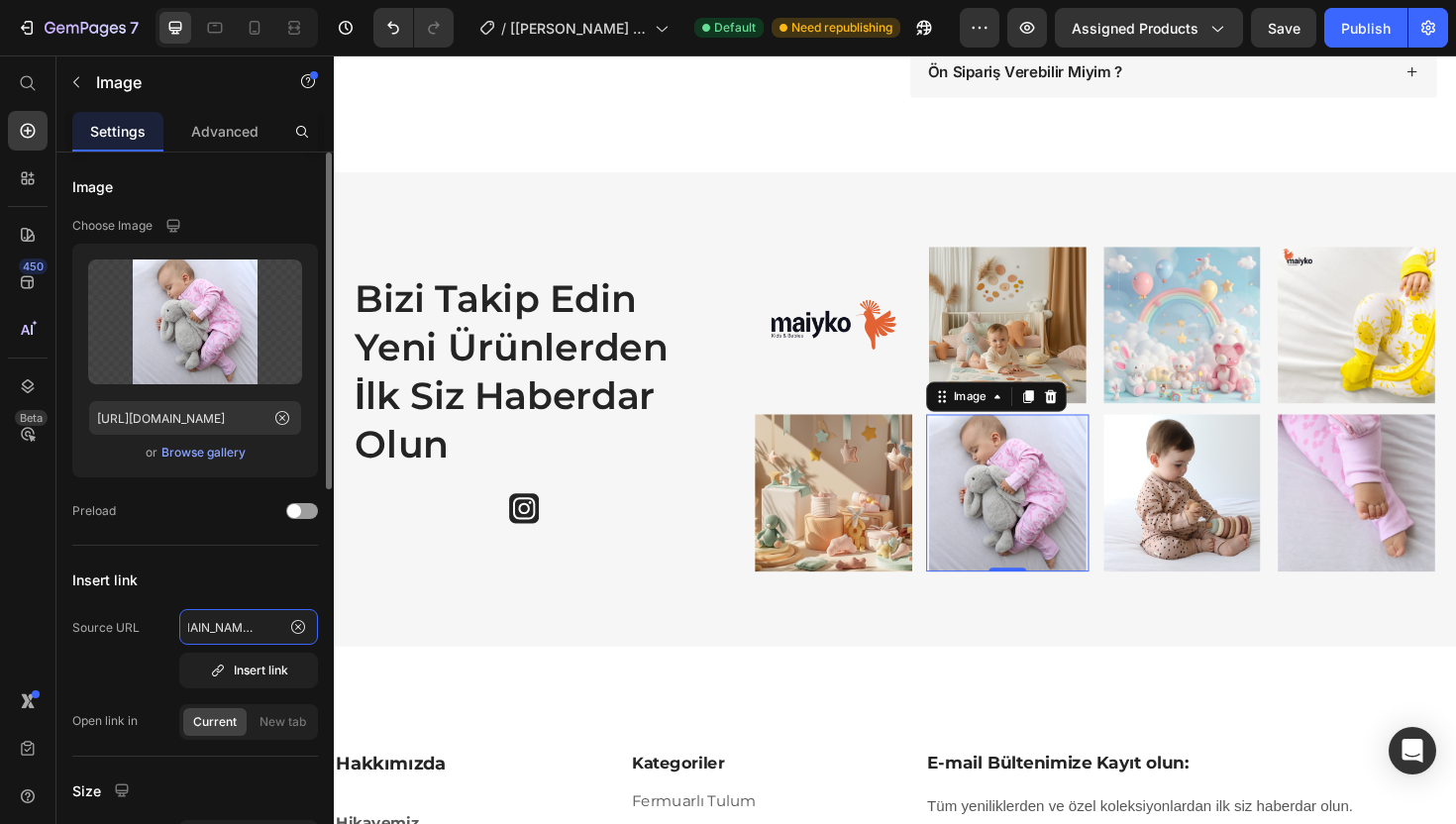 type on "instagram.com/maiyko_" 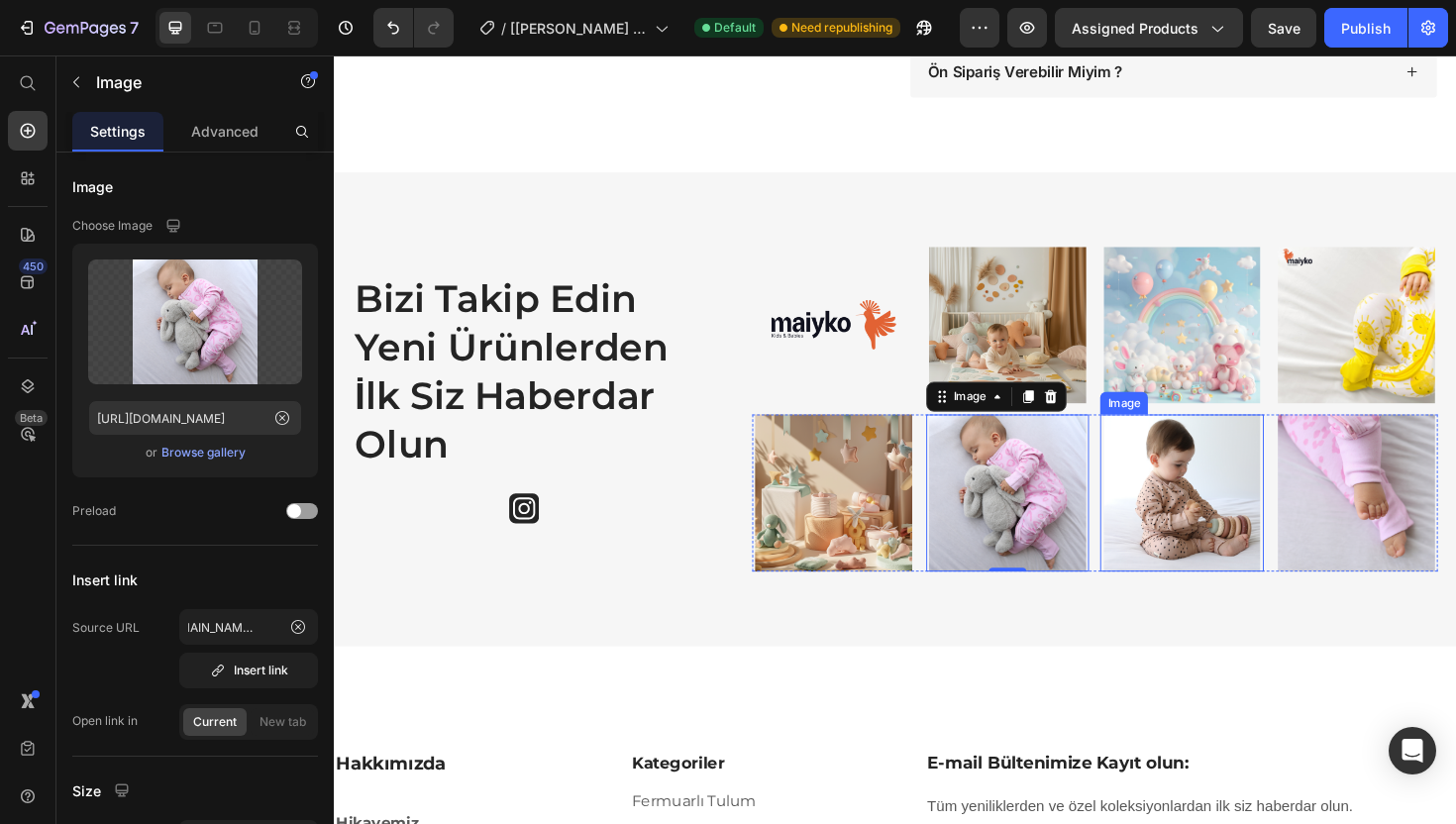 click at bounding box center (1231, 519) 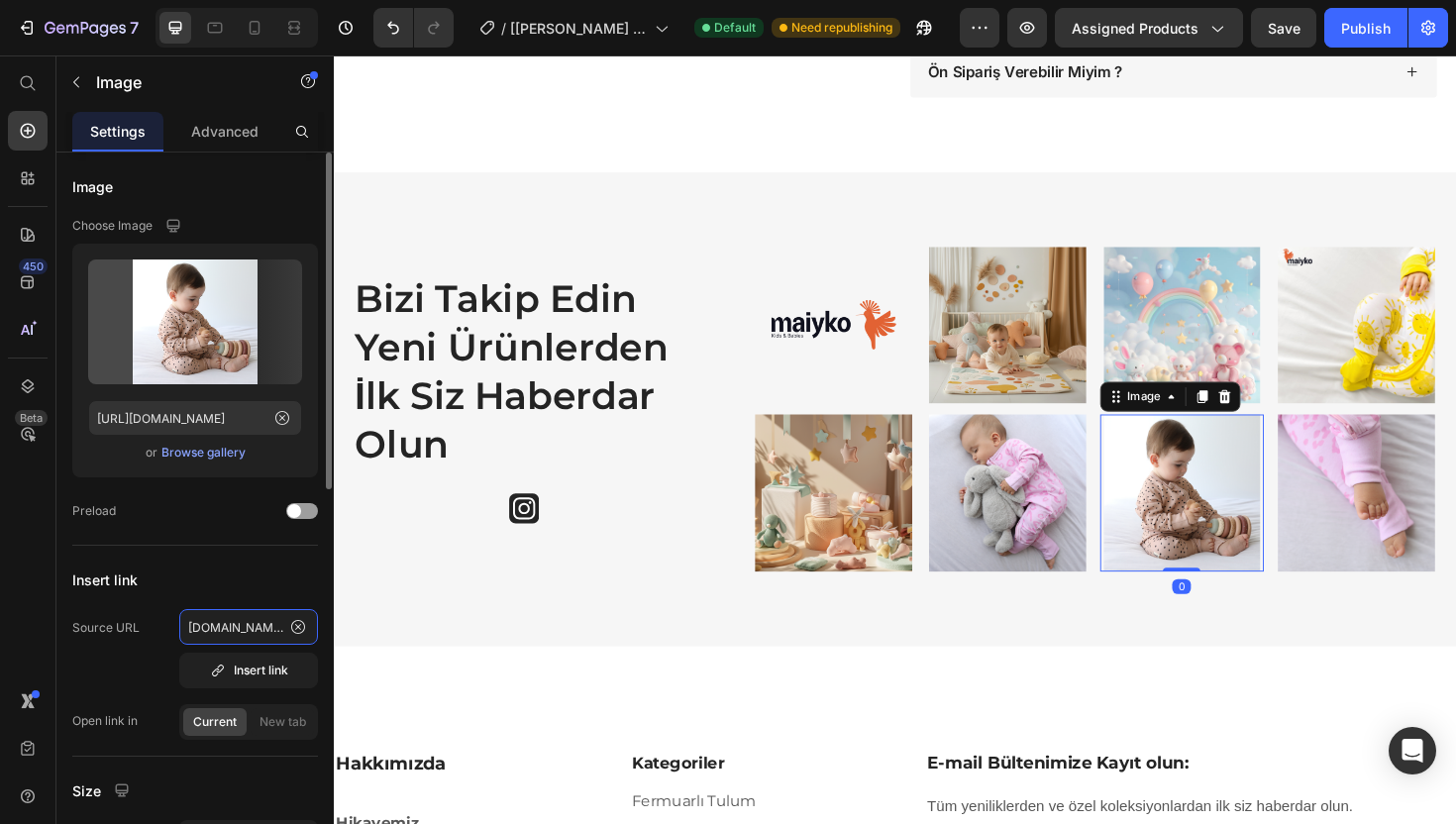 click on "instagram.com/maiyko_com" 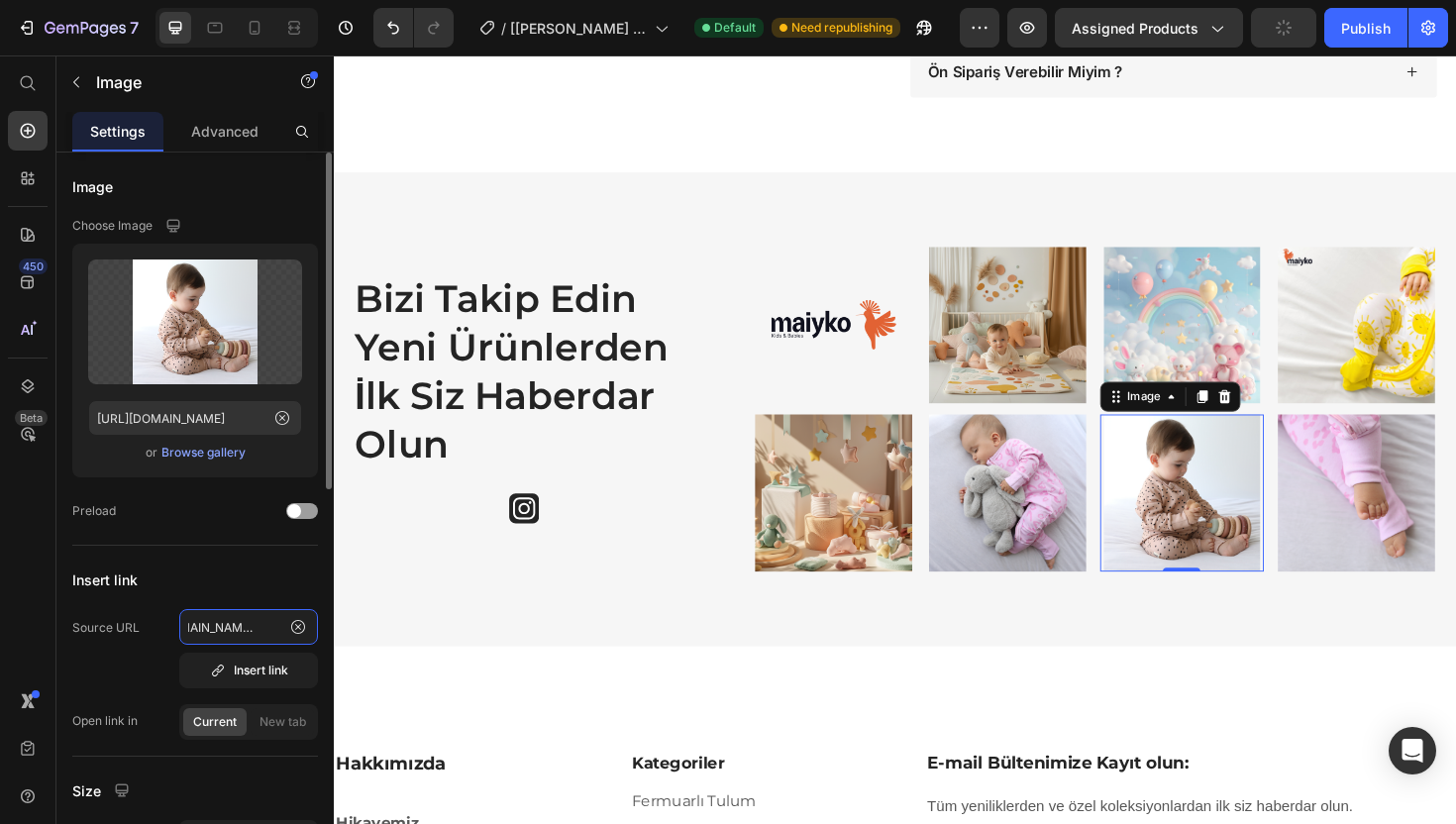 scroll, scrollTop: 0, scrollLeft: 36, axis: horizontal 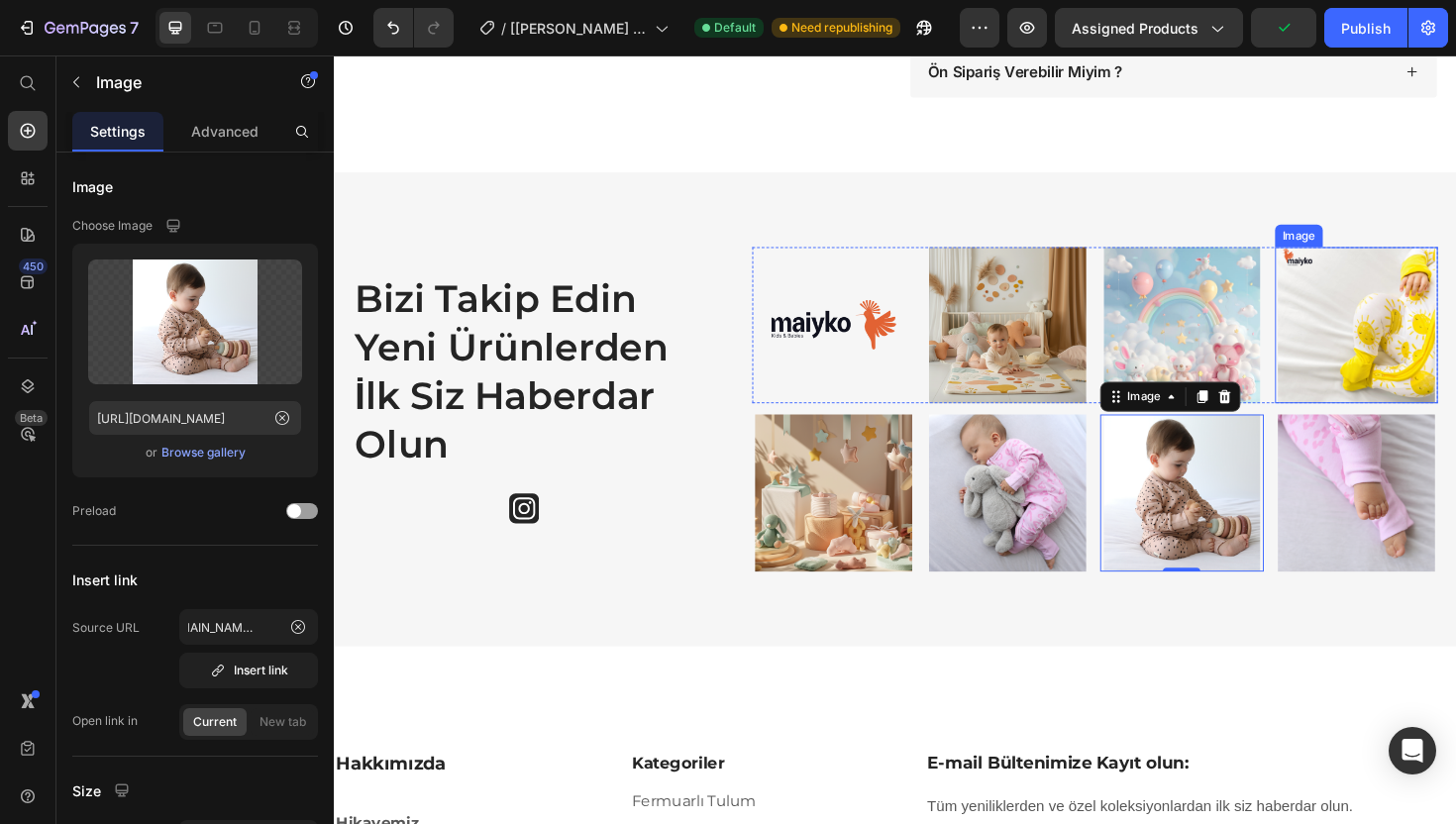 click at bounding box center [1416, 342] 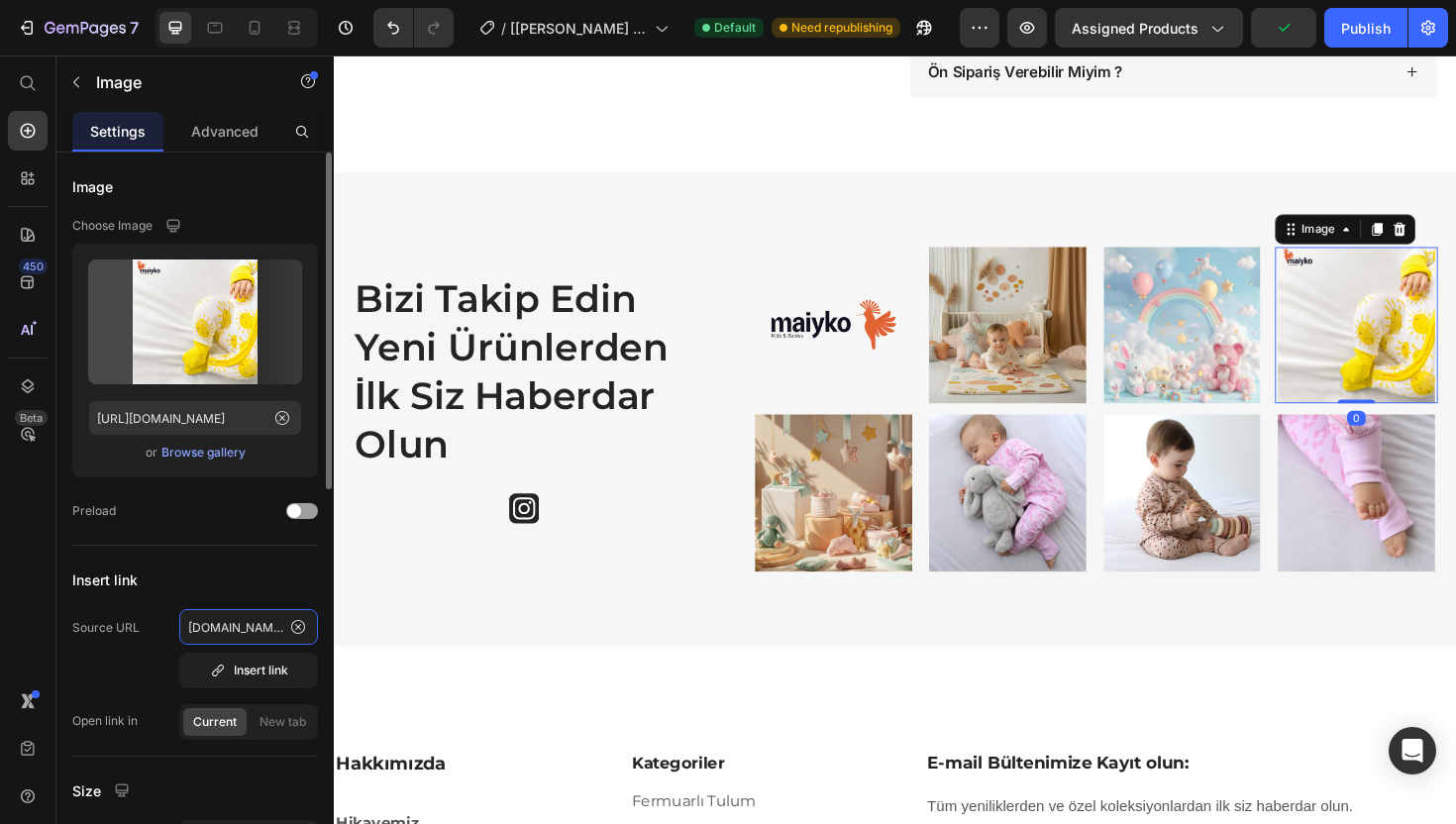 click on "instagram.com/maiyko_com" 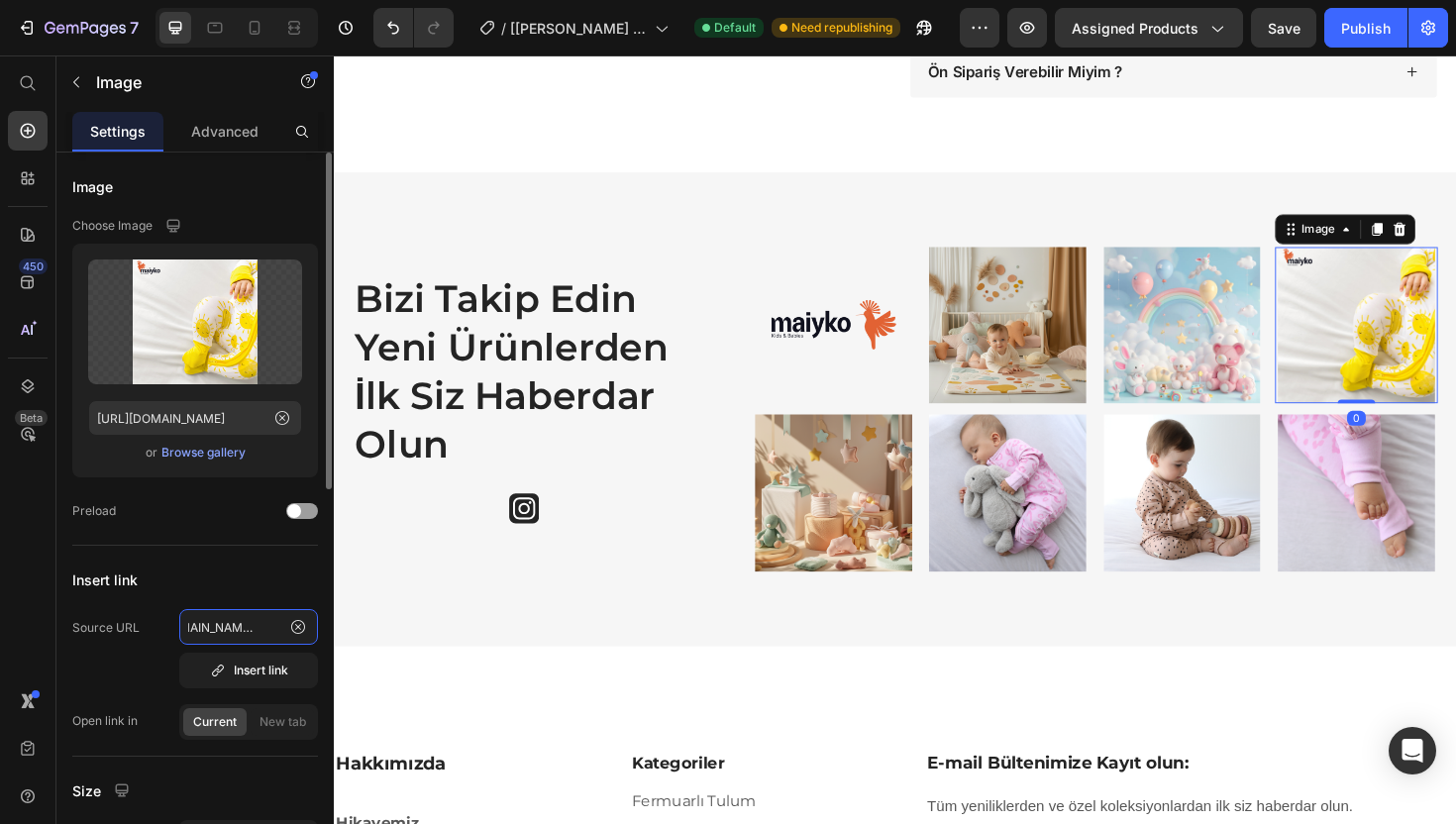 scroll, scrollTop: 0, scrollLeft: 36, axis: horizontal 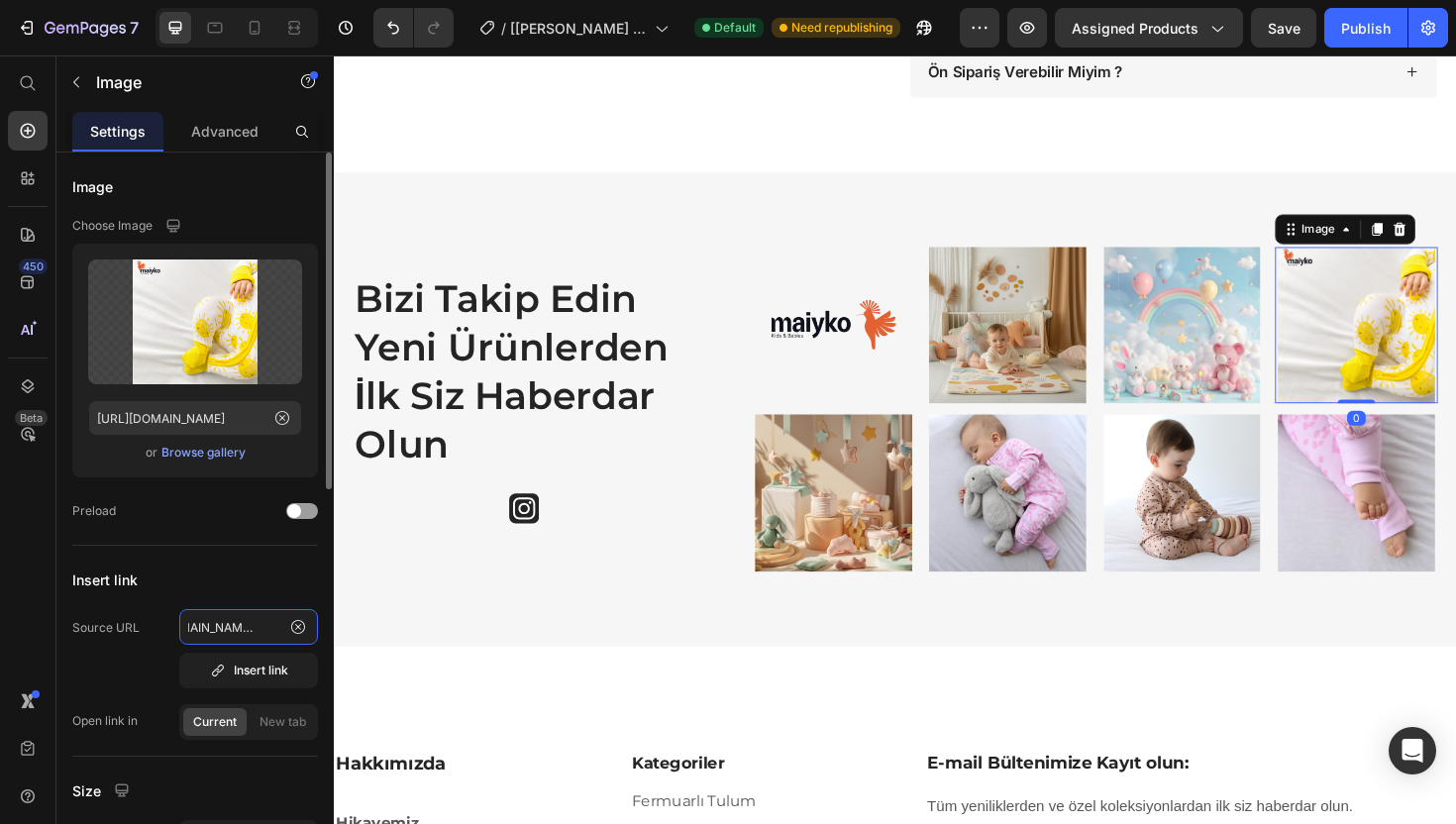 type on "instagram.com/maiyko_" 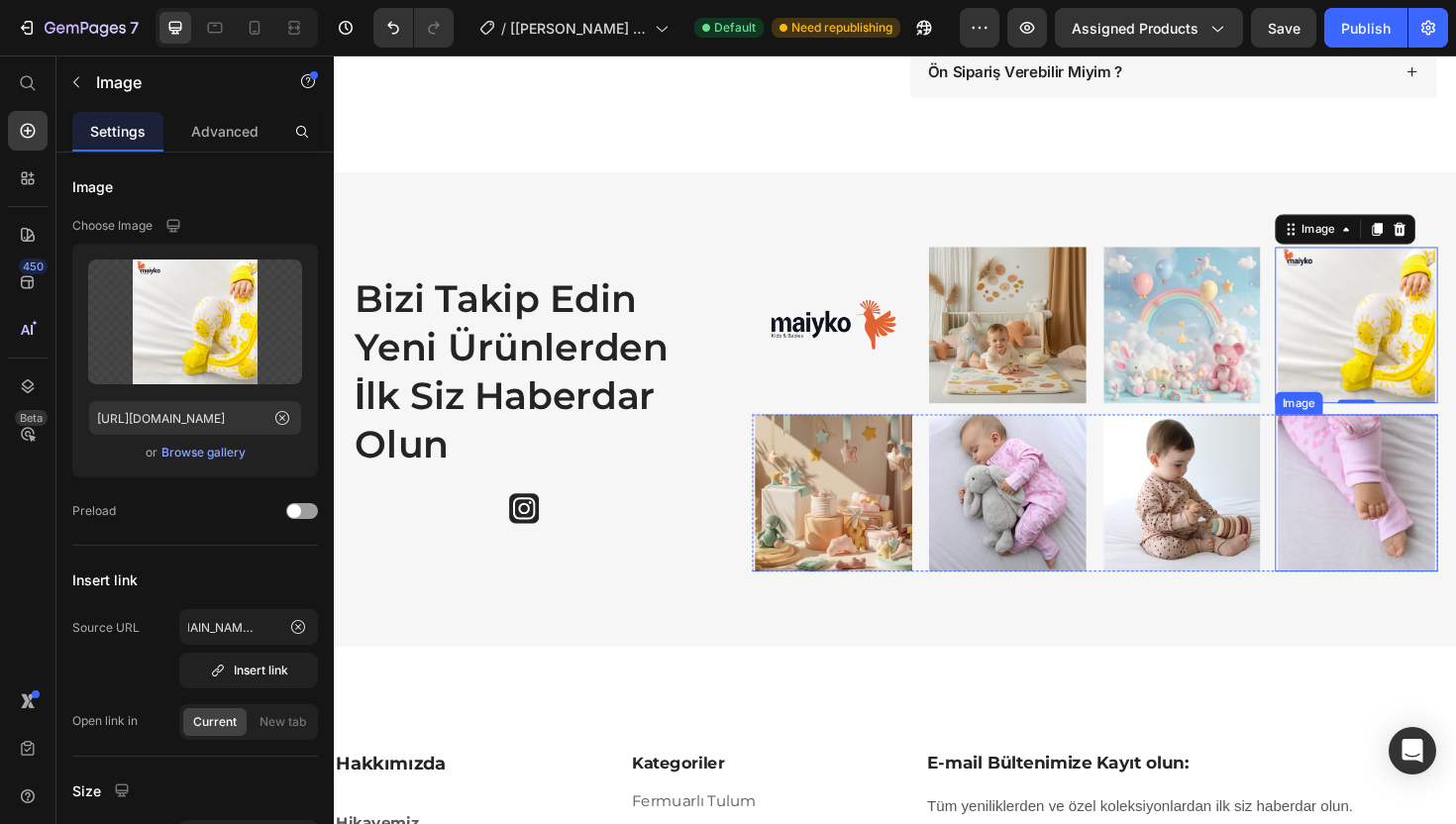 click at bounding box center [1416, 519] 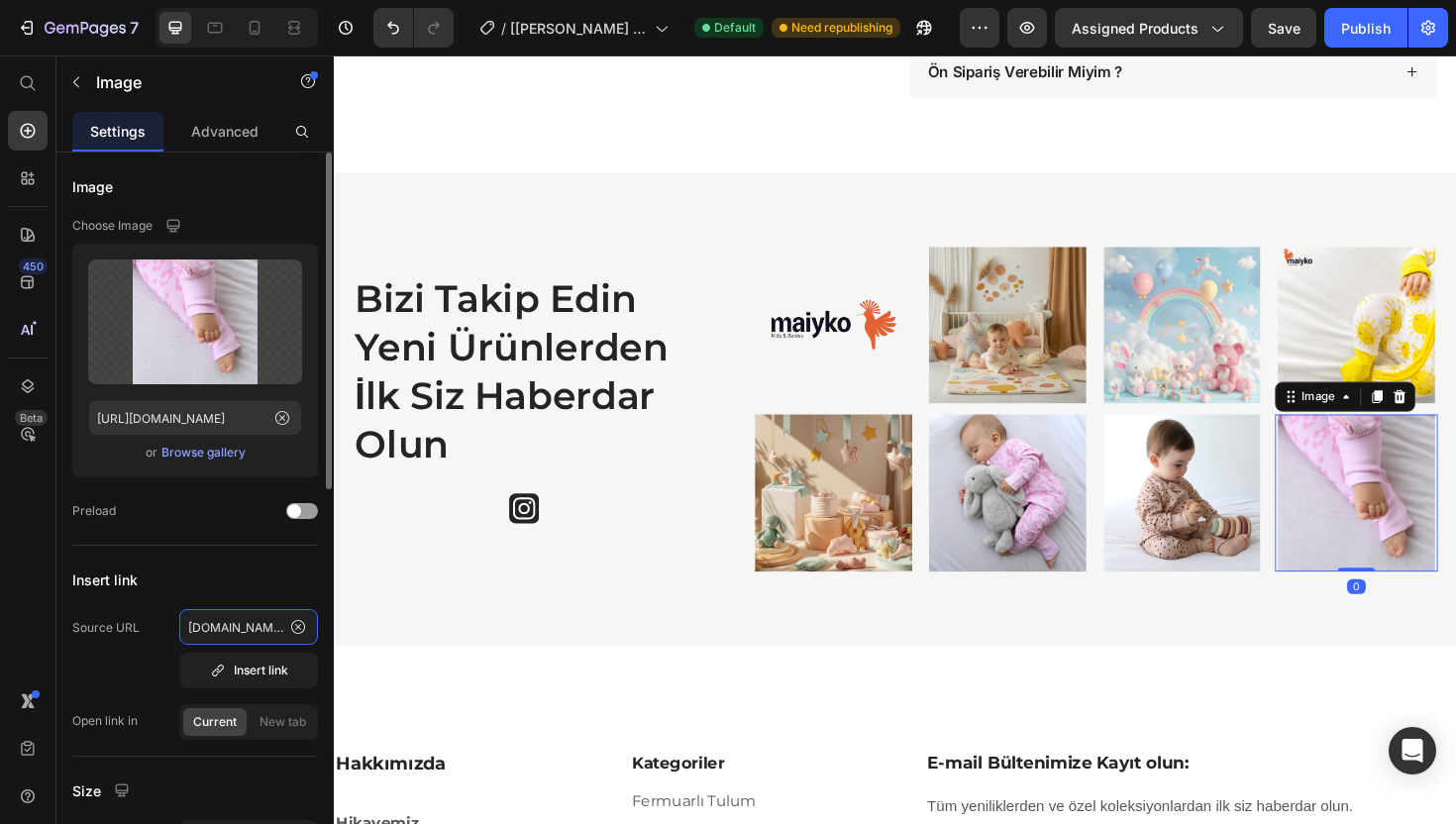 click on "instagram.com/maiyko_com" 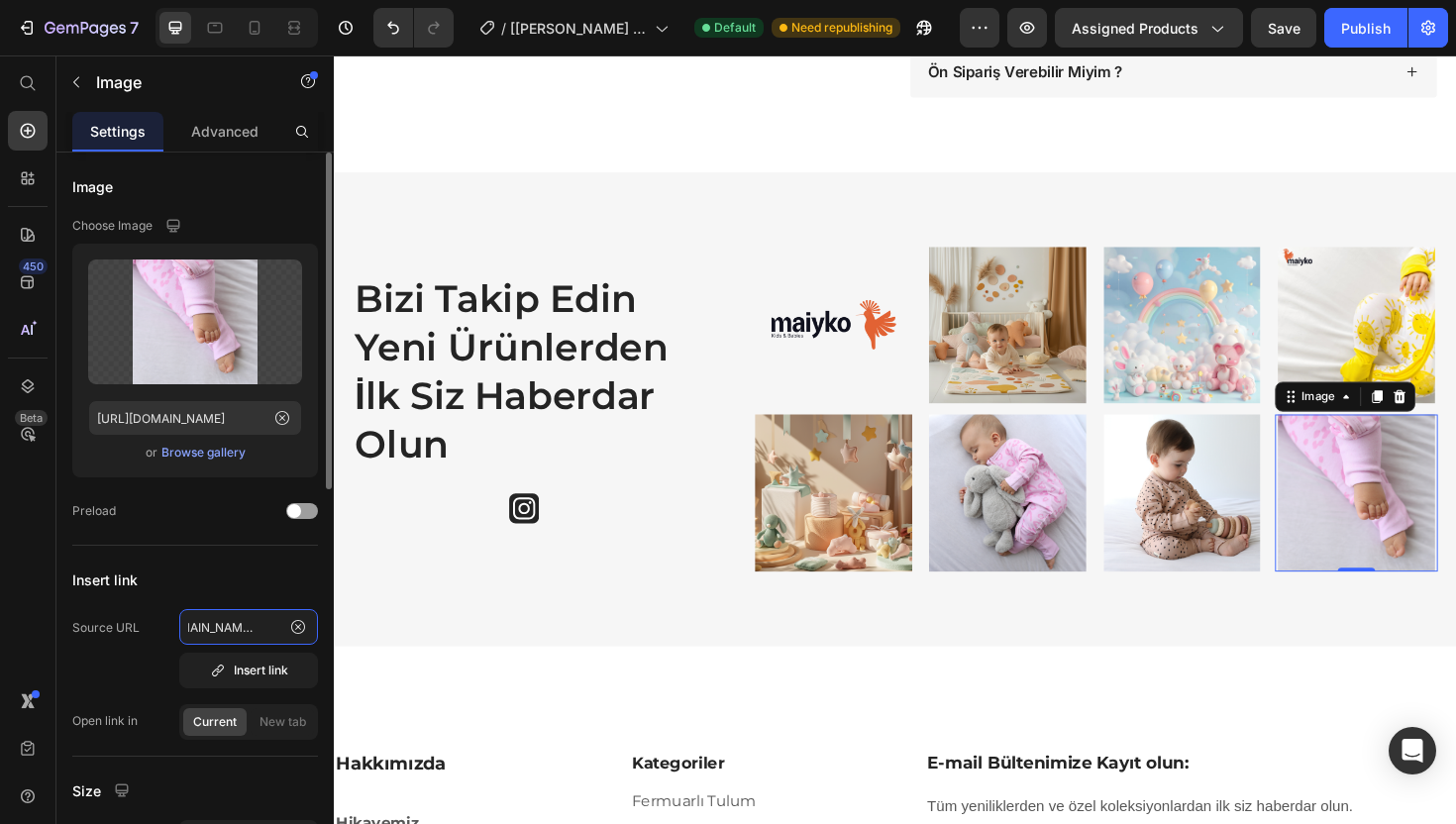 type on "instagram.com/maiyko_" 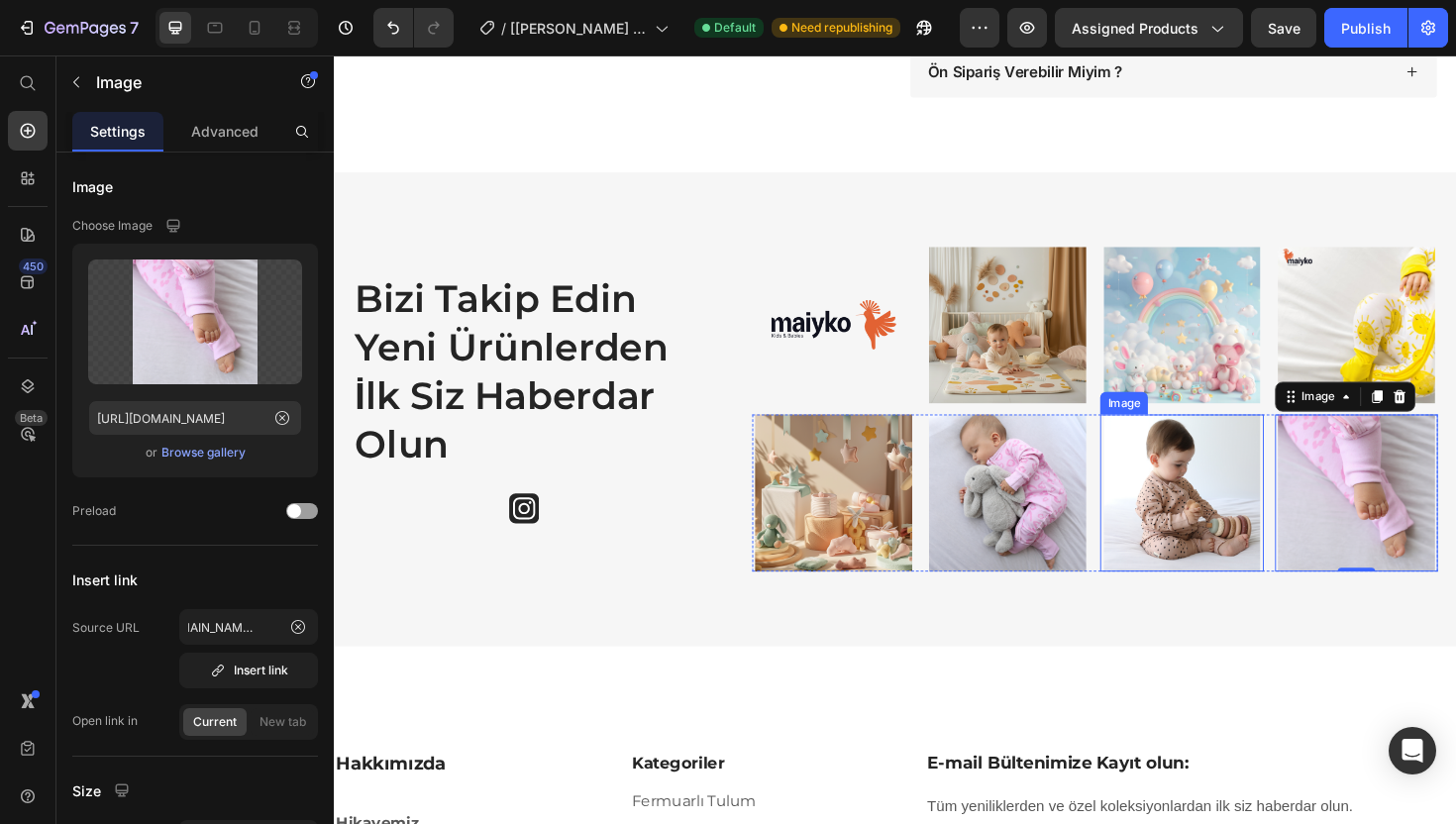 click at bounding box center (1231, 519) 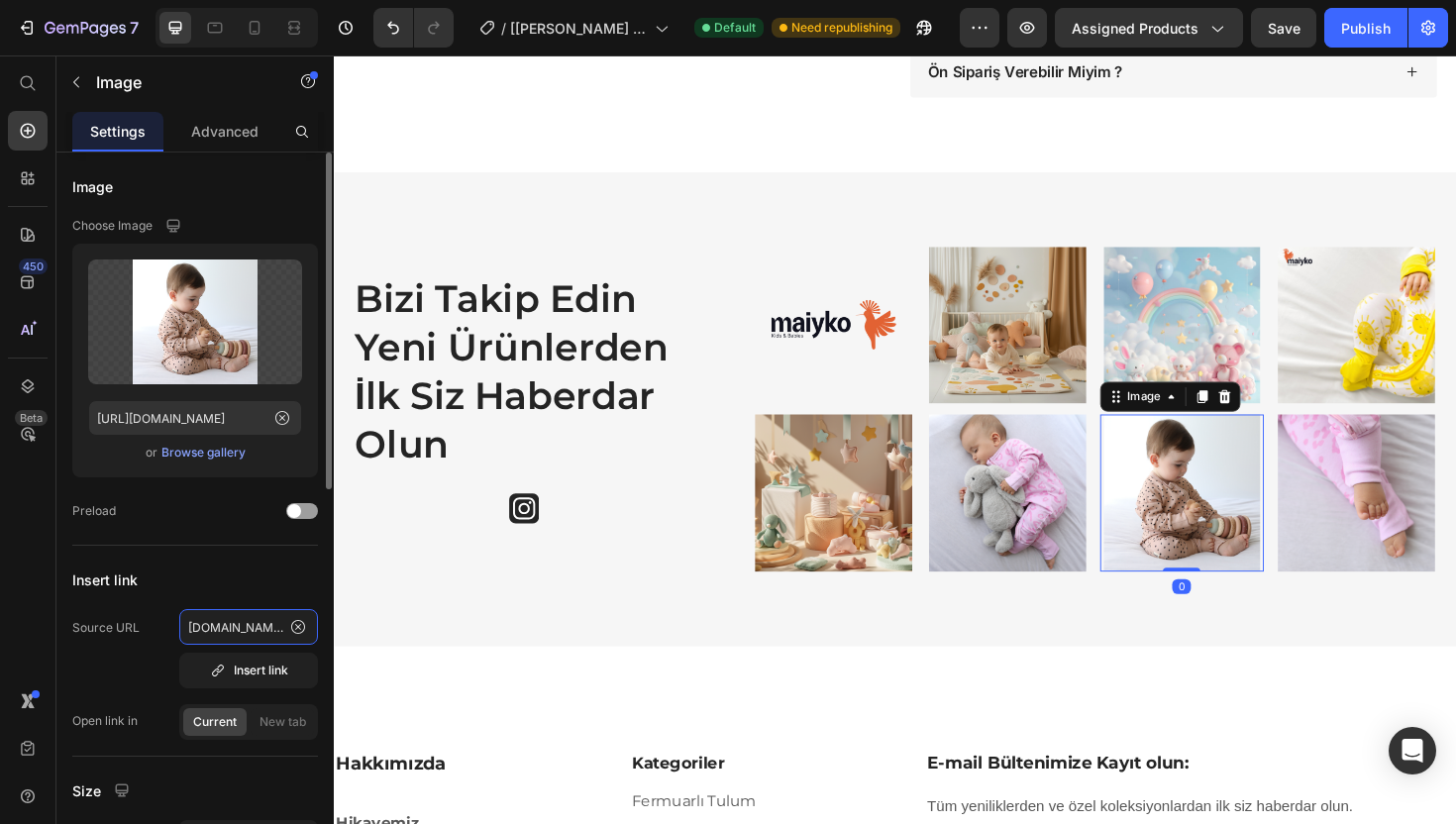 click on "instagram.com/maiyko_com" 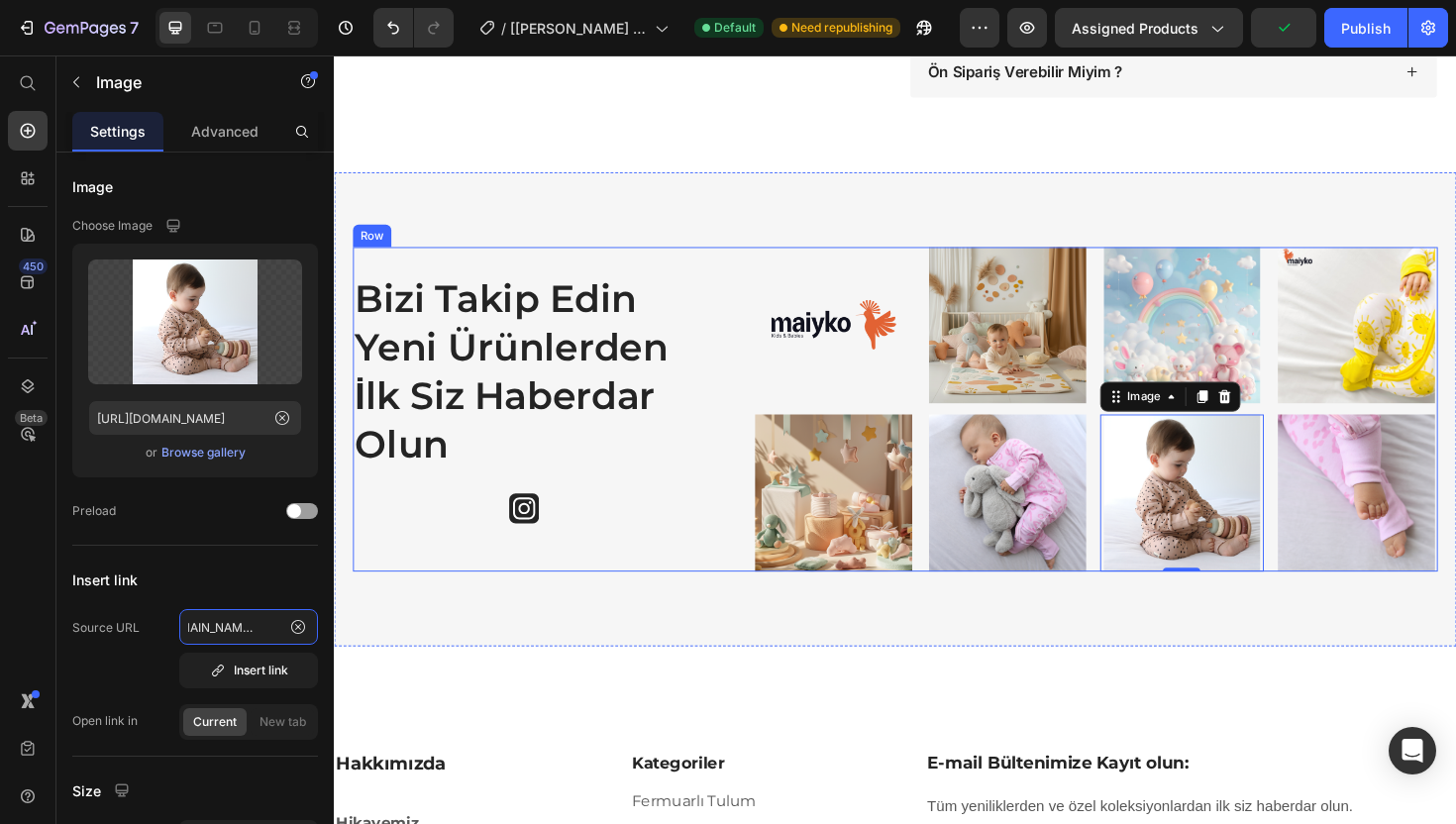 type on "instagram.com/maiyko_" 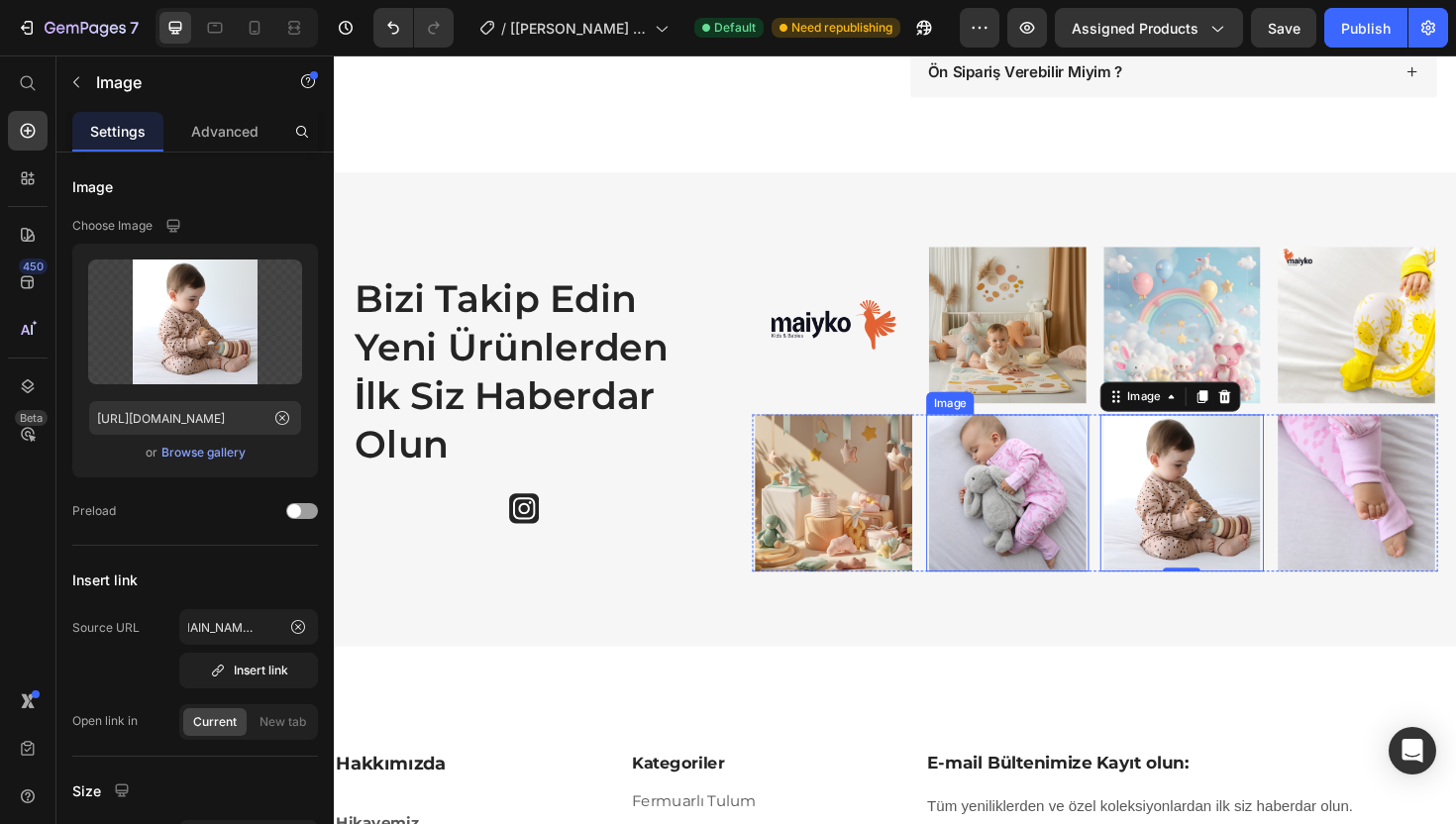 click at bounding box center [1047, 519] 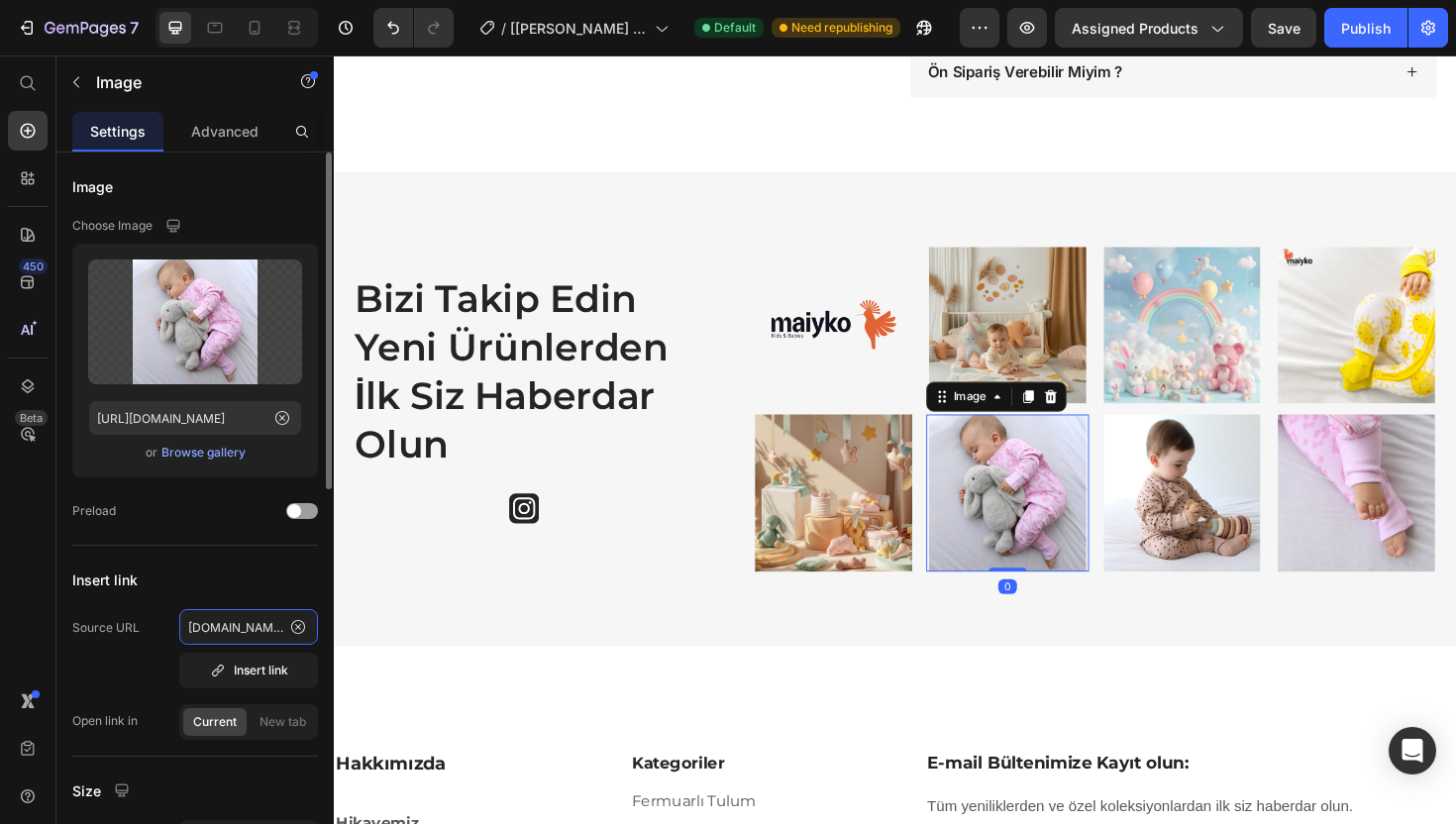 click on "instagram.com/maiyko_" 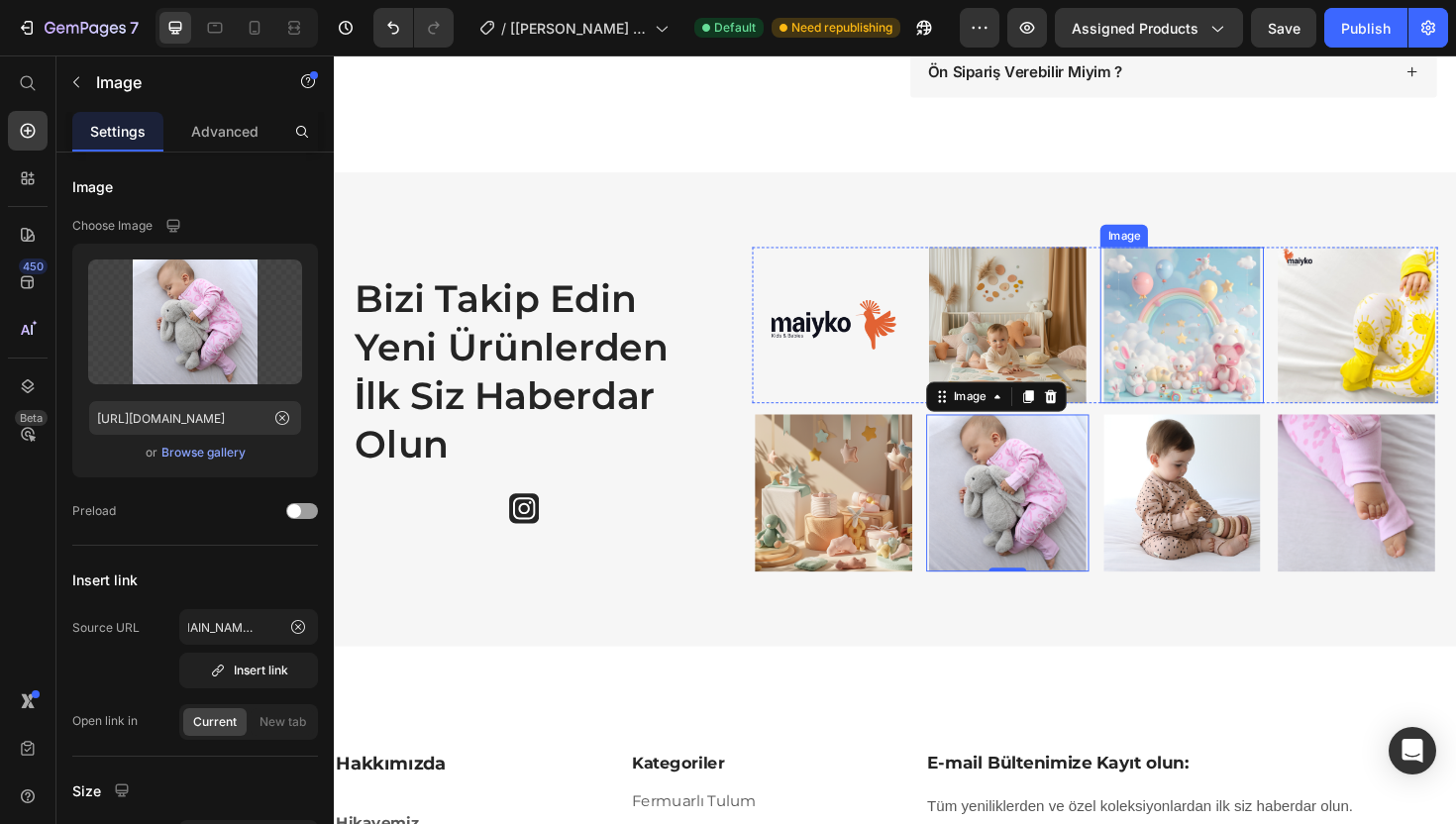 click at bounding box center (1231, 342) 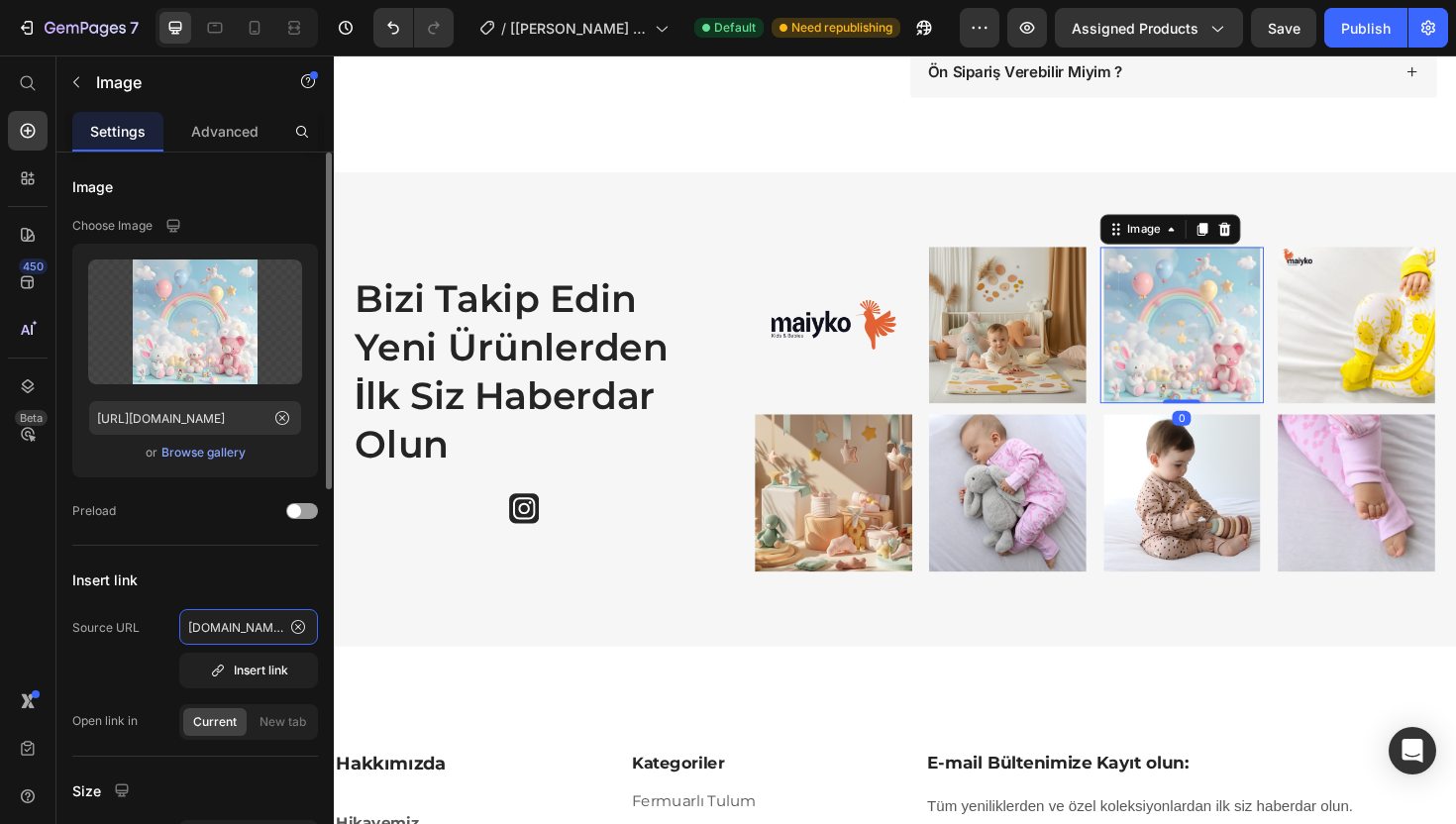 click on "instagram.com/maiyko_" 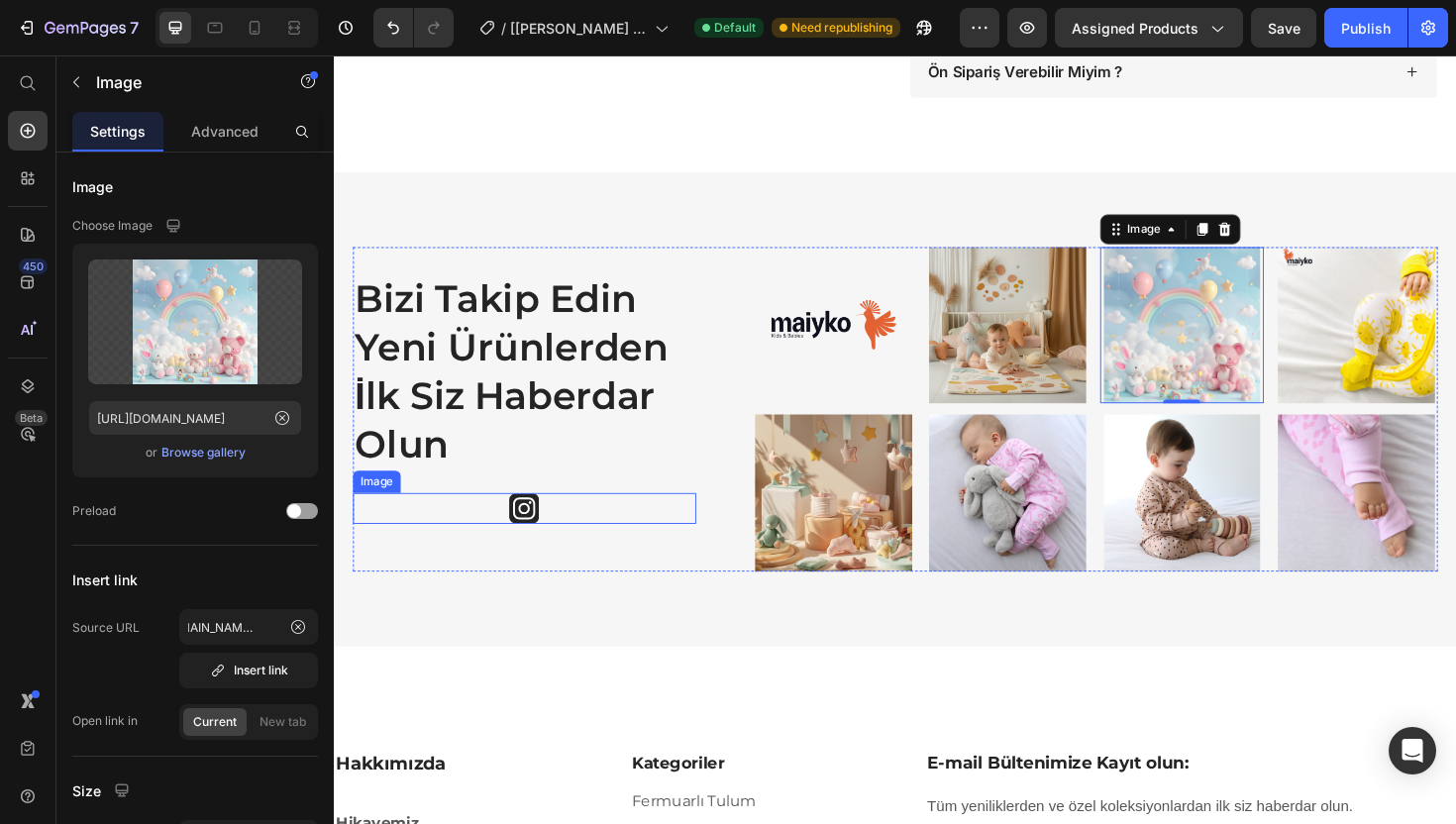 click at bounding box center (535, 535) 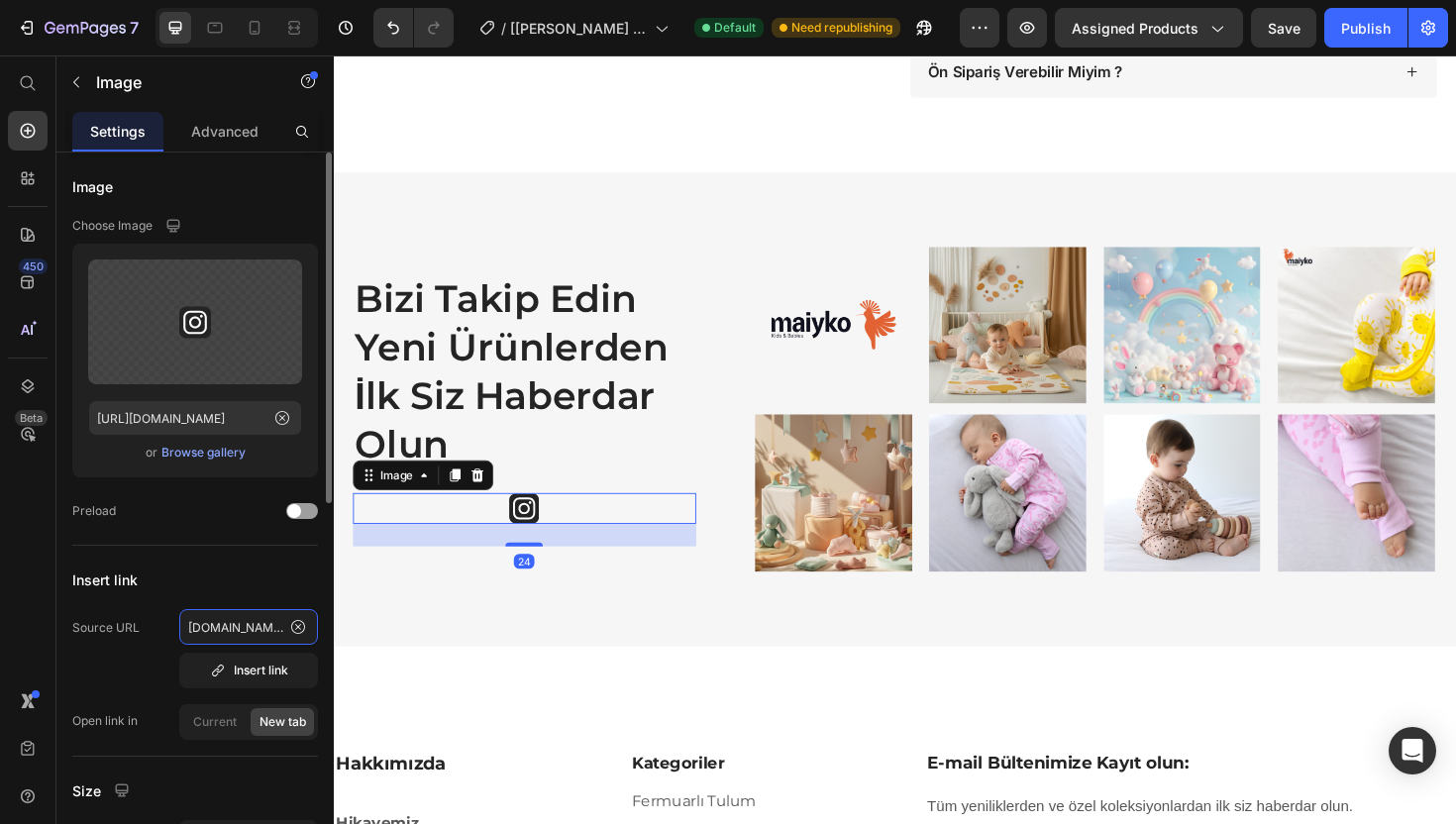 click on "www.instagram.com/maiyko_" 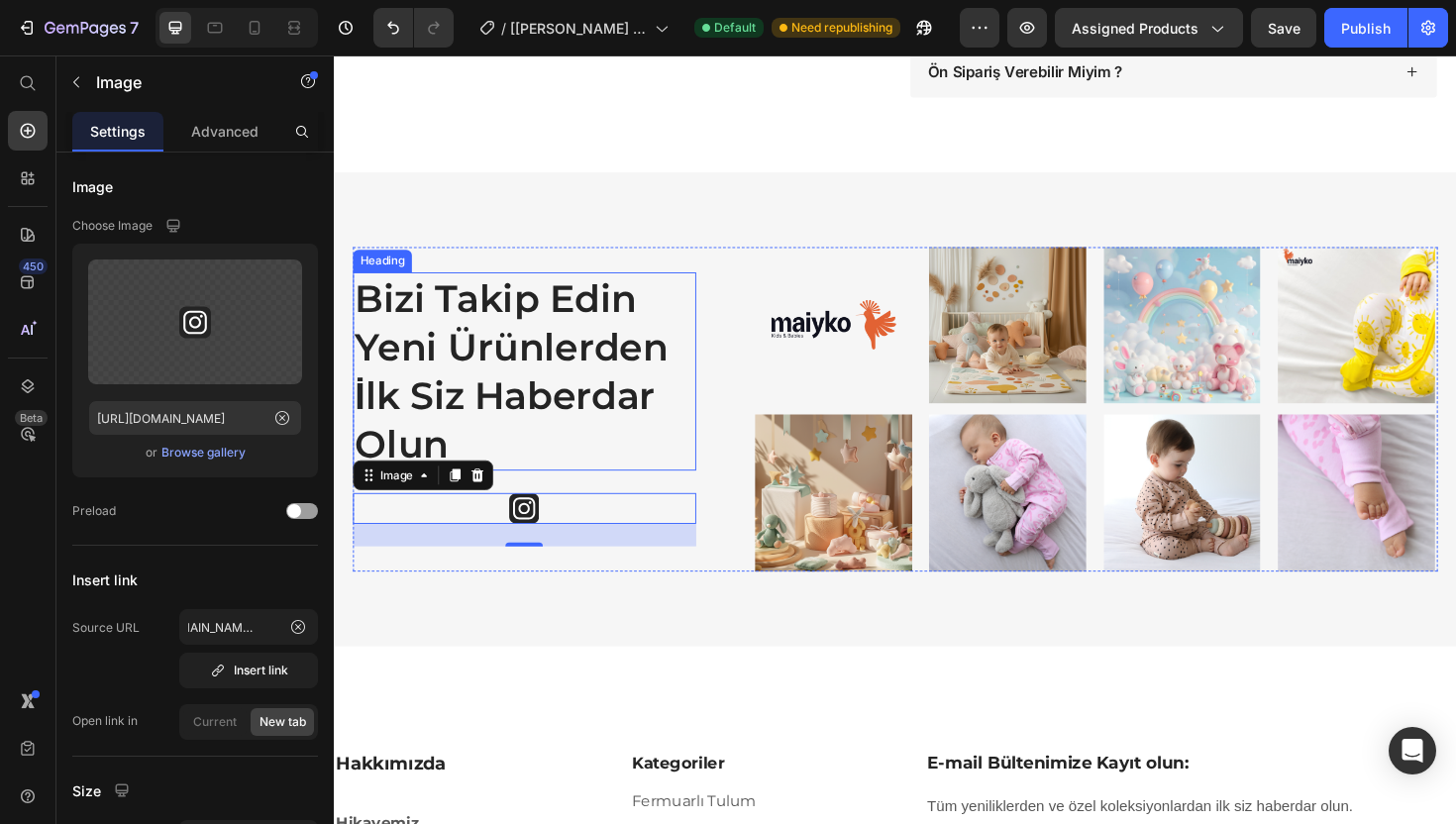 click on "Bizi Takip Edin Yeni Ürünlerden İlk Siz Haberdar Olun" at bounding box center [535, 390] 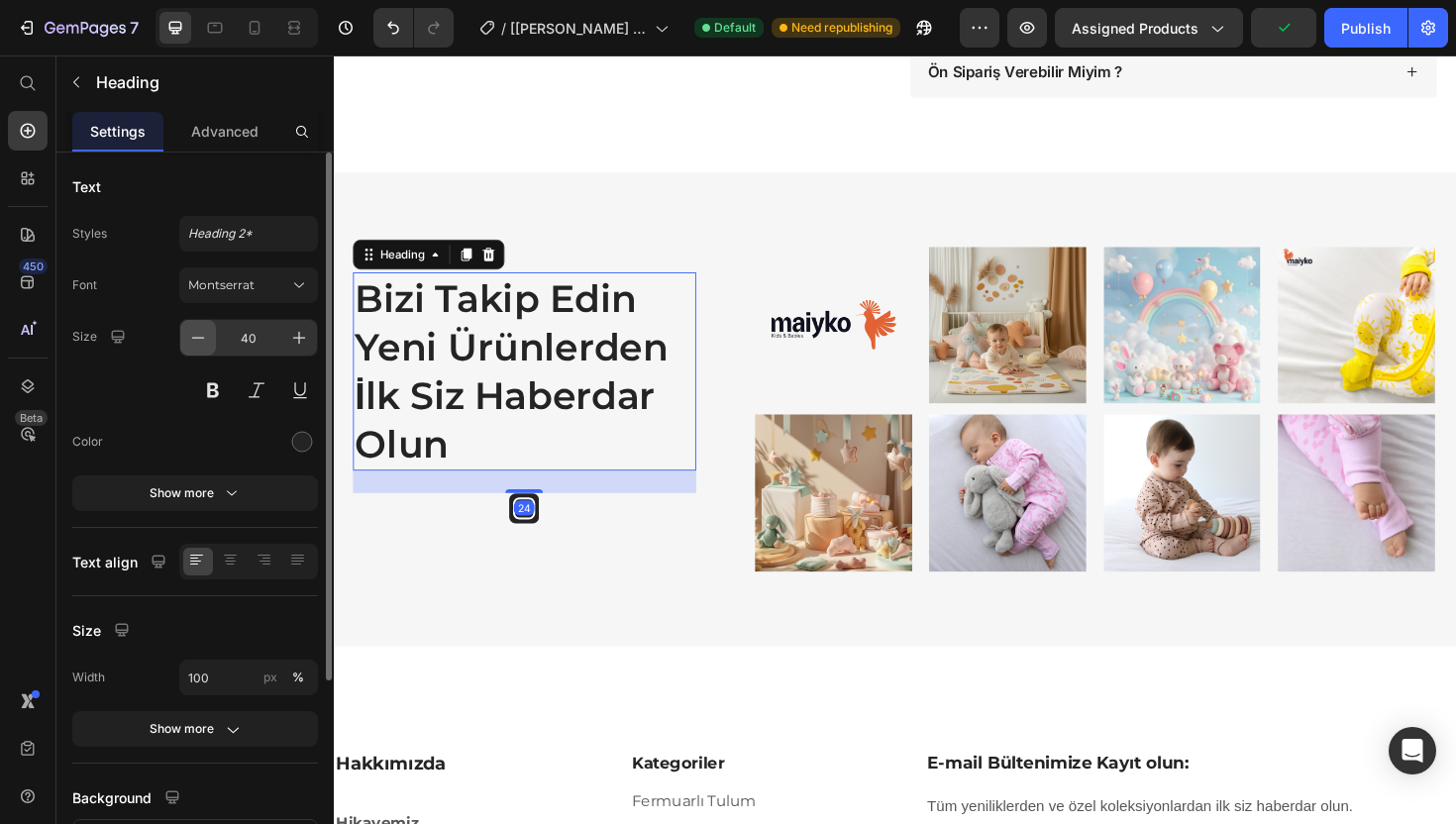 click 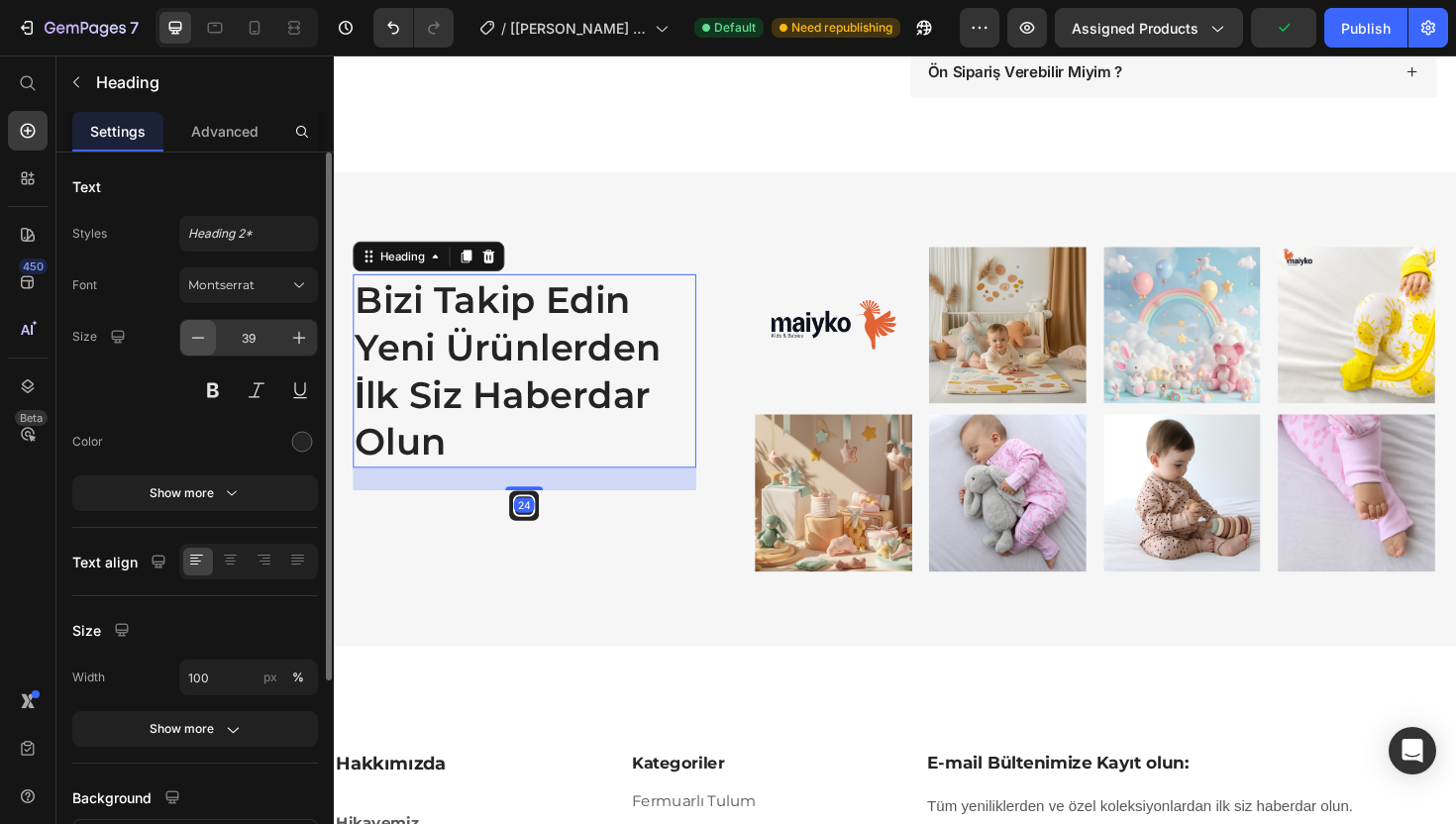 click 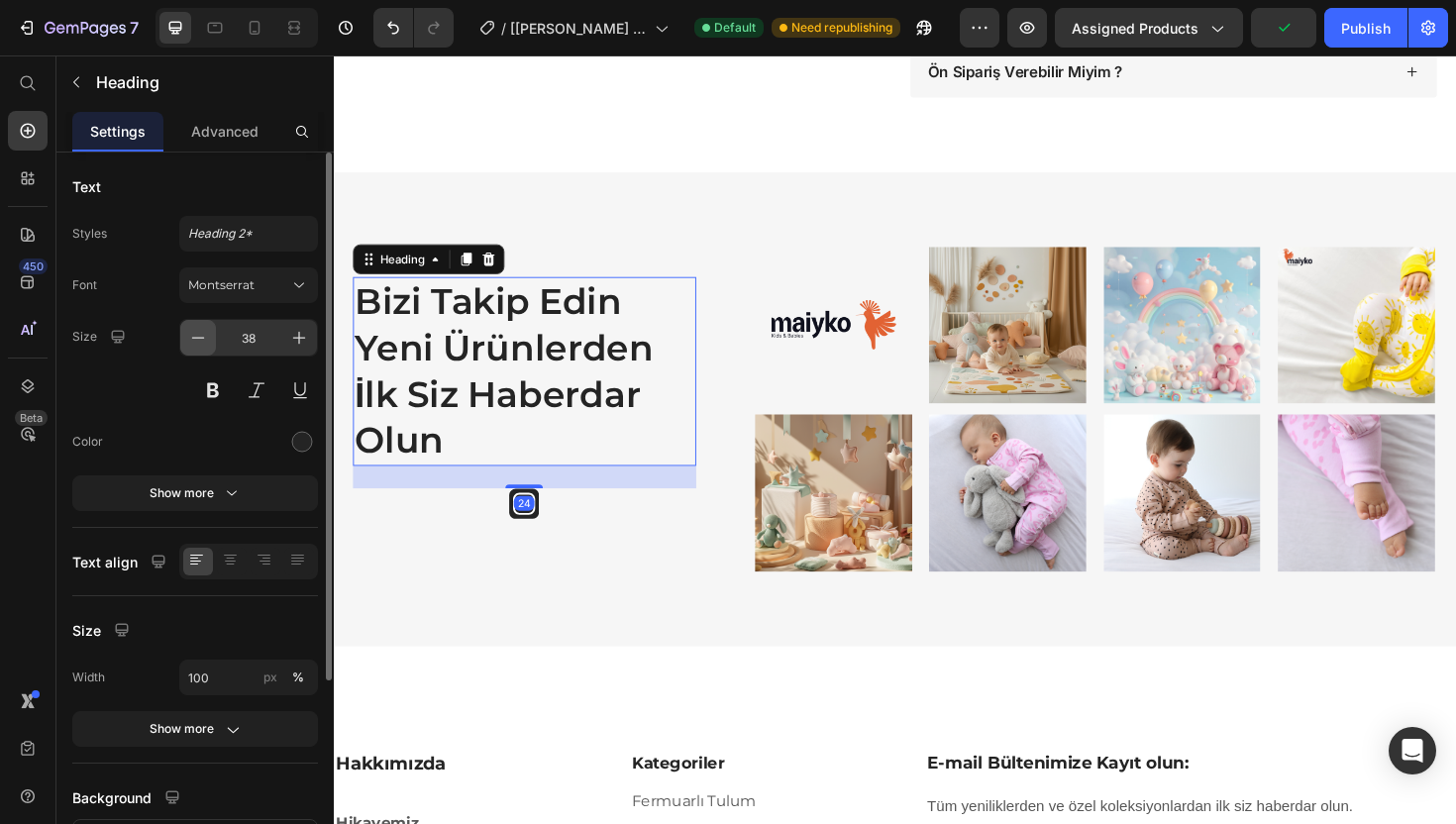 click 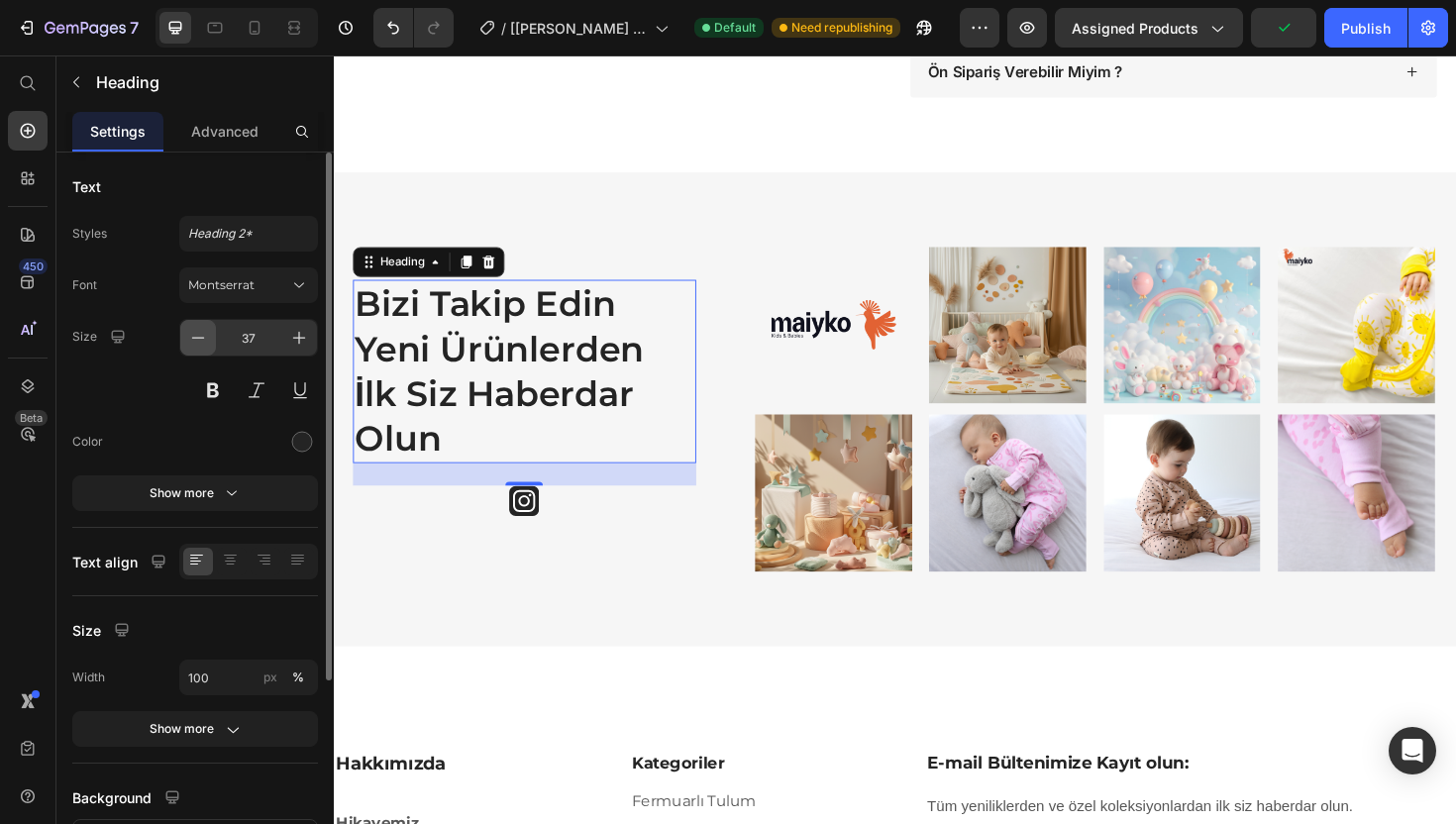 click 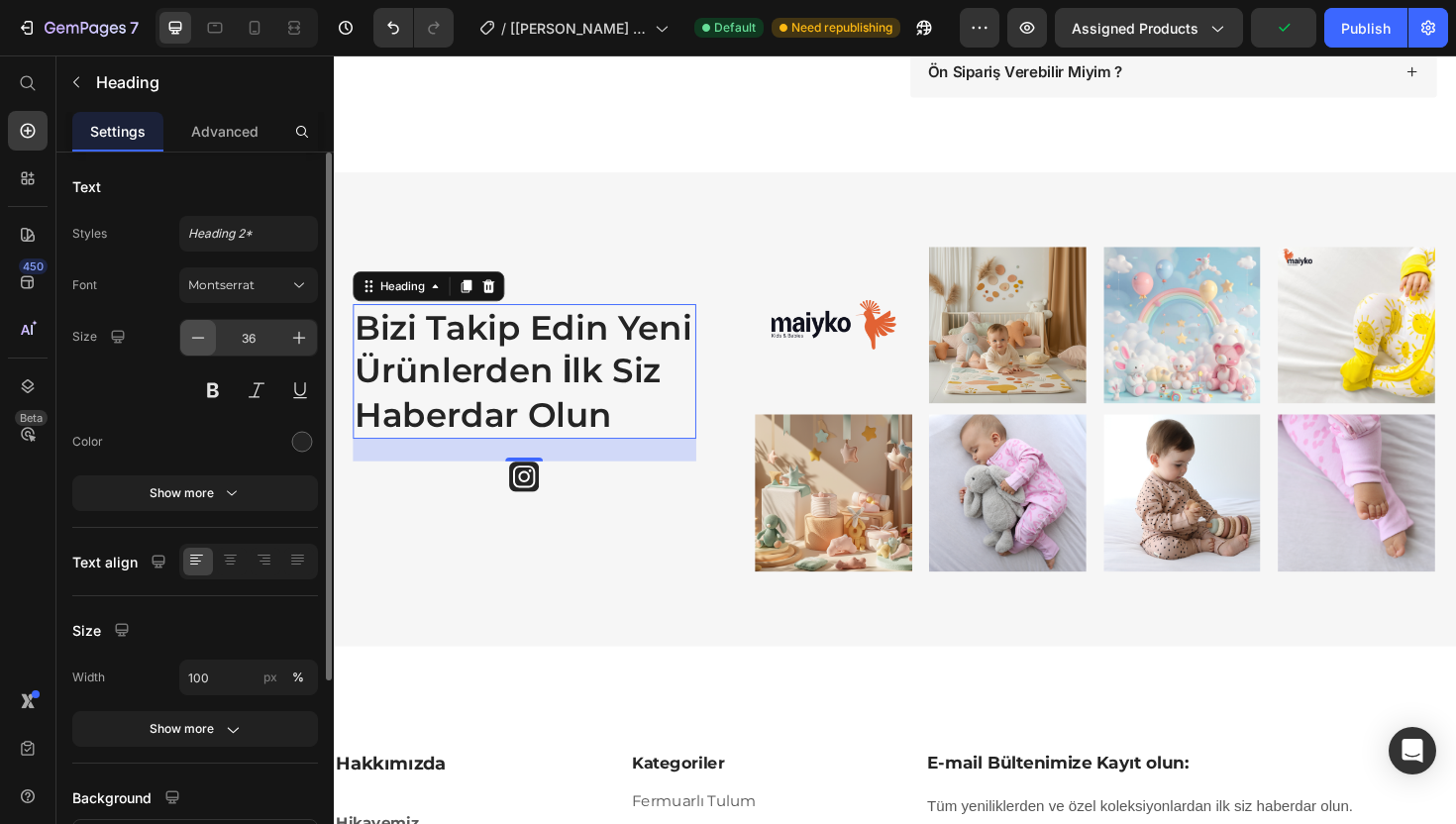 click 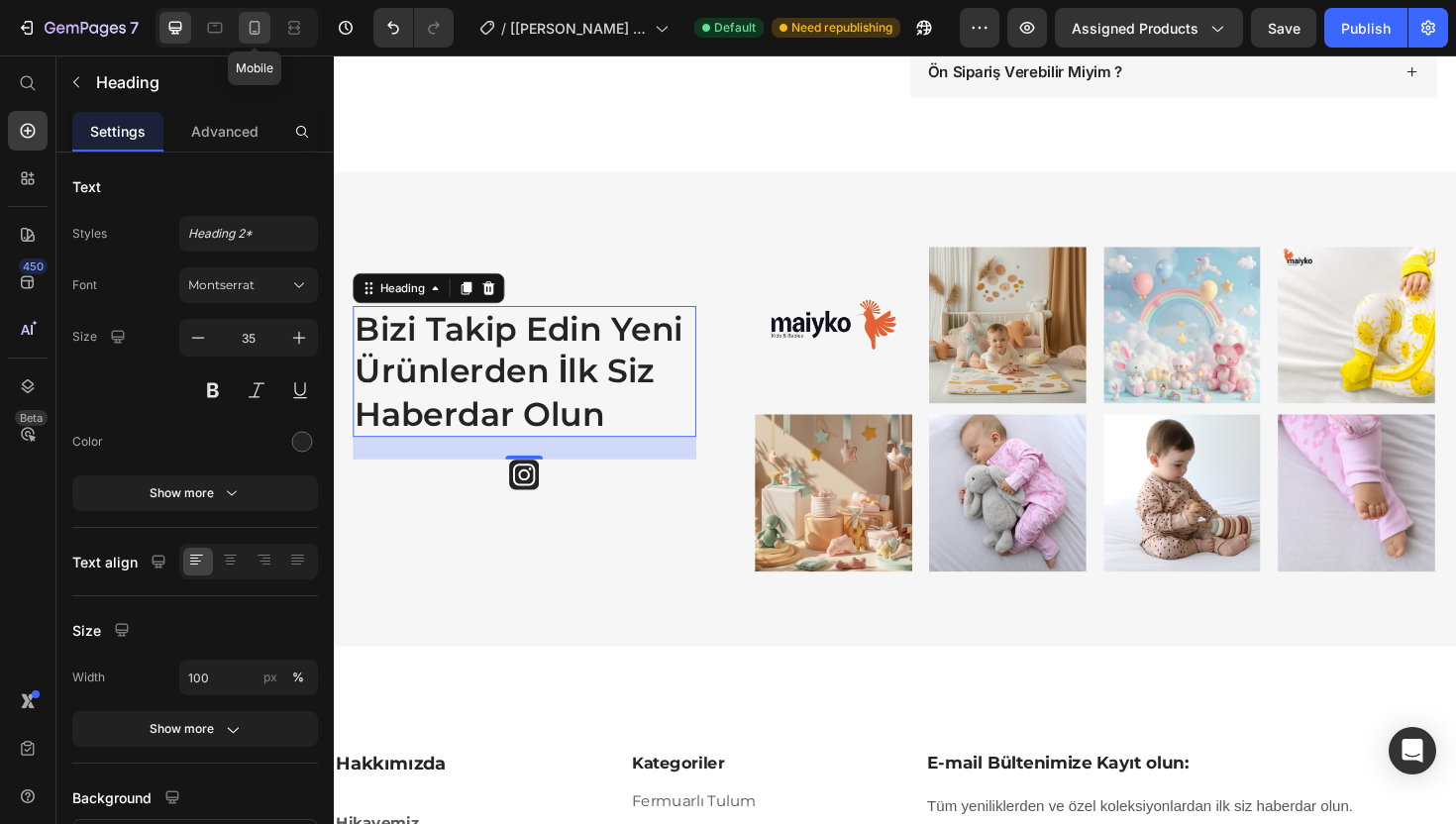 click 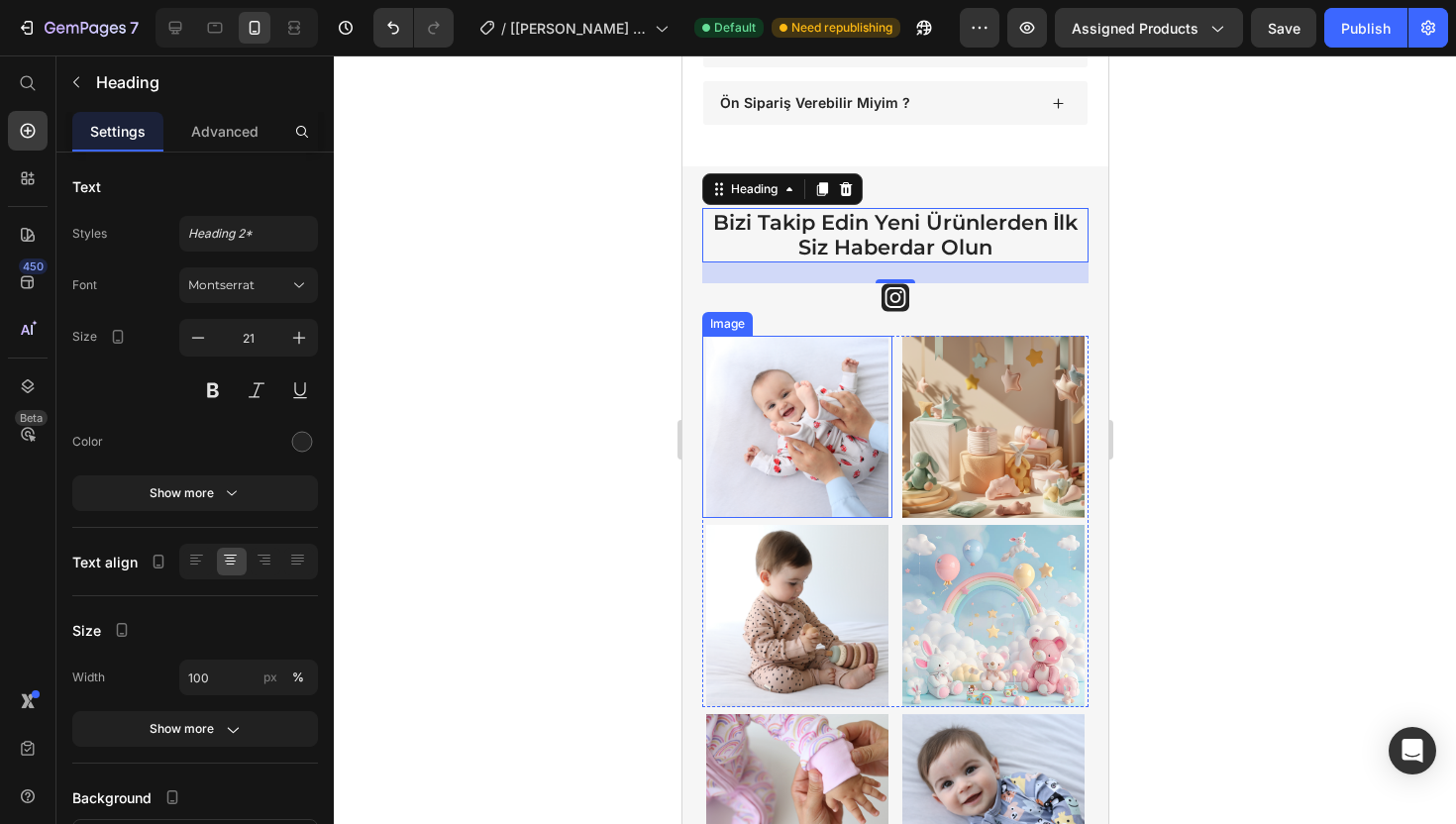 scroll, scrollTop: 8088, scrollLeft: 0, axis: vertical 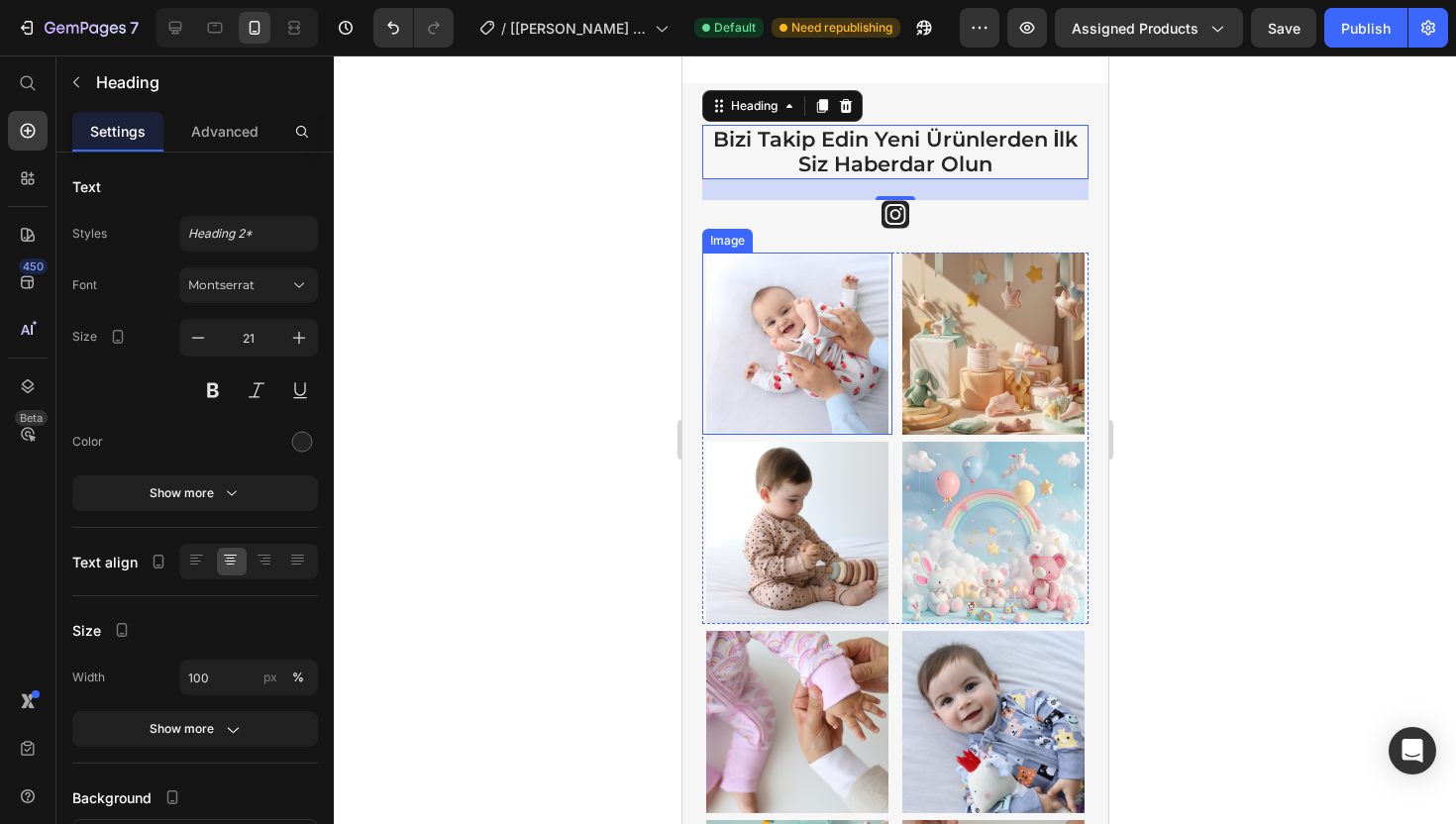 click at bounding box center [796, 344] 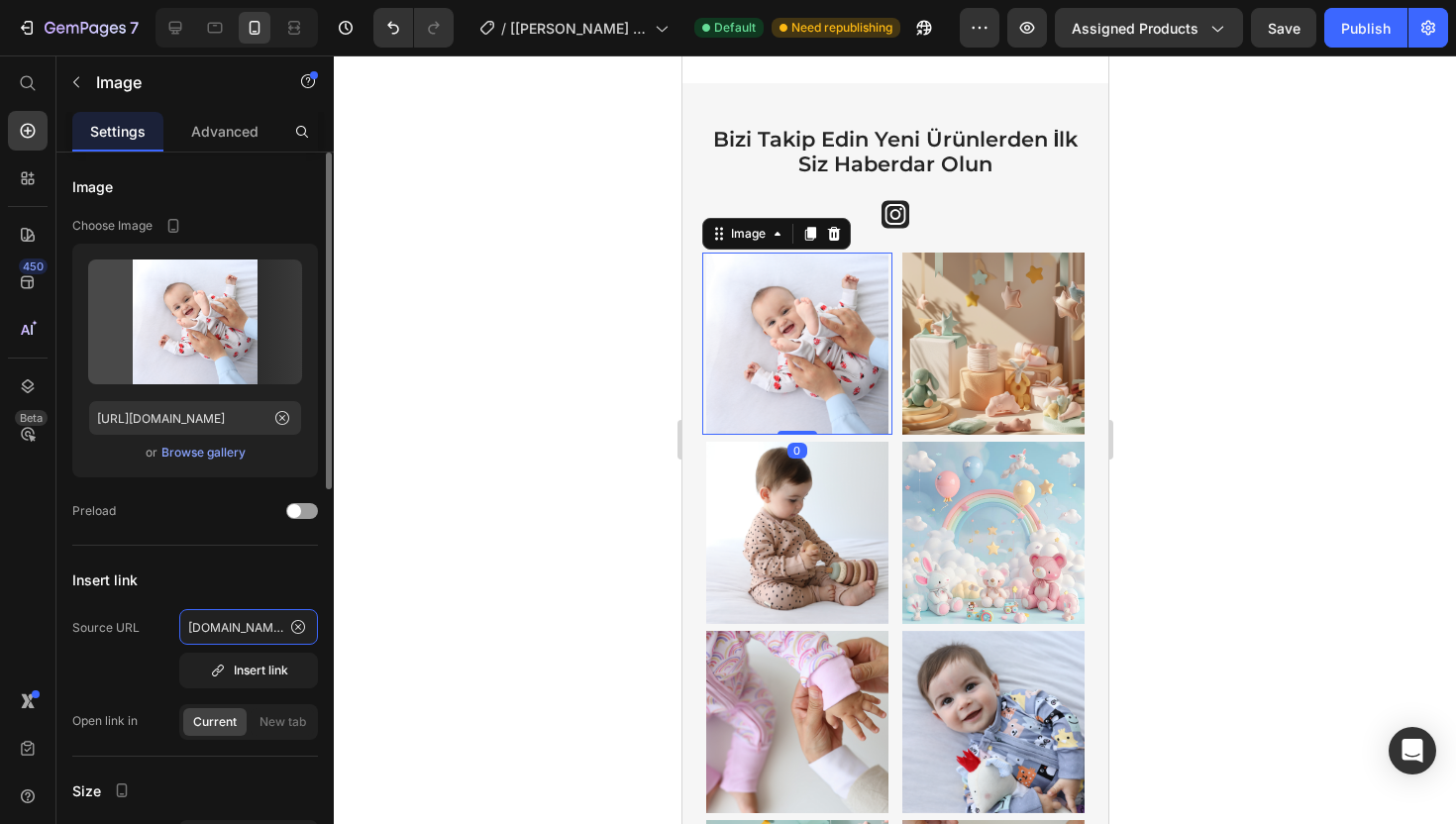 click on "instagram.com/maiyko_" 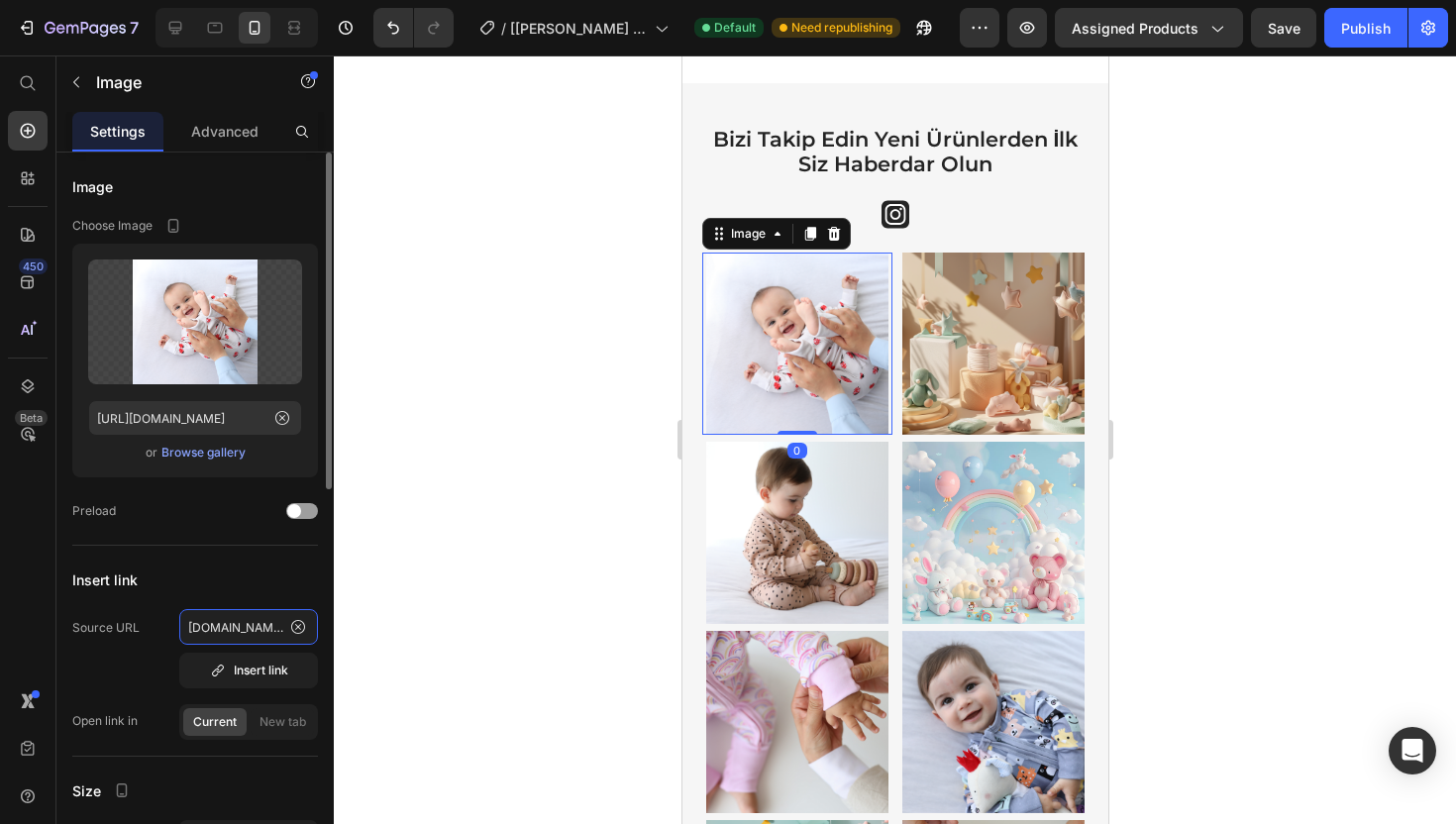 scroll, scrollTop: 0, scrollLeft: 36, axis: horizontal 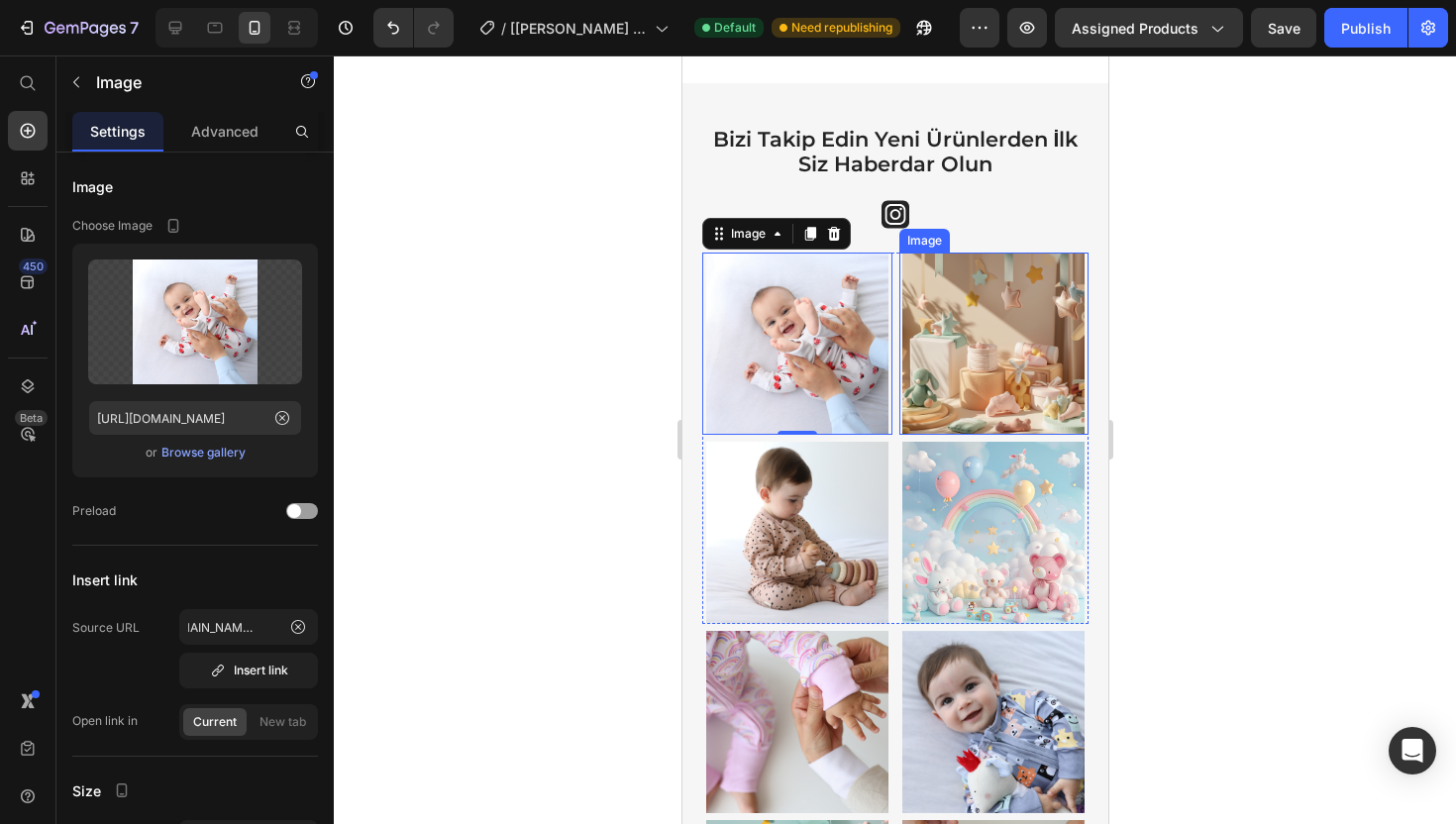 click at bounding box center [993, 344] 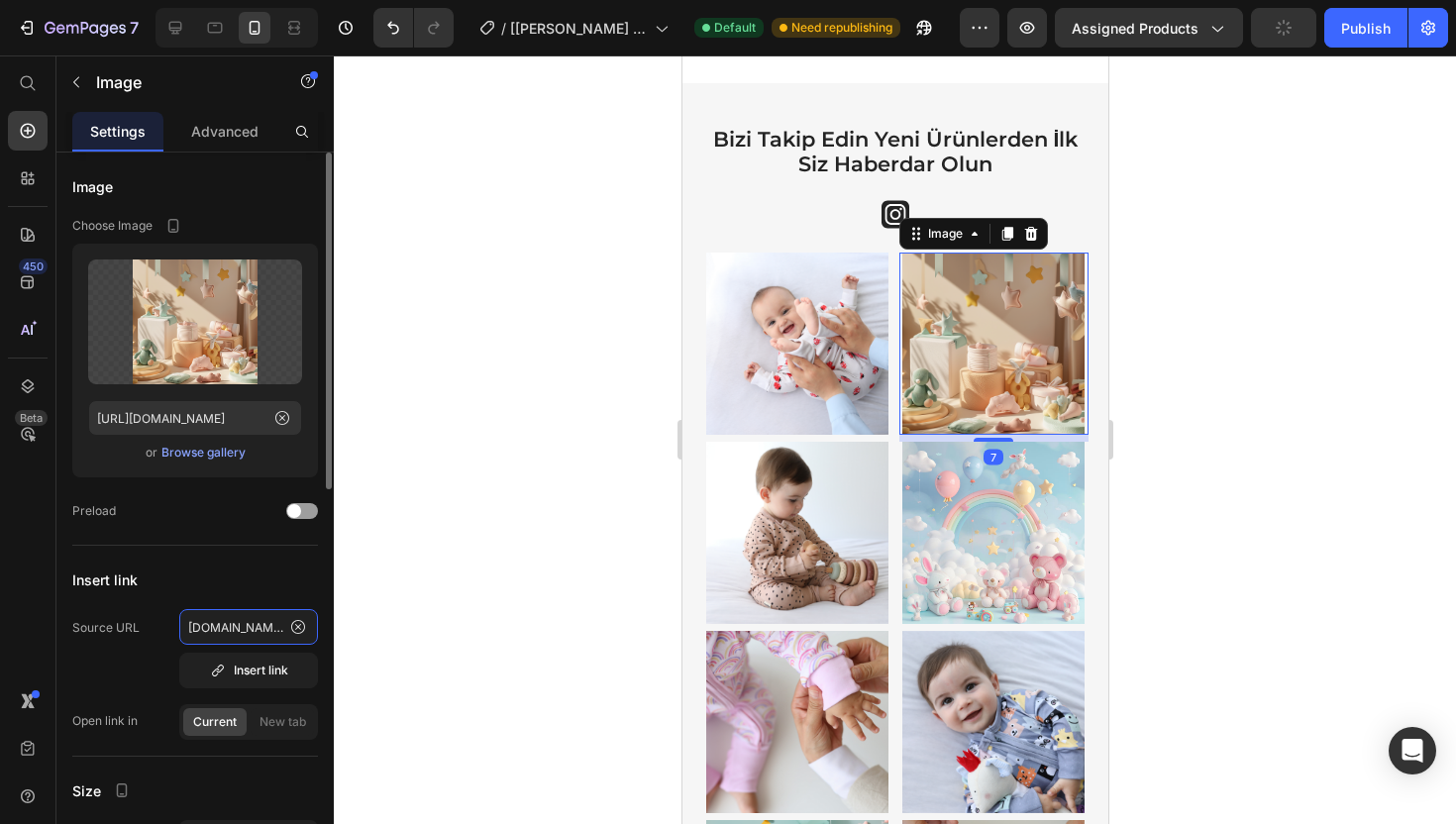 click on "instagram.com/maiyko_" 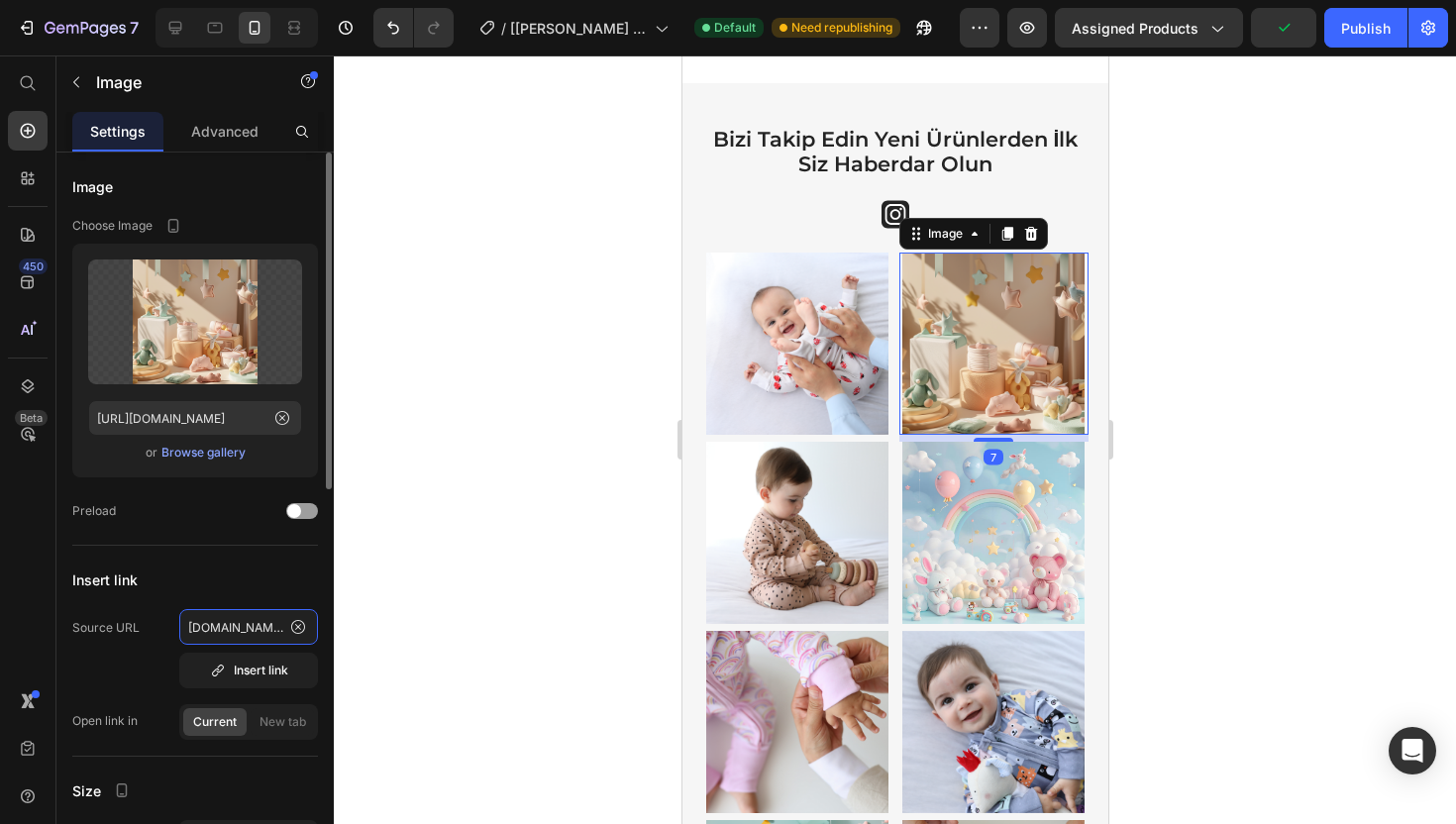 scroll, scrollTop: 0, scrollLeft: 36, axis: horizontal 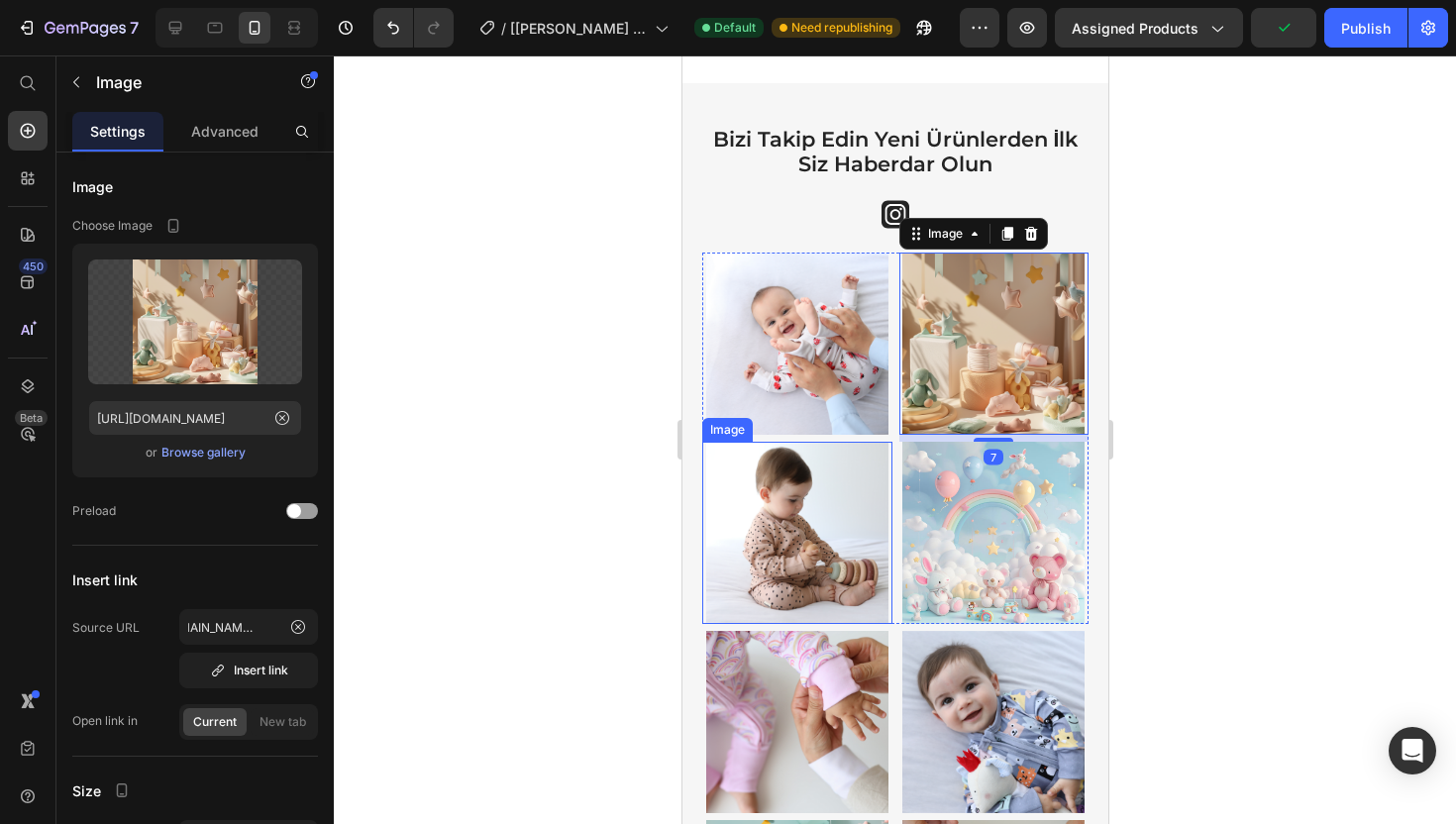 click at bounding box center (796, 533) 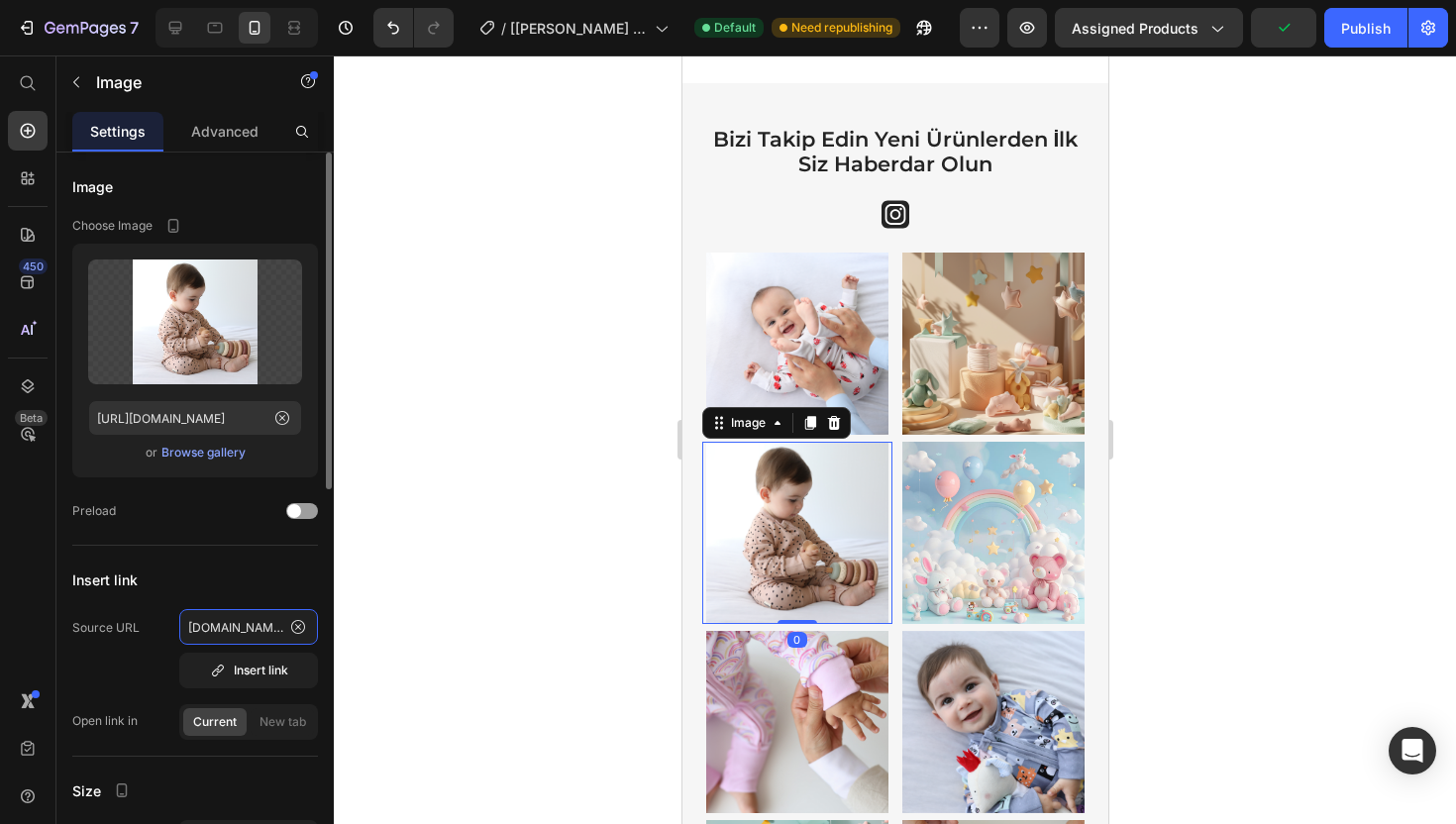 click on "instagram.com/maiyko_" 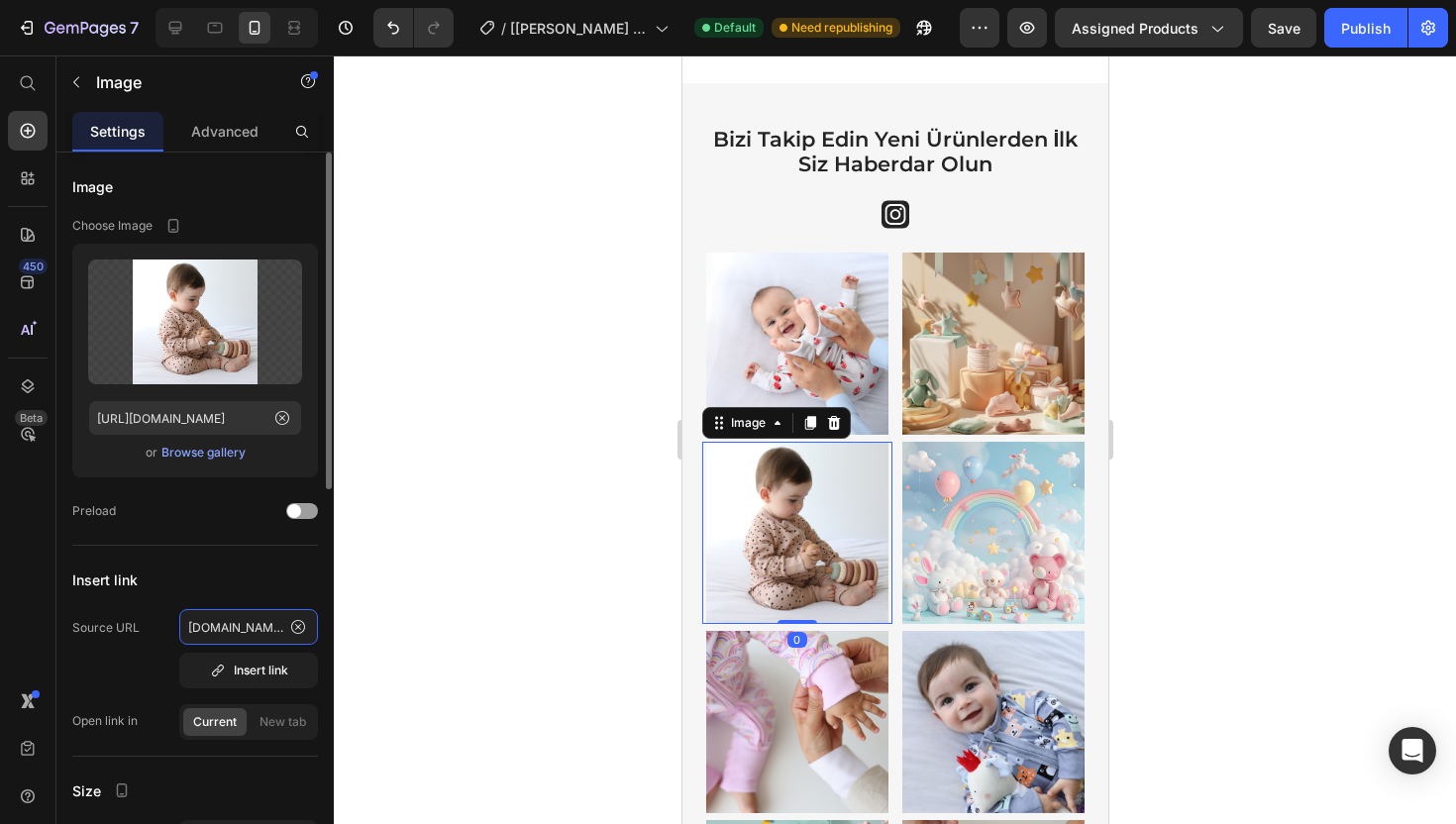 scroll, scrollTop: 0, scrollLeft: 36, axis: horizontal 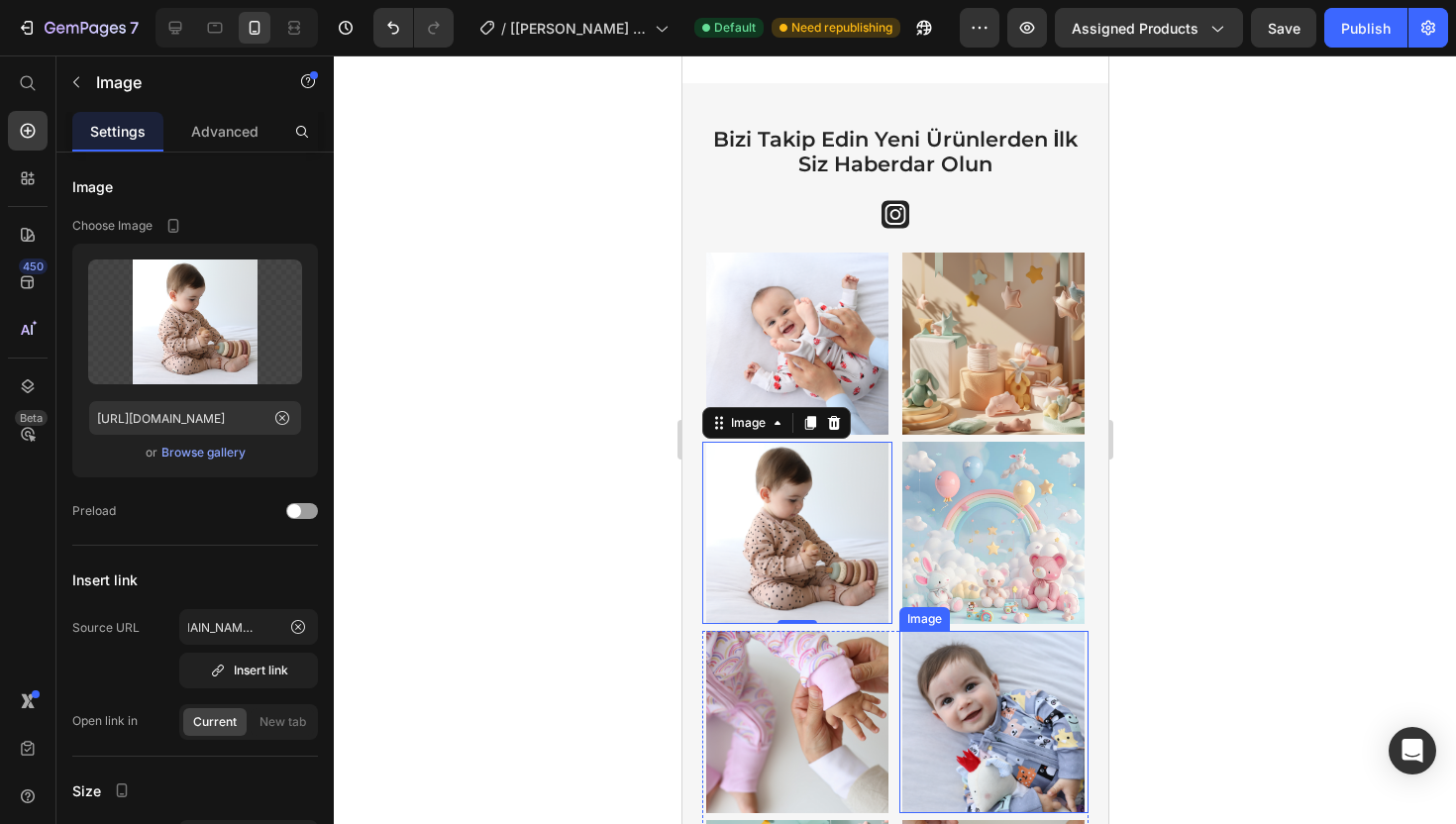 click at bounding box center [993, 722] 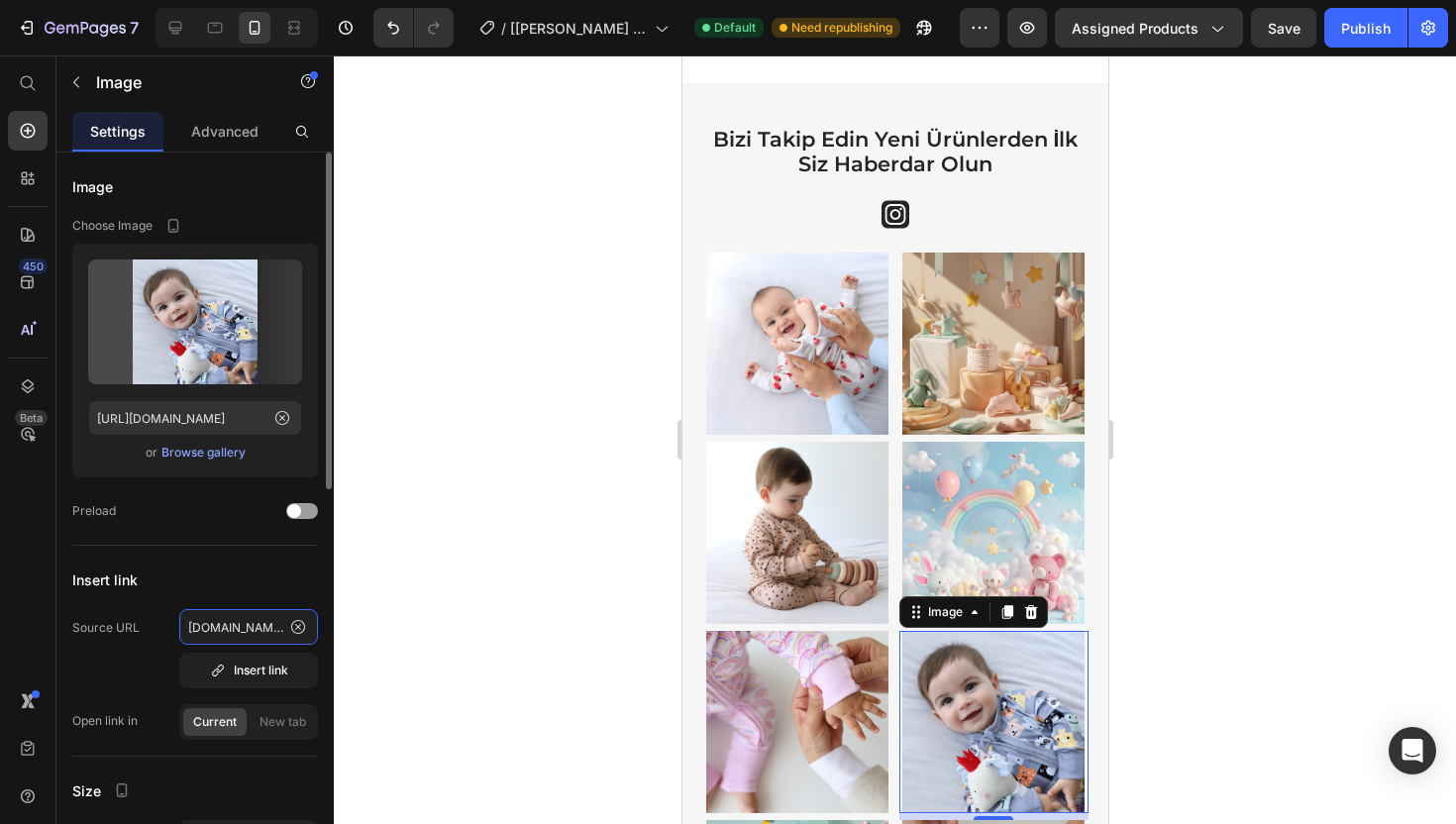 click on "instagram.com/maiyko_" 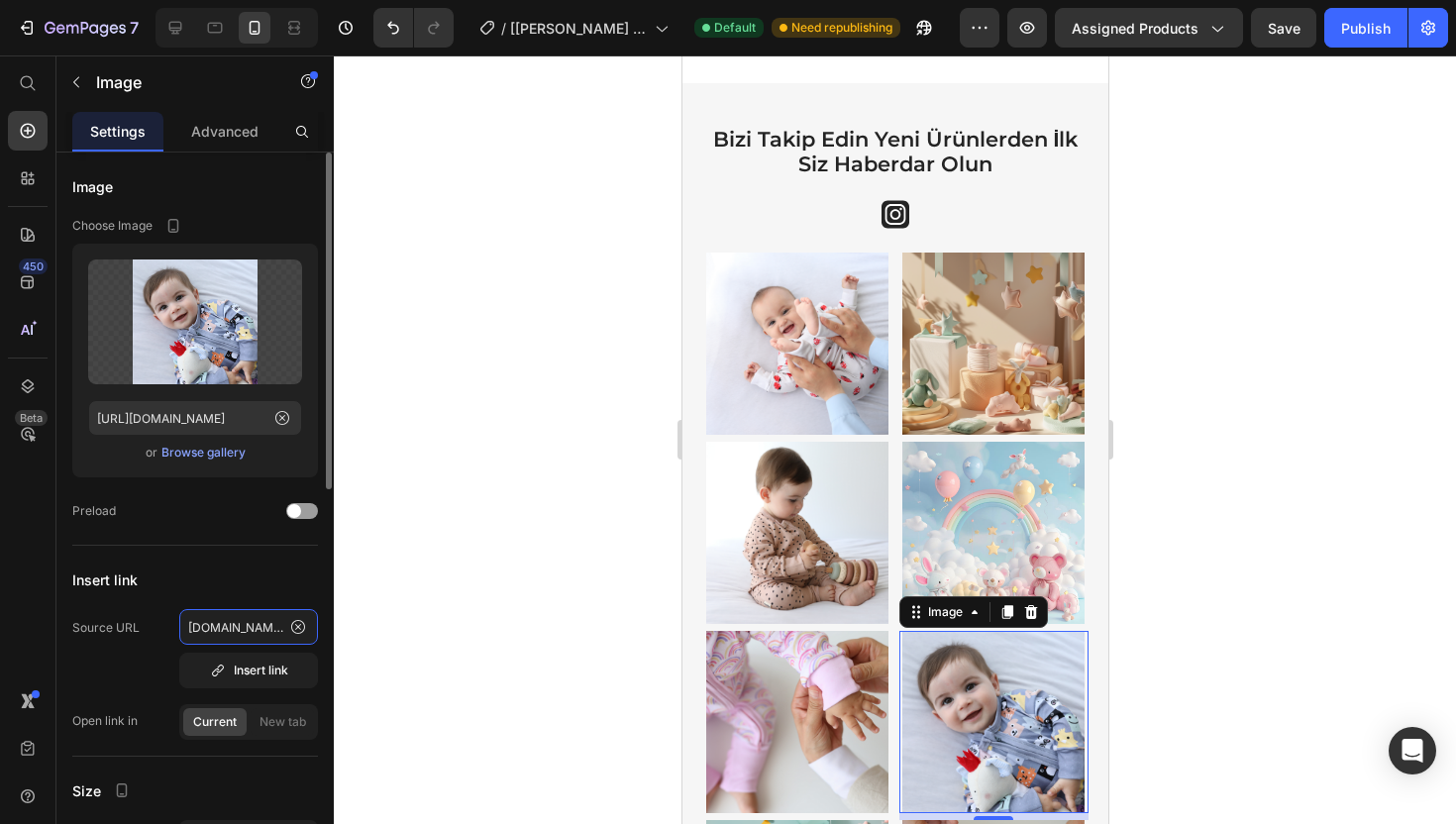 scroll, scrollTop: 0, scrollLeft: 36, axis: horizontal 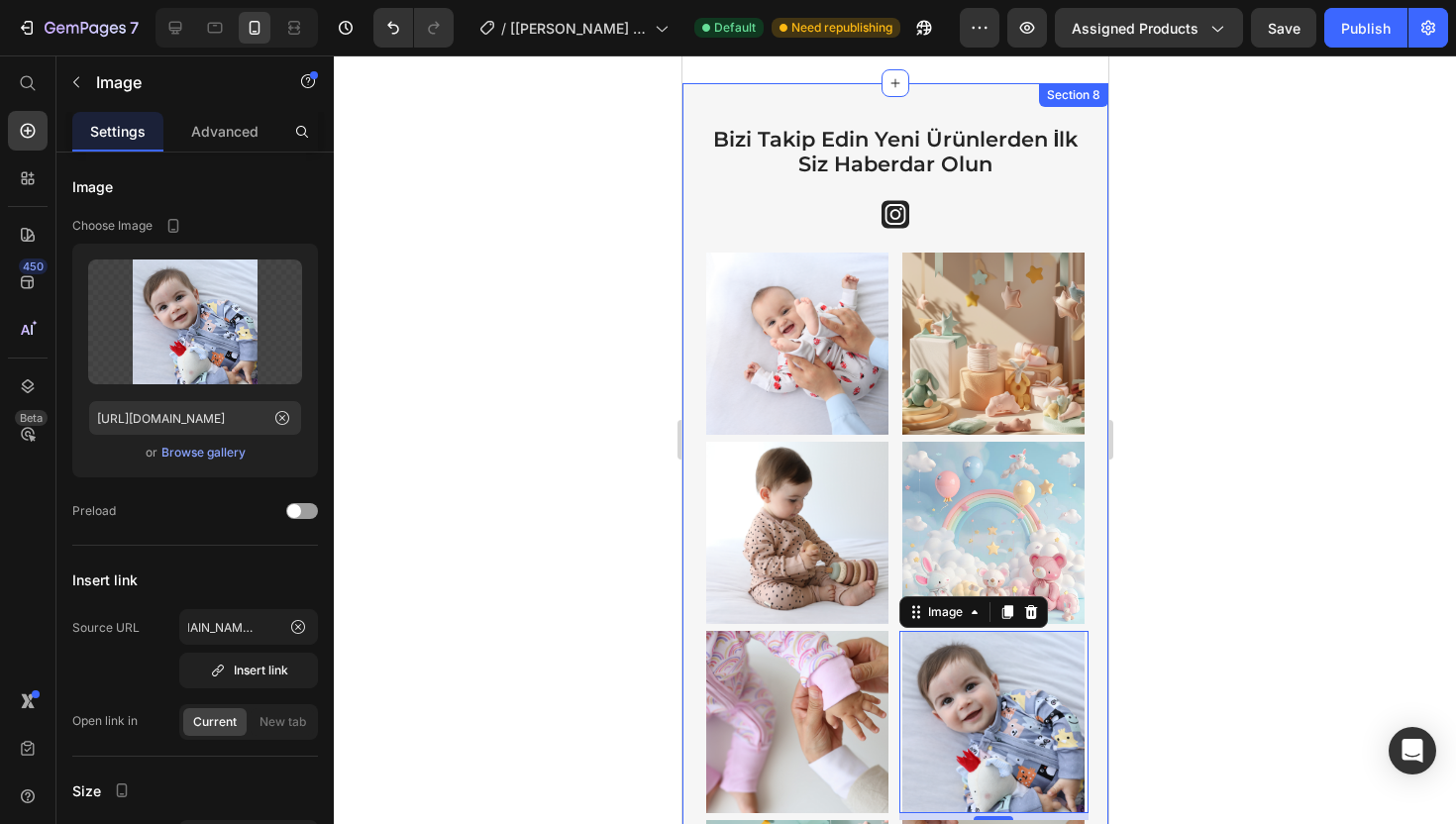 click 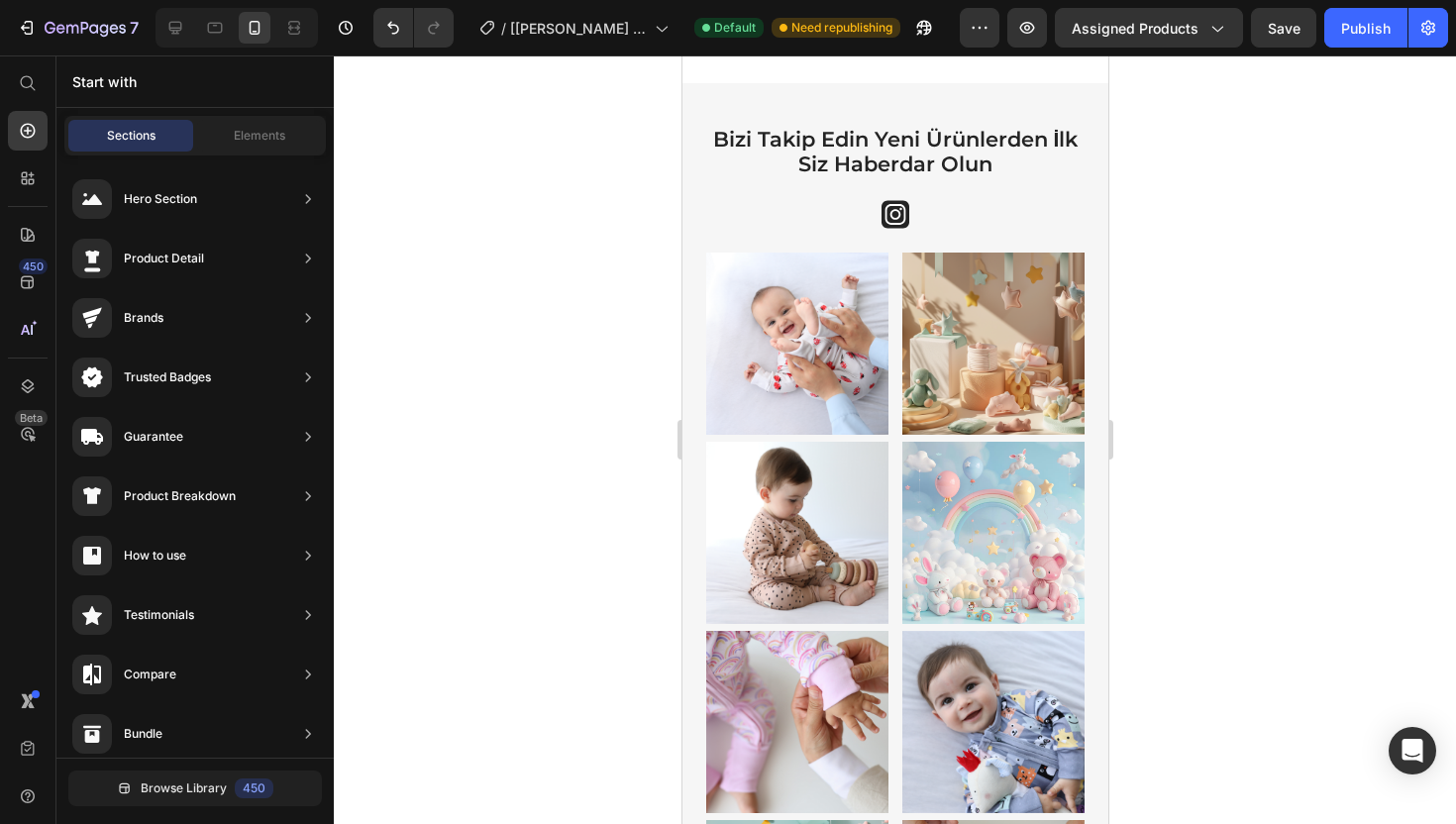 click 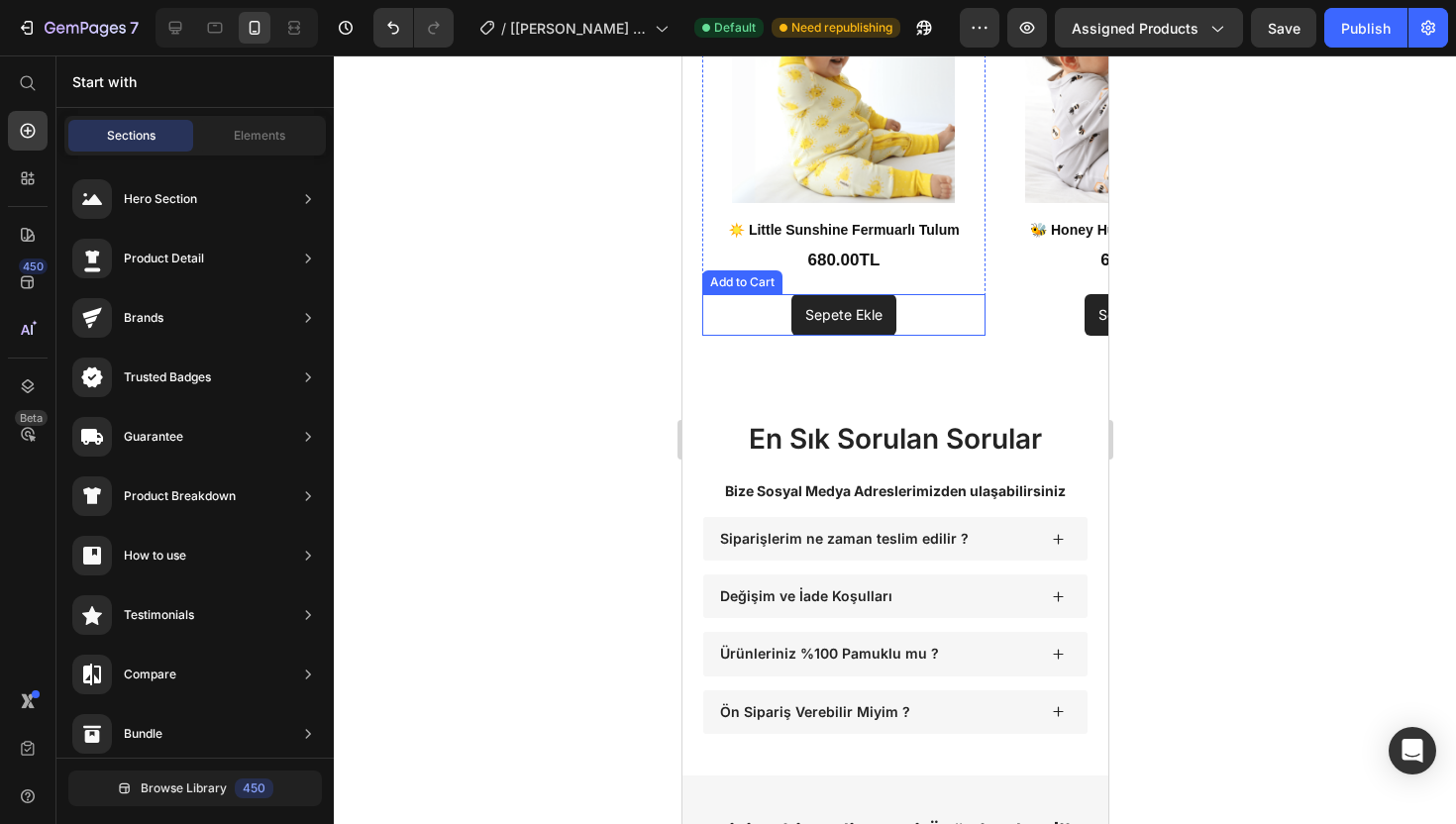 scroll, scrollTop: 7751, scrollLeft: 0, axis: vertical 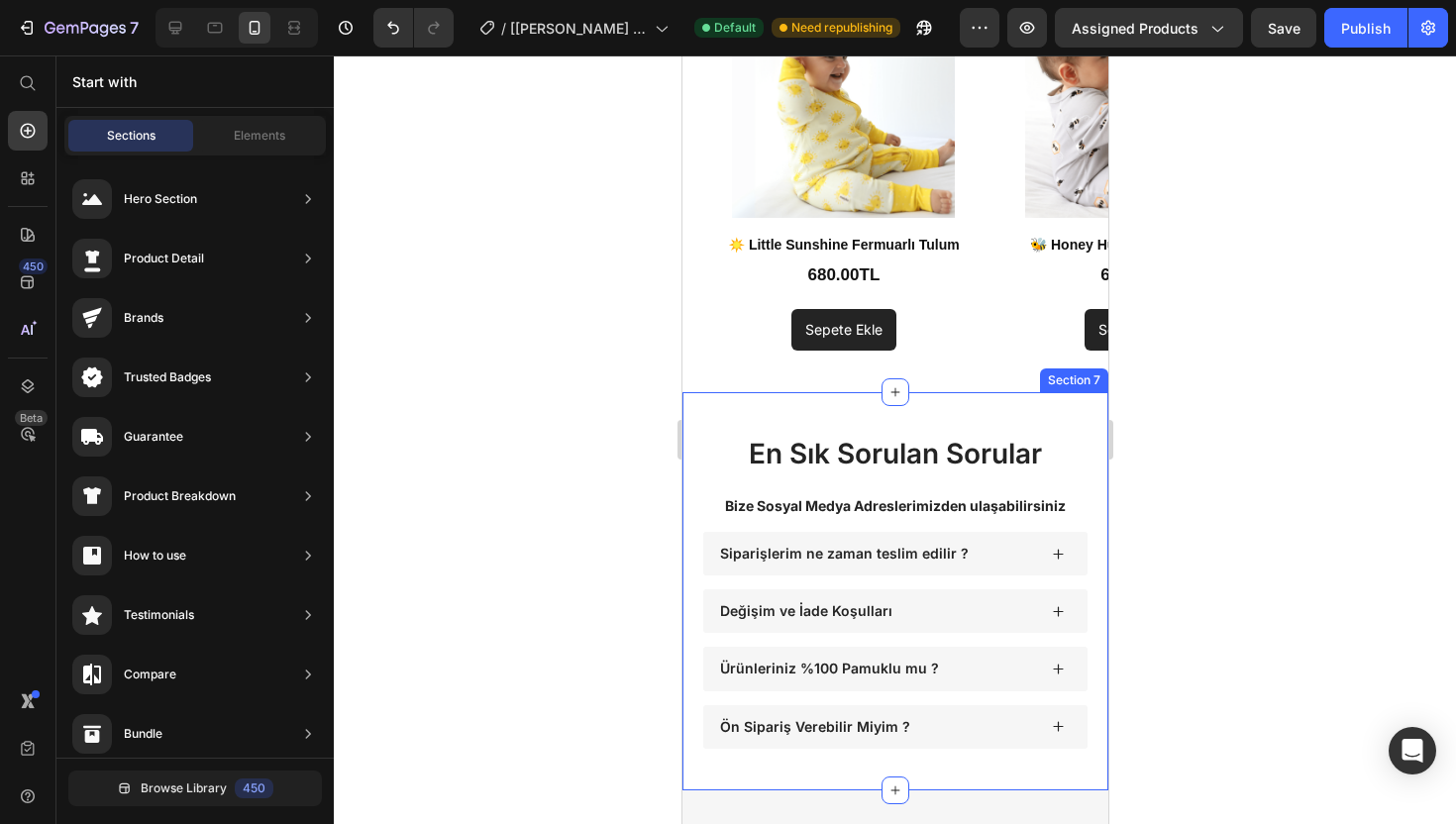 click on "En Sık Sorulan Sorular Heading Bize Sosyal Medya Adreslerimizden ulaşabilirsiniz Text Block
Siparişlerim ne zaman teslim edilir ?
Değişim ve İade Koşulları
Ürünleriniz %100 Pamuklu mu ?
Ön Sipariş Verebilir Miyim ? Accordion Row Section 7" at bounding box center [894, 590] 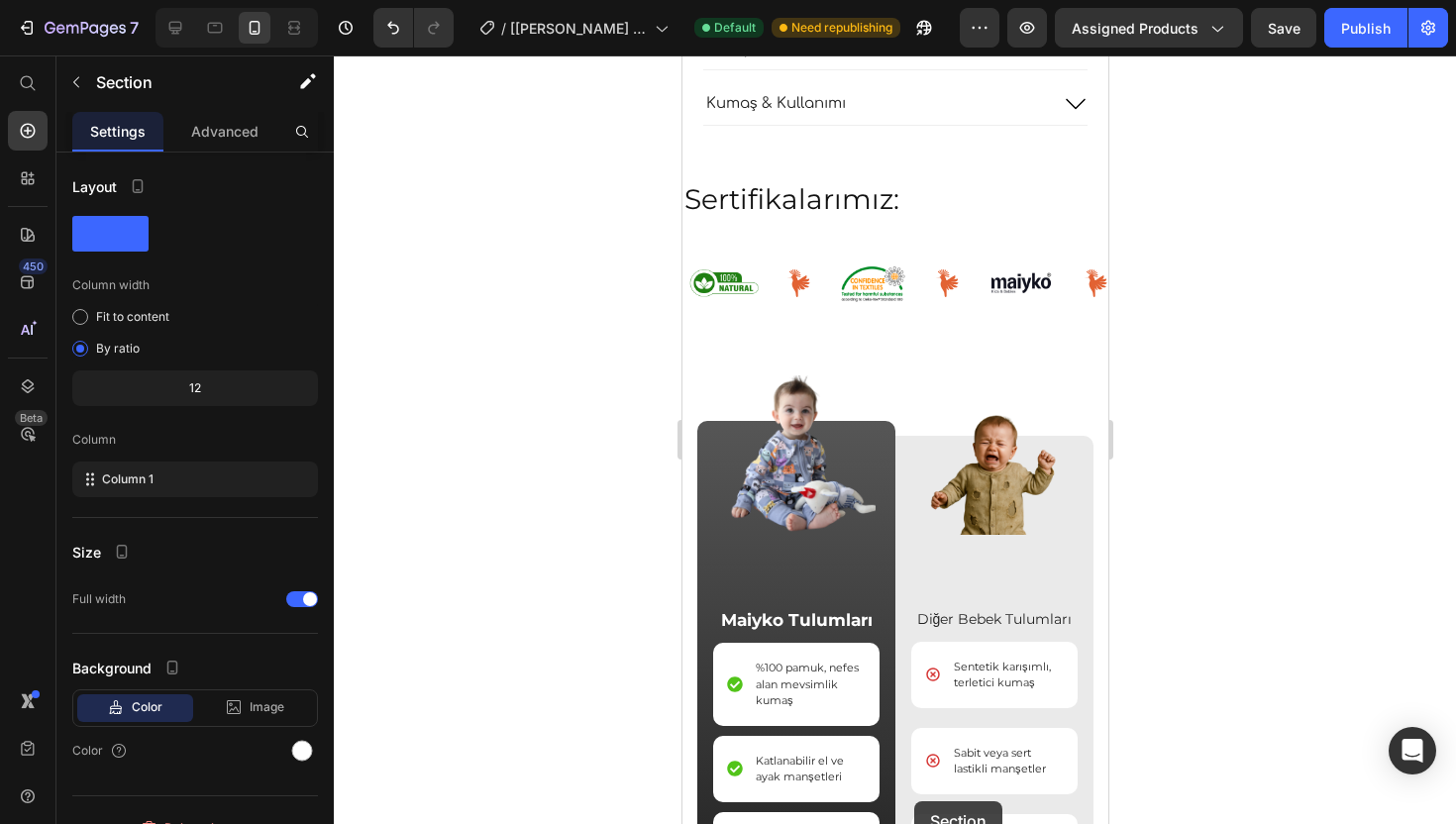 scroll, scrollTop: 1764, scrollLeft: 0, axis: vertical 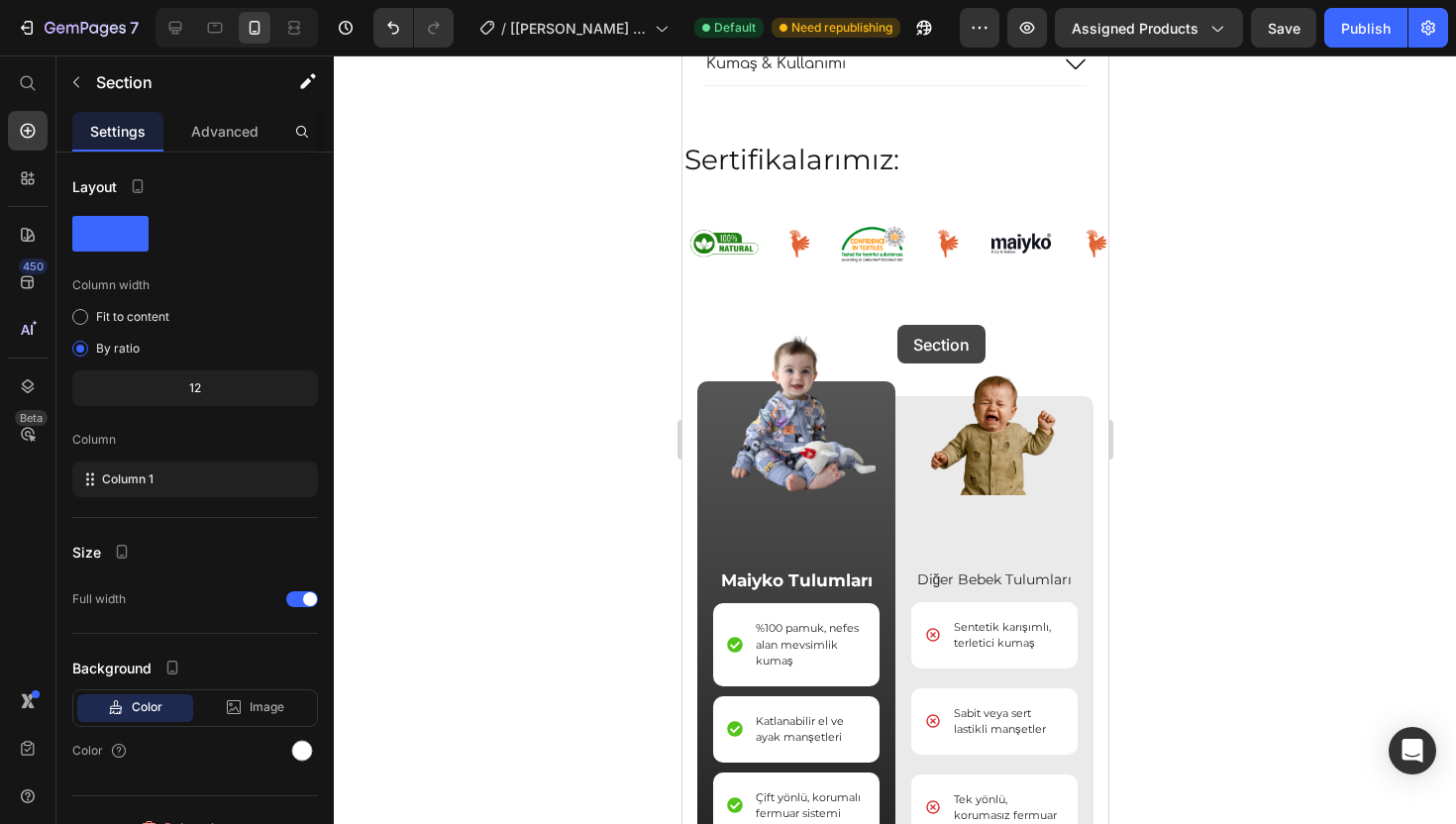 drag, startPoint x: 1011, startPoint y: 433, endPoint x: 897, endPoint y: 328, distance: 154.9871 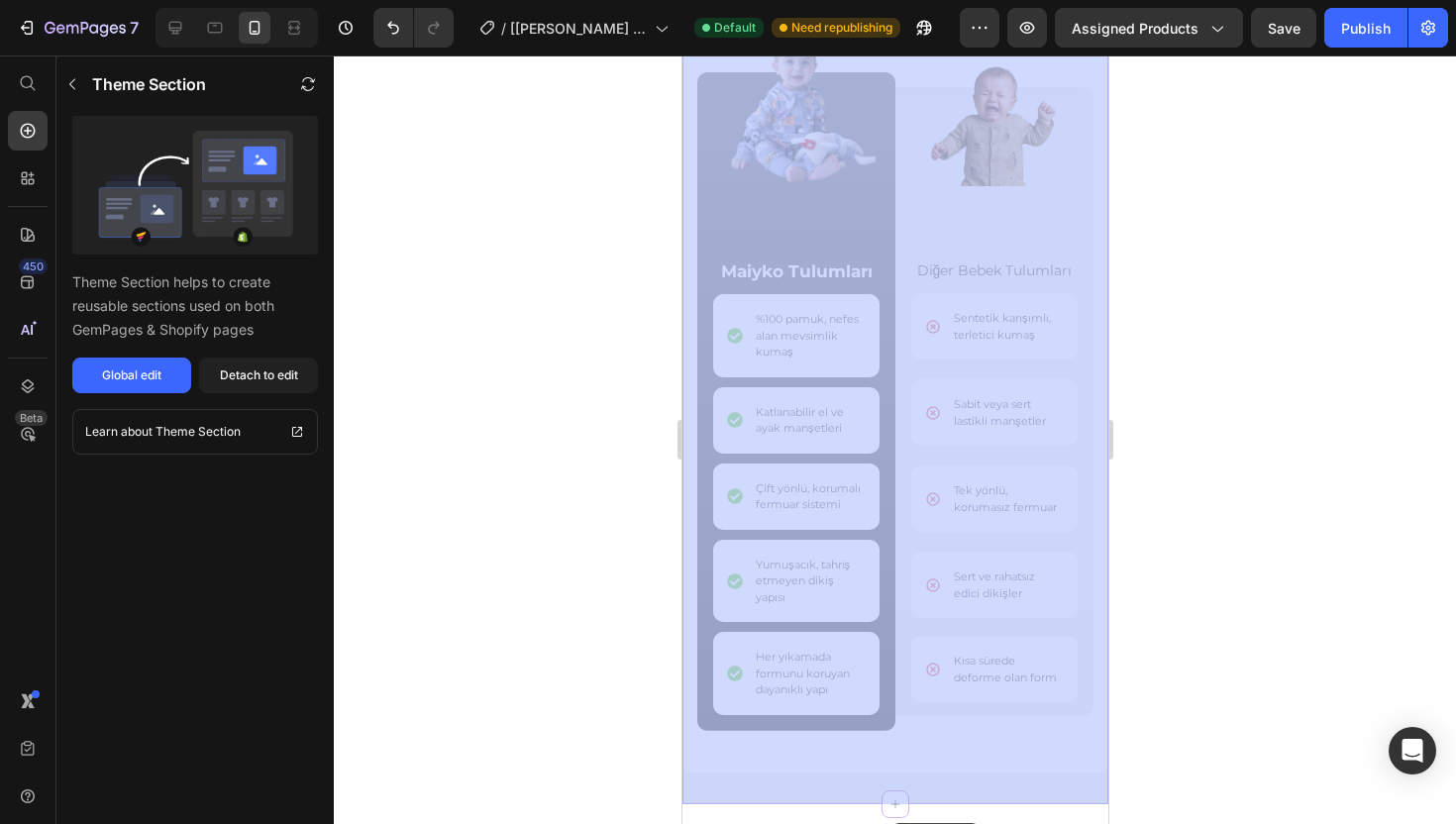scroll, scrollTop: 2531, scrollLeft: 0, axis: vertical 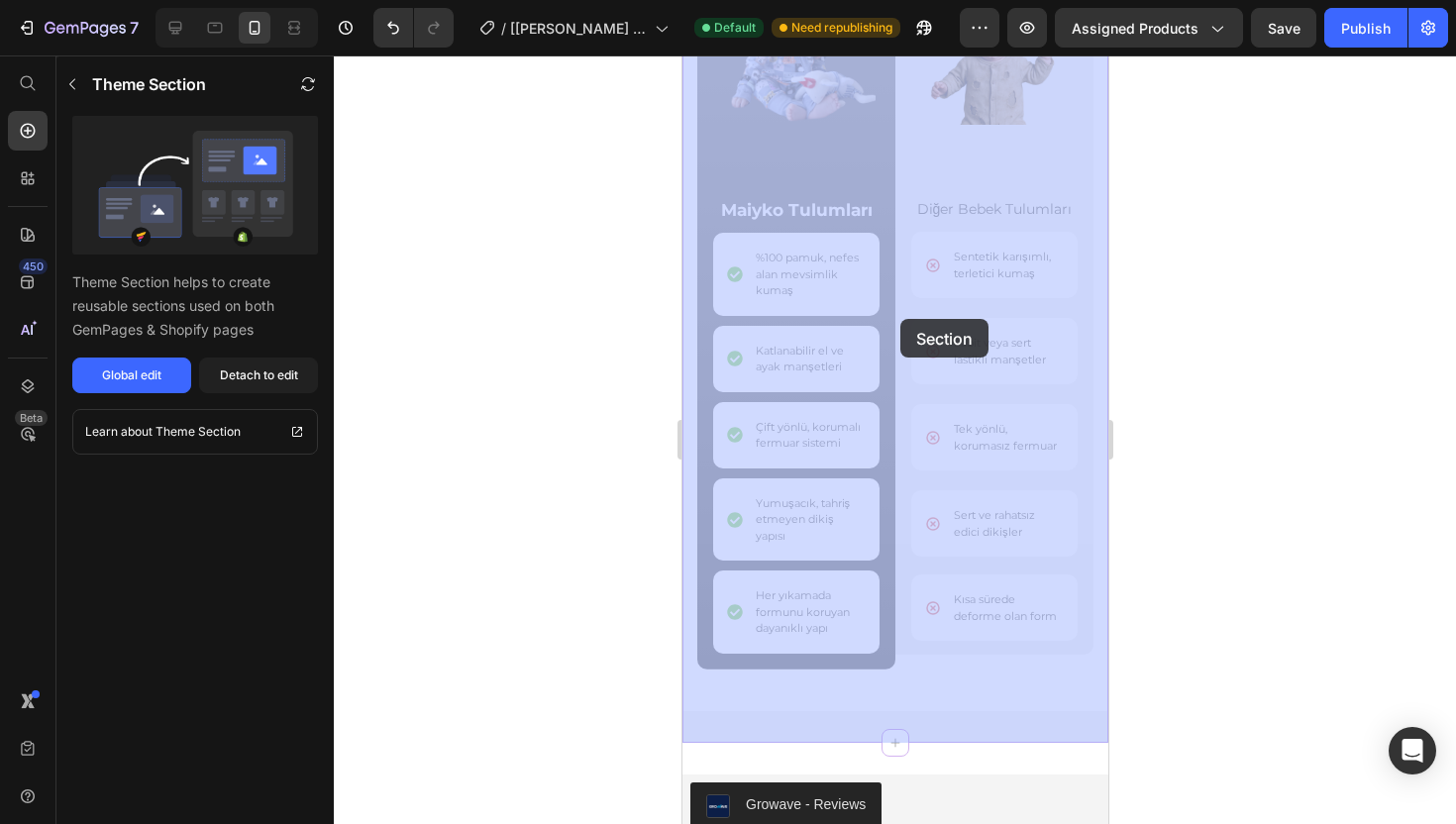 drag, startPoint x: 933, startPoint y: 292, endPoint x: 899, endPoint y: 315, distance: 41.04875 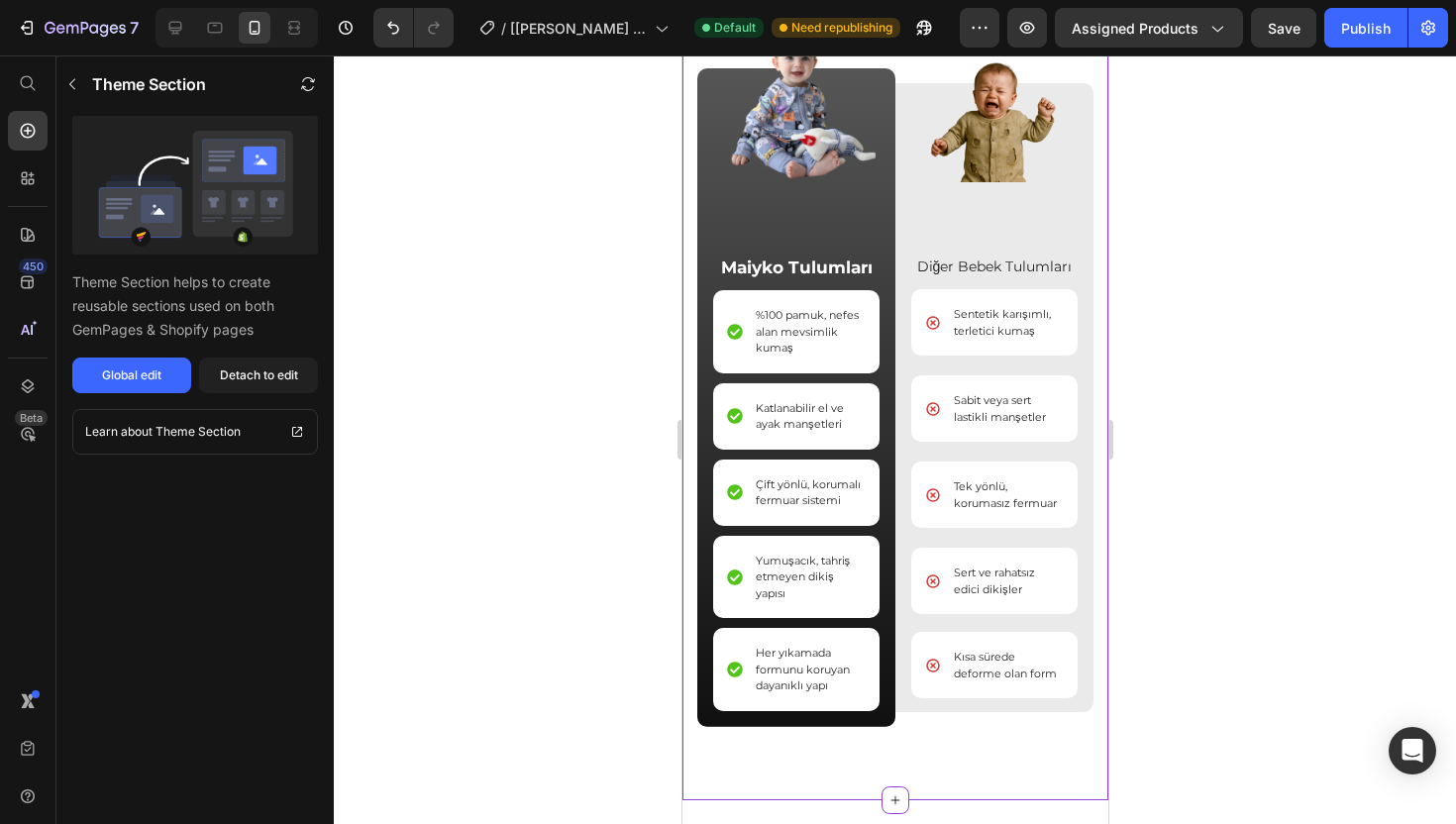 scroll, scrollTop: 2508, scrollLeft: 0, axis: vertical 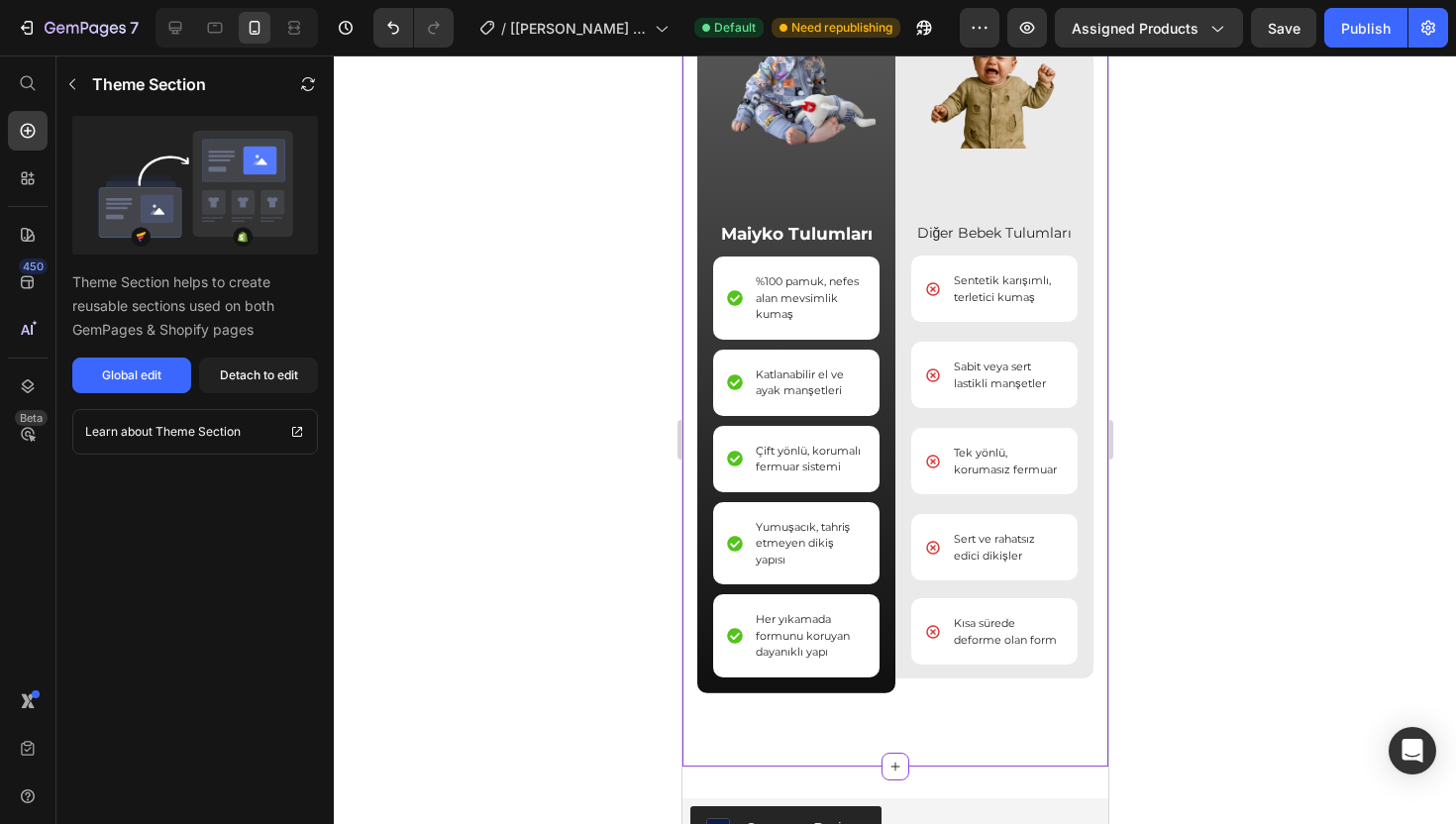 click on "Image Diğer Bebek Tulumları Text Block
Sentetik karışımlı, terletici kumaş Item List
Sabit veya sert lastikli manşetler Item List
Tek yönlü, korumasız fermuar Item List
Sert ve rahatsız edici dikişler Item List
Kısa sürede deforme olan form Item List" at bounding box center (993, 363) 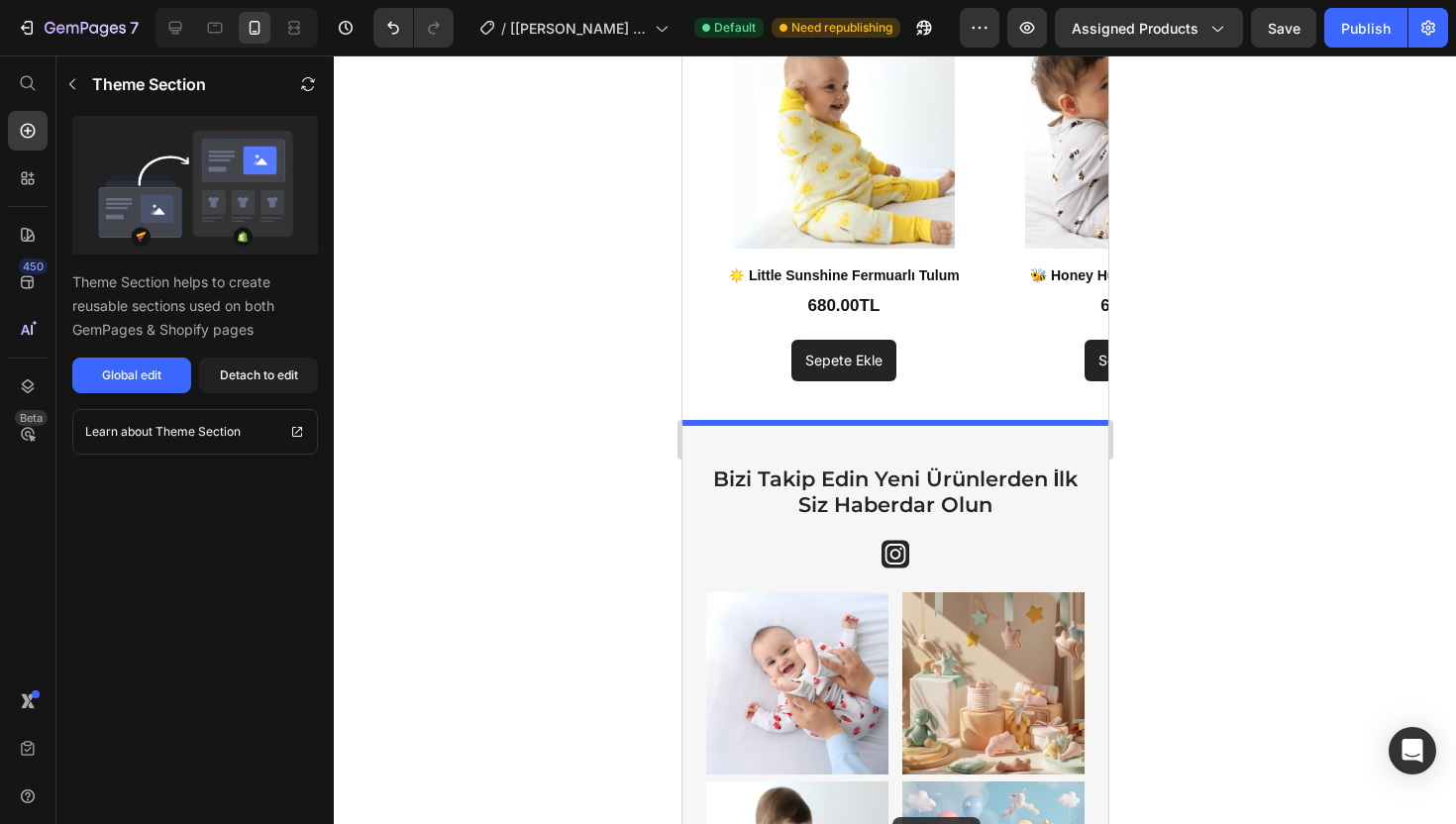 scroll, scrollTop: 4656, scrollLeft: 0, axis: vertical 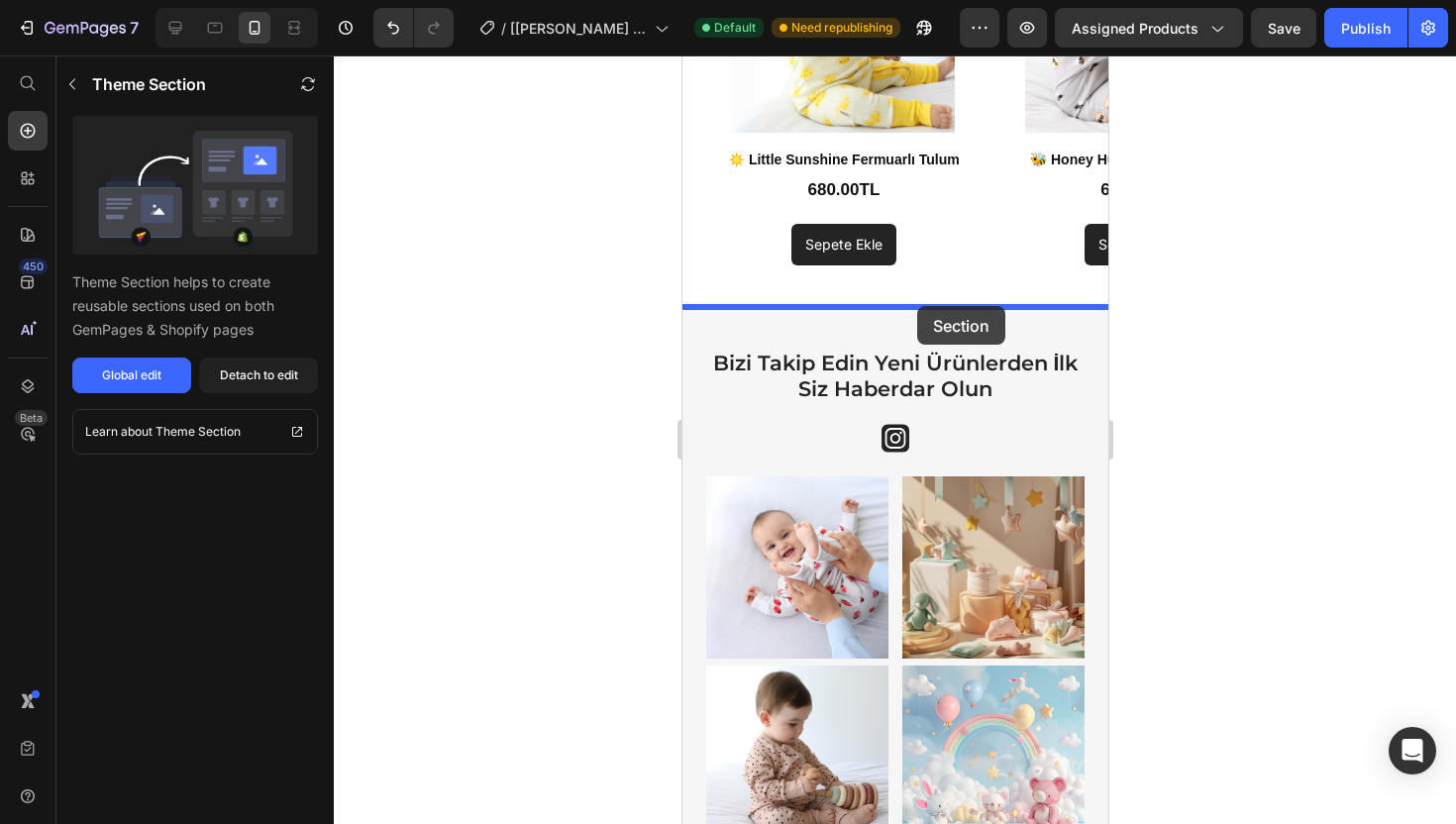 drag, startPoint x: 917, startPoint y: 202, endPoint x: 916, endPoint y: 306, distance: 104.00481 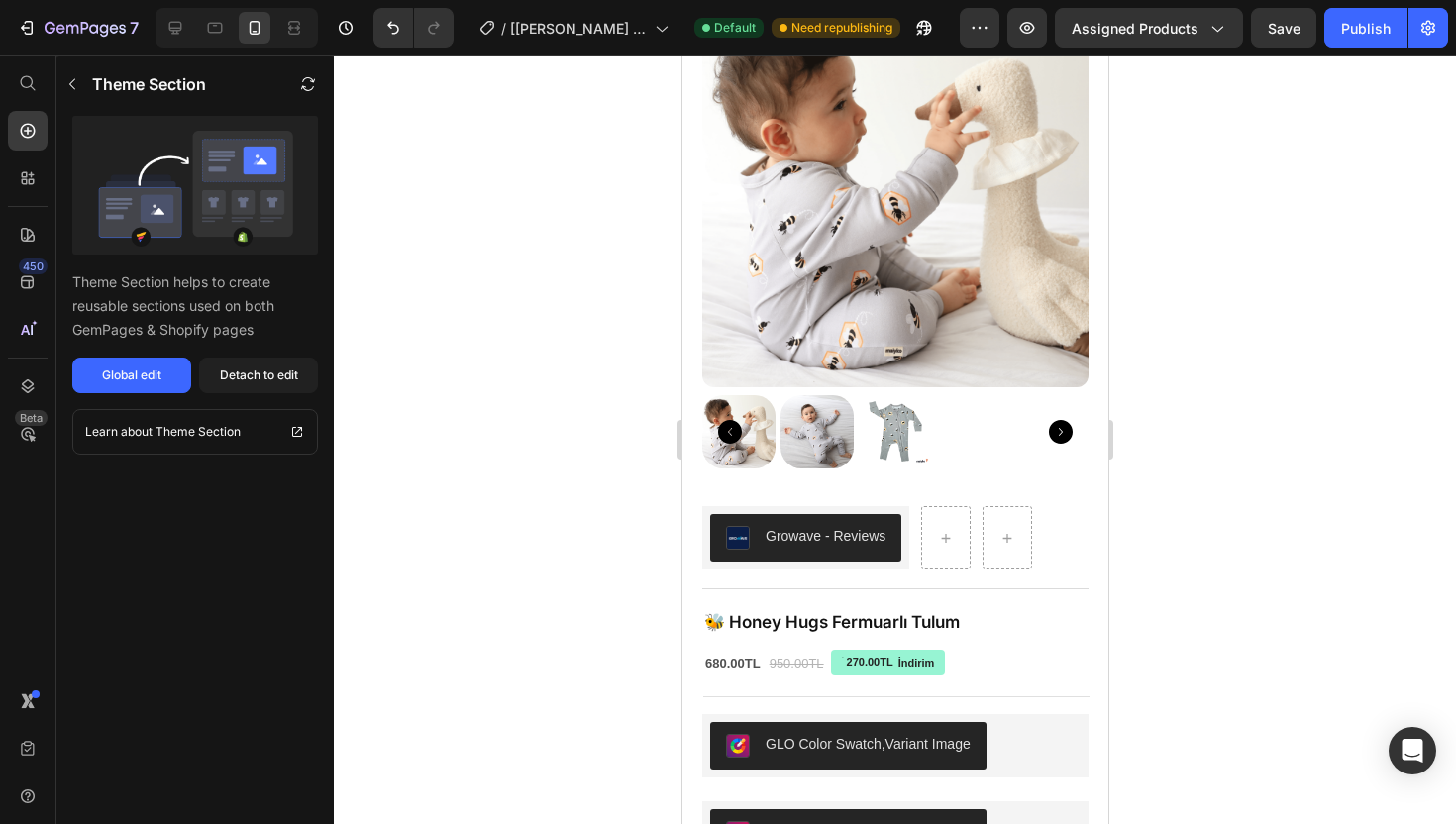 scroll, scrollTop: 0, scrollLeft: 0, axis: both 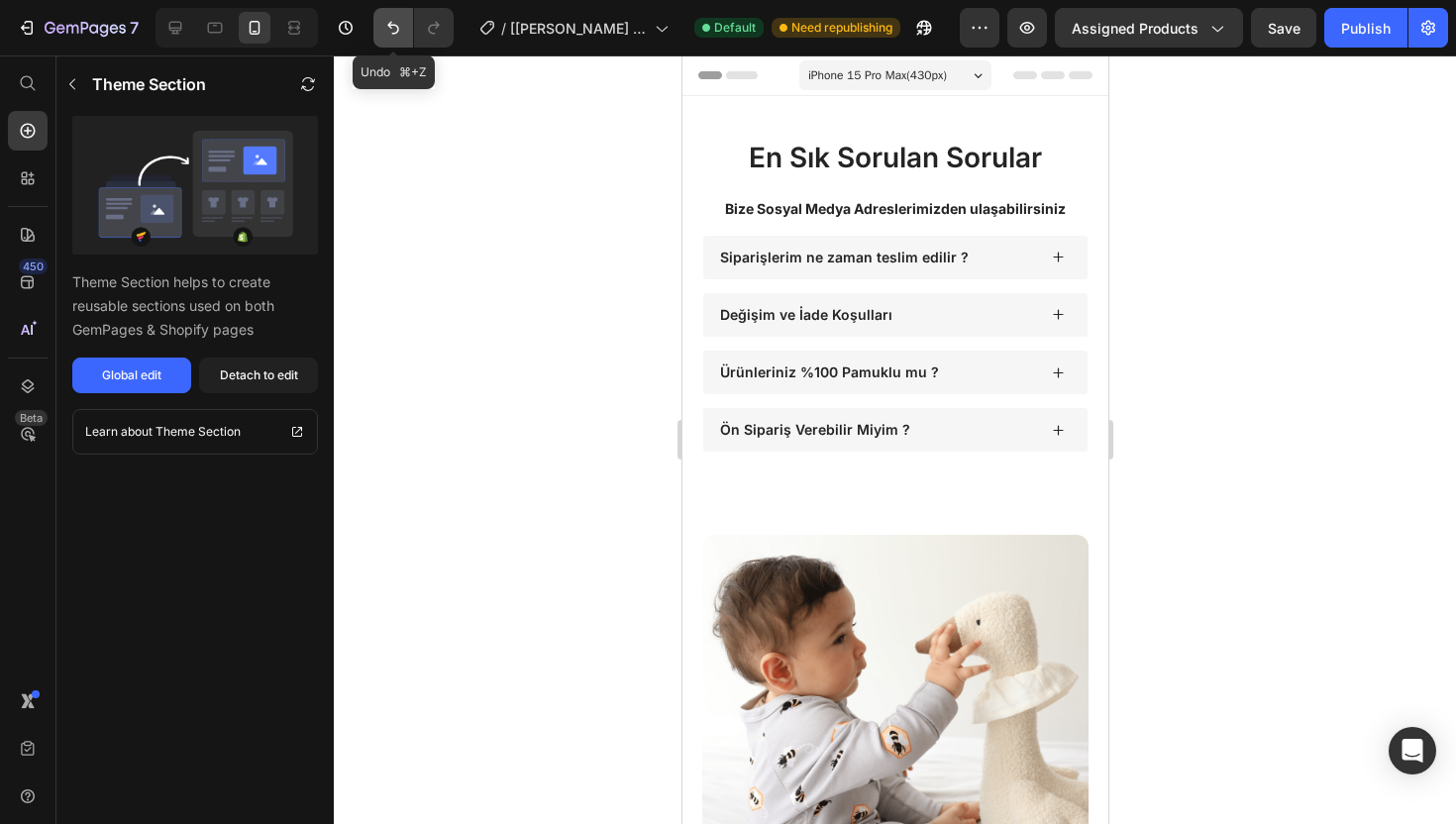click 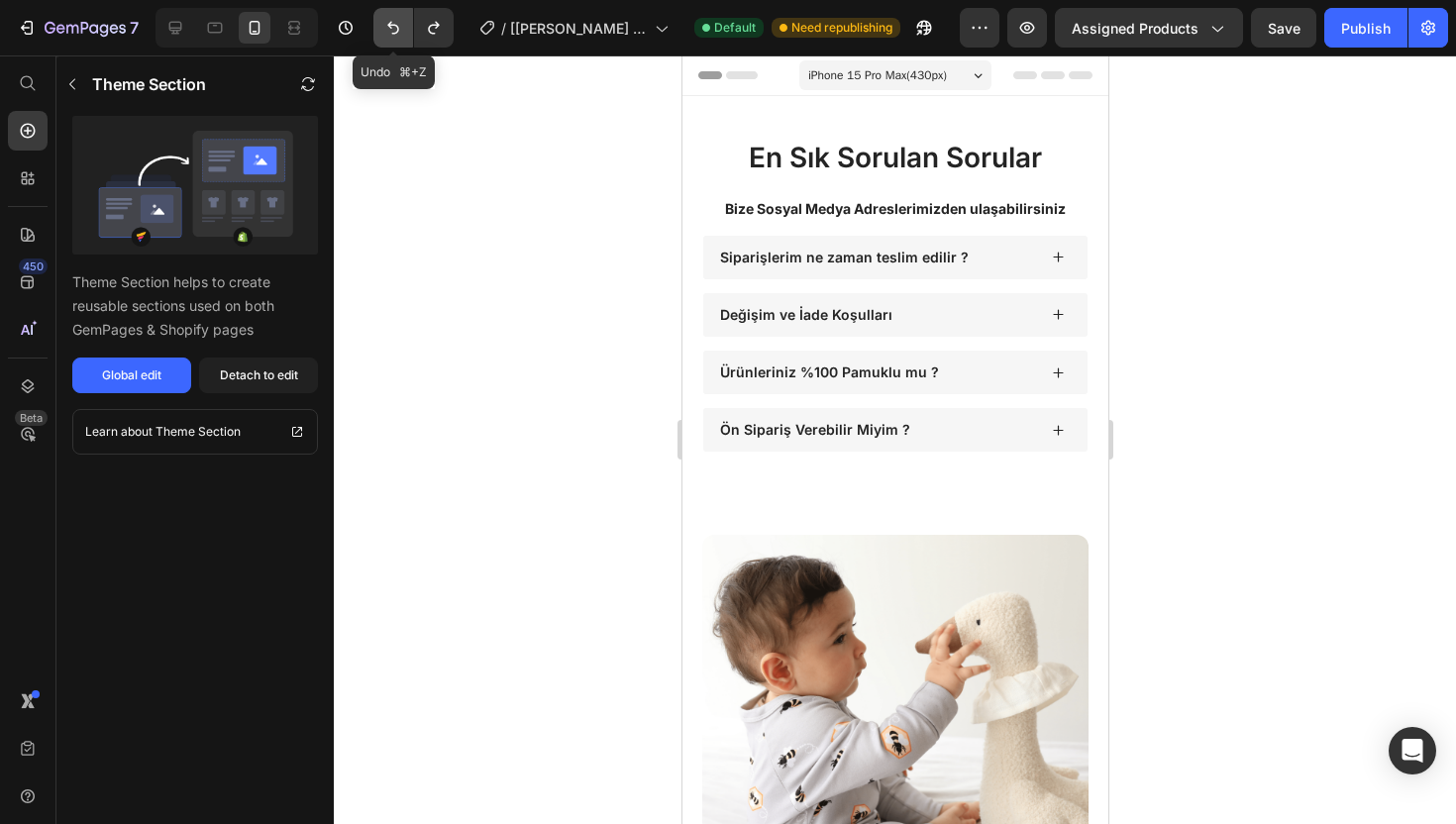 click 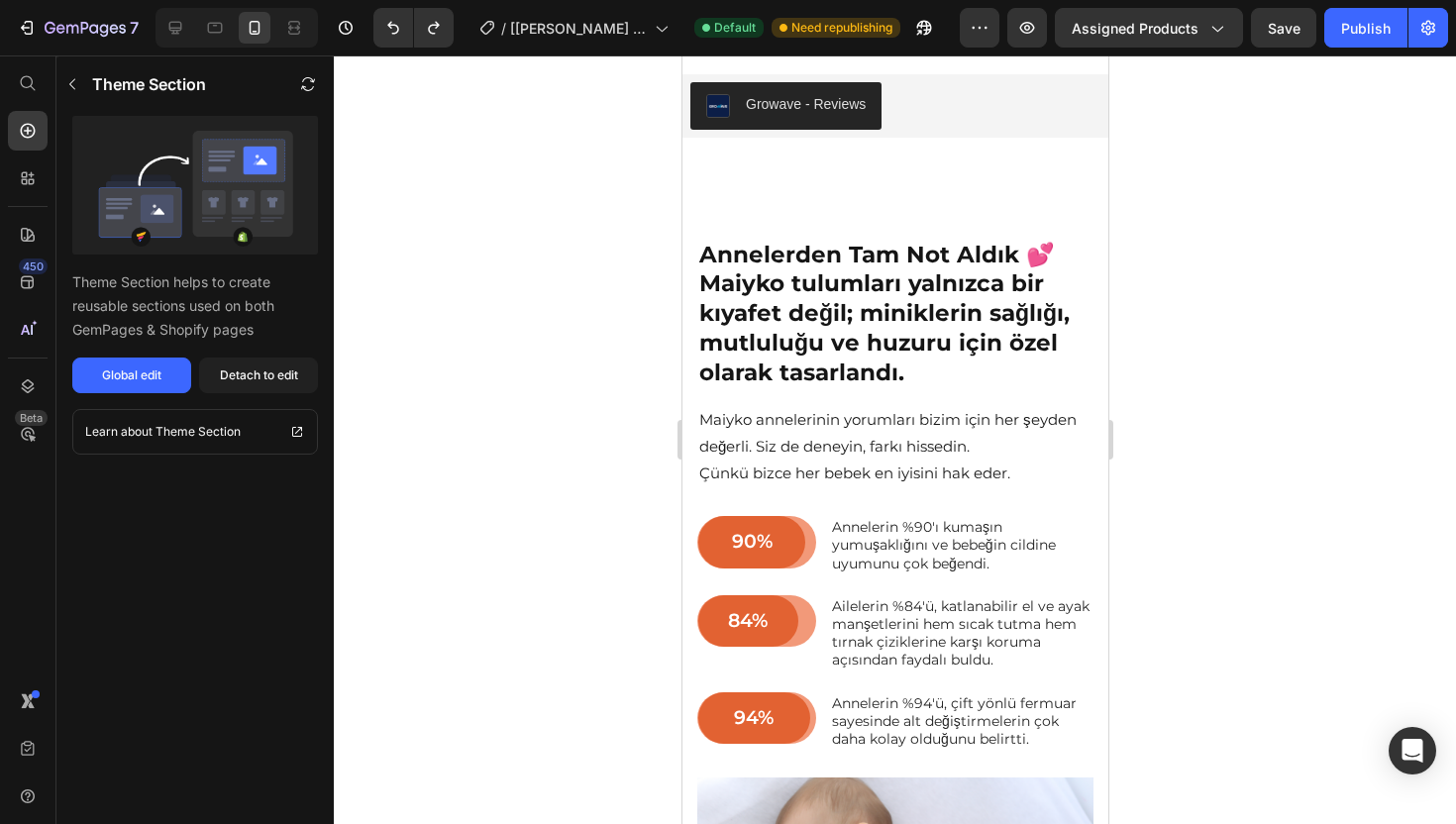 scroll, scrollTop: 1773, scrollLeft: 0, axis: vertical 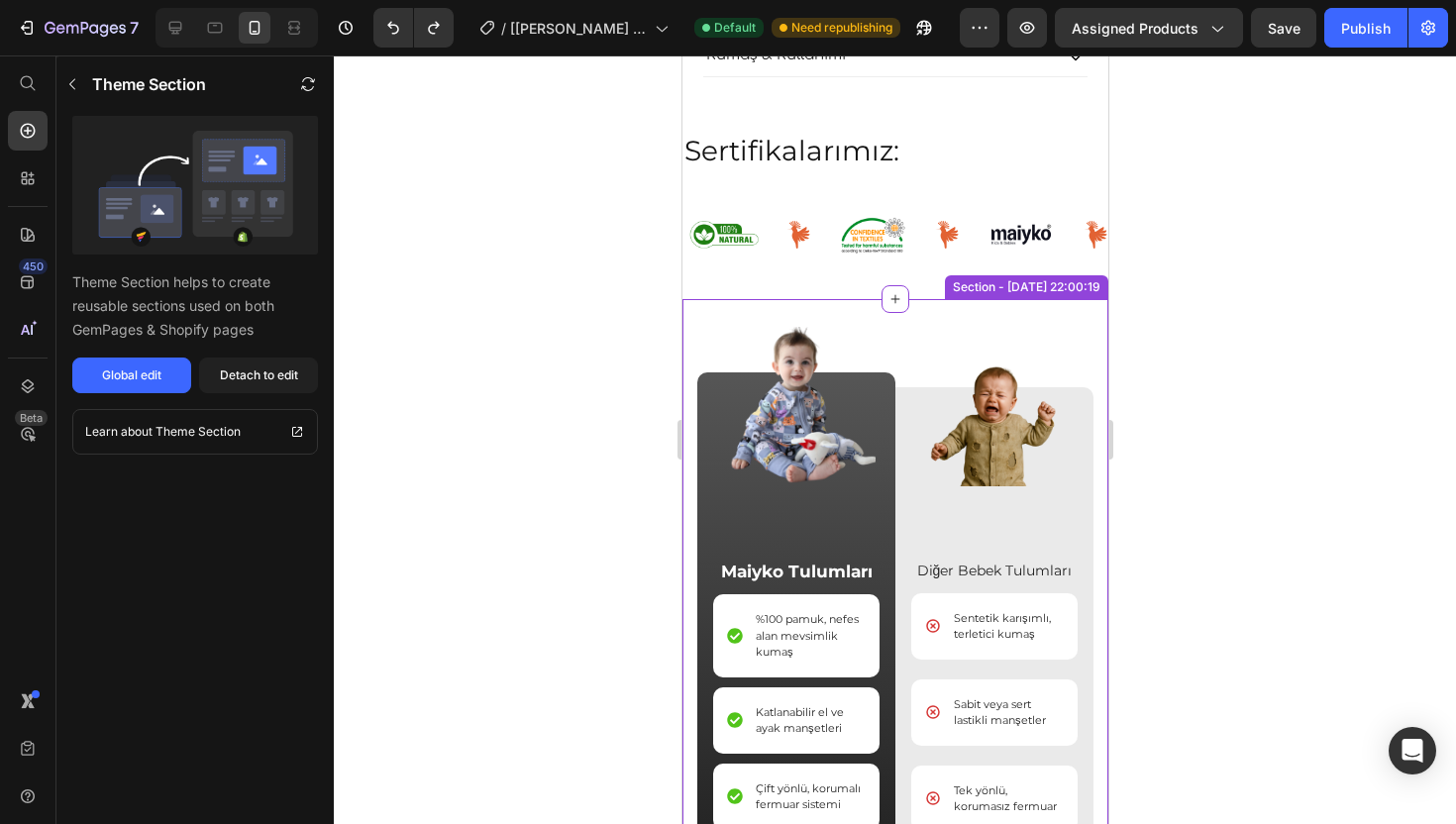 click on "Image Image Maiyko Tulumları Text Block %100 pamuk, nefes alan mevsimlik kumaş Item List Katlanabilir el ve ayak manşetleri Item List Çift yönlü, korumalı fermuar sistemi Item List Yumuşacık, tahriş etmeyen dikiş yapısı Item List Her yıkamada formunu koruyan dayanıklı yapı Item List Row Image Diğer Bebek Tulumları Text Block
Sentetik karışımlı, terletici kumaş Item List
Sabit veya sert lastikli manşetler Item List
Tek yönlü, korumasız fermuar Item List
Sert ve rahatsız edici dikişler Item List
Kısa sürede deforme olan form Item List Row Row Row Row" at bounding box center (894, 701) 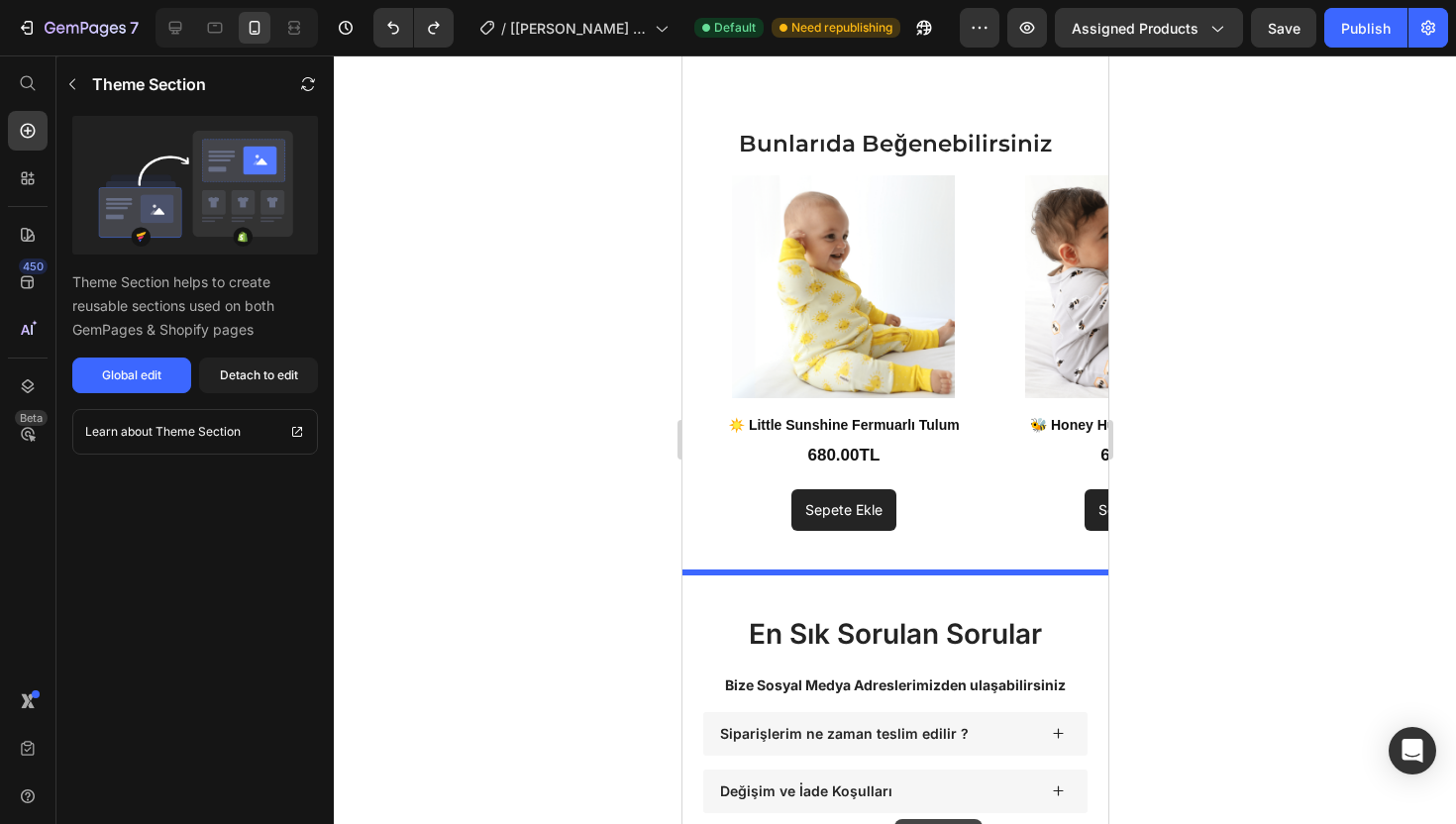 scroll, scrollTop: 4051, scrollLeft: 0, axis: vertical 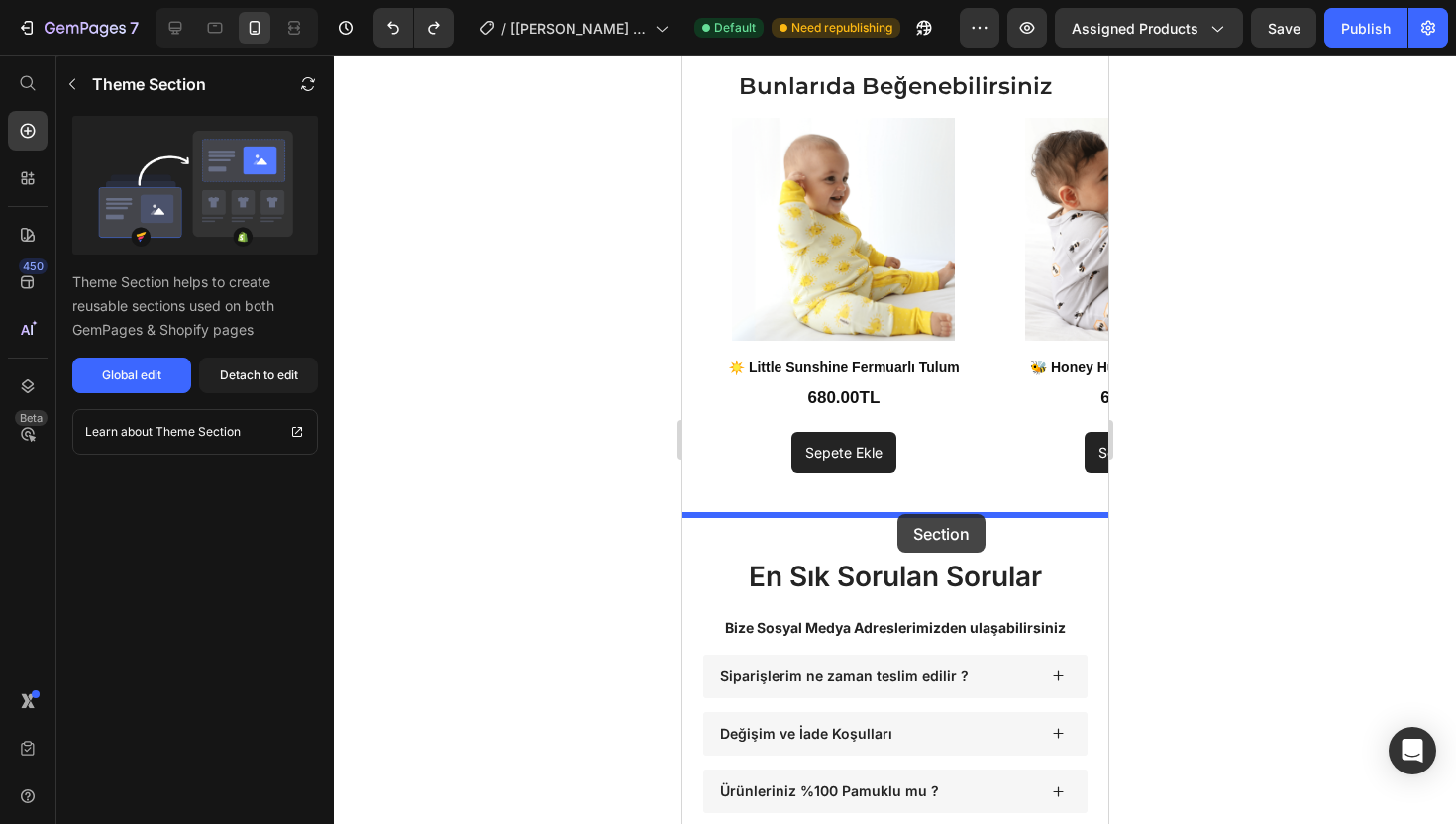 drag, startPoint x: 929, startPoint y: 345, endPoint x: 896, endPoint y: 514, distance: 172.1918 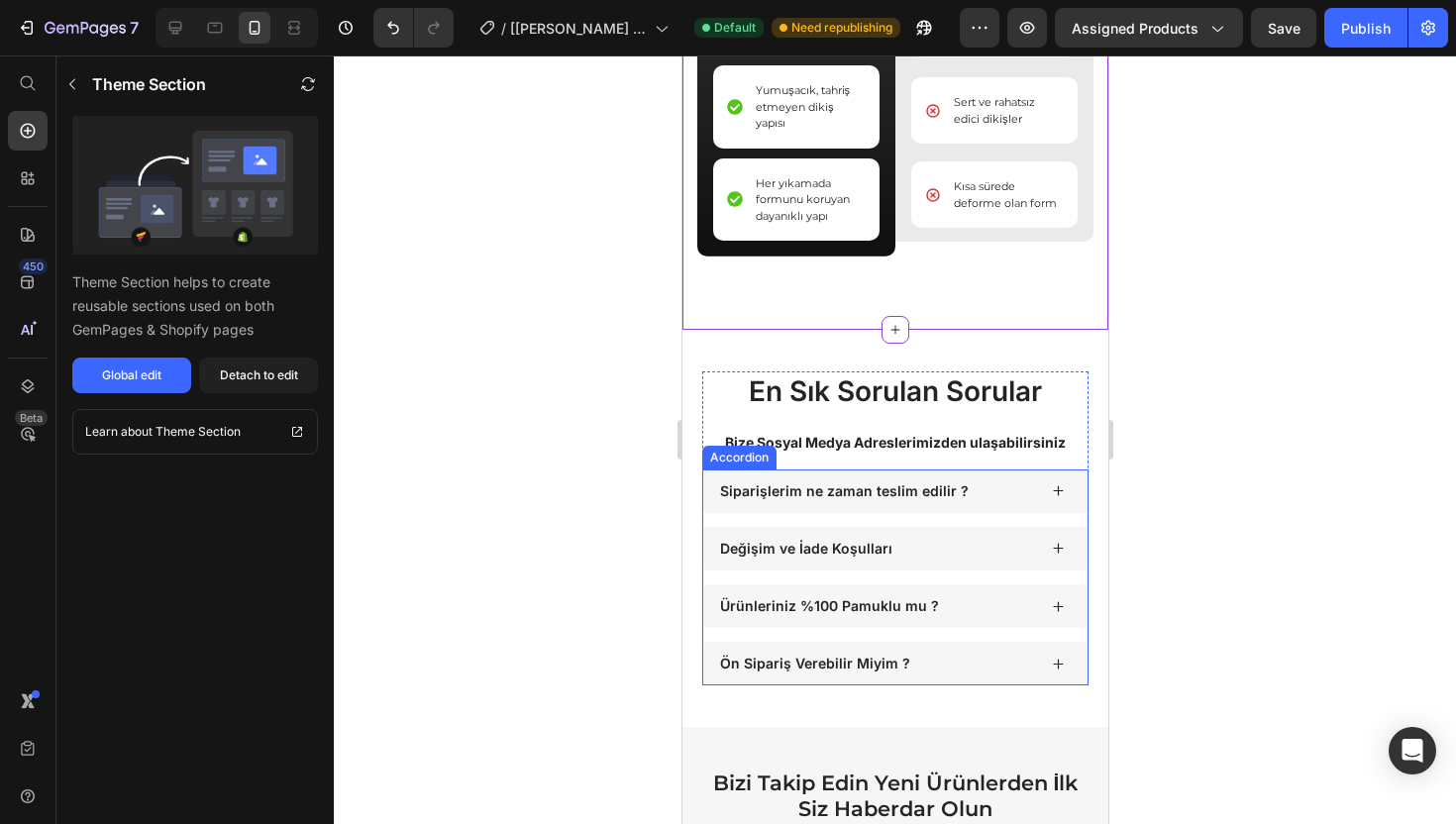 scroll, scrollTop: 4255, scrollLeft: 0, axis: vertical 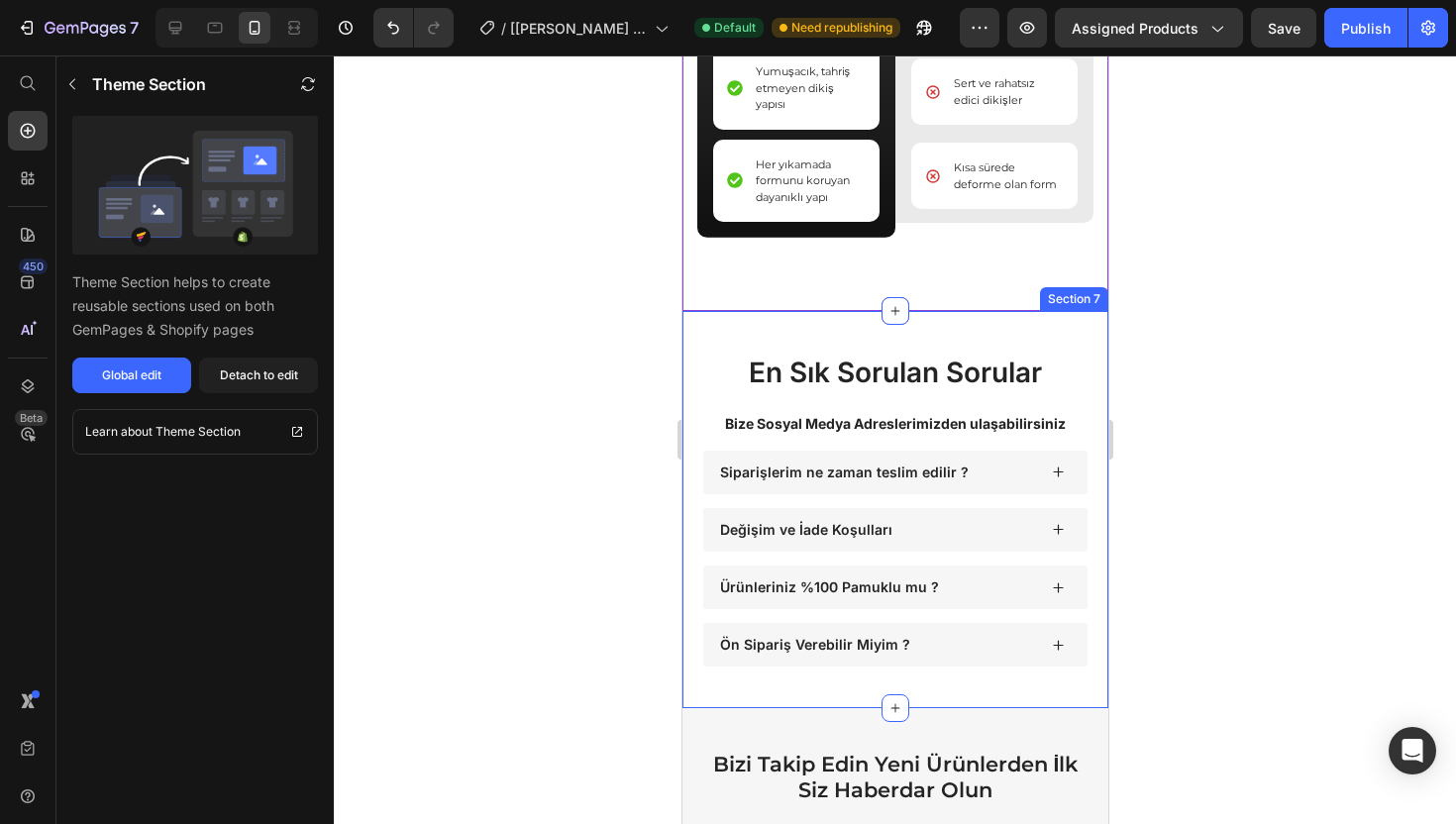 click on "En Sık Sorulan Sorular Heading Bize Sosyal Medya Adreslerimizden ulaşabilirsiniz Text Block
Siparişlerim ne zaman teslim edilir ?
Değişim ve İade Koşulları
Ürünleriniz %100 Pamuklu mu ?
Ön Sipariş Verebilir Miyim ? Accordion Row Section 7" at bounding box center [894, 509] 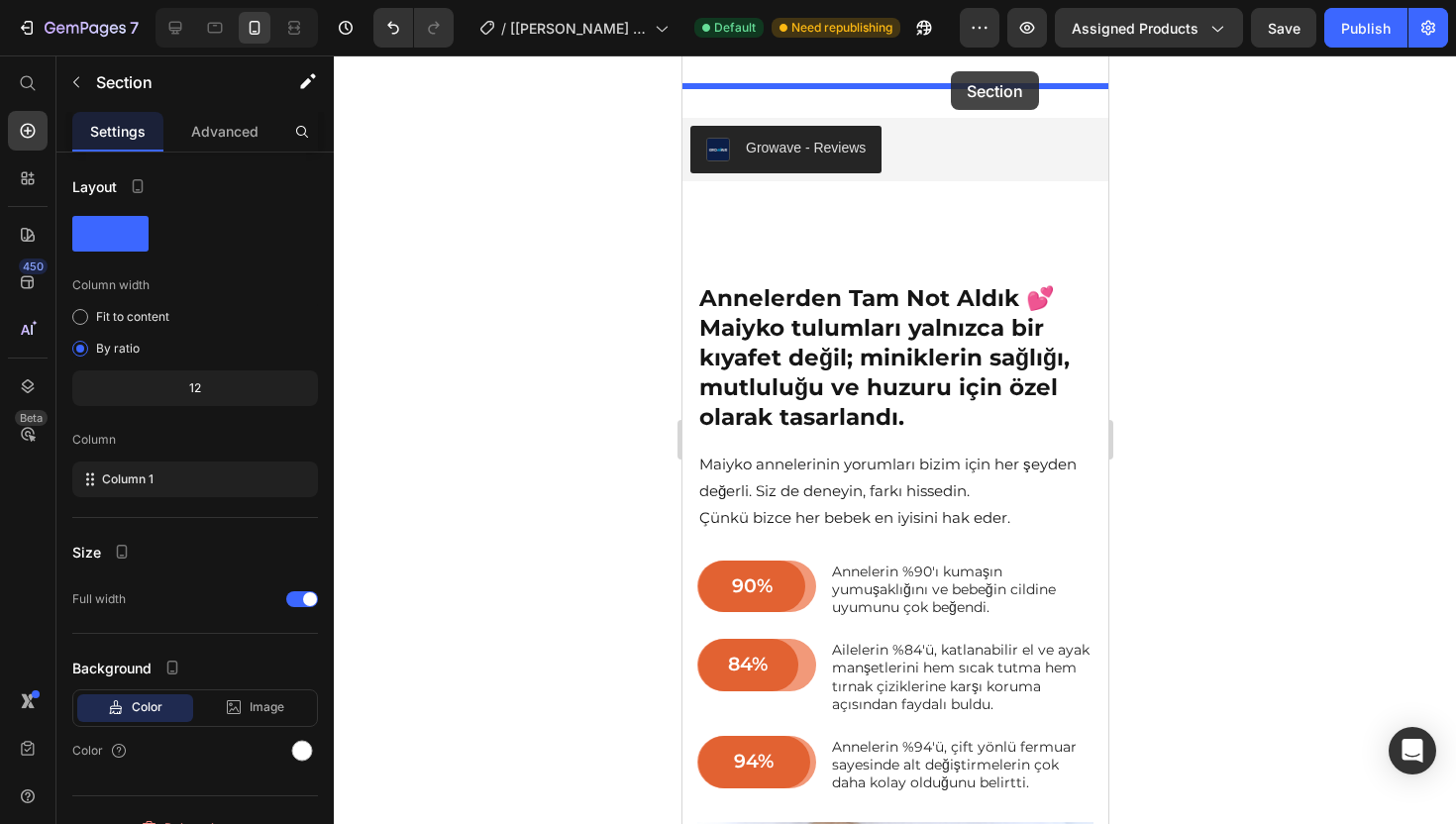 scroll, scrollTop: 1939, scrollLeft: 0, axis: vertical 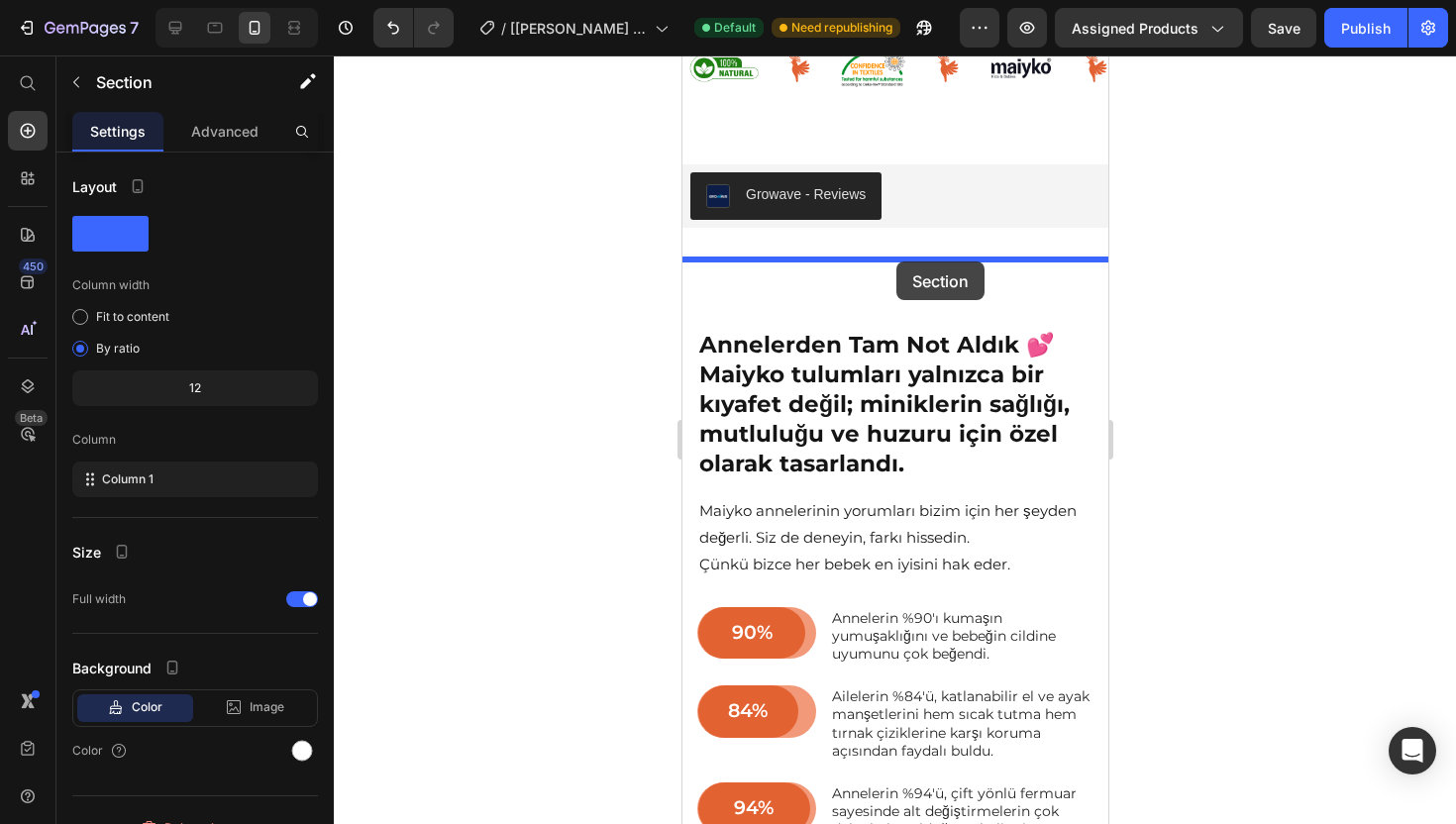 drag, startPoint x: 989, startPoint y: 336, endPoint x: 895, endPoint y: 261, distance: 120.253898 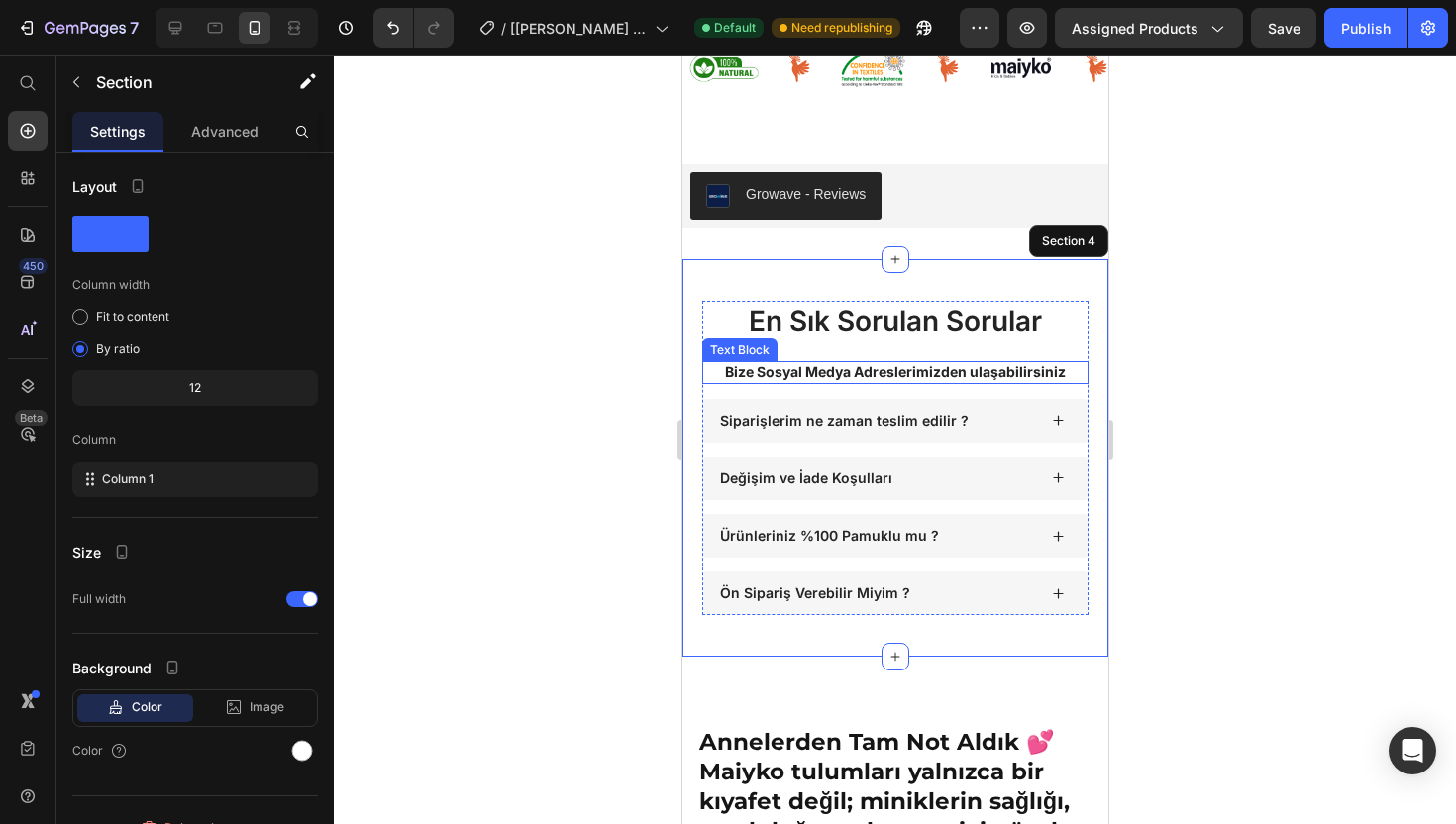 click on "Bize Sosyal Medya Adreslerimizden ulaşabilirsiniz" at bounding box center (894, 372) 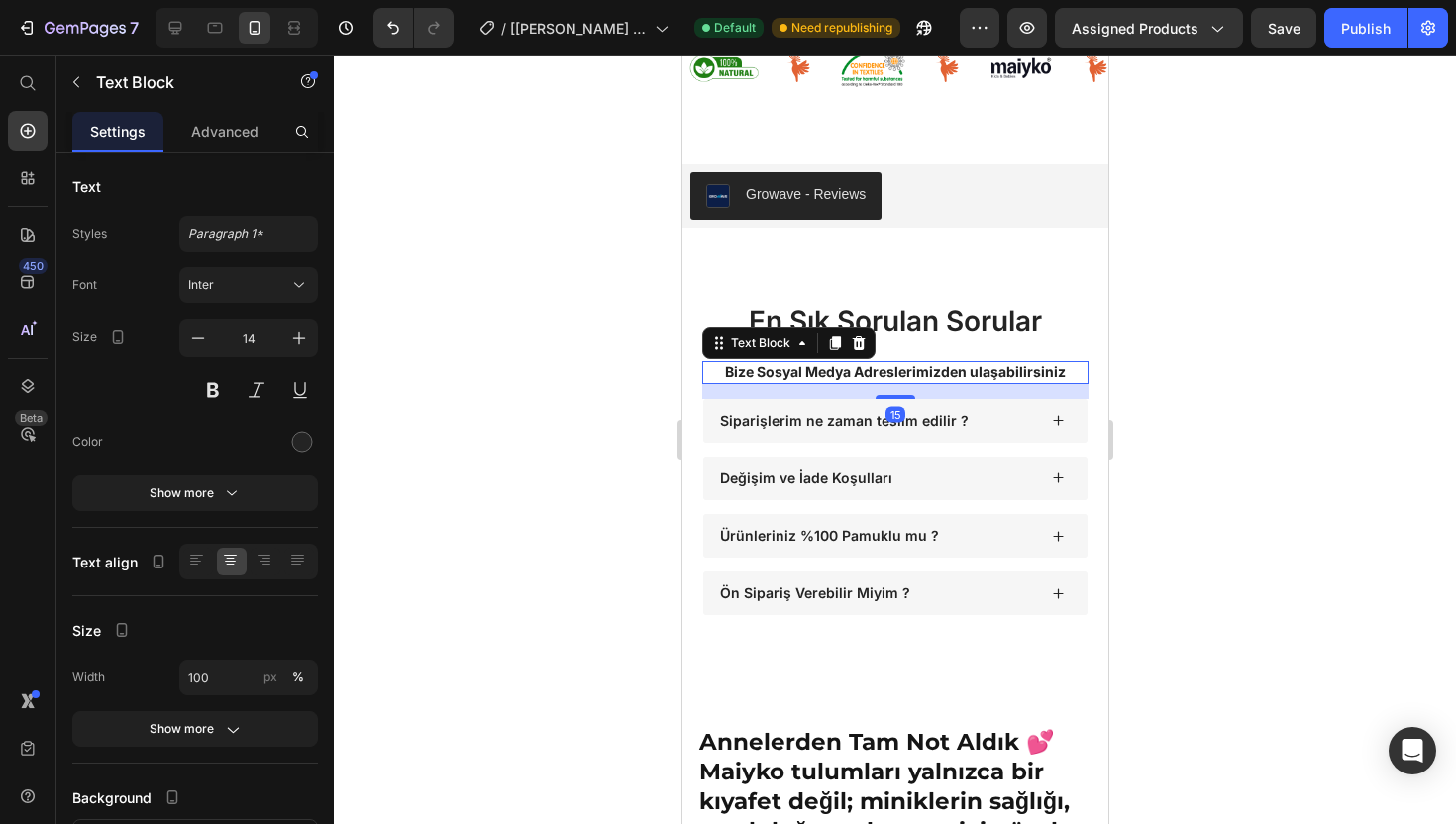 click on "Bize Sosyal Medya Adreslerimizden ulaşabilirsiniz" at bounding box center [894, 372] 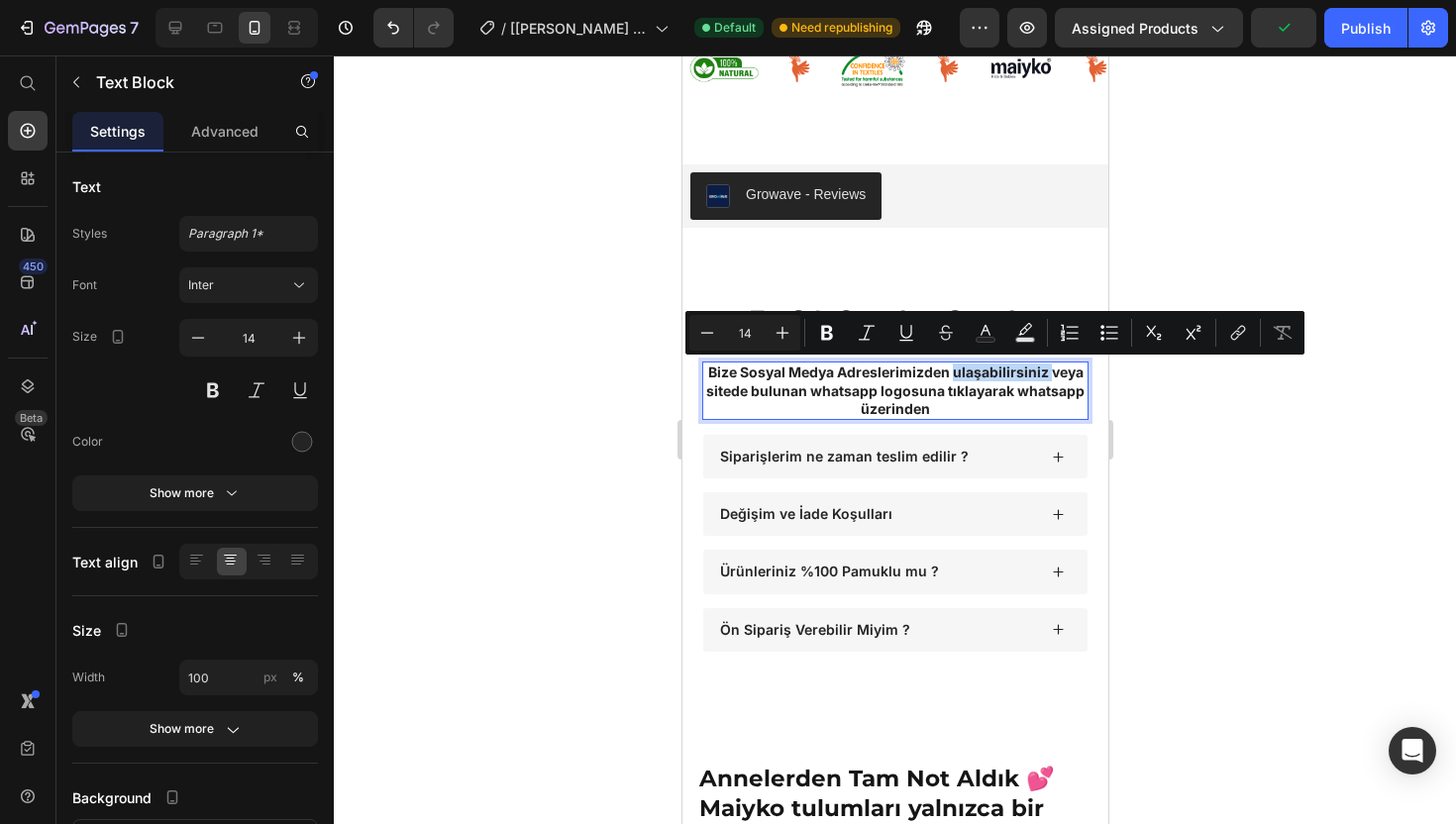drag, startPoint x: 1048, startPoint y: 369, endPoint x: 955, endPoint y: 369, distance: 93 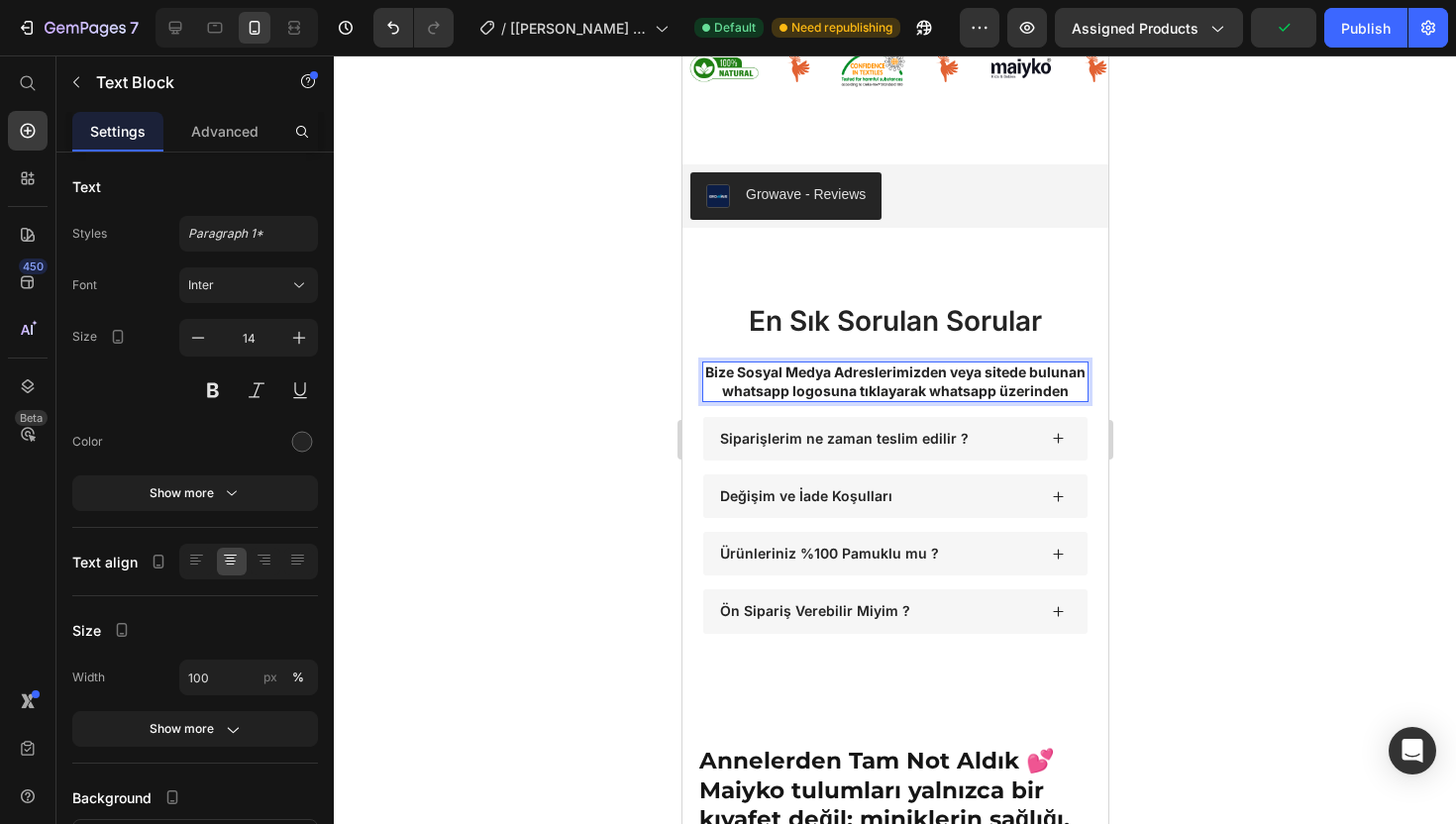 click on "Bize Sosyal Medya Adreslerimizden veya sitede bulunan whatsapp logosuna tıklayarak whatsapp üzerinden" at bounding box center [894, 381] 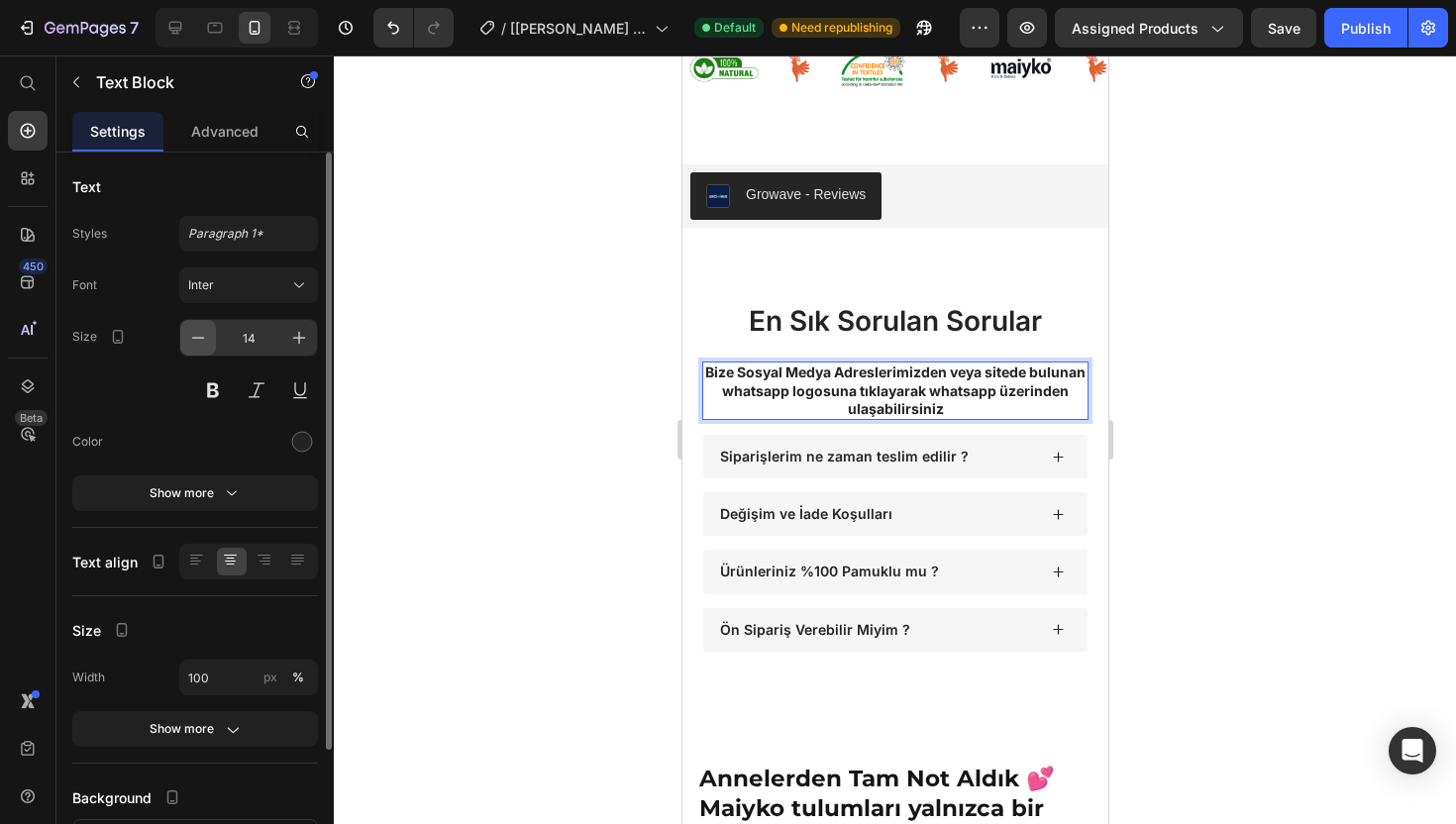 click 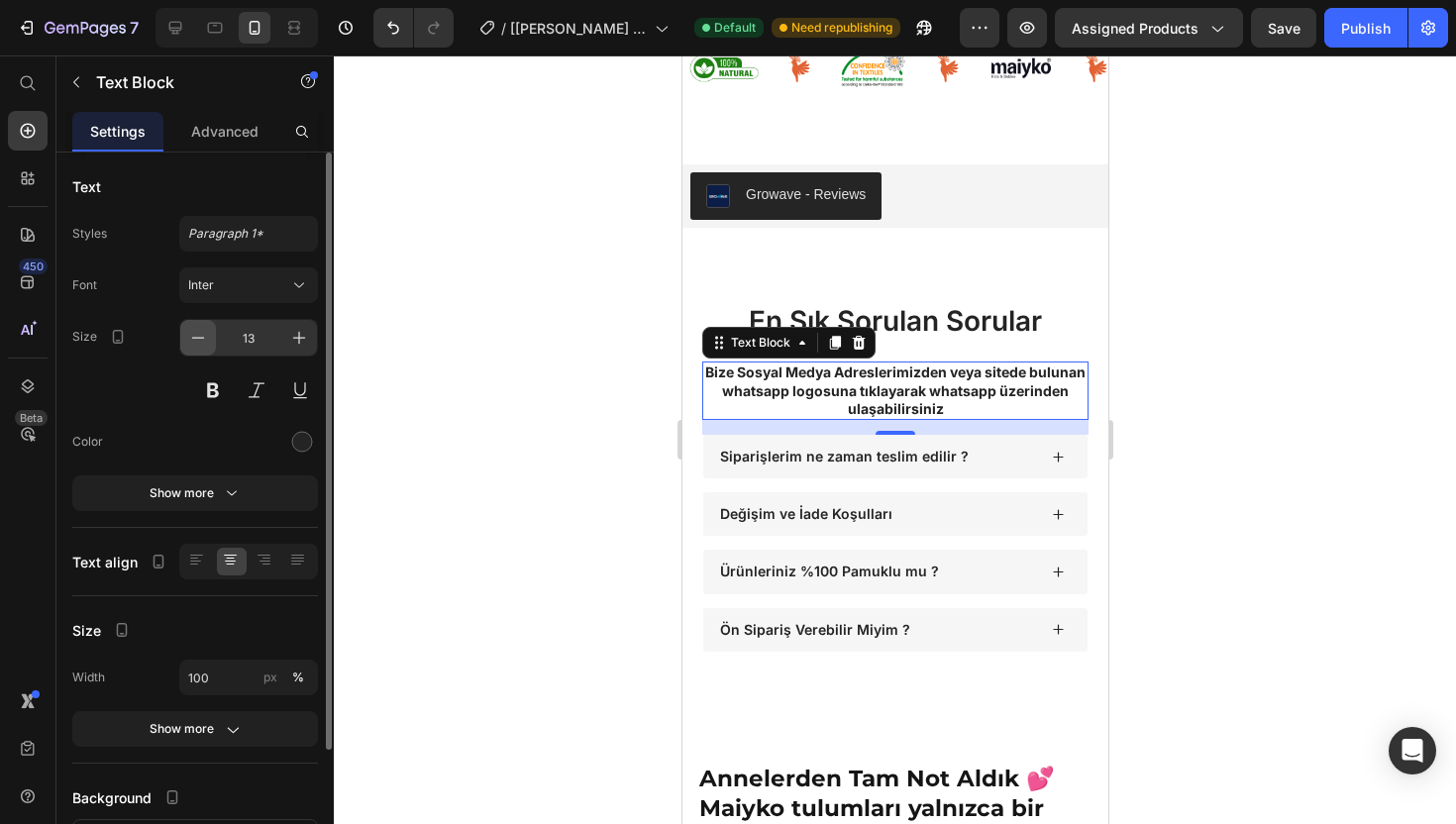 click 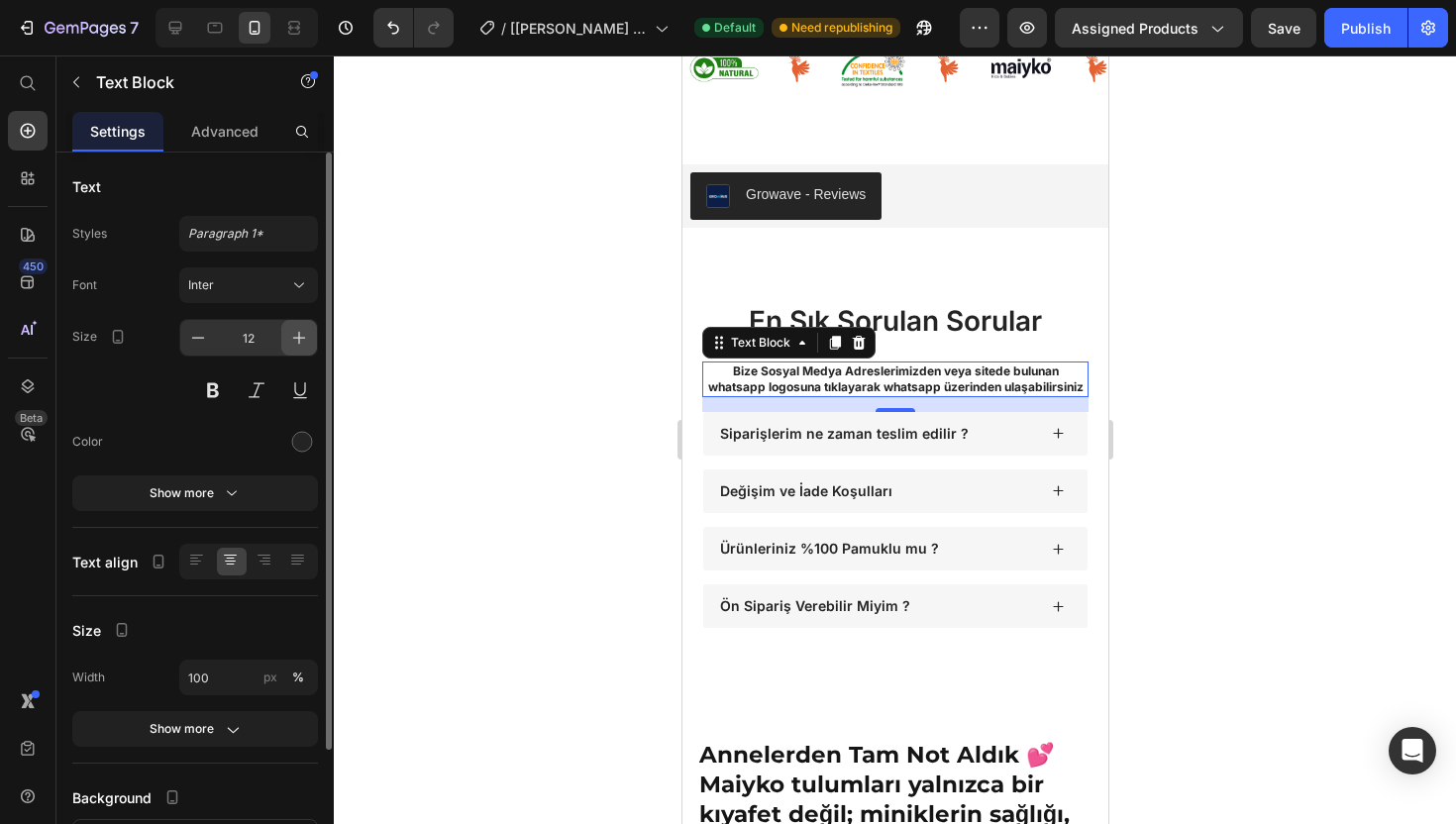 click 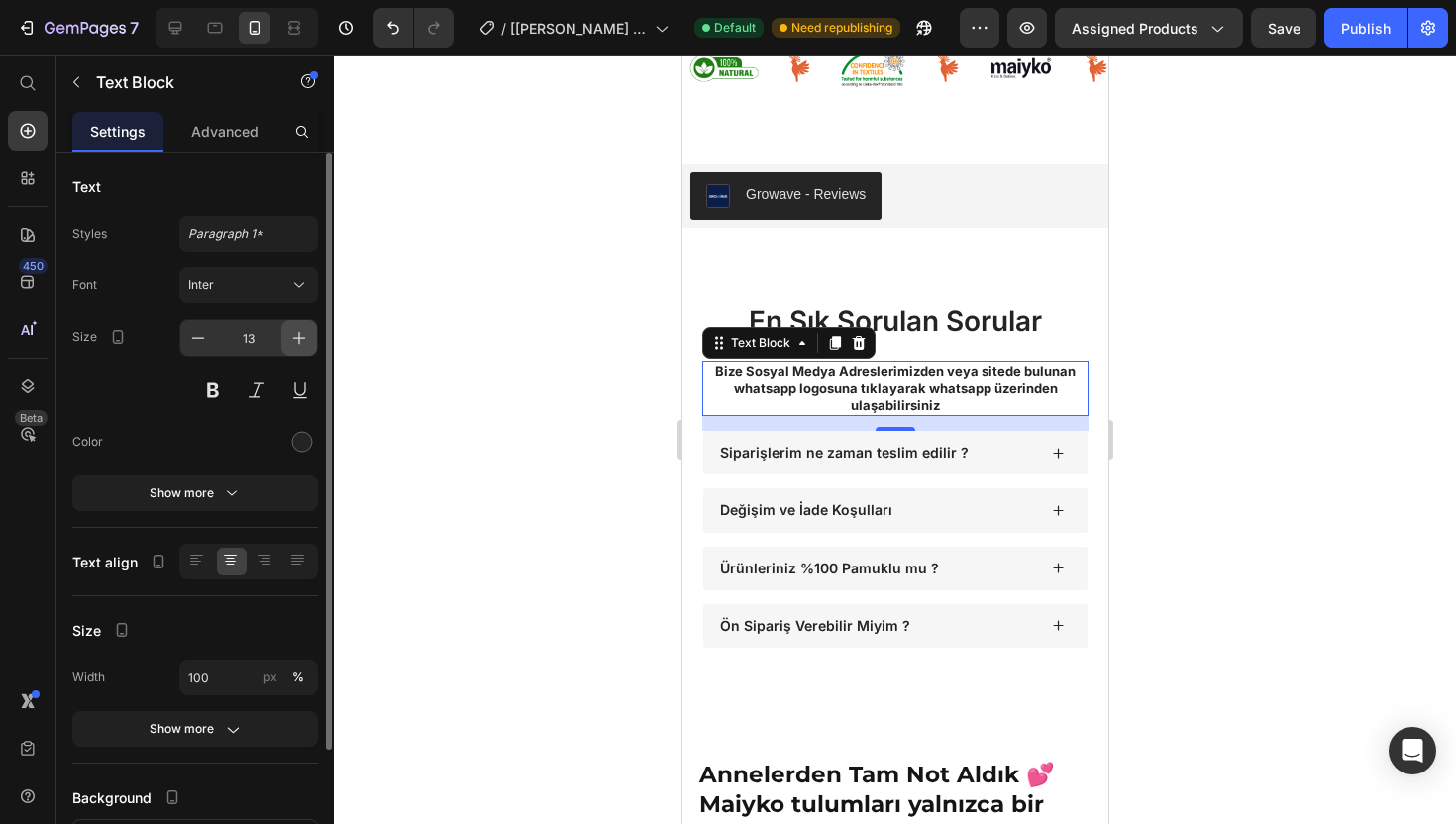 click 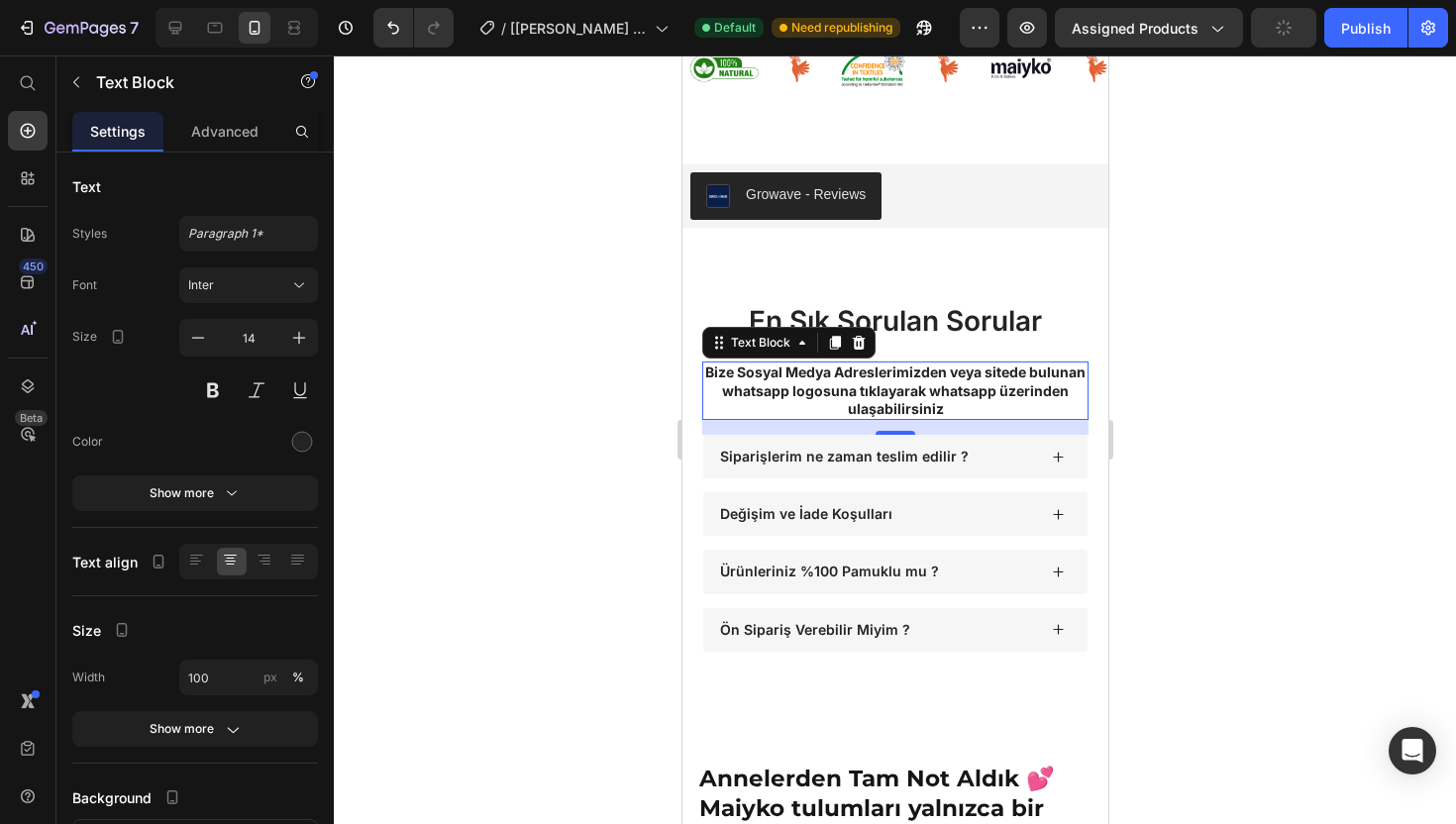 click 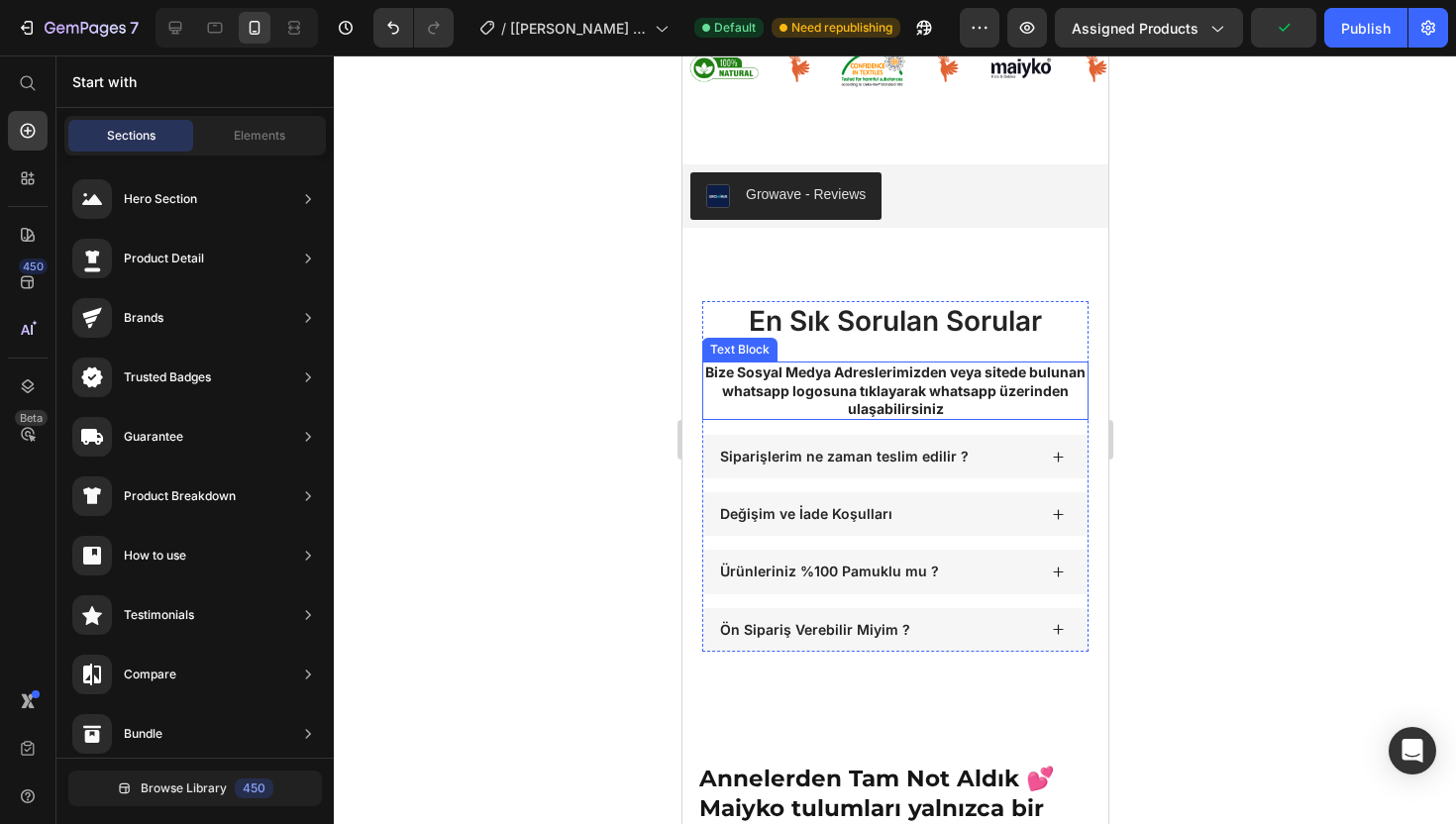 click on "Bize Sosyal Medya Adreslerimizden veya sitede bulunan whatsapp logosuna tıklayarak whatsapp üzerinden ulaşabilirsiniz" at bounding box center (894, 390) 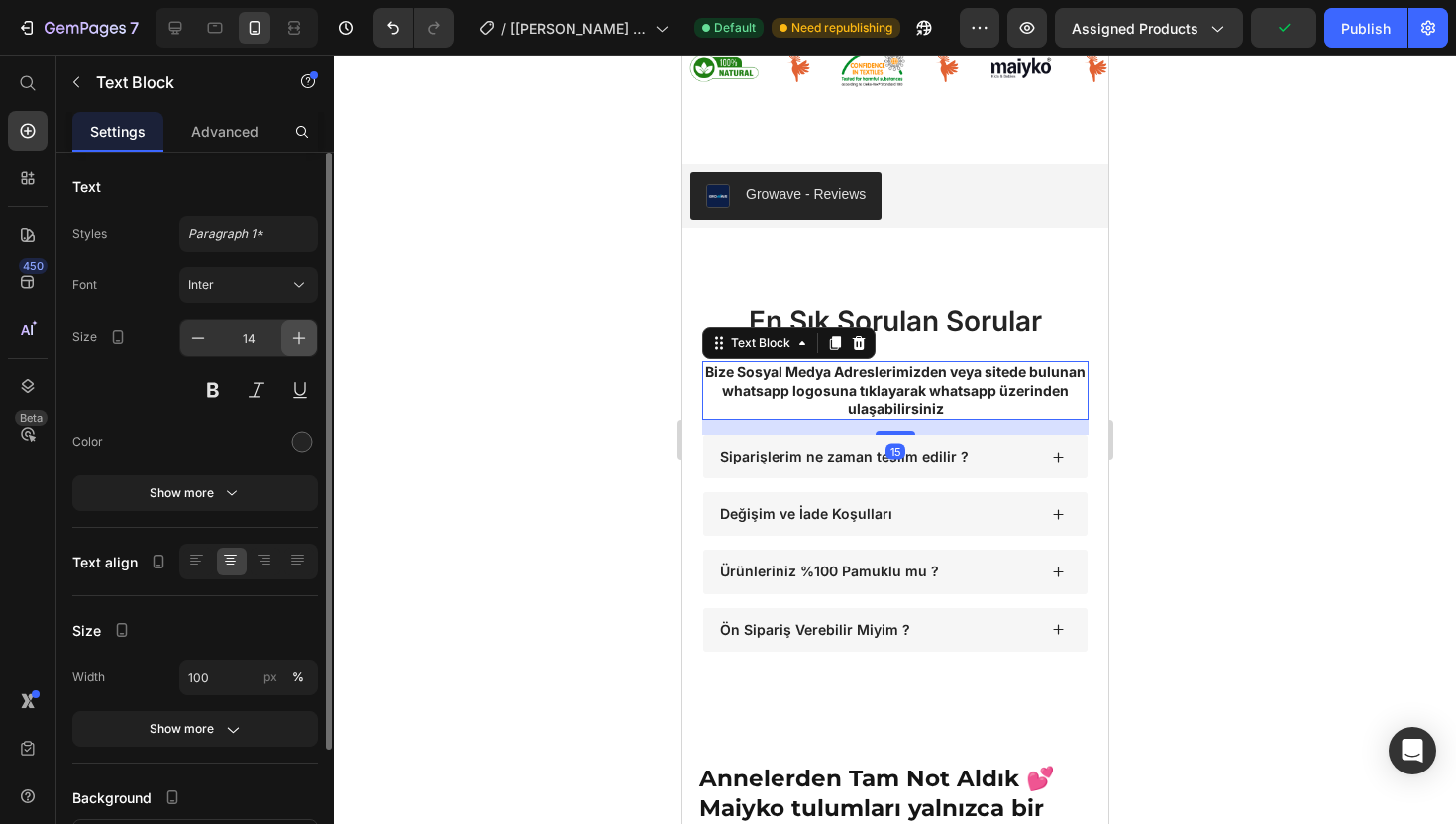 click 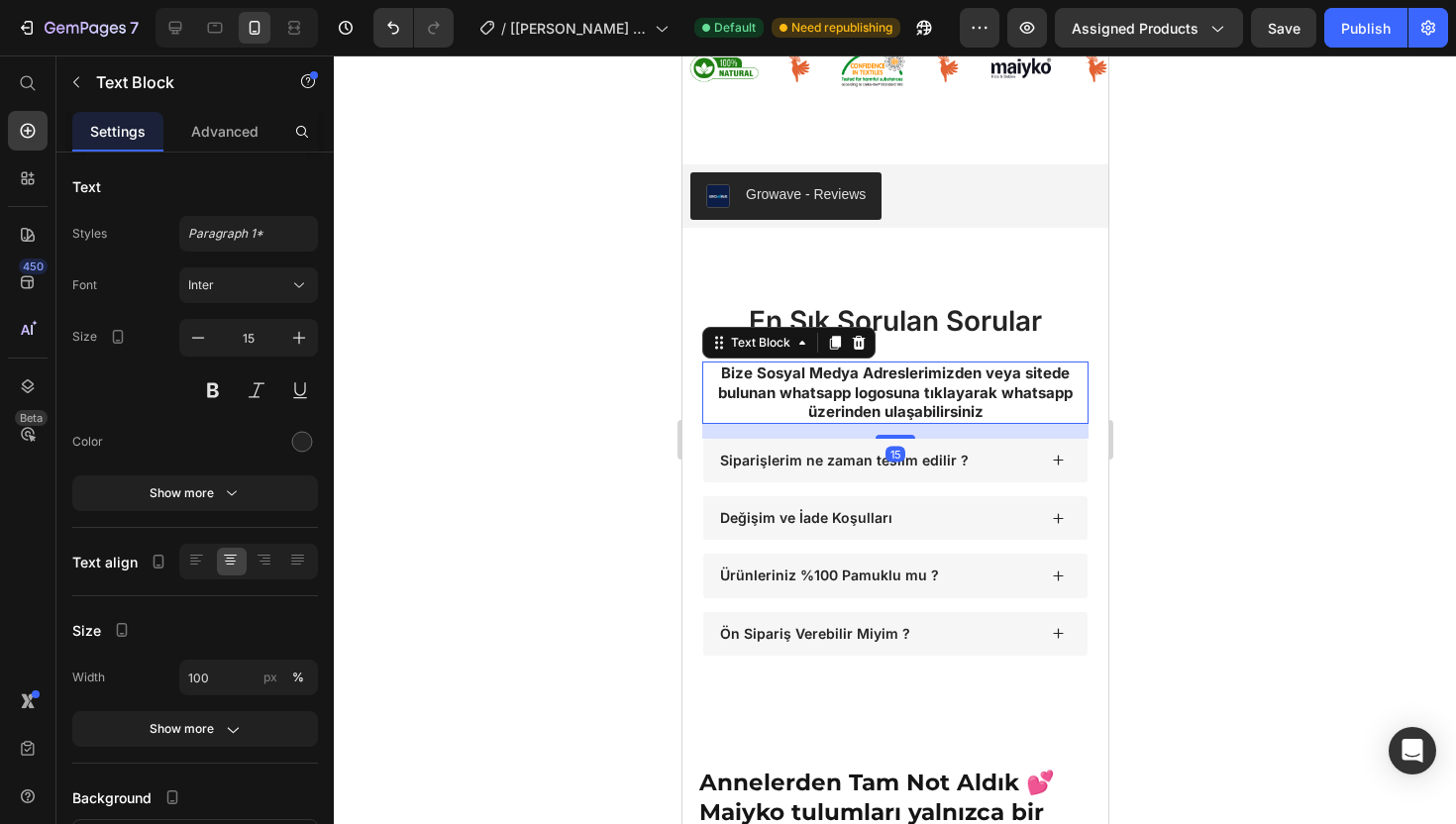 click 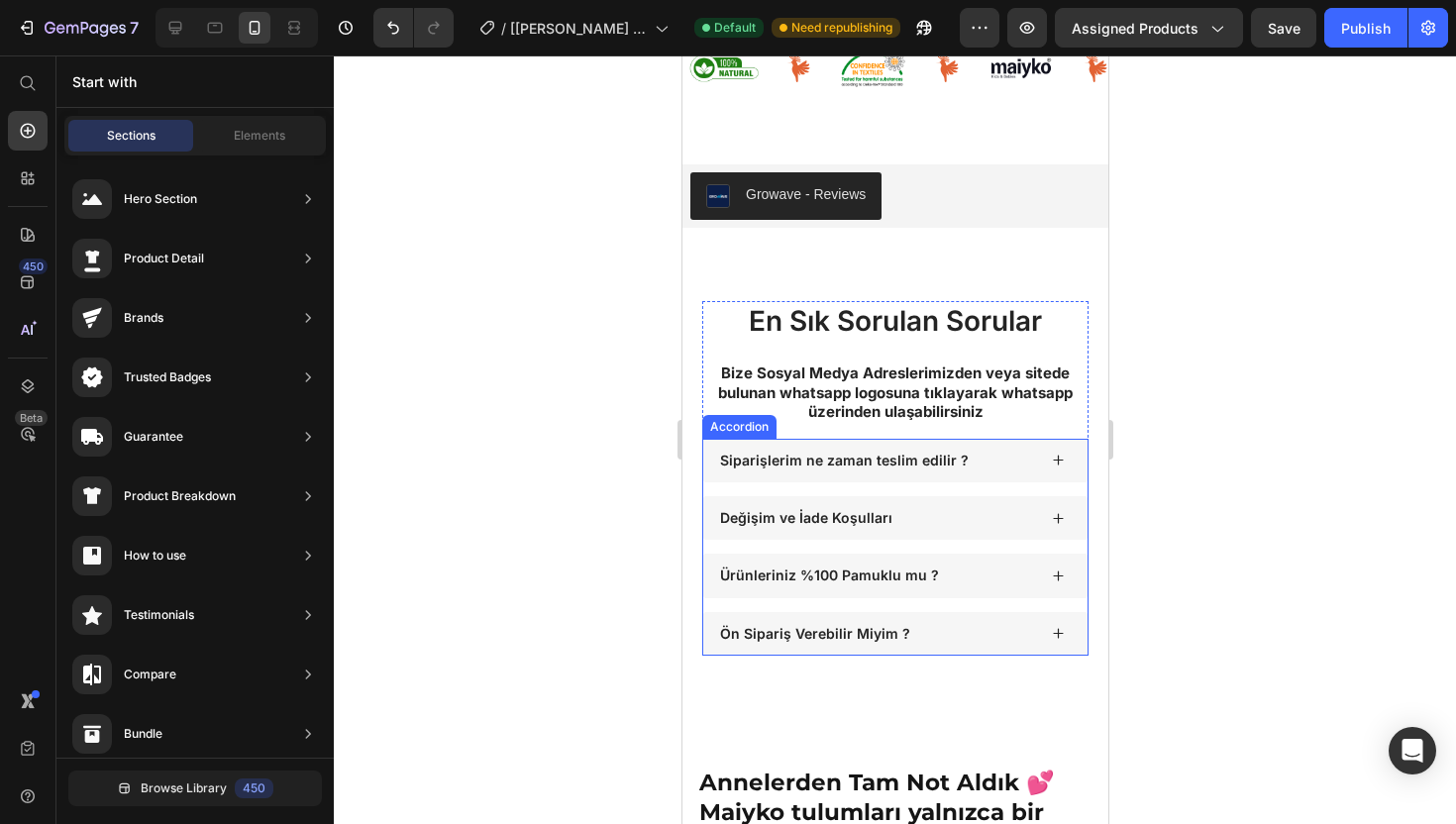 click 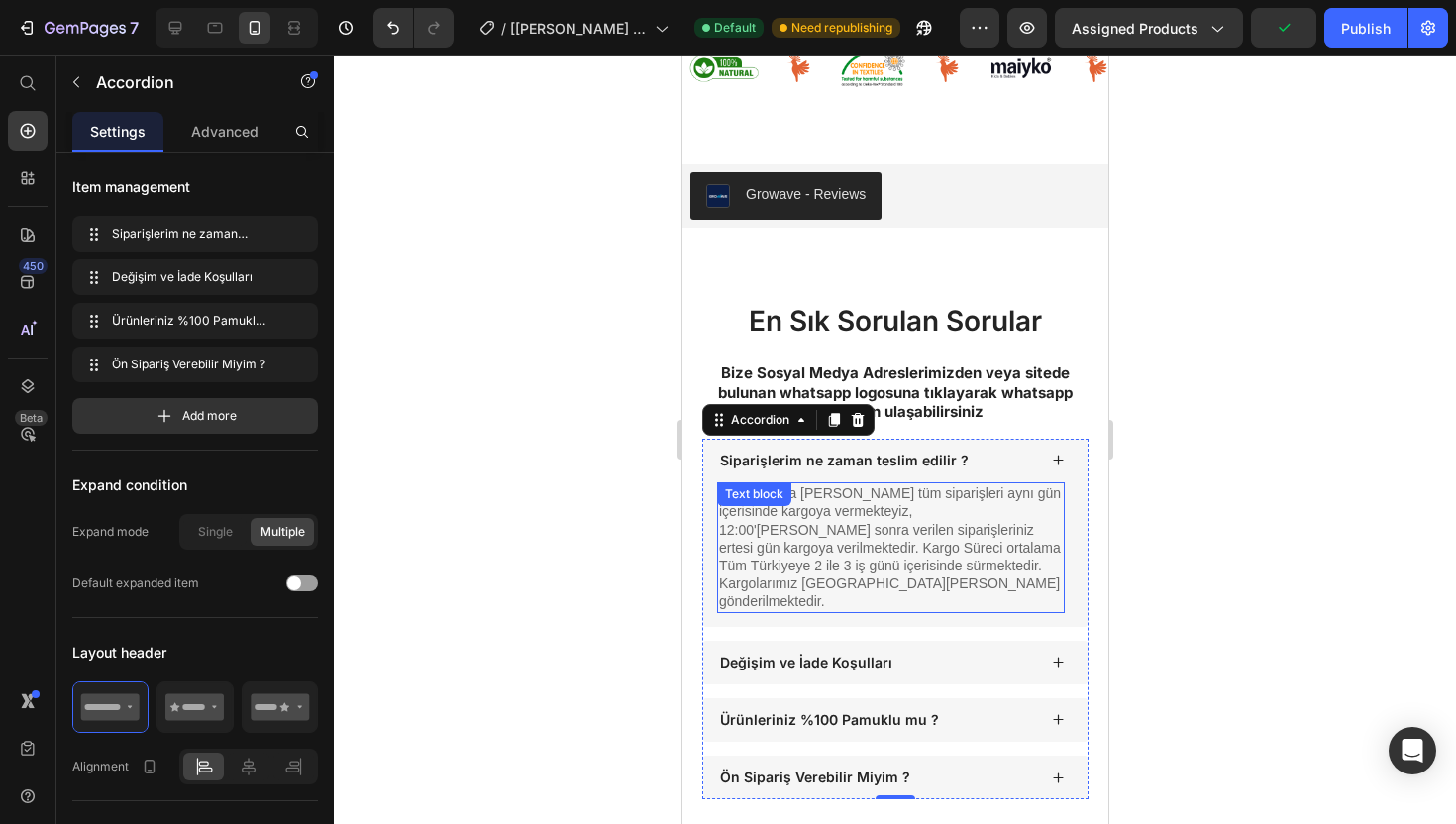 click on "Saat 12:00'a kadar olan tüm siparişleri aynı gün içerisinde kargoya vermekteyiz, 12:00'dan sonra verilen siparişleriniz ertesi gün kargoya verilmektedir. Kargo Süreci ortalama Tüm Türkiyeye 2 ile 3 iş günü içerisinde sürmektedir. Kargolarımız İstanbul'dan gönderilmektedir." at bounding box center (889, 547) 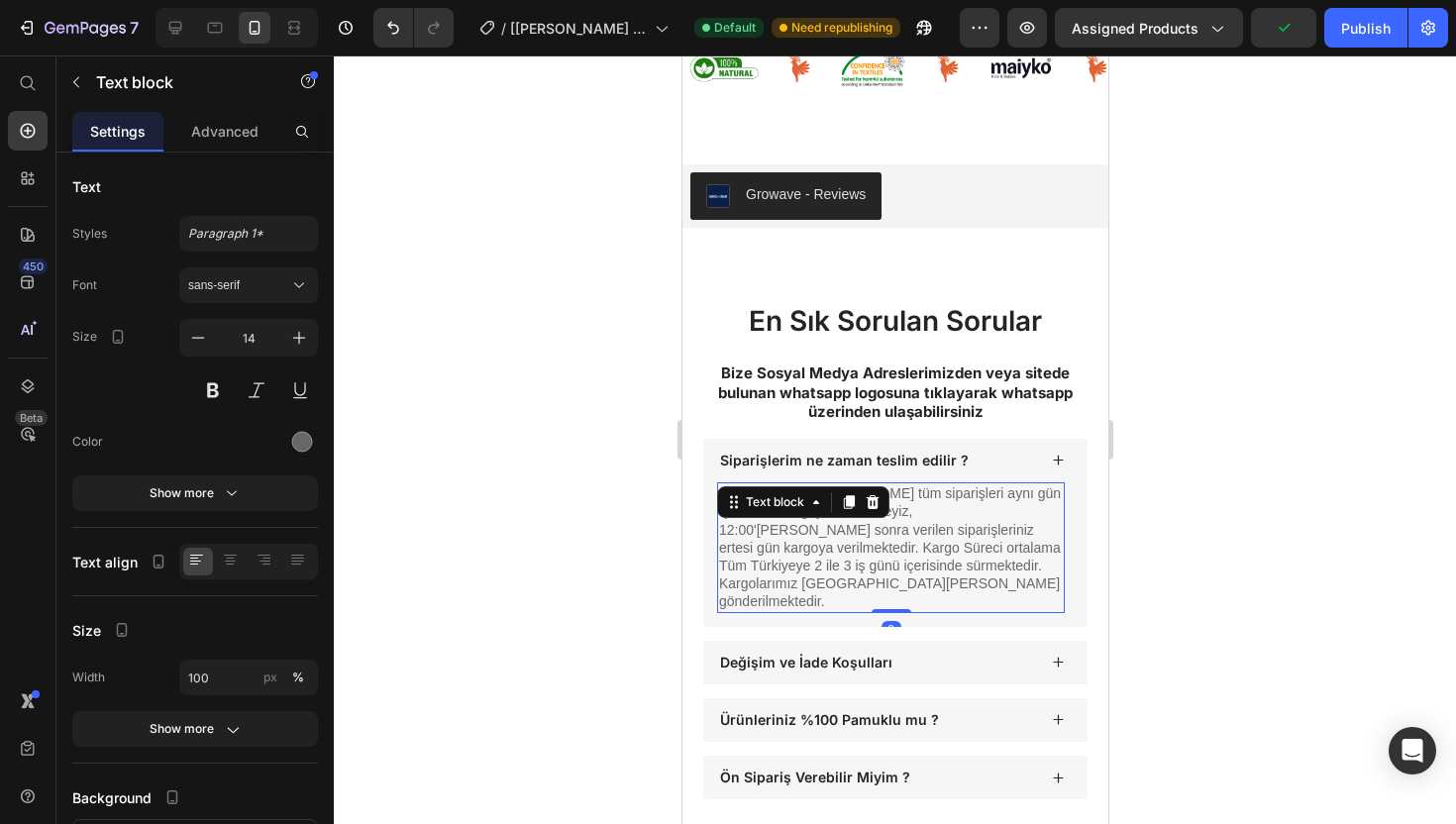 click on "Saat 12:00'a kadar olan tüm siparişleri aynı gün içerisinde kargoya vermekteyiz, 12:00'dan sonra verilen siparişleriniz ertesi gün kargoya verilmektedir. Kargo Süreci ortalama Tüm Türkiyeye 2 ile 3 iş günü içerisinde sürmektedir. Kargolarımız İstanbul'dan gönderilmektedir." at bounding box center [889, 547] 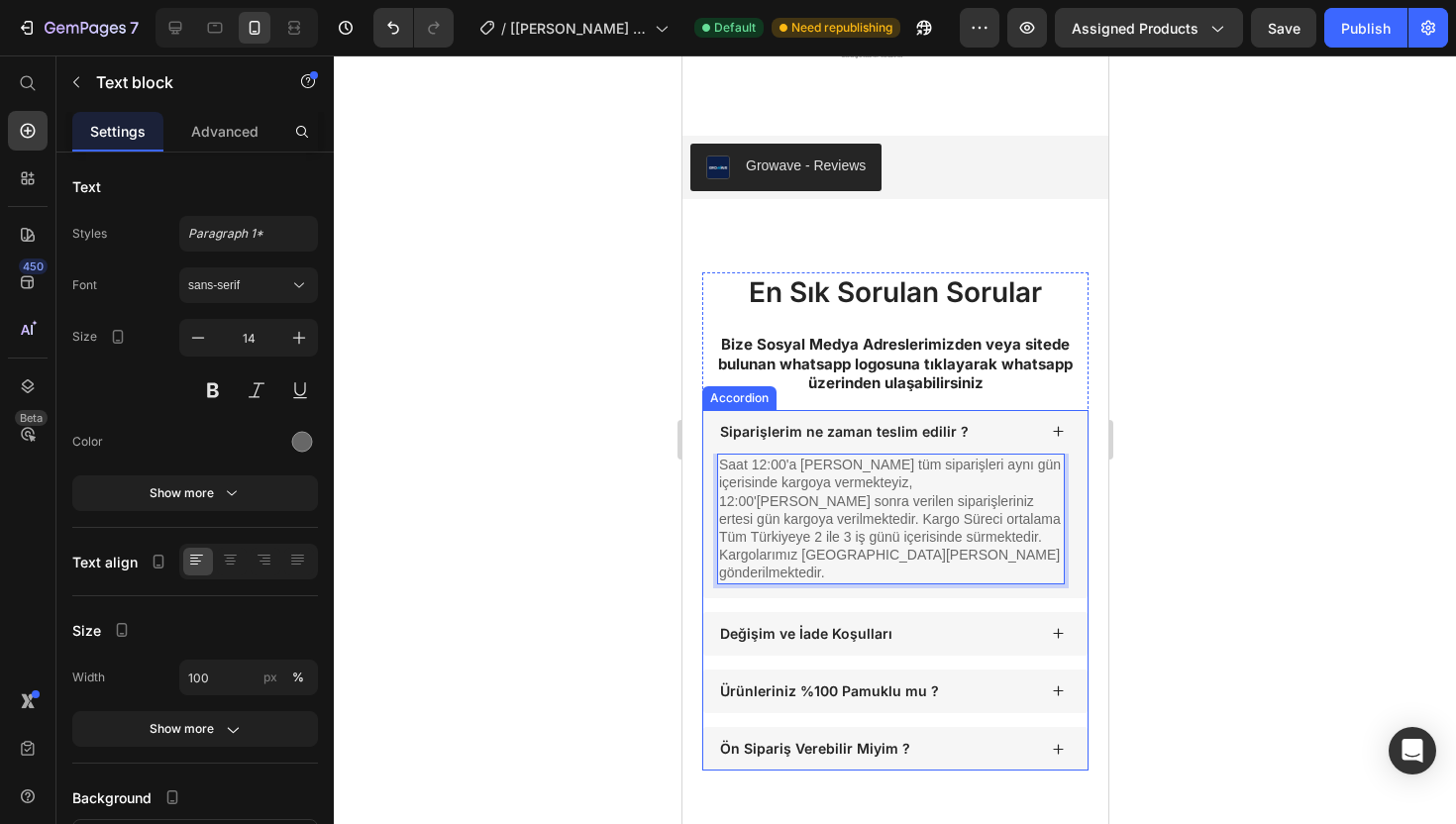 scroll, scrollTop: 1973, scrollLeft: 0, axis: vertical 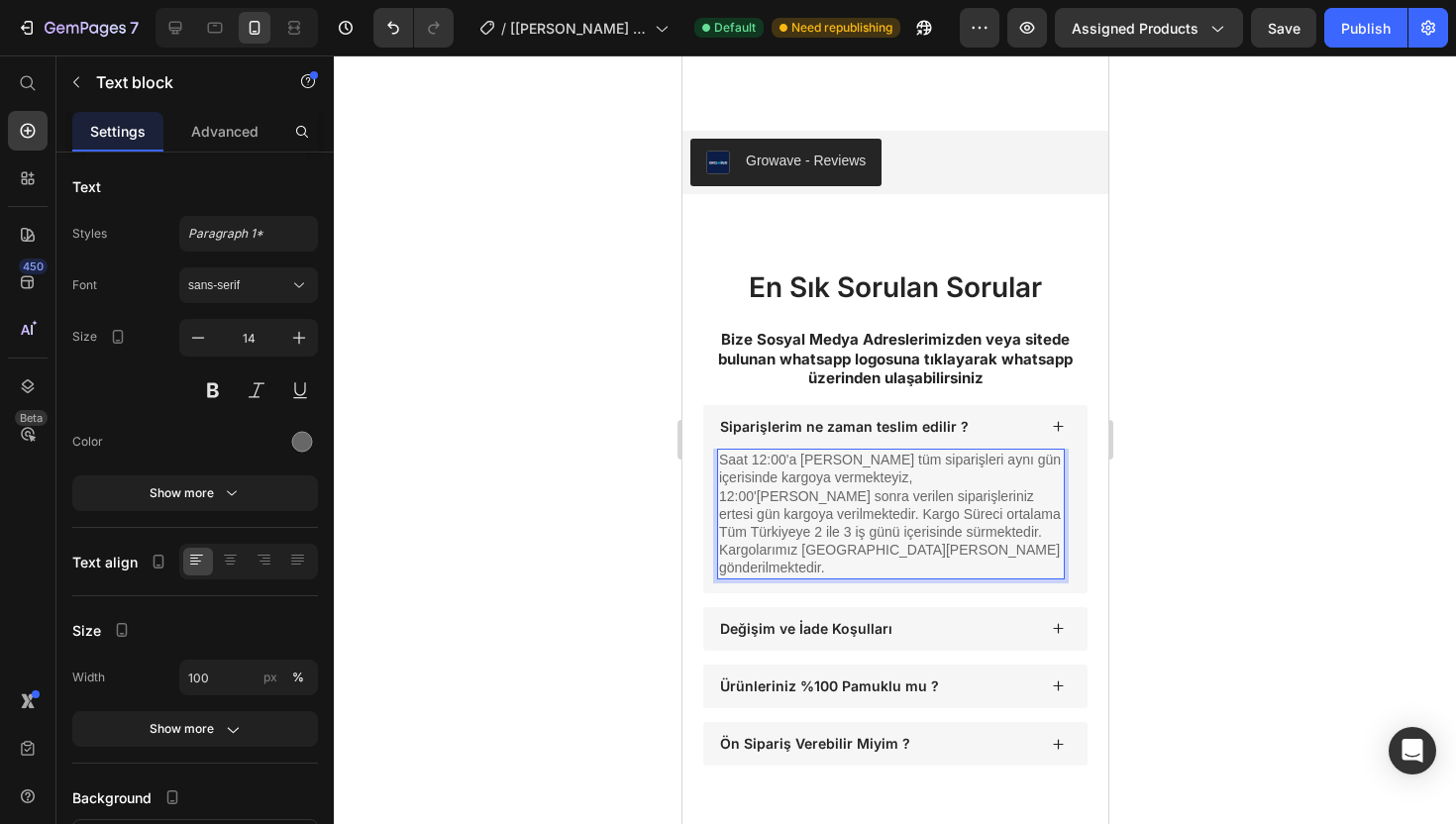 click on "Saat 12:00'a kadar olan tüm siparişleri aynı gün içerisinde kargoya vermekteyiz, 12:00'dan sonra verilen siparişleriniz ertesi gün kargoya verilmektedir. Kargo Süreci ortalama Tüm Türkiyeye 2 ile 3 iş günü içerisinde sürmektedir. Kargolarımız İstanbul'dan gönderilmektedir." at bounding box center [889, 513] 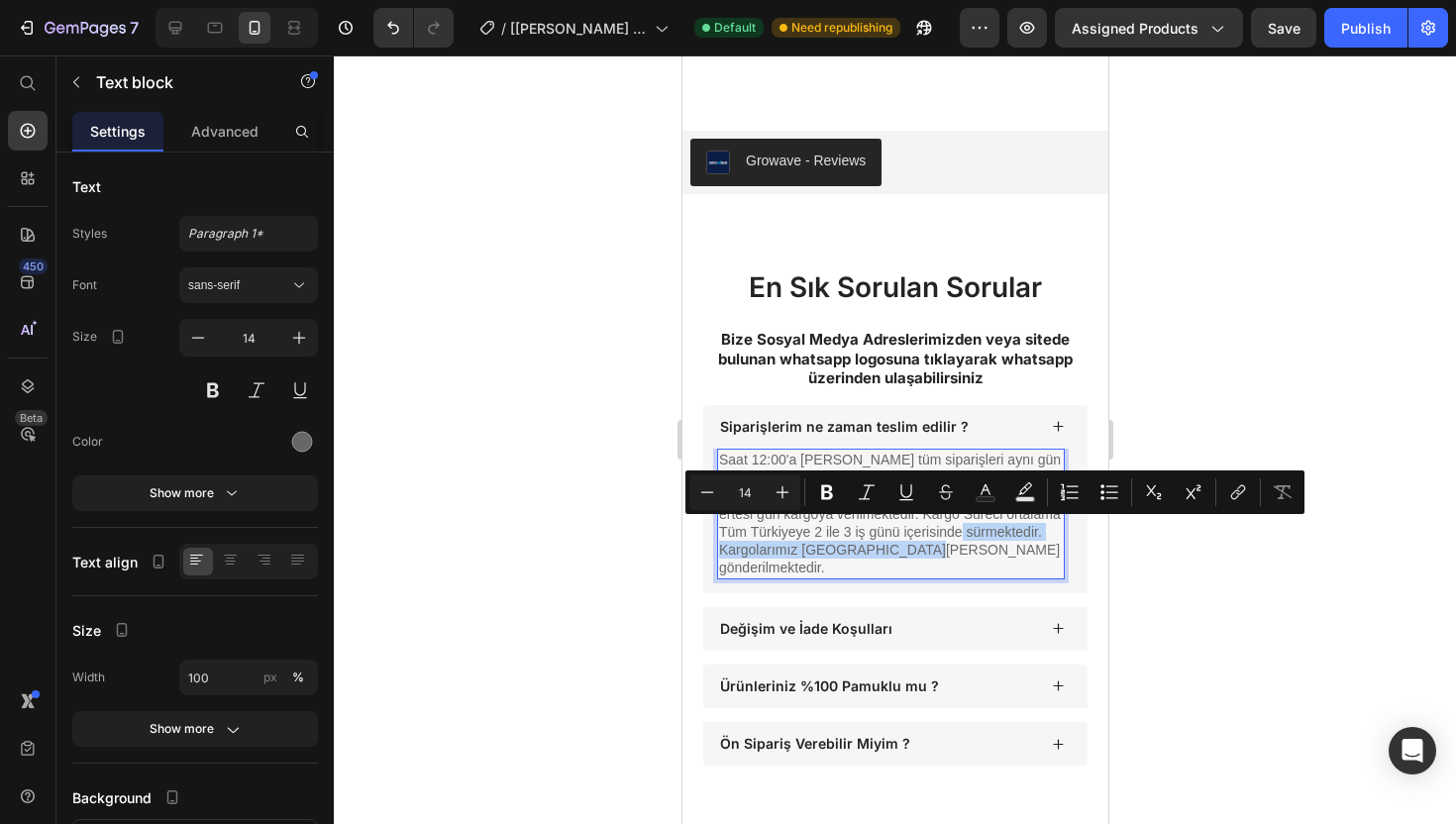 drag, startPoint x: 919, startPoint y: 548, endPoint x: 857, endPoint y: 528, distance: 65.14599 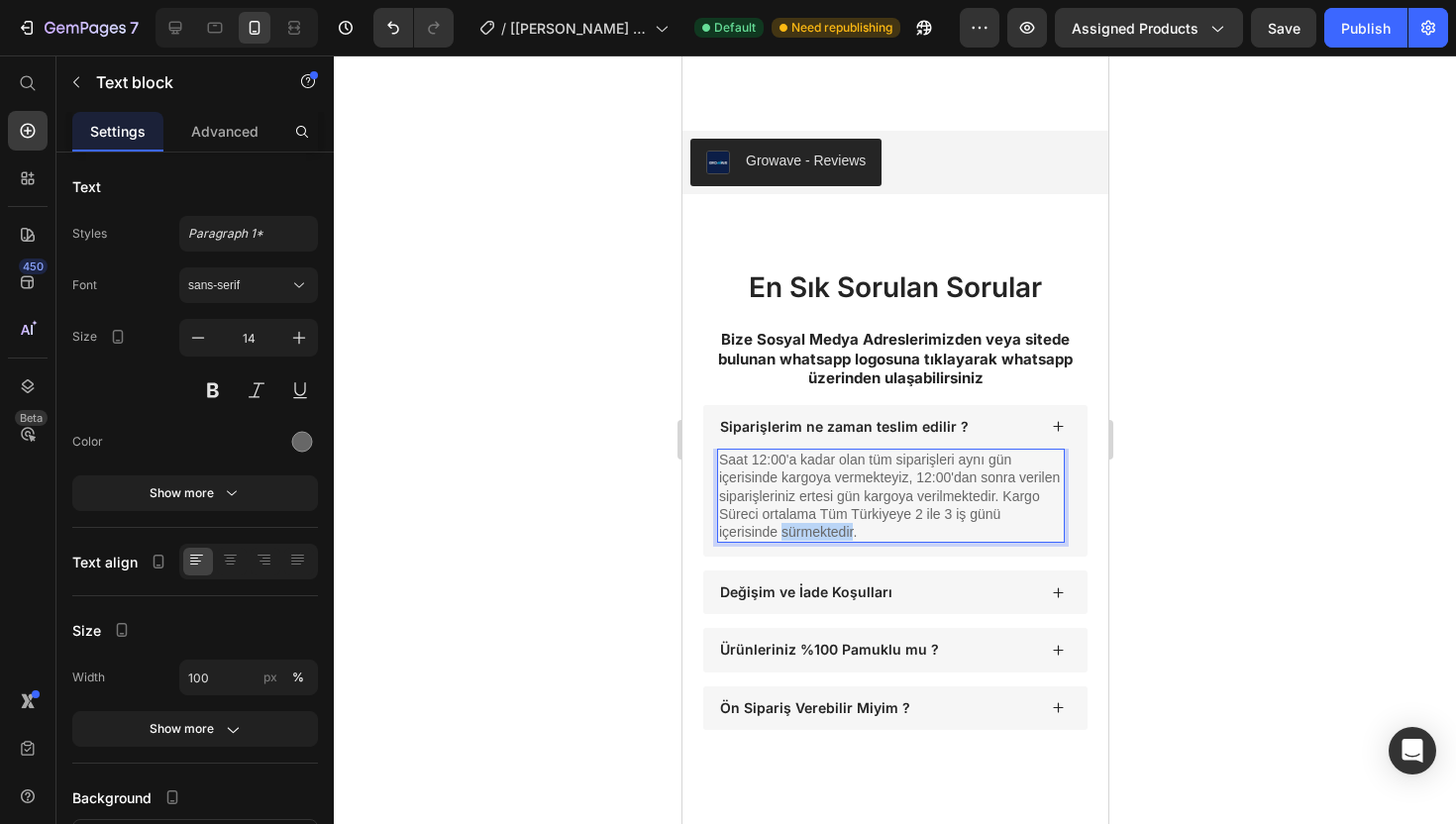 drag, startPoint x: 854, startPoint y: 530, endPoint x: 781, endPoint y: 524, distance: 73.24616 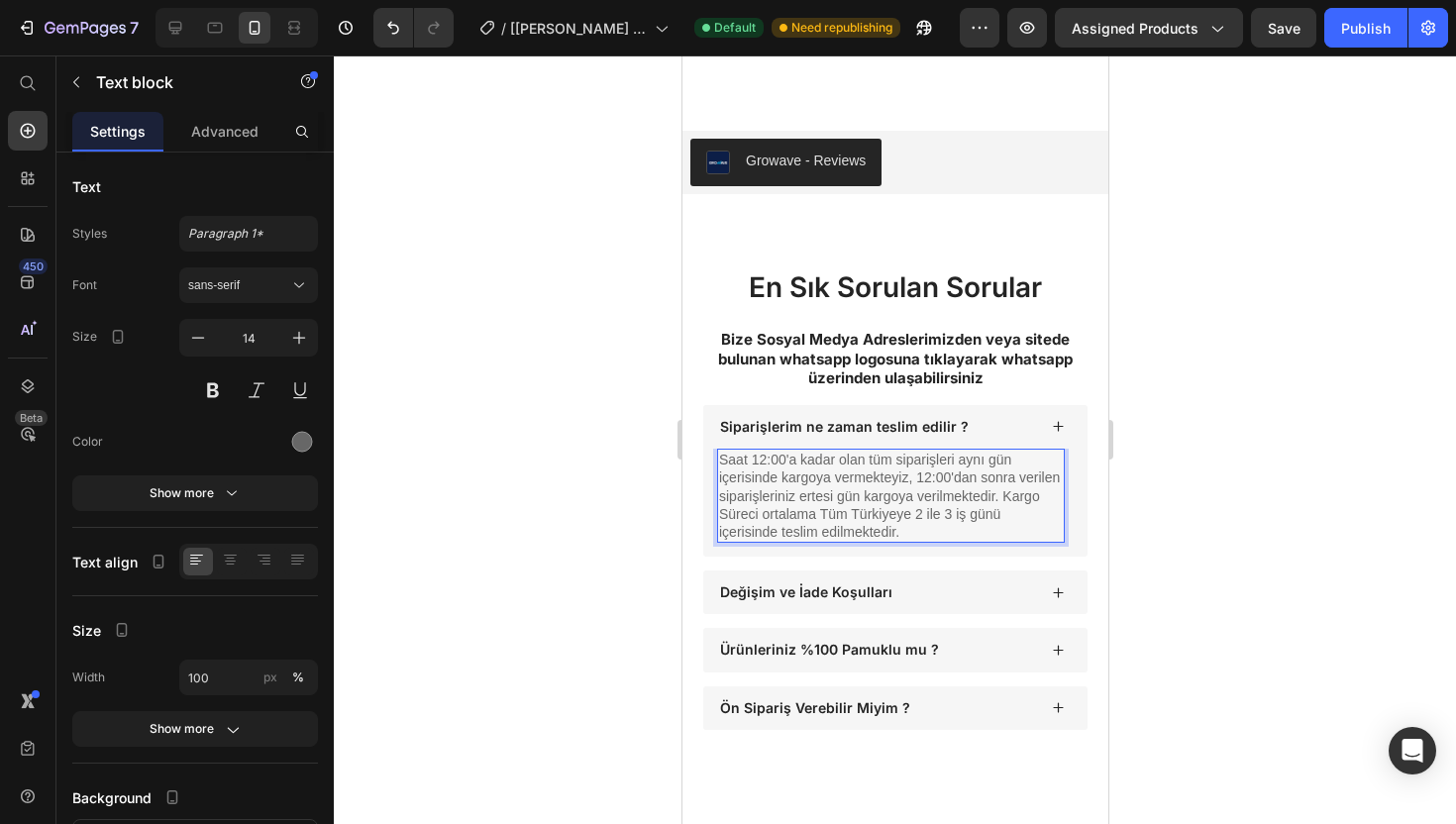 click 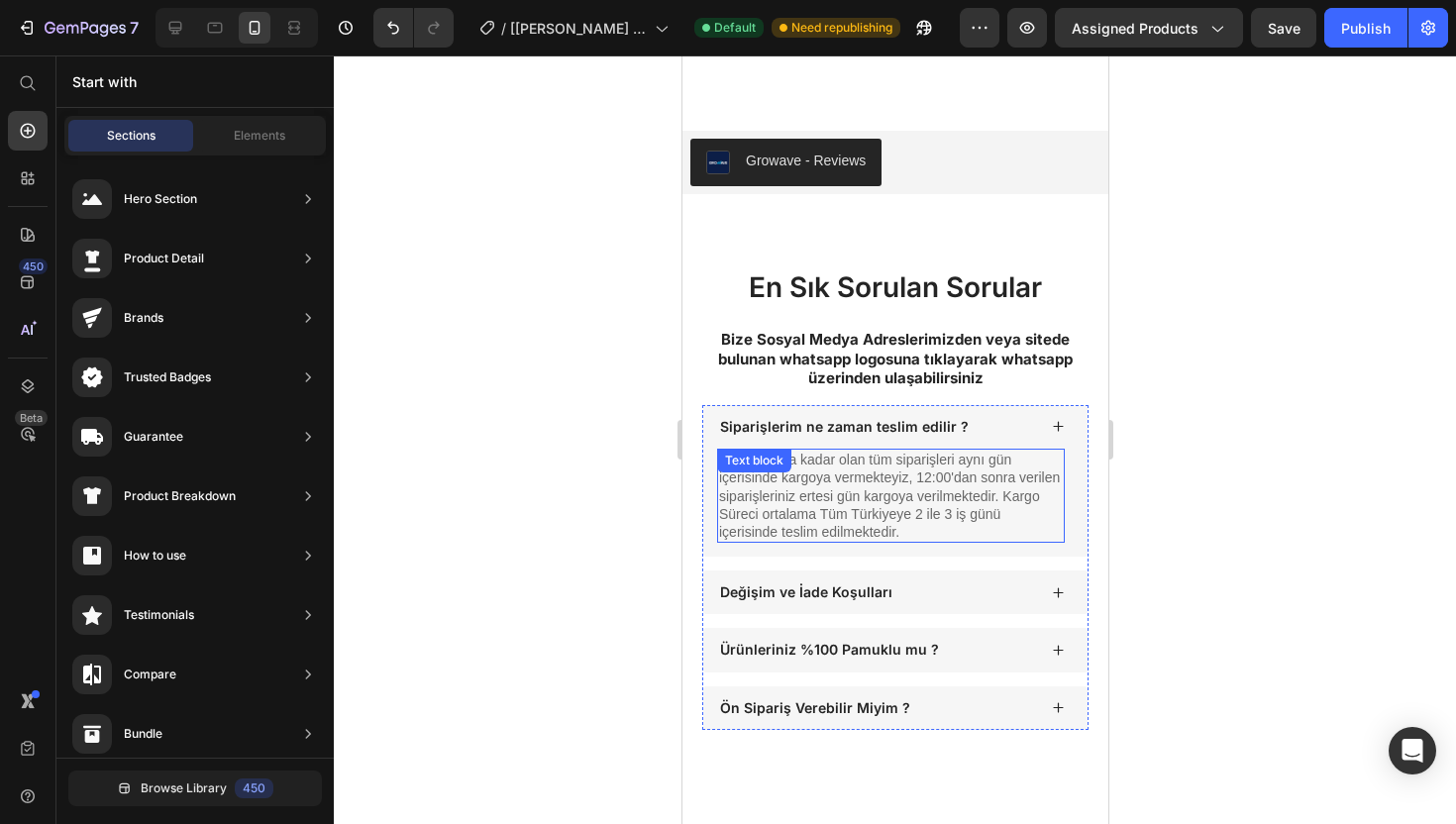 click on "Saat 12:00'a kadar olan tüm siparişleri aynı gün içerisinde kargoya vermekteyiz, 12:00'dan sonra verilen siparişleriniz ertesi gün kargoya verilmektedir. Kargo Süreci ortalama Tüm Türkiyeye 2 ile 3 iş günü içerisinde teslim edilmektedir." at bounding box center (889, 495) 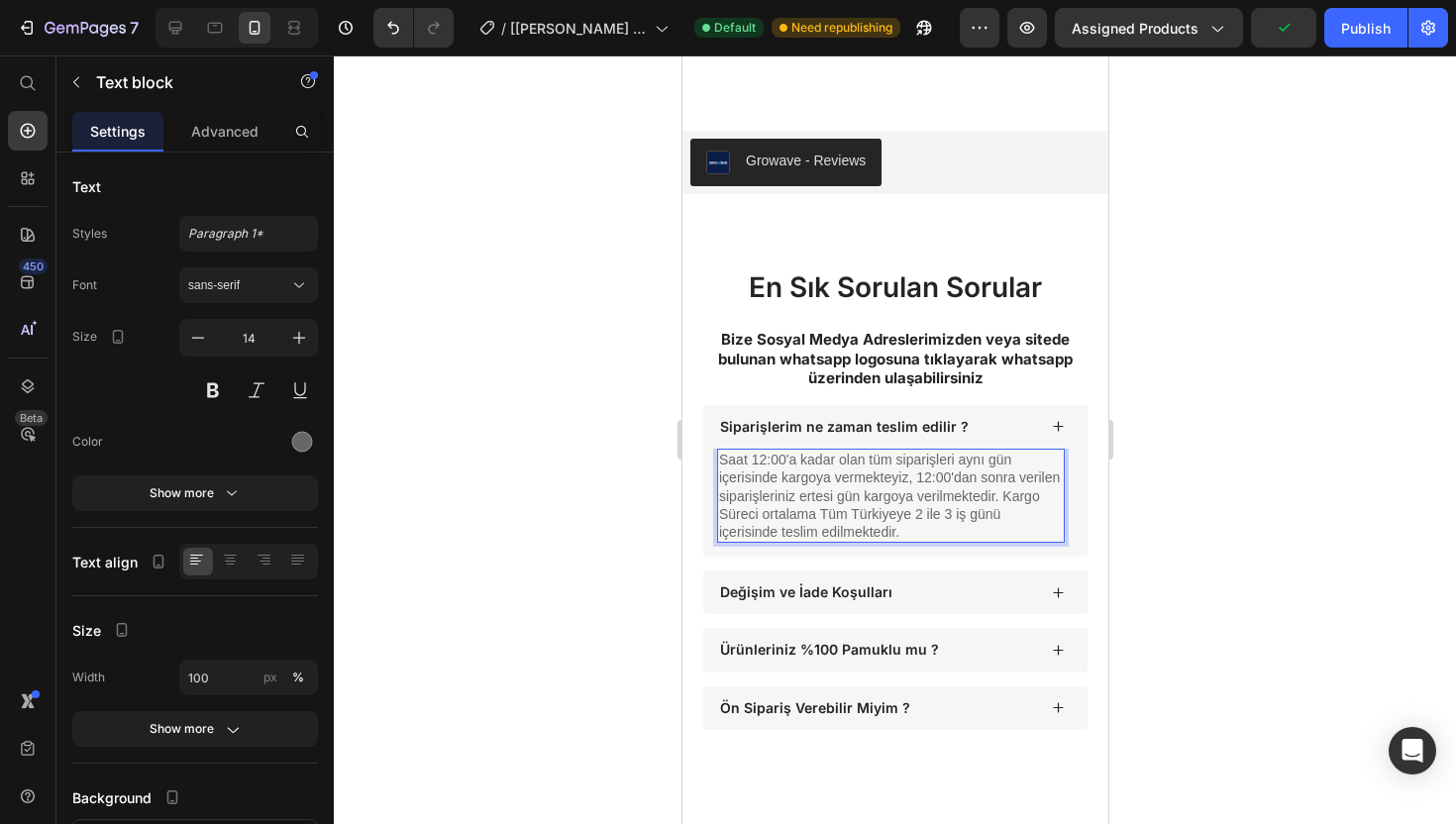 click on "Saat 12:00'a kadar olan tüm siparişleri aynı gün içerisinde kargoya vermekteyiz, 12:00'dan sonra verilen siparişleriniz ertesi gün kargoya verilmektedir. Kargo Süreci ortalama Tüm Türkiyeye 2 ile 3 iş günü içerisinde teslim edilmektedir." at bounding box center [889, 495] 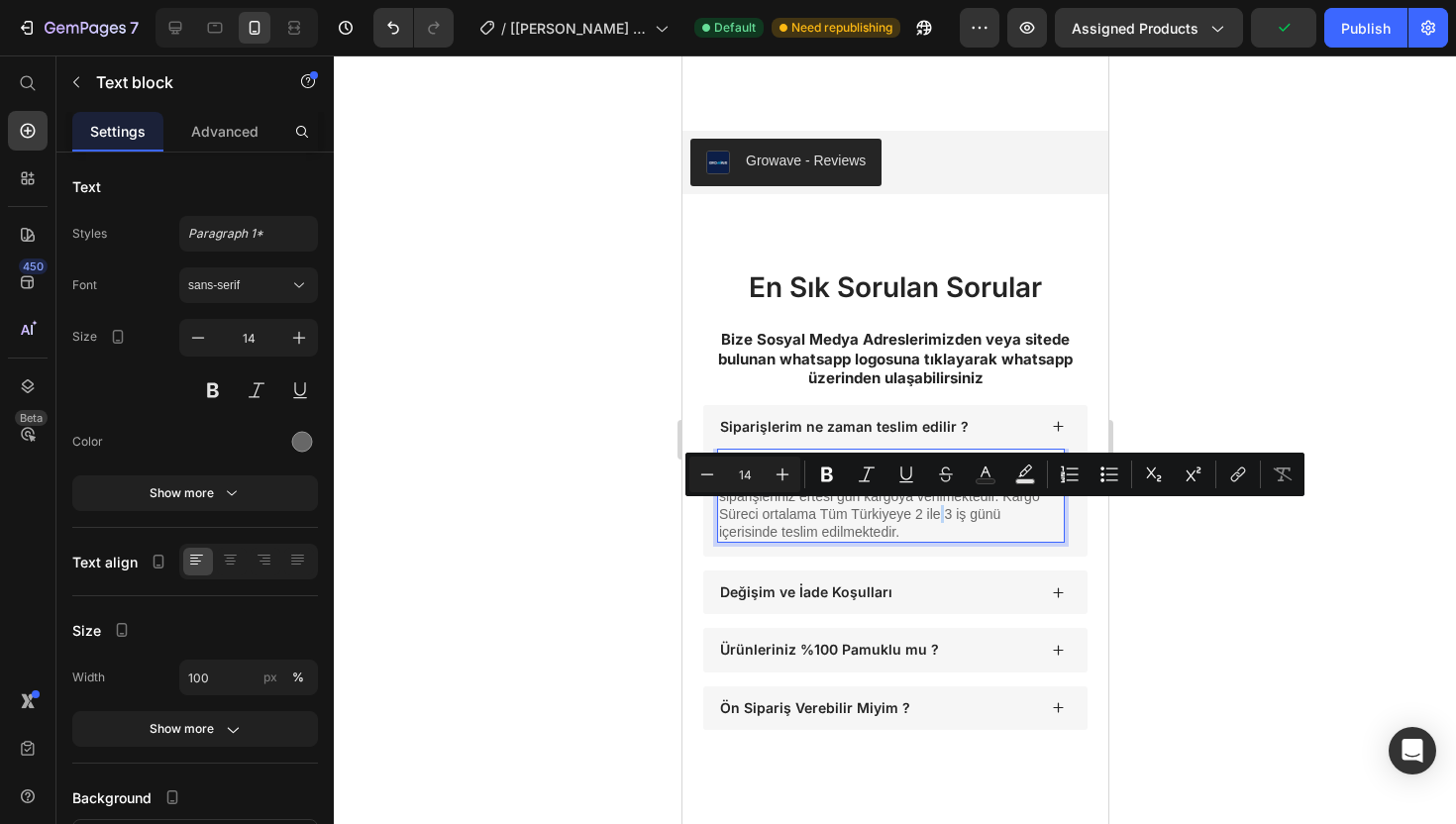 click on "Saat 12:00'a kadar olan tüm siparişleri aynı gün içerisinde kargoya vermekteyiz, 12:00'dan sonra verilen siparişleriniz ertesi gün kargoya verilmektedir. Kargo Süreci ortalama Tüm Türkiyeye 2 ile 3 iş günü içerisinde teslim edilmektedir." at bounding box center (889, 495) 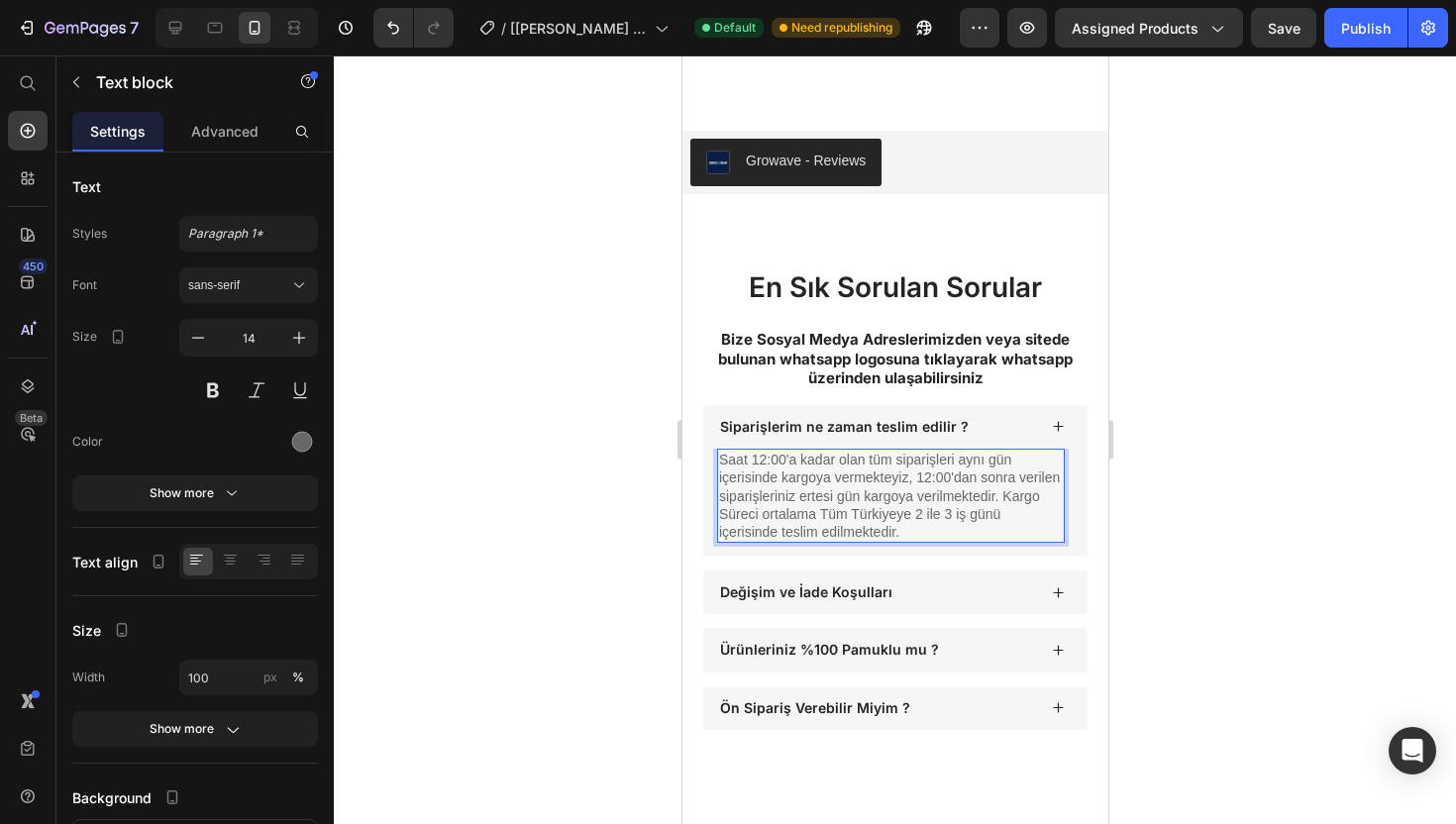 click 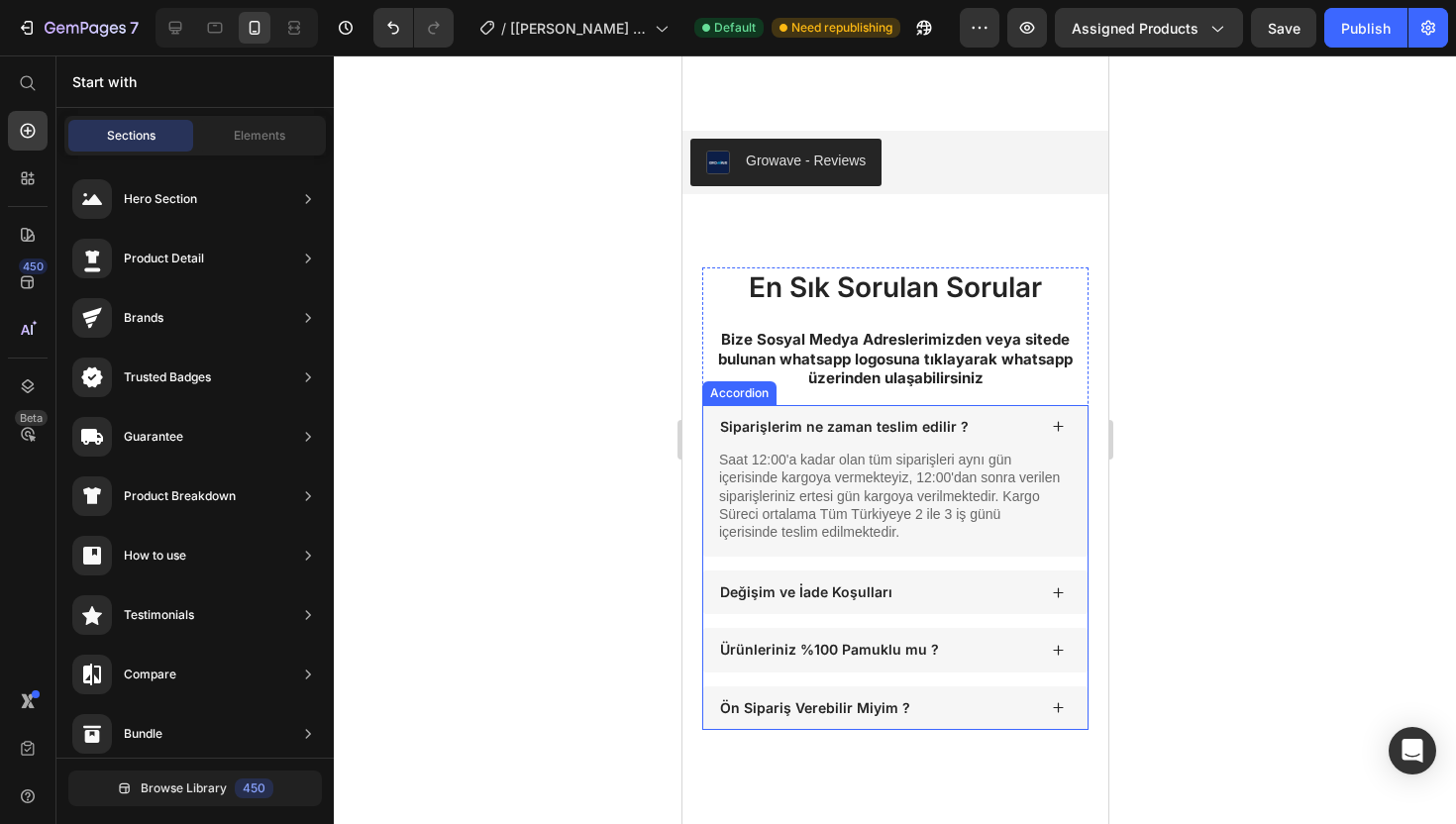 click on "Değişim ve İade Koşulları" at bounding box center (894, 592) 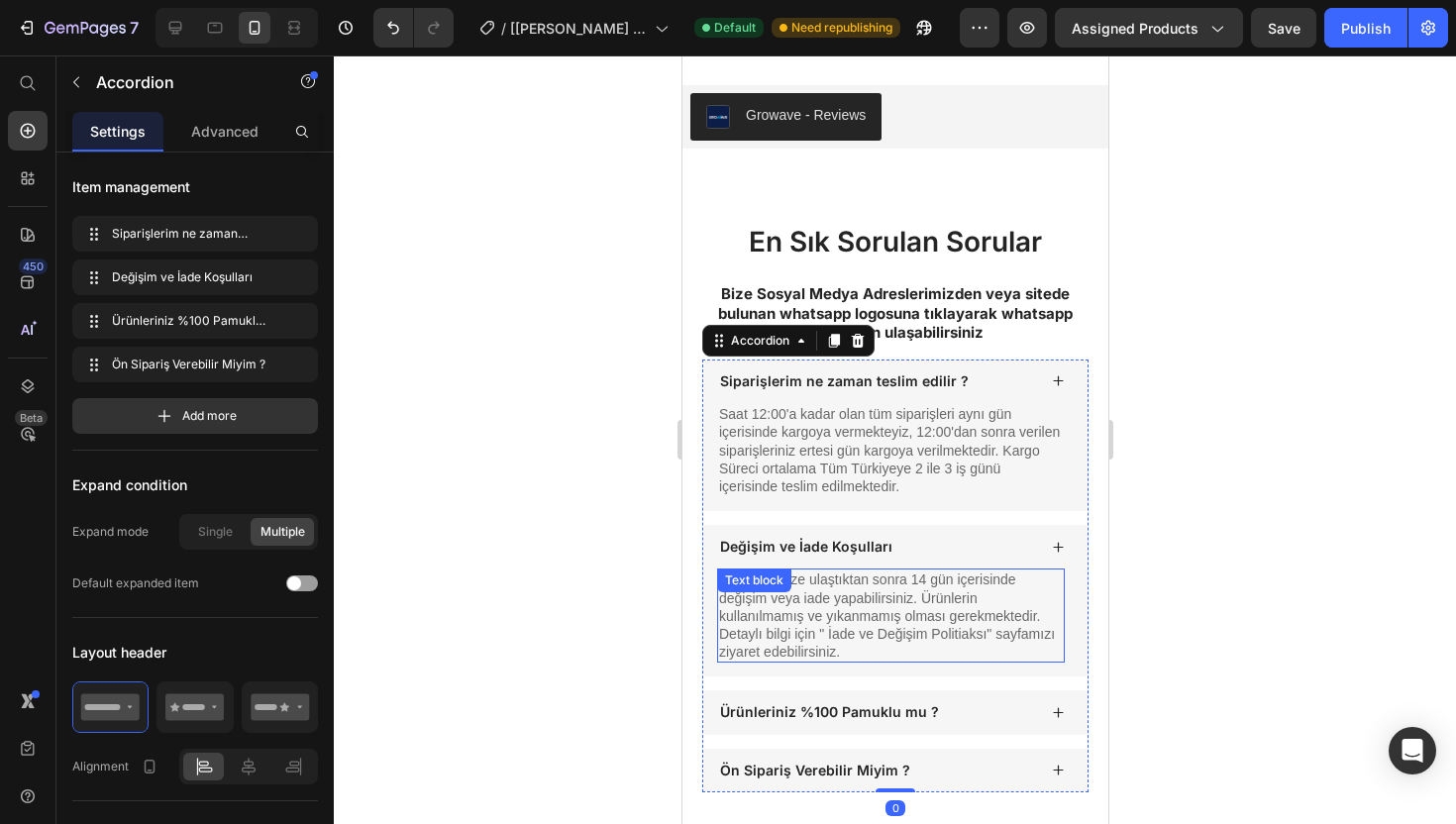 scroll, scrollTop: 2026, scrollLeft: 0, axis: vertical 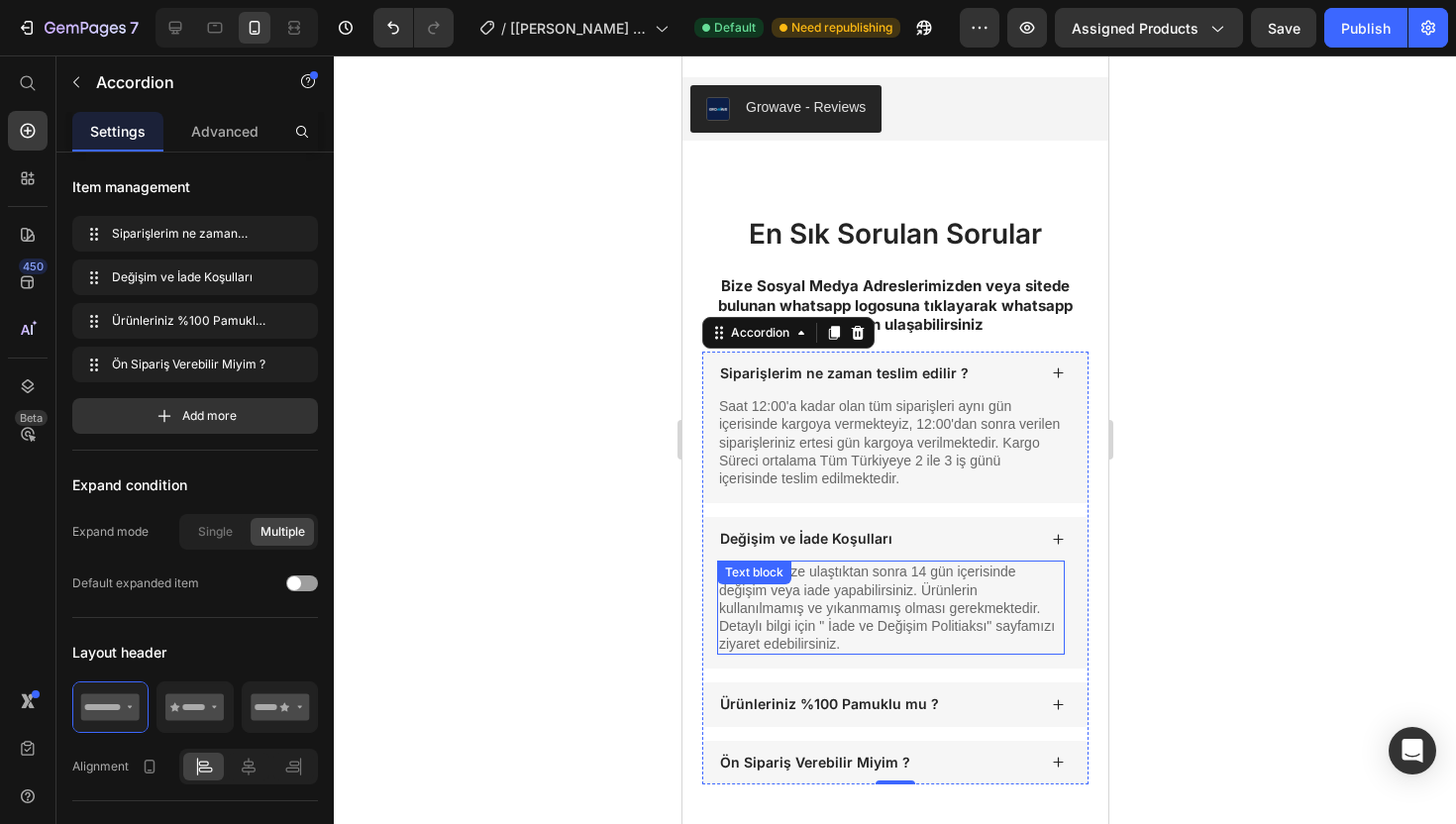 click on "Siparişler size ulaştıktan sonra 14 gün içerisinde değişim veya iade yapabilirsiniz. Ürünlerin kullanılmamış ve yıkanmamış olması gerekmektedir. Detaylı bilgi için " İade ve Değişim Politiaksı" sayfamızı ziyaret edebilirsiniz." at bounding box center [889, 607] 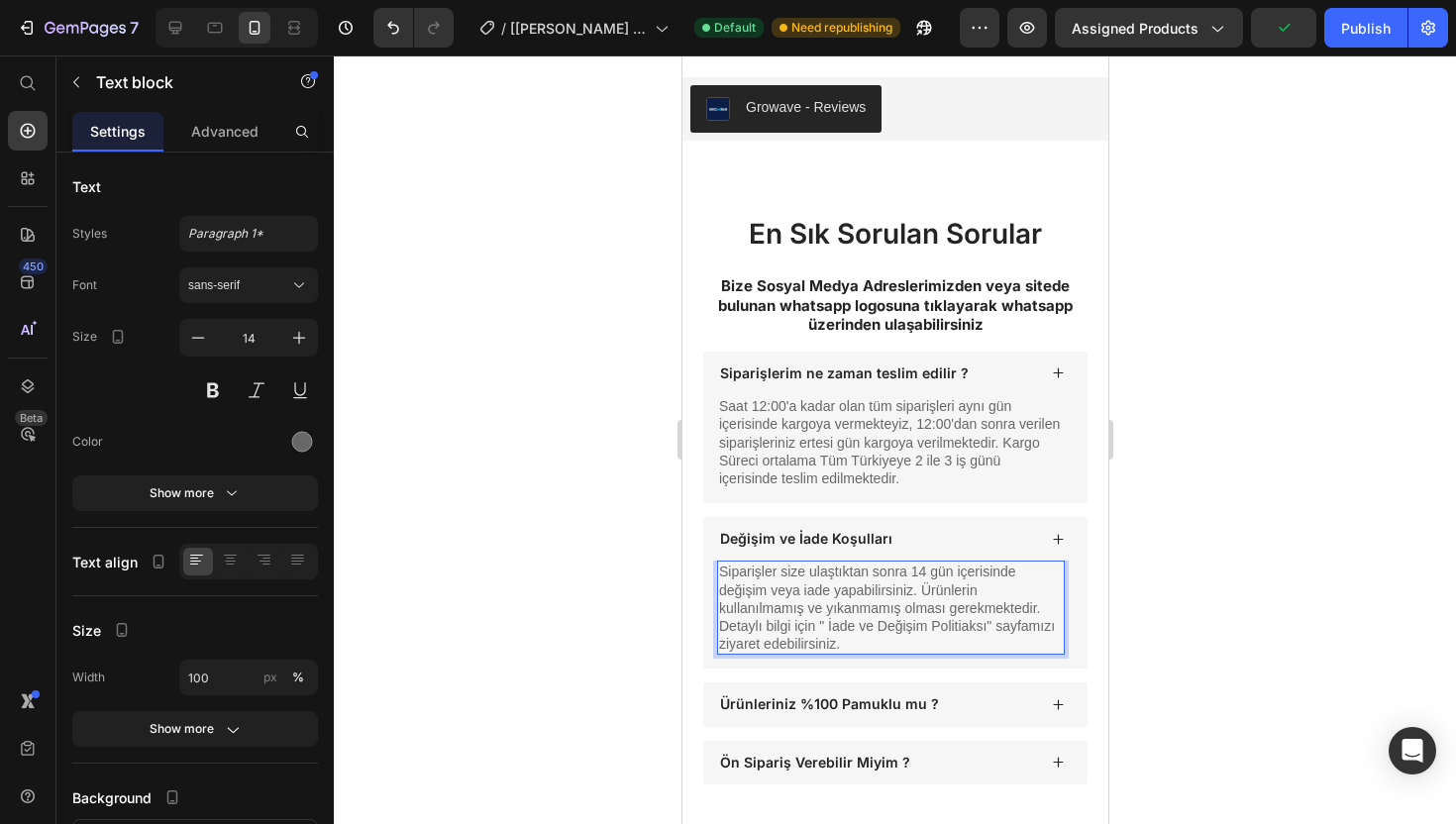 click on "Siparişler size ulaştıktan sonra 14 gün içerisinde değişim veya iade yapabilirsiniz. Ürünlerin kullanılmamış ve yıkanmamış olması gerekmektedir. Detaylı bilgi için " İade ve Değişim Politiaksı" sayfamızı ziyaret edebilirsiniz." at bounding box center [889, 607] 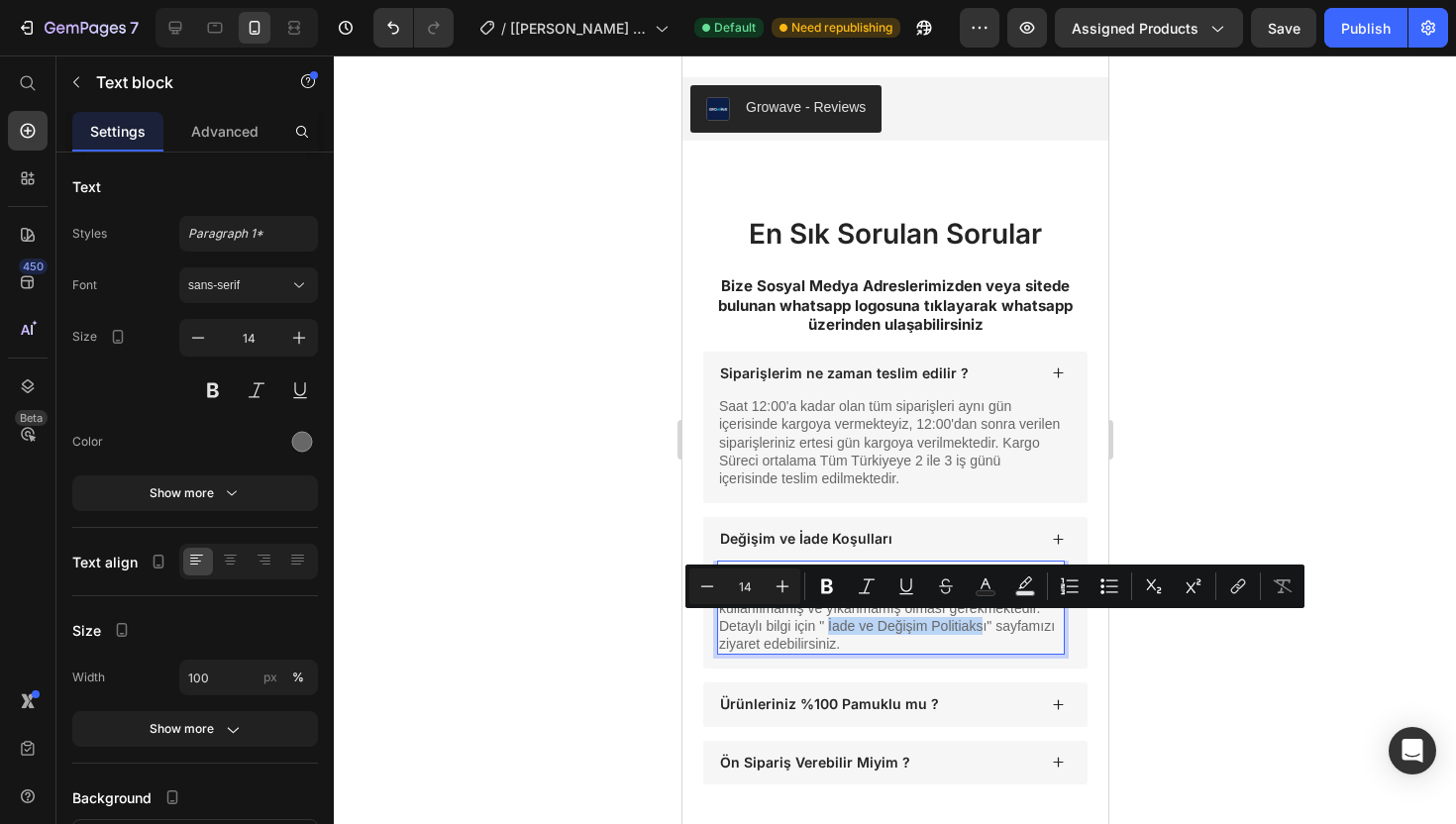 drag, startPoint x: 827, startPoint y: 622, endPoint x: 976, endPoint y: 627, distance: 149.08387 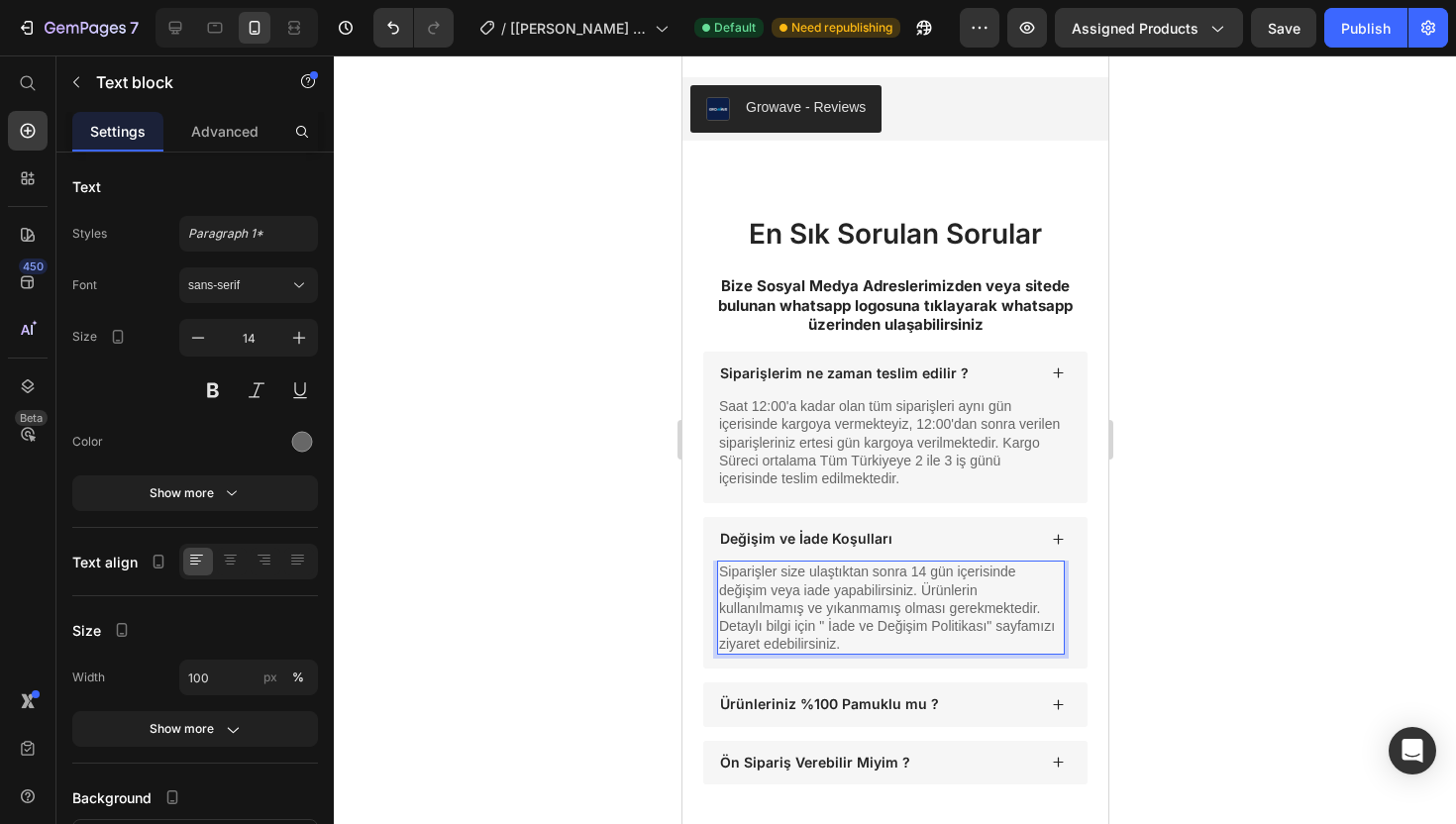 click on "Siparişler size ulaştıktan sonra 14 gün içerisinde değişim veya iade yapabilirsiniz. Ürünlerin kullanılmamış ve yıkanmamış olması gerekmektedir. Detaylı bilgi için " İade ve Değişim Politikası" sayfamızı ziyaret edebilirsiniz." at bounding box center [889, 607] 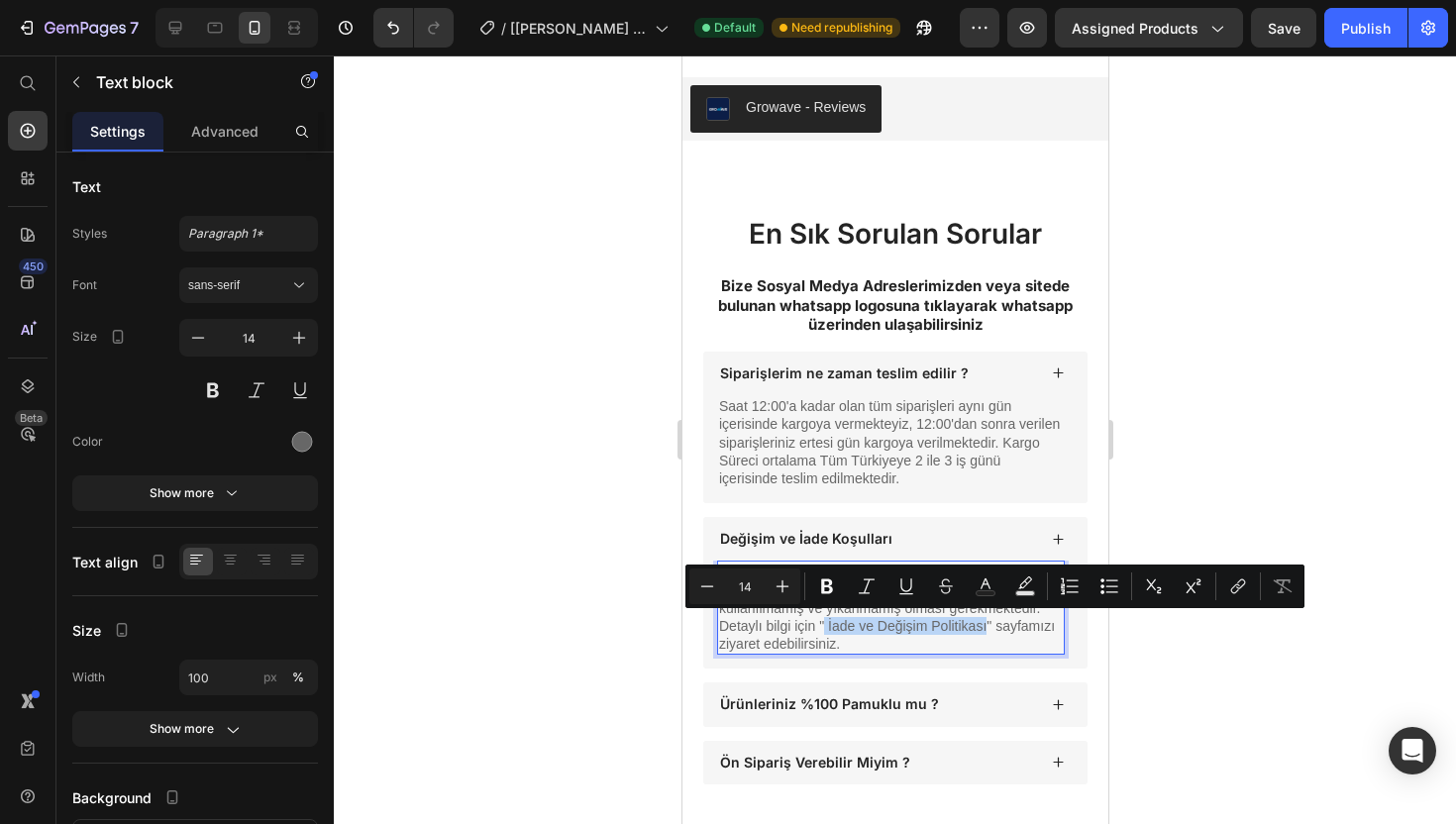 drag, startPoint x: 987, startPoint y: 628, endPoint x: 826, endPoint y: 619, distance: 161.2514 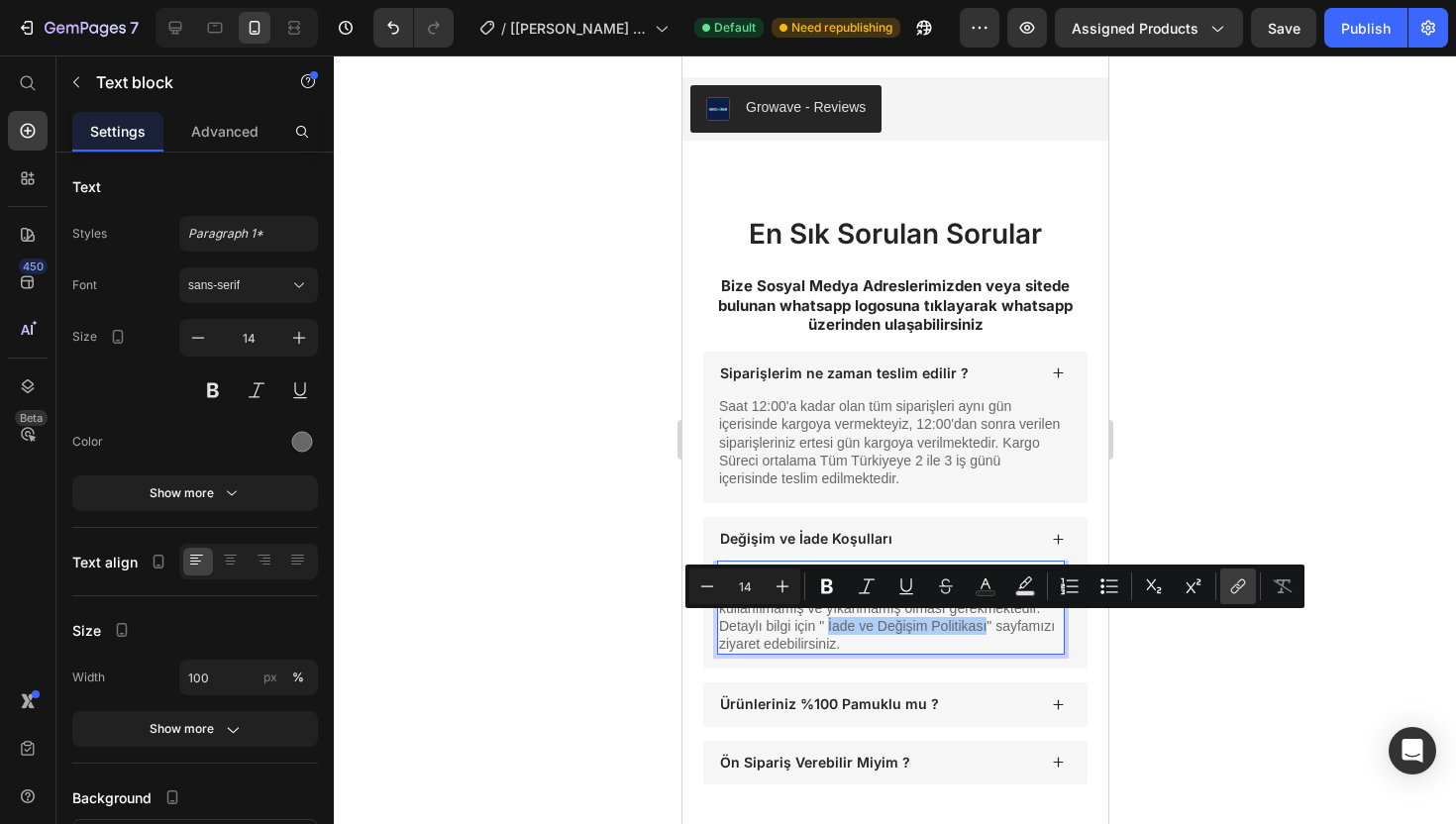 click 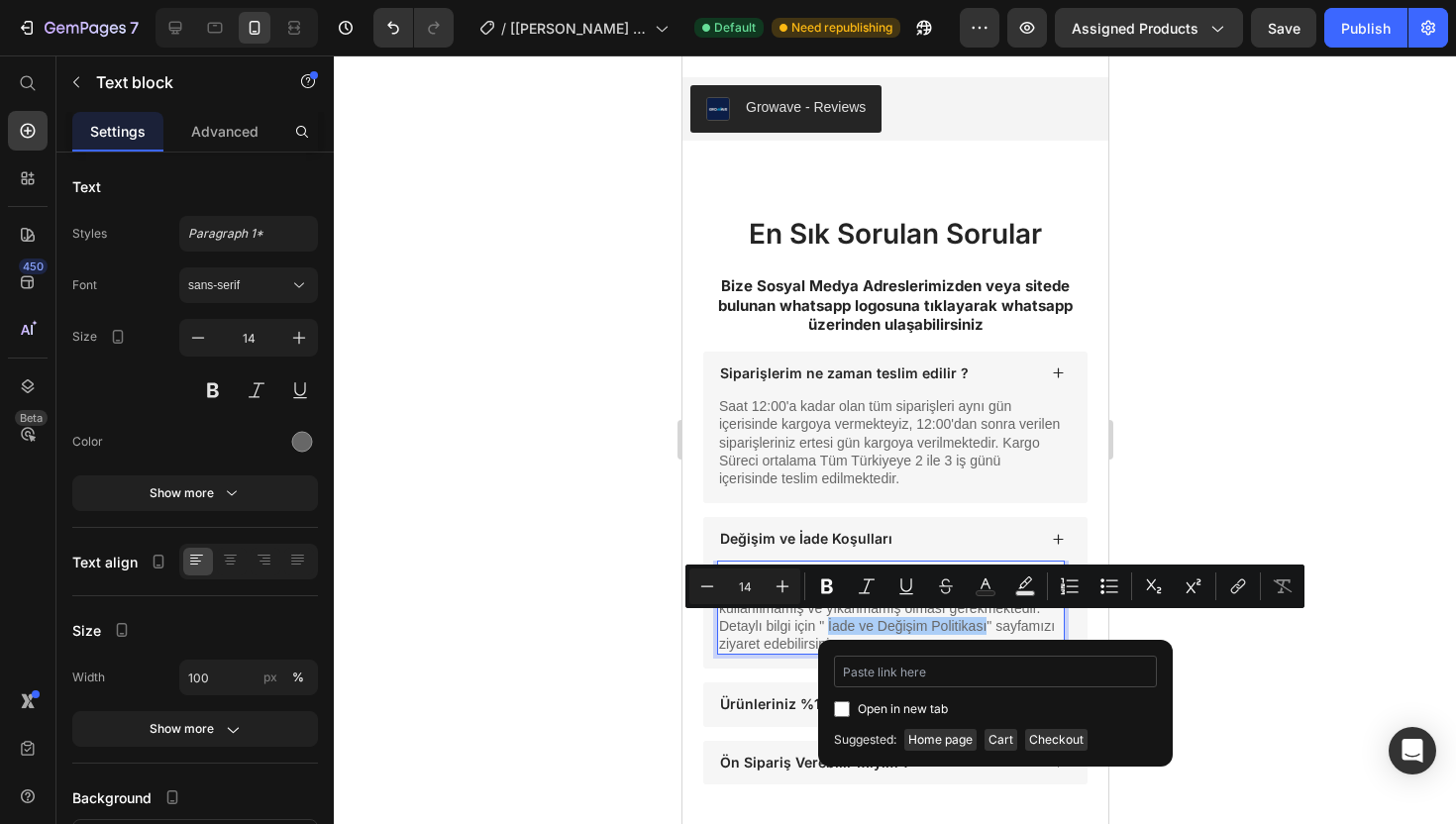 click at bounding box center (995, 671) 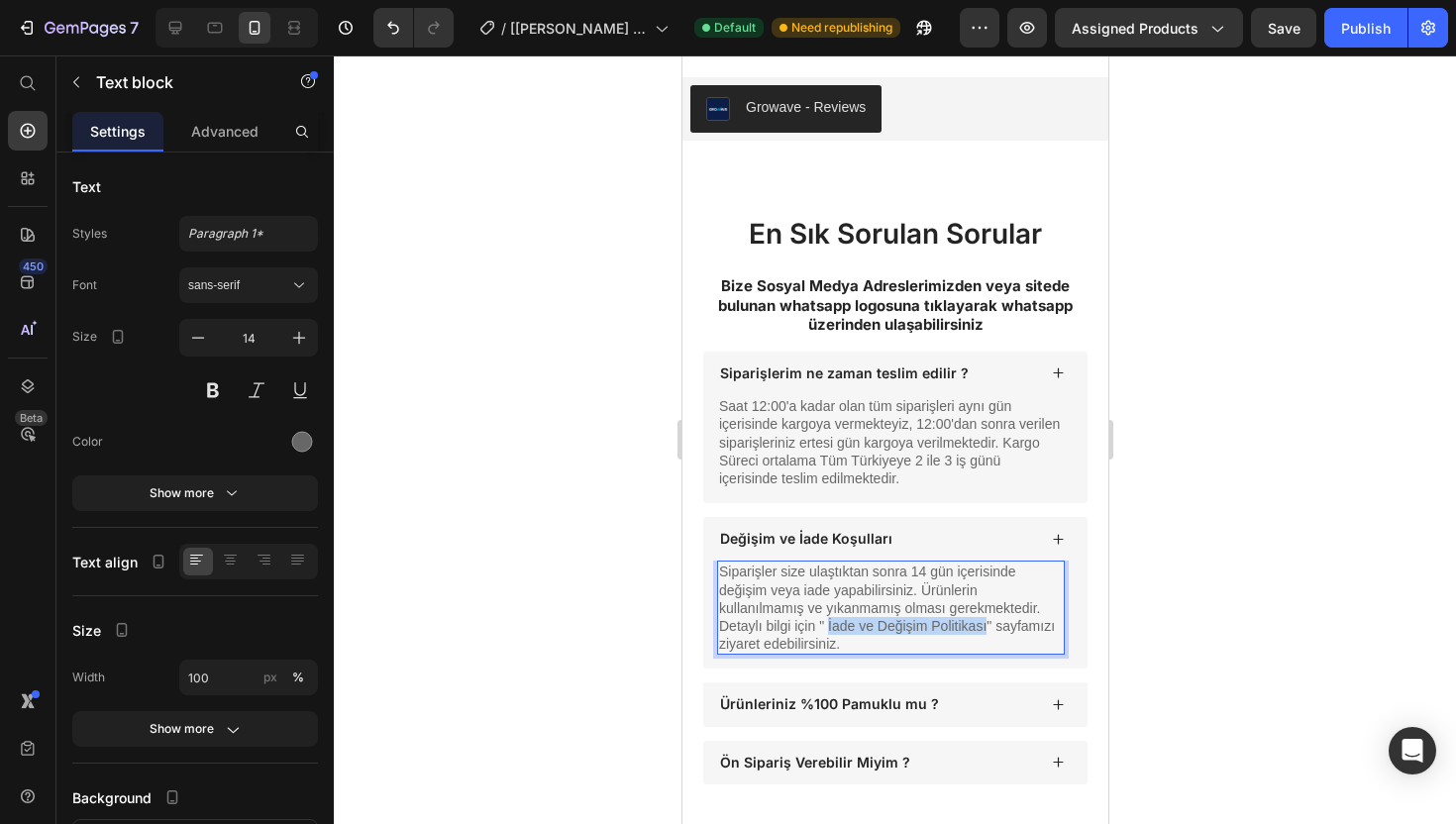 click on "Siparişler size ulaştıktan sonra 14 gün içerisinde değişim veya iade yapabilirsiniz. Ürünlerin kullanılmamış ve yıkanmamış olması gerekmektedir. Detaylı bilgi için " İade ve Değişim Politikası" sayfamızı ziyaret edebilirsiniz." at bounding box center [889, 607] 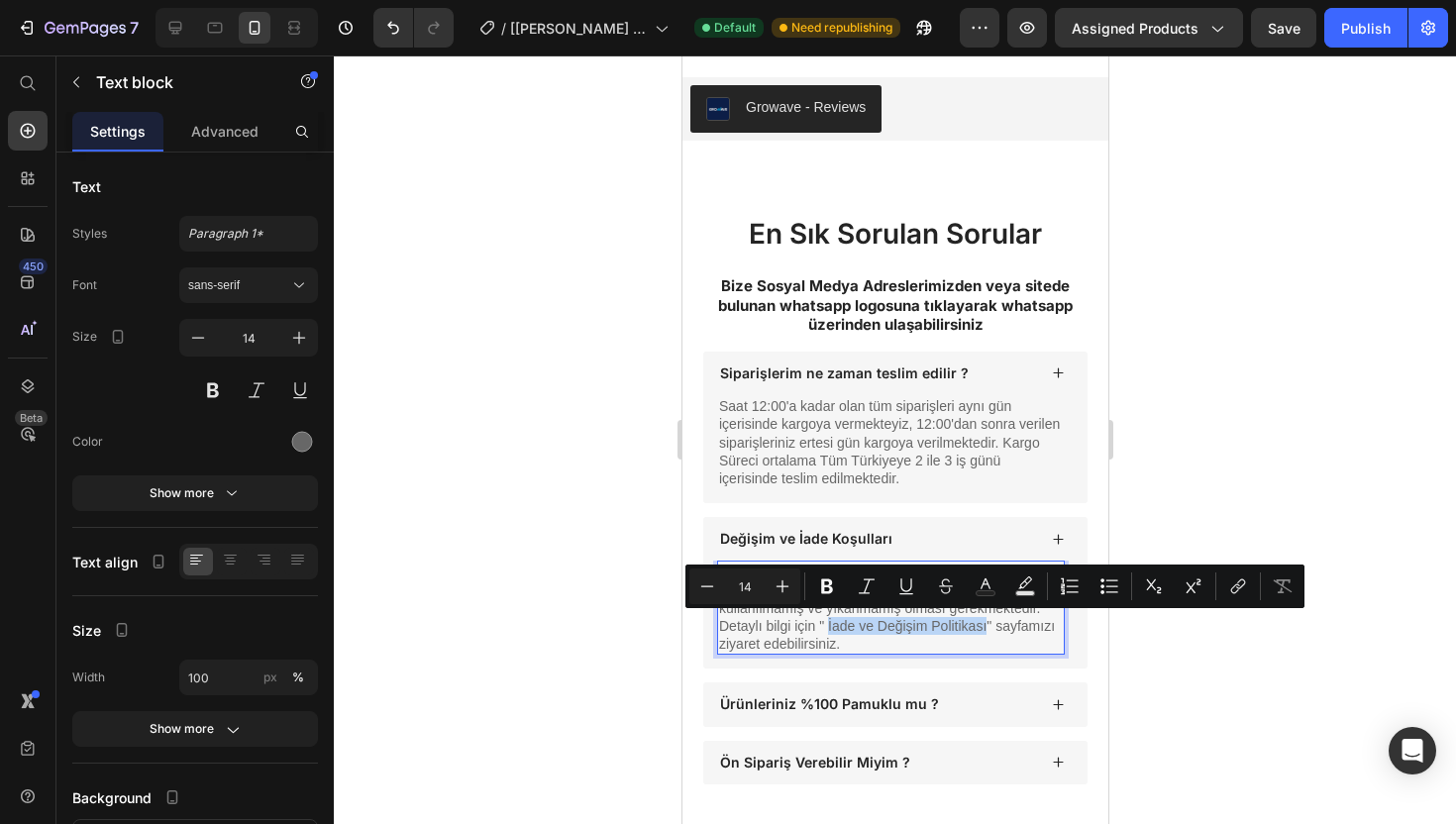 click on "Siparişler size ulaştıktan sonra 14 gün içerisinde değişim veya iade yapabilirsiniz. Ürünlerin kullanılmamış ve yıkanmamış olması gerekmektedir. Detaylı bilgi için " İade ve Değişim Politikası" sayfamızı ziyaret edebilirsiniz." at bounding box center (889, 607) 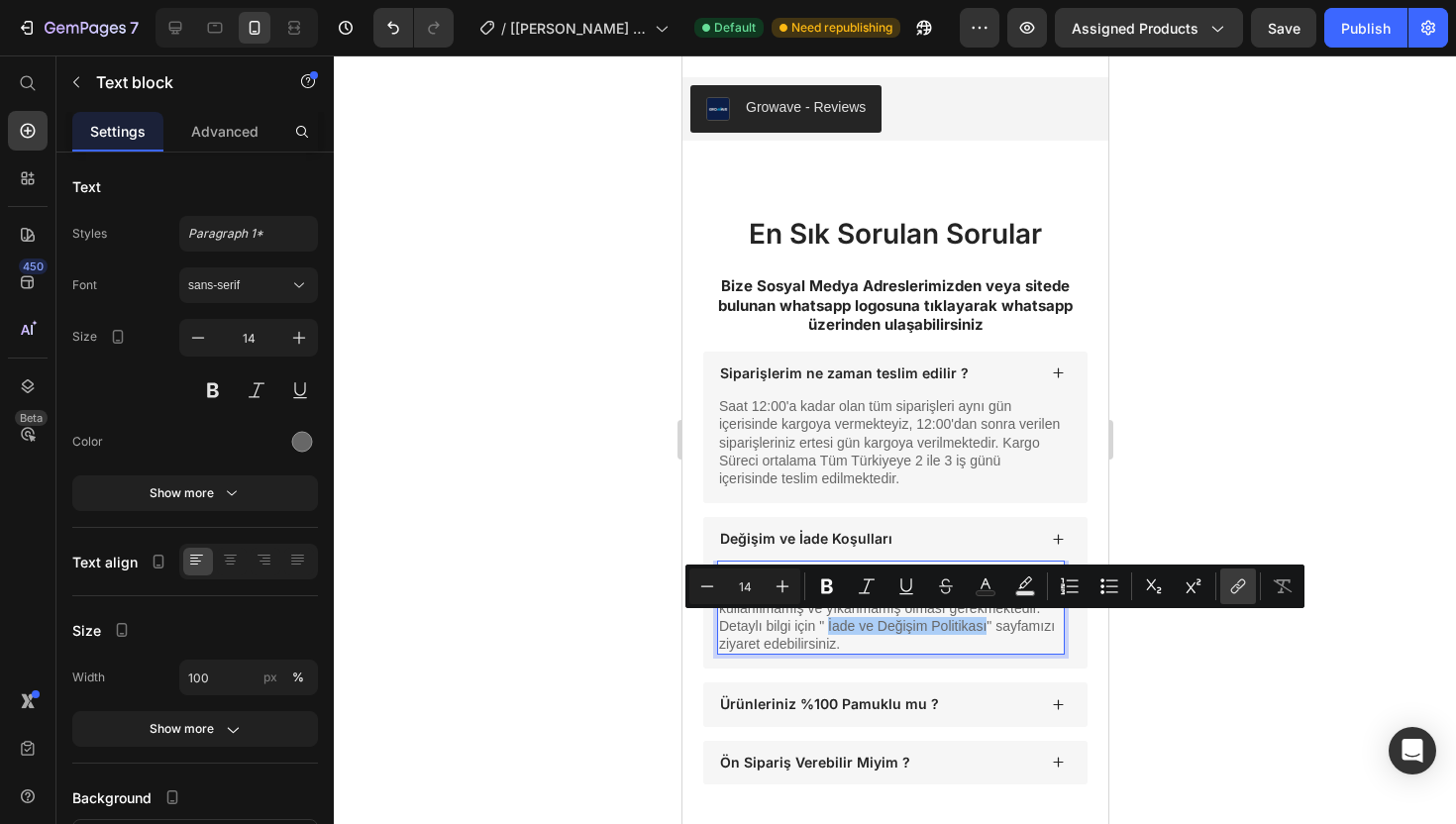 click 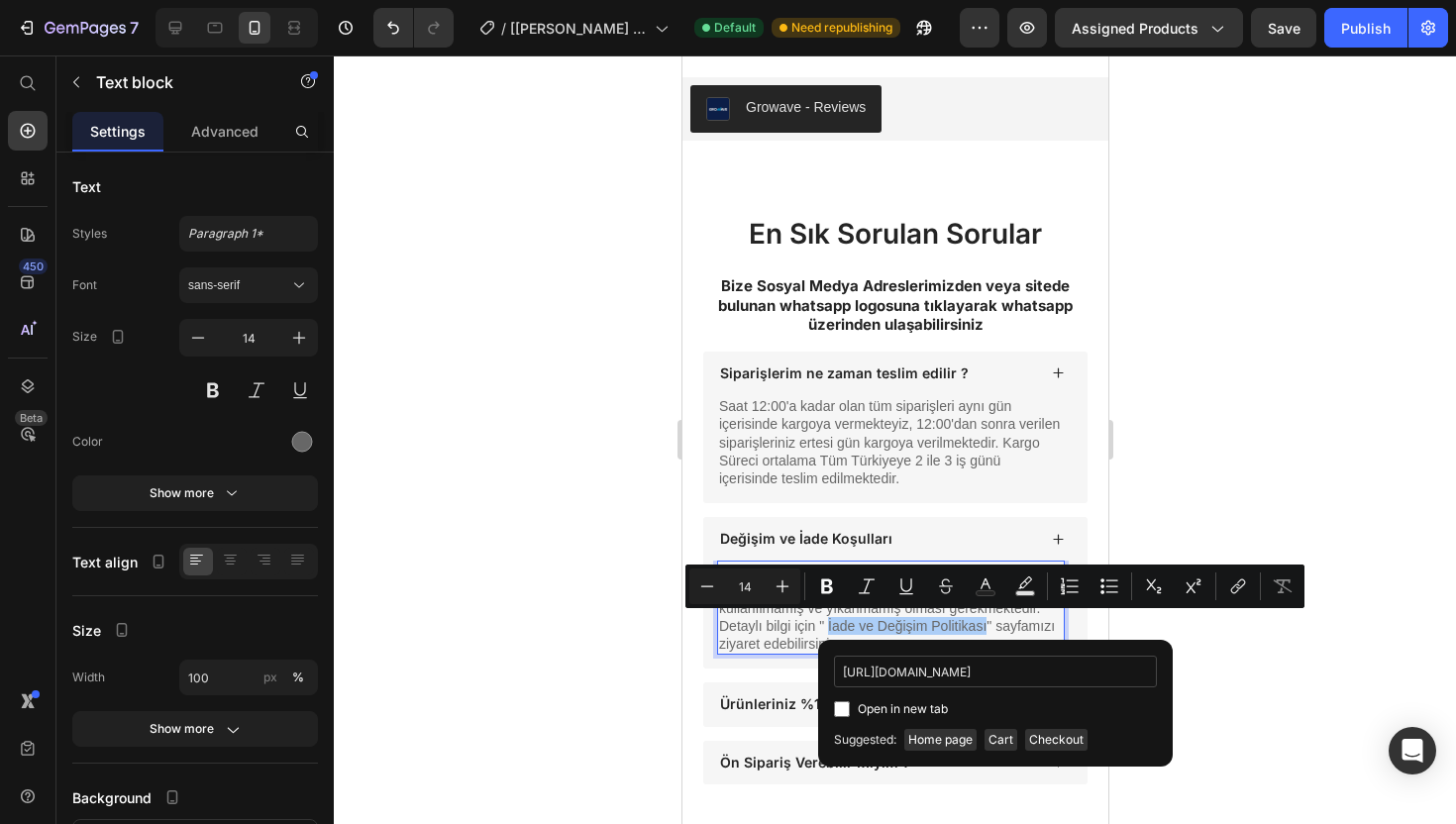 scroll, scrollTop: 0, scrollLeft: 45, axis: horizontal 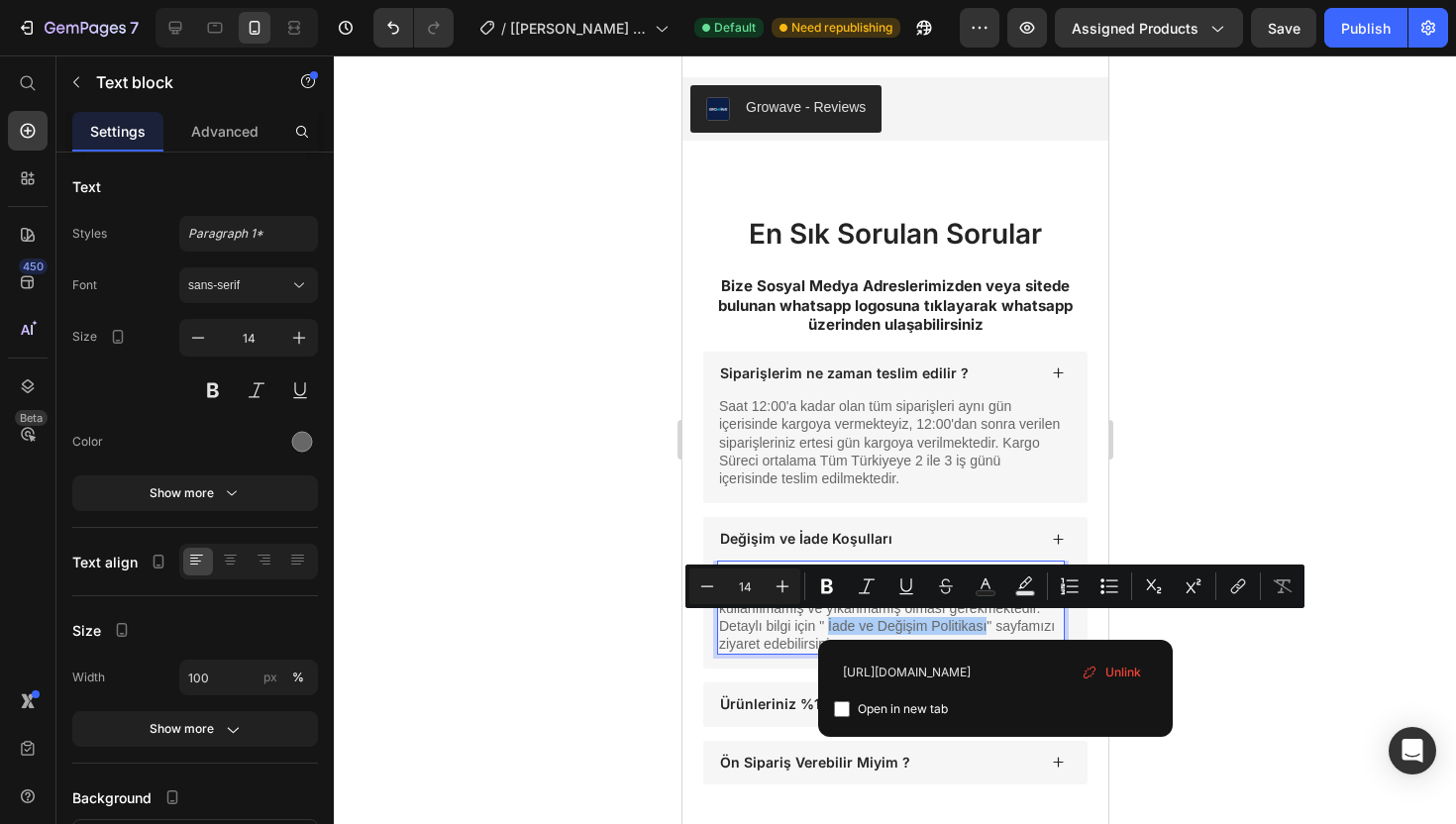 type on "https://www.maiyko.com/policies/refund-policy" 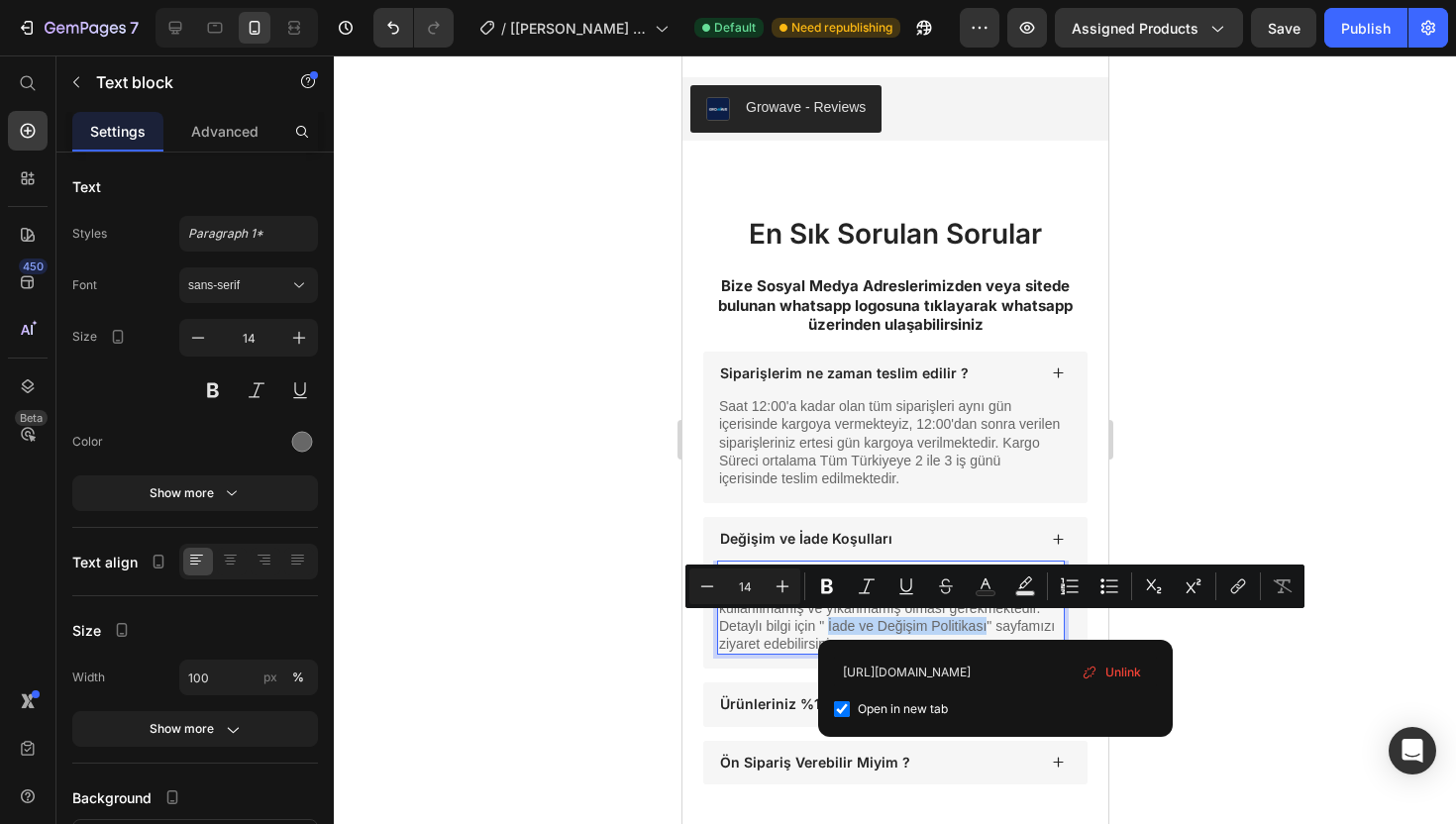 checkbox on "true" 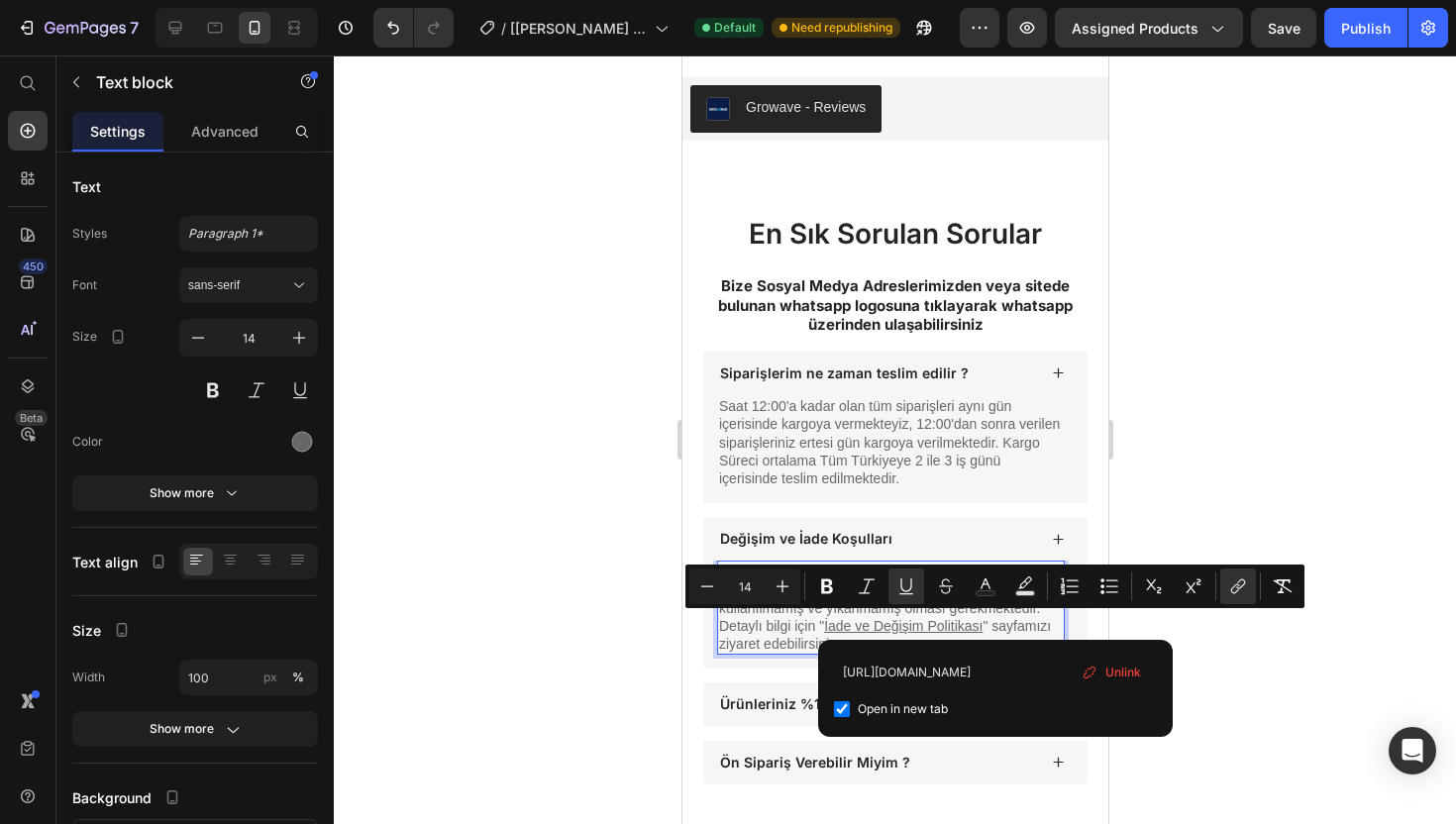 scroll, scrollTop: 0, scrollLeft: 0, axis: both 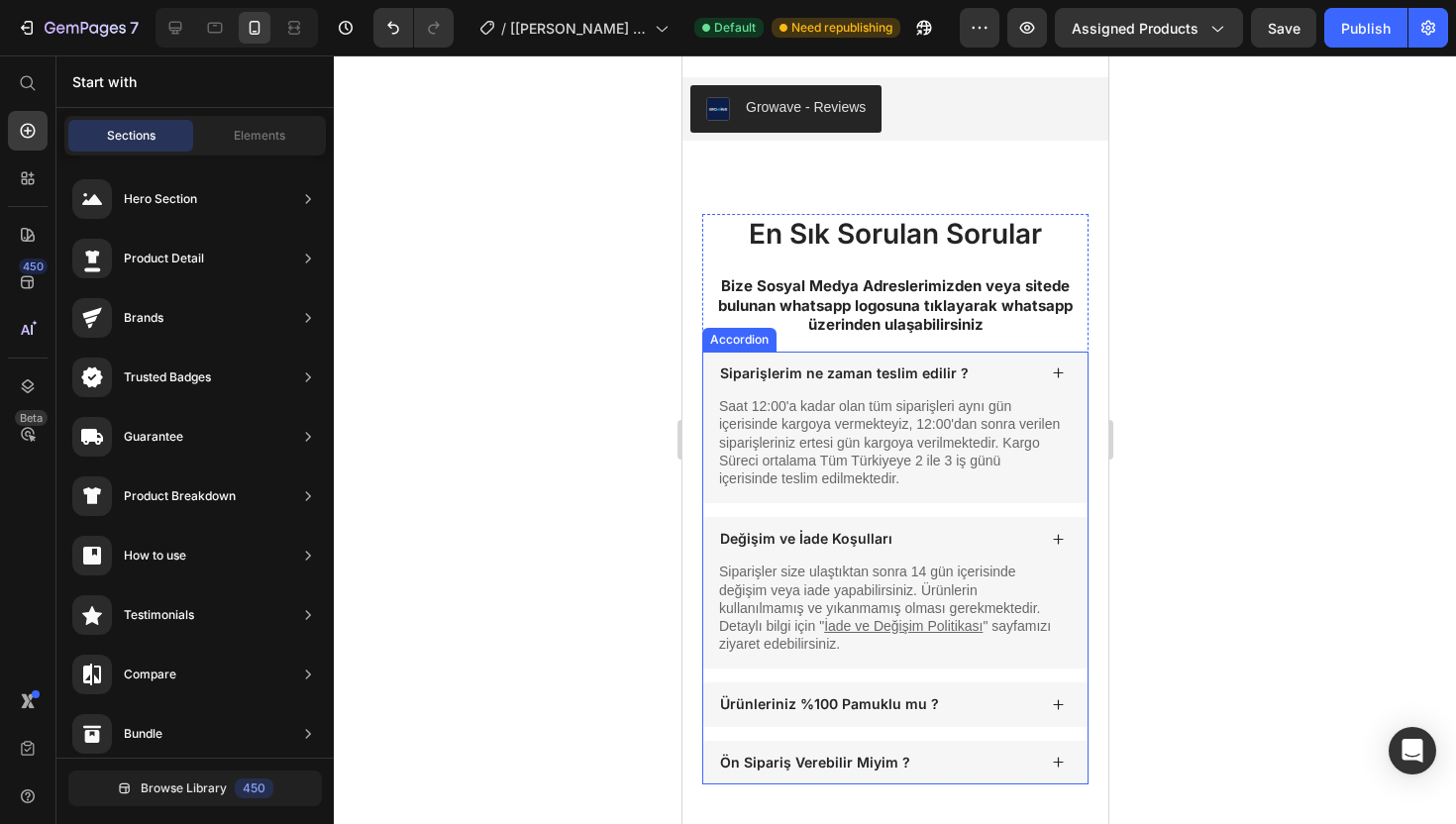 click on "Değişim ve İade Koşulları" at bounding box center (876, 539) 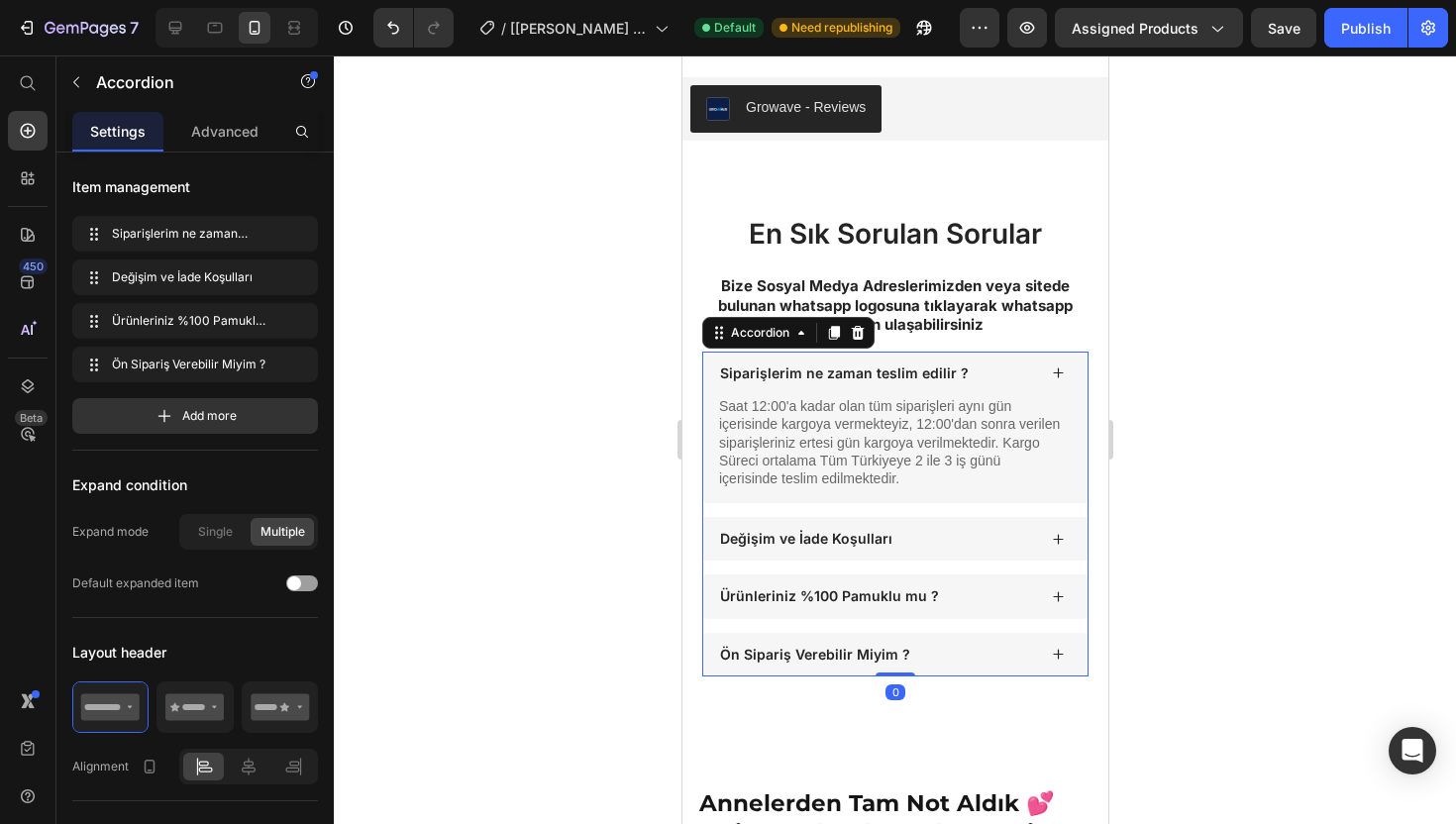 click on "Ürünleriniz %100 Pamuklu mu ?" at bounding box center (876, 596) 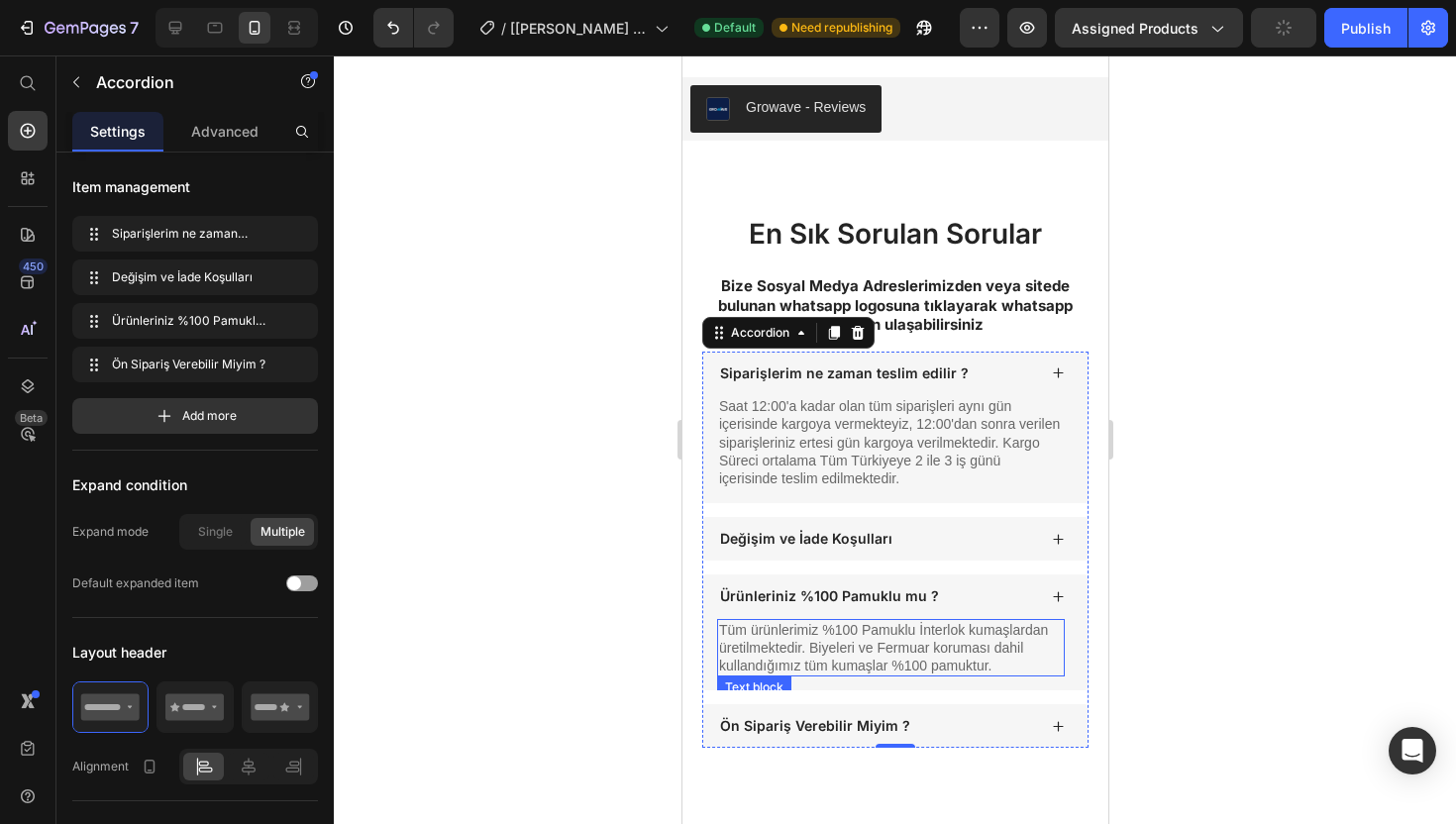 click on "Tüm ürünlerimiz %100 Pamuklu İnterlok kumaşlardan üretilmektedir. Biyeleri ve Fermuar koruması dahil kullandığımız tüm kumaşlar %100 pamuktur." at bounding box center [889, 648] 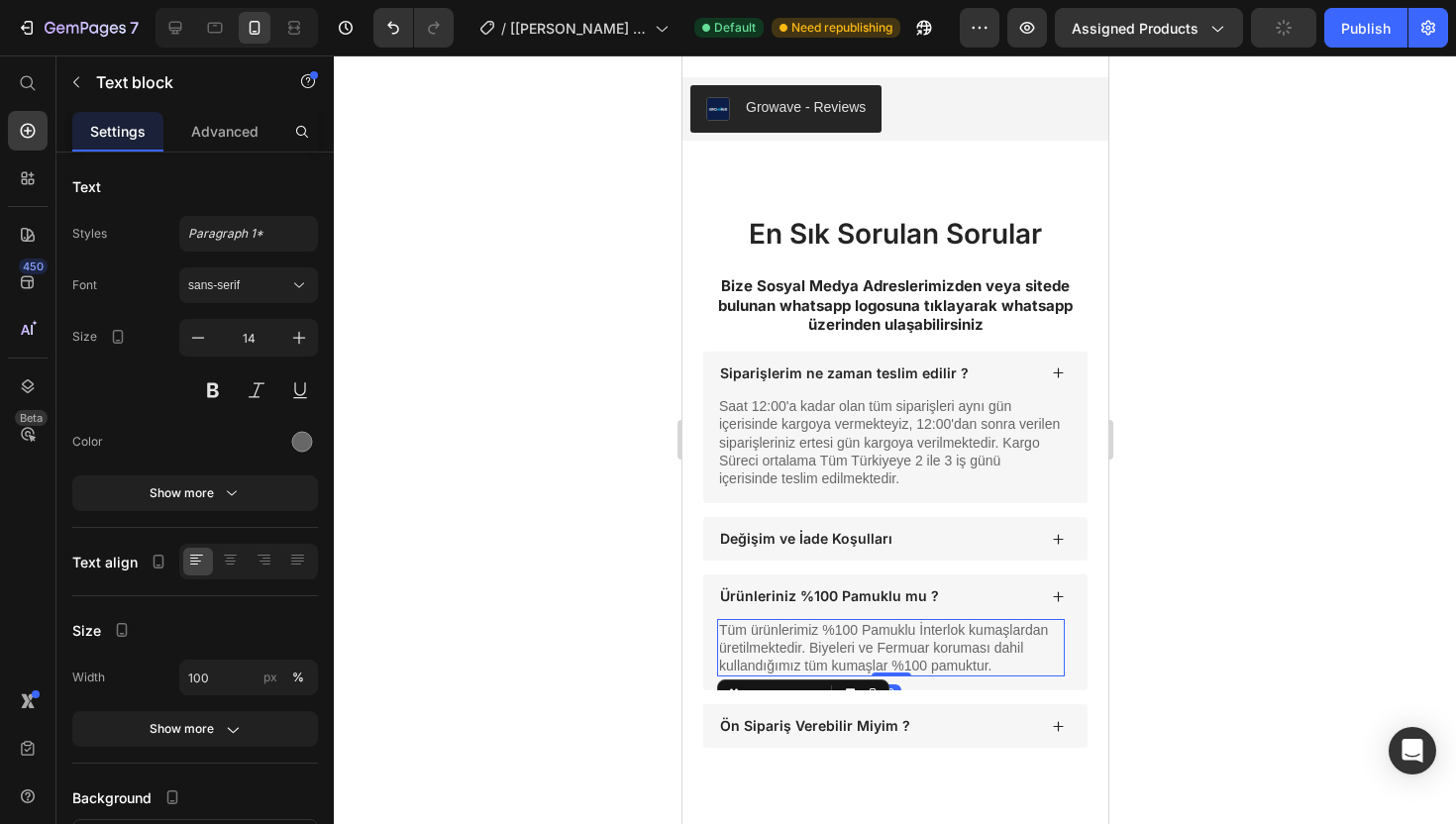 click on "Tüm ürünlerimiz %100 Pamuklu İnterlok kumaşlardan üretilmektedir. Biyeleri ve Fermuar koruması dahil kullandığımız tüm kumaşlar %100 pamuktur." at bounding box center [889, 648] 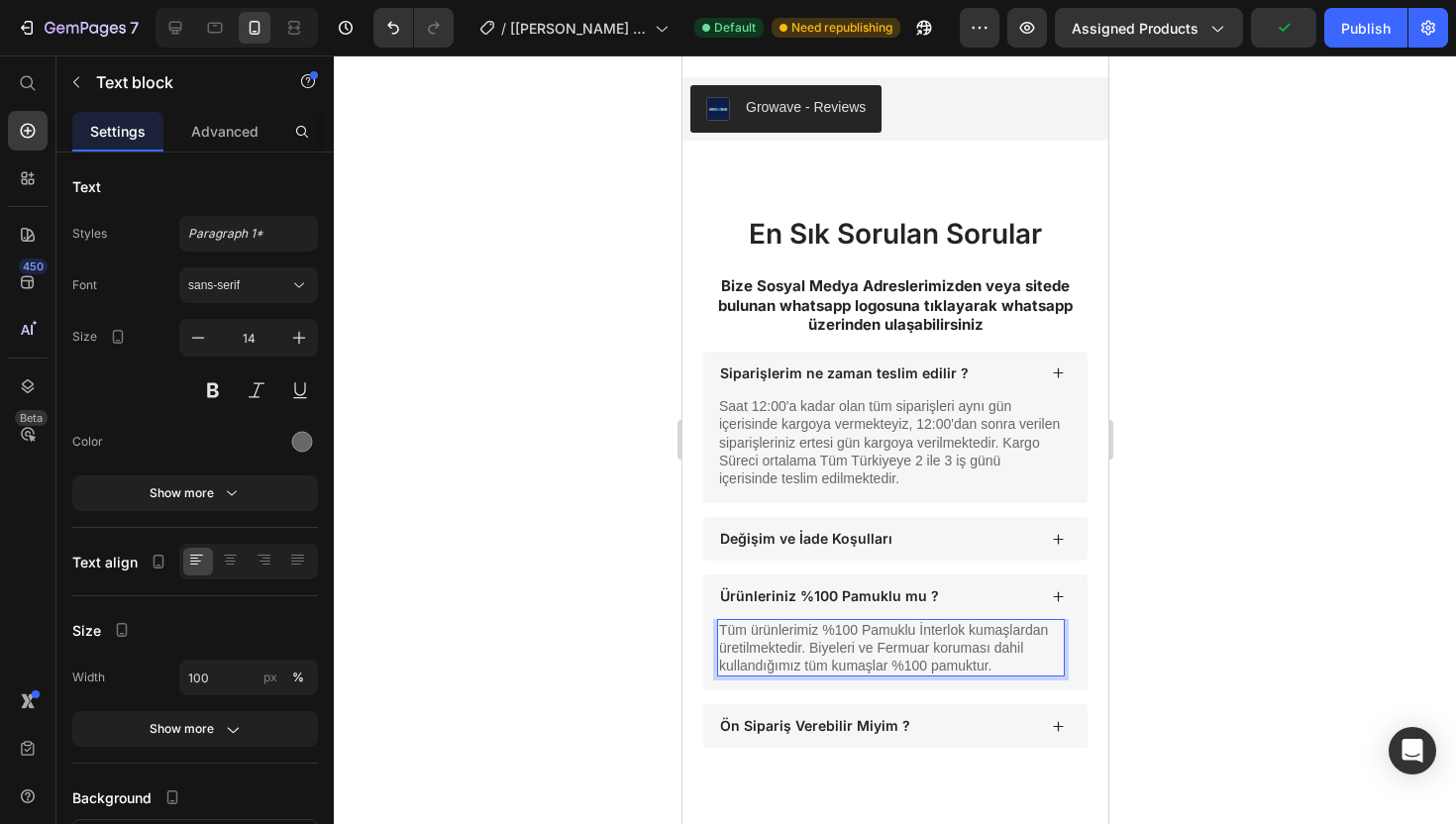 click on "Tüm ürünlerimiz %100 Pamuklu İnterlok kumaşlardan üretilmektedir. Biyeleri ve Fermuar koruması dahil kullandığımız tüm kumaşlar %100 pamuktur." at bounding box center (889, 648) 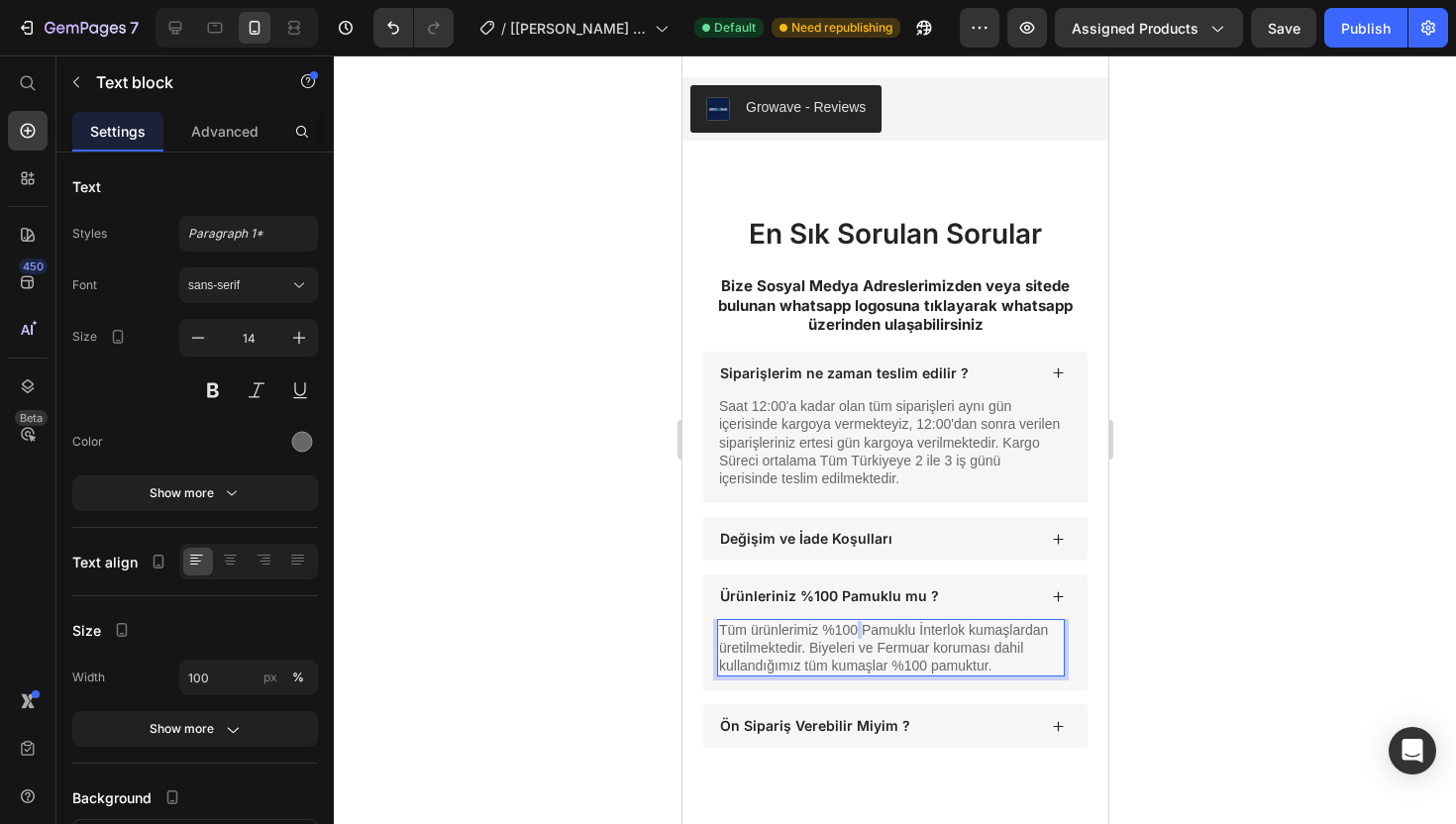 click on "Tüm ürünlerimiz %100 Pamuklu İnterlok kumaşlardan üretilmektedir. Biyeleri ve Fermuar koruması dahil kullandığımız tüm kumaşlar %100 pamuktur." at bounding box center (889, 648) 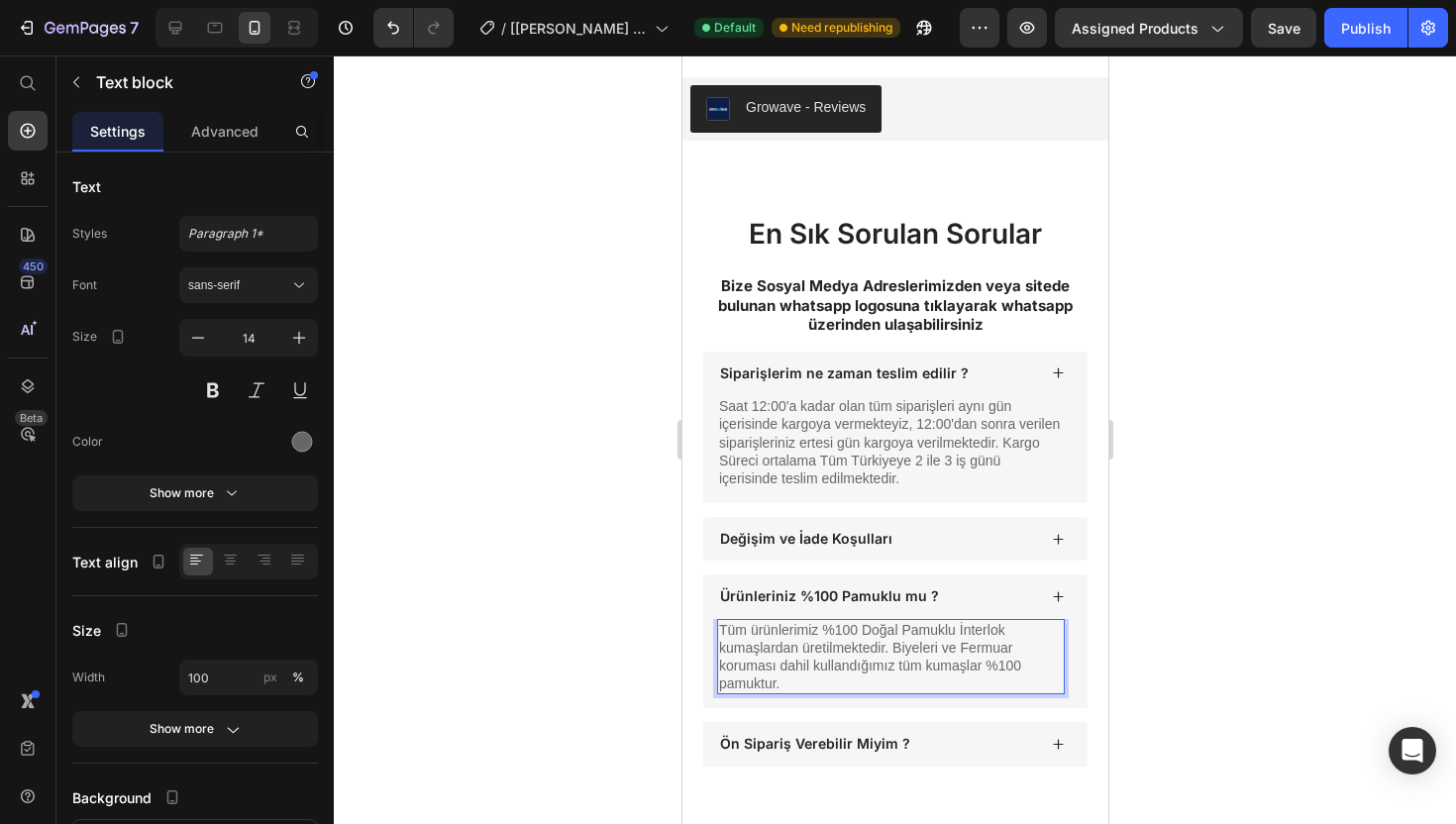 click on "Tüm ürünlerimiz %100 Doğal Pamuklu İnterlok kumaşlardan üretilmektedir. Biyeleri ve Fermuar koruması dahil kullandığımız tüm kumaşlar %100 pamuktur." at bounding box center (889, 657) 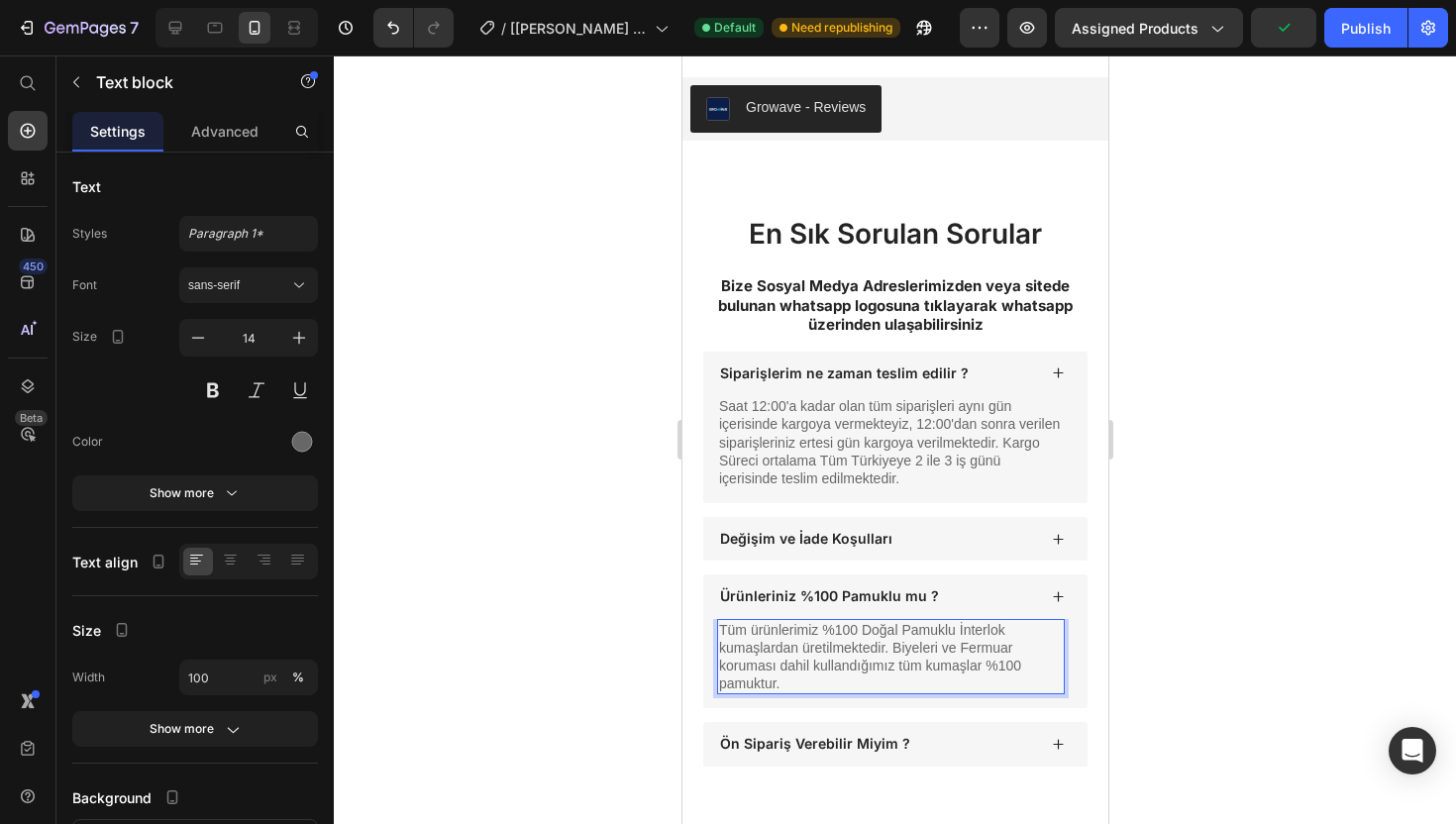click on "Tüm ürünlerimiz %100 Doğal Pamuklu İnterlok kumaşlardan üretilmektedir. Biyeleri ve Fermuar koruması dahil kullandığımız tüm kumaşlar %100 pamuktur." at bounding box center (889, 657) 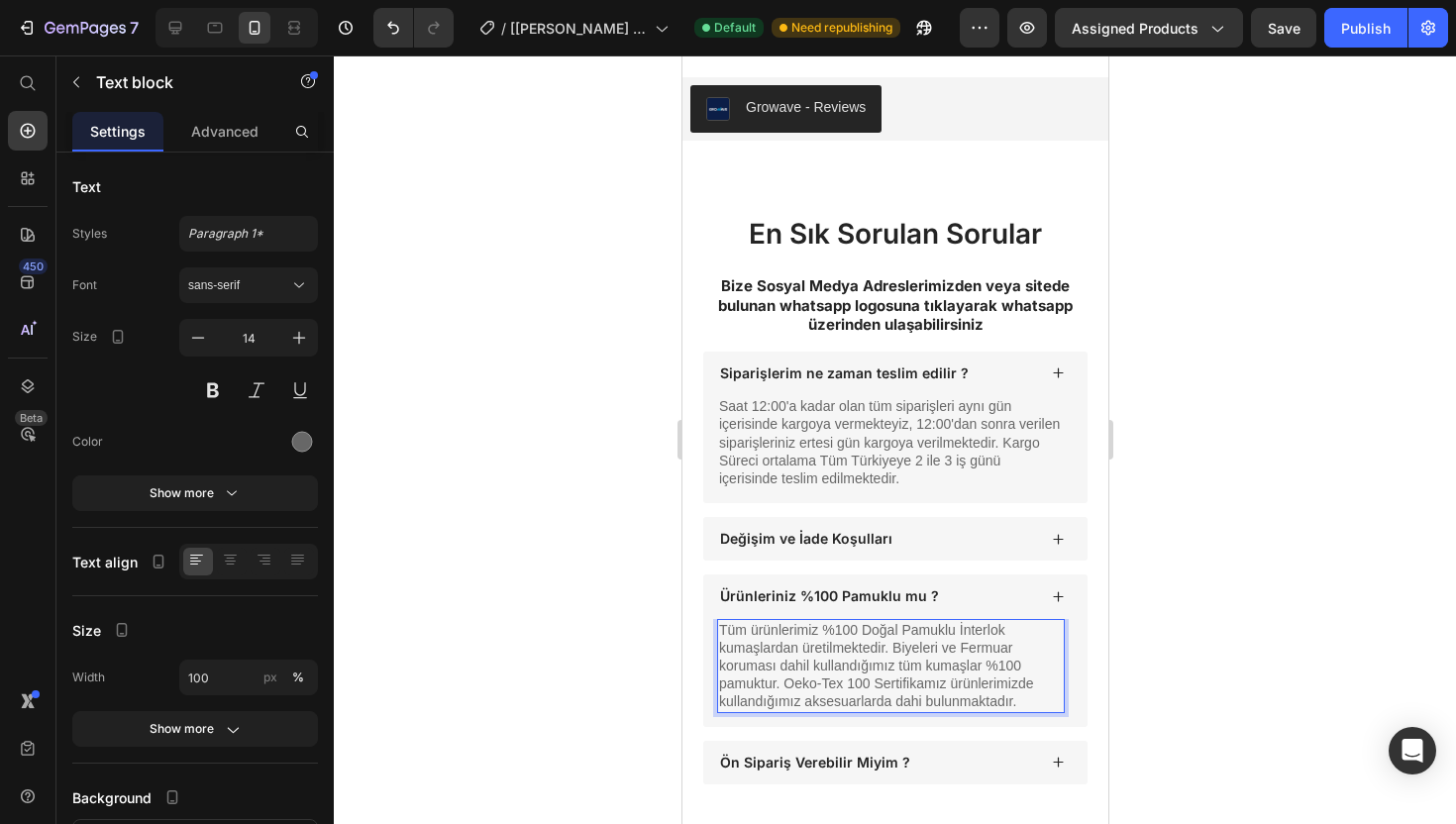 click on "Tüm ürünlerimiz %100 Doğal Pamuklu İnterlok kumaşlardan üretilmektedir. Biyeleri ve Fermuar koruması dahil kullandığımız tüm kumaşlar %100 pamuktur. Oeko-Tex 100 Sertifikamız ürünlerimizde kullandığımız aksesuarlarda dahi bulunmaktadır." at bounding box center (889, 666) 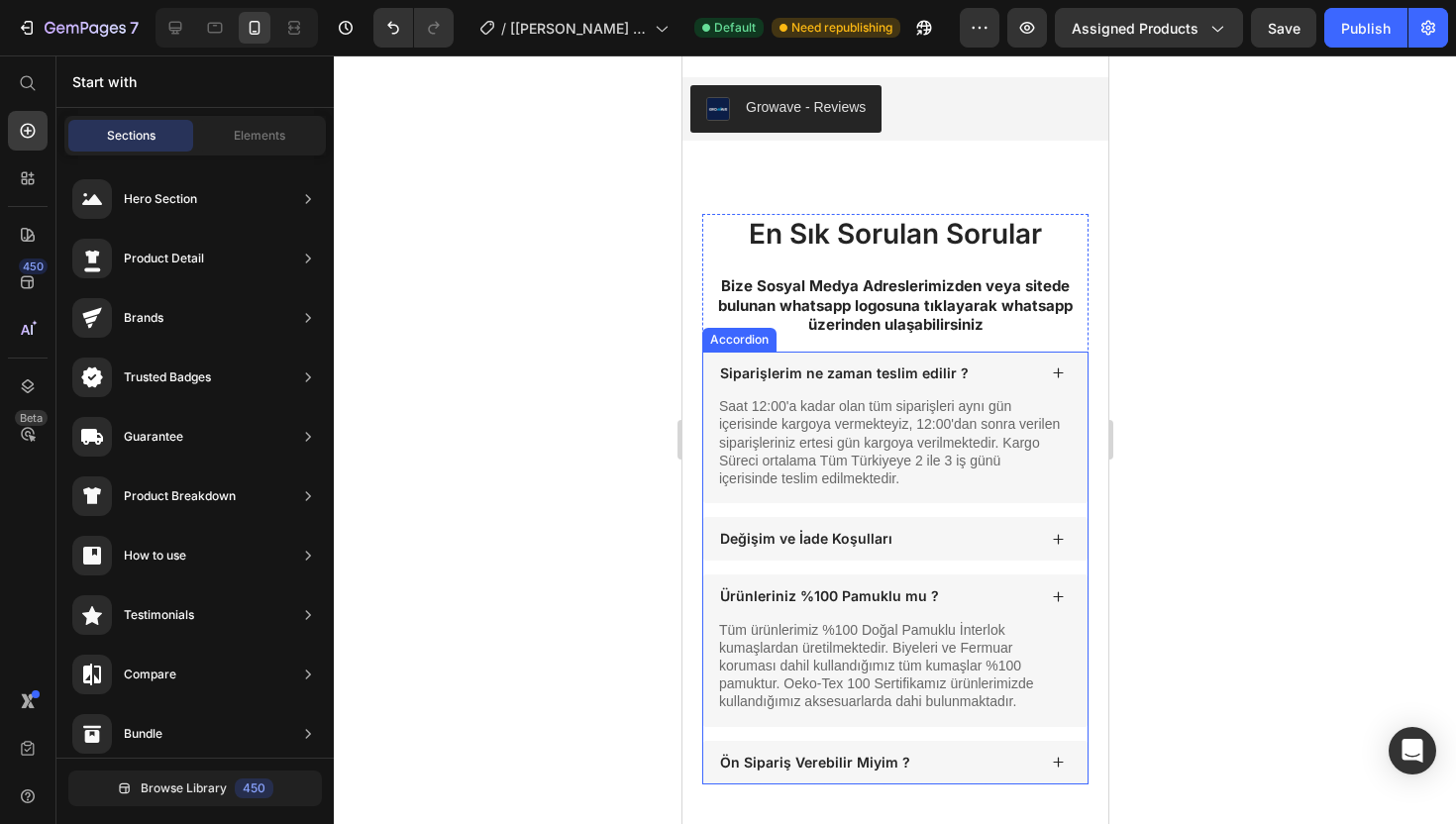 click on "Ürünleriniz %100 Pamuklu mu ?" at bounding box center [894, 596] 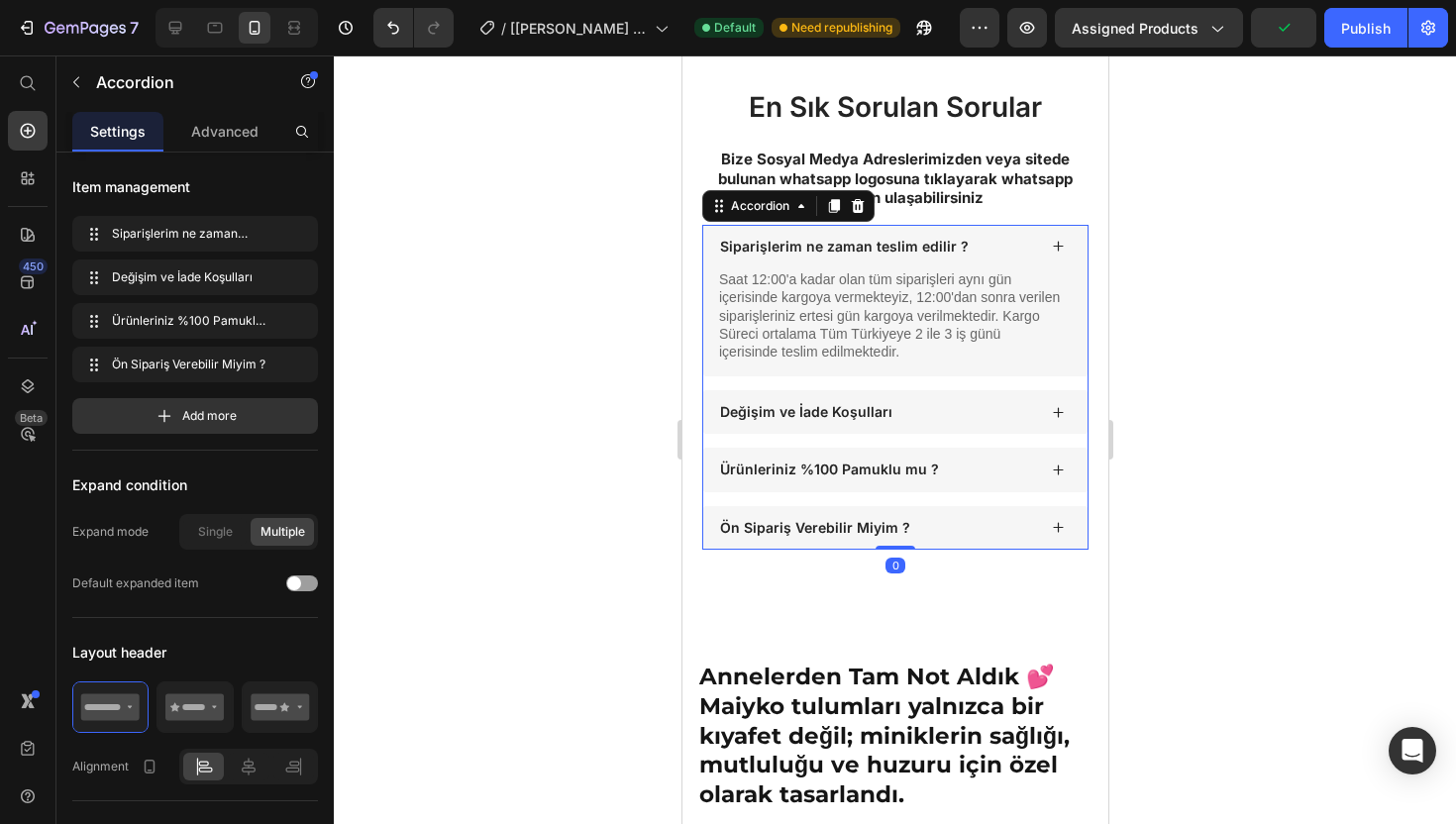 scroll, scrollTop: 2128, scrollLeft: 0, axis: vertical 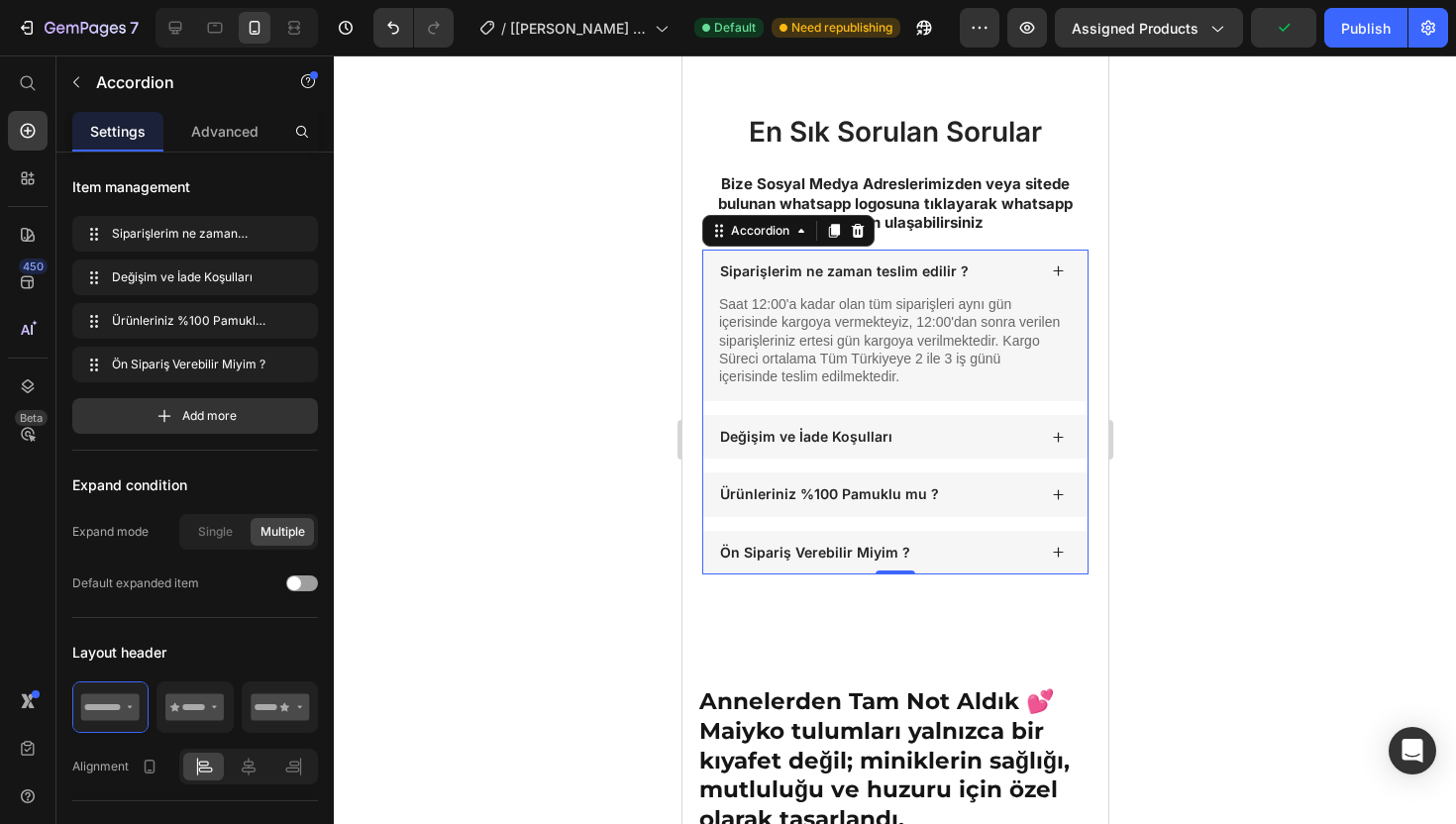 click on "Ön Sipariş Verebilir Miyim ?" at bounding box center [876, 553] 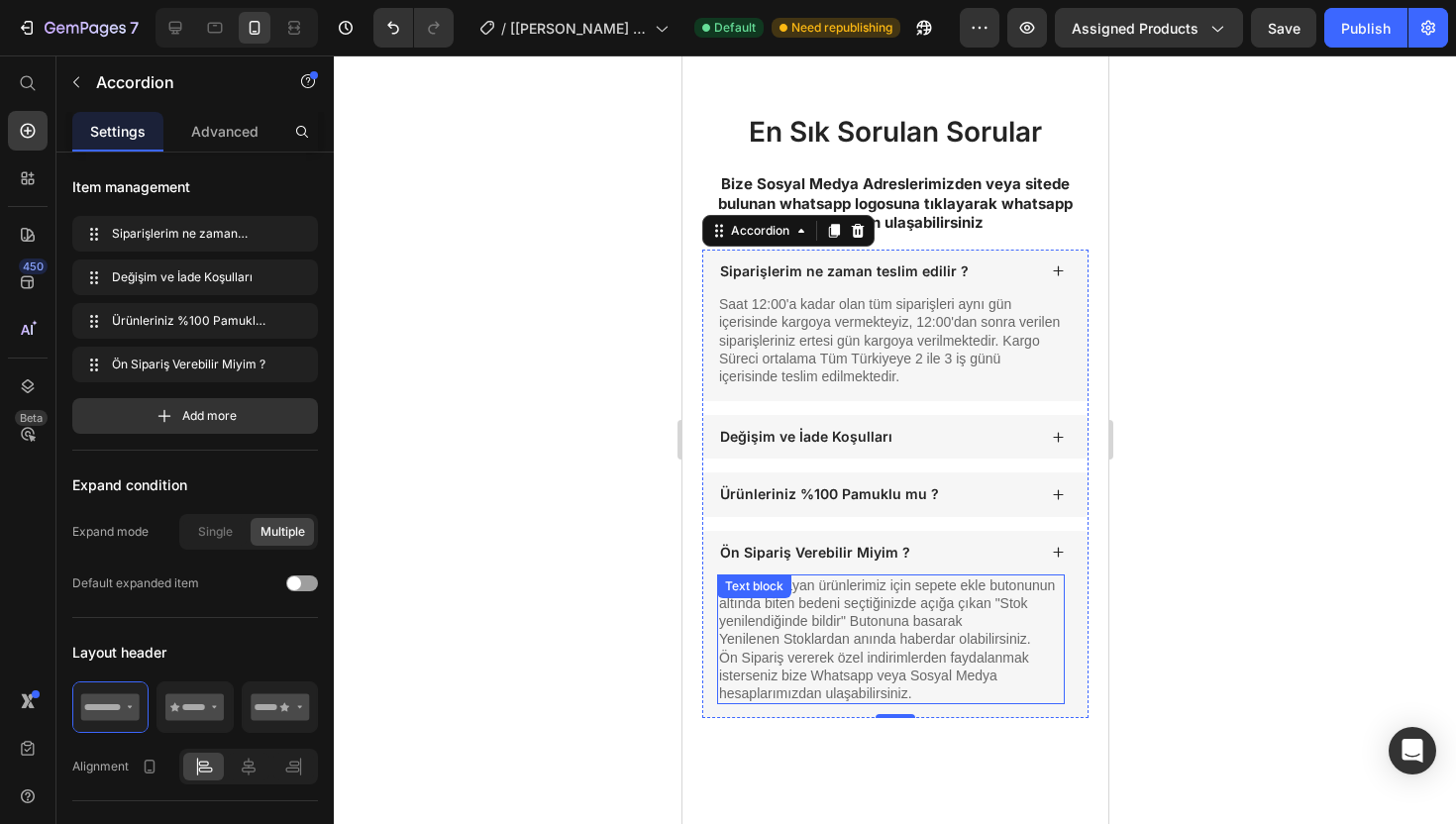 click on "Ön Sipariş vererek özel indirimlerden faydalanmak isterseniz bize Whatsapp veya Sosyal Medya hesaplarımızdan ulaşabilirsiniz." at bounding box center (889, 675) 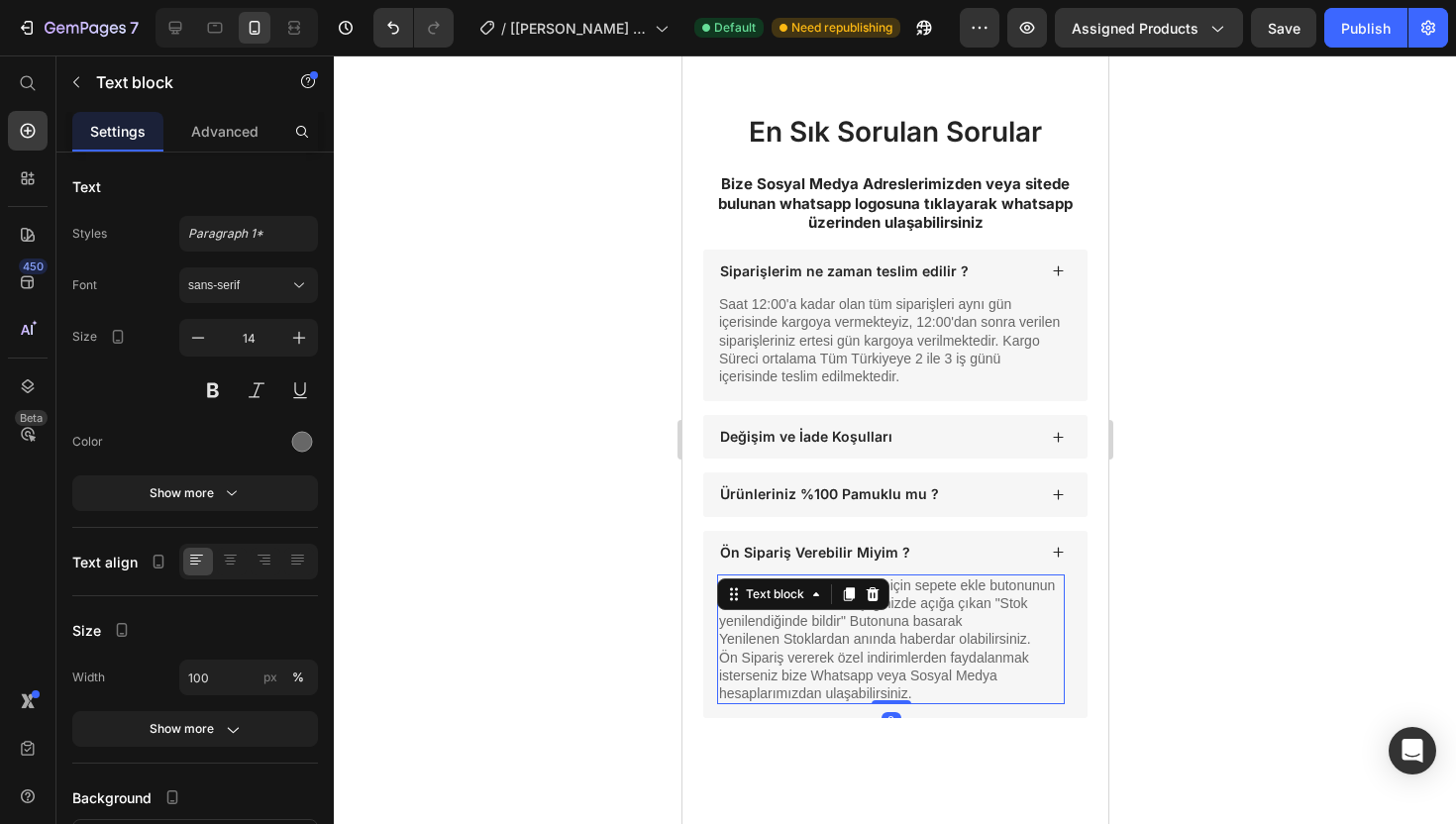 click 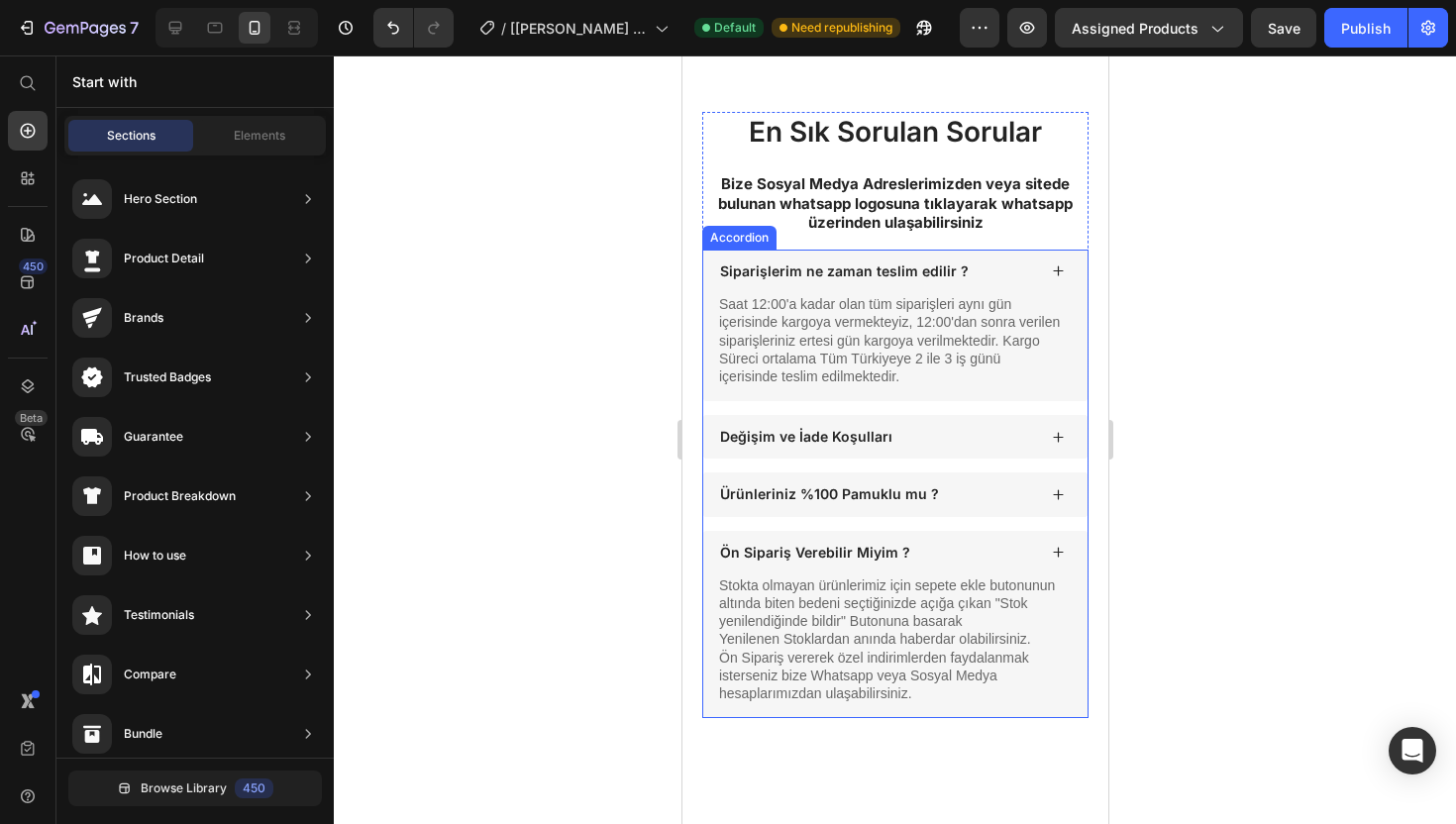 click on "Ön Sipariş Verebilir Miyim ?" at bounding box center (876, 553) 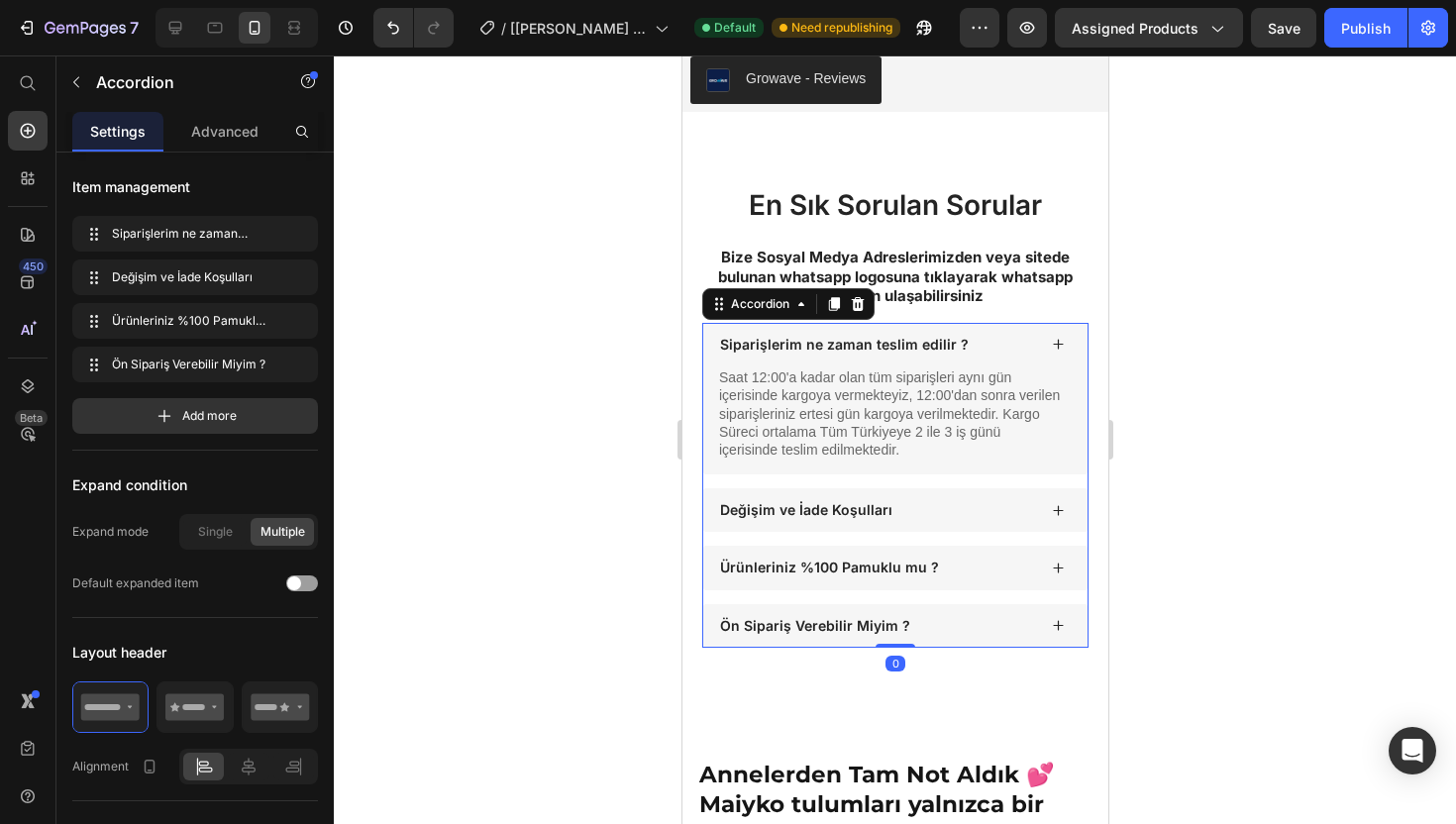 scroll, scrollTop: 1979, scrollLeft: 0, axis: vertical 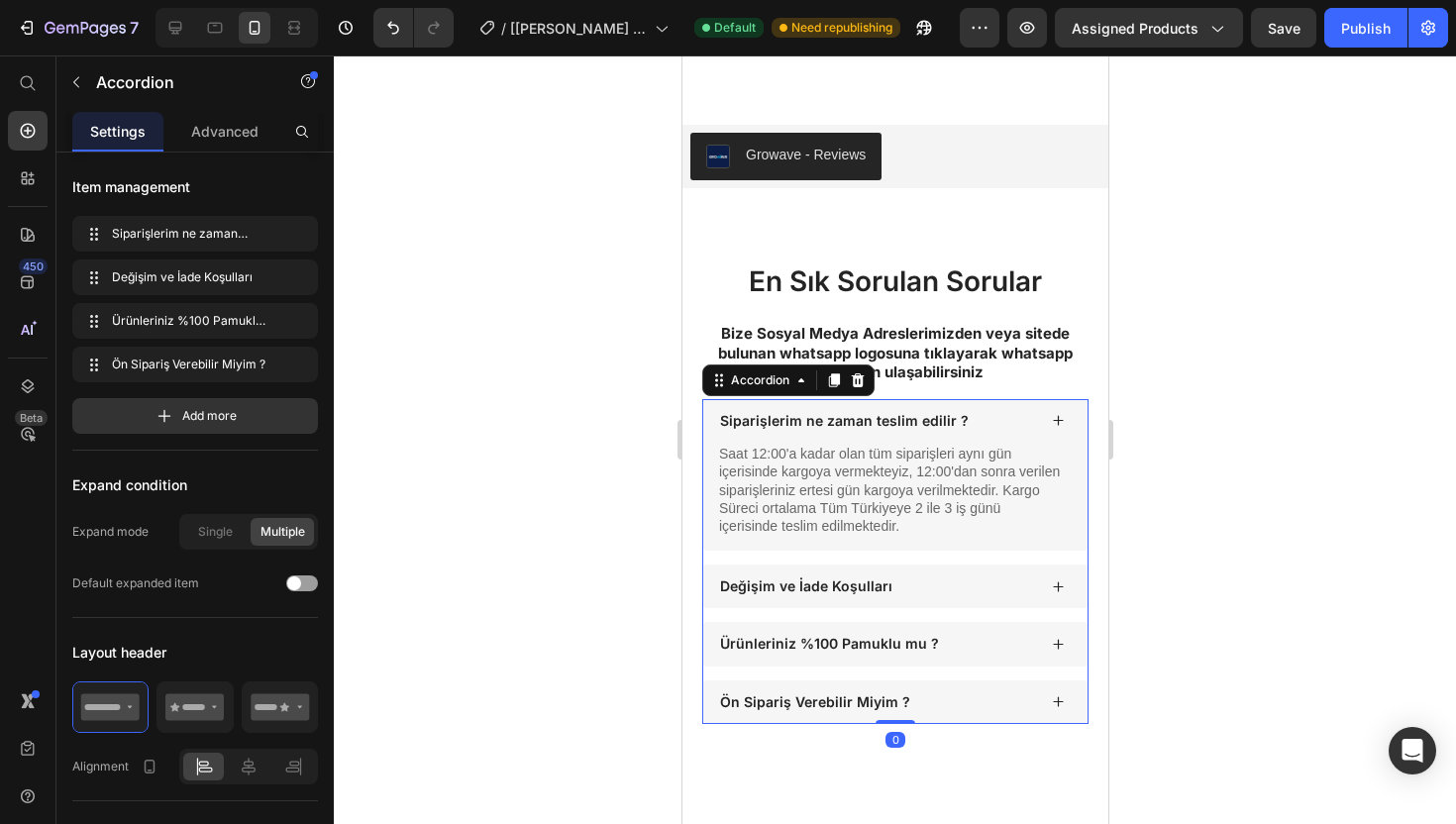 click 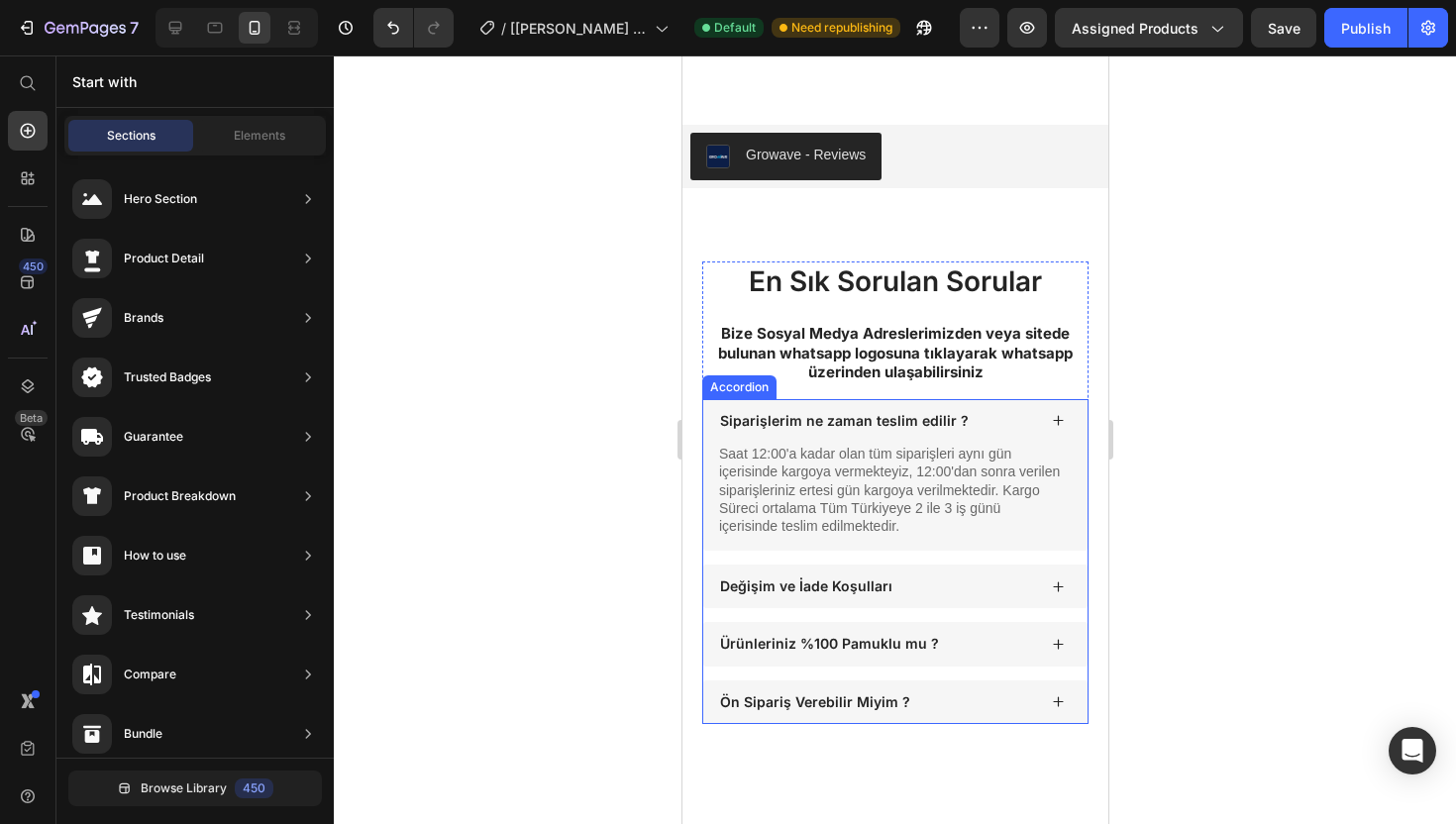 click on "Siparişlerim ne zaman teslim edilir ?" at bounding box center (894, 421) 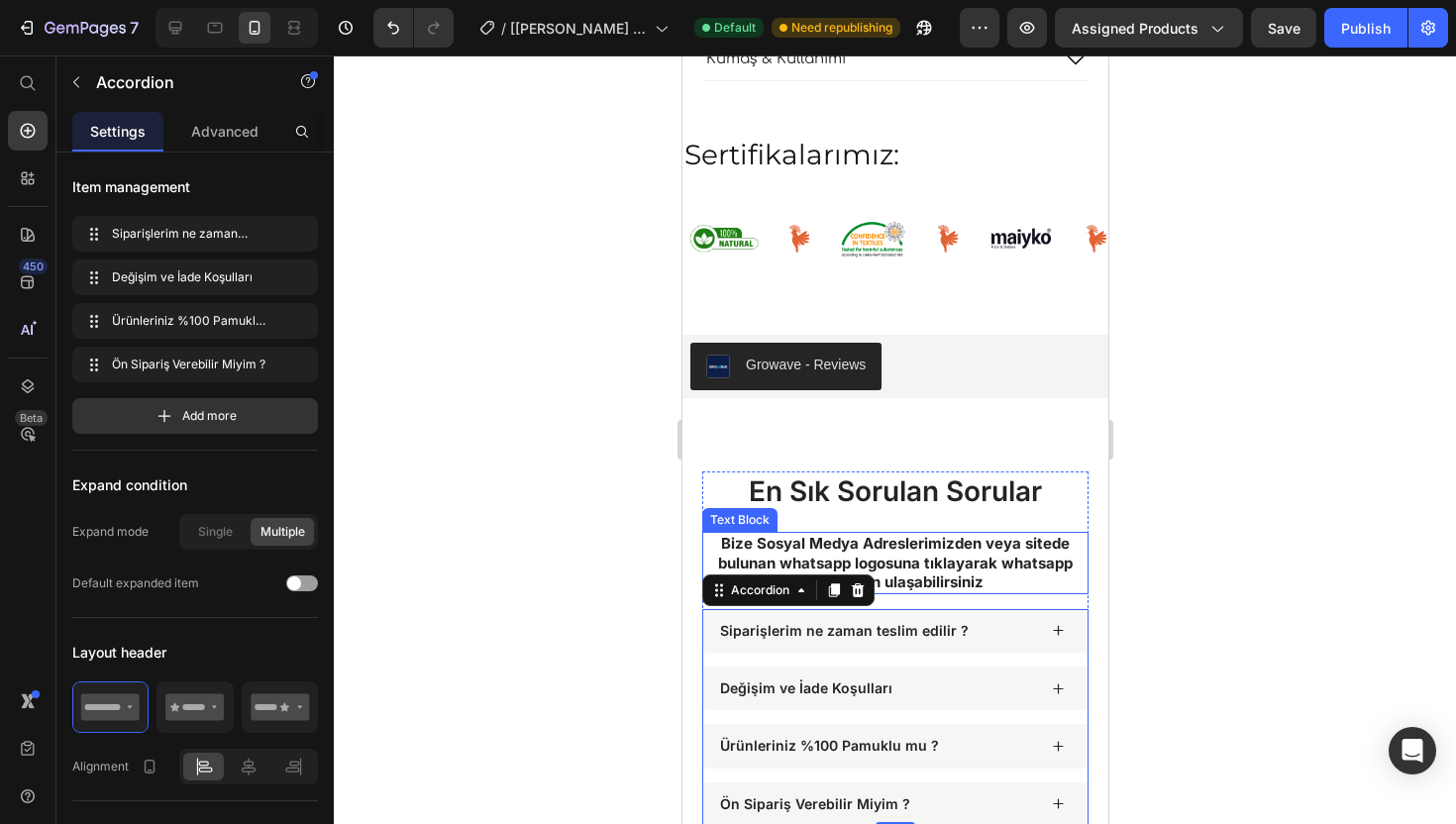 scroll, scrollTop: 1773, scrollLeft: 0, axis: vertical 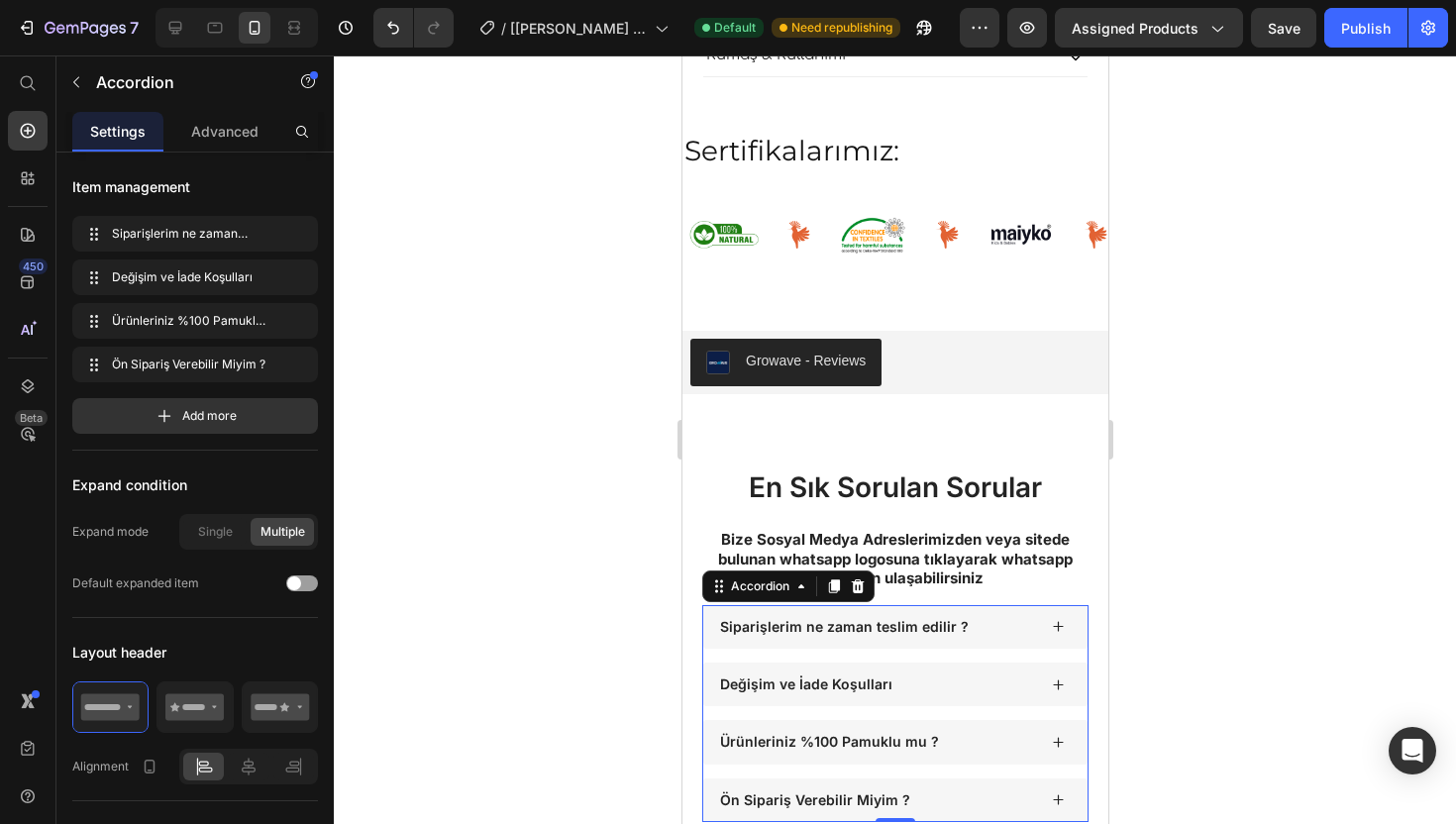 click 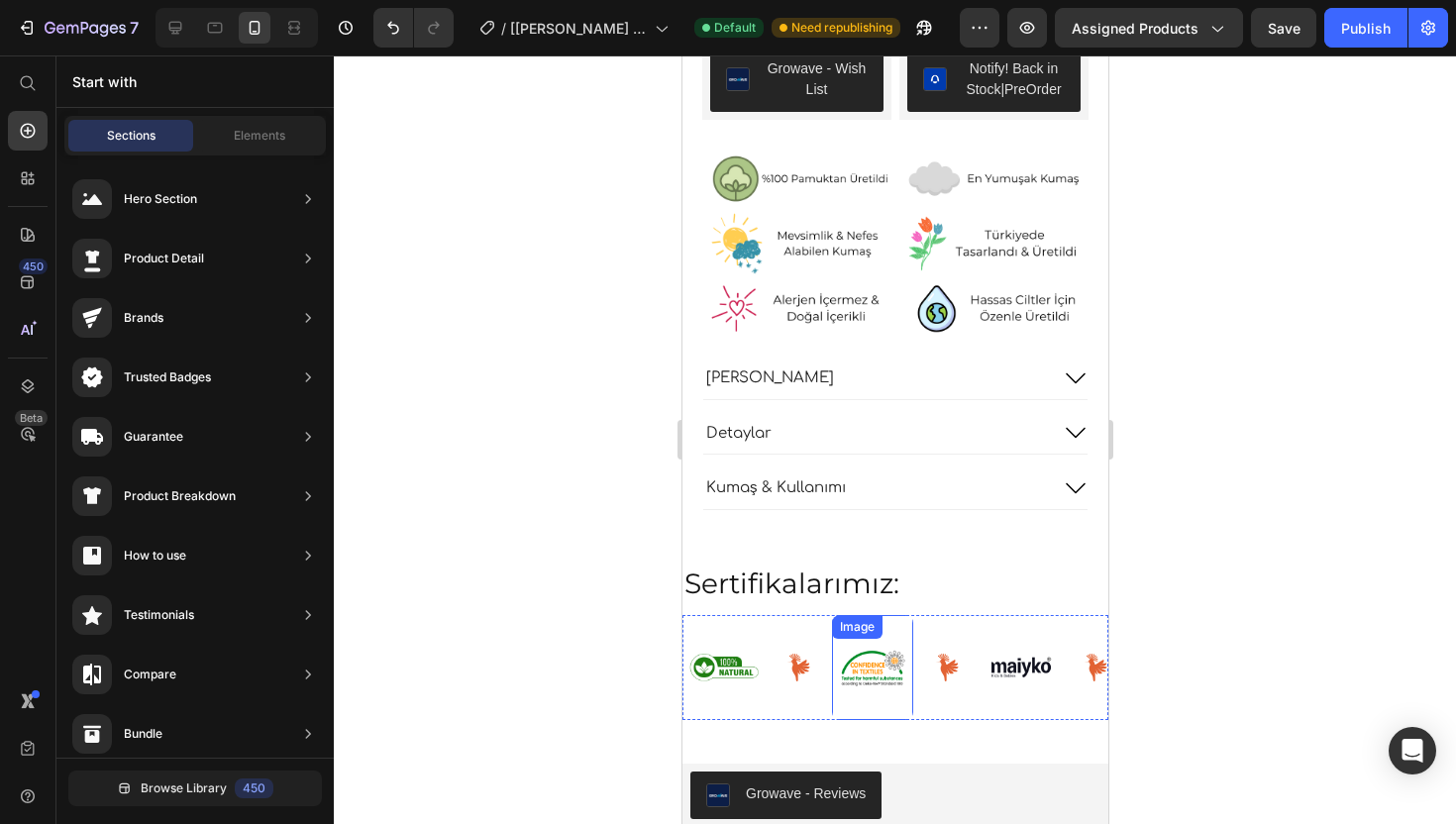 scroll, scrollTop: 1288, scrollLeft: 0, axis: vertical 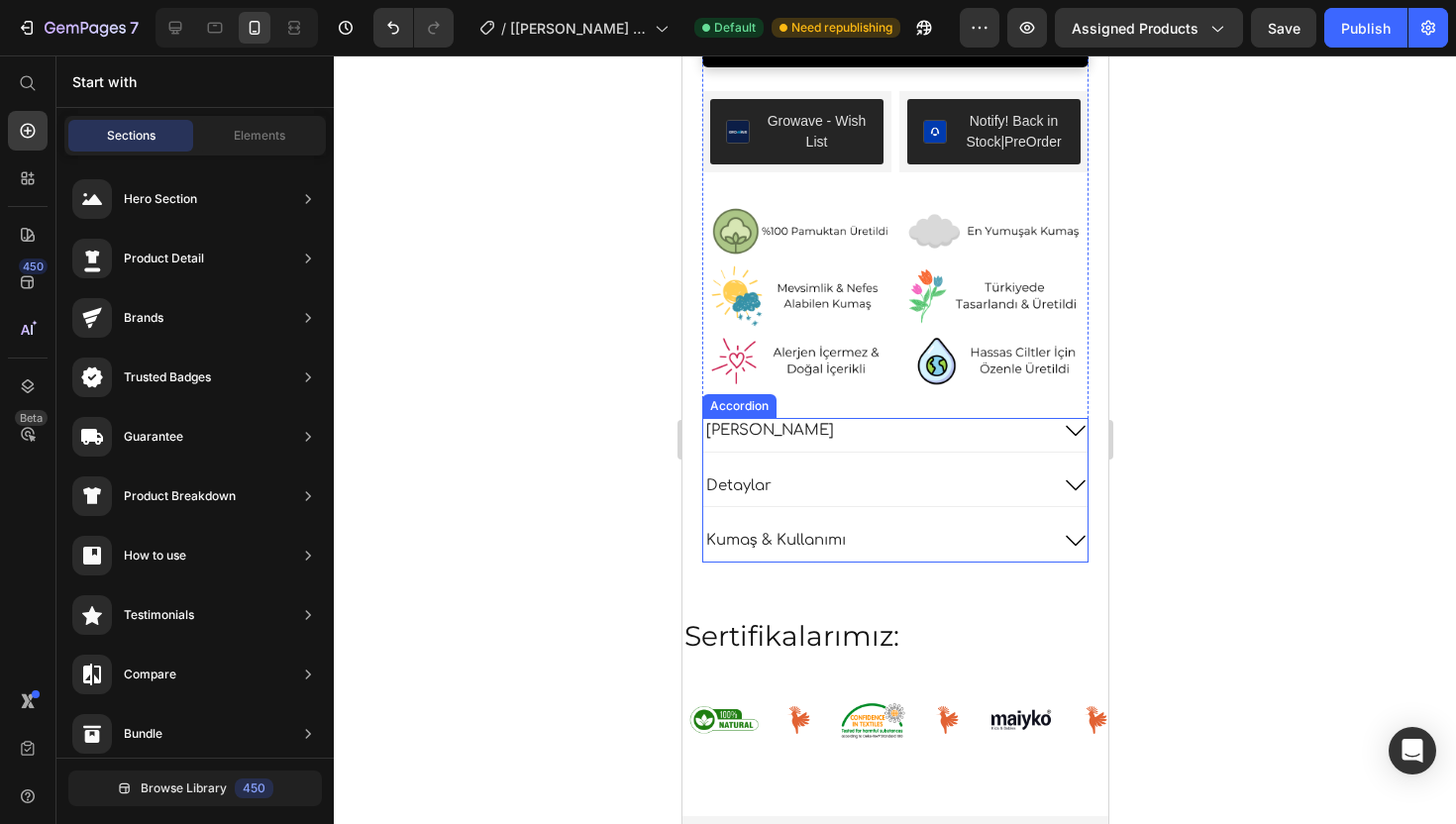 click on "Neden Seviyoruz" at bounding box center (875, 431) 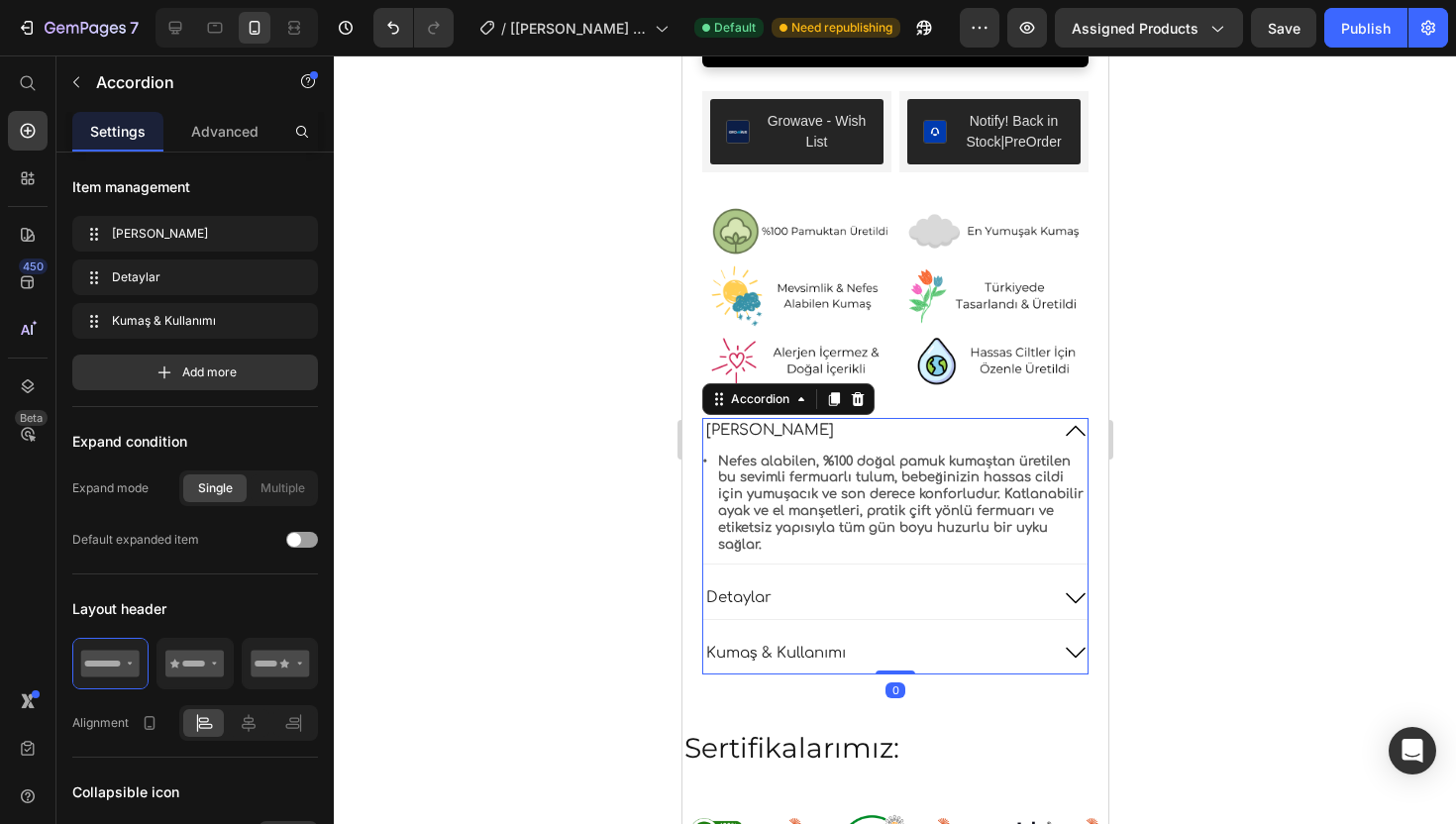 click on "Neden Seviyoruz" at bounding box center (875, 431) 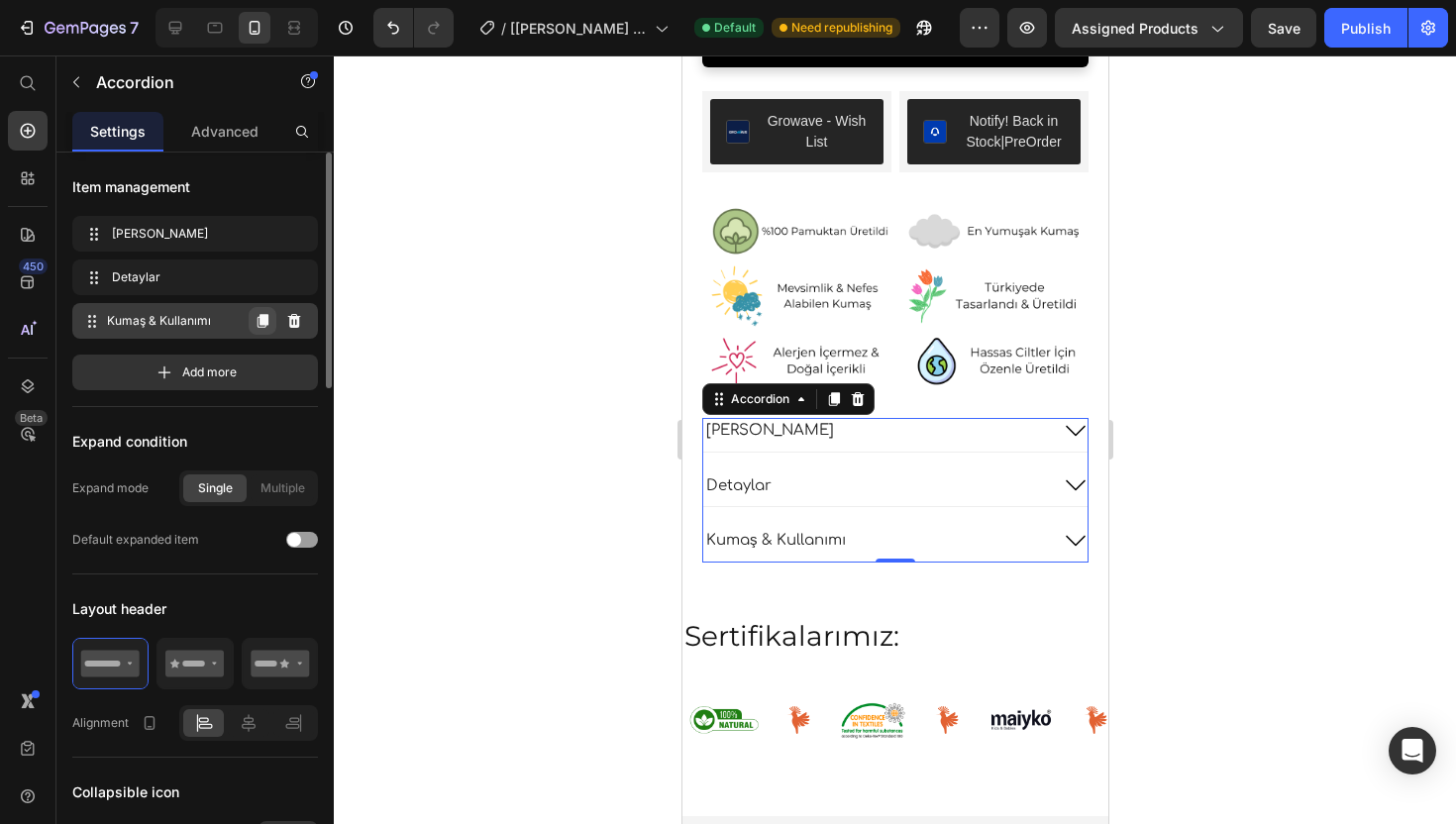 click 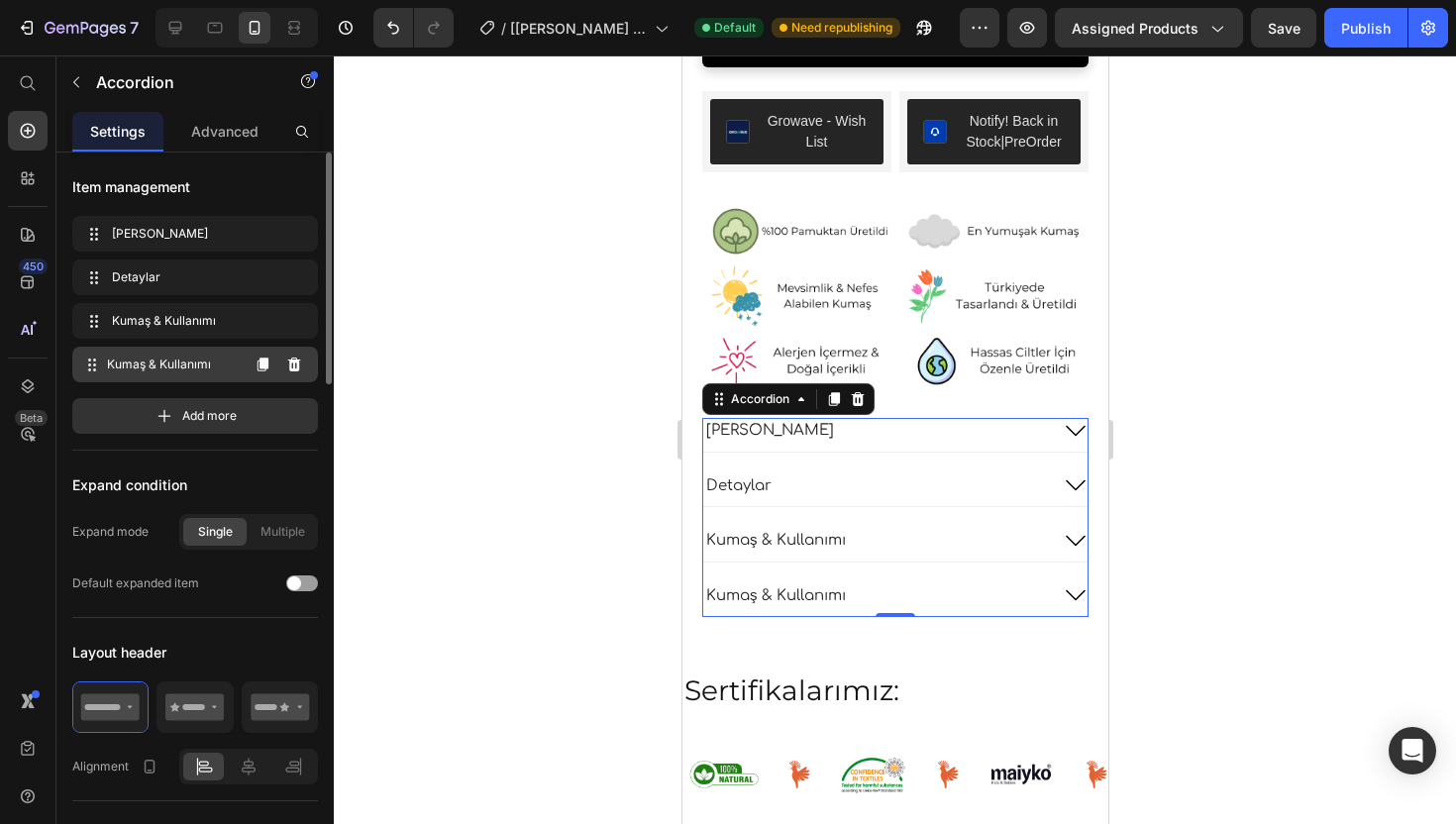 click on "Kumaş & Kullanımı" at bounding box center (172, 364) 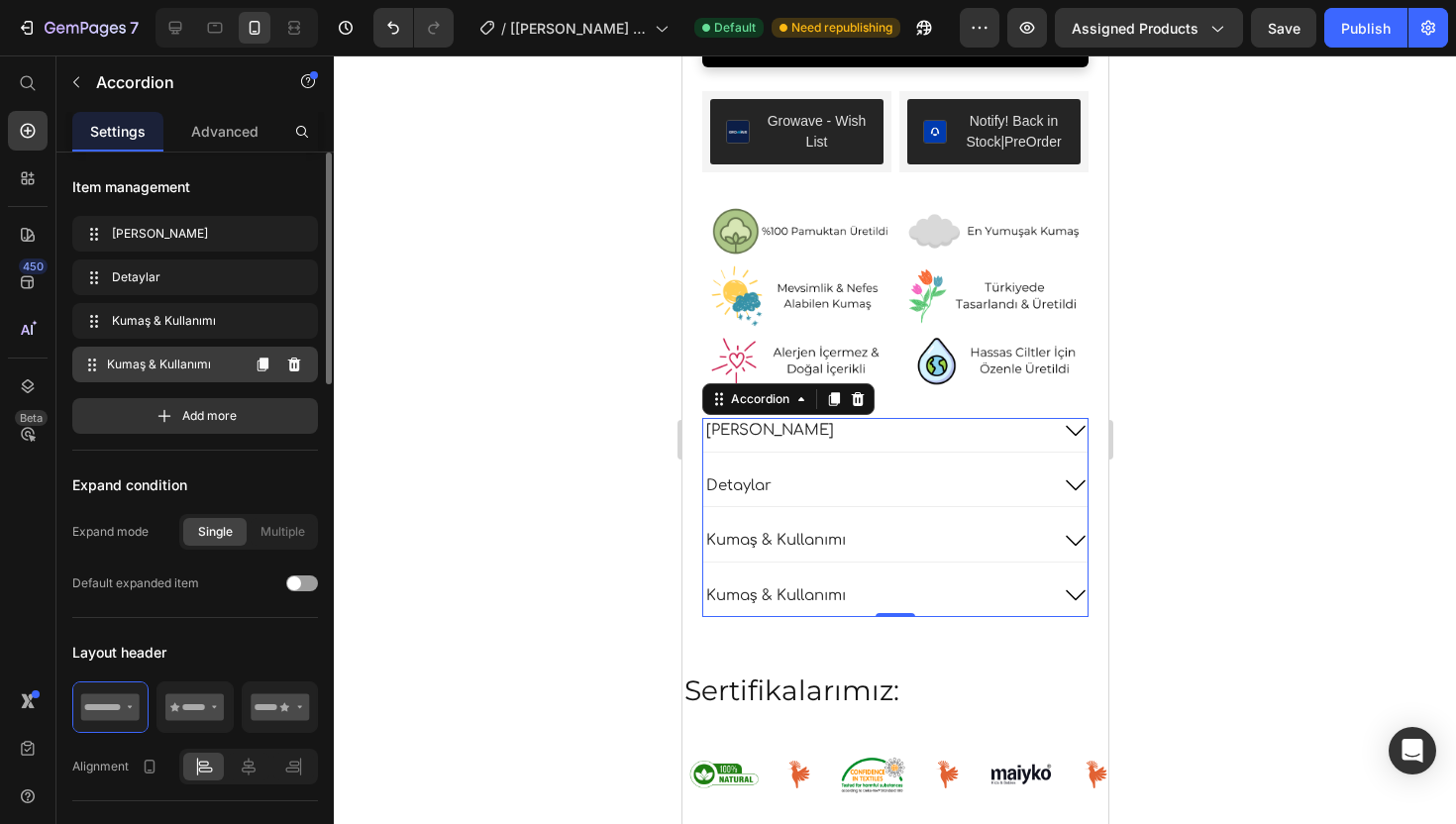 click on "Kumaş & Kullanımı" at bounding box center (172, 364) 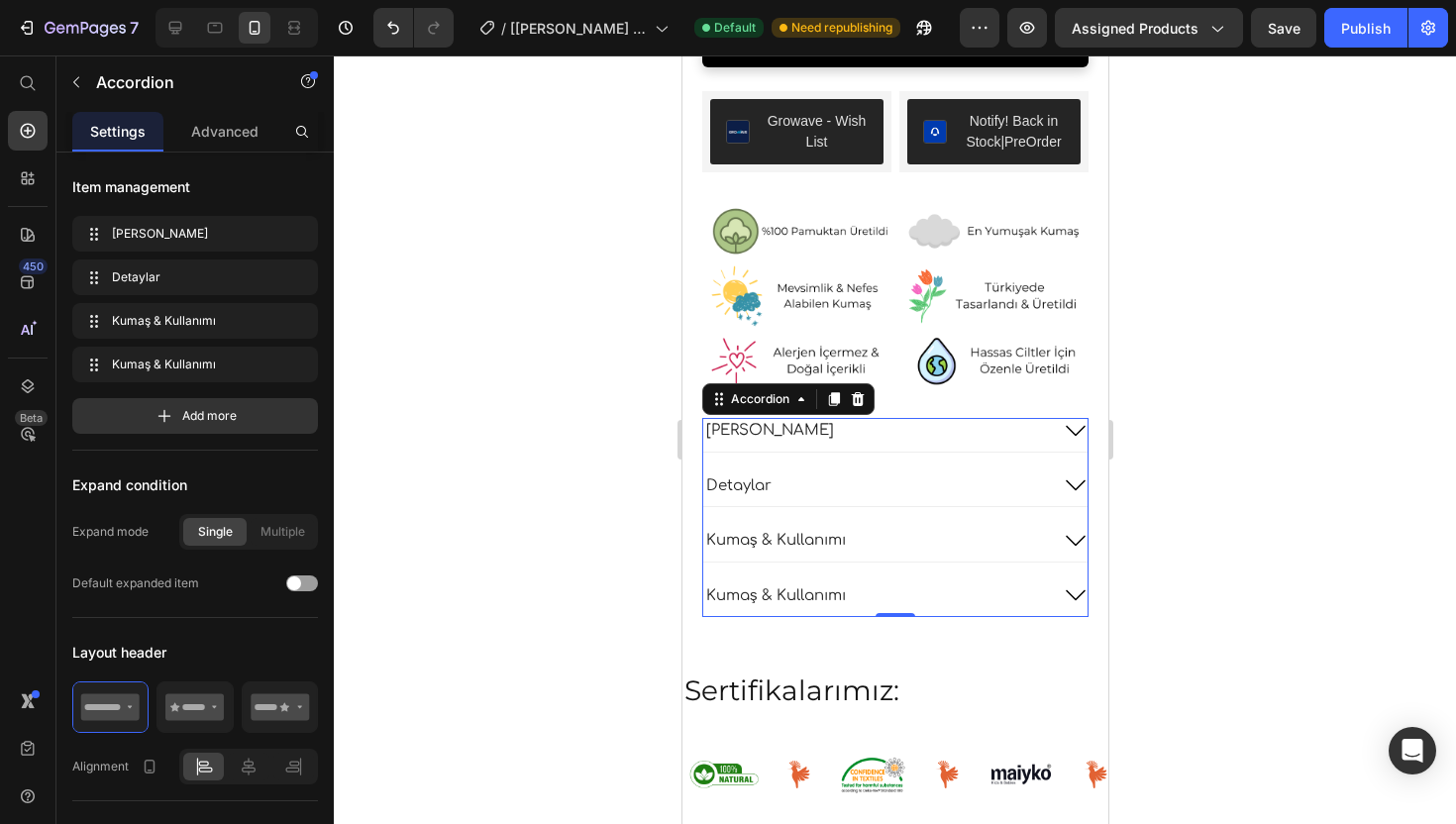 click on "Kumaş & Kullanımı" at bounding box center [775, 596] 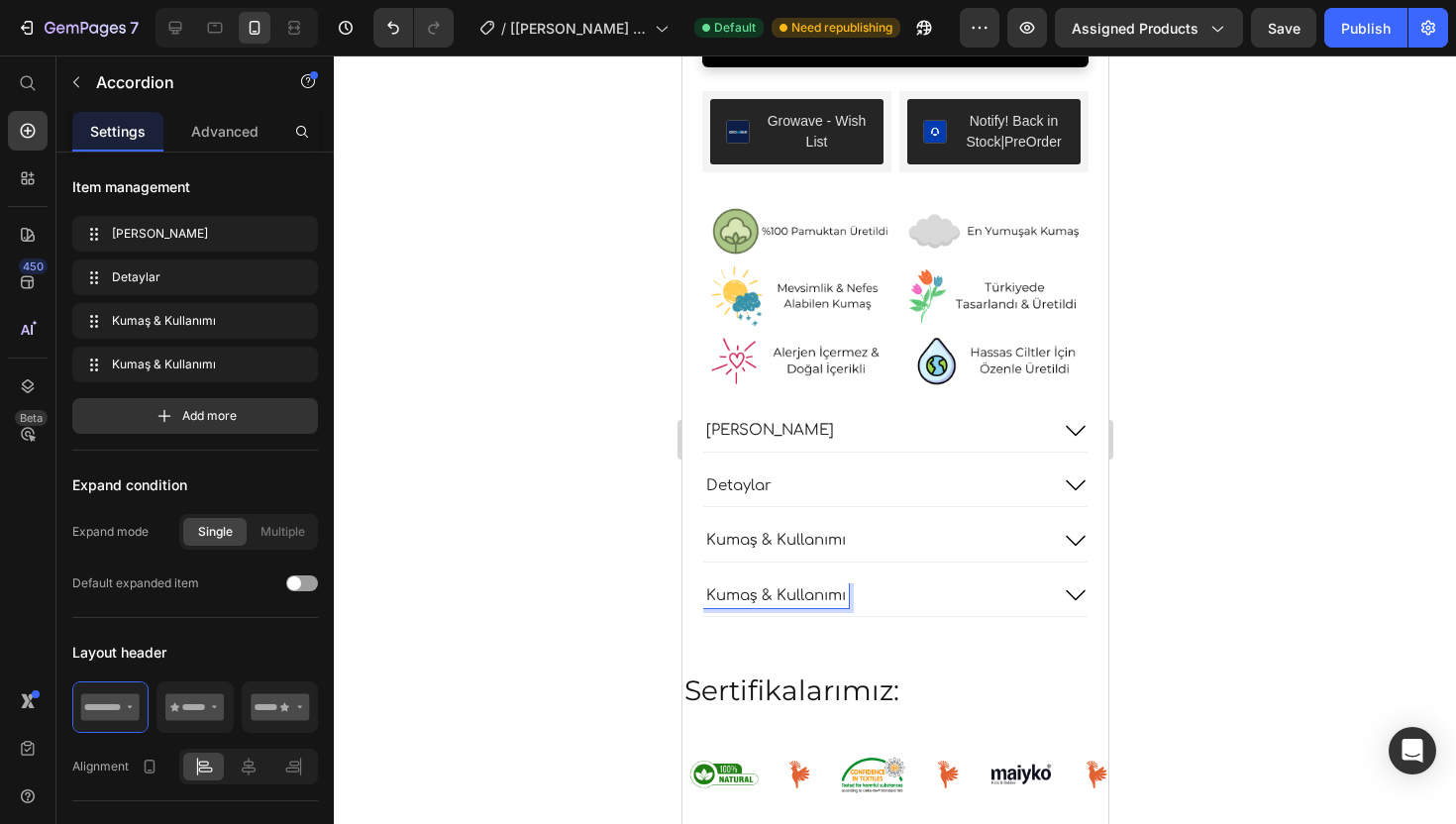 click on "Kumaş & Kullanımı" at bounding box center [775, 596] 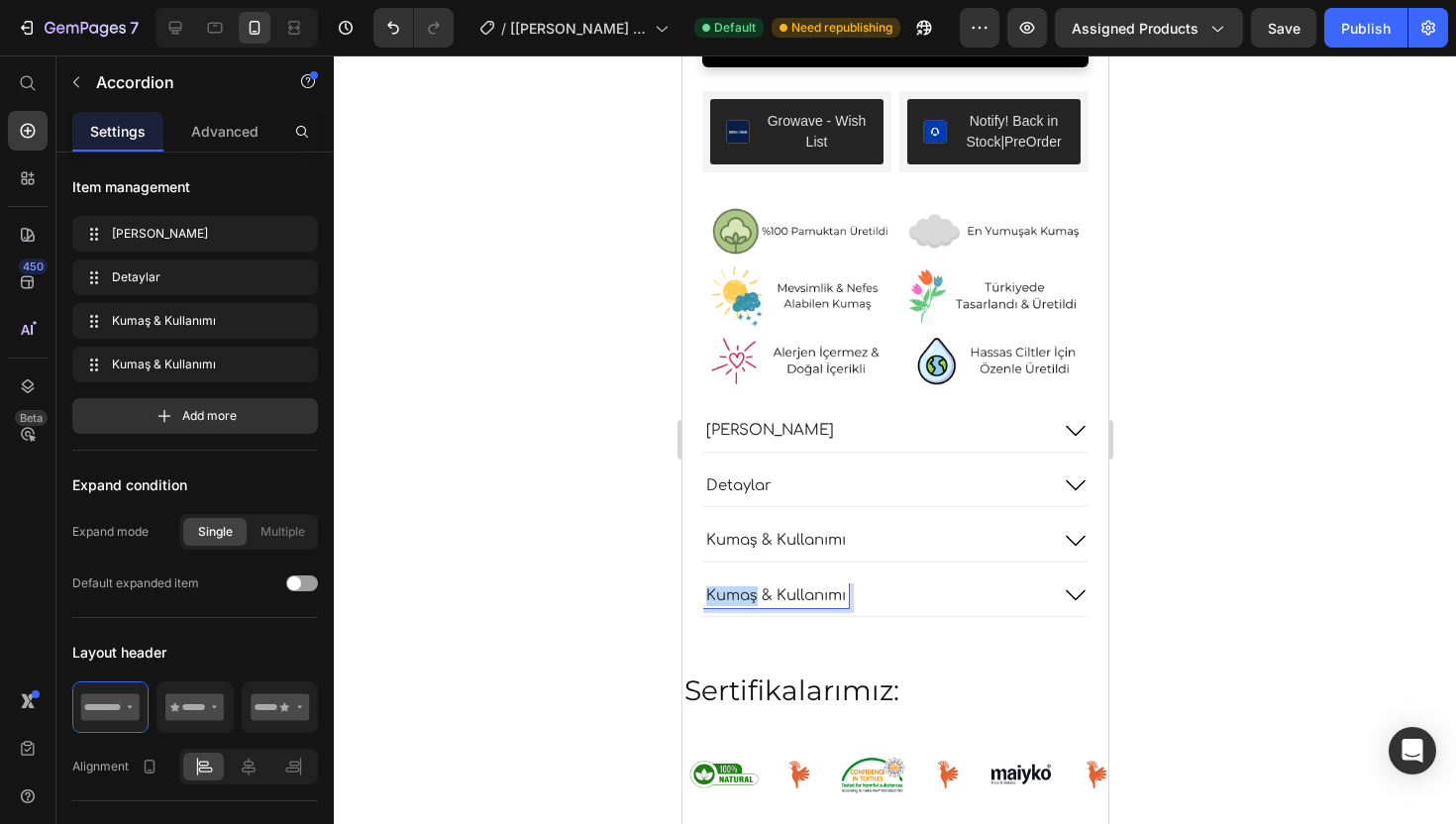 click on "Kumaş & Kullanımı" at bounding box center [775, 596] 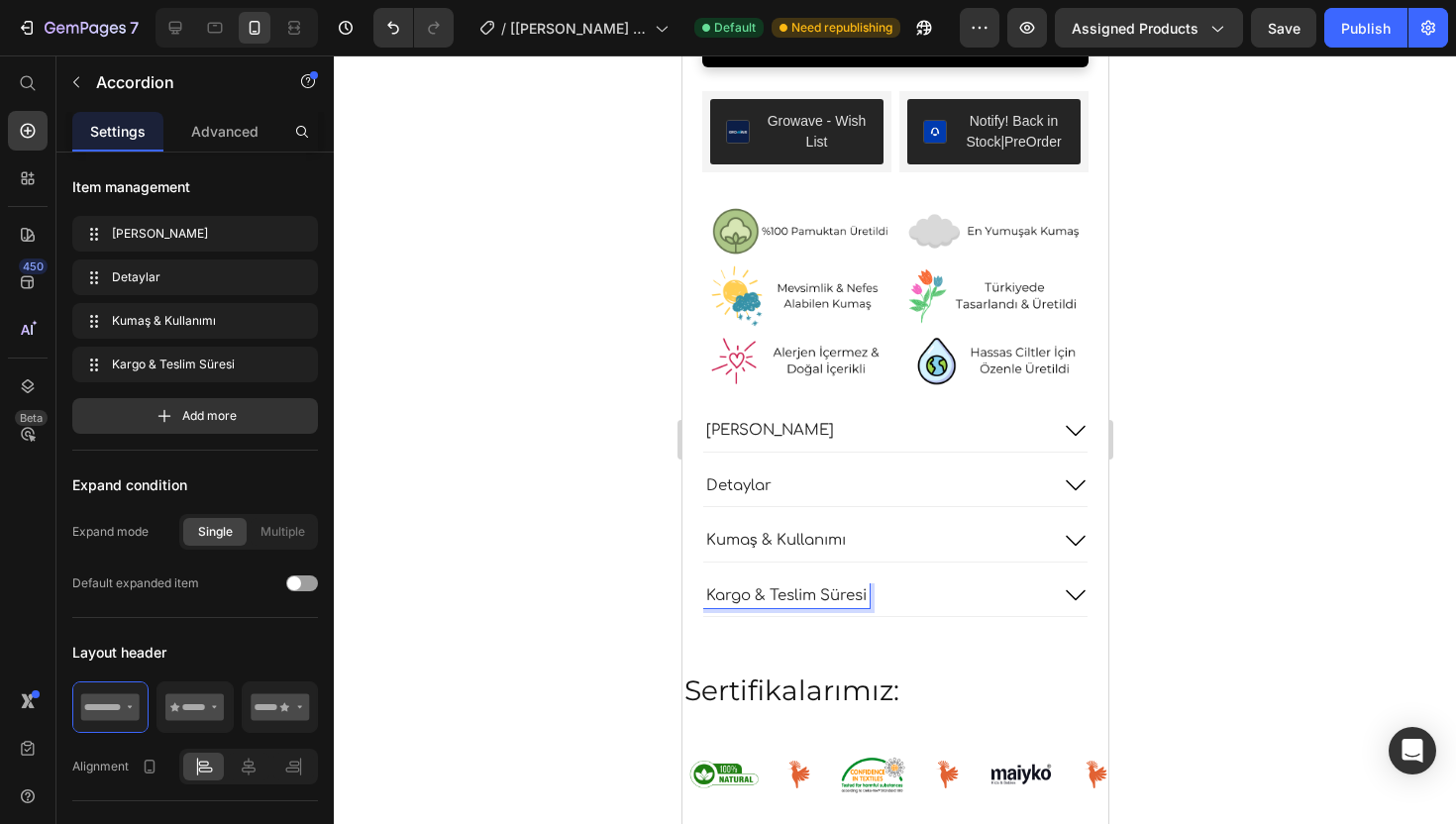 click 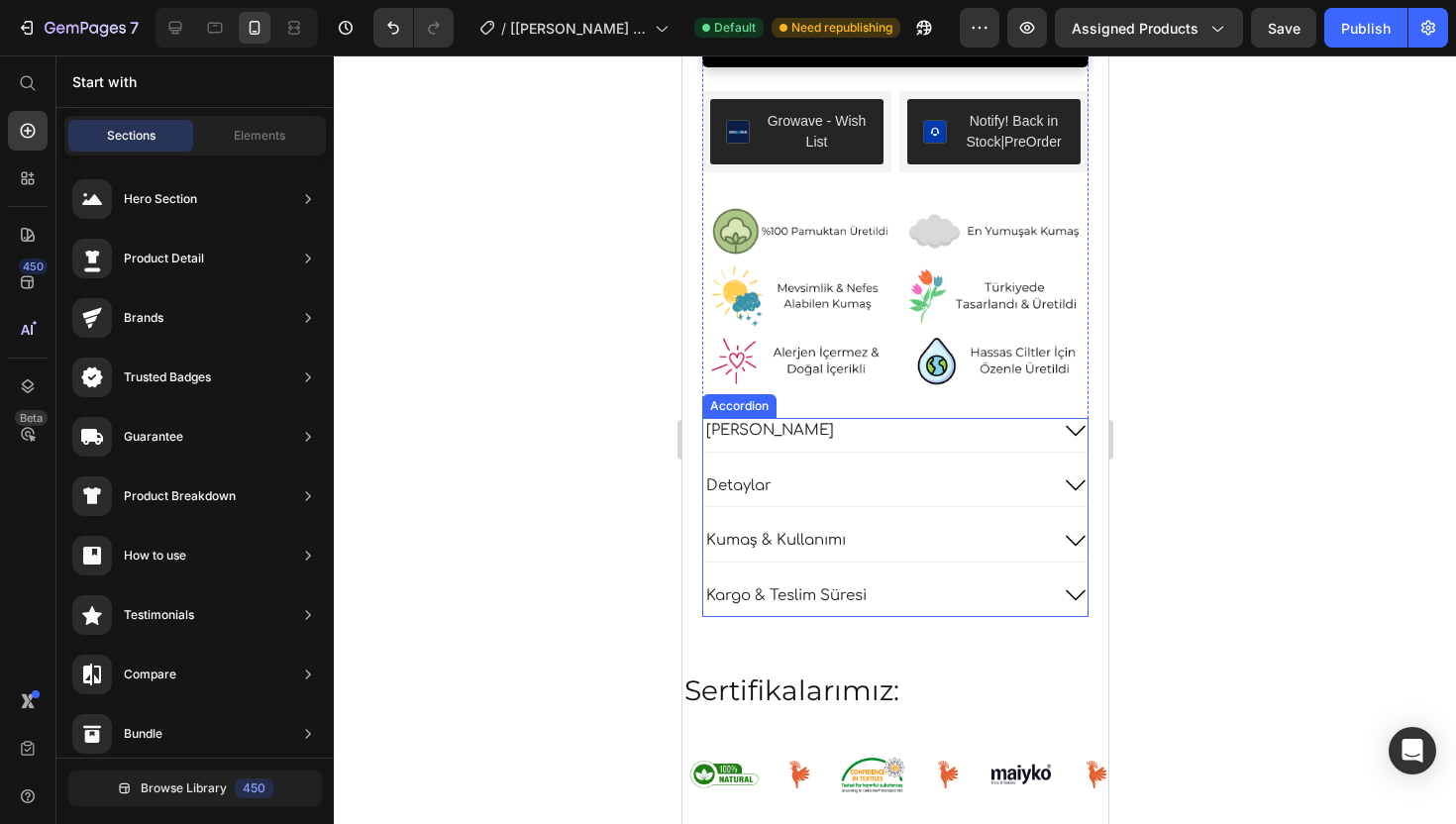 click on "Kargo & Teslim Süresi" at bounding box center [875, 596] 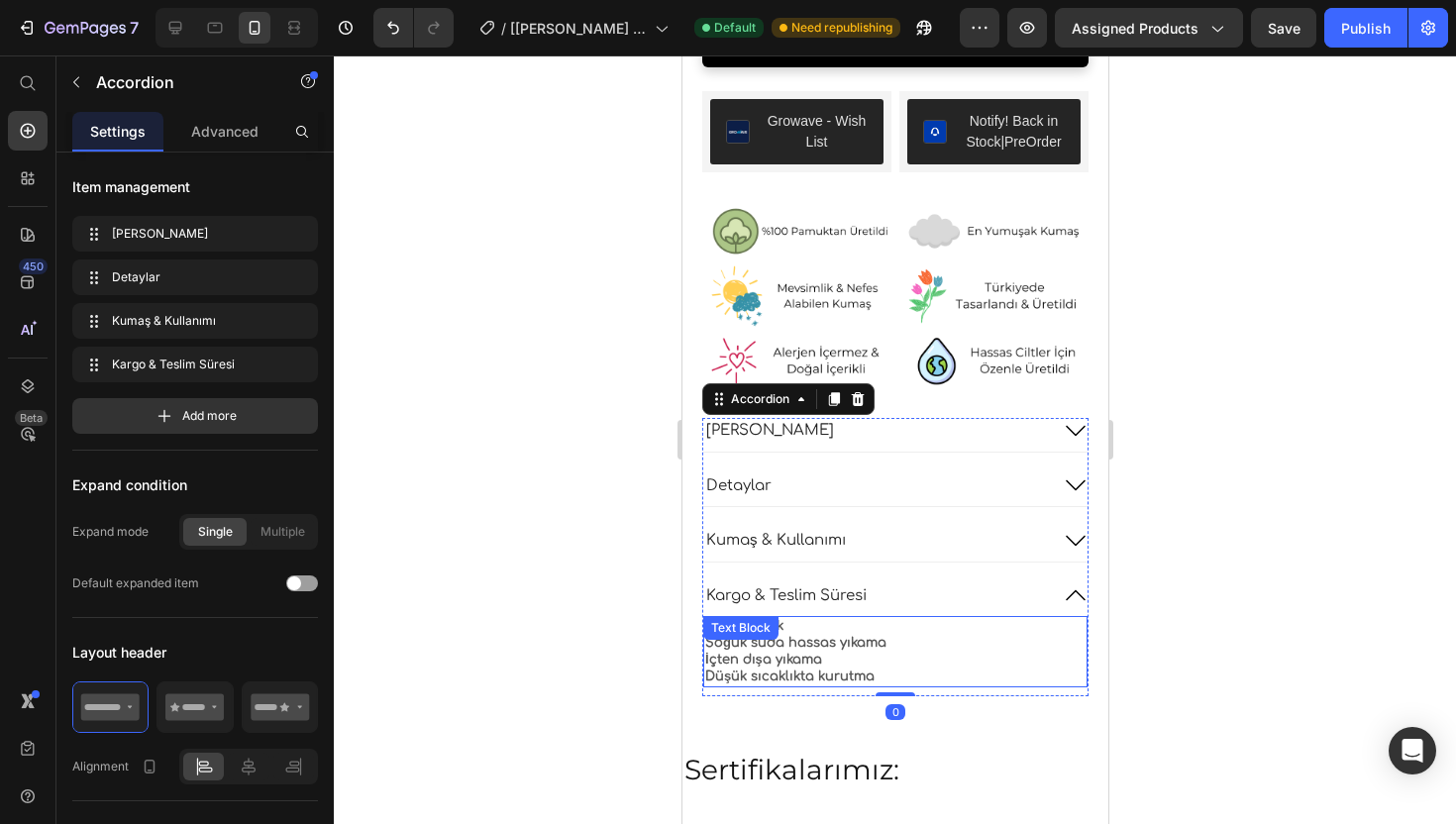 click on "Soğuk suda hassas yıkama İçten dışa yıkama Düşük sıcaklıkta kurutma" at bounding box center [894, 660] 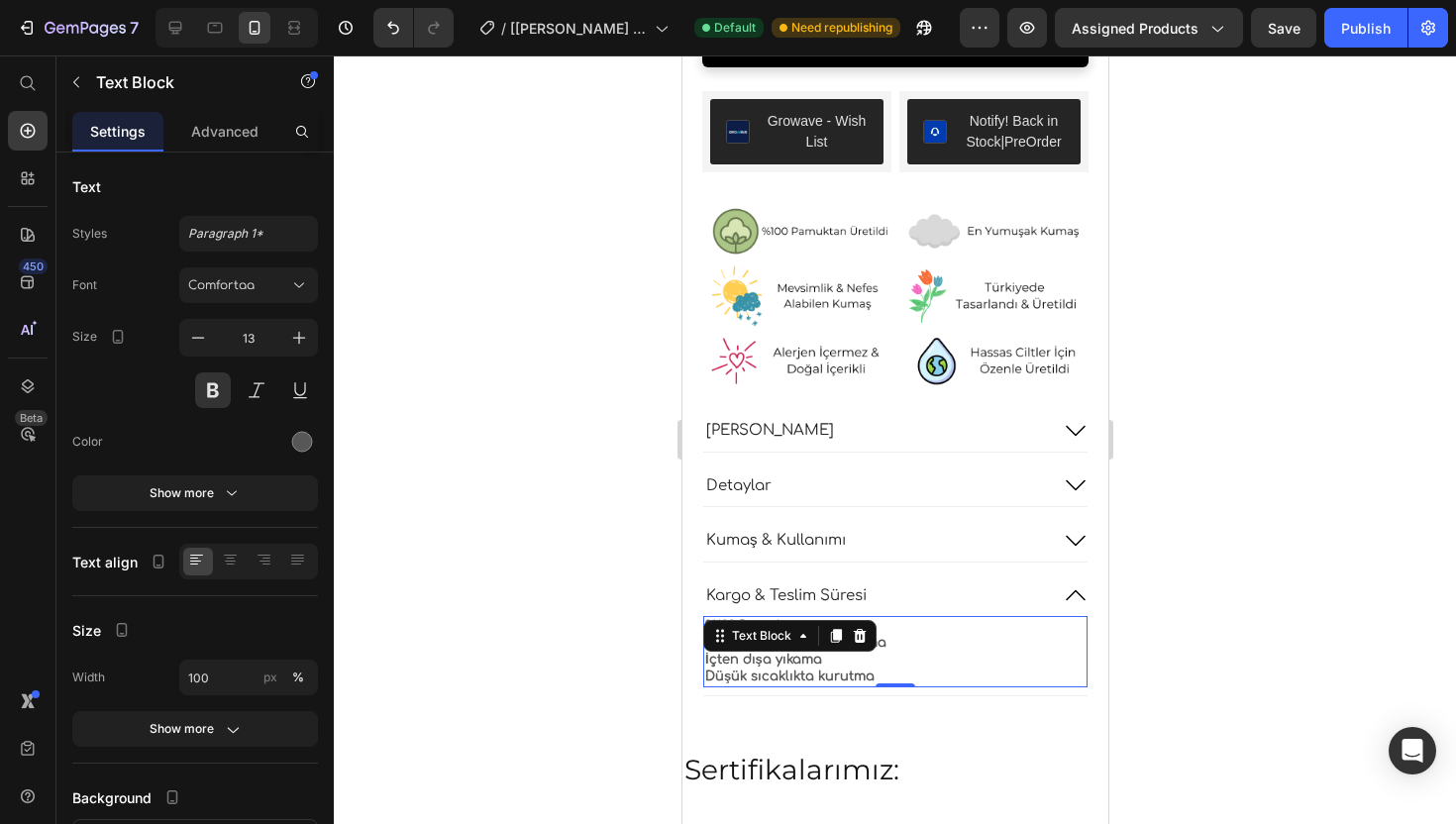 click on "Soğuk suda hassas yıkama İçten dışa yıkama Düşük sıcaklıkta kurutma" at bounding box center (894, 660) 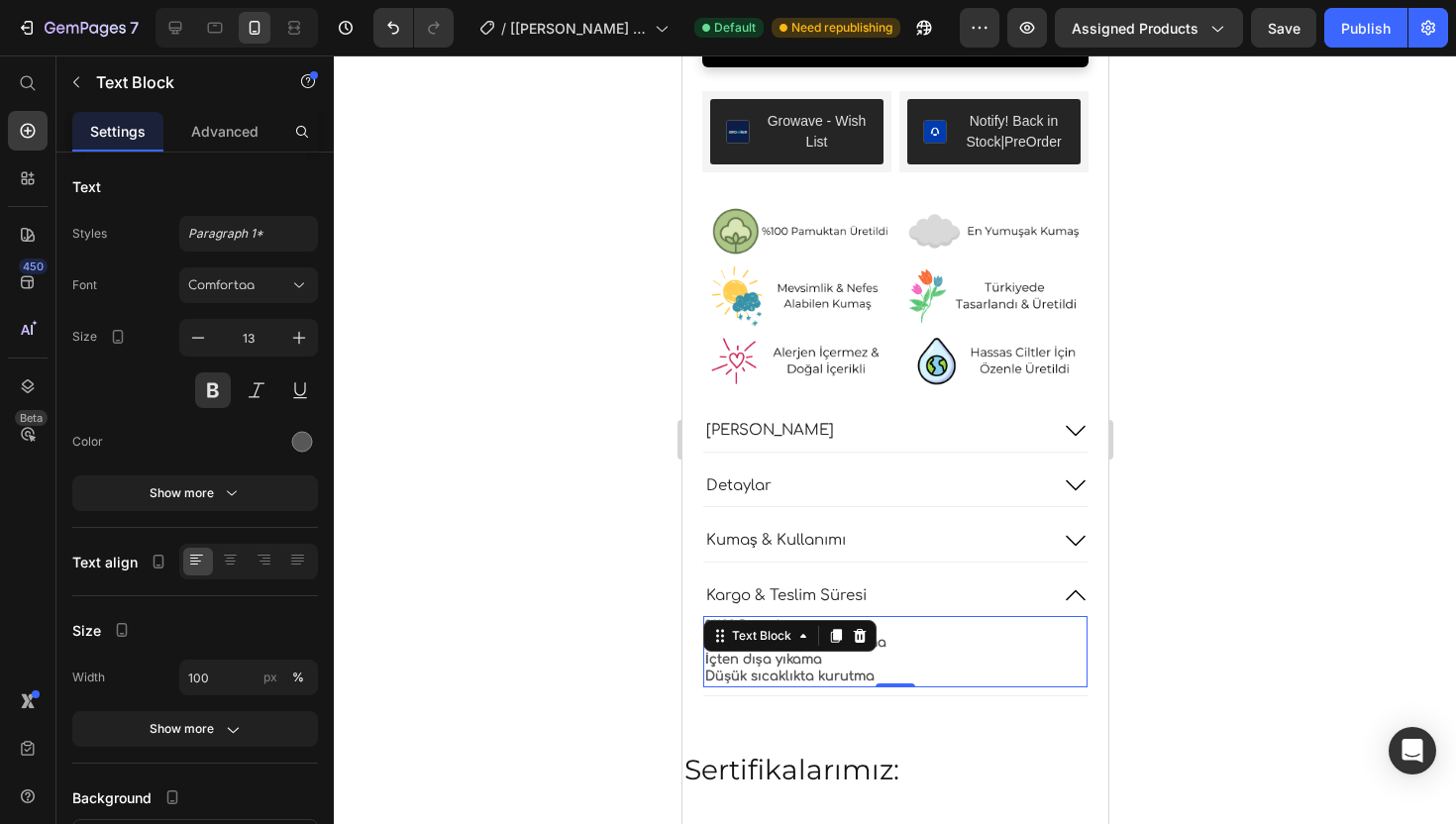 click on "Soğuk suda hassas yıkama İçten dışa yıkama Düşük sıcaklıkta kurutma" at bounding box center (894, 660) 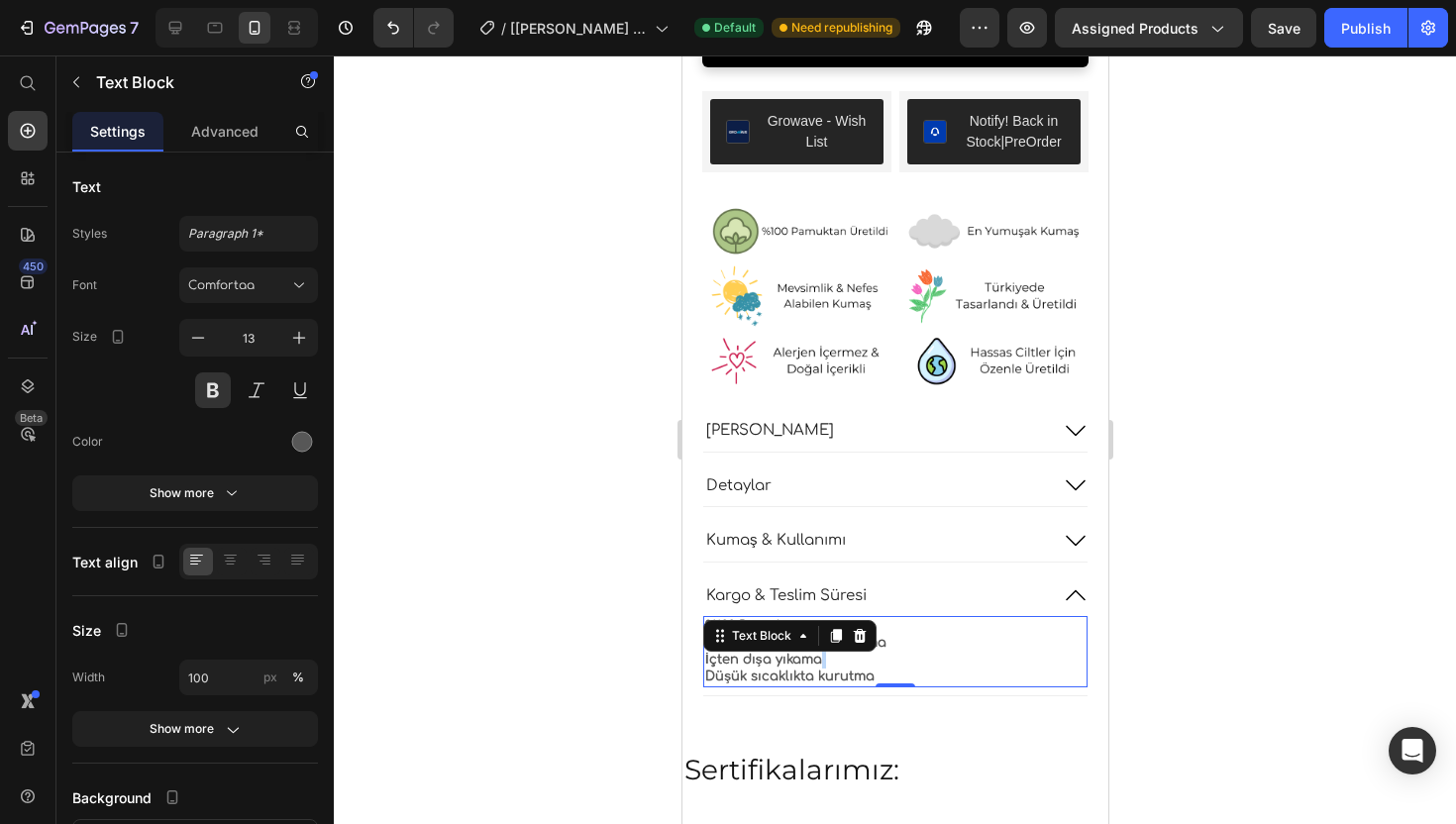 click on "Soğuk suda hassas yıkama İçten dışa yıkama Düşük sıcaklıkta kurutma" at bounding box center (894, 660) 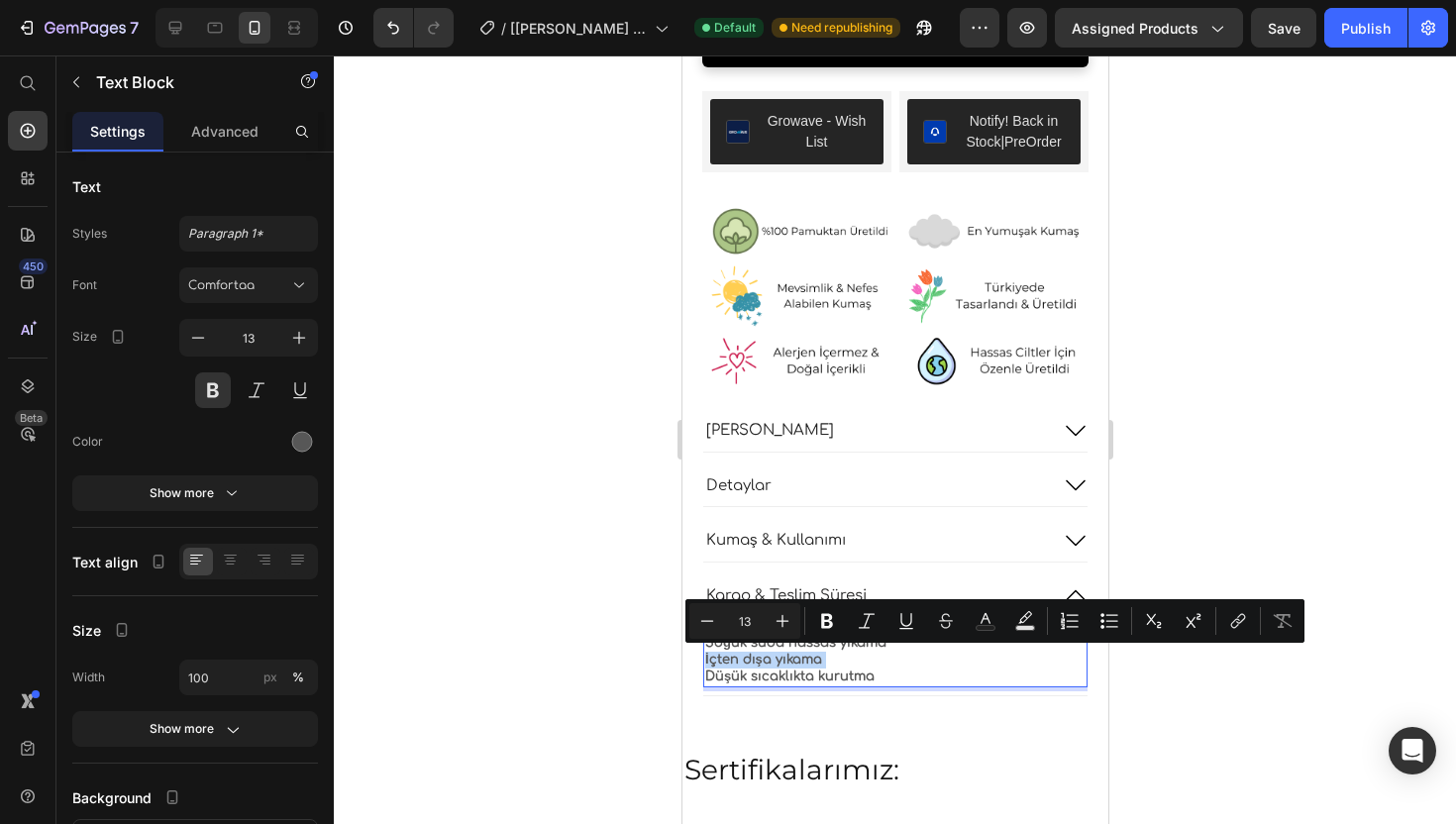 click on "Soğuk suda hassas yıkama İçten dışa yıkama Düşük sıcaklıkta kurutma" at bounding box center (894, 660) 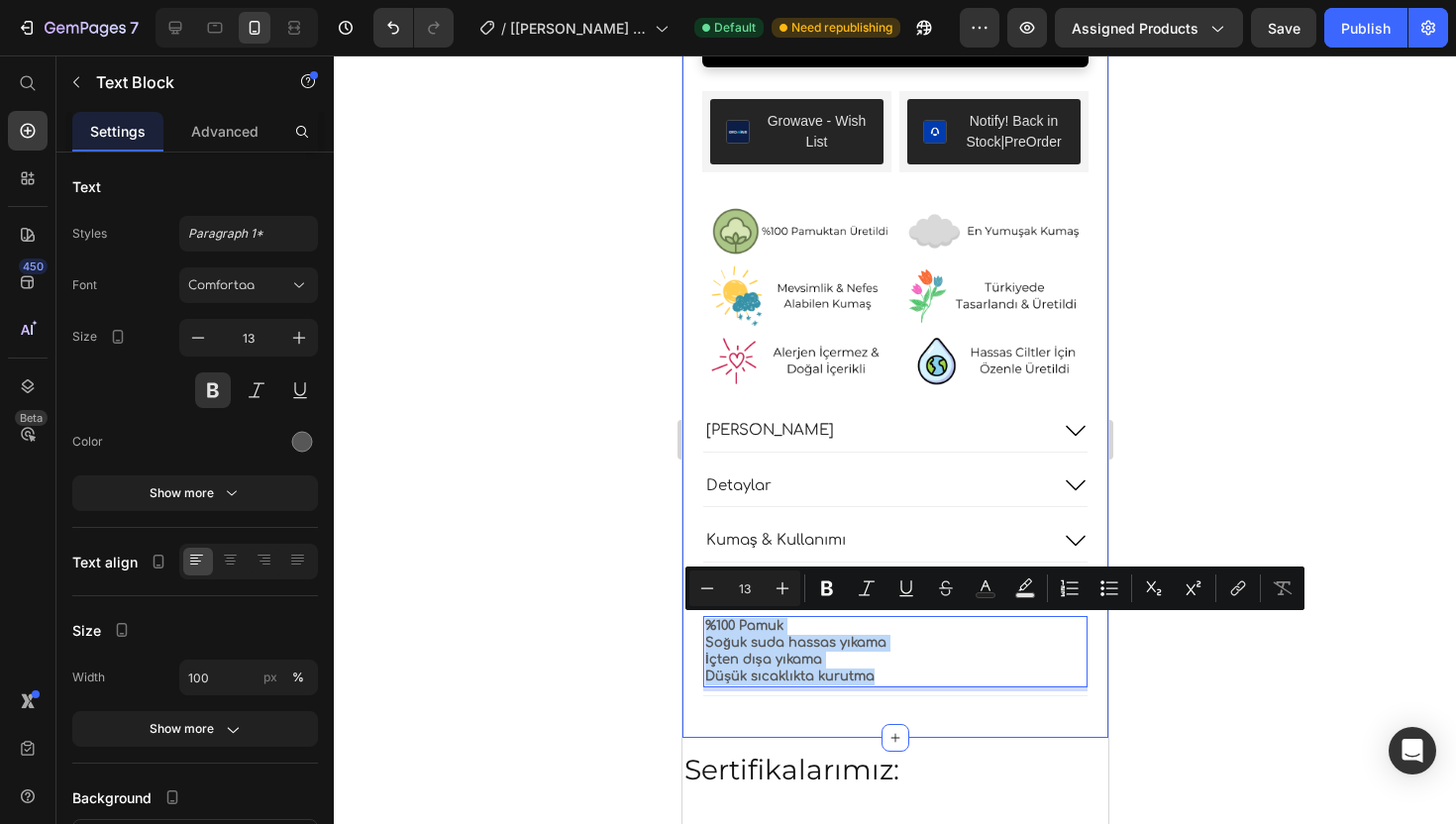 drag, startPoint x: 880, startPoint y: 674, endPoint x: 697, endPoint y: 618, distance: 191.37659 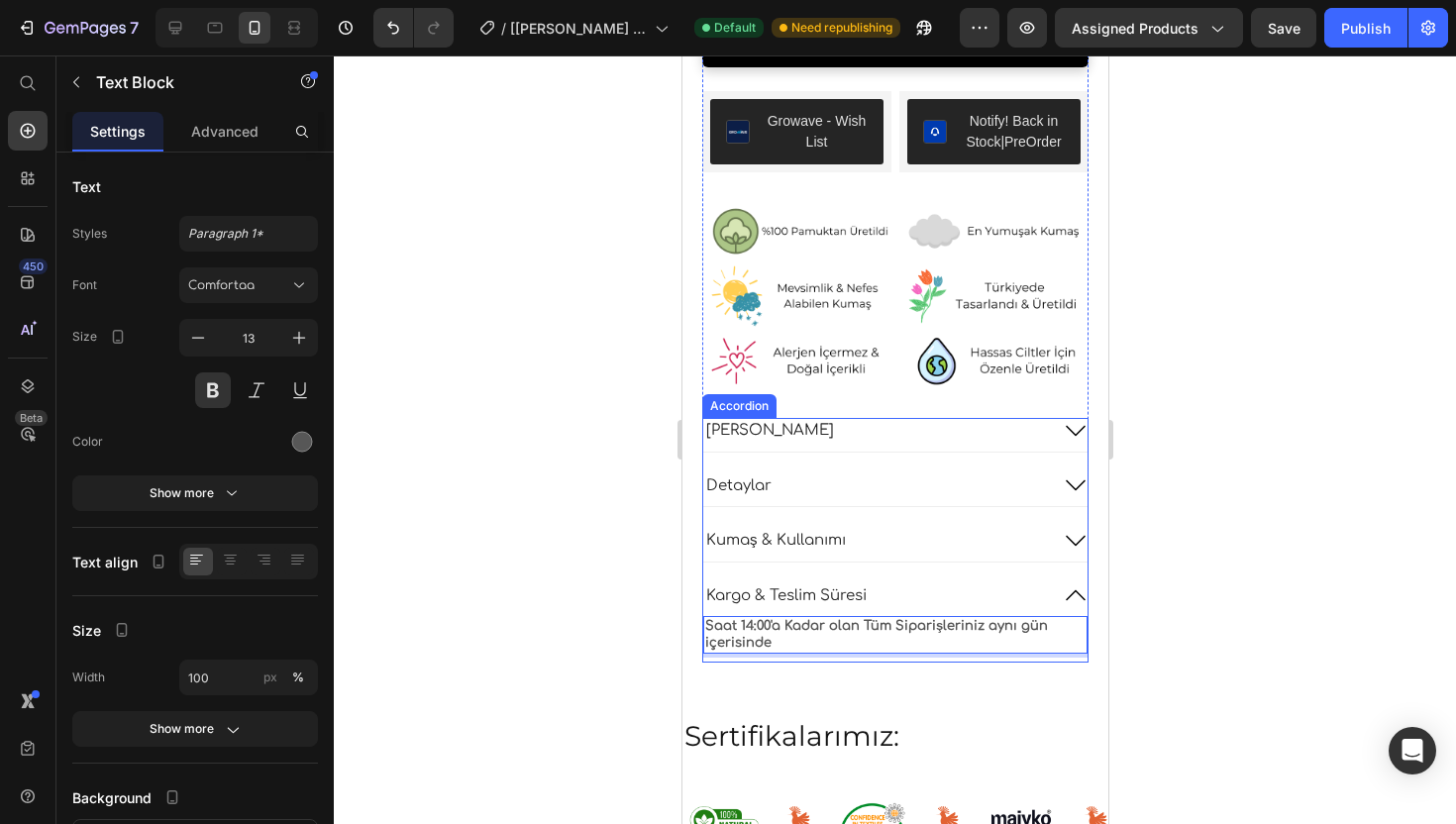 click on "Kargo & Teslim Süresi" at bounding box center (785, 596) 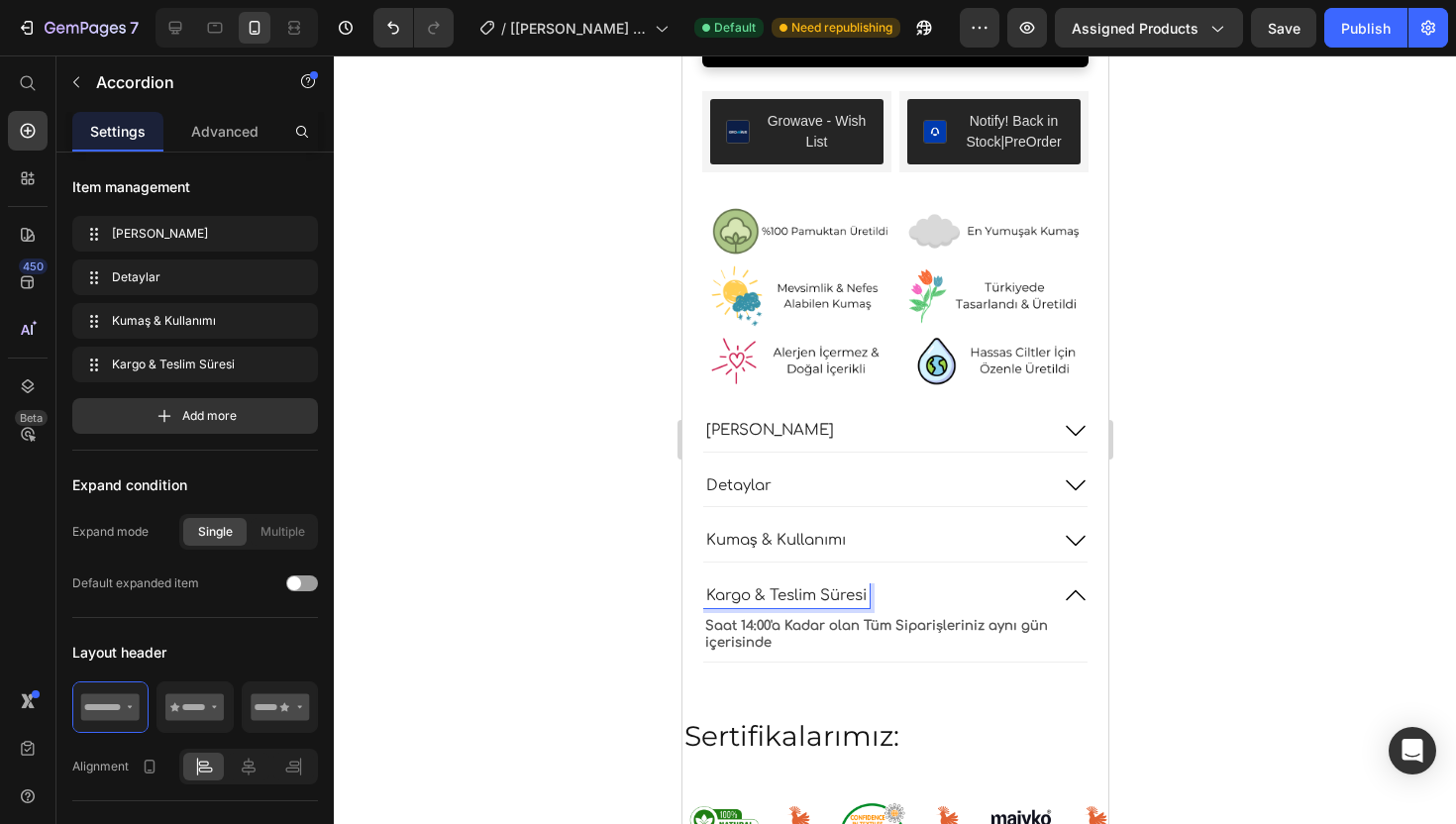 click on "Kargo & Teslim Süresi" at bounding box center (785, 596) 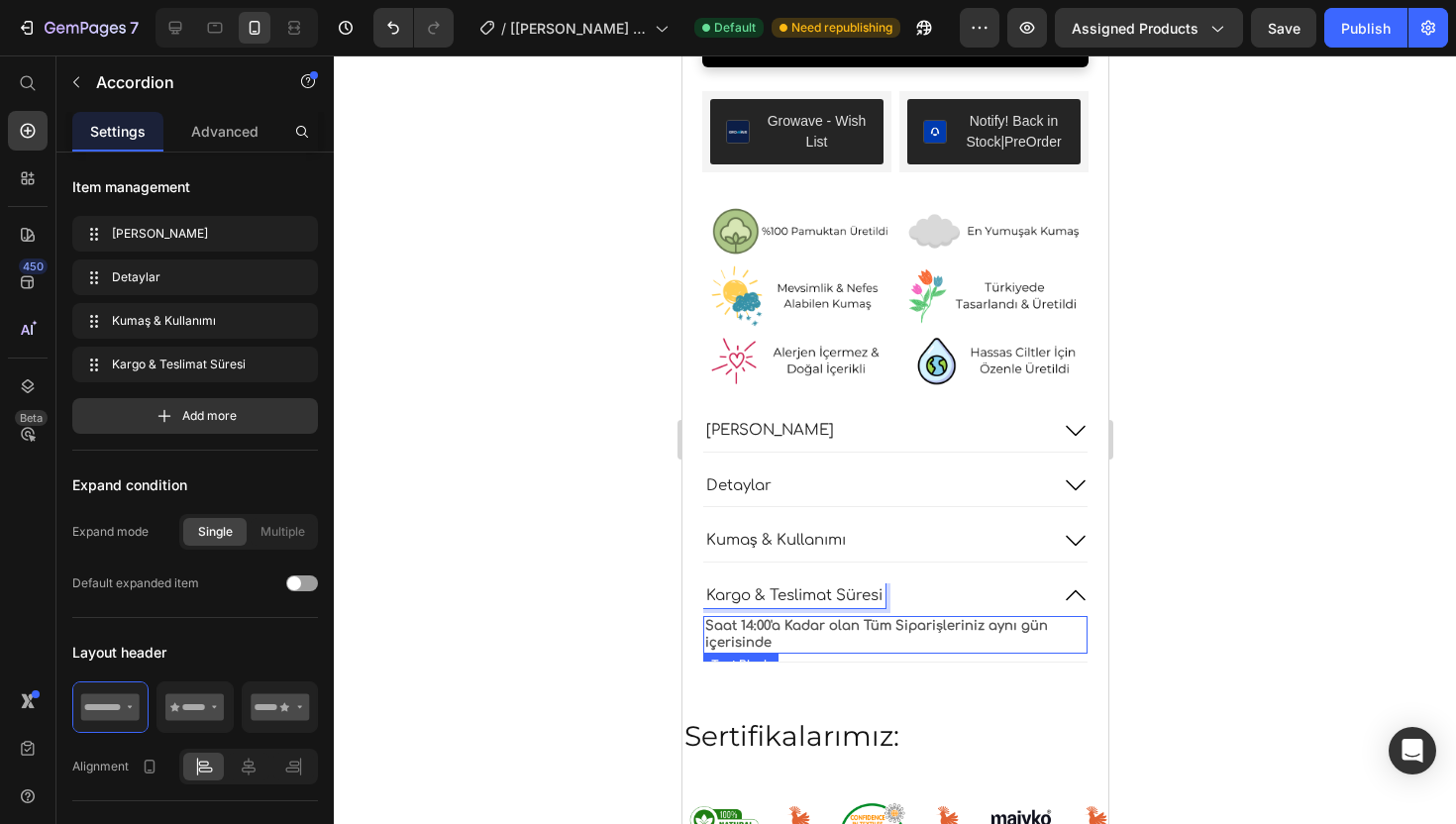 click on "Saat 14:00'a Kadar olan Tüm Siparişleriniz aynı gün içerisinde" at bounding box center [894, 635] 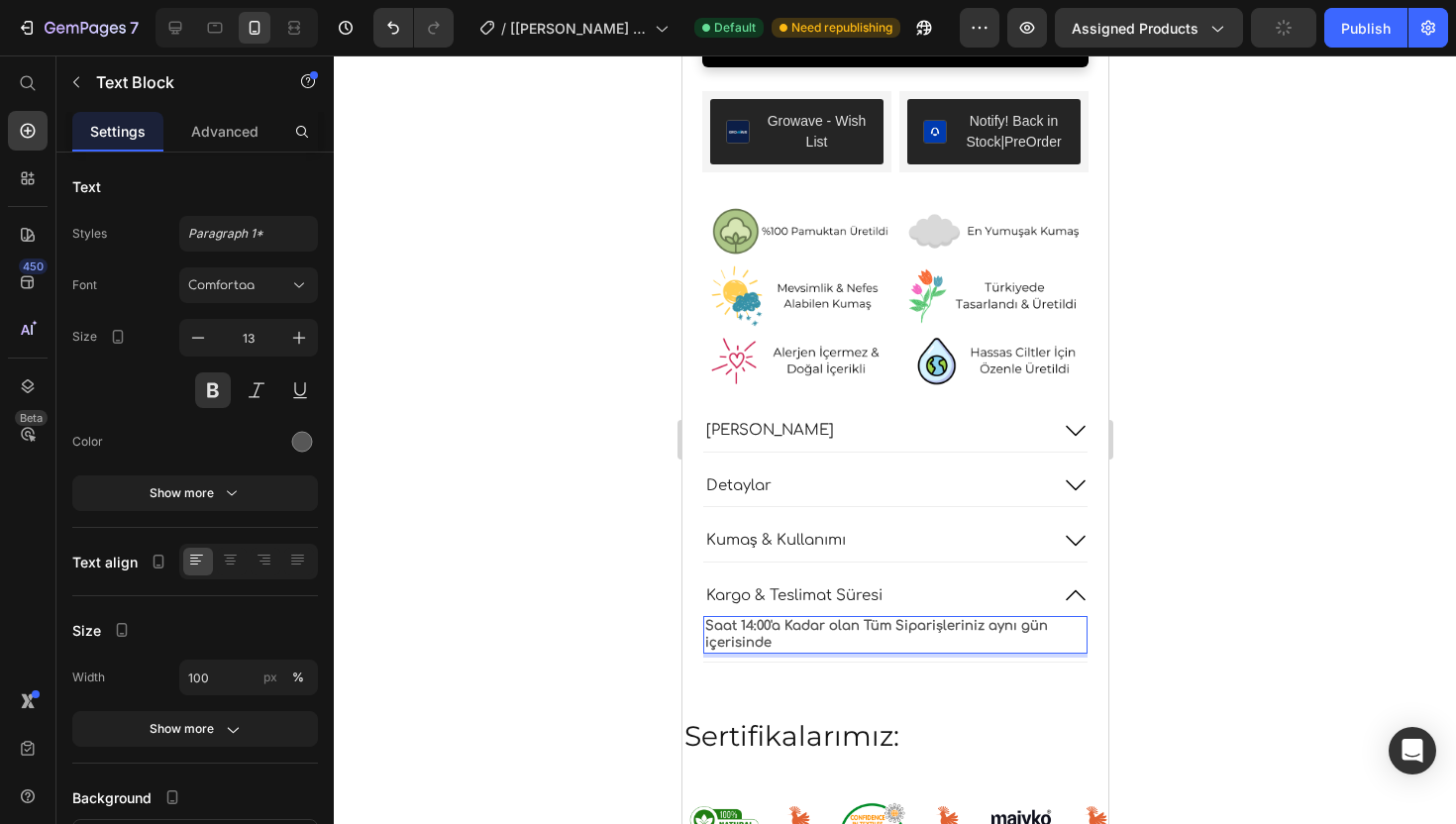 click on "Saat 14:00'a Kadar olan Tüm Siparişleriniz aynı gün içerisinde" at bounding box center [894, 635] 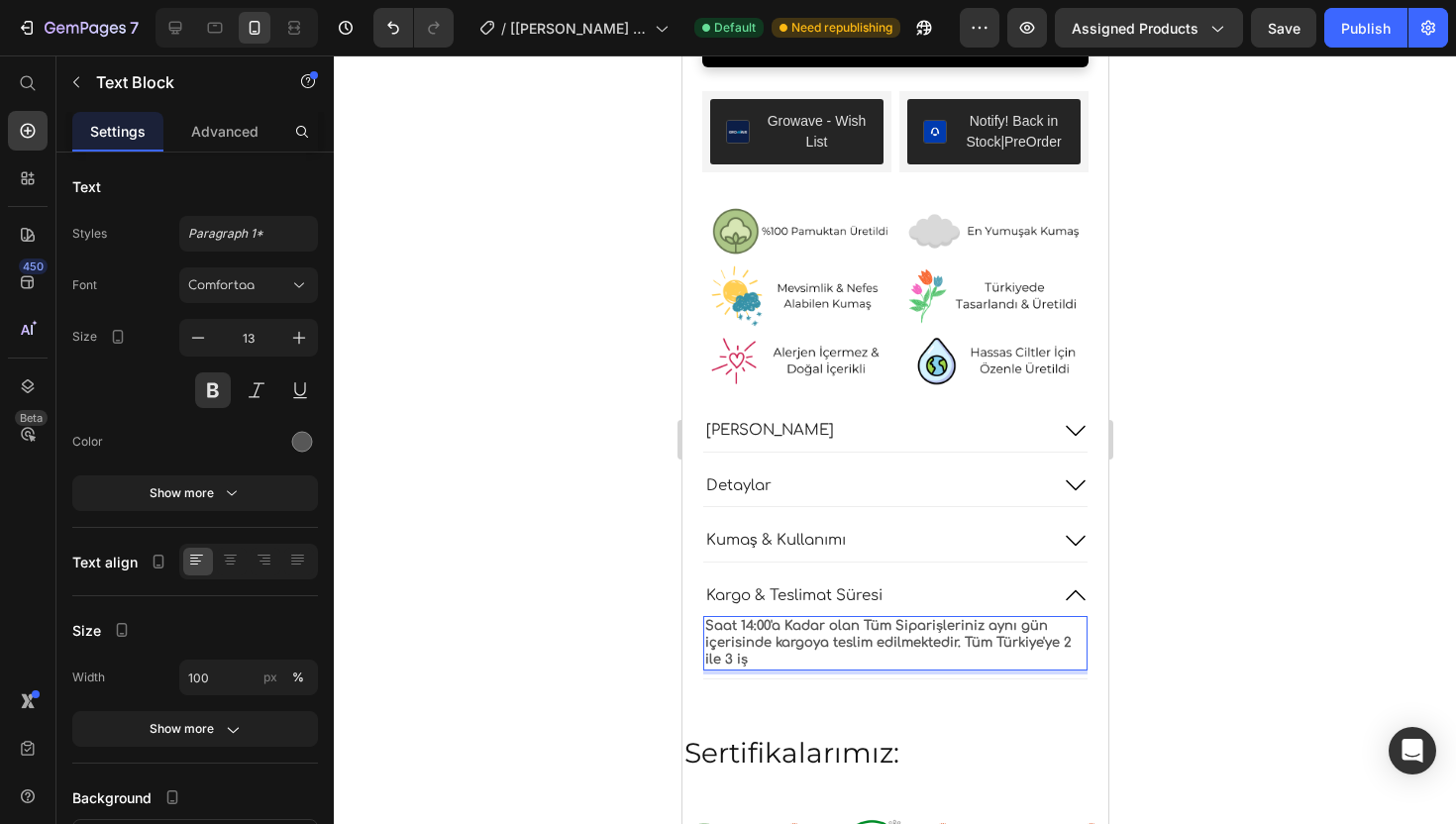 click on "Saat 14:00'a Kadar olan Tüm Siparişleriniz aynı gün içerisinde kargoya teslim edilmektedir. Tüm Türkiye'ye 2 ile 3 iş" at bounding box center (894, 643) 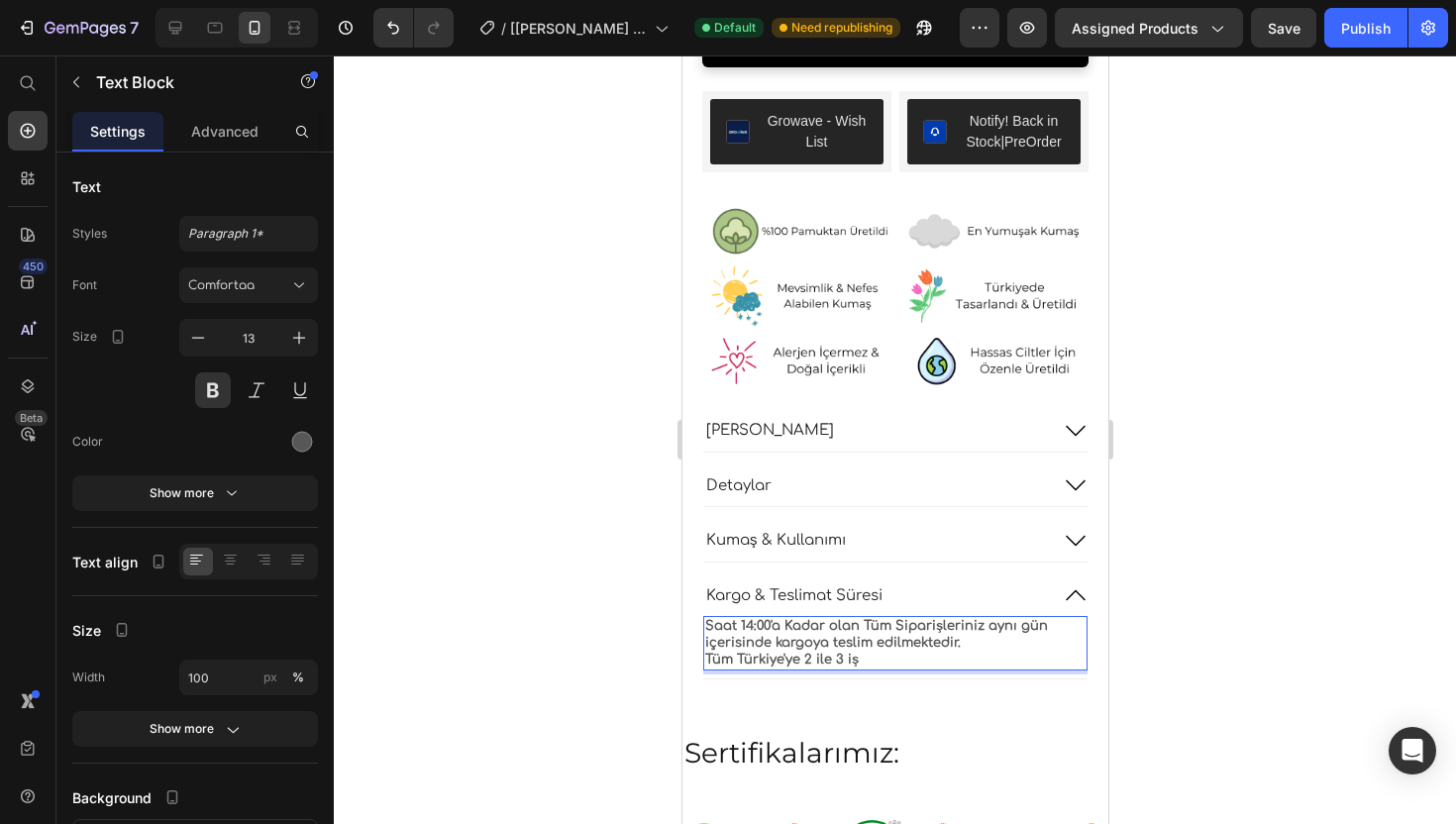 click on "Tüm Türkiye'ye 2 ile 3 iş" at bounding box center [894, 660] 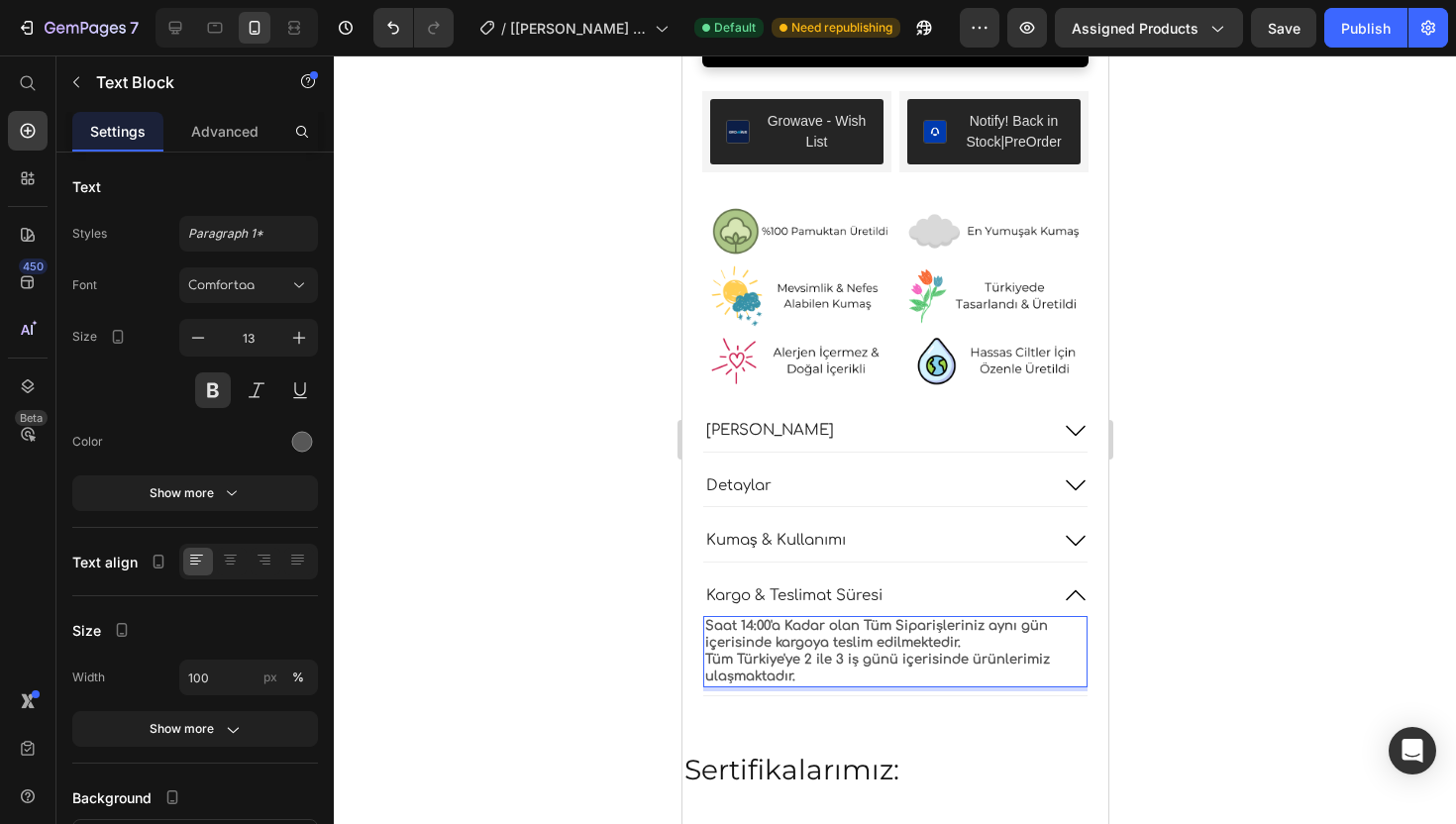 click 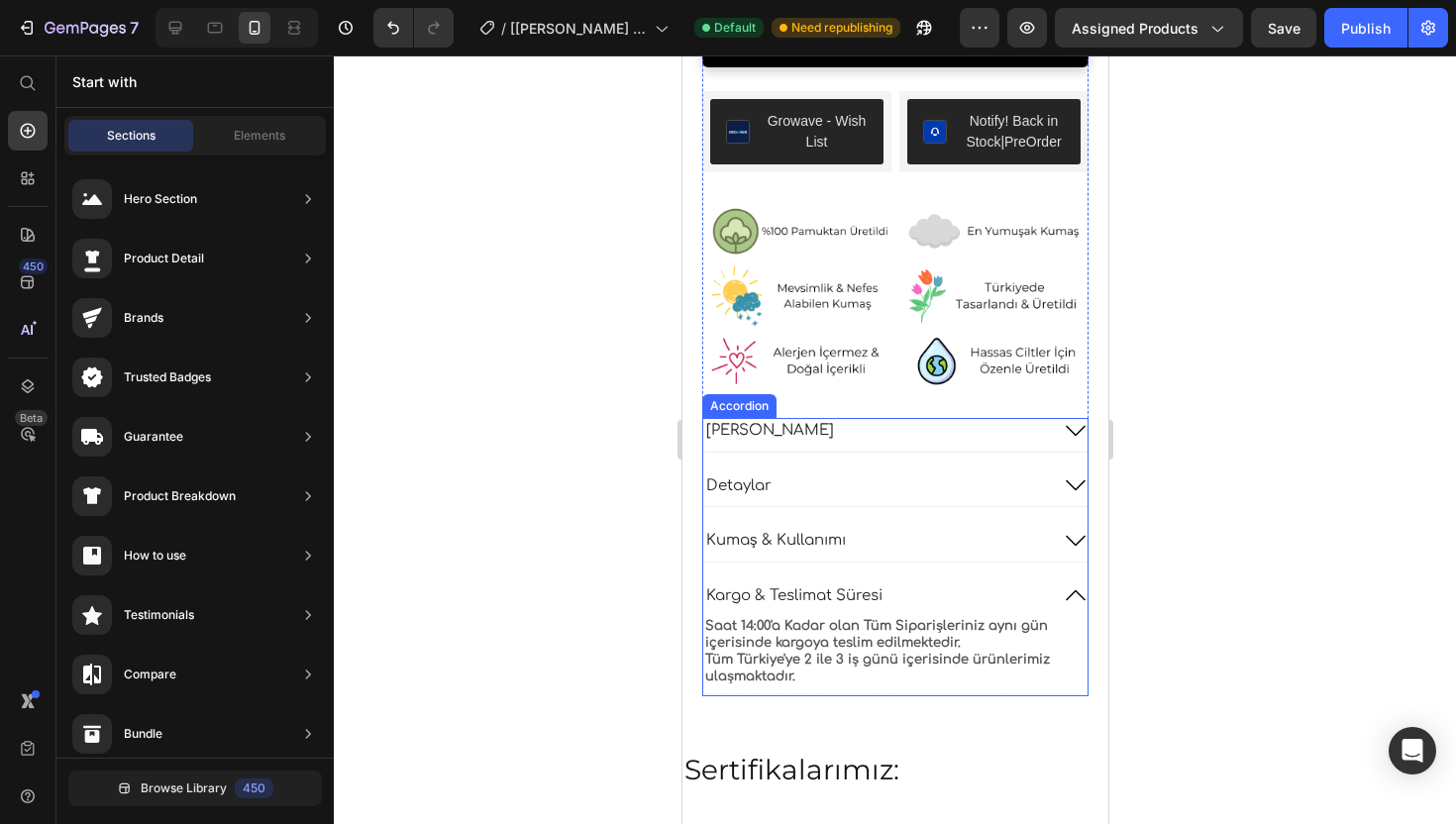 click 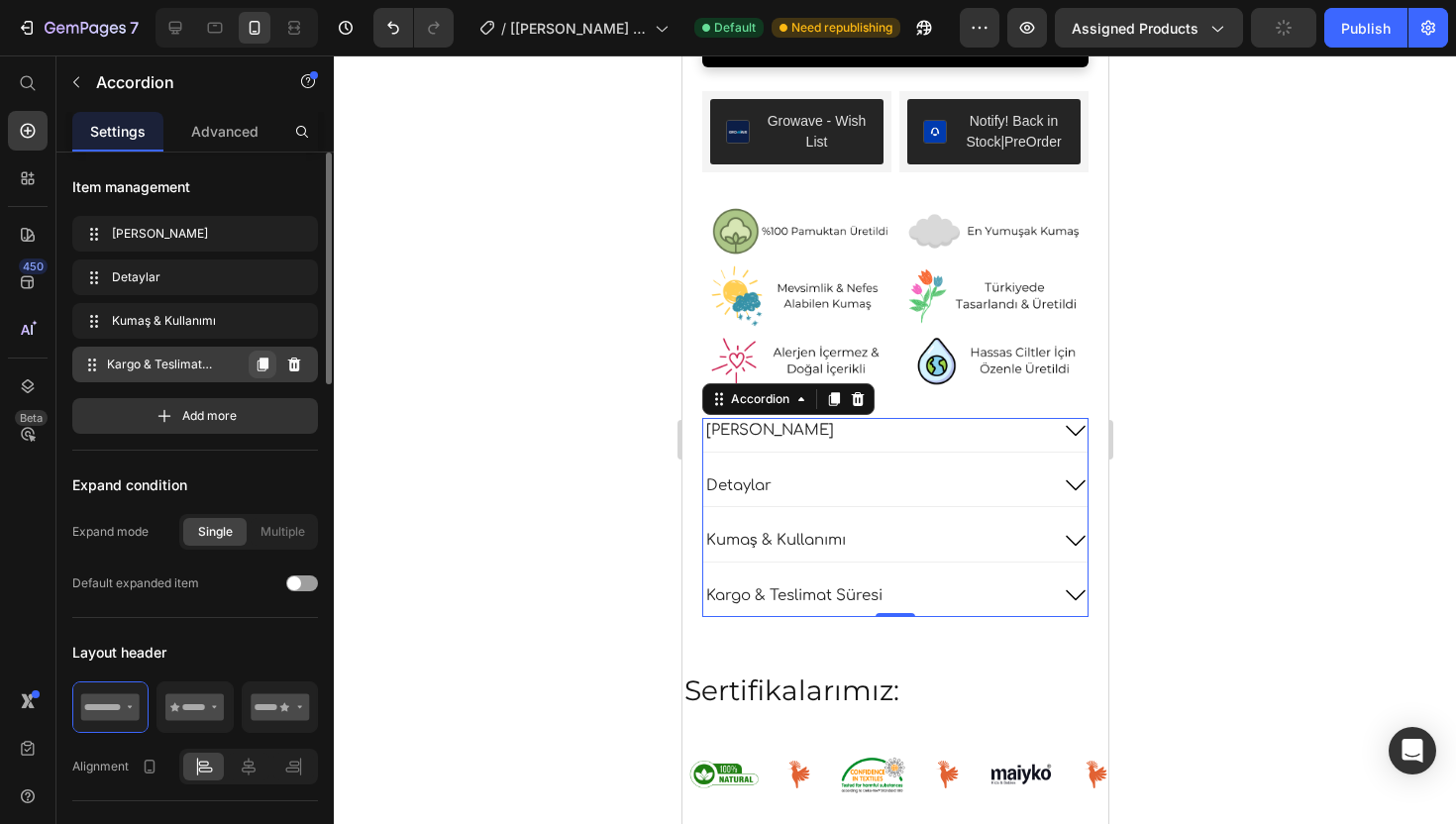 click 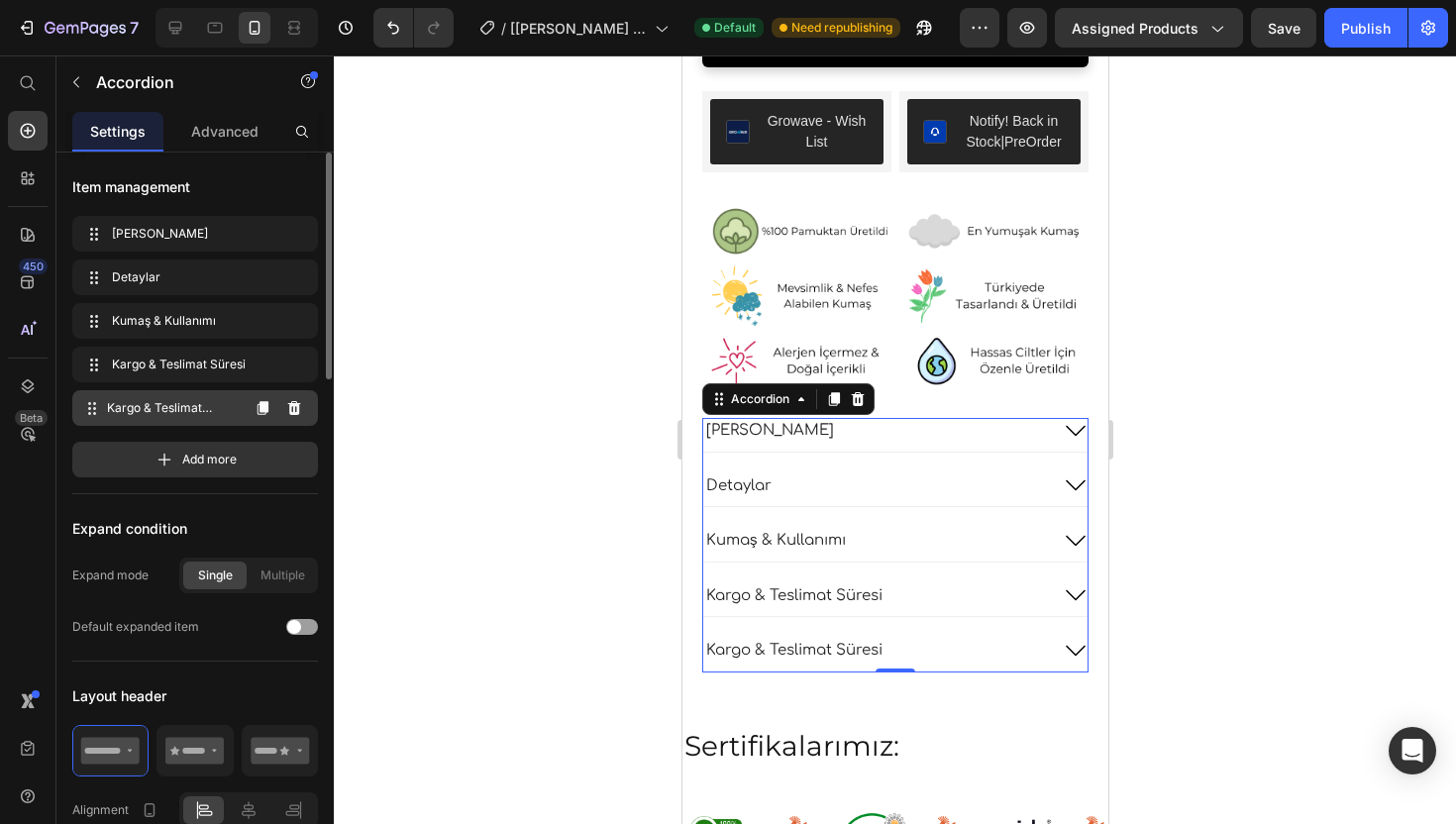 click on "Kargo & Teslimat Süresi" at bounding box center [172, 408] 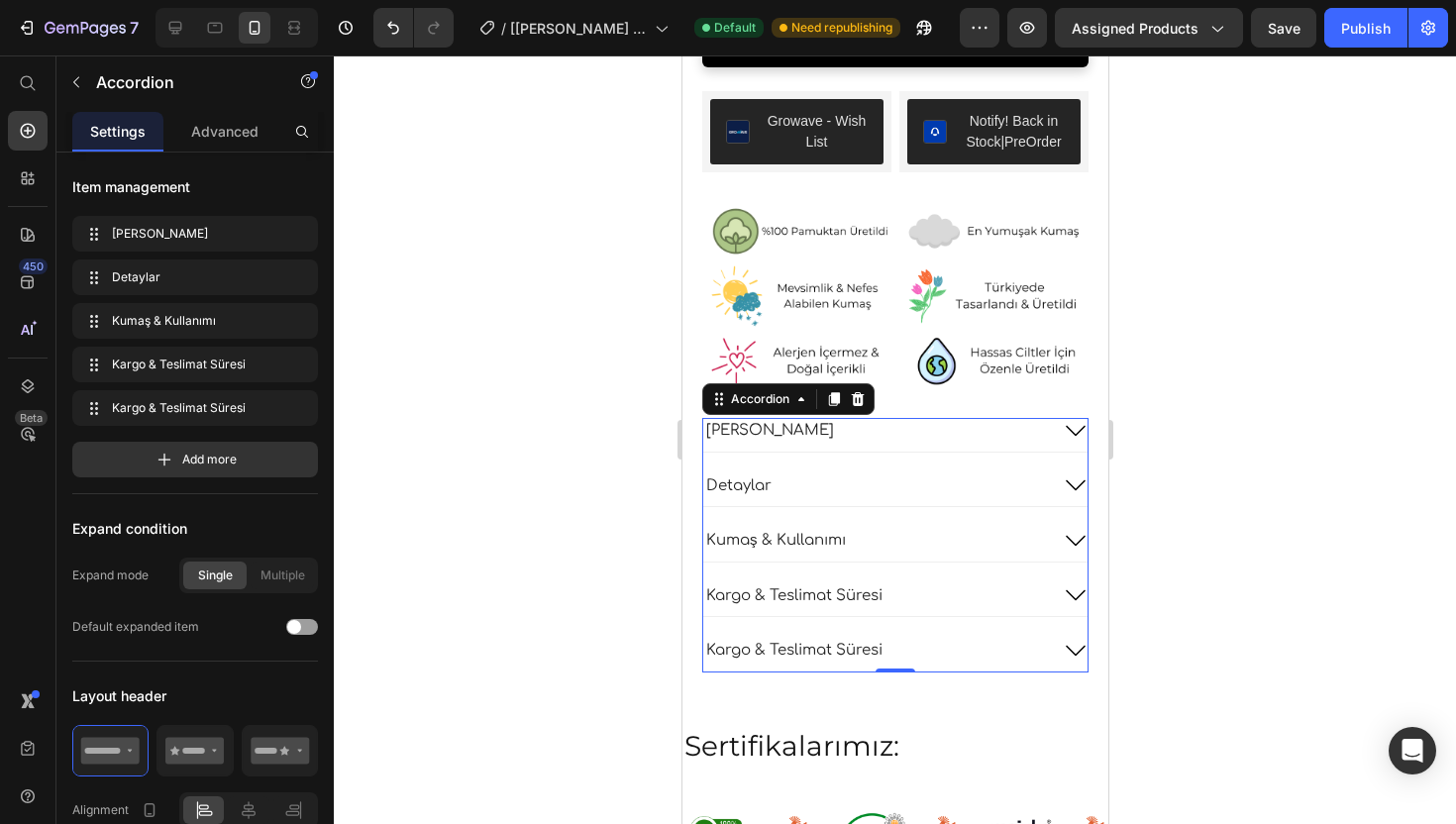 click on "Kargo & Teslimat Süresi" at bounding box center [793, 651] 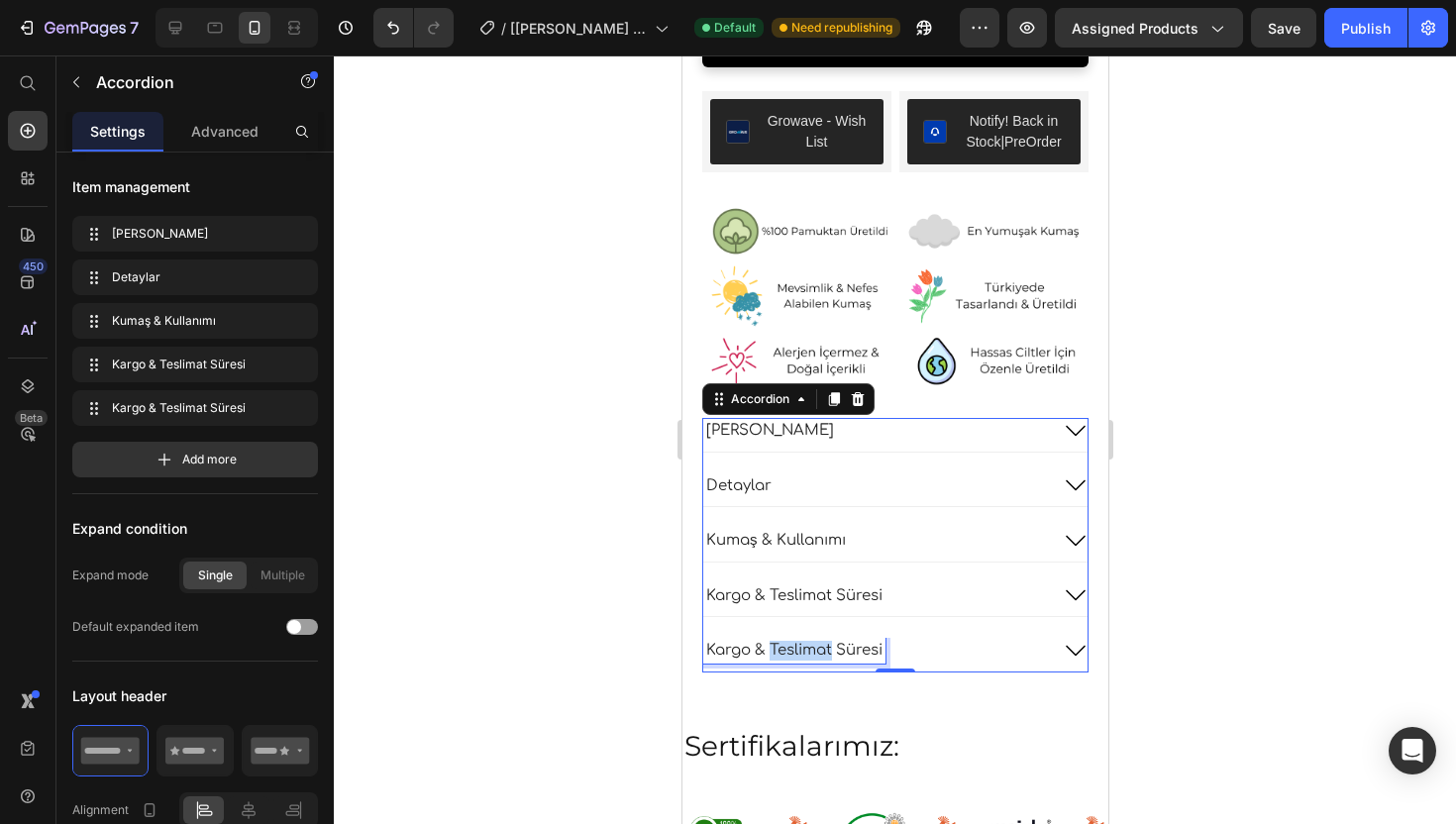 click on "Kargo & Teslimat Süresi" at bounding box center [793, 651] 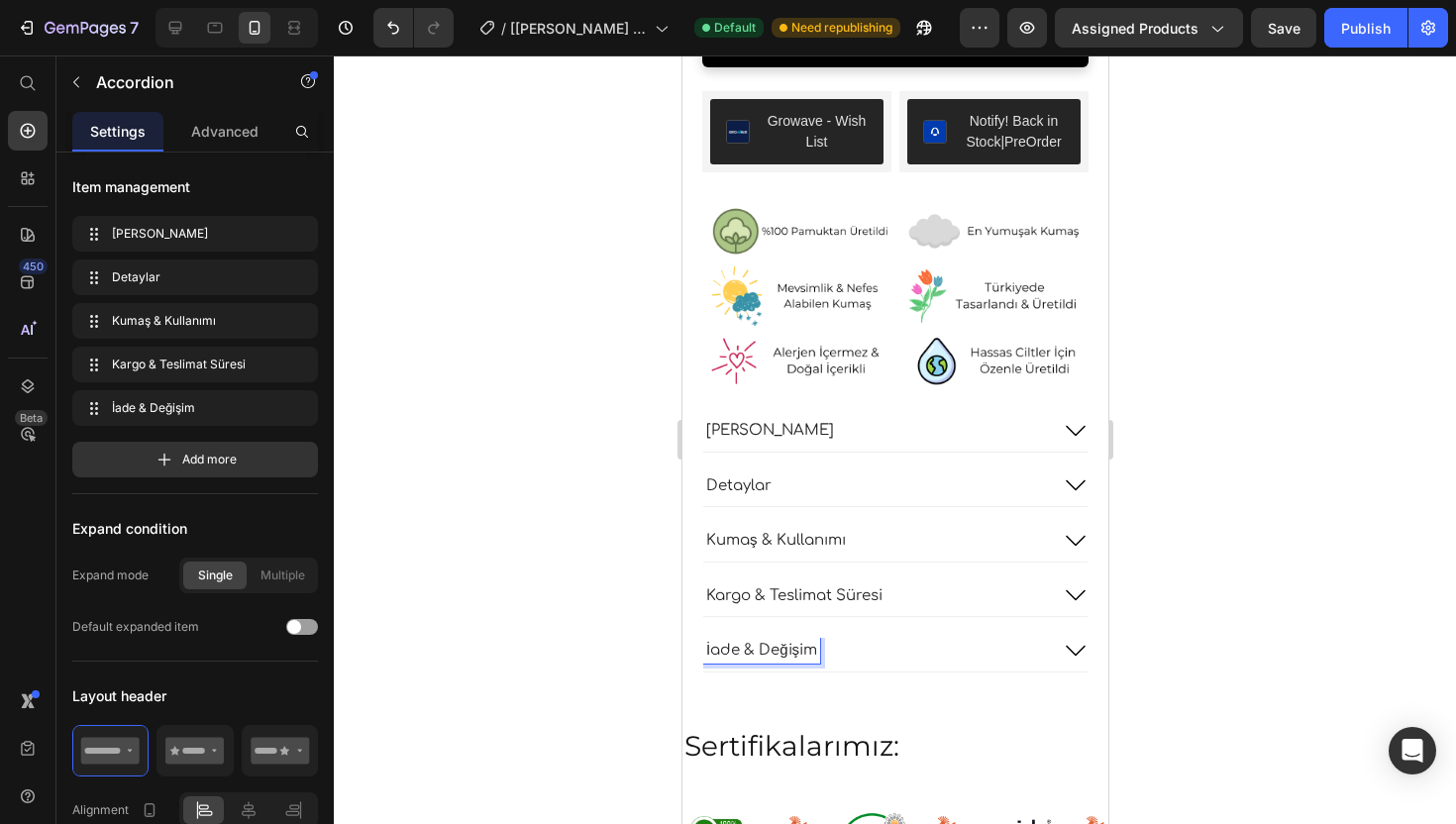 click 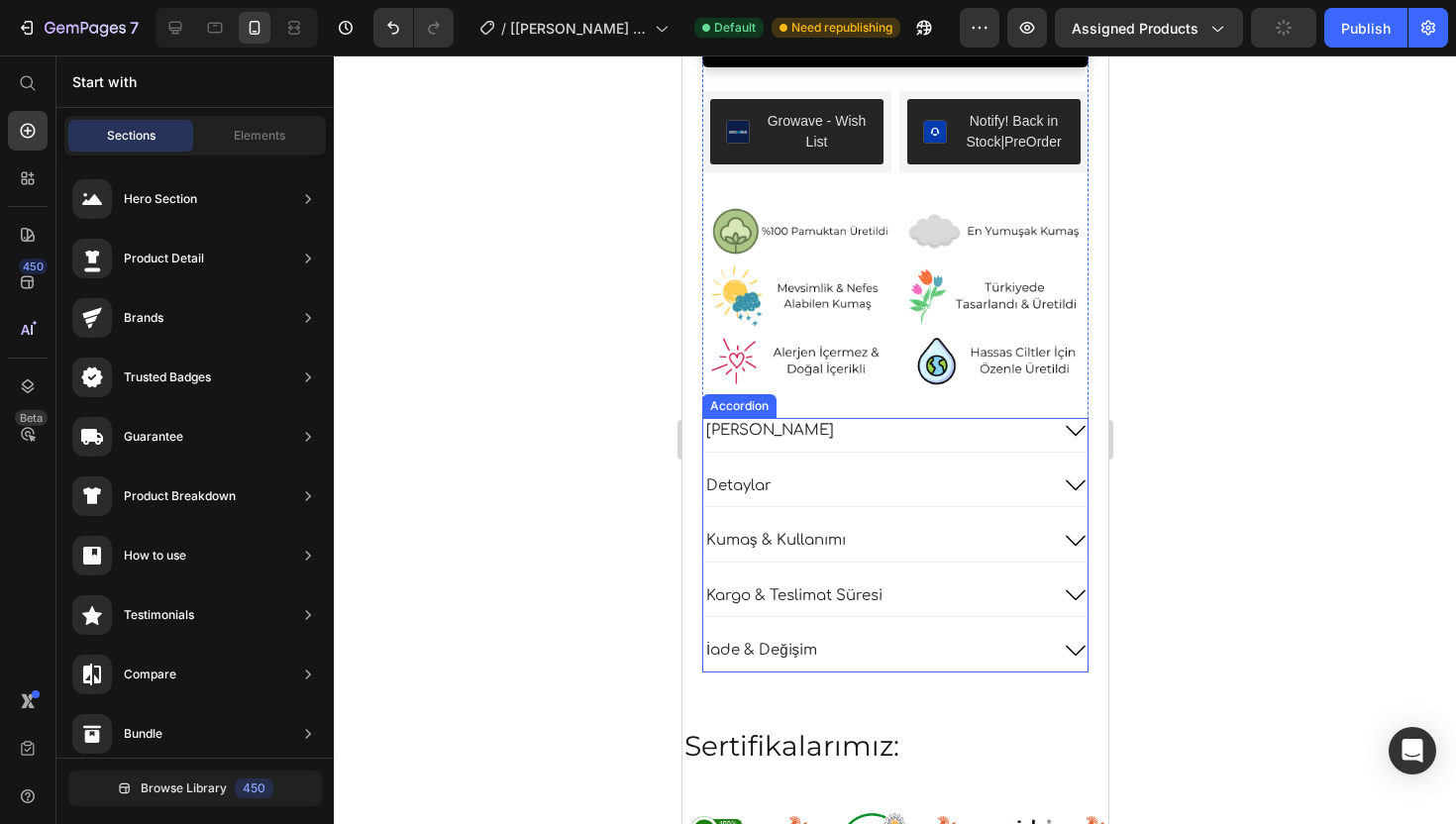 click on "İade & Değişim" at bounding box center [894, 655] 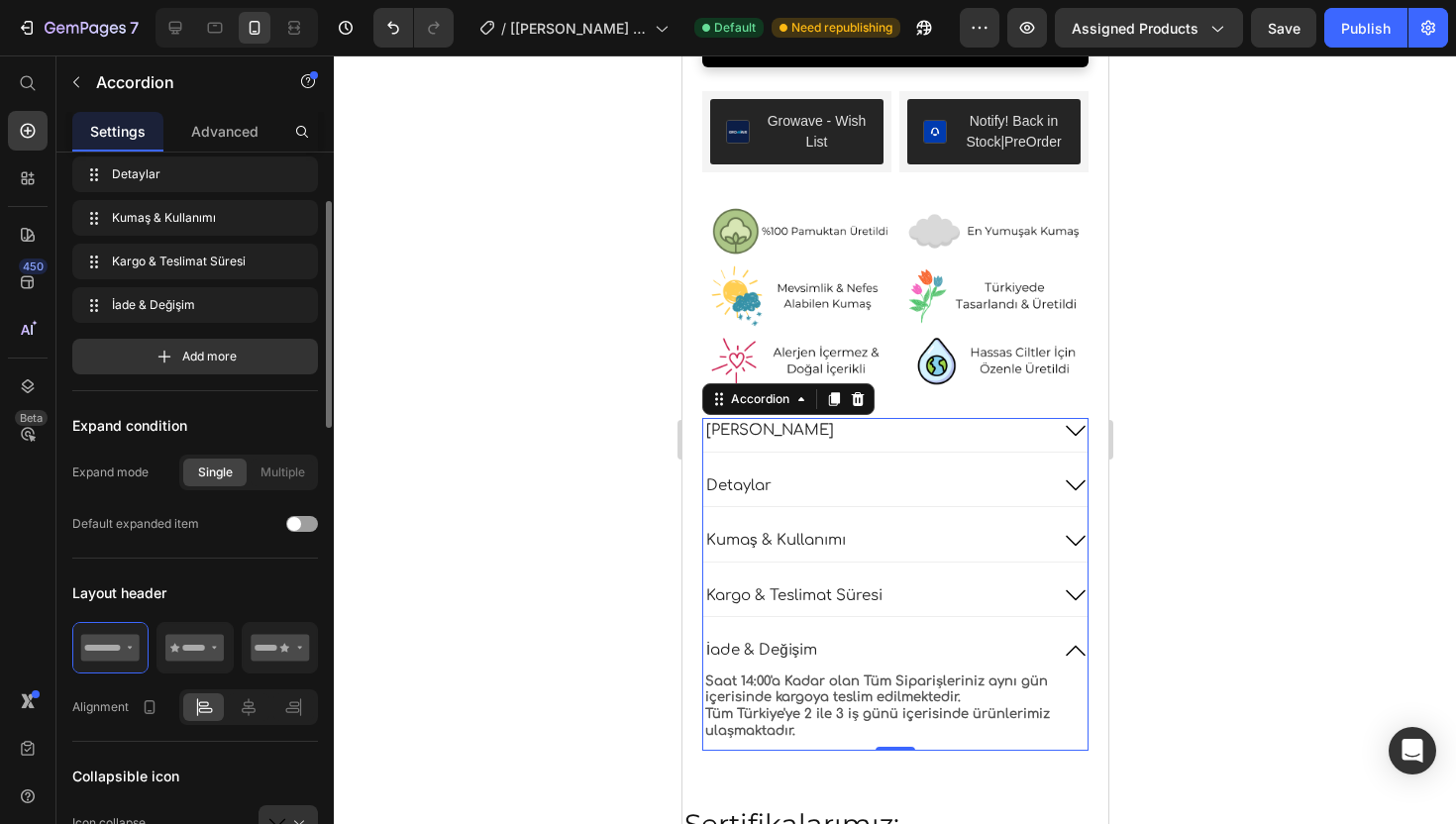 scroll, scrollTop: 120, scrollLeft: 0, axis: vertical 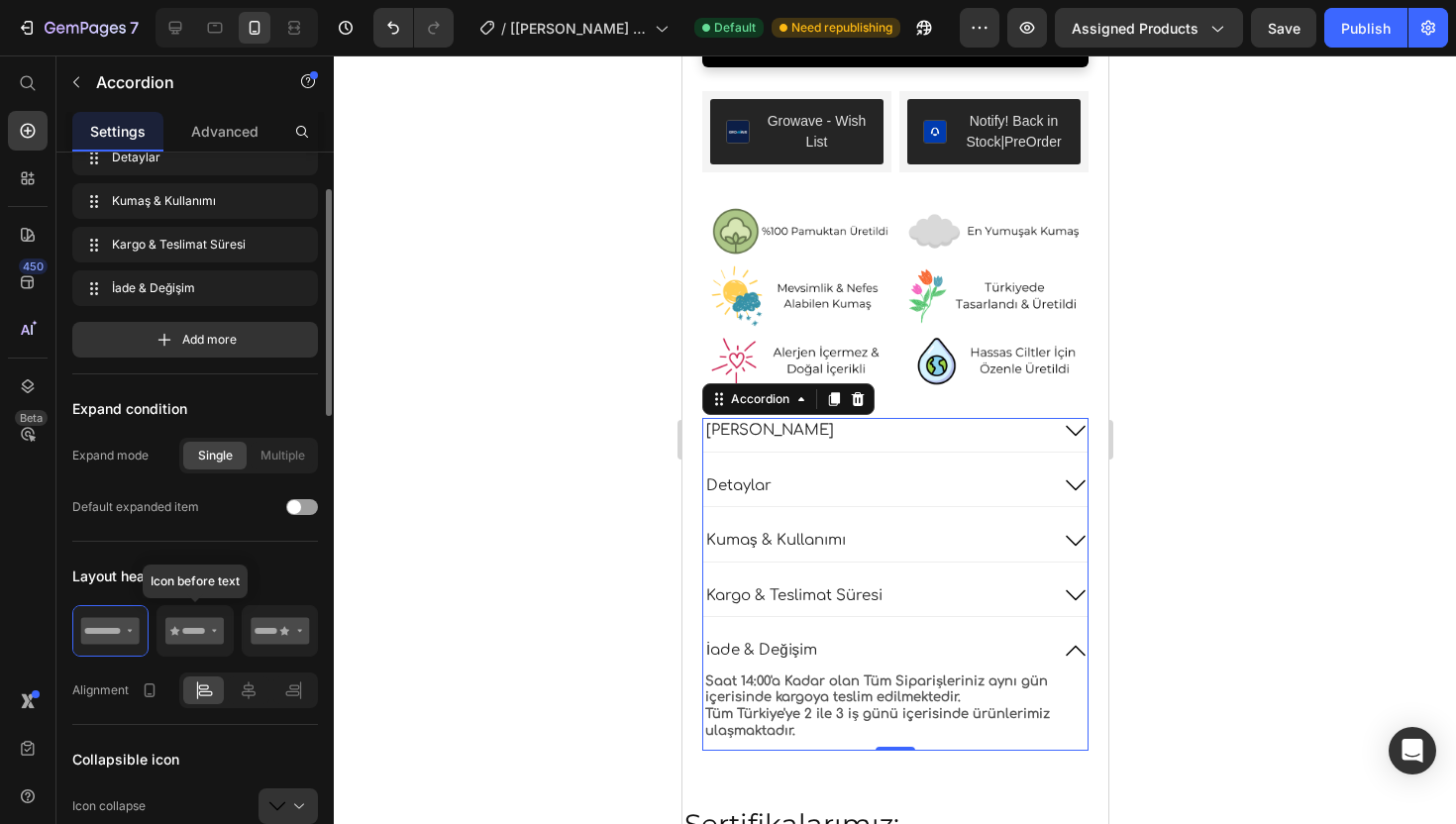 click 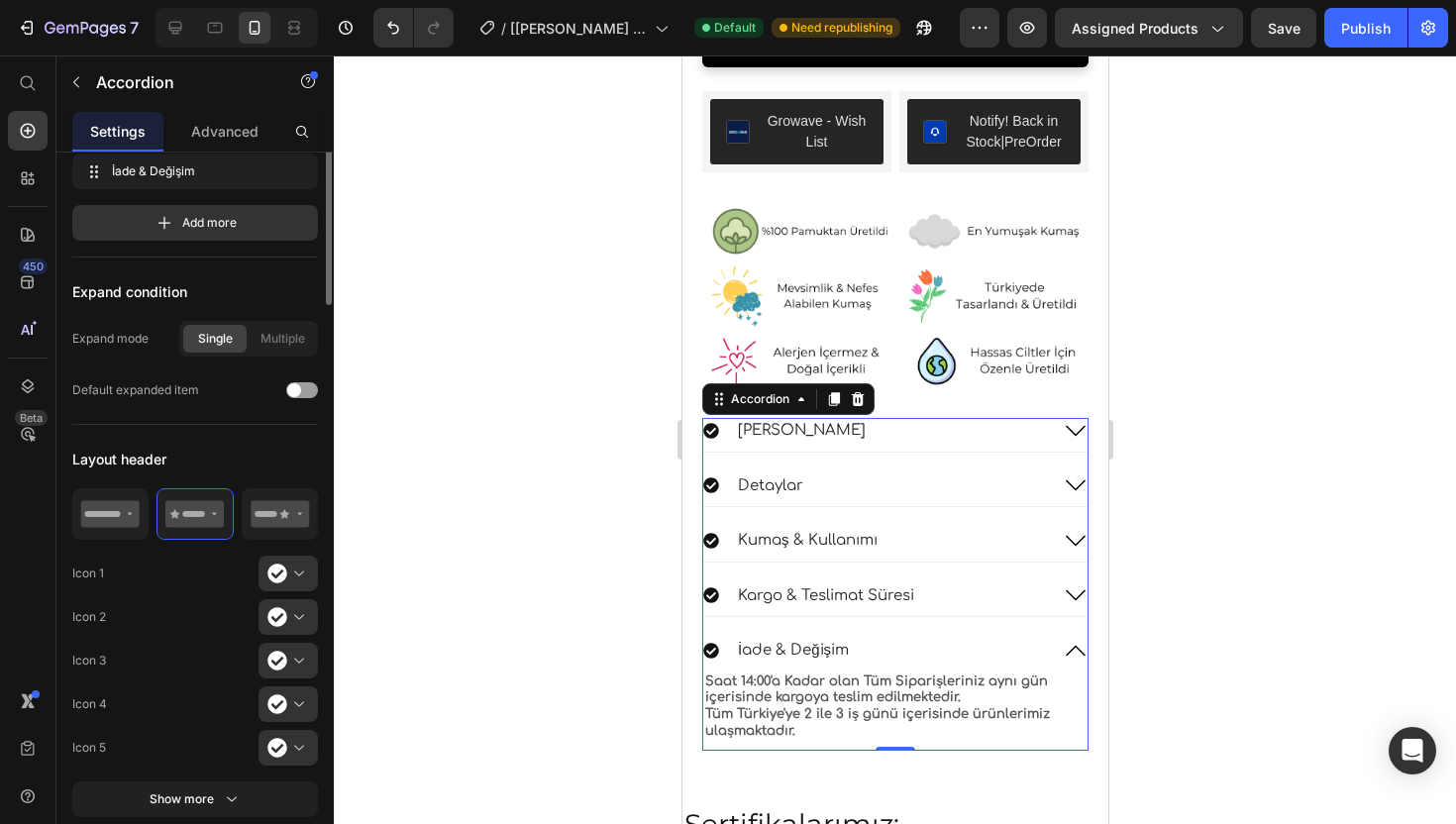 scroll, scrollTop: 271, scrollLeft: 0, axis: vertical 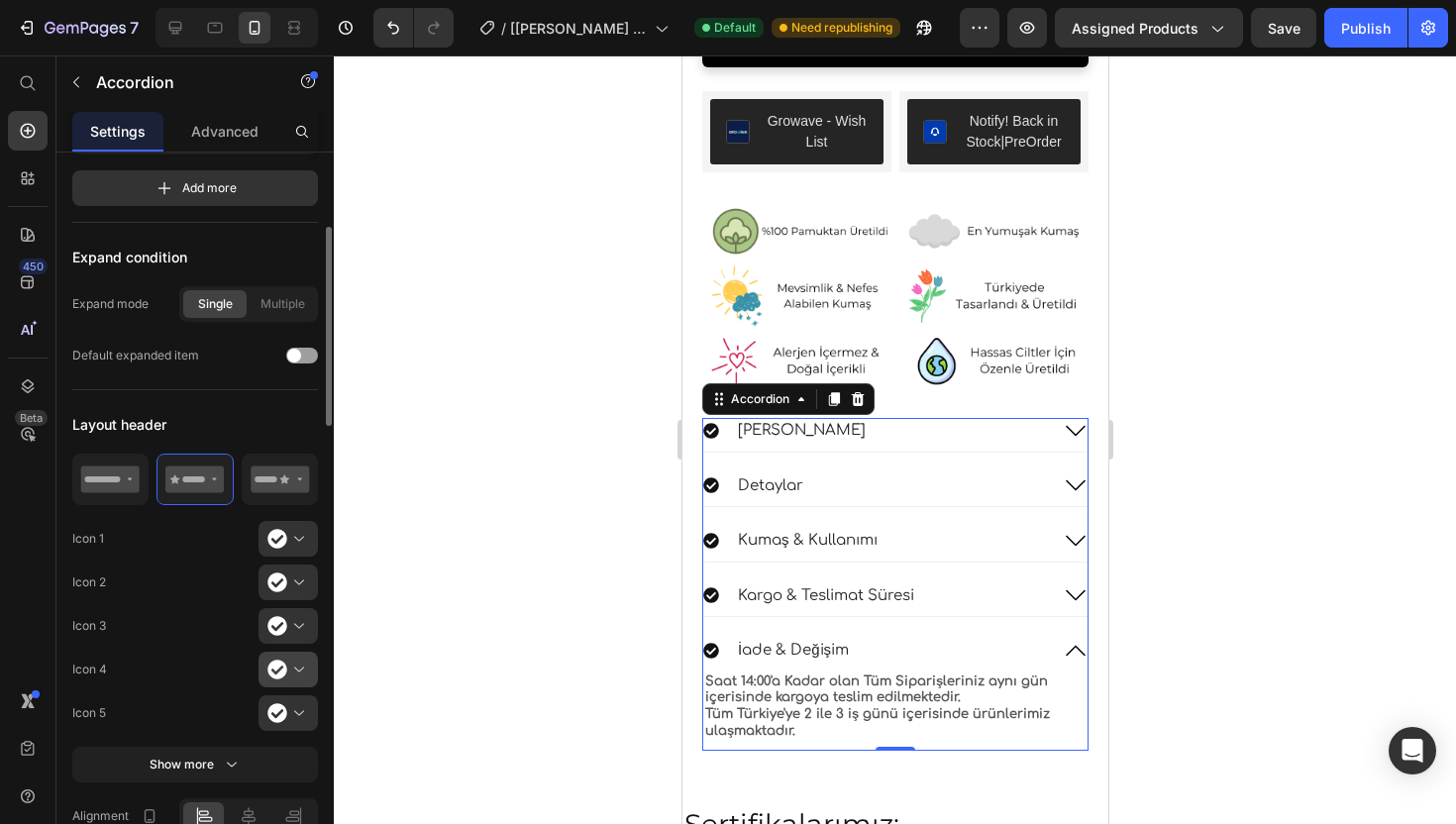 click at bounding box center [296, 670] 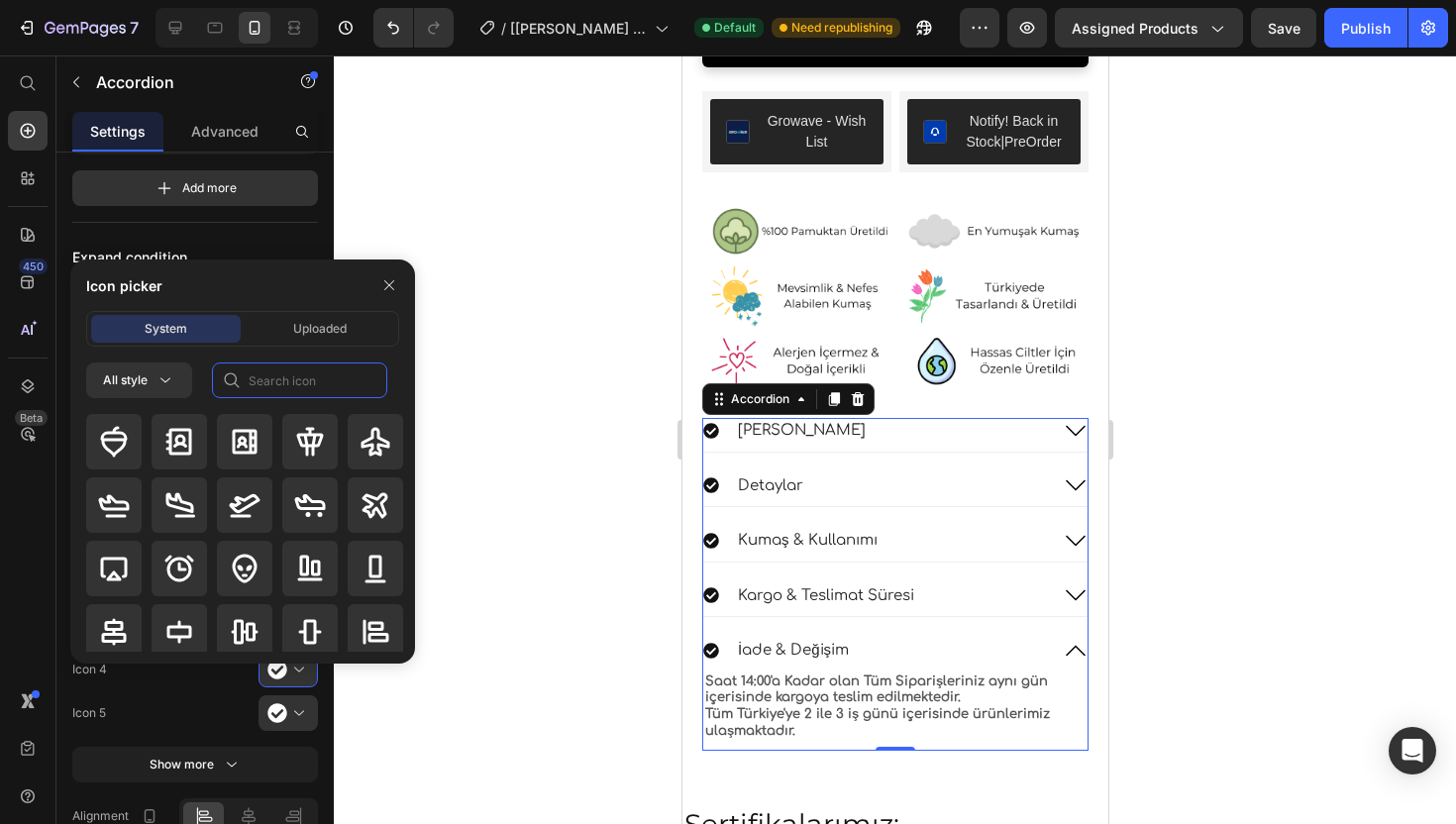 click 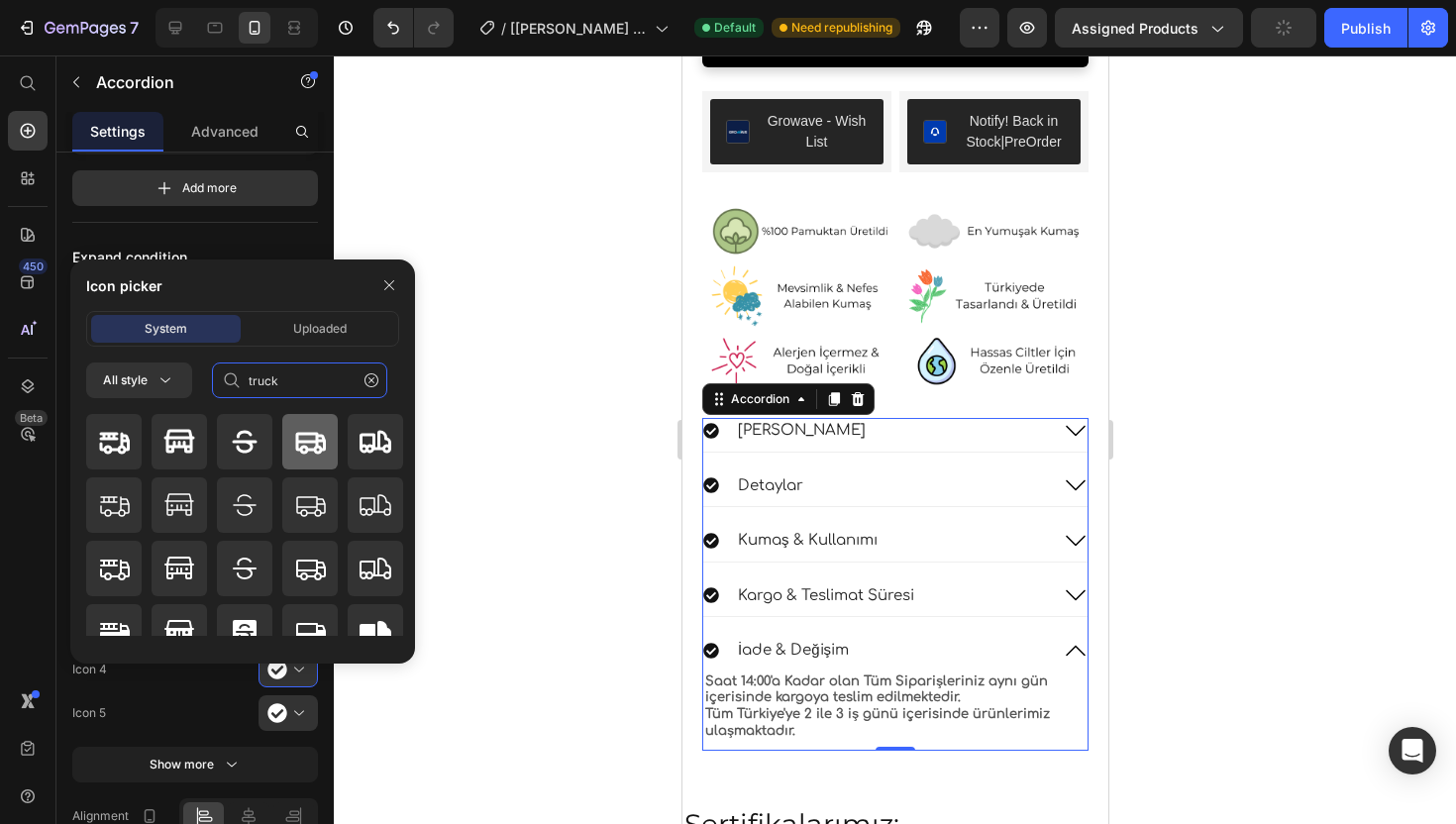 scroll, scrollTop: 24, scrollLeft: 0, axis: vertical 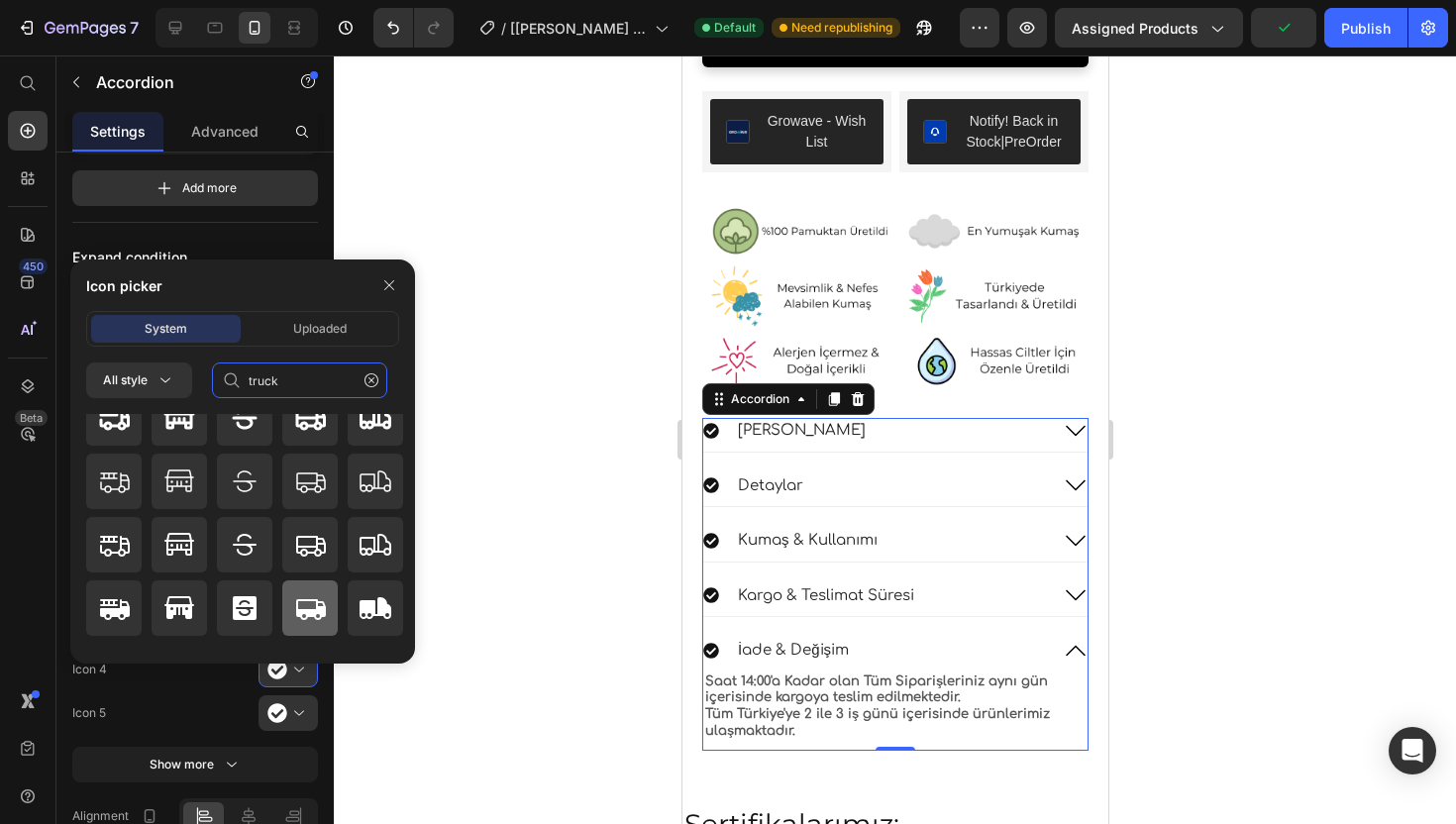 type on "truck" 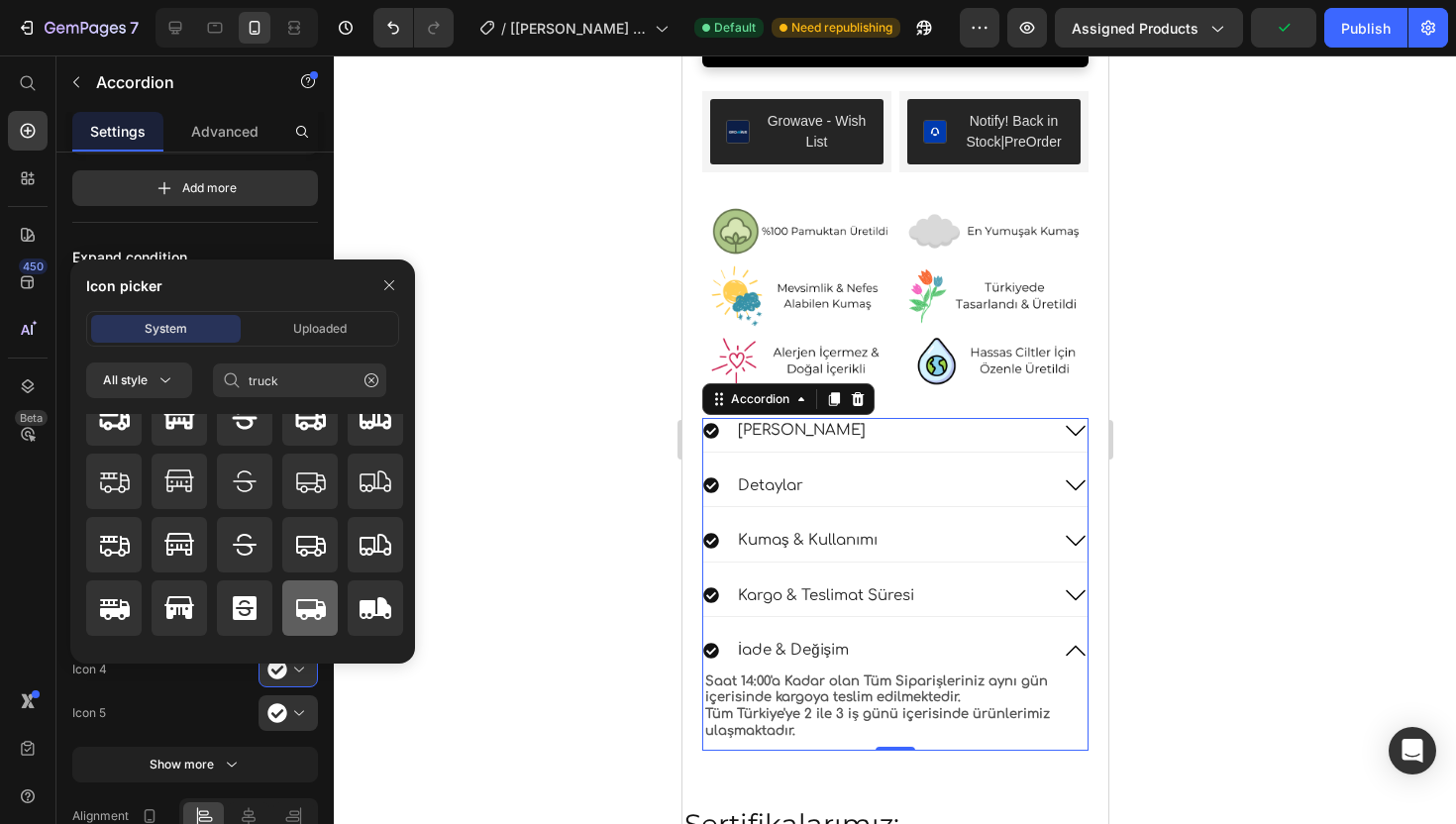 click 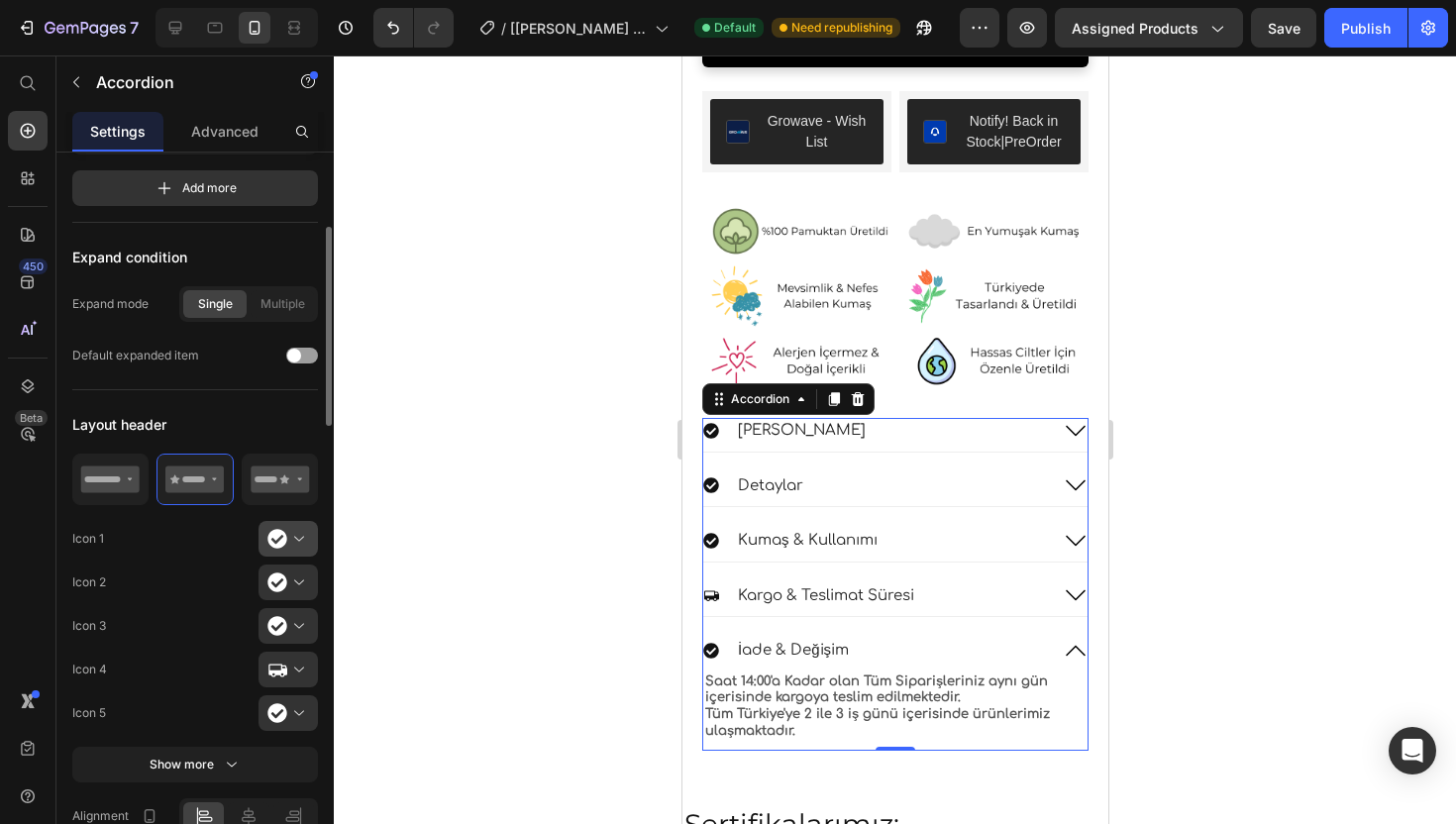 click at bounding box center [296, 539] 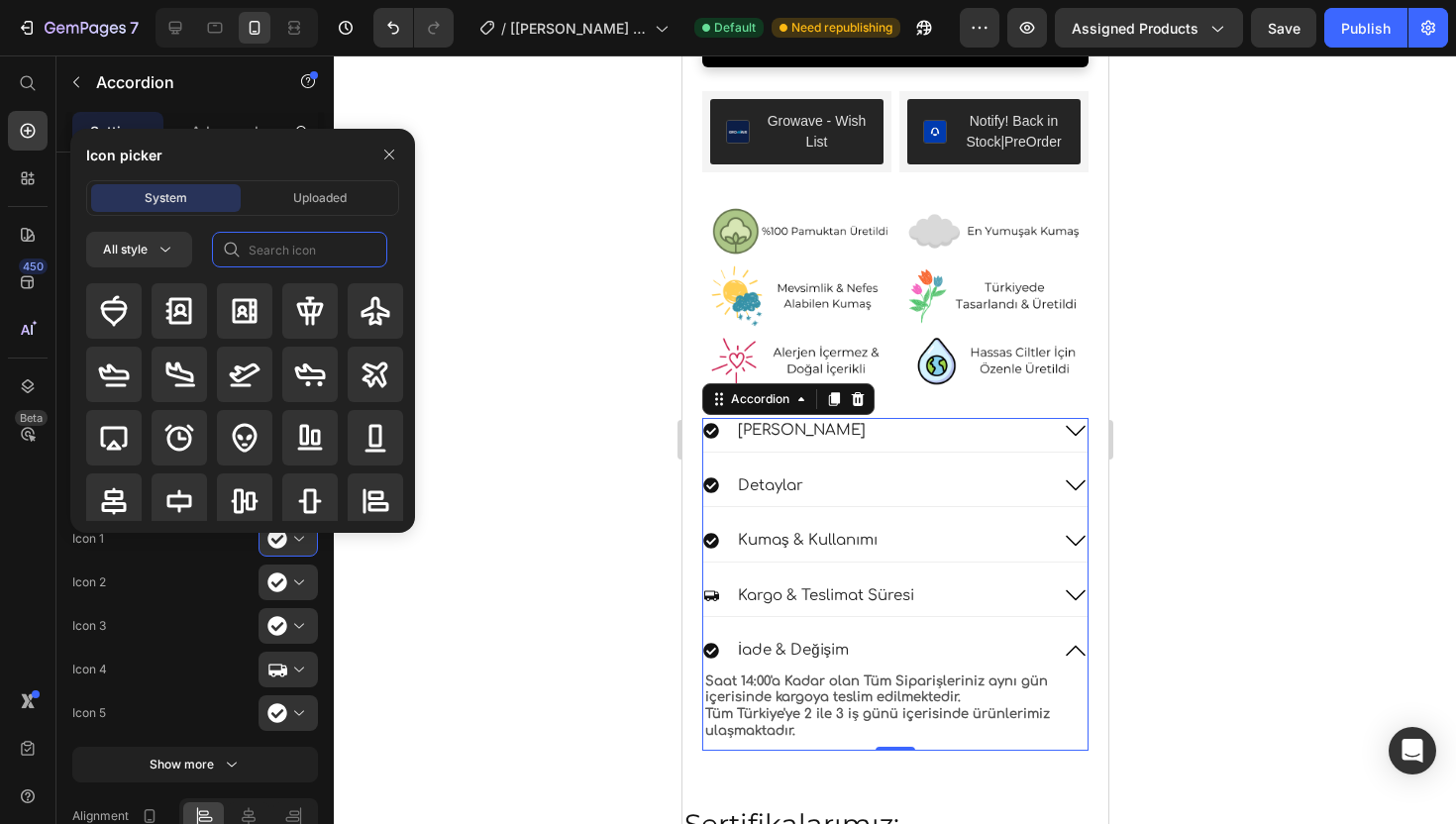 click 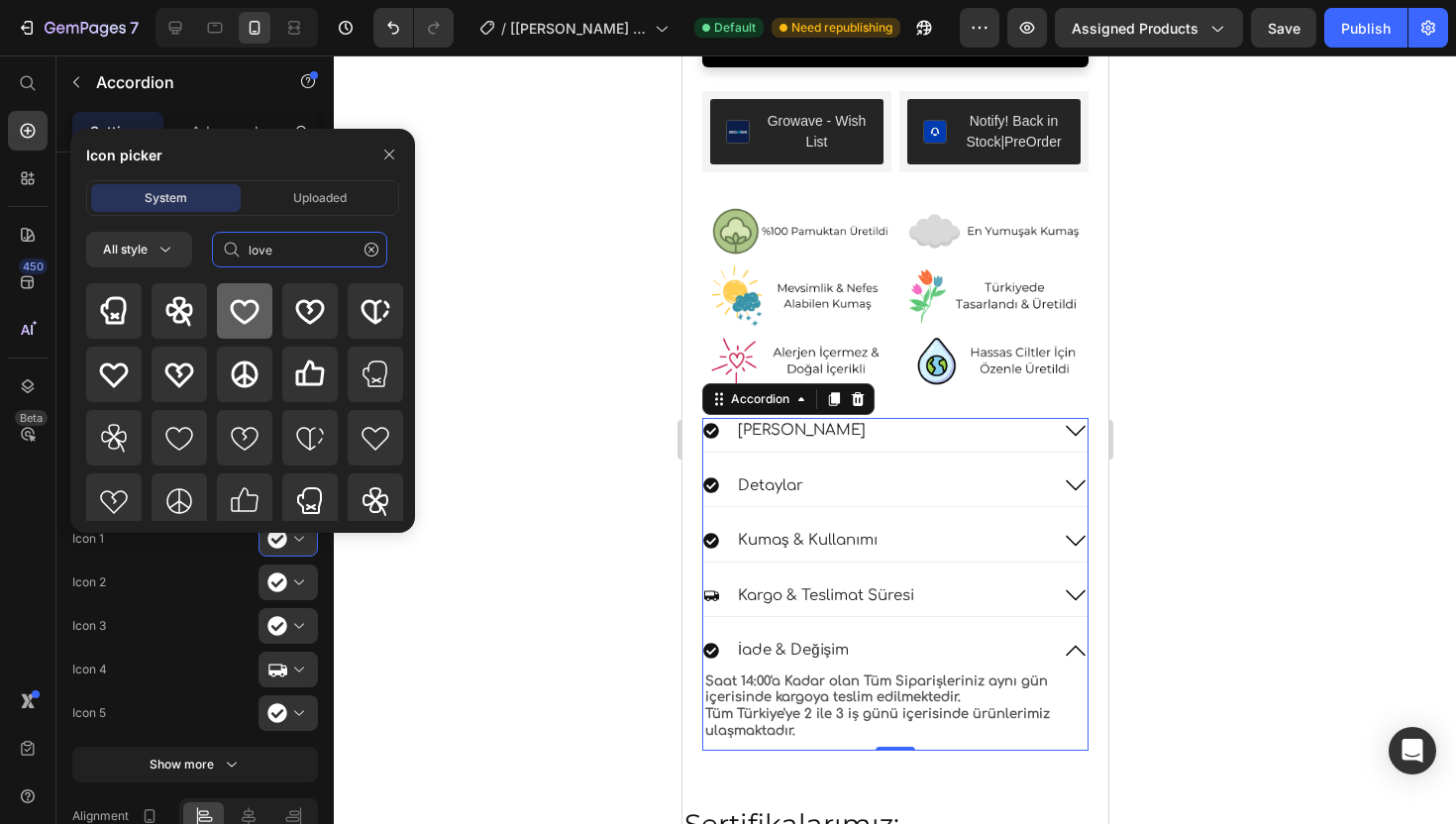 type on "love" 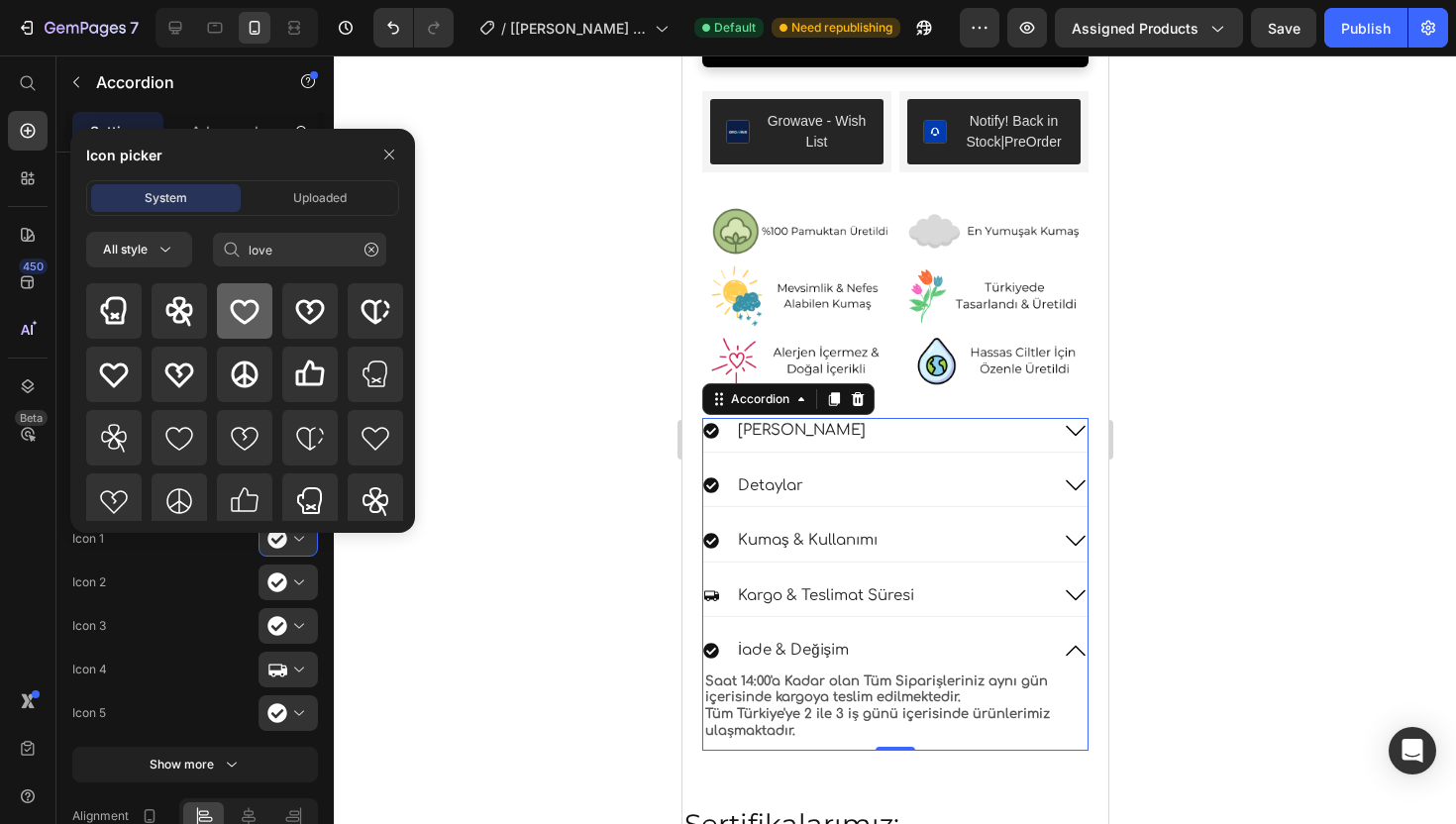 click 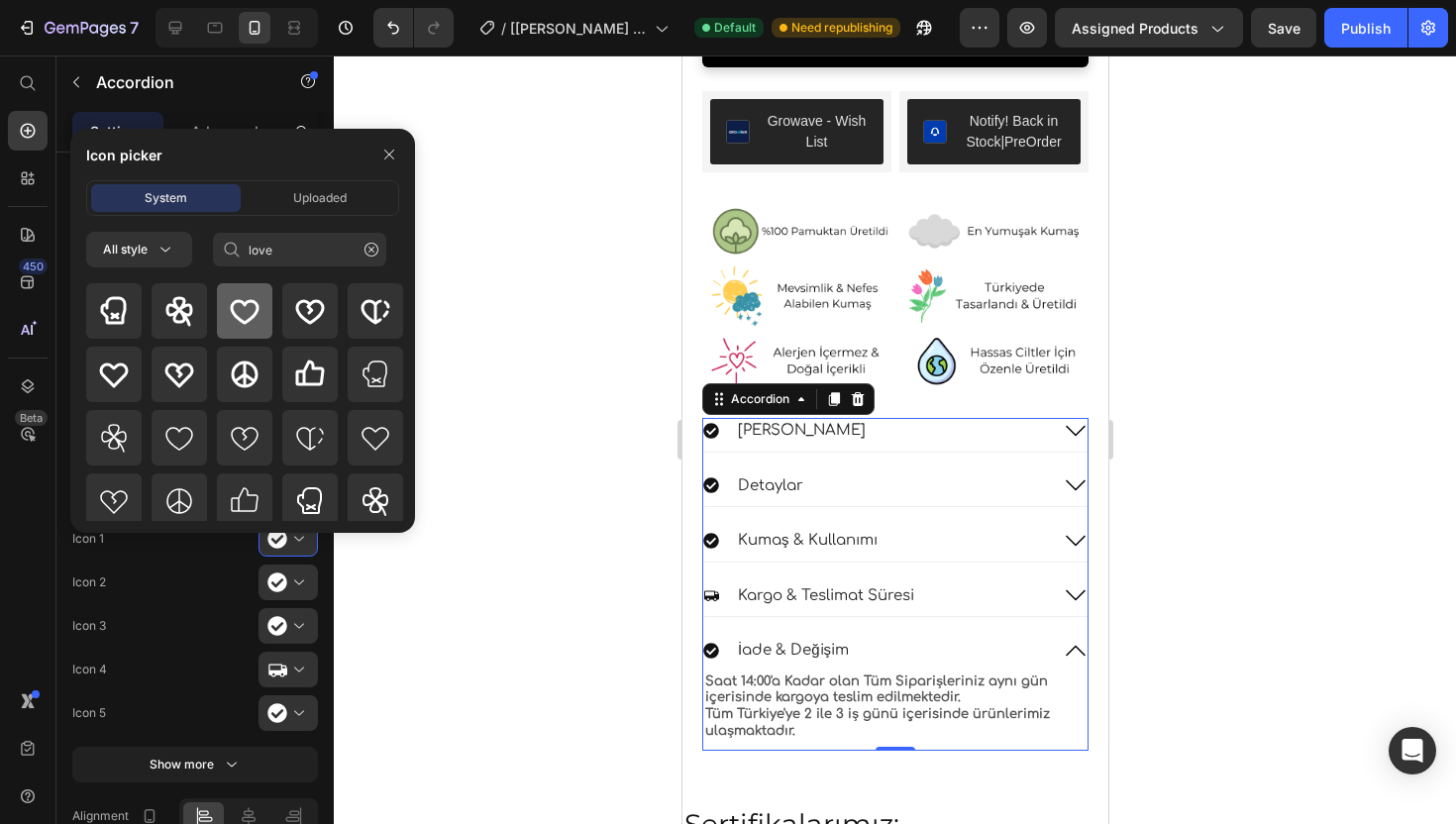 type 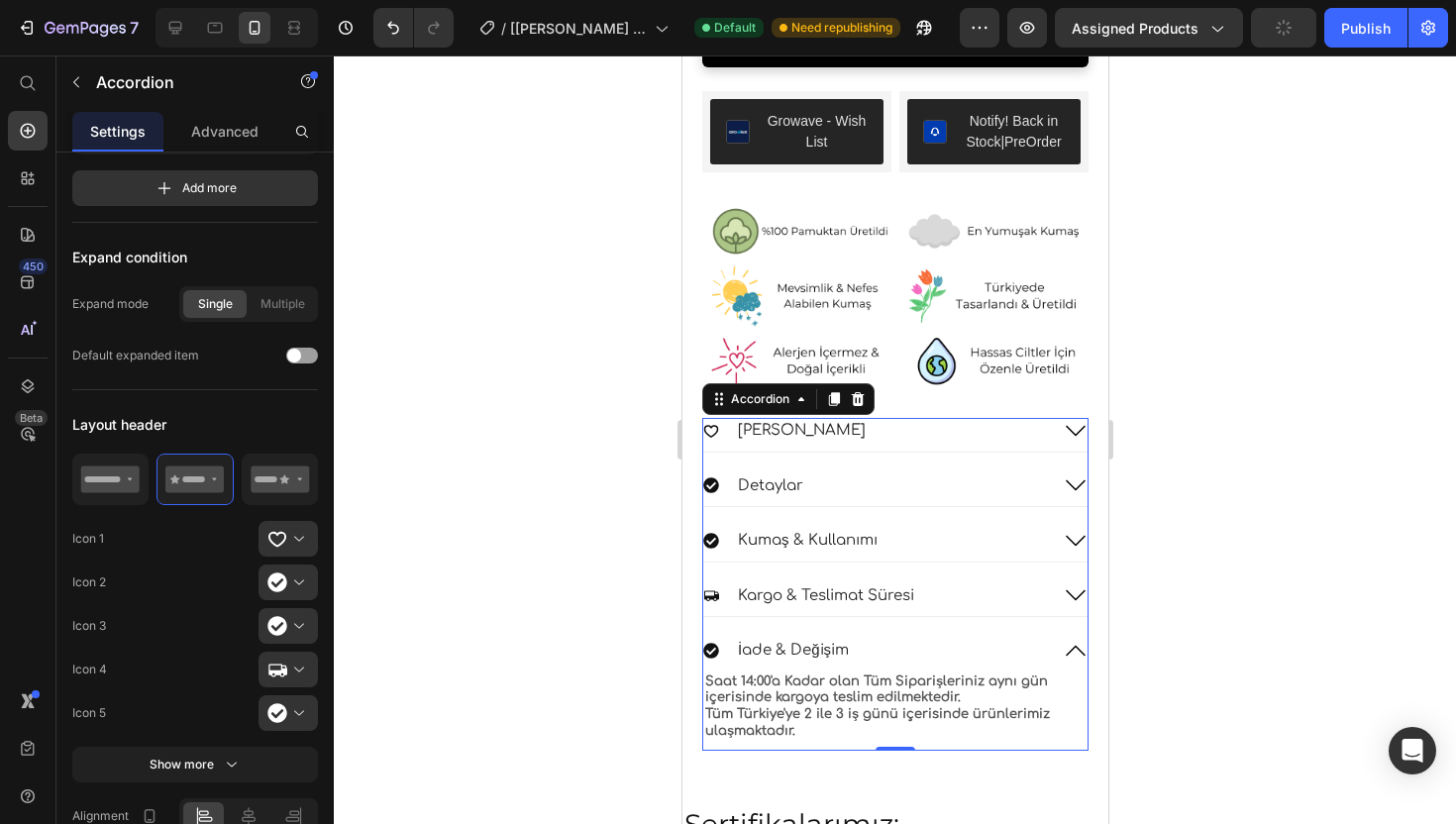 click 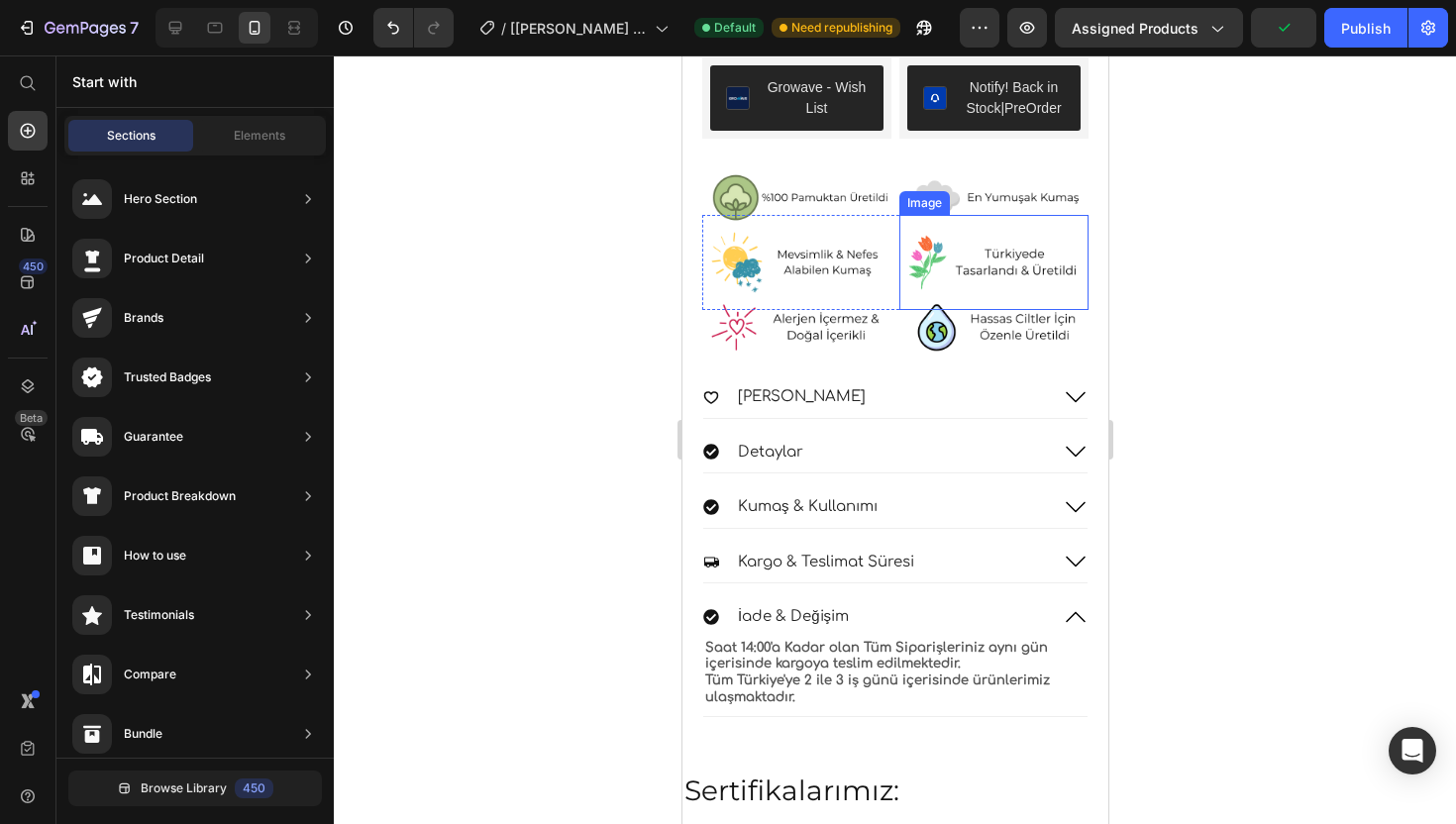 scroll, scrollTop: 1346, scrollLeft: 0, axis: vertical 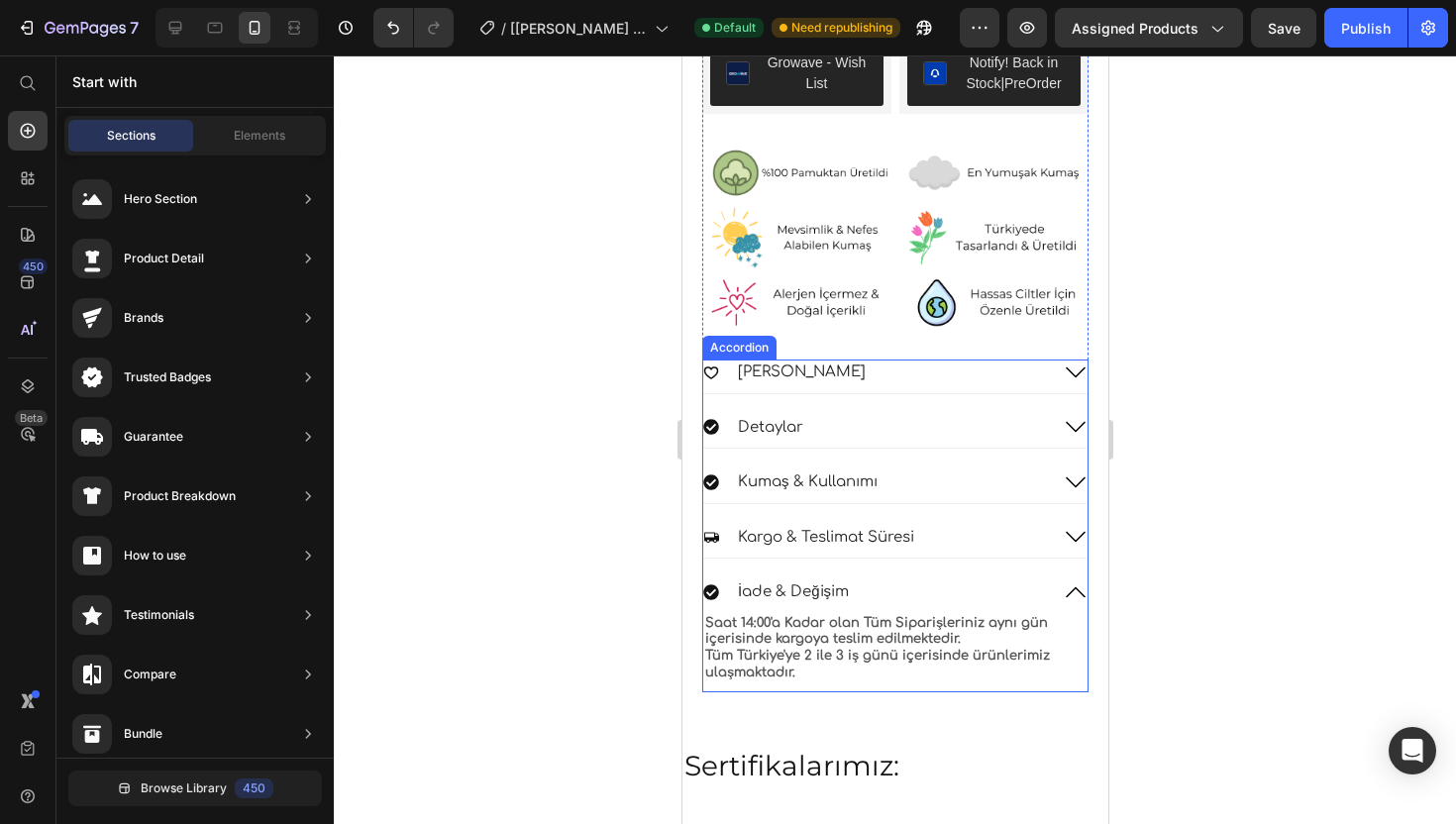 click on "Detaylar" at bounding box center (875, 428) 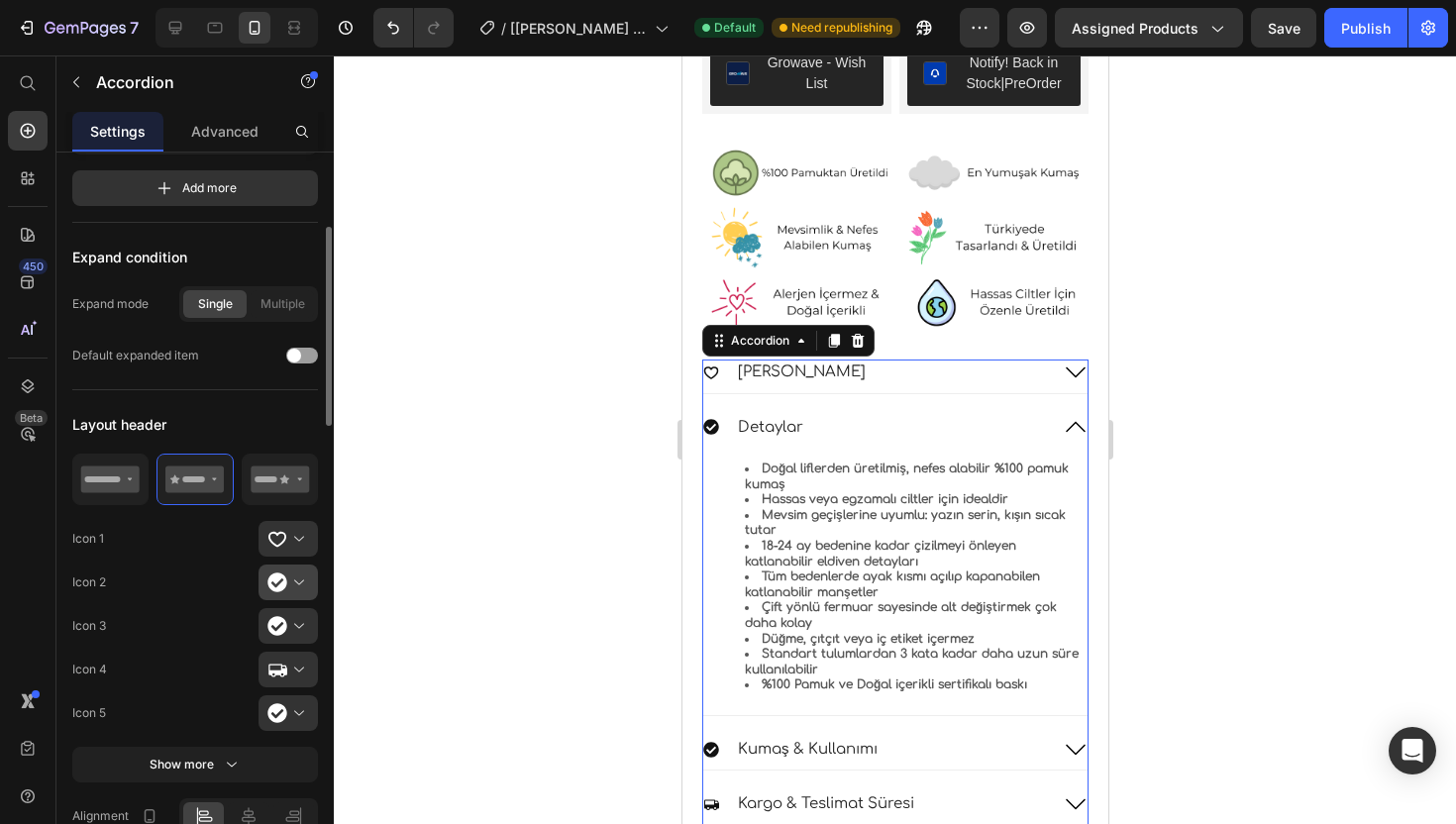 click at bounding box center [296, 582] 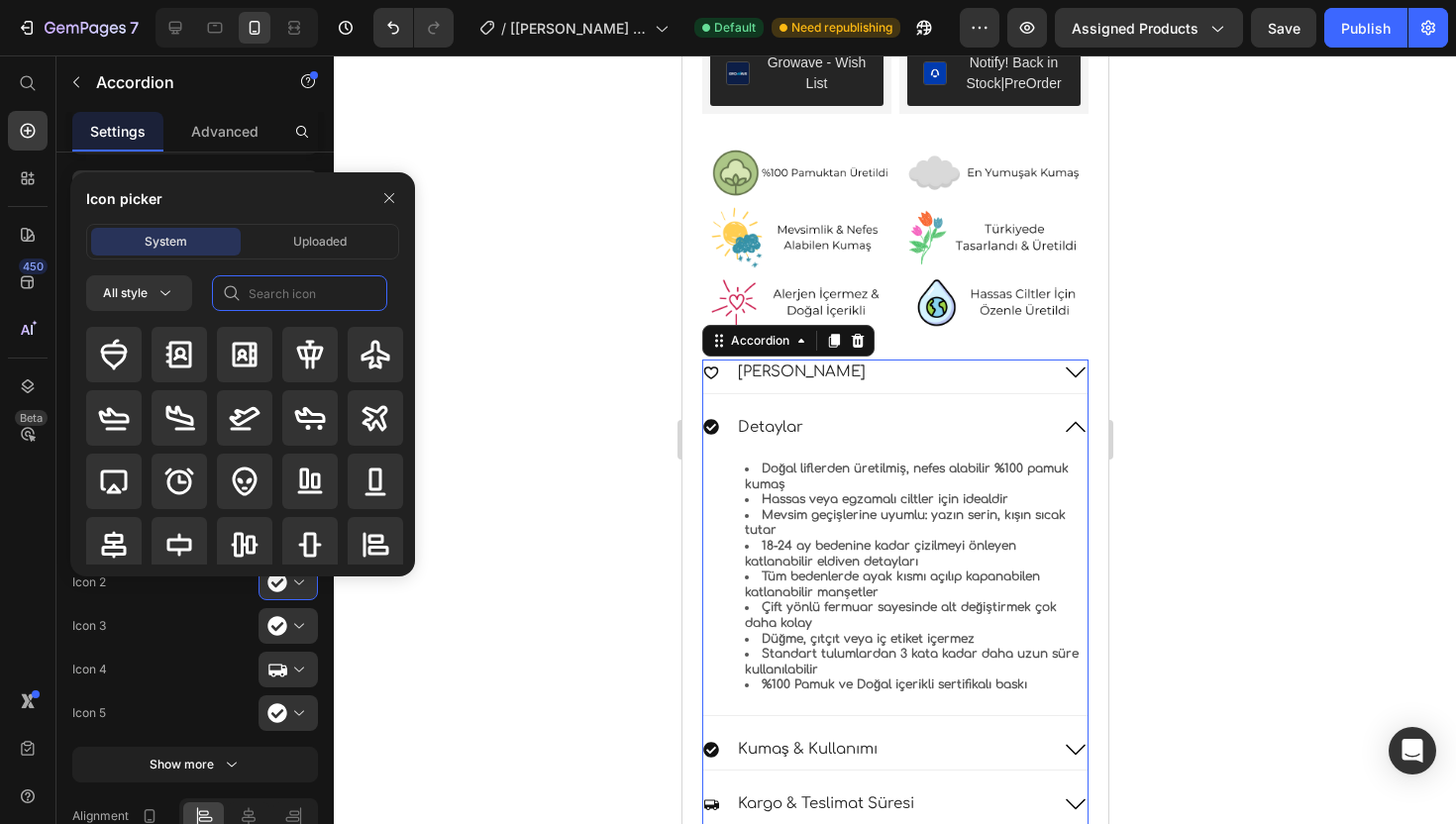 click 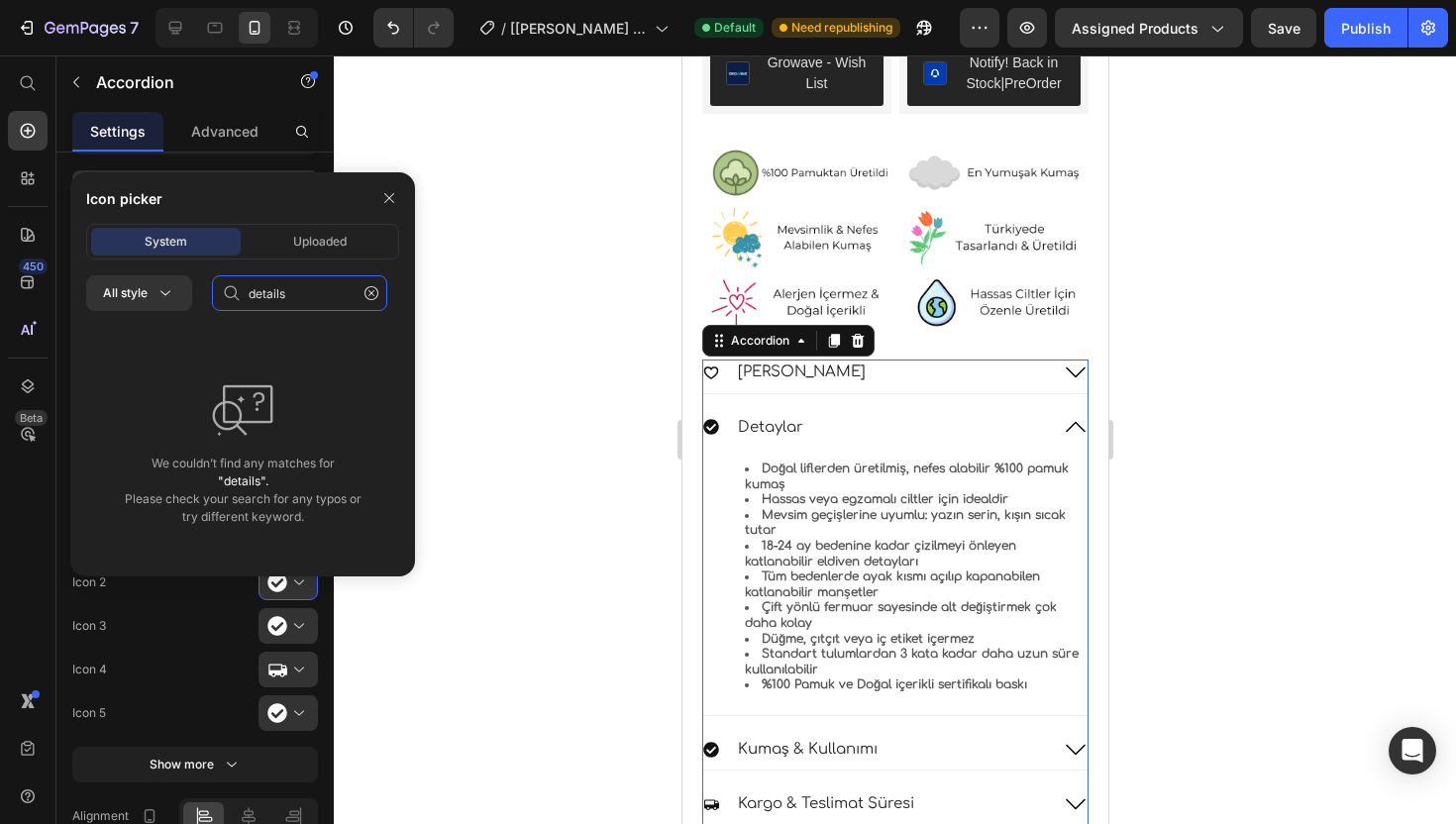 click on "details" 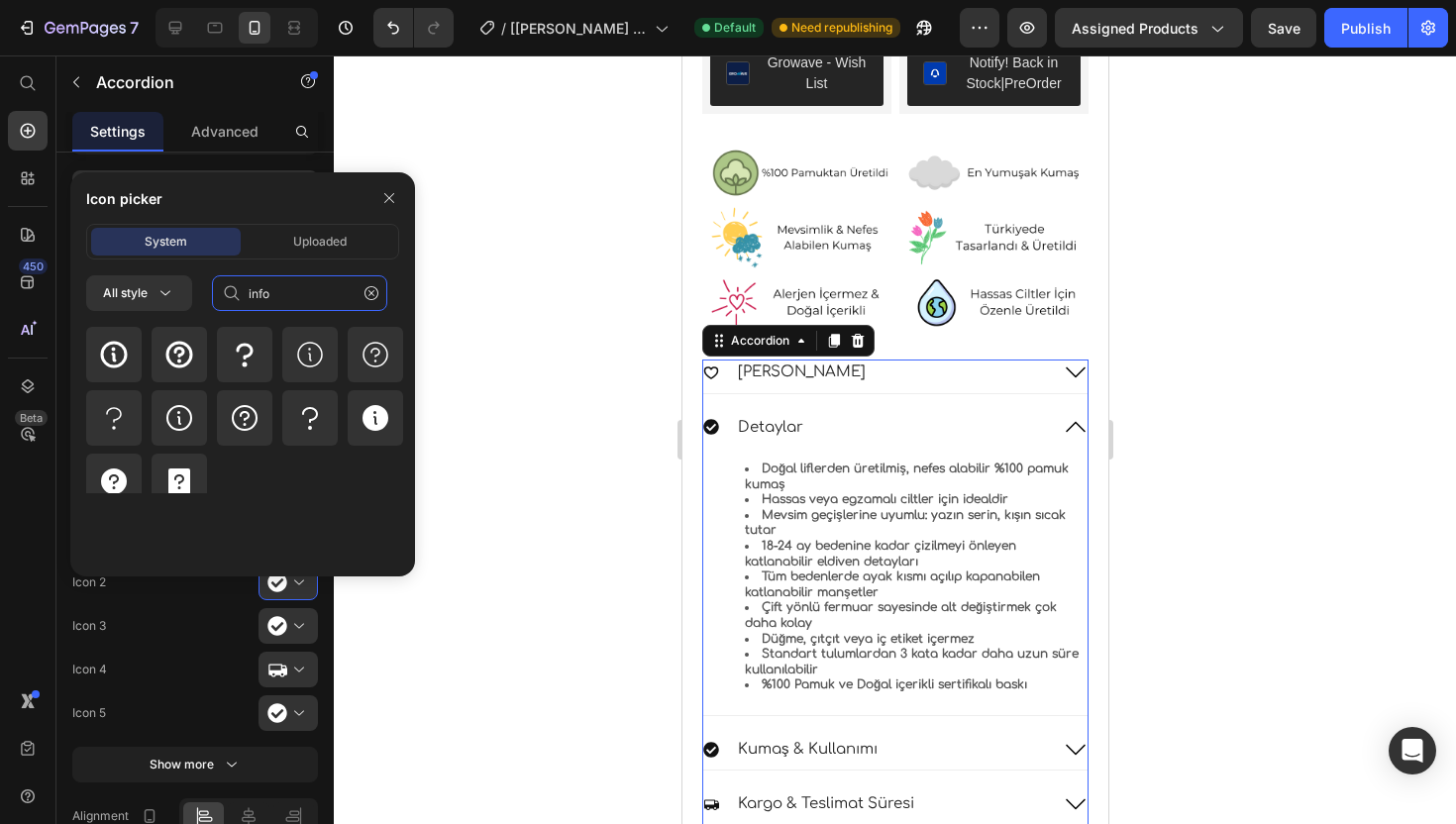 click on "info" 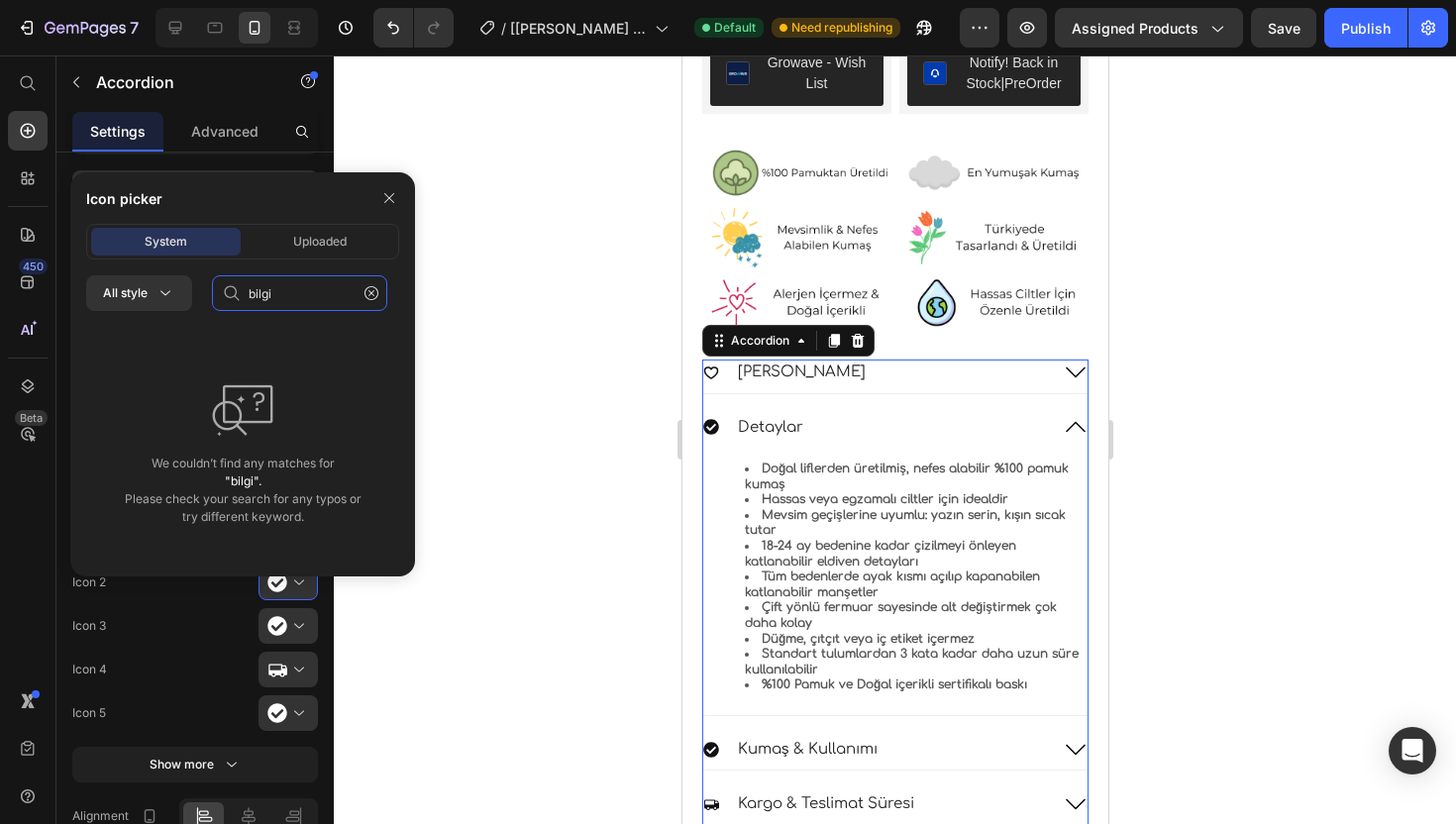 click on "bilgi" 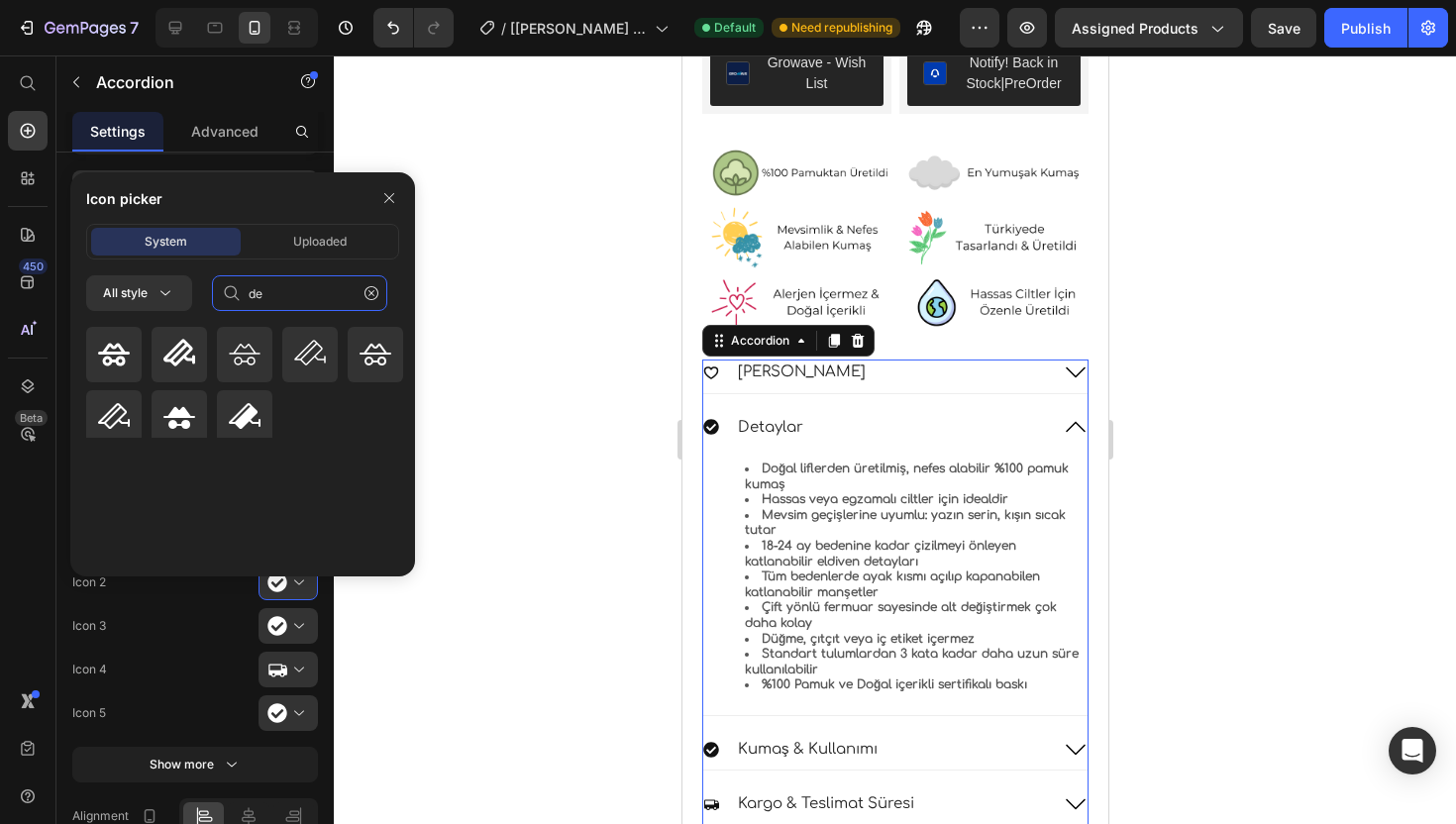 type on "d" 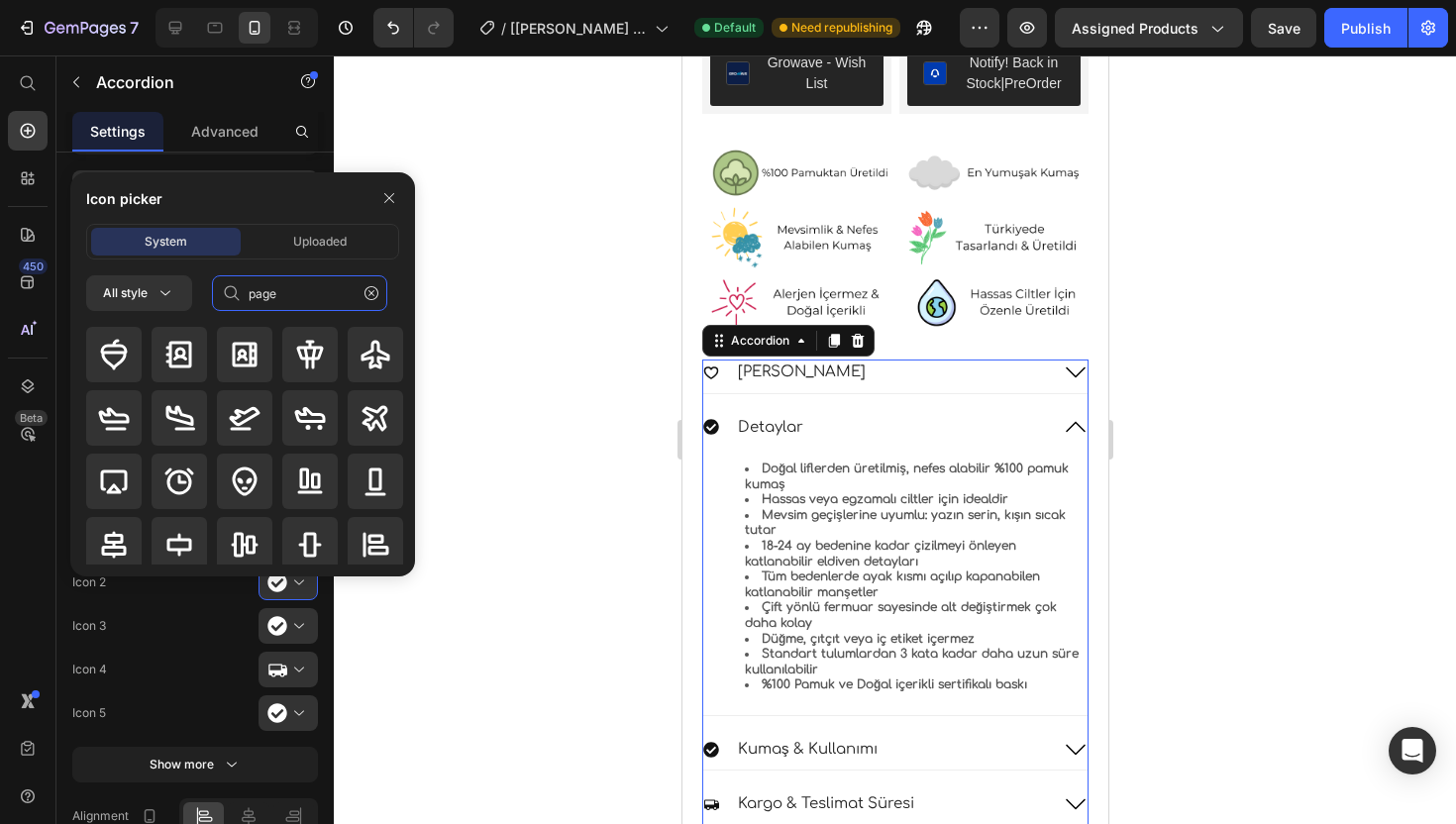 type on "page" 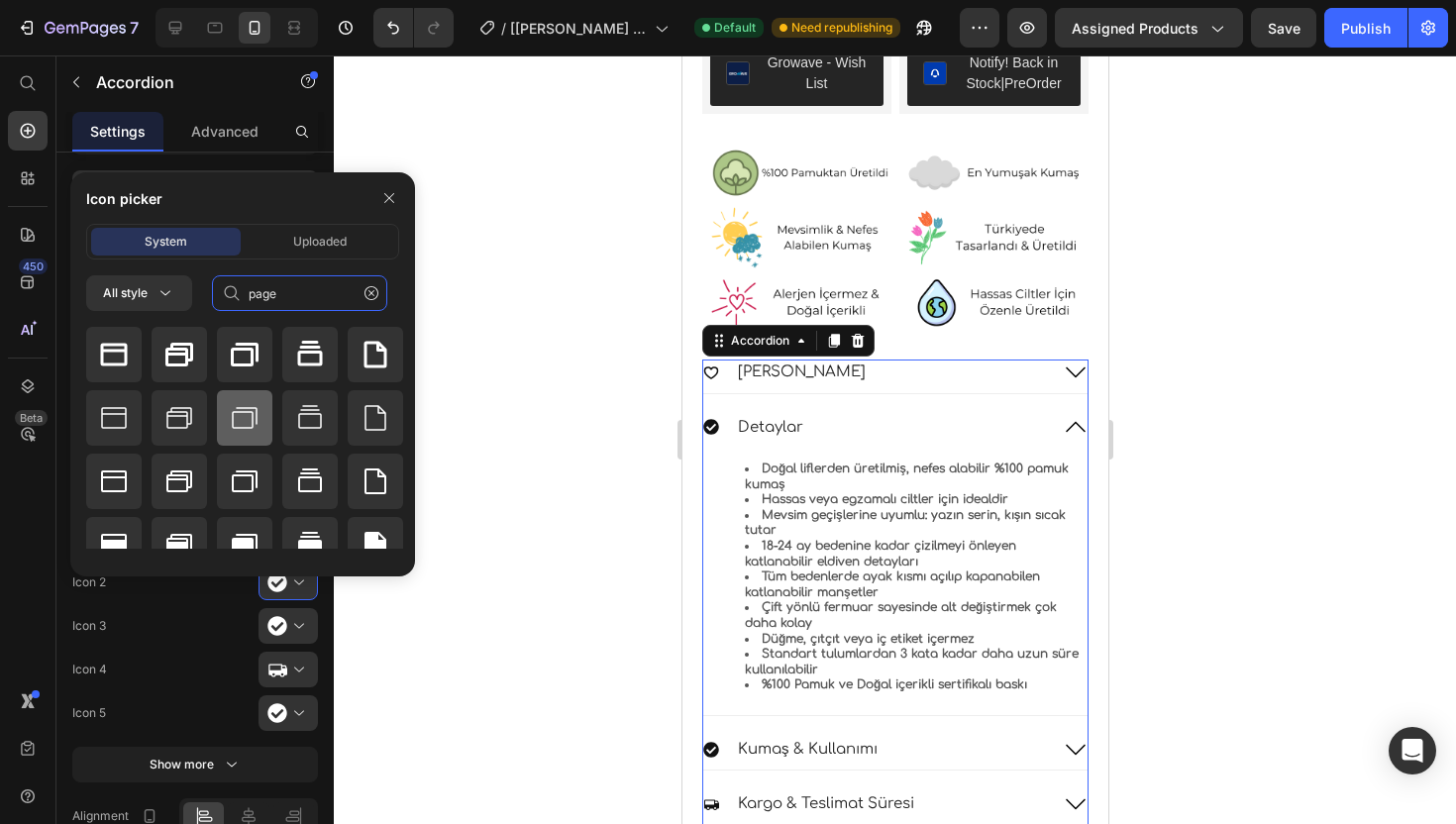 scroll, scrollTop: 24, scrollLeft: 0, axis: vertical 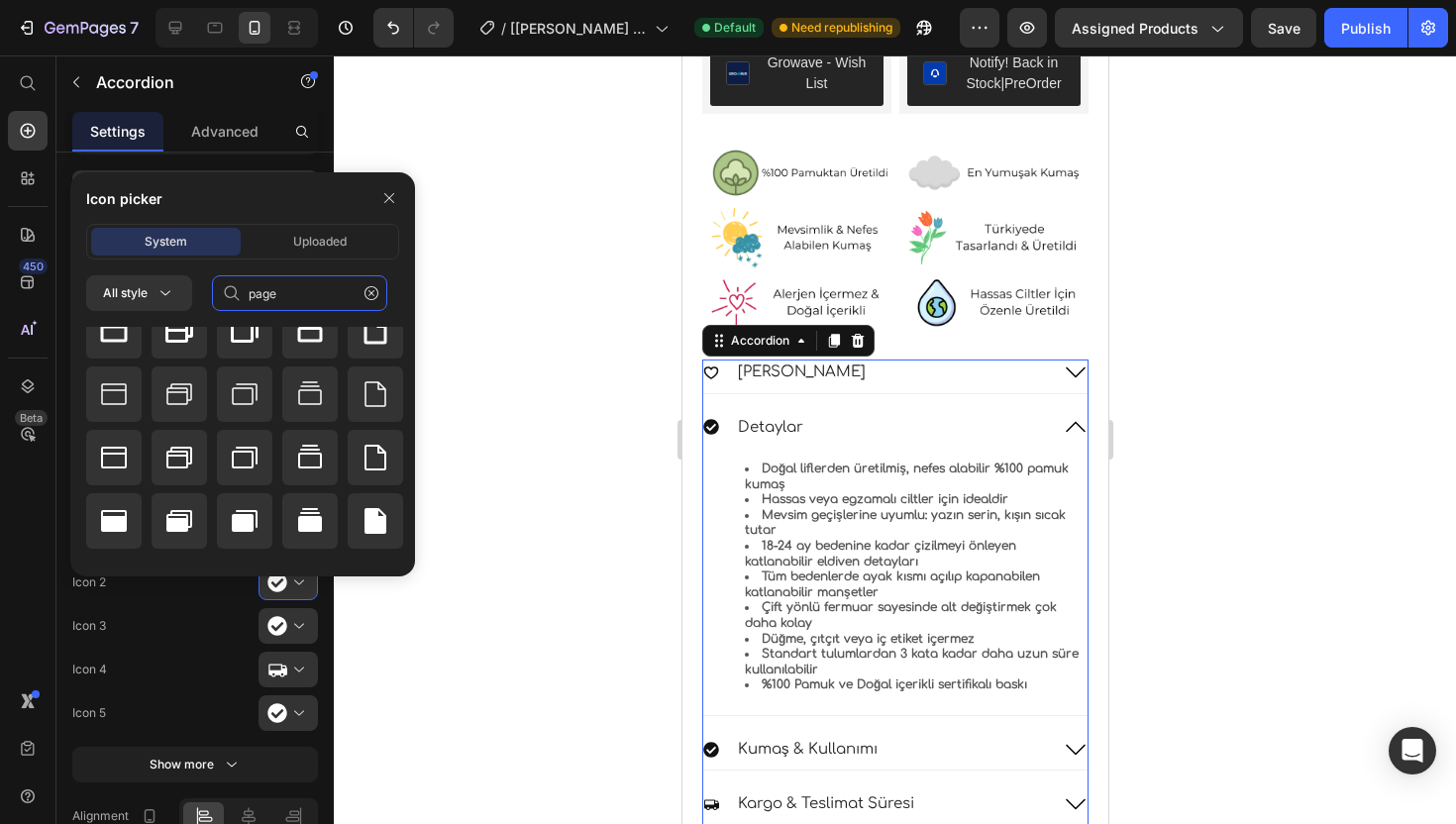 click on "page" 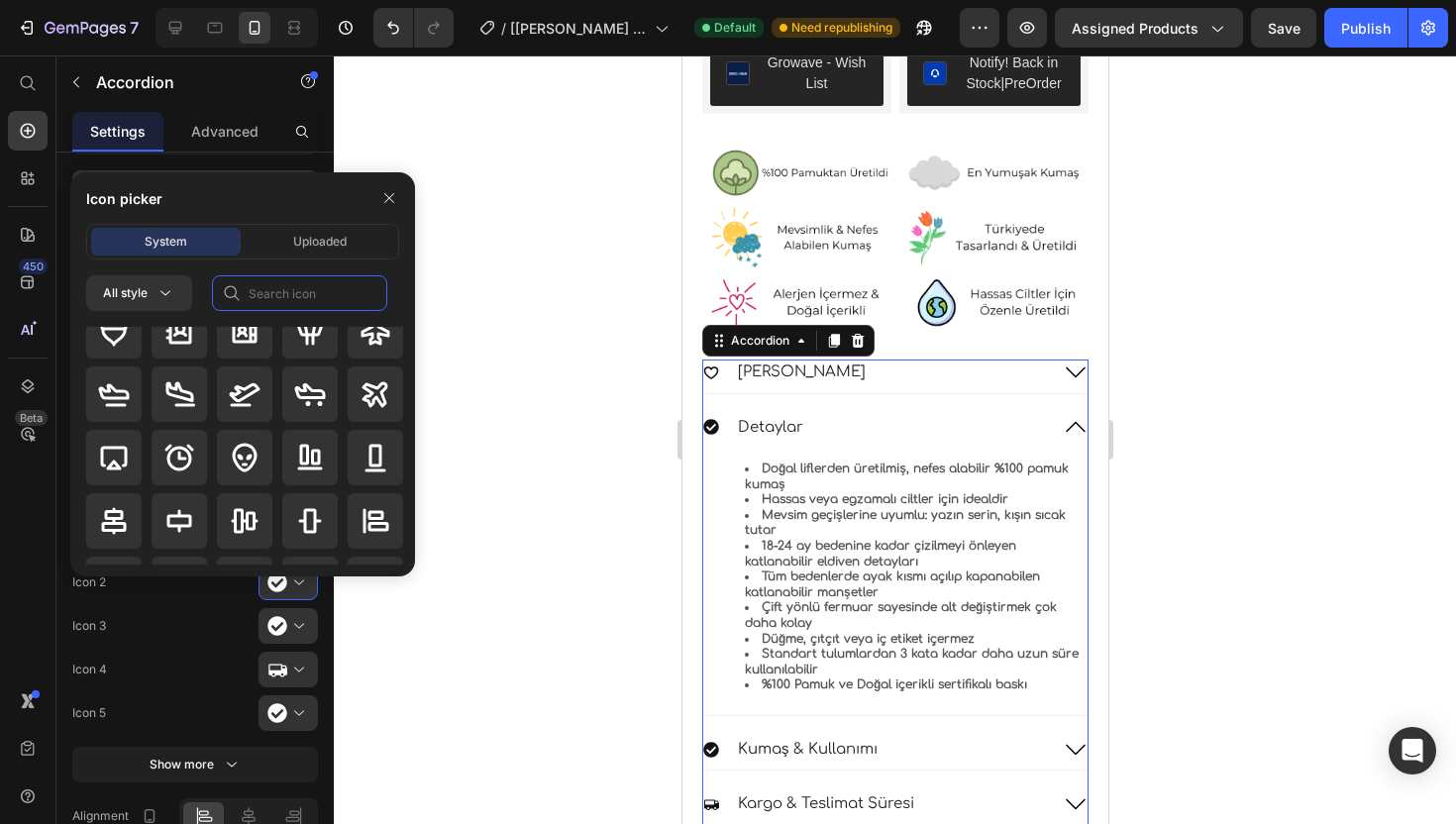scroll, scrollTop: 0, scrollLeft: 0, axis: both 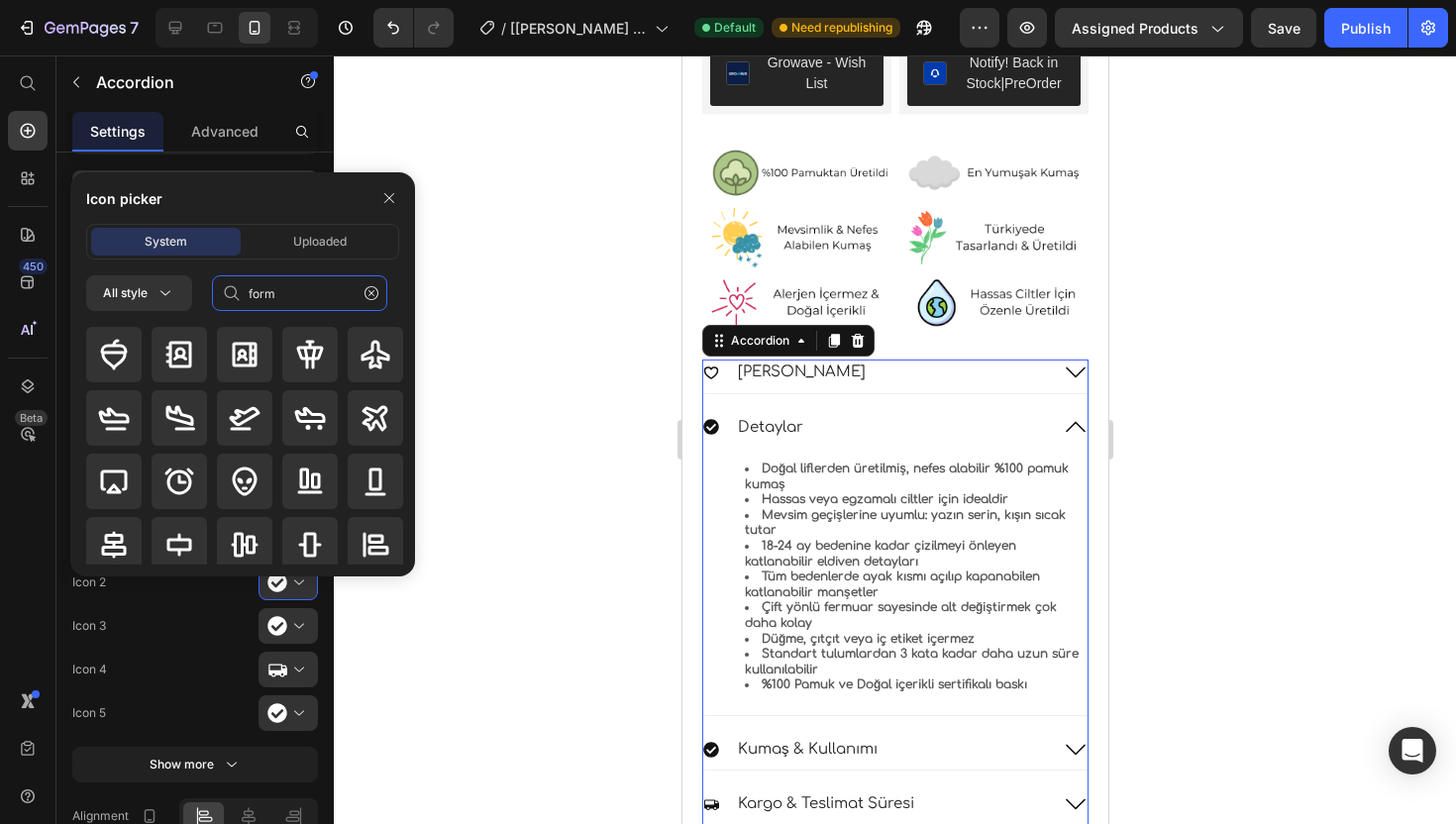 type on "form" 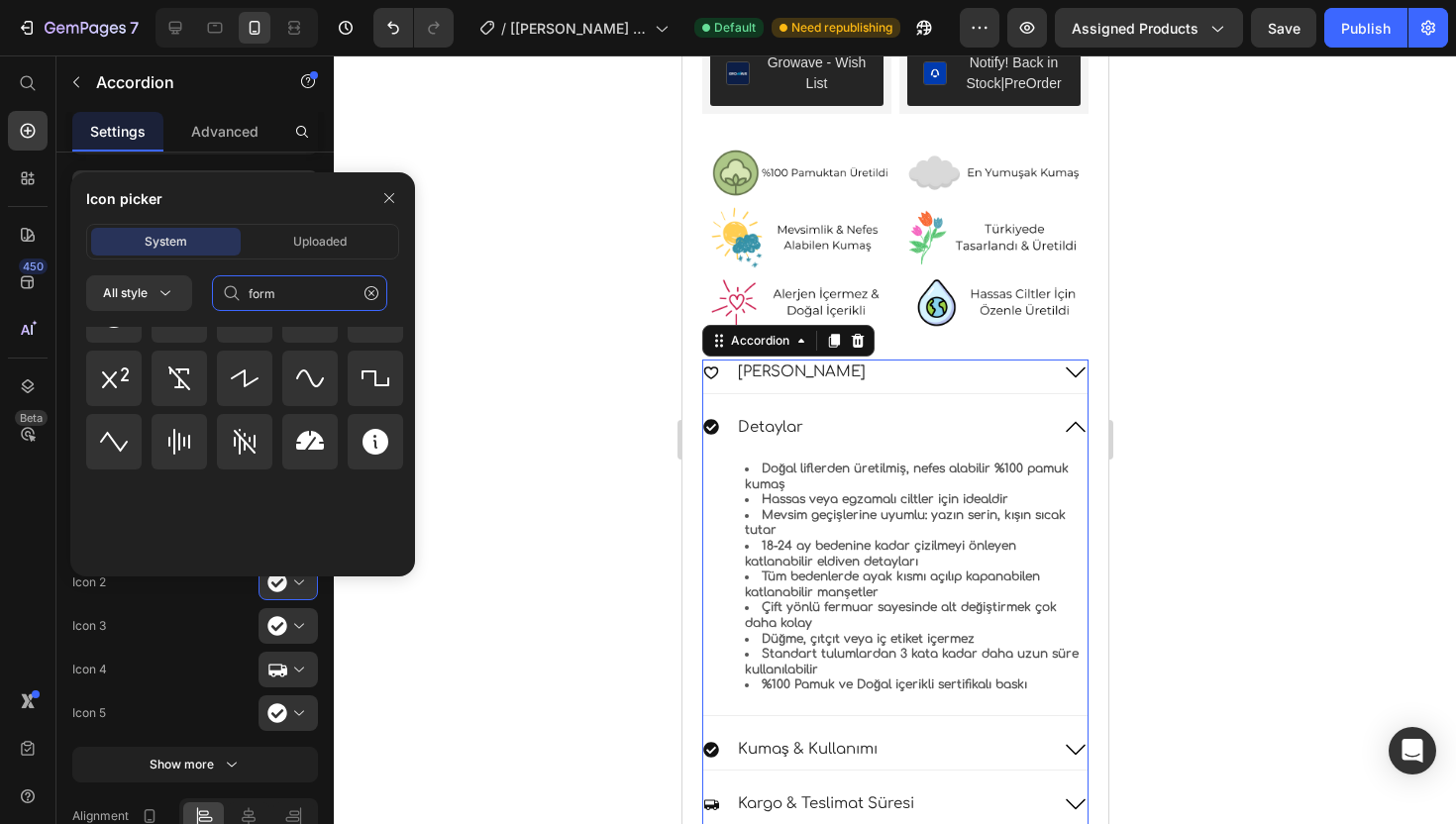 scroll, scrollTop: 0, scrollLeft: 0, axis: both 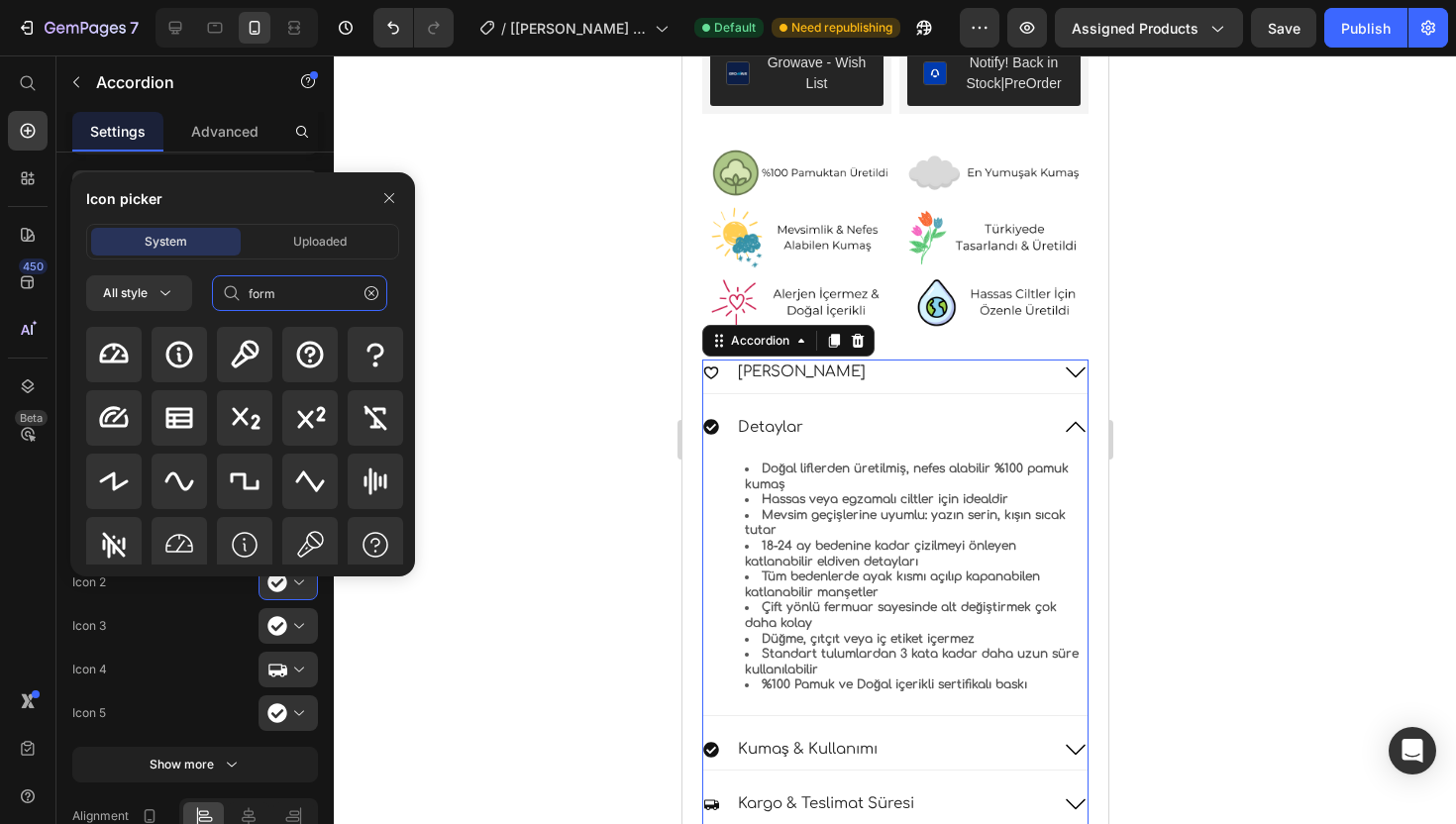 click on "form" 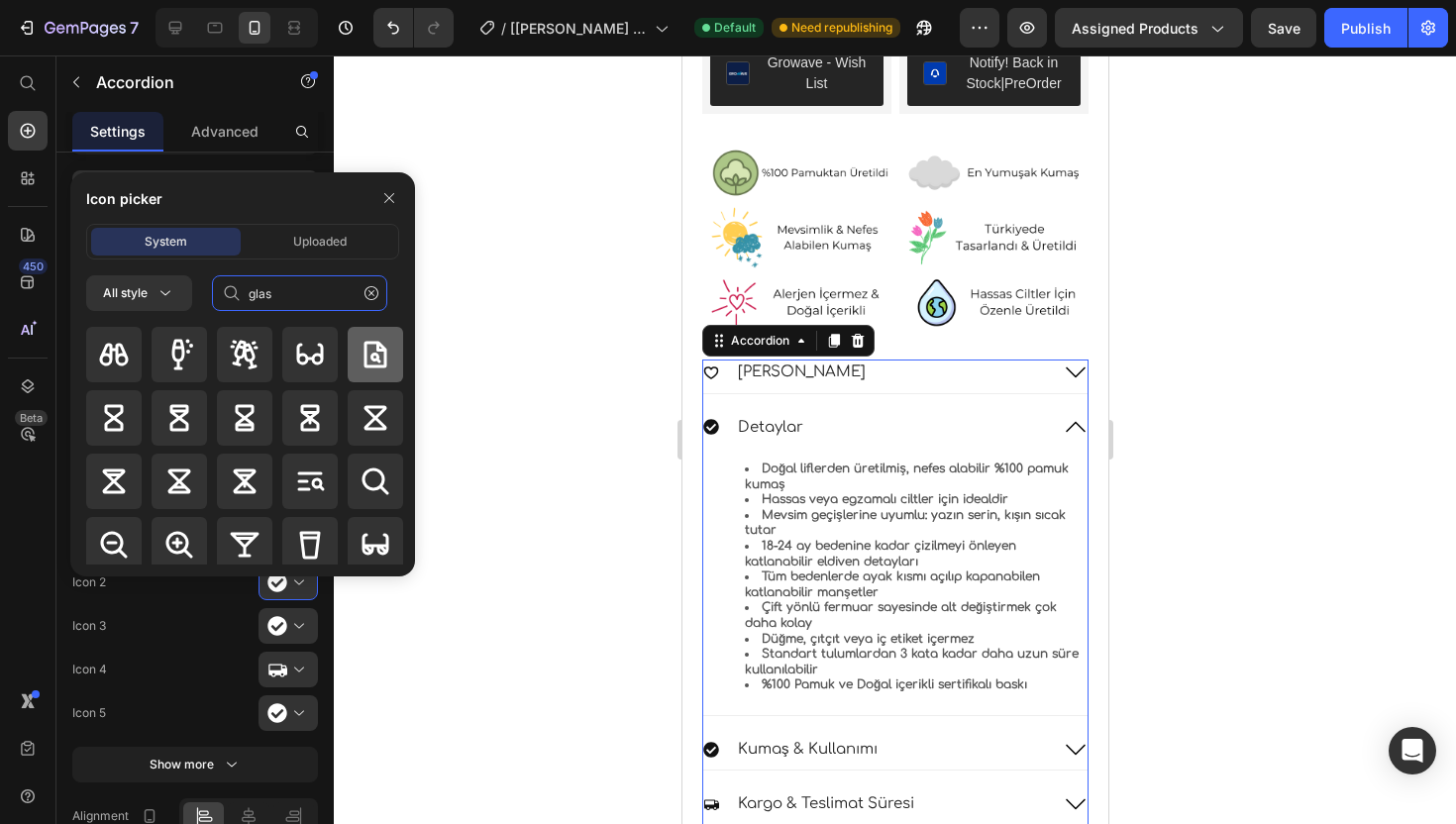 type on "glas" 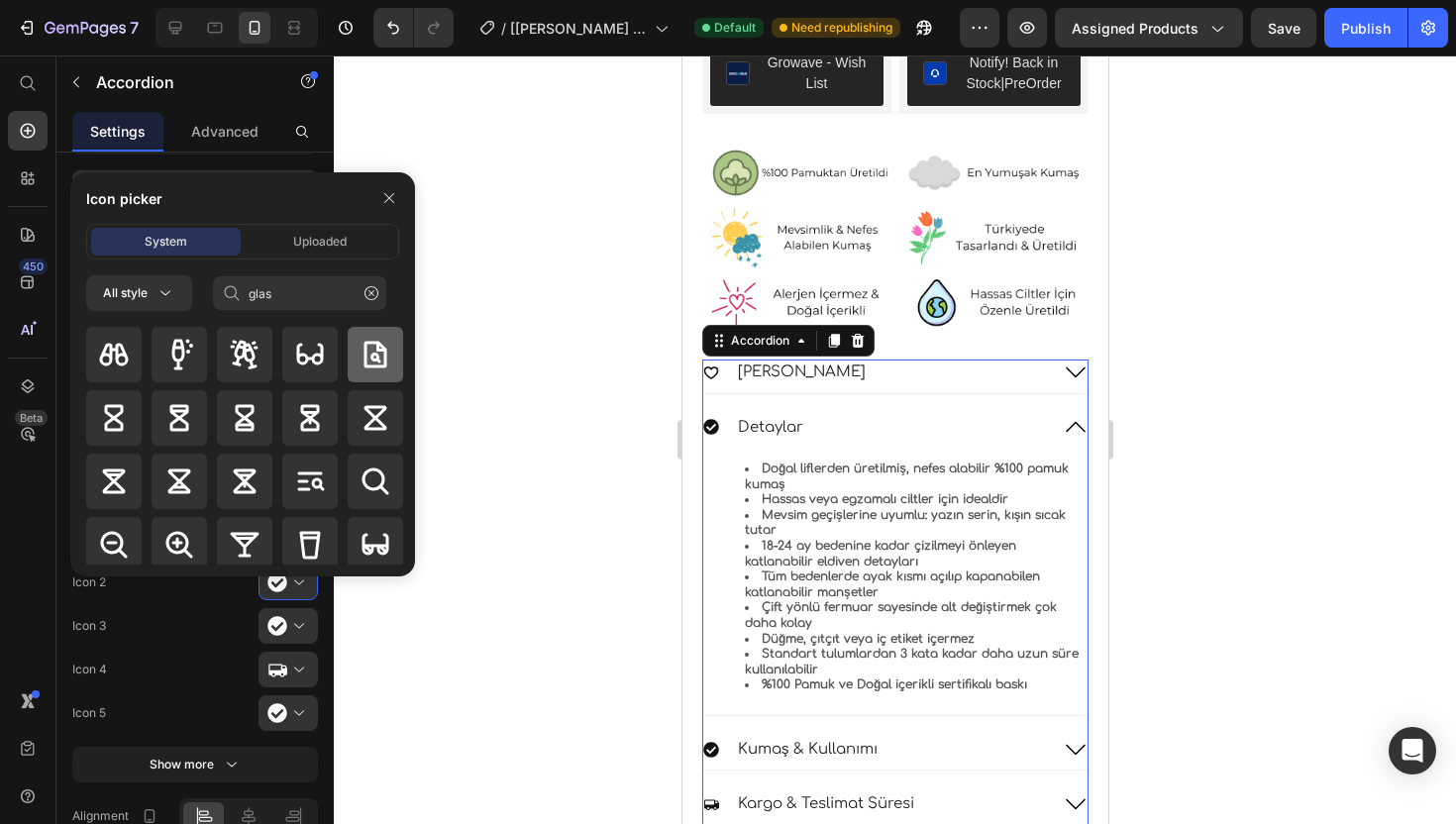 click 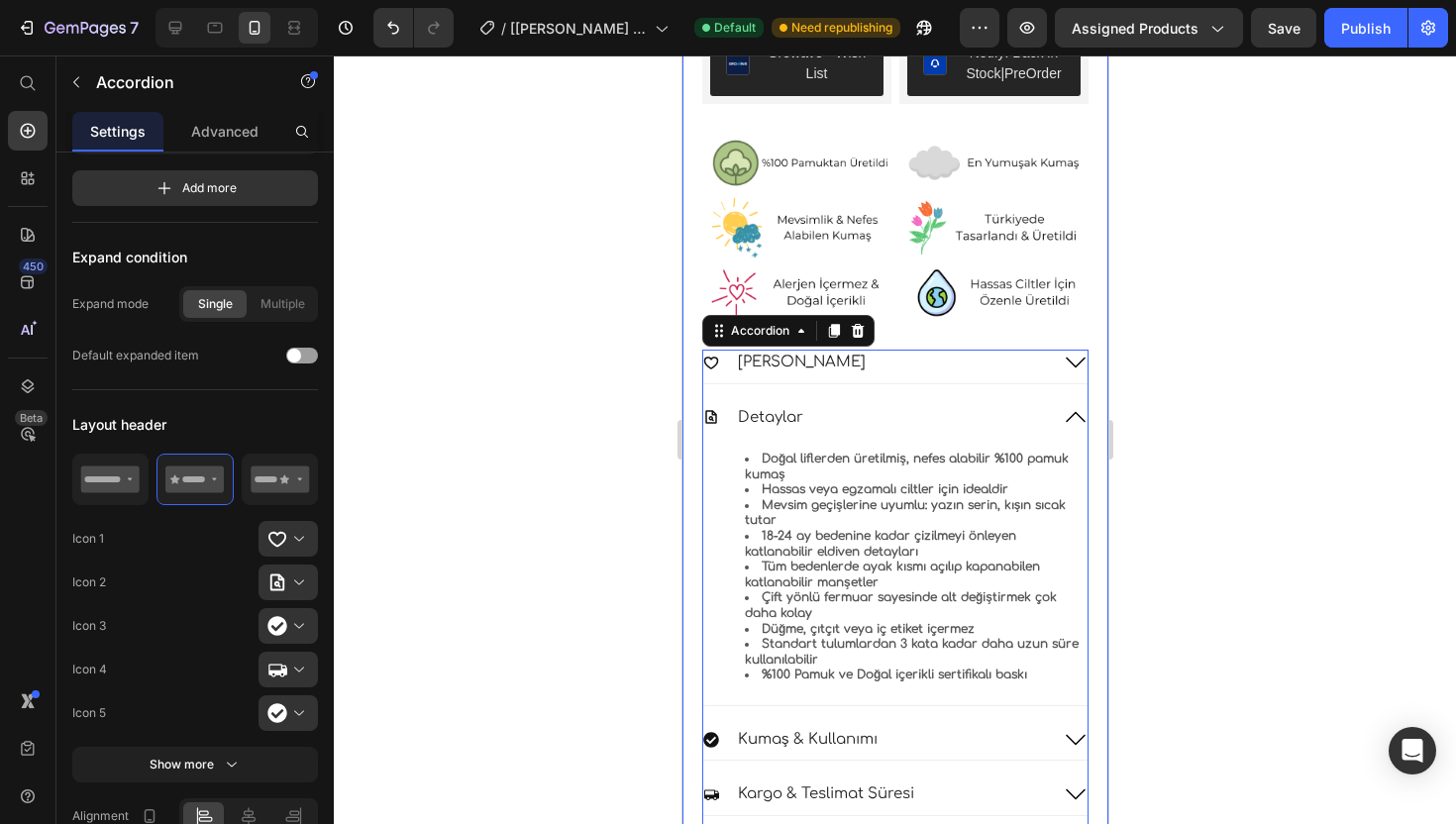 scroll, scrollTop: 1364, scrollLeft: 0, axis: vertical 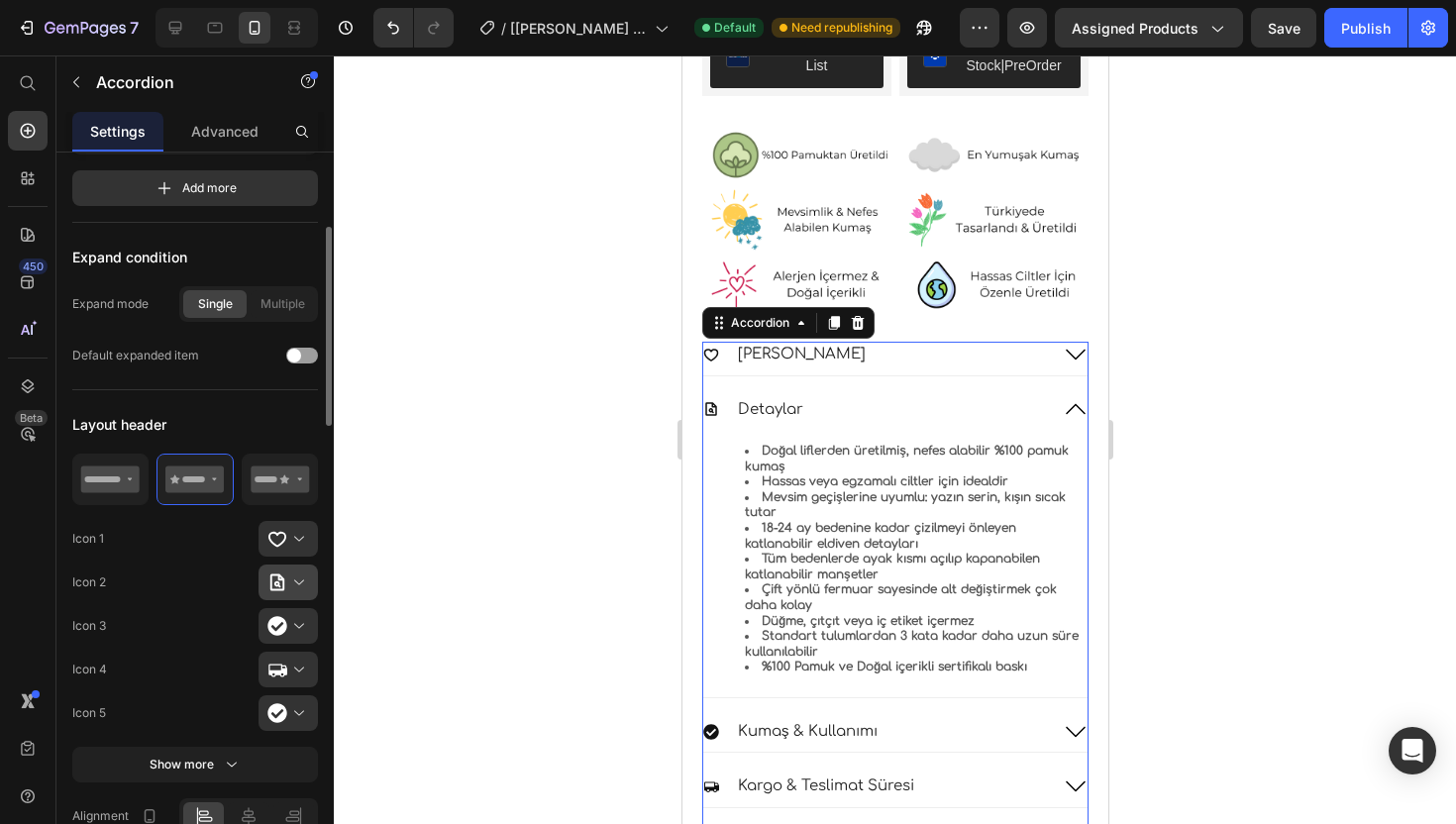 click 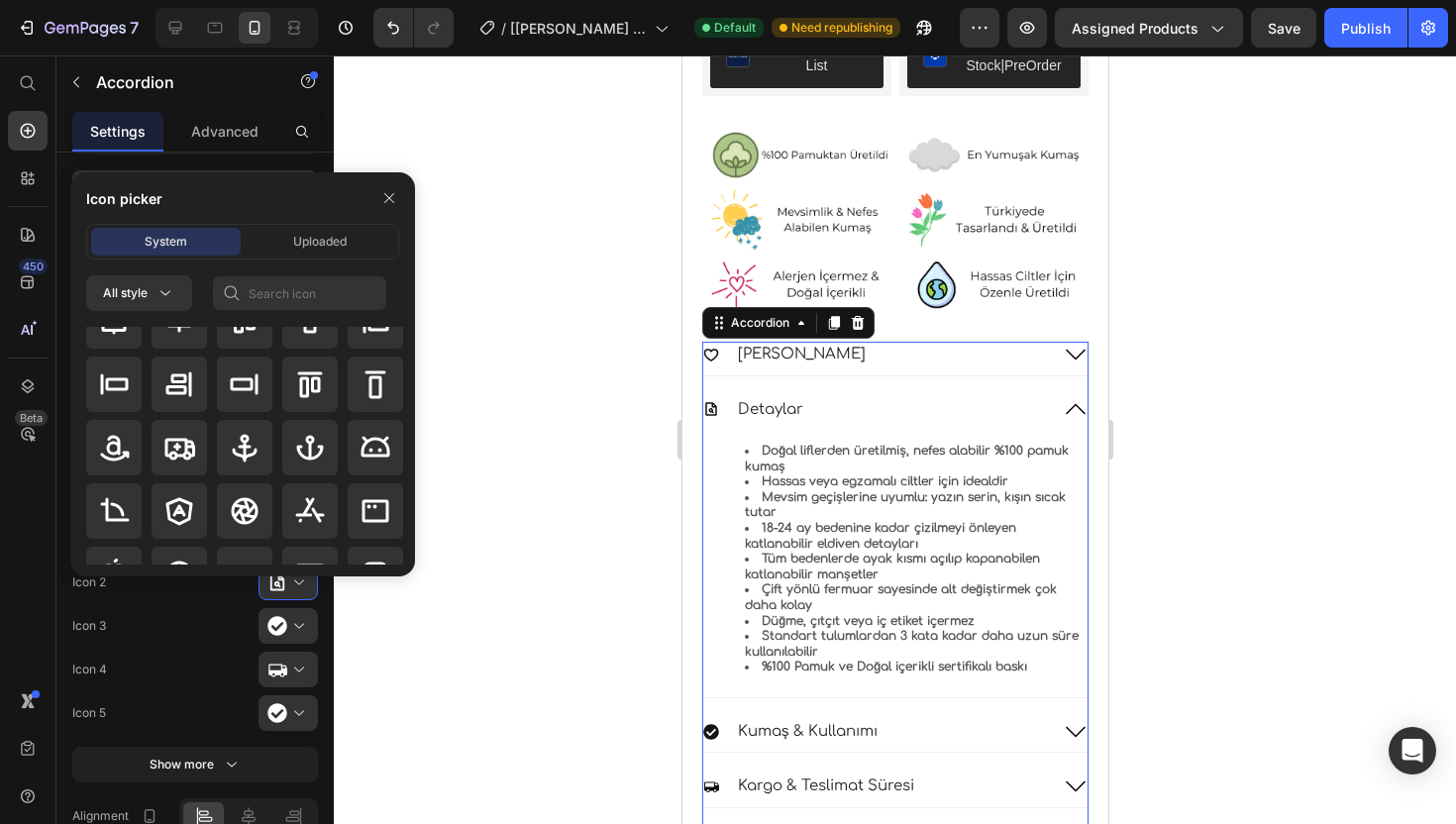 scroll, scrollTop: 0, scrollLeft: 0, axis: both 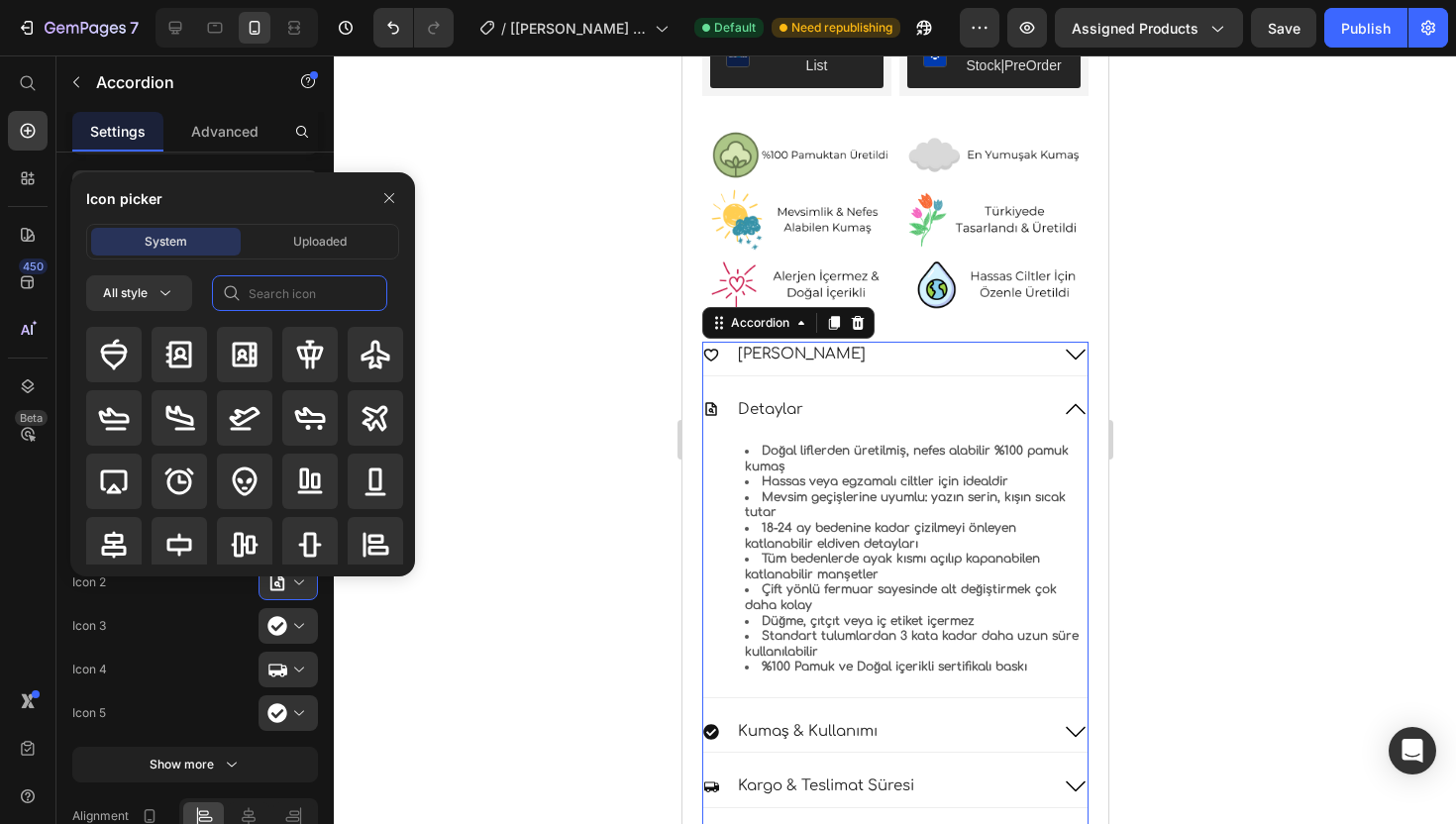 click 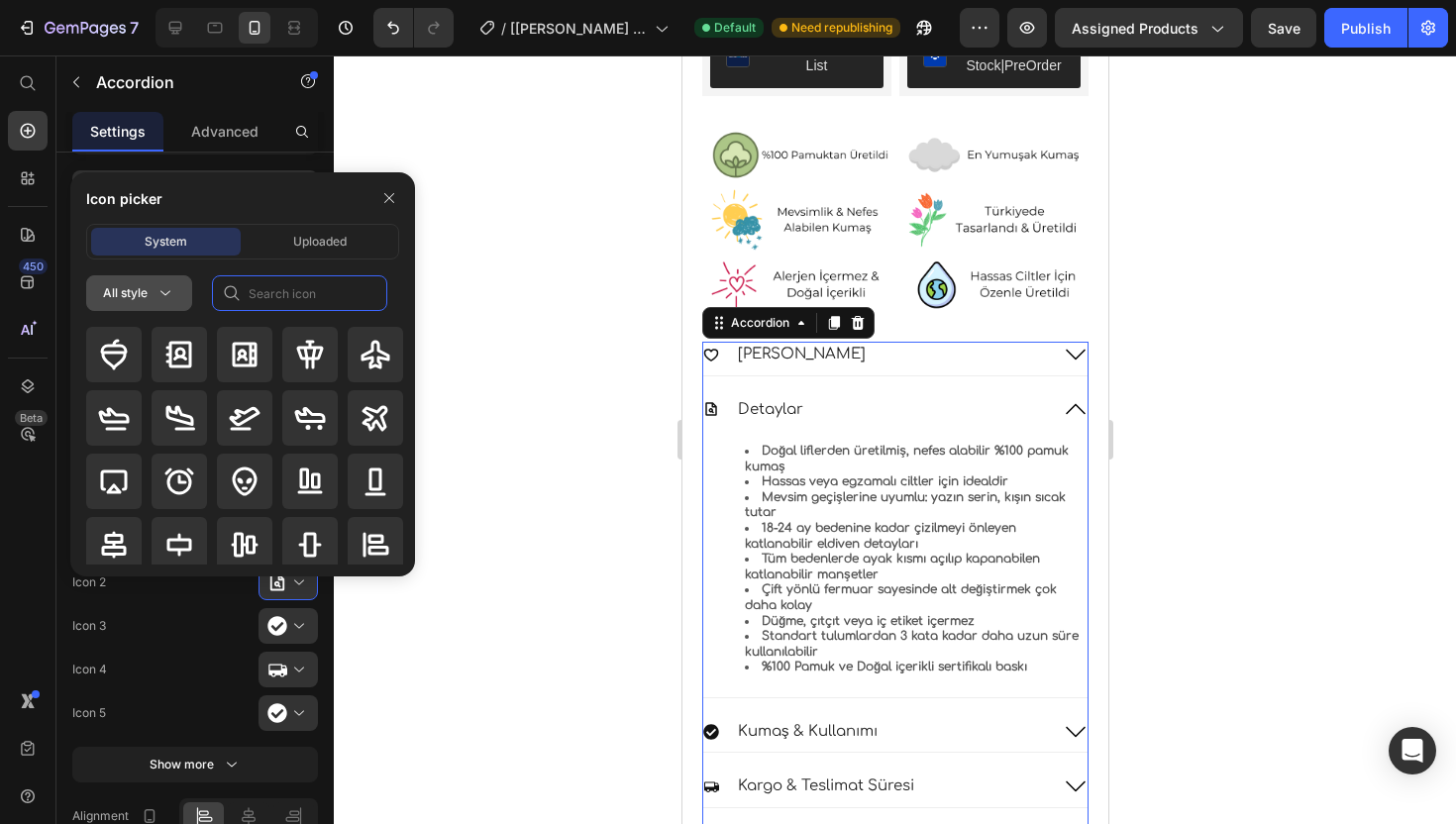 click 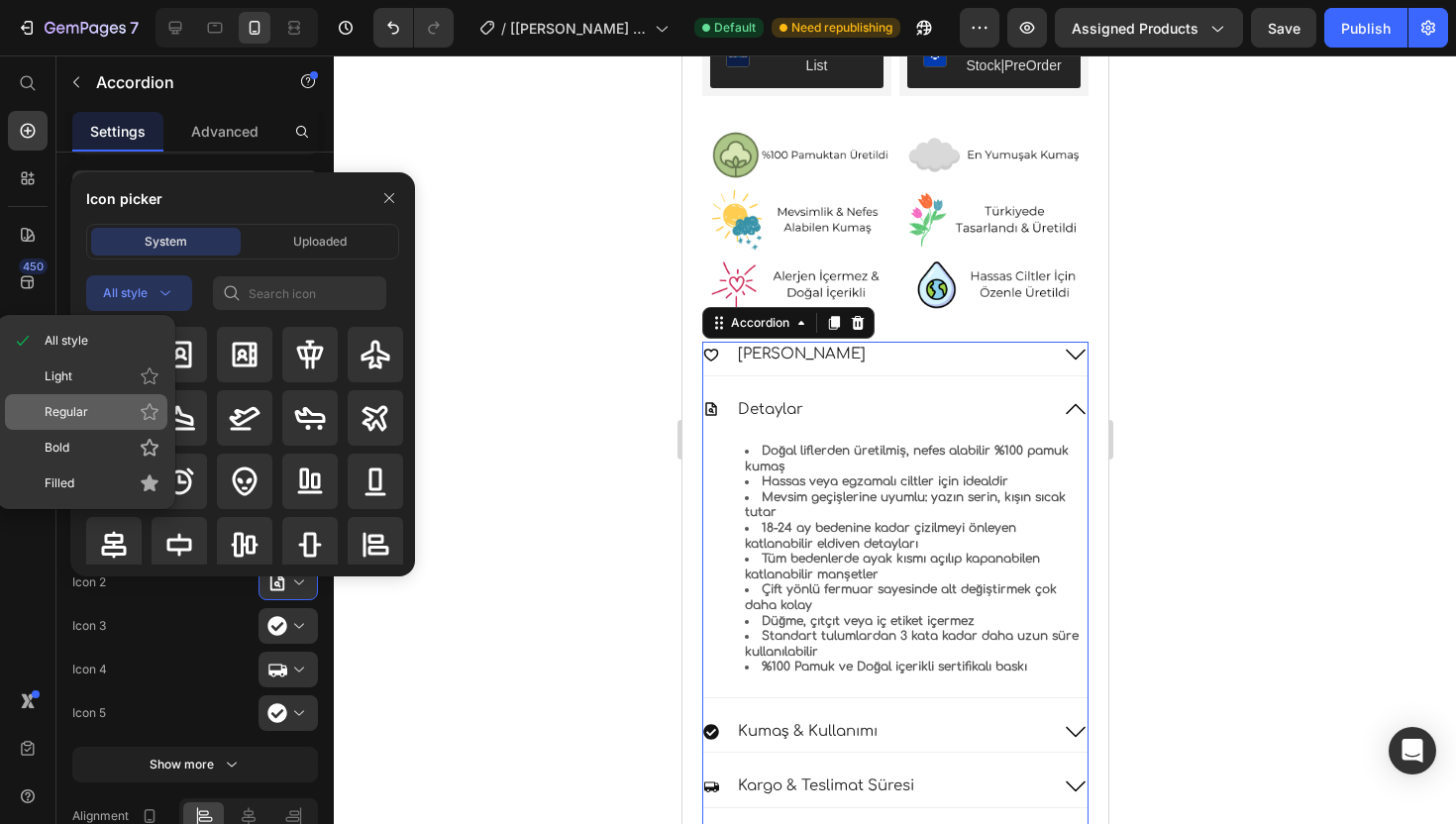 click on "Regular" 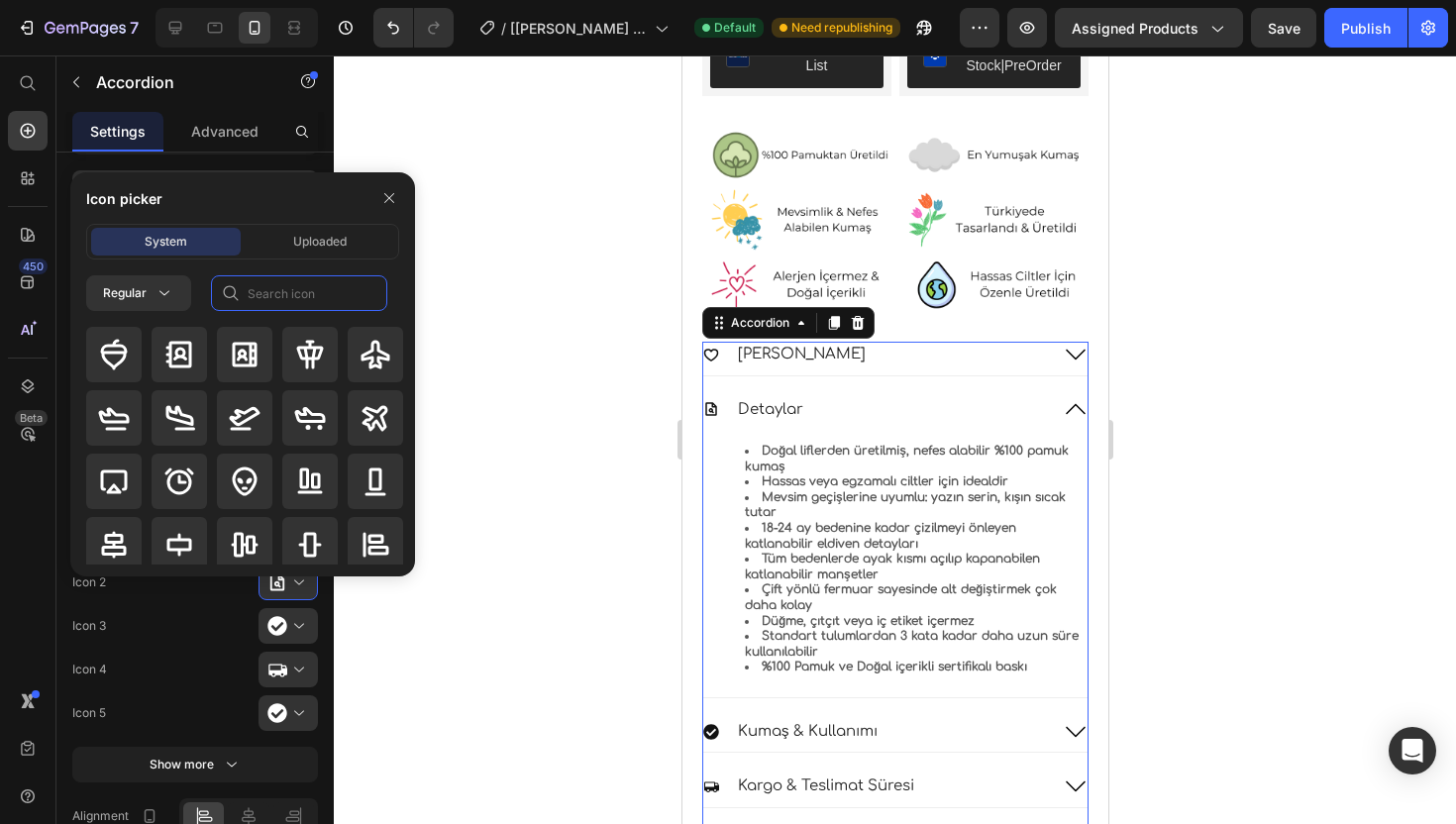 click 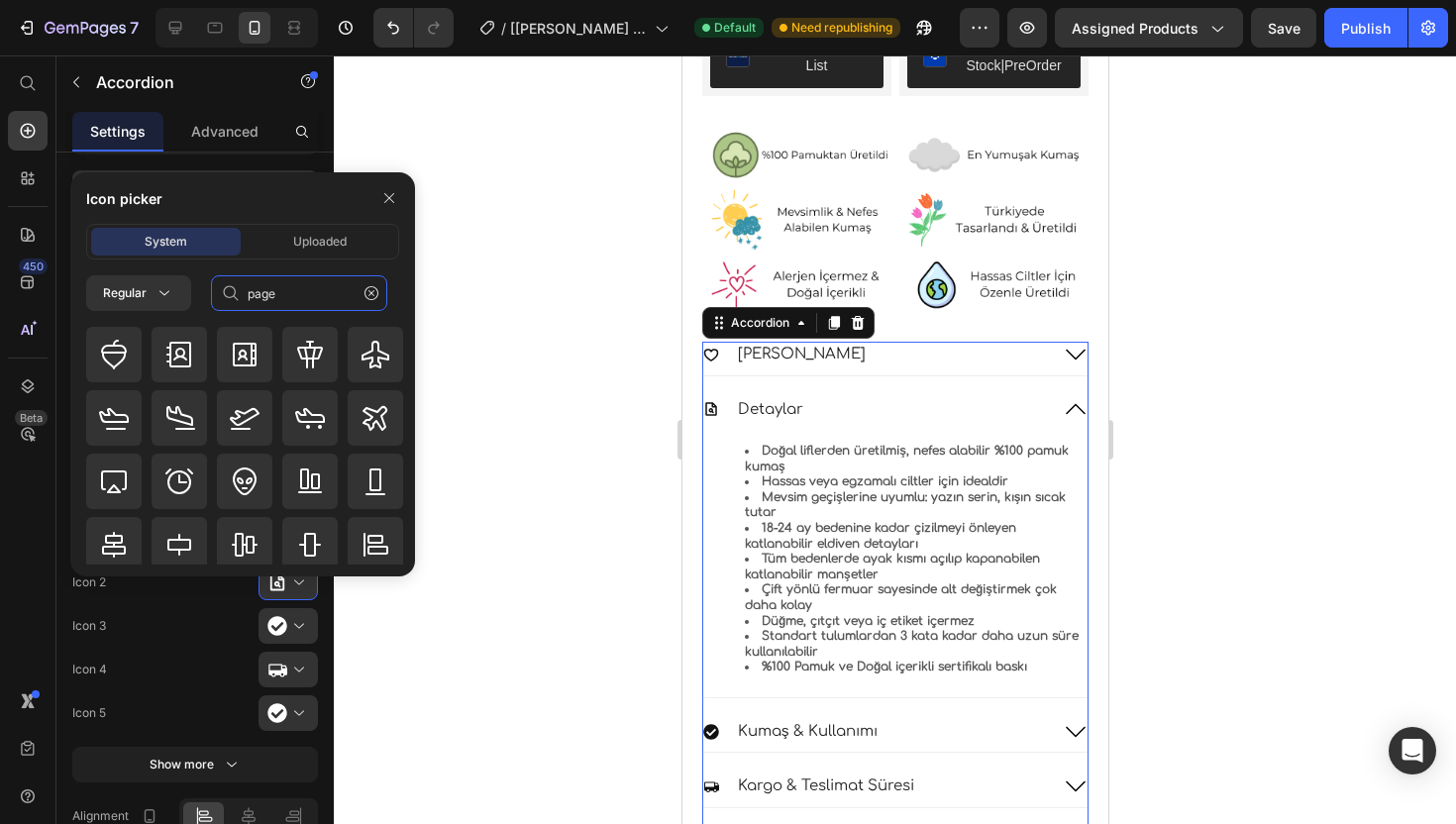 type on "page" 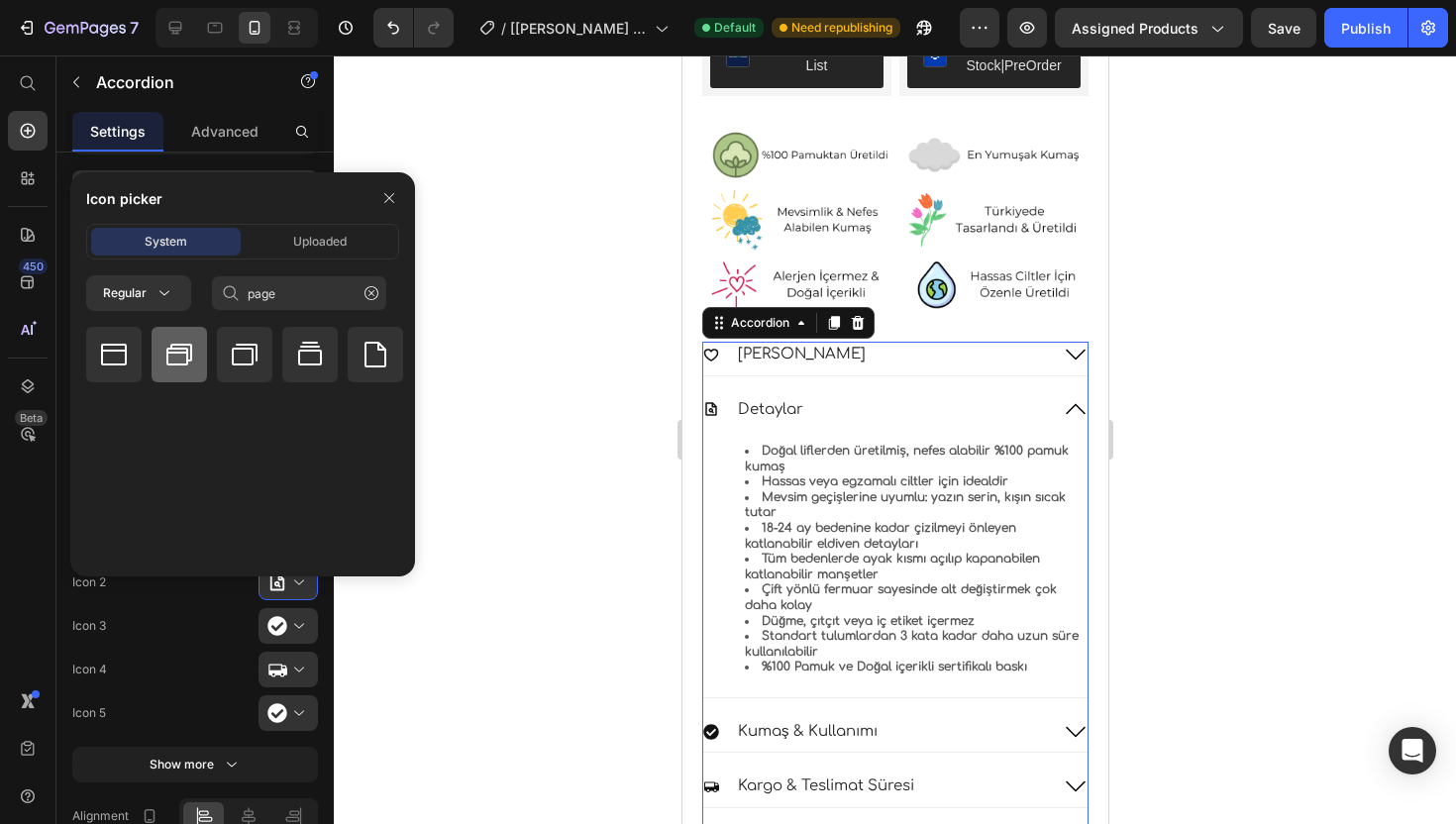click 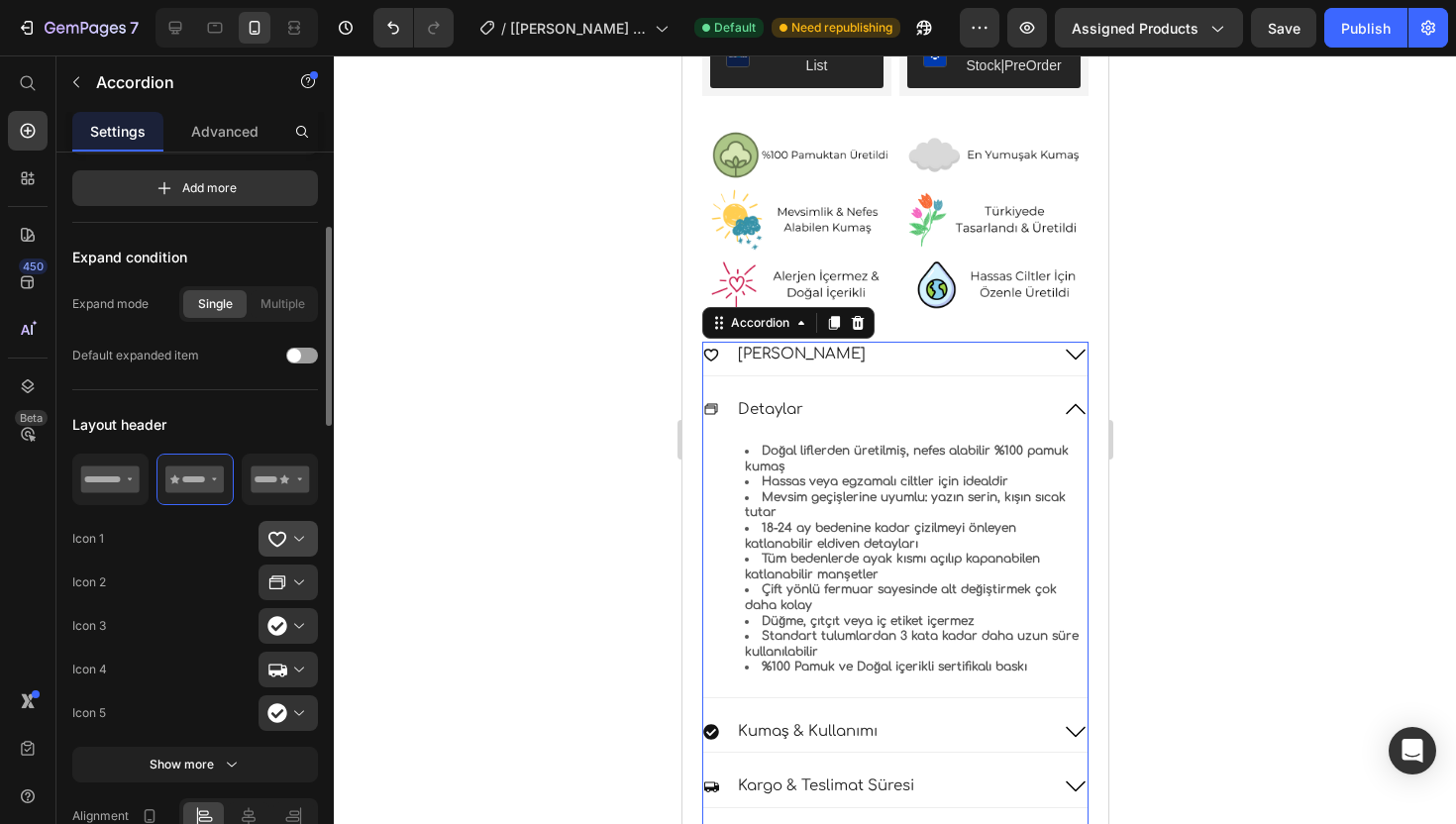click 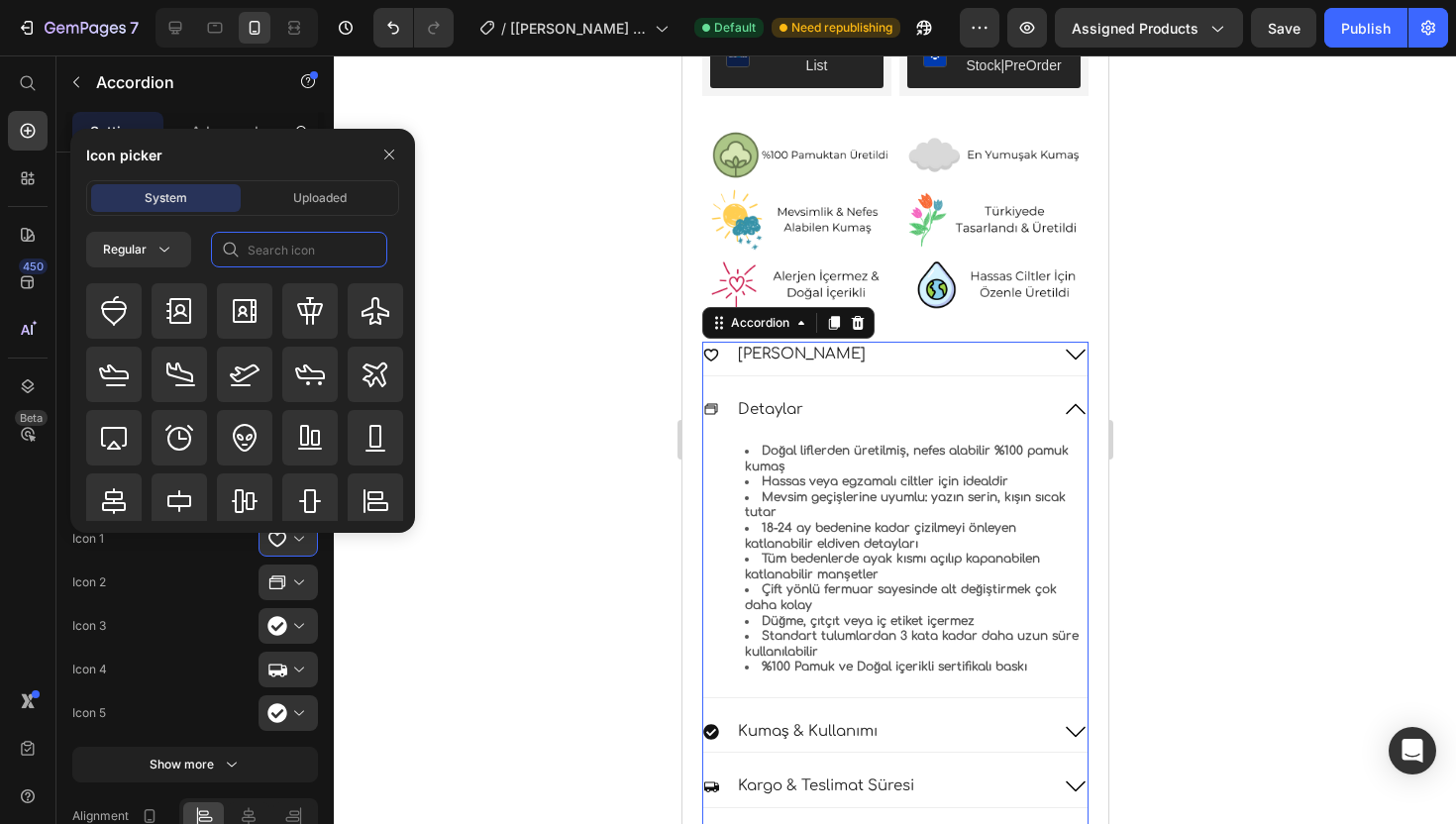 click 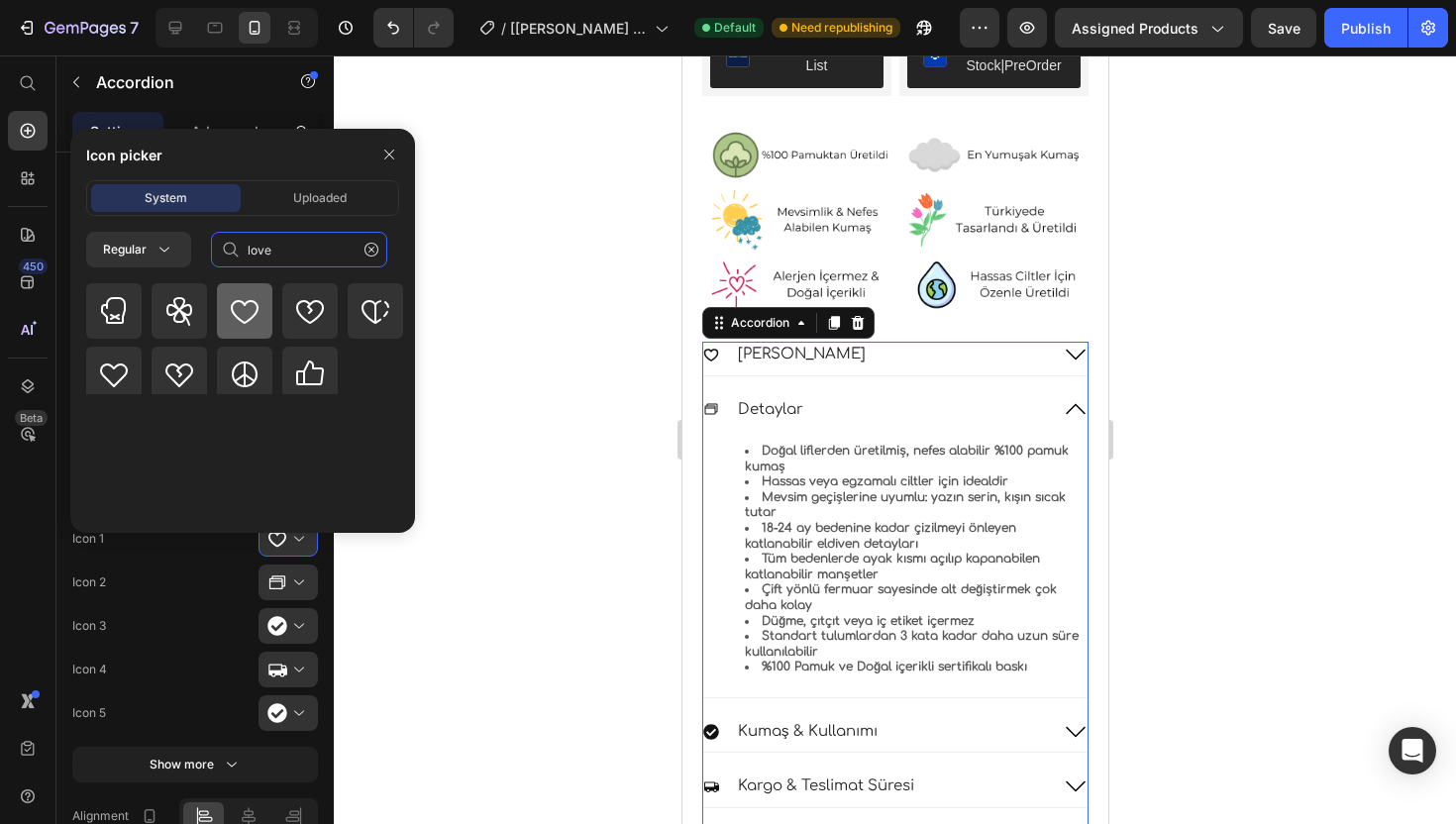 type on "love" 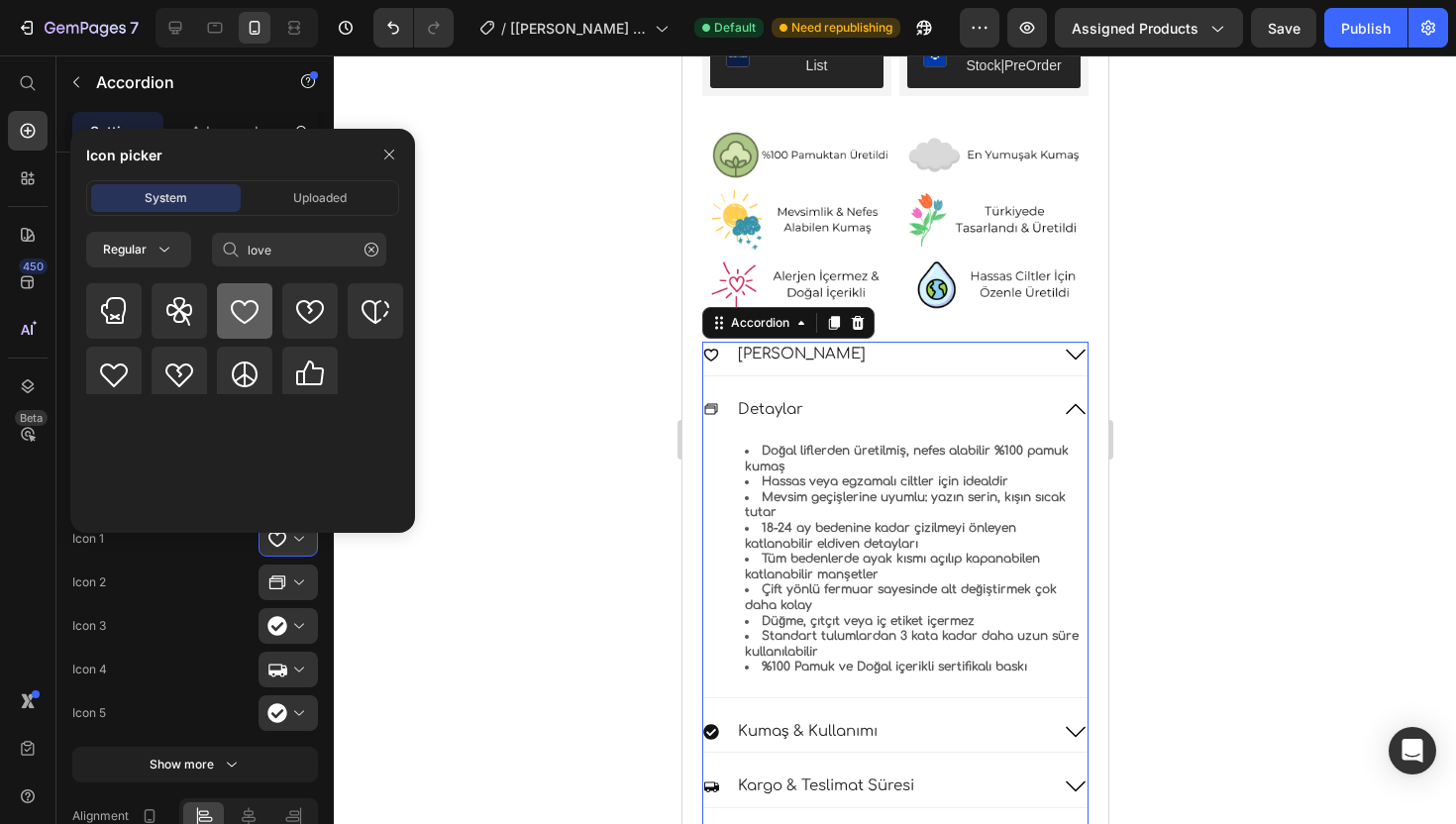 click 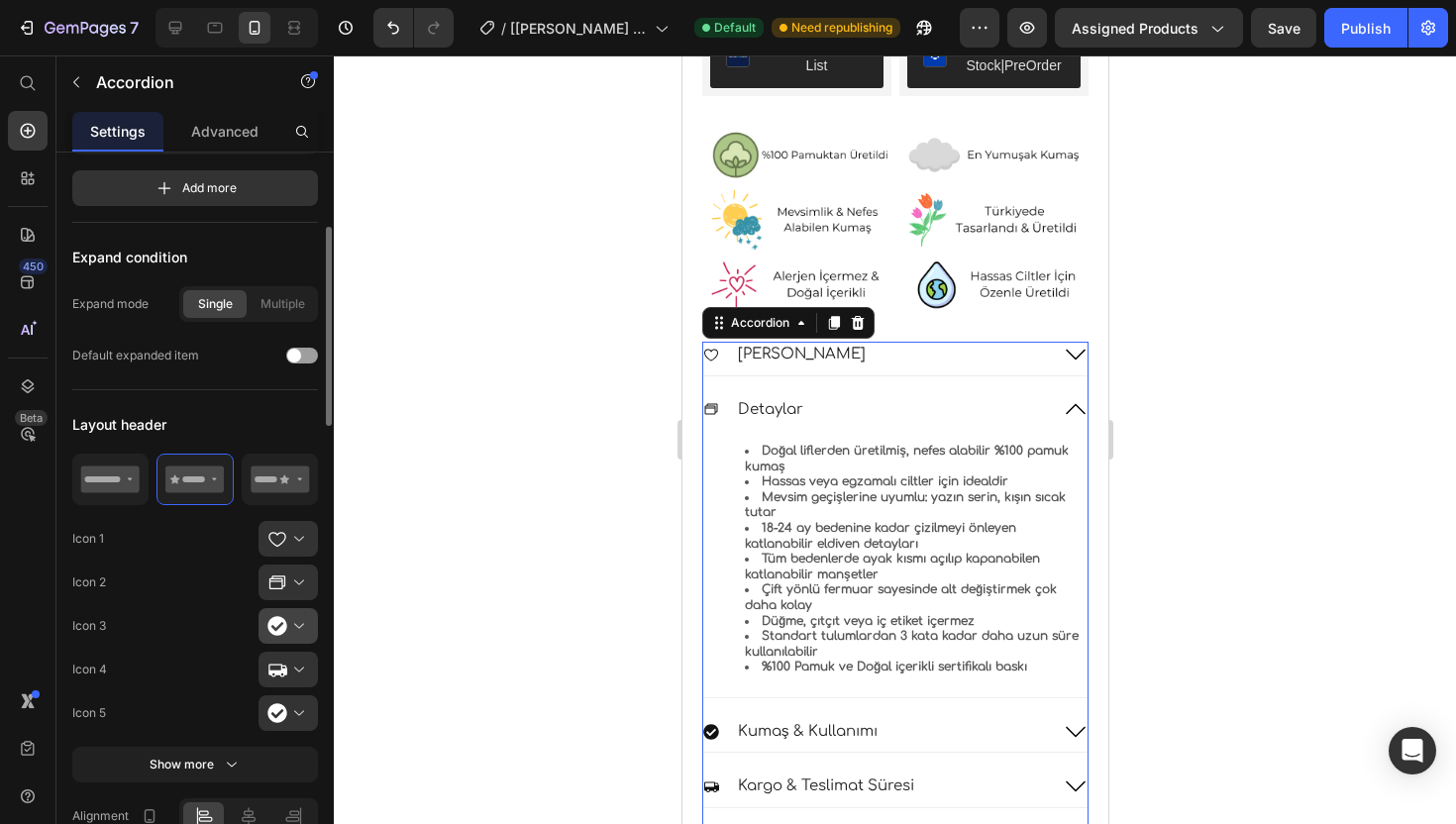 click 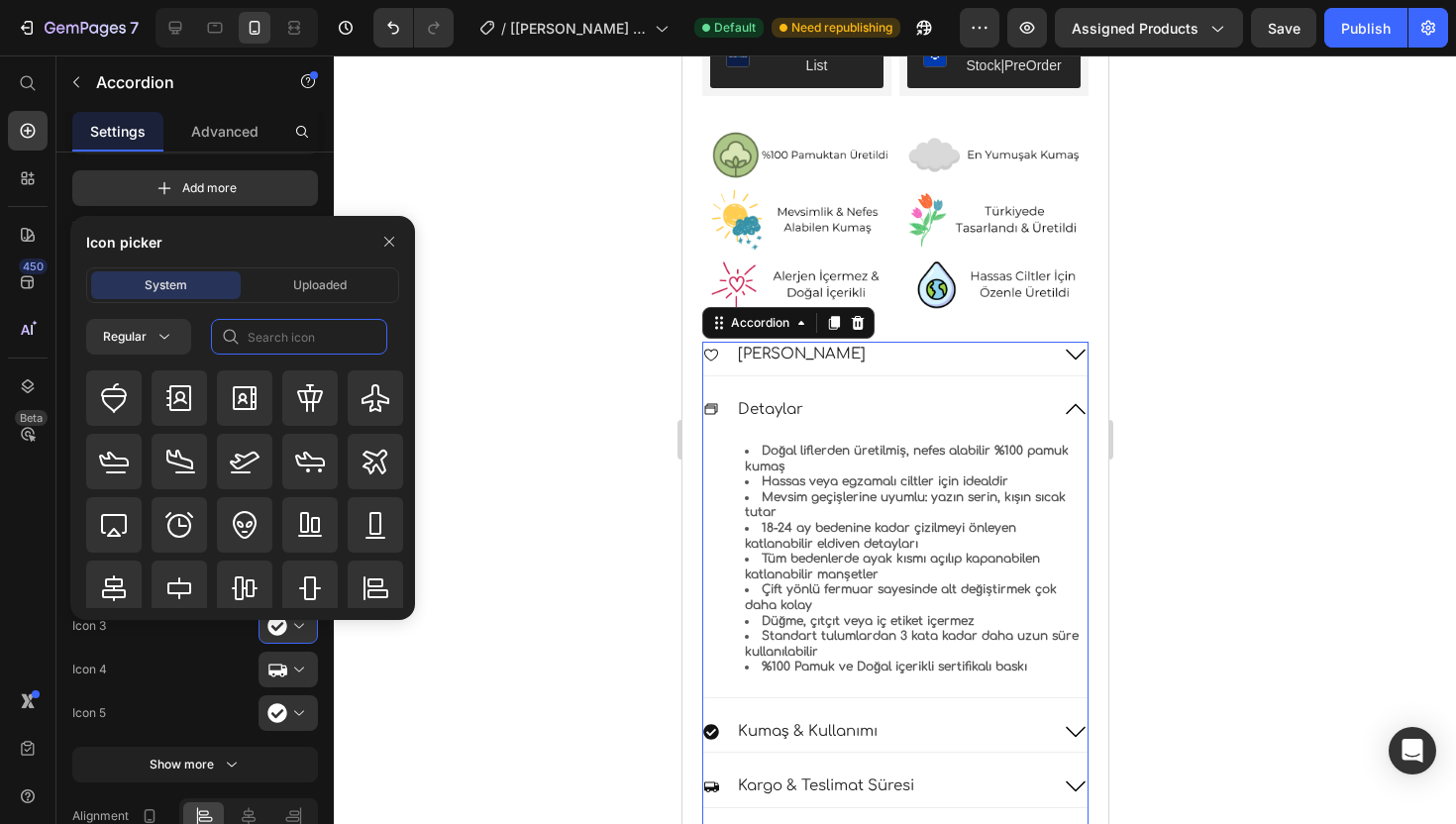 click 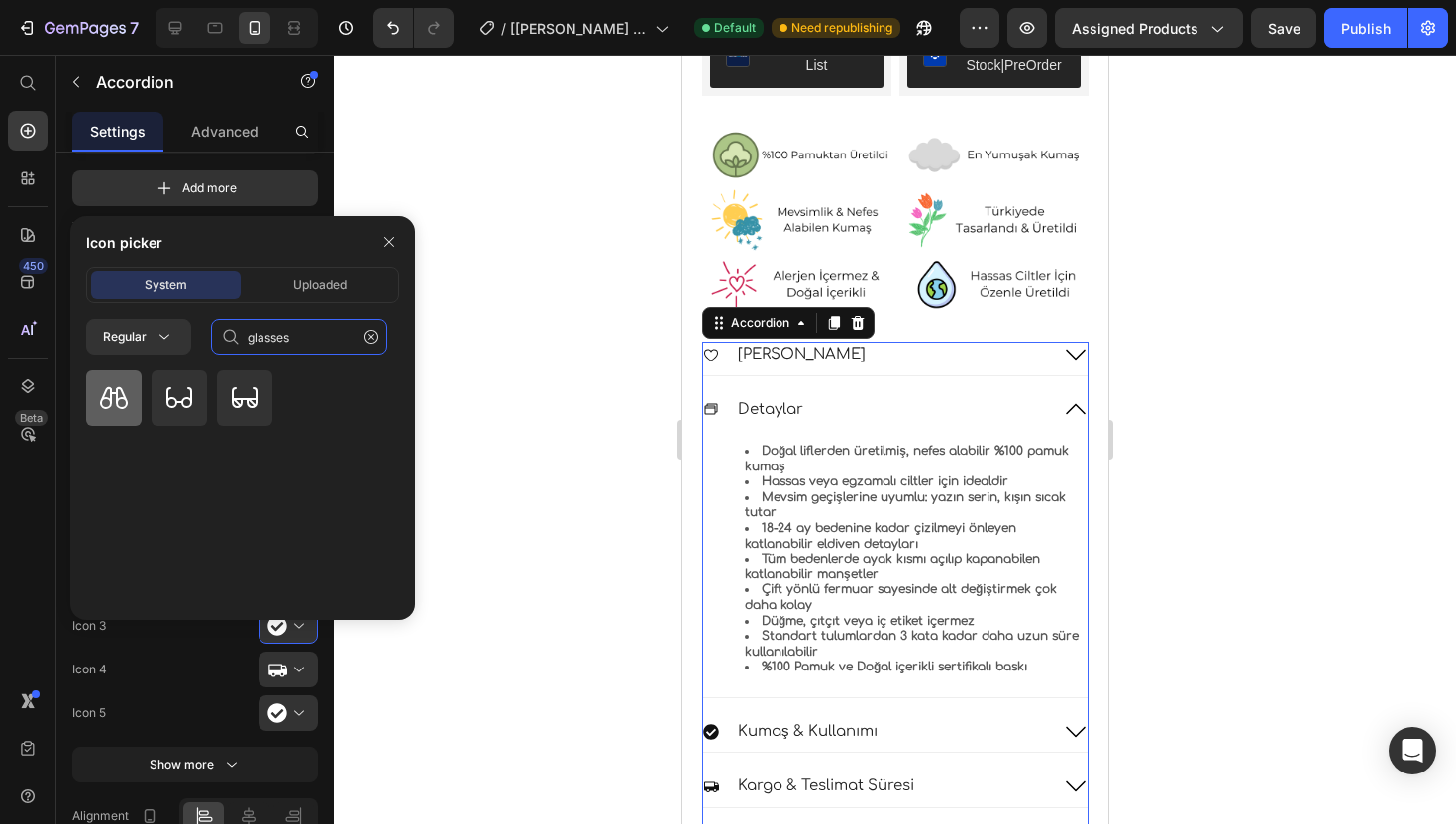 type on "glasses" 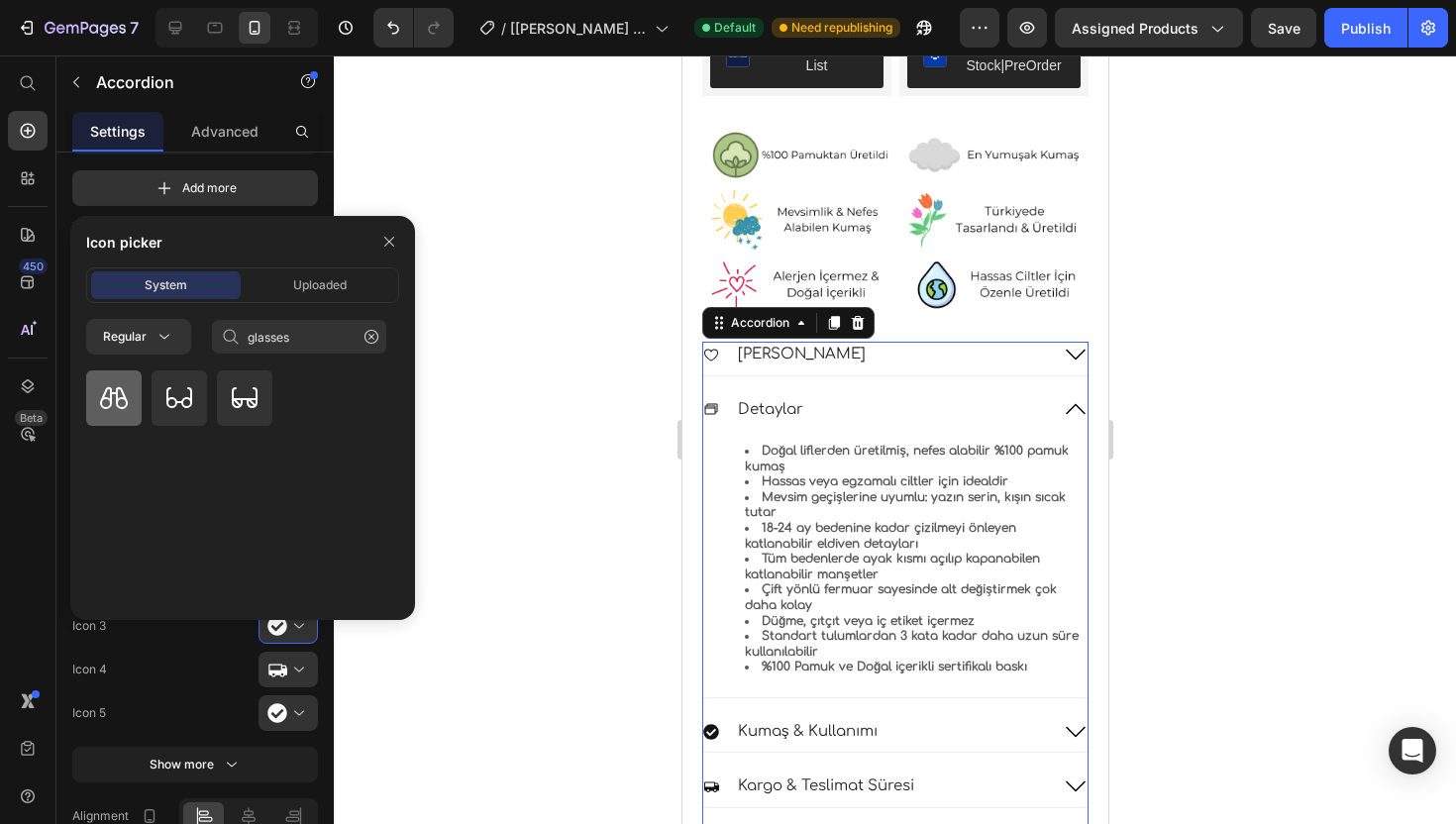 click 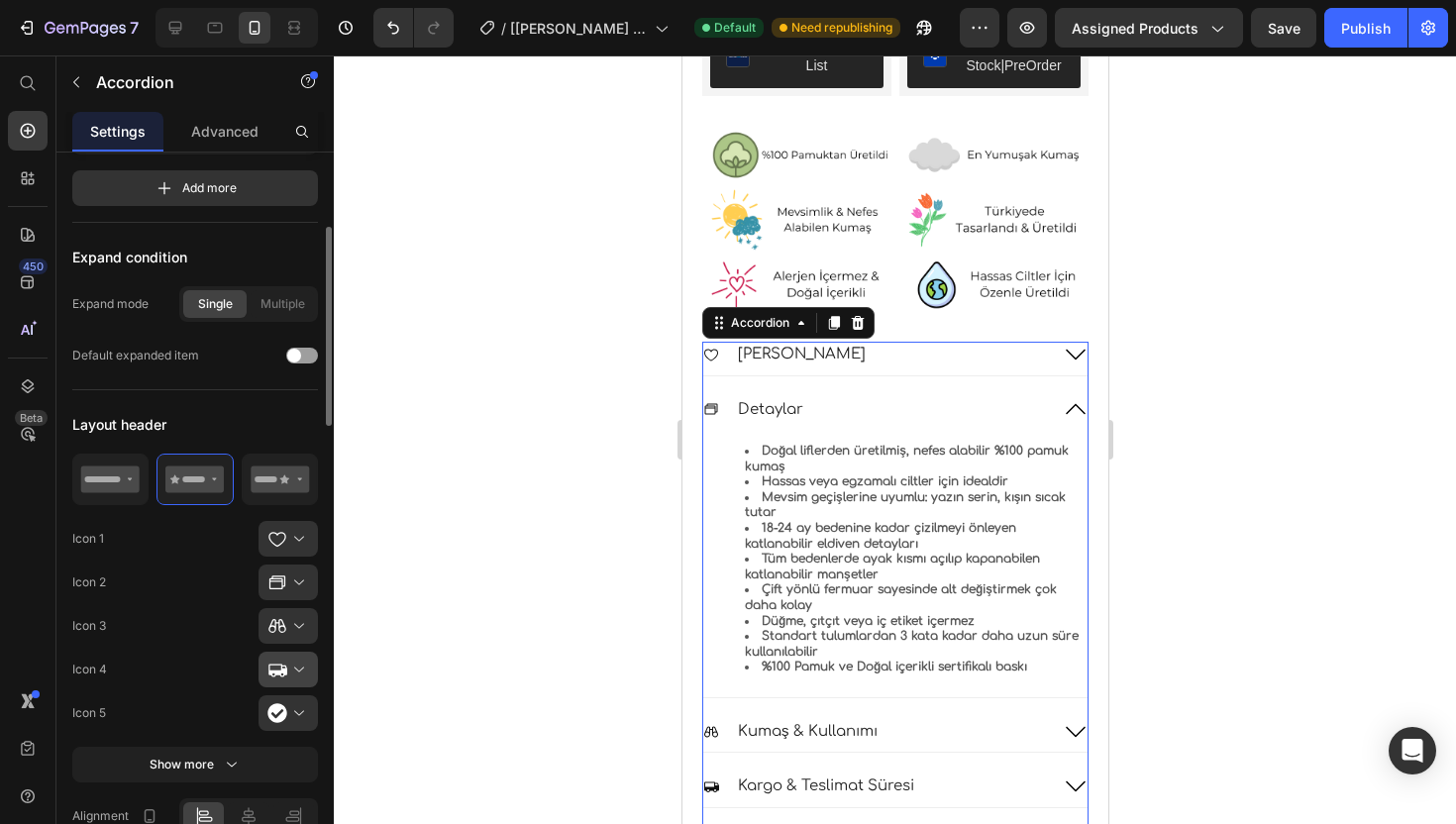 click 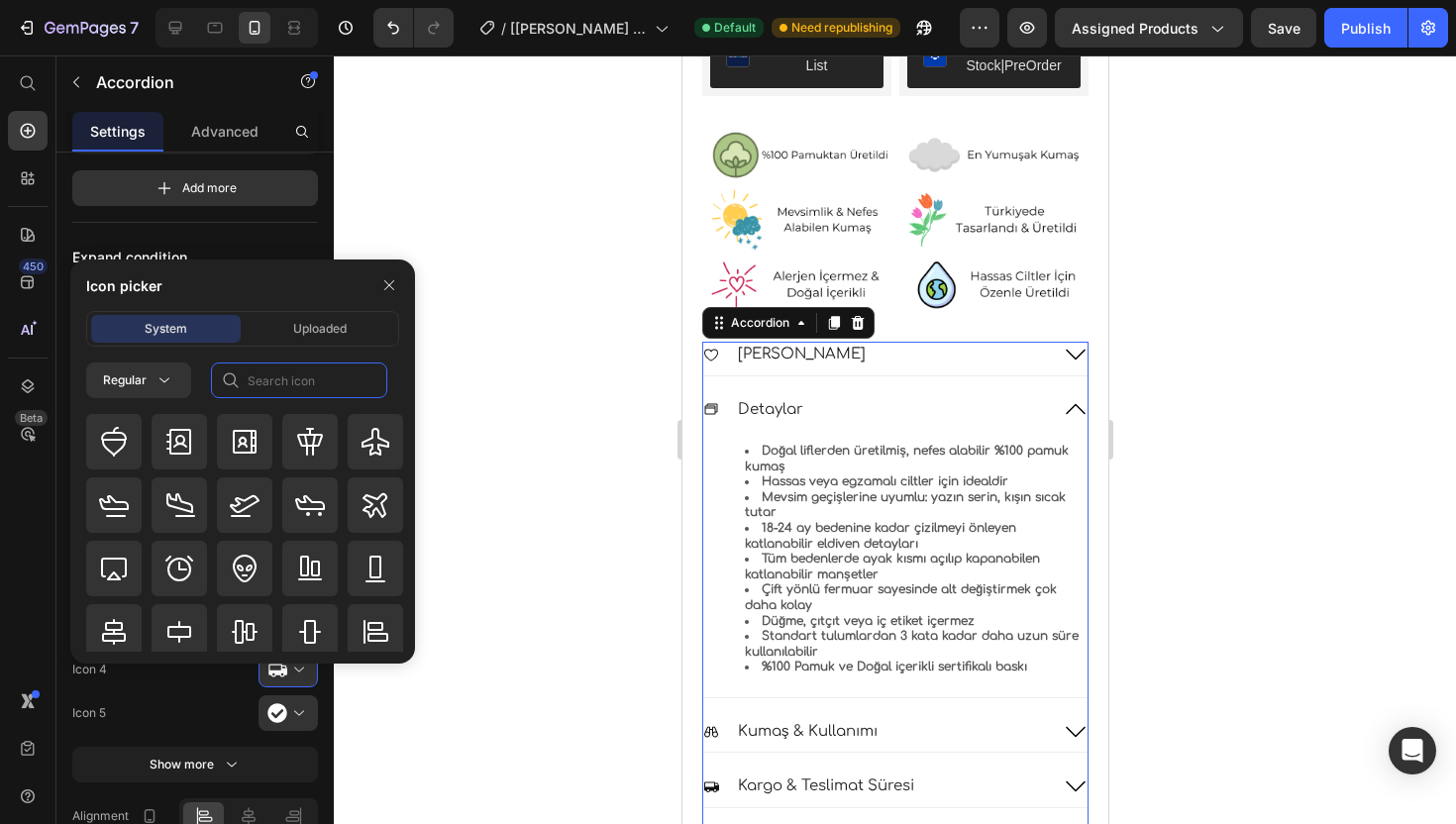click 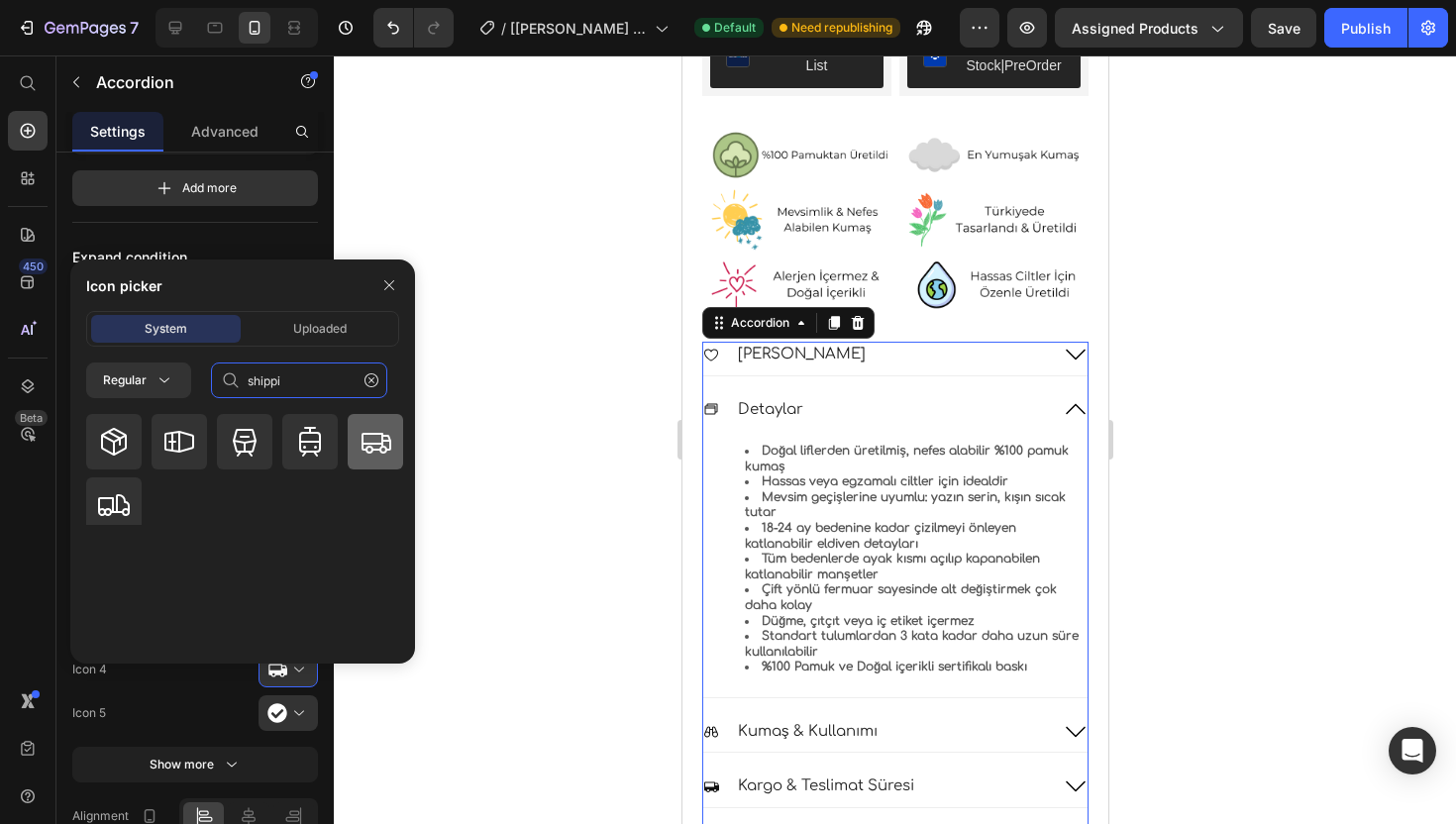 type on "shippi" 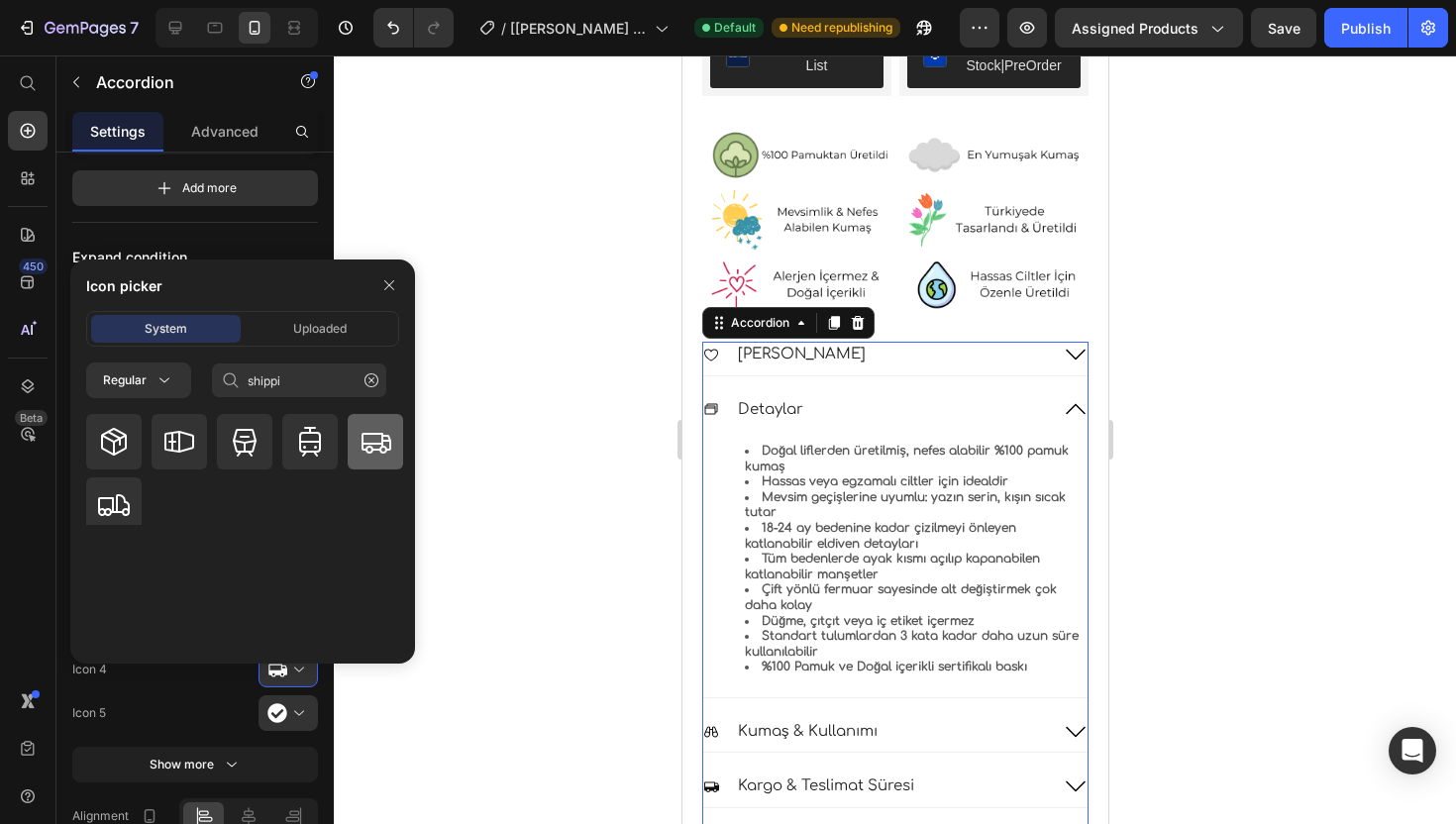 click 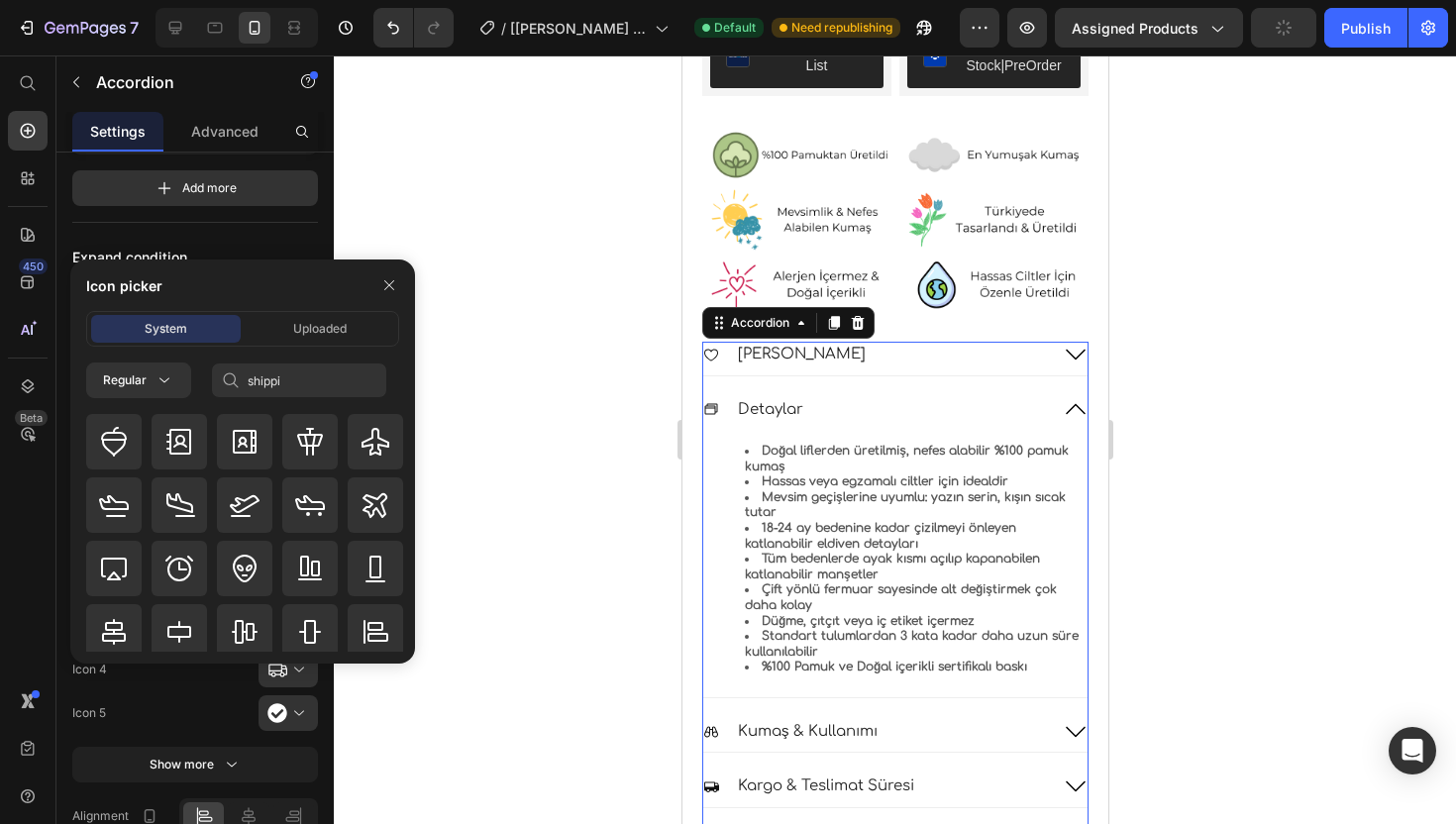 type 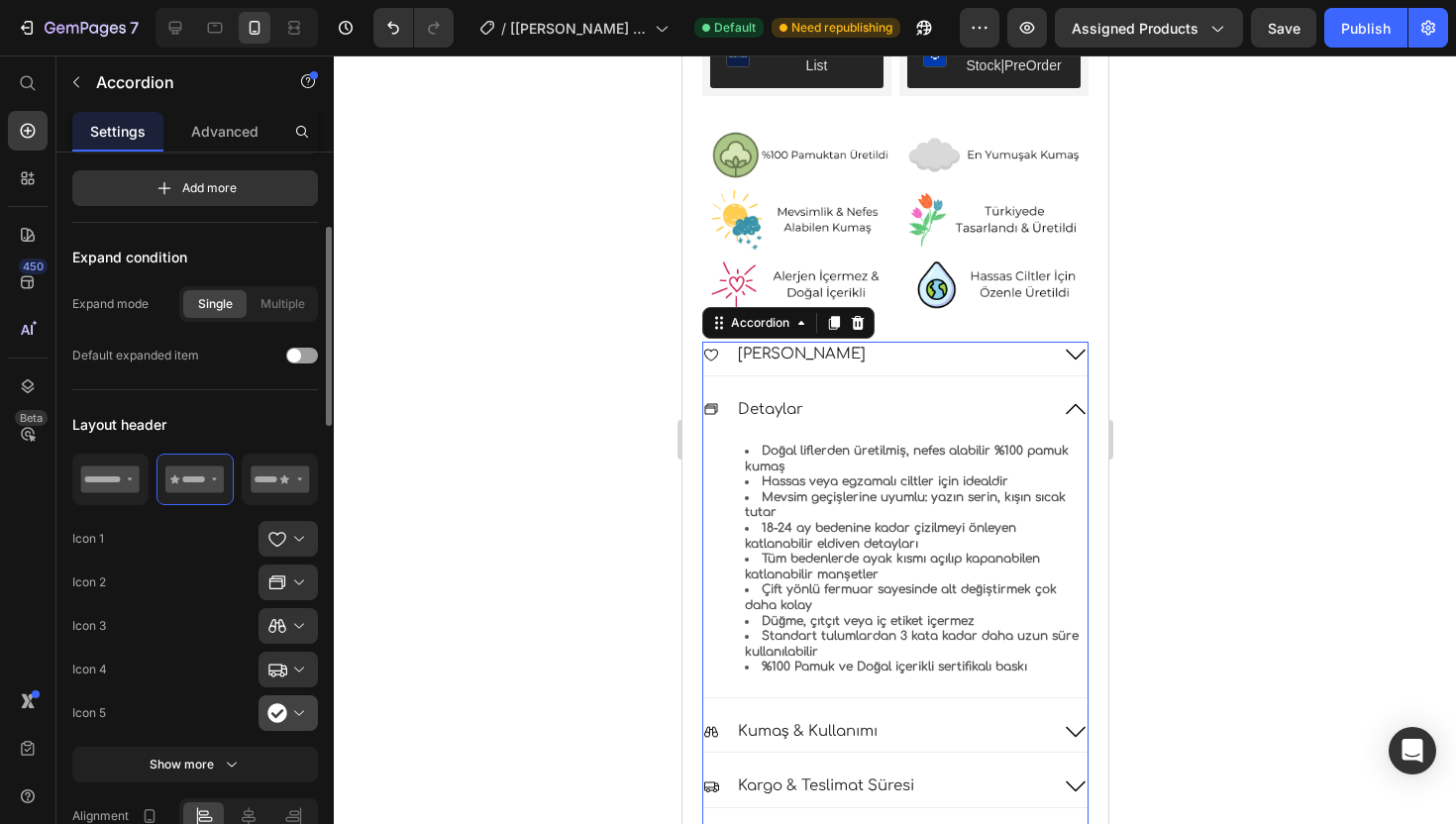 click 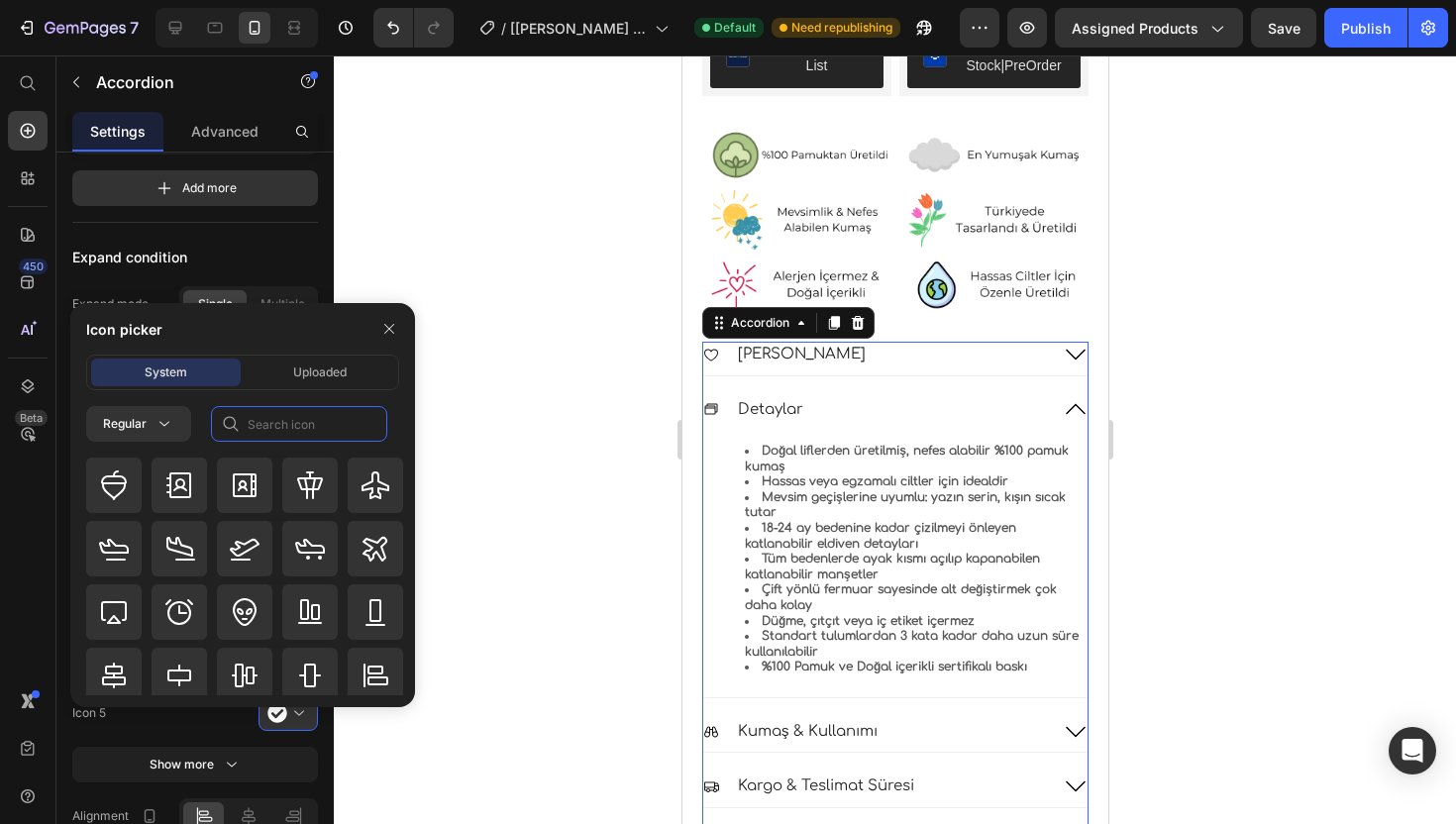 click 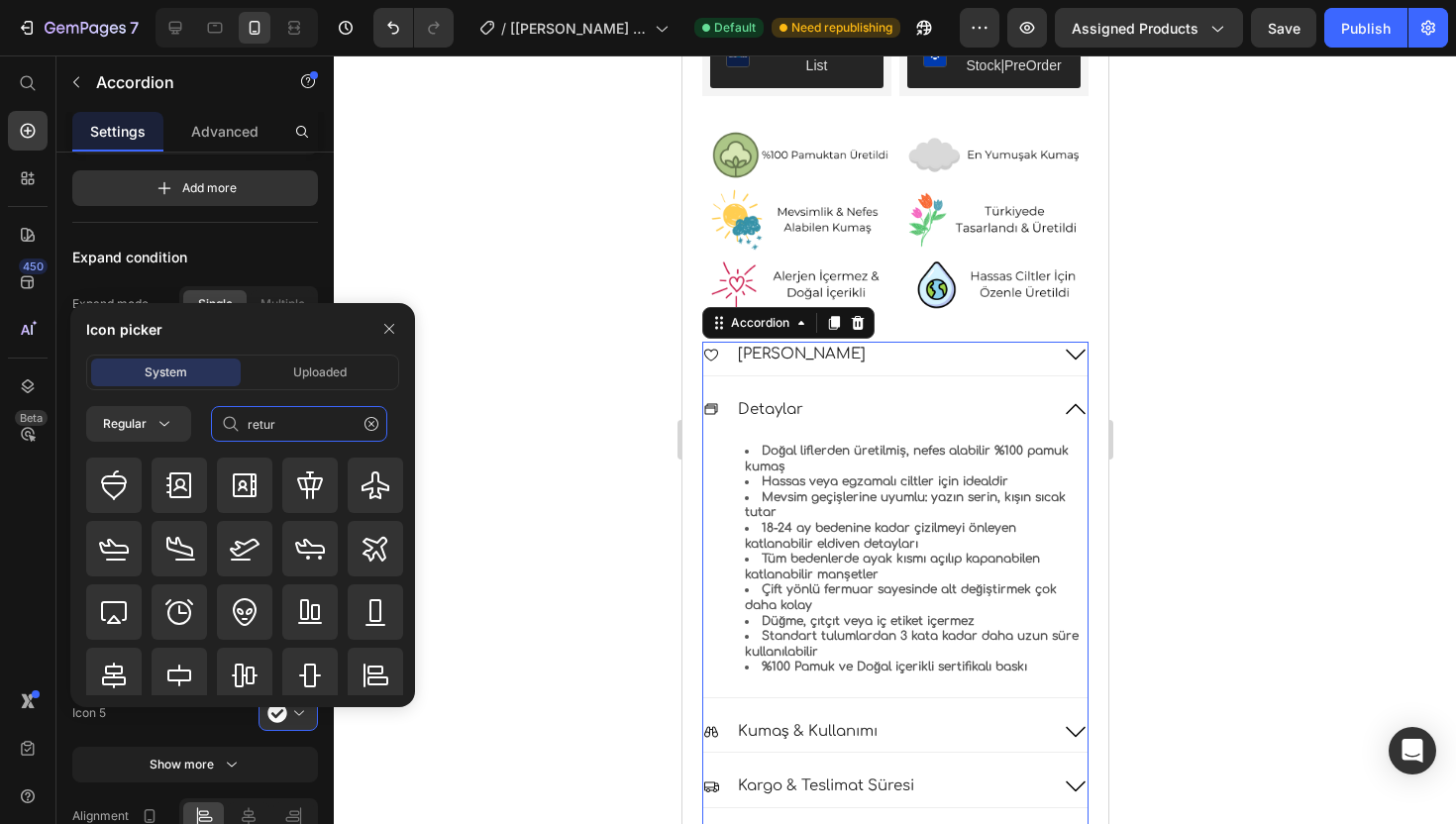 type on "return" 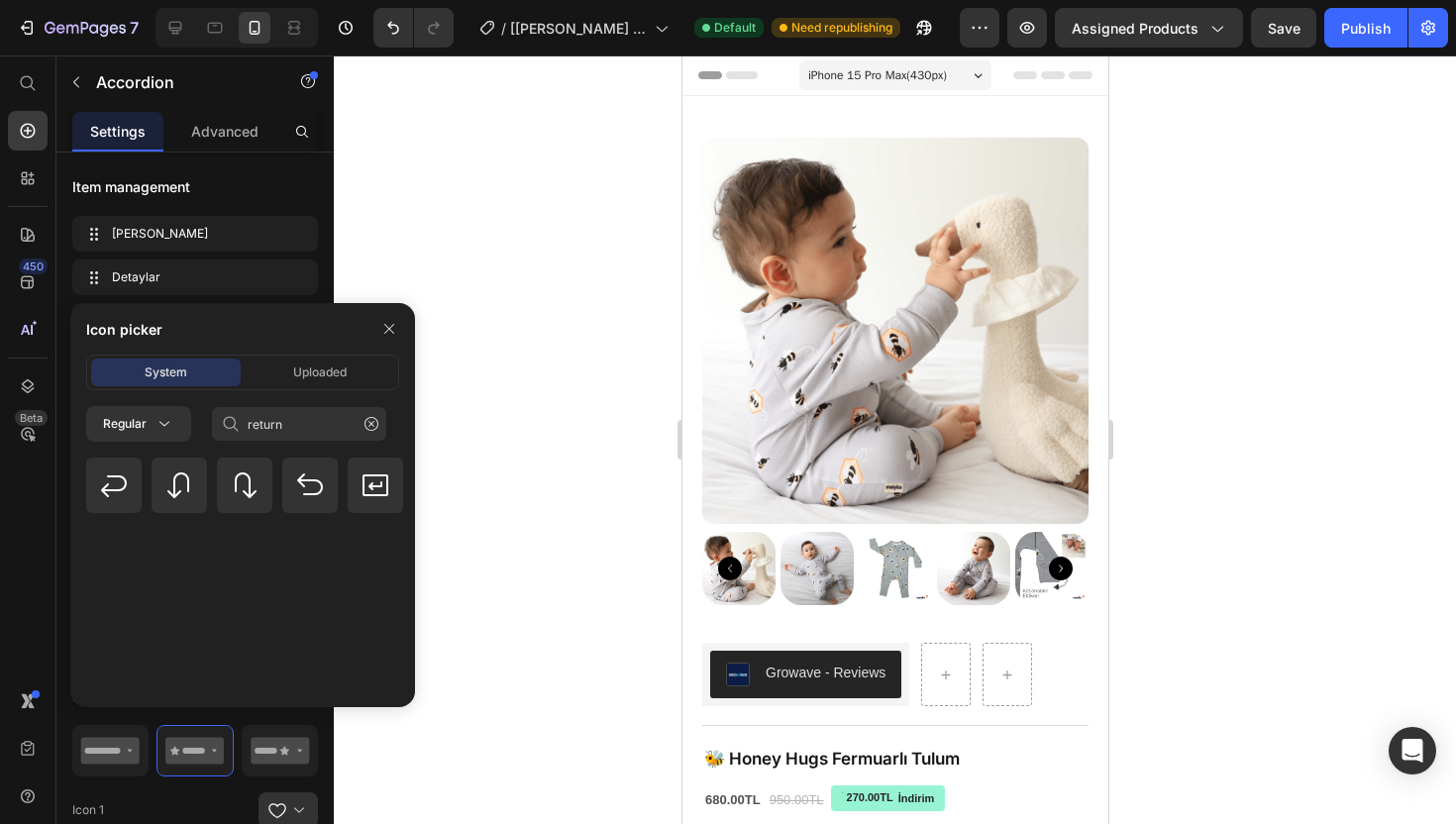scroll, scrollTop: 1364, scrollLeft: 0, axis: vertical 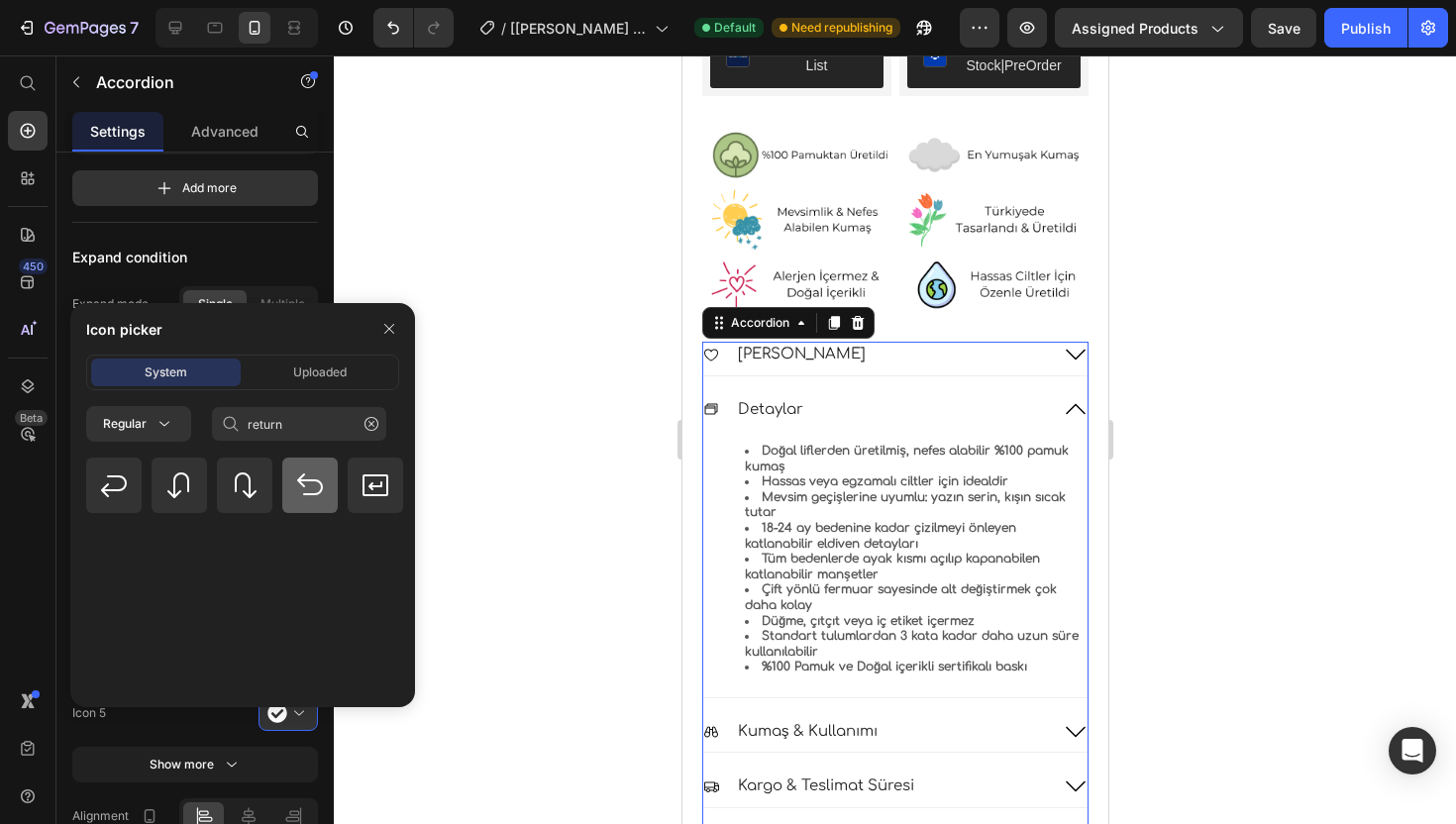 type on "return" 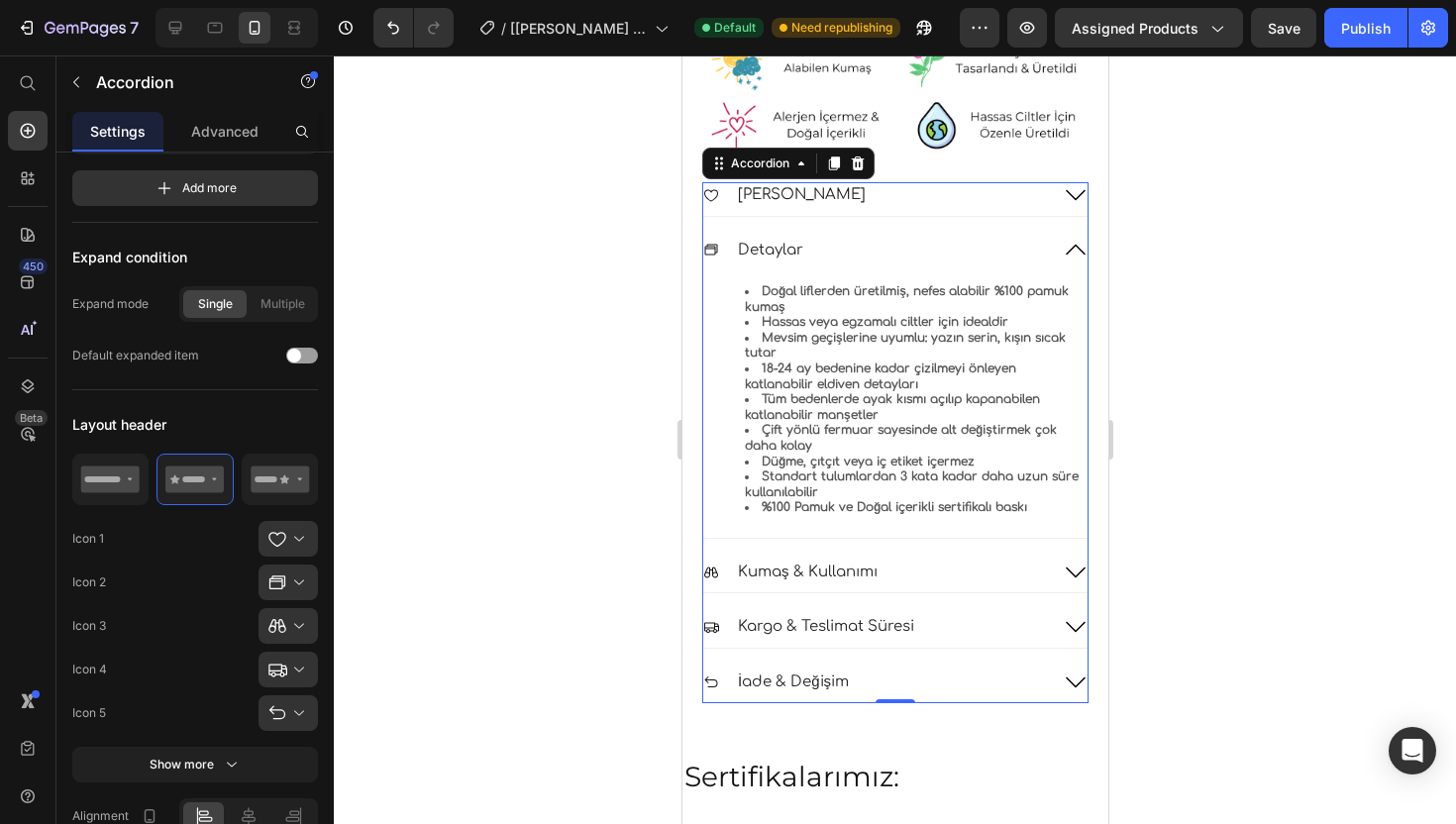 scroll, scrollTop: 1529, scrollLeft: 0, axis: vertical 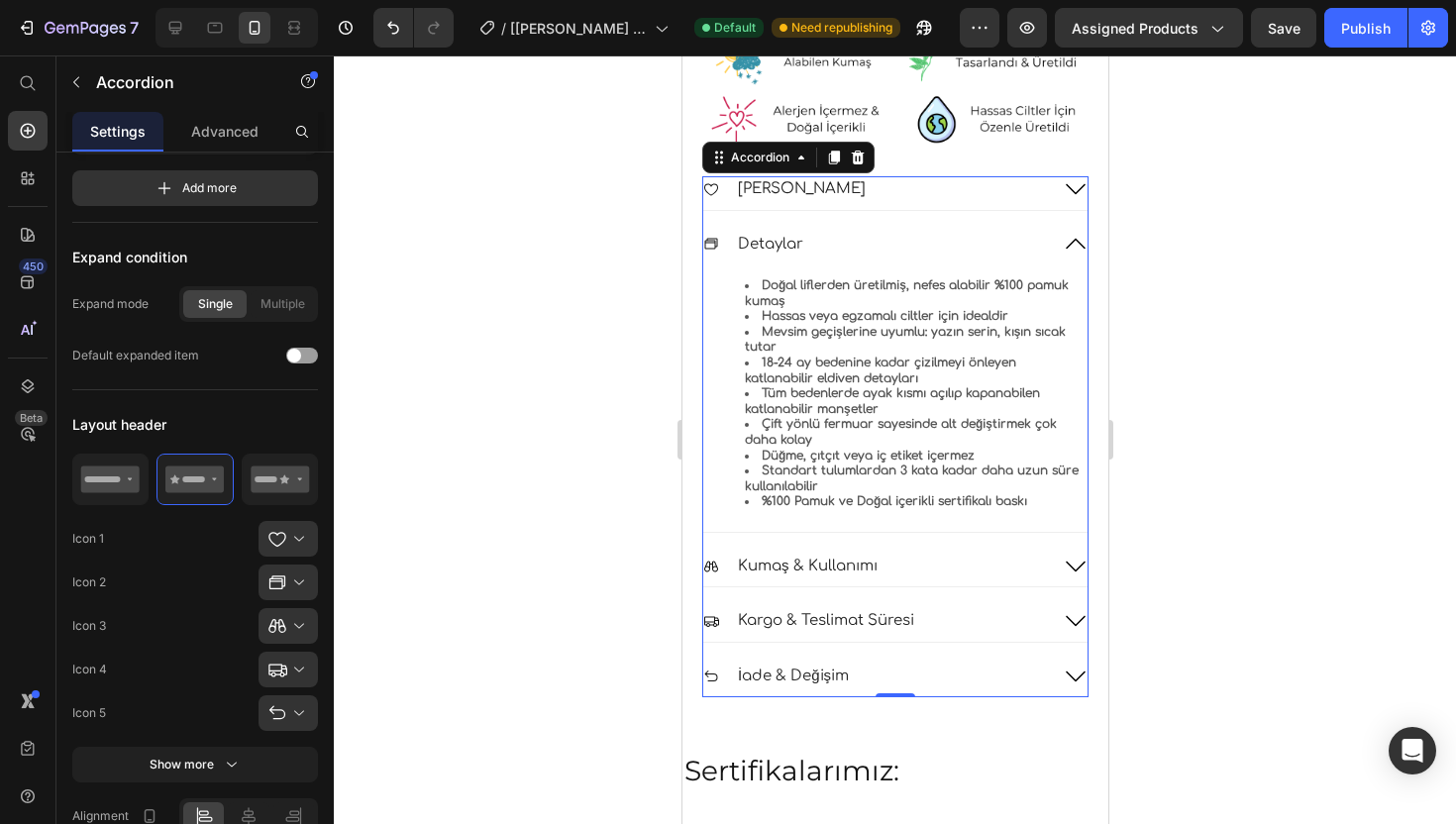 click 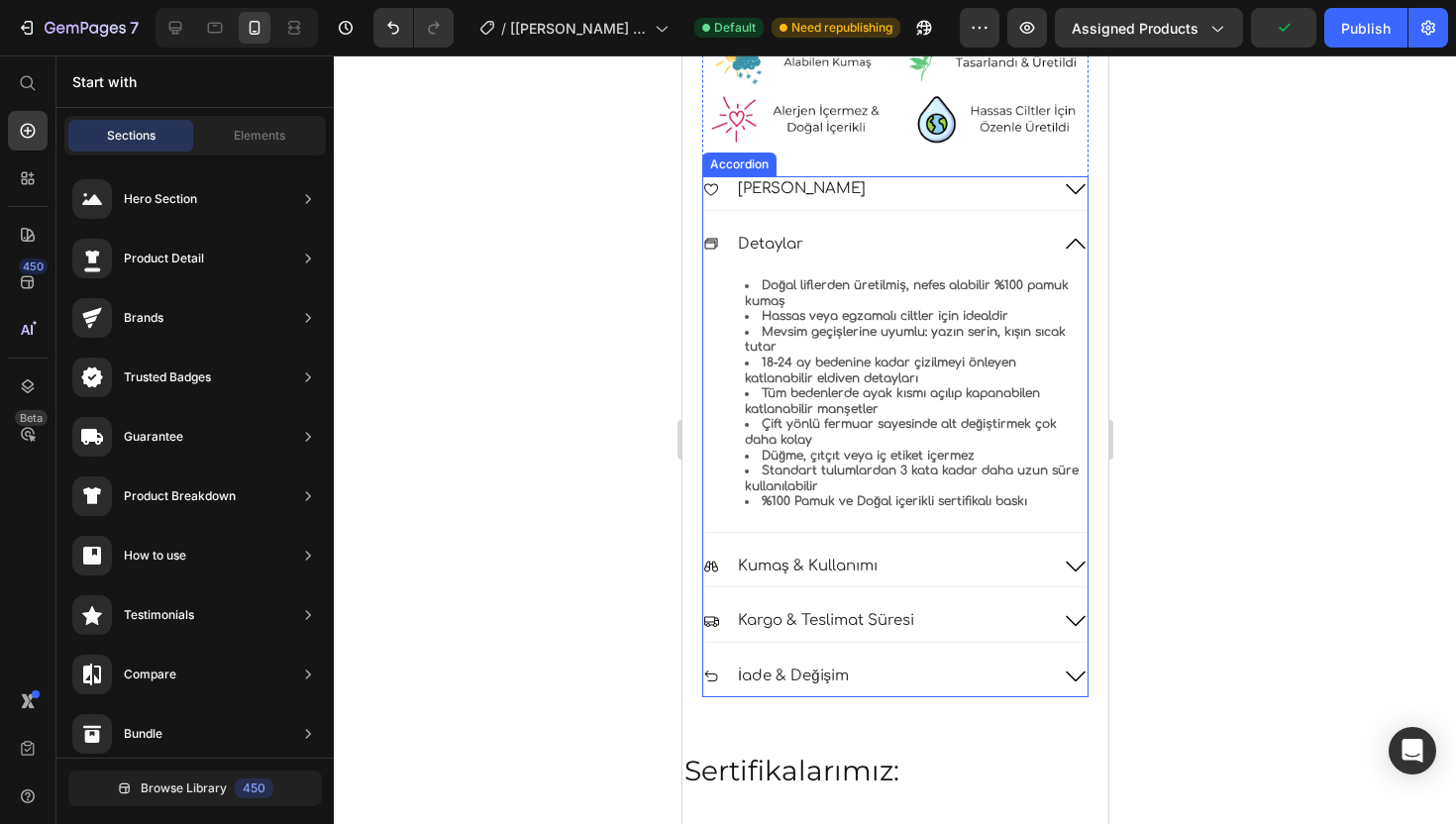click on "Detaylar" at bounding box center [875, 245] 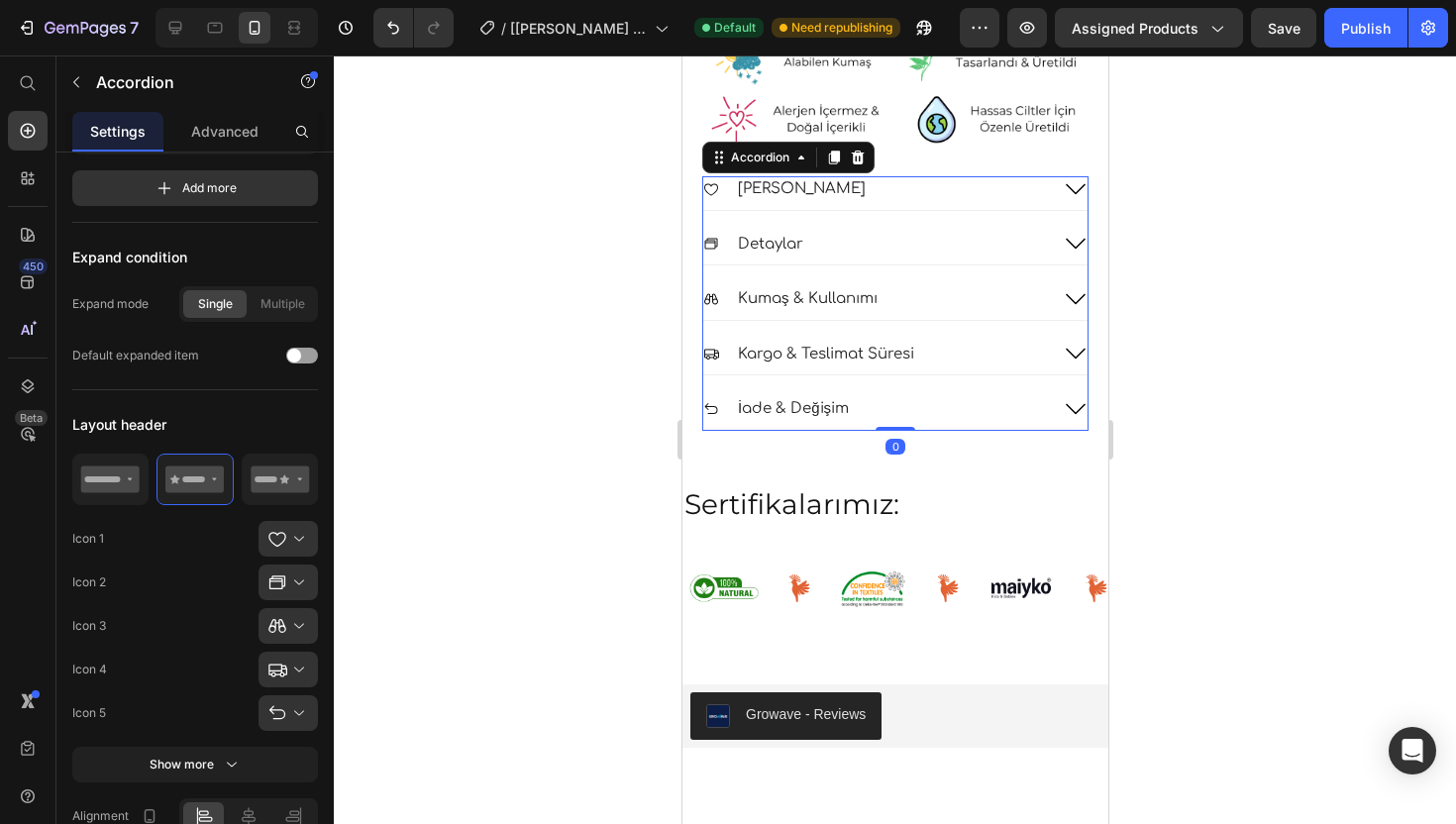 click on "İade & Değişim" at bounding box center [875, 409] 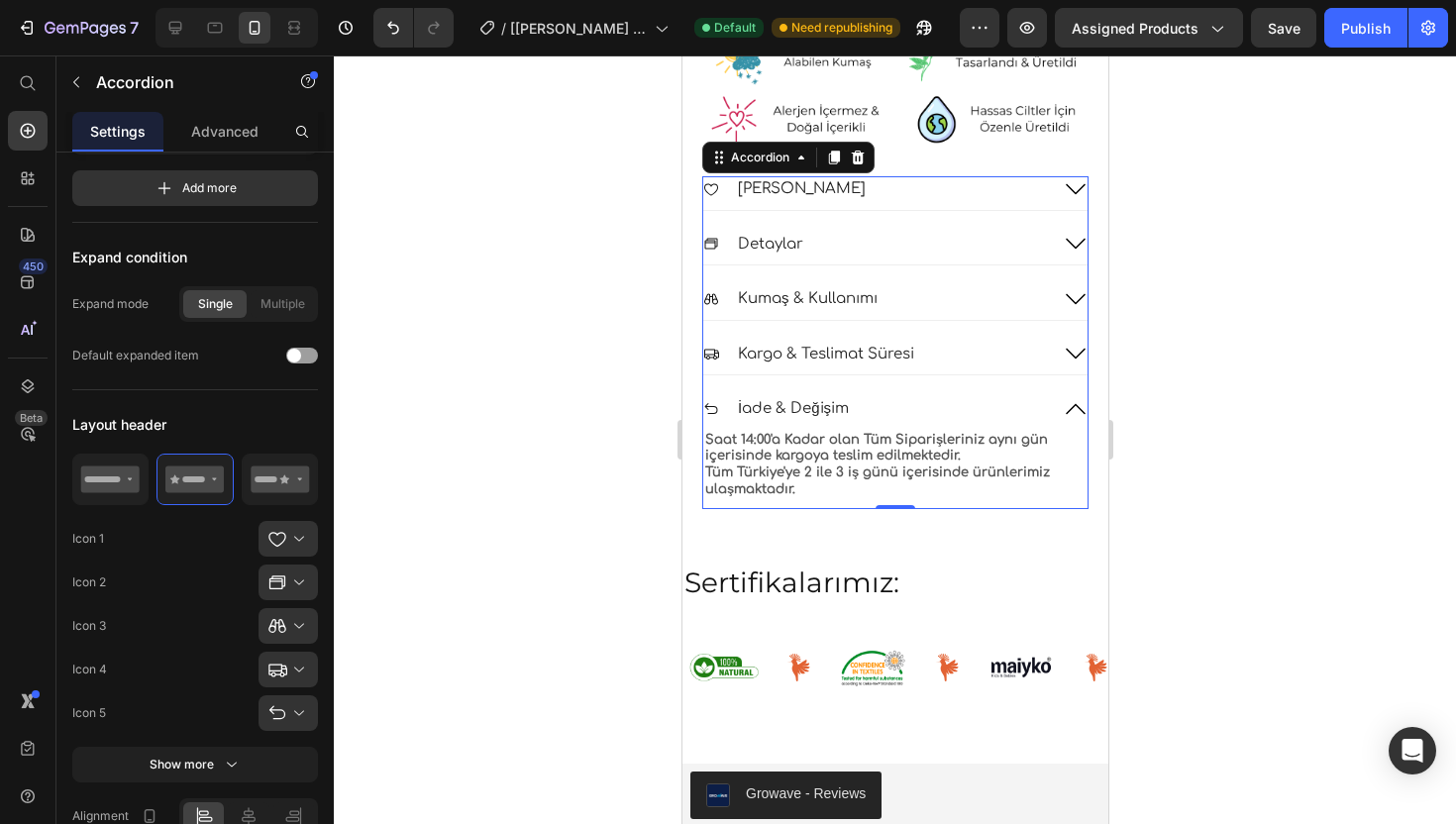 click on "İade & Değişim" at bounding box center (875, 409) 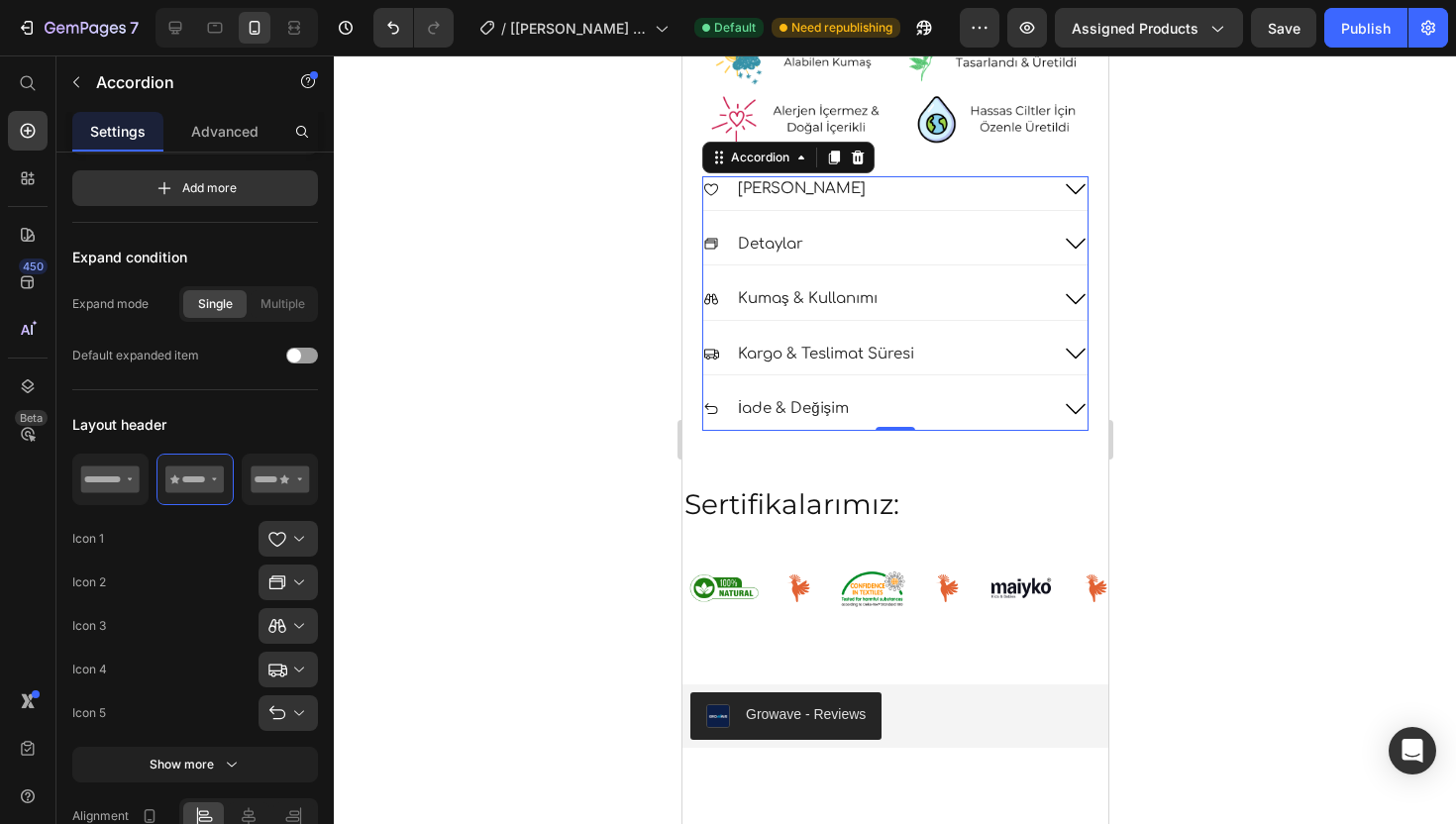click on "İade & Değişim" at bounding box center [875, 409] 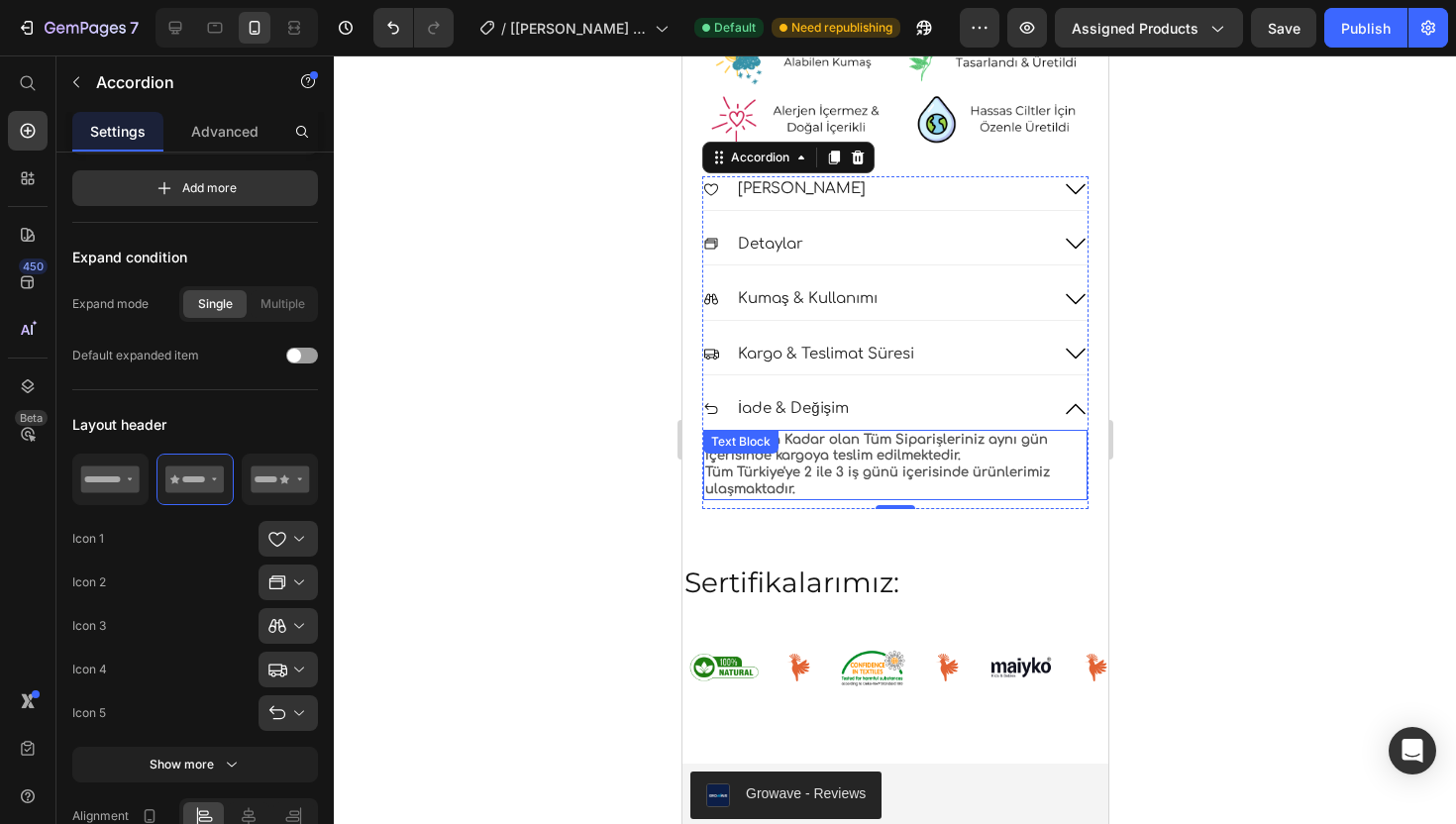 click on "Tüm Türkiye'ye 2 ile 3 iş günü içerisinde ürünlerimiz ulaşmaktadır." at bounding box center (894, 481) 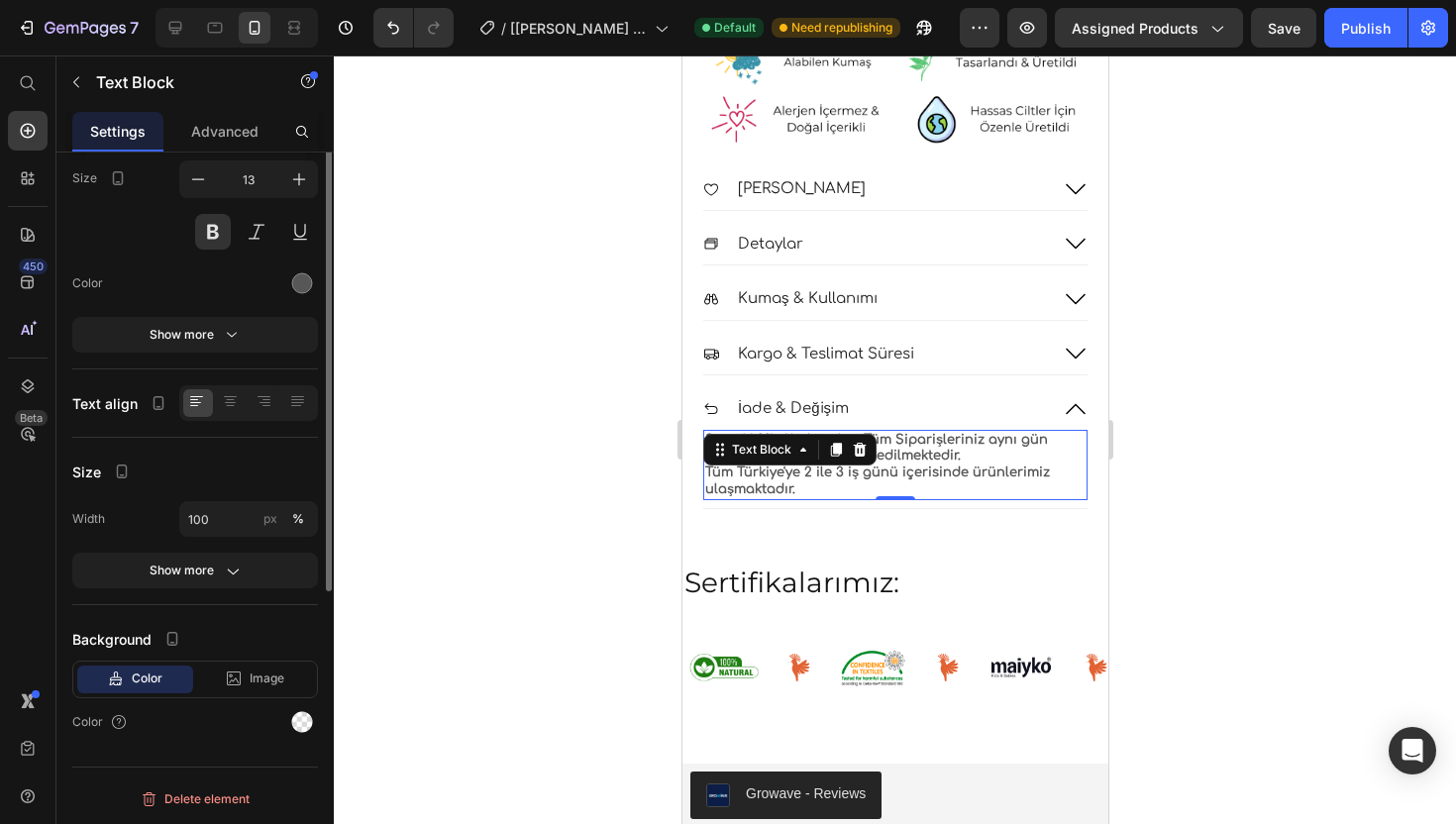 scroll, scrollTop: 0, scrollLeft: 0, axis: both 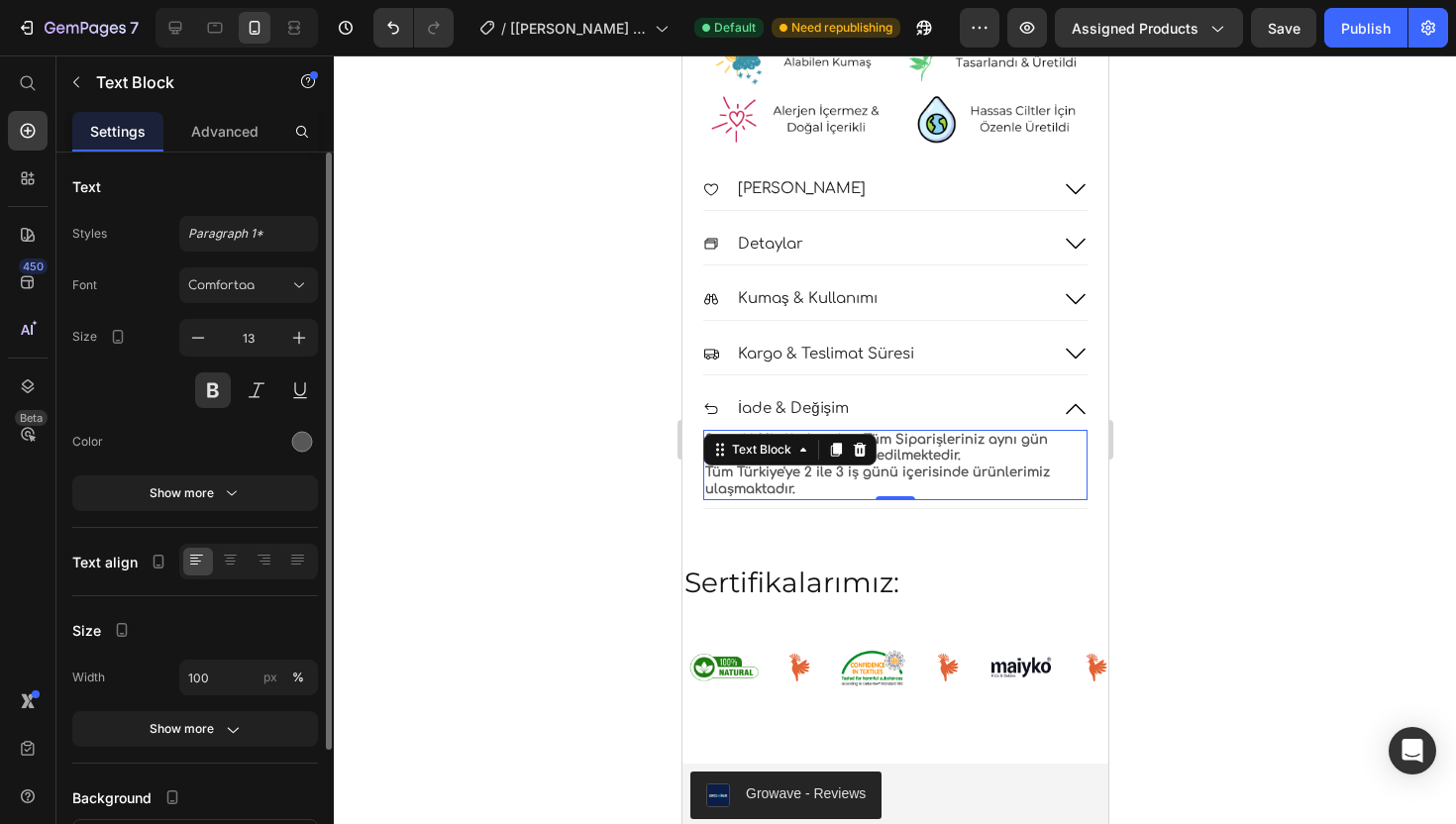 click on "Tüm Türkiye'ye 2 ile 3 iş günü içerisinde ürünlerimiz ulaşmaktadır." at bounding box center (894, 481) 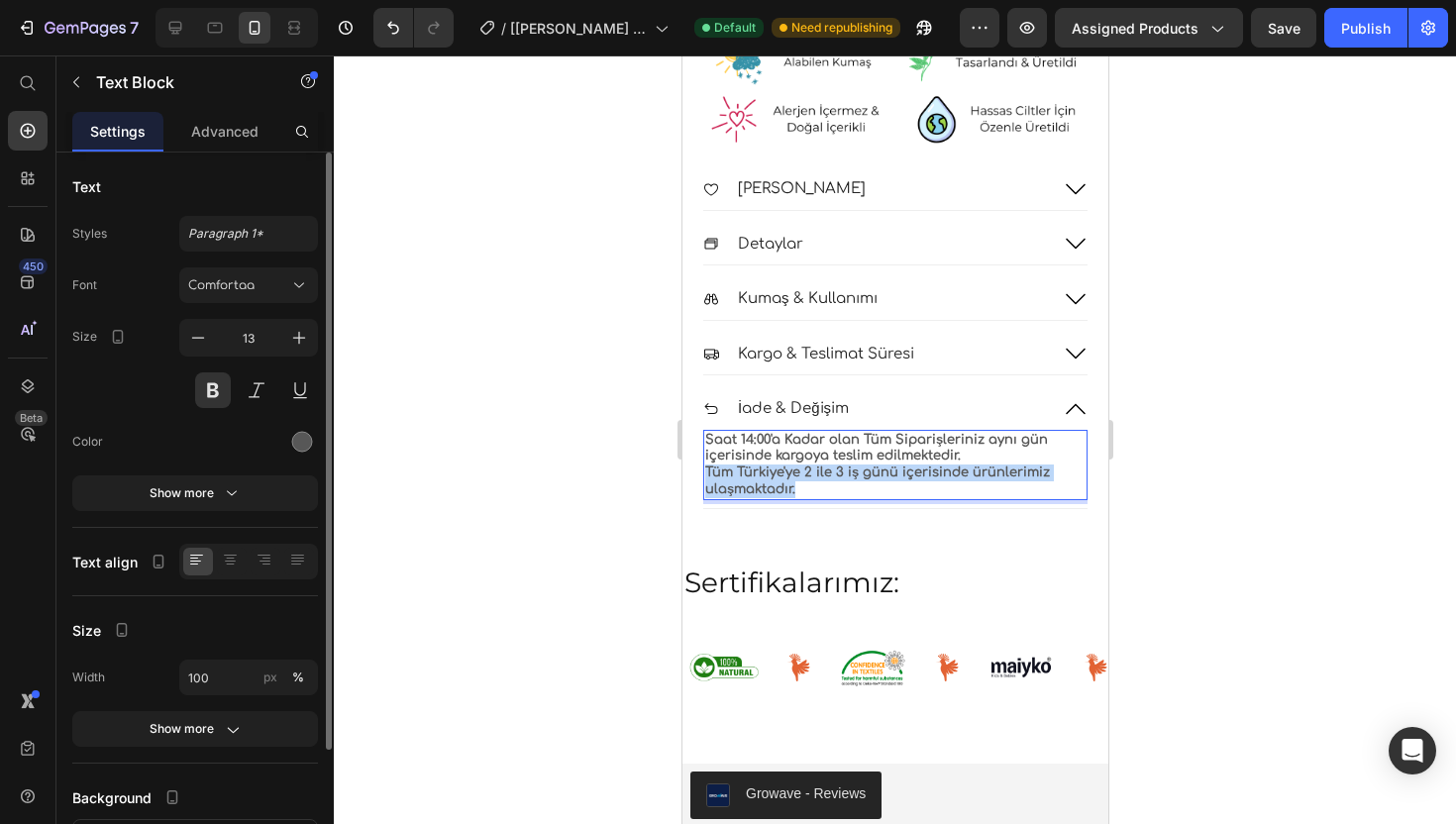 click on "Tüm Türkiye'ye 2 ile 3 iş günü içerisinde ürünlerimiz ulaşmaktadır." at bounding box center (894, 481) 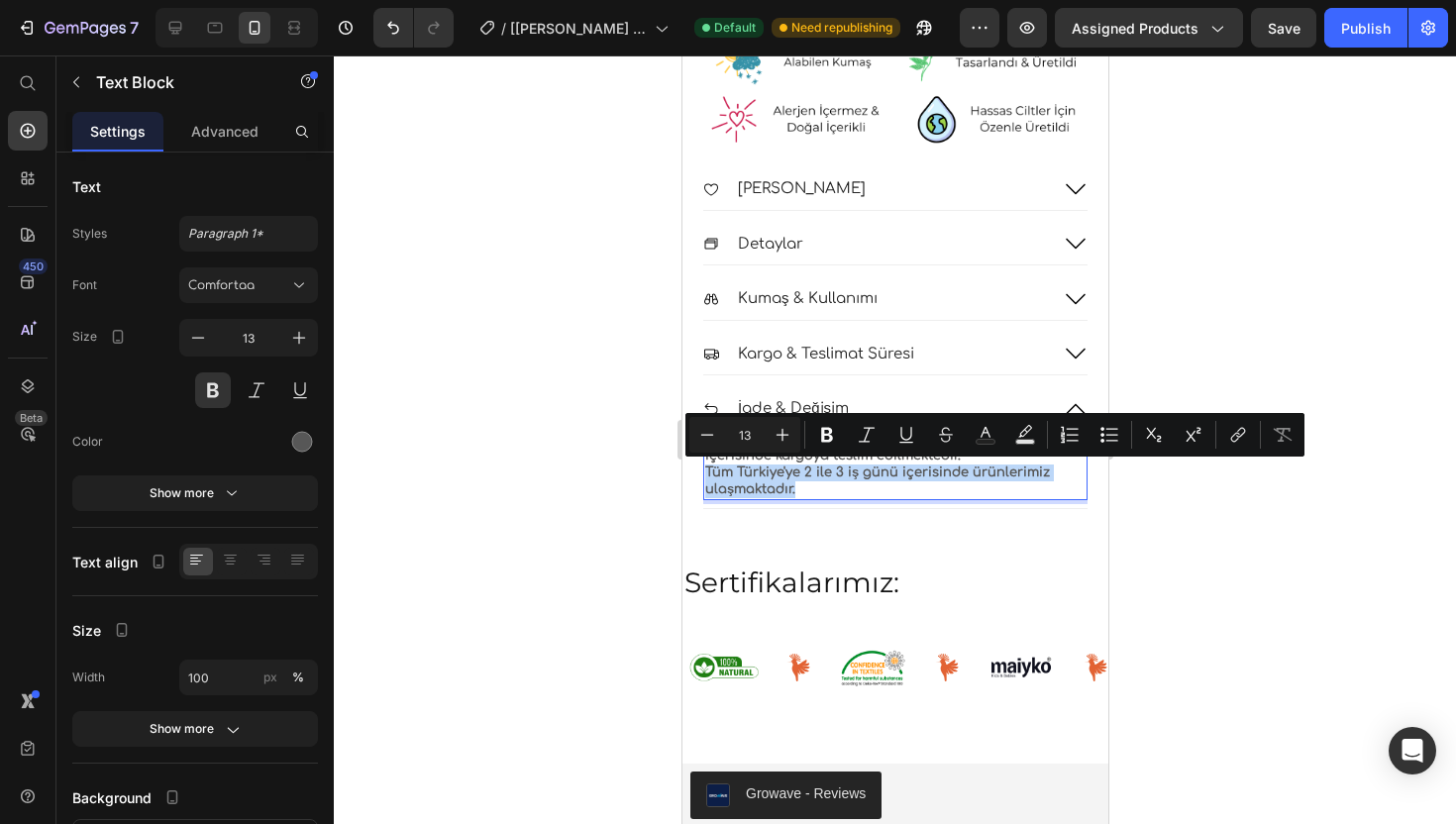click on "Tüm Türkiye'ye 2 ile 3 iş günü içerisinde ürünlerimiz ulaşmaktadır." at bounding box center (894, 481) 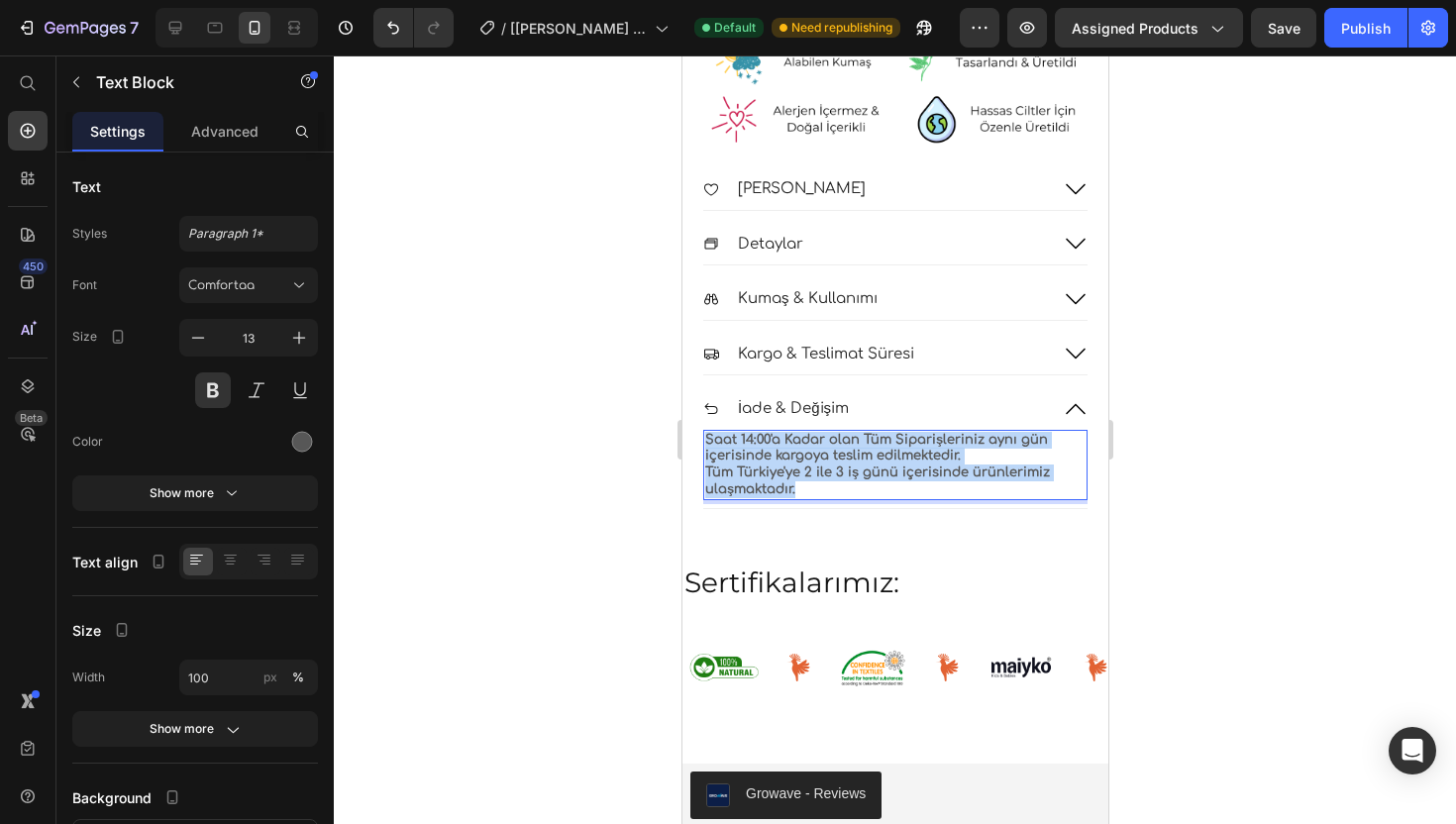 drag, startPoint x: 818, startPoint y: 493, endPoint x: 700, endPoint y: 434, distance: 131.928 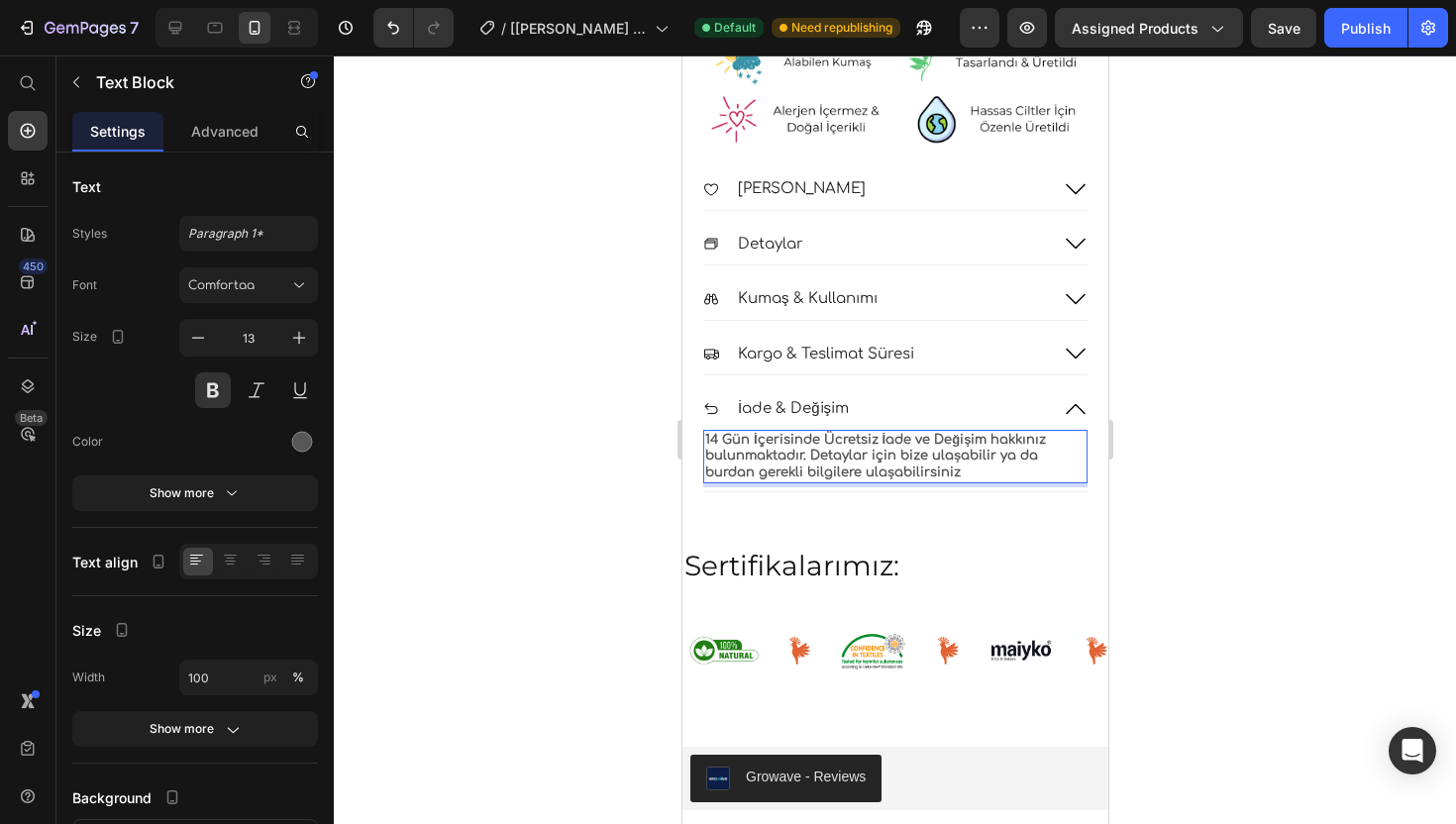 click on "14 Gün İçerisinde Ücretsiz İade ve Değişim hakkınız bulunmaktadır. Detaylar için bize ulaşabilir ya da burdan gerekli bilgilere ulaşabilirsiniz" at bounding box center (894, 457) 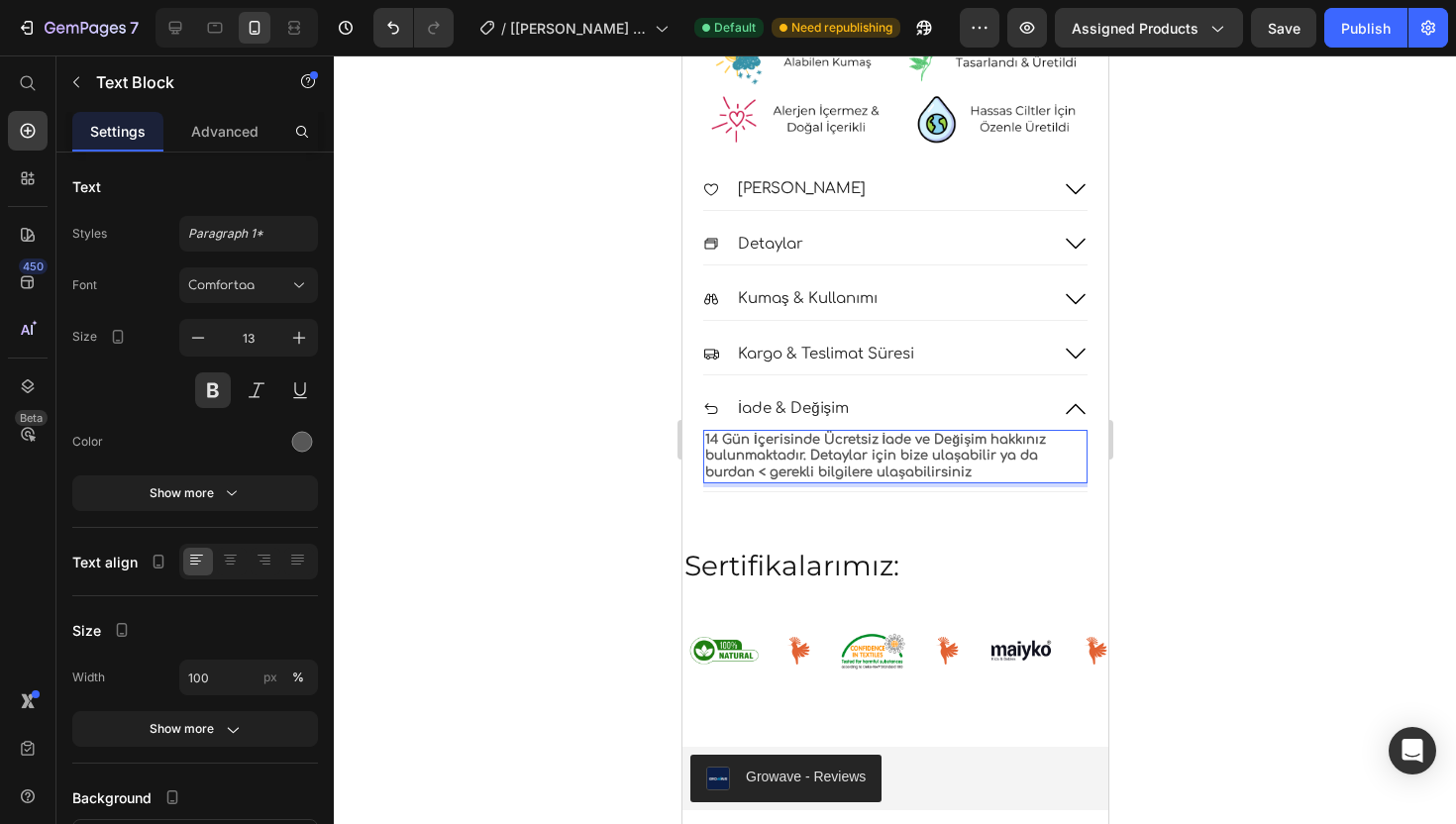 click 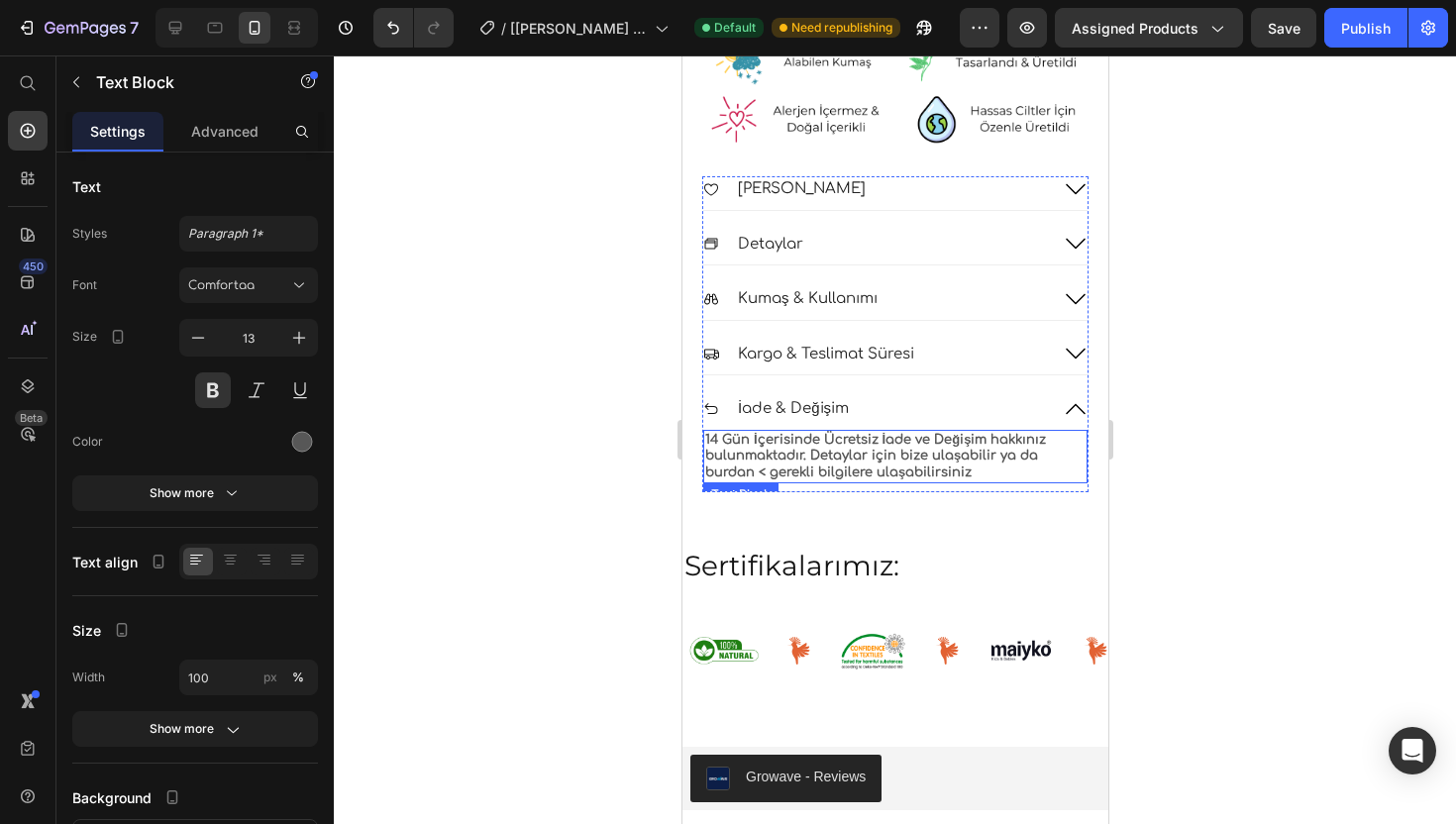 click on "14 Gün İçerisinde Ücretsiz İade ve Değişim hakkınız bulunmaktadır. Detaylar için bize ulaşabilir ya da burdan < gerekli bilgilere ulaşabilirsiniz" at bounding box center [894, 457] 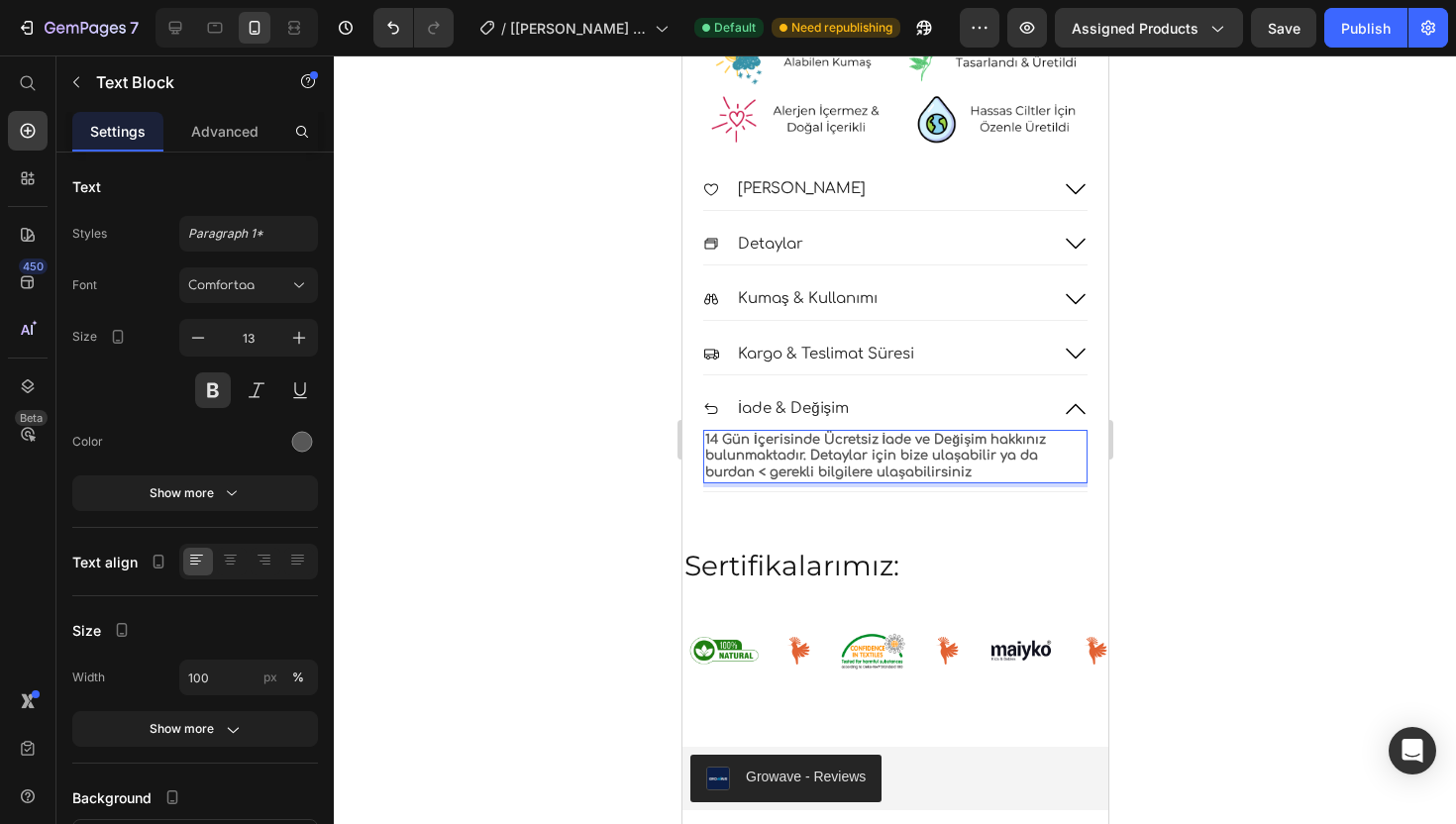 click on "14 Gün İçerisinde Ücretsiz İade ve Değişim hakkınız bulunmaktadır. Detaylar için bize ulaşabilir ya da burdan < gerekli bilgilere ulaşabilirsiniz" at bounding box center [894, 457] 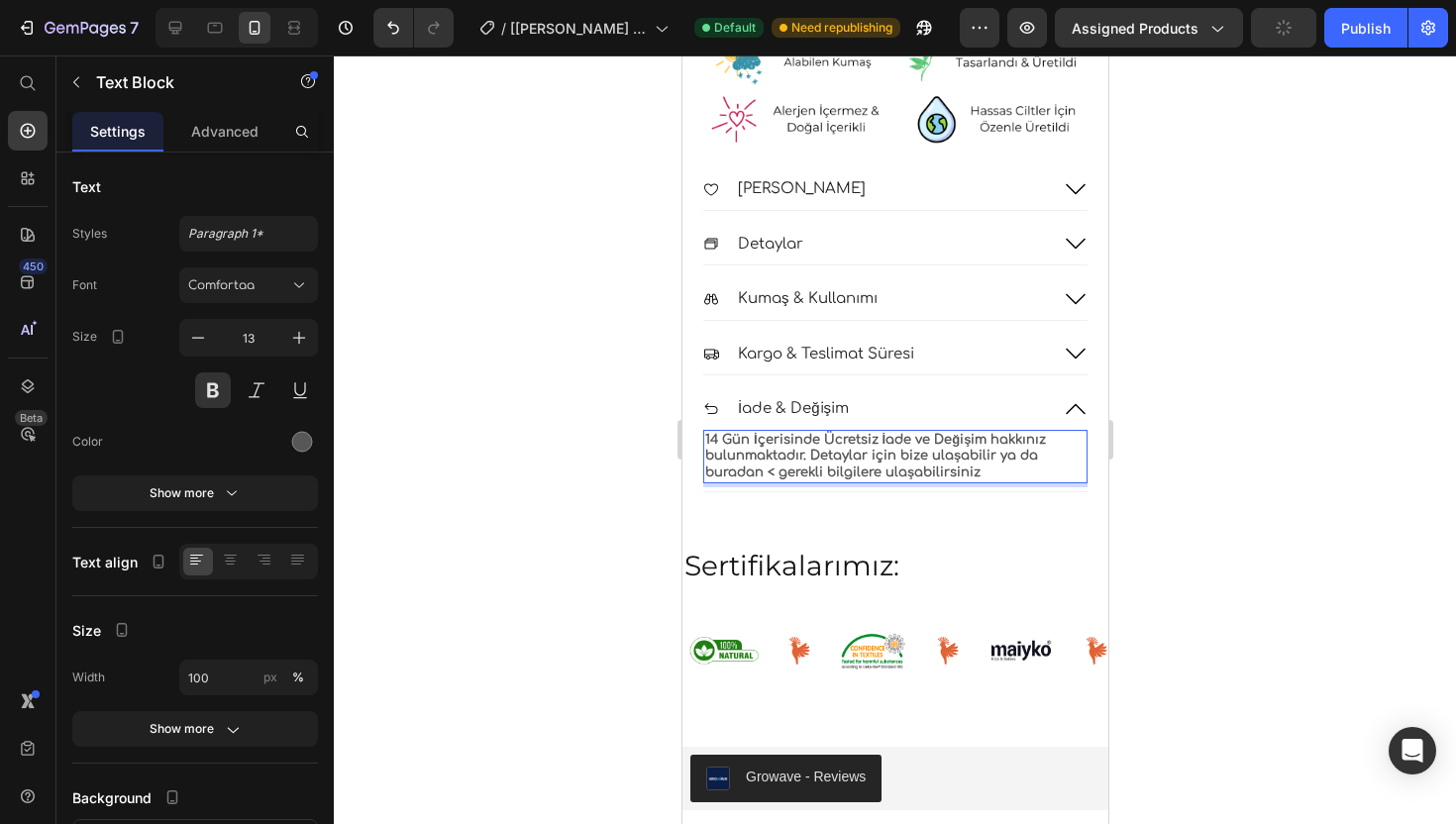 click on "14 Gün İçerisinde Ücretsiz İade ve Değişim hakkınız bulunmaktadır. Detaylar için bize ulaşabilir ya da buradan < gerekli bilgilere ulaşabilirsiniz" at bounding box center (894, 457) 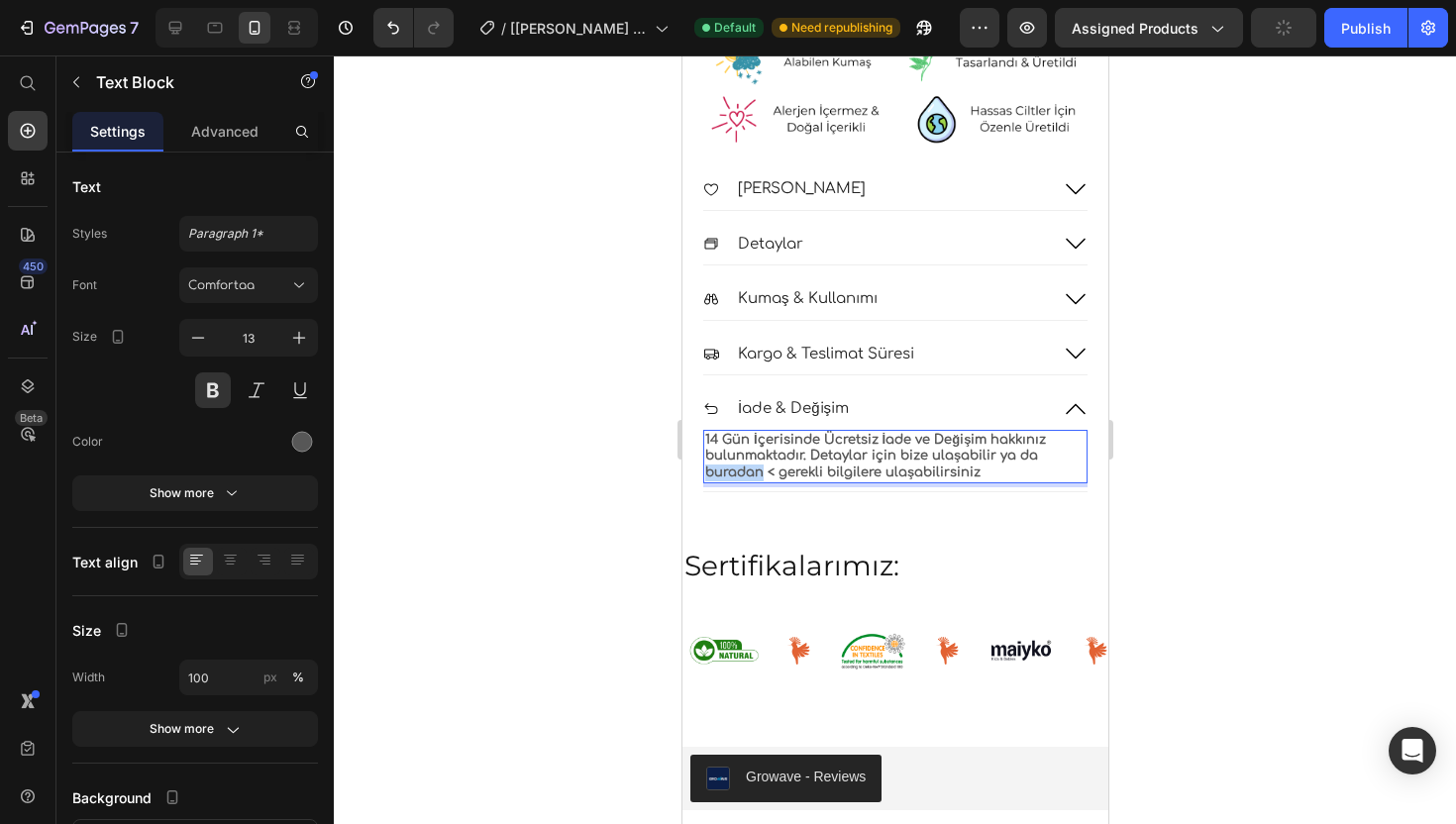 click on "14 Gün İçerisinde Ücretsiz İade ve Değişim hakkınız bulunmaktadır. Detaylar için bize ulaşabilir ya da buradan < gerekli bilgilere ulaşabilirsiniz" at bounding box center [894, 457] 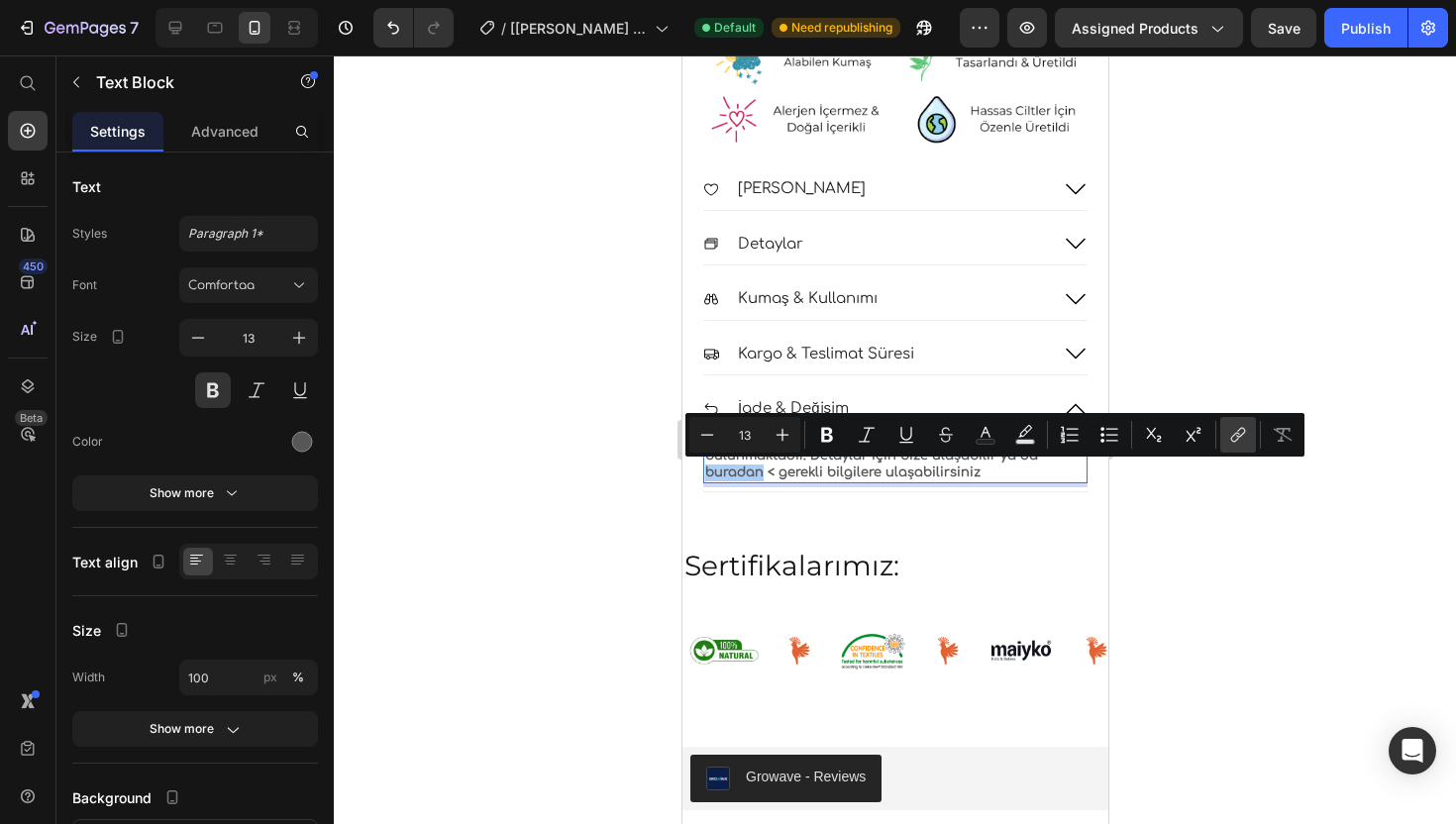 click 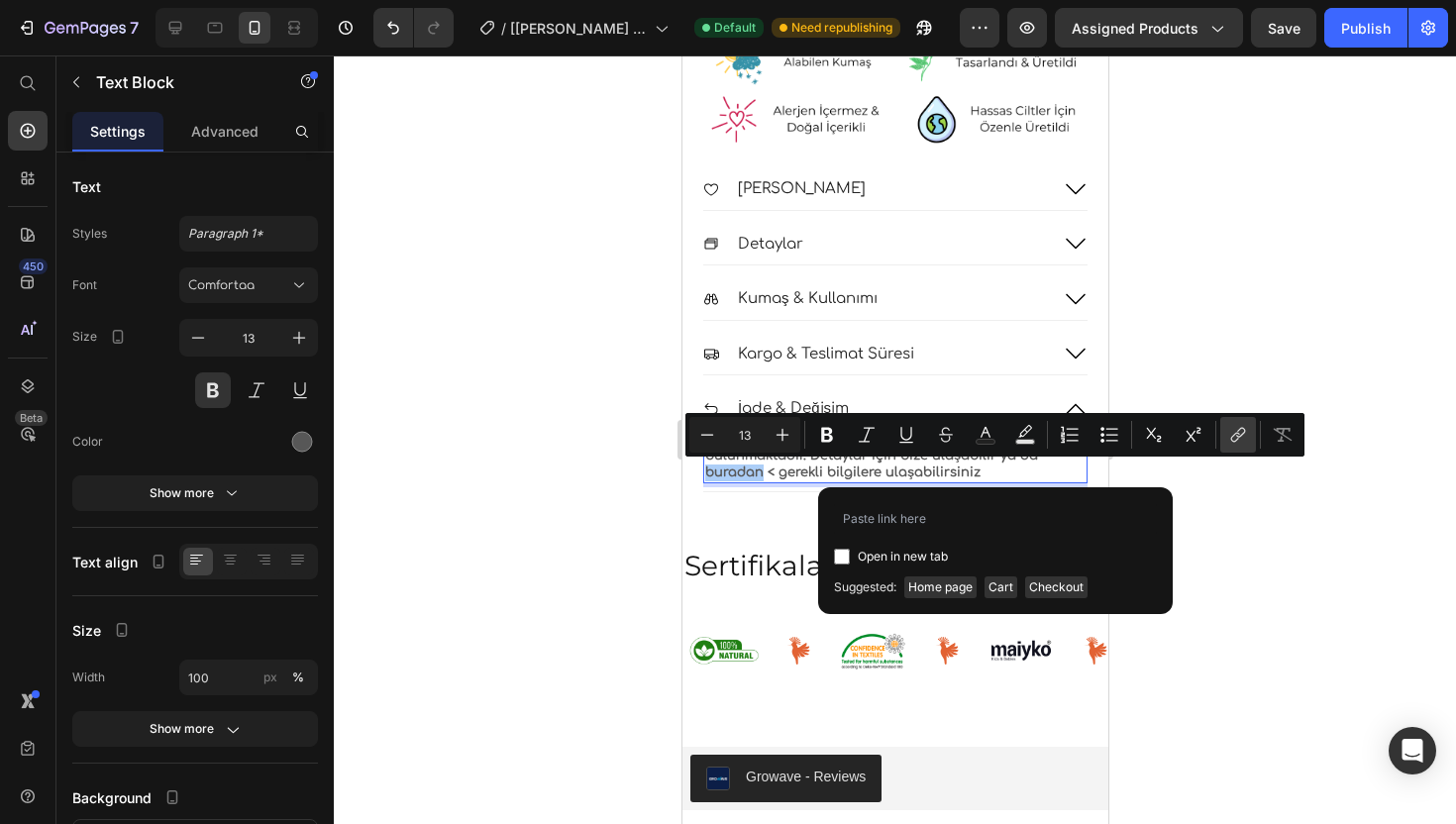 type on "https://www.maiyko.com/policies/refund-policy" 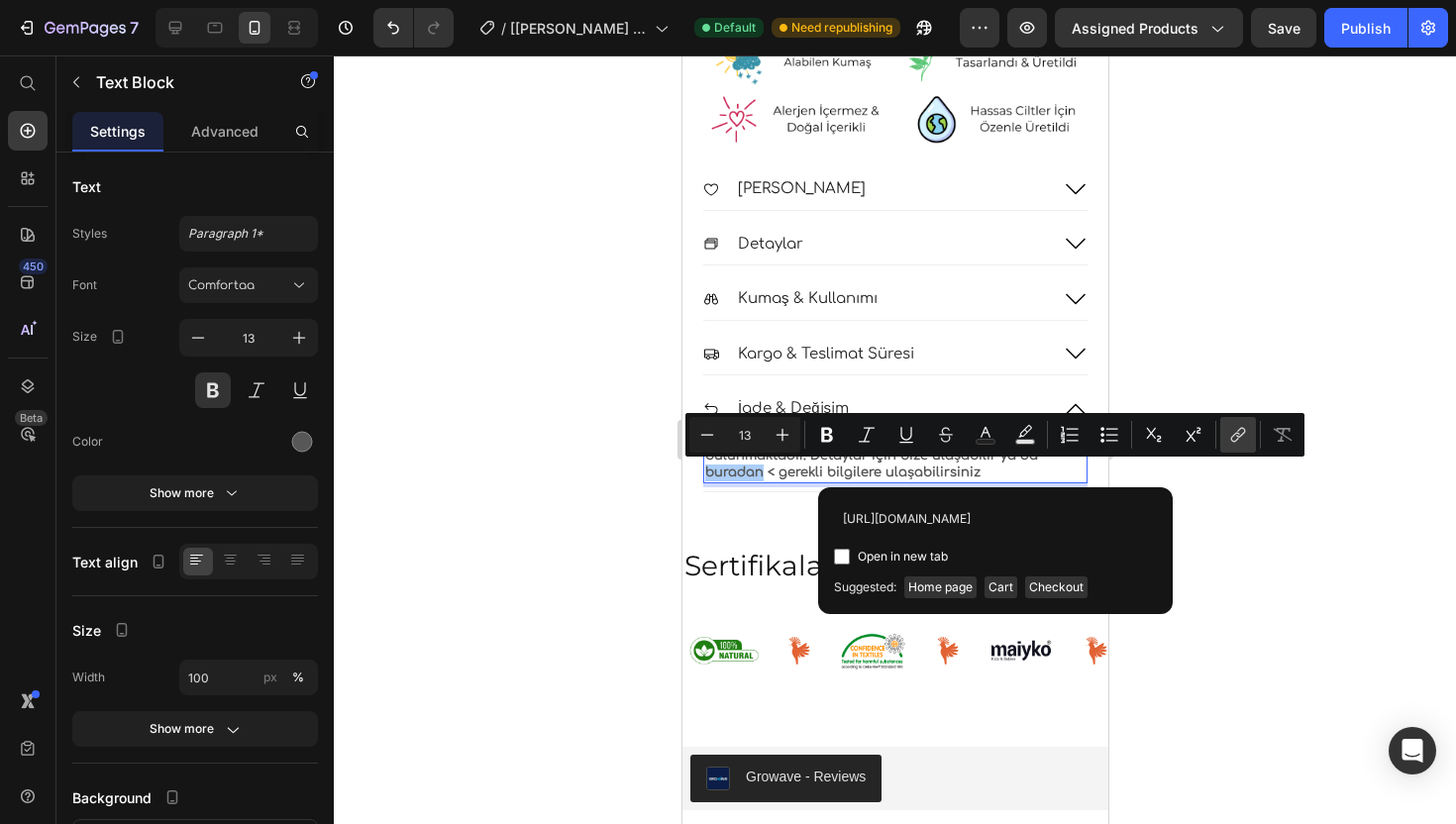 scroll, scrollTop: 0, scrollLeft: 45, axis: horizontal 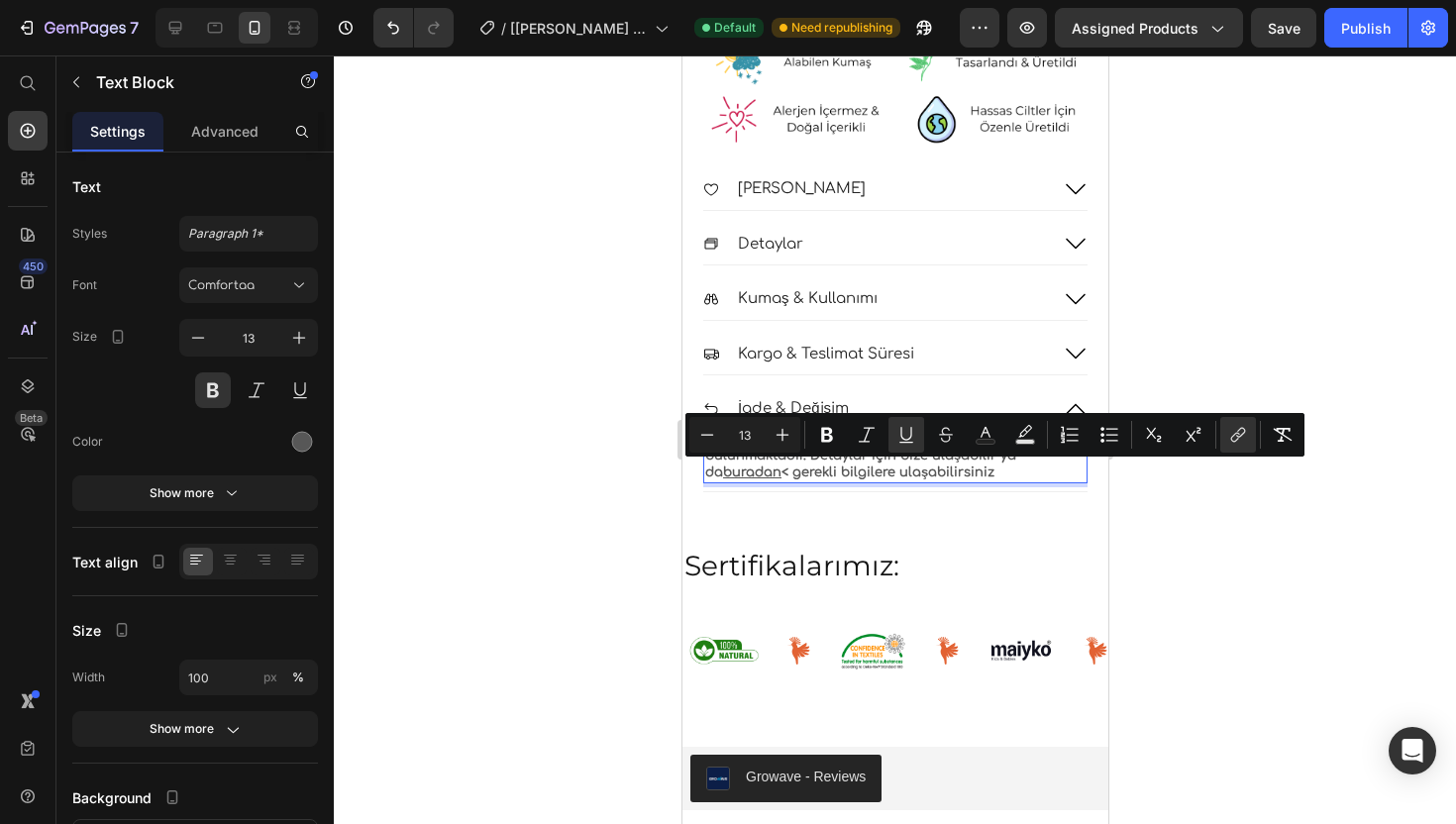 click 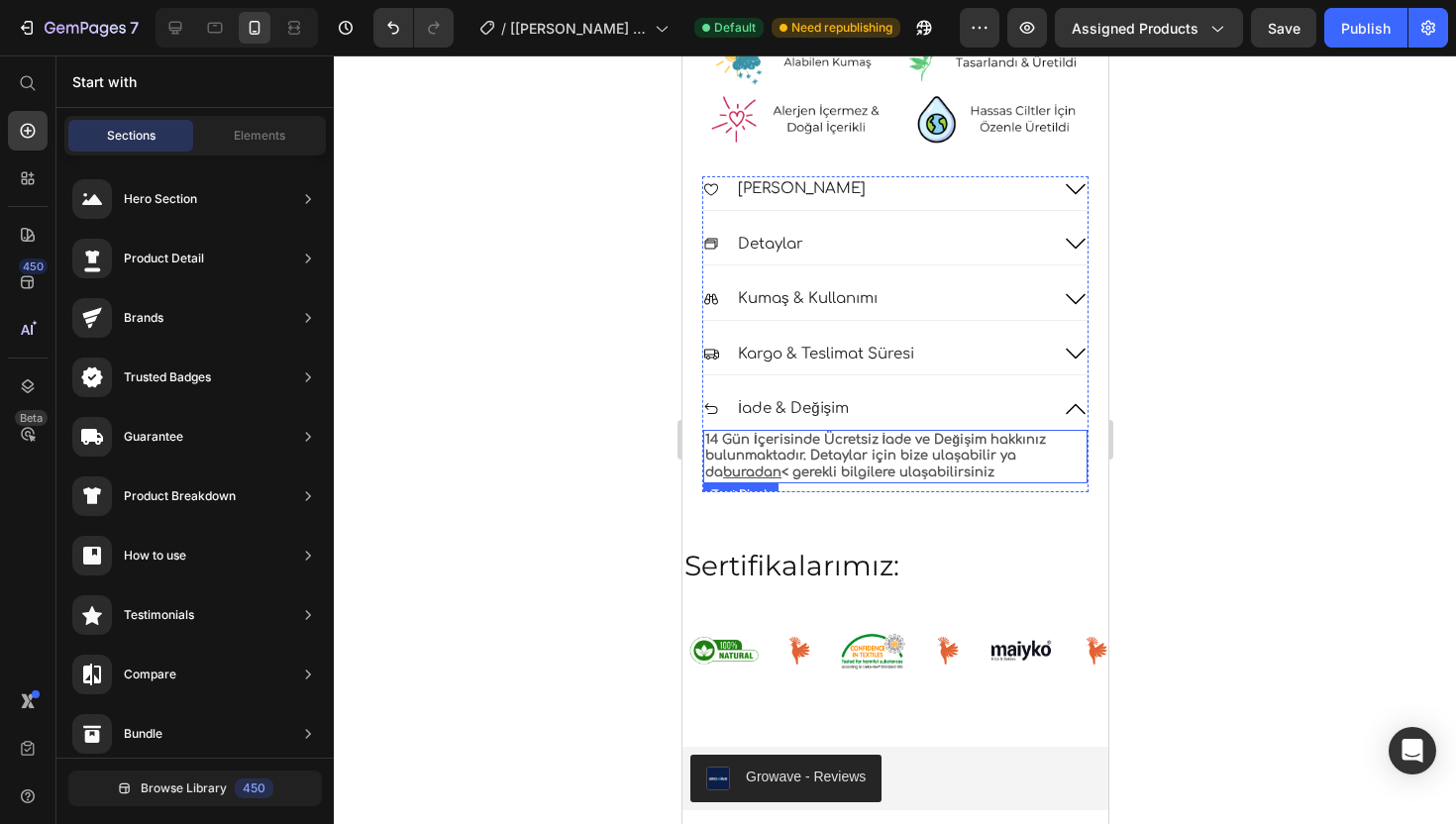 click on "14 Gün İçerisinde Ücretsiz İade ve Değişim hakkınız bulunmaktadır. Detaylar için bize ulaşabilir ya da  buradan  < gerekli bilgilere ulaşabilirsiniz" at bounding box center [894, 457] 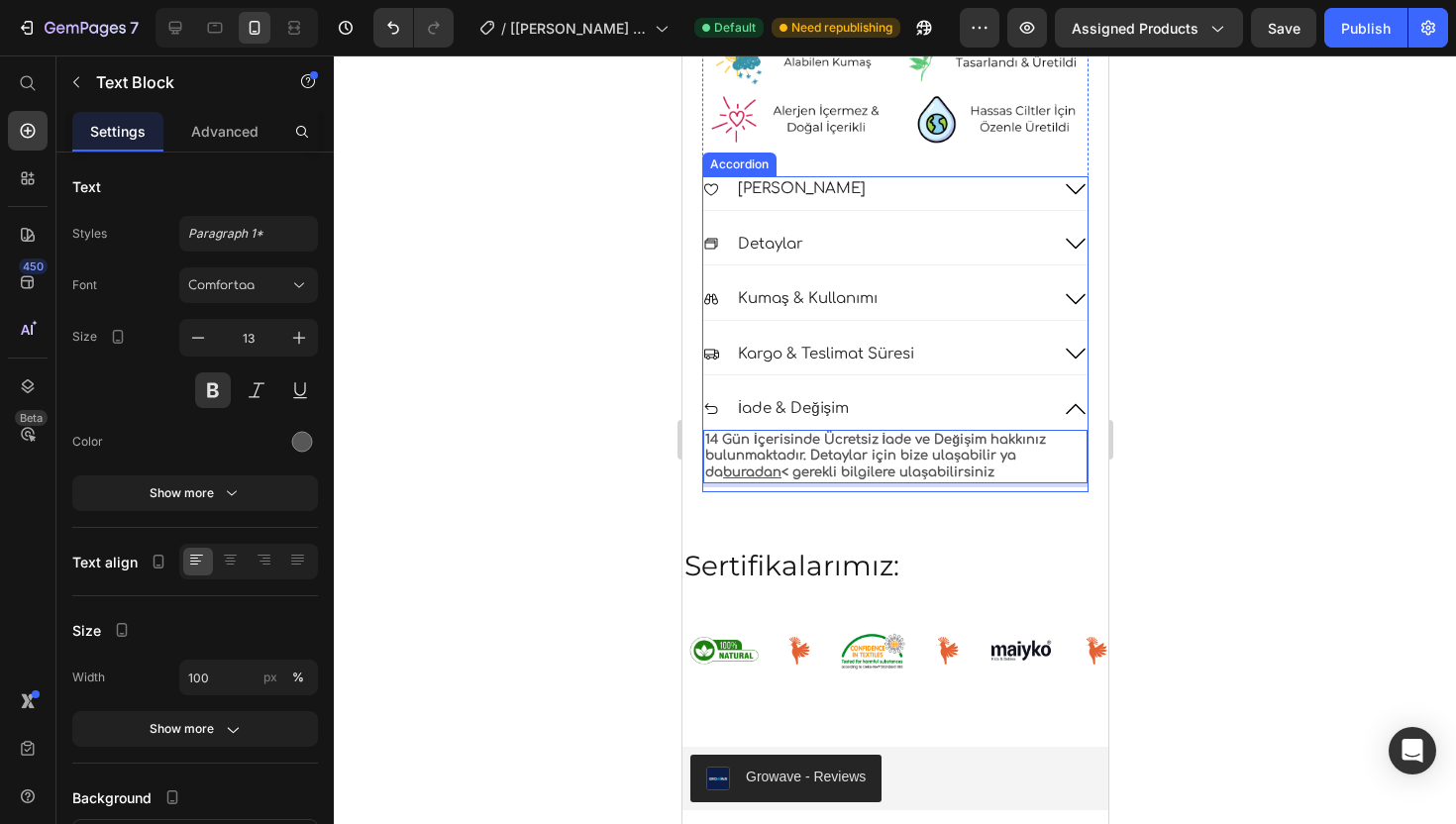 click 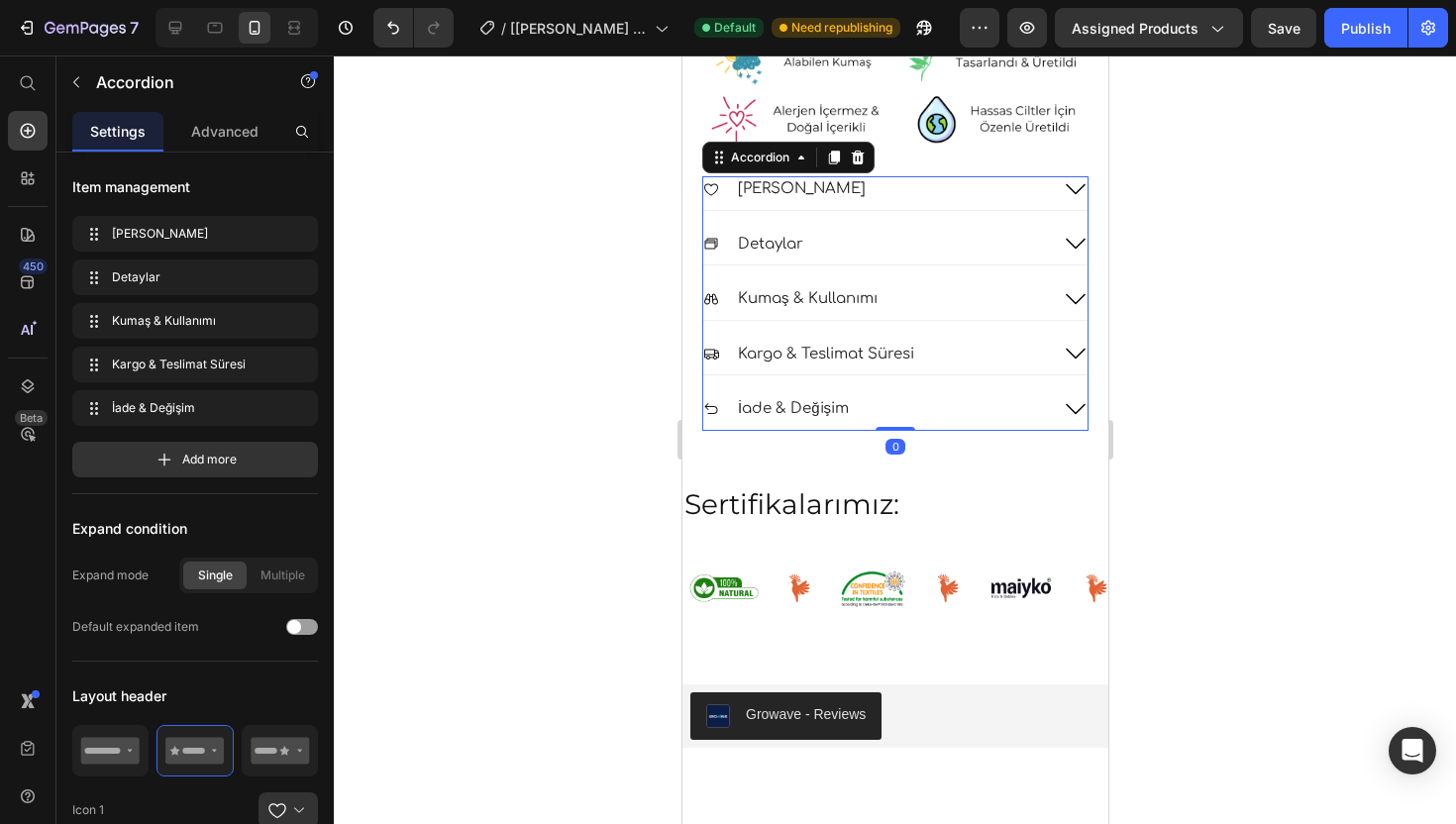 click 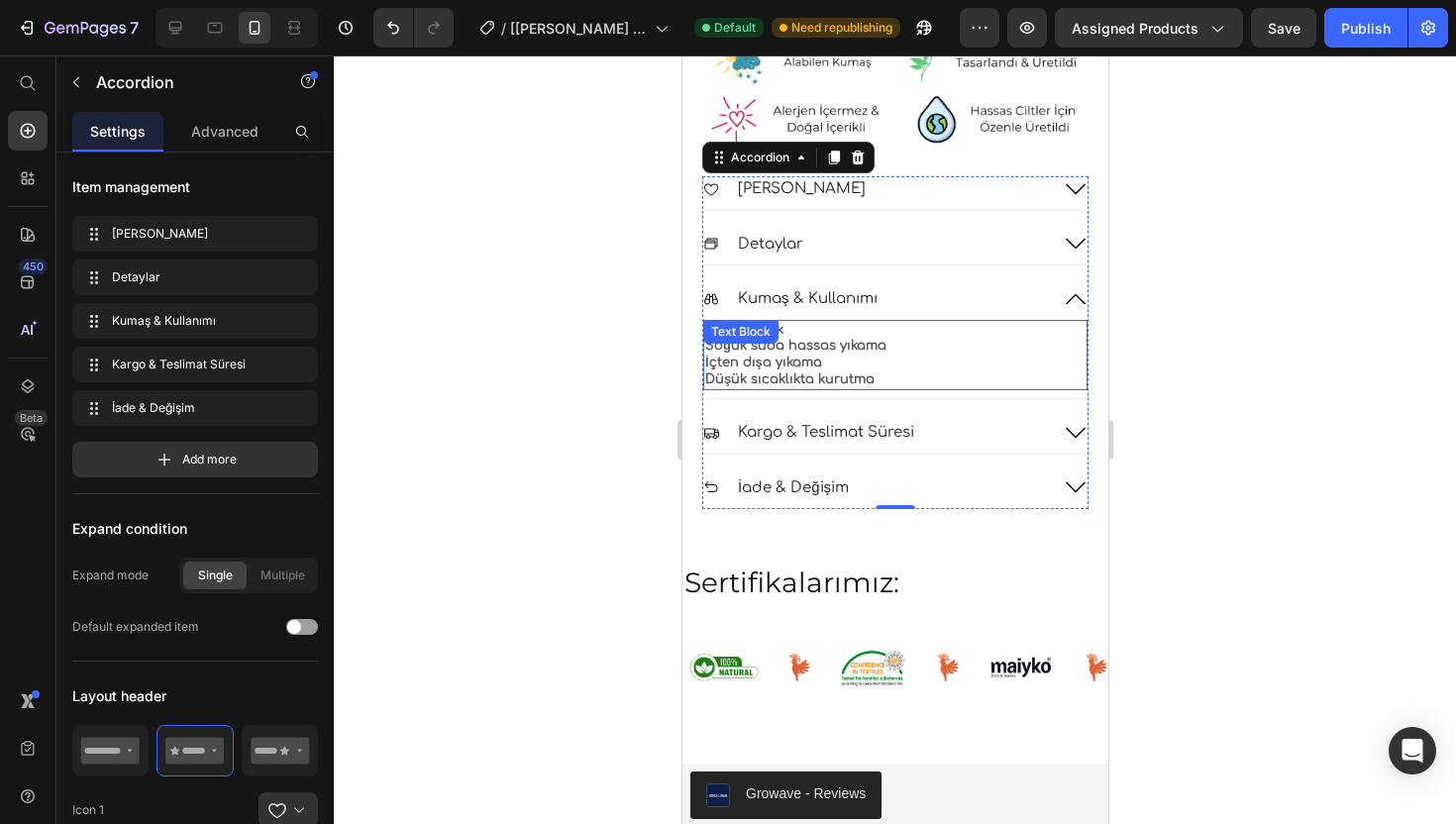 click on "%100 Pamuk" at bounding box center (894, 330) 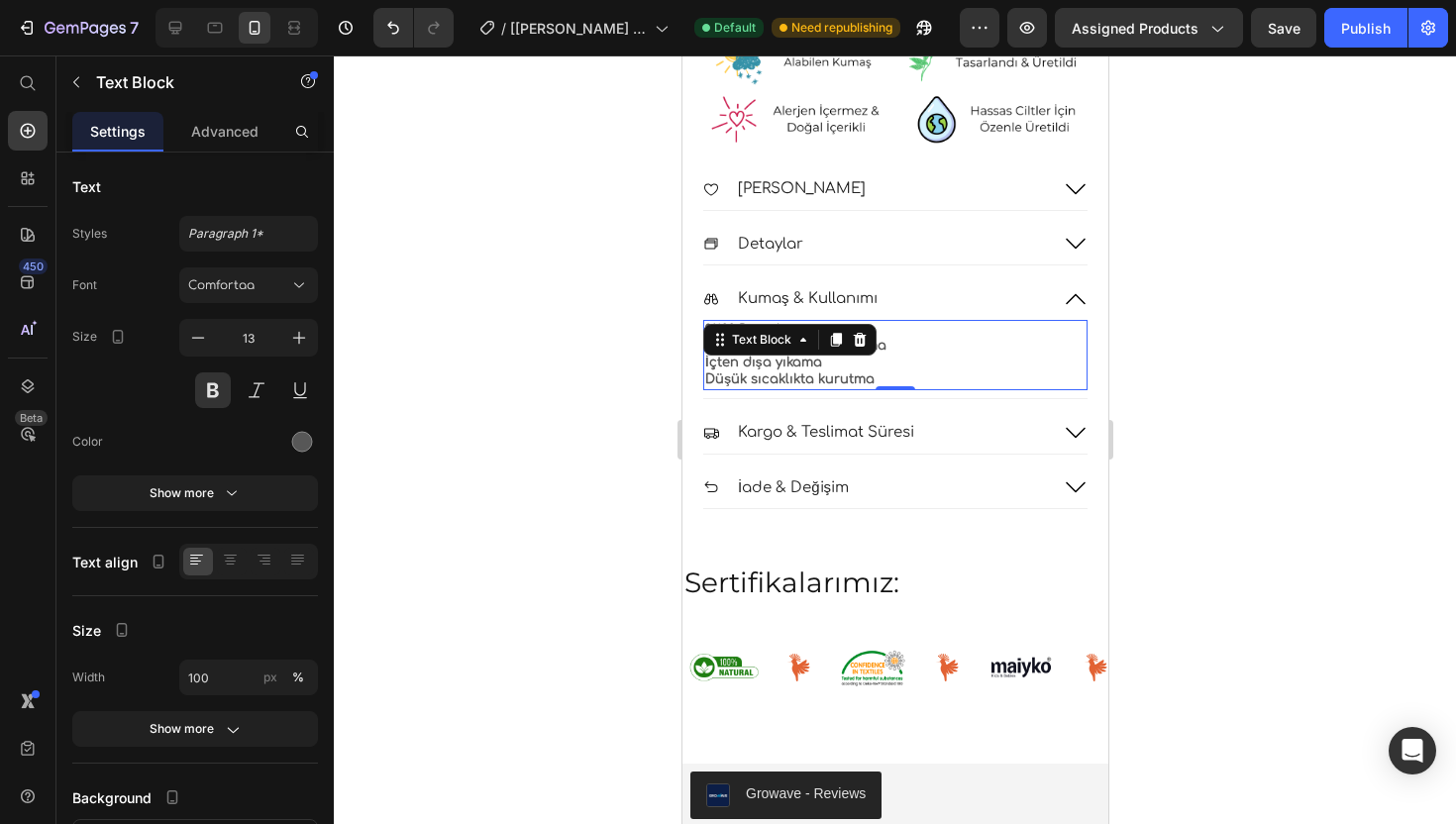 click on "%100 Pamuk" at bounding box center (894, 330) 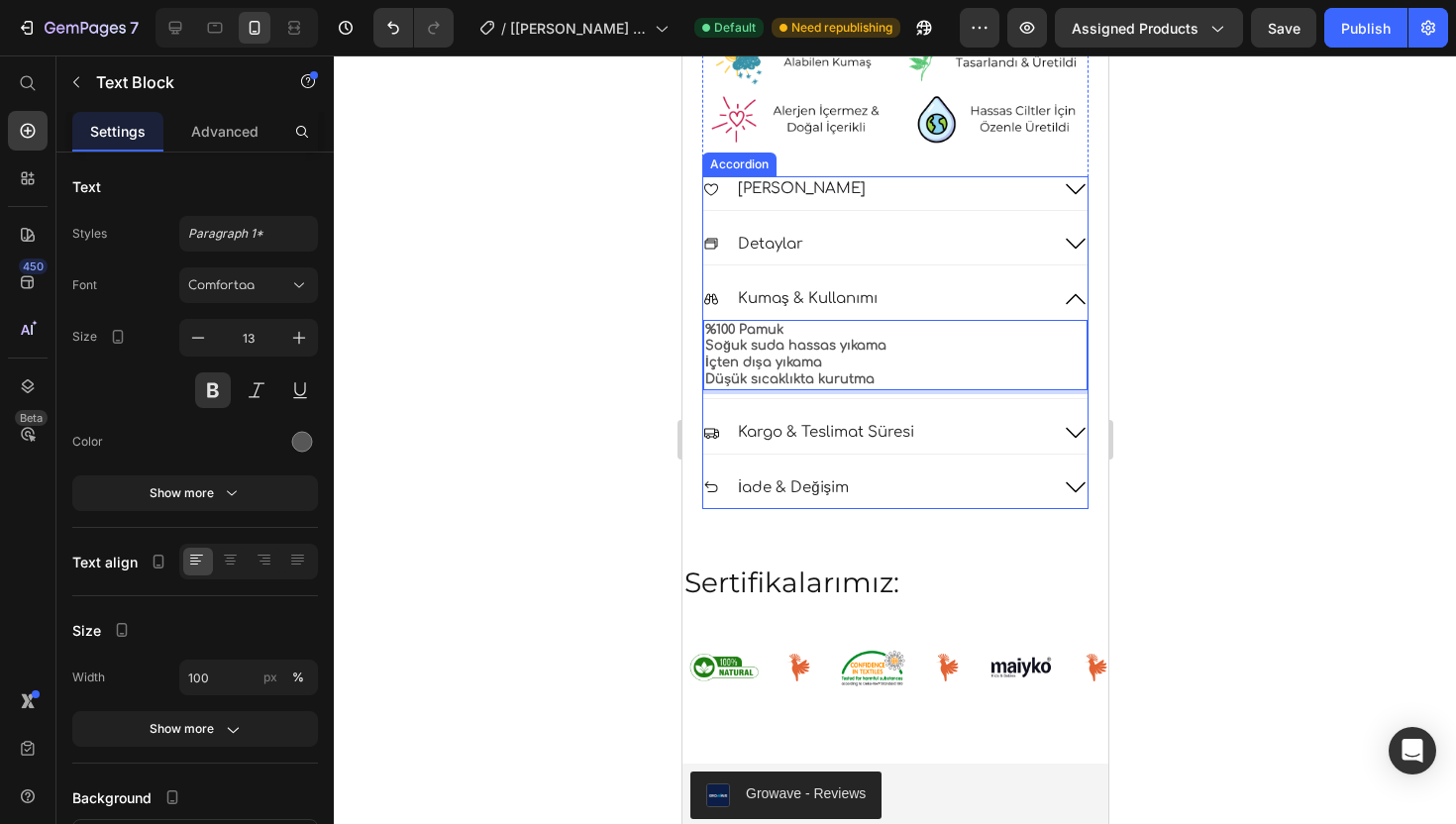 click on "Neden Seviyoruz" at bounding box center (875, 189) 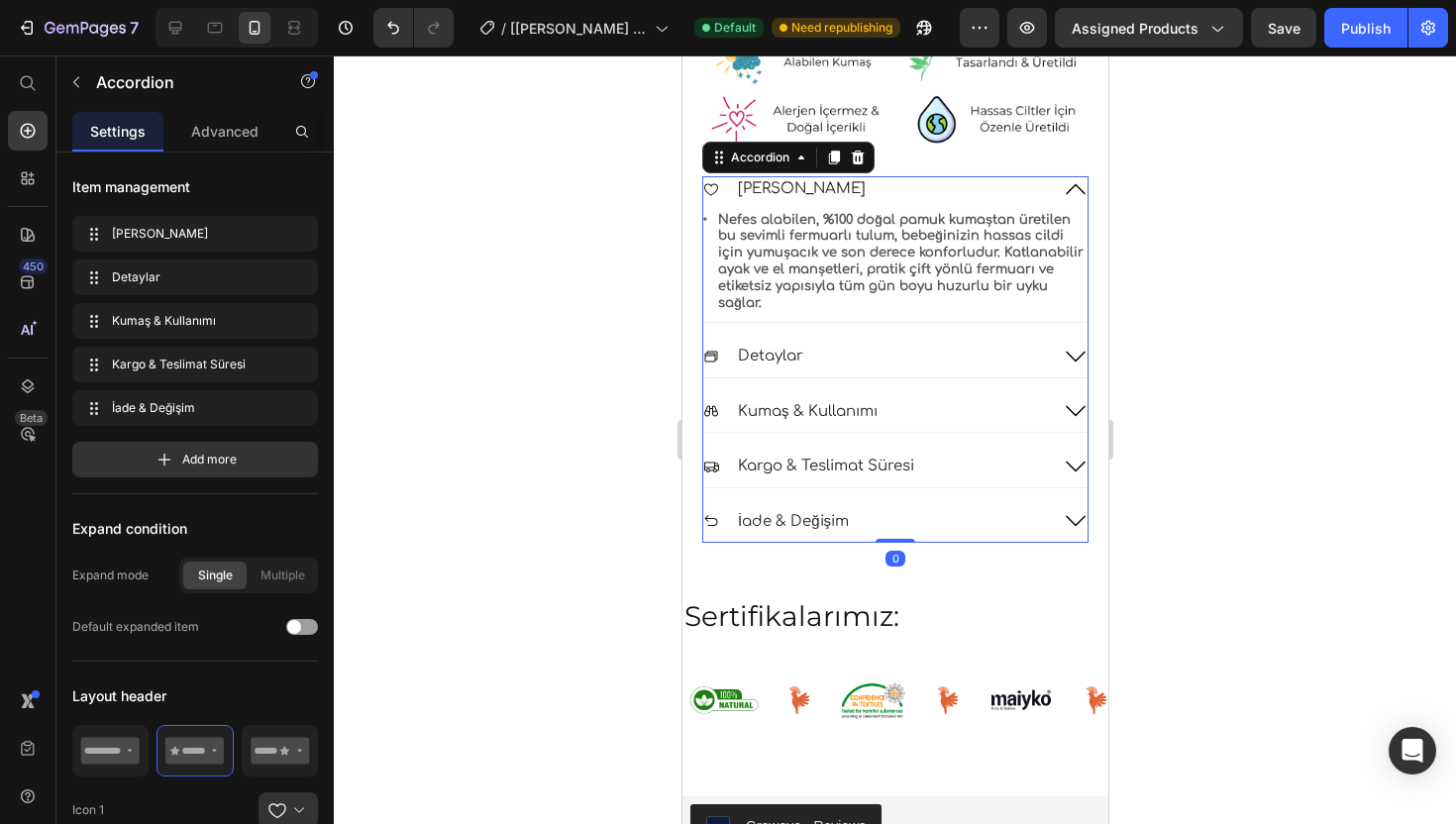 click on "Neden Seviyoruz" at bounding box center (875, 189) 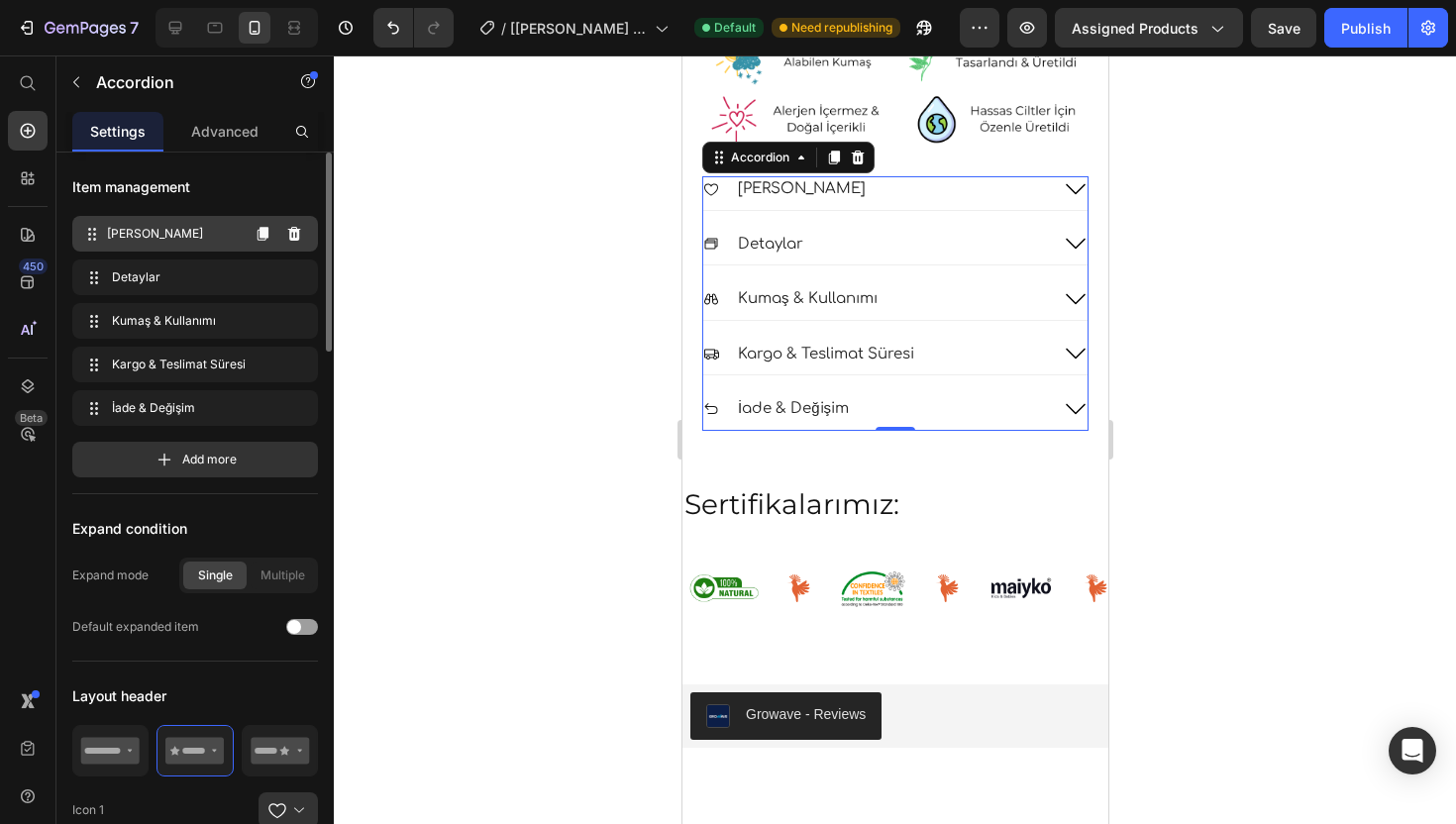 click on "Neden Seviyoruz" at bounding box center [172, 234] 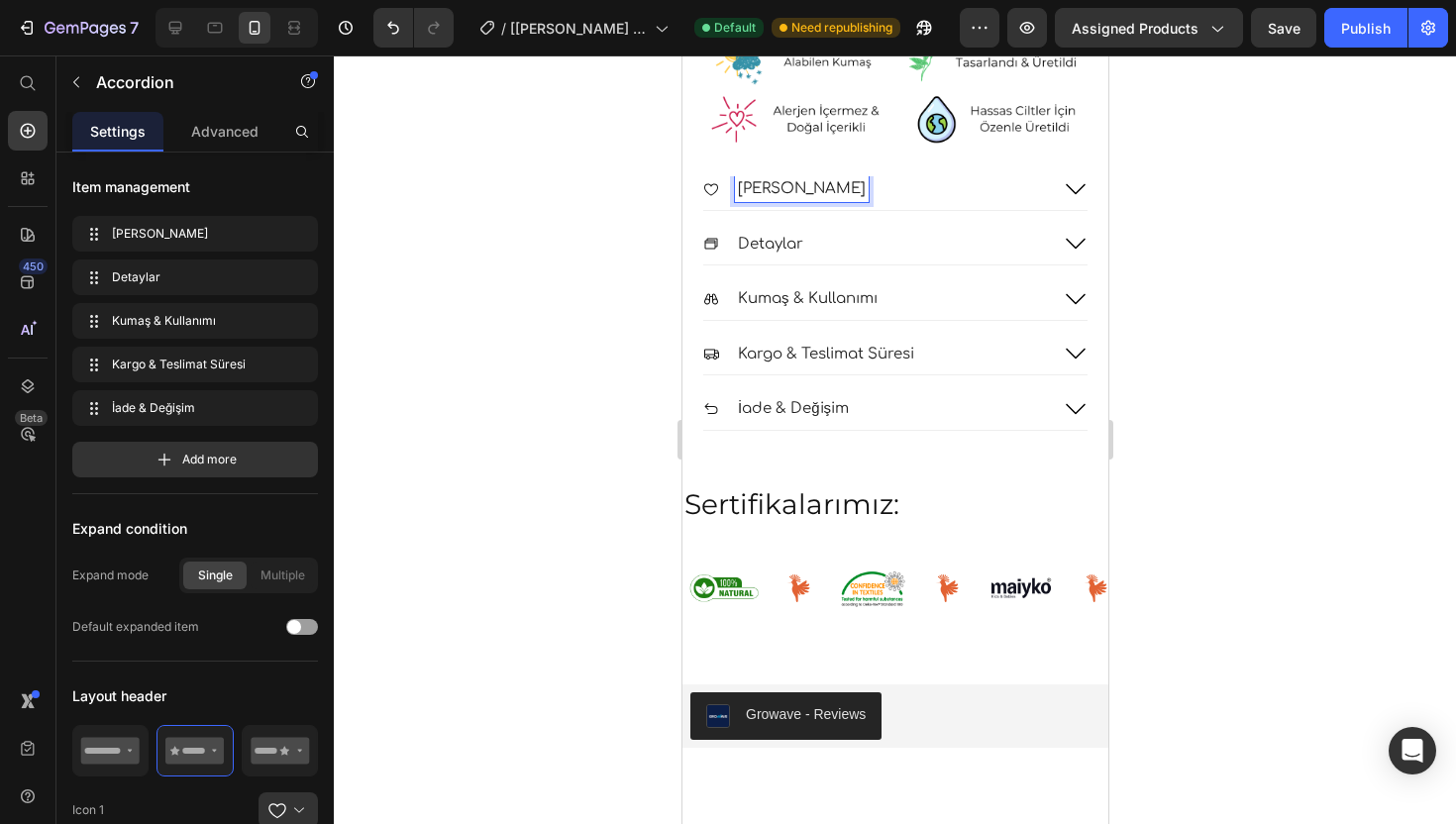 click 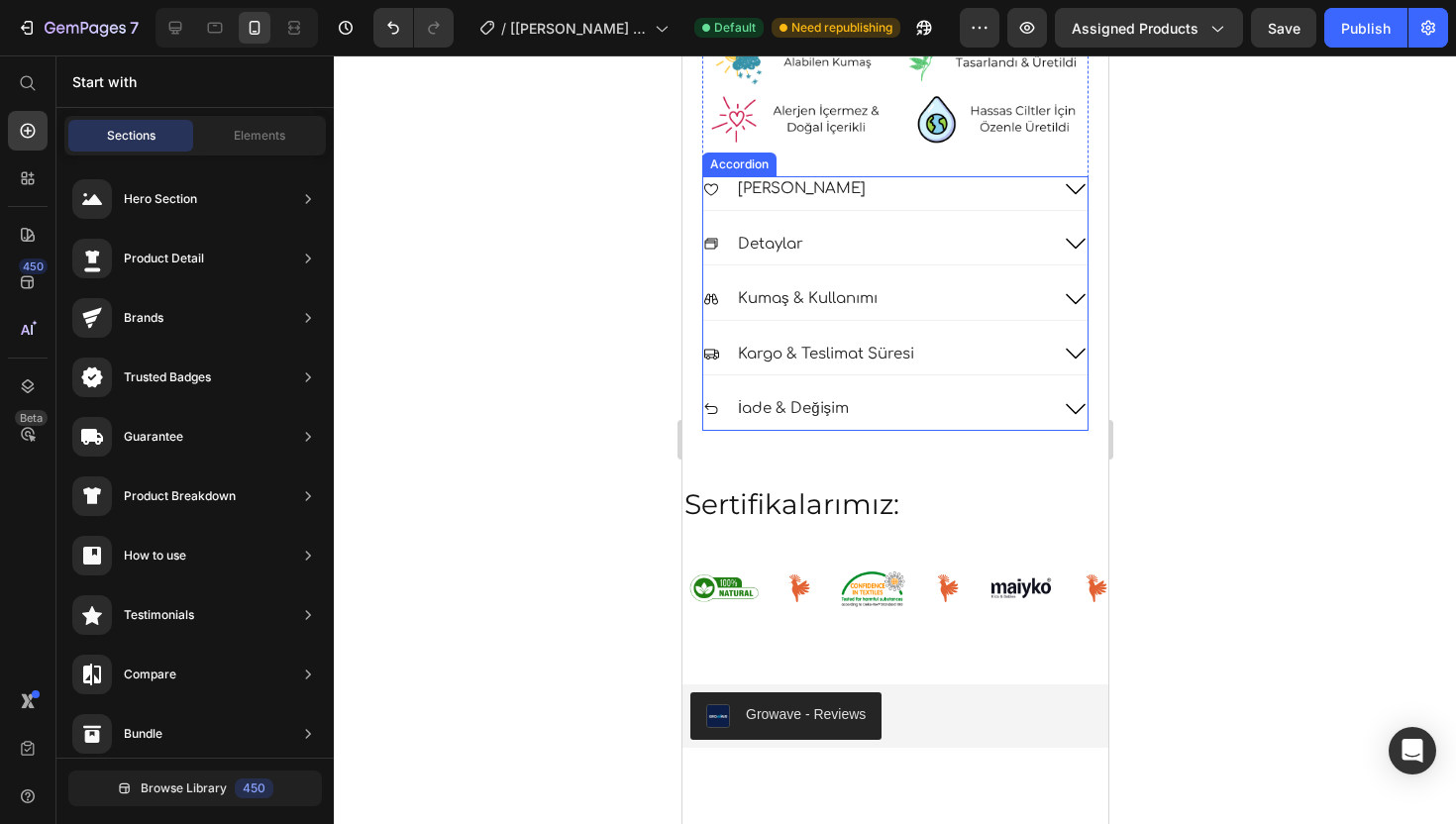 click on "[PERSON_NAME]" at bounding box center (875, 189) 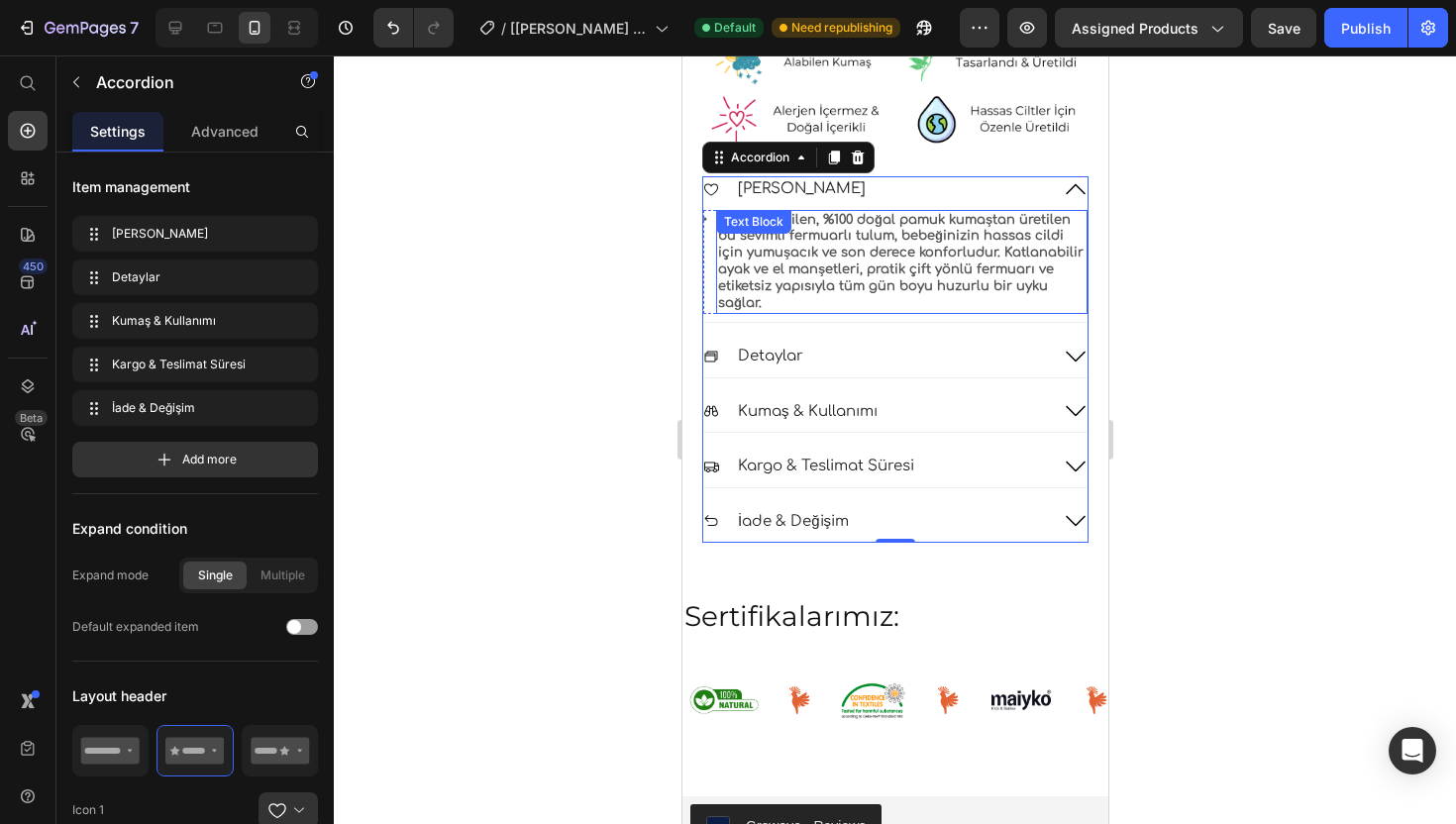 click on "Nefes alabilen, %100 doğal pamuk kumaştan üretilen bu sevimli fermuarlı tulum, bebeğinizin hassas cildi için yumuşacık ve son derece konforludur. Katlanabilir ayak ve el manşetleri, pratik çift yönlü fermuarı ve etiketsiz yapısıyla tüm gün boyu huzurlu bir uyku sağlar." at bounding box center (900, 261) 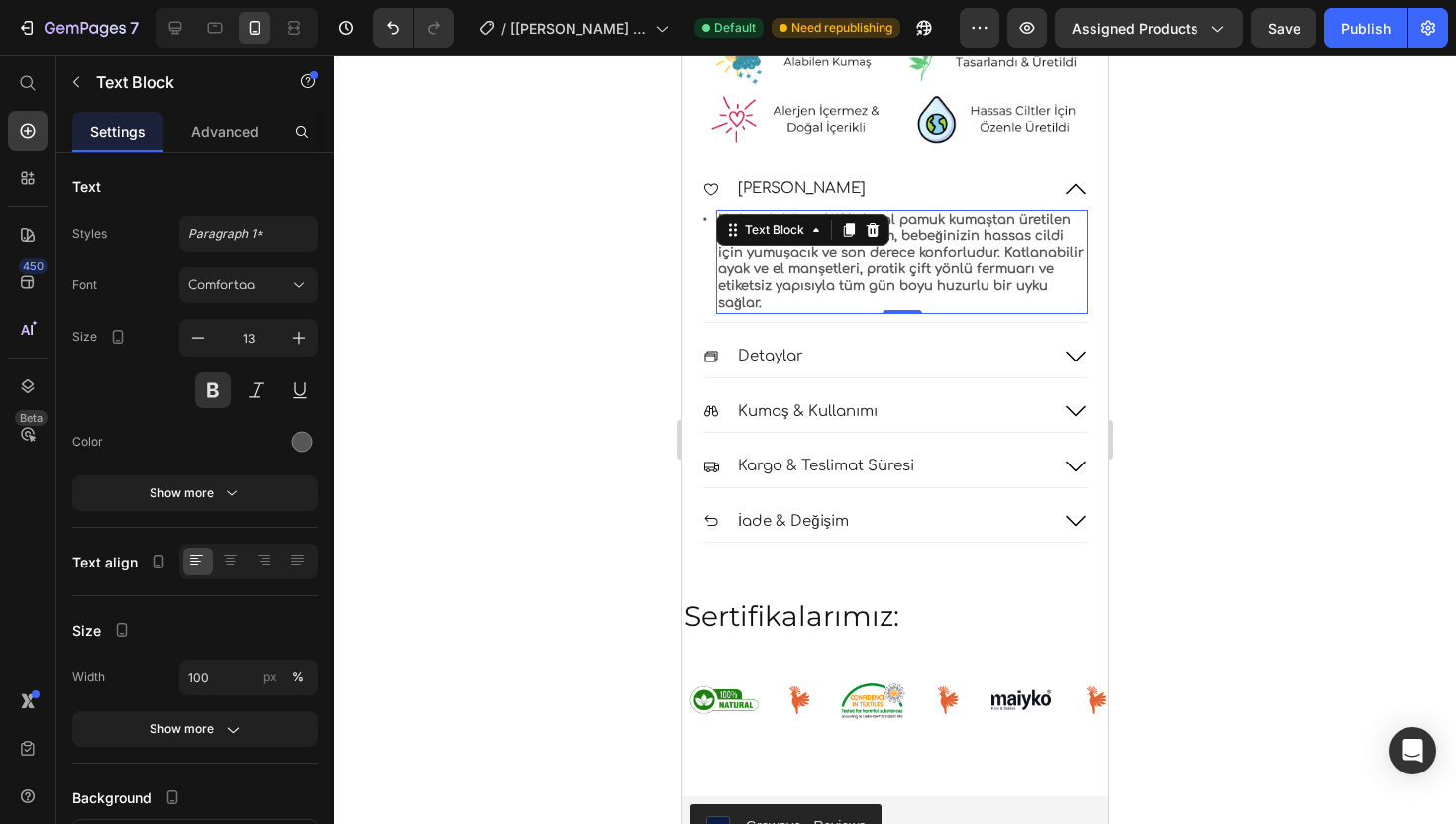 click on "Nefes alabilen, %100 doğal pamuk kumaştan üretilen bu sevimli fermuarlı tulum, bebeğinizin hassas cildi için yumuşacık ve son derece konforludur. Katlanabilir ayak ve el manşetleri, pratik çift yönlü fermuarı ve etiketsiz yapısıyla tüm gün boyu huzurlu bir uyku sağlar." at bounding box center (900, 261) 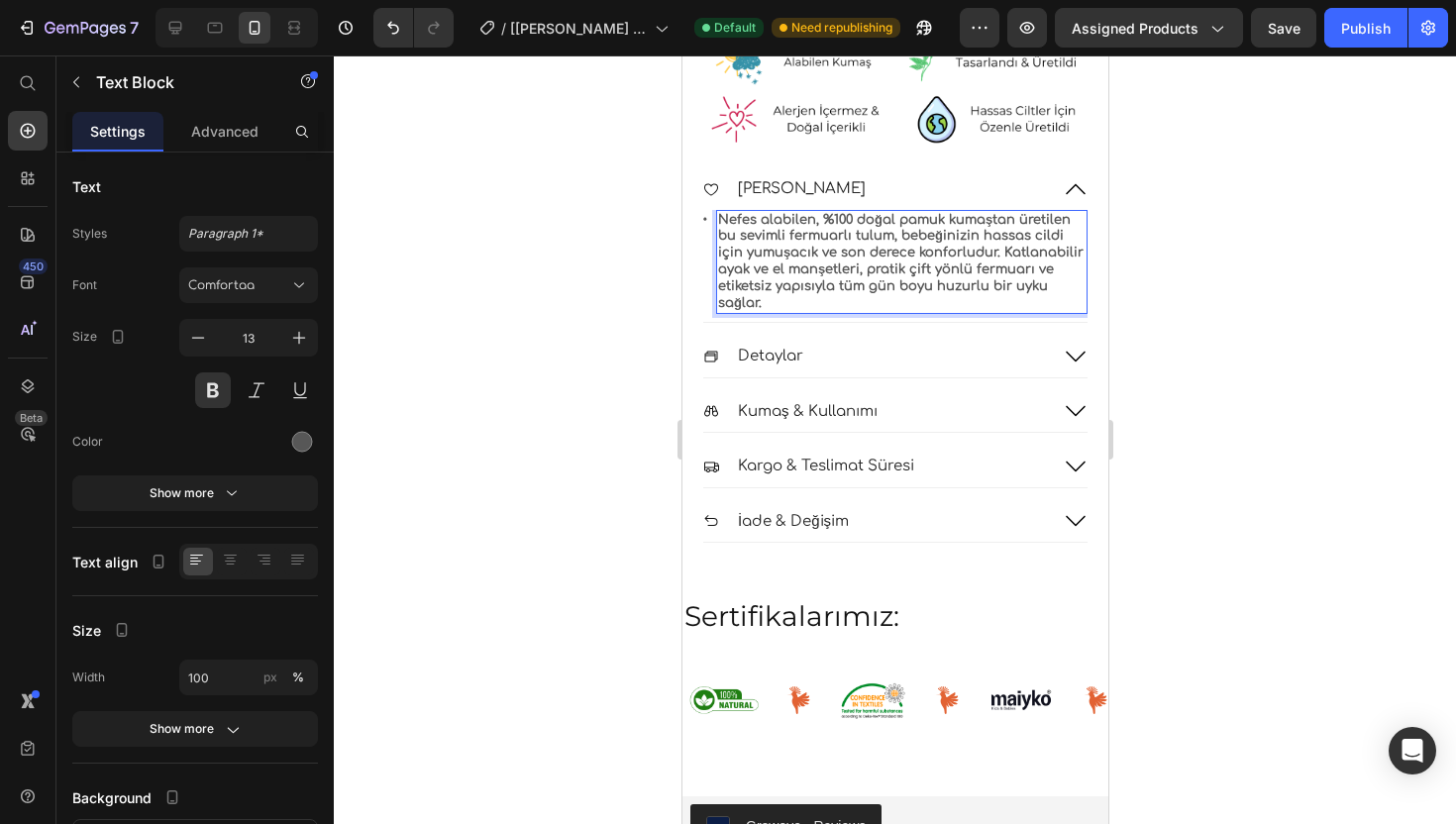 click on "Nefes alabilen, %100 doğal pamuk kumaştan üretilen bu sevimli fermuarlı tulum, bebeğinizin hassas cildi için yumuşacık ve son derece konforludur. Katlanabilir ayak ve el manşetleri, pratik çift yönlü fermuarı ve etiketsiz yapısıyla tüm gün boyu huzurlu bir uyku sağlar." at bounding box center [900, 261] 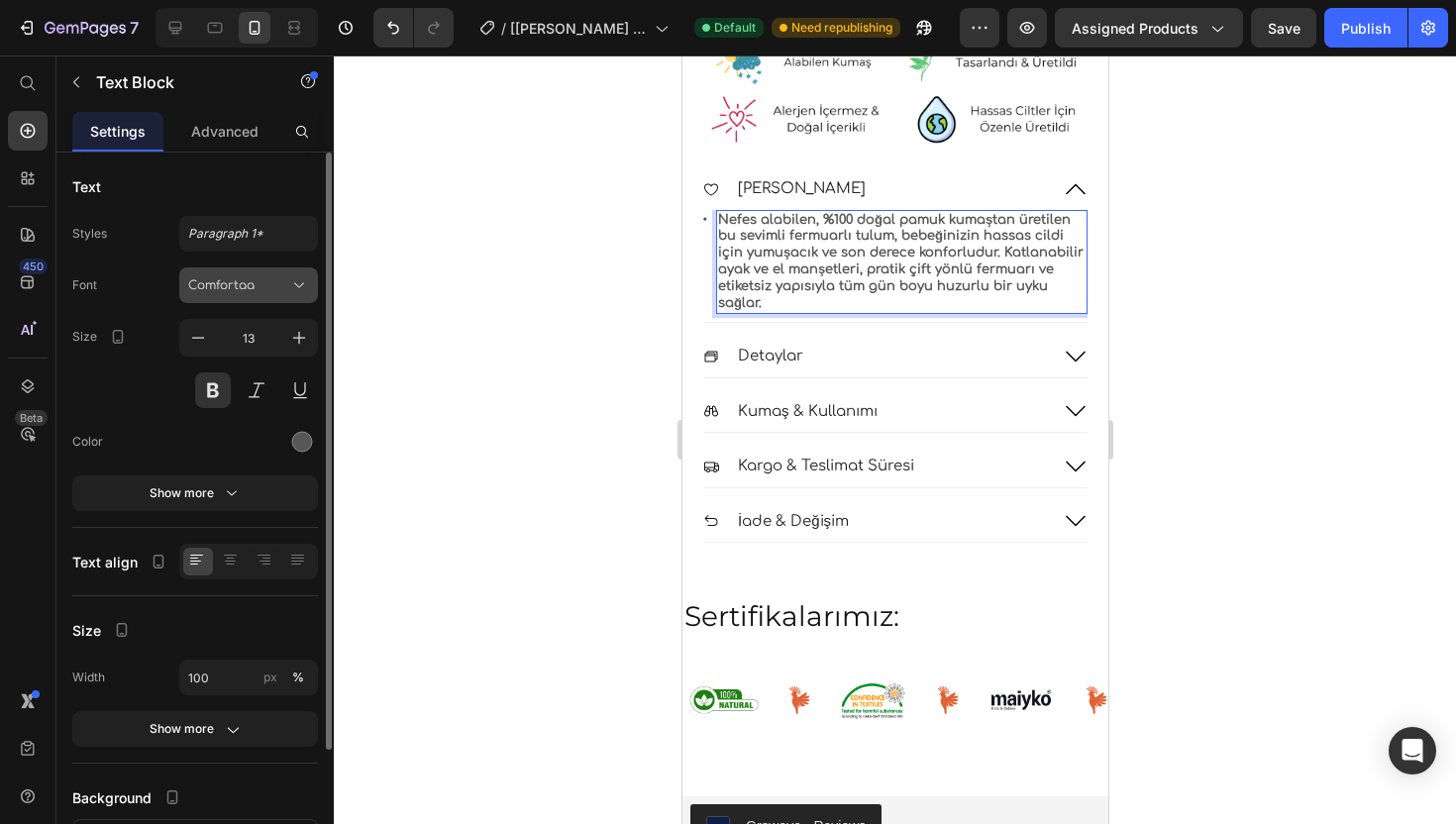 click 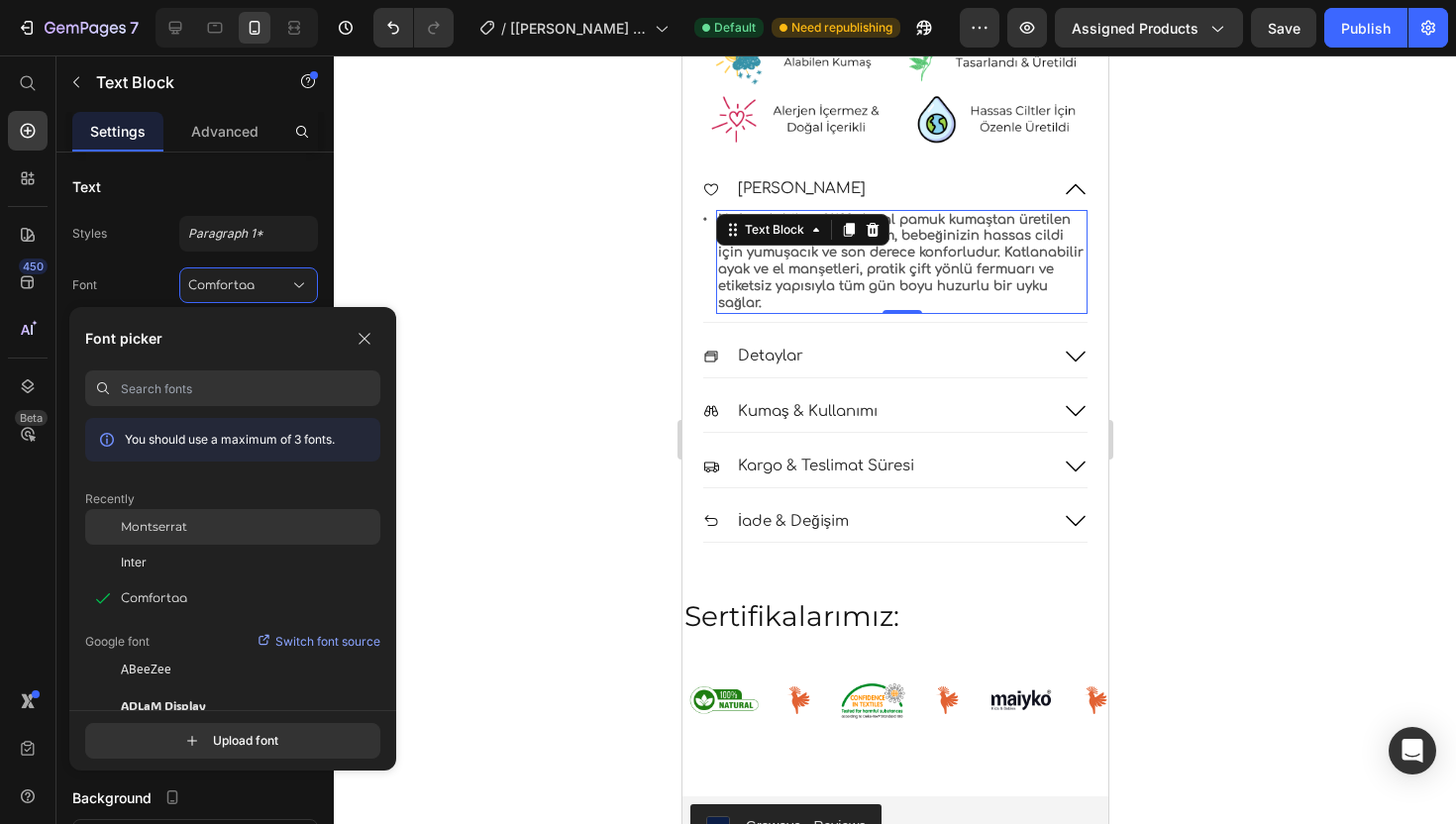click on "Montserrat" 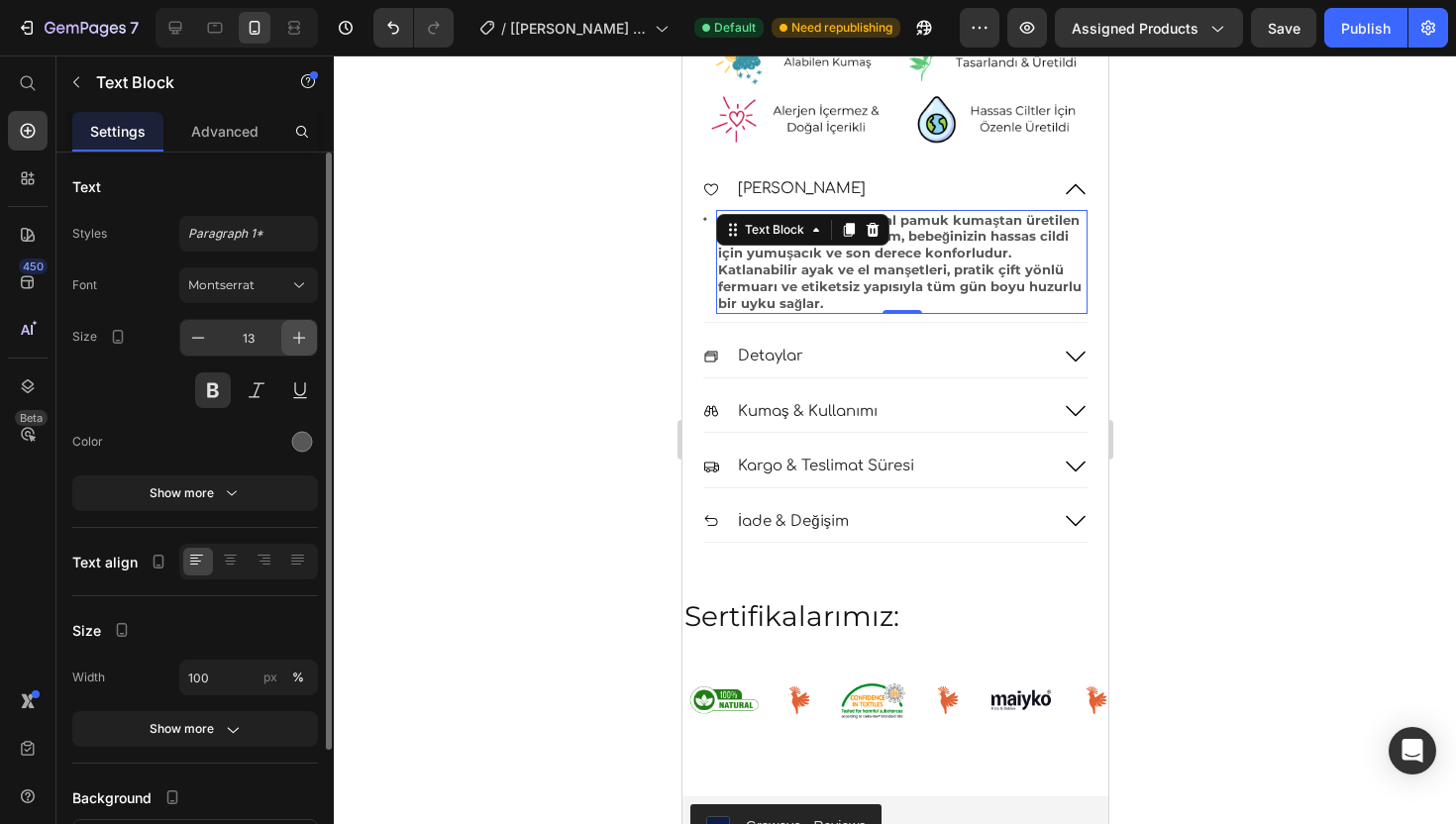 click 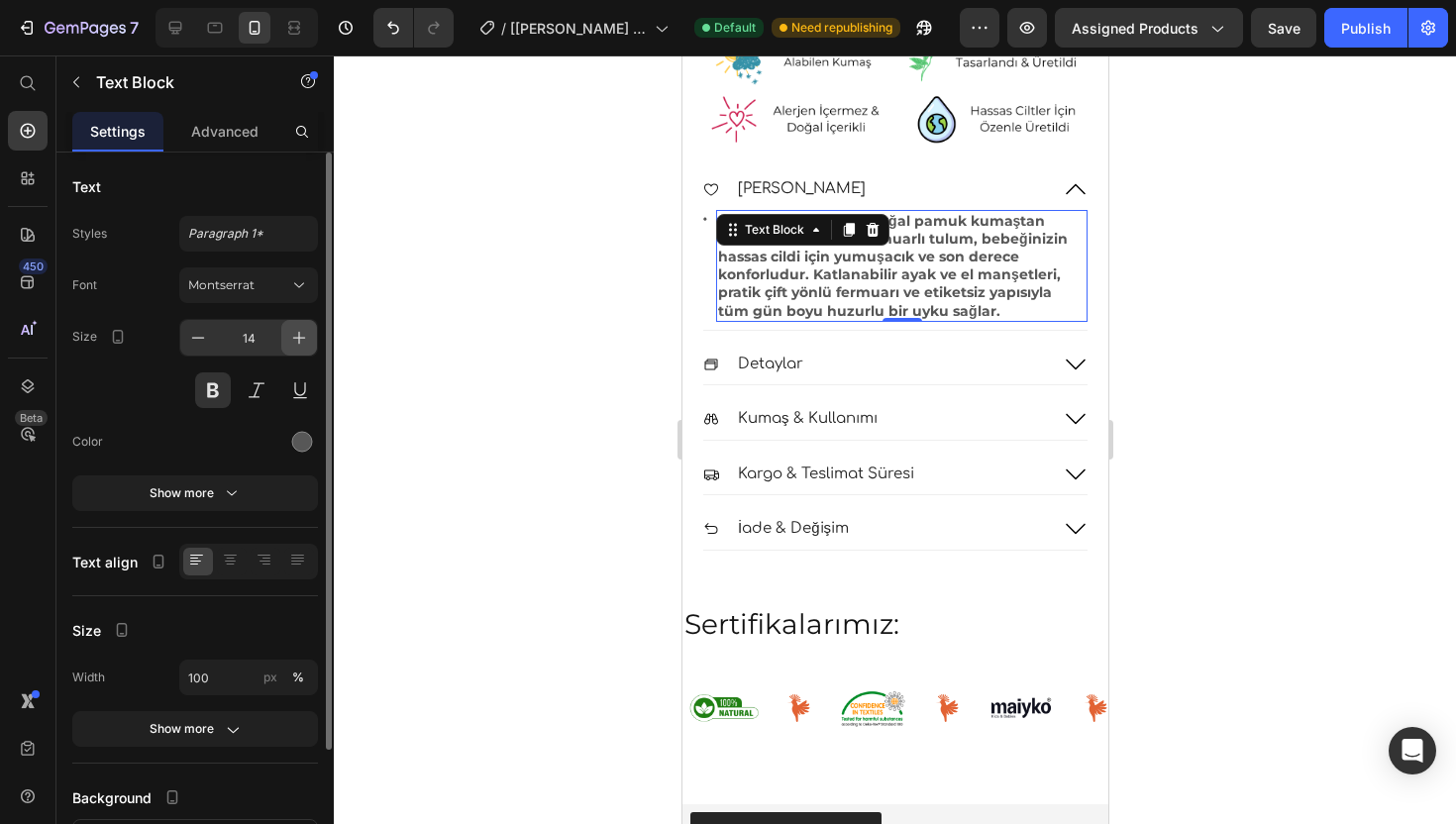 click 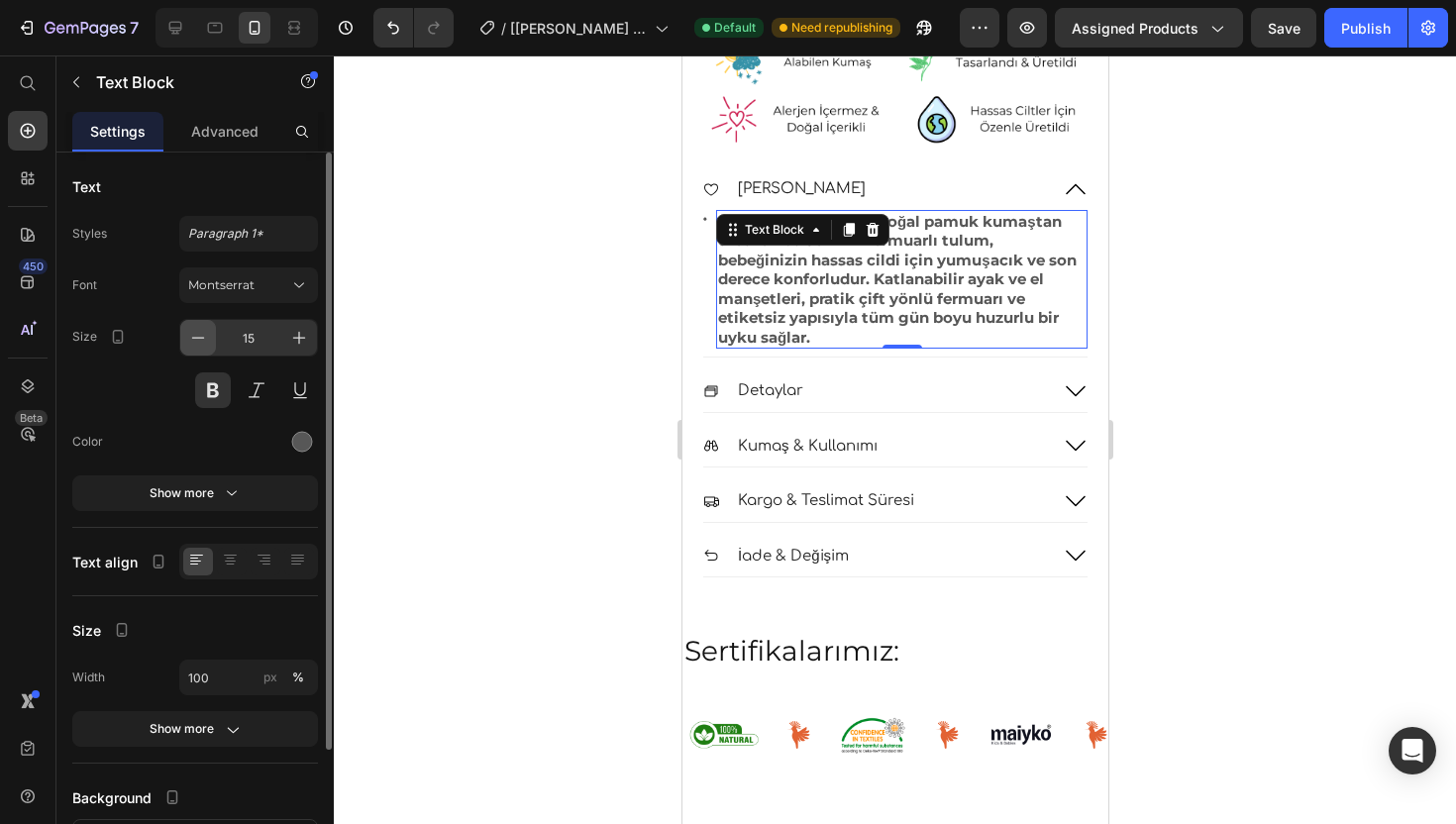 click 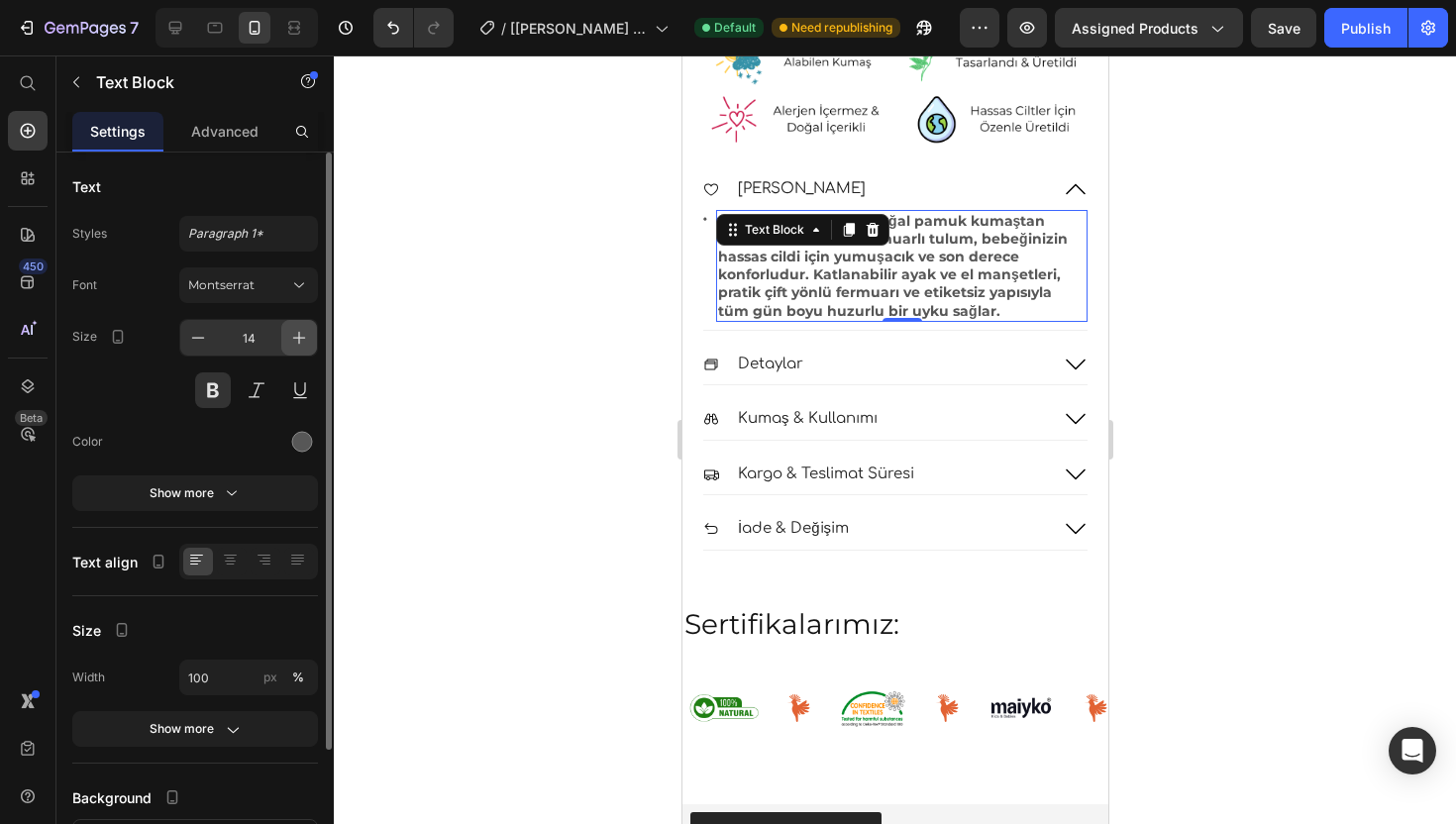 click at bounding box center (299, 338) 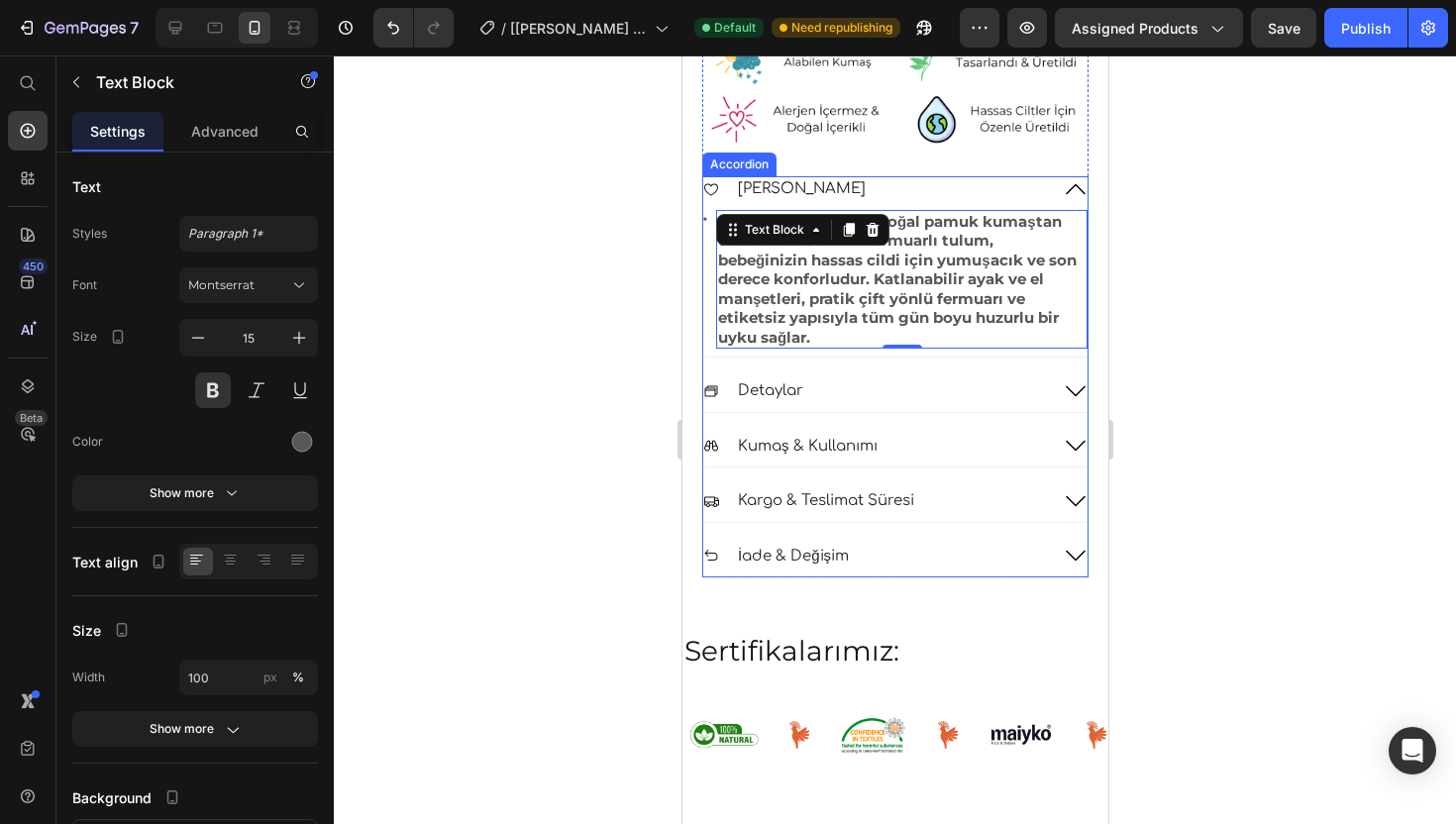 click on "[PERSON_NAME]" at bounding box center (800, 189) 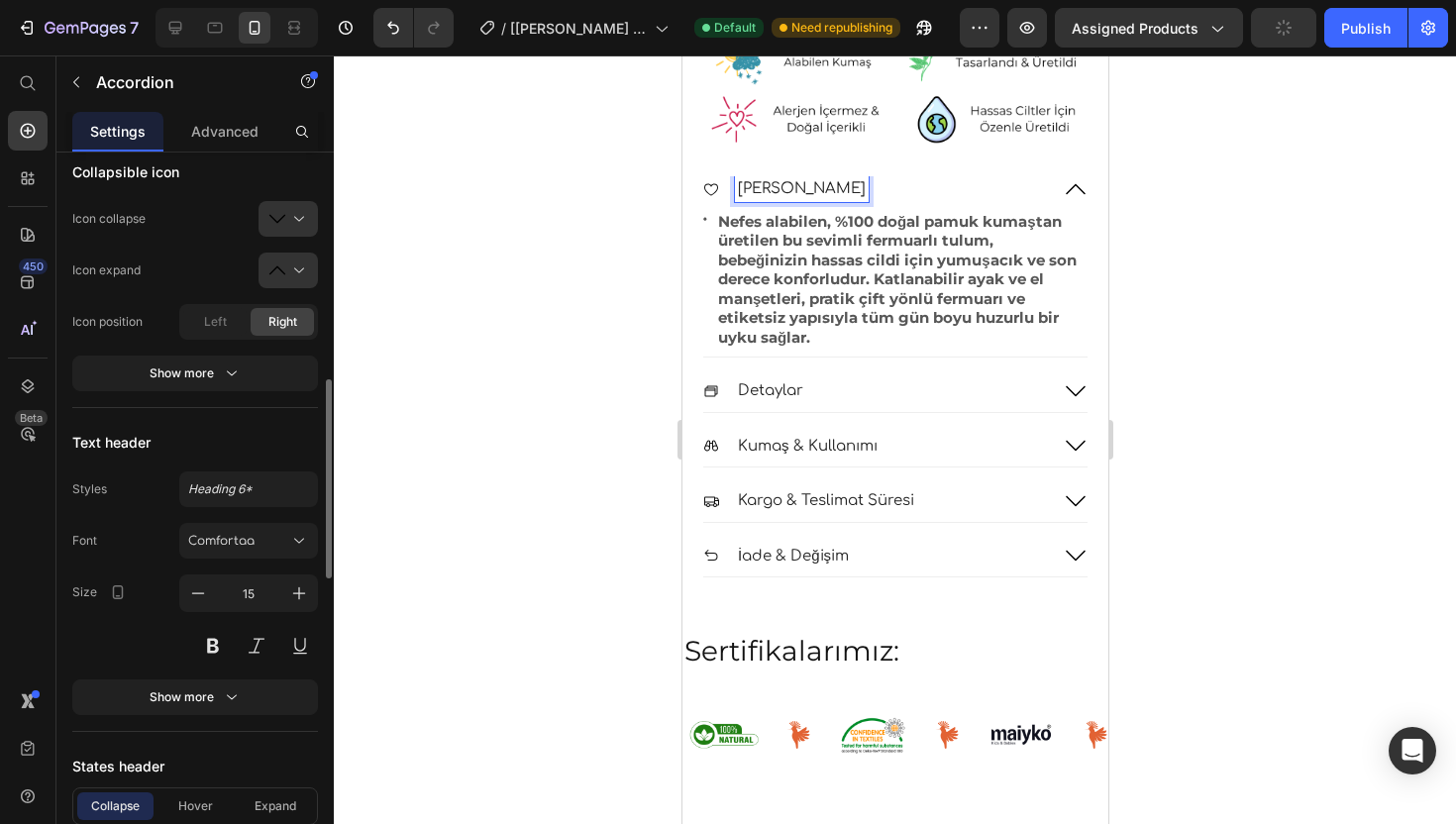 scroll, scrollTop: 990, scrollLeft: 0, axis: vertical 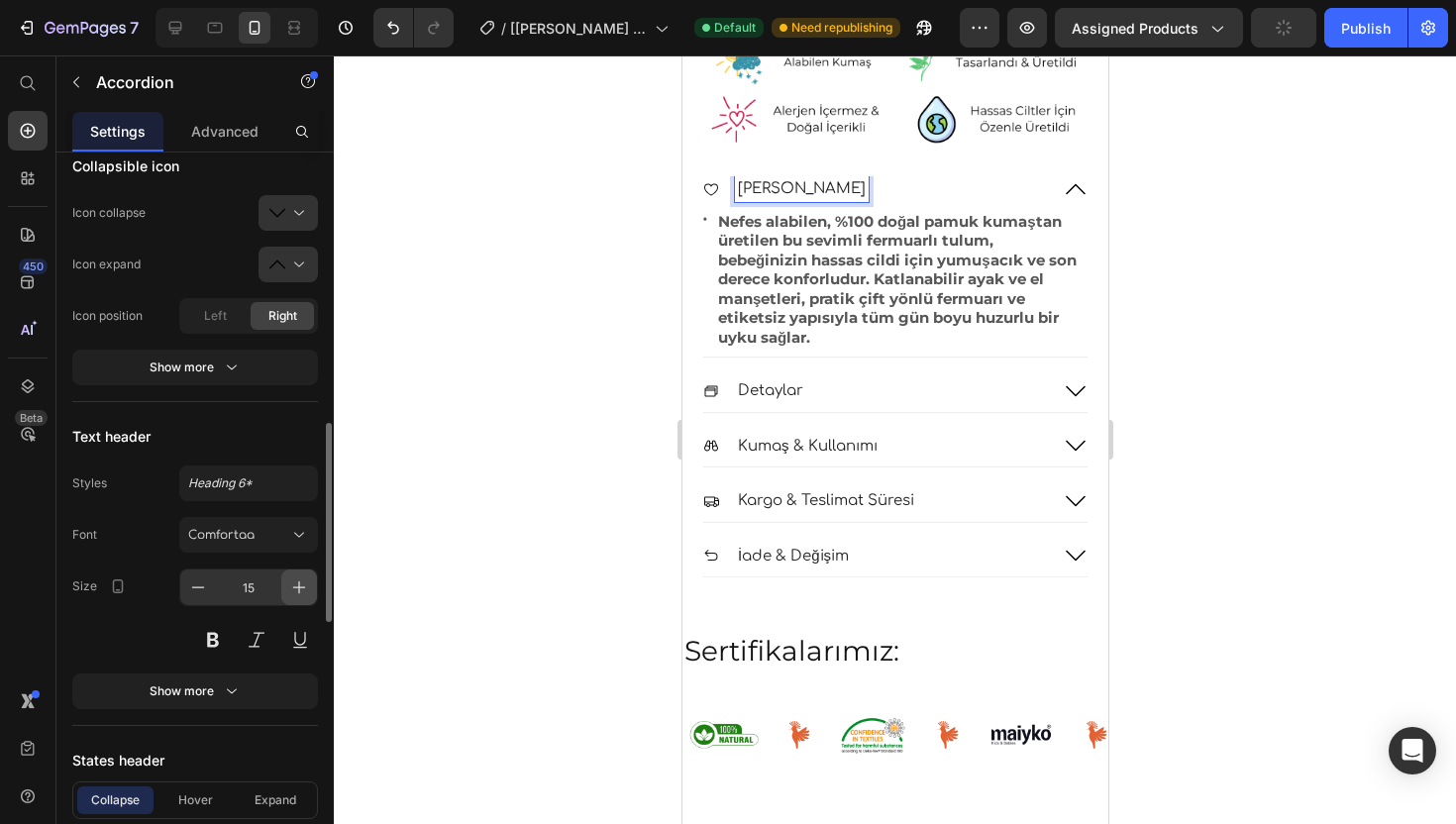 click 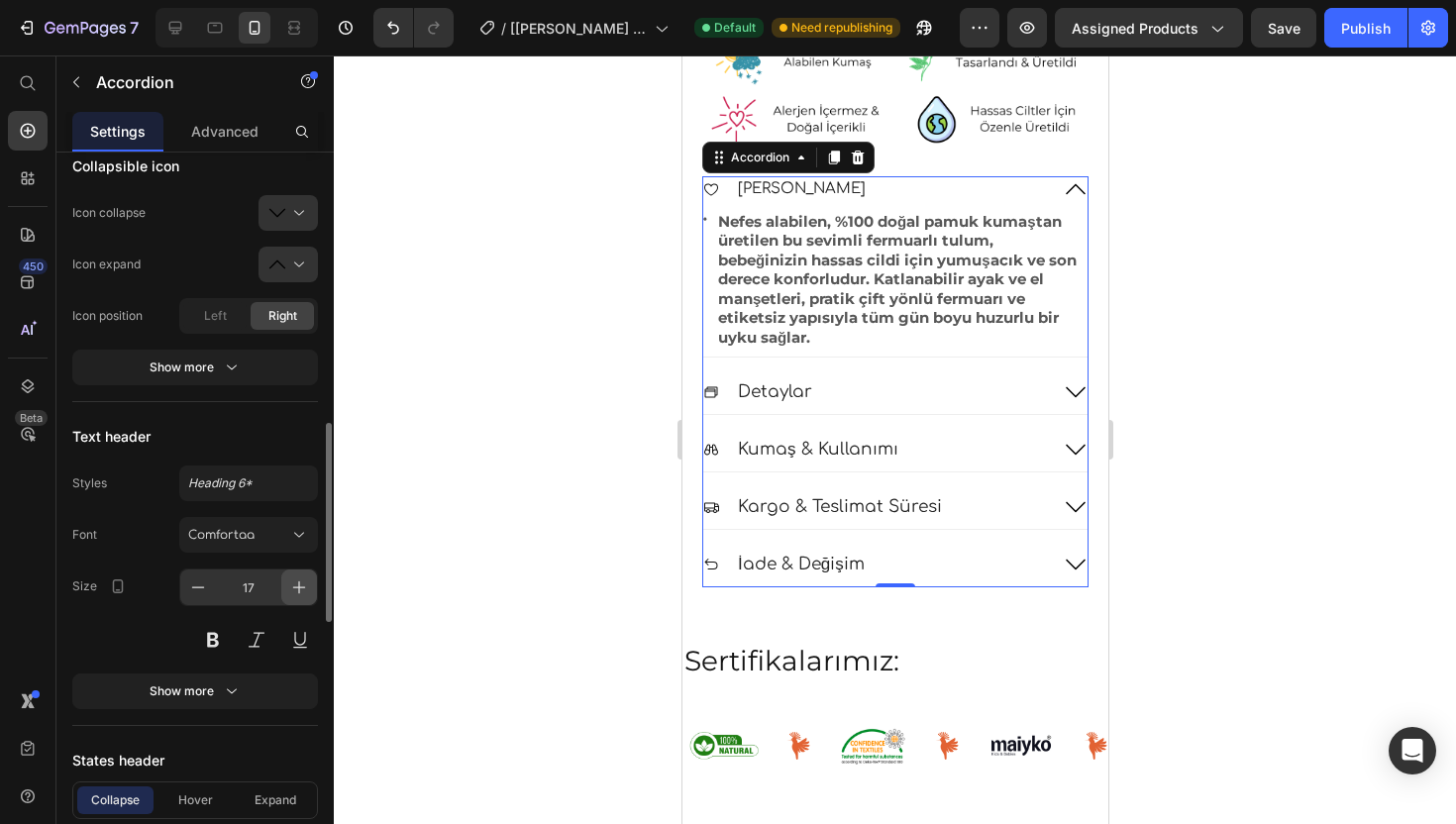click 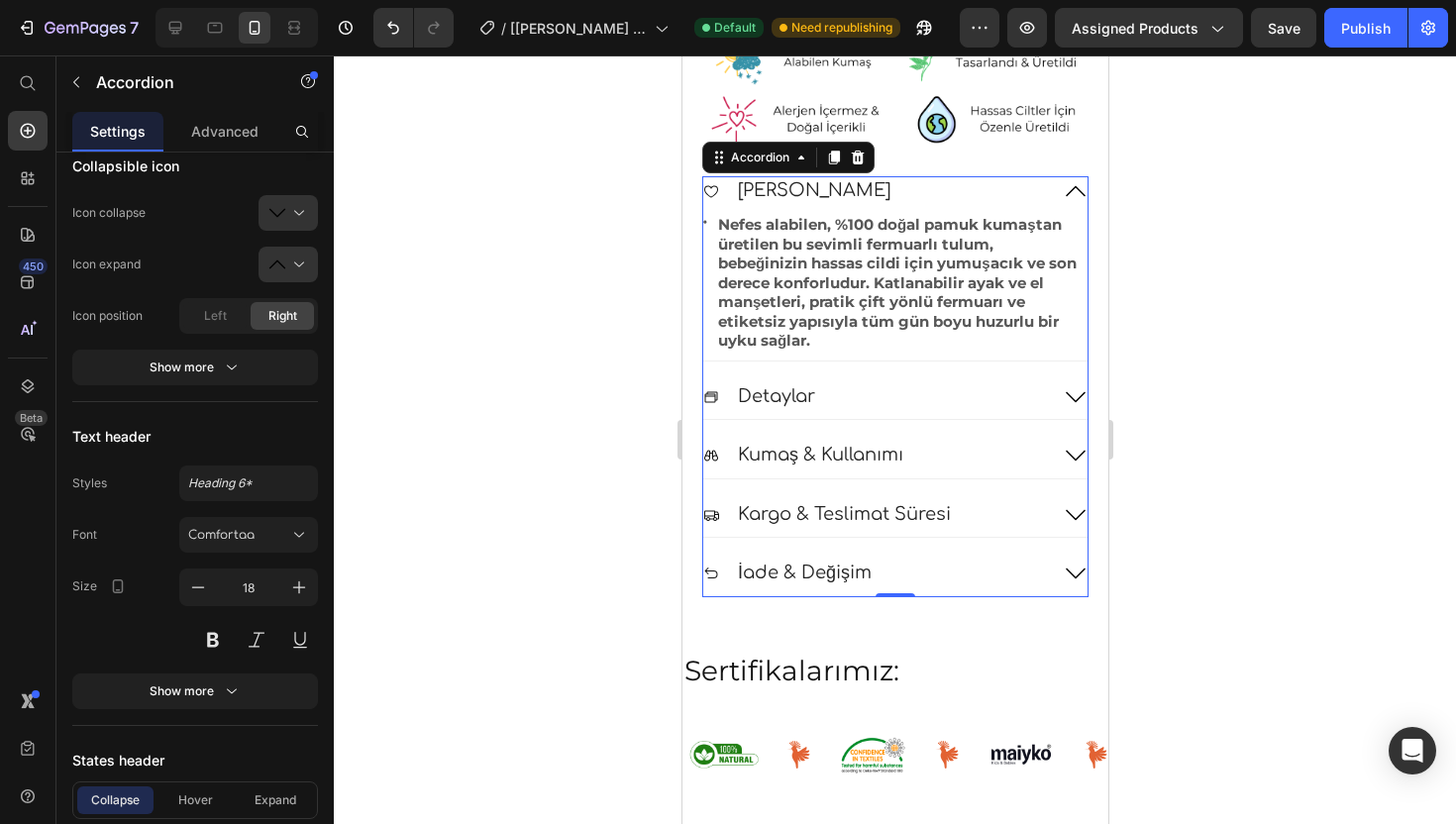 click on "Detaylar" at bounding box center (875, 396) 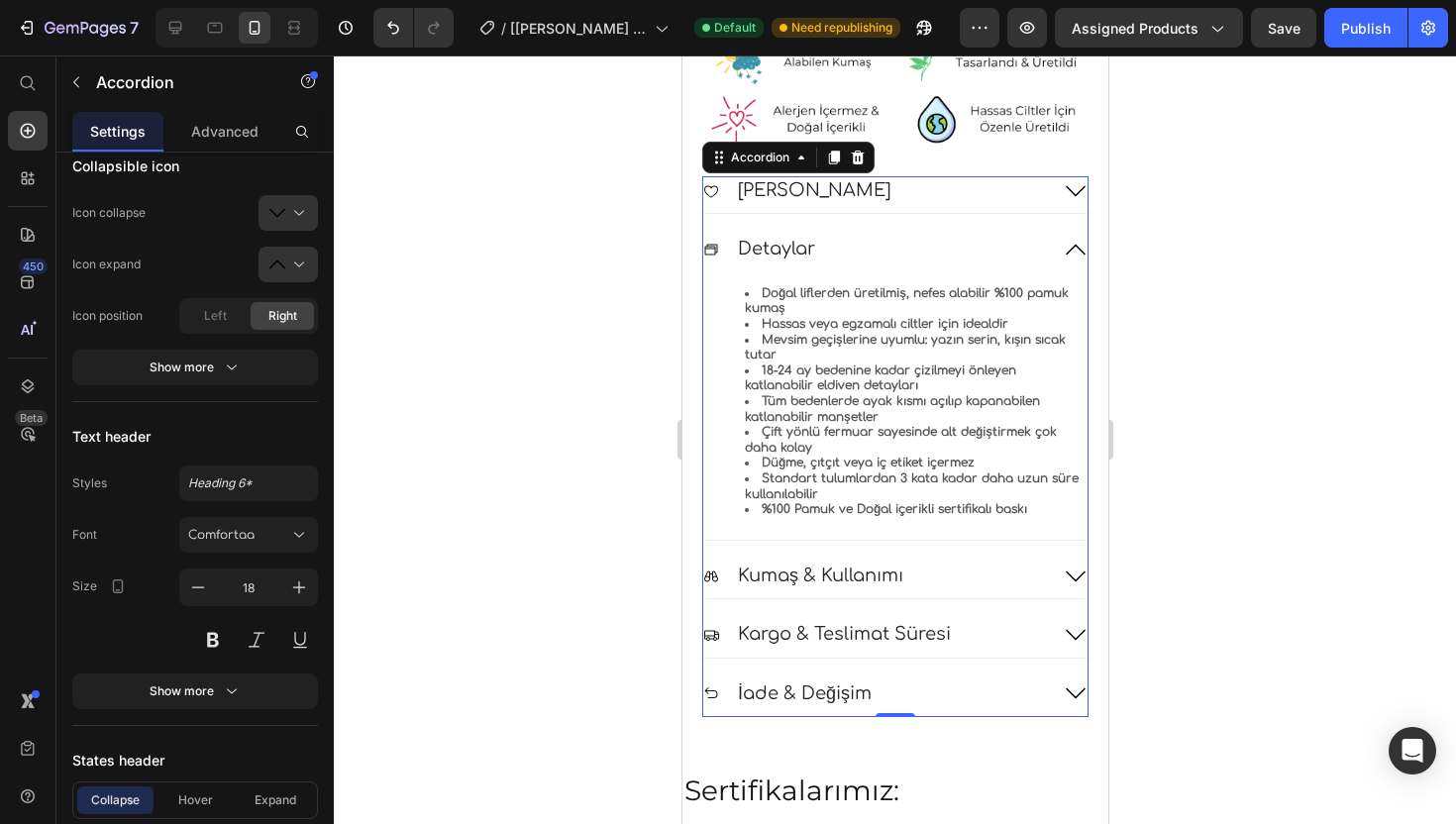 click on "[PERSON_NAME]" at bounding box center [813, 190] 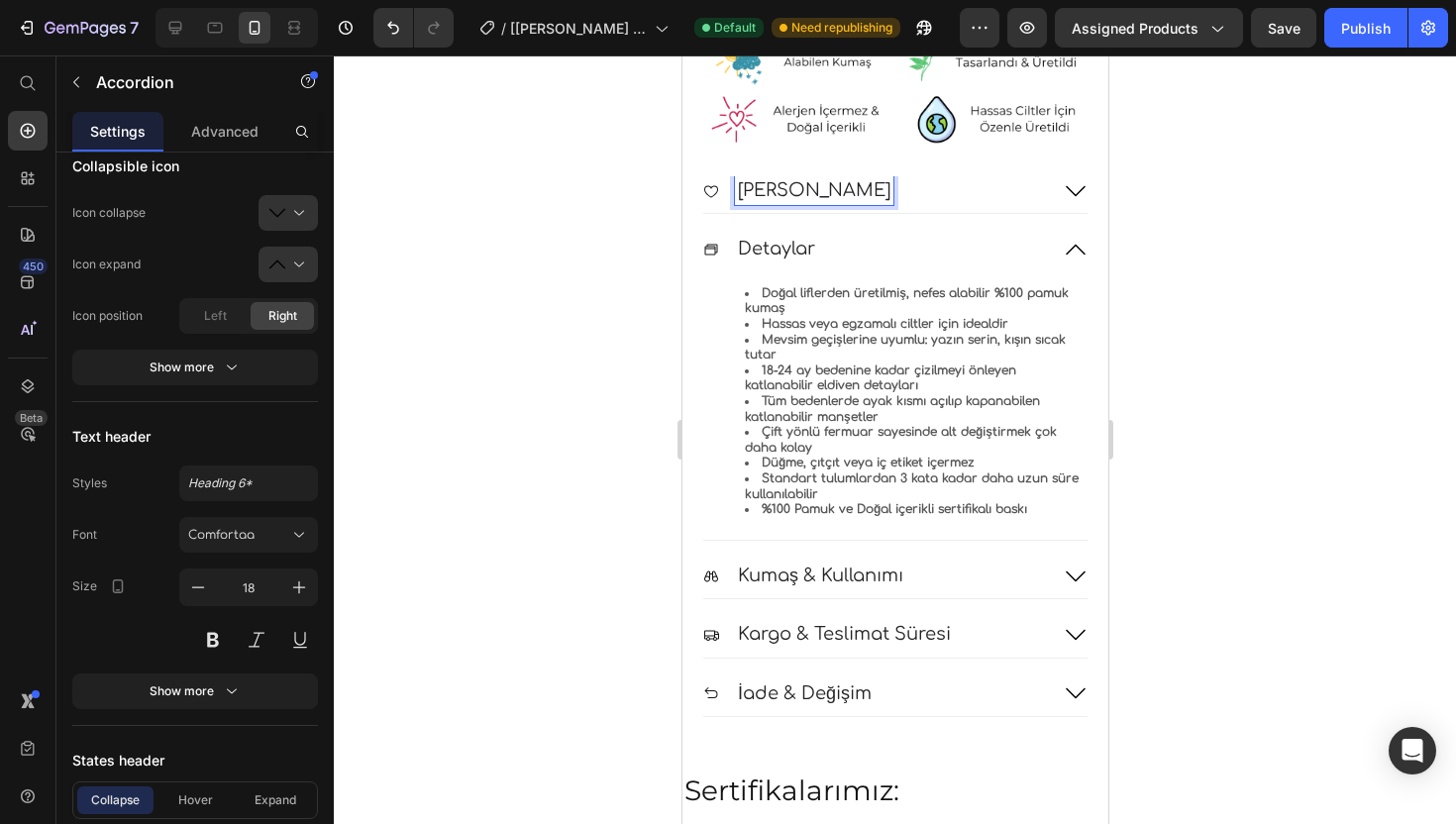 click on "[PERSON_NAME]" at bounding box center (813, 190) 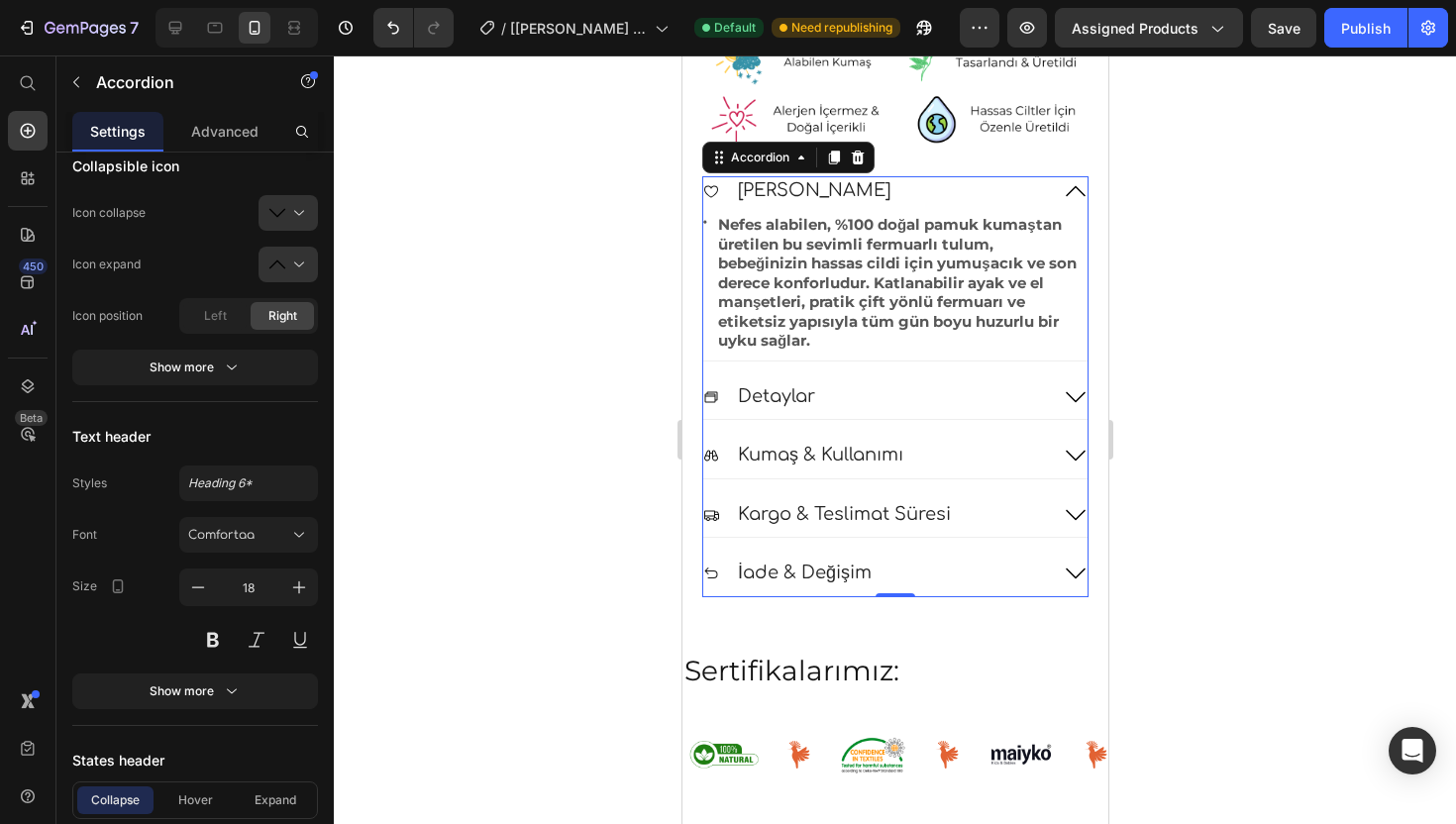 click on "Maiyko'yu Neden Seviyoruz
Icon Nefes alabilen, %100 doğal pamuk kumaştan üretilen bu sevimli fermuarlı tulum, bebeğinizin hassas cildi için yumuşacık ve son derece konforludur. Katlanabilir ayak ve el manşetleri, pratik çift yönlü fermuarı ve etiketsiz yapısıyla tüm gün boyu huzurlu bir uyku sağlar. Text Block Row
Detaylar
Kumaş & Kullanımı
Kargo & Teslimat Süresi
İade & Değişim" at bounding box center (894, 386) 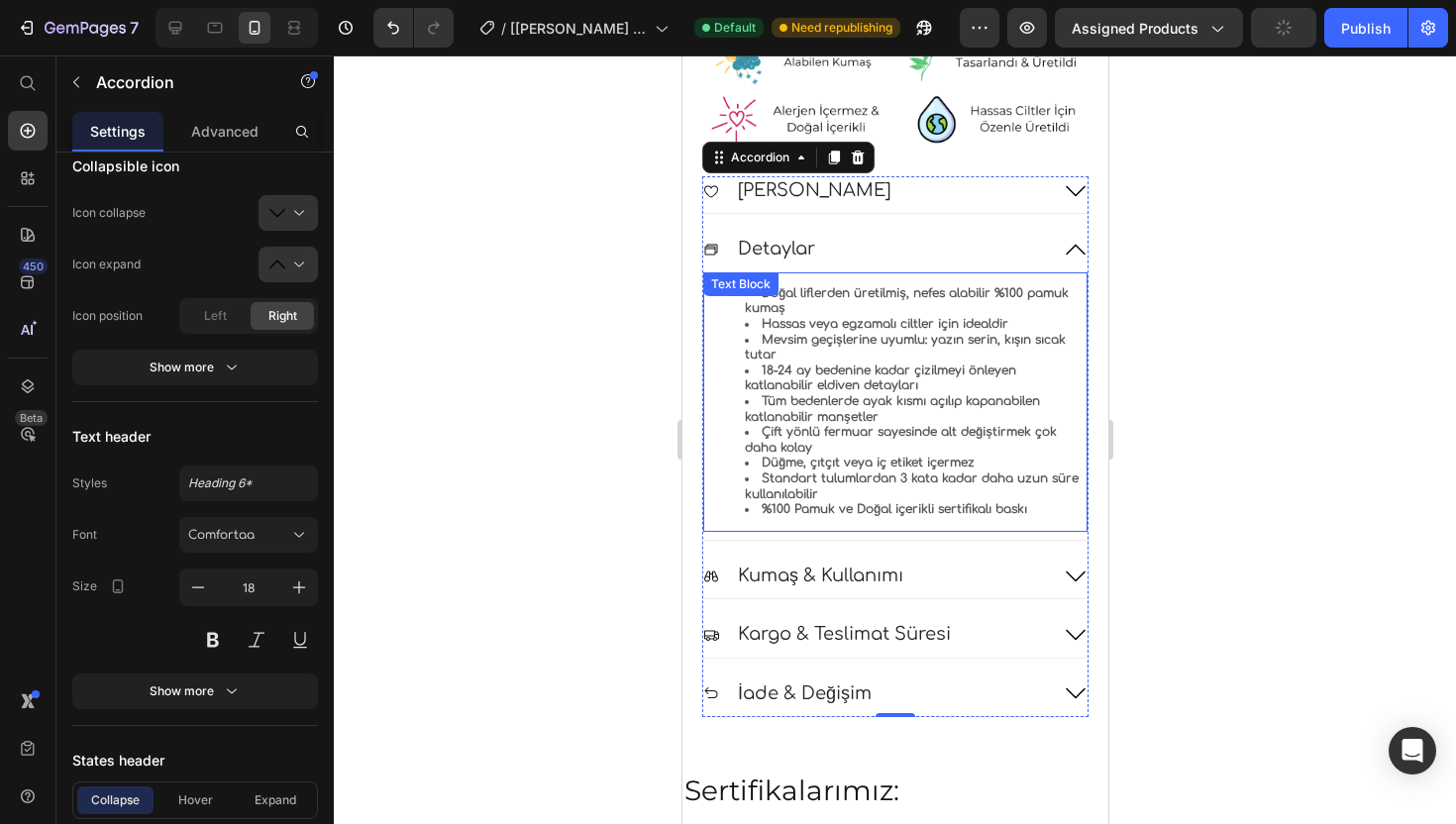 click on "Tüm bedenlerde ayak kısmı açılıp kapanabilen katlanabilir manşetler" at bounding box center (914, 409) 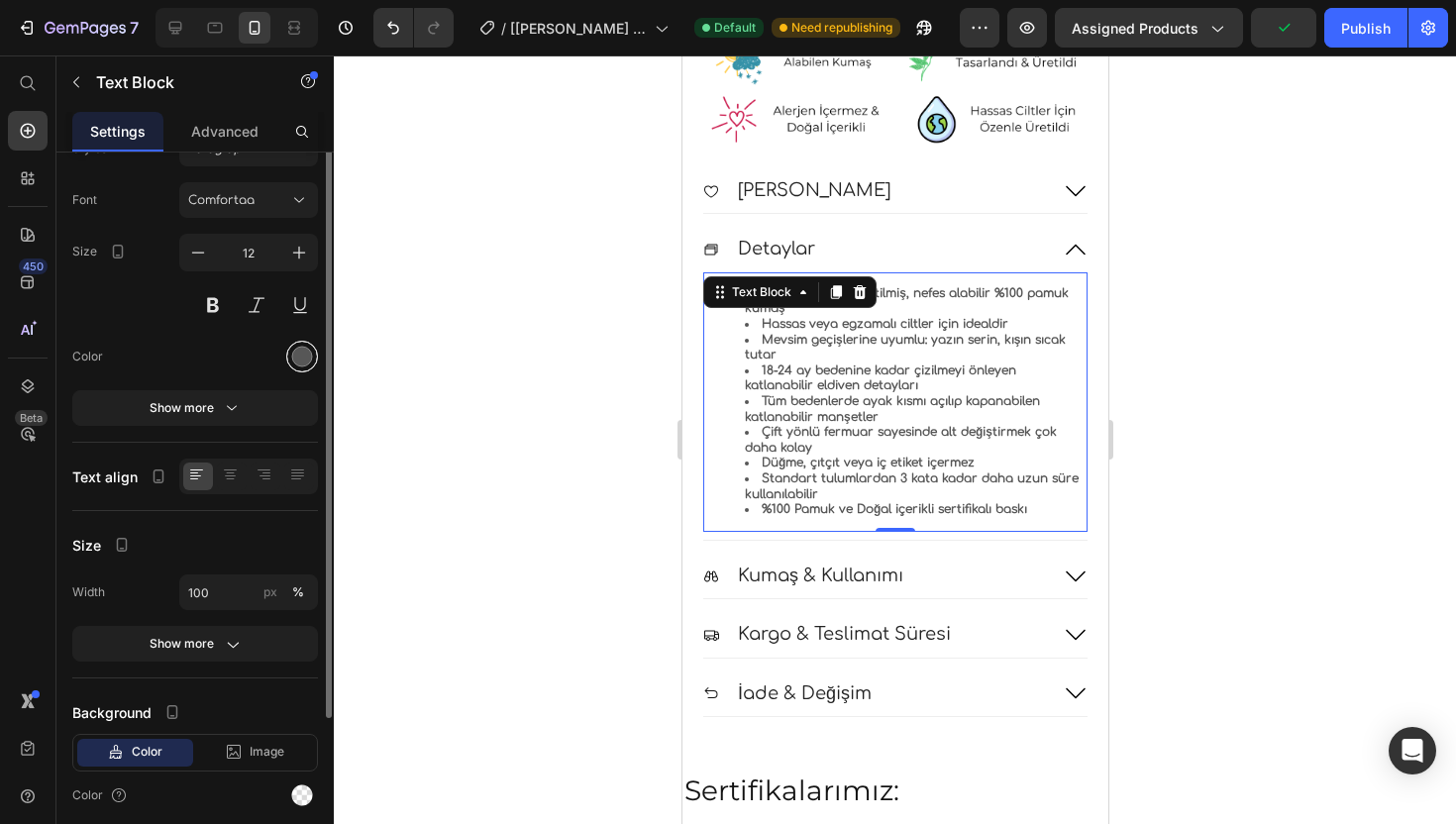 scroll, scrollTop: 0, scrollLeft: 0, axis: both 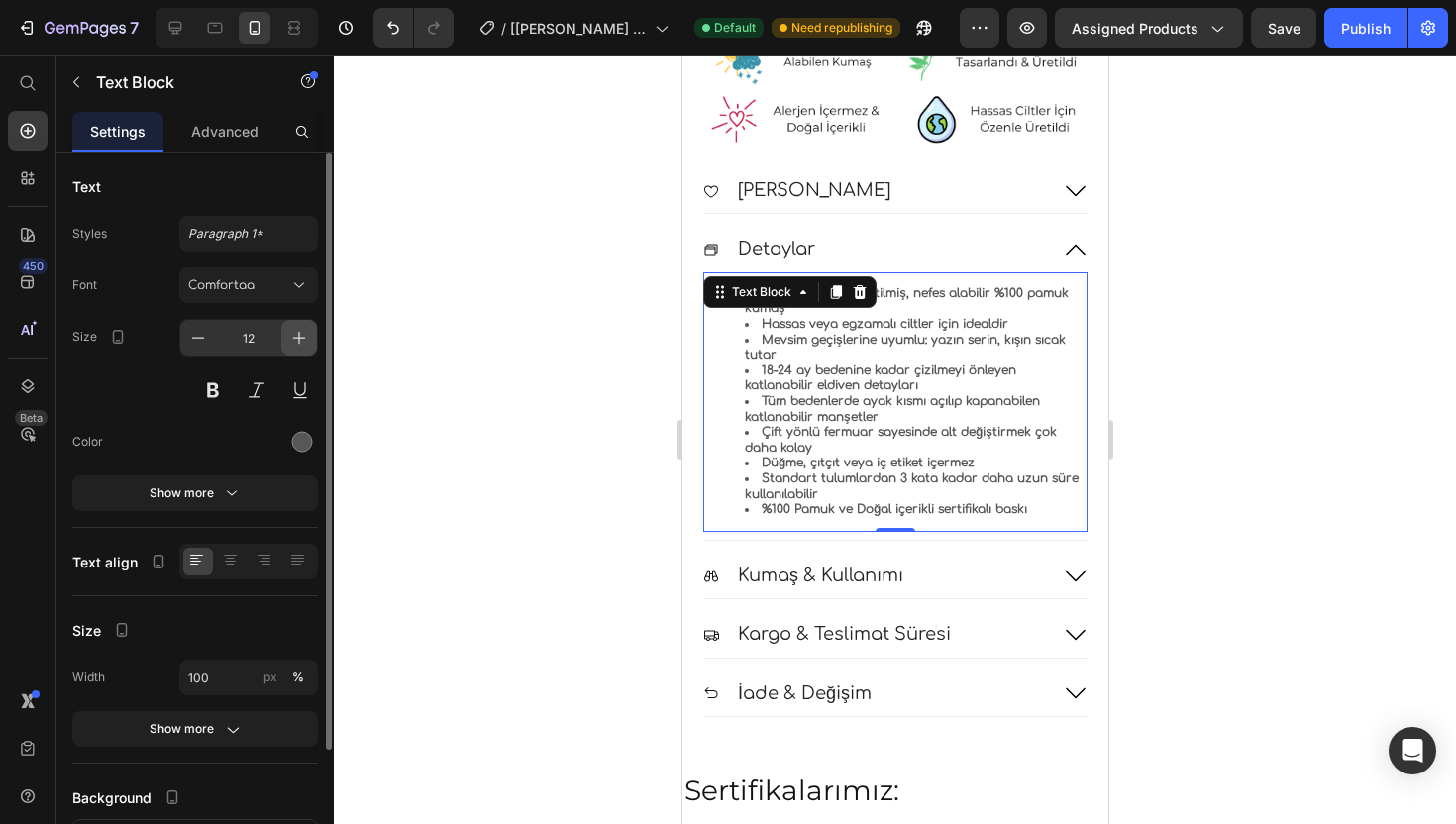 click 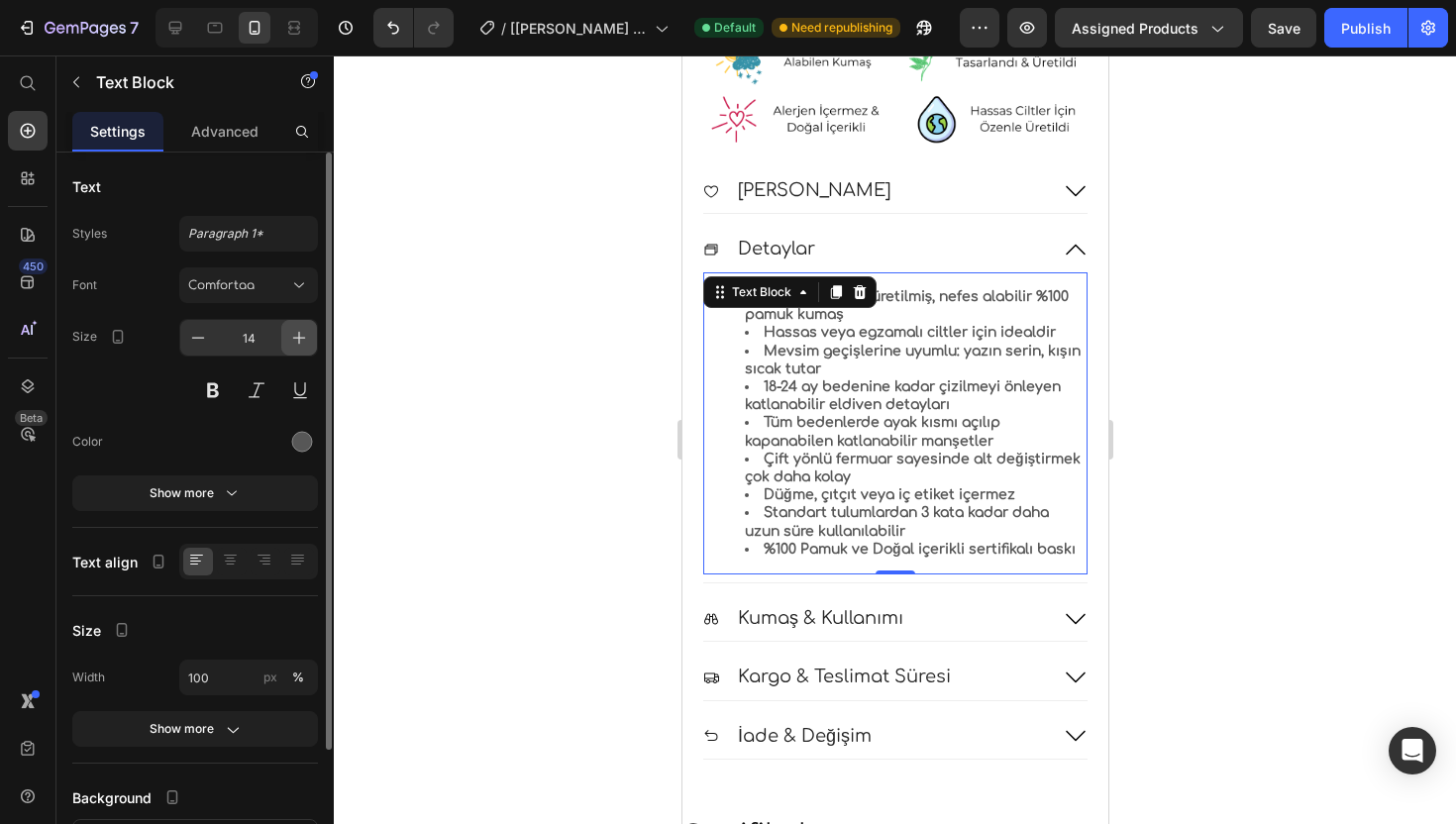 click 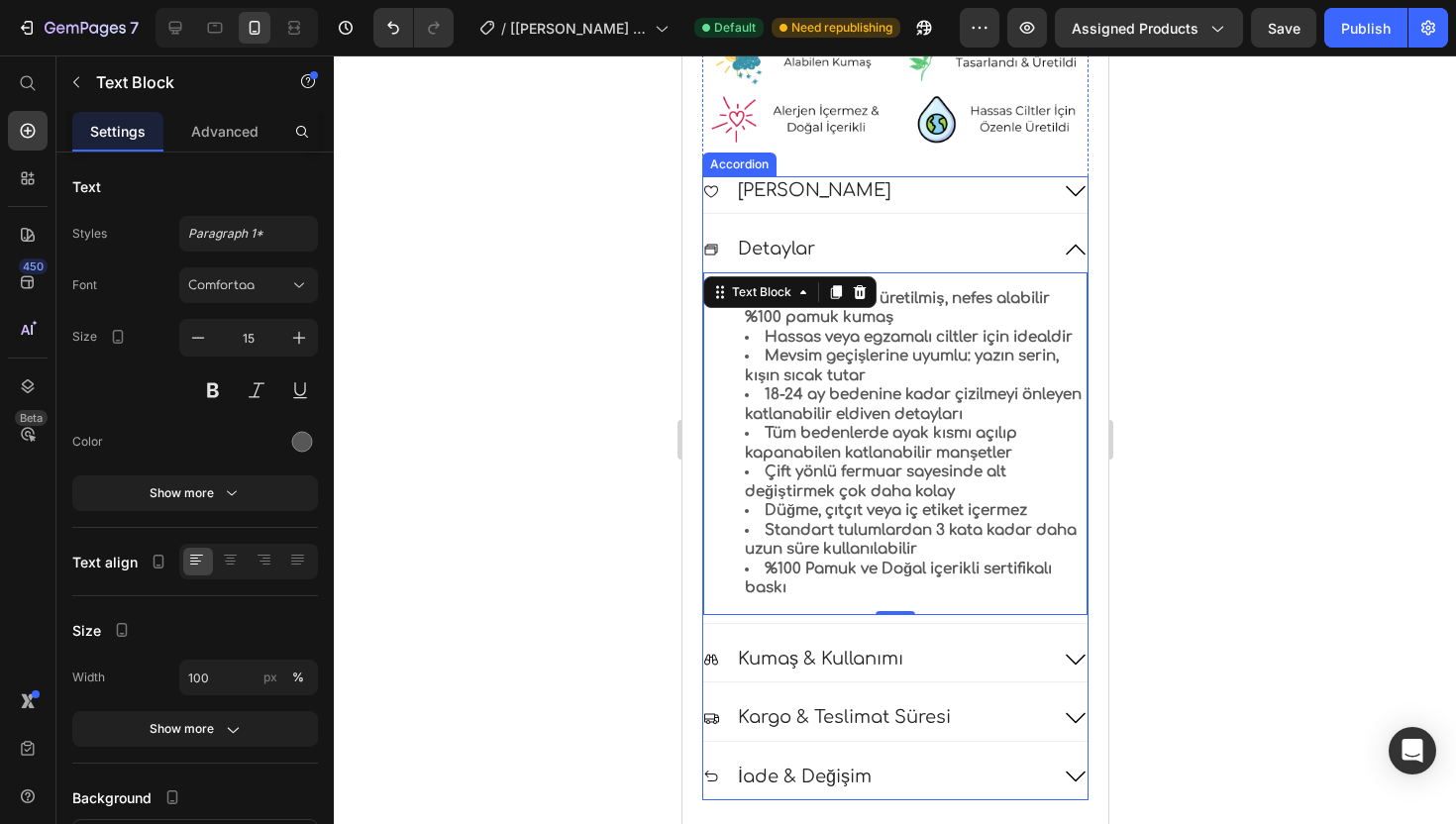 click on "Detaylar" at bounding box center [875, 249] 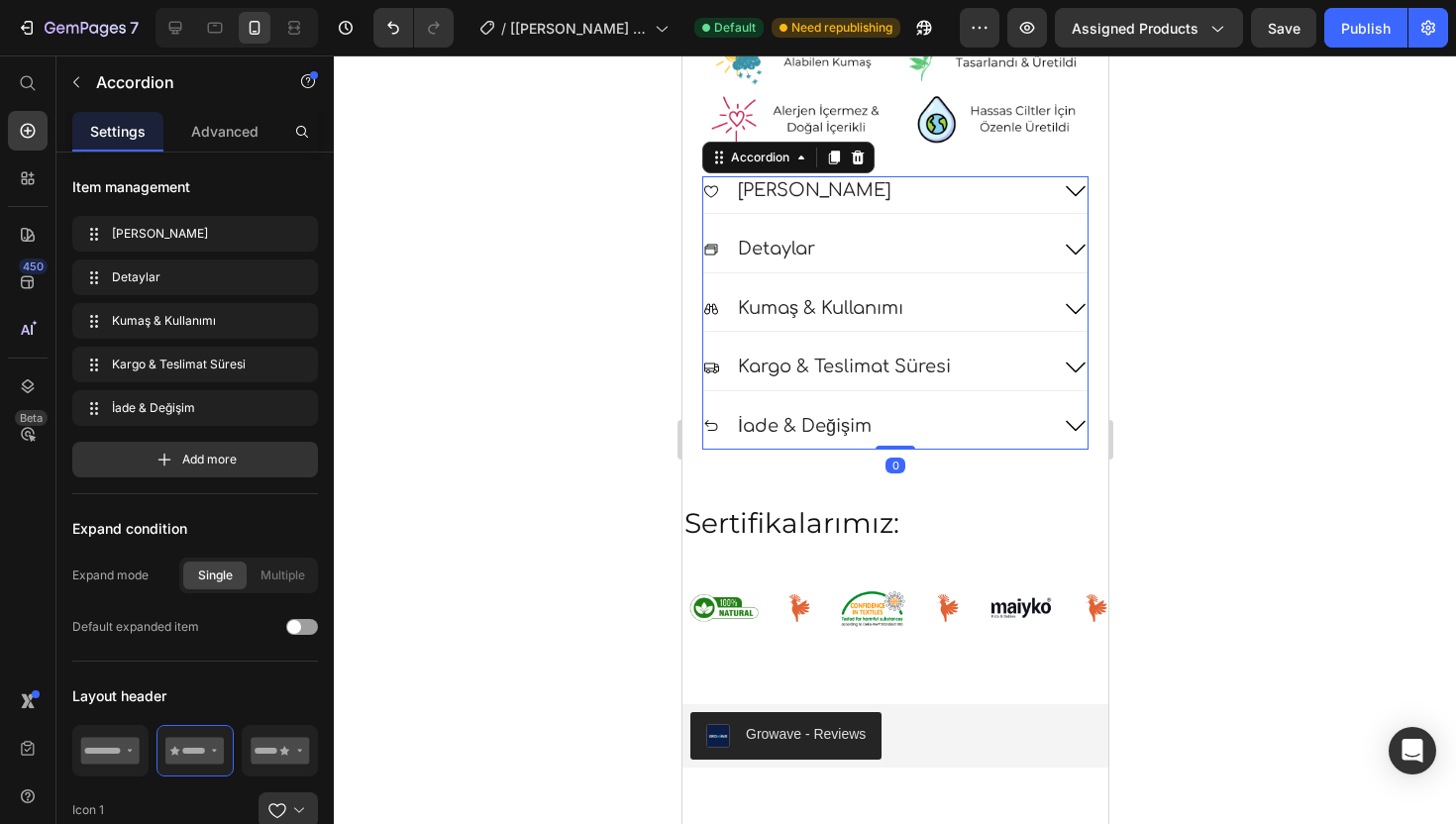 click on "[PERSON_NAME]" at bounding box center [875, 190] 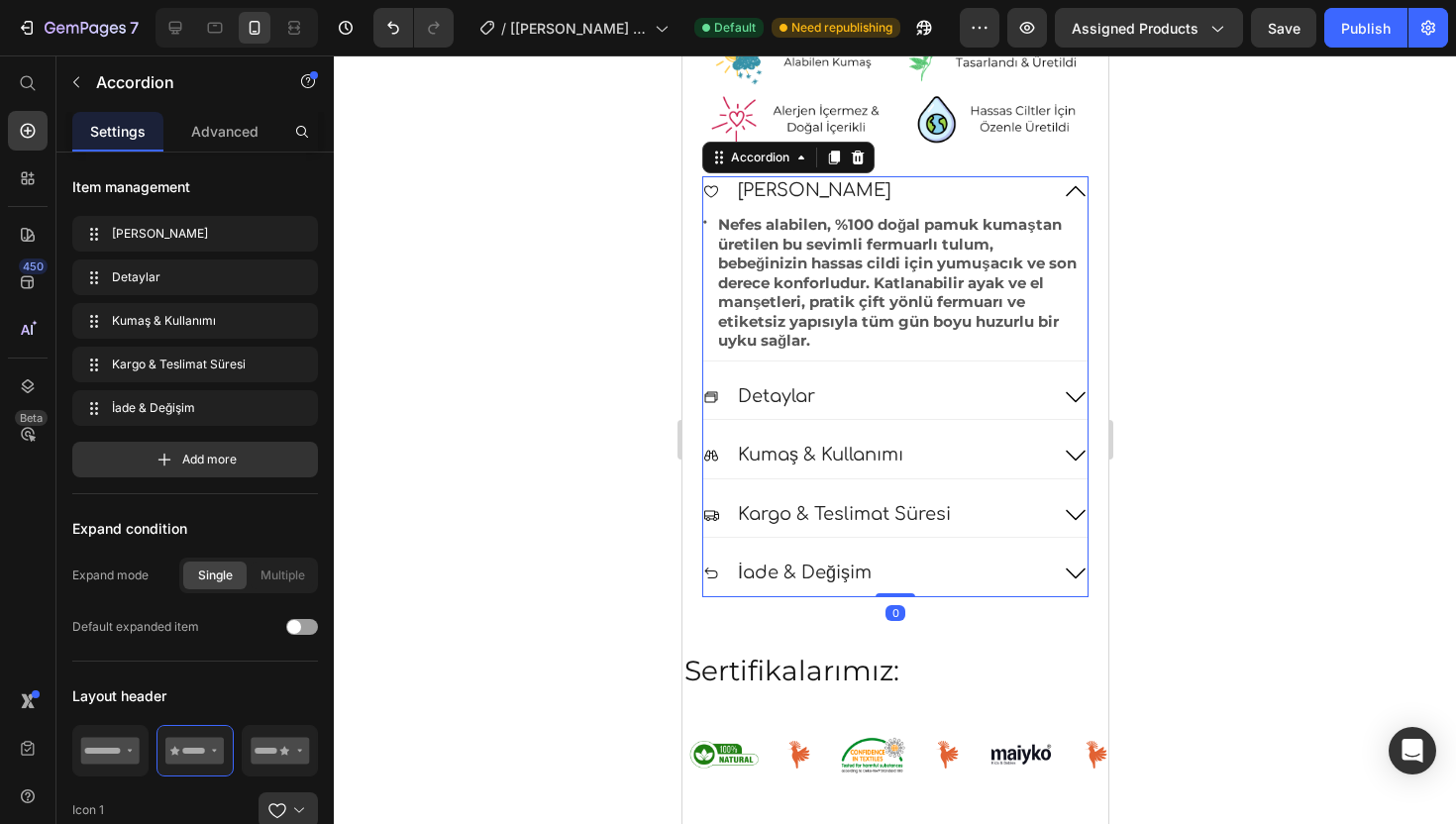click on "[PERSON_NAME]" at bounding box center (875, 190) 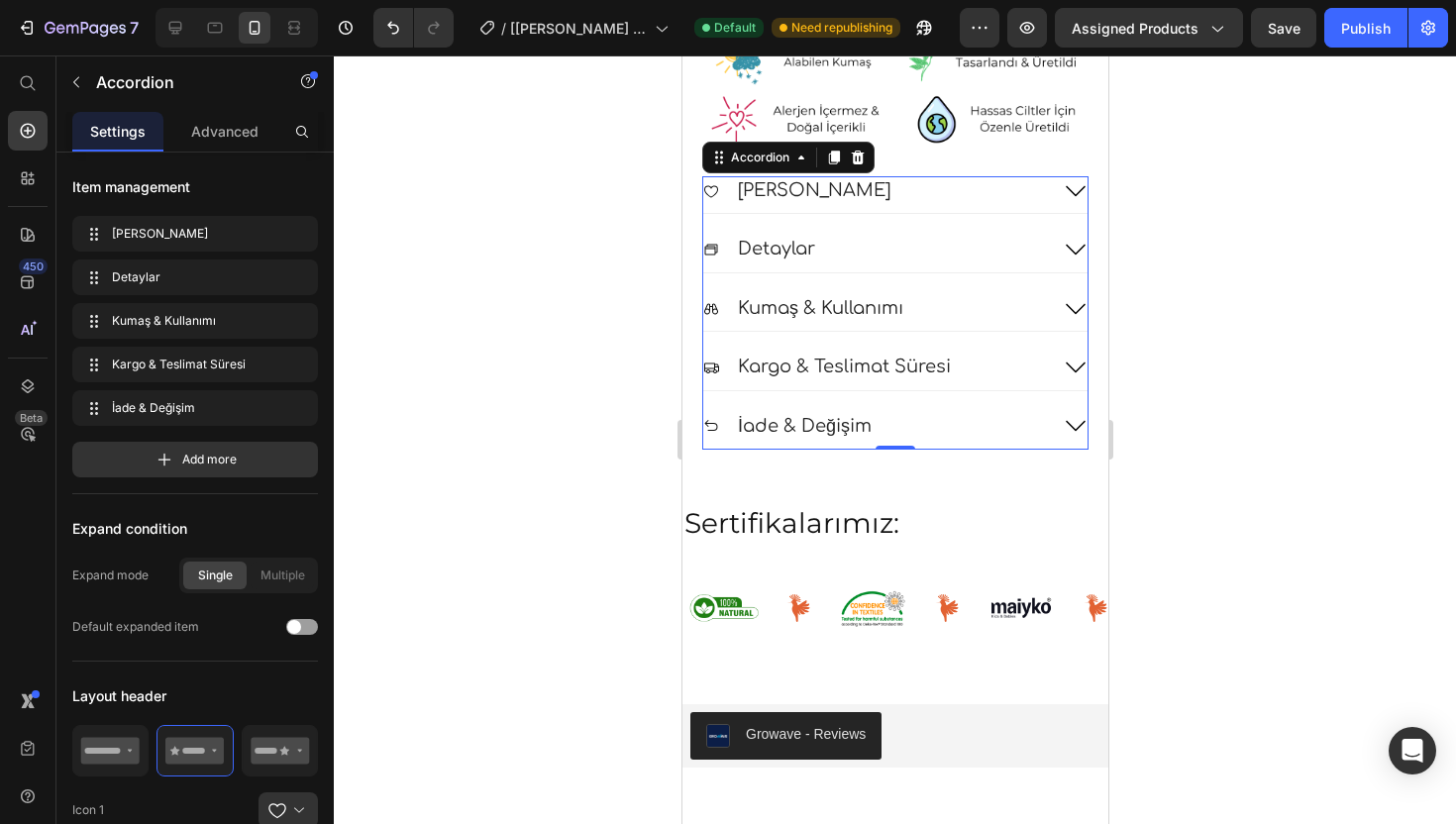click on "Kumaş & Kullanımı" at bounding box center (875, 308) 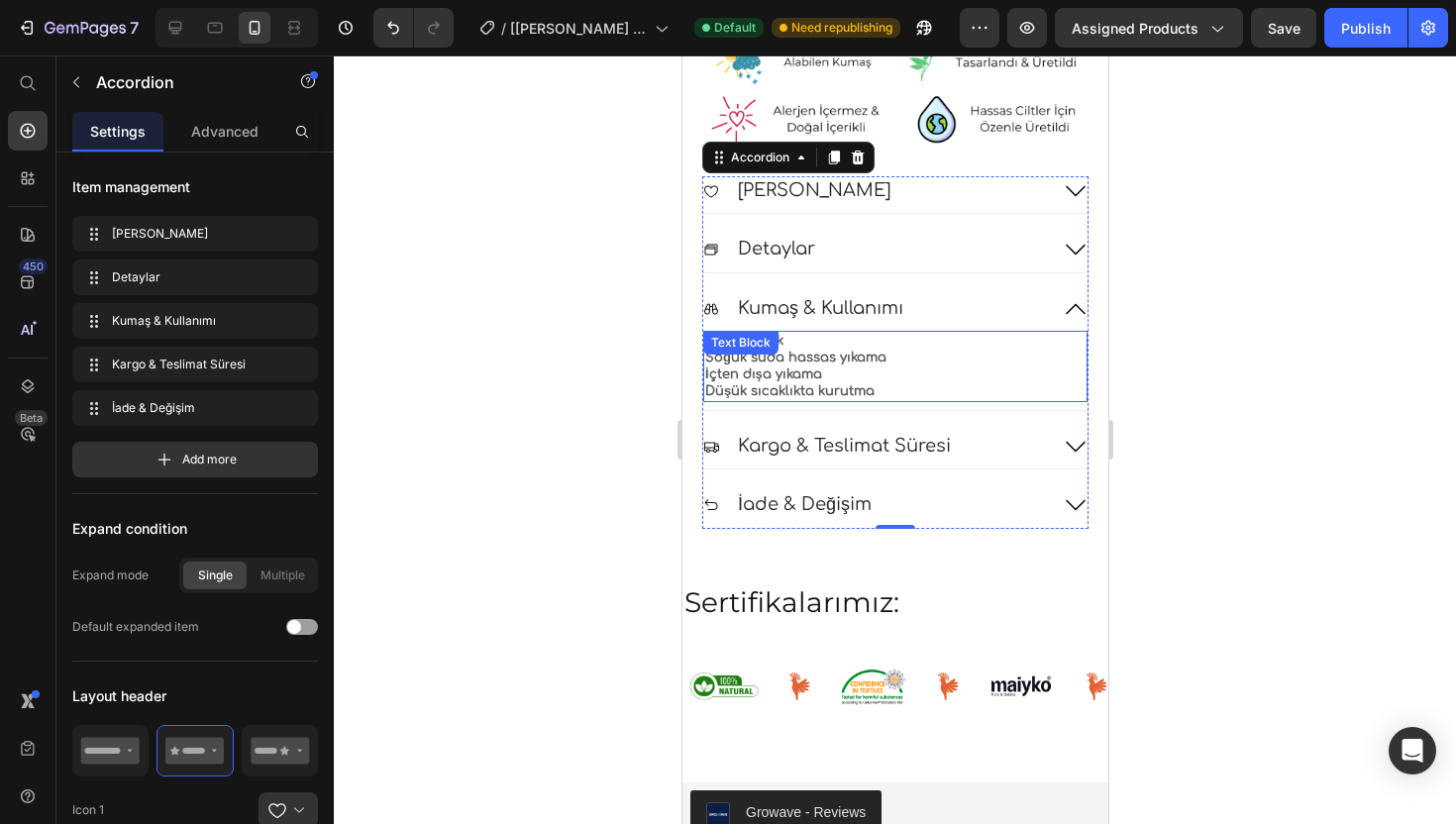 click on "Soğuk suda hassas yıkama İçten dışa yıkama Düşük sıcaklıkta kurutma" at bounding box center (894, 374) 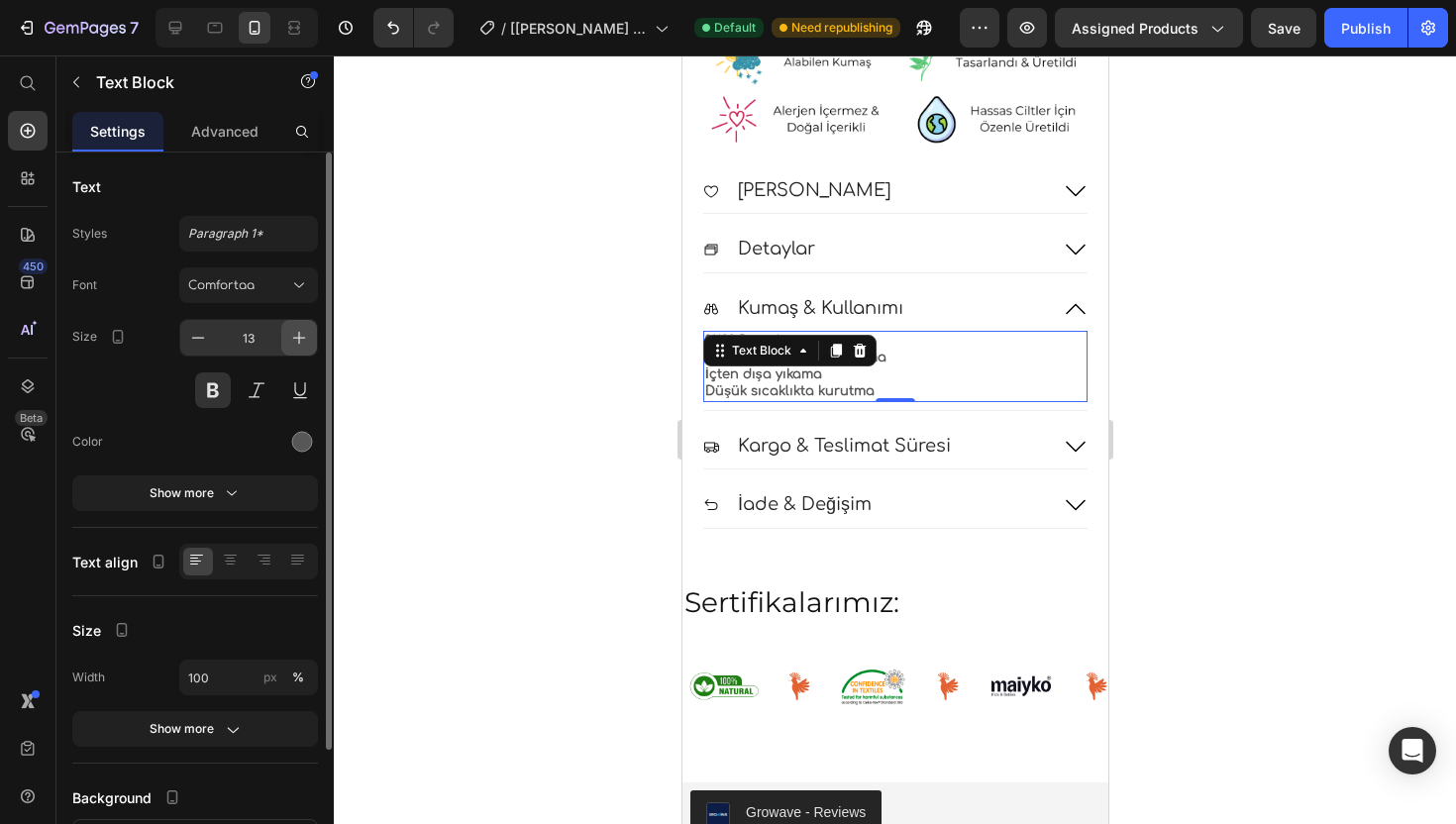 click at bounding box center [299, 338] 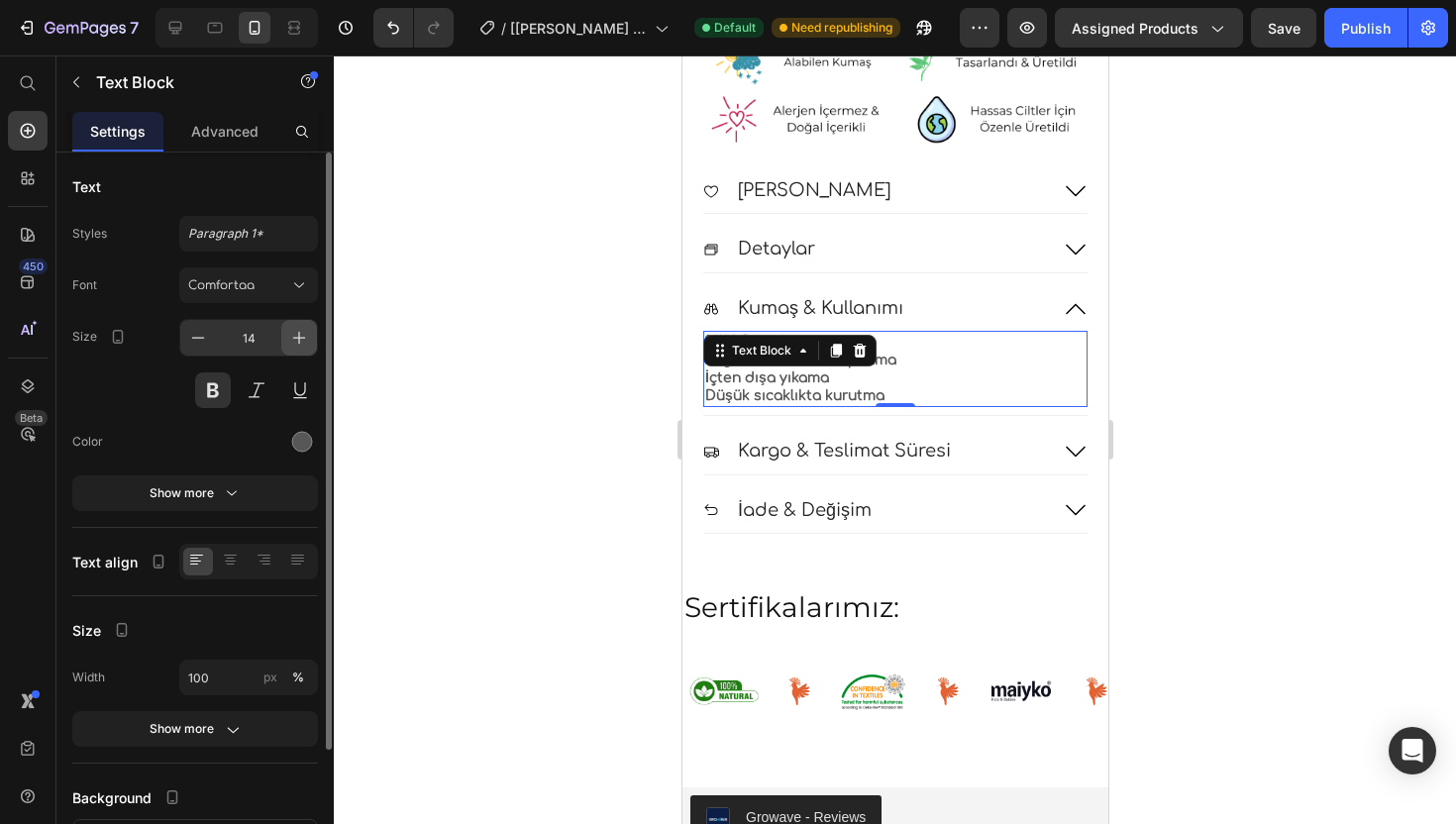 click at bounding box center [299, 338] 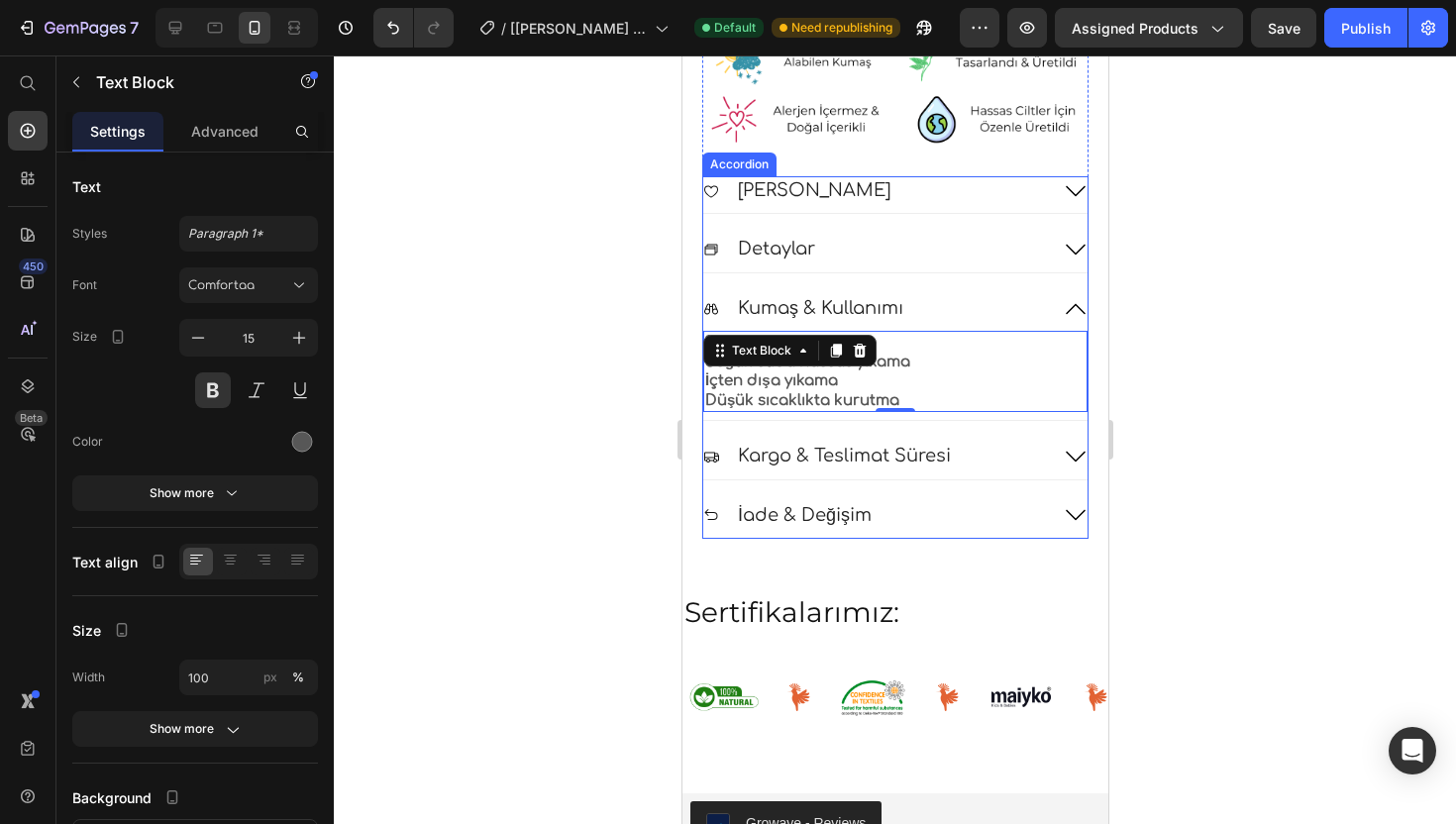 click on "[PERSON_NAME]" at bounding box center (875, 190) 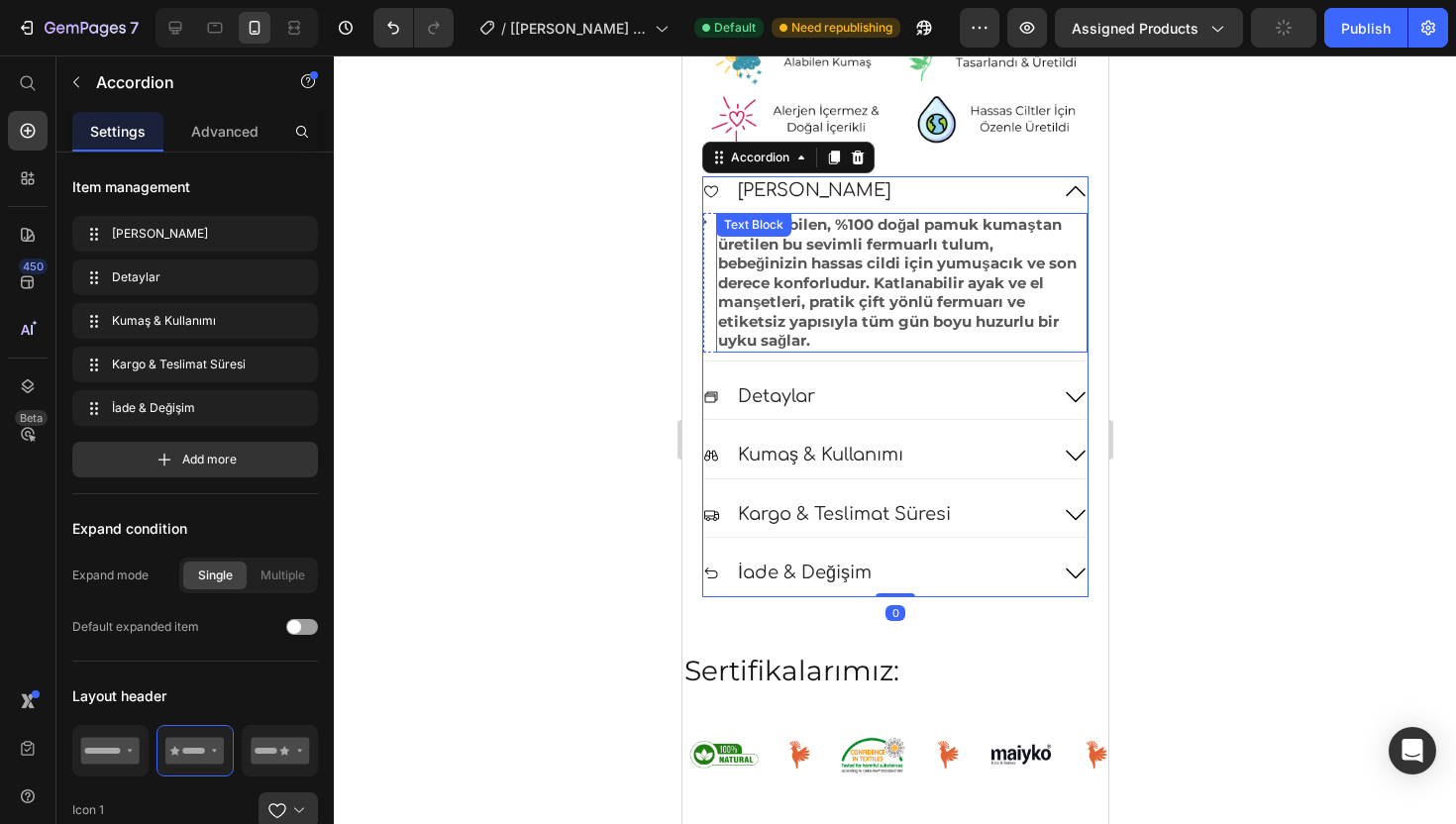 click on "Nefes alabilen, %100 doğal pamuk kumaştan üretilen bu sevimli fermuarlı tulum, bebeğinizin hassas cildi için yumuşacık ve son derece konforludur. Katlanabilir ayak ve el manşetleri, pratik çift yönlü fermuarı ve etiketsiz yapısıyla tüm gün boyu huzurlu bir uyku sağlar." at bounding box center (900, 282) 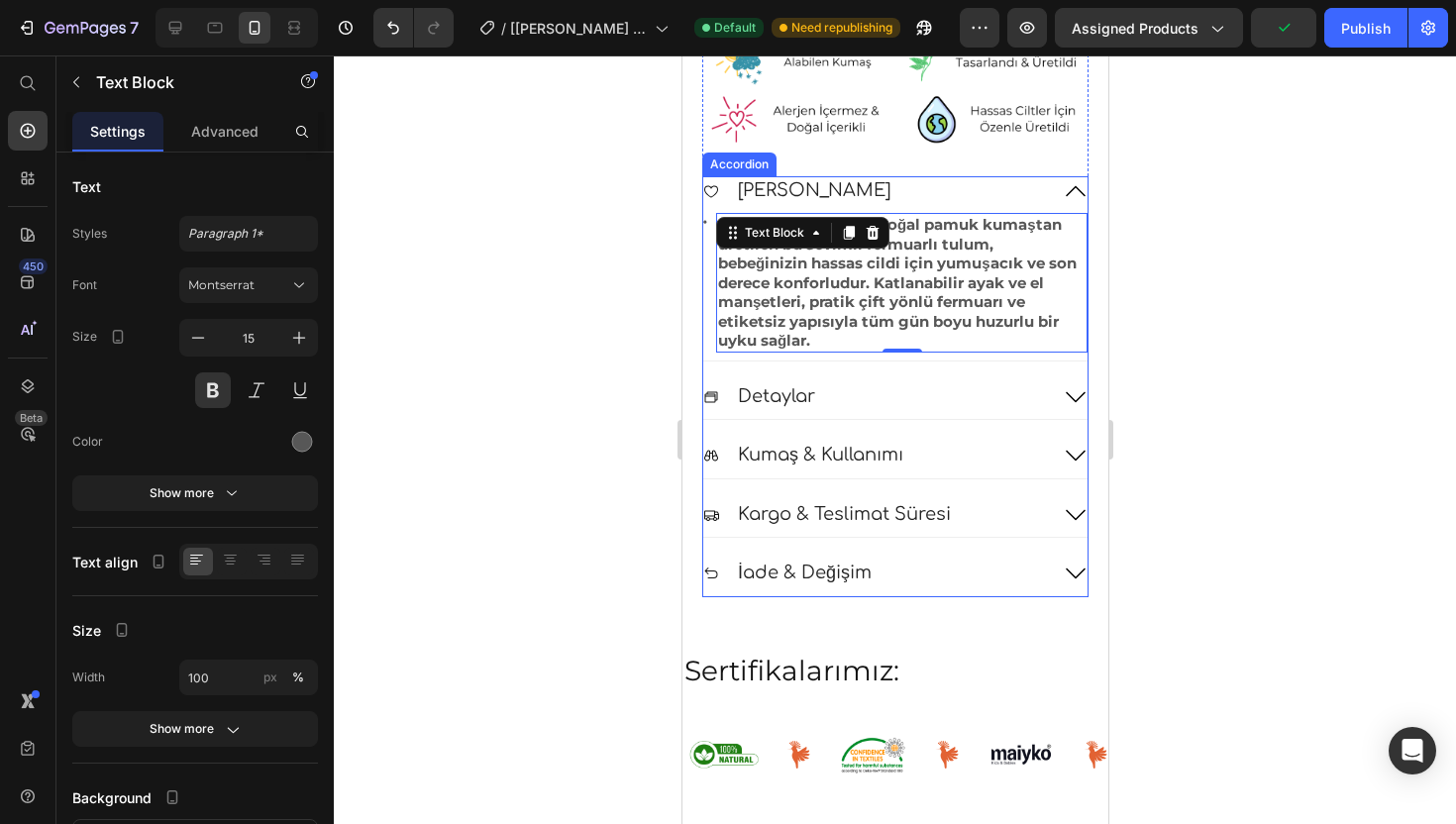 click on "Maiyko'yu Neden Seviyoruz
Icon Nefes alabilen, %100 doğal pamuk kumaştan üretilen bu sevimli fermuarlı tulum, bebeğinizin hassas cildi için yumuşacık ve son derece konforludur. Katlanabilir ayak ve el manşetleri, pratik çift yönlü fermuarı ve etiketsiz yapısıyla tüm gün boyu huzurlu bir uyku sağlar. Text Block   0 Row
Detaylar
Kumaş & Kullanımı
Kargo & Teslimat Süresi
İade & Değişim" at bounding box center [894, 386] 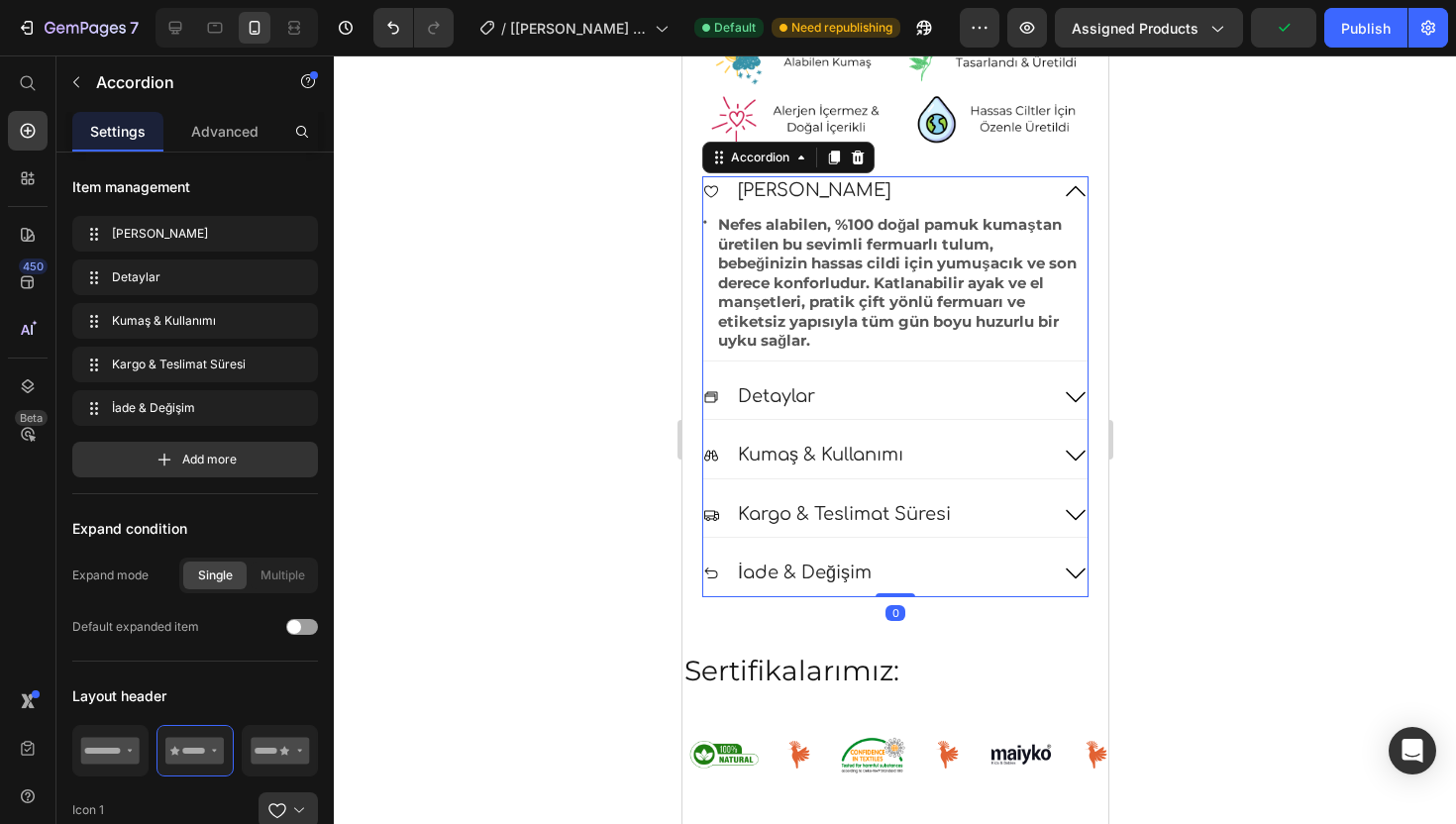 click on "Kargo & Teslimat Süresi" at bounding box center (875, 514) 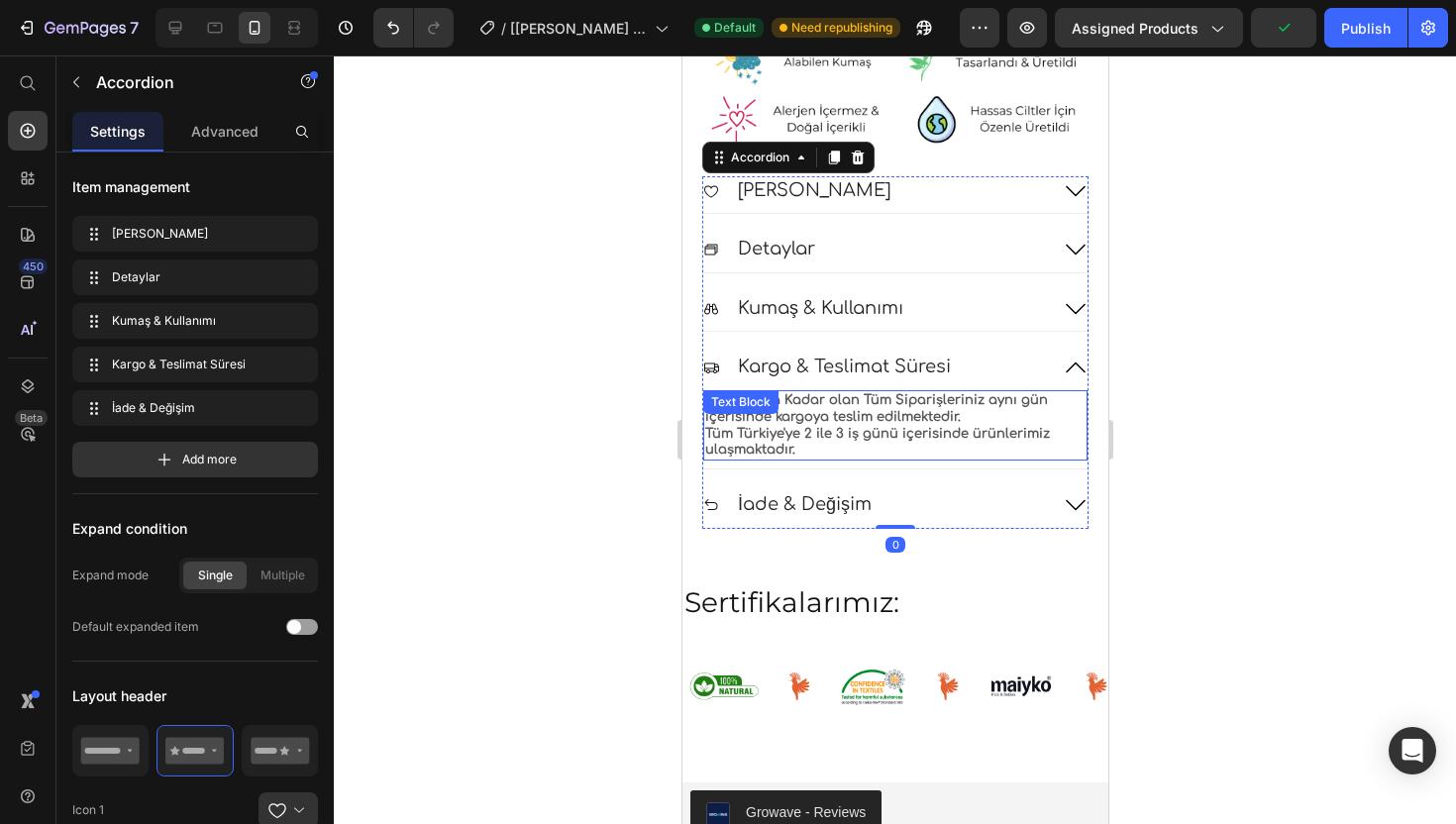 click on "Tüm Türkiye'ye 2 ile 3 iş günü içerisinde ürünlerimiz ulaşmaktadır." at bounding box center [894, 443] 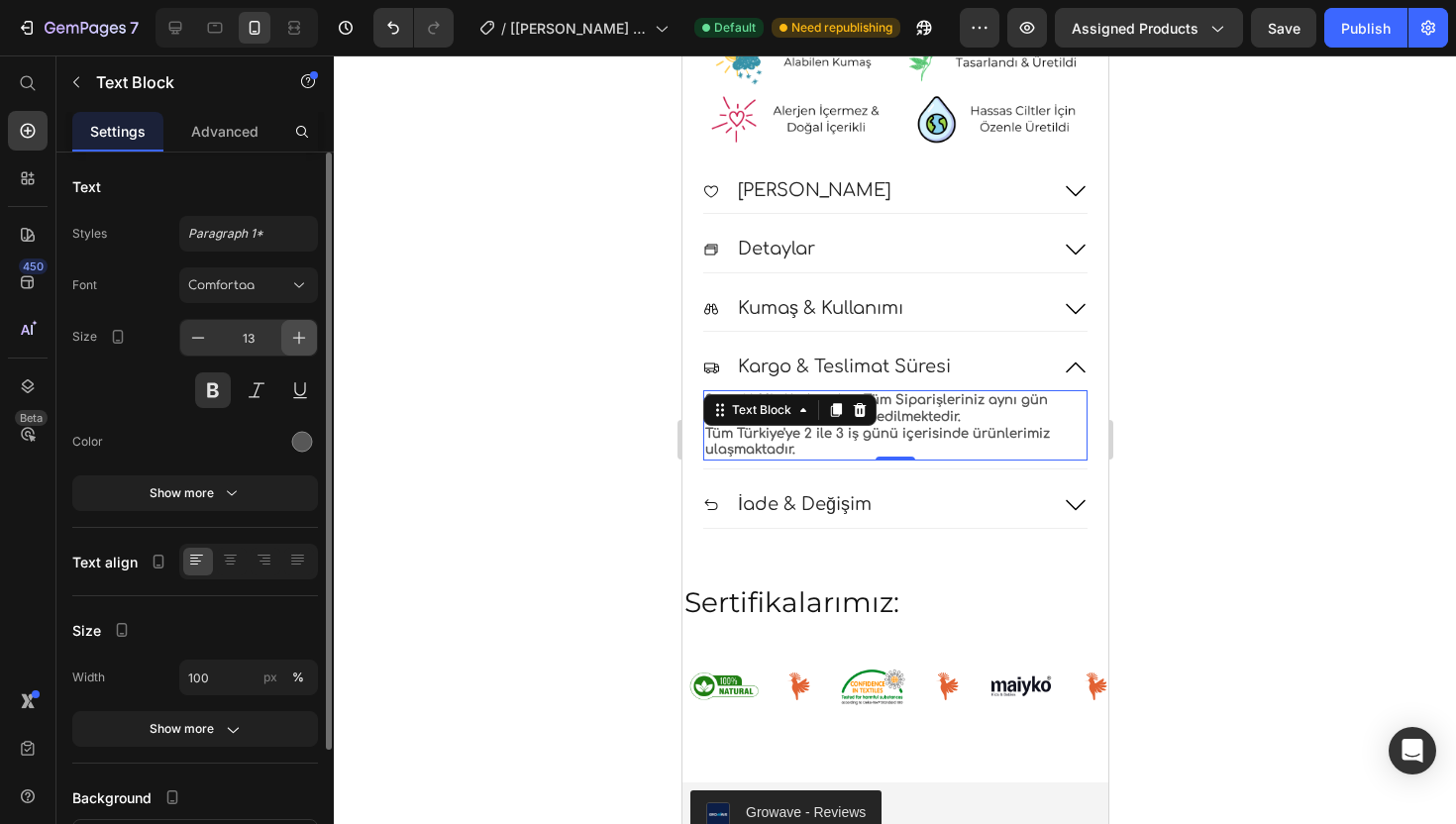 click 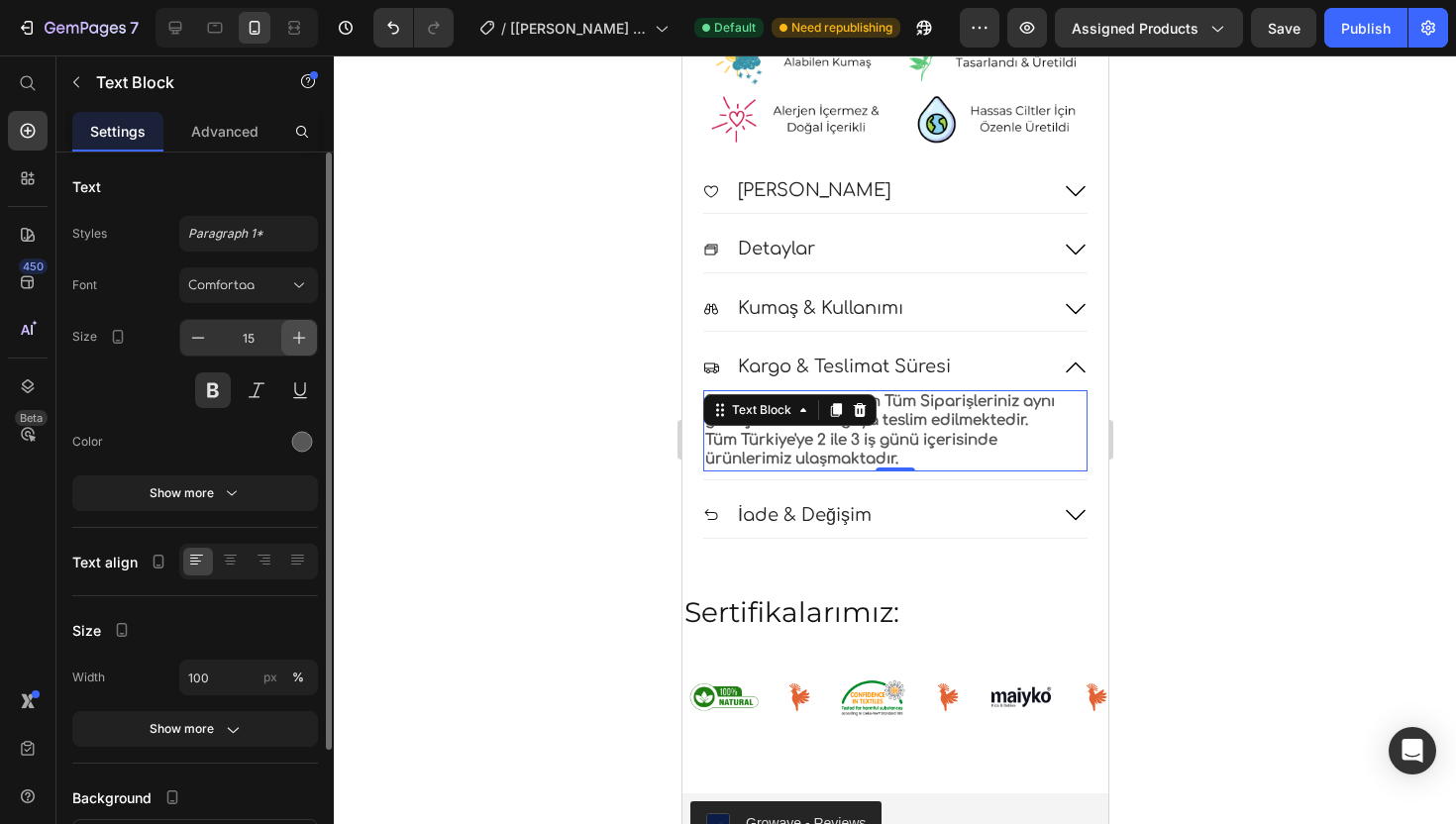 click 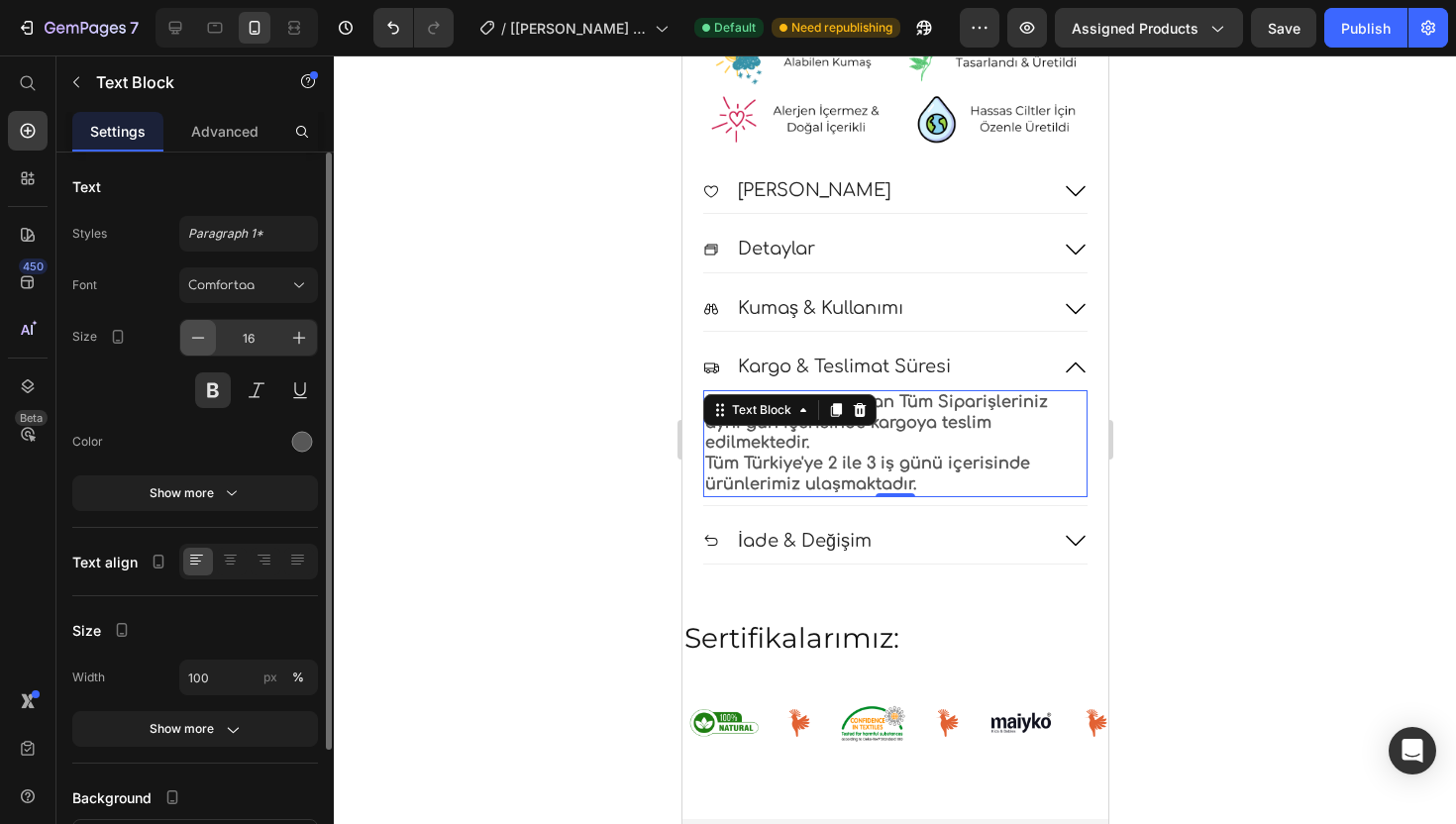 click 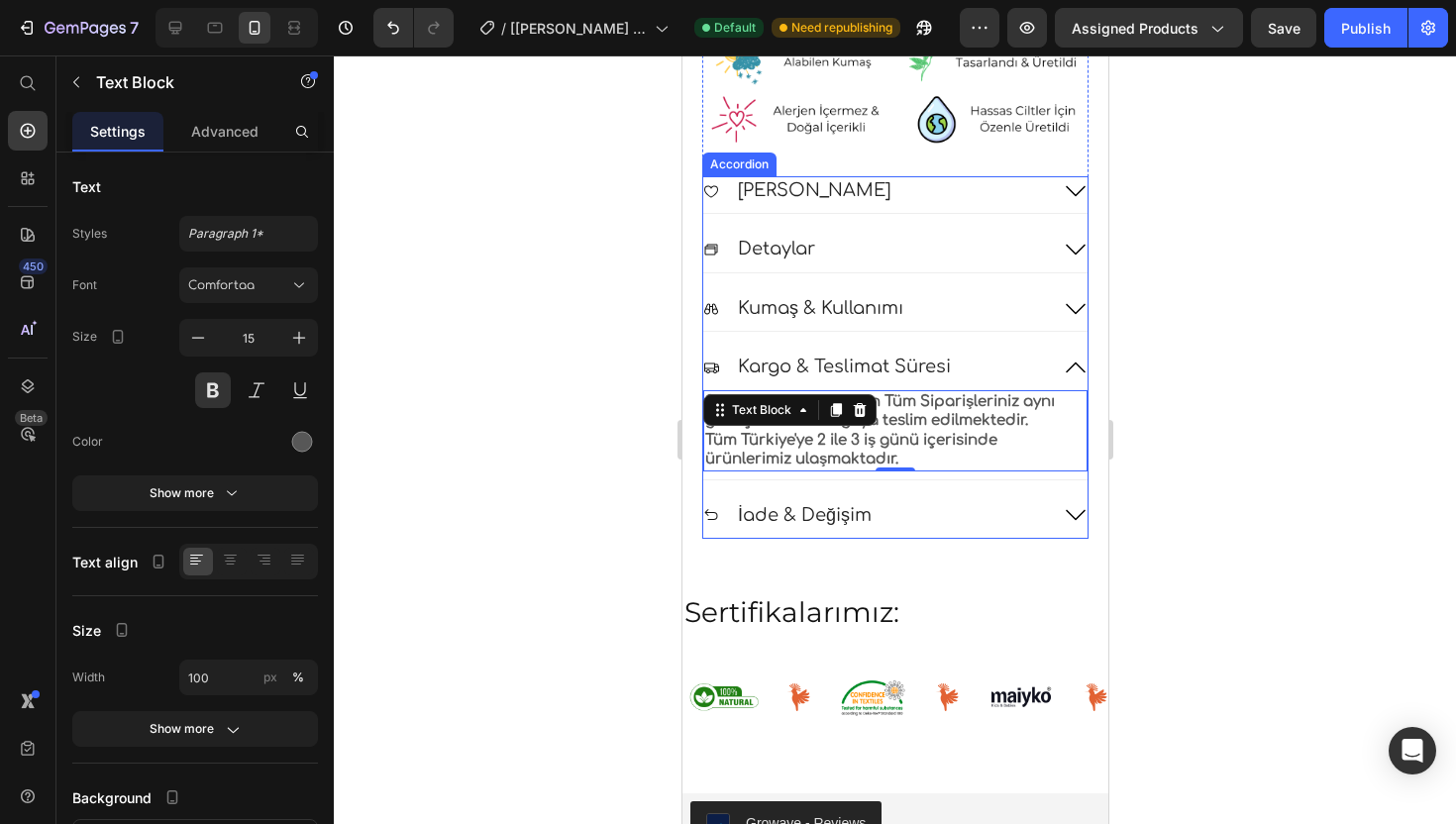 click on "İade & Değişim" at bounding box center [875, 515] 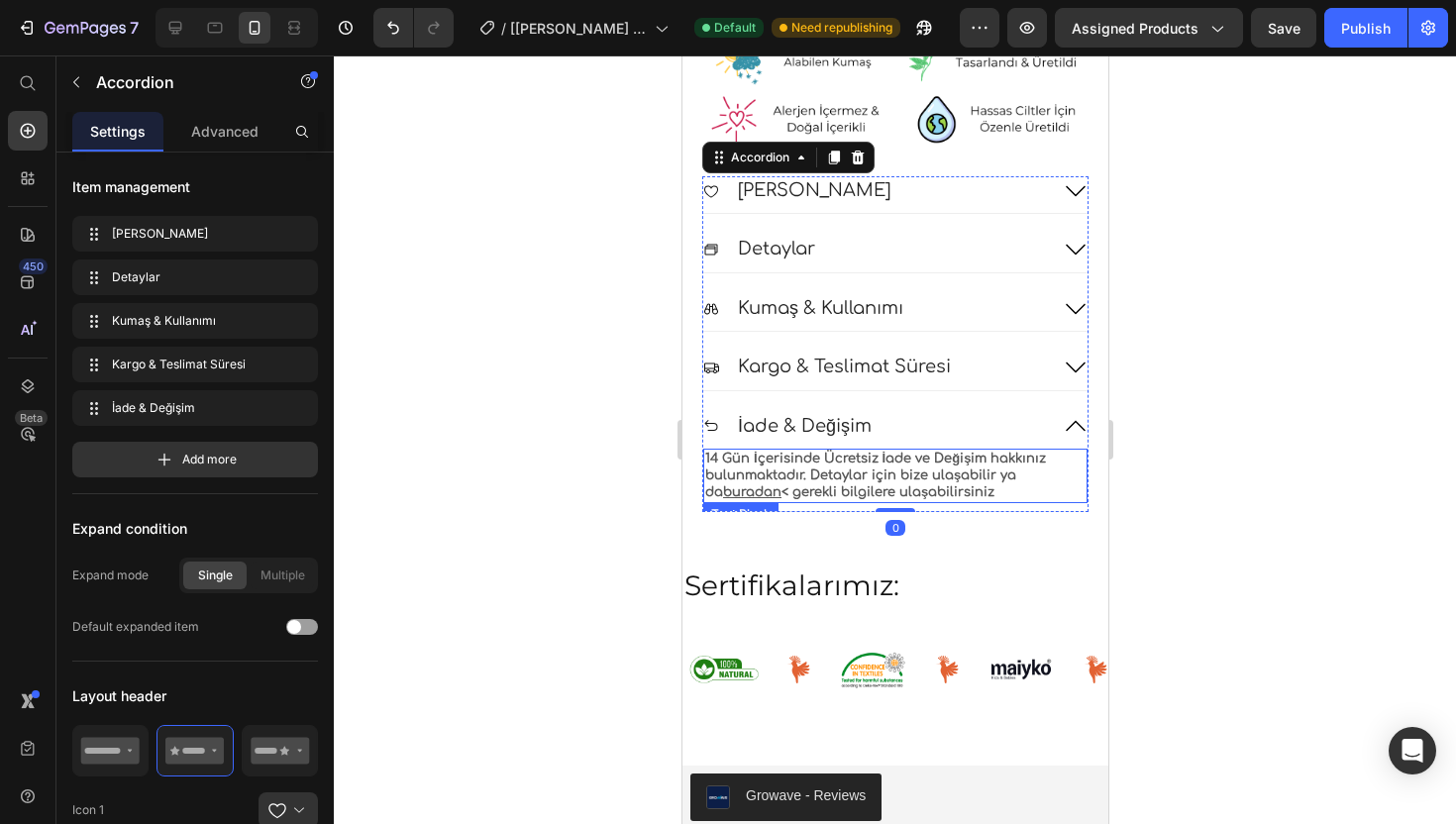 click on "14 Gün İçerisinde Ücretsiz İade ve Değişim hakkınız bulunmaktadır. Detaylar için bize ulaşabilir ya da  buradan  < gerekli bilgilere ulaşabilirsiniz" at bounding box center [894, 475] 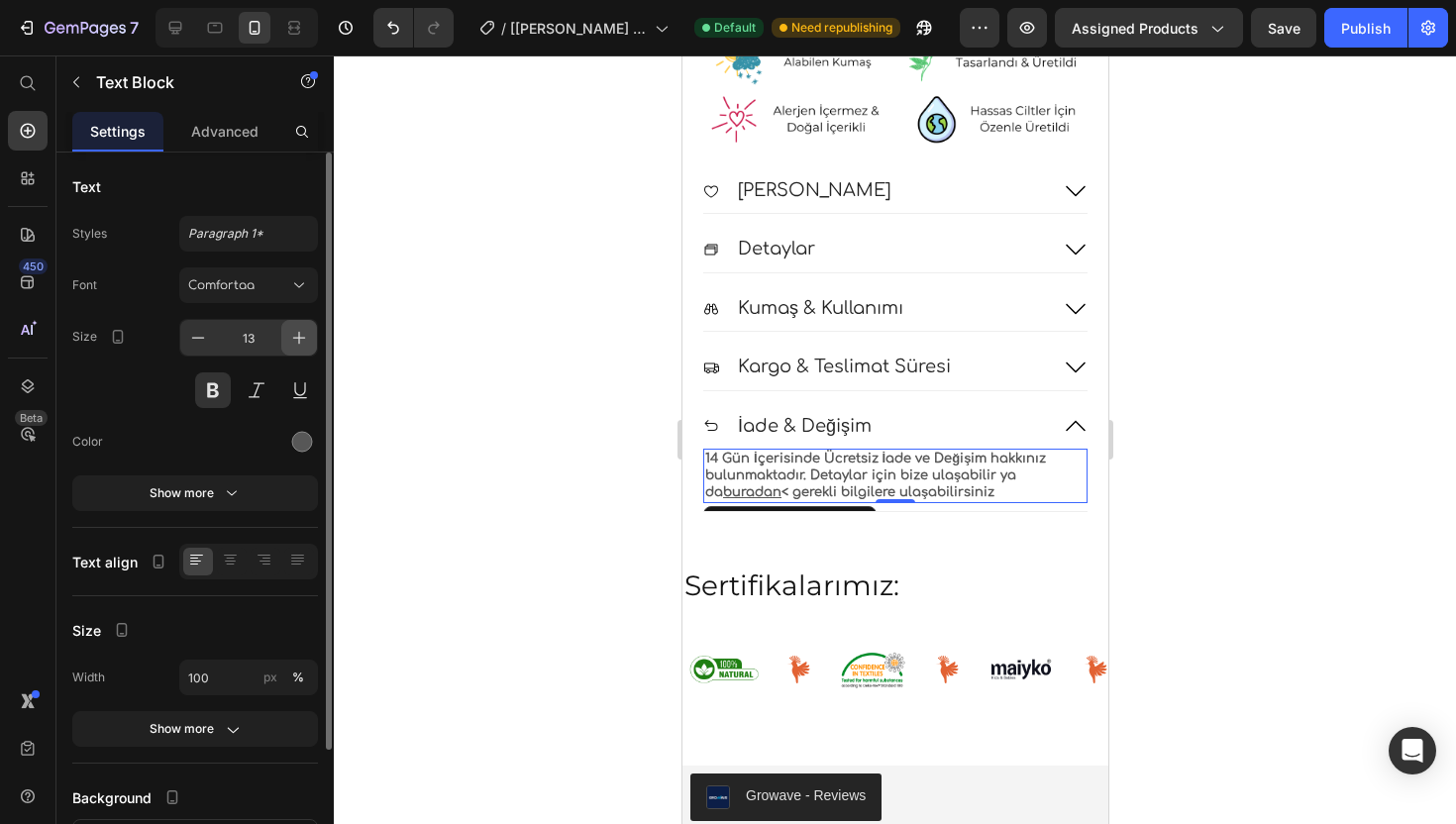 click at bounding box center [299, 338] 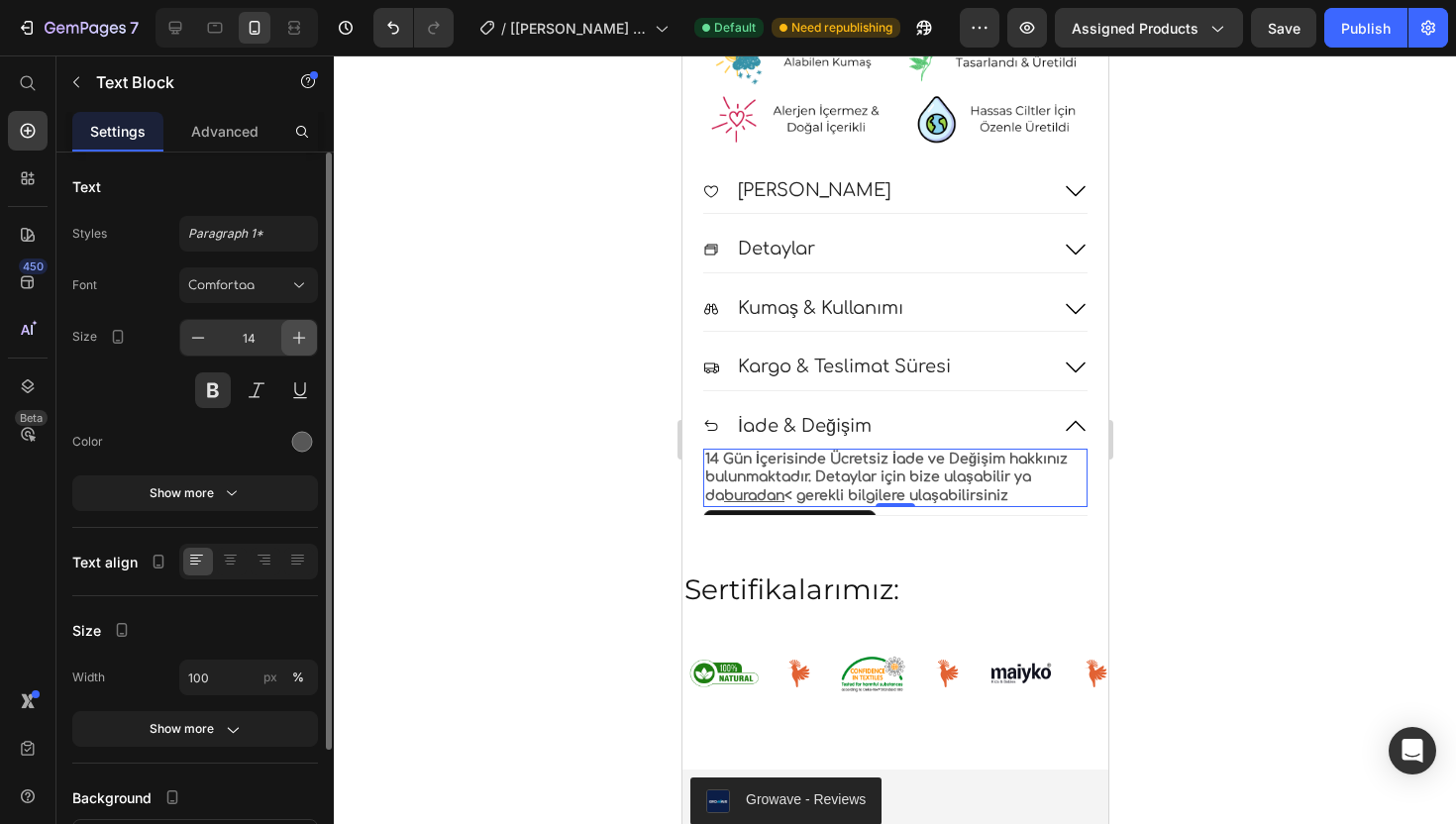 click at bounding box center [299, 338] 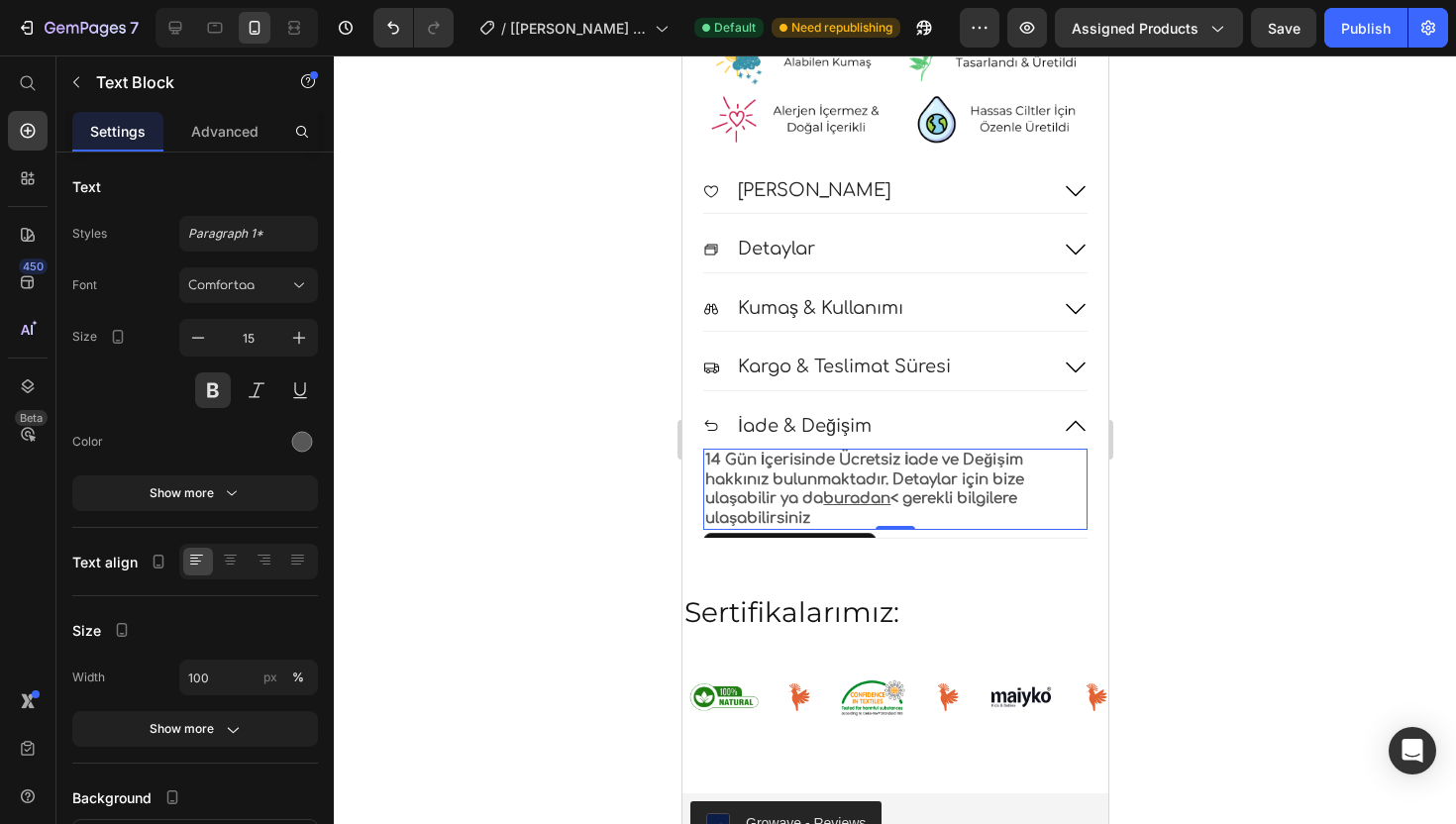 click on "14 Gün İçerisinde Ücretsiz İade ve Değişim hakkınız bulunmaktadır. Detaylar için bize ulaşabilir ya da  buradan  < gerekli bilgilere ulaşabilirsiniz" at bounding box center [894, 489] 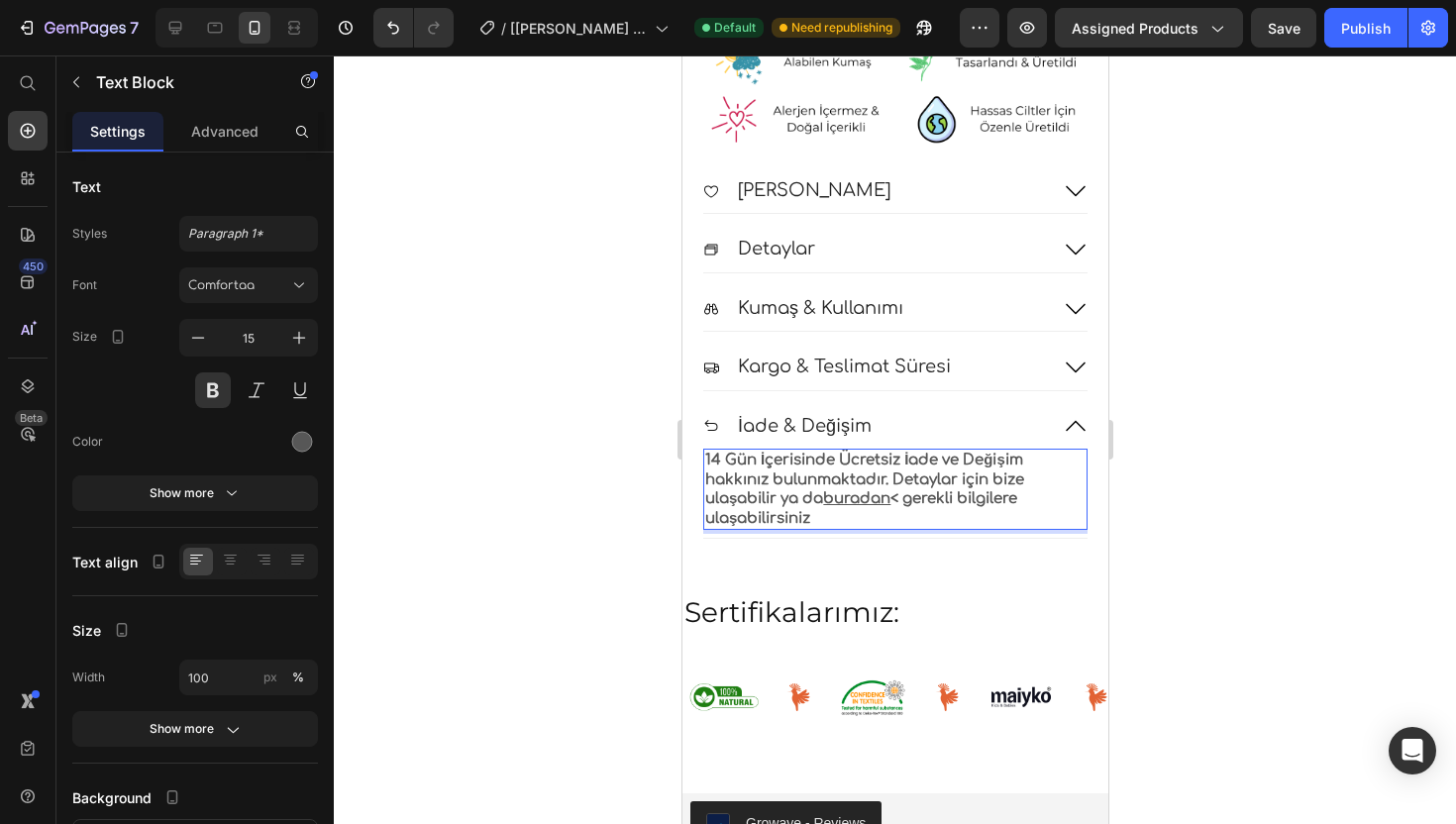 click on "buradan" at bounding box center (856, 498) 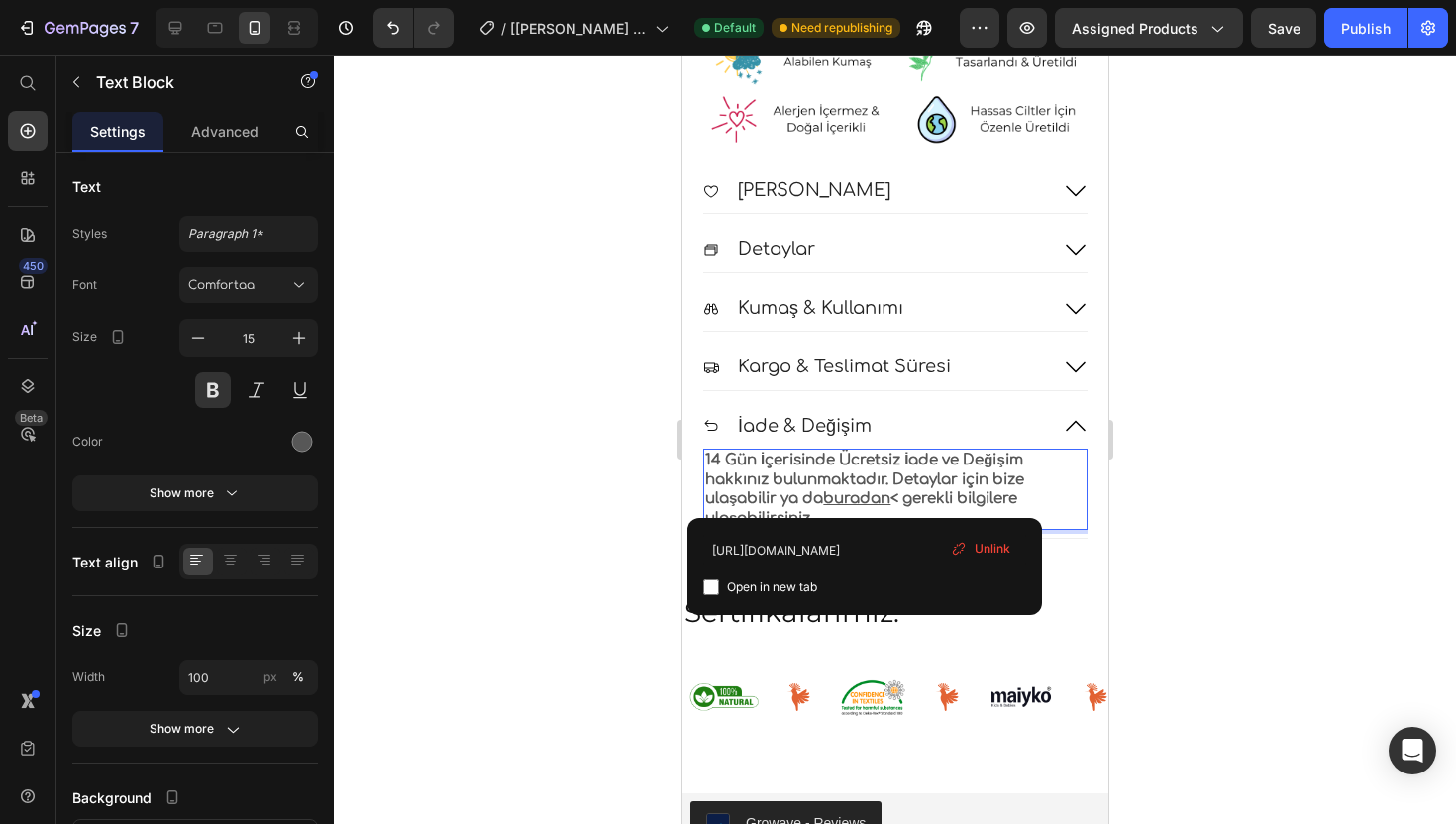 click on "Open in new tab" at bounding box center [772, 587] 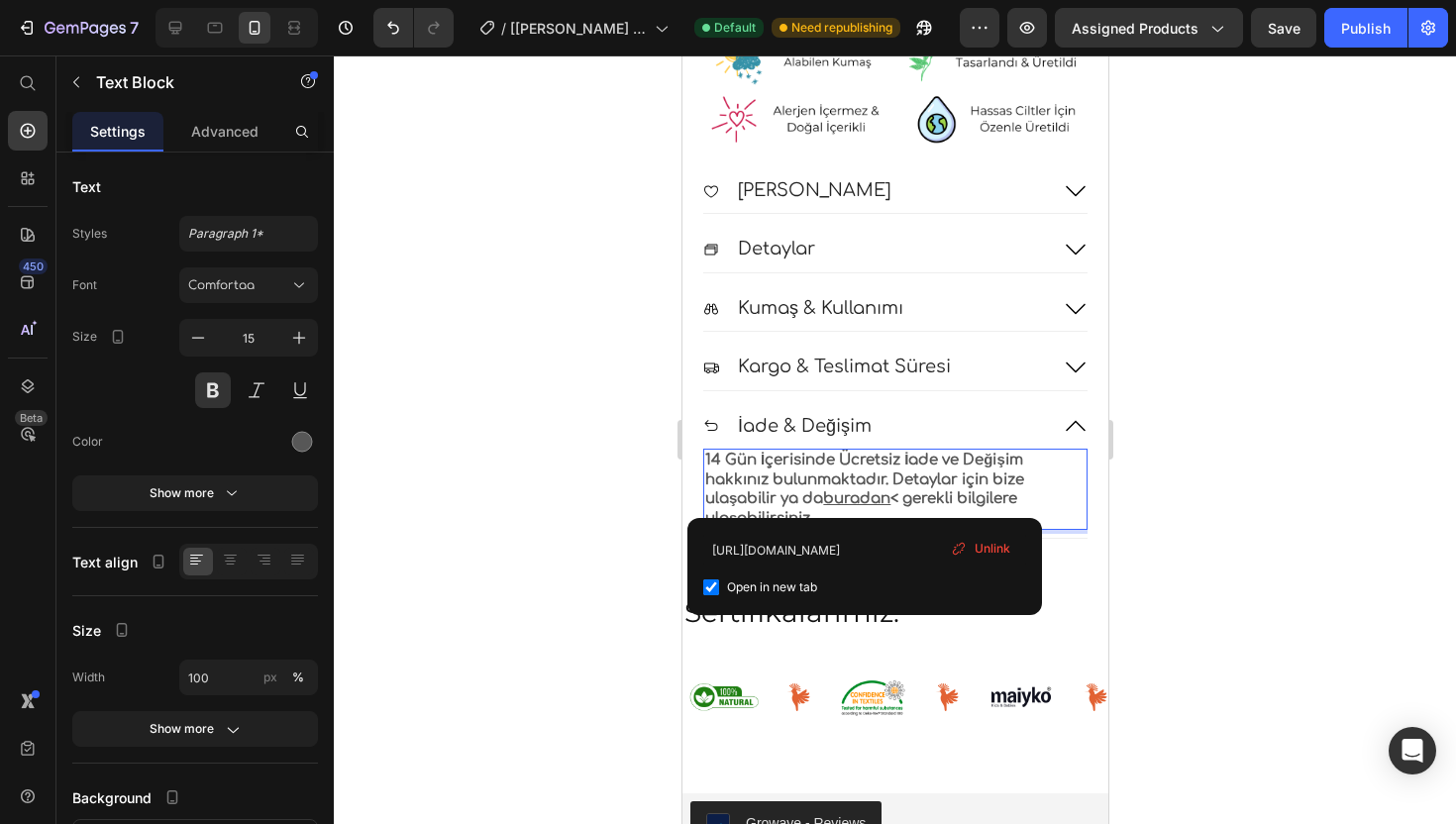 checkbox on "true" 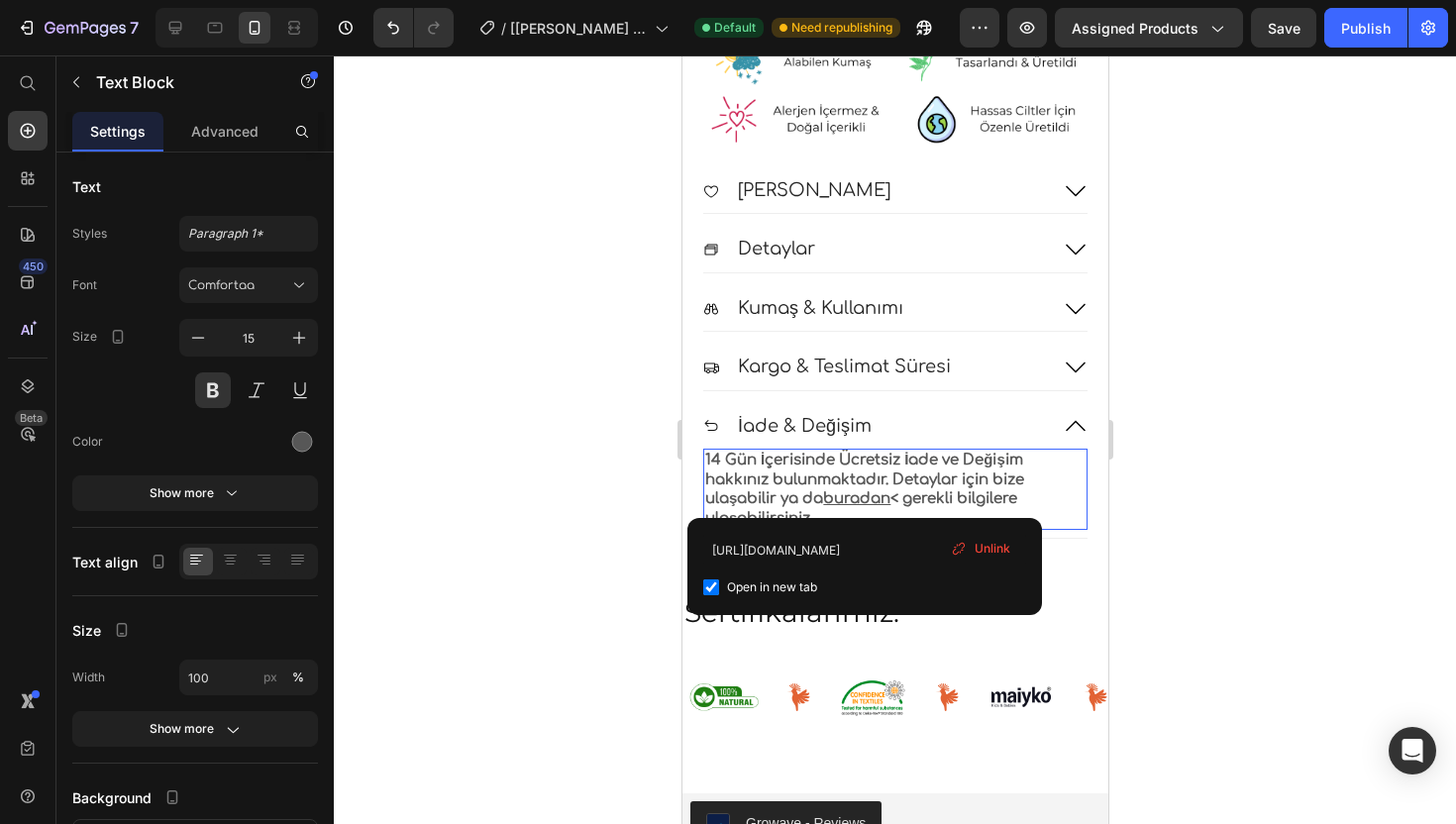 click 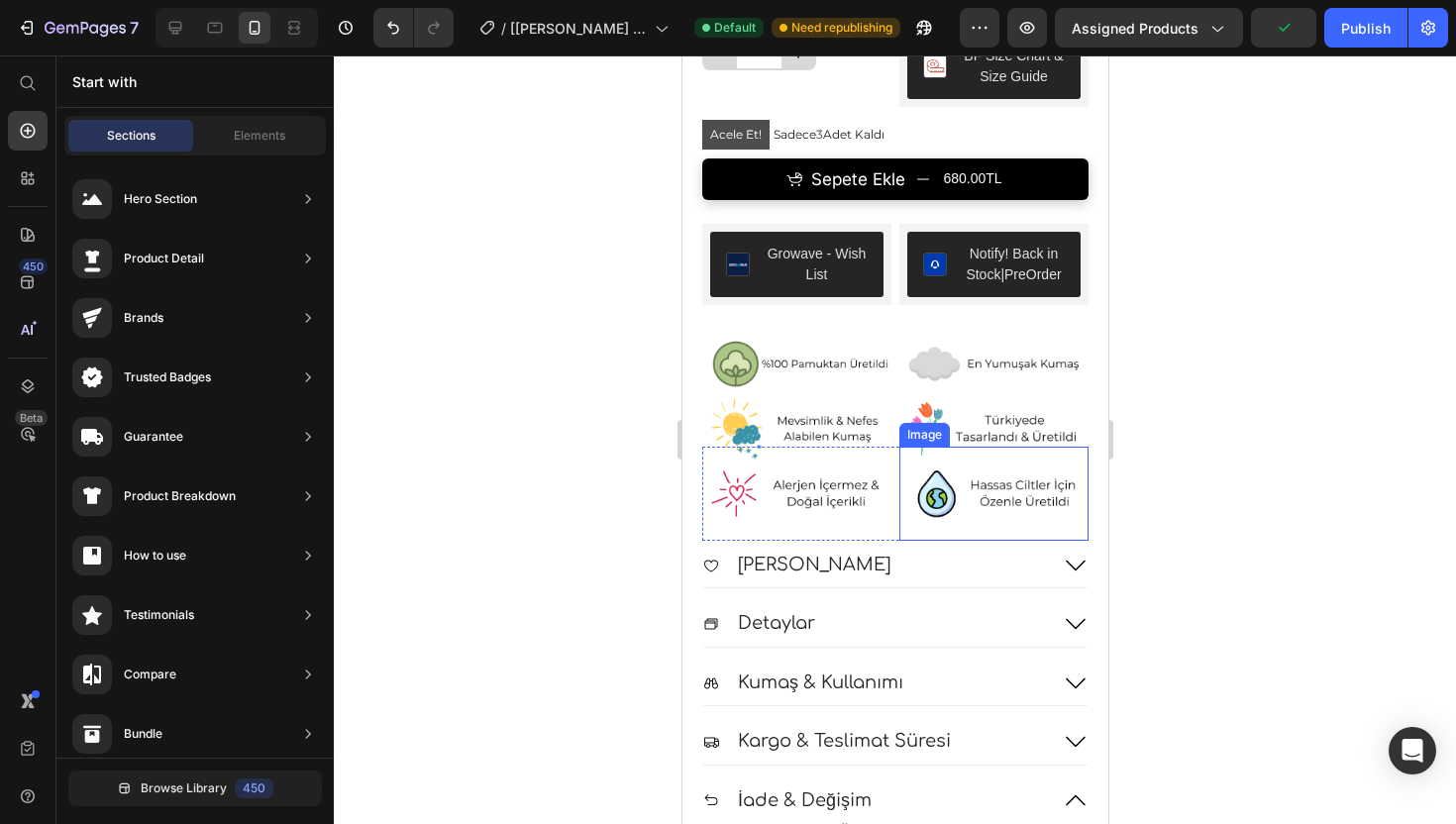 scroll, scrollTop: 1128, scrollLeft: 0, axis: vertical 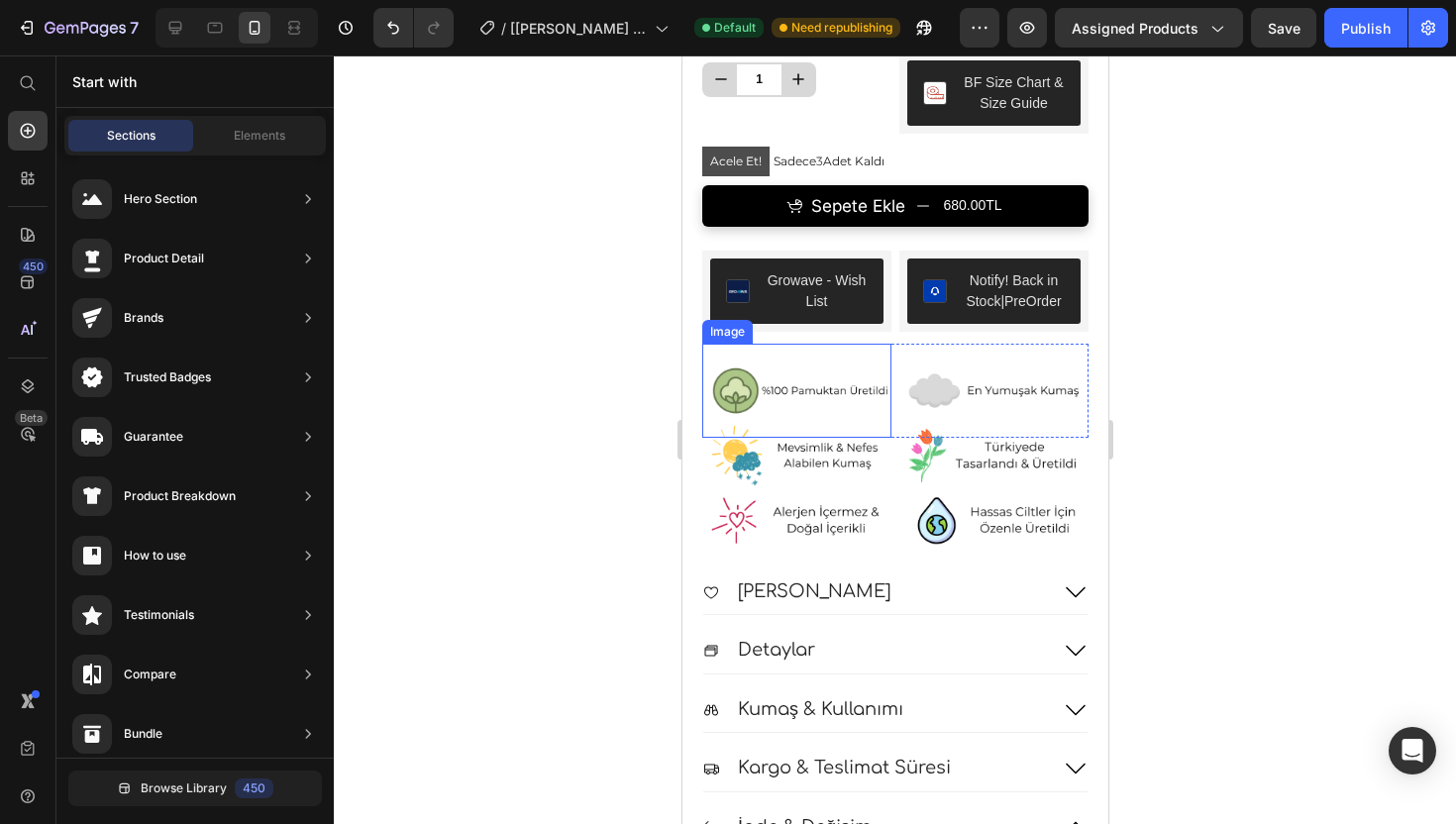 click at bounding box center (795, 391) 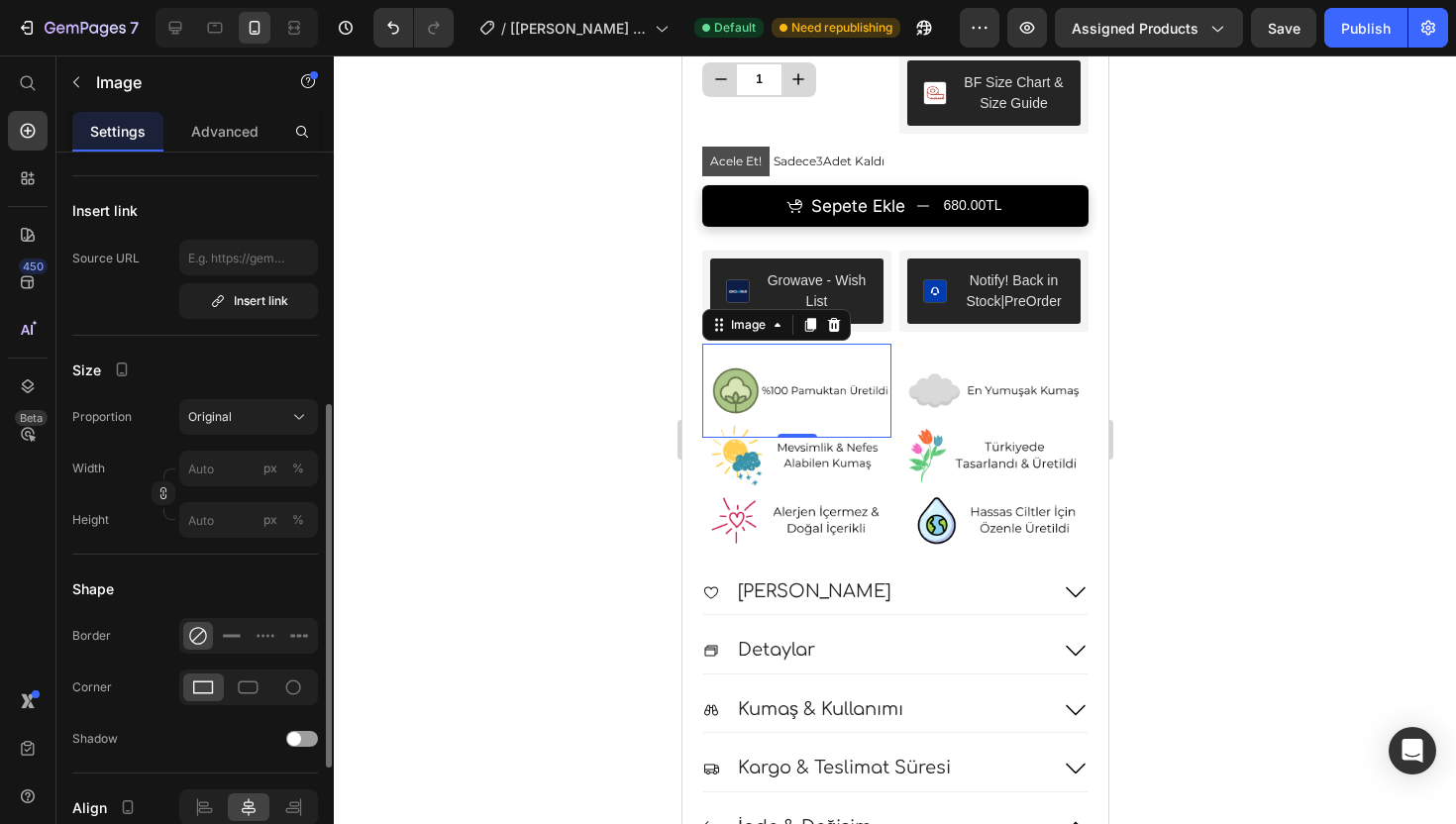 scroll, scrollTop: 415, scrollLeft: 0, axis: vertical 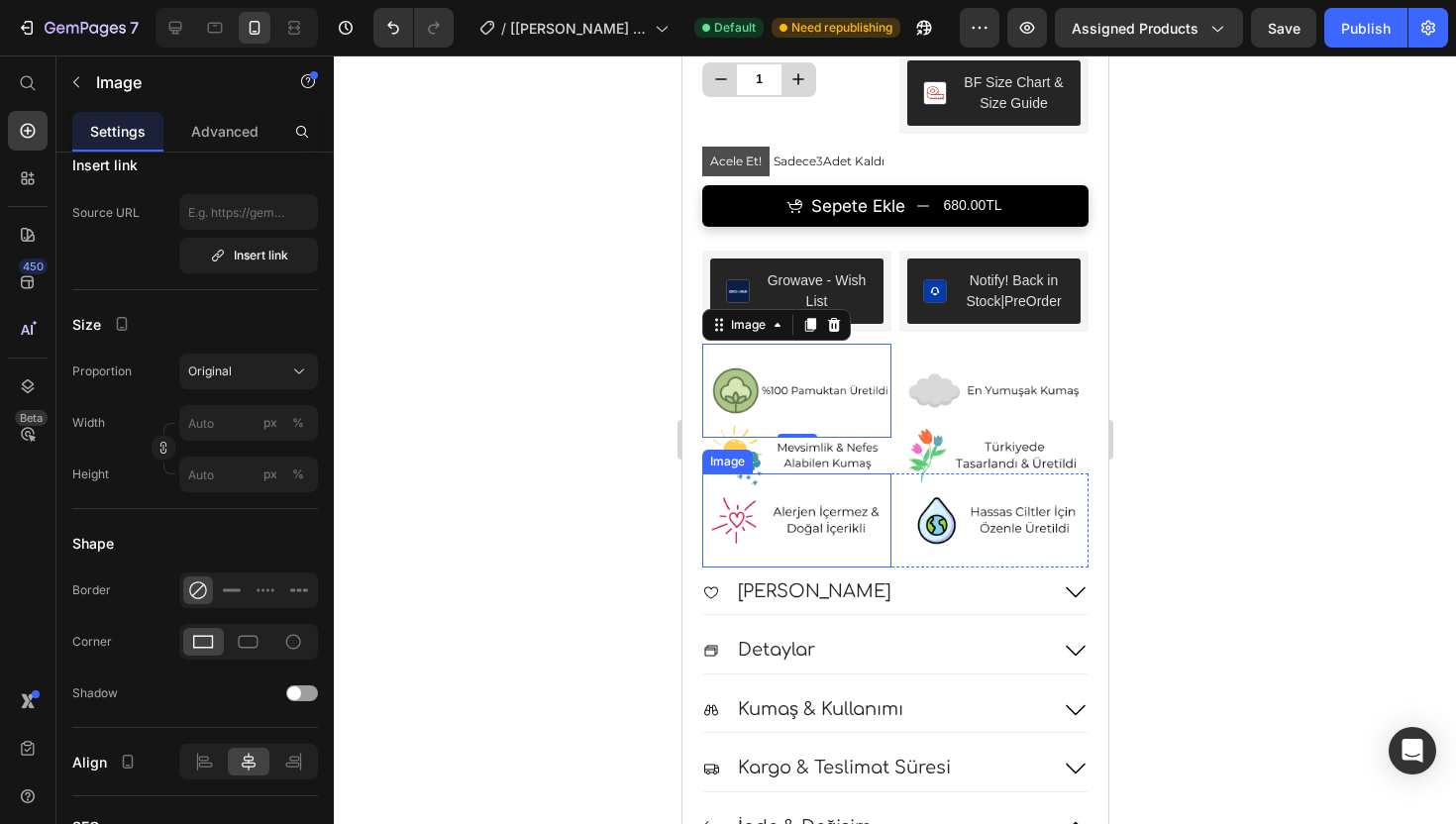 click 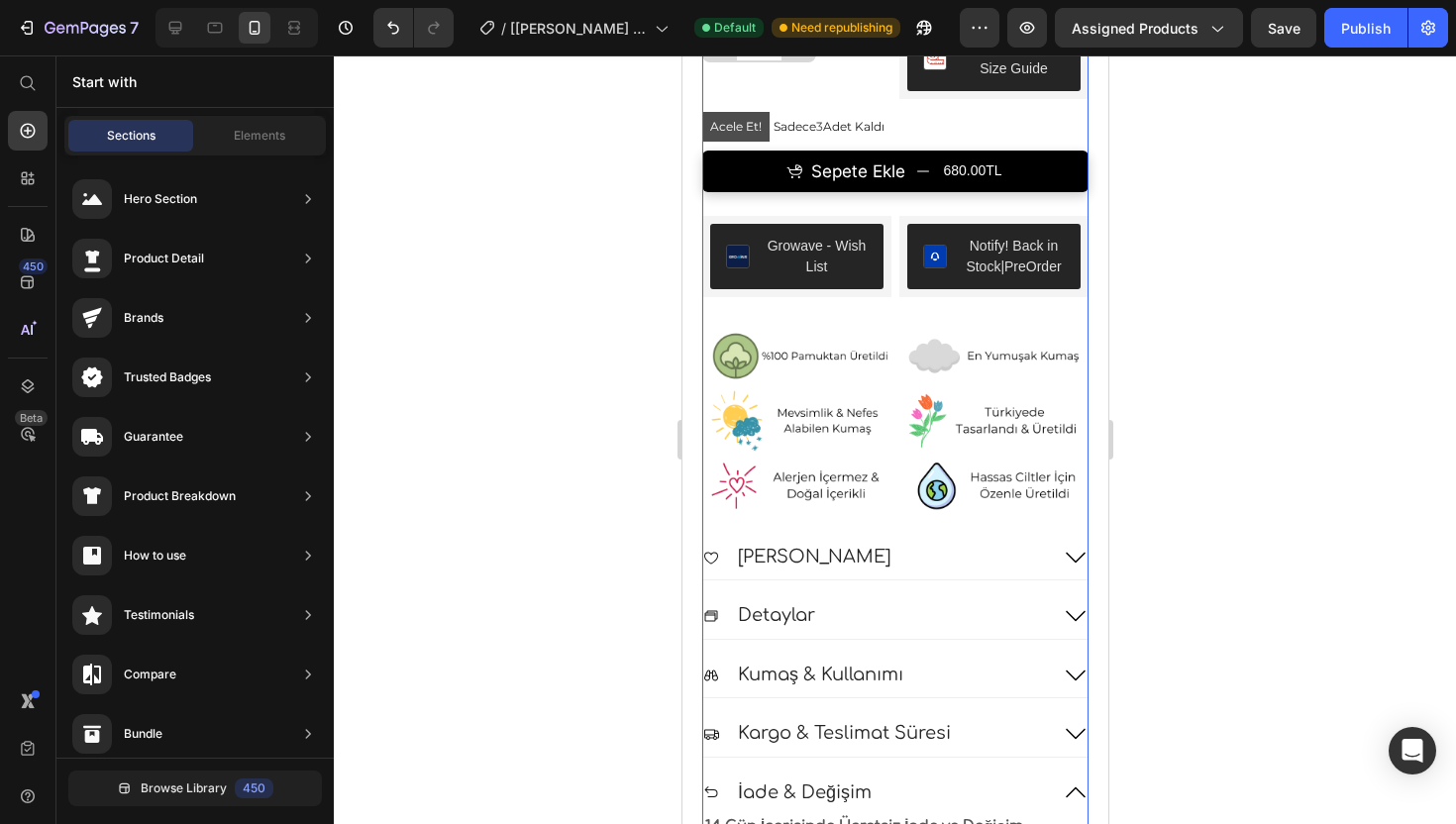 scroll, scrollTop: 1185, scrollLeft: 0, axis: vertical 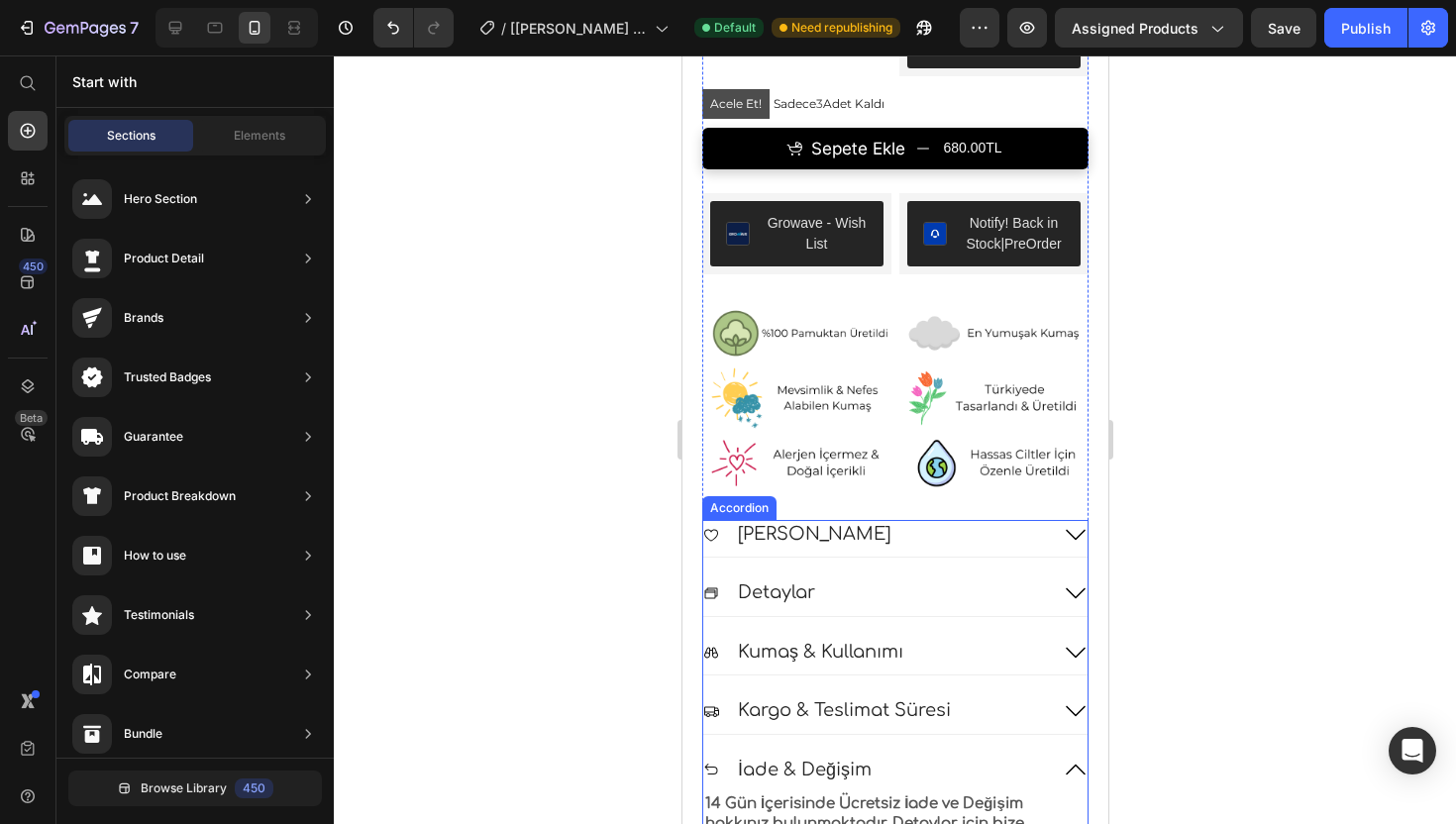 click on "[PERSON_NAME]" at bounding box center (875, 534) 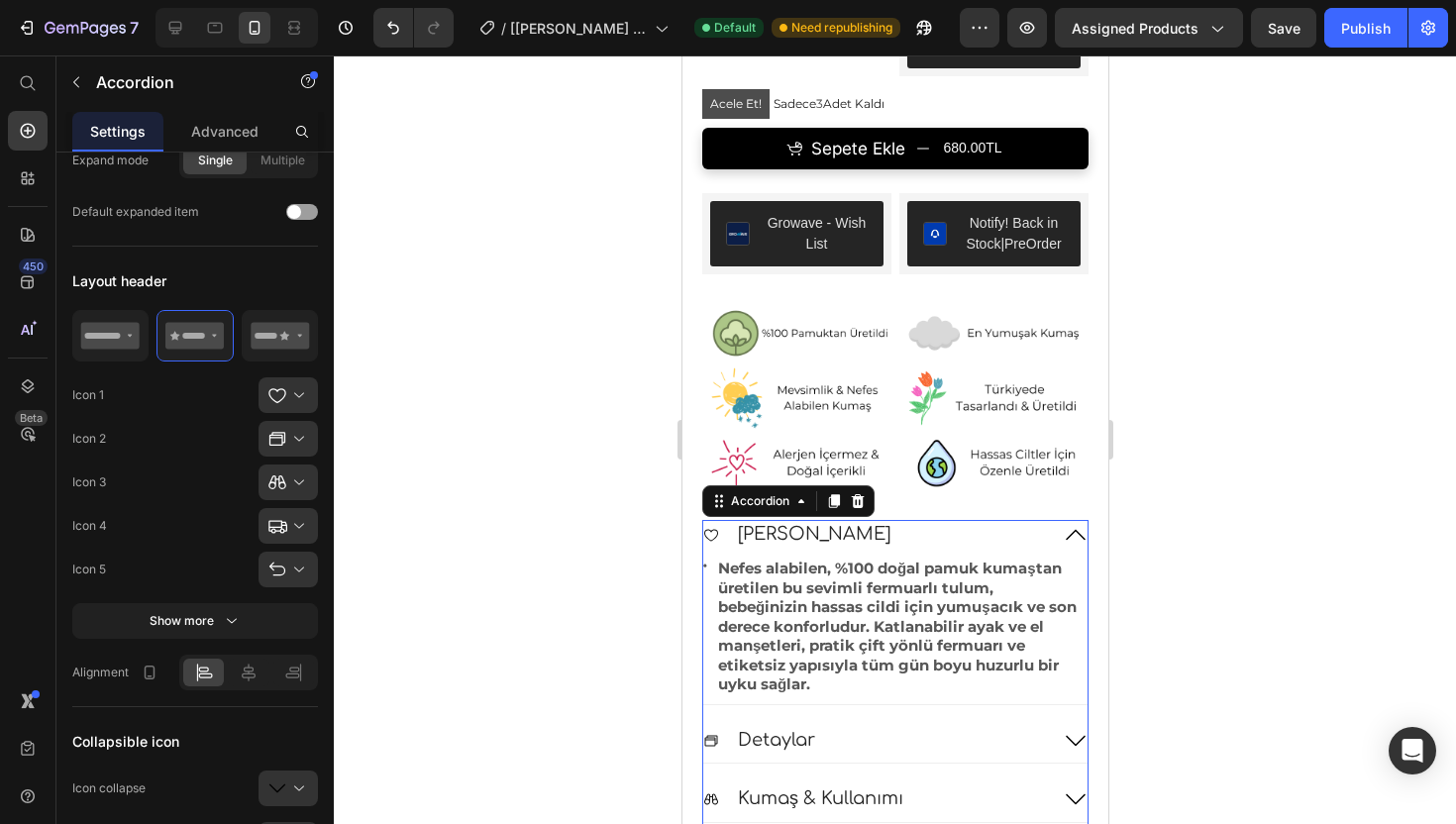 scroll, scrollTop: 0, scrollLeft: 0, axis: both 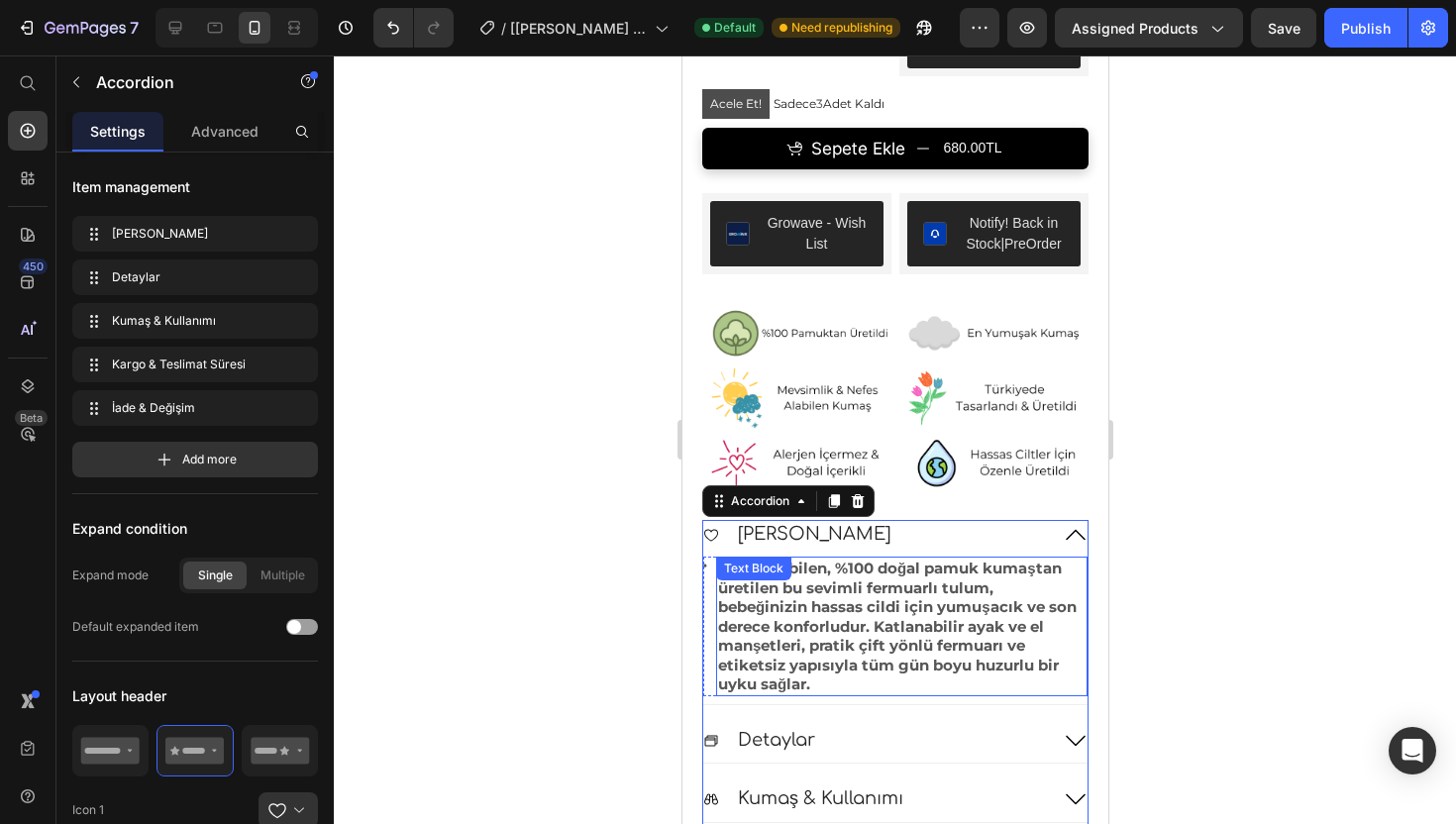 click on "Nefes alabilen, %100 doğal pamuk kumaştan üretilen bu sevimli fermuarlı tulum, bebeğinizin hassas cildi için yumuşacık ve son derece konforludur. Katlanabilir ayak ve el manşetleri, pratik çift yönlü fermuarı ve etiketsiz yapısıyla tüm gün boyu huzurlu bir uyku sağlar." at bounding box center (900, 626) 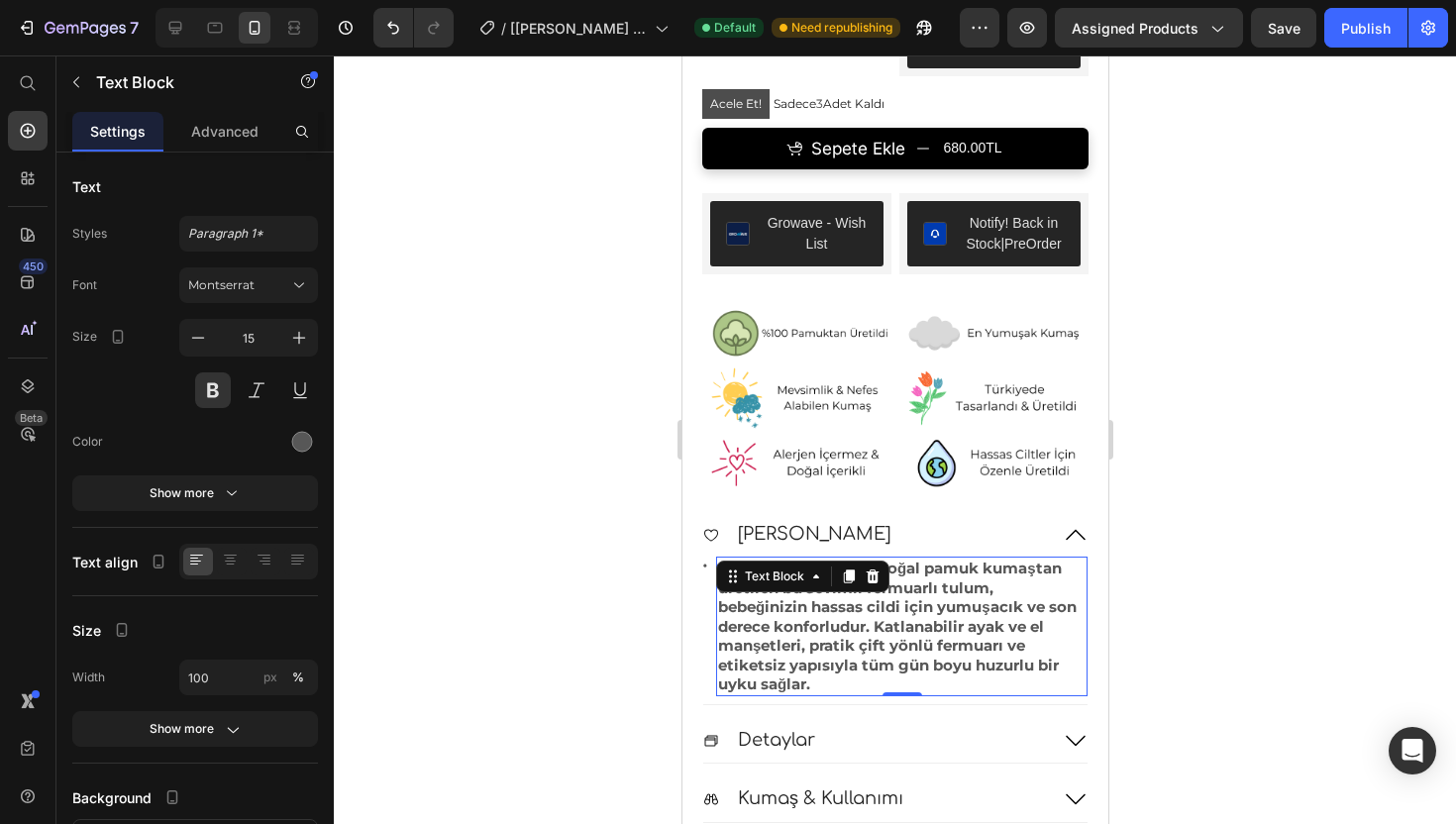 click on "Nefes alabilen, %100 doğal pamuk kumaştan üretilen bu sevimli fermuarlı tulum, bebeğinizin hassas cildi için yumuşacık ve son derece konforludur. Katlanabilir ayak ve el manşetleri, pratik çift yönlü fermuarı ve etiketsiz yapısıyla tüm gün boyu huzurlu bir uyku sağlar." at bounding box center [900, 626] 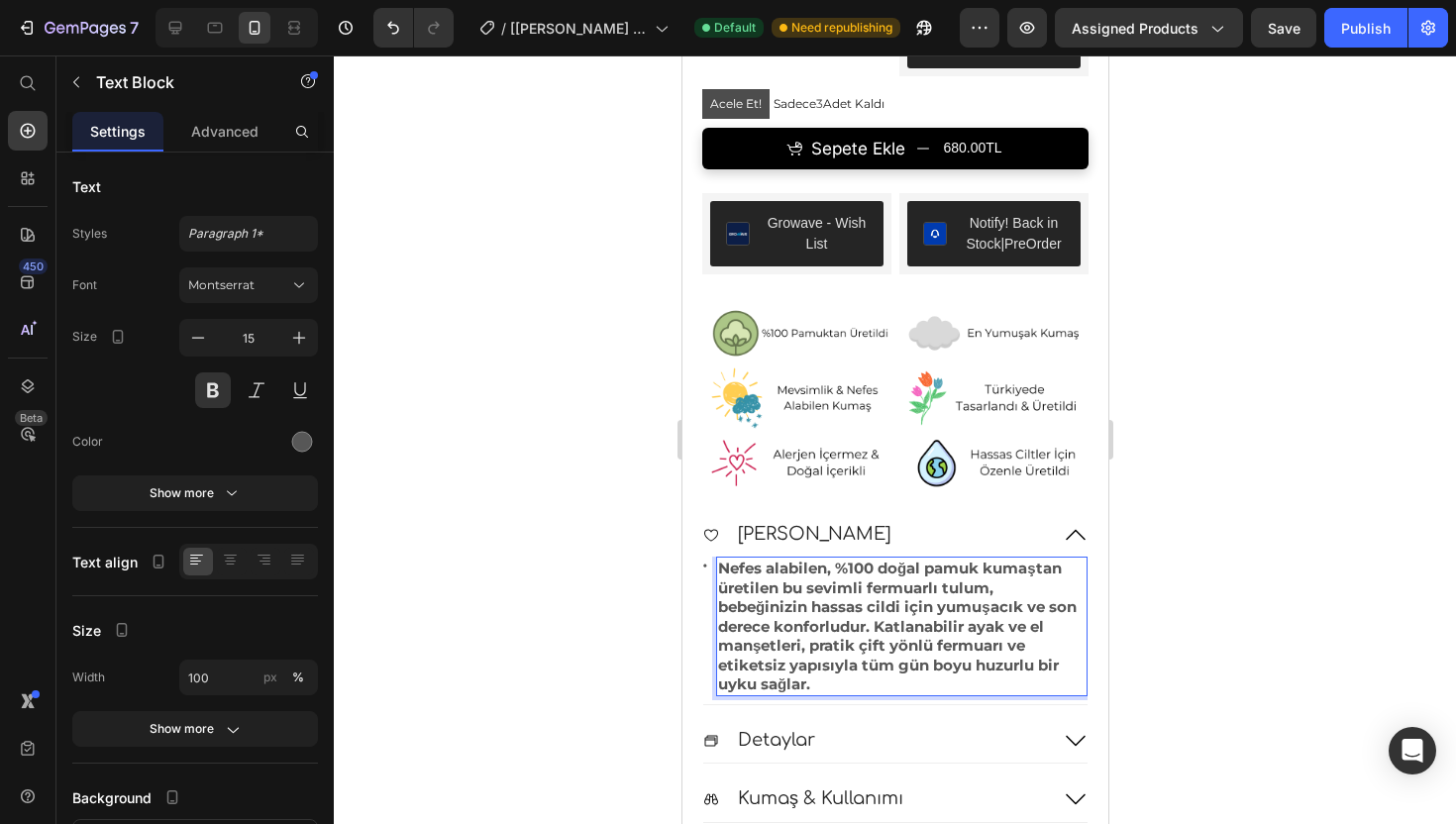 click on "Nefes alabilen, %100 doğal pamuk kumaştan üretilen bu sevimli fermuarlı tulum, bebeğinizin hassas cildi için yumuşacık ve son derece konforludur. Katlanabilir ayak ve el manşetleri, pratik çift yönlü fermuarı ve etiketsiz yapısıyla tüm gün boyu huzurlu bir uyku sağlar." at bounding box center (900, 626) 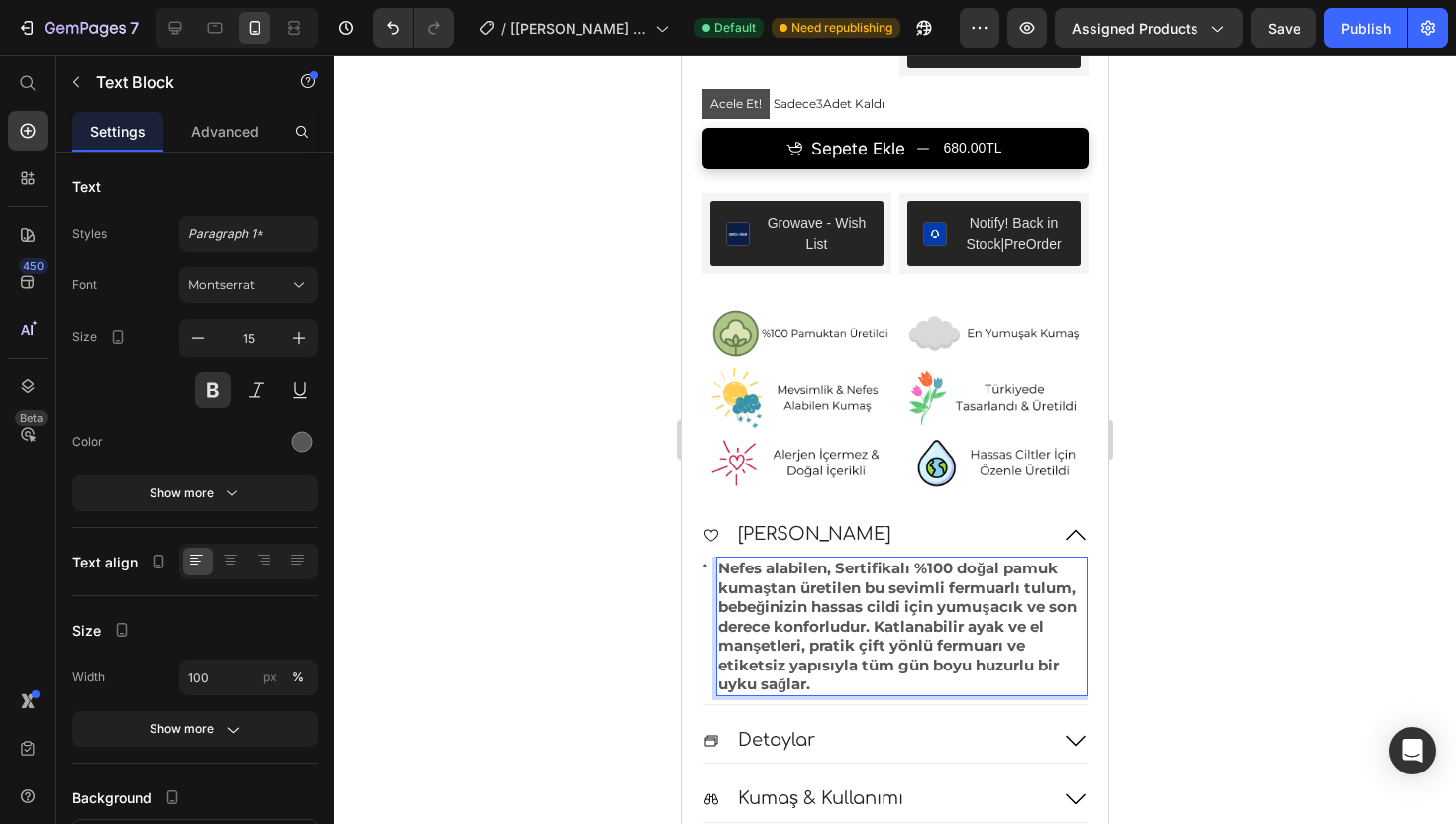 click on "Nefes alabilen, Sertifikalı %100 doğal pamuk kumaştan üretilen bu sevimli fermuarlı tulum, bebeğinizin hassas cildi için yumuşacık ve son derece konforludur. Katlanabilir ayak ve el manşetleri, pratik çift yönlü fermuarı ve etiketsiz yapısıyla tüm gün boyu huzurlu bir uyku sağlar." at bounding box center [900, 626] 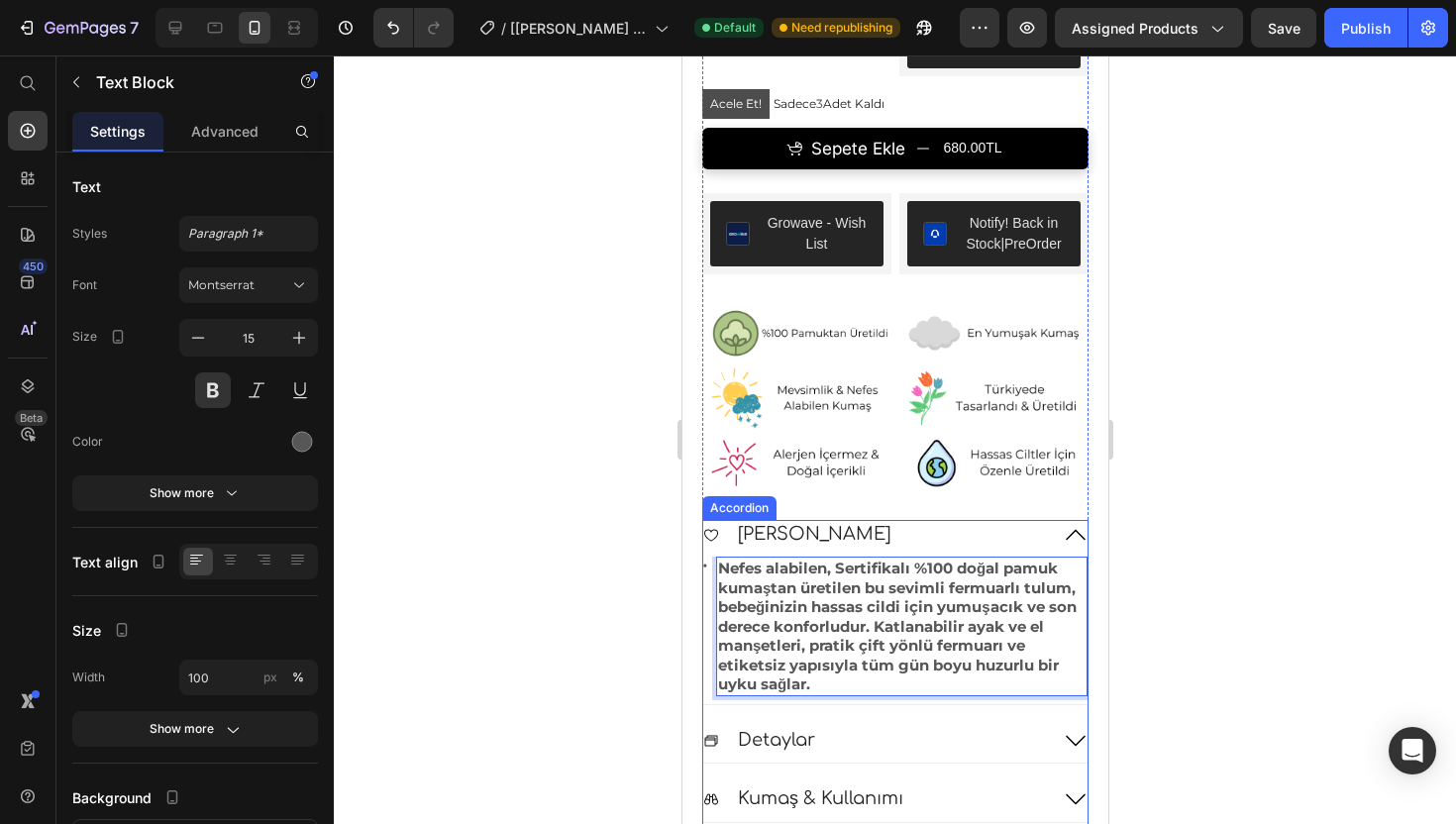 click 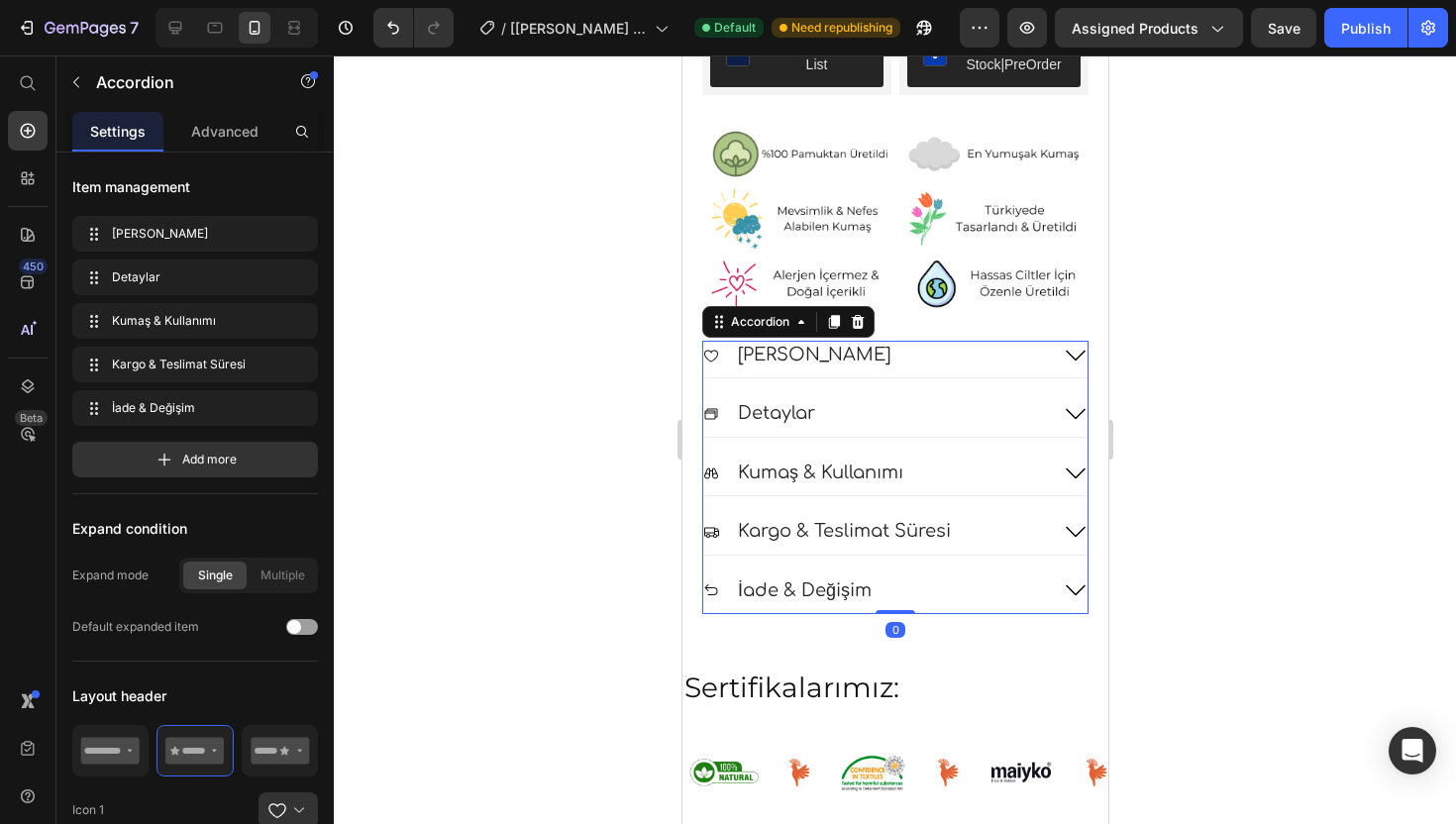 scroll, scrollTop: 1423, scrollLeft: 0, axis: vertical 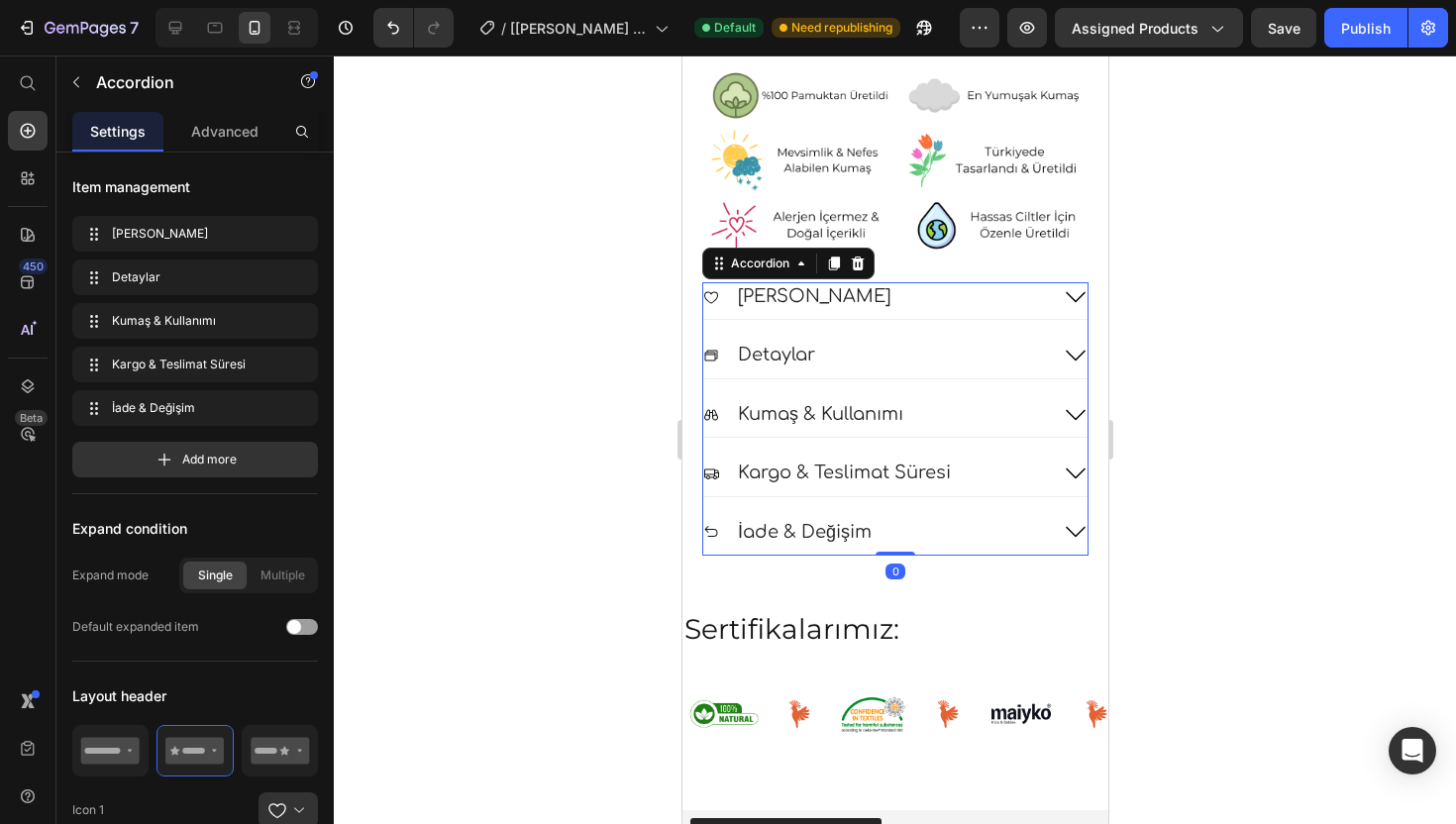 click 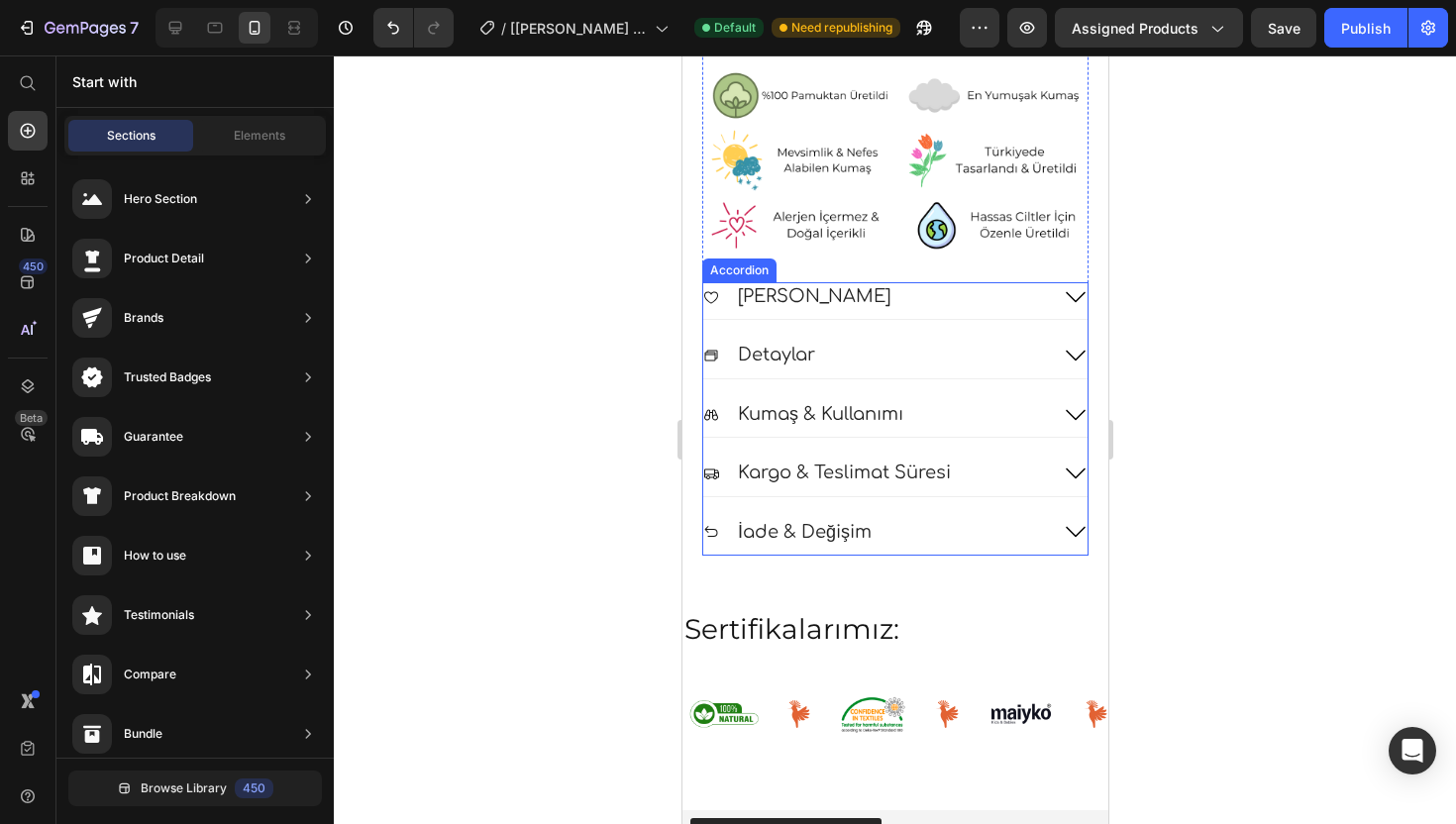 click 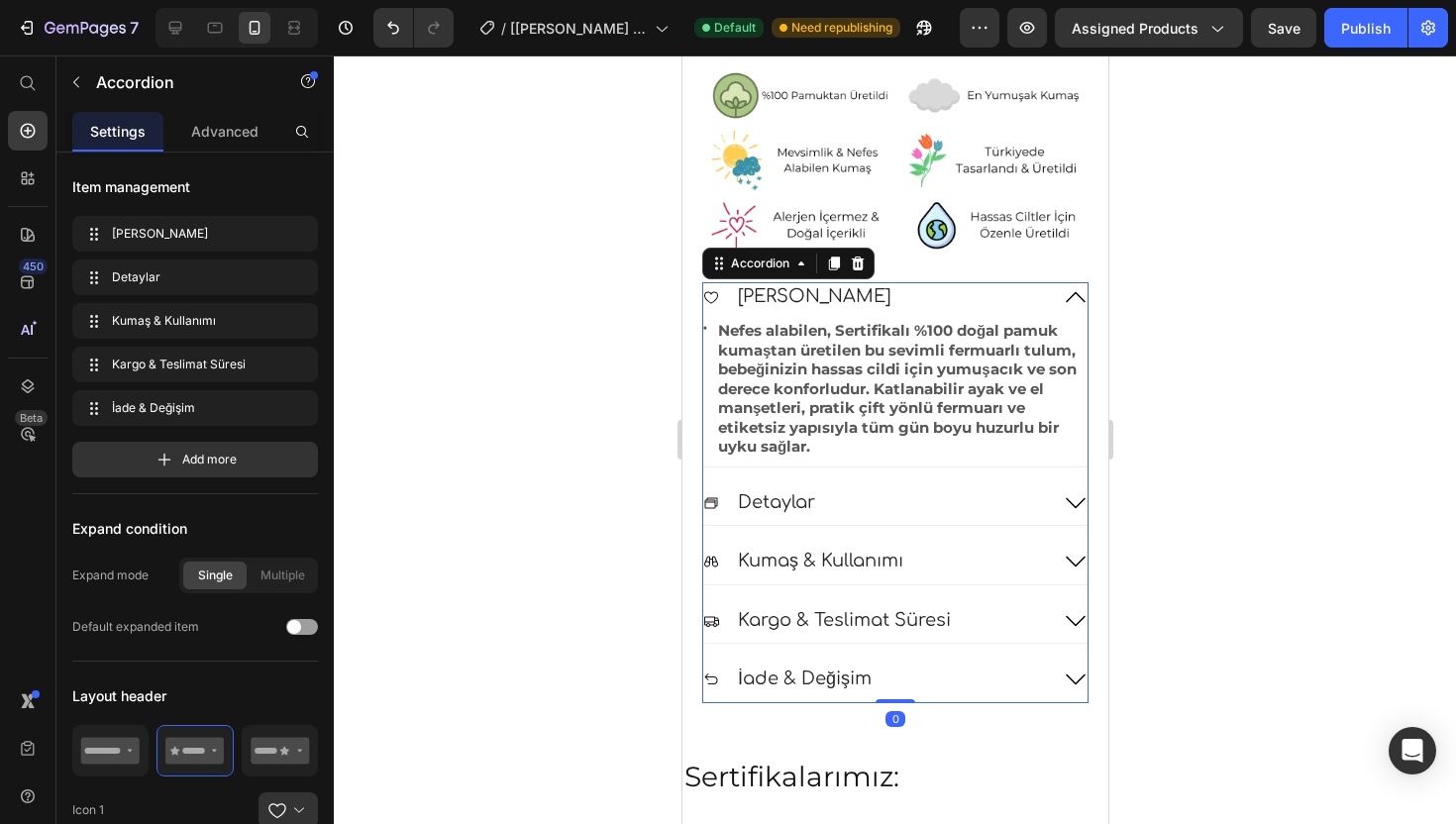 click 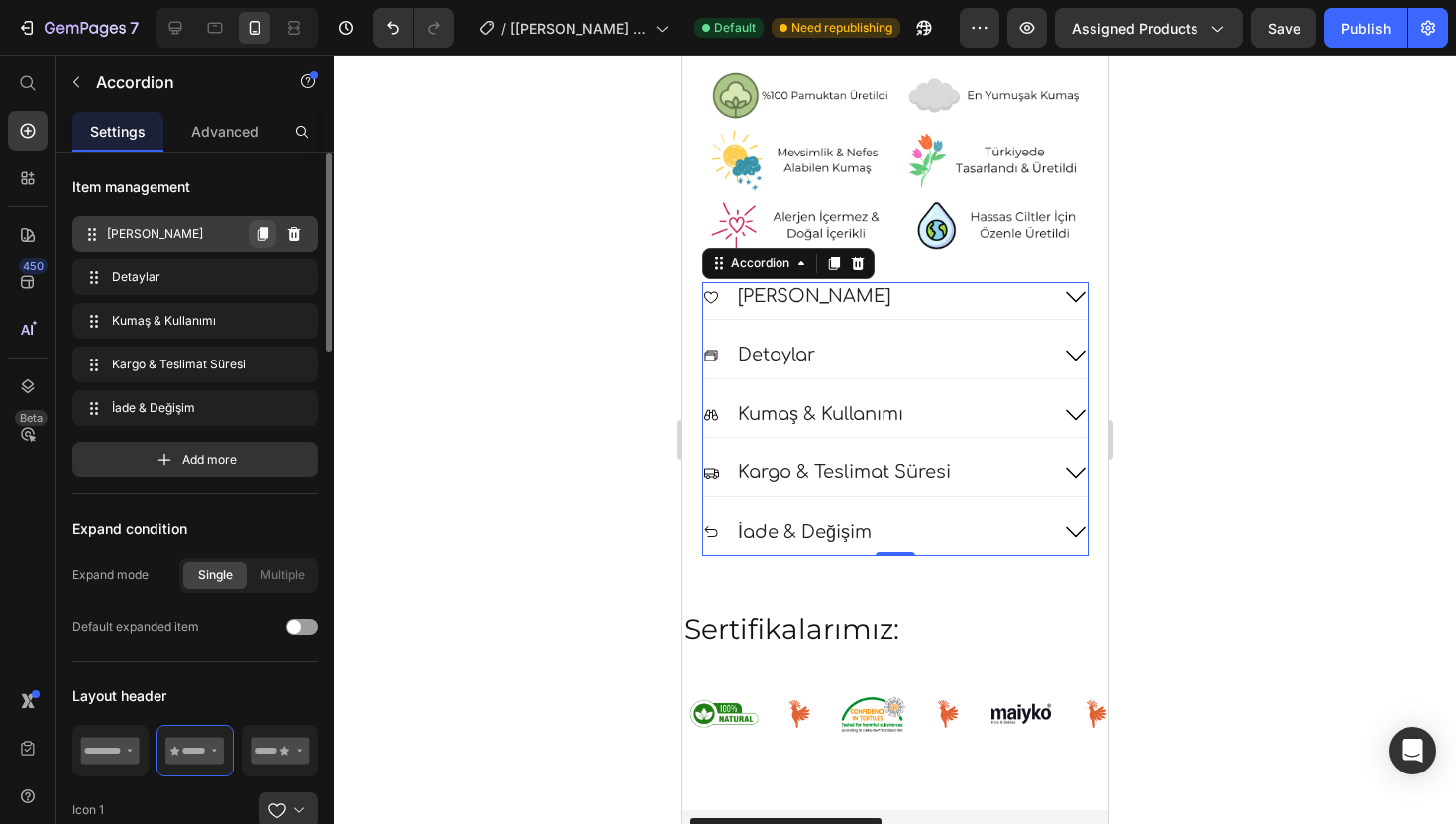 click 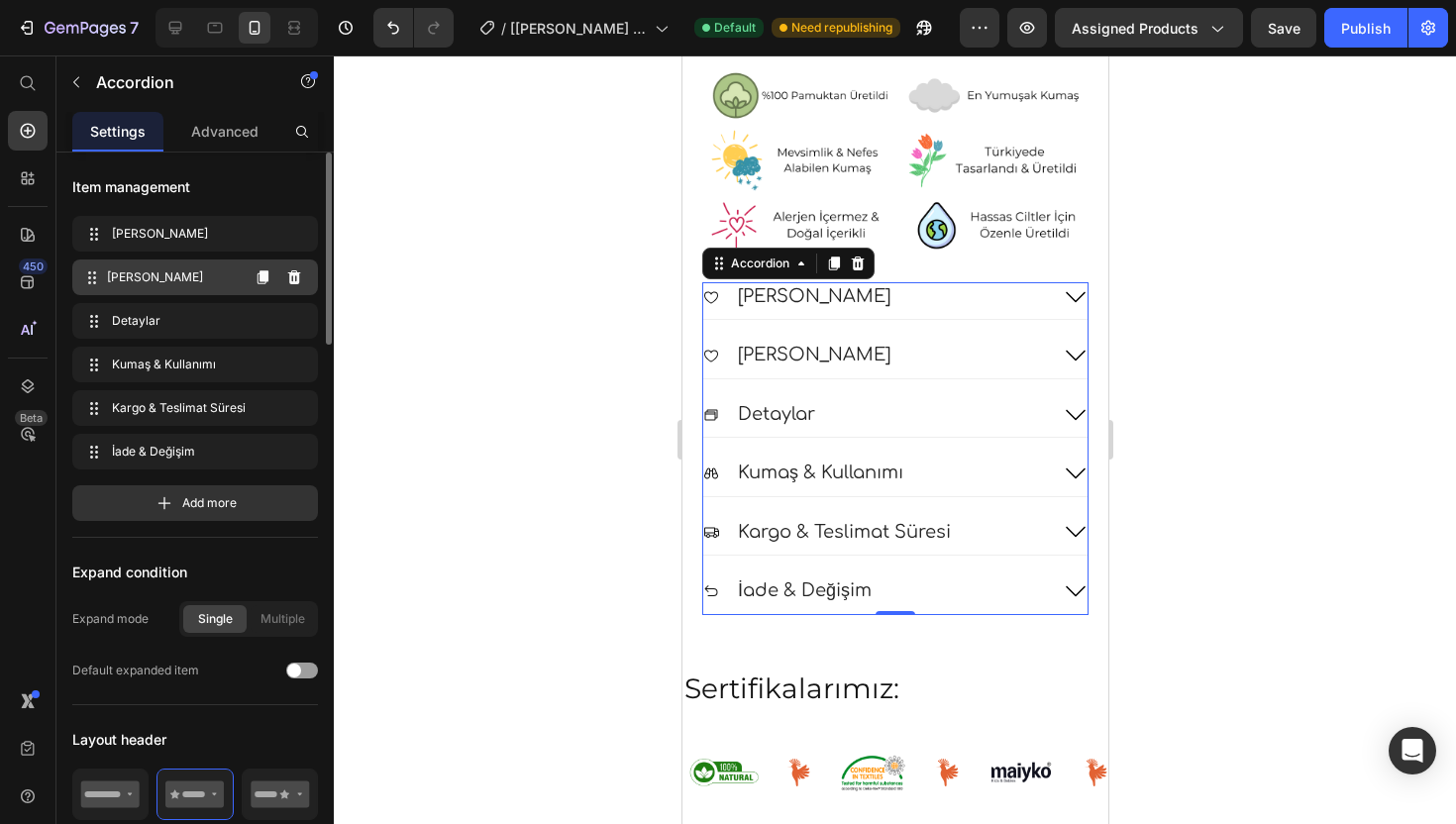 click 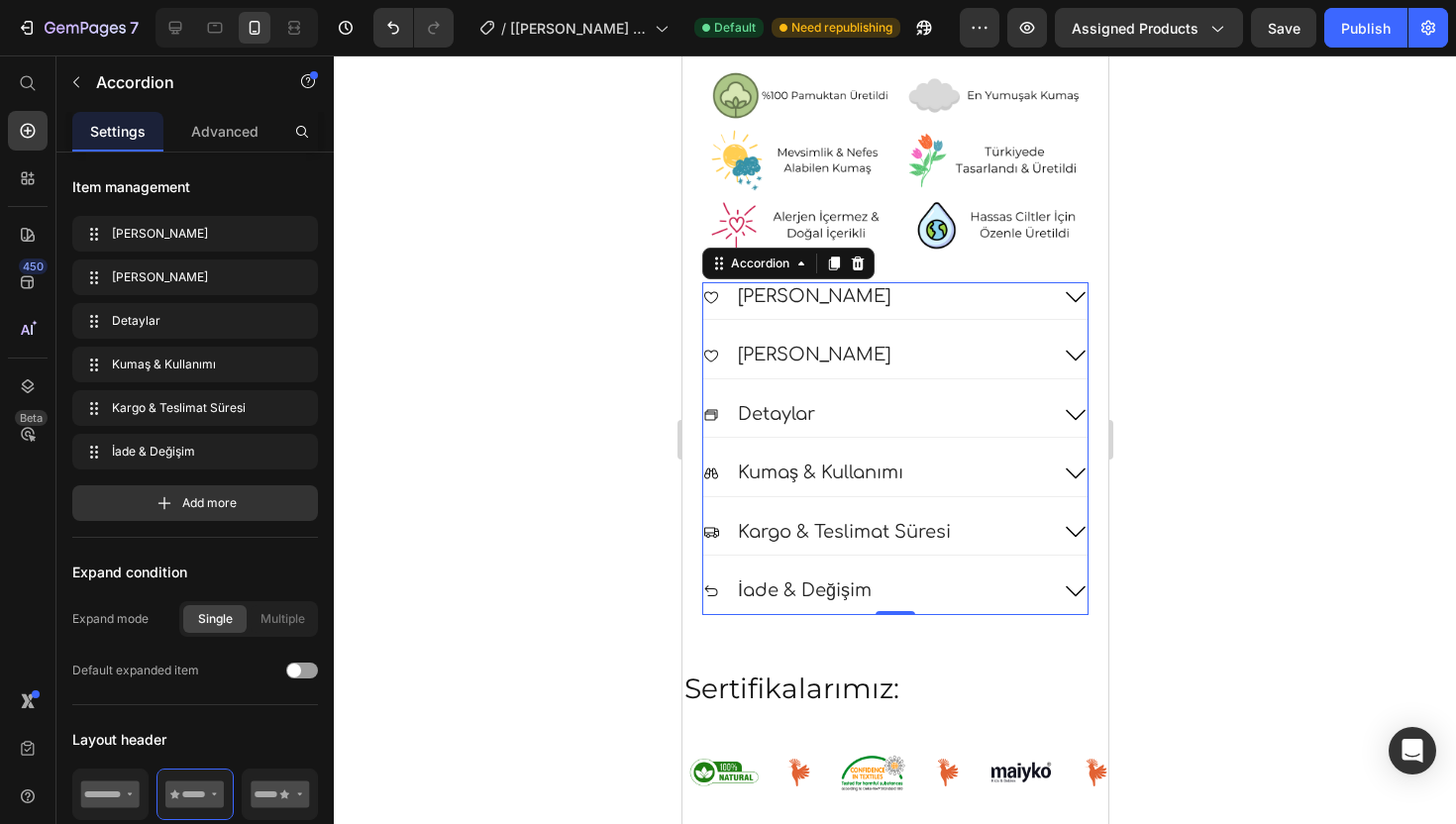 click on "[PERSON_NAME]" at bounding box center (813, 355) 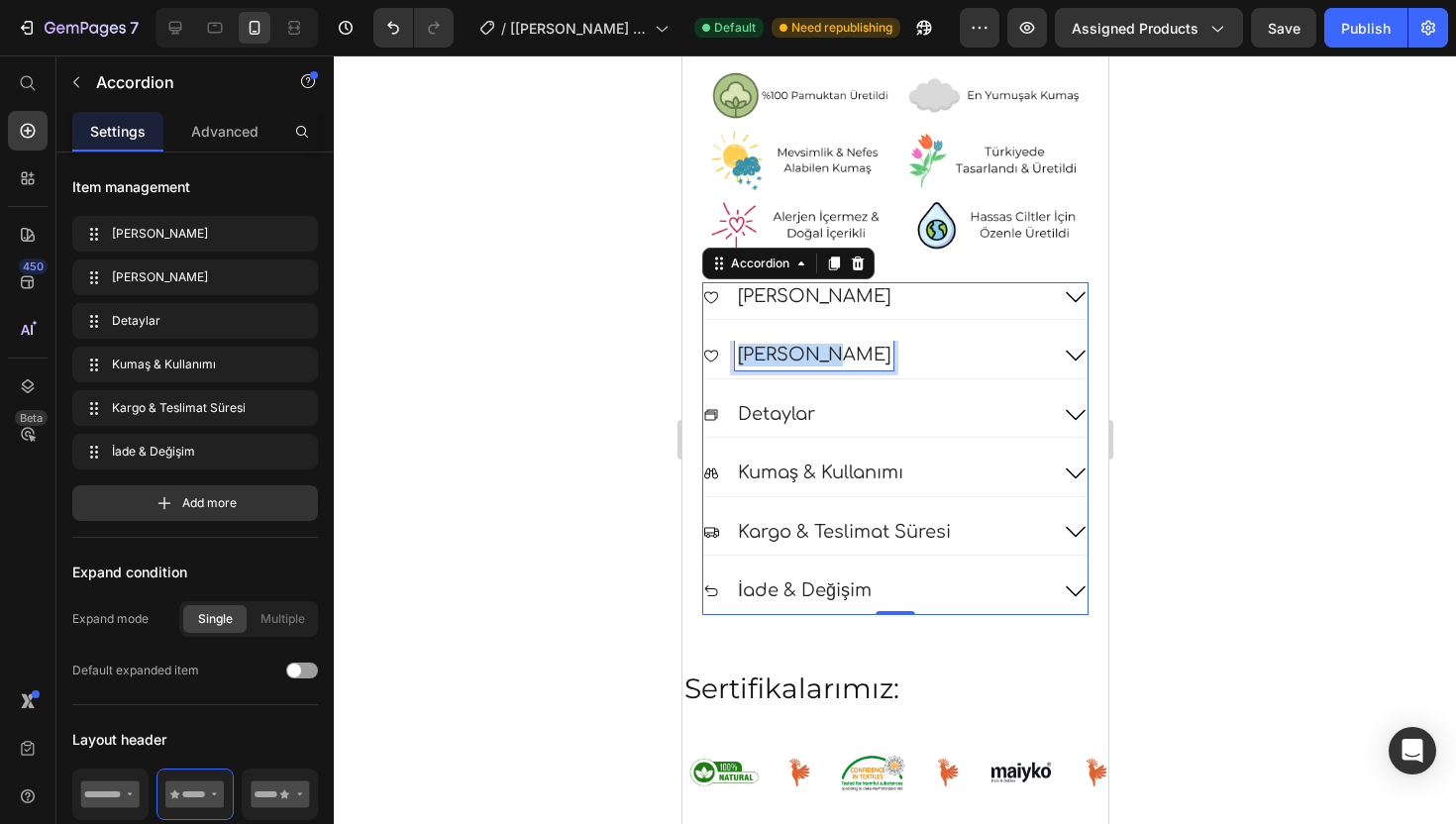 click on "[PERSON_NAME]" at bounding box center (813, 355) 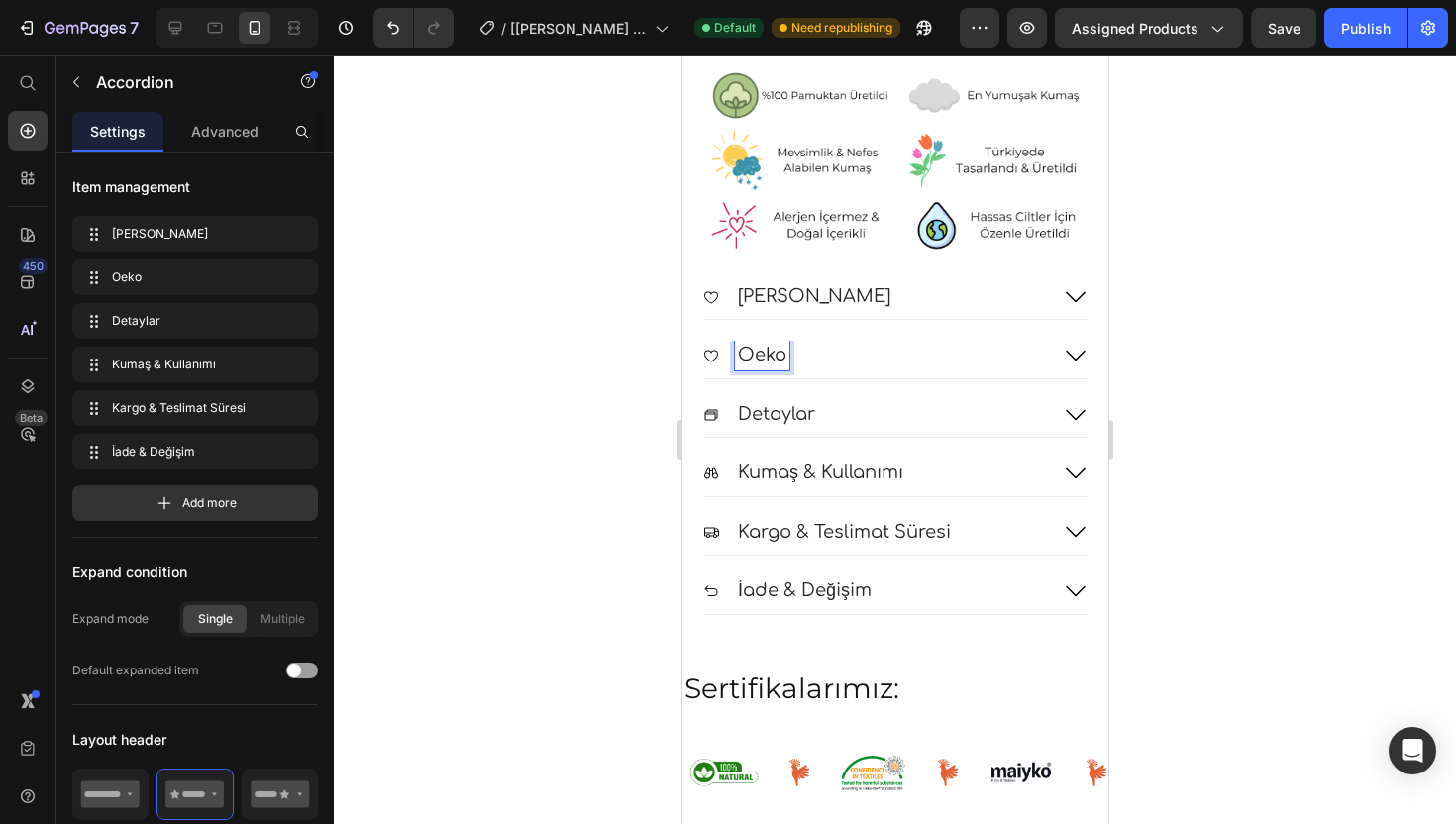 click on "Oeko" at bounding box center (761, 355) 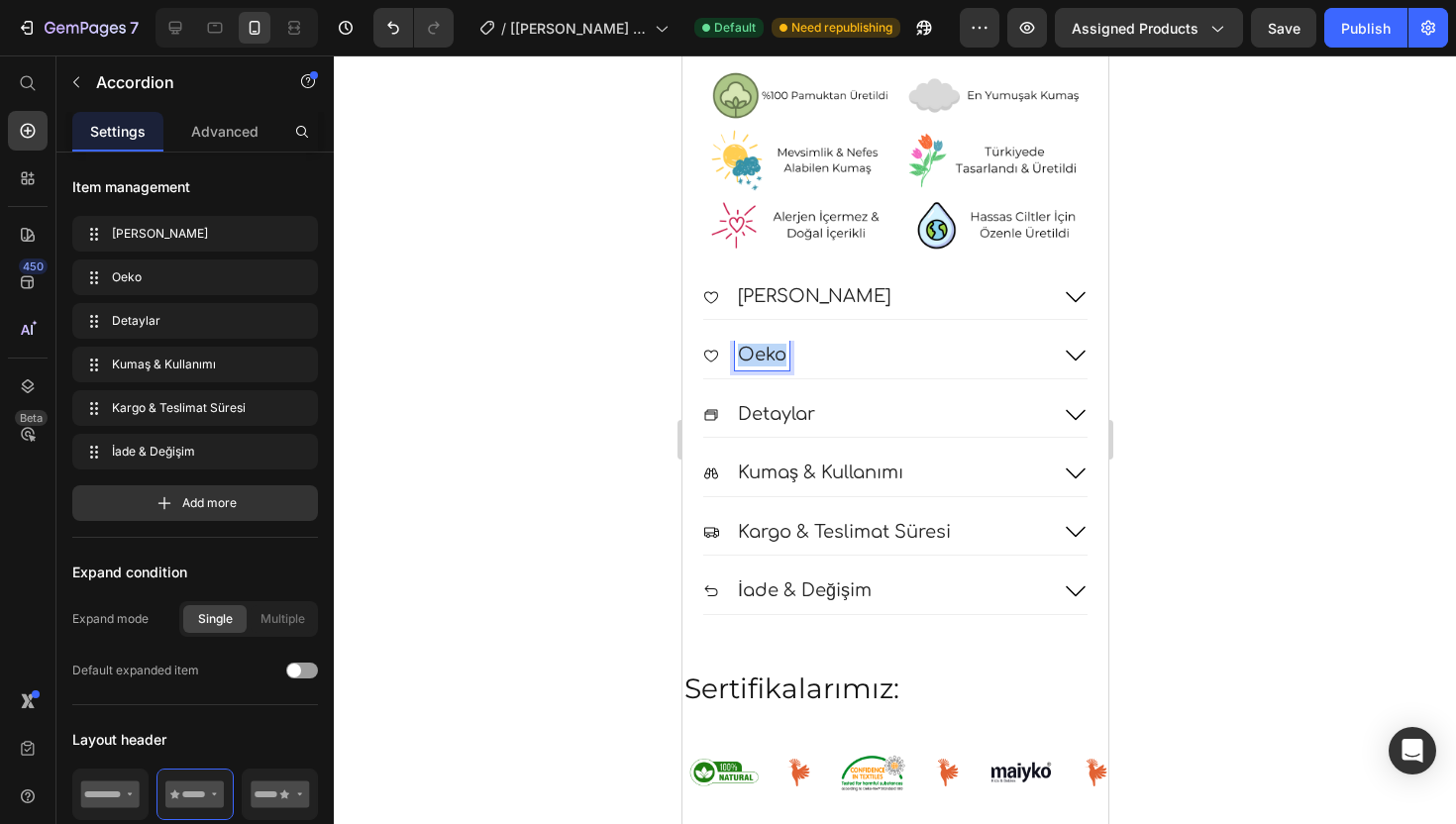 click on "Oeko" at bounding box center (761, 355) 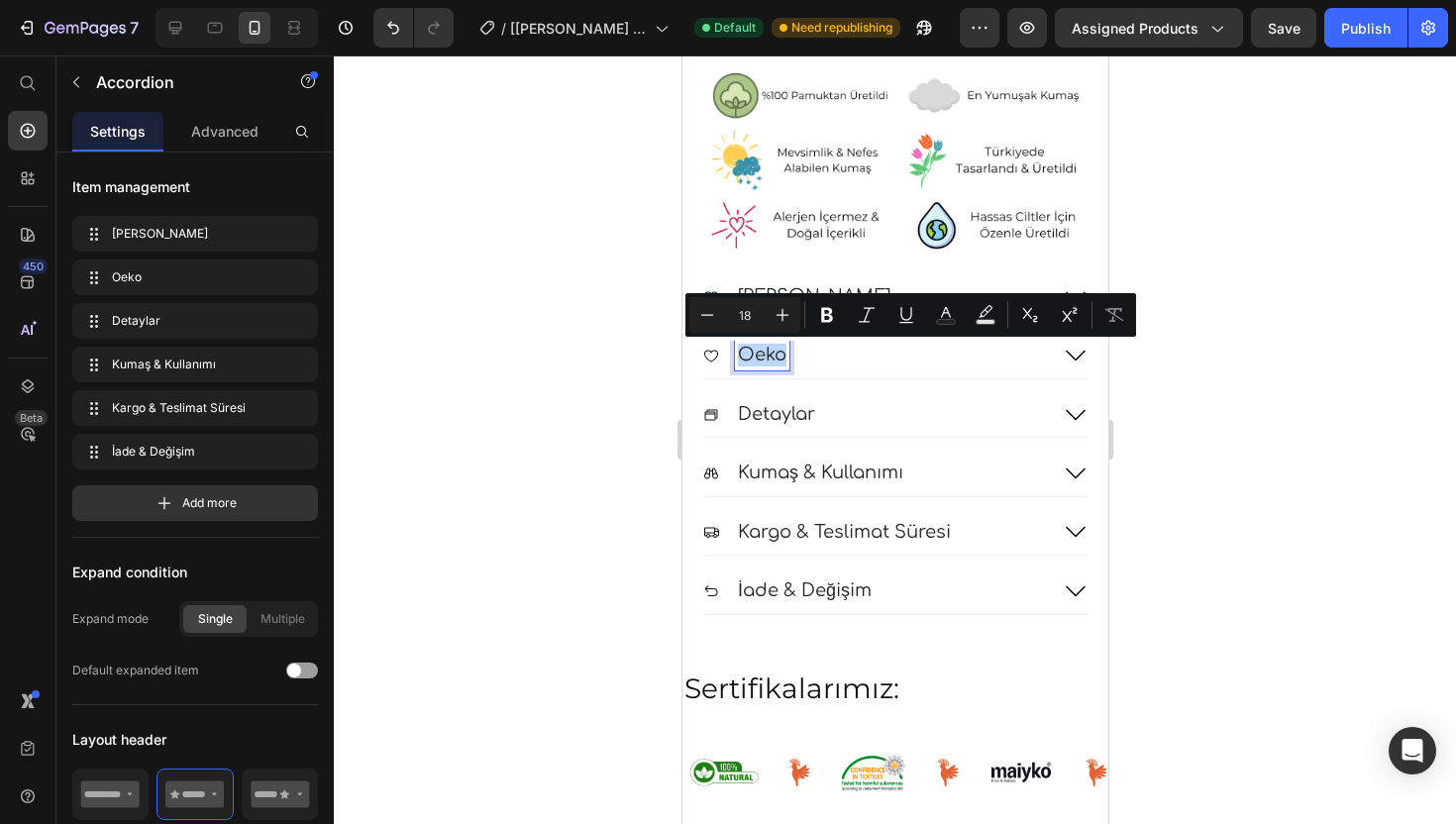 type on "20" 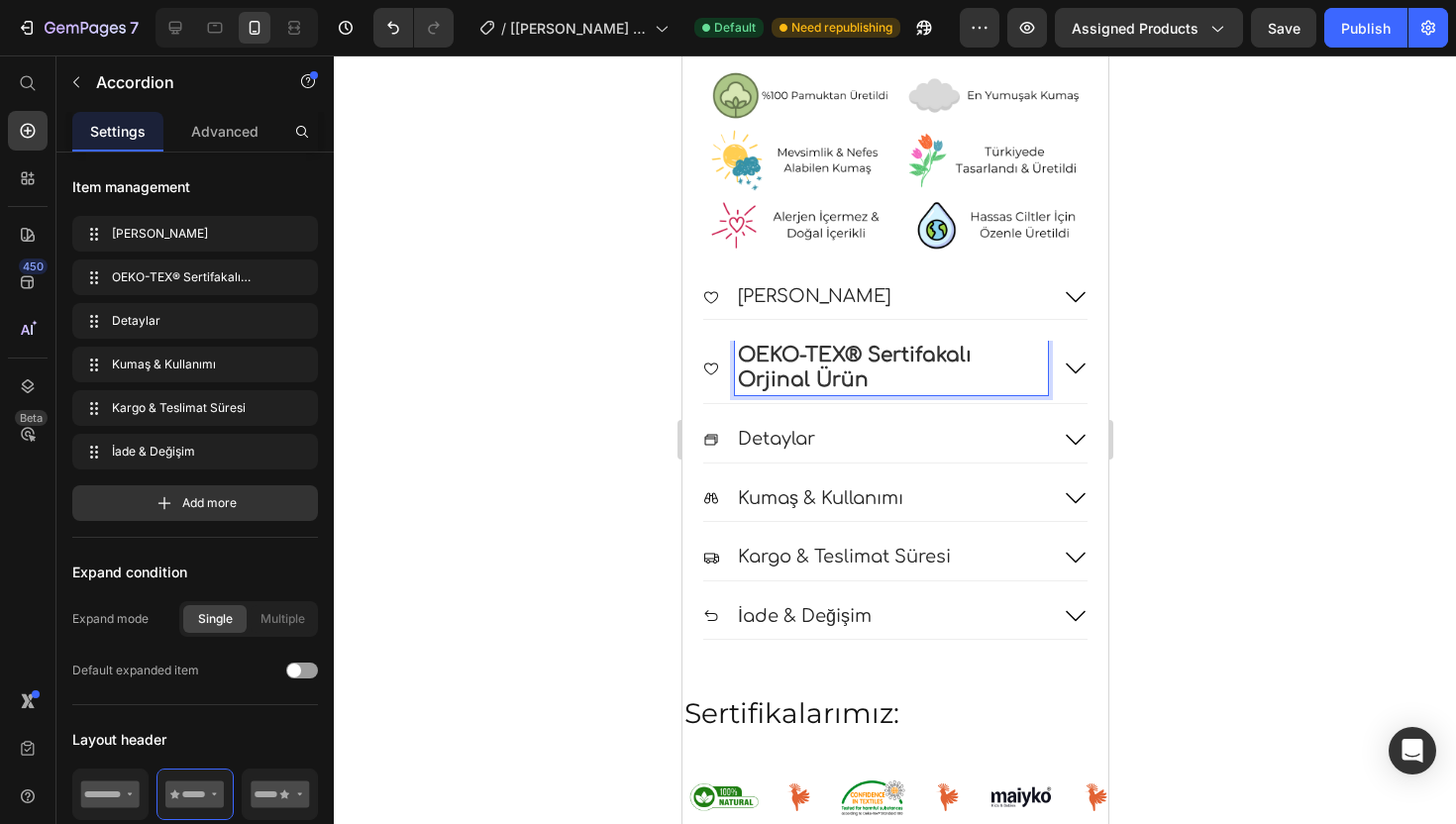 click on "OEKO-TEX® Sertifakalı Orjinal Ürün" at bounding box center (854, 366) 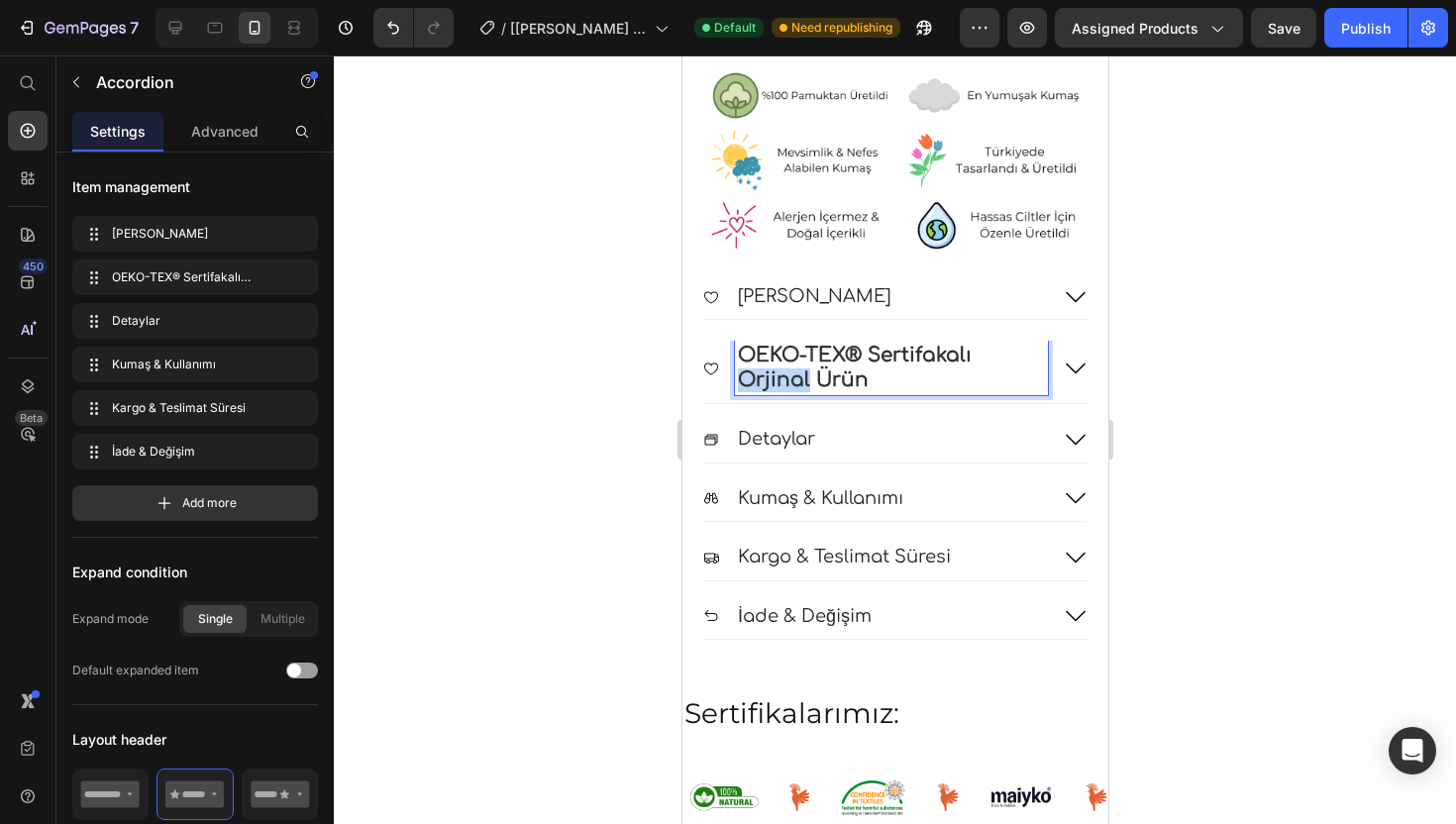 click on "OEKO-TEX® Sertifakalı Orjinal Ürün" at bounding box center (854, 366) 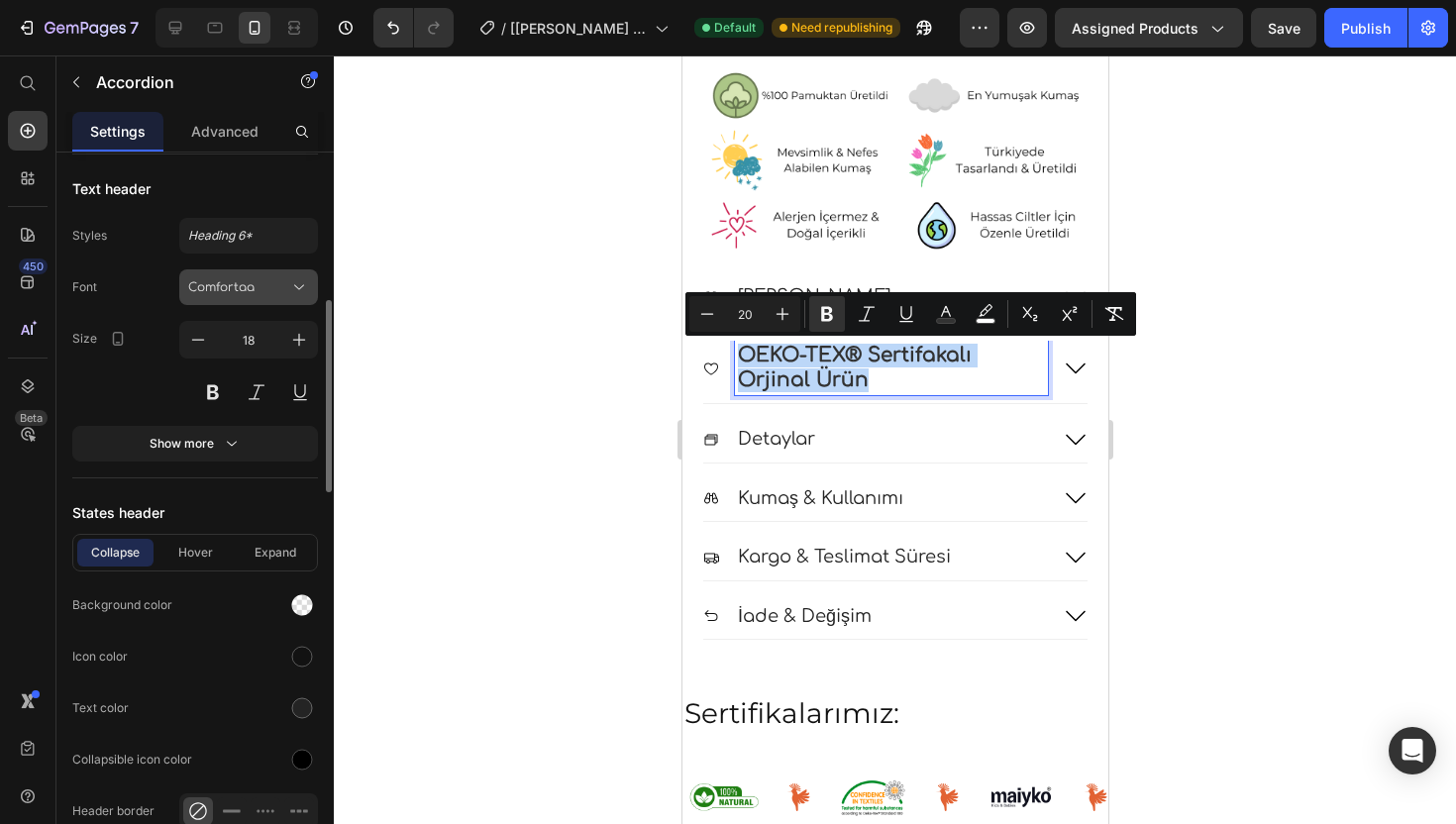 scroll, scrollTop: 1109, scrollLeft: 0, axis: vertical 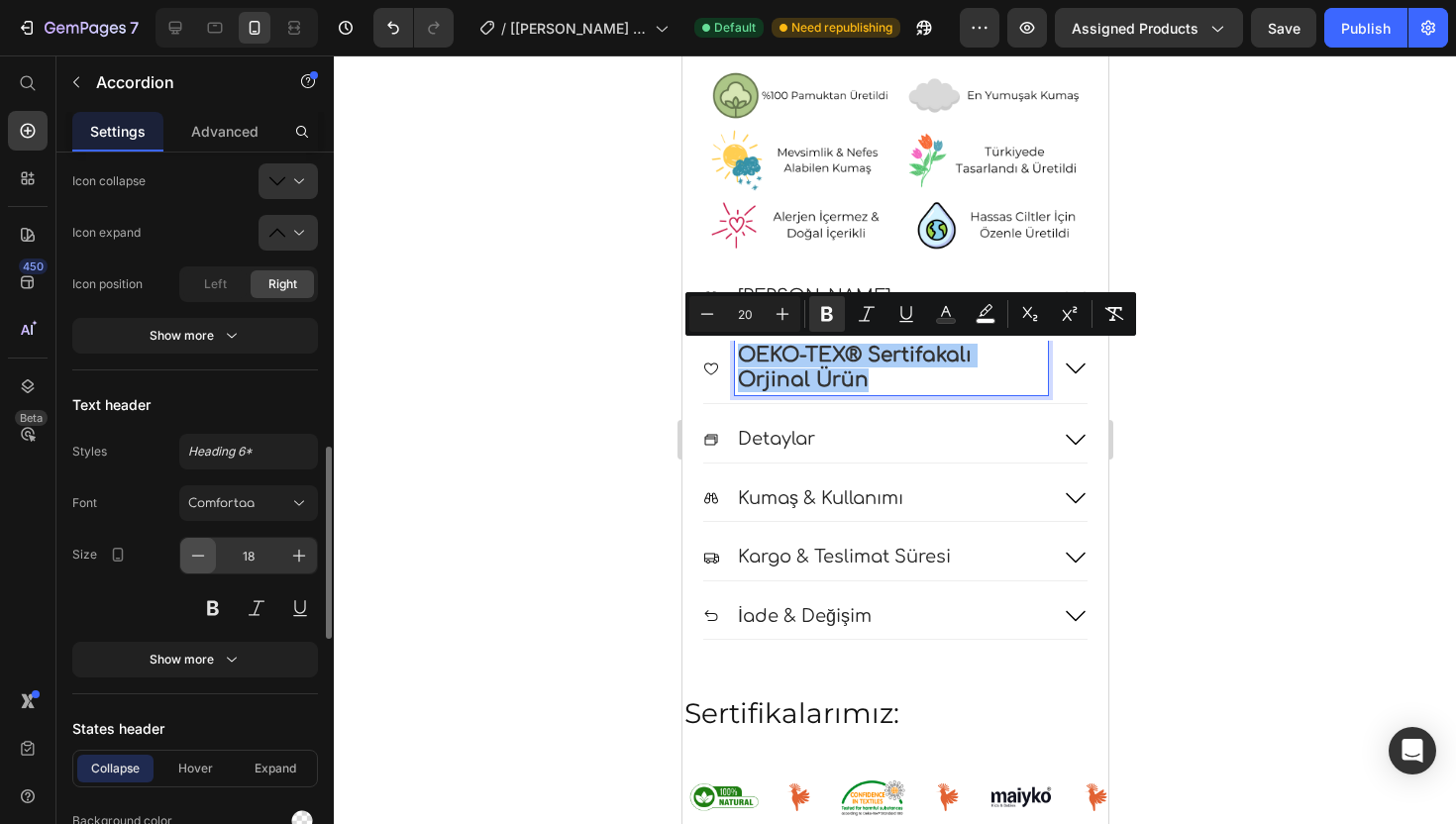 click 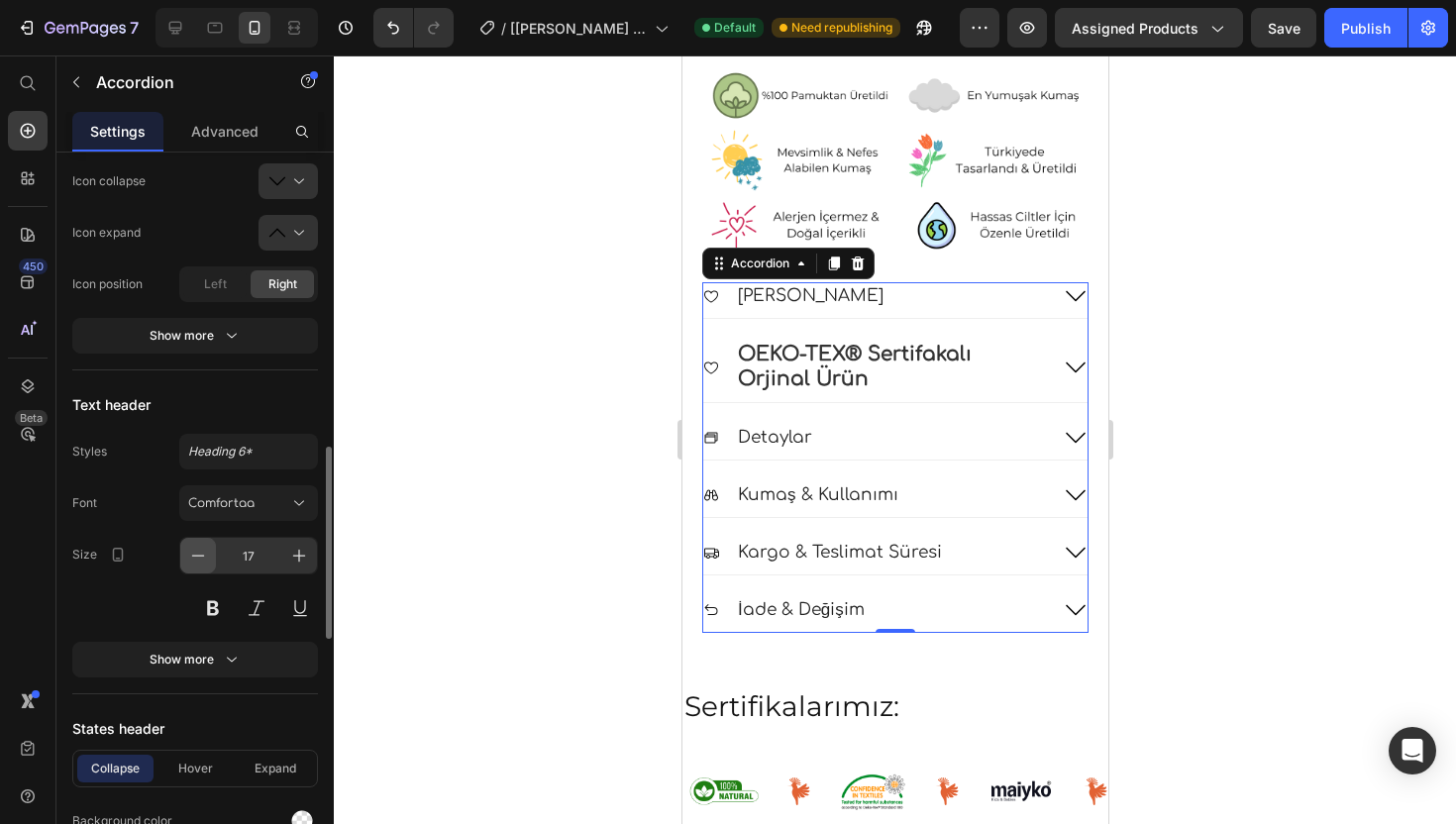 click 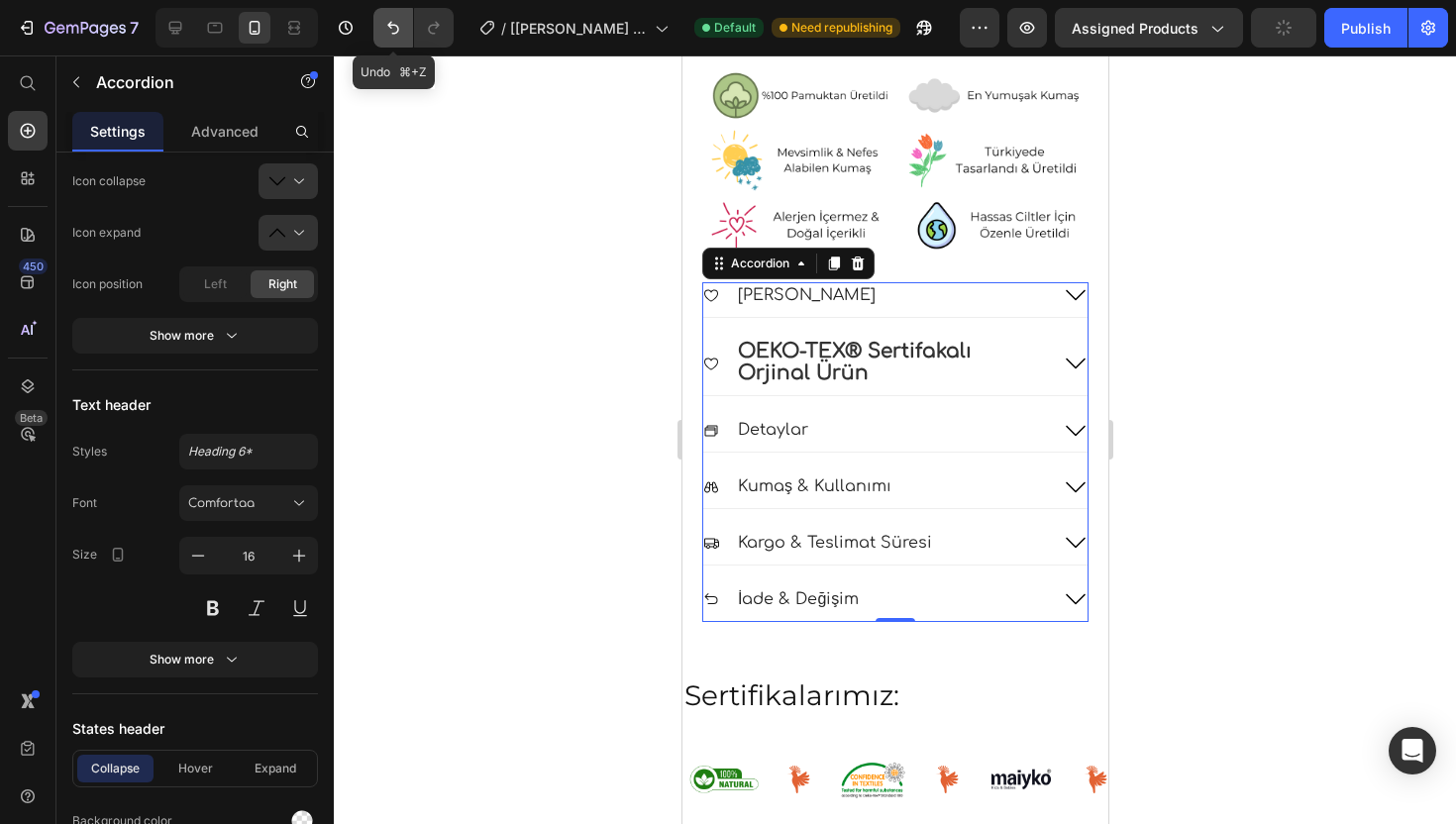 click 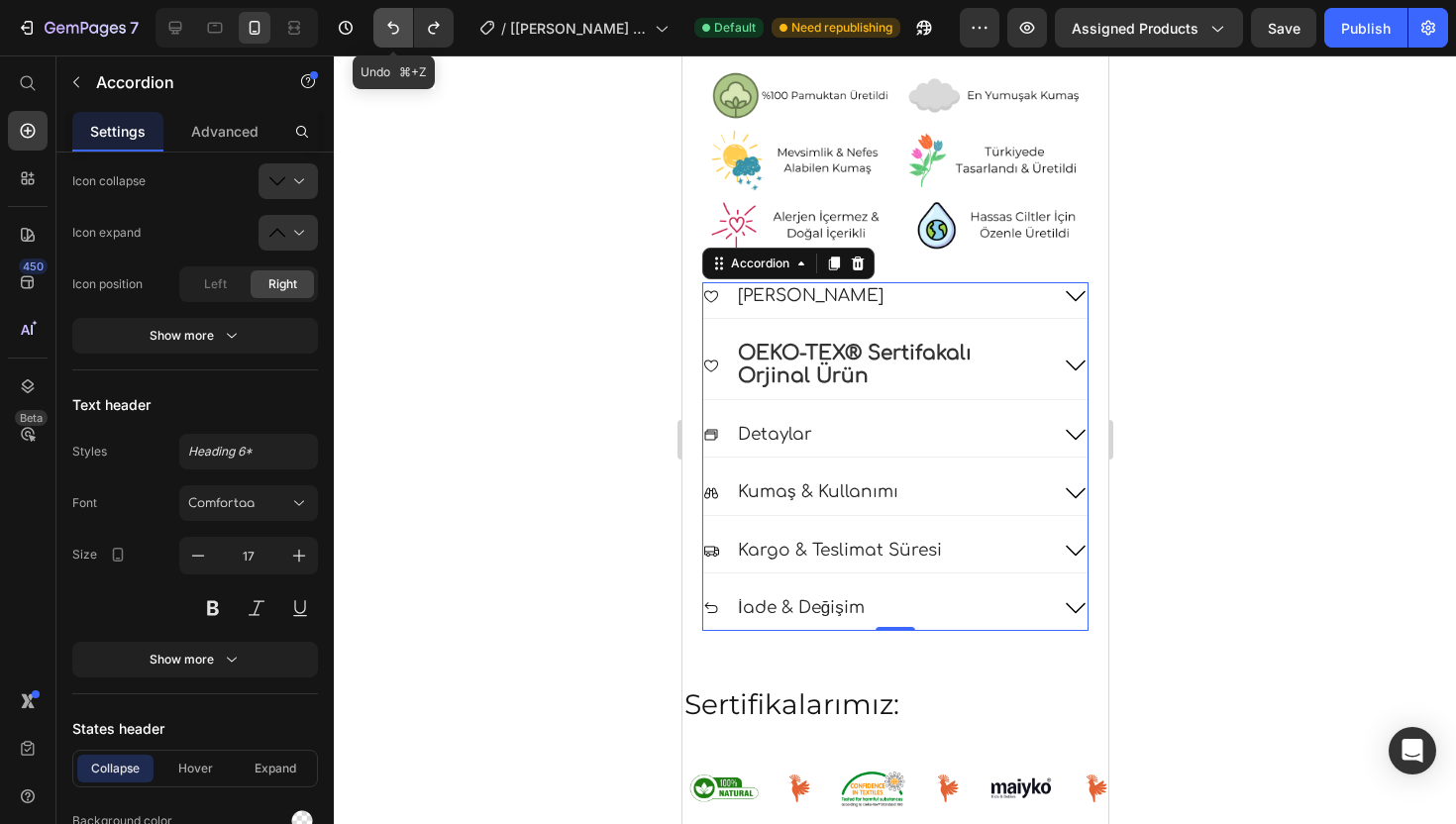 click 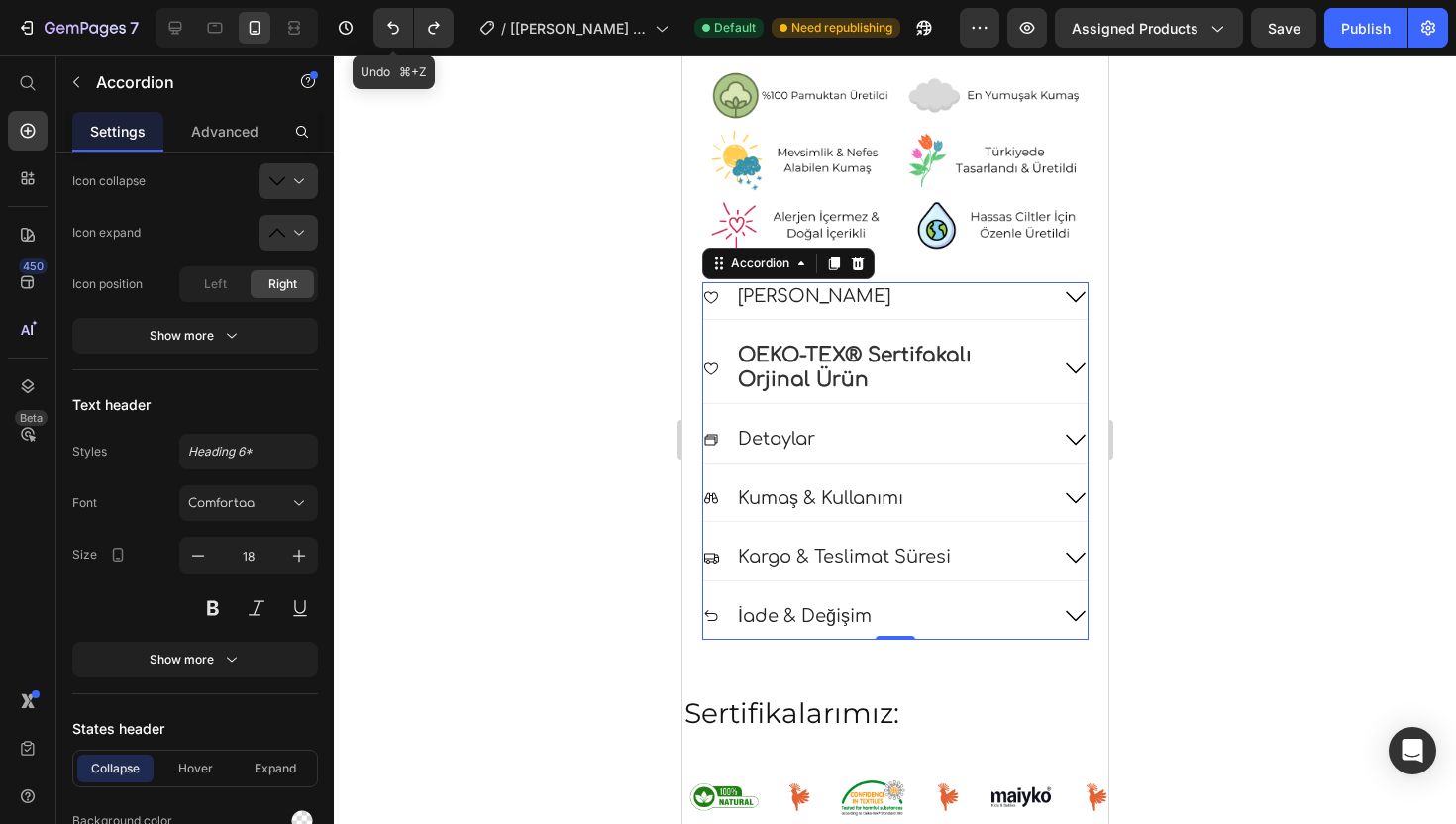 click 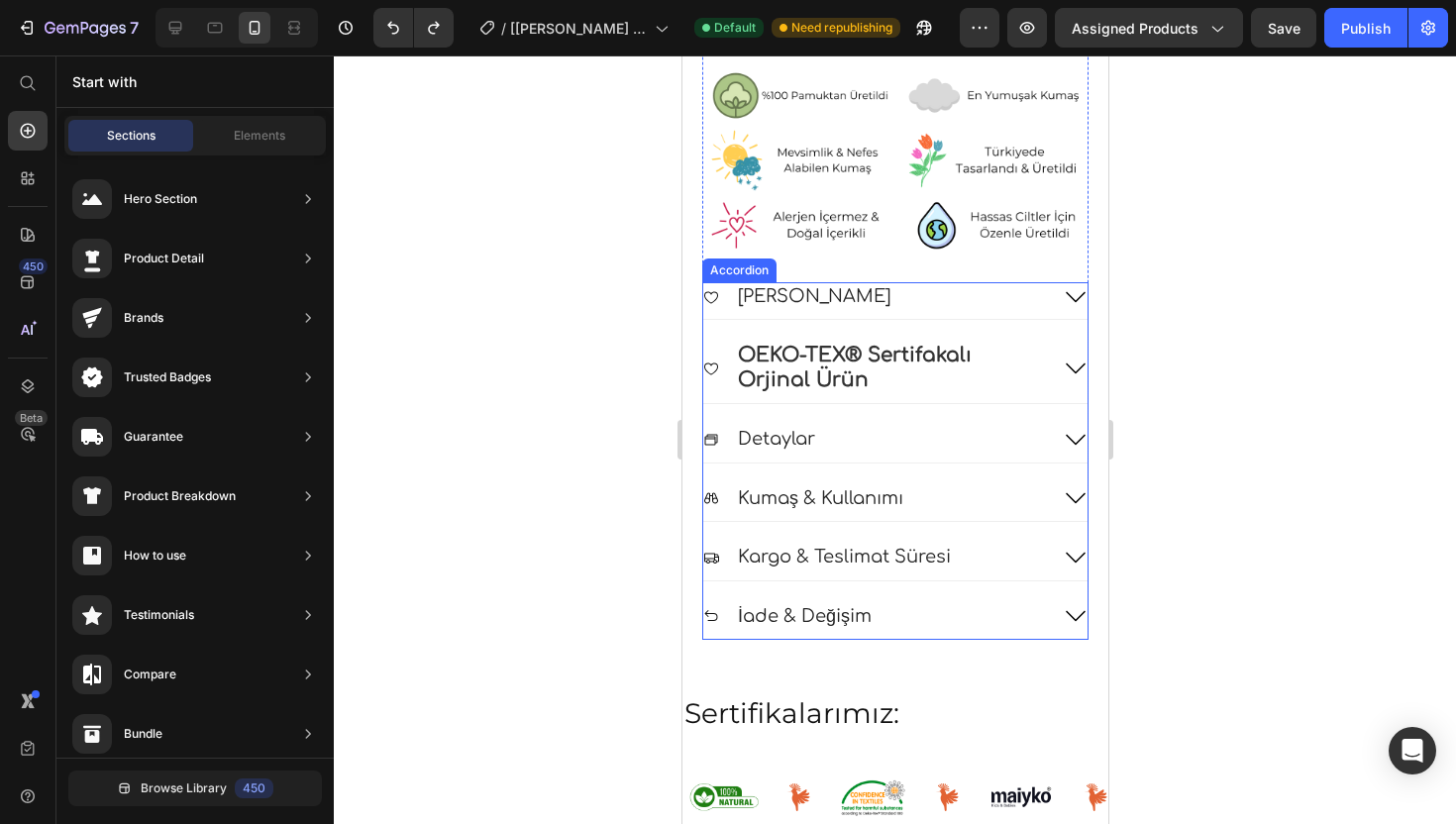 click on "OEKO-TEX® Sertifakalı Orjinal Ürün" at bounding box center (854, 366) 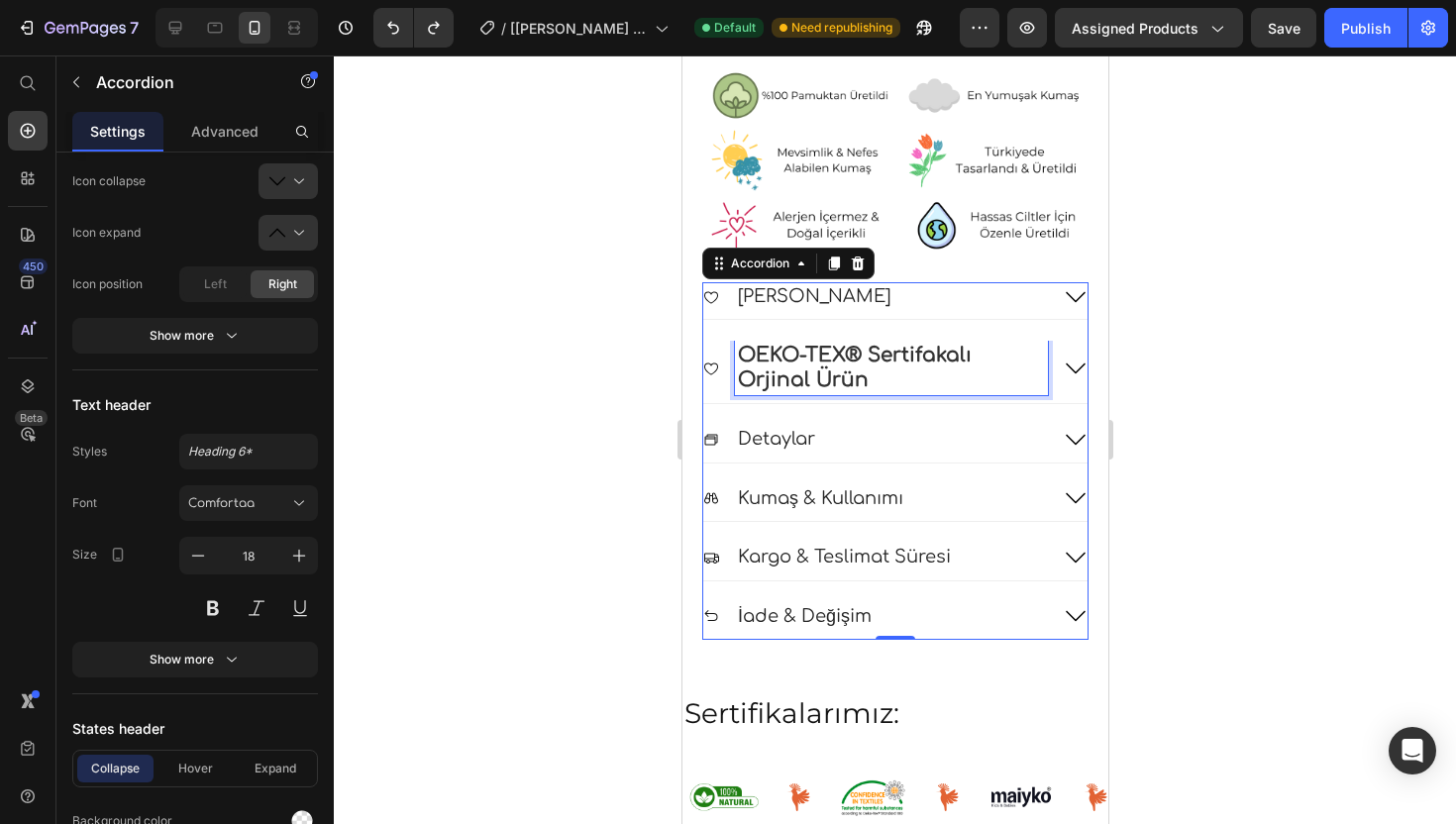 click on "OEKO-TEX® Sertifakalı Orjinal Ürün" at bounding box center (854, 366) 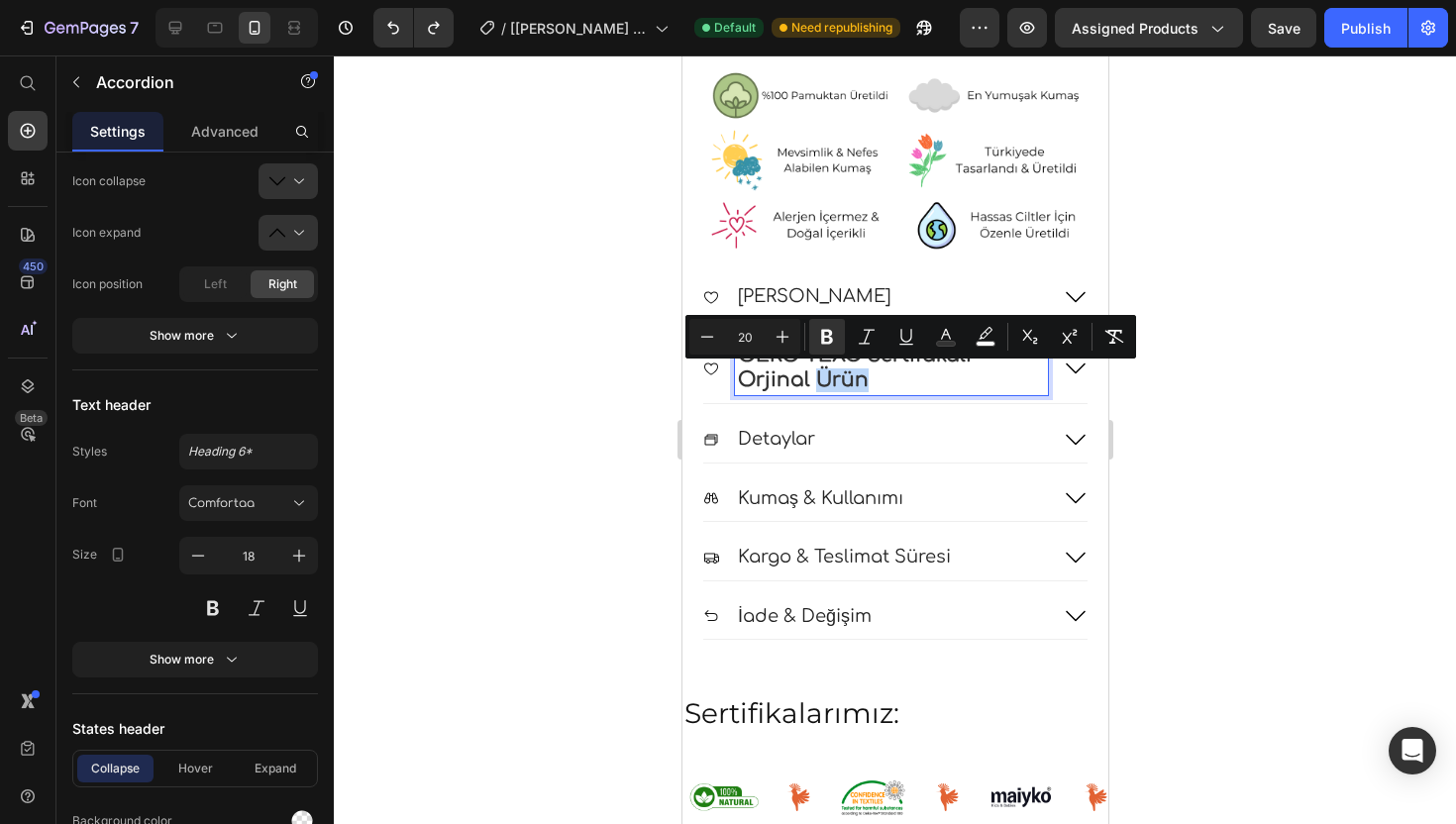 click on "OEKO-TEX® Sertifakalı Orjinal Ürün" at bounding box center [890, 367] 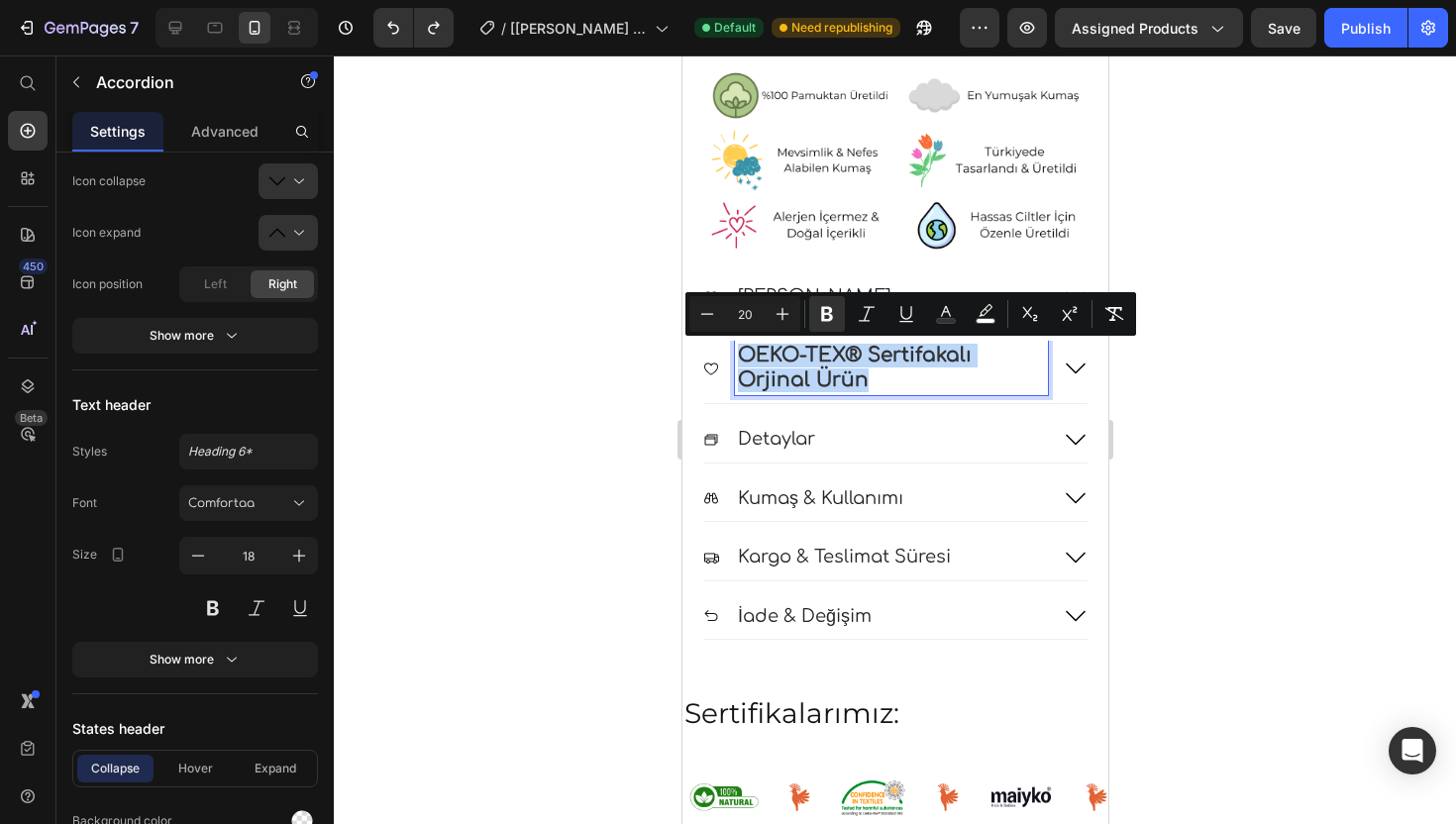 drag, startPoint x: 885, startPoint y: 379, endPoint x: 750, endPoint y: 337, distance: 141.38246 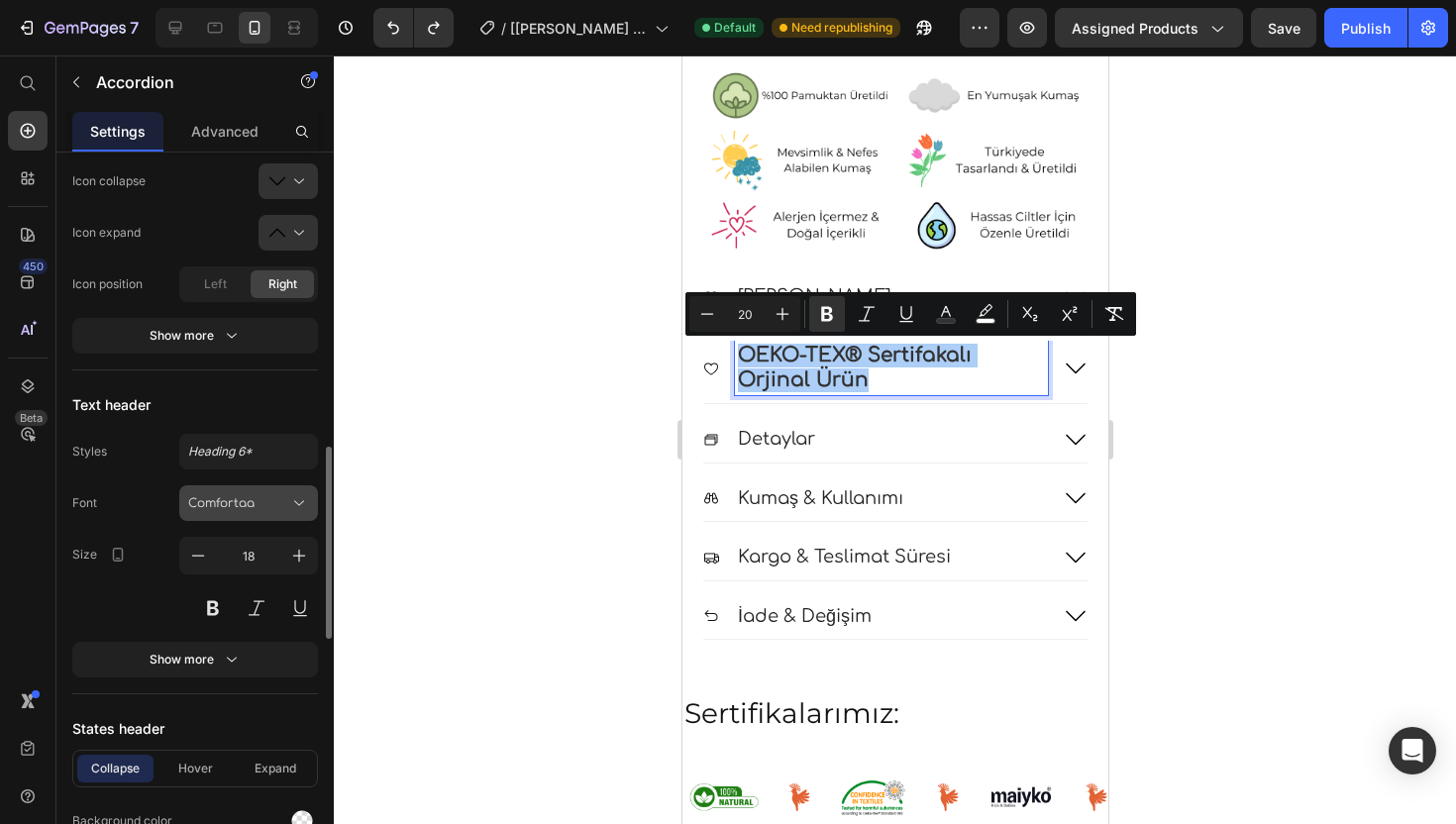 click on "Comfortaa" at bounding box center (239, 503) 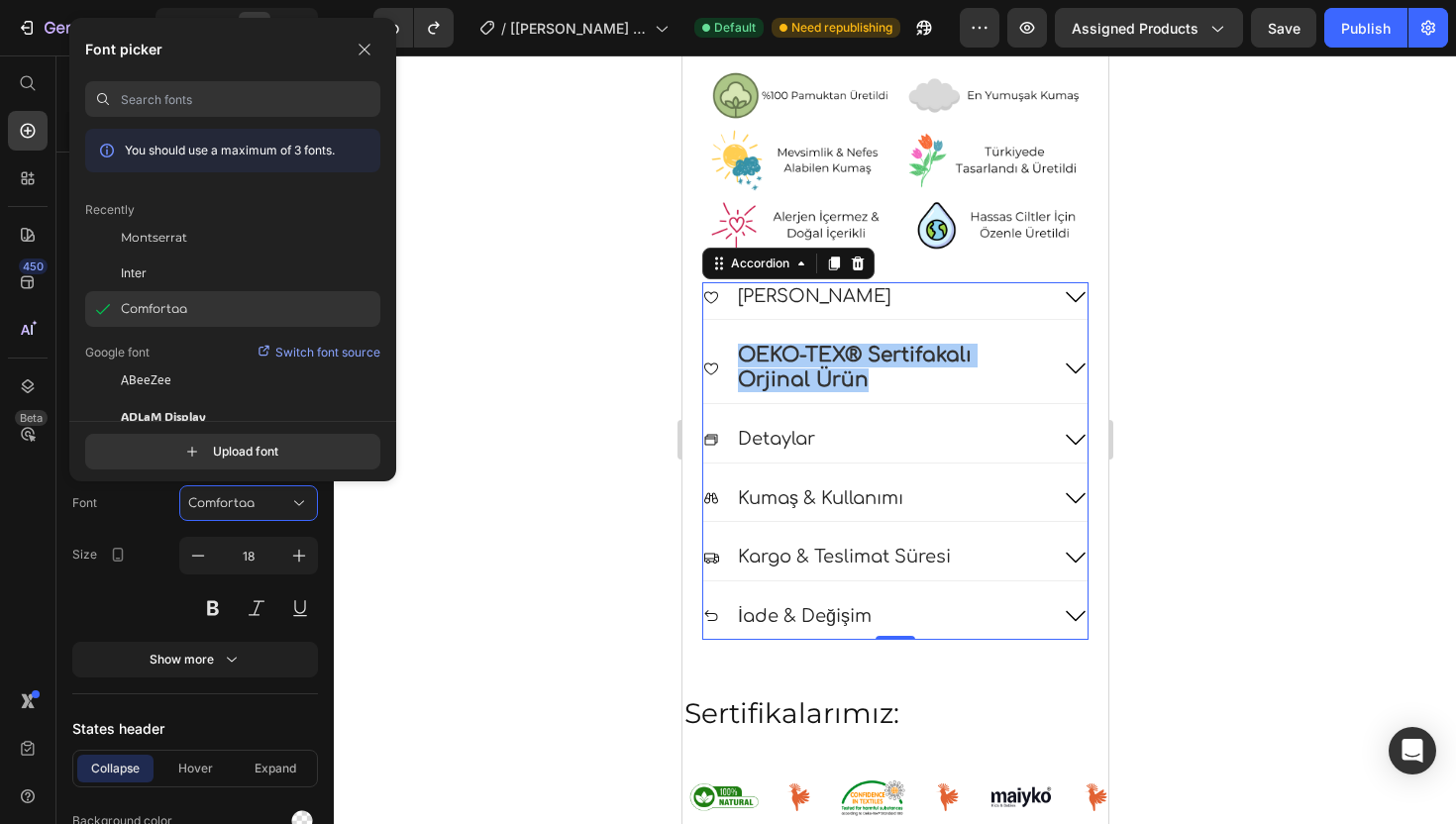 click on "Comfortaa" at bounding box center (154, 309) 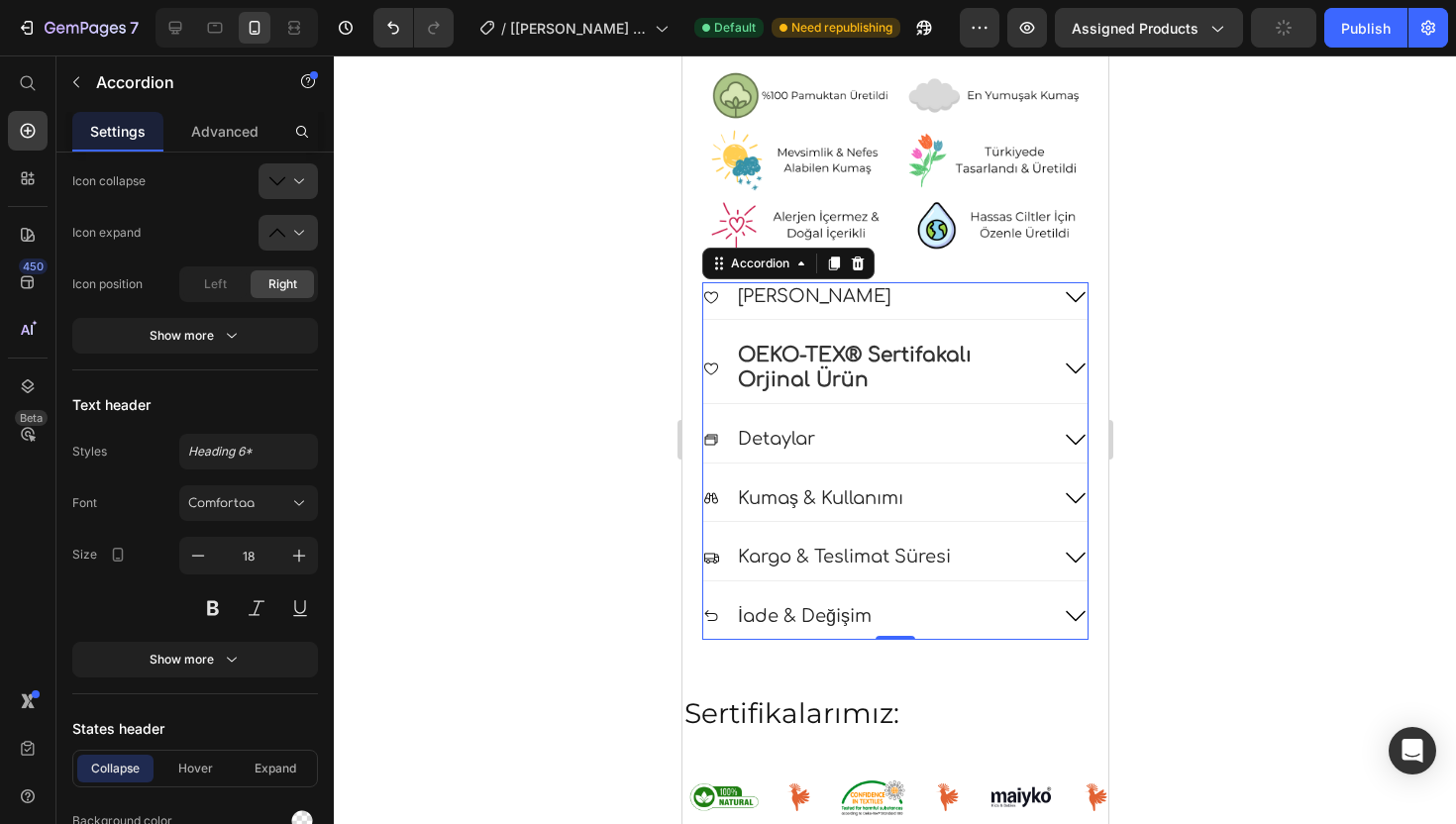 click 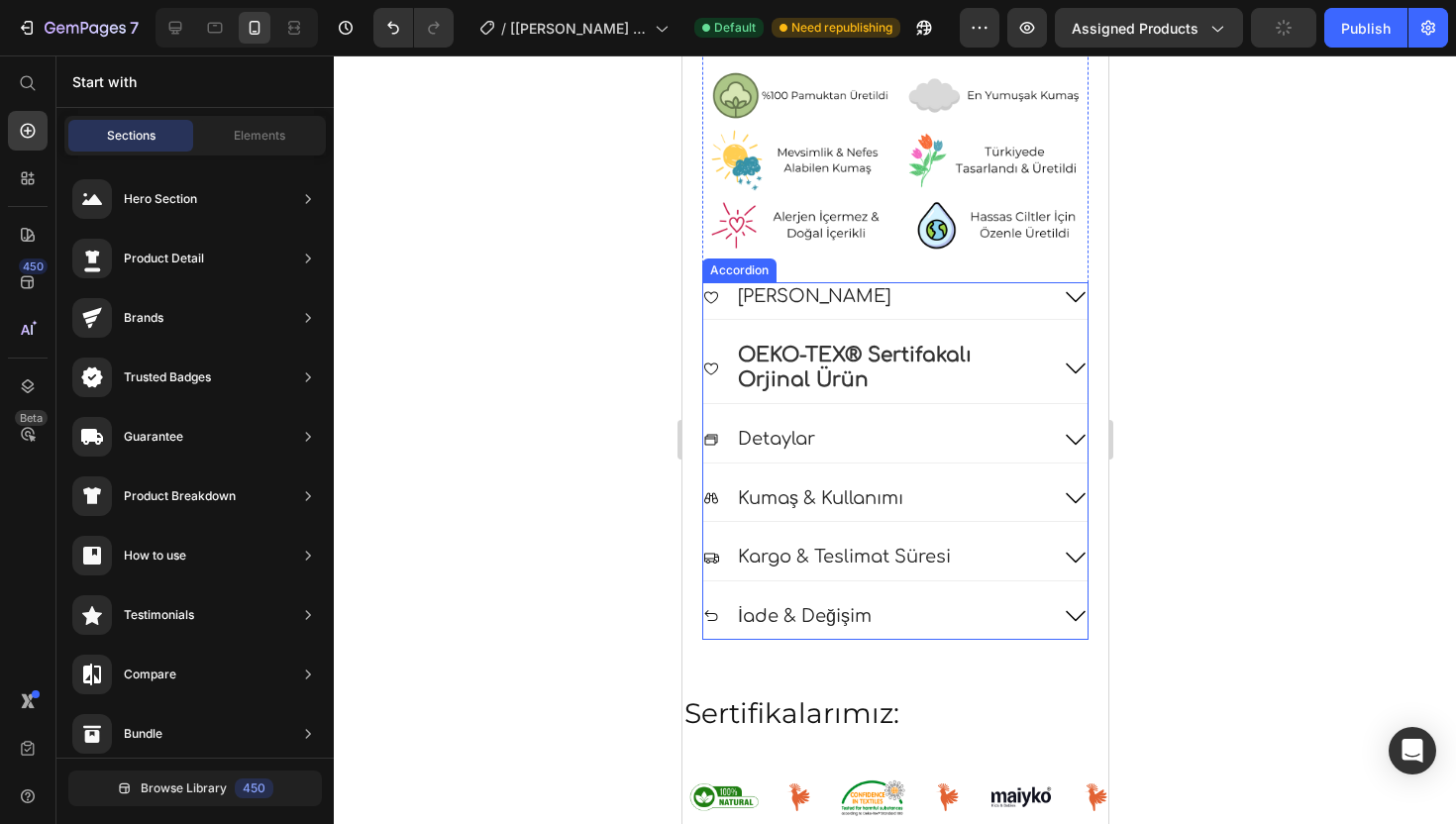 click on "OEKO-TEX® Sertifakalı Orjinal Ürün" at bounding box center (854, 366) 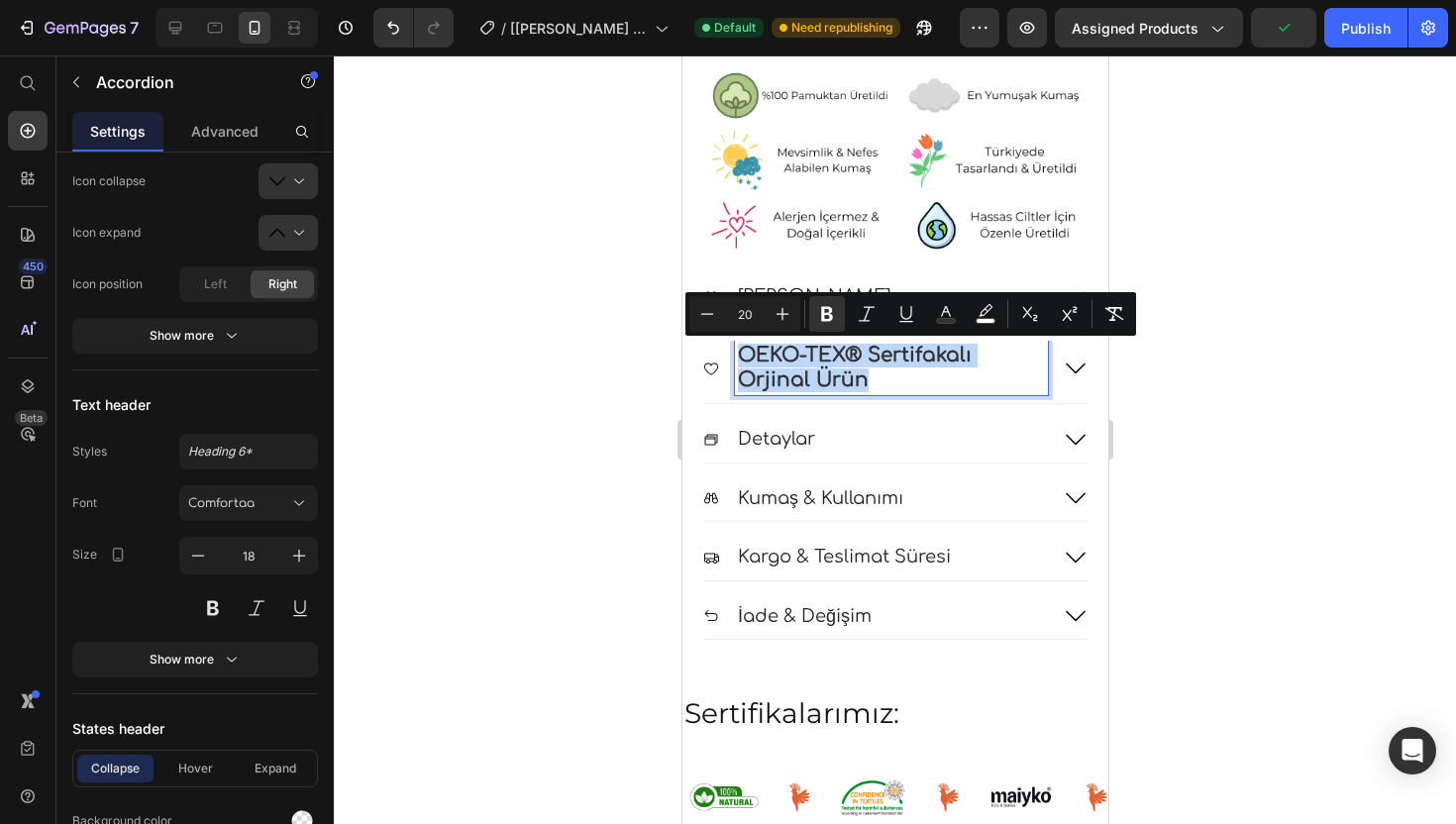 drag, startPoint x: 887, startPoint y: 381, endPoint x: 734, endPoint y: 348, distance: 156.51837 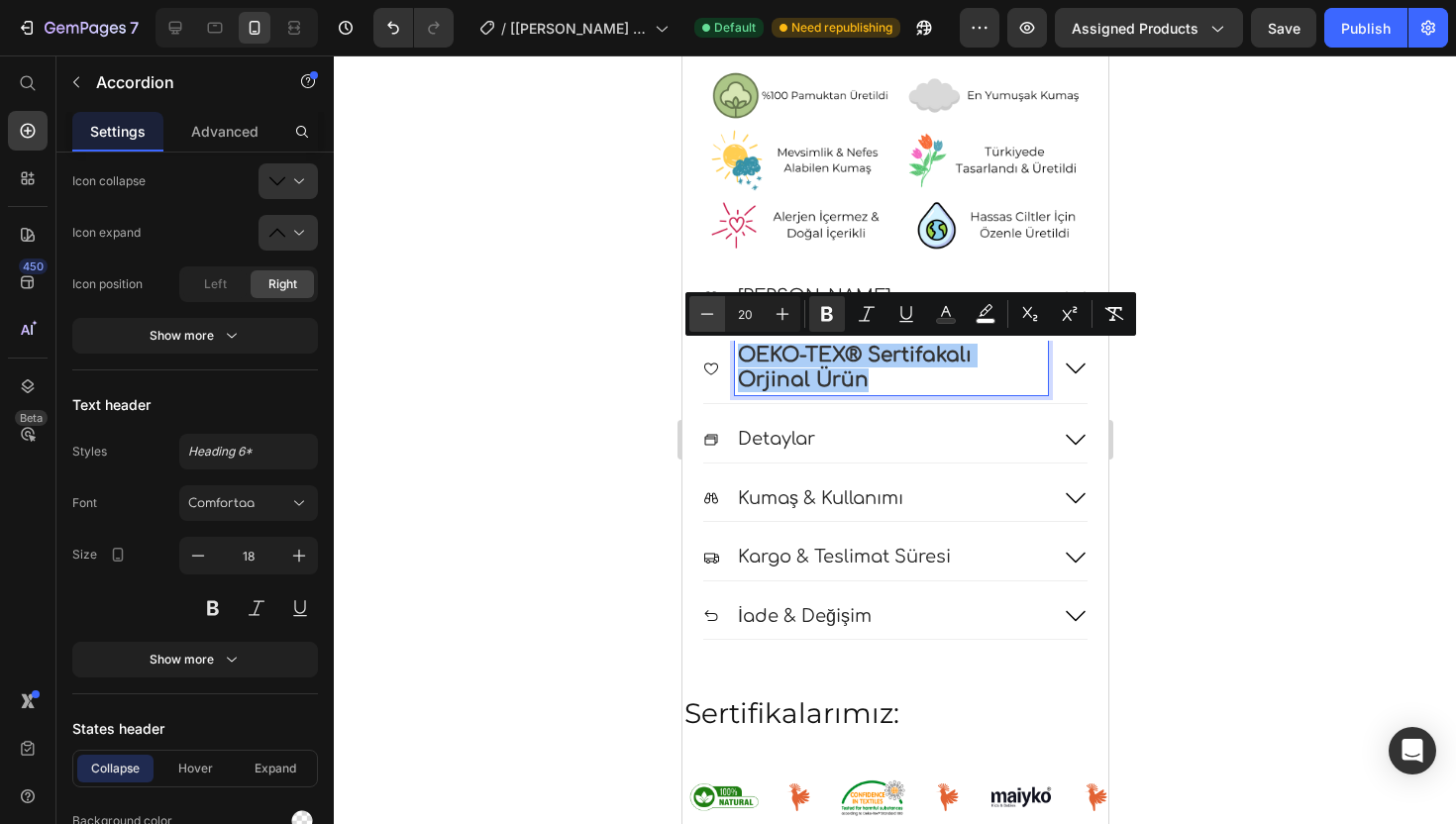 click 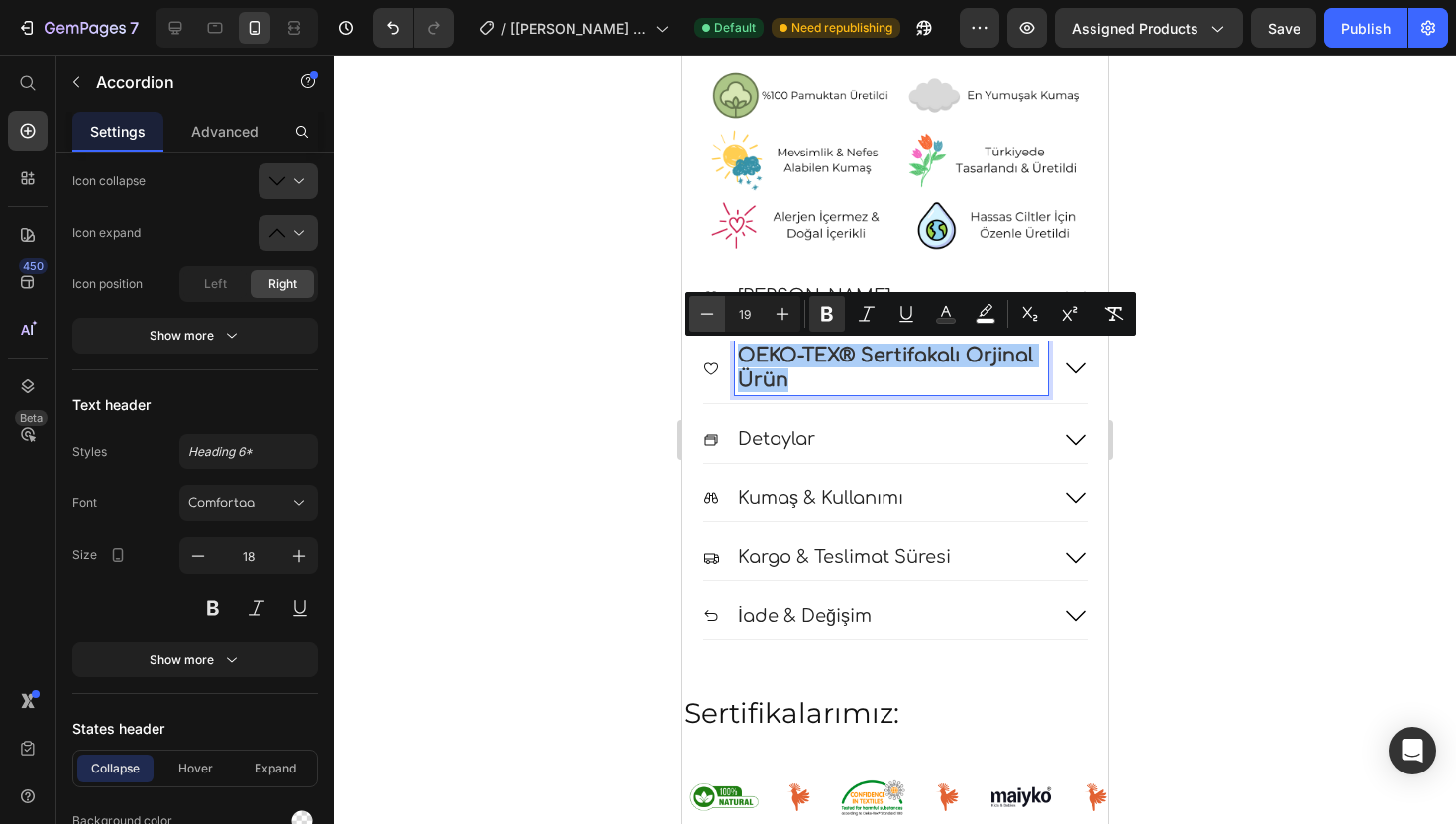 click 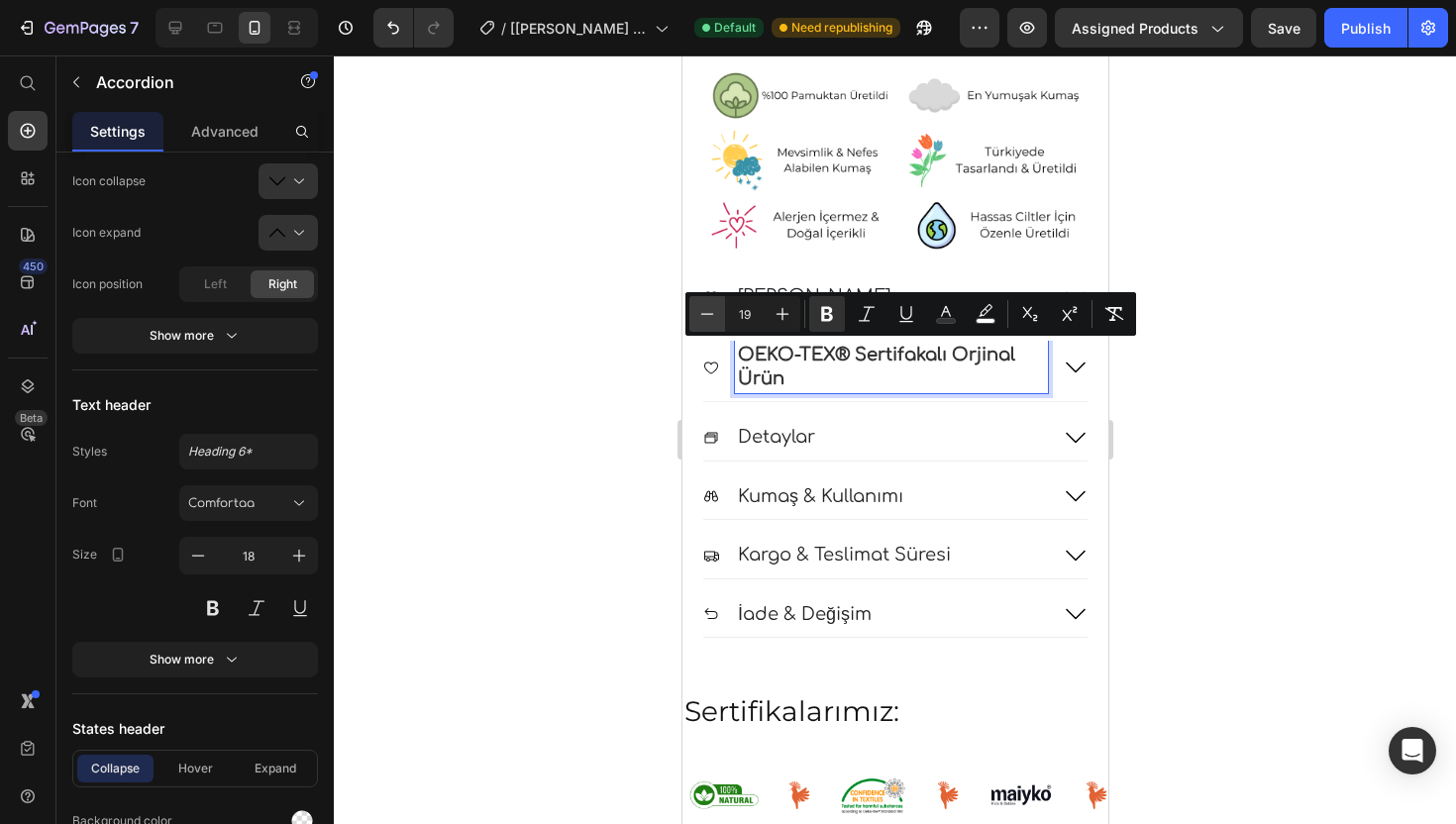type on "18" 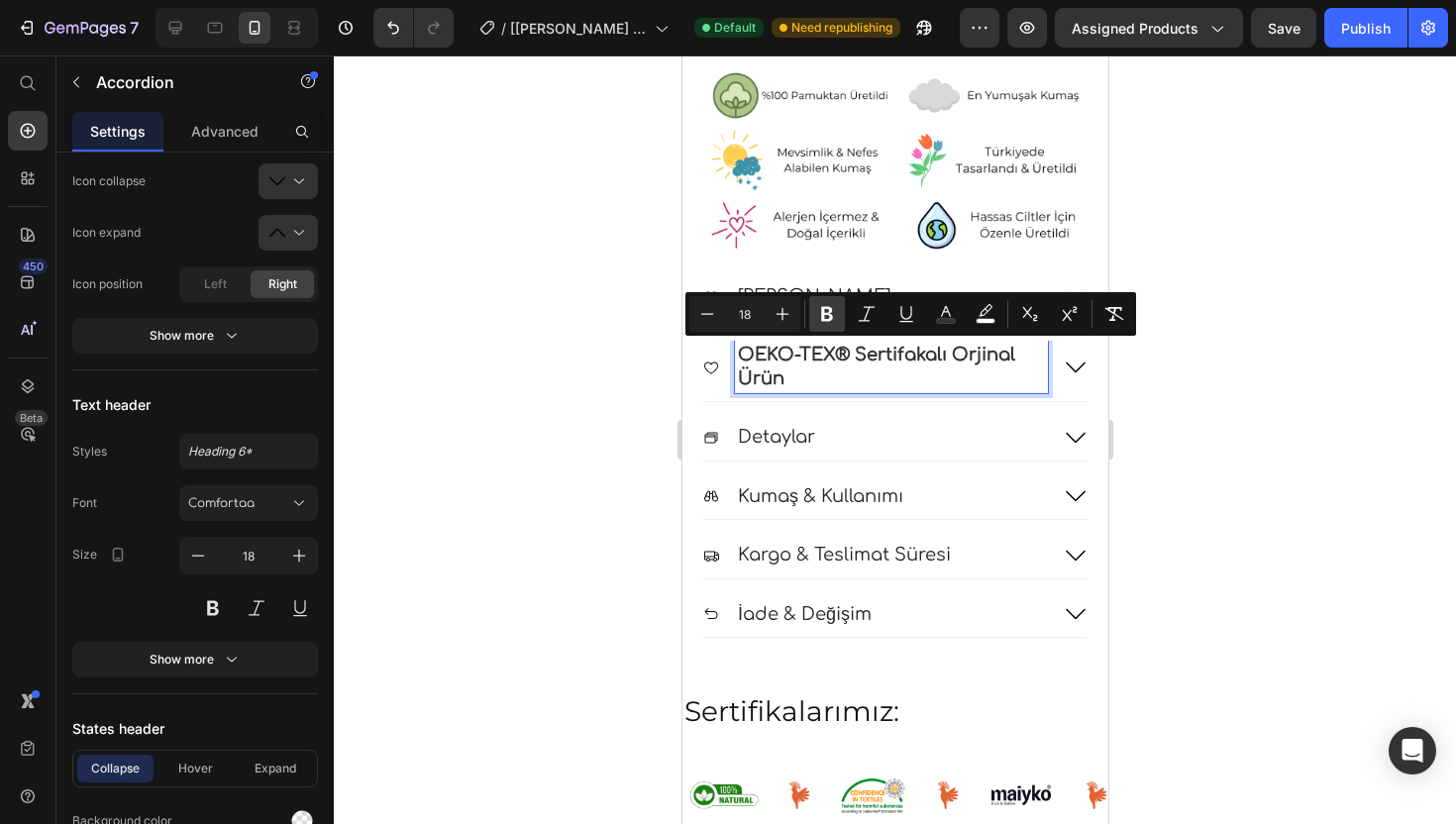 click 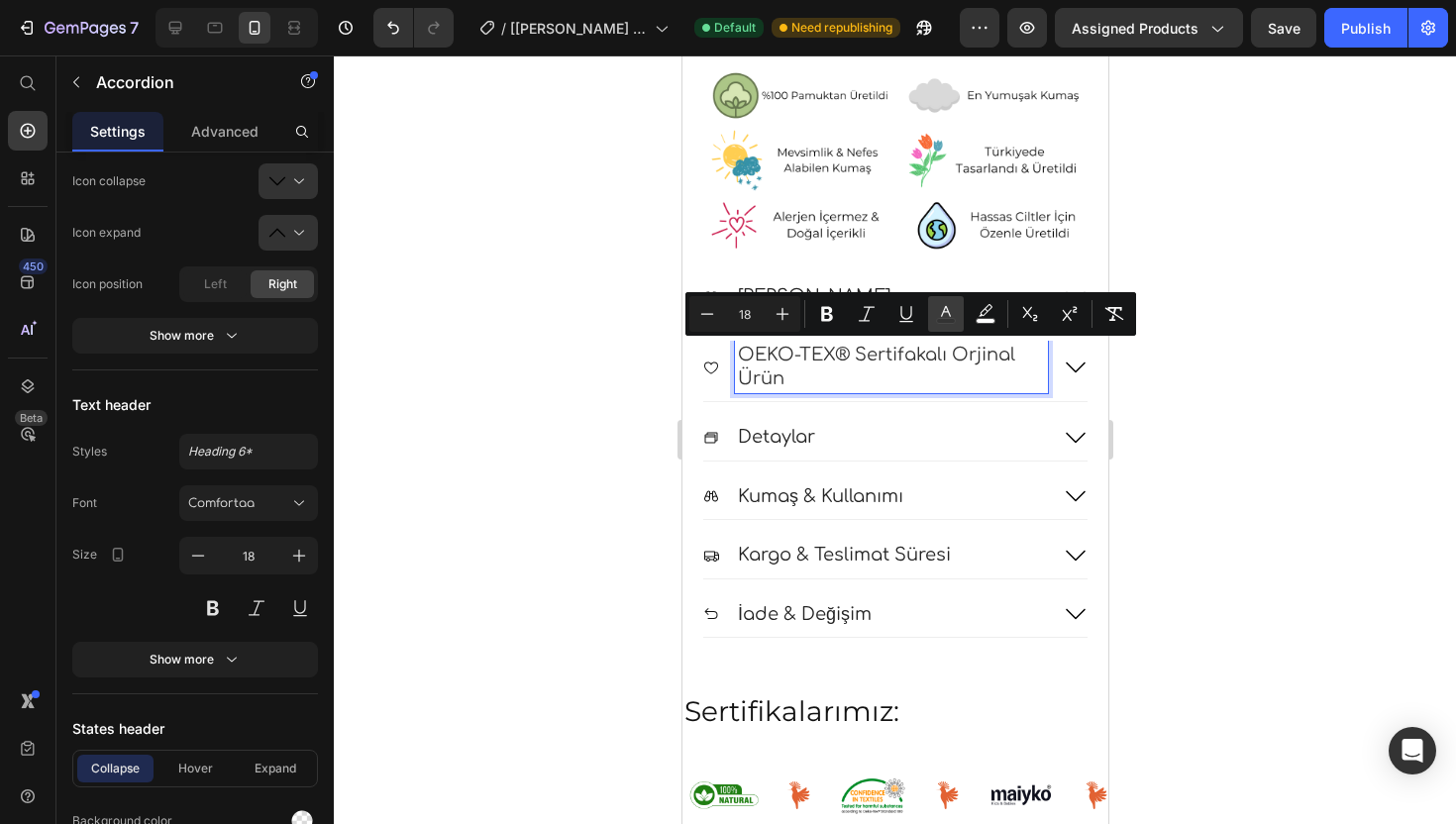 click 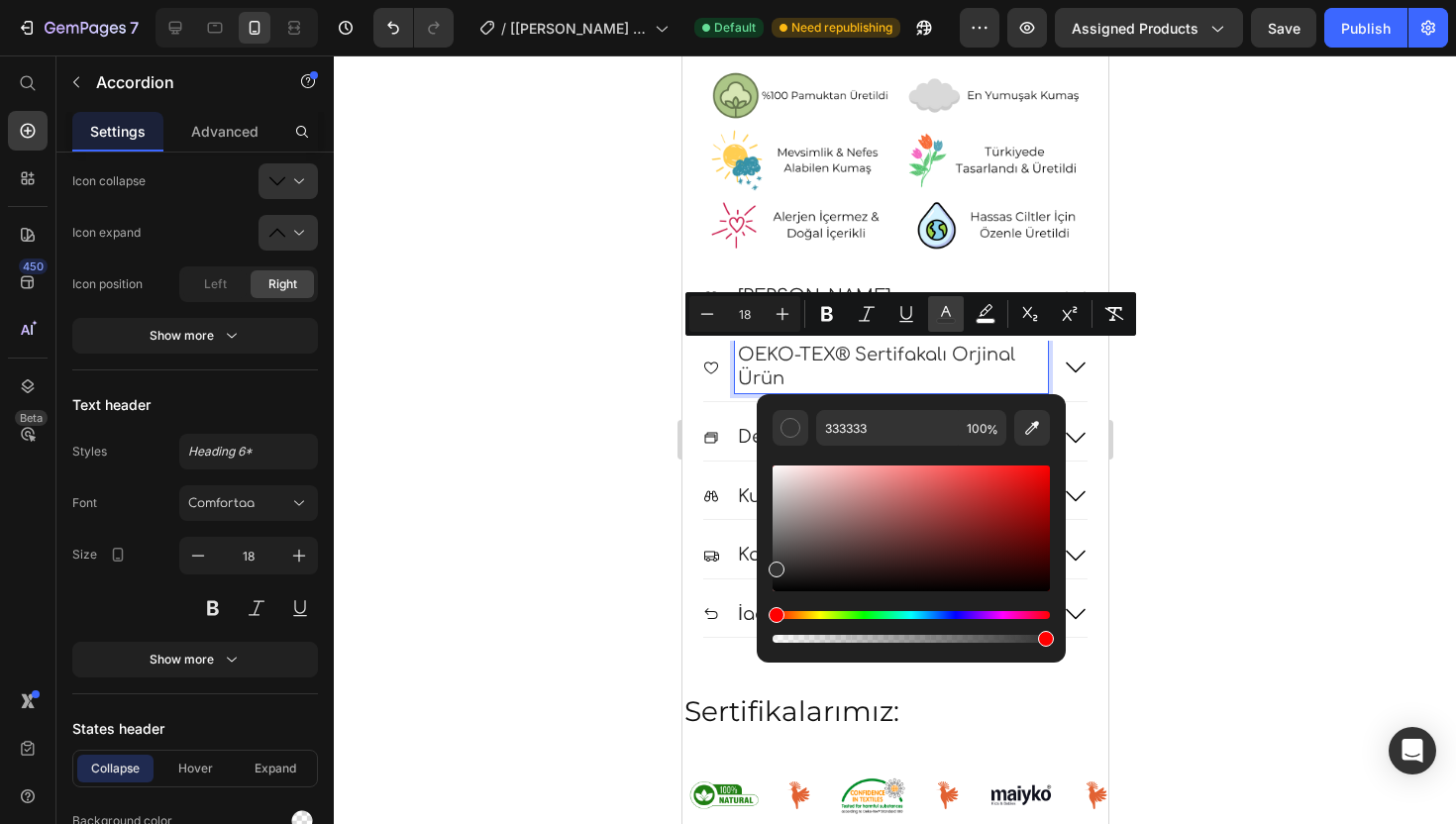 click 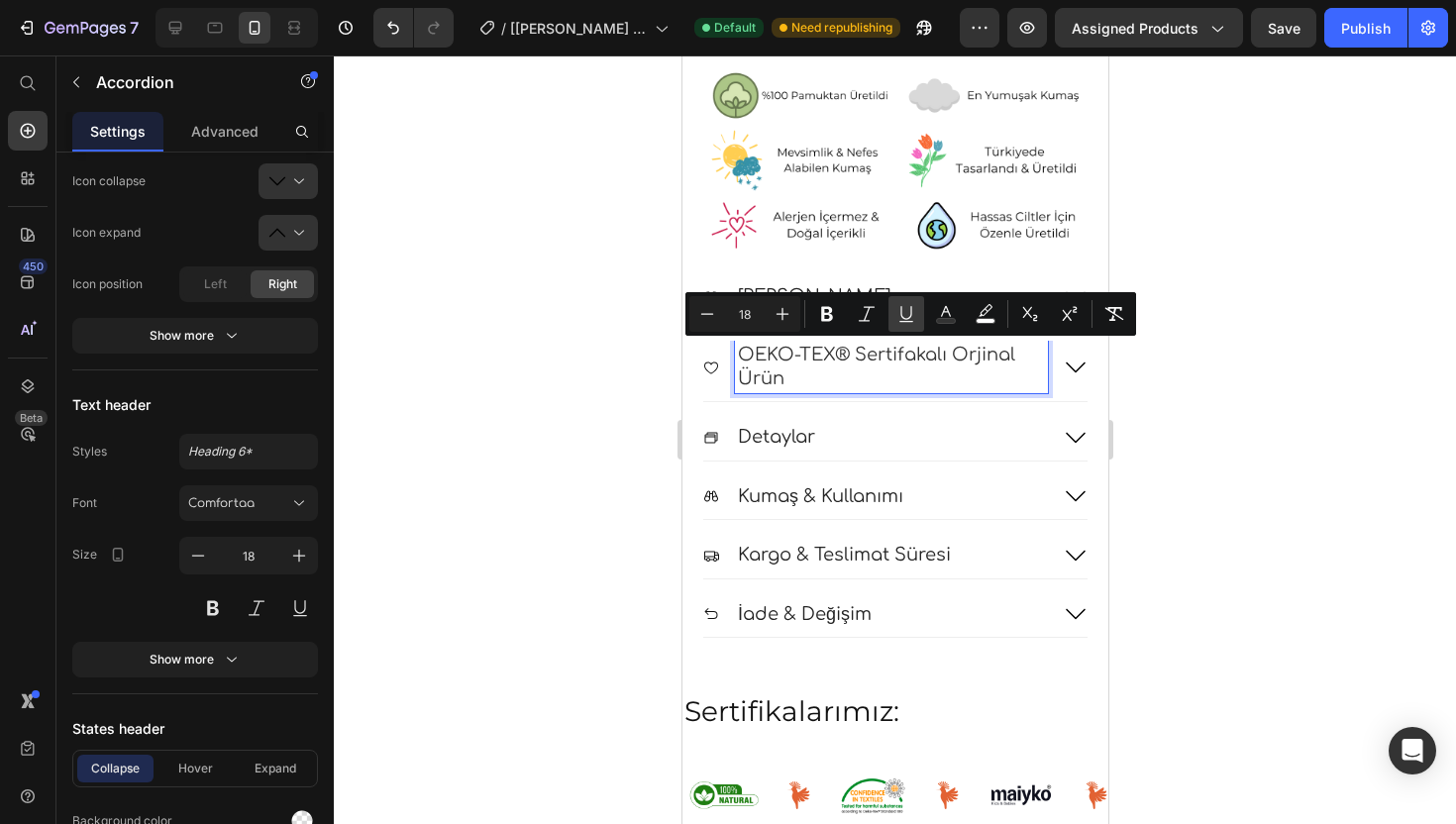 click 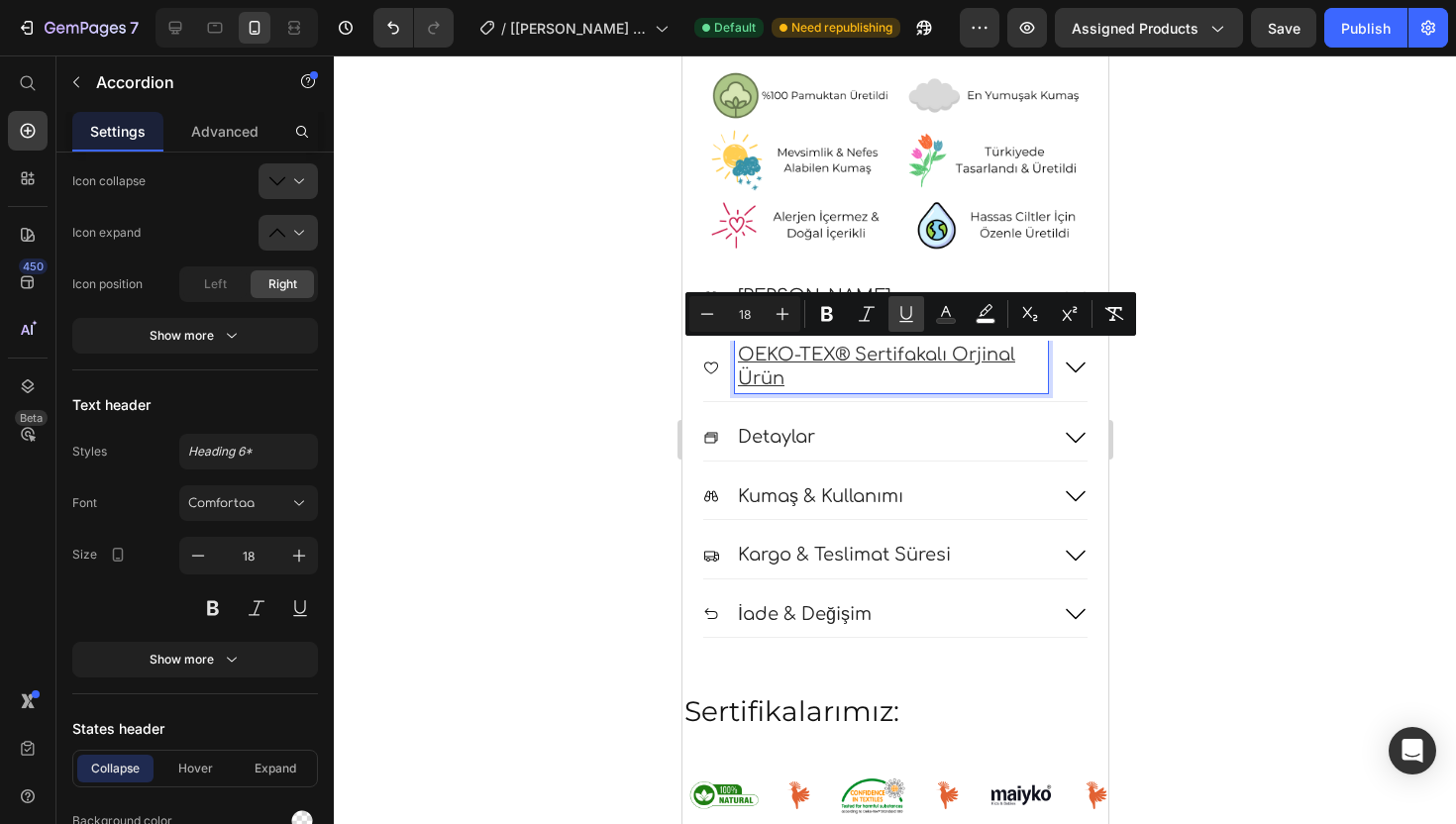 click 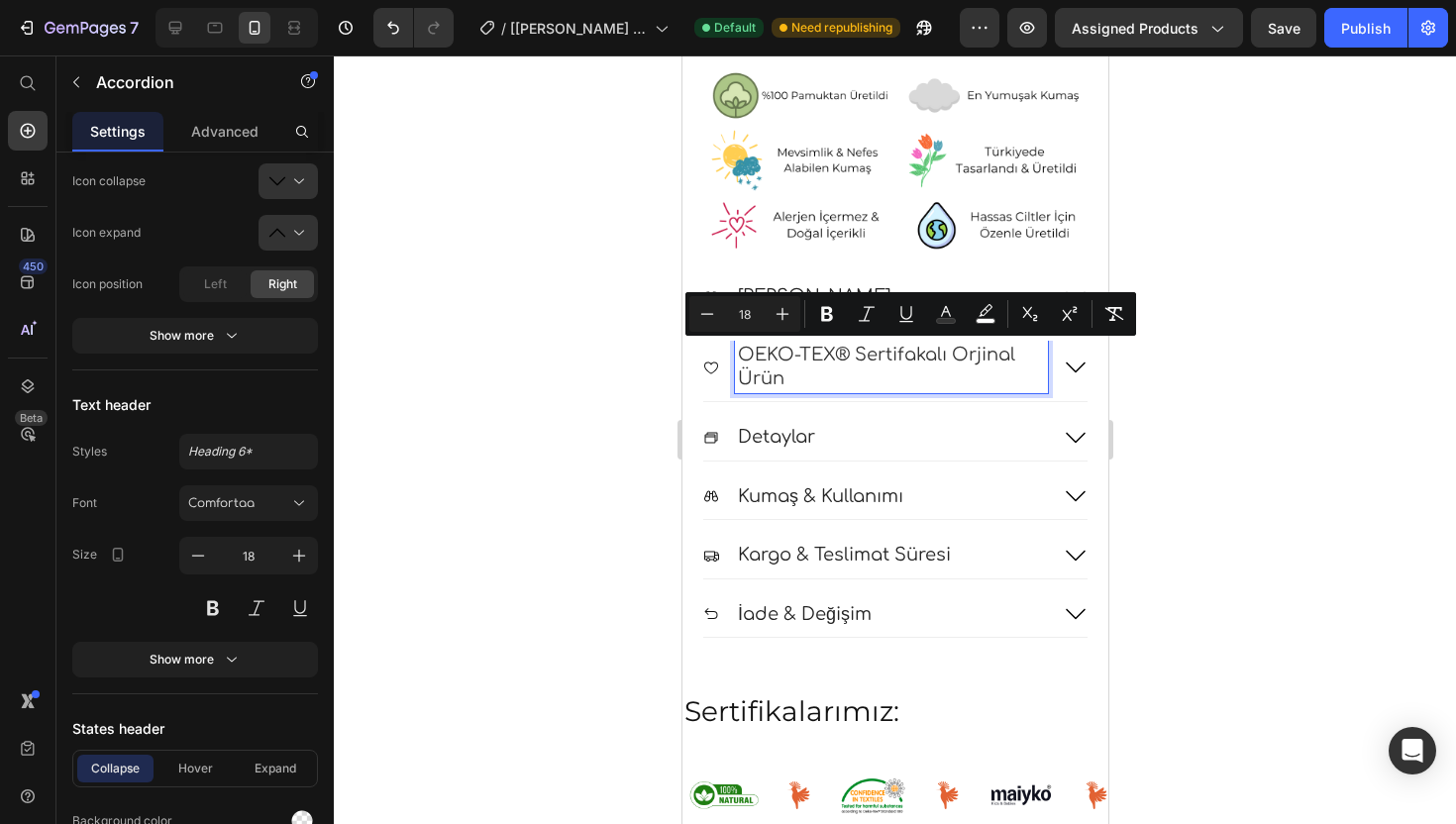 click 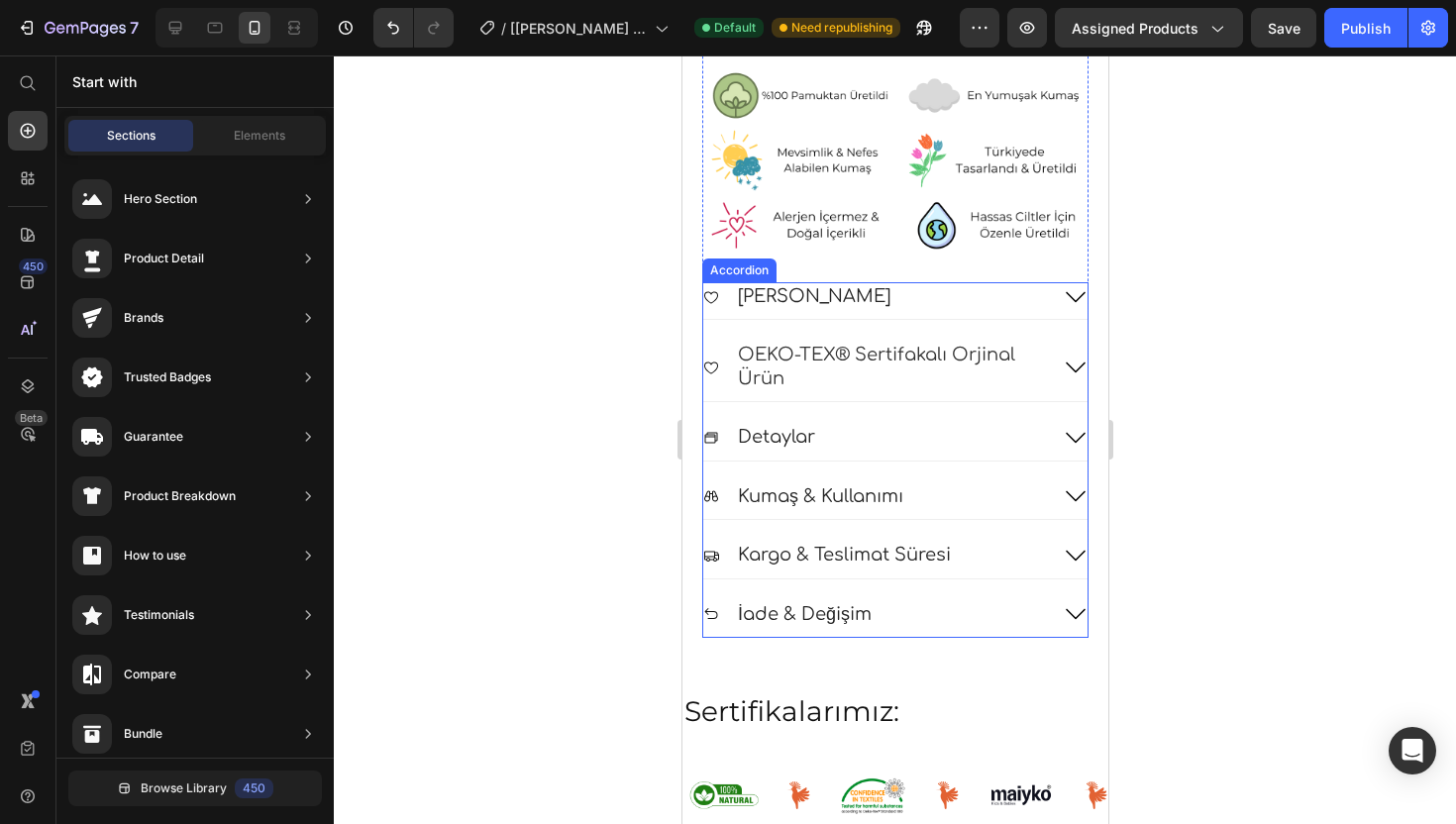 click on "OEKO-TEX® Sertifakalı Orjinal Ürün" at bounding box center (890, 366) 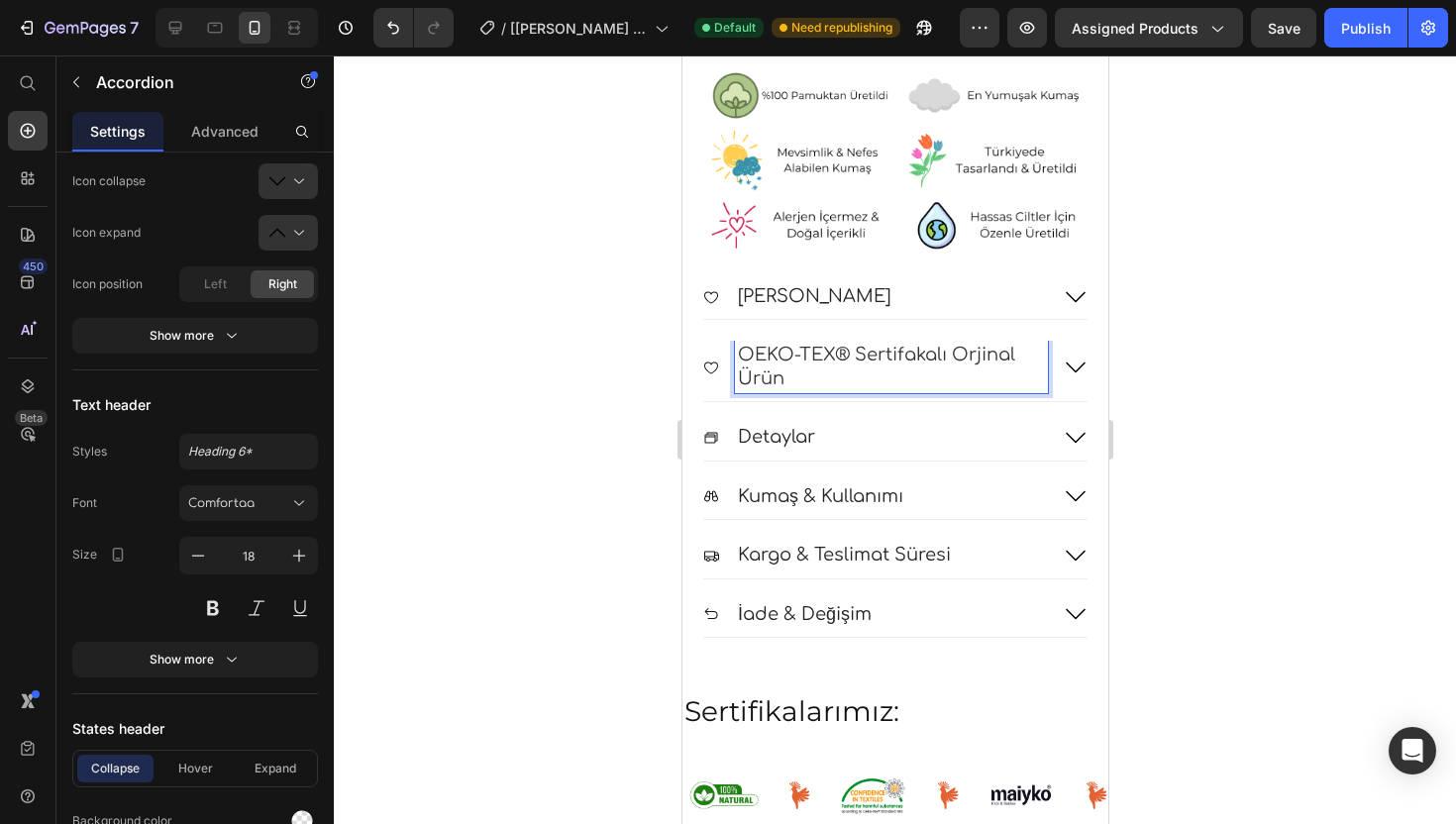click on "OEKO-TEX® Sertifakalı Orjinal Ürün" at bounding box center (890, 366) 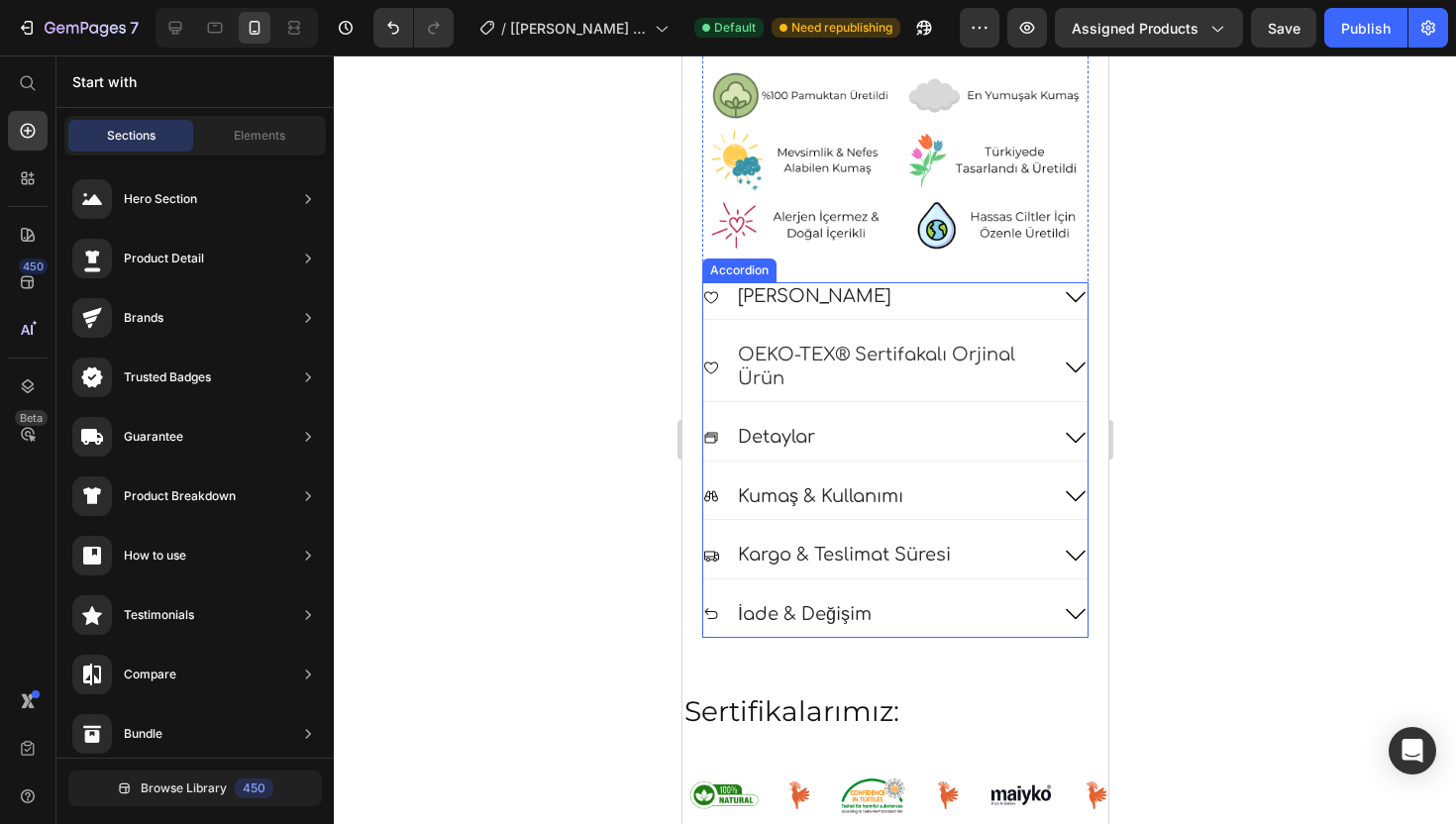 click on "OEKO-TEX® Sertifakalı Orjinal Ürün" at bounding box center (890, 366) 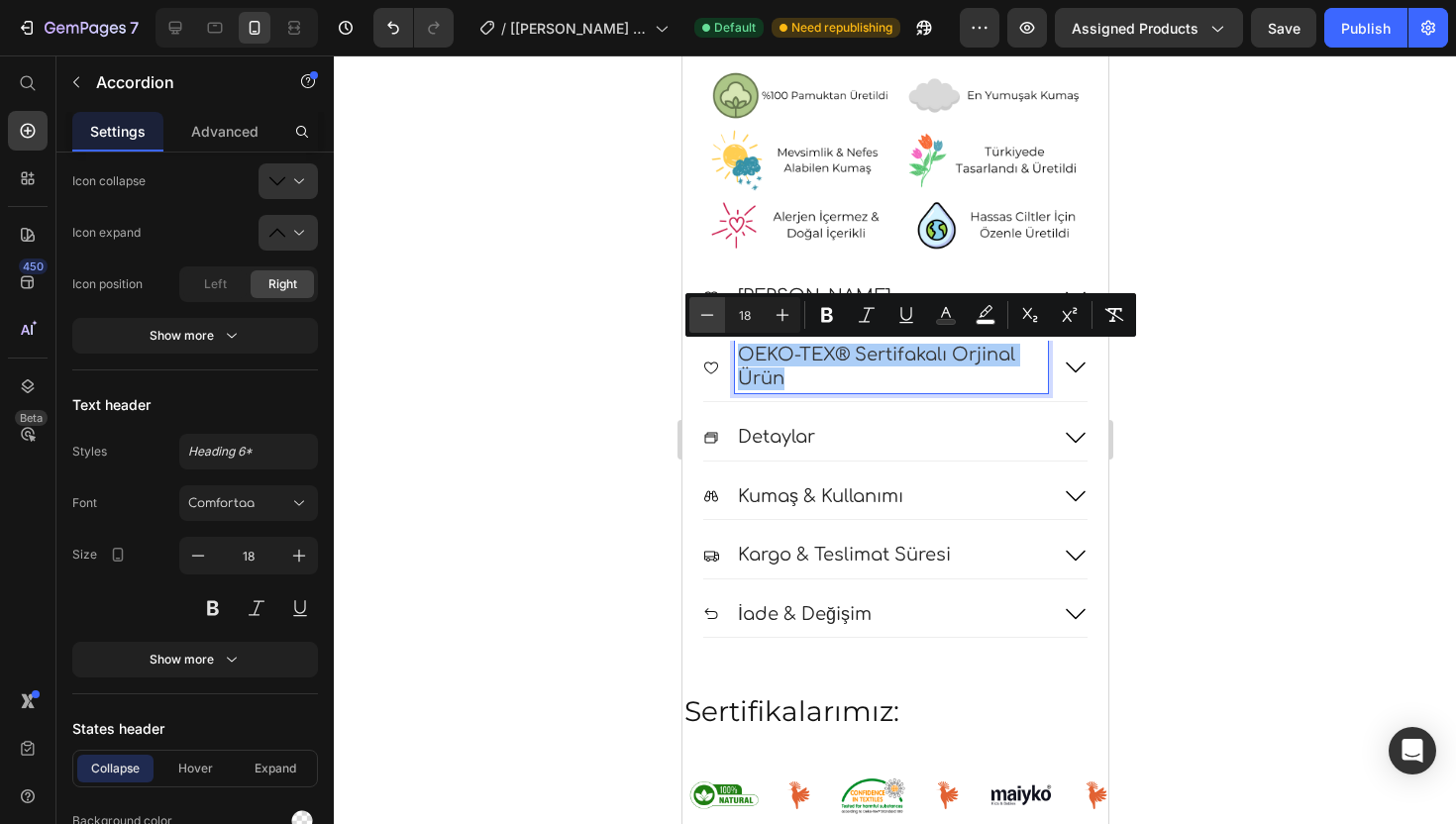 click 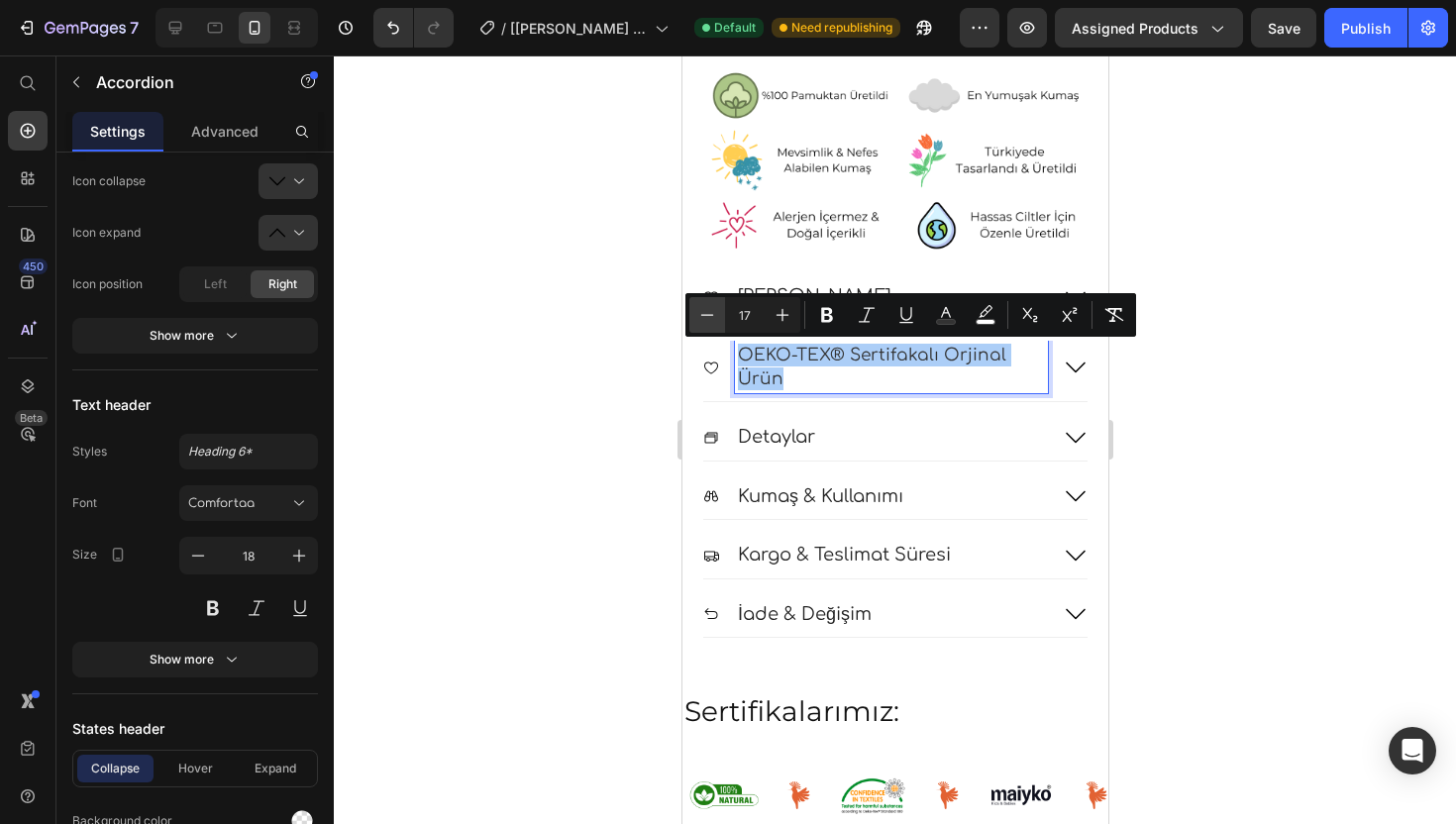 click 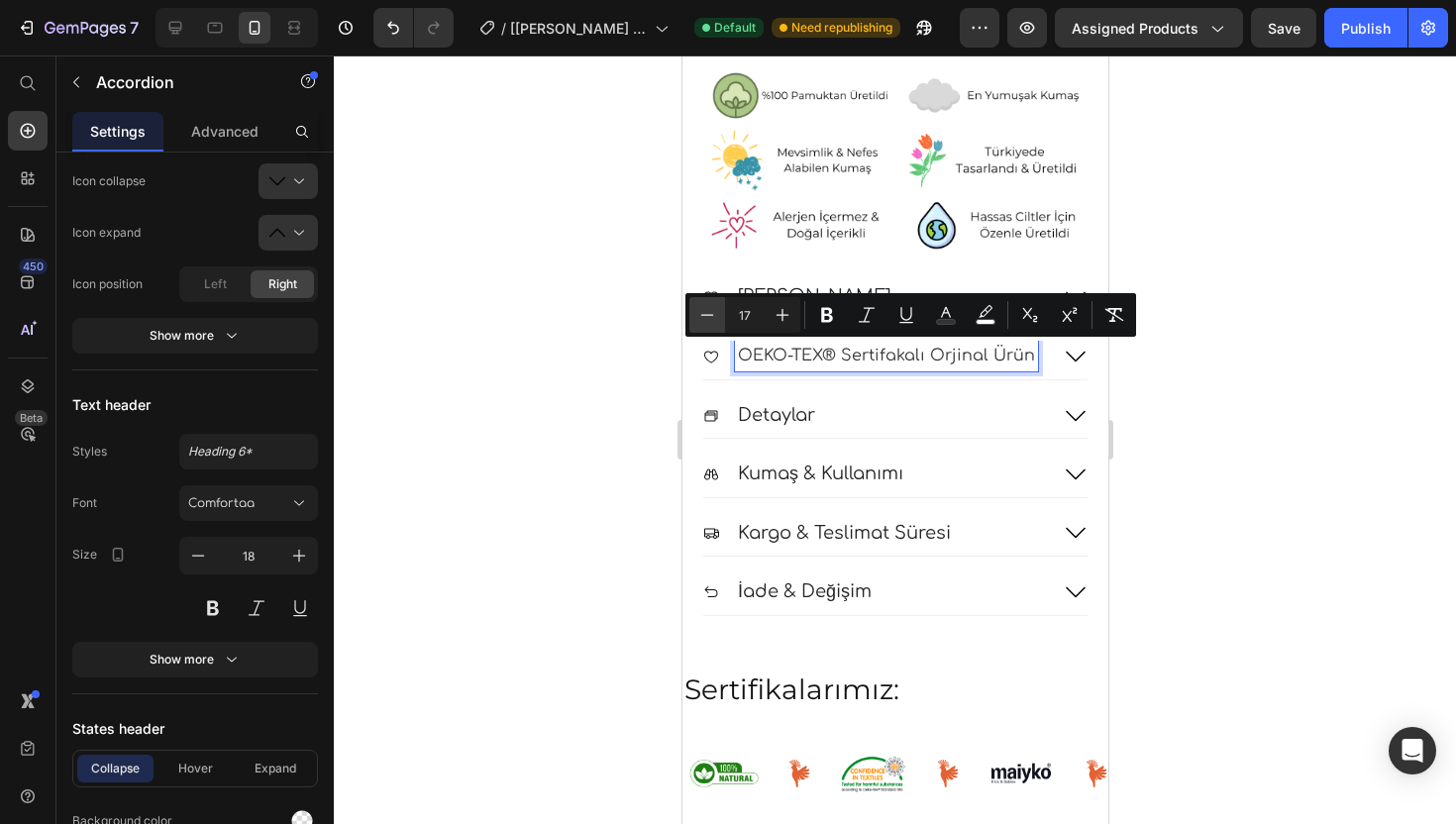type on "16" 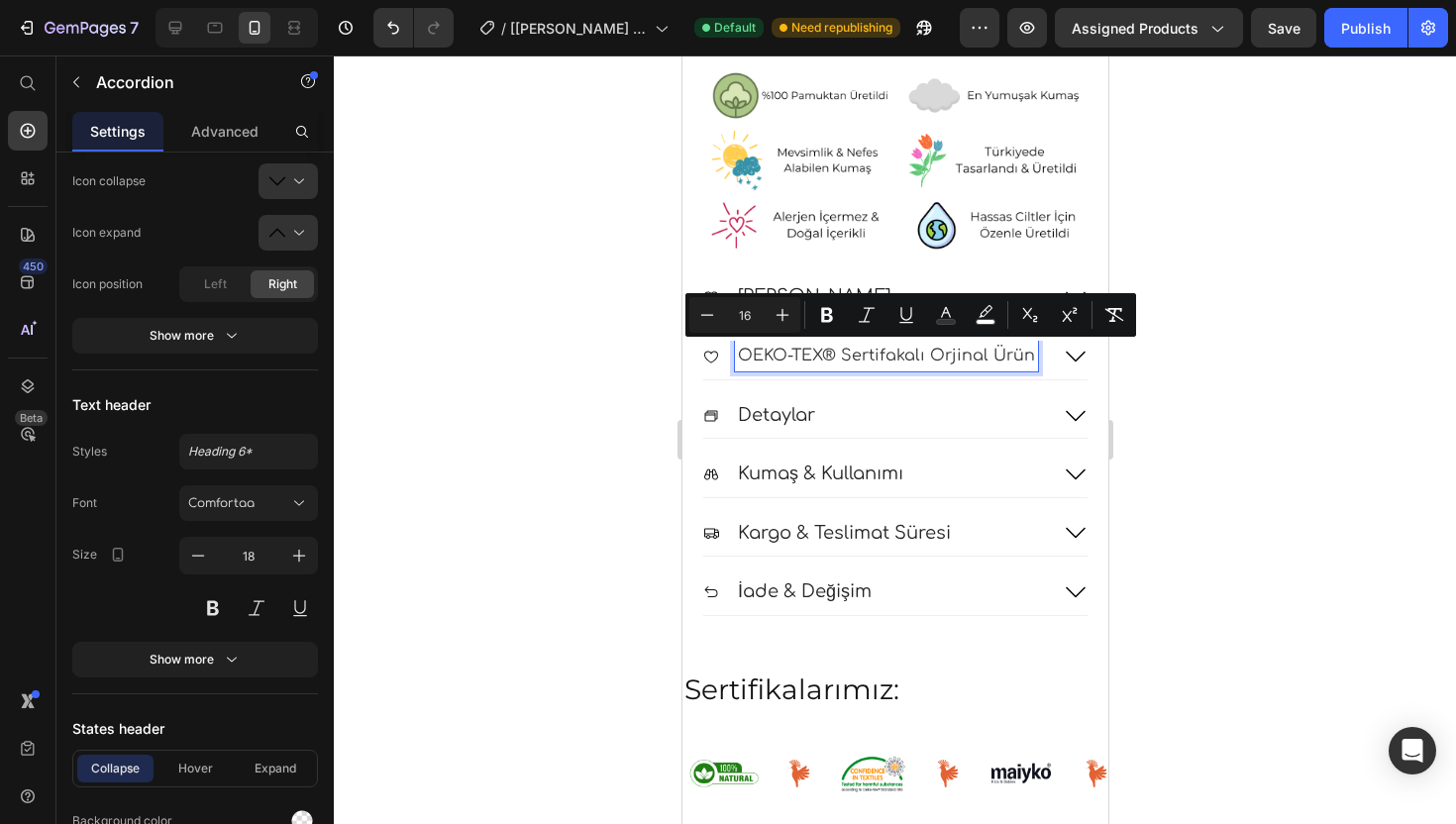 click 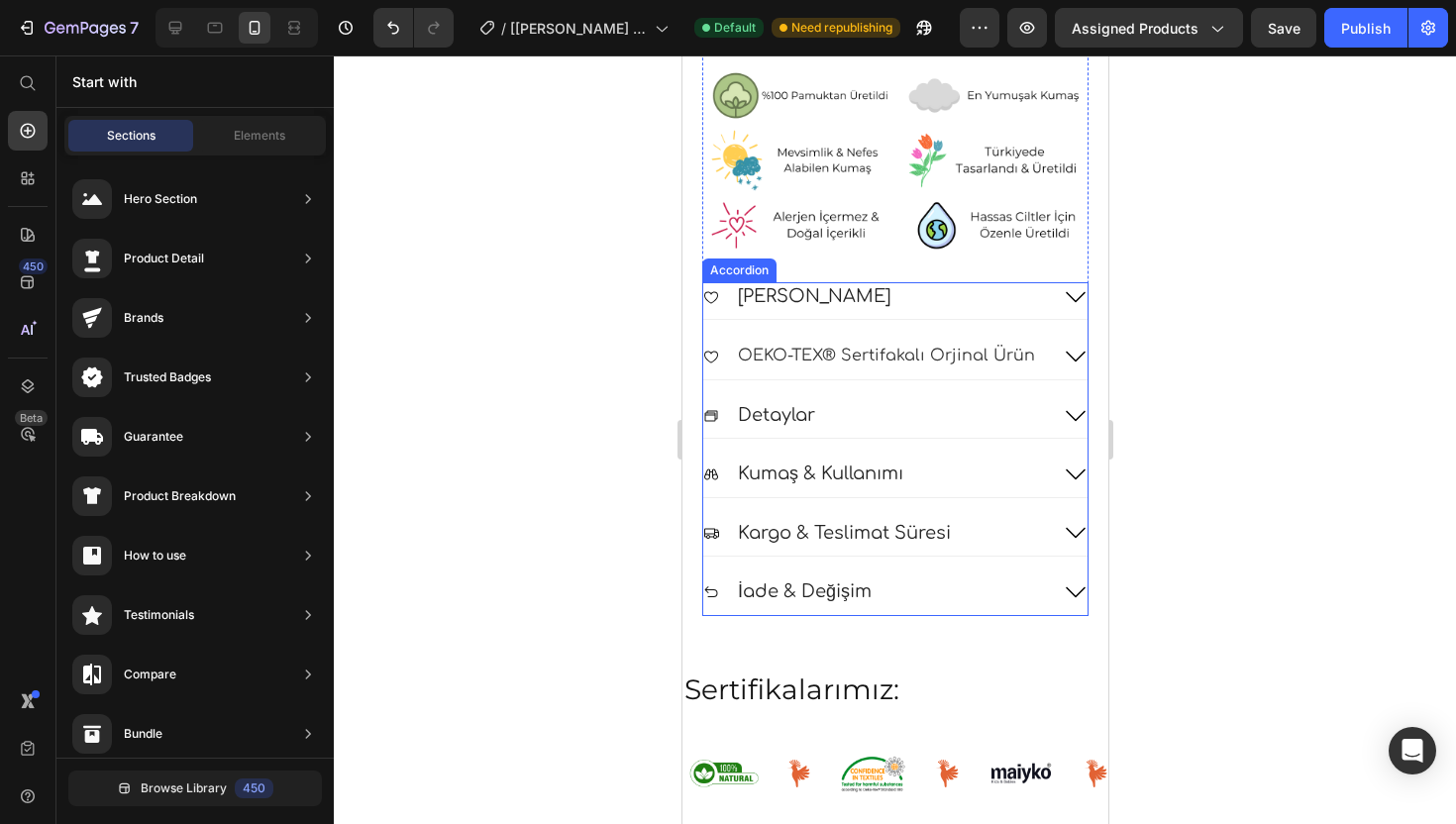 click on "OEKO-TEX® Sertifakalı Orjinal Ürün" at bounding box center (885, 356) 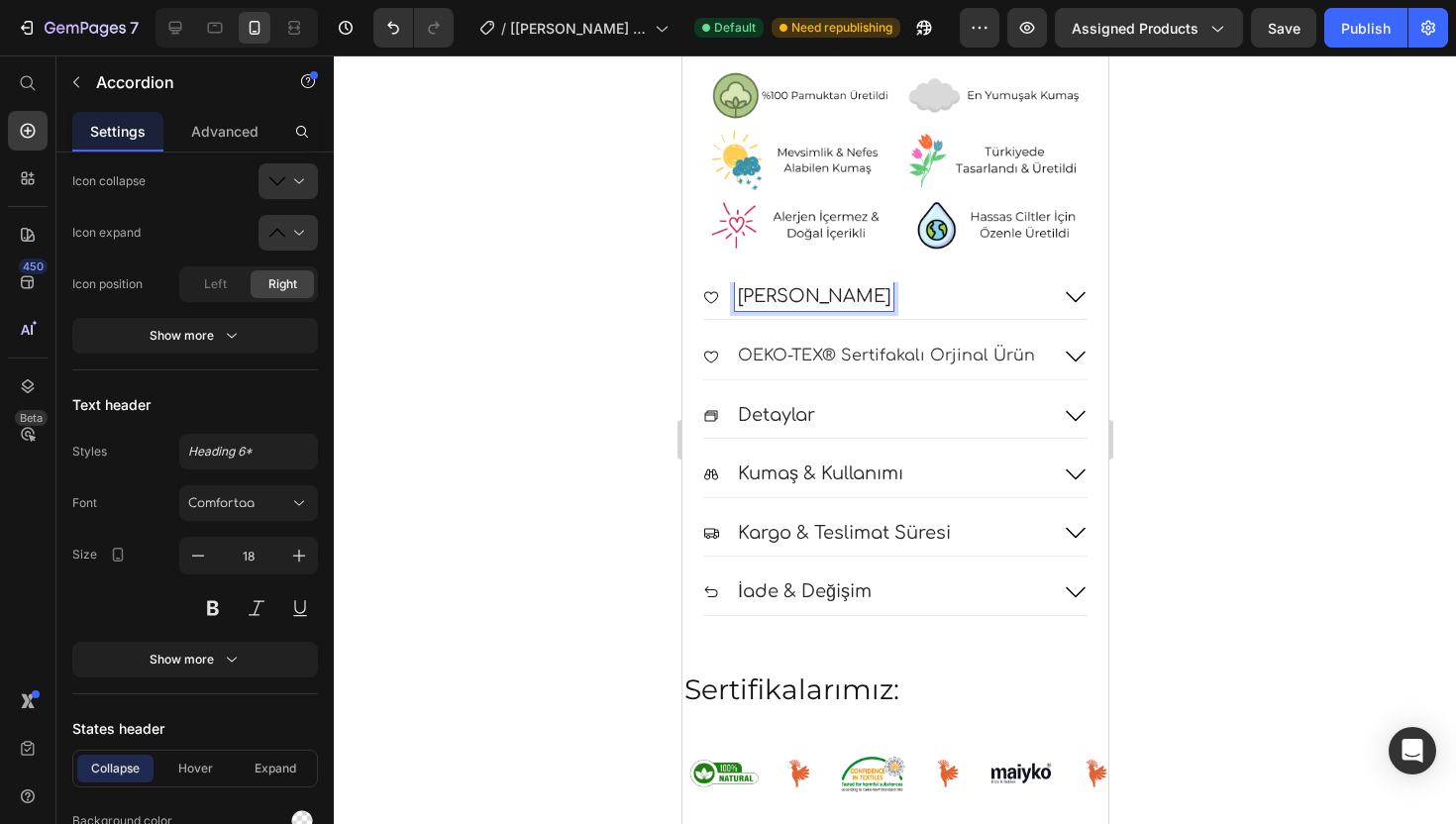click on "OEKO-TEX® Sertifakalı Orjinal Ürün" at bounding box center (885, 356) 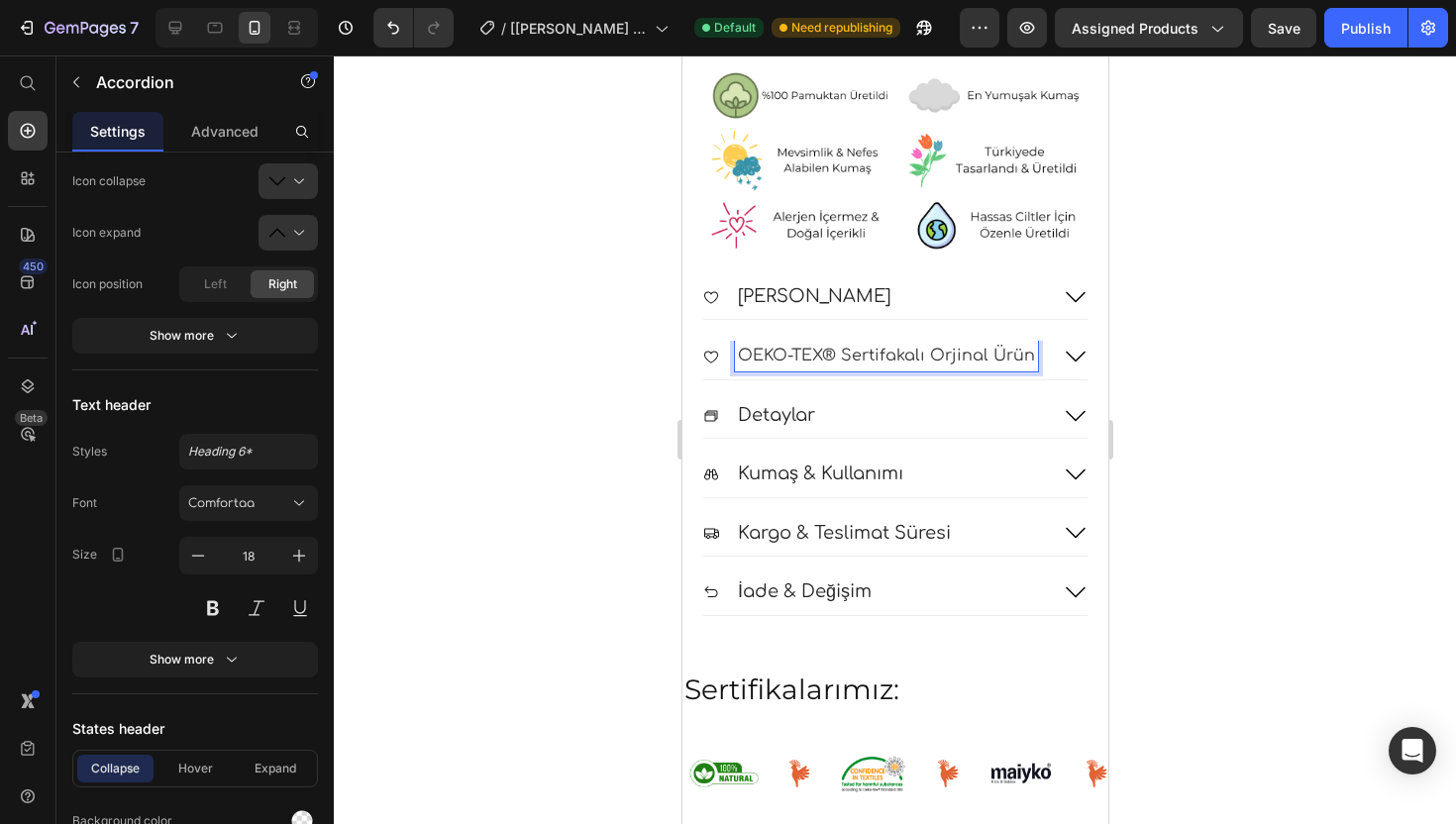 click on "OEKO-TEX® Sertifakalı Orjinal Ürün" at bounding box center (885, 356) 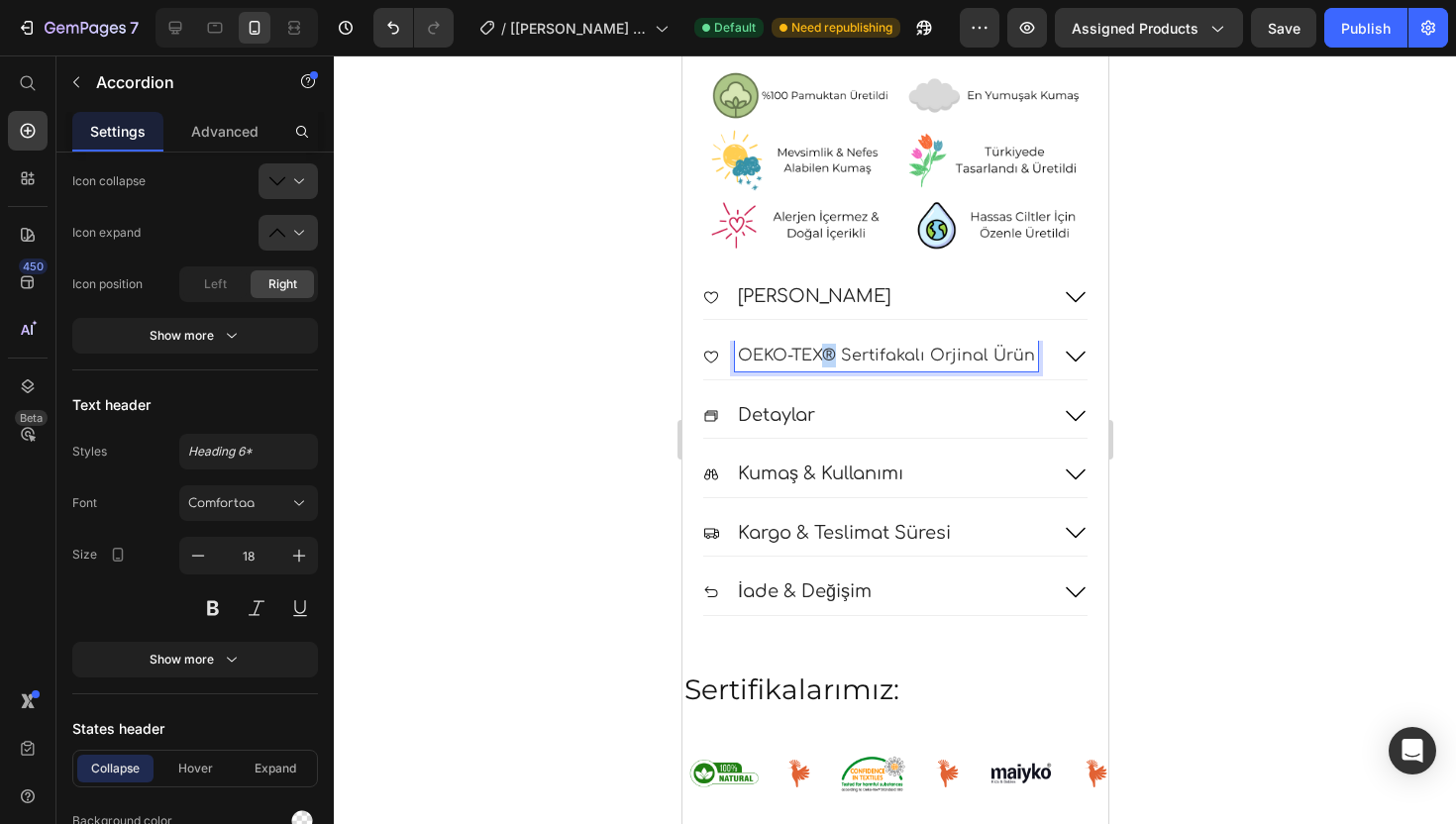 click on "OEKO-TEX® Sertifakalı Orjinal Ürün" at bounding box center (885, 356) 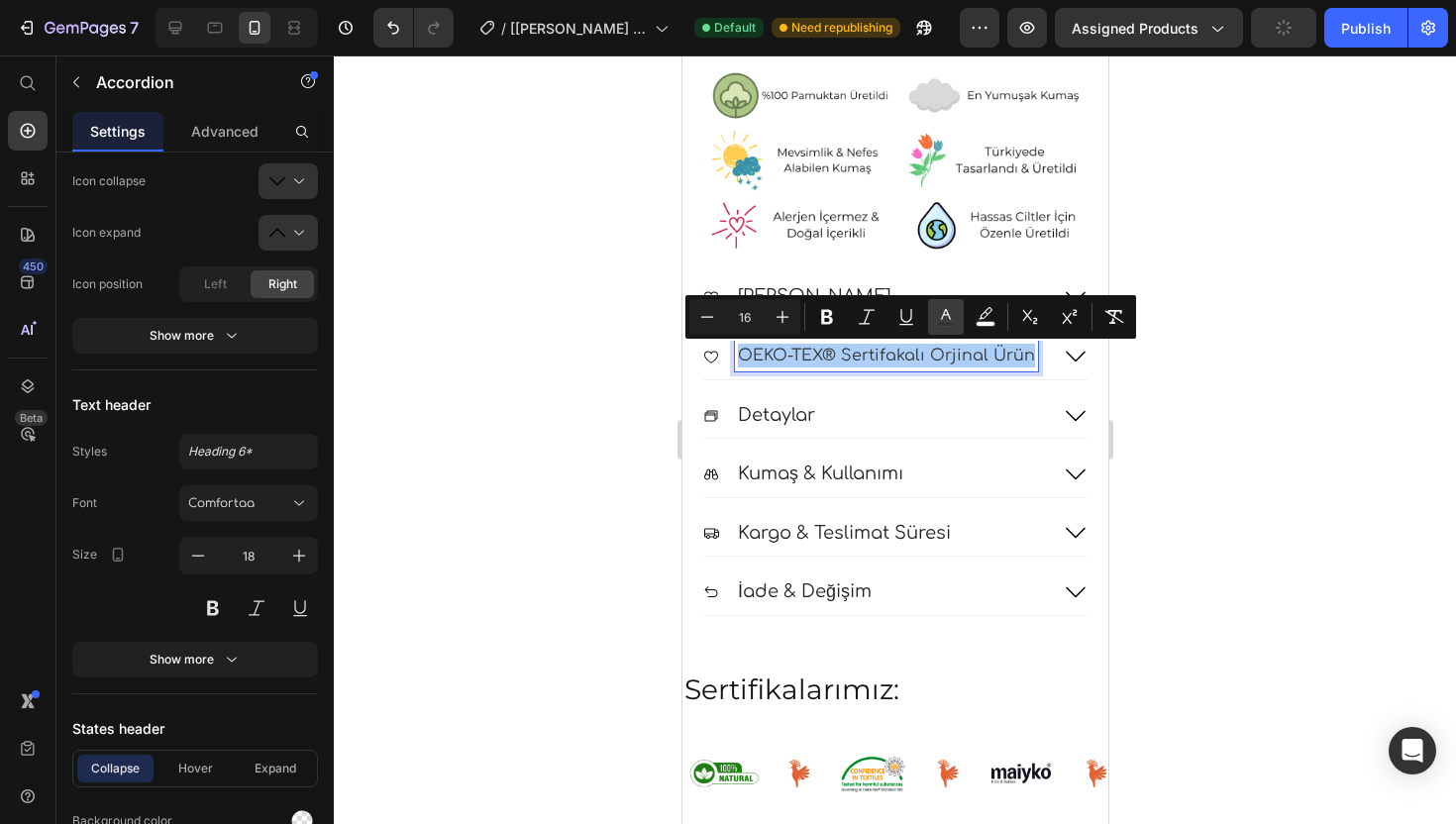 click on "color" at bounding box center [946, 317] 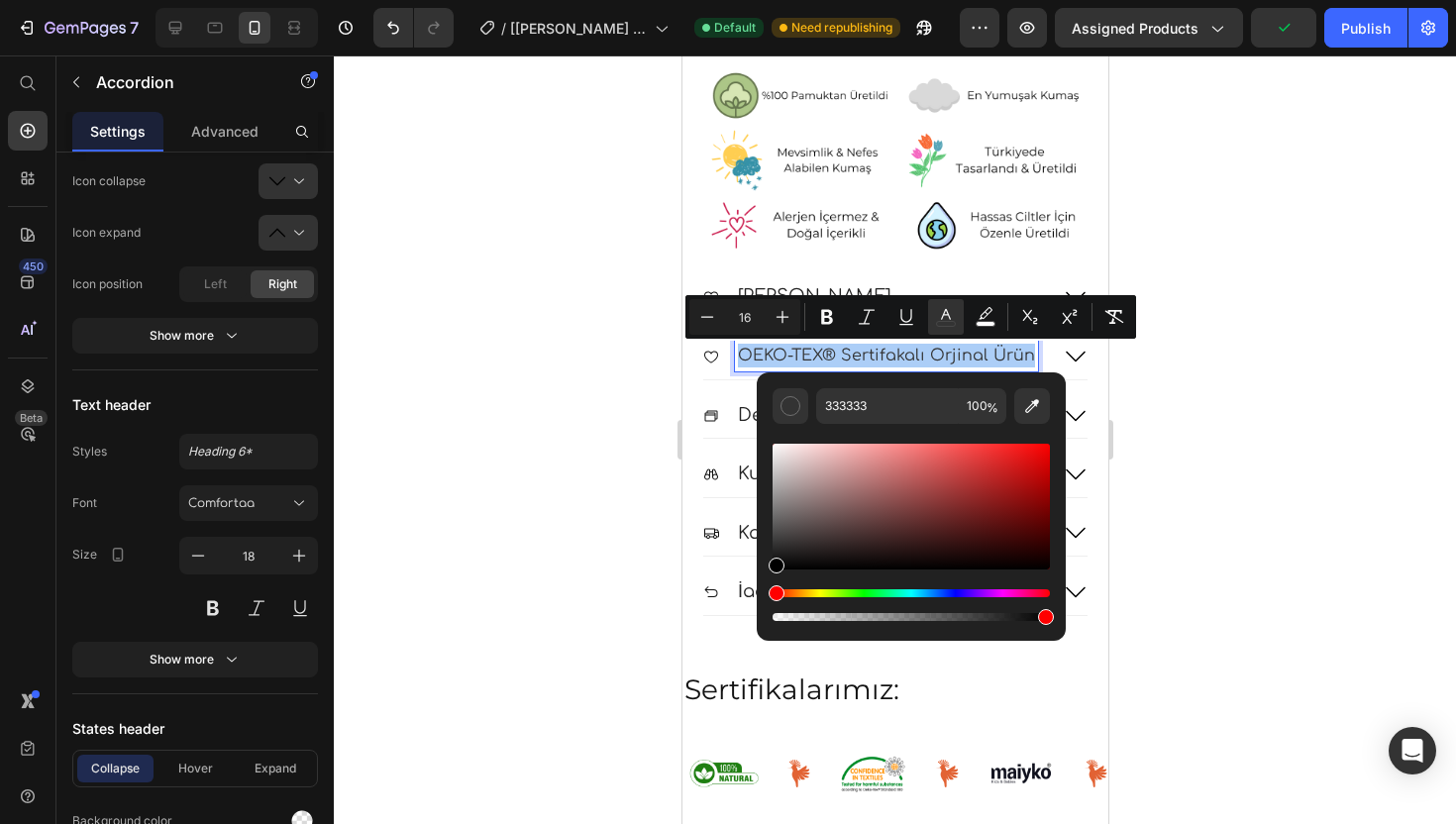 drag, startPoint x: 1454, startPoint y: 606, endPoint x: 753, endPoint y: 614, distance: 701.04565 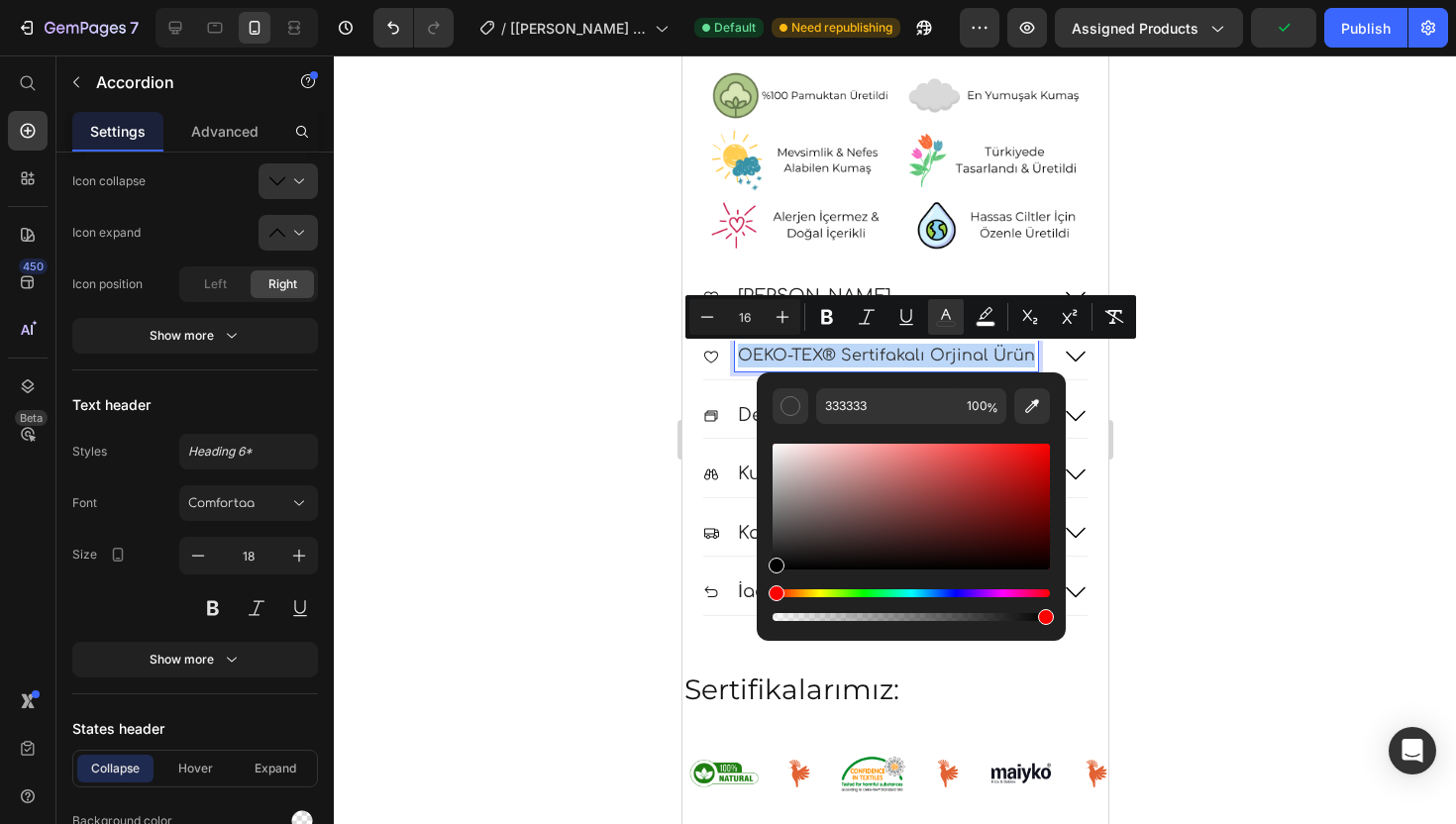 type on "000000" 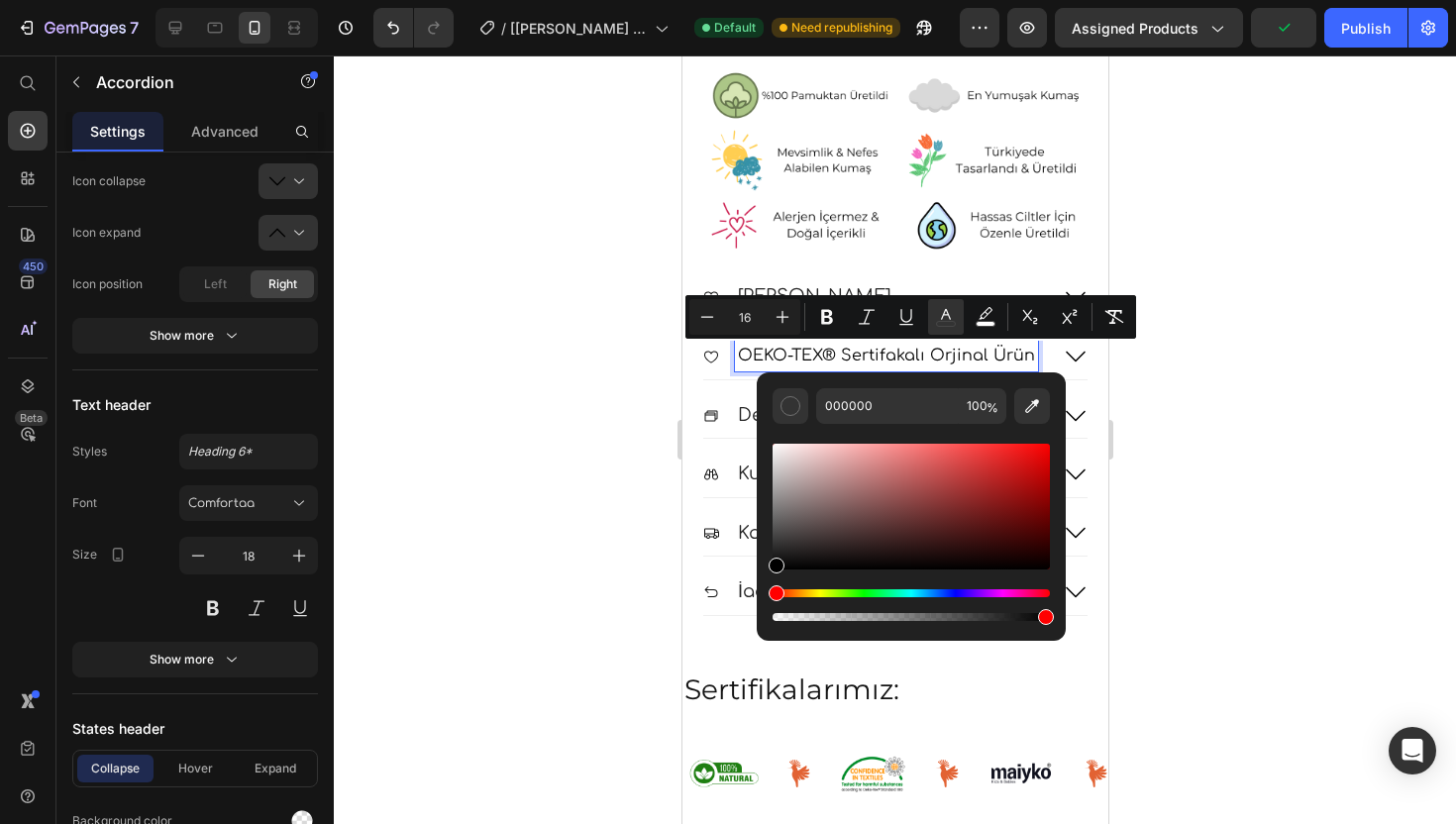 click 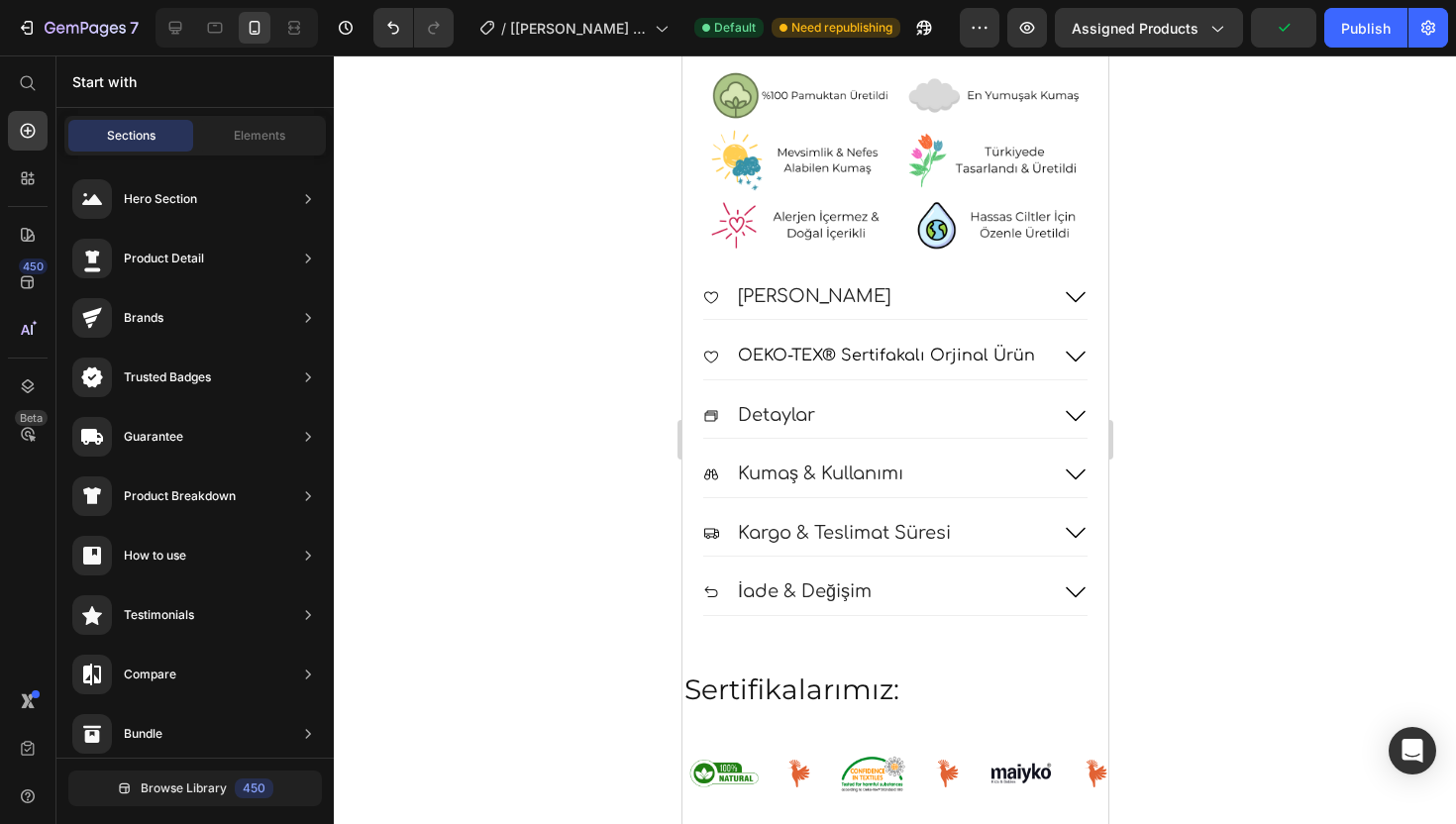 click 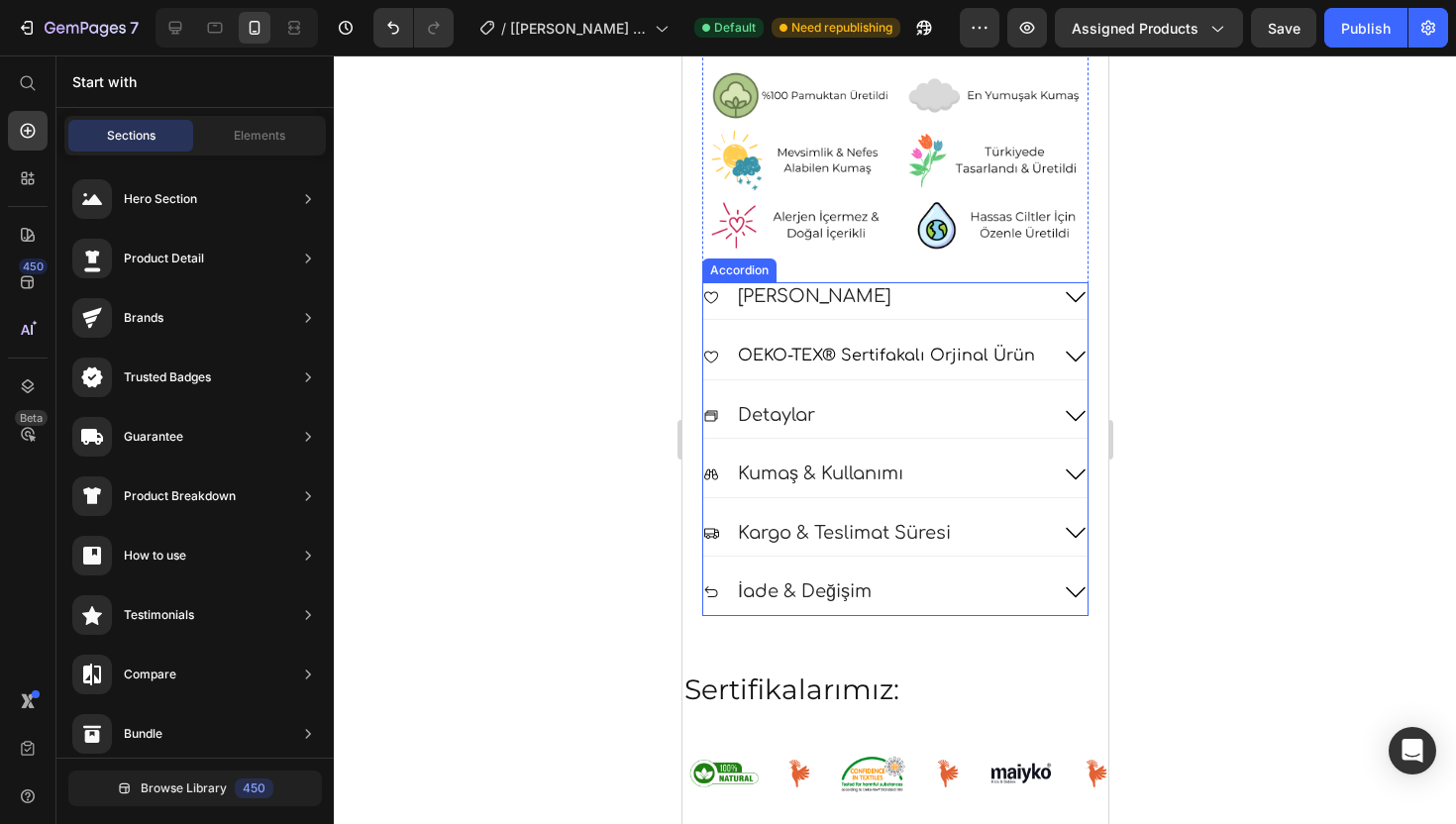 click 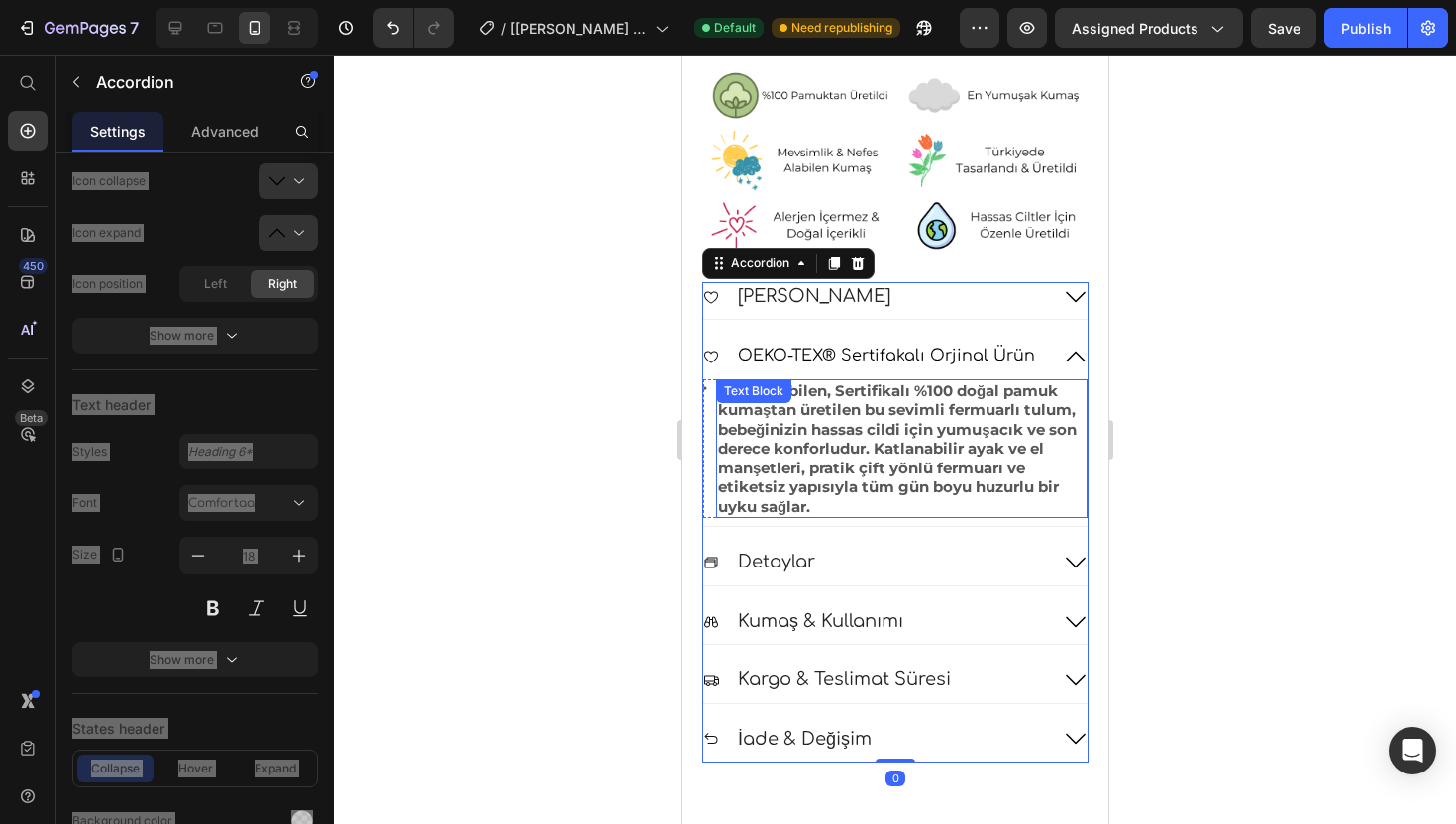 click on "Nefes alabilen, Sertifikalı %100 doğal pamuk kumaştan üretilen bu sevimli fermuarlı tulum, bebeğinizin hassas cildi için yumuşacık ve son derece konforludur. Katlanabilir ayak ve el manşetleri, pratik çift yönlü fermuarı ve etiketsiz yapısıyla tüm gün boyu huzurlu bir uyku sağlar." at bounding box center (900, 449) 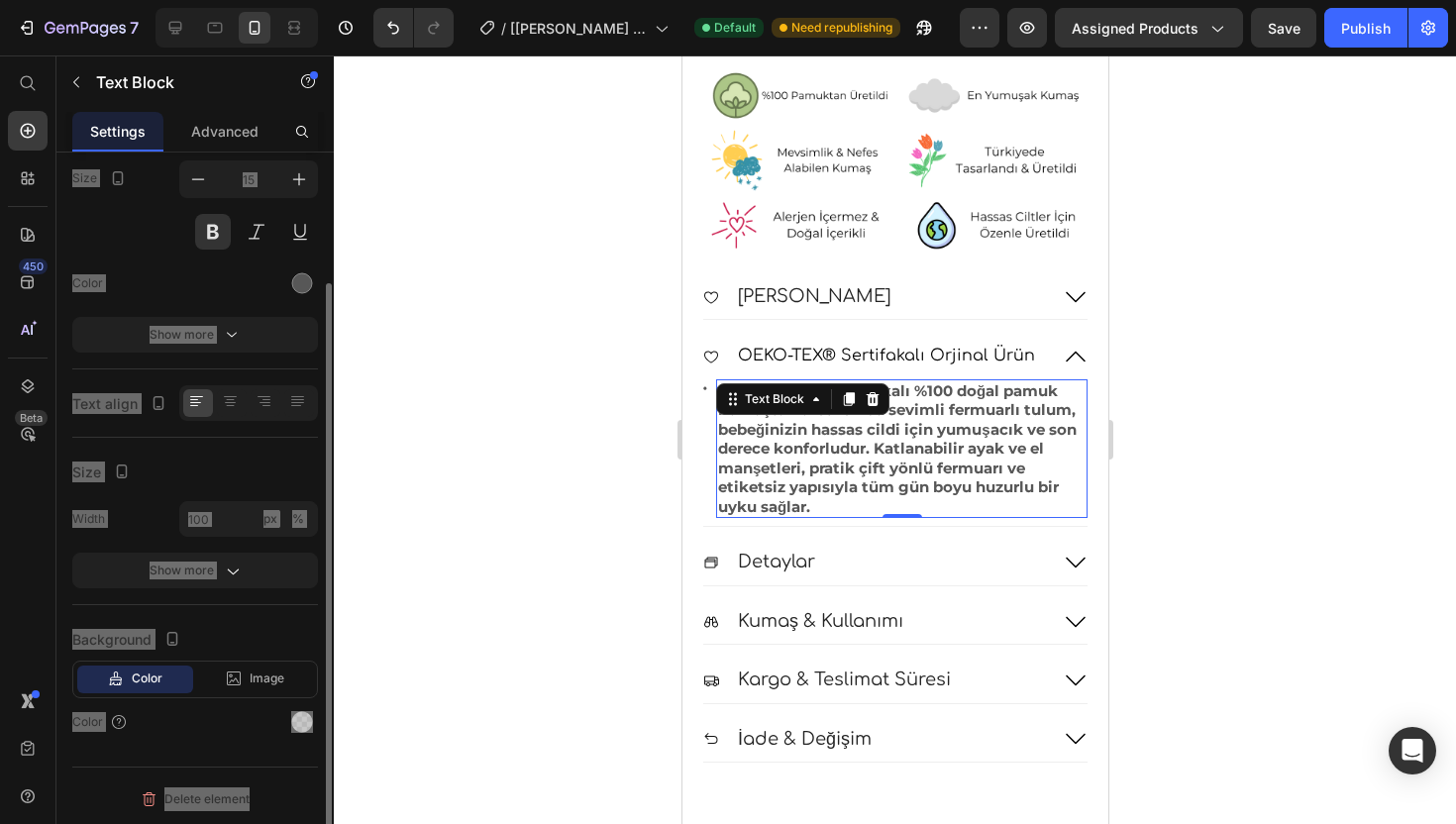 scroll, scrollTop: 0, scrollLeft: 0, axis: both 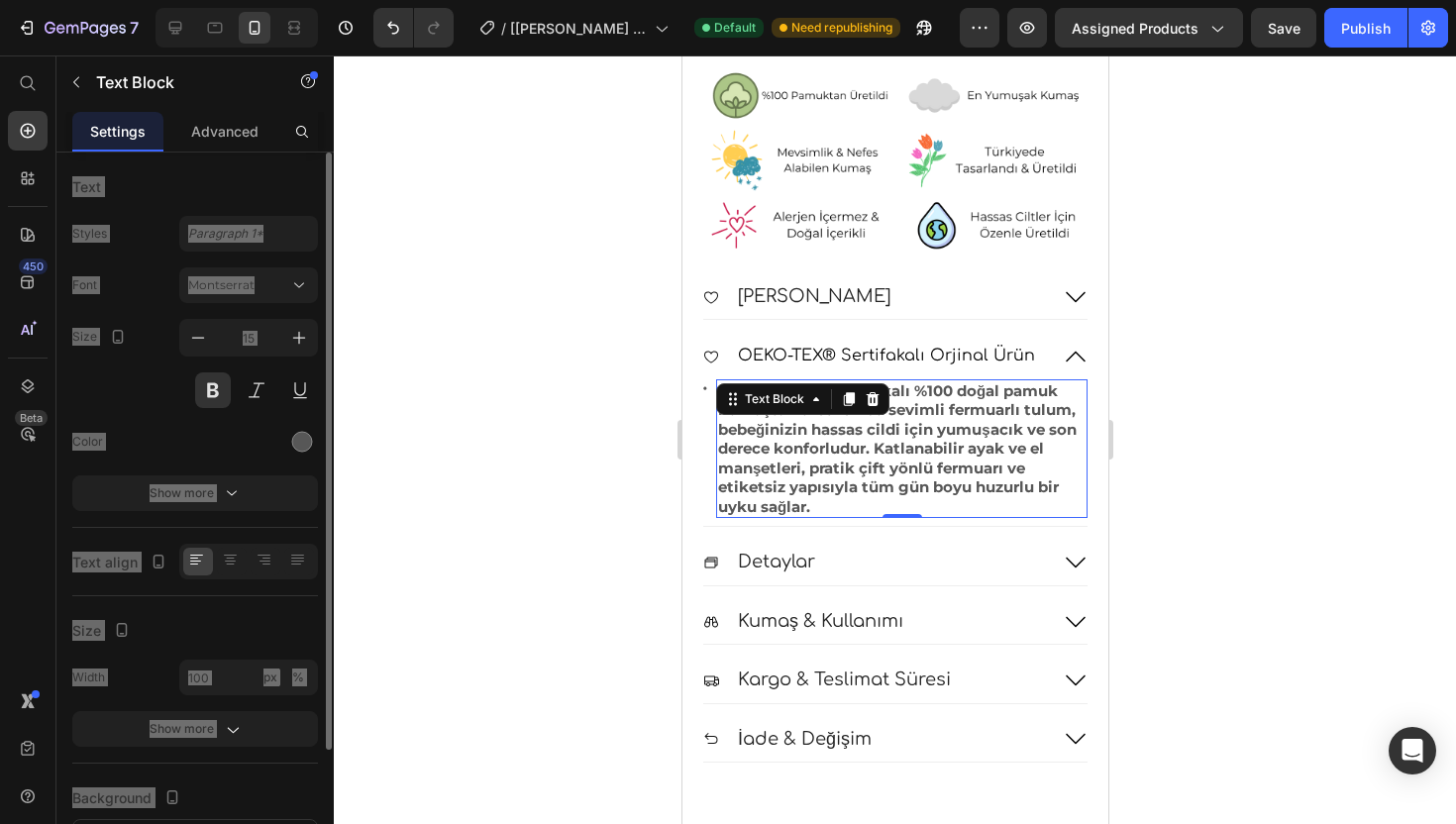 click on "Nefes alabilen, Sertifikalı %100 doğal pamuk kumaştan üretilen bu sevimli fermuarlı tulum, bebeğinizin hassas cildi için yumuşacık ve son derece konforludur. Katlanabilir ayak ve el manşetleri, pratik çift yönlü fermuarı ve etiketsiz yapısıyla tüm gün boyu huzurlu bir uyku sağlar." at bounding box center [900, 449] 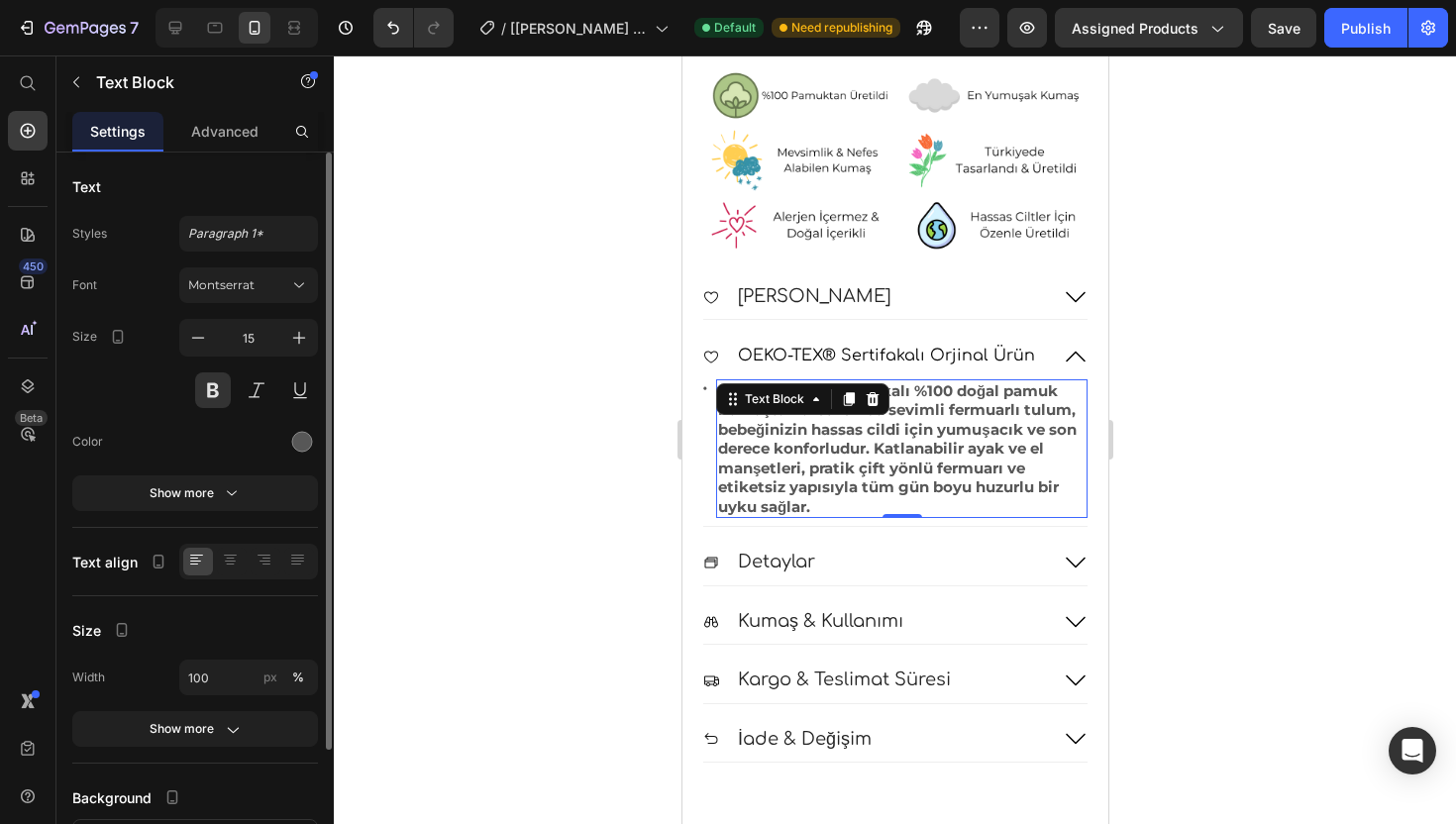 click on "Nefes alabilen, Sertifikalı %100 doğal pamuk kumaştan üretilen bu sevimli fermuarlı tulum, bebeğinizin hassas cildi için yumuşacık ve son derece konforludur. Katlanabilir ayak ve el manşetleri, pratik çift yönlü fermuarı ve etiketsiz yapısıyla tüm gün boyu huzurlu bir uyku sağlar." at bounding box center [900, 449] 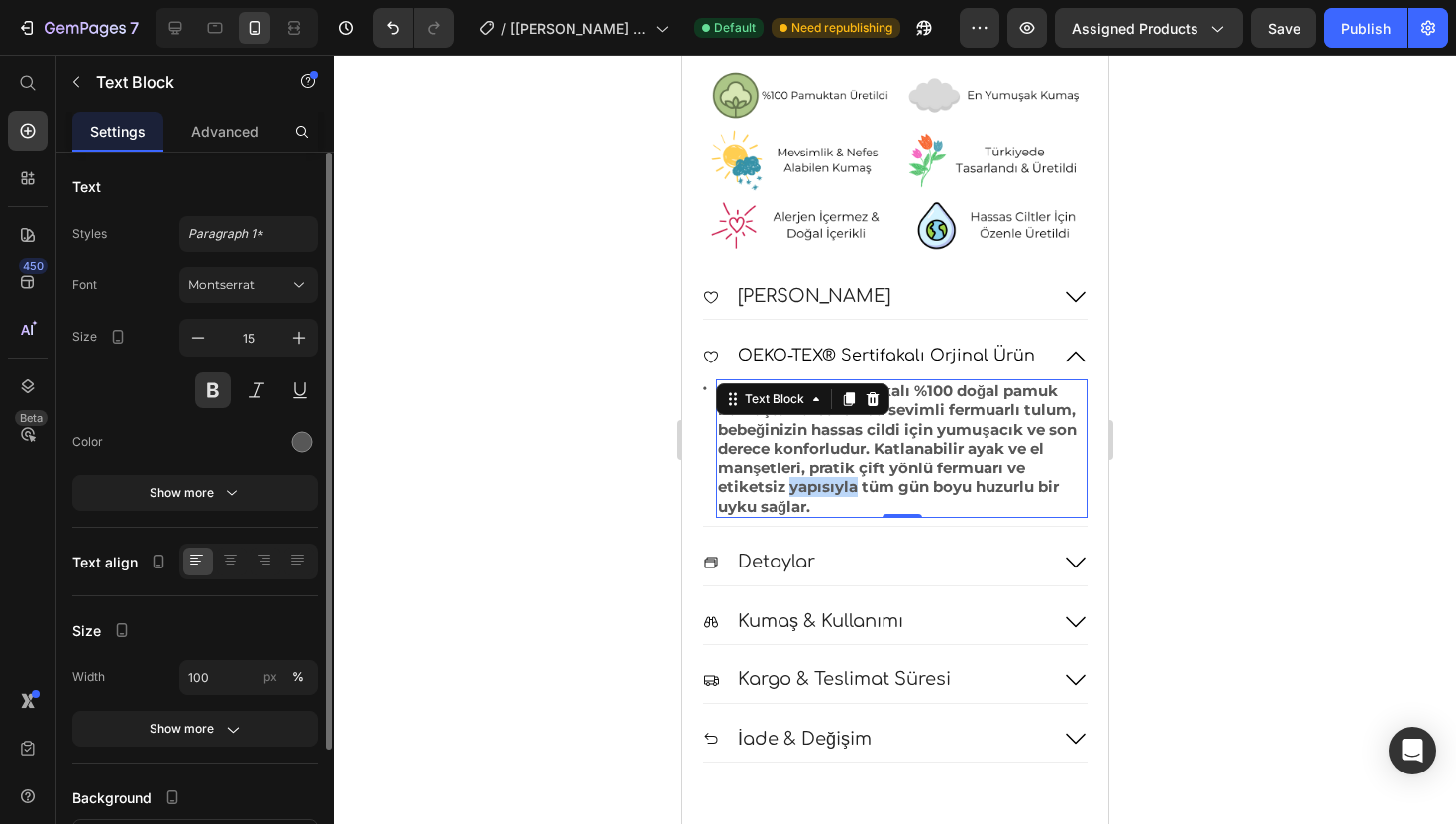 click on "Nefes alabilen, Sertifikalı %100 doğal pamuk kumaştan üretilen bu sevimli fermuarlı tulum, bebeğinizin hassas cildi için yumuşacık ve son derece konforludur. Katlanabilir ayak ve el manşetleri, pratik çift yönlü fermuarı ve etiketsiz yapısıyla tüm gün boyu huzurlu bir uyku sağlar." at bounding box center (900, 449) 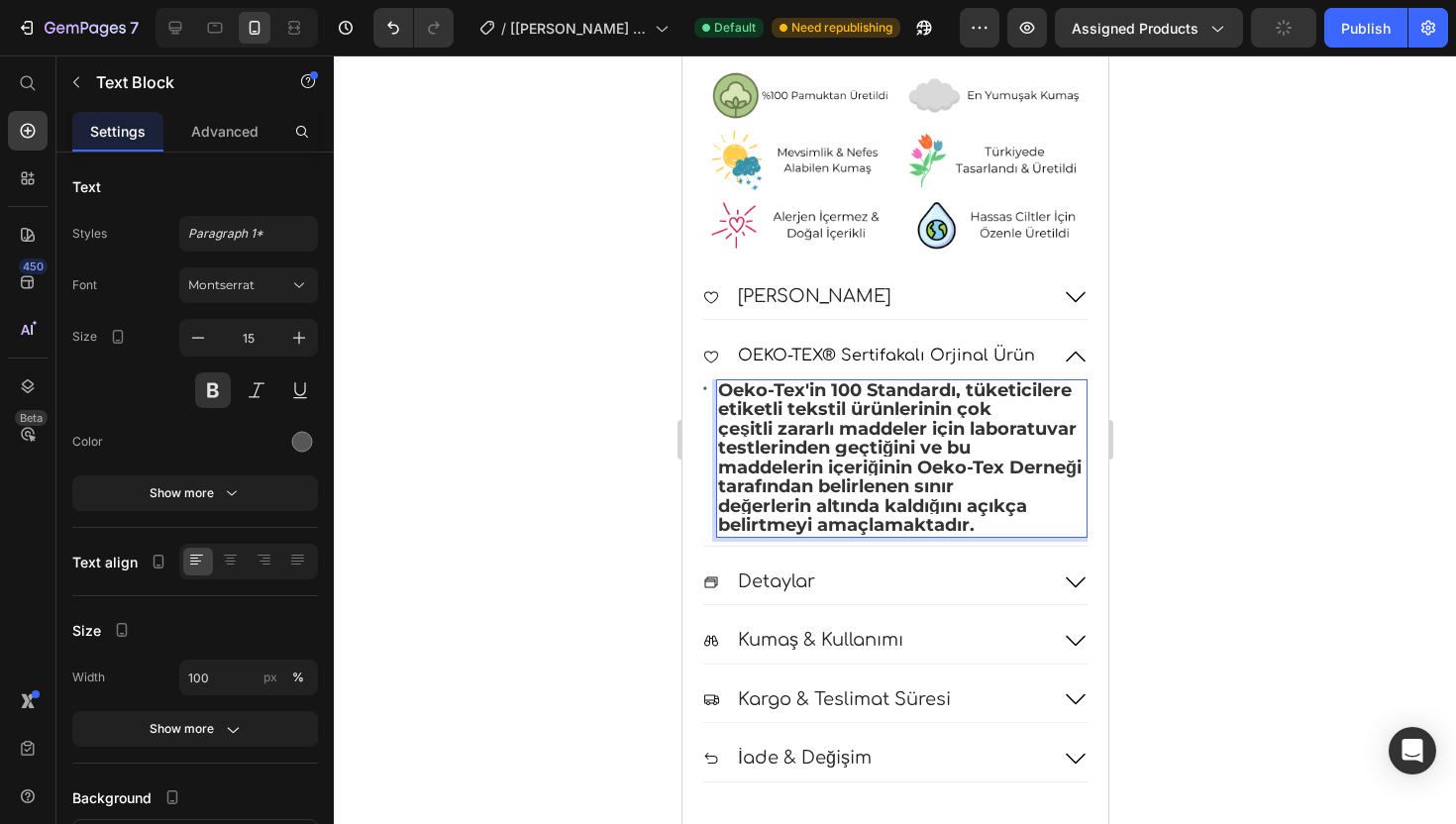click on "çeşitli zararlı maddeler için laboratuvar testlerinden geçtiğini ve bu" at bounding box center [896, 439] 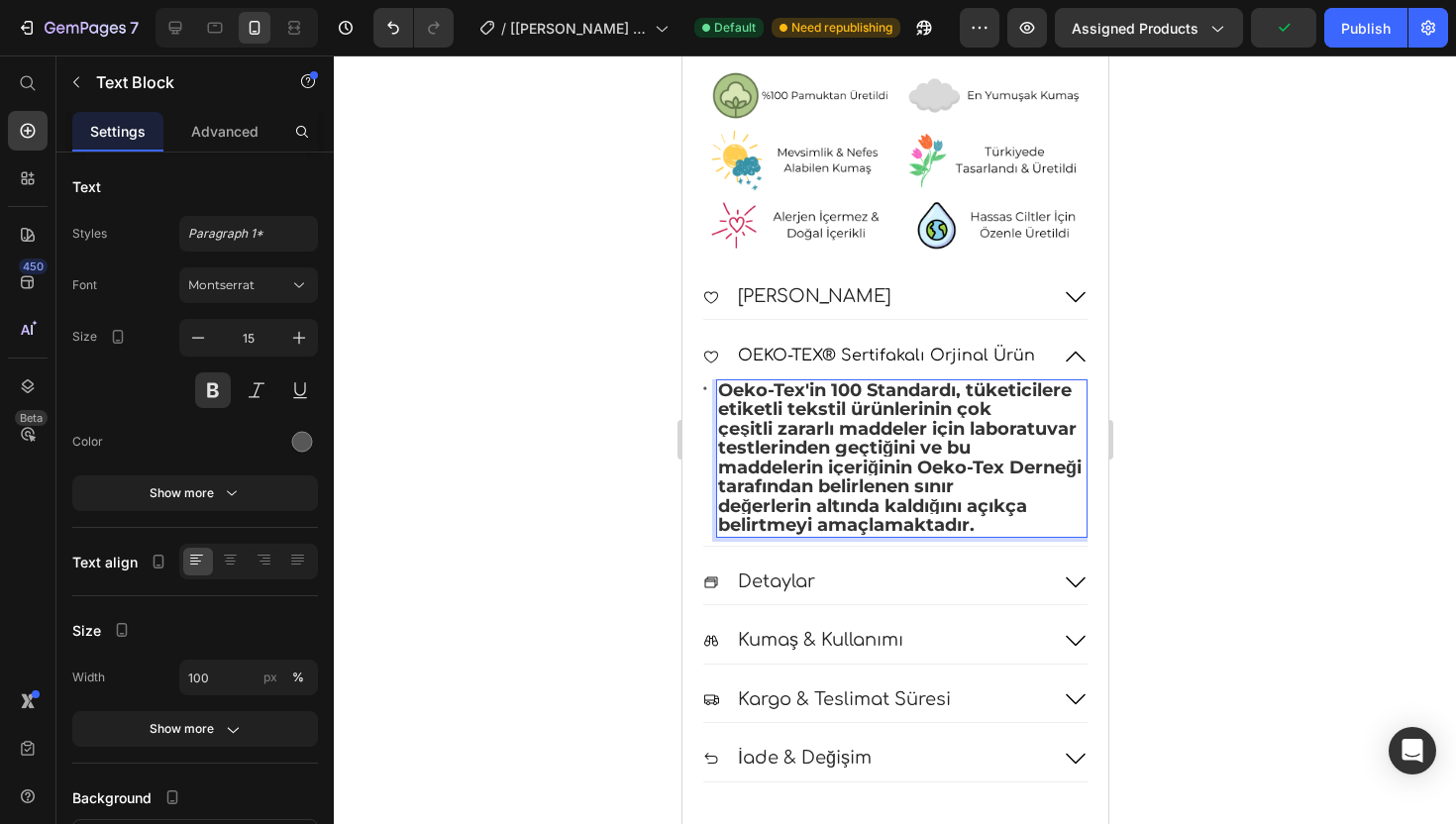 click on "çeşitli zararlı maddeler için laboratuvar testlerinden geçtiğini ve bu" at bounding box center [896, 439] 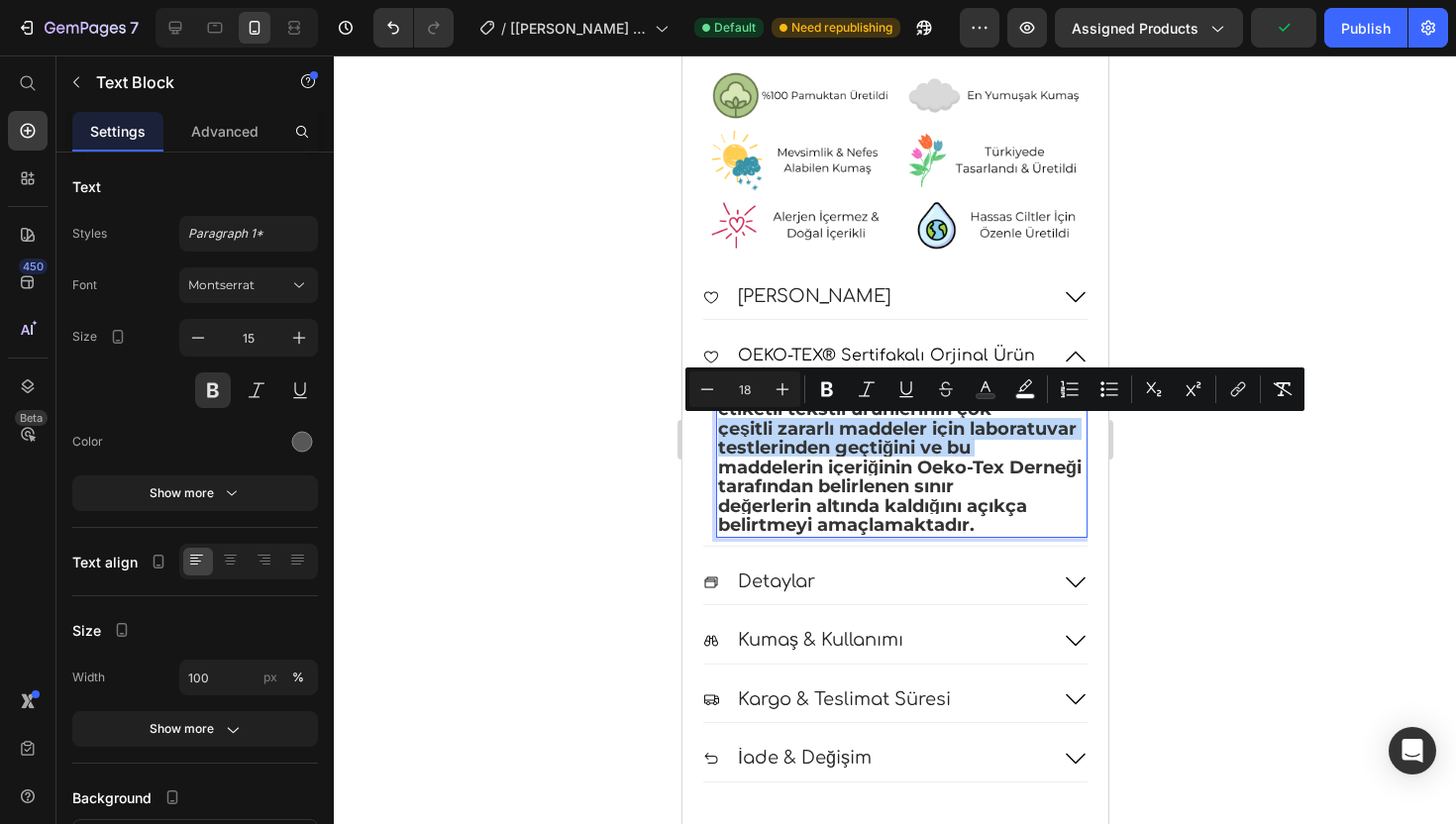 click on "Oeko-Tex'in 100 Standardı, tüketicilere etiketli tekstil ürünlerinin çok çeşitli zararlı maddeler için laboratuvar testlerinden geçtiğini ve bu maddelerin içeriğinin Oeko-Tex Derneği tarafından belirlenen sınır değerlerin altında kaldığını açıkça belirtmeyi amaçlamaktadır." at bounding box center [900, 459] 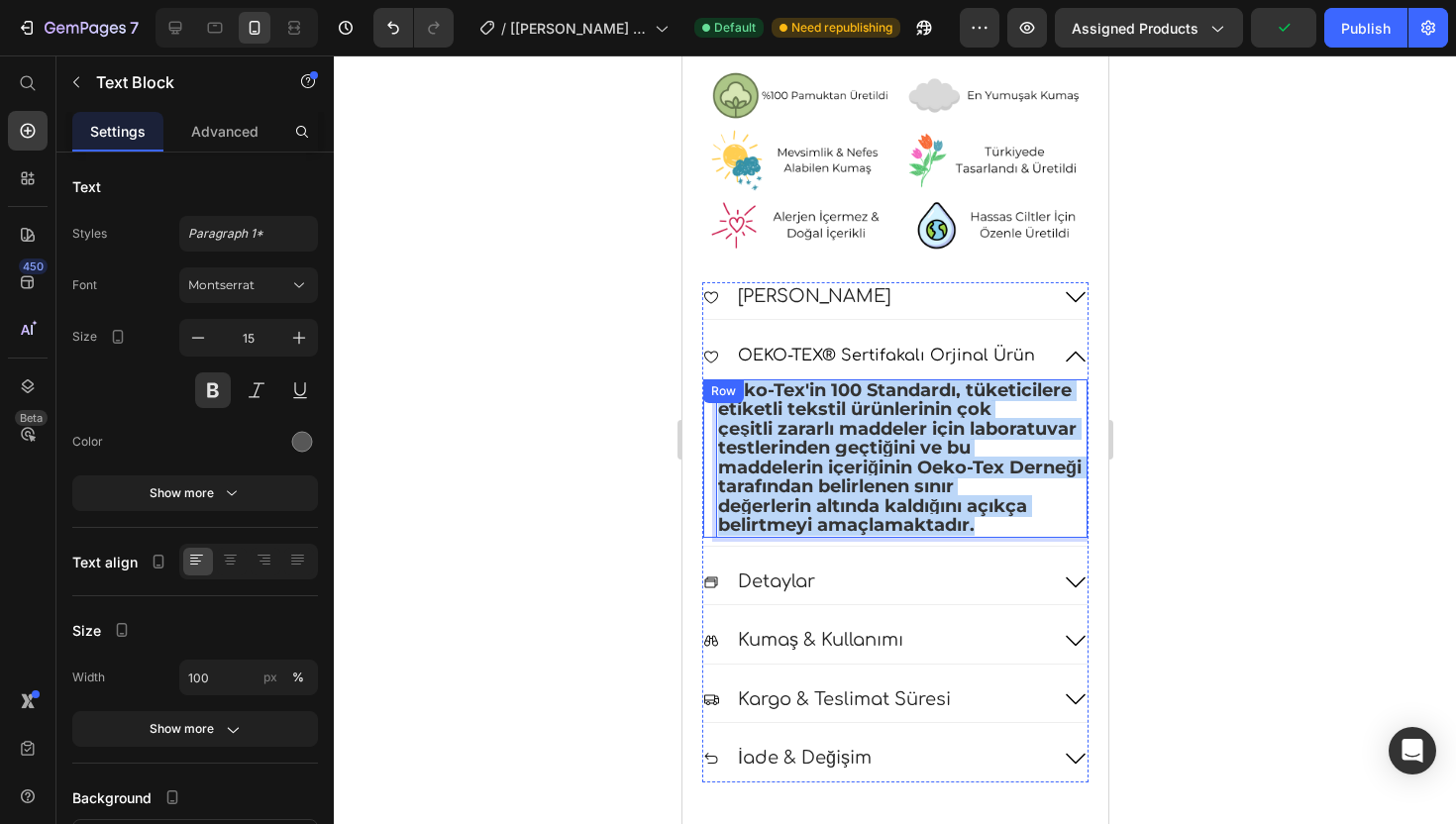 drag, startPoint x: 988, startPoint y: 531, endPoint x: 708, endPoint y: 389, distance: 313.94904 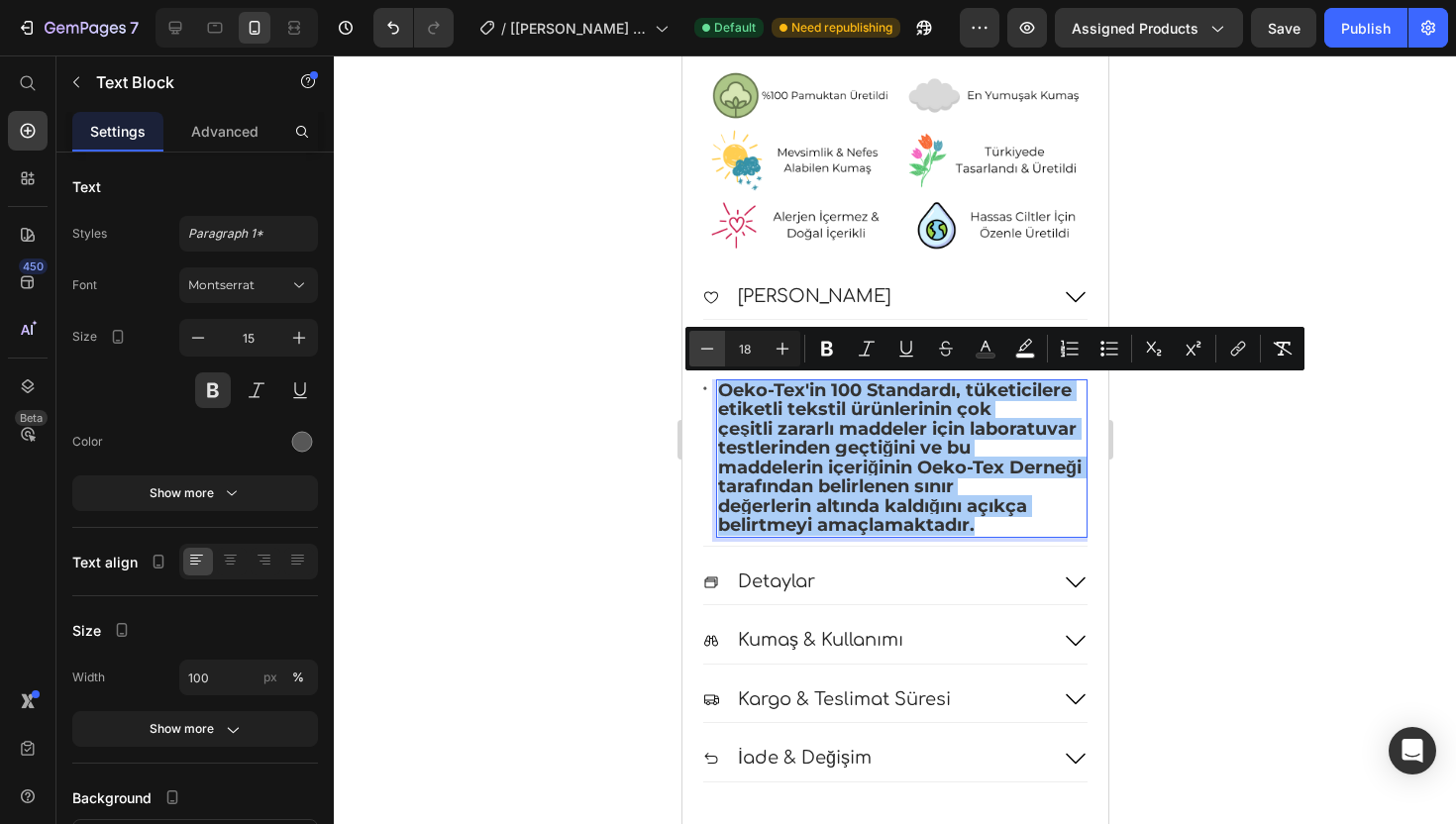 click 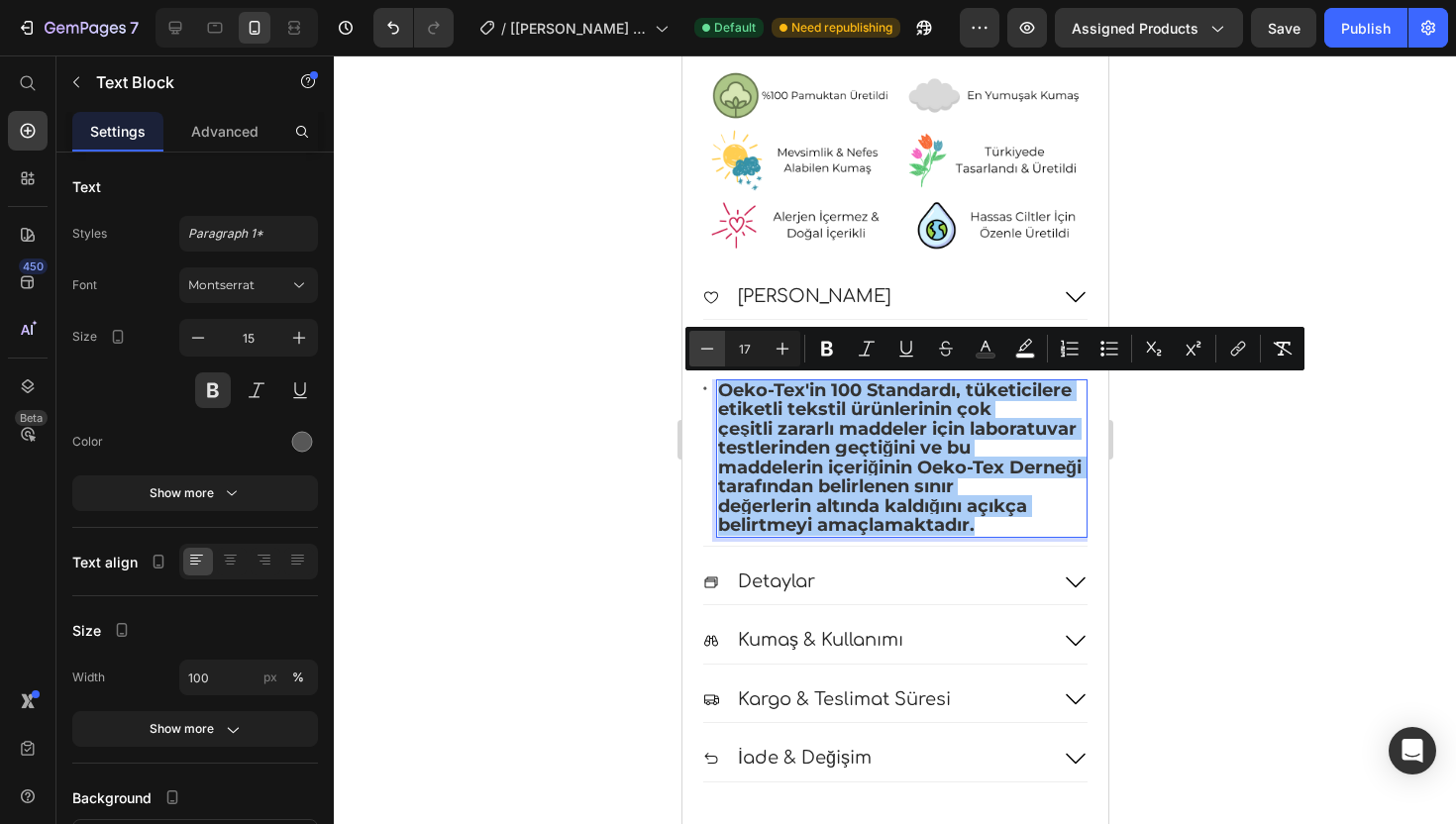 click 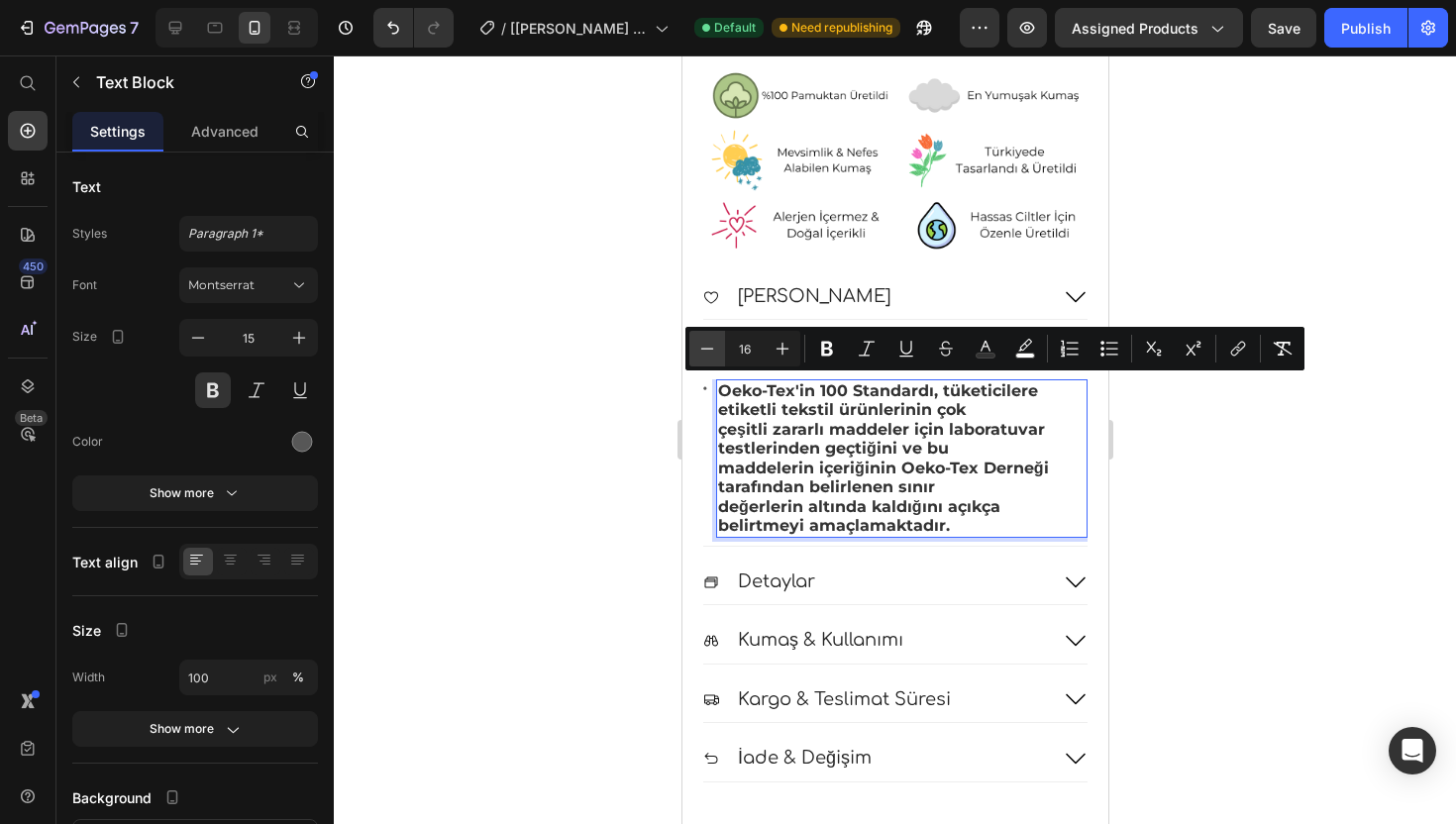 click 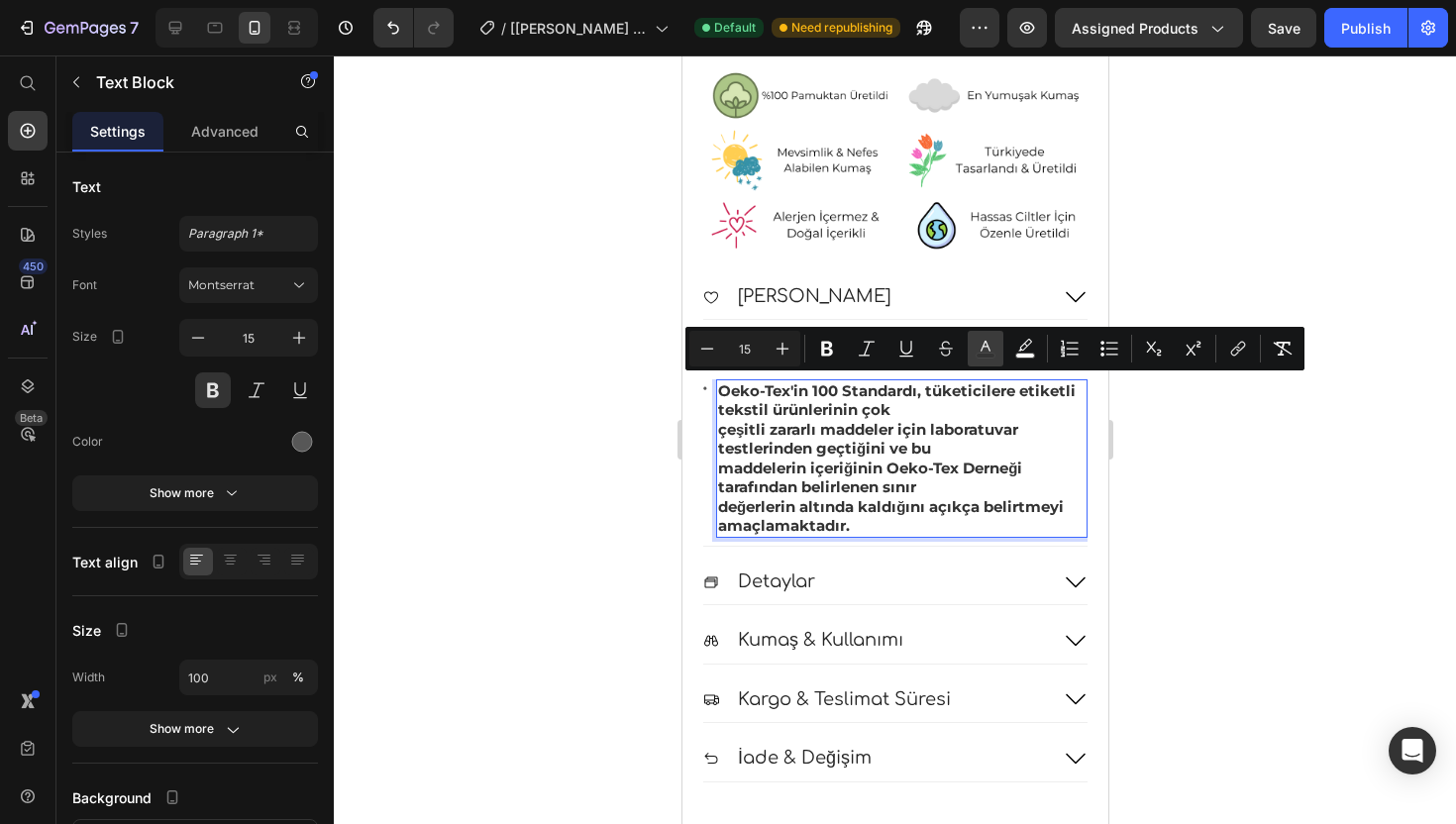 click 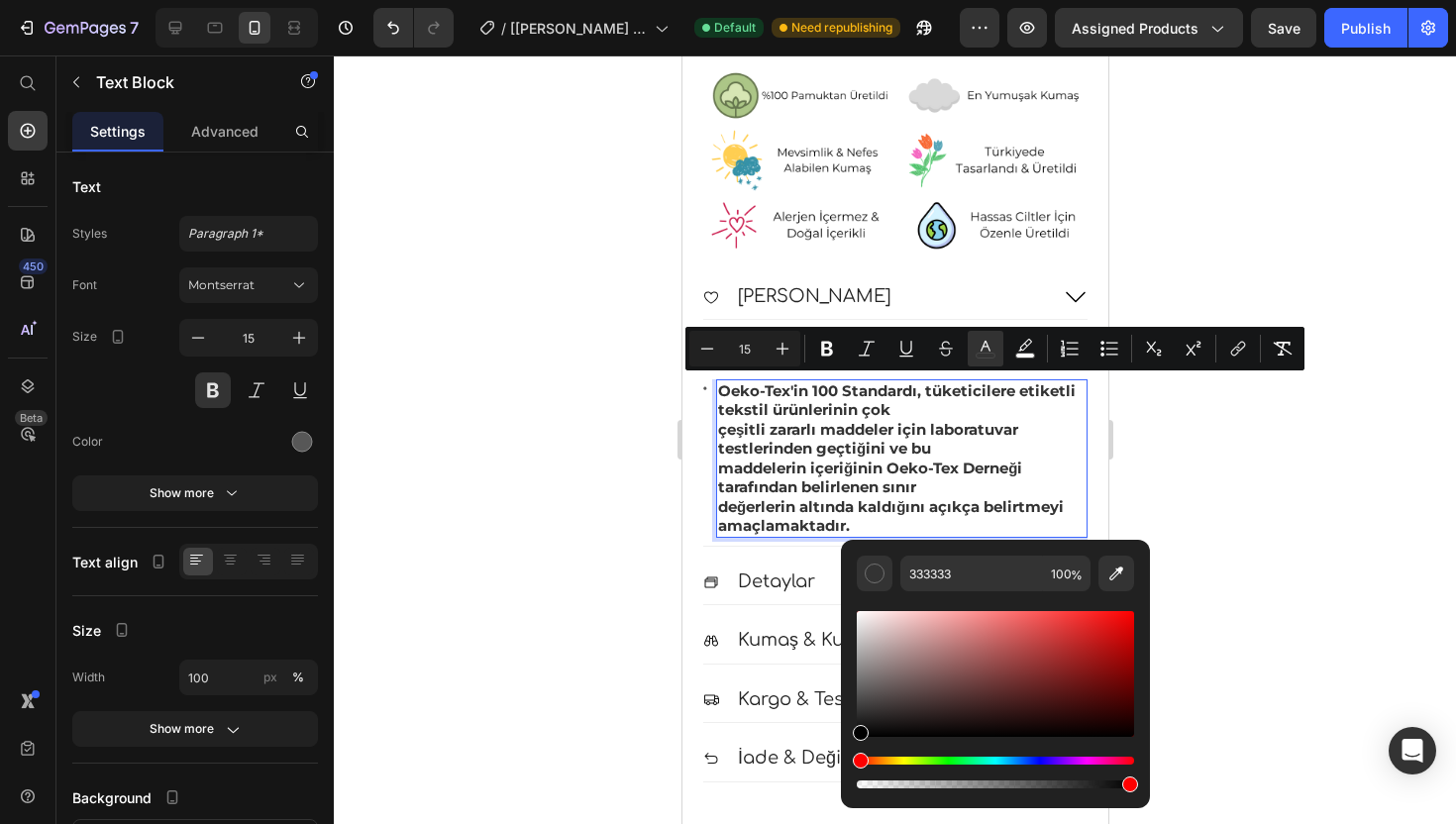 drag, startPoint x: 865, startPoint y: 717, endPoint x: 846, endPoint y: 745, distance: 33.83785 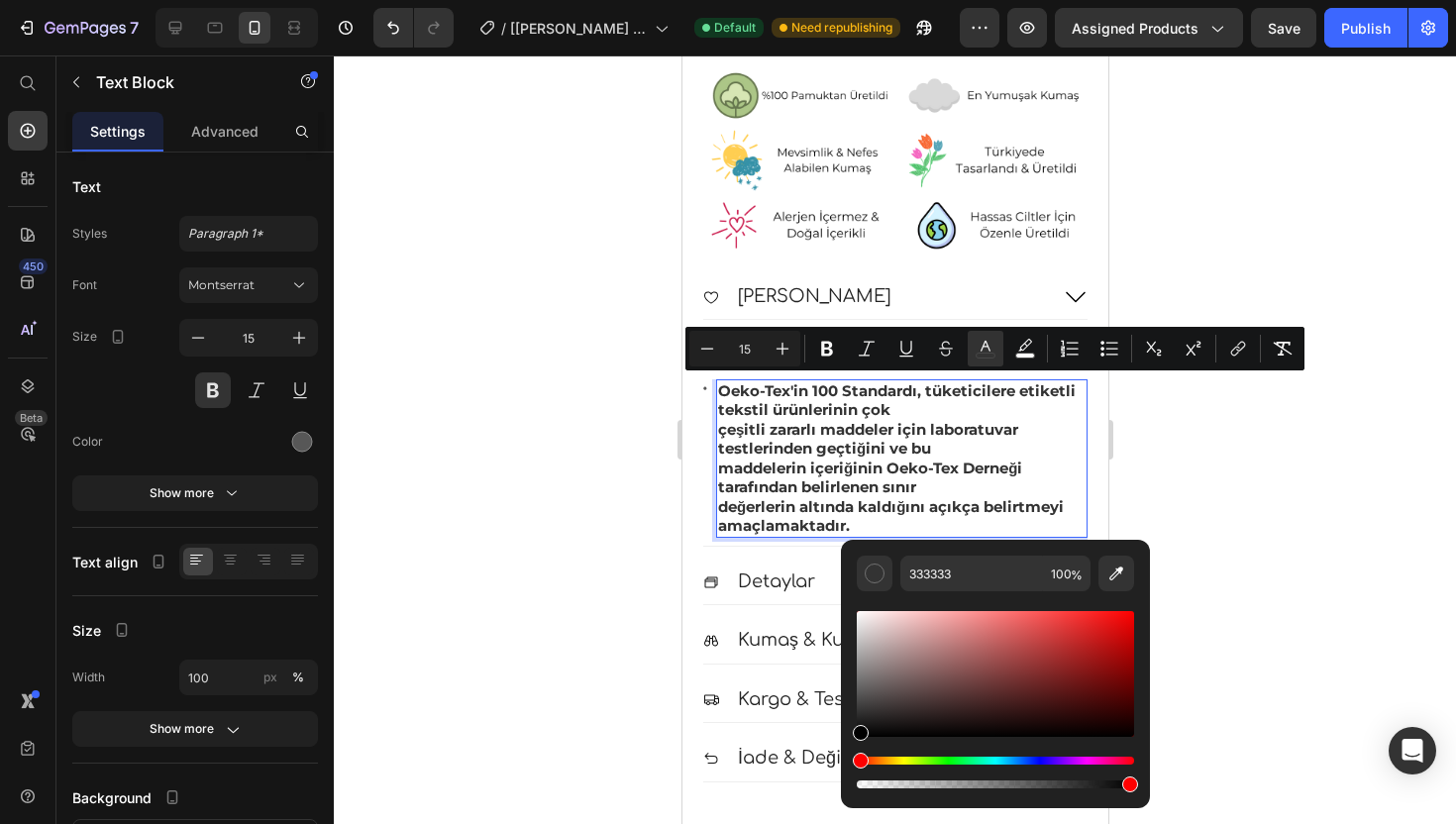 type on "000000" 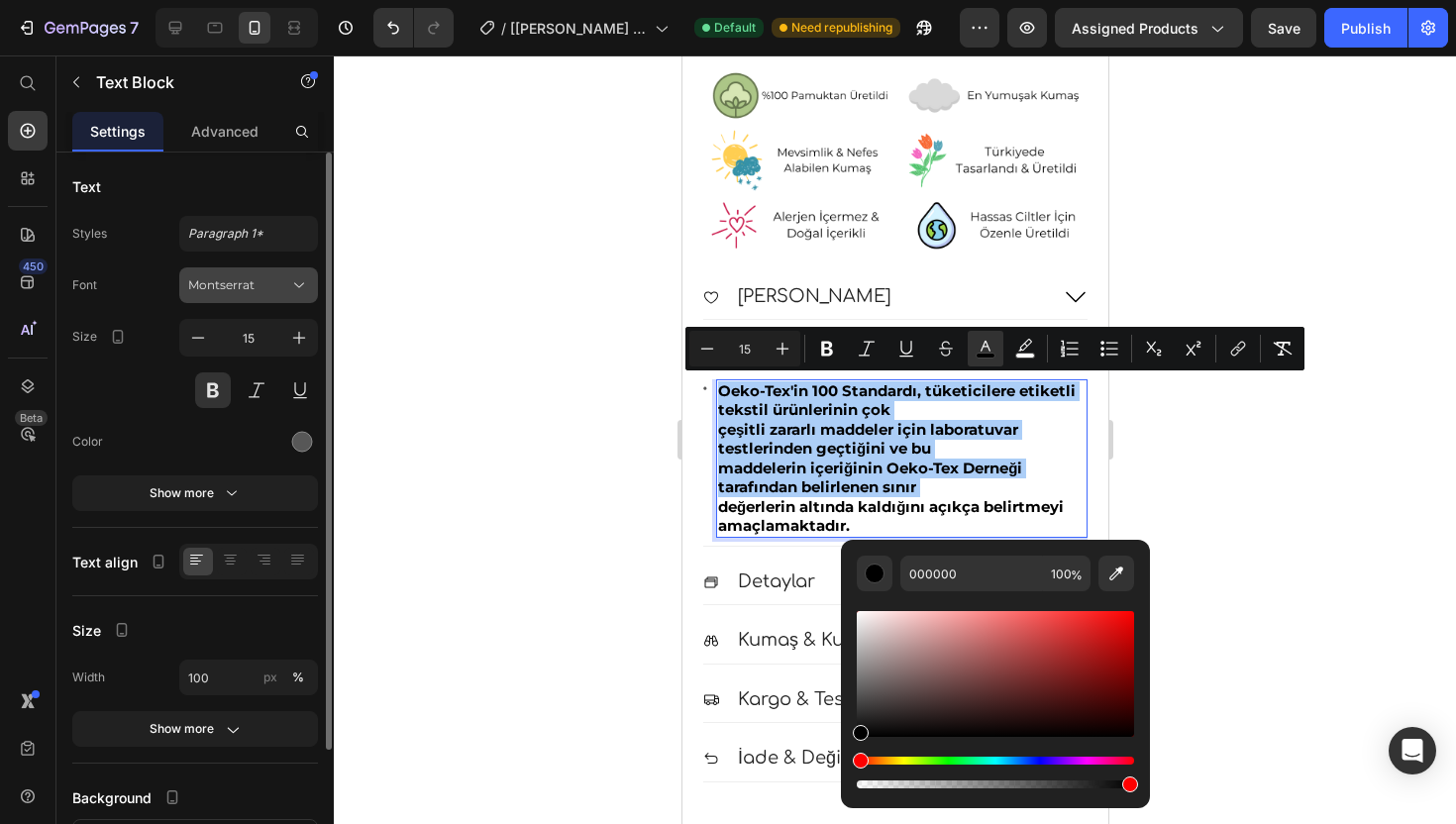 click on "Montserrat" at bounding box center [239, 285] 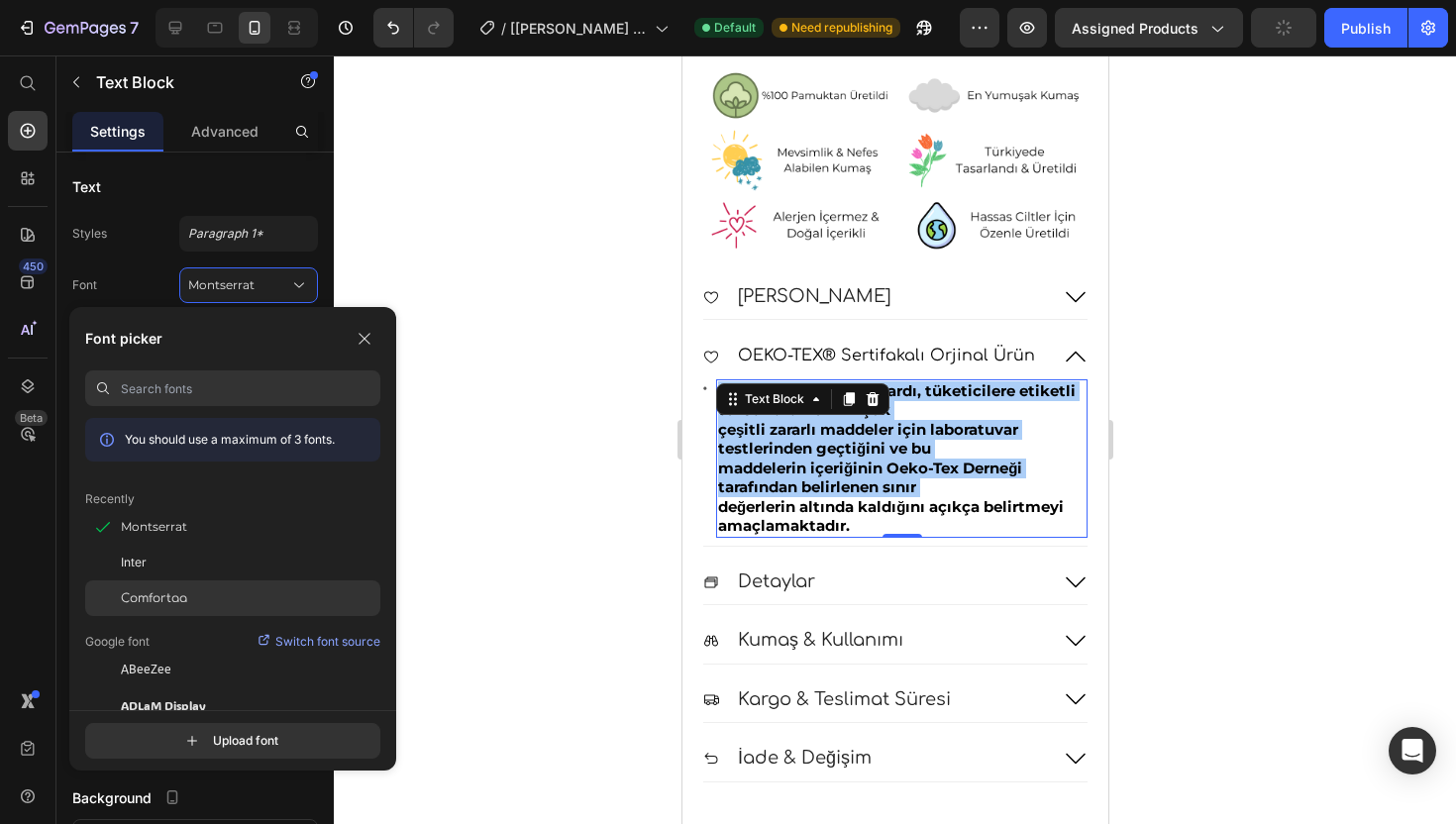click on "Comfortaa" 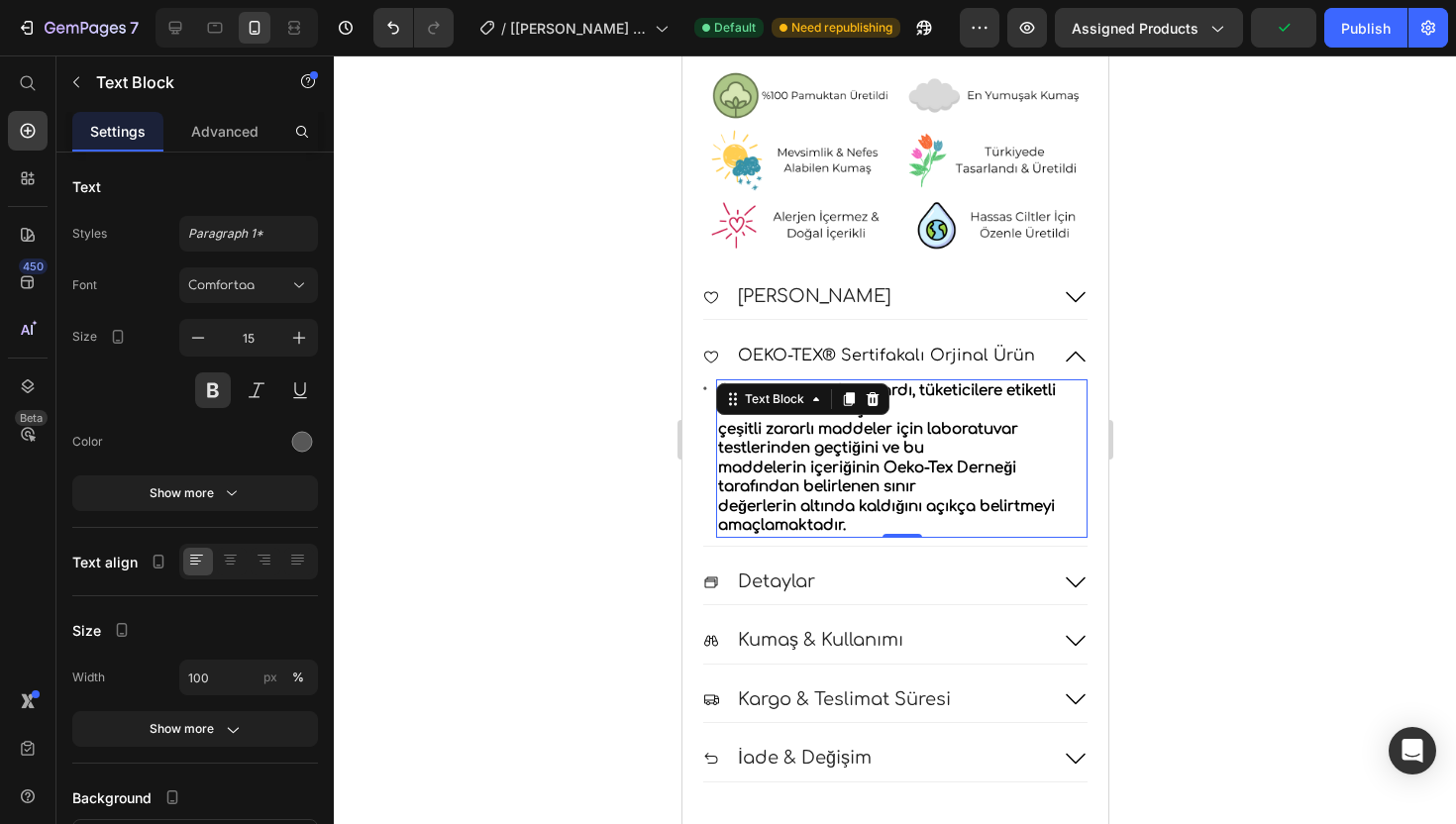 click 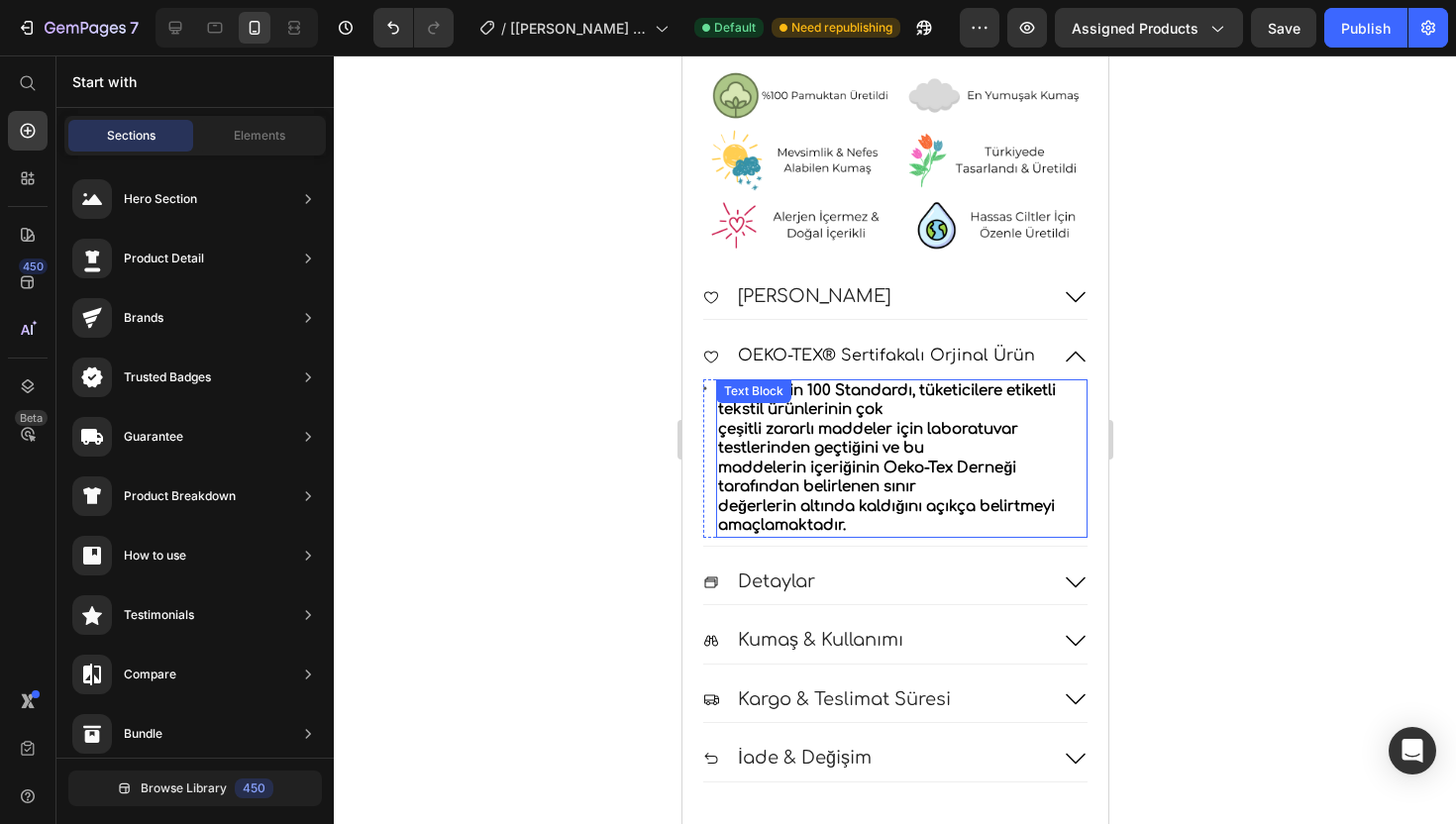 click on "çeşitli zararlı maddeler için laboratuvar testlerinden geçtiğini ve bu" at bounding box center [867, 439] 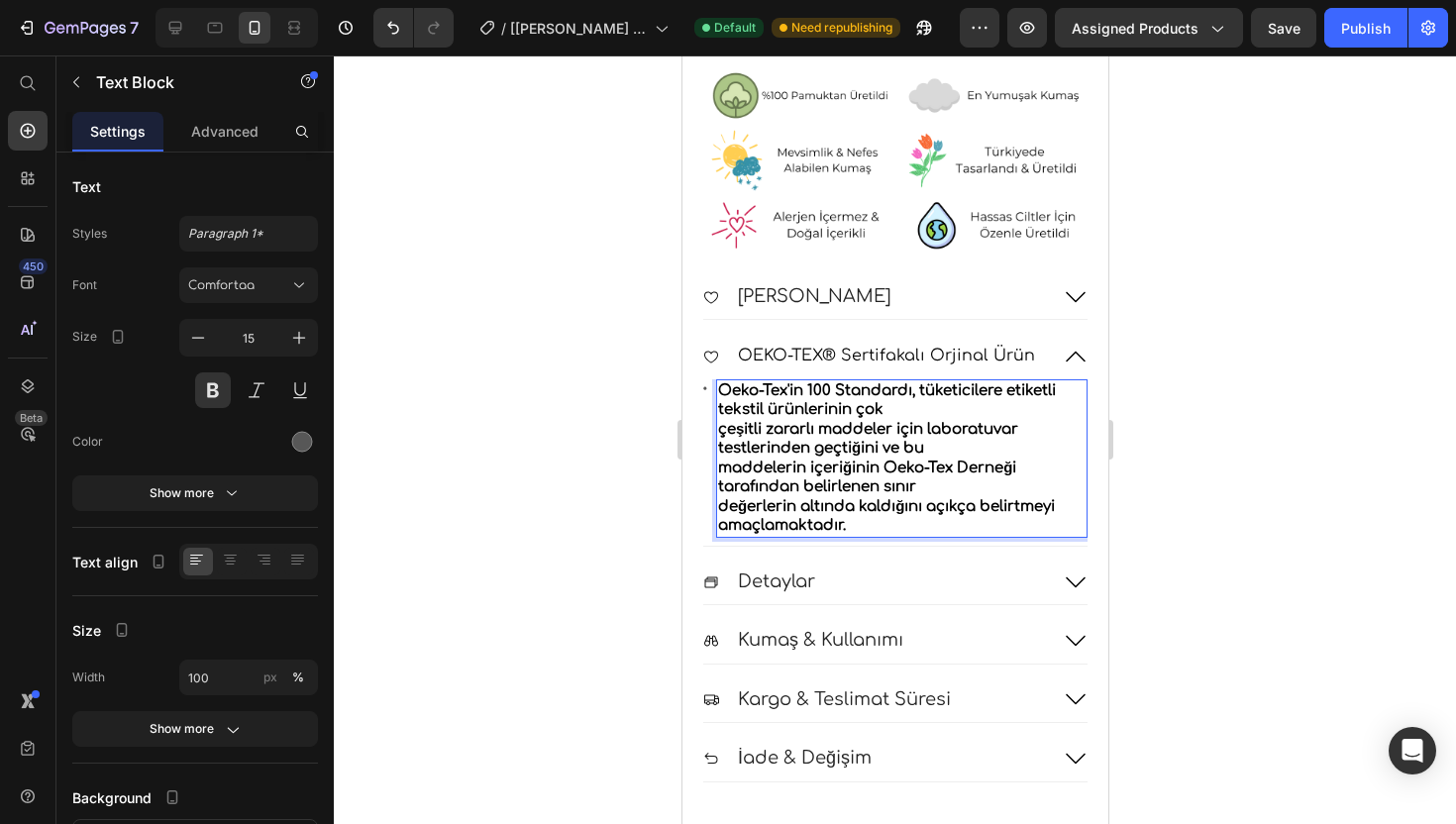 click on "Oeko-Tex'in 100 Standardı, tüketicilere etiketli tekstil ürünlerinin çok çeşitli zararlı maddeler için laboratuvar testlerinden geçtiğini ve bu maddelerin içeriğinin Oeko-Tex Derneği tarafından belirlenen sınır değerlerin altında kaldığını açıkça belirtmeyi amaçlamaktadır." at bounding box center [900, 459] 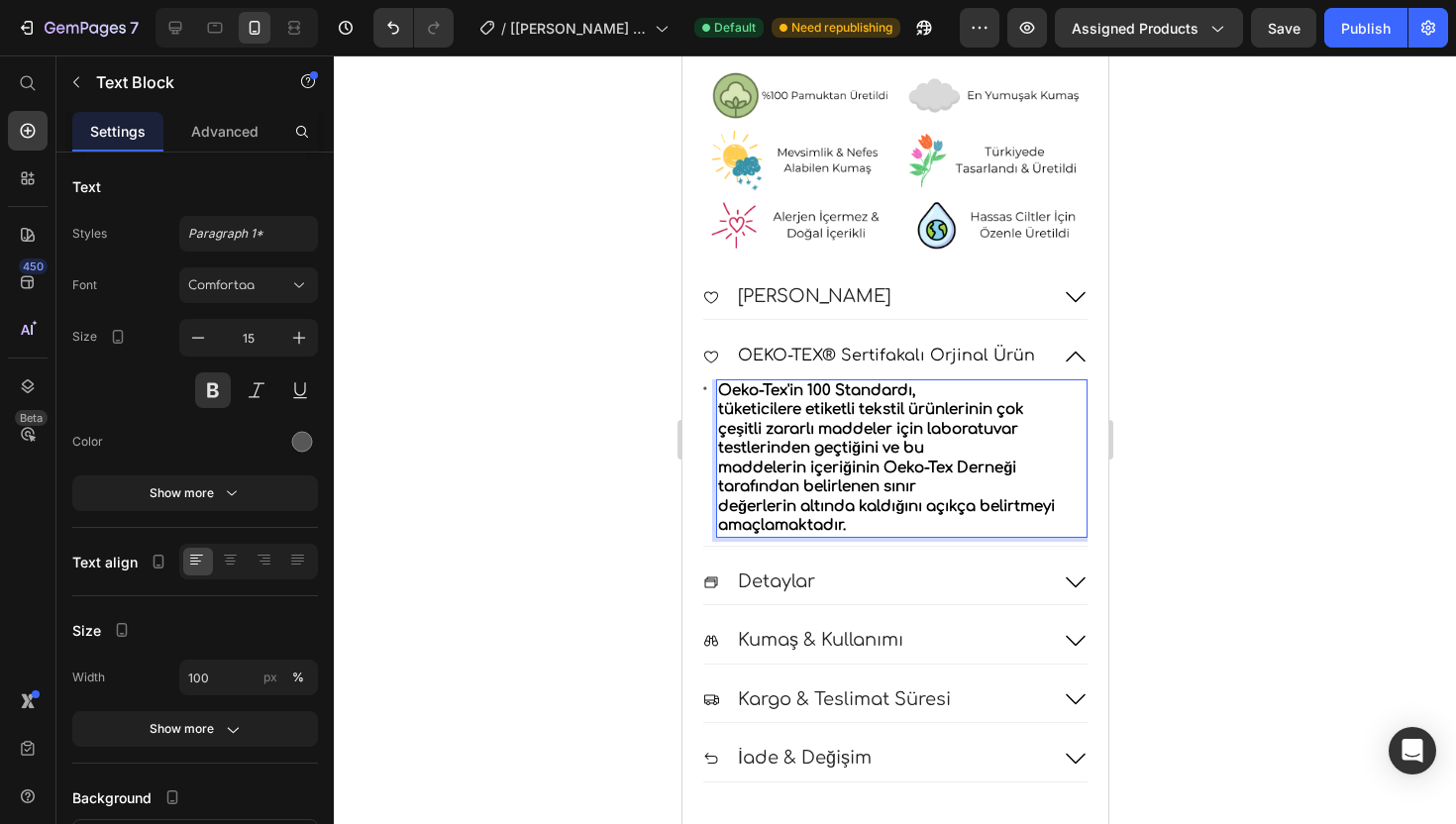 click on "Oeko-Tex'in 100 Standardı," at bounding box center [900, 391] 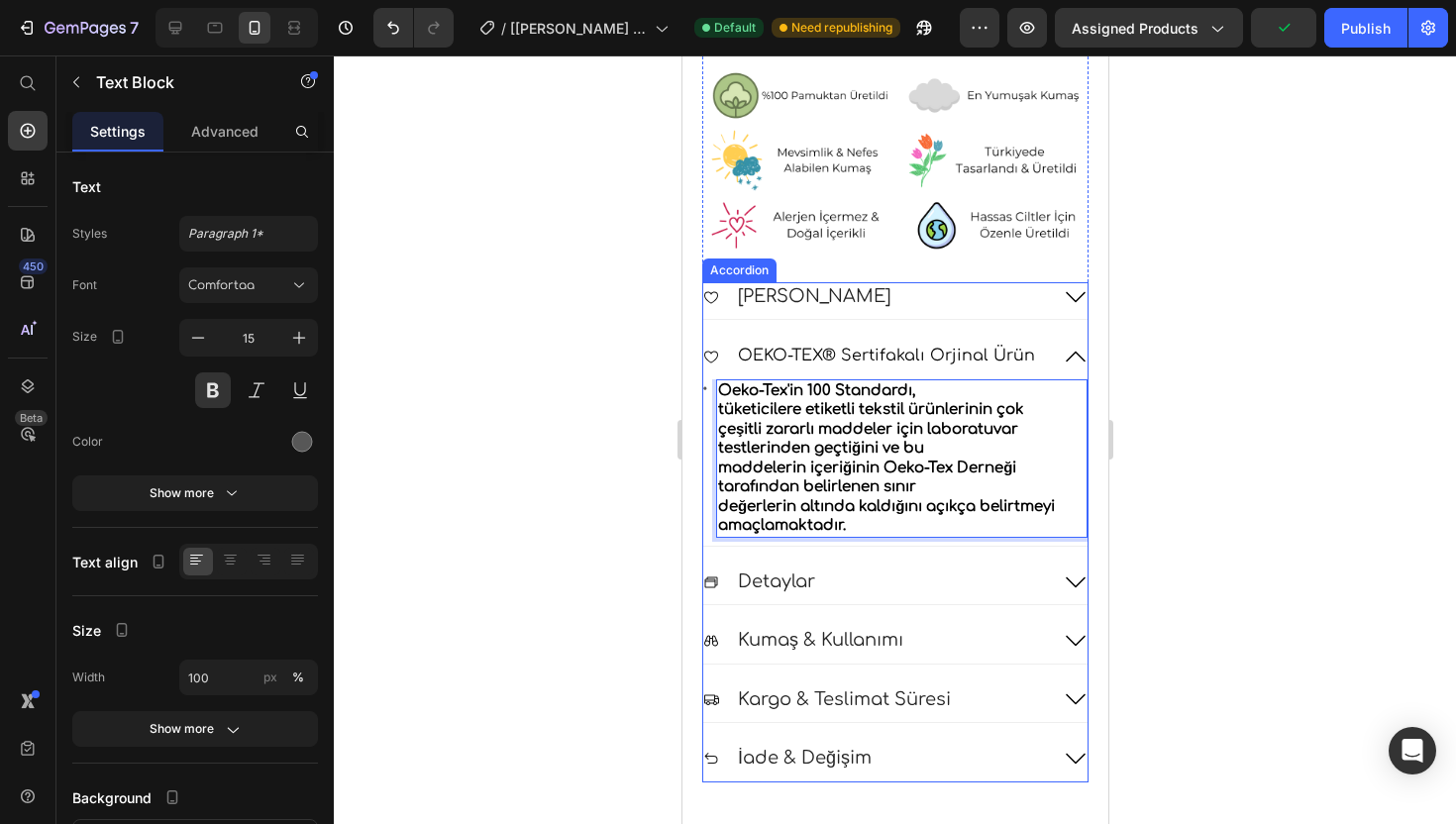 click on "OEKO-TEX® Sertifakalı Orjinal Ürün" at bounding box center [885, 356] 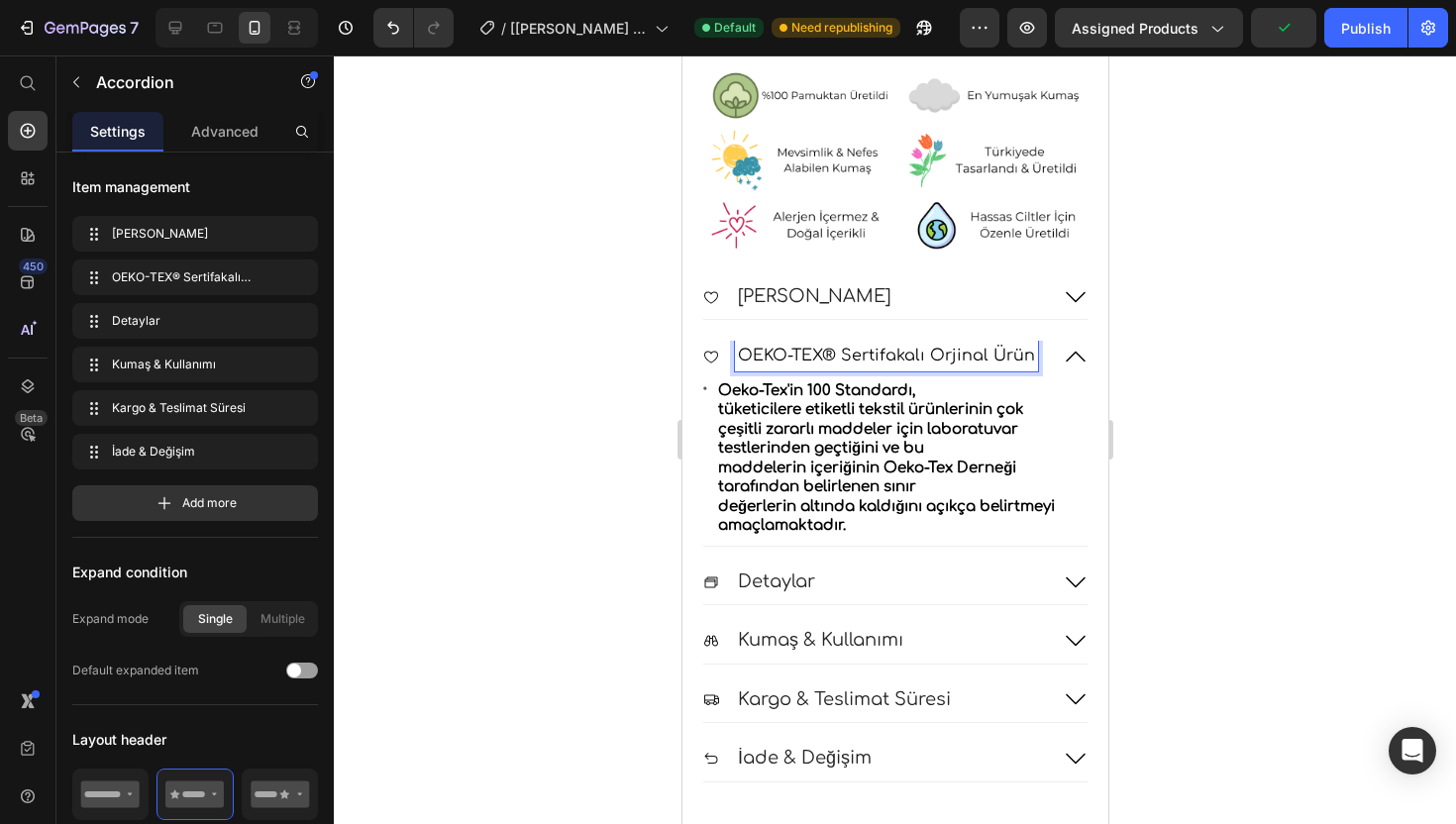 click on "OEKO-TEX® Sertifakalı Orjinal Ürün" at bounding box center [885, 356] 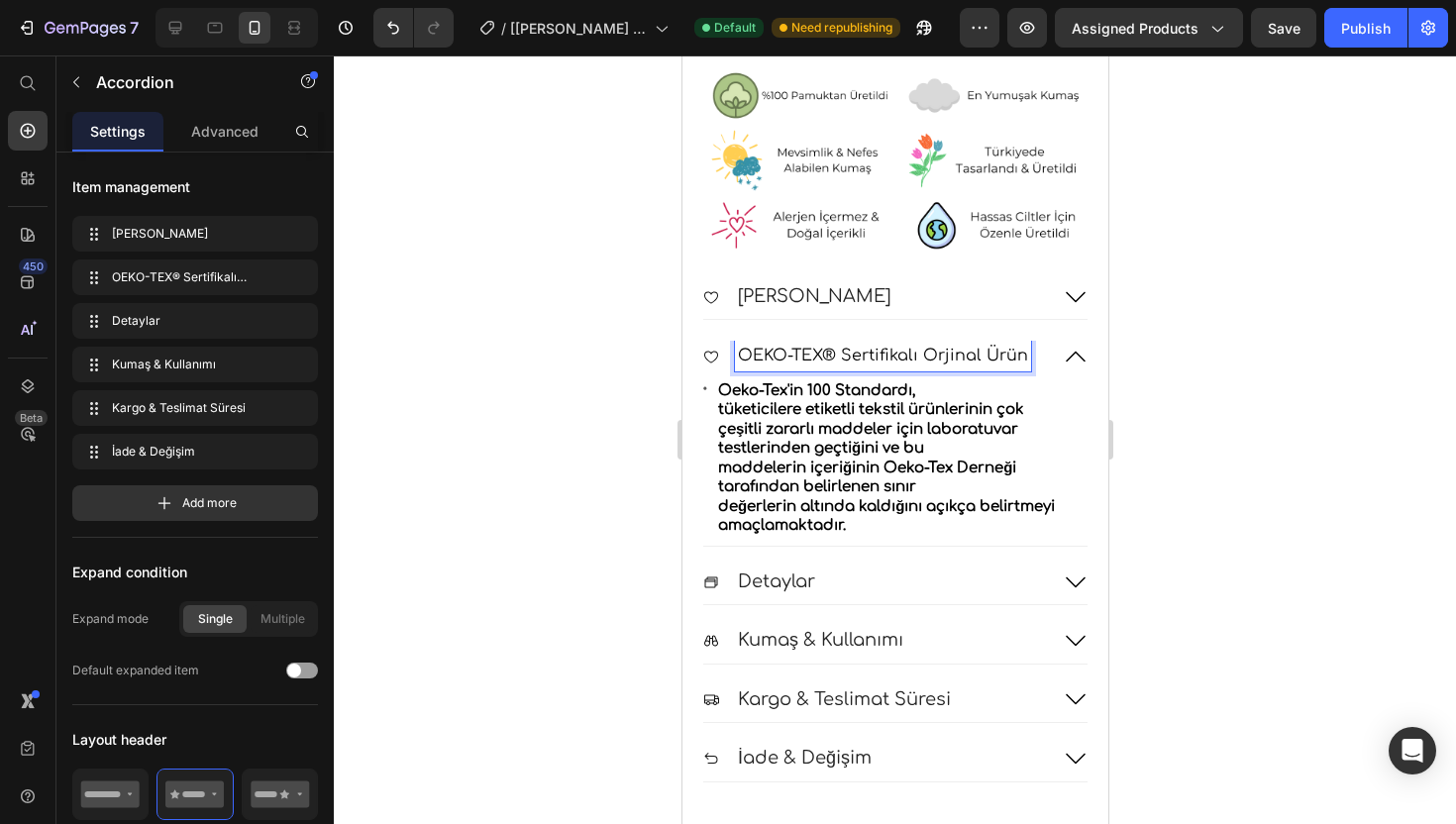 click 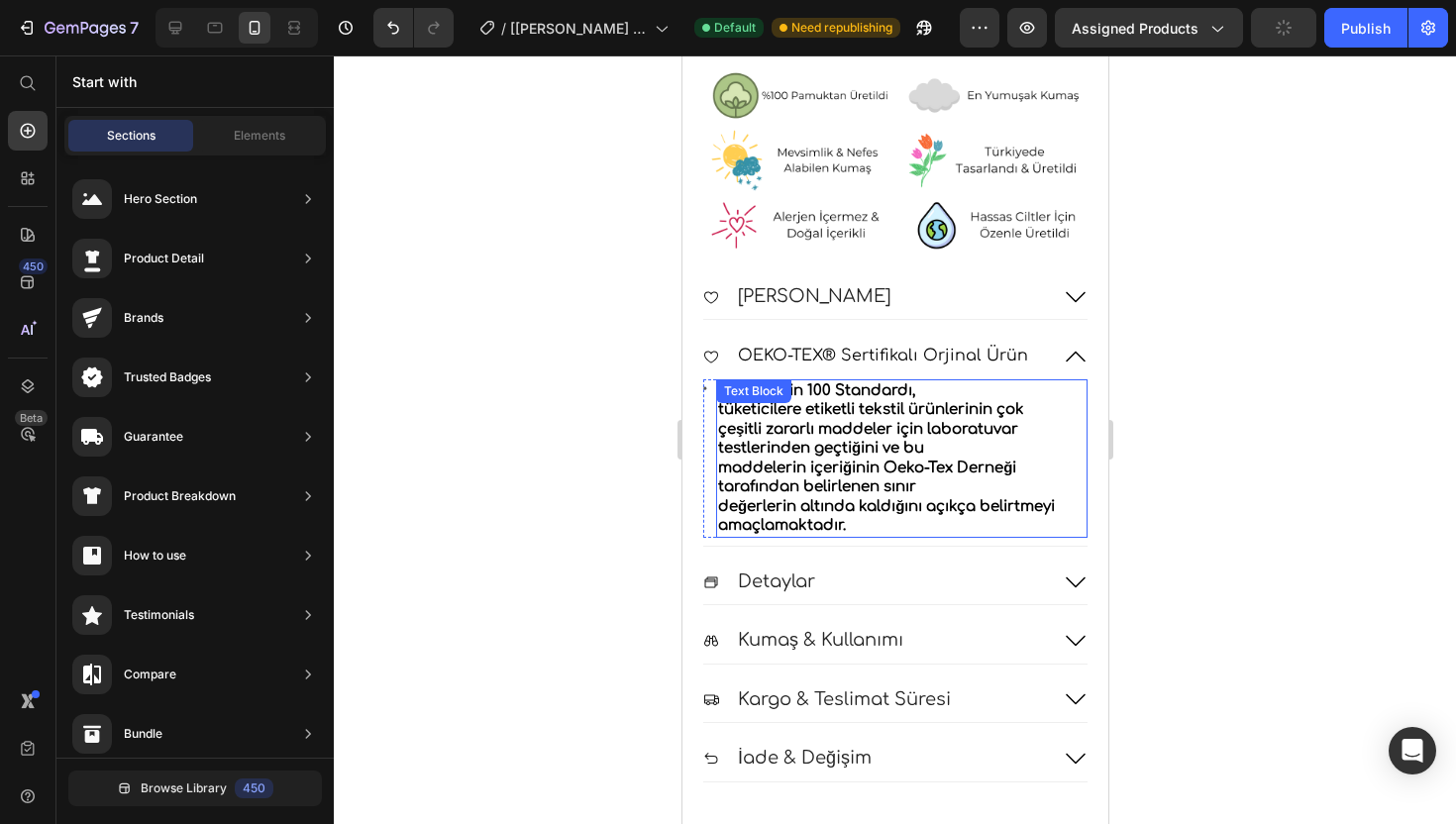 click on "tüketicilere etiketli tekstil ürünlerinin çok çeşitli zararlı maddeler için laboratuvar testlerinden geçtiğini ve bu maddelerin içeriğinin Oeko-Tex Derneği tarafından belirlenen sınır değerlerin altında kaldığını açıkça belirtmeyi amaçlamaktadır." at bounding box center (900, 467) 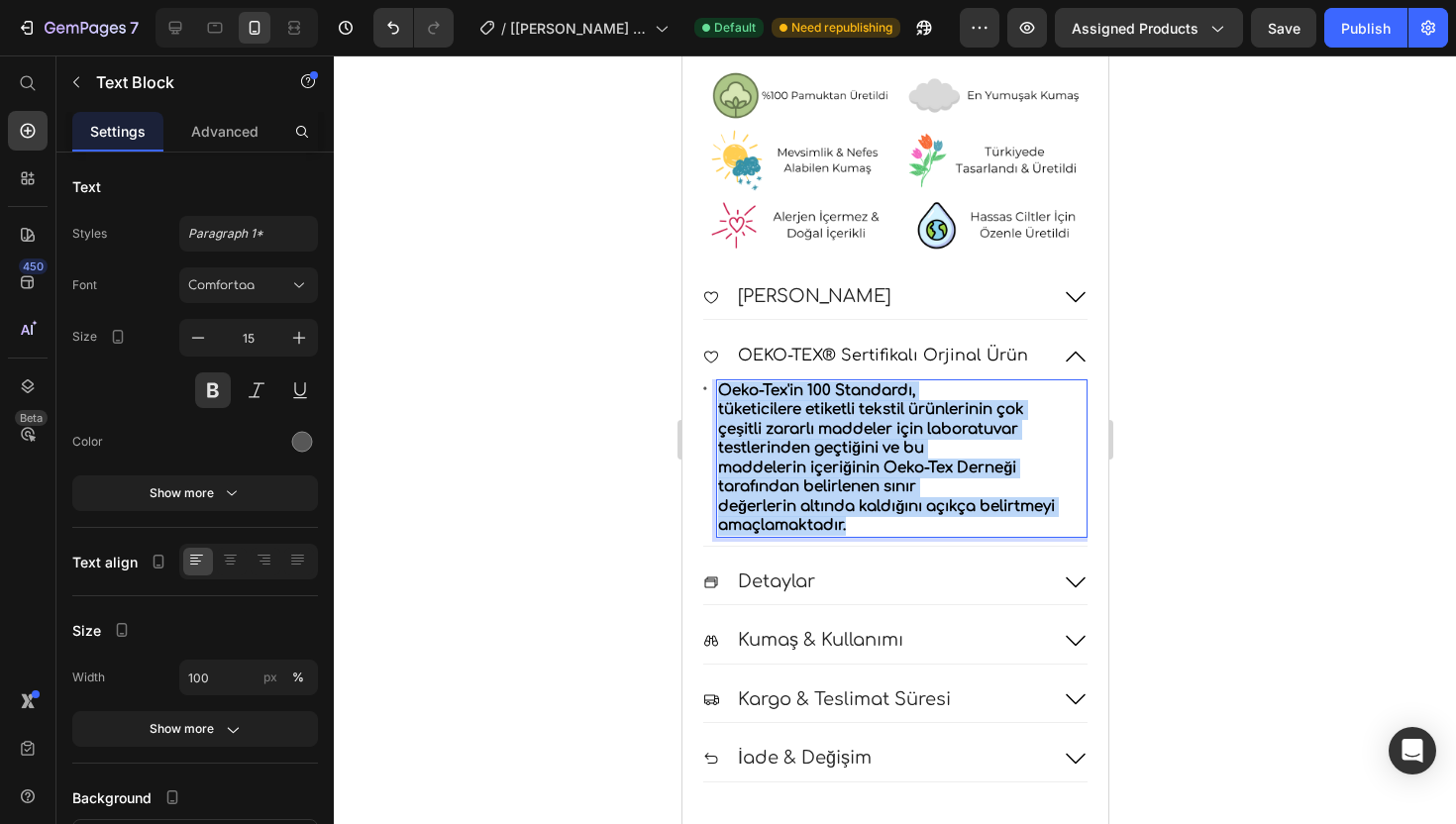 drag, startPoint x: 862, startPoint y: 520, endPoint x: 716, endPoint y: 384, distance: 199.52945 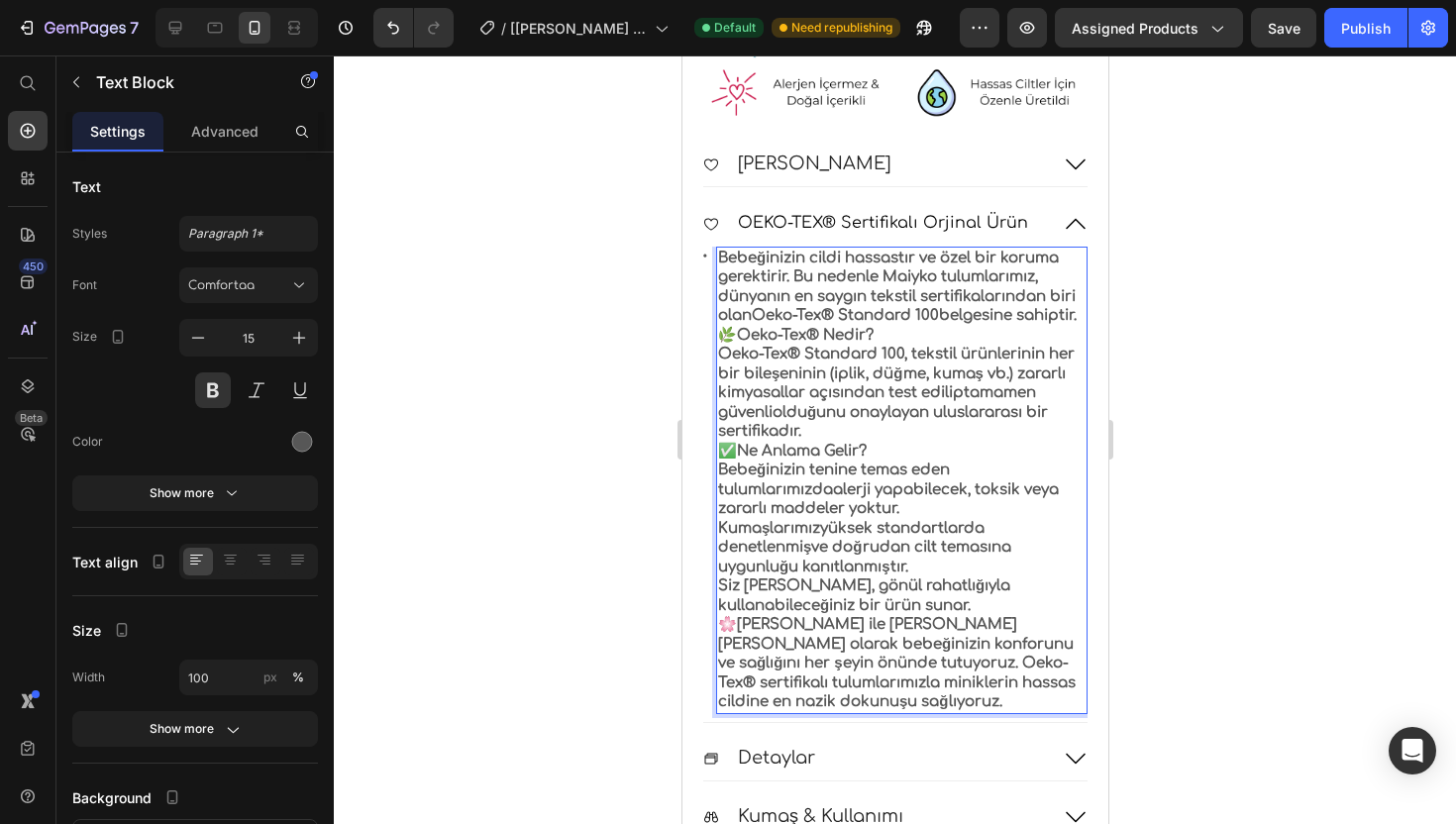 scroll, scrollTop: 1561, scrollLeft: 0, axis: vertical 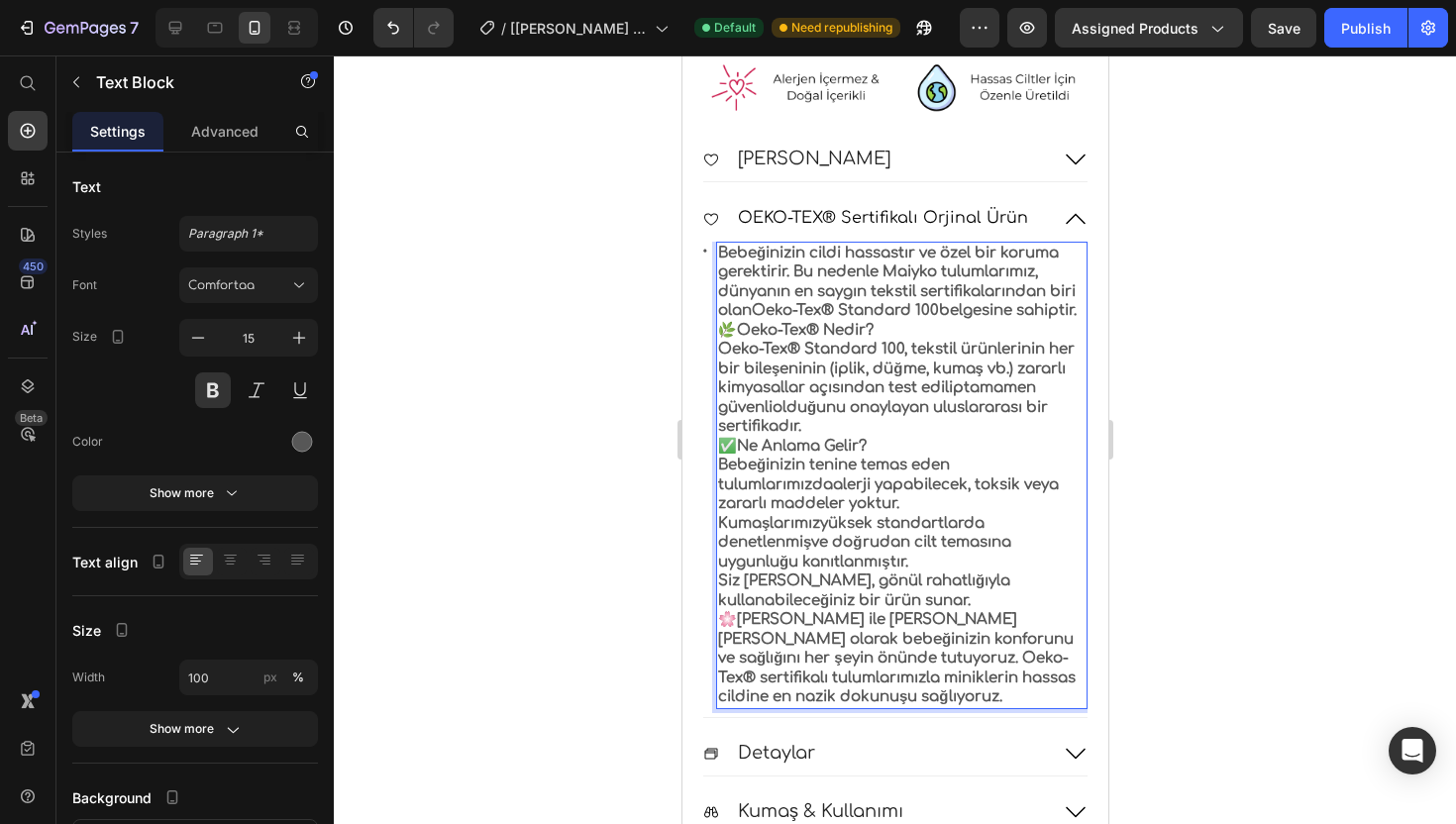 click on "Bebeğinizin cildi hassastır ve özel bir koruma gerektirir. Bu nedenle Maiyko tulumlarımız, dünyanın en saygın tekstil sertifikalarından biri olan  Oeko-Tex® Standard 100  belgesine sahiptir." at bounding box center (900, 282) 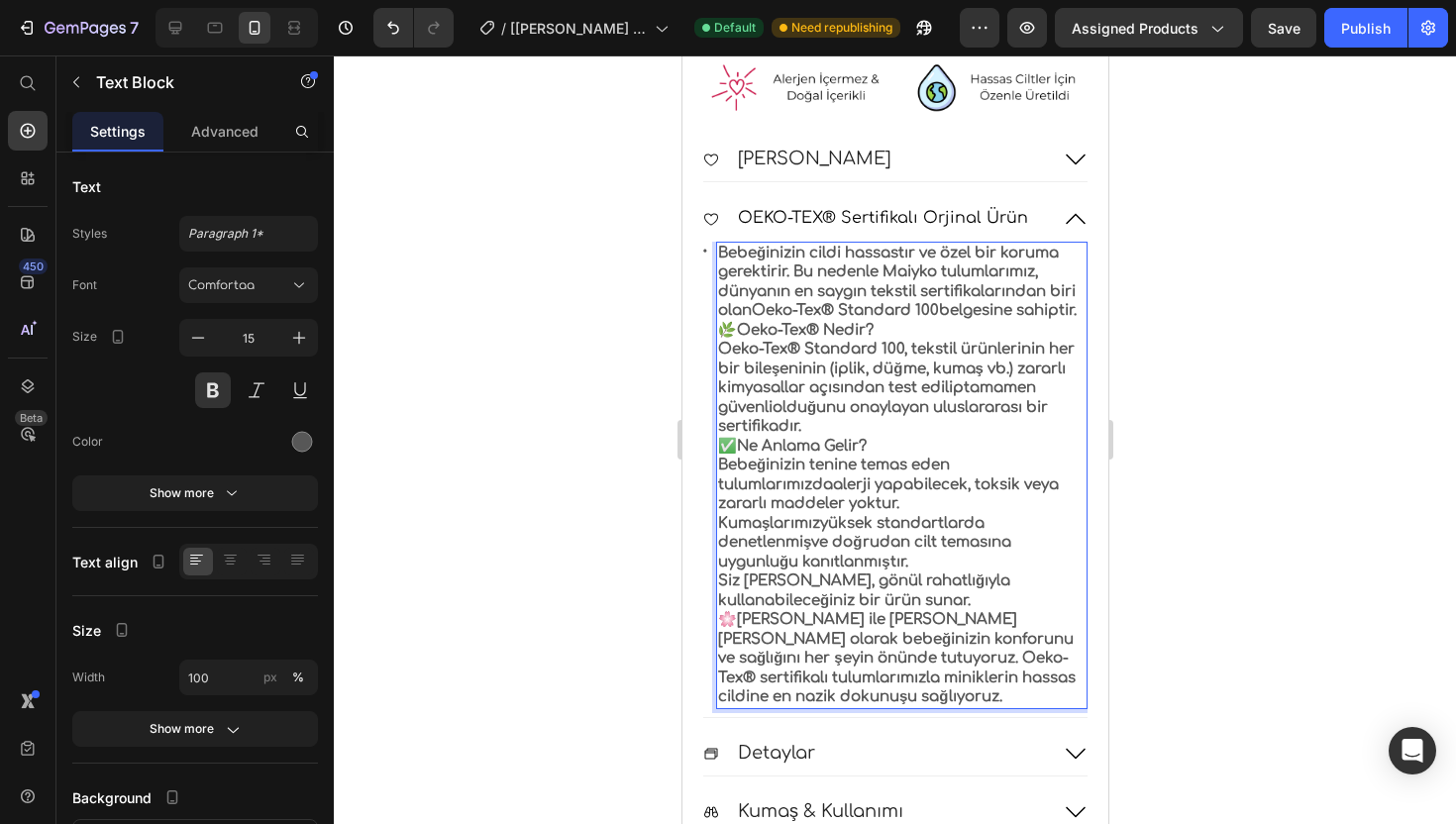 click on "🌸  Maiyko ile İçiniz Rahat Maiyko olarak bebeğinizin konforunu ve sağlığını her şeyin önünde tutuyoruz. Oeko-Tex® sertifikalı tulumlarımızla miniklerin hassas cildine en nazik dokunuşu sağlıyoruz." at bounding box center (900, 659) 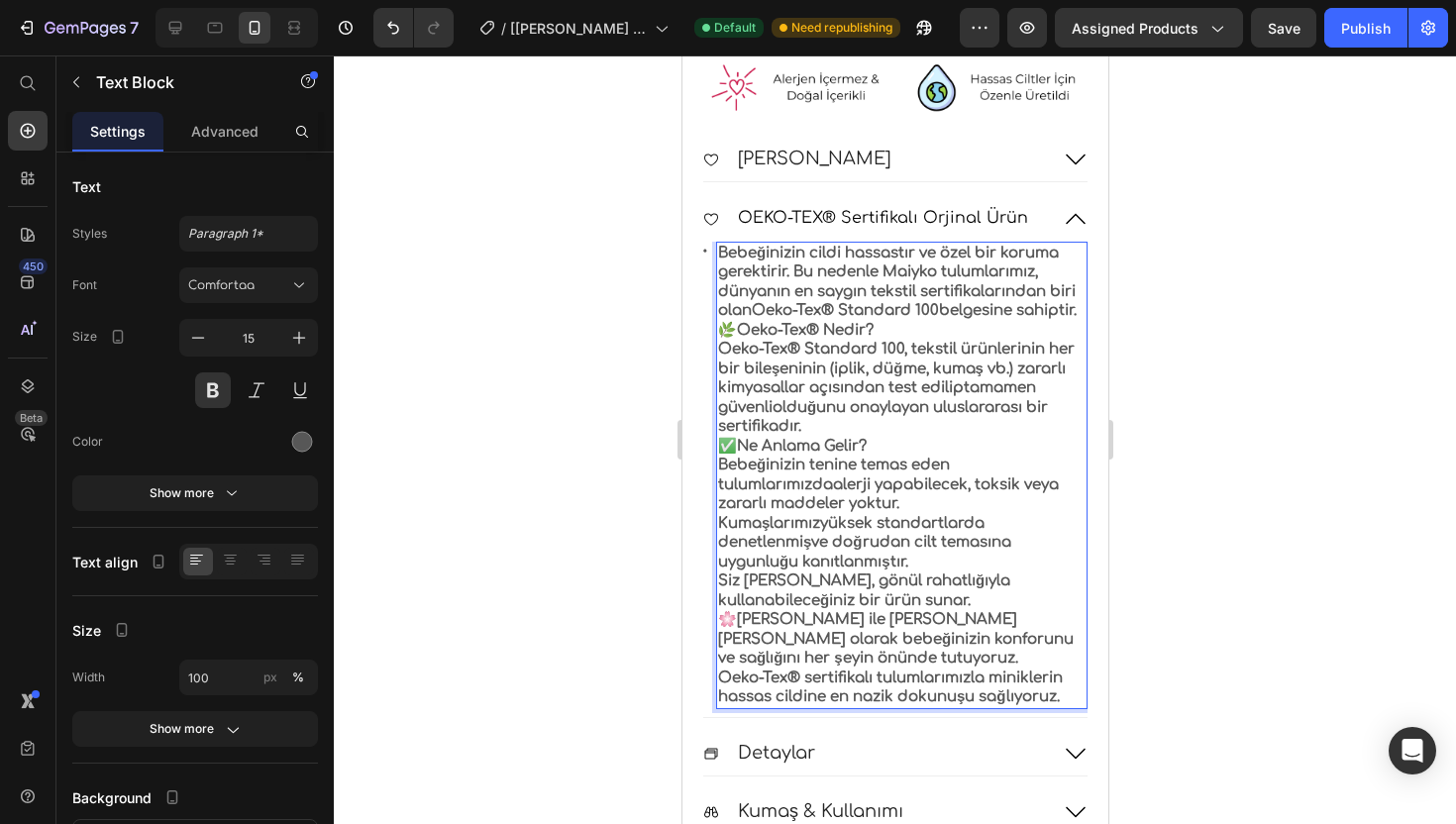 click on "🌸  Maiyko ile İçiniz Rahat Maiyko olarak bebeğinizin konforunu ve sağlığını her şeyin önünde tutuyoruz." at bounding box center (900, 639) 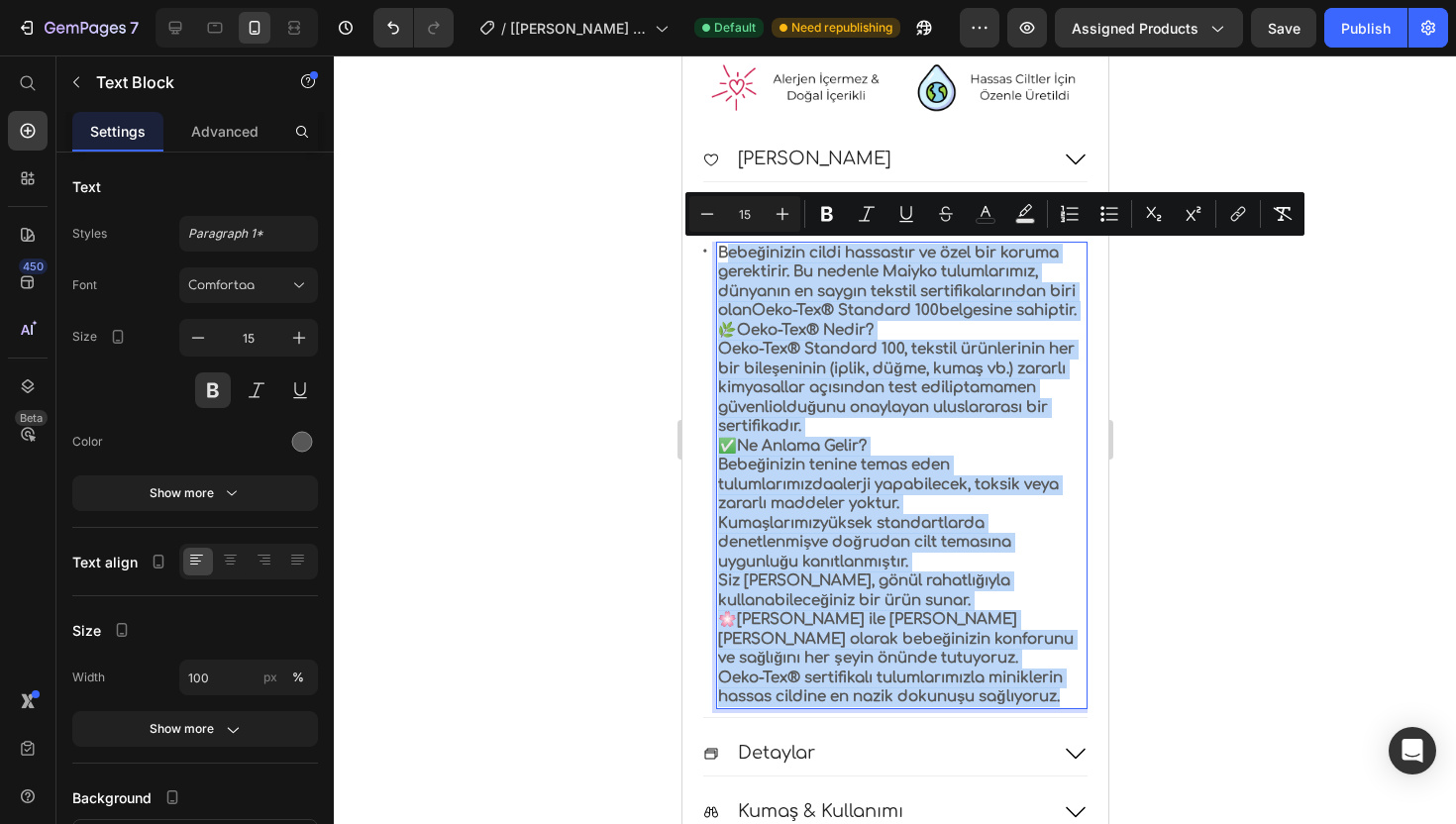drag, startPoint x: 1073, startPoint y: 720, endPoint x: 723, endPoint y: 245, distance: 590.0212 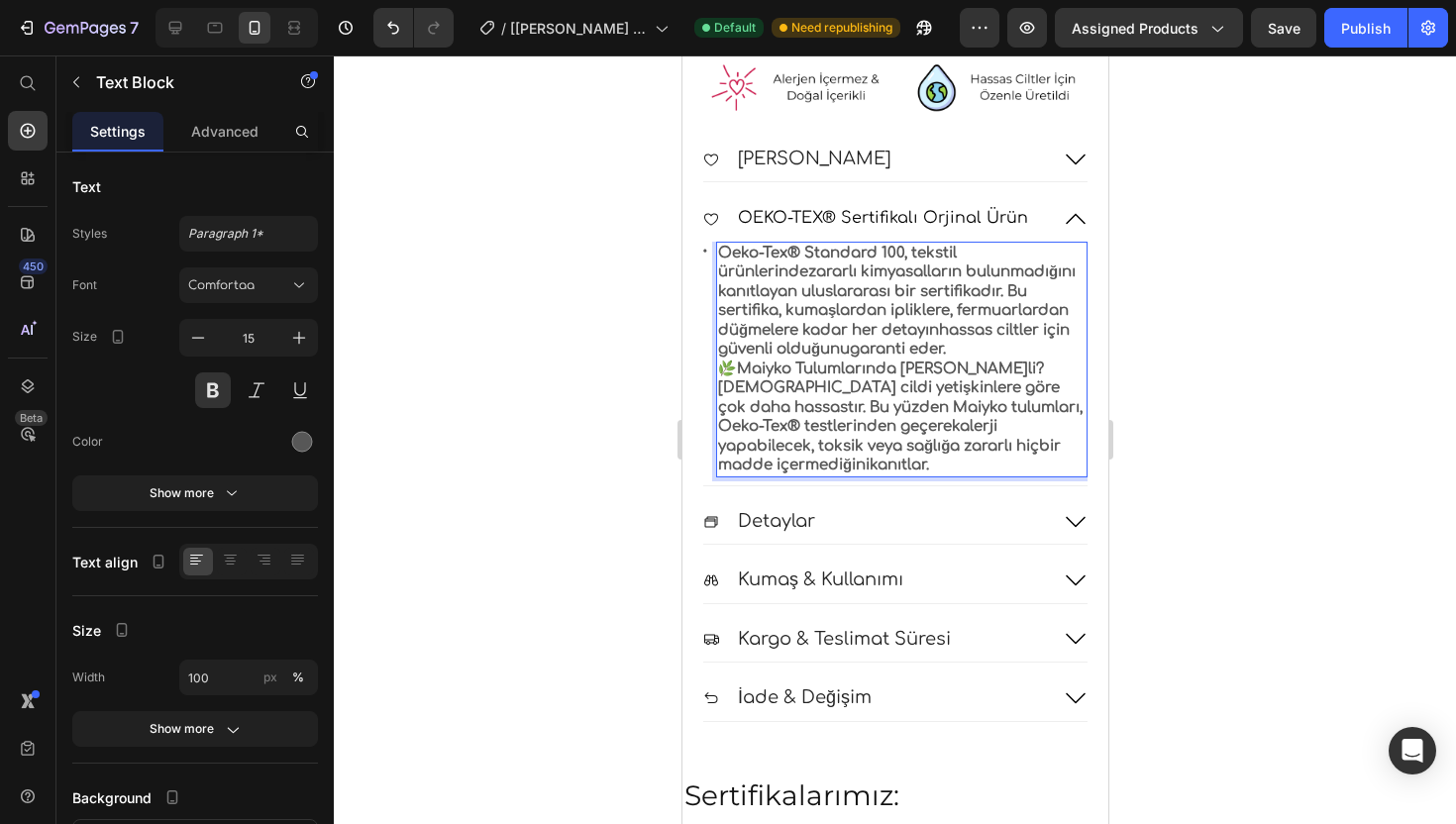 click 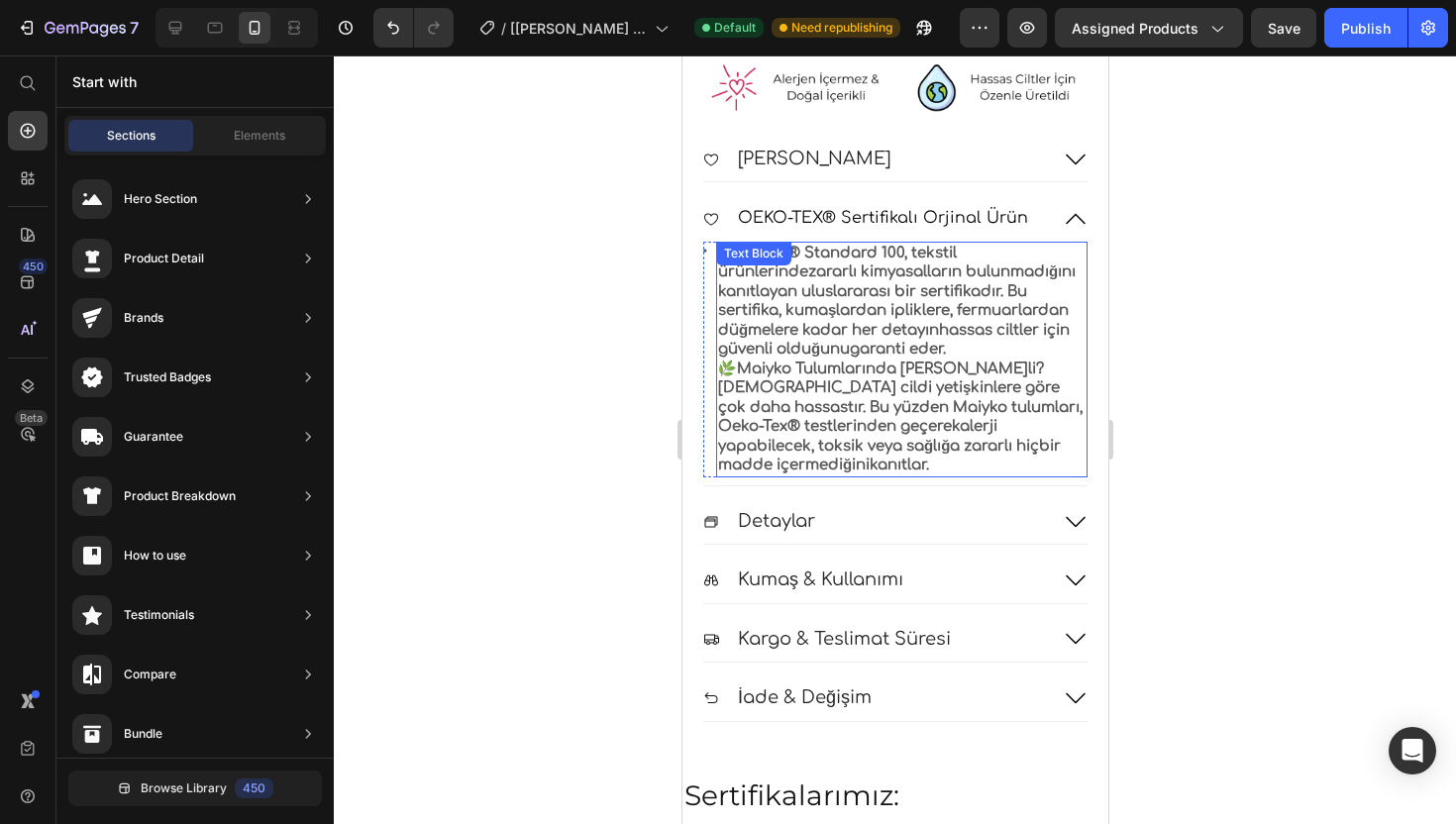 click on "🌿  Maiyko Tulumlarında Neden Önemli? Bebeklerin cildi yetişkinlere göre çok daha hassastır. Bu yüzden Maiyko tulumları, Oeko-Tex® testlerinden geçerek  alerji yapabilecek, toksik veya sağlığa zararlı hiçbir madde içermediğini  kanıtlar." at bounding box center [900, 417] 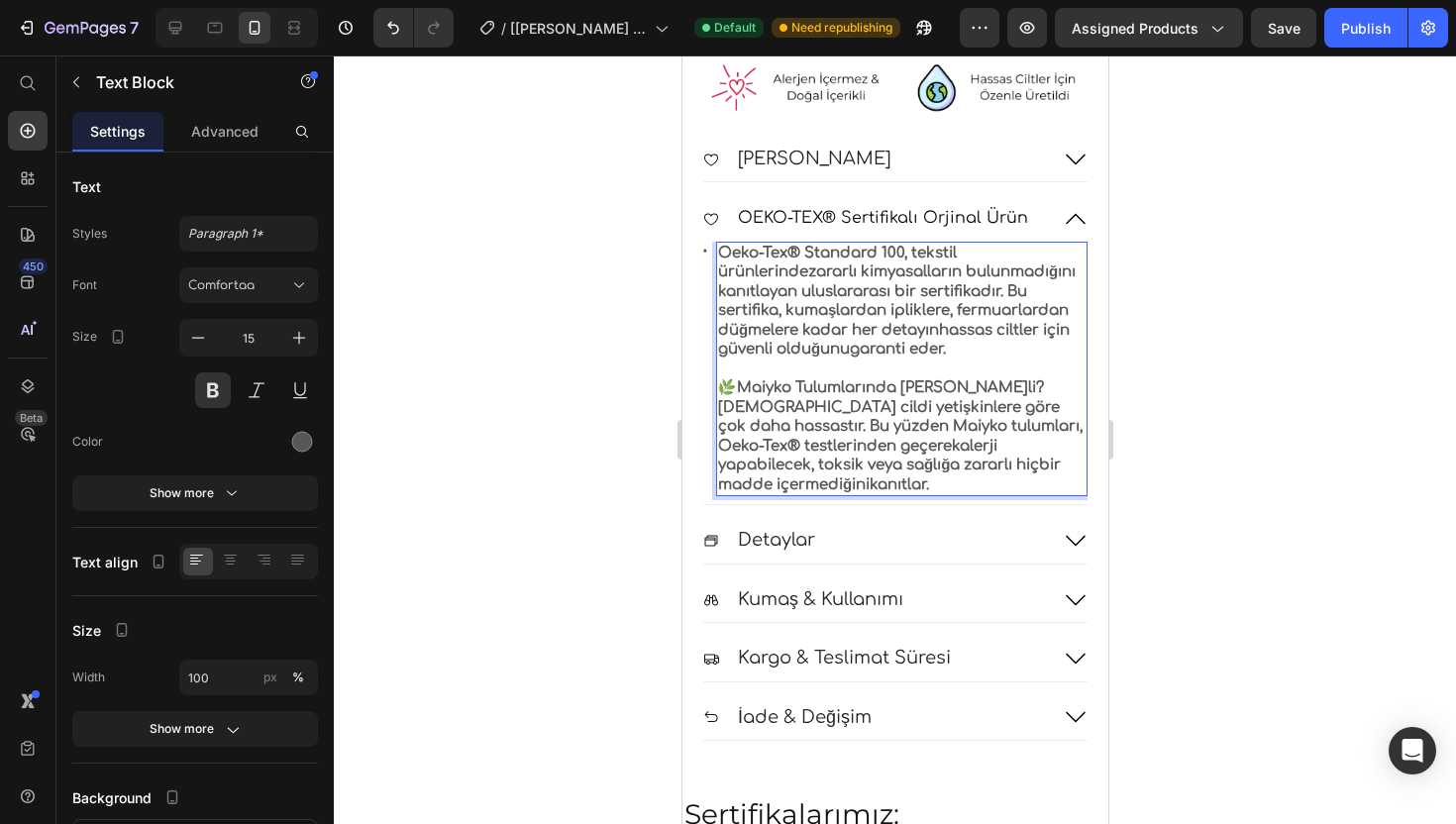 click on "🌿  Maiyko Tulumlarında Neden Önemli? Bebeklerin cildi yetişkinlere göre çok daha hassastır. Bu yüzden Maiyko tulumları, Oeko-Tex® testlerinden geçerek  alerji yapabilecek, toksik veya sağlığa zararlı hiçbir madde içermediğini  kanıtlar." at bounding box center [900, 436] 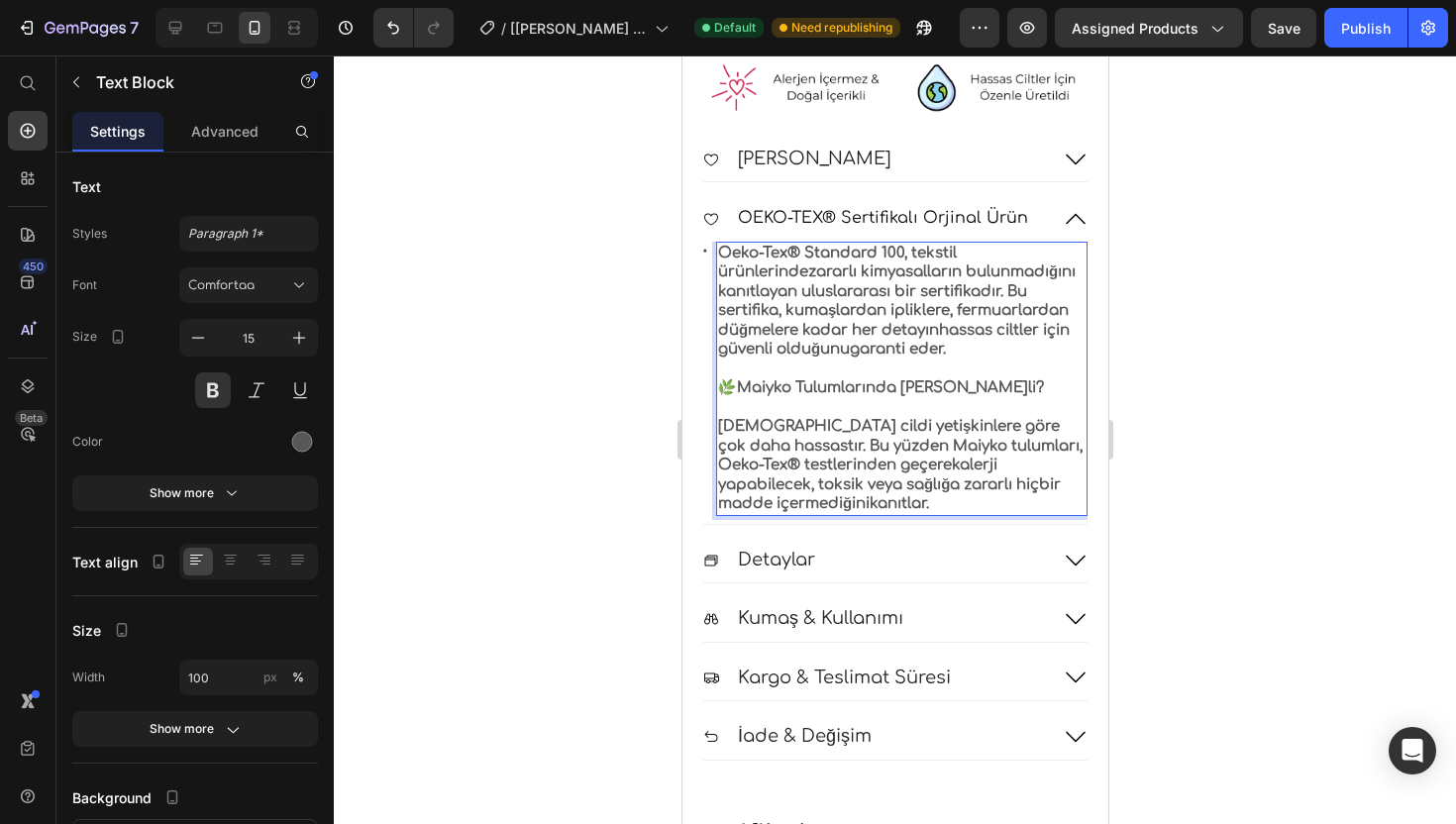 click on "⁠⁠⁠⁠⁠⁠⁠ Bebeklerin cildi yetişkinlere göre çok daha hassastır. Bu yüzden Maiyko tulumları, Oeko-Tex® testlerinden geçerek  alerji yapabilecek, toksik veya sağlığa zararlı hiçbir madde içermediğini  kanıtlar." at bounding box center [900, 456] 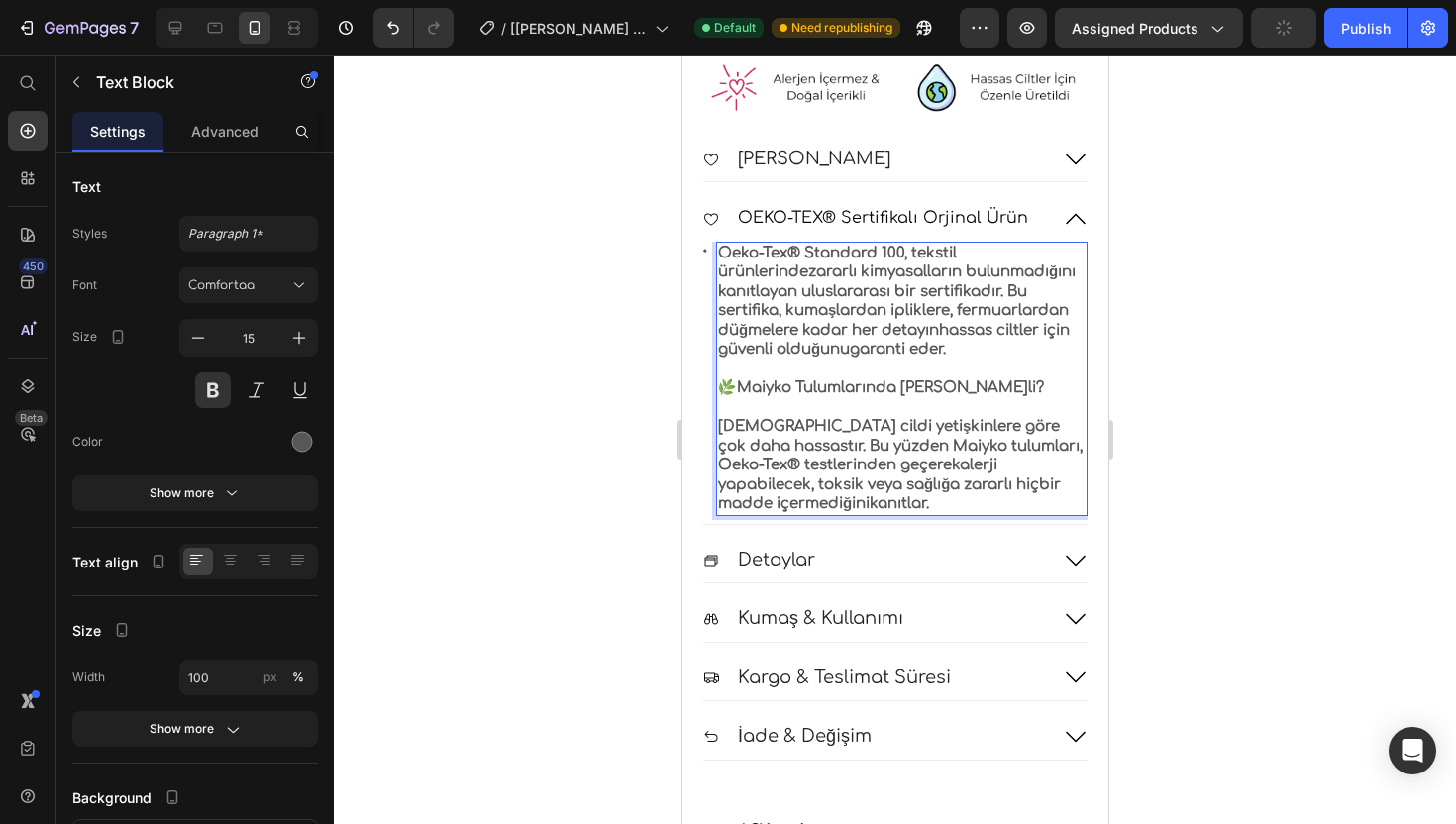 click on "⁠⁠⁠⁠⁠⁠⁠ Bebeklerin cildi yetişkinlere göre çok daha hassastır. Bu yüzden Maiyko tulumları, Oeko-Tex® testlerinden geçerek  alerji yapabilecek, toksik veya sağlığa zararlı hiçbir madde içermediğini  kanıtlar." at bounding box center [900, 456] 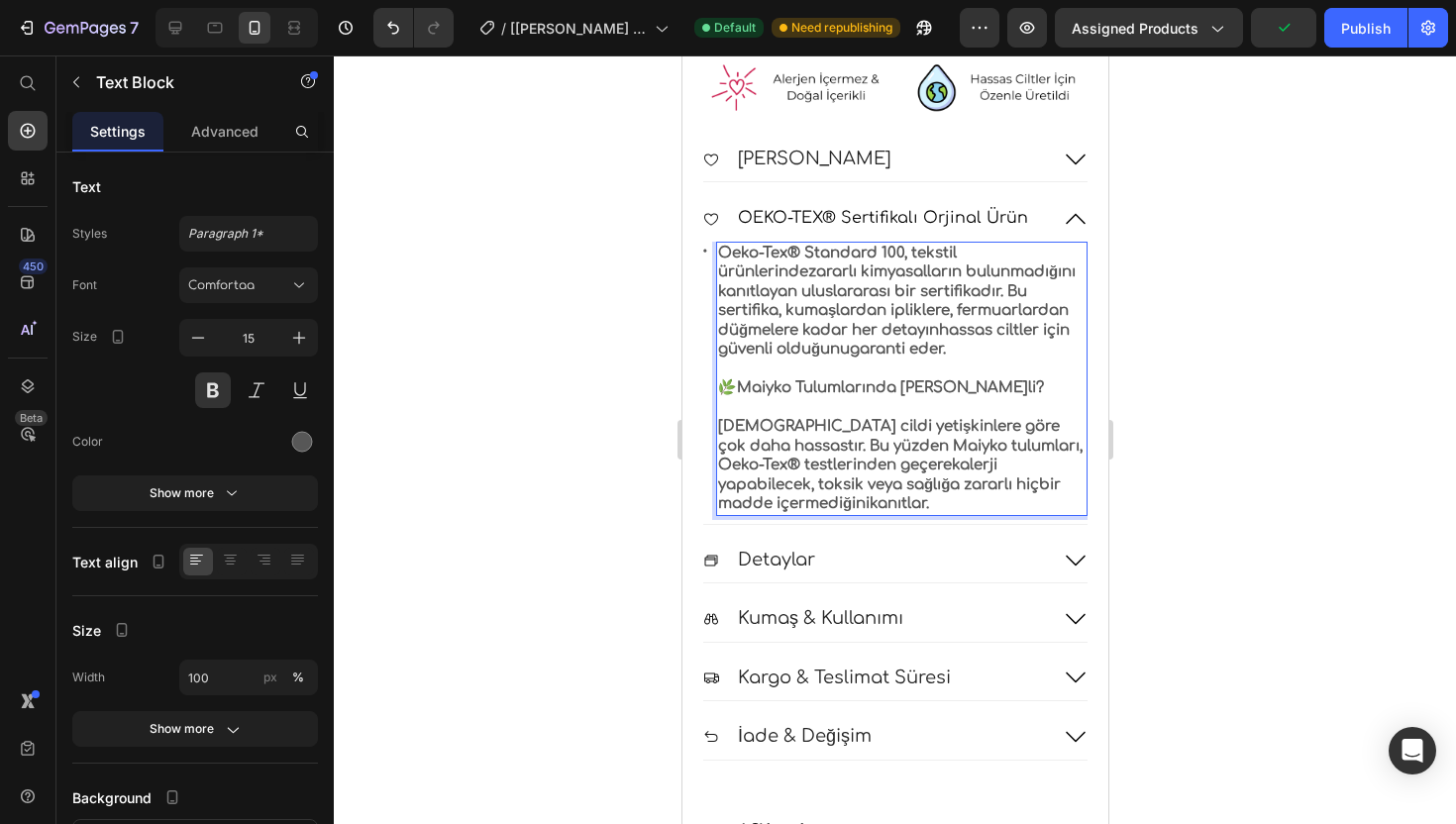 click on "Bebeklerin cildi yetişkinlere göre çok daha hassastır. Bu yüzden Maiyko tulumları, Oeko-Tex® testlerinden geçerek  alerji yapabilecek, toksik veya sağlığa zararlı hiçbir madde içermediğini  kanıtlar." at bounding box center [900, 456] 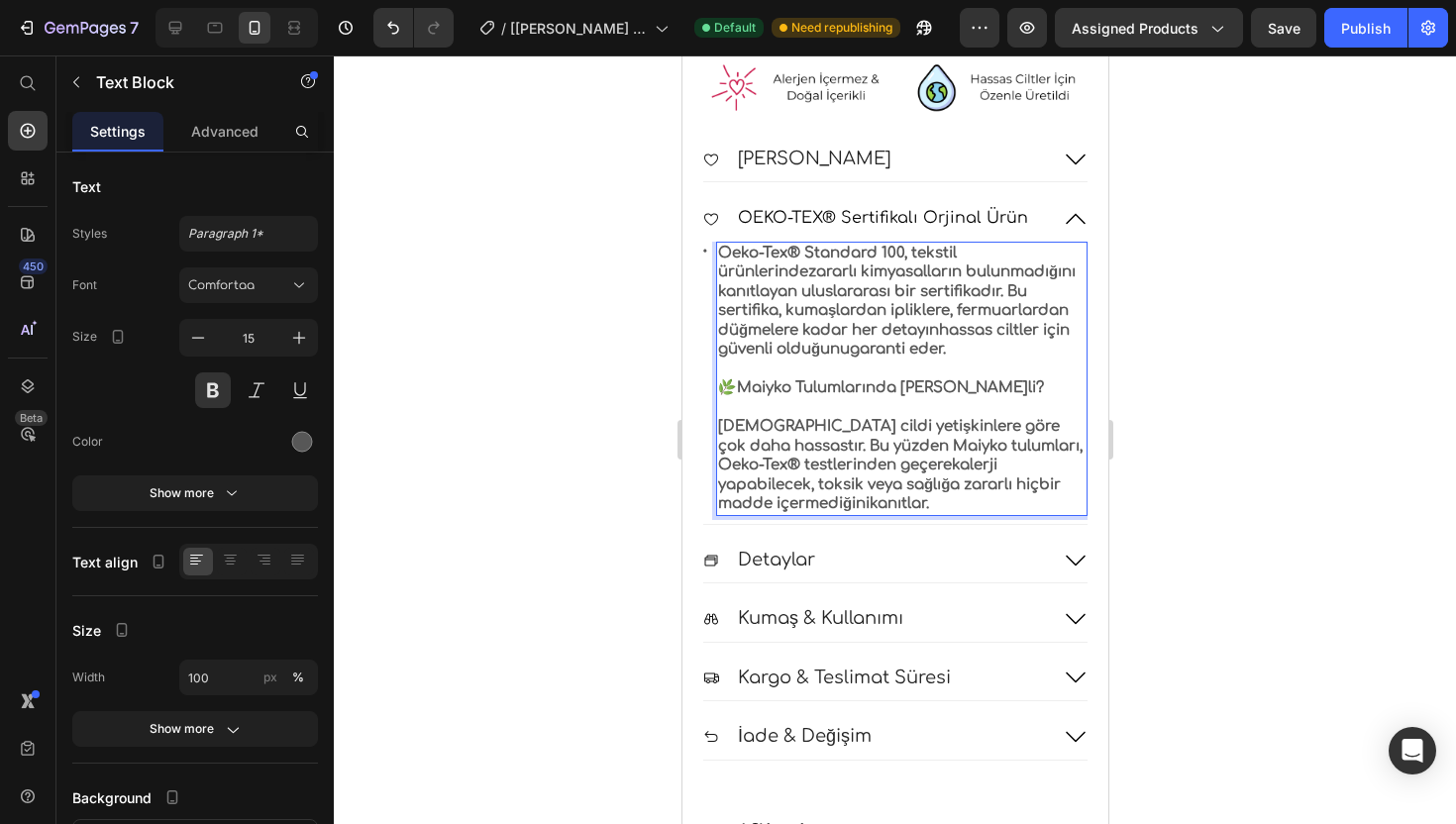 click on "Oeko-Tex® testlerinden geçerek  alerji yapabilecek, toksik veya sağlığa zararlı hiçbir madde içermediğini  kanıtlar." at bounding box center (900, 484) 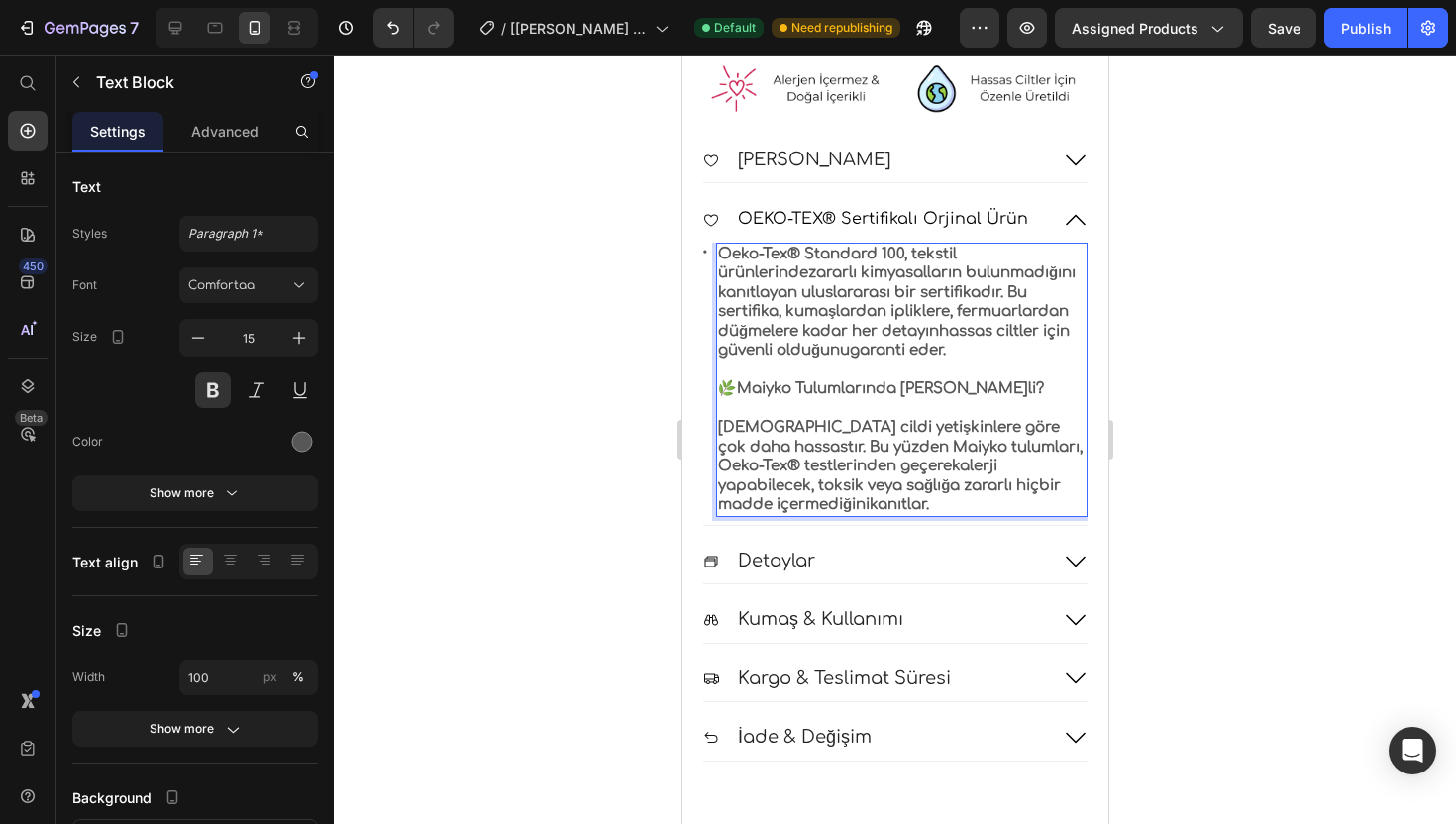 scroll, scrollTop: 1544, scrollLeft: 0, axis: vertical 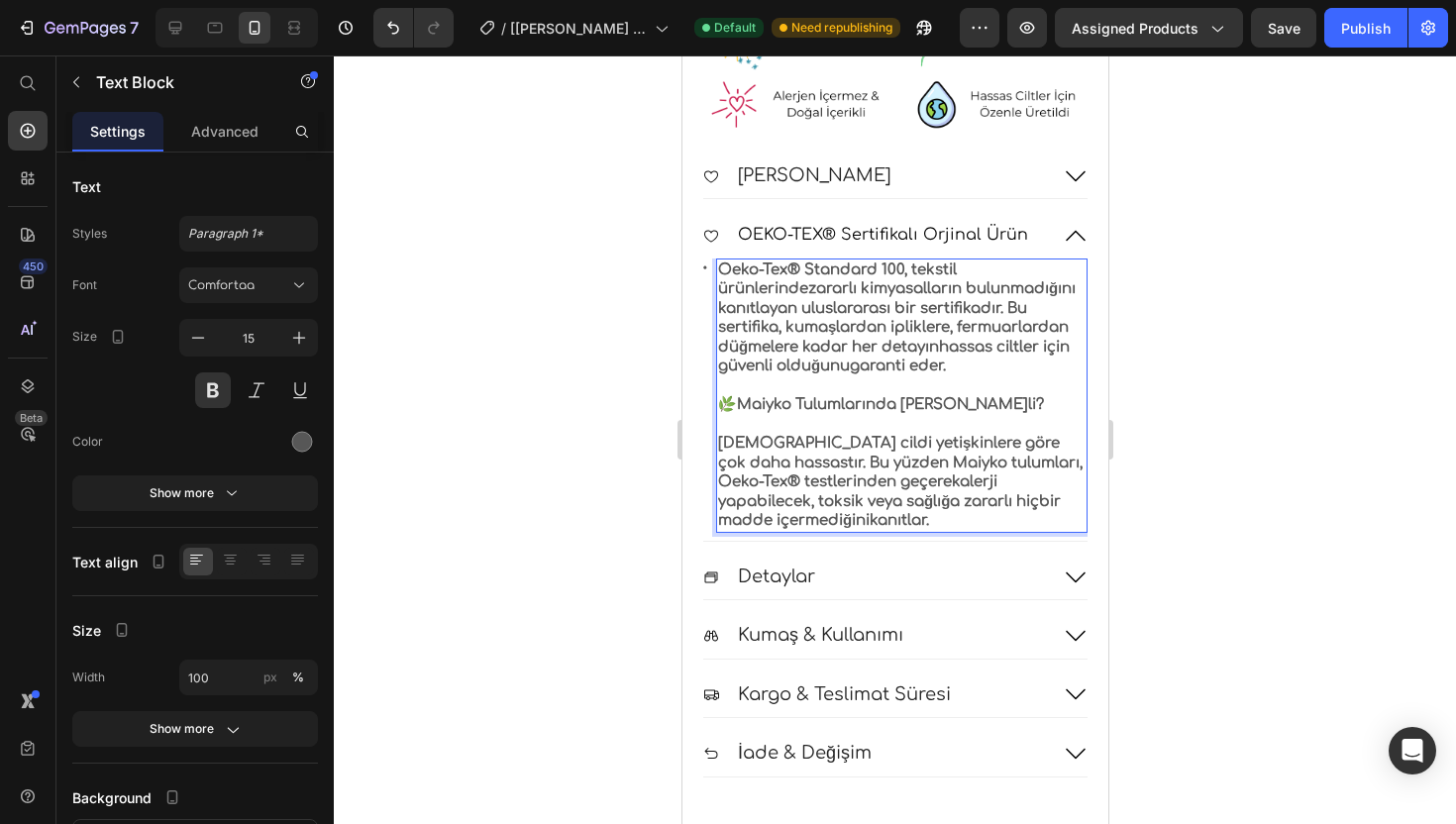 click on "Bebeklerin cildi yetişkinlere göre çok daha hassastır. Bu yüzden Maiyko tulumları," at bounding box center (900, 444) 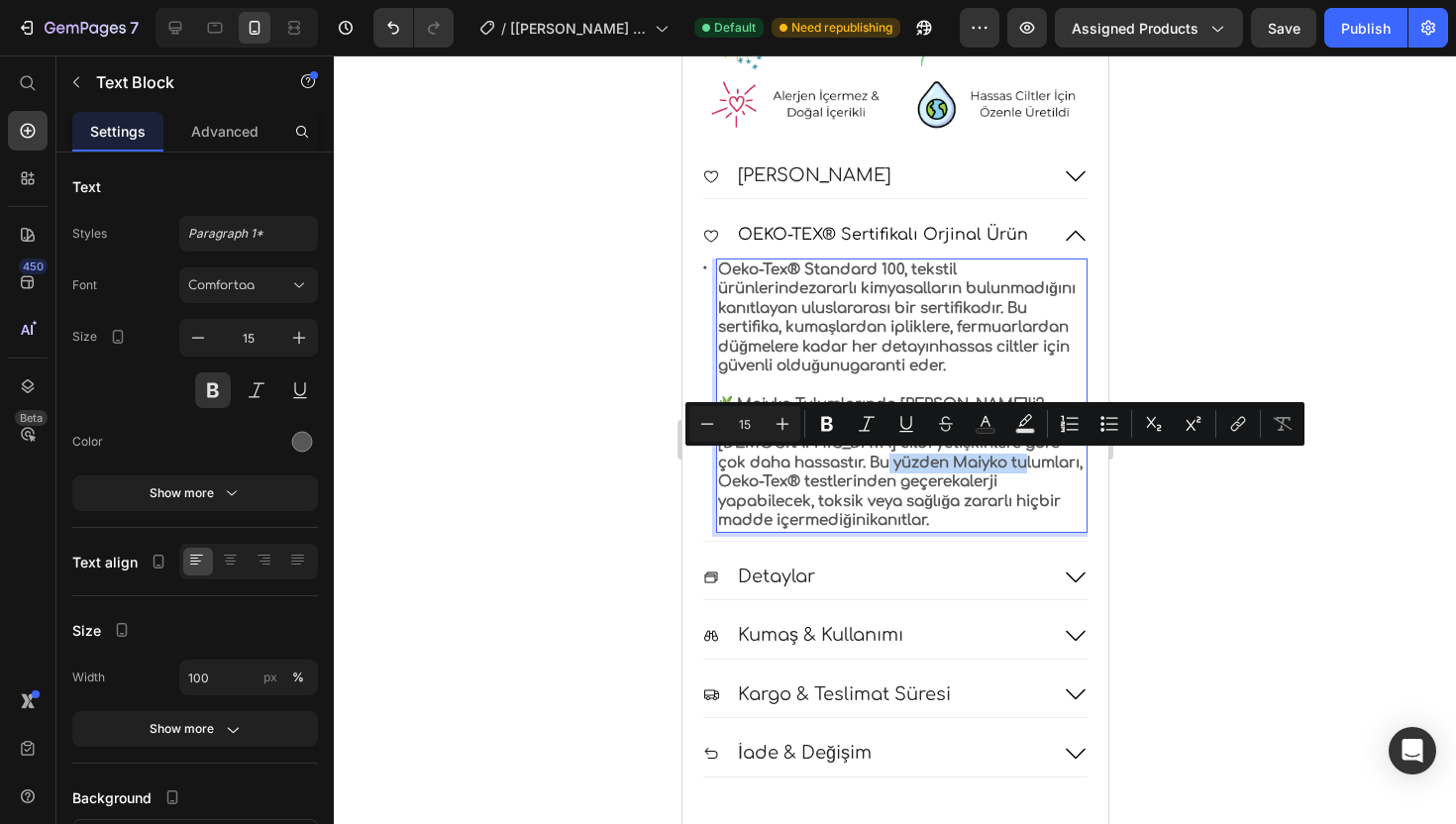 drag, startPoint x: 1012, startPoint y: 461, endPoint x: 879, endPoint y: 460, distance: 133.00376 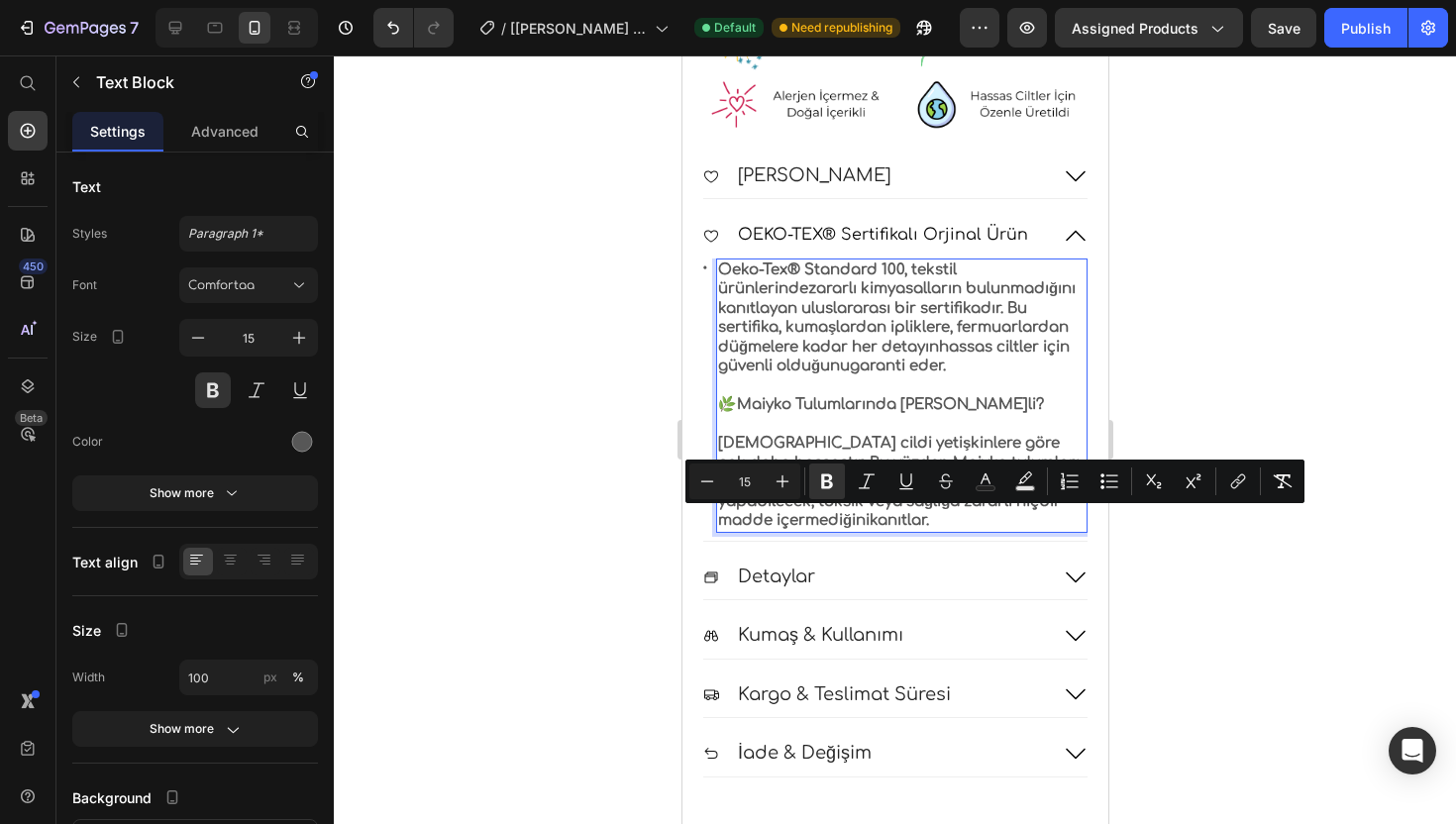 drag, startPoint x: 944, startPoint y: 518, endPoint x: 826, endPoint y: 524, distance: 118.15244 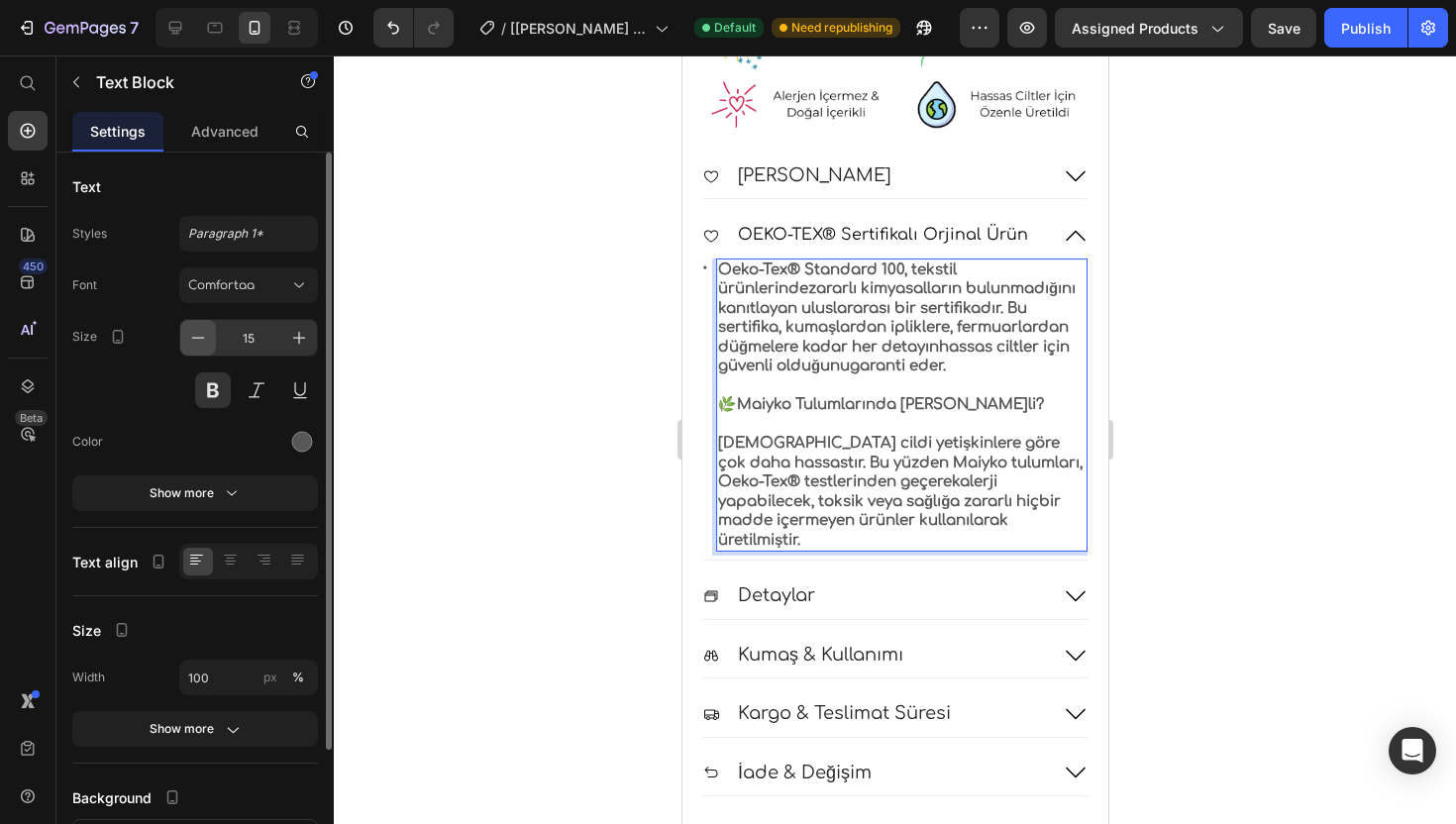click 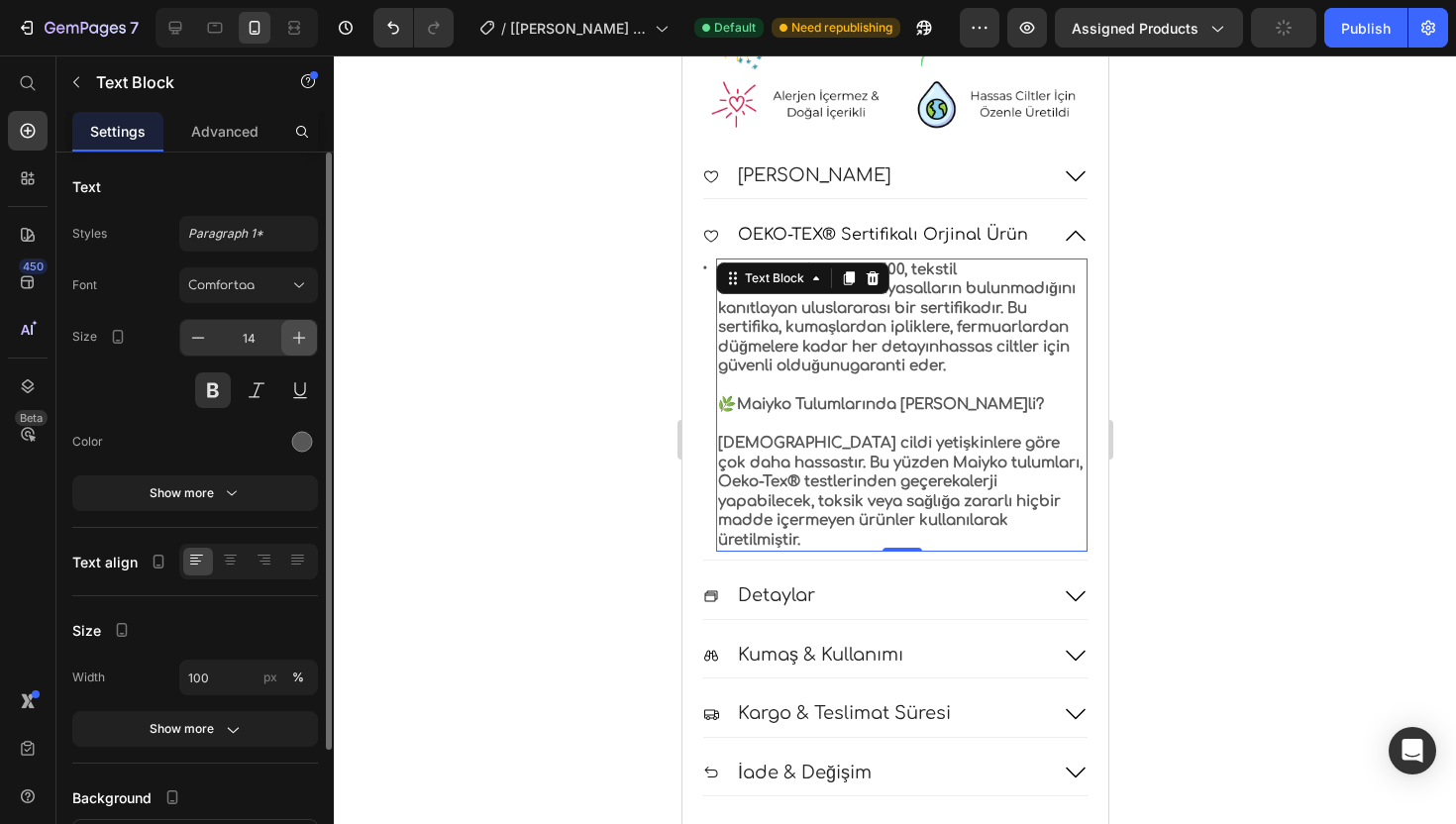 click 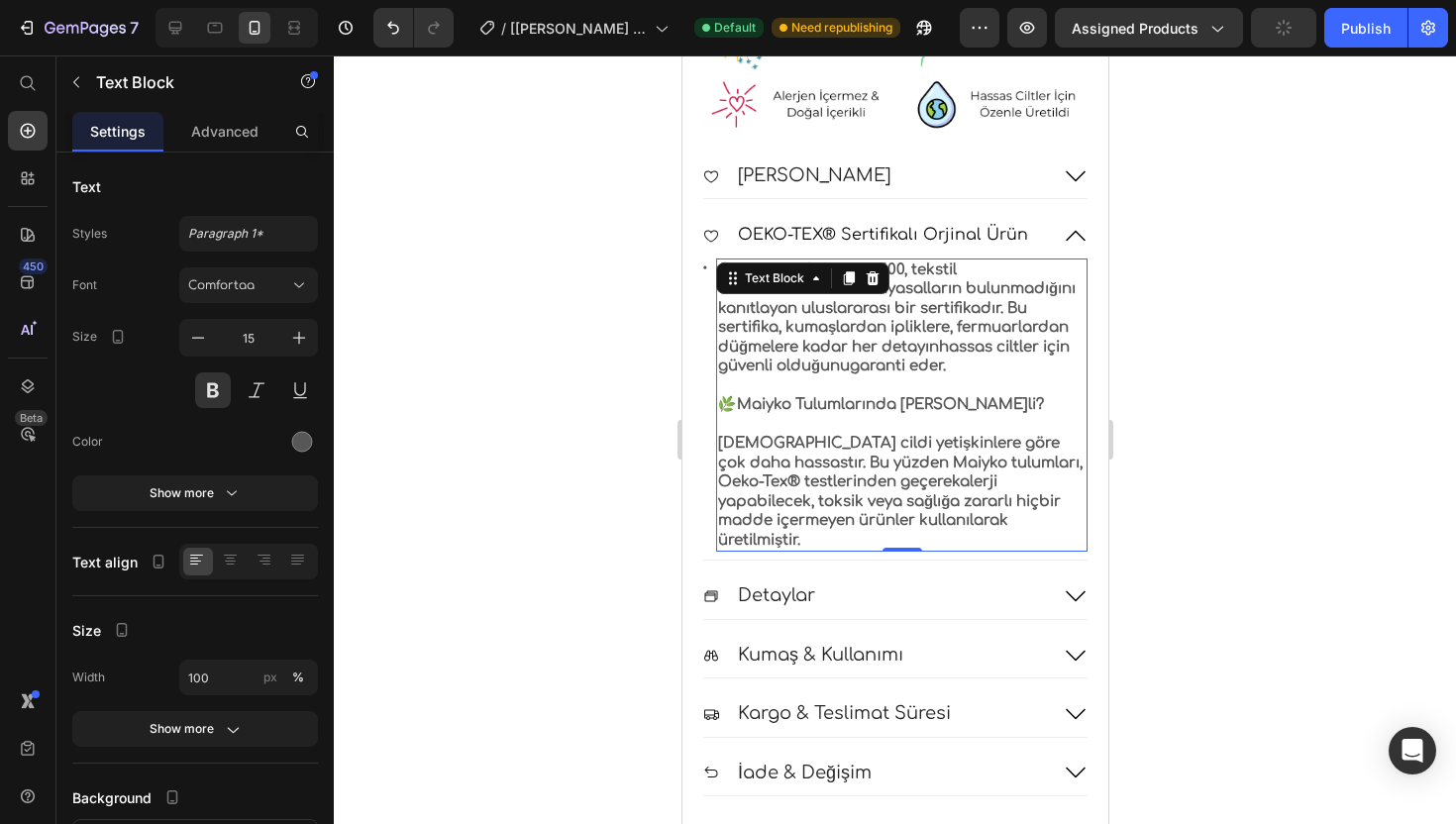 click on "Oeko-Tex® testlerinden geçerek  alerji yapabilecek, toksik veya sağlığa zararlı hiçbir madde içermeyen ürünler kullanılarak üretilmiştir." at bounding box center (900, 511) 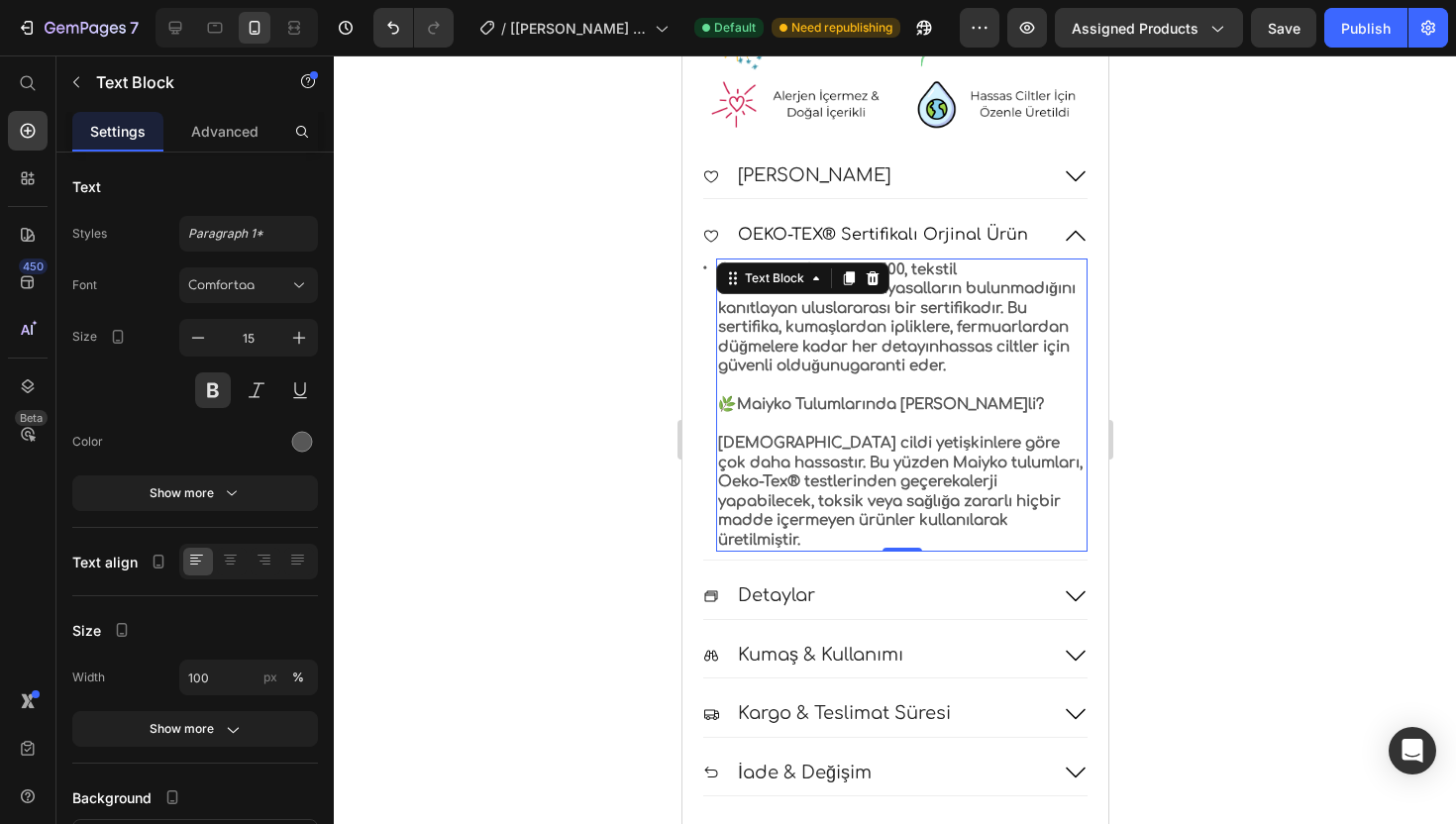 click on "Oeko-Tex® testlerinden geçerek  alerji yapabilecek, toksik veya sağlığa zararlı hiçbir madde içermeyen ürünler kullanılarak üretilmiştir." at bounding box center (900, 511) 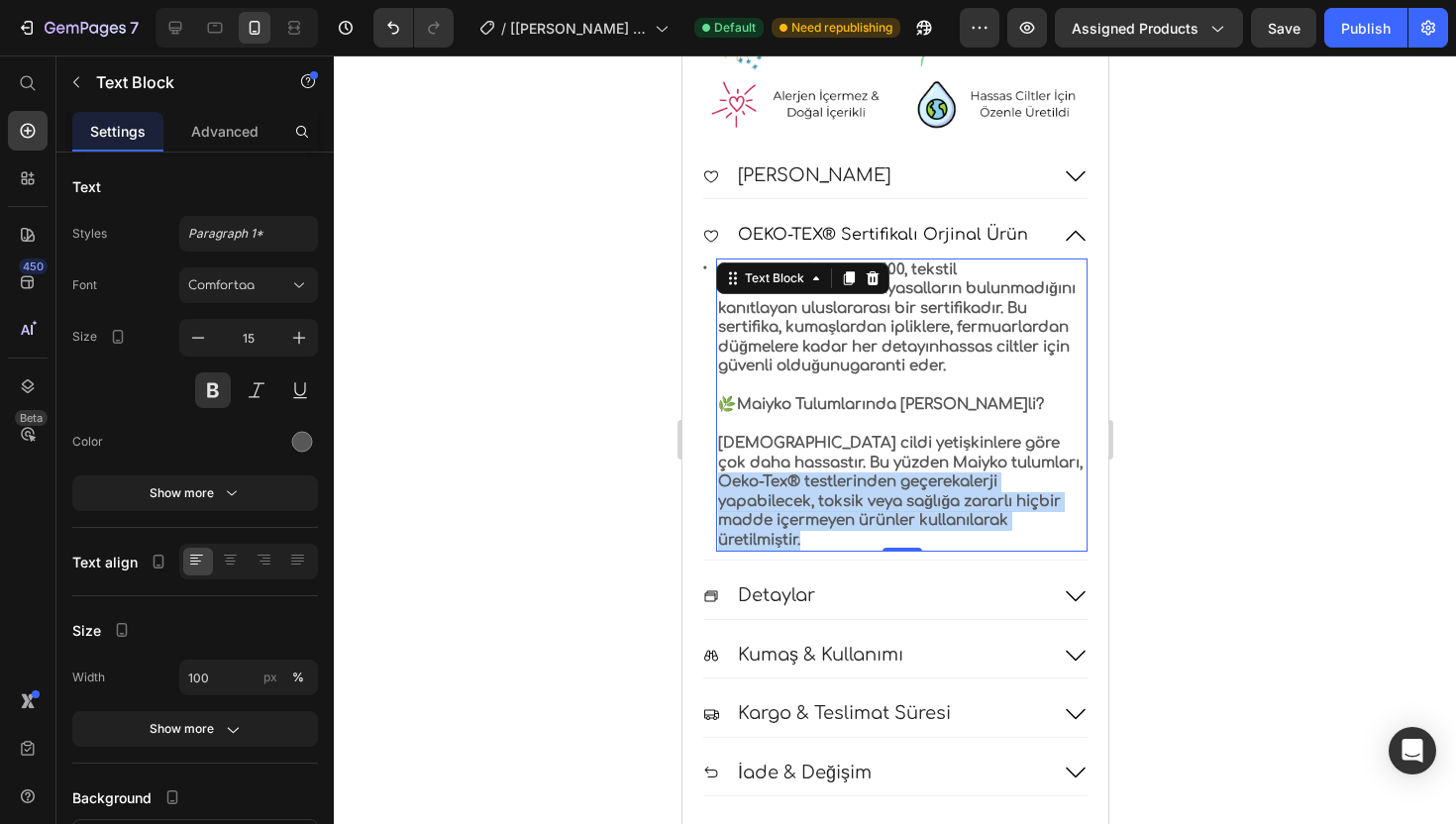 click on "Oeko-Tex® testlerinden geçerek  alerji yapabilecek, toksik veya sağlığa zararlı hiçbir madde içermeyen ürünler kullanılarak üretilmiştir." at bounding box center (900, 511) 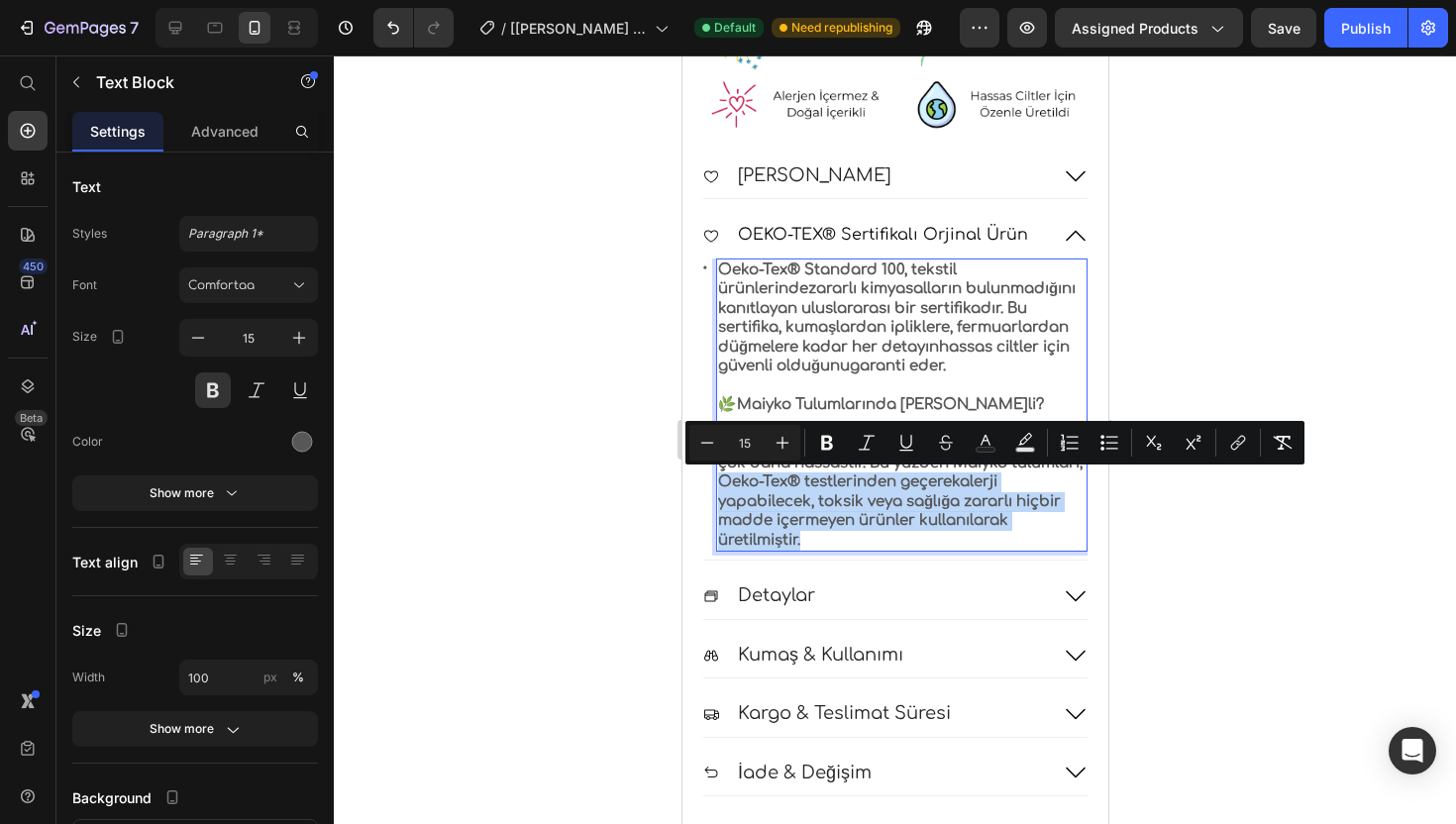 click on "Oeko-Tex® testlerinden geçerek  alerji yapabilecek, toksik veya sağlığa zararlı hiçbir madde içermeyen ürünler kullanılarak üretilmiştir." at bounding box center [900, 511] 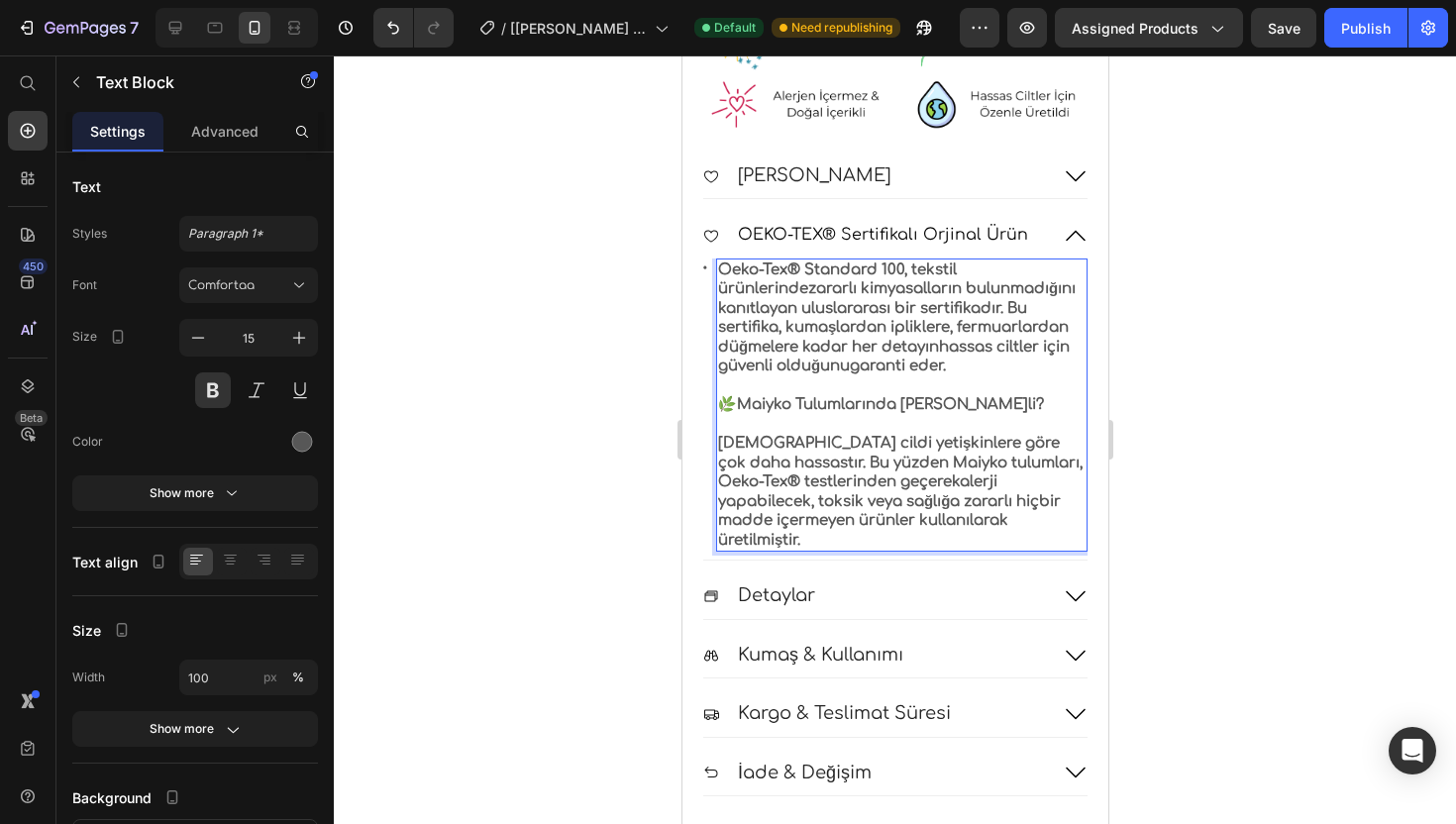 click on "Oeko-Tex® testlerinden geçerek  alerji yapabilecek, toksik veya sağlığa zararlı hiçbir madde içermeyen ürünler kullanılarak üretilmiştir." at bounding box center [900, 511] 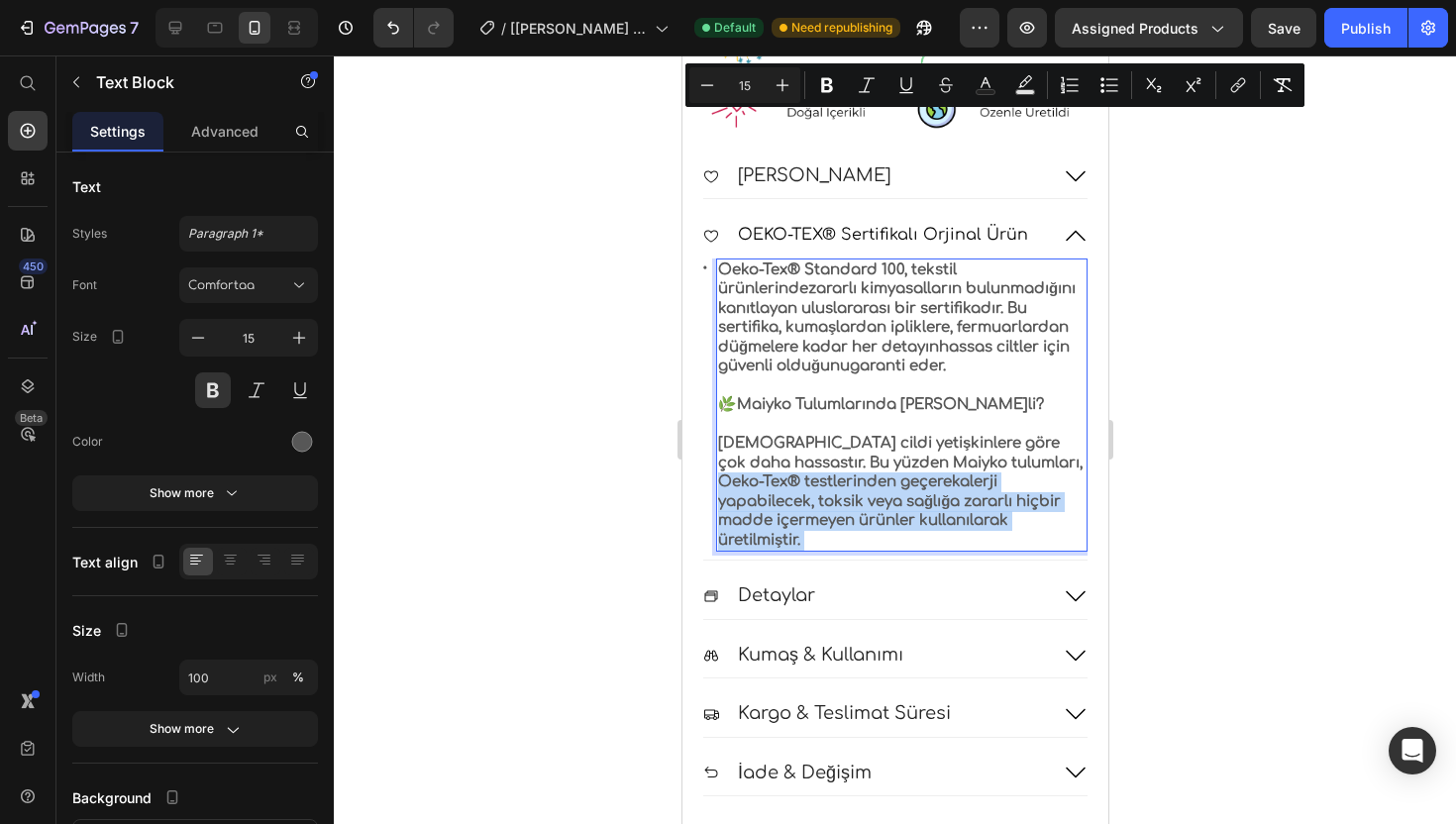 drag, startPoint x: 844, startPoint y: 540, endPoint x: 744, endPoint y: 264, distance: 293.55749 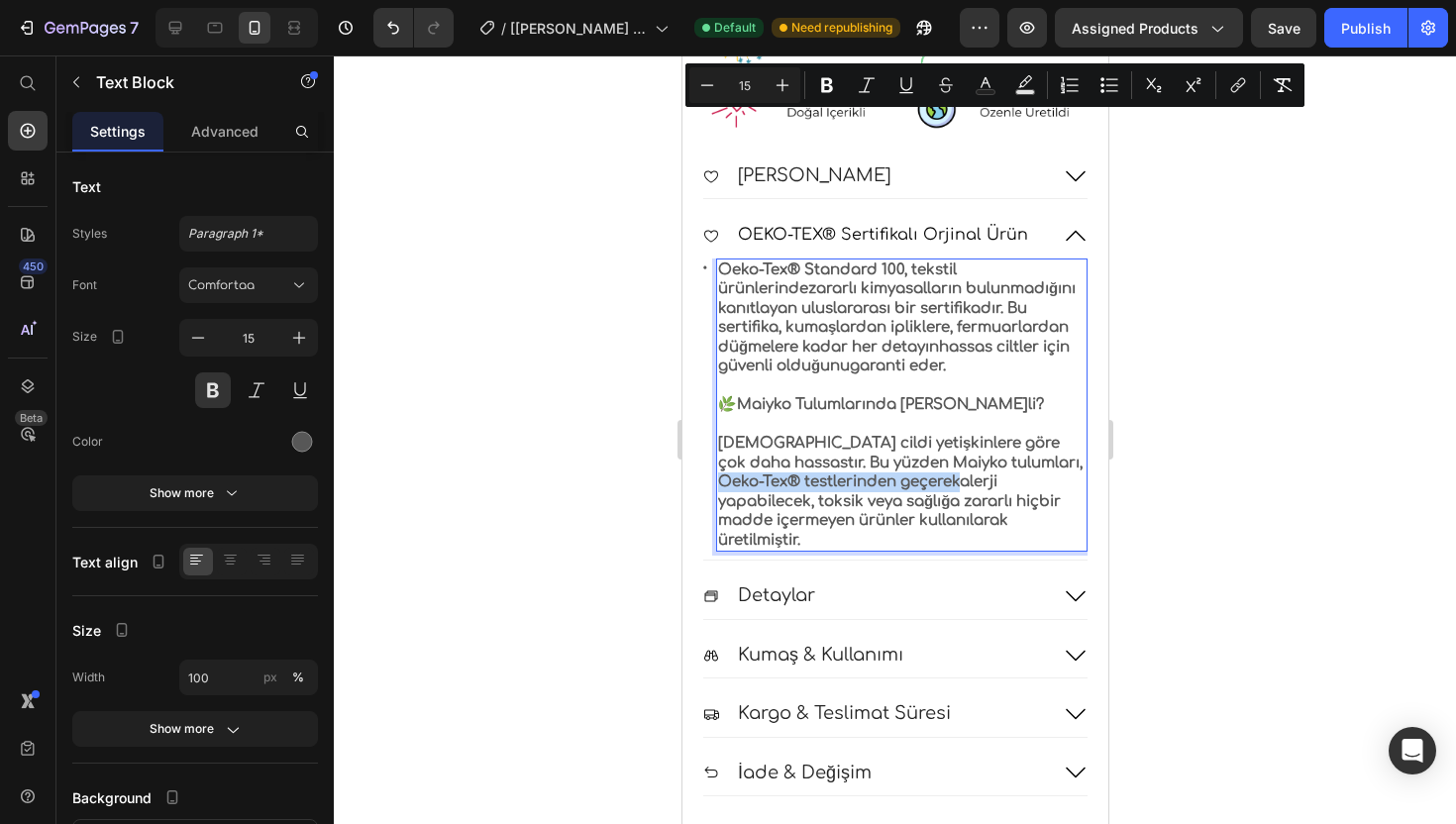 click on "zararlı kimyasalların bulunmadığını kanıtlayan uluslararası bir sertifikadır" at bounding box center [895, 298] 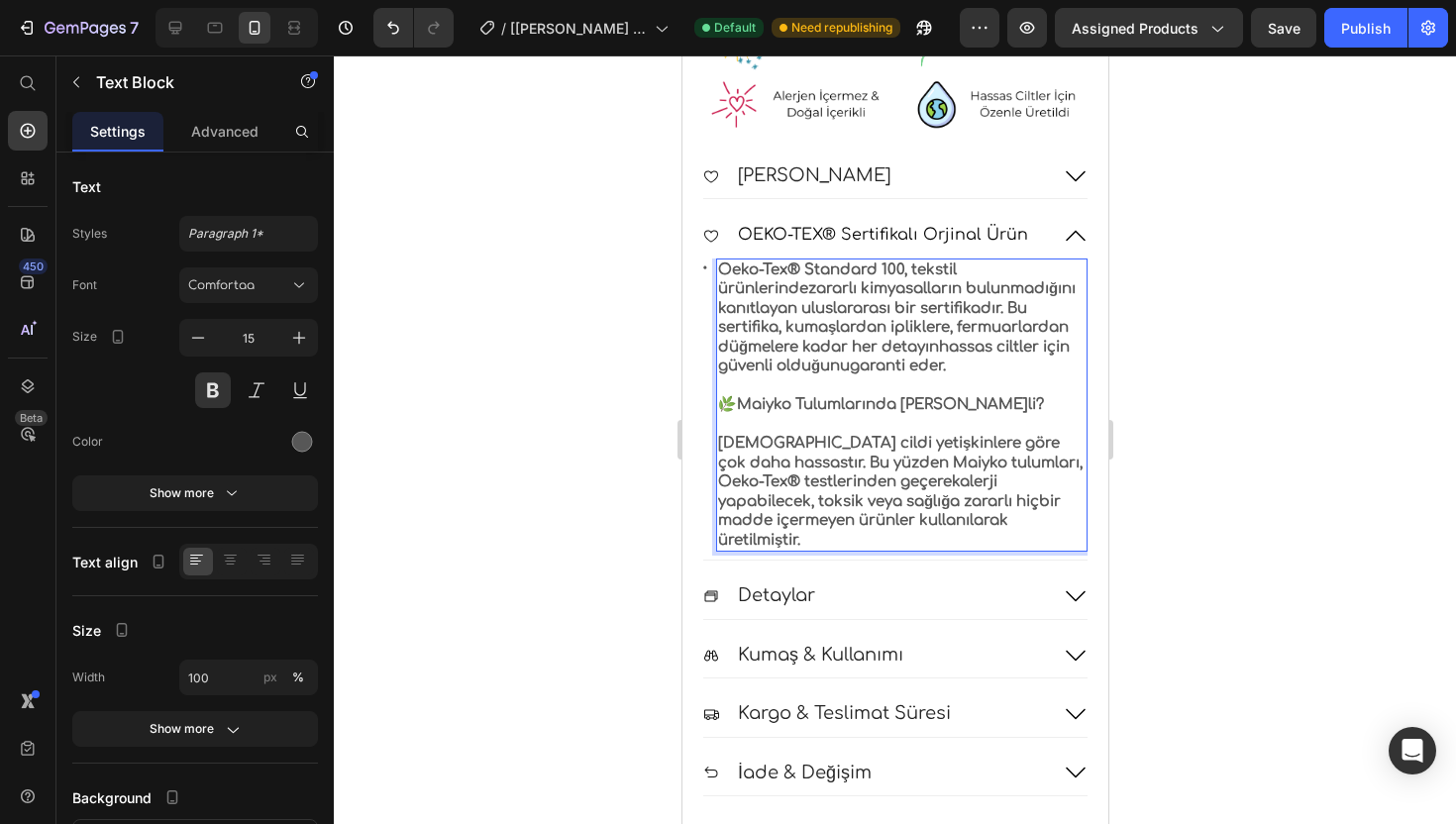 click on "zararlı kimyasalların bulunmadığını kanıtlayan uluslararası bir sertifikadır" at bounding box center (895, 298) 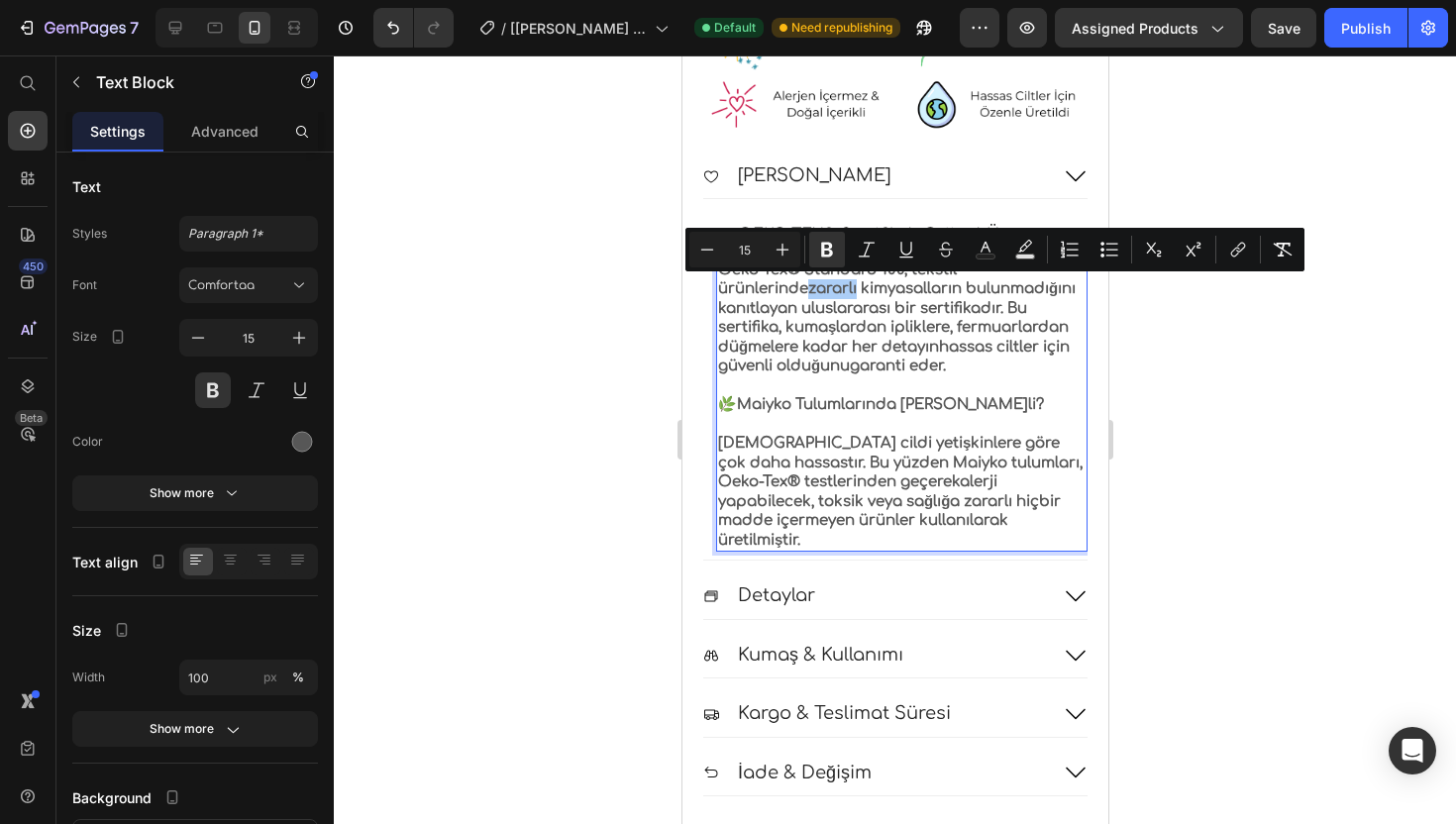 click on "Minus 15 Plus" at bounding box center (745, 250) 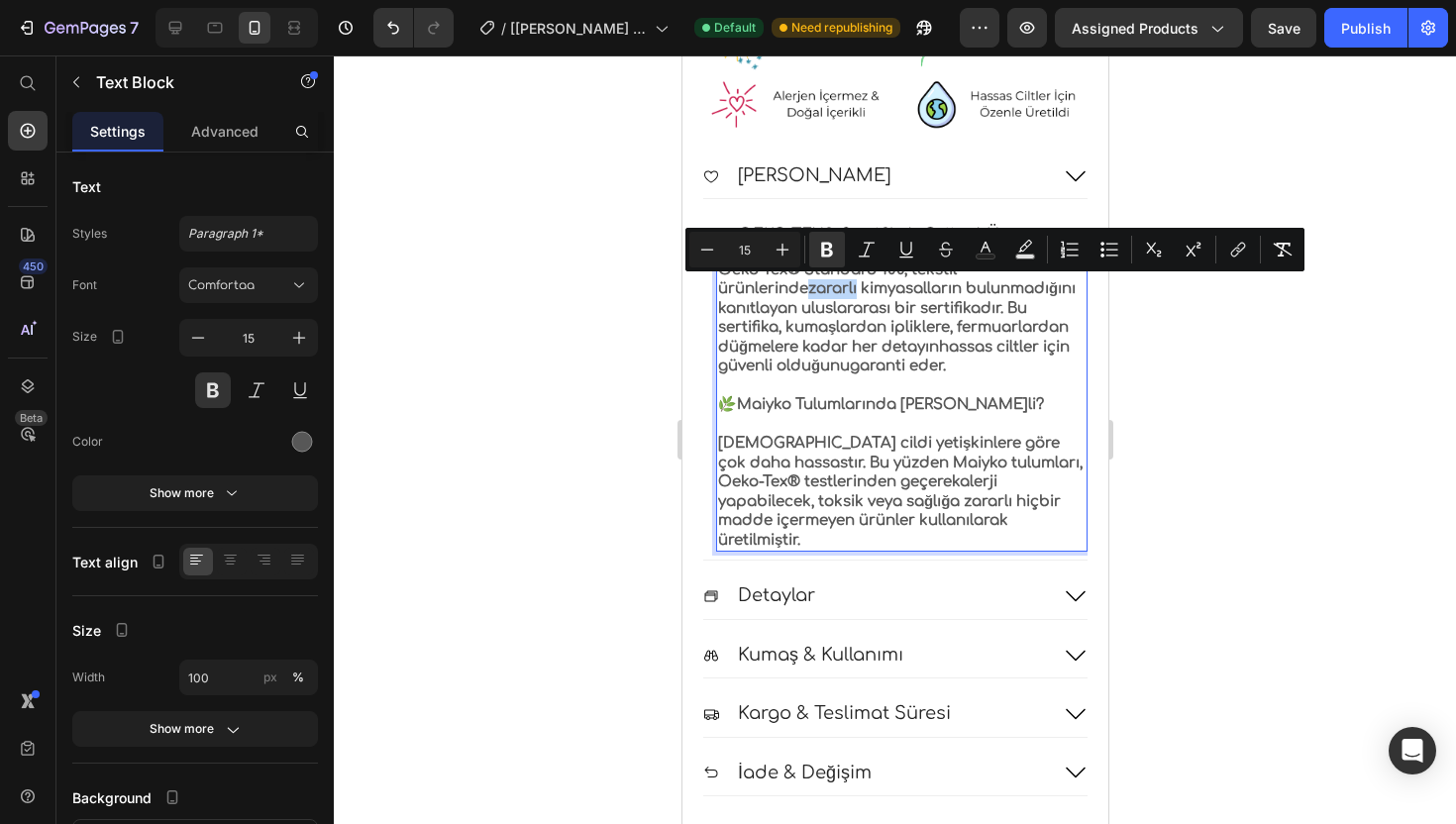 click on "Bebeklerin cildi yetişkinlere göre çok daha hassastır. Bu yüzden Maiyko tulumları," at bounding box center [900, 444] 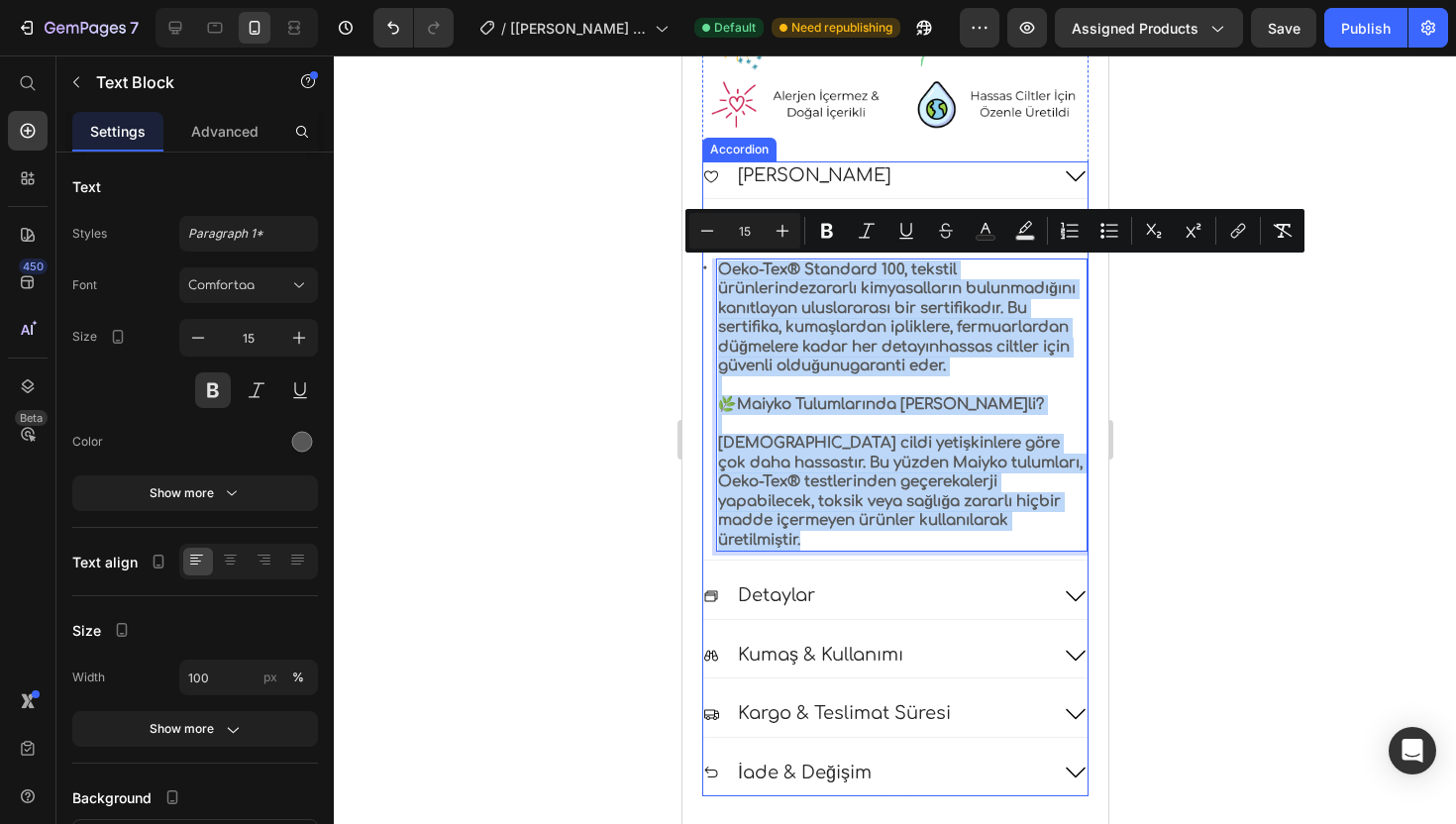 drag, startPoint x: 804, startPoint y: 536, endPoint x: 715, endPoint y: 258, distance: 291.899 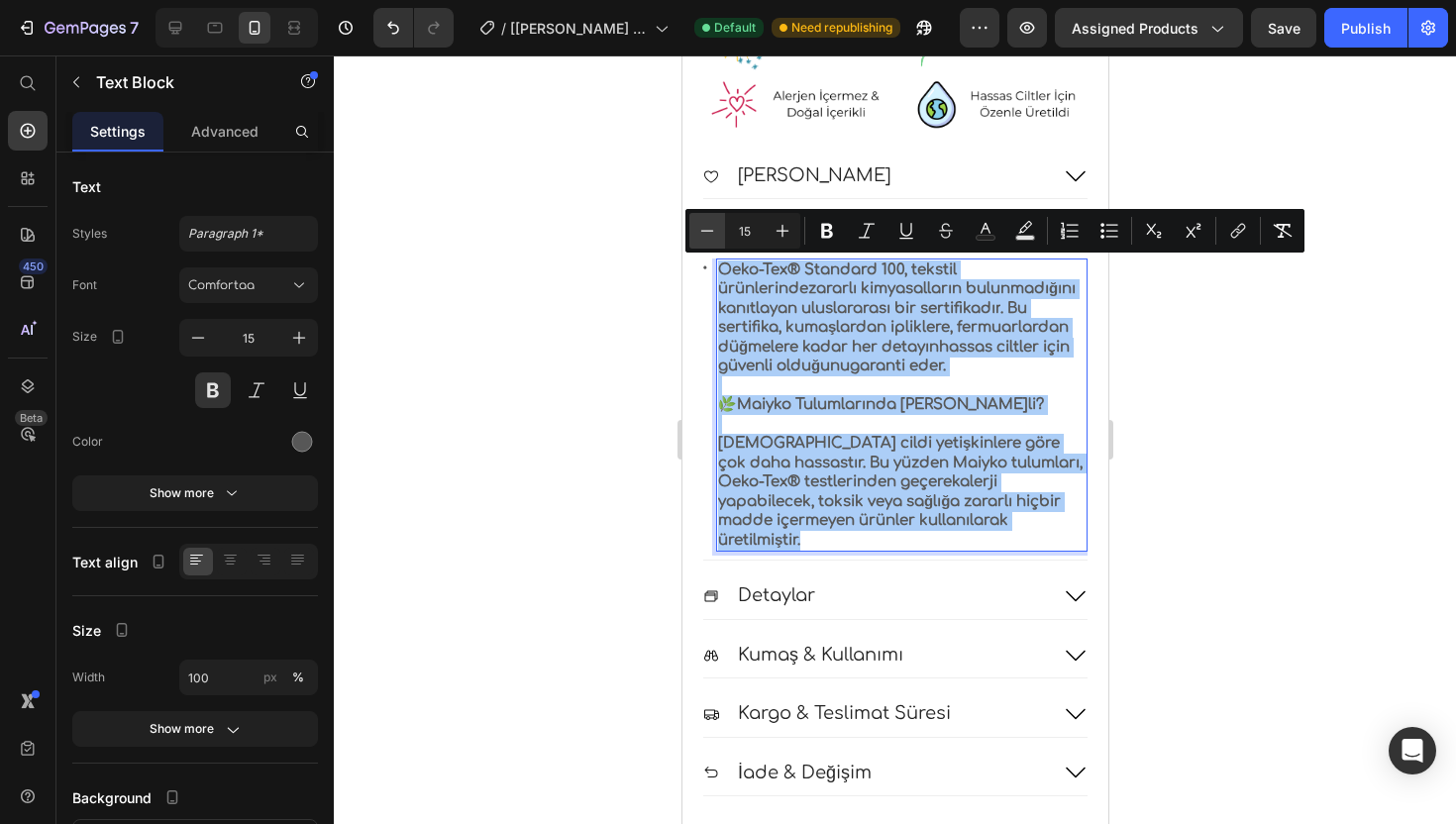 click 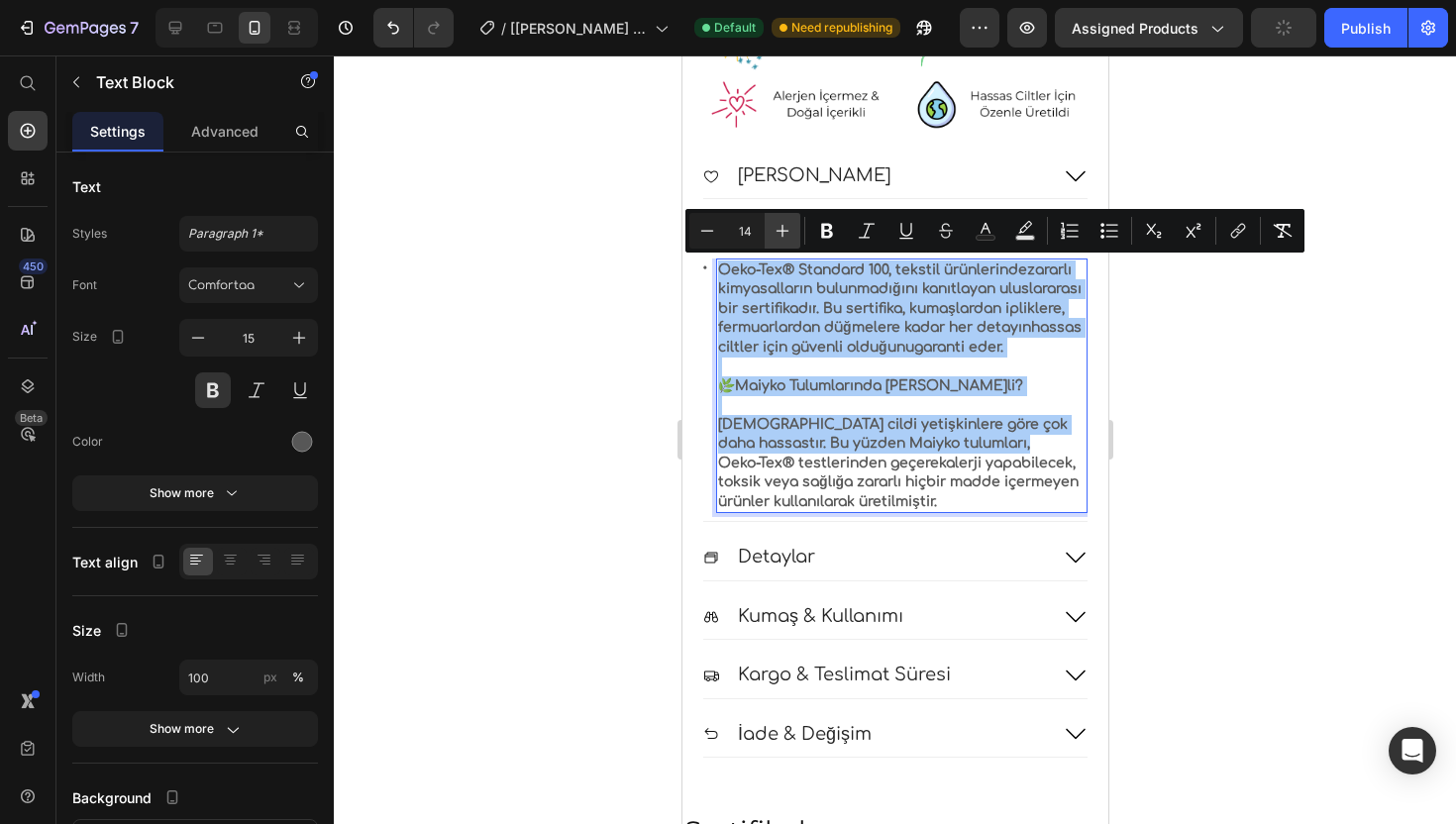 click 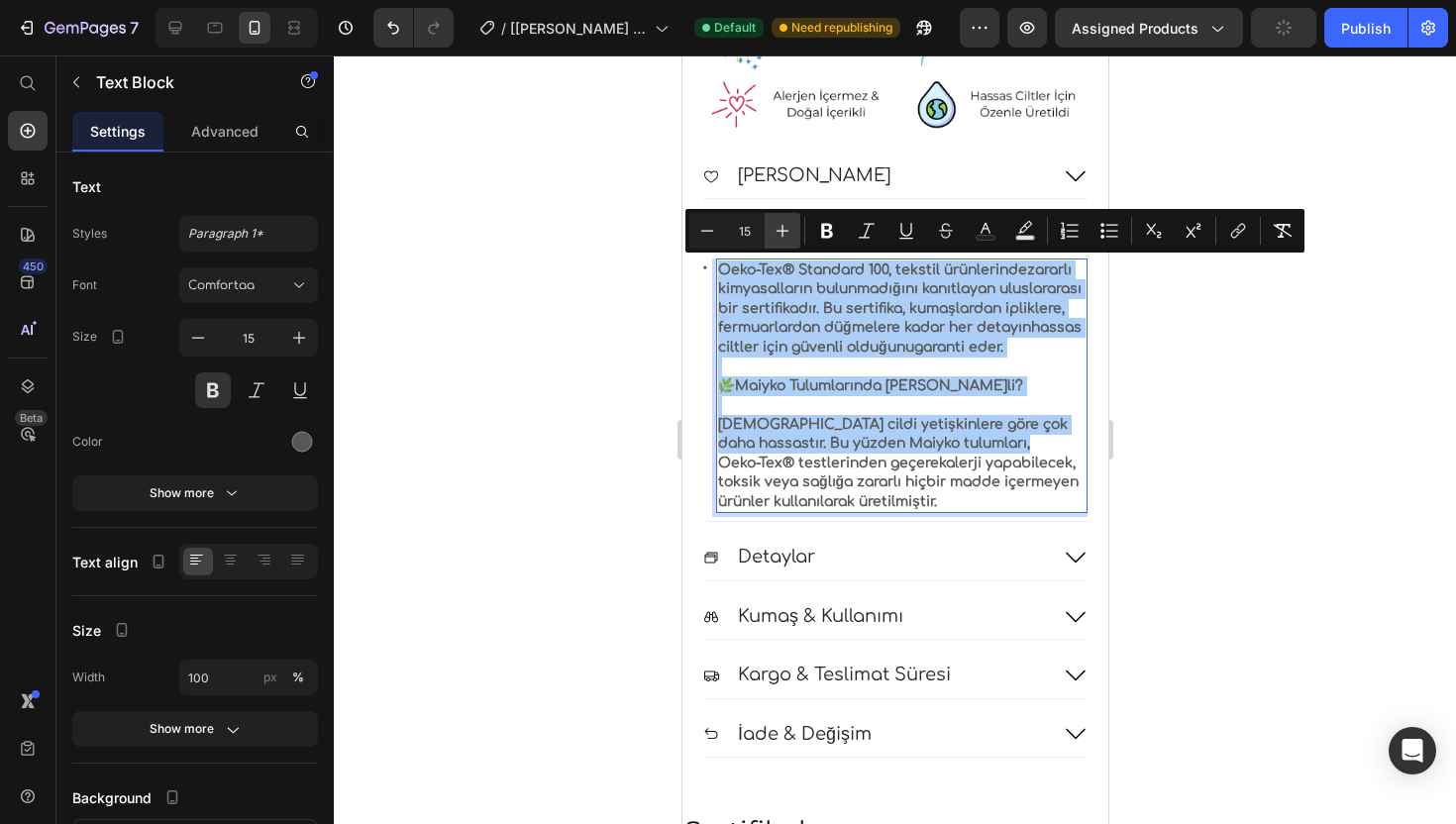 click 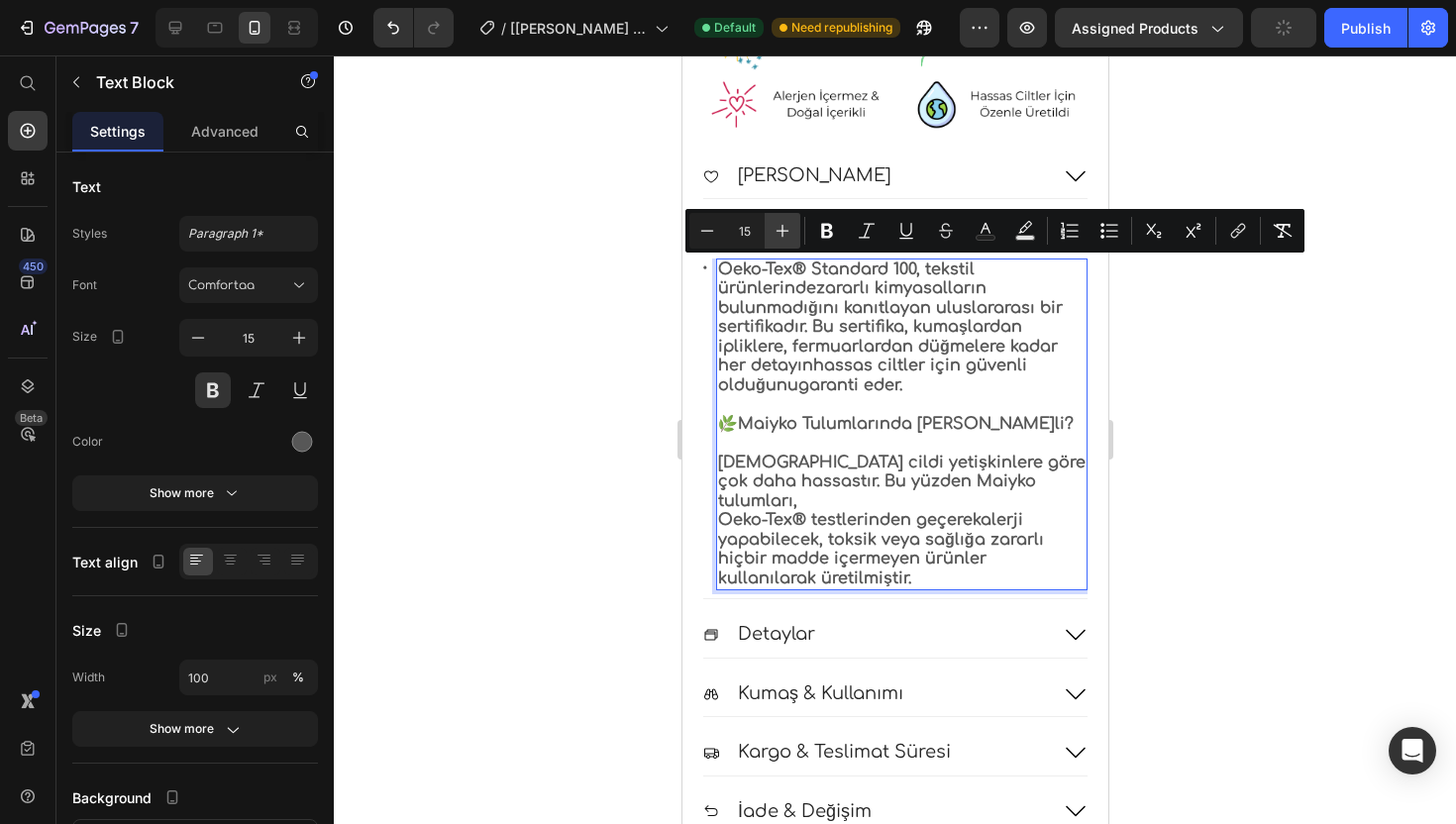 type on "16" 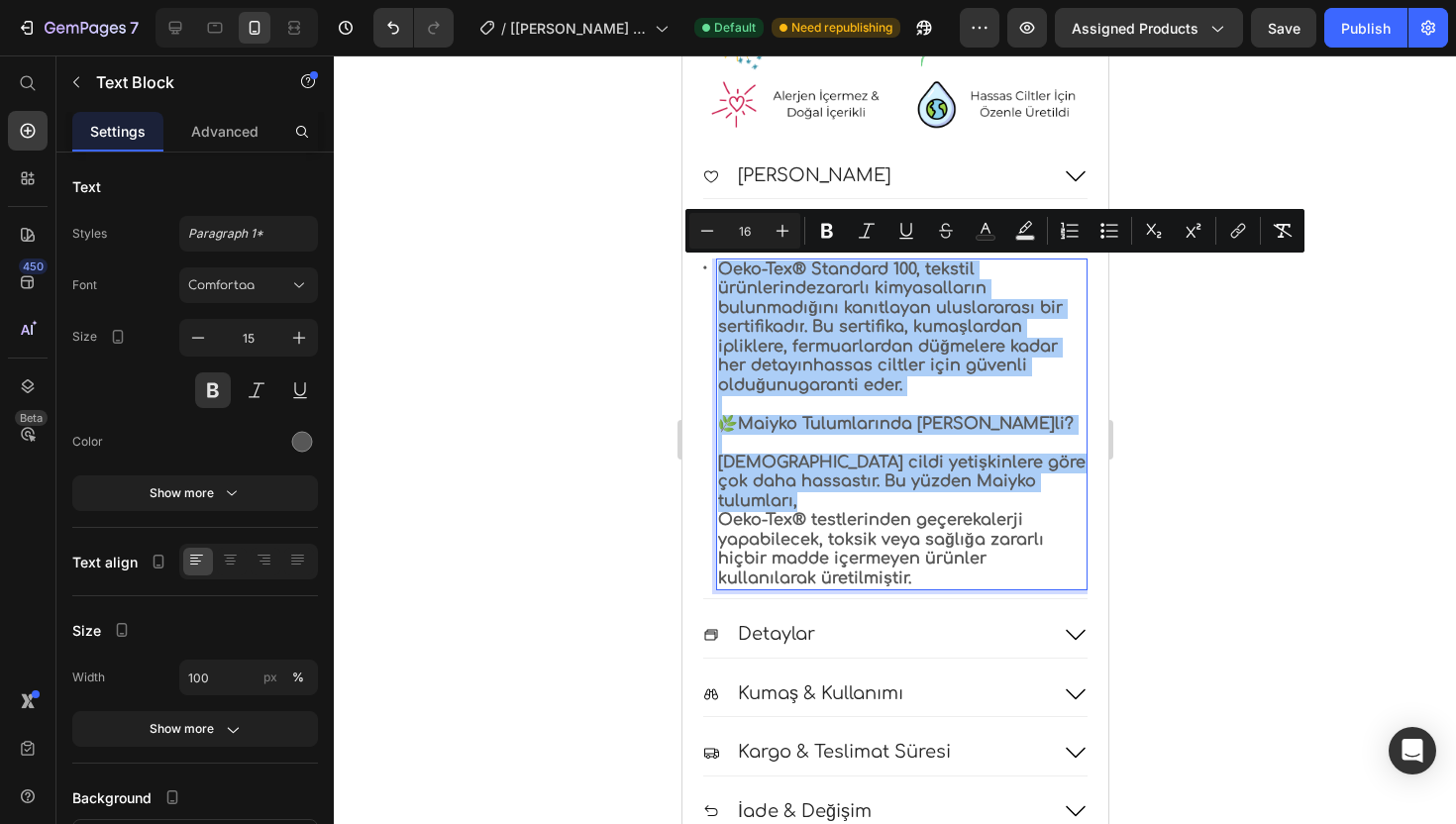 click 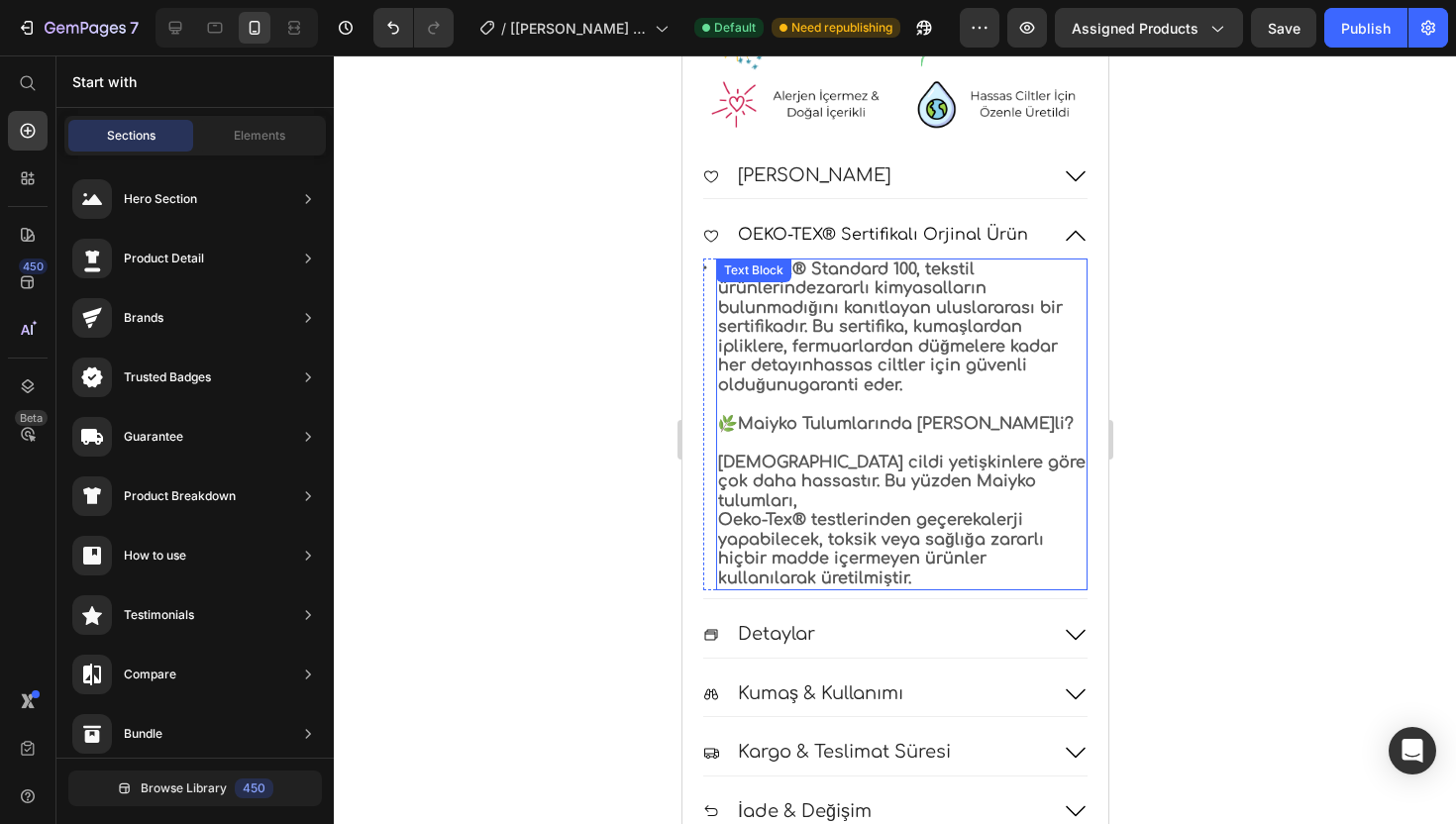 click 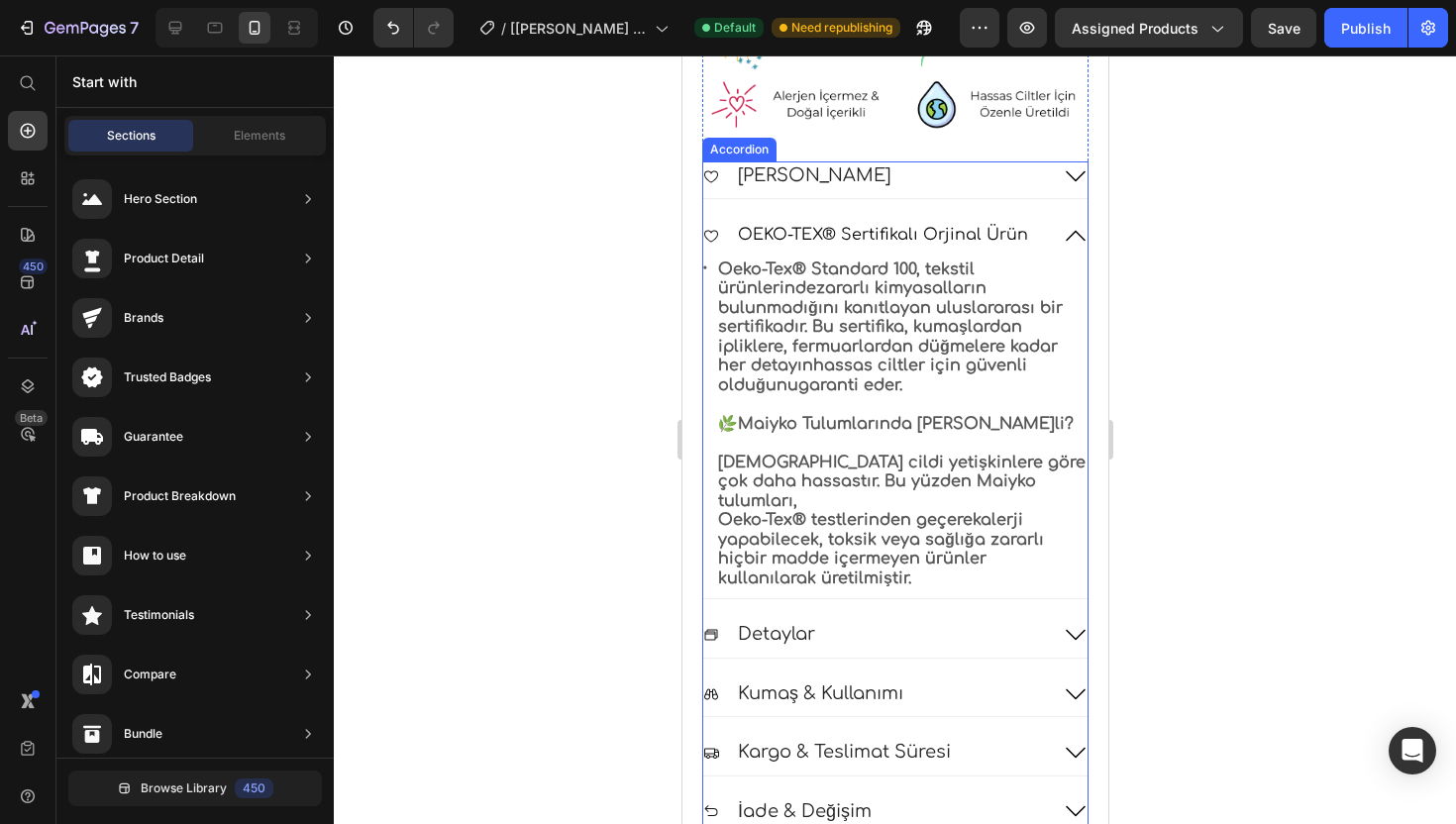 click 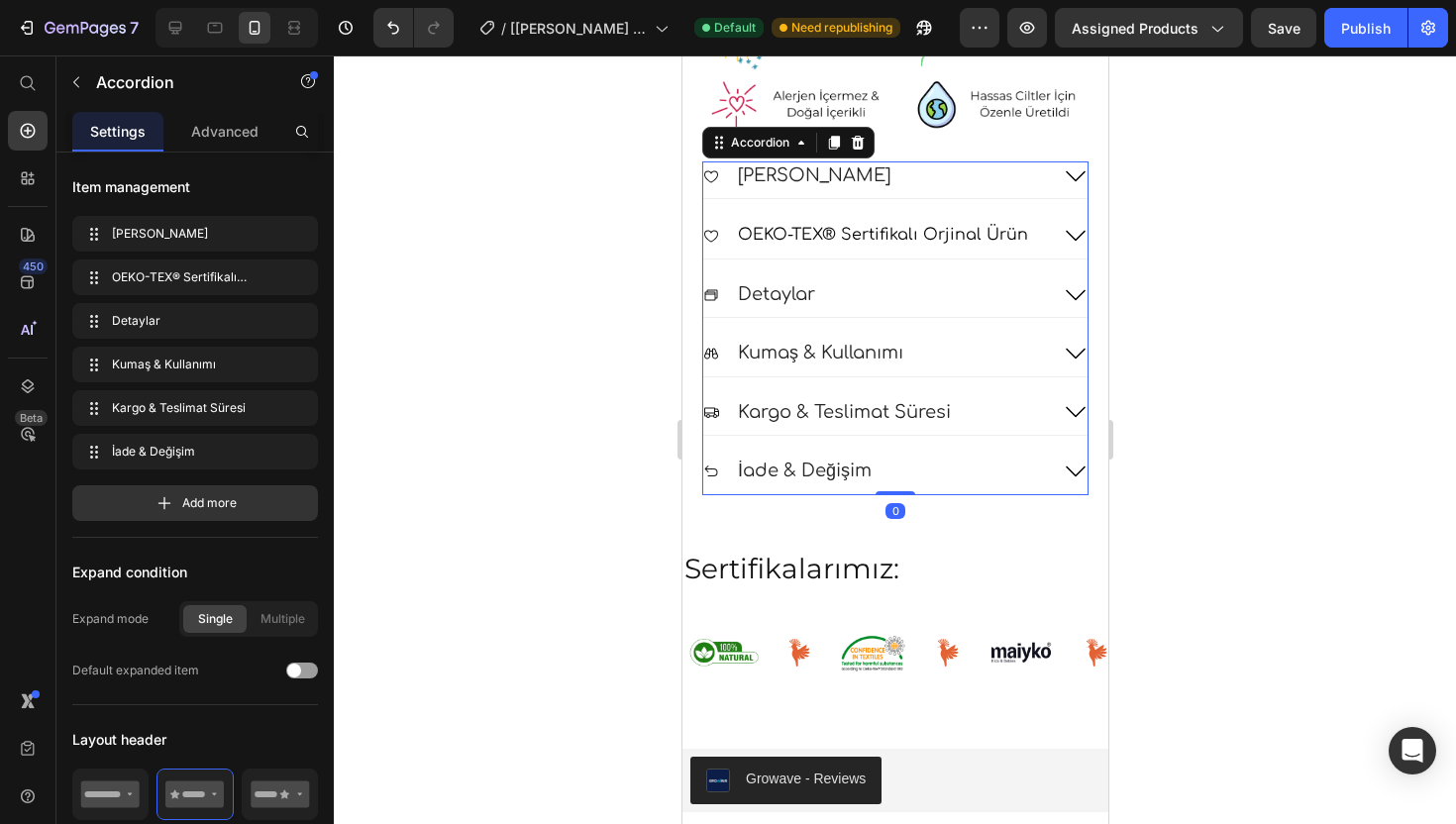 click on "Detaylar" at bounding box center [894, 298] 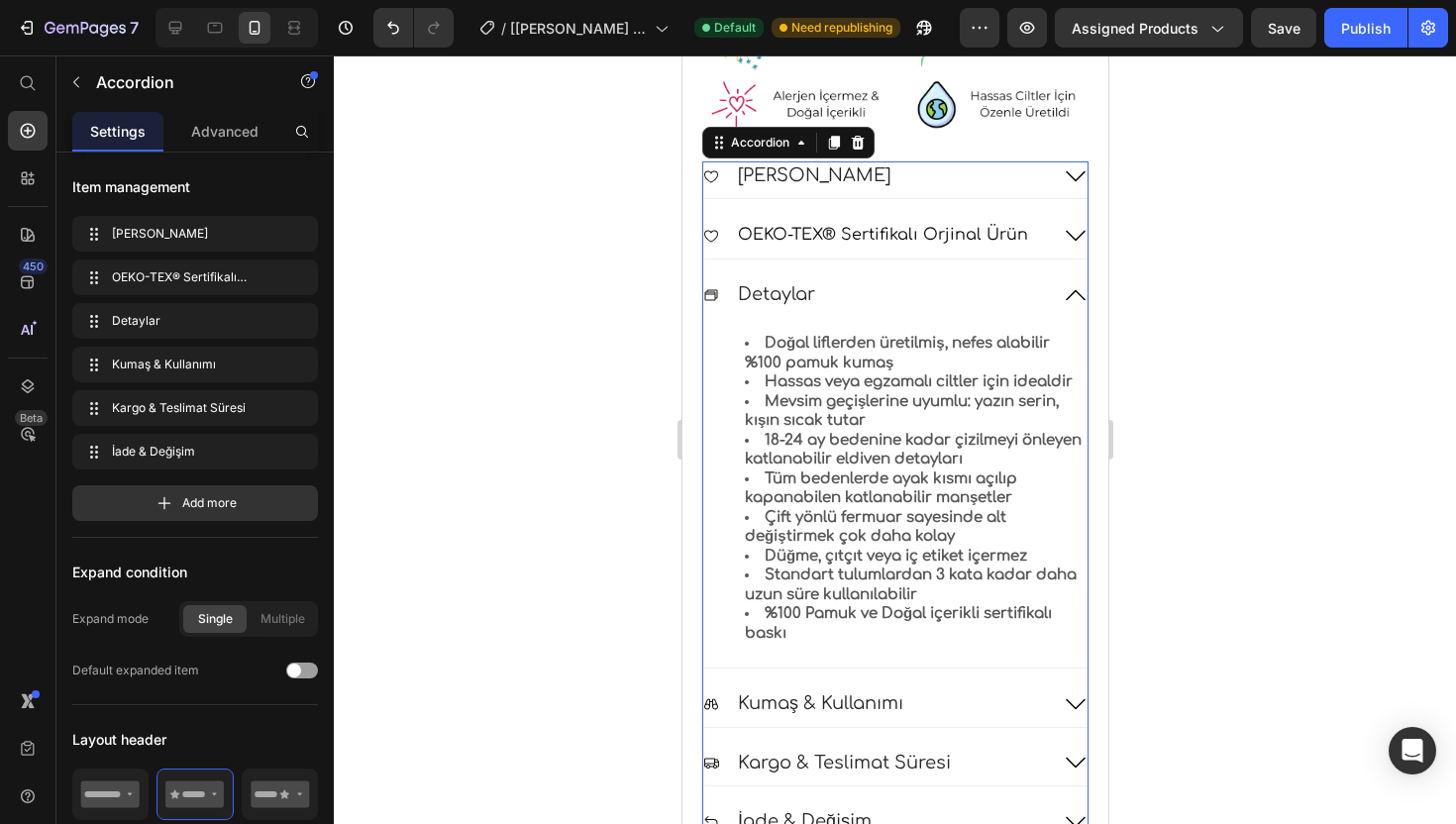 click on "Detaylar" at bounding box center [894, 298] 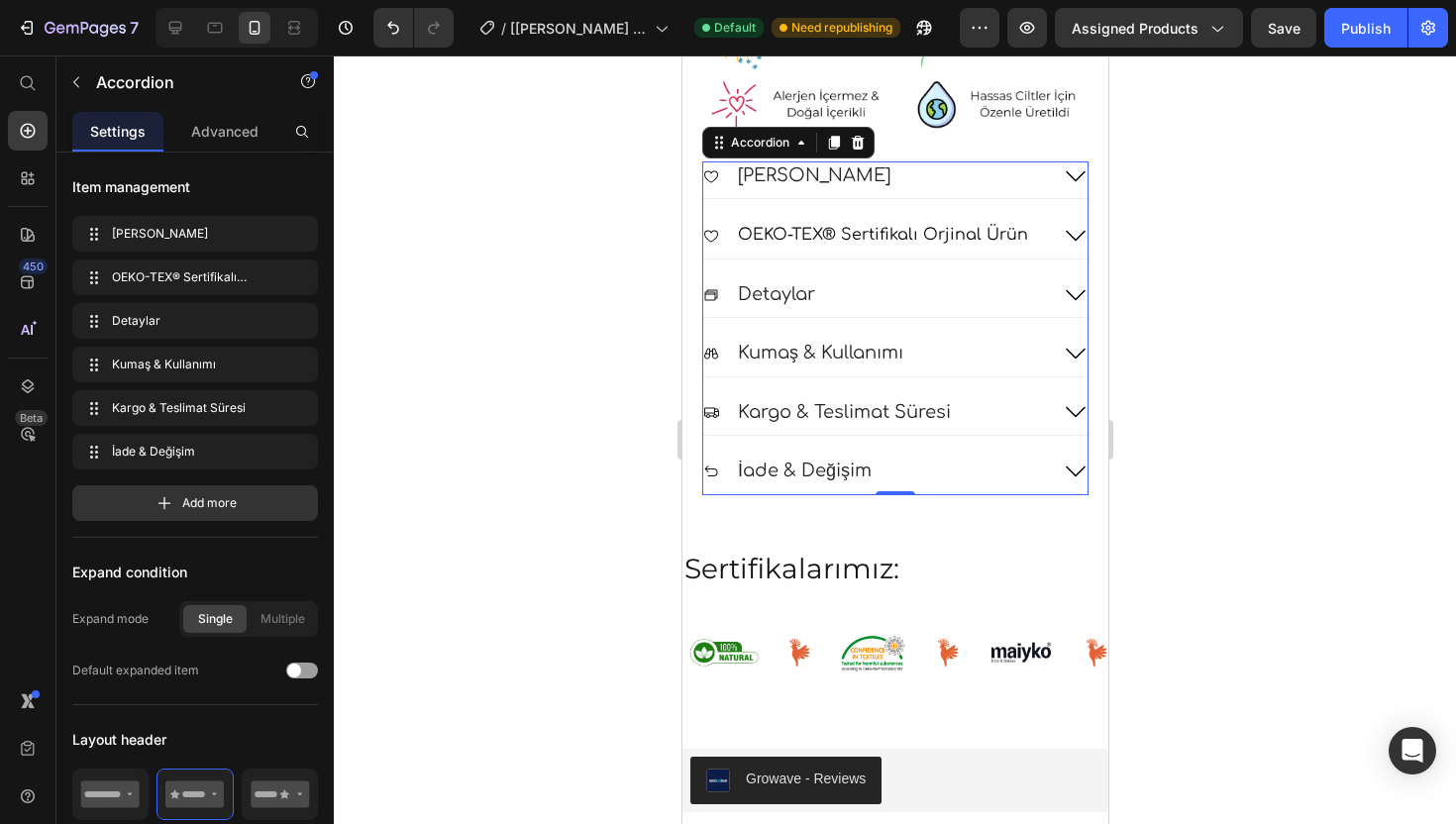 click 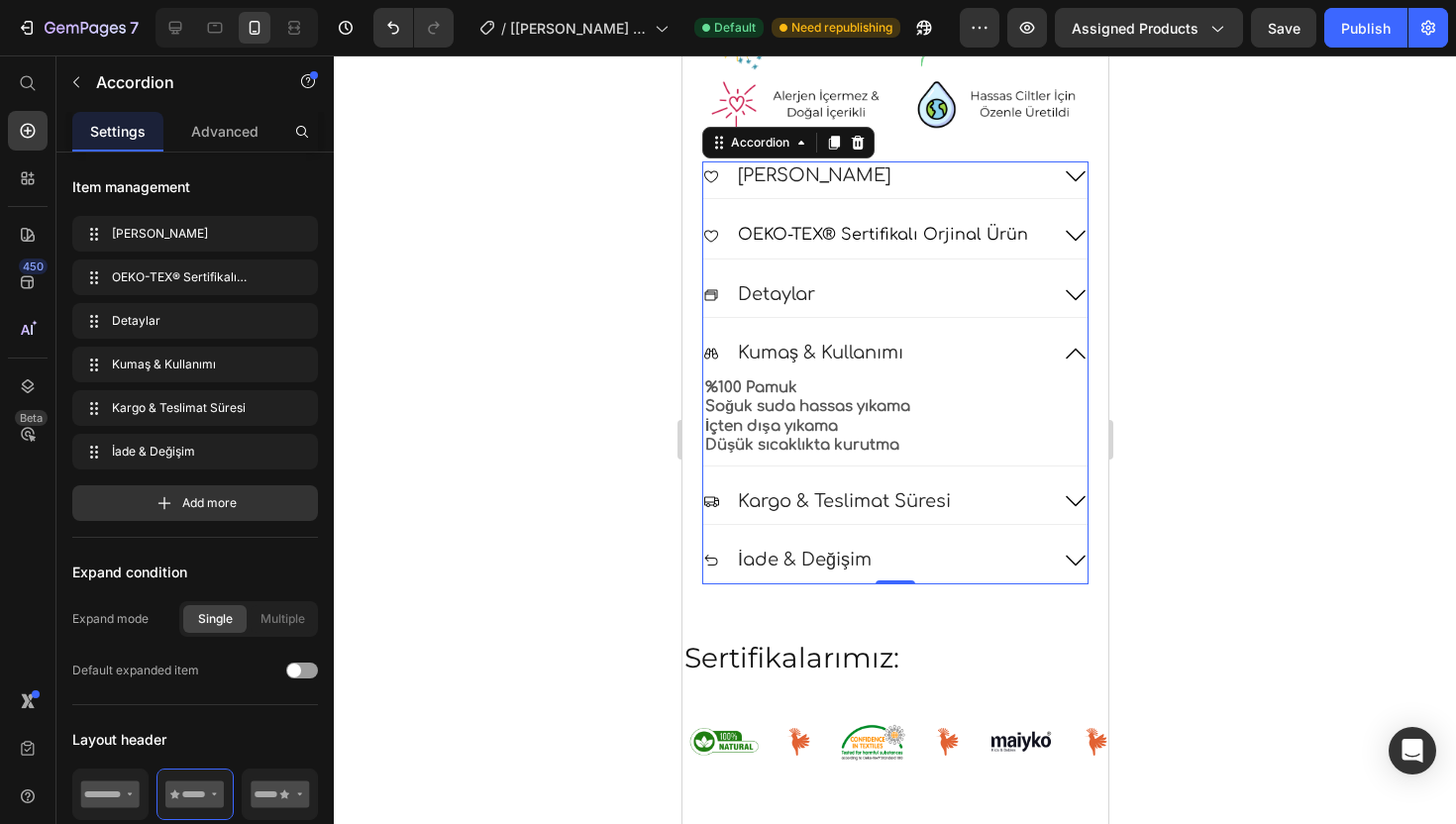 click 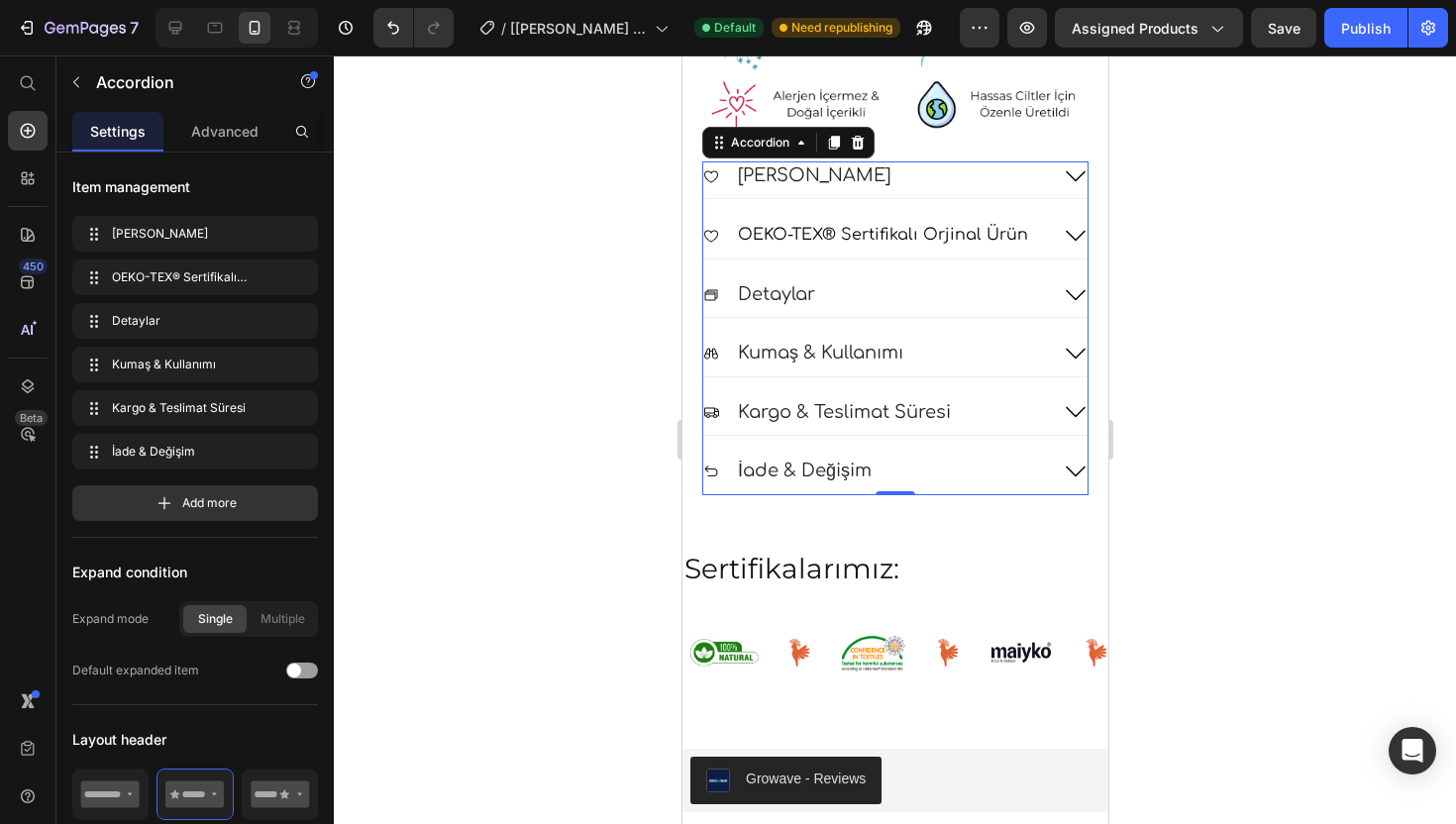 click 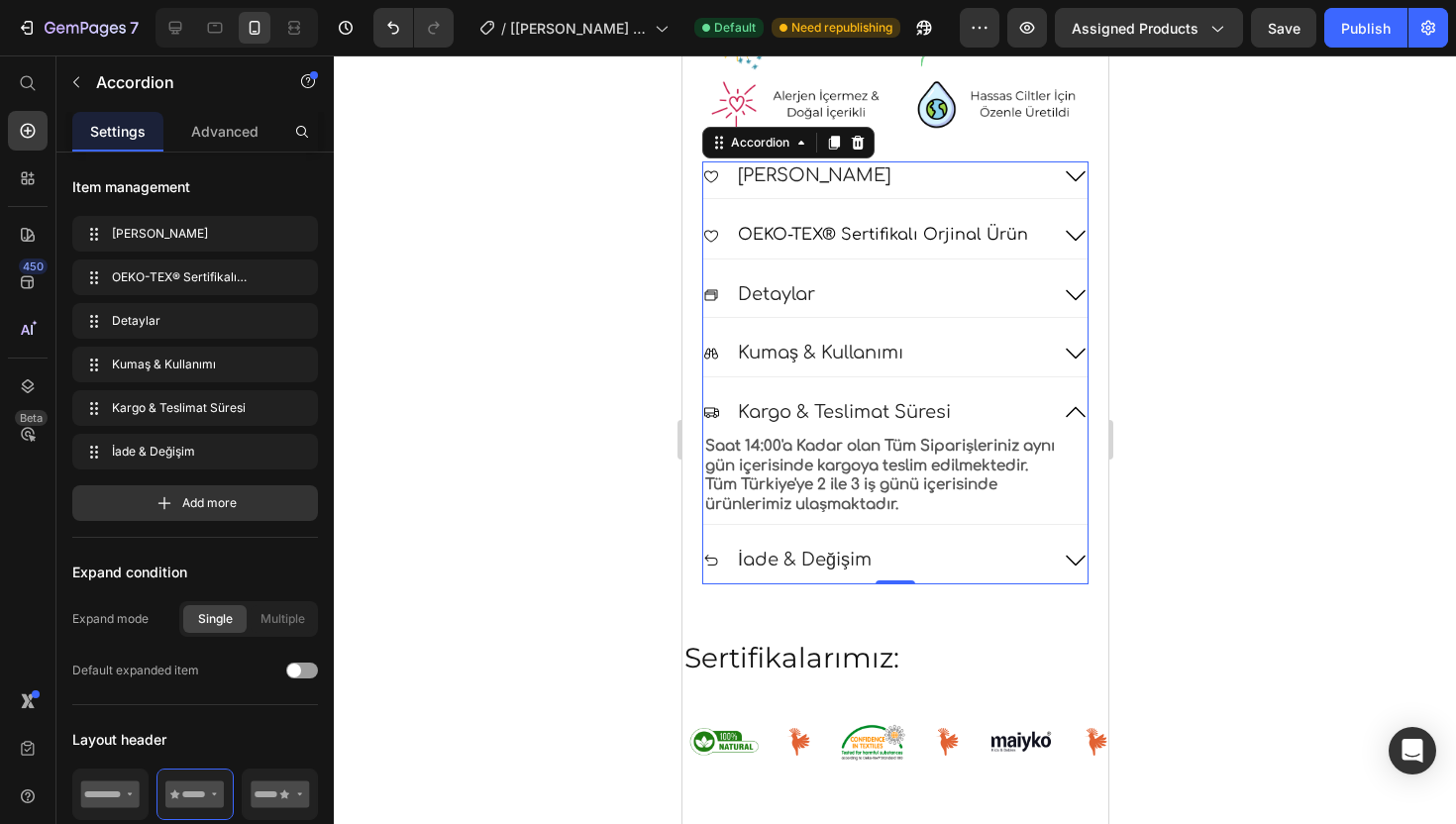 click 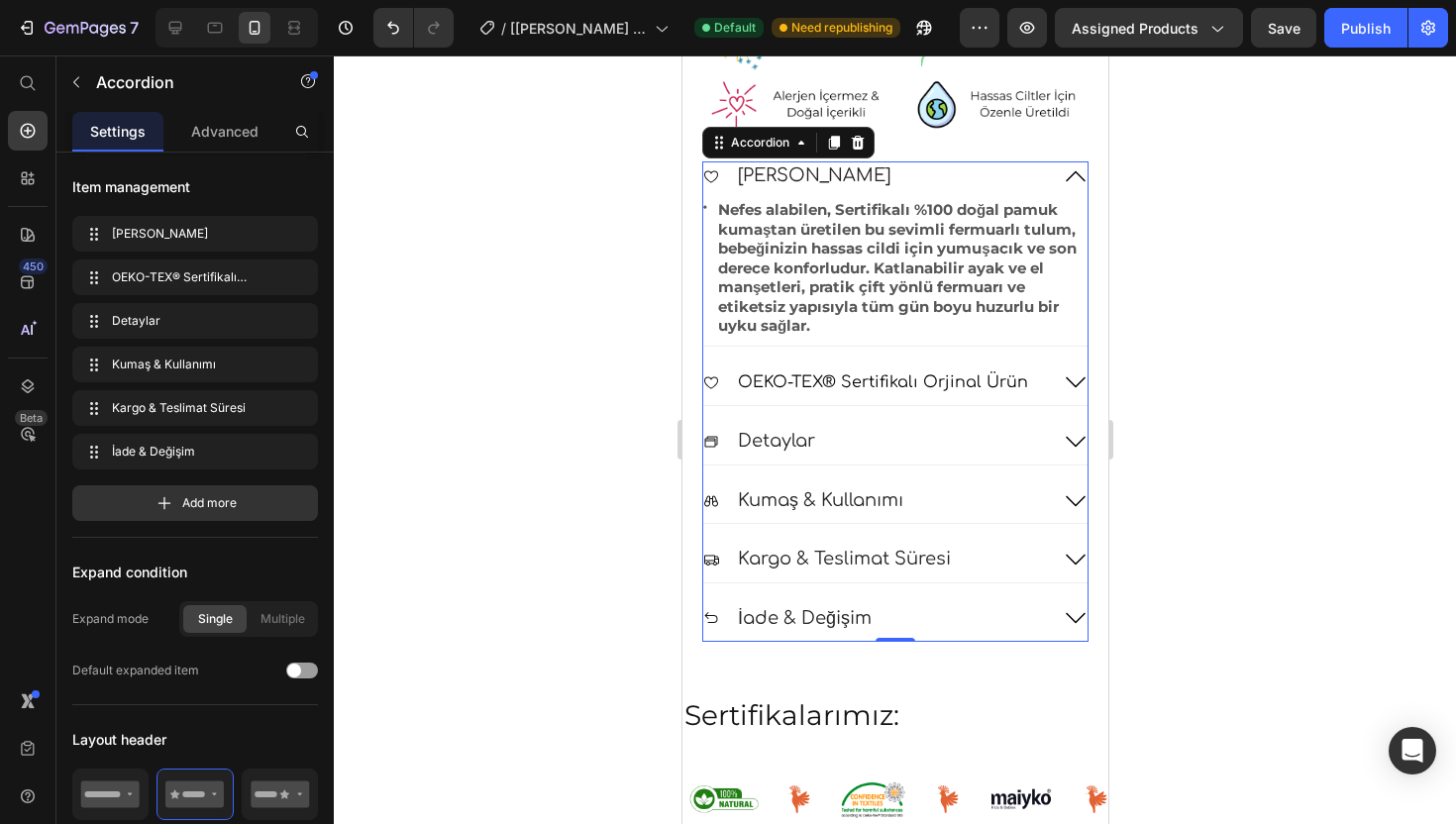 click 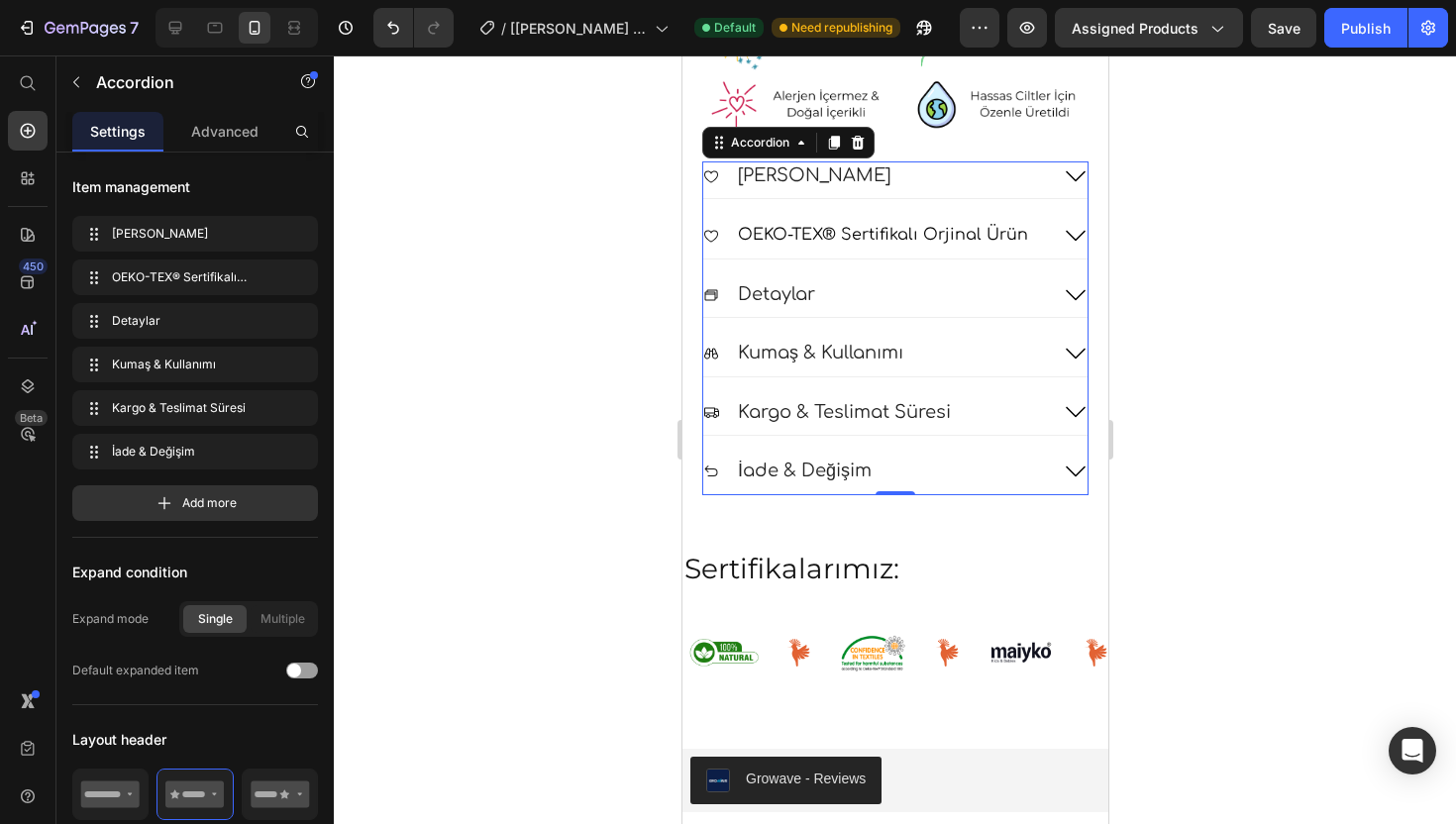 click 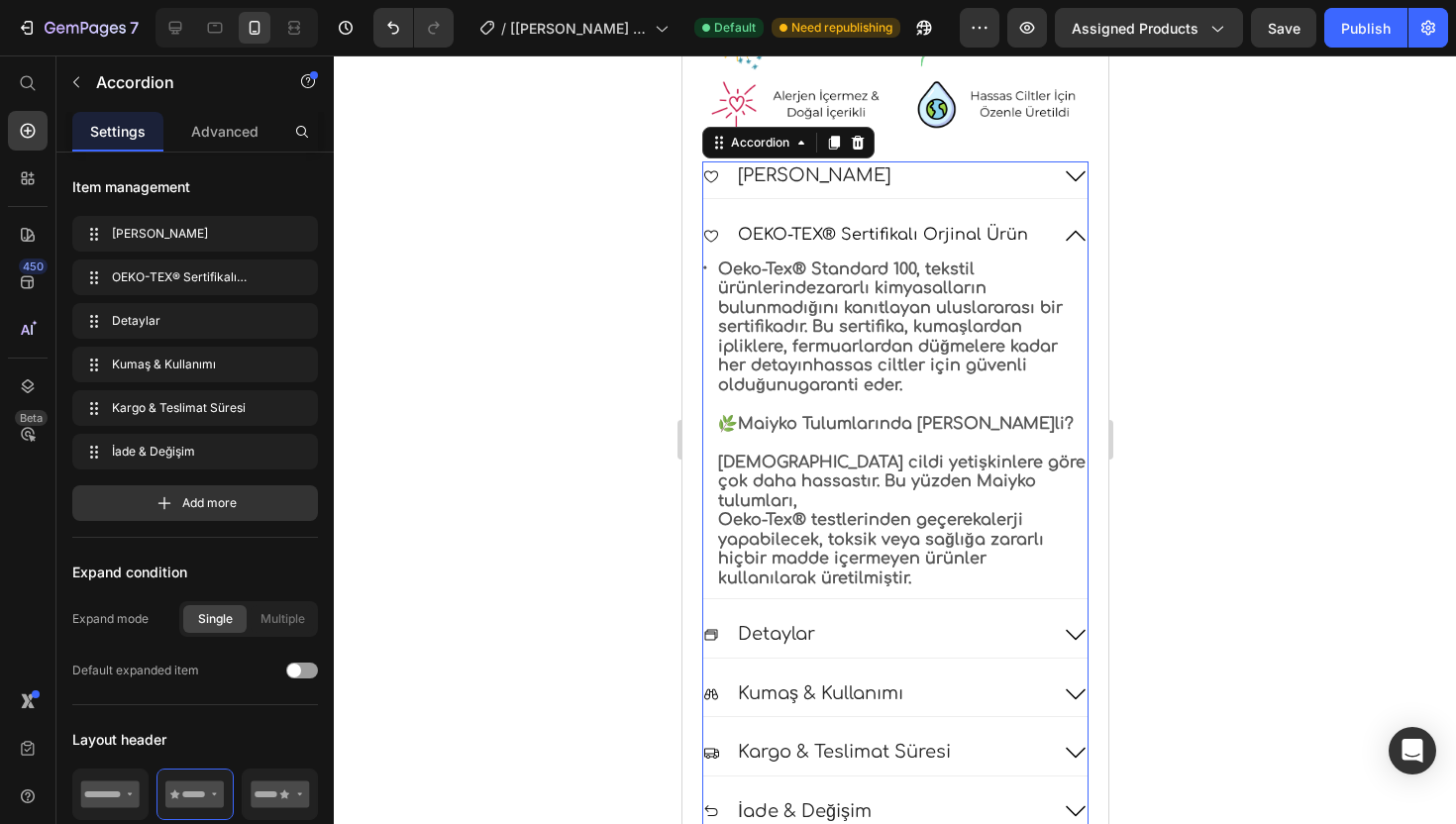 click 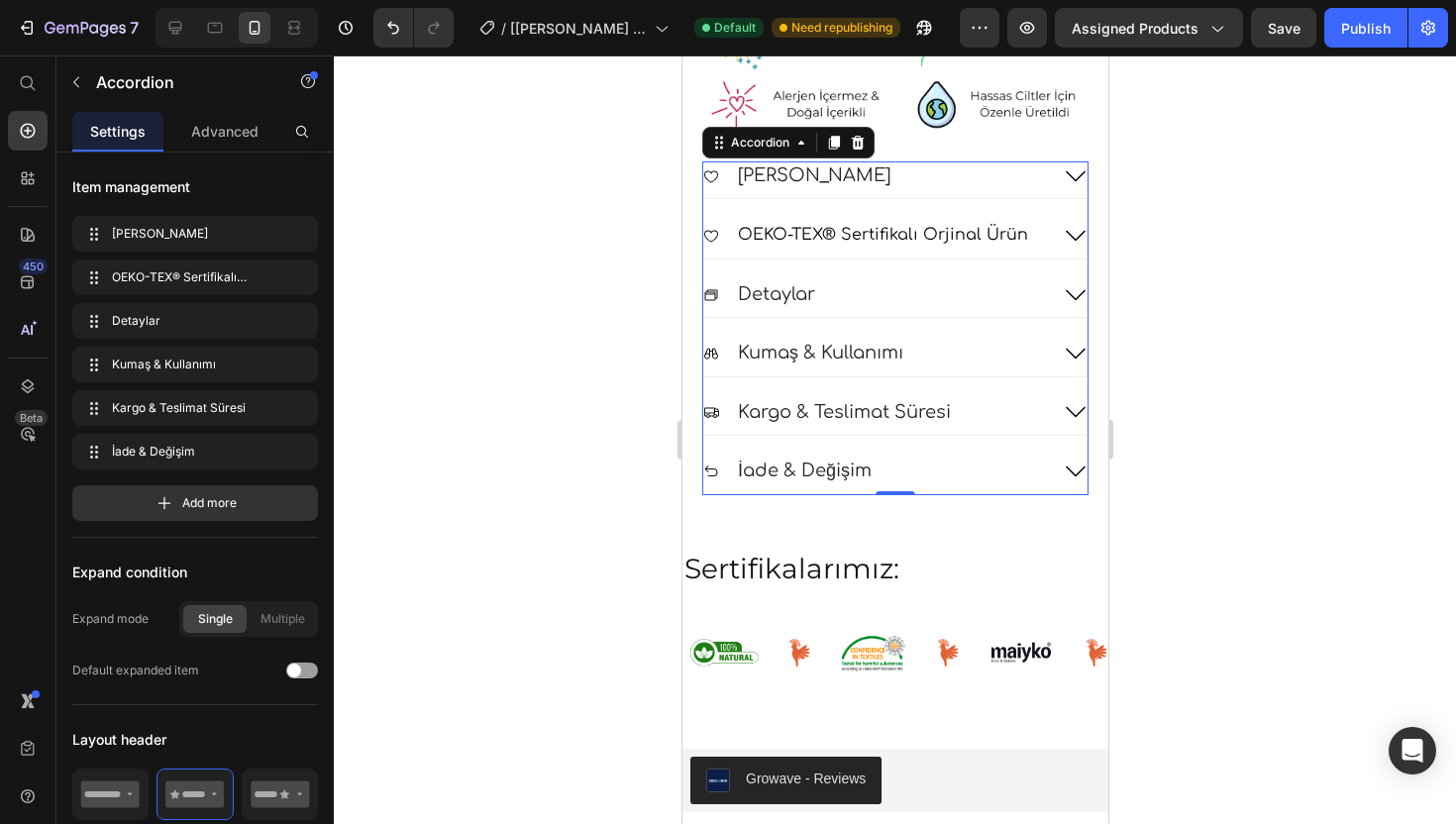 click on "Detaylar" at bounding box center [894, 298] 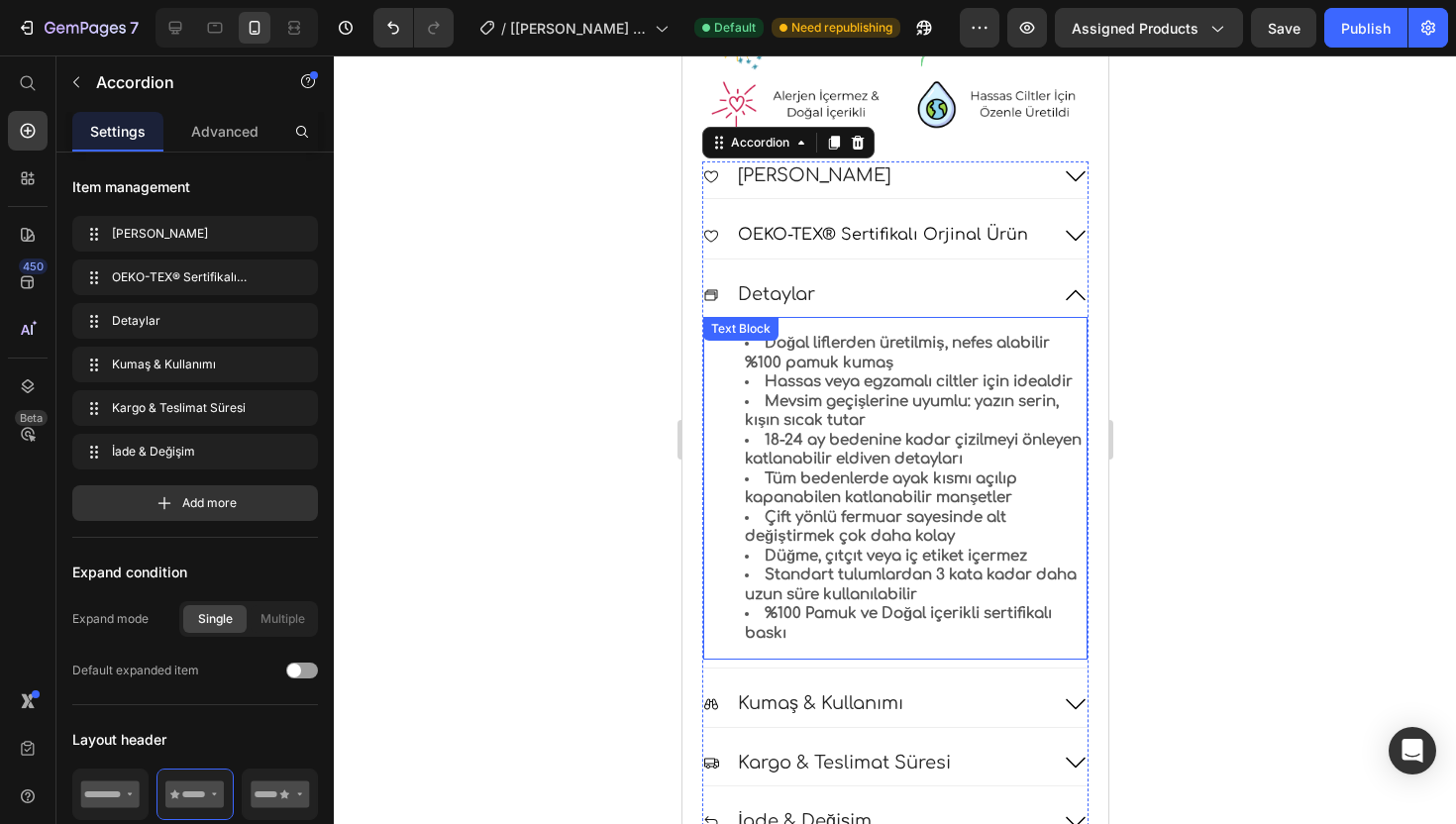 click on "Mevsim geçişlerine uyumlu: yazın serin, kışın sıcak tutar" at bounding box center (900, 411) 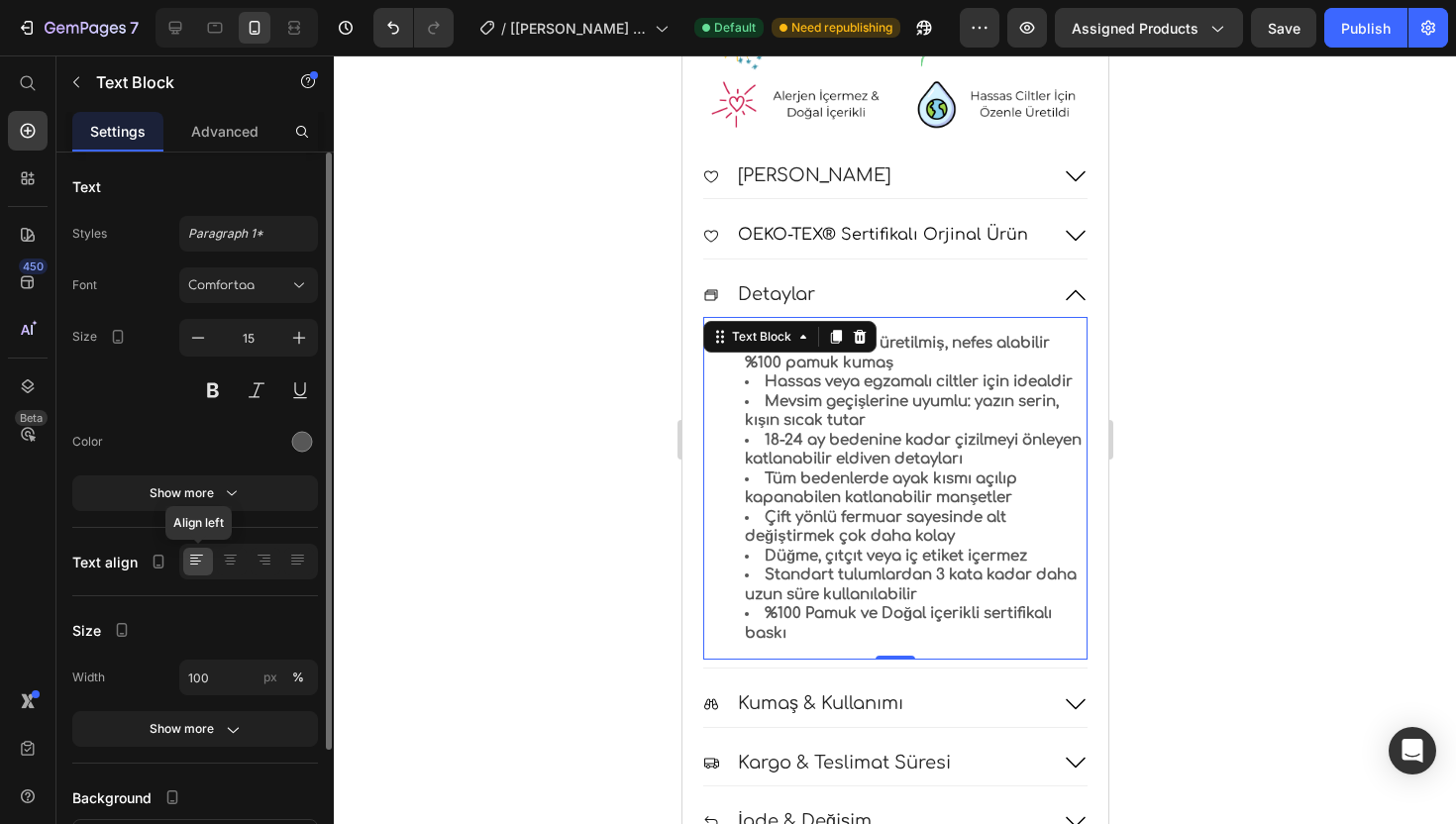 click 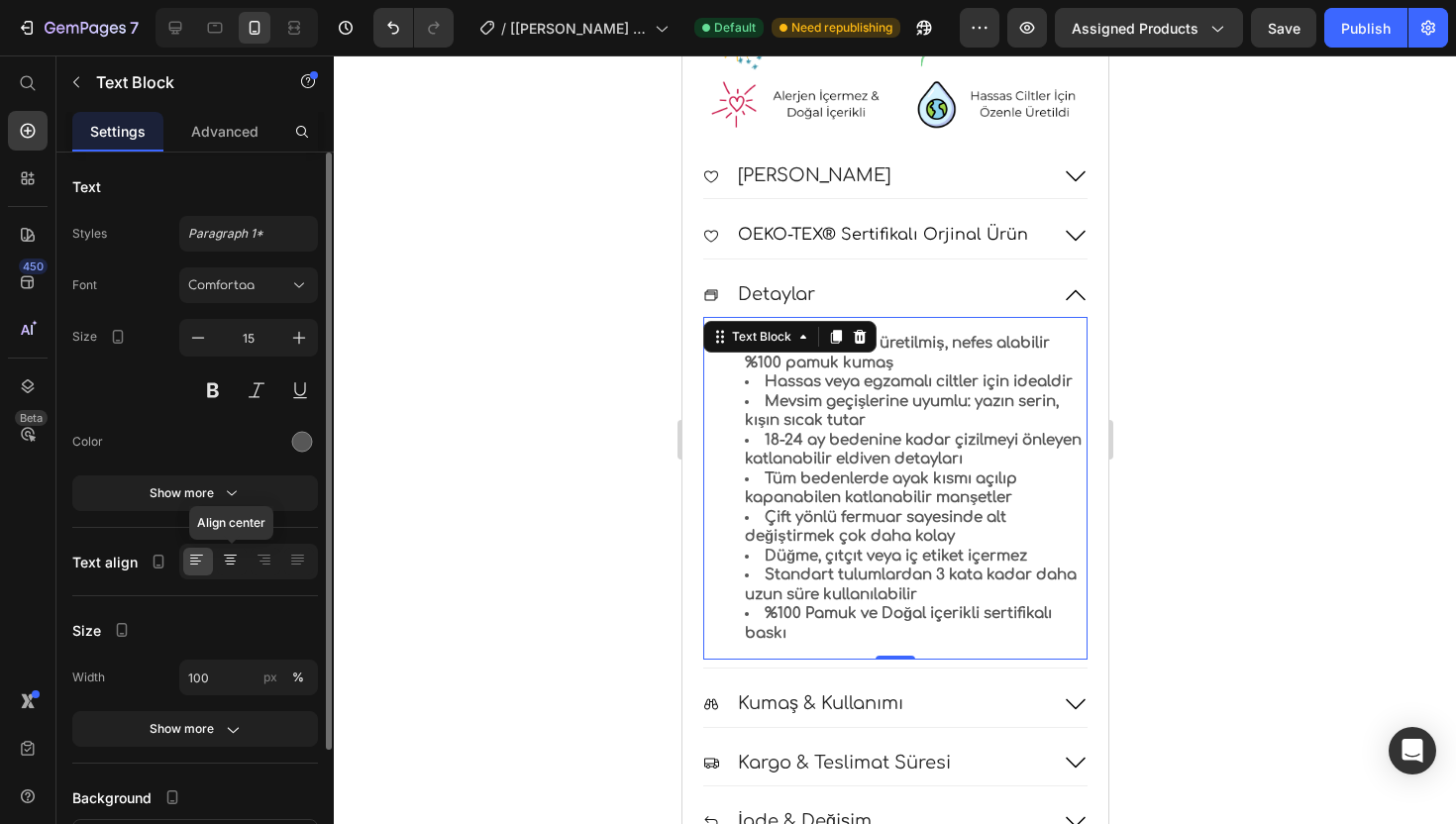 click 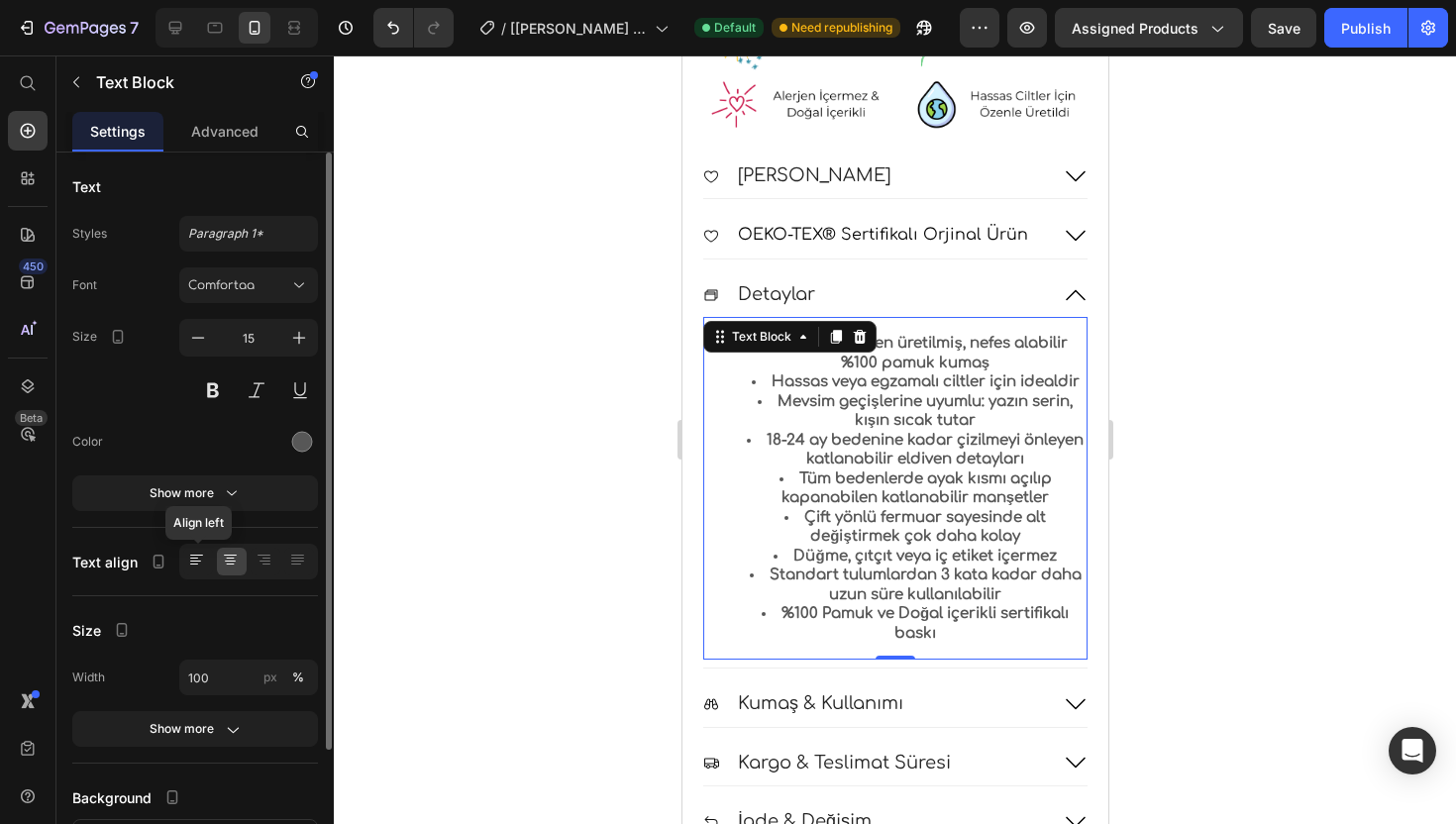 click 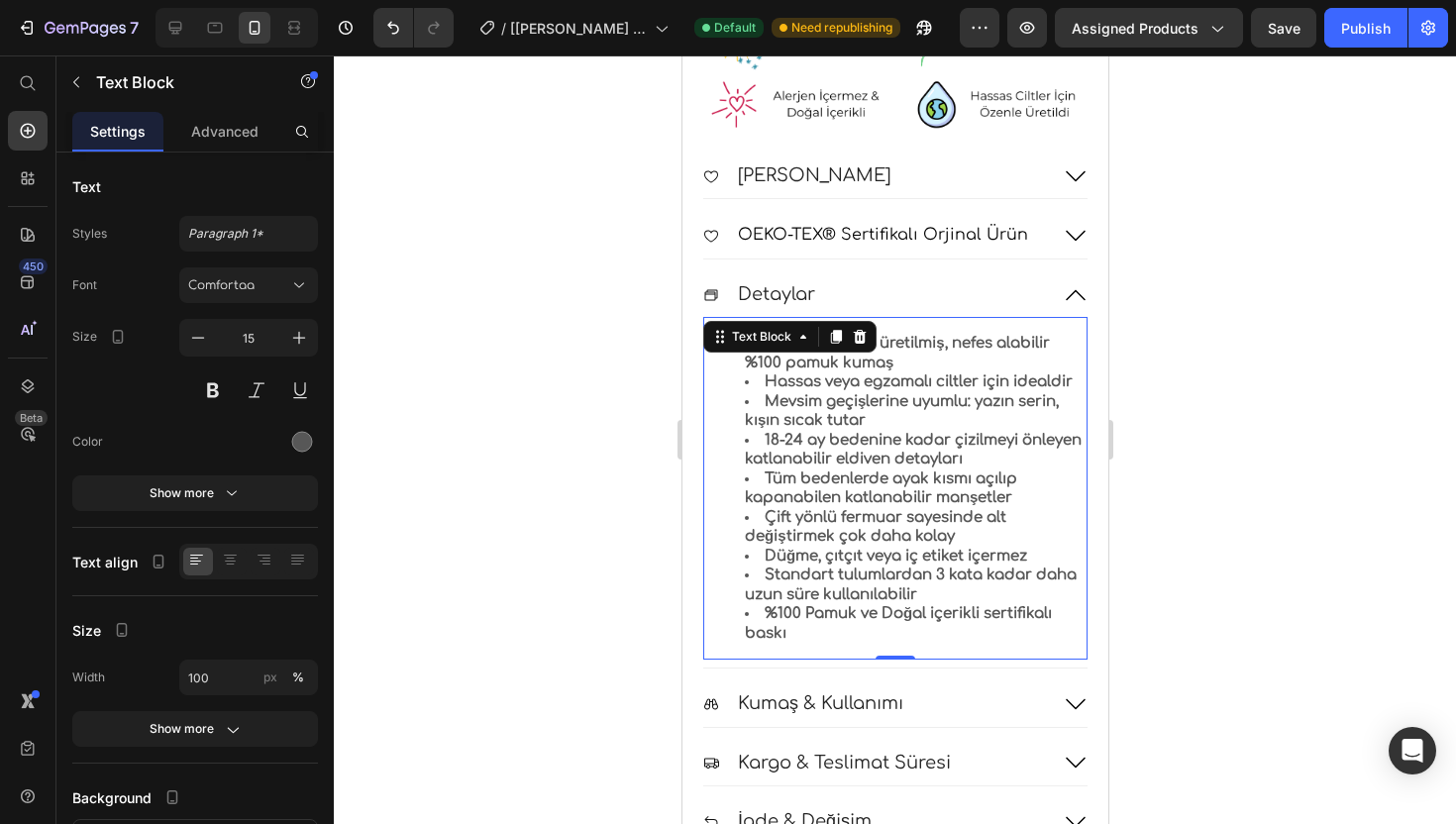 click on "Doğal liflerden üretilmiş, nefes alabilir %100 pamuk kumaş Hassas veya egzamalı ciltler için idealdir Mevsim geçişlerine uyumlu: yazın serin, kışın sıcak tutar 18-24 ay bedenine kadar çizilmeyi önleyen katlanabilir eldiven detayları Tüm bedenlerde ayak kısmı açılıp kapanabilen katlanabilir manşetler Çift yönlü fermuar sayesinde alt değiştirmek çok daha kolay Düğme, çıtçıt veya iç etiket içermez Standart tulumlardan 3 kata kadar daha uzun süre kullanılabilir %100 Pamuk ve Doğal içerikli sertifikalı baskı" at bounding box center (894, 488) 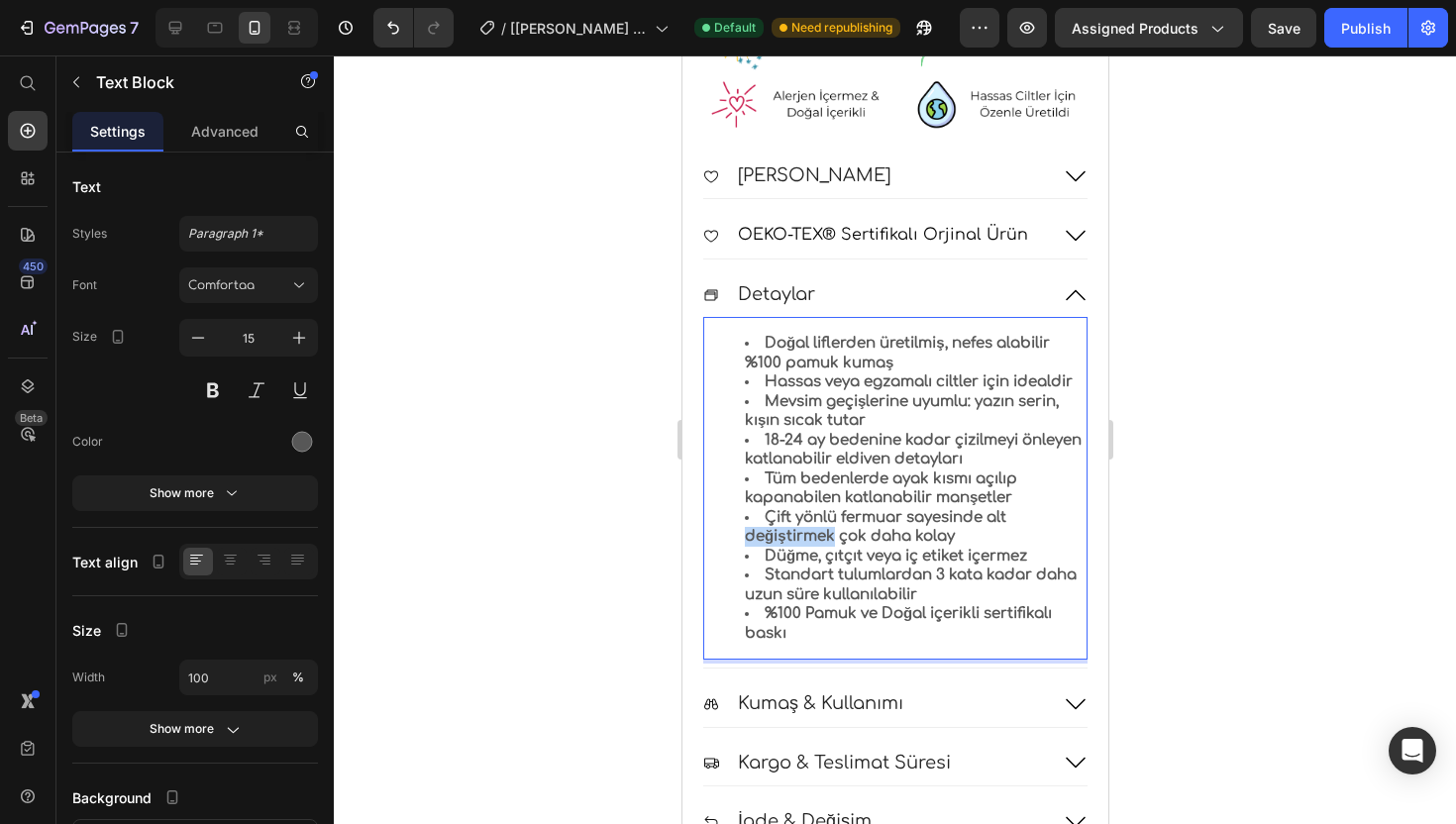 click on "Doğal liflerden üretilmiş, nefes alabilir %100 pamuk kumaş Hassas veya egzamalı ciltler için idealdir Mevsim geçişlerine uyumlu: yazın serin, kışın sıcak tutar 18-24 ay bedenine kadar çizilmeyi önleyen katlanabilir eldiven detayları Tüm bedenlerde ayak kısmı açılıp kapanabilen katlanabilir manşetler Çift yönlü fermuar sayesinde alt değiştirmek çok daha kolay Düğme, çıtçıt veya iç etiket içermez Standart tulumlardan 3 kata kadar daha uzun süre kullanılabilir %100 Pamuk ve Doğal içerikli sertifikalı baskı" at bounding box center [894, 488] 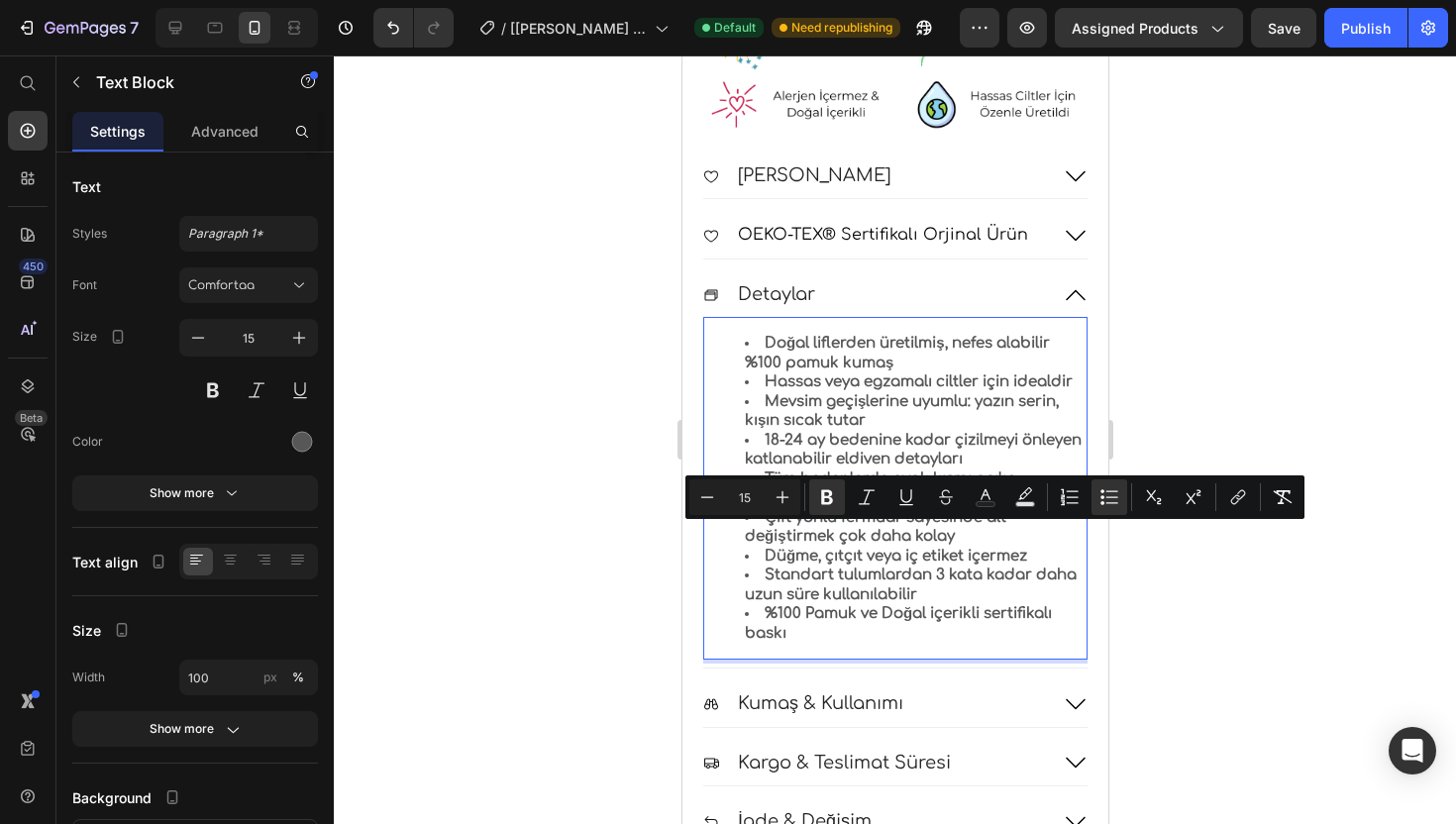 click on "Doğal liflerden üretilmiş, nefes alabilir %100 pamuk kumaş Hassas veya egzamalı ciltler için idealdir Mevsim geçişlerine uyumlu: yazın serin, kışın sıcak tutar 18-24 ay bedenine kadar çizilmeyi önleyen katlanabilir eldiven detayları Tüm bedenlerde ayak kısmı açılıp kapanabilen katlanabilir manşetler Çift yönlü fermuar sayesinde alt değiştirmek çok daha kolay Düğme, çıtçıt veya iç etiket içermez Standart tulumlardan 3 kata kadar daha uzun süre kullanılabilir %100 Pamuk ve Doğal içerikli sertifikalı baskı" at bounding box center [894, 488] 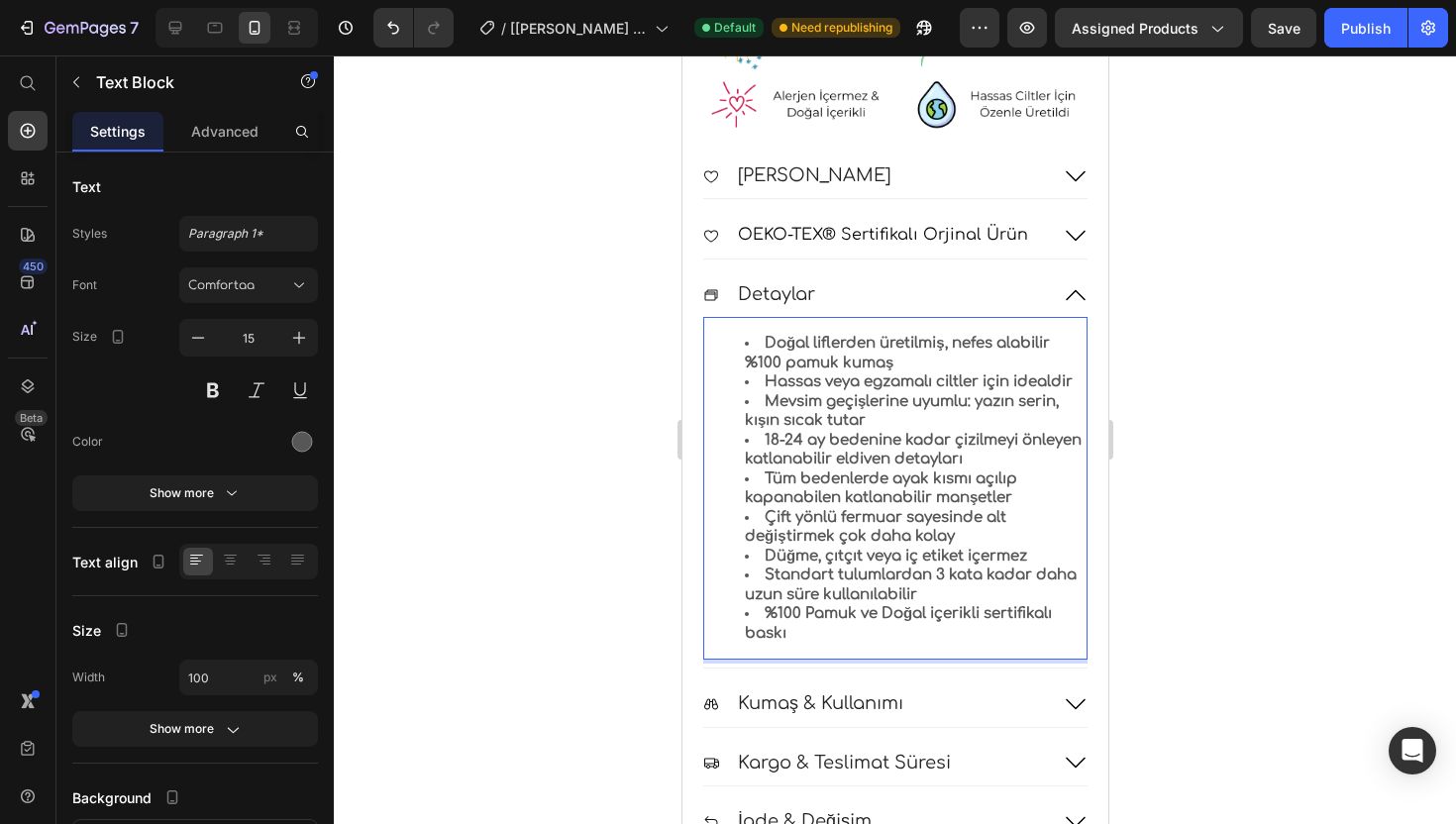 click on "18-24 ay bedenine kadar çizilmeyi önleyen katlanabilir eldiven detayları" at bounding box center [912, 450] 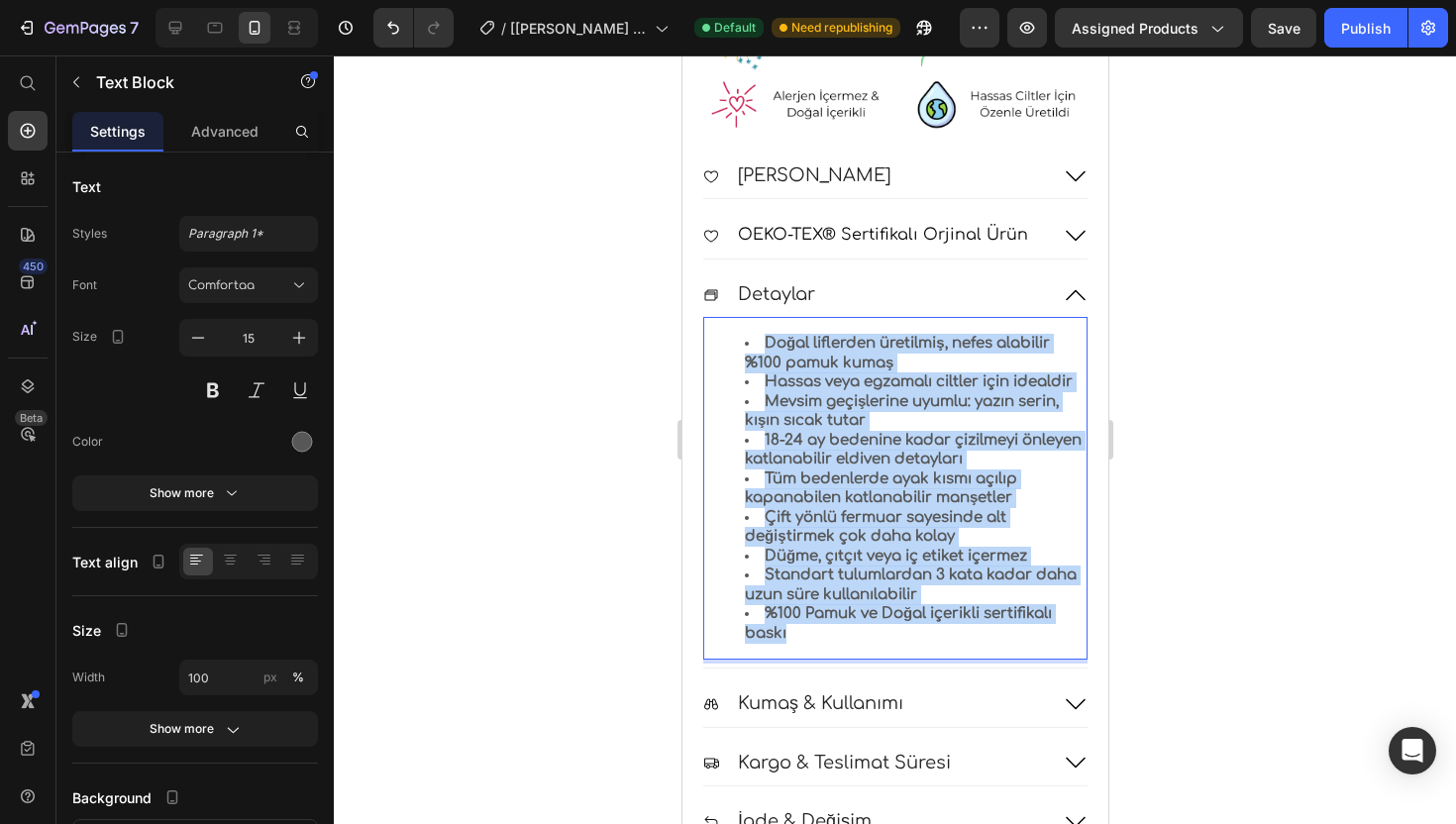 drag, startPoint x: 892, startPoint y: 634, endPoint x: 734, endPoint y: 335, distance: 338.179 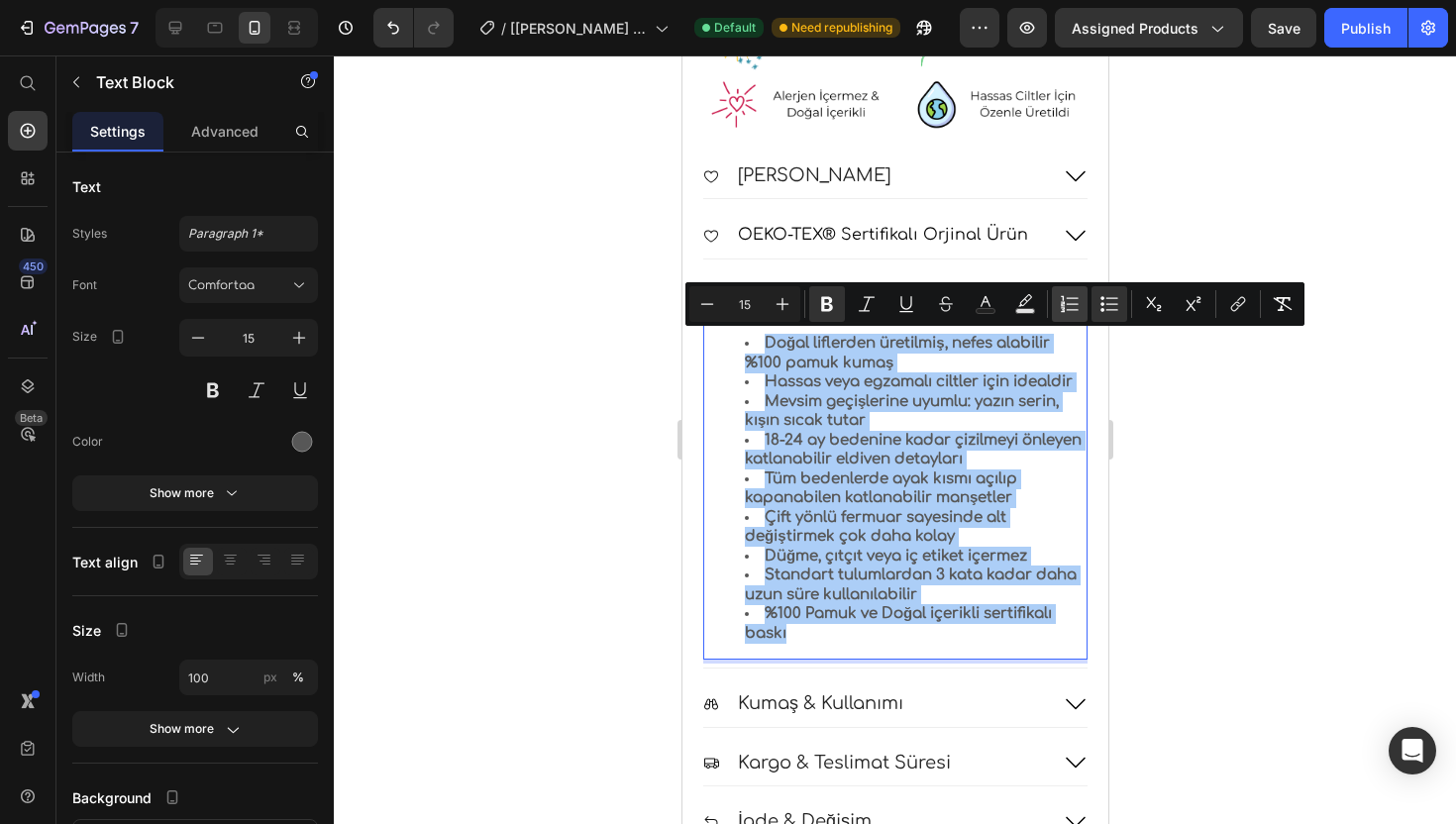 click on "Numbered List" at bounding box center (1070, 304) 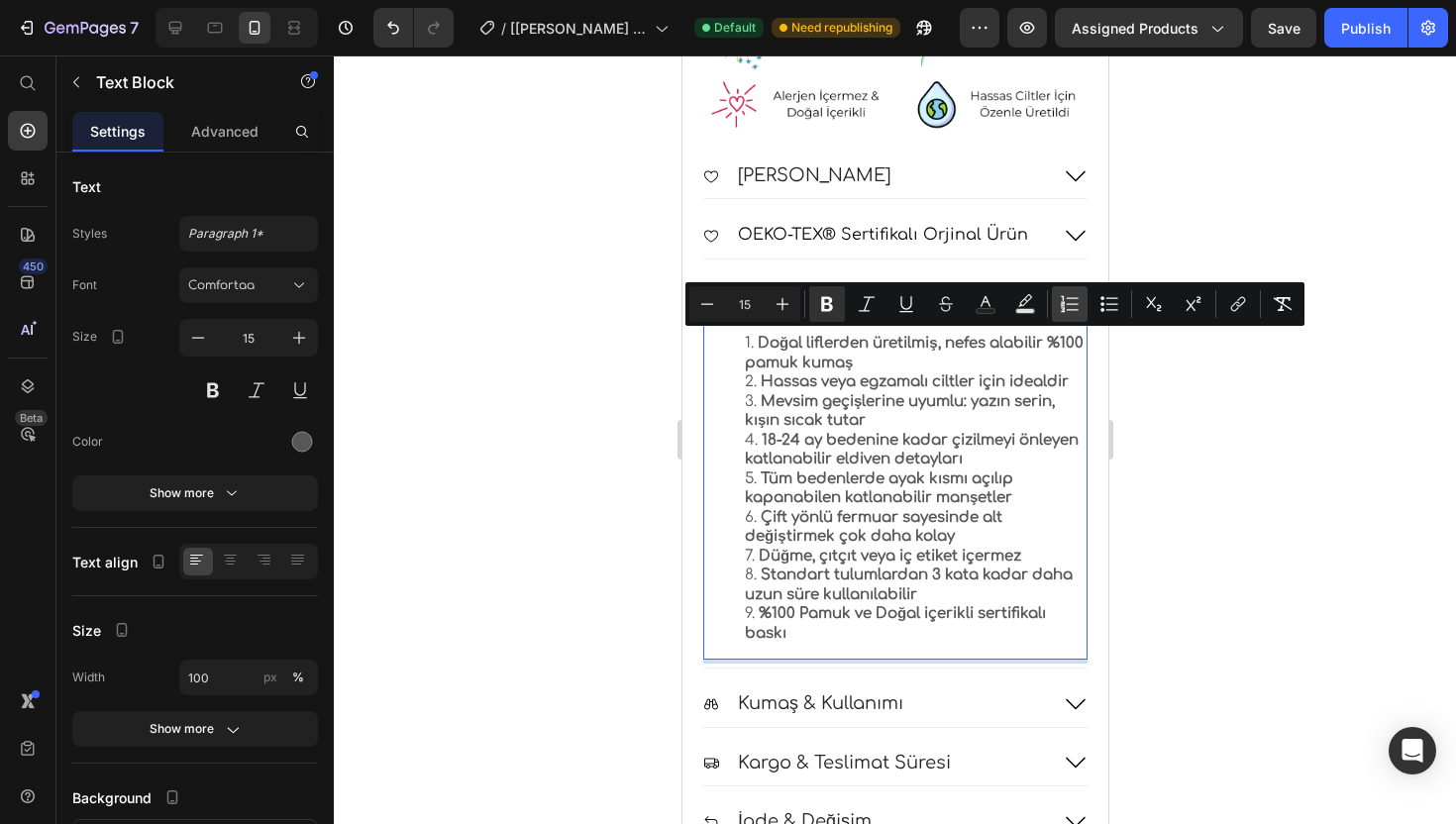click on "Numbered List" at bounding box center (1070, 304) 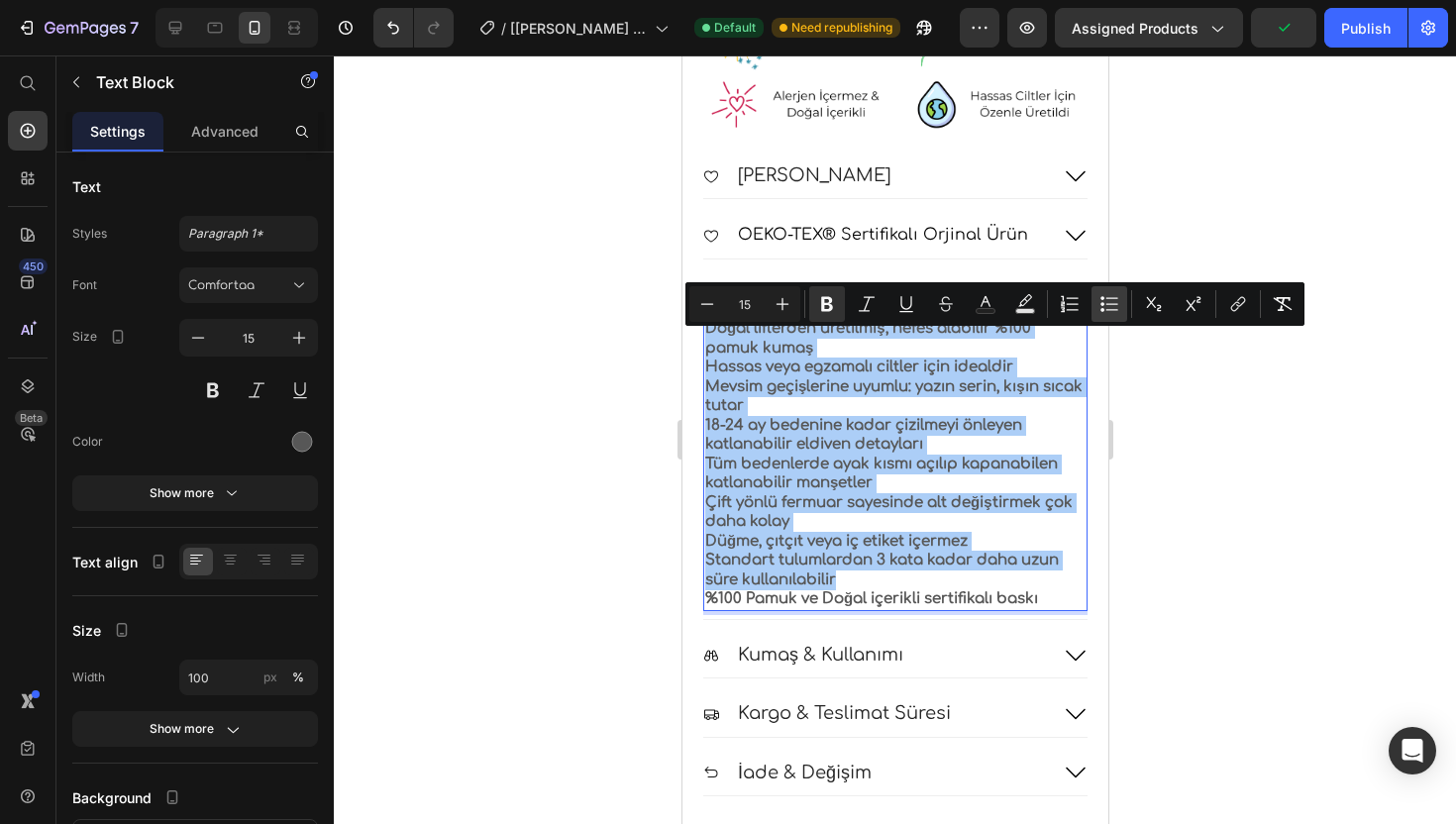 click 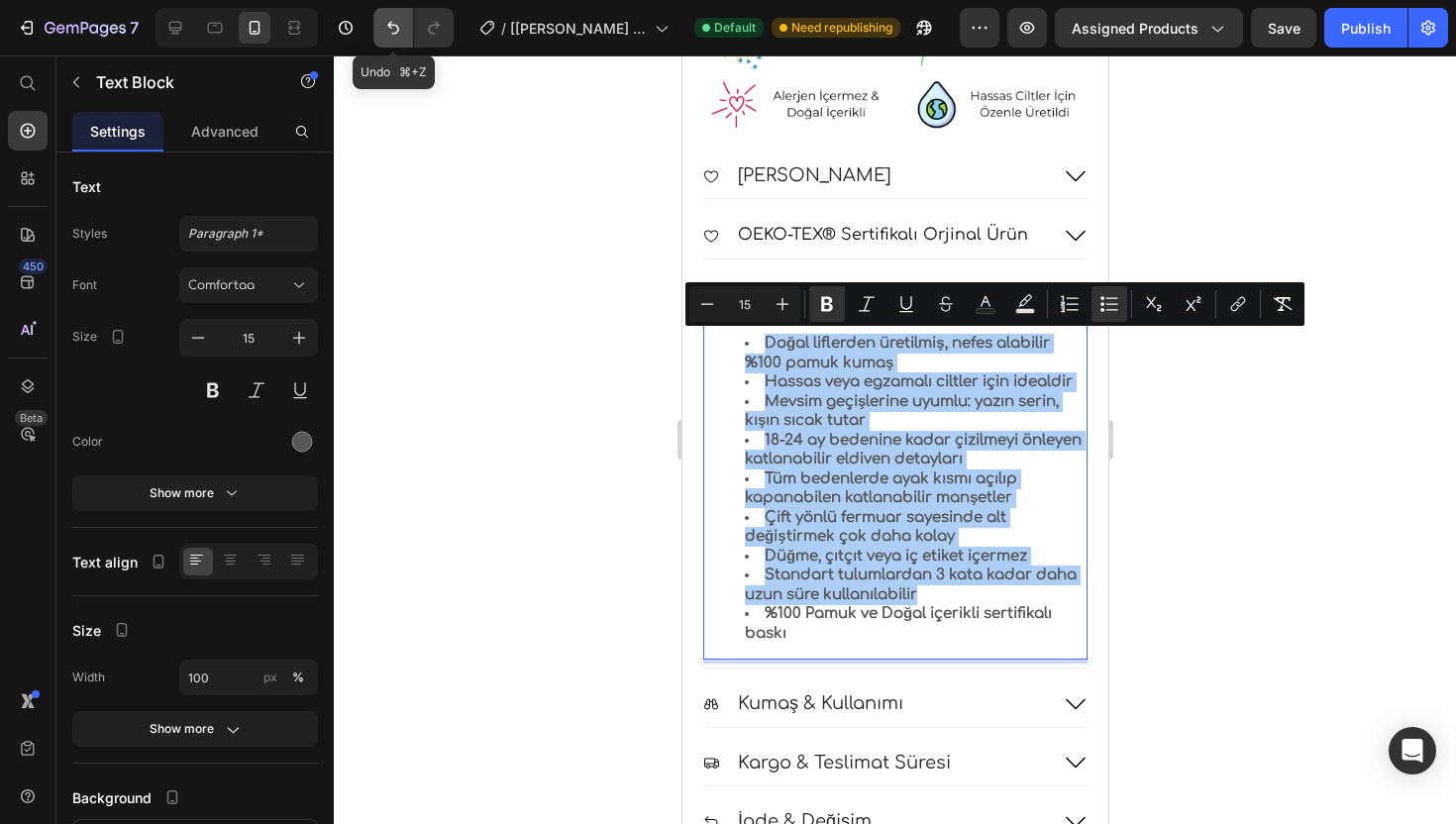 click 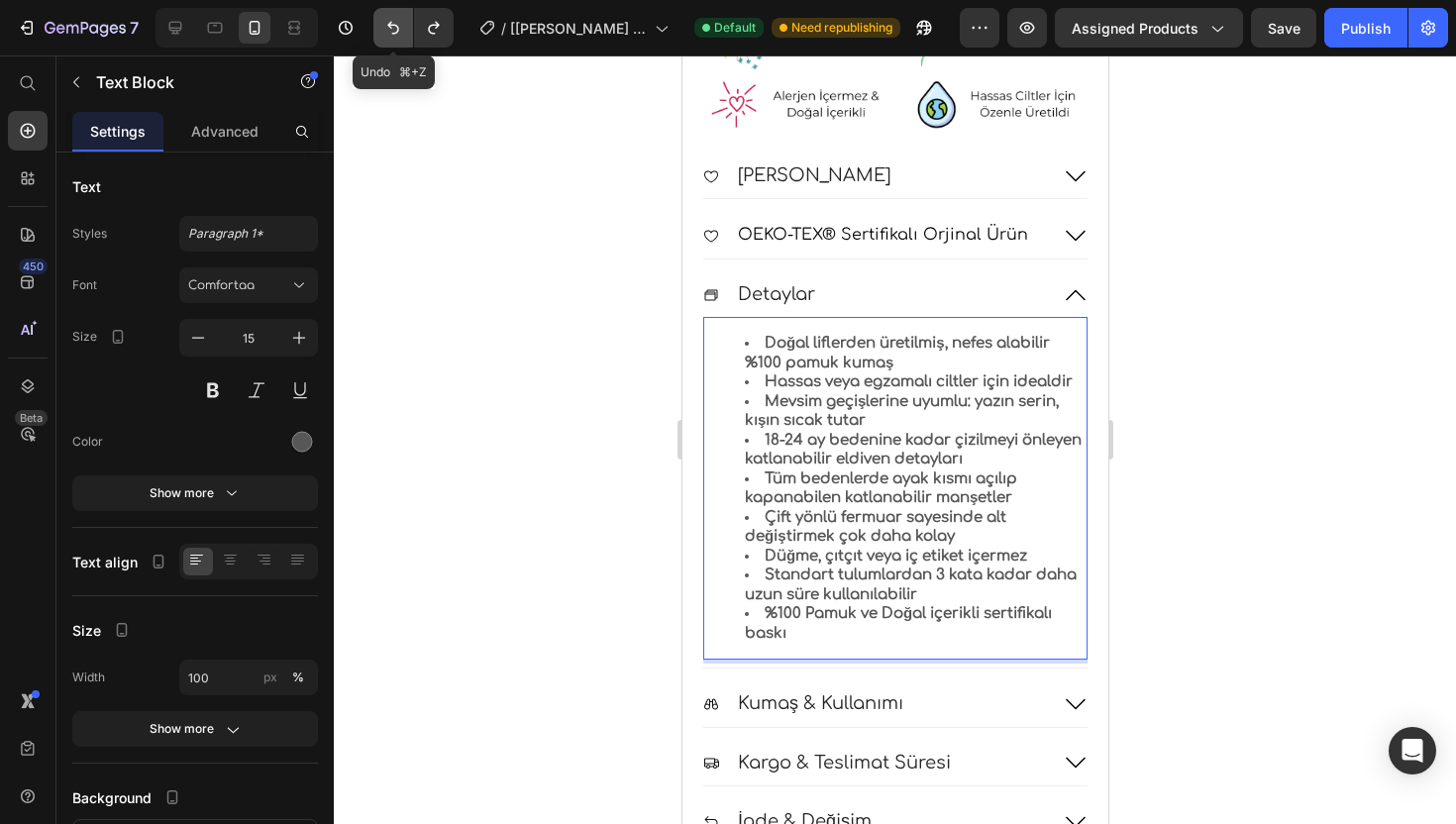 click 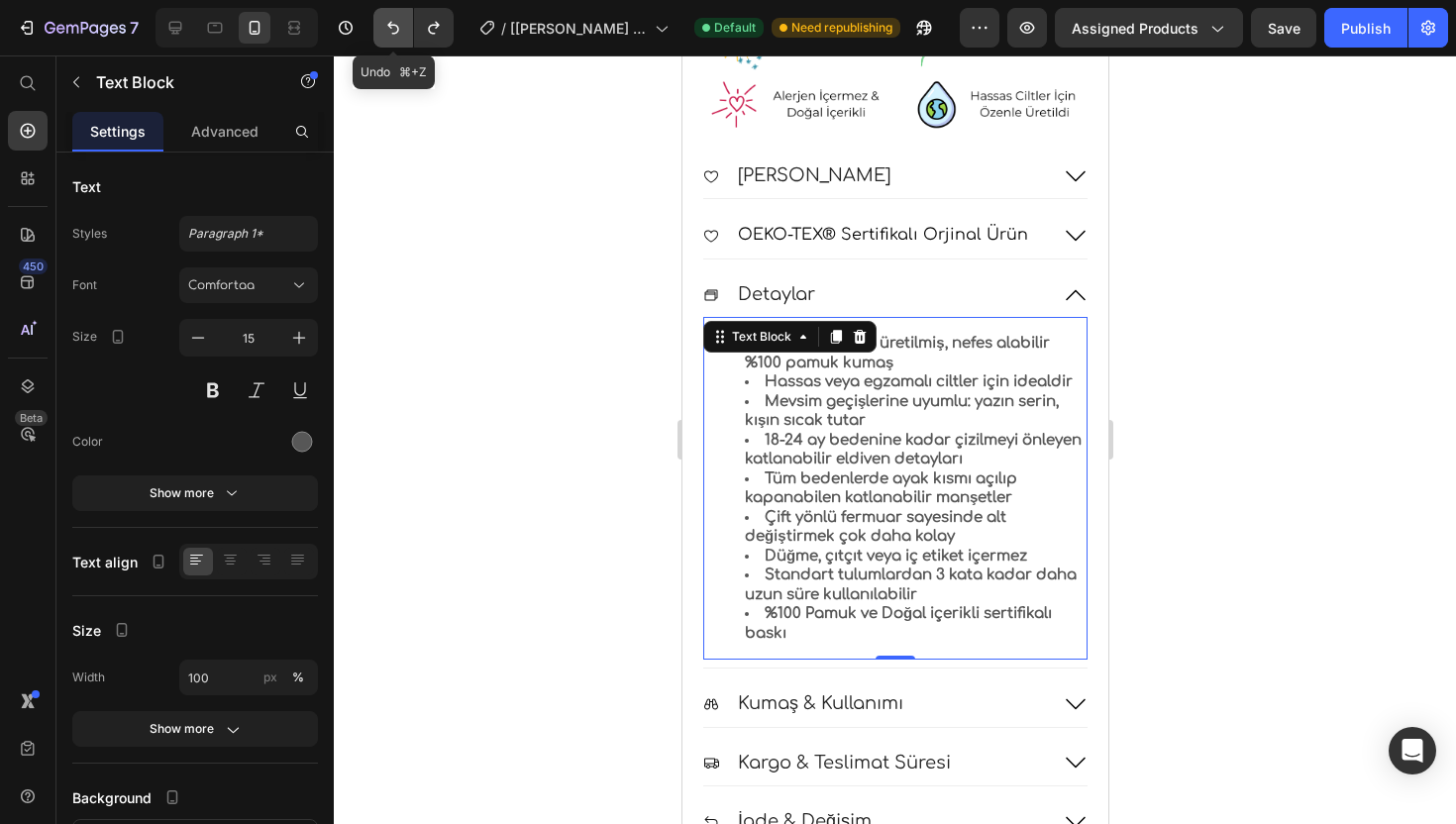 click 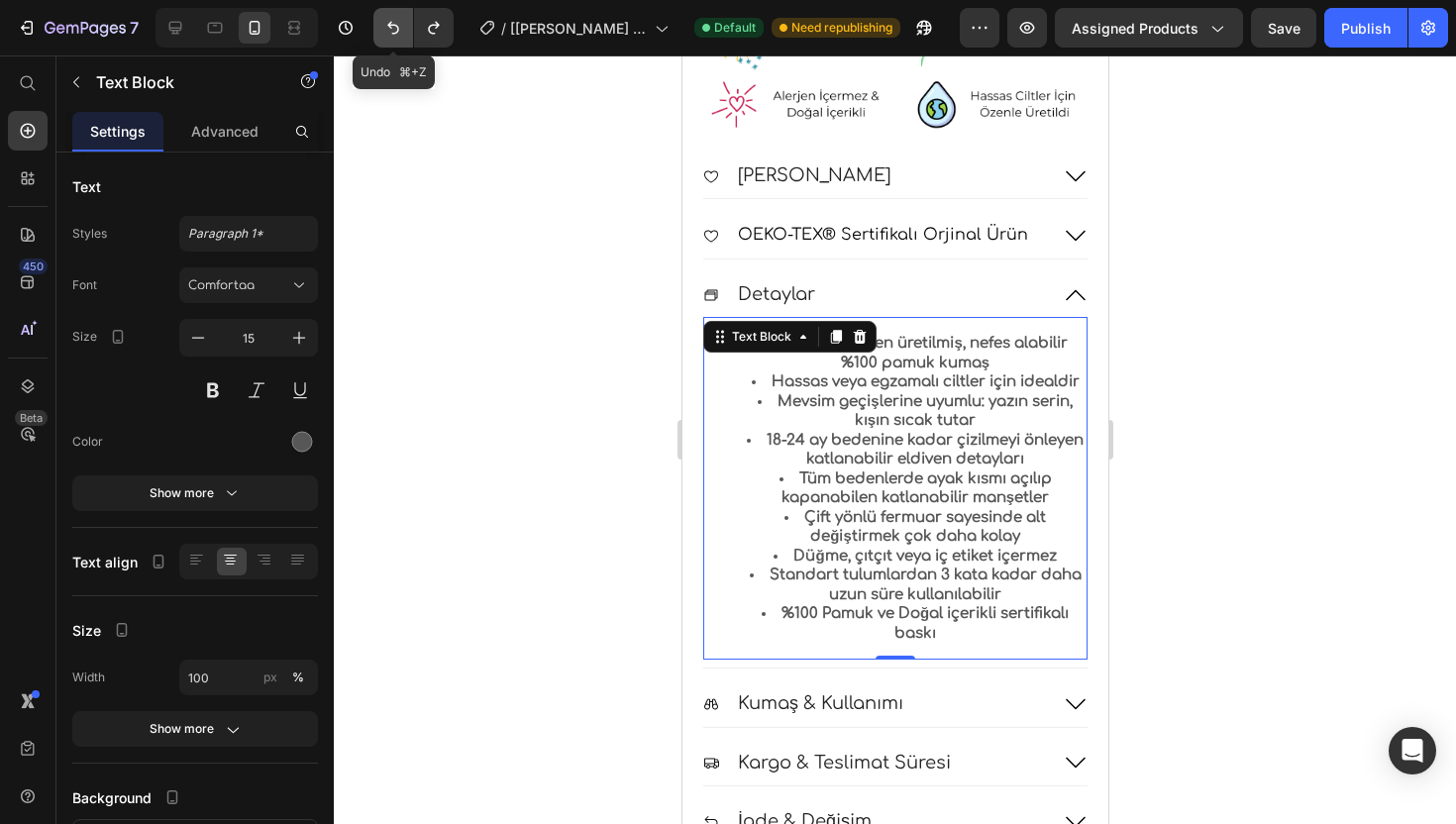 click 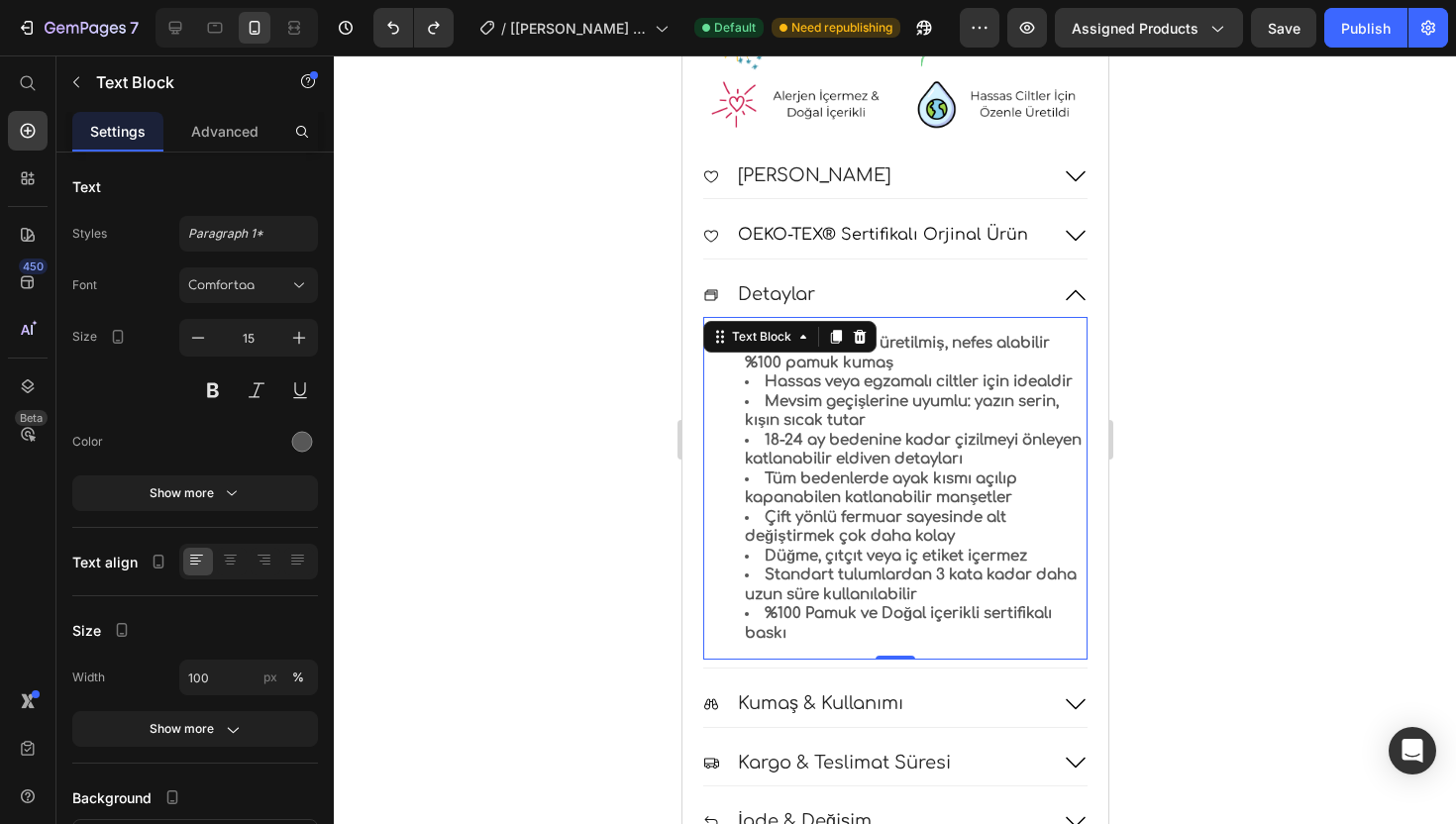 click 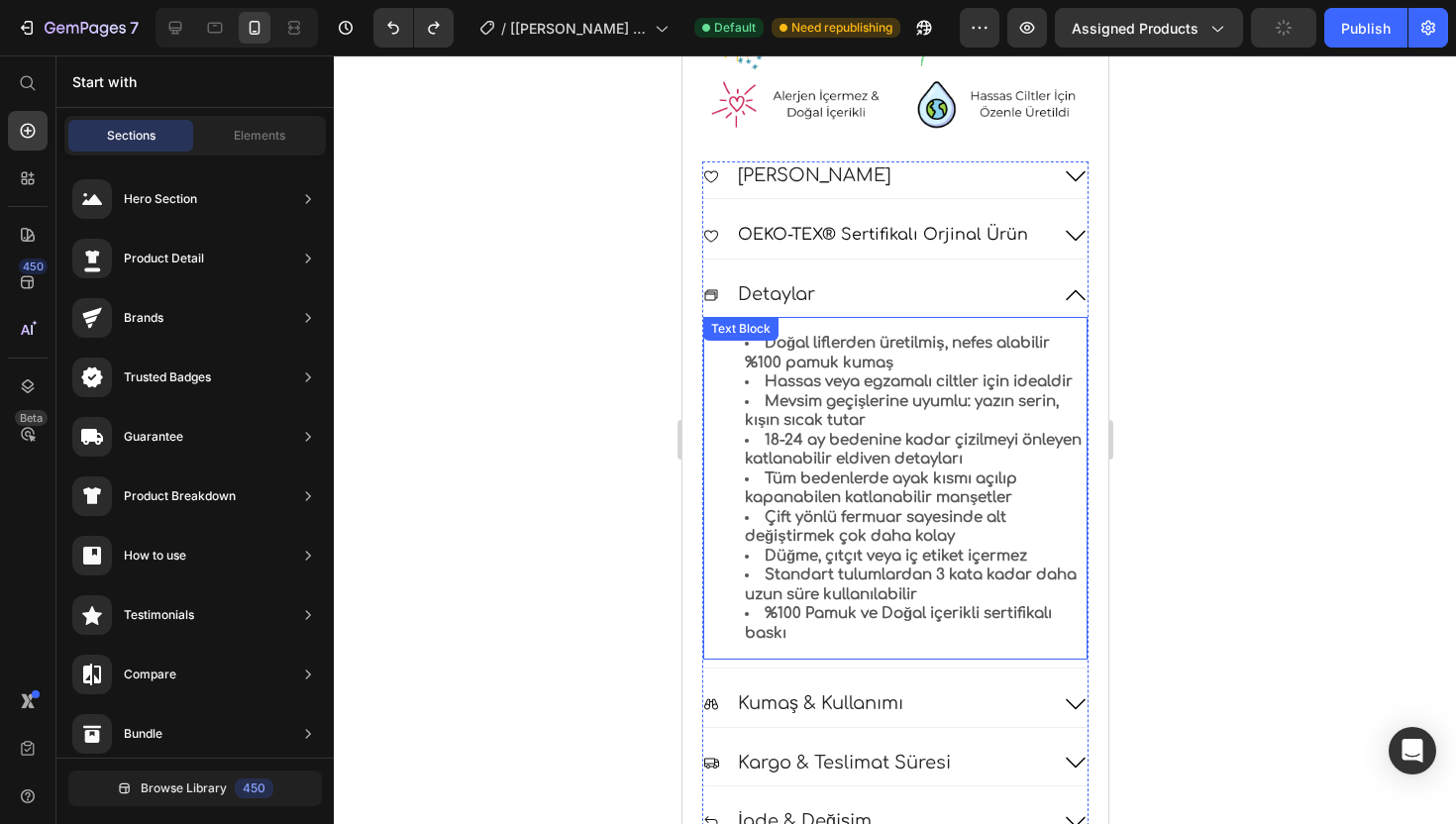 click on "Doğal liflerden üretilmiş, nefes alabilir %100 pamuk kumaş Hassas veya egzamalı ciltler için idealdir Mevsim geçişlerine uyumlu: yazın serin, kışın sıcak tutar 18-24 ay bedenine kadar çizilmeyi önleyen katlanabilir eldiven detayları Tüm bedenlerde ayak kısmı açılıp kapanabilen katlanabilir manşetler Çift yönlü fermuar sayesinde alt değiştirmek çok daha kolay Düğme, çıtçıt veya iç etiket içermez Standart tulumlardan 3 kata kadar daha uzun süre kullanılabilir %100 Pamuk ve Doğal içerikli sertifikalı baskı" at bounding box center [894, 488] 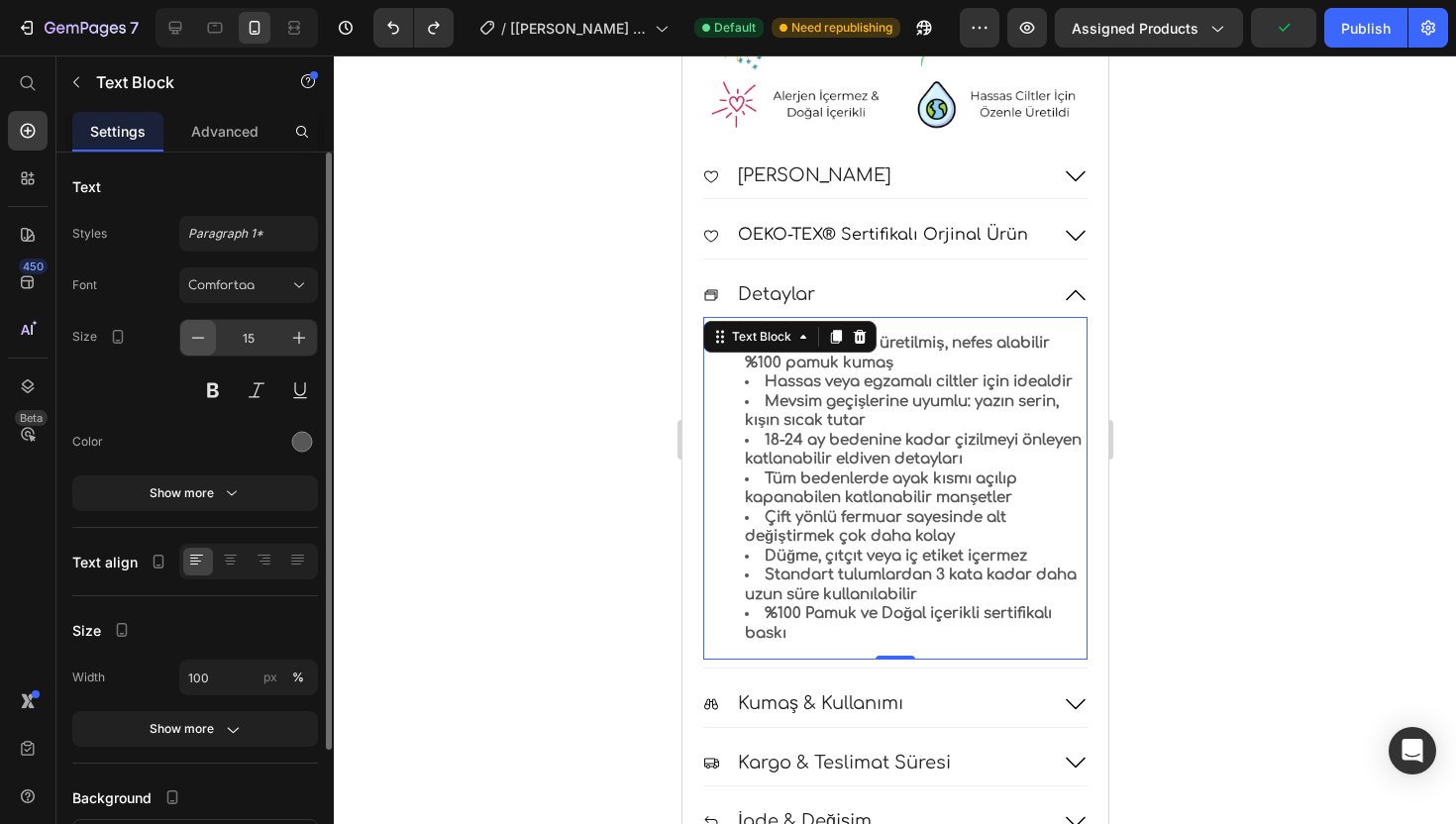 click 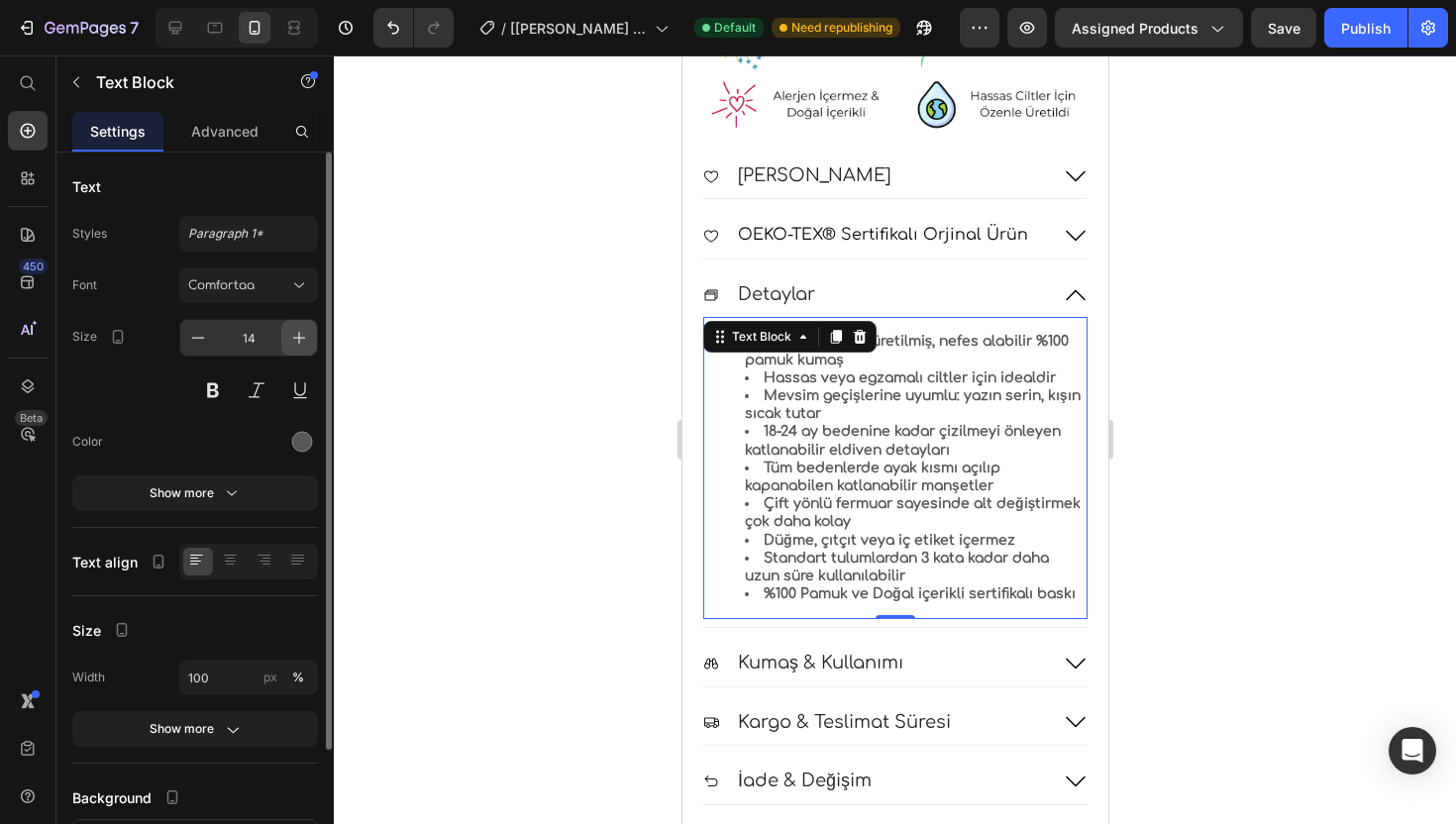click 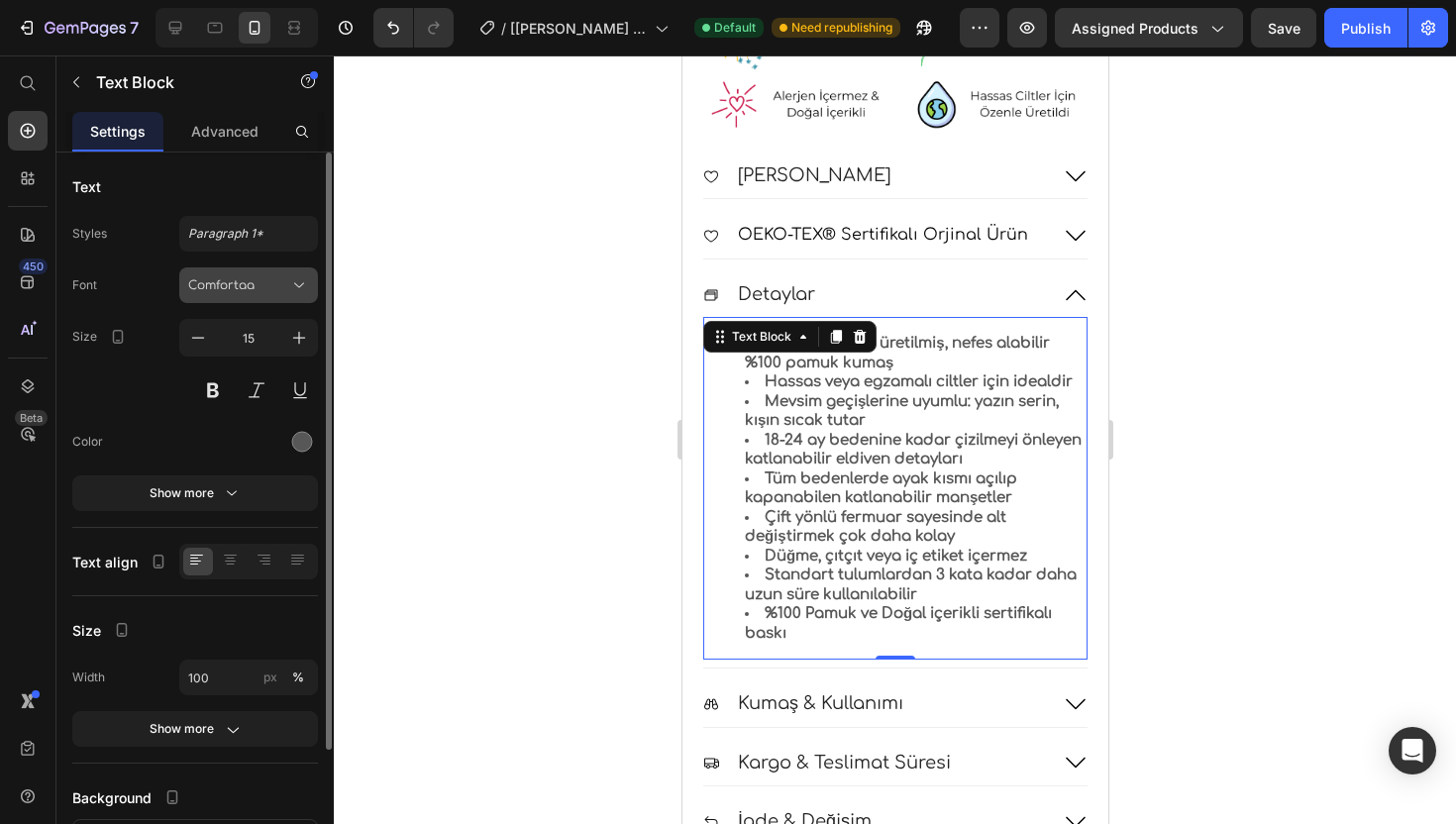 click 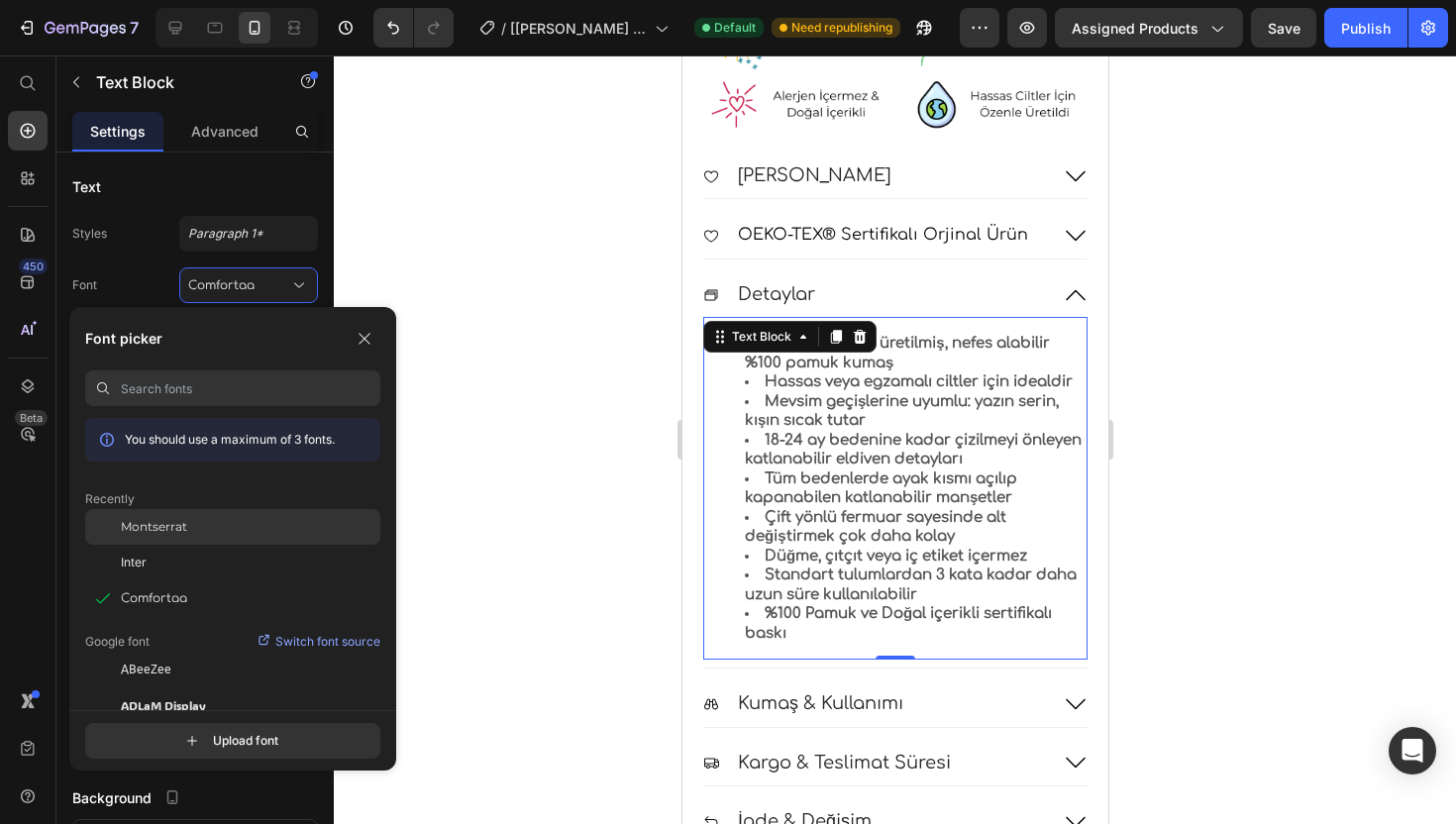 click on "Montserrat" 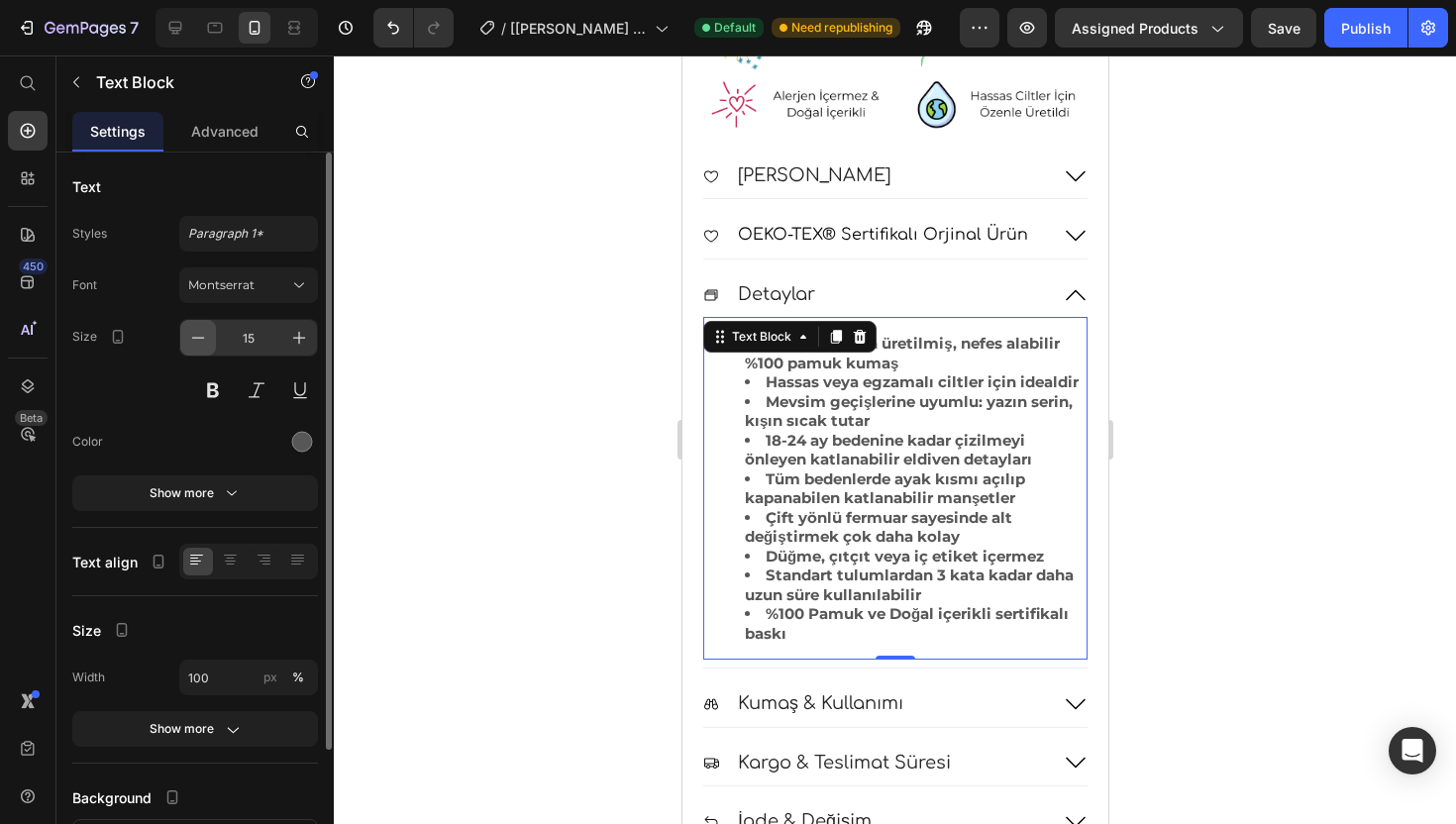 click 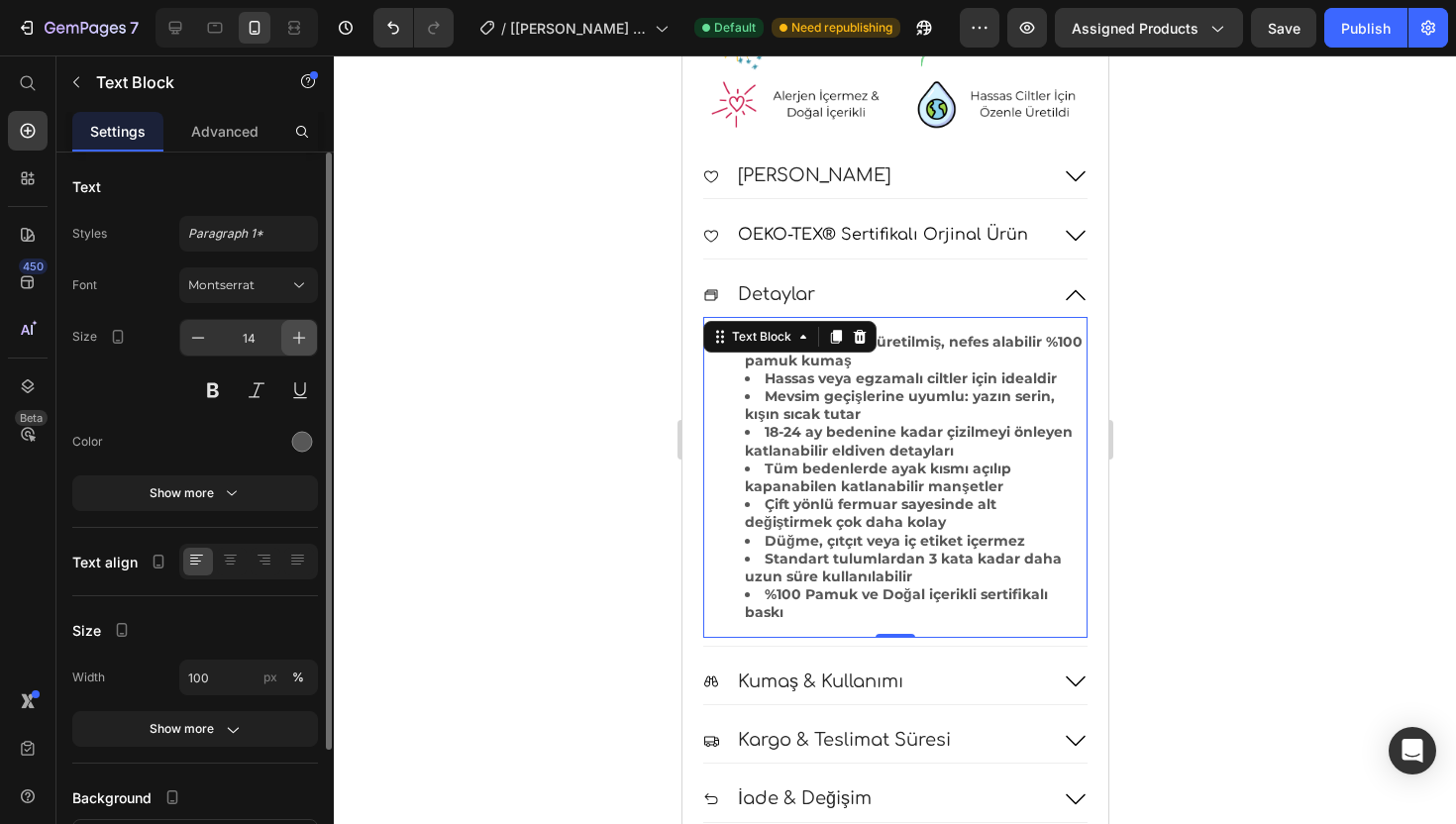 click 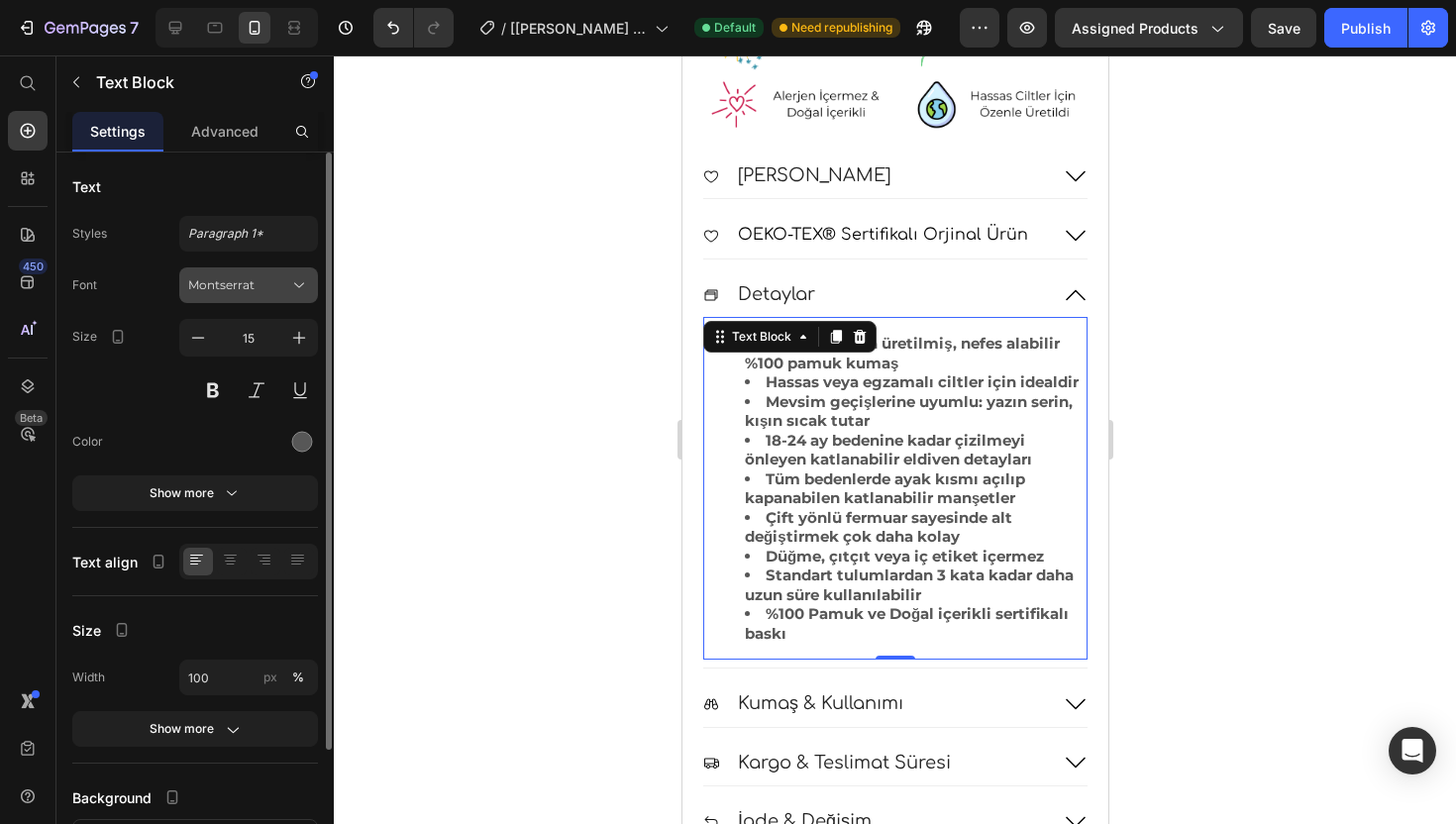 click on "Montserrat" at bounding box center [249, 285] 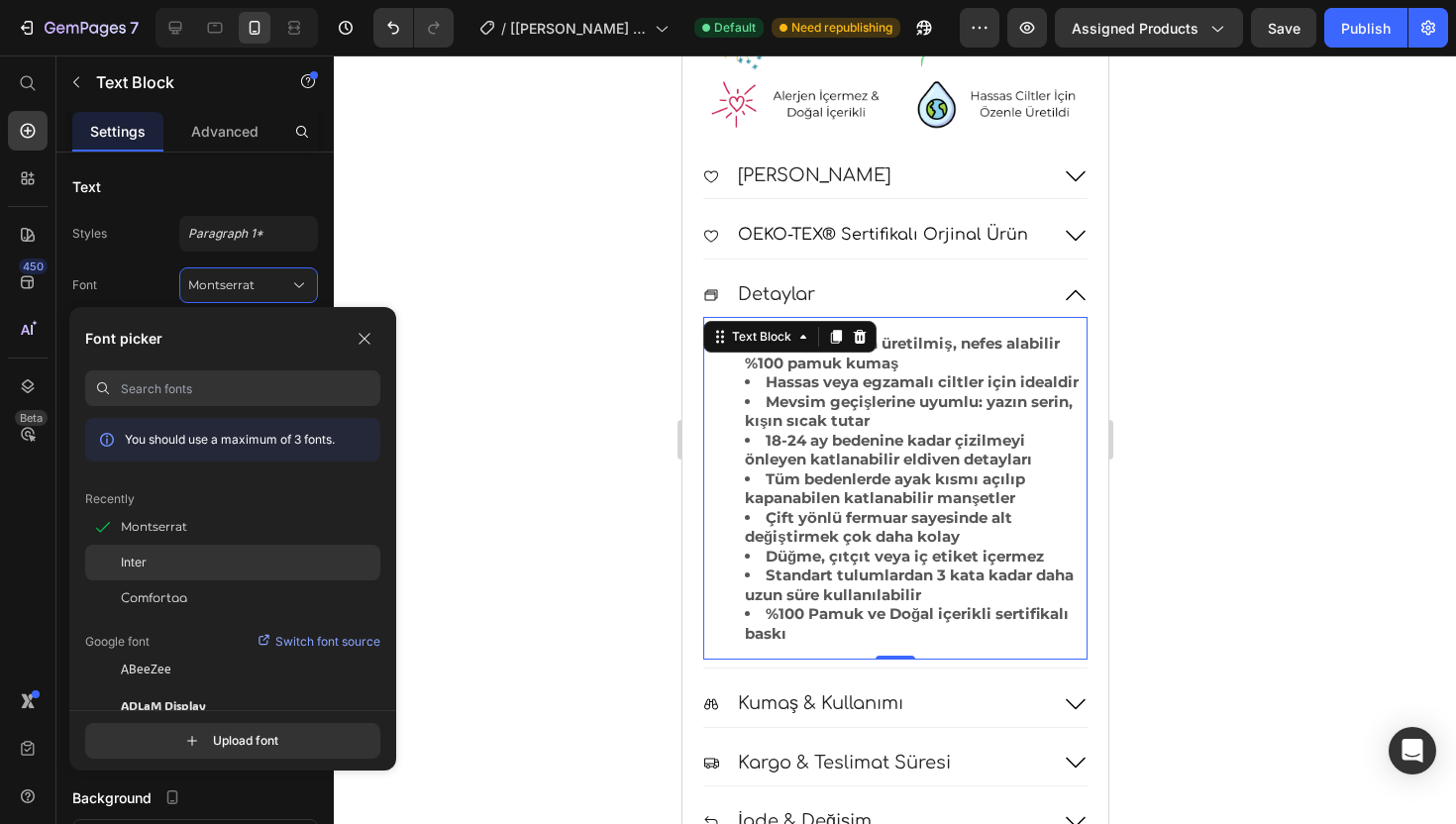 click on "Inter" 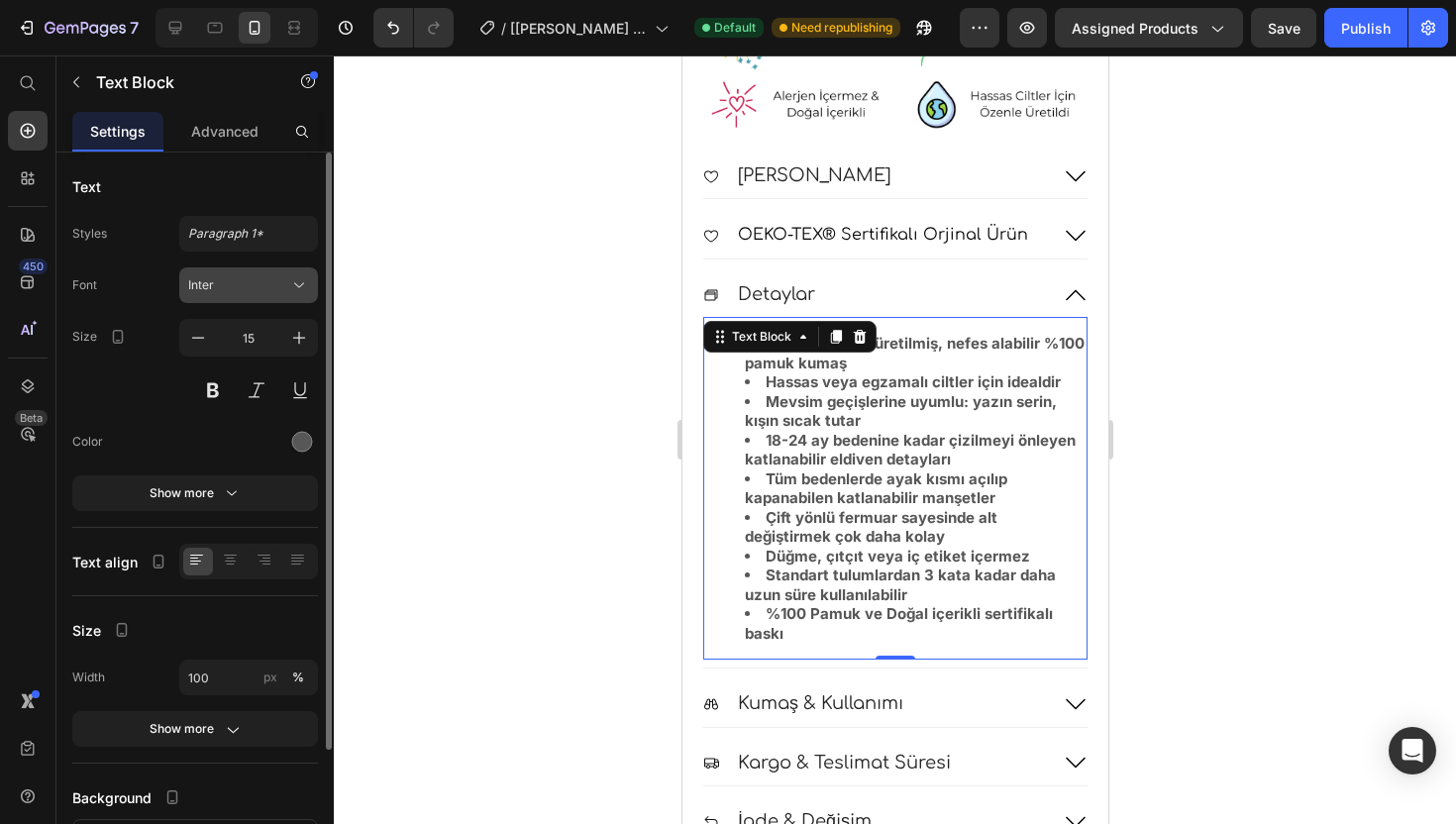 click 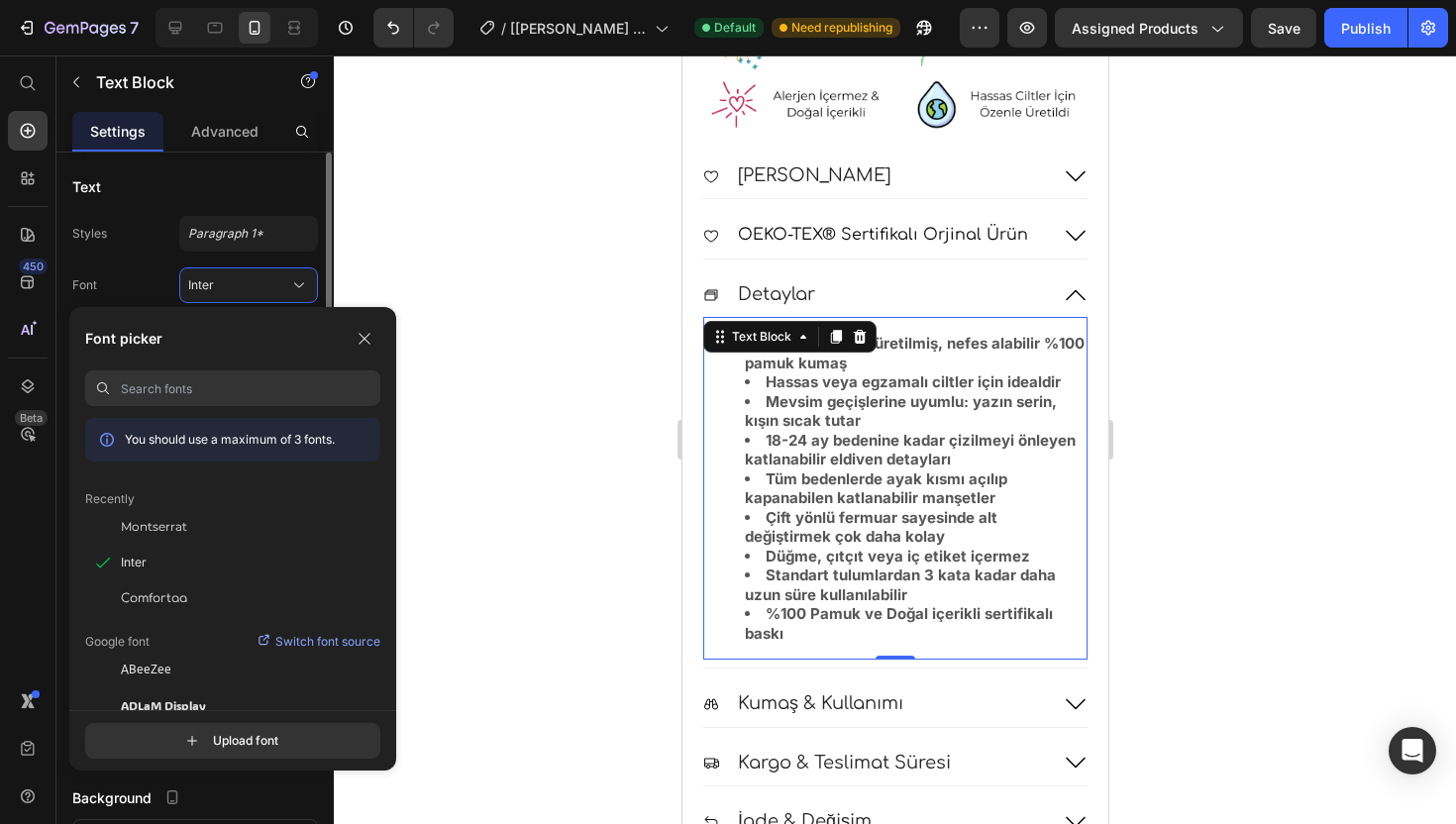 click on "Font Inter Size 15 Color Show more" at bounding box center (195, 389) 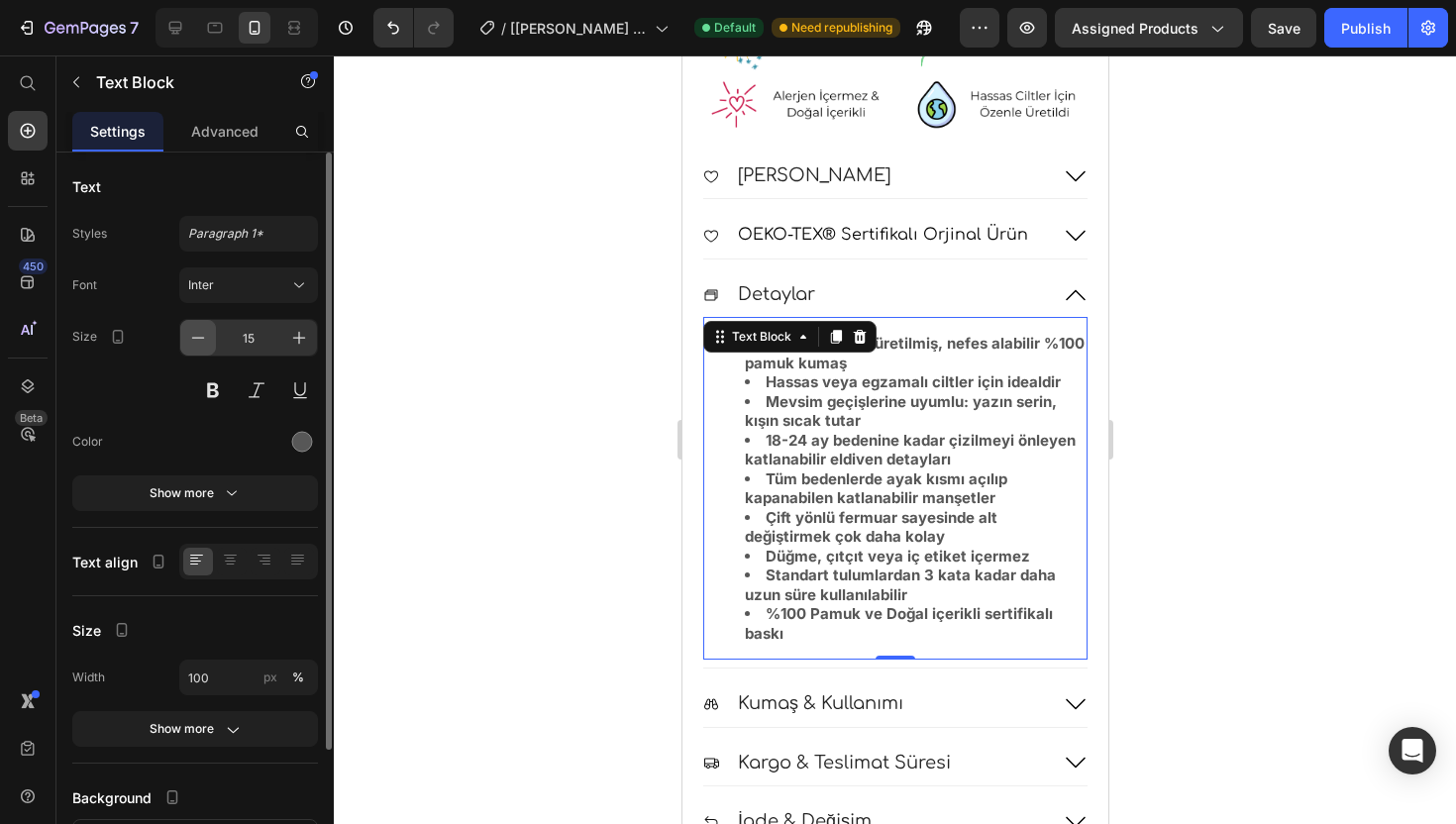 click 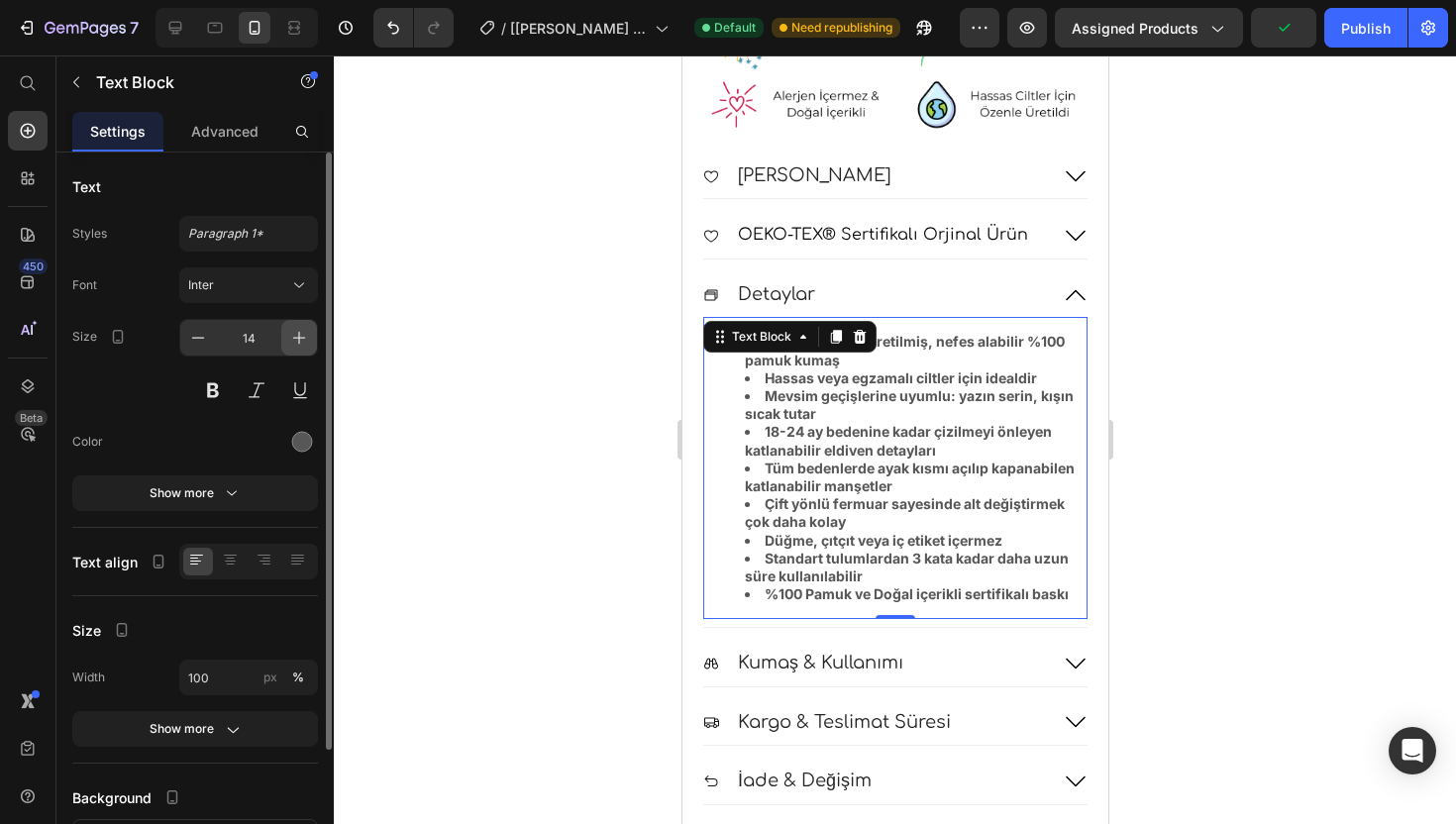 click 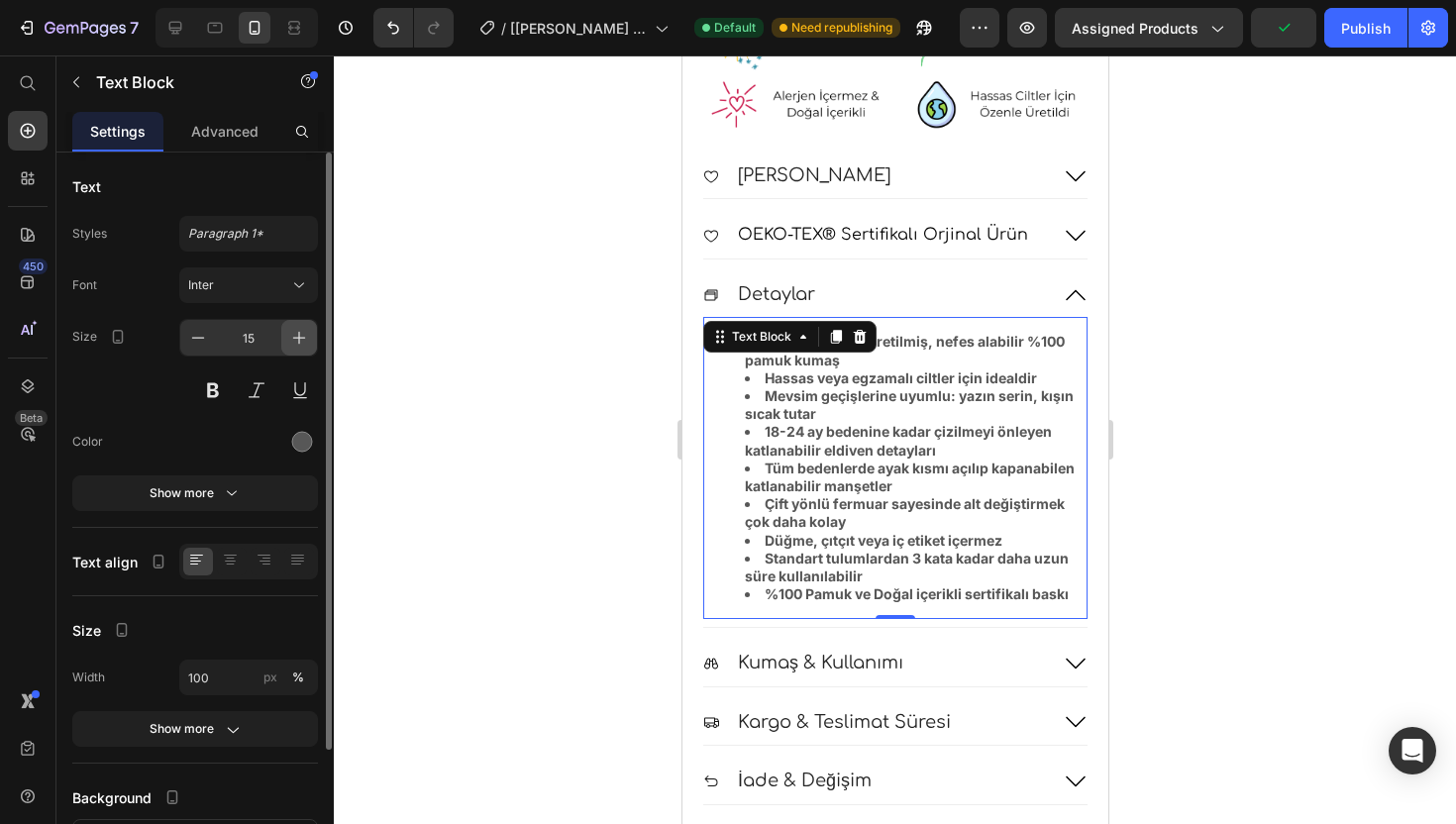 click 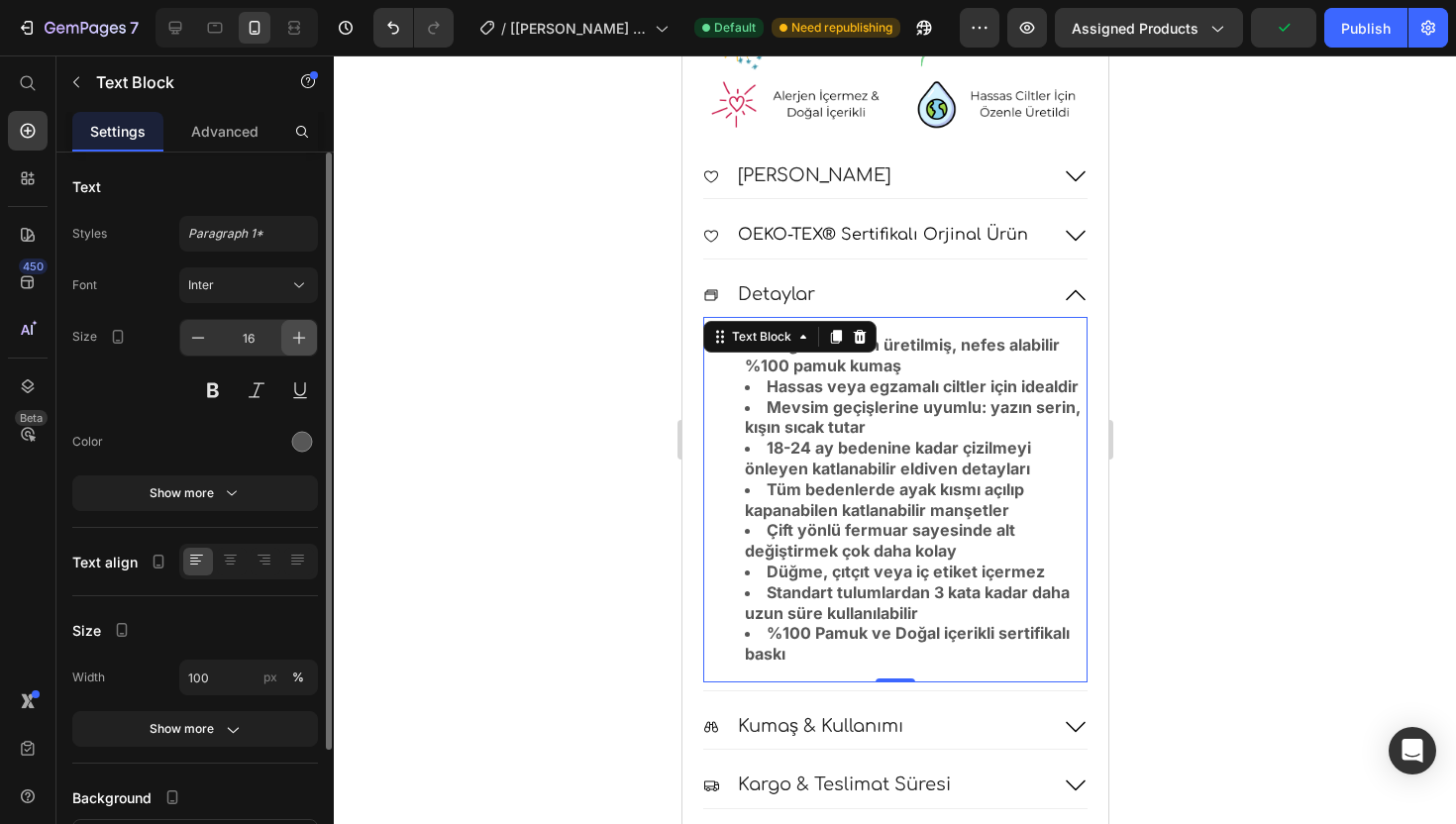 click 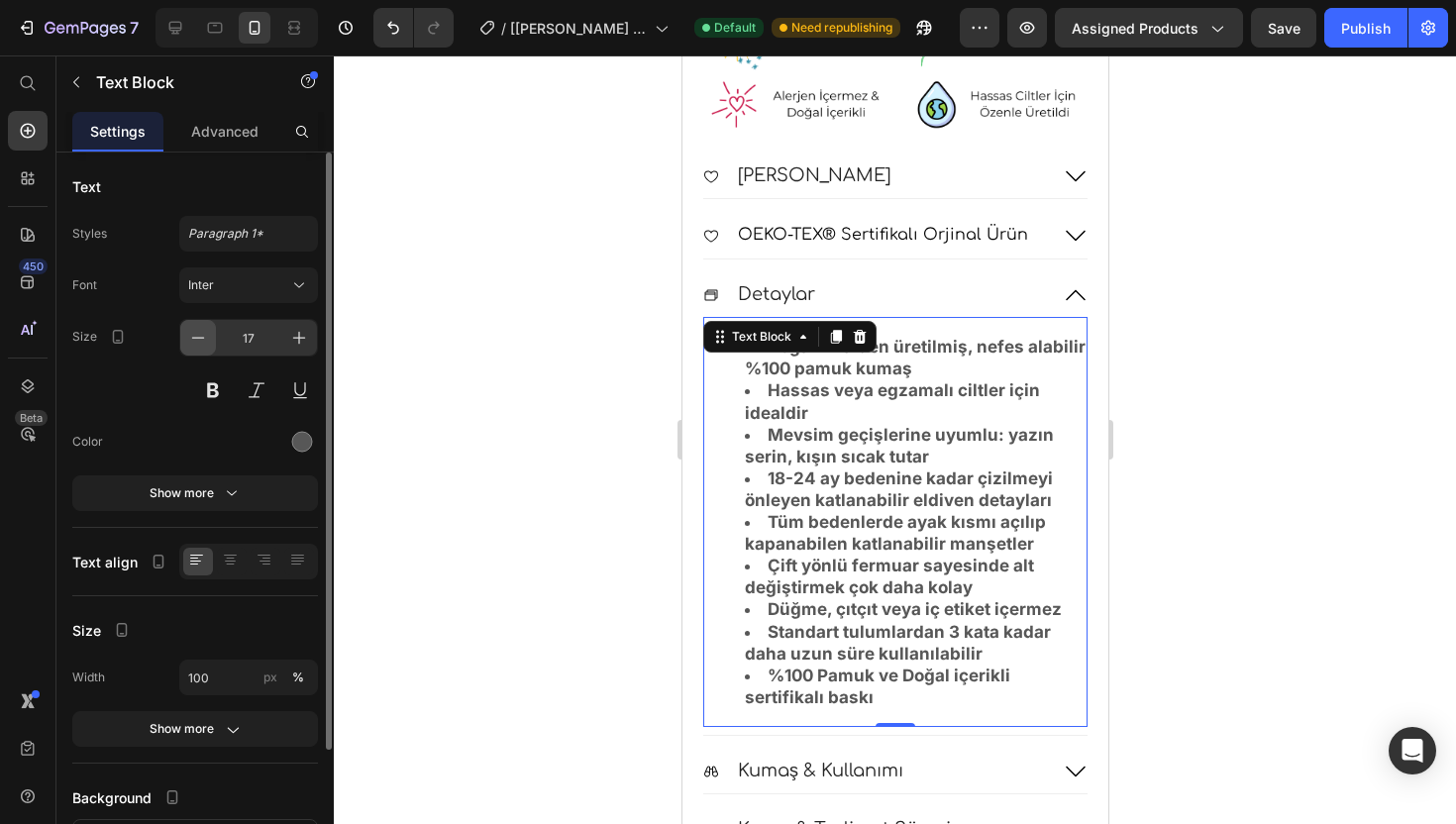 click at bounding box center [198, 338] 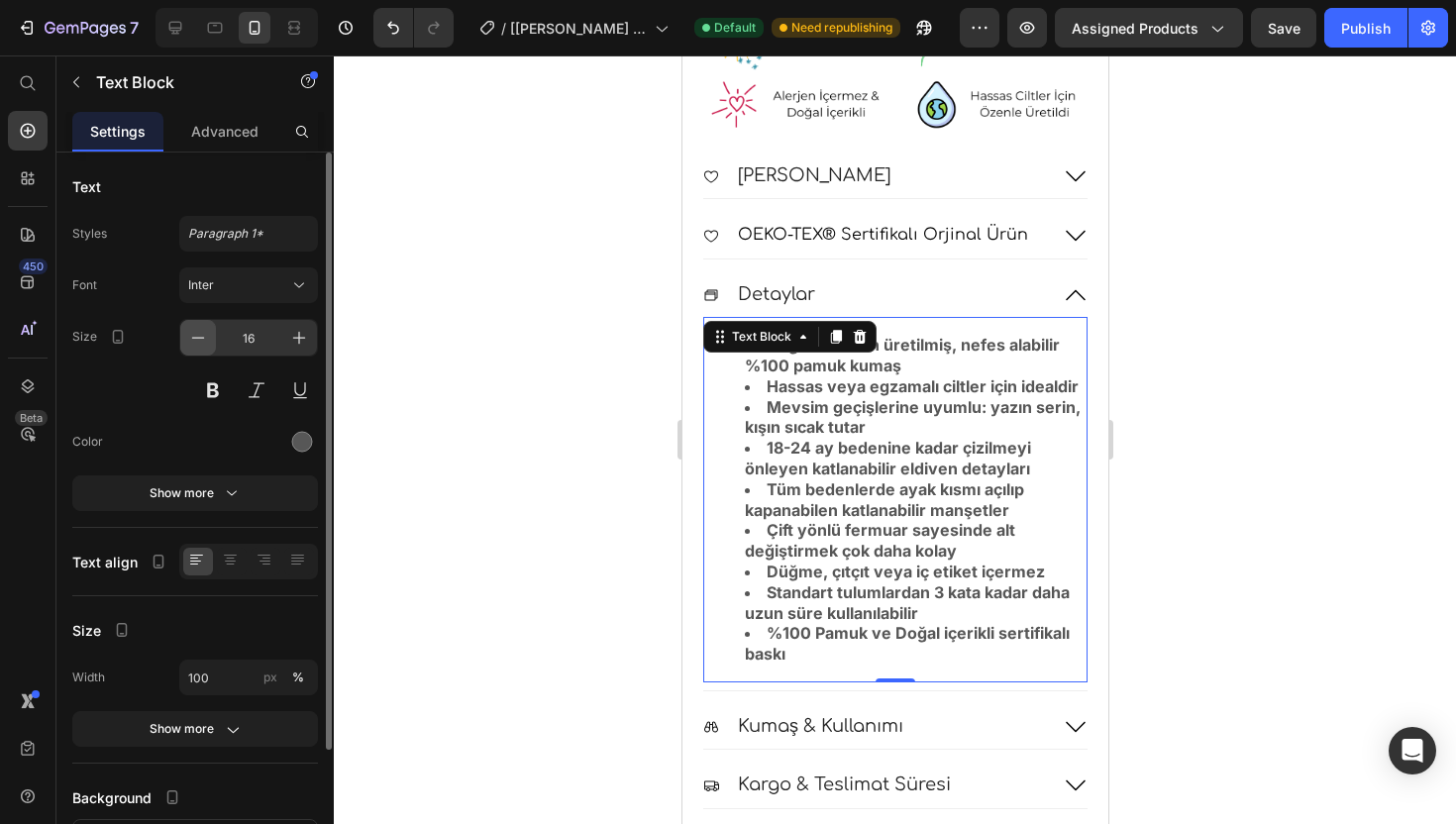 click at bounding box center [198, 338] 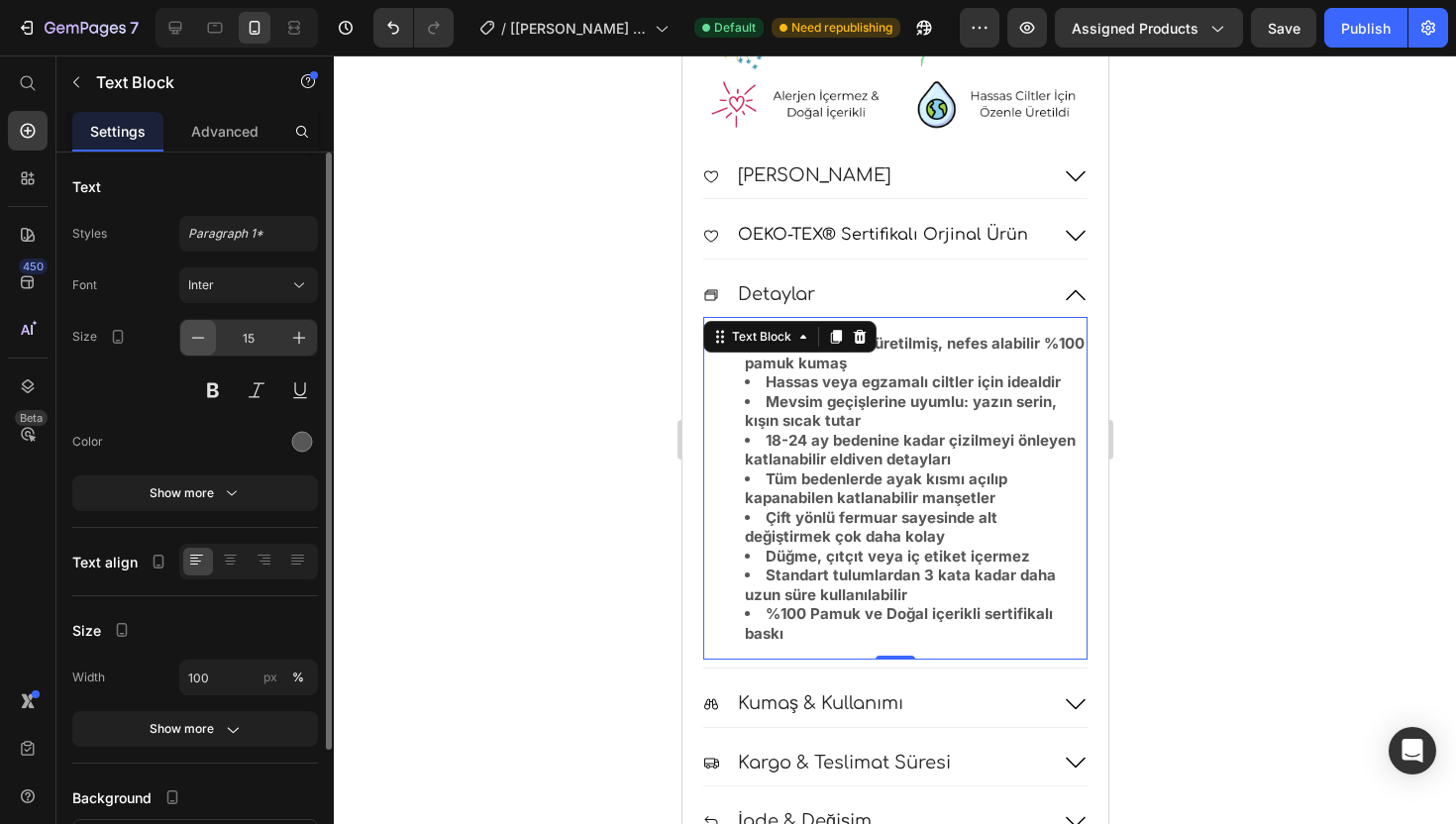 click at bounding box center [198, 338] 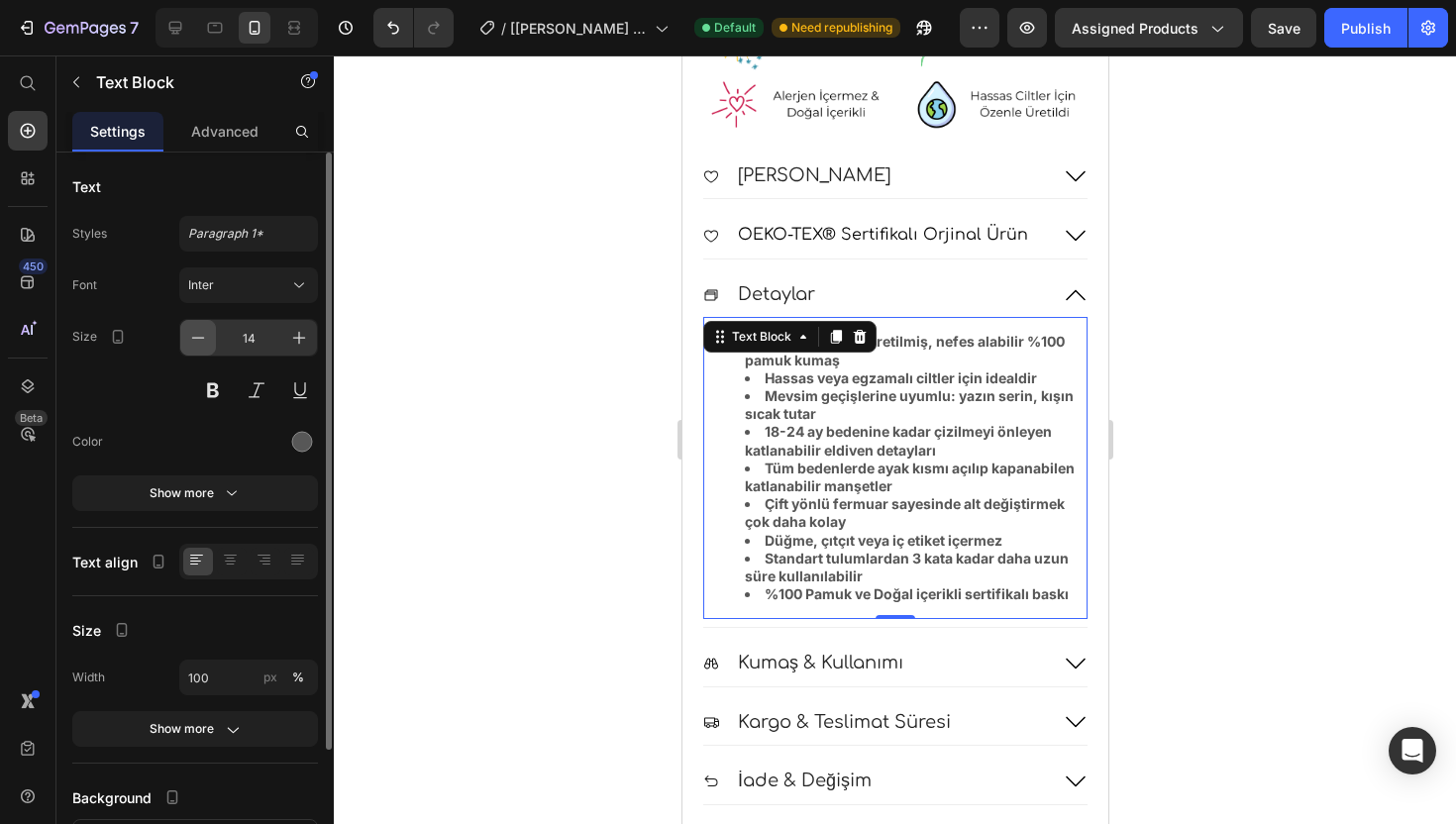 click at bounding box center [198, 338] 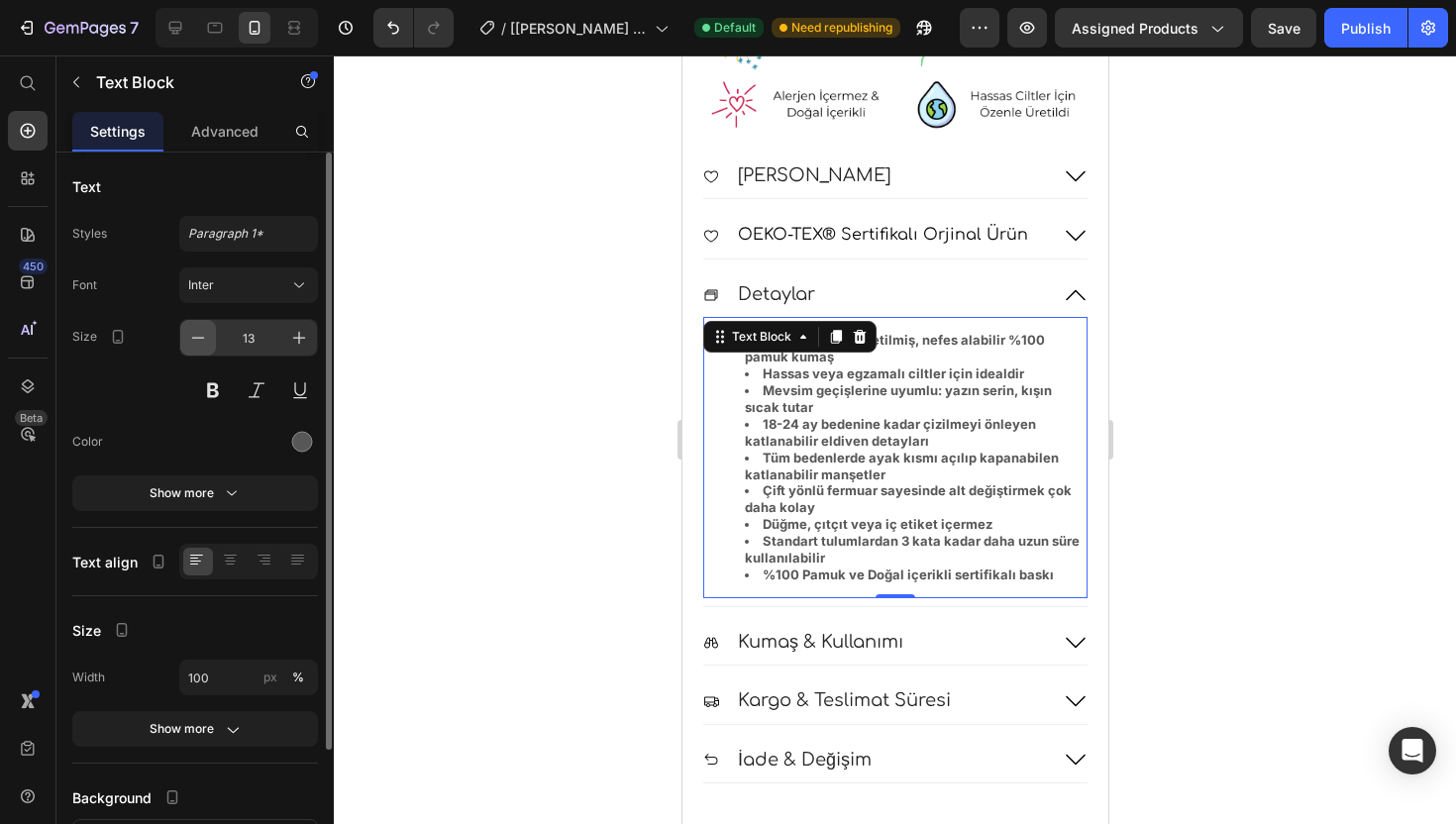 click at bounding box center [198, 338] 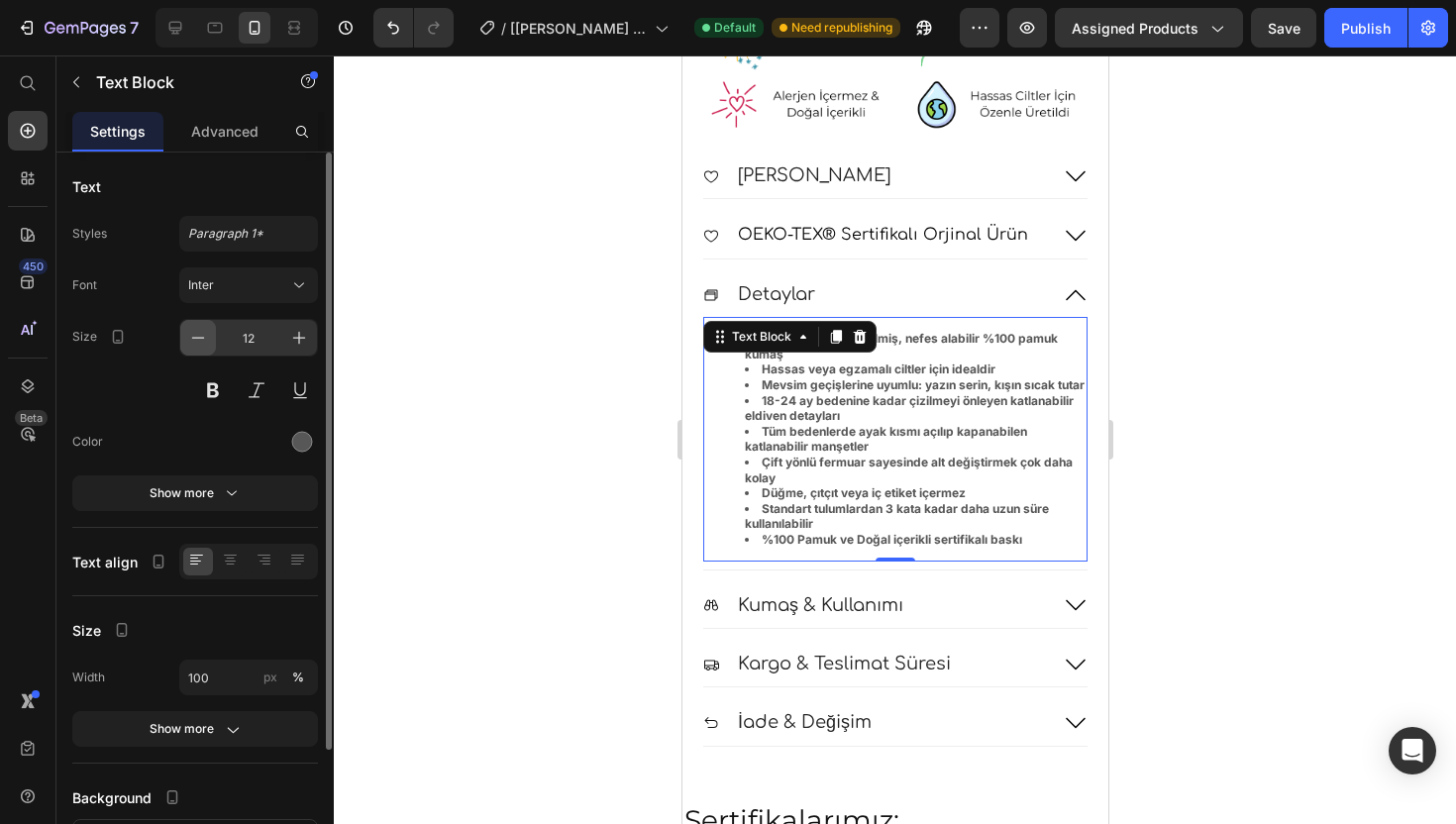 click at bounding box center [198, 338] 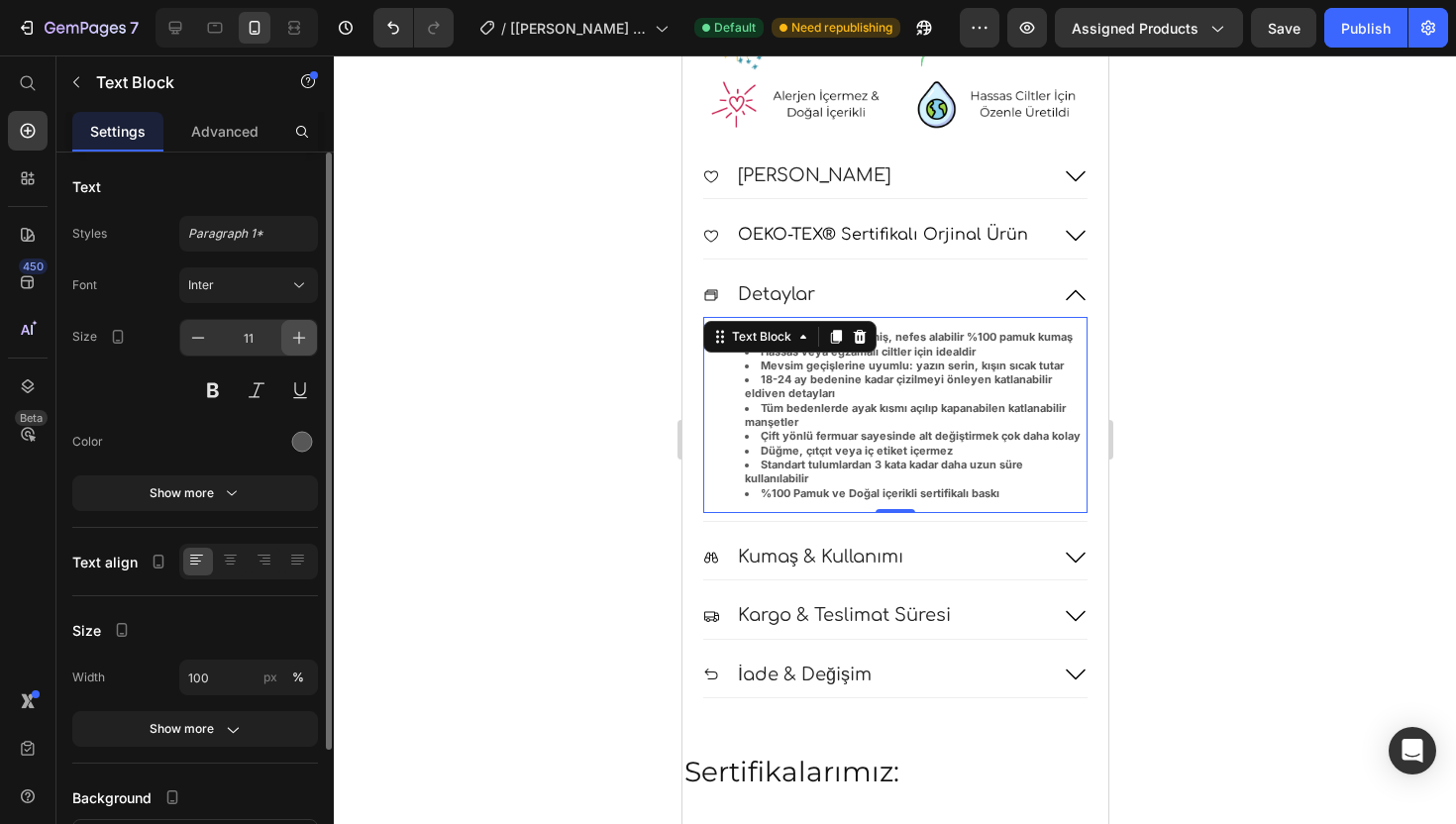 click 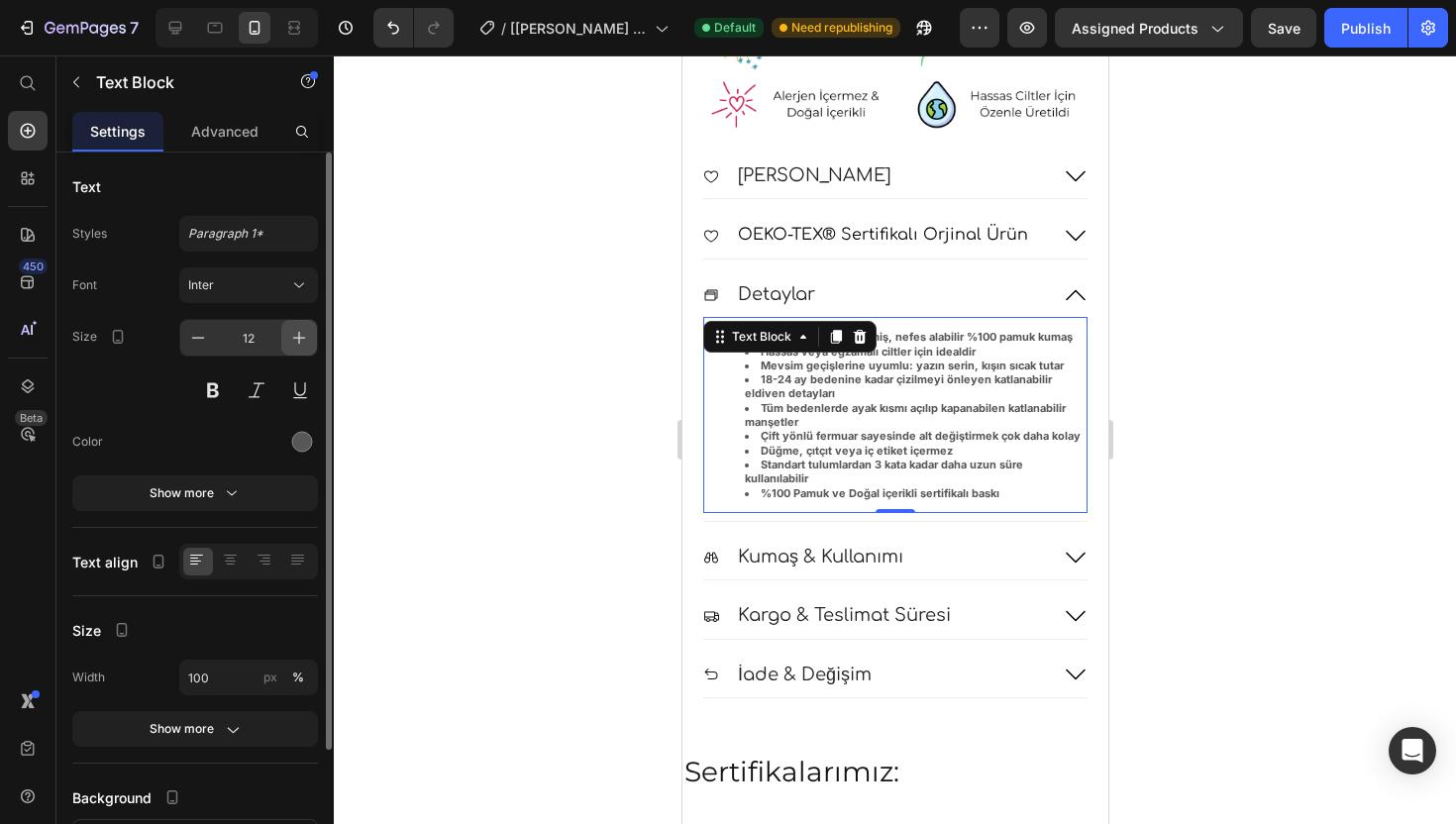 click 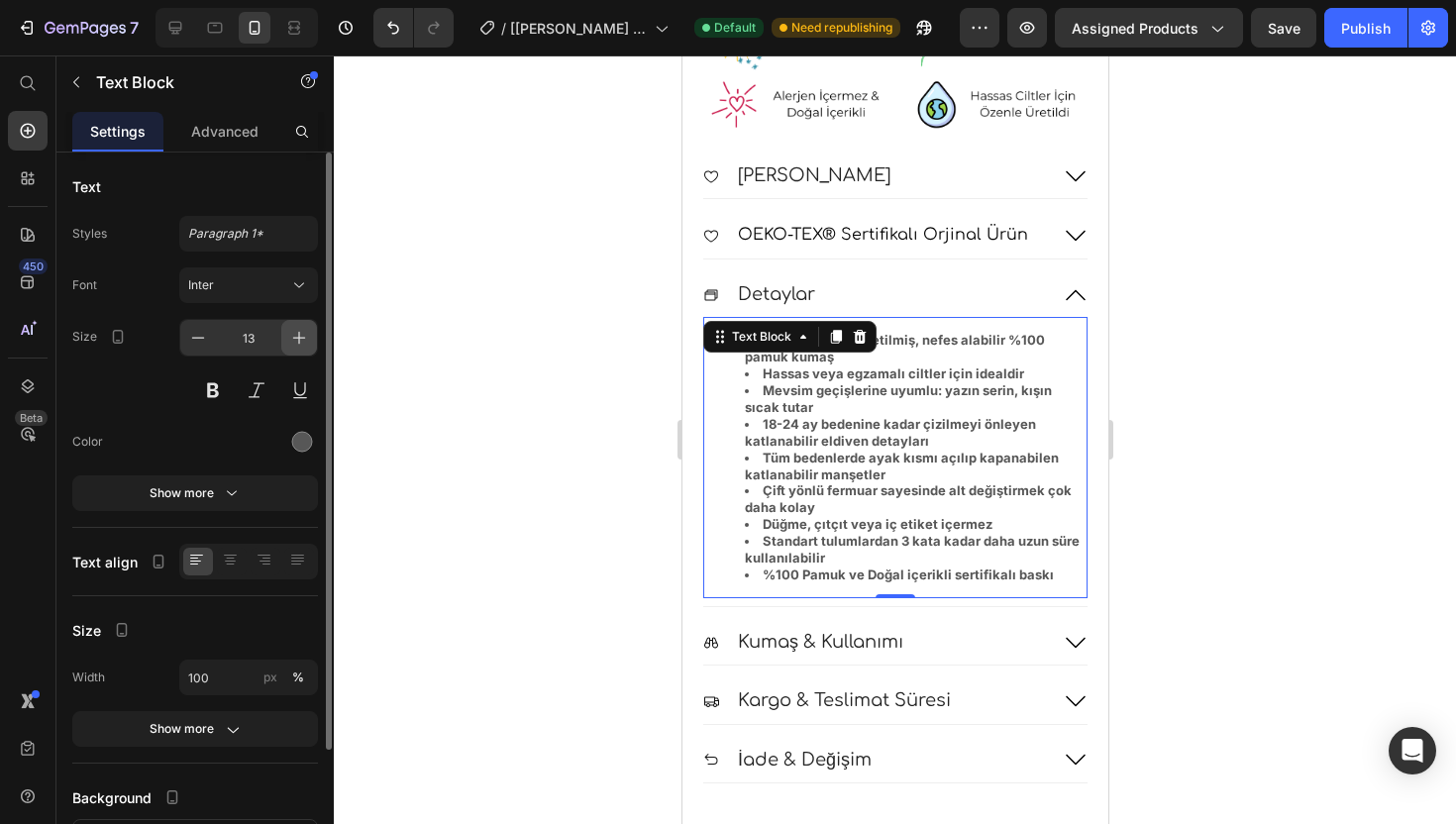 click 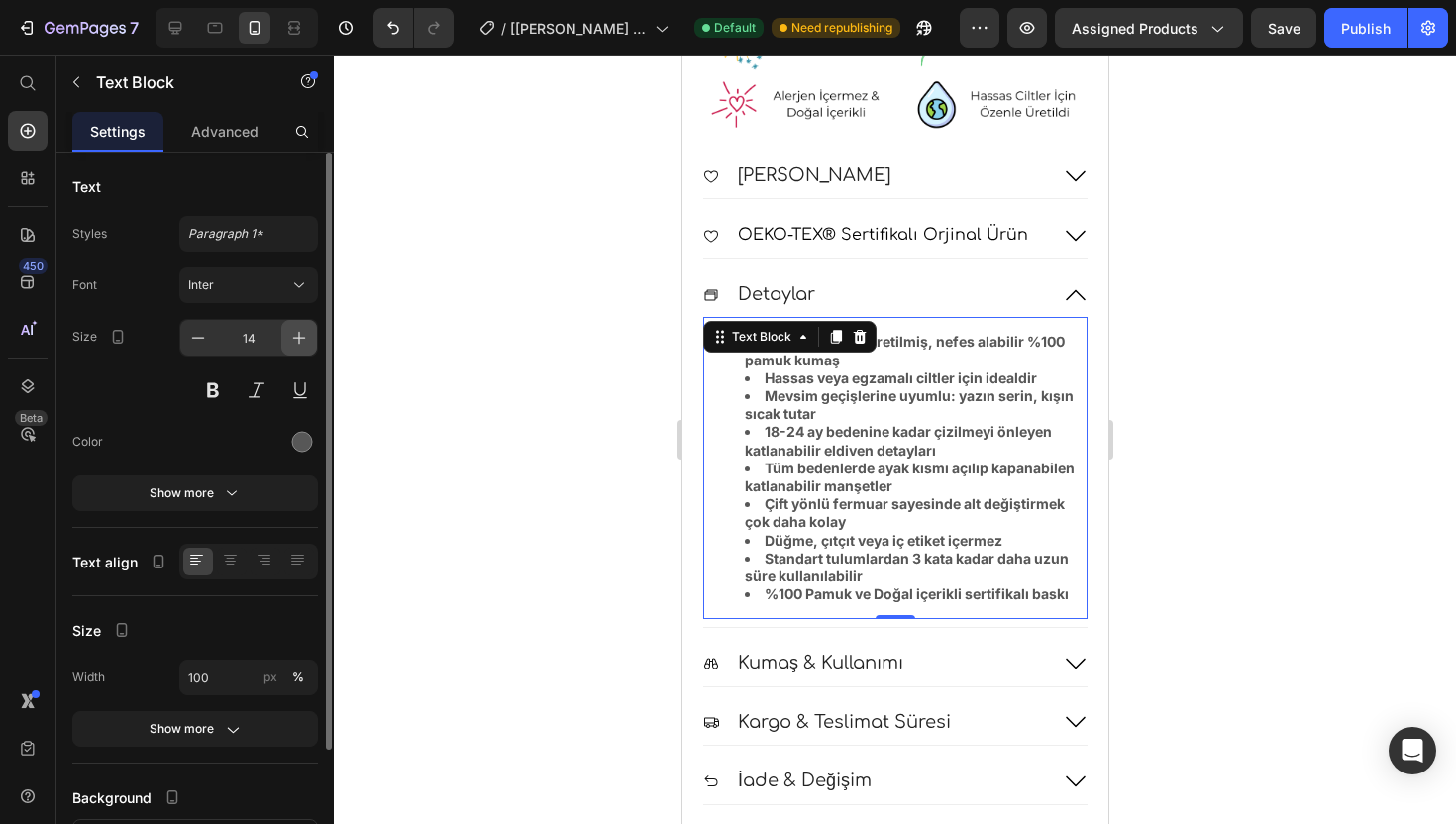 click 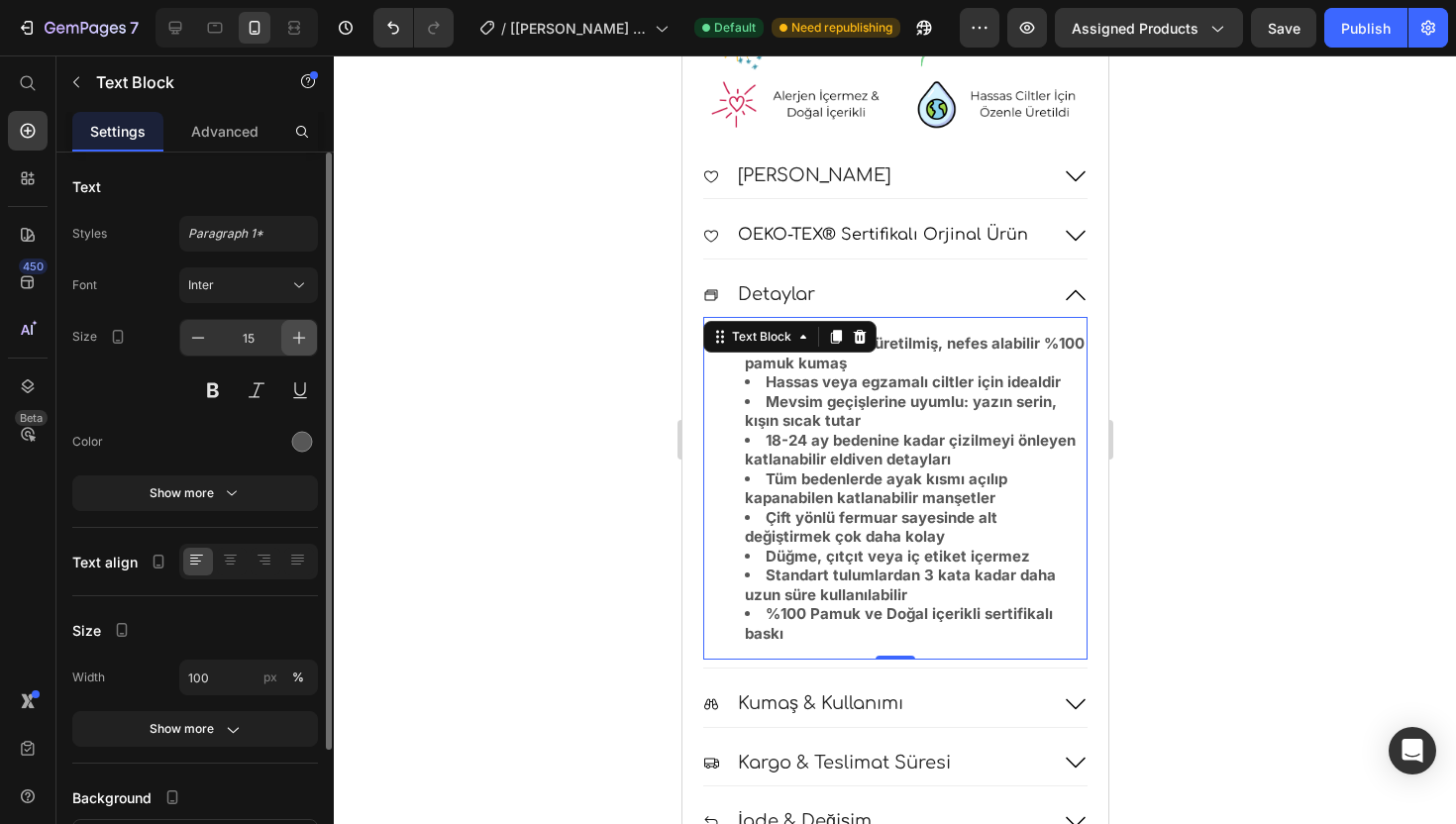click 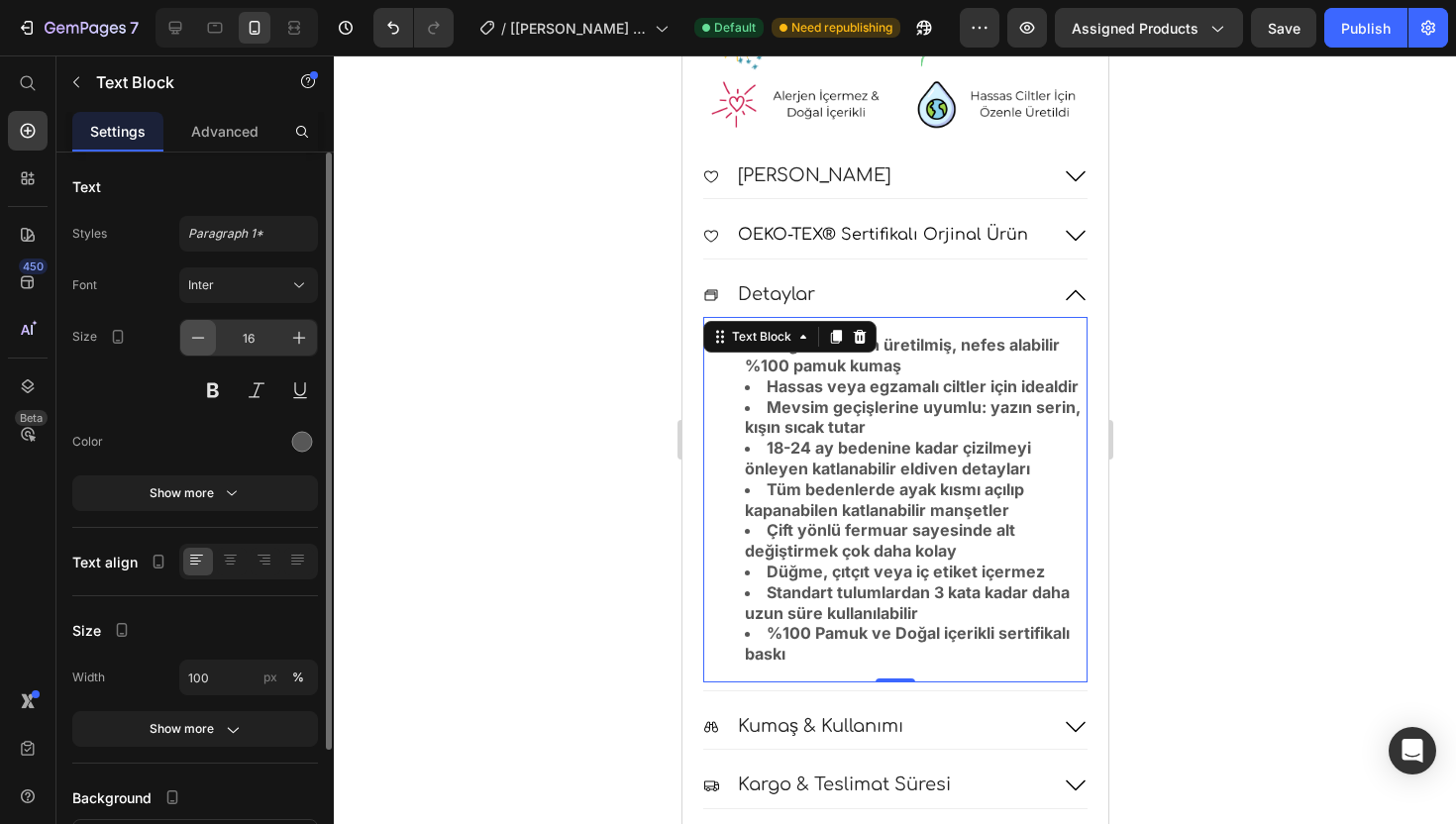 click at bounding box center (198, 338) 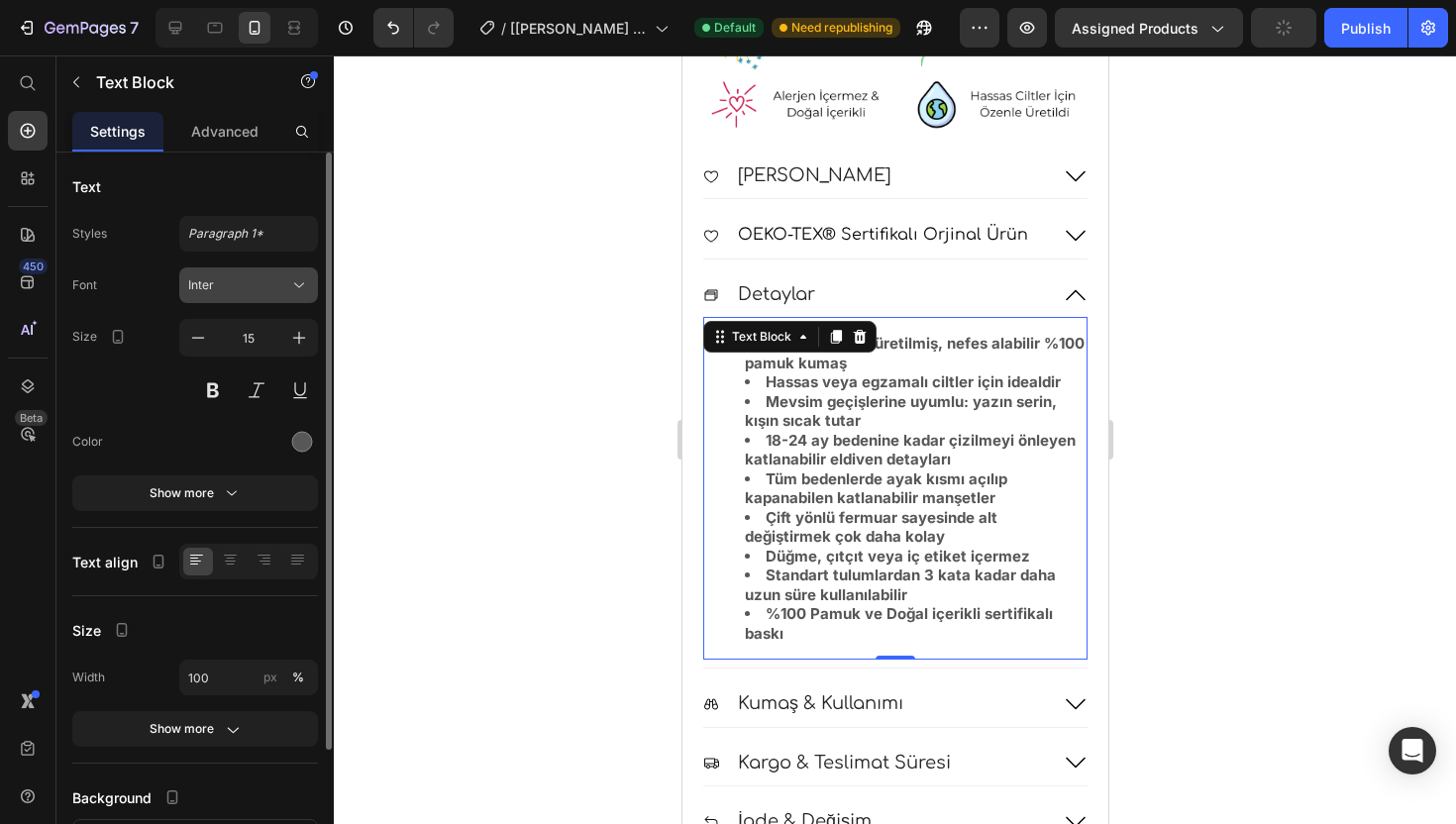 click 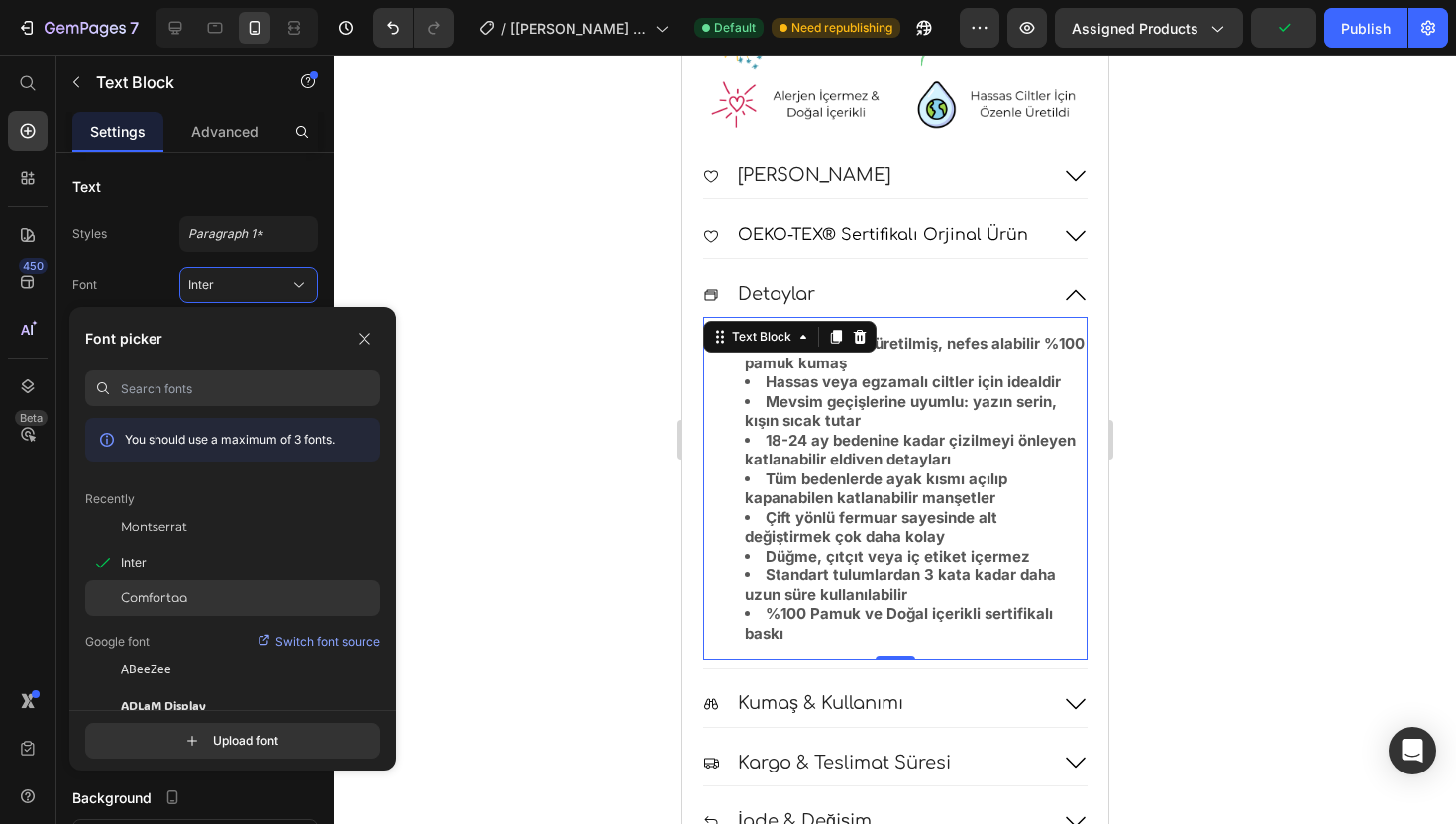 click on "Comfortaa" 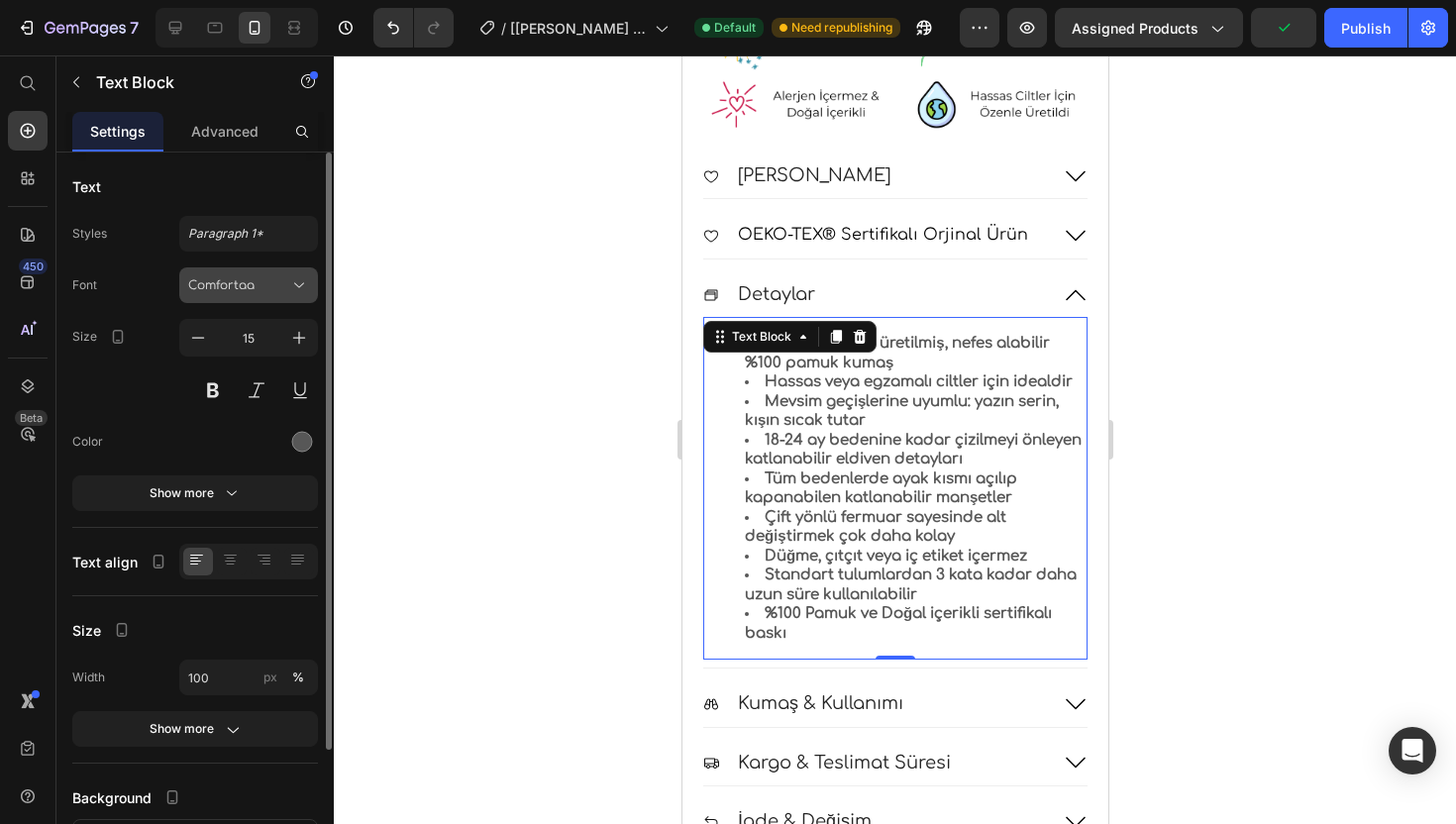 click on "Comfortaa" at bounding box center (249, 285) 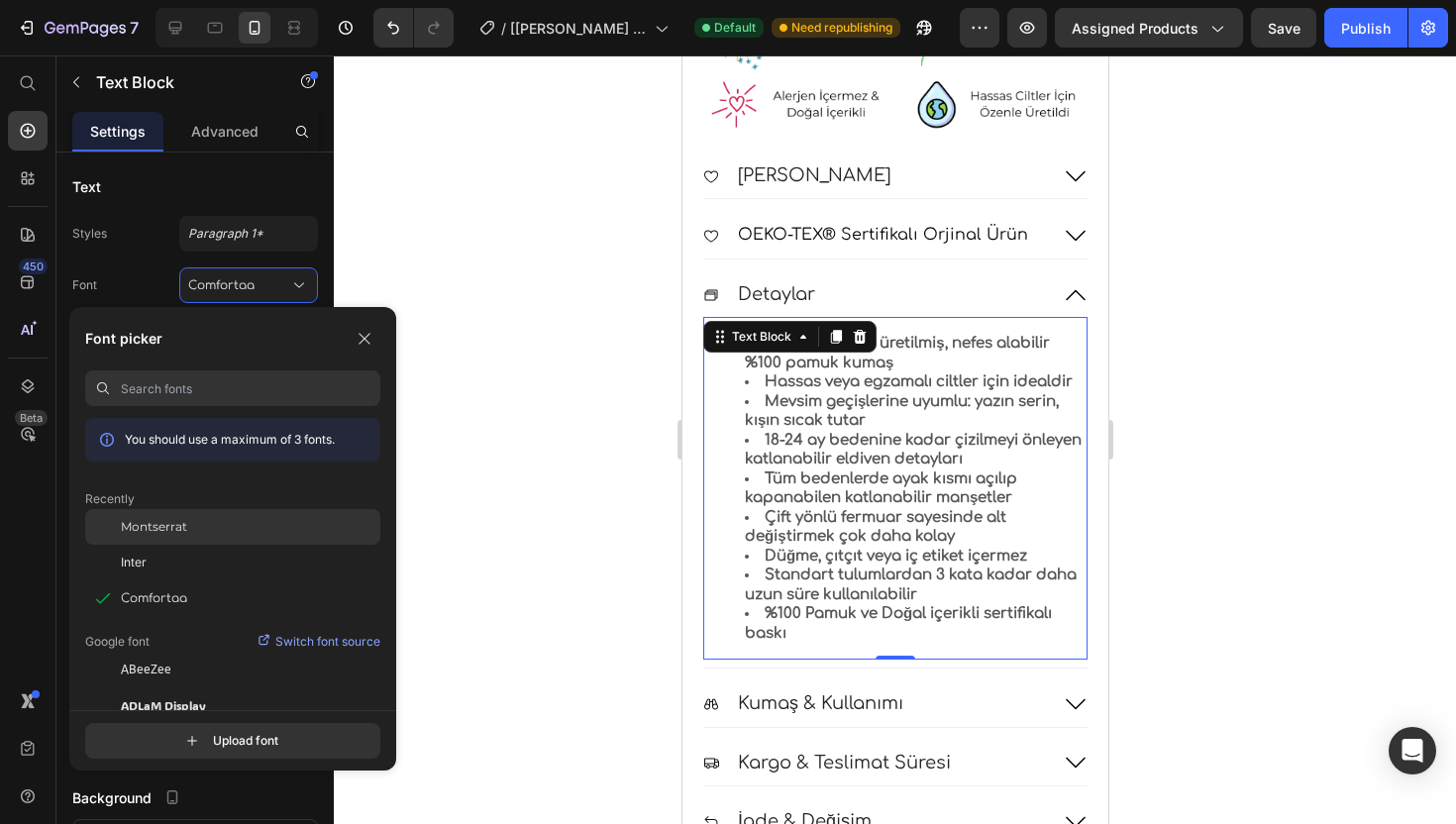 click on "Montserrat" 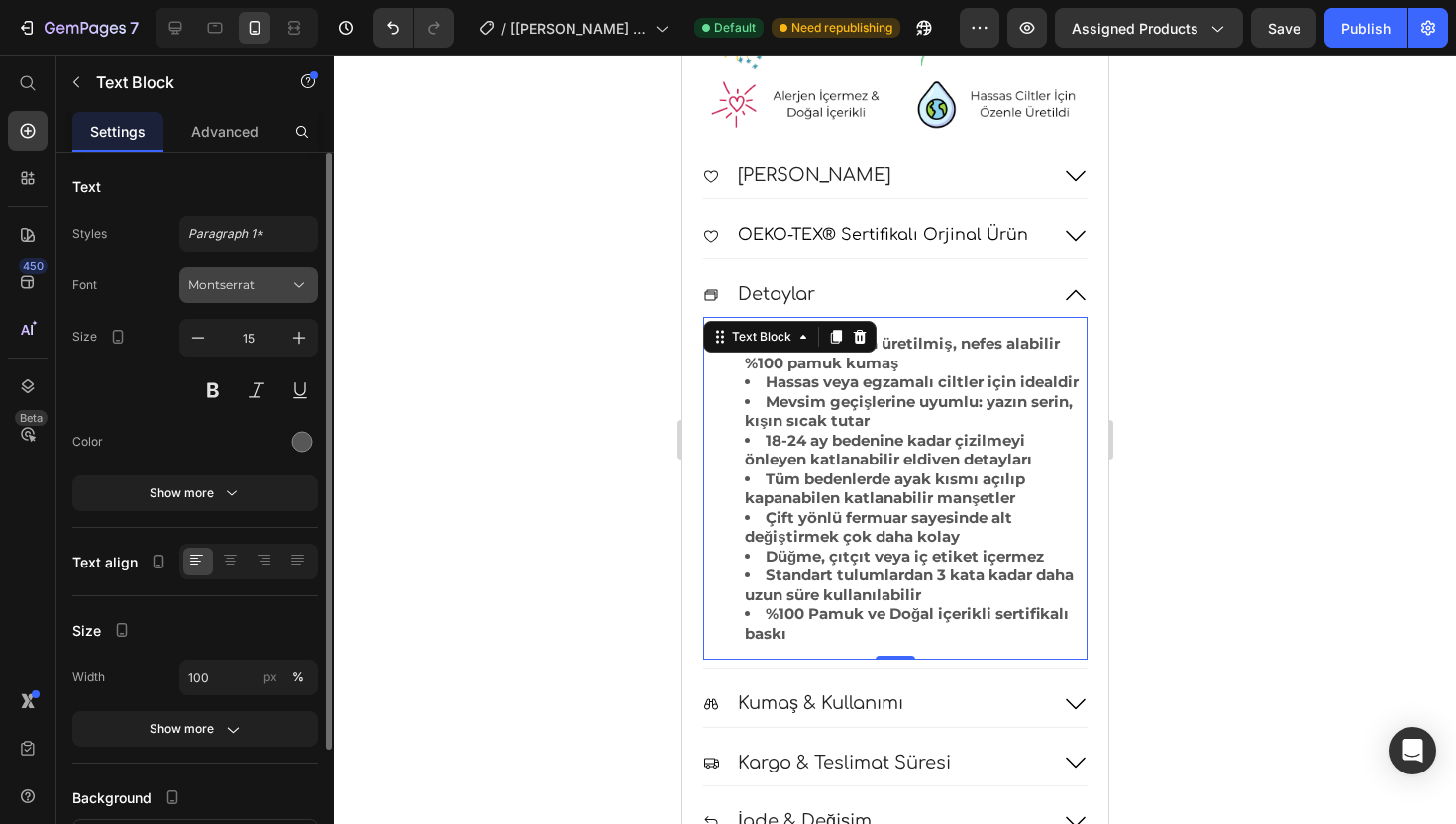click on "Montserrat" at bounding box center (239, 285) 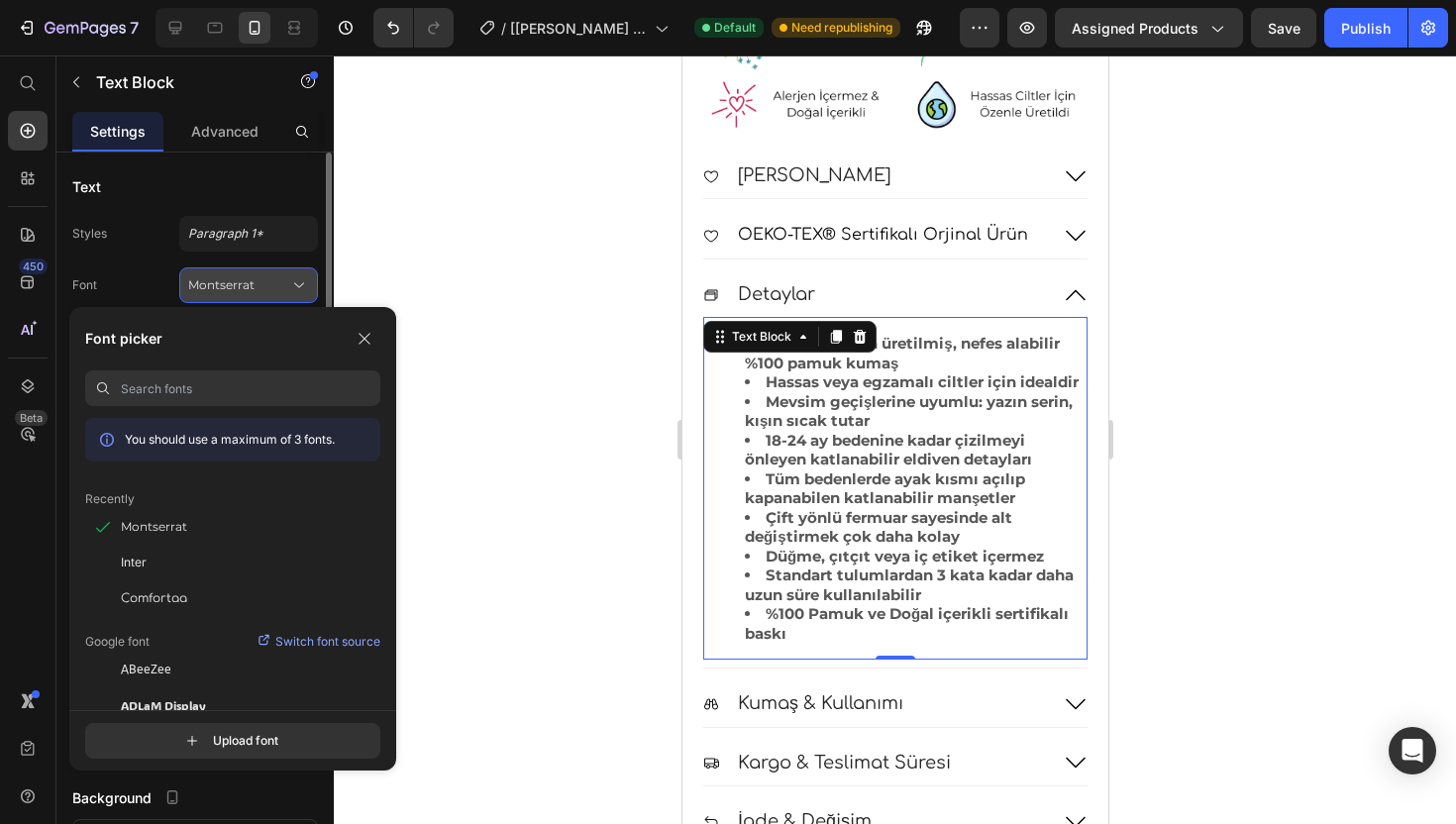 click on "Montserrat" at bounding box center [239, 285] 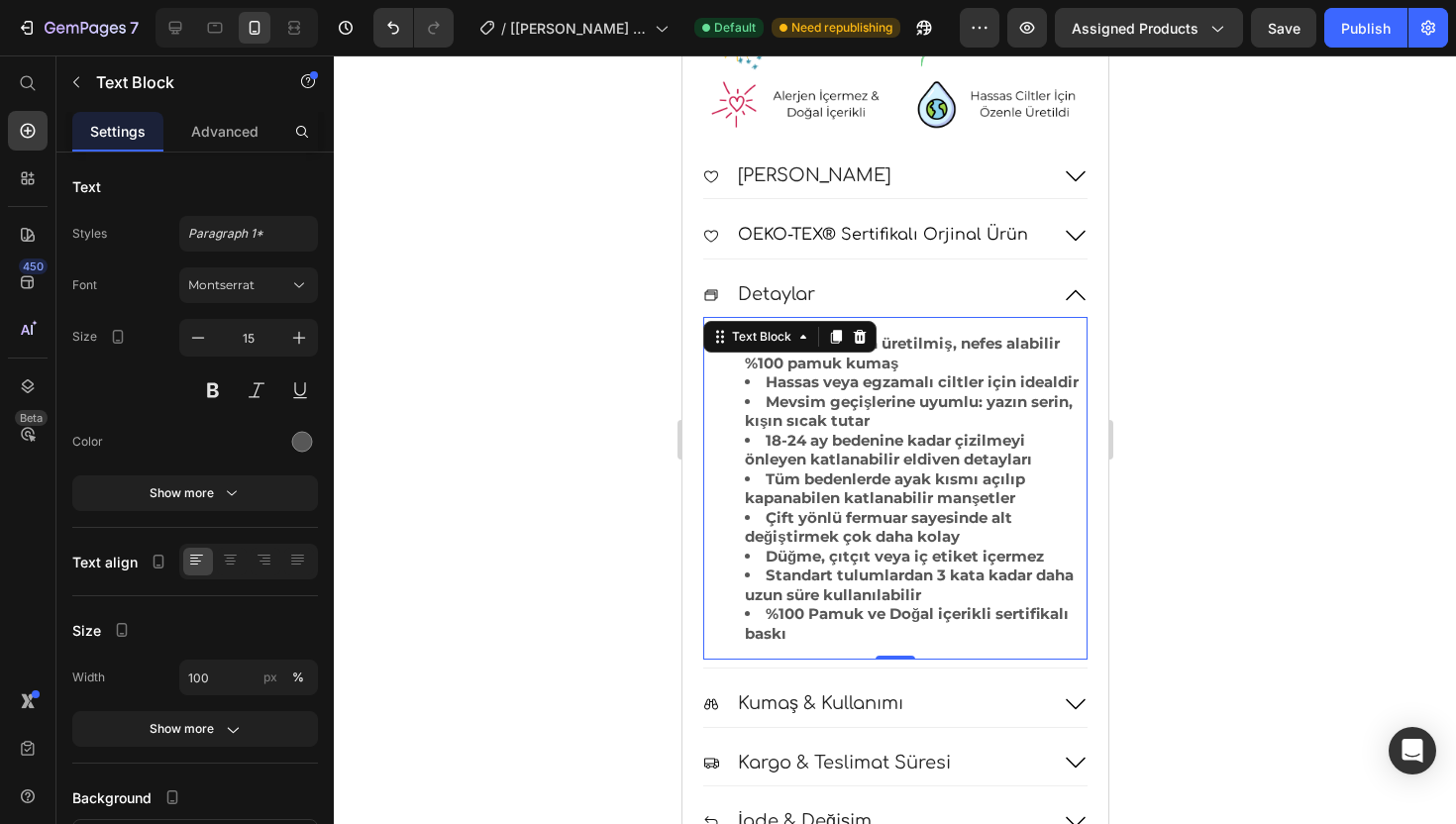 click 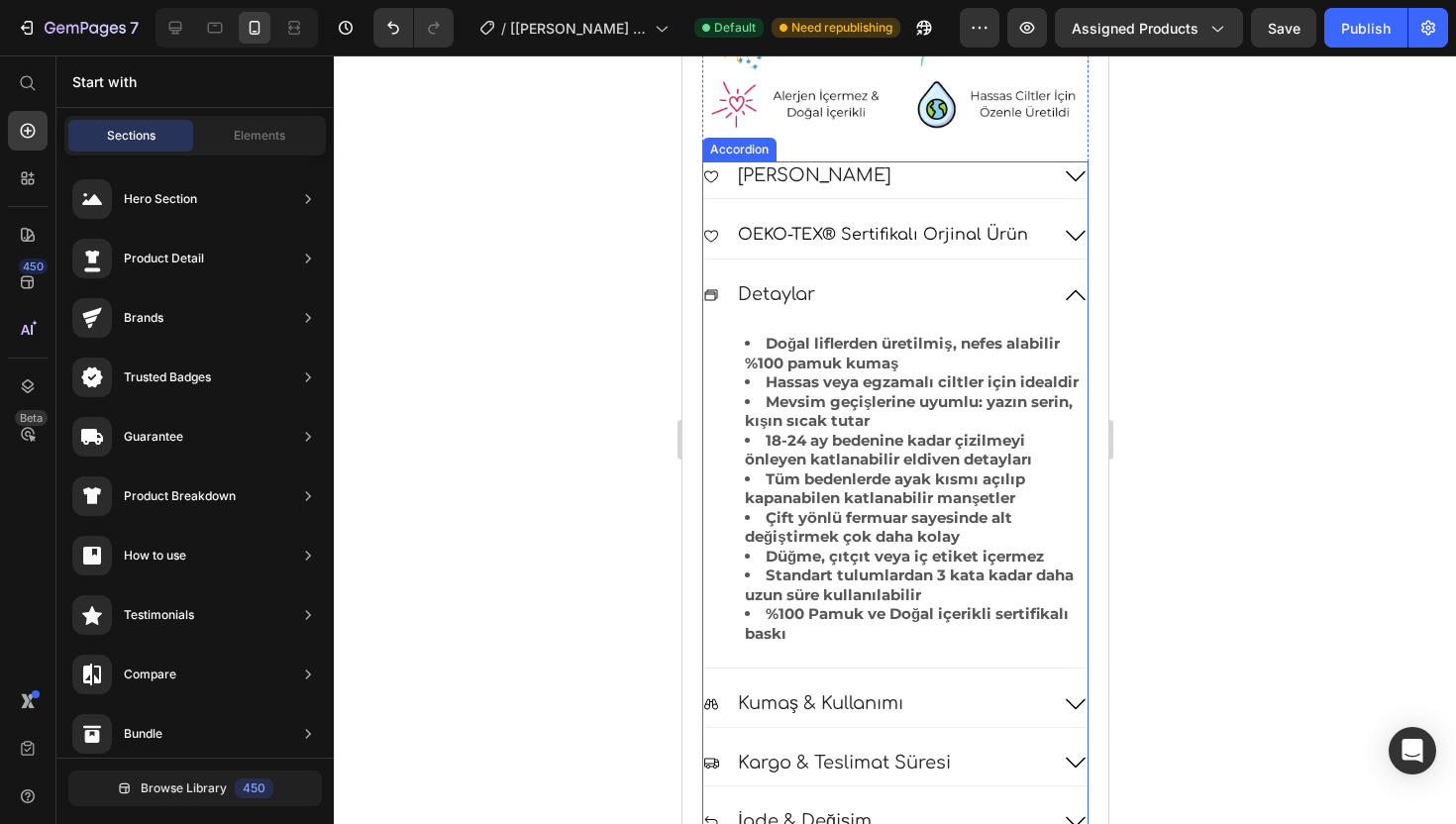 click on "Detaylar" at bounding box center (875, 294) 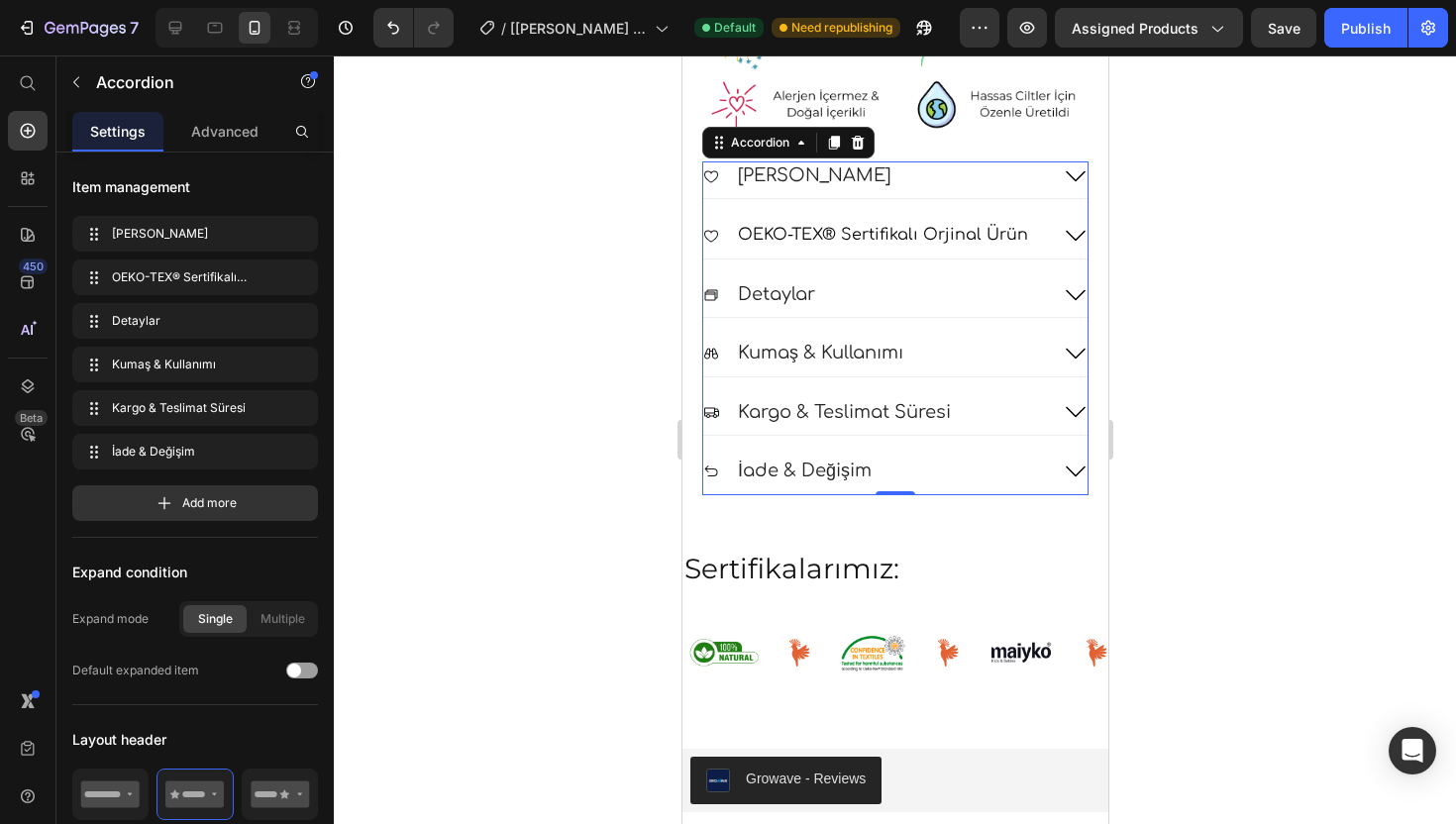 click on "OEKO-TEX® Sertifikalı Orjinal Ürün" at bounding box center (875, 235) 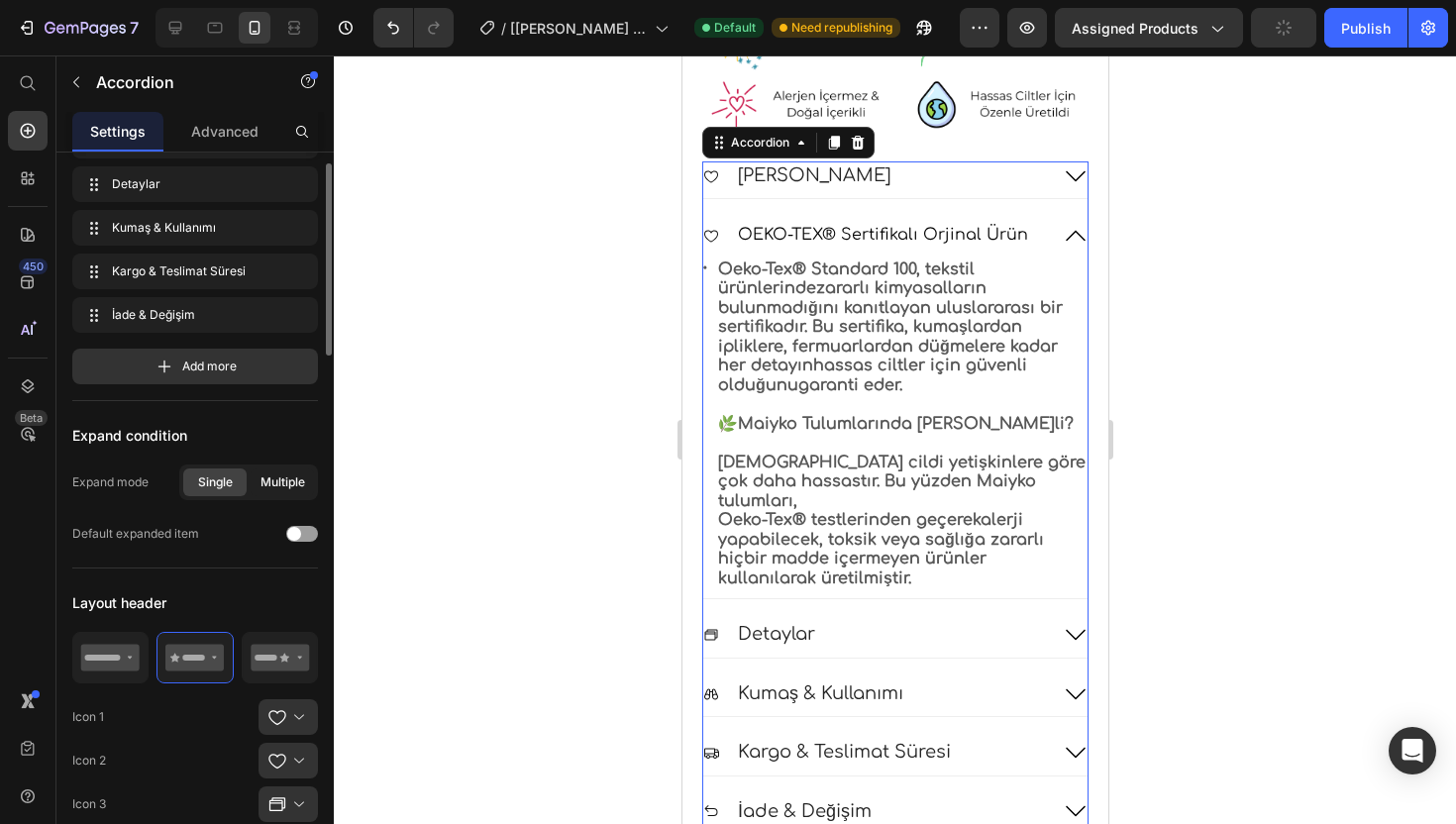 scroll, scrollTop: 149, scrollLeft: 0, axis: vertical 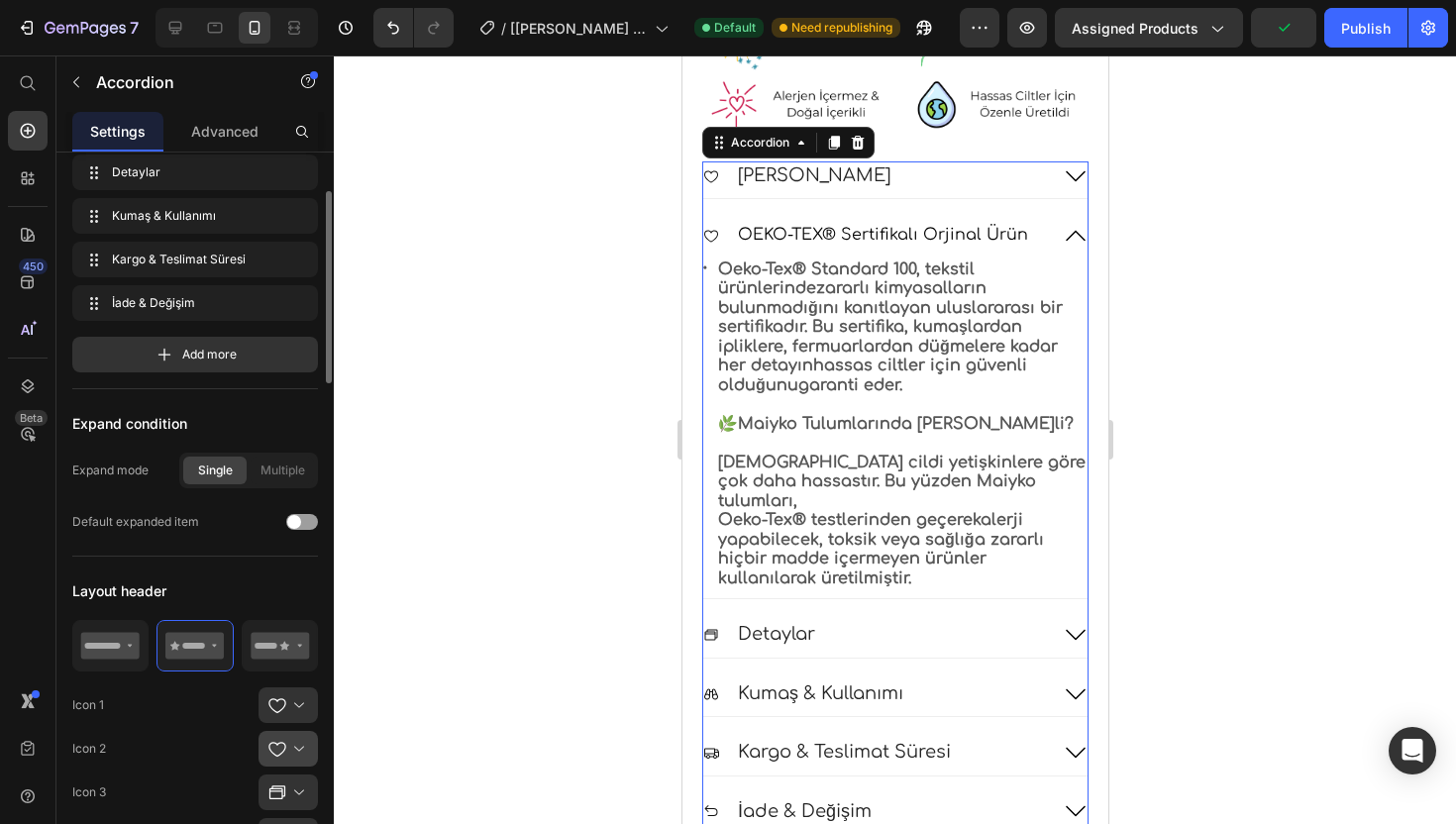 click at bounding box center [296, 749] 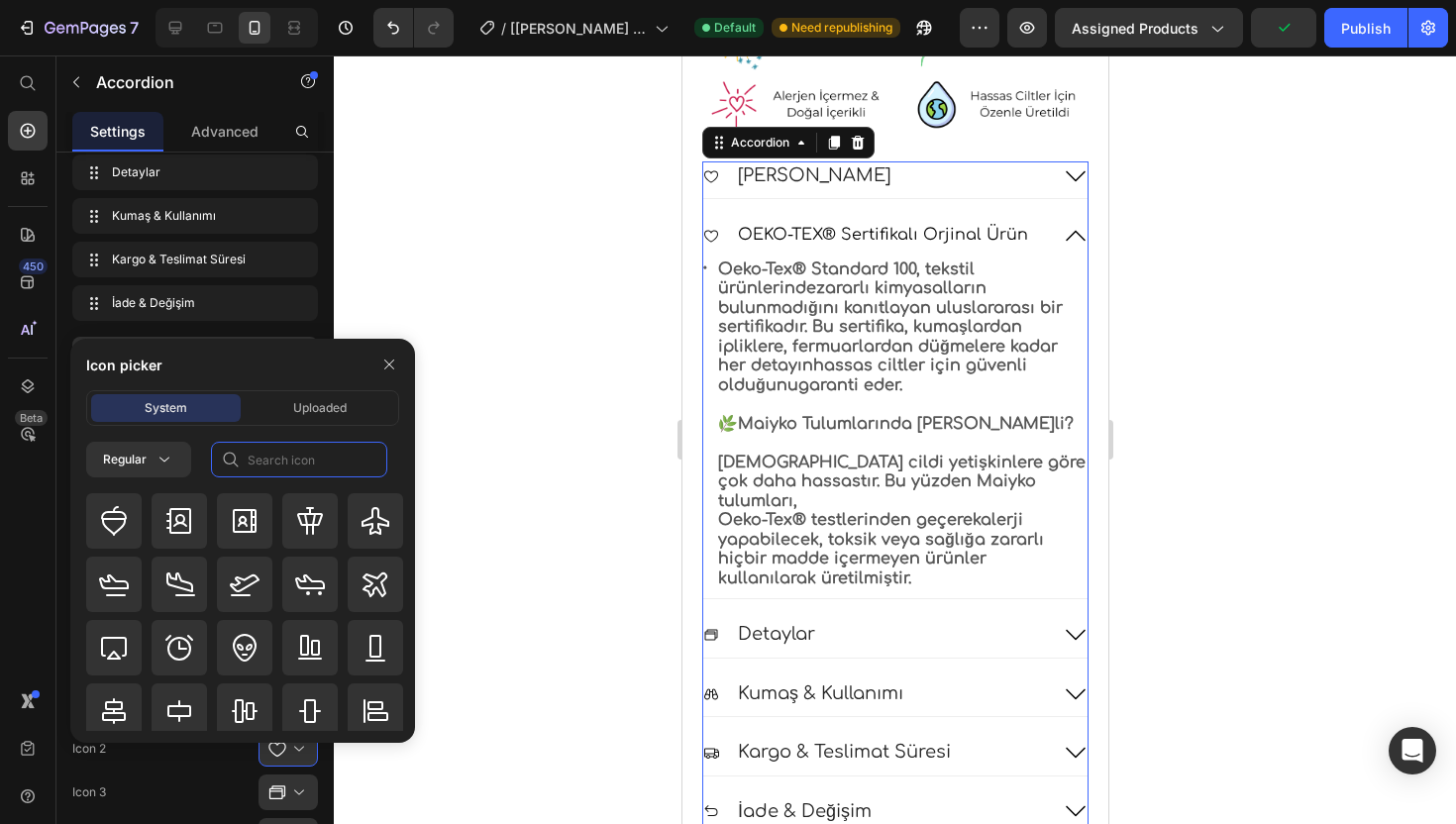 click 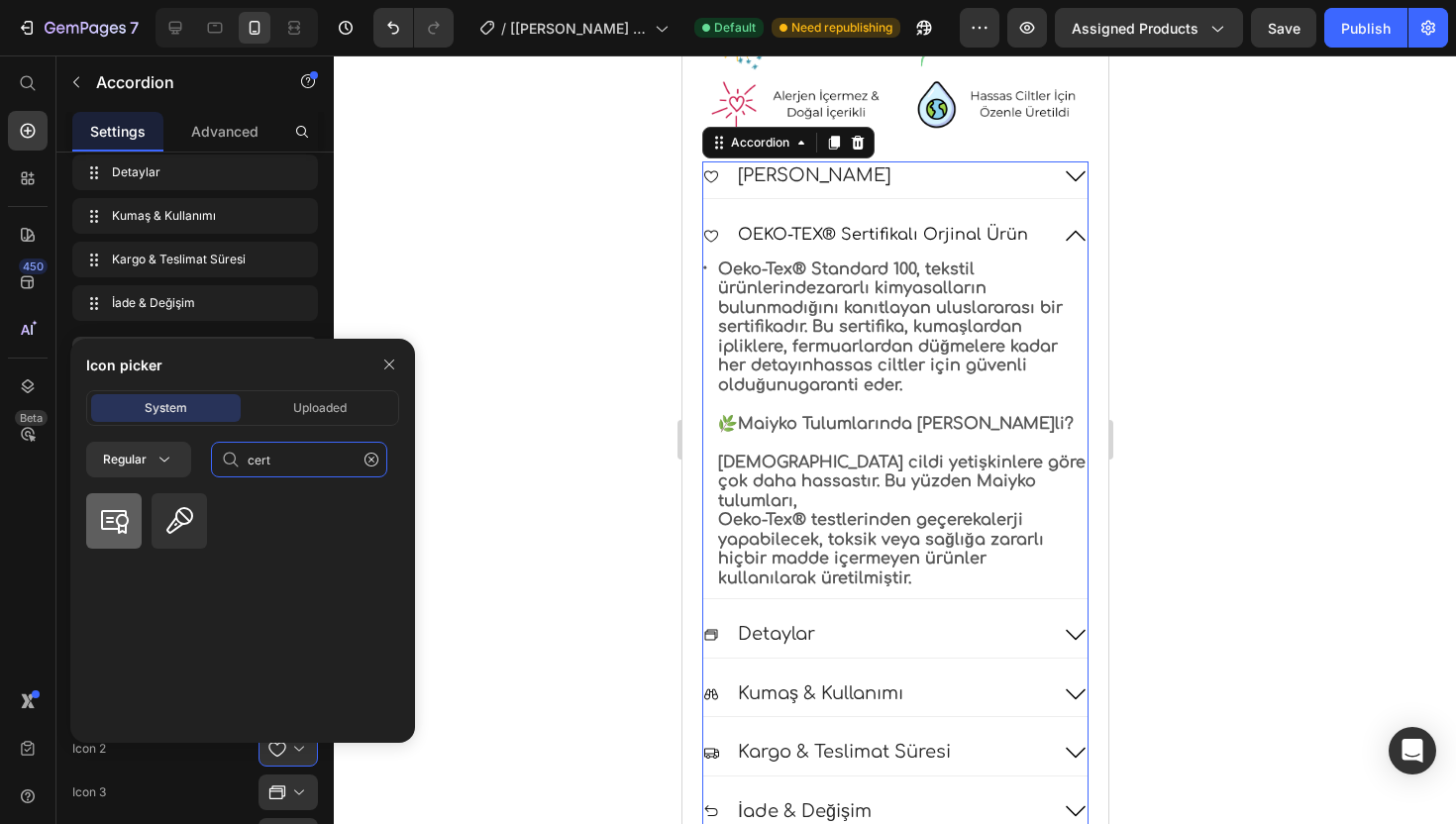 type on "cert" 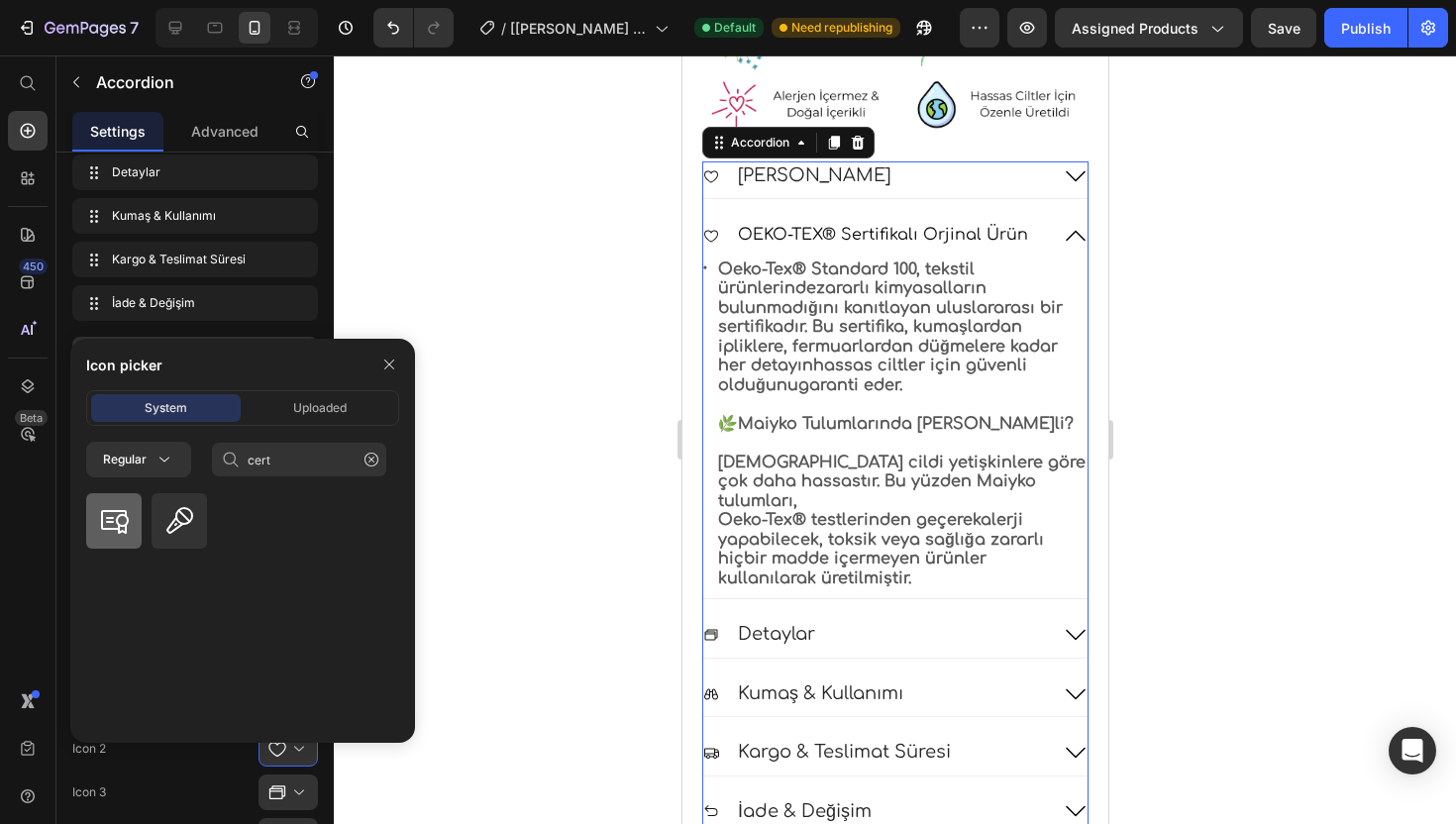 click 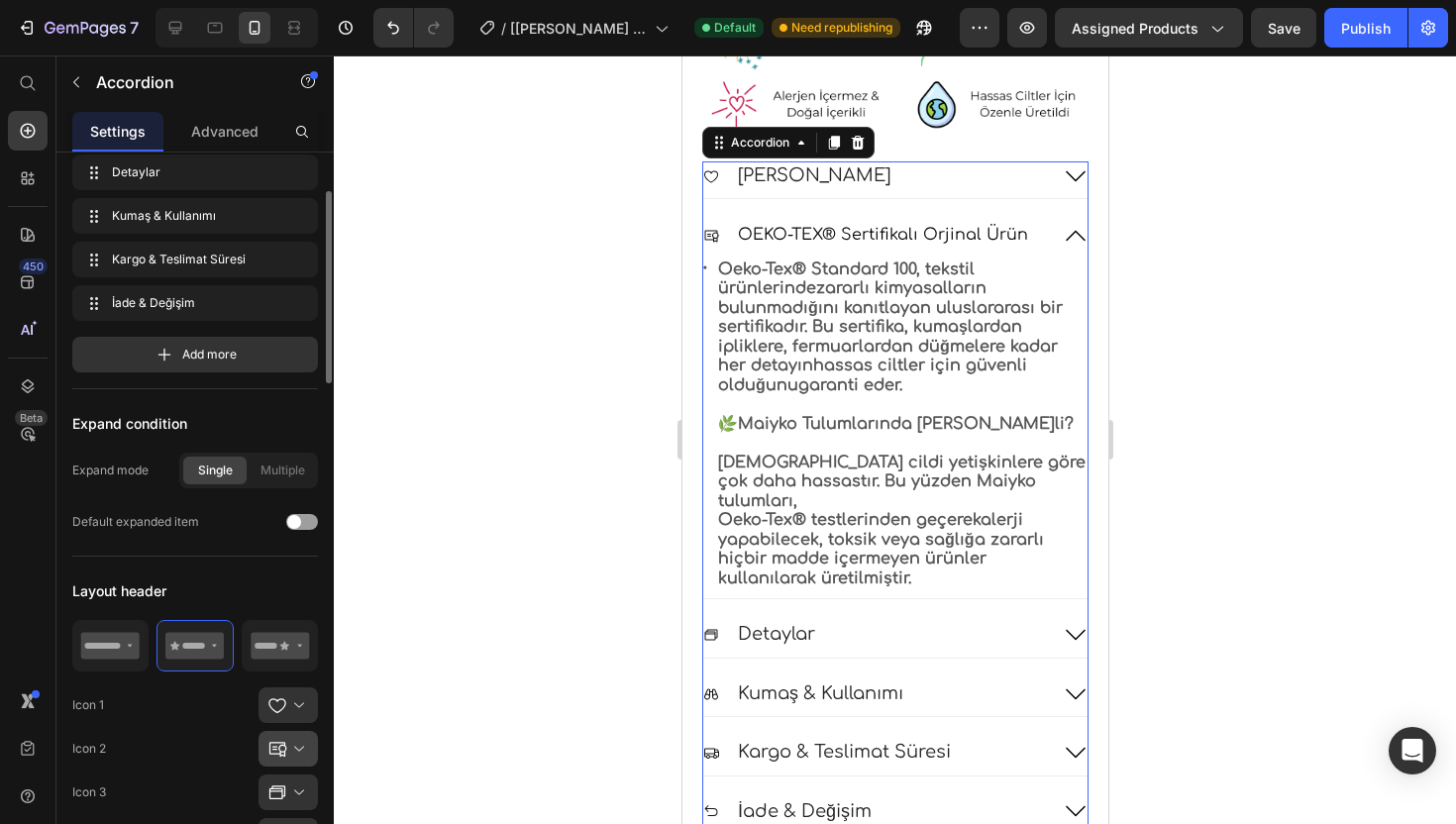 click at bounding box center (296, 749) 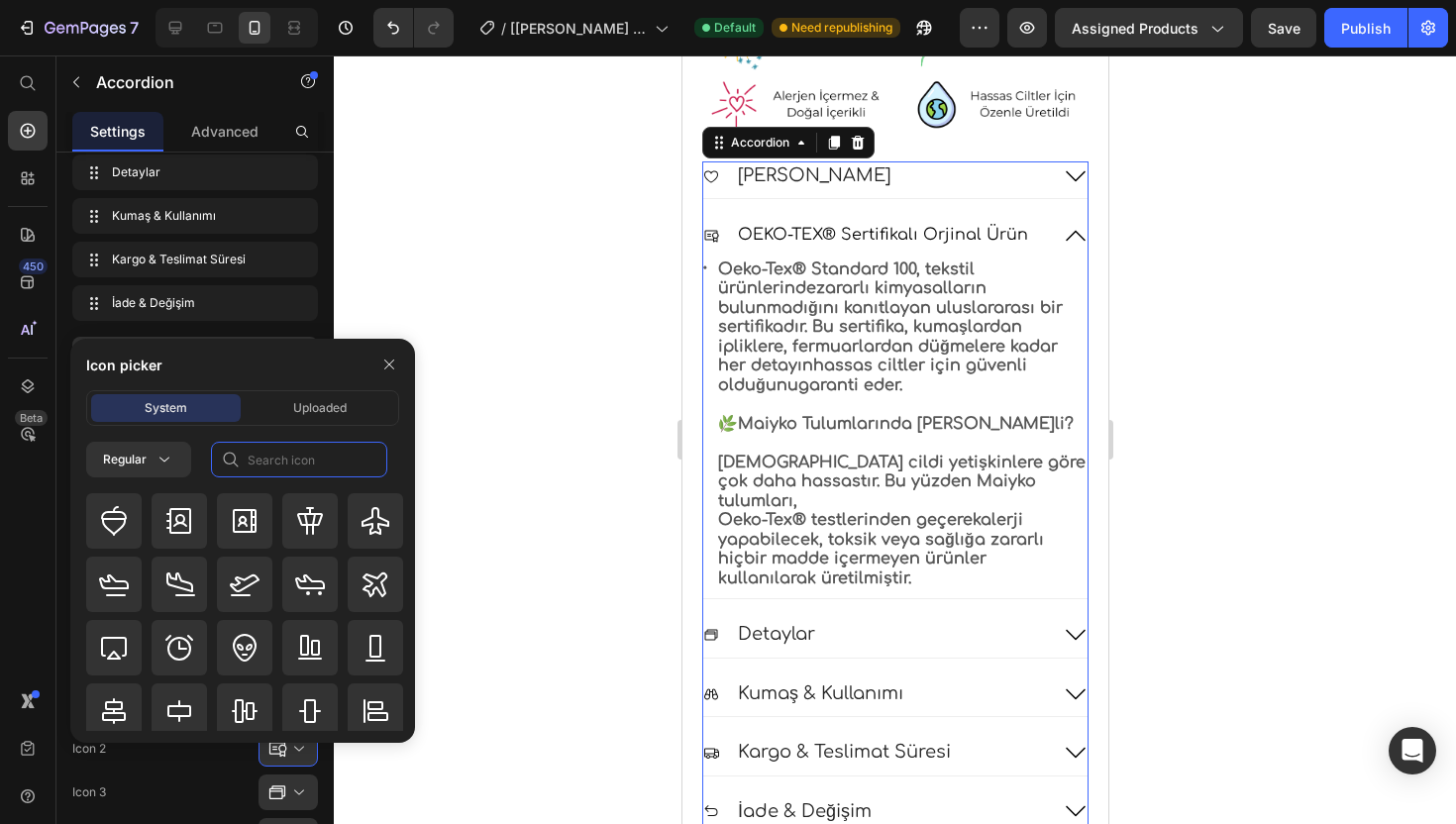 click 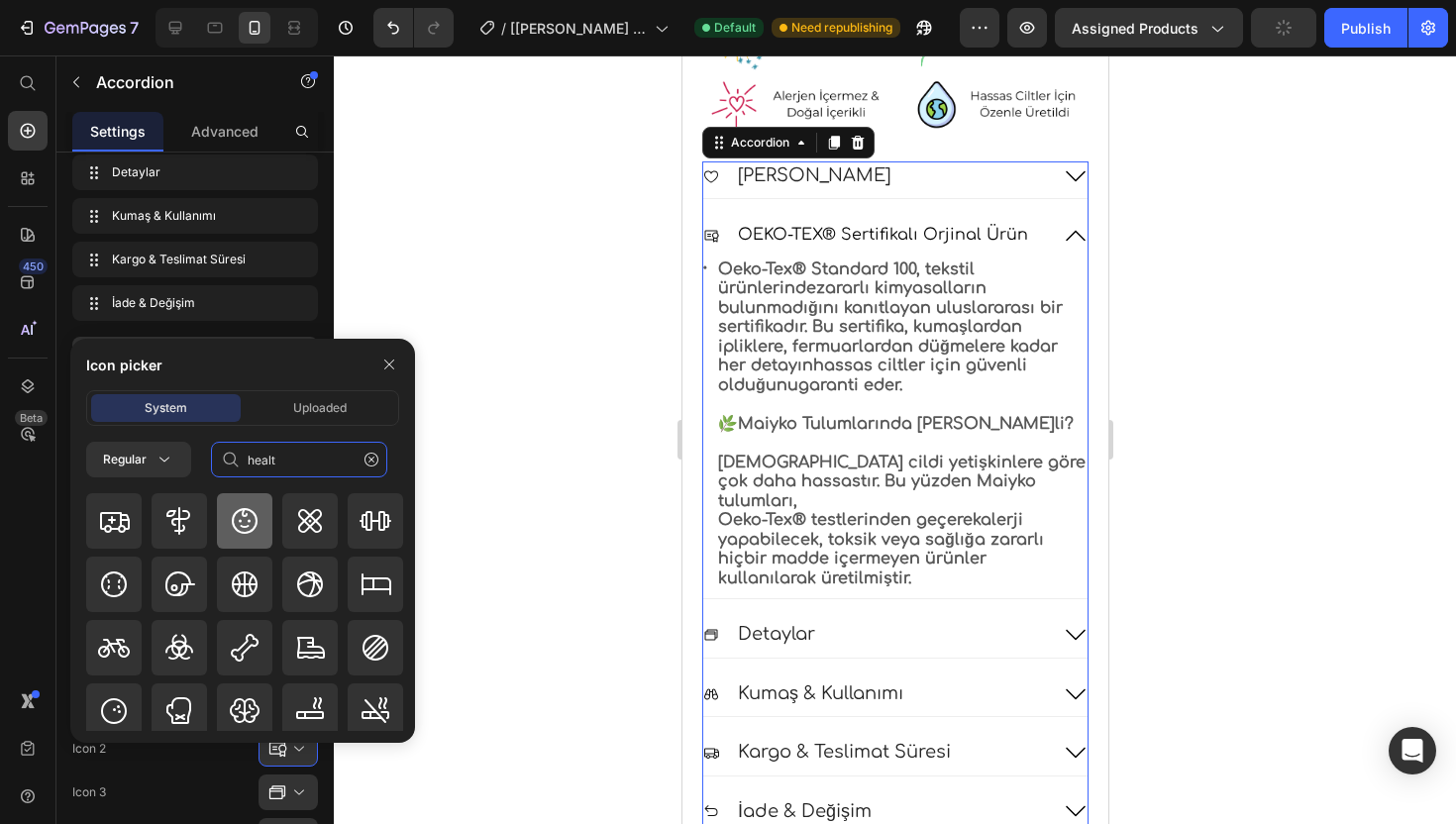 type on "healt" 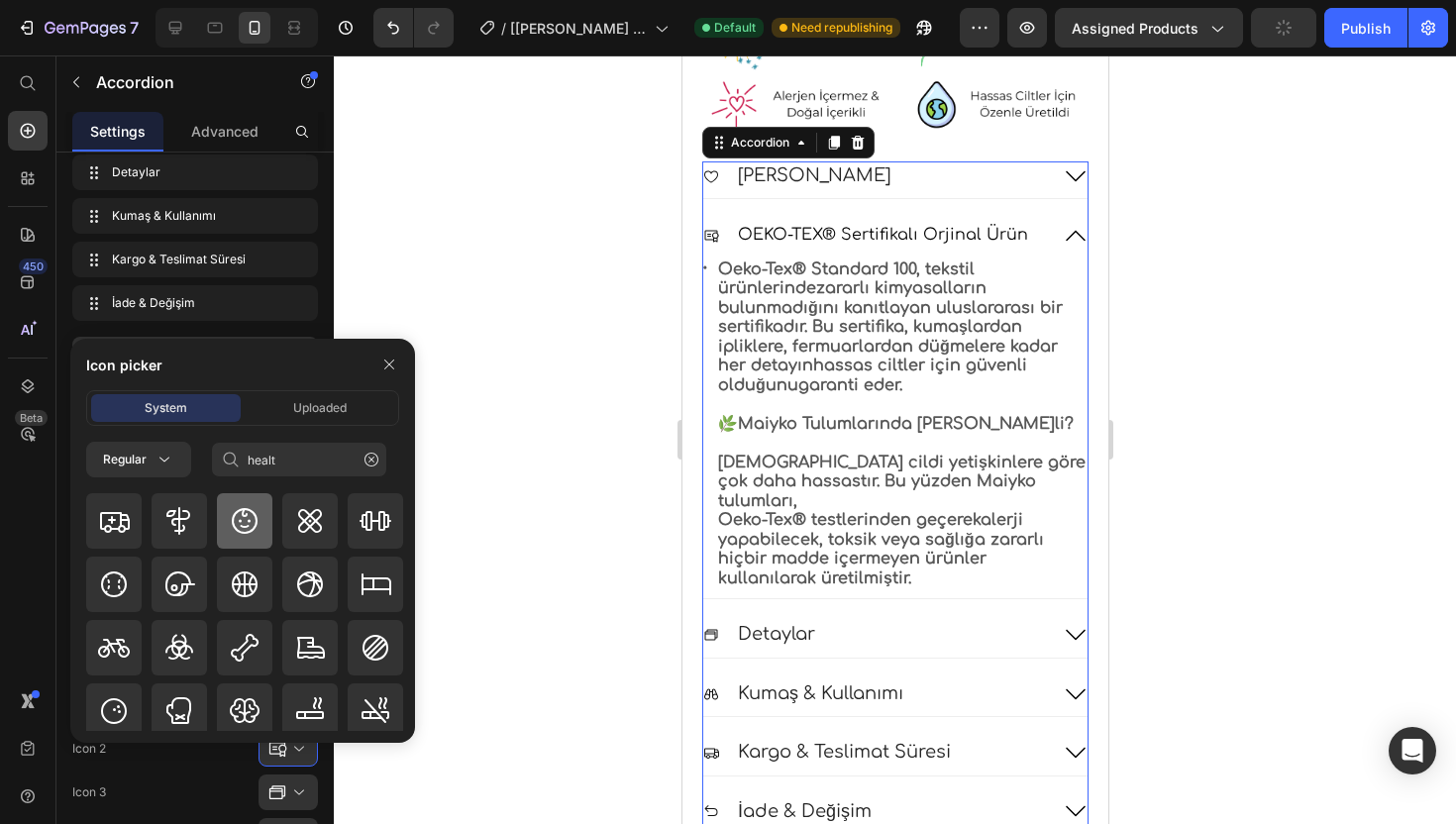 click 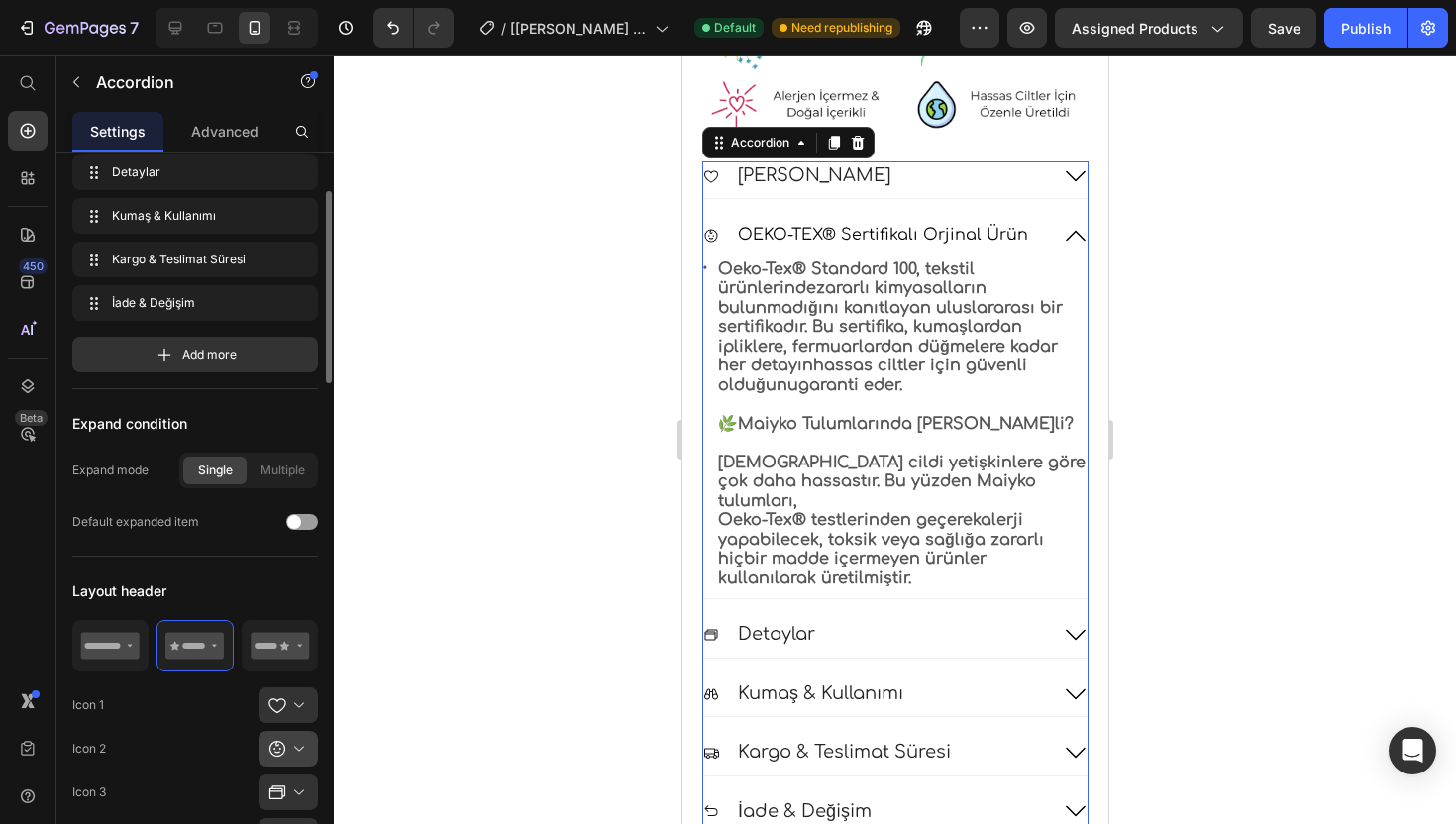 click at bounding box center (296, 749) 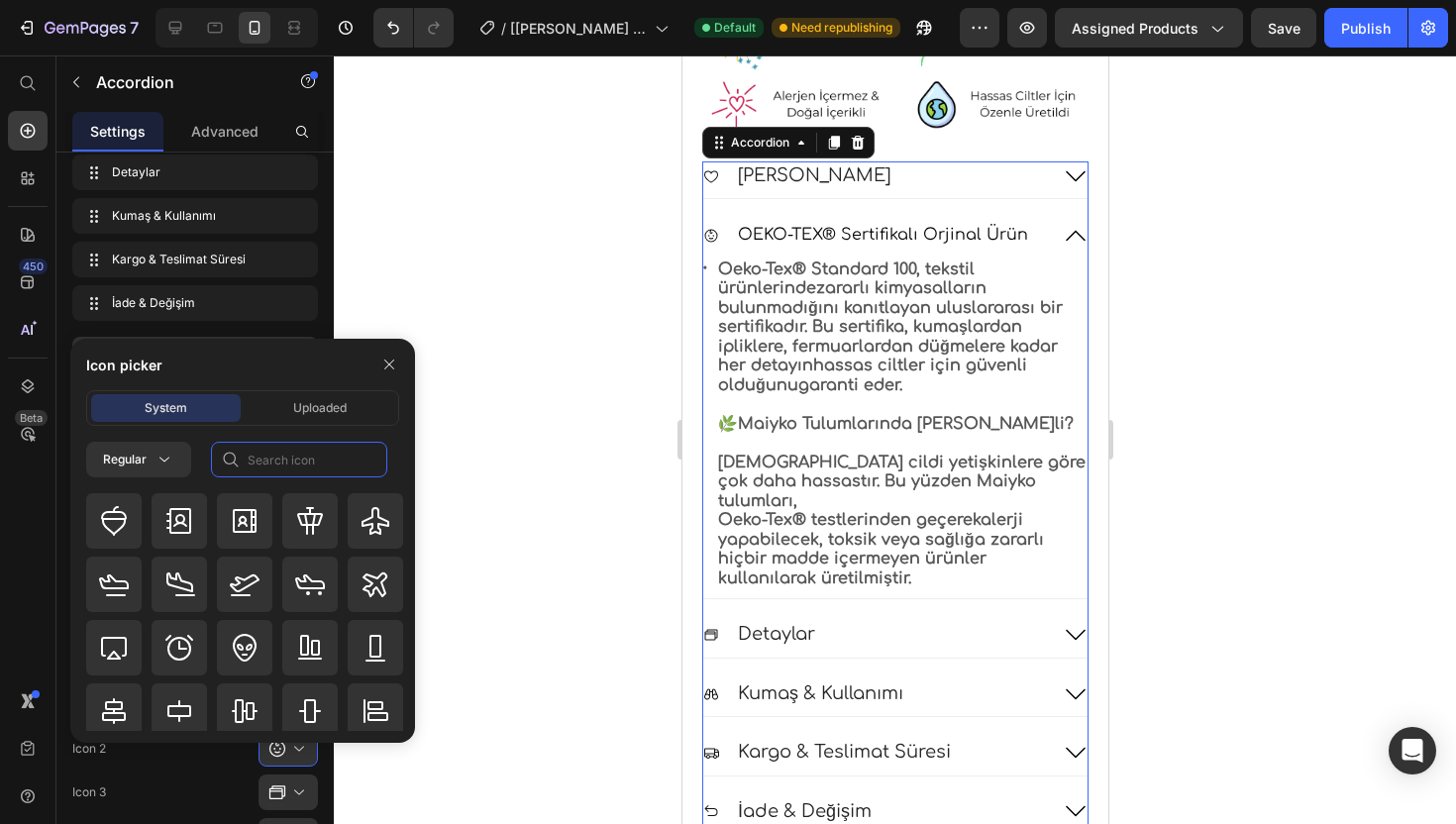 click 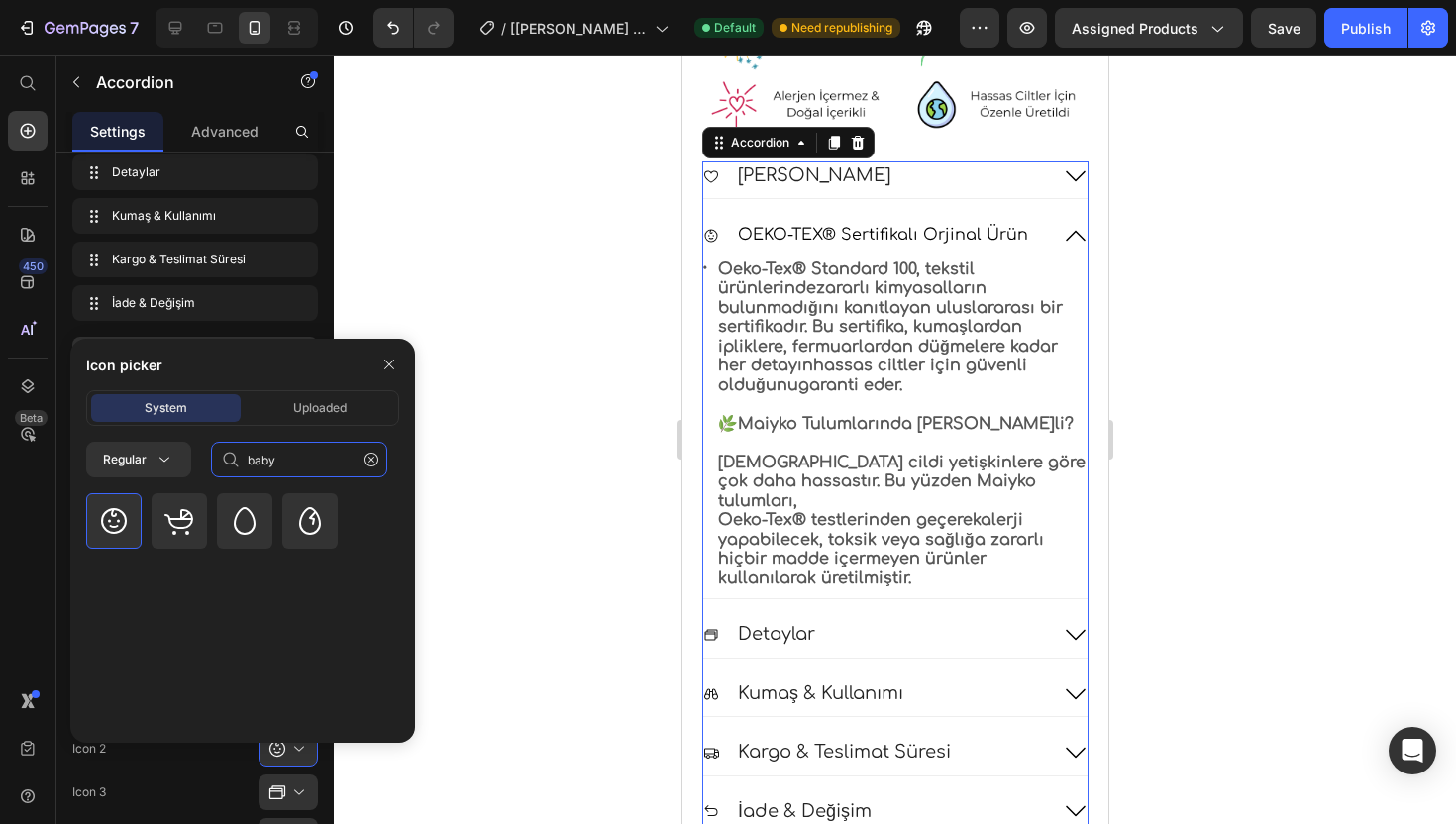 click on "baby" 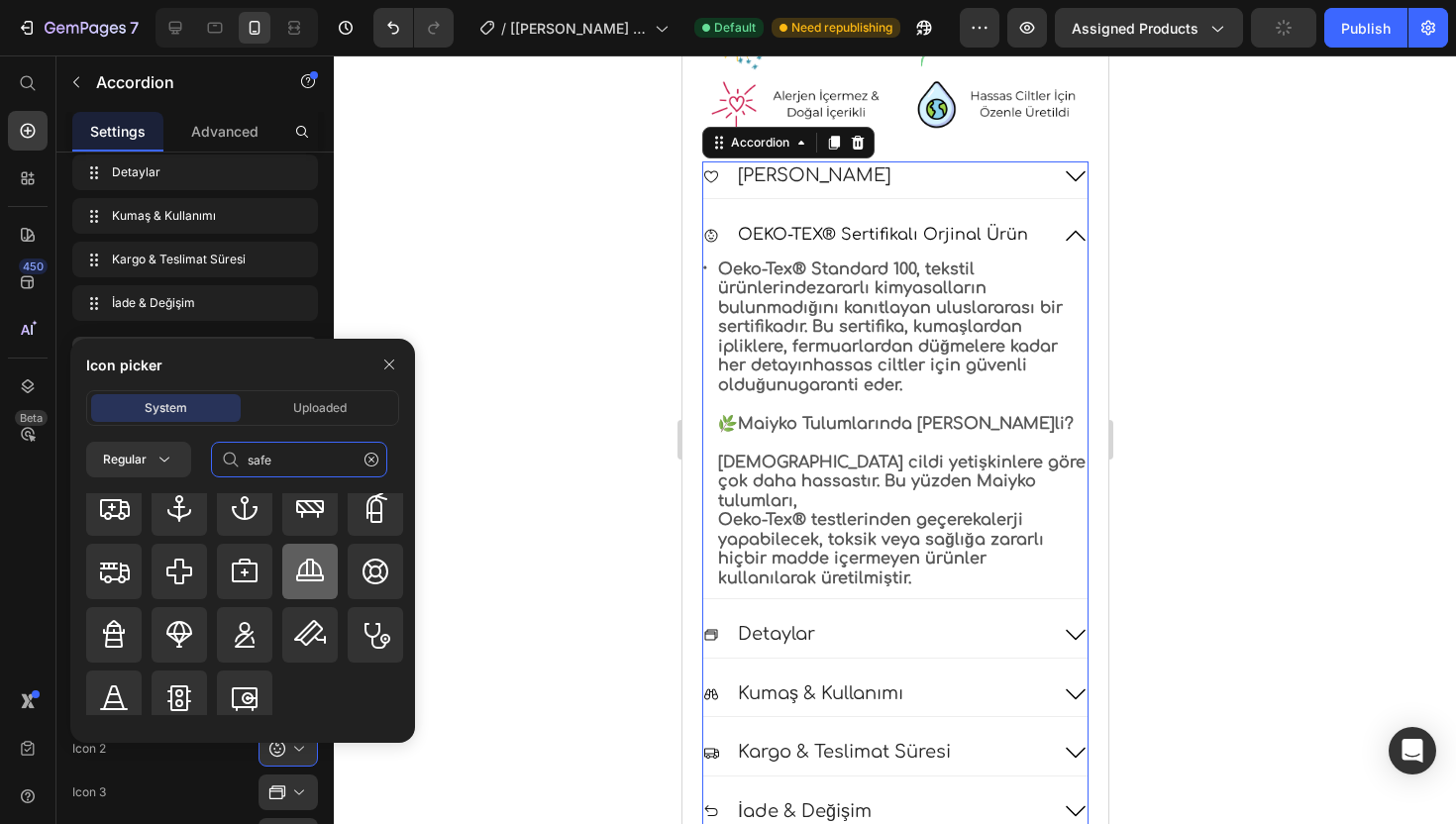scroll, scrollTop: 0, scrollLeft: 0, axis: both 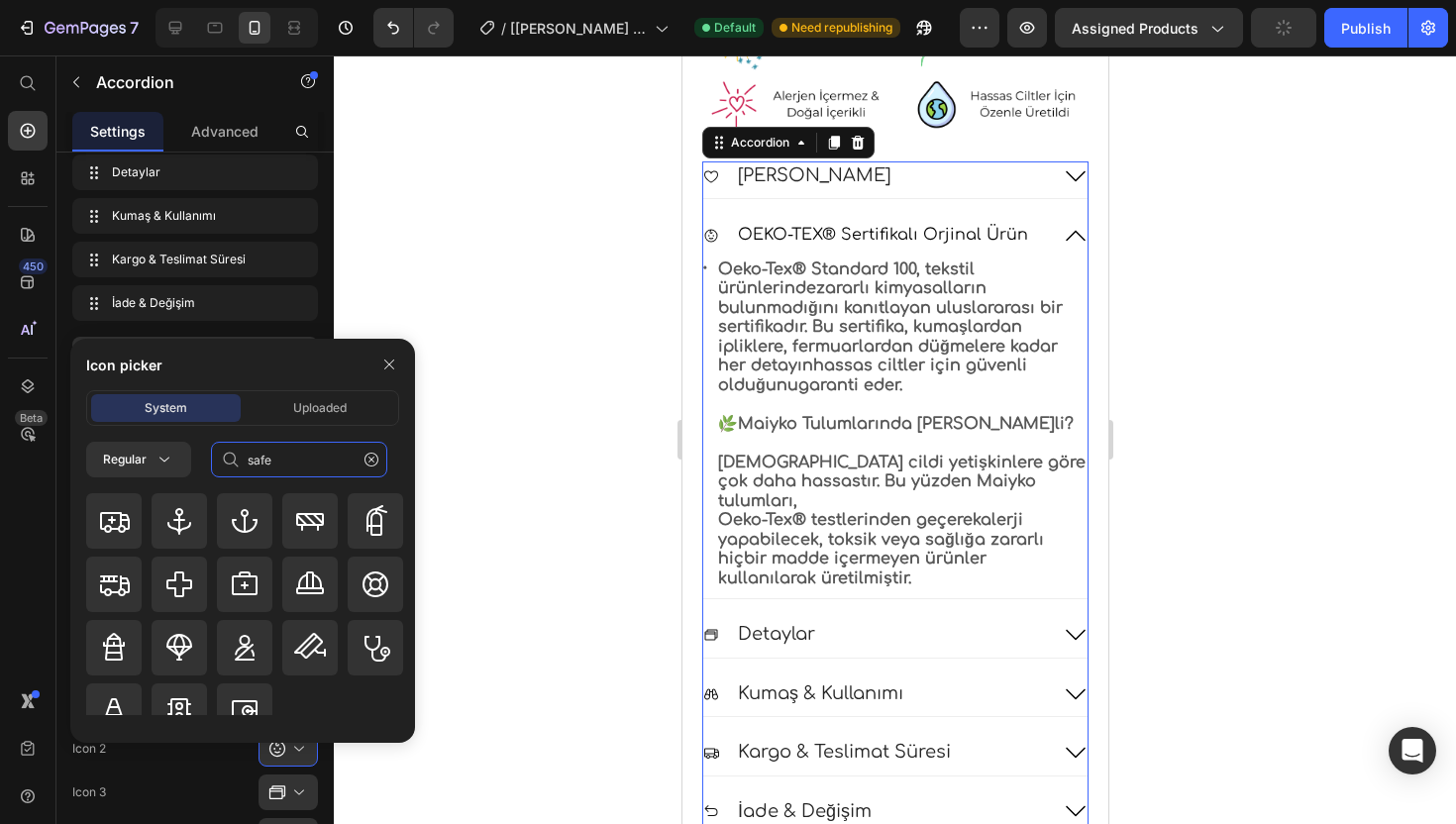 click on "safe" 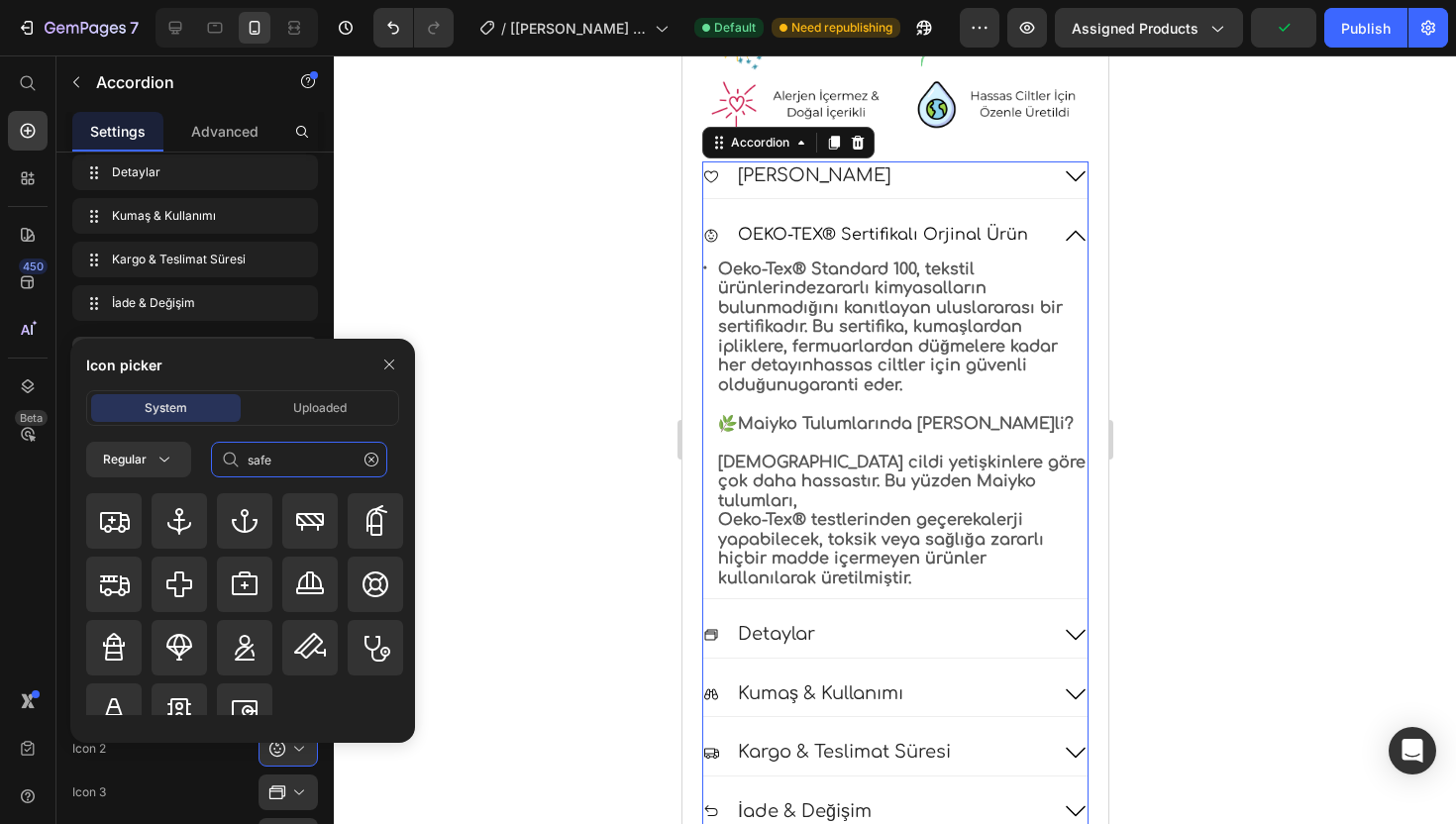 click on "safe" 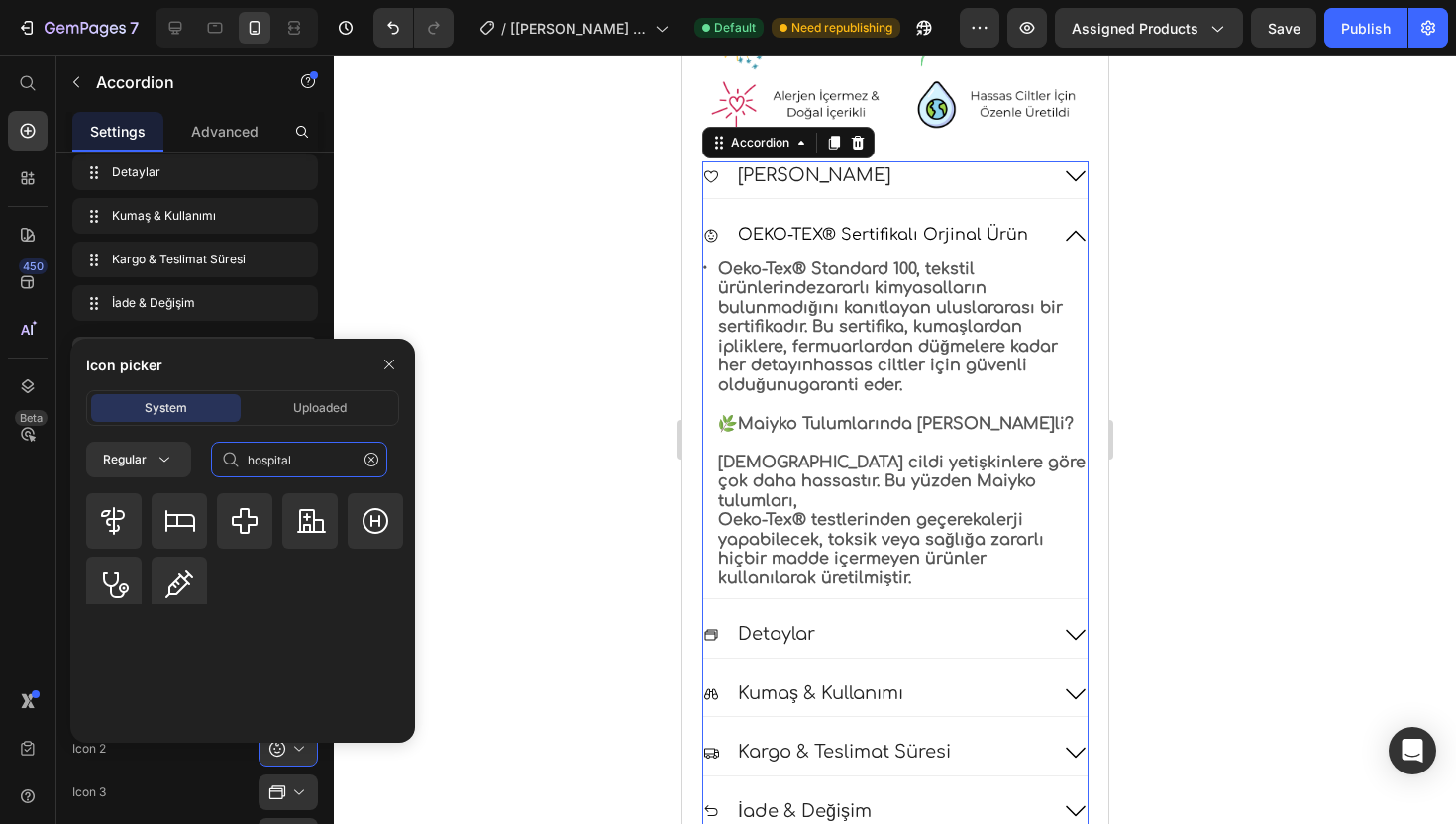 click on "hospital" 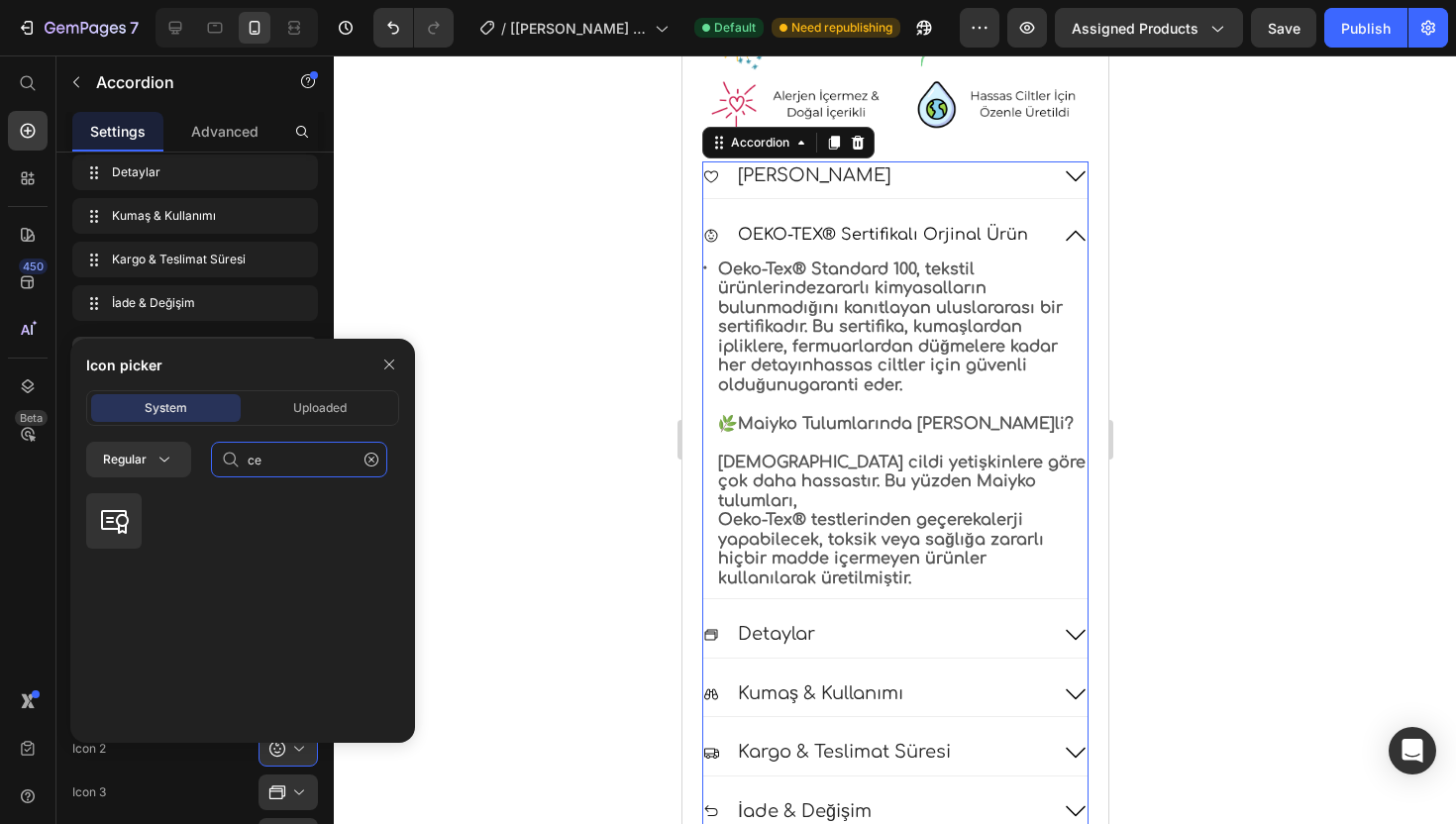 type on "c" 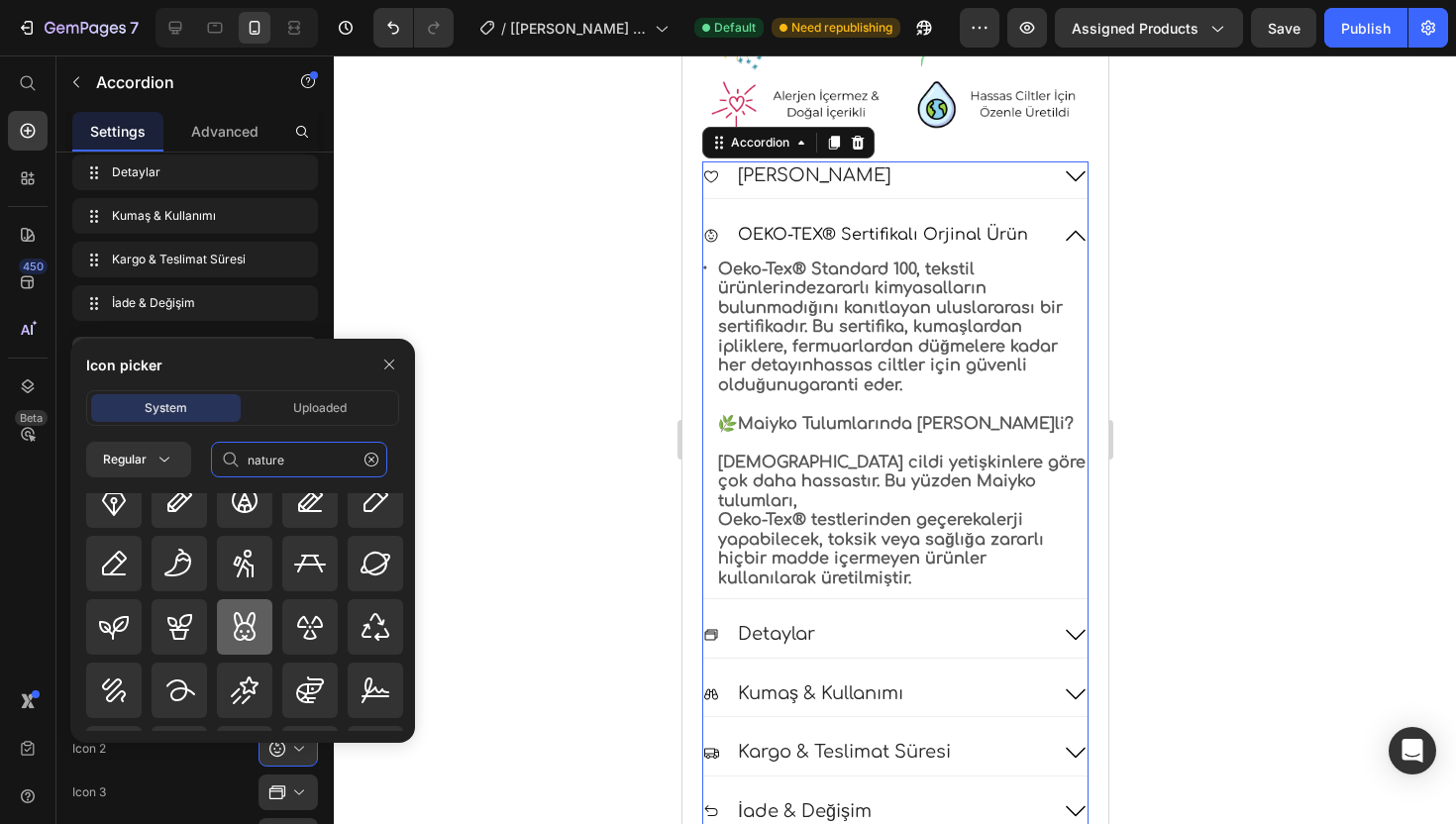 scroll, scrollTop: 654, scrollLeft: 0, axis: vertical 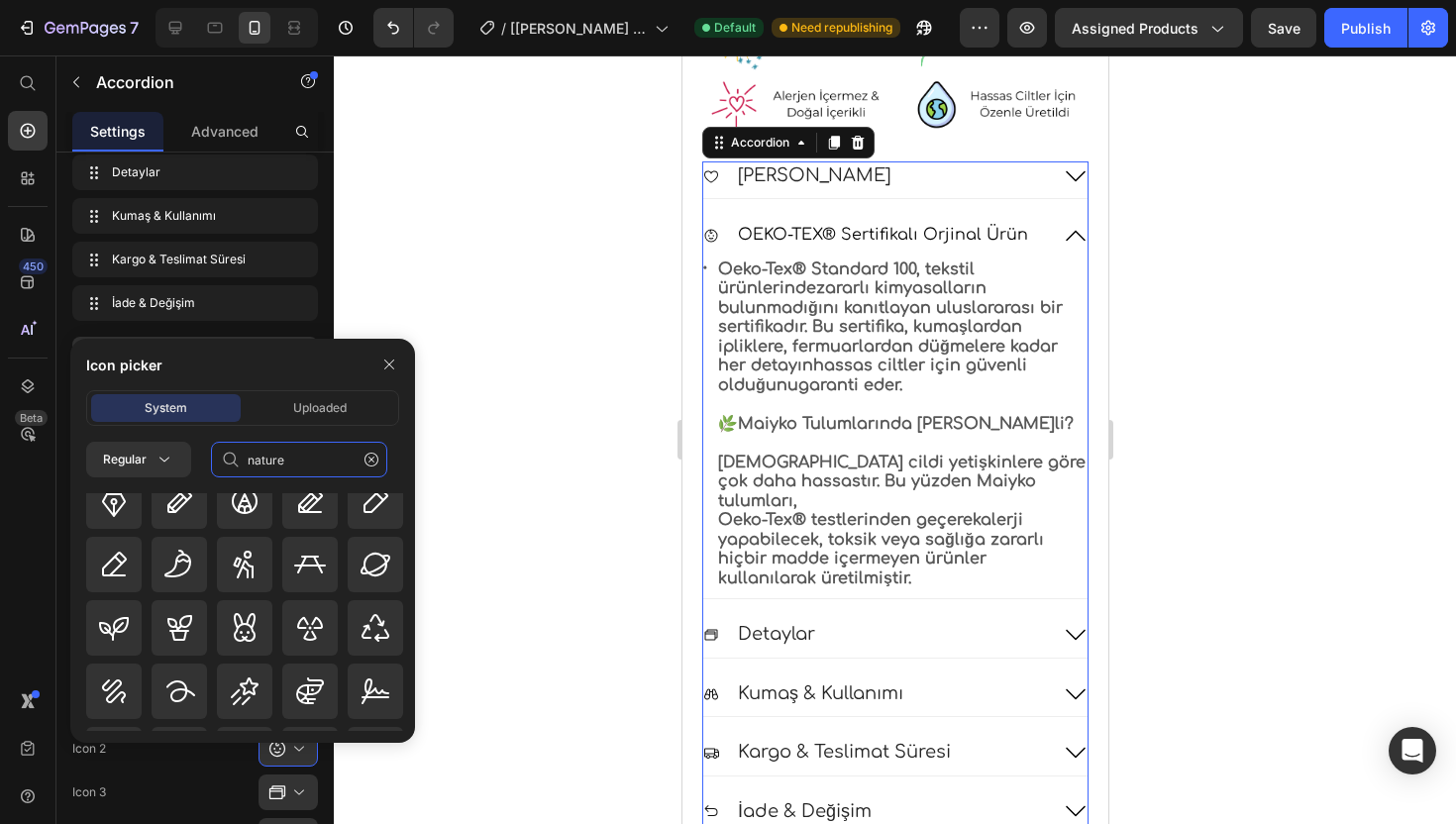 click on "nature" 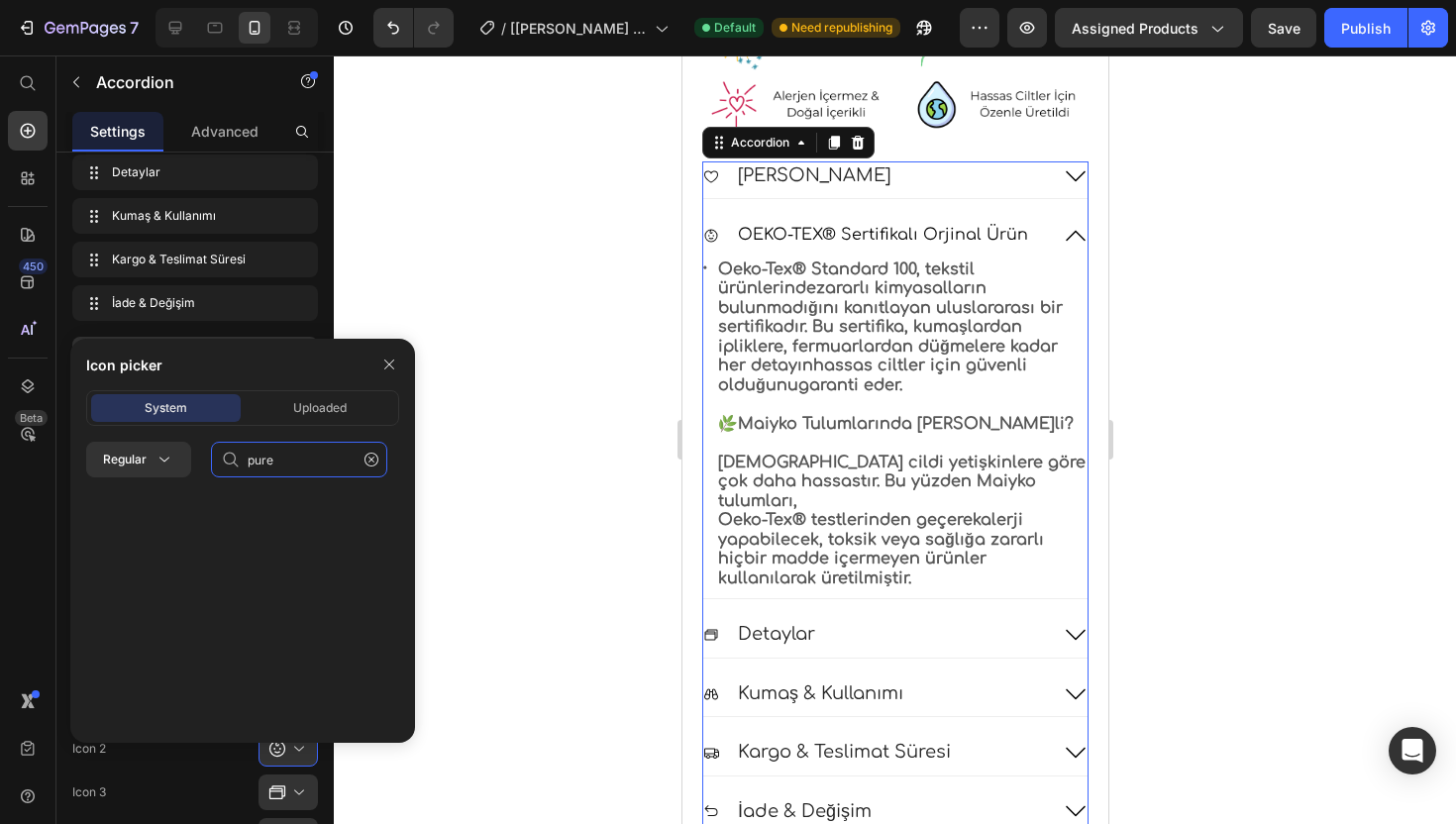 scroll, scrollTop: 0, scrollLeft: 0, axis: both 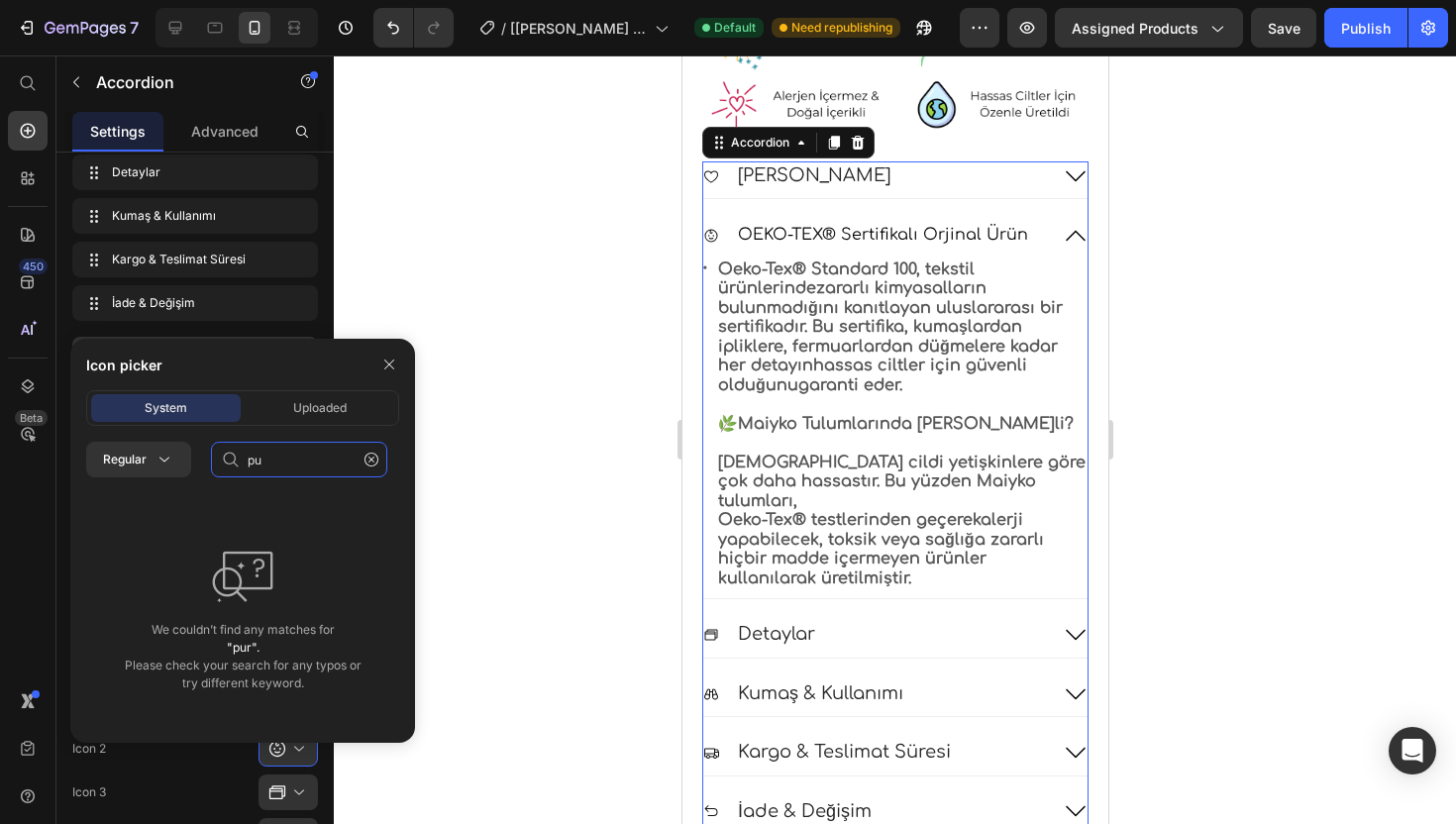 type on "p" 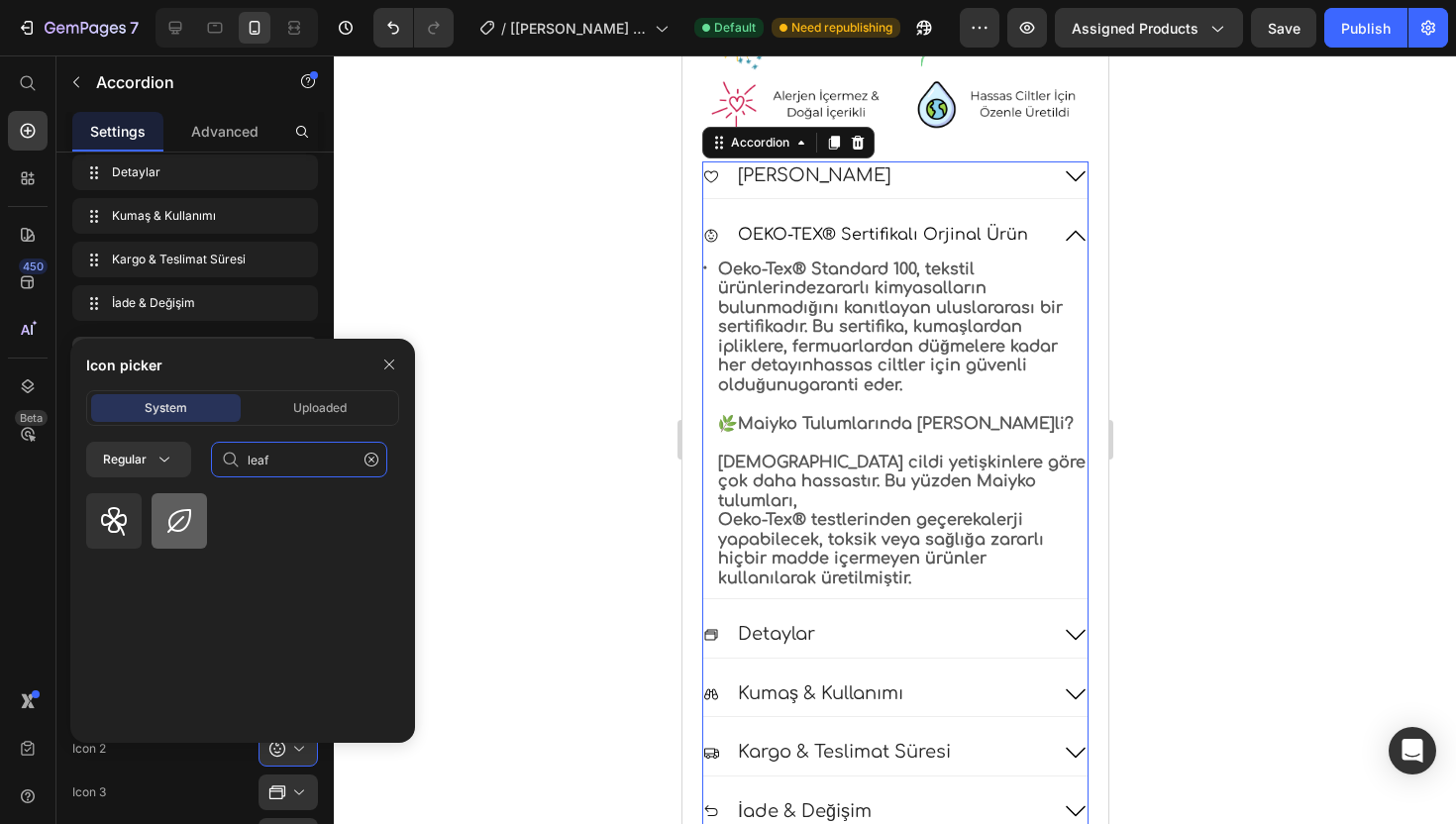 type on "leaf" 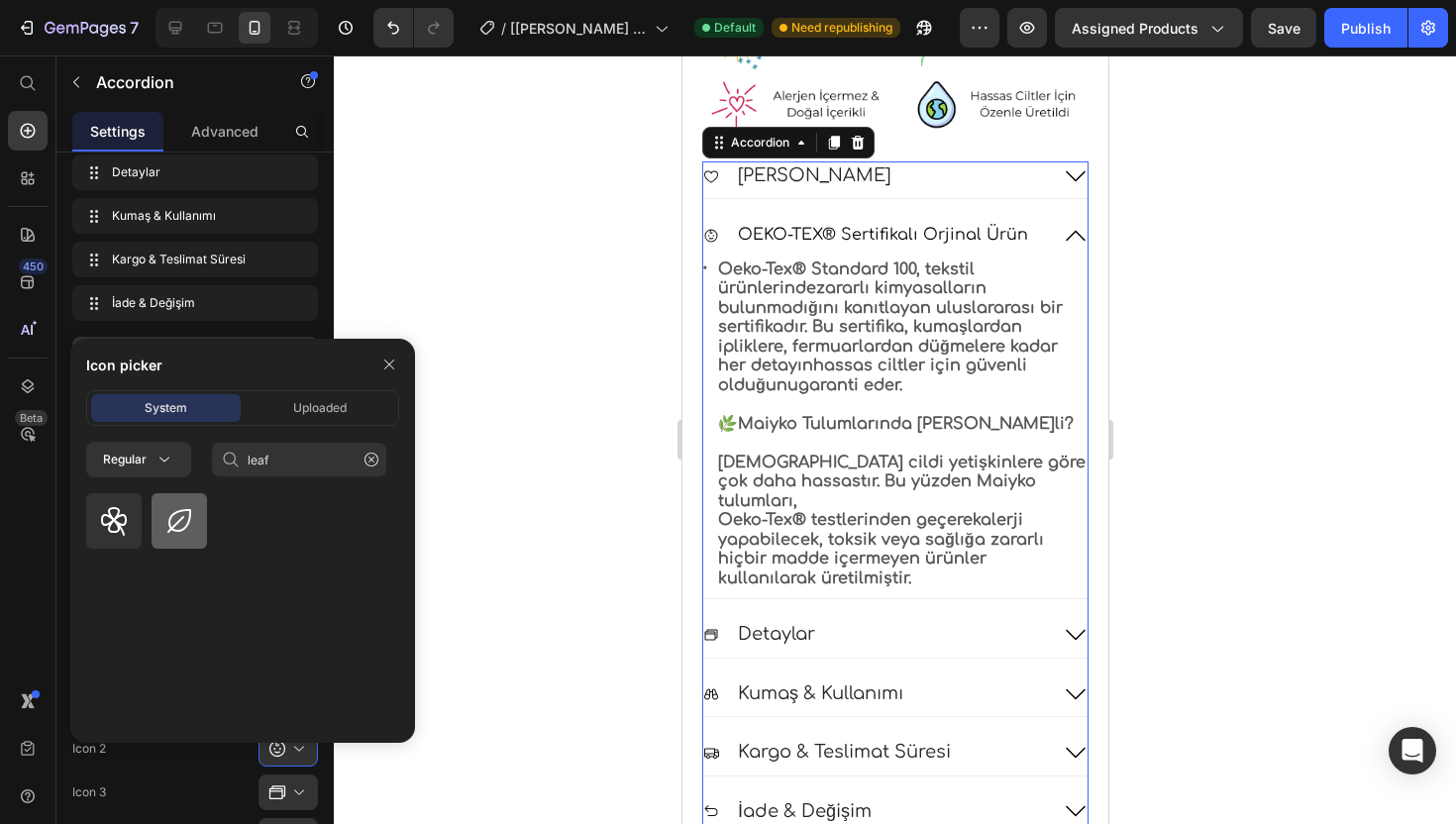 click 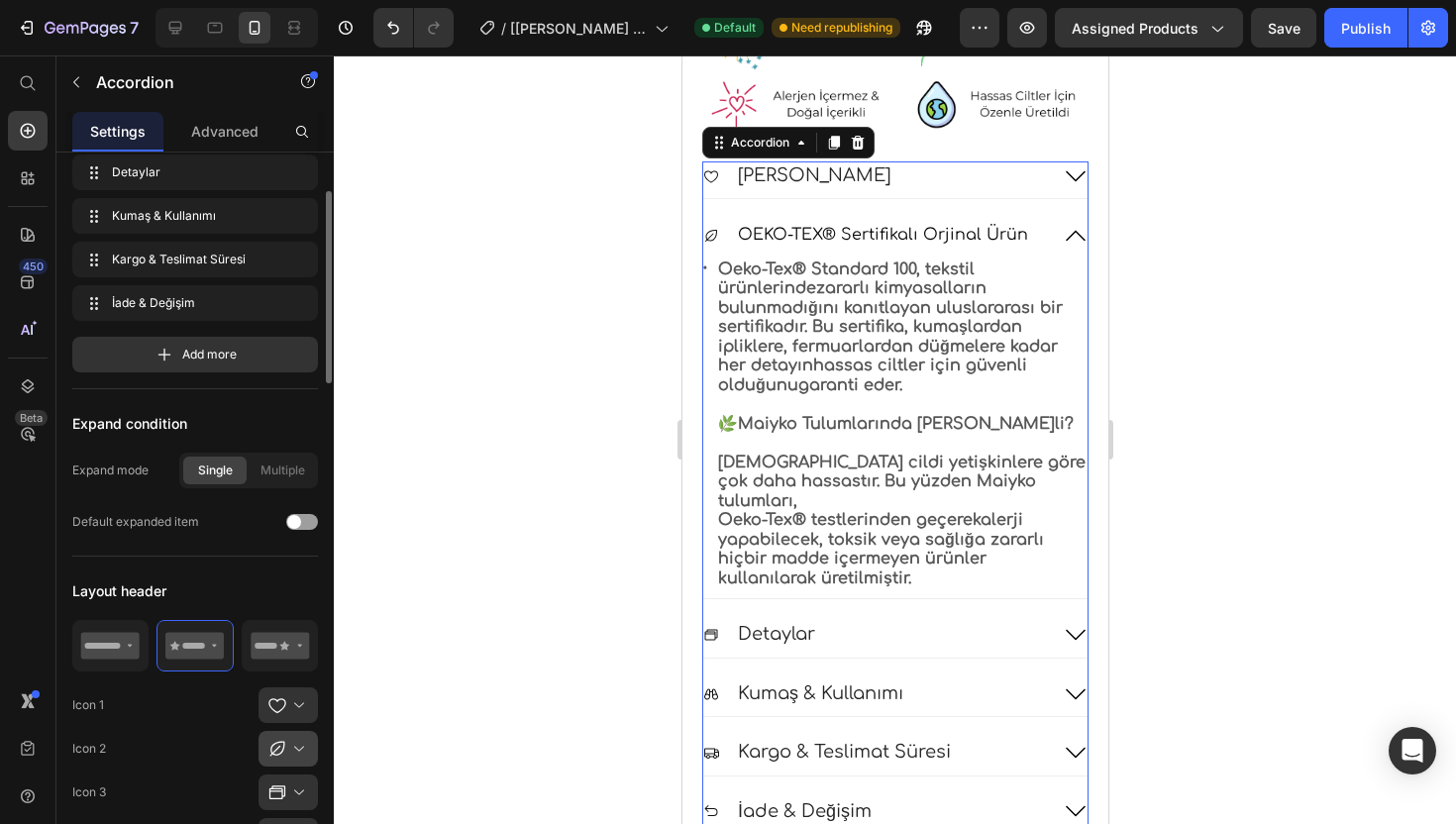 click at bounding box center (296, 749) 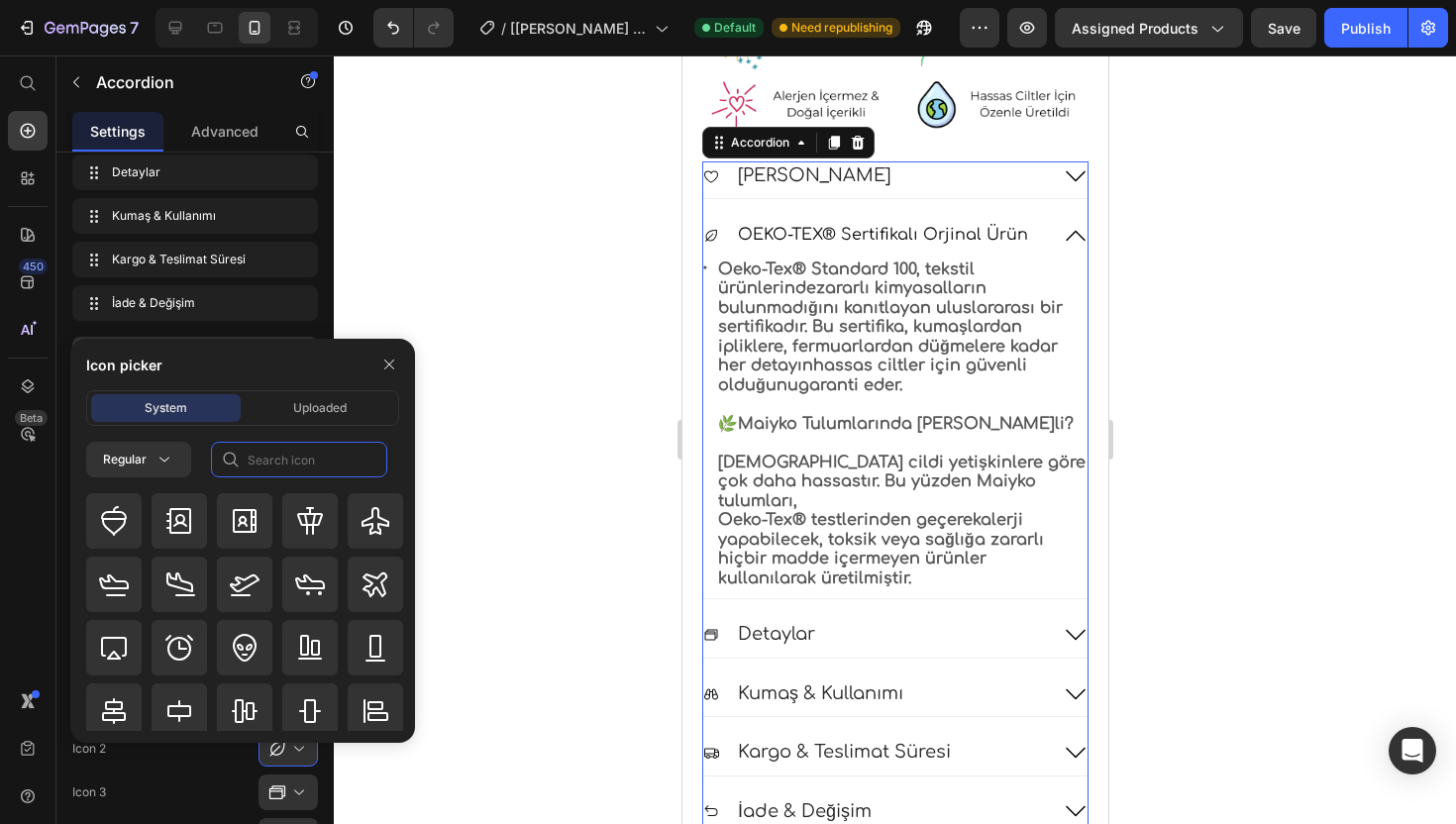 click 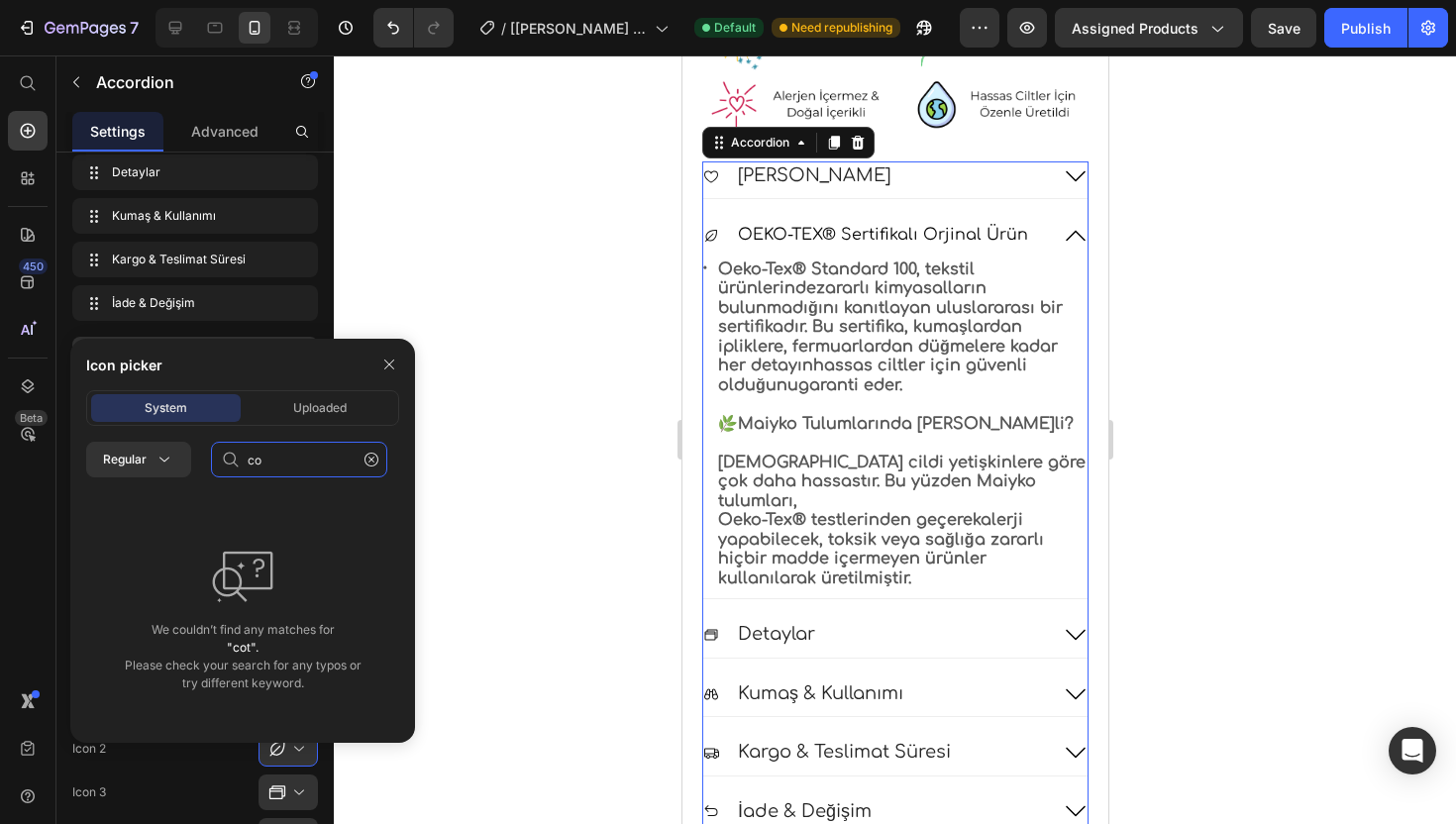 type on "c" 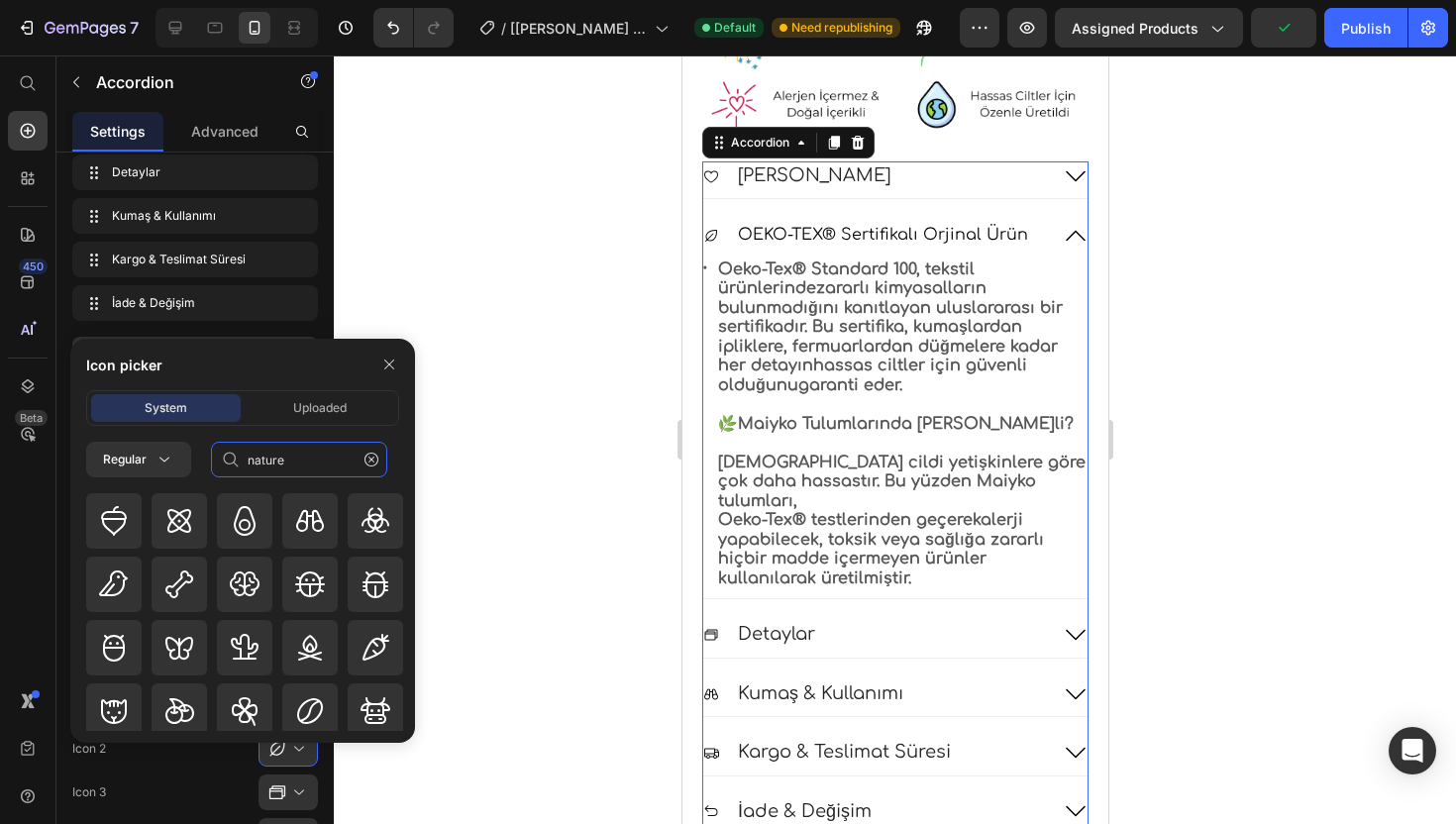 type on "nature" 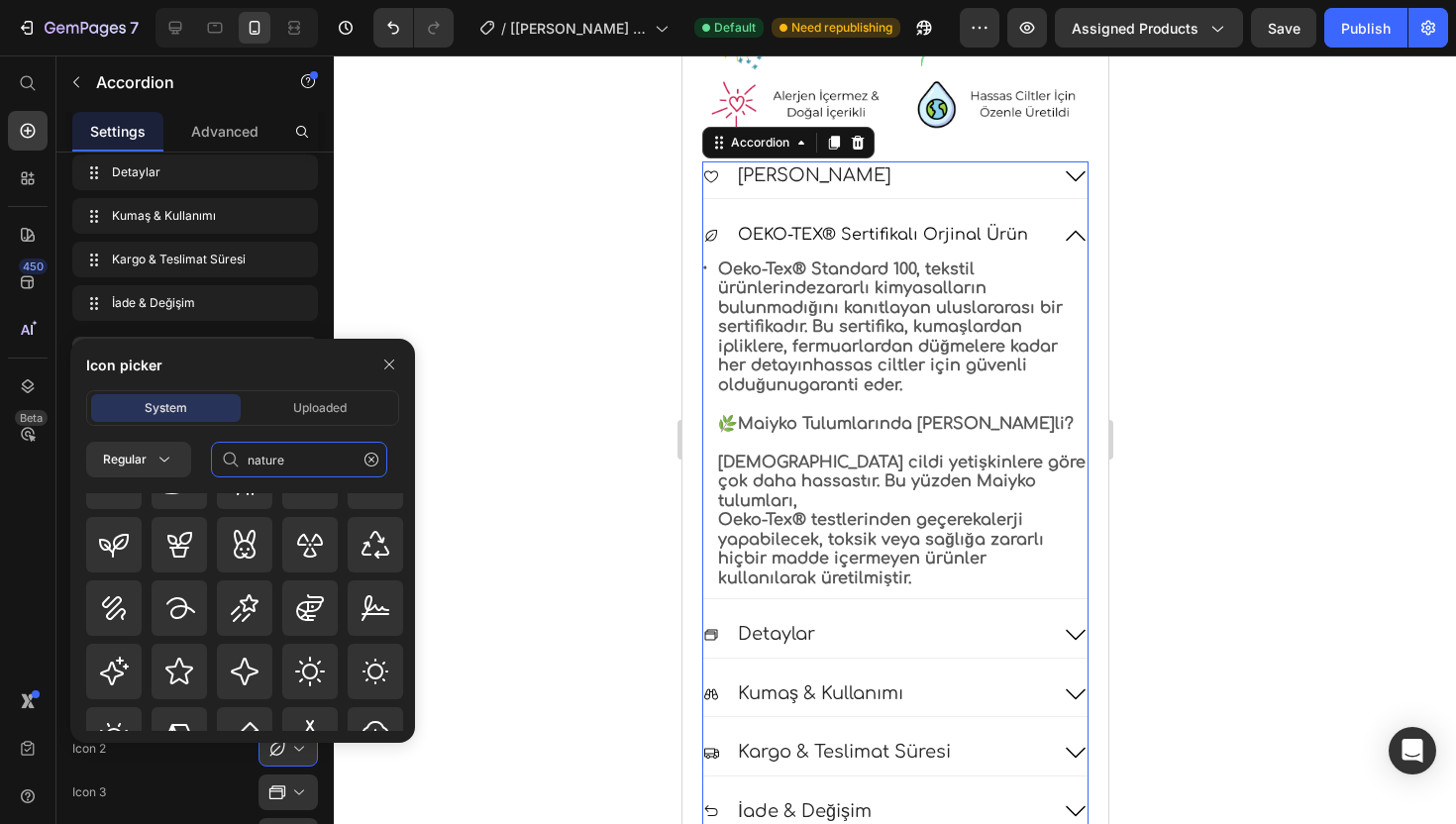 scroll, scrollTop: 740, scrollLeft: 0, axis: vertical 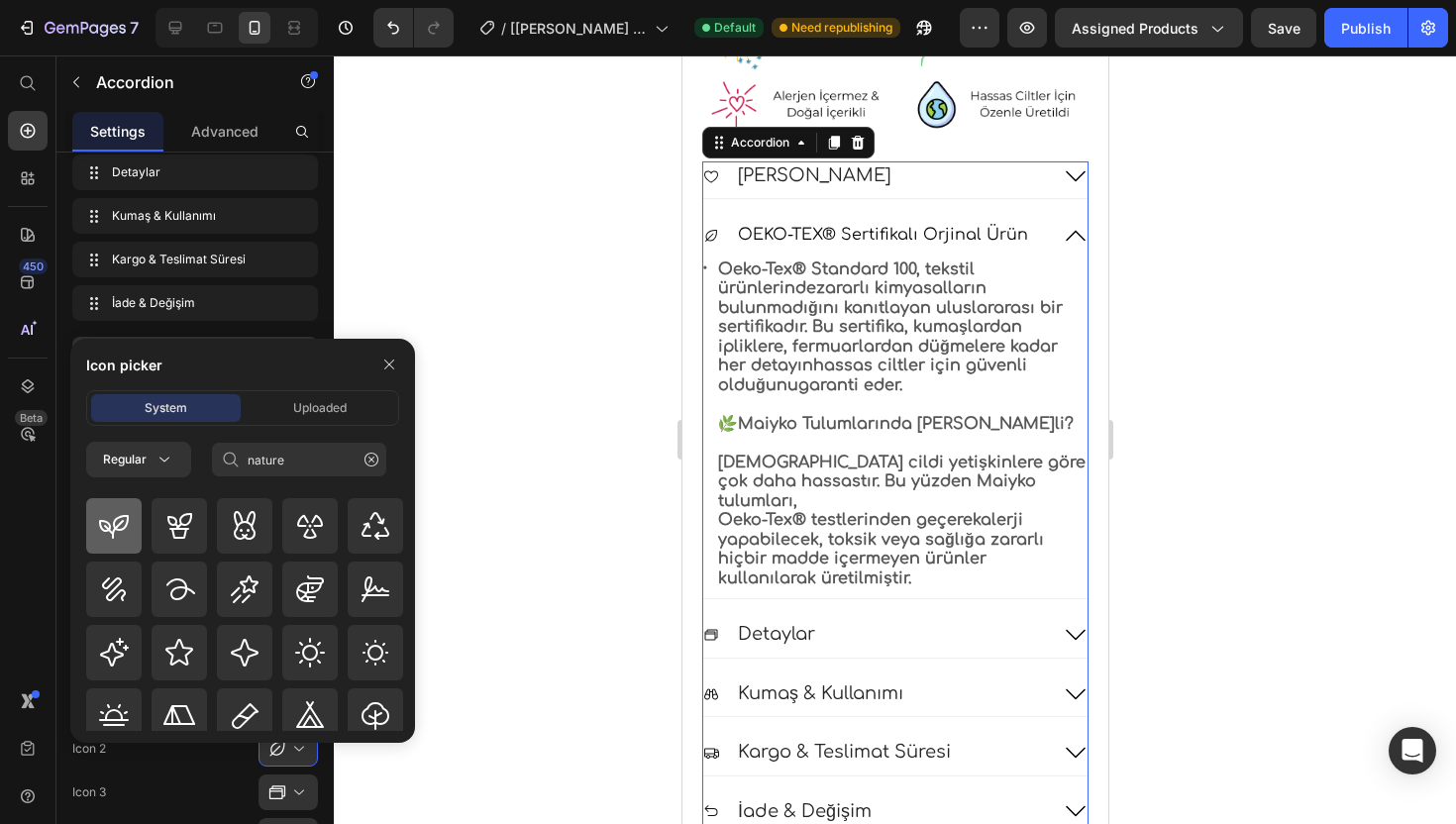 click 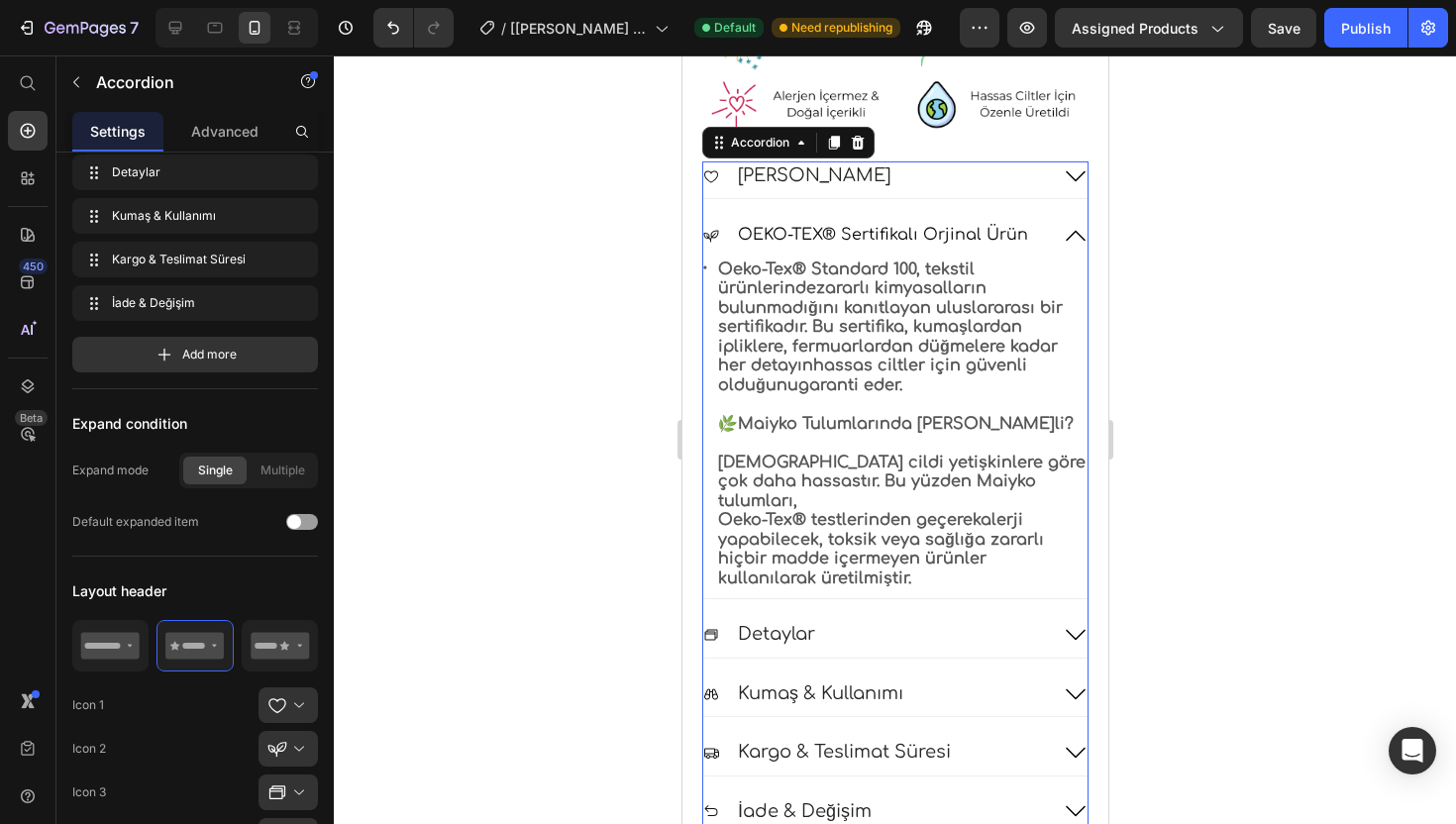 click 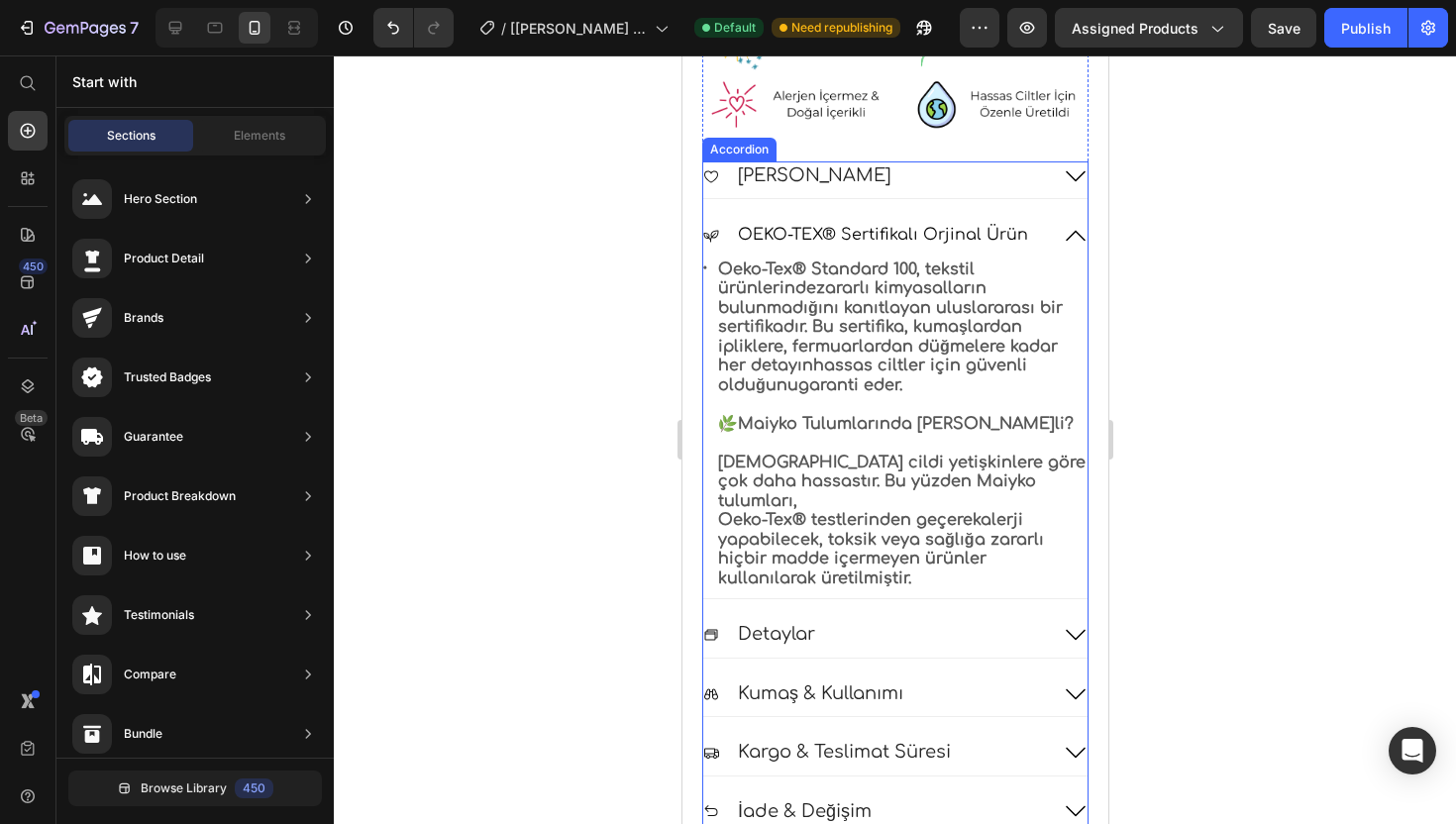 click 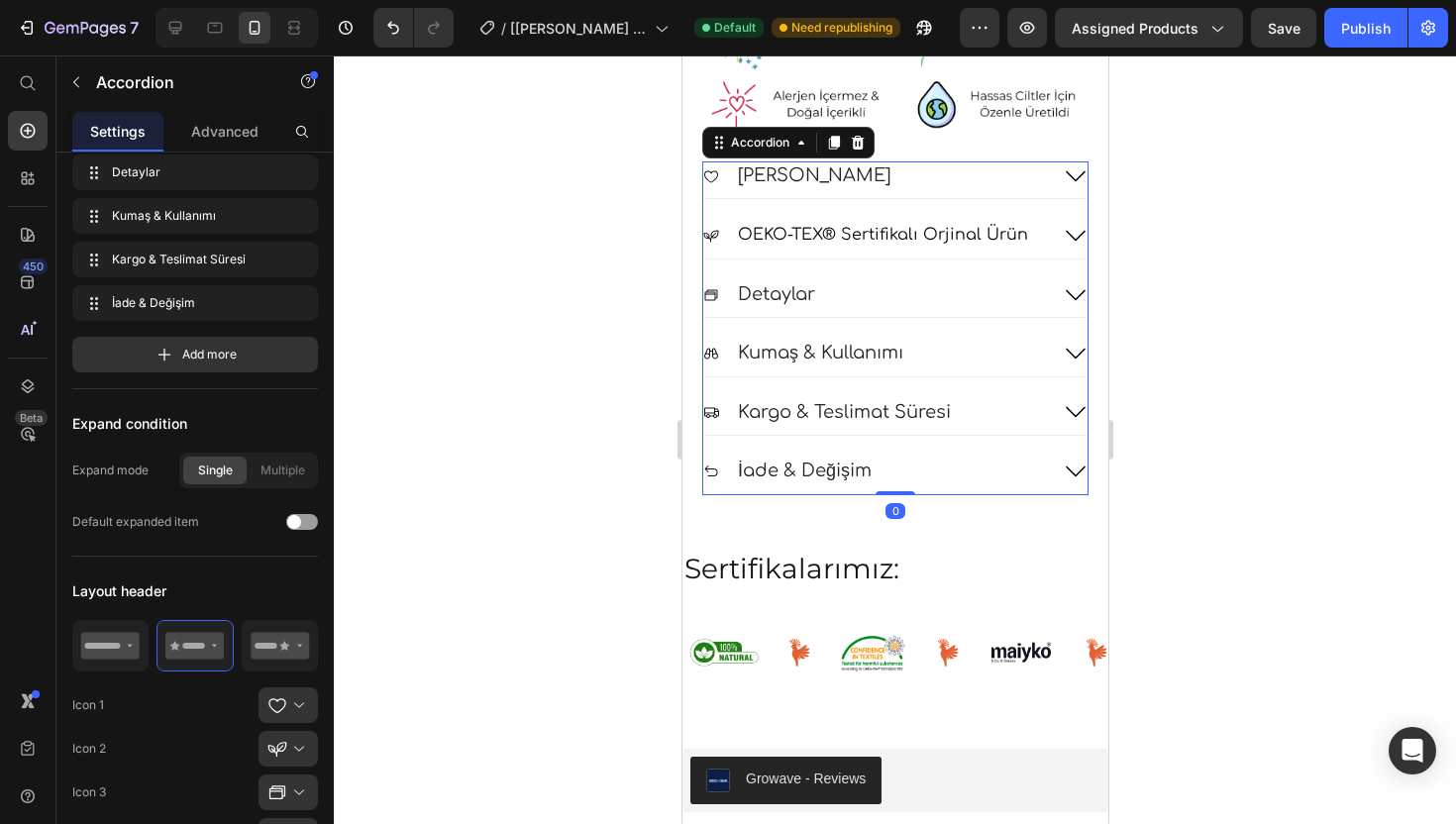 click 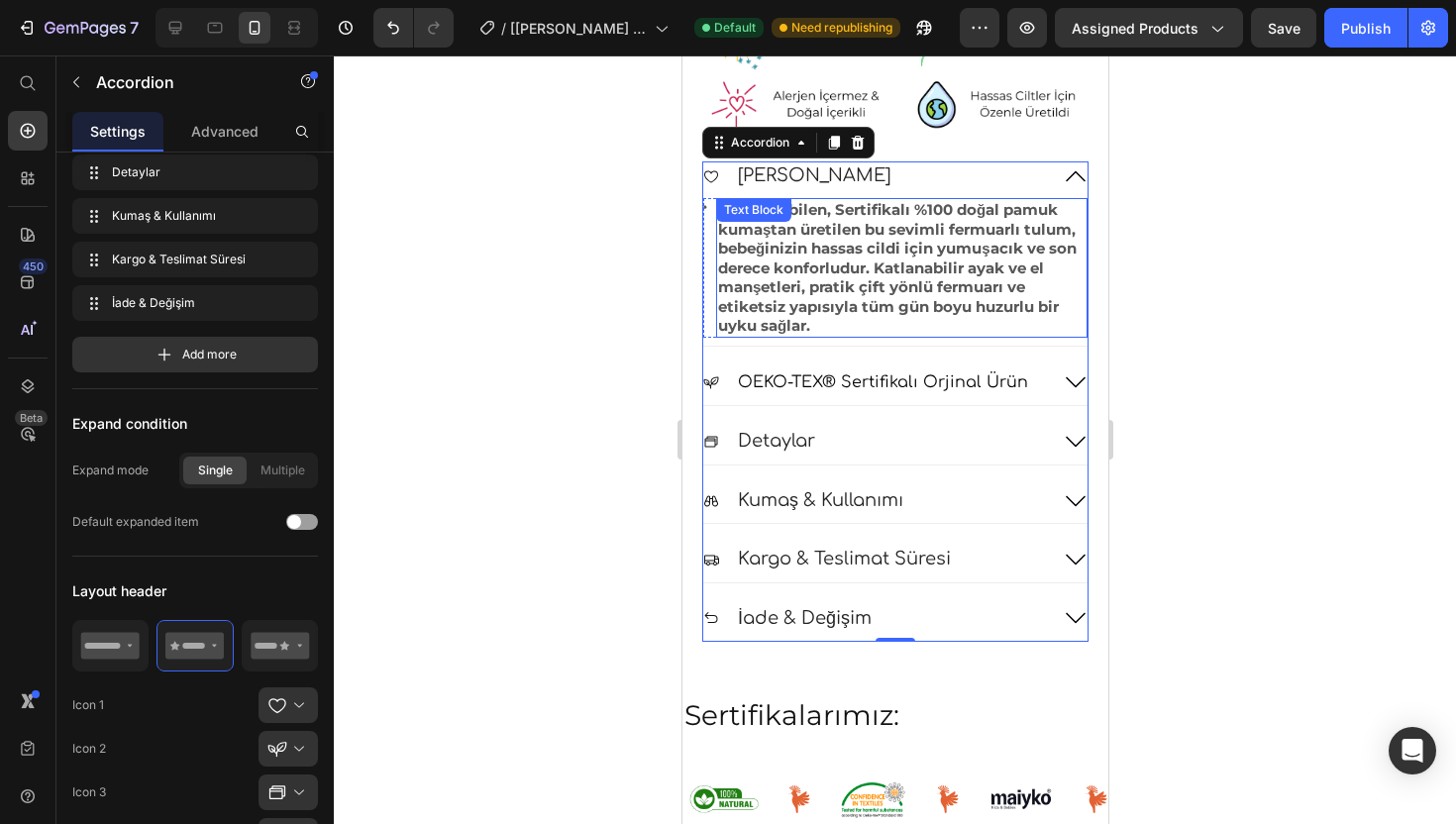 click on "Nefes alabilen, Sertifikalı %100 doğal pamuk kumaştan üretilen bu sevimli fermuarlı tulum, bebeğinizin hassas cildi için yumuşacık ve son derece konforludur. Katlanabilir ayak ve el manşetleri, pratik çift yönlü fermuarı ve etiketsiz yapısıyla tüm gün boyu huzurlu bir uyku sağlar." at bounding box center [900, 267] 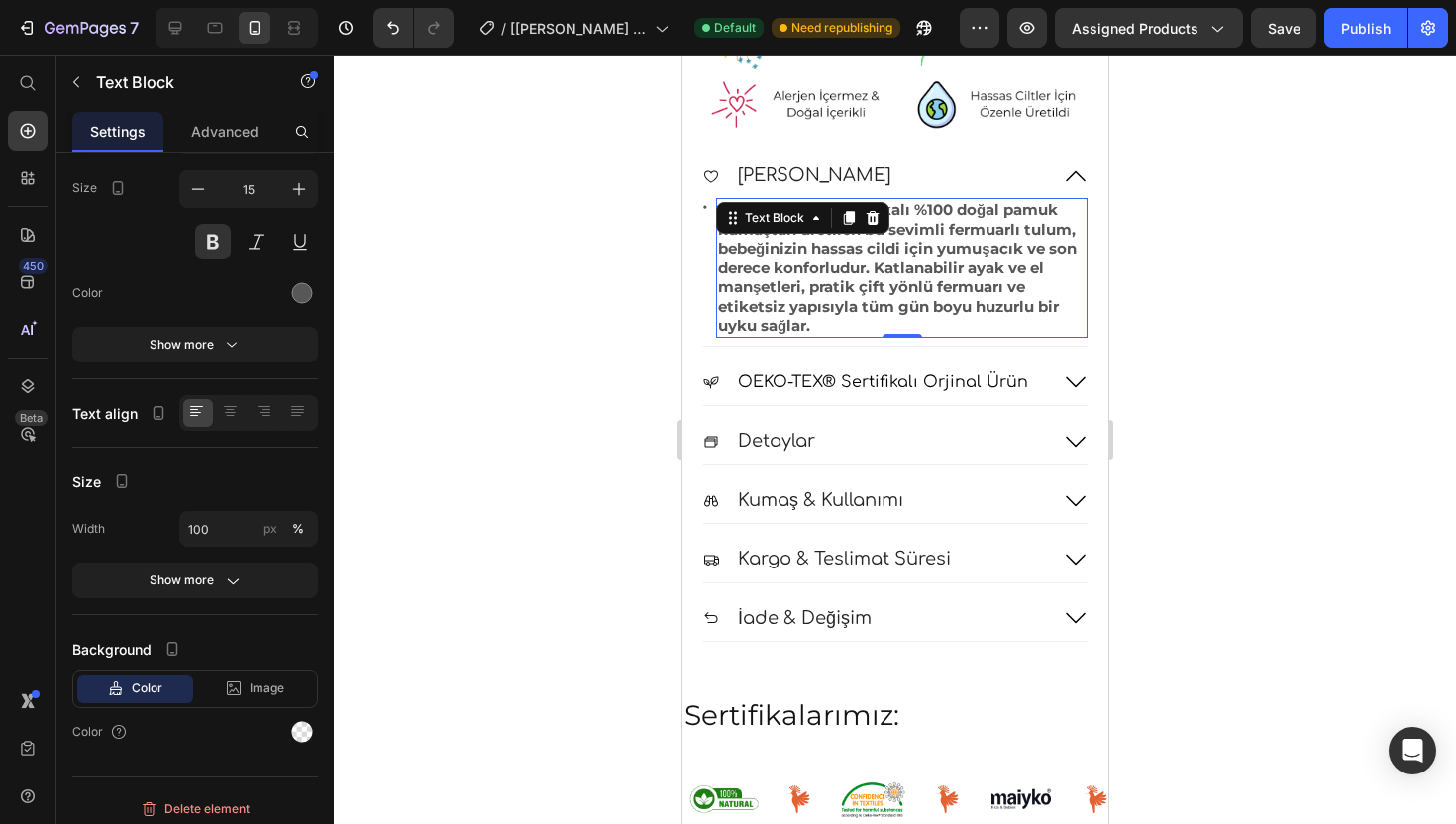 scroll, scrollTop: 0, scrollLeft: 0, axis: both 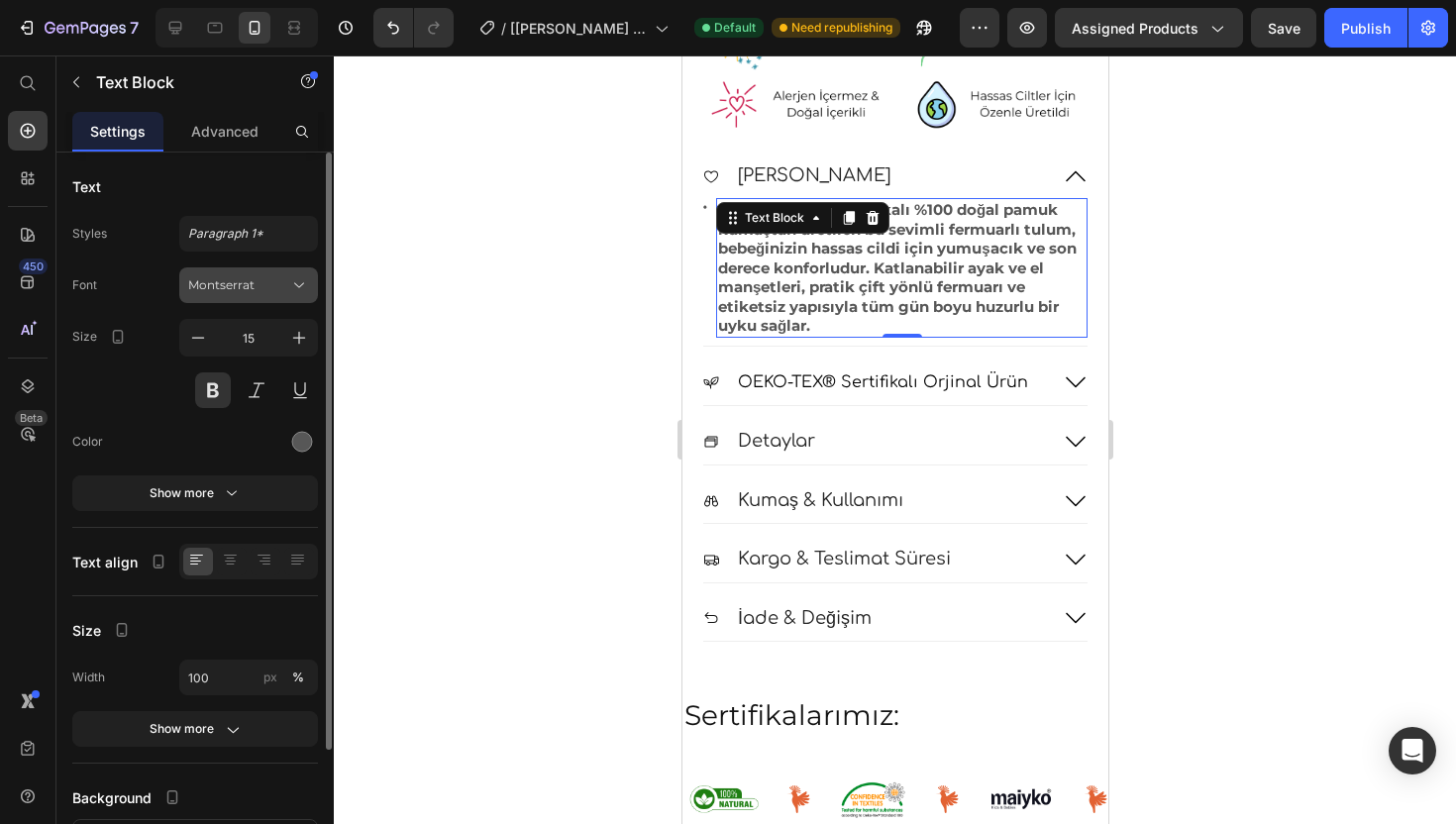 click on "Montserrat" at bounding box center (239, 285) 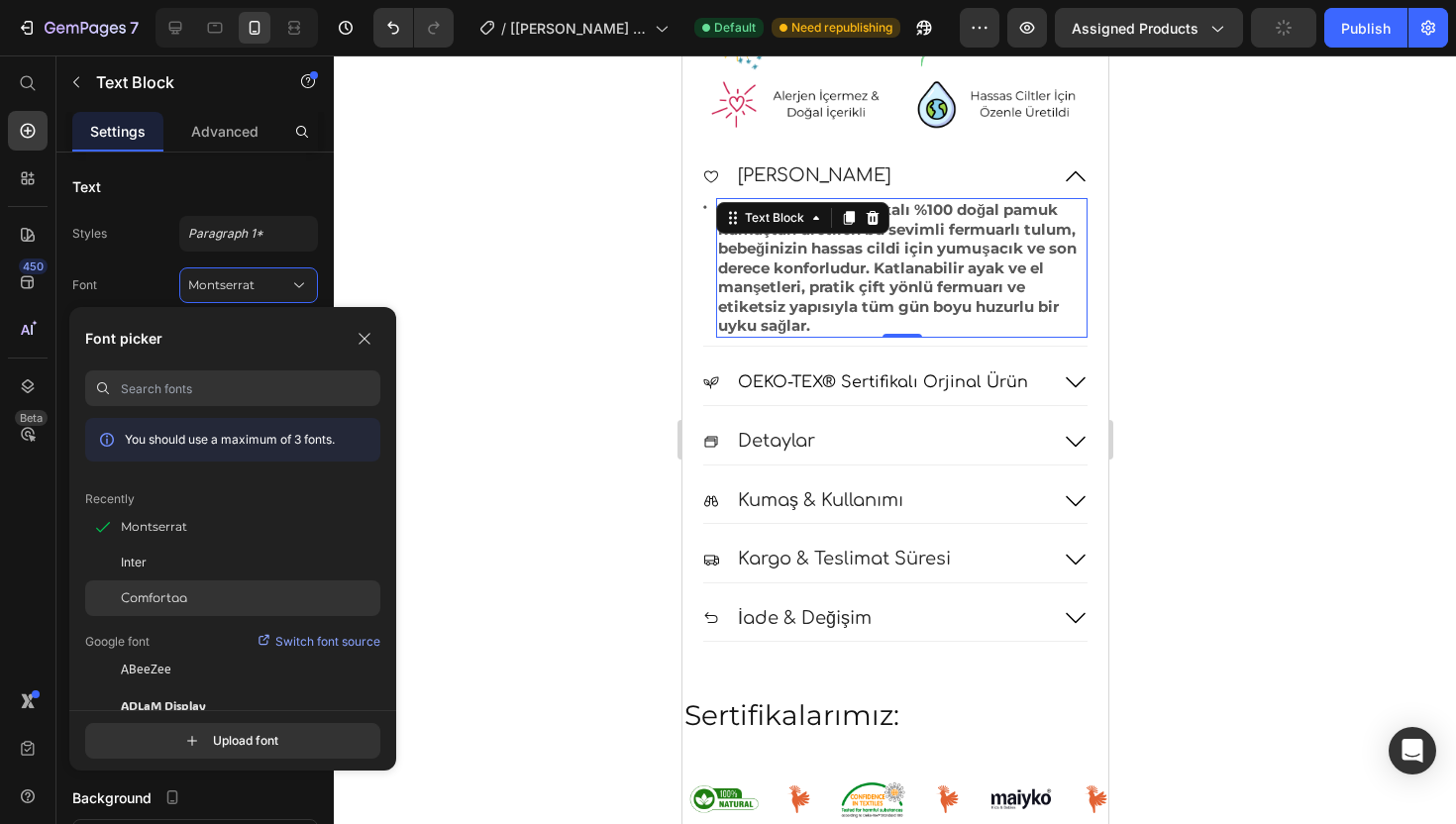 click on "Comfortaa" at bounding box center [154, 598] 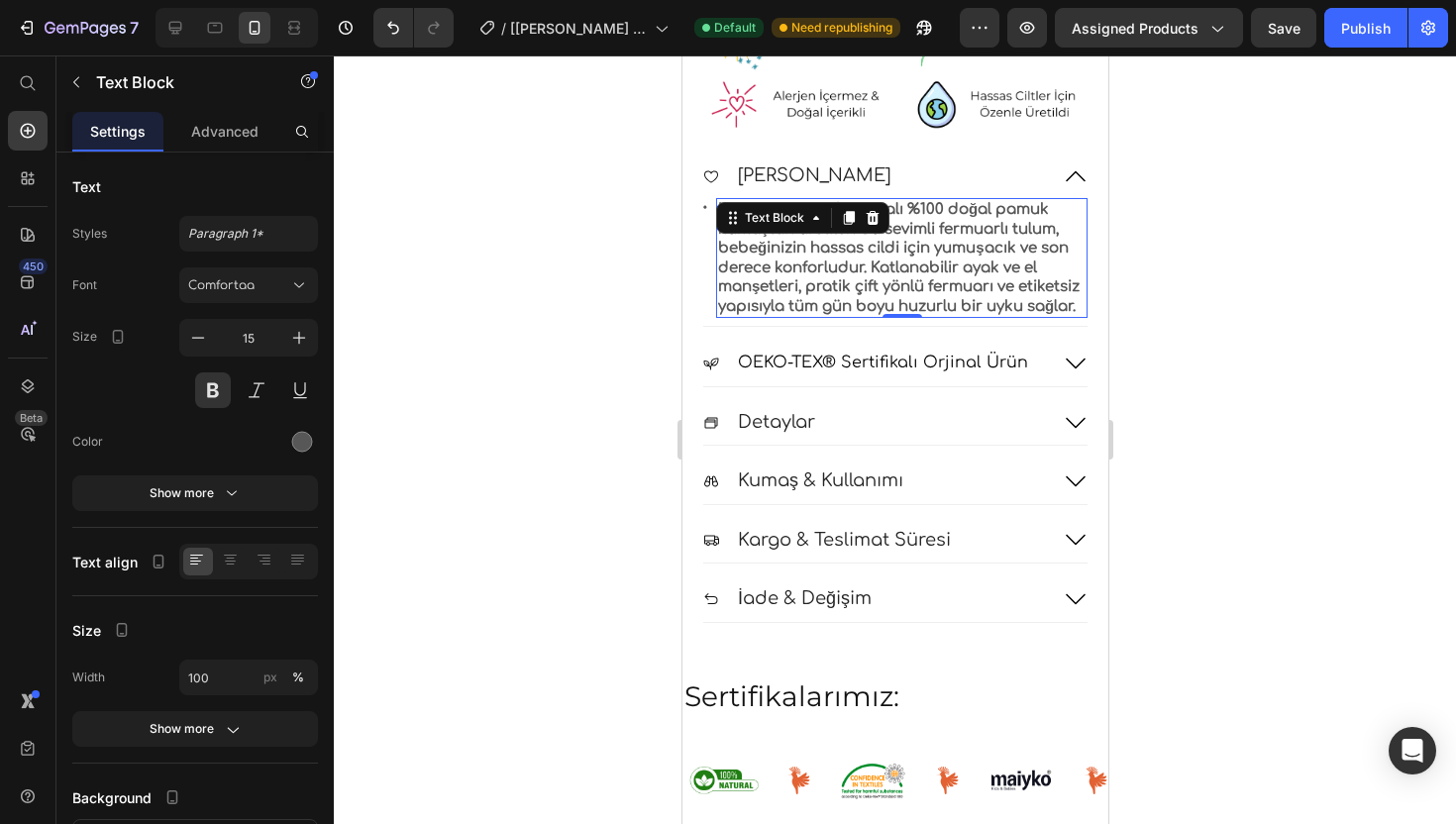 click 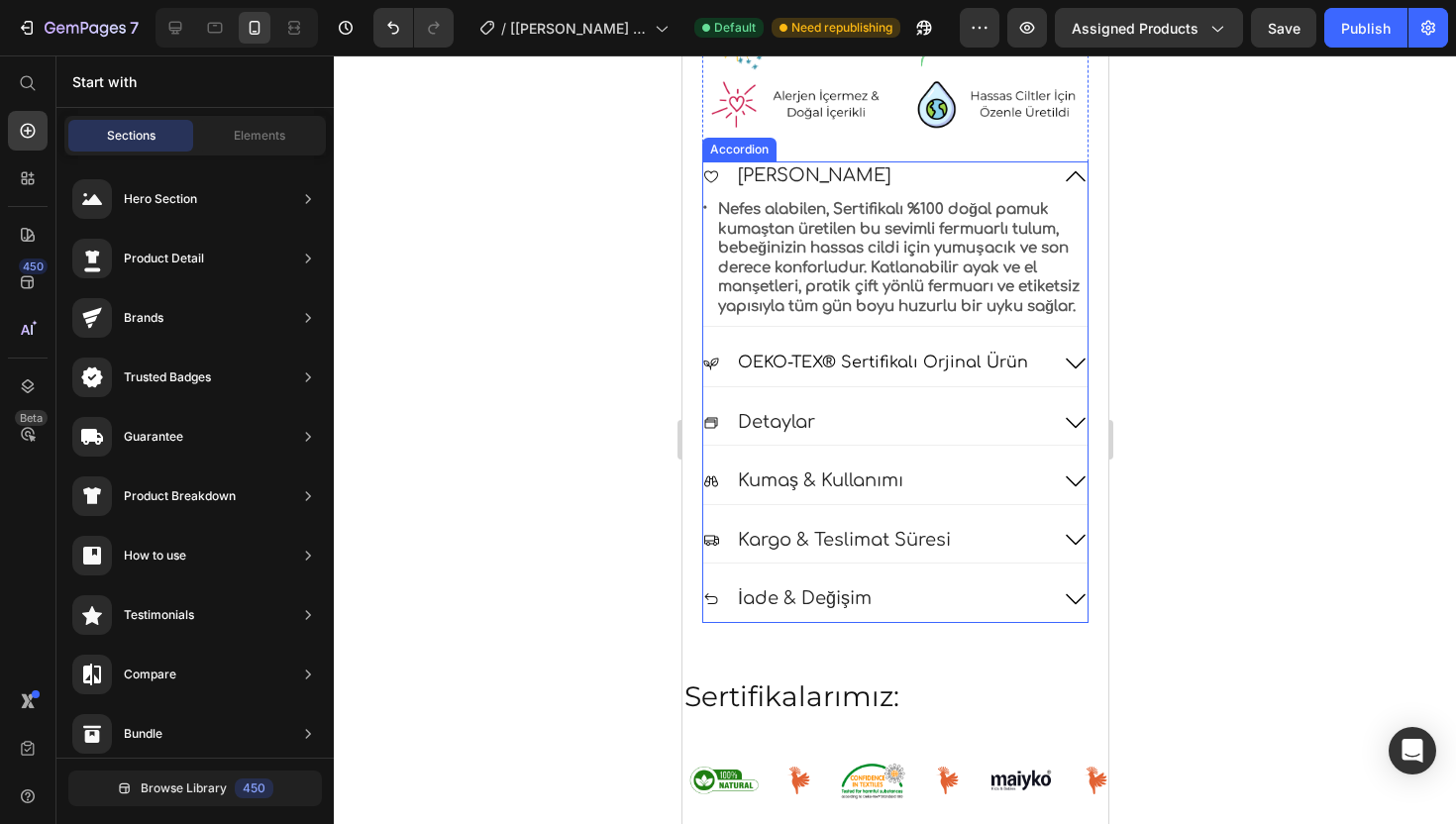 click on "[PERSON_NAME]" at bounding box center [875, 175] 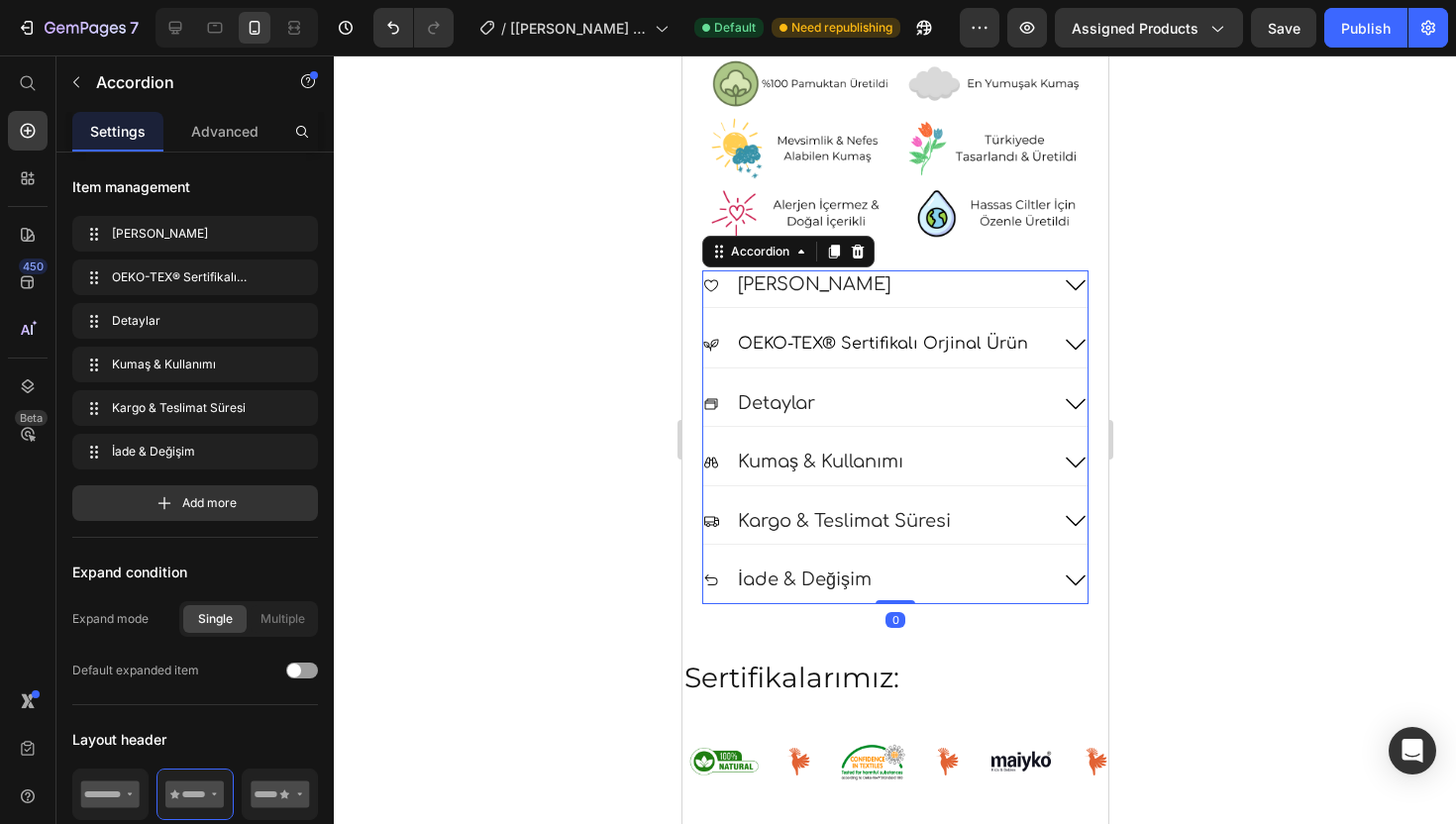 scroll, scrollTop: 1380, scrollLeft: 0, axis: vertical 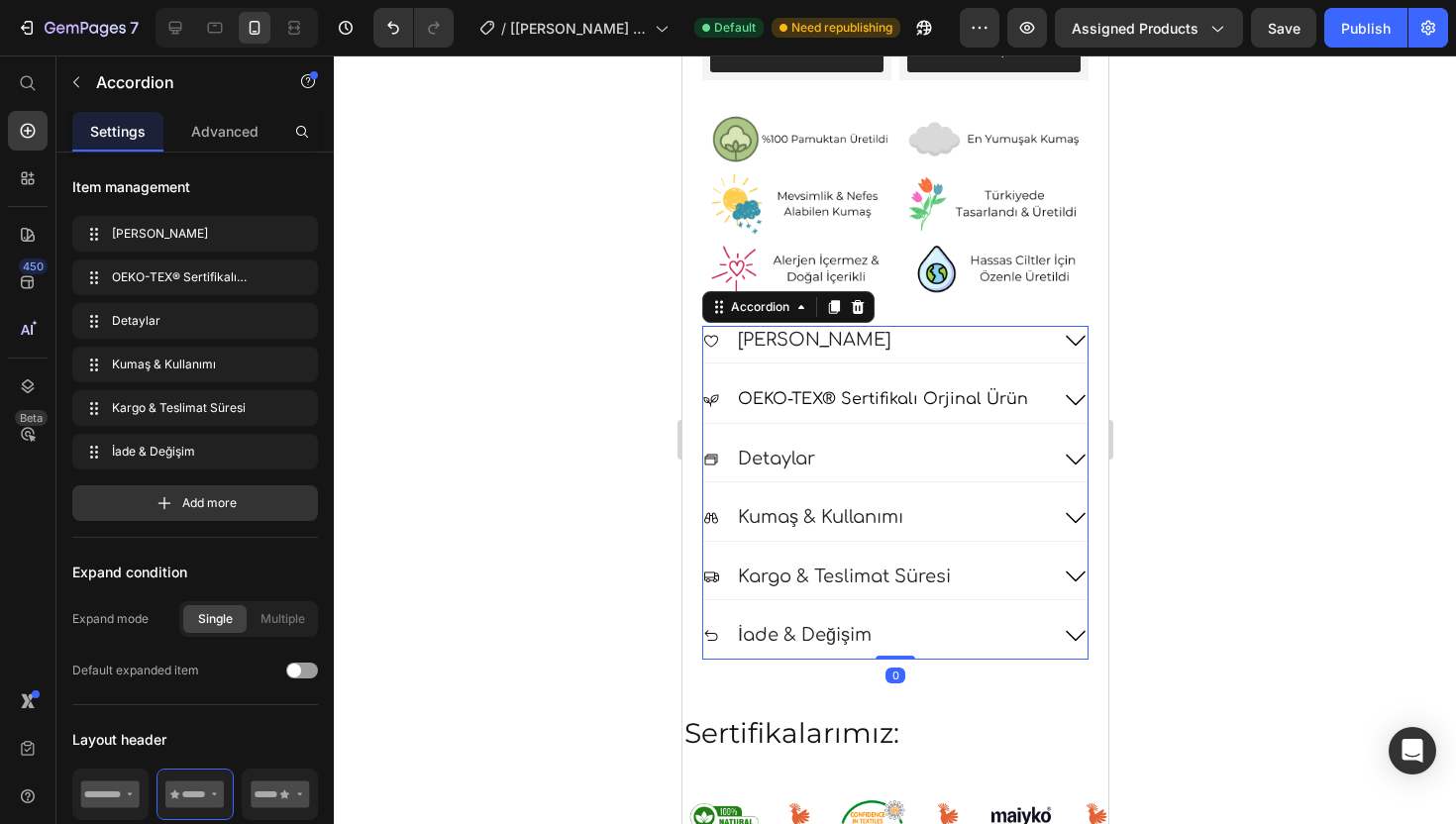 click on "Detaylar" at bounding box center (875, 459) 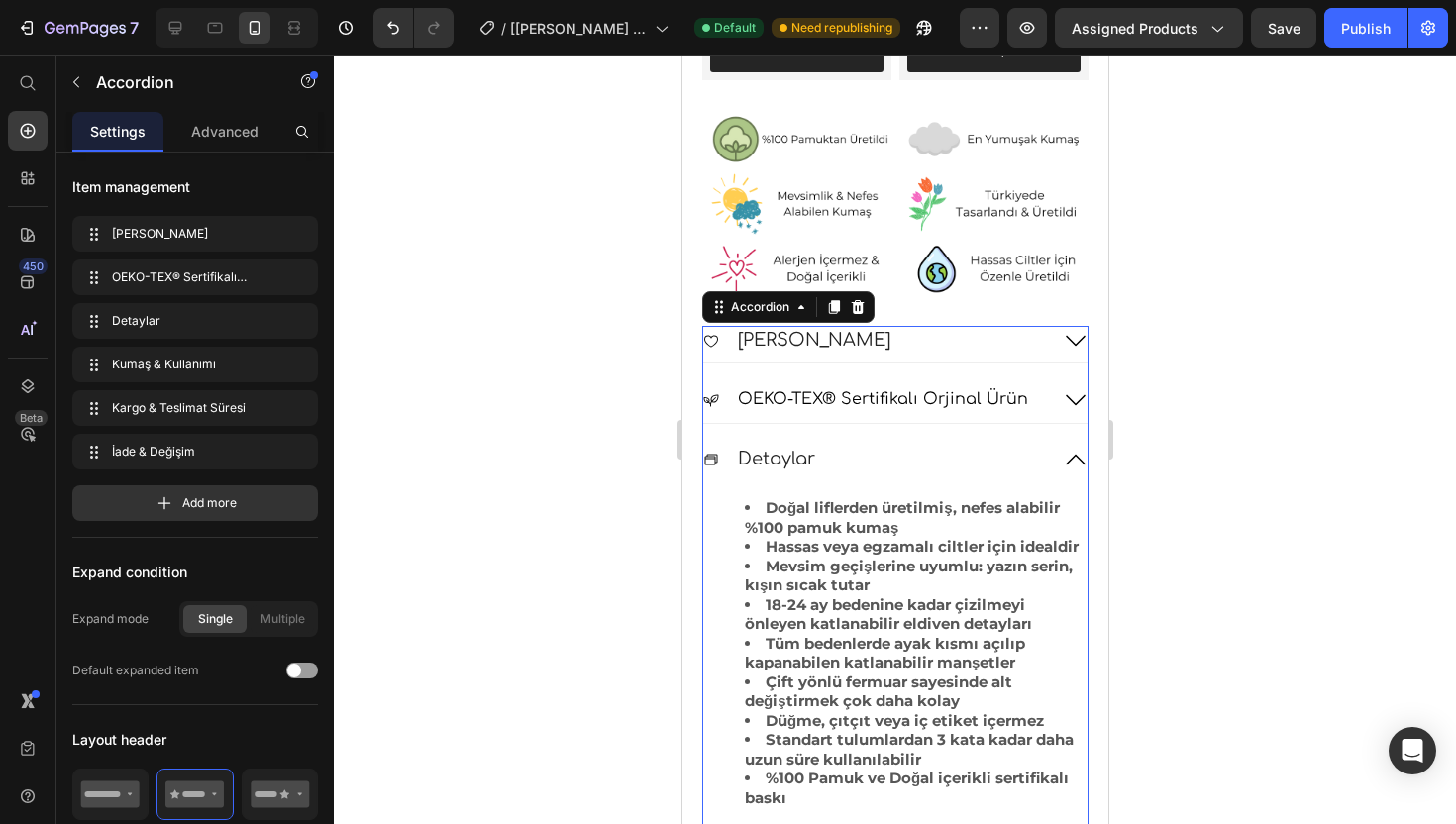 click on "Detaylar" at bounding box center [875, 459] 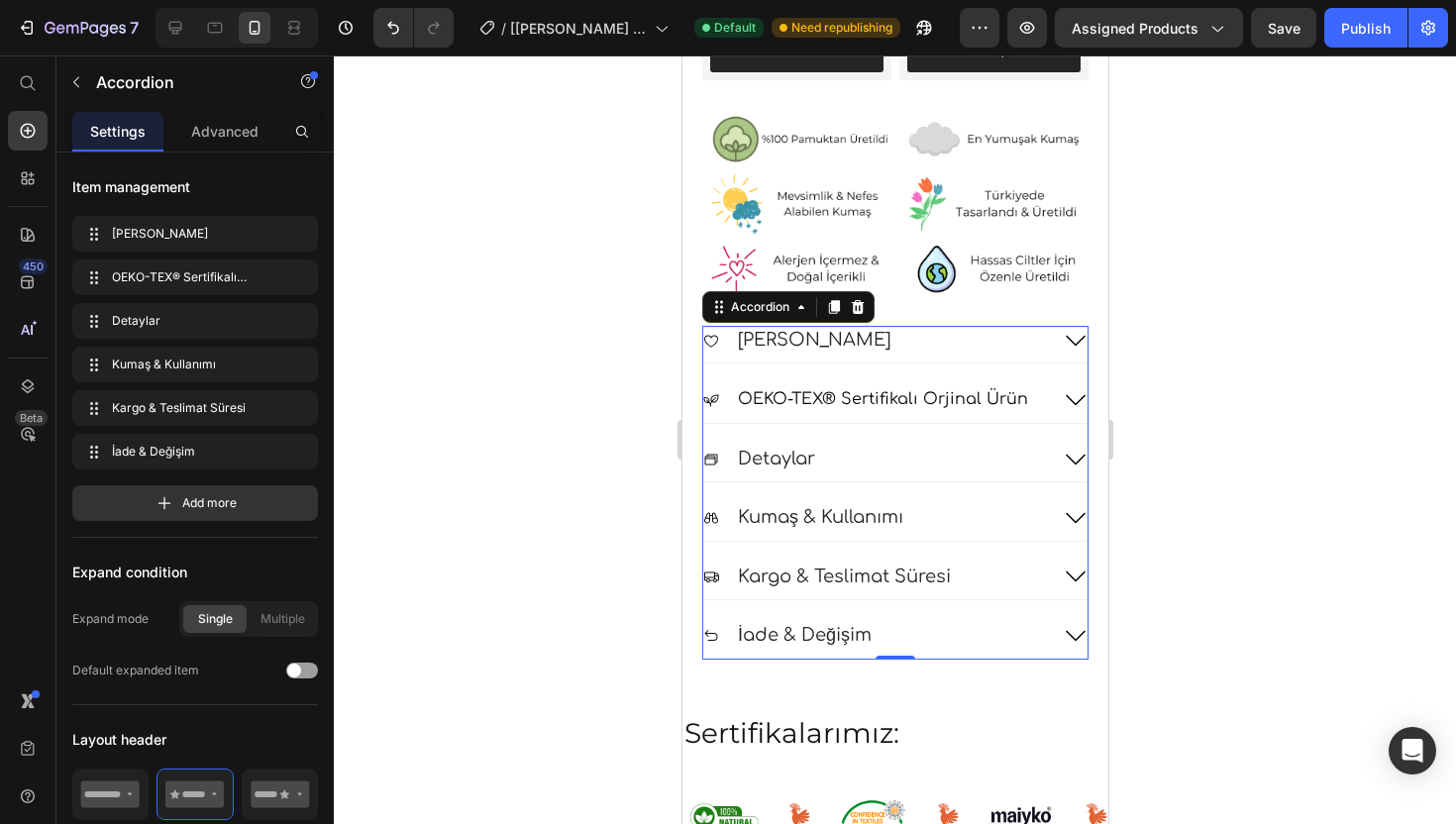 click on "Detaylar" at bounding box center [875, 459] 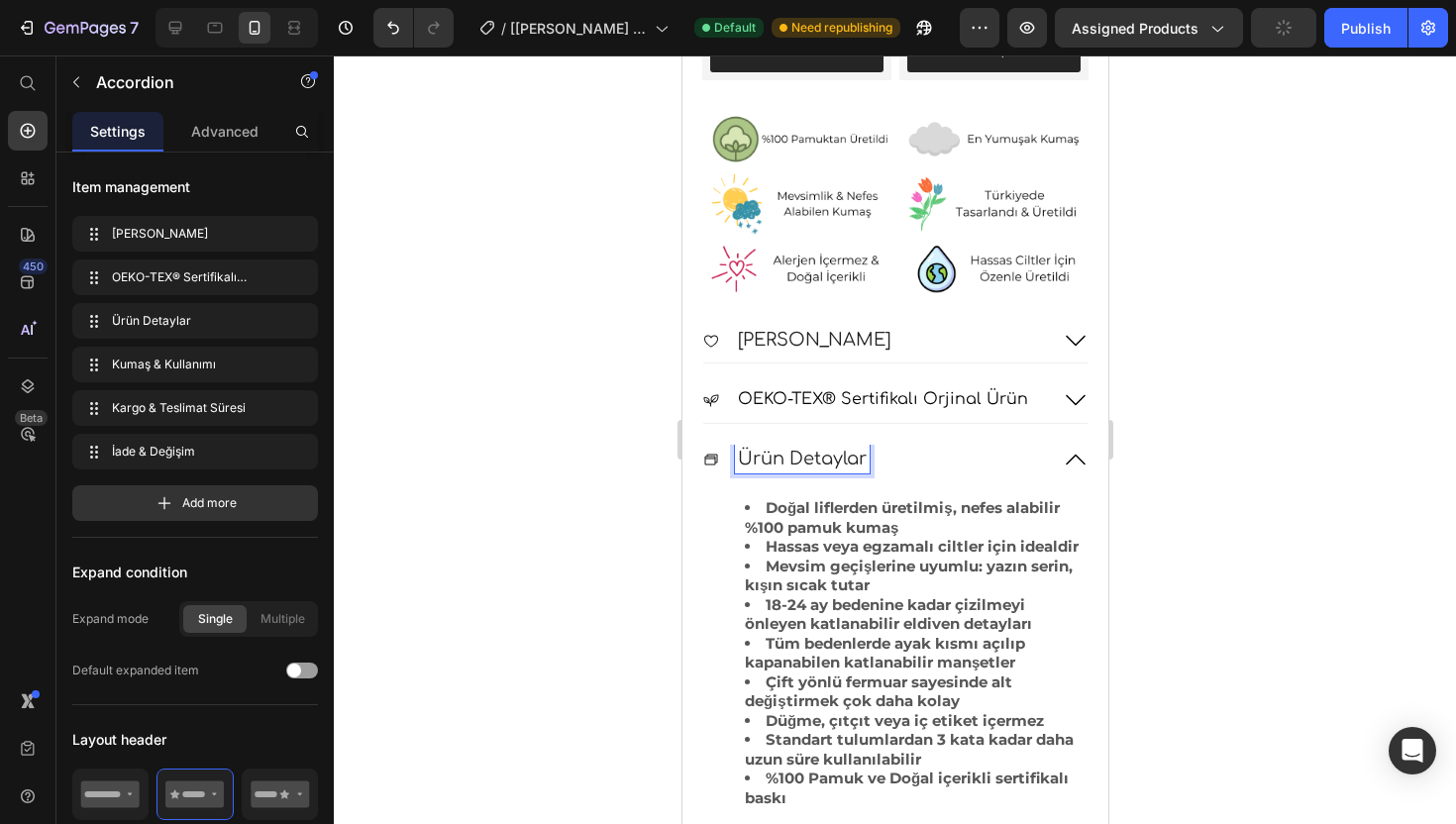 click on "Ürün Detaylar" at bounding box center [801, 459] 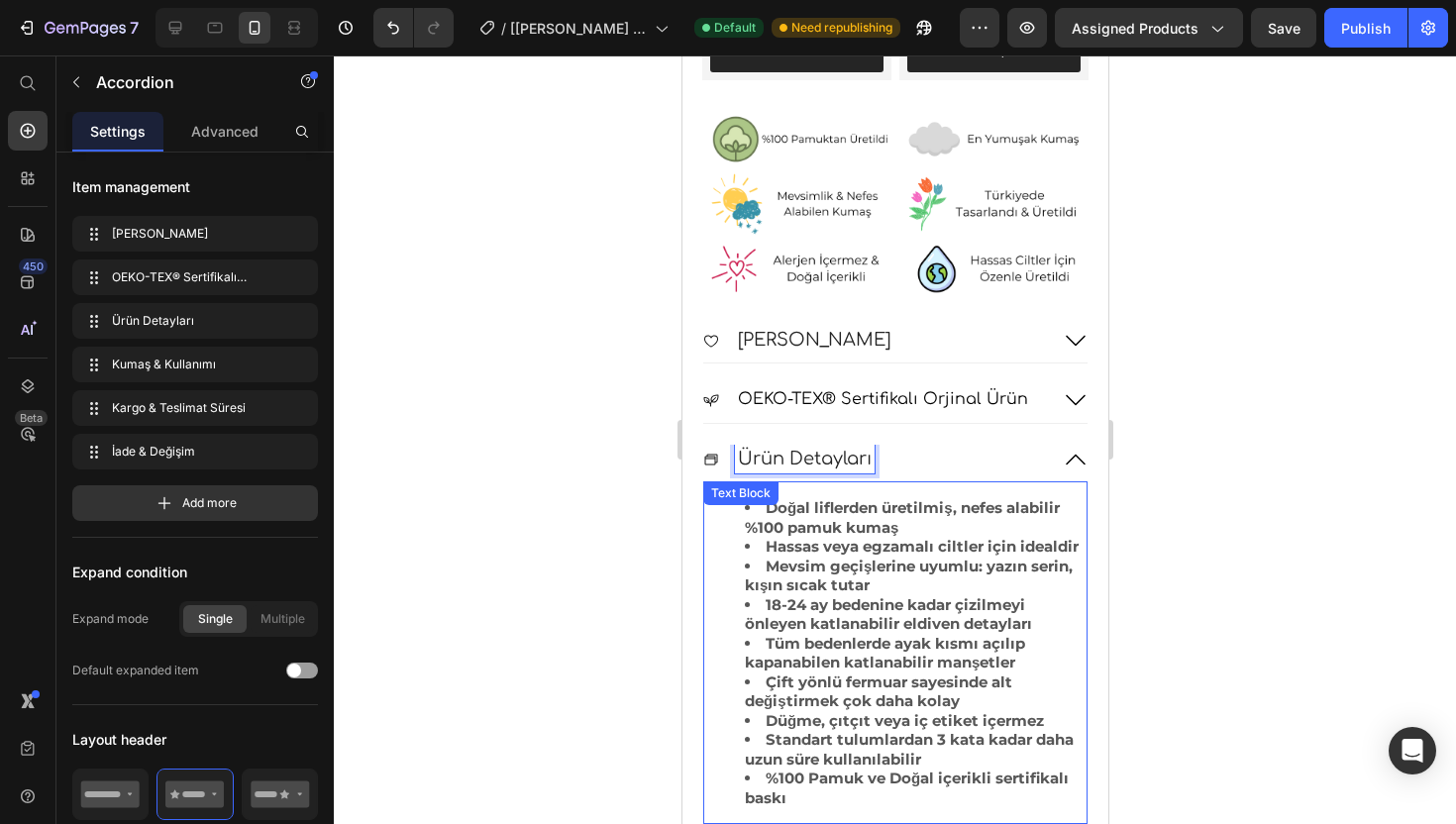 click on "Doğal liflerden üretilmiş, nefes alabilir %100 pamuk kumaş" at bounding box center [914, 517] 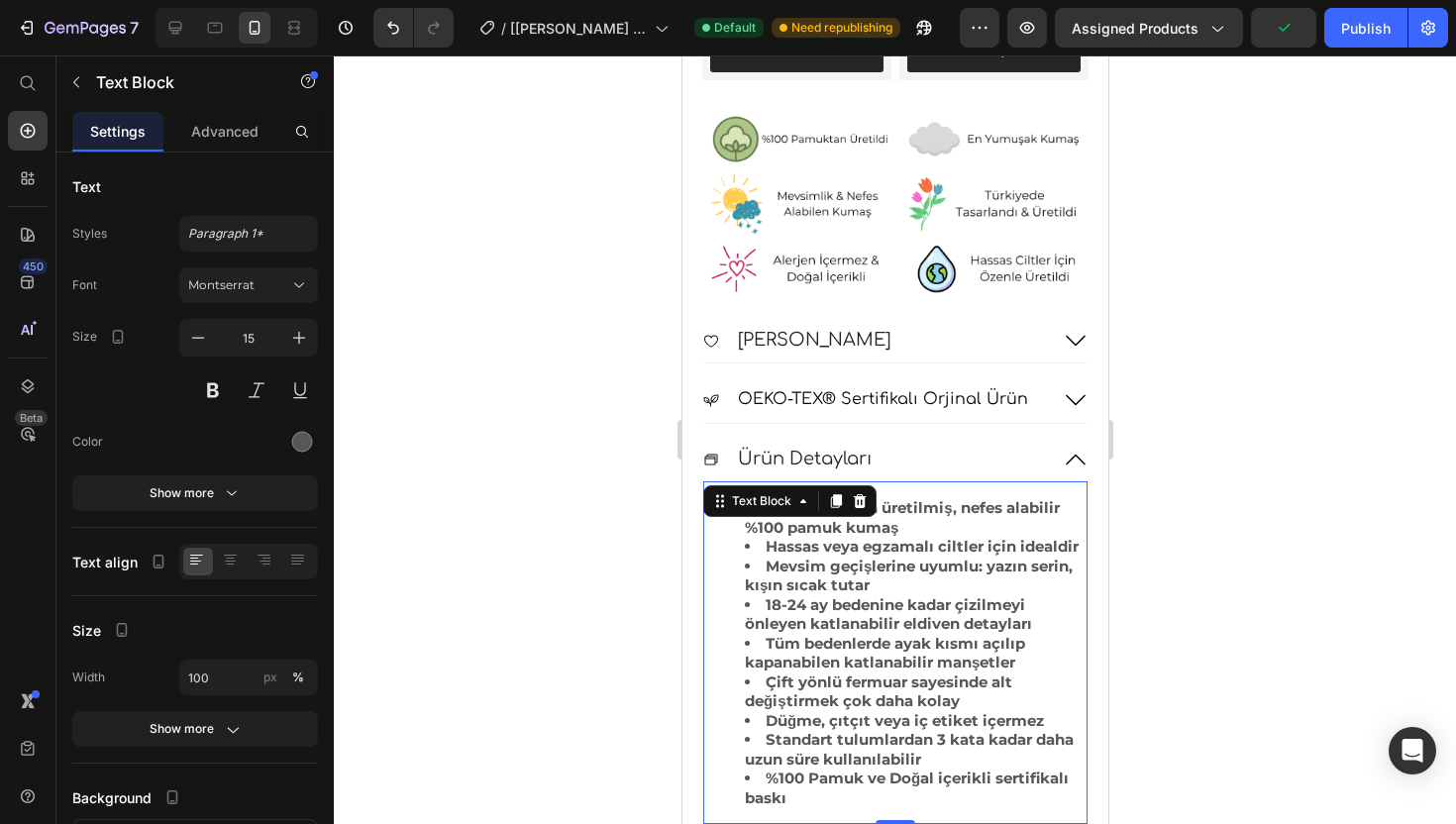 click on "Doğal liflerden üretilmiş, nefes alabilir %100 pamuk kumaş" at bounding box center (914, 517) 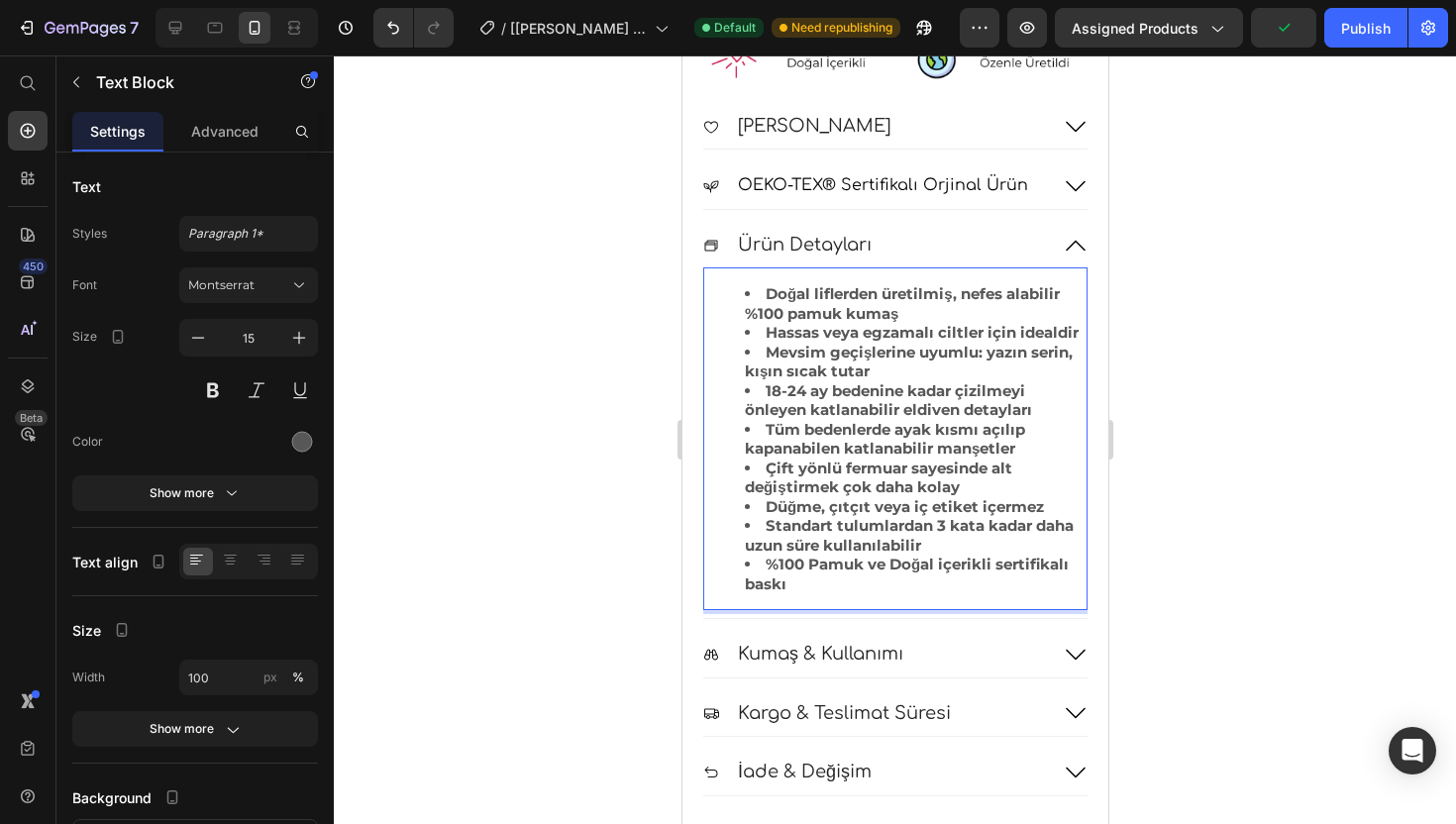 scroll, scrollTop: 1615, scrollLeft: 0, axis: vertical 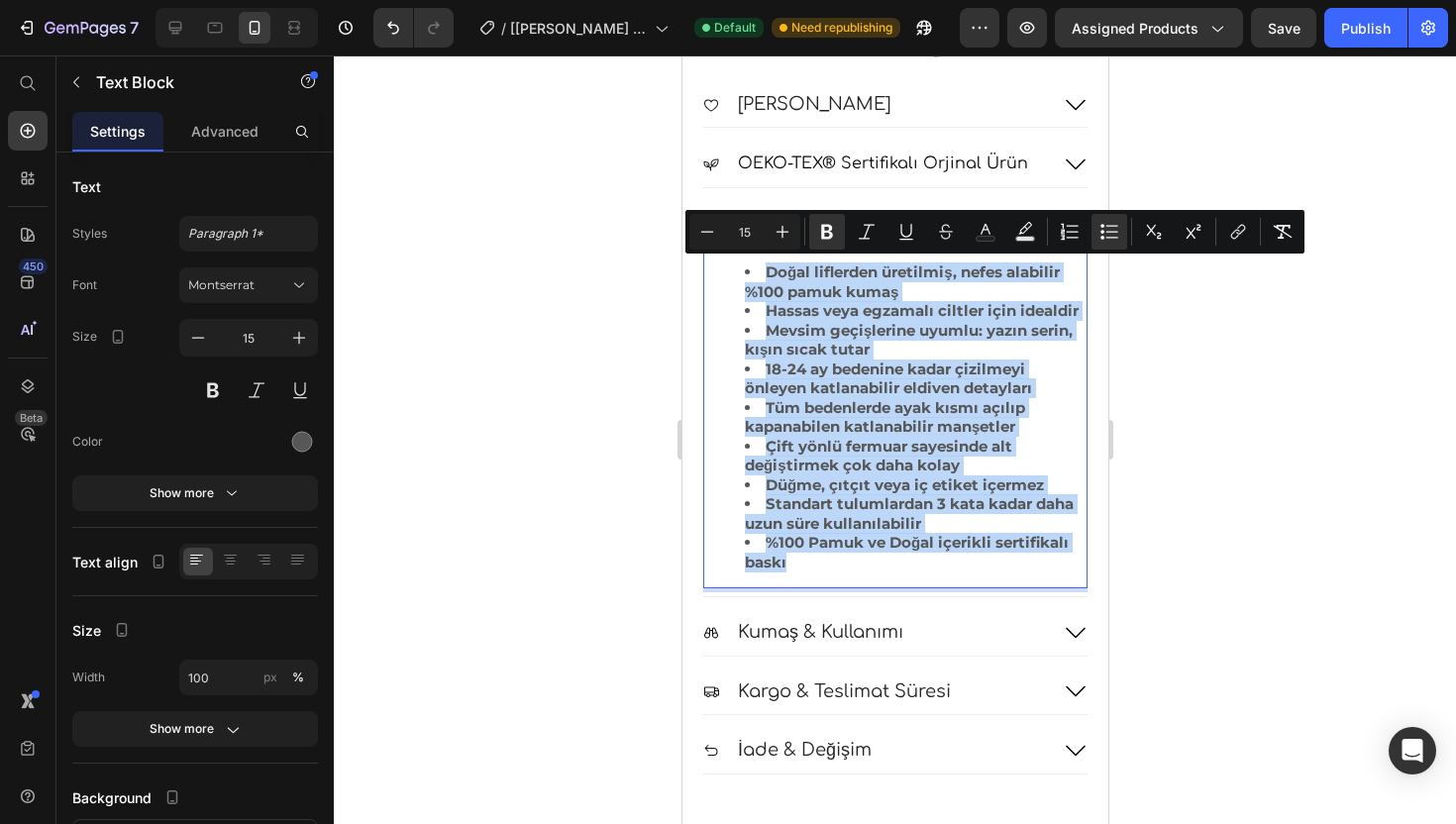 drag, startPoint x: 861, startPoint y: 569, endPoint x: 745, endPoint y: 258, distance: 331.9292 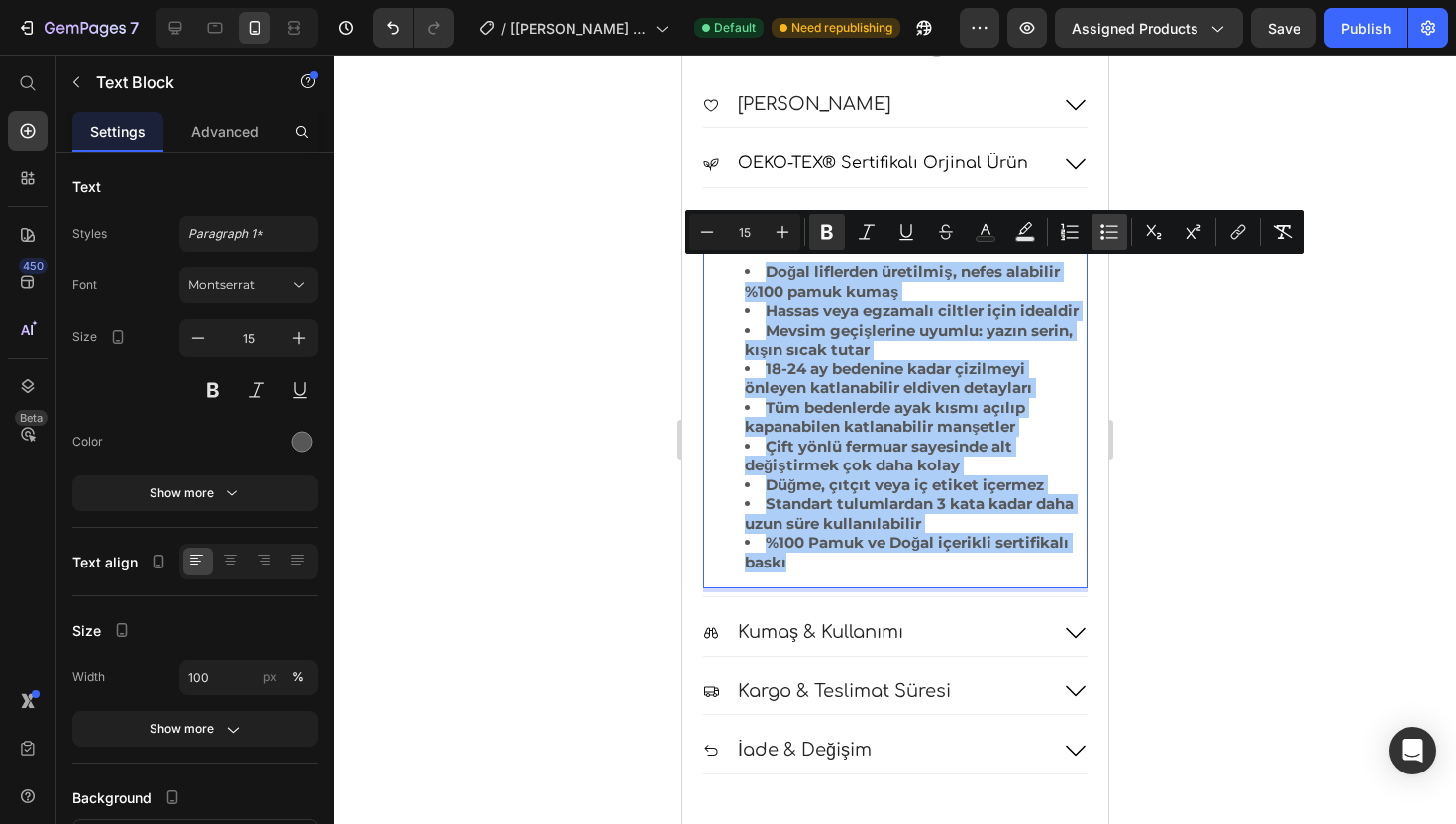 click on "Bulleted List" at bounding box center [1109, 232] 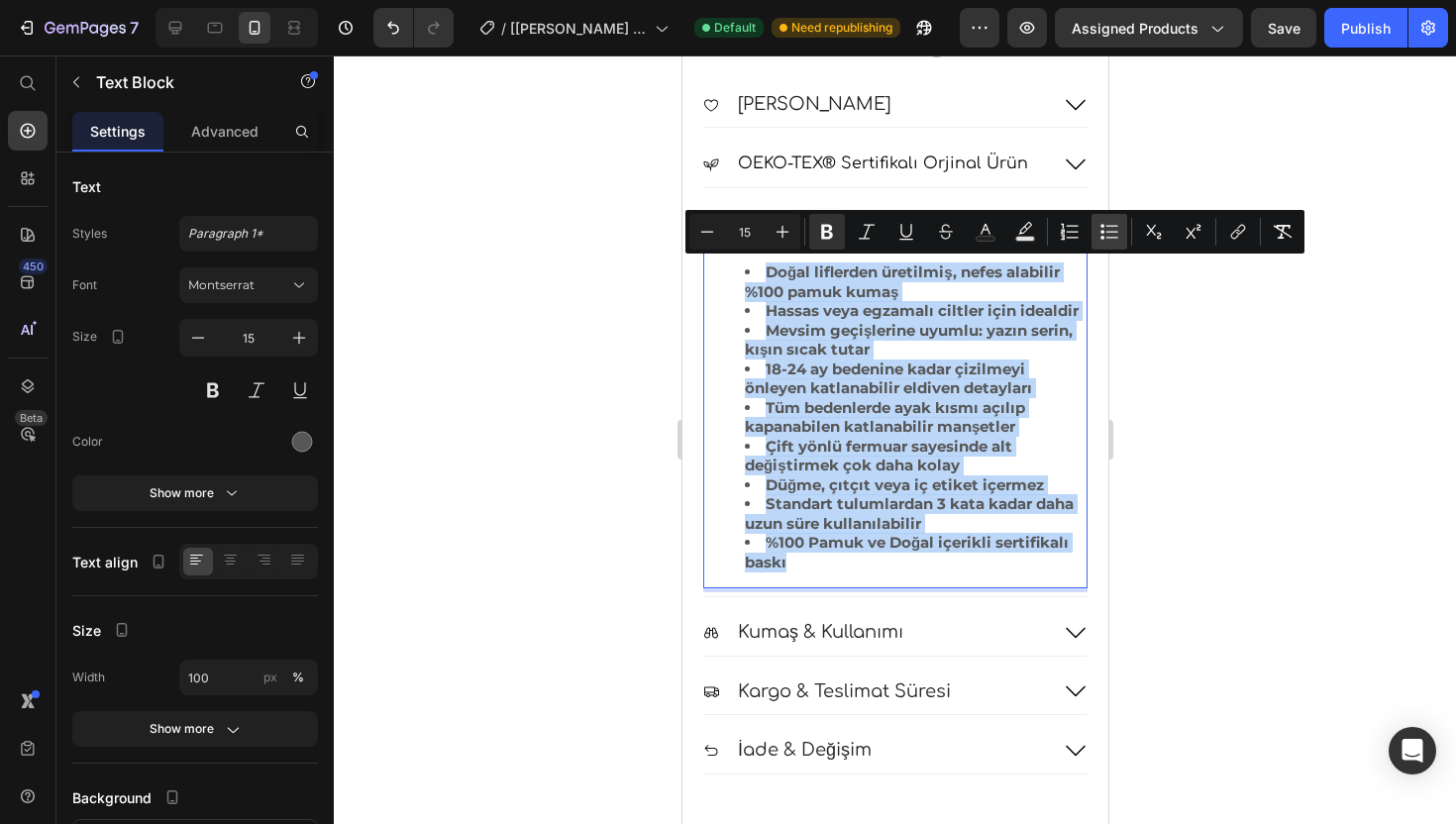 type on "15" 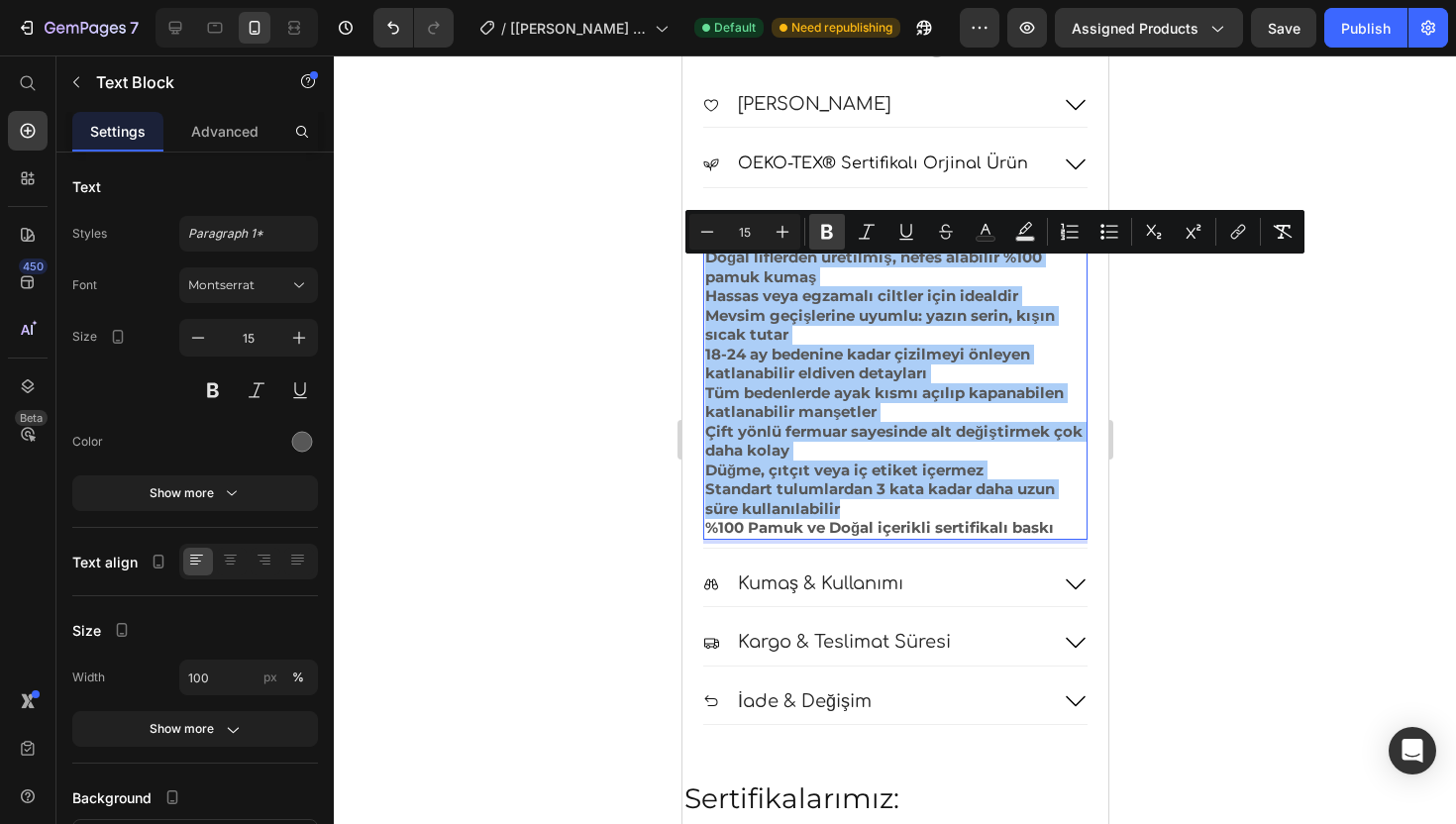 click 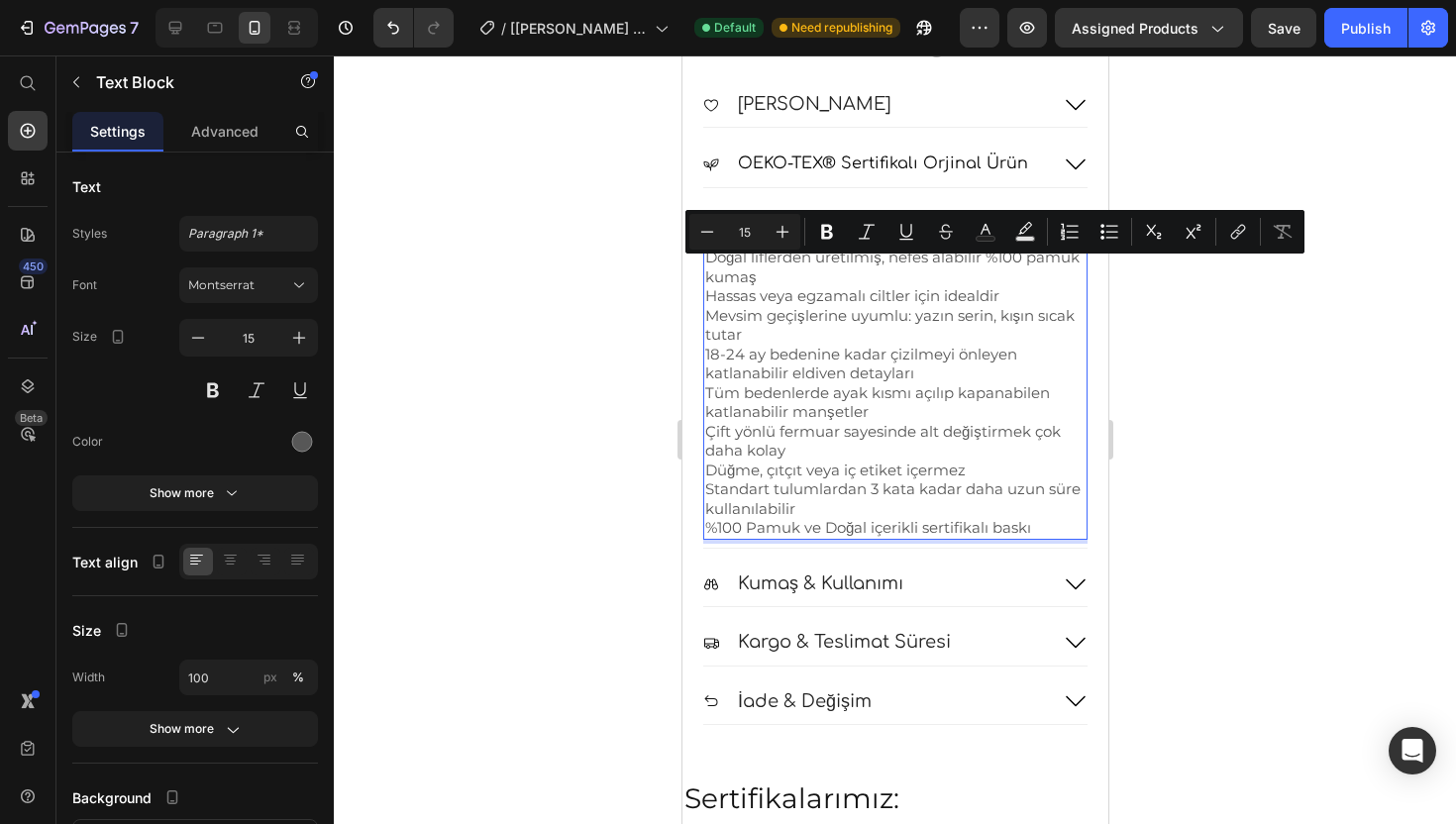 click on "18-24 ay bedenine kadar çizilmeyi önleyen katlanabilir eldiven detayları" at bounding box center (894, 363) 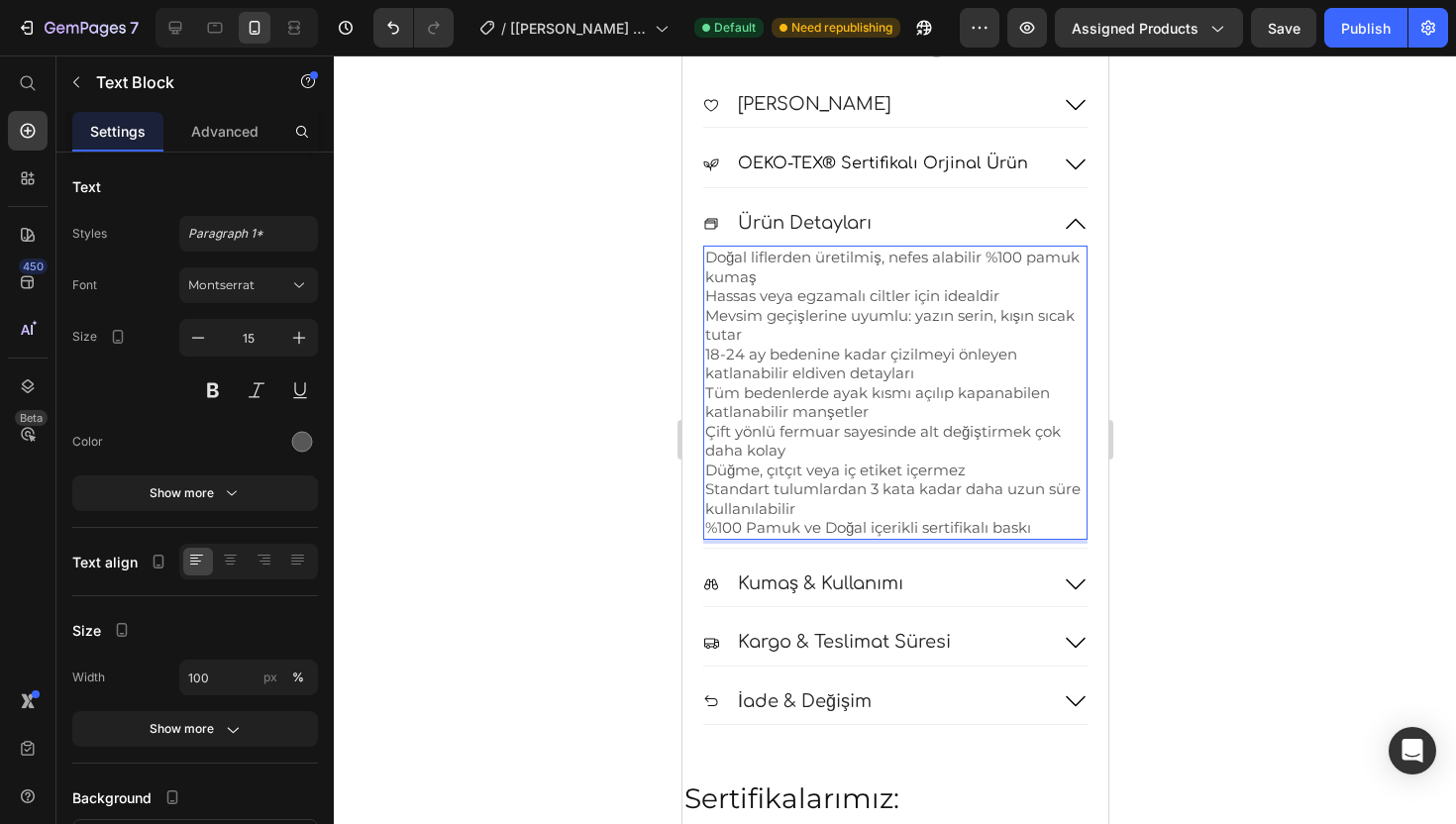 click on "Doğal liflerden üretilmiş, nefes alabilir %100 pamuk kumaş" at bounding box center [894, 266] 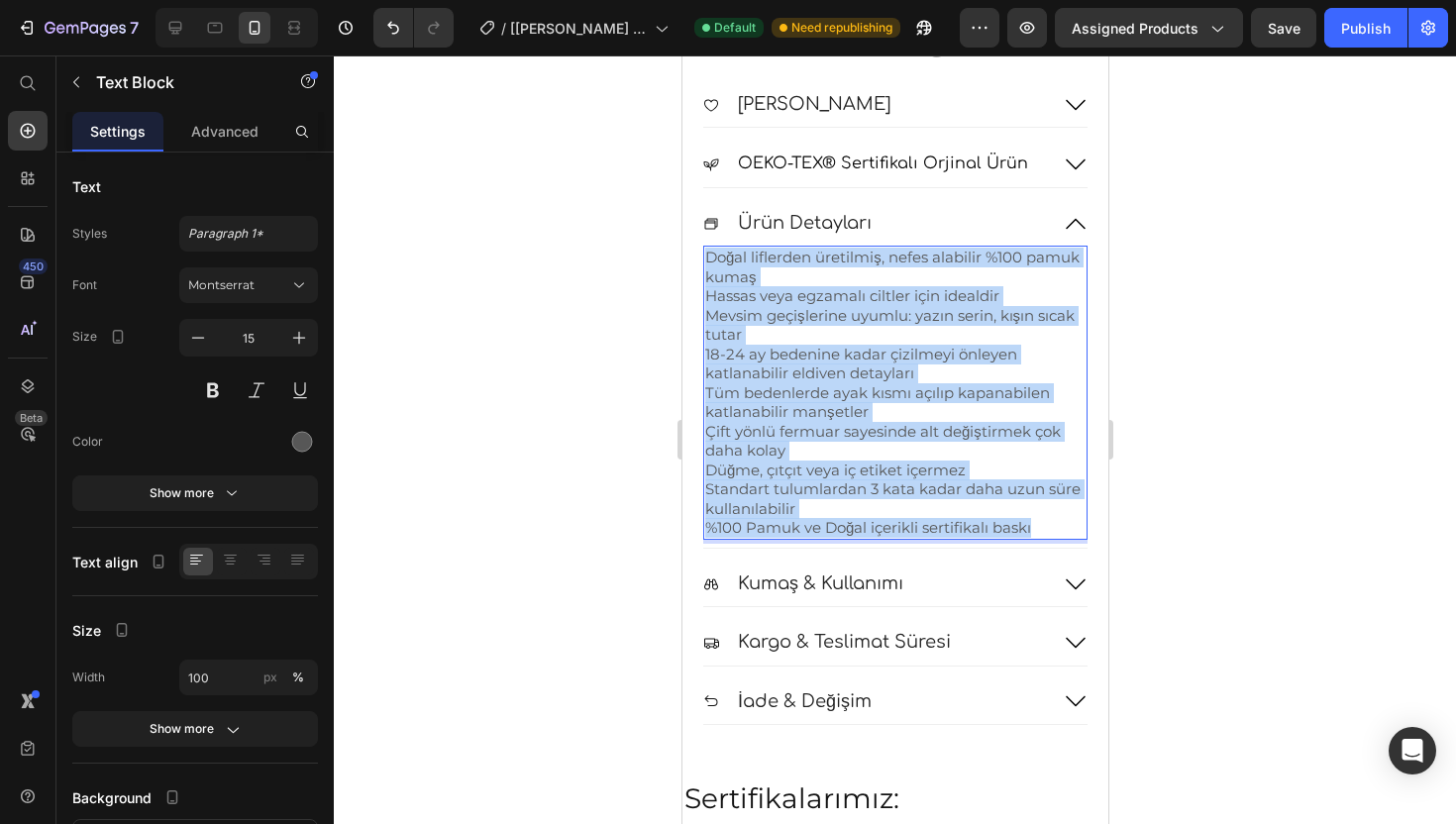 drag, startPoint x: 1042, startPoint y: 525, endPoint x: 663, endPoint y: 219, distance: 487.1109 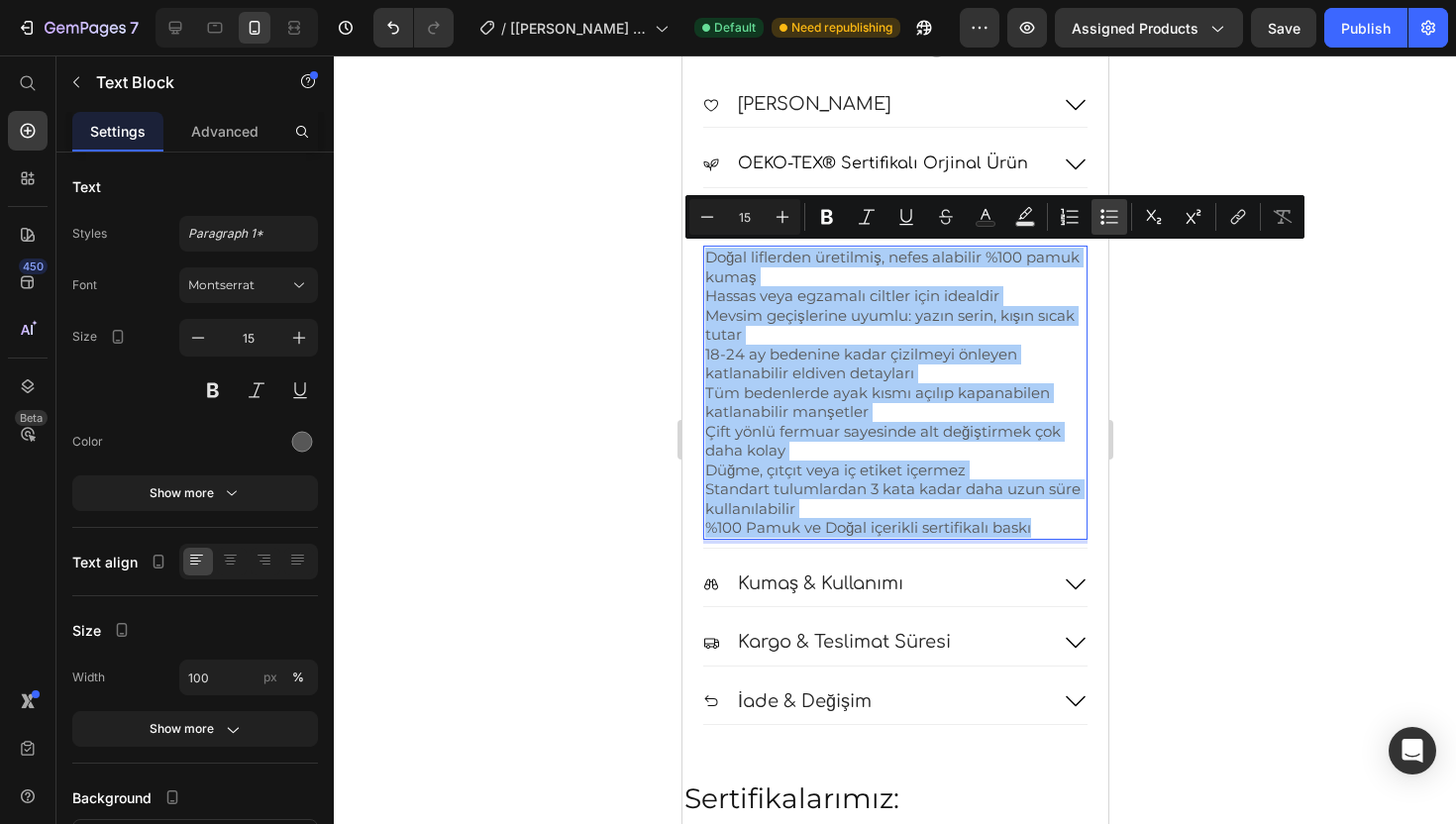 click 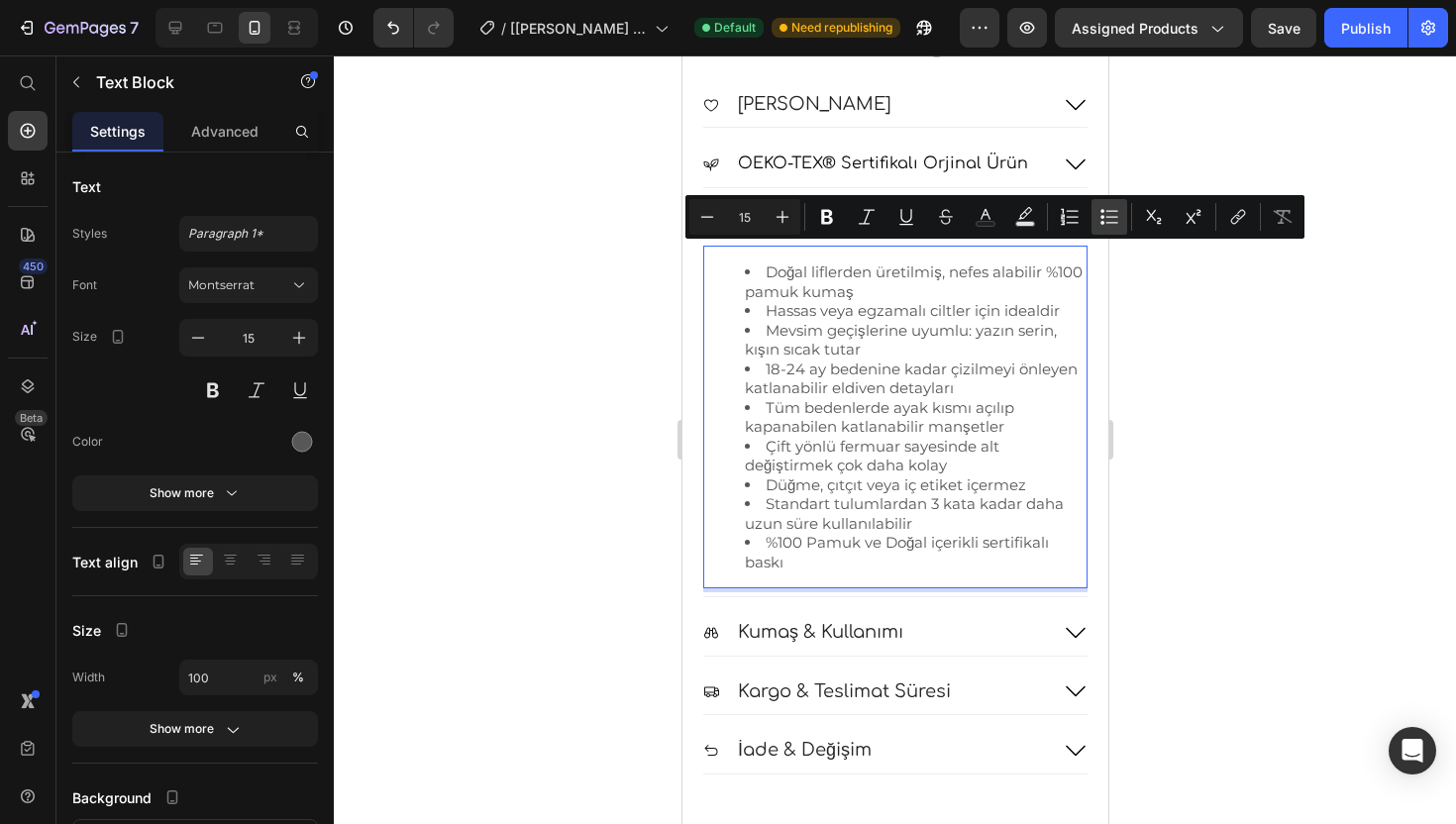 click 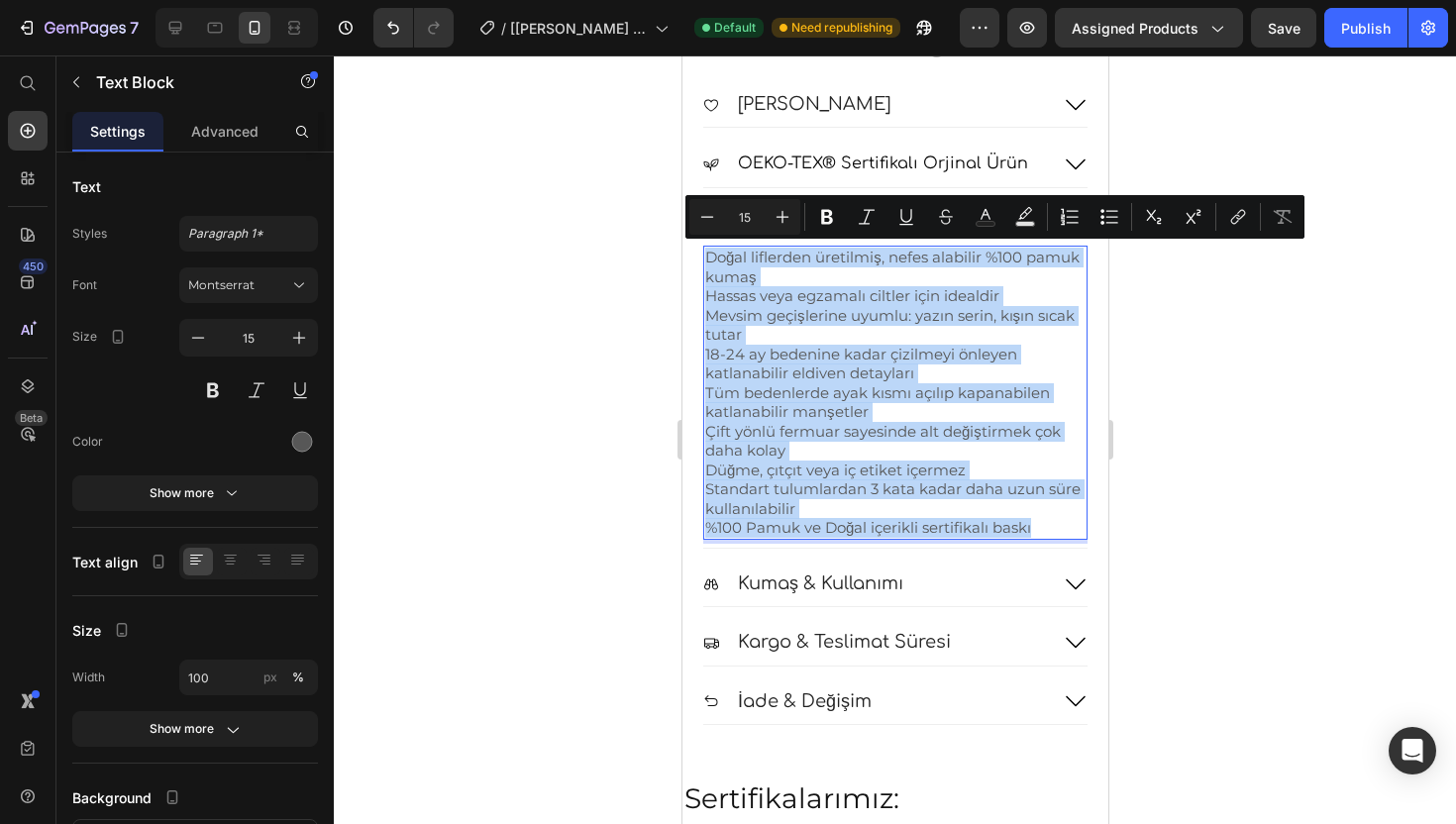 click on "Mevsim geçişlerine uyumlu: yazın serin, kışın sıcak tutar" at bounding box center (894, 325) 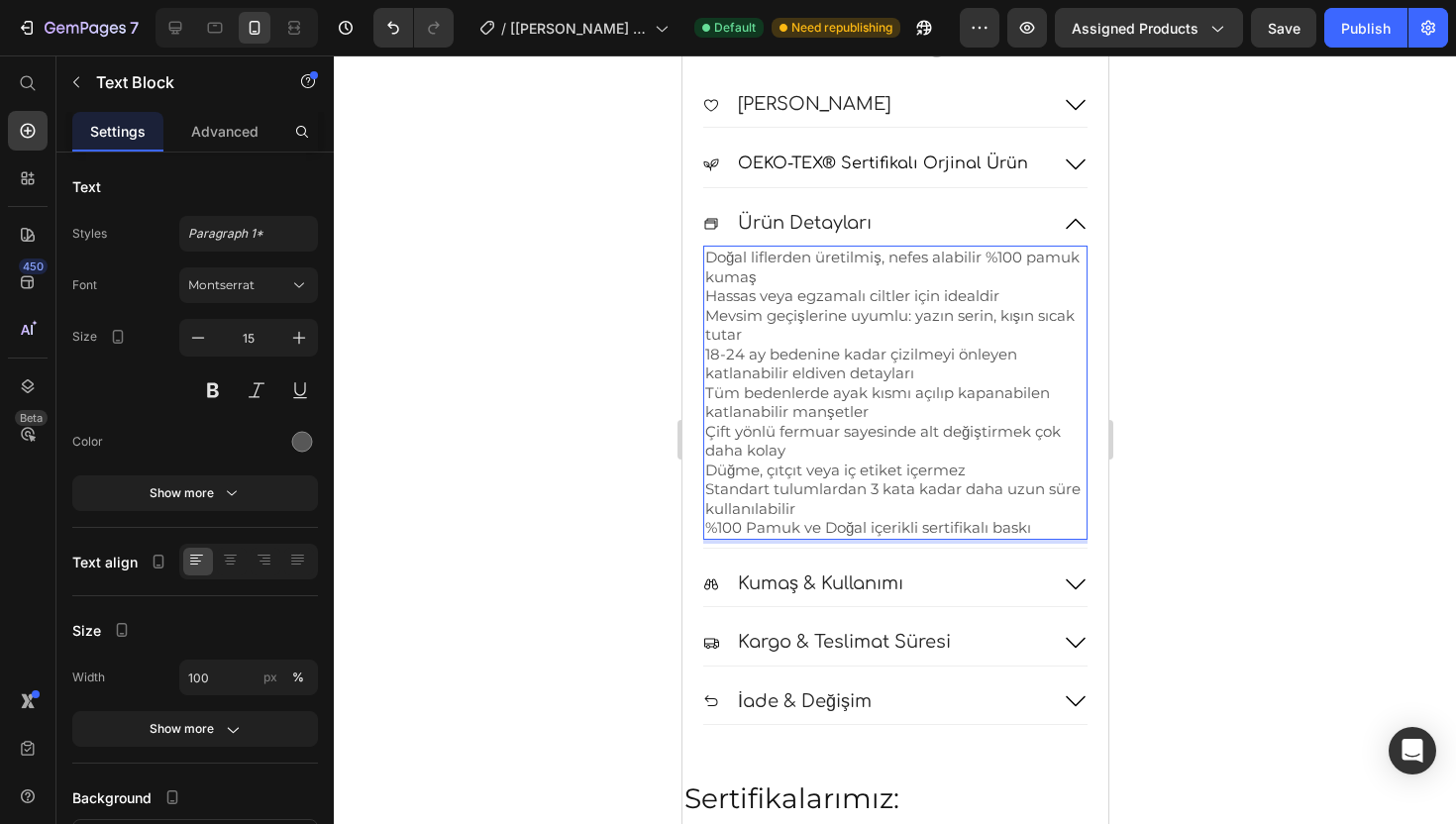 click on "Doğal liflerden üretilmiş, nefes alabilir %100 pamuk kumaş" at bounding box center (894, 266) 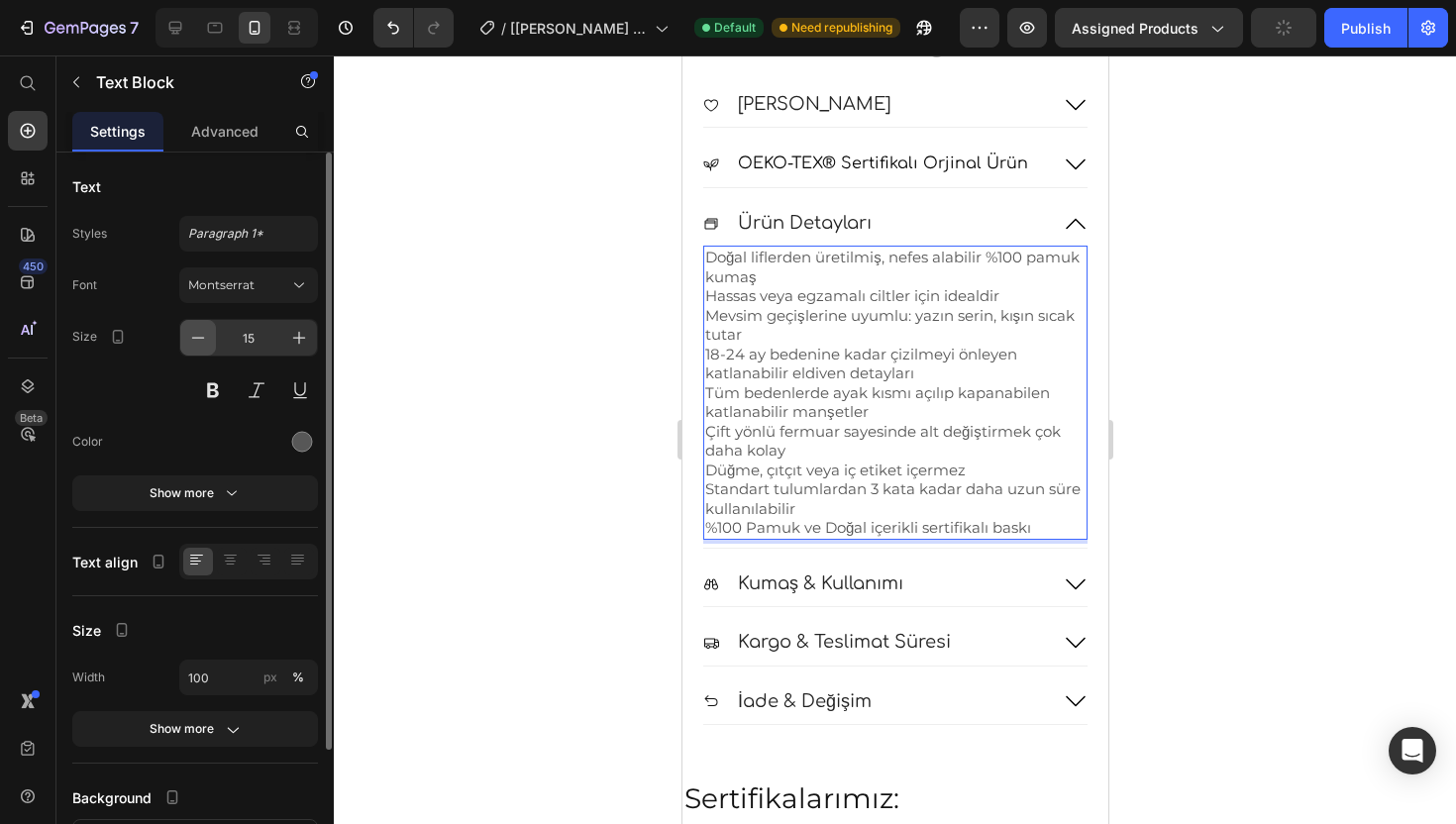 click 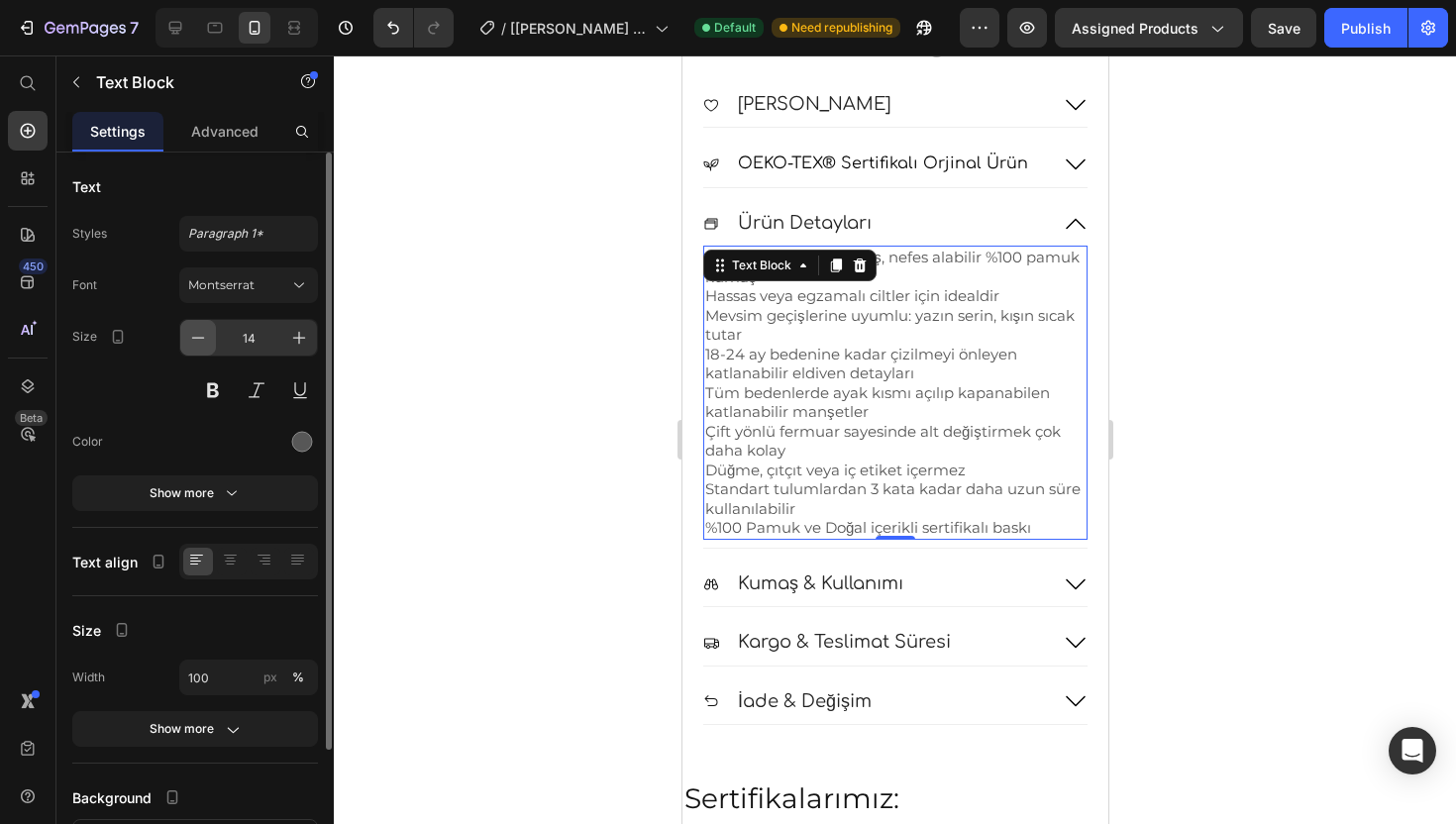 click 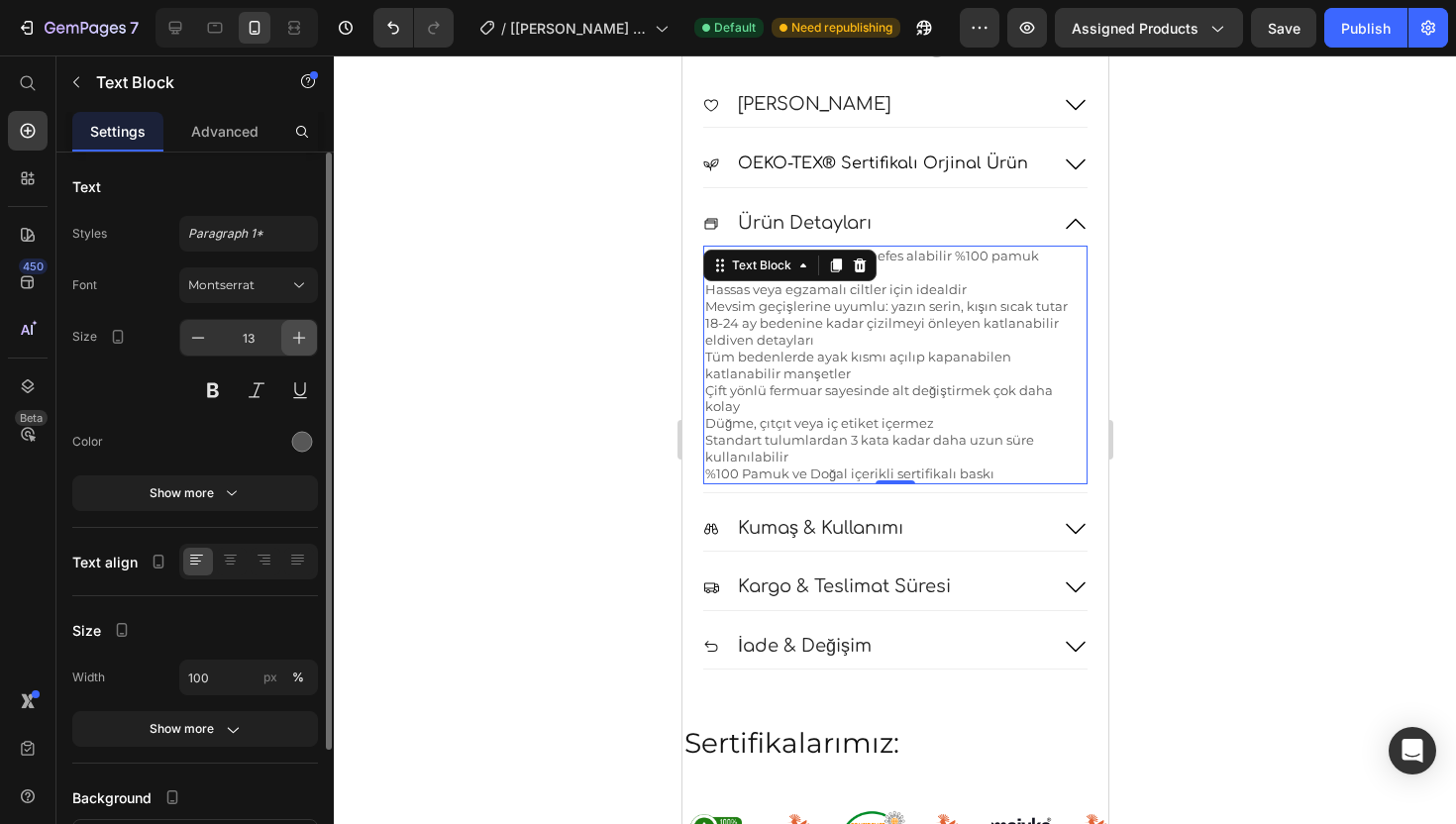 click at bounding box center [299, 338] 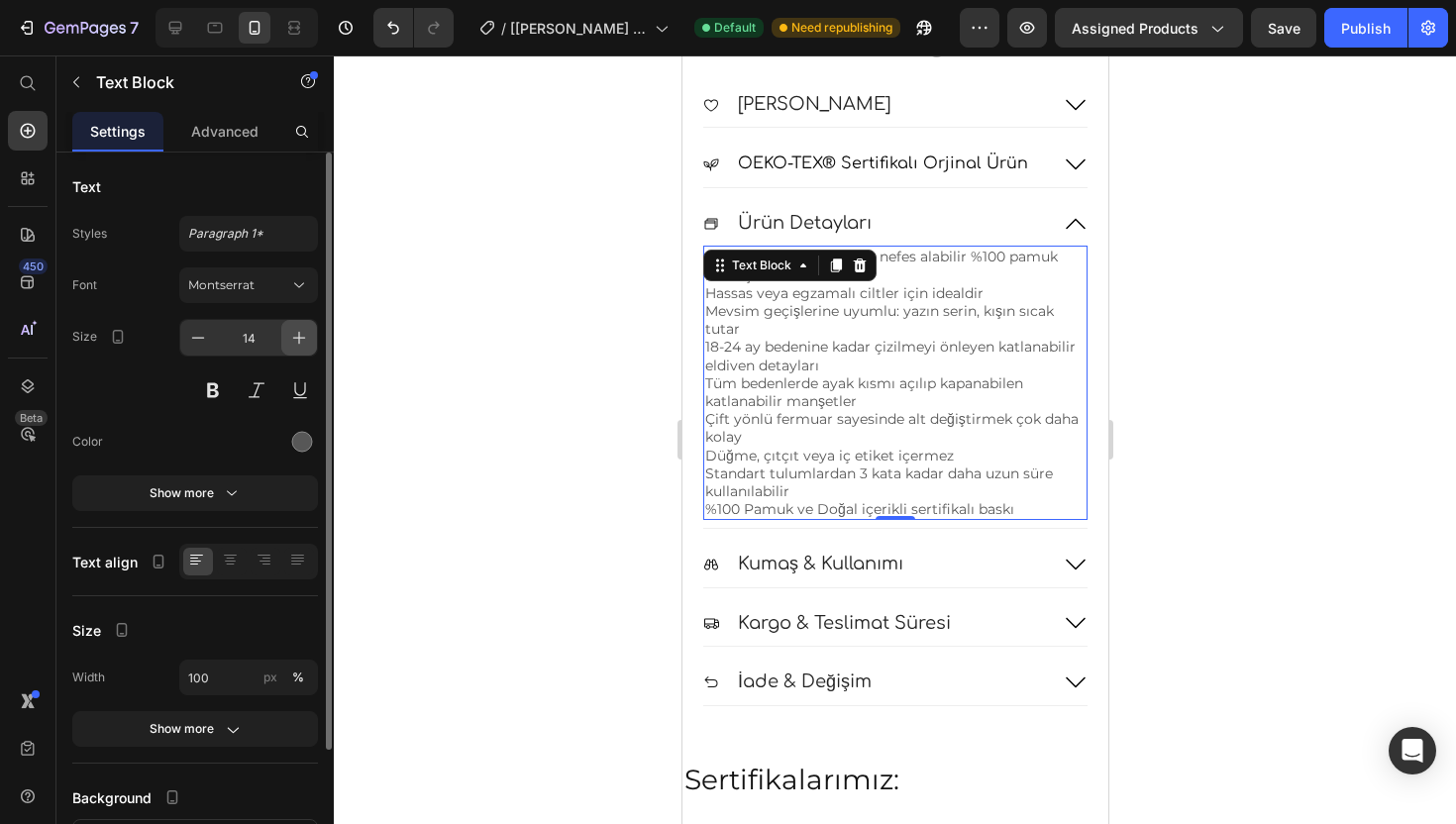 click at bounding box center [299, 338] 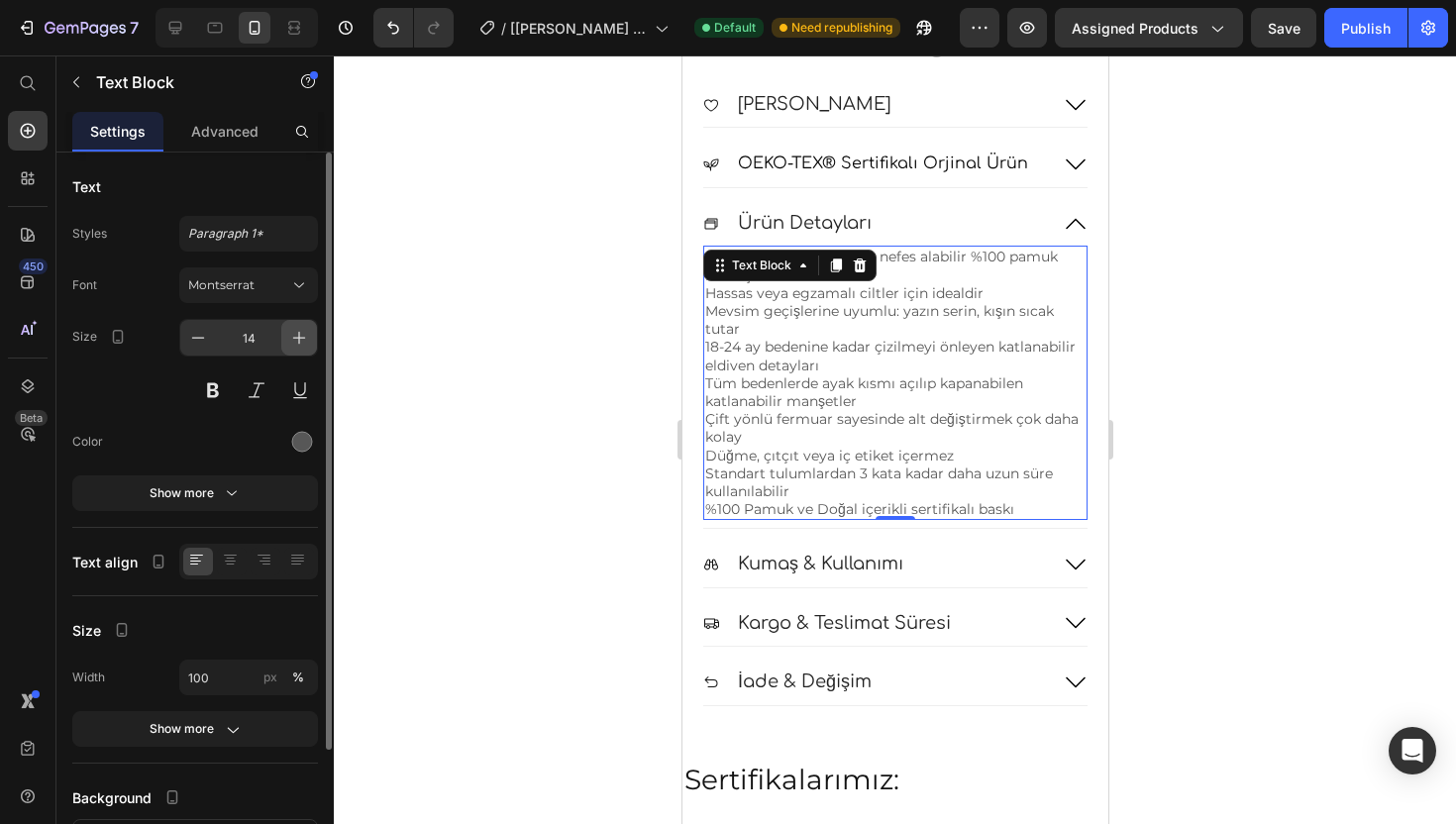 type on "15" 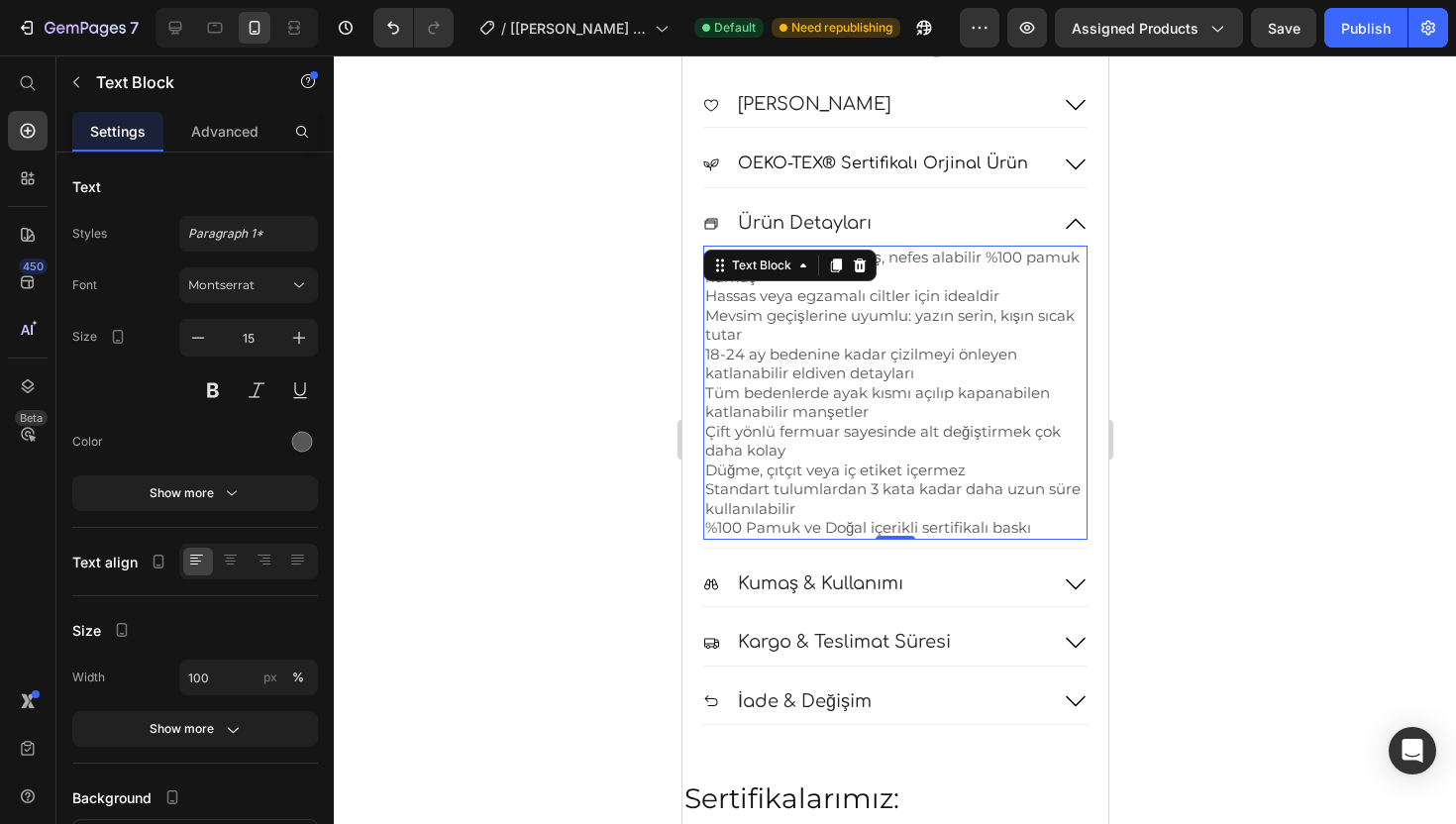 click on "18-24 ay bedenine kadar çizilmeyi önleyen katlanabilir eldiven detayları" at bounding box center [894, 363] 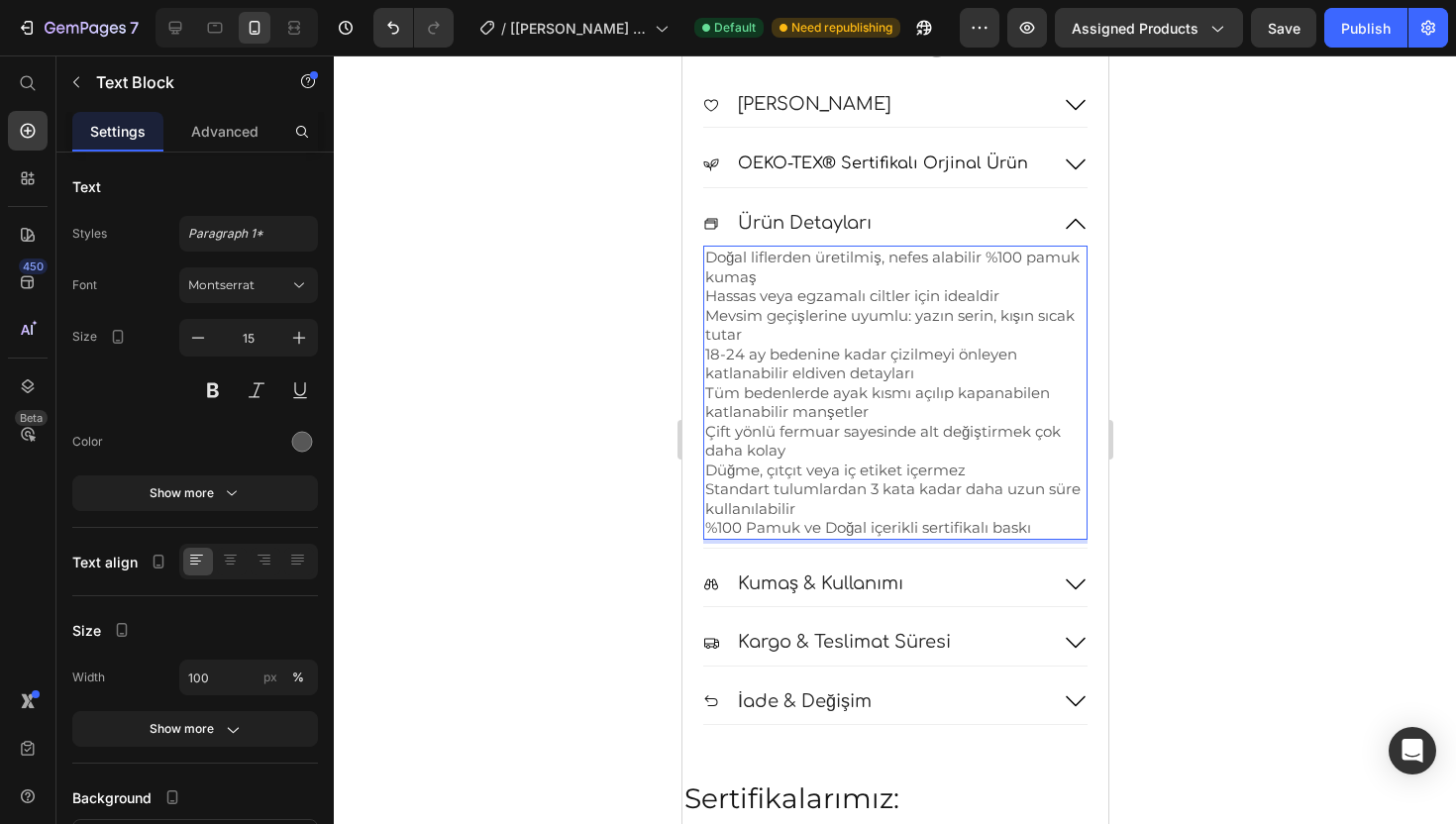 click on "Doğal liflerden üretilmiş, nefes alabilir %100 pamuk kumaş" at bounding box center (894, 266) 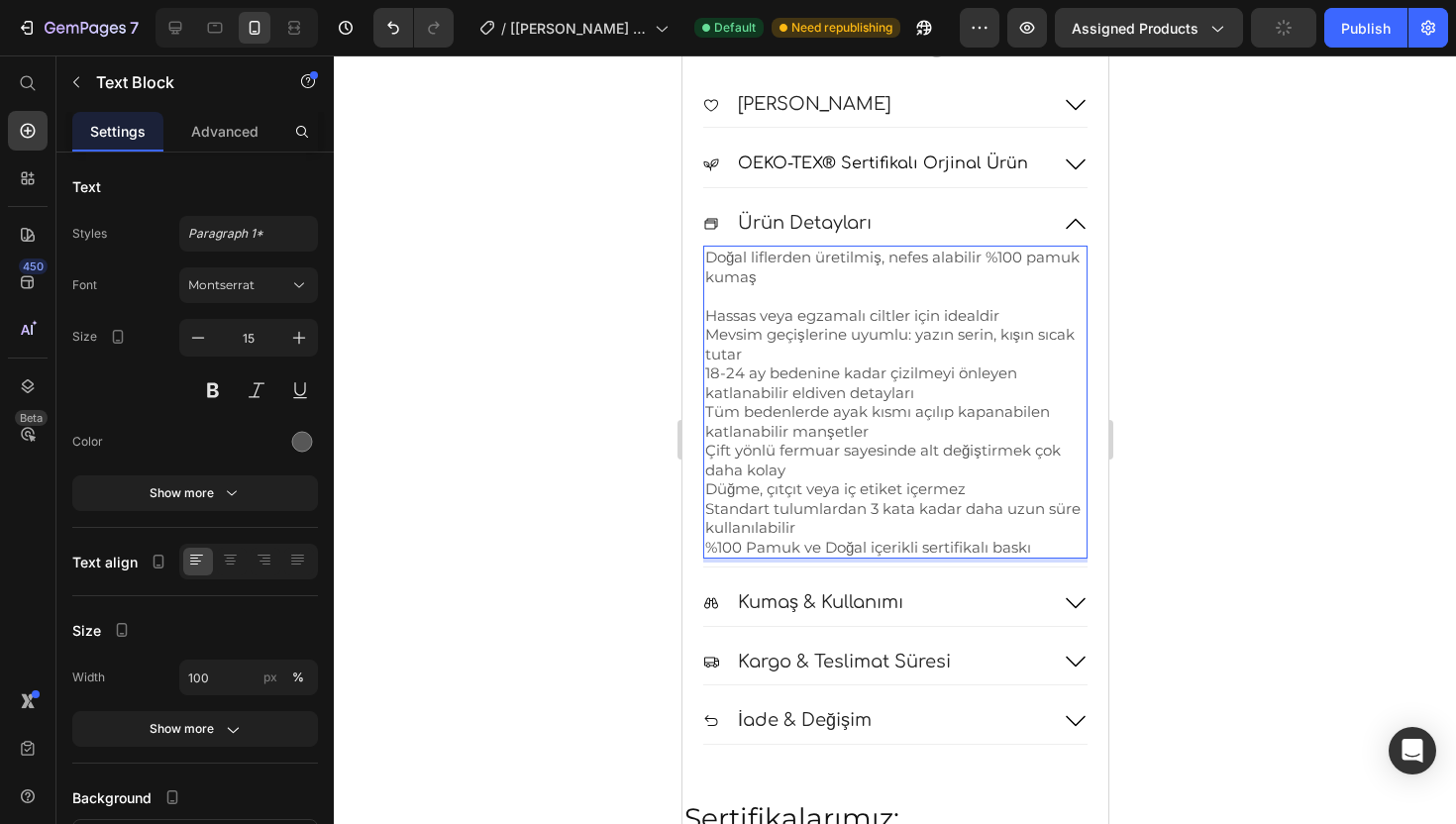 click on "Hassas veya egzamalı ciltler için idealdir" at bounding box center (894, 316) 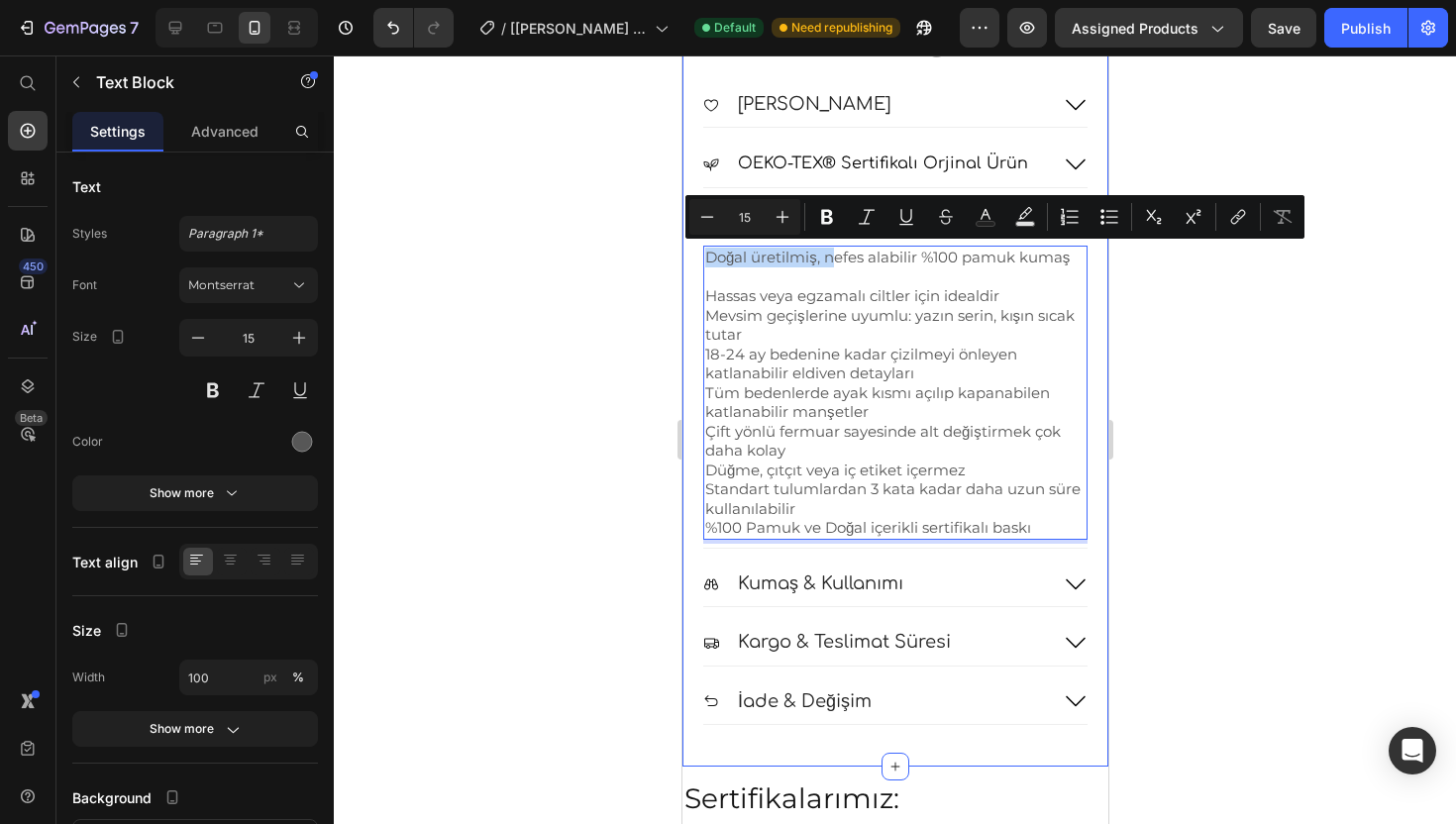 drag, startPoint x: 837, startPoint y: 260, endPoint x: 697, endPoint y: 253, distance: 140.17489 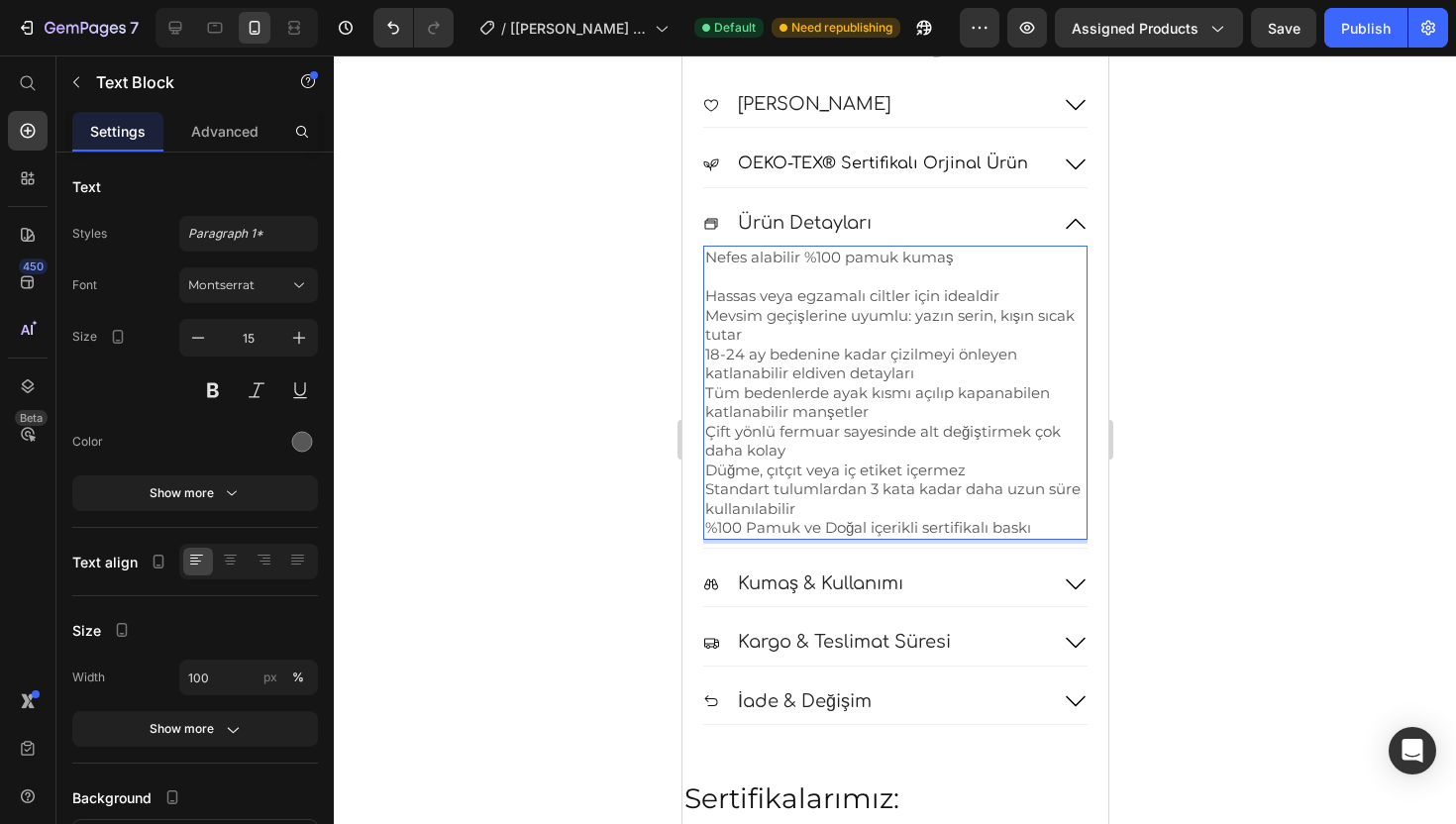 click at bounding box center (894, 277) 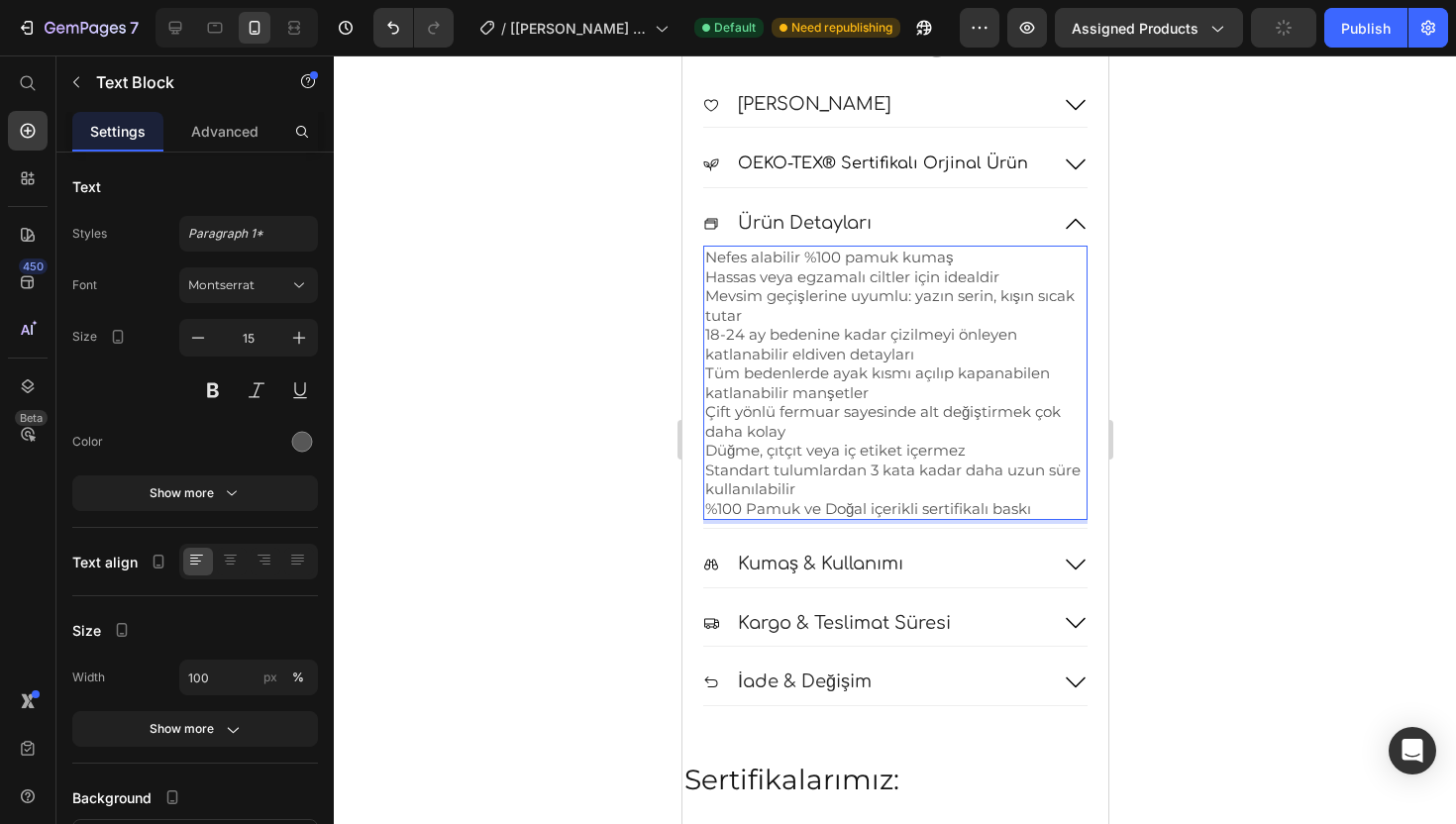 click on "Hassas veya egzamalı ciltler için idealdir" at bounding box center (894, 277) 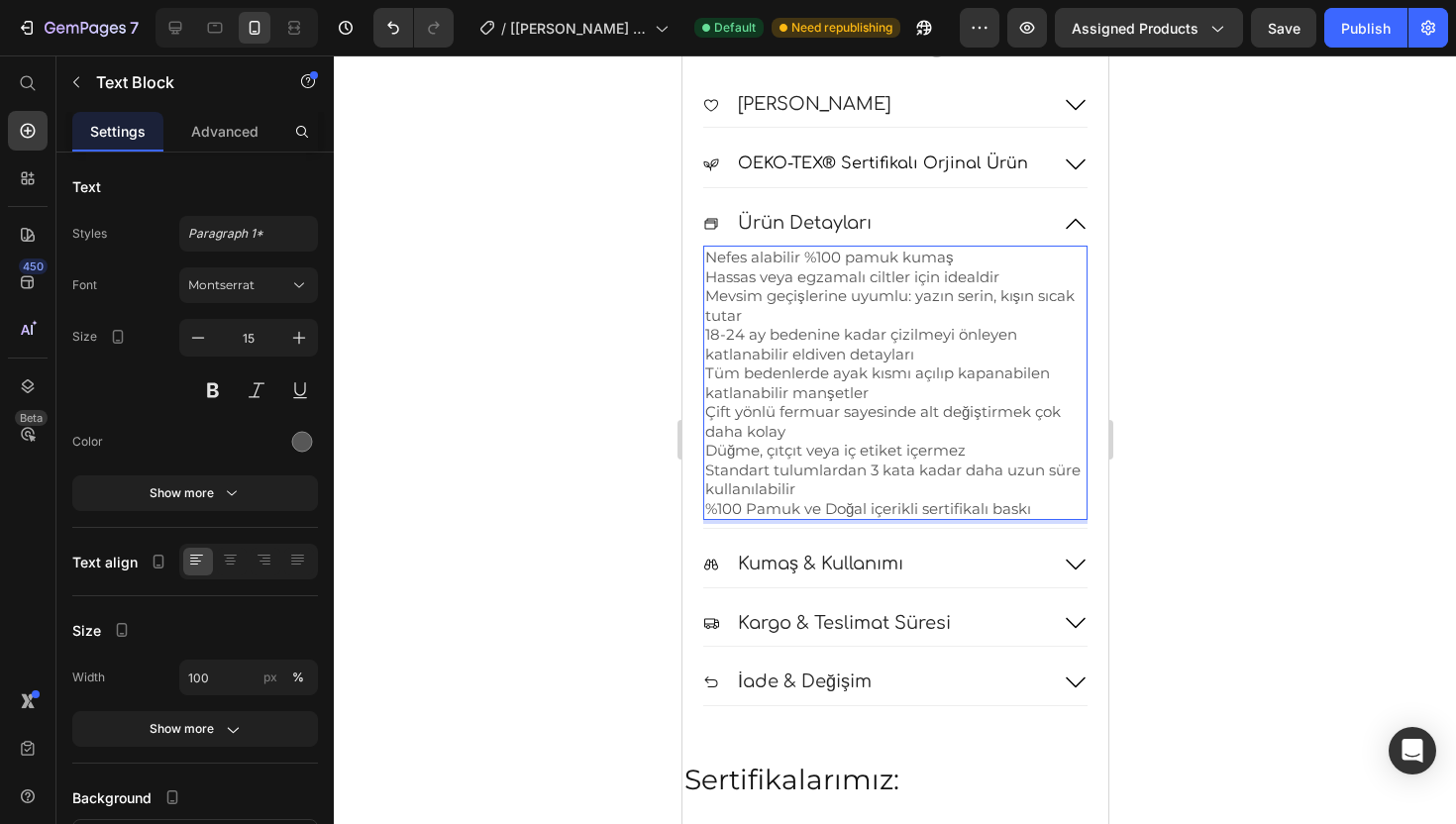 click on "Mevsim geçişlerine uyumlu: yazın serin, kışın sıcak tutar" at bounding box center [894, 305] 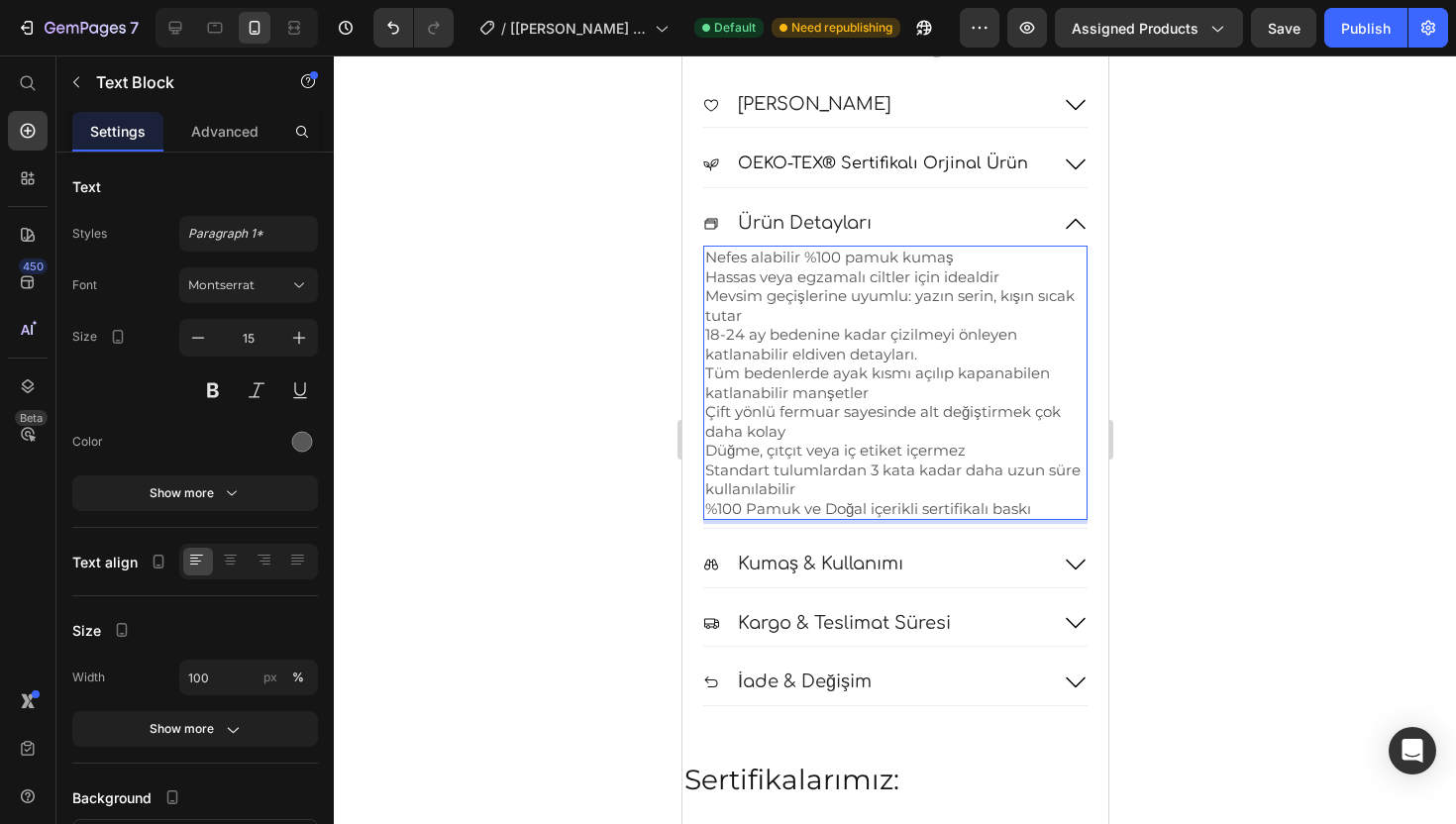 click on "Mevsim geçişlerine uyumlu: yazın serin, kışın sıcak tutar" at bounding box center (894, 305) 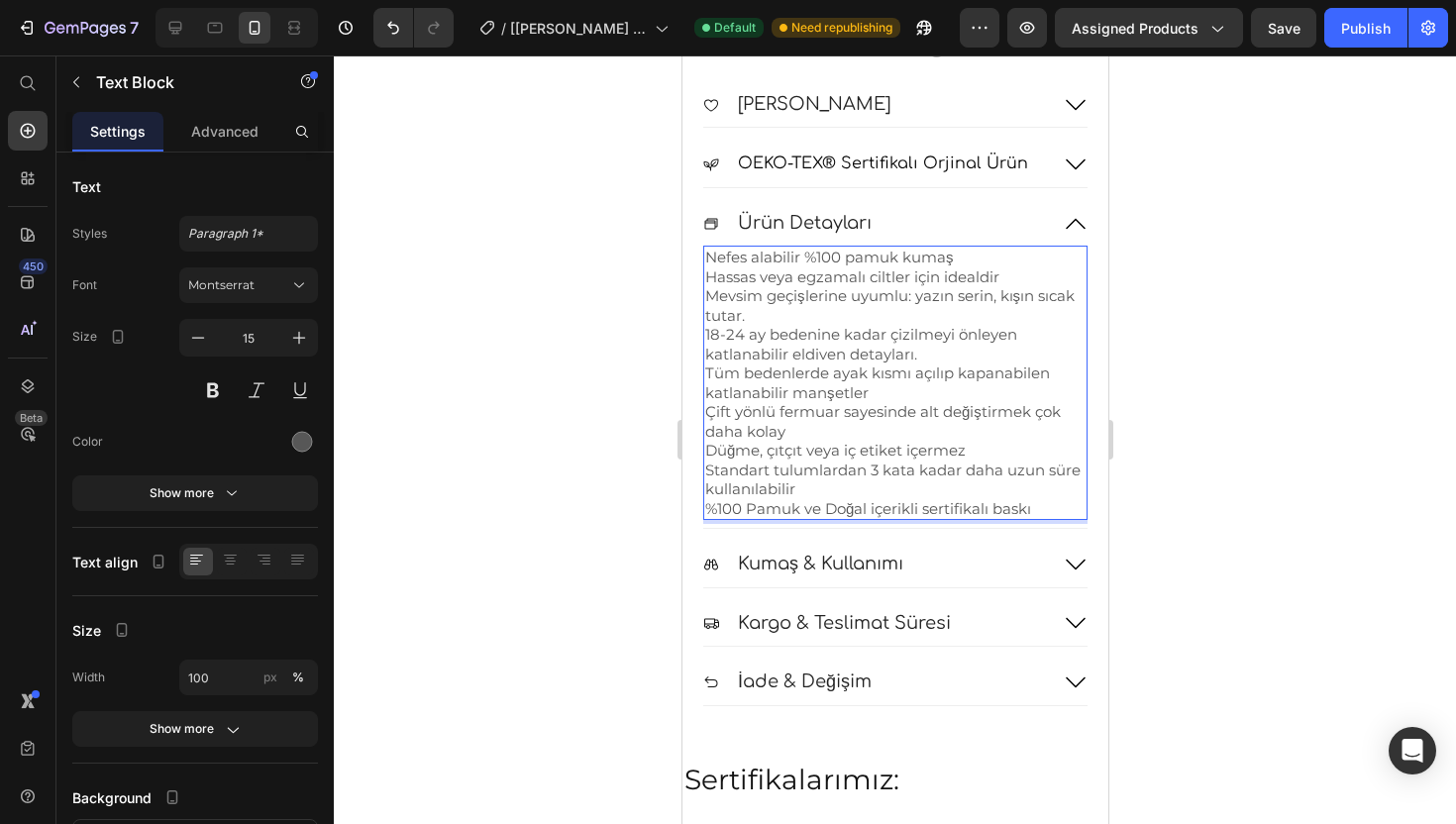 click on "18-24 ay bedenine kadar çizilmeyi önleyen katlanabilir eldiven detayları." at bounding box center [894, 344] 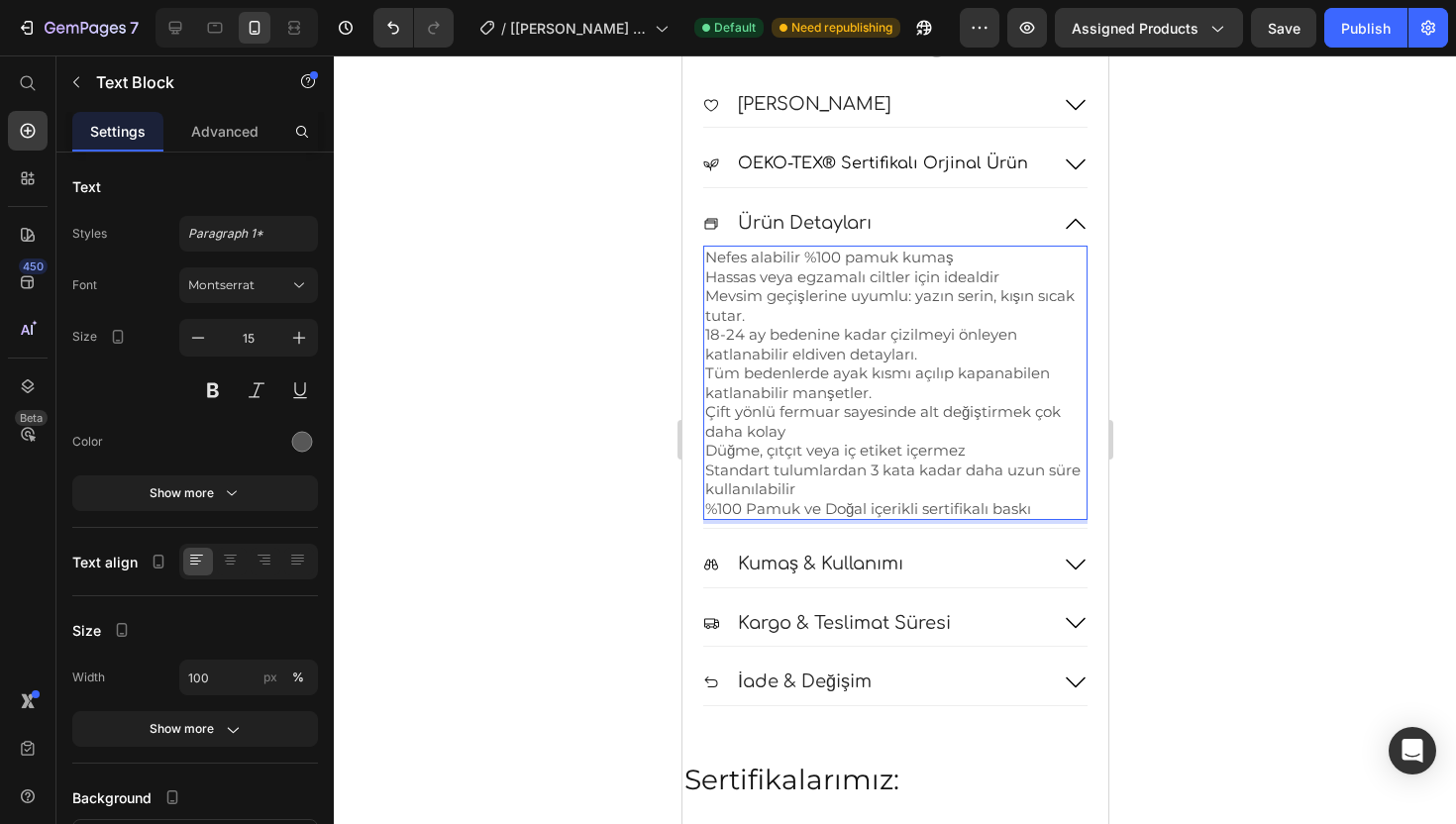 click on "Çift yönlü fermuar sayesinde alt değiştirmek çok daha kolay" at bounding box center [894, 421] 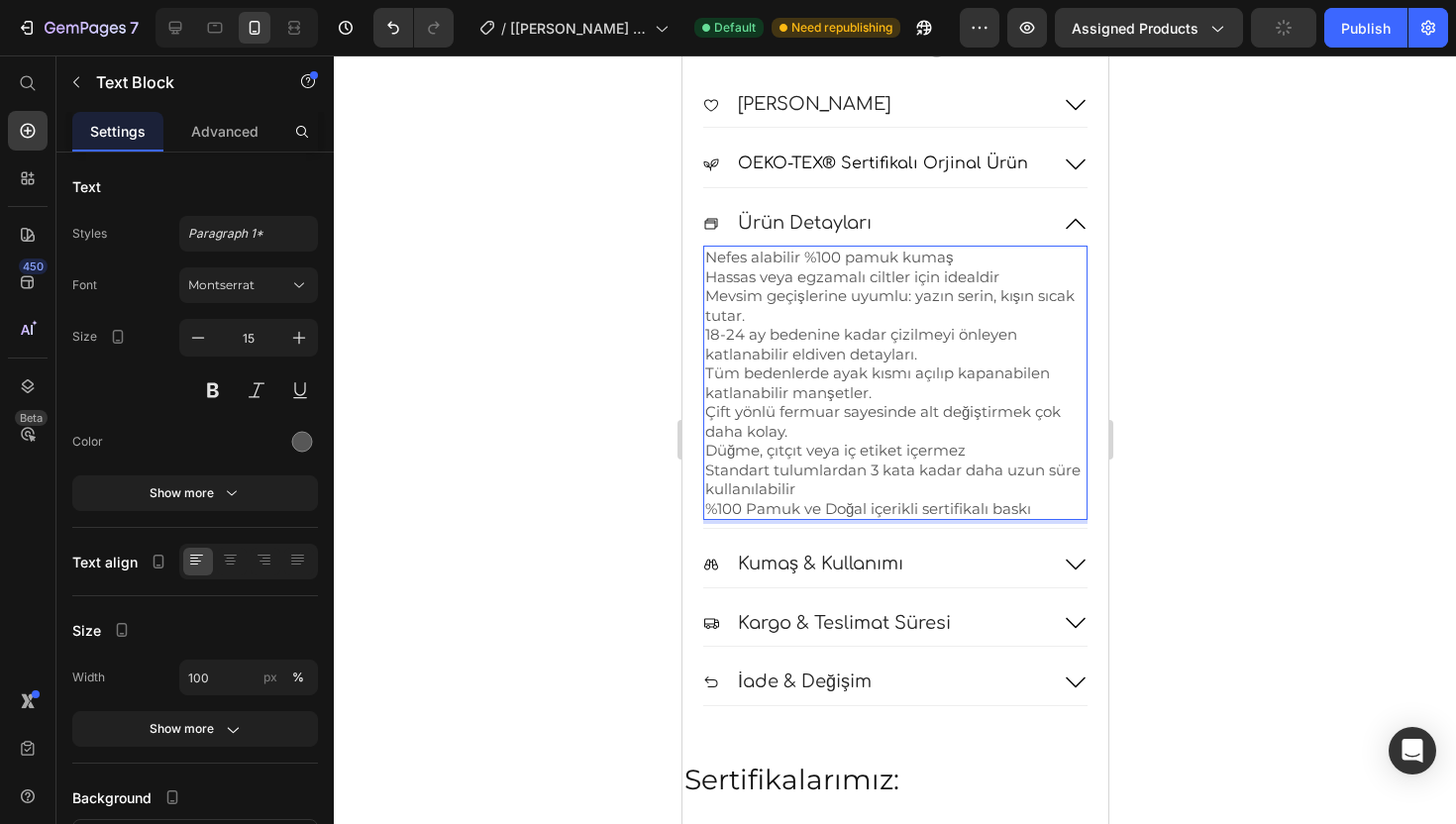 click on "Düğme, çıtçıt veya iç etiket içermez" at bounding box center (894, 451) 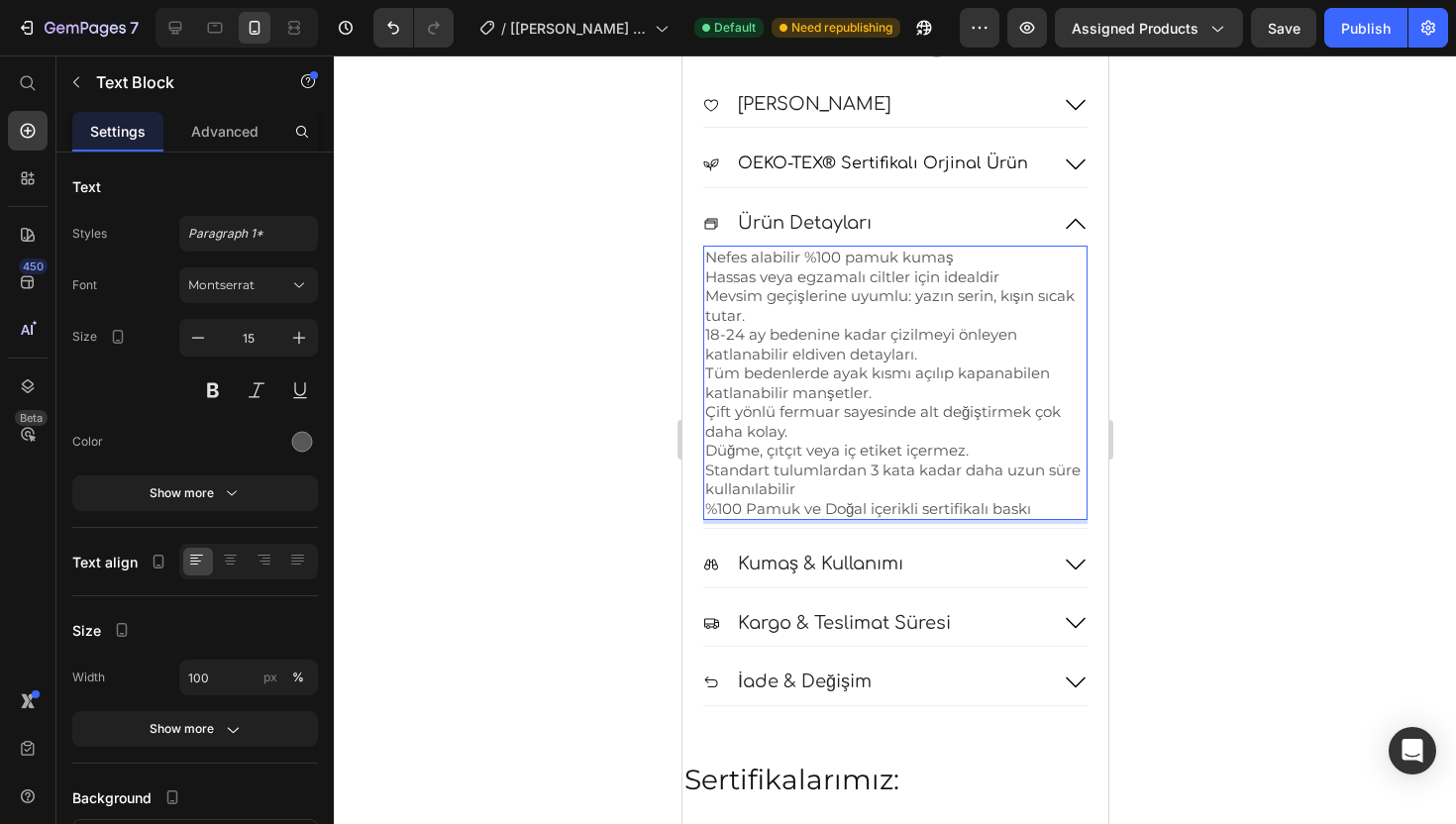 click on "Standart tulumlardan 3 kata kadar daha uzun süre kullanılabilir" at bounding box center (894, 479) 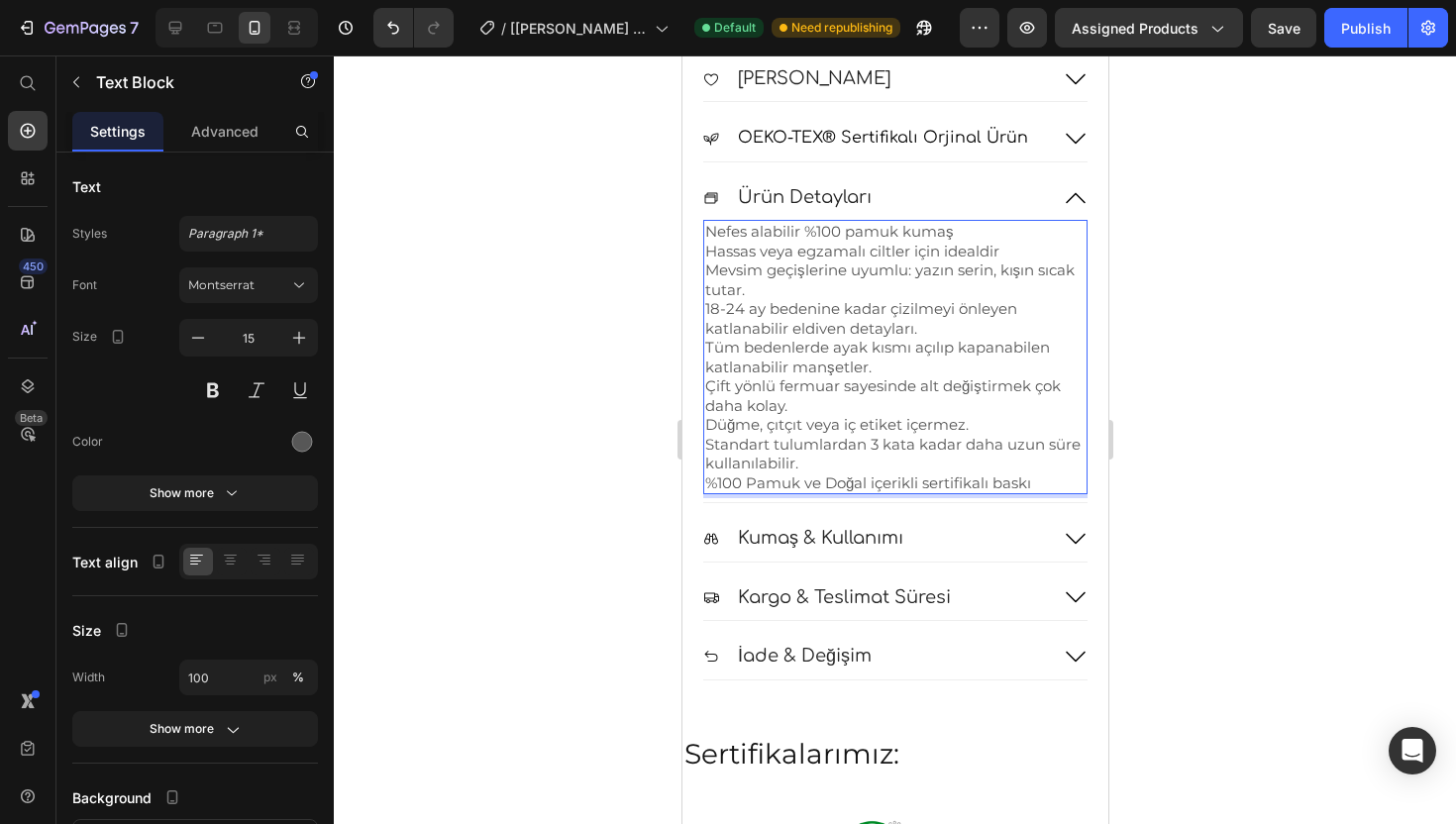 scroll, scrollTop: 1654, scrollLeft: 0, axis: vertical 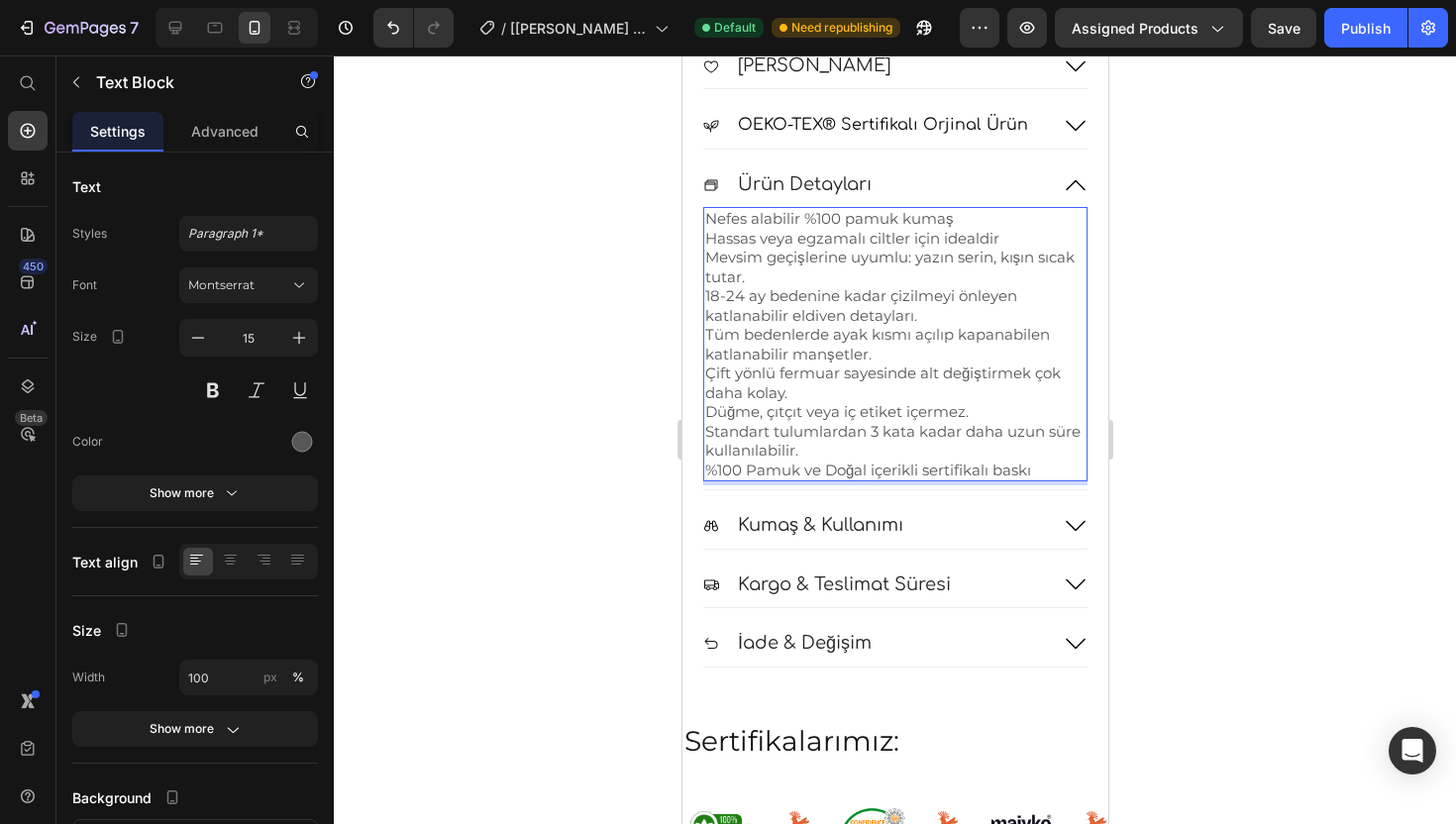 click on "%100 Pamuk ve Doğal içerikli sertifikalı baskı" at bounding box center (894, 470) 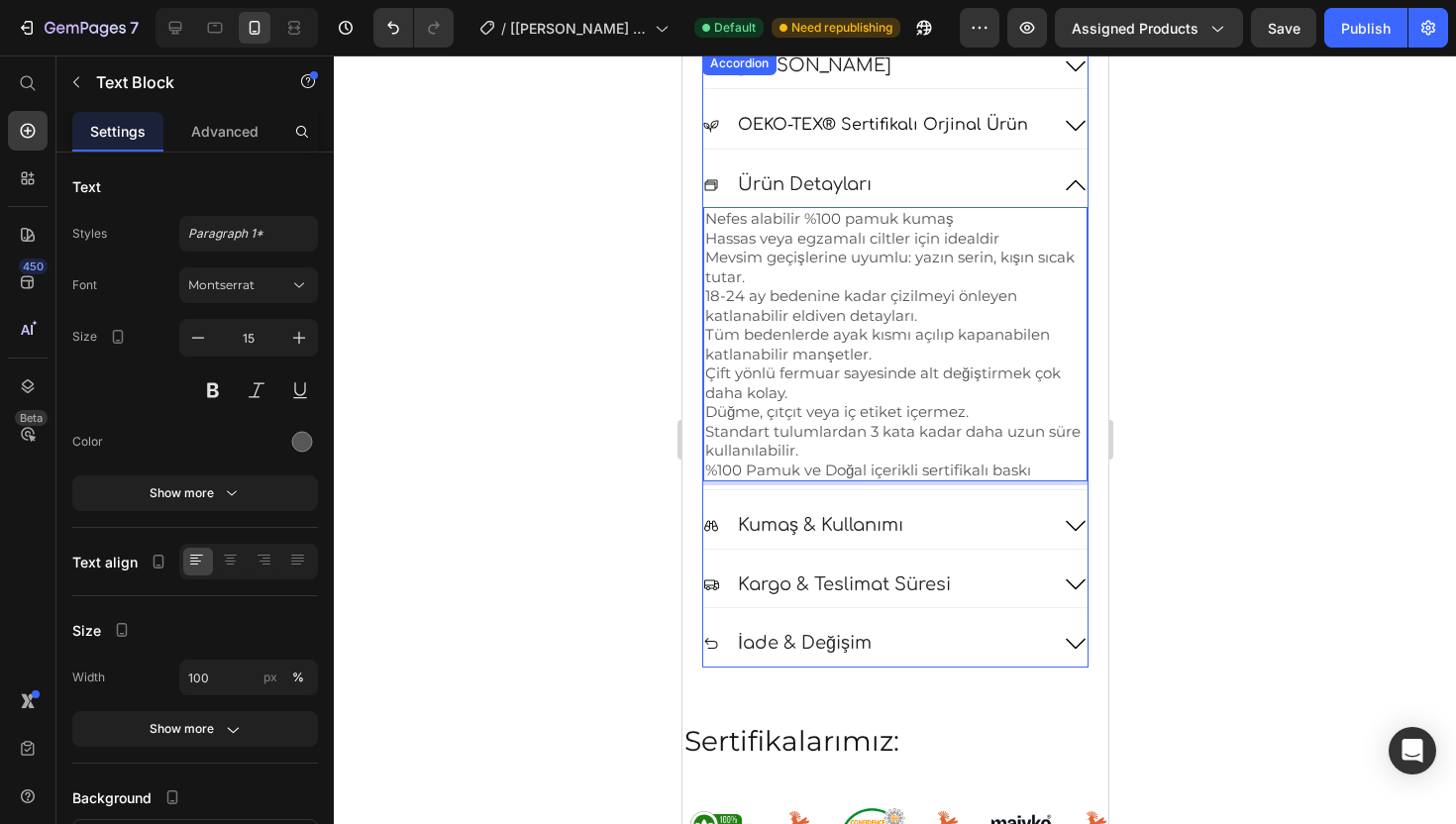 click 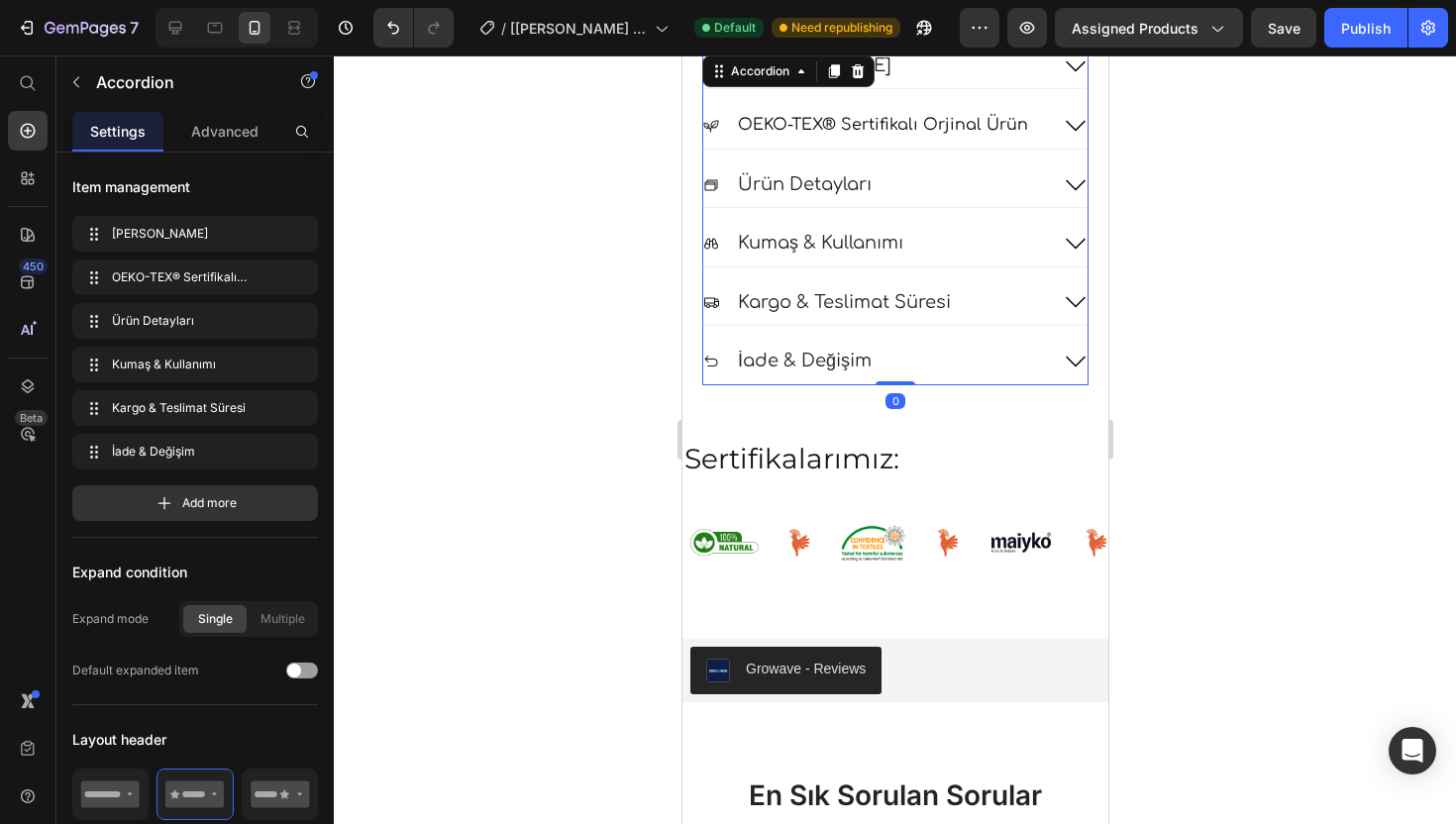 click 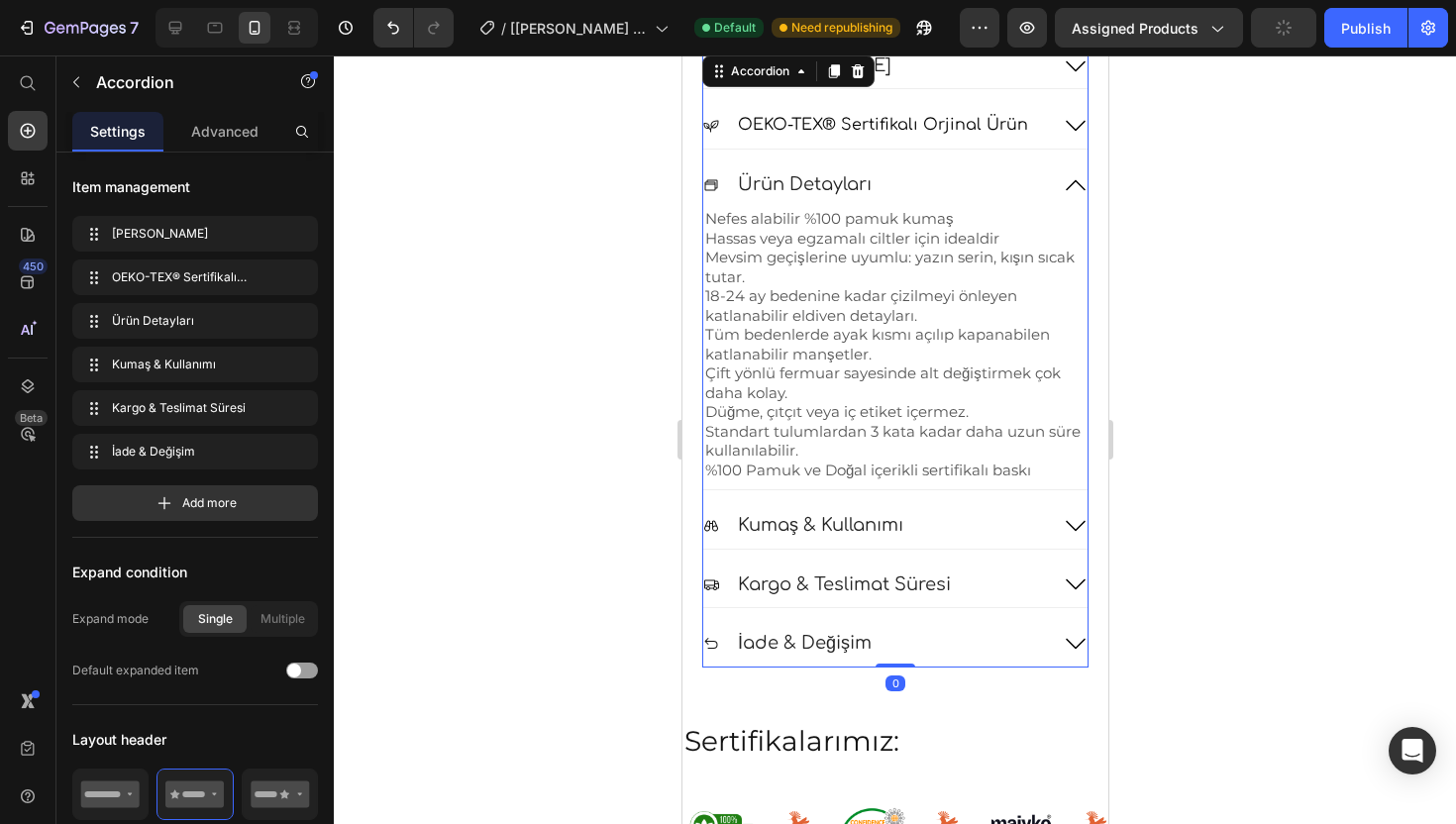 click 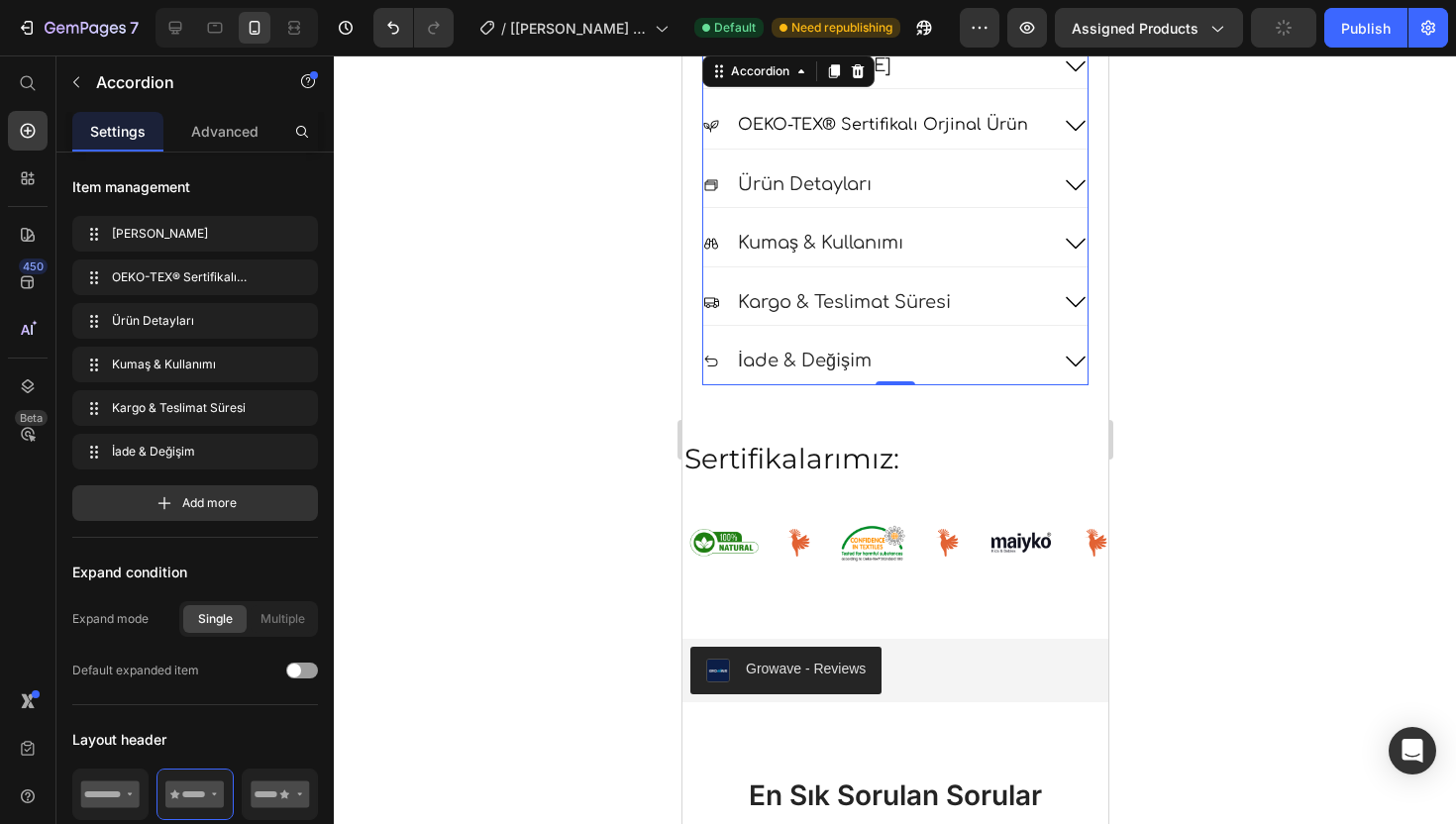 click 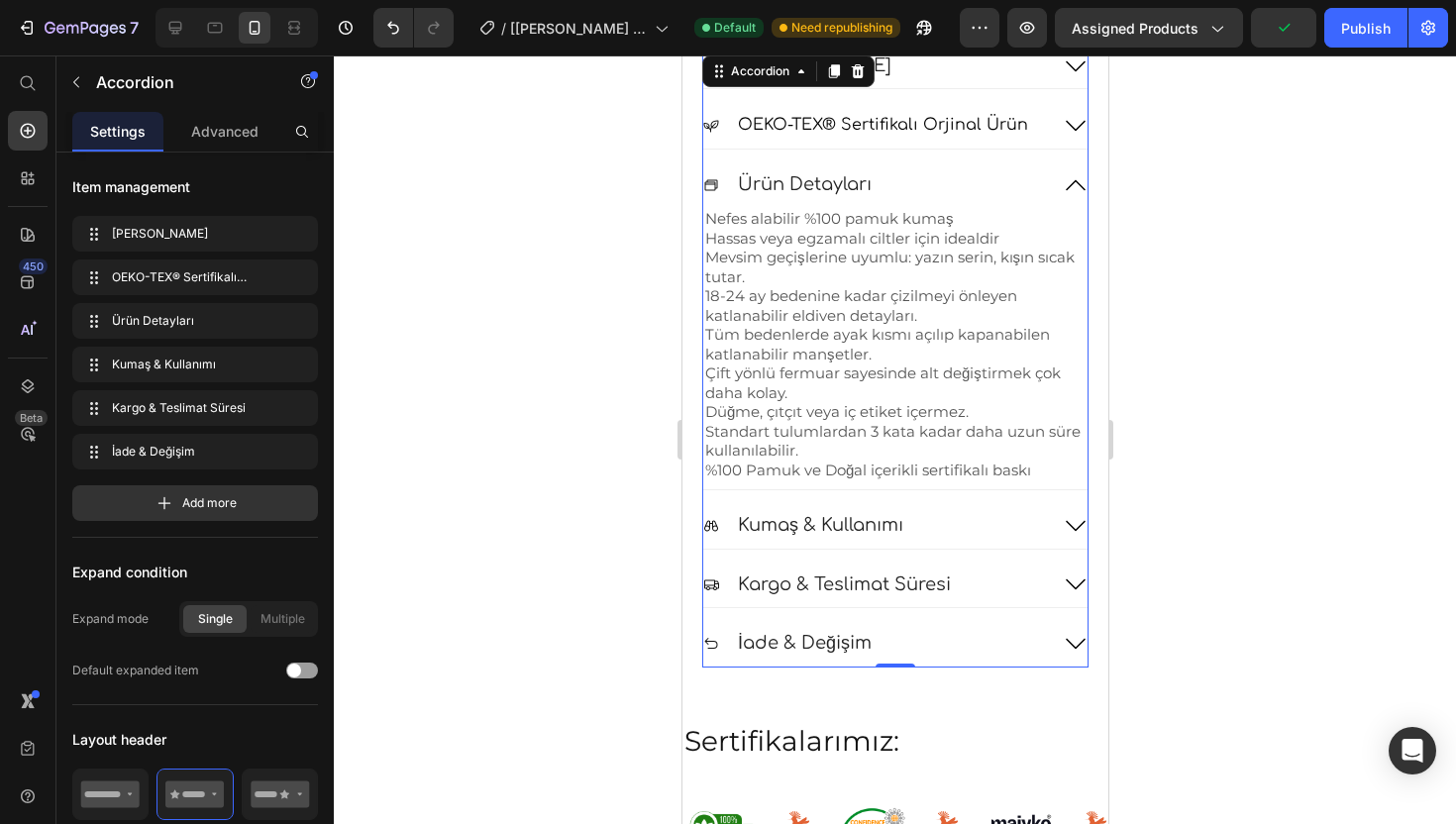 click 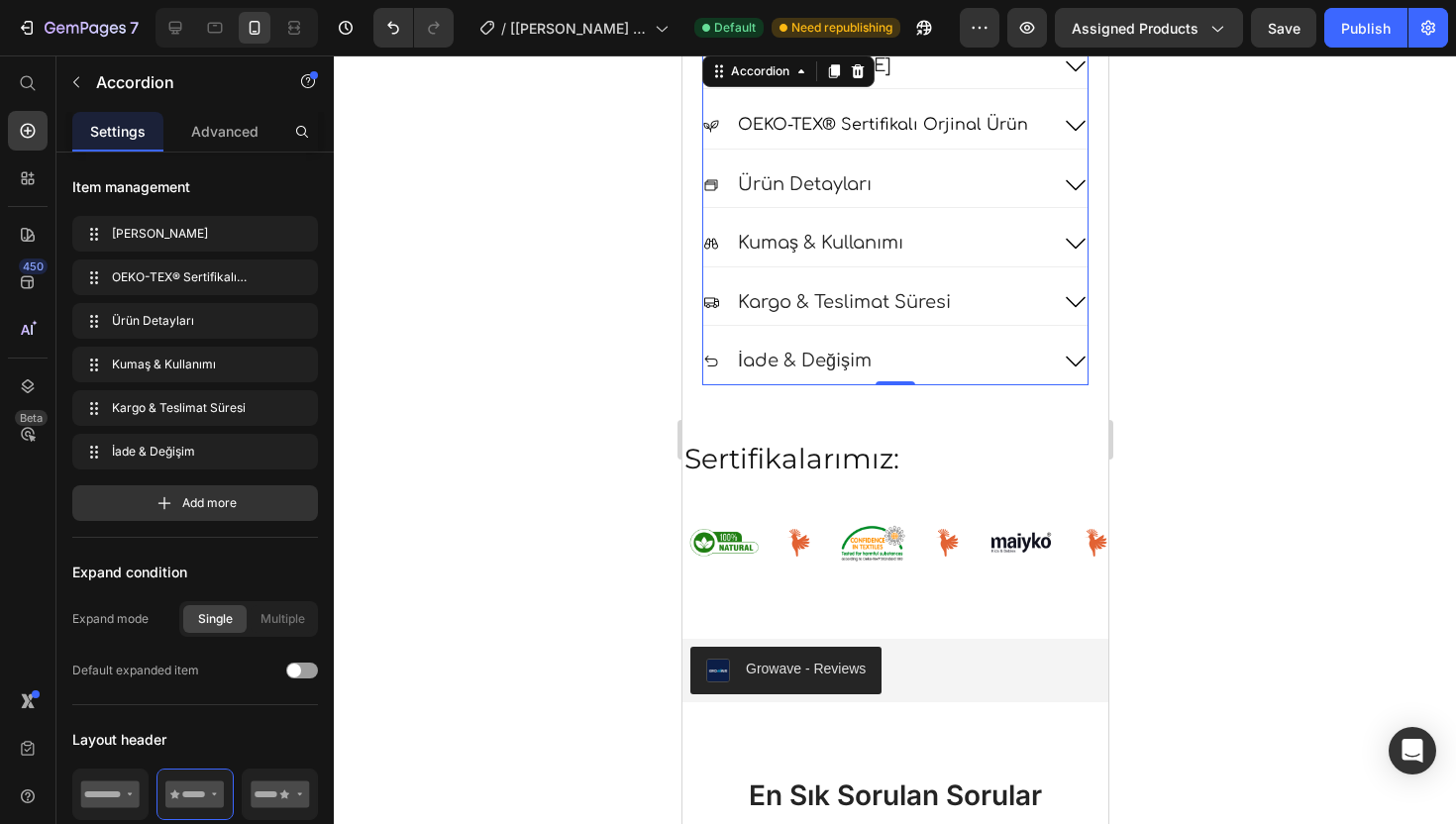 click on "Kumaş & Kullanımı" at bounding box center [894, 247] 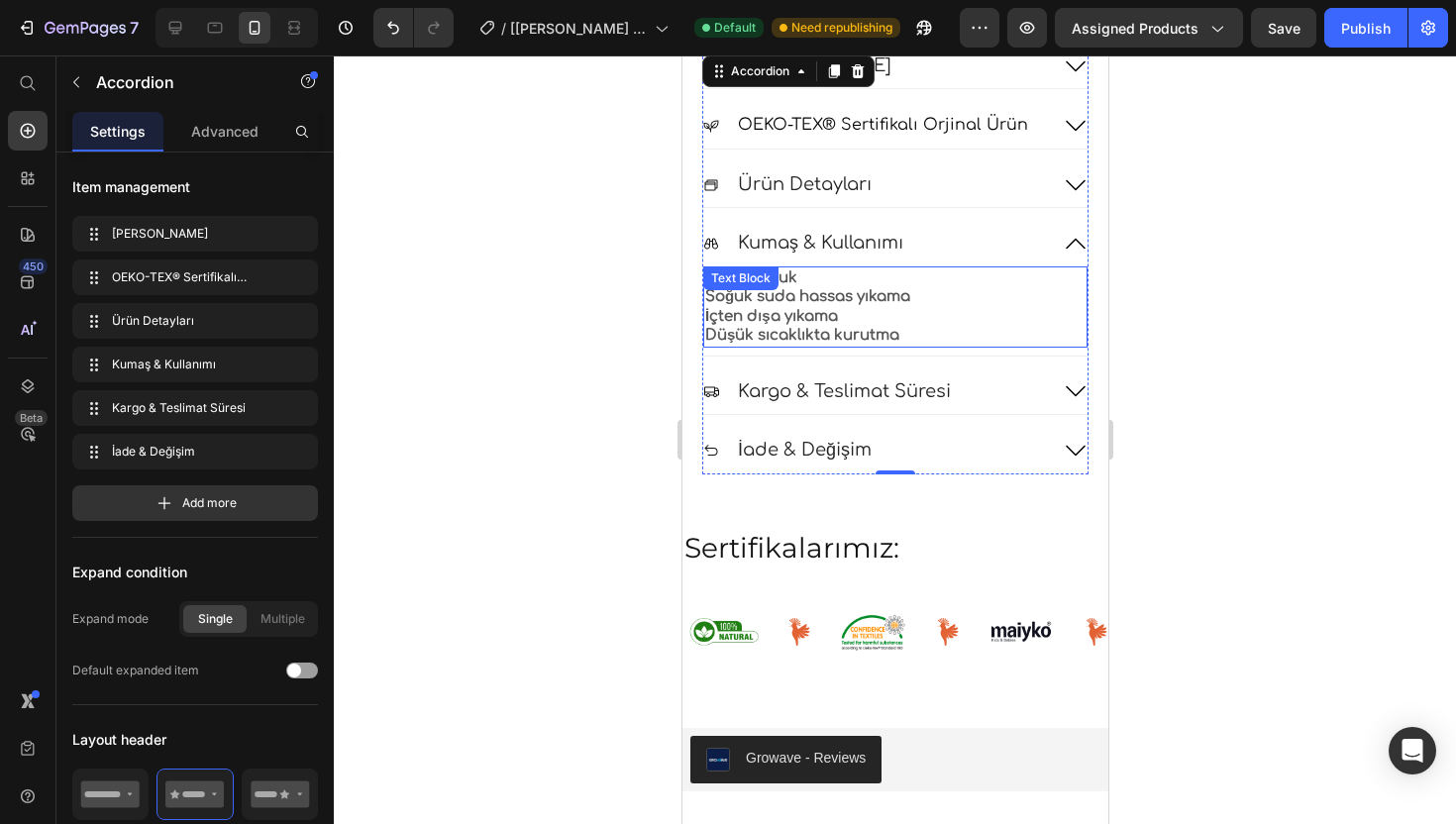 click on "Soğuk suda hassas yıkama İçten dışa yıkama Düşük sıcaklıkta kurutma" at bounding box center (894, 316) 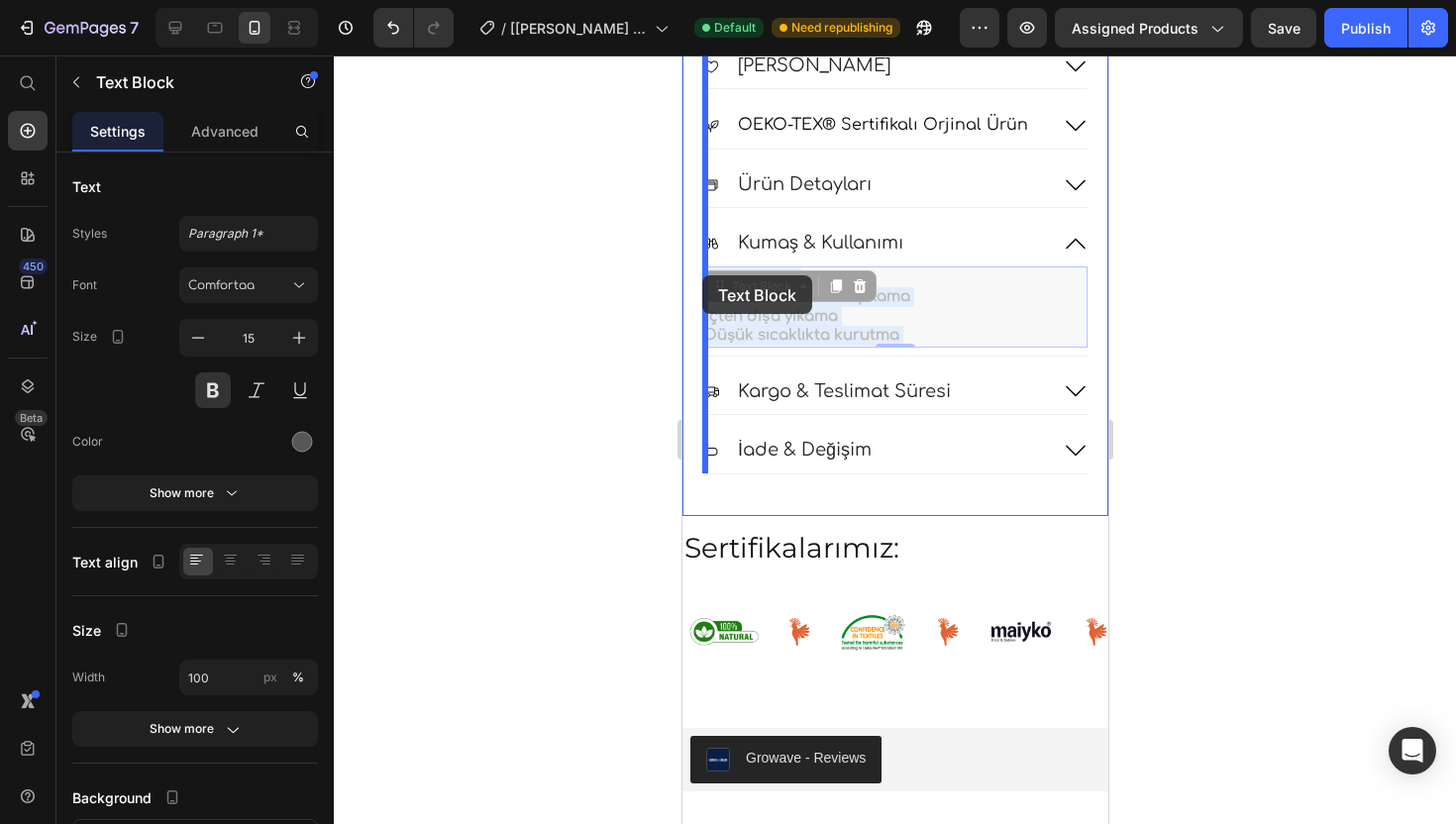 drag, startPoint x: 923, startPoint y: 336, endPoint x: 702, endPoint y: 275, distance: 229.26404 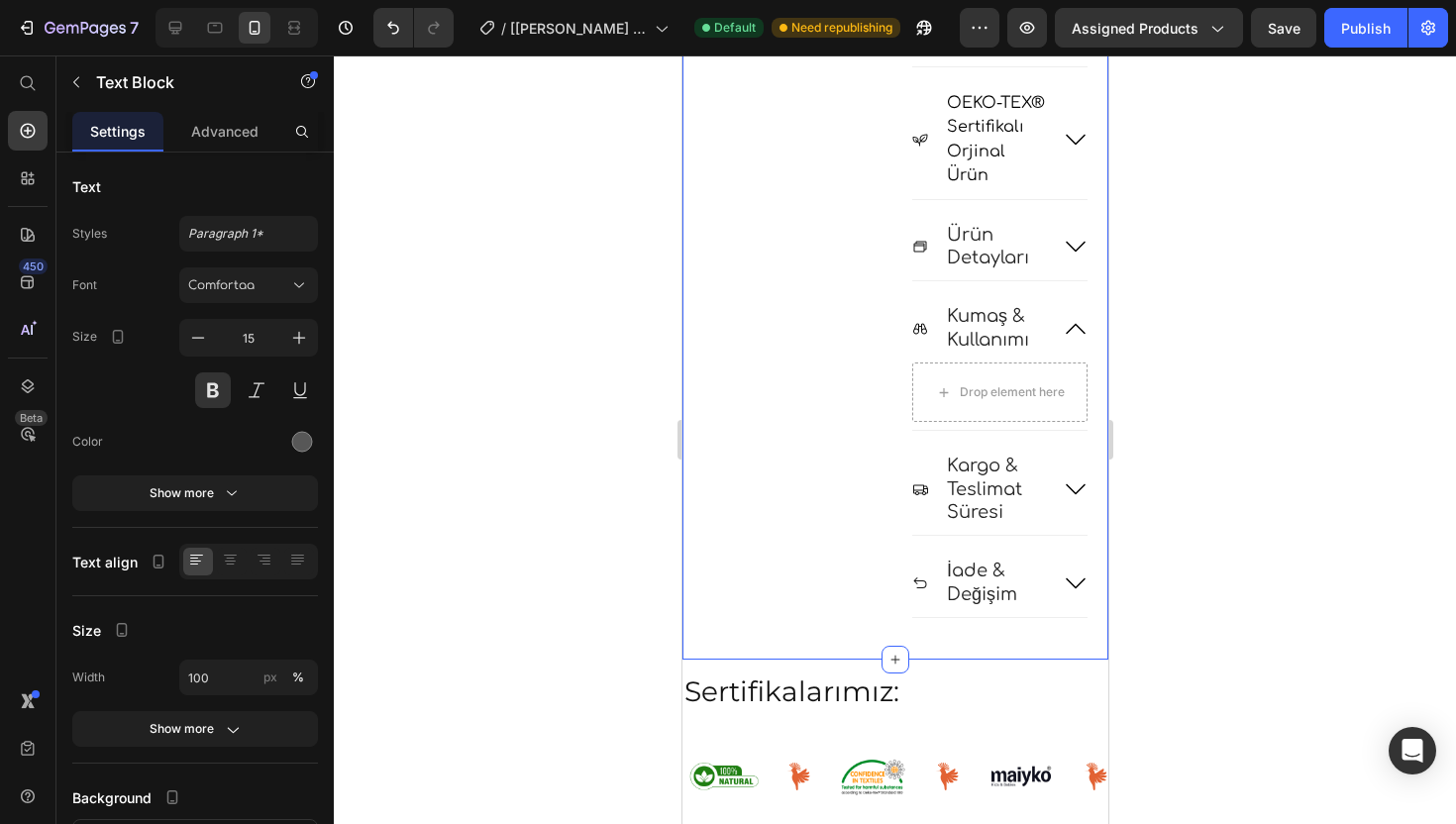 scroll, scrollTop: 1403, scrollLeft: 0, axis: vertical 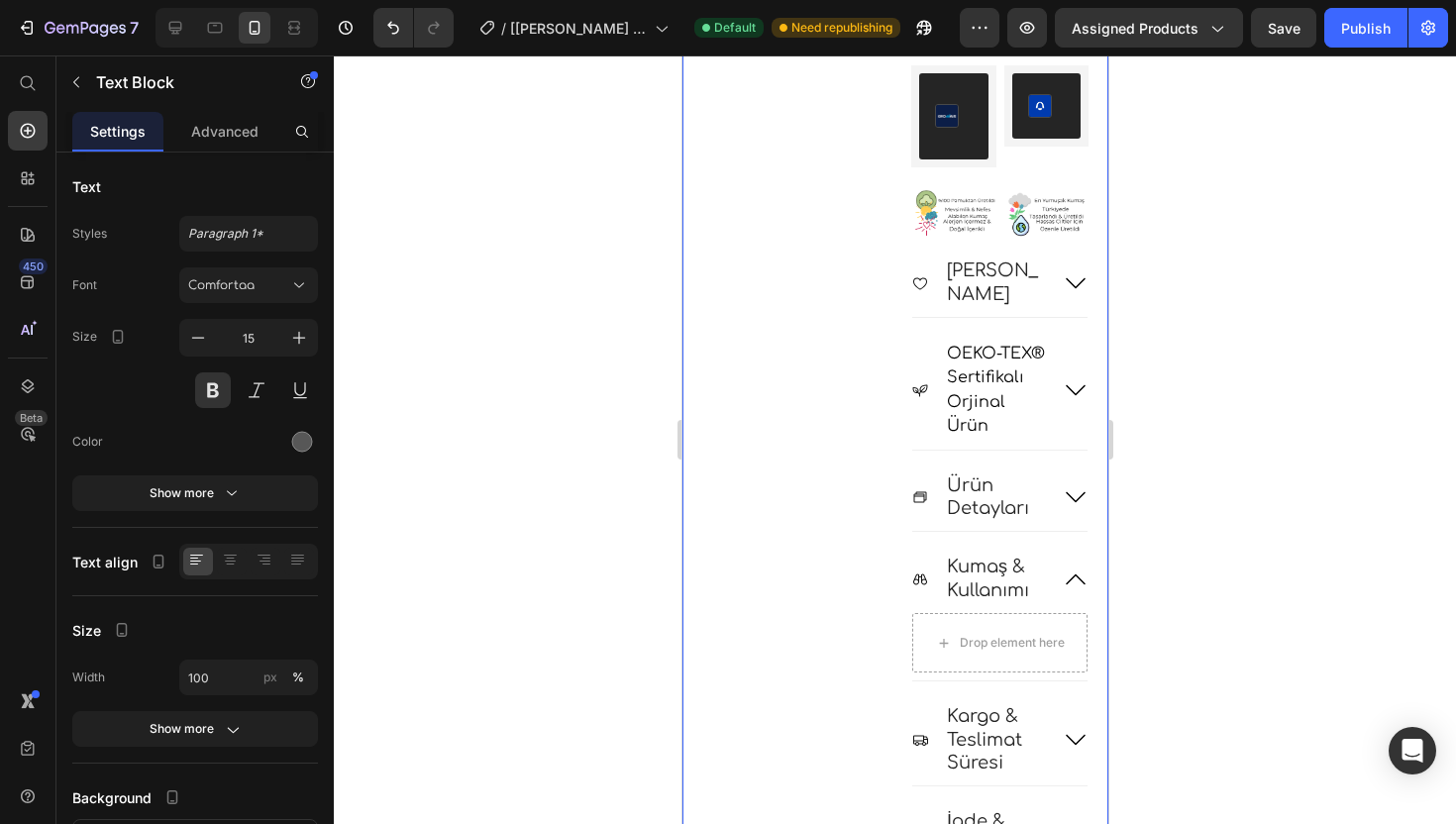 click on "%100 Pamuk Soğuk suda hassas yıkama İçten dışa yıkama Düşük sıcaklıkta kurutma Text Block   0" at bounding box center (789, -199) 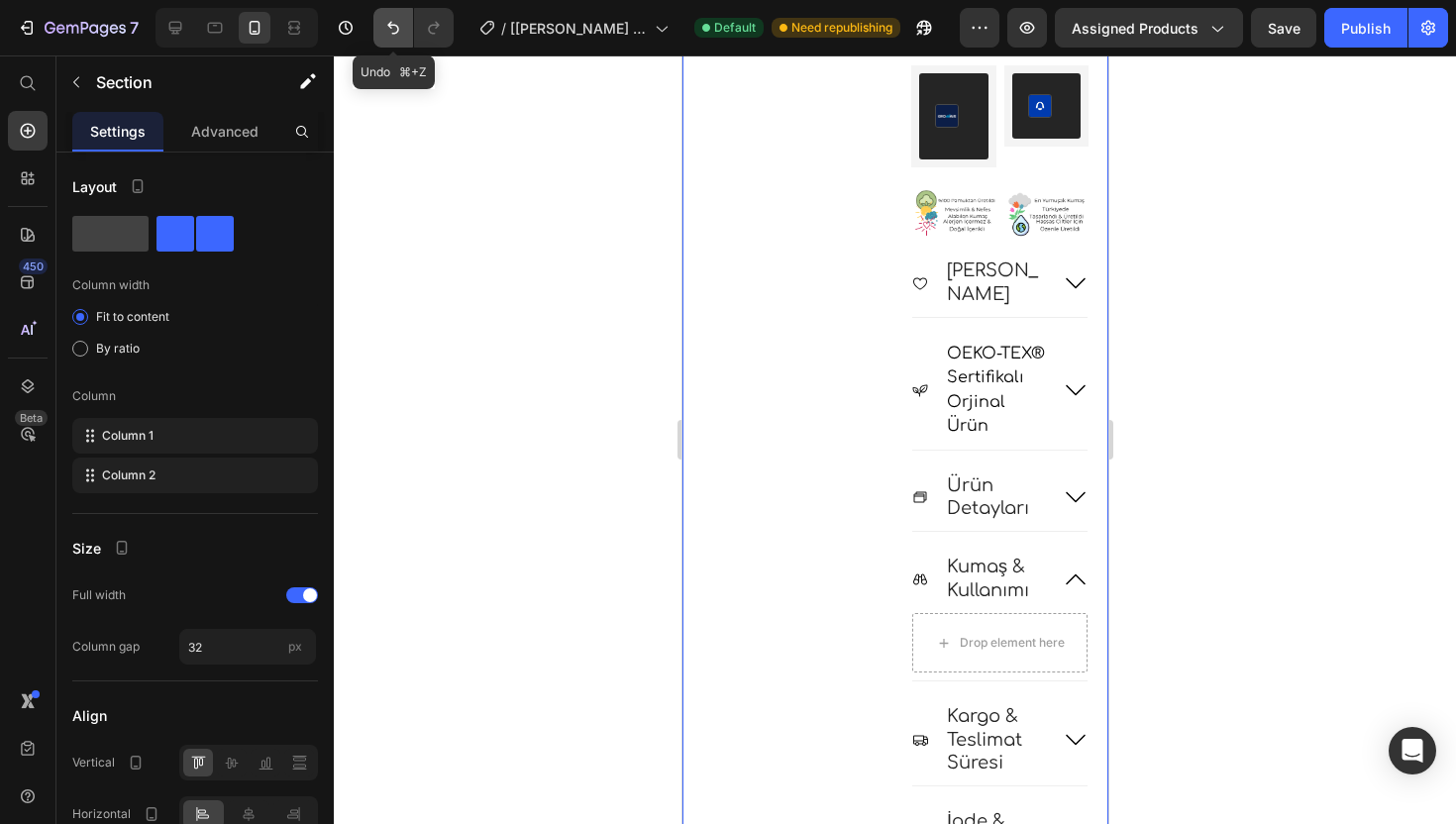 click 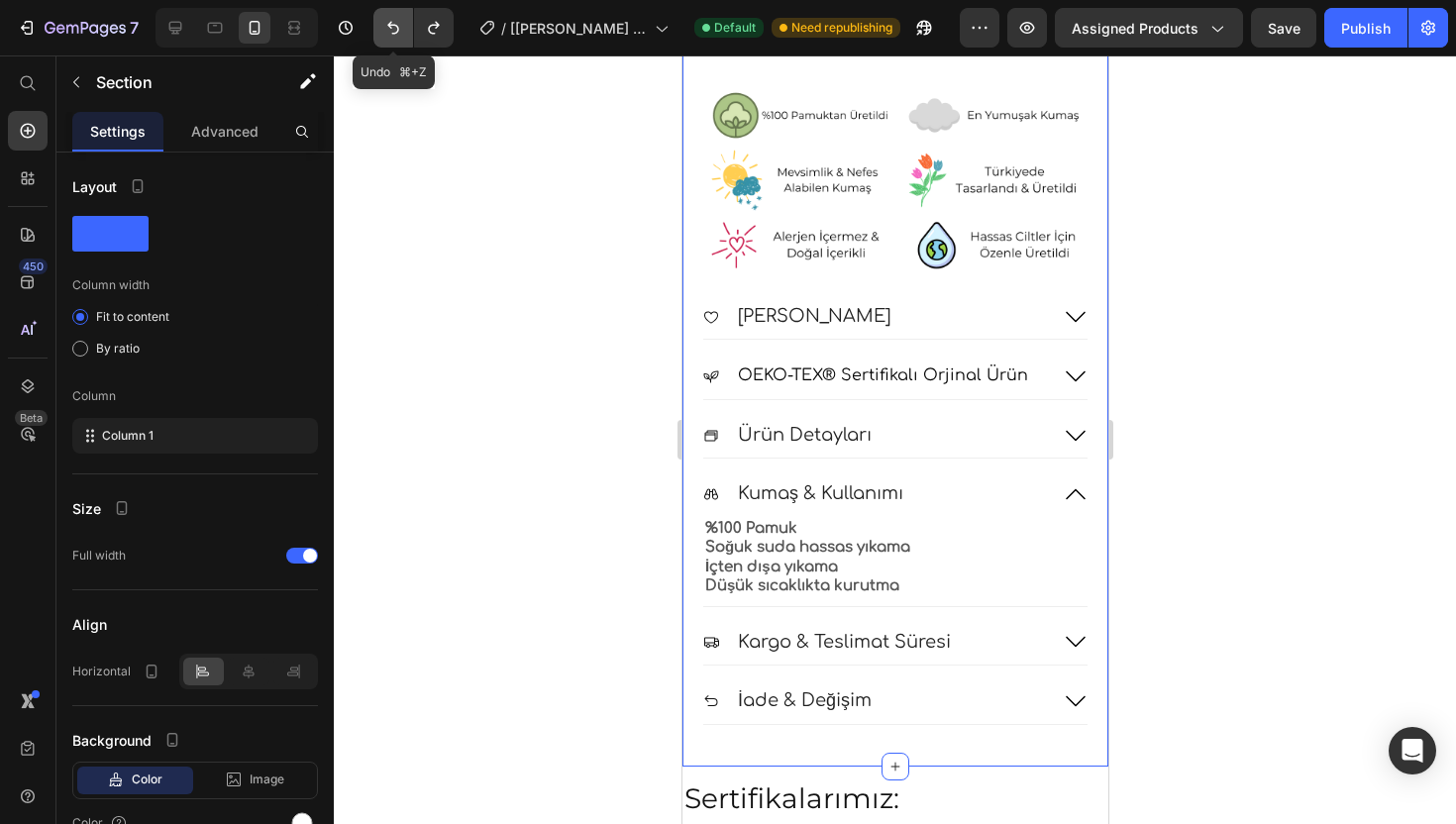 scroll, scrollTop: 1654, scrollLeft: 0, axis: vertical 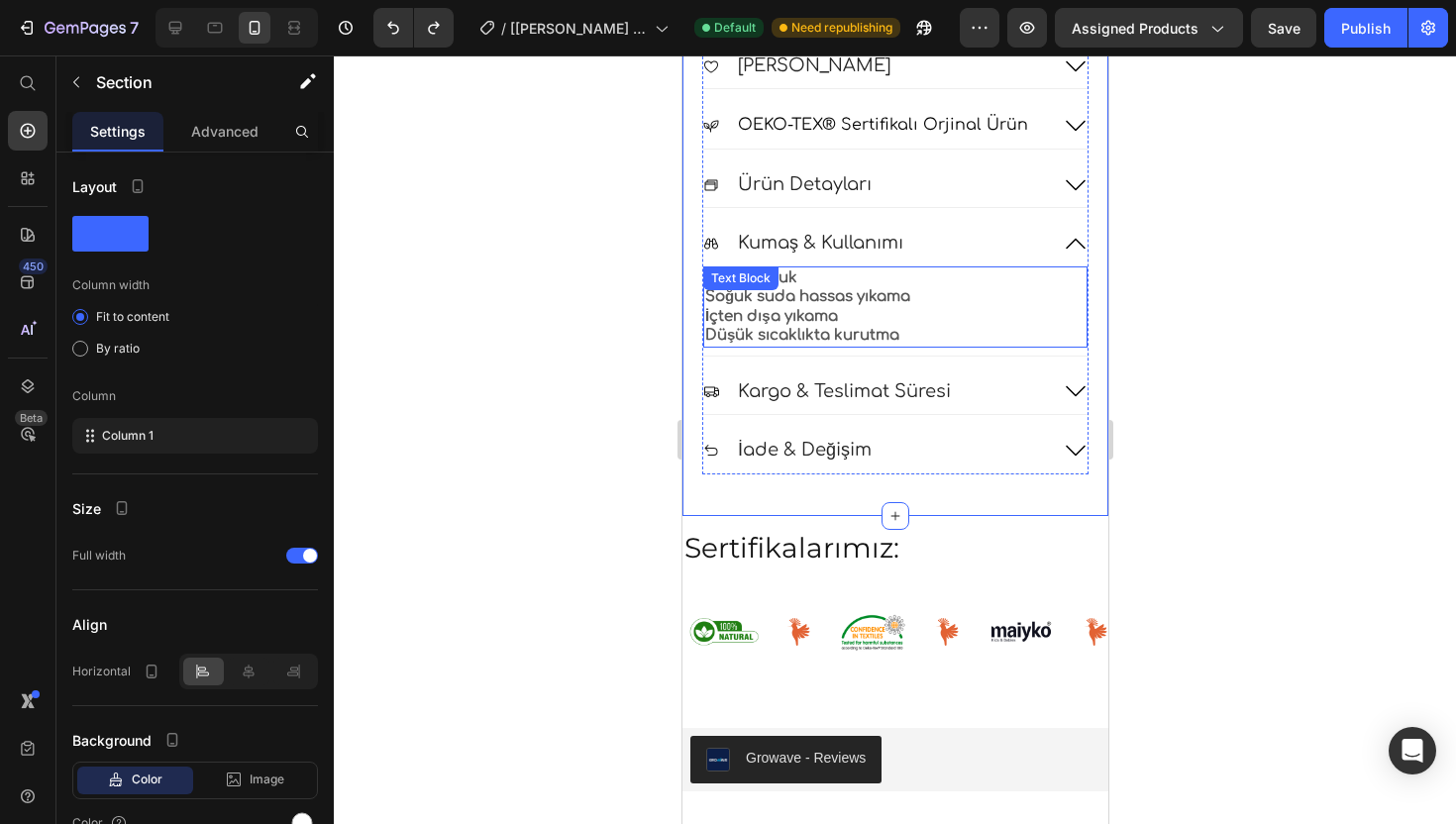 click on "Soğuk suda hassas yıkama İçten dışa yıkama Düşük sıcaklıkta kurutma" at bounding box center [894, 316] 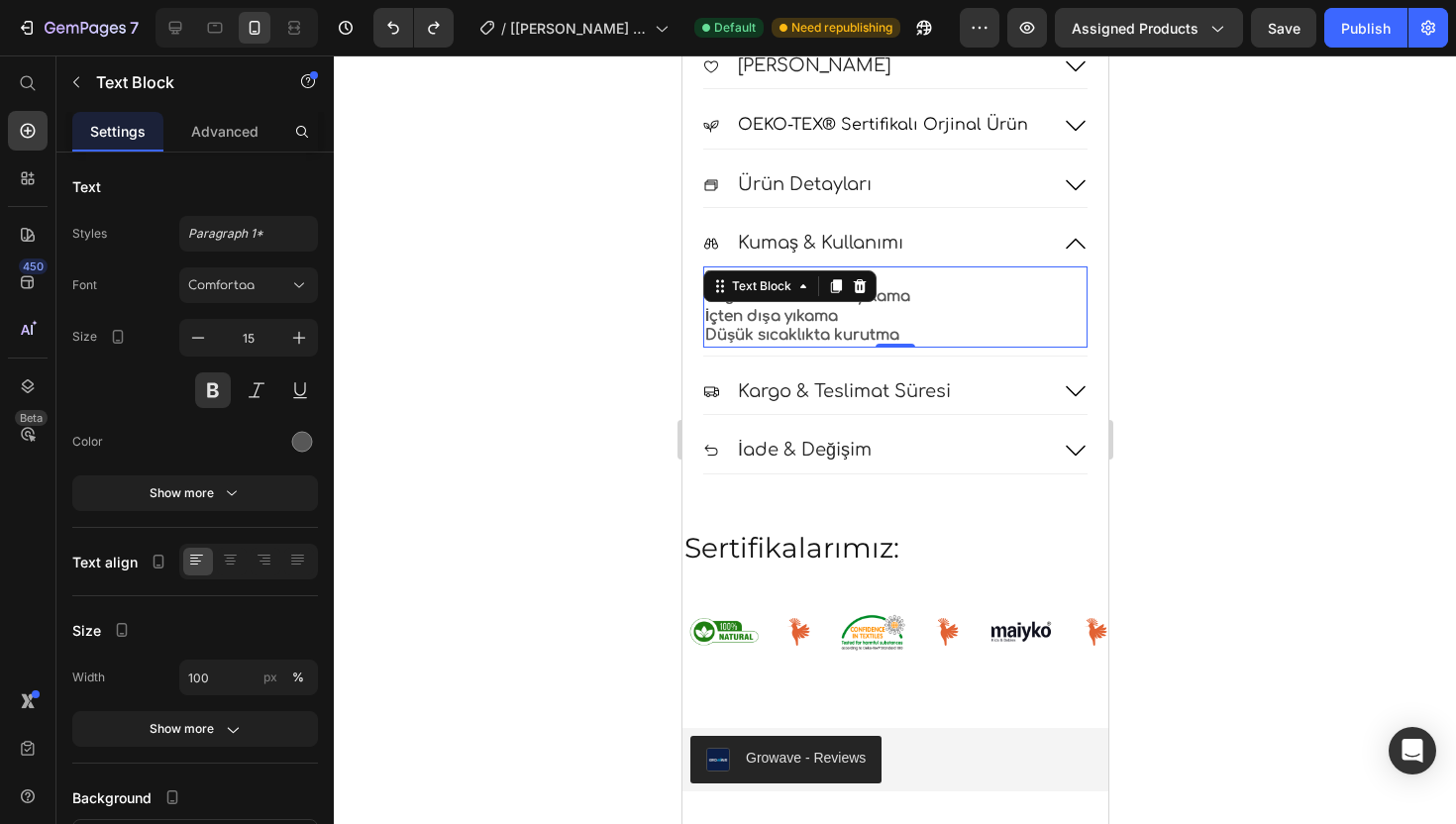 click on "Soğuk suda hassas yıkama İçten dışa yıkama Düşük sıcaklıkta kurutma" at bounding box center [894, 316] 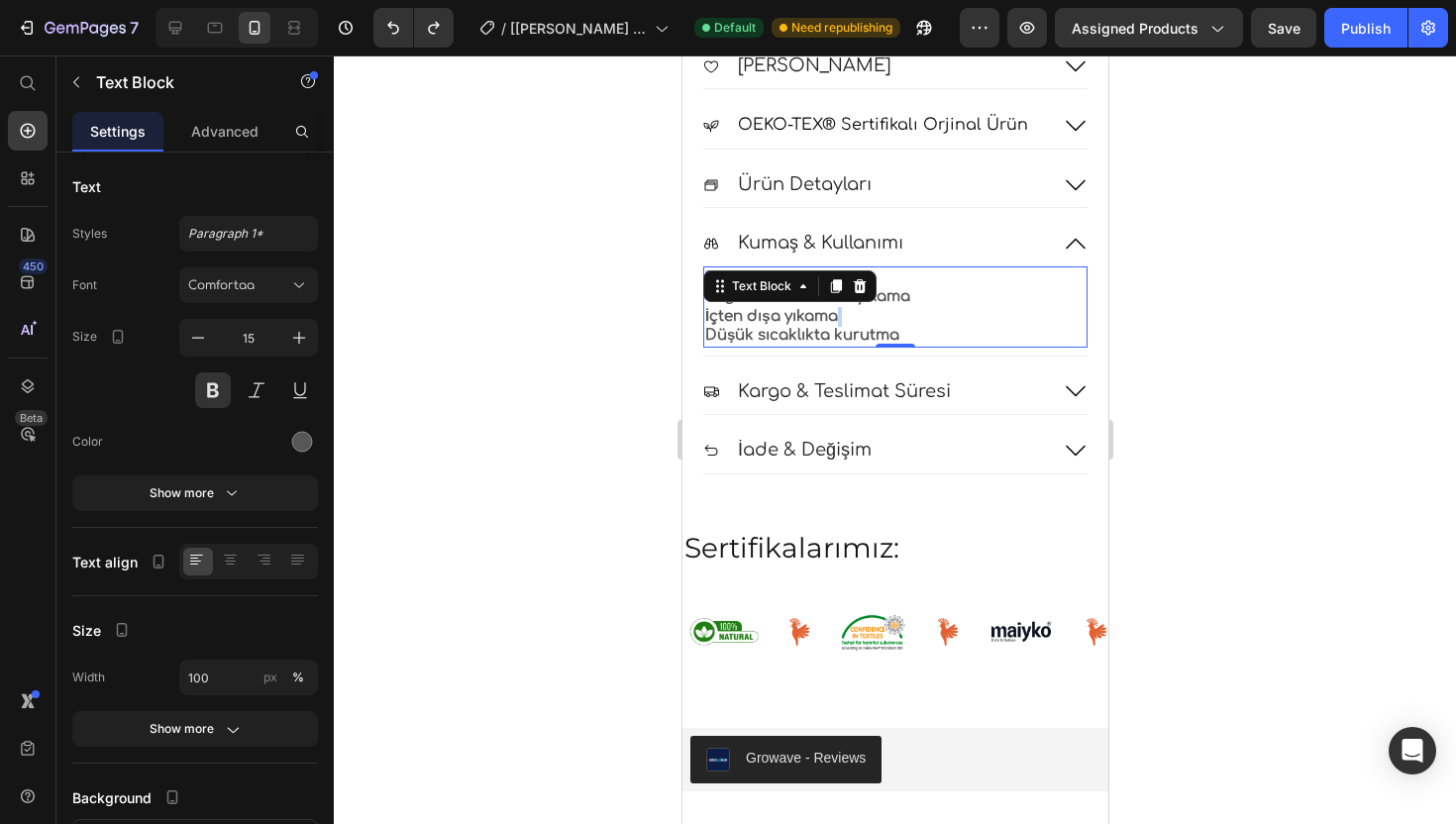 click on "Soğuk suda hassas yıkama İçten dışa yıkama Düşük sıcaklıkta kurutma" at bounding box center [894, 316] 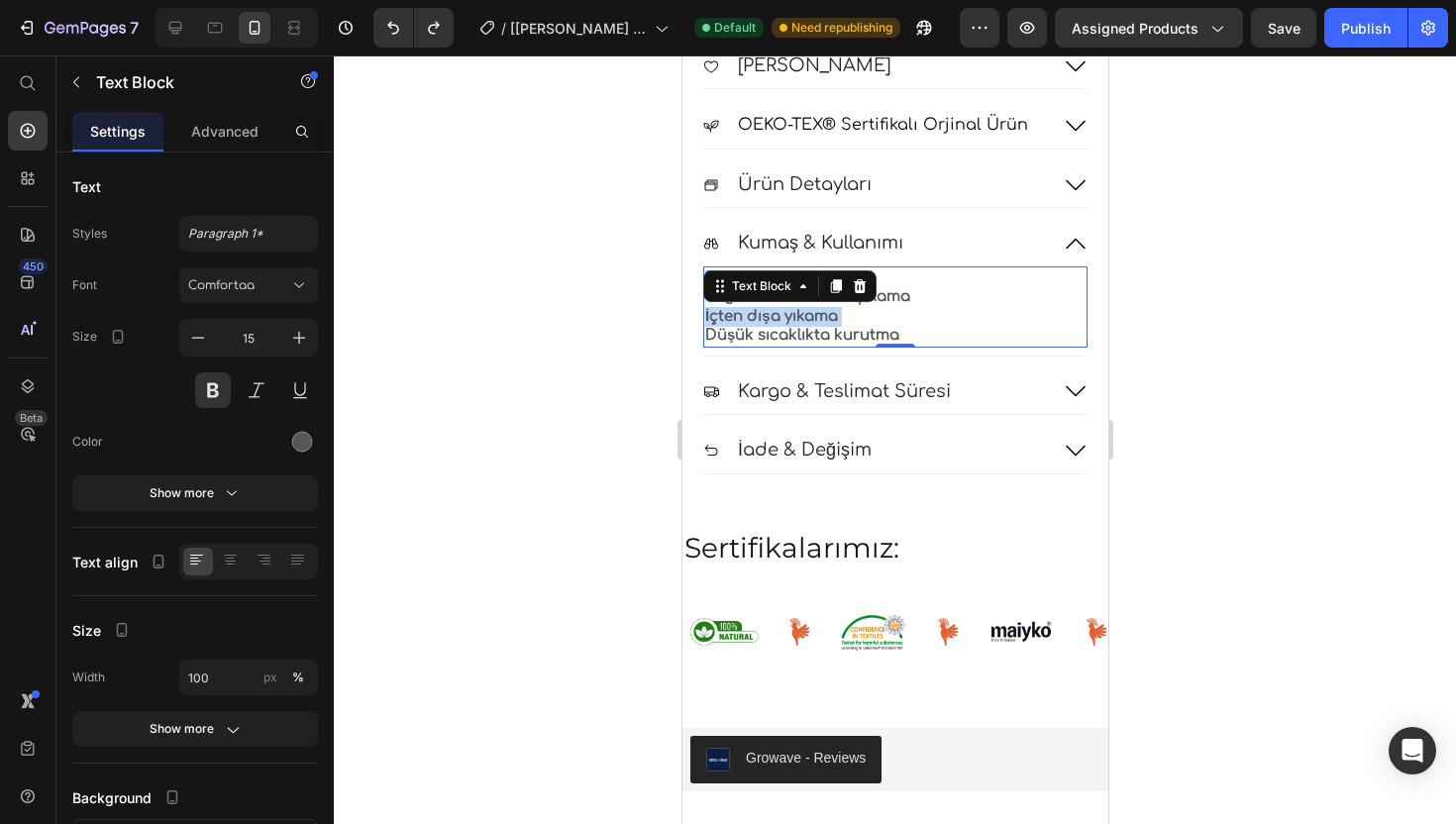 click on "Soğuk suda hassas yıkama İçten dışa yıkama Düşük sıcaklıkta kurutma" at bounding box center [894, 316] 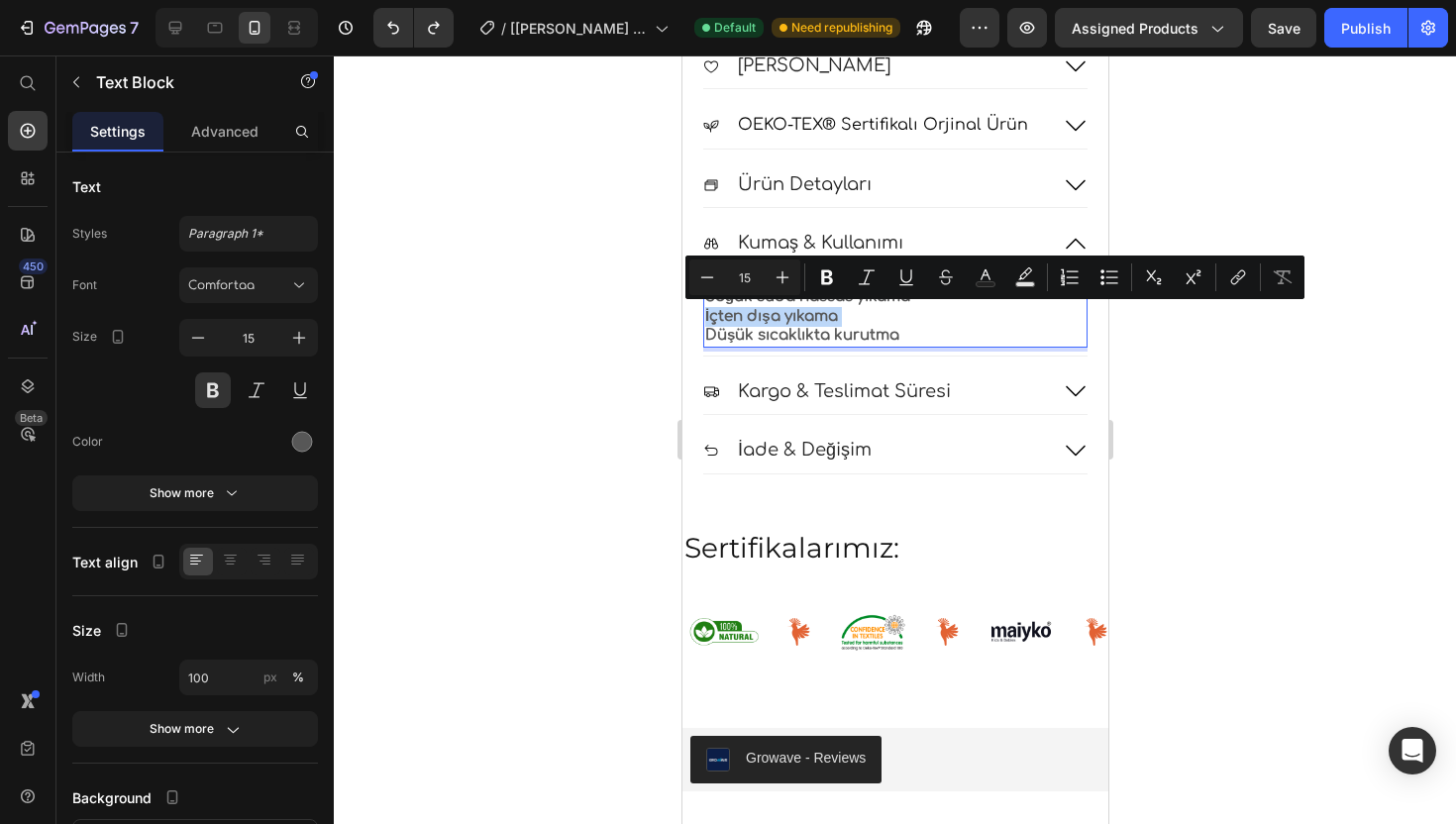 click on "Soğuk suda hassas yıkama İçten dışa yıkama Düşük sıcaklıkta kurutma" at bounding box center (894, 316) 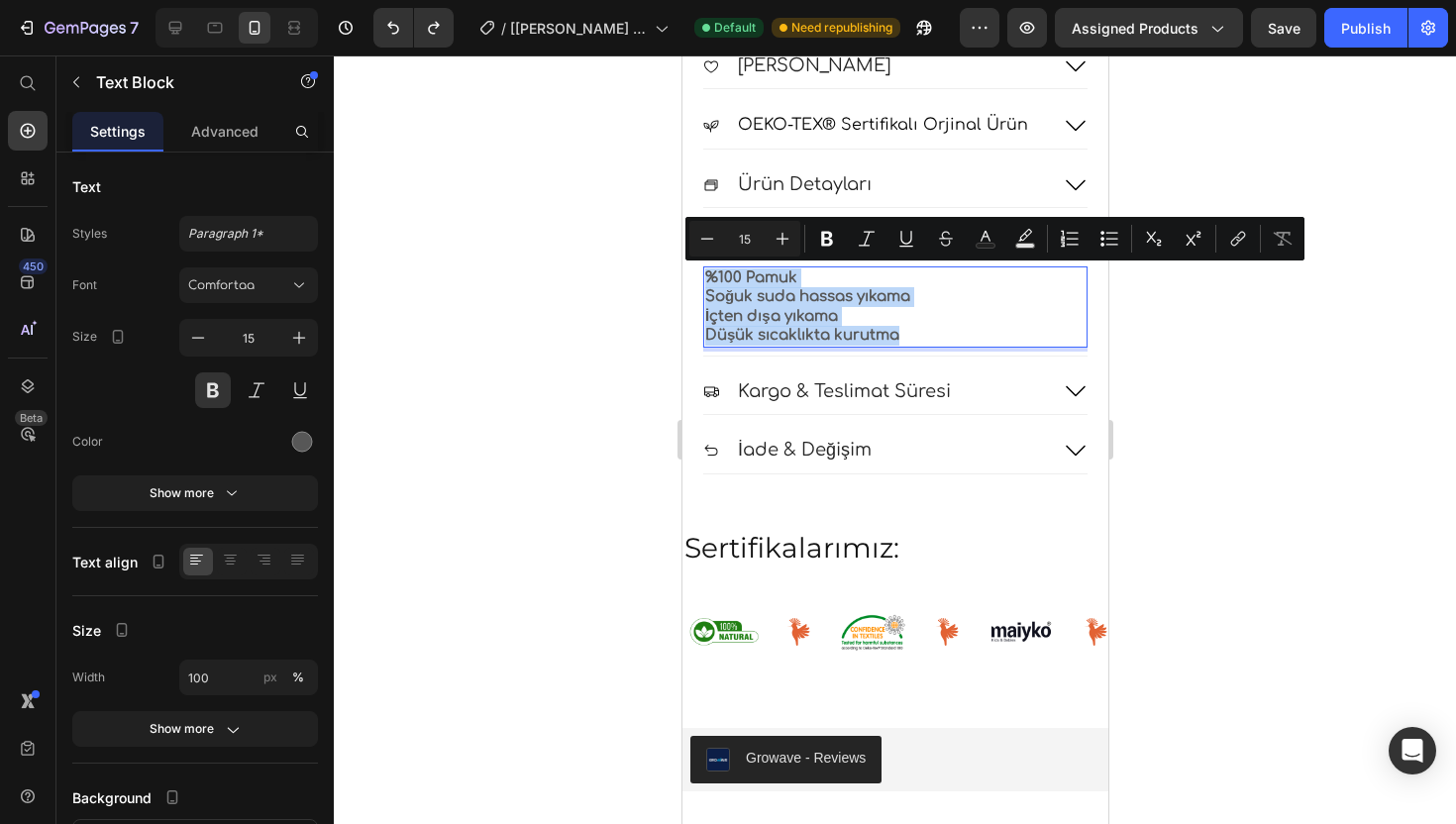 drag, startPoint x: 910, startPoint y: 334, endPoint x: 709, endPoint y: 274, distance: 209.76415 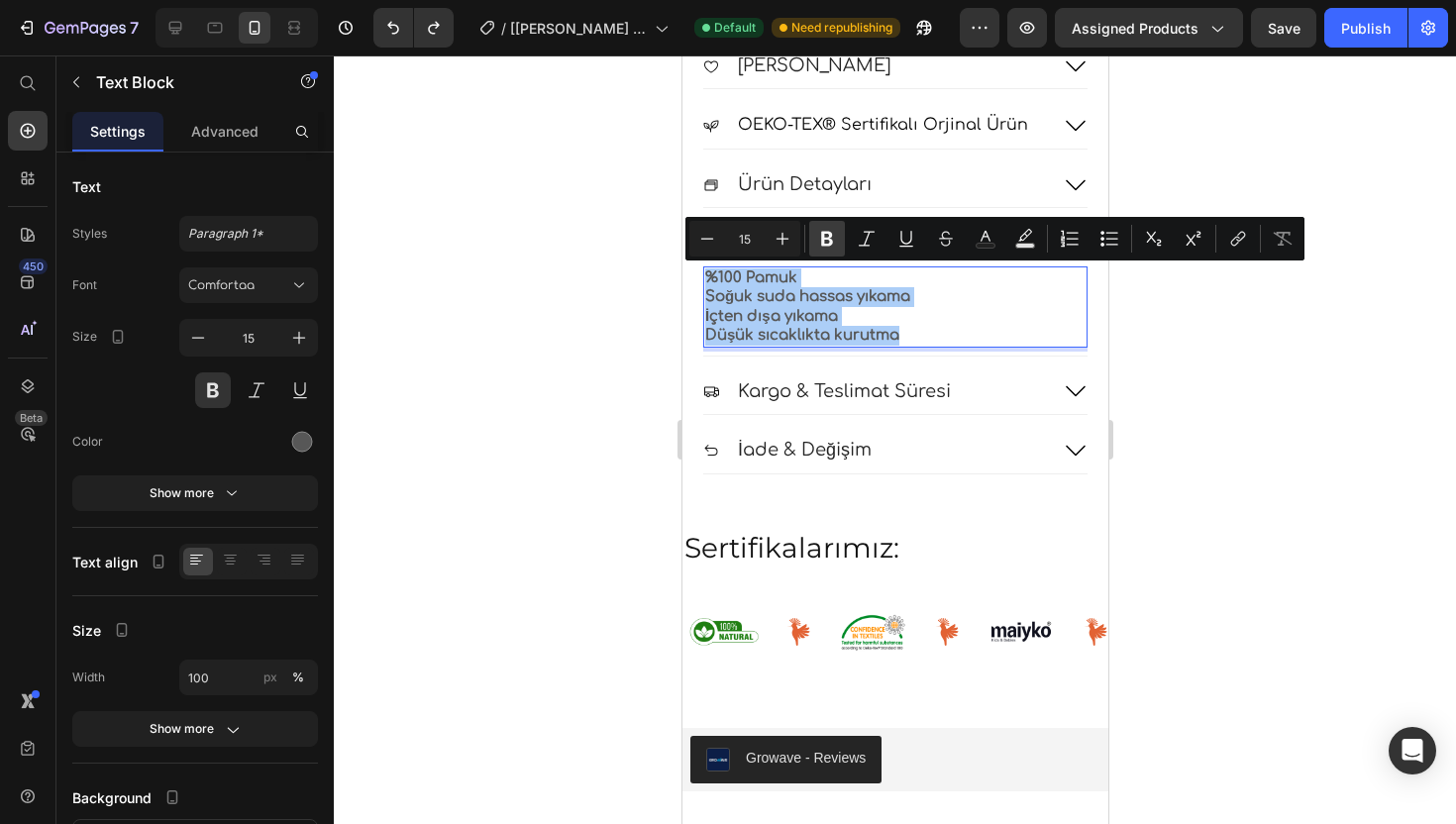click 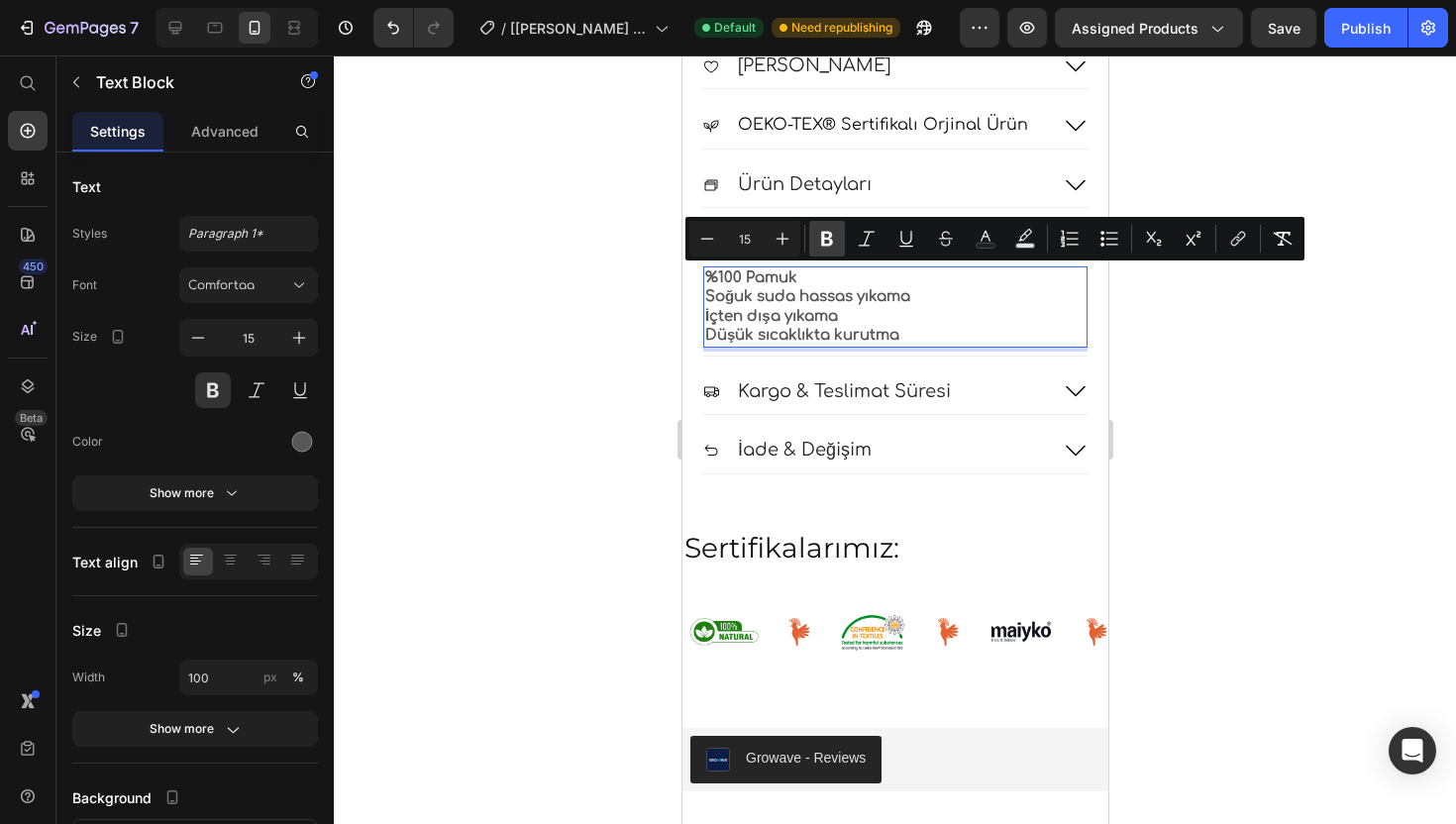 click 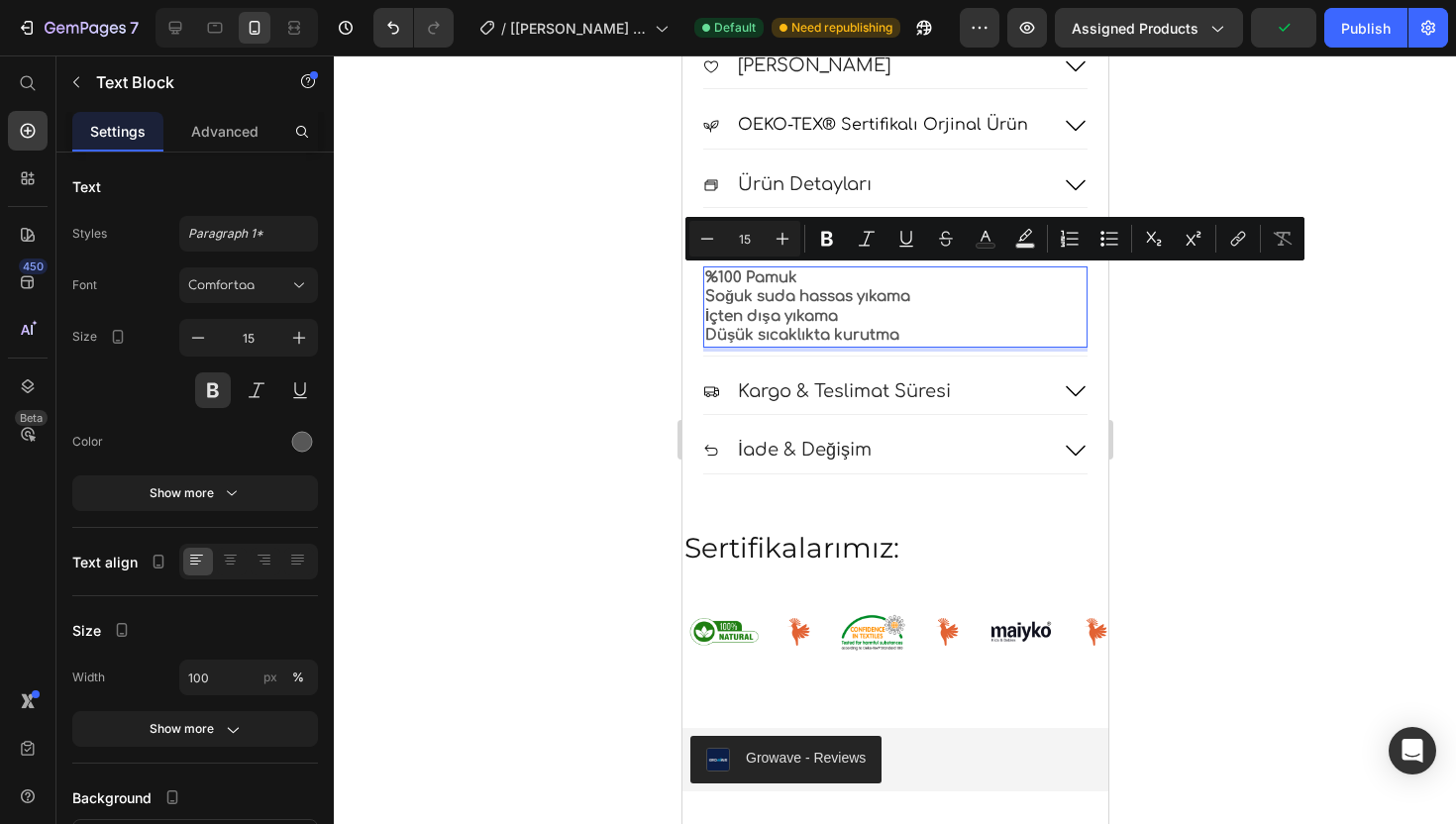 click 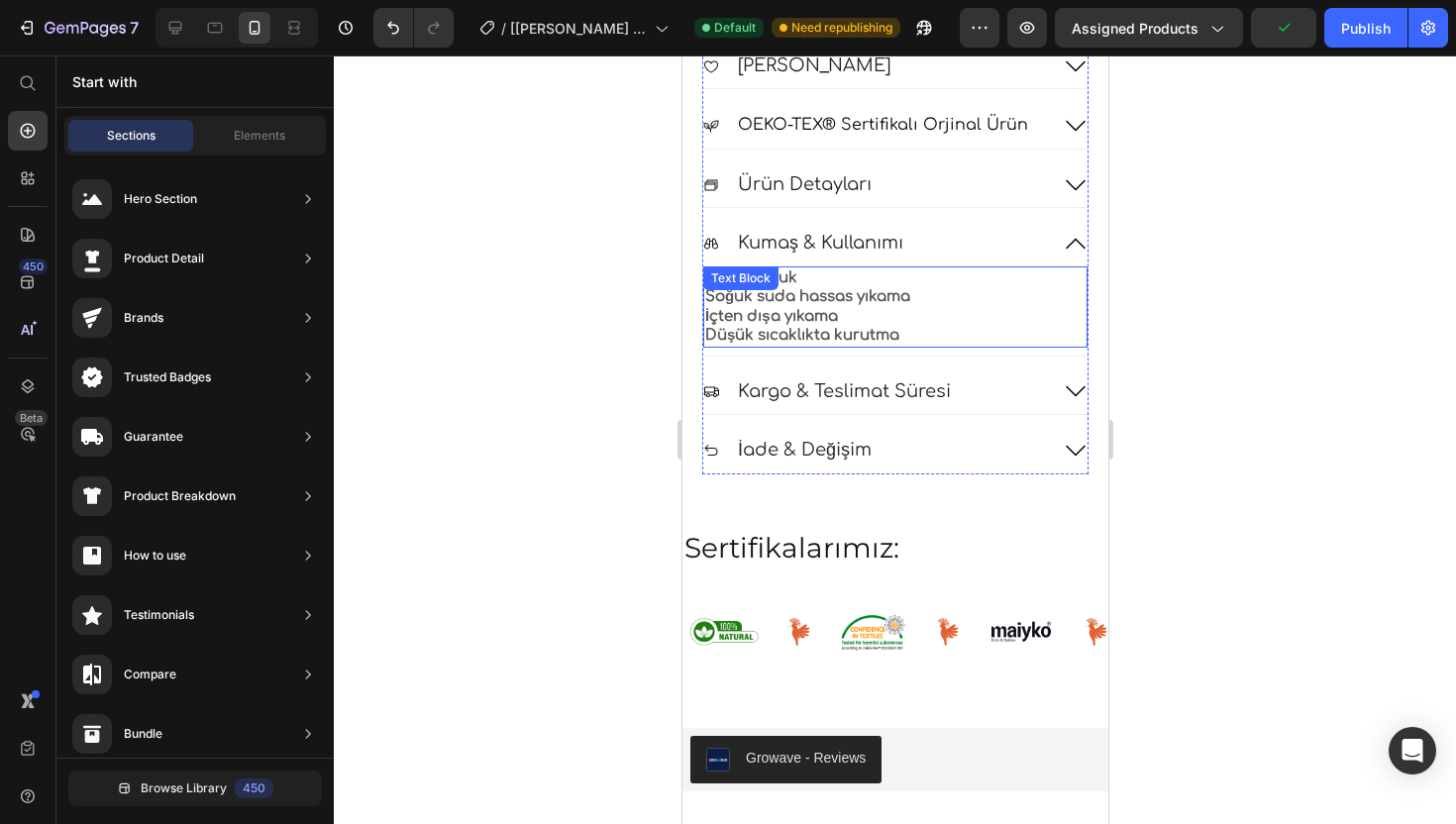 click on "Soğuk suda hassas yıkama İçten dışa yıkama Düşük sıcaklıkta kurutma" at bounding box center [894, 316] 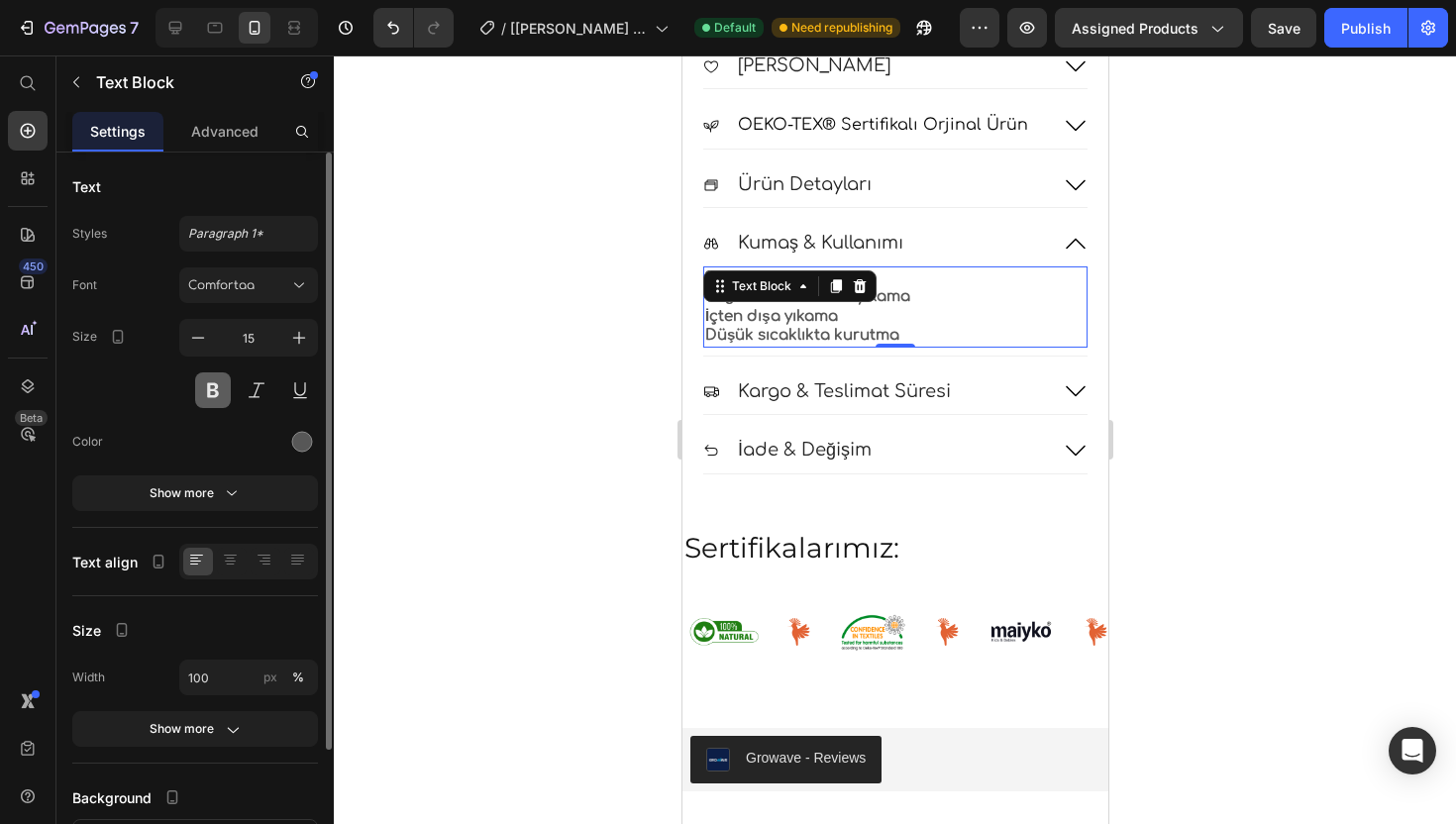 click at bounding box center (213, 390) 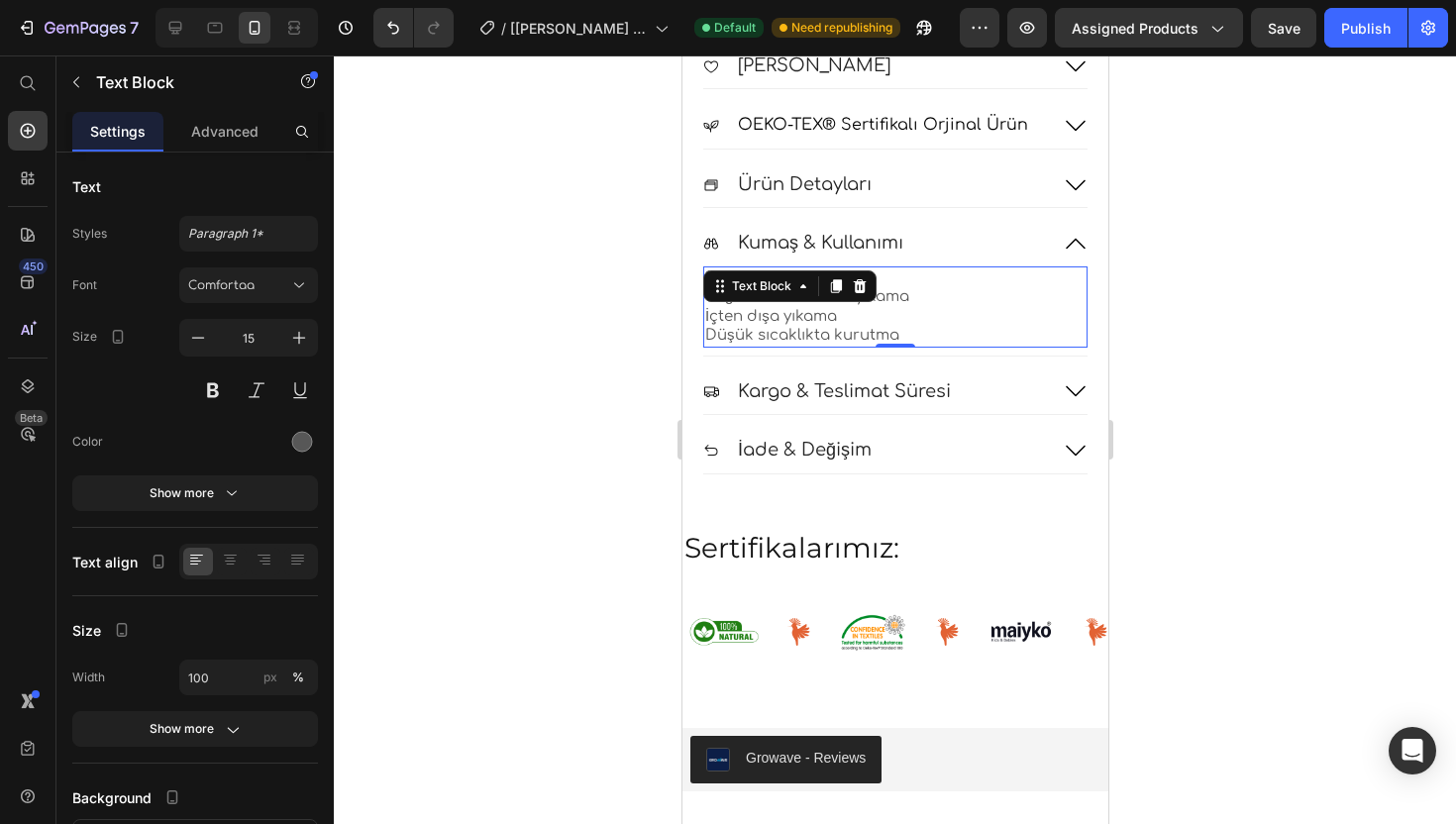 click 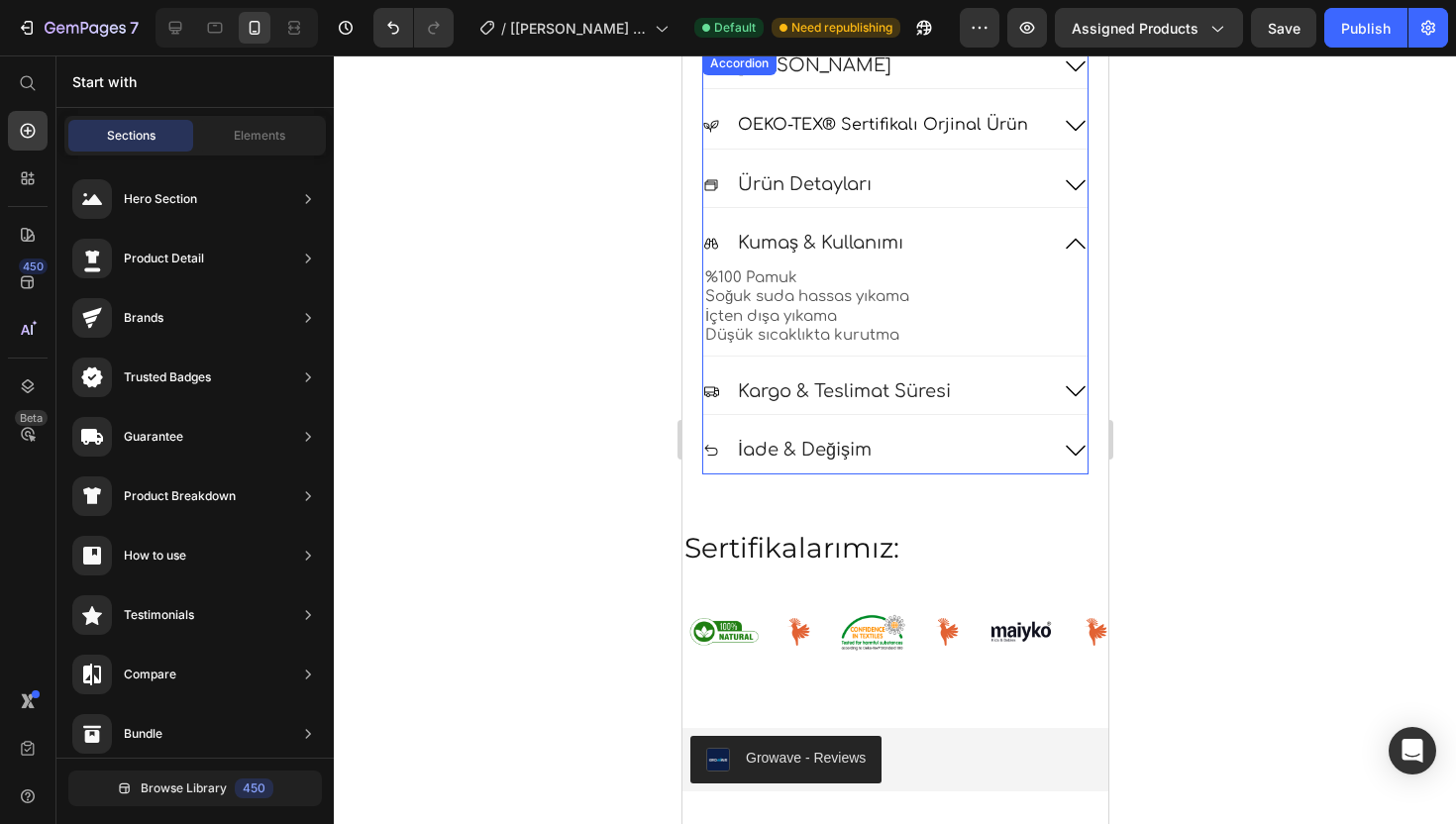 click on "Kargo & Teslimat Süresi" at bounding box center [875, 391] 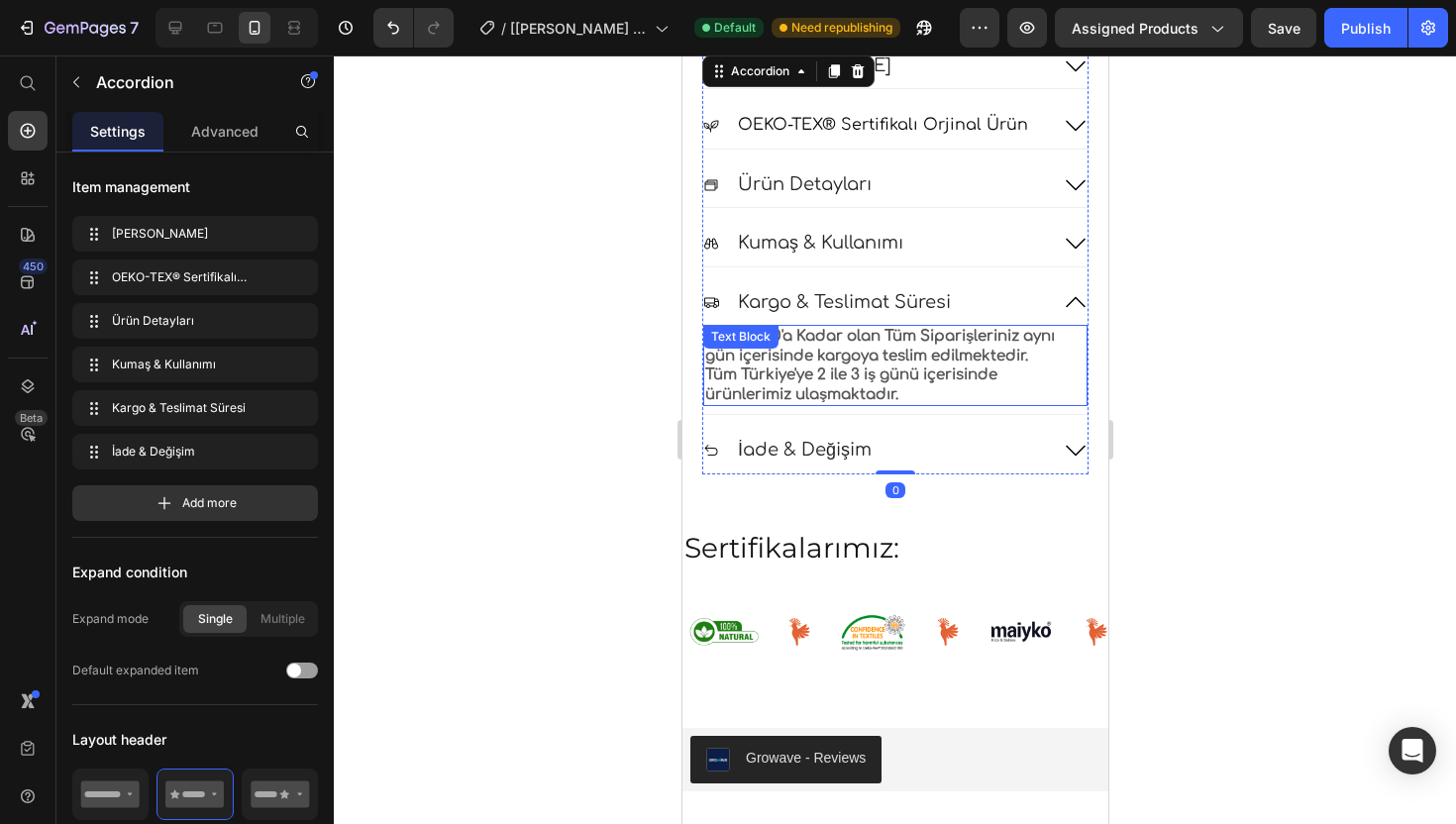 click on "Tüm Türkiye'ye 2 ile 3 iş günü içerisinde ürünlerimiz ulaşmaktadır." at bounding box center (894, 384) 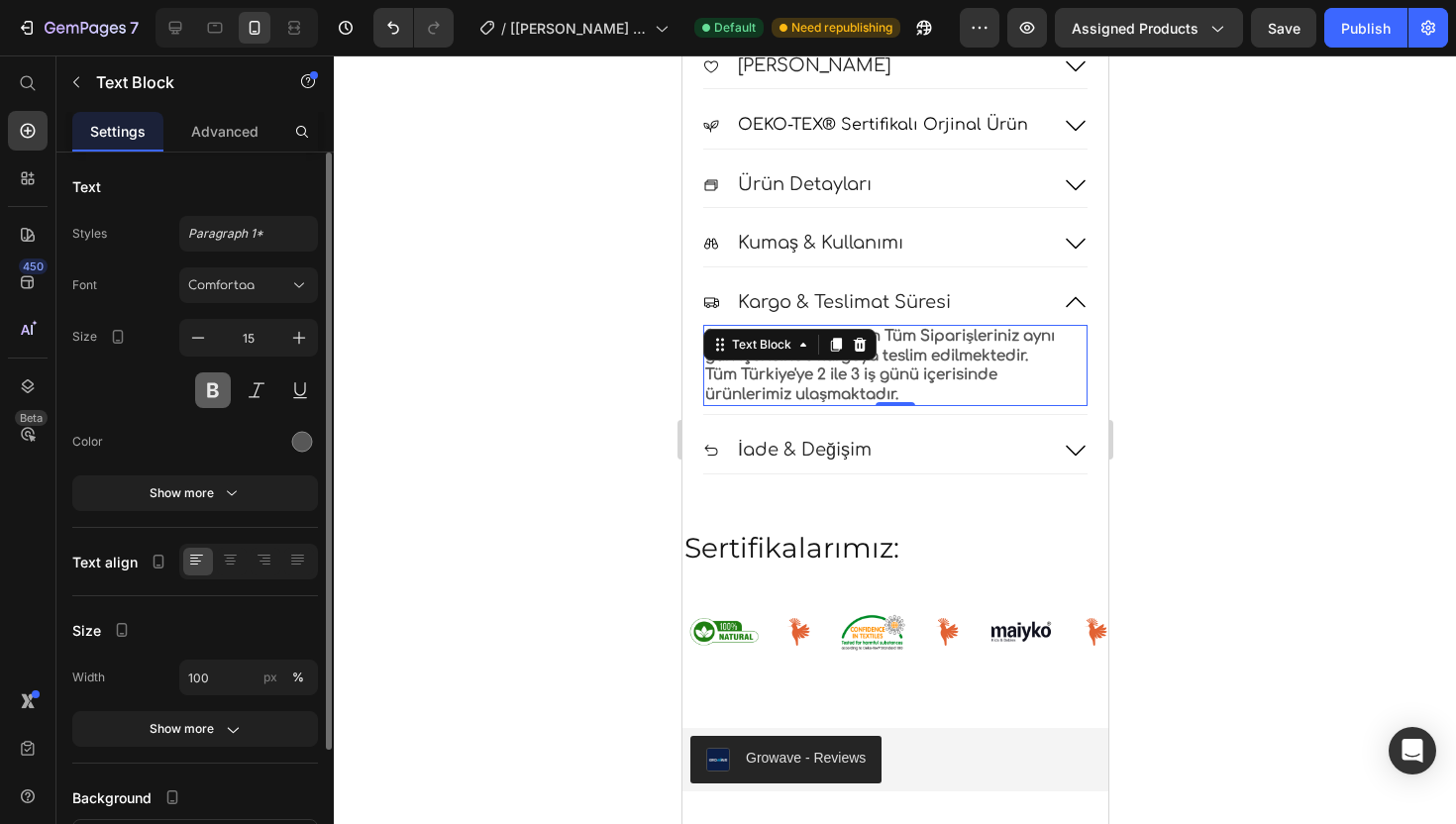 click at bounding box center (213, 390) 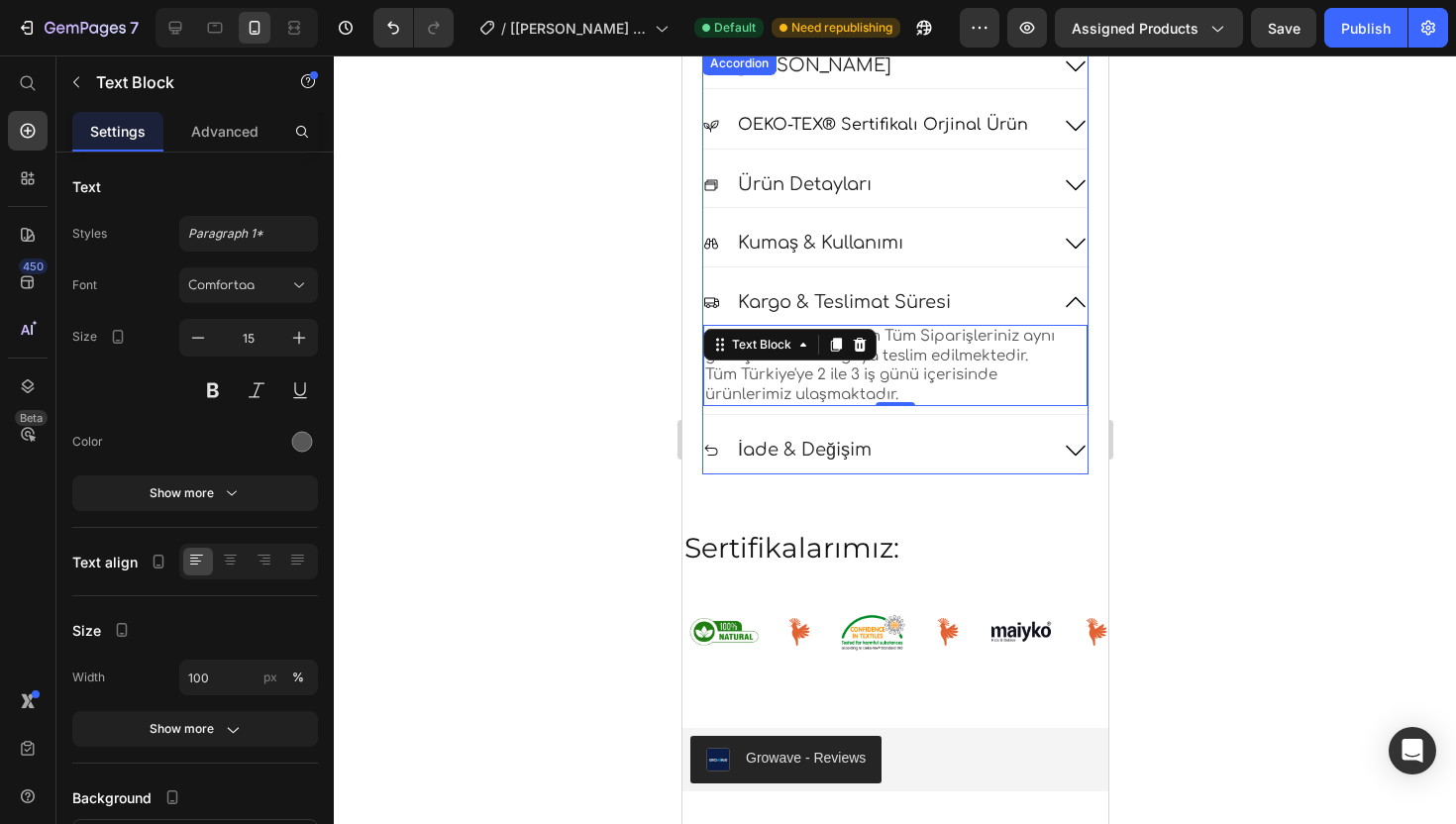 click on "İade & Değişim" at bounding box center (803, 450) 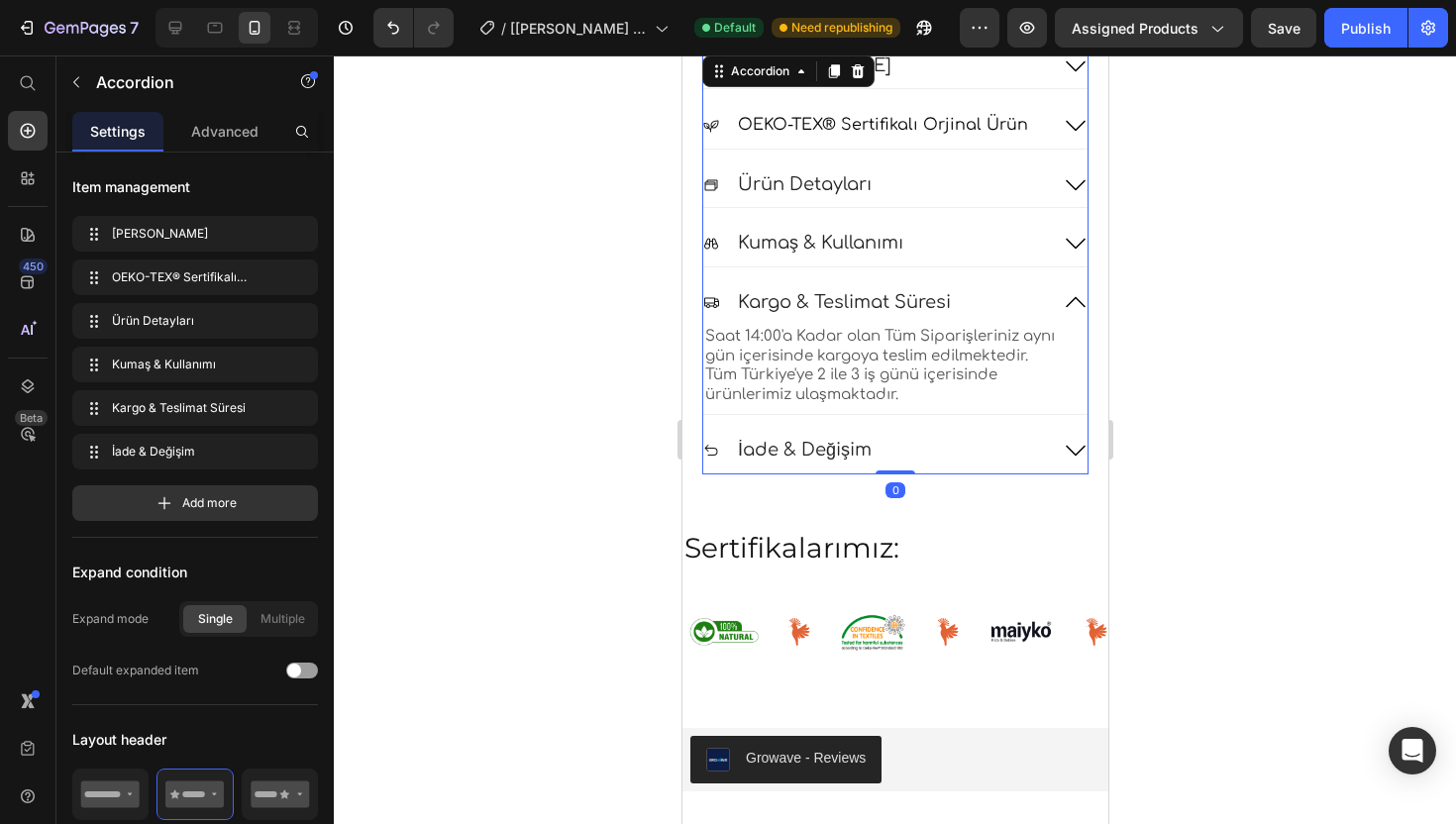 click on "İade & Değişim" at bounding box center [875, 450] 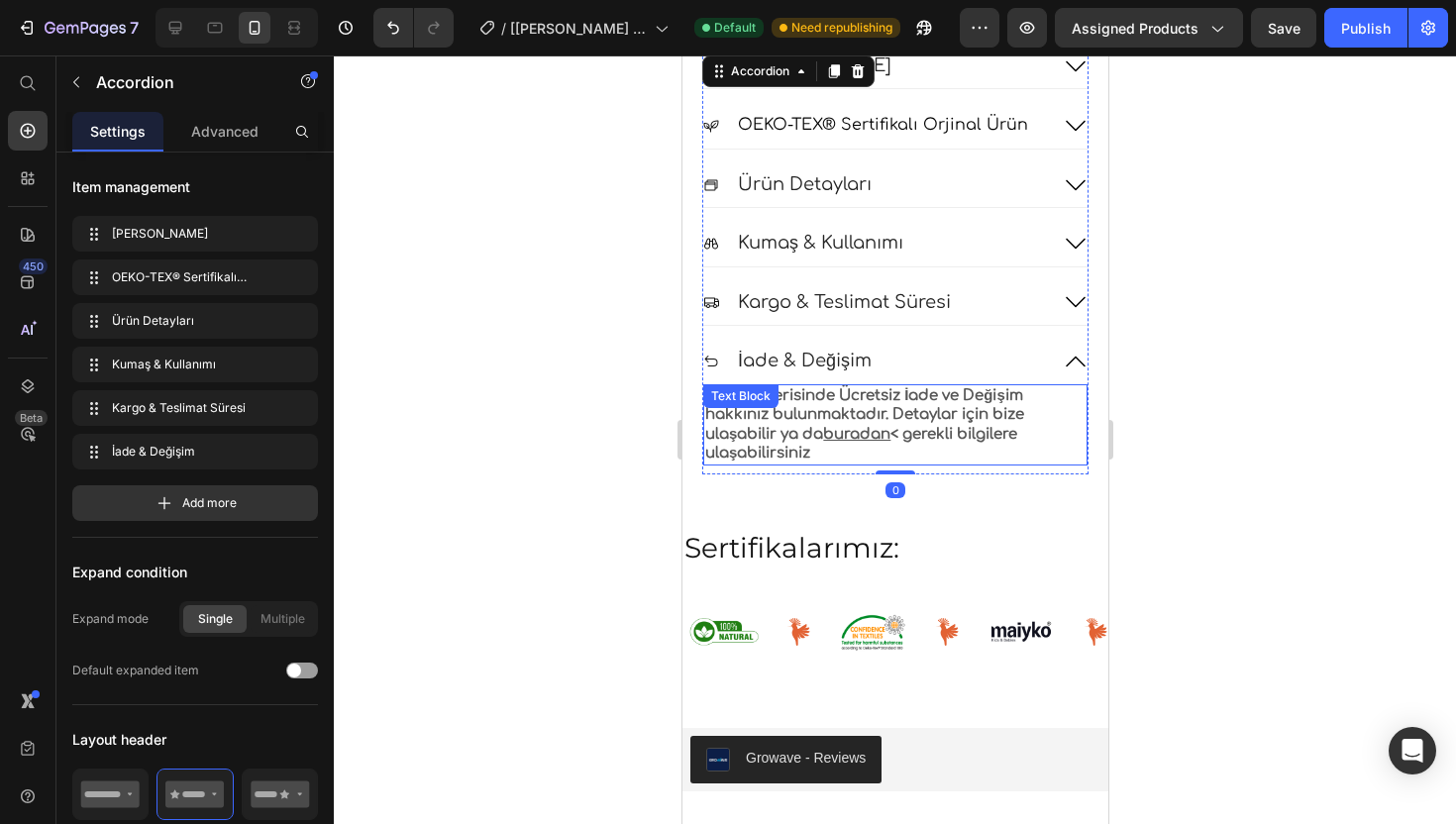 click on "14 Gün İçerisinde Ücretsiz İade ve Değişim hakkınız bulunmaktadır. Detaylar için bize ulaşabilir ya da  buradan  < gerekli bilgilere ulaşabilirsiniz" at bounding box center (894, 425) 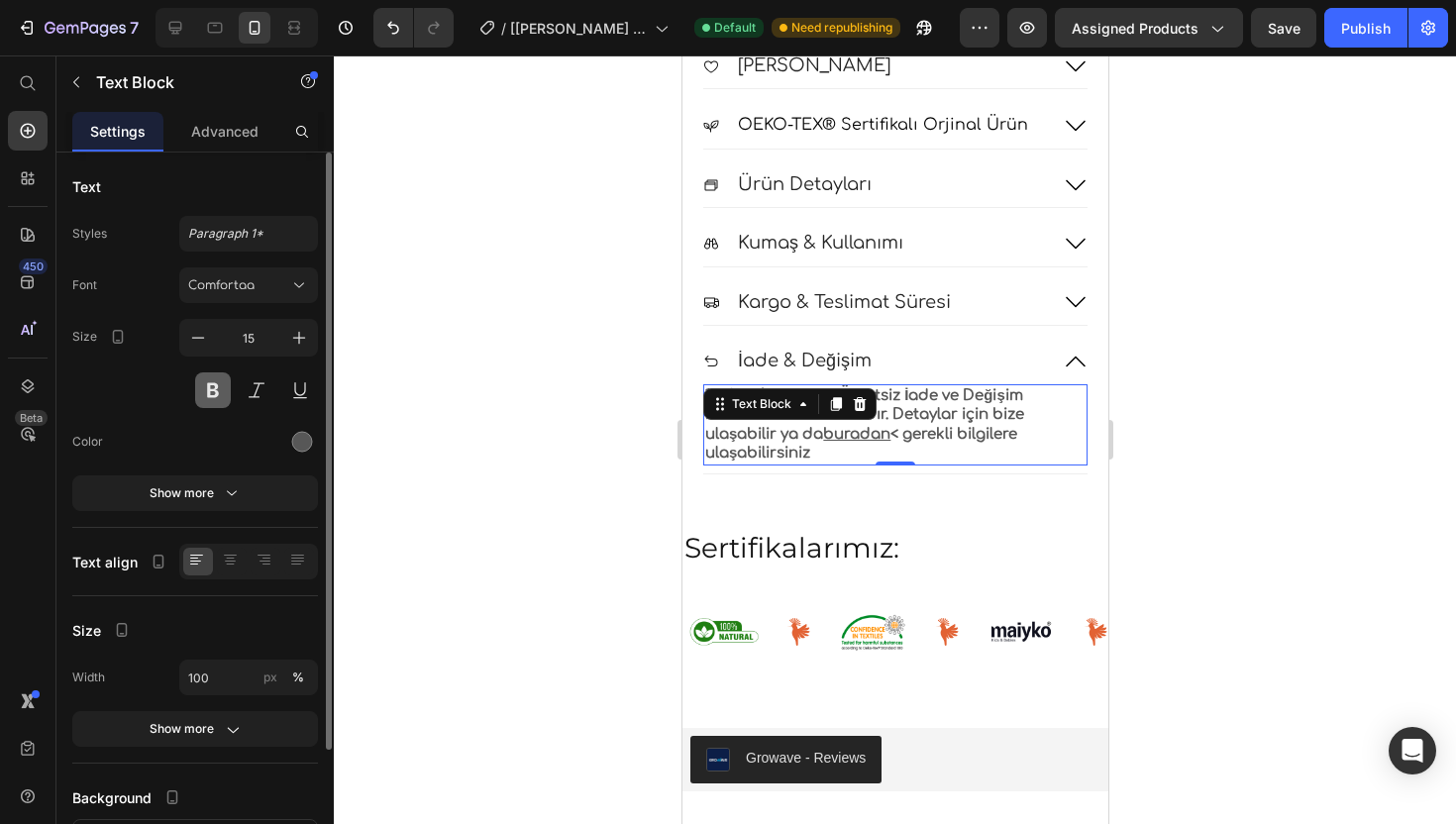 click at bounding box center [213, 390] 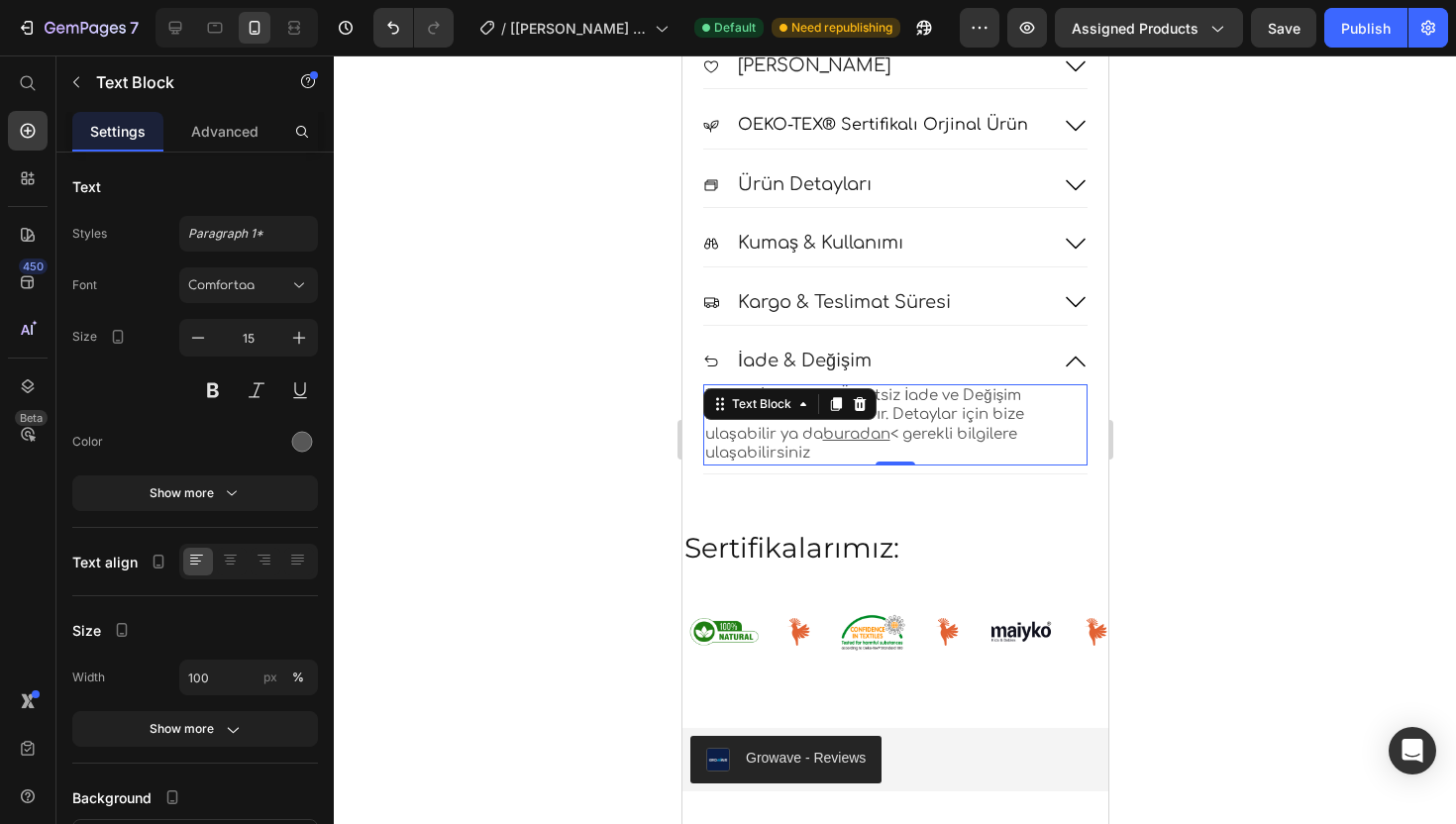 click 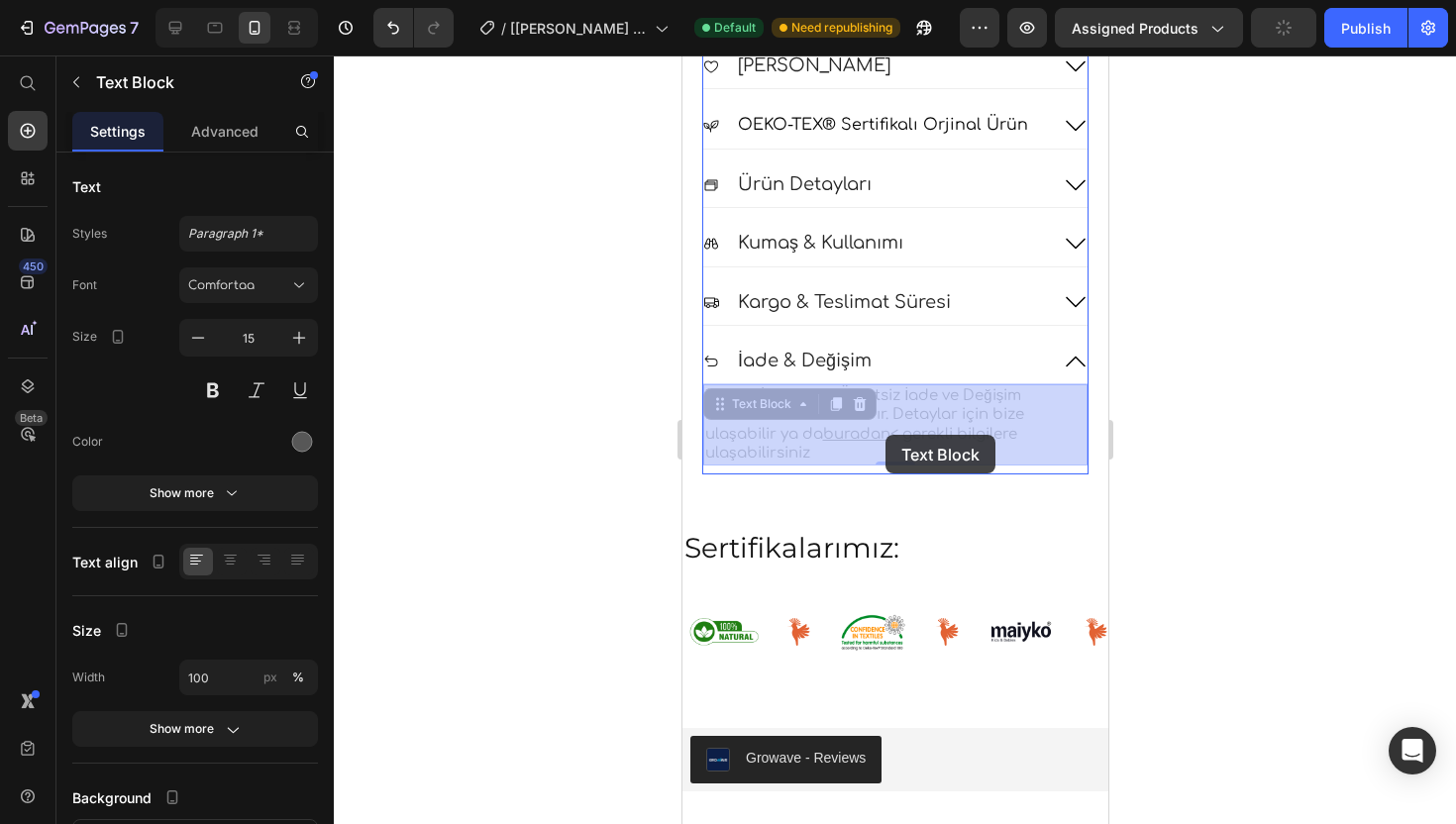 drag, startPoint x: 824, startPoint y: 435, endPoint x: 882, endPoint y: 435, distance: 58 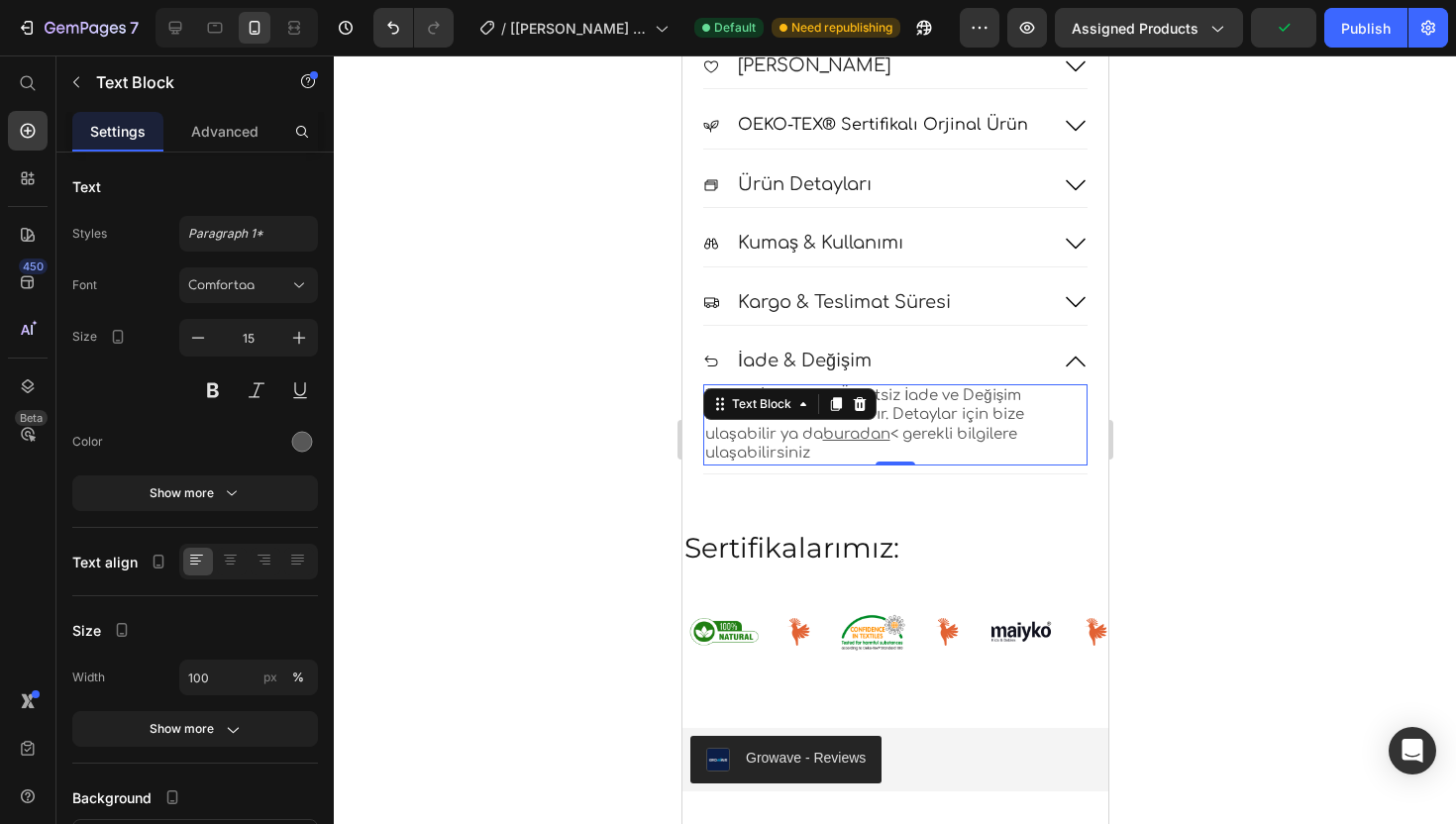 click on "14 Gün İçerisinde Ücretsiz İade ve Değişim hakkınız bulunmaktadır. Detaylar için bize ulaşabilir ya da  buradan  < gerekli bilgilere ulaşabilirsiniz" at bounding box center [894, 425] 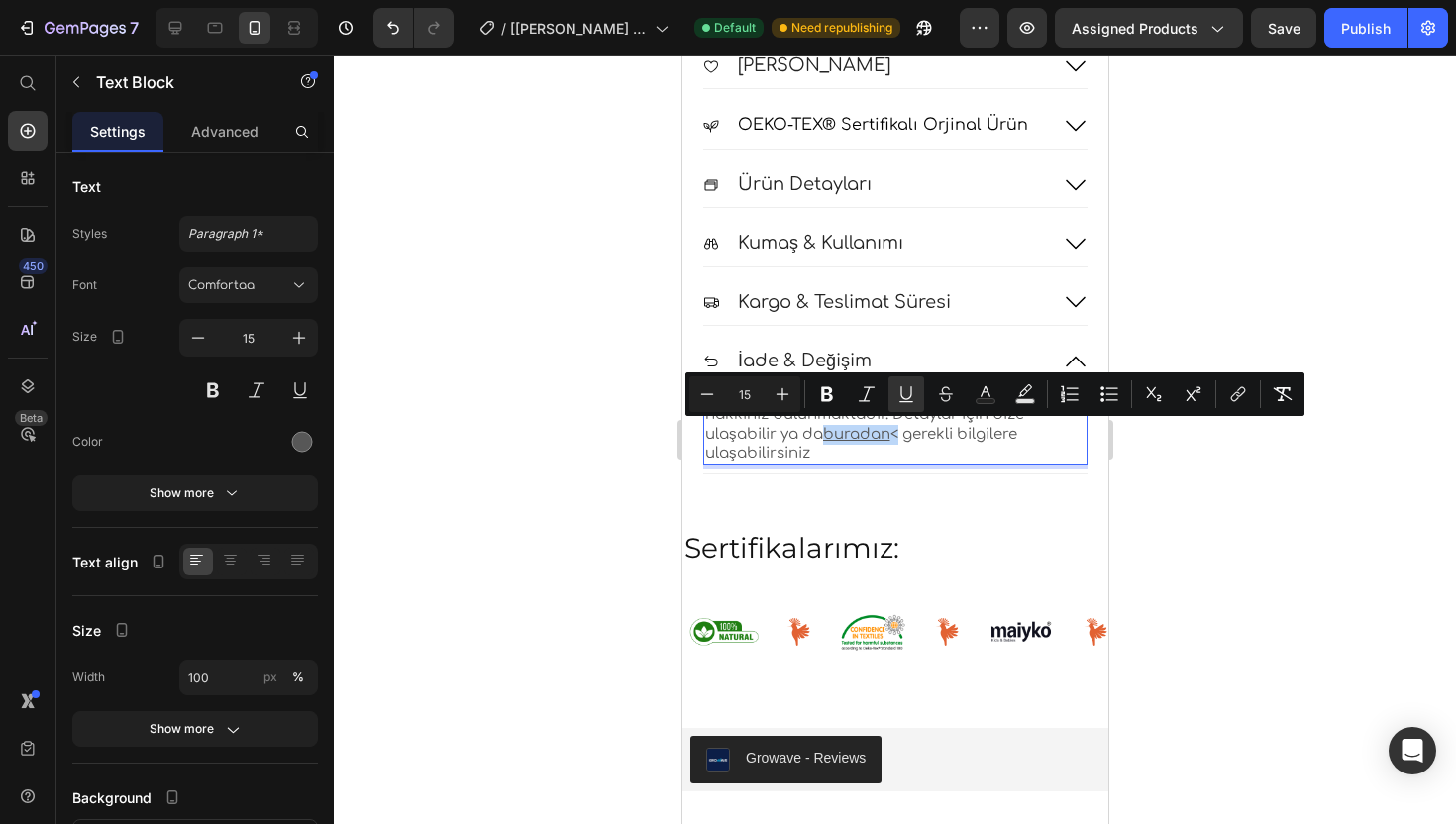 drag, startPoint x: 897, startPoint y: 439, endPoint x: 828, endPoint y: 434, distance: 69.180922 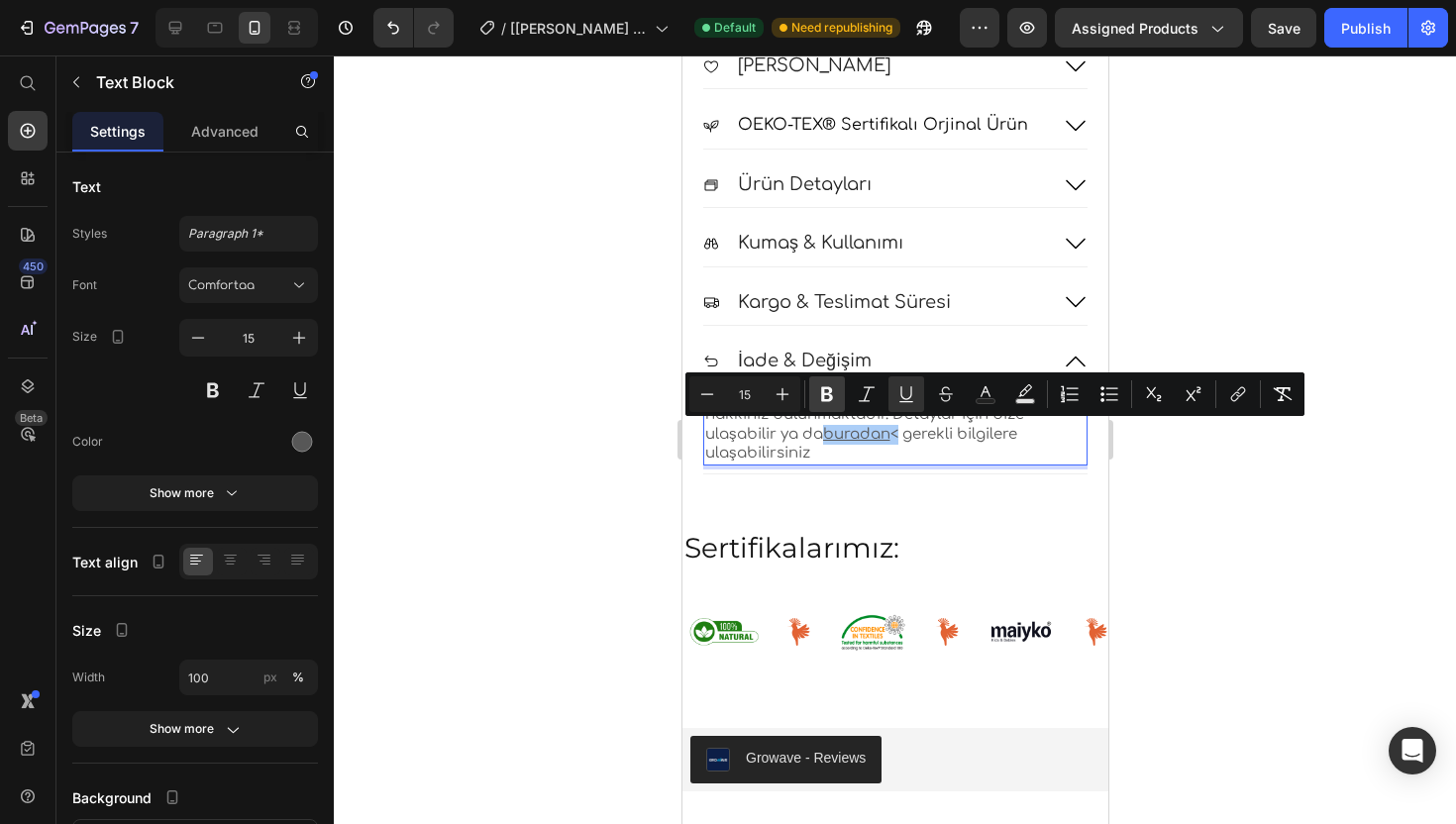 click 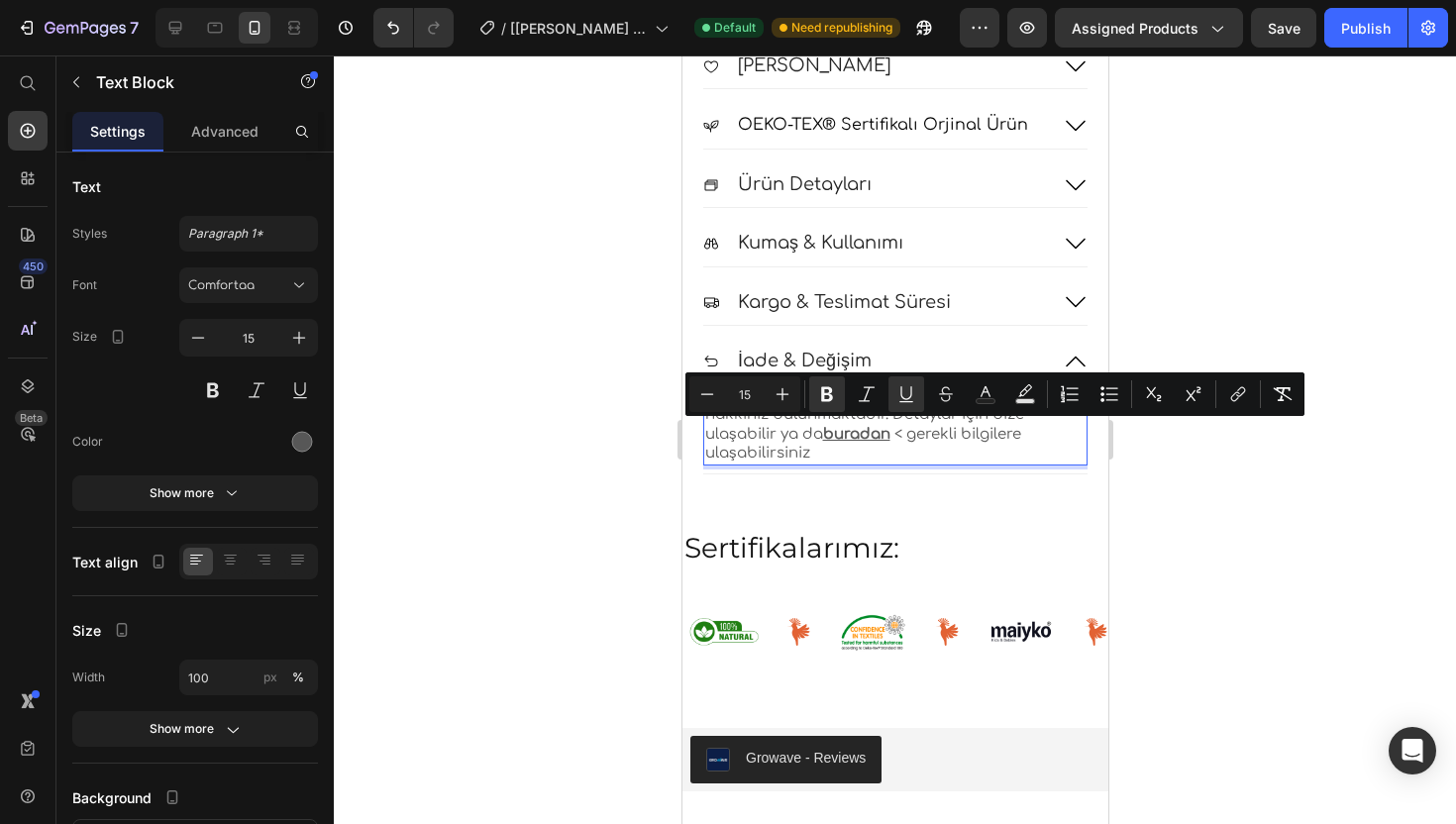 click 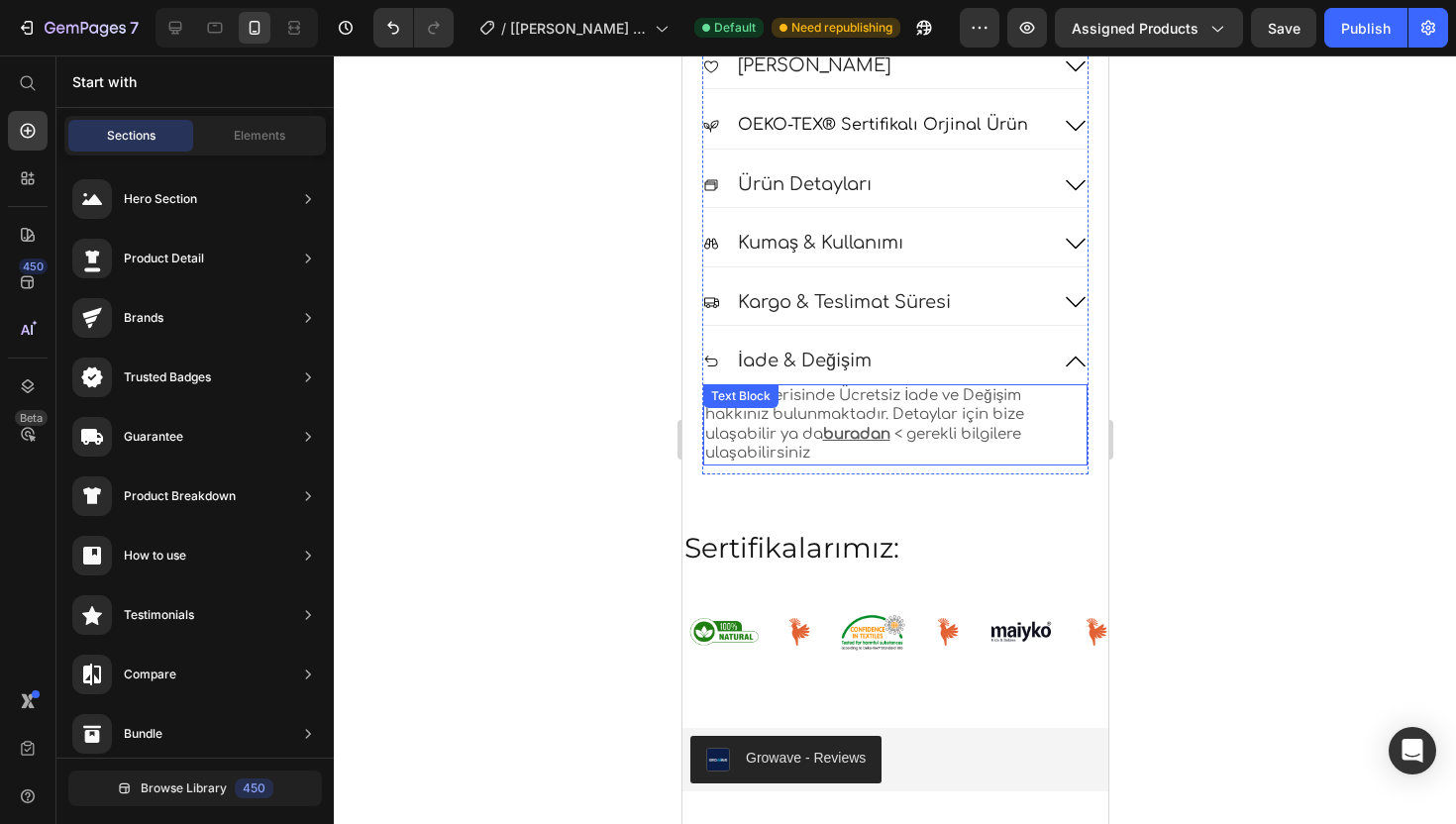 scroll, scrollTop: 1635, scrollLeft: 0, axis: vertical 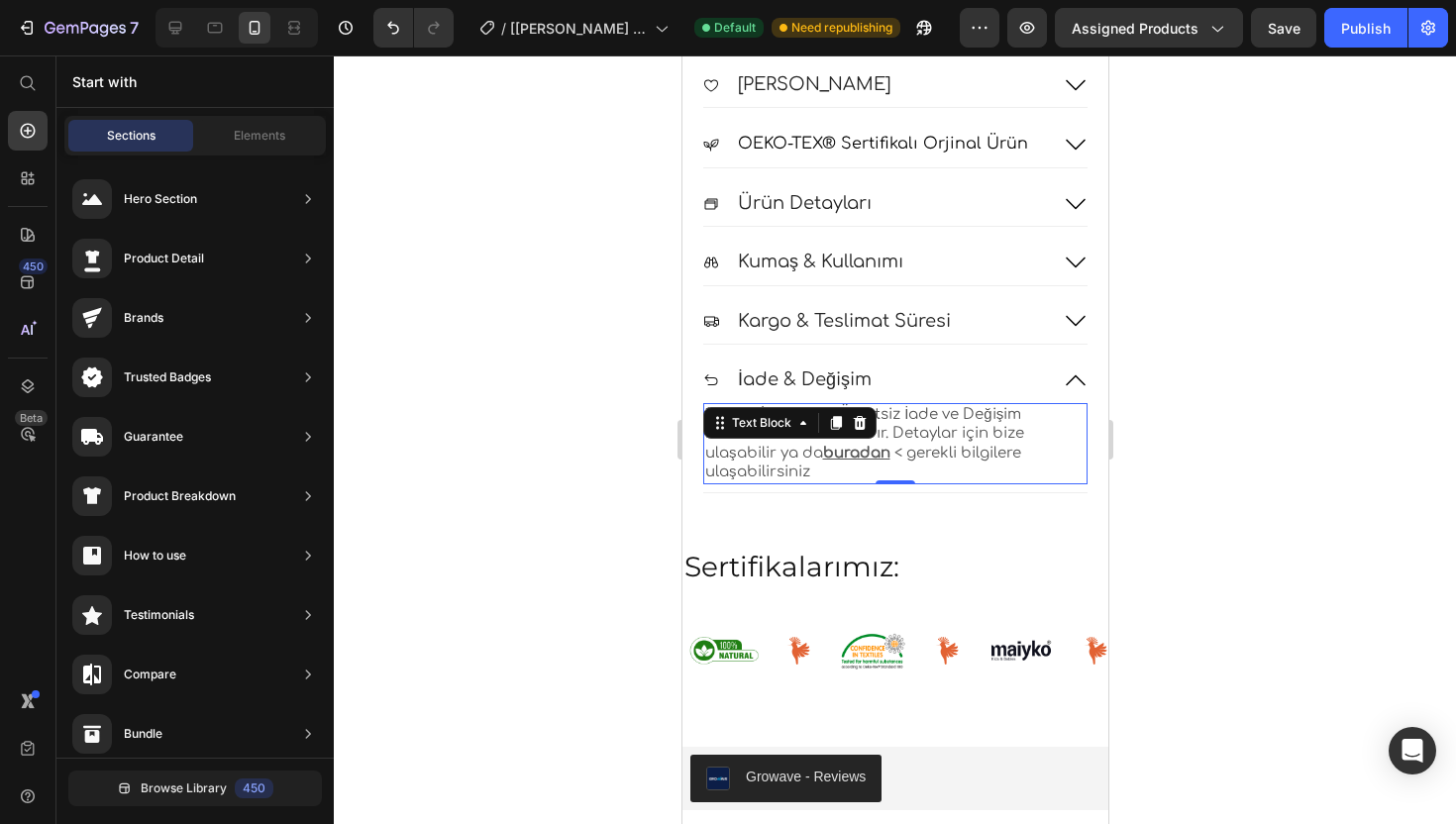 click on "14 Gün İçerisinde Ücretsiz İade ve Değişim hakkınız bulunmaktadır. Detaylar için bize ulaşabilir ya da  buradan   < gerekli bilgilere ulaşabilirsiniz" at bounding box center (894, 444) 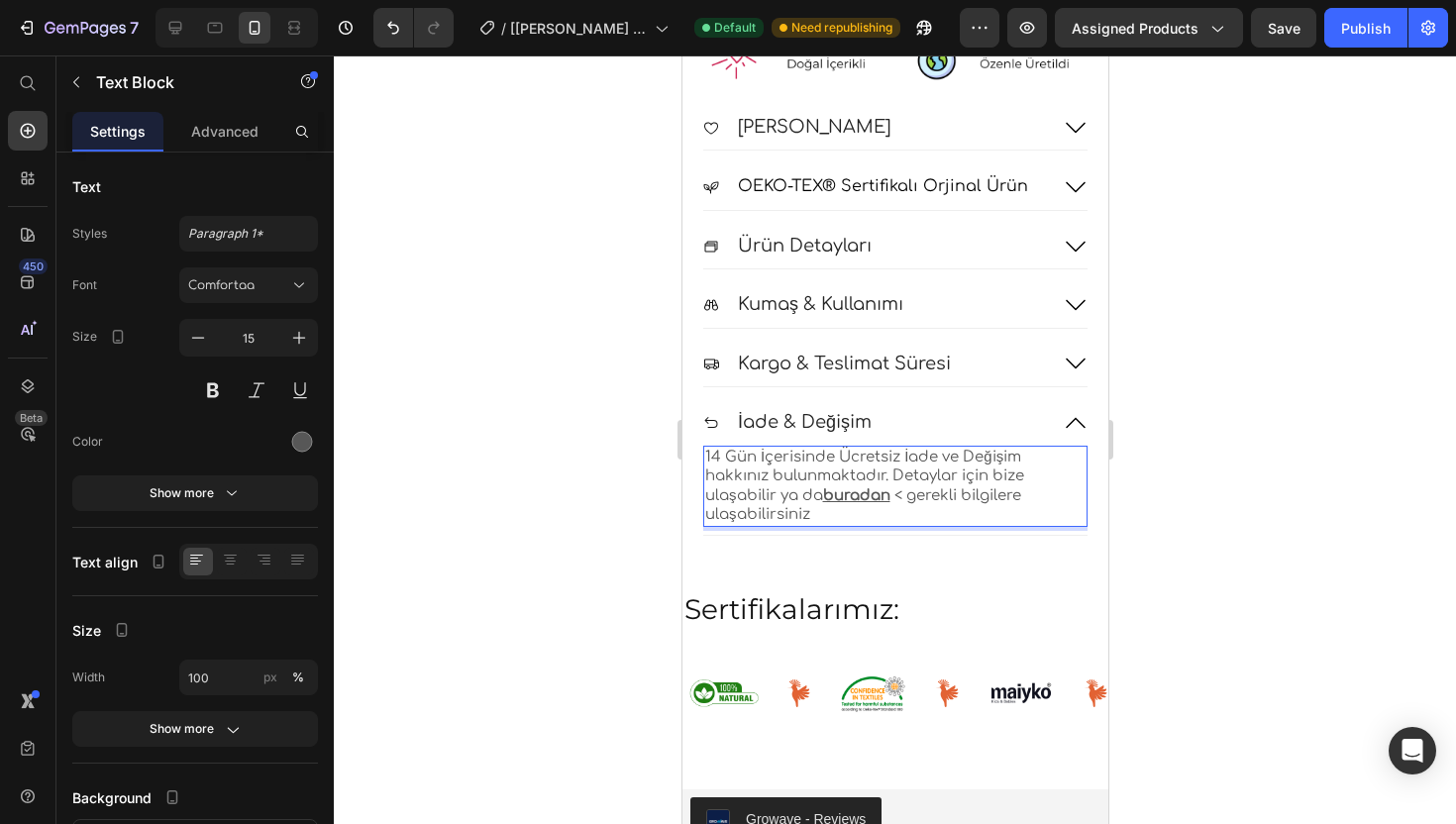scroll, scrollTop: 1564, scrollLeft: 0, axis: vertical 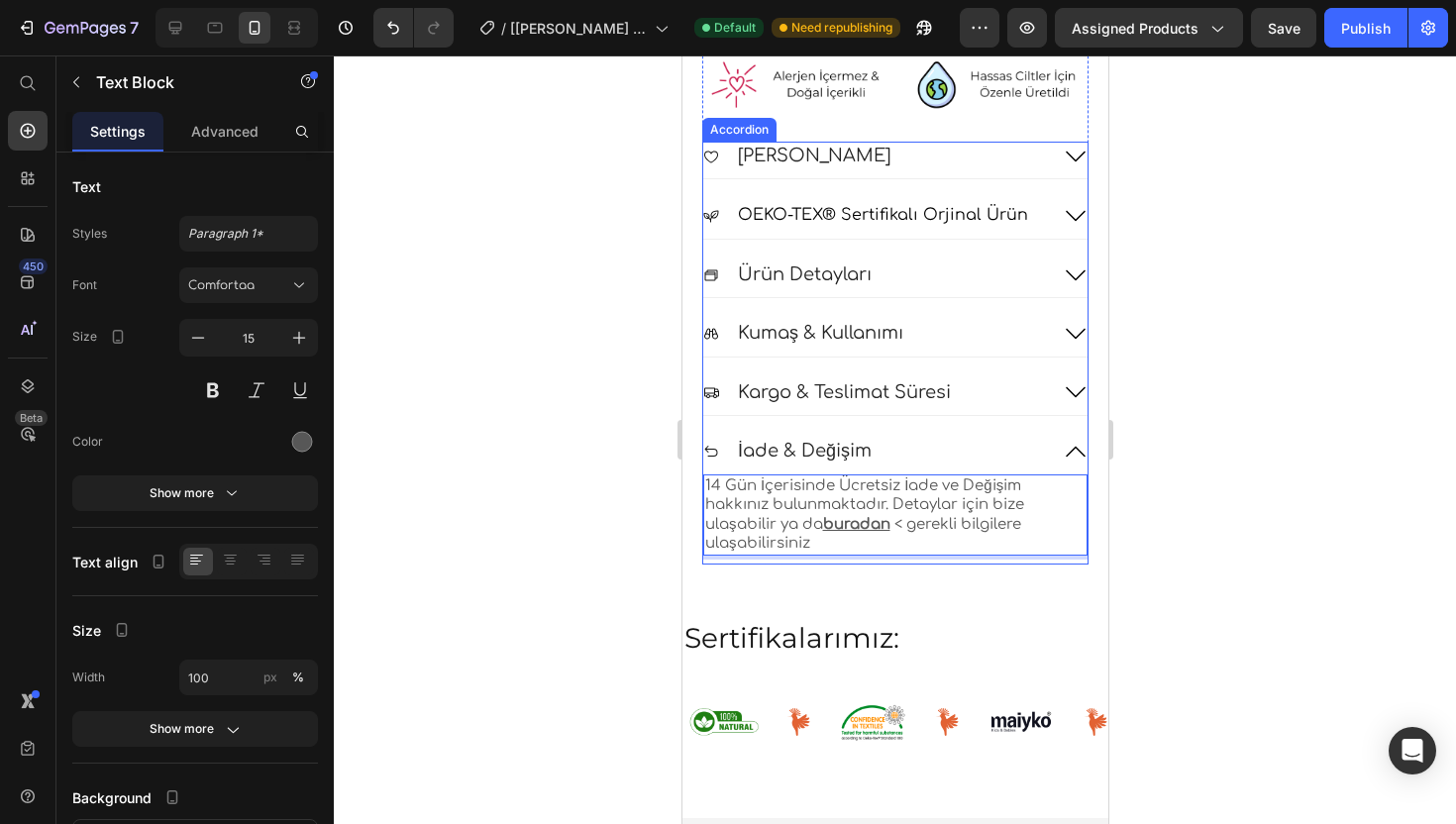 click on "İade & Değişim" at bounding box center (875, 451) 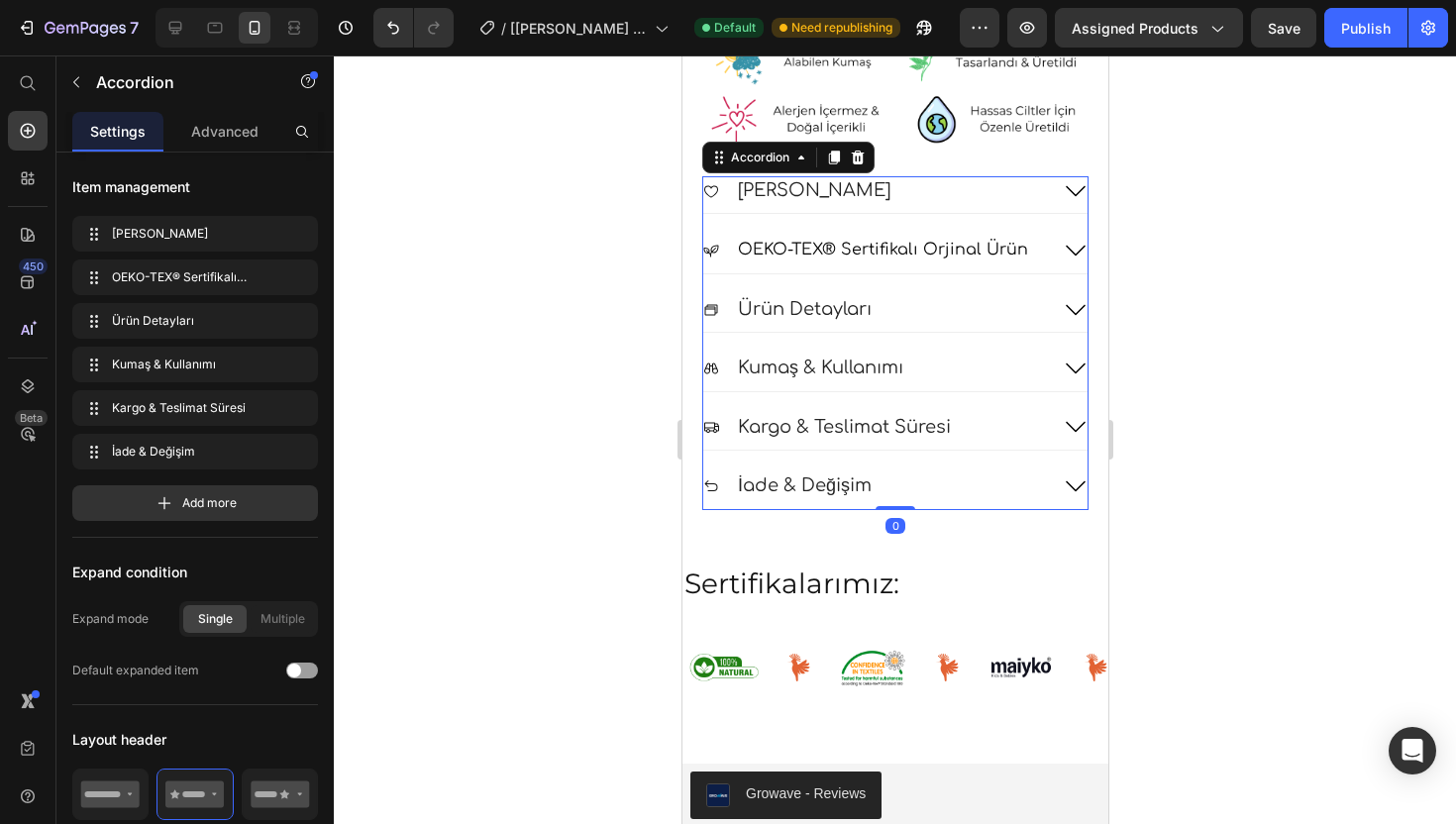 scroll, scrollTop: 1473, scrollLeft: 0, axis: vertical 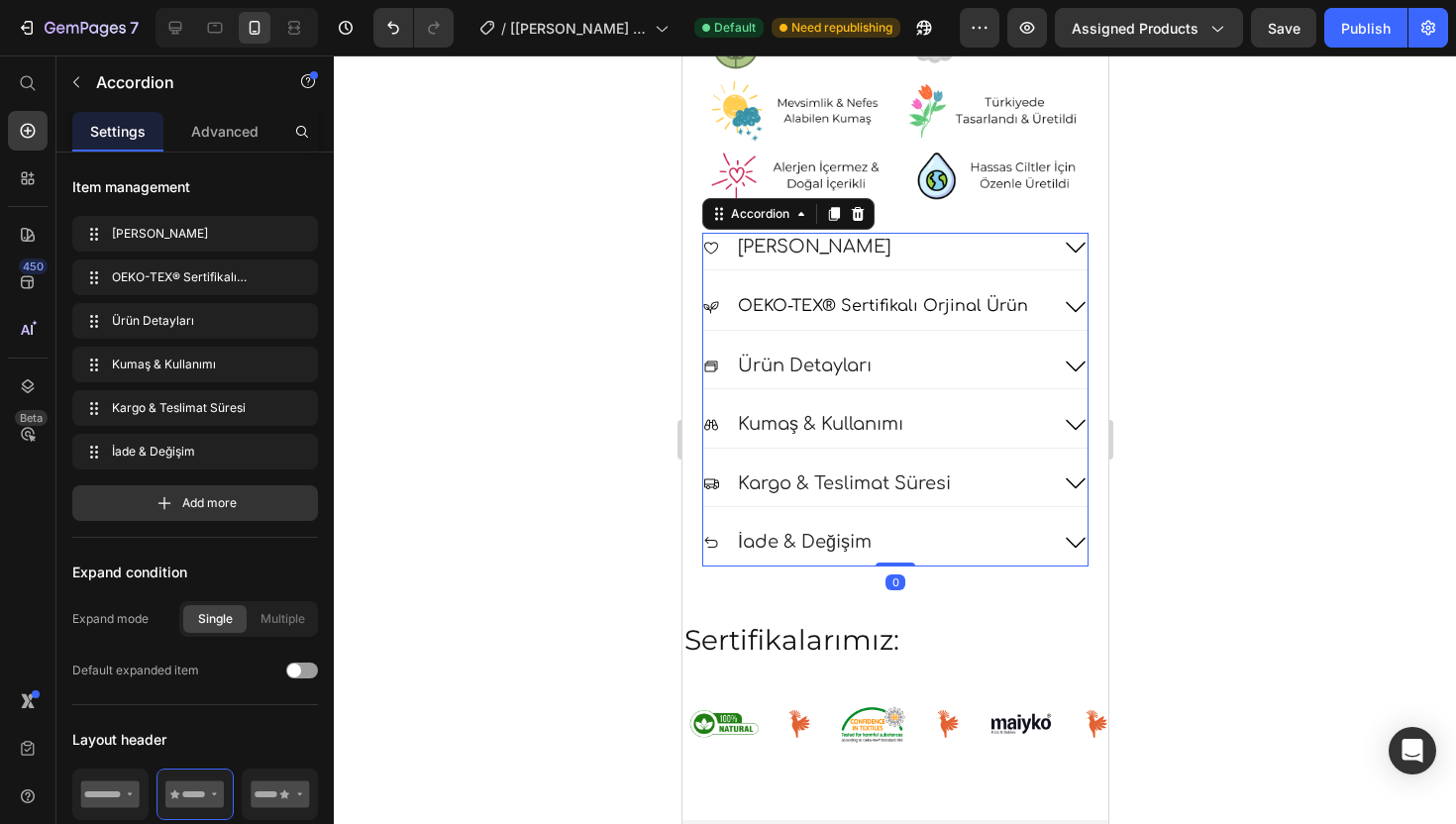 click 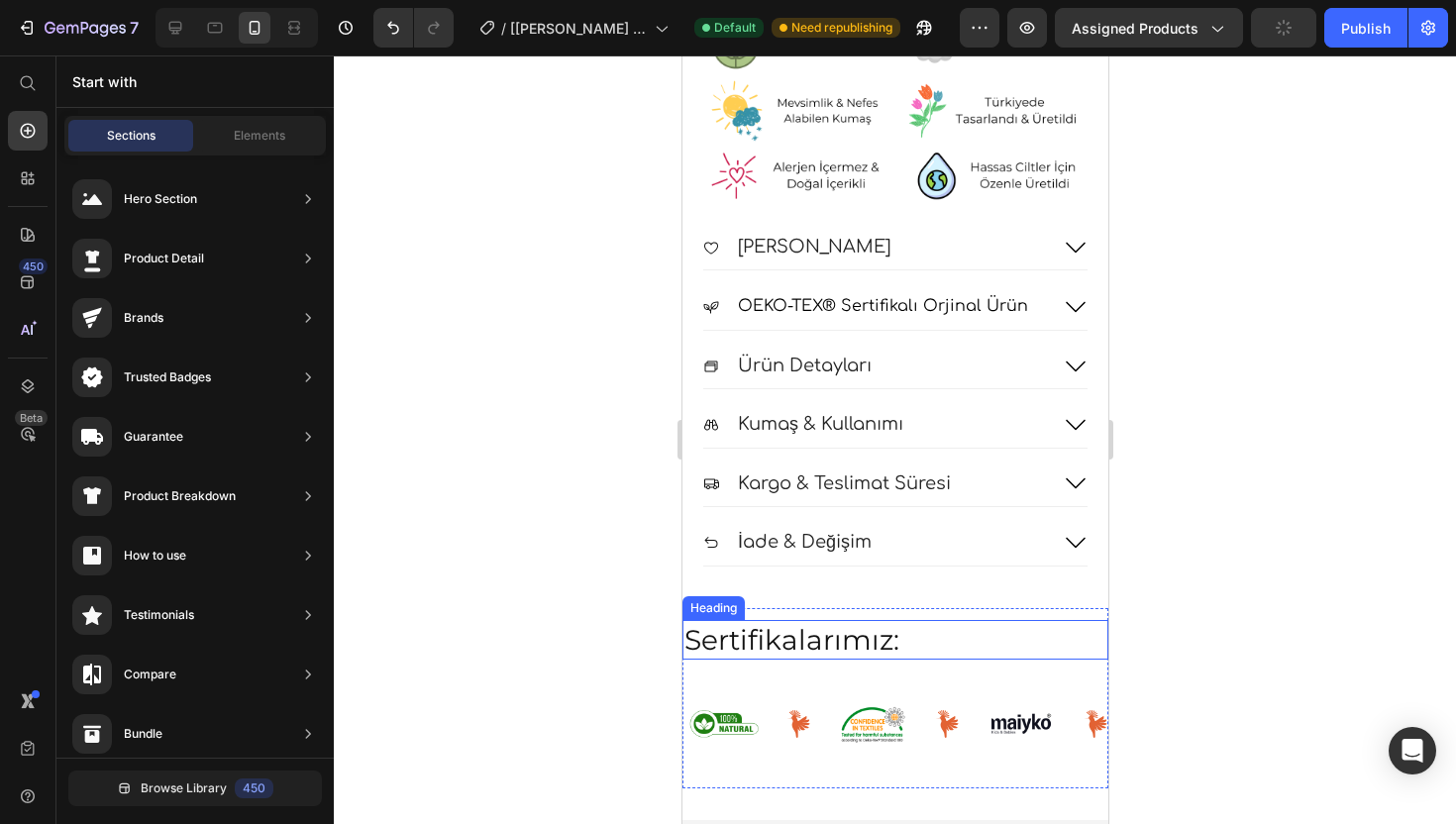 click on "Sertifikalarımız:" at bounding box center [894, 640] 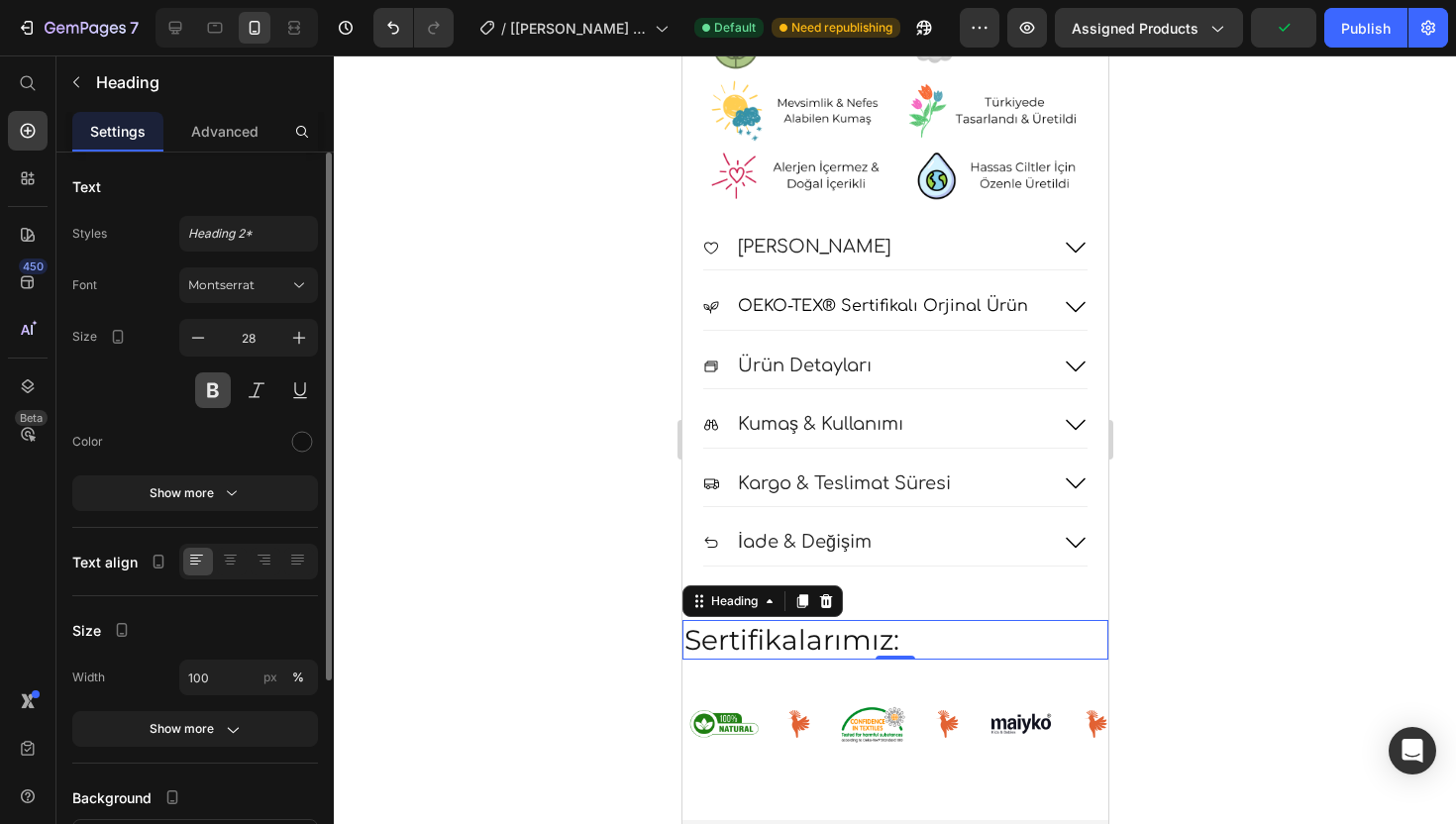click at bounding box center [213, 390] 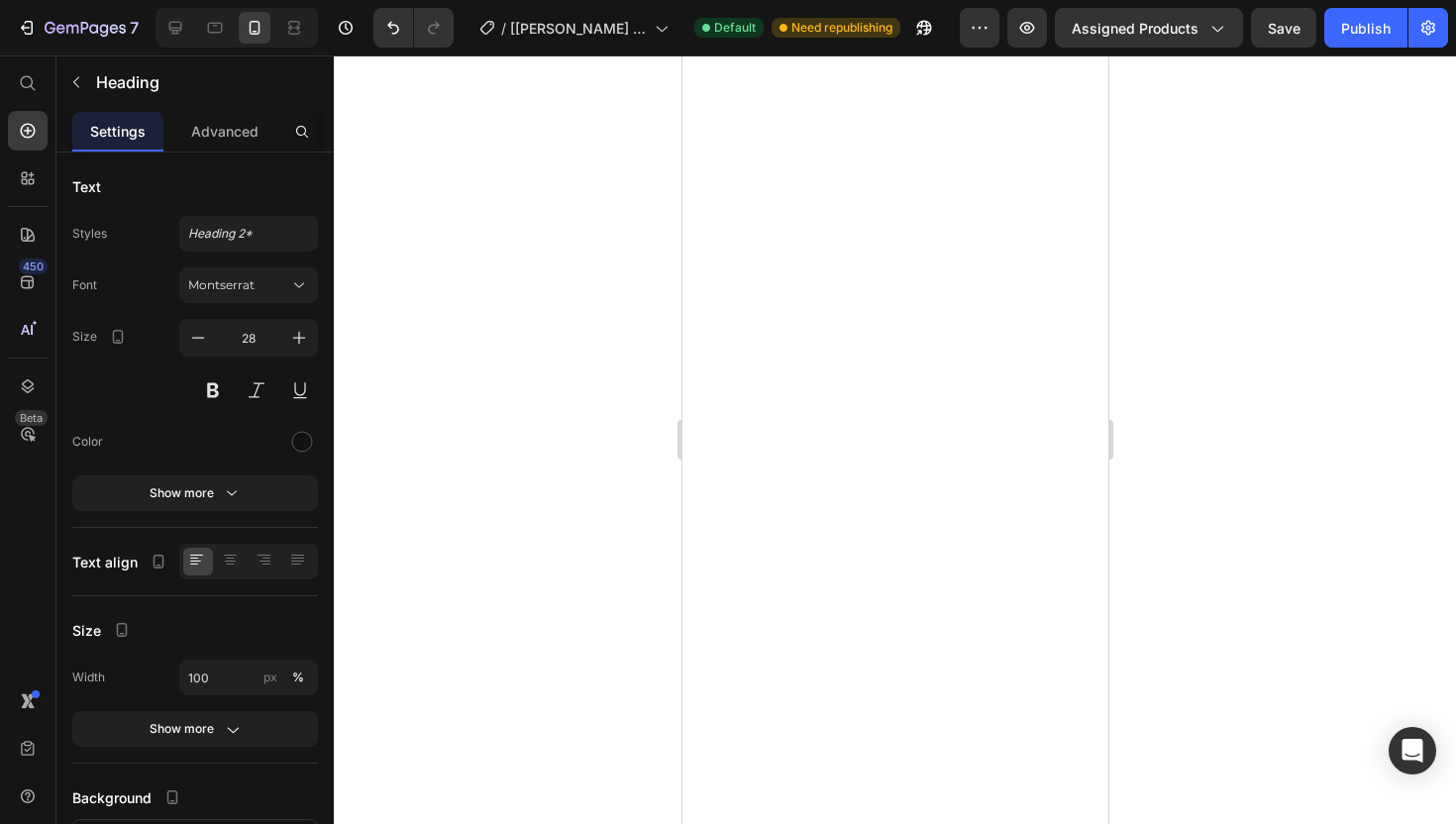 scroll, scrollTop: 0, scrollLeft: 0, axis: both 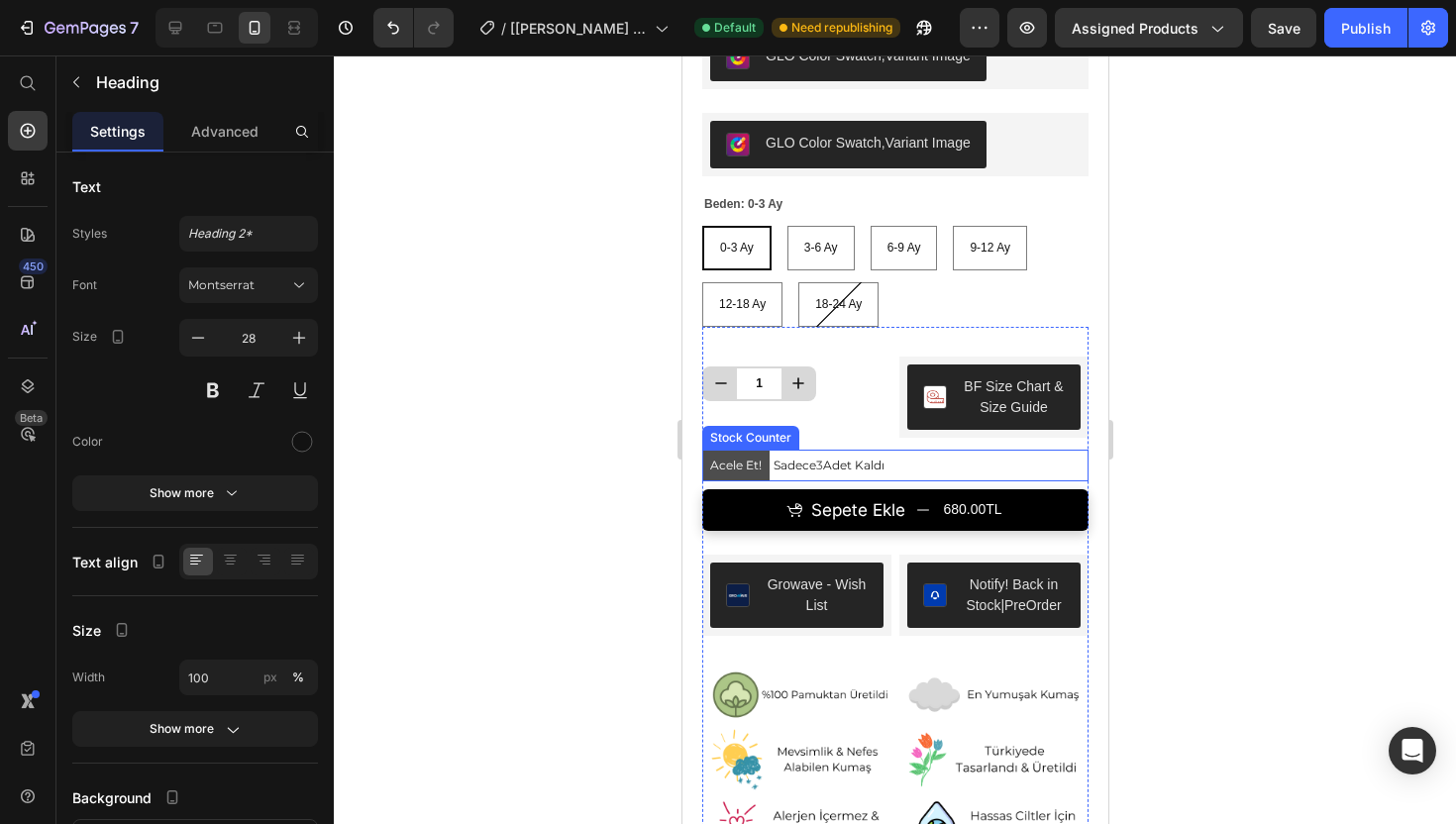 click on "Acele Et!" at bounding box center [735, 465] 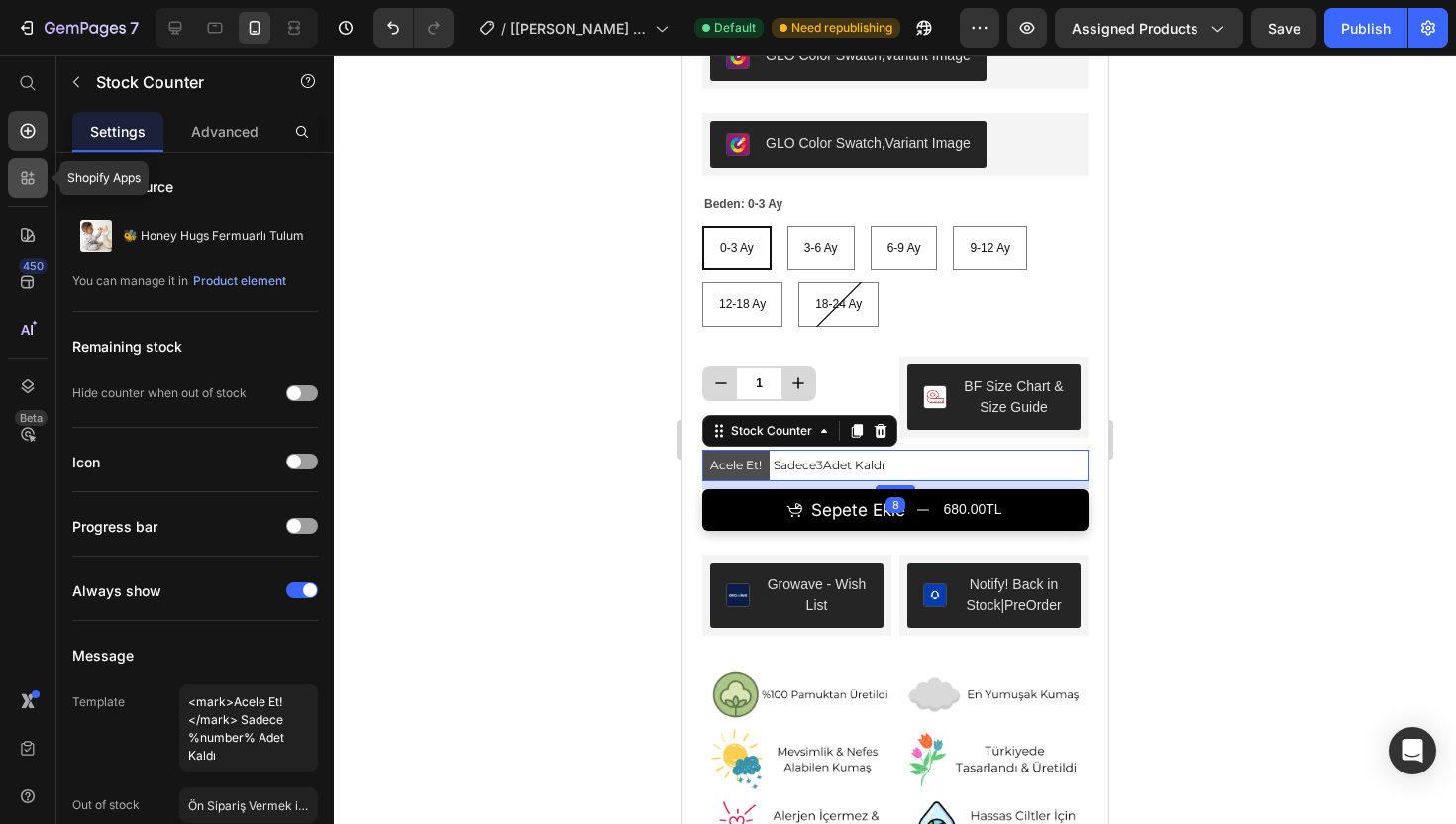 click 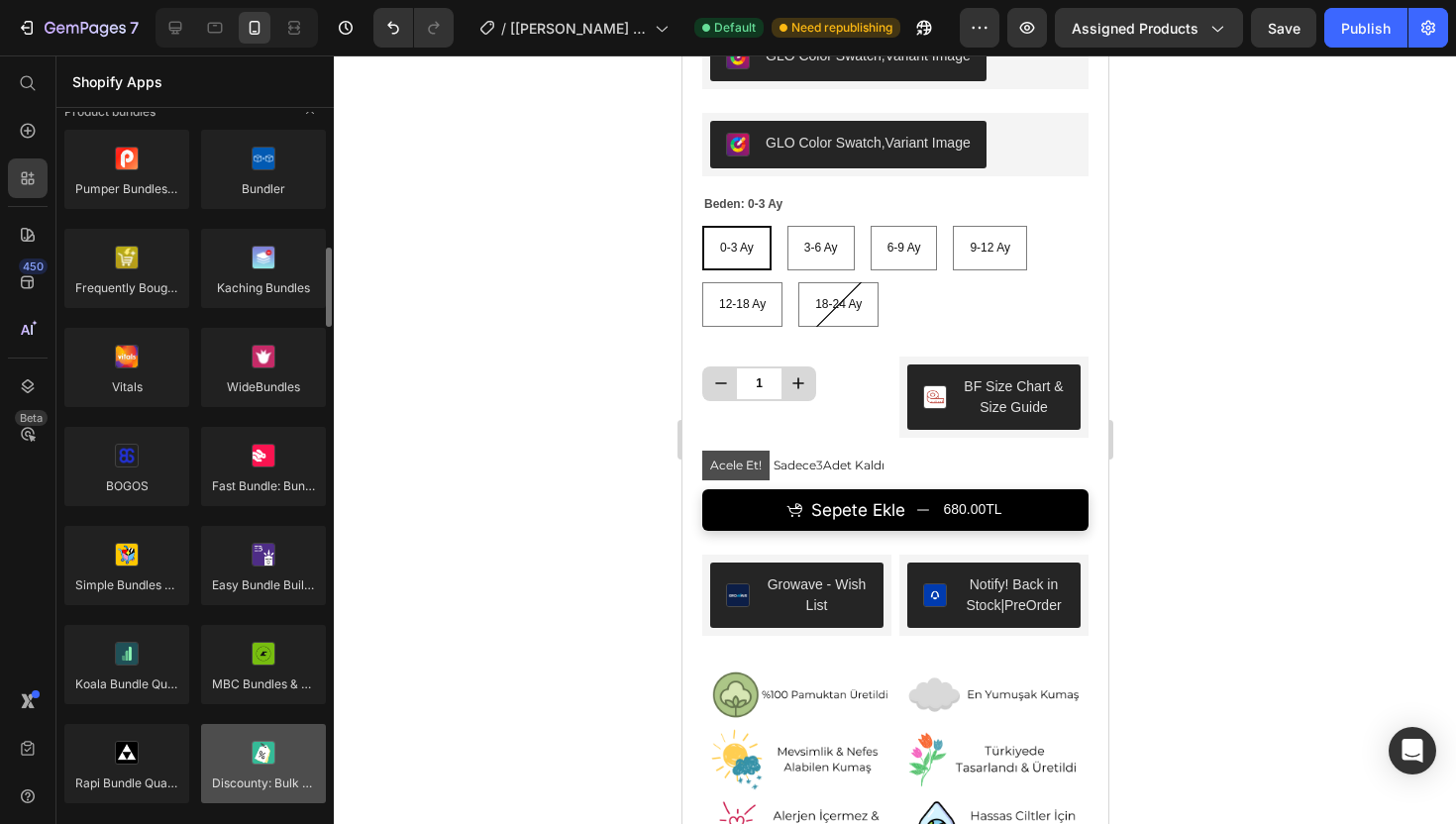 scroll, scrollTop: 1369, scrollLeft: 0, axis: vertical 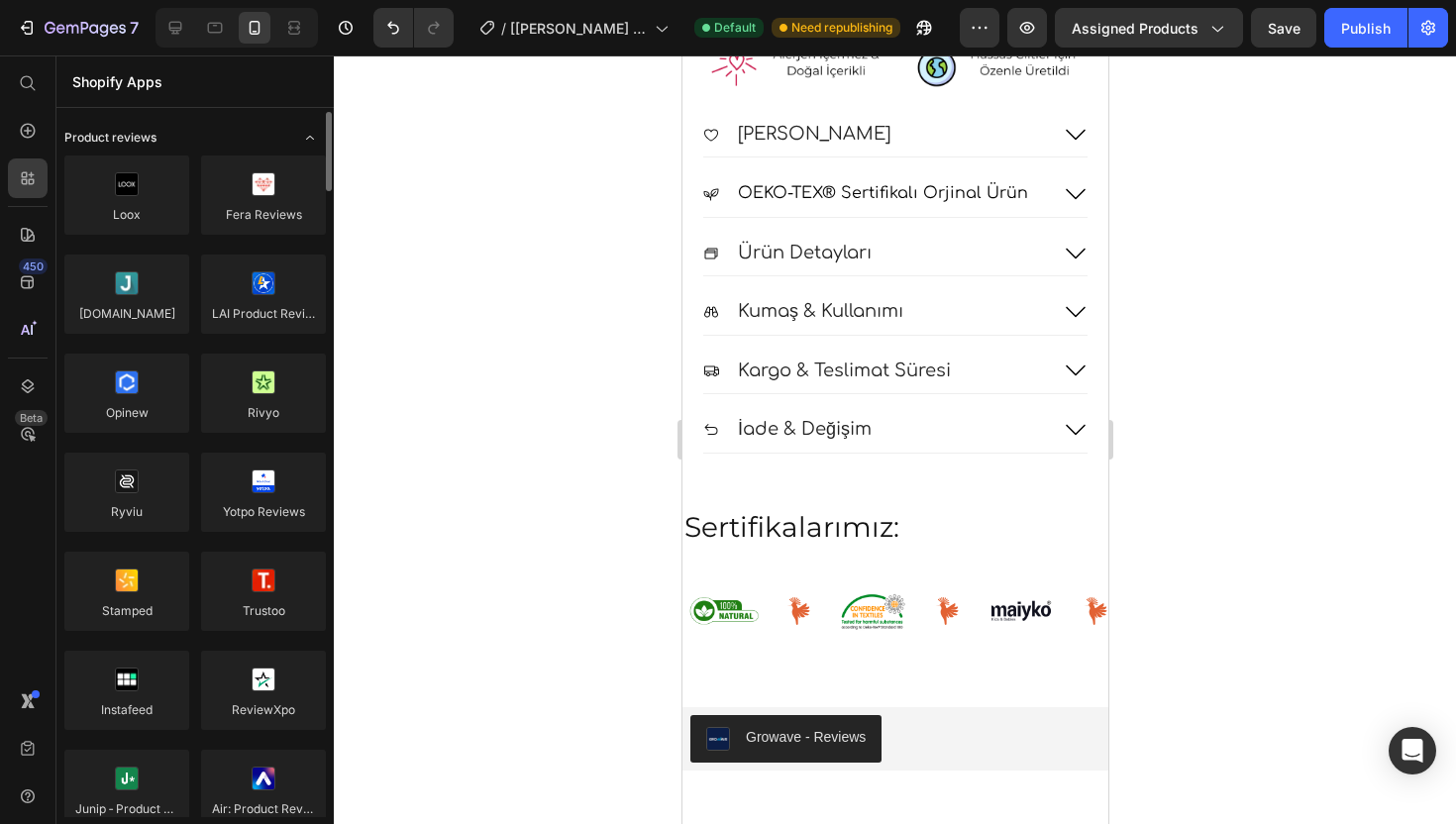 click on "Product reviews" 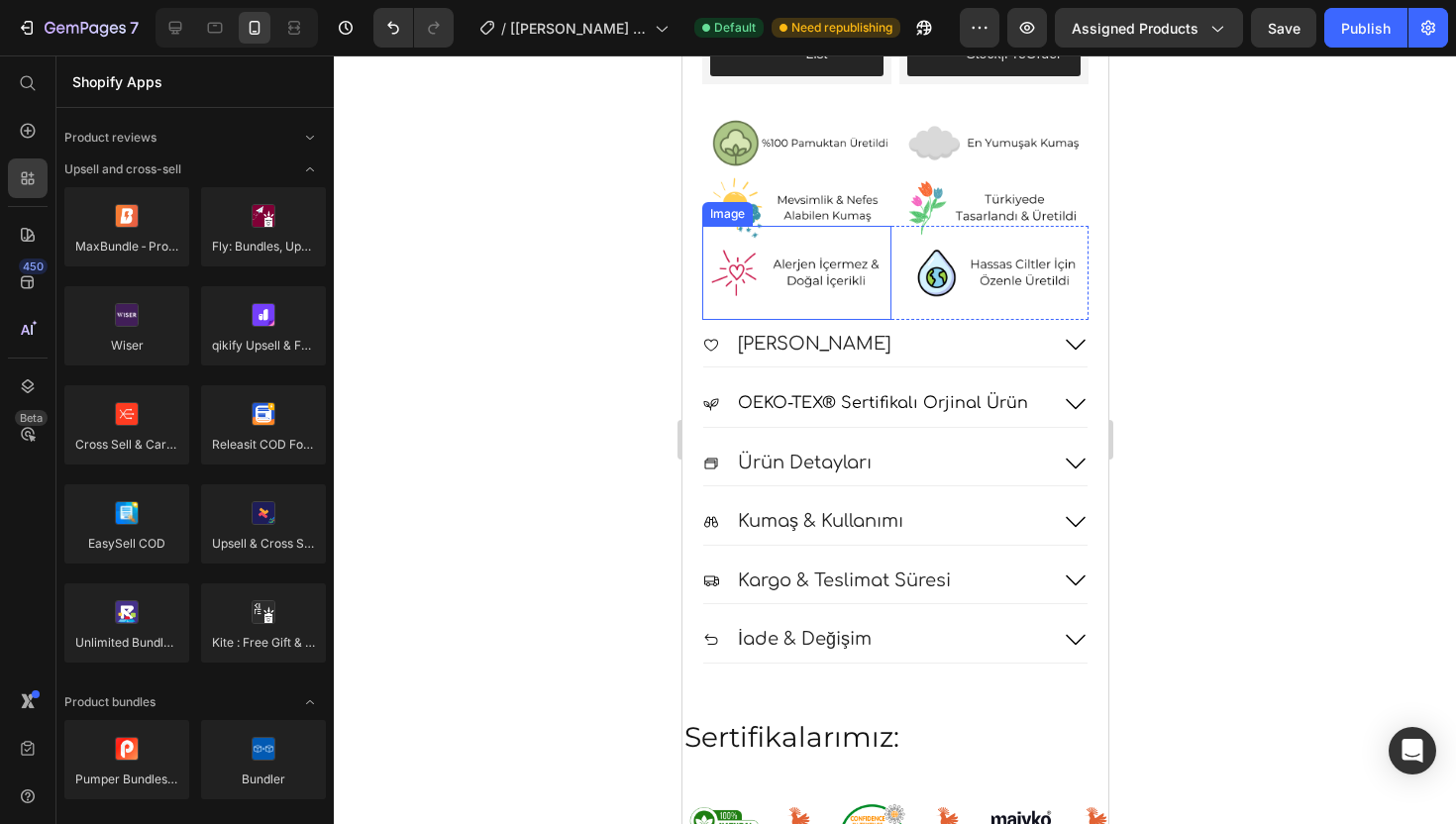 scroll, scrollTop: 1354, scrollLeft: 0, axis: vertical 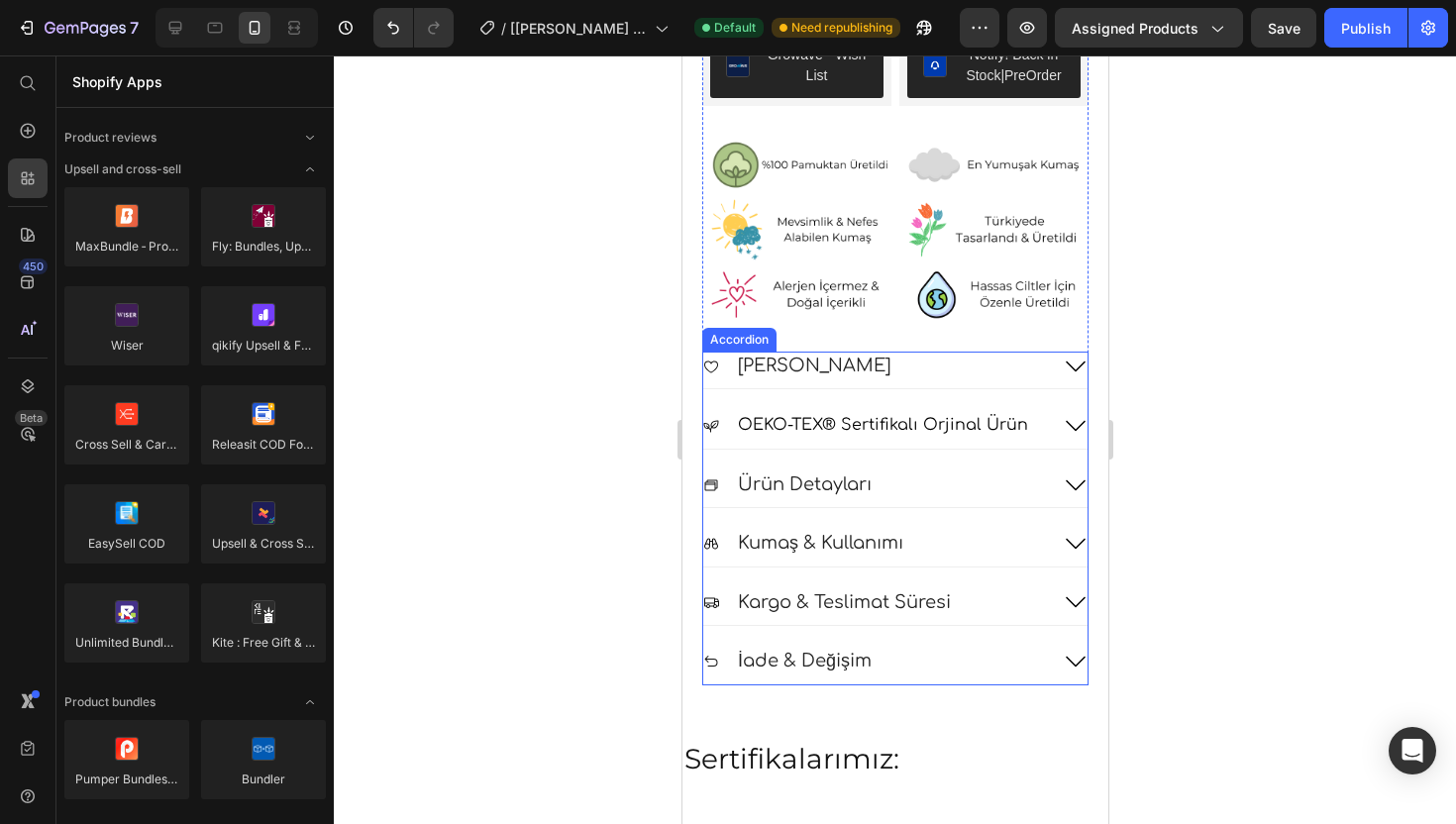 click on "Kumaş & Kullanımı" at bounding box center (875, 543) 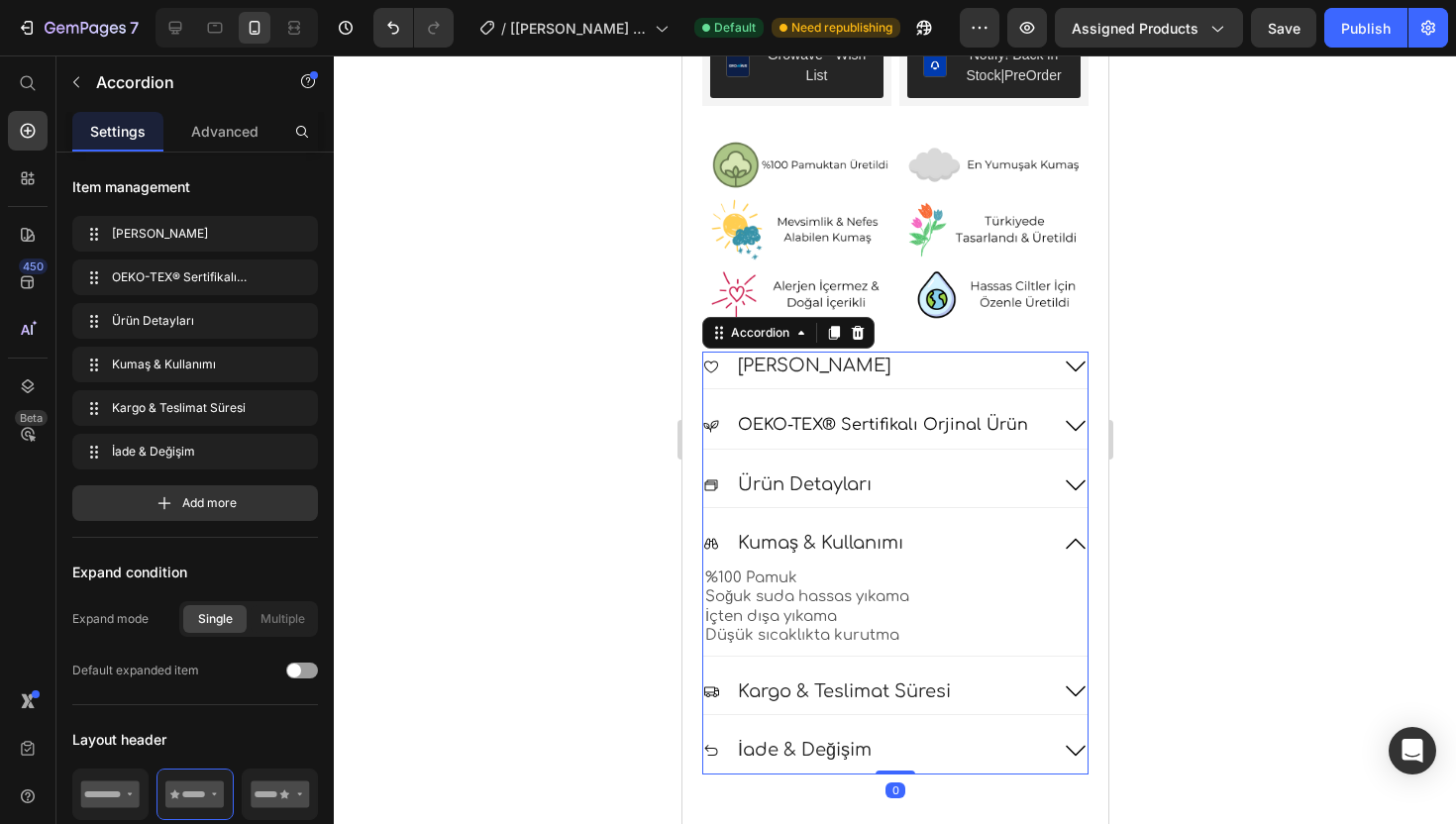 click on "Kumaş & Kullanımı" at bounding box center [875, 543] 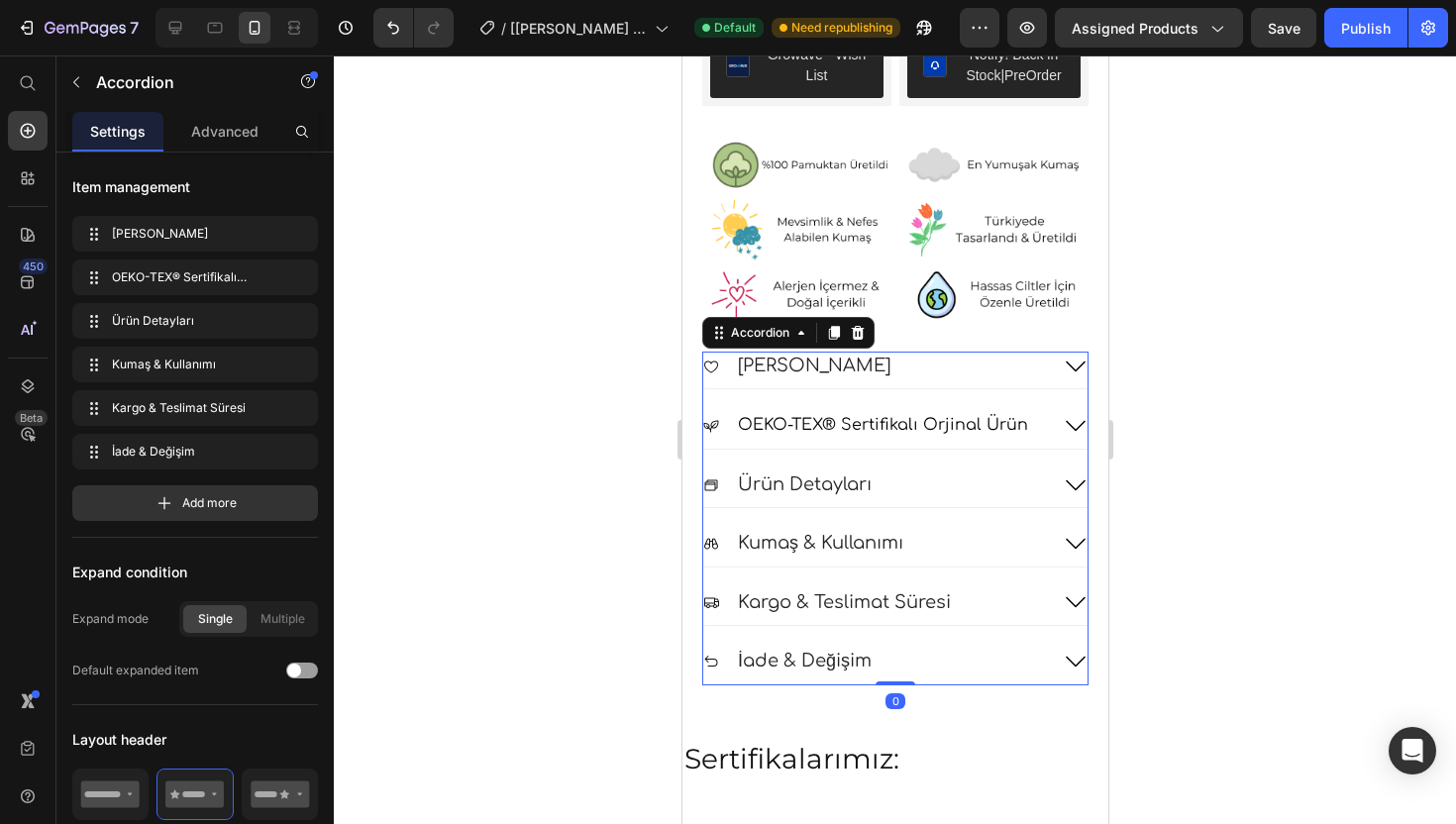 click on "Kumaş & Kullanımı" at bounding box center [875, 543] 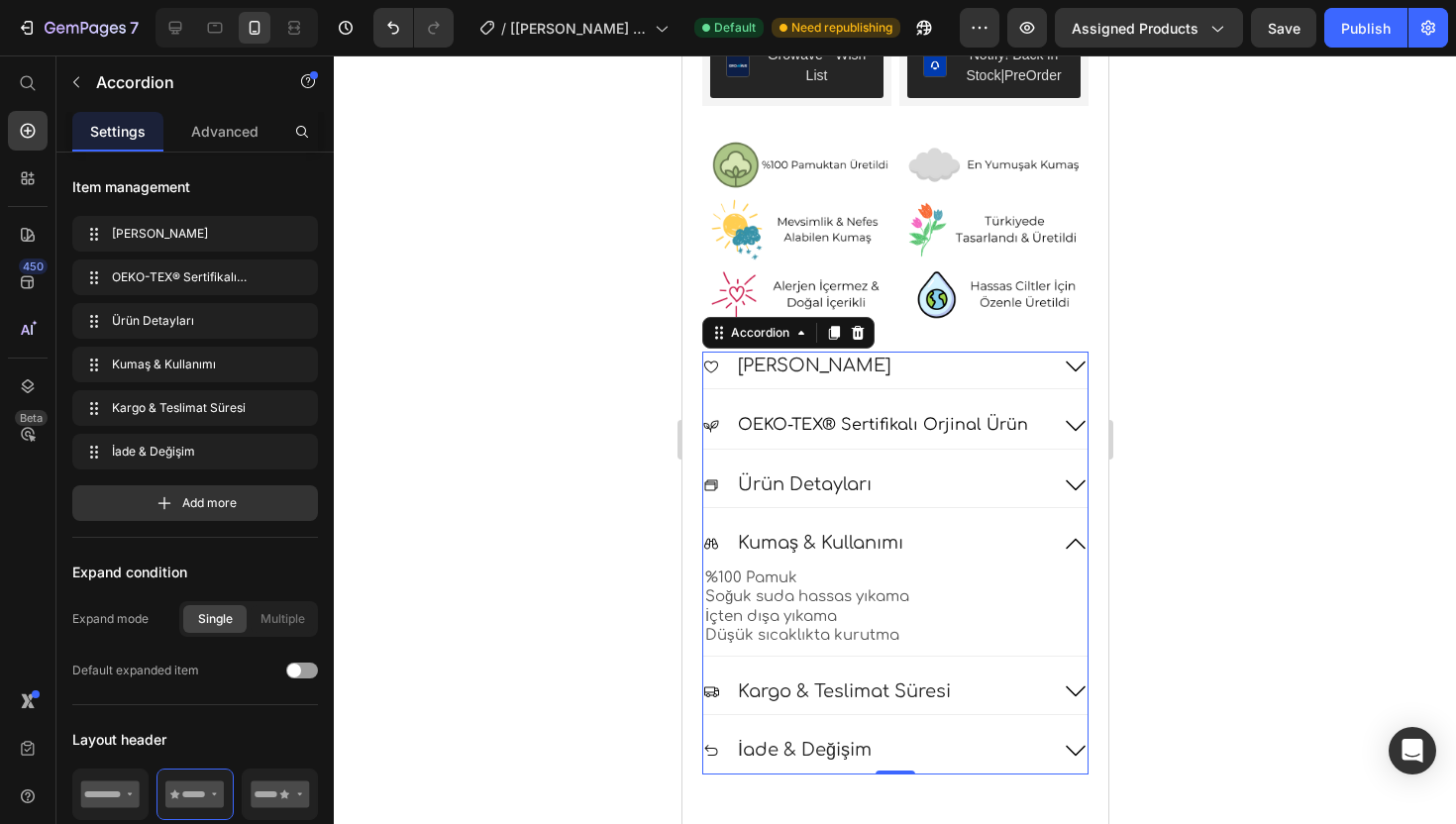 click on "Kumaş & Kullanımı" at bounding box center [875, 543] 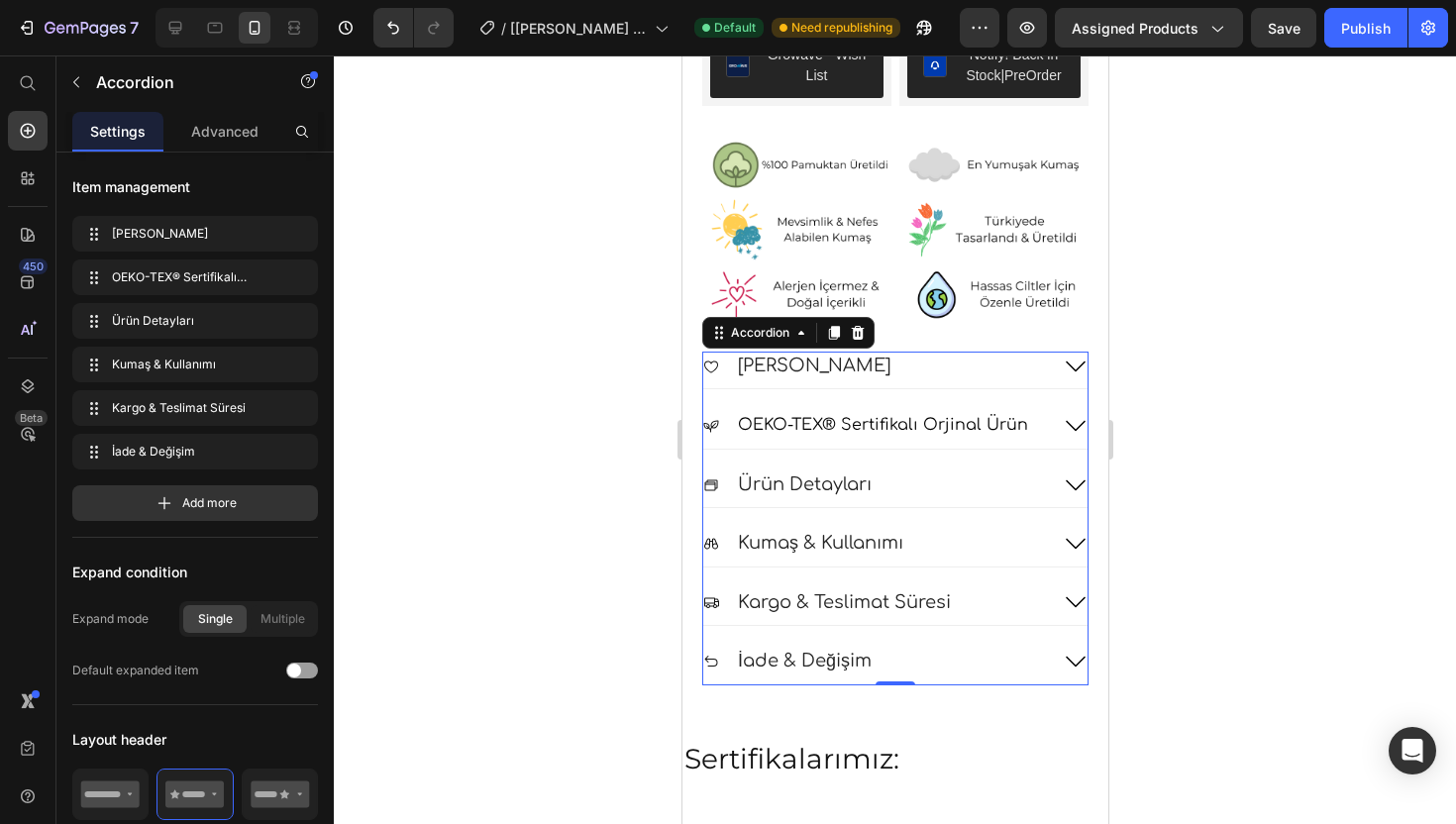 click on "Kargo & Teslimat Süresi" at bounding box center [875, 602] 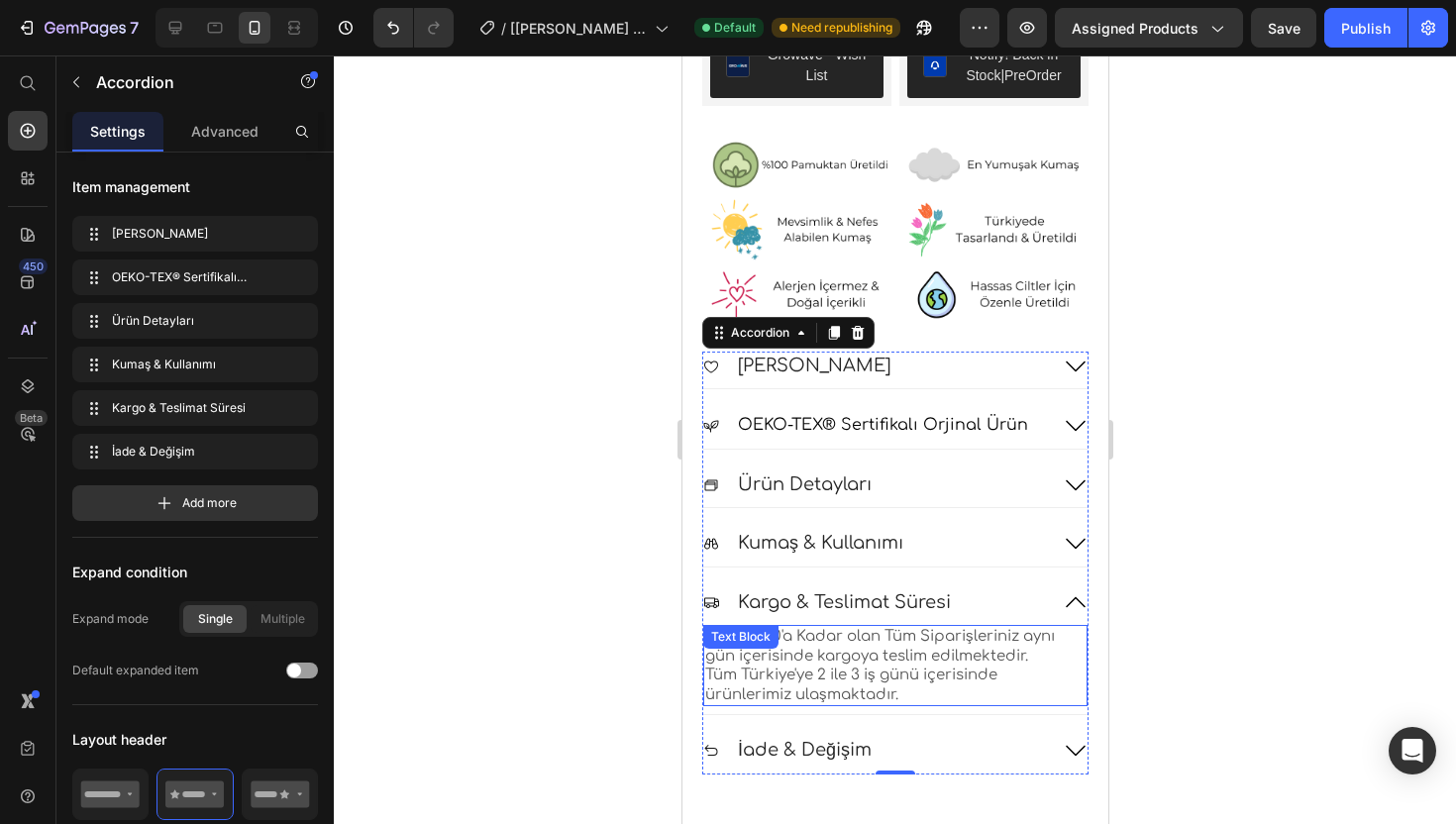 click on "Tüm Türkiye'ye 2 ile 3 iş günü içerisinde ürünlerimiz ulaşmaktadır." at bounding box center [894, 684] 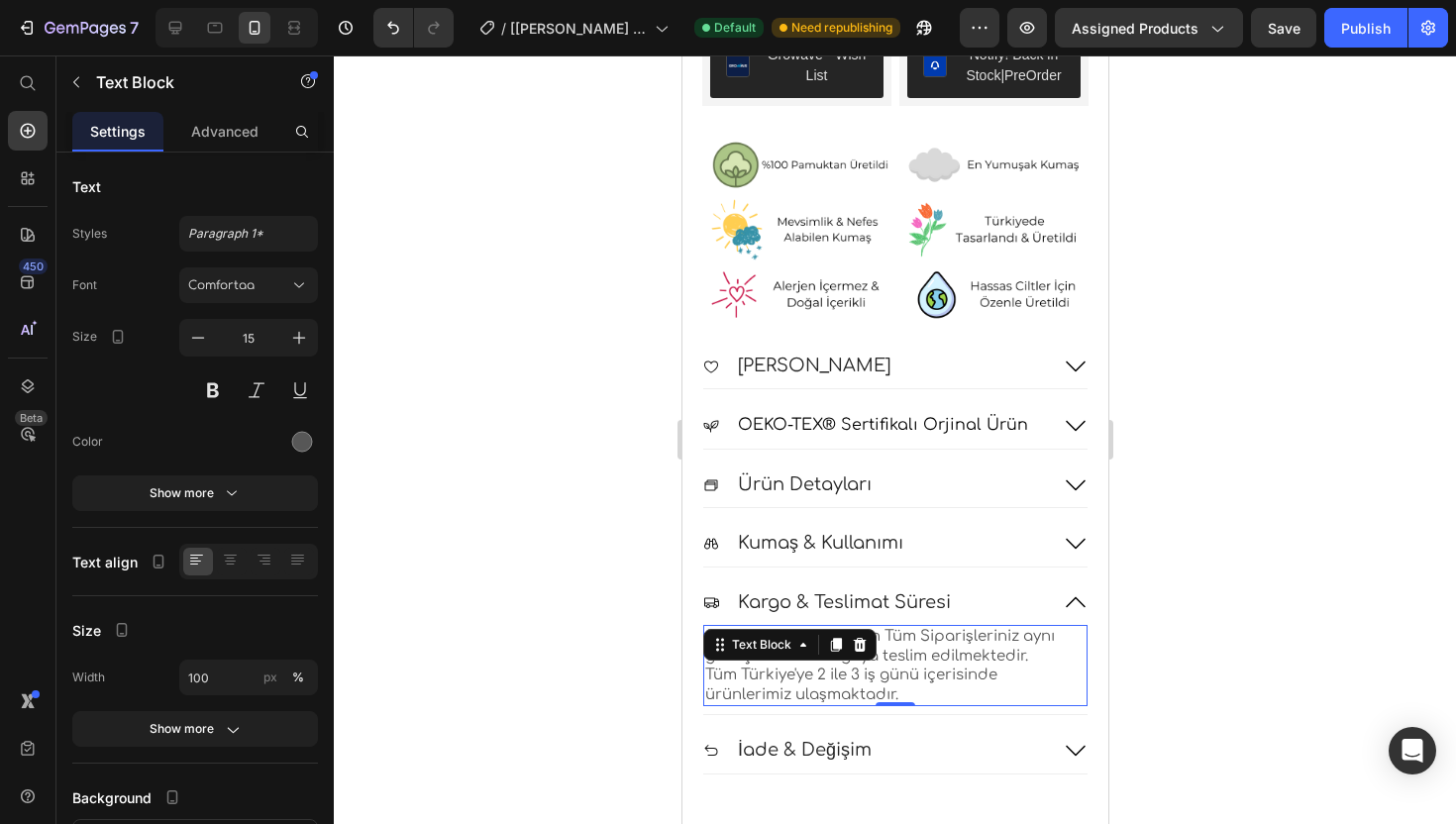 click on "Tüm Türkiye'ye 2 ile 3 iş günü içerisinde ürünlerimiz ulaşmaktadır." at bounding box center (894, 684) 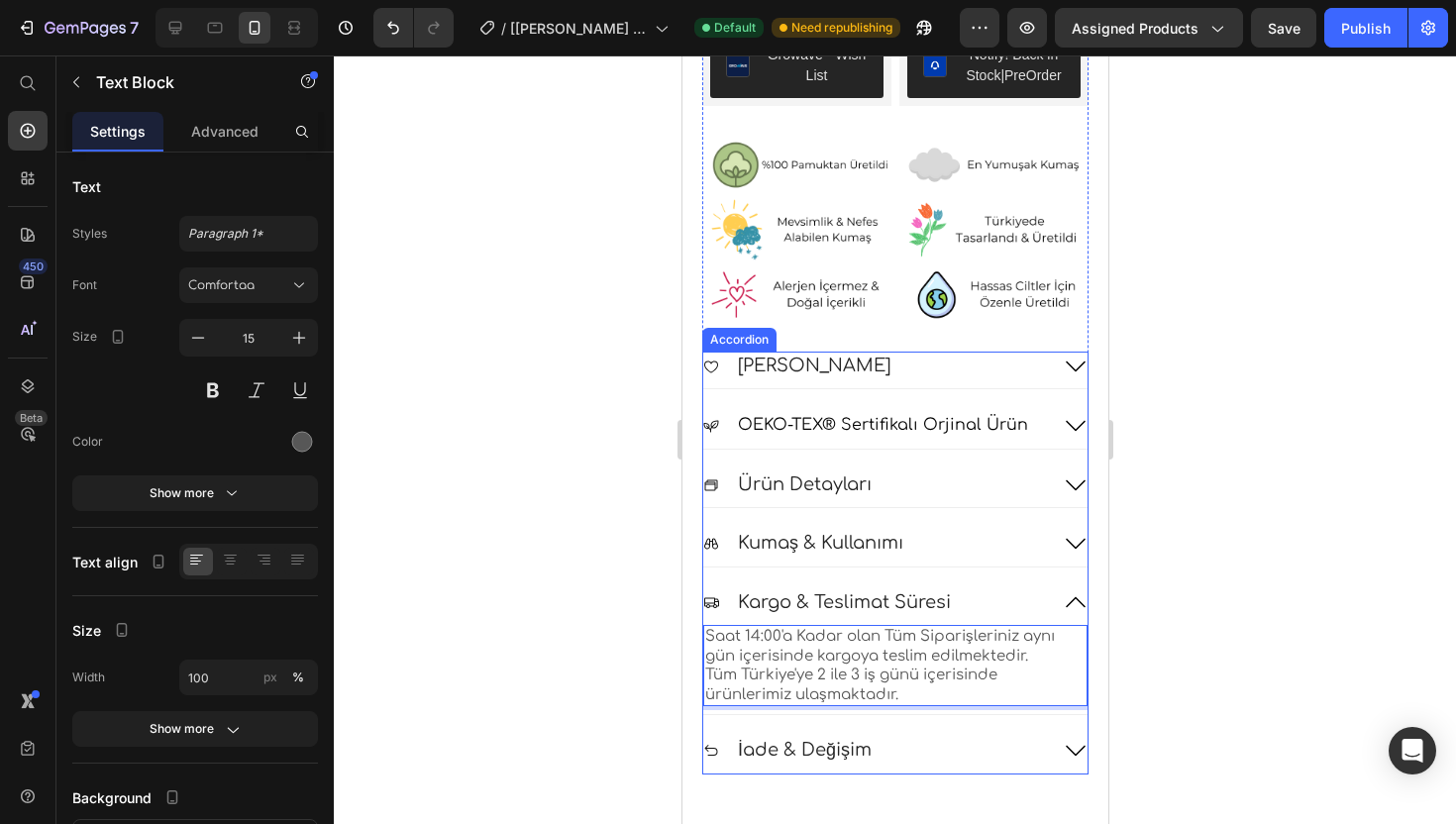 click on "Kargo & Teslimat Süresi" at bounding box center (875, 602) 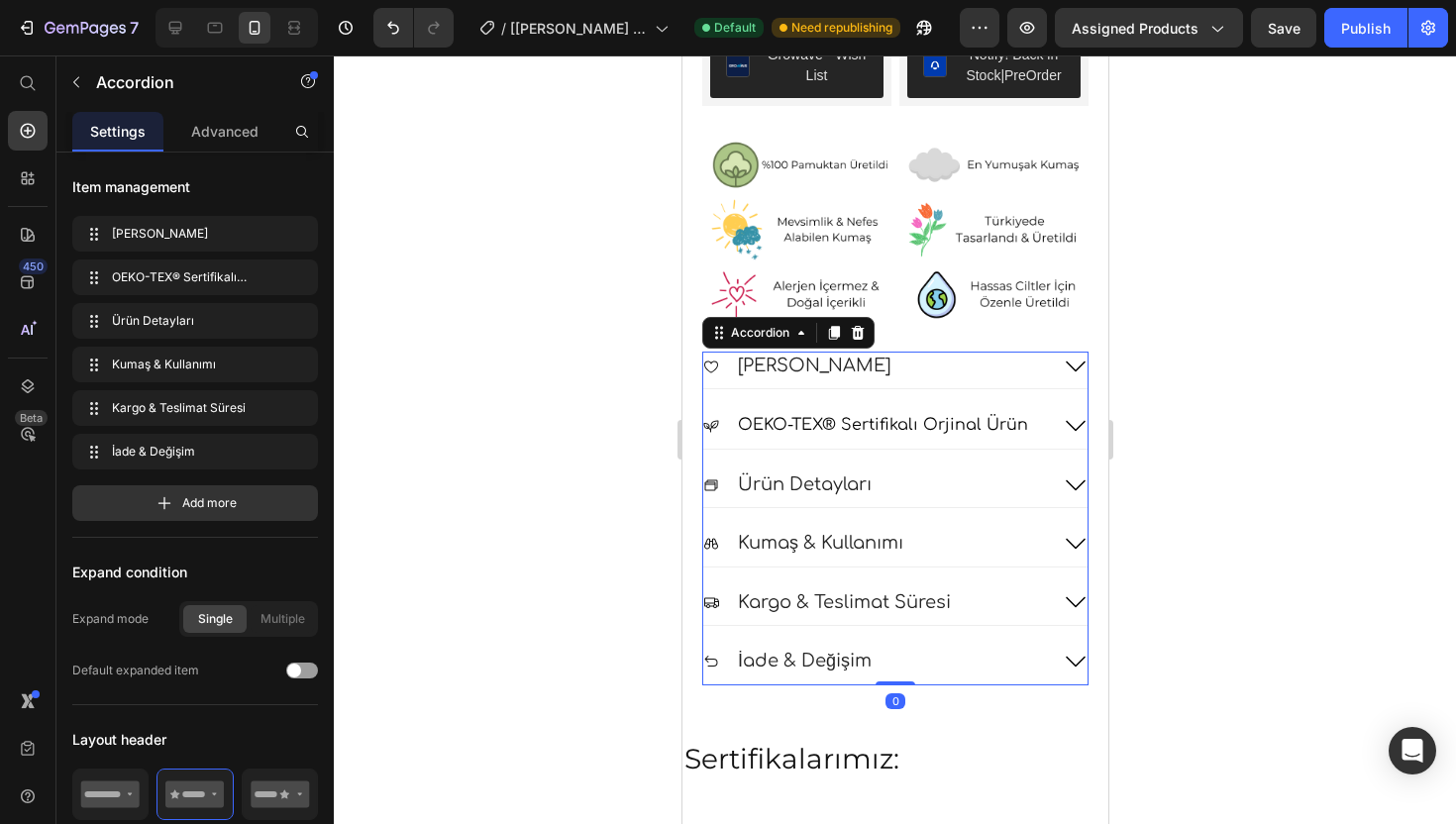 click on "İade & Değişim" at bounding box center (875, 661) 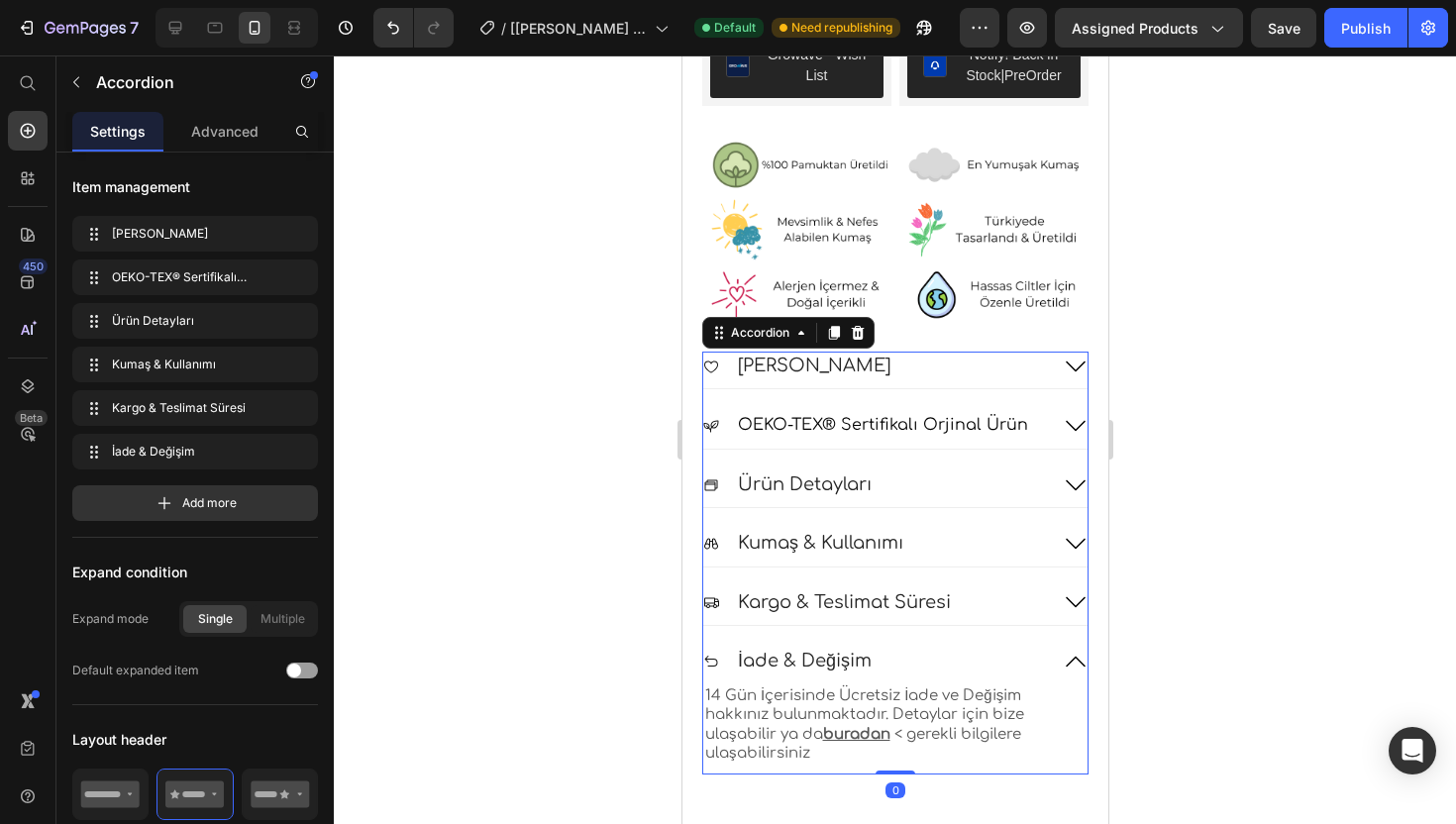 click on "İade & Değişim" at bounding box center [875, 661] 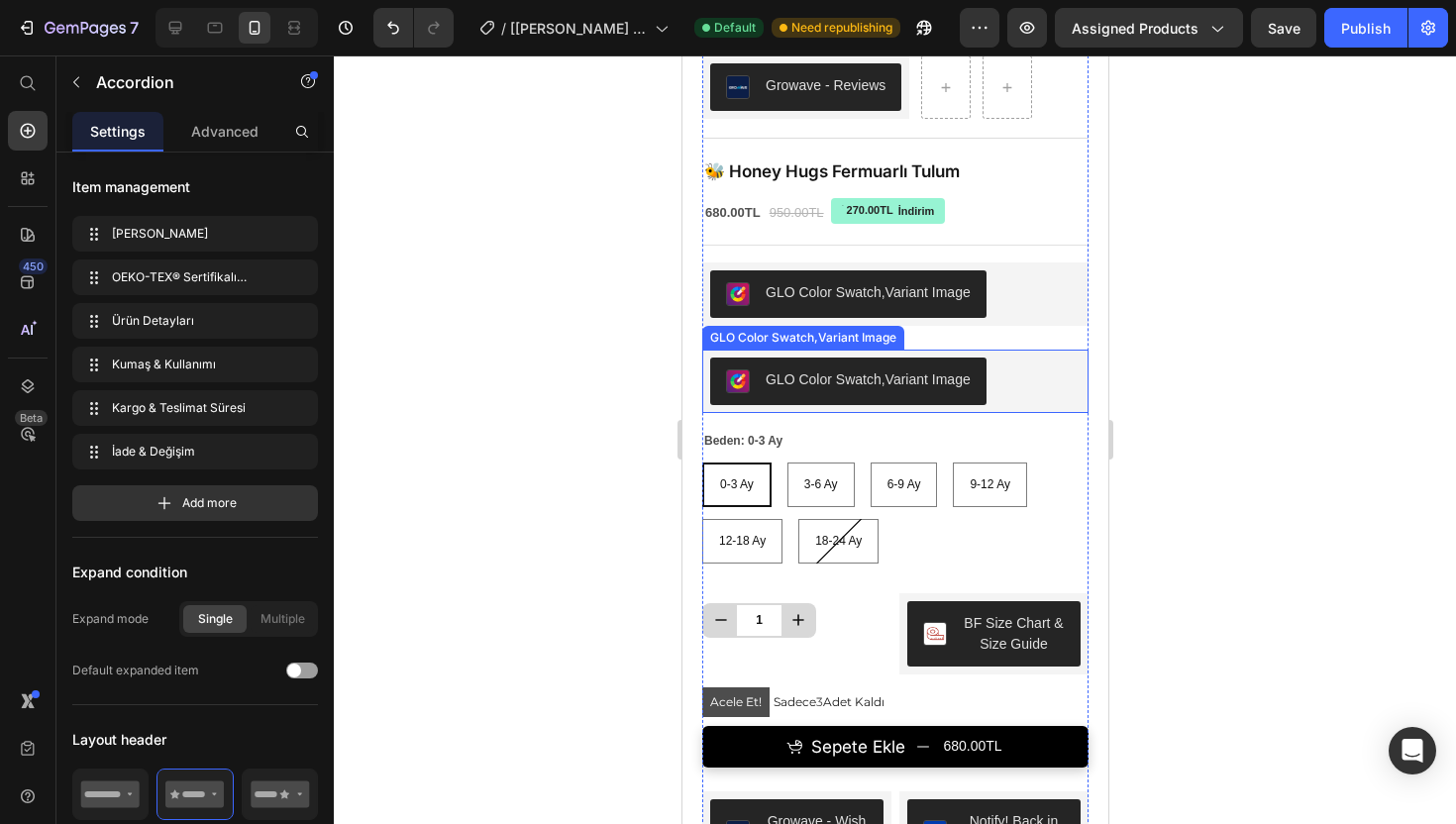 scroll, scrollTop: 530, scrollLeft: 0, axis: vertical 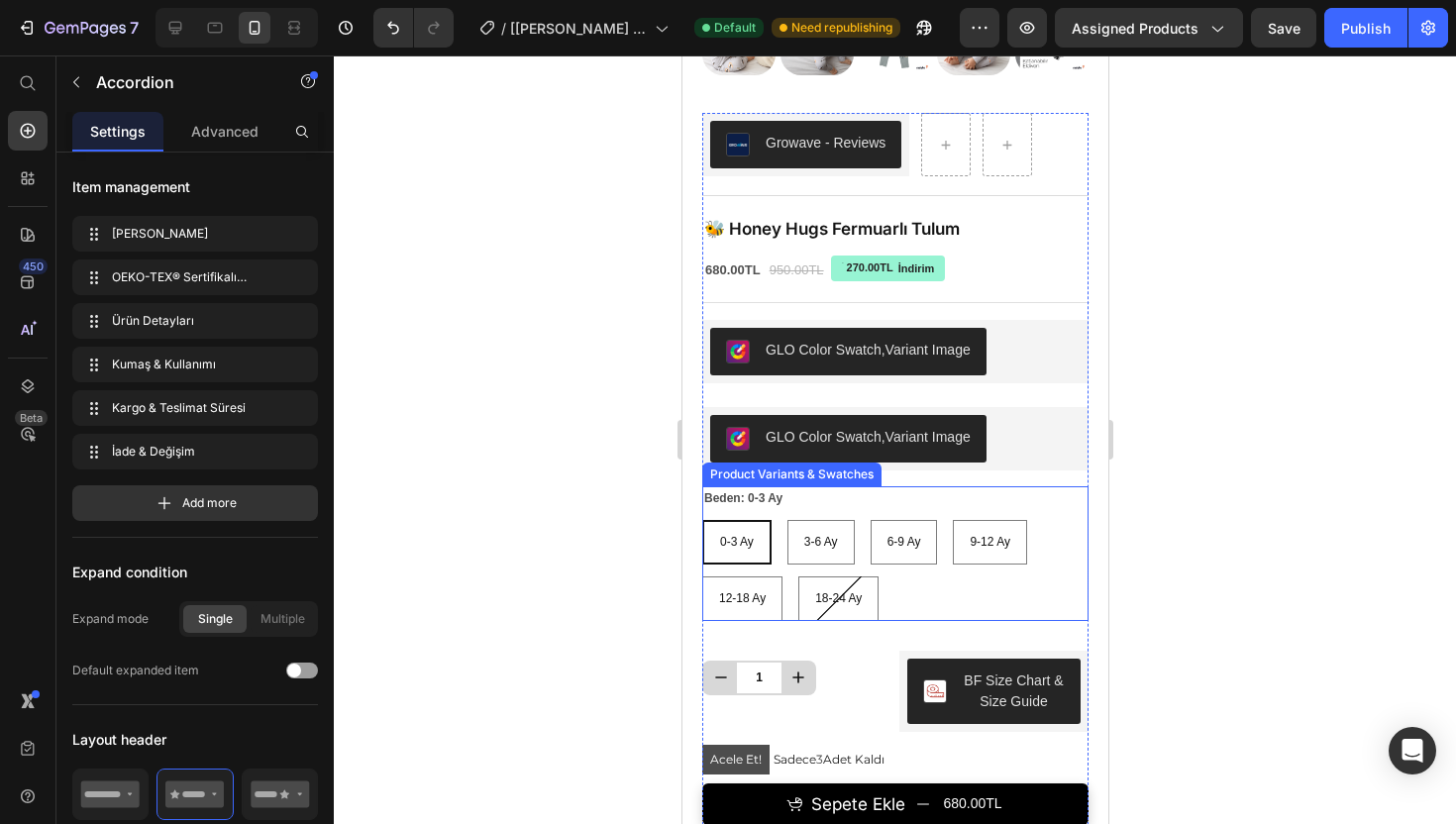 click on "Beden: 0-3 Ay 0-3 Ay 0-3 Ay 0-3 Ay 3-6 Ay 3-6 Ay 3-6 Ay 6-9 Ay 6-9 Ay 6-9 Ay 9-12 Ay 9-12 Ay 9-12 Ay 12-18 Ay 12-18 Ay 12-18 Ay 18-24 Ay 18-24 Ay 18-24 Ay" at bounding box center (894, 554) 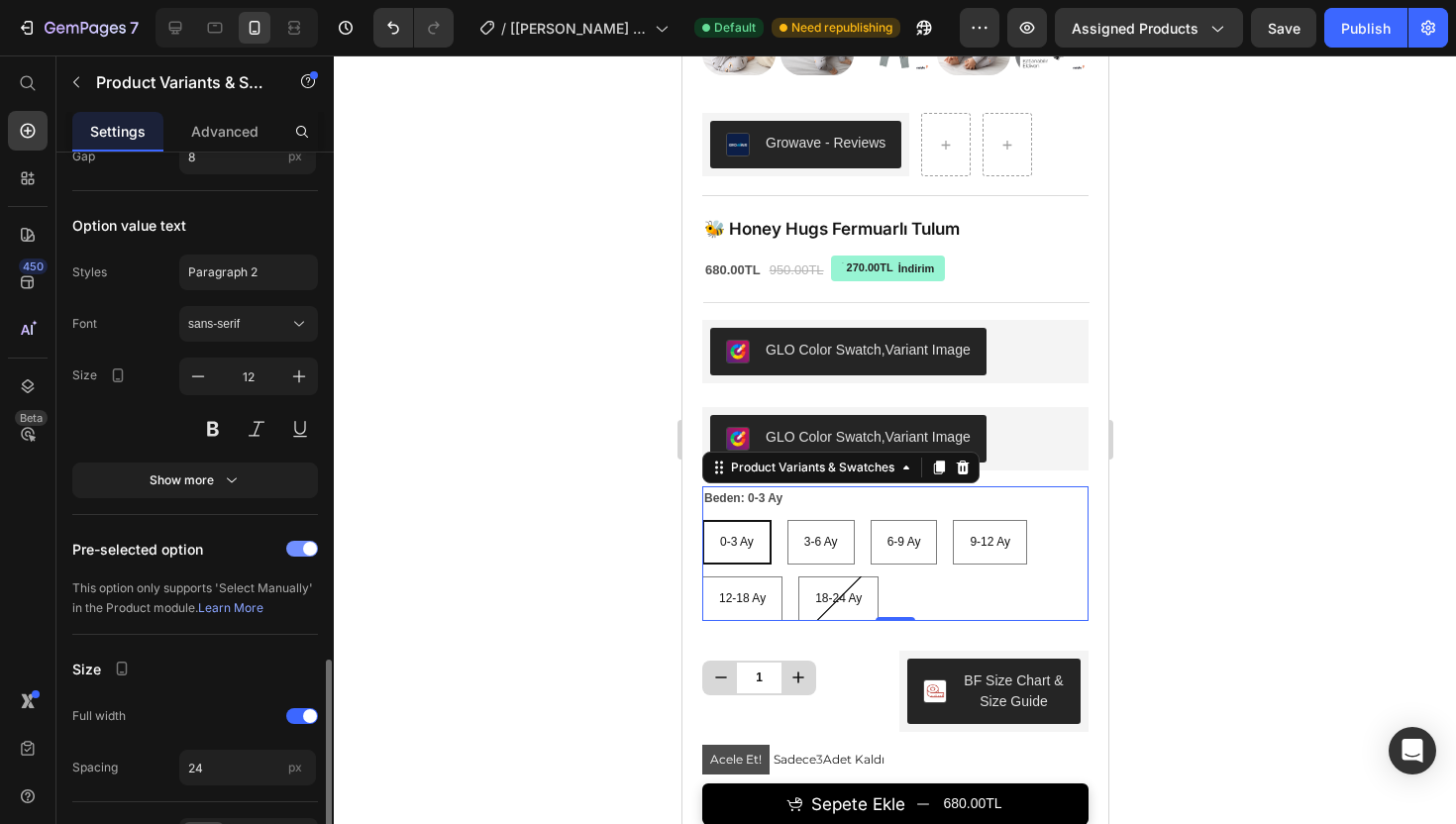 scroll, scrollTop: 1018, scrollLeft: 0, axis: vertical 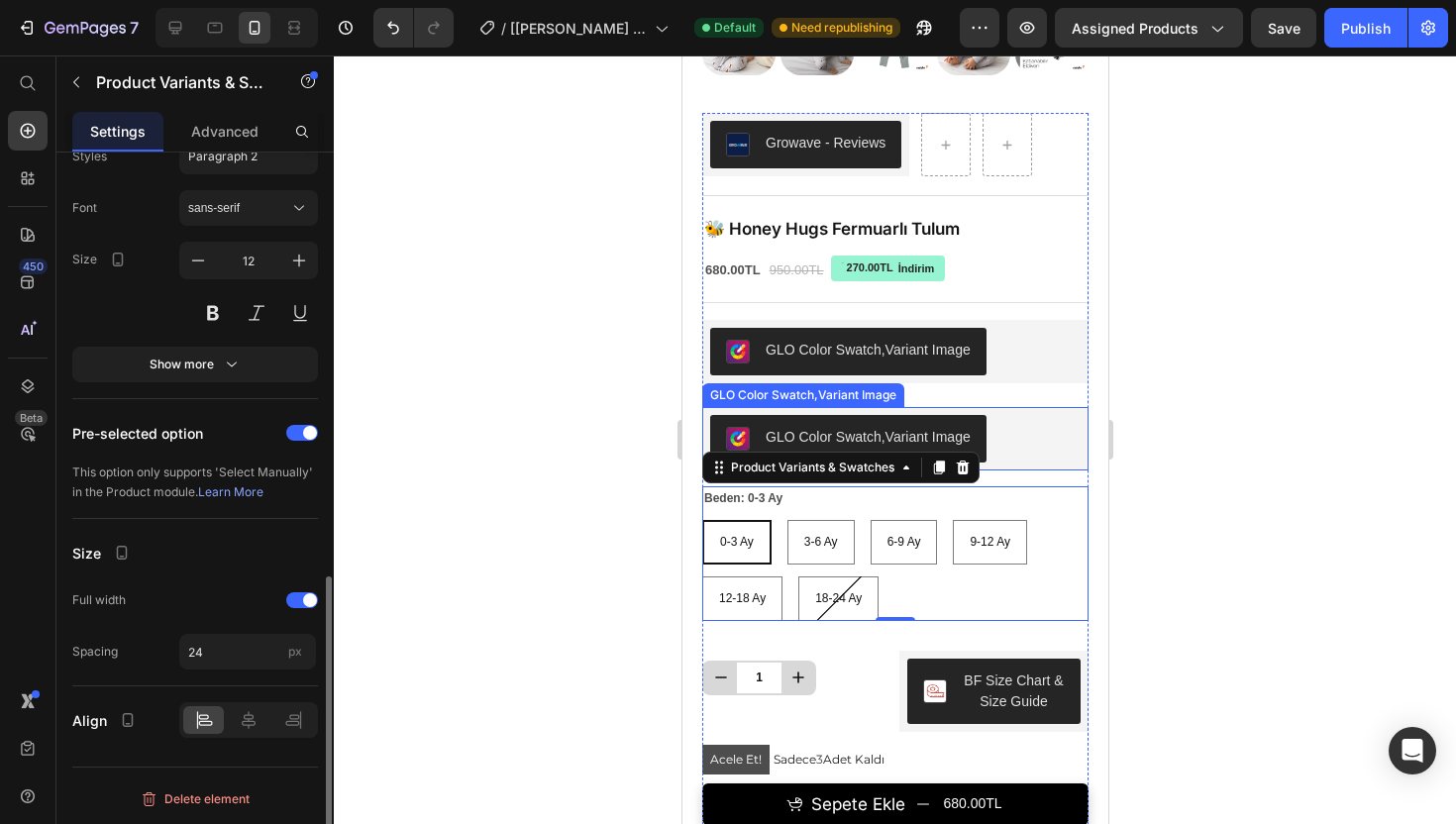 click on "GLO Color Swatch,Variant Image" at bounding box center [894, 439] 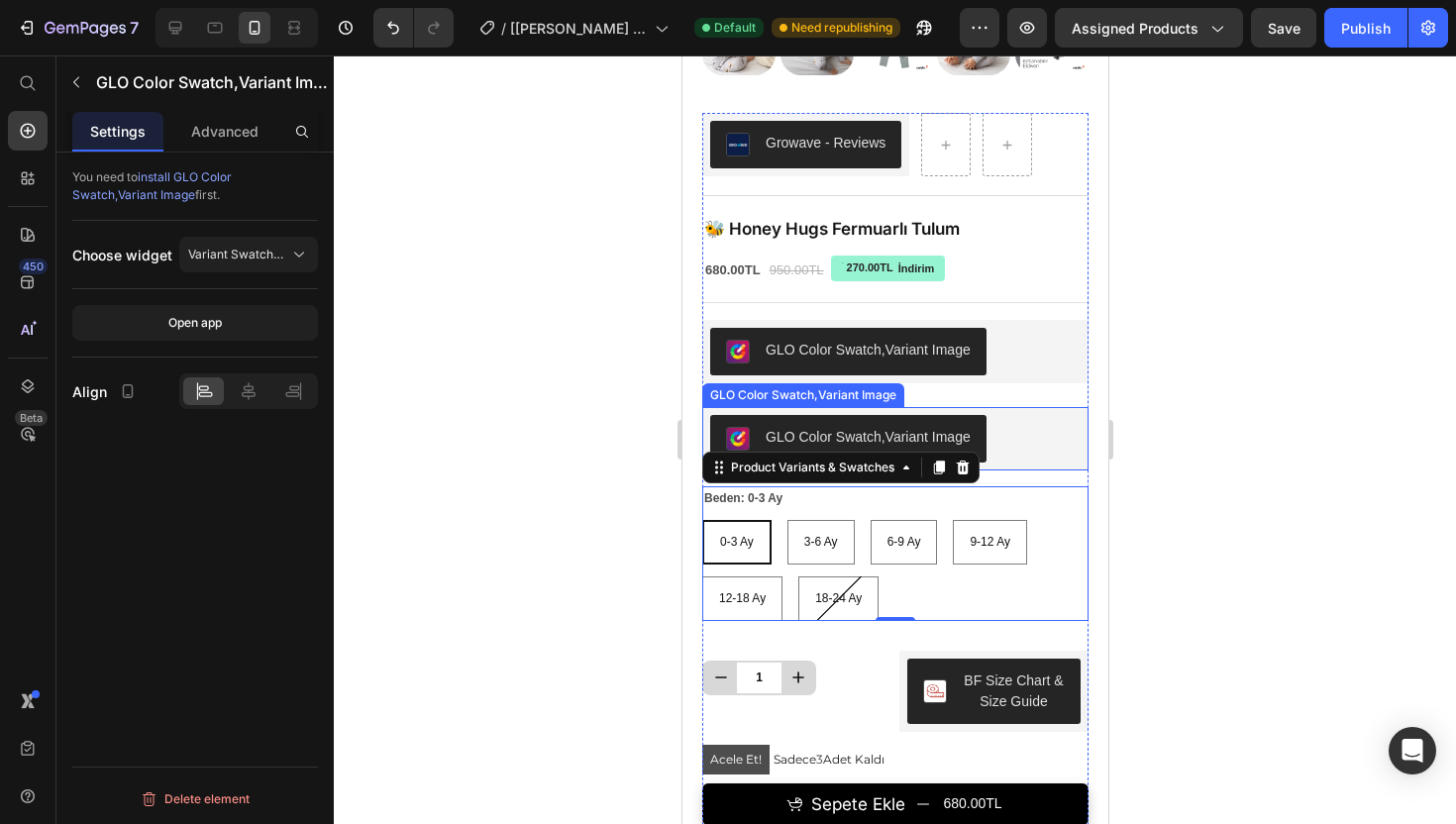 scroll, scrollTop: 0, scrollLeft: 0, axis: both 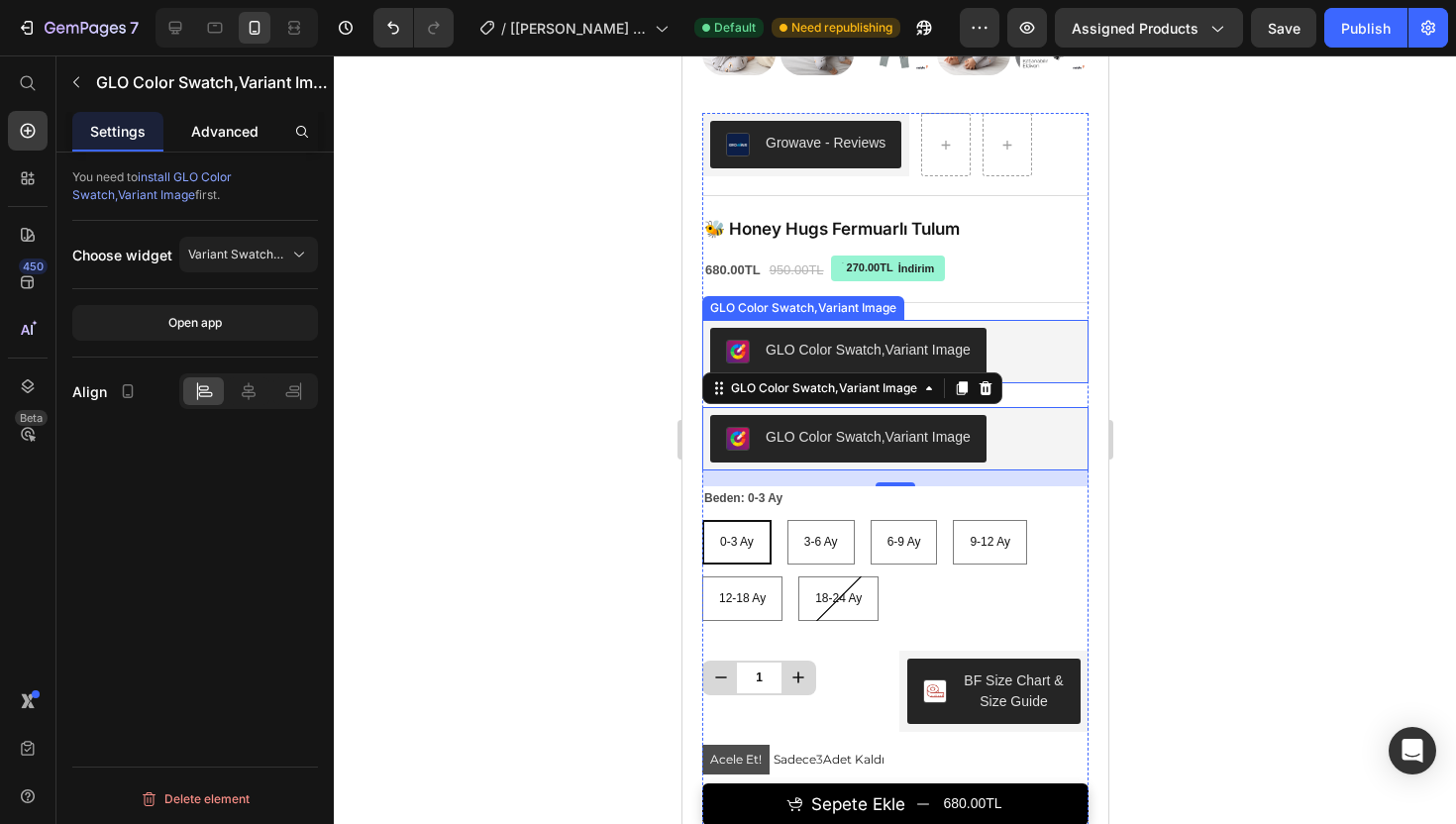 click on "Advanced" 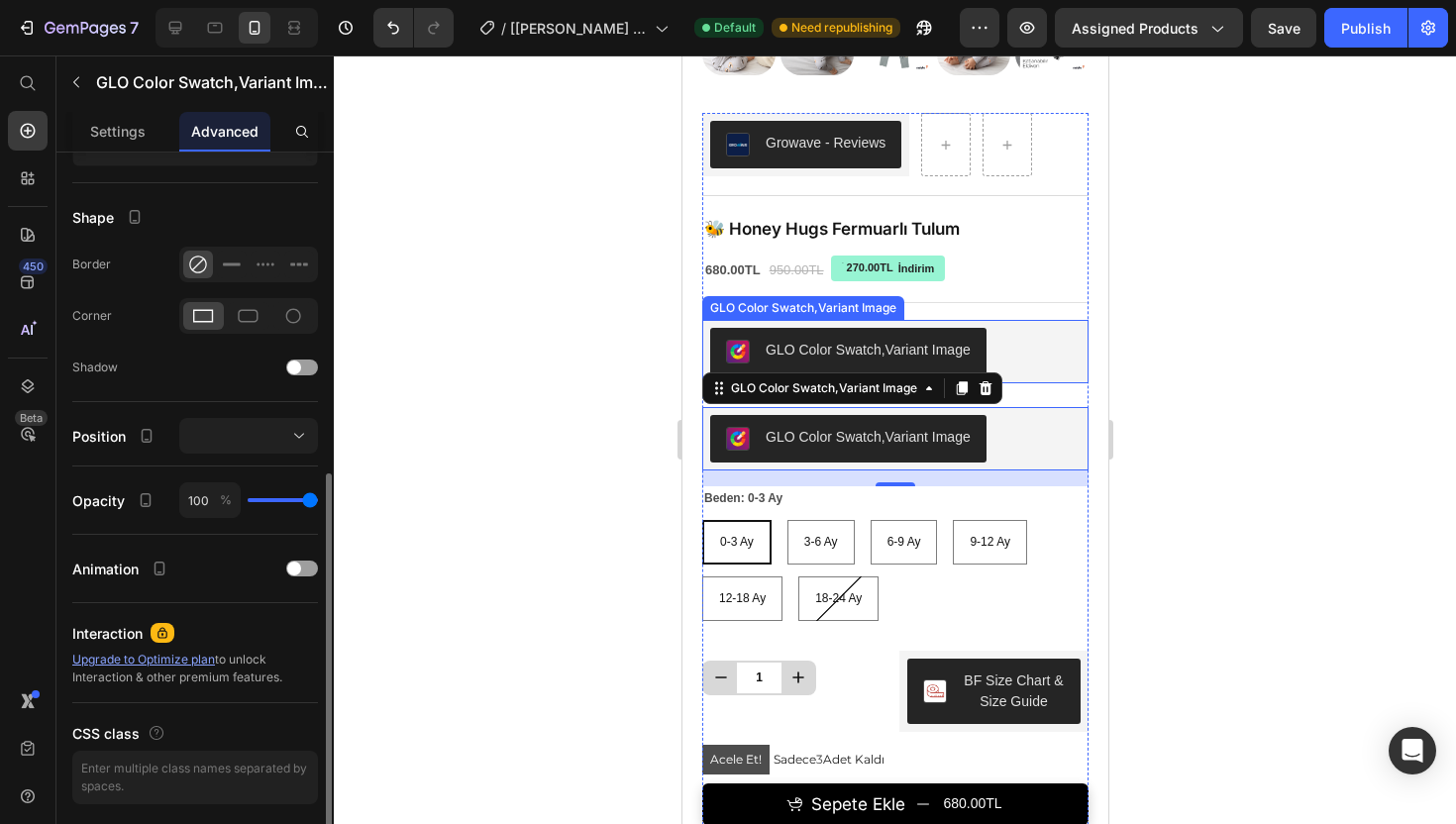 scroll, scrollTop: 529, scrollLeft: 0, axis: vertical 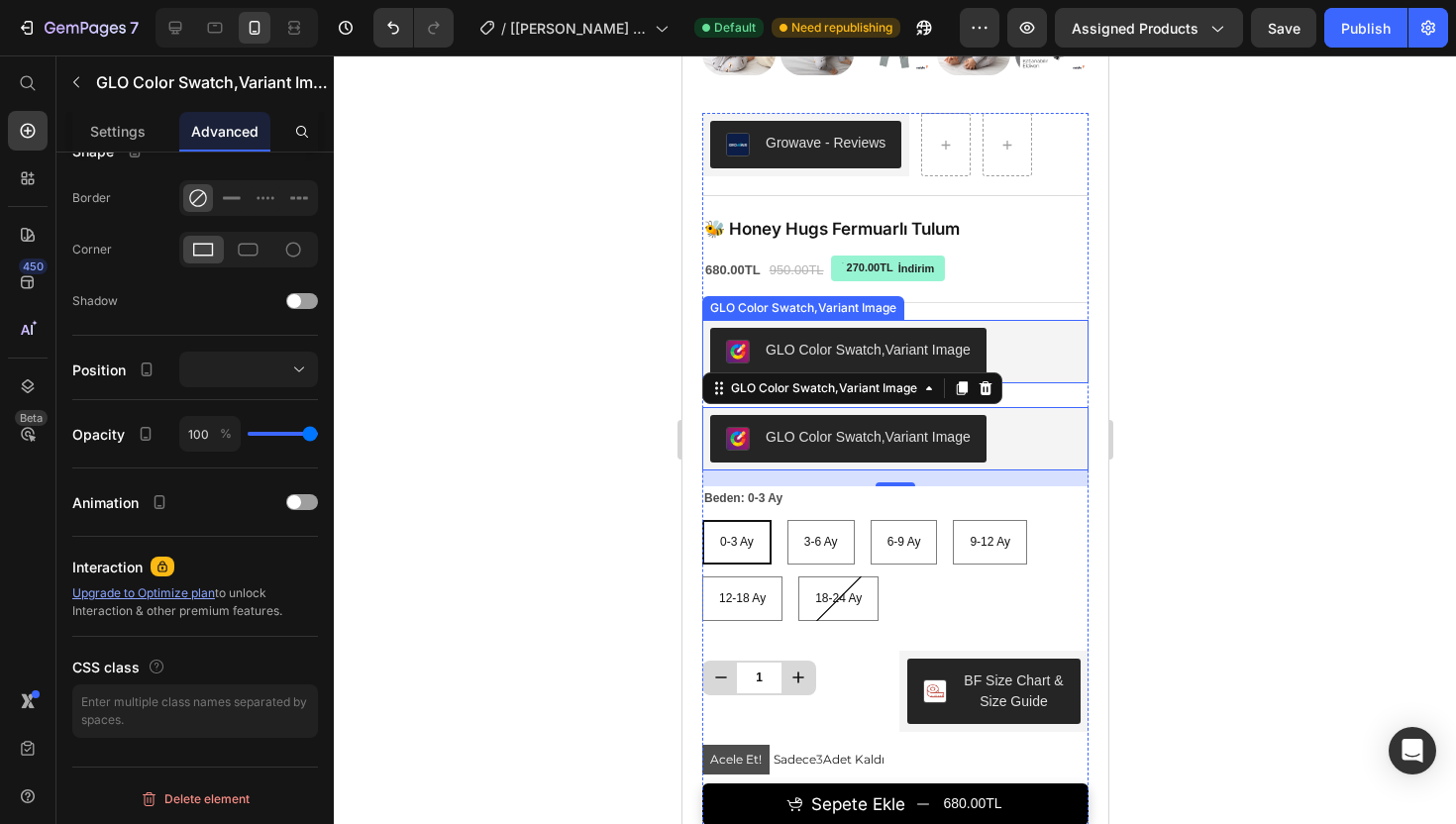 click on "GLO Color Swatch,Variant Image" at bounding box center (894, 352) 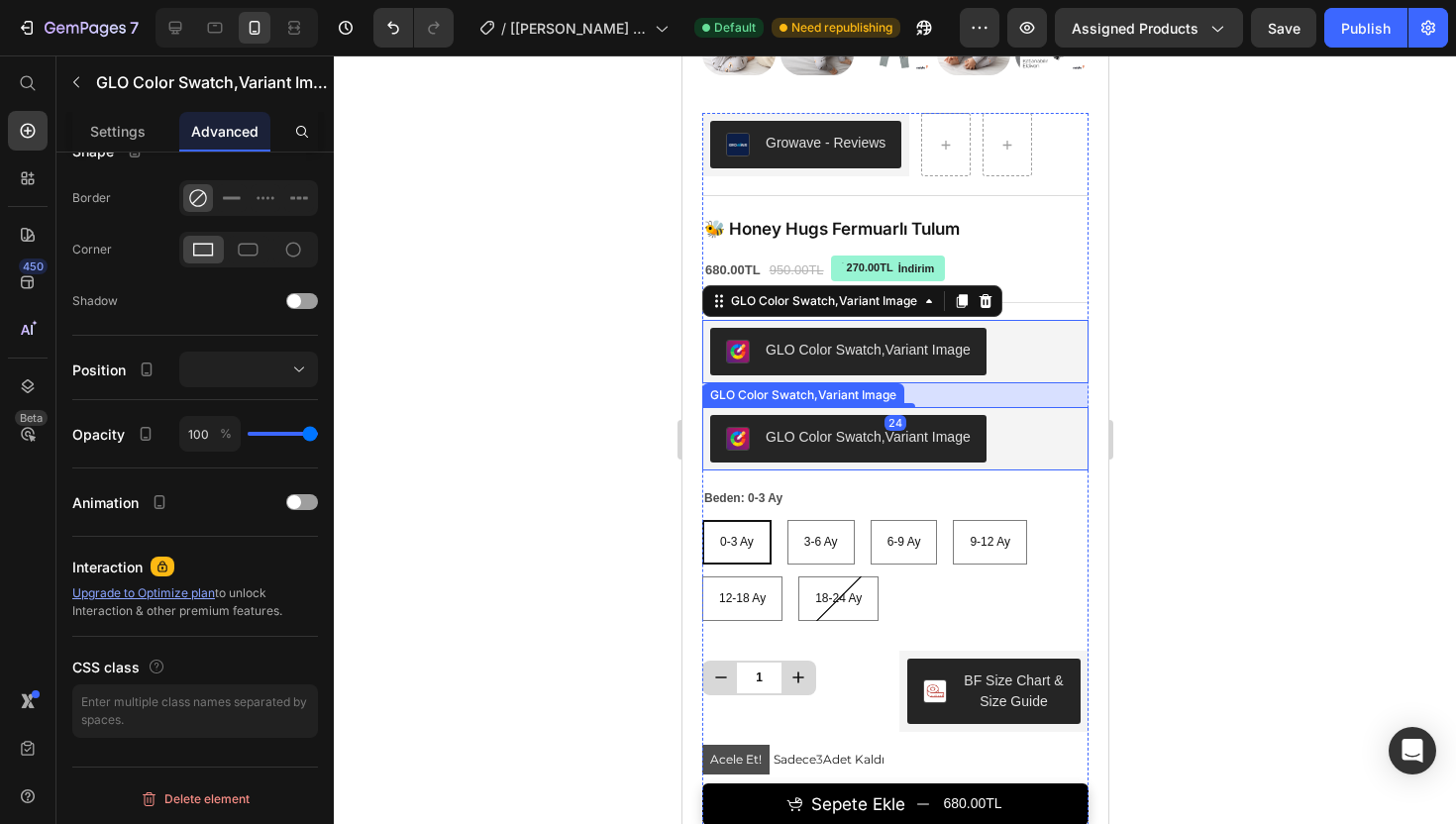 click on "GLO Color Swatch,Variant Image" at bounding box center (894, 439) 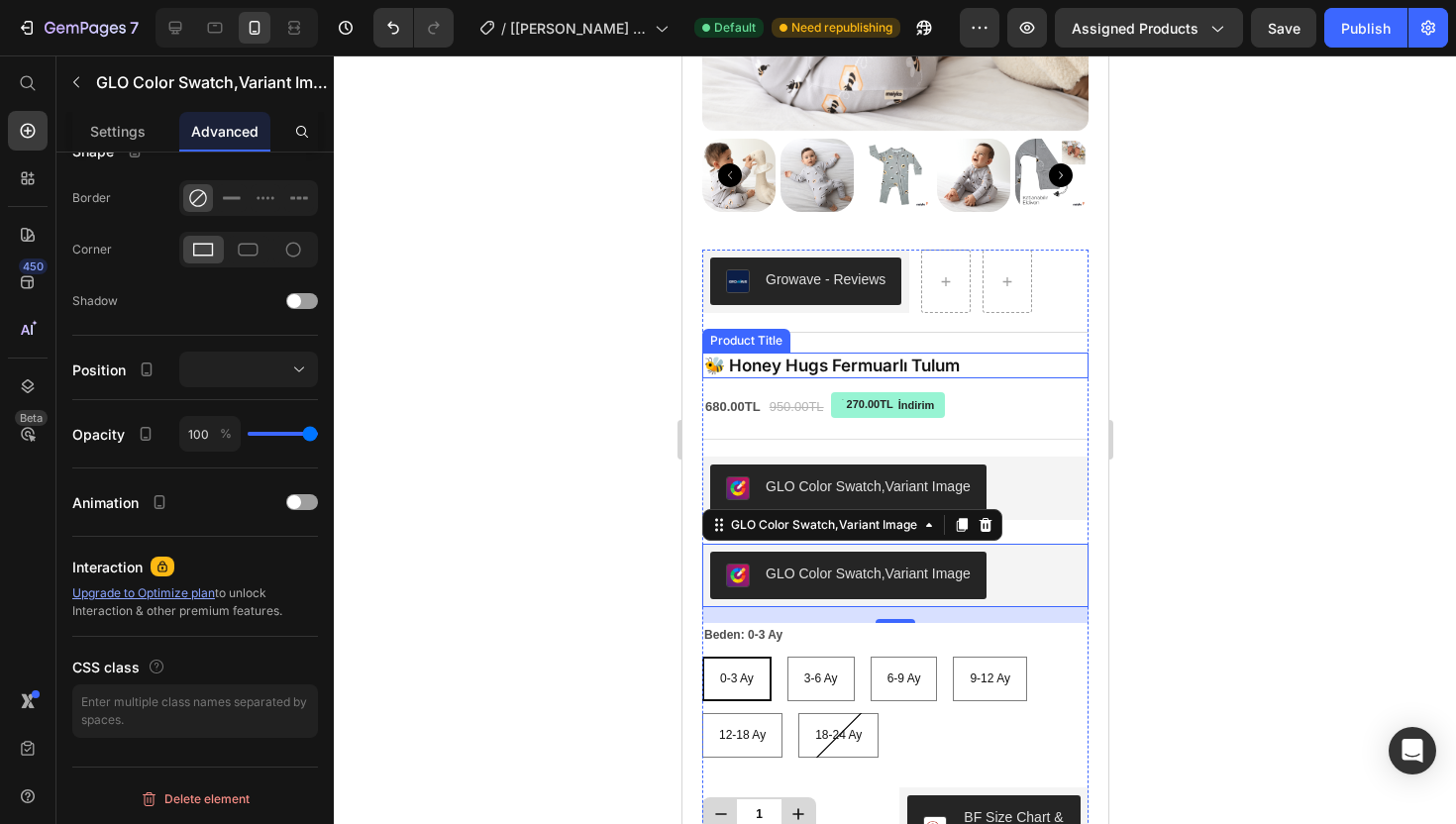 scroll, scrollTop: 329, scrollLeft: 0, axis: vertical 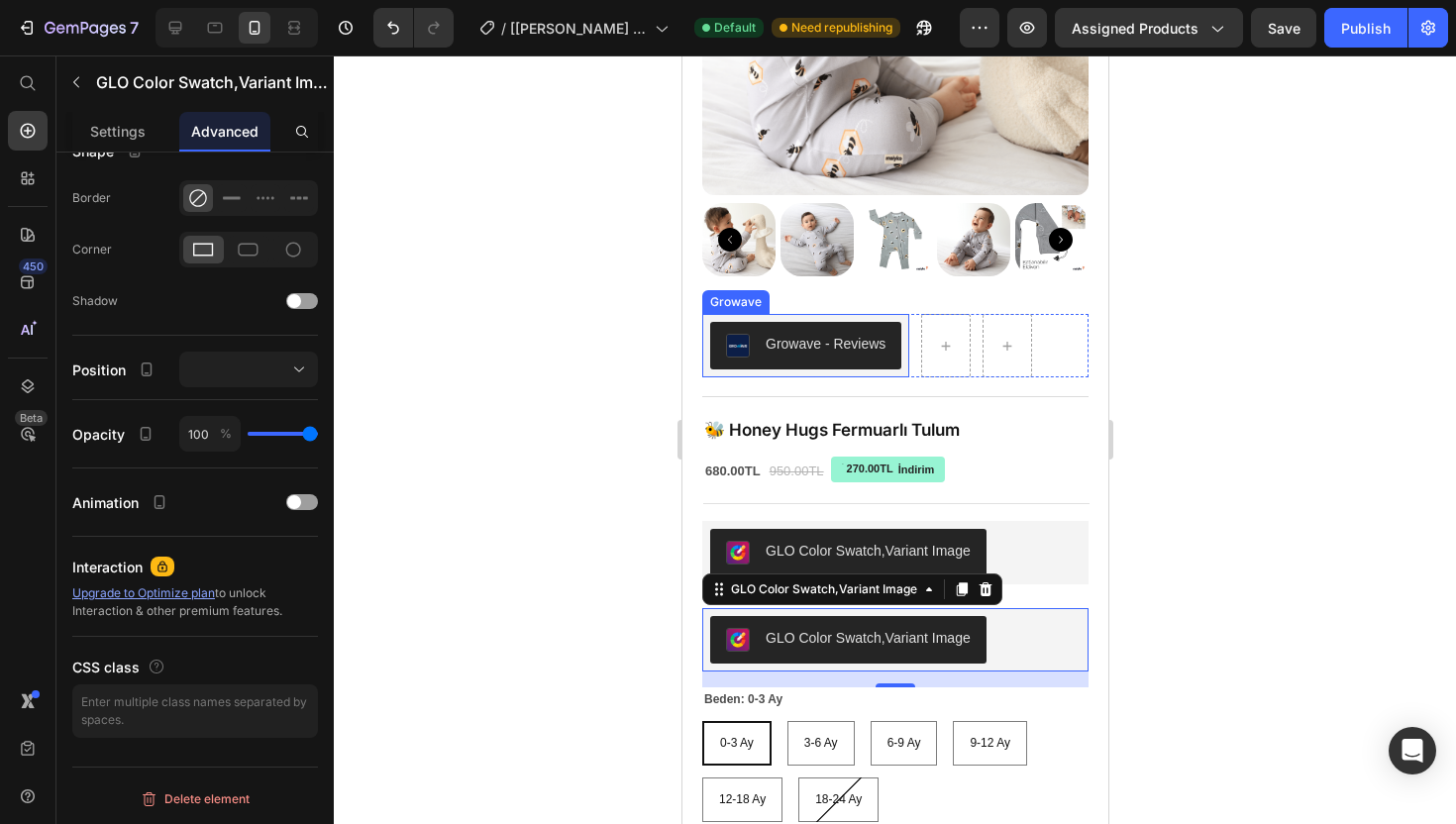 click on "Growave - Reviews" at bounding box center [824, 344] 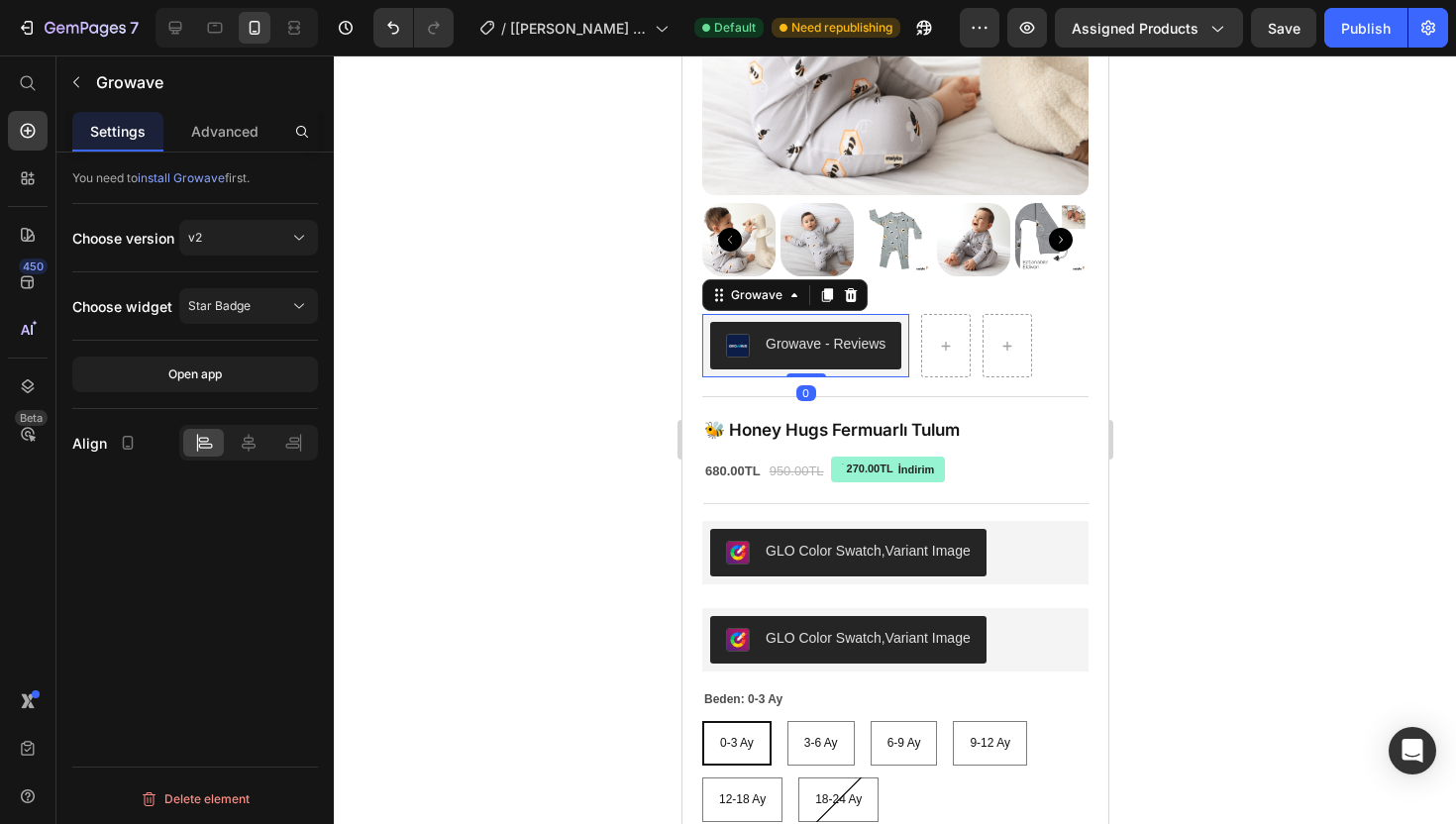 scroll, scrollTop: 0, scrollLeft: 0, axis: both 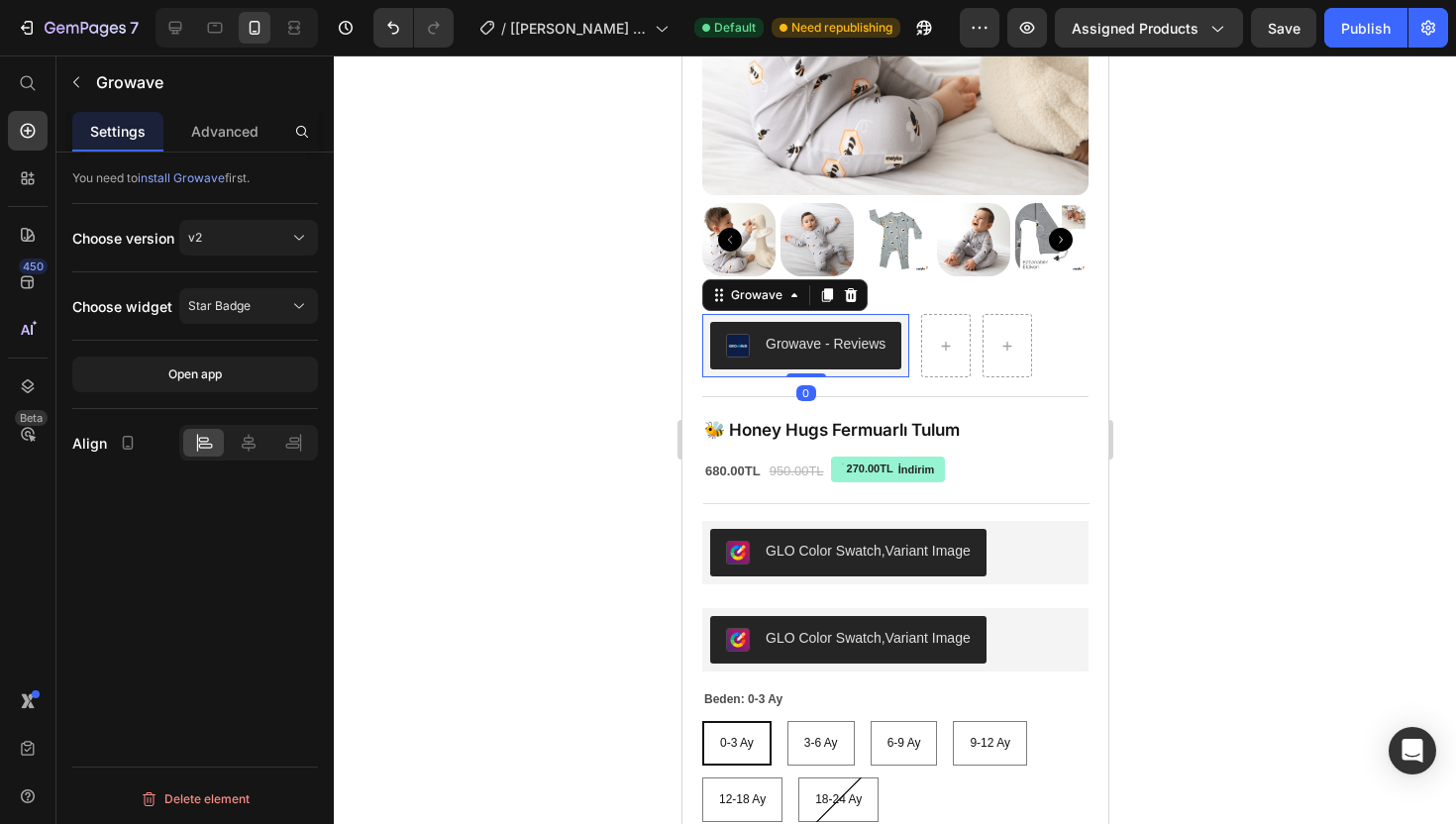 click 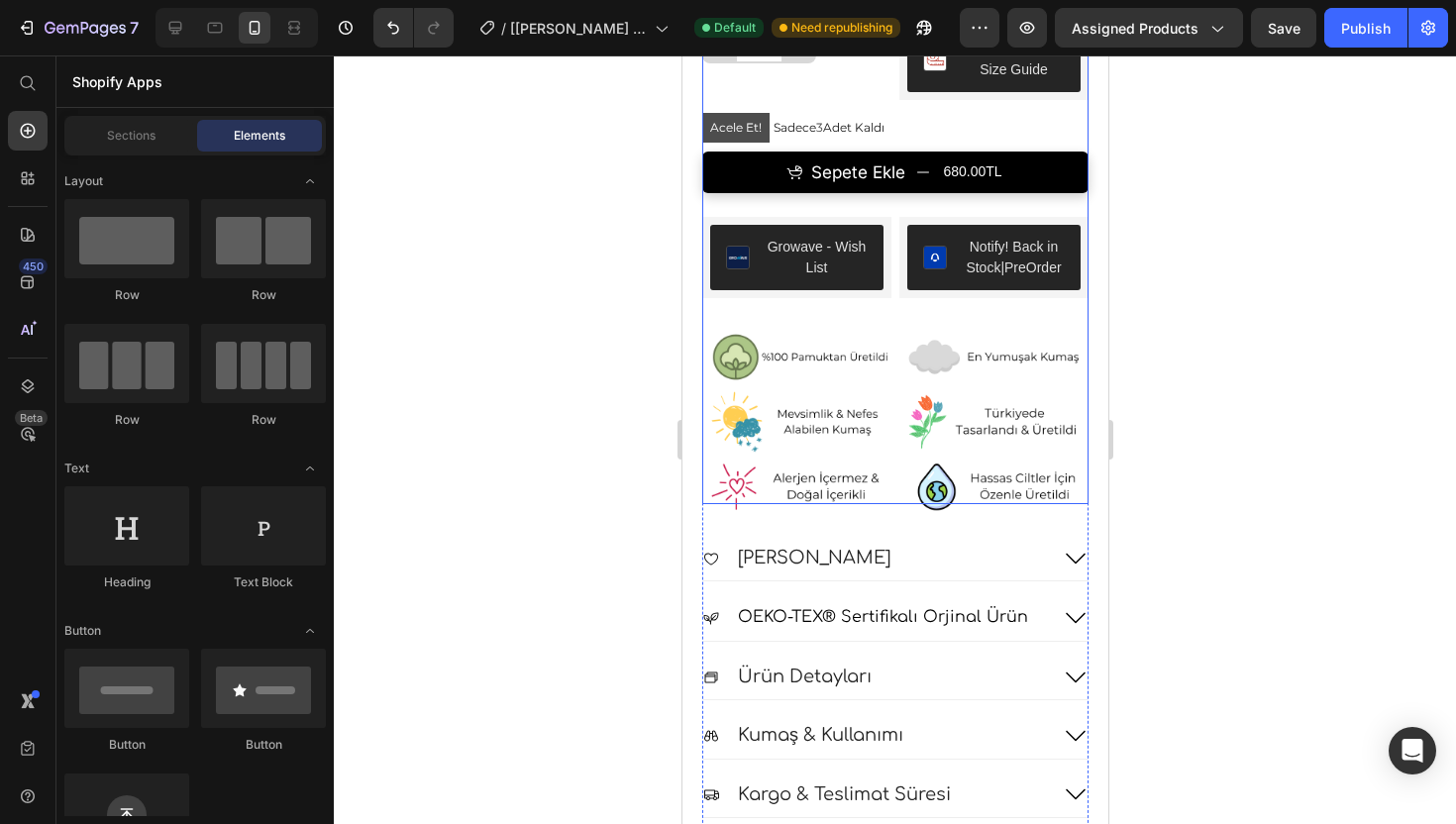 scroll, scrollTop: 1136, scrollLeft: 0, axis: vertical 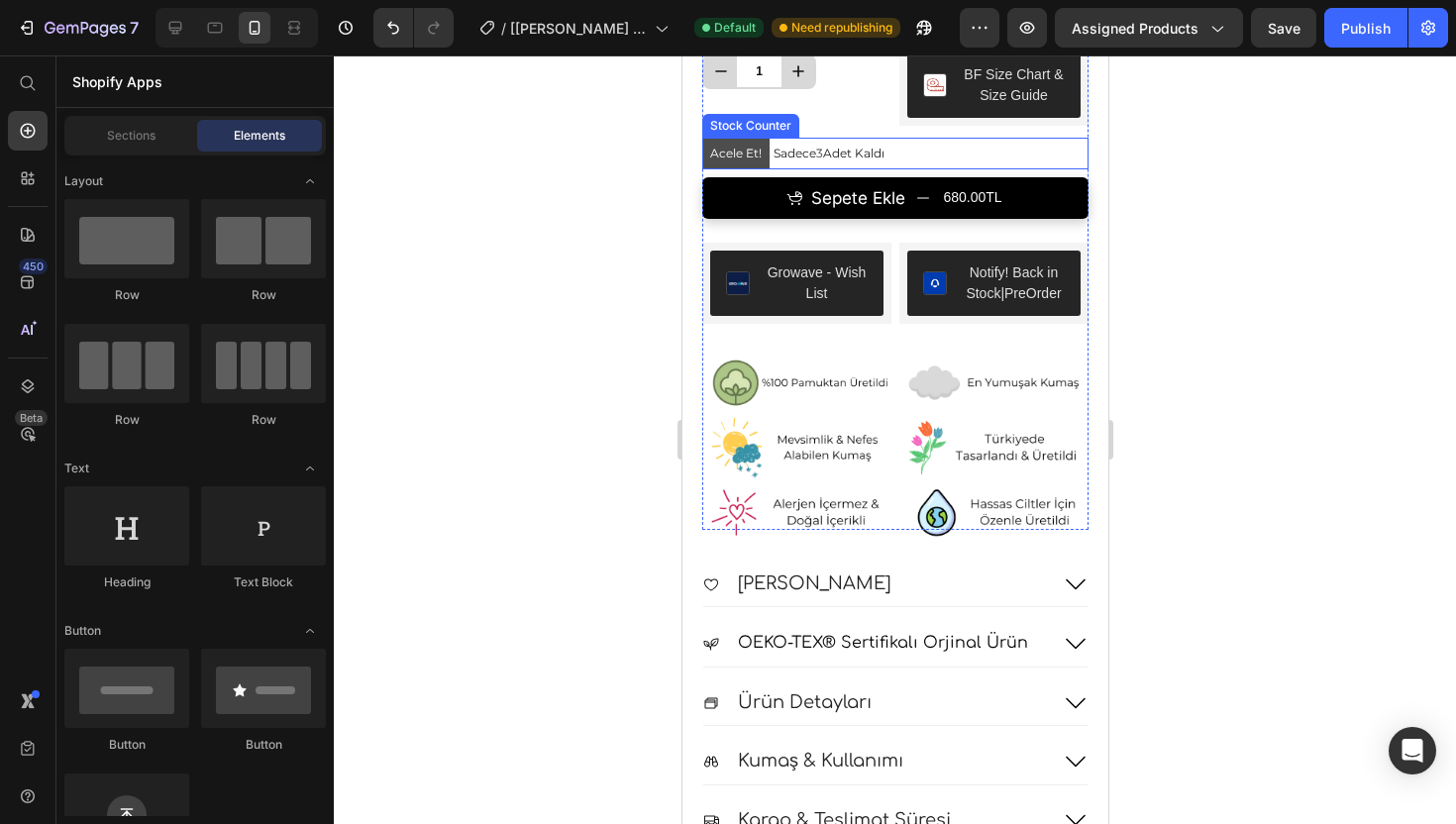 click on "Acele Et!  Sadece  3  Adet Kaldı" at bounding box center (792, 154) 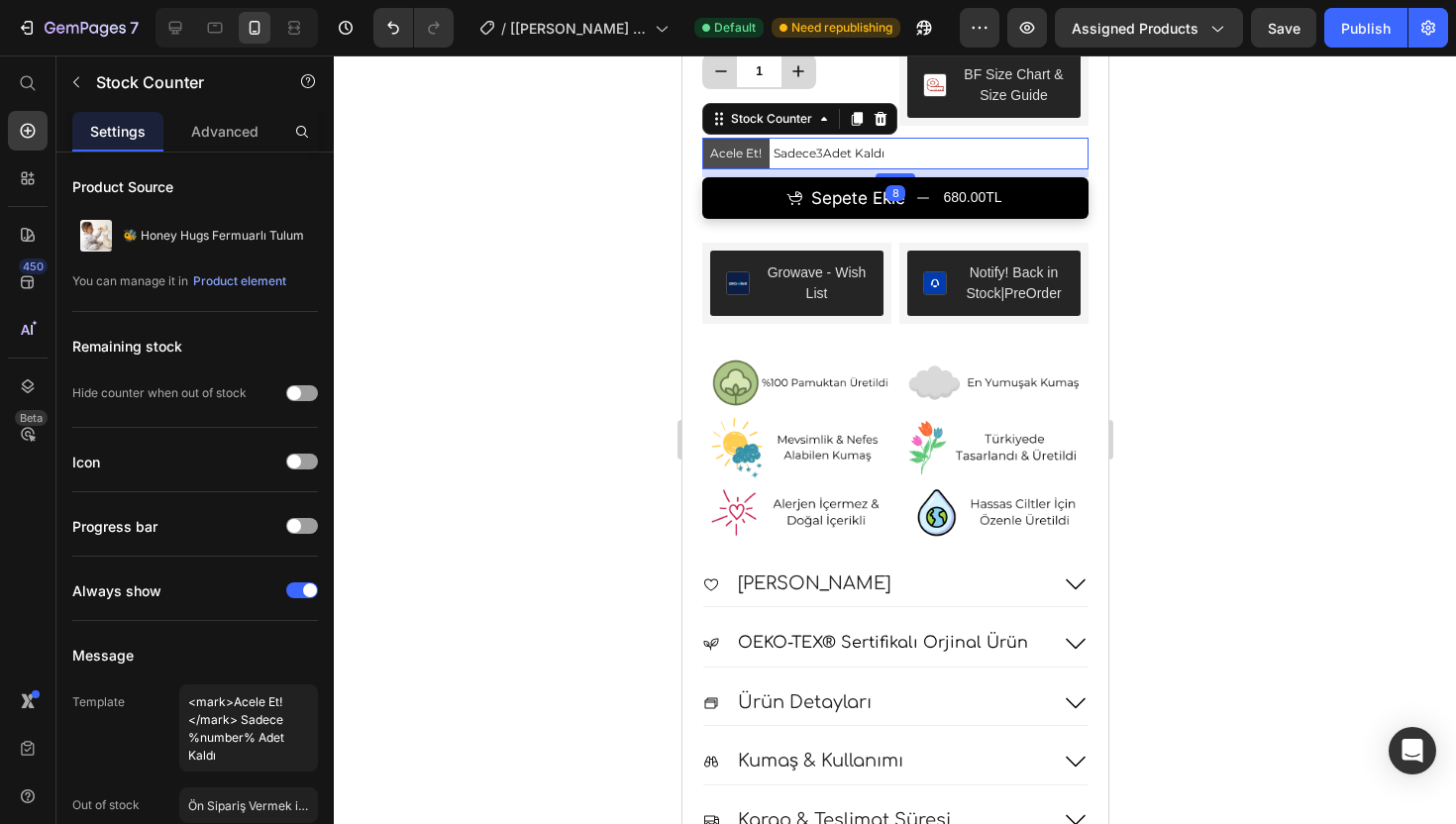 click 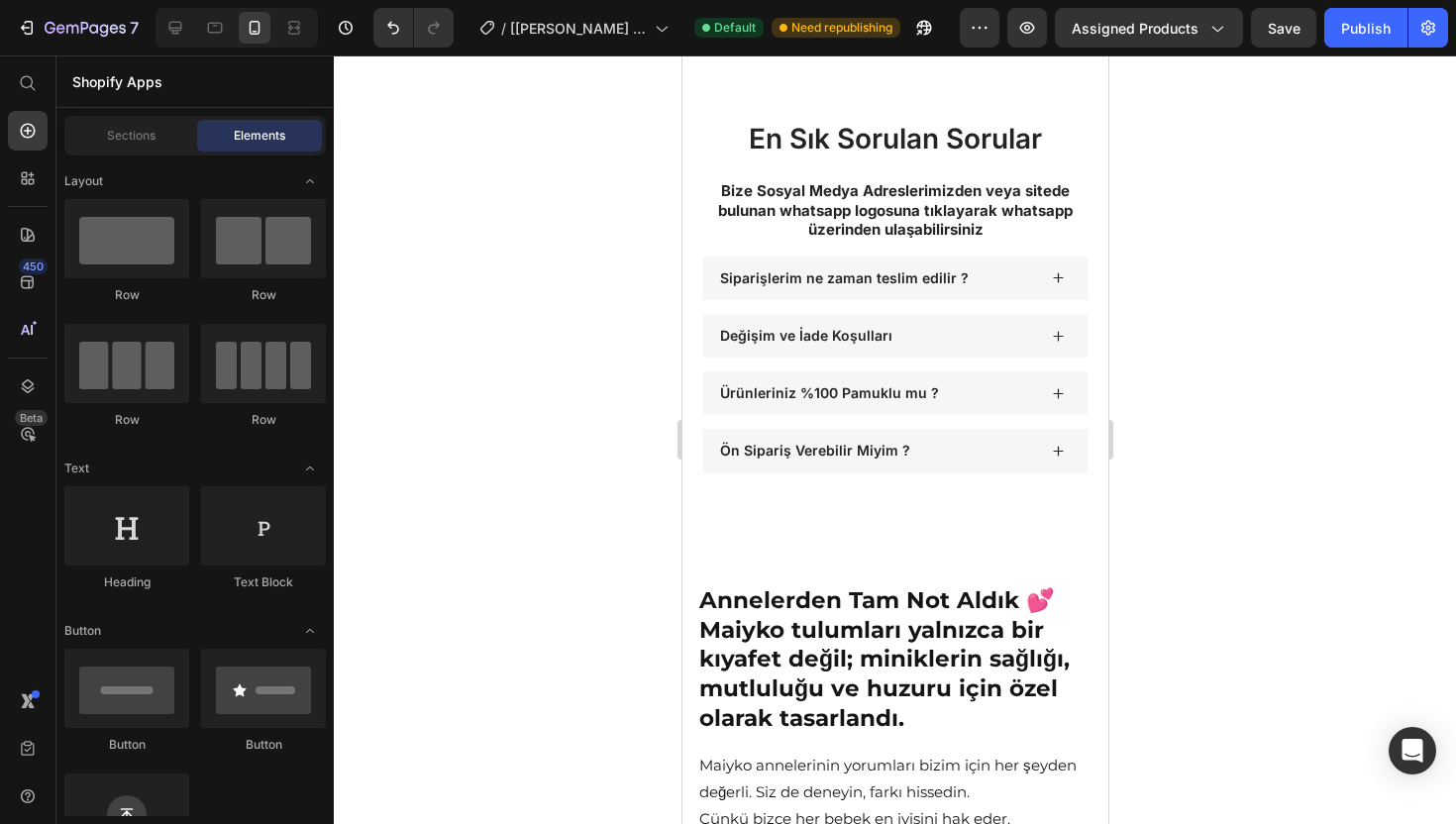 scroll, scrollTop: 2510, scrollLeft: 0, axis: vertical 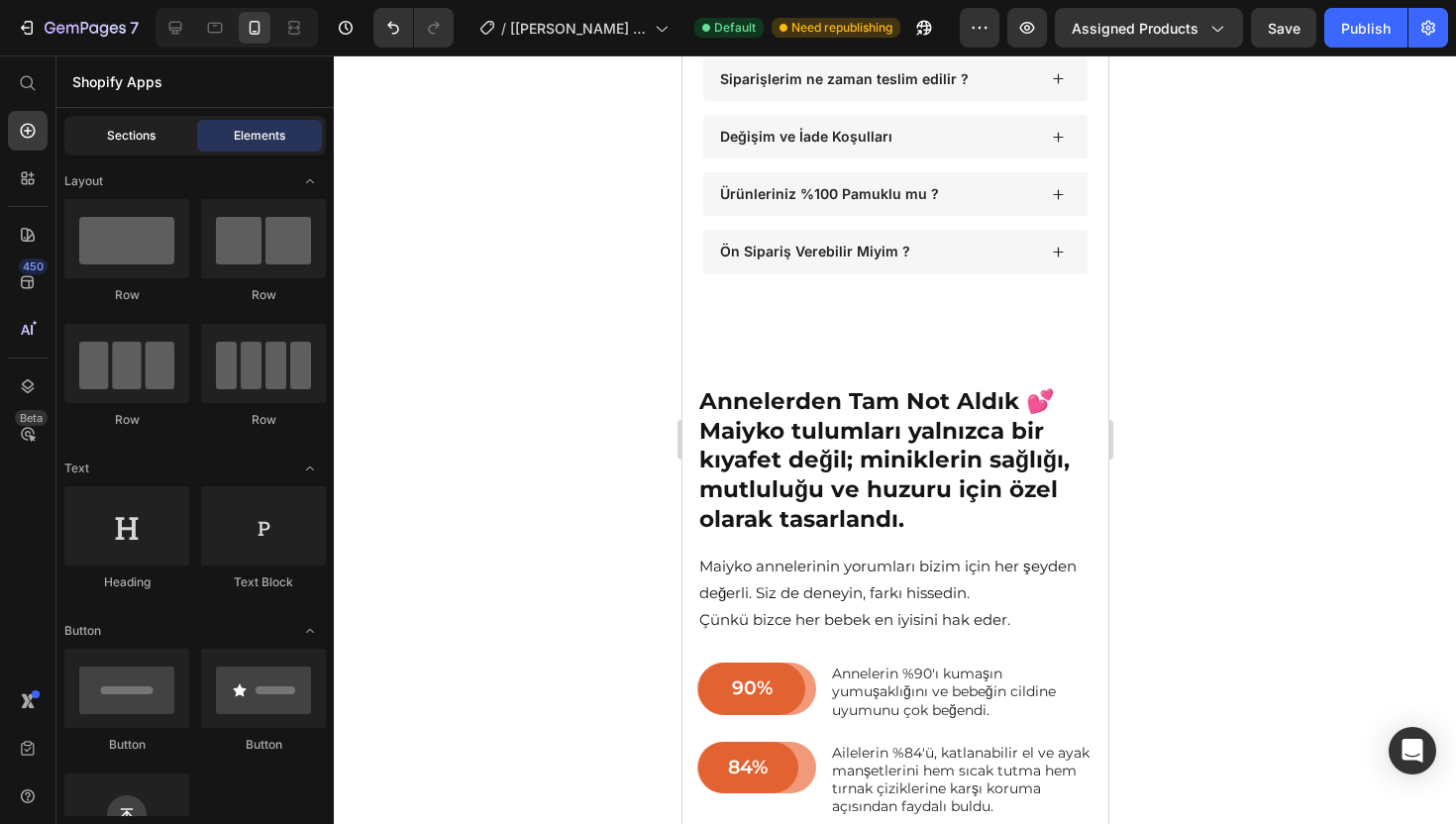 click on "Sections" 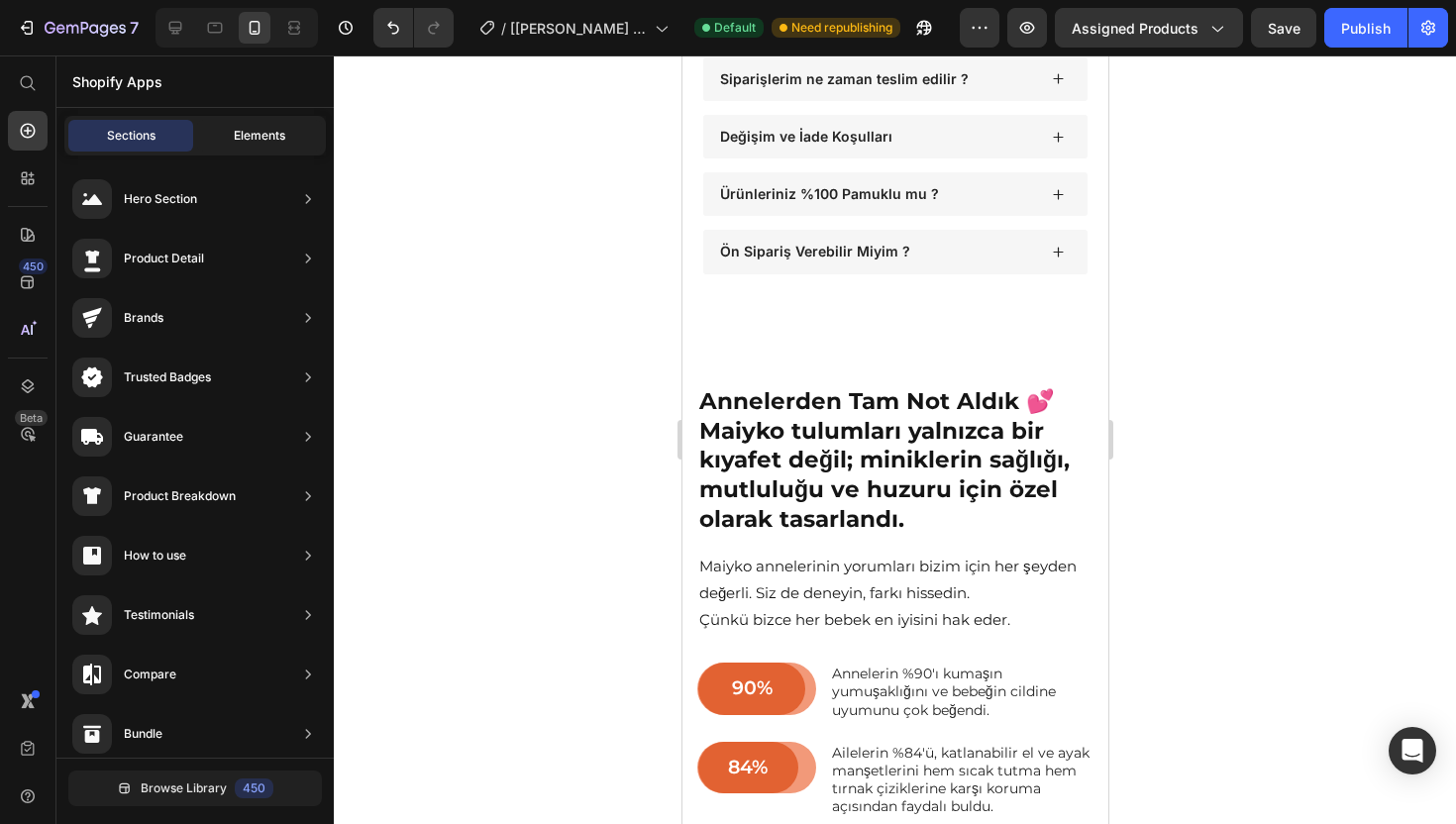 click on "Elements" 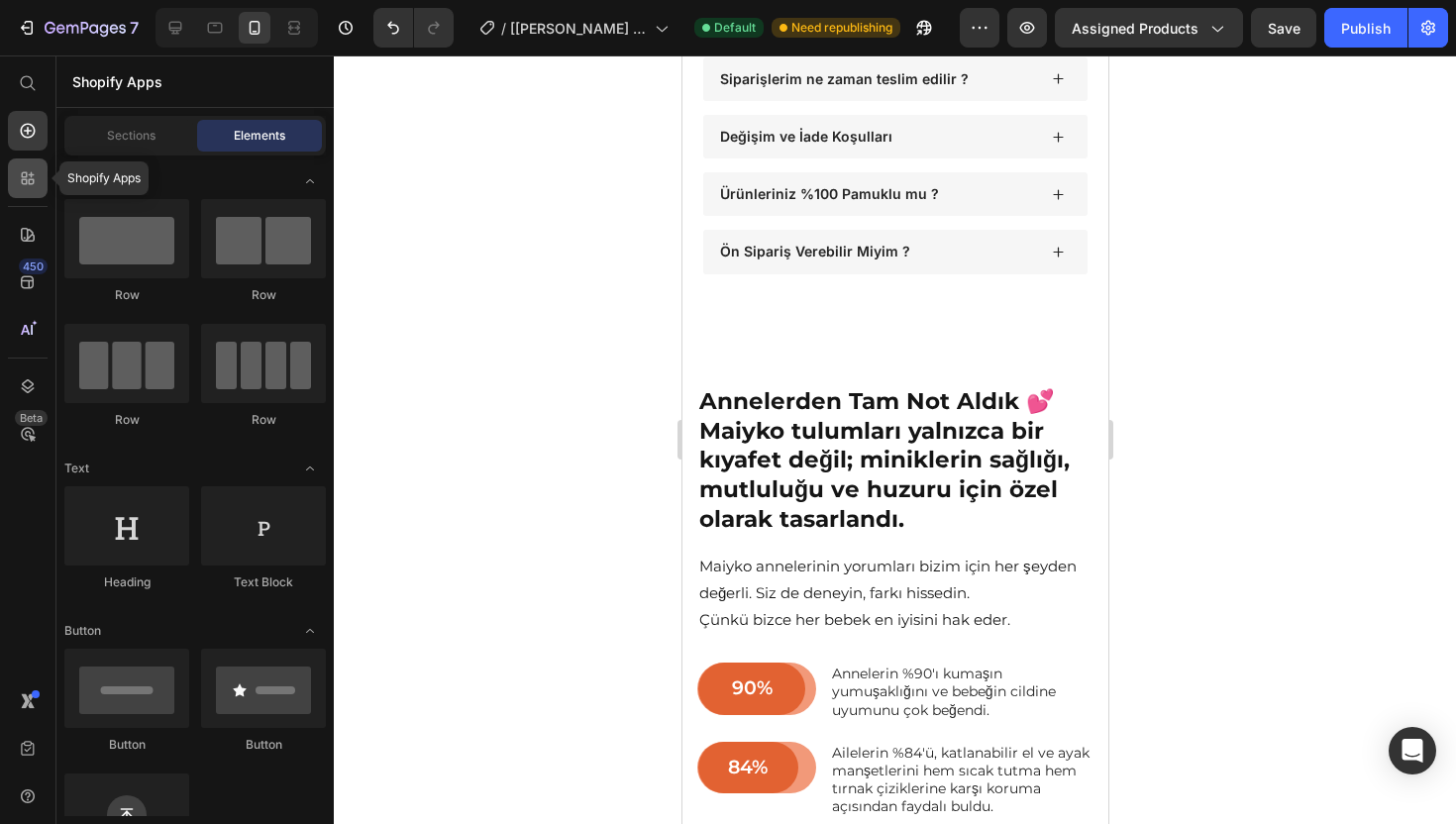 click 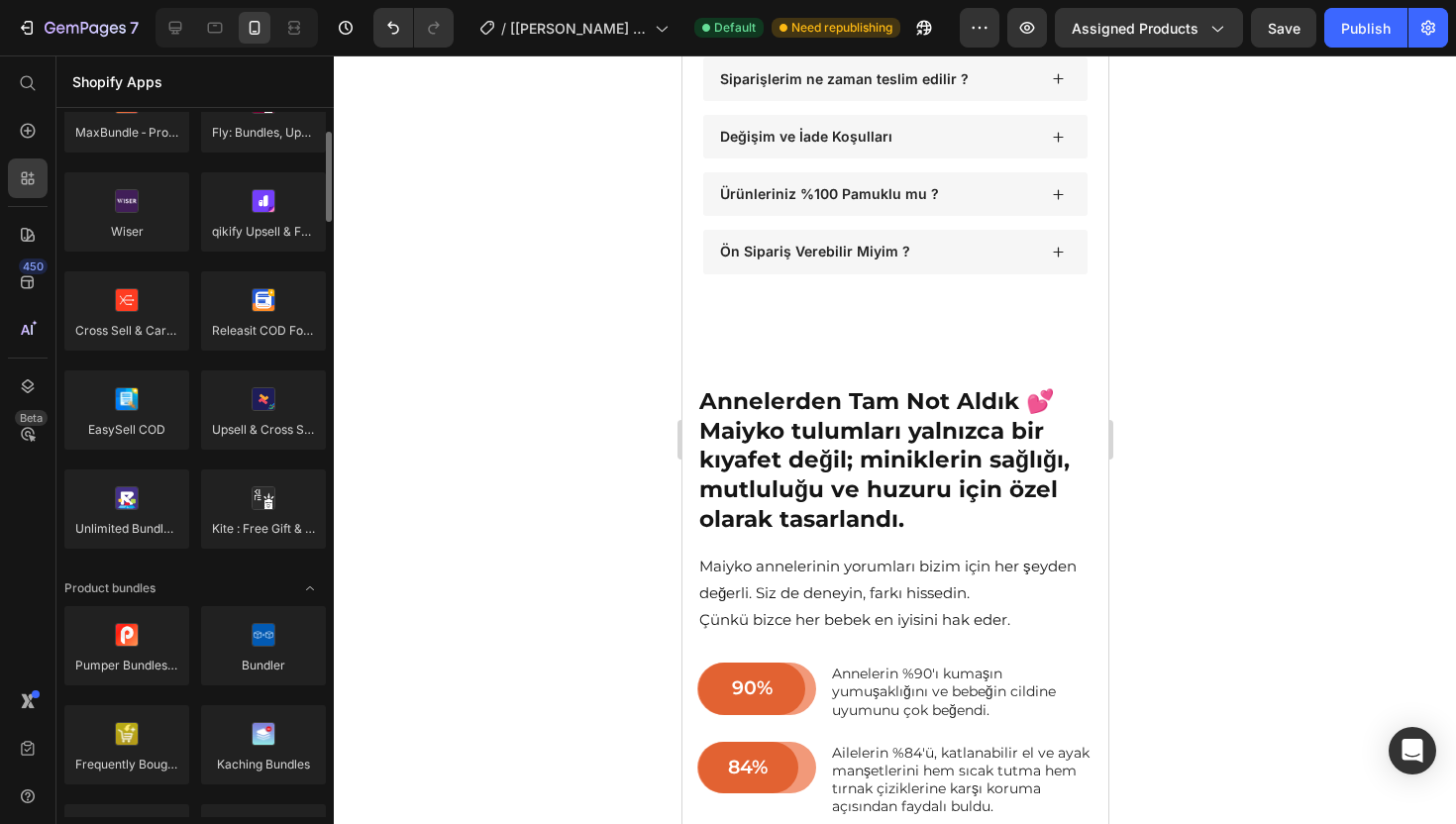 scroll, scrollTop: 57, scrollLeft: 0, axis: vertical 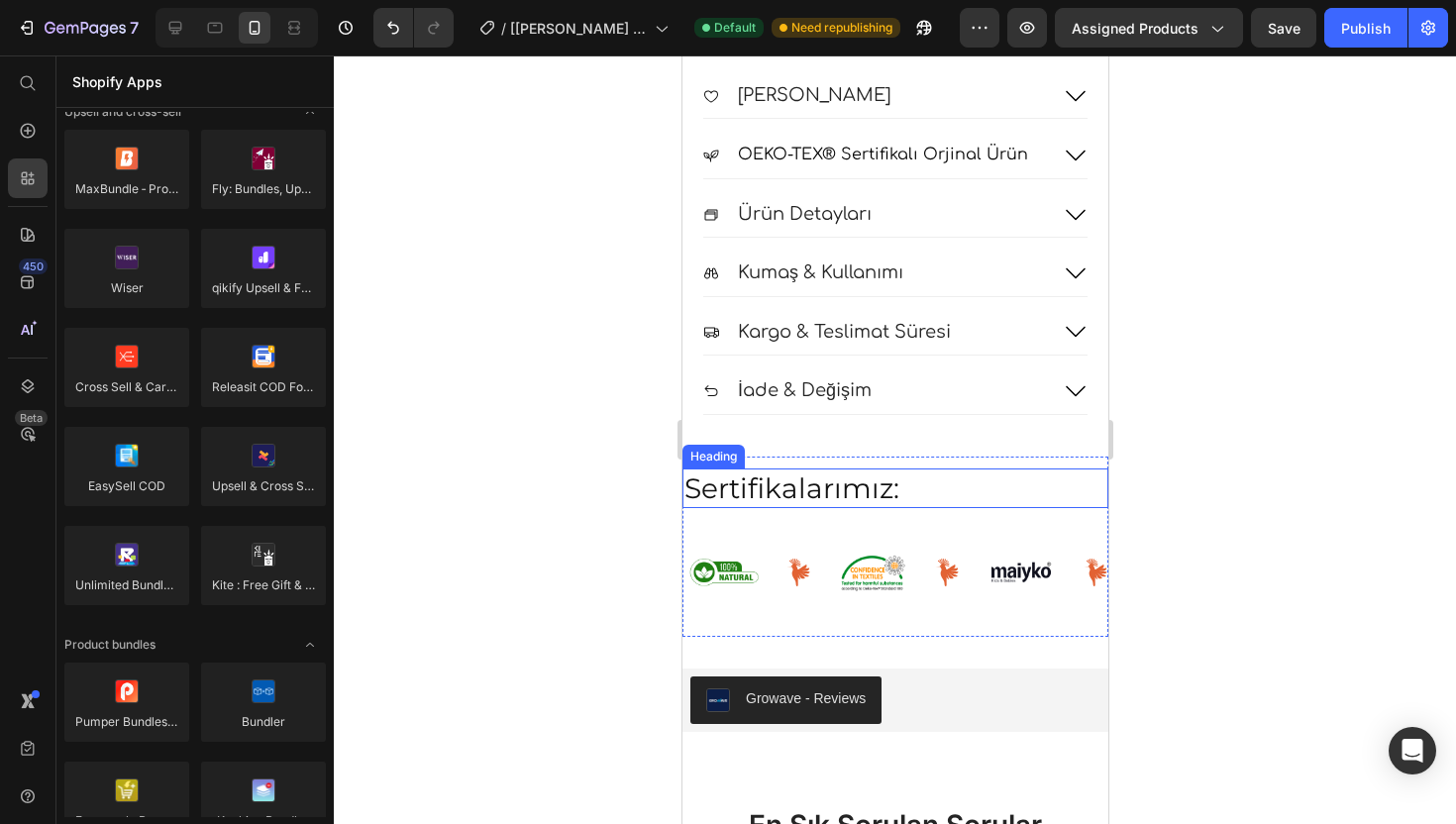 click on "Sertifikalarımız:" at bounding box center (894, 488) 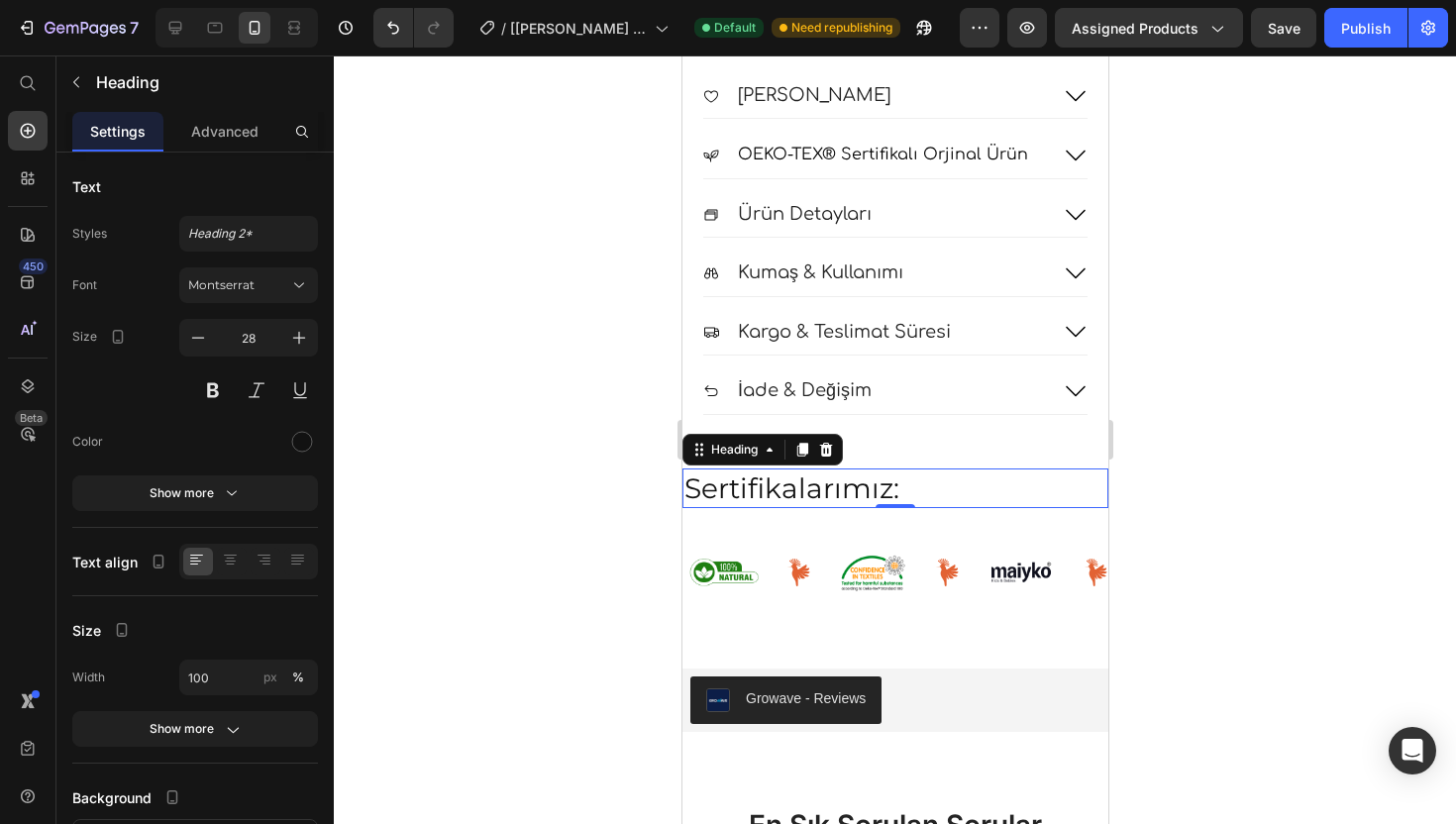 click 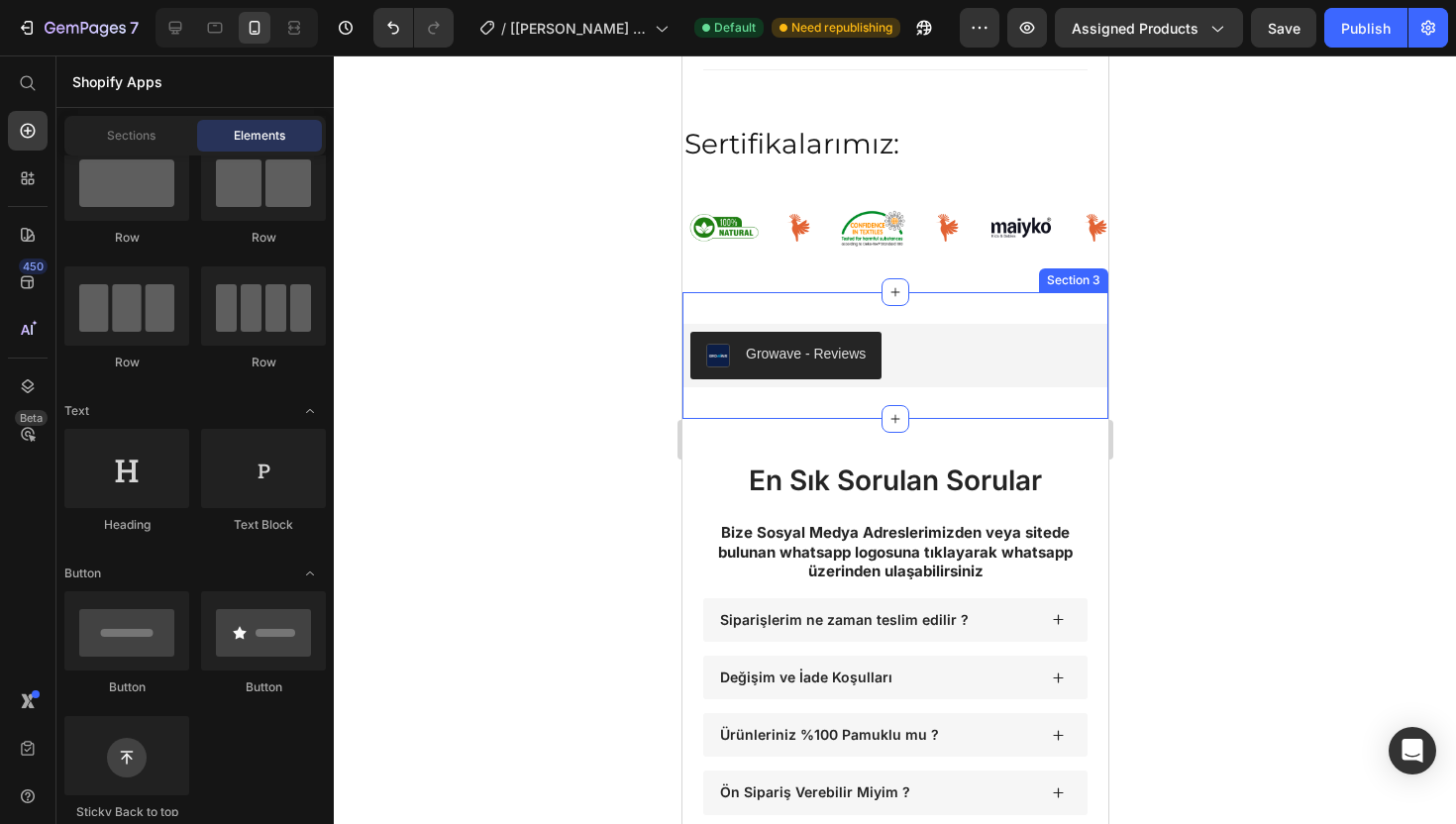 scroll, scrollTop: 2052, scrollLeft: 0, axis: vertical 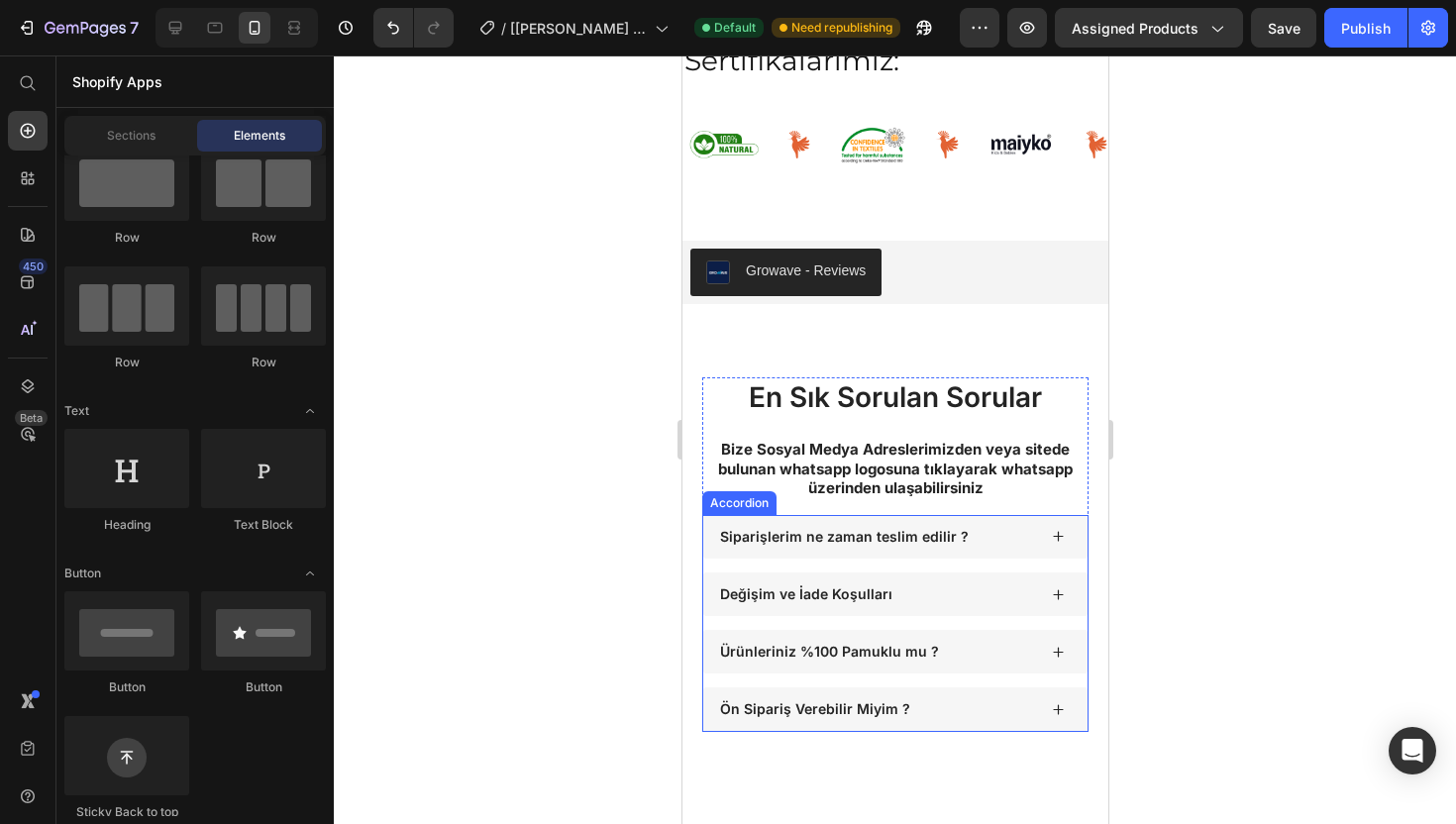 click on "Değişim ve İade Koşulları" at bounding box center [876, 594] 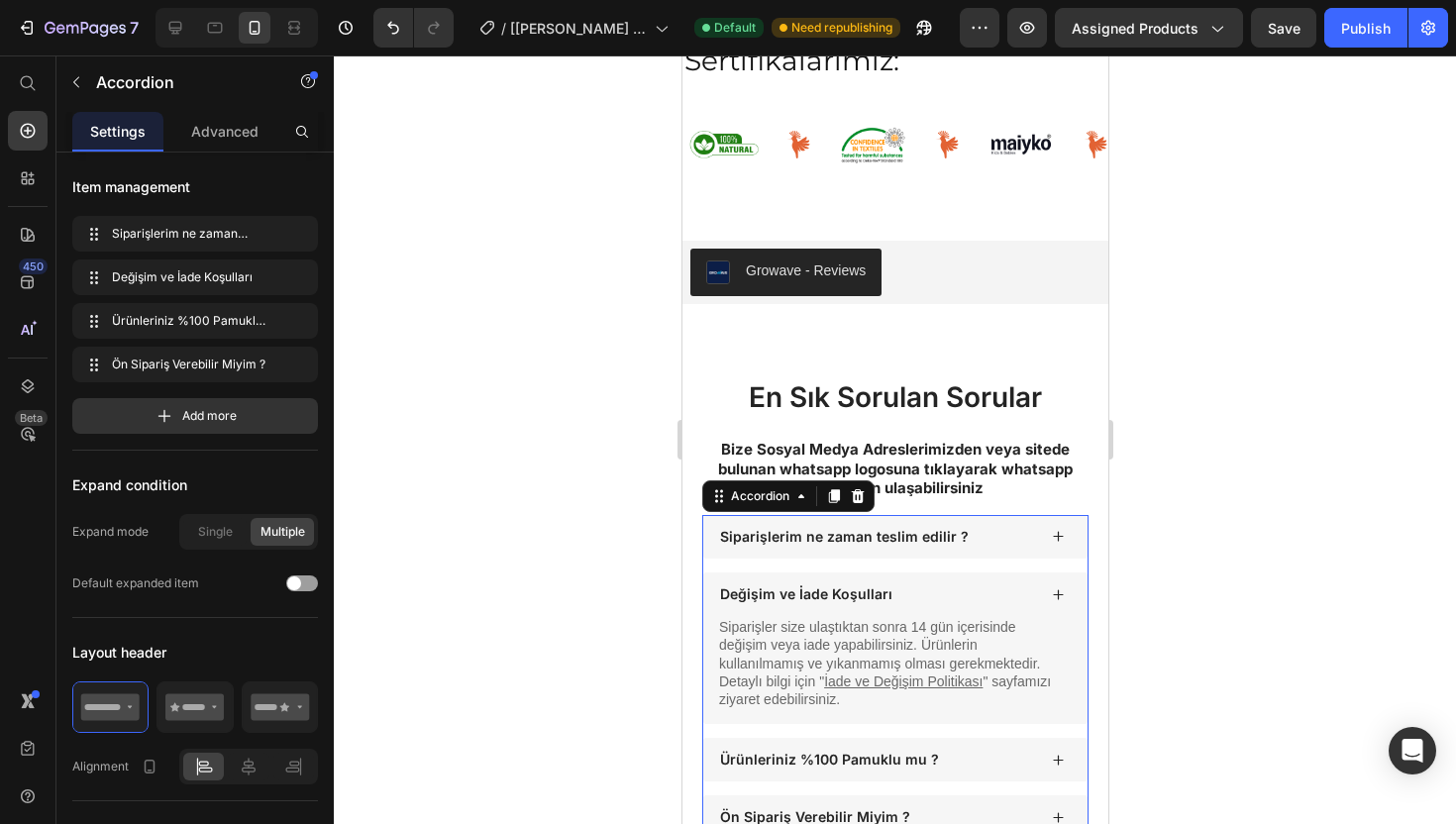 click on "Değişim ve İade Koşulları" at bounding box center (876, 594) 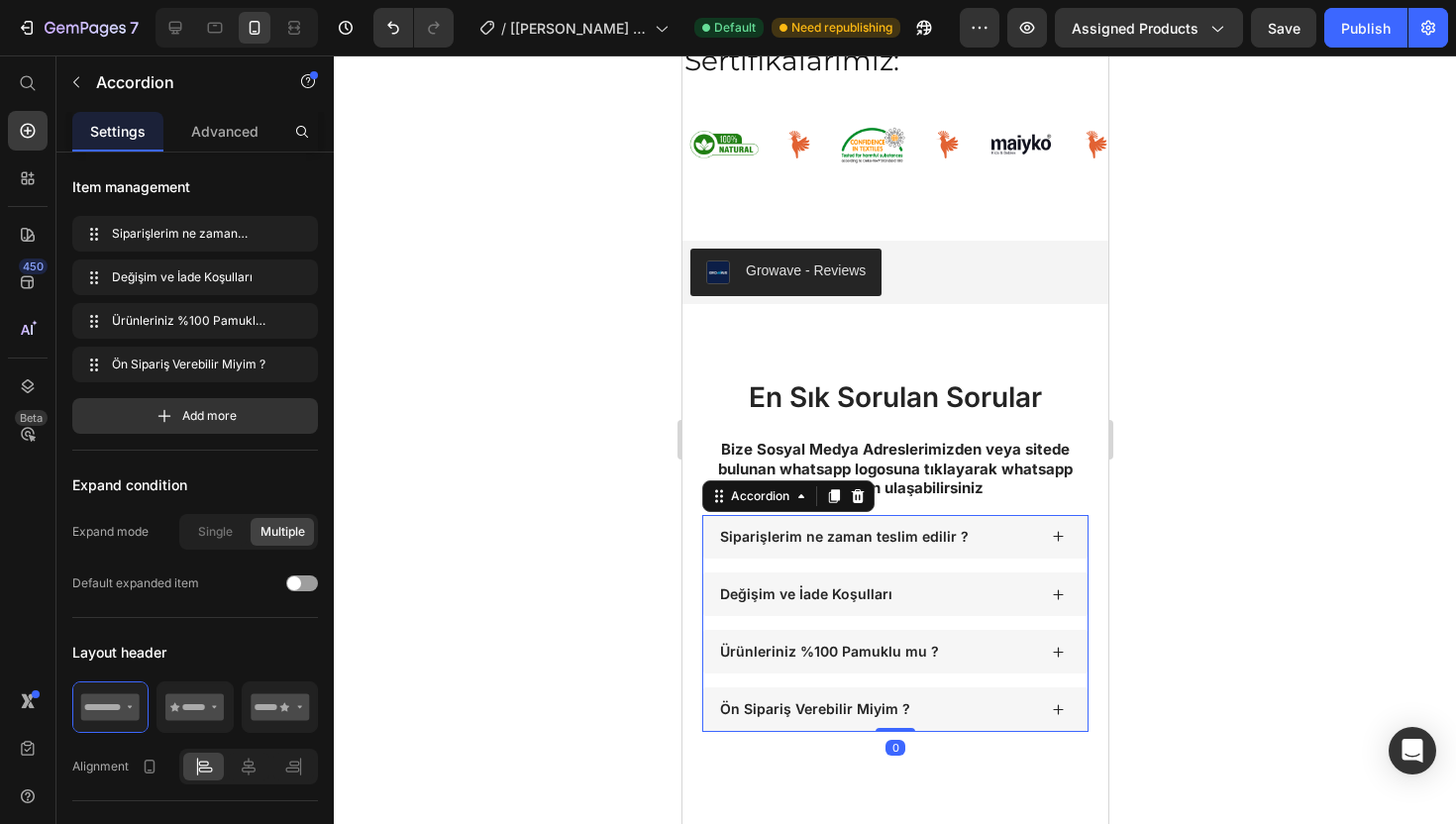 click on "Ön Sipariş Verebilir Miyim ?" at bounding box center [876, 709] 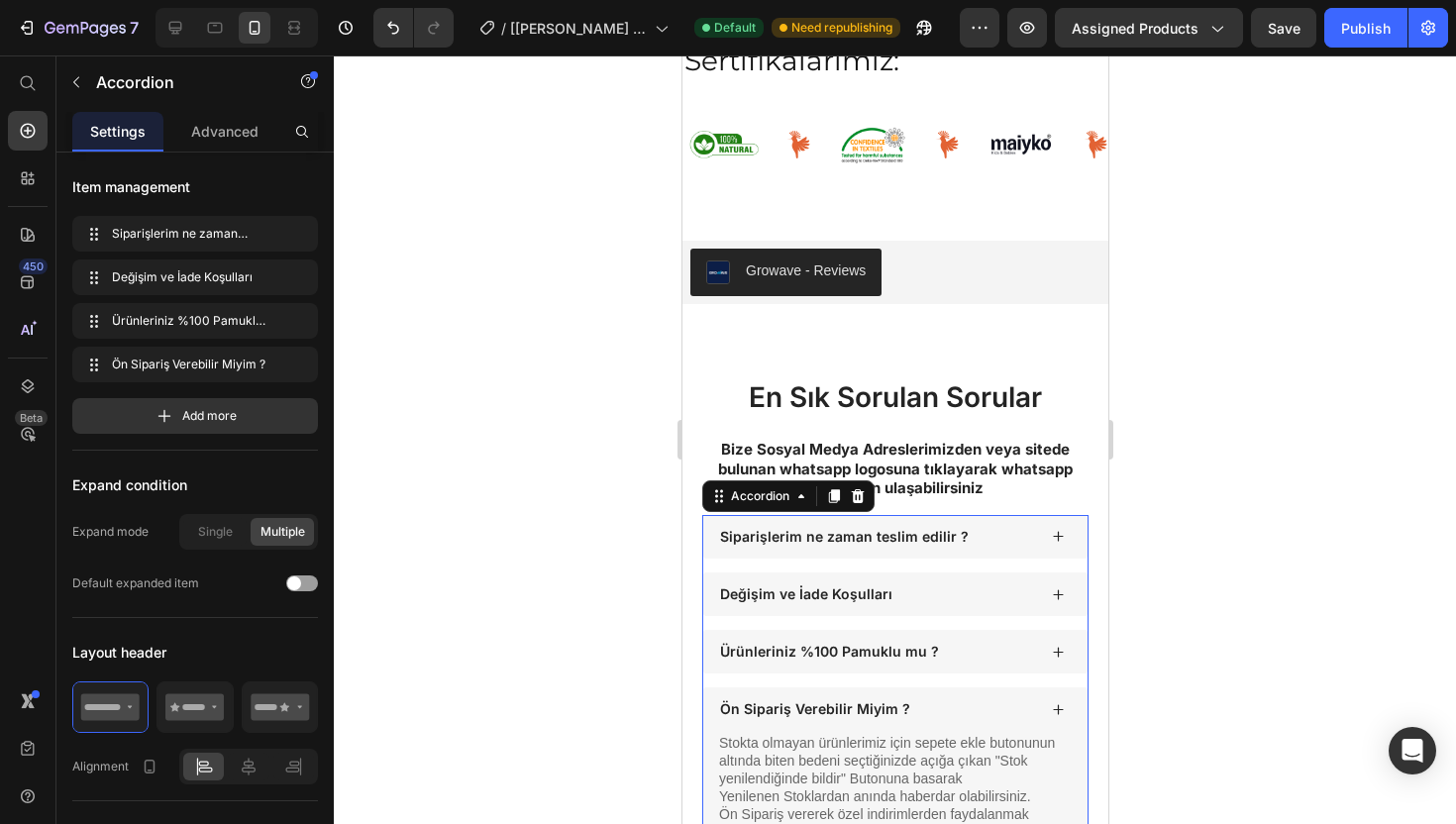 click on "Ön Sipariş Verebilir Miyim ?" at bounding box center (876, 709) 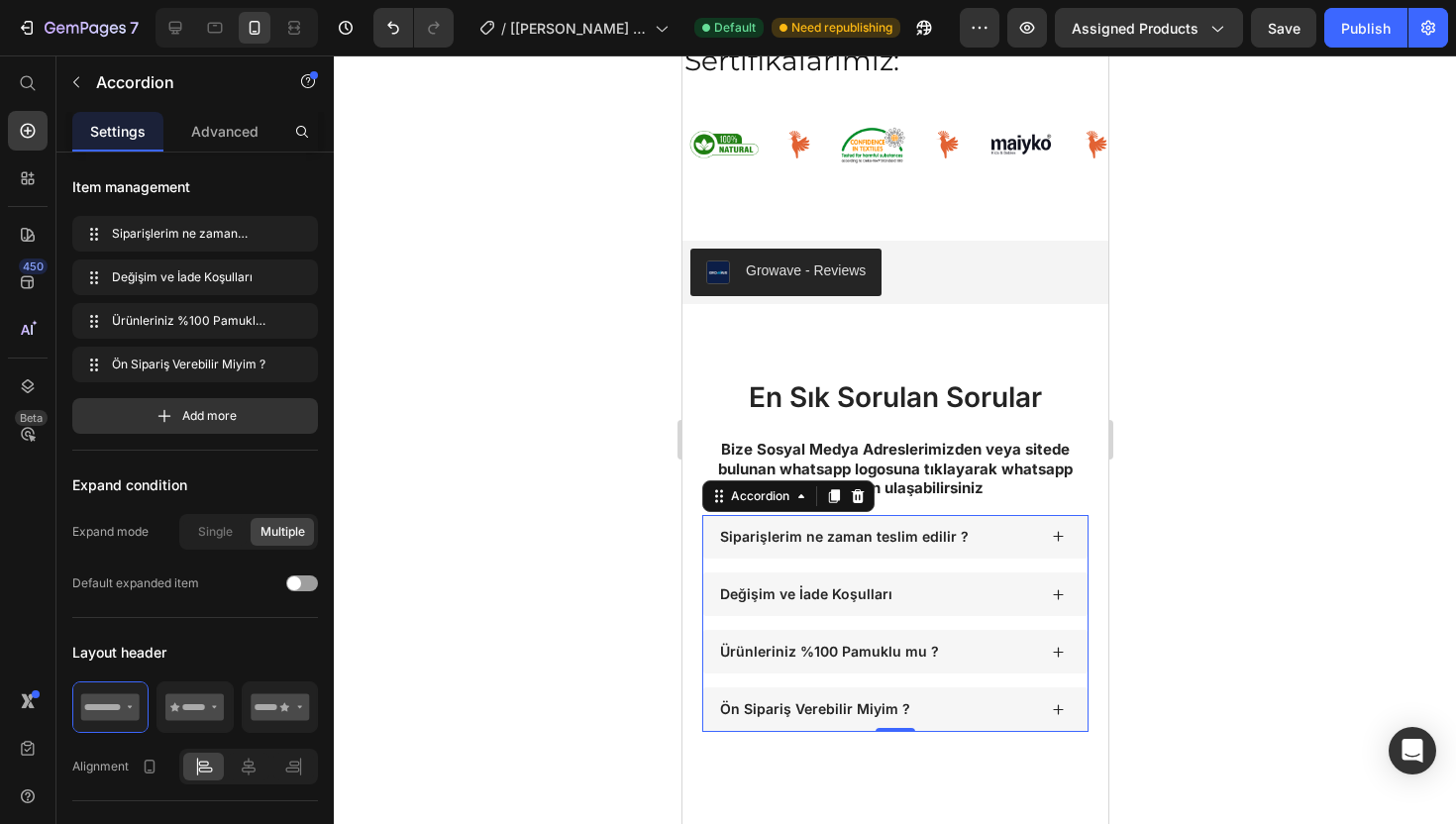 click on "Ürünleriniz %100 Pamuklu mu ?" at bounding box center [894, 652] 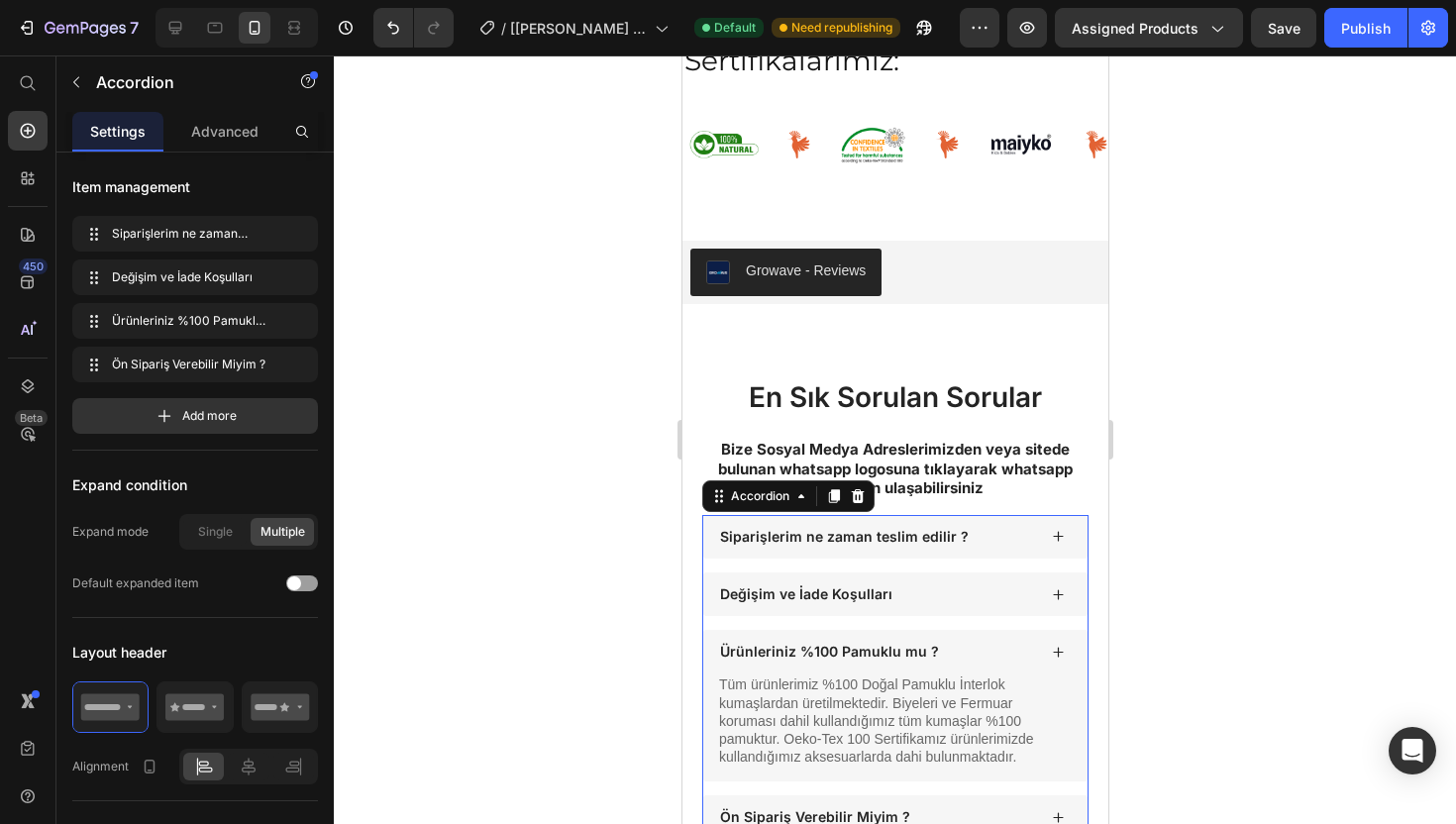 click on "Ürünleriniz %100 Pamuklu mu ?" at bounding box center [894, 652] 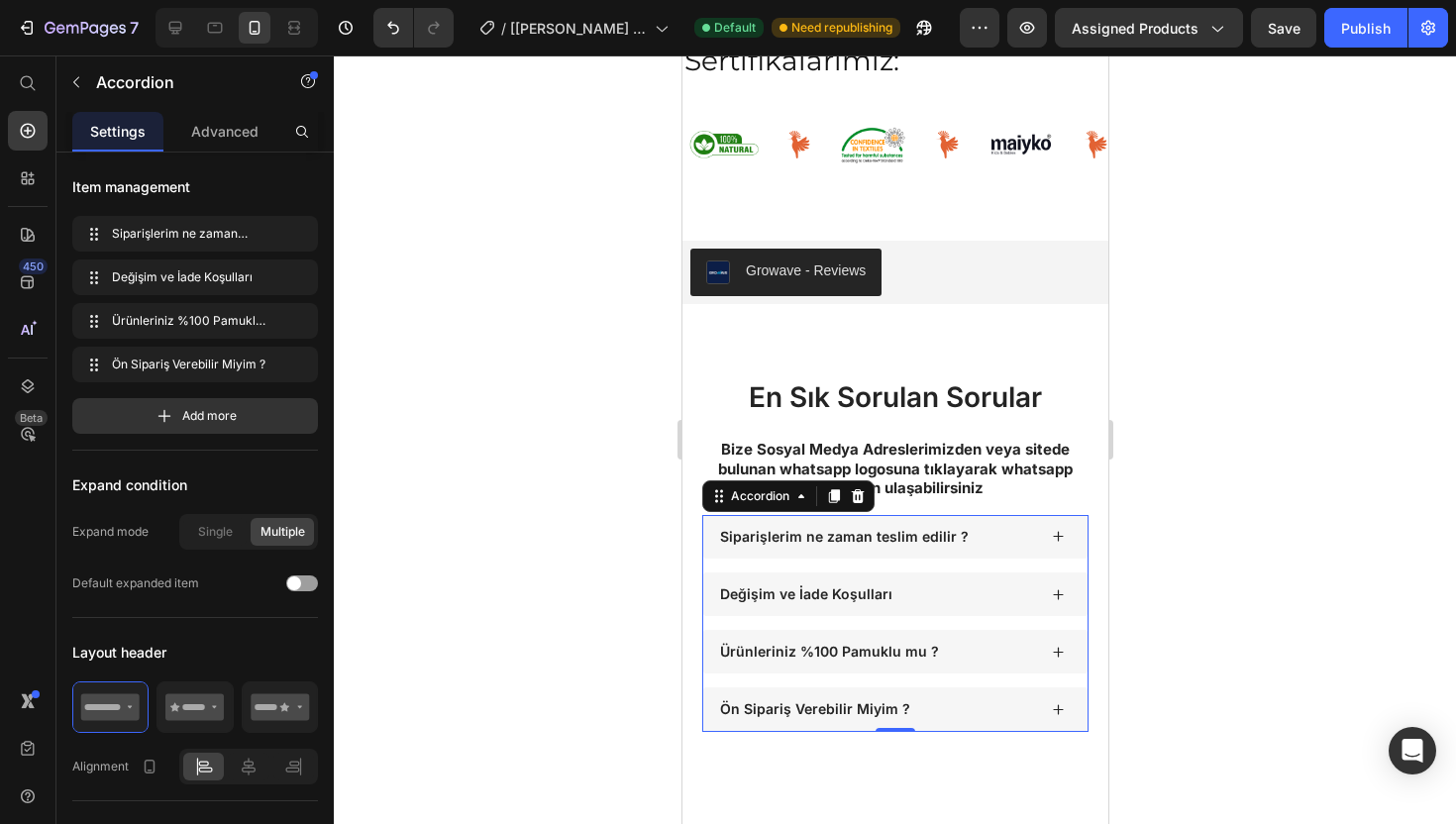 click on "Siparişlerim ne zaman teslim edilir ?" at bounding box center (876, 537) 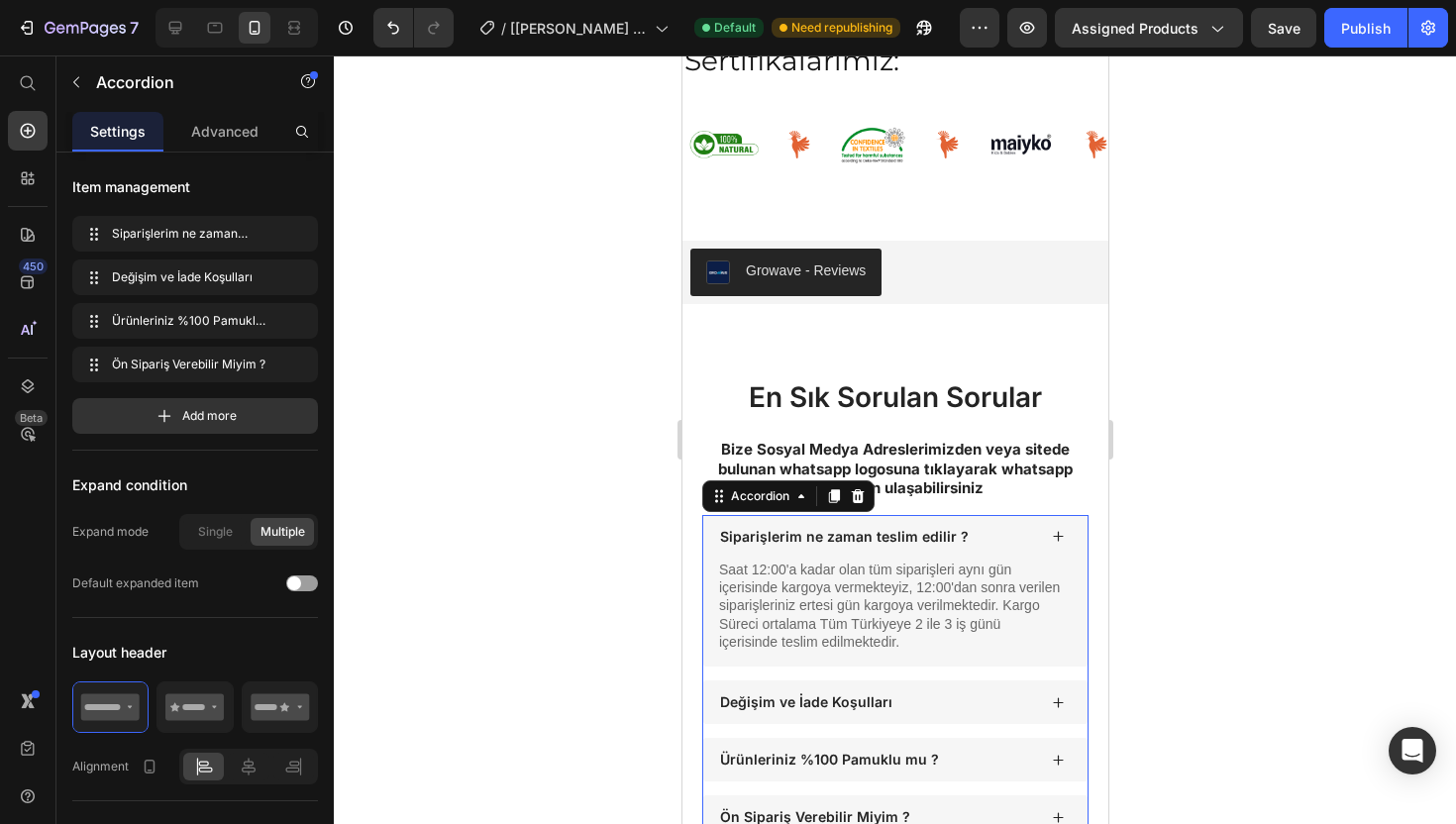 click on "Siparişlerim ne zaman teslim edilir ?" at bounding box center [876, 537] 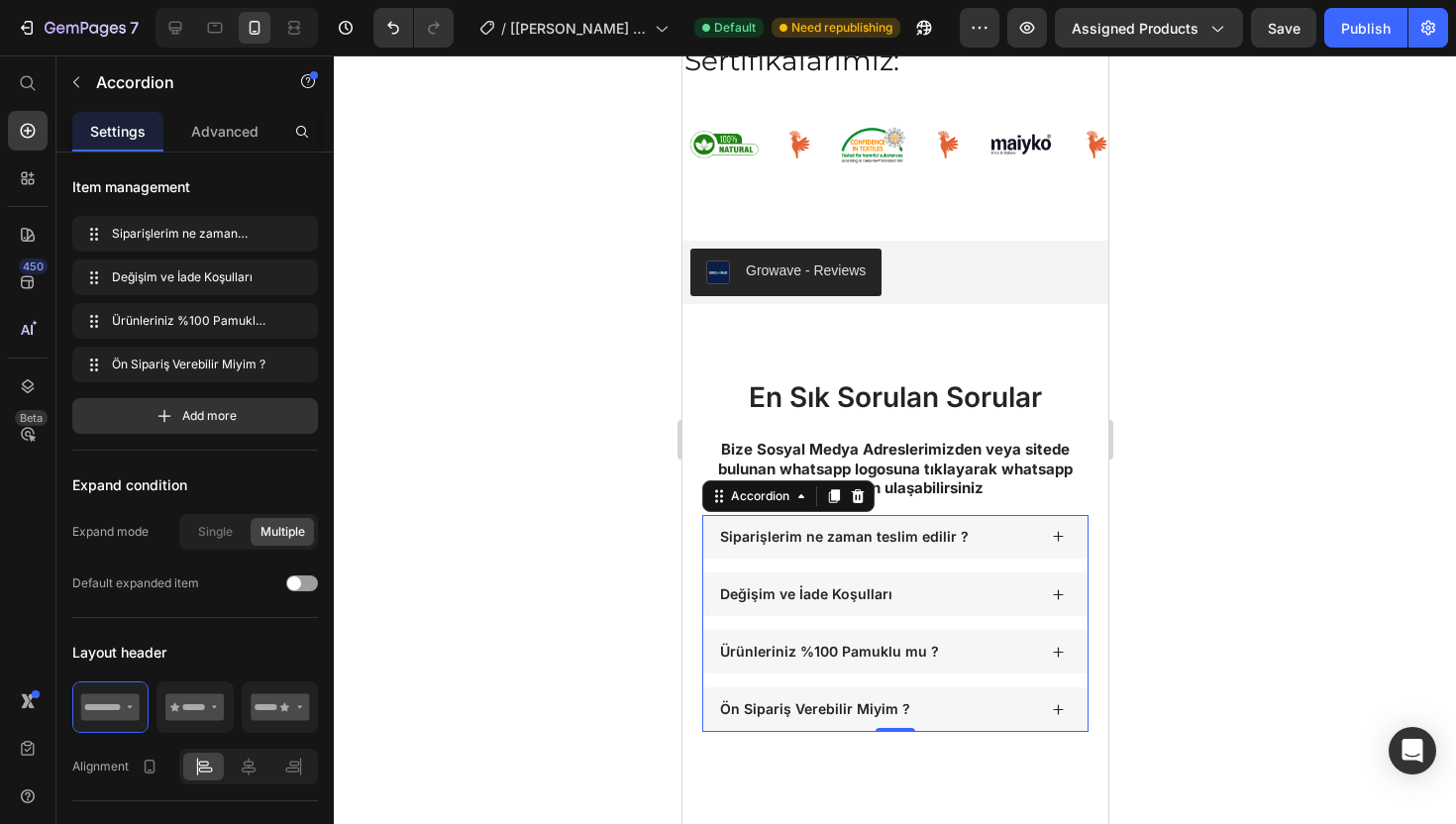click on "Siparişlerim ne zaman teslim edilir ?" at bounding box center [876, 537] 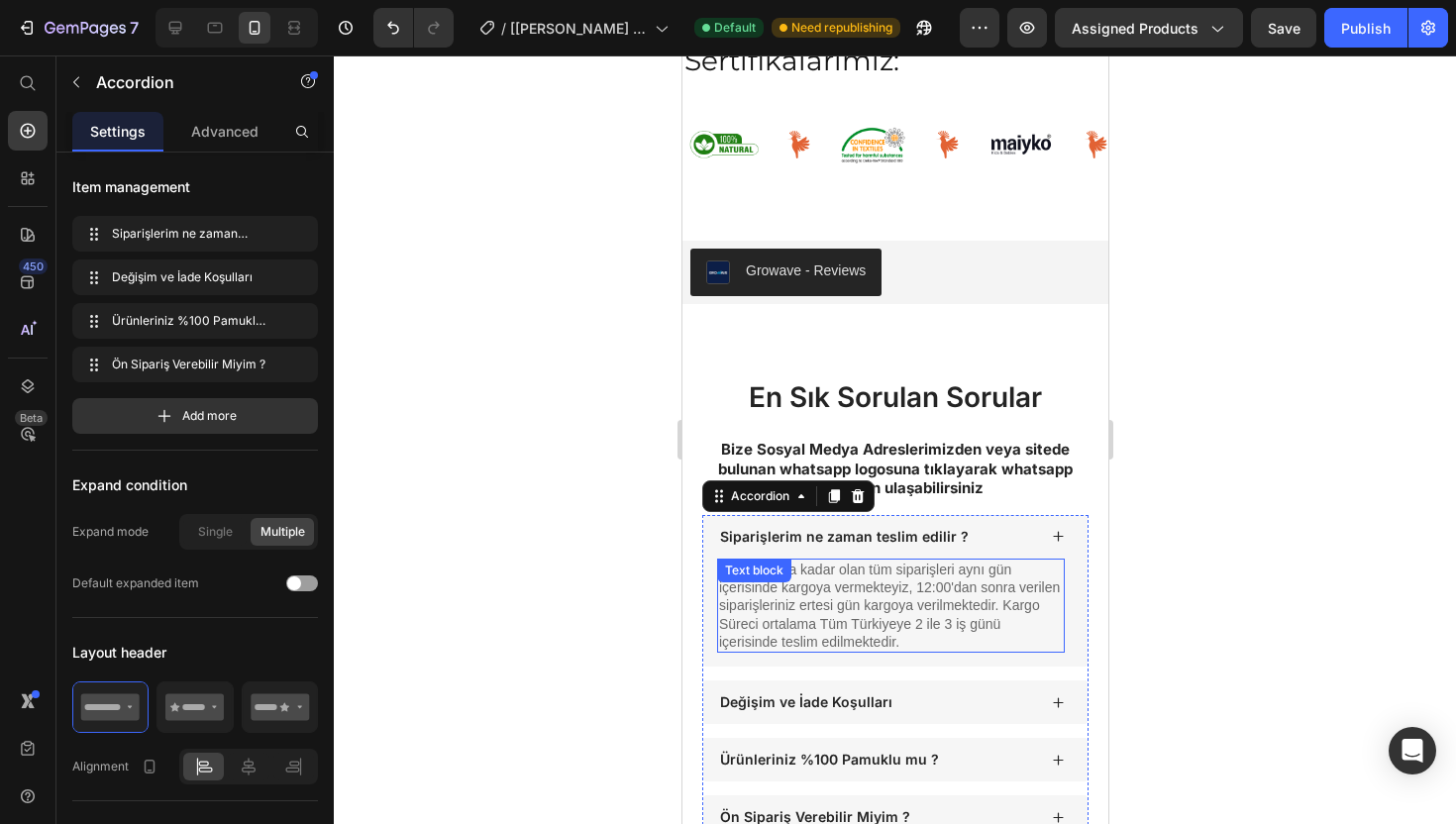 click on "Saat 12:00'a kadar olan tüm siparişleri aynı gün içerisinde kargoya vermekteyiz, 12:00'dan sonra verilen siparişleriniz ertesi gün kargoya verilmektedir. Kargo Süreci ortalama Tüm Türkiyeye 2 ile 3 iş günü içerisinde teslim edilmektedir." at bounding box center (889, 605) 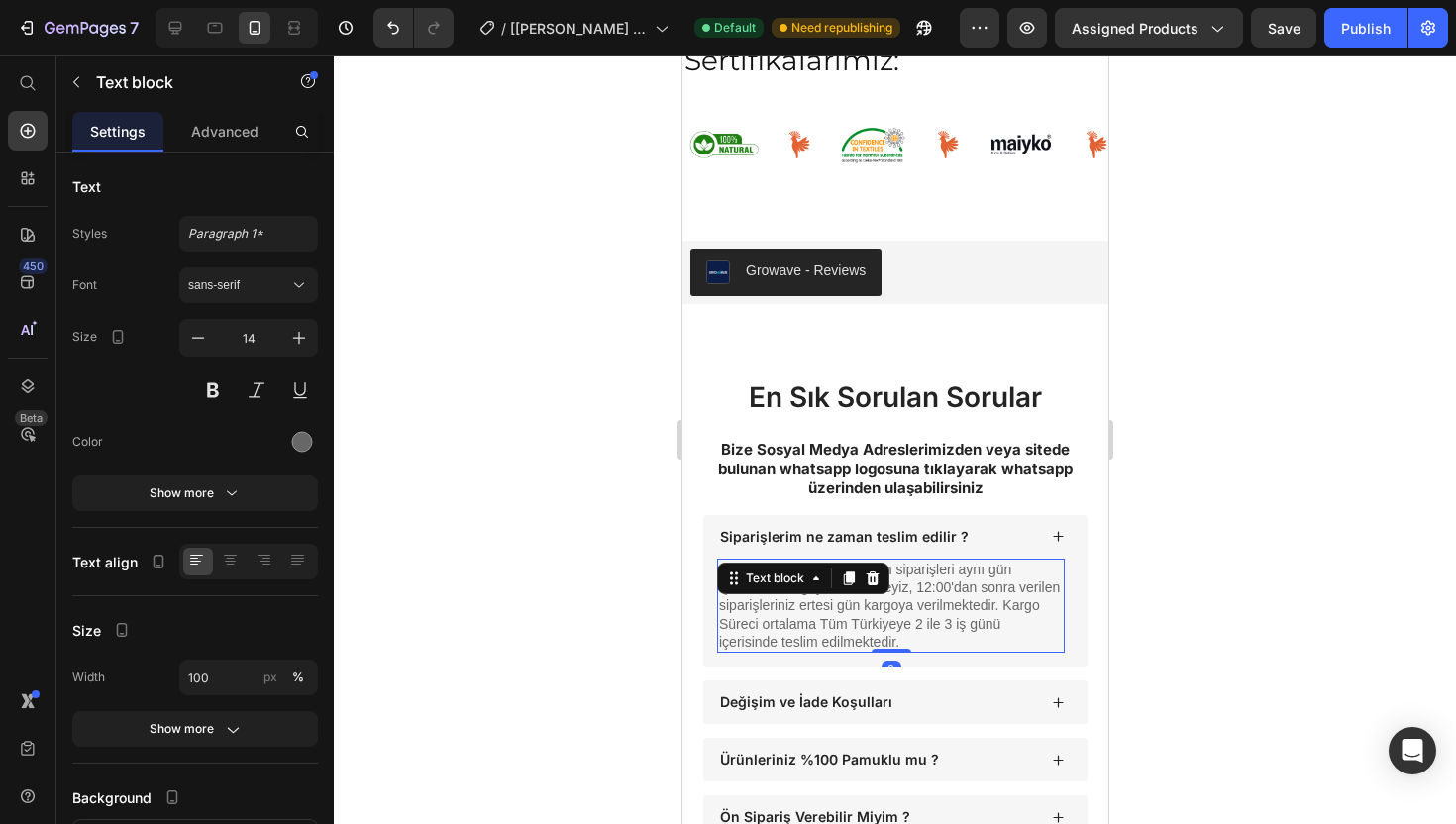 click on "Saat 12:00'a kadar olan tüm siparişleri aynı gün içerisinde kargoya vermekteyiz, 12:00'dan sonra verilen siparişleriniz ertesi gün kargoya verilmektedir. Kargo Süreci ortalama Tüm Türkiyeye 2 ile 3 iş günü içerisinde teslim edilmektedir." at bounding box center (889, 605) 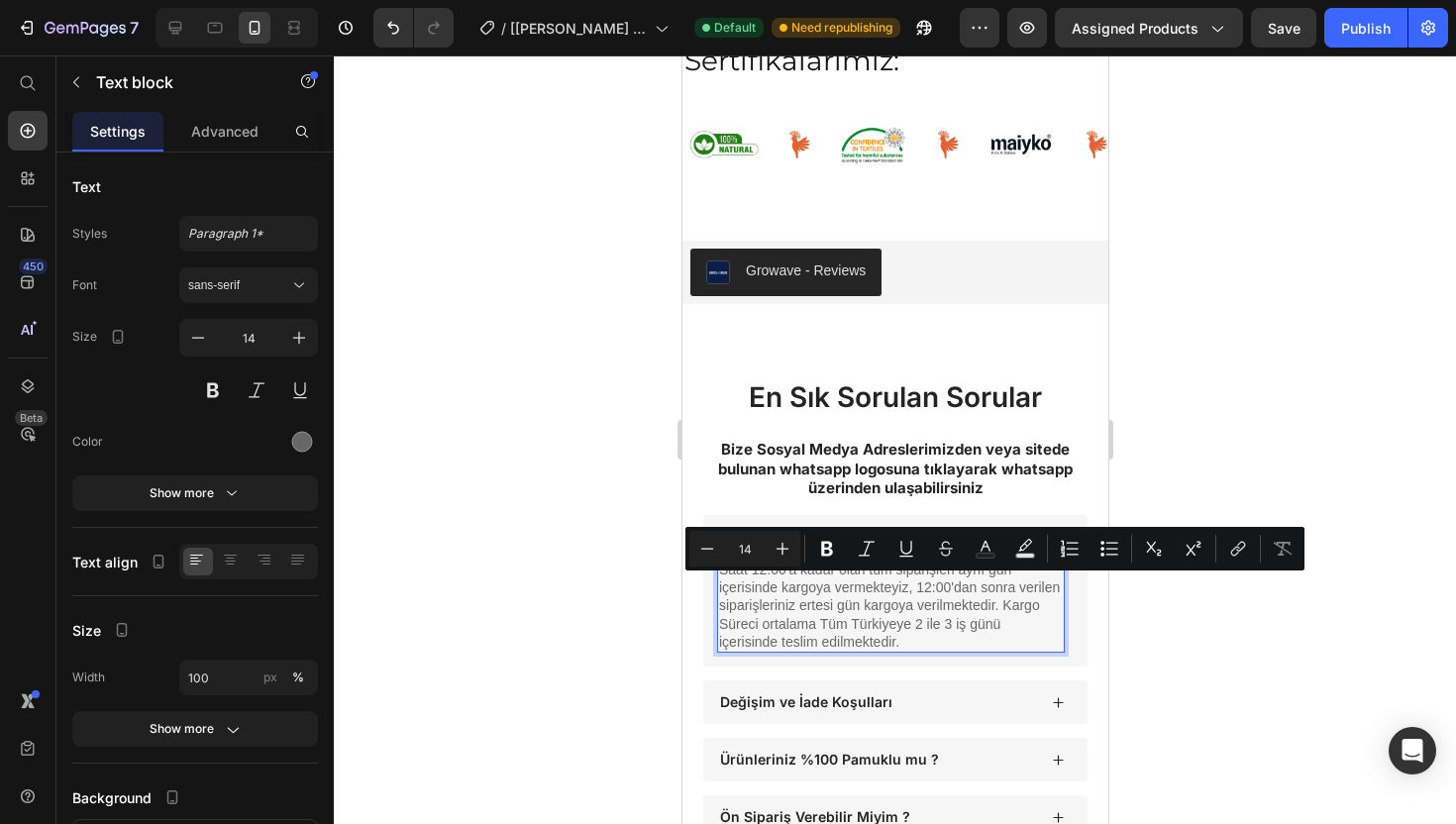 click on "Saat 12:00'a kadar olan tüm siparişleri aynı gün içerisinde kargoya vermekteyiz, 12:00'dan sonra verilen siparişleriniz ertesi gün kargoya verilmektedir. Kargo Süreci ortalama Tüm Türkiyeye 2 ile 3 iş günü içerisinde teslim edilmektedir." at bounding box center (889, 605) 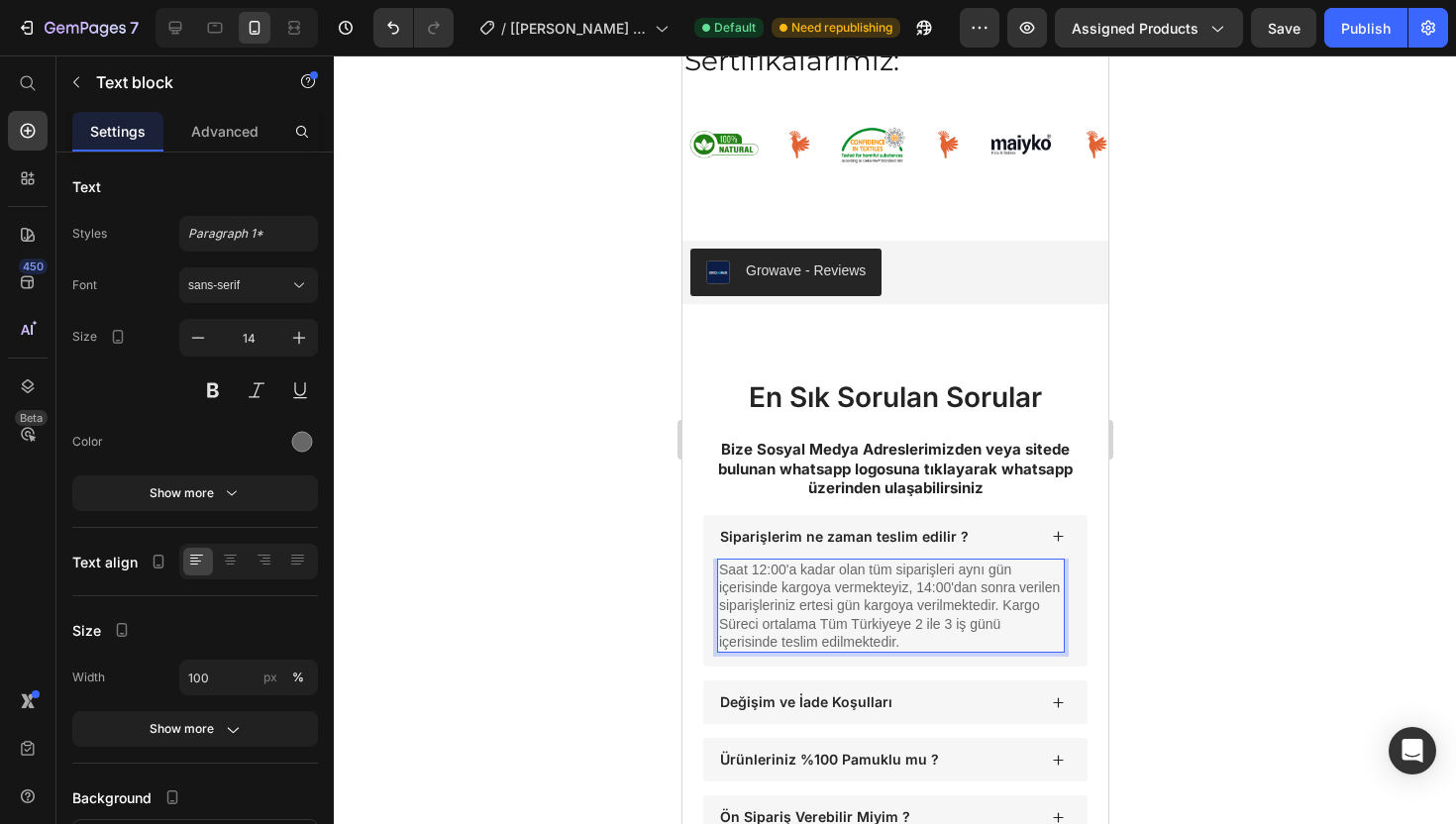 click on "Saat 12:00'a kadar olan tüm siparişleri aynı gün içerisinde kargoya vermekteyiz, 14:00'dan sonra verilen siparişleriniz ertesi gün kargoya verilmektedir. Kargo Süreci ortalama Tüm Türkiyeye 2 ile 3 iş günü içerisinde teslim edilmektedir." at bounding box center [889, 605] 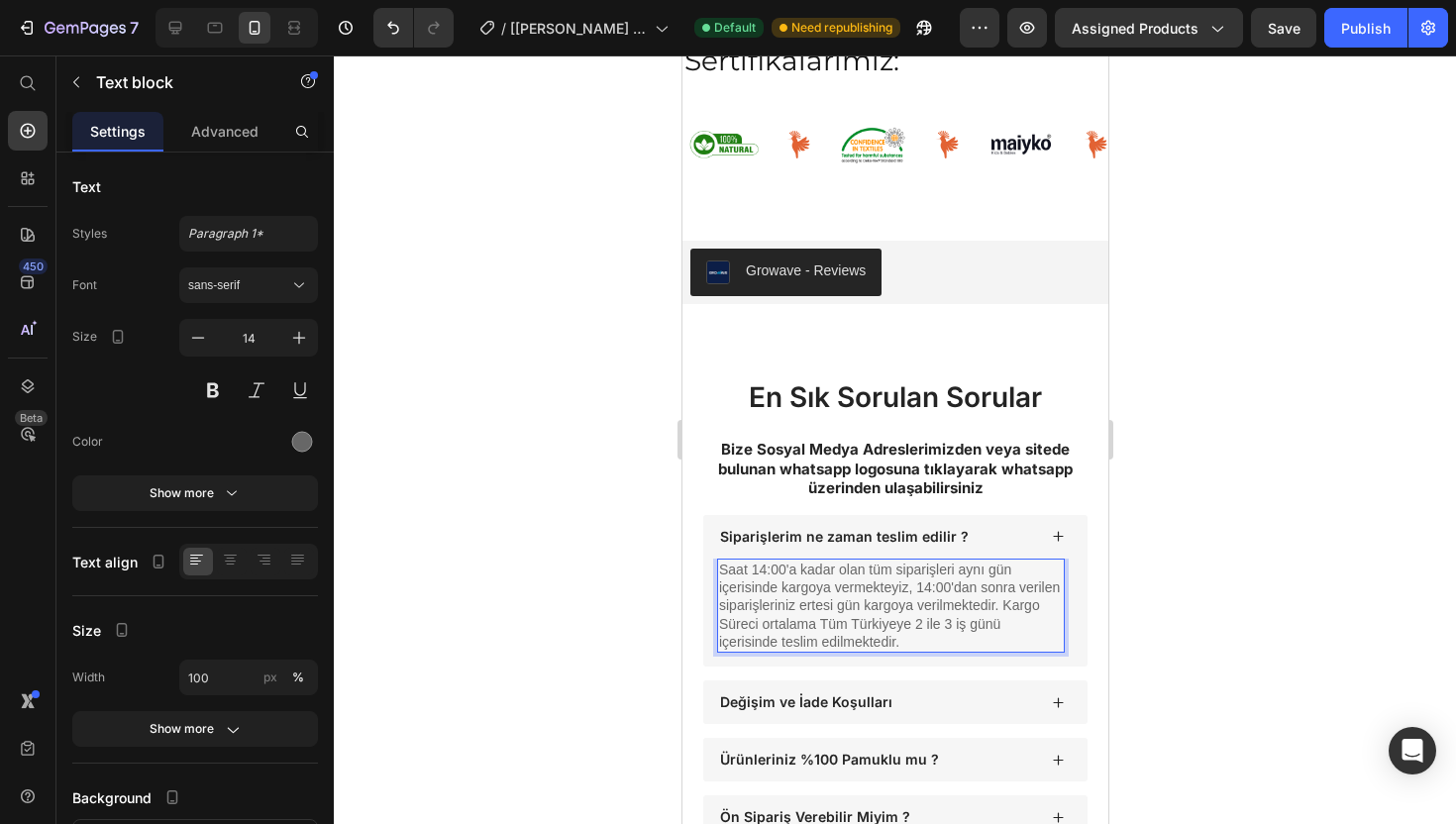 click on "Saat 14:00'a kadar olan tüm siparişleri aynı gün içerisinde kargoya vermekteyiz, 14:00'dan sonra verilen siparişleriniz ertesi gün kargoya verilmektedir. Kargo Süreci ortalama Tüm Türkiyeye 2 ile 3 iş günü içerisinde teslim edilmektedir." at bounding box center [889, 605] 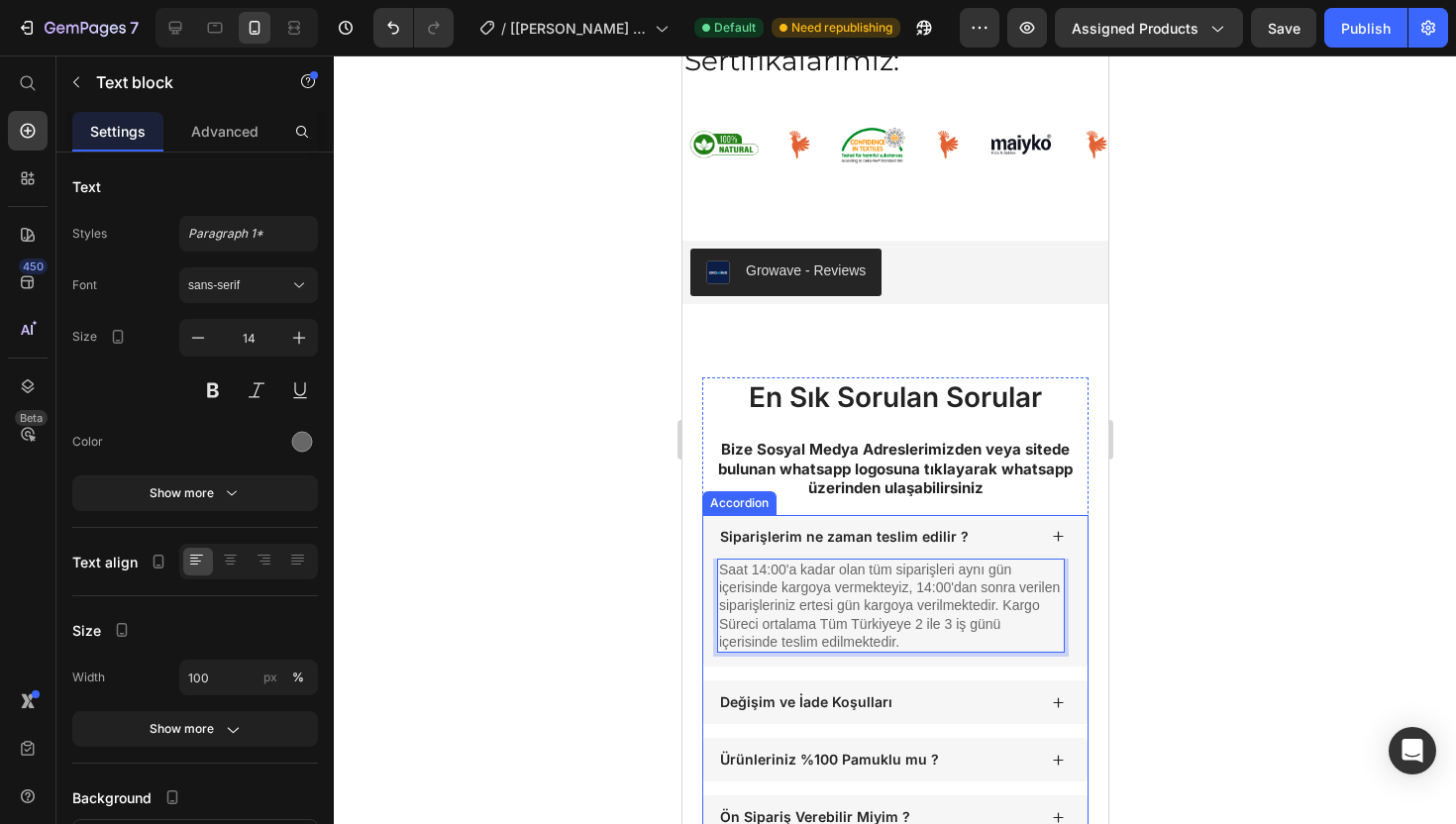 click on "Siparişlerim ne zaman teslim edilir ?" at bounding box center [876, 537] 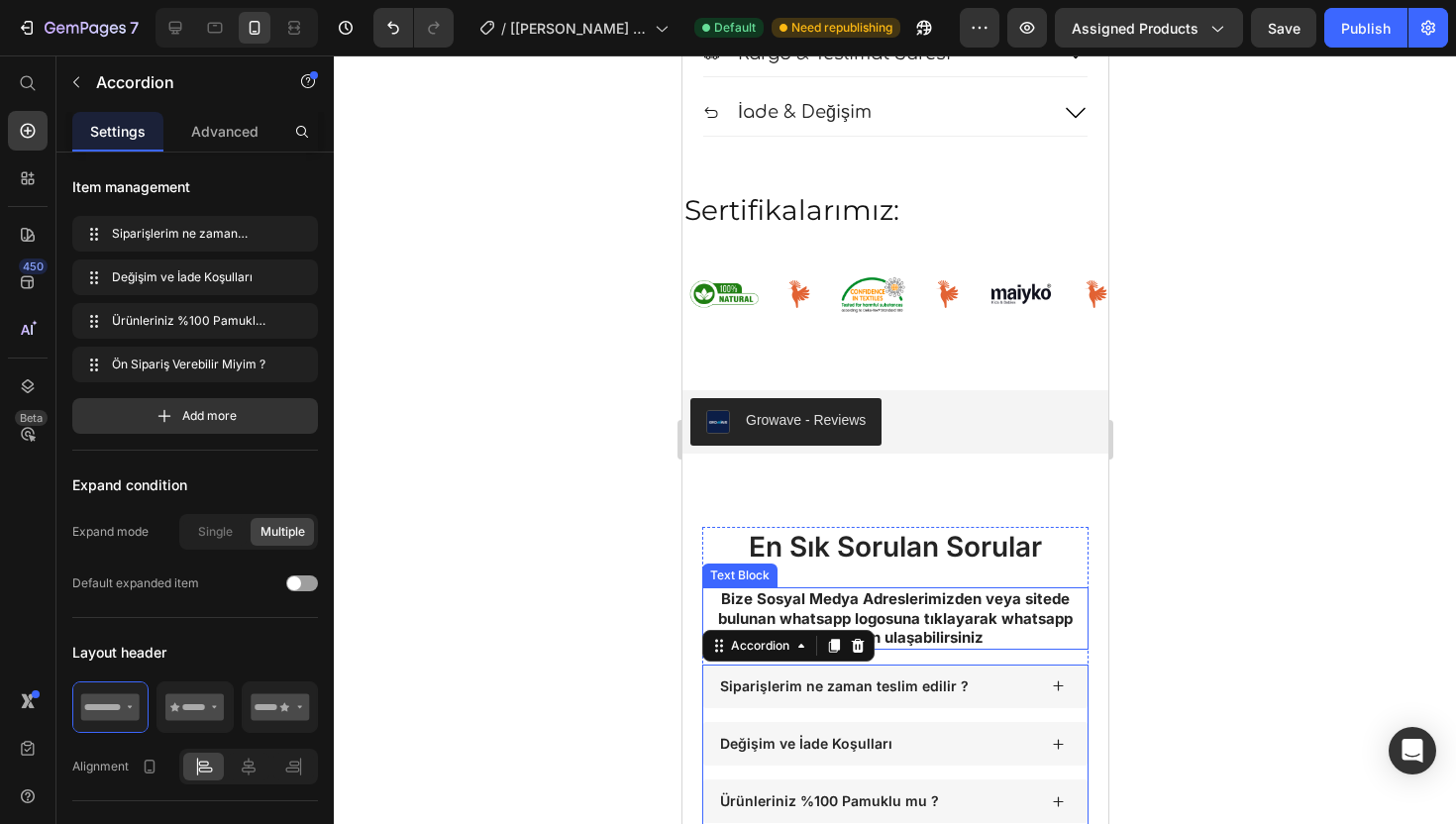 scroll, scrollTop: 1890, scrollLeft: 0, axis: vertical 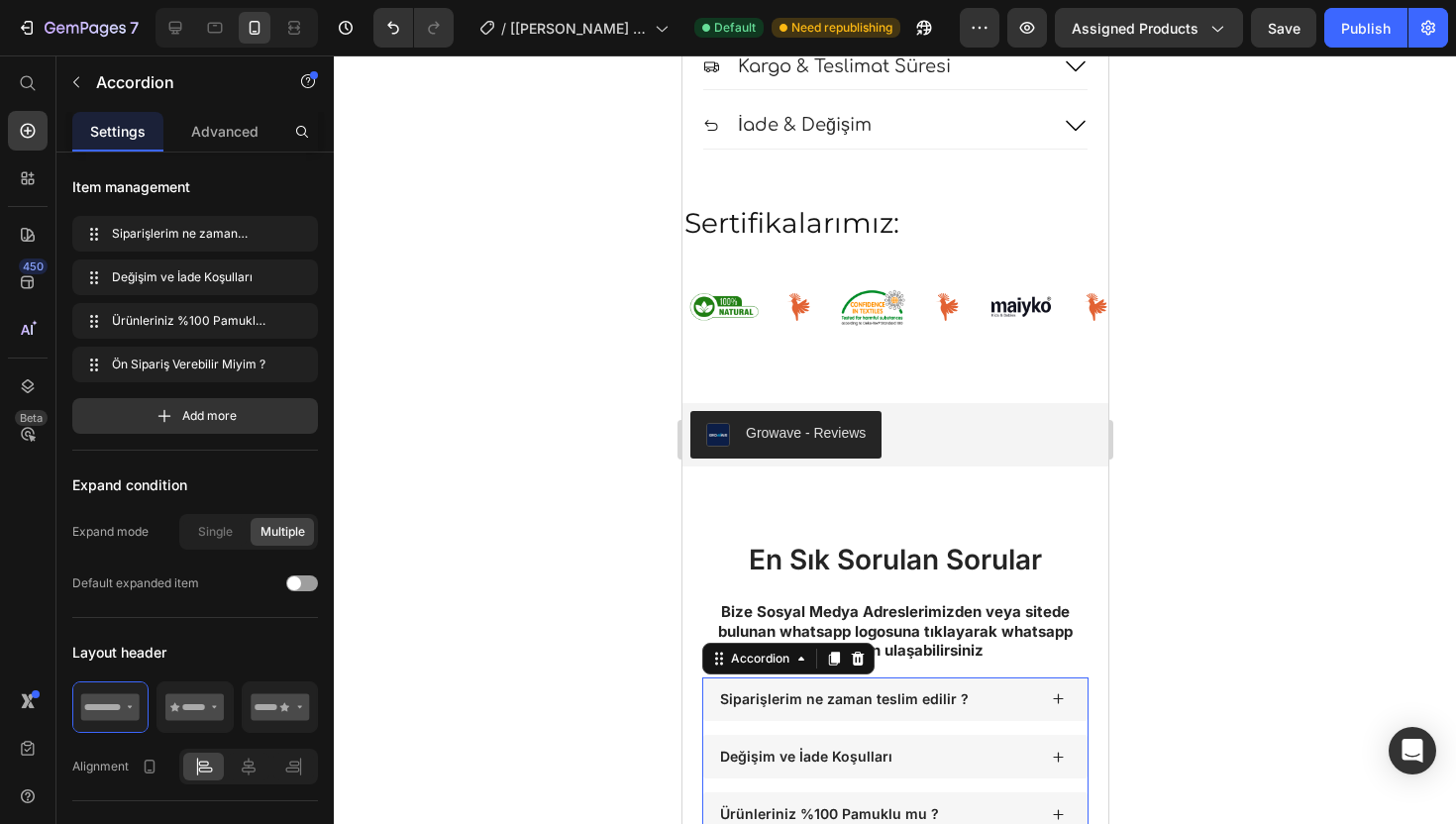 click 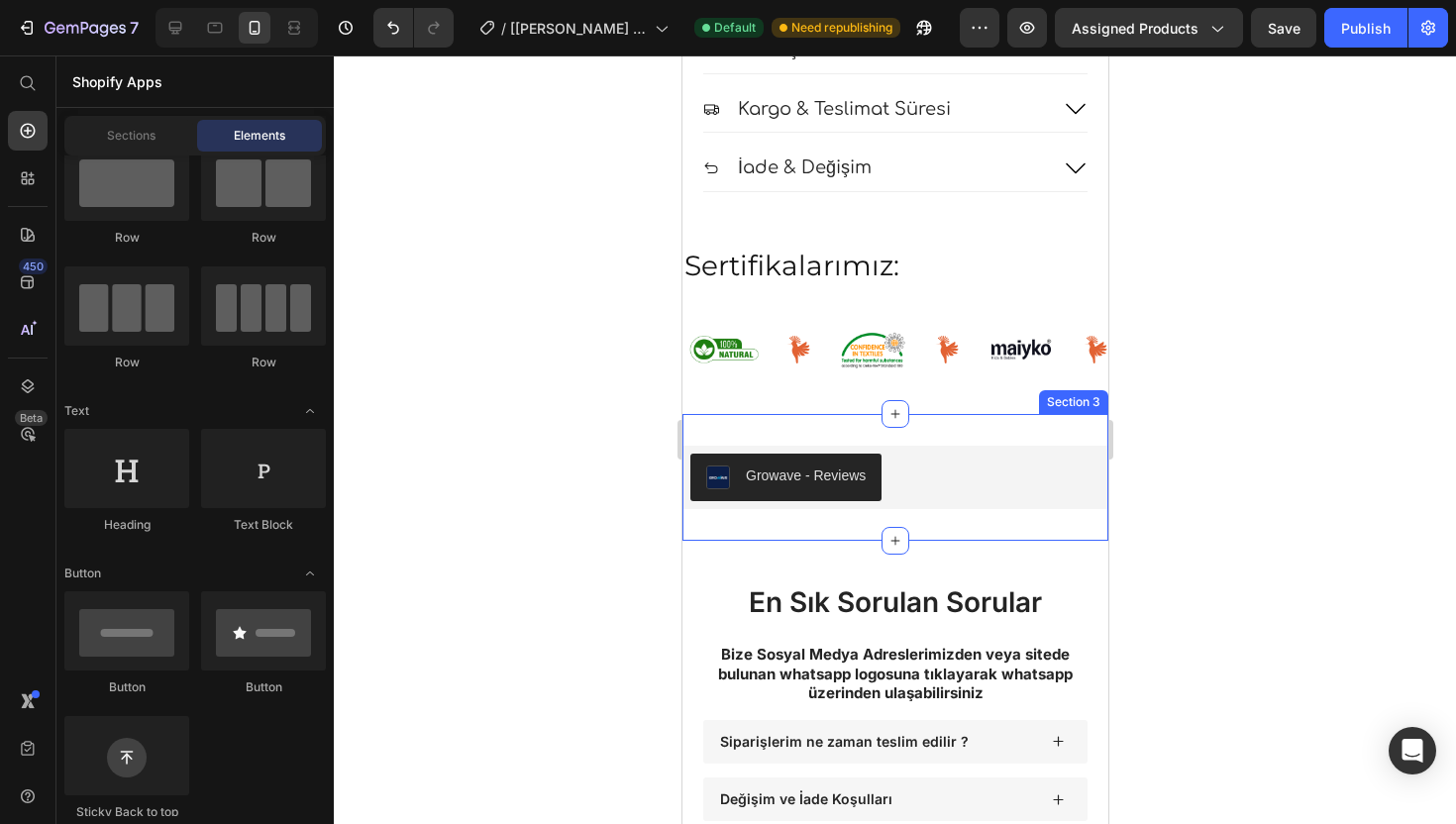 scroll, scrollTop: 1827, scrollLeft: 0, axis: vertical 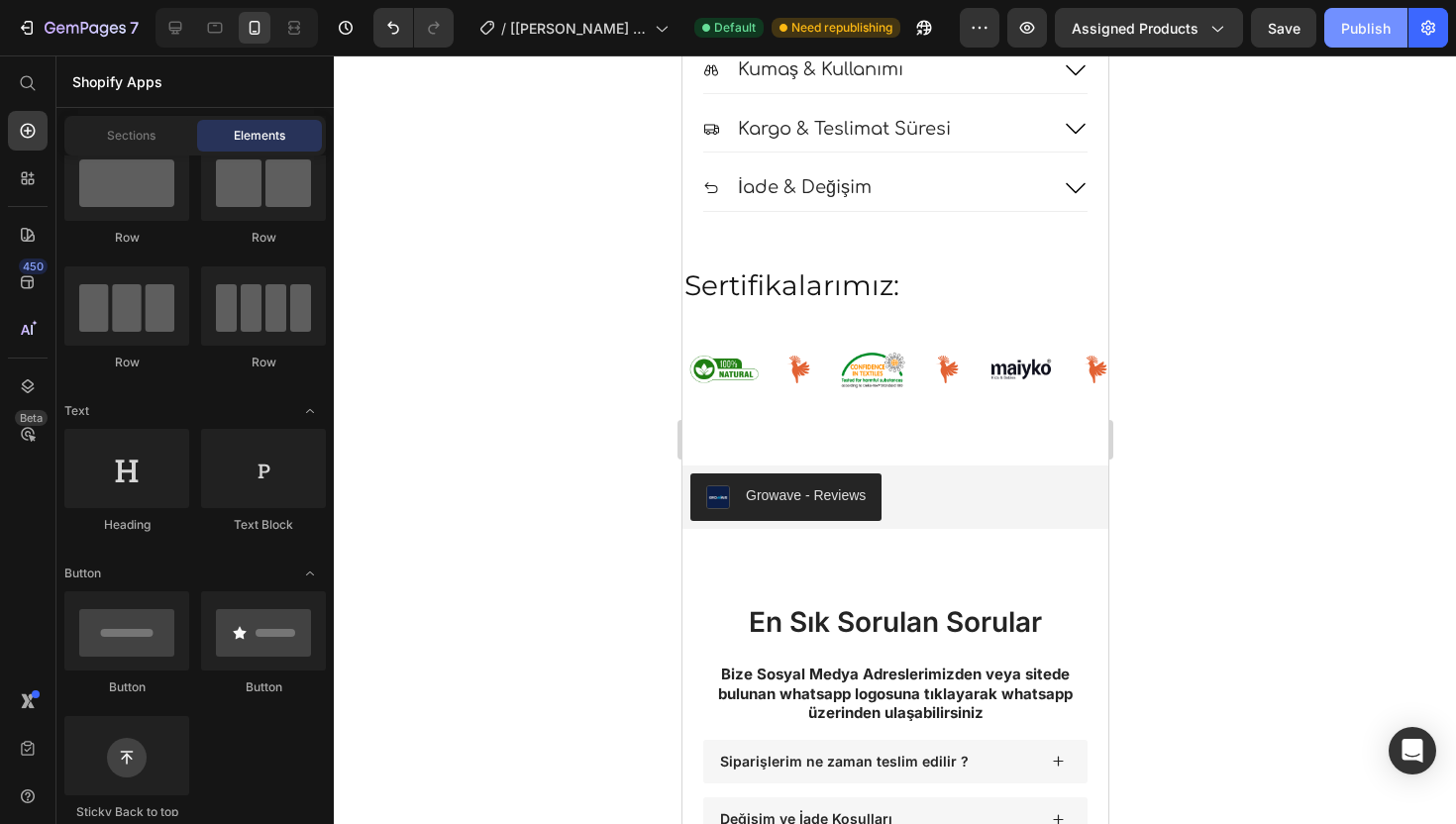 click on "Publish" at bounding box center (1366, 28) 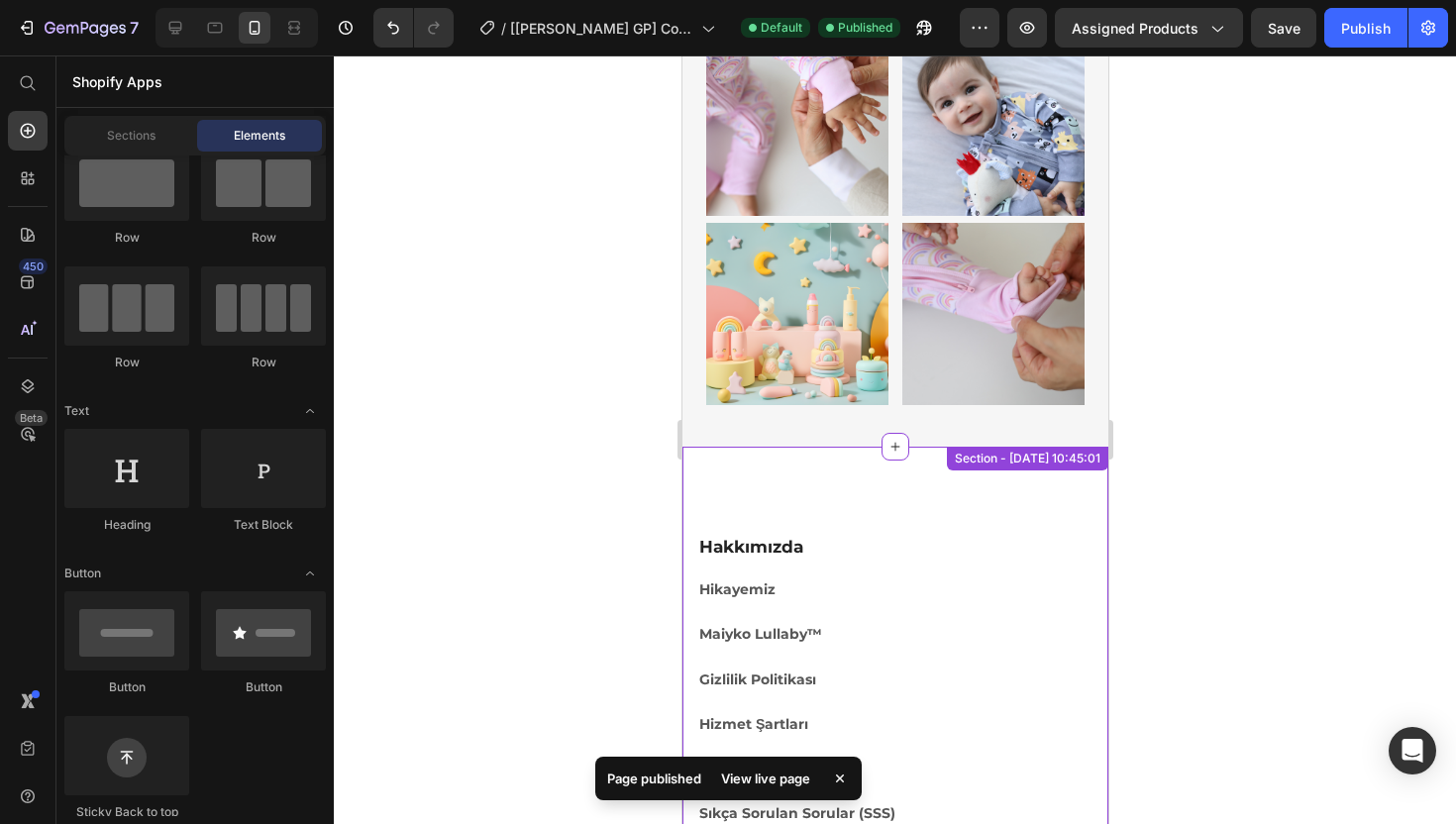 scroll, scrollTop: 5500, scrollLeft: 0, axis: vertical 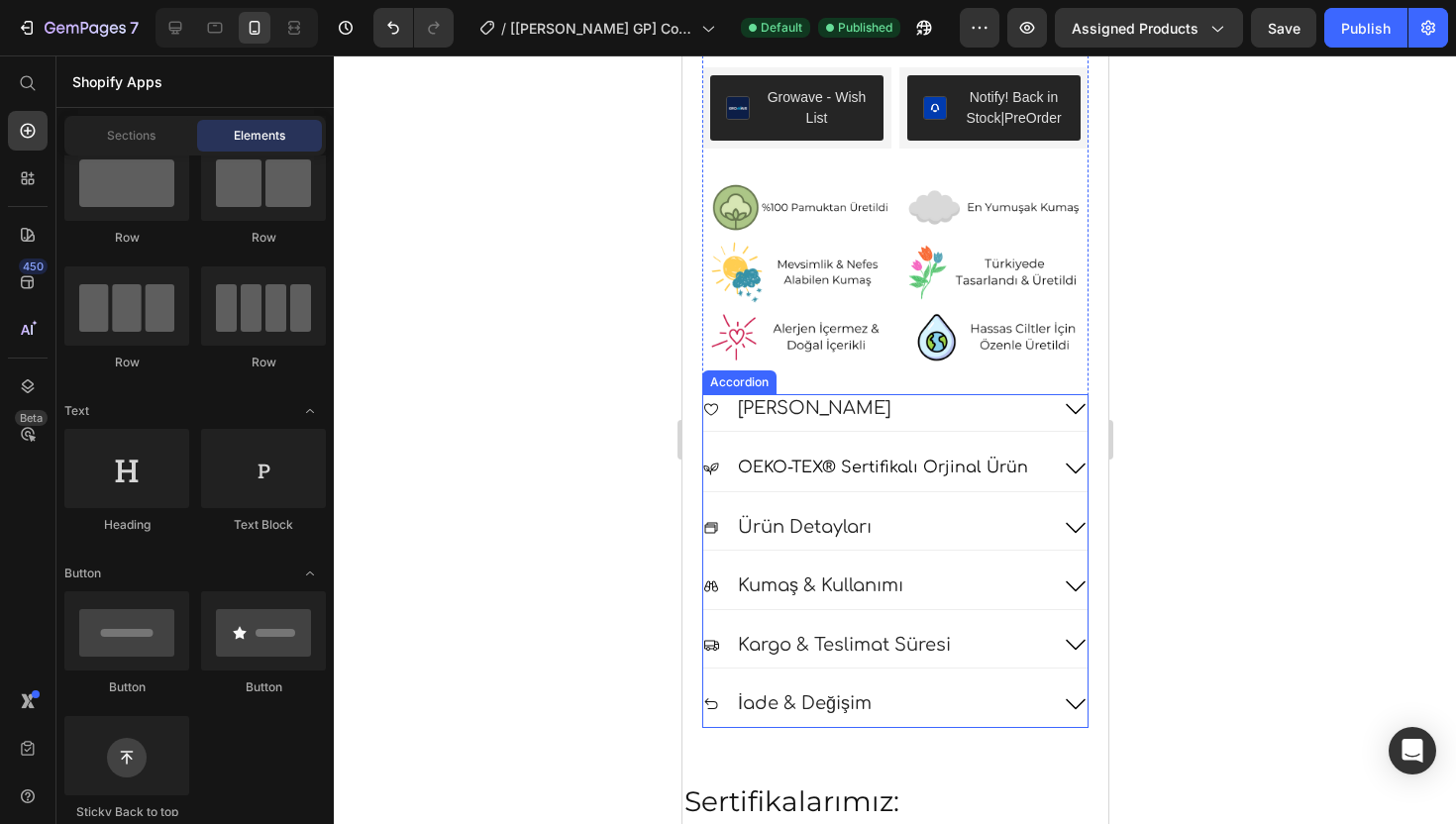 click on "[PERSON_NAME]" at bounding box center [875, 408] 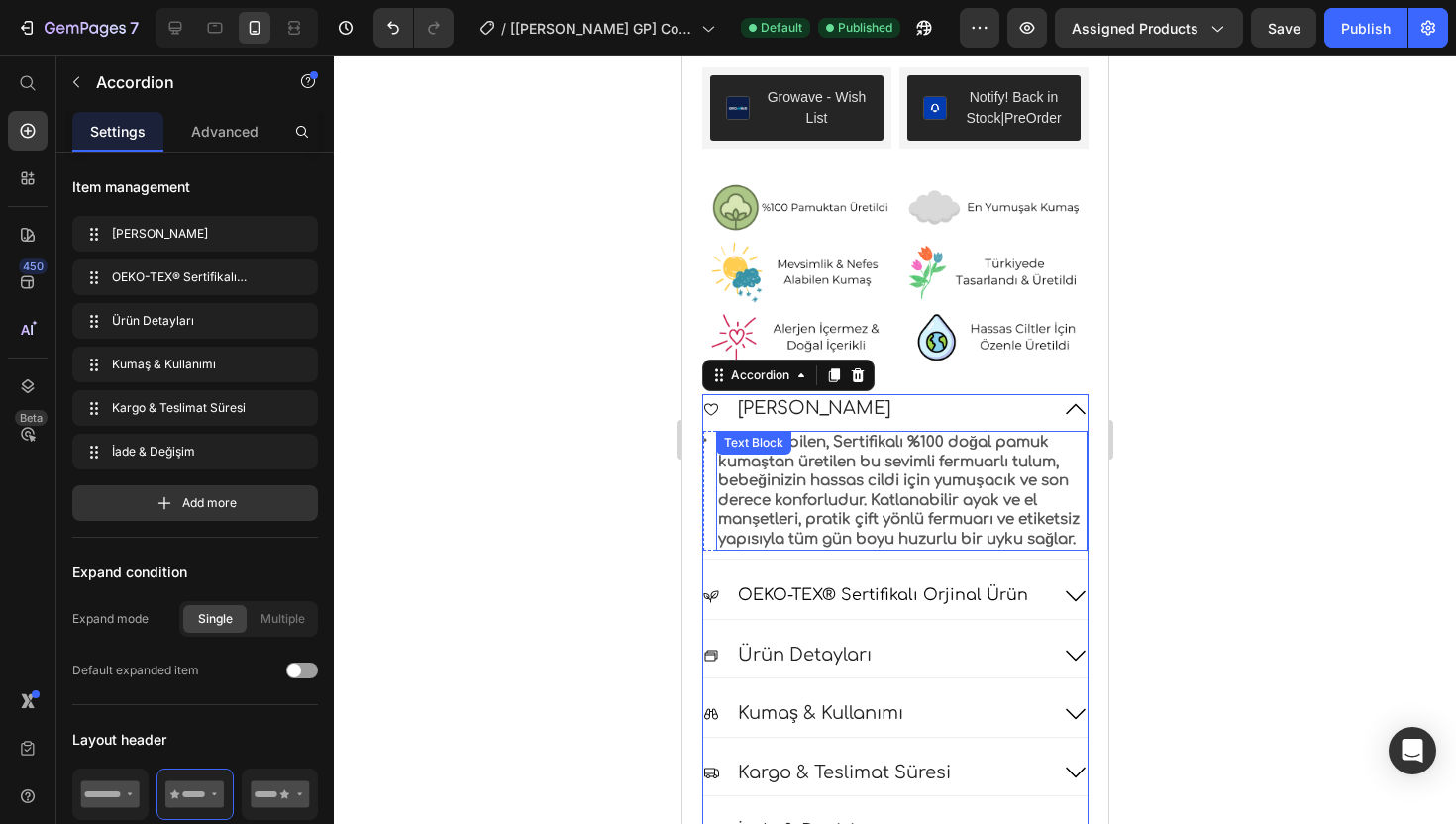 click on "Nefes alabilen, Sertifikalı %100 doğal pamuk kumaştan üretilen bu sevimli fermuarlı tulum, bebeğinizin hassas cildi için yumuşacık ve son derece konforludur. Katlanabilir ayak ve el manşetleri, pratik çift yönlü fermuarı ve etiketsiz yapısıyla tüm gün boyu huzurlu bir uyku sağlar." at bounding box center (900, 490) 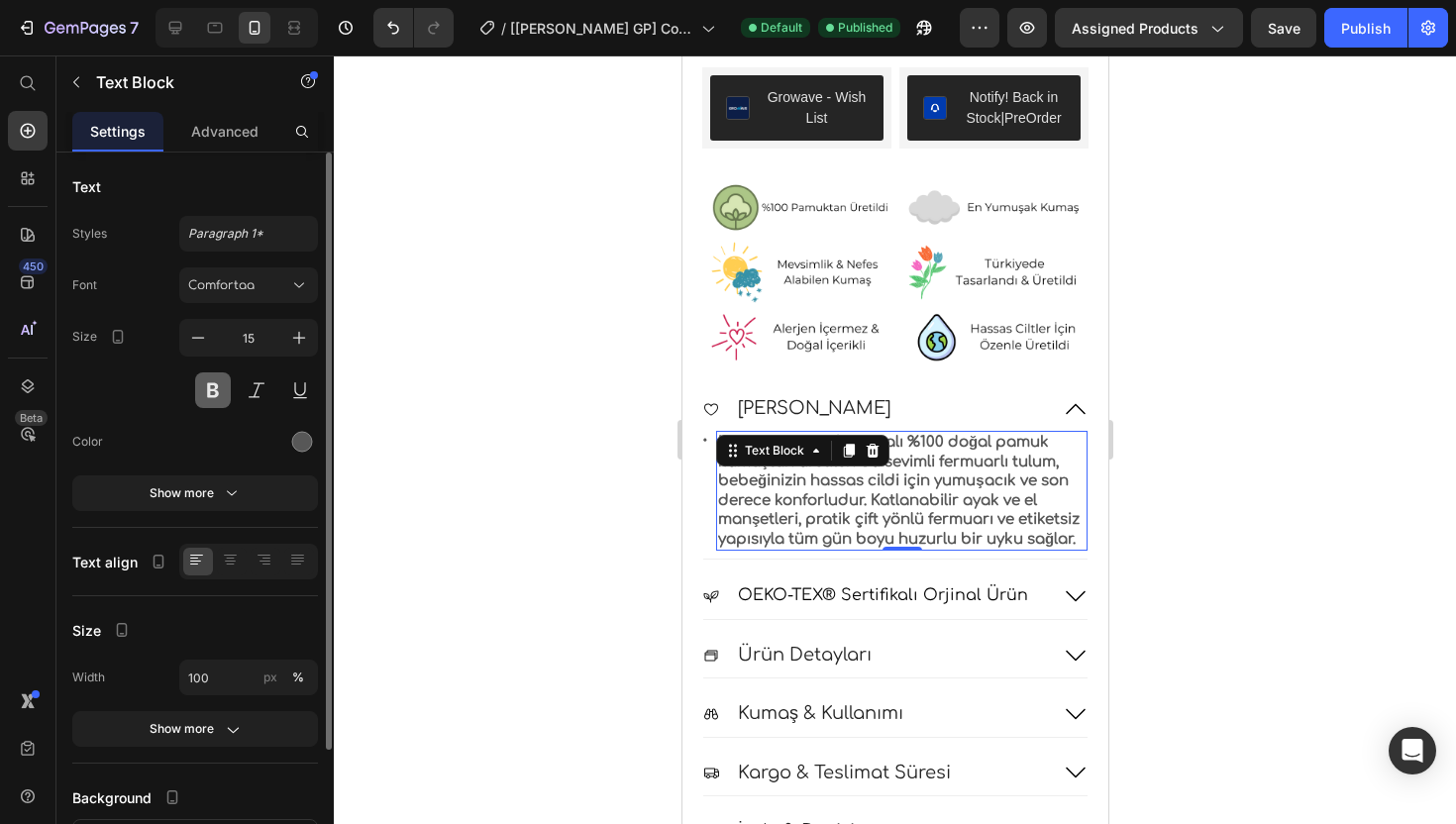 click at bounding box center (213, 390) 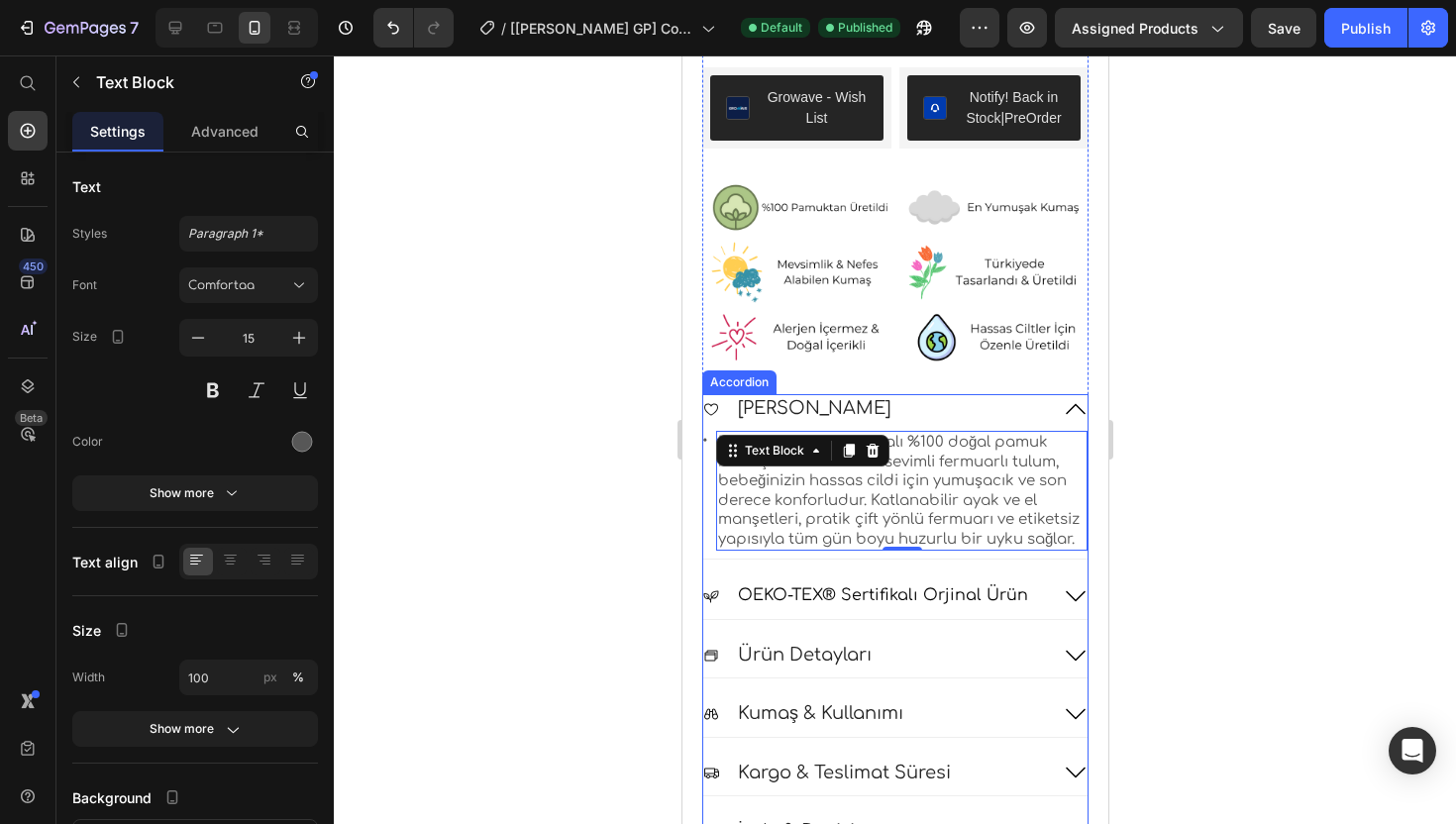 click on "Ürün Detayları" at bounding box center (875, 655) 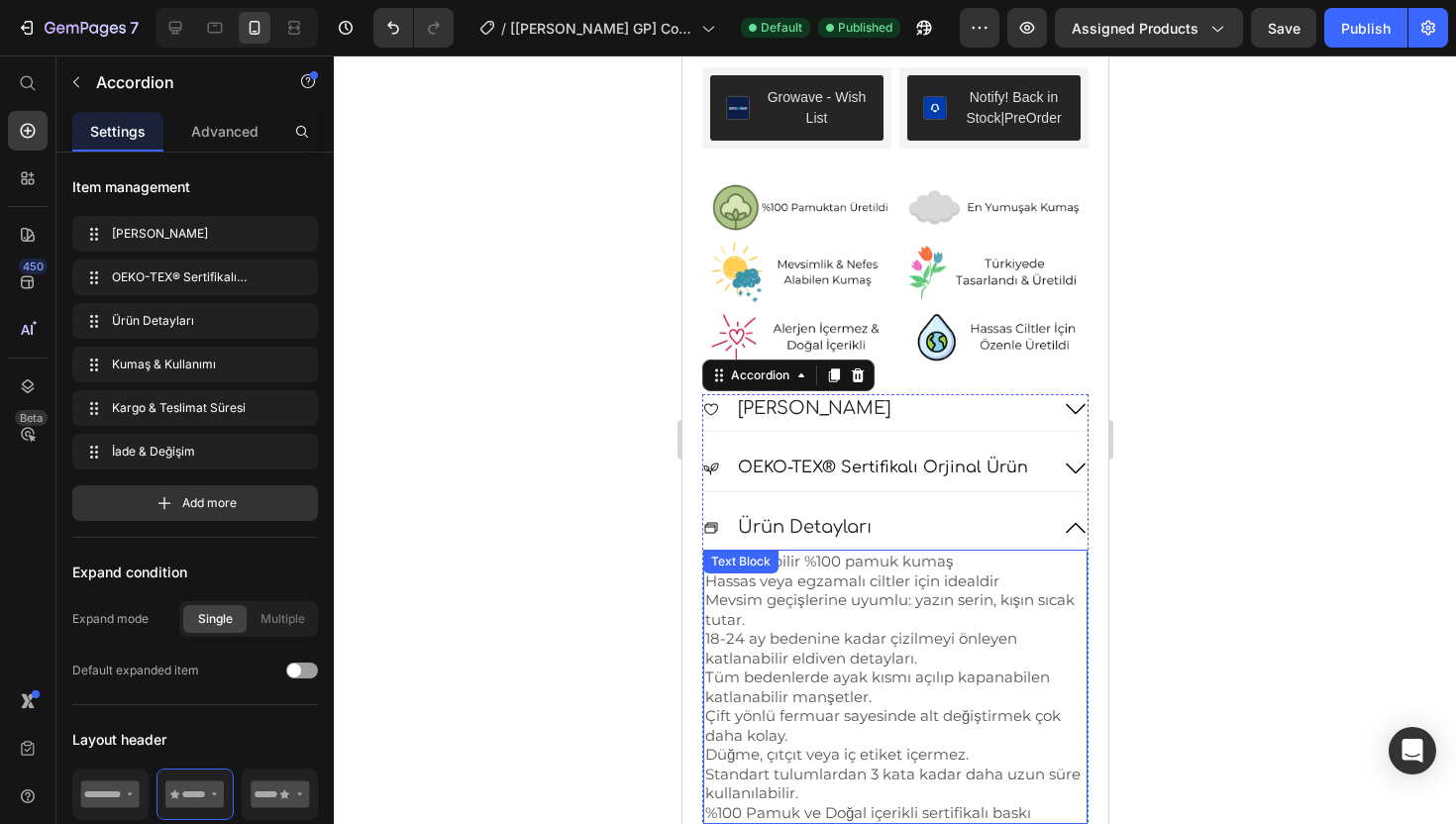 click on "18-24 ay bedenine kadar çizilmeyi önleyen katlanabilir eldiven detayları." at bounding box center [894, 648] 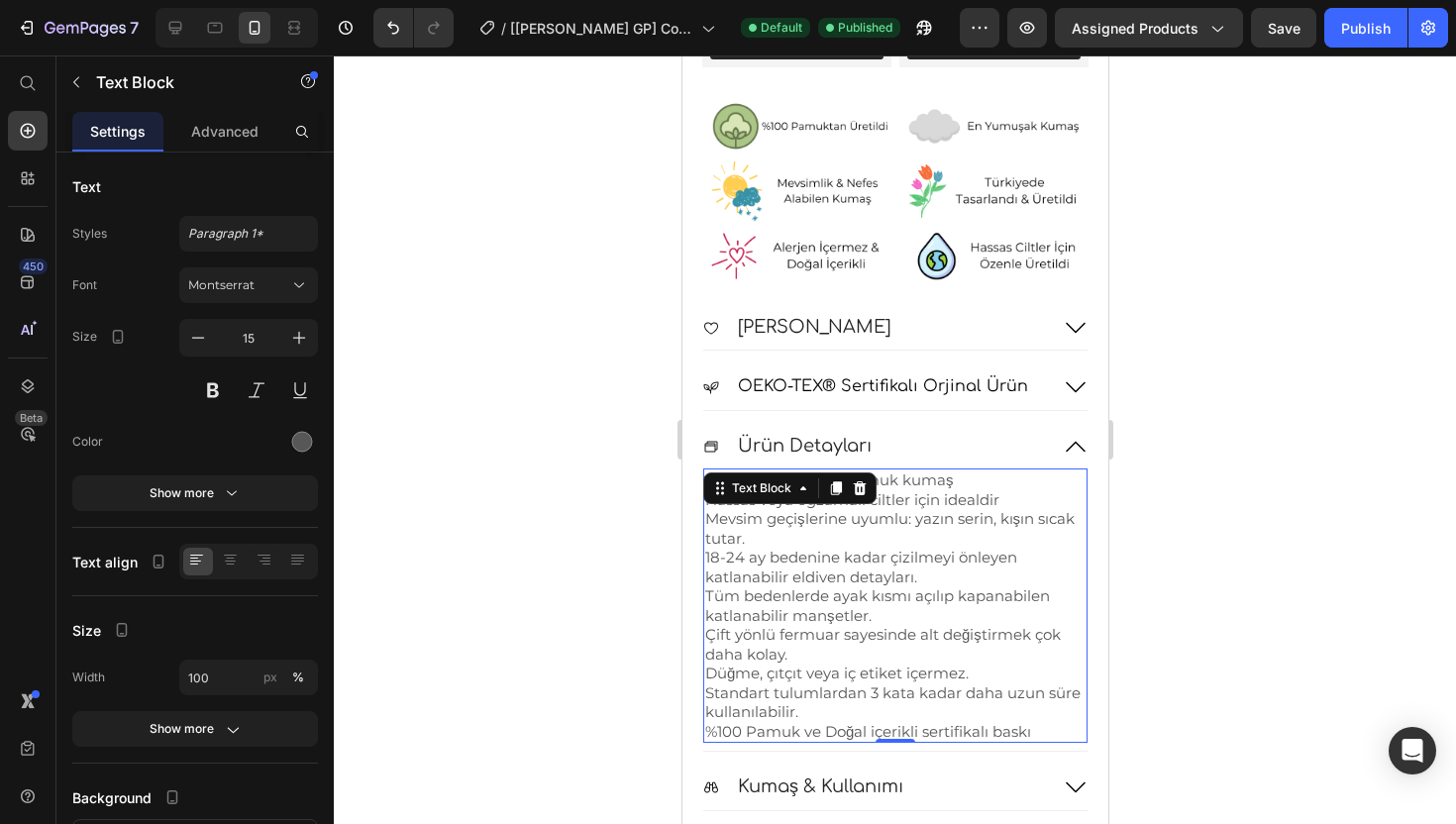 scroll, scrollTop: 1598, scrollLeft: 0, axis: vertical 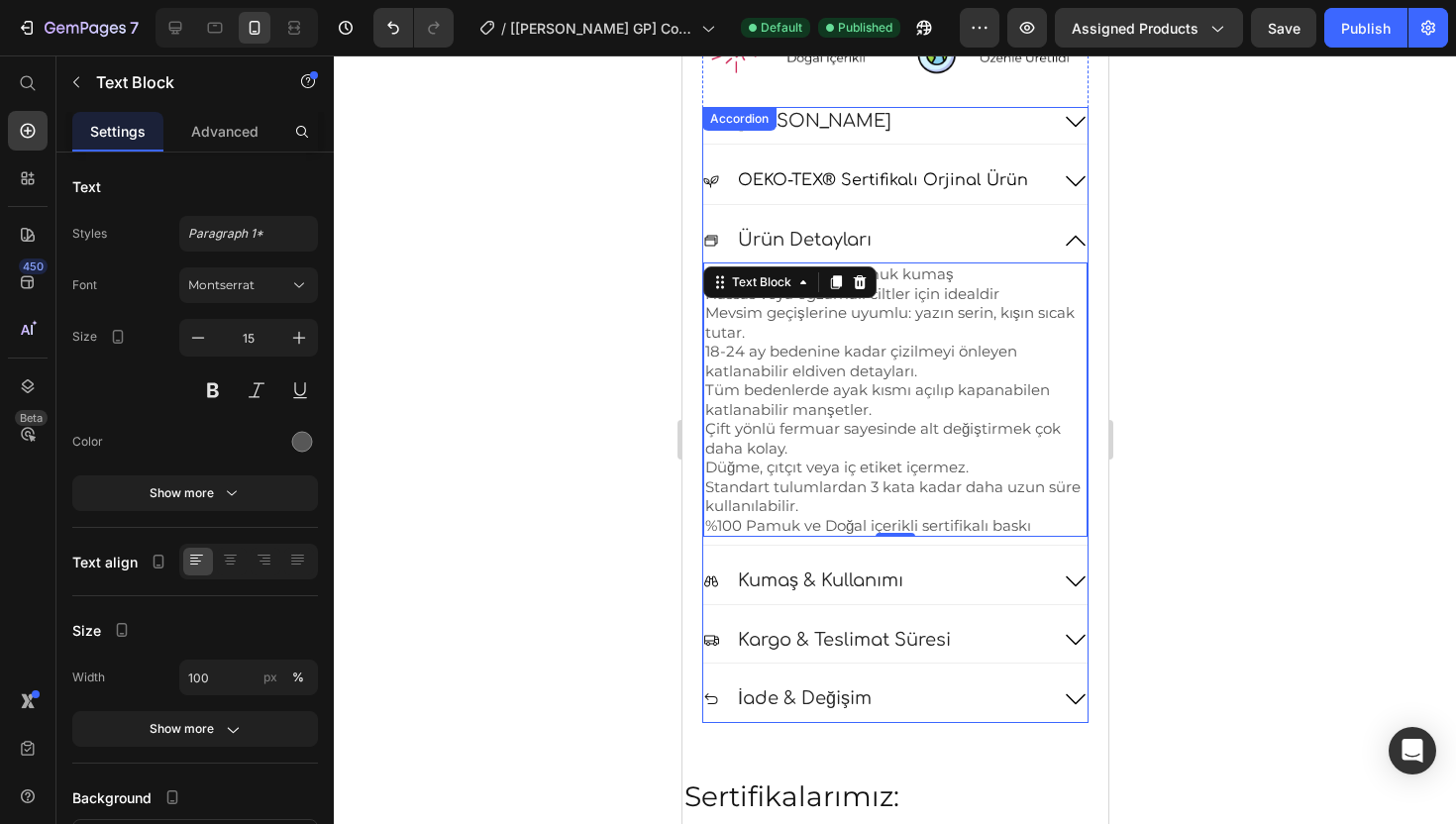 click on "İade & Değişim" at bounding box center (875, 698) 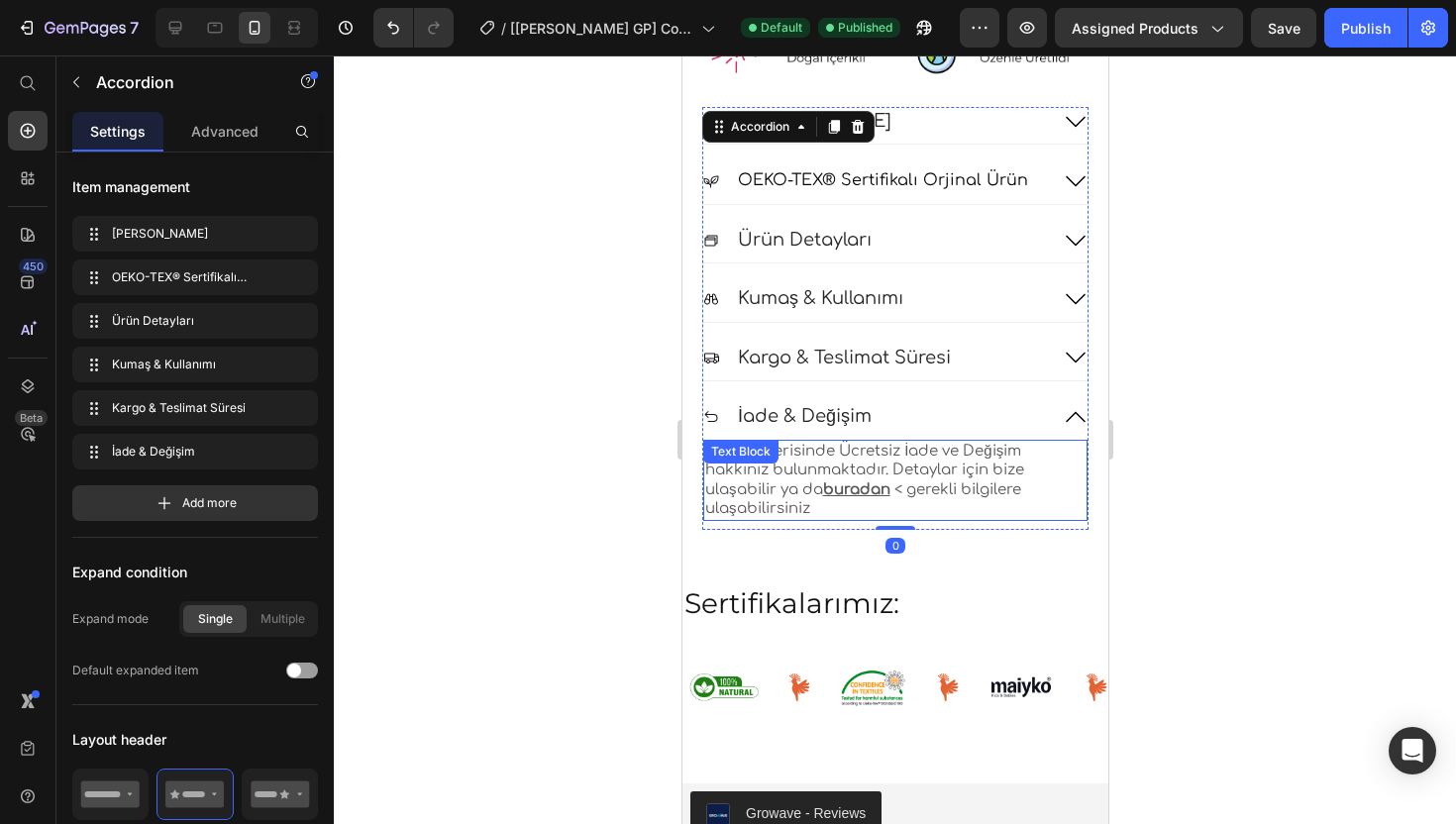 click on "14 Gün İçerisinde Ücretsiz İade ve Değişim hakkınız bulunmaktadır. Detaylar için bize ulaşabilir ya da  buradan   < gerekli bilgilere ulaşabilirsiniz" at bounding box center (894, 480) 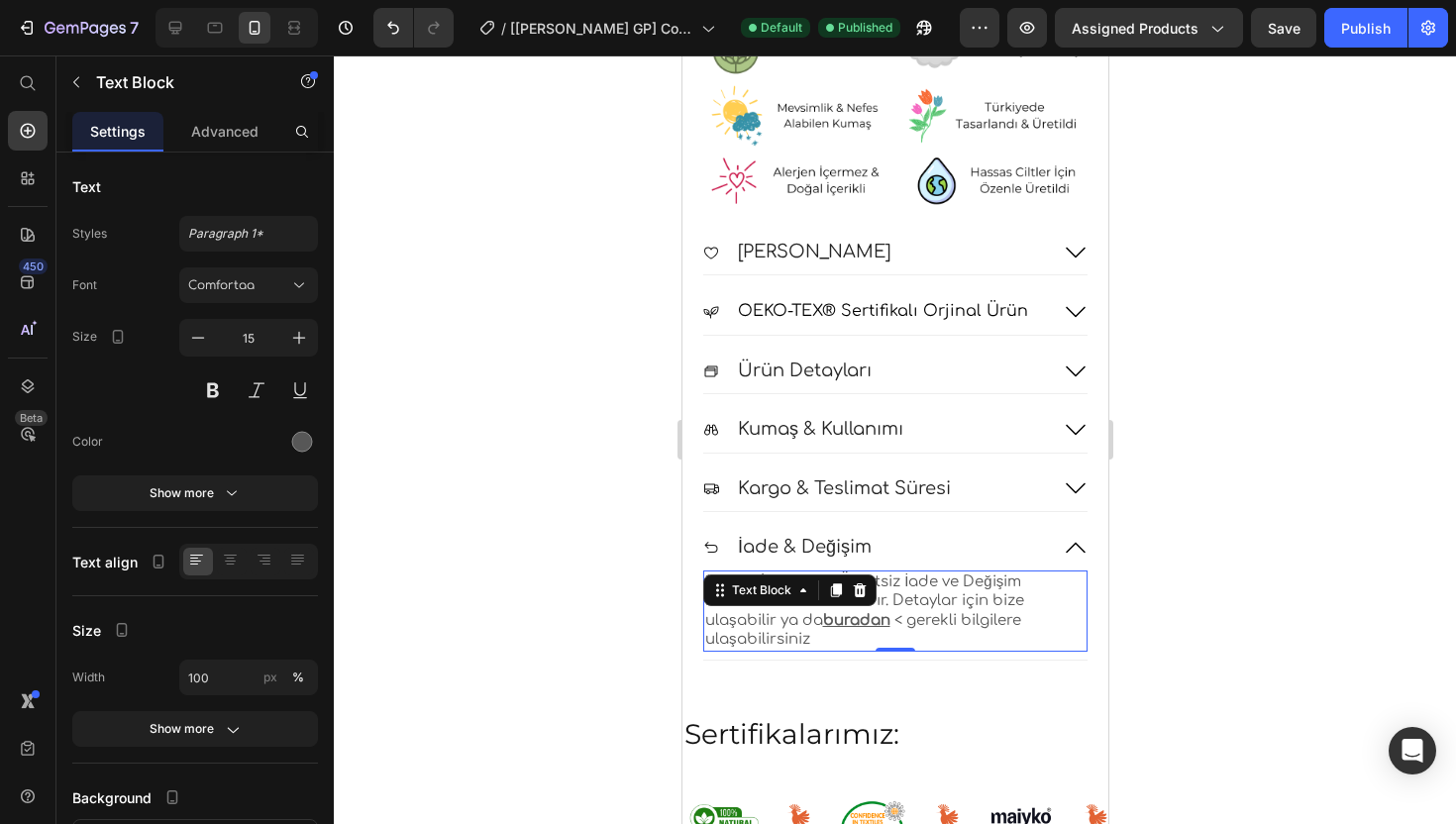 scroll, scrollTop: 1407, scrollLeft: 0, axis: vertical 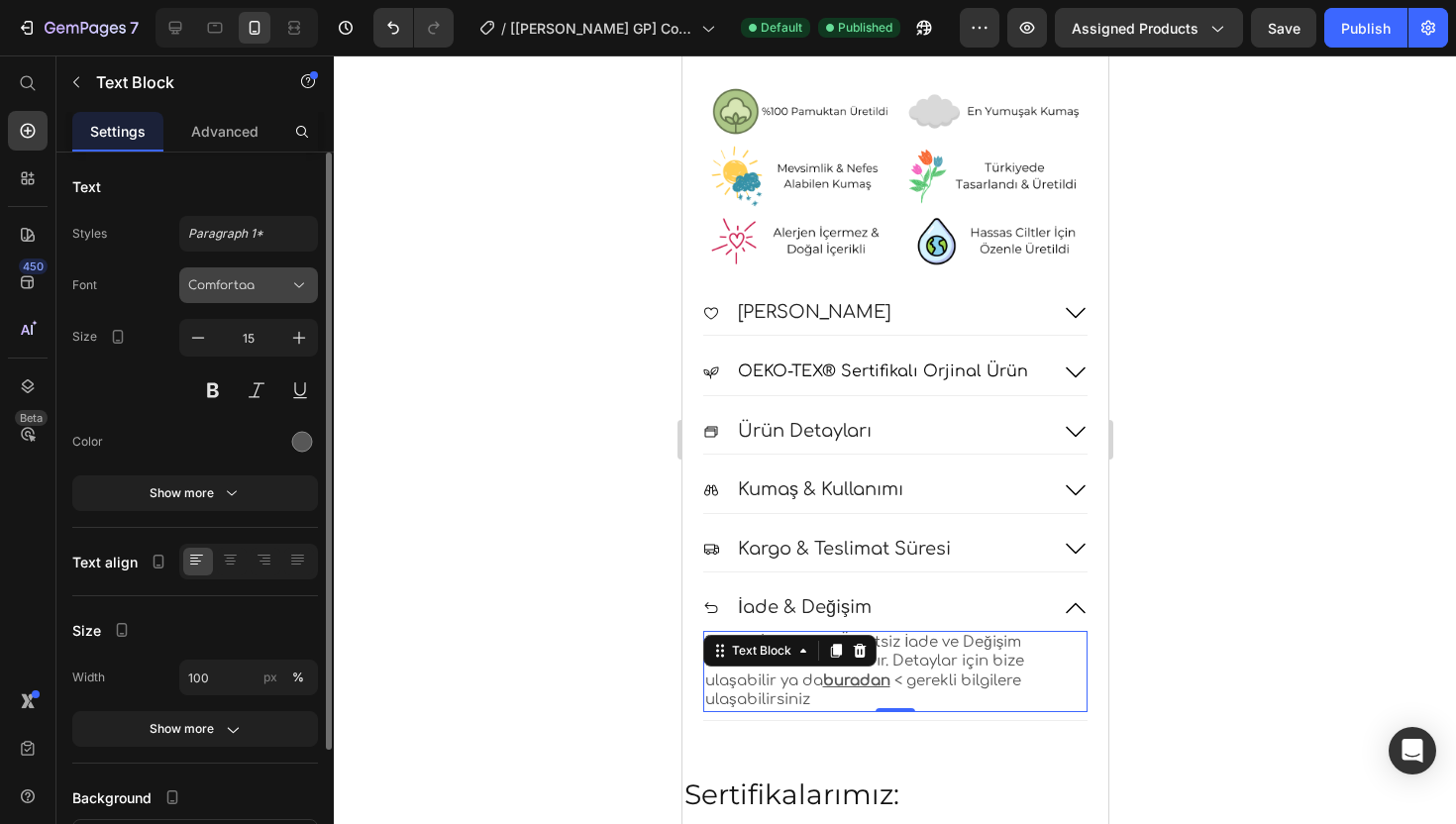 click 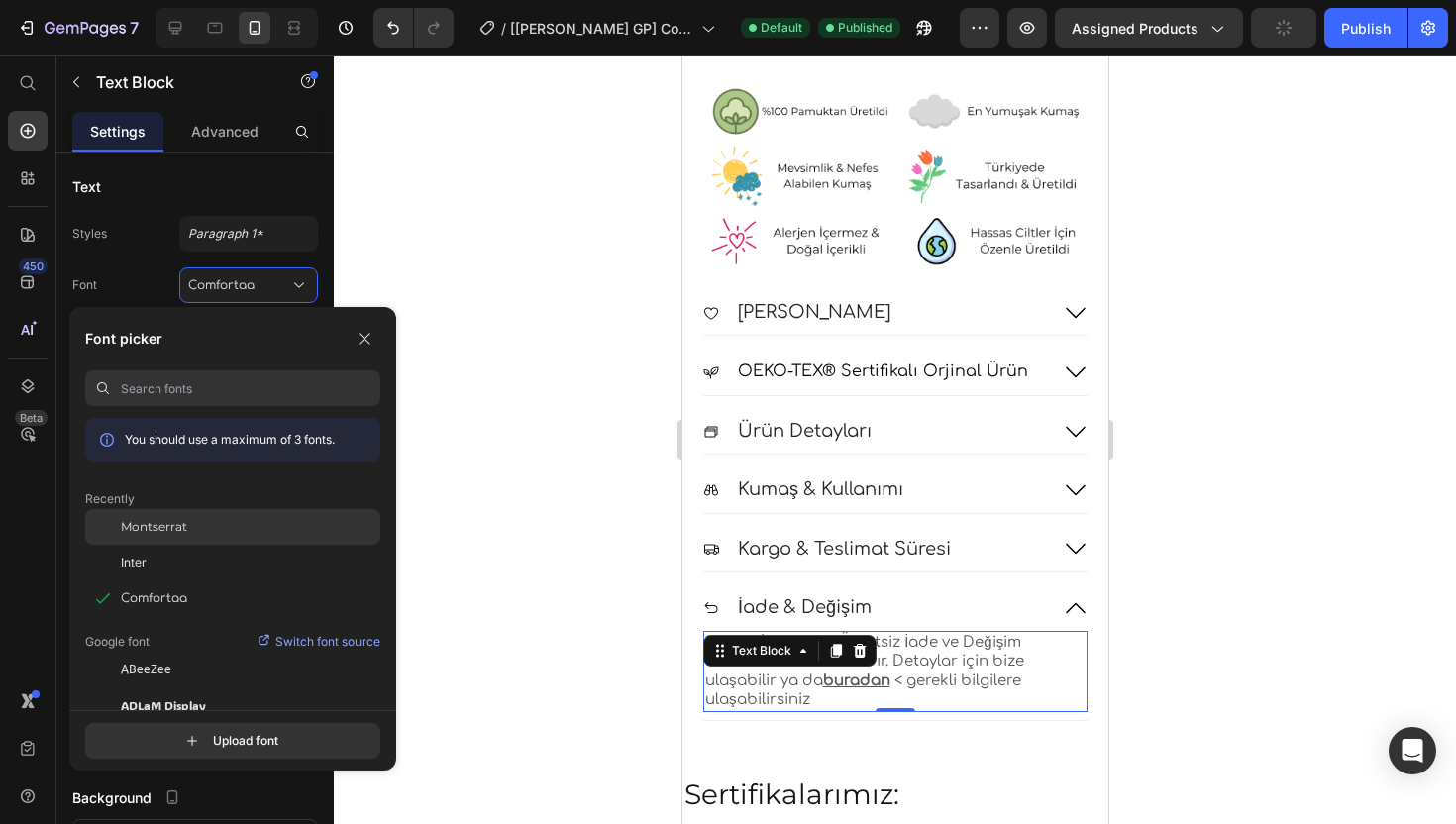 click on "Montserrat" 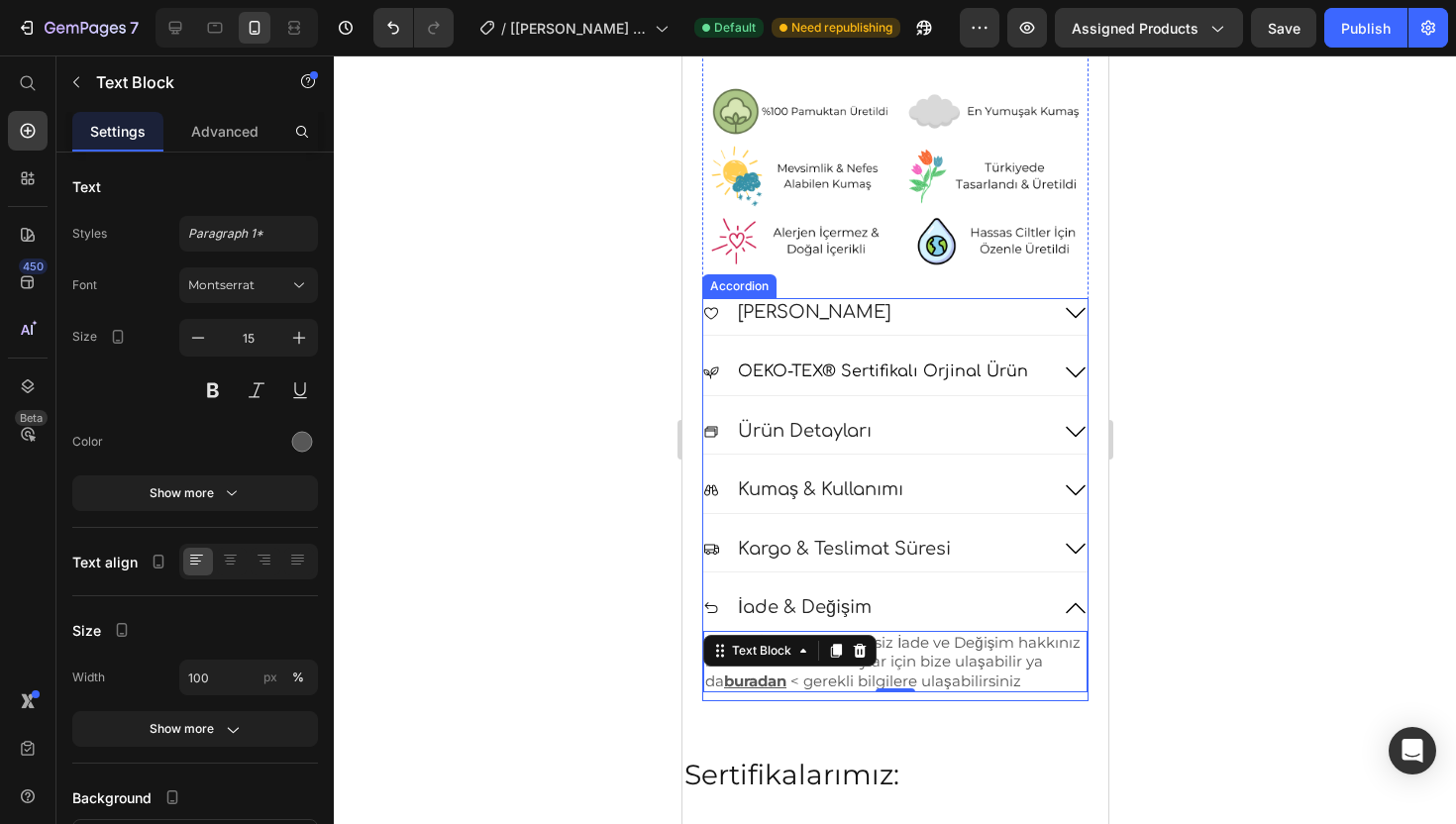 click on "İade & Değişim" at bounding box center [875, 607] 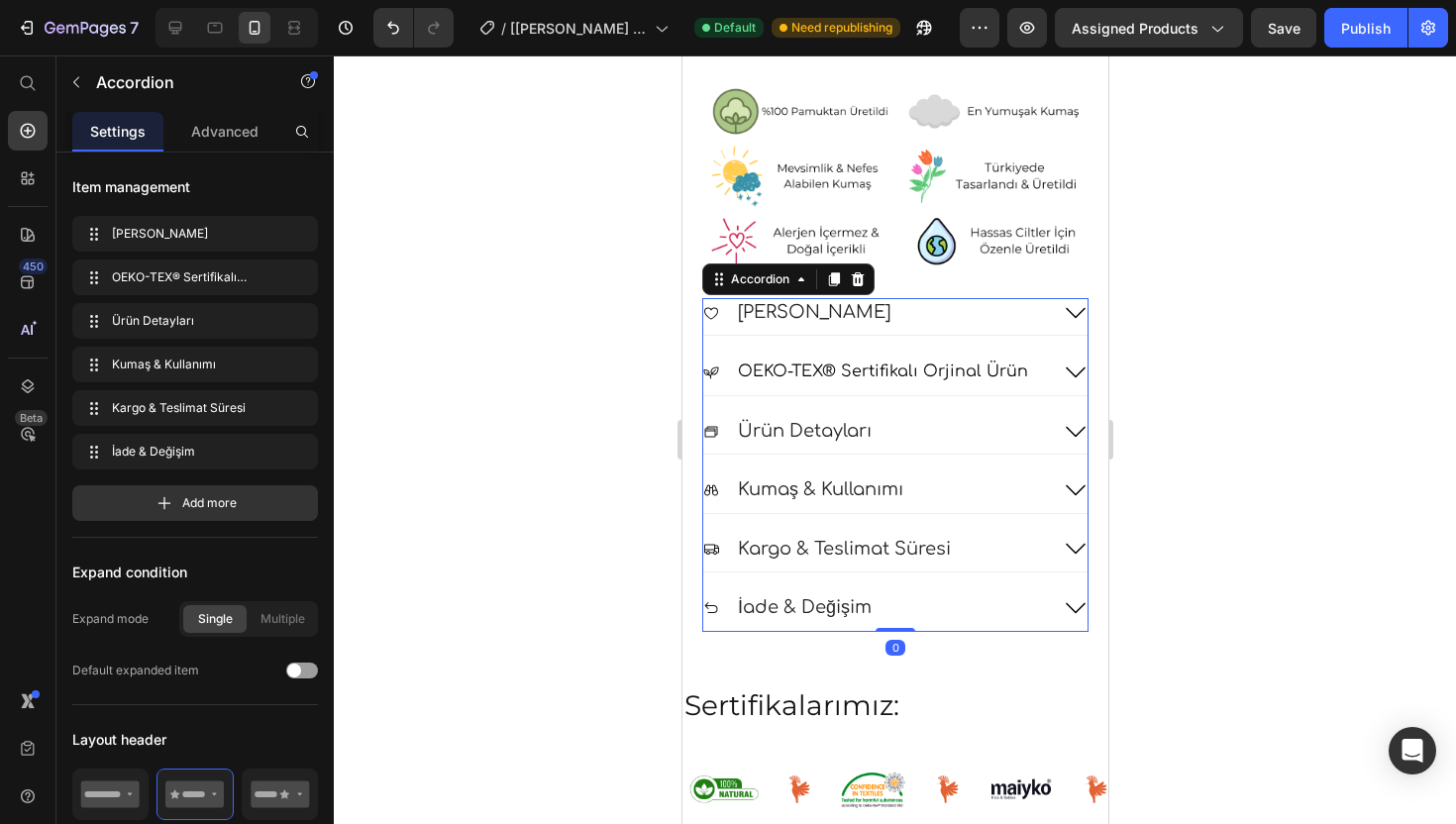 click on "Kargo & Teslimat Süresi" at bounding box center (875, 549) 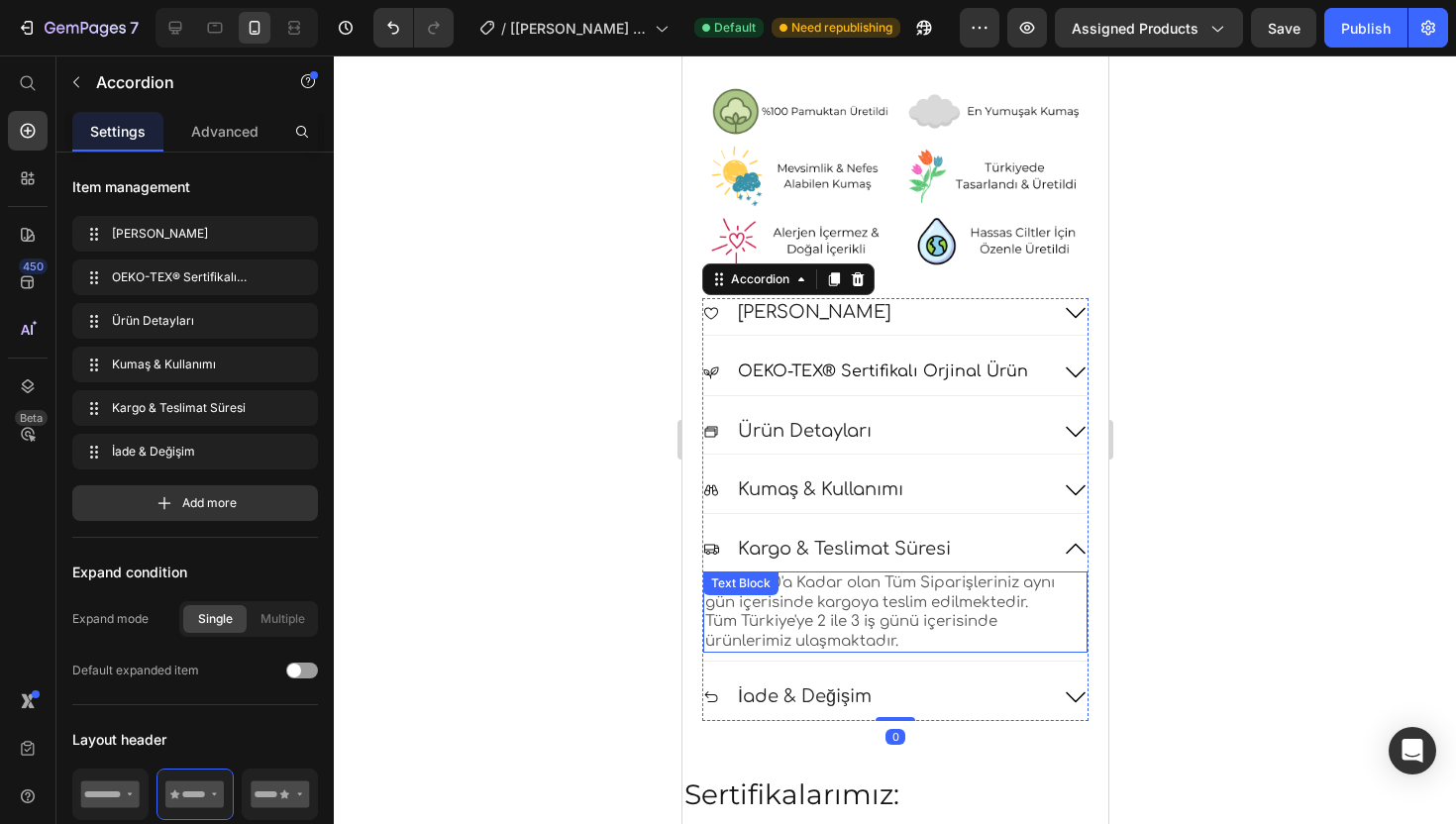 click on "Saat 14:00'a Kadar olan Tüm Siparişleriniz aynı gün içerisinde kargoya teslim edilmektedir." at bounding box center (894, 592) 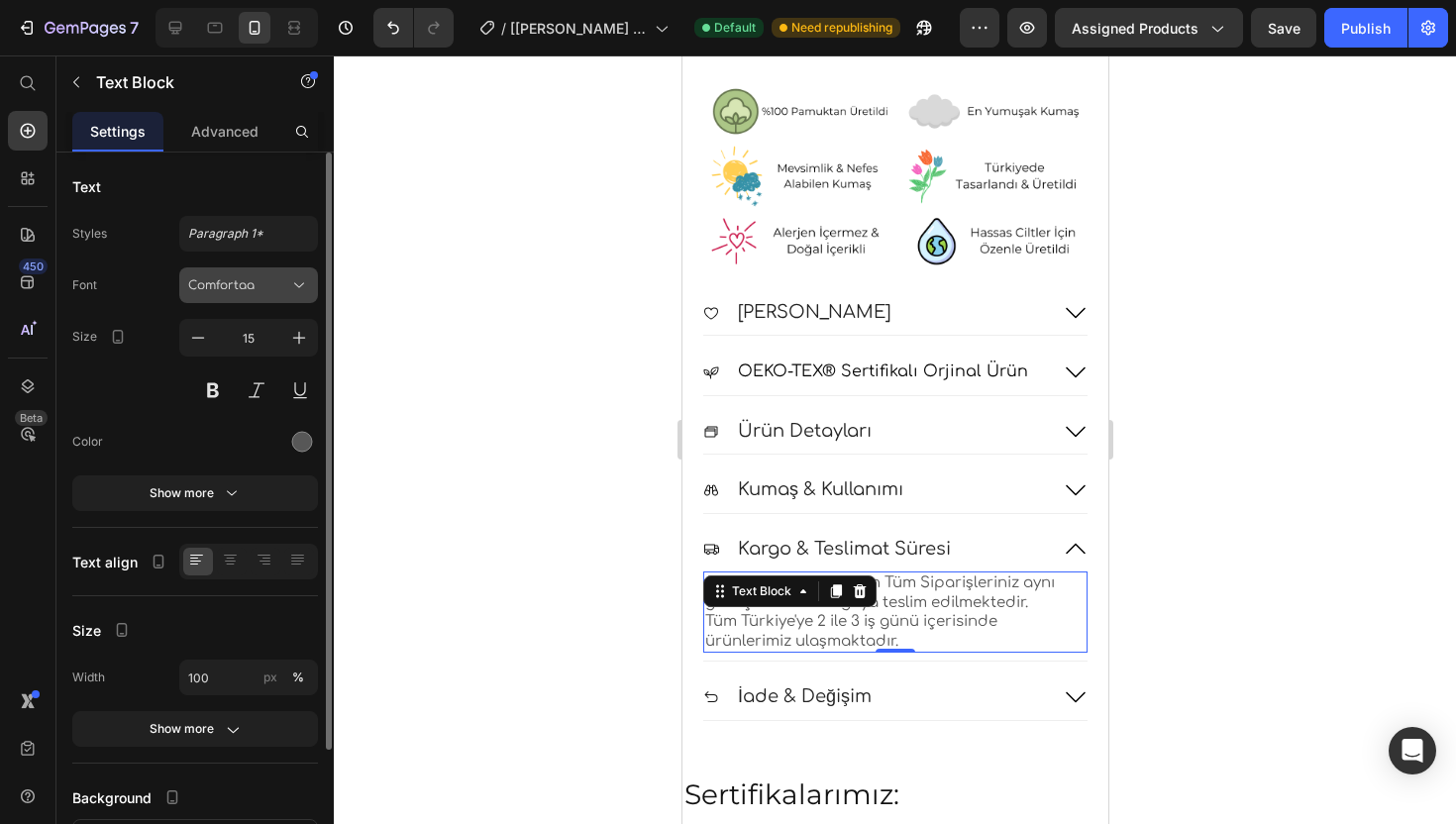 click on "Comfortaa" at bounding box center [249, 285] 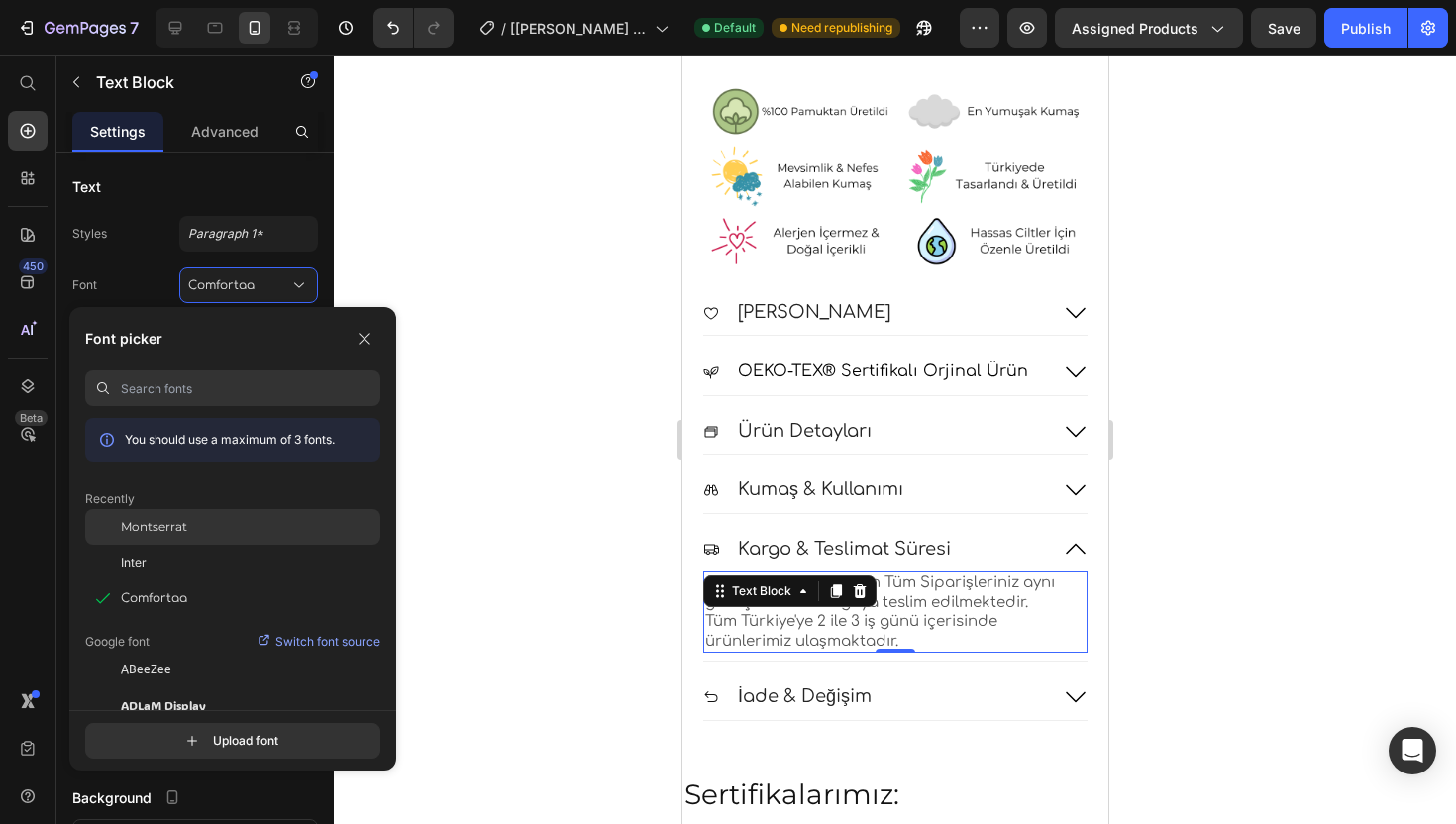 click on "Montserrat" 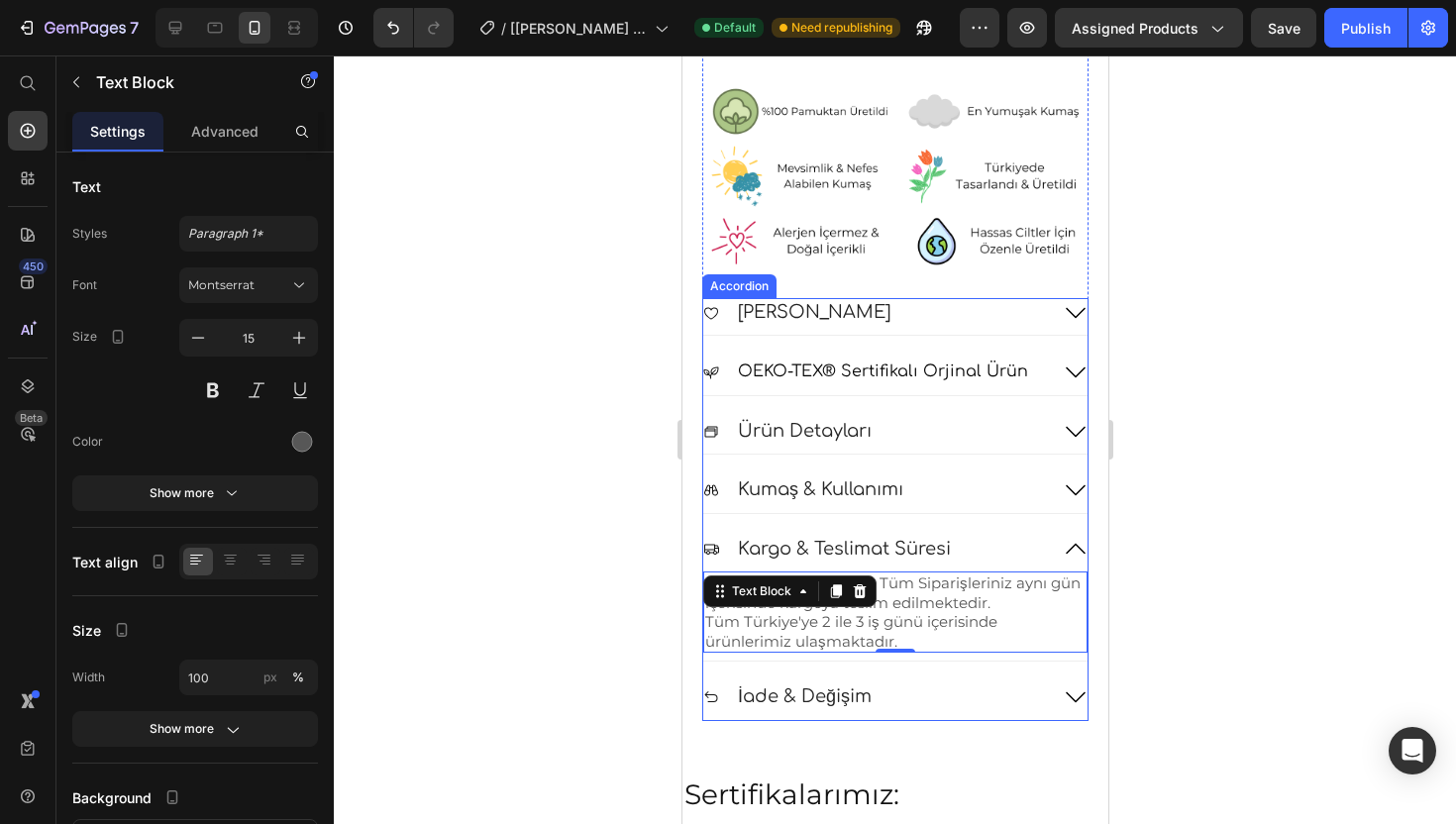 click on "Kumaş & Kullanımı" at bounding box center [875, 489] 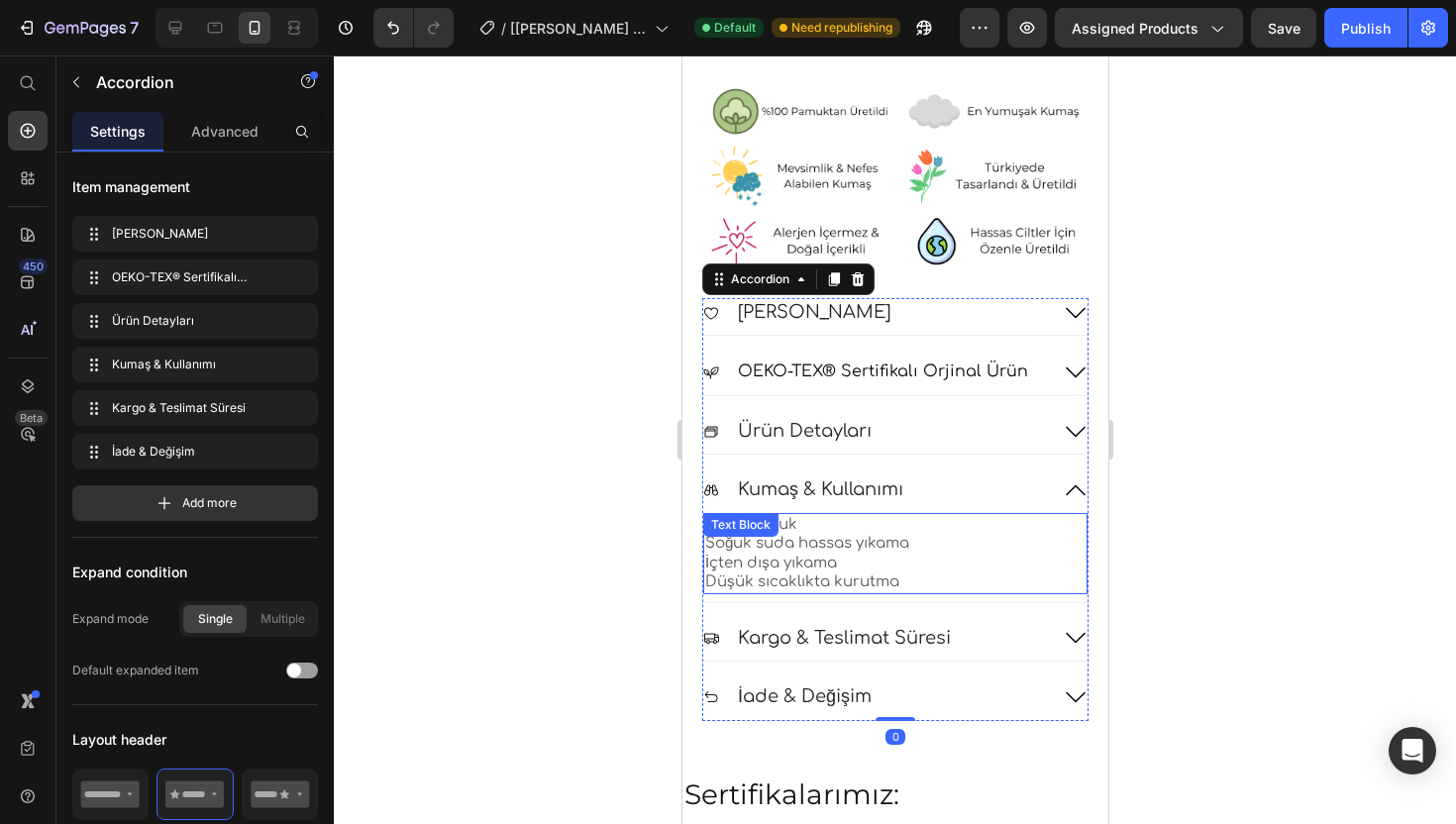 click on "Soğuk suda hassas yıkama İçten dışa yıkama Düşük sıcaklıkta kurutma" at bounding box center (894, 563) 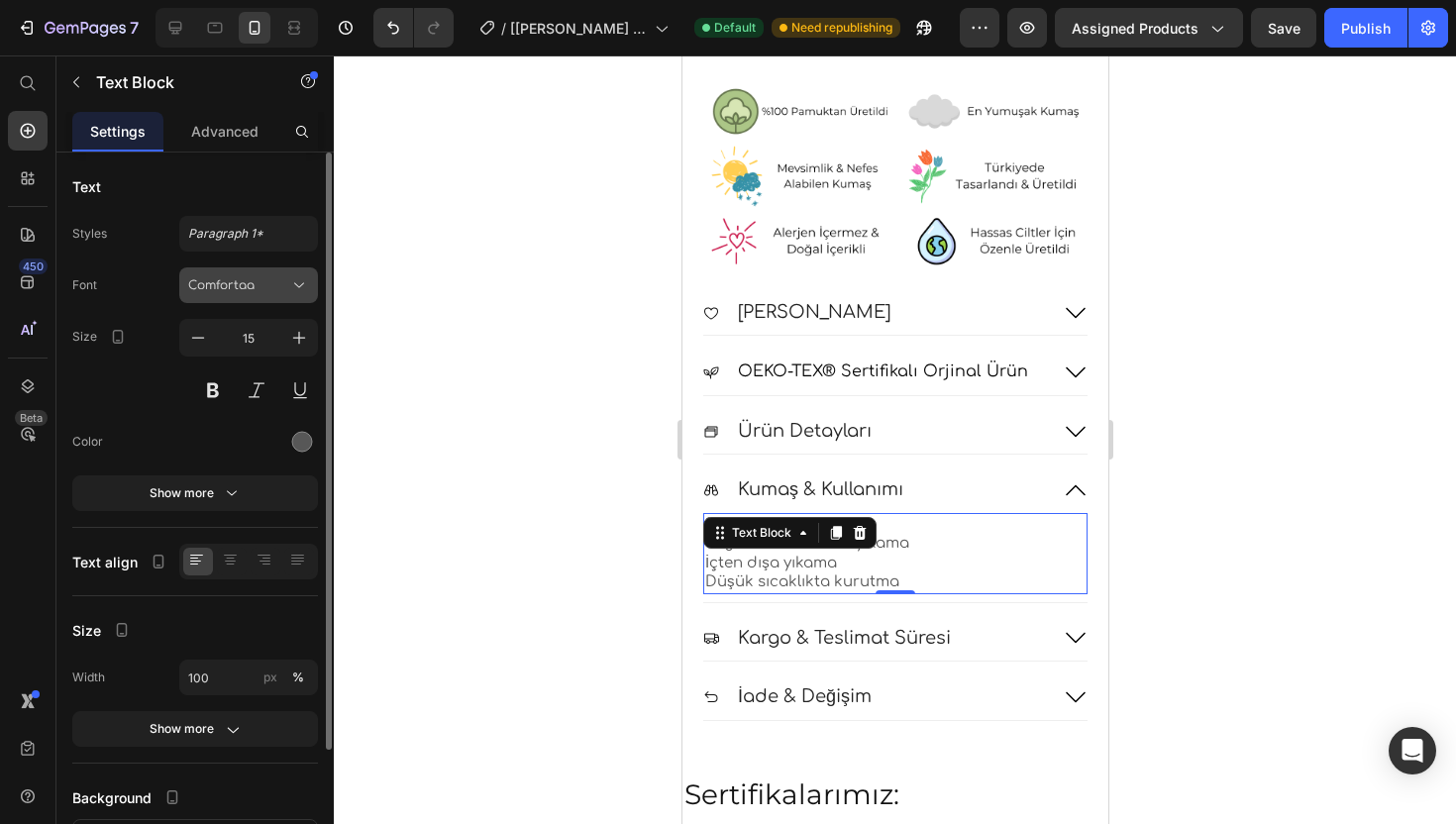 click on "Comfortaa" at bounding box center (239, 285) 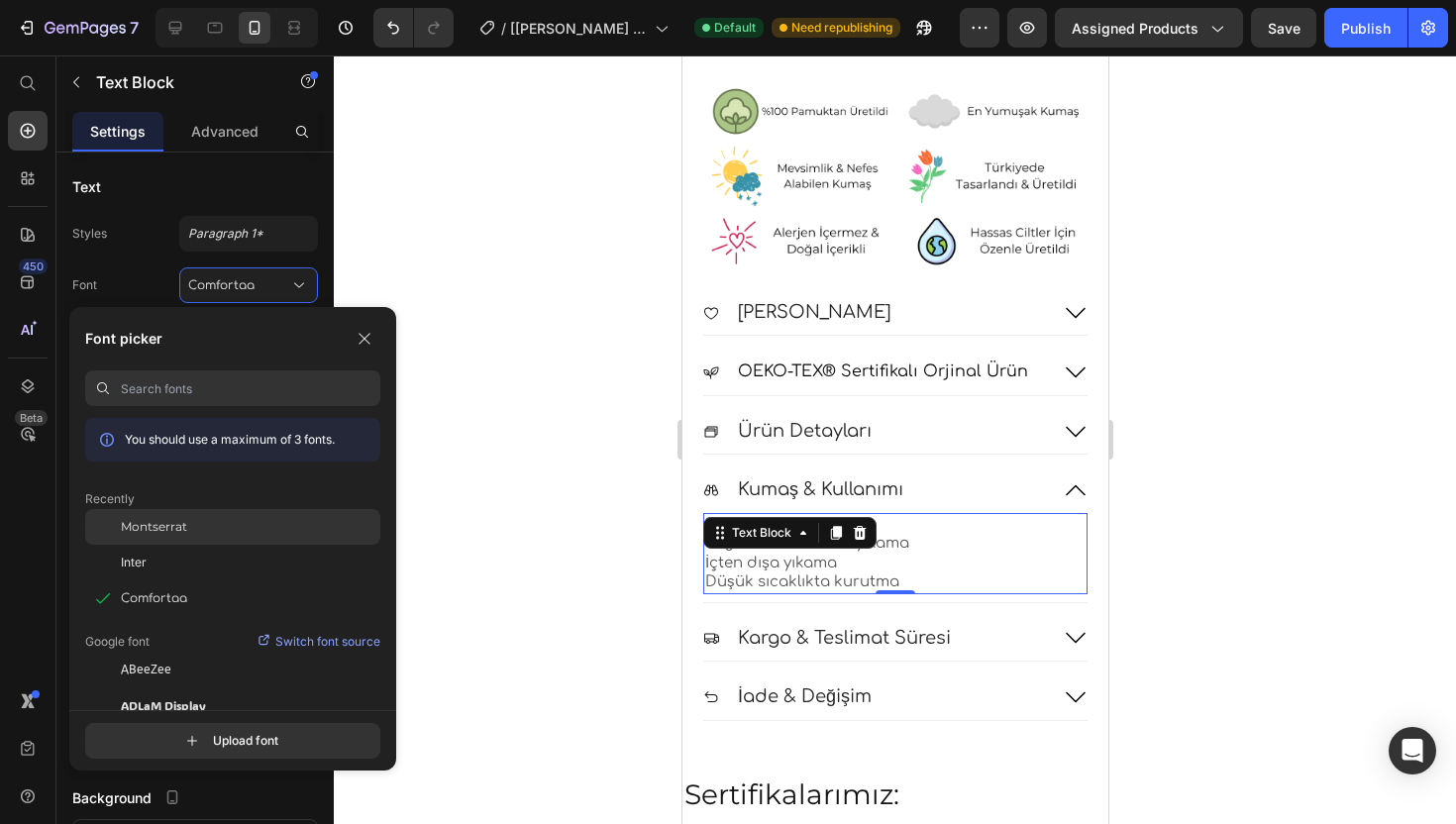 click on "Montserrat" at bounding box center (154, 527) 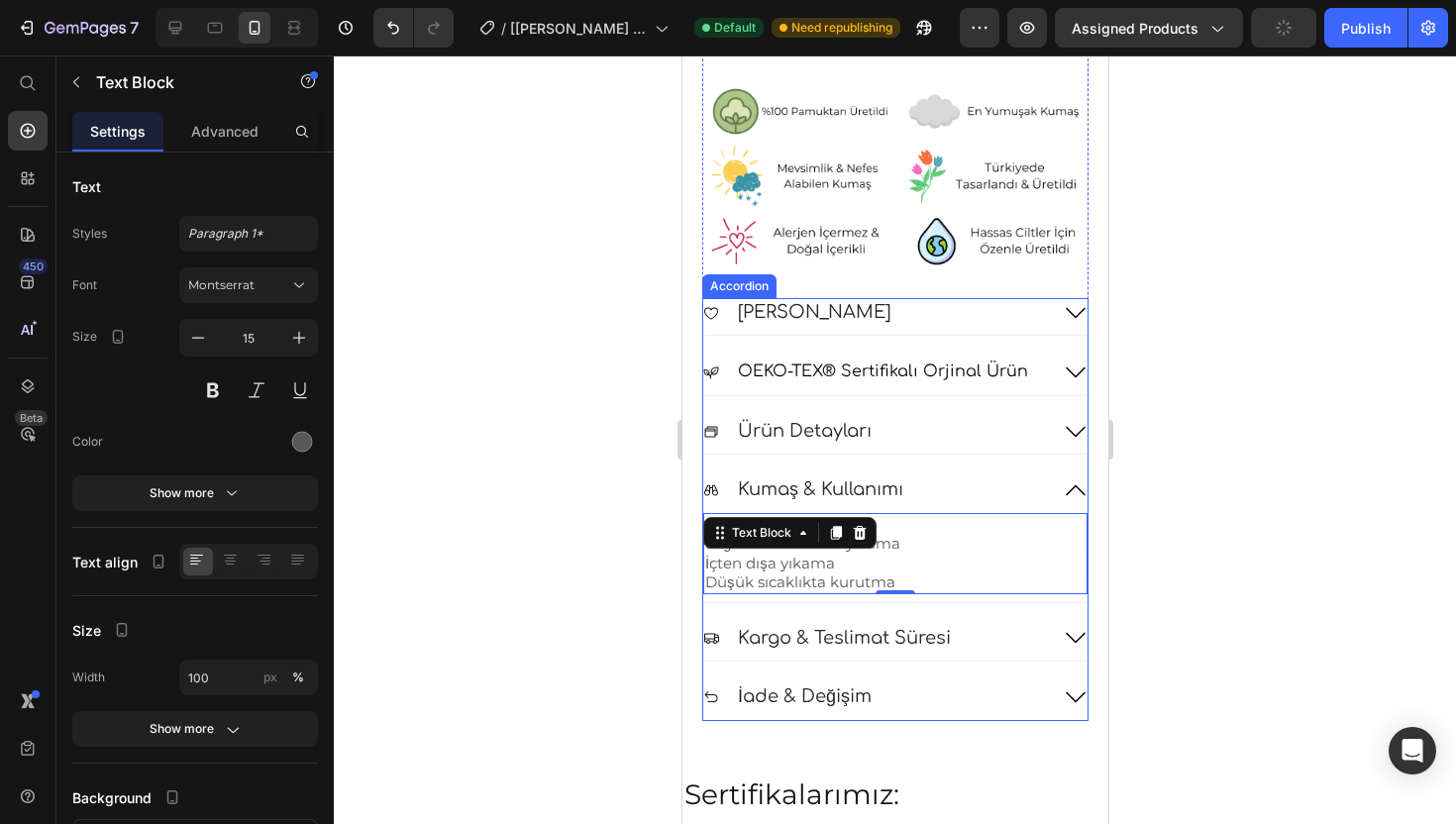 click on "Ürün Detayları" at bounding box center [875, 431] 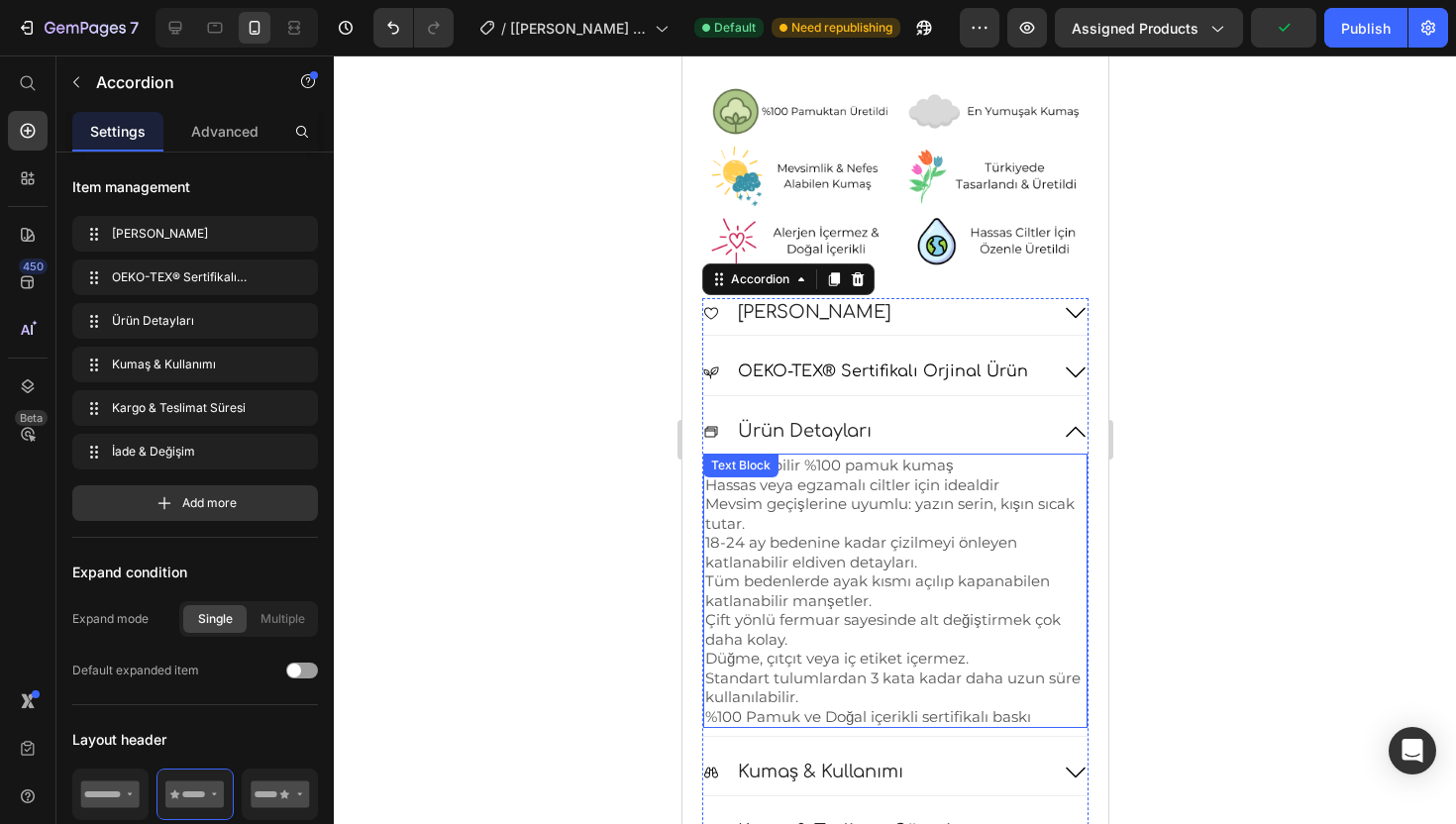 click on "Tüm bedenlerde ayak kısmı açılıp kapanabilen katlanabilir manşetler." at bounding box center (894, 590) 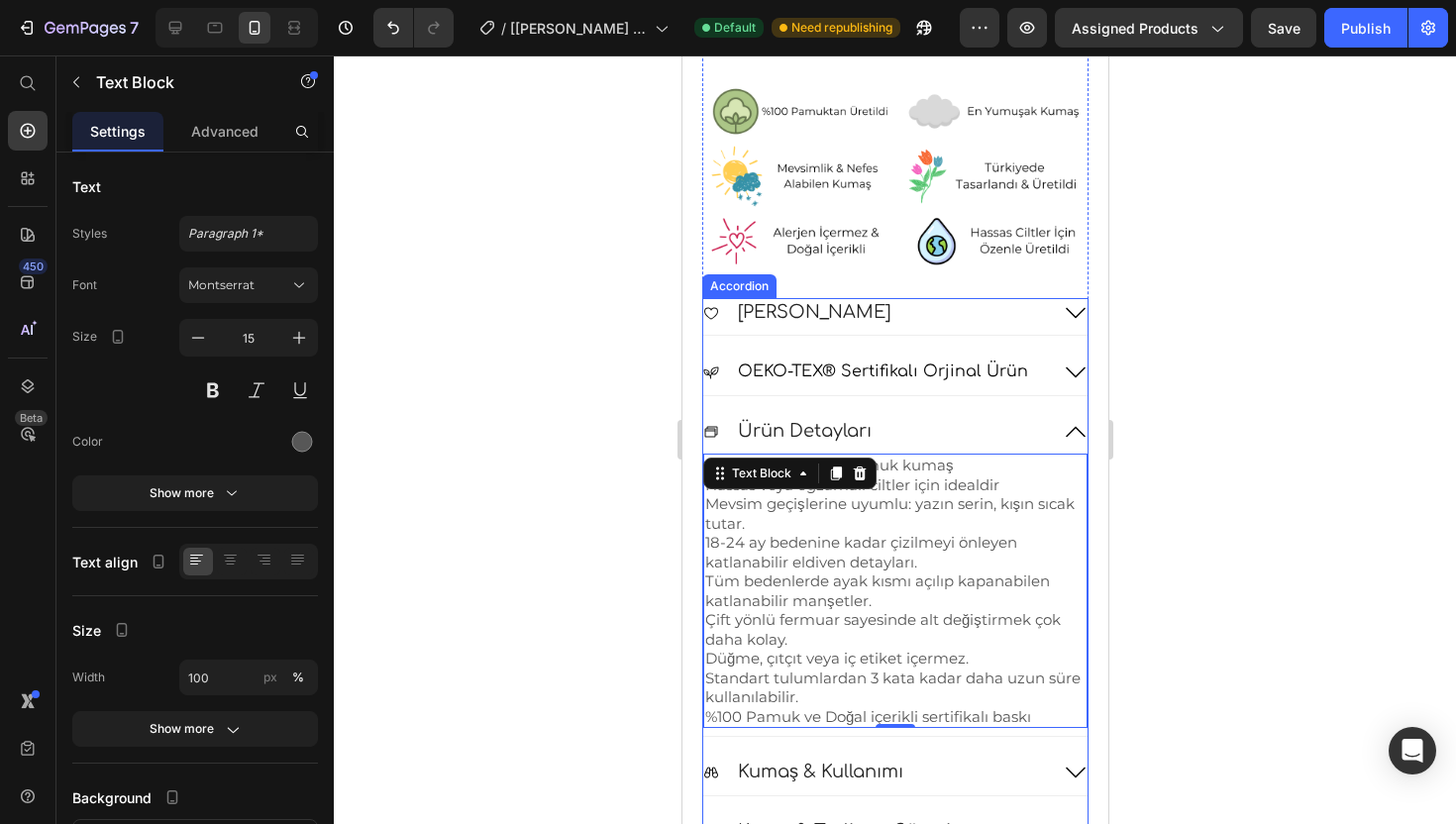 click on "OEKO-TEX® Sertifikalı Orjinal Ürün" at bounding box center (894, 375) 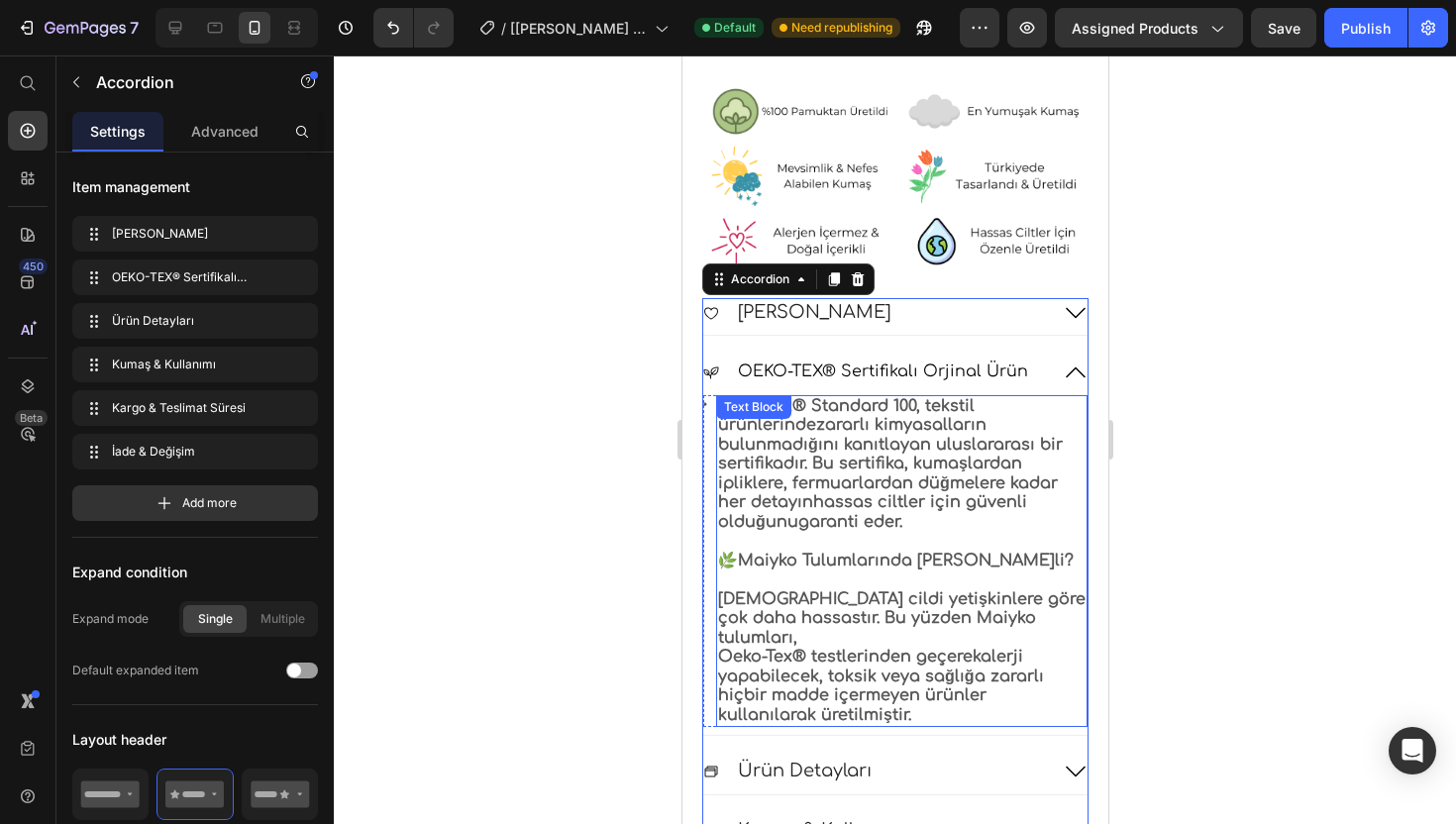 click on "zararlı kimyasalların bulunmadığını kanıtlayan uluslararası bir sertifikadır" at bounding box center (889, 444) 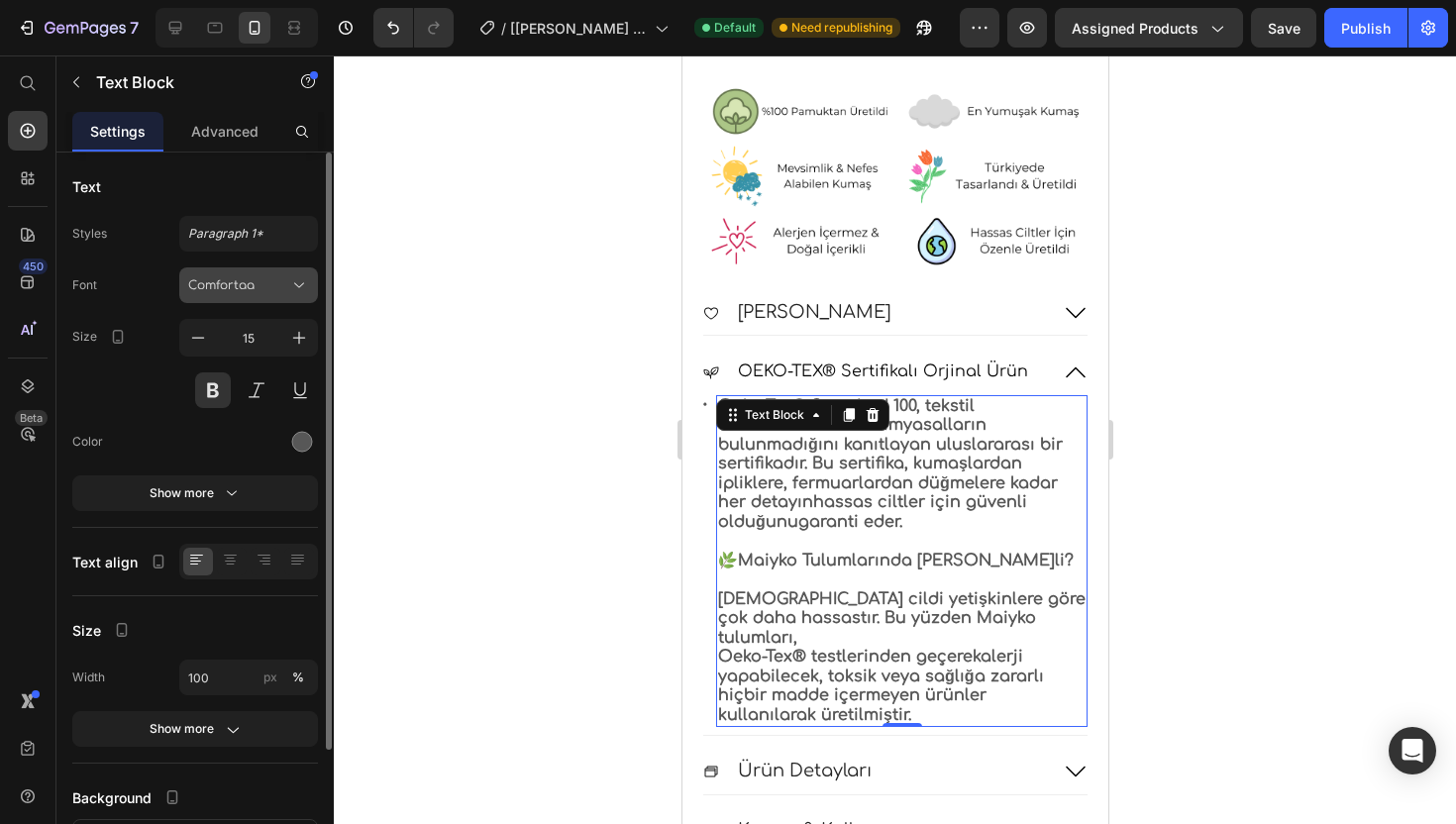 click on "Comfortaa" at bounding box center (249, 285) 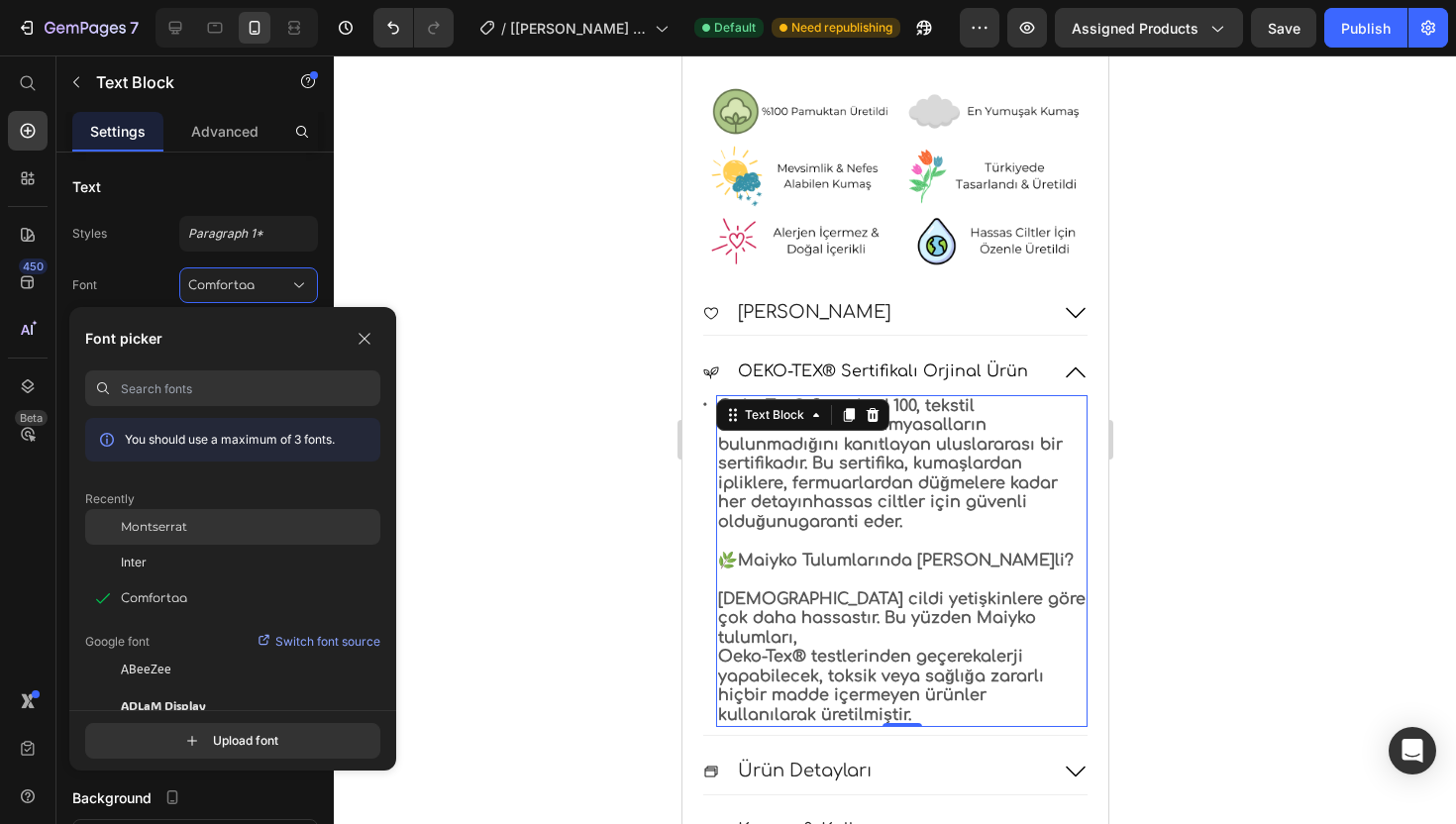 click on "Montserrat" at bounding box center [154, 527] 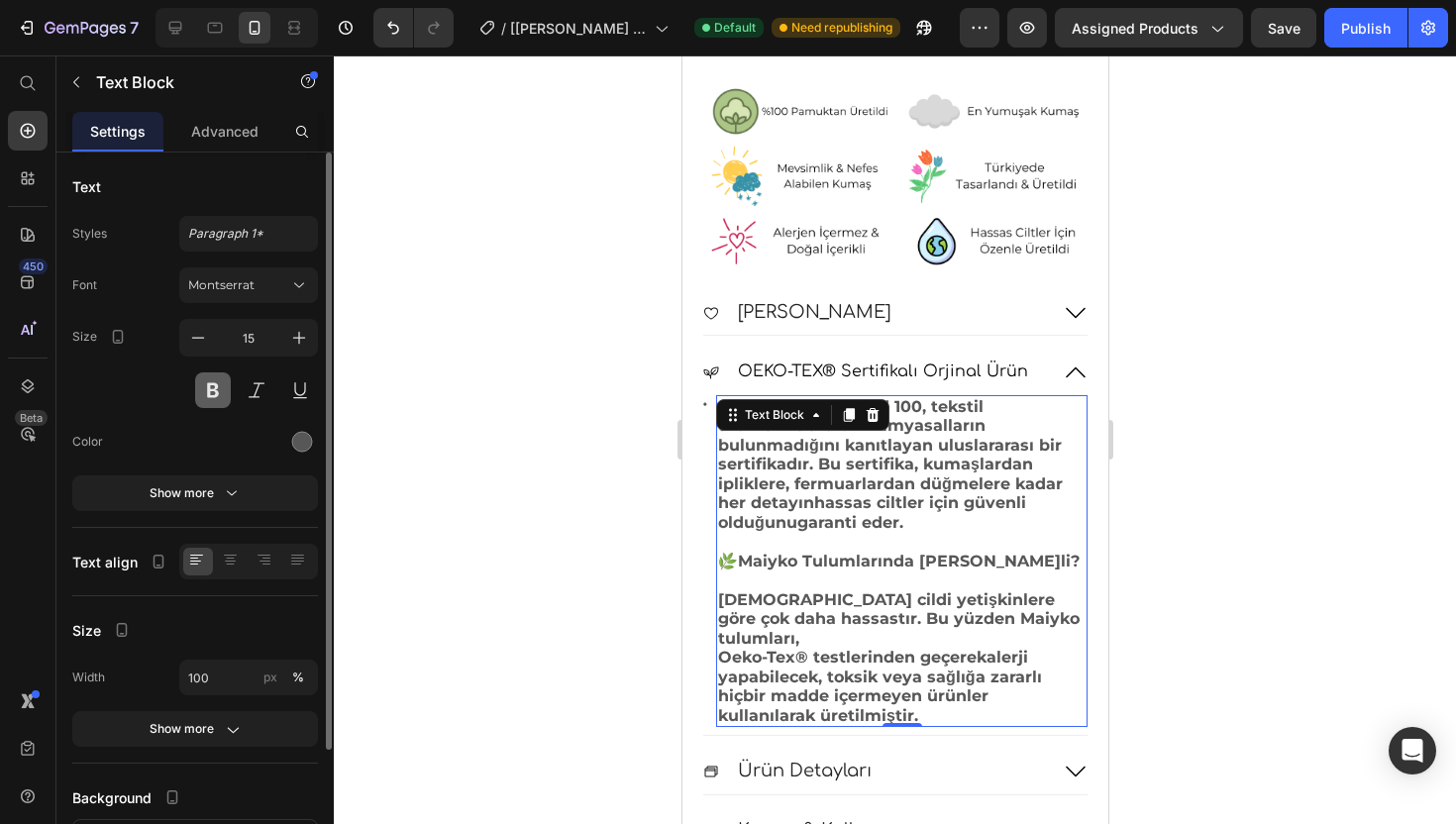 click at bounding box center (213, 390) 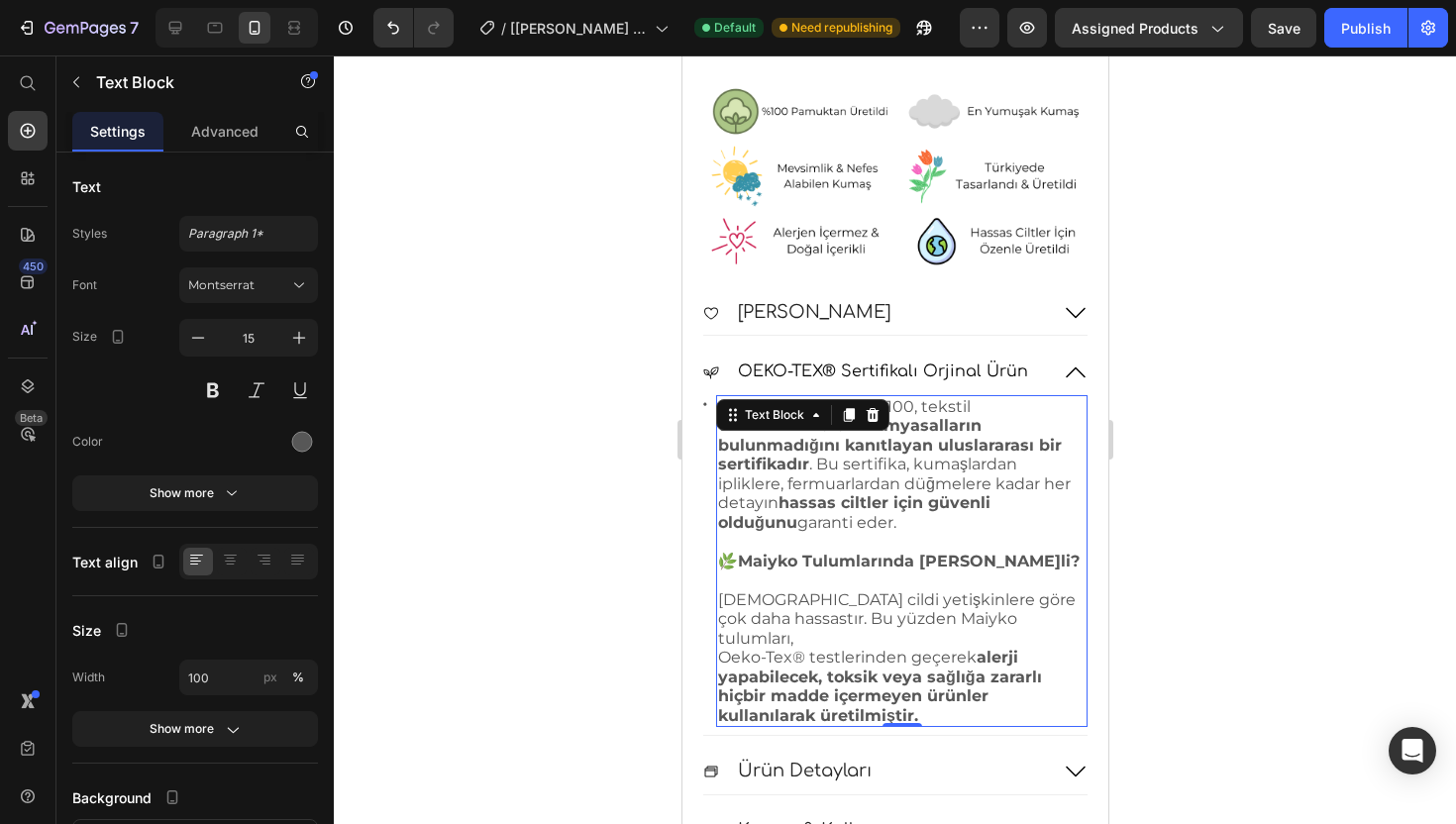 click on "Oeko-Tex® Standard 100, tekstil ürünlerinde  zararlı kimyasalların bulunmadığını kanıtlayan uluslararası bir sertifikadır . Bu sertifika, kumaşlardan ipliklere, fermuarlardan düğmelere kadar her detayın  hassas ciltler için güvenli olduğunu  garanti eder." at bounding box center (893, 464) 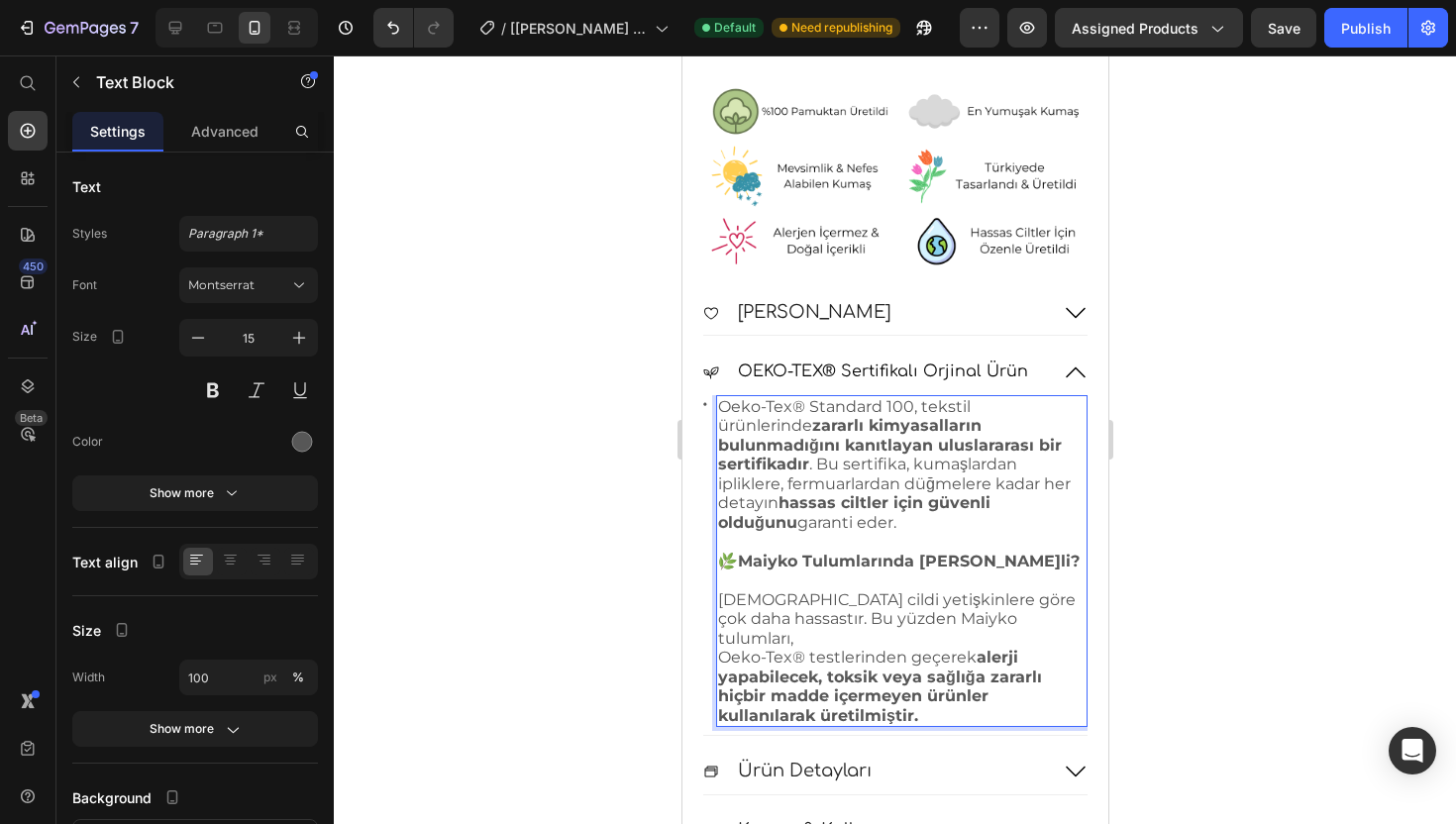 click on "Maiyko Tulumlarında [PERSON_NAME]li?" at bounding box center [907, 561] 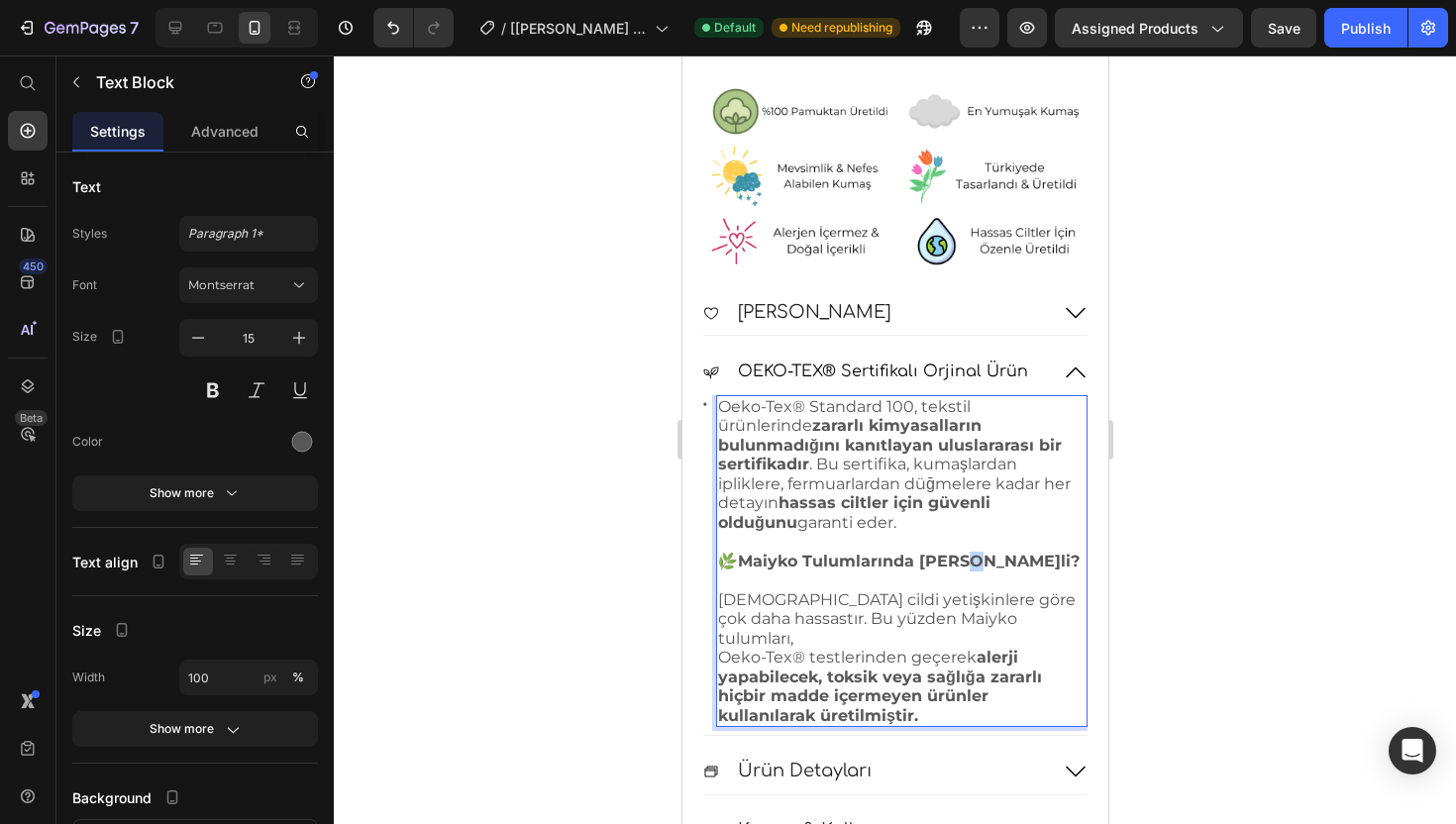 click on "Maiyko Tulumlarında [PERSON_NAME]li?" at bounding box center [907, 561] 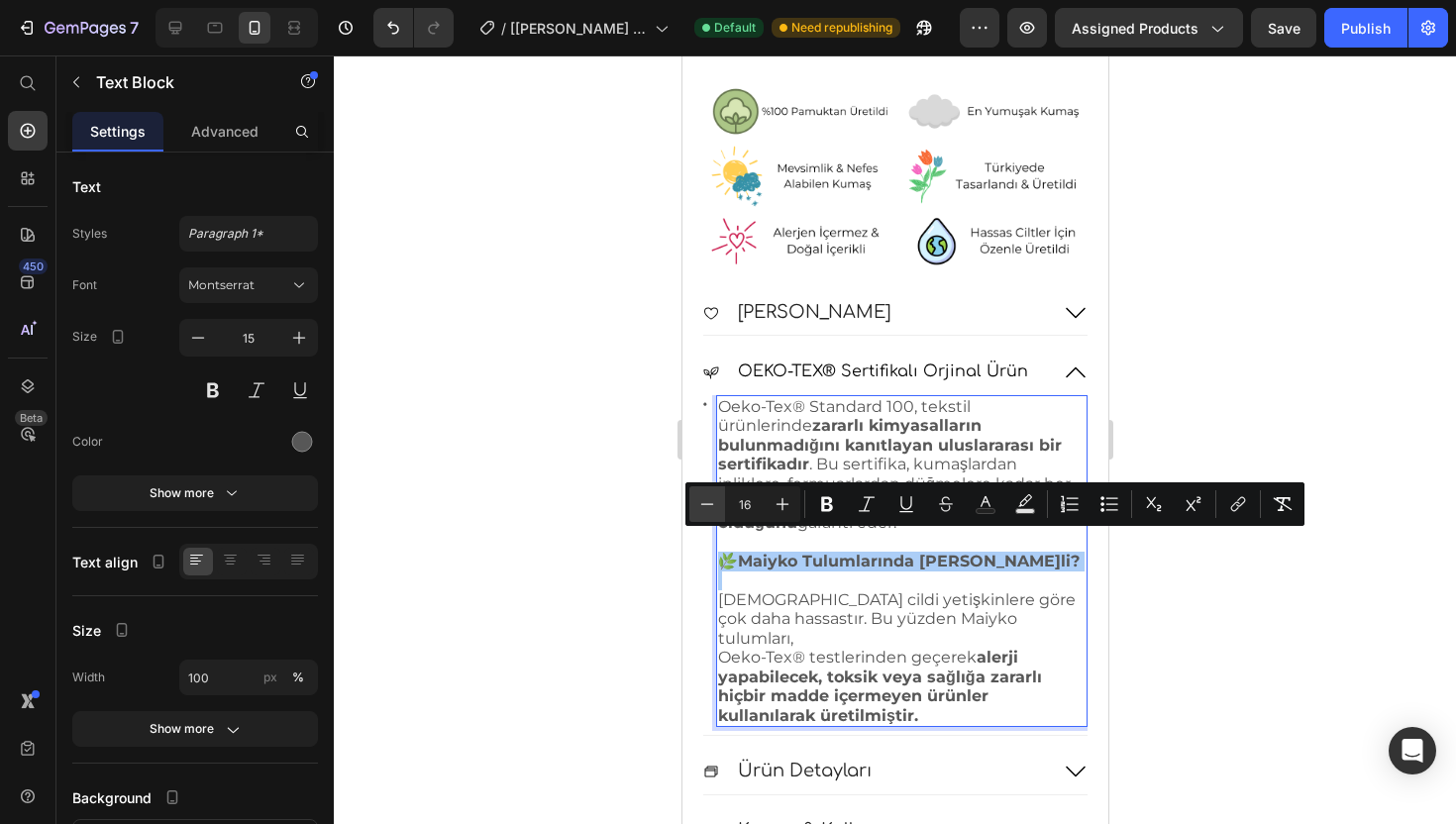 click 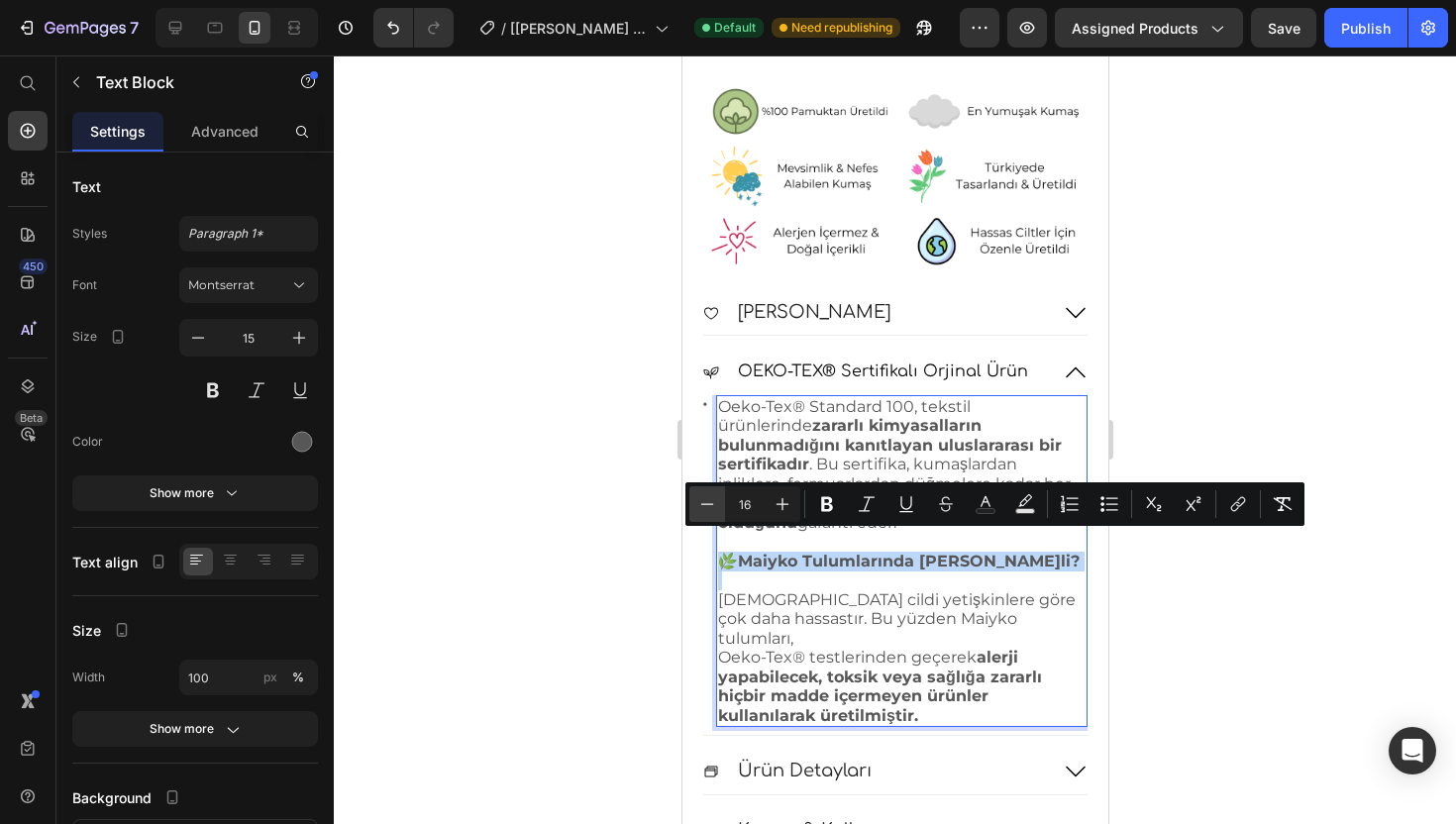 type on "15" 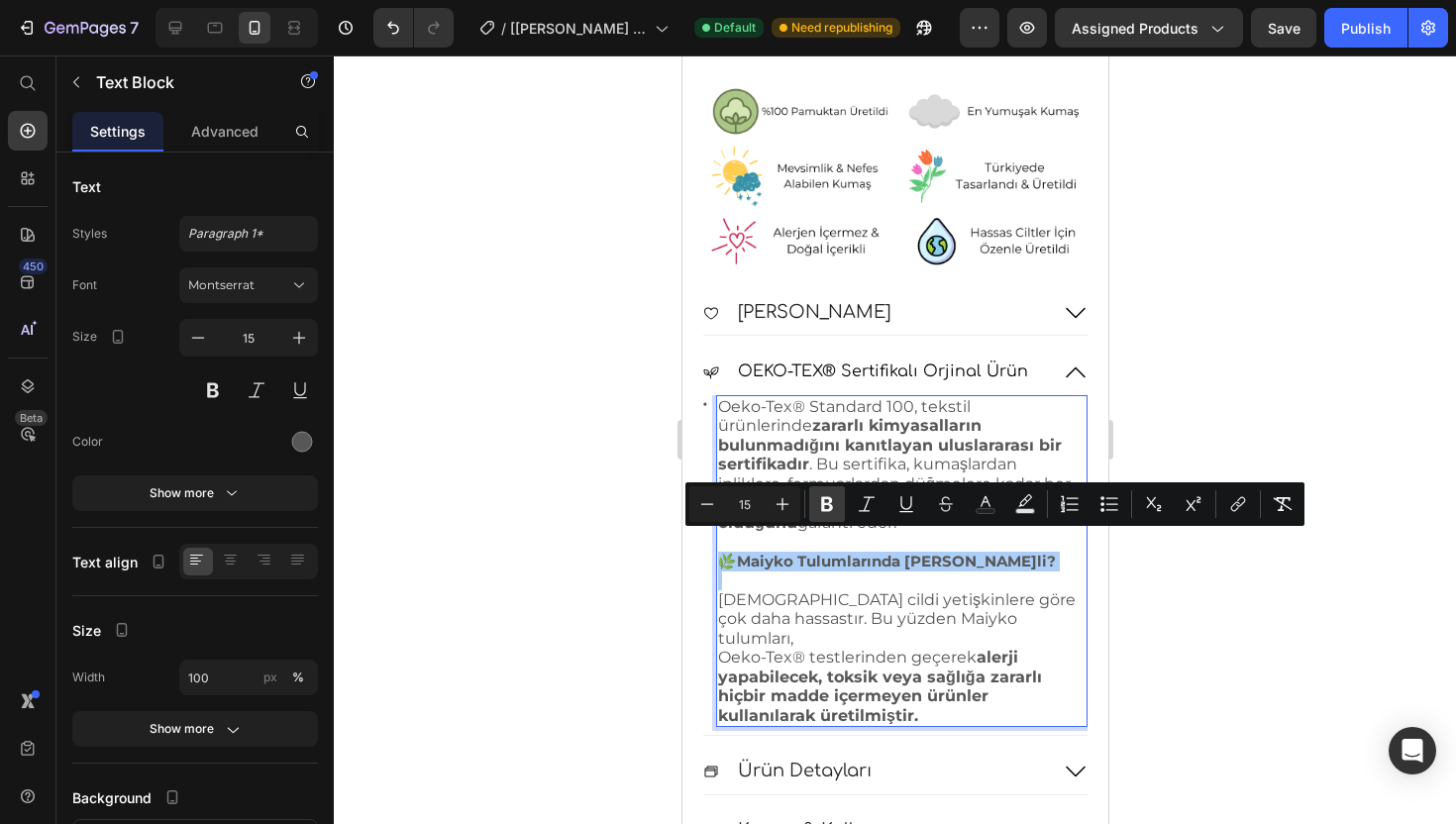 click 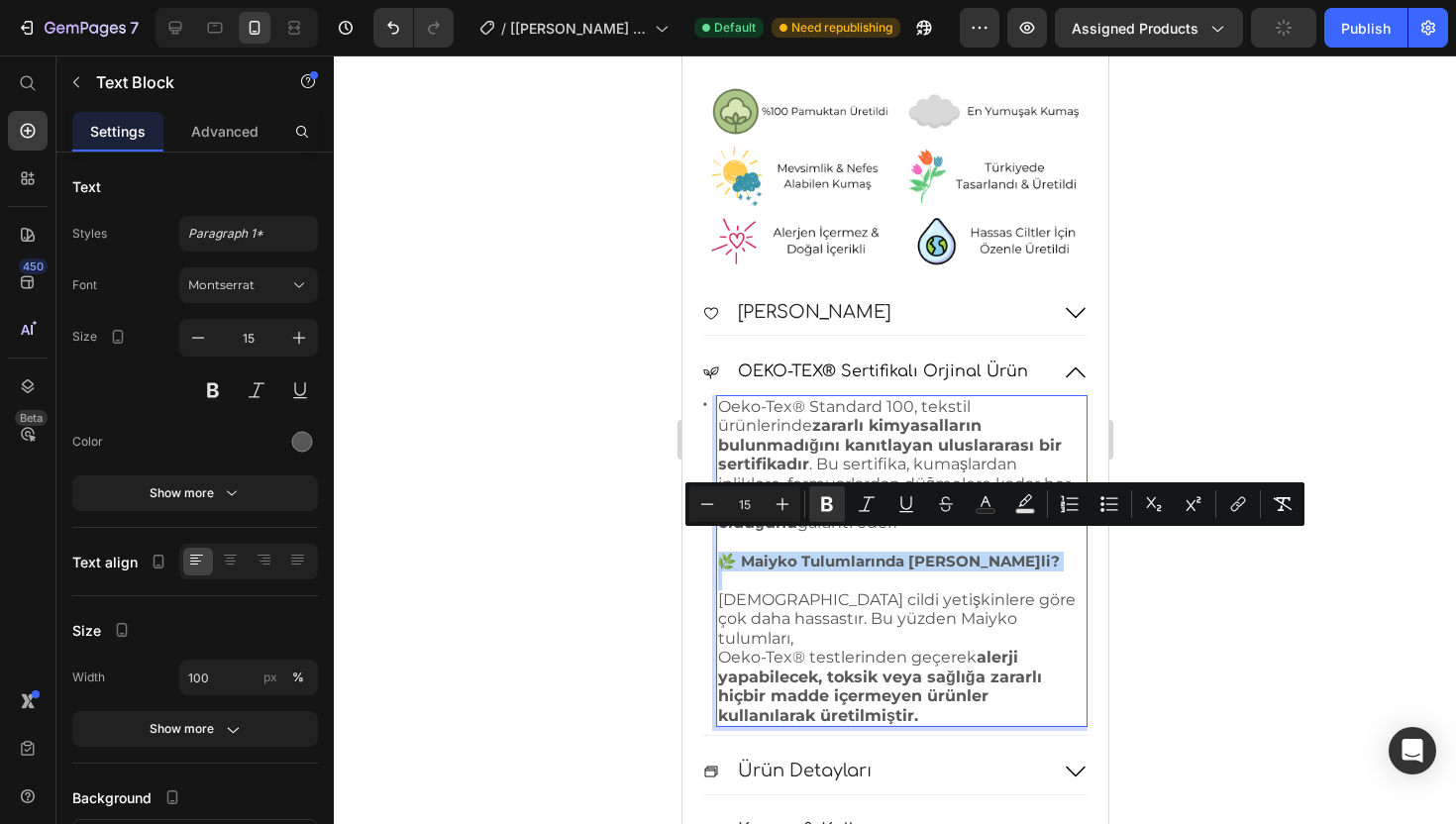 click on "[DEMOGRAPHIC_DATA] cildi yetişkinlere göre çok daha hassastır. Bu yüzden Maiyko tulumları," at bounding box center (900, 609) 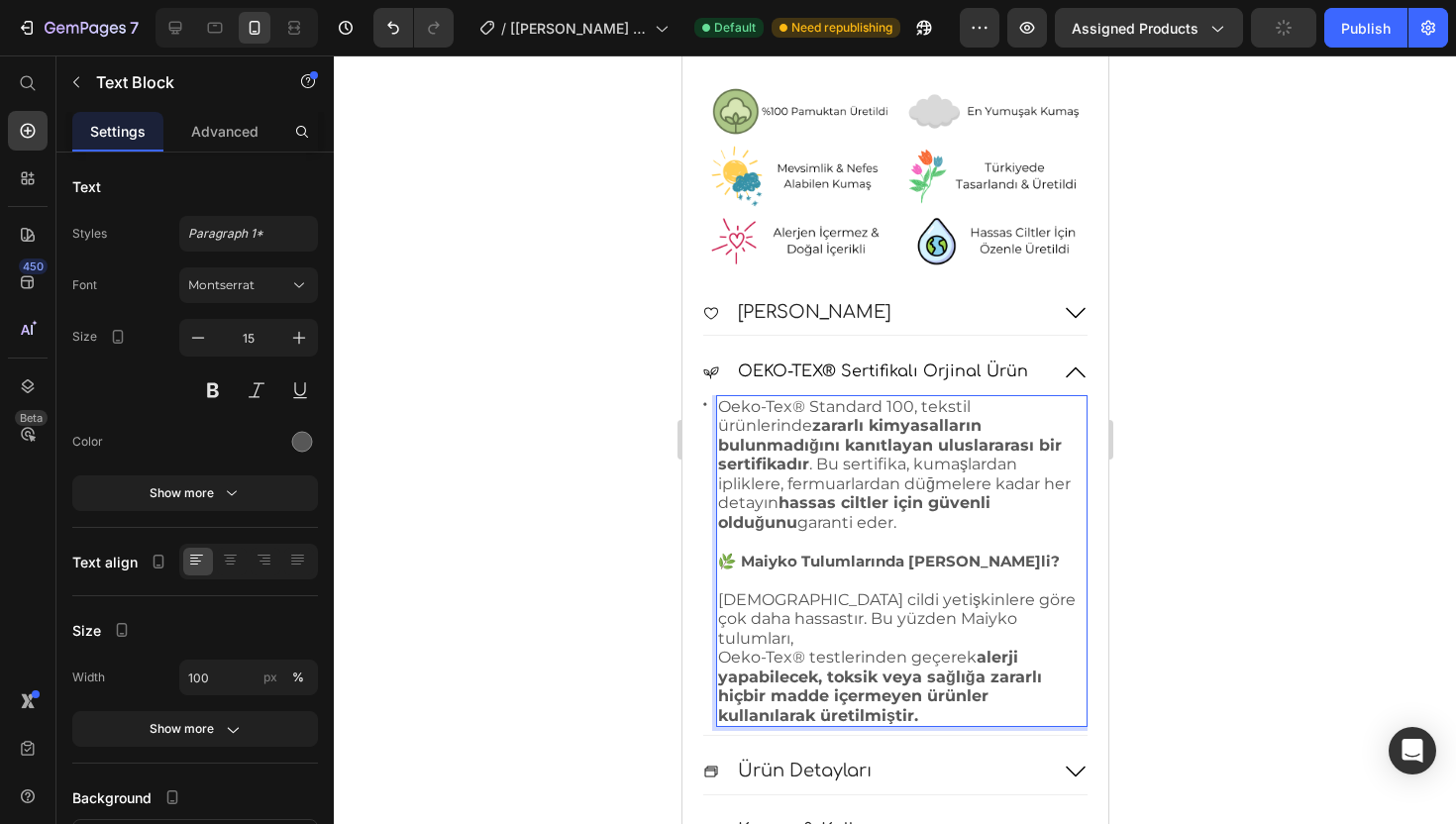 click on "🌿 Maiyko Tulumlarında [PERSON_NAME]li?" at bounding box center (887, 561) 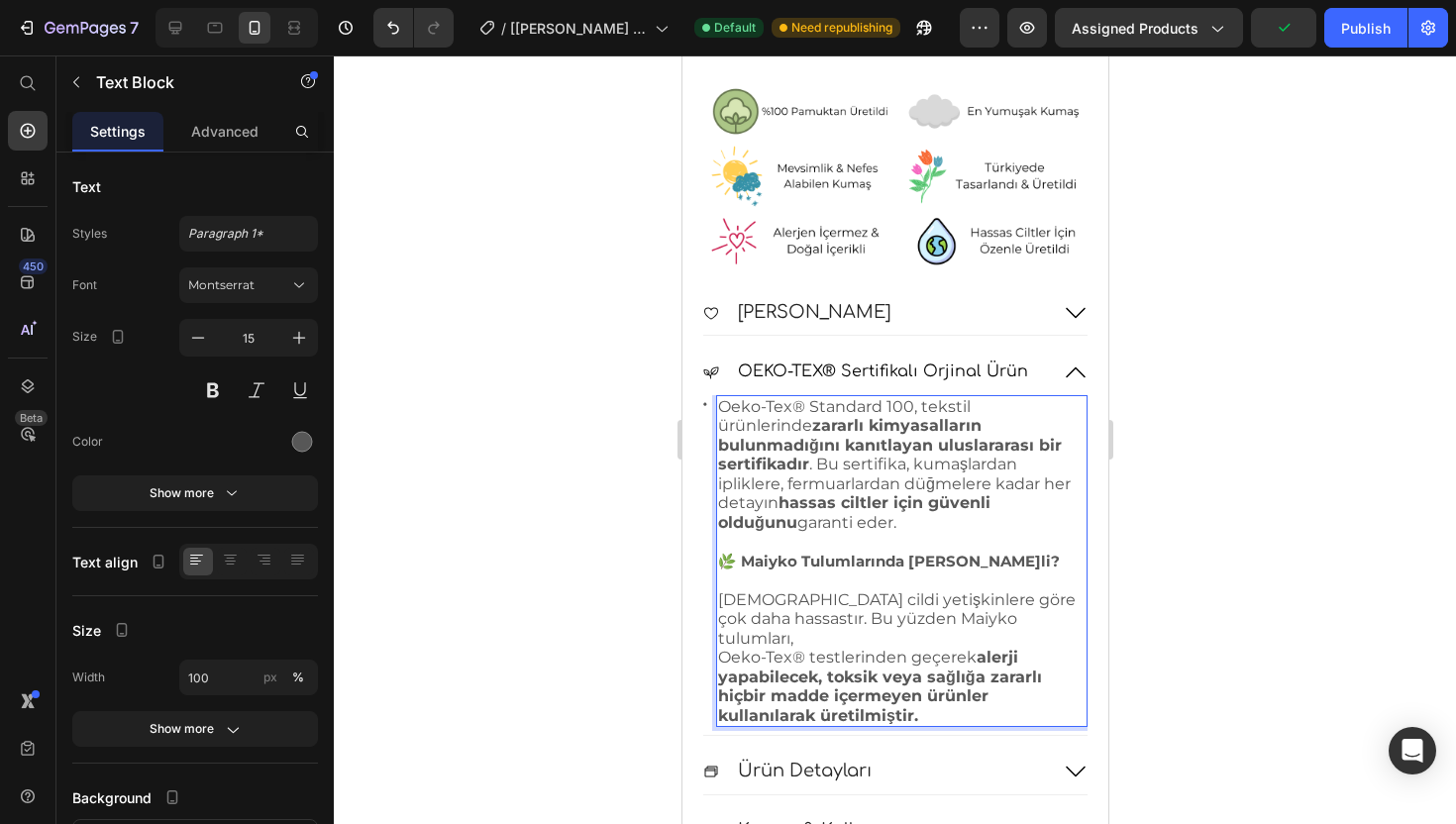 click on "🌿 Maiyko Tulumlarında [PERSON_NAME]li?" at bounding box center [887, 561] 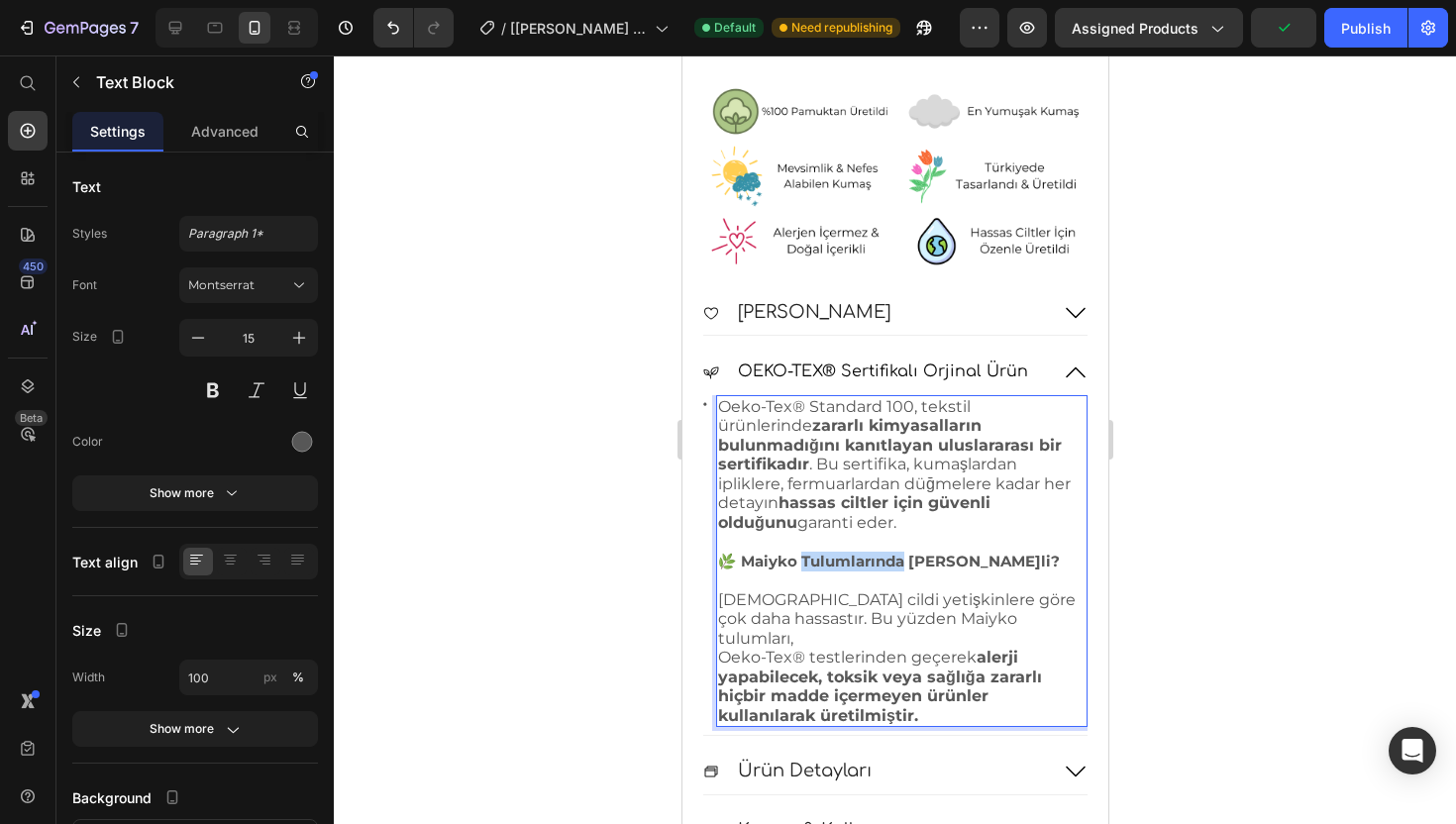 click on "🌿 Maiyko Tulumlarında [PERSON_NAME]li?" at bounding box center [887, 561] 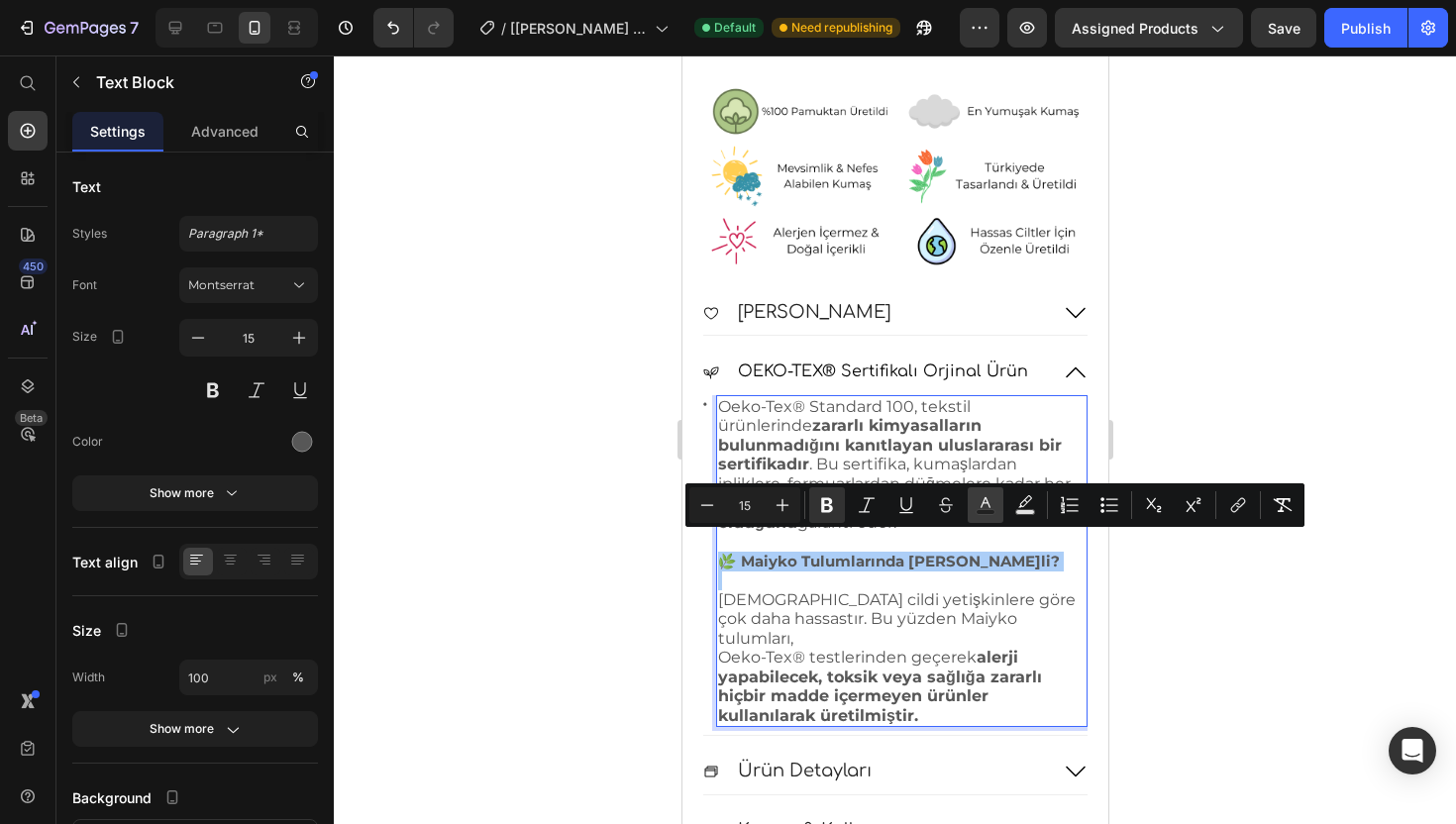 click 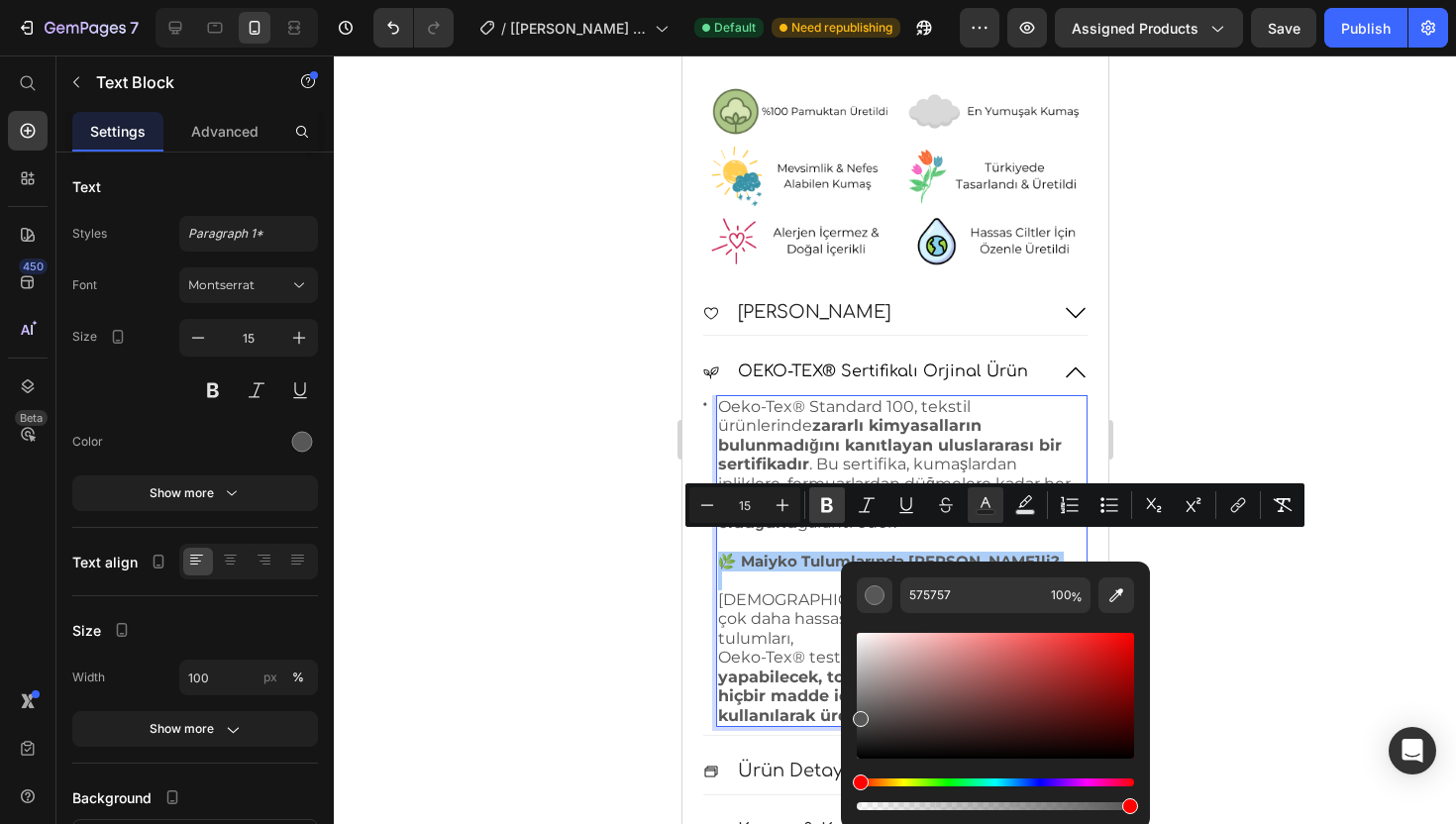 click on "Bold" at bounding box center (827, 505) 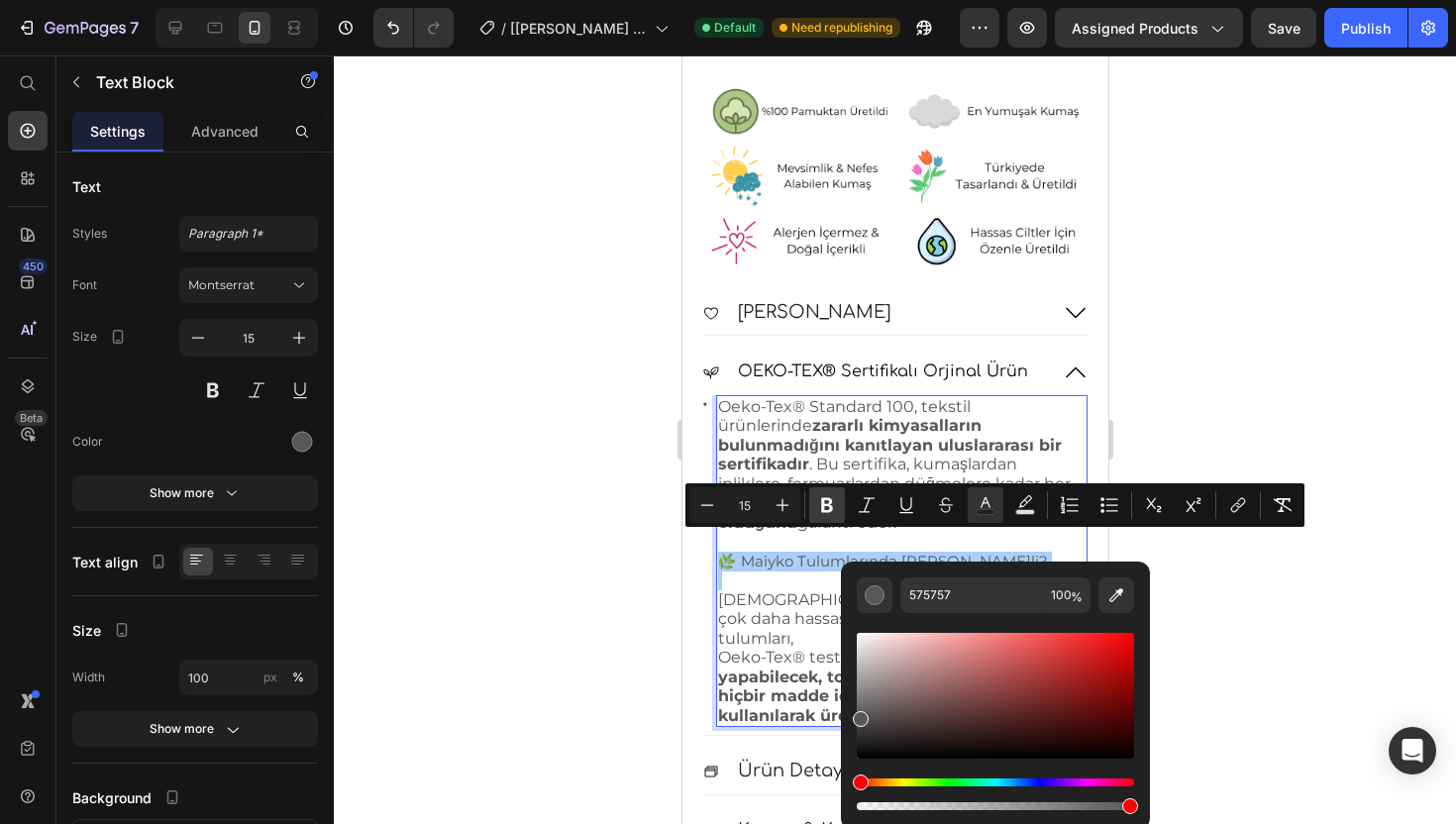 click on "Bold" at bounding box center (827, 505) 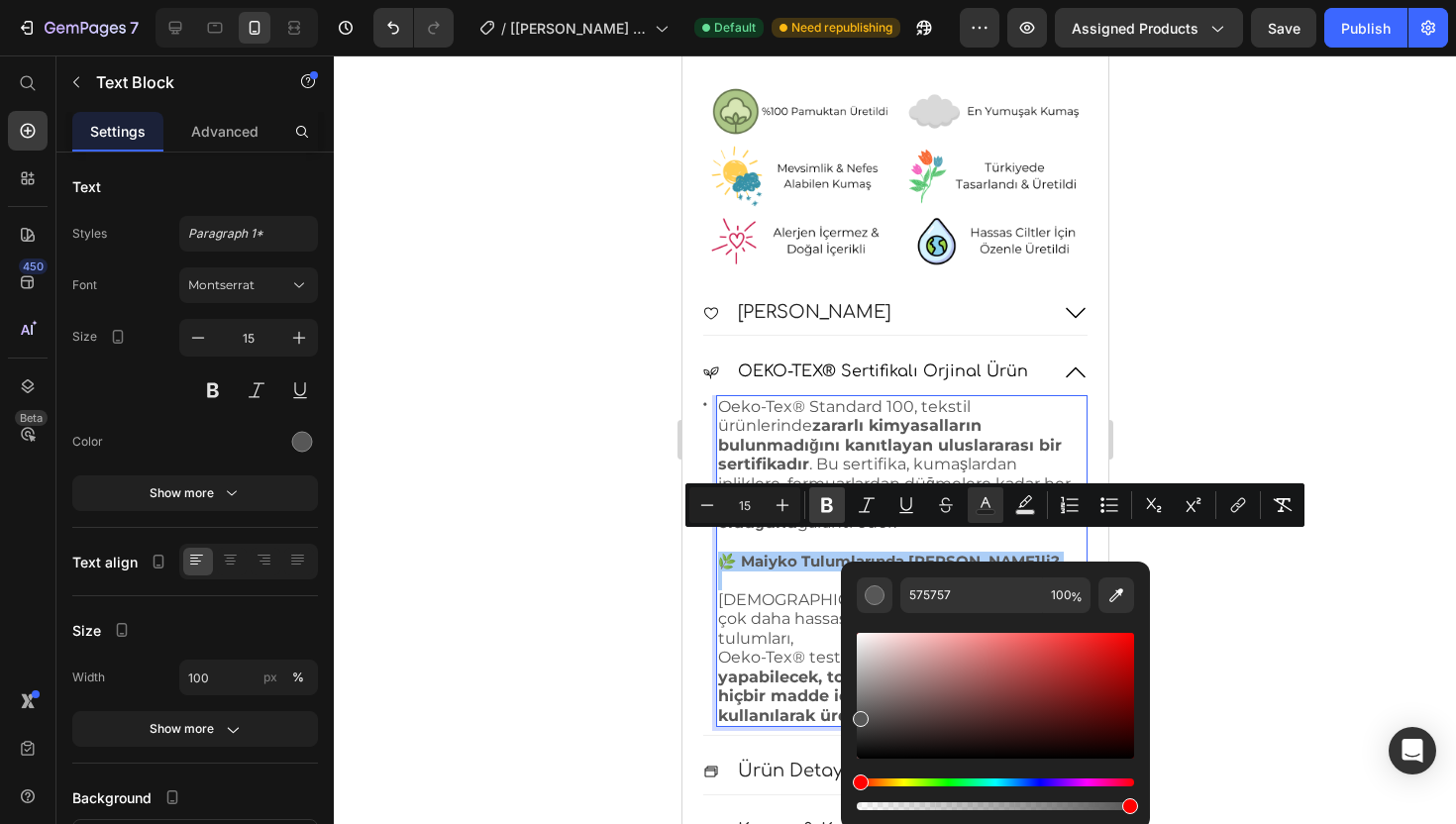 click on "Bold" at bounding box center [827, 505] 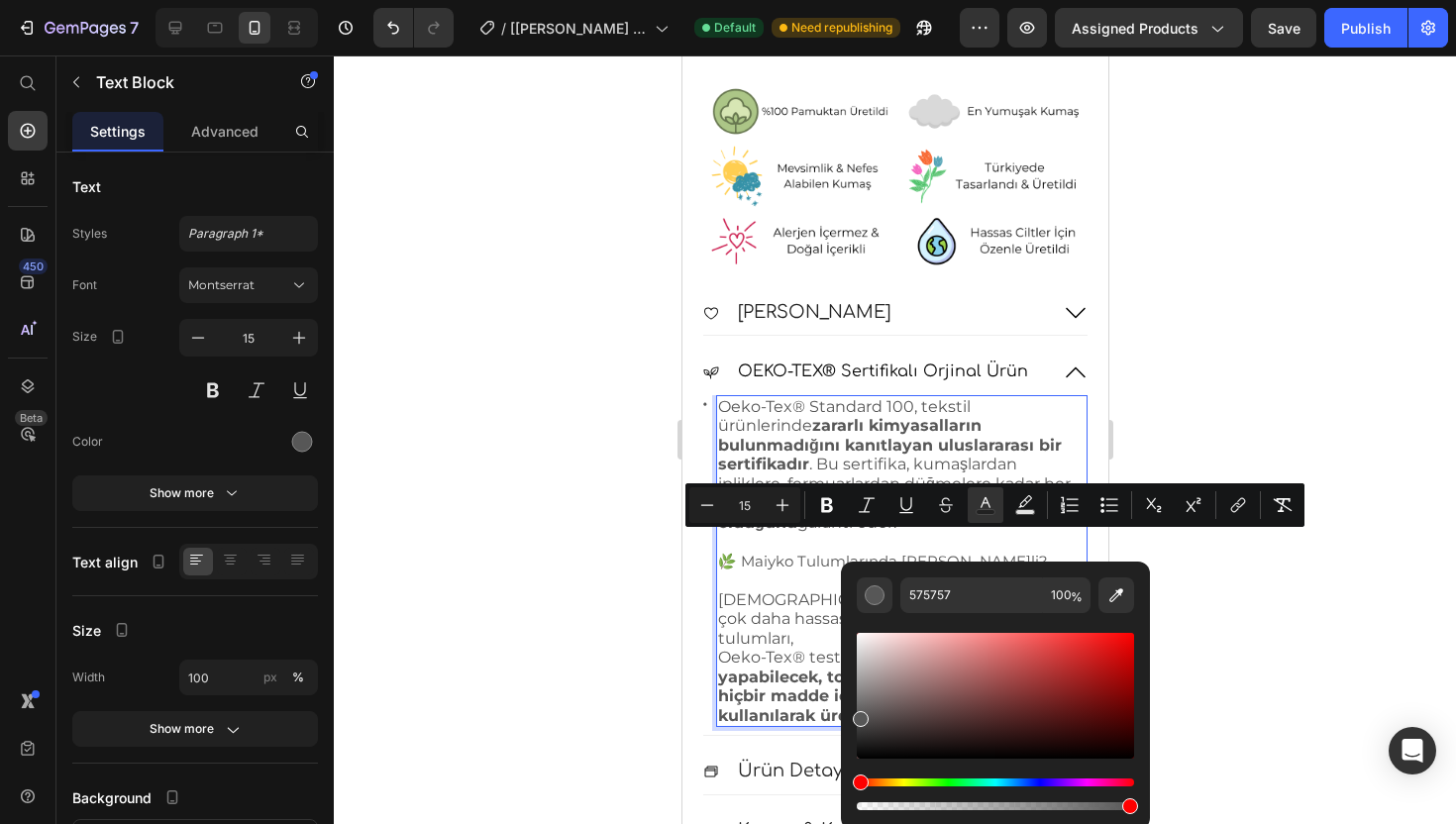 click on "[DEMOGRAPHIC_DATA] cildi yetişkinlere göre çok daha hassastır. Bu yüzden Maiyko tulumları," at bounding box center [895, 619] 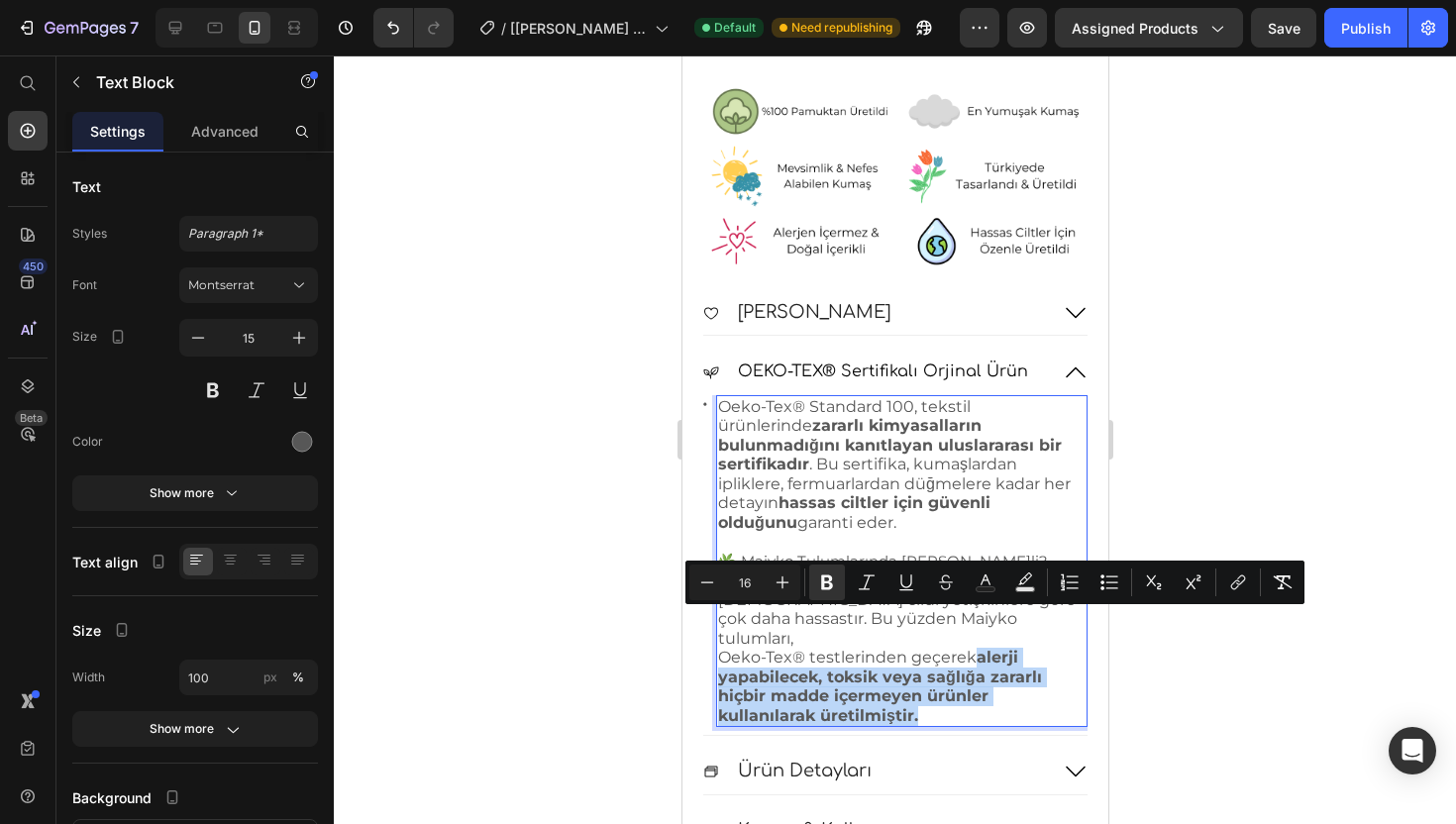 drag, startPoint x: 926, startPoint y: 679, endPoint x: 976, endPoint y: 616, distance: 80.43009 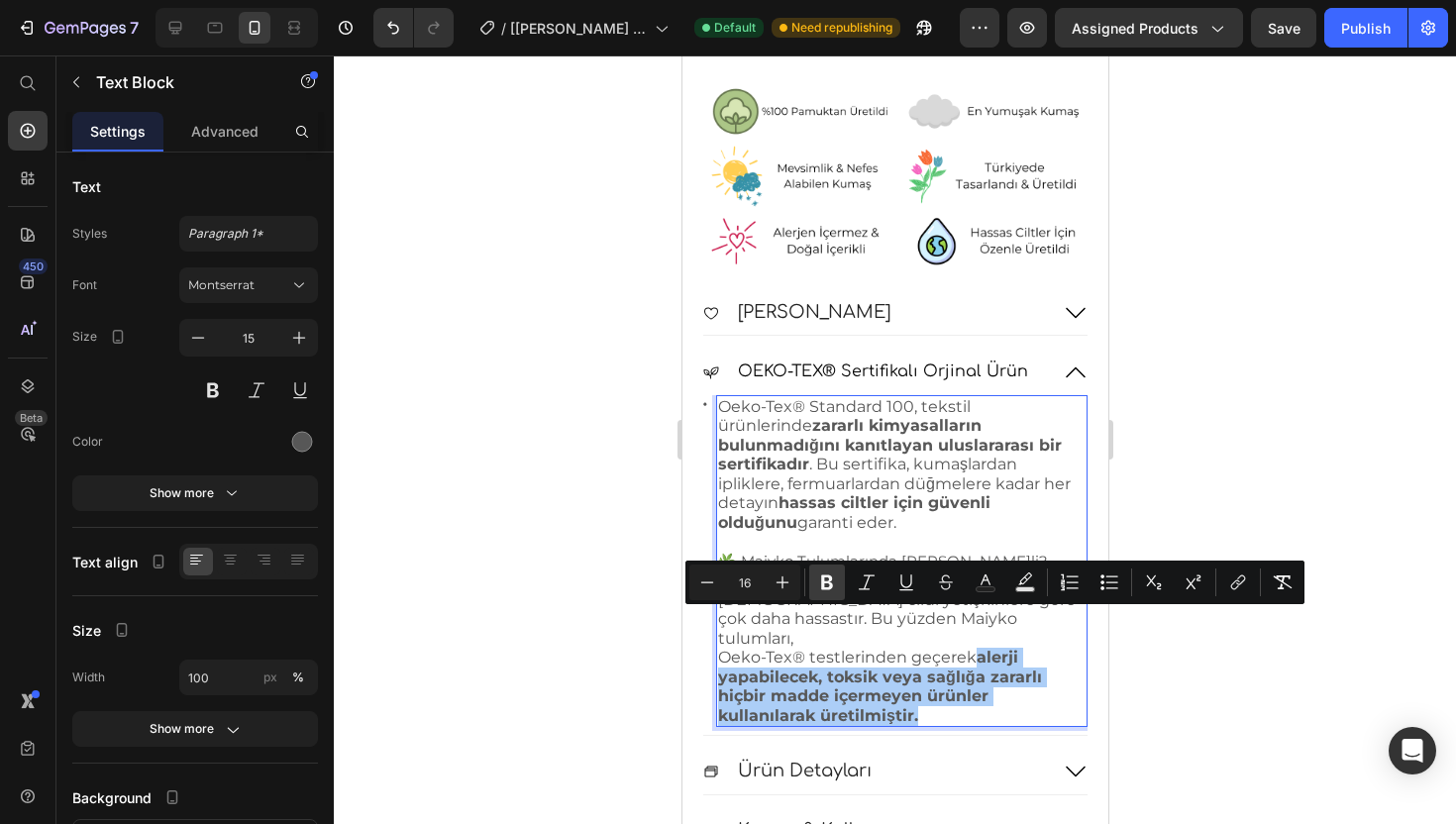 click 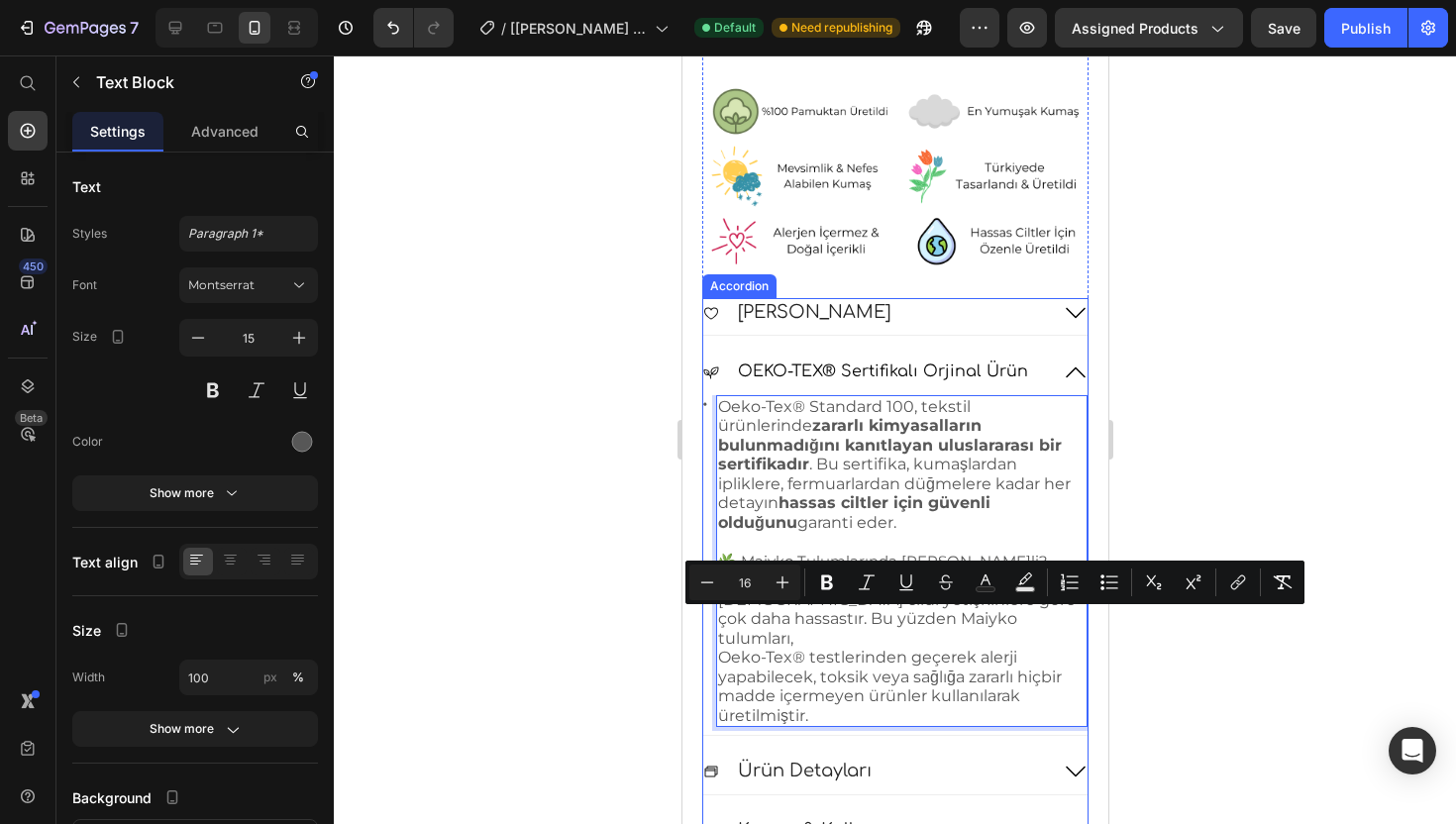click on "Icon Oeko-Tex® Standard 100, tekstil ürünlerinde  zararlı kimyasalların bulunmadığını kanıtlayan uluslararası bir sertifikadır . Bu sertifika, kumaşlardan ipliklere, fermuarlardan düğmelere kadar her detayın  hassas ciltler için güvenli olduğunu  garanti eder. 🌿 Maiyko Tulumlarında Neden Önemli? [DEMOGRAPHIC_DATA] cildi yetişkinlere göre çok daha hassastır. Bu yüzden Maiyko tulumları,  Oeko-Tex® testlerinden geçerek alerji yapabilecek, toksik veya sağlığa zararlı hiçbir madde içermeyen ürünler kullanılarak üretilmiştir. Text Block   0 Row" at bounding box center (894, 566) 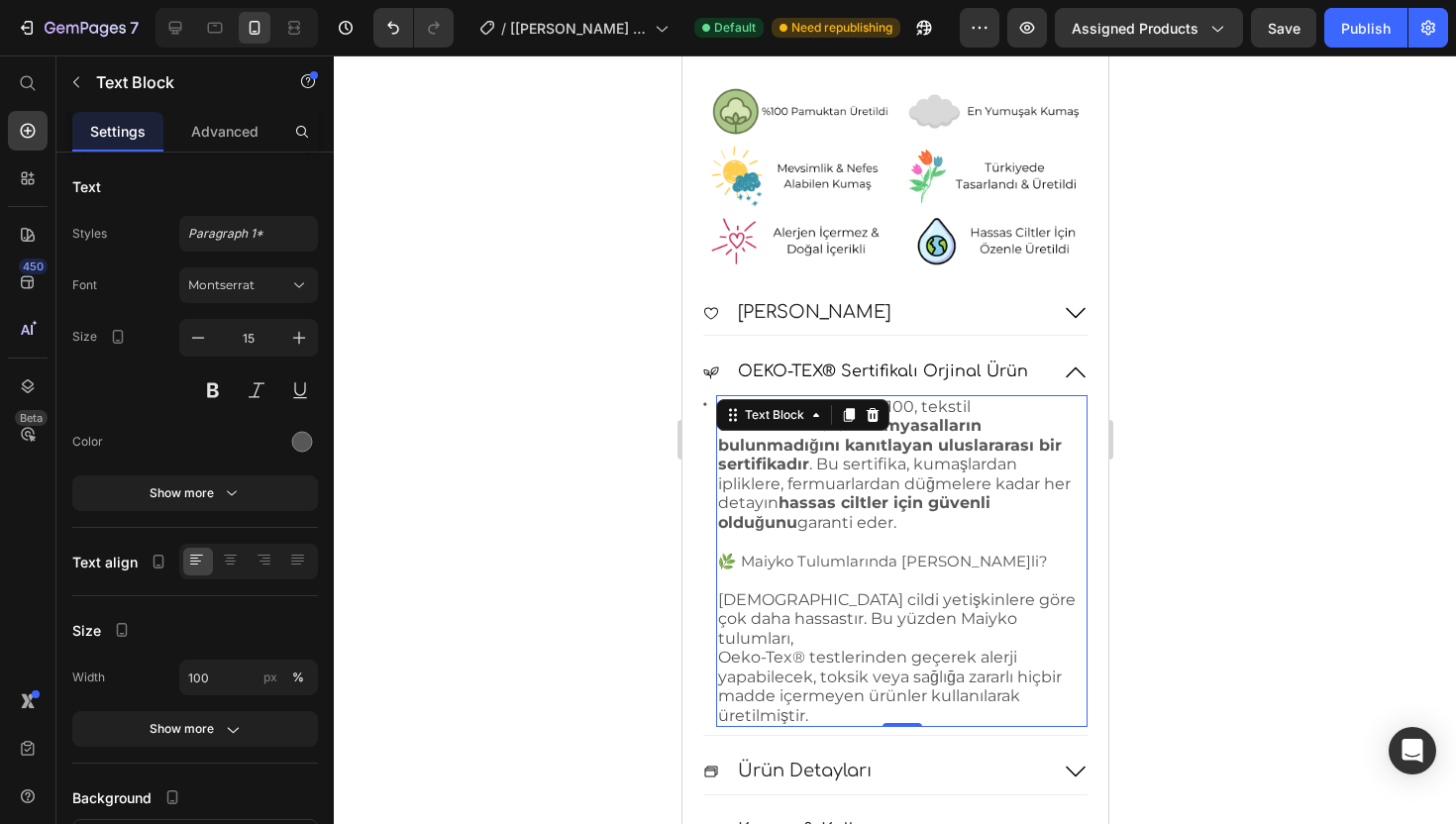 click on "hassas ciltler için güvenli olduğunu" at bounding box center [853, 512] 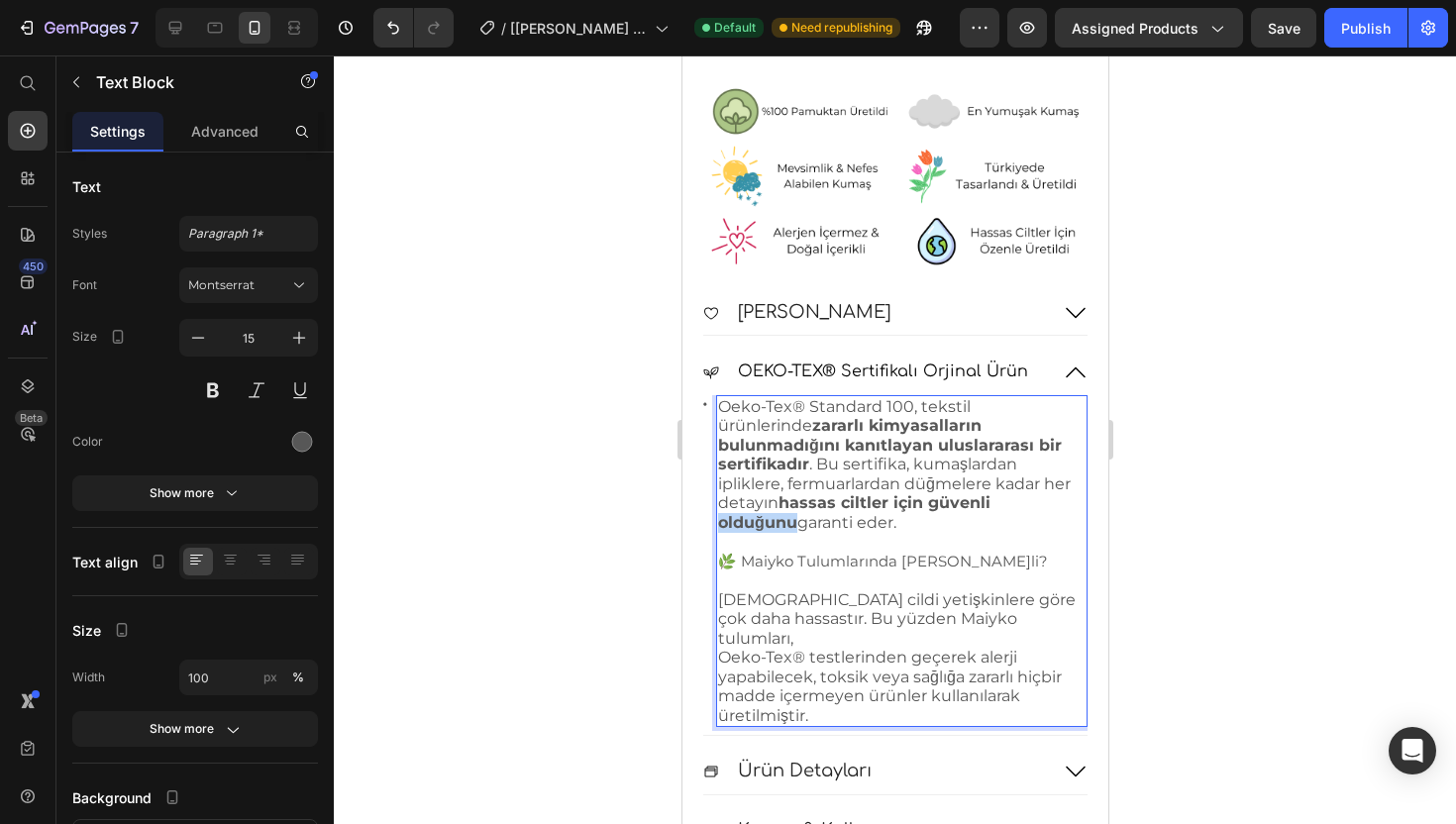 click on "hassas ciltler için güvenli olduğunu" at bounding box center [853, 512] 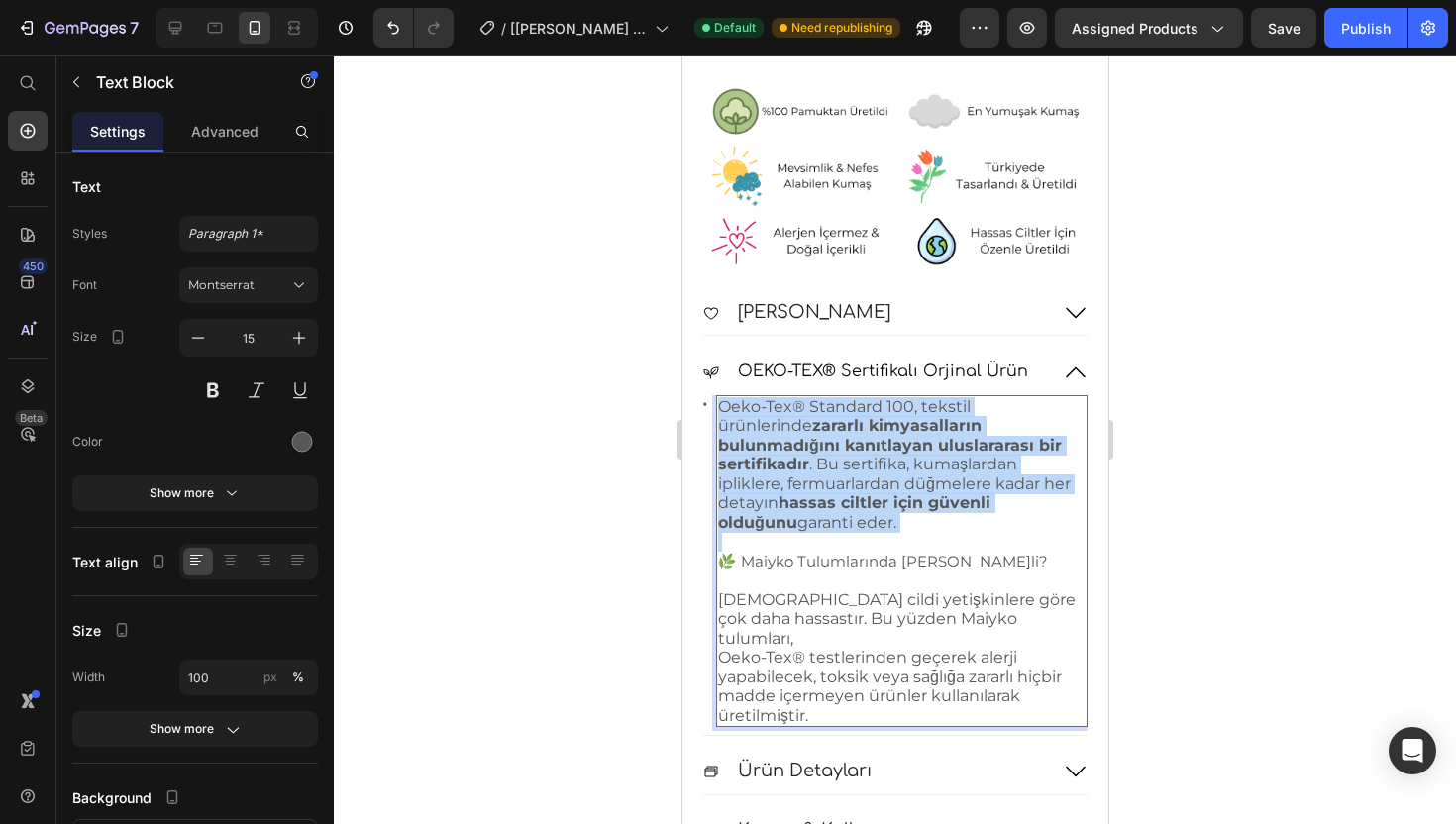 click on "hassas ciltler için güvenli olduğunu" at bounding box center (853, 512) 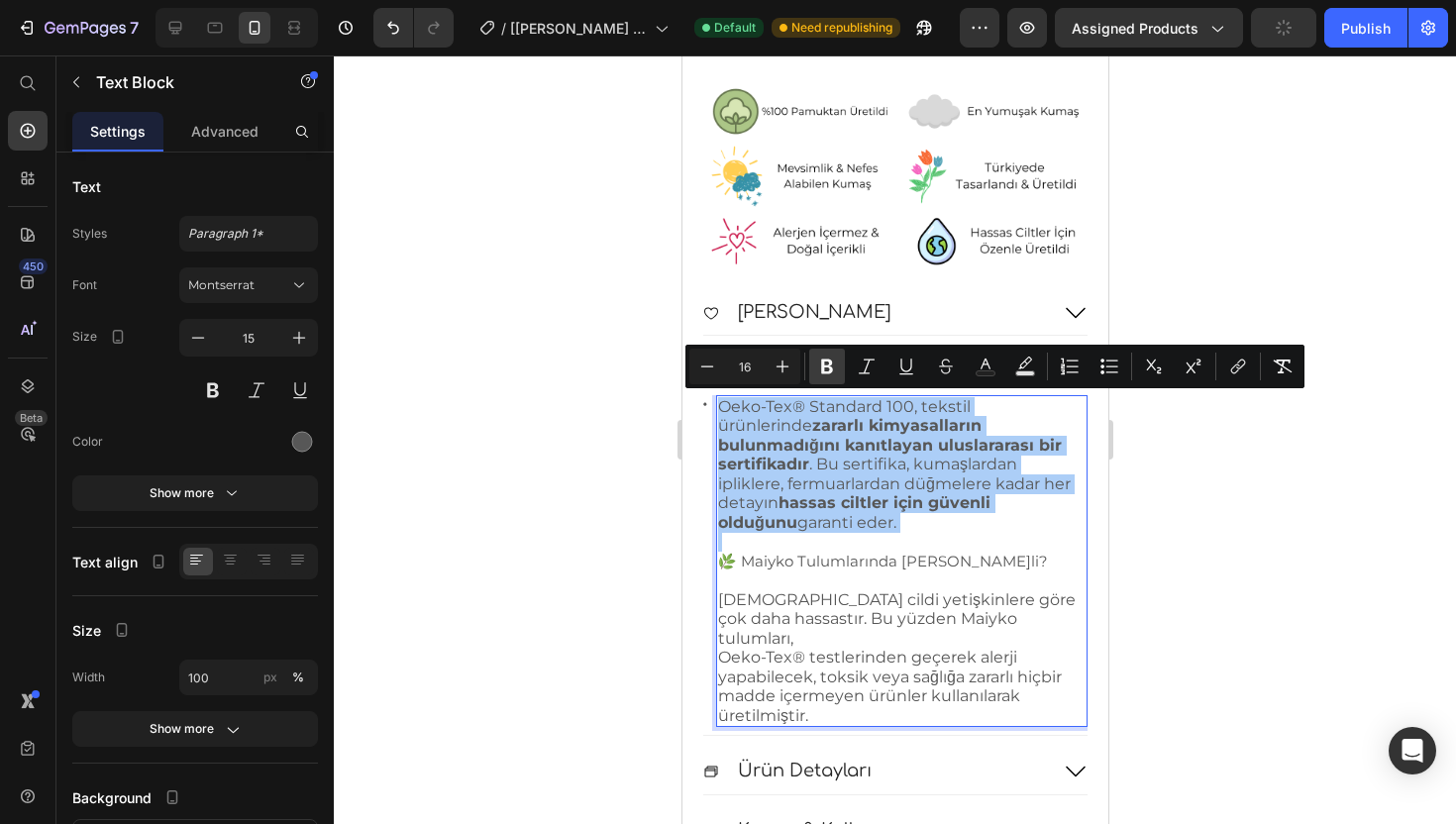 click 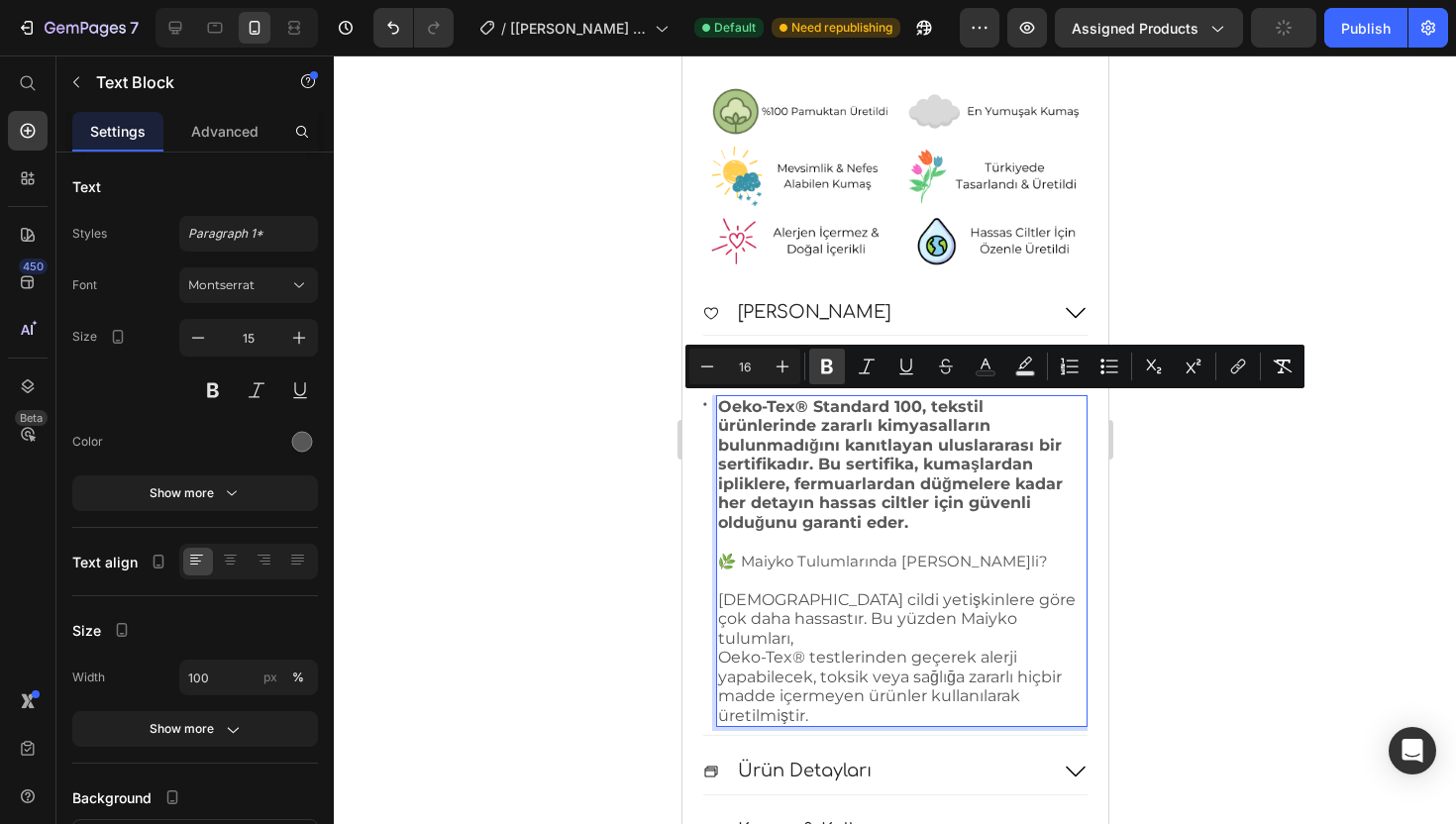 click 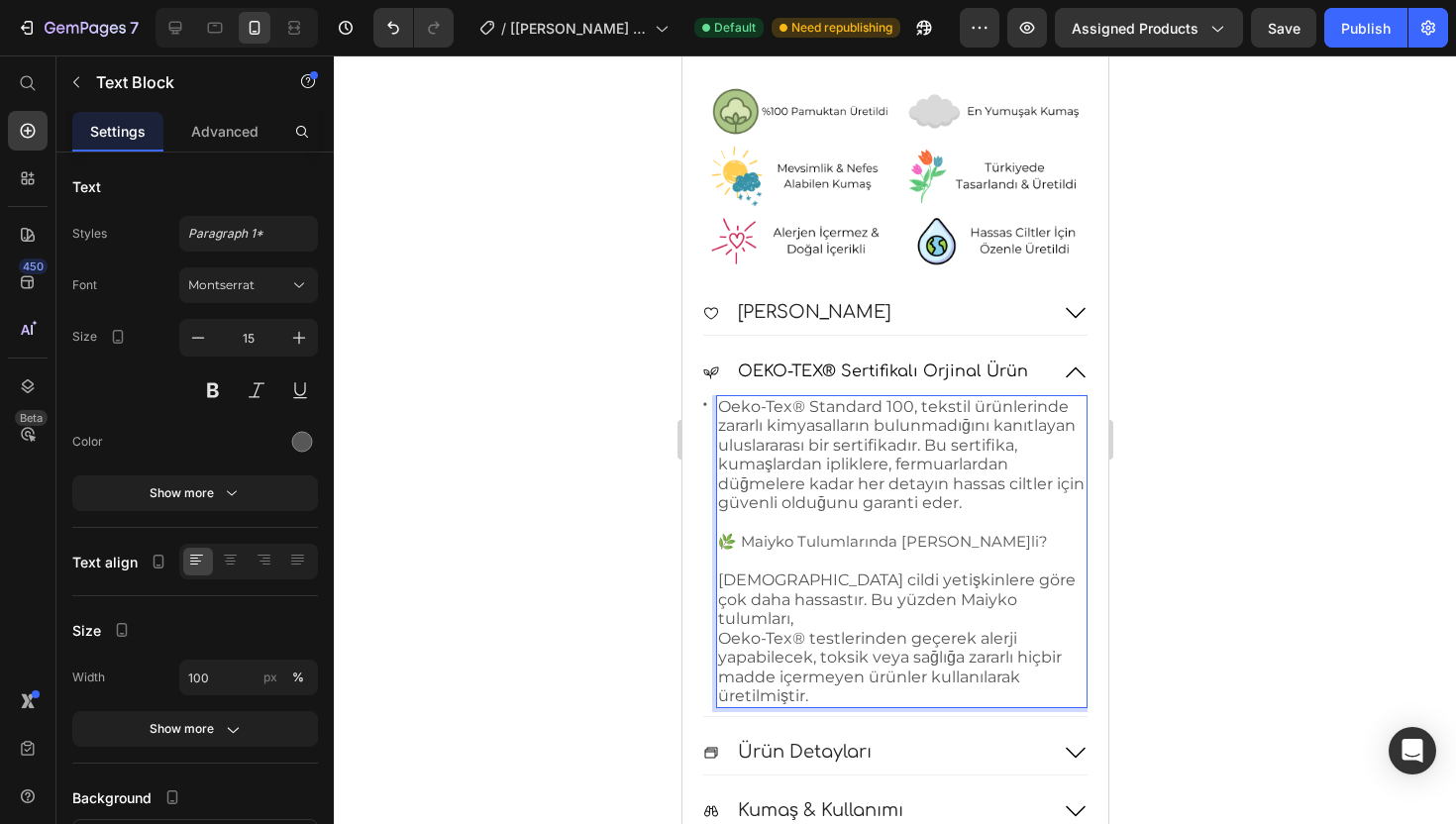 click on "🌿 Maiyko Tulumlarında [PERSON_NAME]li?" at bounding box center (900, 542) 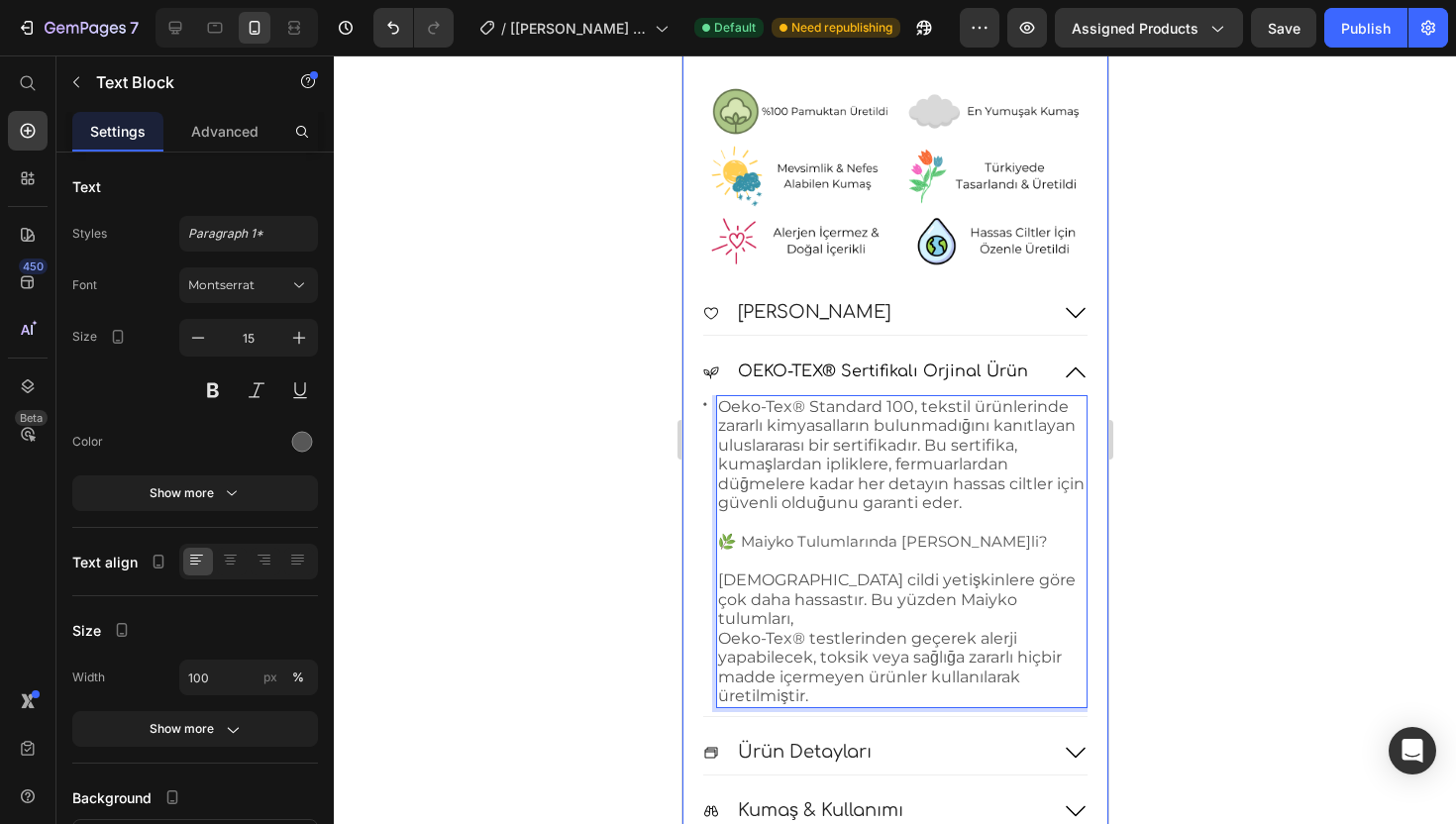 click 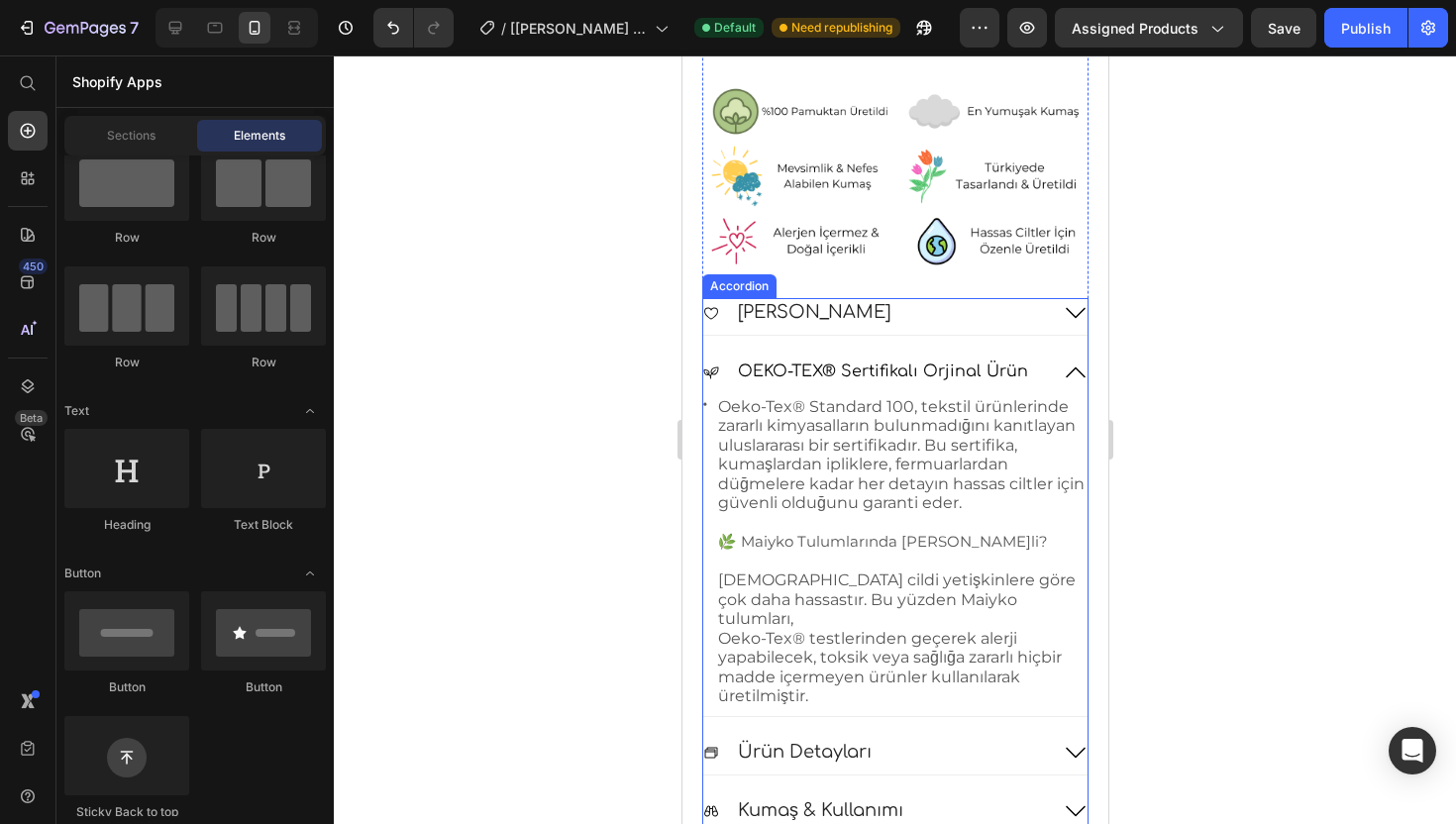 click on "OEKO-TEX® Sertifikalı Orjinal Ürün" at bounding box center (894, 375) 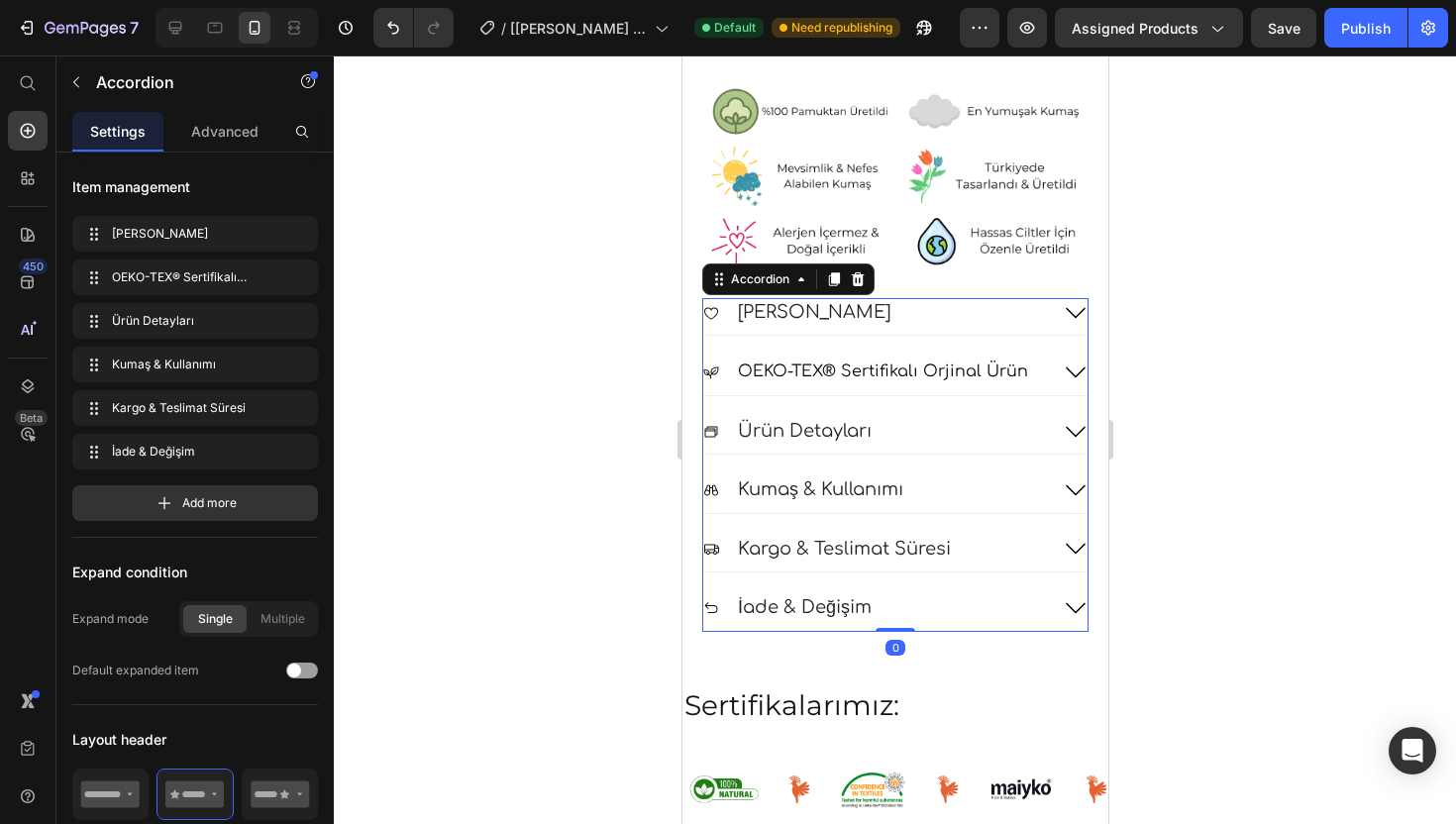 click on "[PERSON_NAME]" at bounding box center [894, 316] 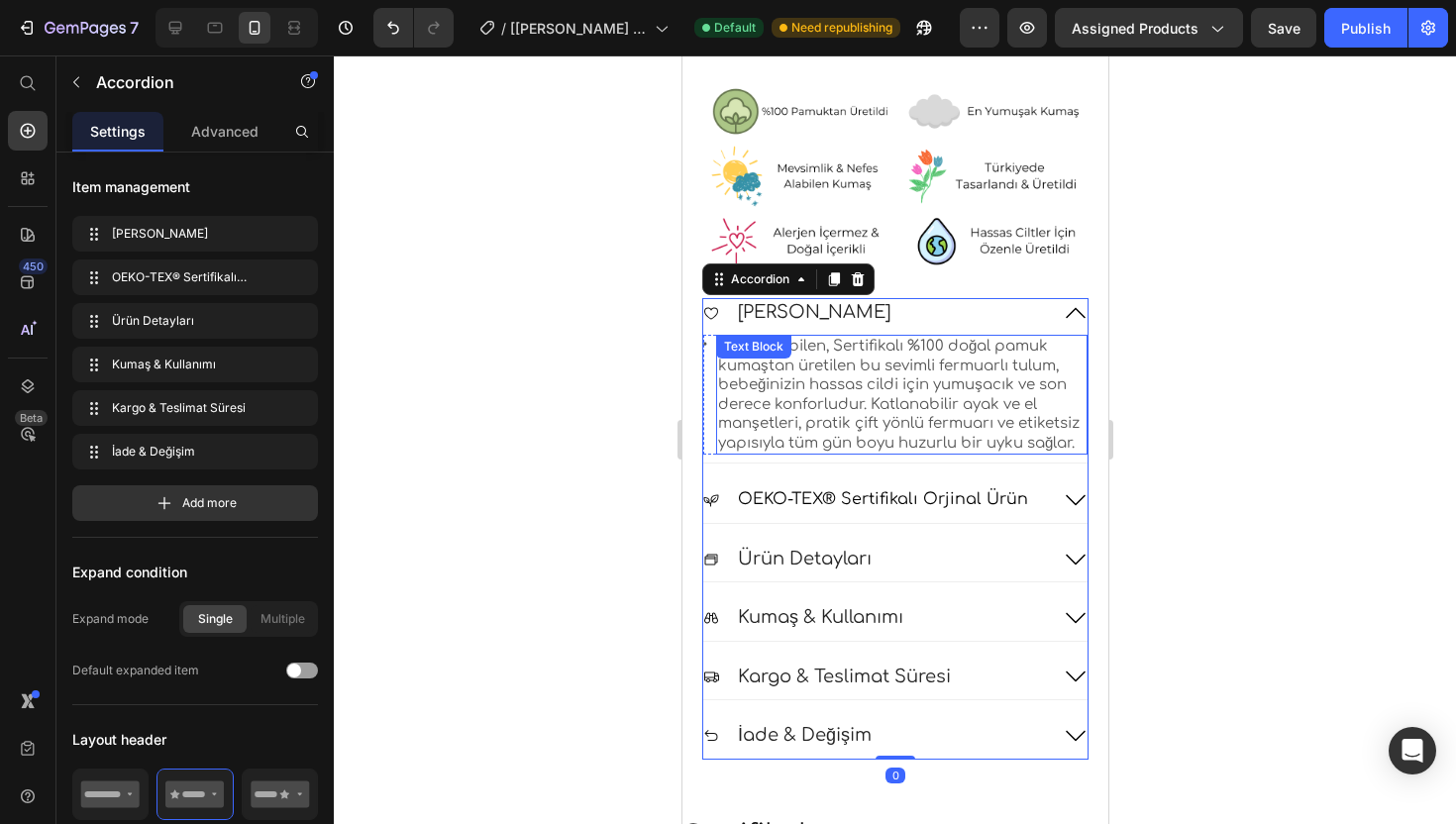 click on "Nefes alabilen, Sertifikalı %100 doğal pamuk kumaştan üretilen bu sevimli fermuarlı tulum, bebeğinizin hassas cildi için yumuşacık ve son derece konforludur. Katlanabilir ayak ve el manşetleri, pratik çift yönlü fermuarı ve etiketsiz yapısıyla tüm gün boyu huzurlu bir uyku sağlar." at bounding box center [900, 394] 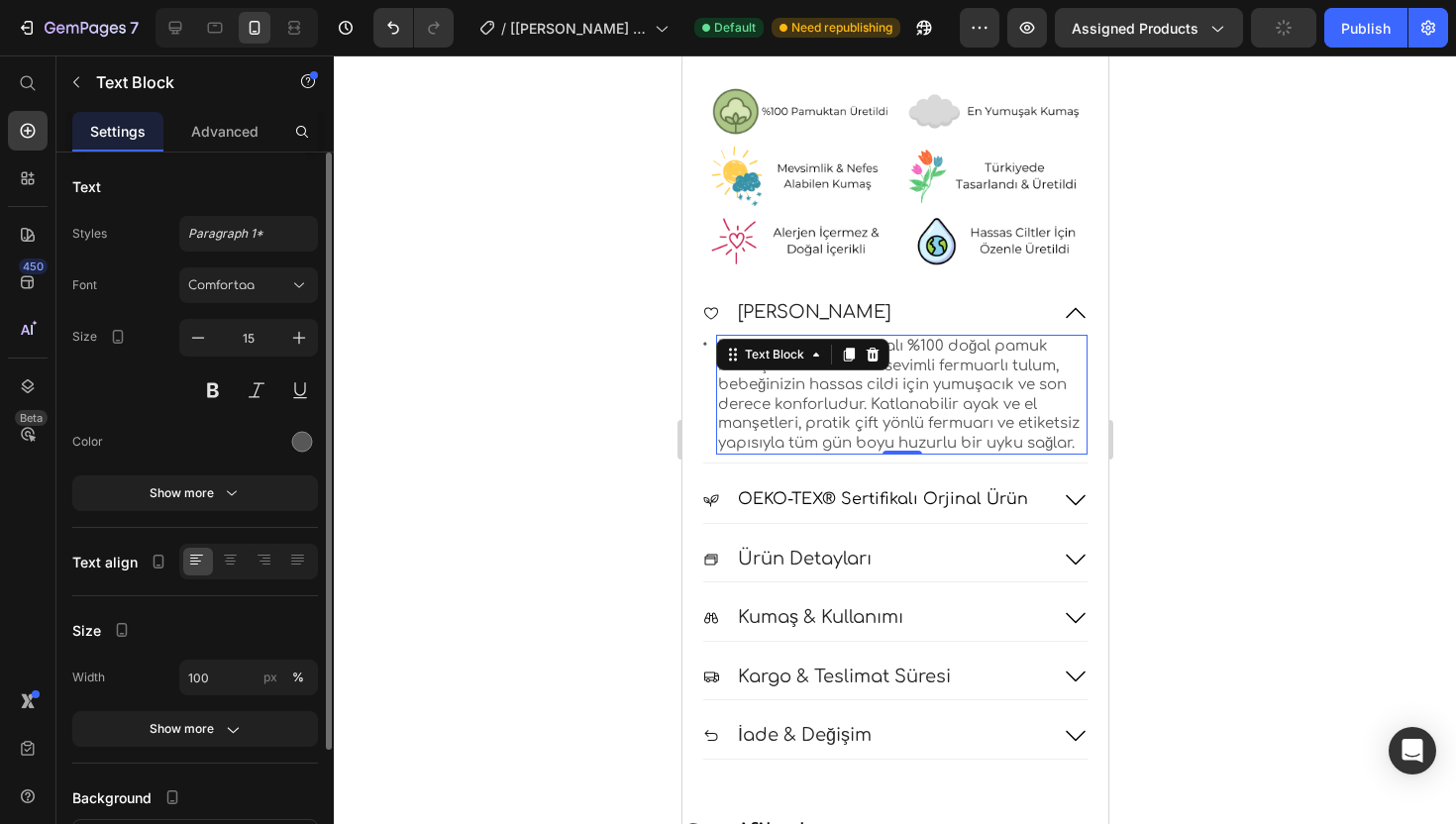 click on "Font Comfortaa Size 15 Color Show more" at bounding box center (195, 389) 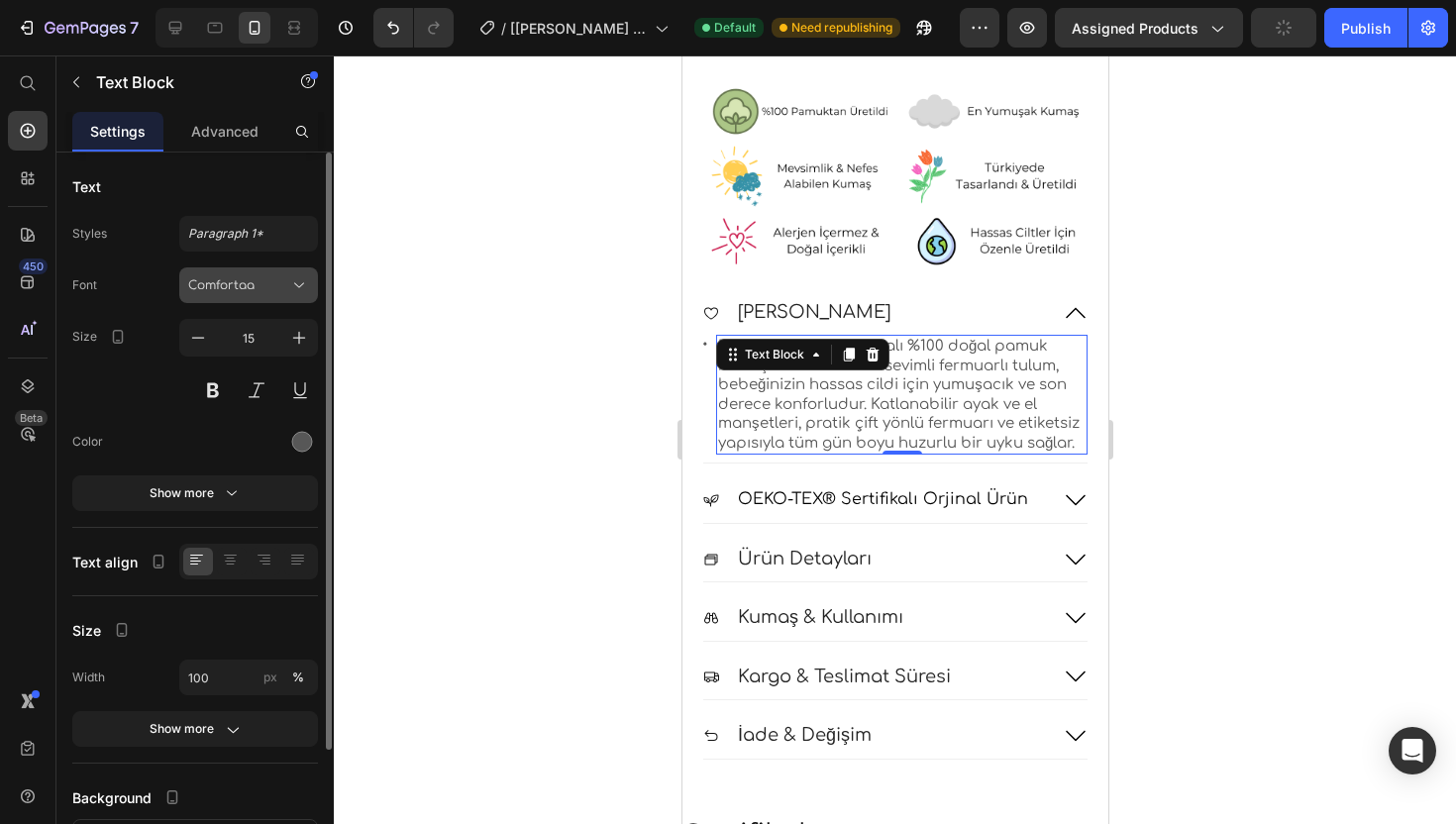 click on "Comfortaa" at bounding box center (249, 285) 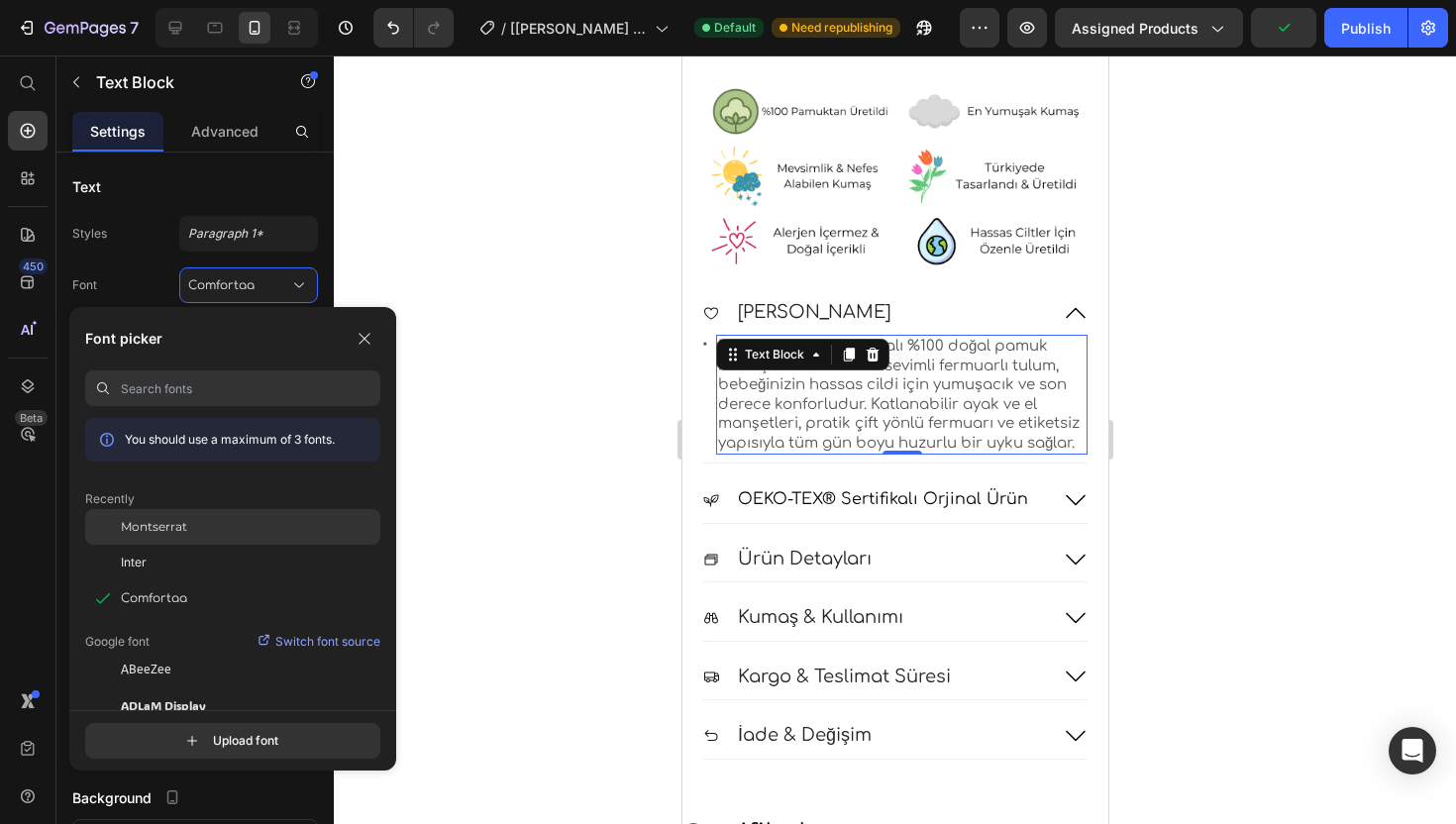 click on "Montserrat" at bounding box center [154, 527] 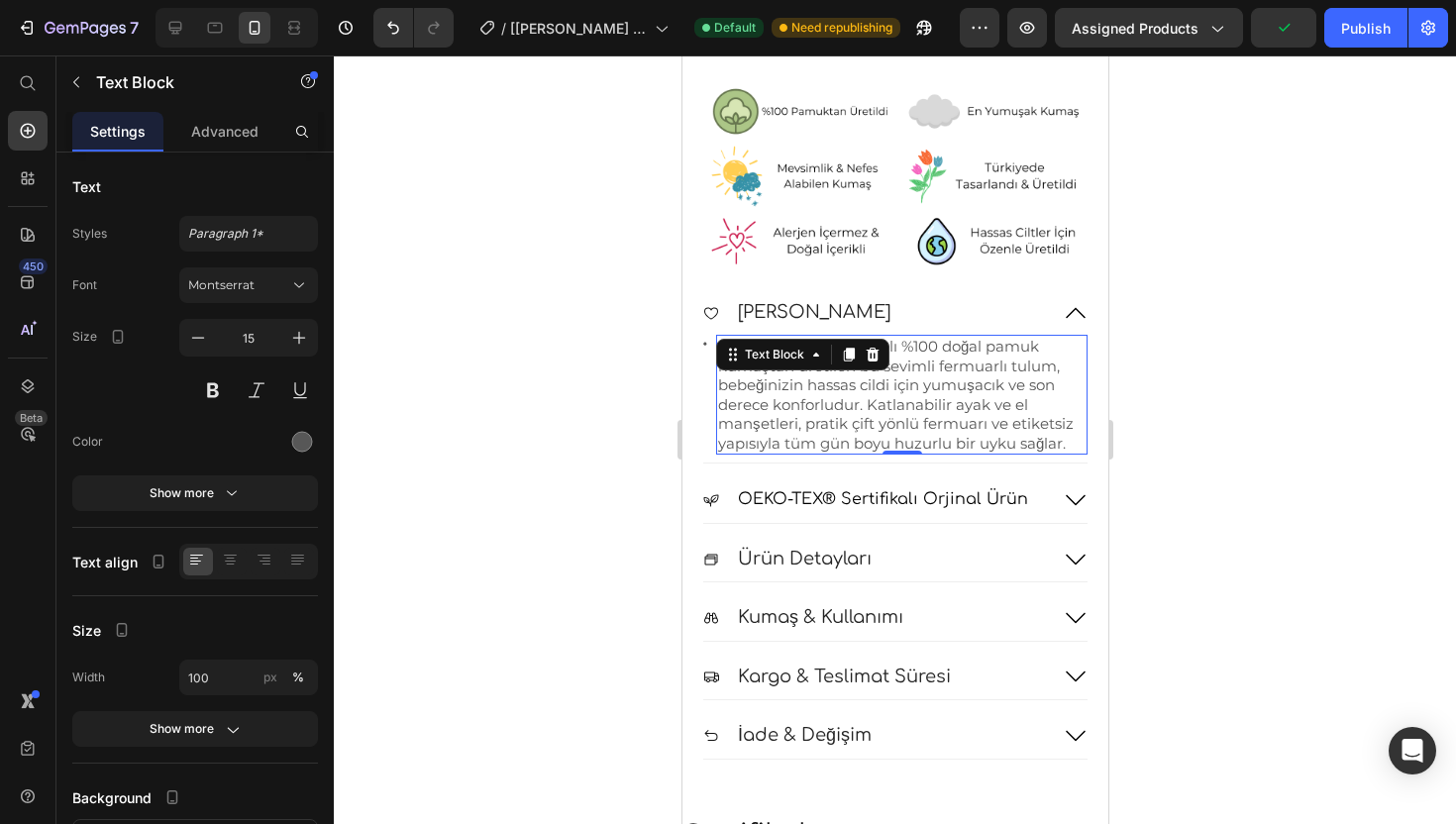click 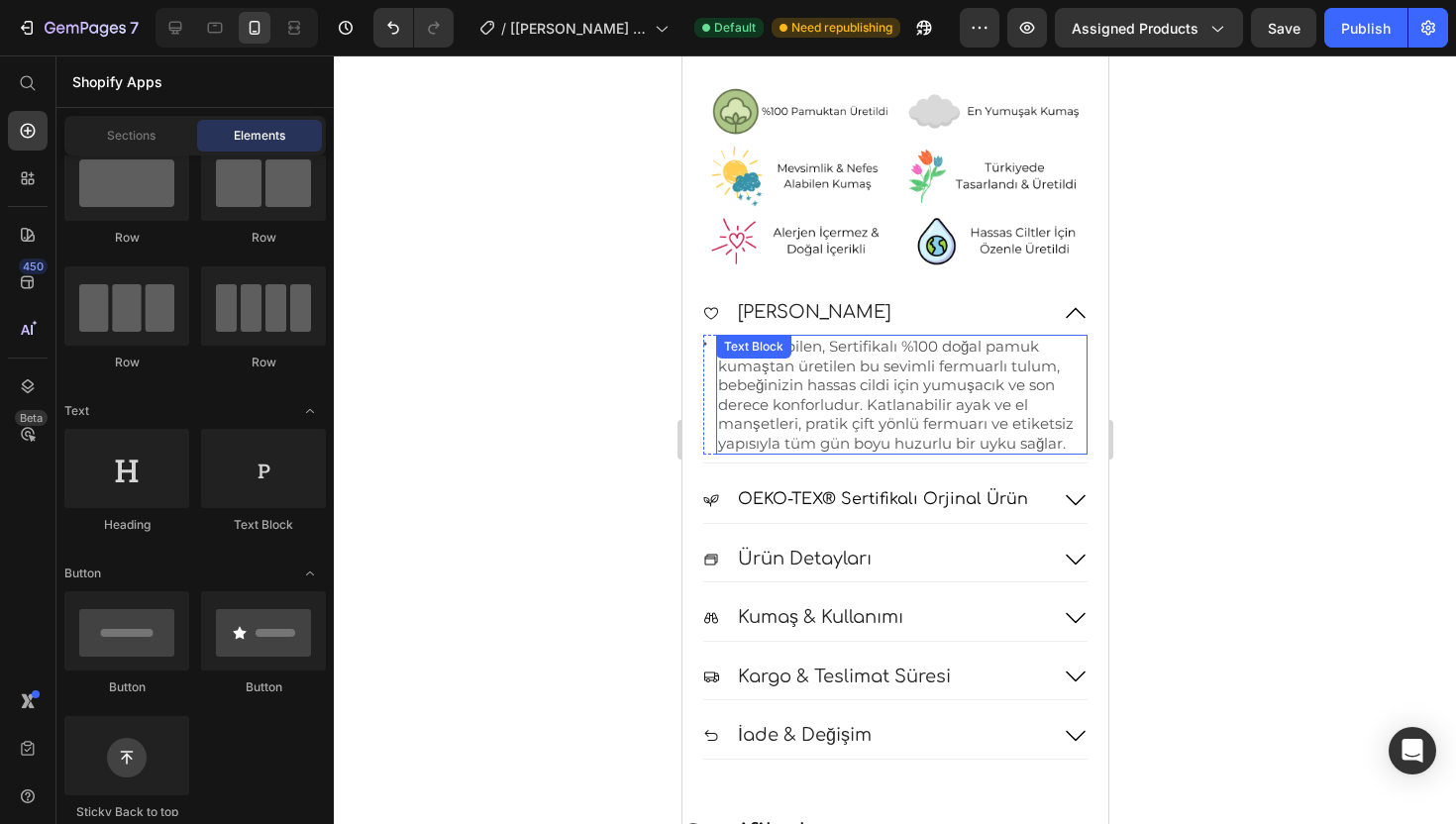 click on "Nefes alabilen, Sertifikalı %100 doğal pamuk kumaştan üretilen bu sevimli fermuarlı tulum, bebeğinizin hassas cildi için yumuşacık ve son derece konforludur. Katlanabilir ayak ve el manşetleri, pratik çift yönlü fermuarı ve etiketsiz yapısıyla tüm gün boyu huzurlu bir uyku sağlar." at bounding box center [900, 394] 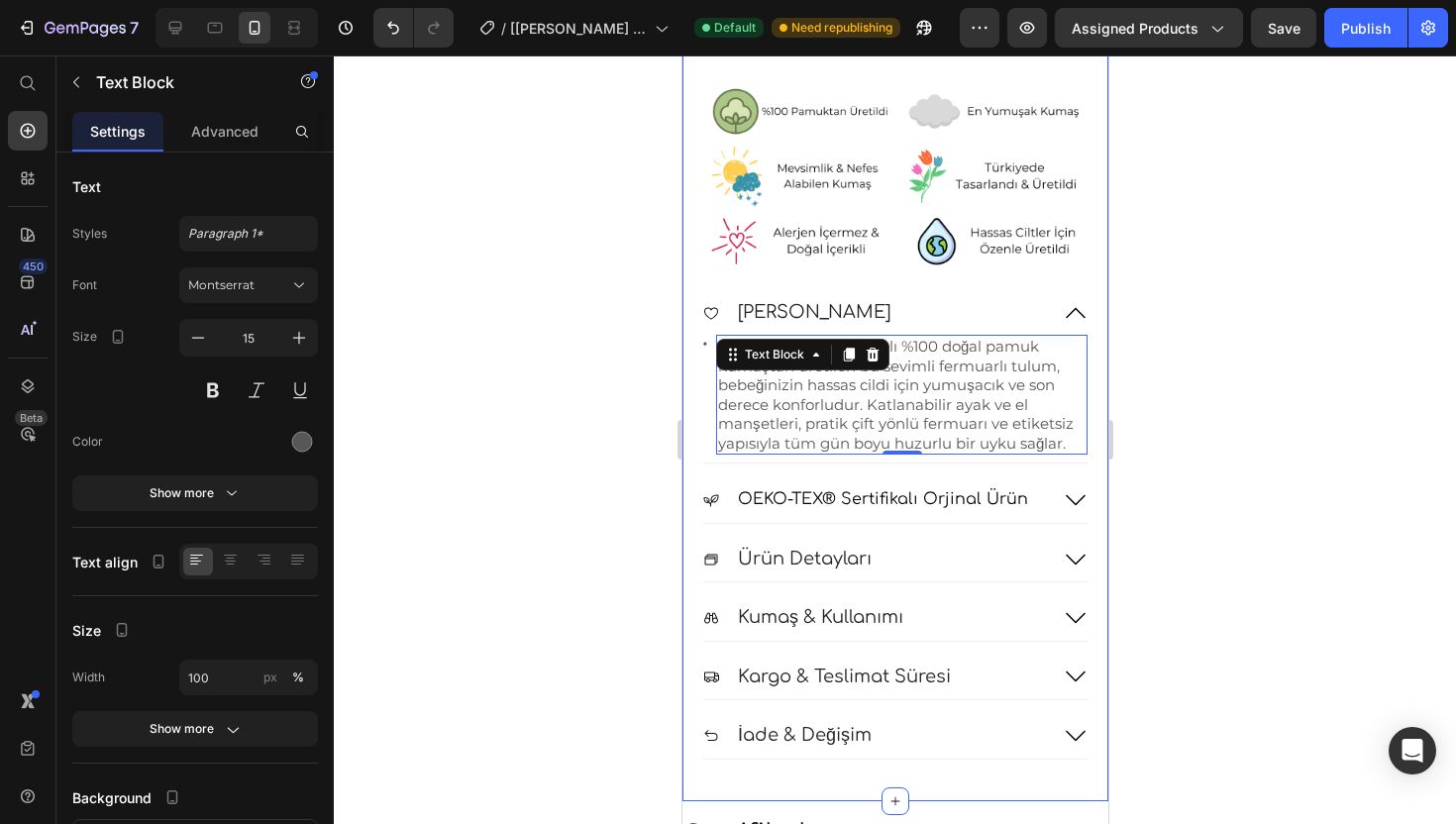 click 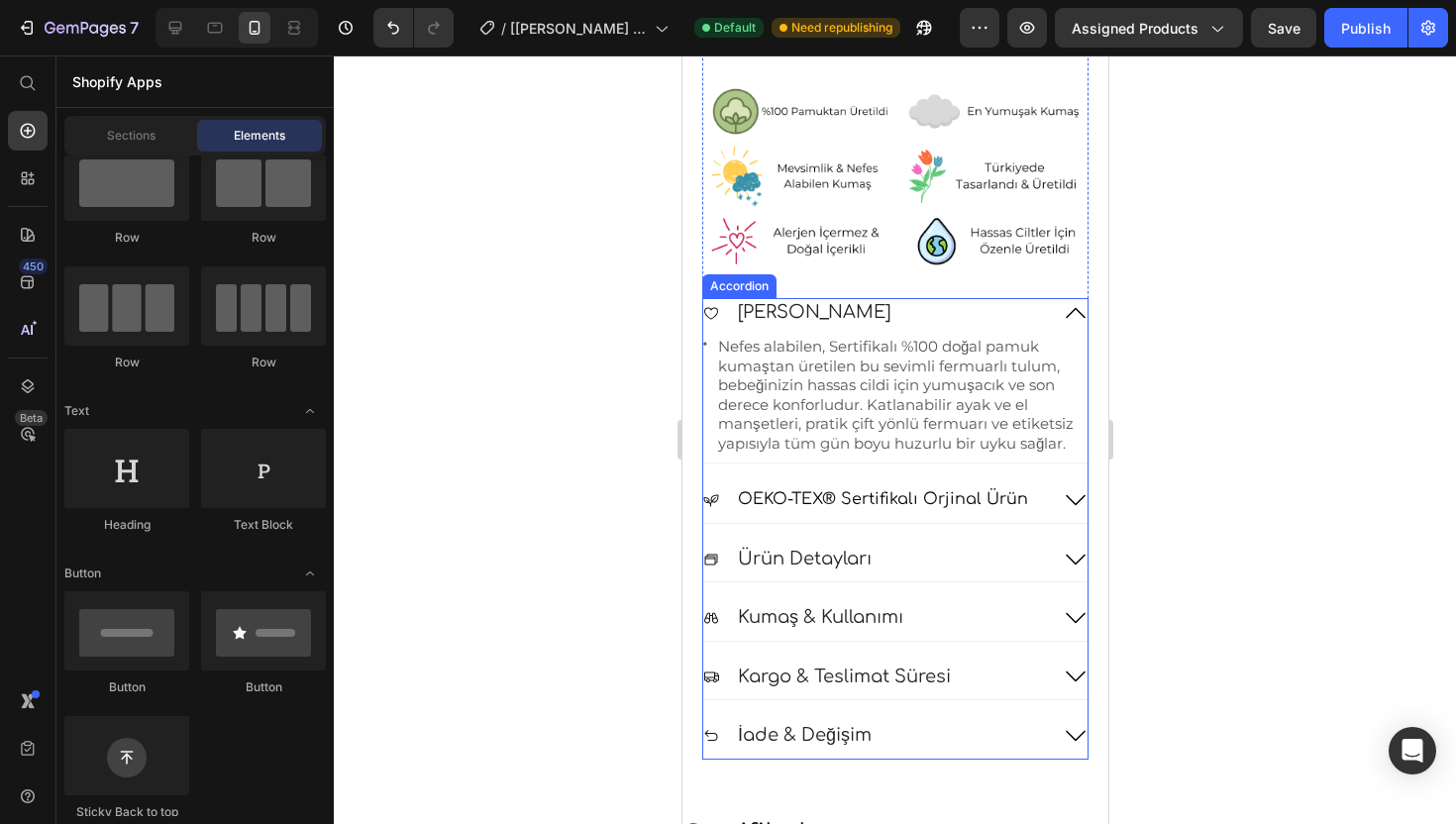 click on "[PERSON_NAME]" at bounding box center [813, 312] 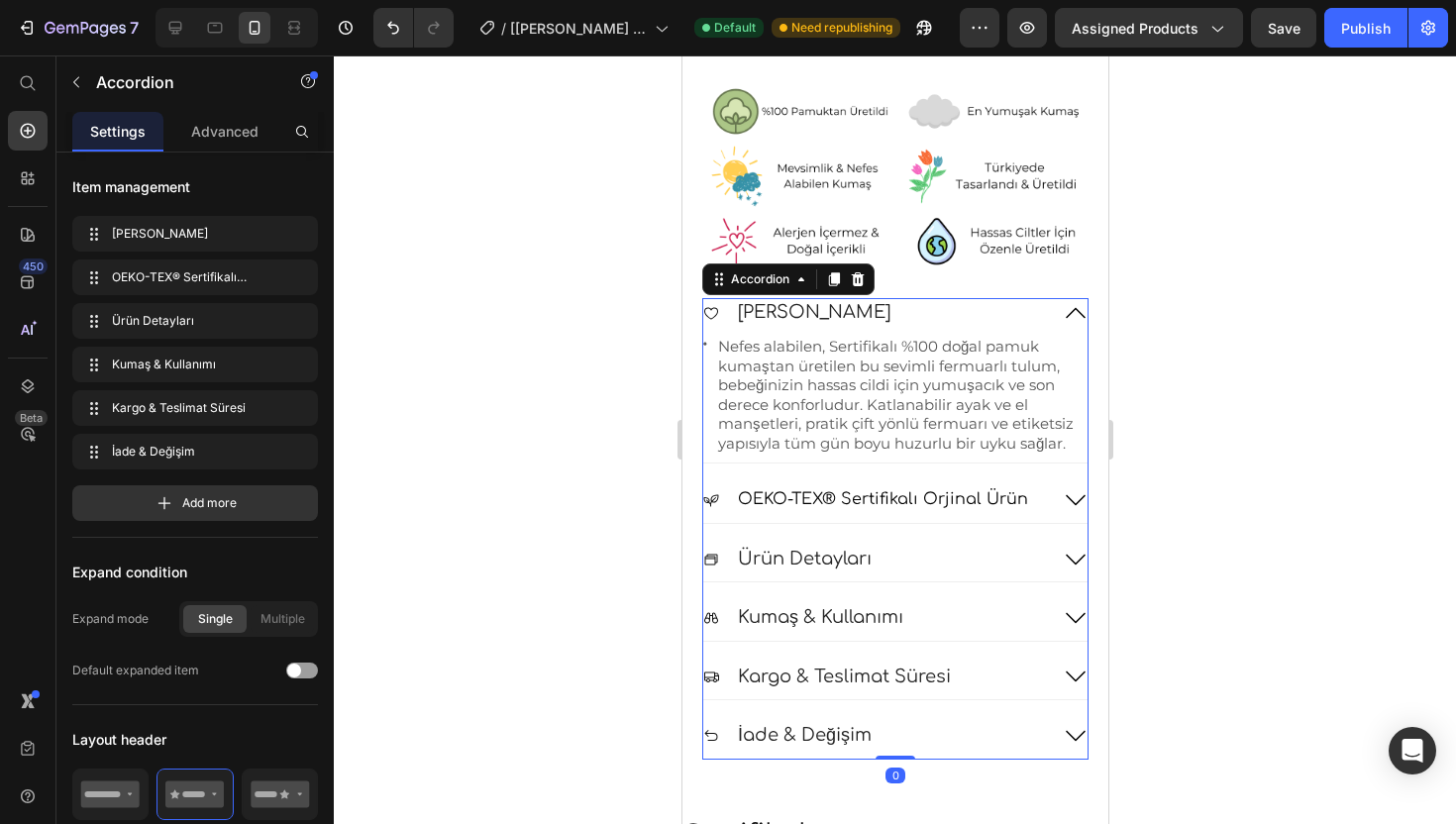 click on "[PERSON_NAME]" at bounding box center (813, 312) 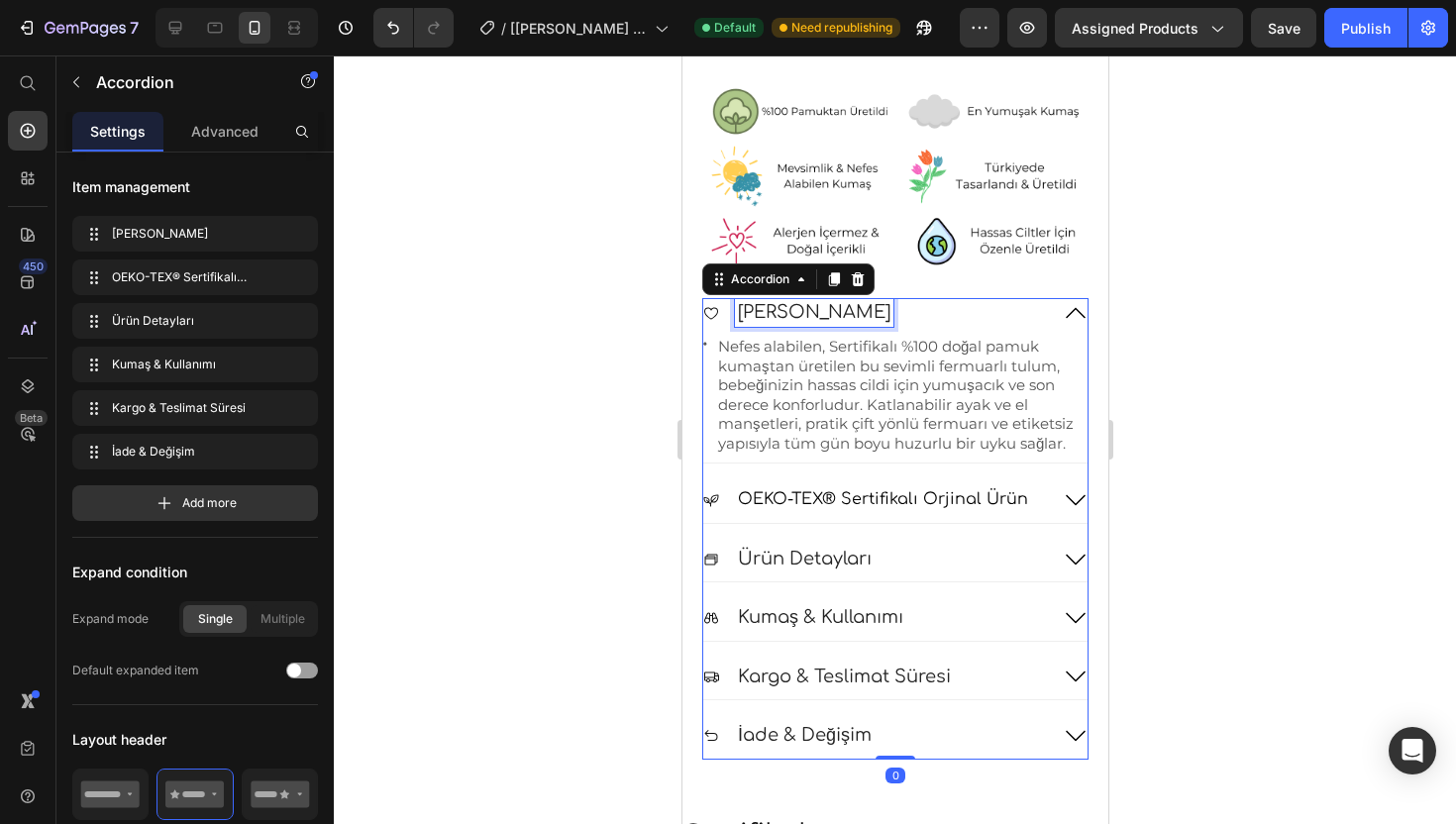 click on "[PERSON_NAME]" at bounding box center (813, 312) 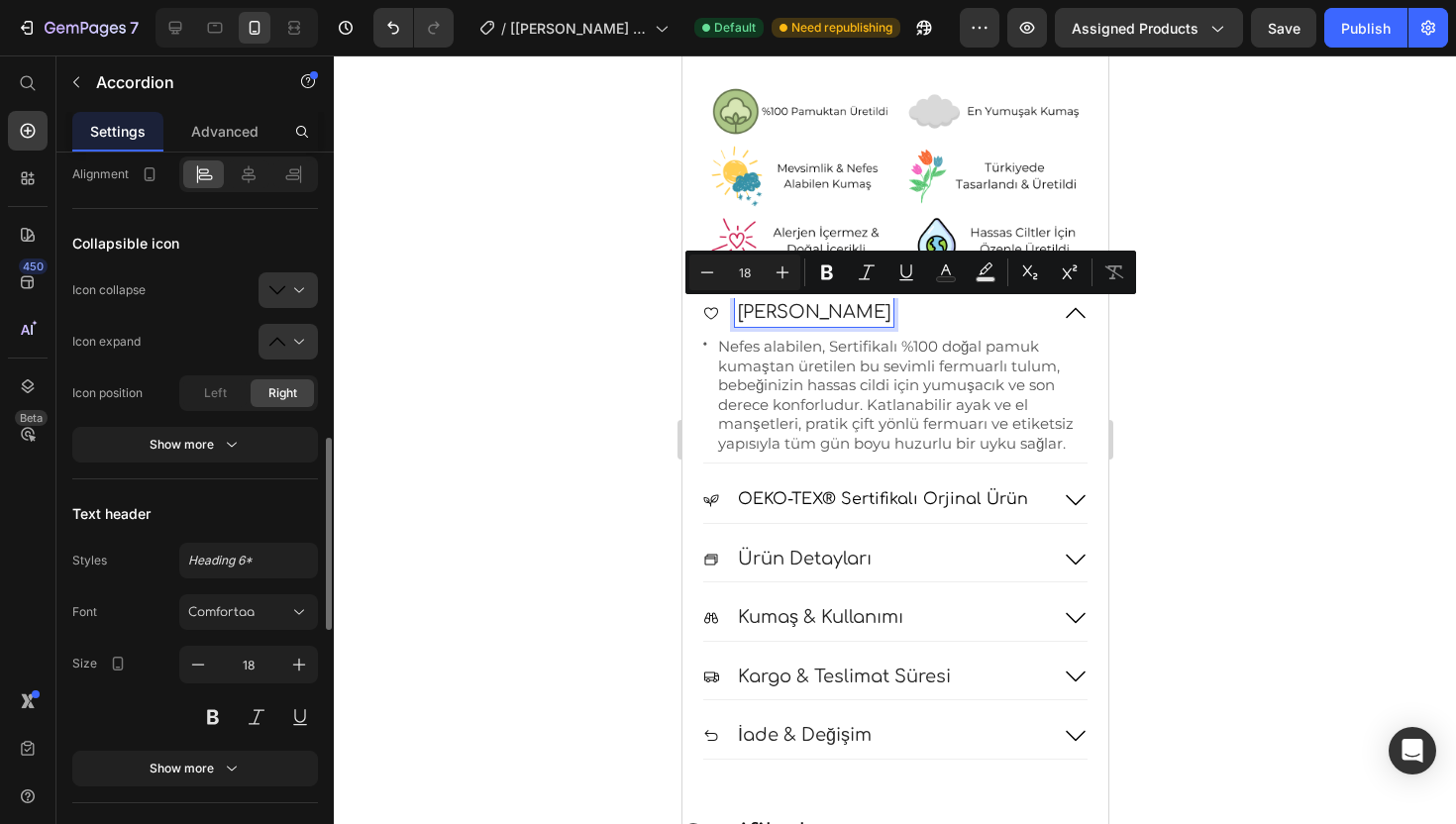 scroll, scrollTop: 1045, scrollLeft: 0, axis: vertical 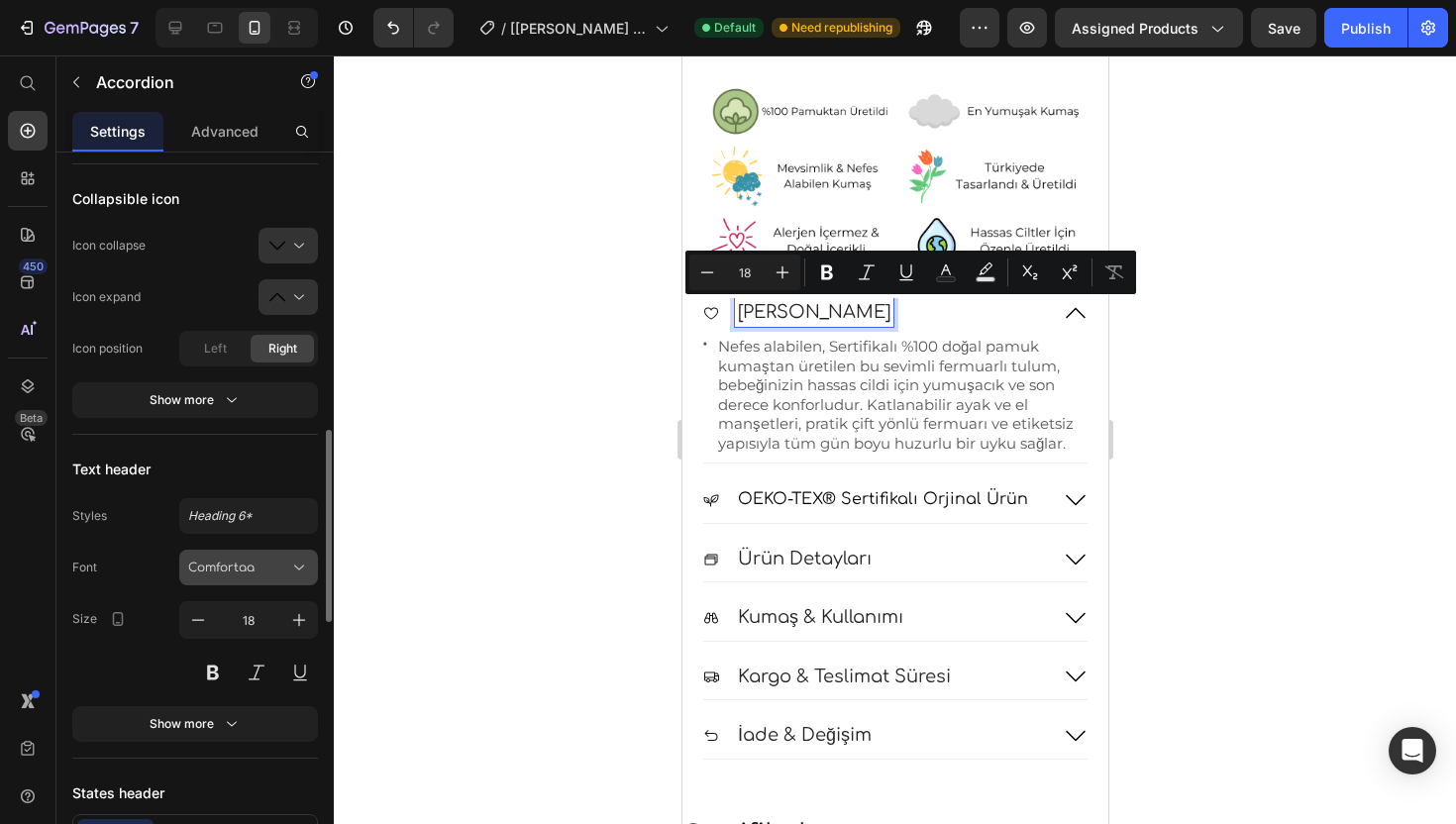 click on "Comfortaa" at bounding box center [239, 567] 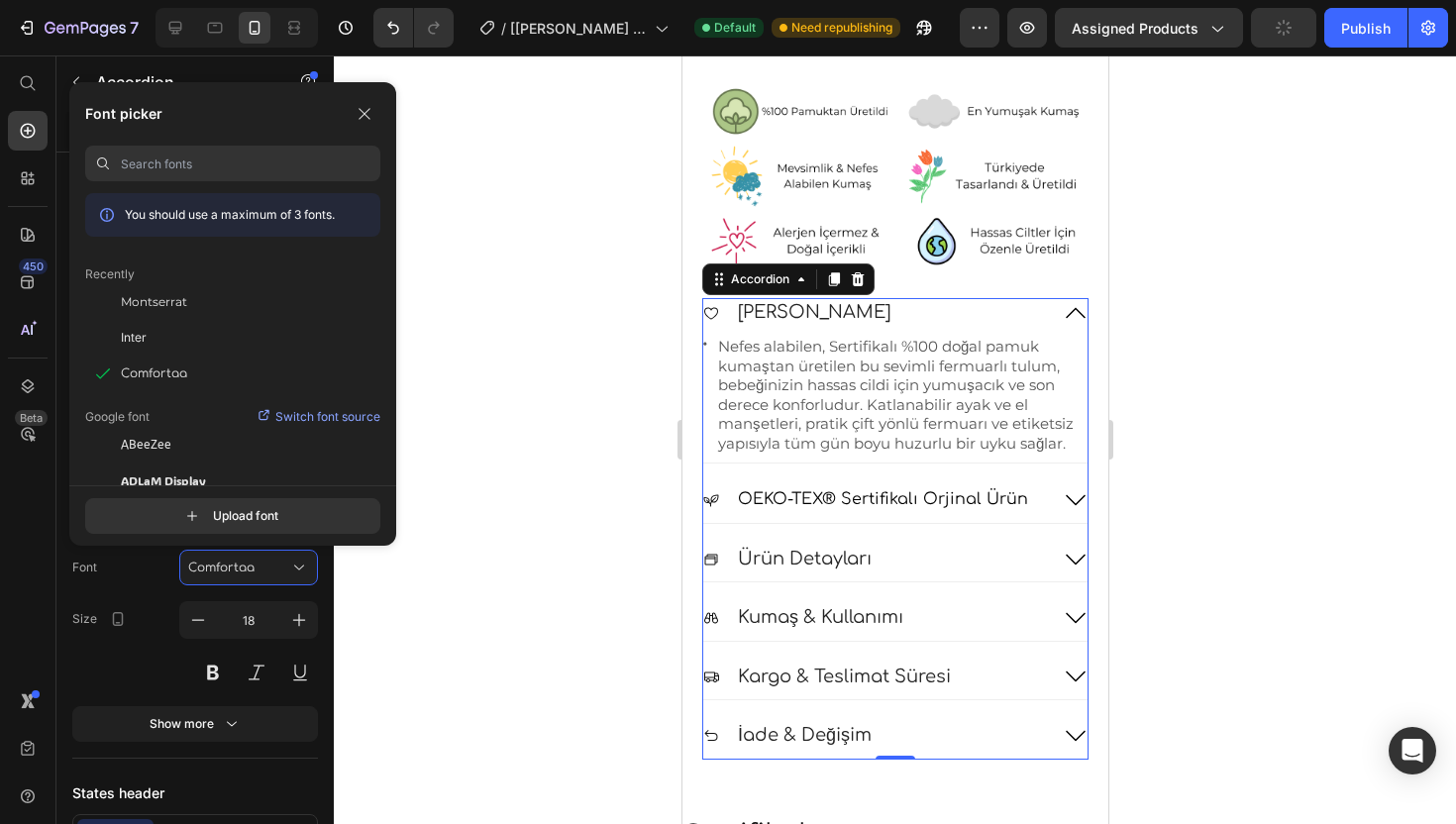 click on "[PERSON_NAME]" at bounding box center (813, 312) 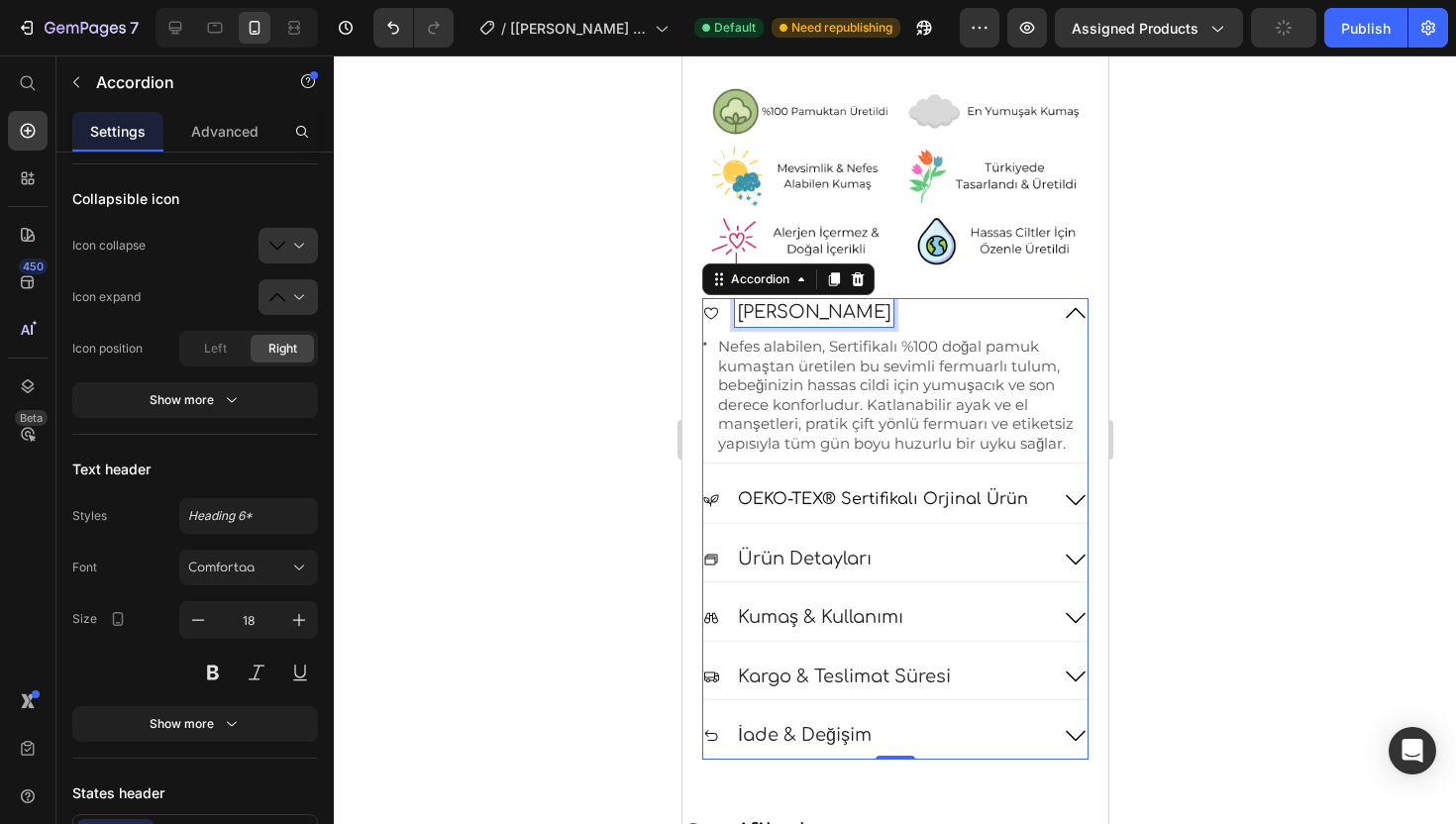 click on "[PERSON_NAME]" at bounding box center (813, 312) 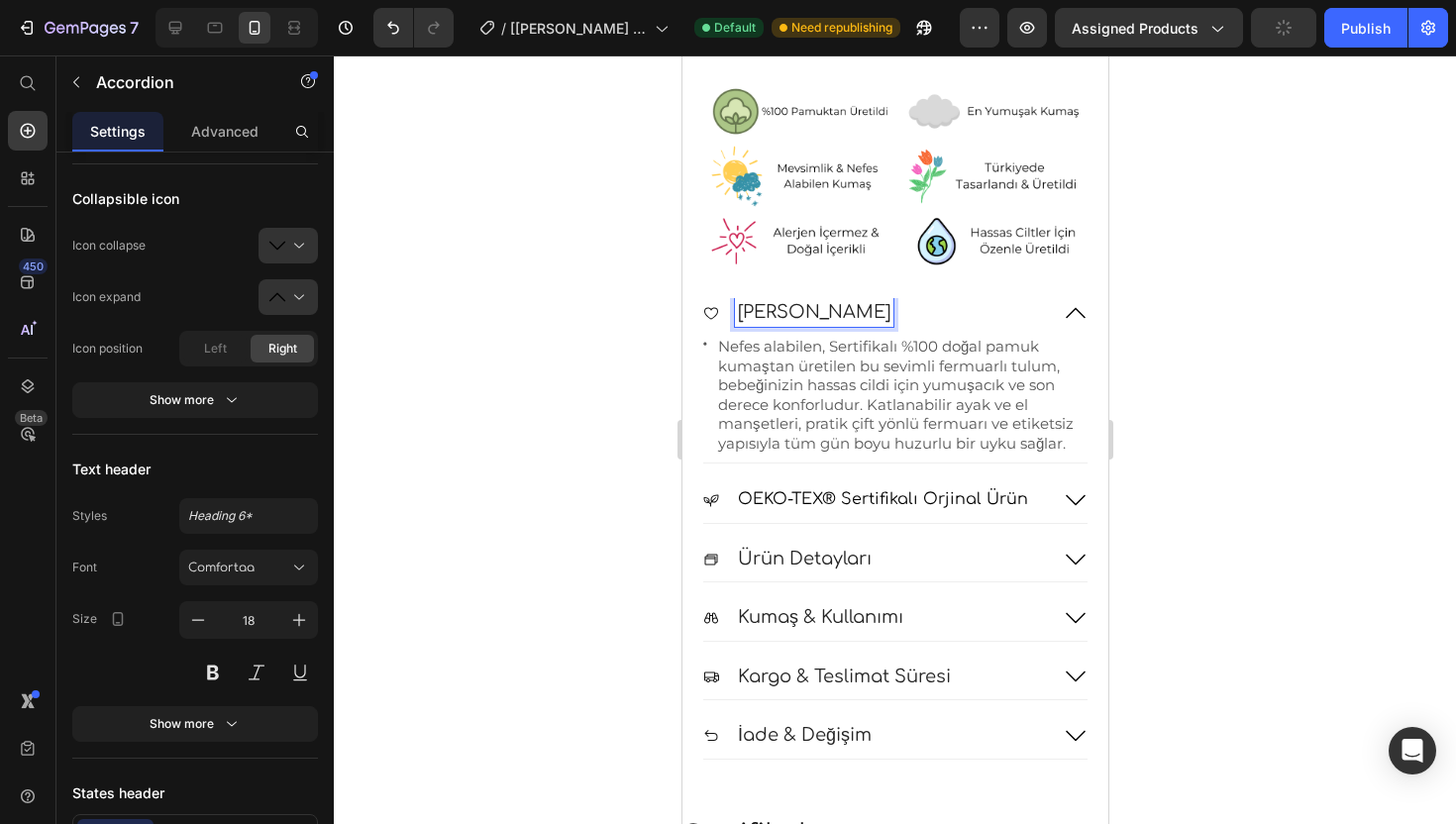 click on "[PERSON_NAME]" at bounding box center (813, 312) 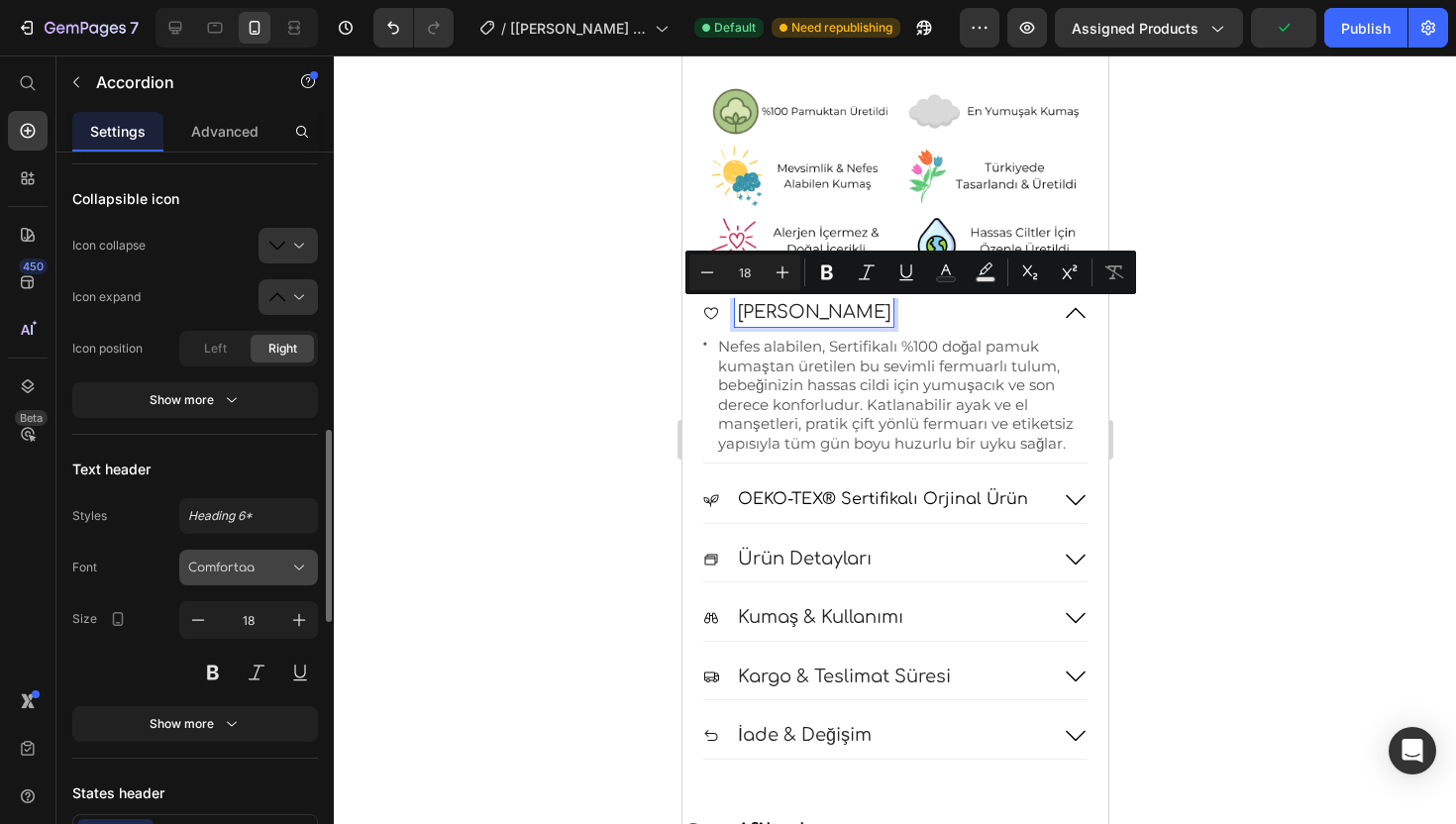 click on "Comfortaa" at bounding box center [239, 567] 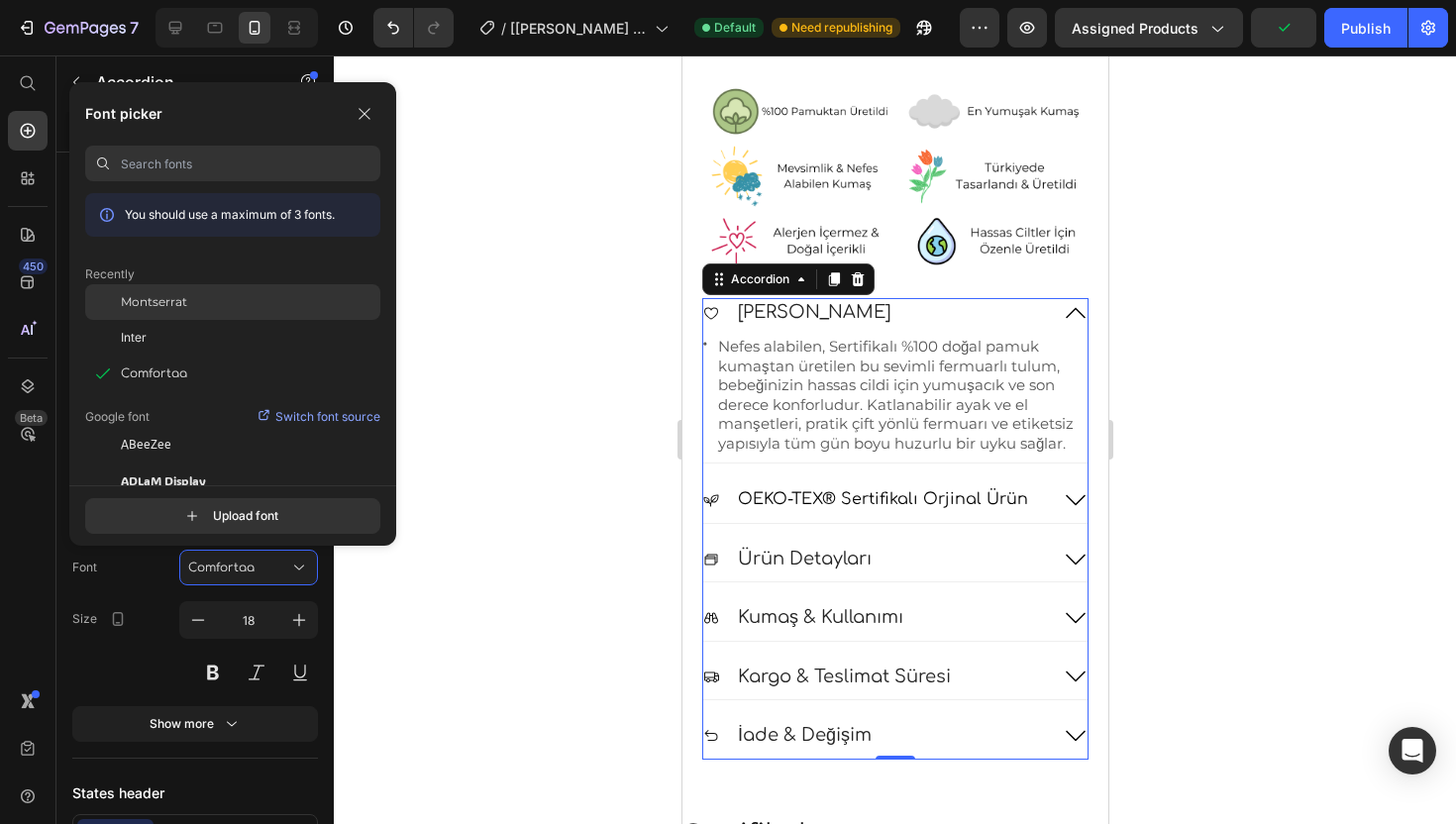 click on "Montserrat" 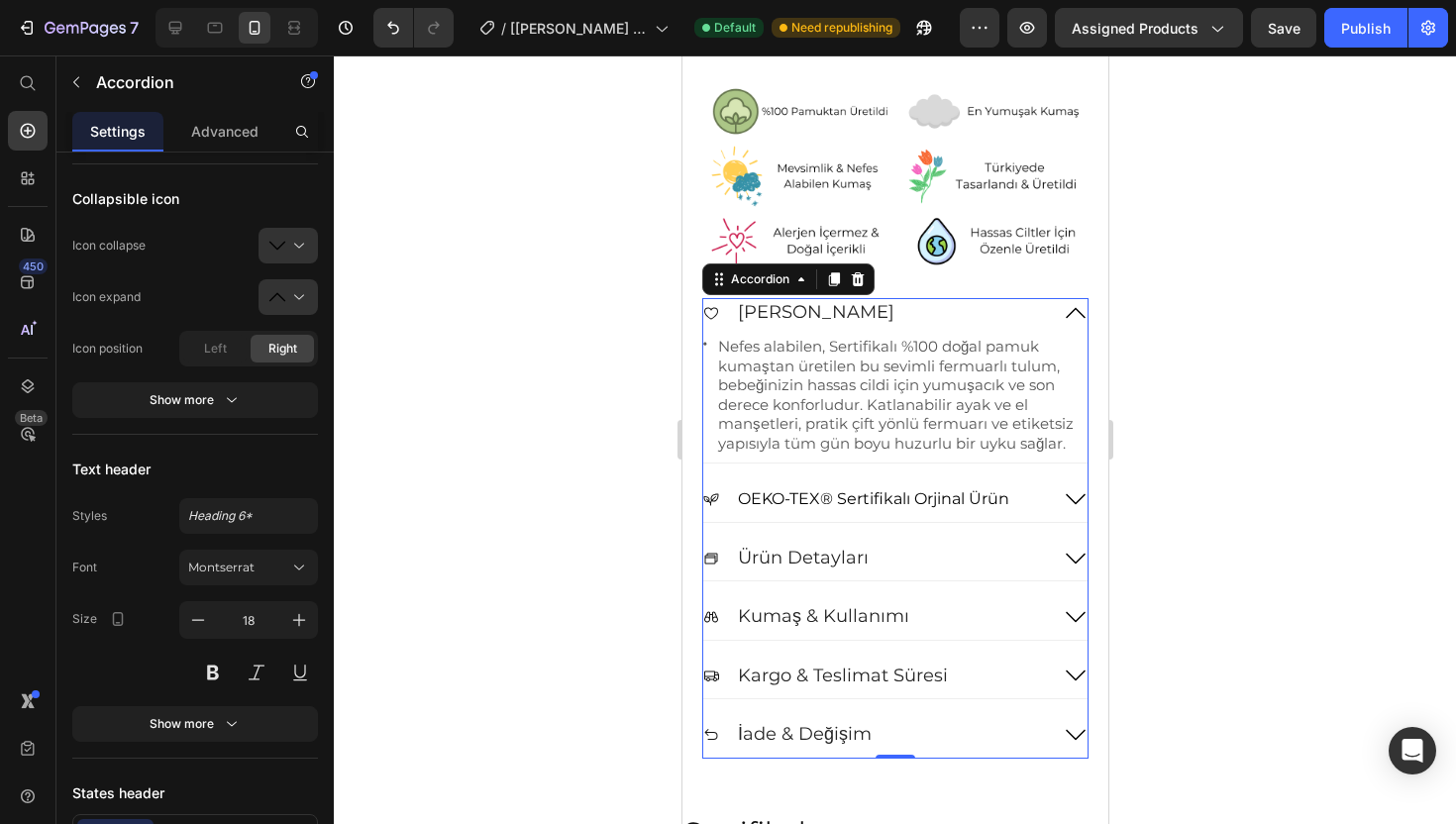 click 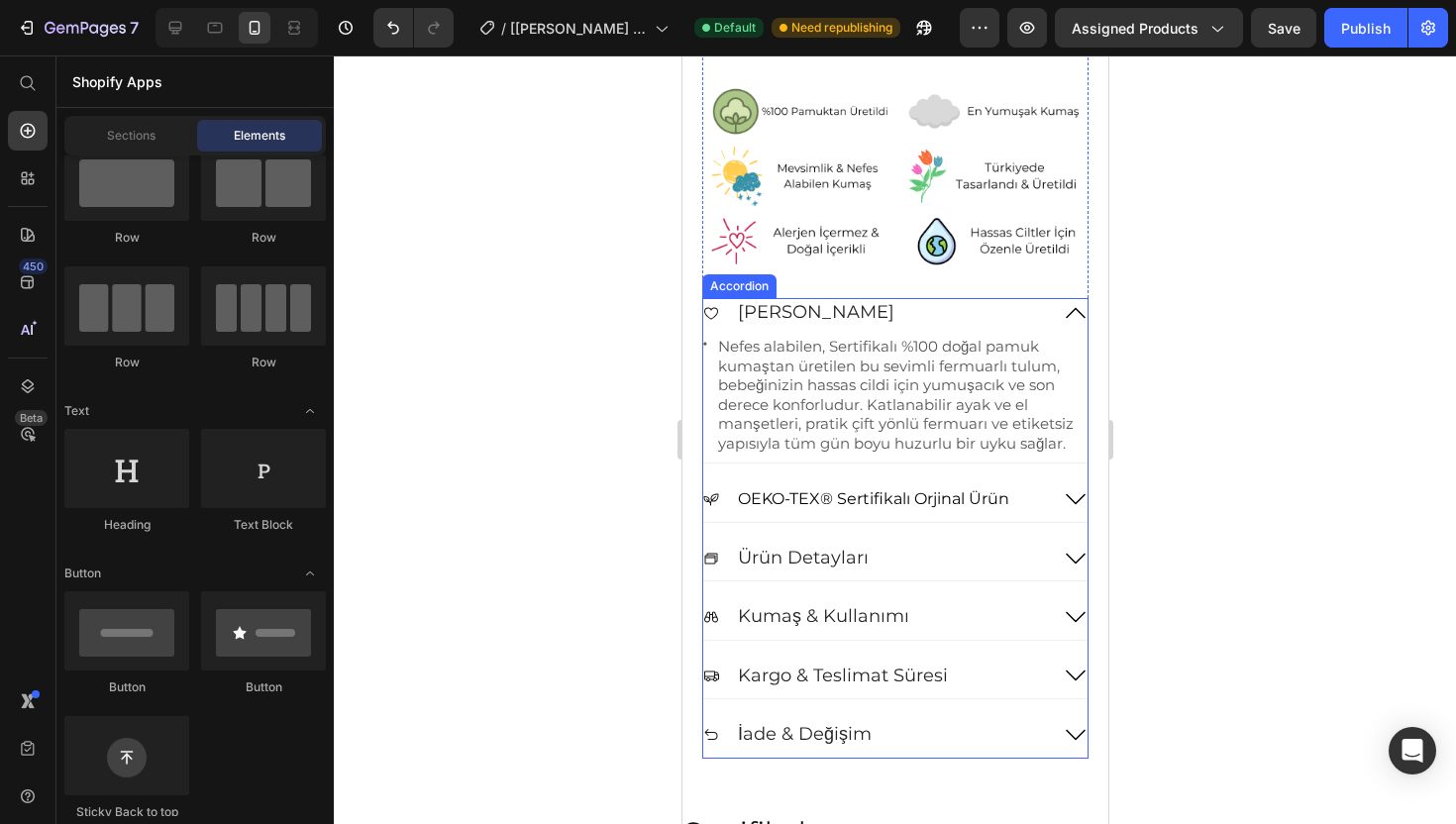 click on "[PERSON_NAME]" at bounding box center (894, 316) 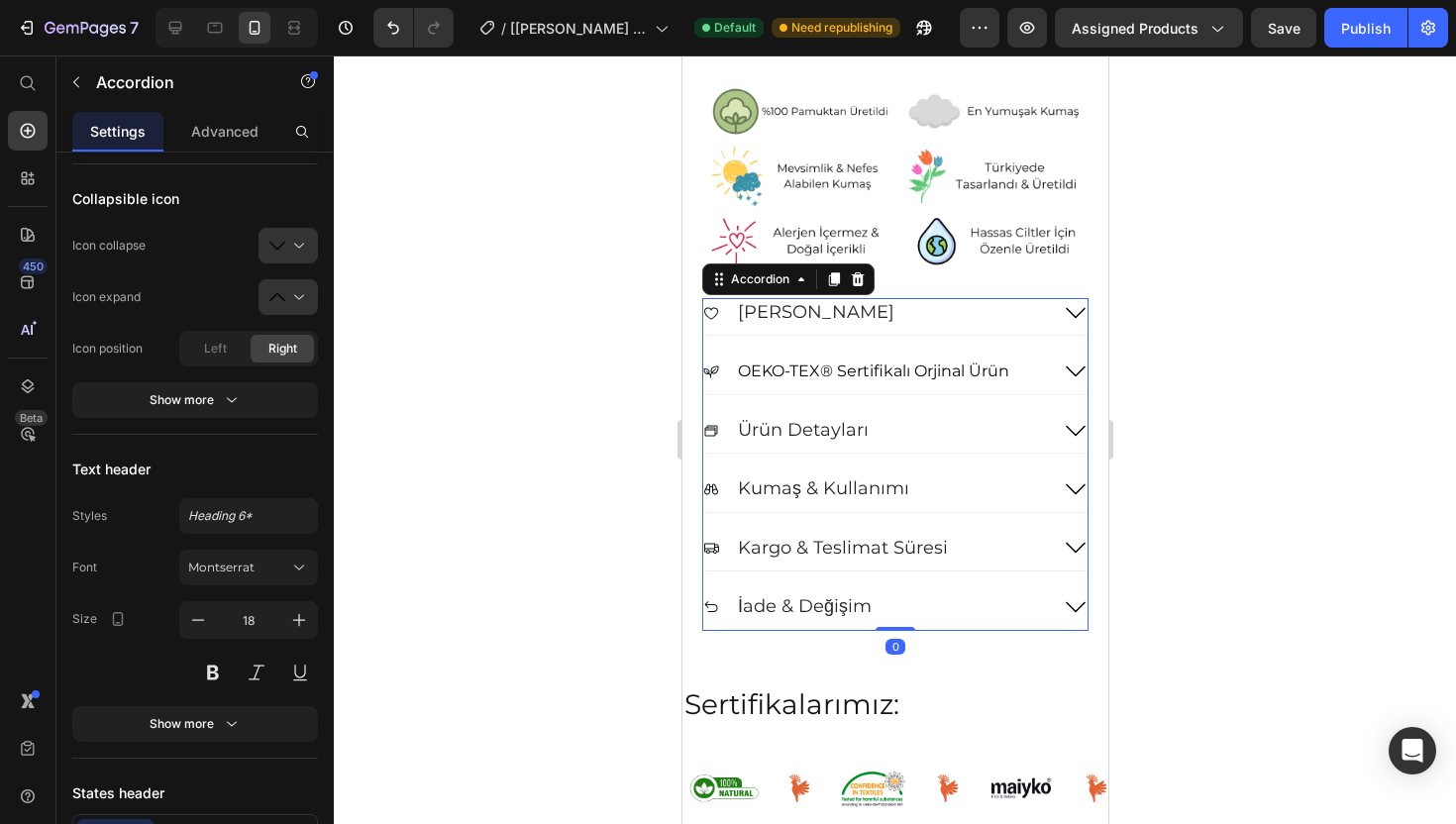 click 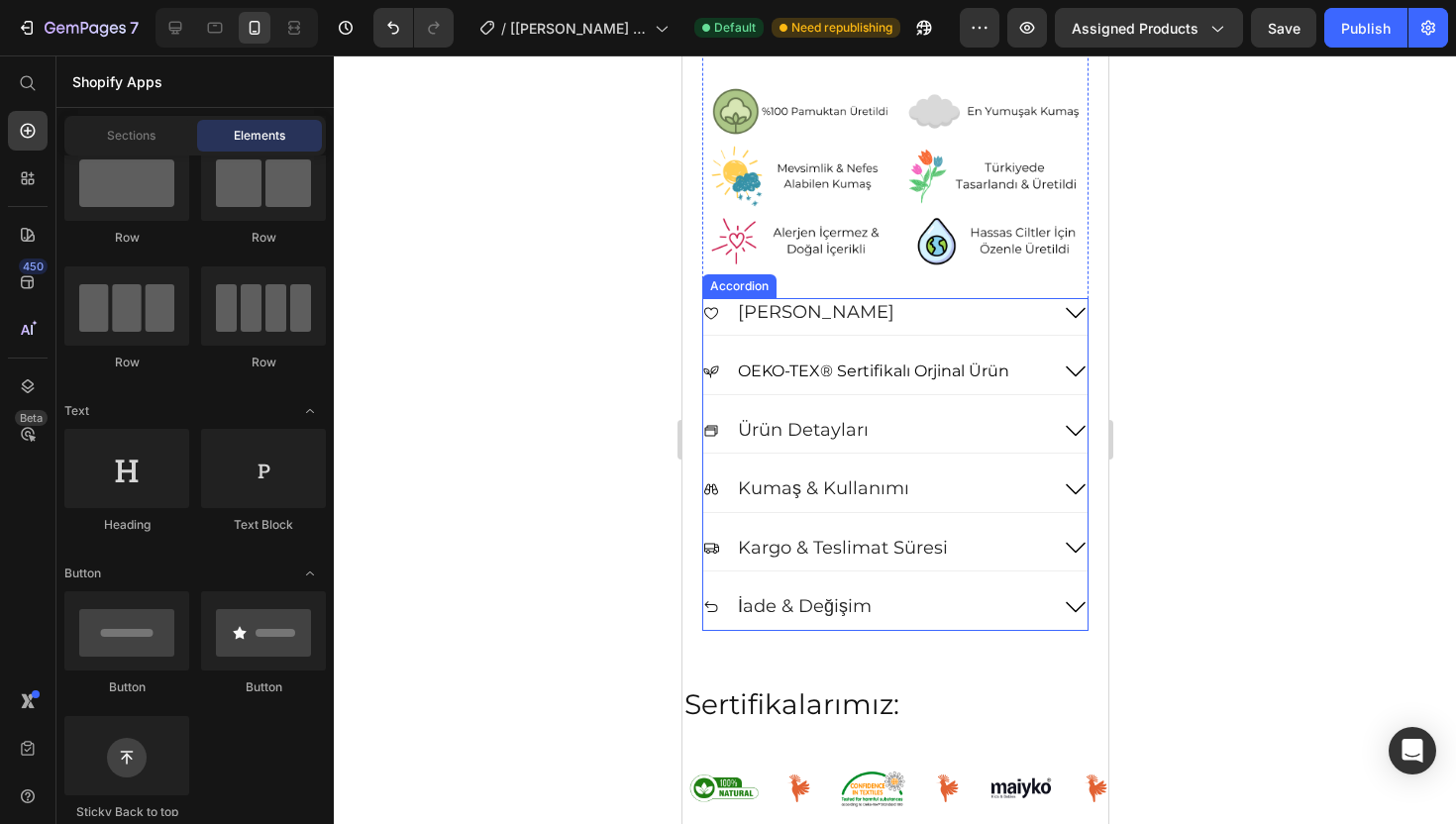 click 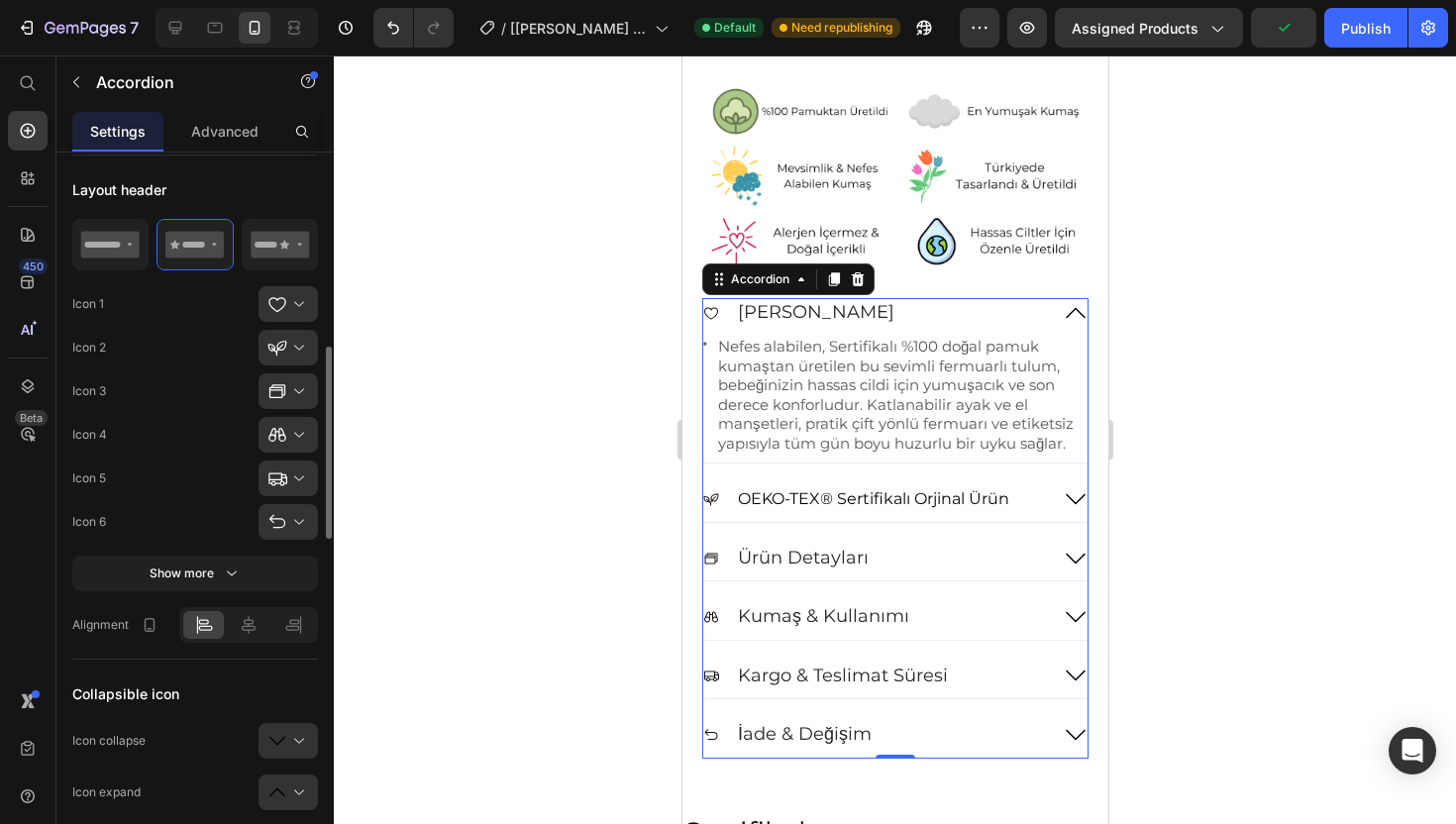 scroll, scrollTop: 520, scrollLeft: 0, axis: vertical 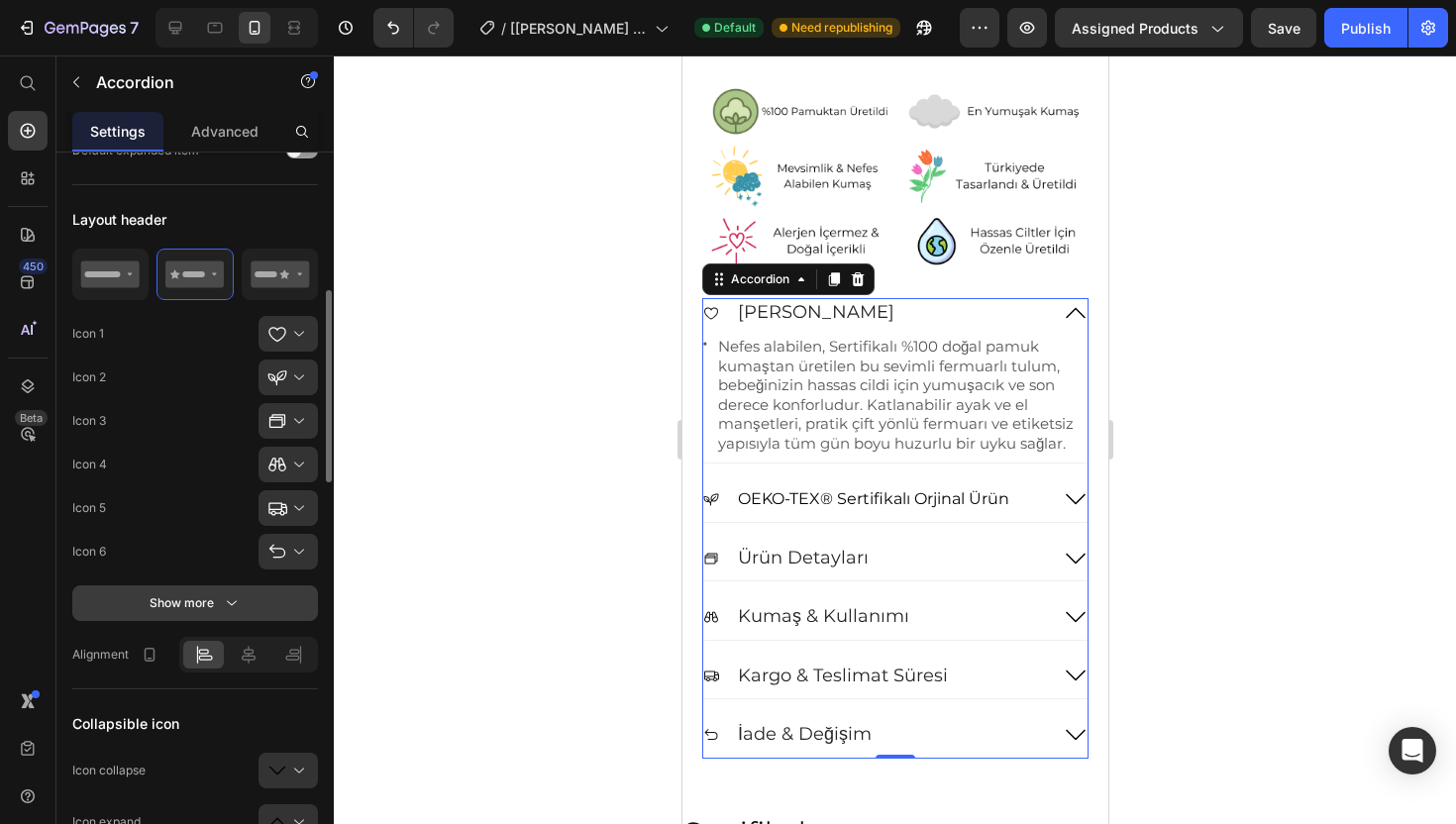 click on "Show more" at bounding box center (195, 603) 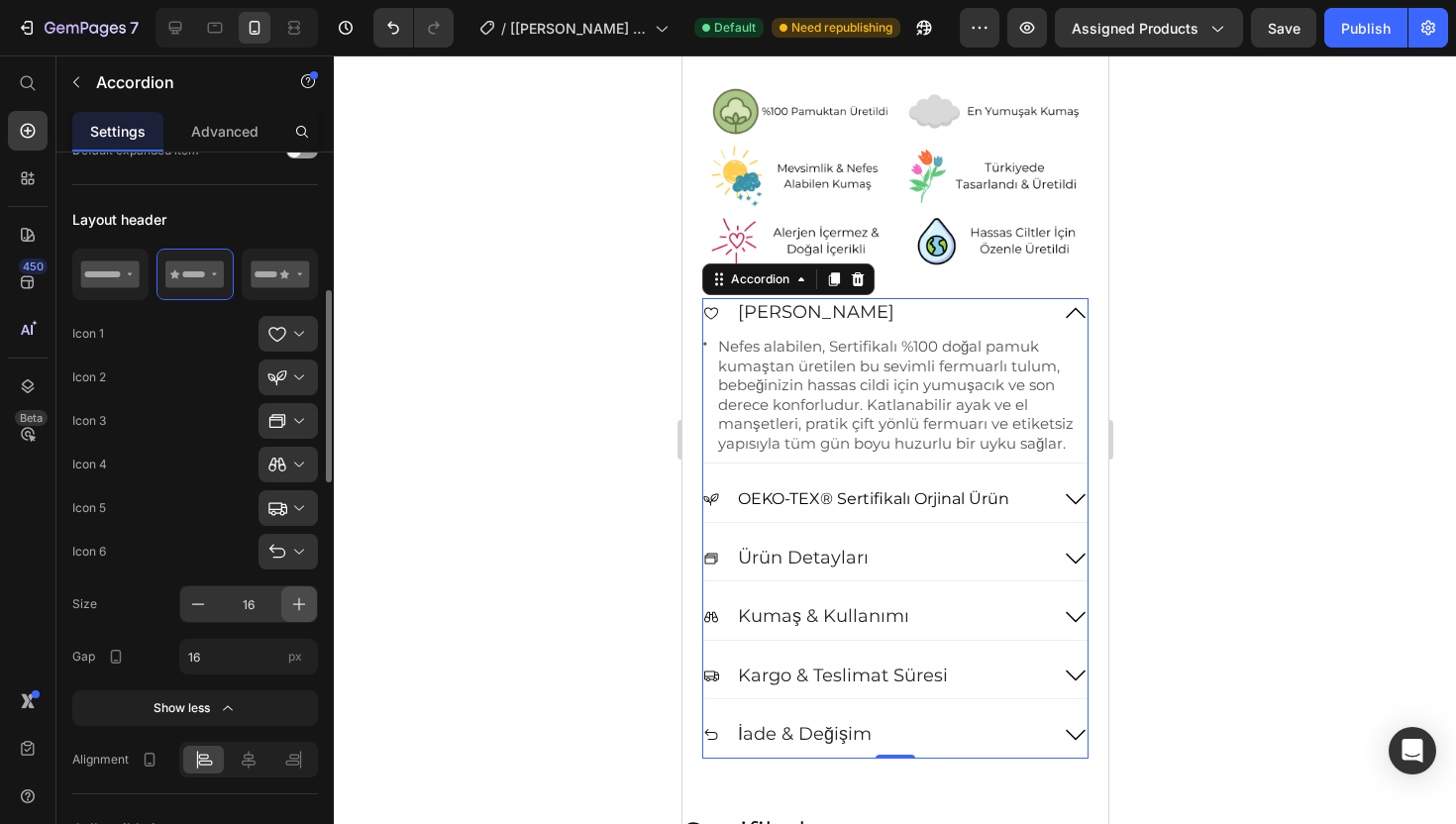 click 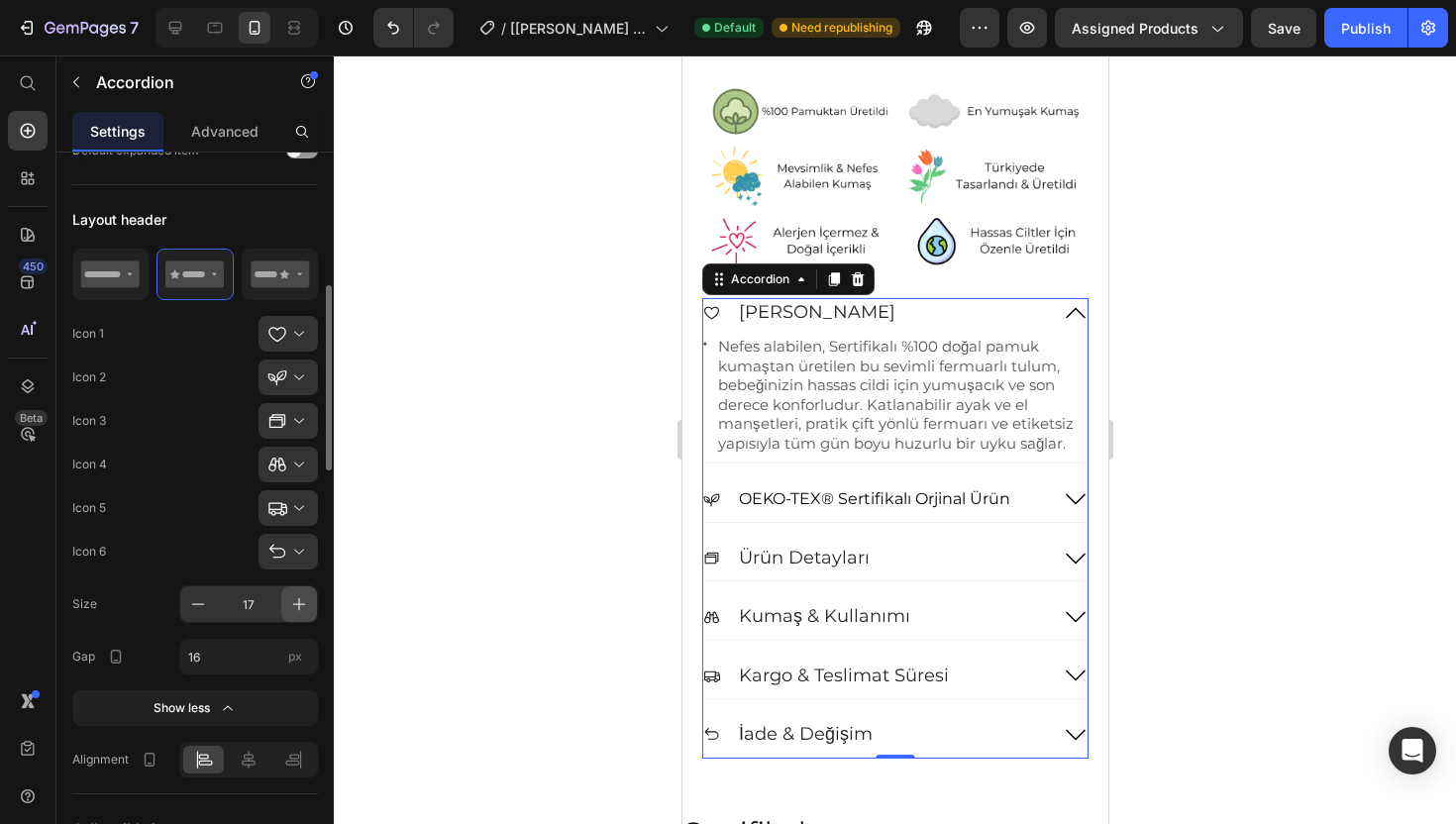 click 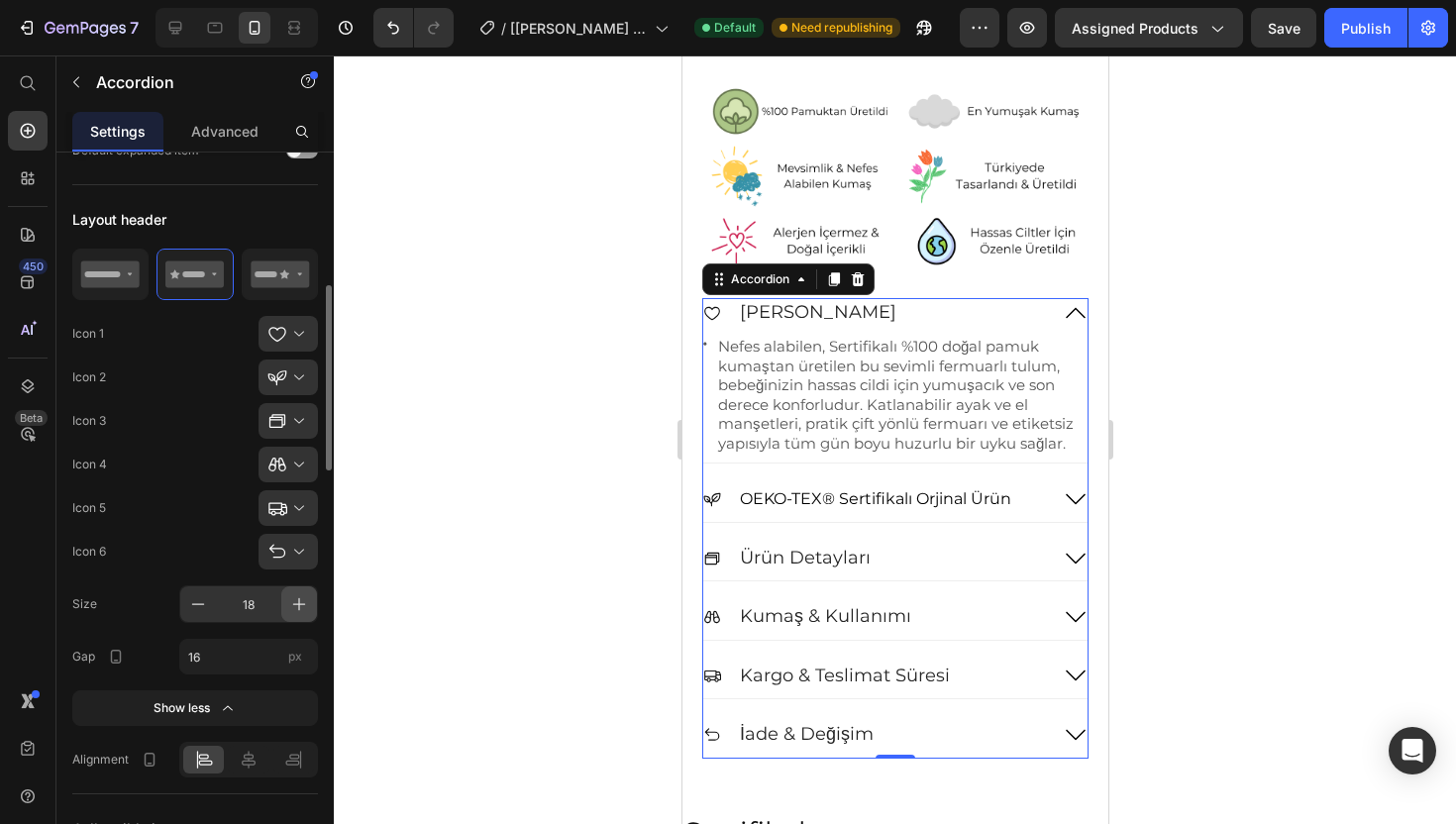 click 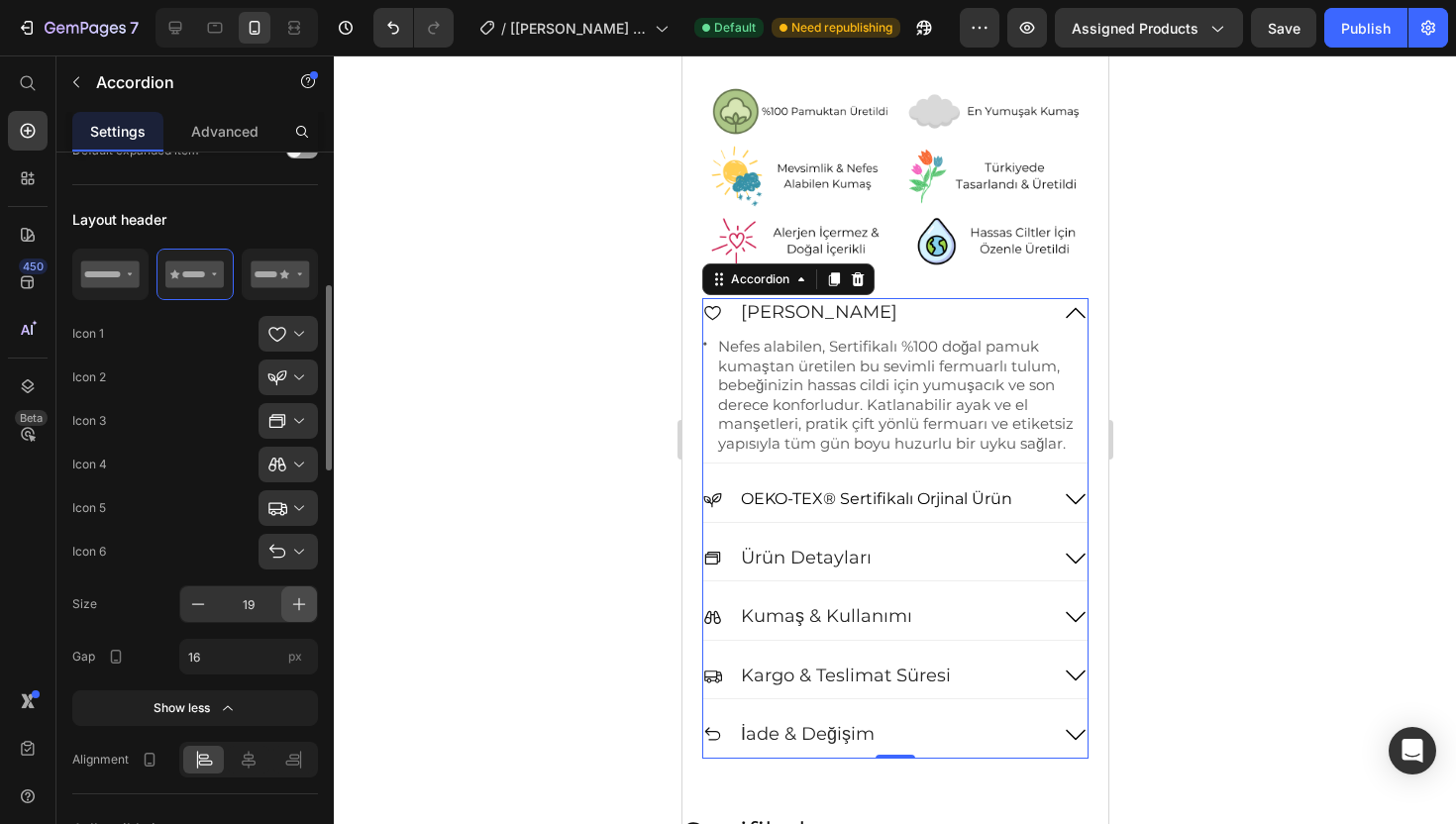 click 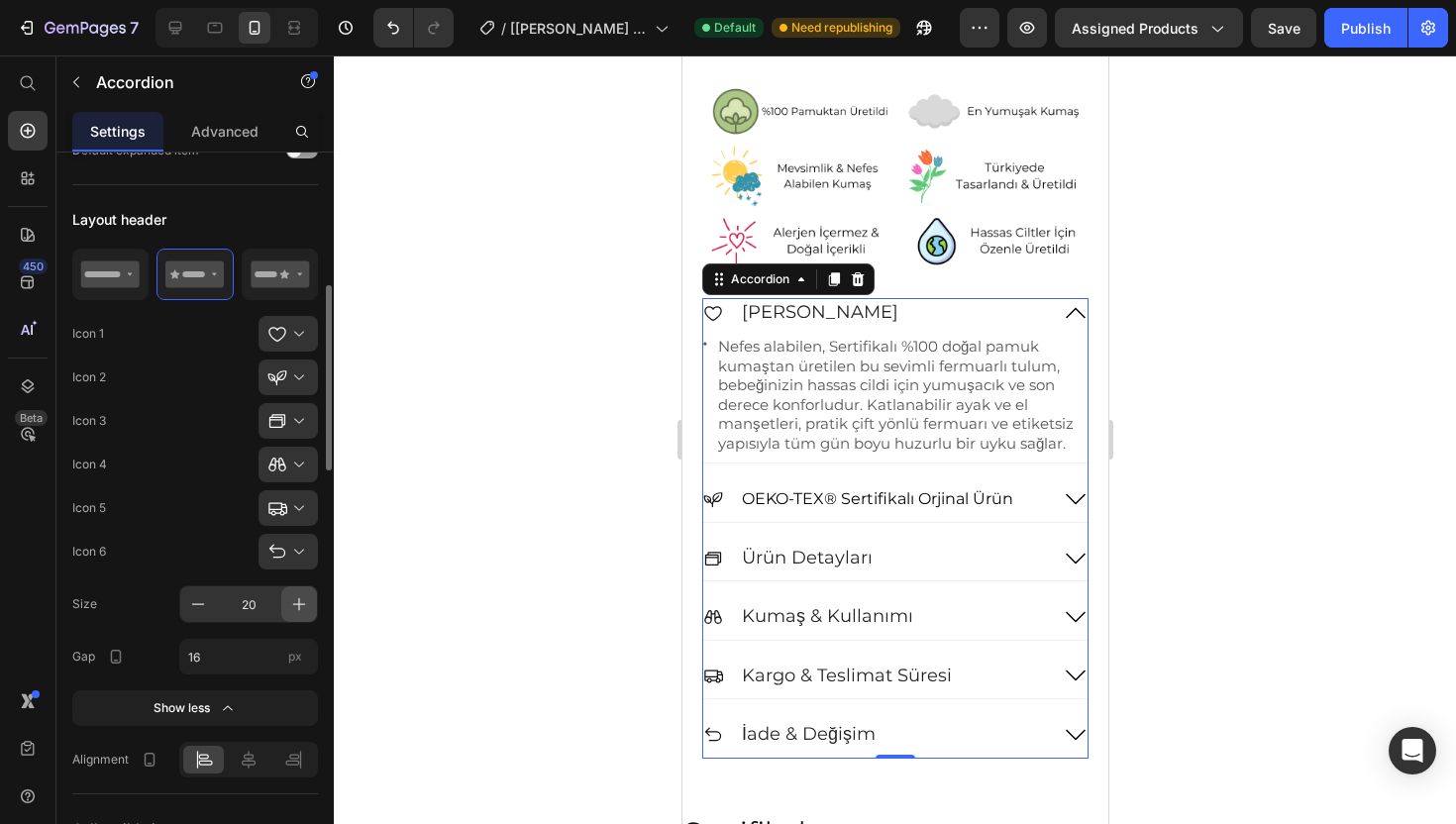 click 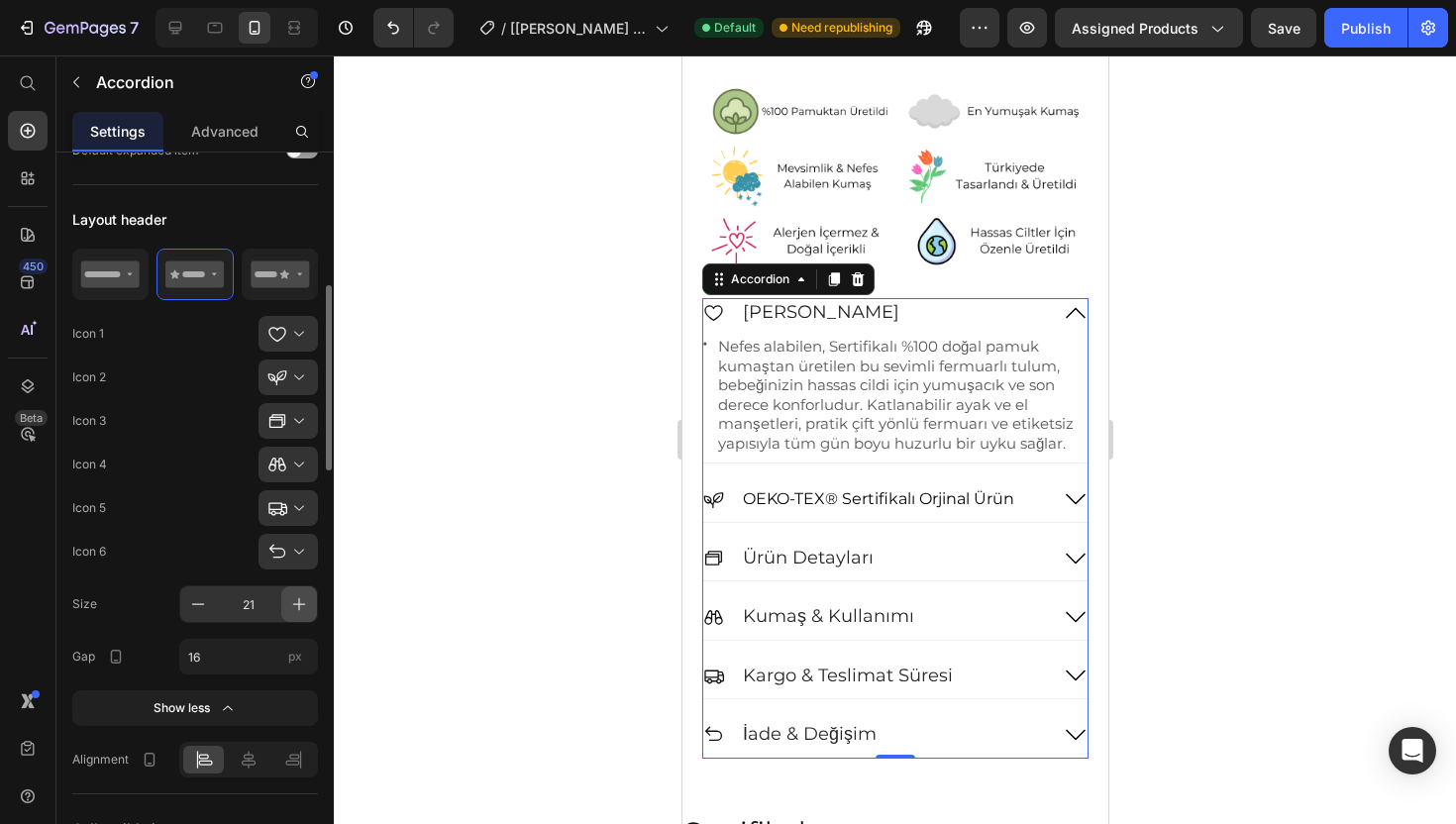 click 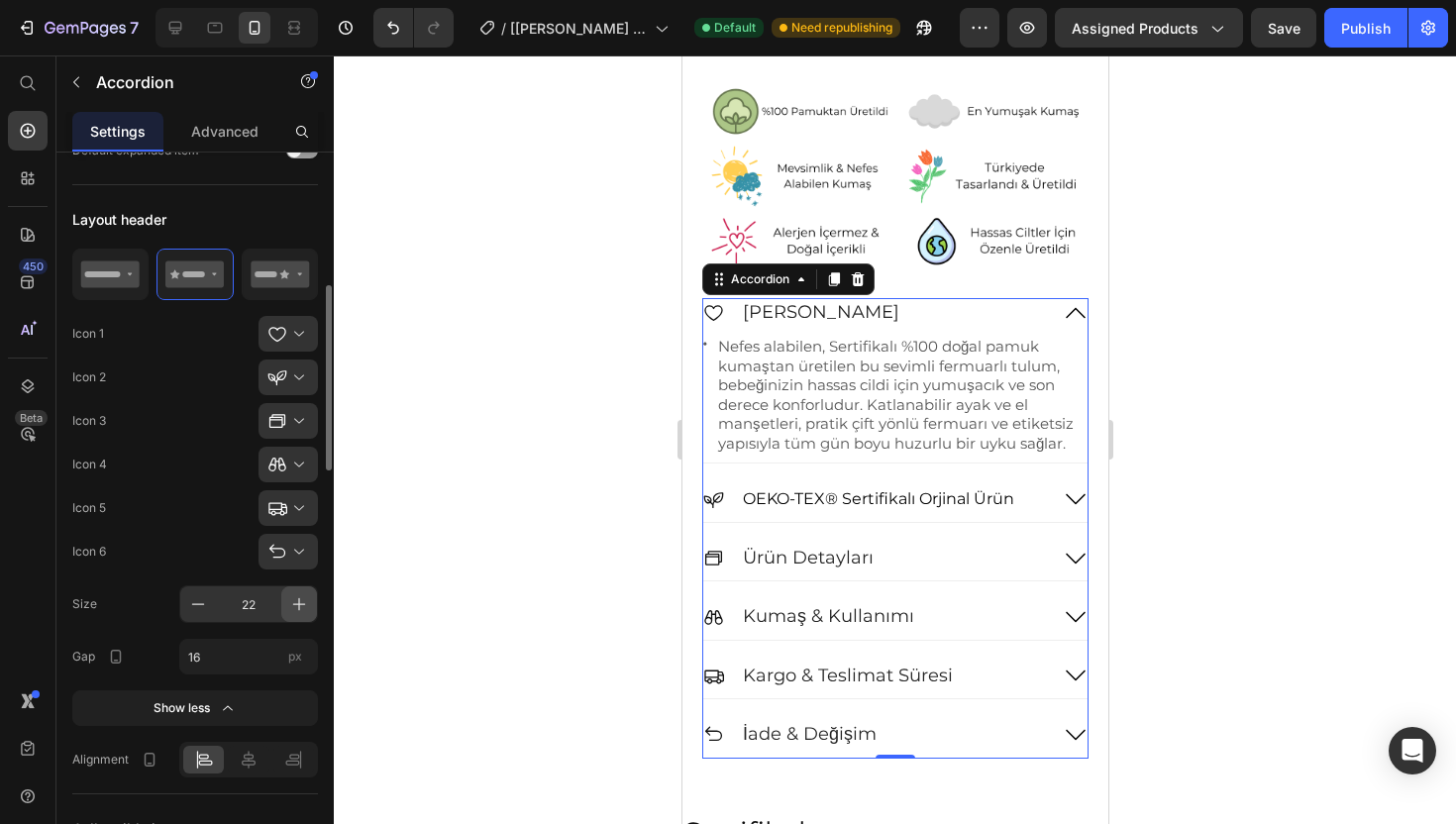 click 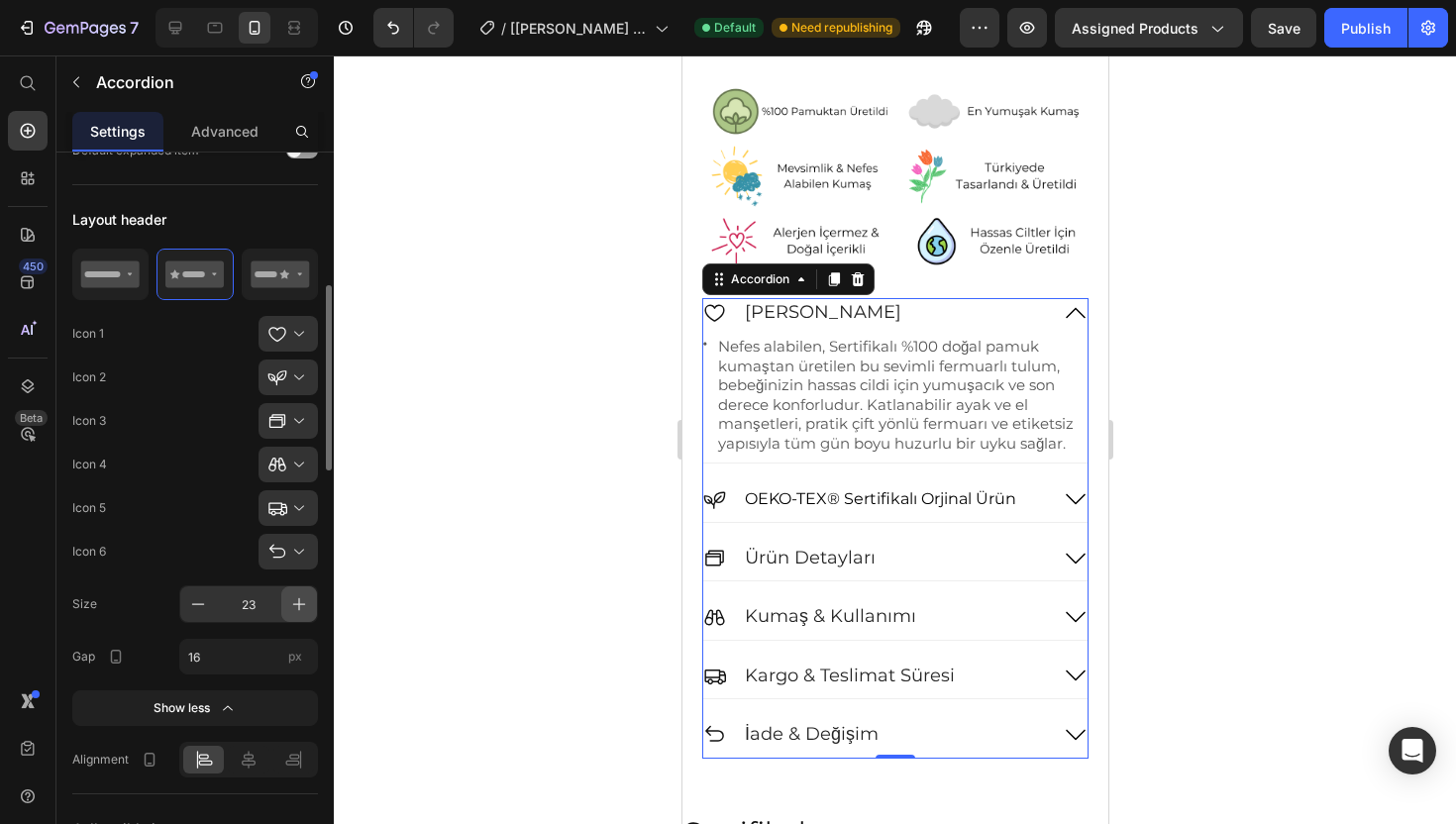 click 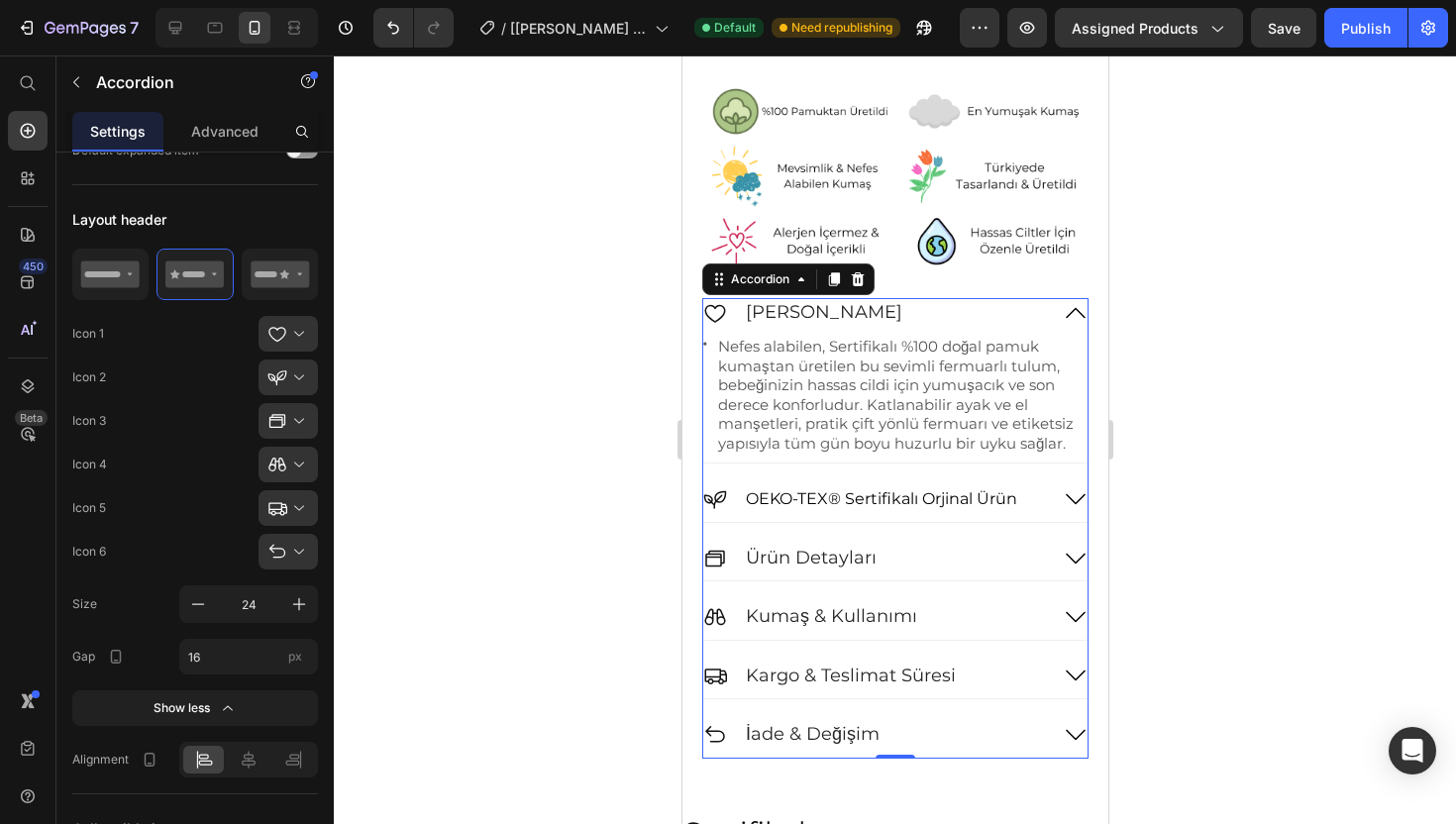click 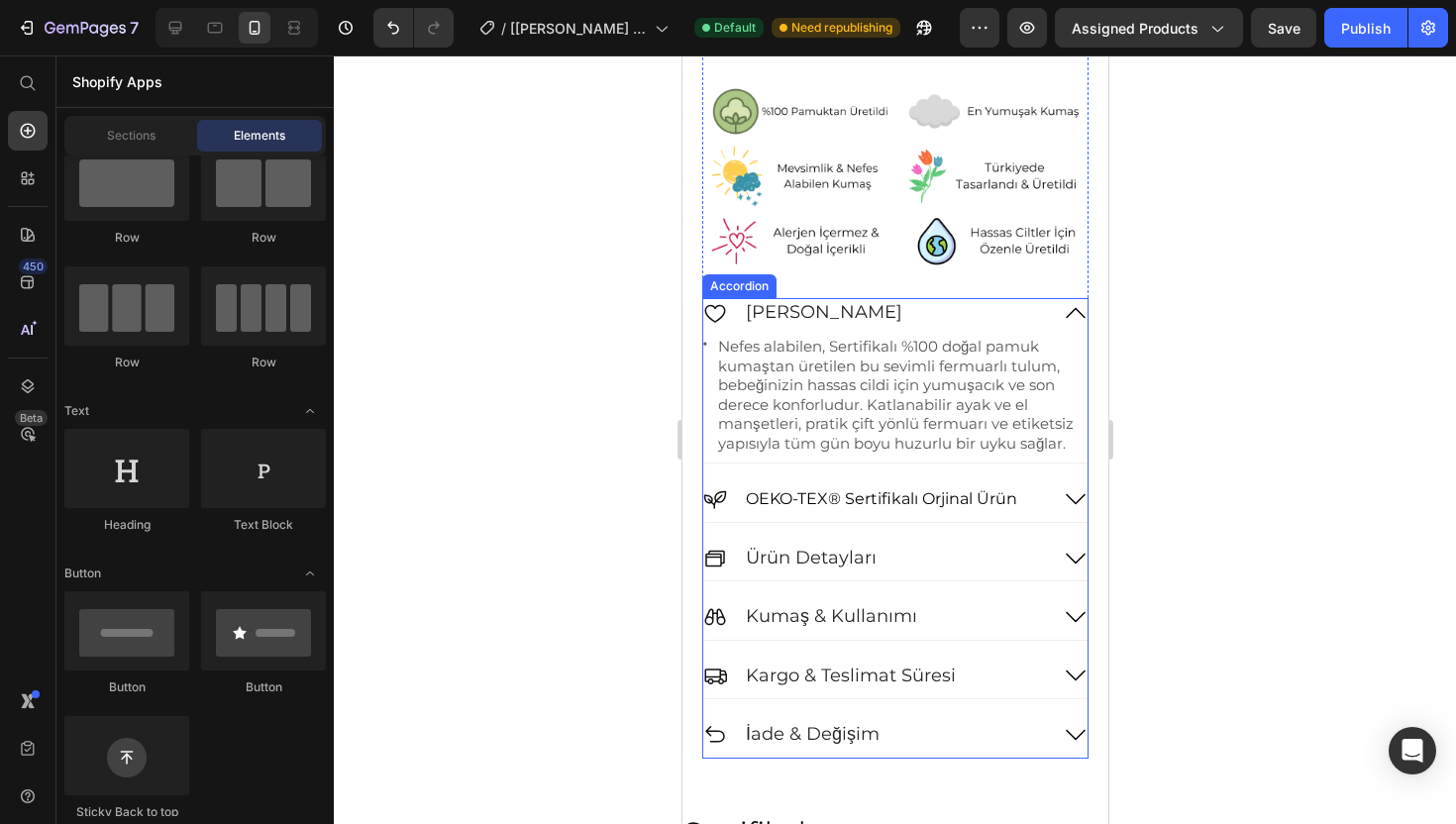 click 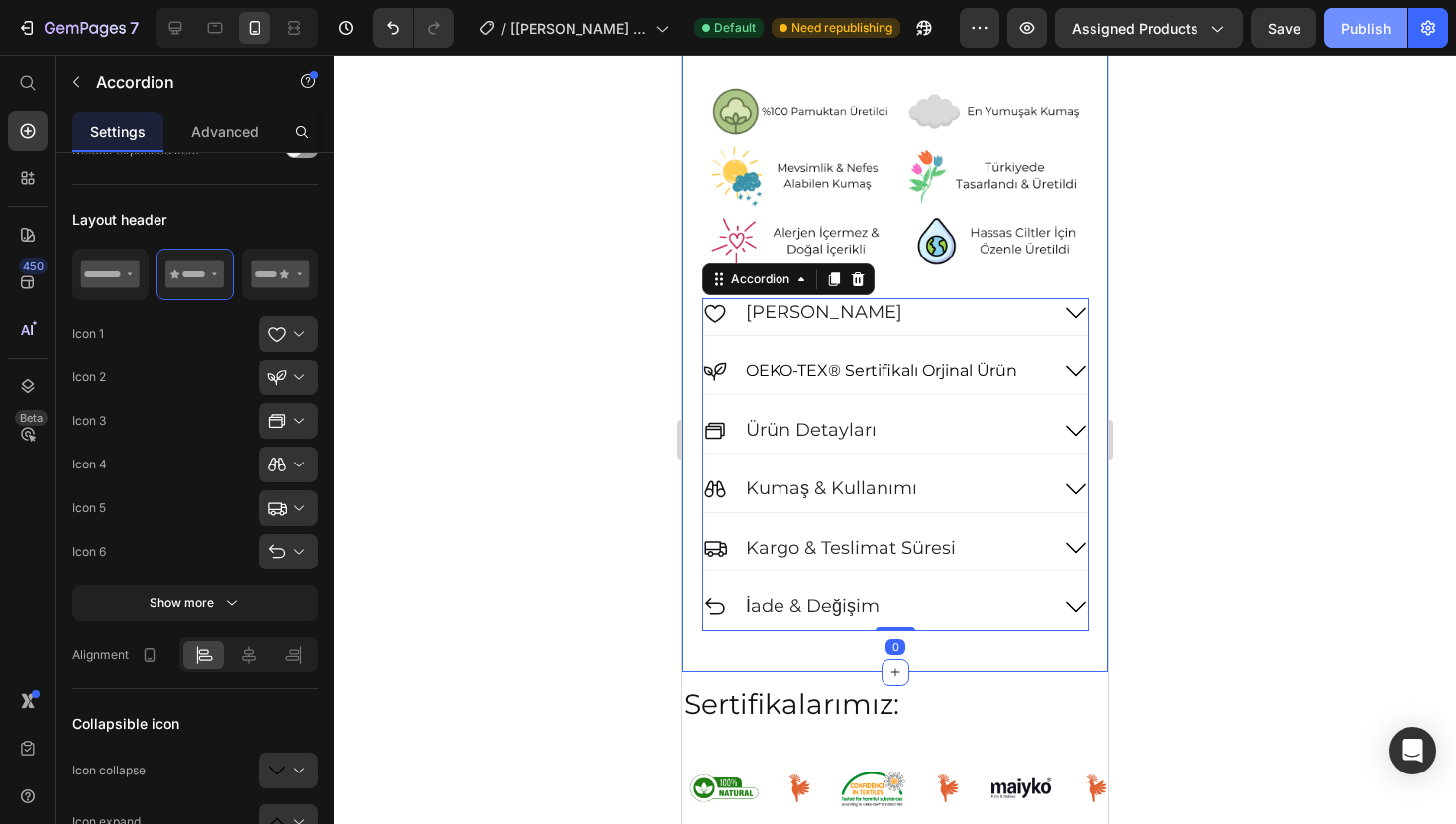 click on "Publish" 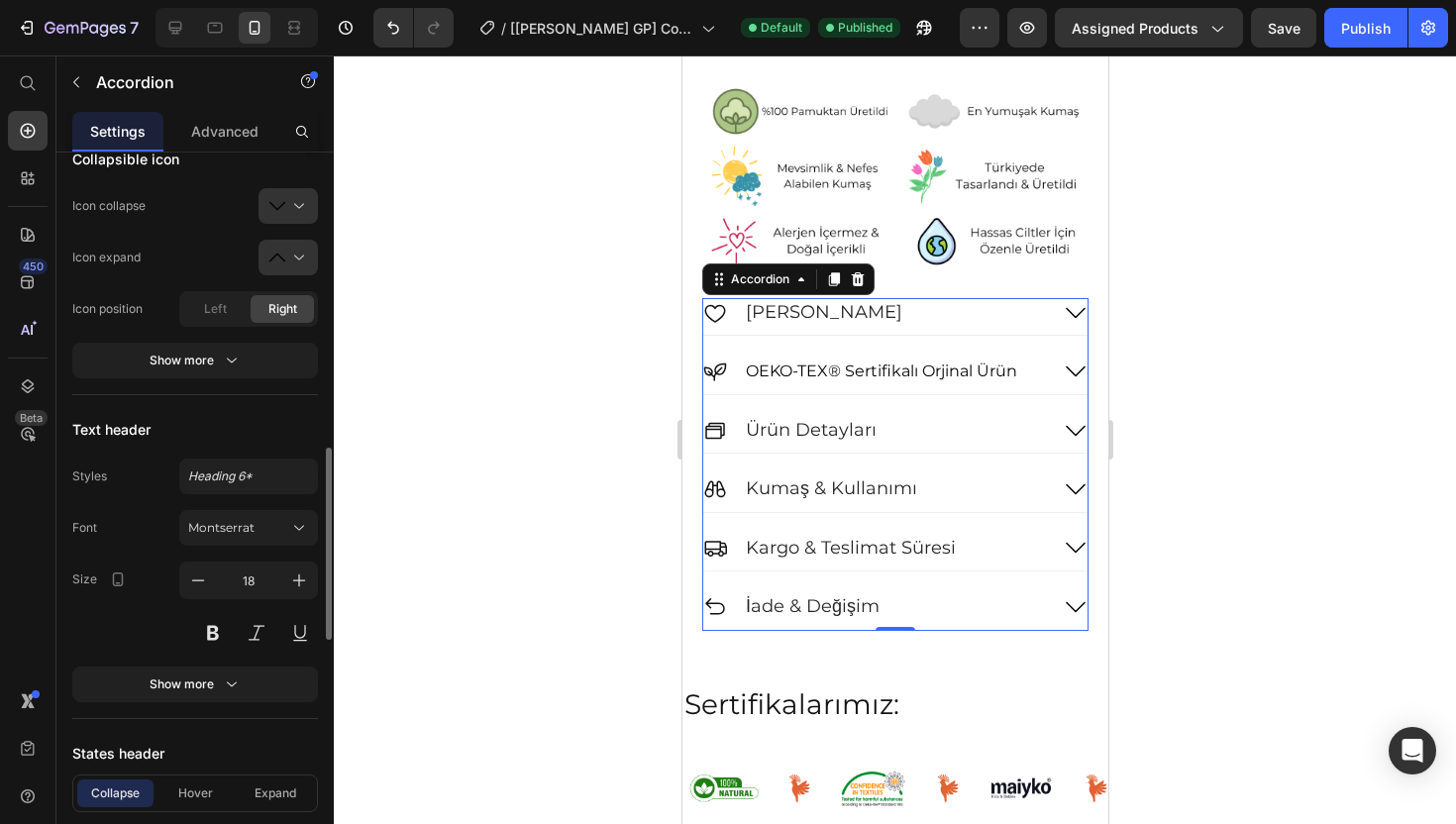 scroll, scrollTop: 1095, scrollLeft: 0, axis: vertical 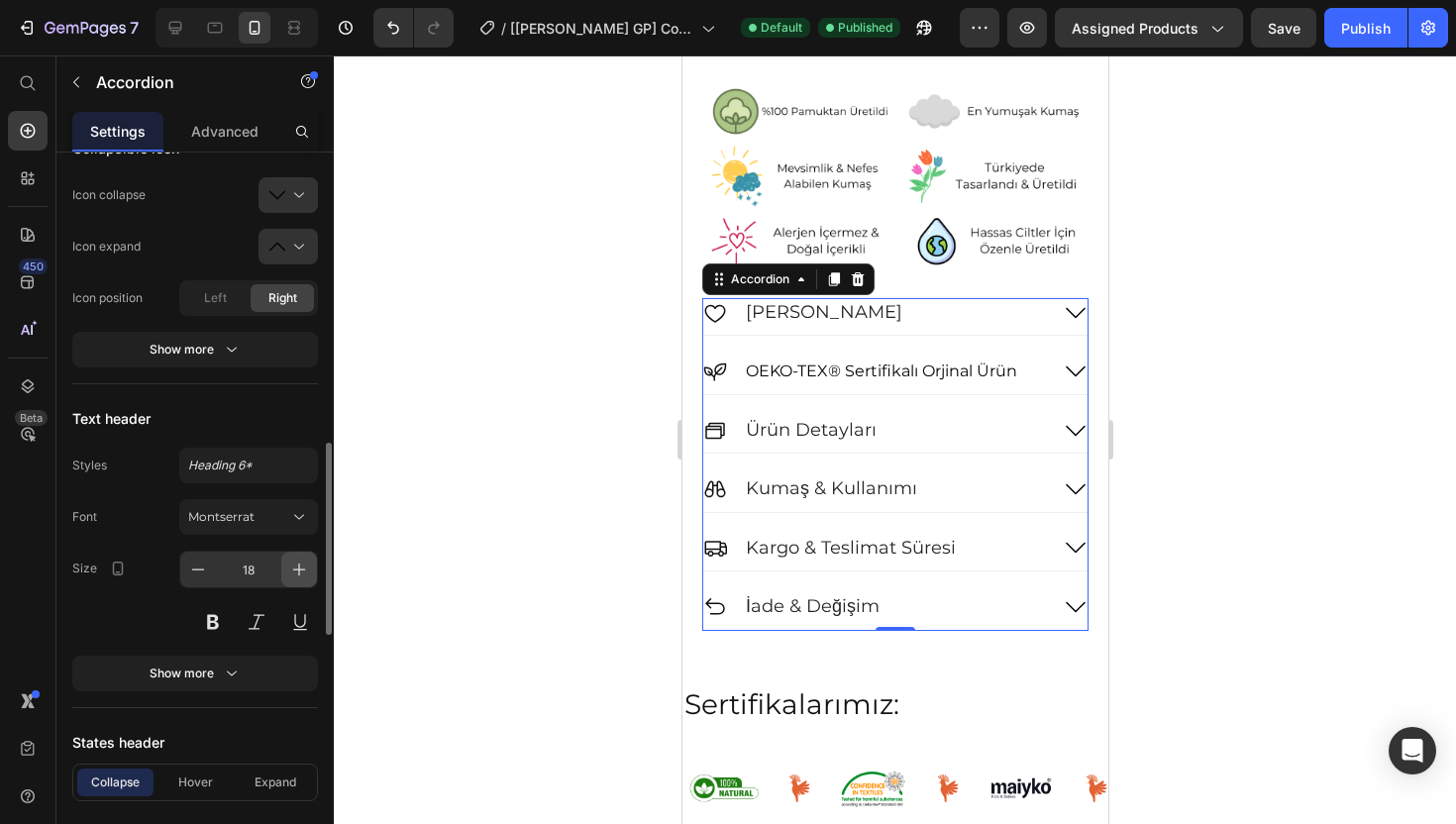 click 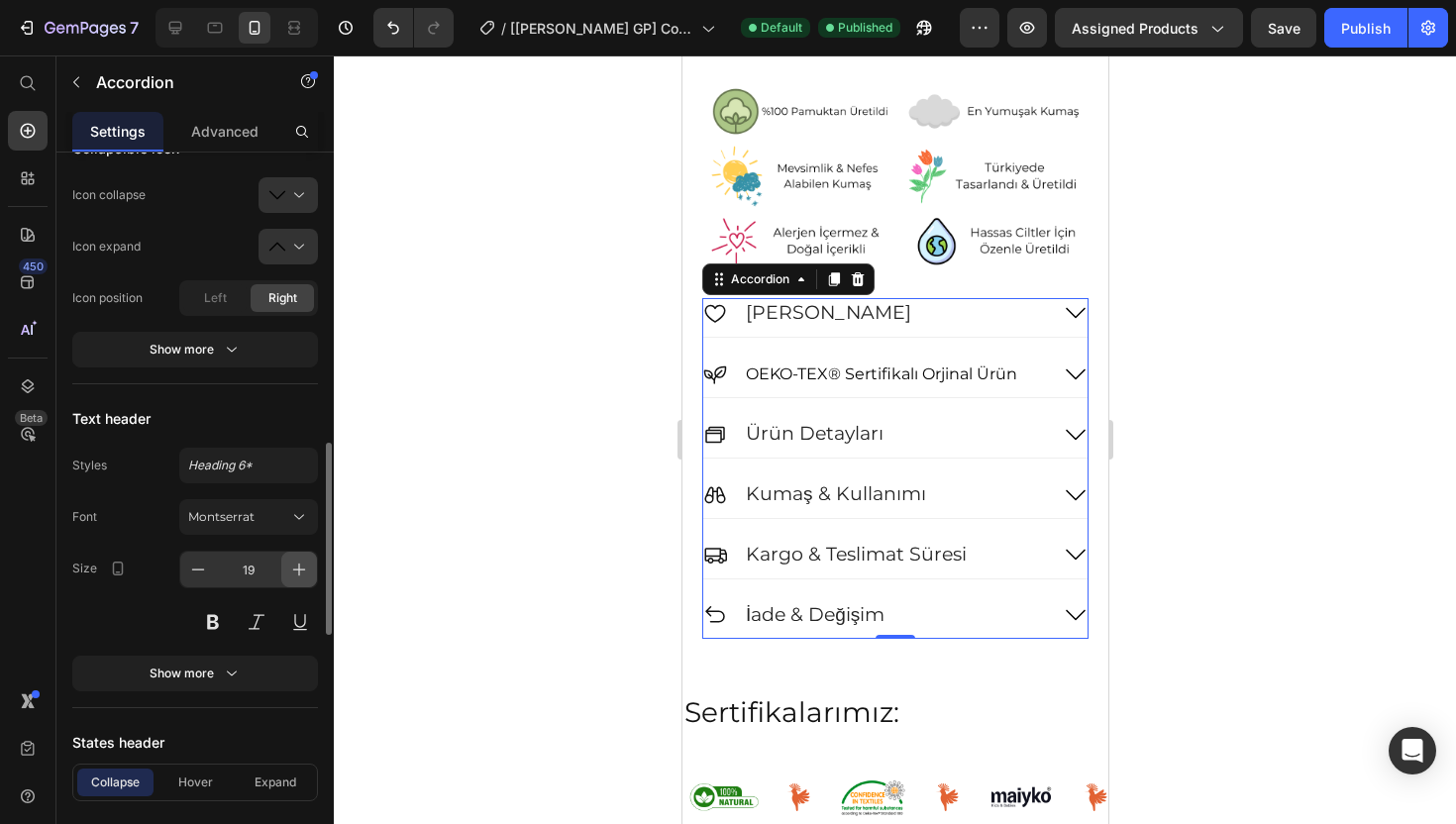 click 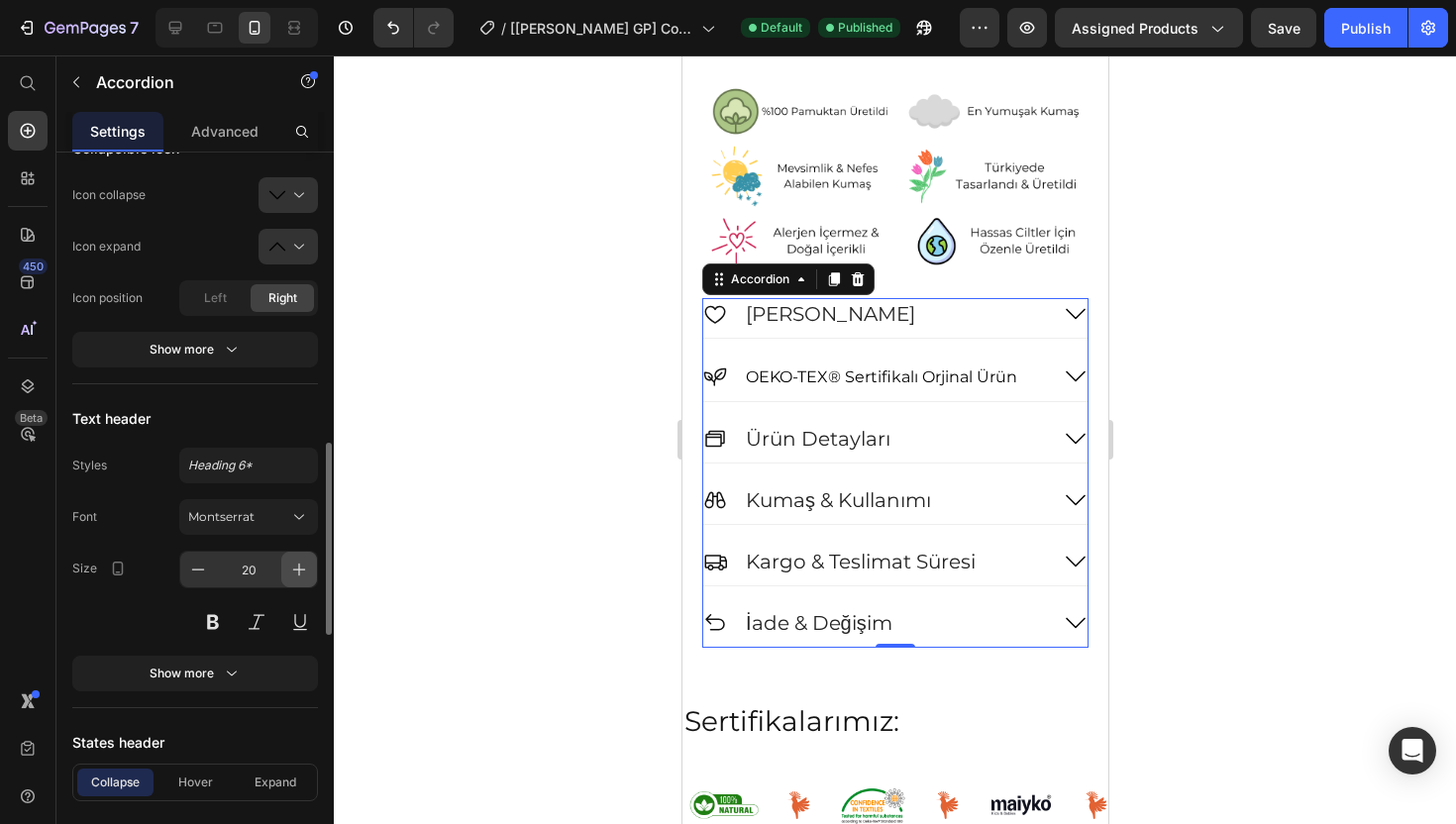 click 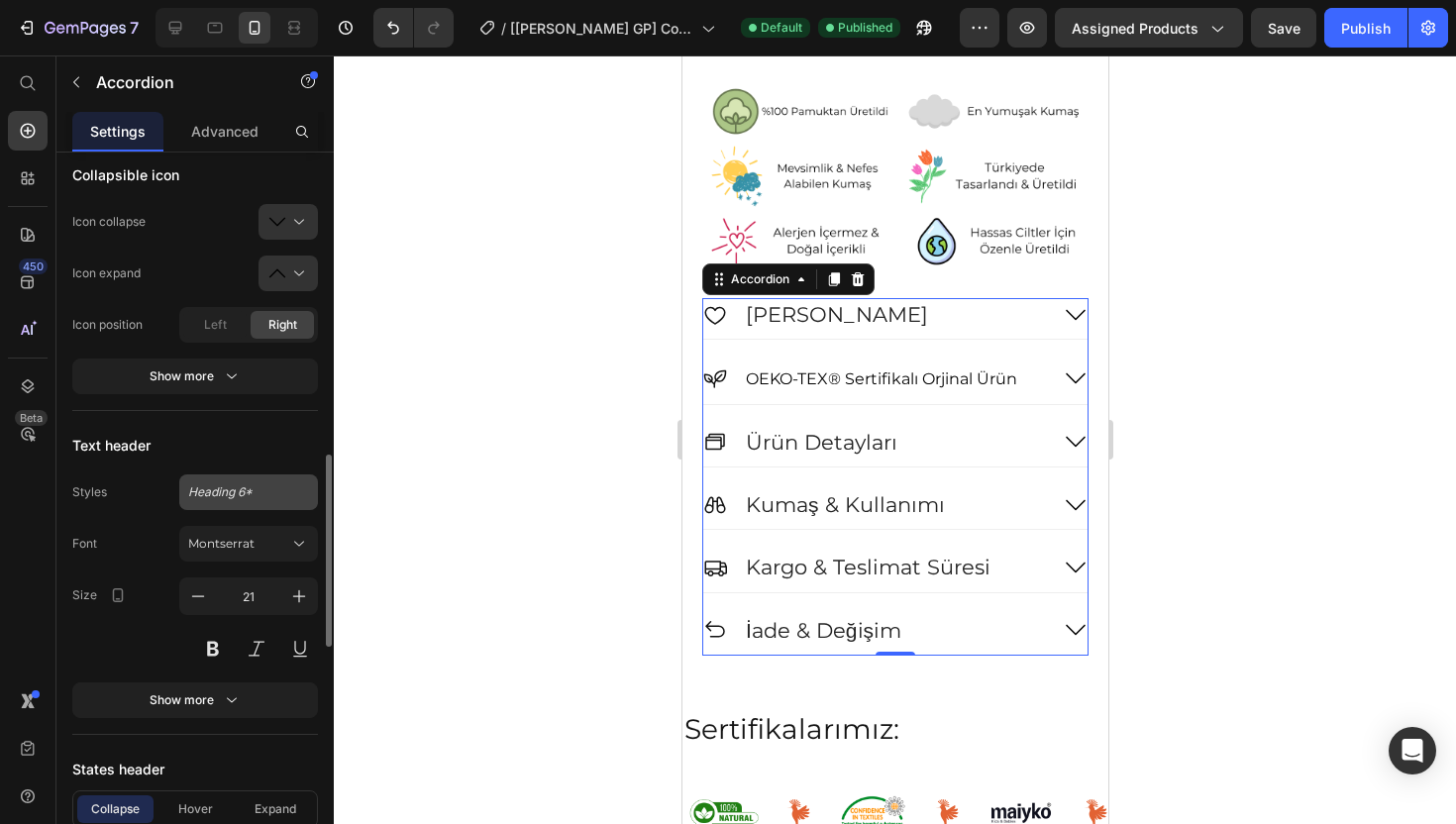 scroll, scrollTop: 1064, scrollLeft: 0, axis: vertical 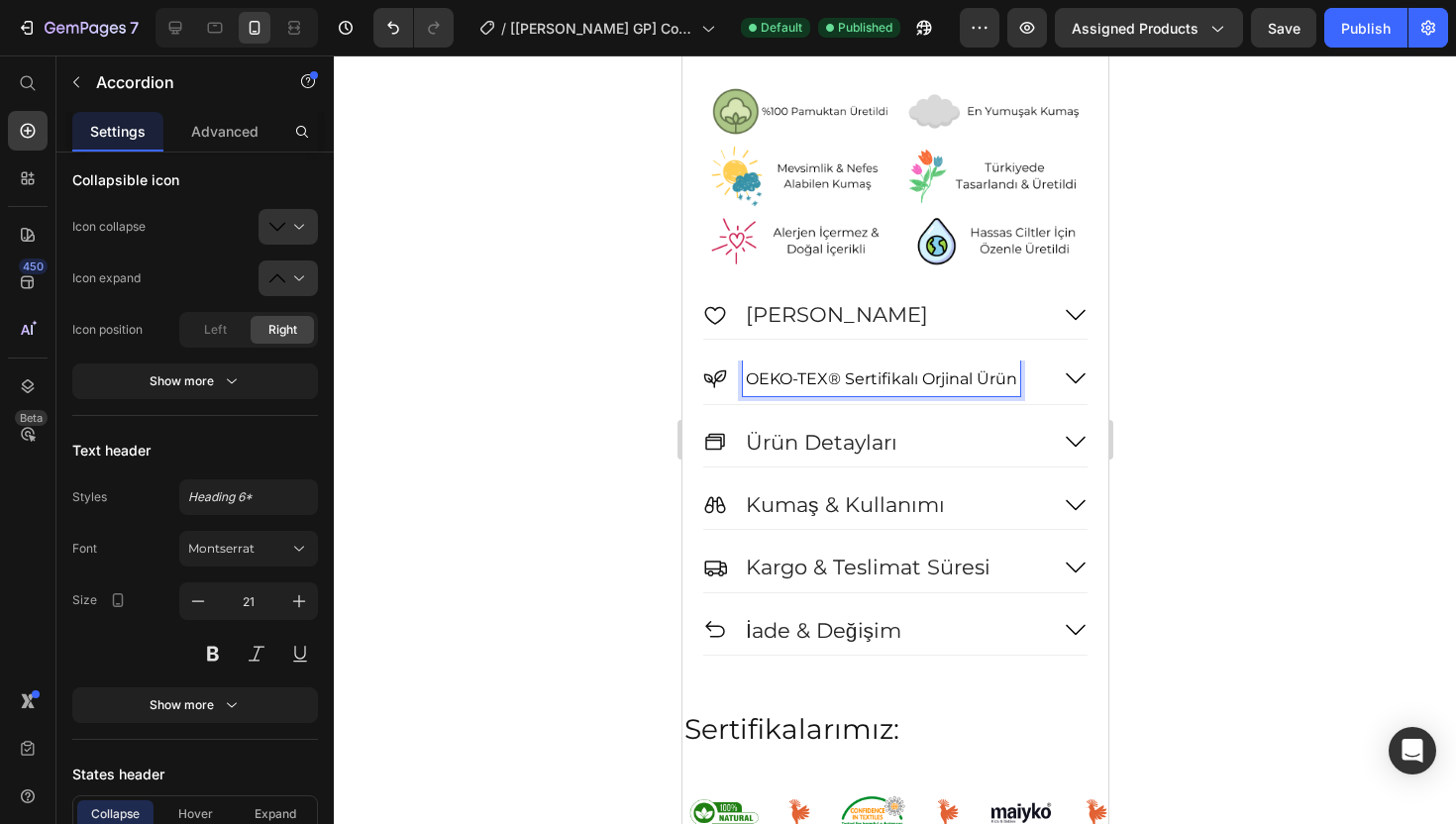 click on "OEKO-TEX® Sertifikalı Orjinal Ürün" at bounding box center (881, 378) 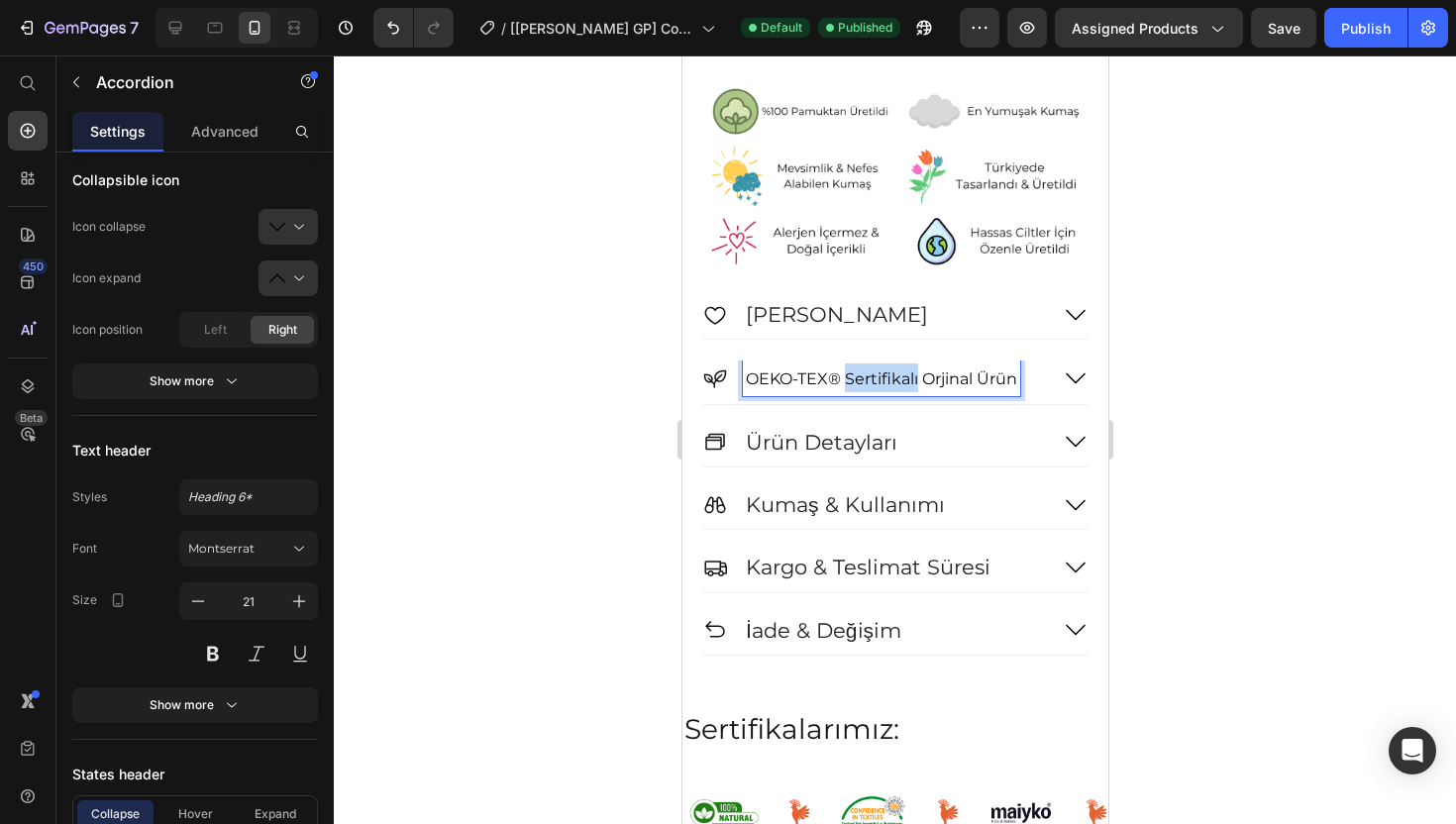 click on "OEKO-TEX® Sertifikalı Orjinal Ürün" at bounding box center [881, 378] 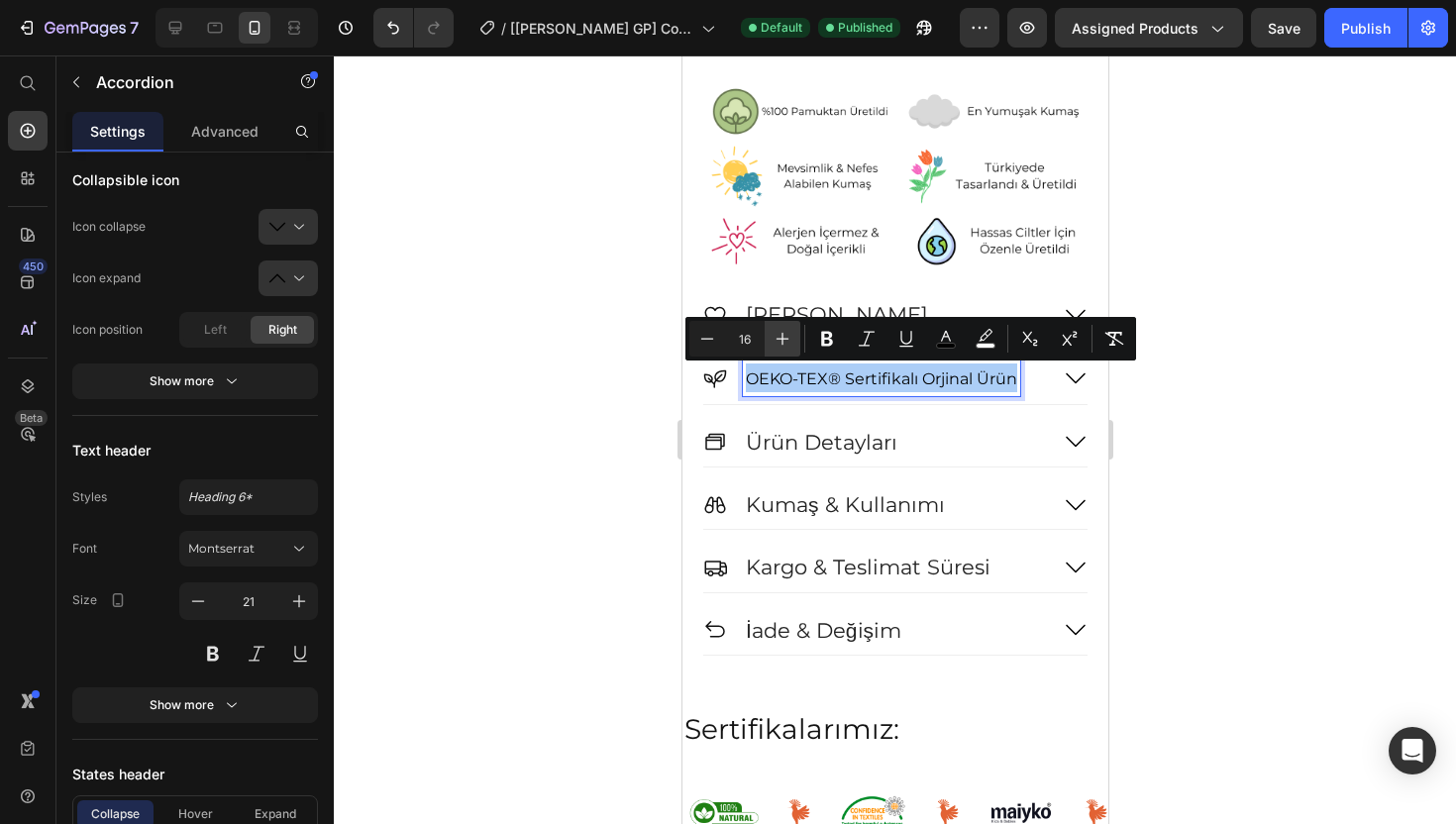 click on "Plus" at bounding box center (782, 339) 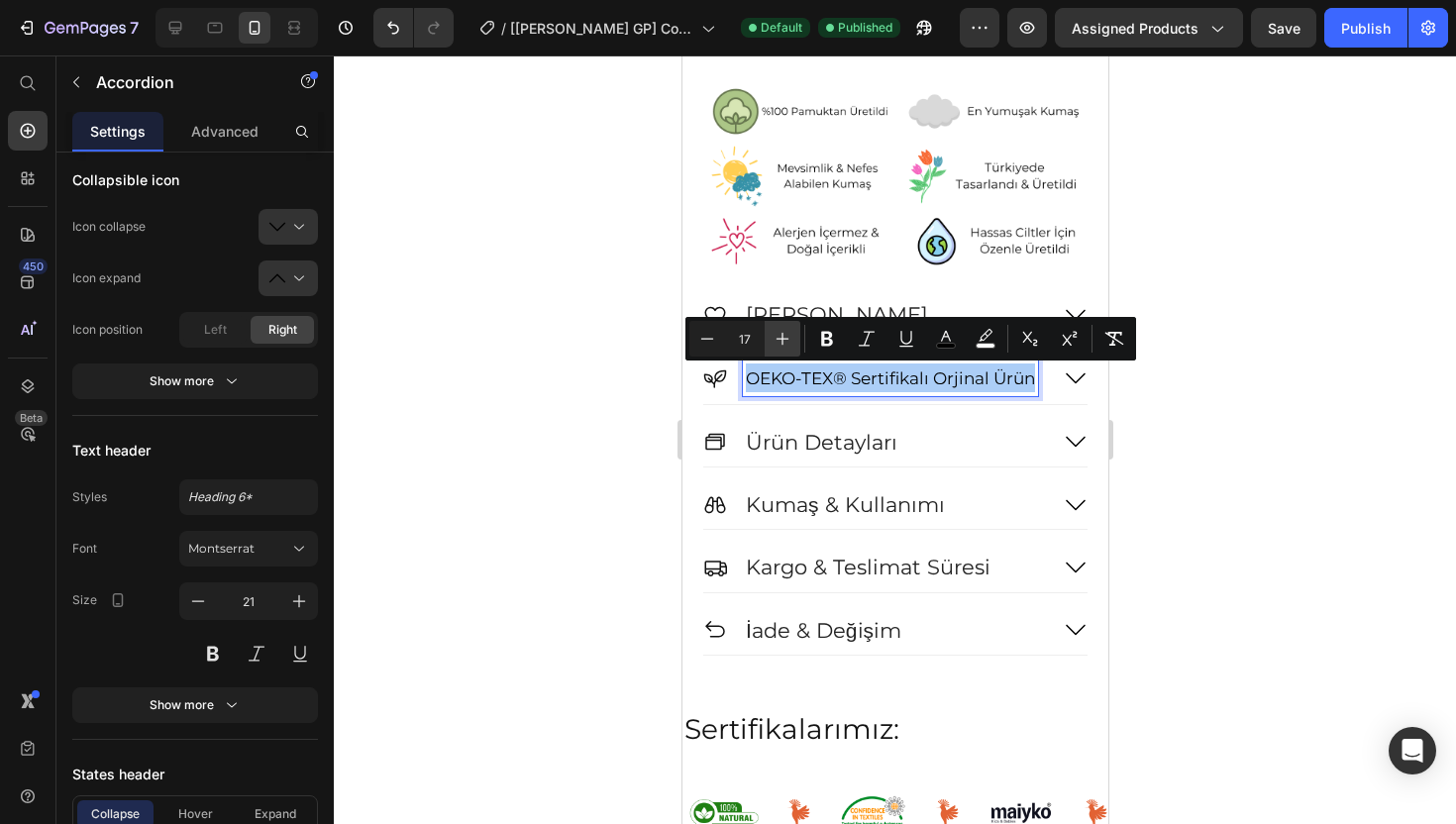 click on "Plus" at bounding box center [782, 339] 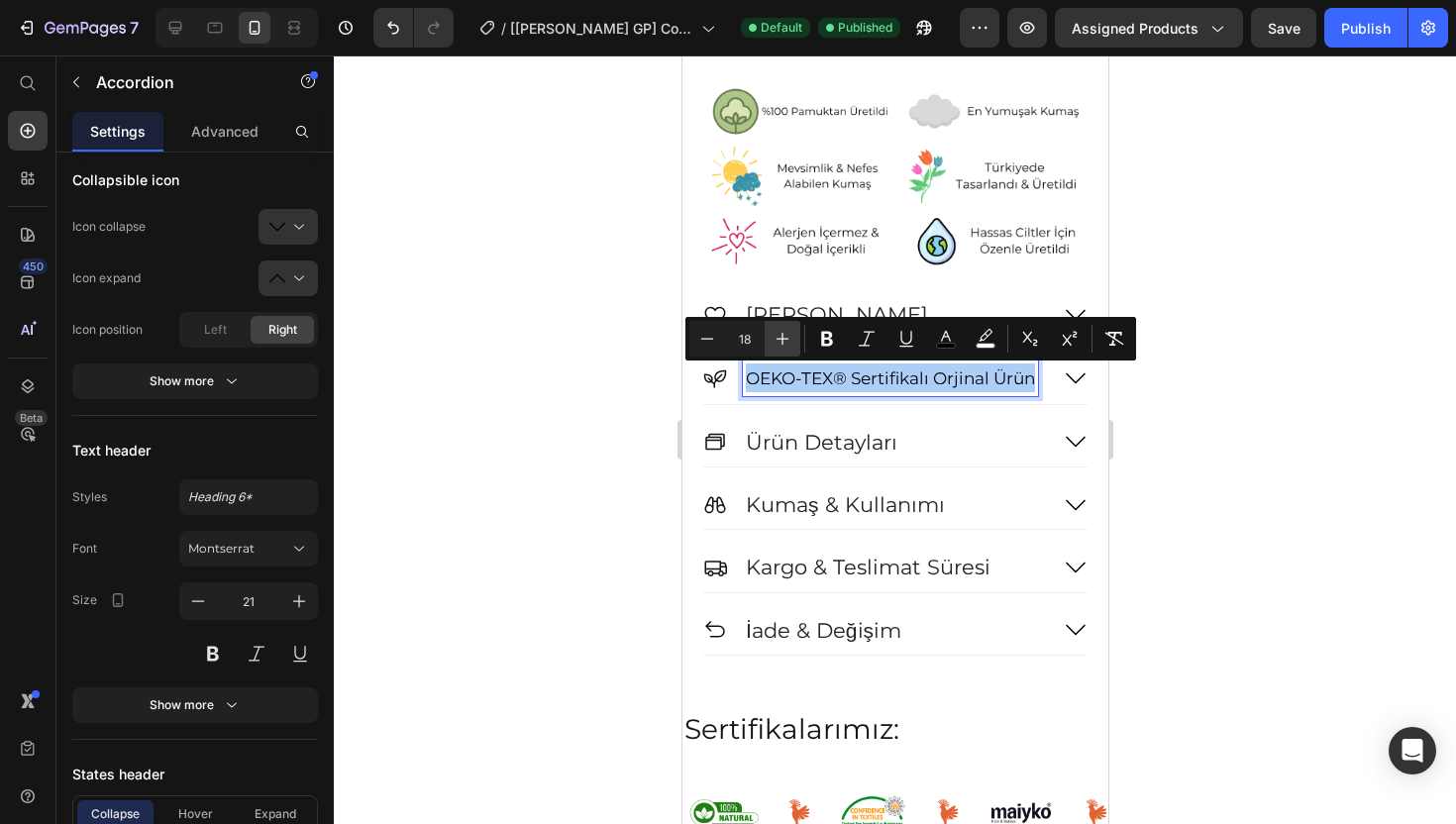 click on "Plus" at bounding box center (782, 339) 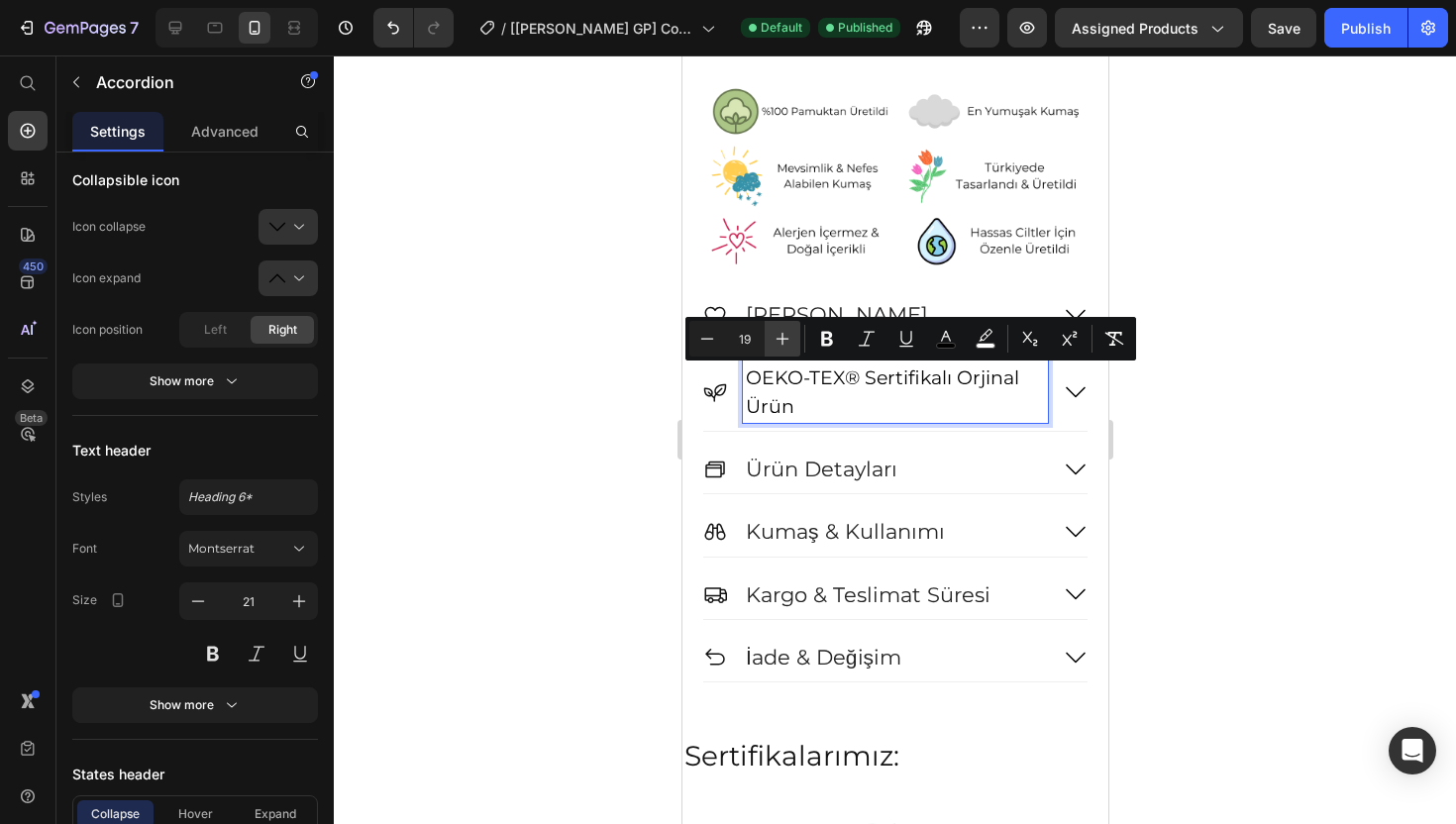 click on "Plus" at bounding box center [782, 339] 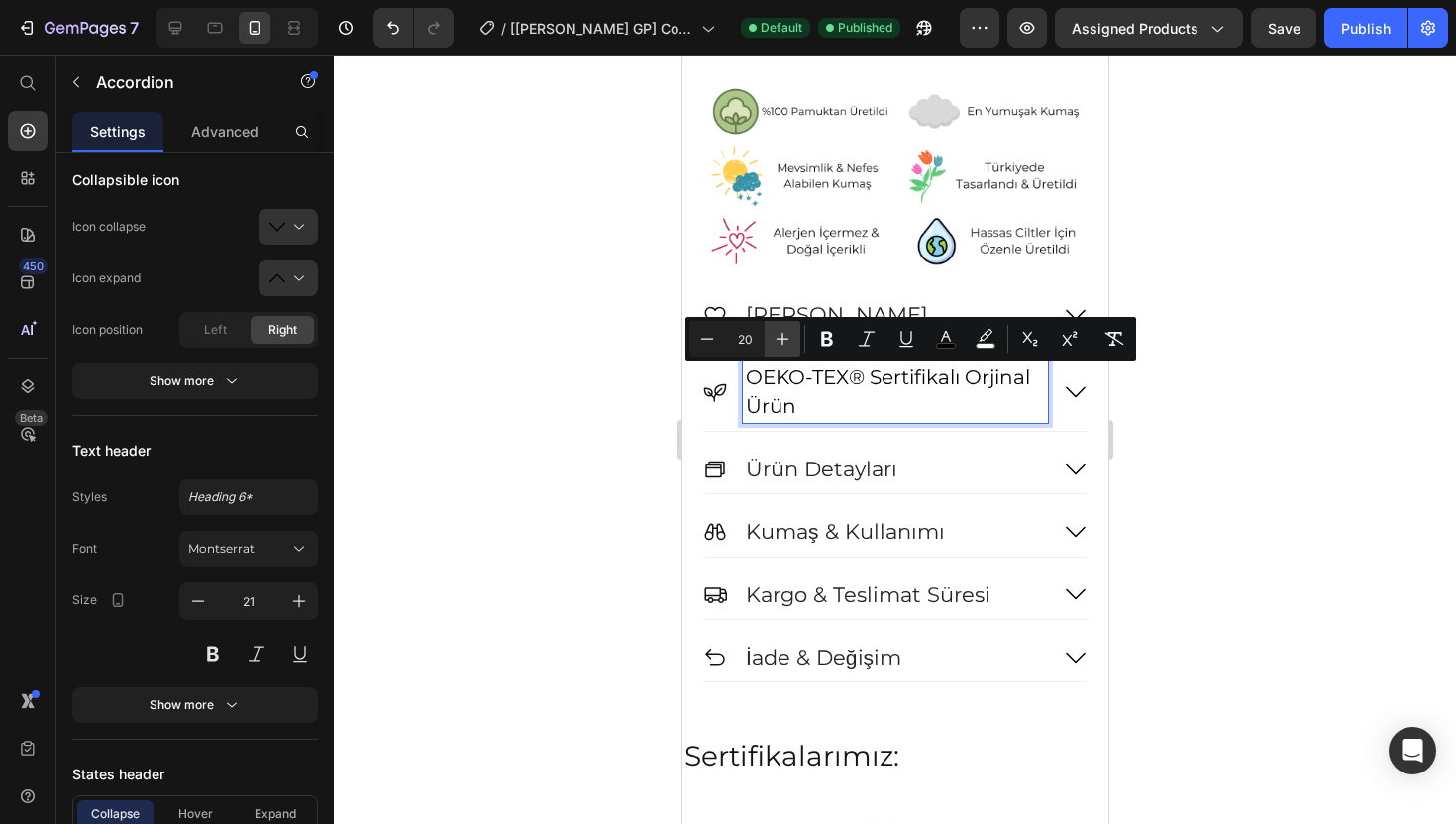 click on "Plus" at bounding box center (782, 339) 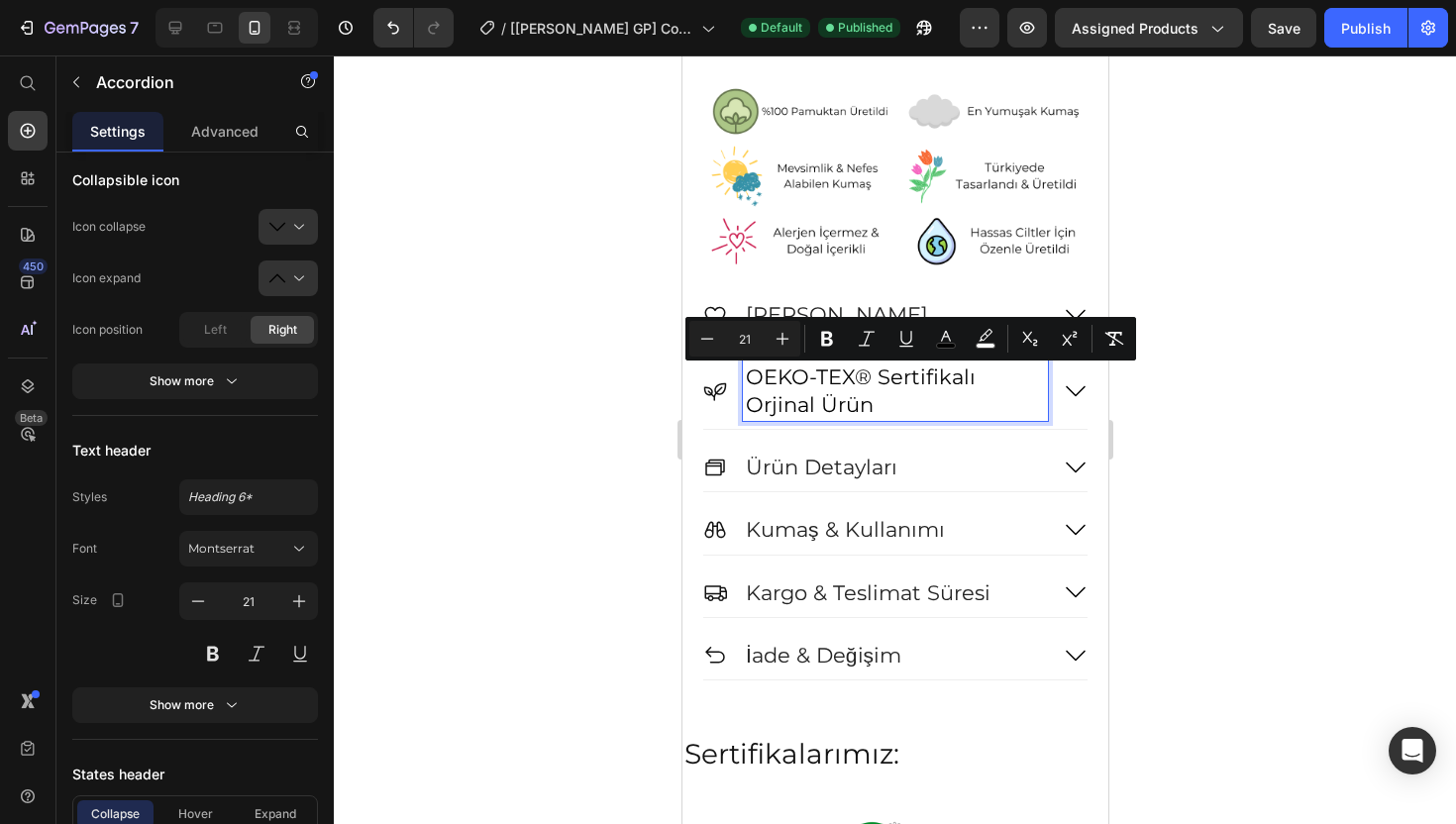 click 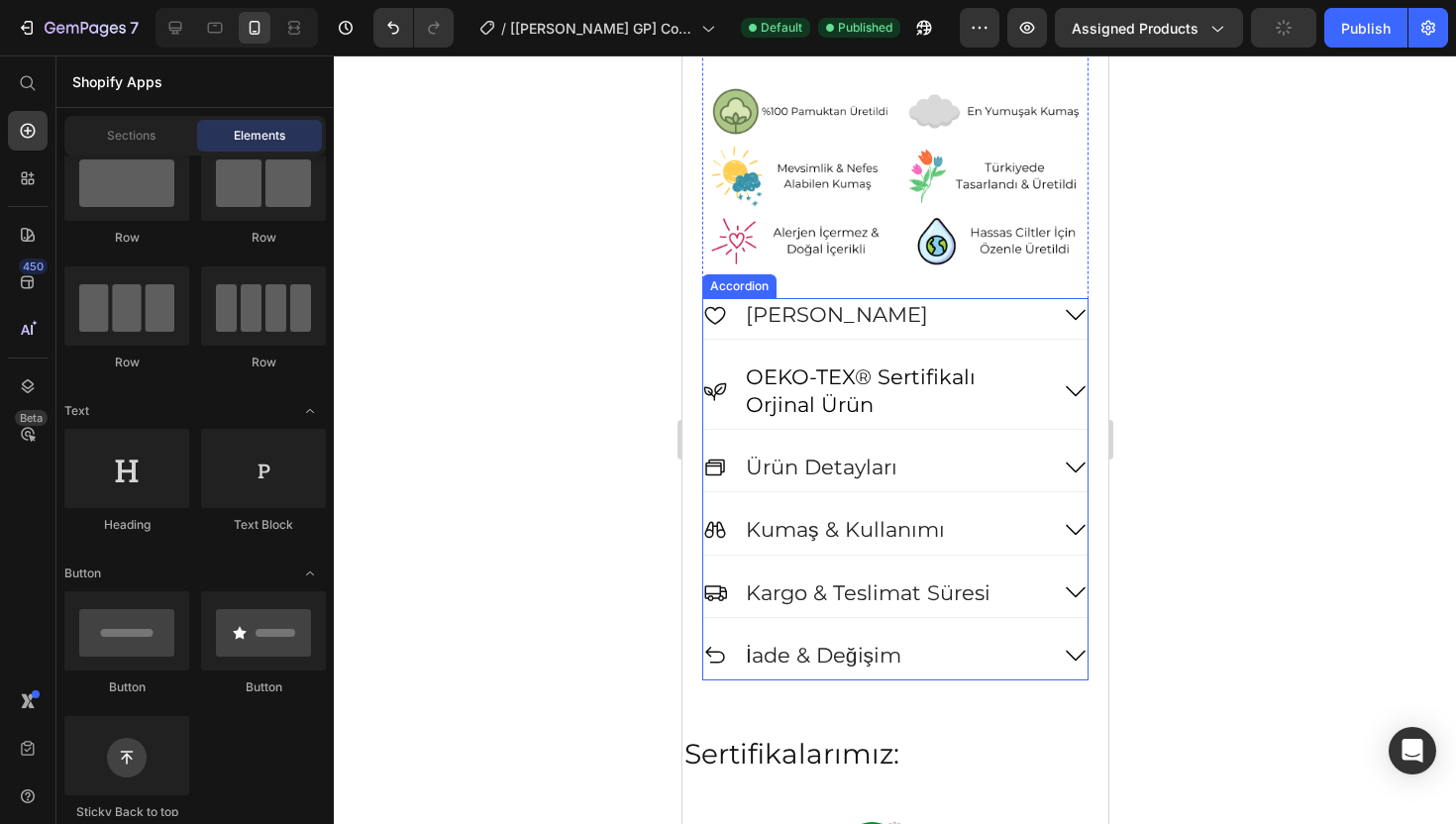 click on "OEKO-TEX® Sertifikalı Orjinal Ürün" at bounding box center [894, 390] 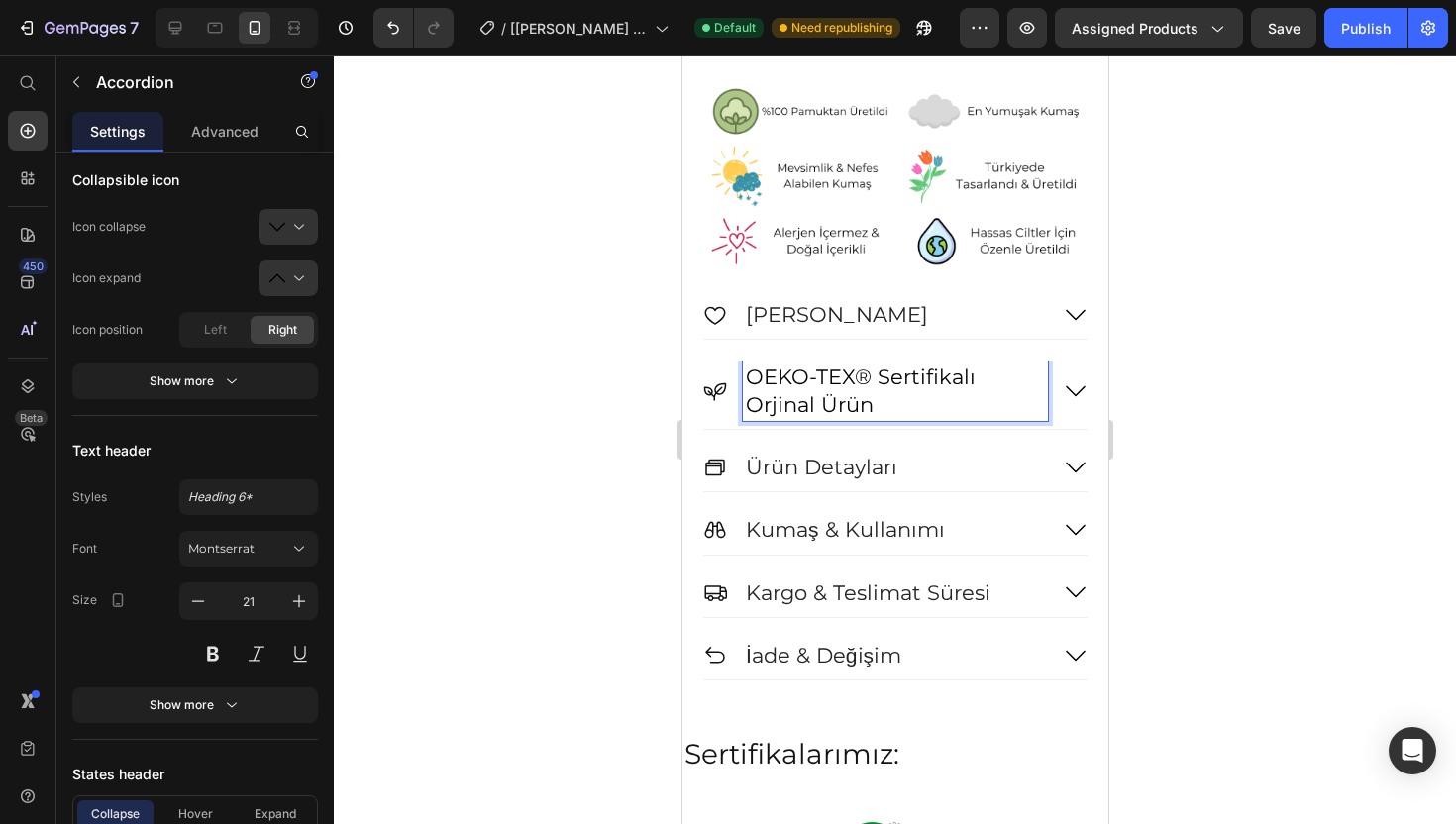 click on "OEKO-TEX® Sertifikalı Orjinal Ürün" at bounding box center (894, 390) 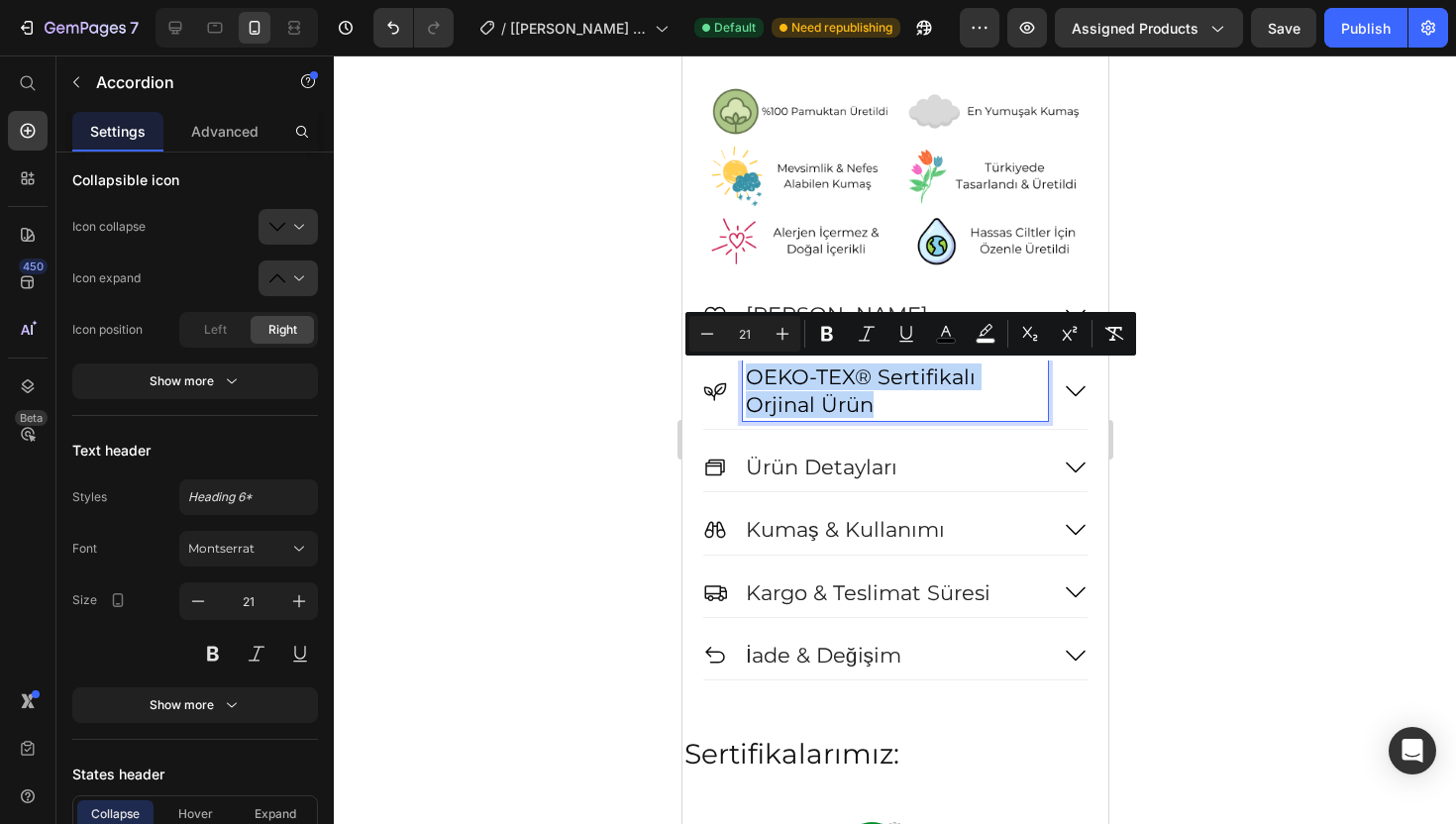 click on "OEKO-TEX® Sertifikalı Orjinal Ürün" at bounding box center (894, 390) 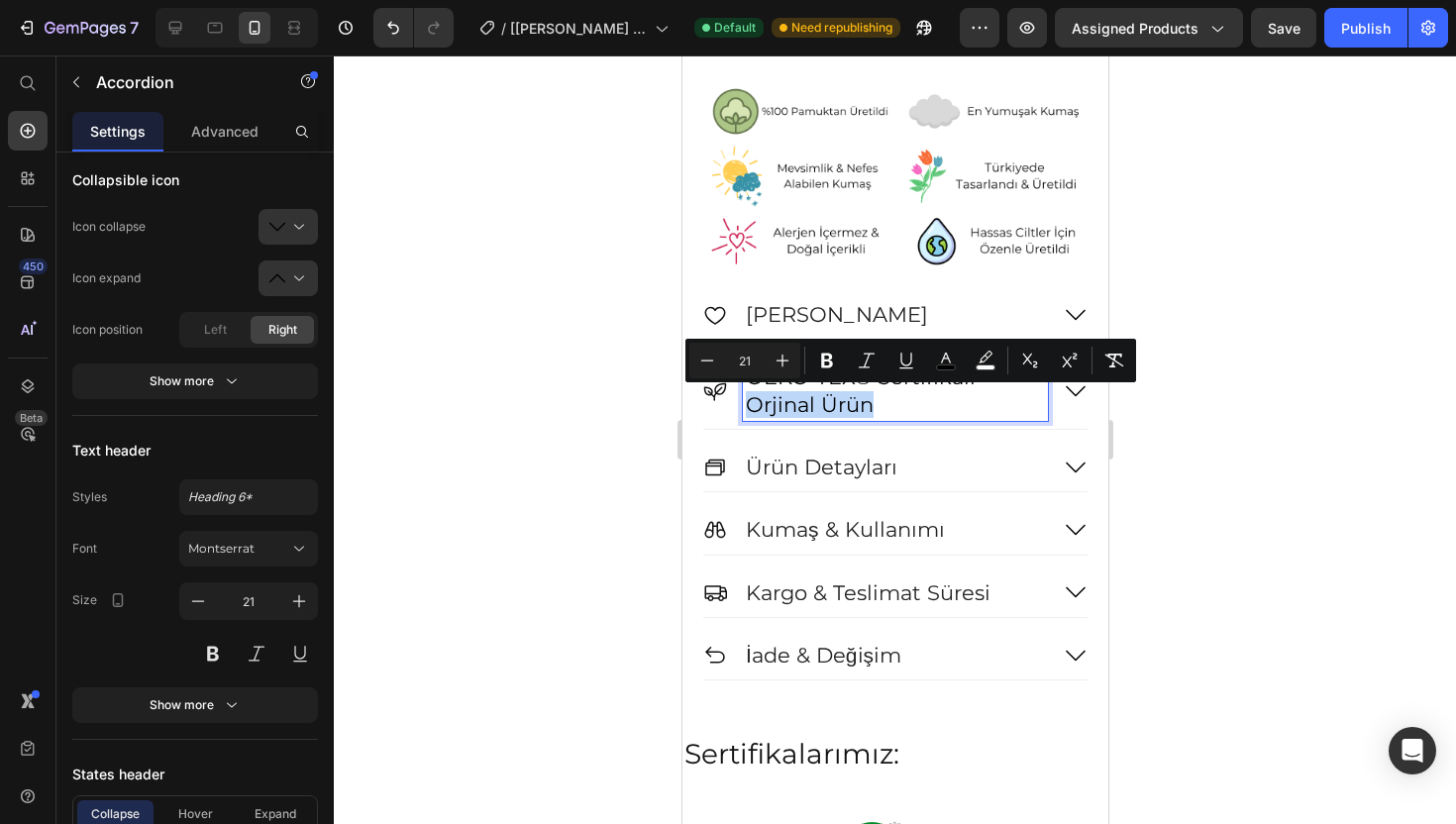 drag, startPoint x: 909, startPoint y: 405, endPoint x: 742, endPoint y: 411, distance: 167.10775 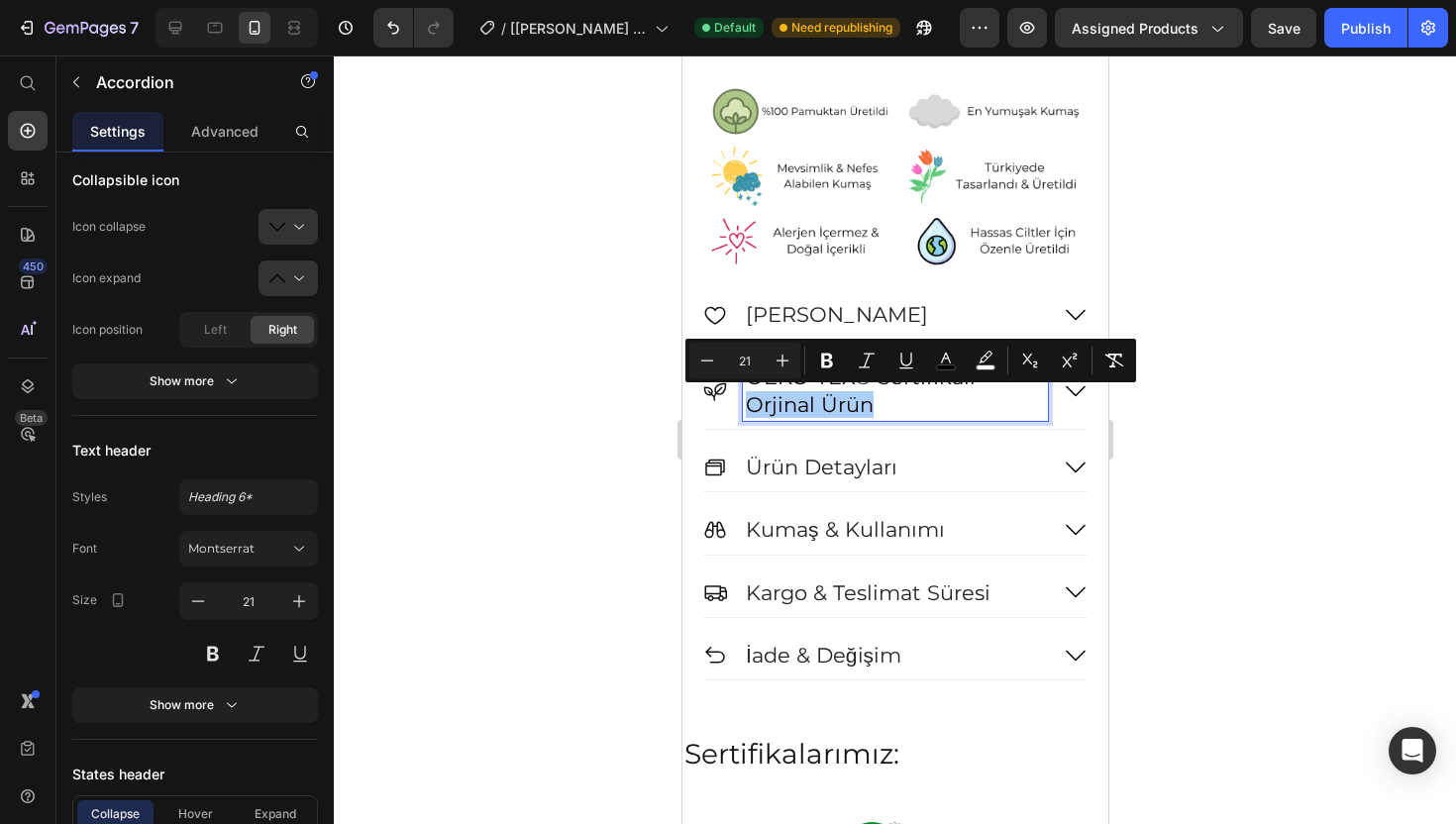 click 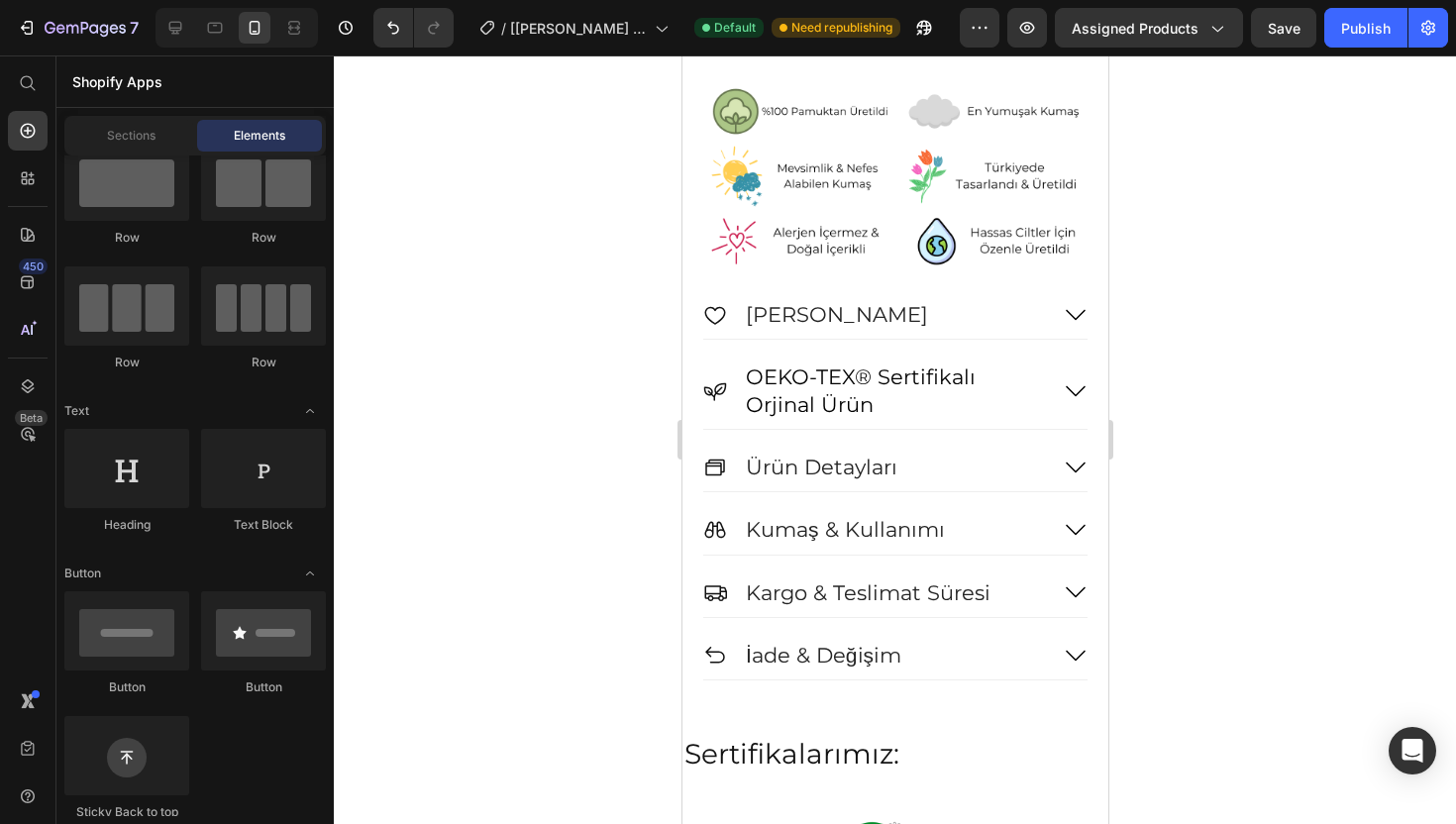 click 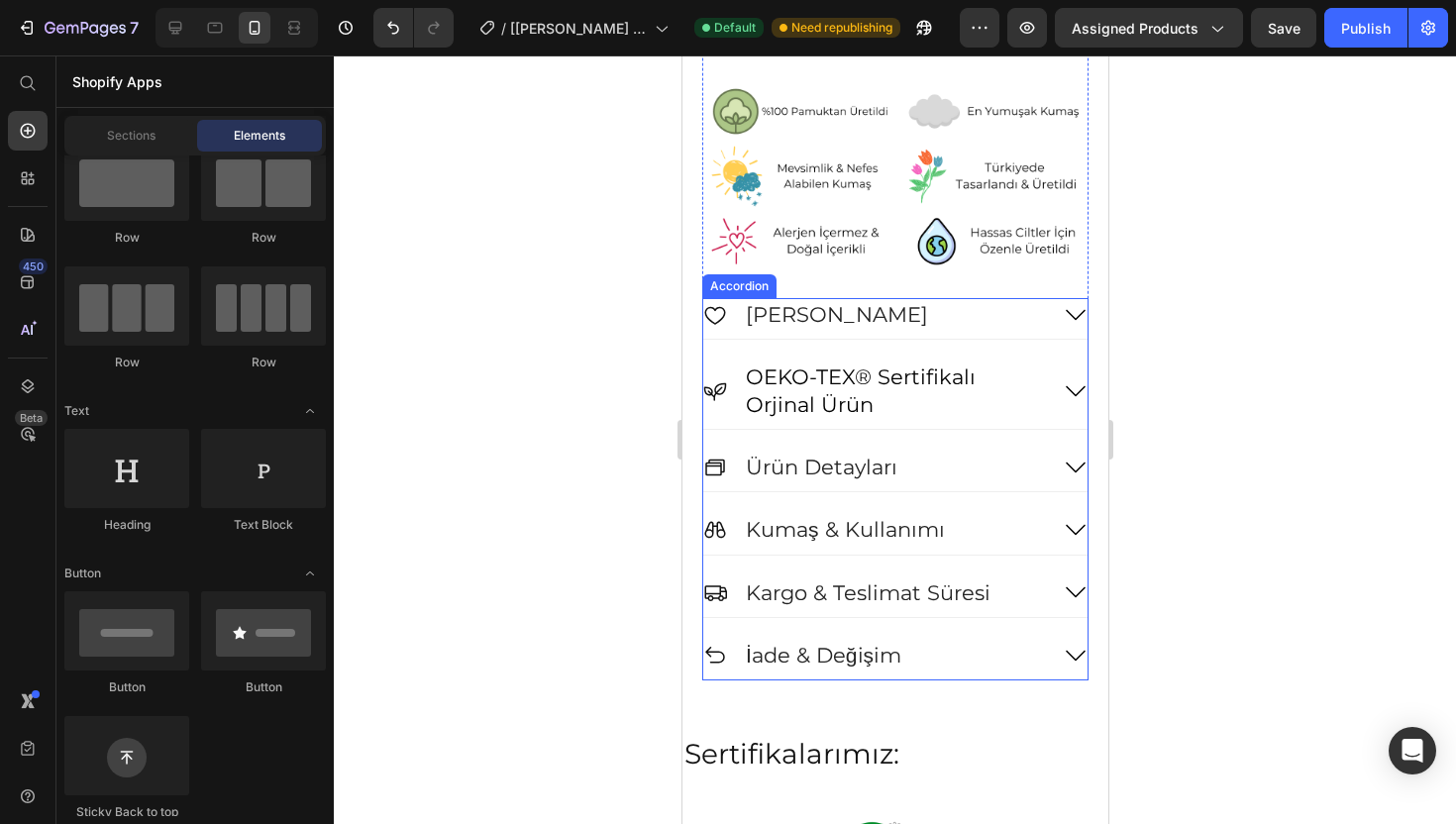 click on "OEKO-TEX® Sertifikalı Orjinal Ürün" at bounding box center (894, 390) 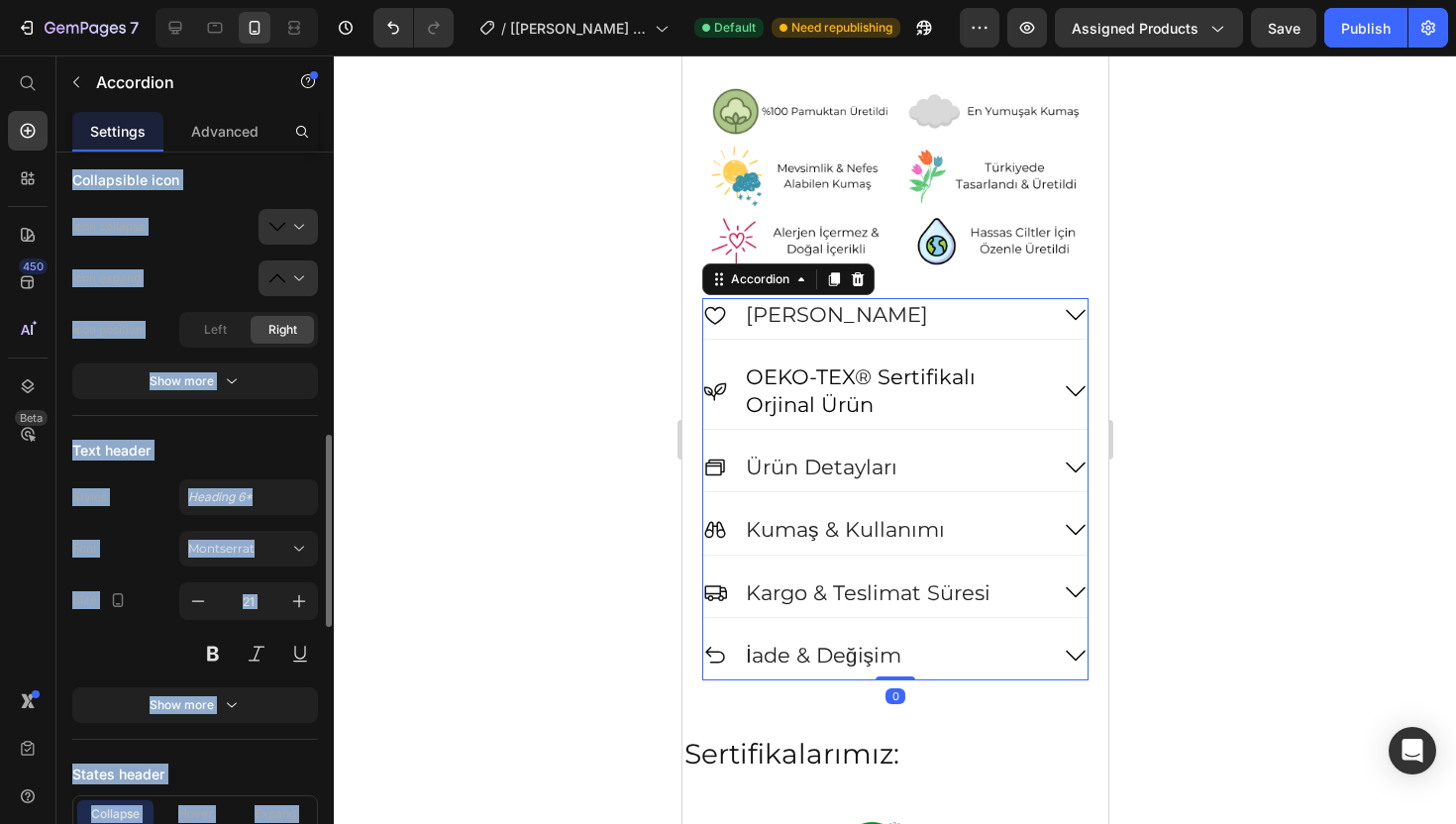 click on "Item management
Maiyko'yu Neden Seviyoruz Maiyko'yu Neden Seviyoruz
OEKO-TEX® Sertifikalı Orjinal Ürün OEKO-TEX® Sertifikalı Orjinal Ürün
Ürün Detayları Ürün Detayları
Kumaş & Kullanımı Kumaş &amp; Kullanımı
Kargo & Teslimat Süresi Kargo &amp; Teslimat Süresi
İade & Değişim İade &amp; Değişim Add more Expand condition Expand mode Single Multiple Default expanded item Layout header Icon 1
Icon 2
Icon 3
Icon 4
Icon 5
Icon 6
Show more Alignment Collapsible icon Icon collapse
Icon expand
Icon position Left Right Show more Text header Styles Heading 6* Font Montserrat Size 21 Show more States header Collapse Hover Expand Background color Icon color Text color Collapsible icon color Header border Size Width 100 px % Header height Auto px Show more Background Color Item shape Border Mixed" at bounding box center [195, 412] 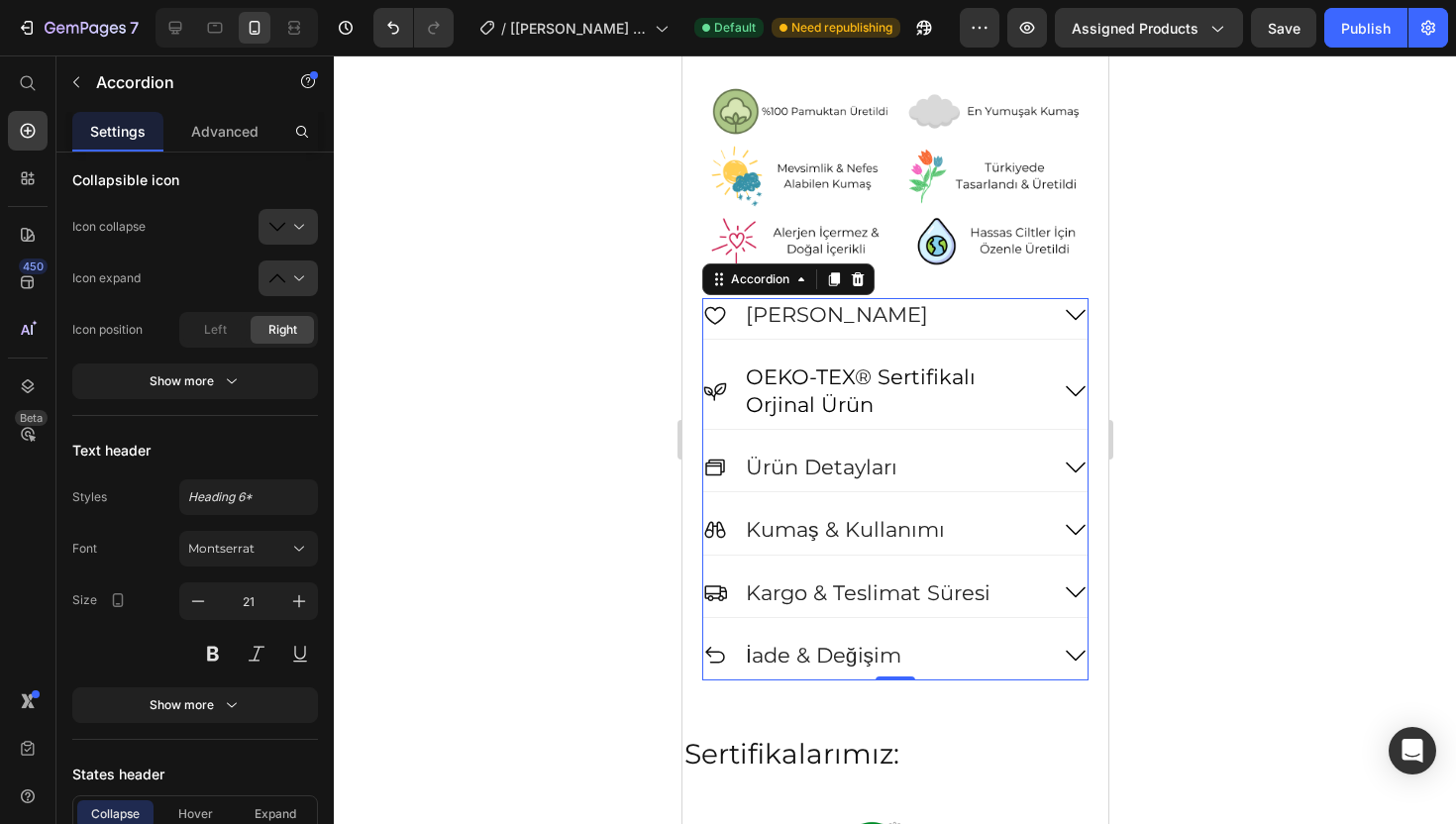 click on "[PERSON_NAME]" at bounding box center (894, 318) 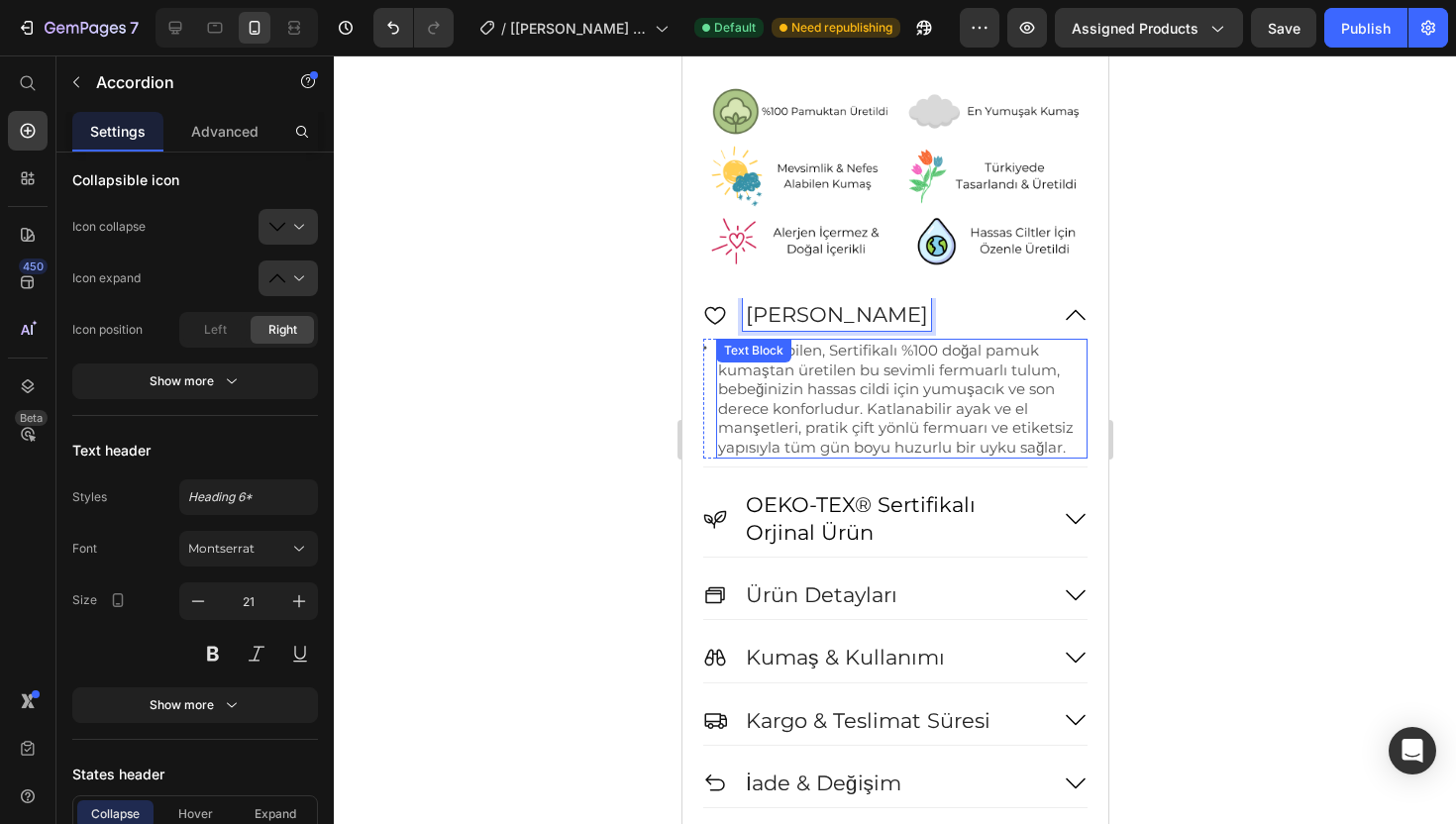 click on "Nefes alabilen, Sertifikalı %100 doğal pamuk kumaştan üretilen bu sevimli fermuarlı tulum, bebeğinizin hassas cildi için yumuşacık ve son derece konforludur. Katlanabilir ayak ve el manşetleri, pratik çift yönlü fermuarı ve etiketsiz yapısıyla tüm gün boyu huzurlu bir uyku sağlar." at bounding box center (900, 398) 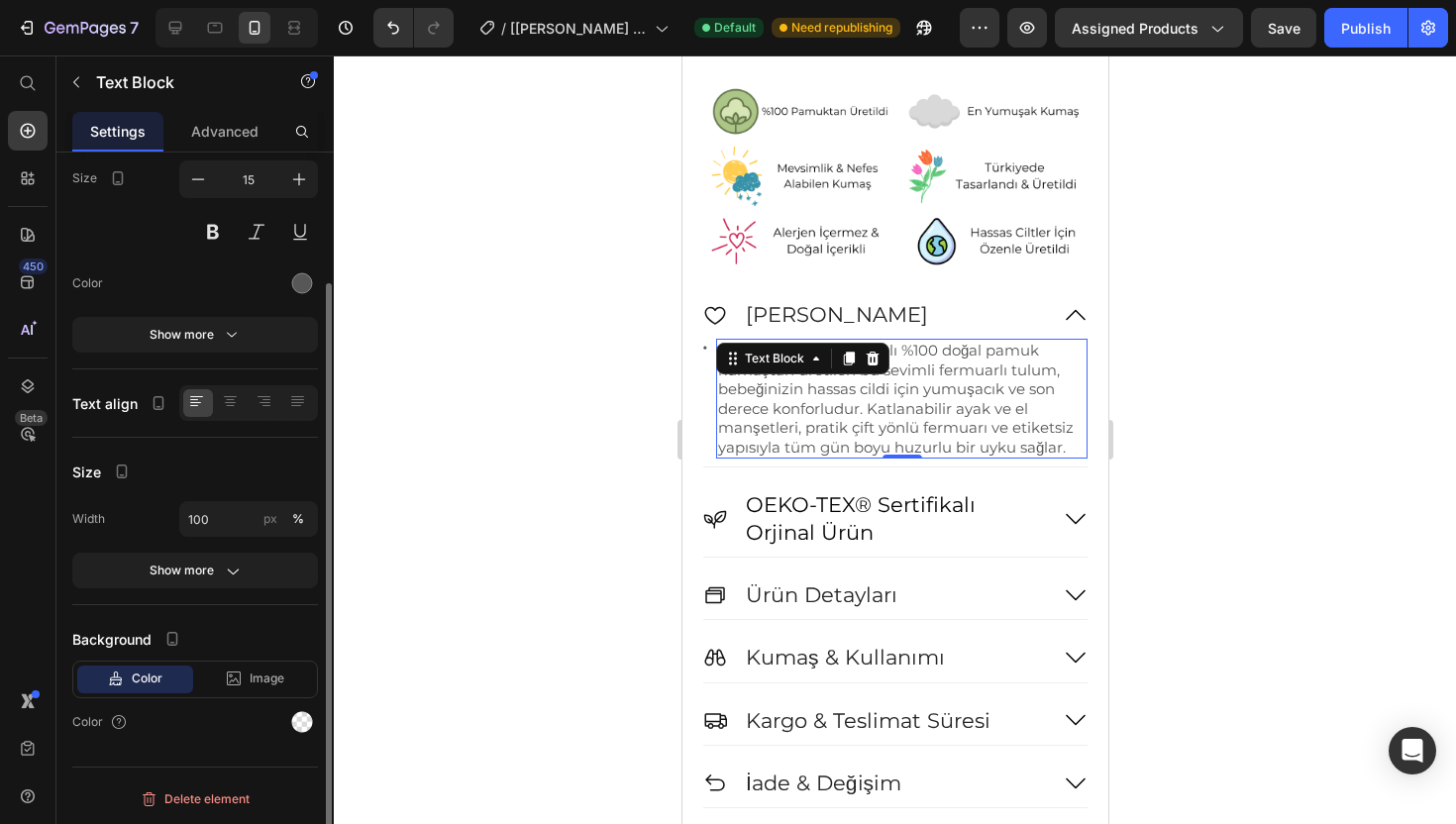 scroll, scrollTop: 0, scrollLeft: 0, axis: both 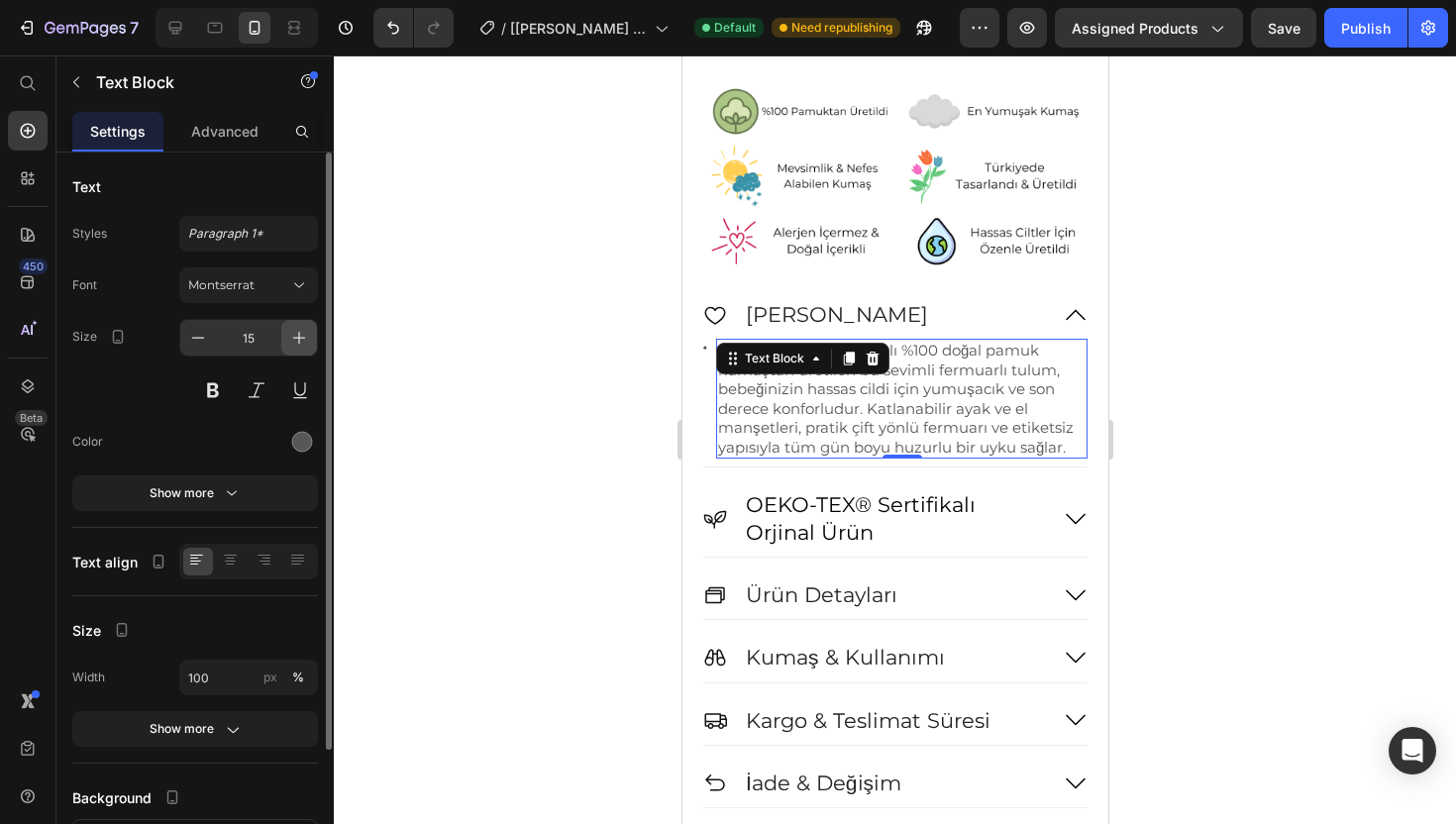 click at bounding box center [299, 338] 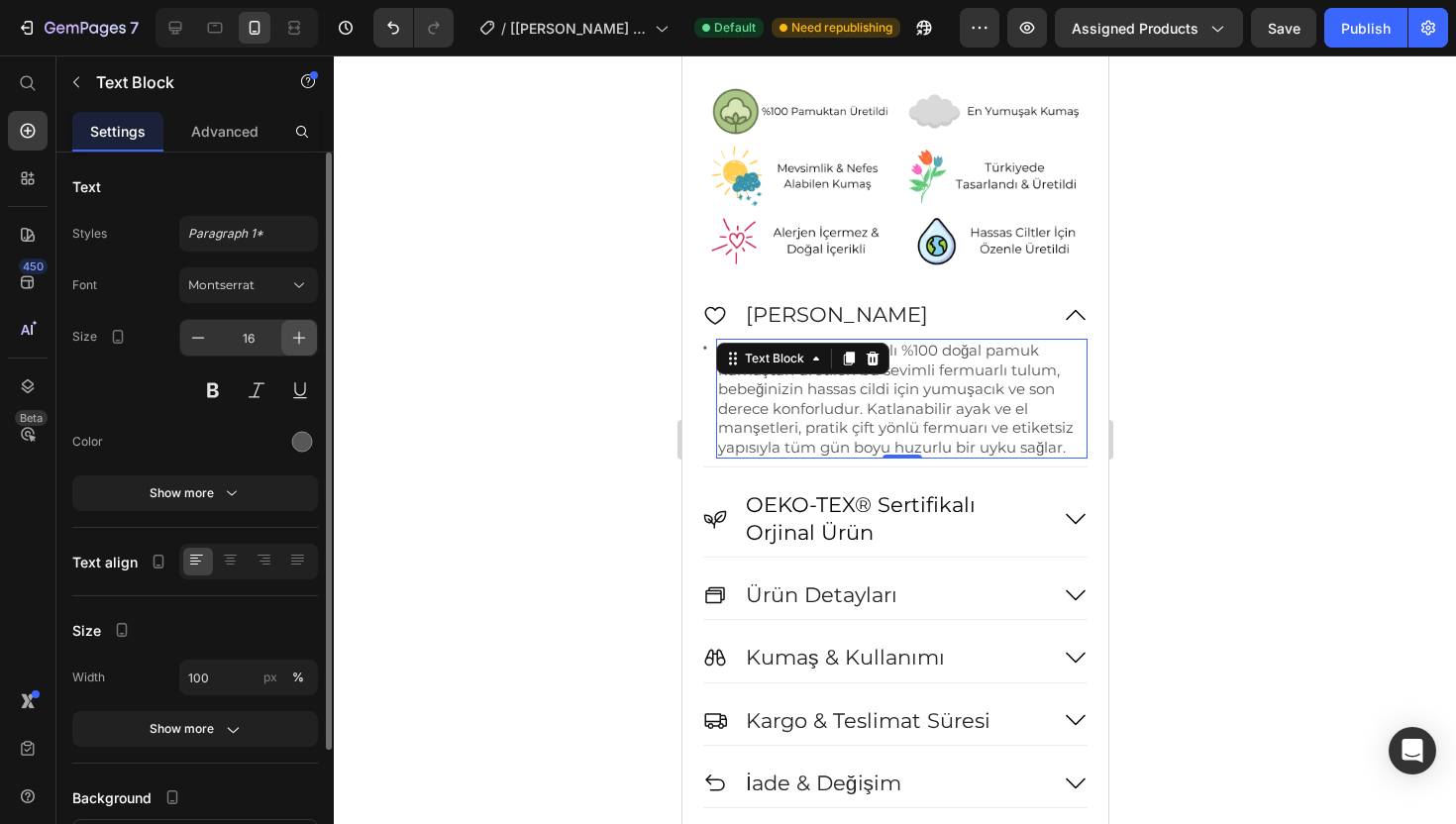click at bounding box center [299, 338] 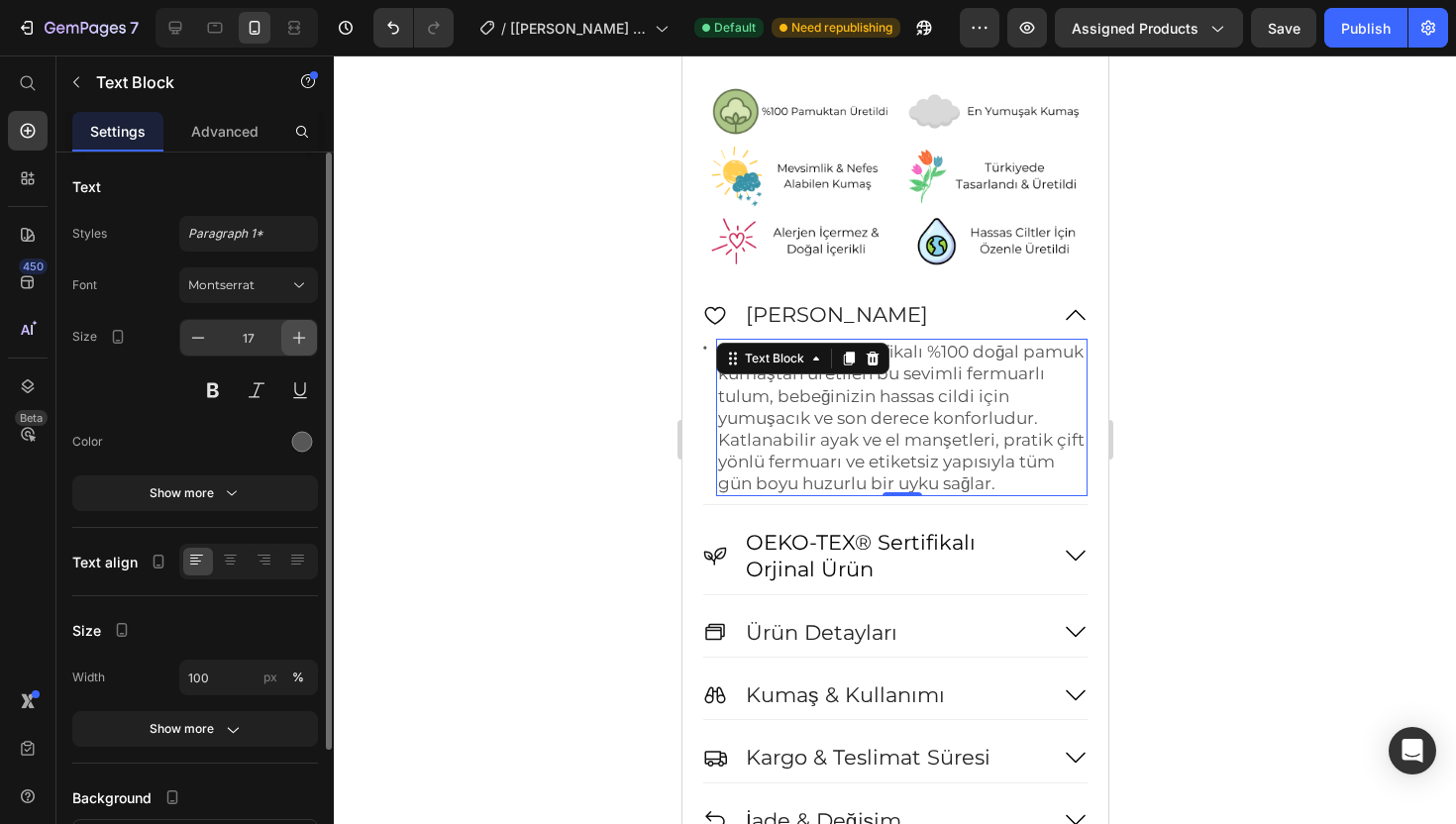 click at bounding box center [299, 338] 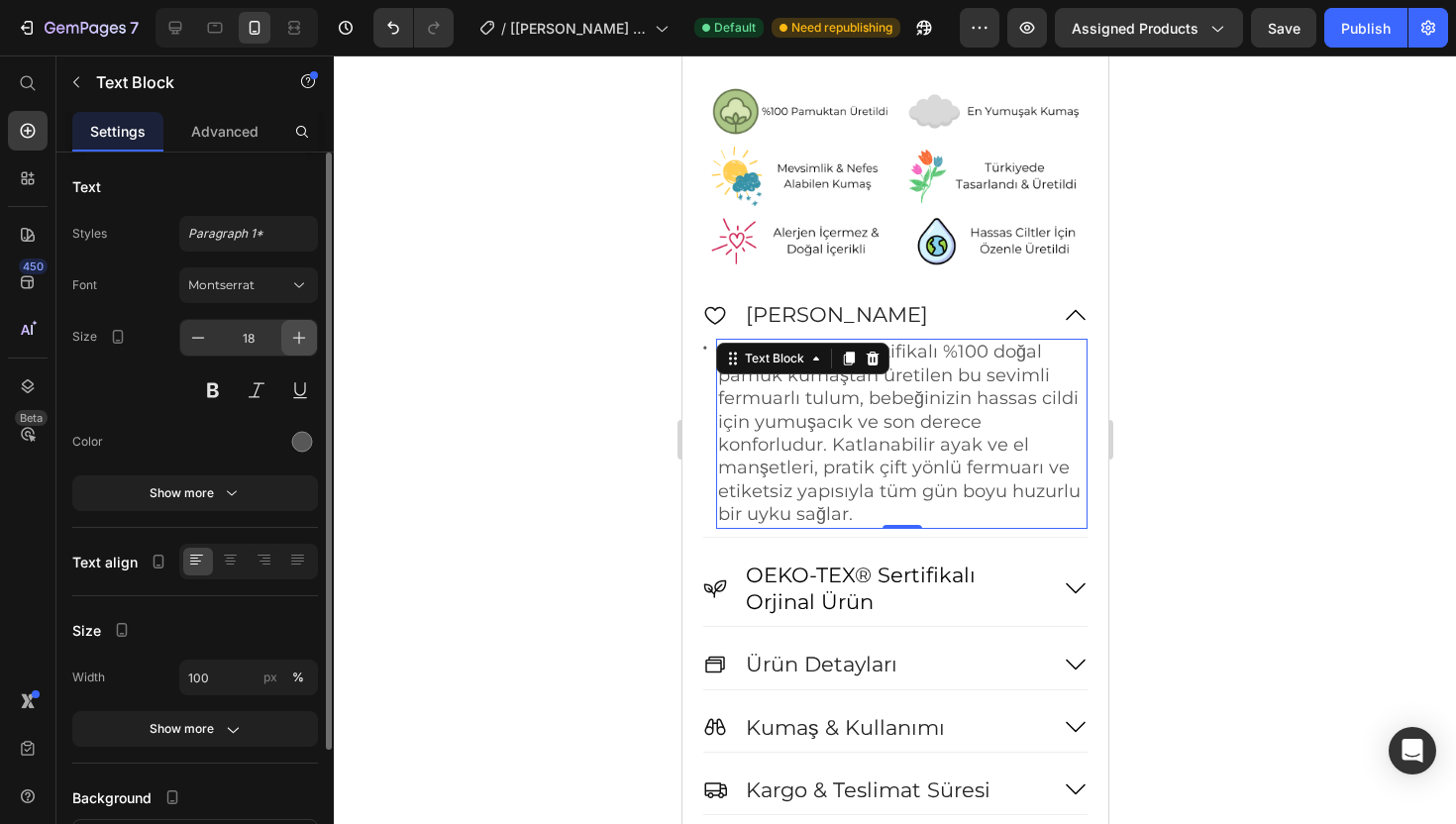 click at bounding box center [299, 338] 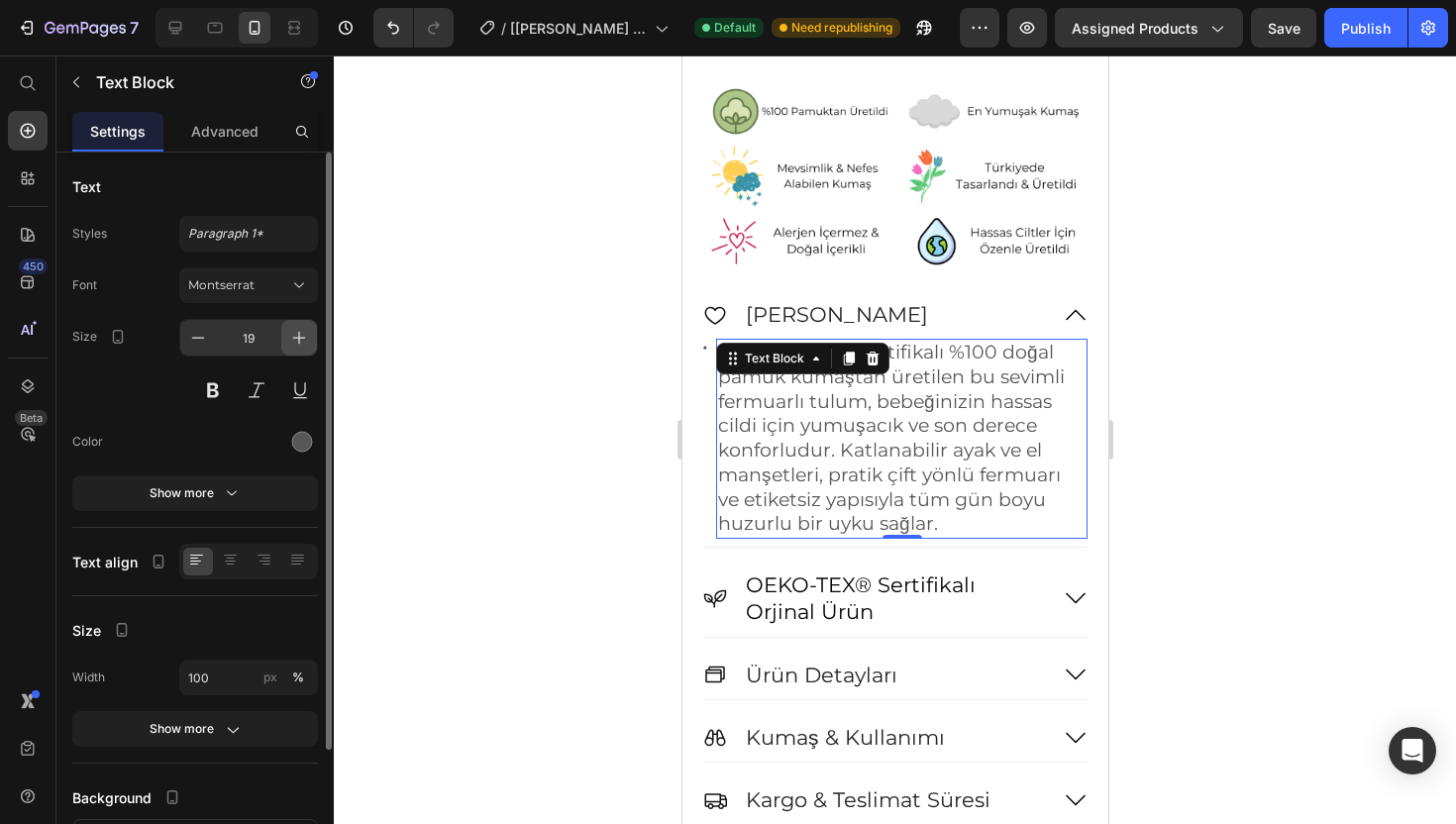 click at bounding box center (299, 338) 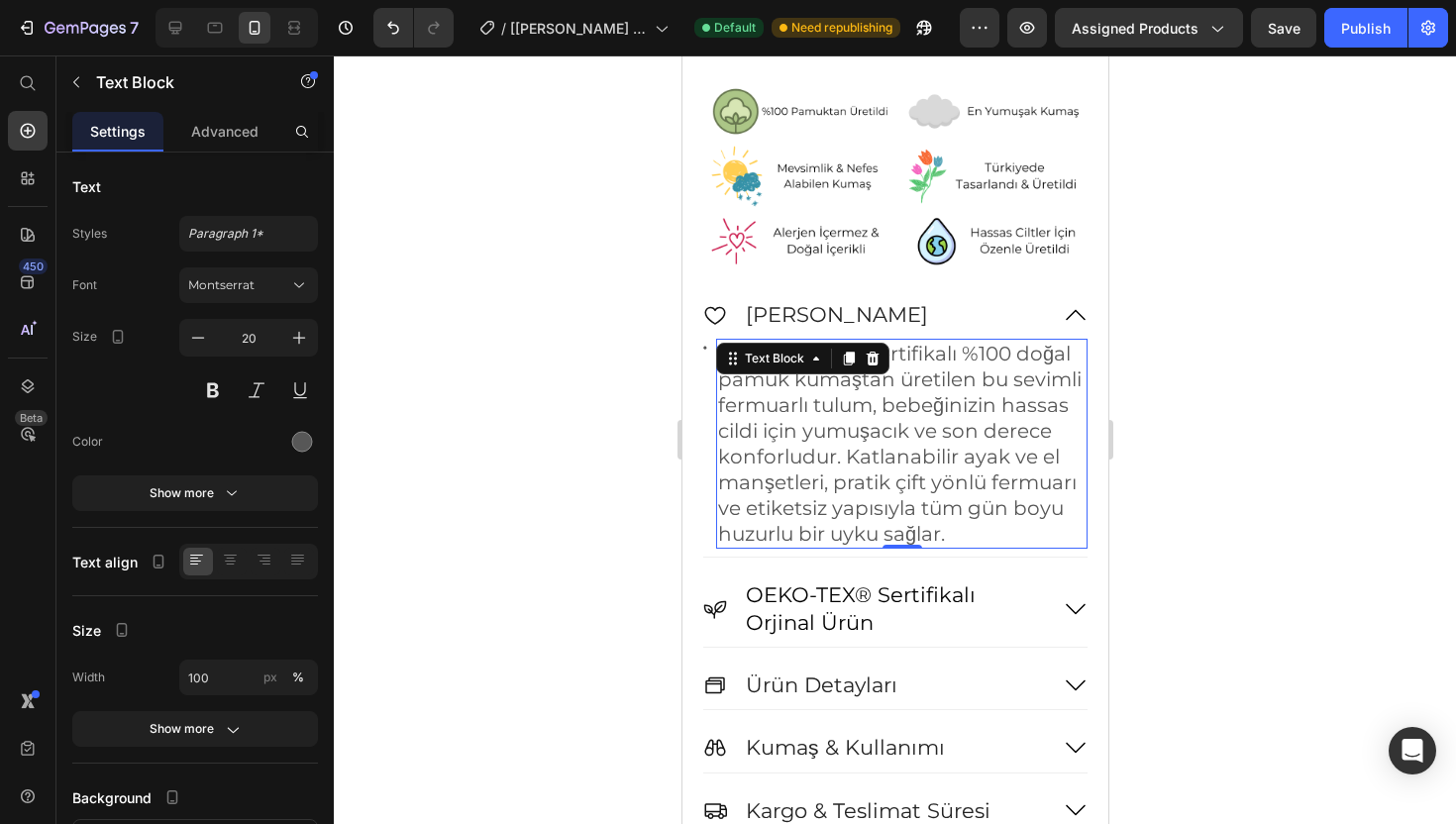 click 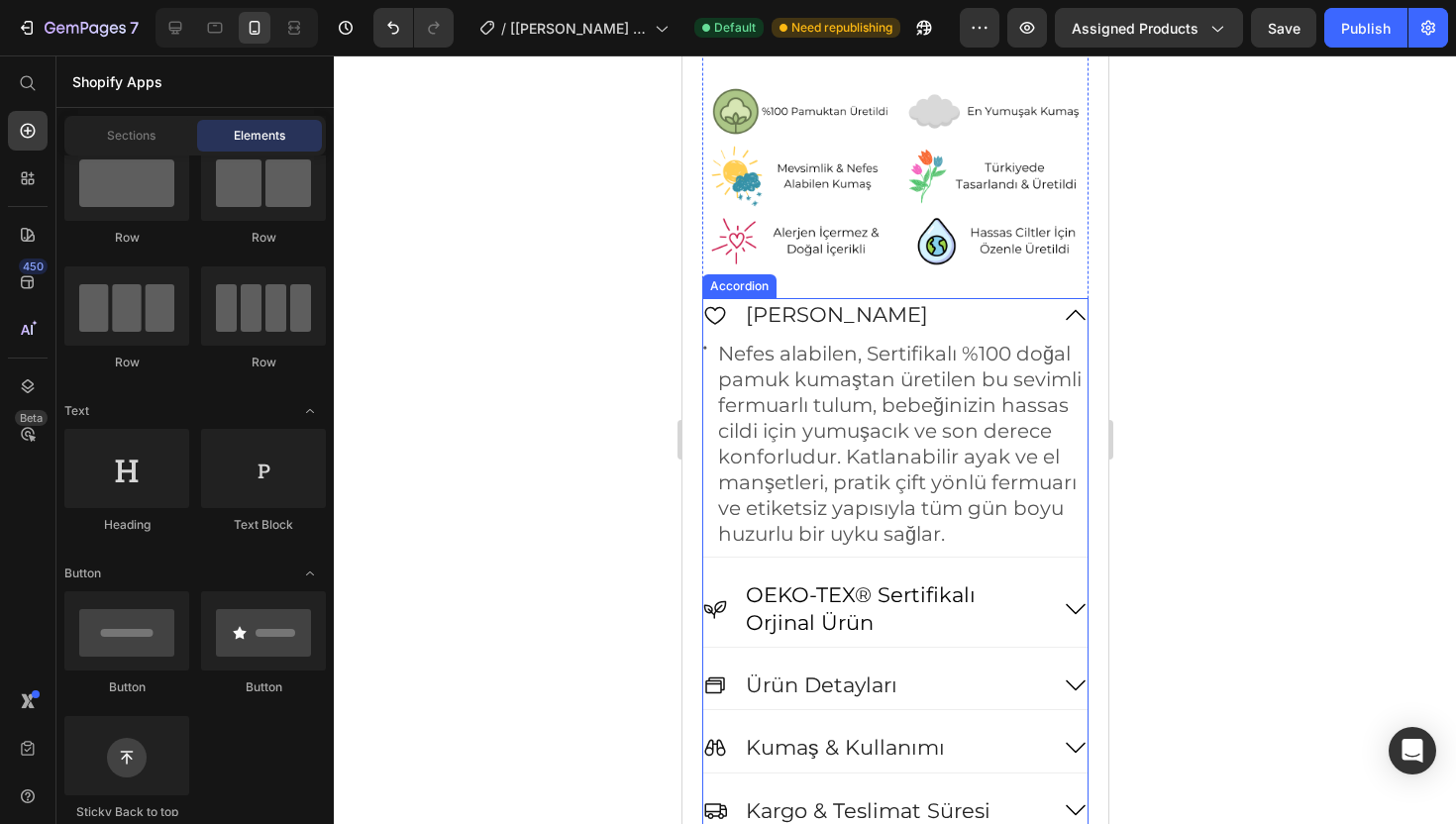 click on "OEKO-TEX® Sertifikalı Orjinal Ürün" at bounding box center [894, 612] 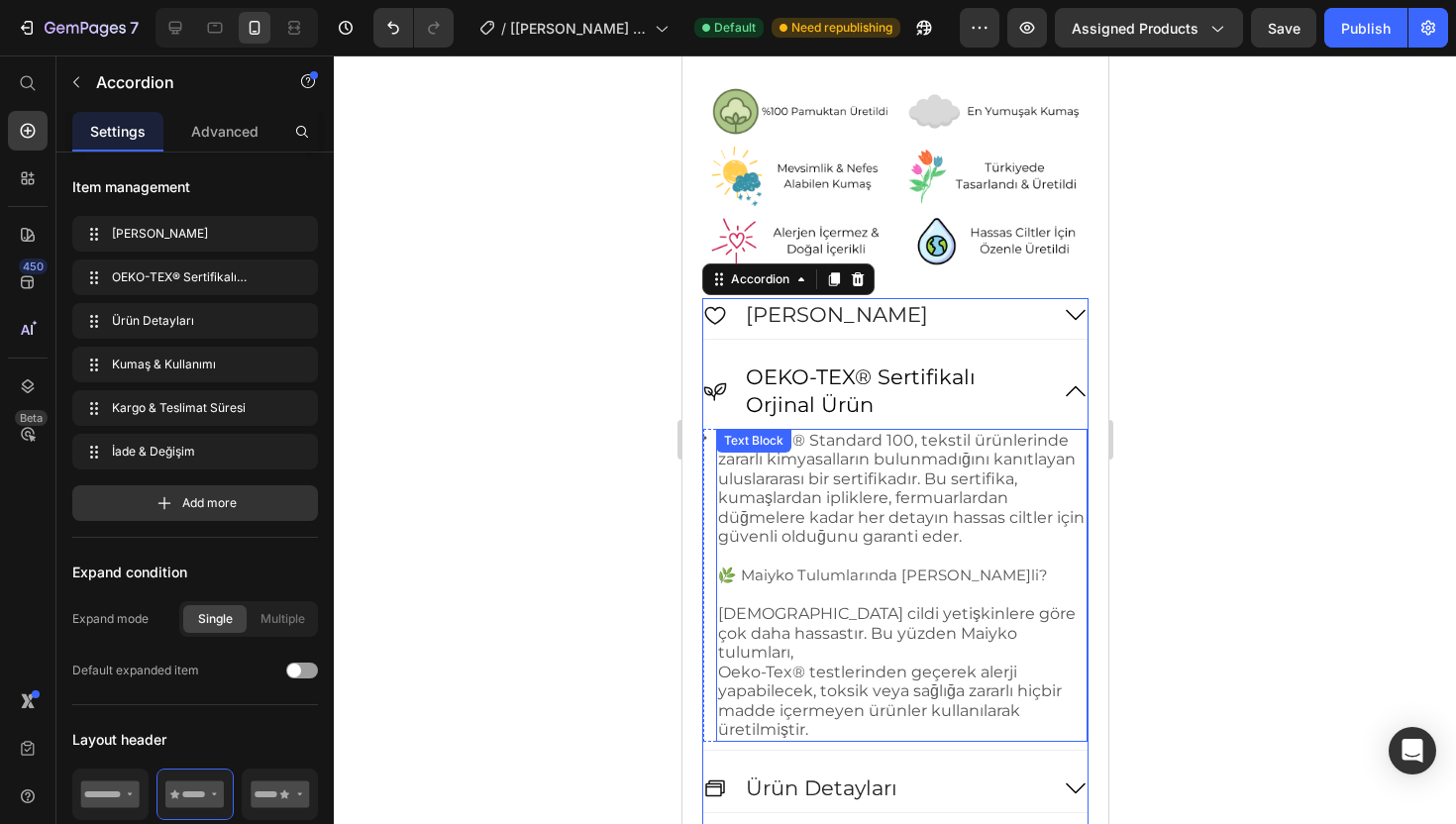 click on "Oeko-Tex® Standard 100, tekstil ürünlerinde zararlı kimyasalların bulunmadığını kanıtlayan uluslararası bir sertifikadır. Bu sertifika, kumaşlardan ipliklere, fermuarlardan düğmelere kadar her detayın hassas ciltler için güvenli olduğunu garanti eder." at bounding box center (900, 488) 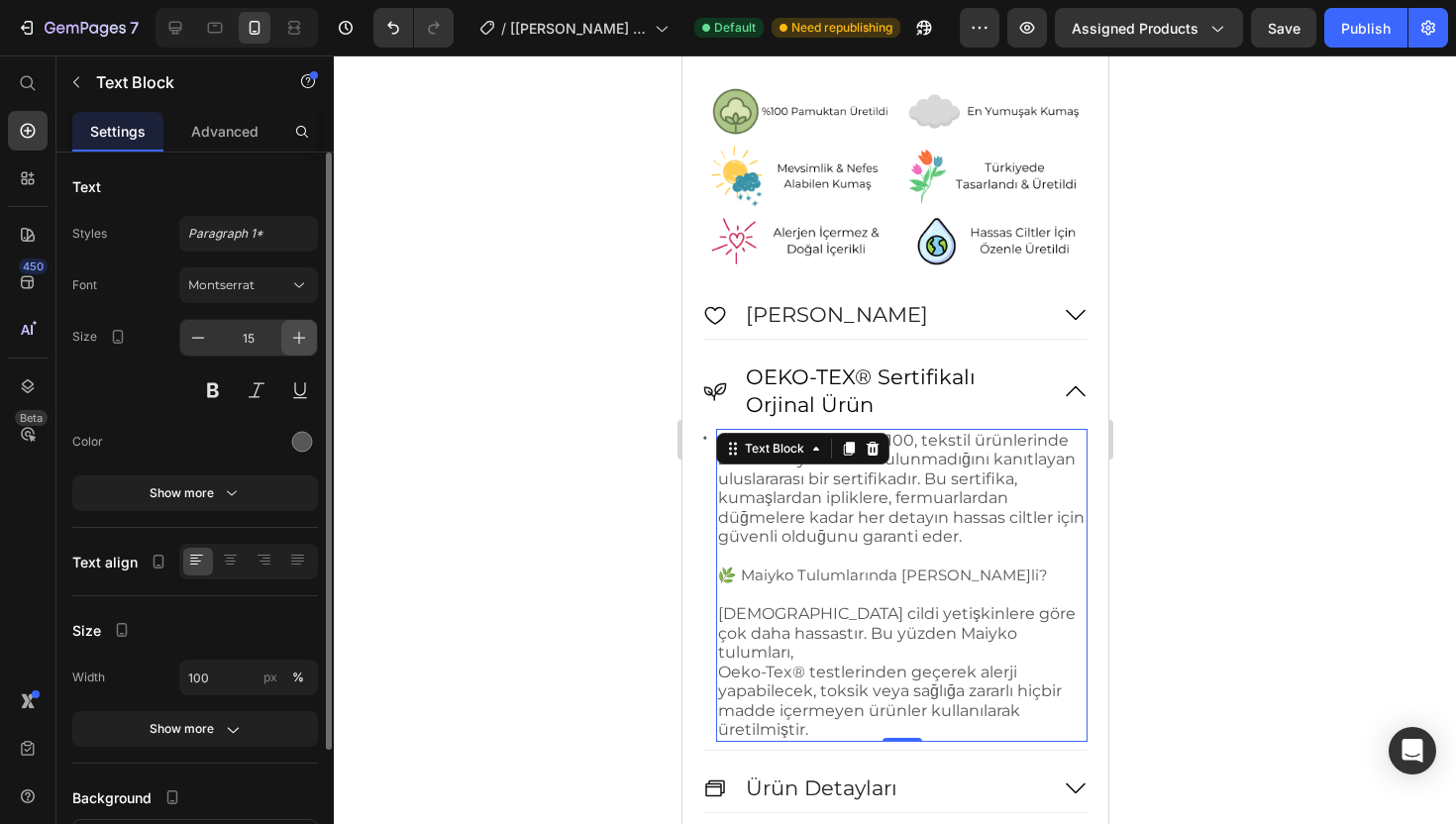 click 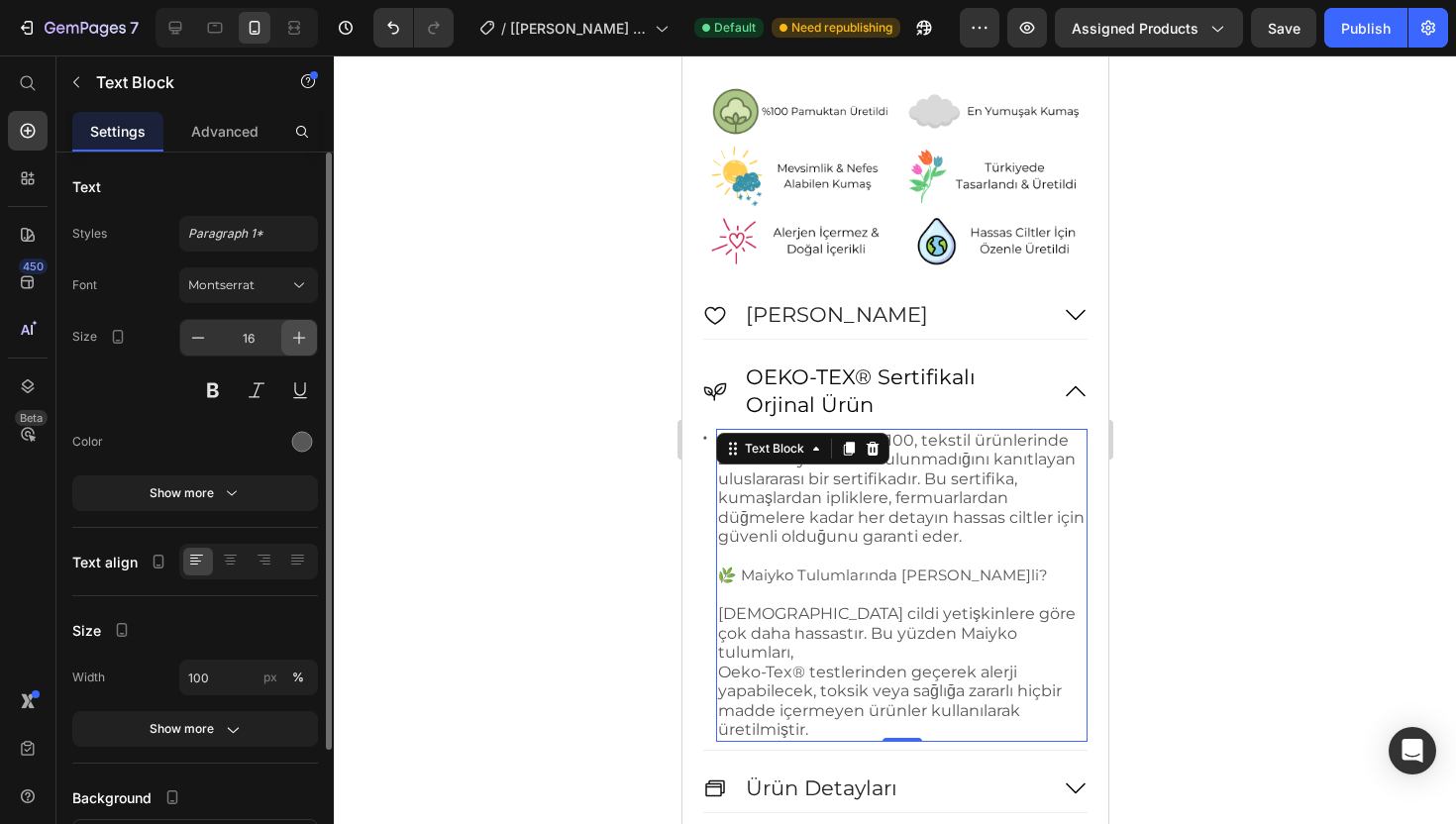 click 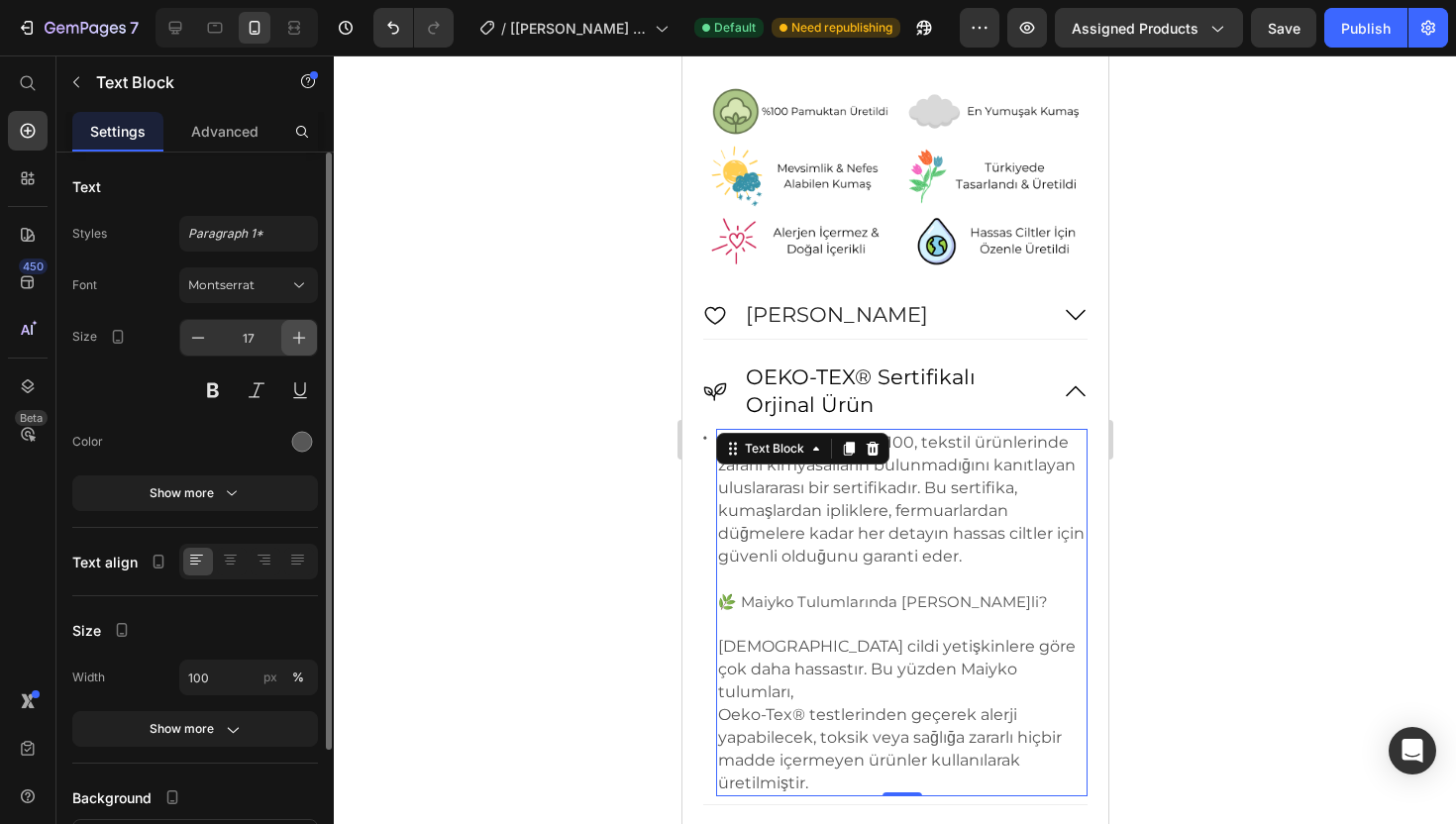 click 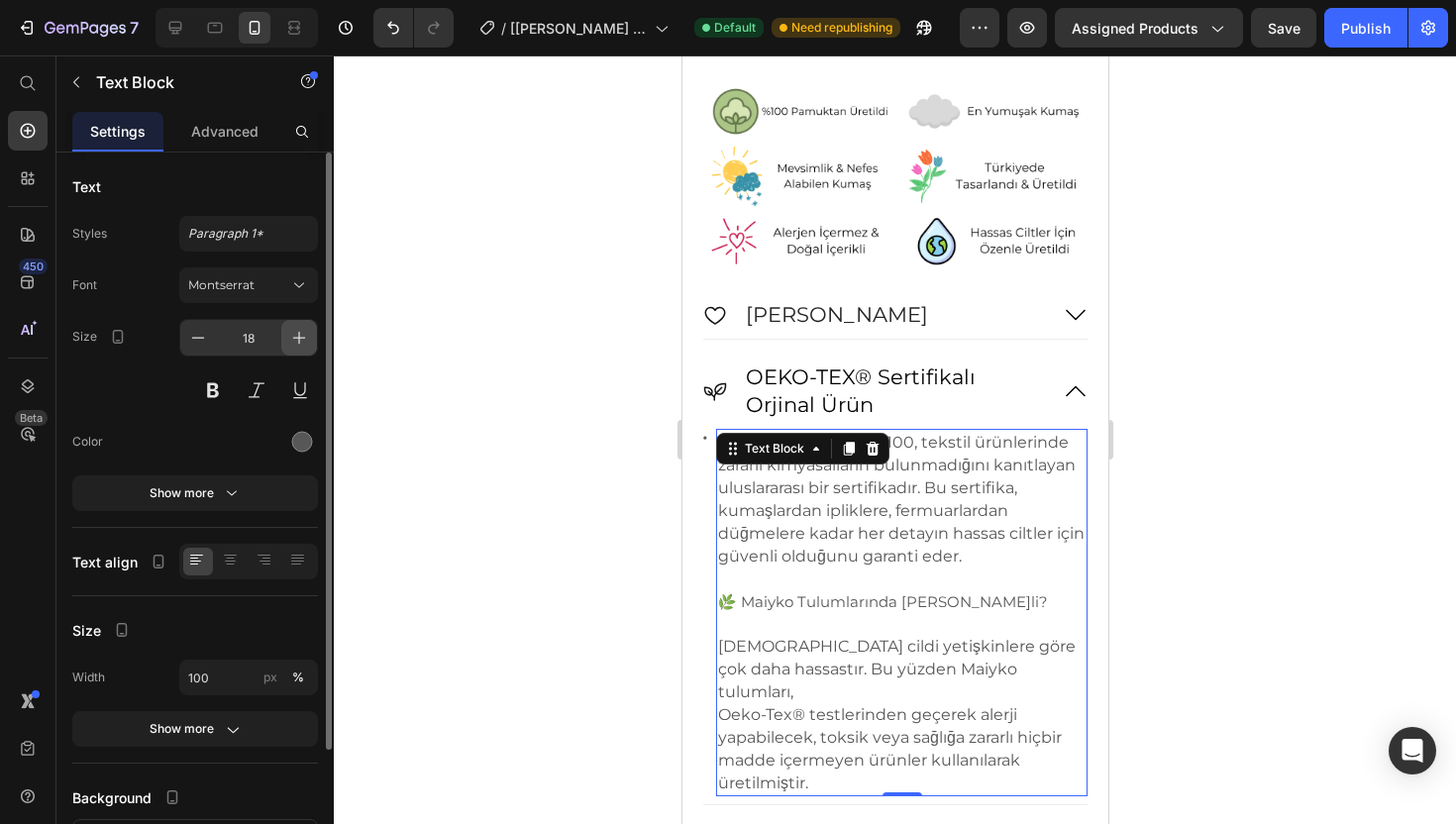 click 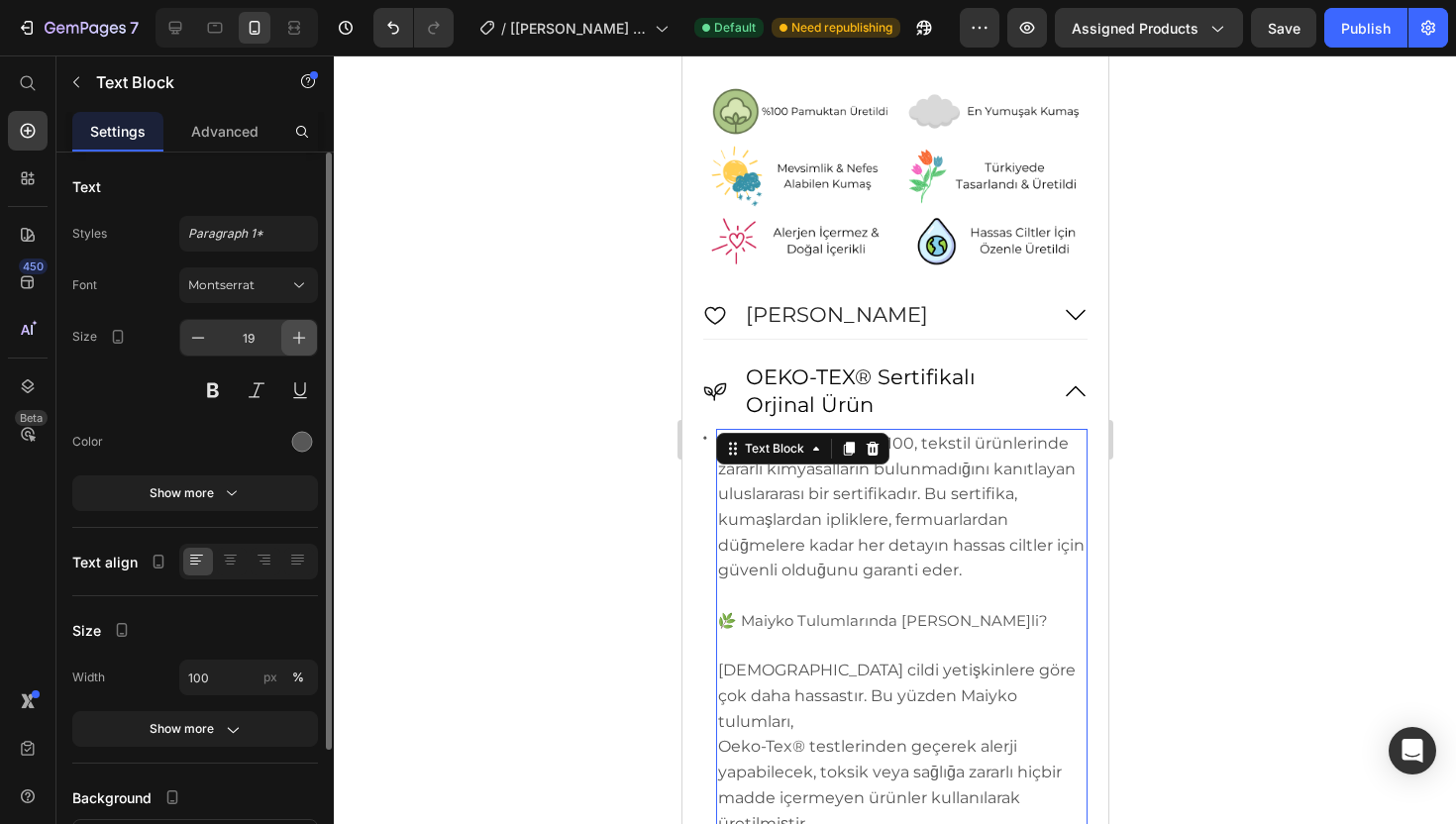 click 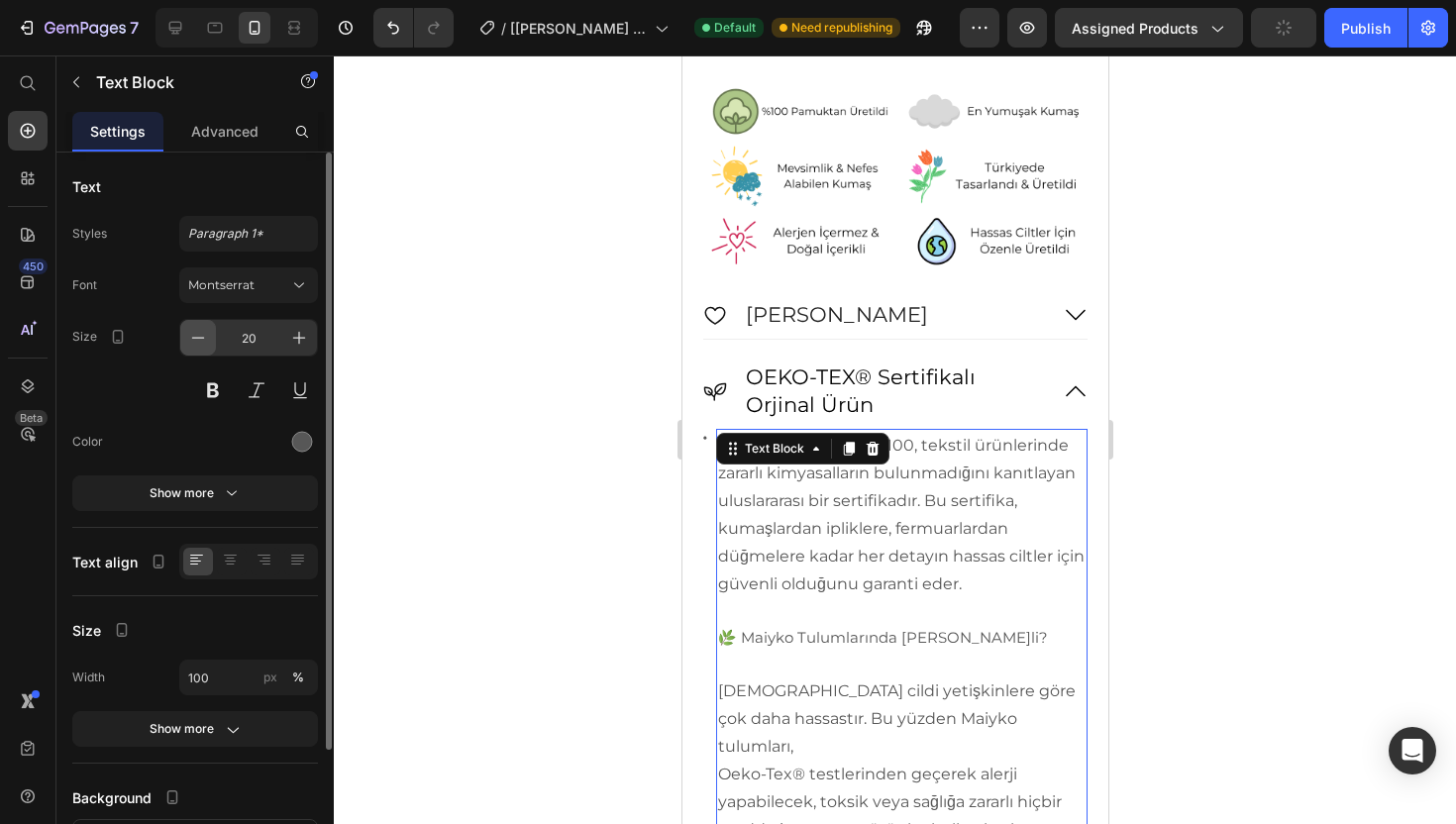 click 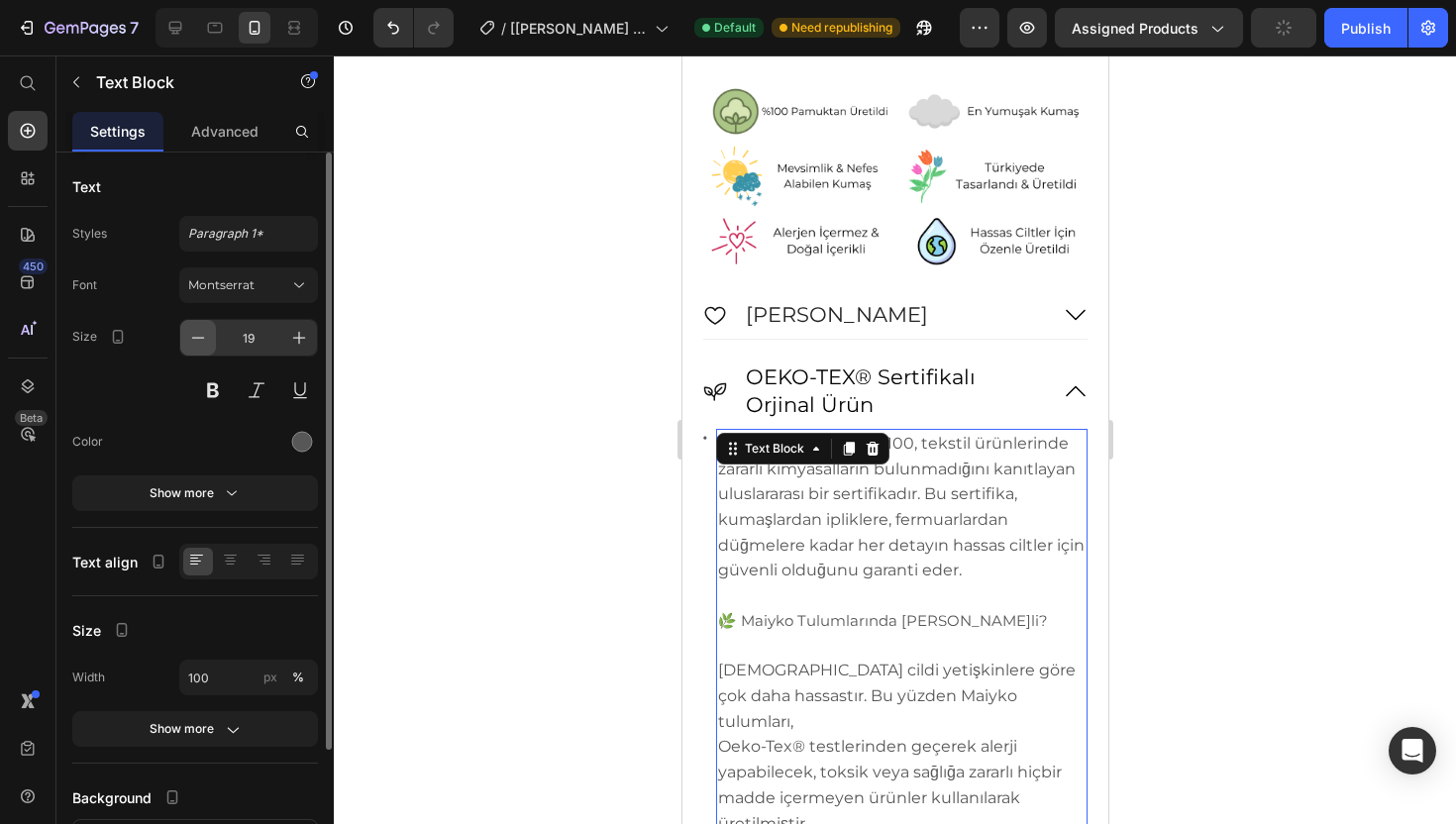 click 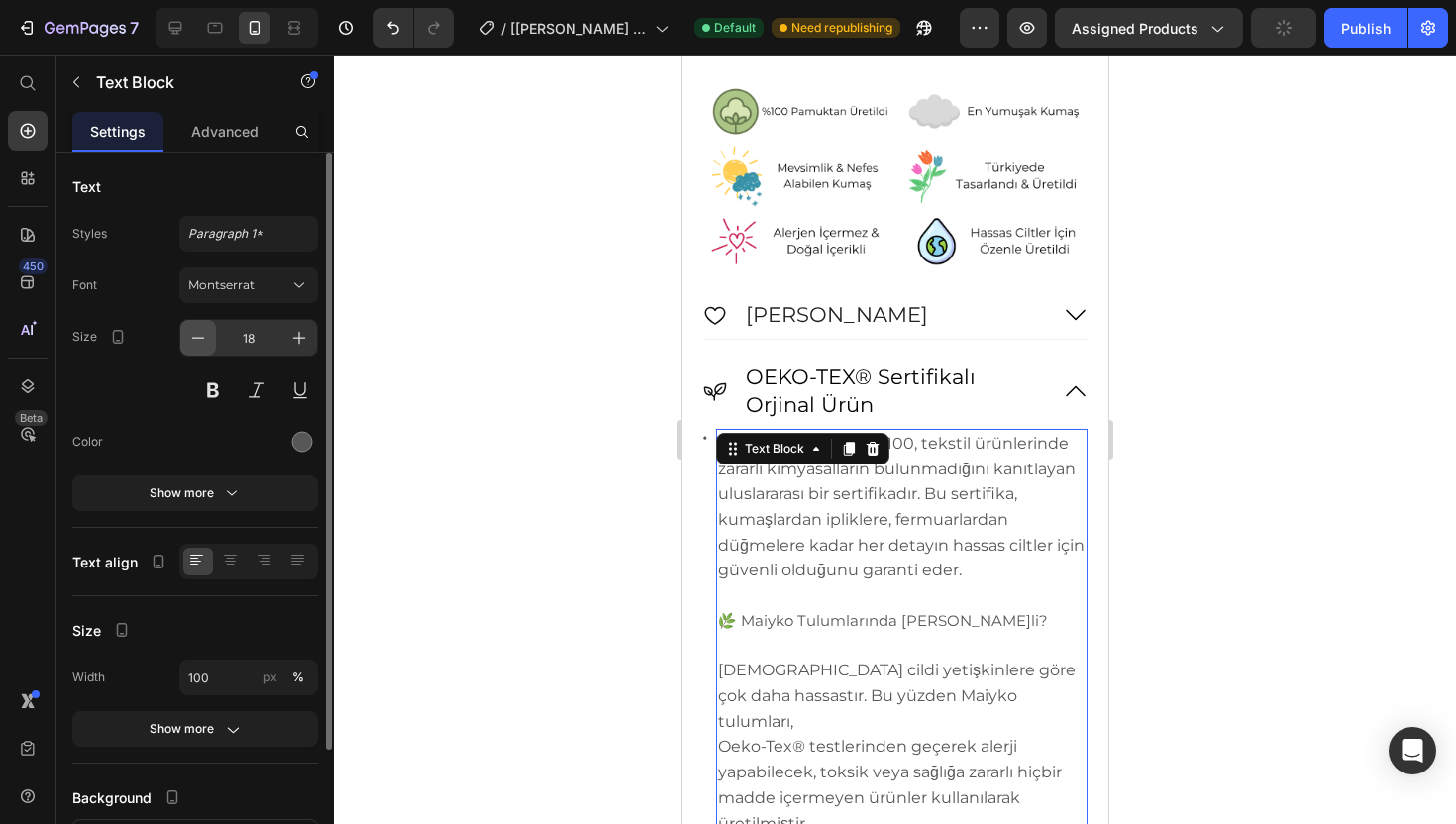 click 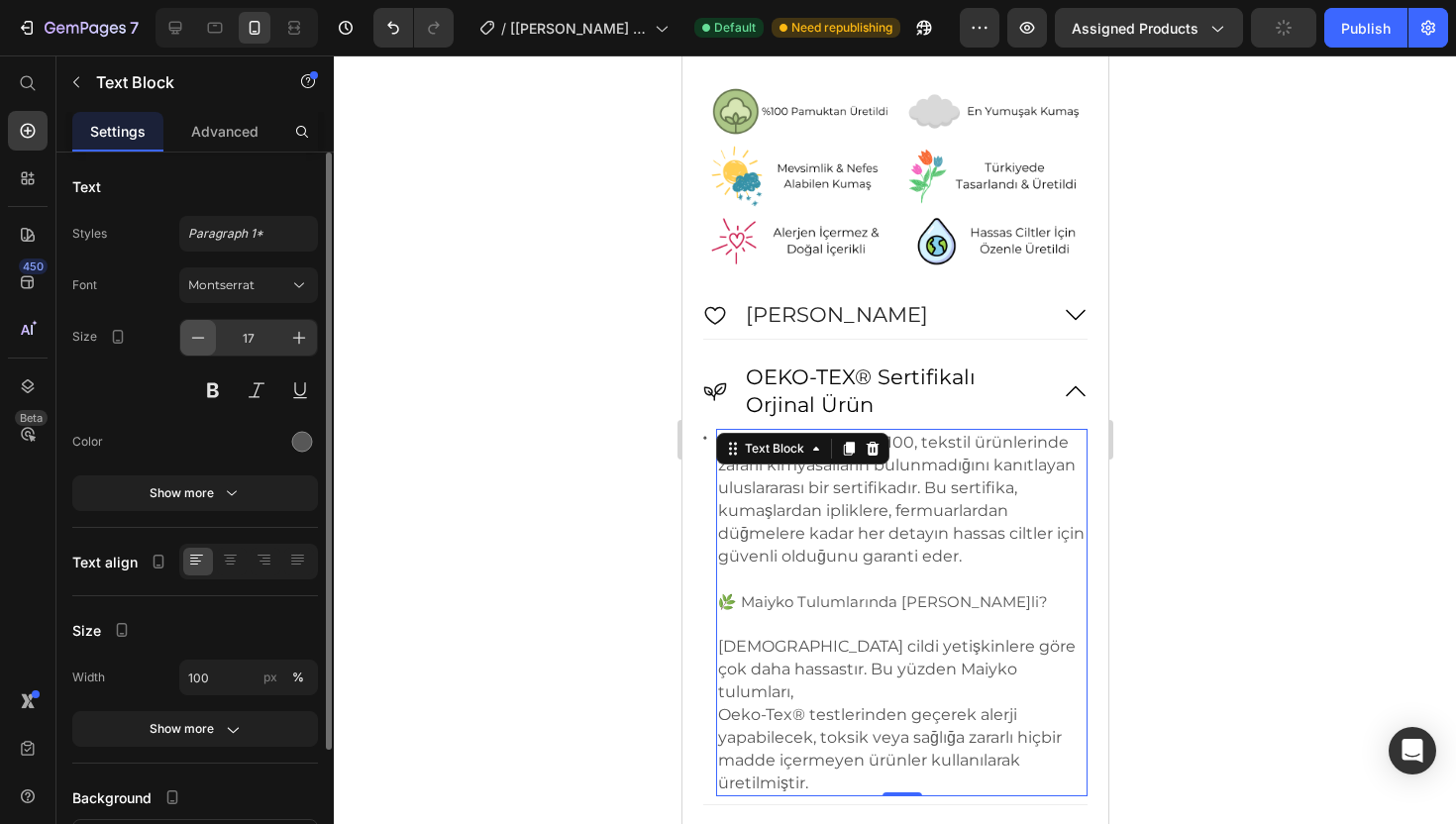 click 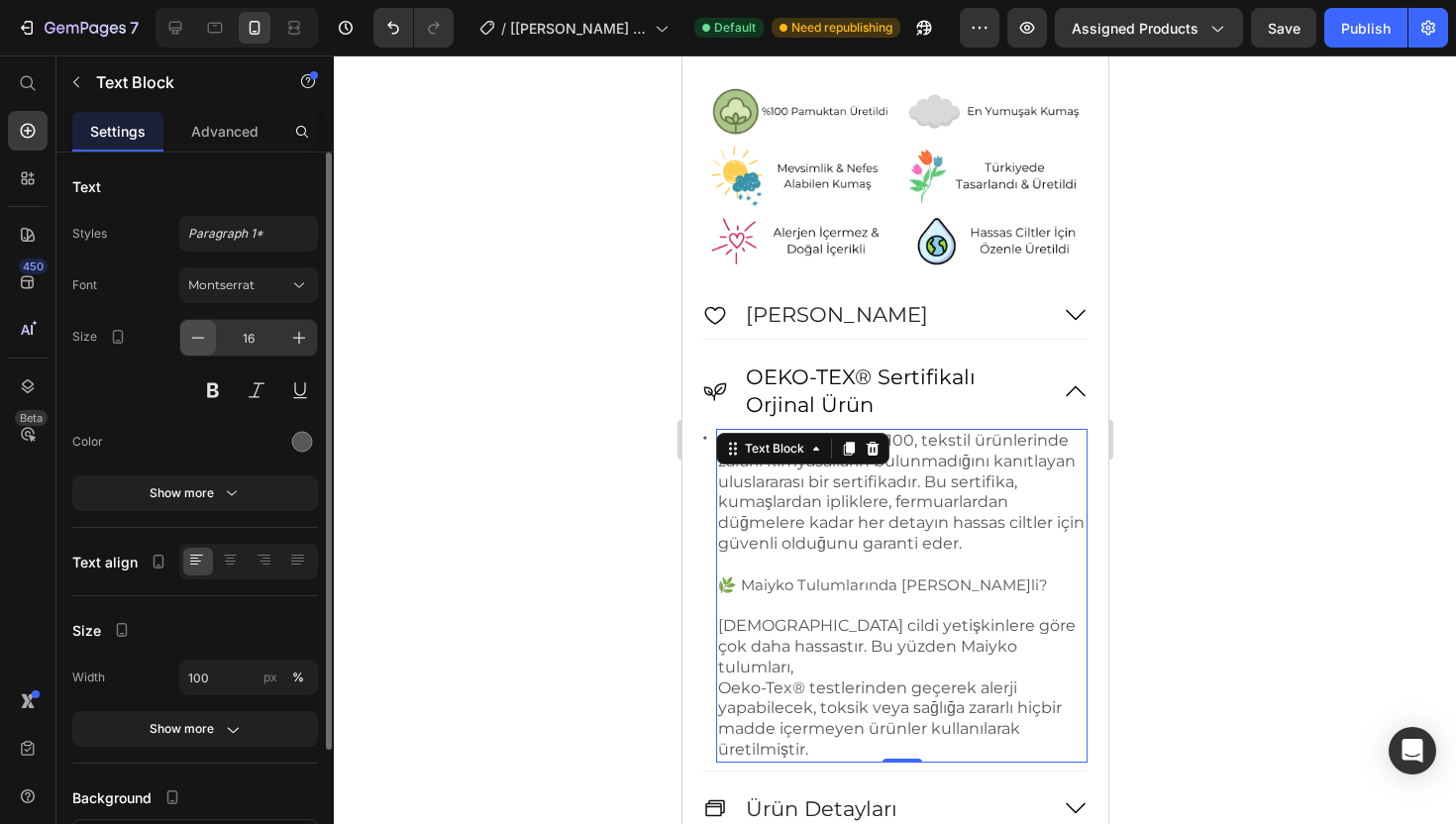 click 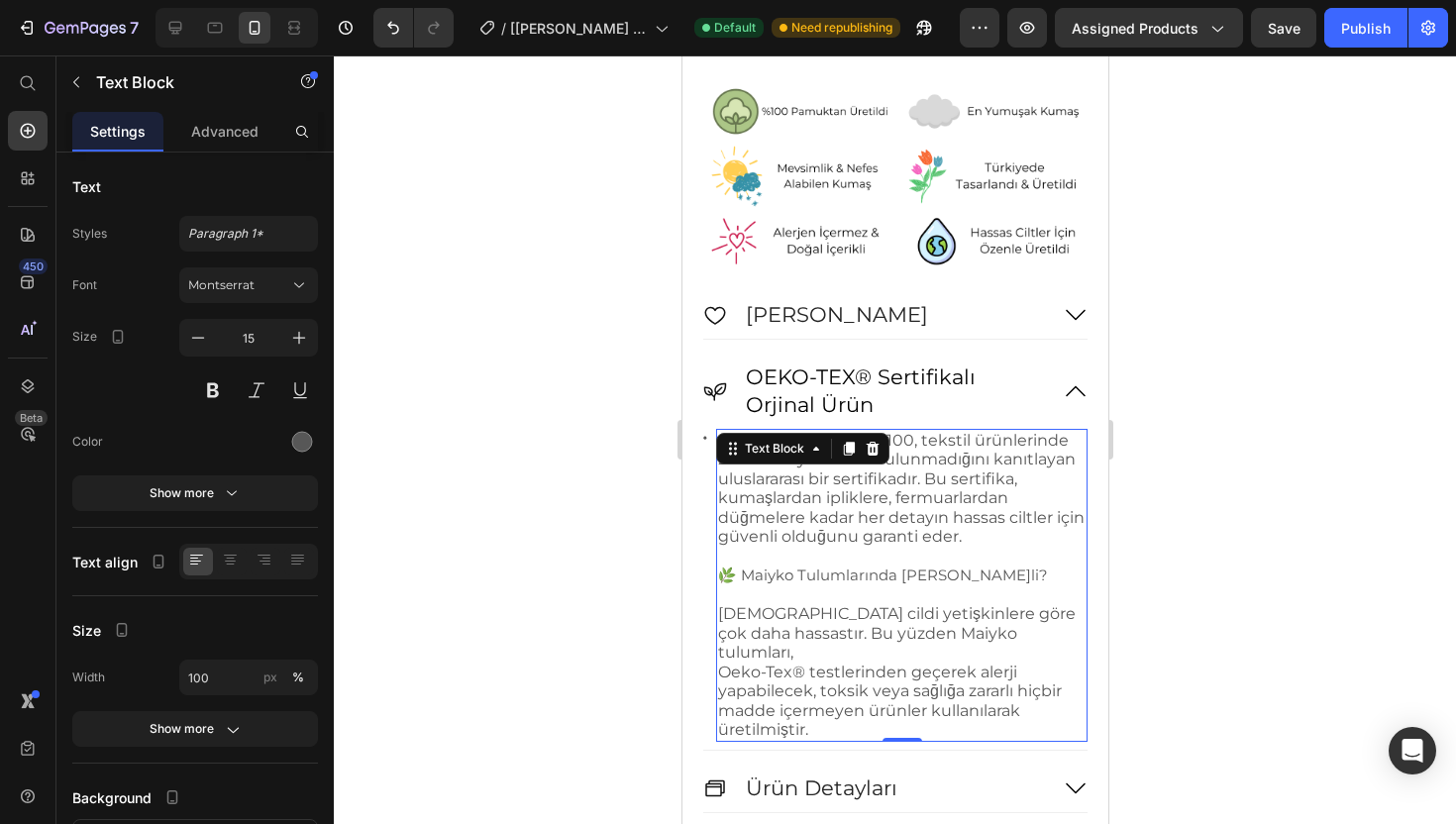 click on "🌿 Maiyko Tulumlarında Neden Önemli?" at bounding box center (882, 574) 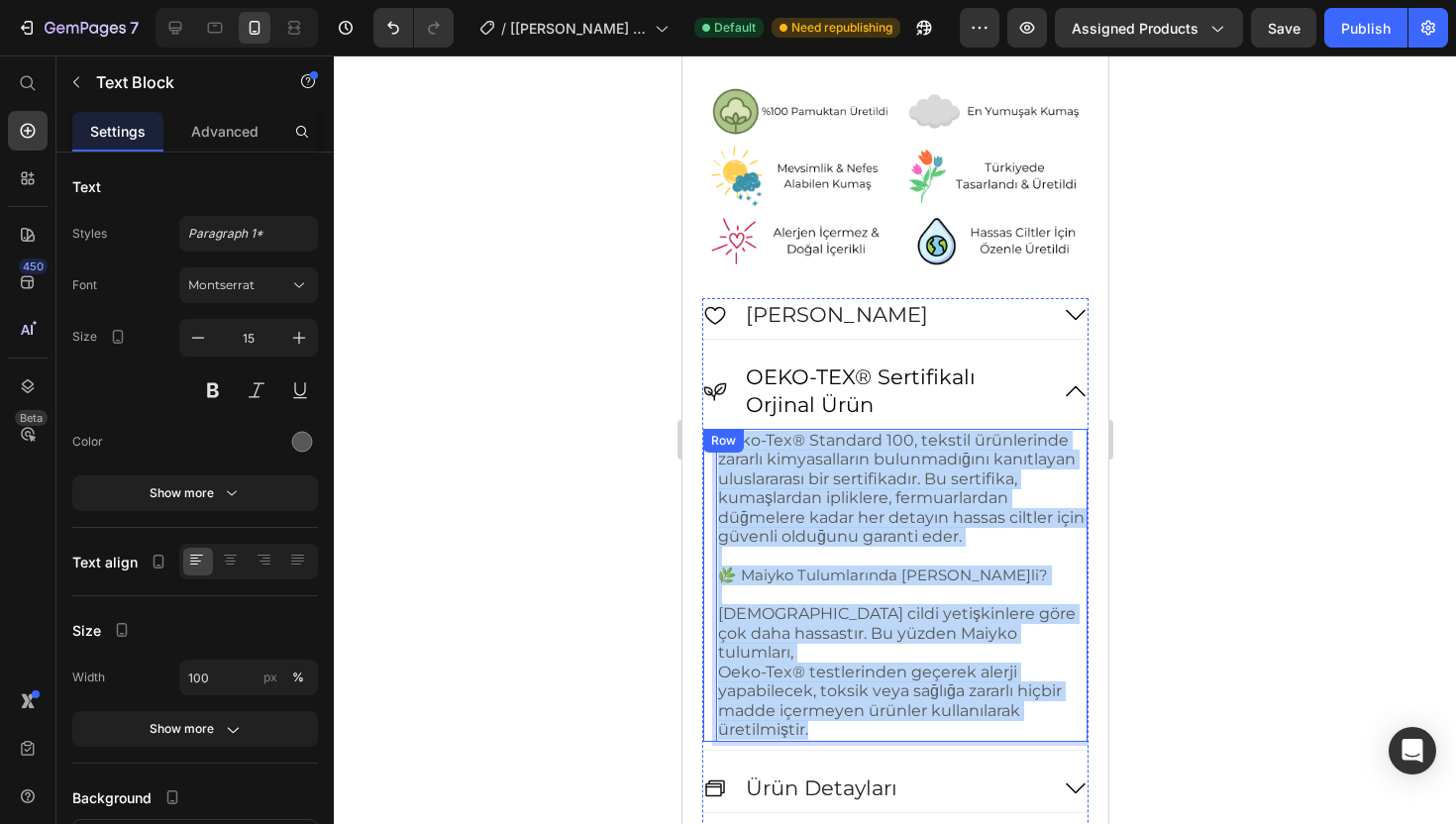 drag, startPoint x: 816, startPoint y: 709, endPoint x: 733, endPoint y: 445, distance: 276.73995 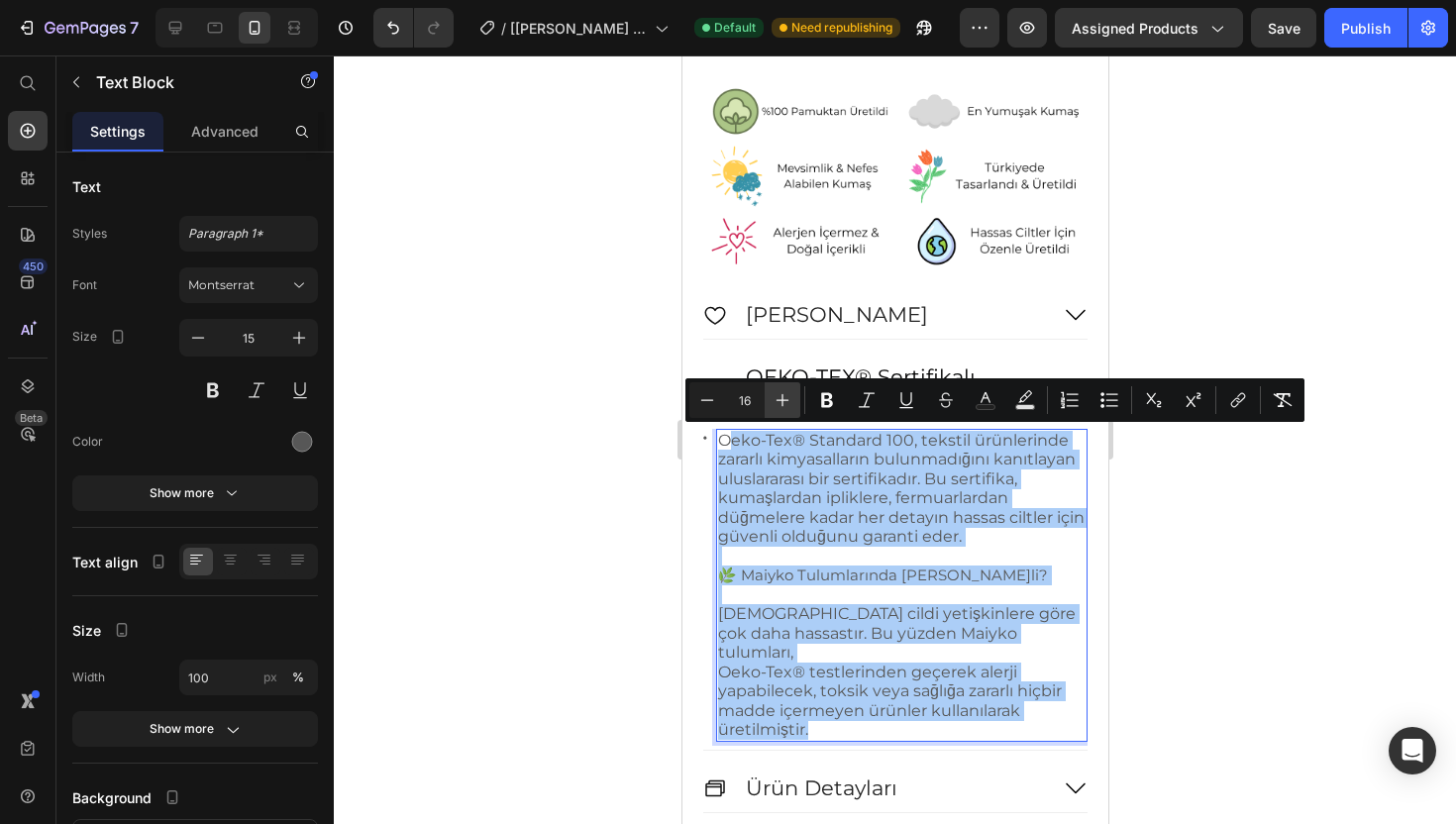 click on "Plus" at bounding box center (782, 400) 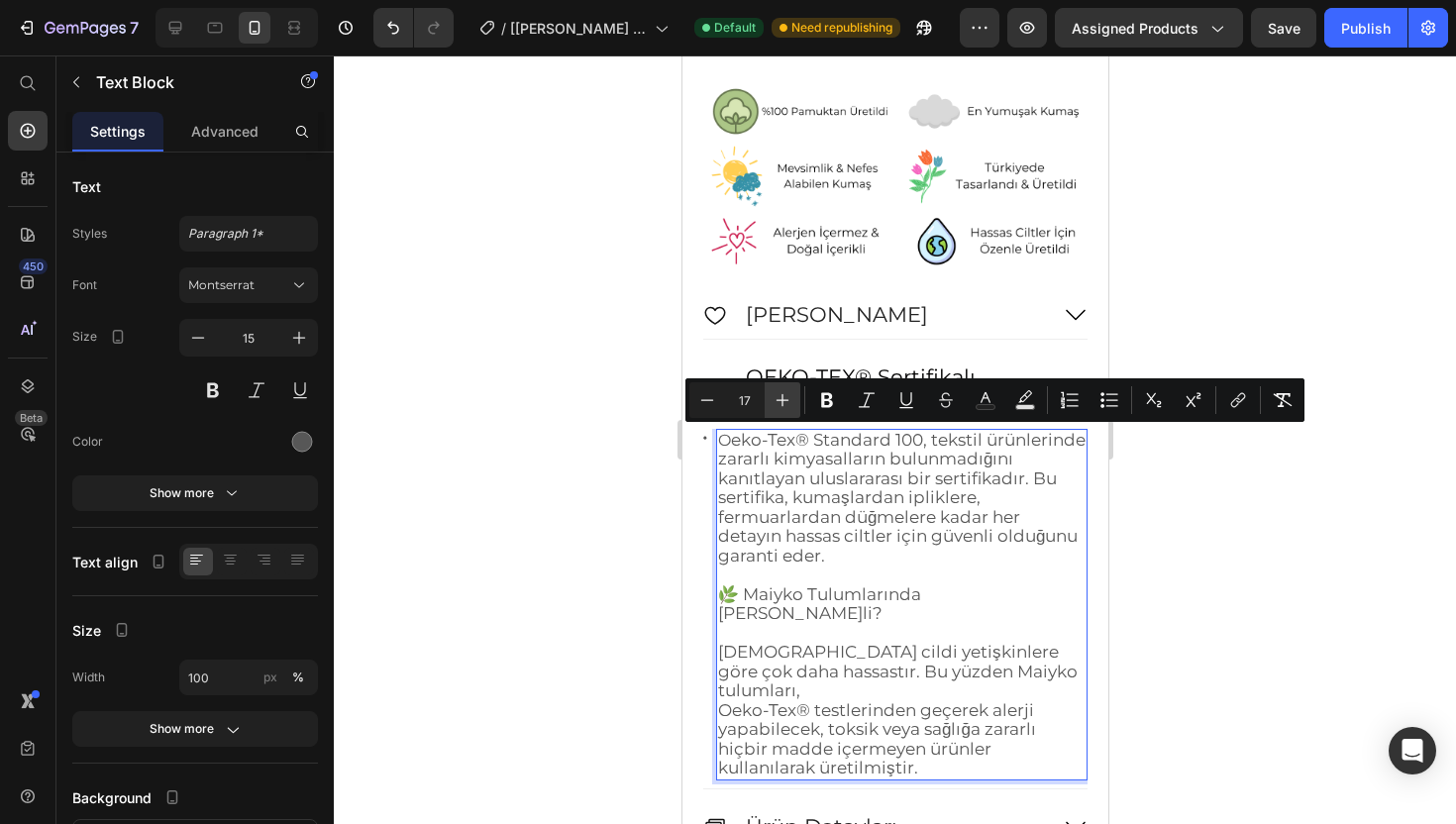 click on "Plus" at bounding box center [782, 400] 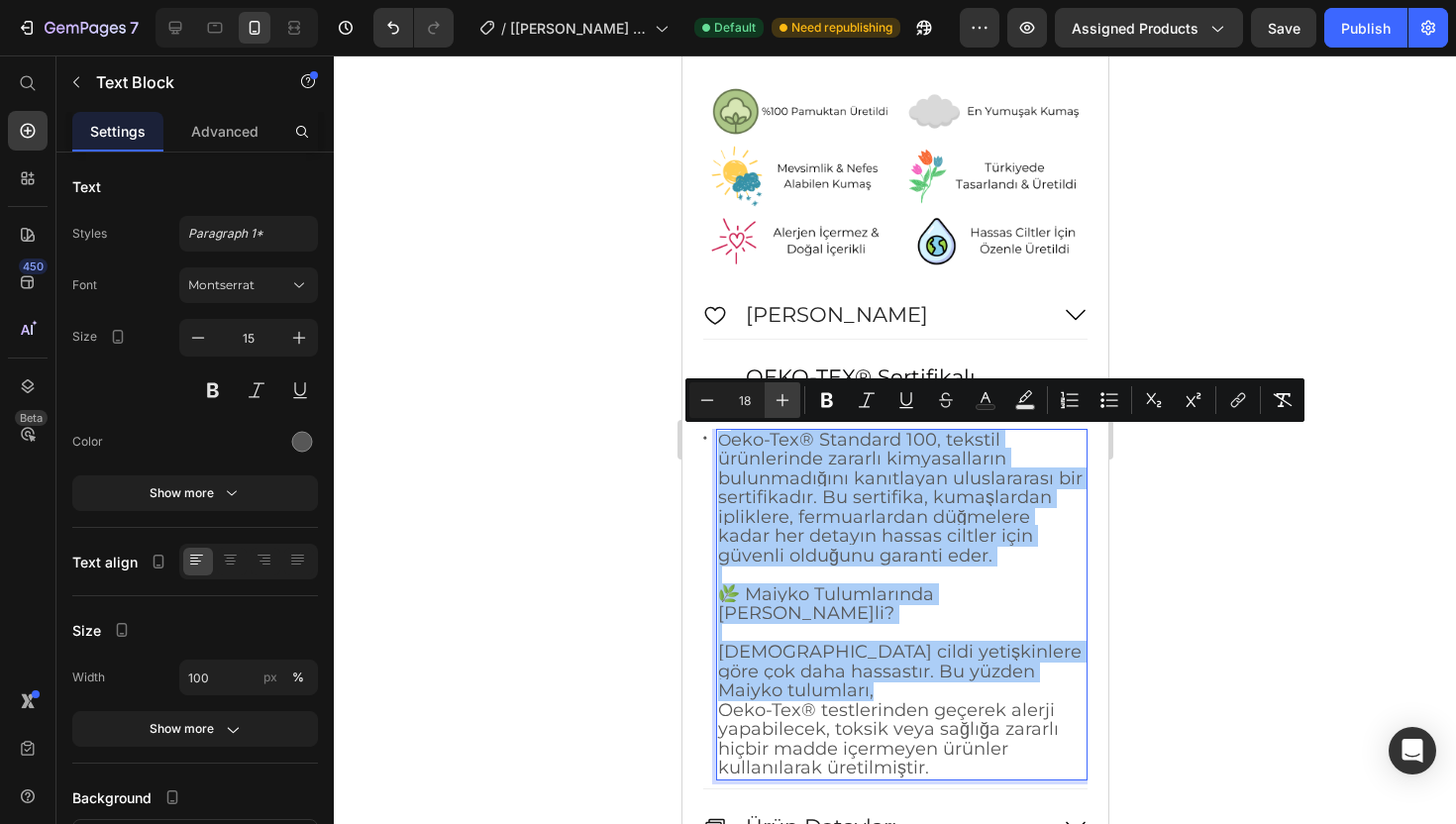 click on "Plus" at bounding box center [782, 400] 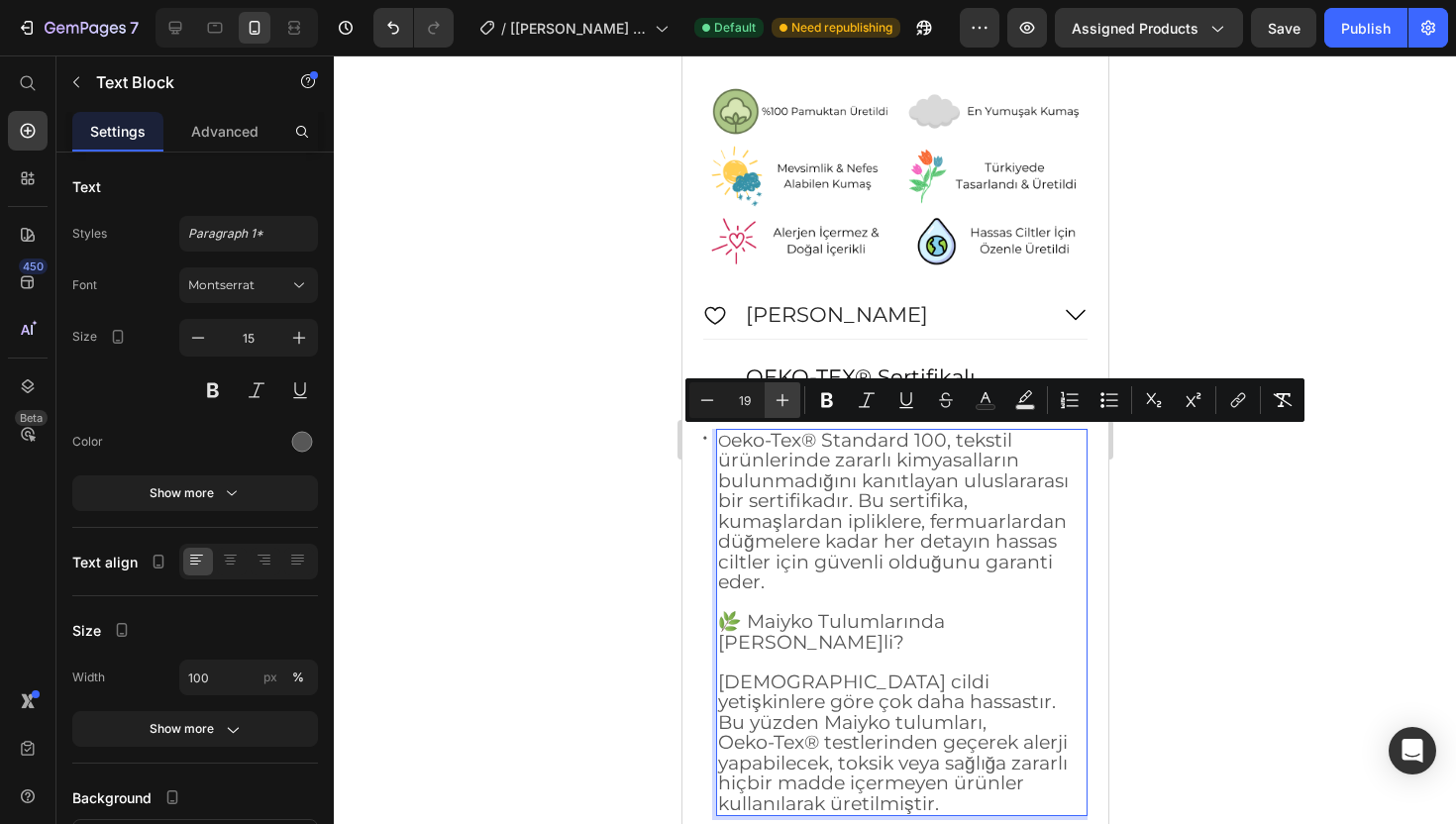 click on "Plus" at bounding box center (782, 400) 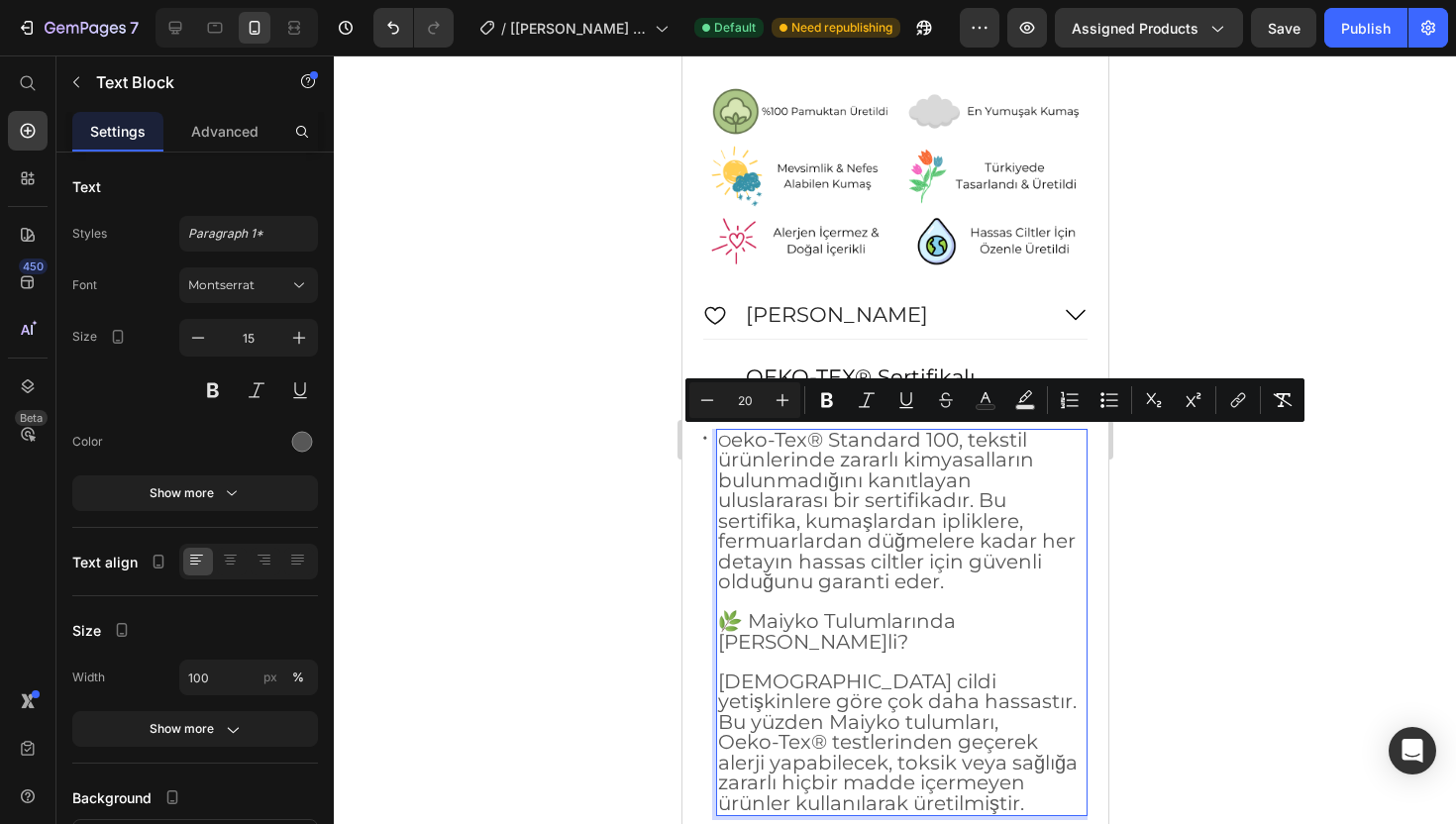 click 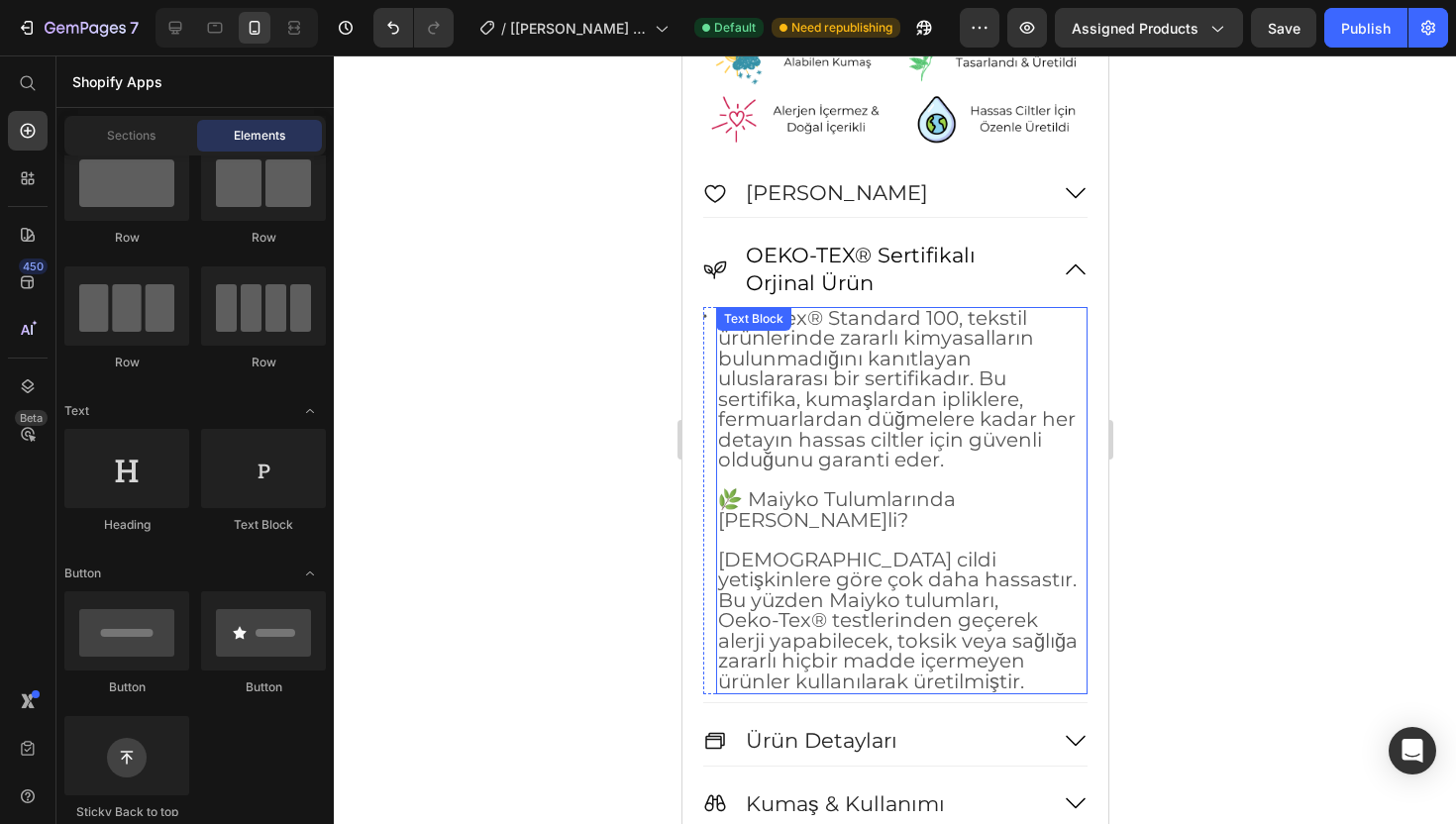 scroll, scrollTop: 1713, scrollLeft: 0, axis: vertical 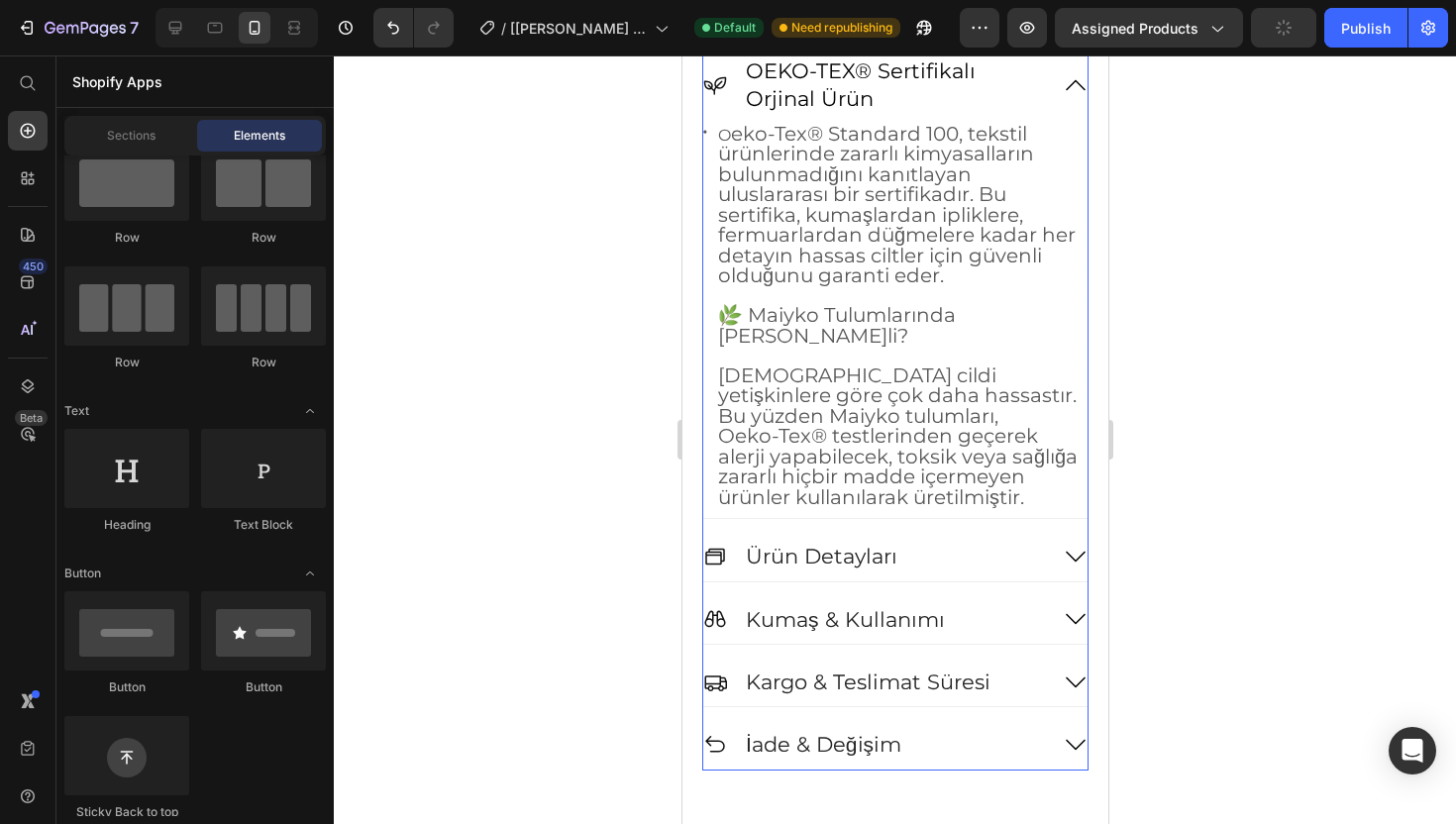 click on "Ürün Detayları" at bounding box center (875, 556) 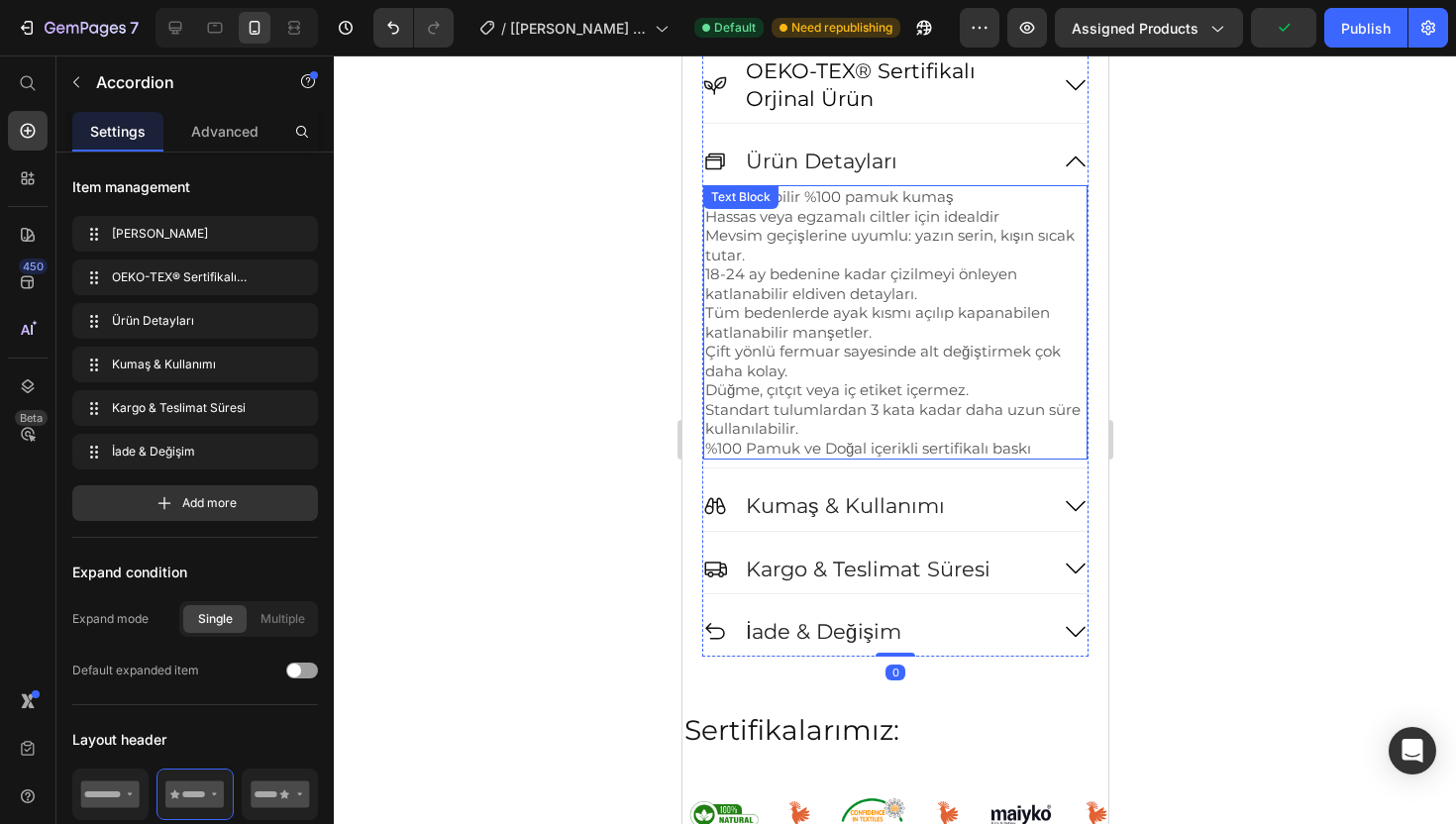 click on "Standart tulumlardan 3 kata kadar daha uzun süre kullanılabilir." at bounding box center (894, 419) 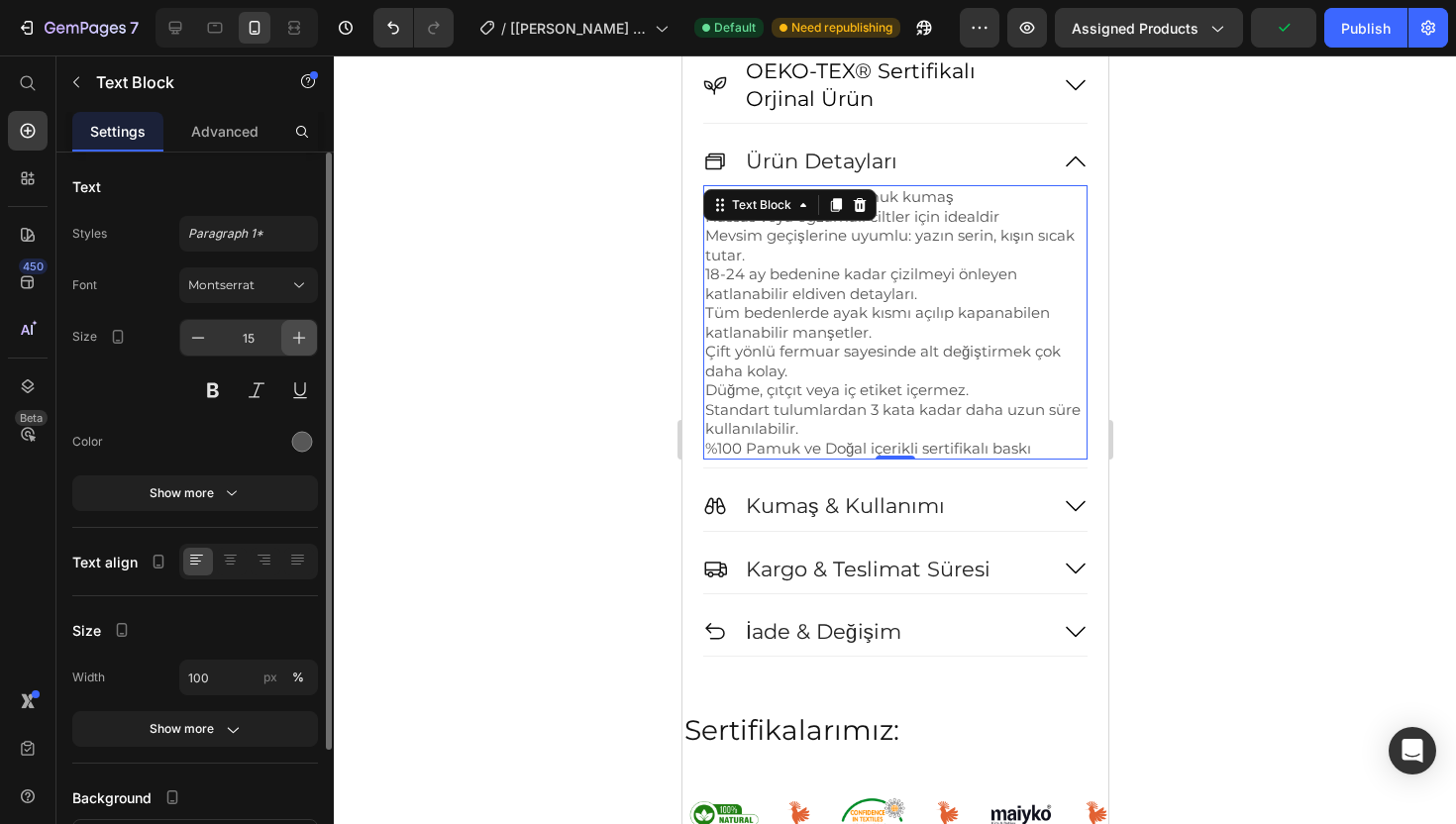 click 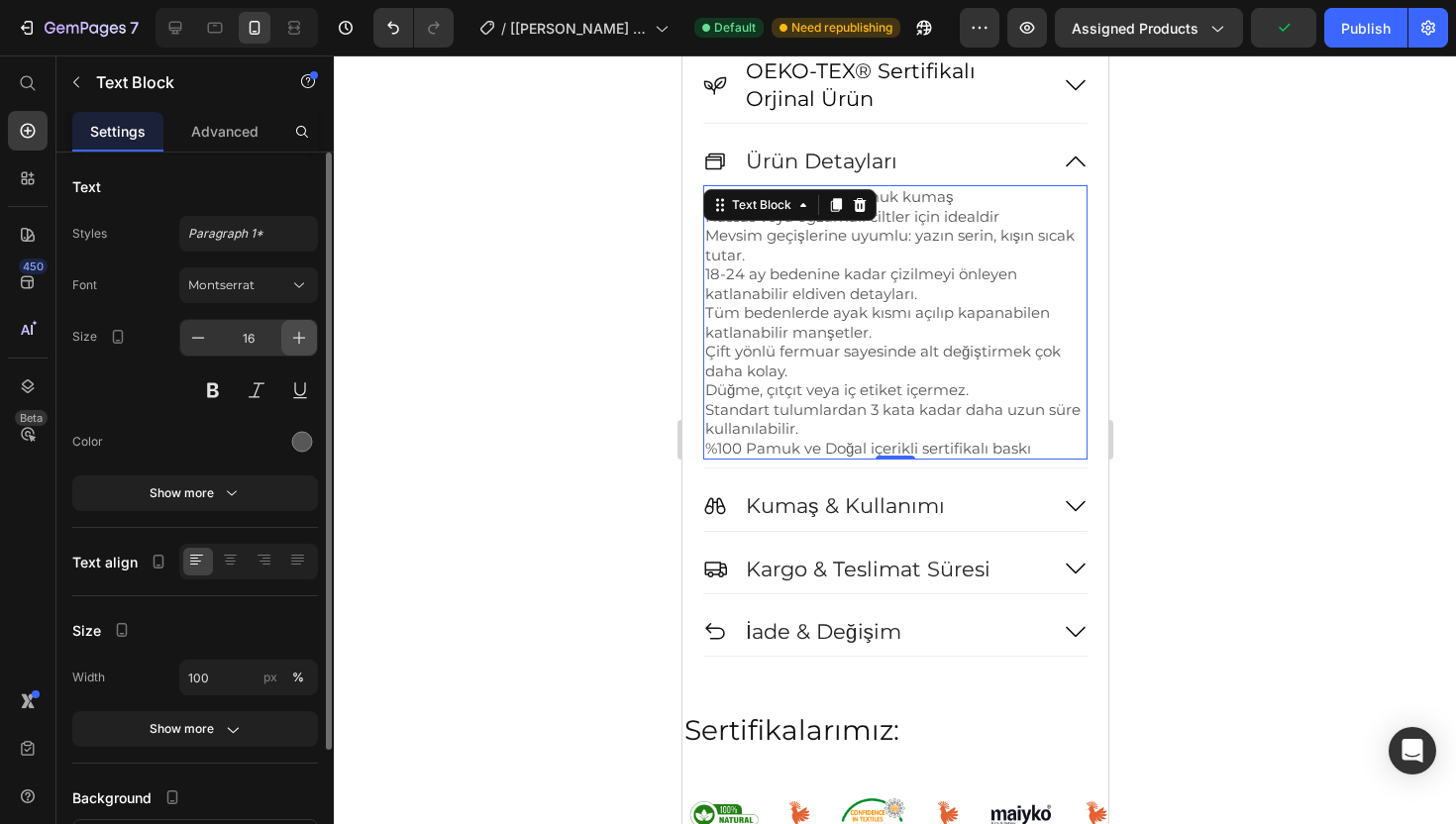 click 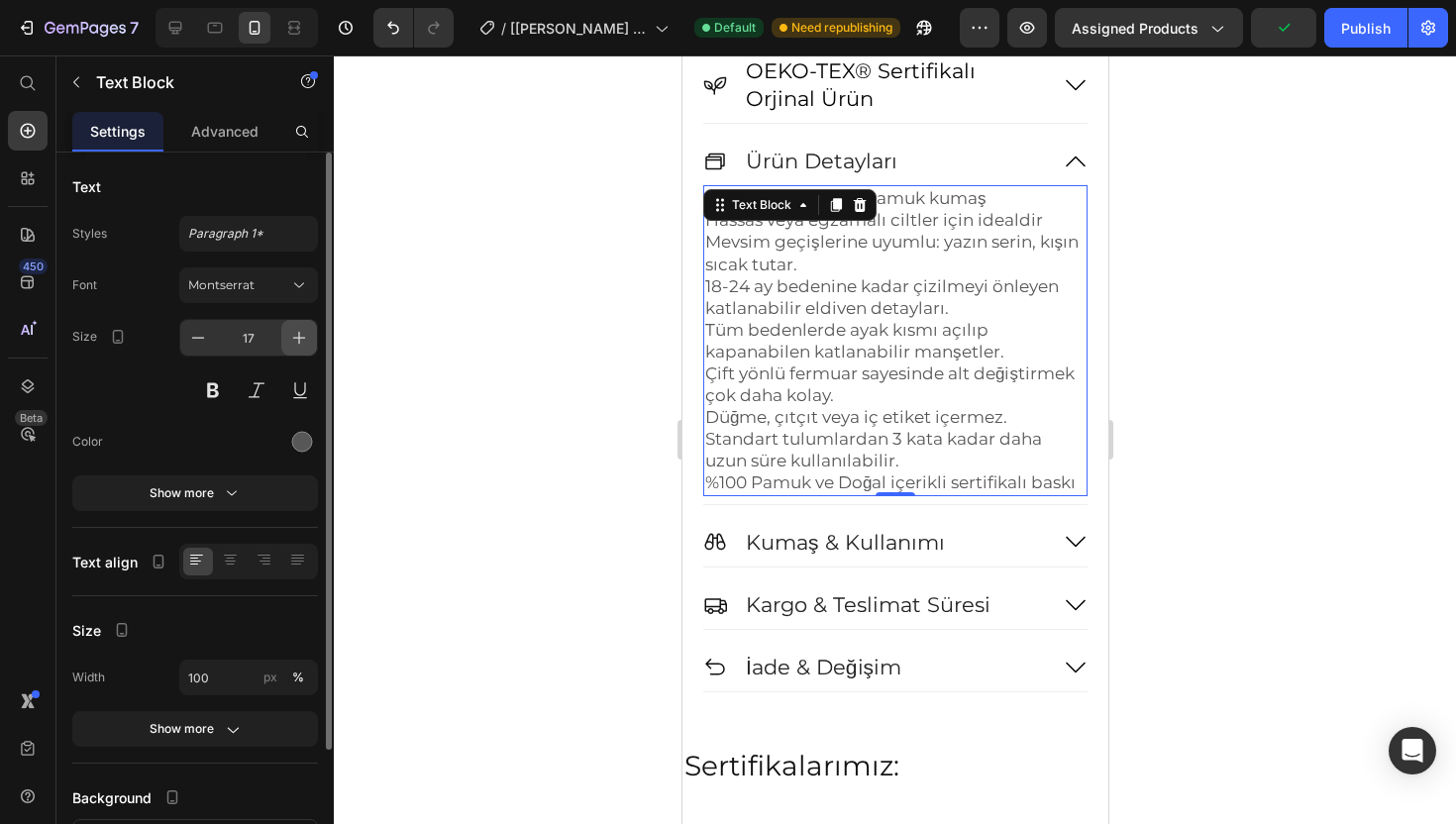 click 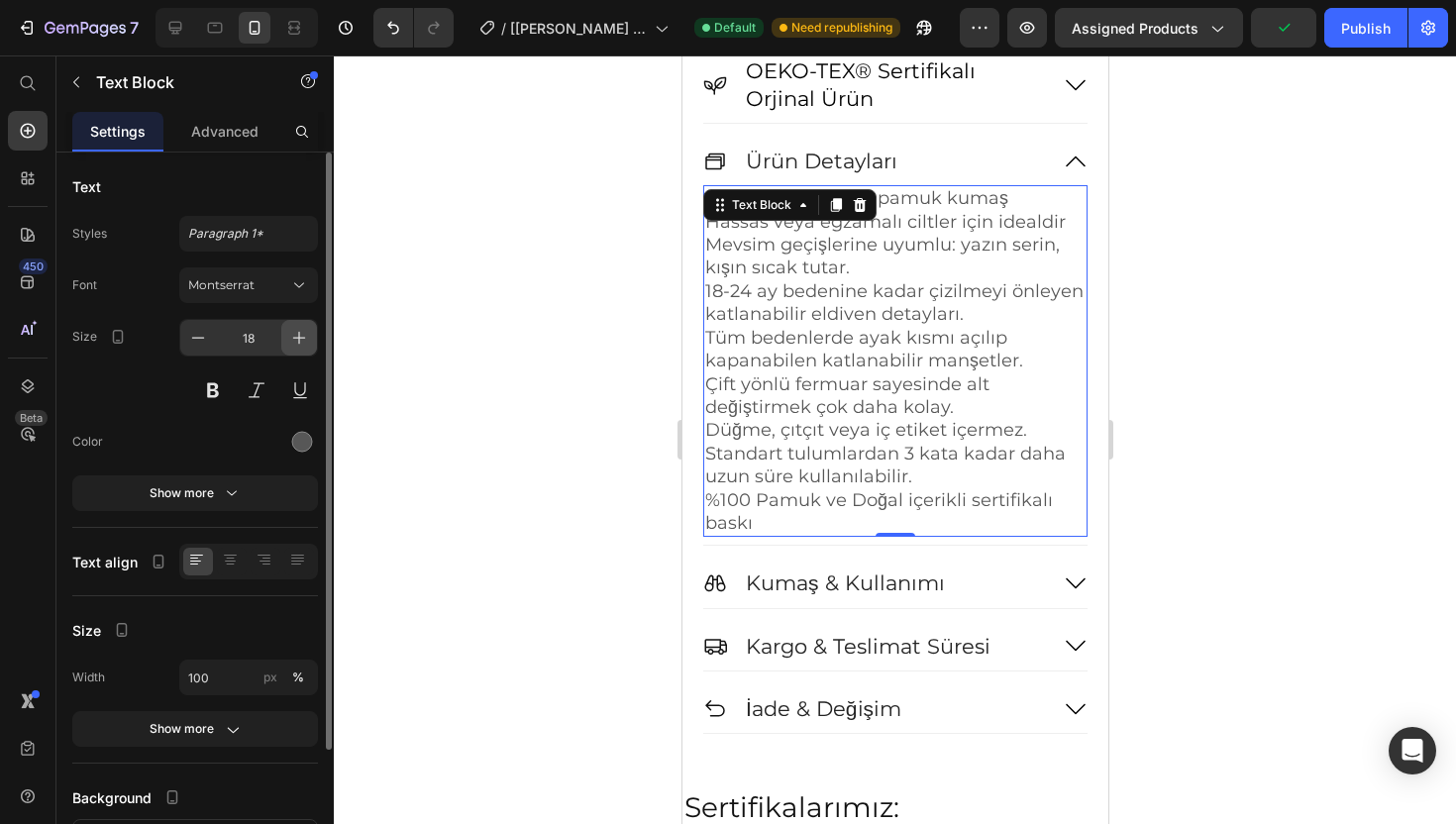 click 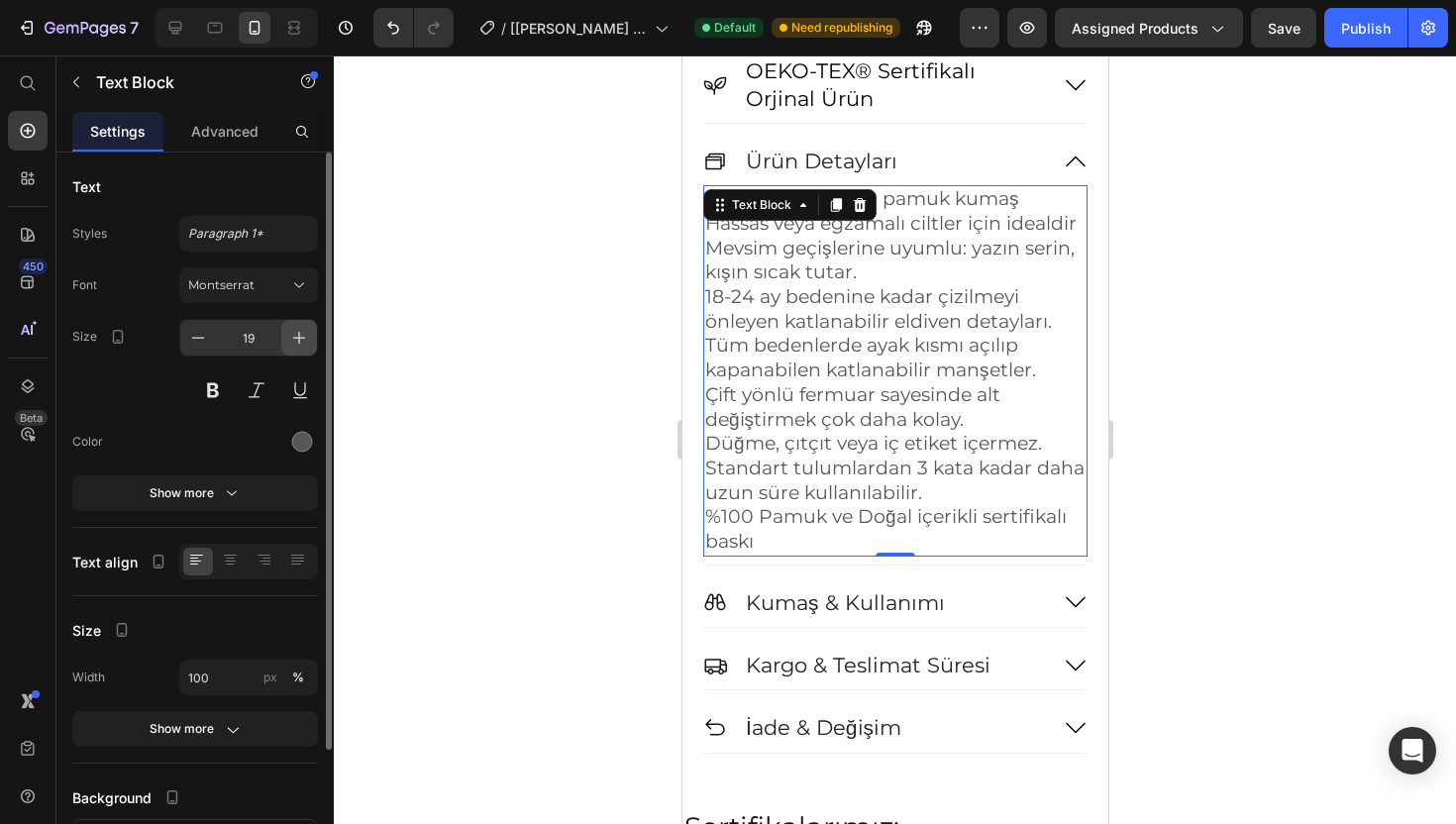 click 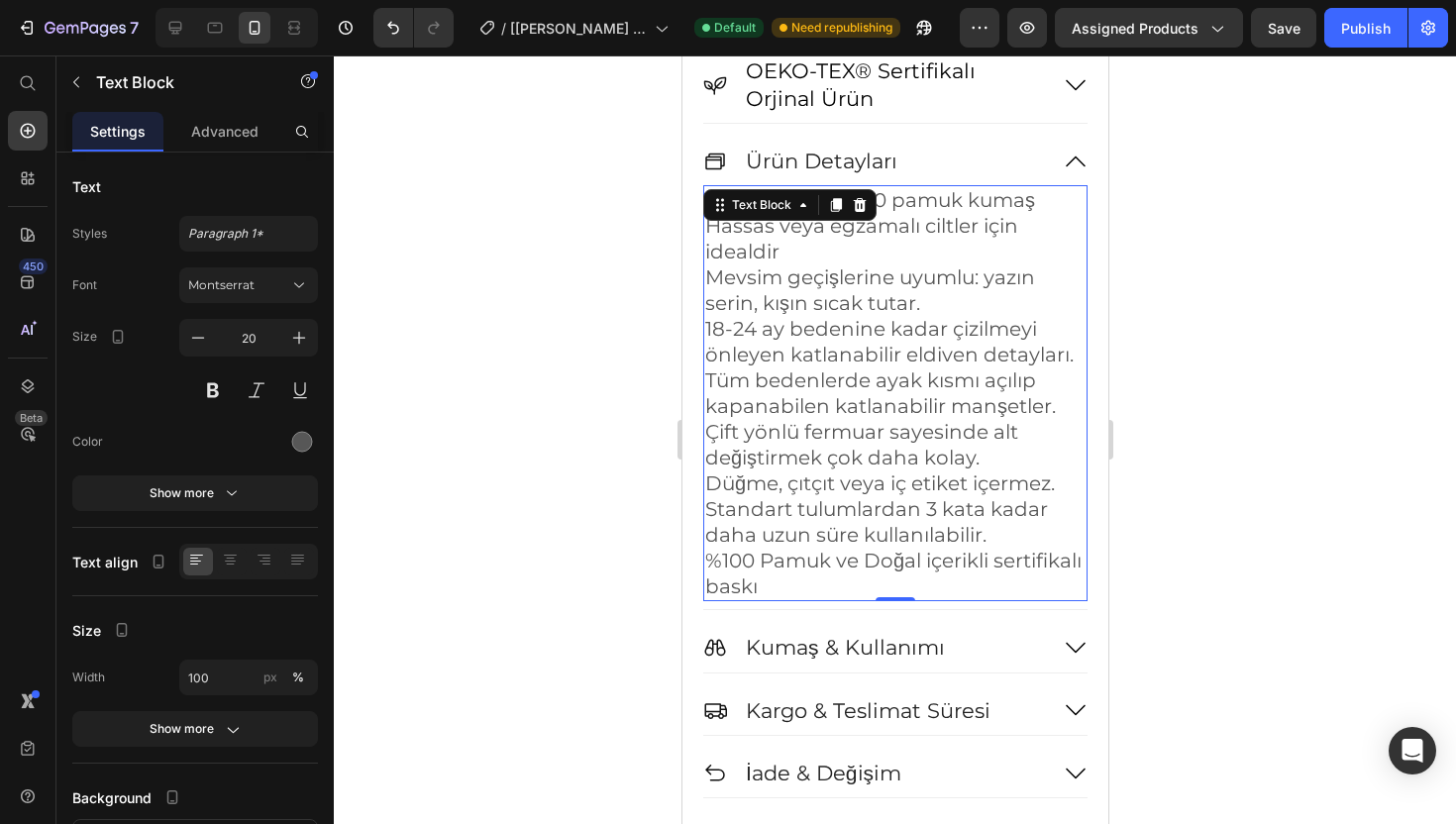 click on "Düğme, çıtçıt veya iç etiket içermez." at bounding box center [894, 483] 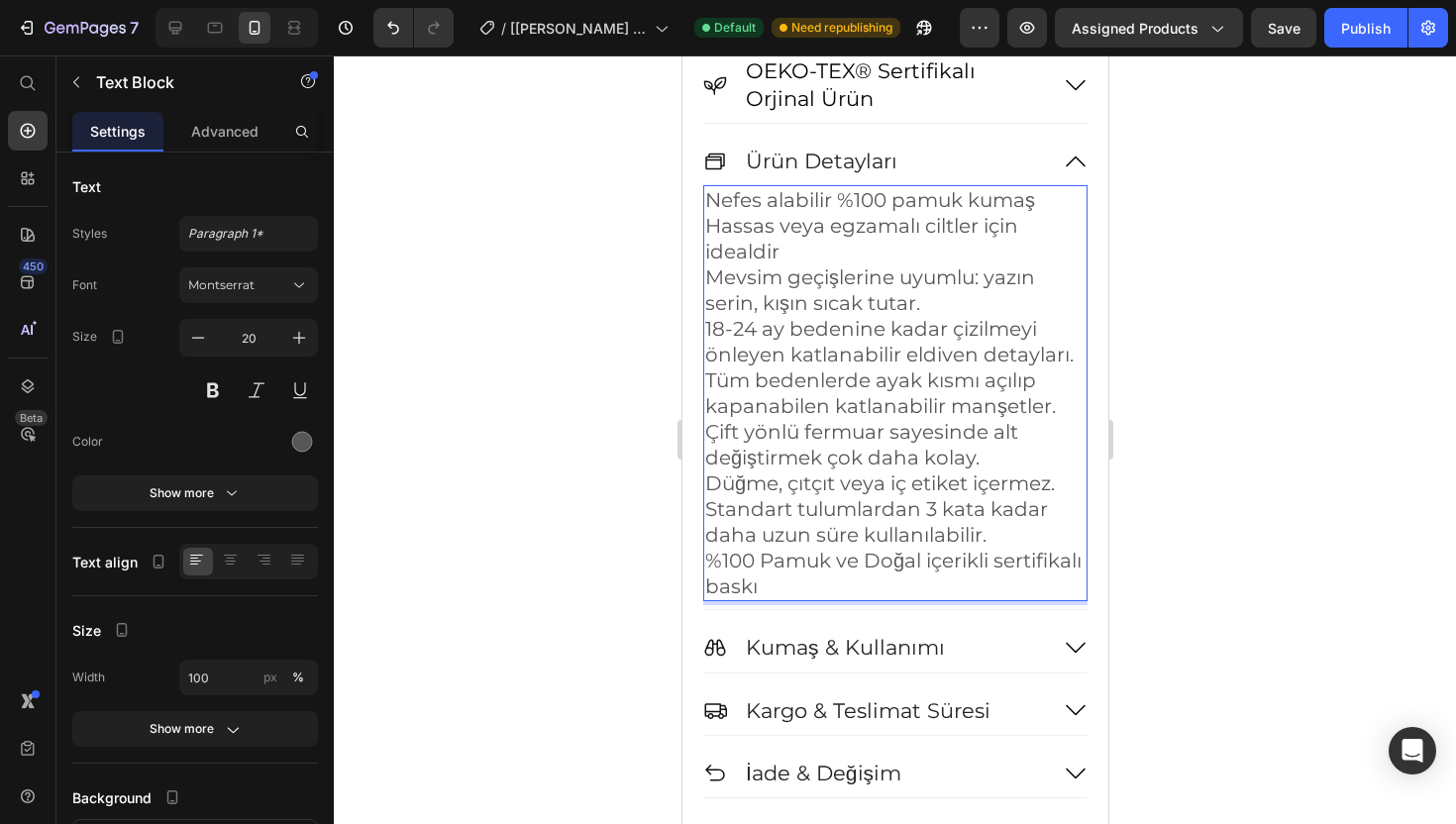 click on "Standart tulumlardan 3 kata kadar daha uzun süre kullanılabilir." at bounding box center (894, 522) 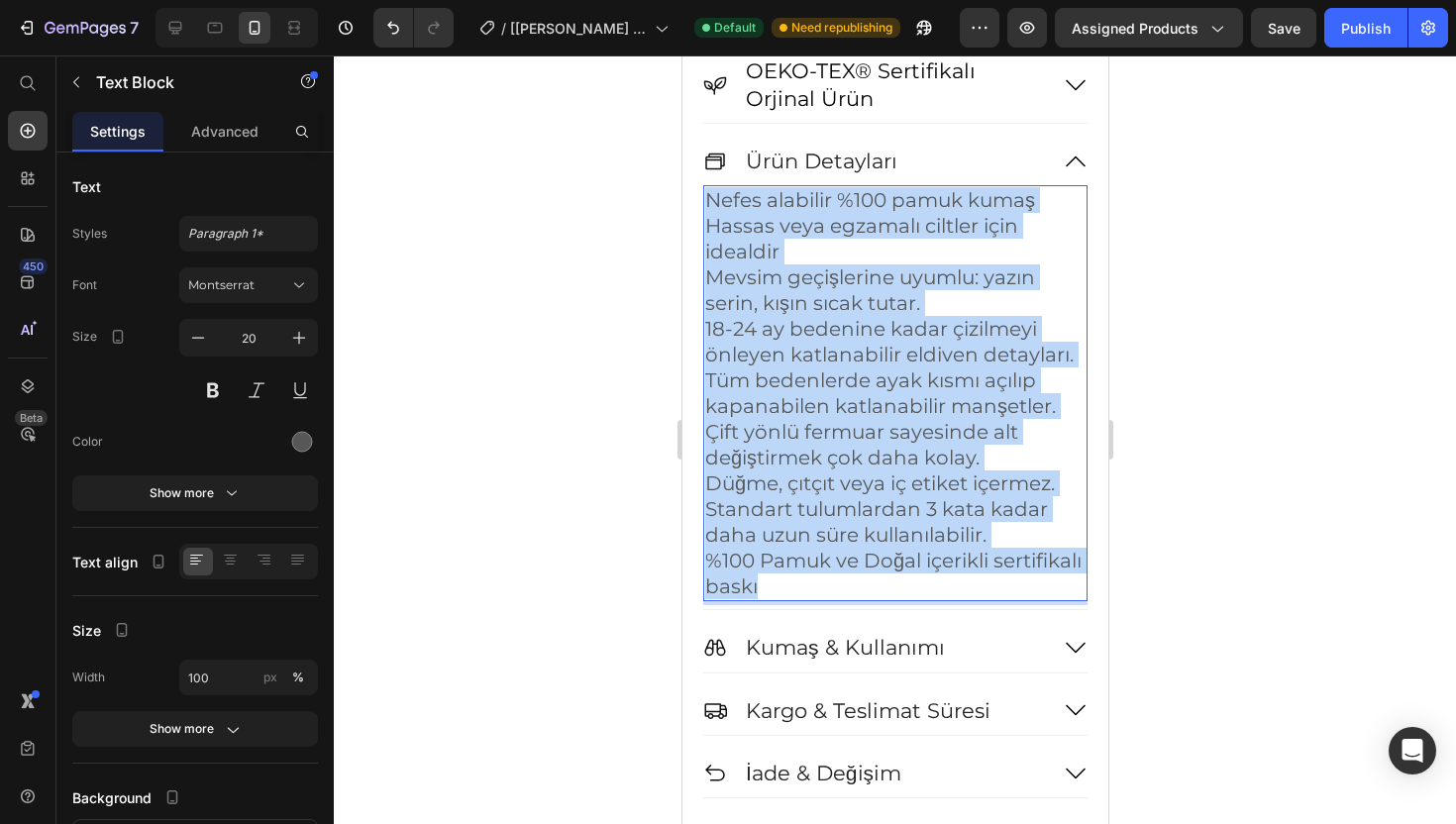 drag, startPoint x: 863, startPoint y: 588, endPoint x: 708, endPoint y: 202, distance: 415.95793 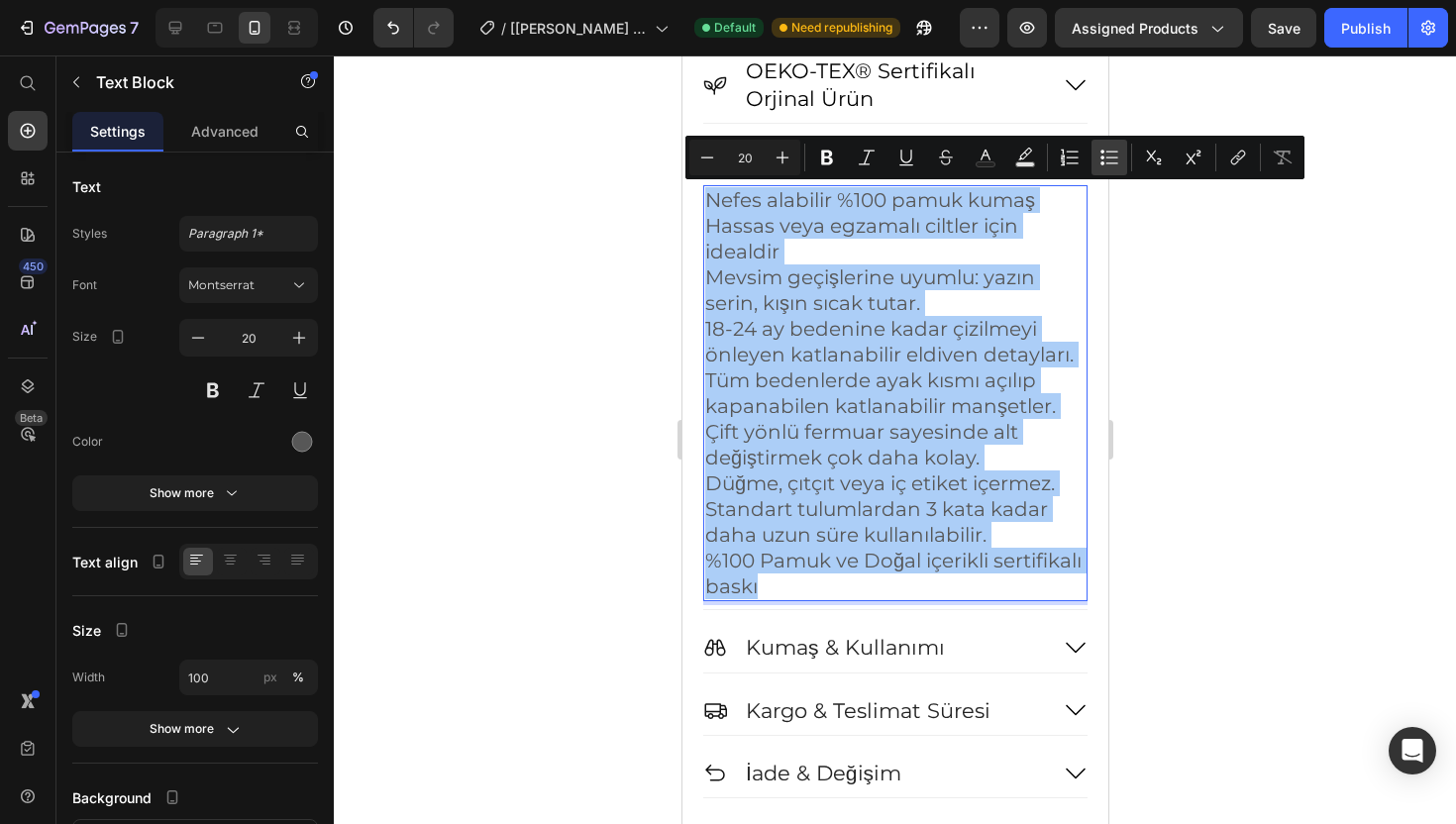 click on "Bulleted List" at bounding box center [1109, 157] 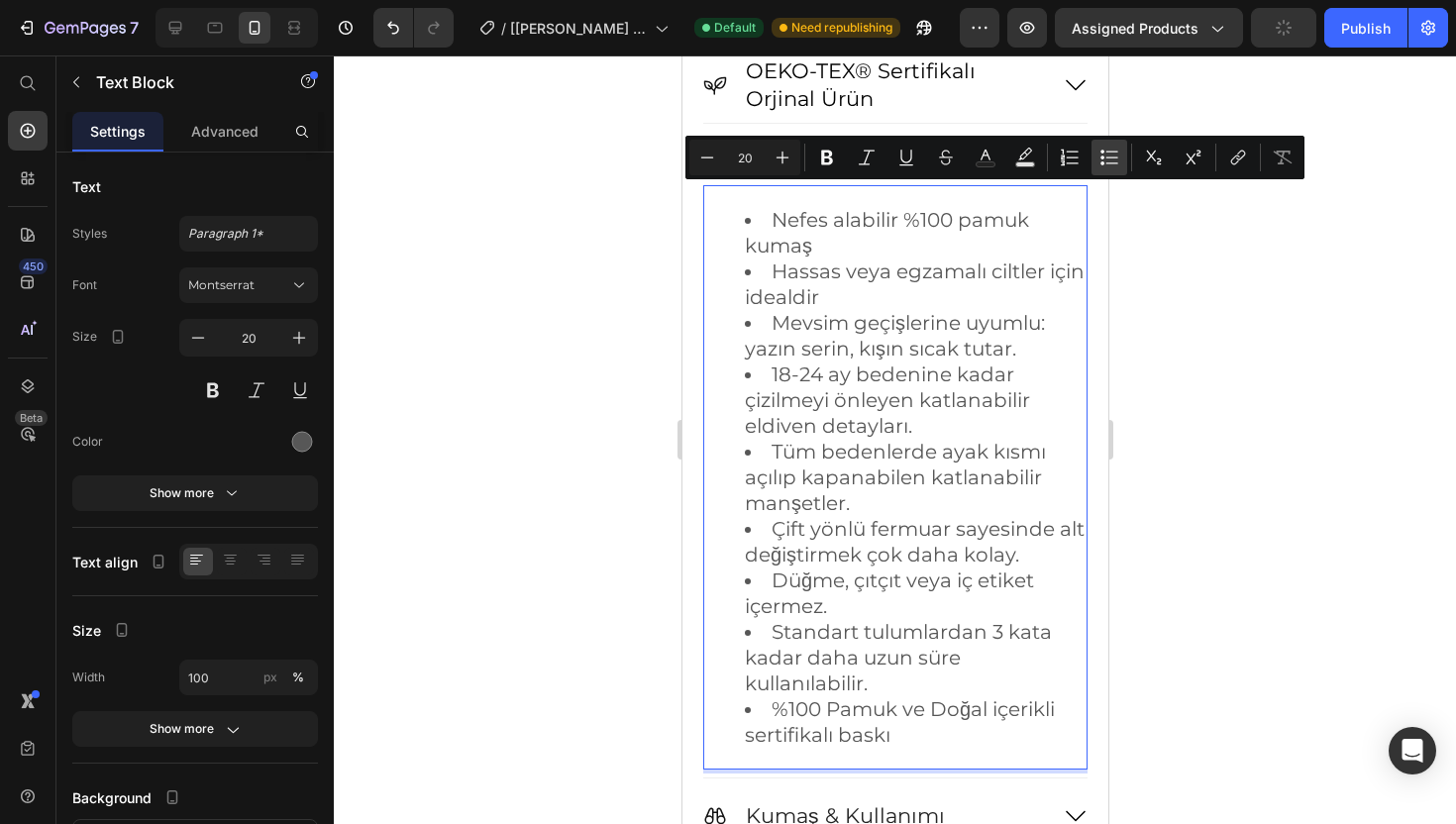 click 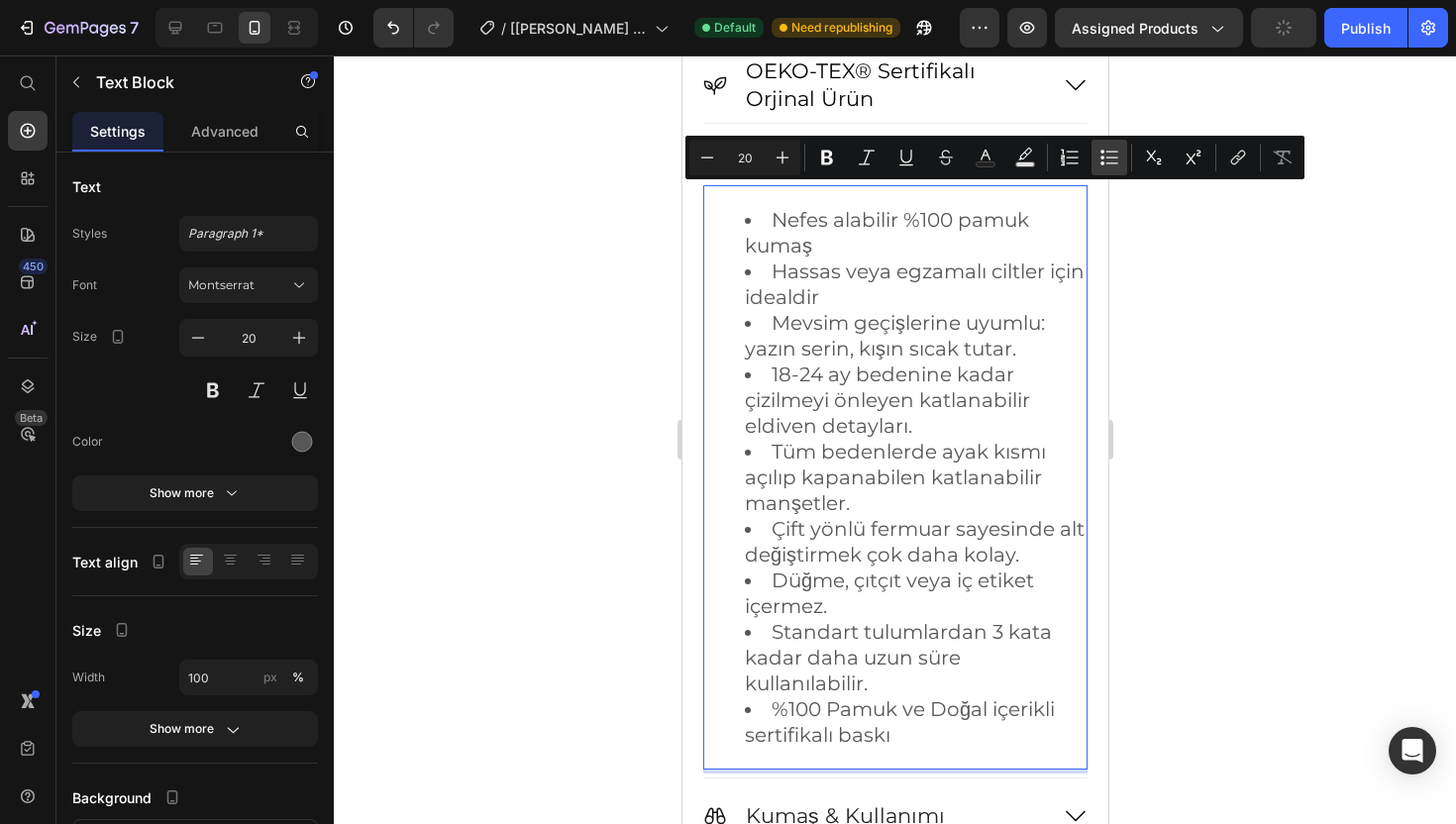 type on "20" 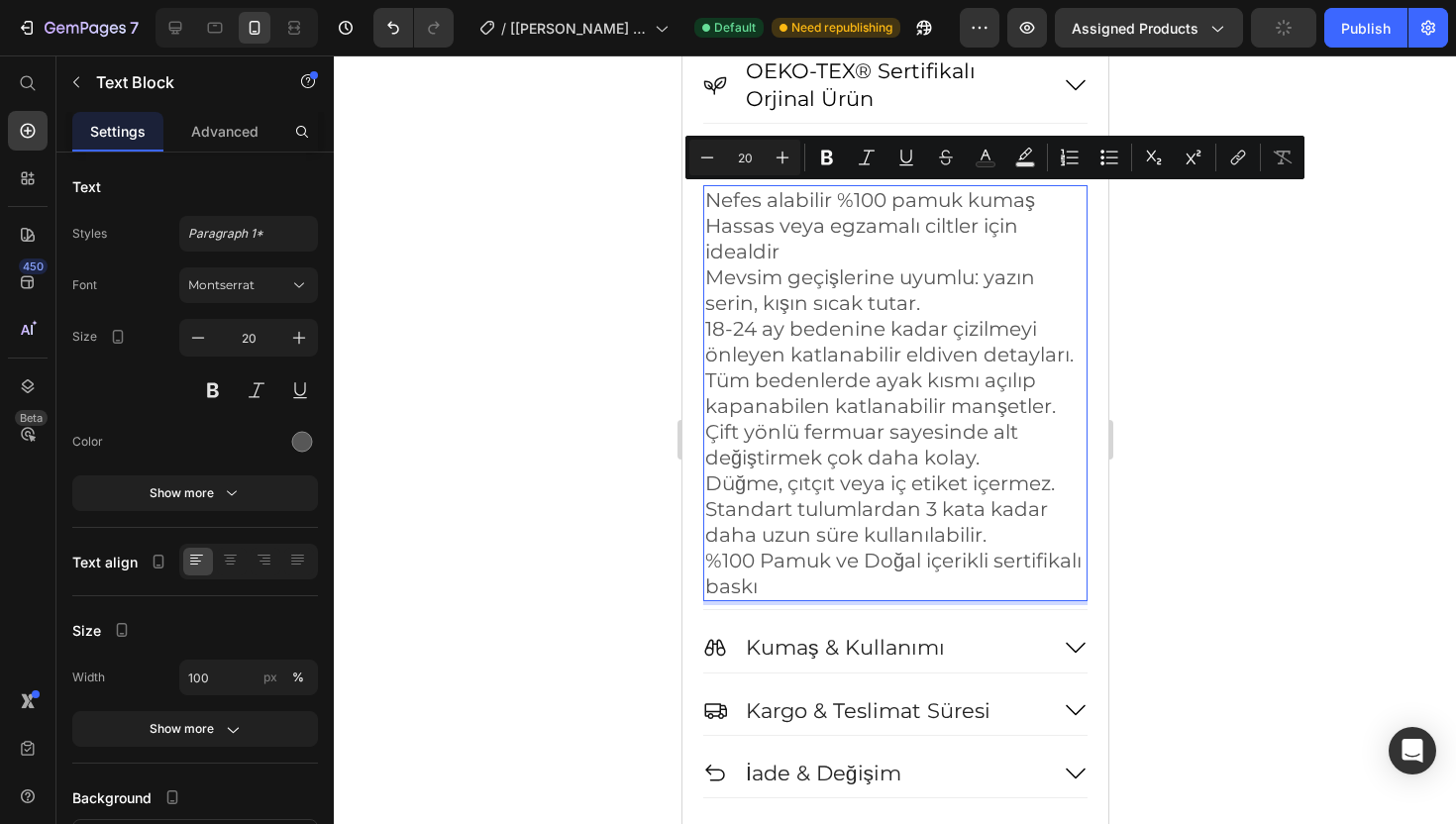 click on "Mevsim geçişlerine uyumlu: yazın serin, kışın sıcak tutar." at bounding box center [894, 290] 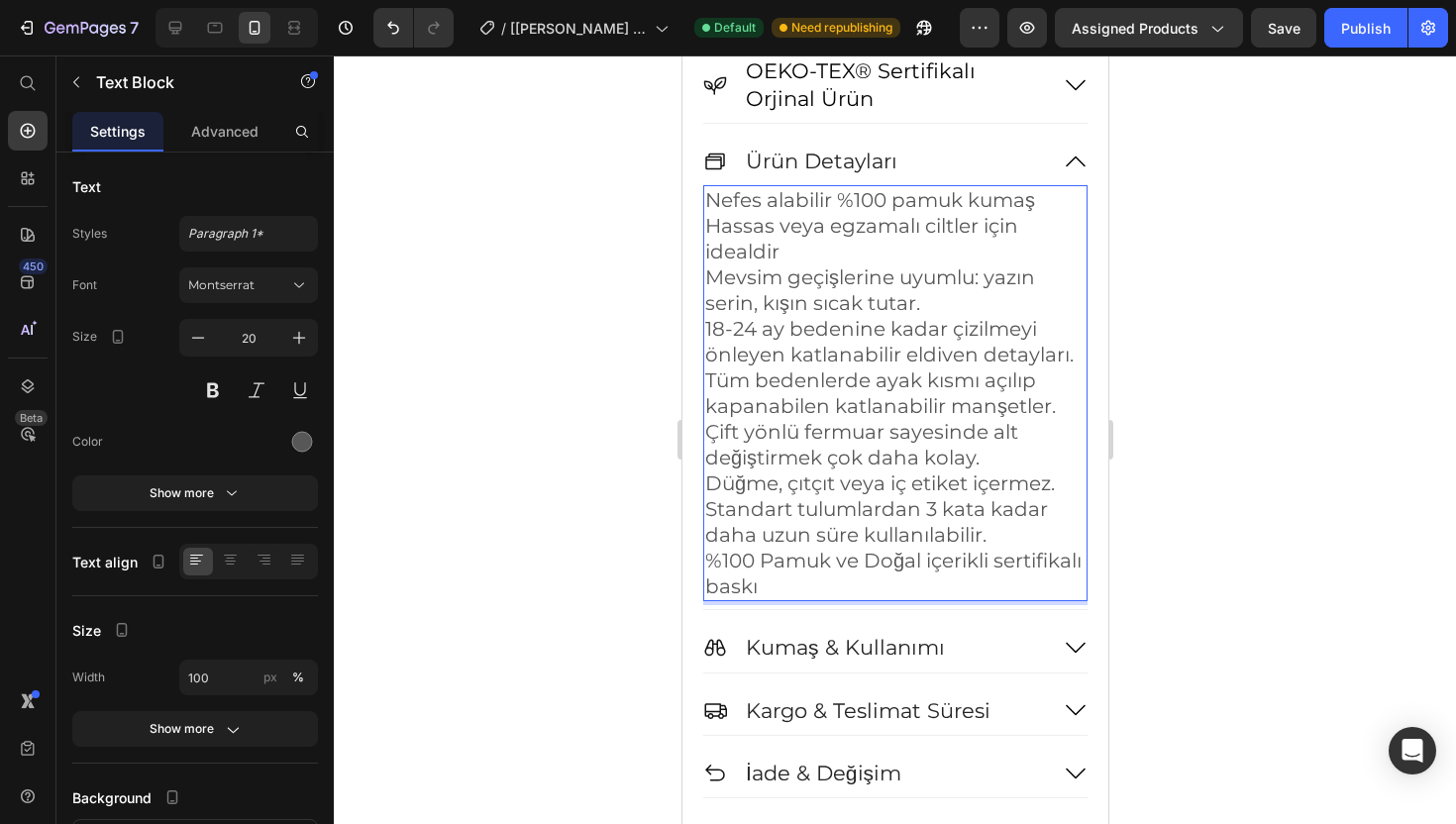 click 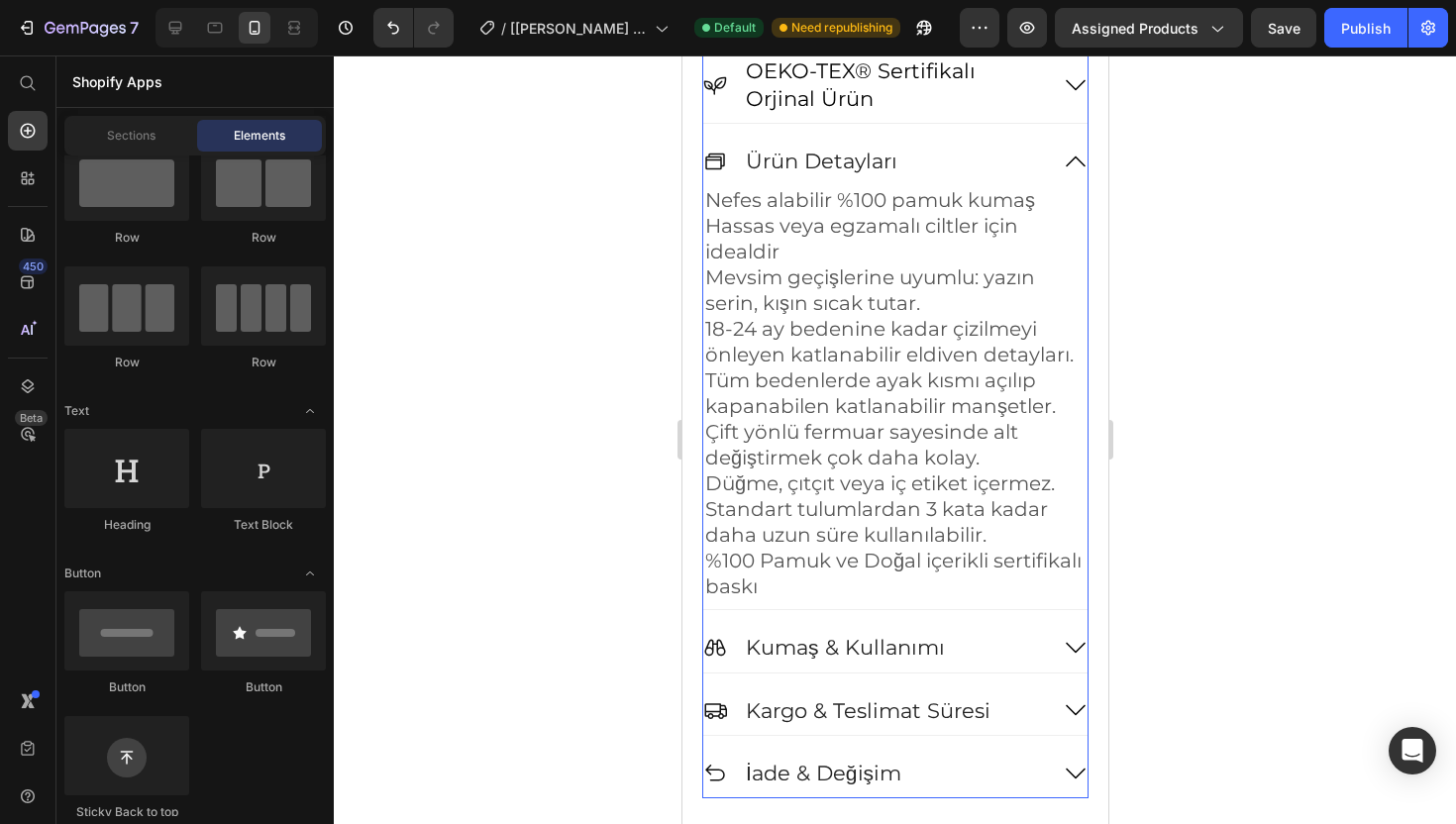 click on "Ürün Detayları" at bounding box center [875, 160] 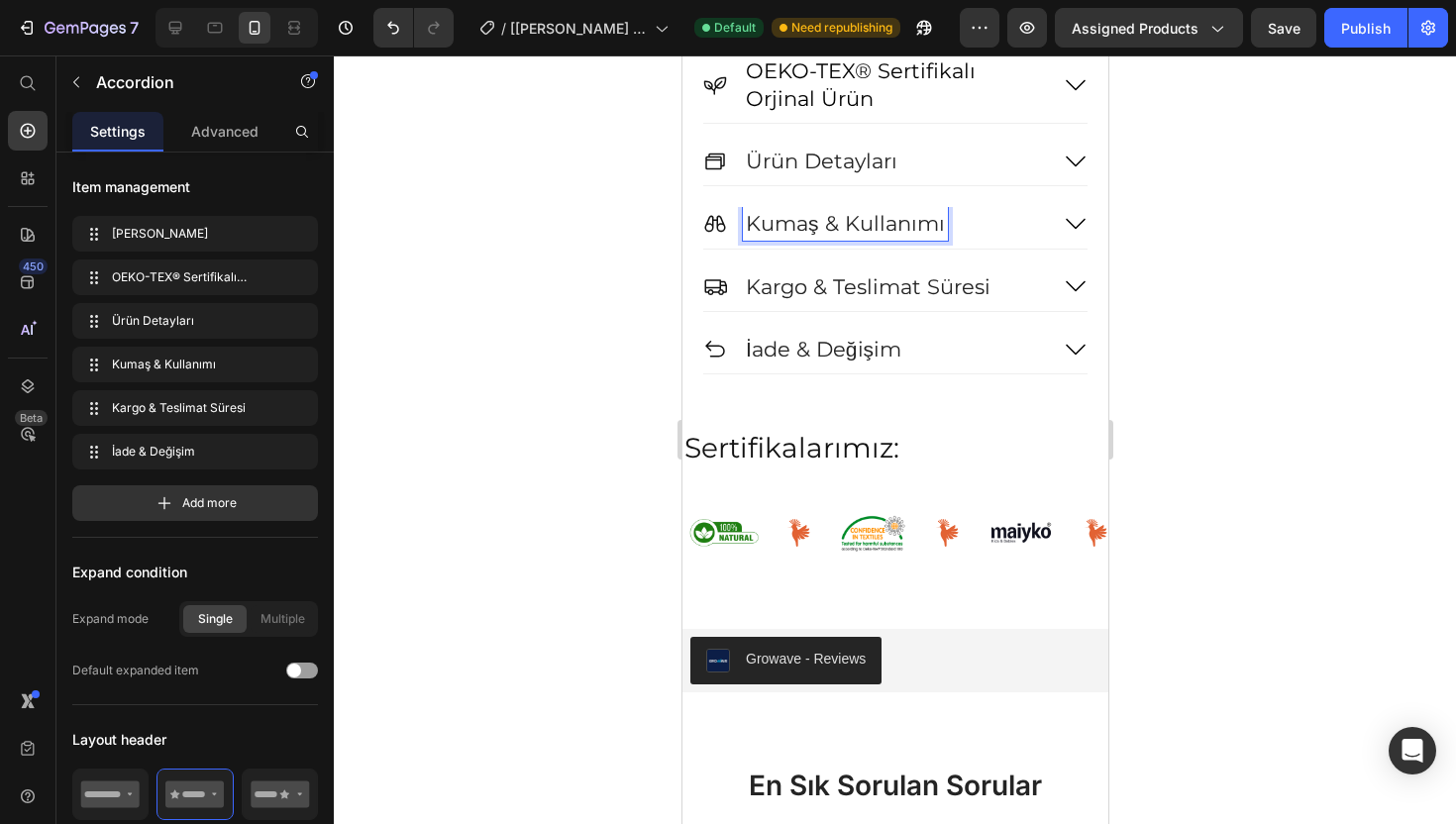 click on "Kumaş & Kullanımı" at bounding box center [875, 223] 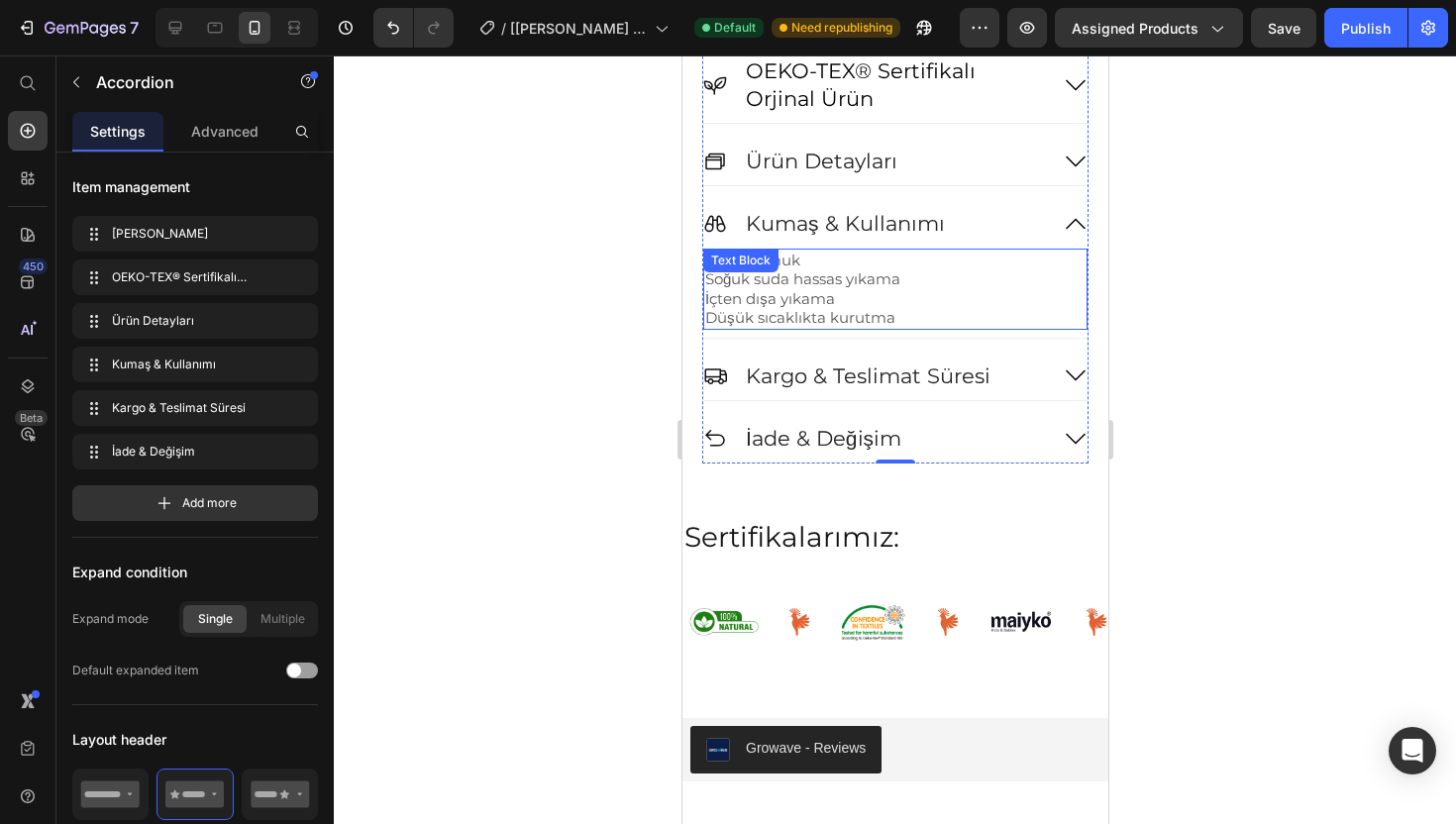 click on "Soğuk suda hassas yıkama İçten dışa yıkama Düşük sıcaklıkta kurutma" at bounding box center [894, 298] 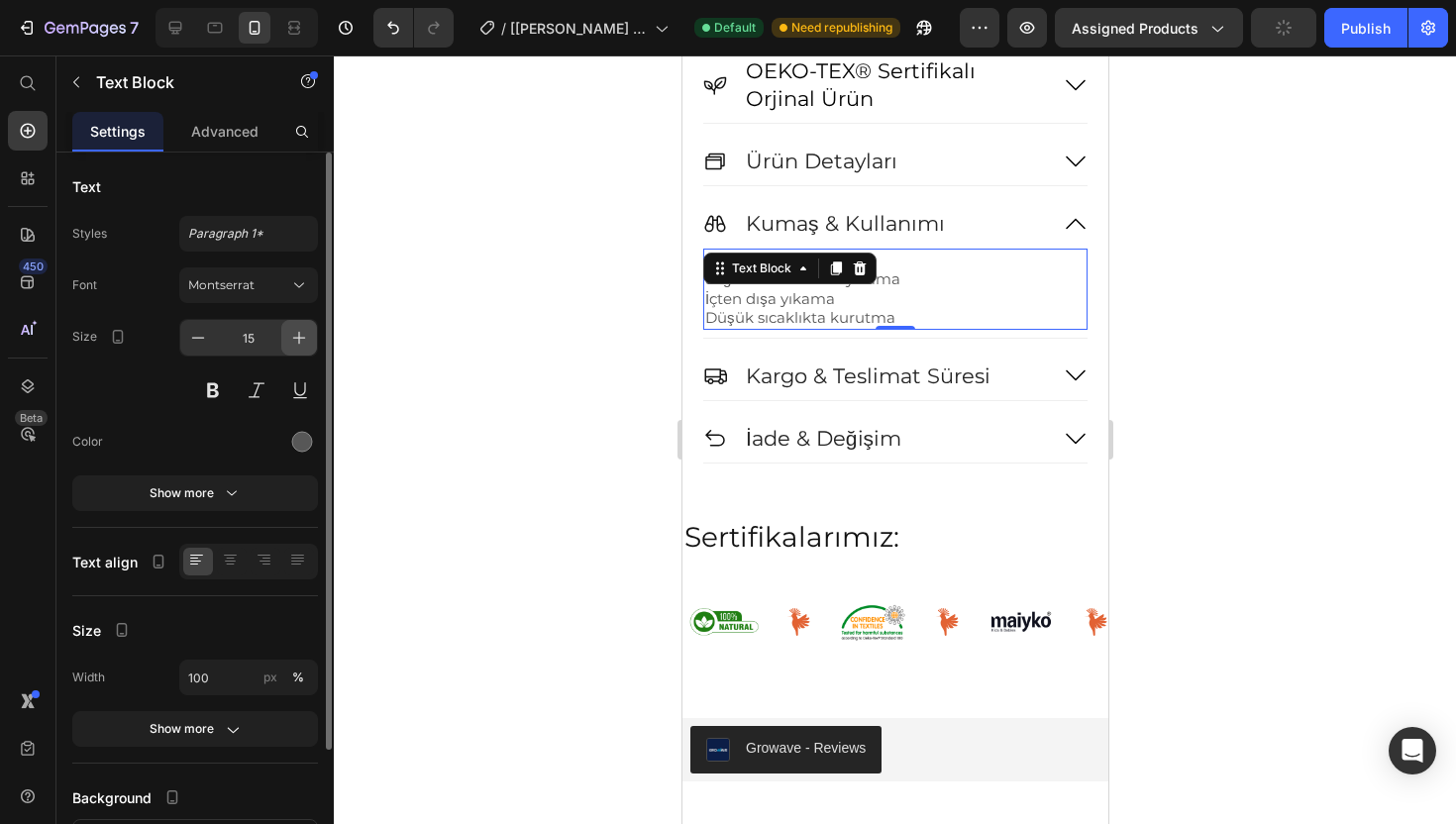 click at bounding box center (299, 338) 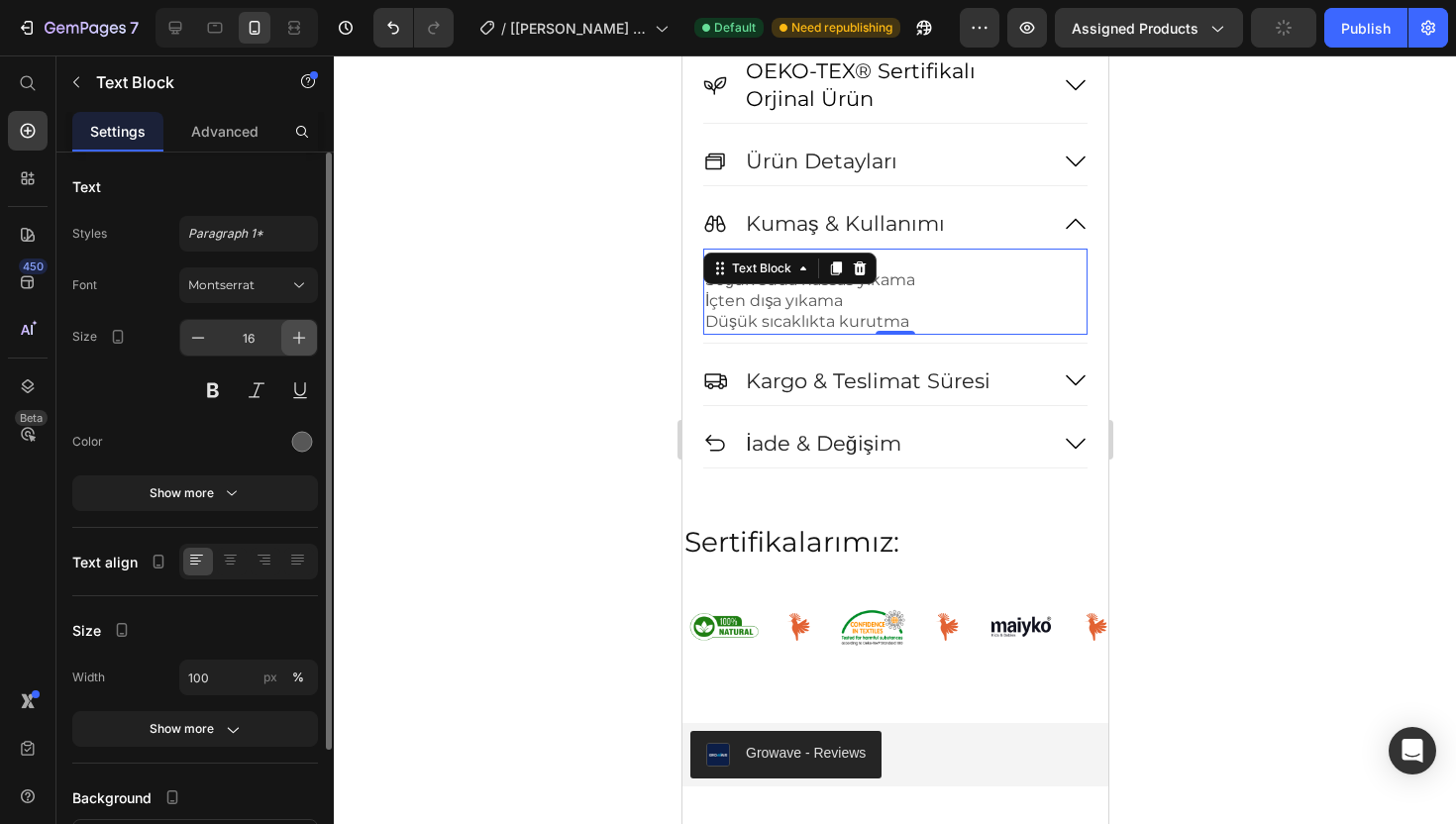 click at bounding box center [299, 338] 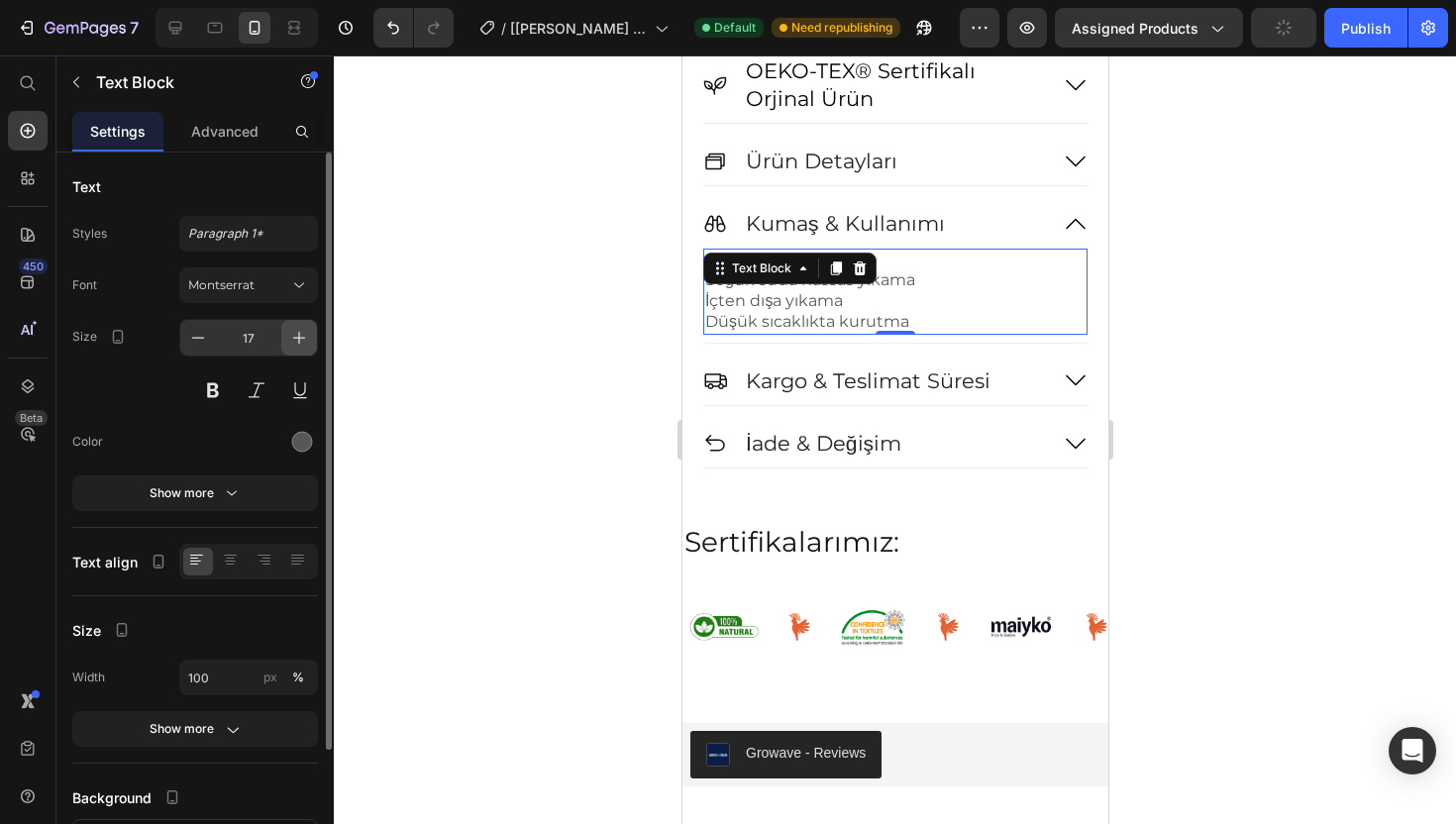 click at bounding box center (299, 338) 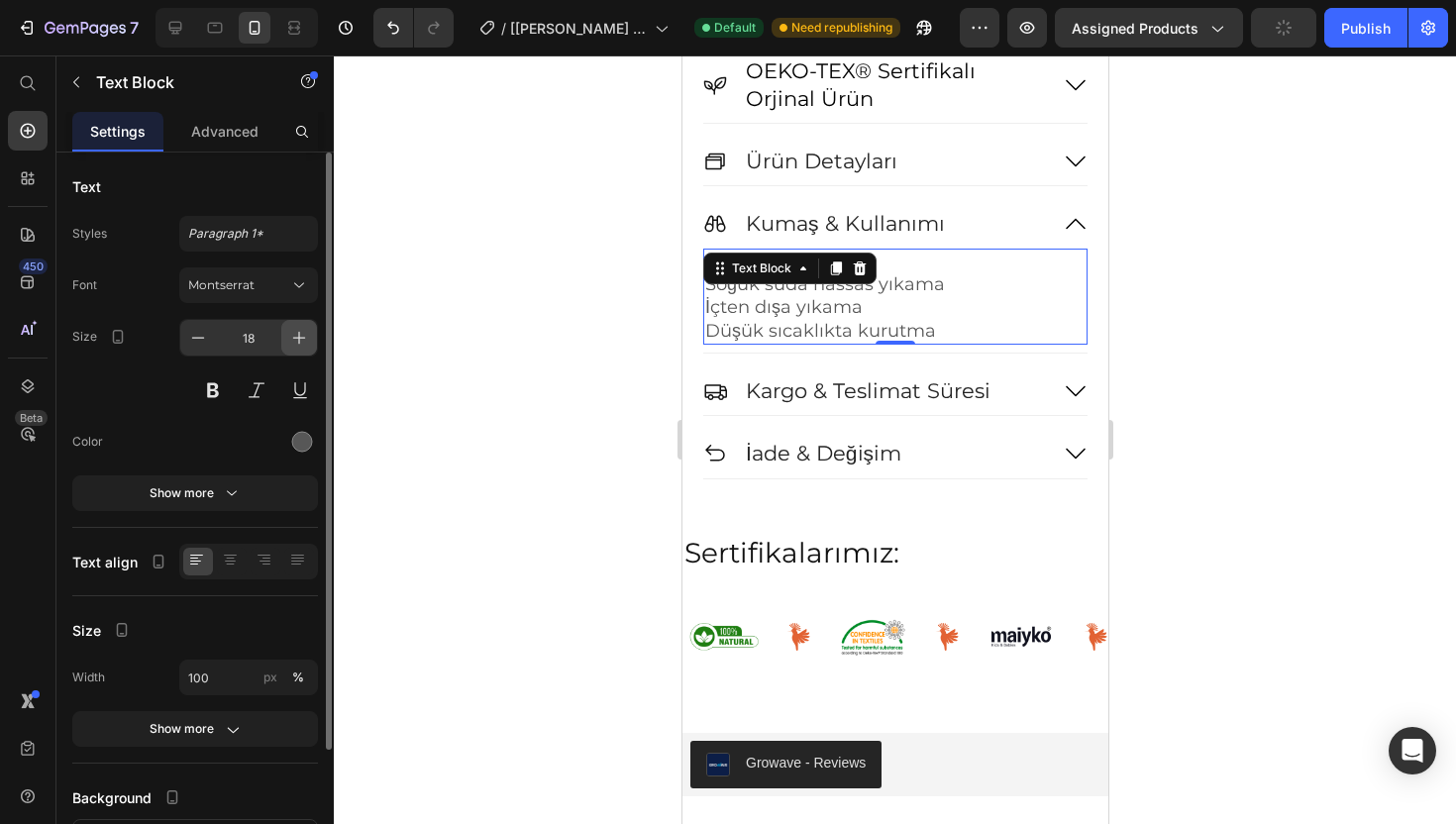 click at bounding box center [299, 338] 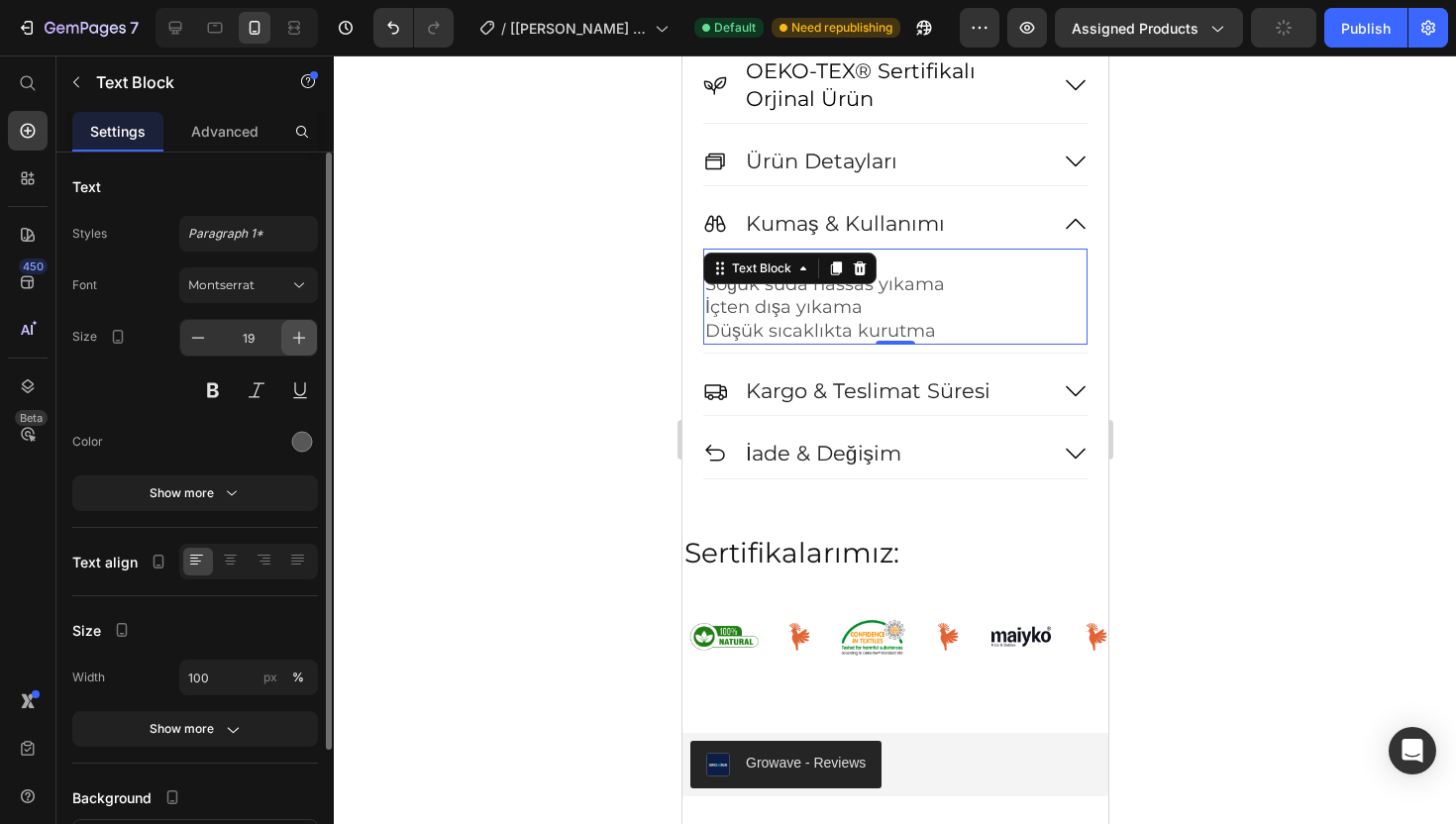 click at bounding box center (299, 338) 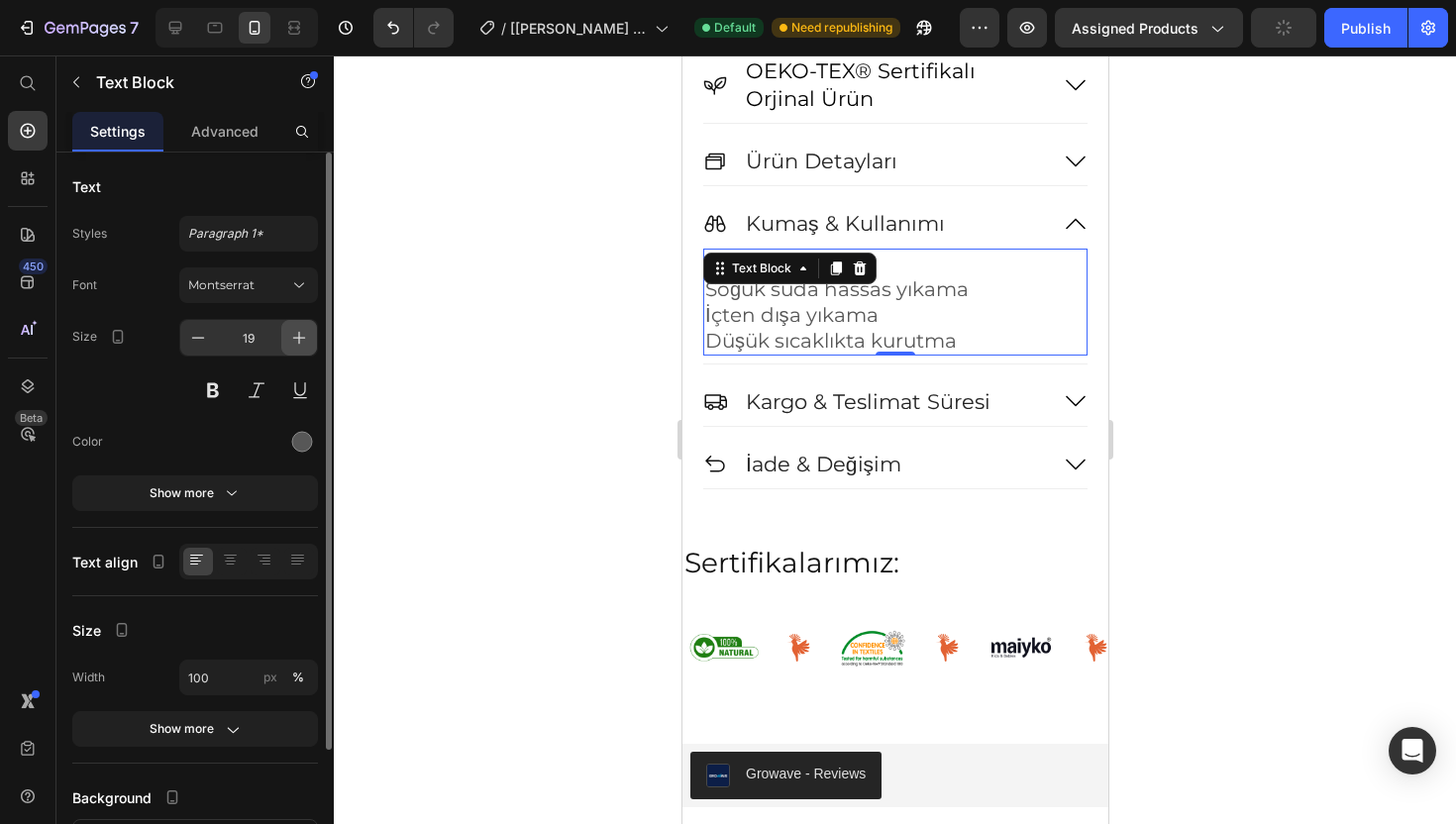 type on "20" 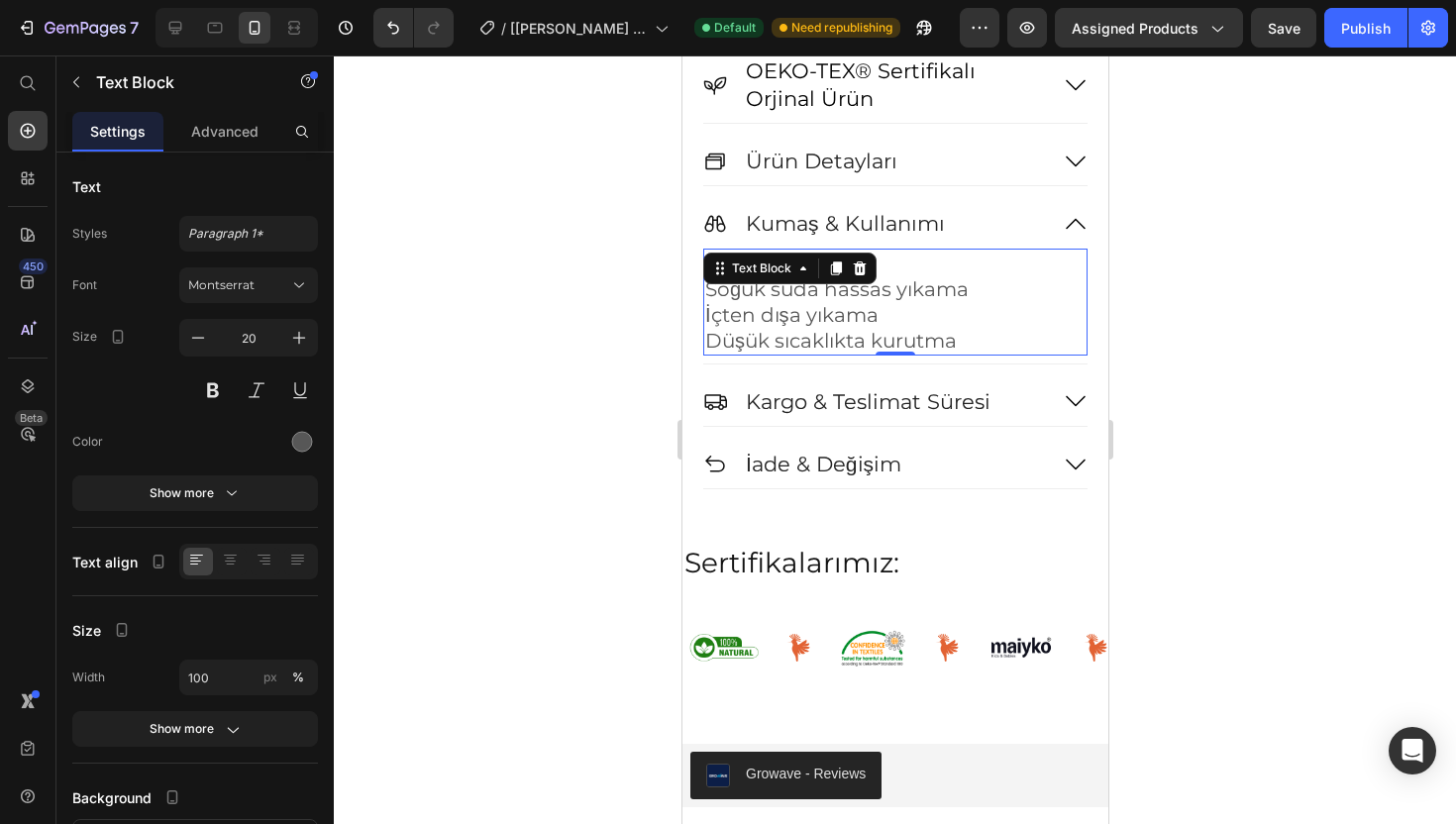 click 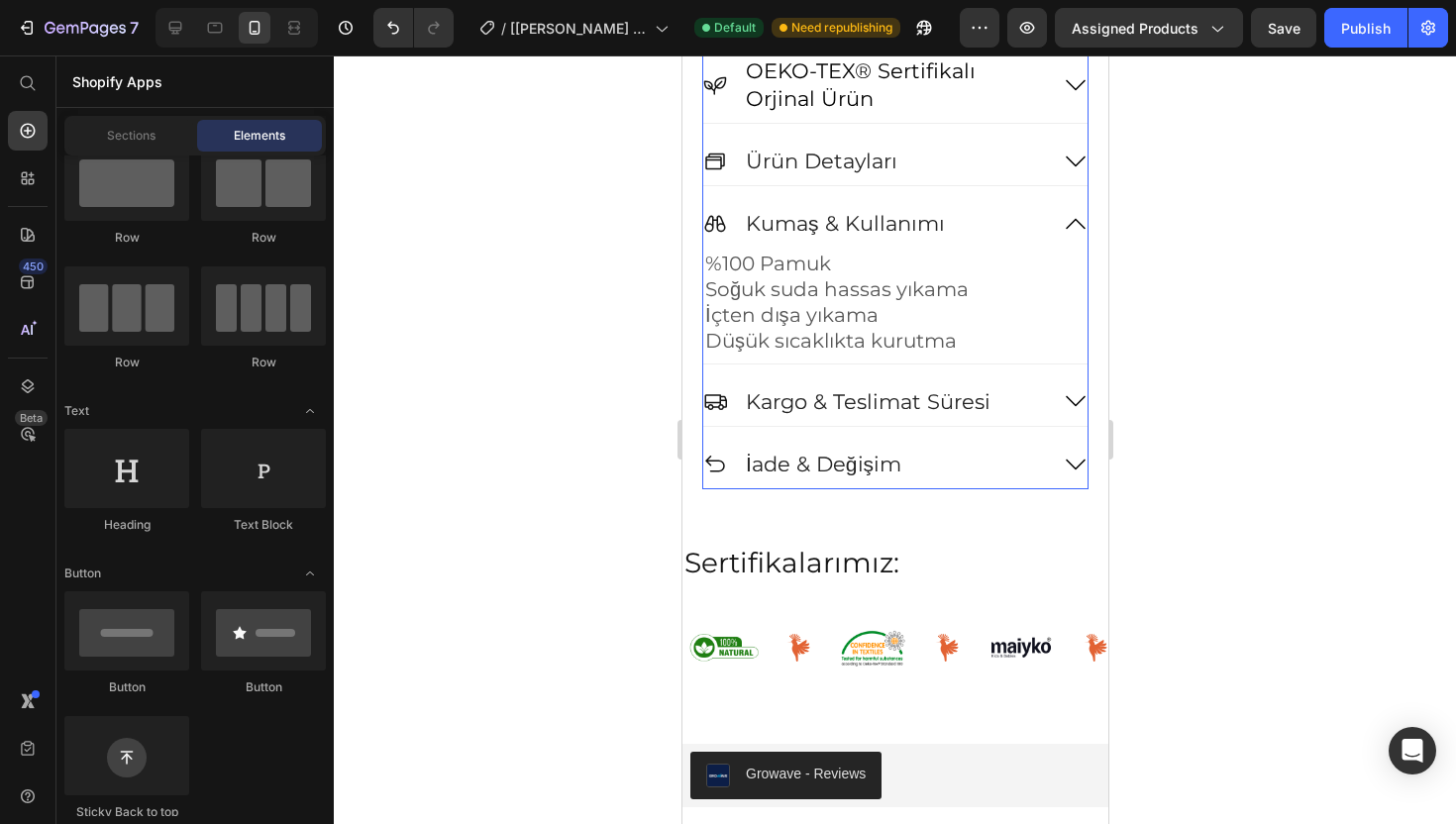 click on "Kargo & Teslimat Süresi" at bounding box center [875, 401] 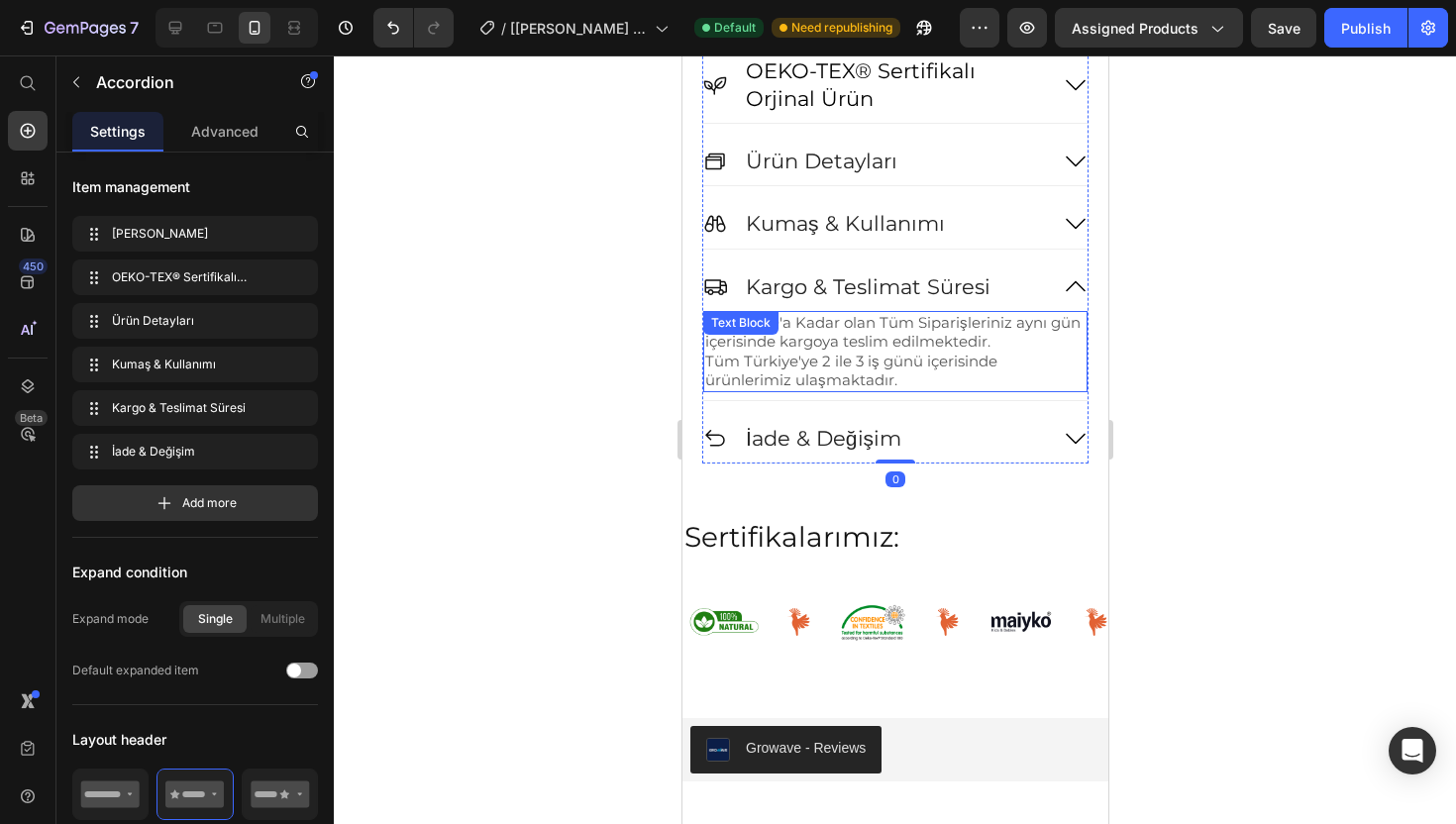 click on "Tüm Türkiye'ye 2 ile 3 iş günü içerisinde ürünlerimiz ulaşmaktadır." at bounding box center (894, 370) 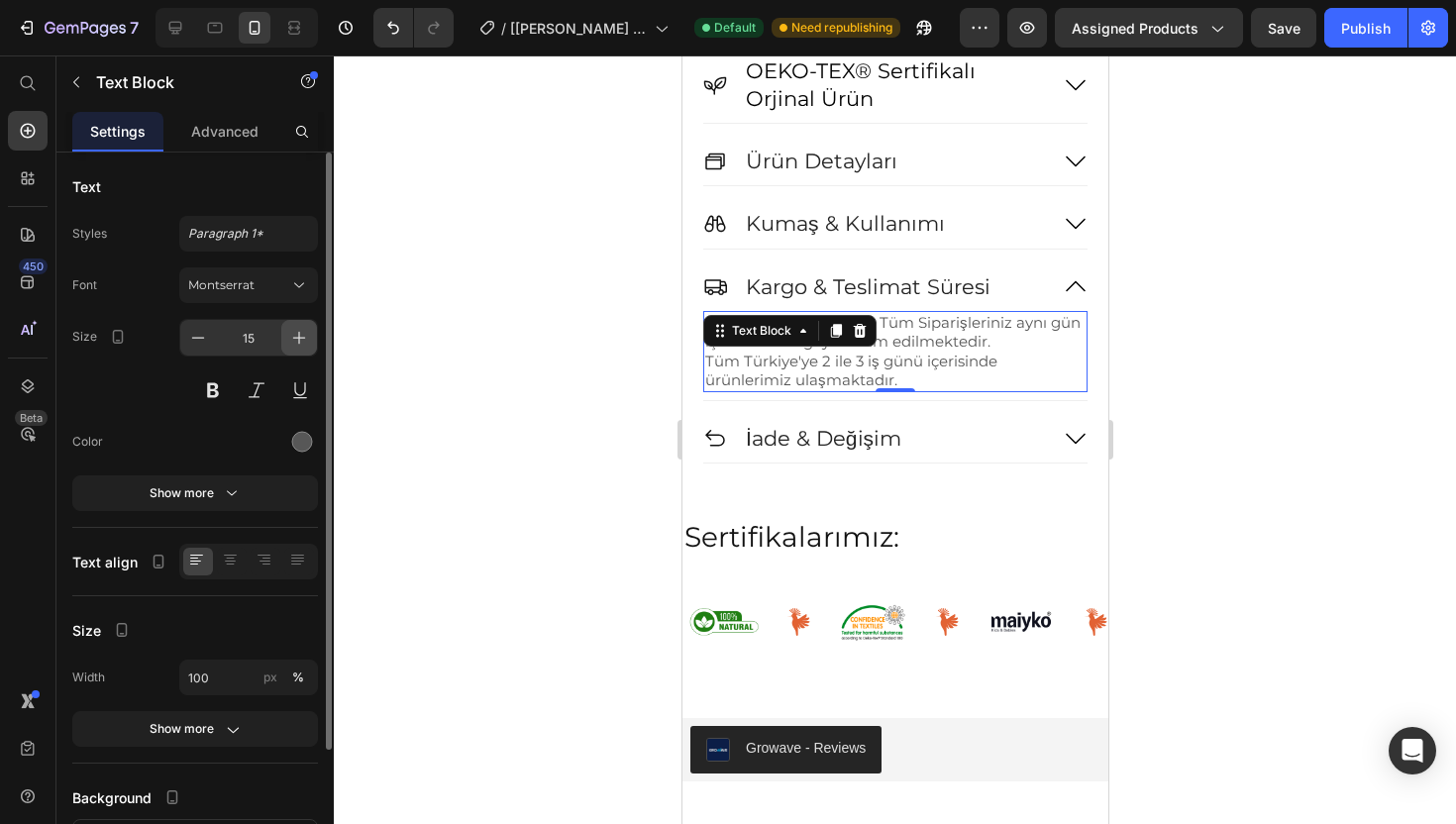 click at bounding box center [299, 338] 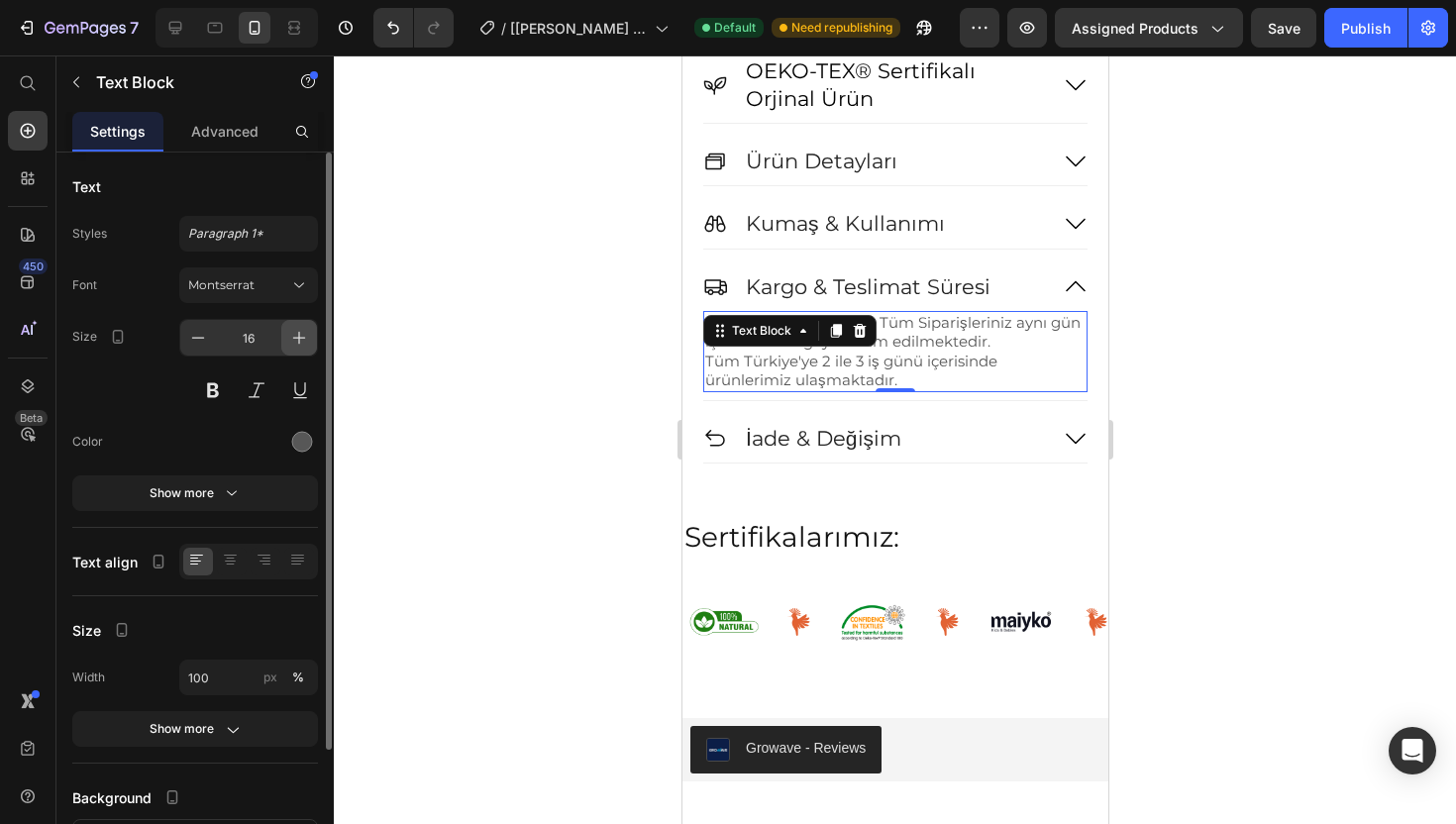 click at bounding box center (299, 338) 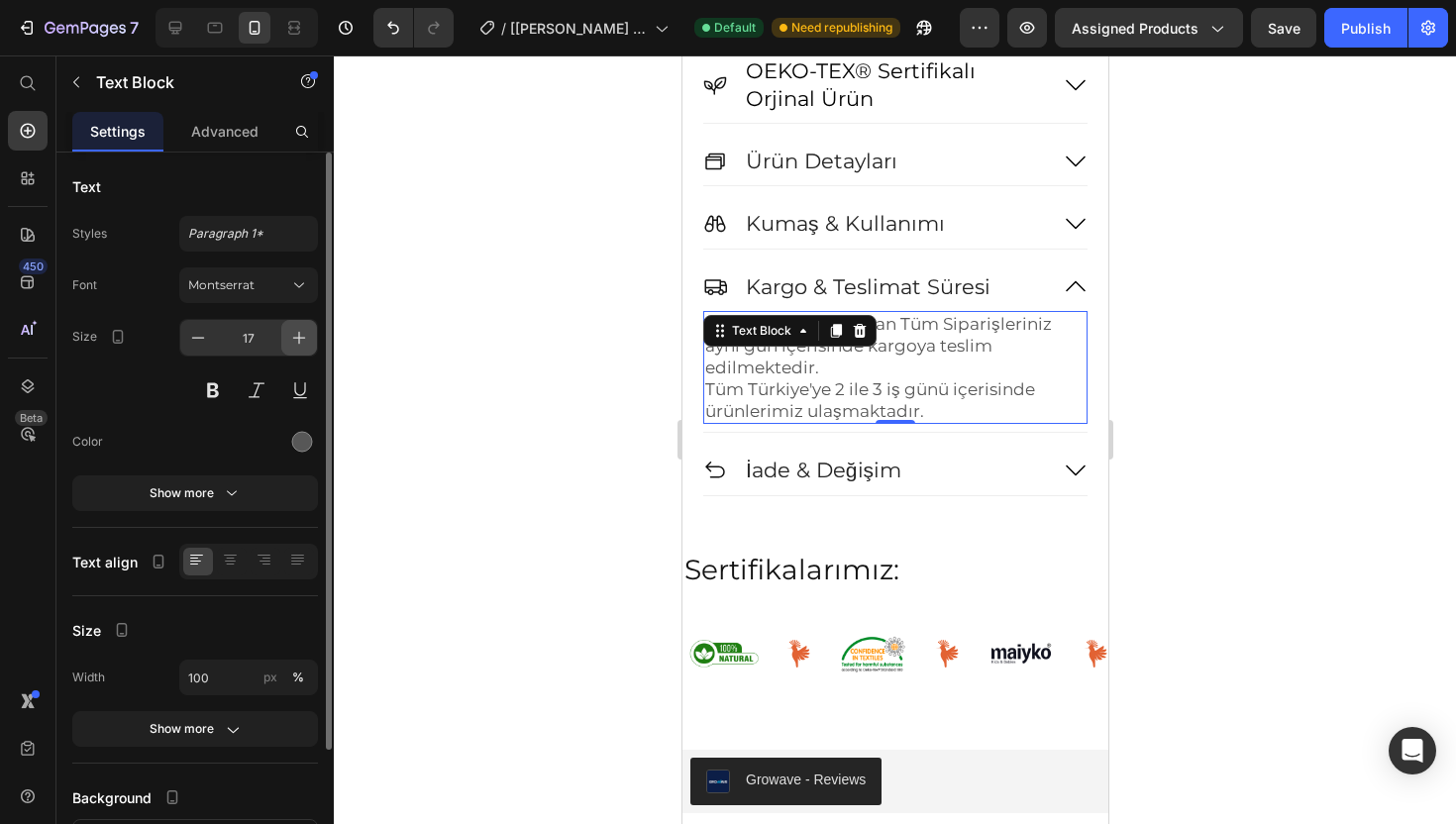 click at bounding box center (299, 338) 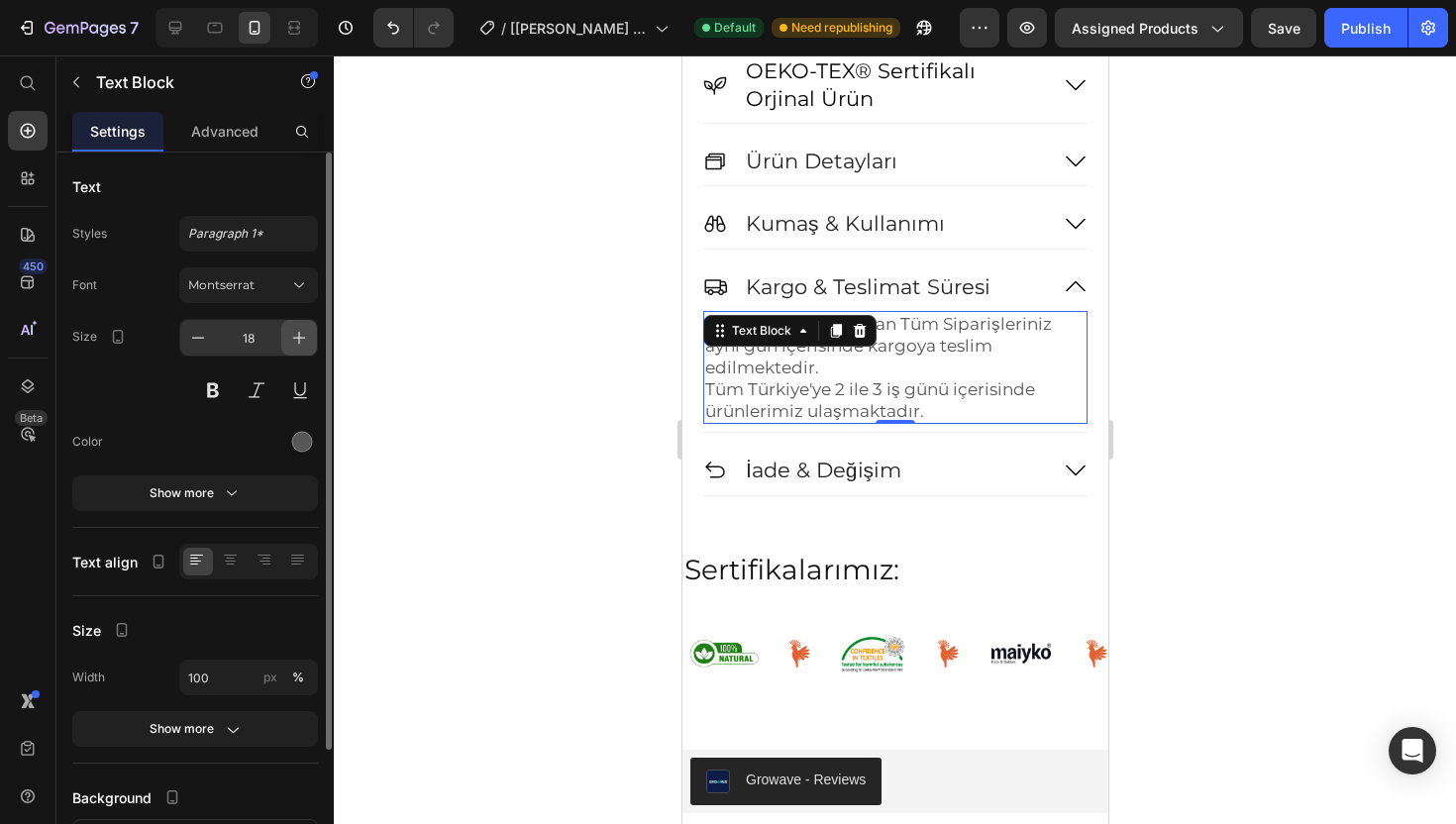 click at bounding box center (299, 338) 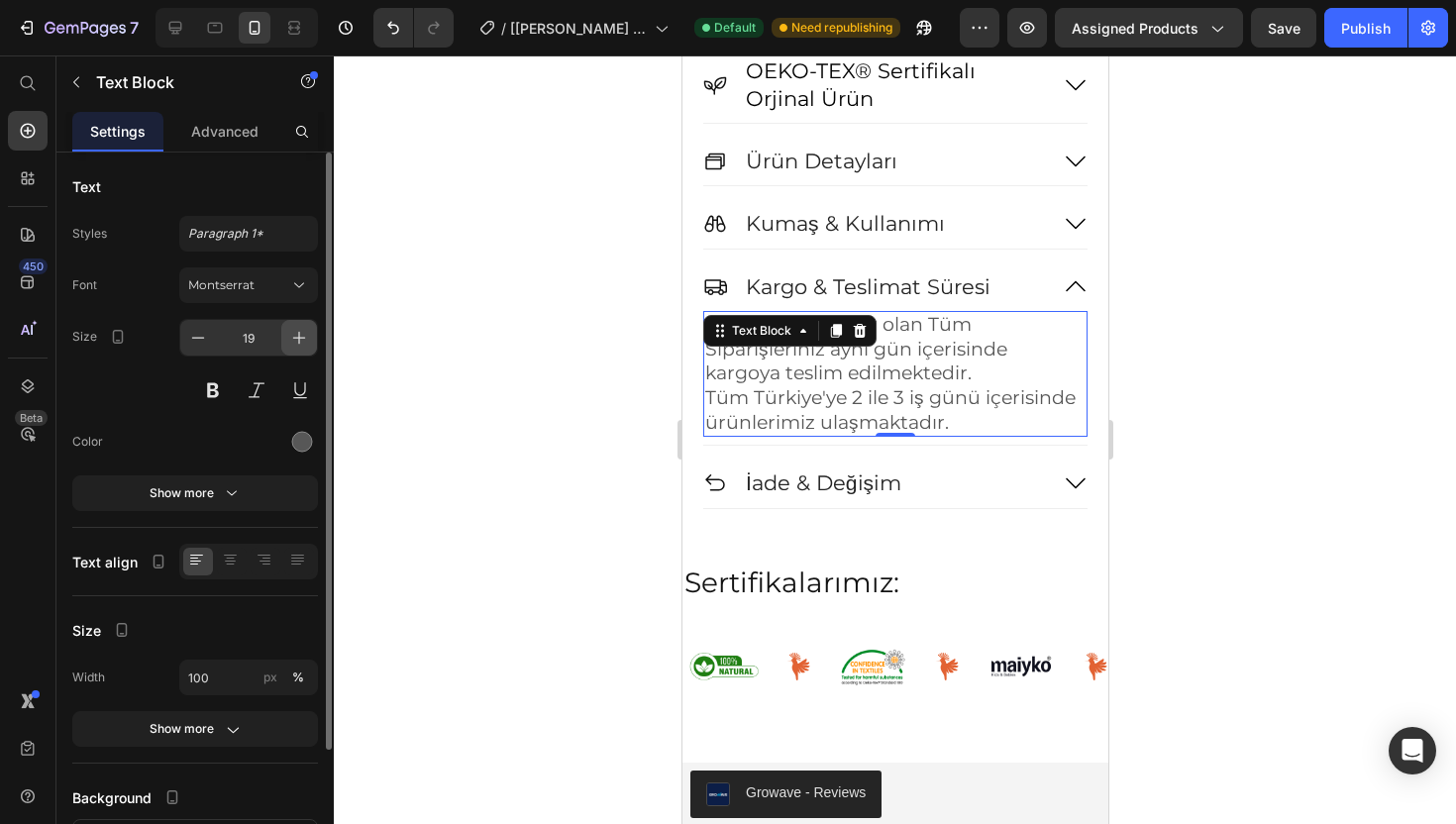 click at bounding box center (299, 338) 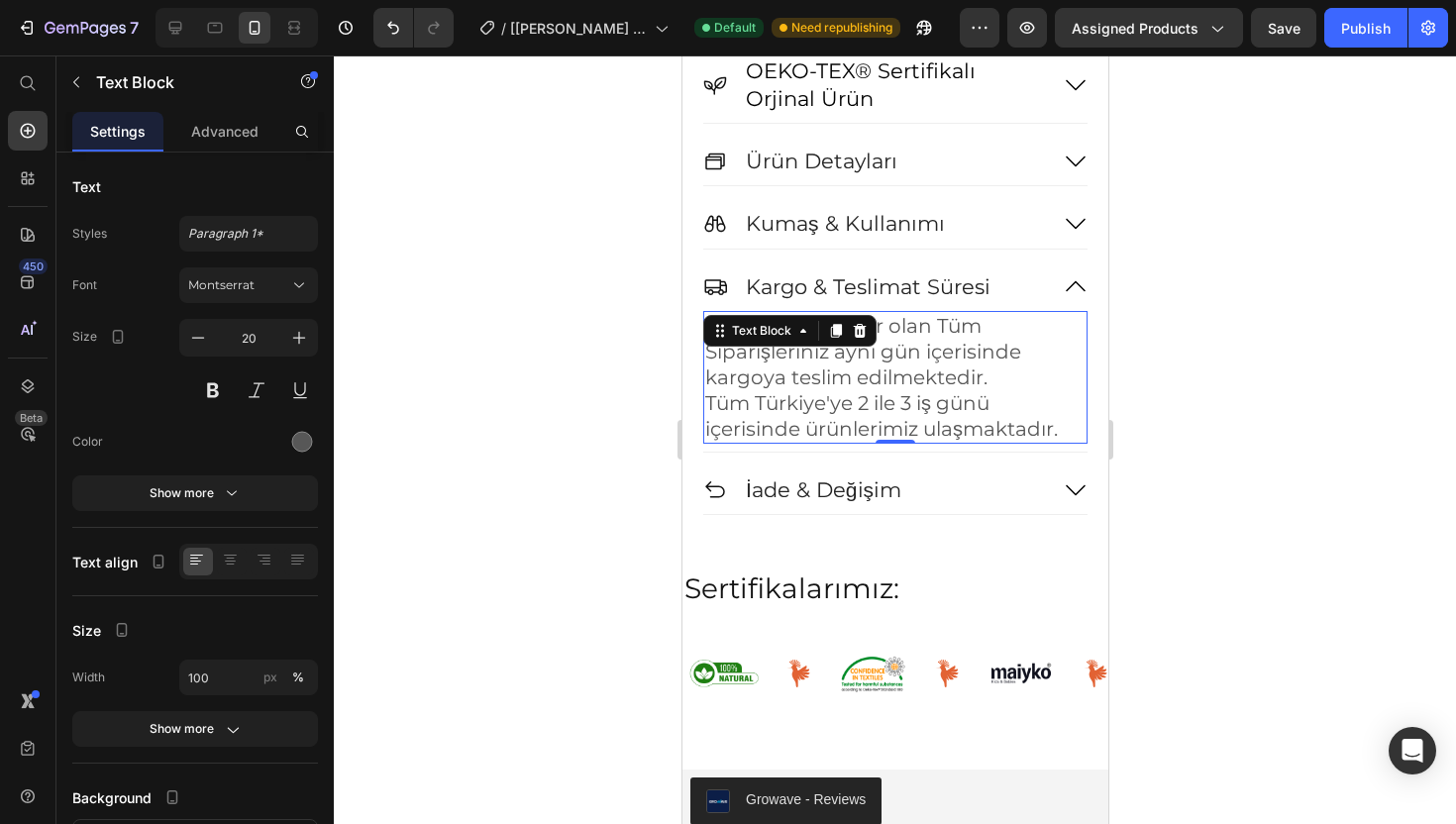 click on "Tüm Türkiye'ye 2 ile 3 iş günü içerisinde ürünlerimiz ulaşmaktadır." at bounding box center [894, 416] 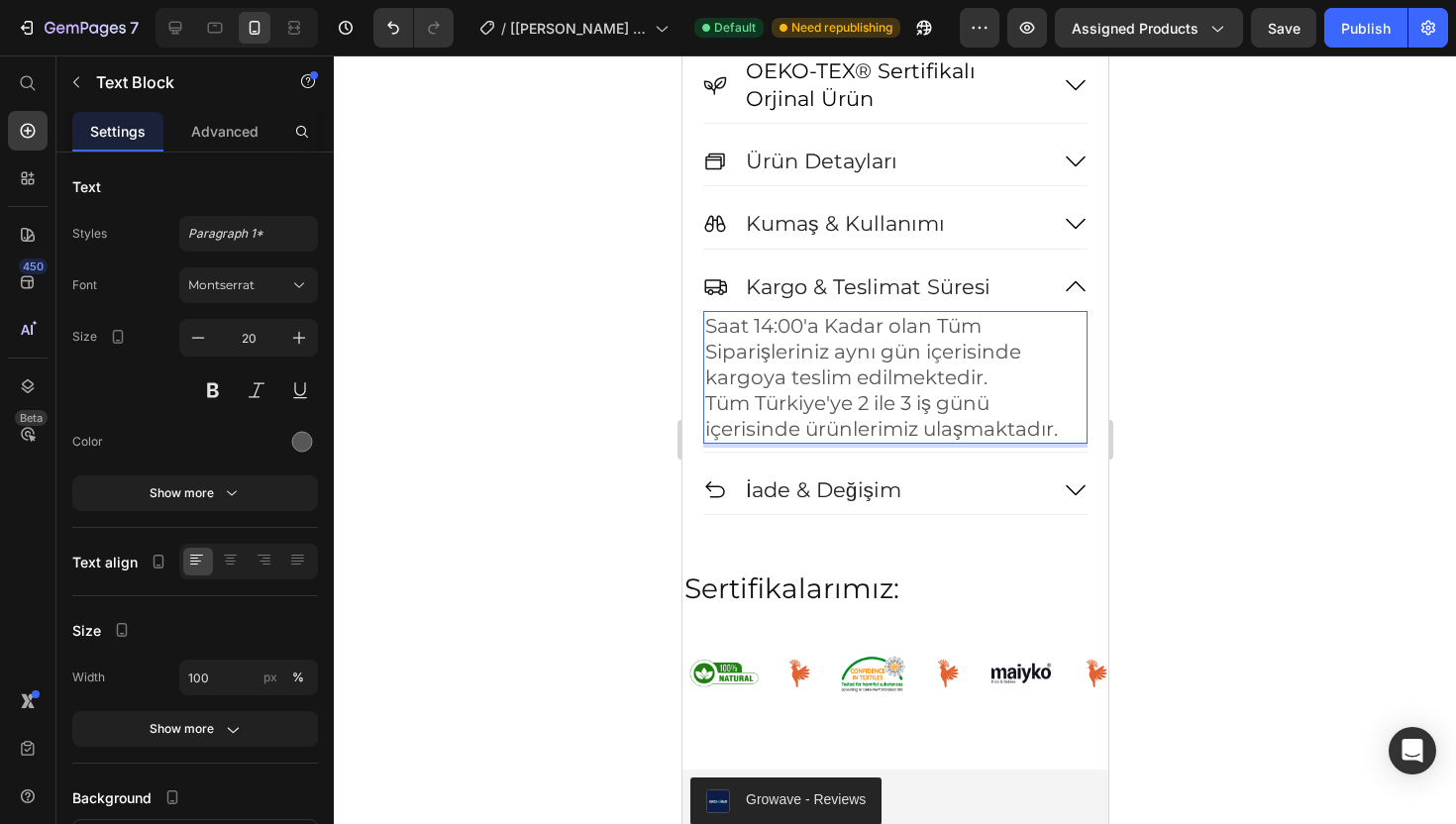 click on "Tüm Türkiye'ye 2 ile 3 iş günü içerisinde ürünlerimiz ulaşmaktadır." at bounding box center (894, 416) 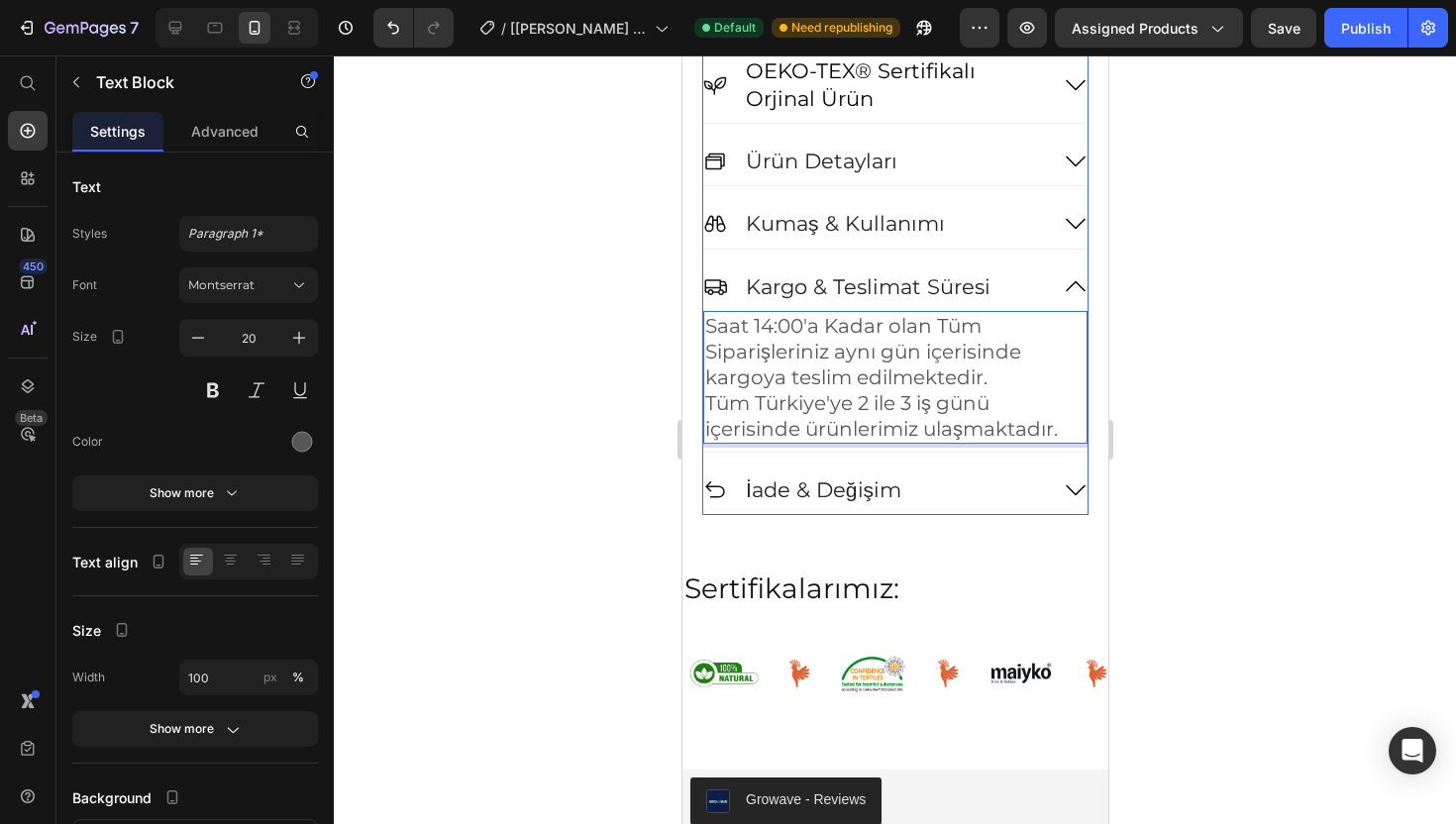 click on "İade & Değişim" at bounding box center (875, 489) 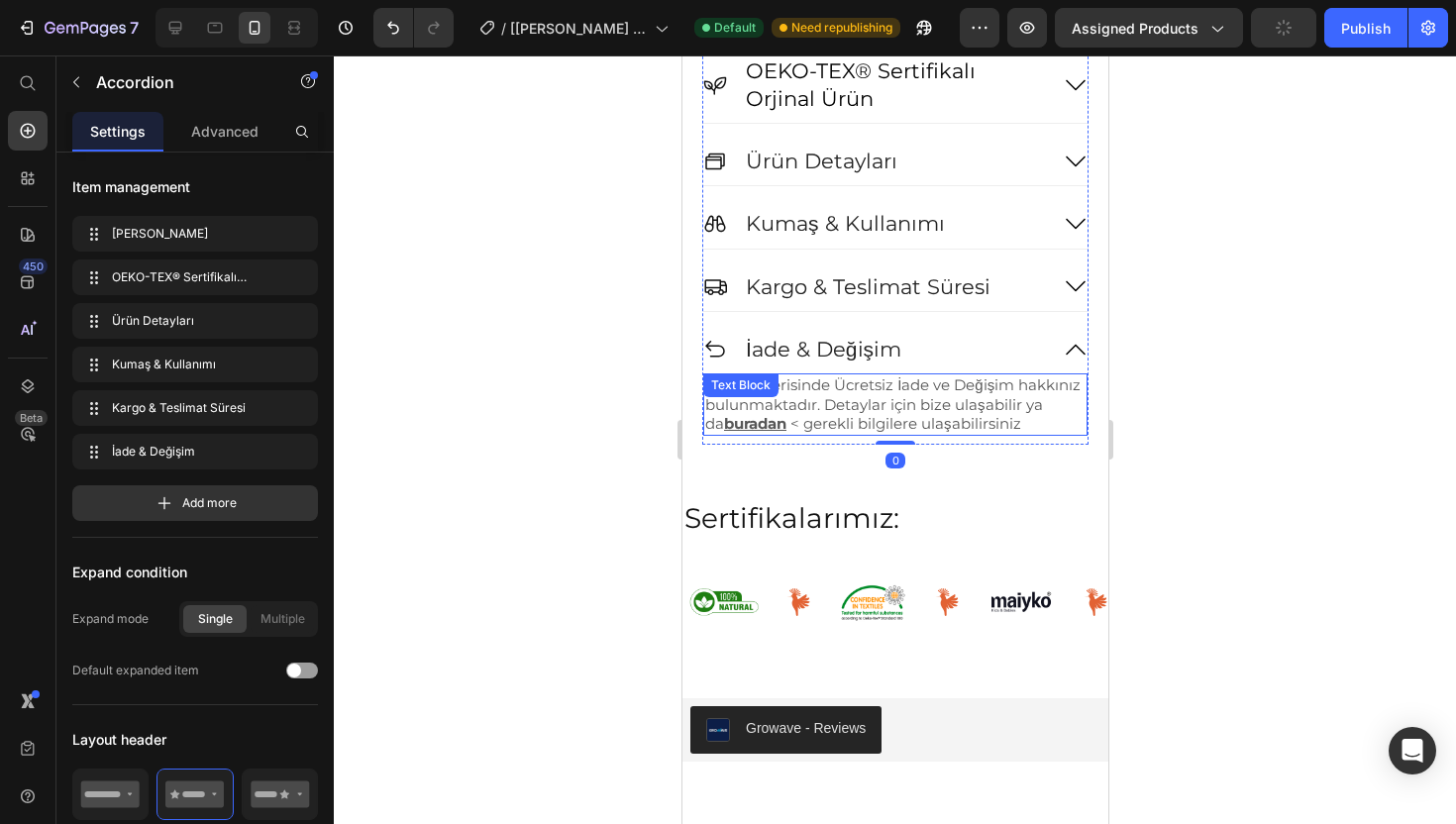 click on "14 Gün İçerisinde Ücretsiz İade ve Değişim hakkınız bulunmaktadır. Detaylar için bize ulaşabilir ya da  buradan   < gerekli bilgilere ulaşabilirsiniz" at bounding box center [894, 404] 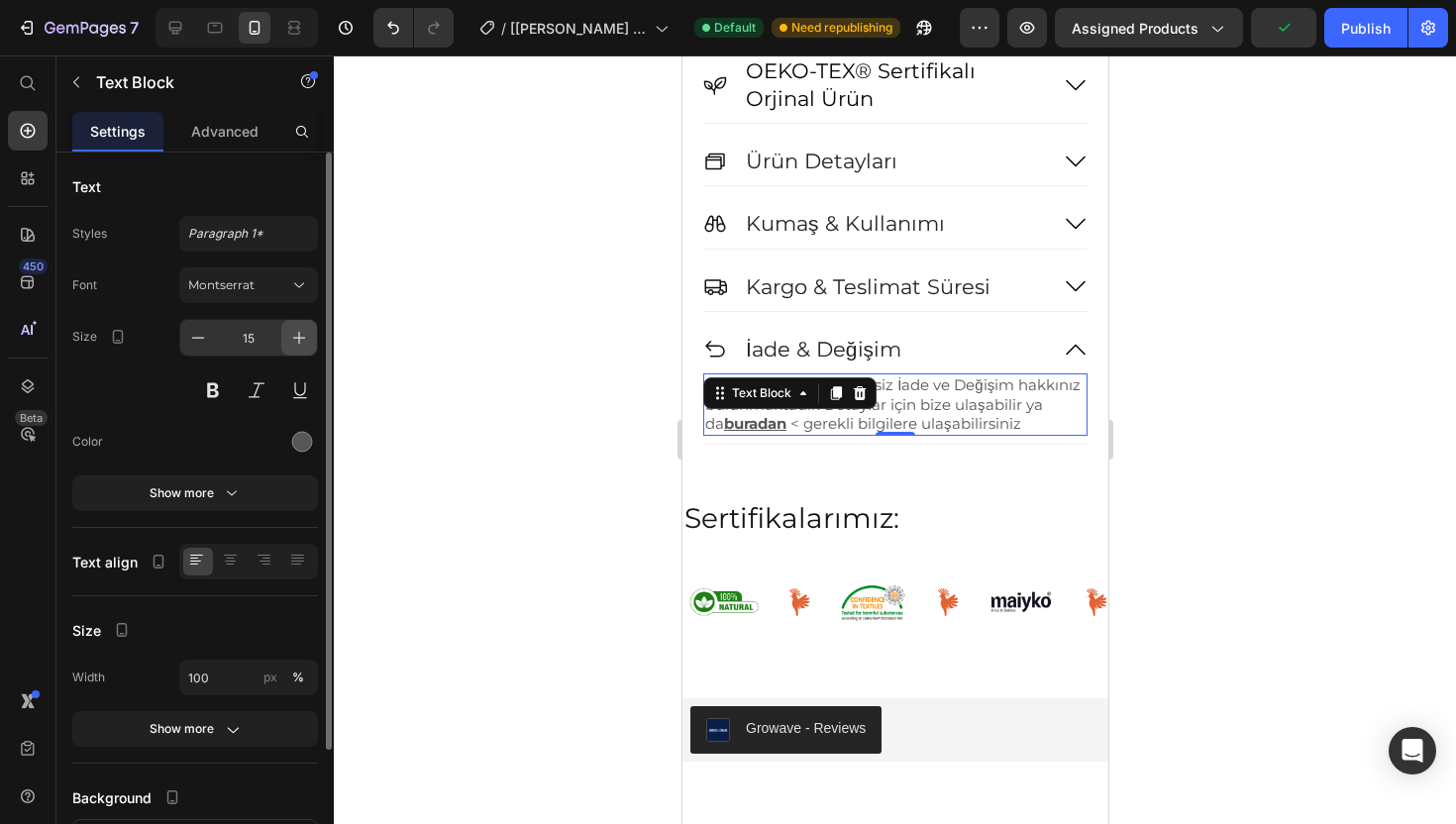 click at bounding box center (299, 338) 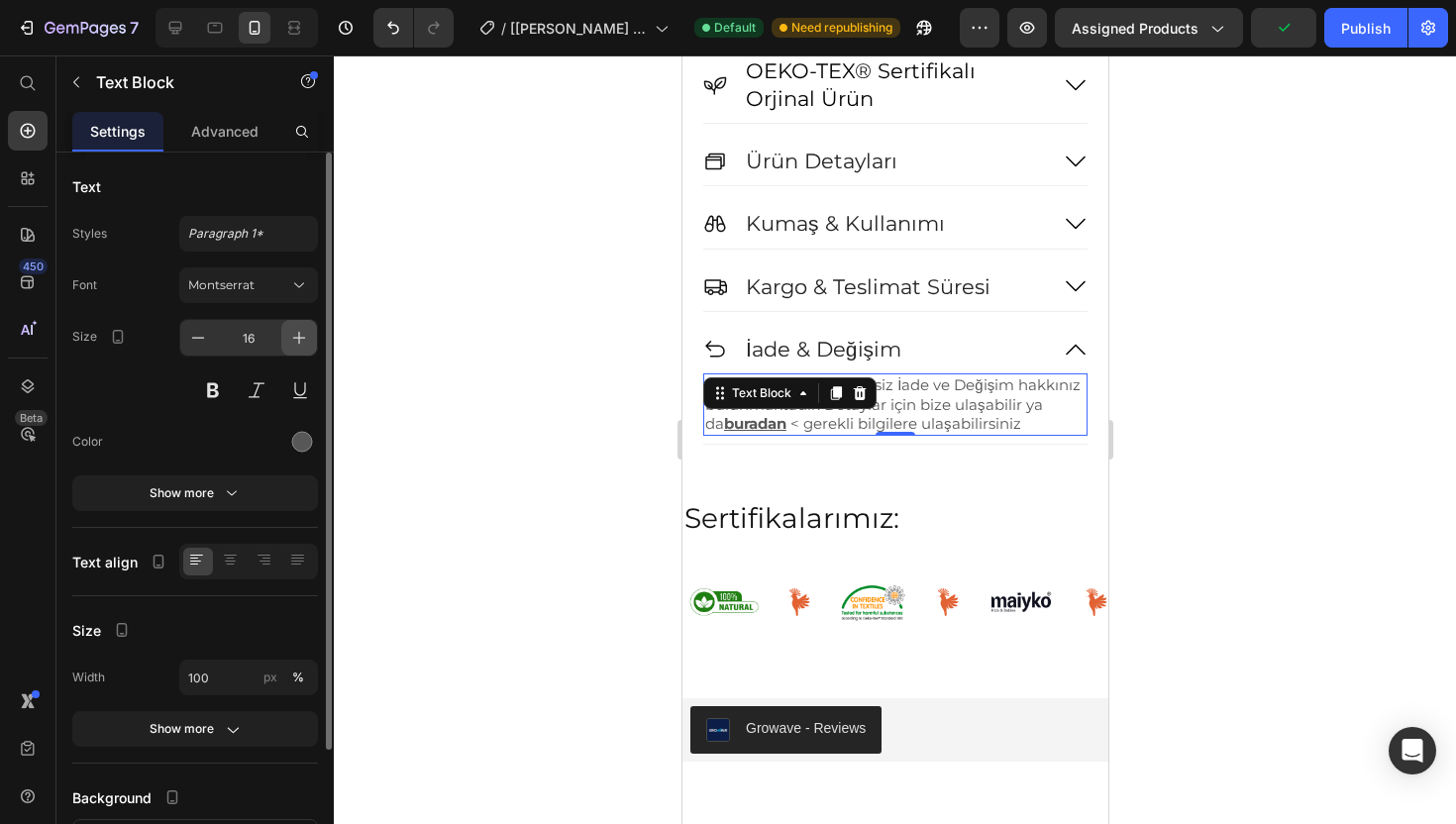 click at bounding box center [299, 338] 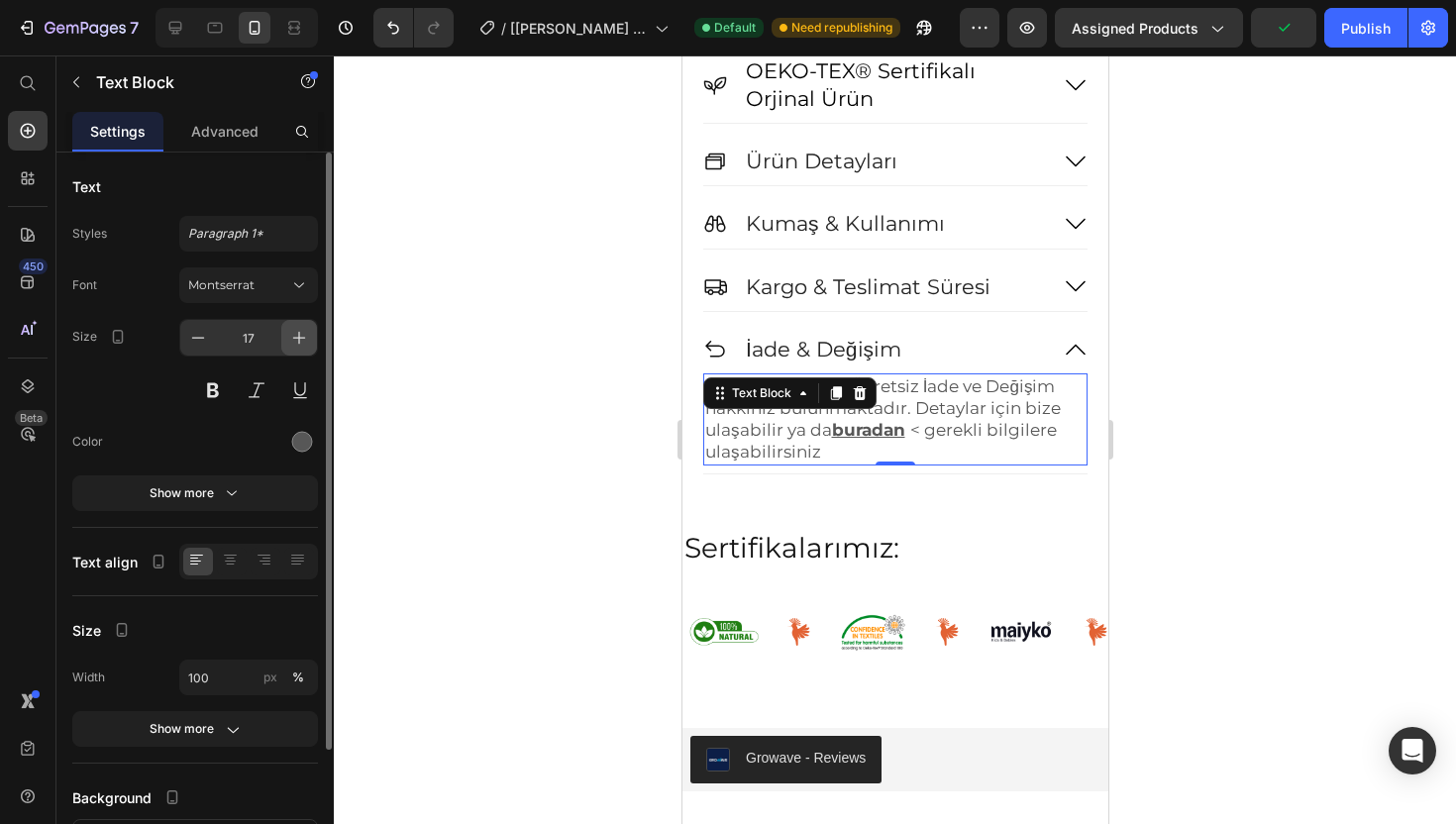 click at bounding box center (299, 338) 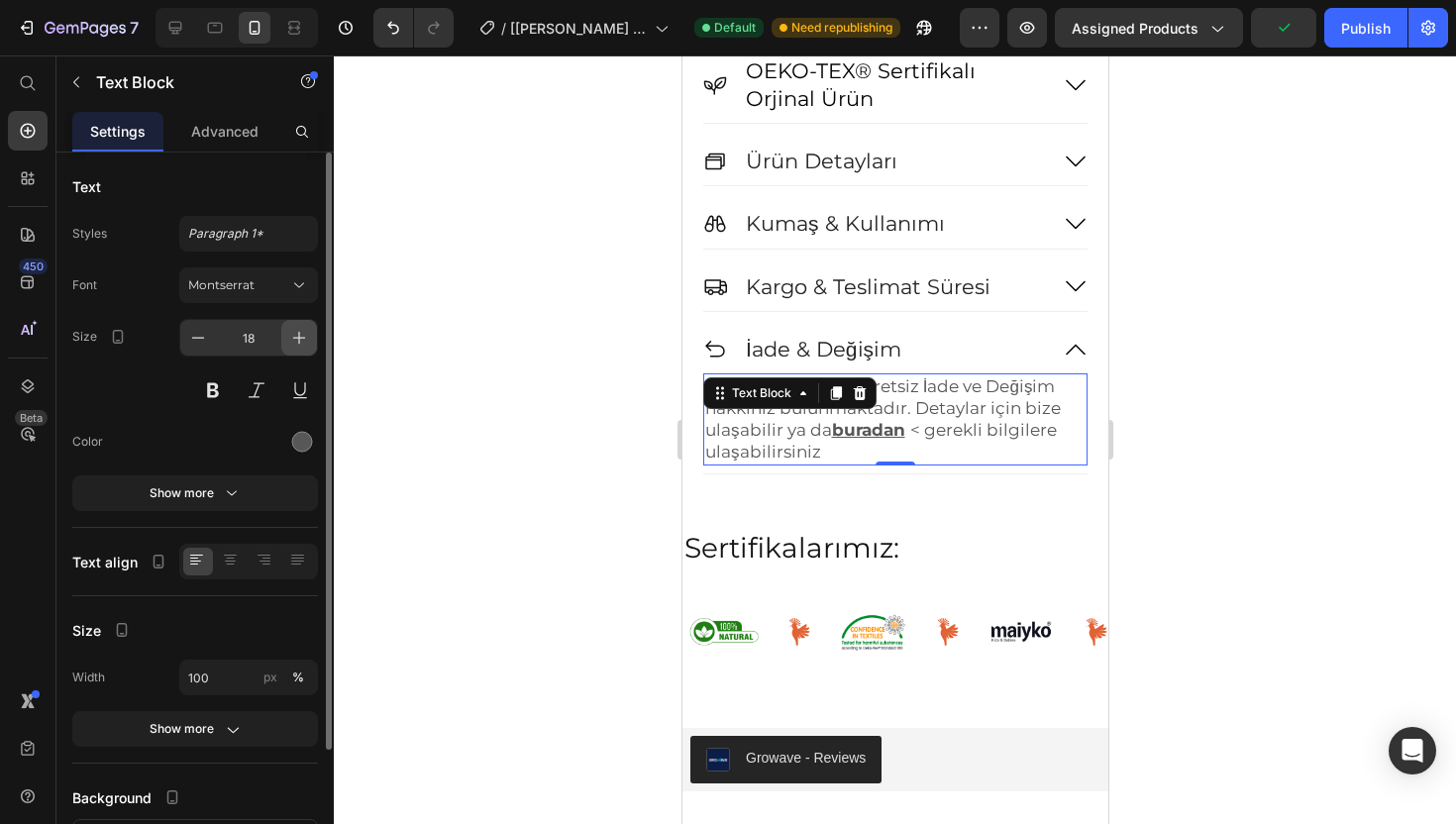 click at bounding box center (299, 338) 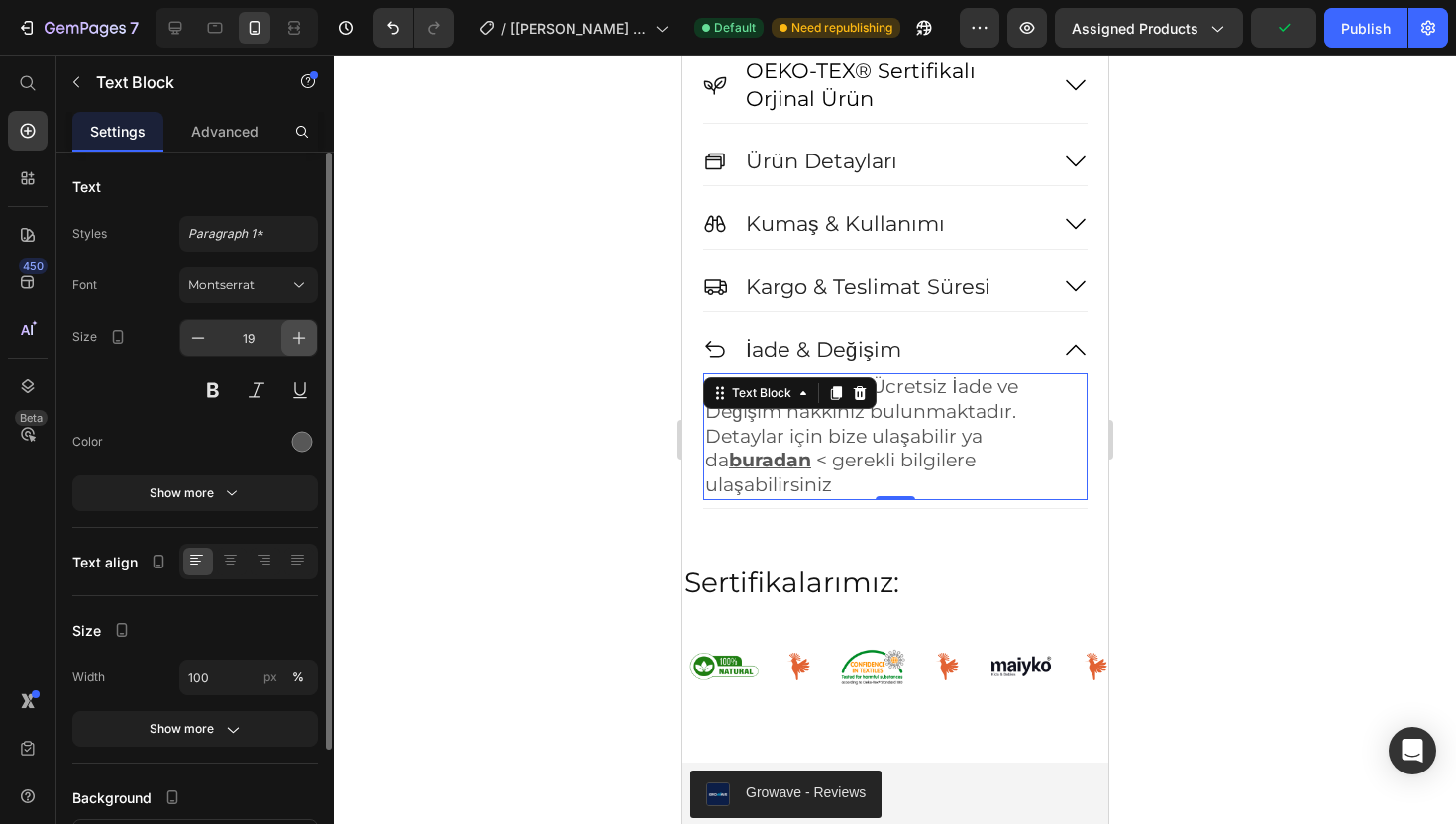 click at bounding box center [299, 338] 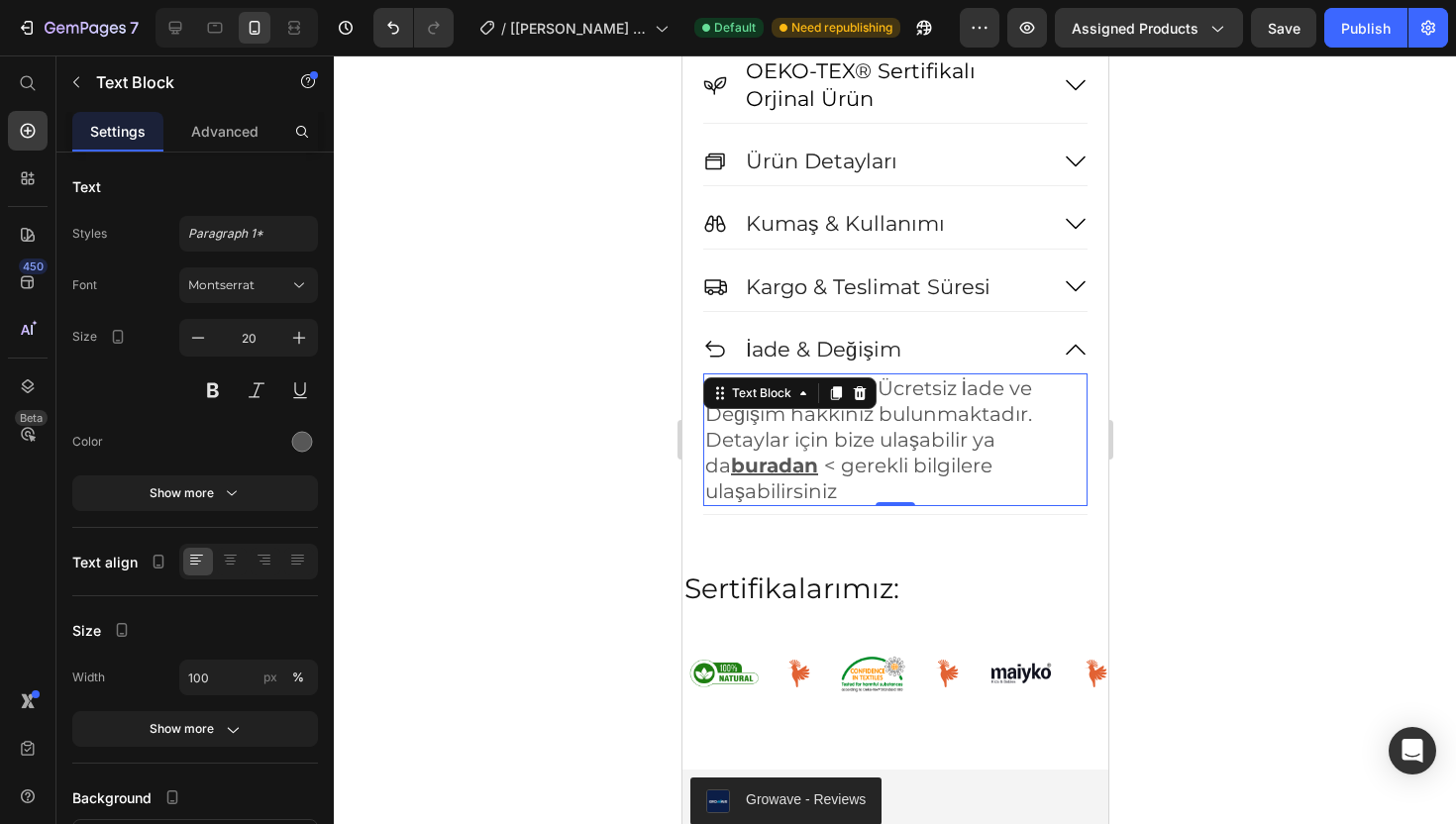 click 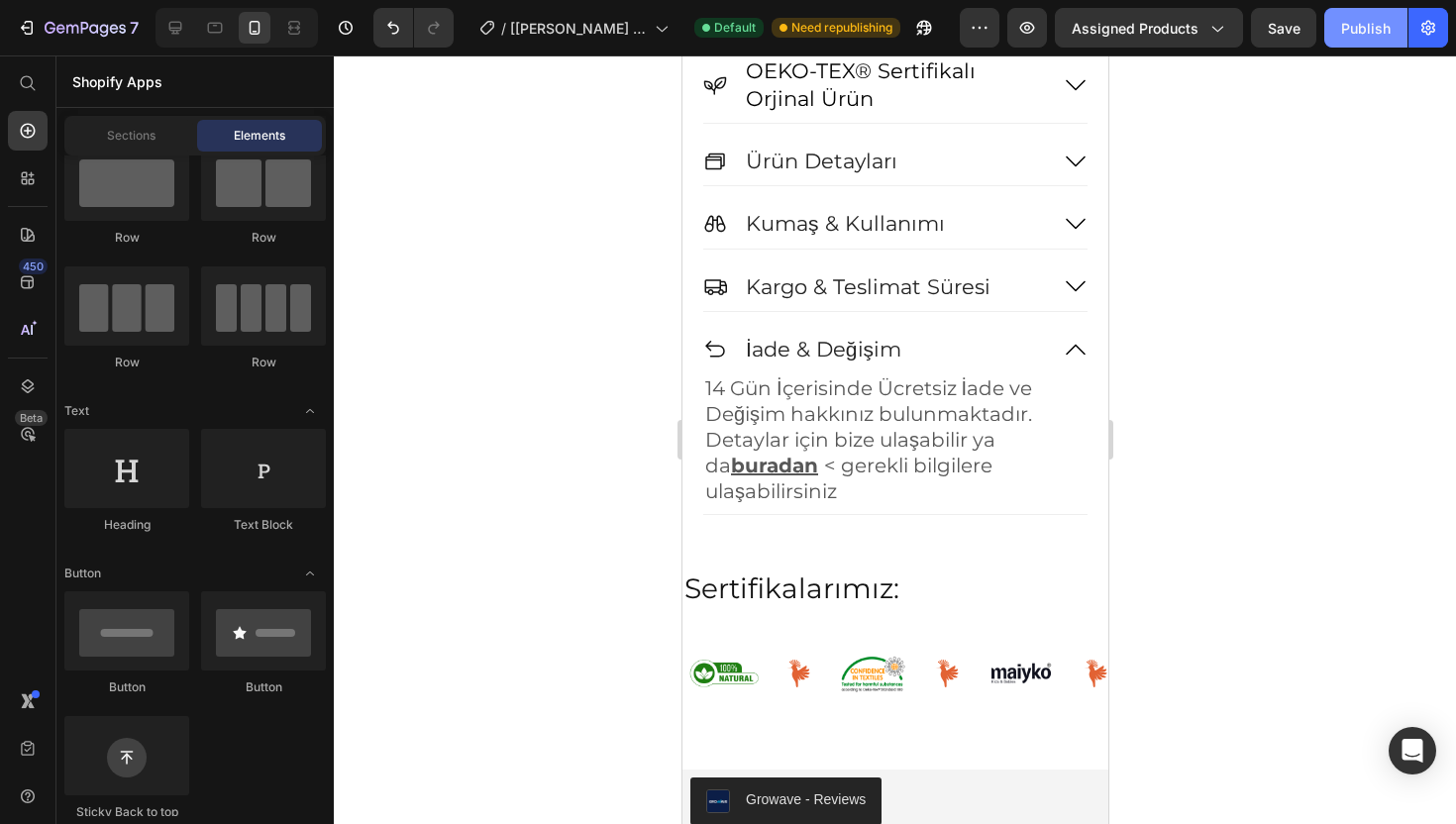 click on "Publish" 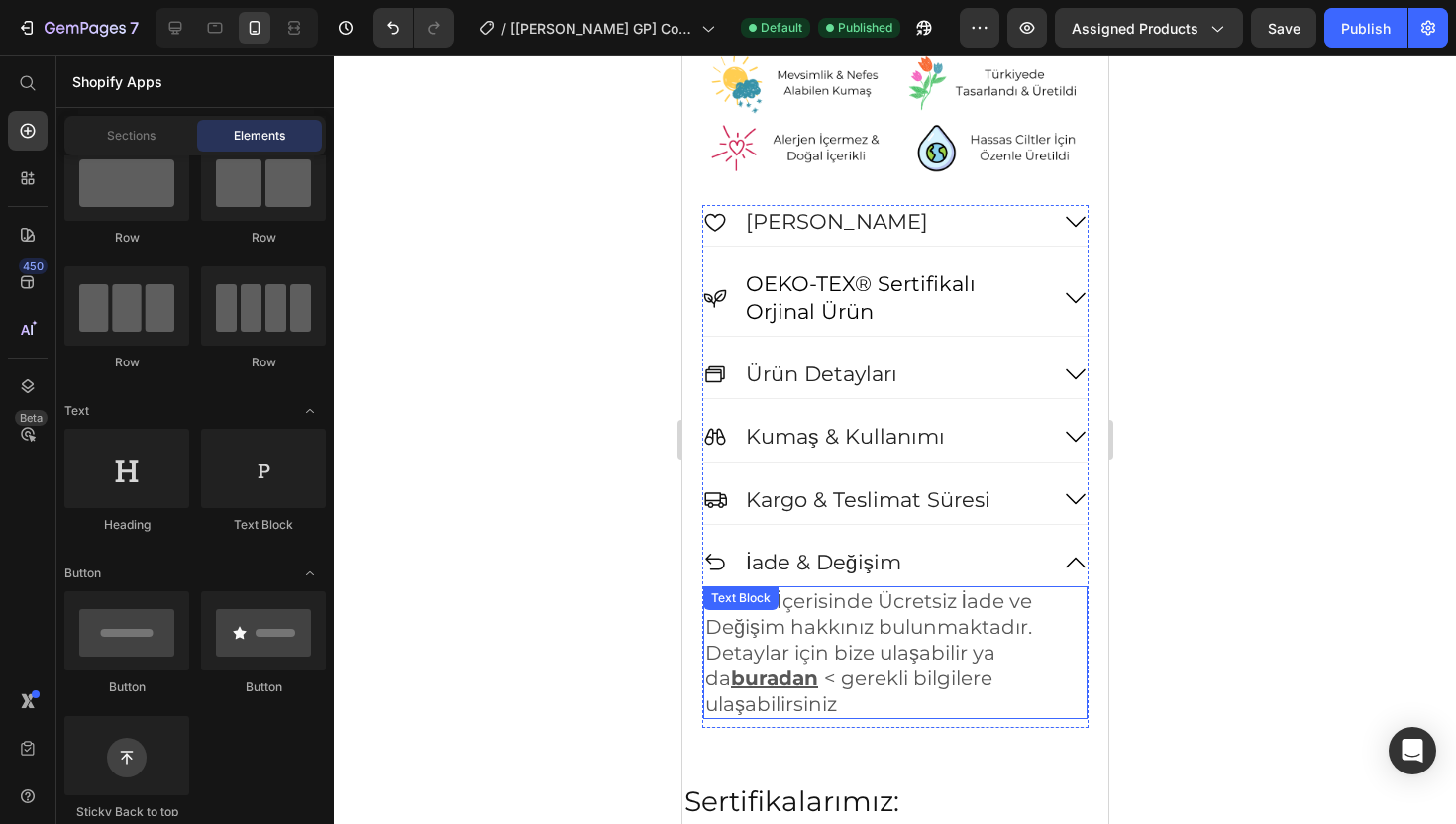scroll, scrollTop: 1476, scrollLeft: 0, axis: vertical 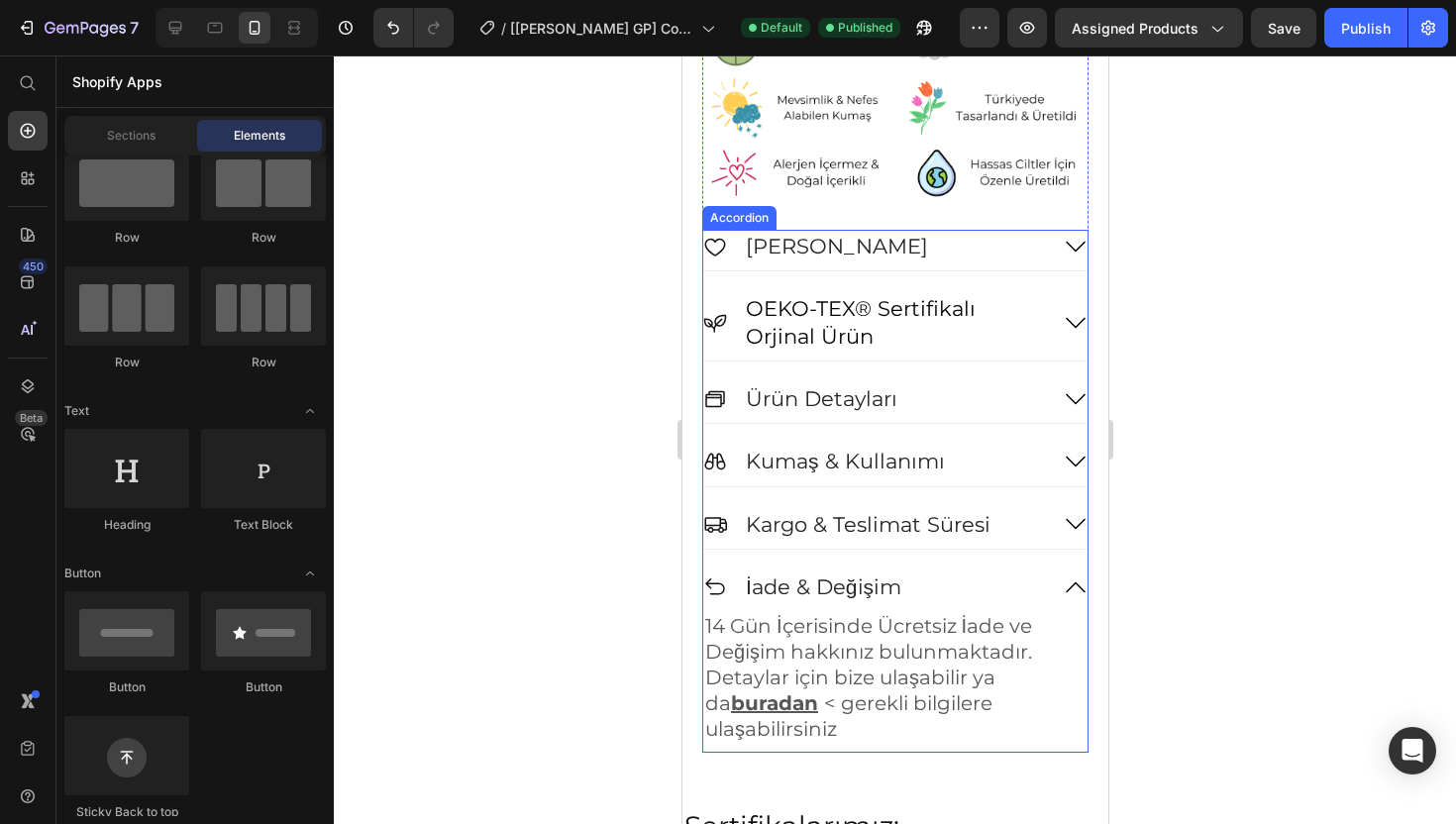 click on "OEKO-TEX® Sertifikalı Orjinal Ürün" at bounding box center (894, 322) 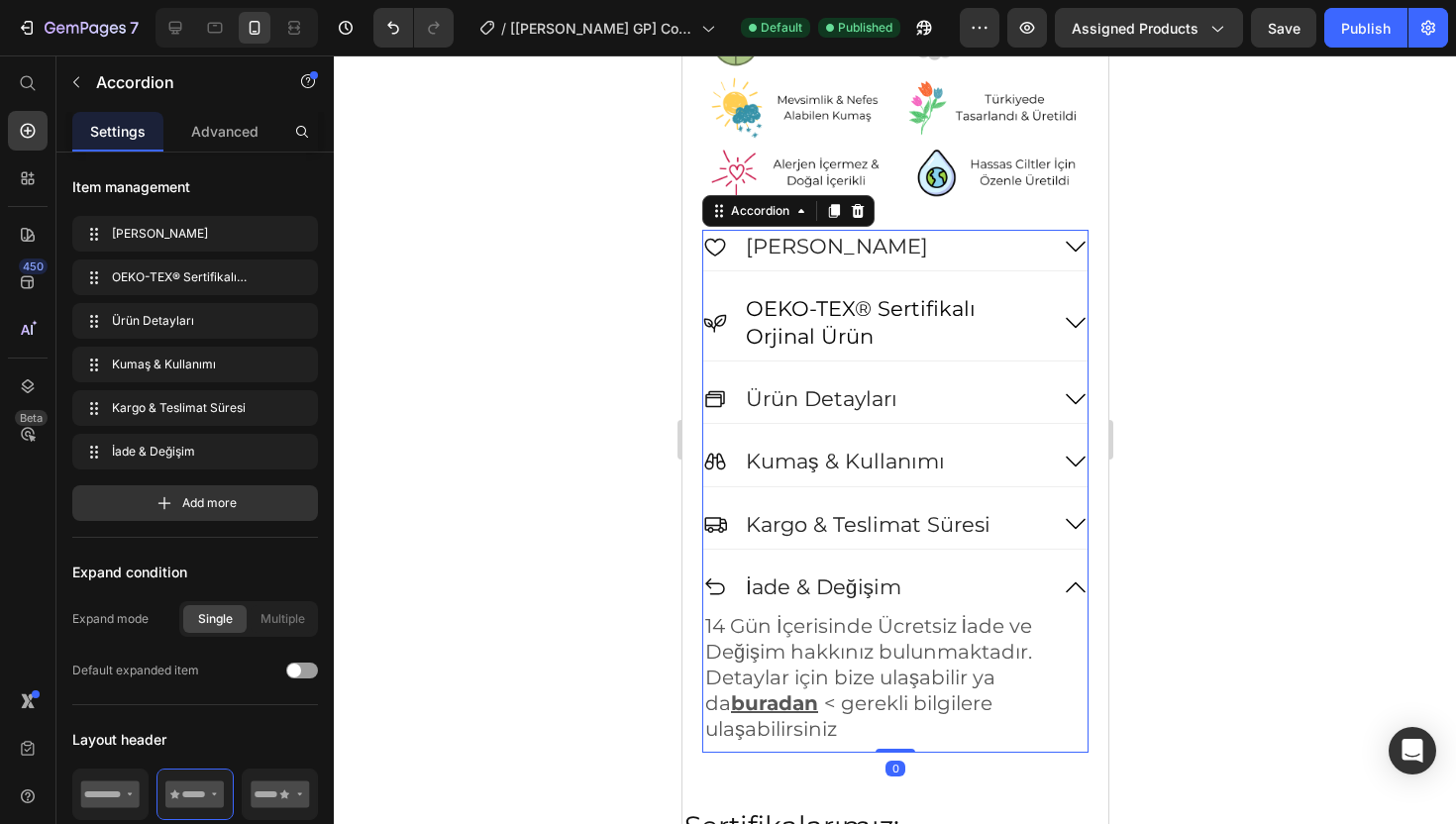 click on "OEKO-TEX® Sertifikalı Orjinal Ürün" at bounding box center (894, 326) 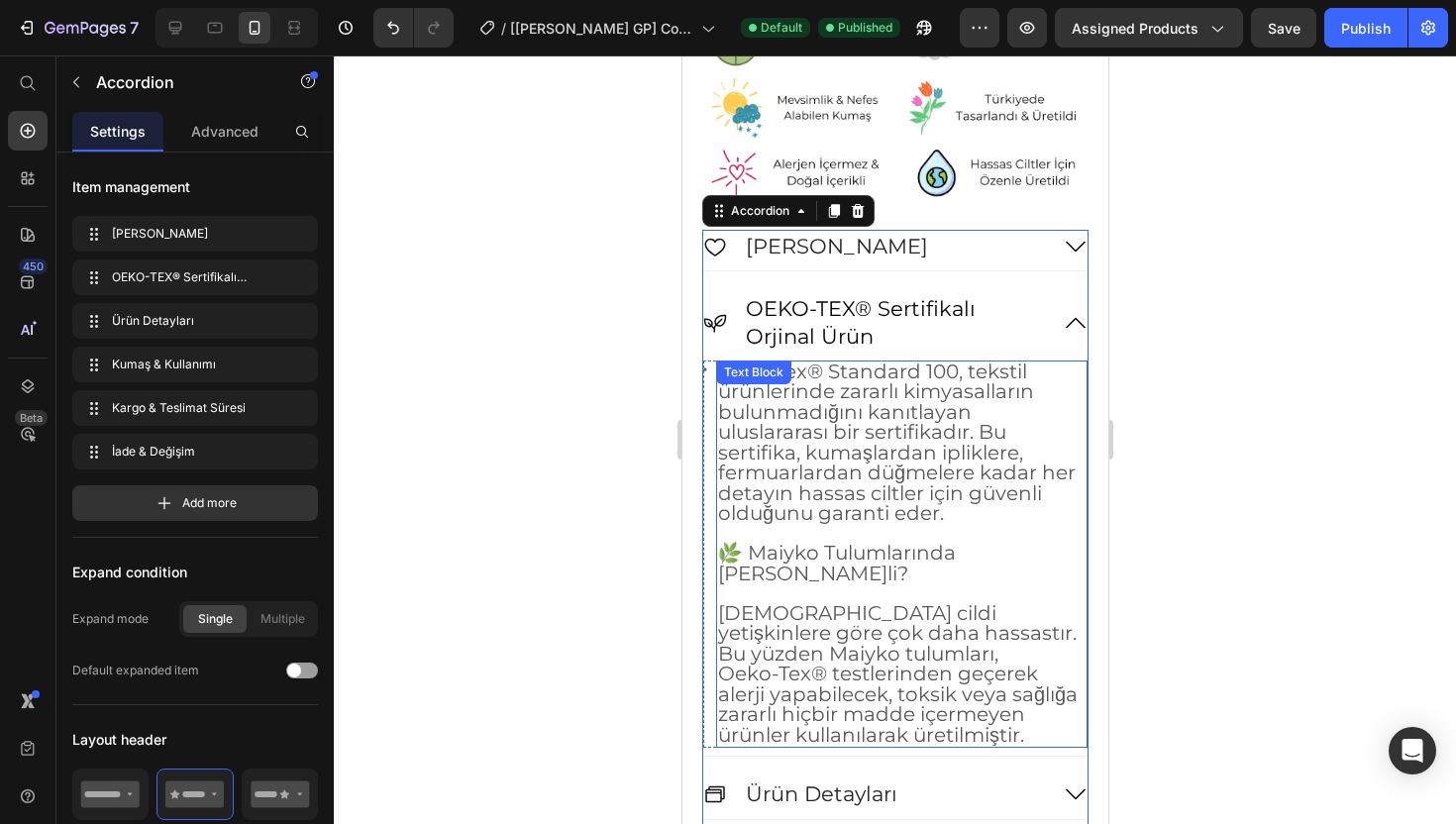 click on "eko-Tex® Standard 100, tekstil ürünlerinde zararlı kimyasalların bulunmadığını kanıtlayan uluslararası bir sertifikadır. Bu sertifika, kumaşlardan ipliklere, fermuarlardan düğmelere kadar her detayın hassas ciltler için güvenli olduğunu garanti eder." at bounding box center (895, 443) 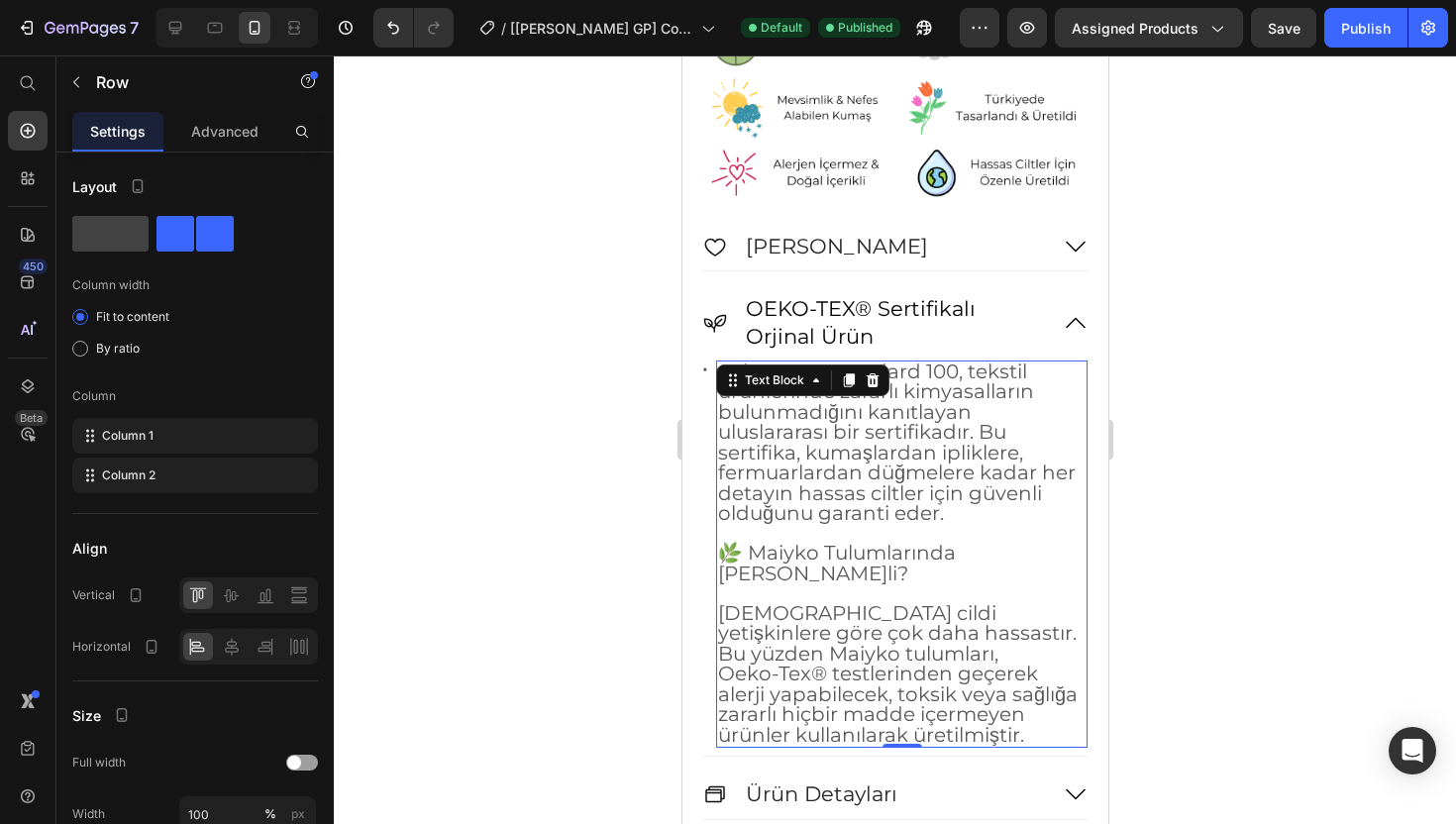 click on "Row" at bounding box center [723, 349] 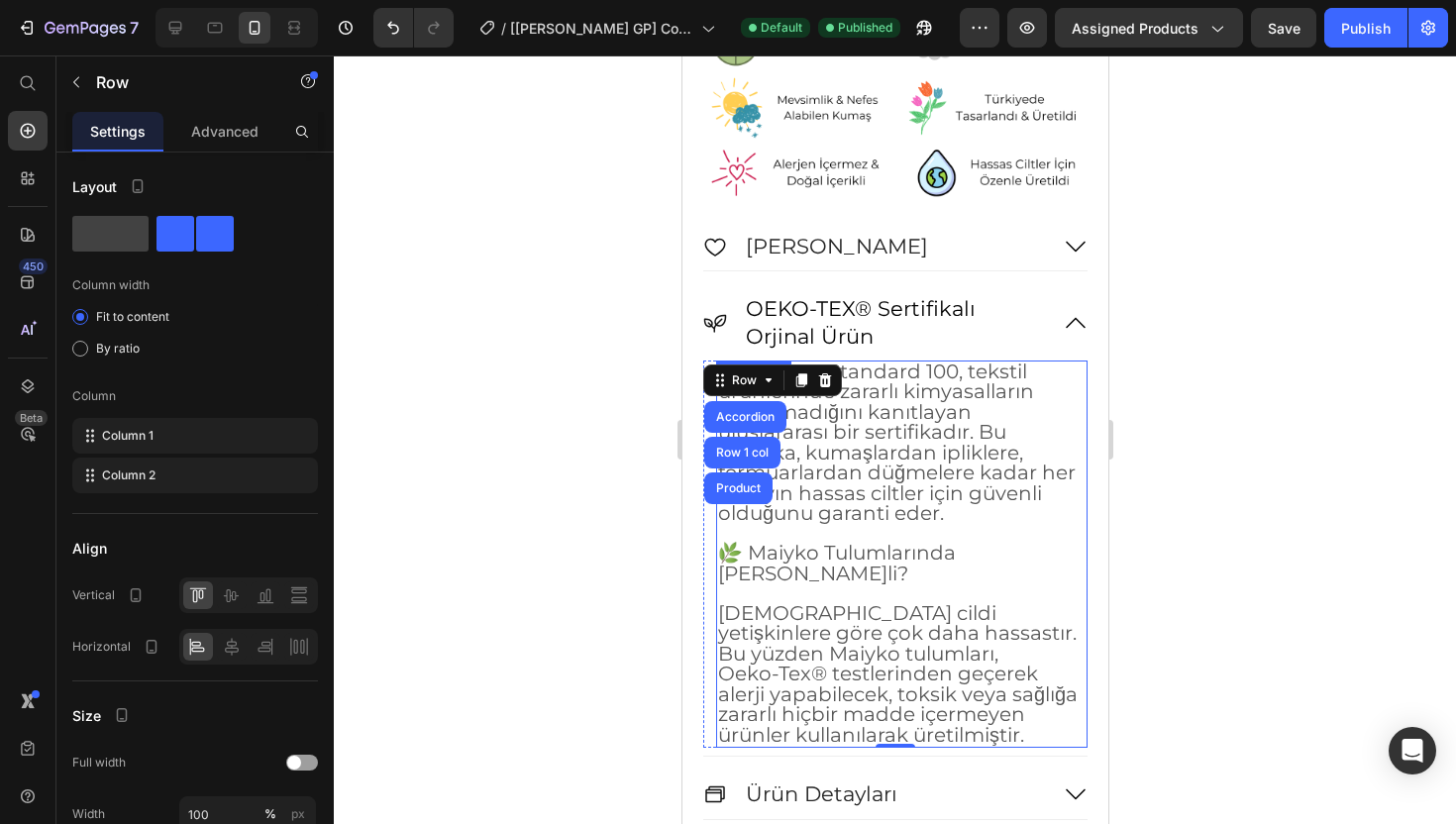click on "eko-Tex® Standard 100, tekstil ürünlerinde zararlı kimyasalların bulunmadığını kanıtlayan uluslararası bir sertifikadır. Bu sertifika, kumaşlardan ipliklere, fermuarlardan düğmelere kadar her detayın hassas ciltler için güvenli olduğunu garanti eder." at bounding box center [895, 443] 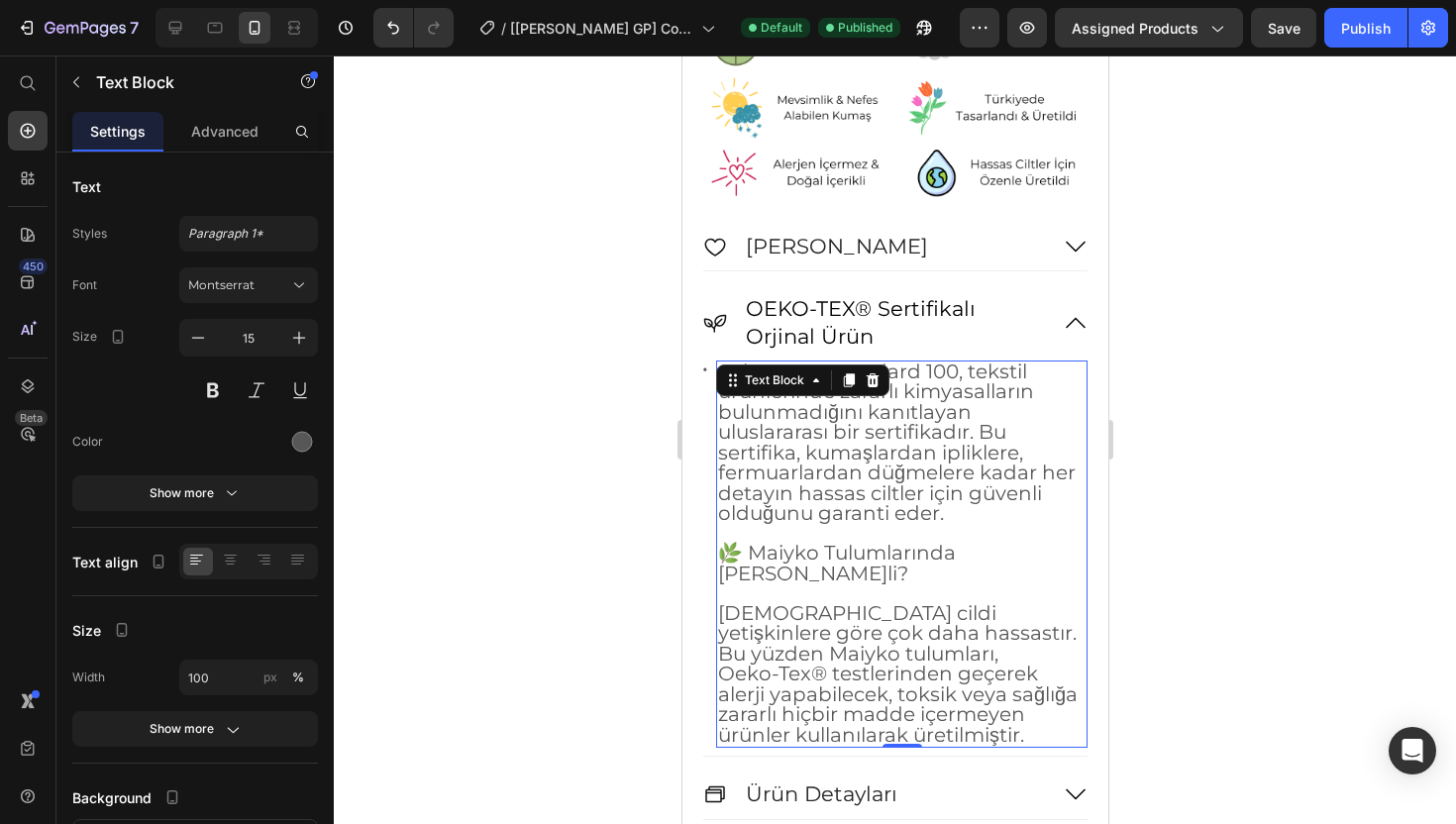 click on "Oeko-Tex® testlerinden geçerek alerji yapabilecek, toksik veya sağlığa zararlı hiçbir madde içermeyen ürünler kullanılarak üretilmiştir." at bounding box center (900, 705) 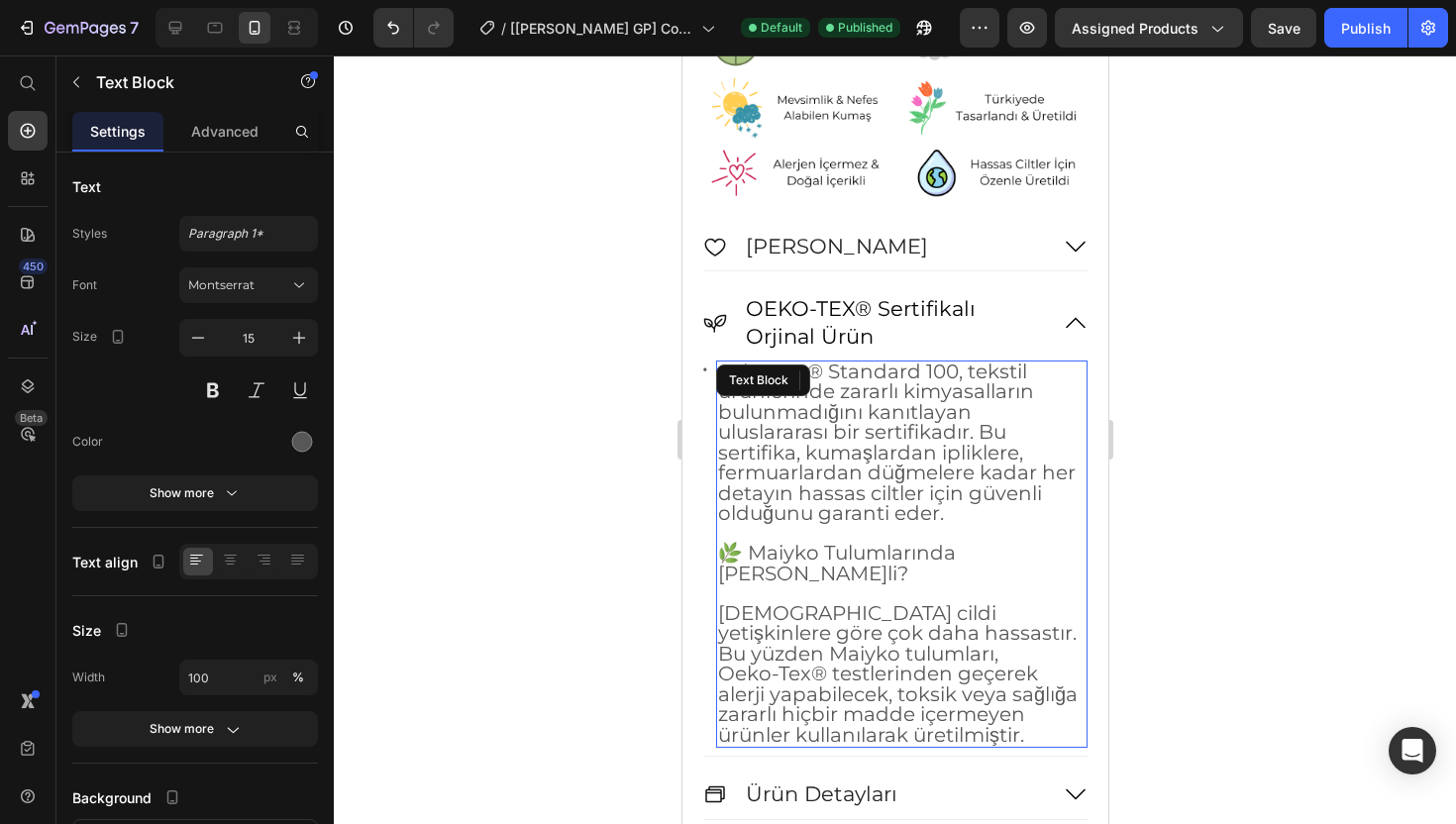 click on "Oeko-Tex® testlerinden geçerek alerji yapabilecek, toksik veya sağlığa zararlı hiçbir madde içermeyen ürünler kullanılarak üretilmiştir." at bounding box center [900, 705] 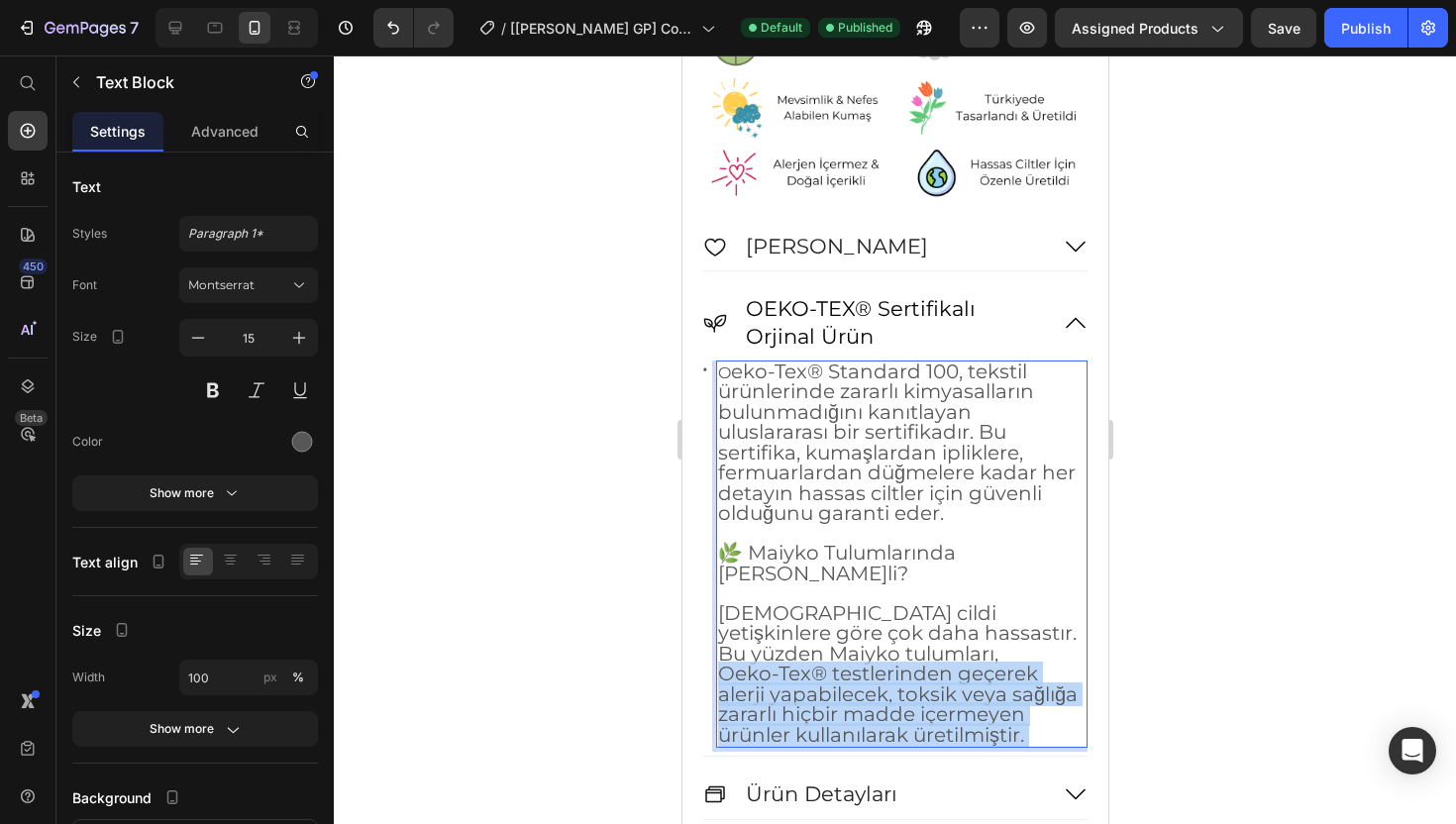 drag, startPoint x: 1034, startPoint y: 748, endPoint x: 737, endPoint y: 401, distance: 456.74719 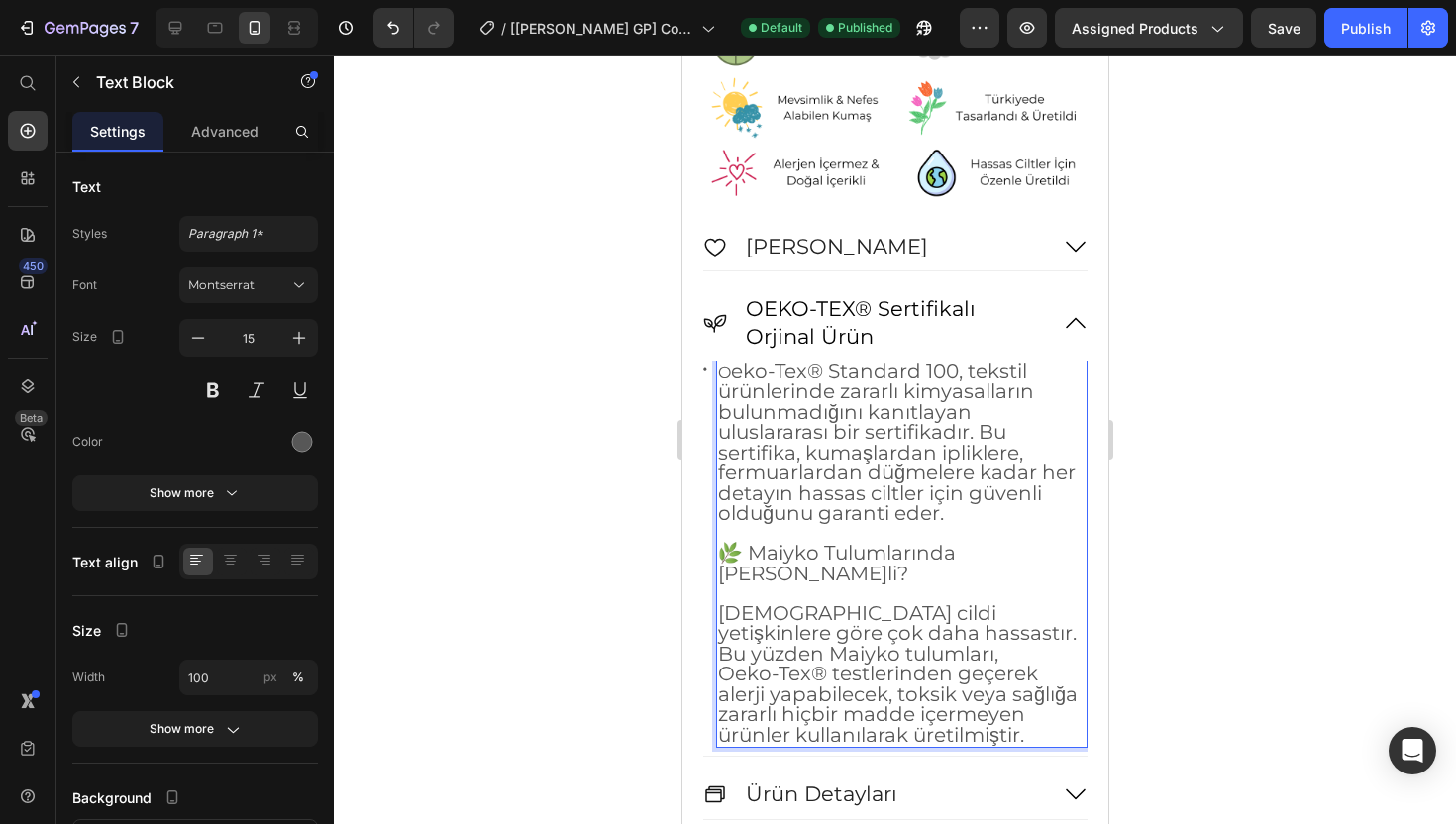 click on "eko-Tex® Standard 100, tekstil ürünlerinde zararlı kimyasalların bulunmadığını kanıtlayan uluslararası bir sertifikadır. Bu sertifika, kumaşlardan ipliklere, fermuarlardan düğmelere kadar her detayın hassas ciltler için güvenli olduğunu garanti eder." at bounding box center [895, 443] 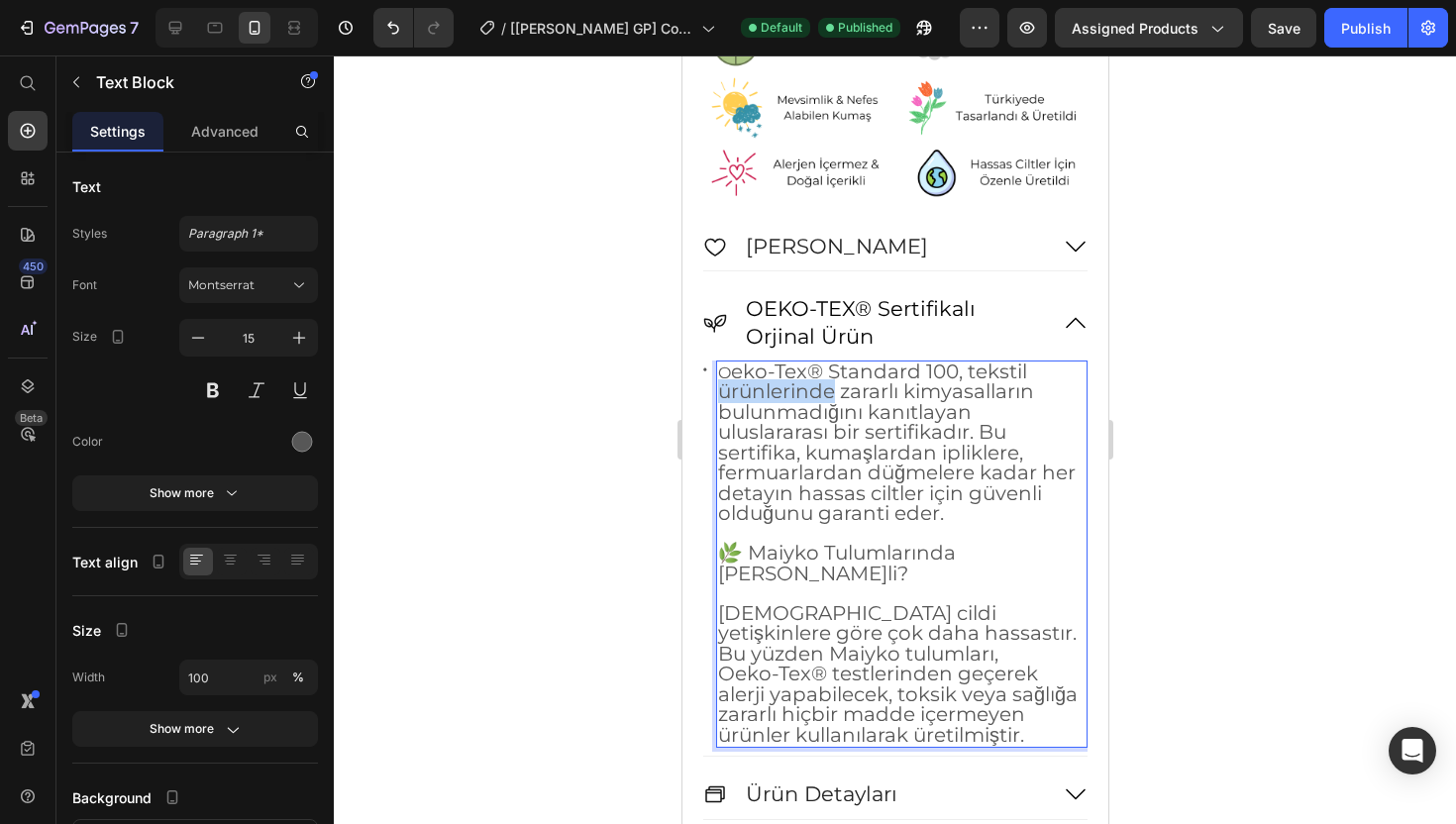 click on "eko-Tex® Standard 100, tekstil ürünlerinde zararlı kimyasalların bulunmadığını kanıtlayan uluslararası bir sertifikadır. Bu sertifika, kumaşlardan ipliklere, fermuarlardan düğmelere kadar her detayın hassas ciltler için güvenli olduğunu garanti eder." at bounding box center (895, 443) 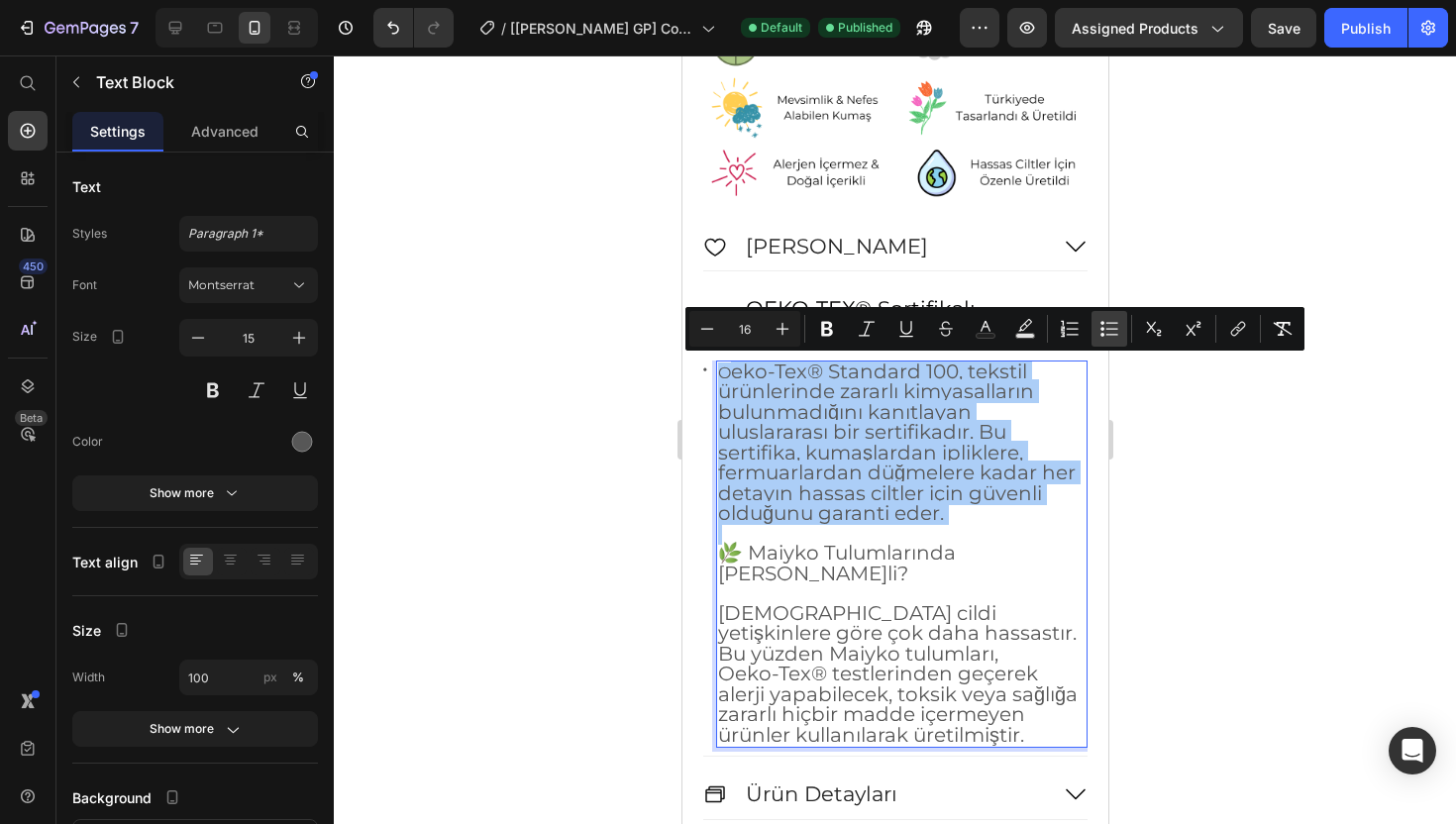 click 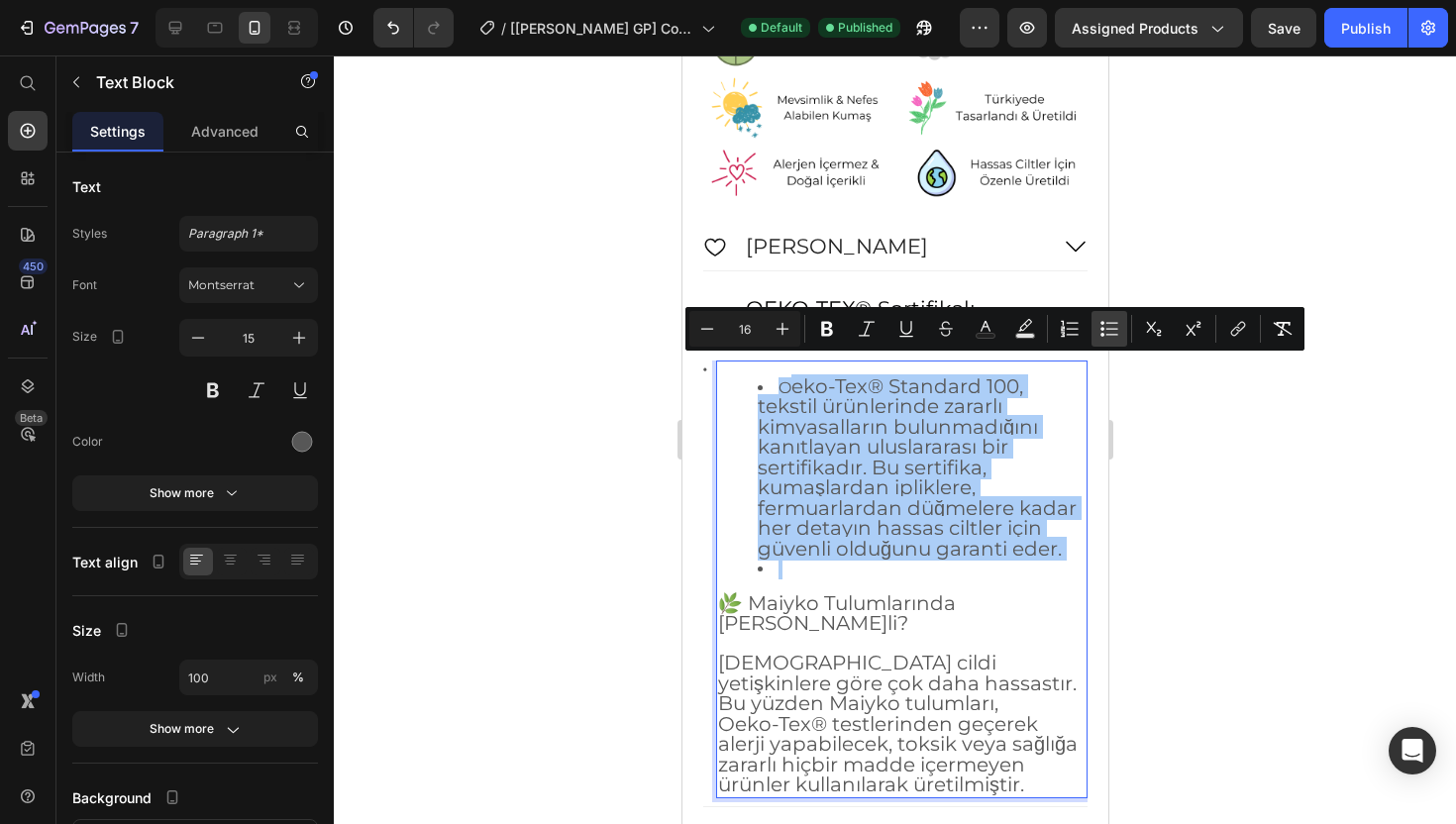 click 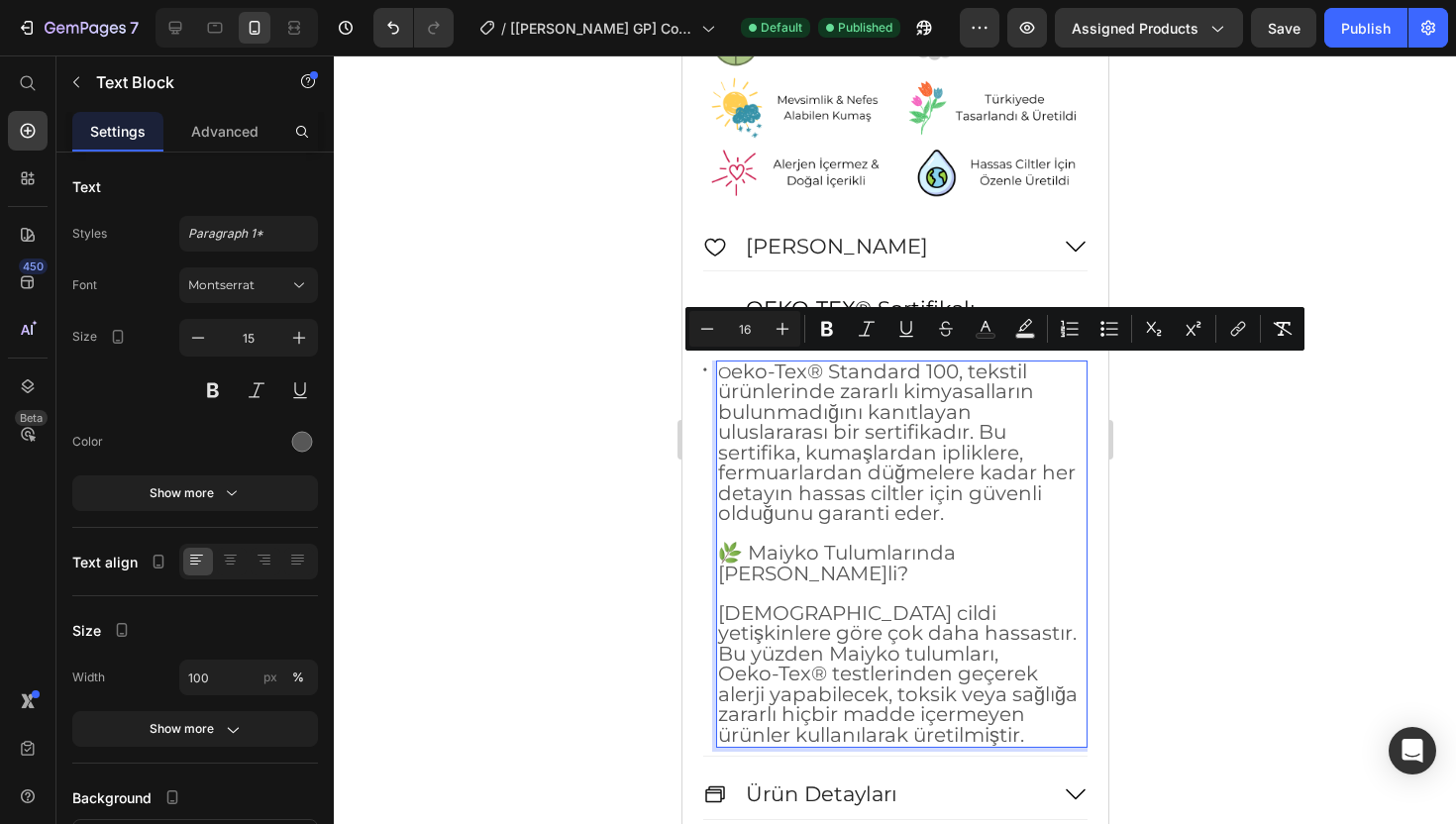click on "eko-Tex® Standard 100, tekstil ürünlerinde zararlı kimyasalların bulunmadığını kanıtlayan uluslararası bir sertifikadır. Bu sertifika, kumaşlardan ipliklere, fermuarlardan düğmelere kadar her detayın hassas ciltler için güvenli olduğunu garanti eder." at bounding box center (895, 443) 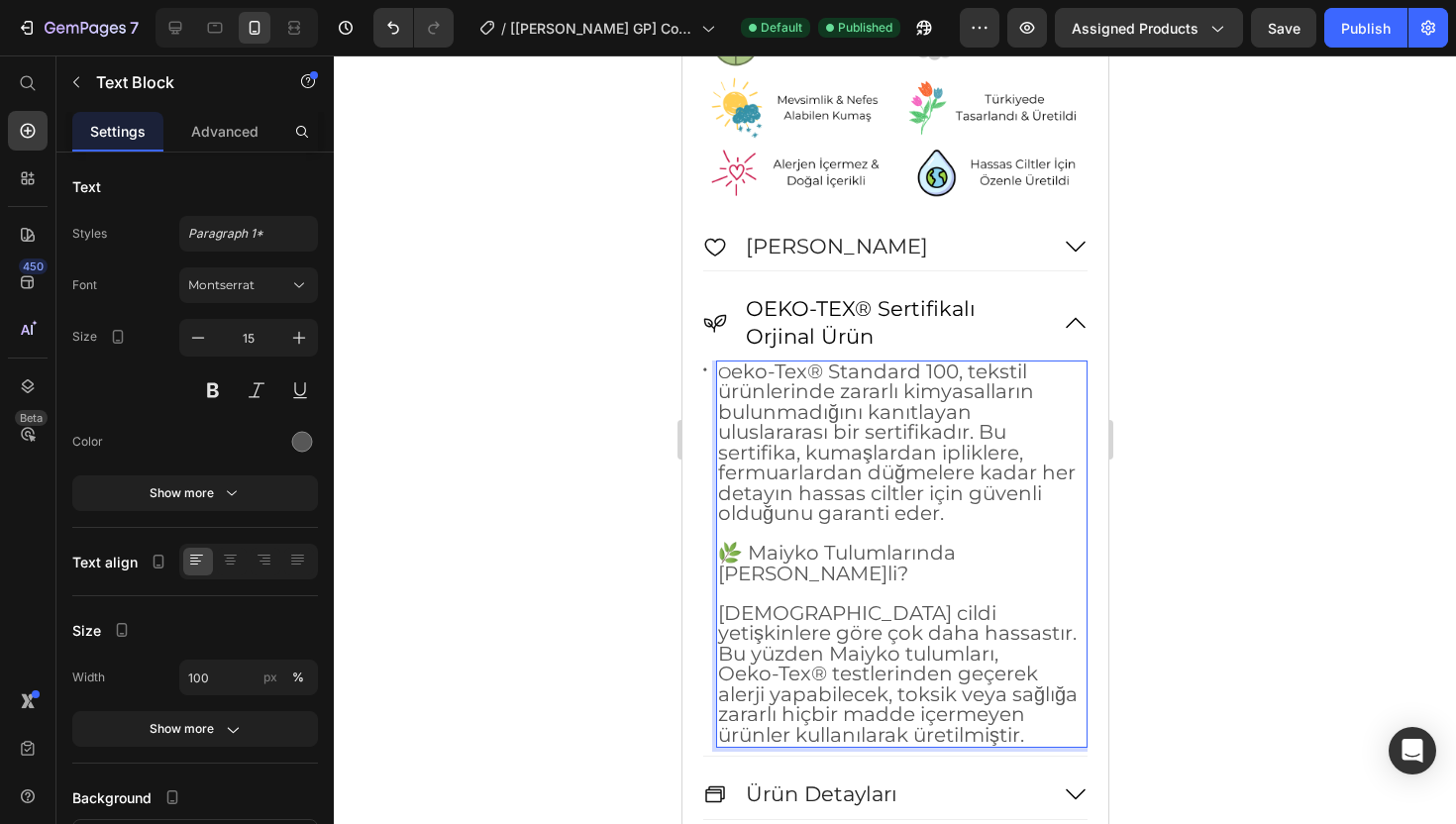 click on "eko-Tex® Standard 100, tekstil ürünlerinde zararlı kimyasalların bulunmadığını kanıtlayan uluslararası bir sertifikadır. Bu sertifika, kumaşlardan ipliklere, fermuarlardan düğmelere kadar her detayın hassas ciltler için güvenli olduğunu garanti eder." at bounding box center [895, 443] 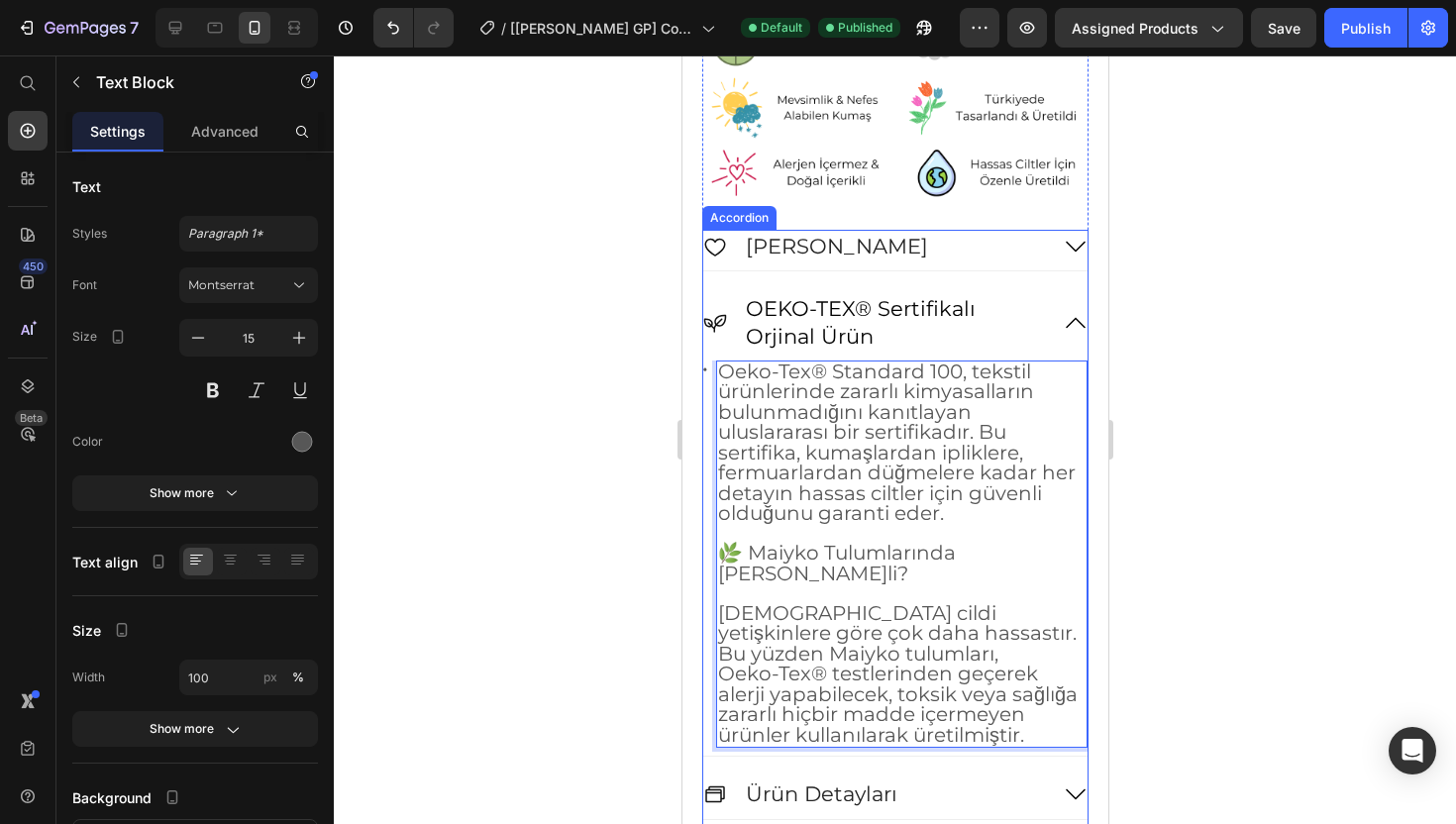 click on "OEKO-TEX® Sertifikalı Orjinal Ürün" at bounding box center [894, 322] 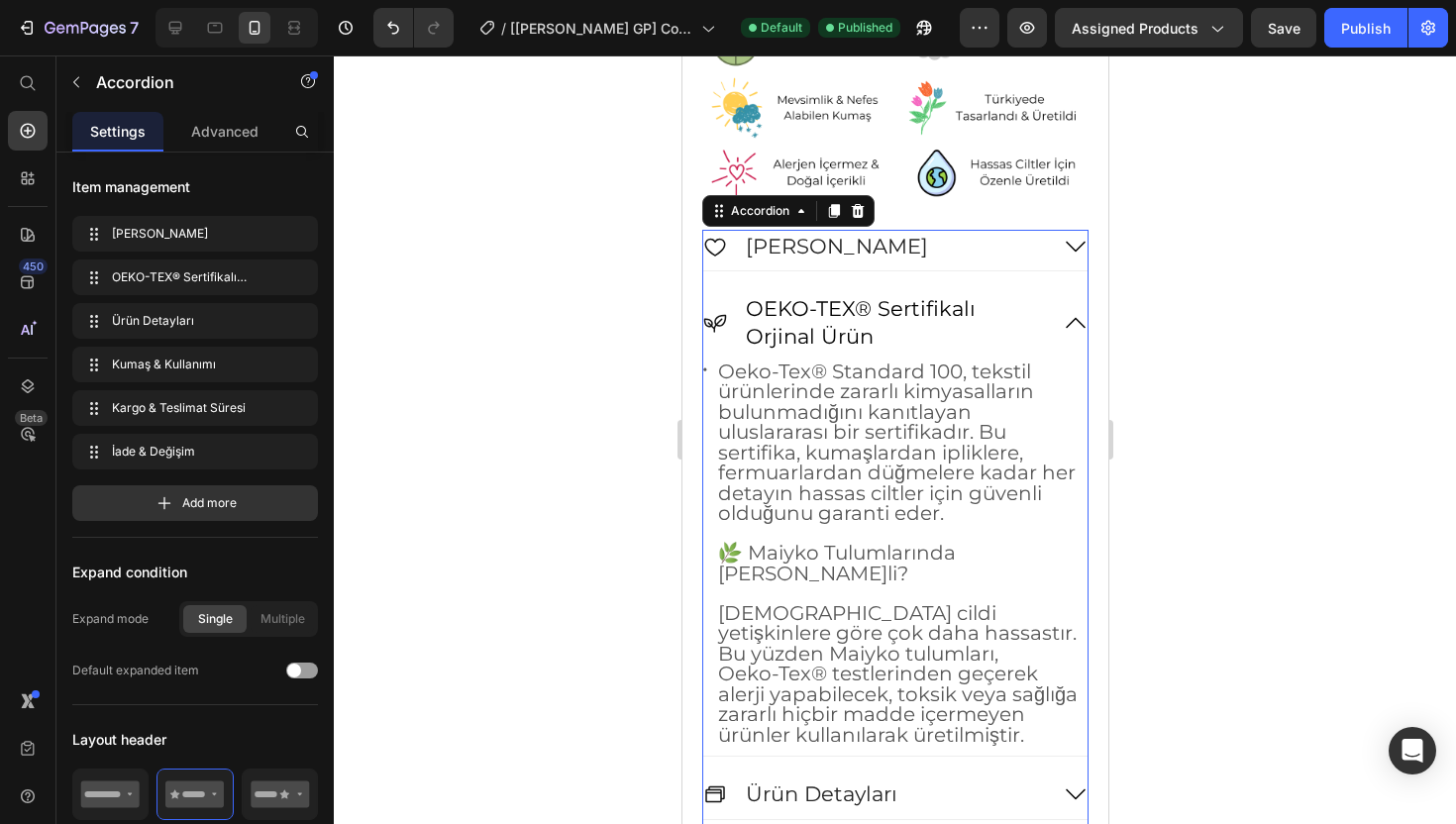 click on "OEKO-TEX® Sertifikalı Orjinal Ürün" at bounding box center (894, 326) 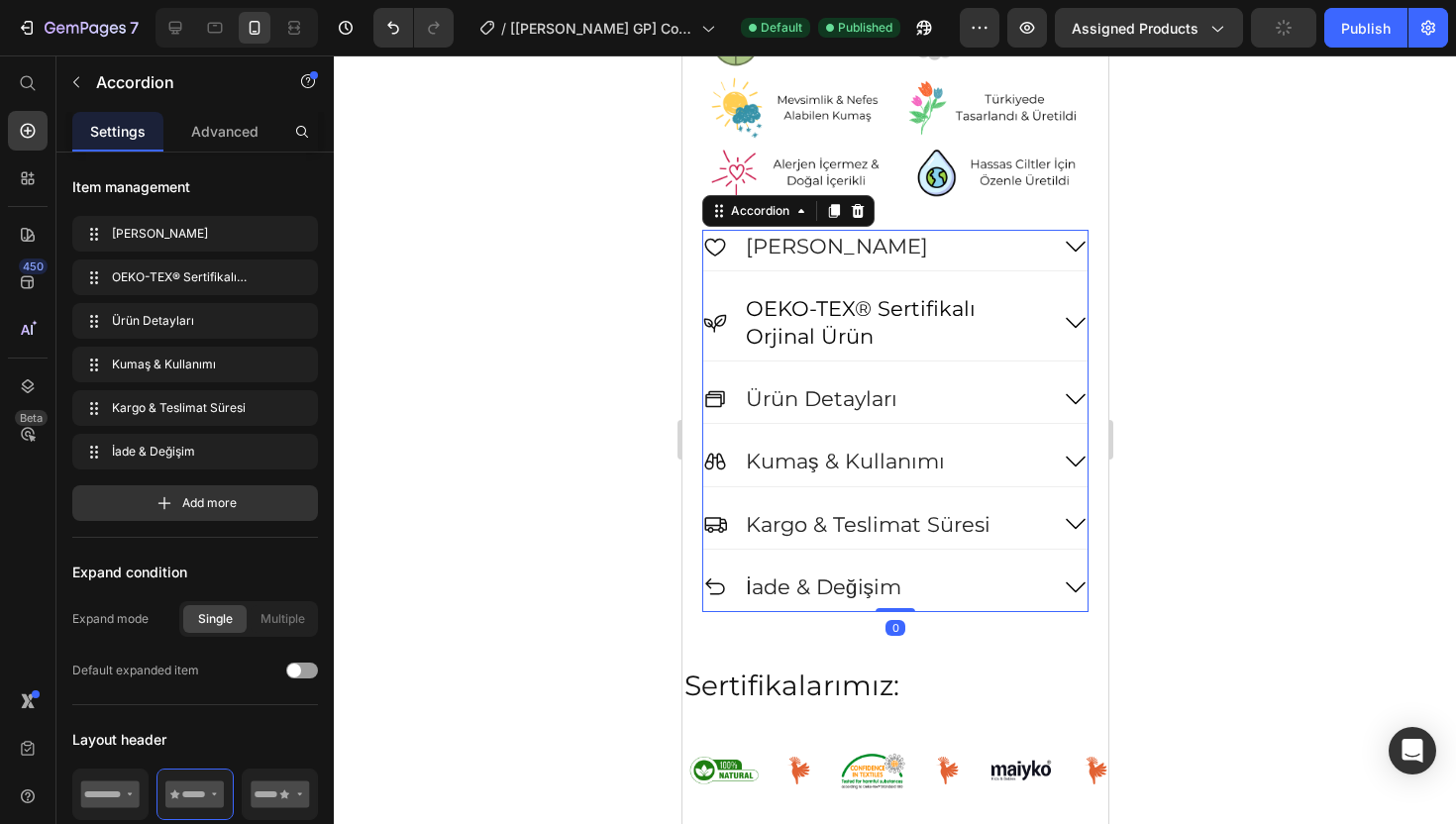 click 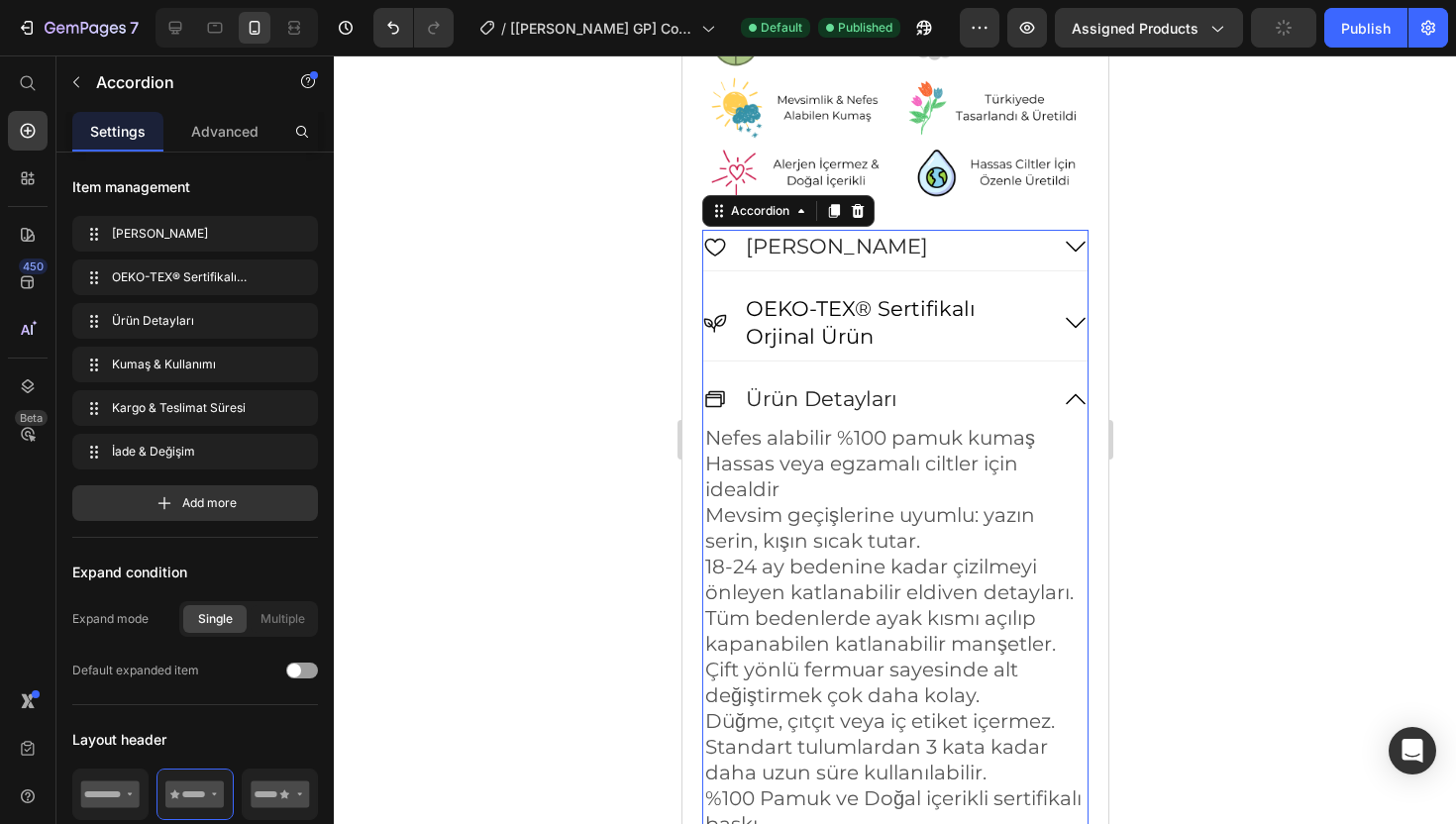 click 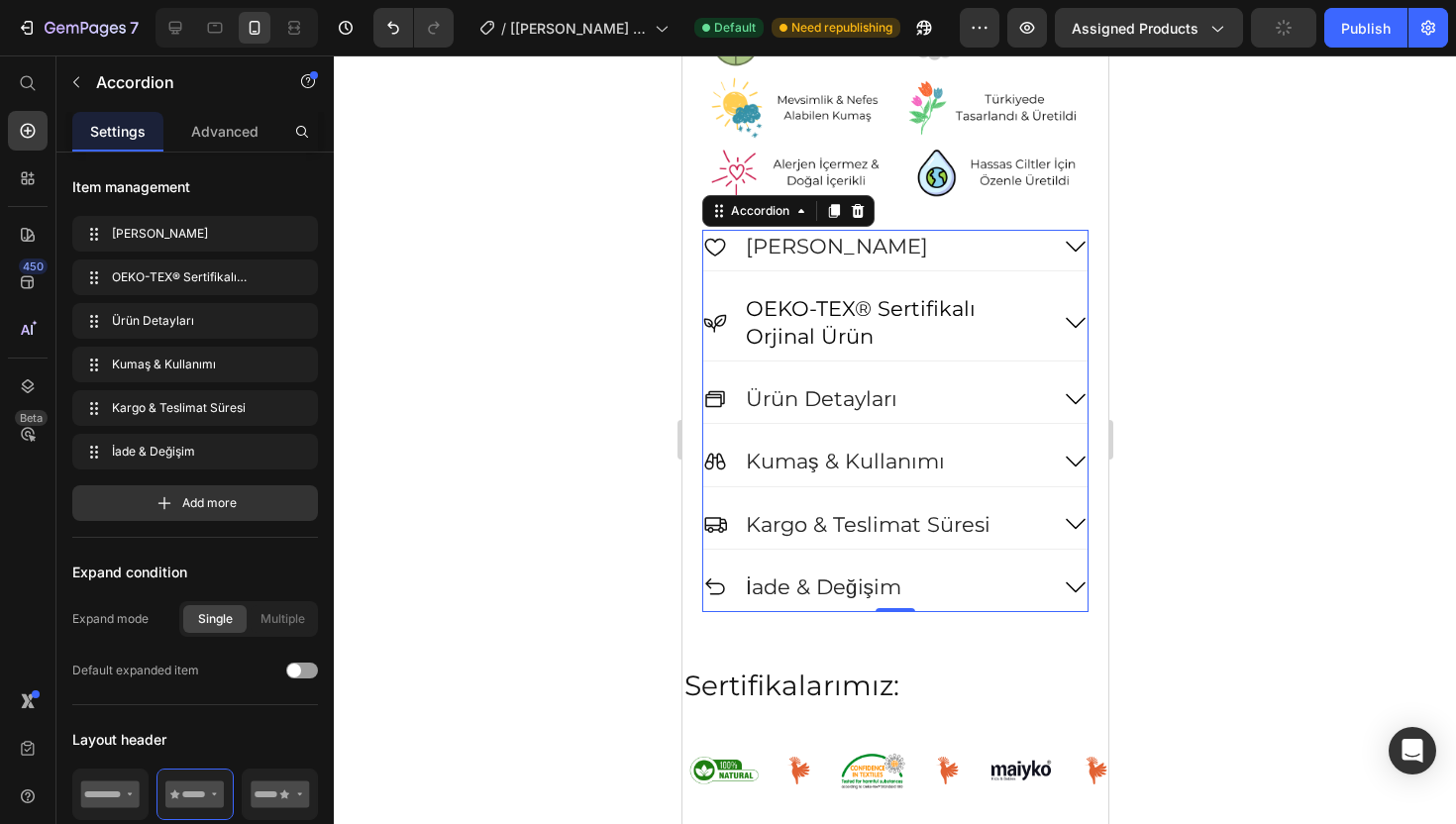 click 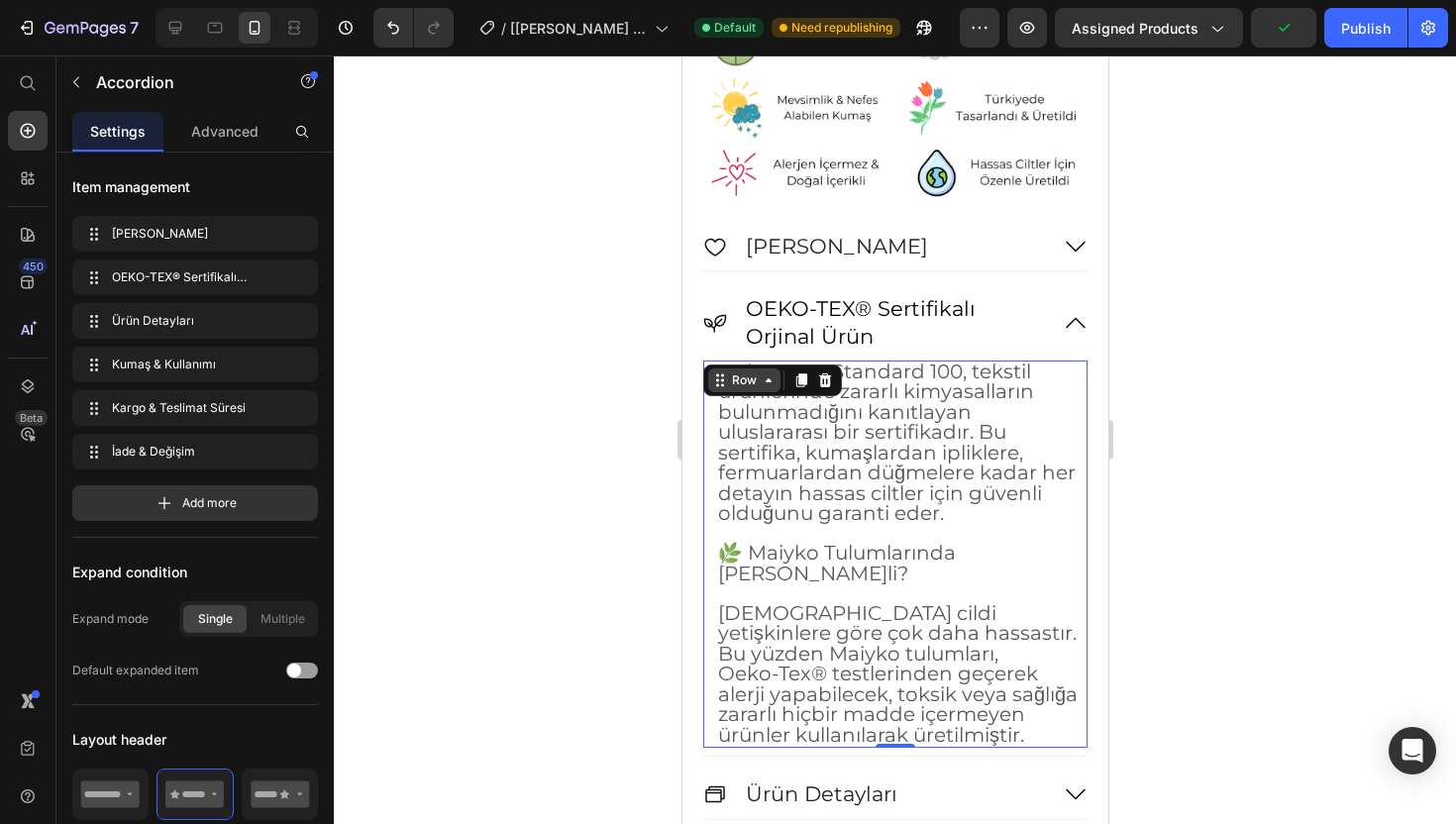 click on "Row" at bounding box center [743, 380] 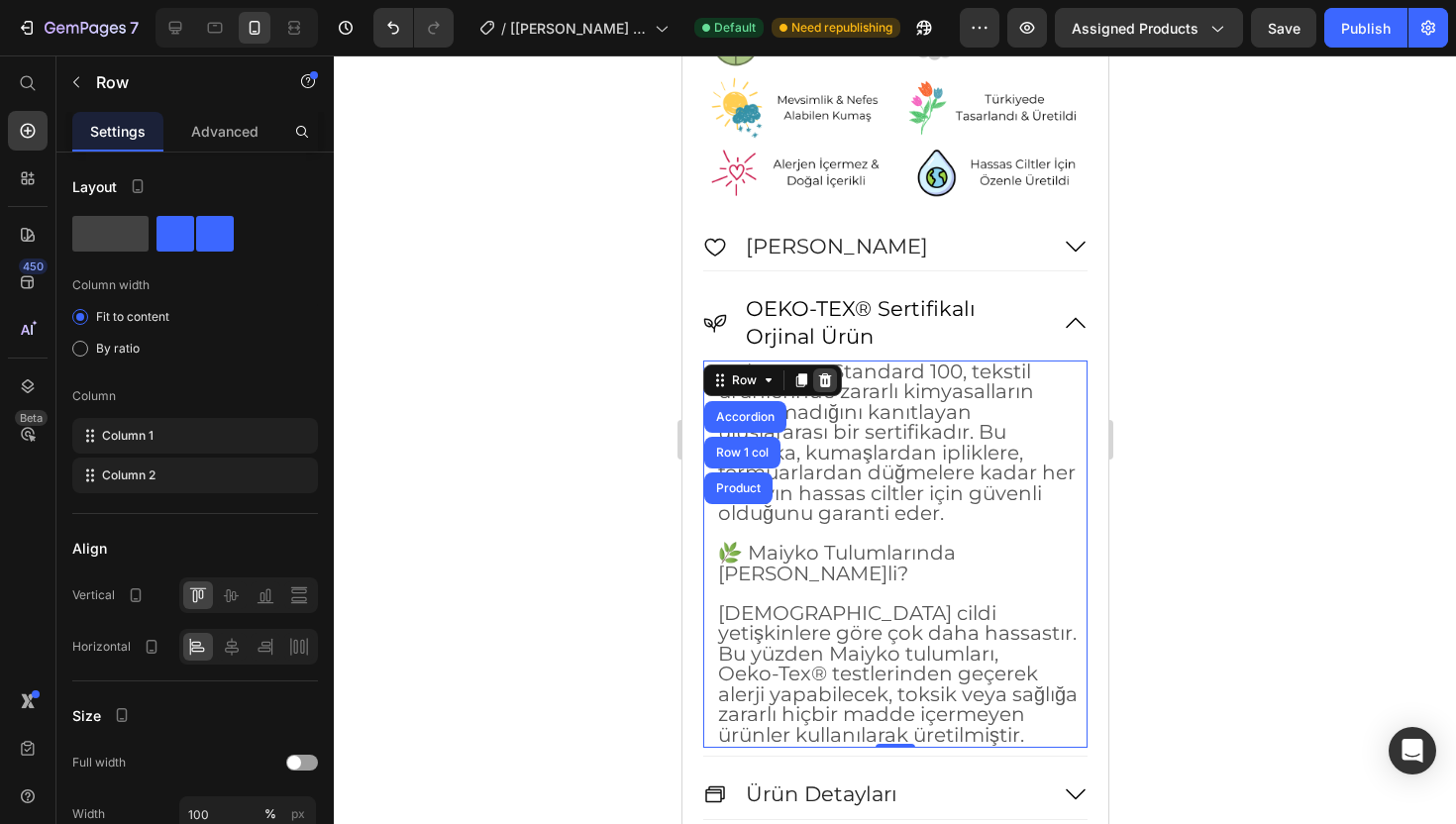 click 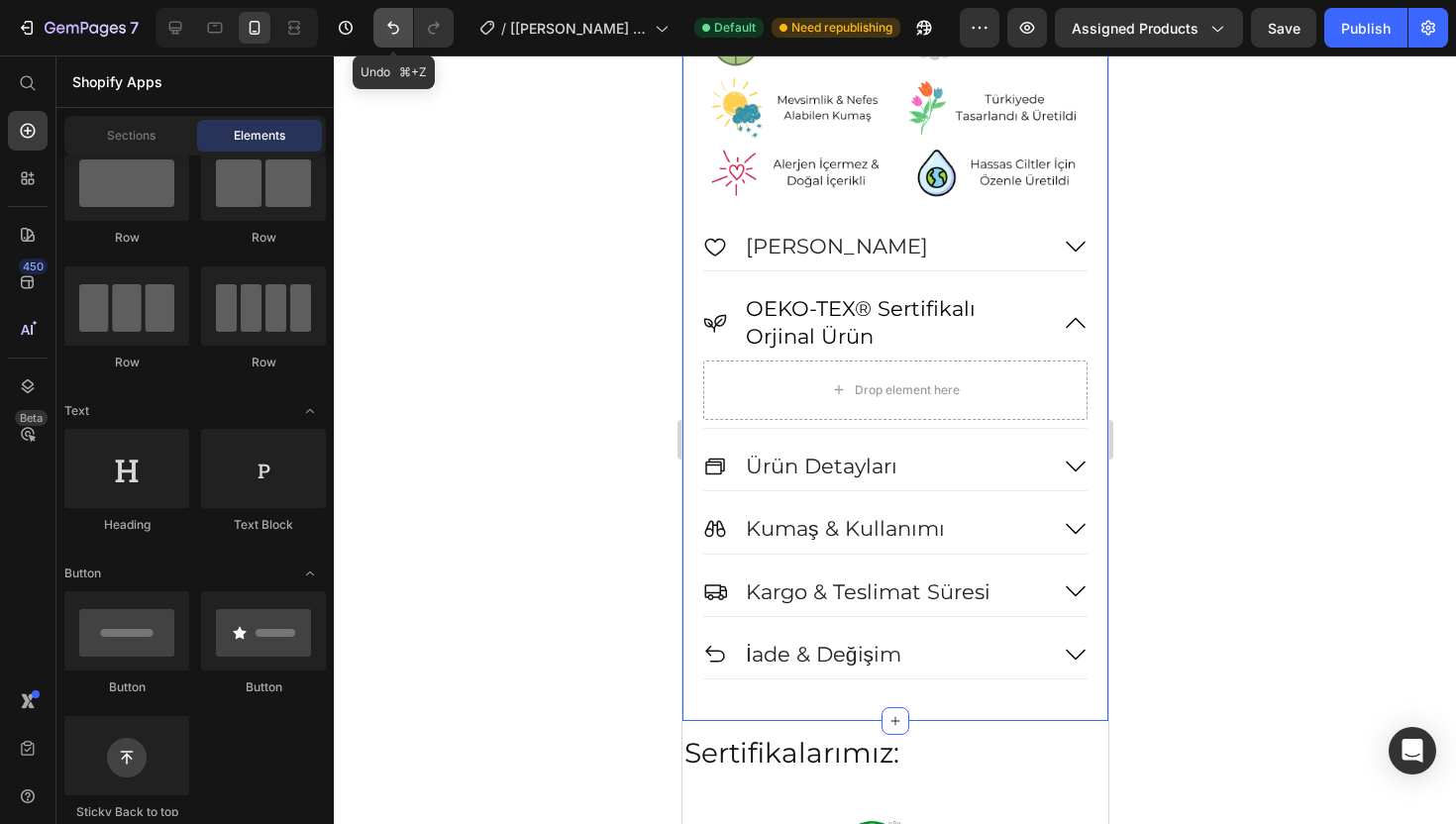 click 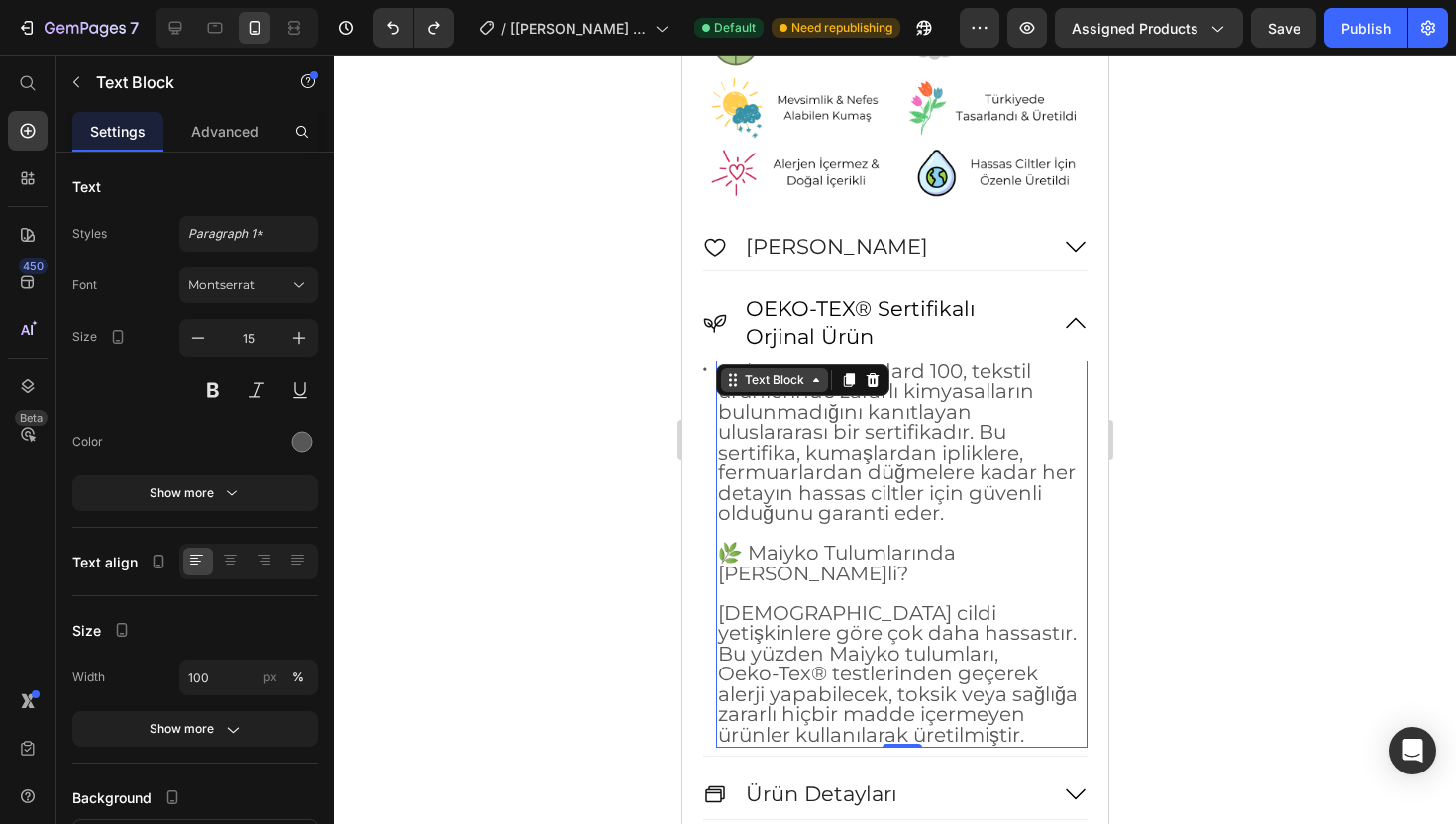 click on "Text Block" at bounding box center (801, 380) 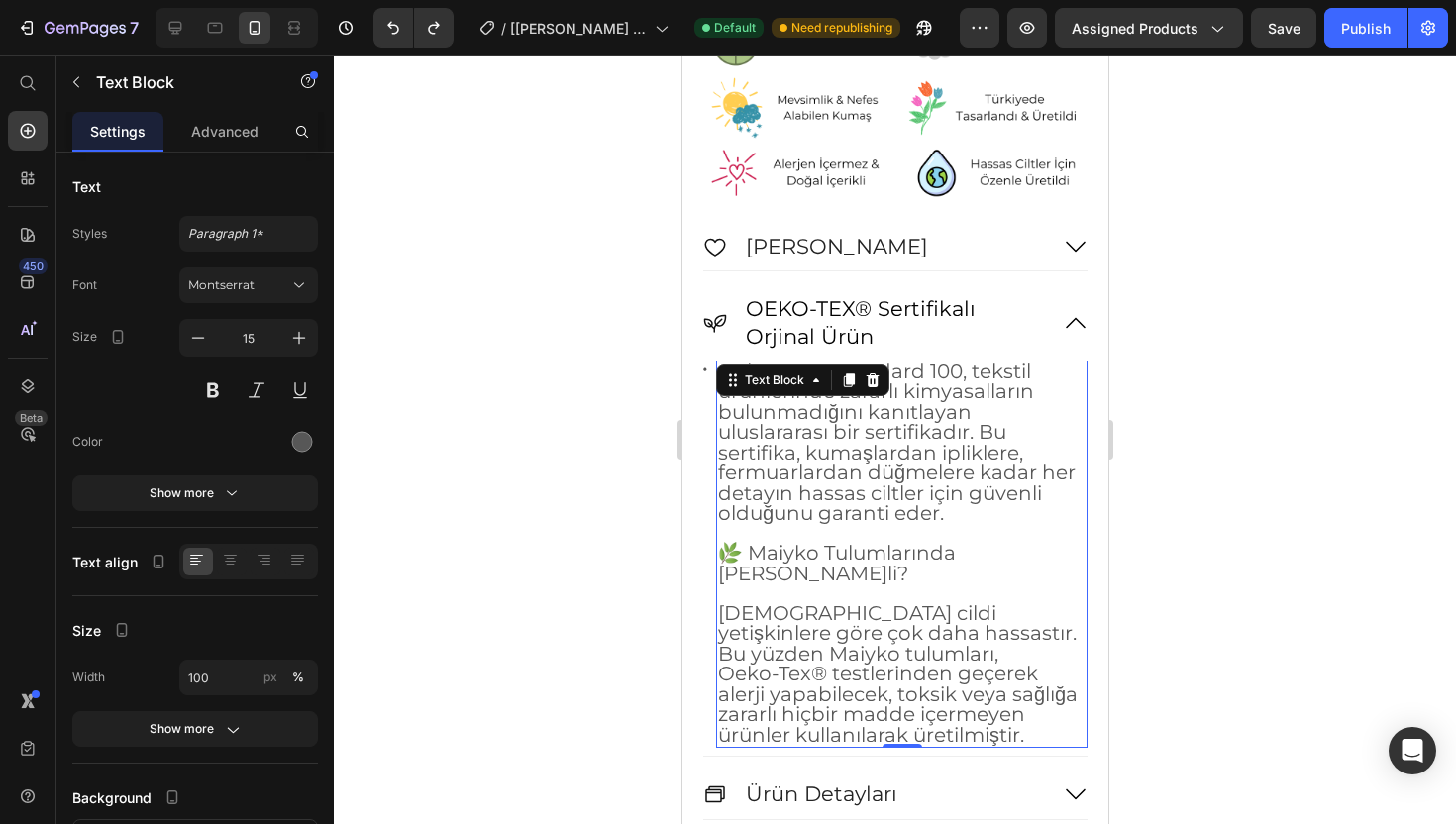 click on "Oeko-Tex® Standard 100, tekstil ürünlerinde zararlı kimyasalların bulunmadığını kanıtlayan uluslararası bir sertifikadır. Bu sertifika, kumaşlardan ipliklere, fermuarlardan düğmelere kadar her detayın hassas ciltler için güvenli olduğunu garanti eder." at bounding box center (895, 443) 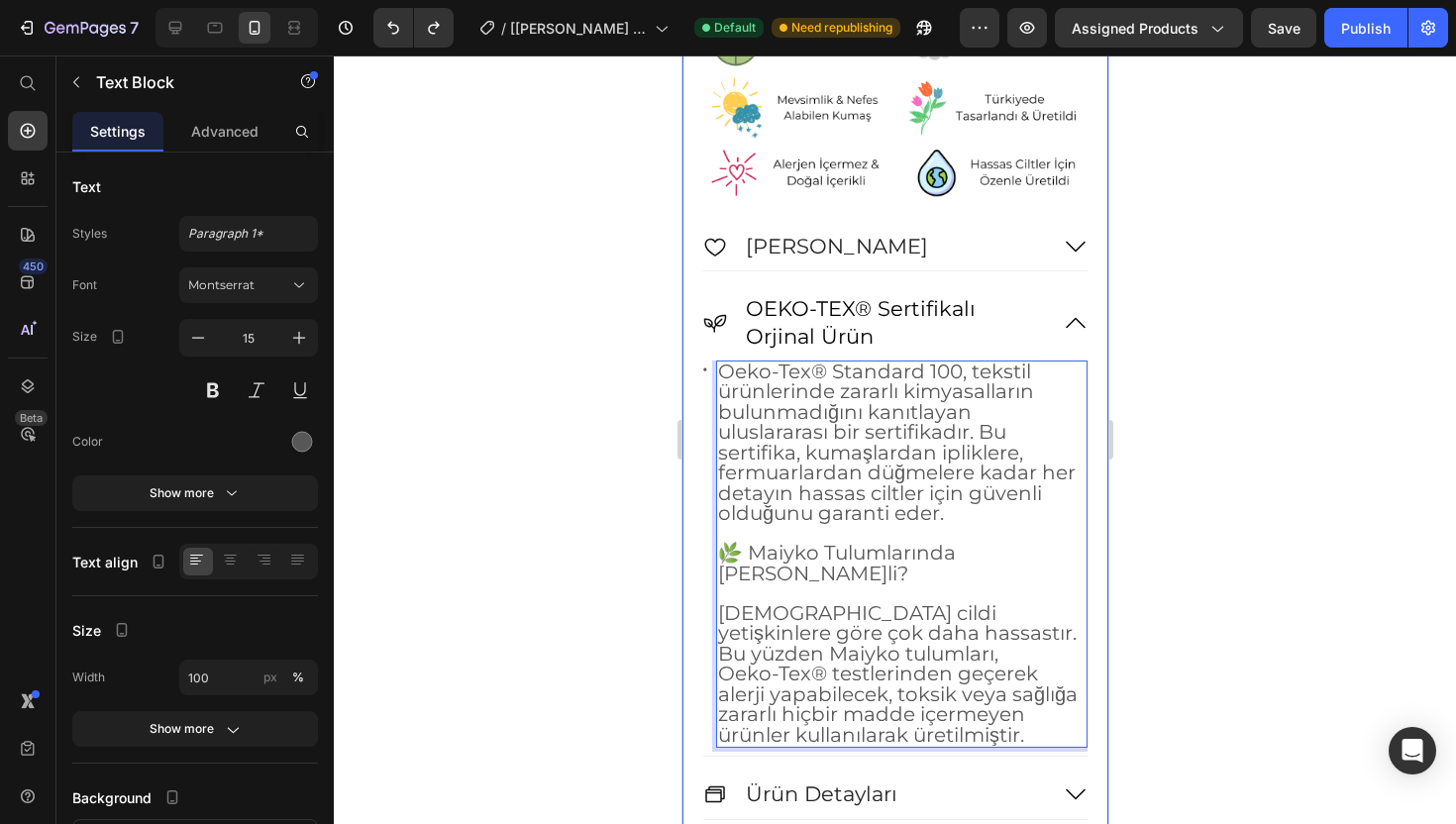 click 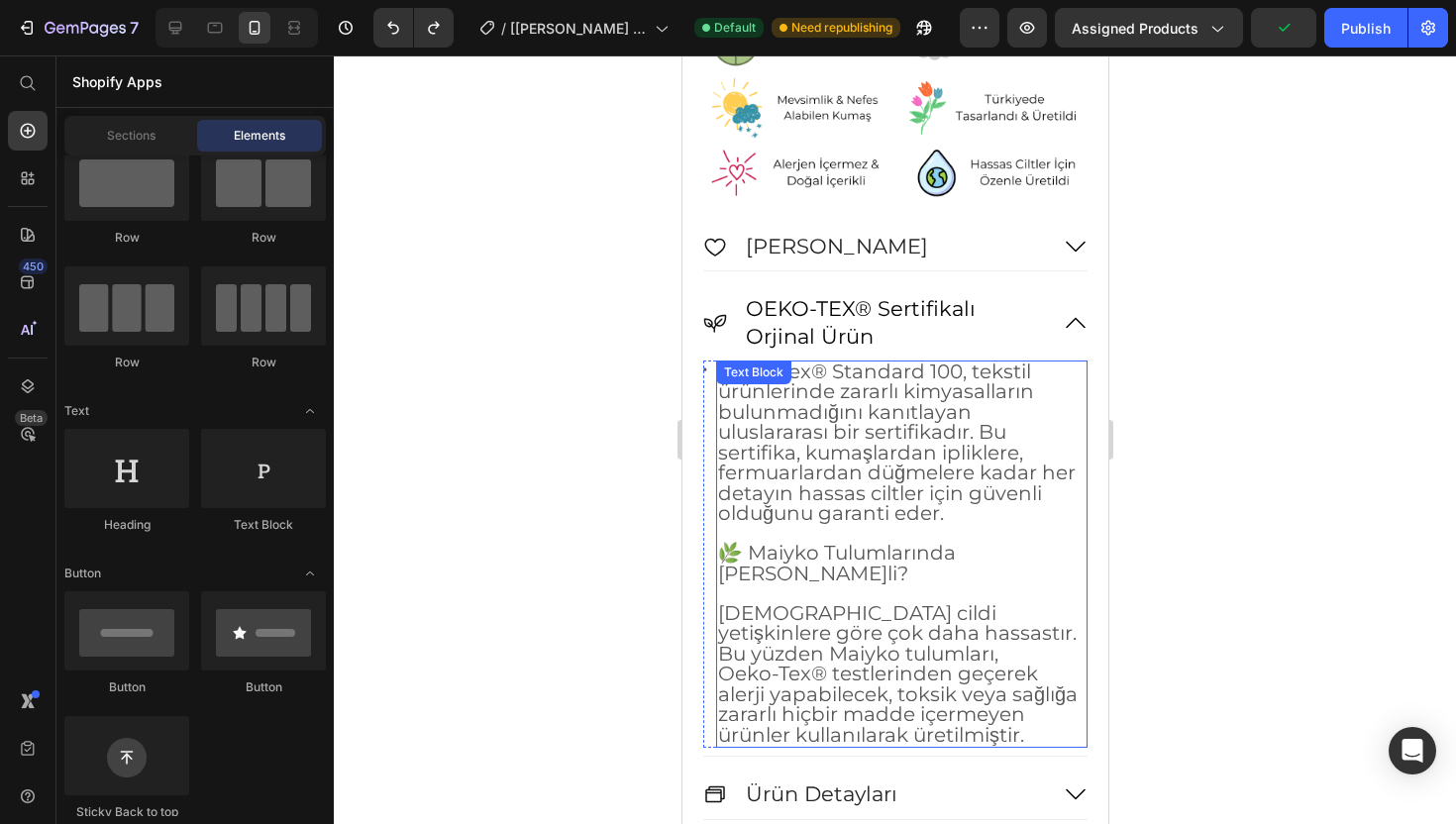 click on "🌿 Maiyko Tulumlarında Neden Önemli?" at bounding box center (836, 563) 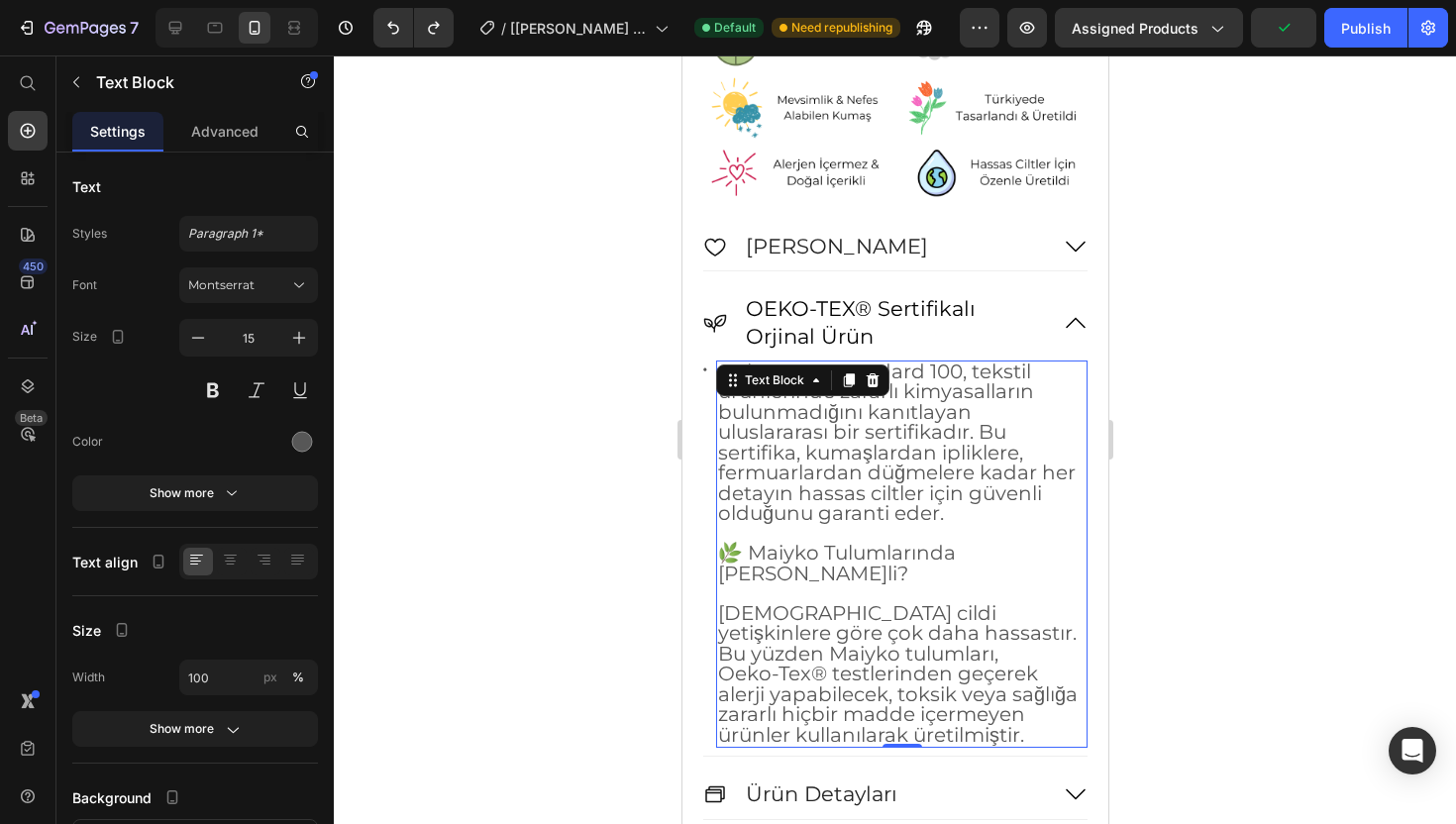 click on "🌿 Maiyko Tulumlarında Neden Önemli?" at bounding box center [836, 563] 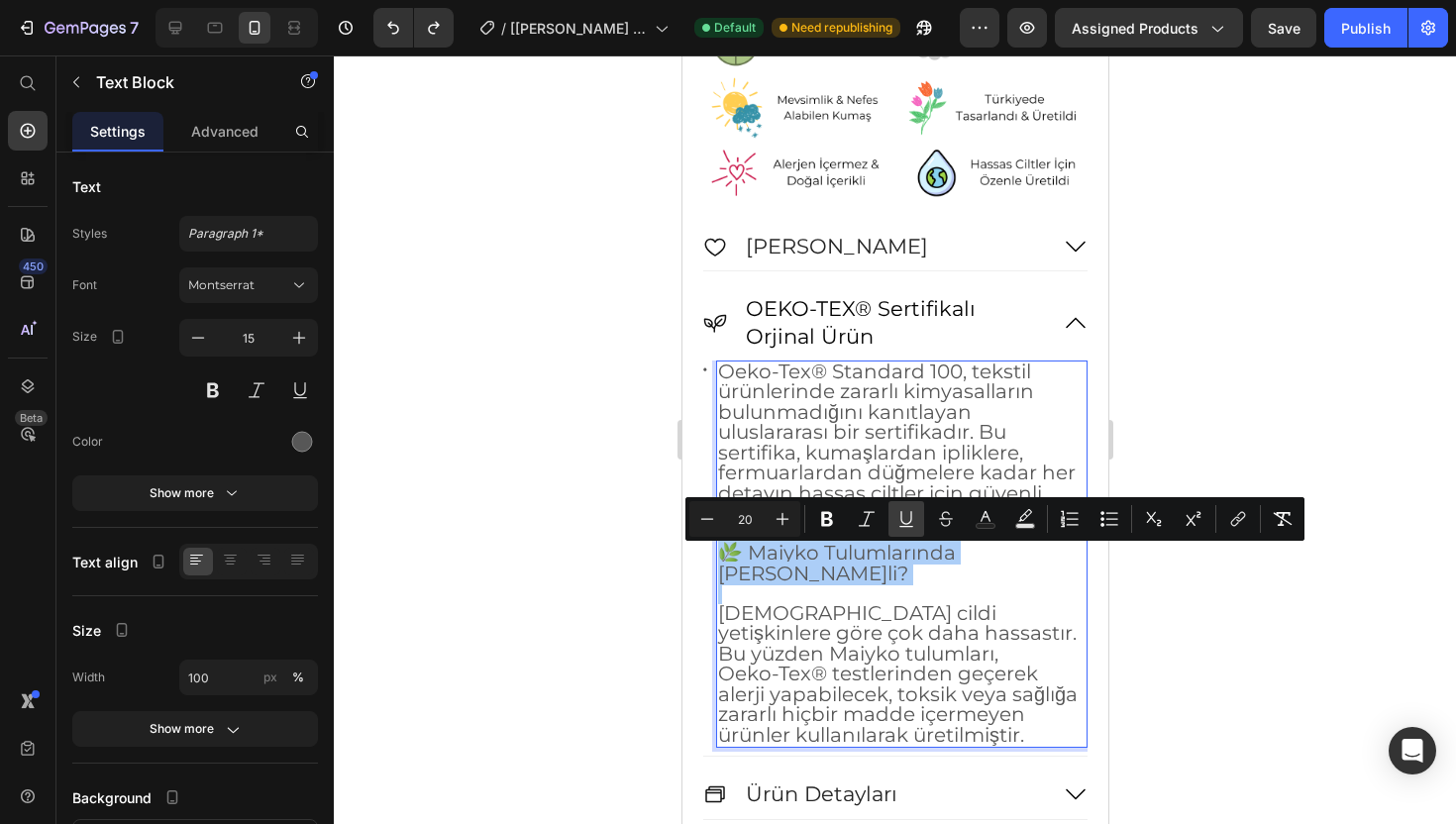 click 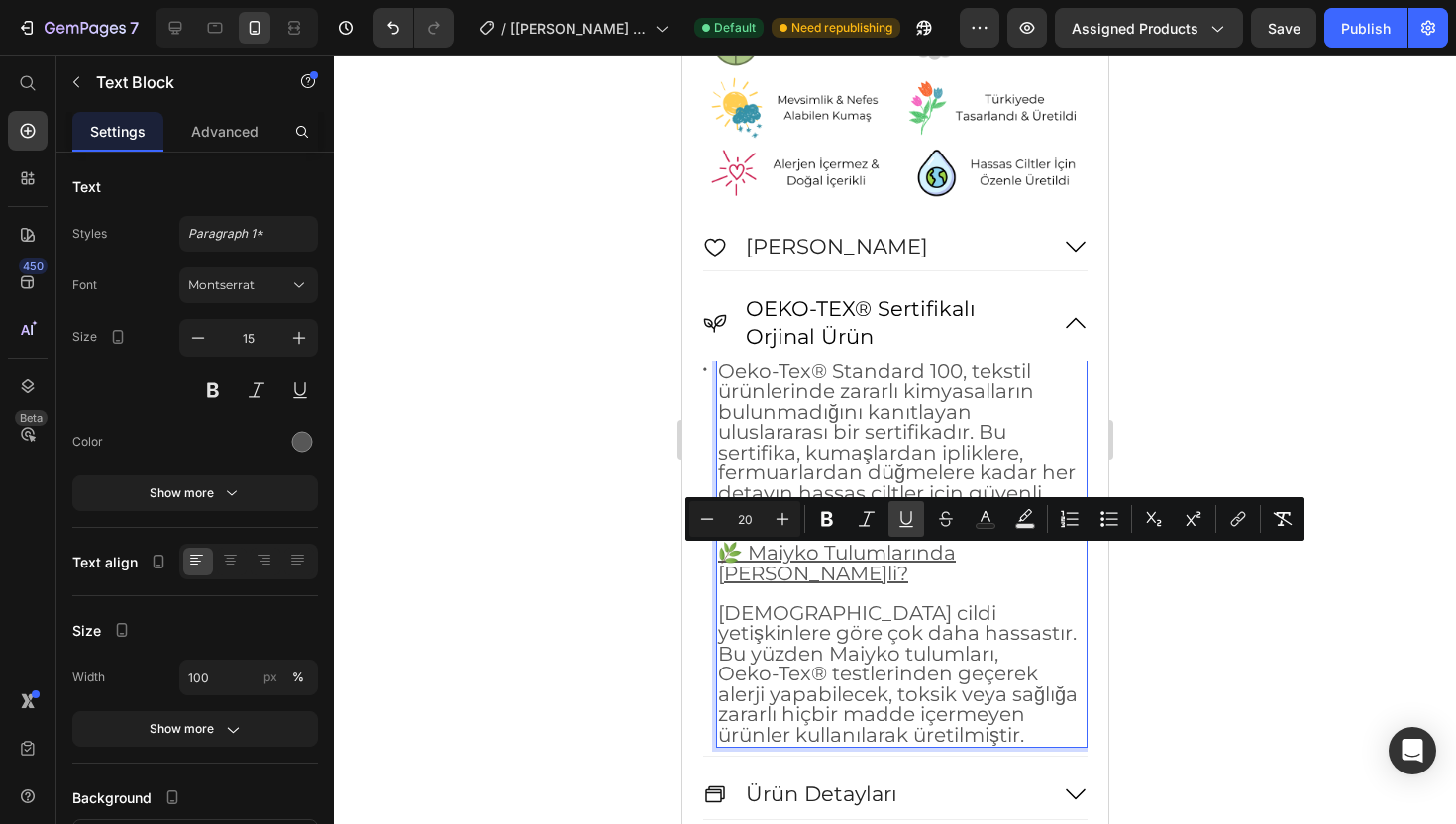 click 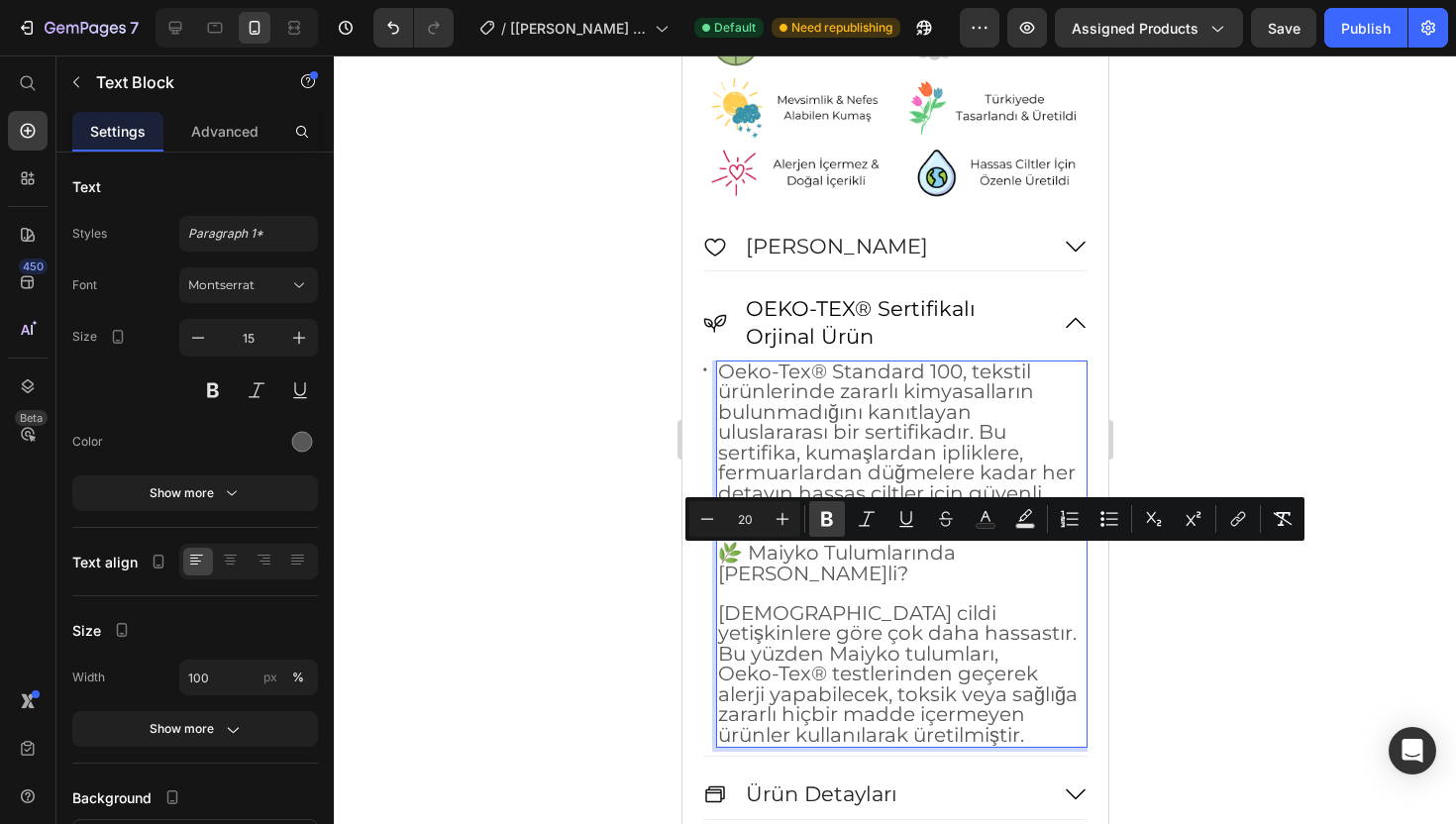 click on "Bold" at bounding box center (827, 519) 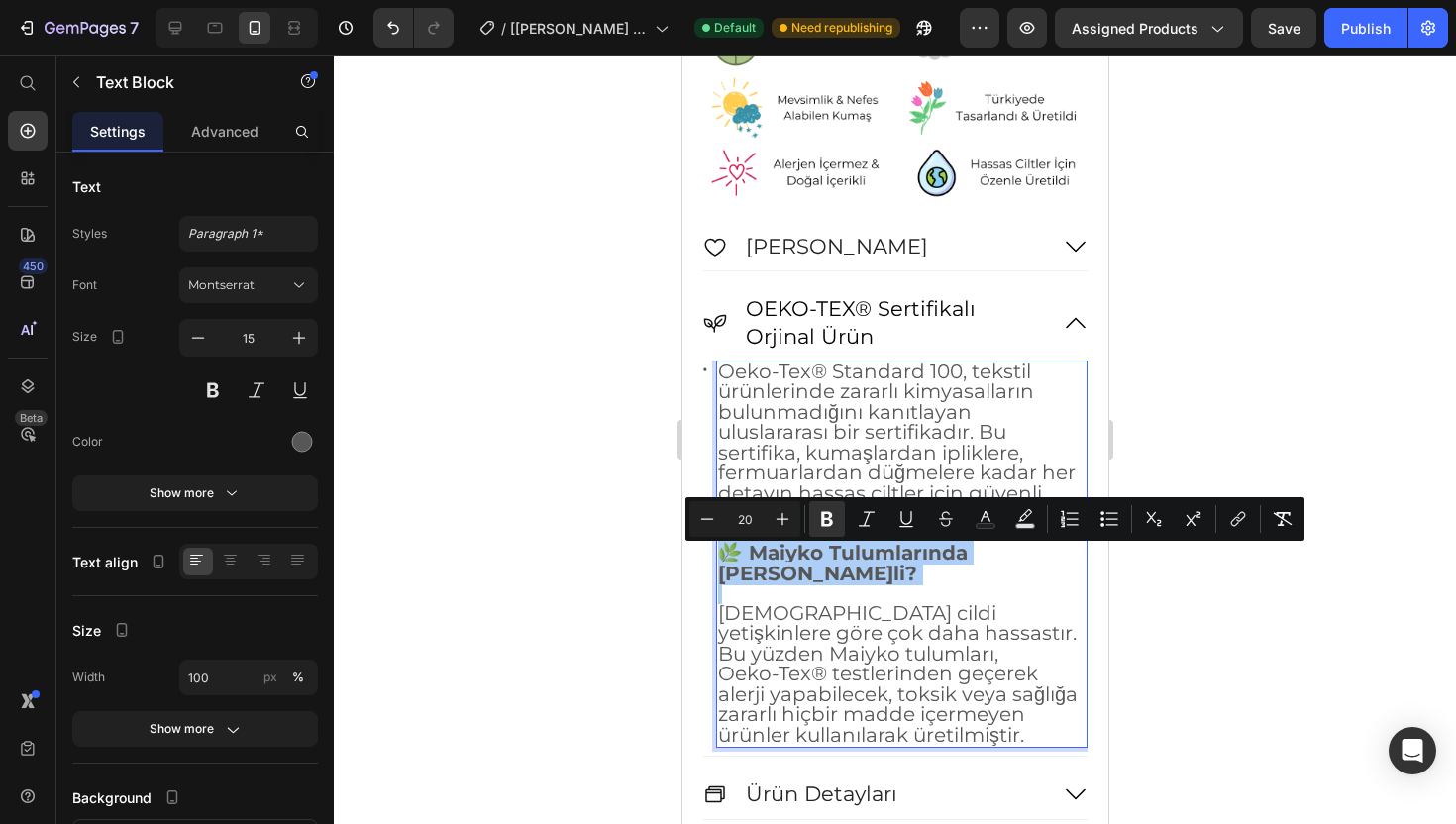 click 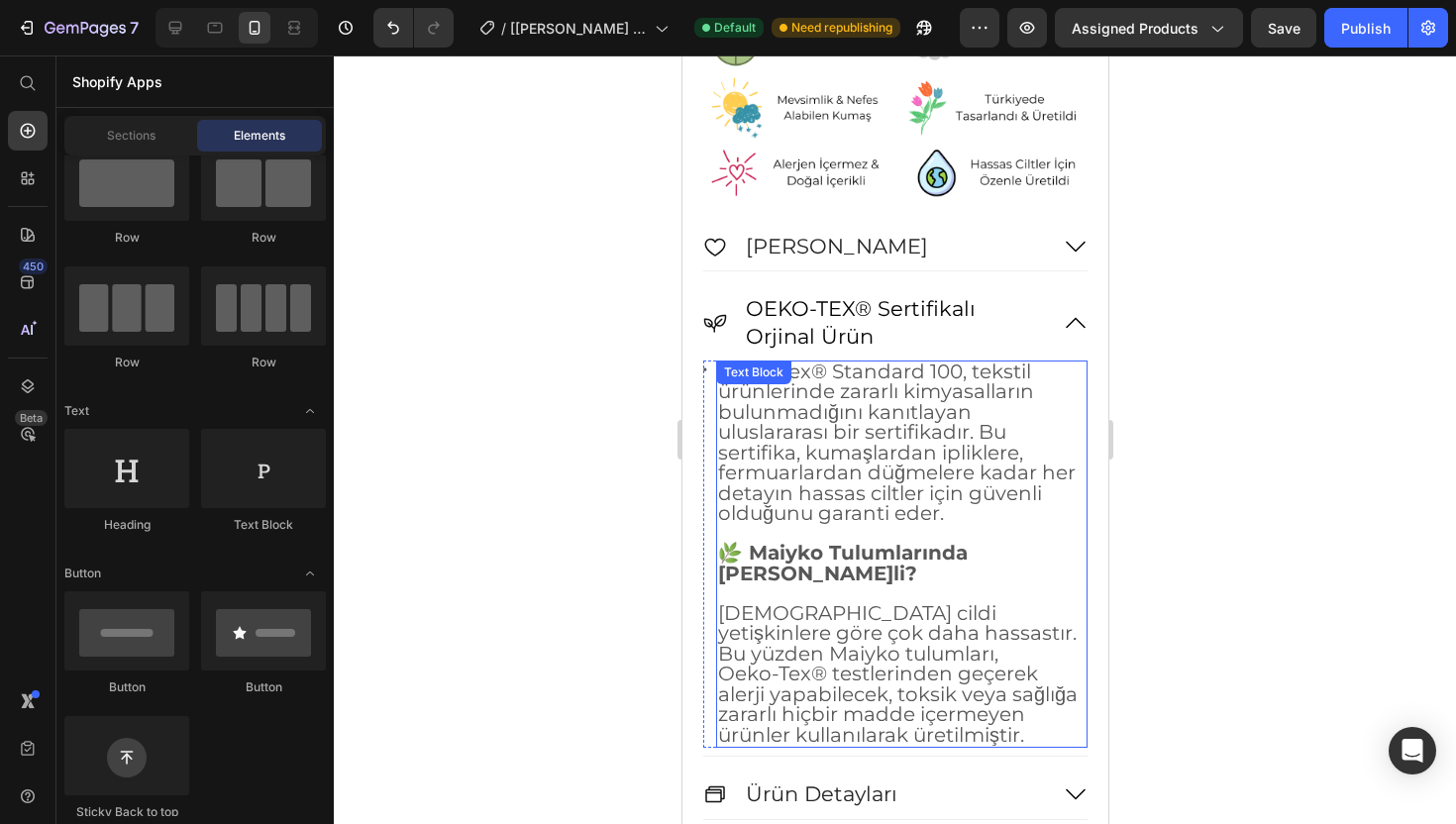 click on "Oeko-Tex® Standard 100, tekstil ürünlerinde zararlı kimyasalların bulunmadığını kanıtlayan uluslararası bir sertifikadır. Bu sertifika, kumaşlardan ipliklere, fermuarlardan düğmelere kadar her detayın hassas ciltler için güvenli olduğunu garanti eder." at bounding box center [895, 443] 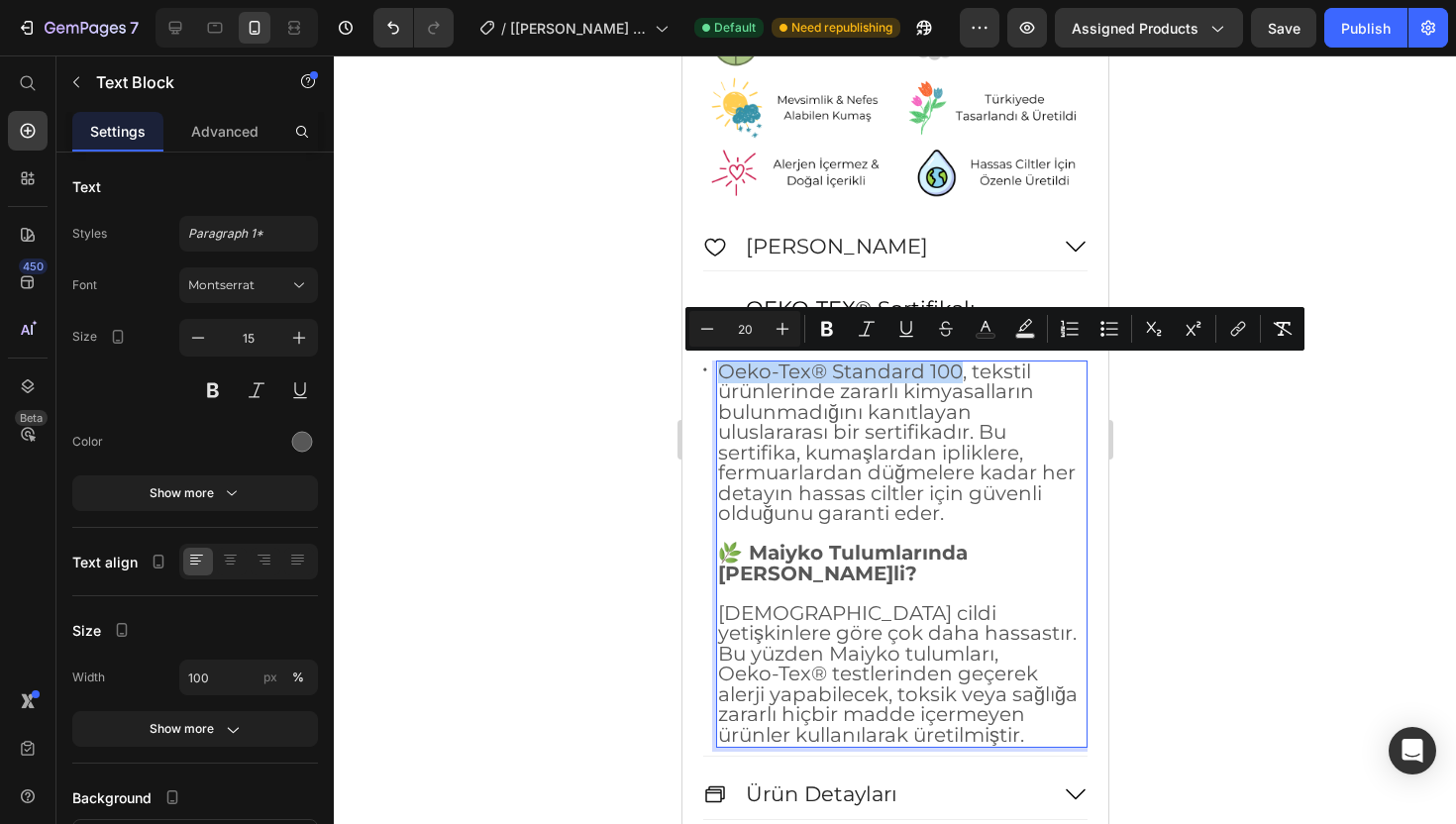 drag, startPoint x: 957, startPoint y: 371, endPoint x: 721, endPoint y: 370, distance: 236.0021 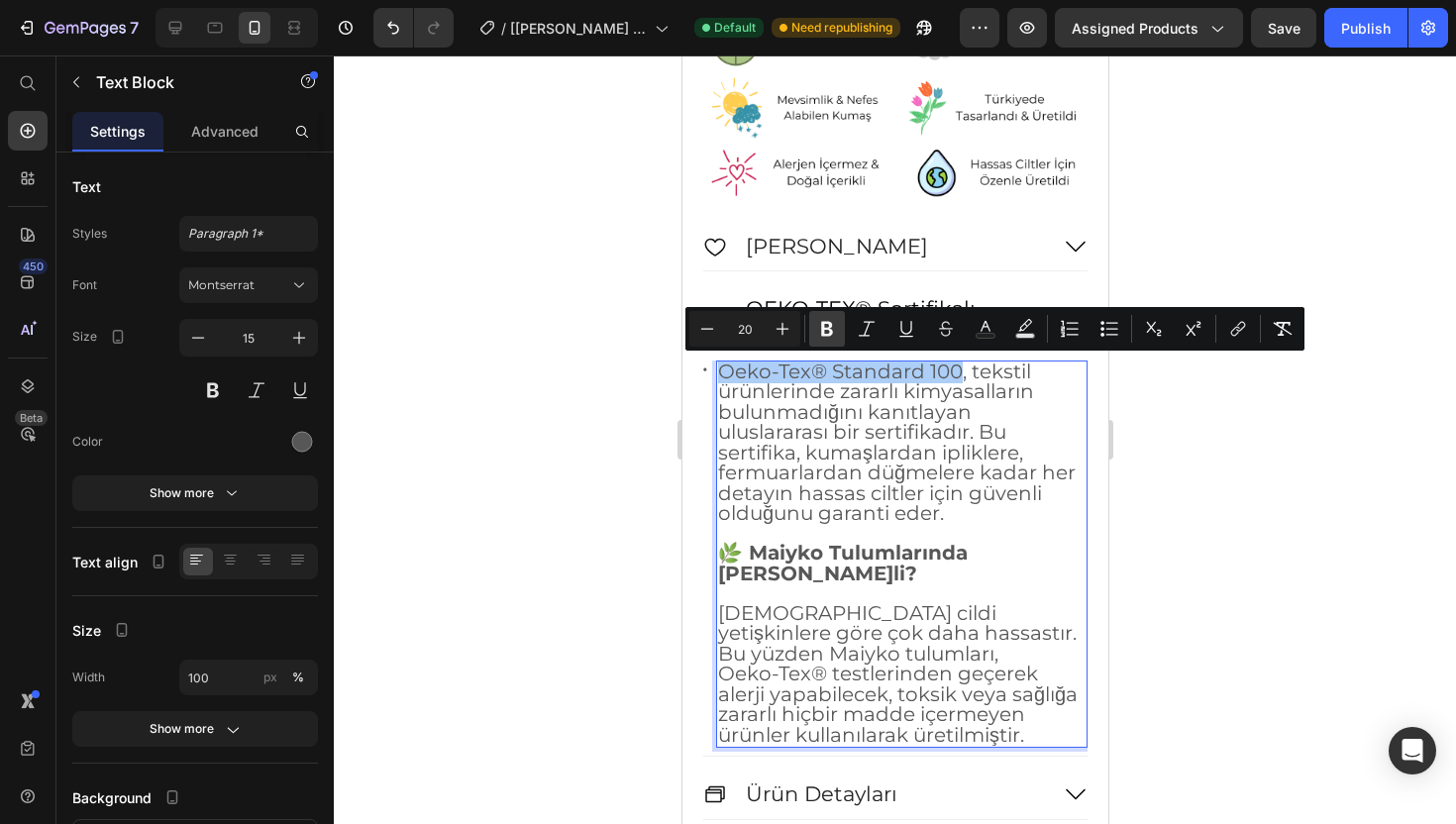 click on "Bold" at bounding box center (827, 329) 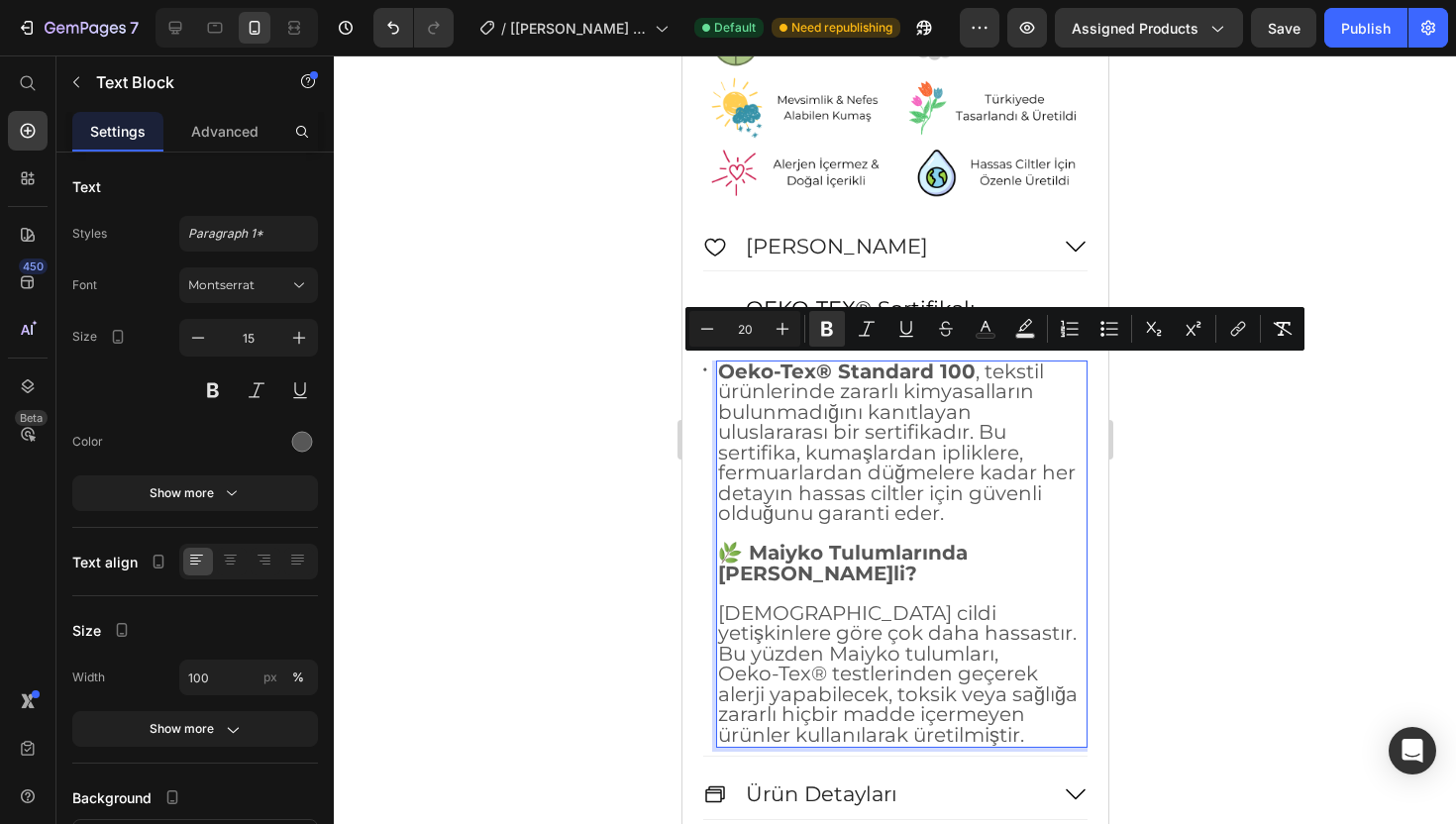 click on "Oeko-Tex® Standard 100 , tekstil ürünlerinde zararlı kimyasalların bulunmadığını kanıtlayan uluslararası bir sertifikadır. Bu sertifika, kumaşlardan ipliklere, fermuarlardan düğmelere kadar her detayın hassas ciltler için güvenli olduğunu garanti eder." at bounding box center (895, 443) 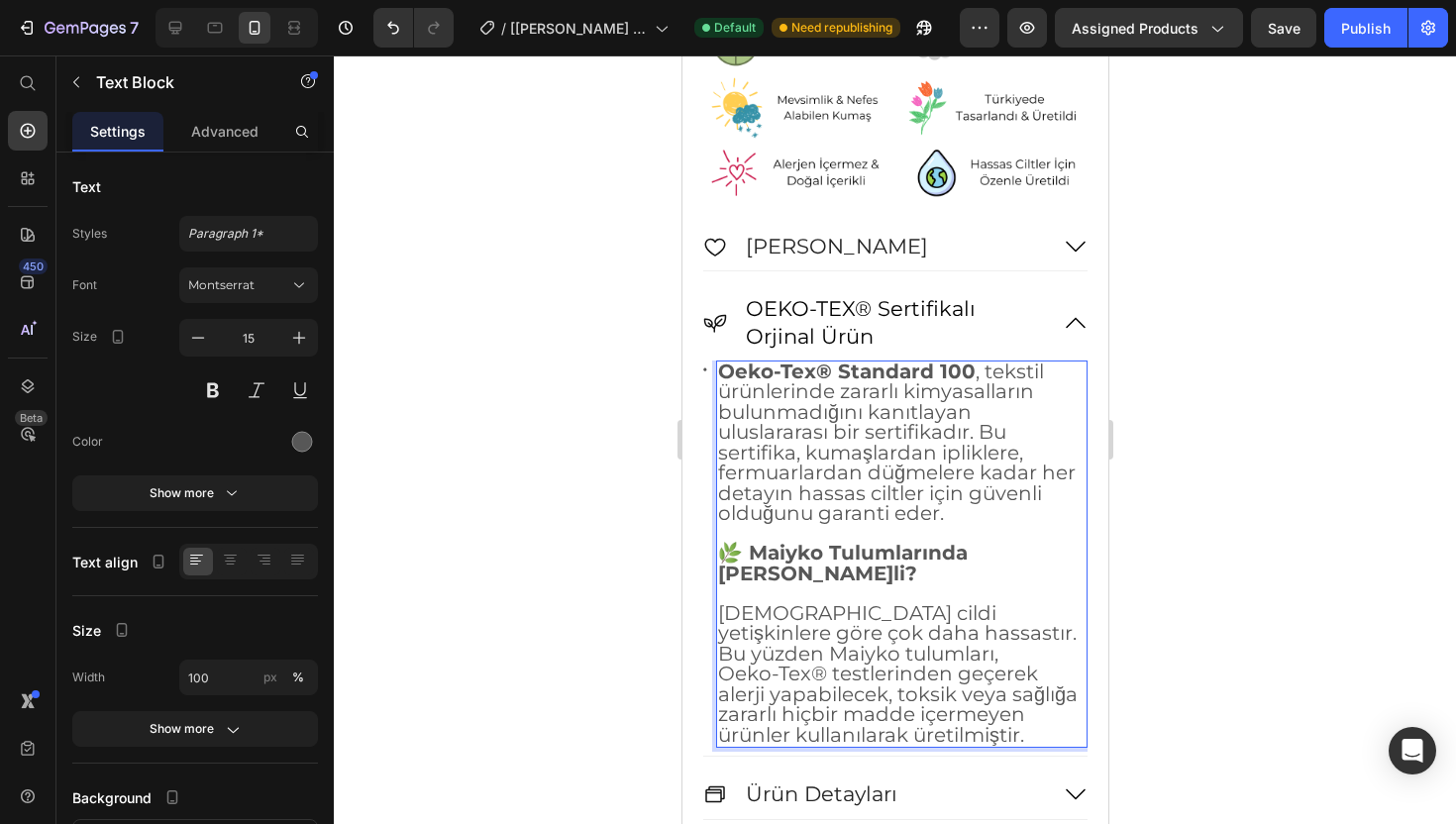 click on "Oeko-Tex® Standard 100 , tekstil ürünlerinde zararlı kimyasalların bulunmadığını kanıtlayan uluslararası bir sertifikadır. Bu sertifika, kumaşlardan ipliklere, fermuarlardan düğmelere kadar her detayın hassas ciltler için güvenli olduğunu garanti eder." at bounding box center [900, 444] 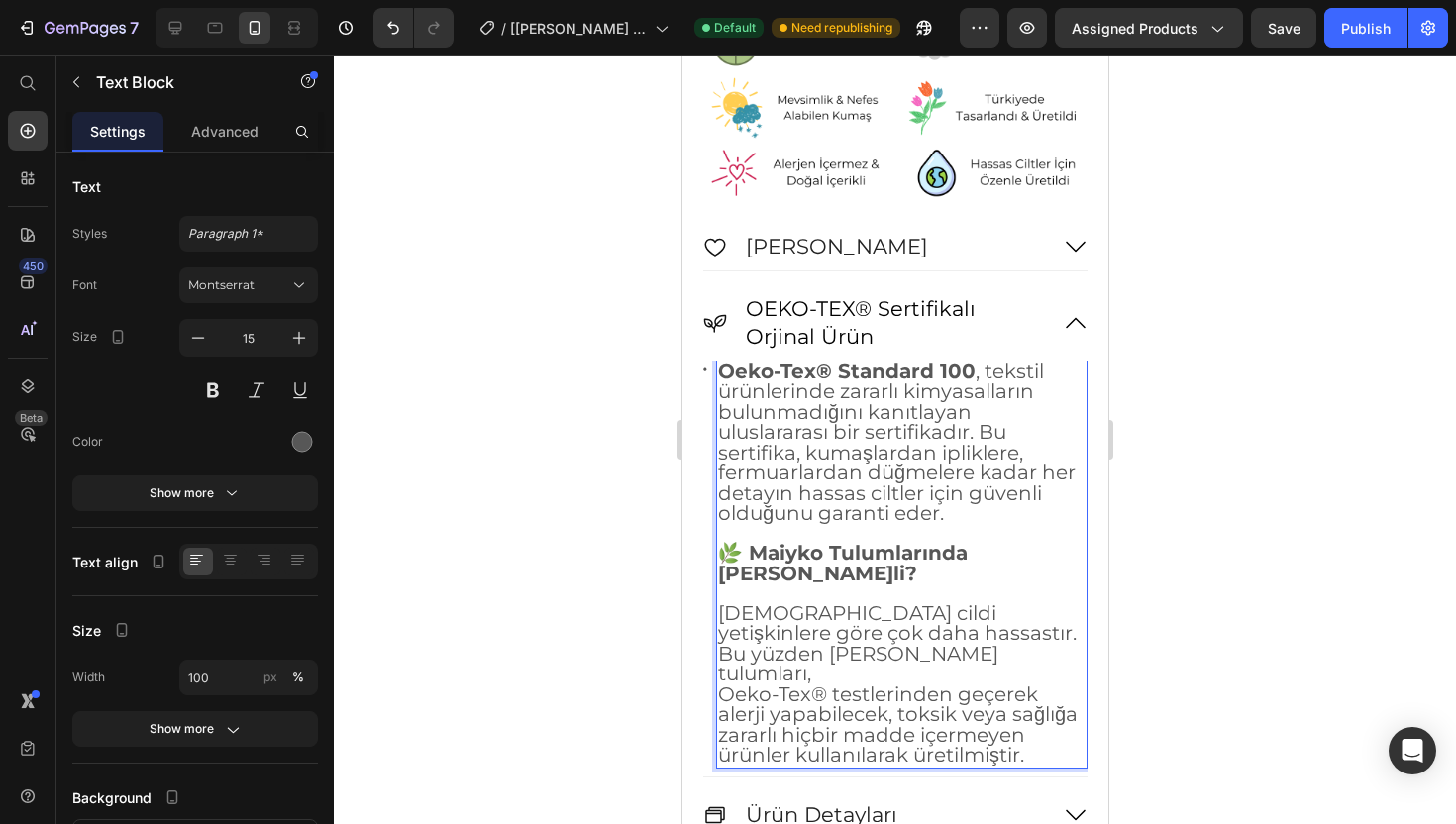 click on "Bu yüzden Maiyko tulumları," at bounding box center (857, 664) 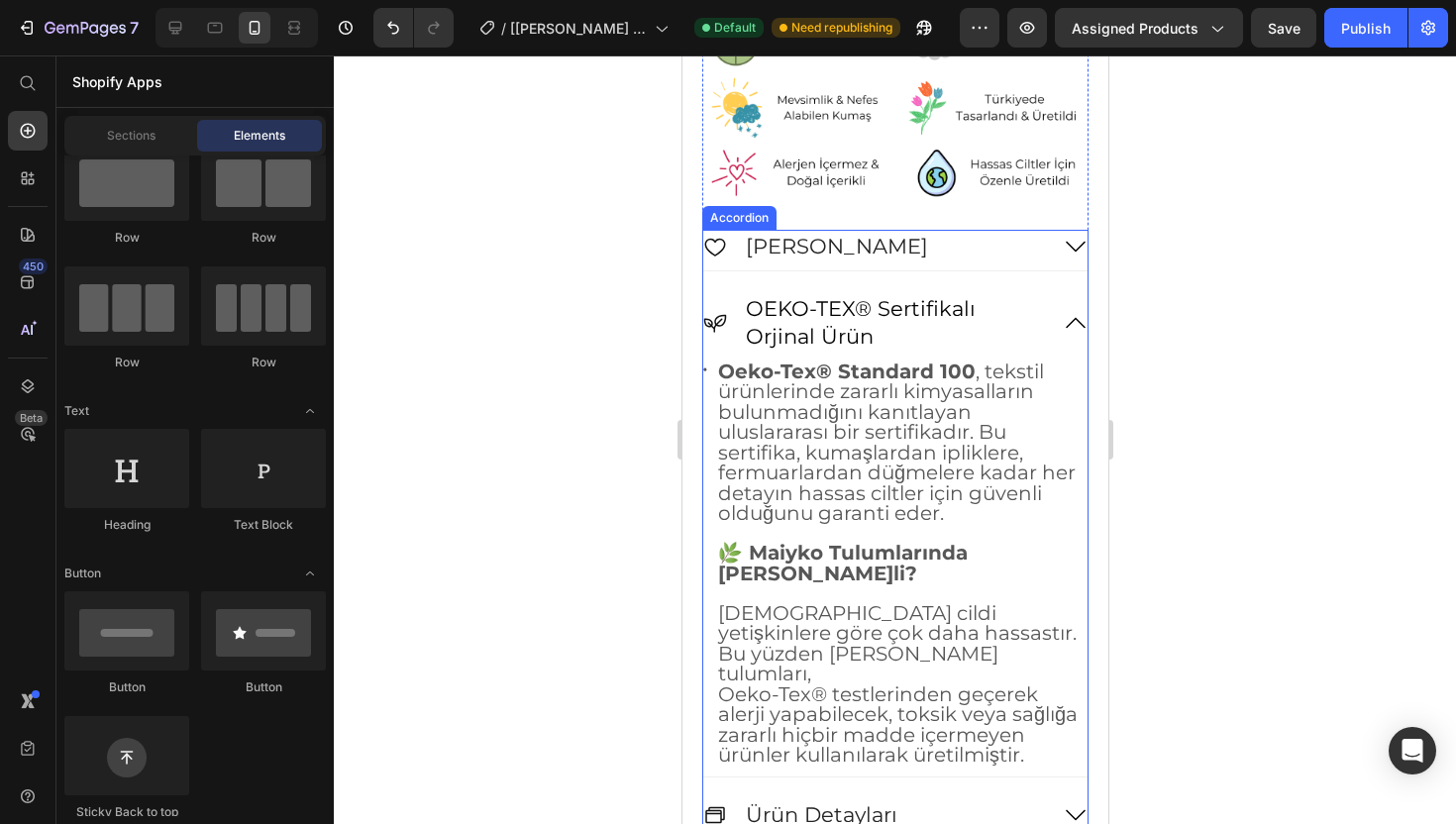 click 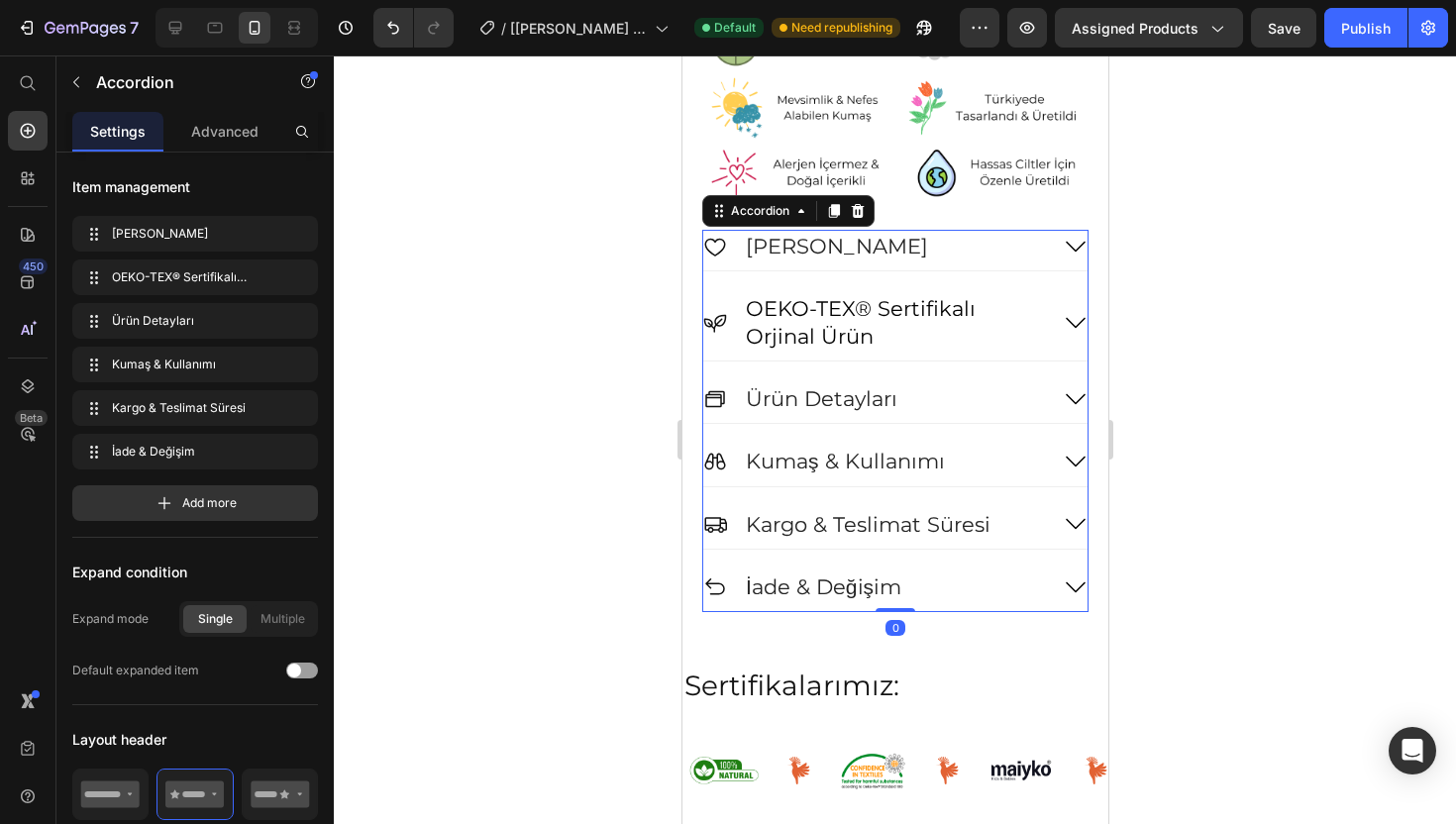 click on "[PERSON_NAME]" at bounding box center (894, 250) 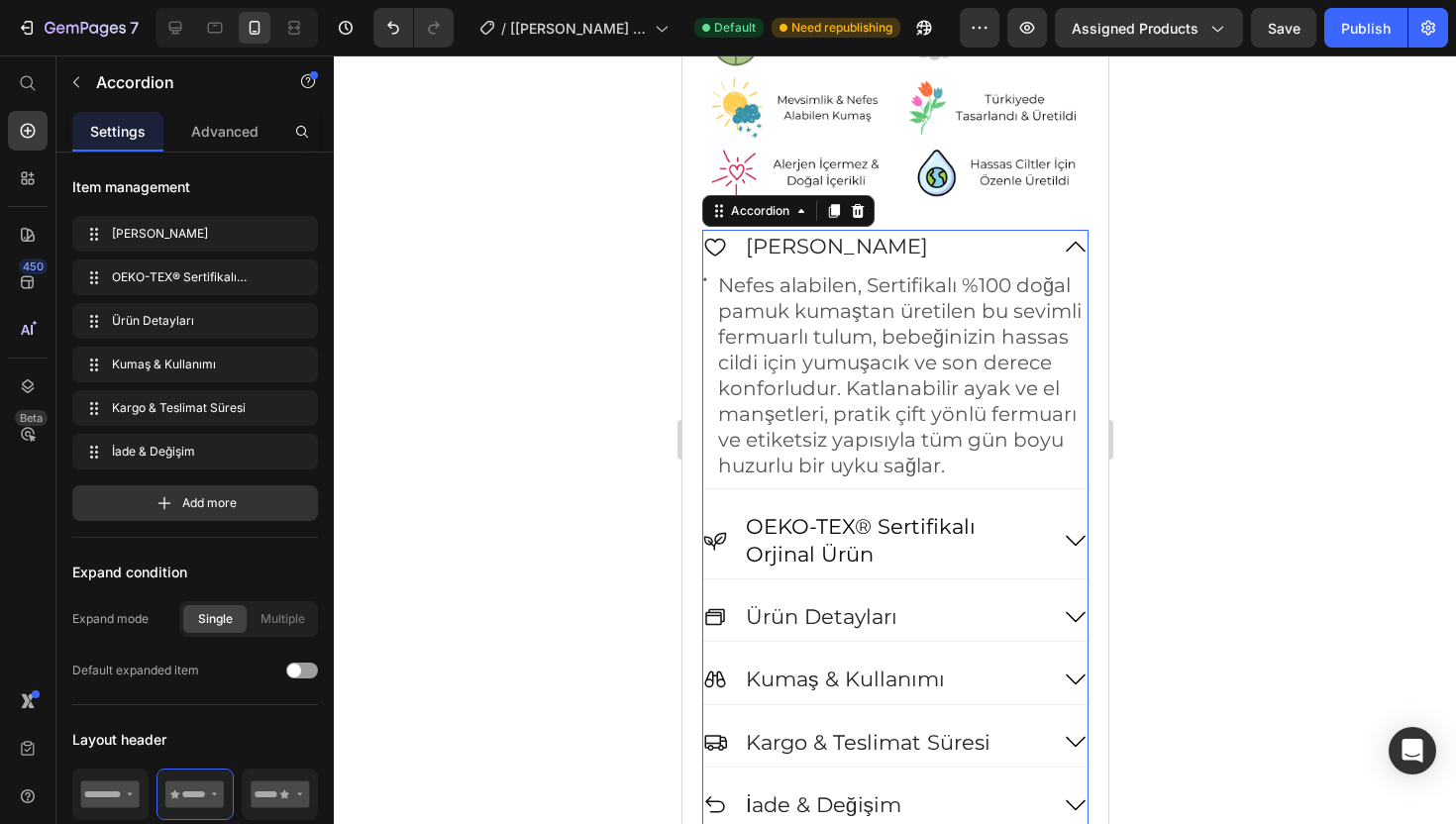 click 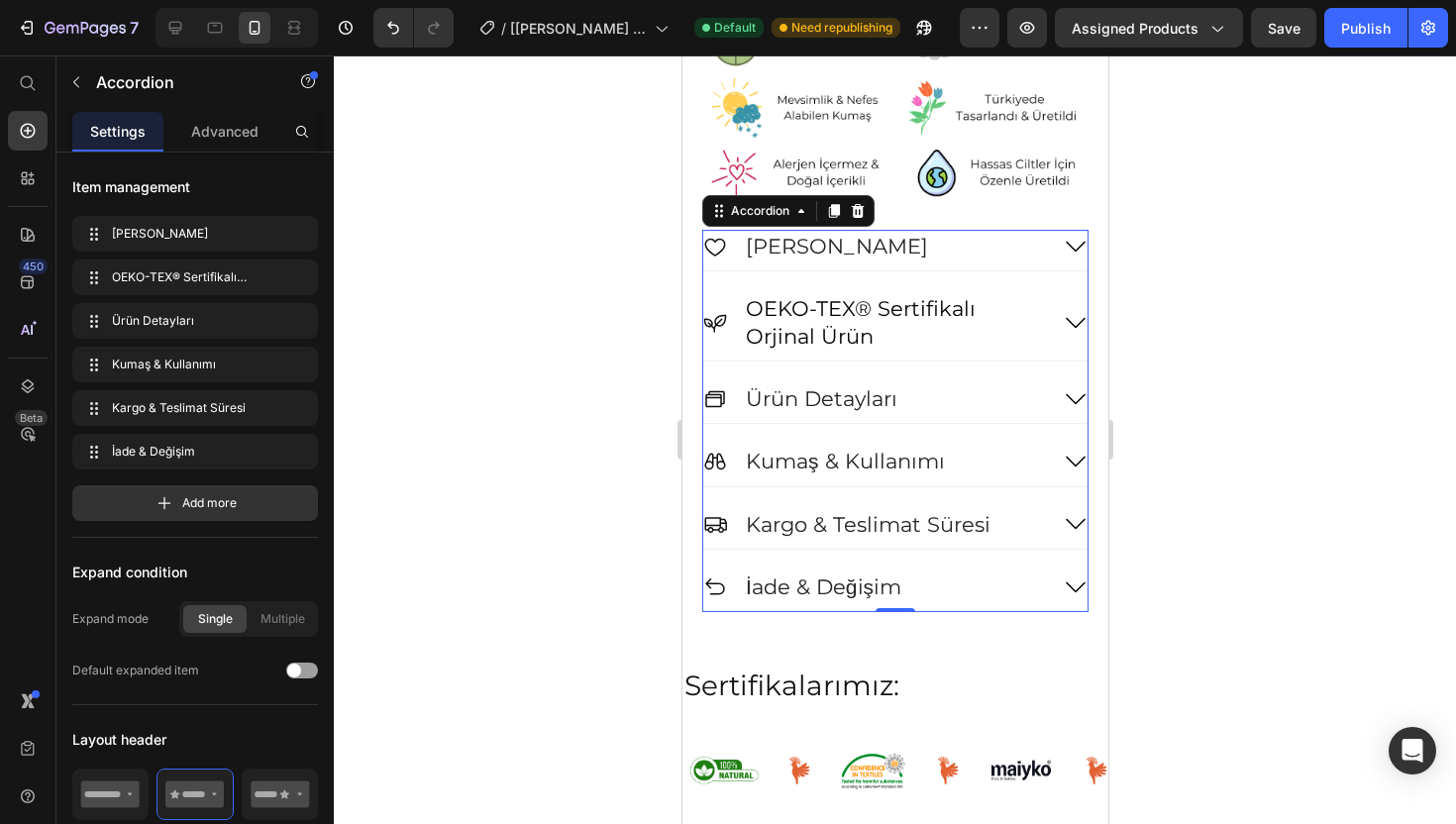 click 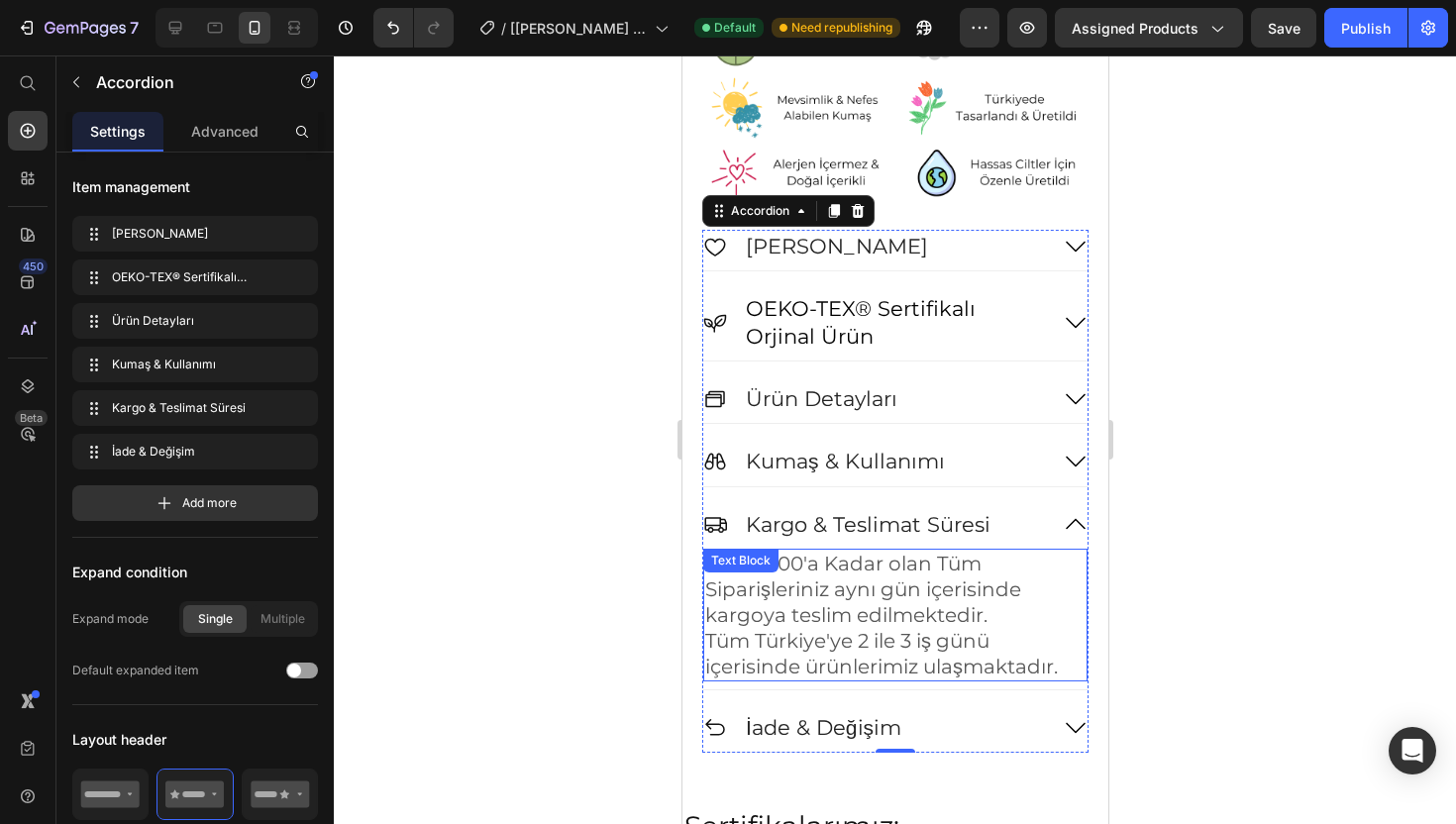 click on "Saat 14:00'a Kadar olan Tüm Siparişleriniz aynı gün içerisinde kargoya teslim edilmektedir.  Tüm Türkiye'ye 2 ile 3 iş günü içerisinde ürünlerimiz ulaşmaktadır. Text Block" at bounding box center (894, 615) 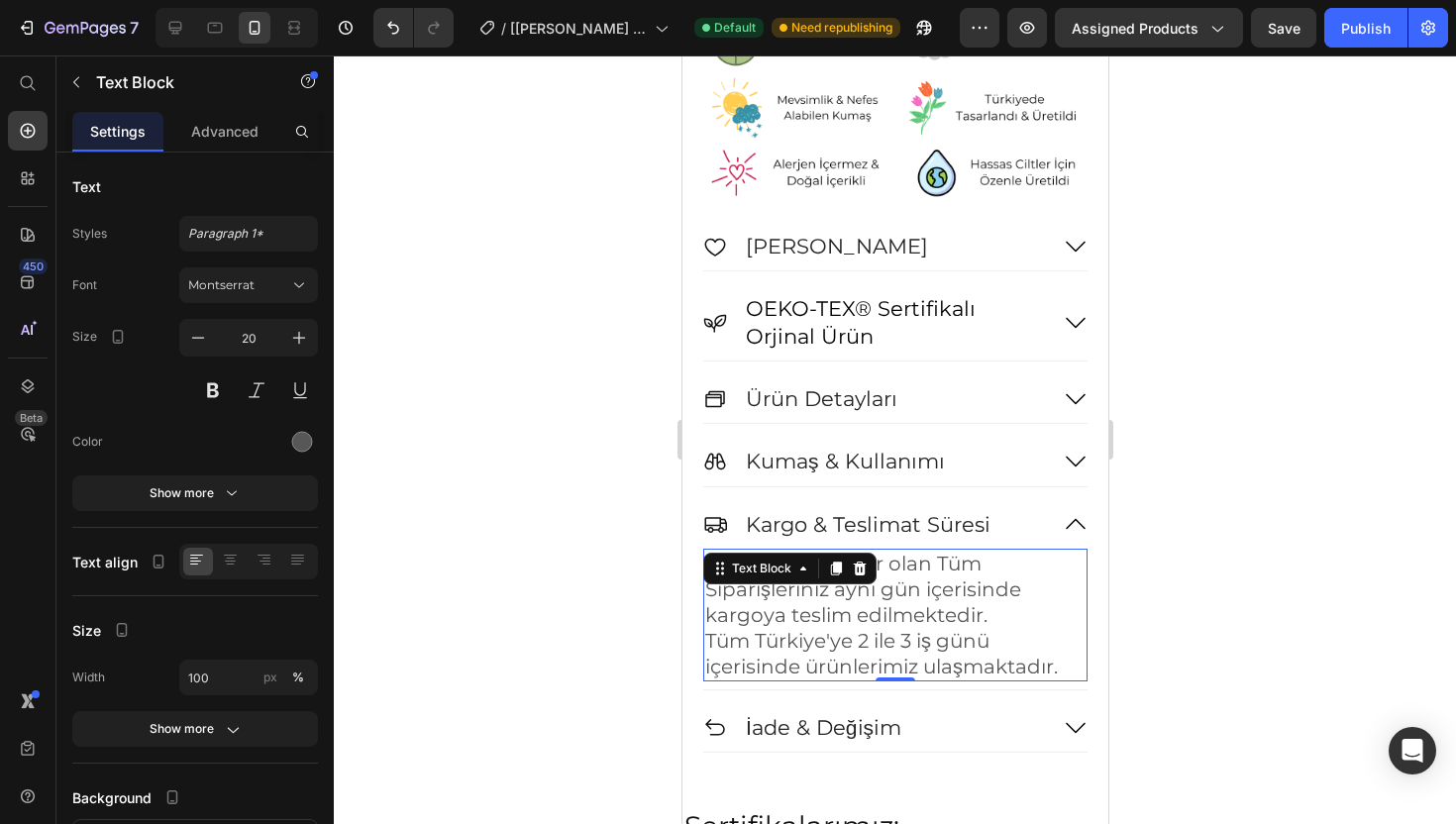 click on "Saat 14:00'a Kadar olan Tüm Siparişleriniz aynı gün içerisinde kargoya teslim edilmektedir." at bounding box center [894, 589] 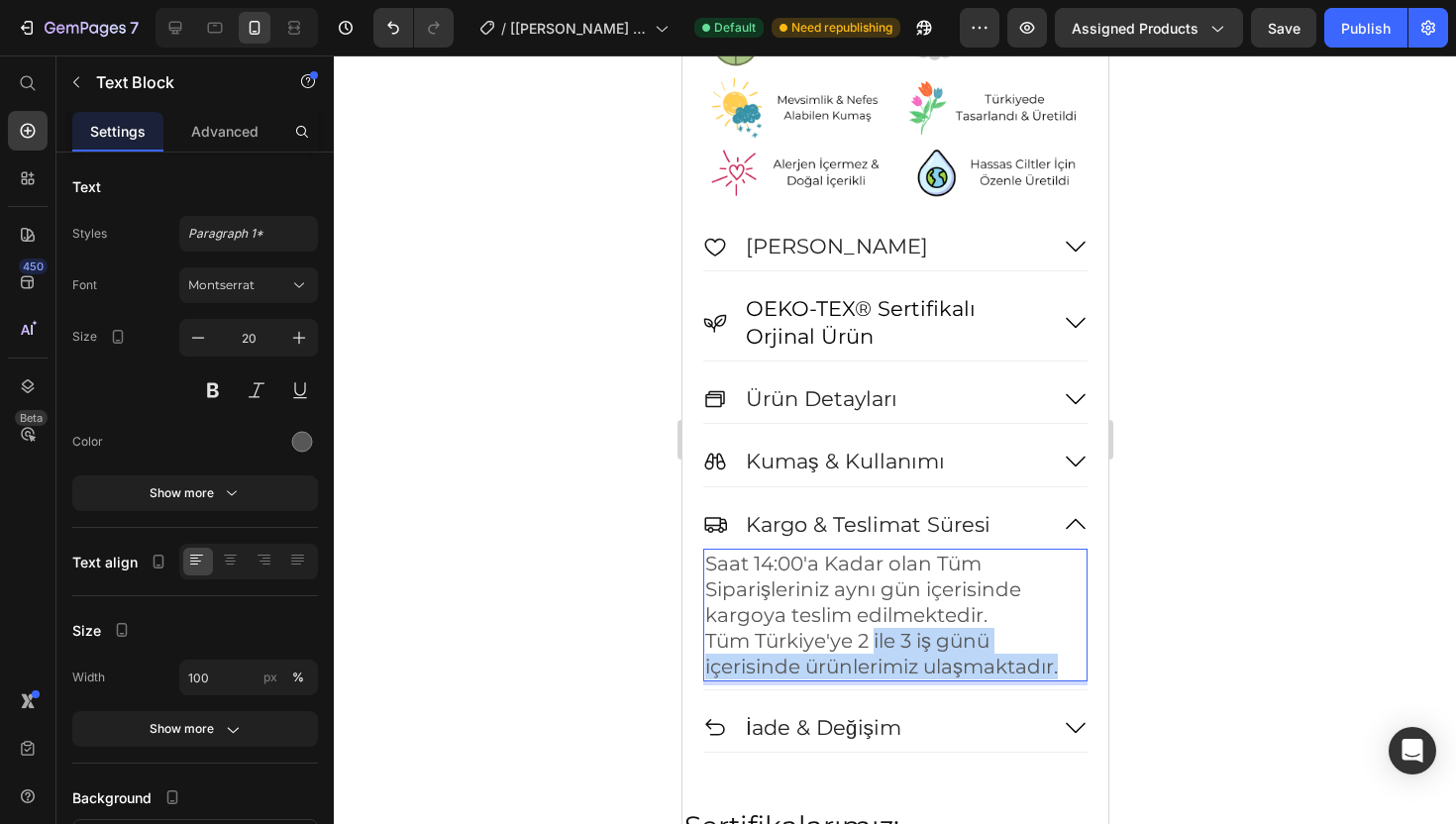 drag, startPoint x: 1060, startPoint y: 668, endPoint x: 872, endPoint y: 637, distance: 190.53871 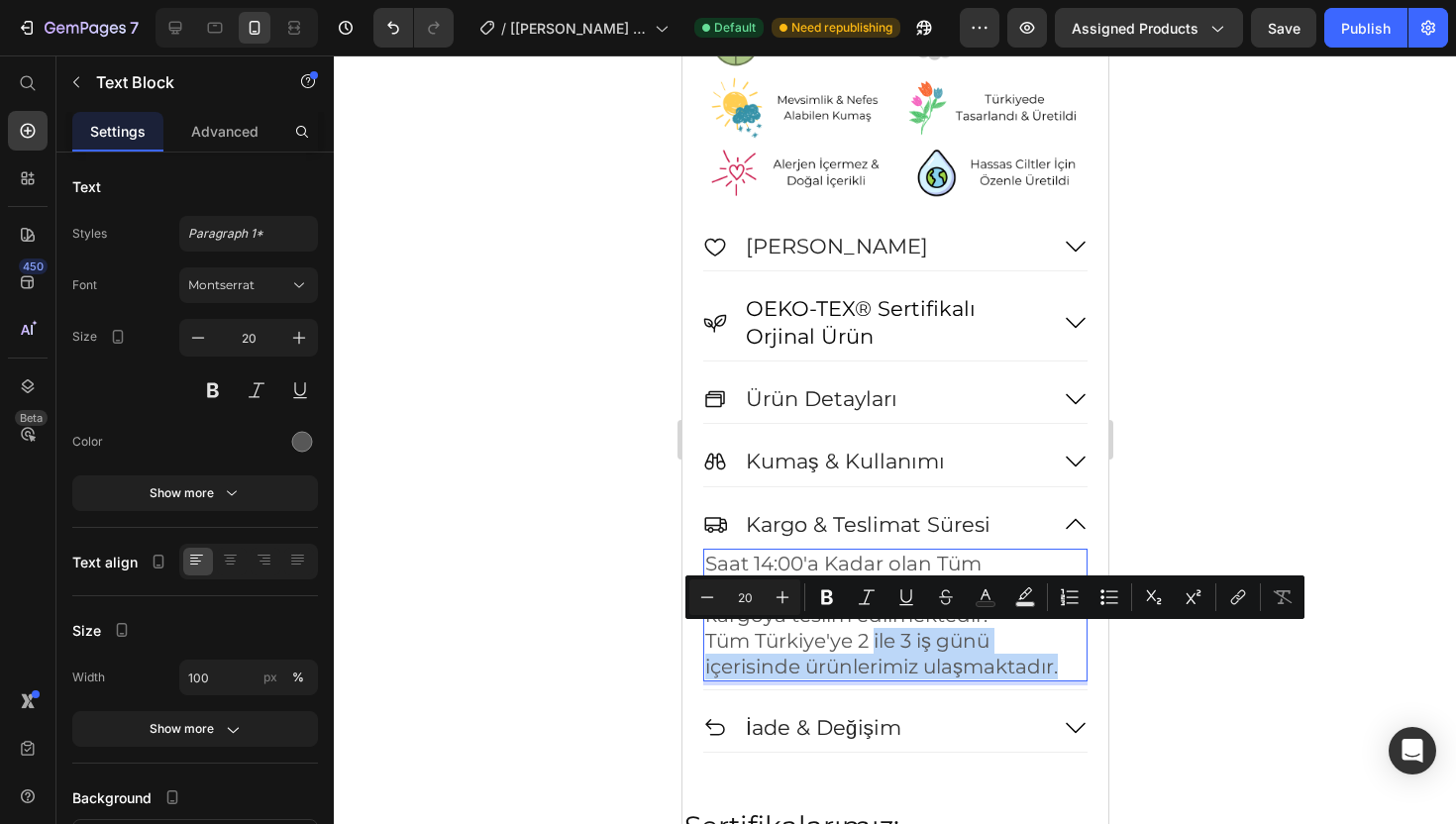 click on "Tüm Türkiye'ye 2 ile 3 iş günü içerisinde ürünlerimiz ulaşmaktadır." at bounding box center (894, 654) 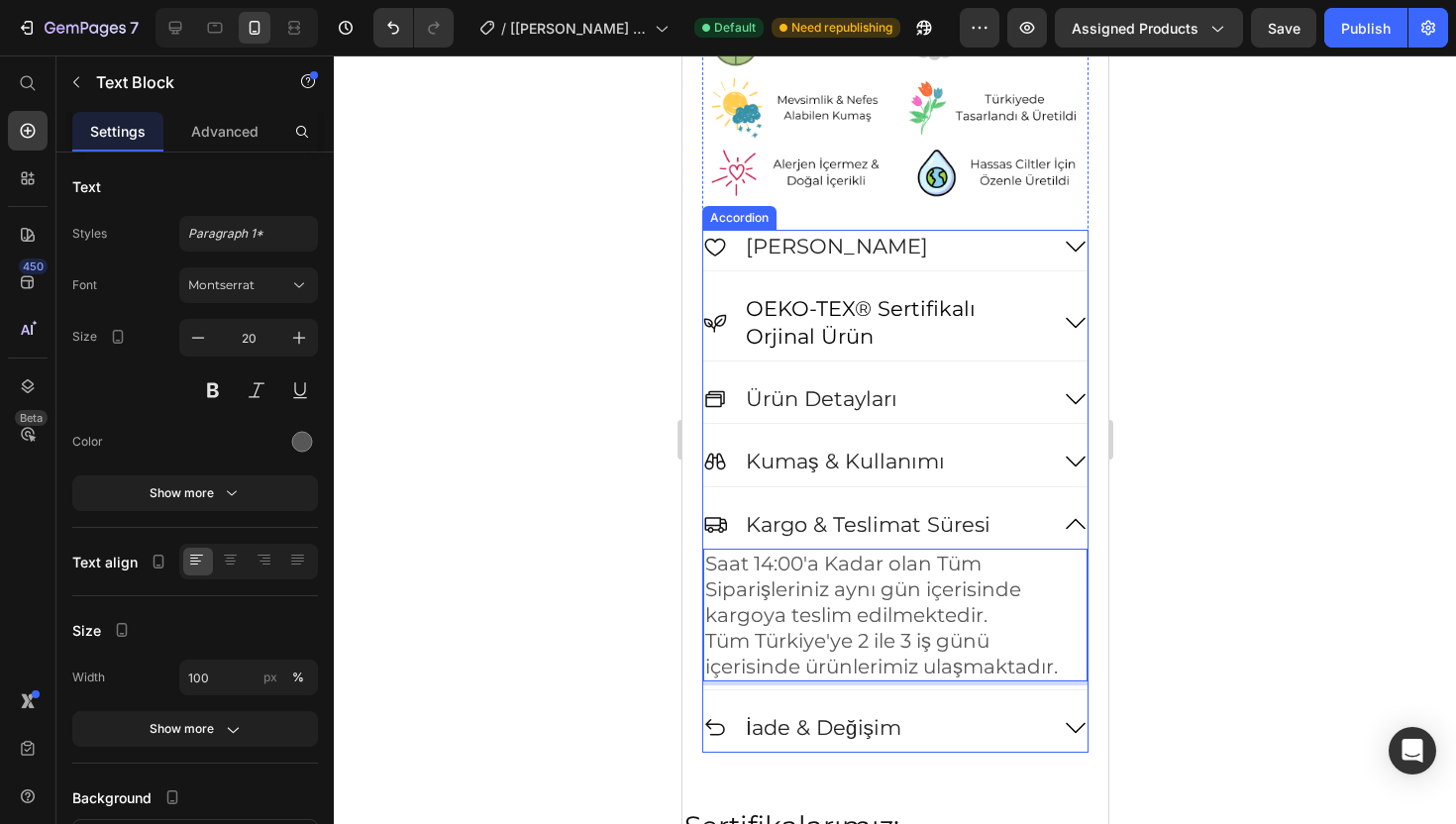 click 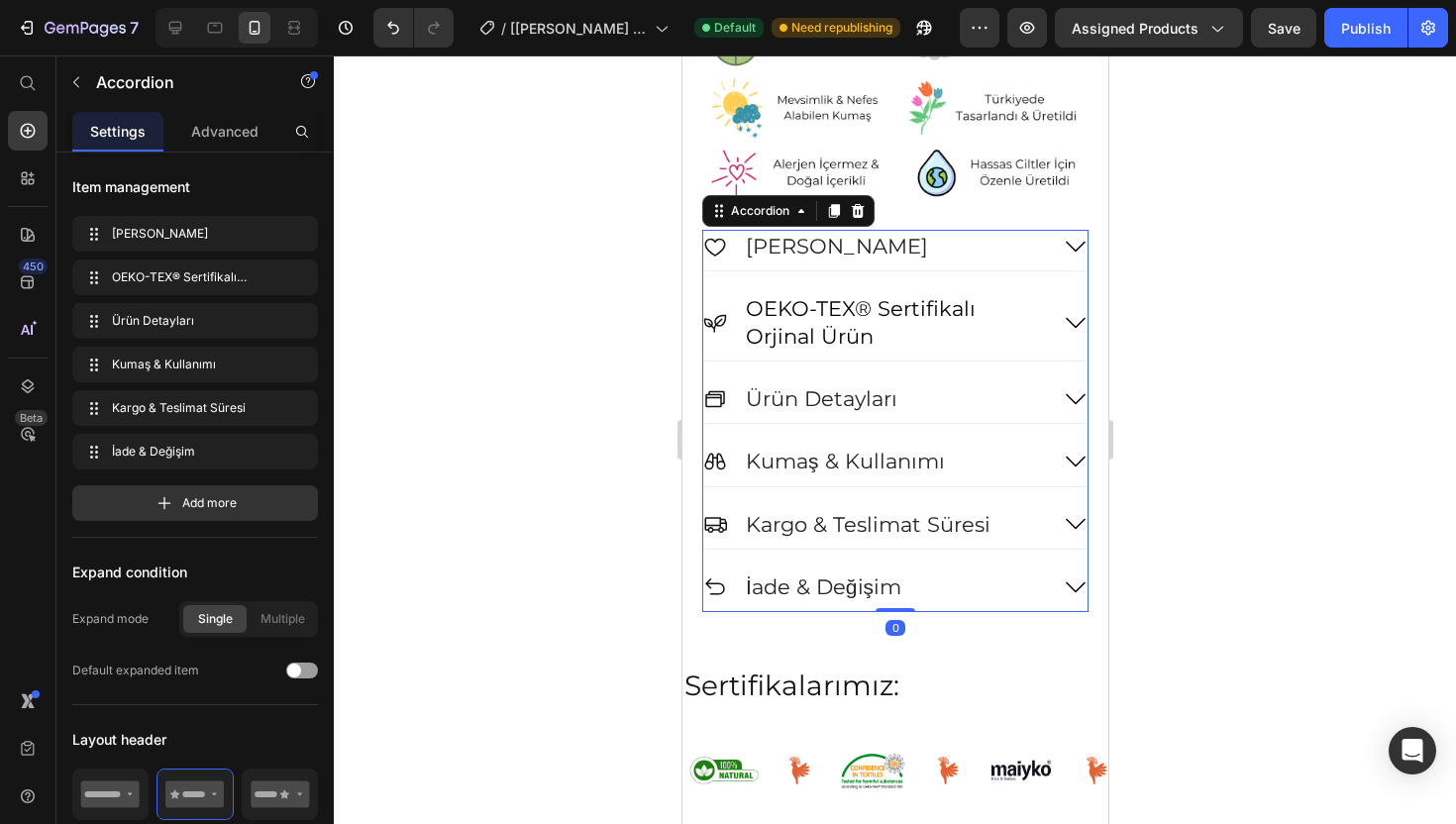 click on "İade & Değişim" at bounding box center (894, 590) 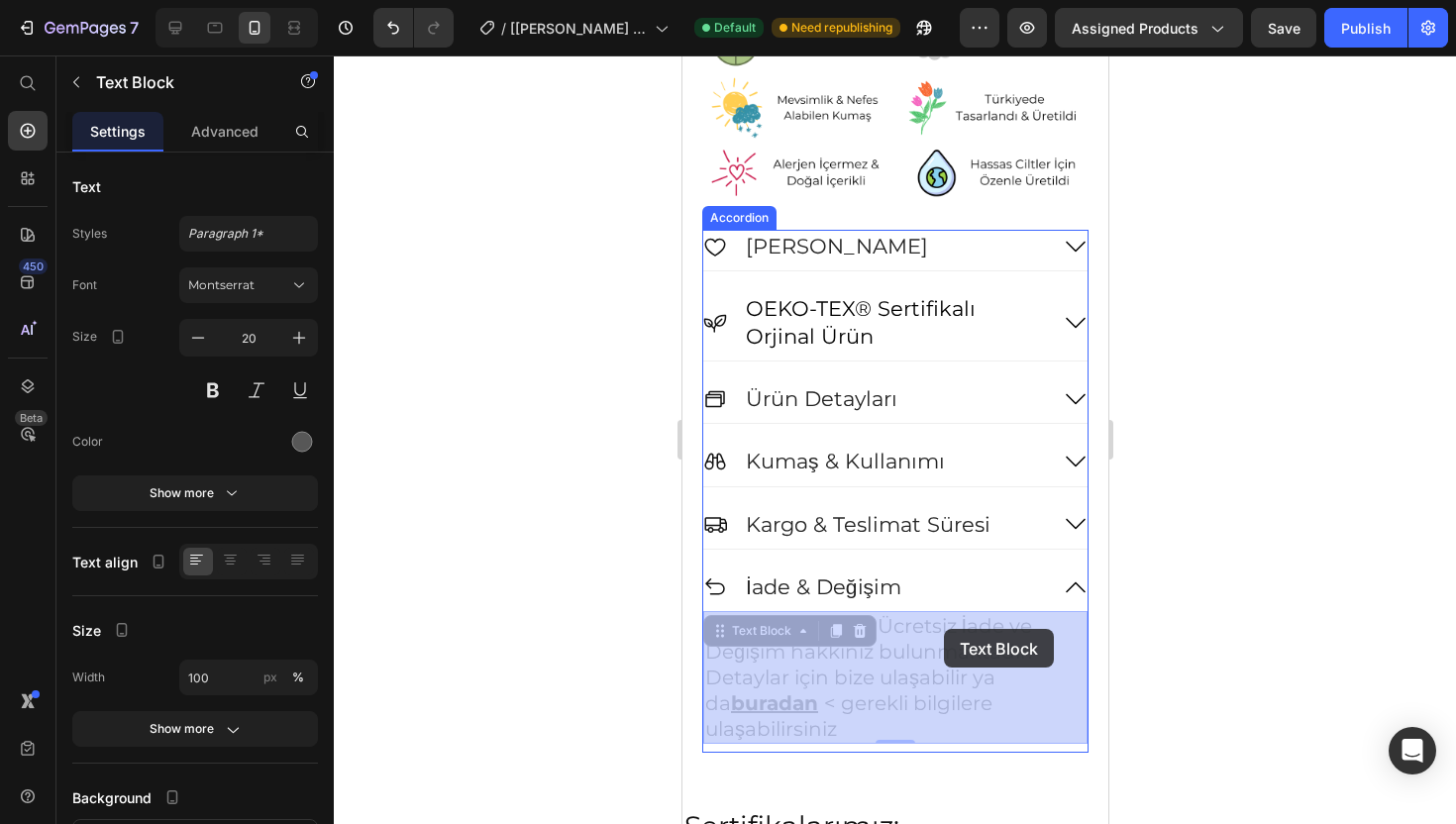 drag, startPoint x: 882, startPoint y: 627, endPoint x: 943, endPoint y: 629, distance: 61.03278 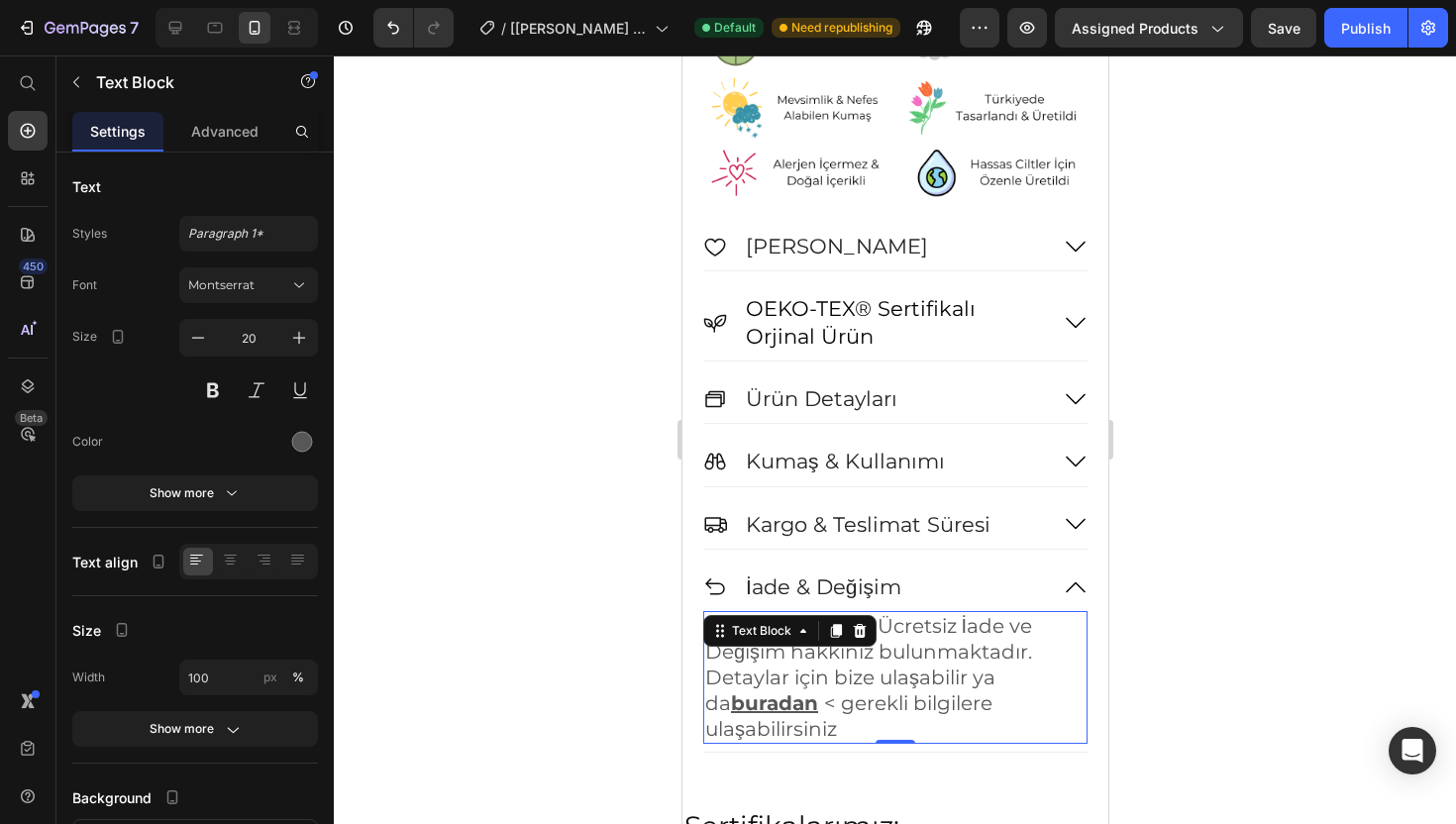 click on "14 Gün İçerisinde Ücretsiz İade ve Değişim hakkınız bulunmaktadır. Detaylar için bize ulaşabilir ya da  buradan   < gerekli bilgilere ulaşabilirsiniz" at bounding box center (894, 677) 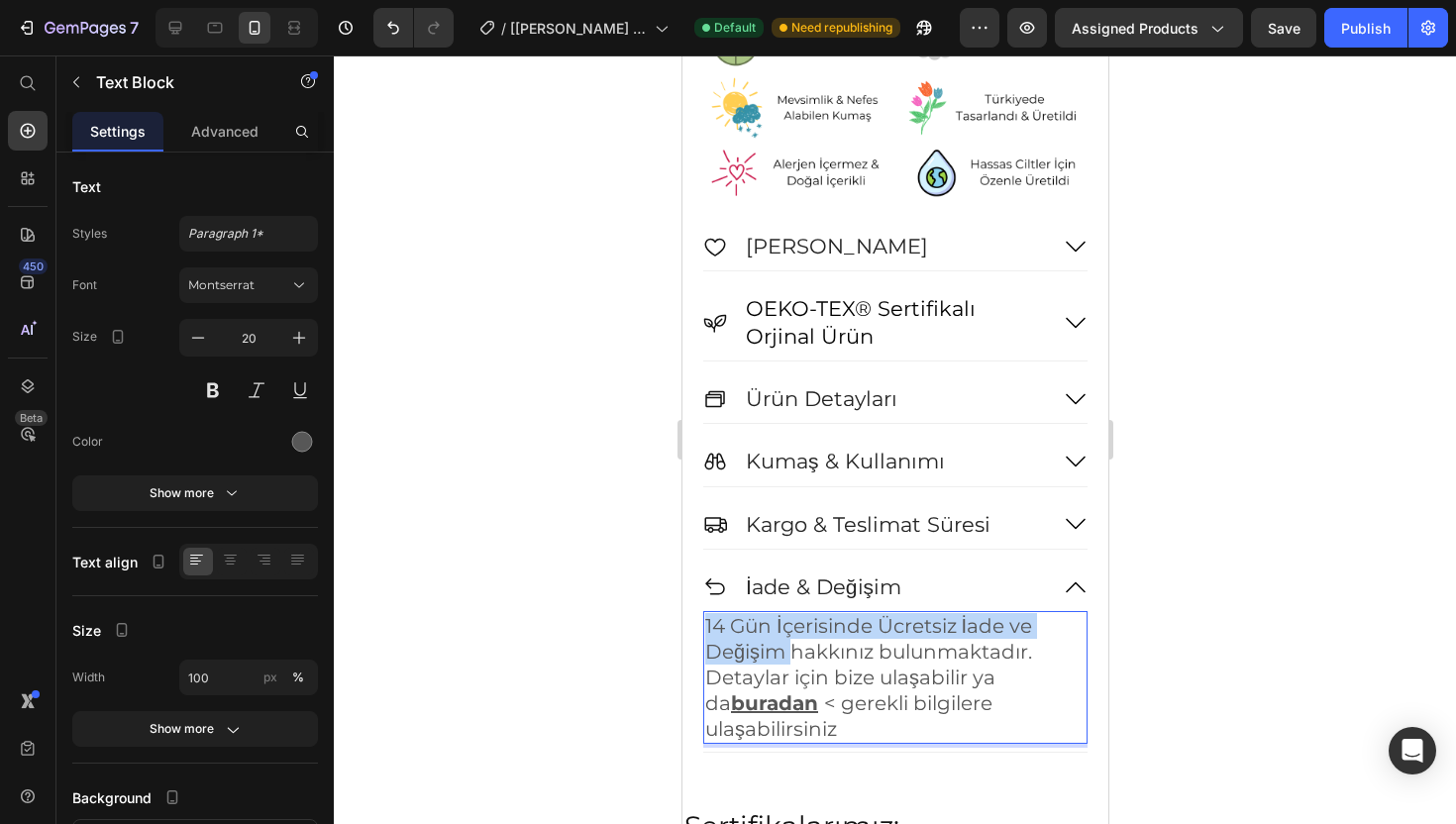 drag, startPoint x: 791, startPoint y: 656, endPoint x: 703, endPoint y: 627, distance: 92.65528 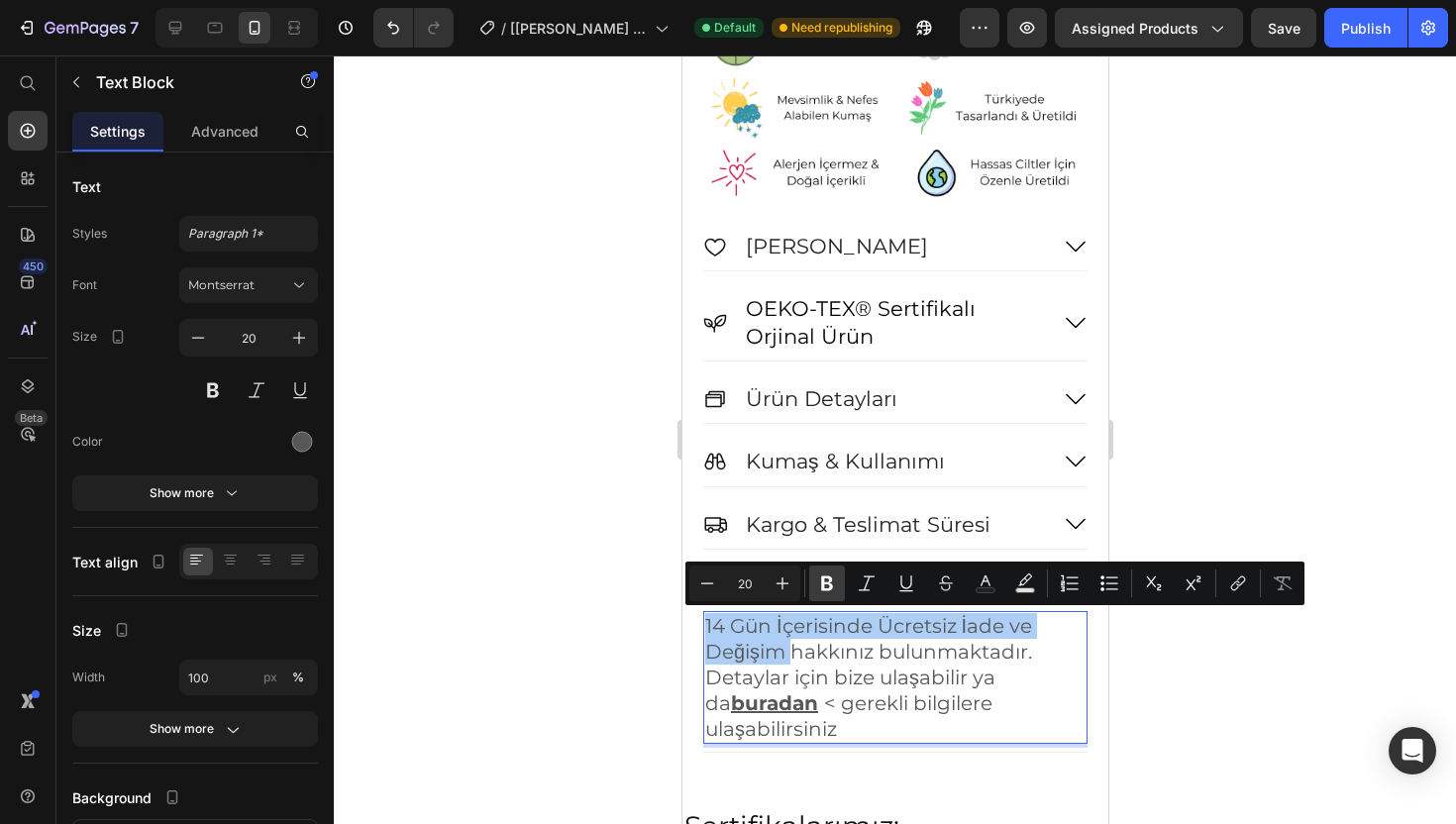 click on "Bold" at bounding box center (827, 583) 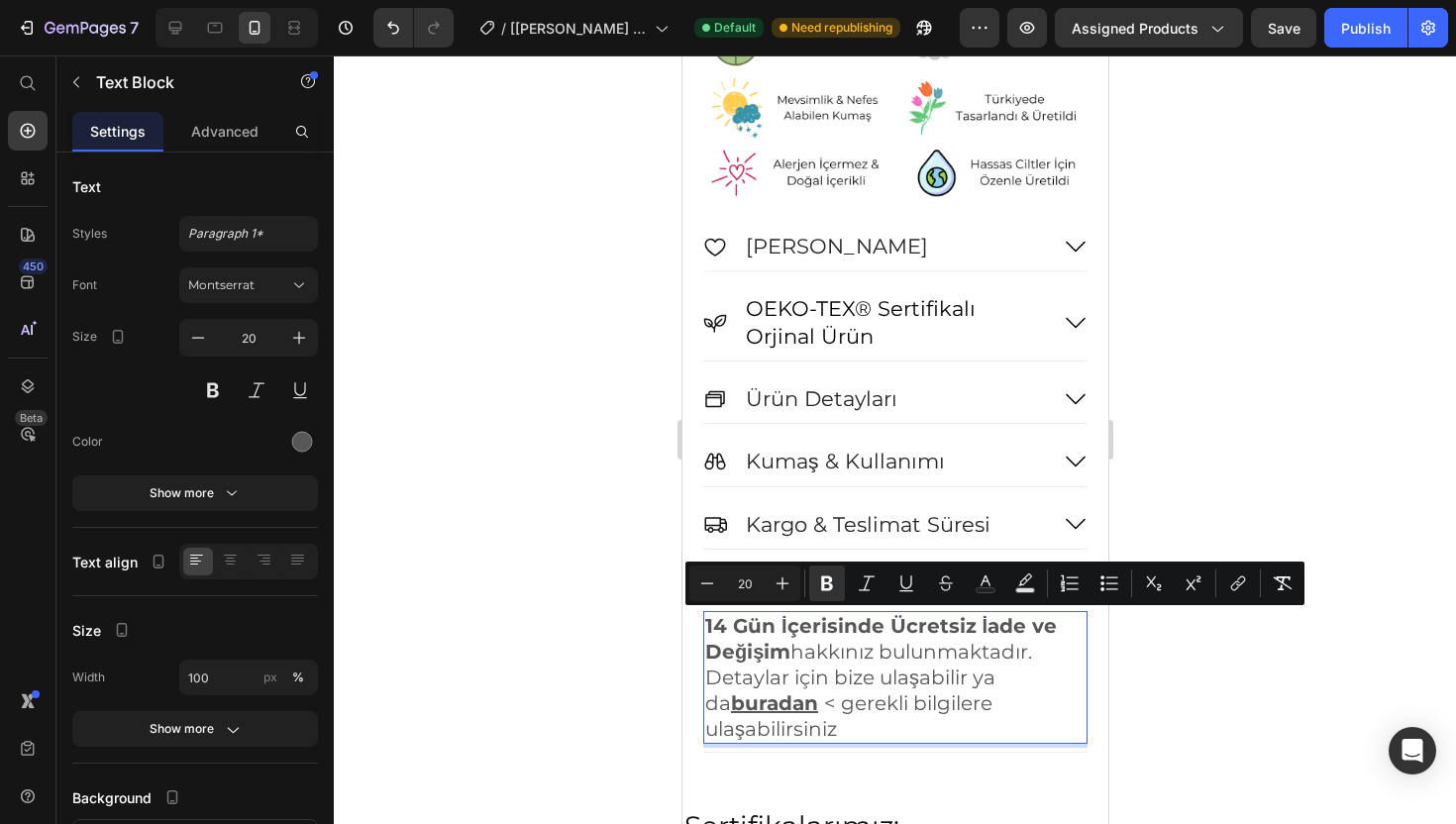 click 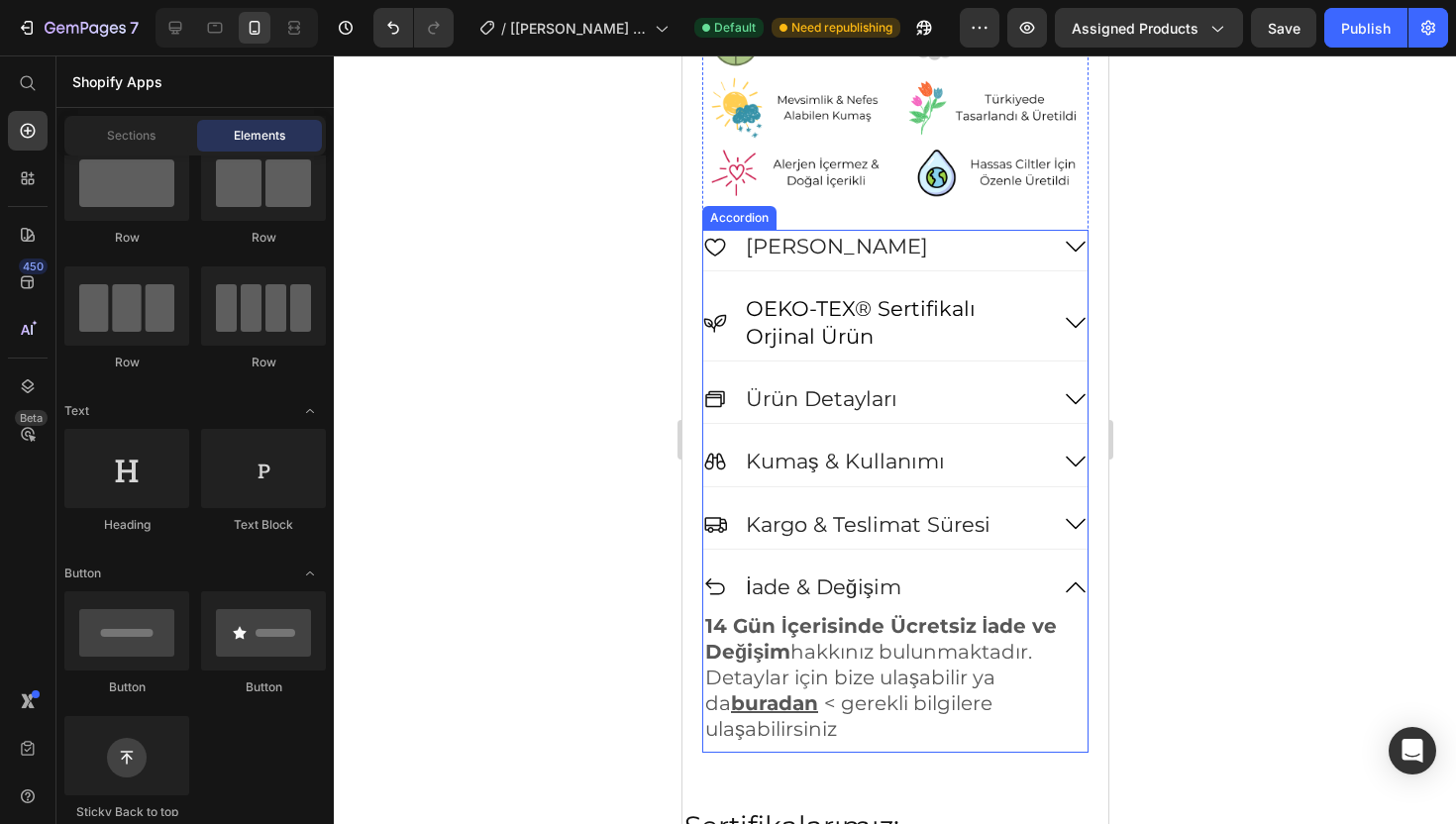 click 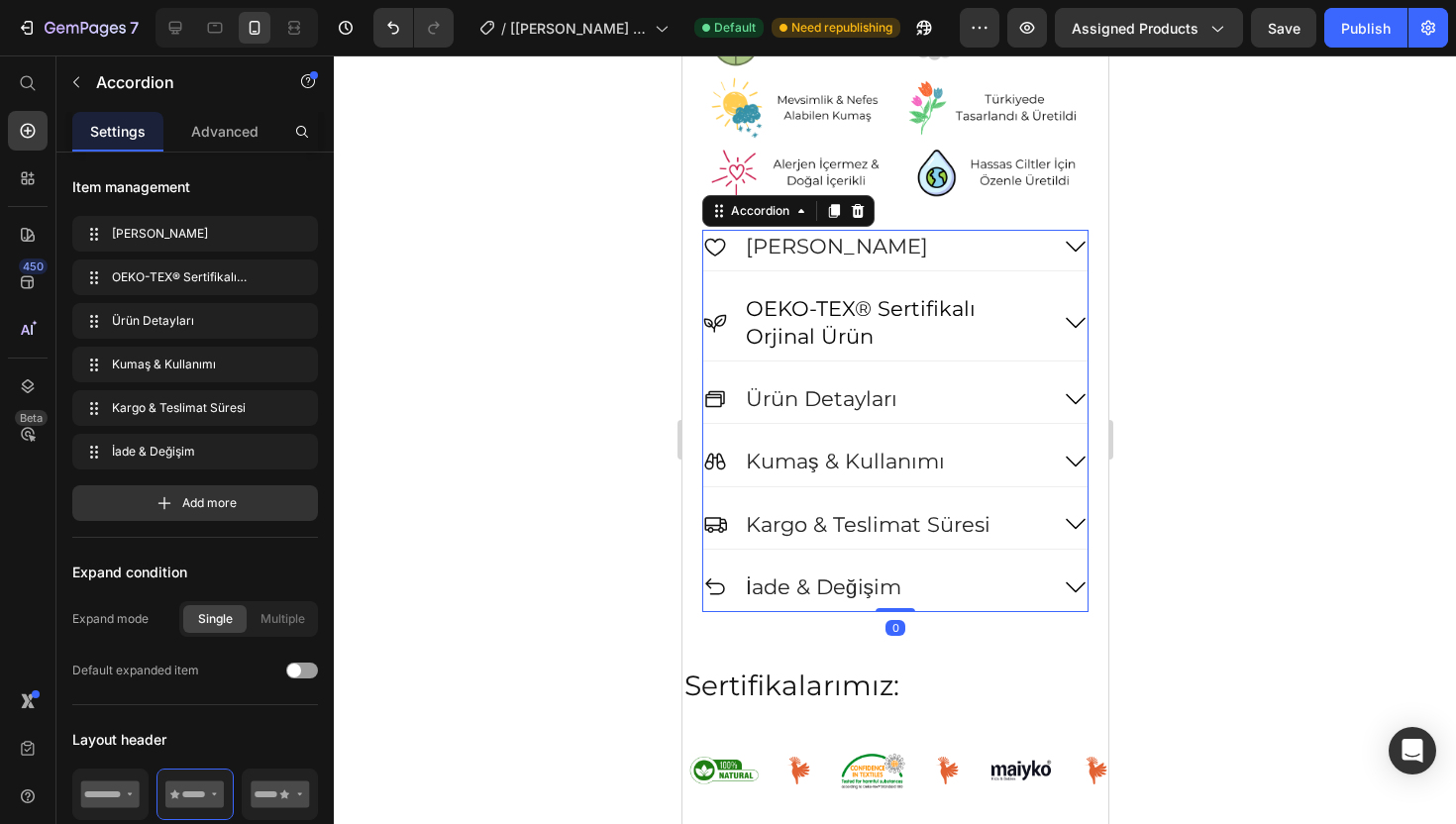 click 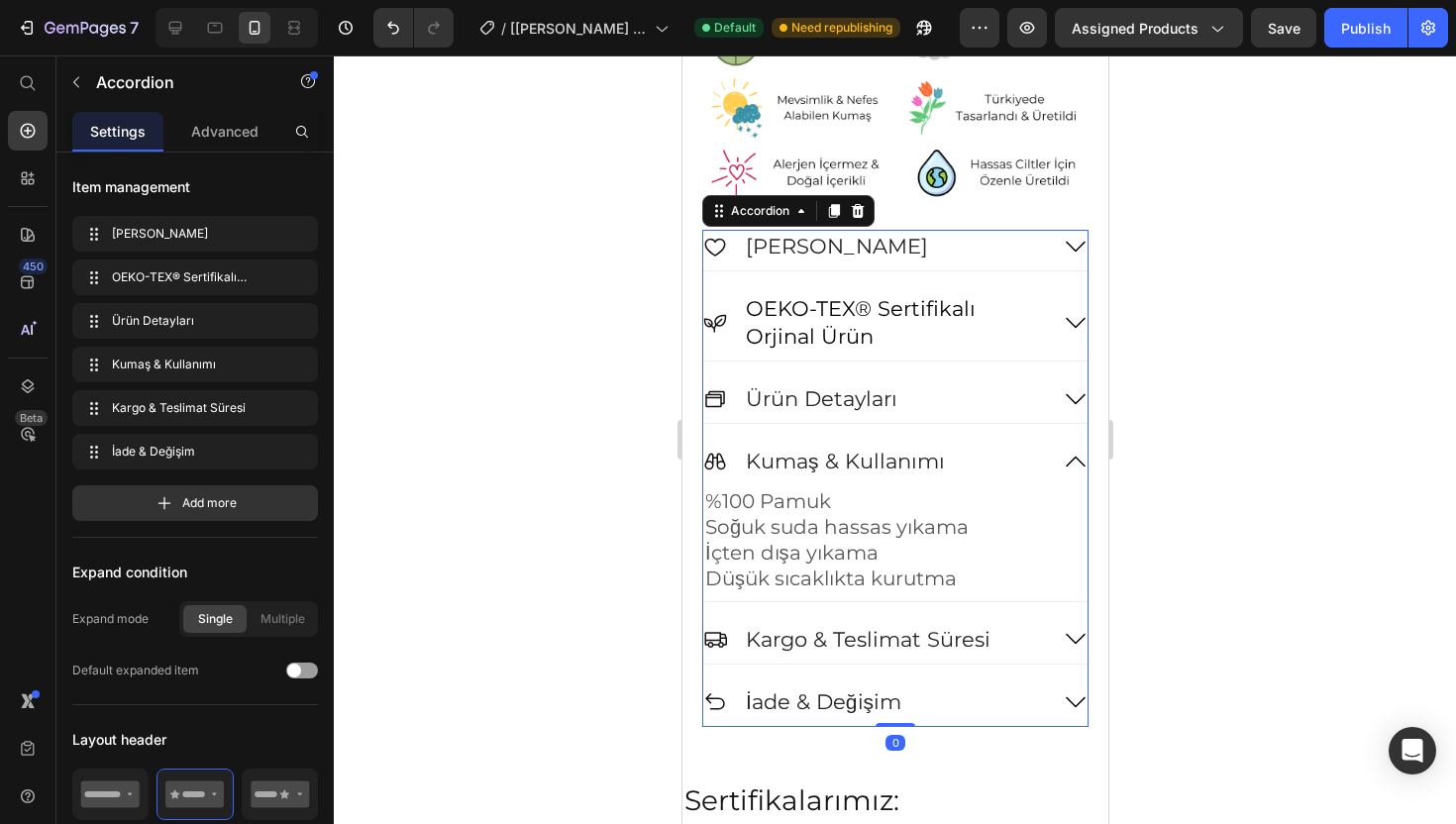 click 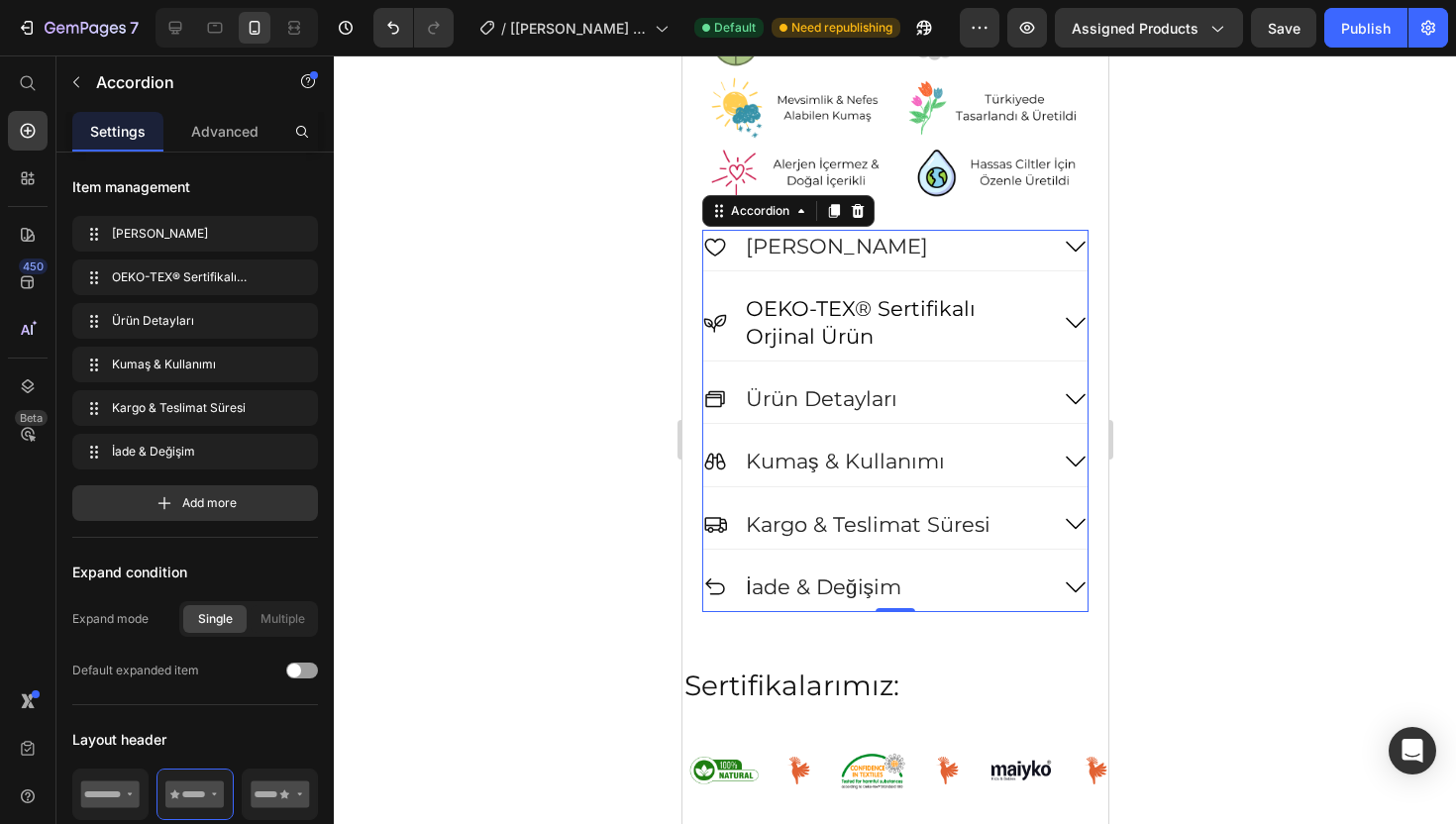 click 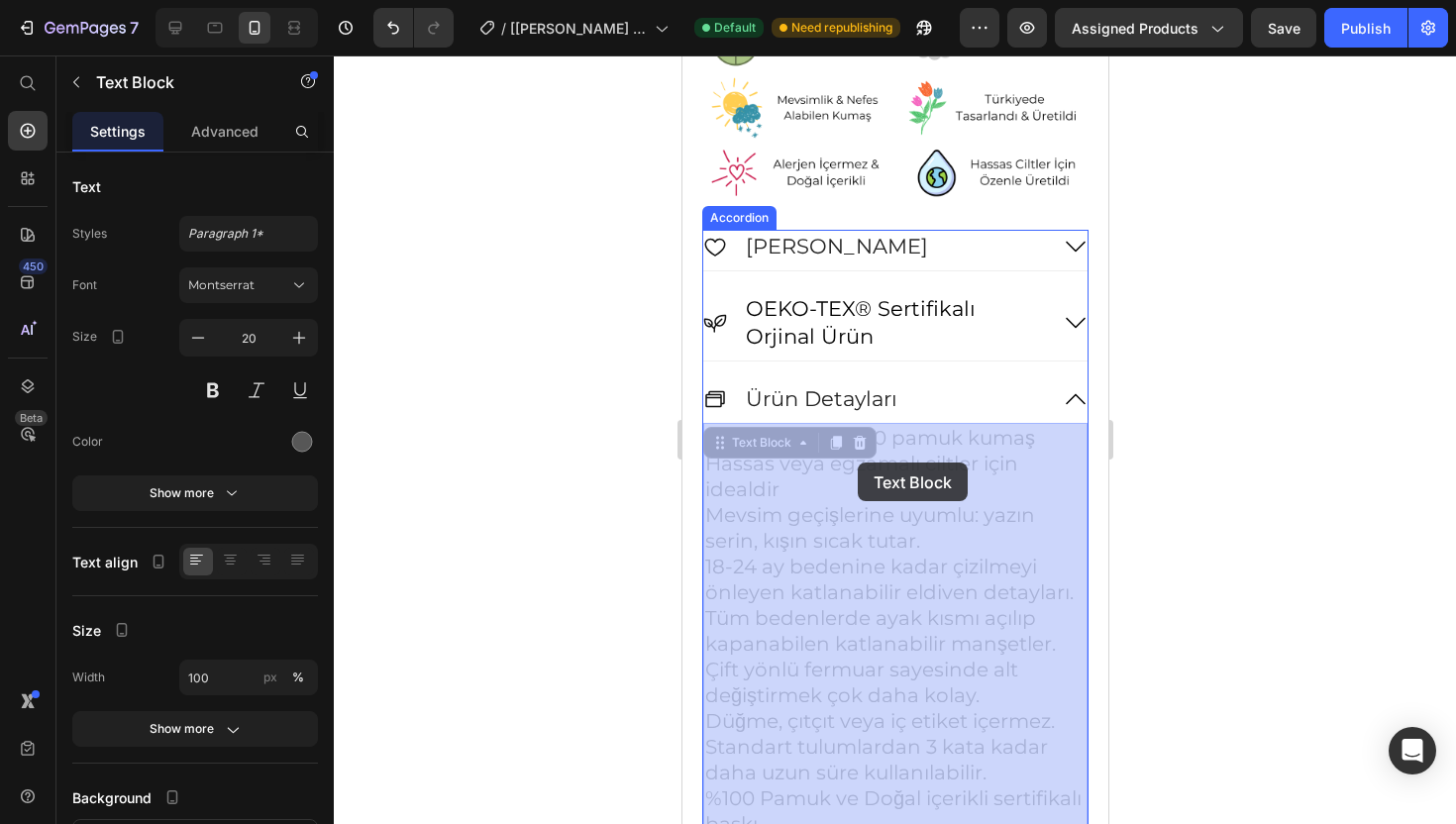drag, startPoint x: 1042, startPoint y: 441, endPoint x: 858, endPoint y: 463, distance: 185.31055 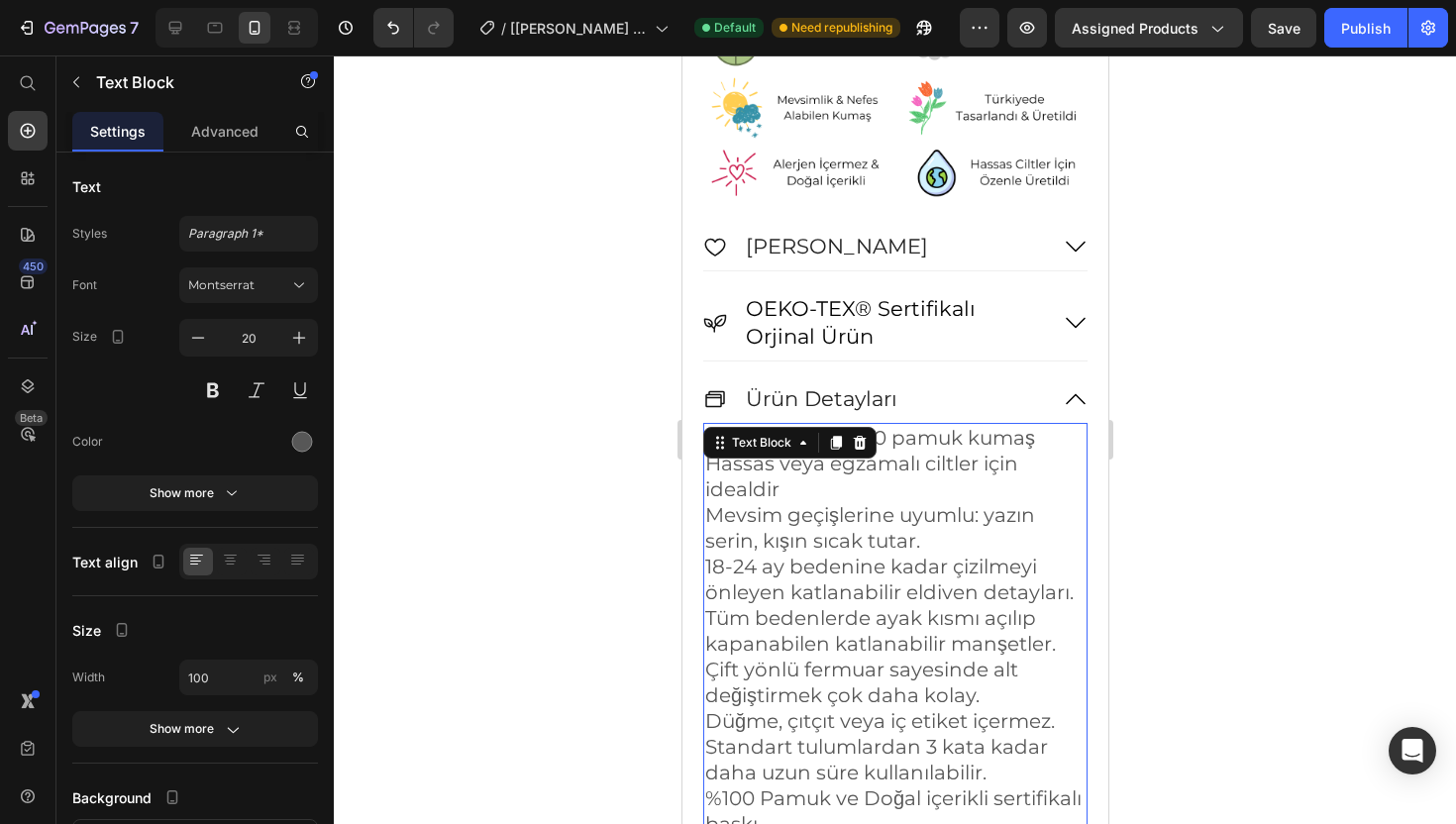 click on "Hassas veya egzamalı ciltler için idealdir" at bounding box center [894, 476] 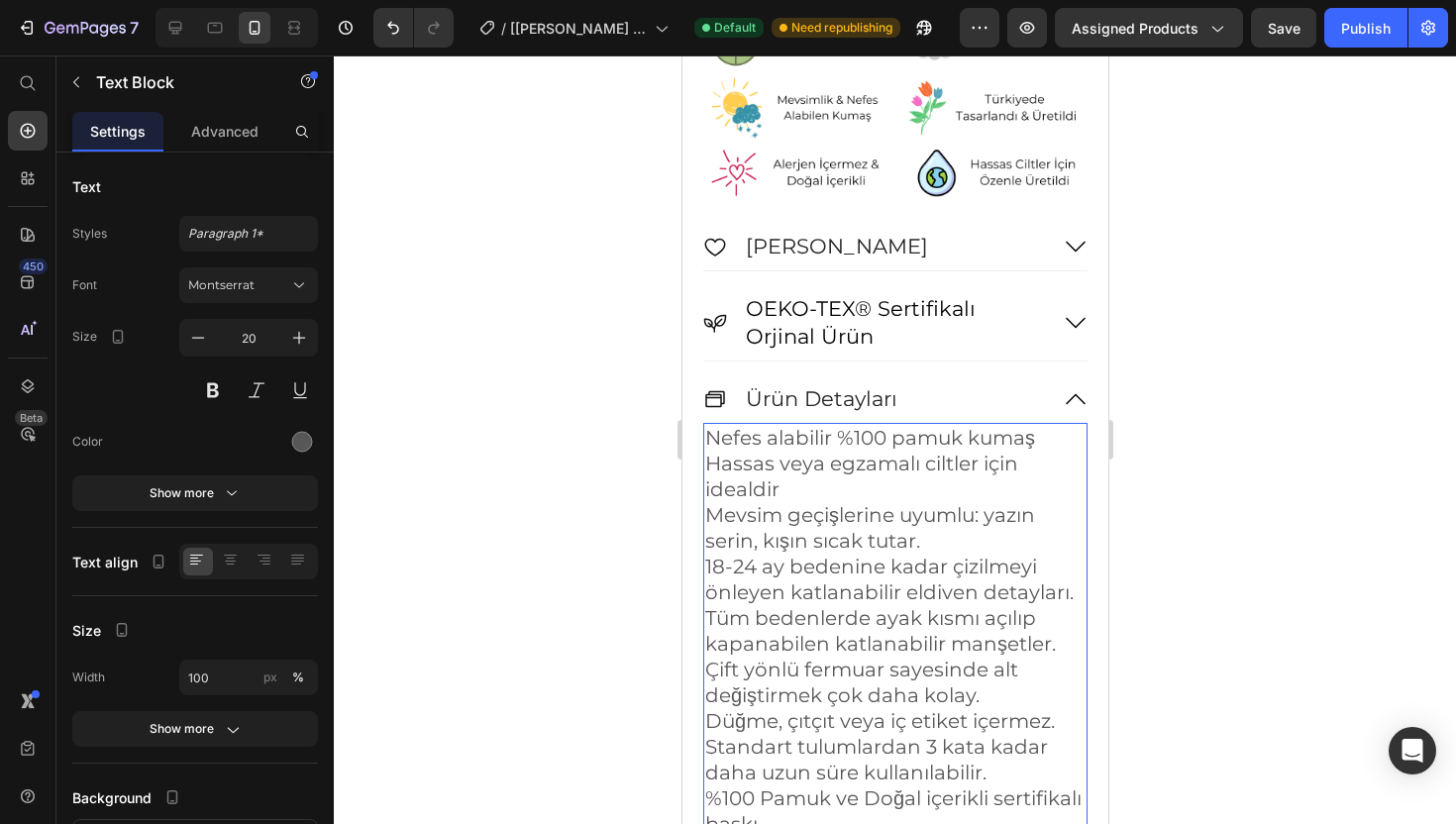 click on "Nefes alabilir %100 pamuk kumaş" at bounding box center (894, 438) 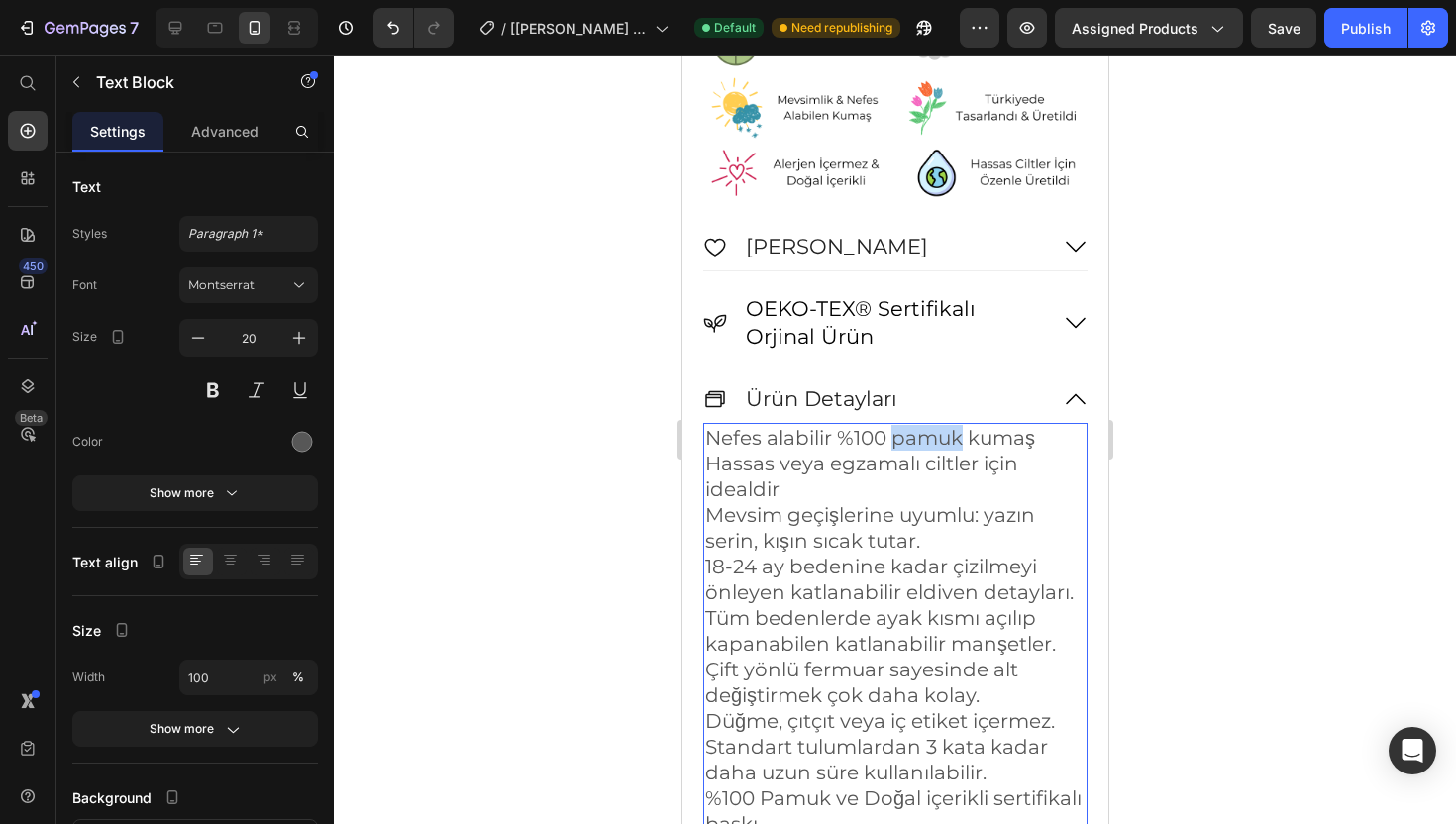 click on "Nefes alabilir %100 pamuk kumaş" at bounding box center (894, 438) 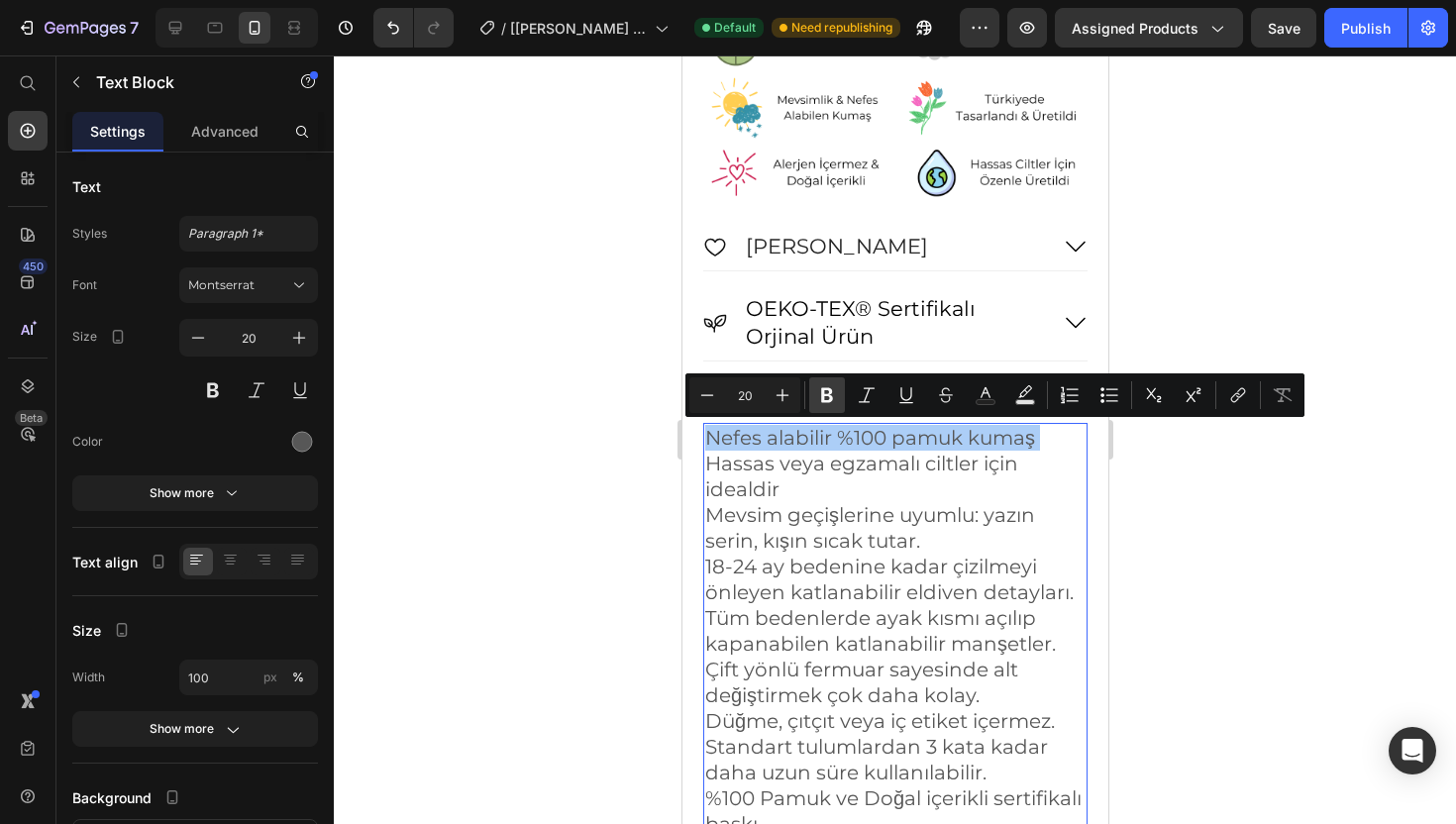 click 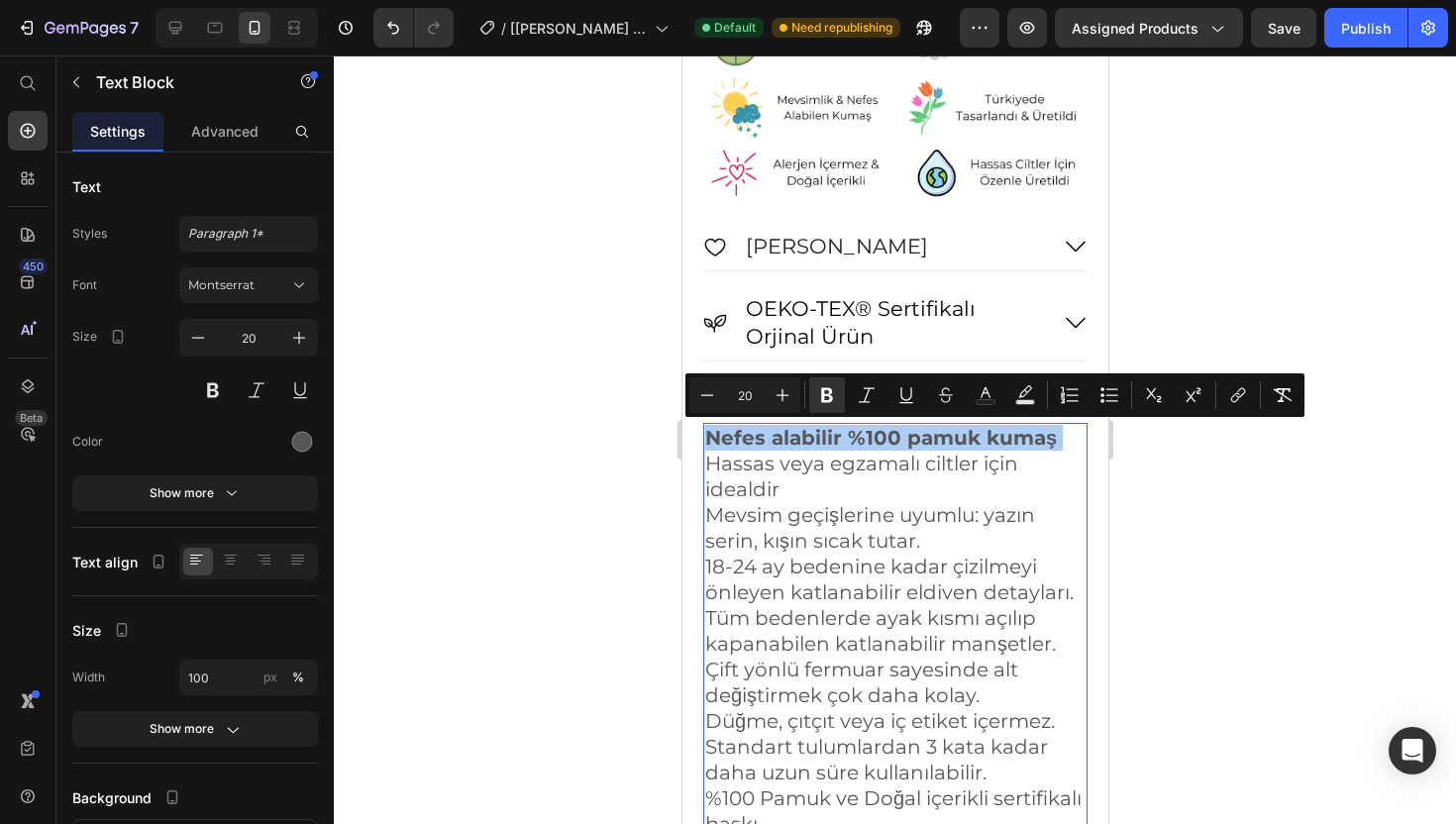 click 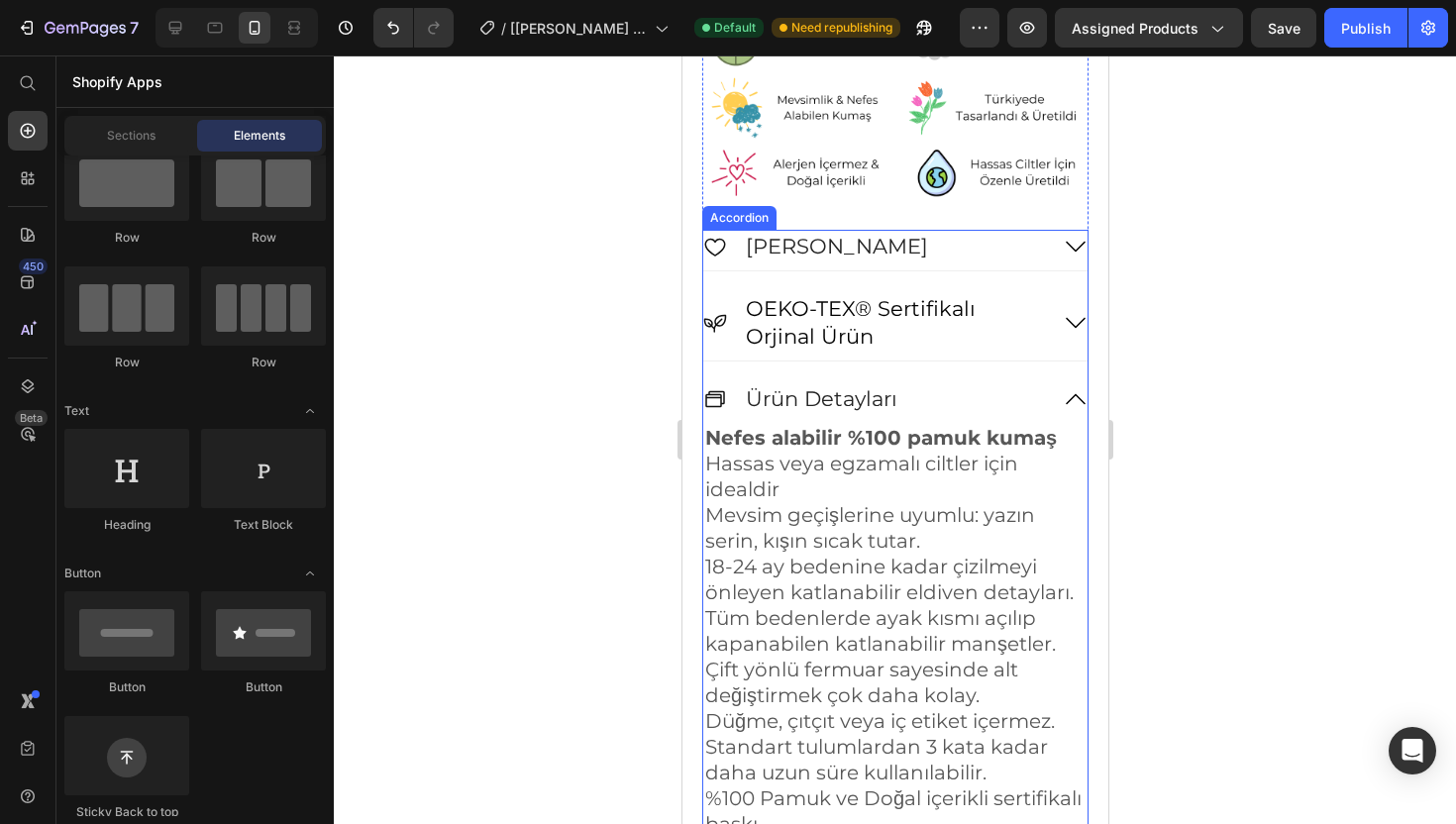 click on "Ürün Detayları" at bounding box center [894, 402] 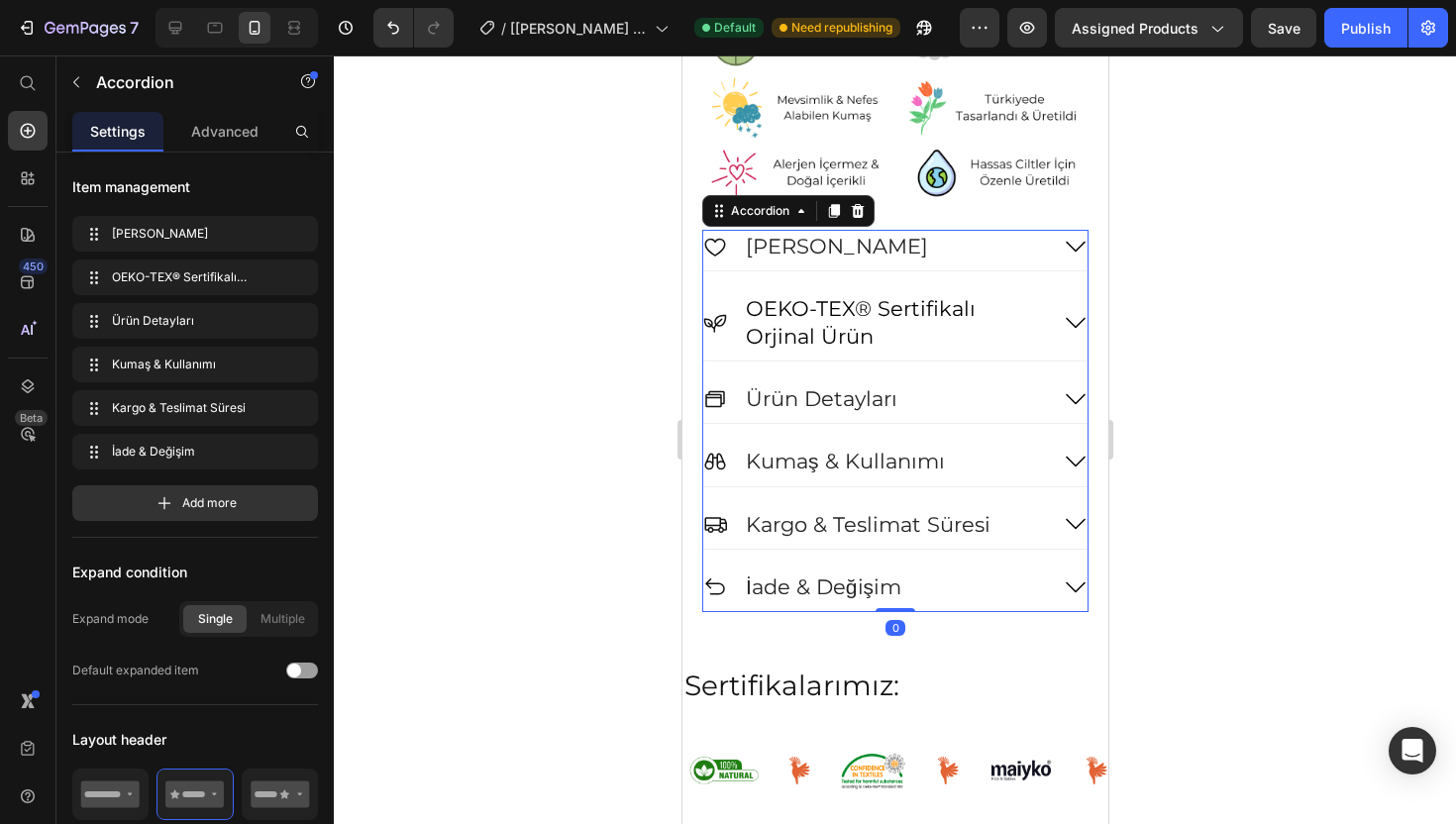 click on "Ürün Detayları" at bounding box center [894, 402] 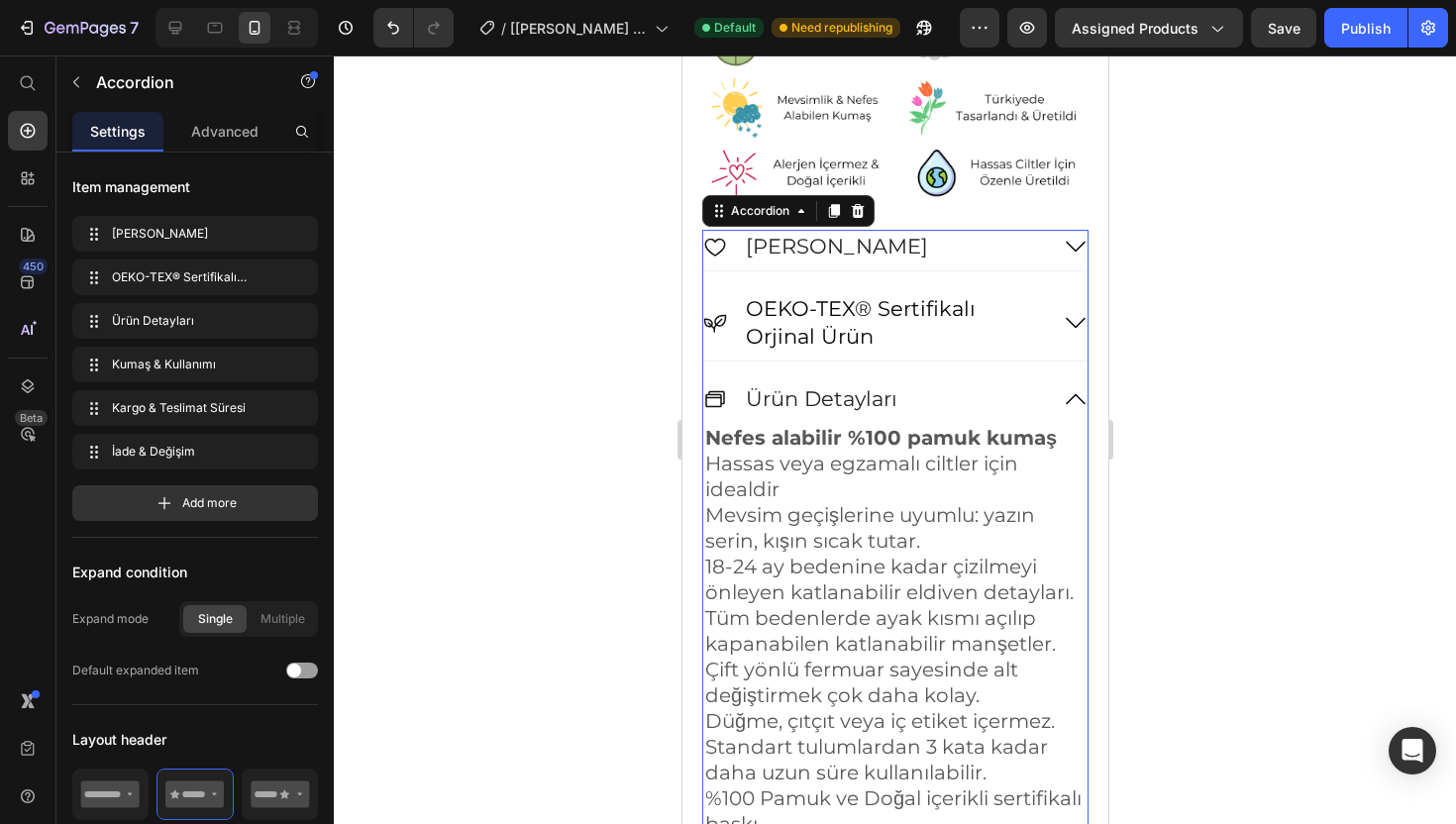 click on "Ürün Detayları" at bounding box center (894, 402) 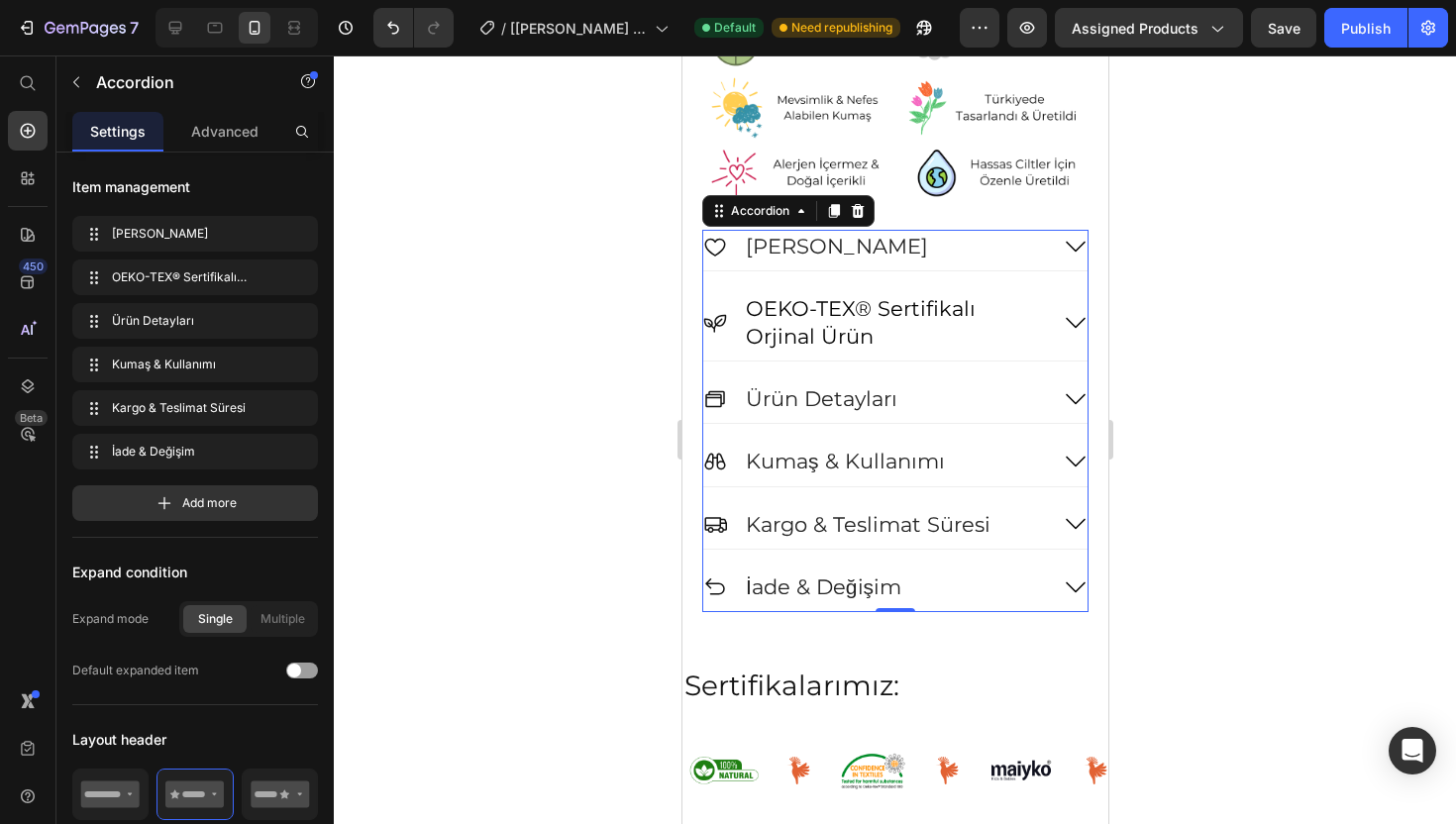 click 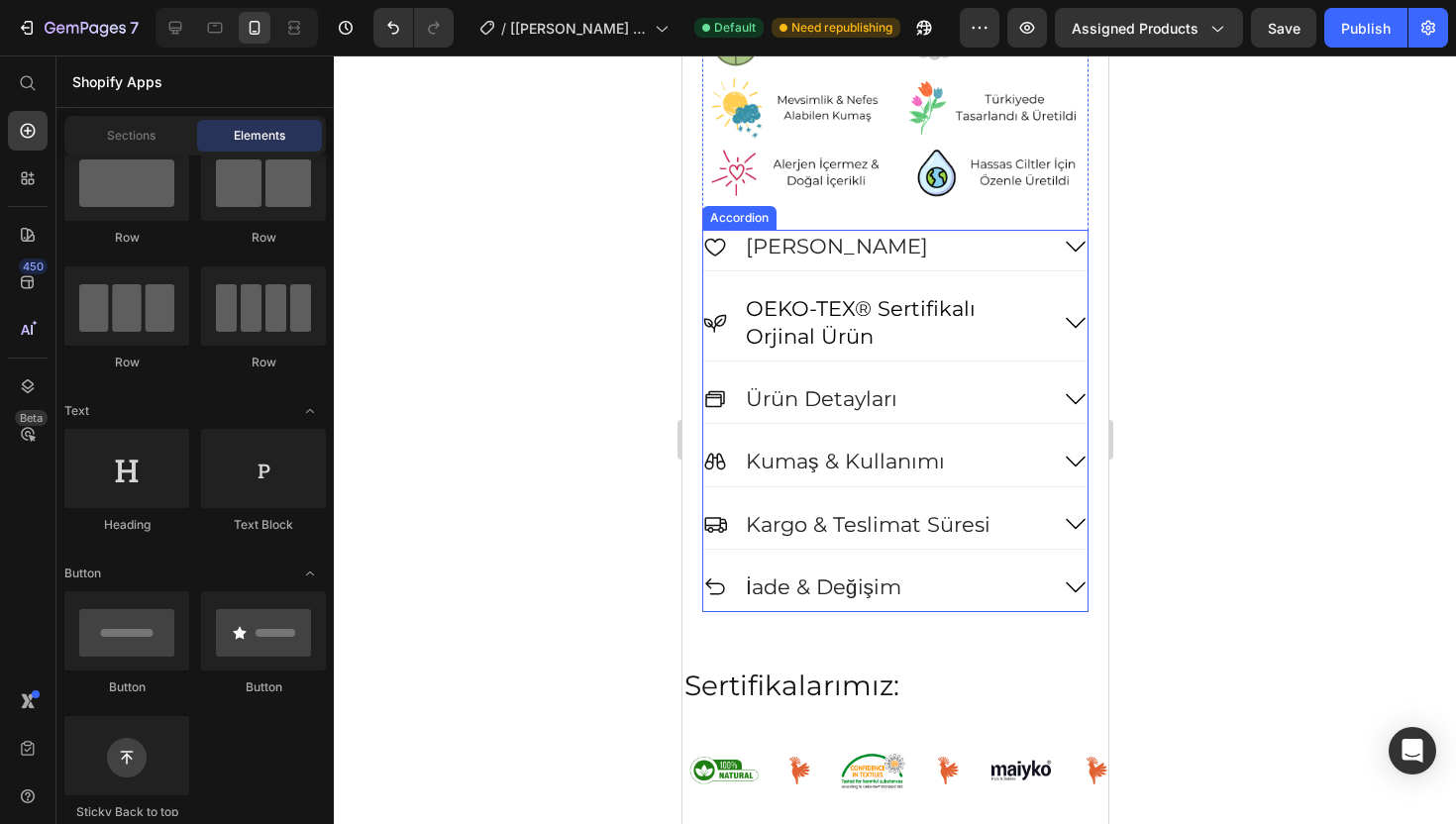 click on "[PERSON_NAME]" at bounding box center [894, 250] 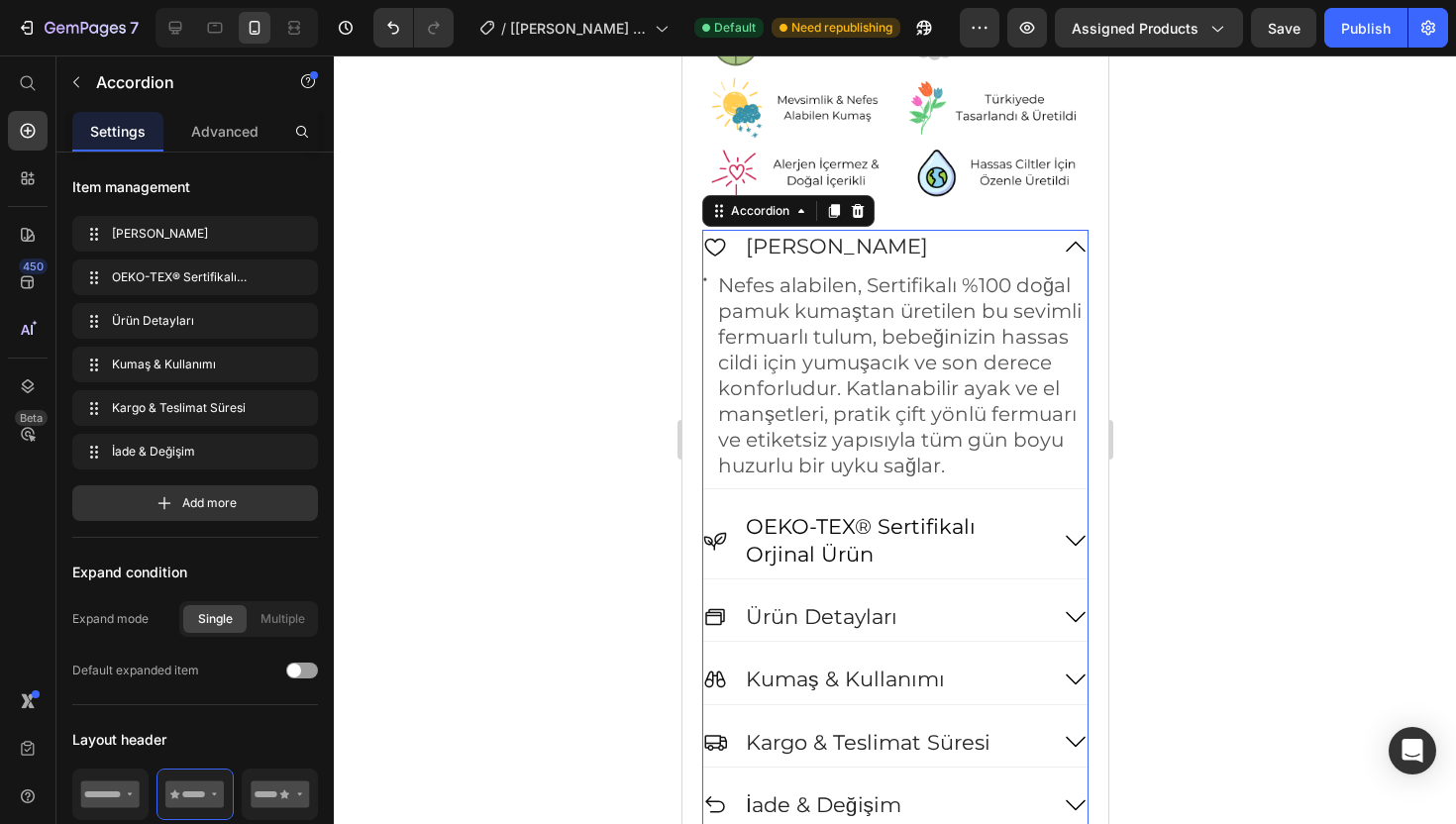click on "[PERSON_NAME]" at bounding box center [894, 250] 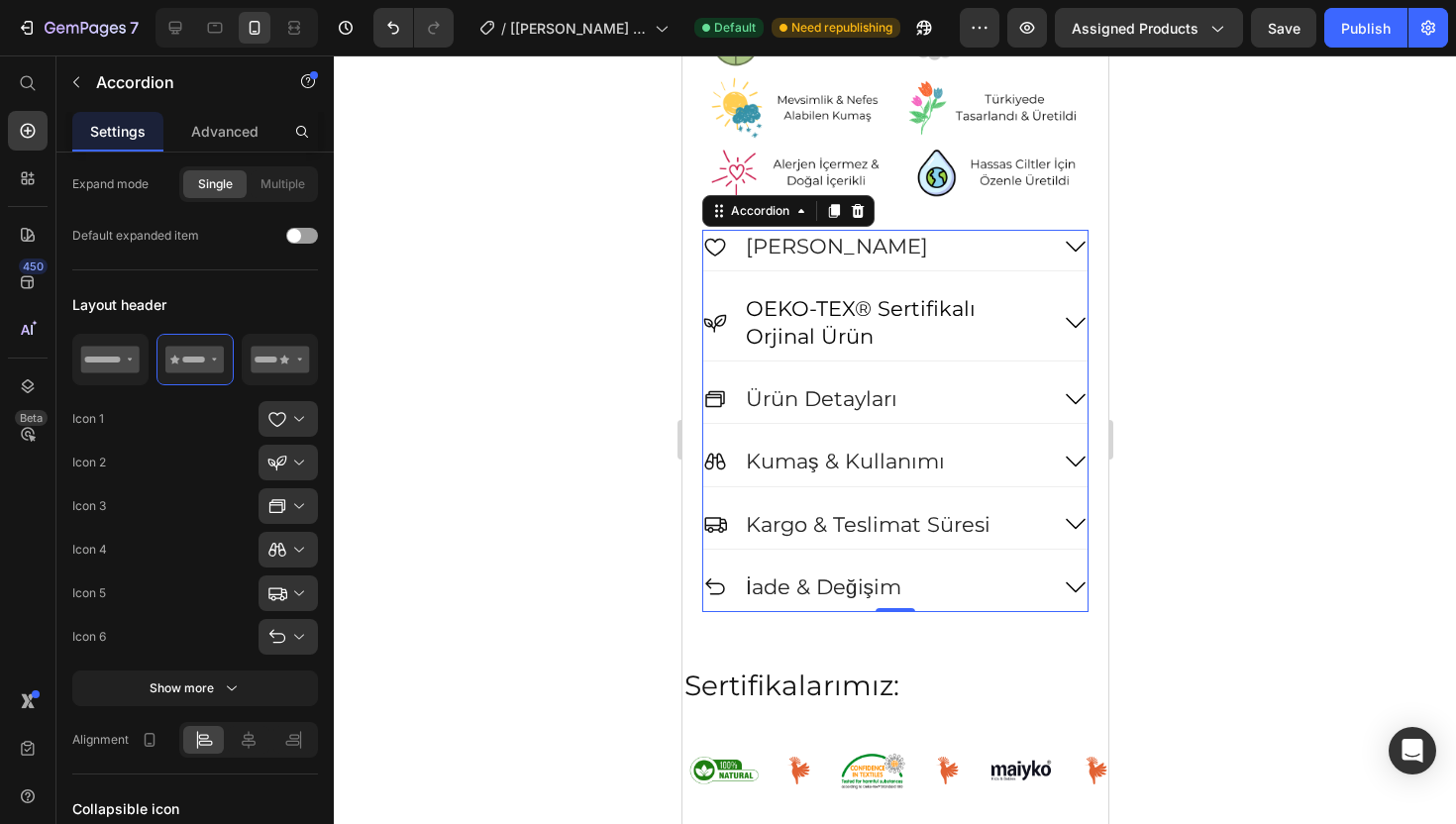scroll, scrollTop: 514, scrollLeft: 0, axis: vertical 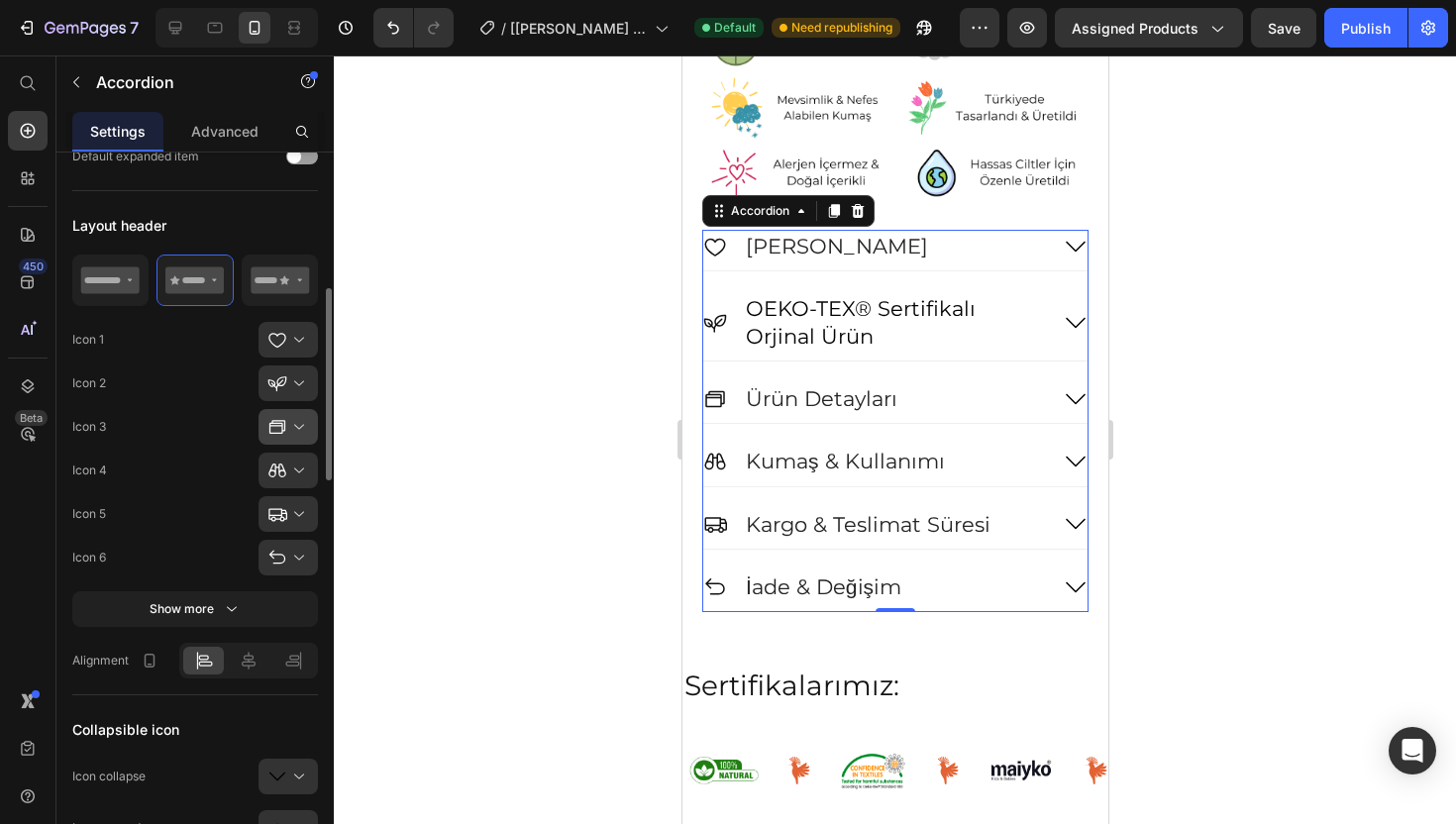 click at bounding box center [296, 427] 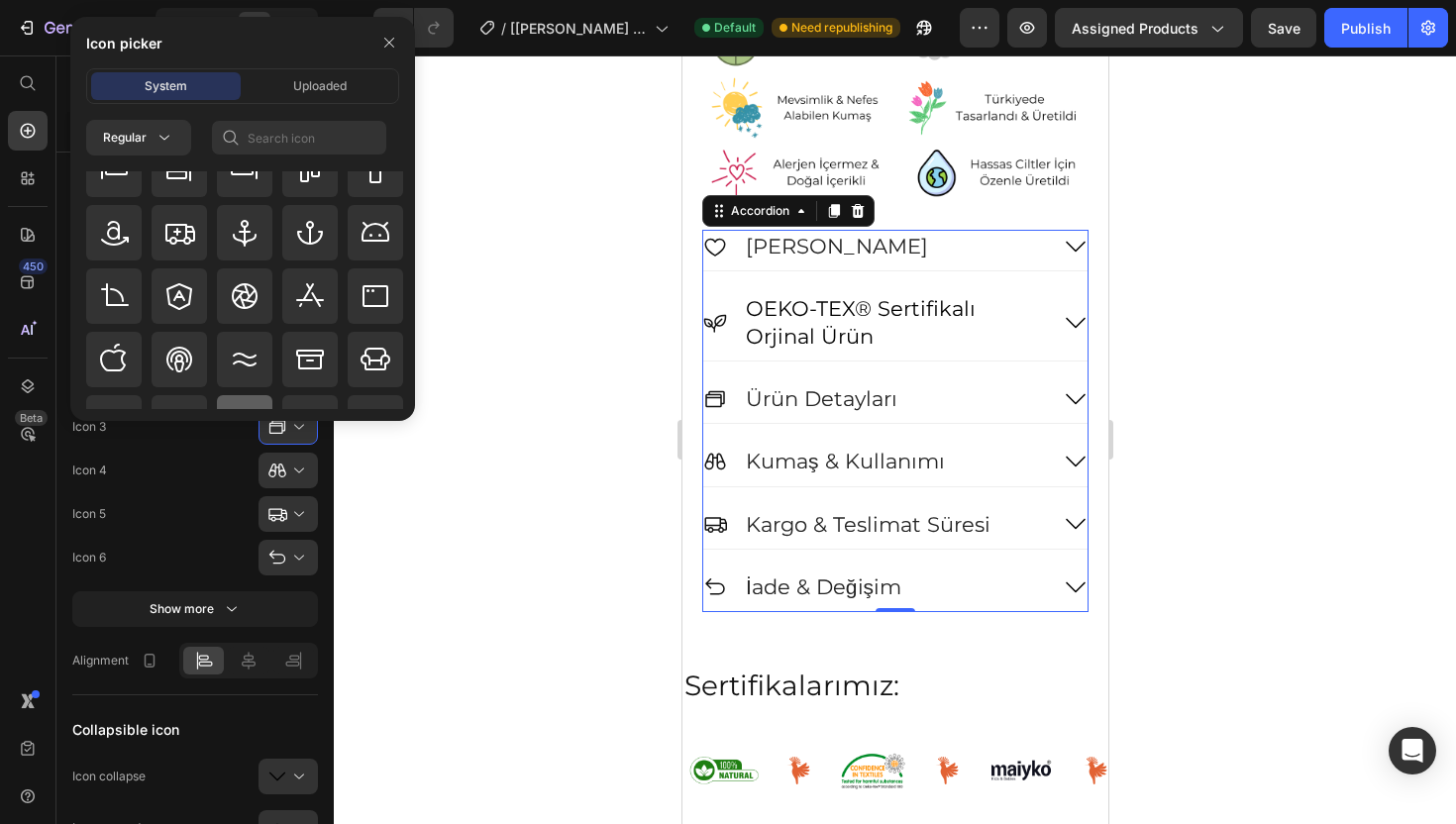 scroll, scrollTop: 395, scrollLeft: 0, axis: vertical 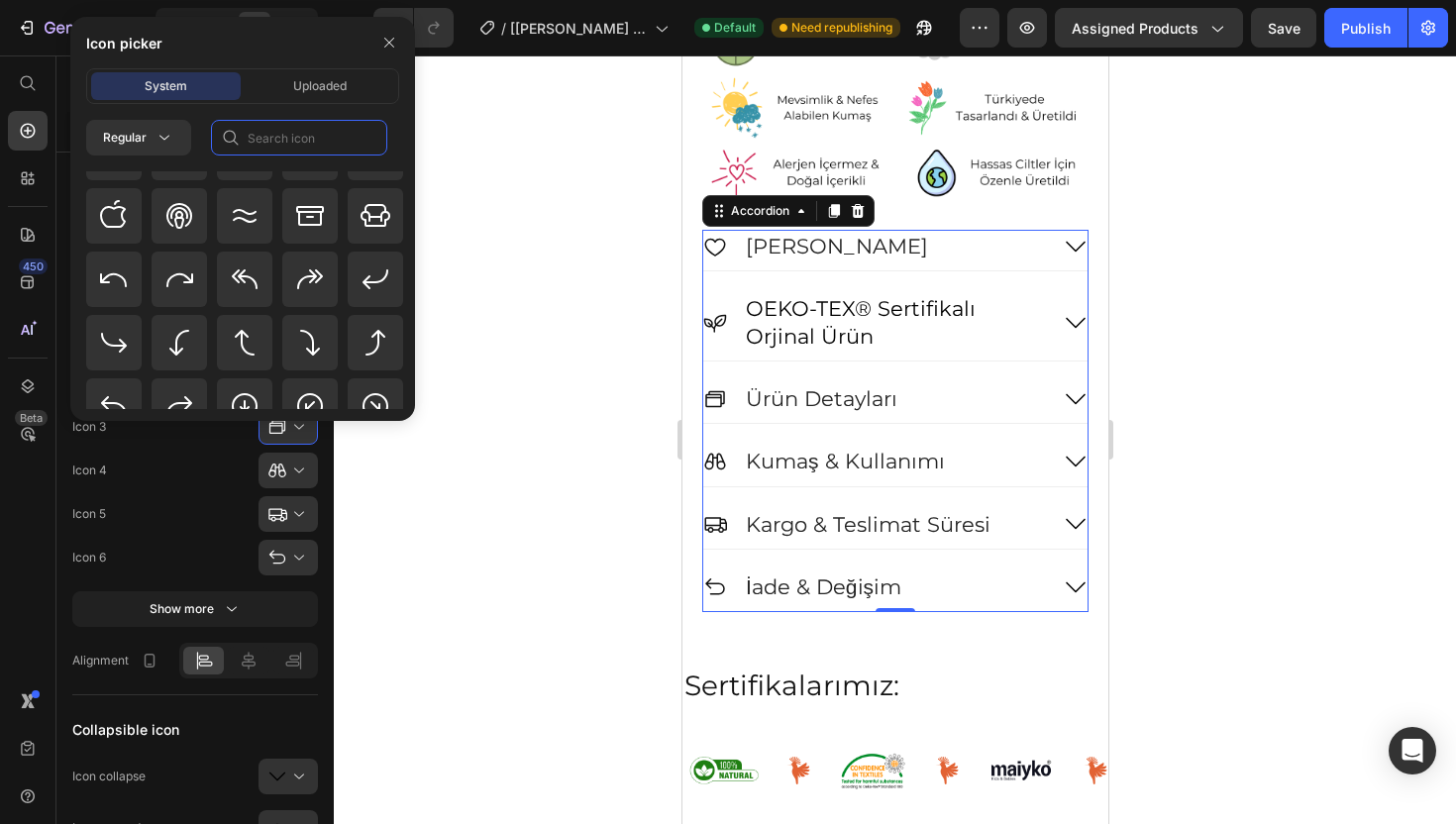 click 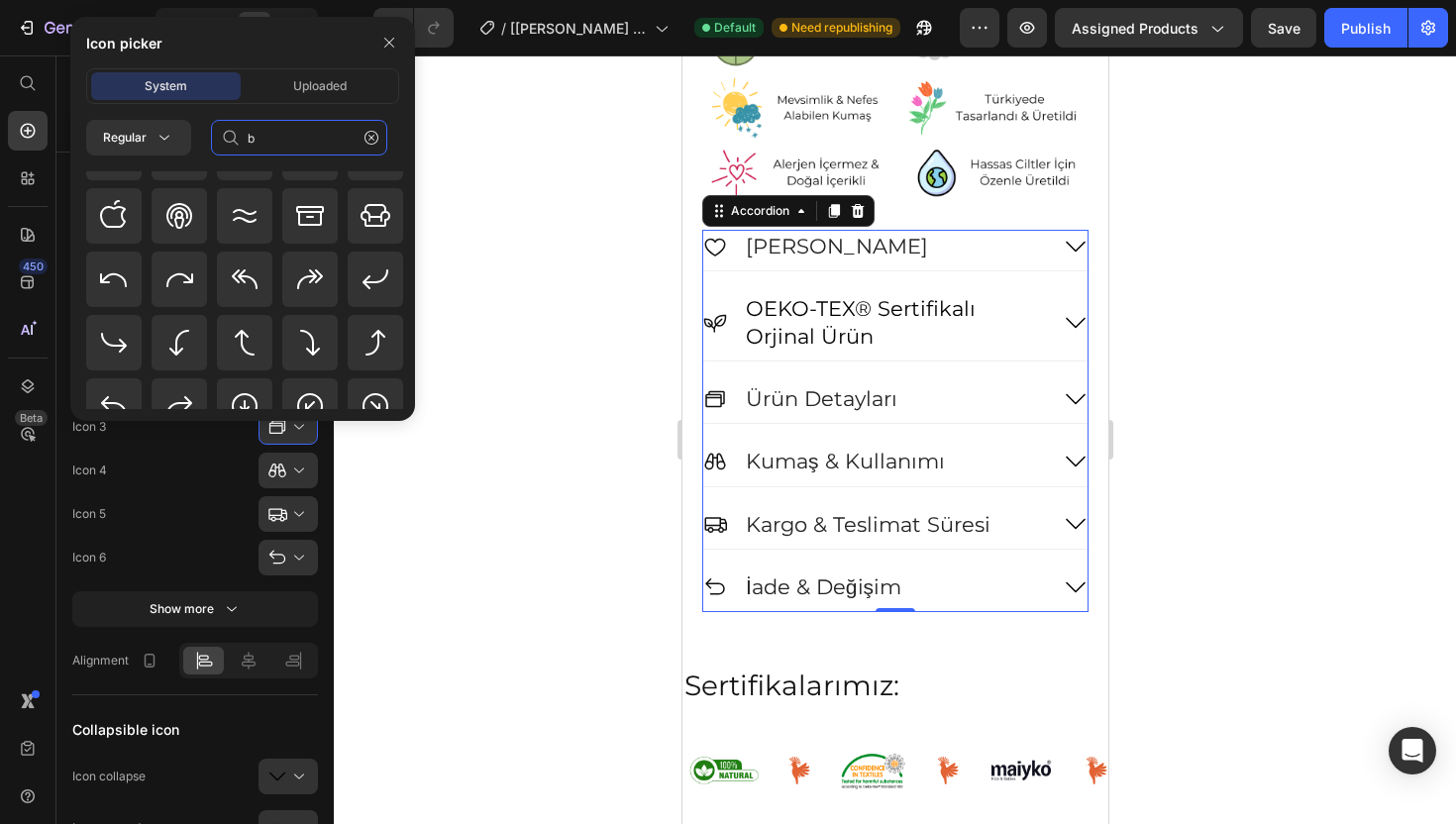 scroll, scrollTop: 0, scrollLeft: 0, axis: both 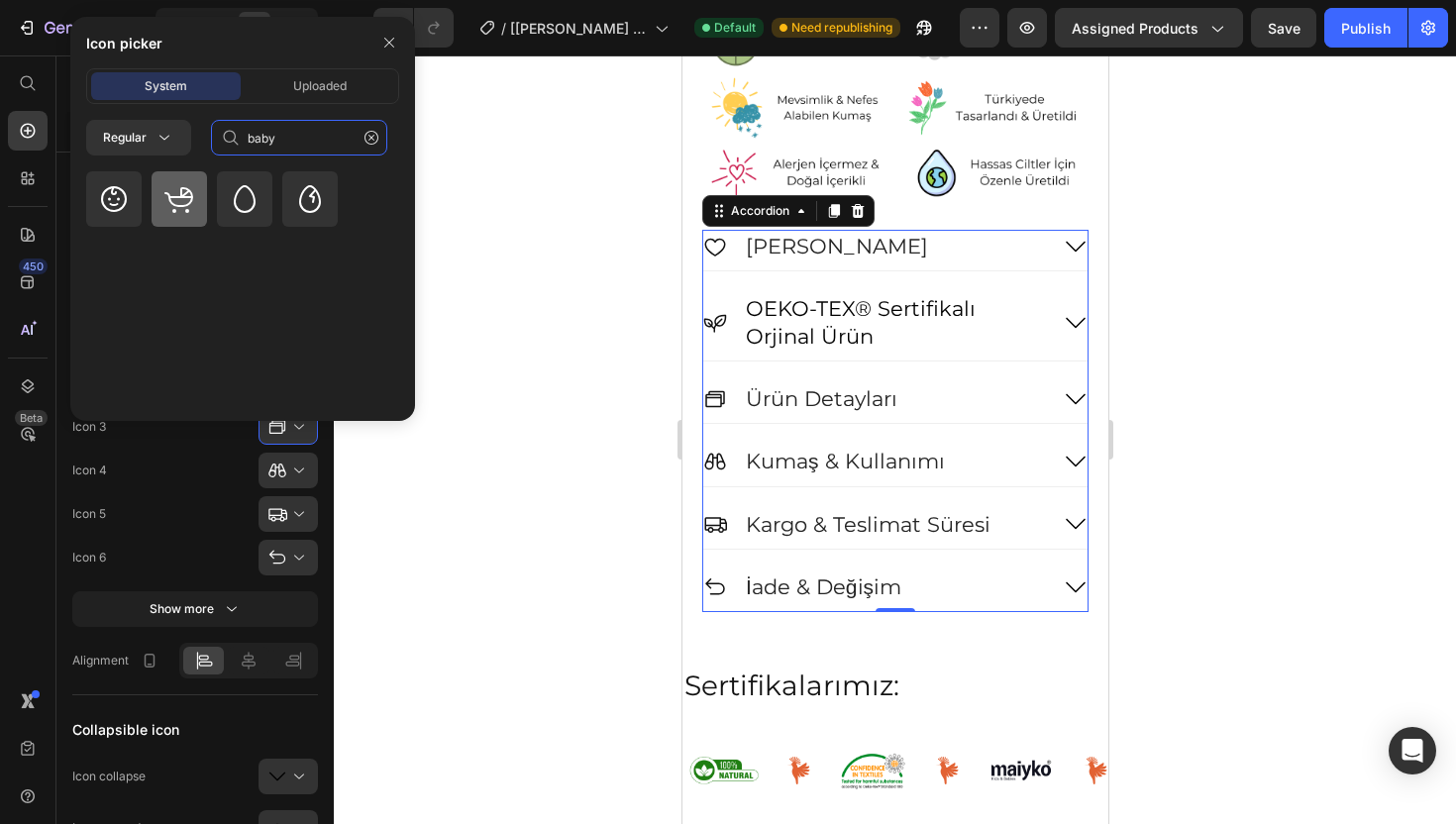 type on "baby" 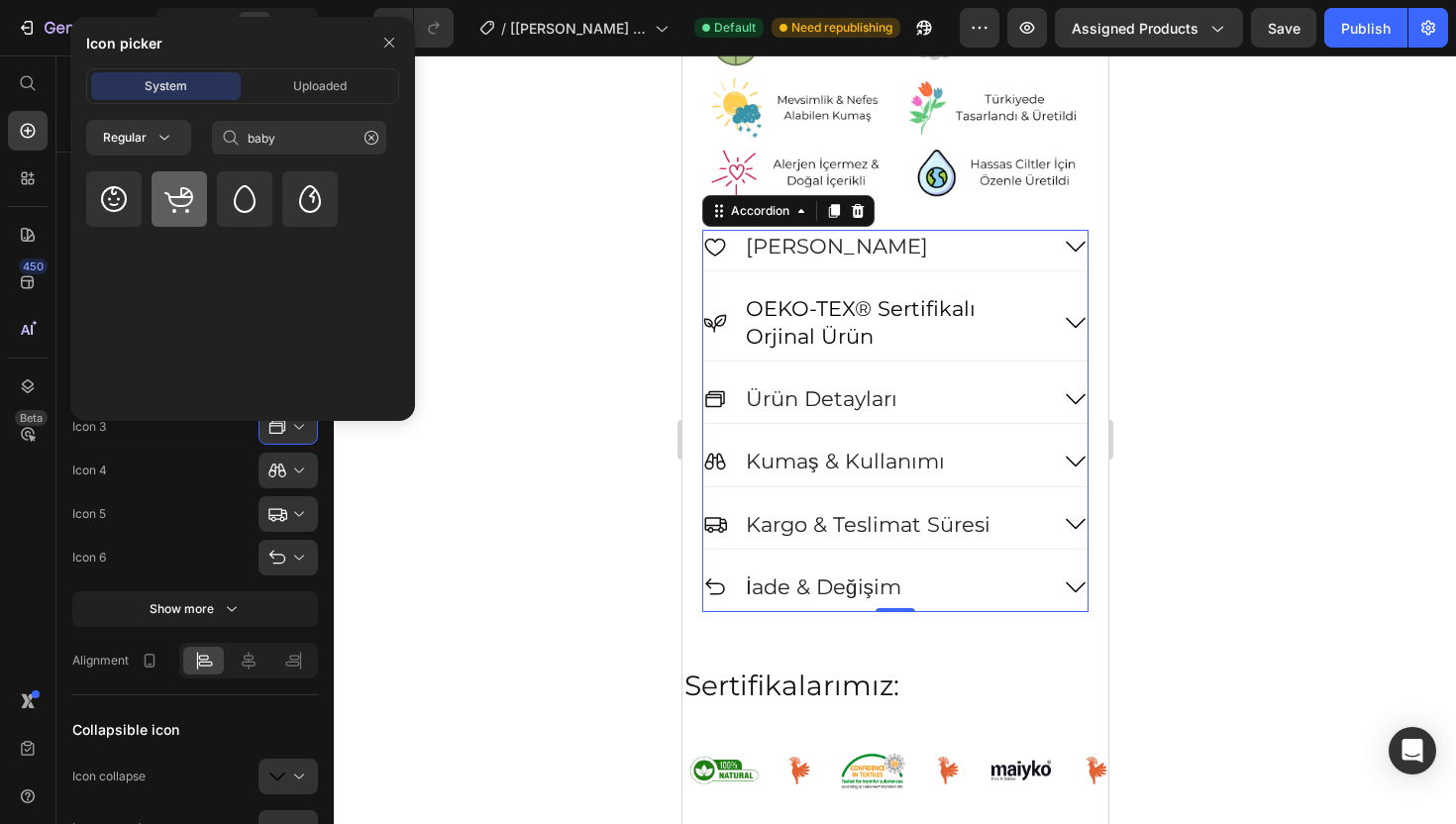 click 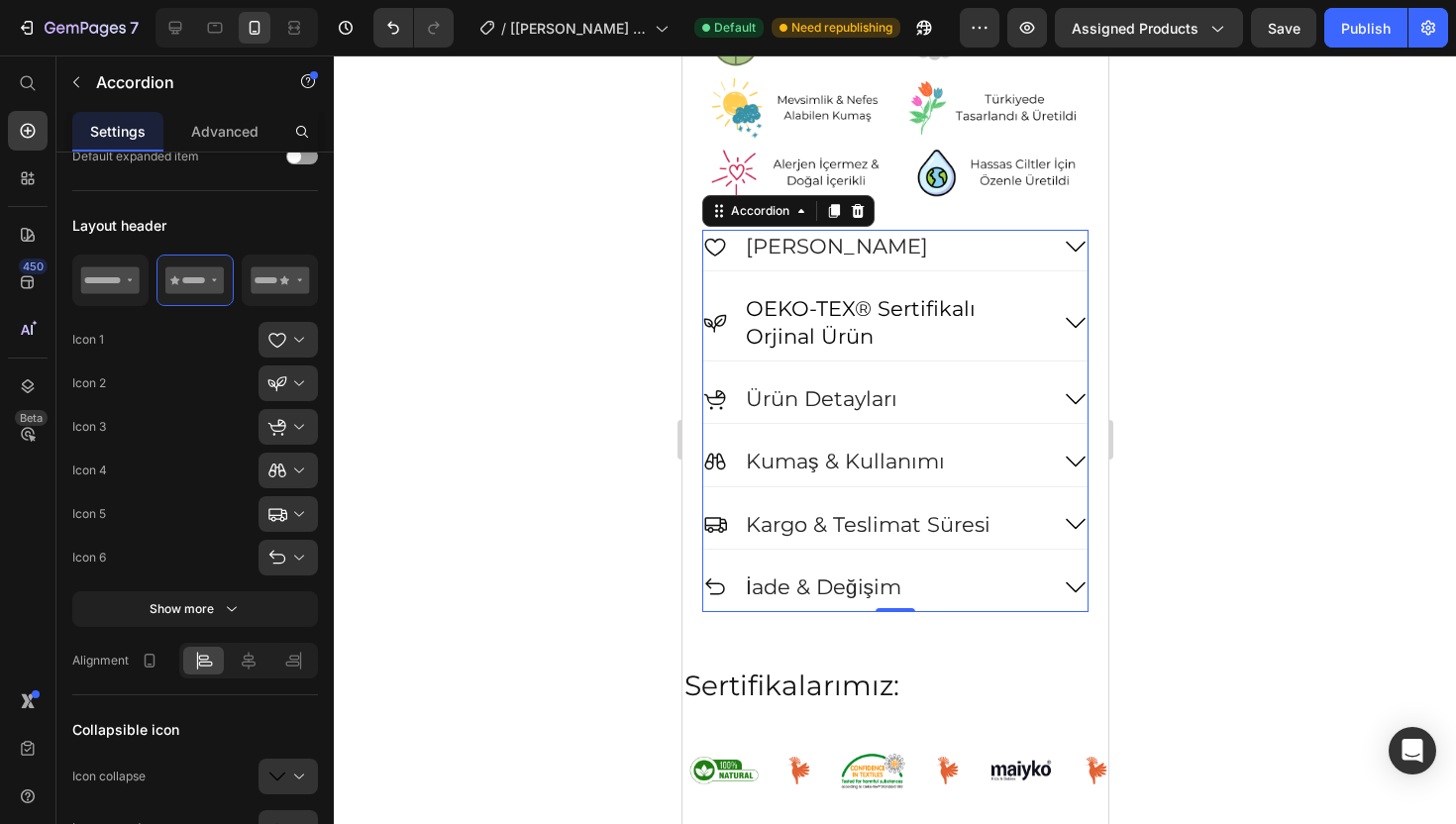 click 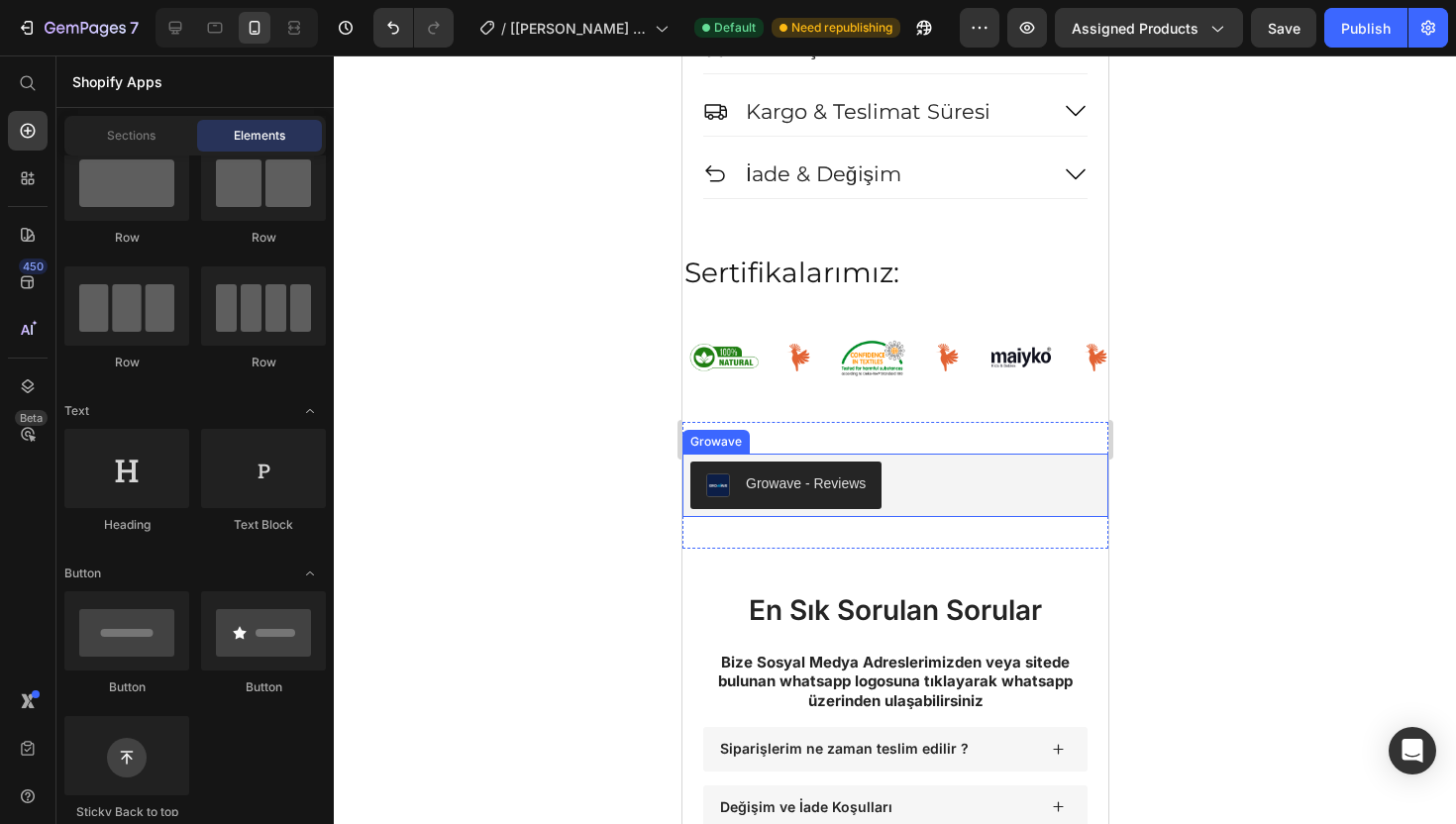 scroll, scrollTop: 1927, scrollLeft: 0, axis: vertical 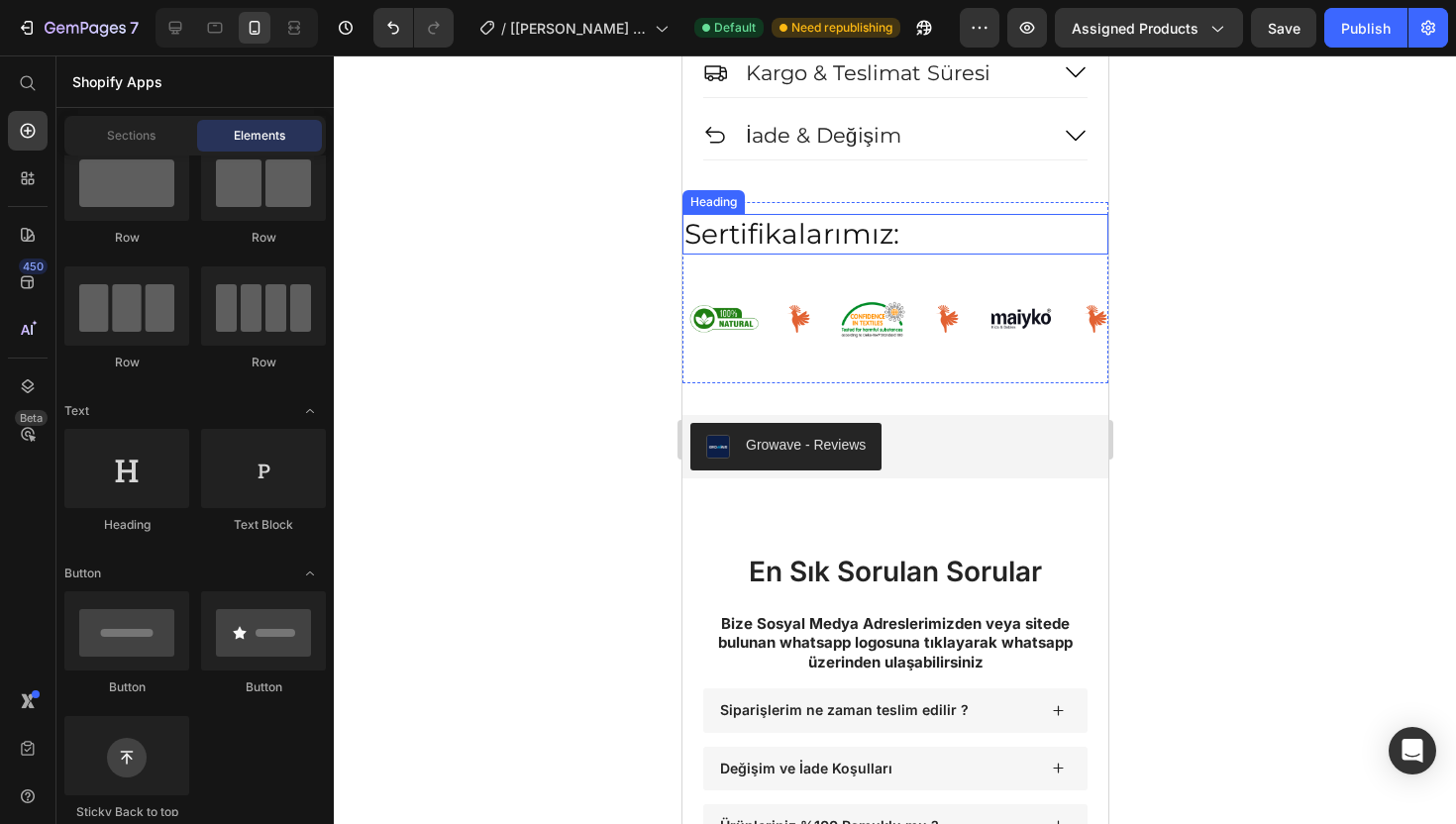 click on "Sertifikalarımız:" at bounding box center [894, 234] 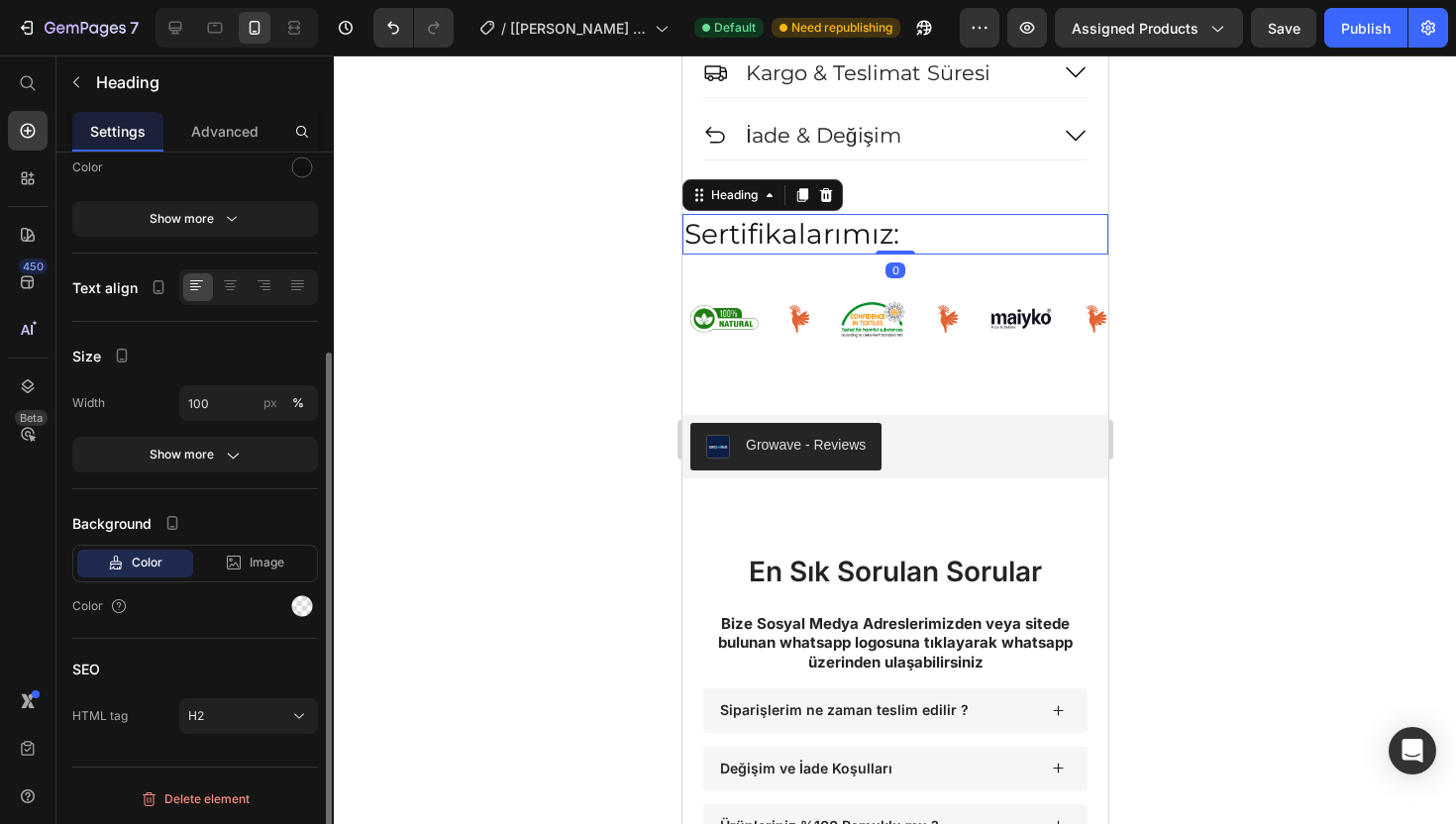 scroll, scrollTop: 0, scrollLeft: 0, axis: both 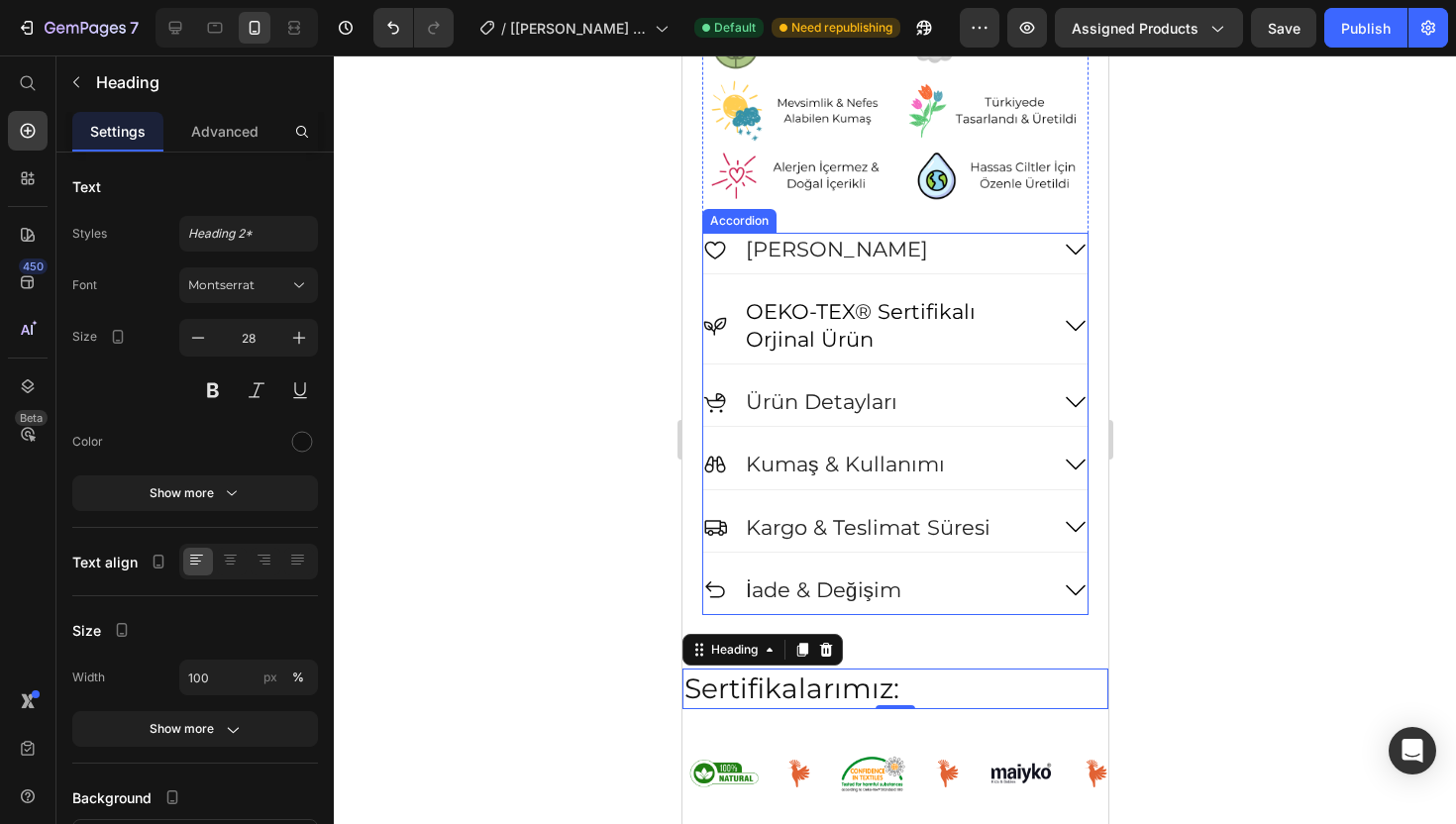 click on "[PERSON_NAME]" at bounding box center (836, 249) 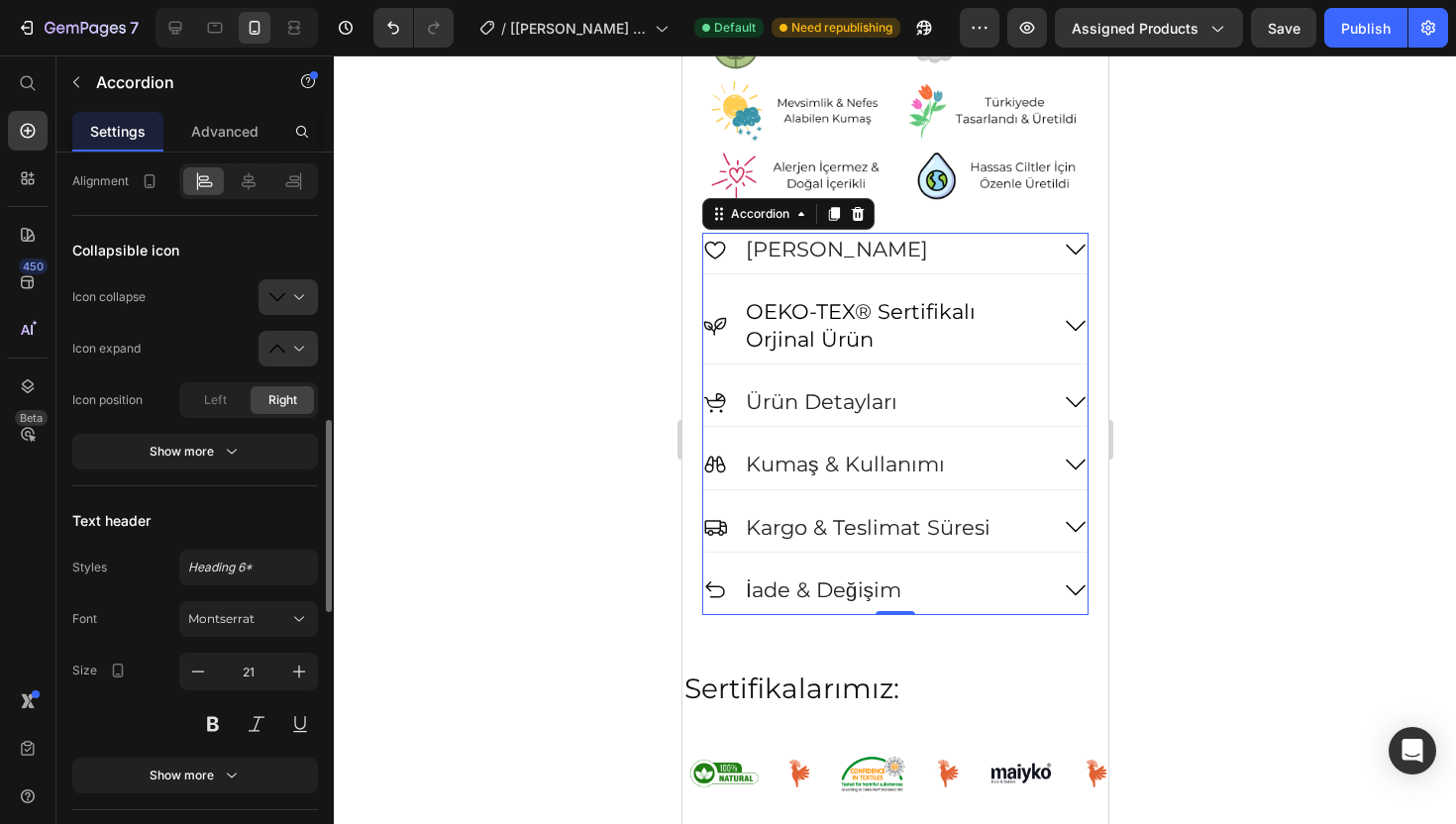 scroll, scrollTop: 996, scrollLeft: 0, axis: vertical 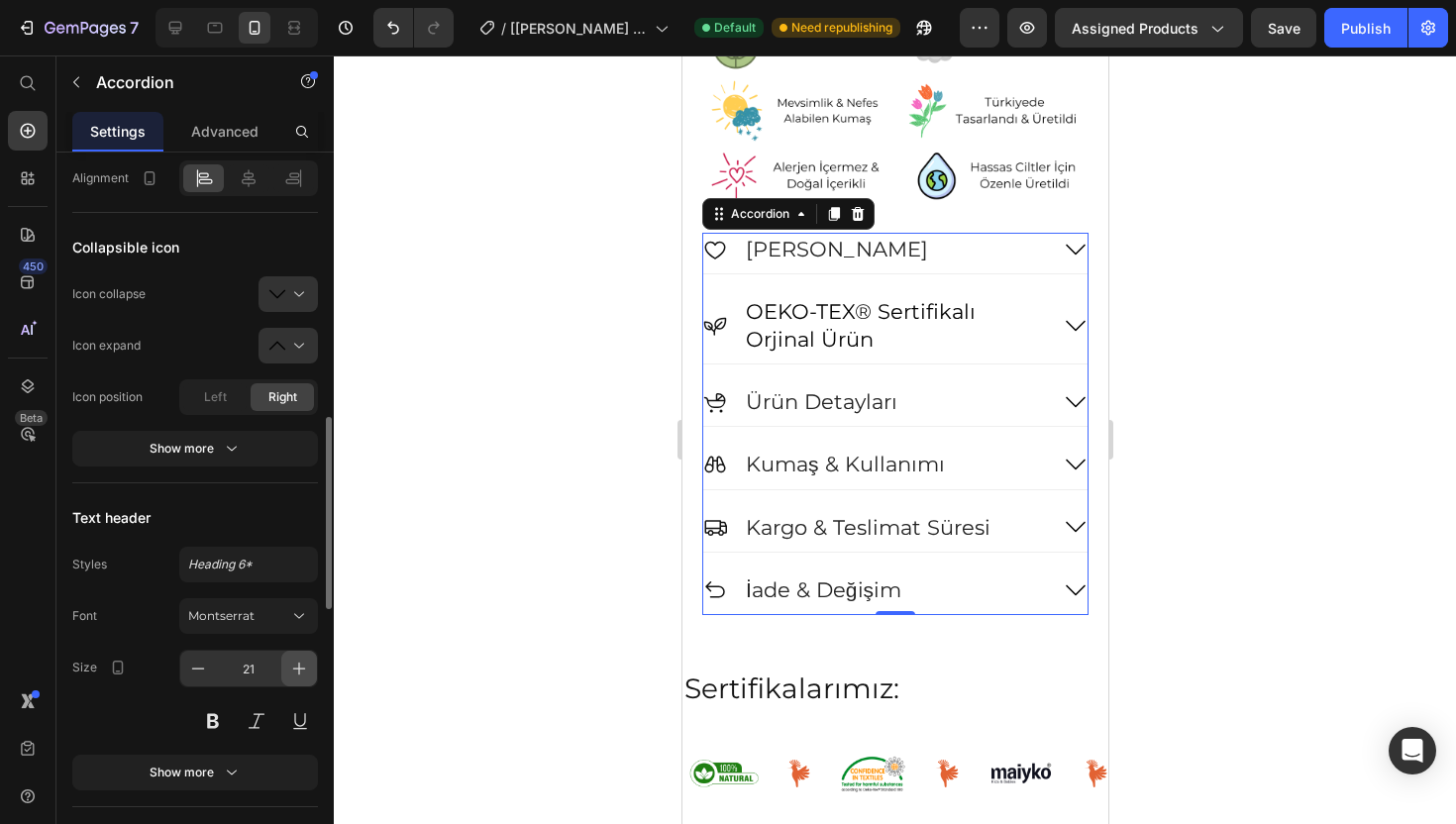 click 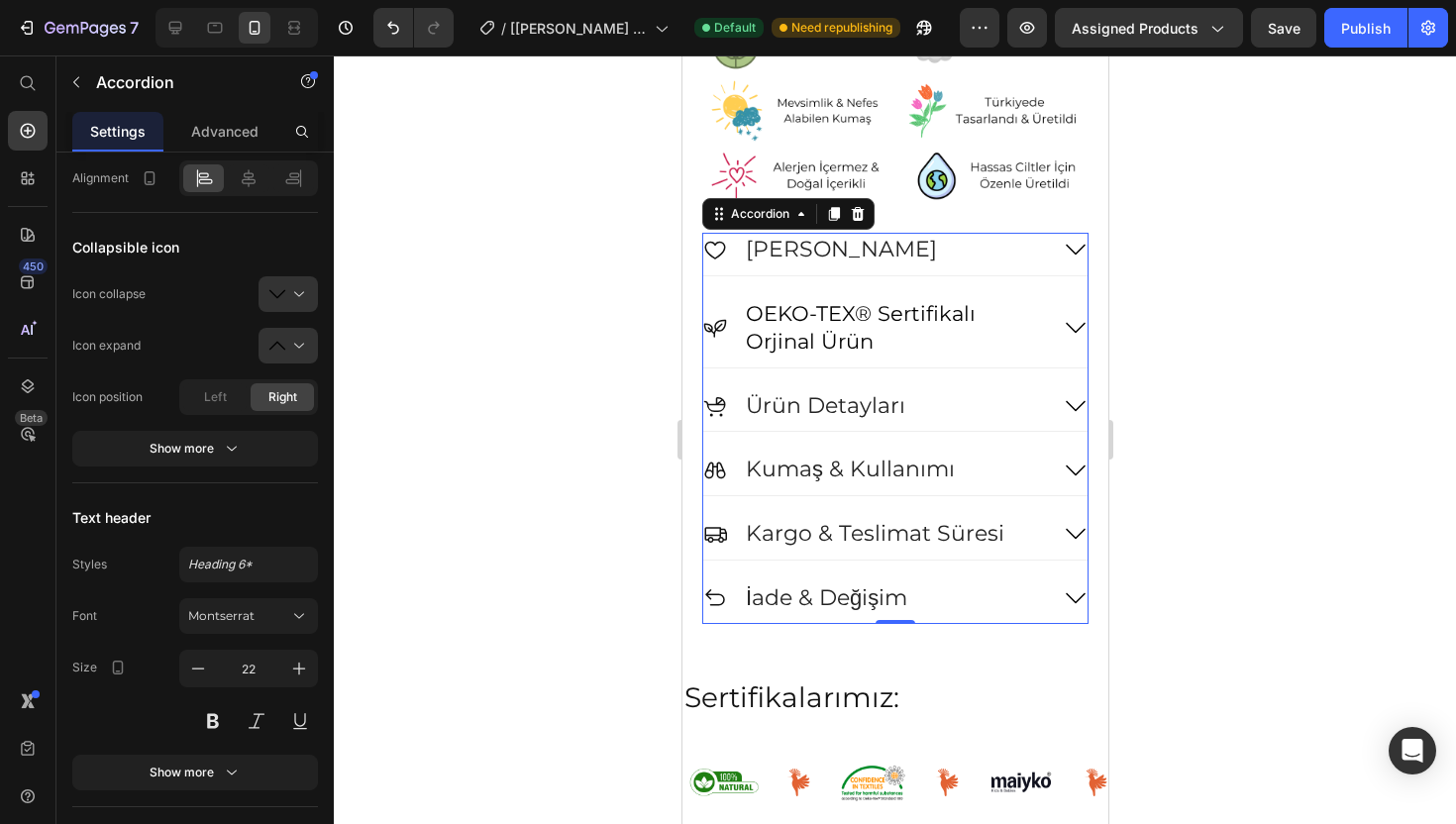 click 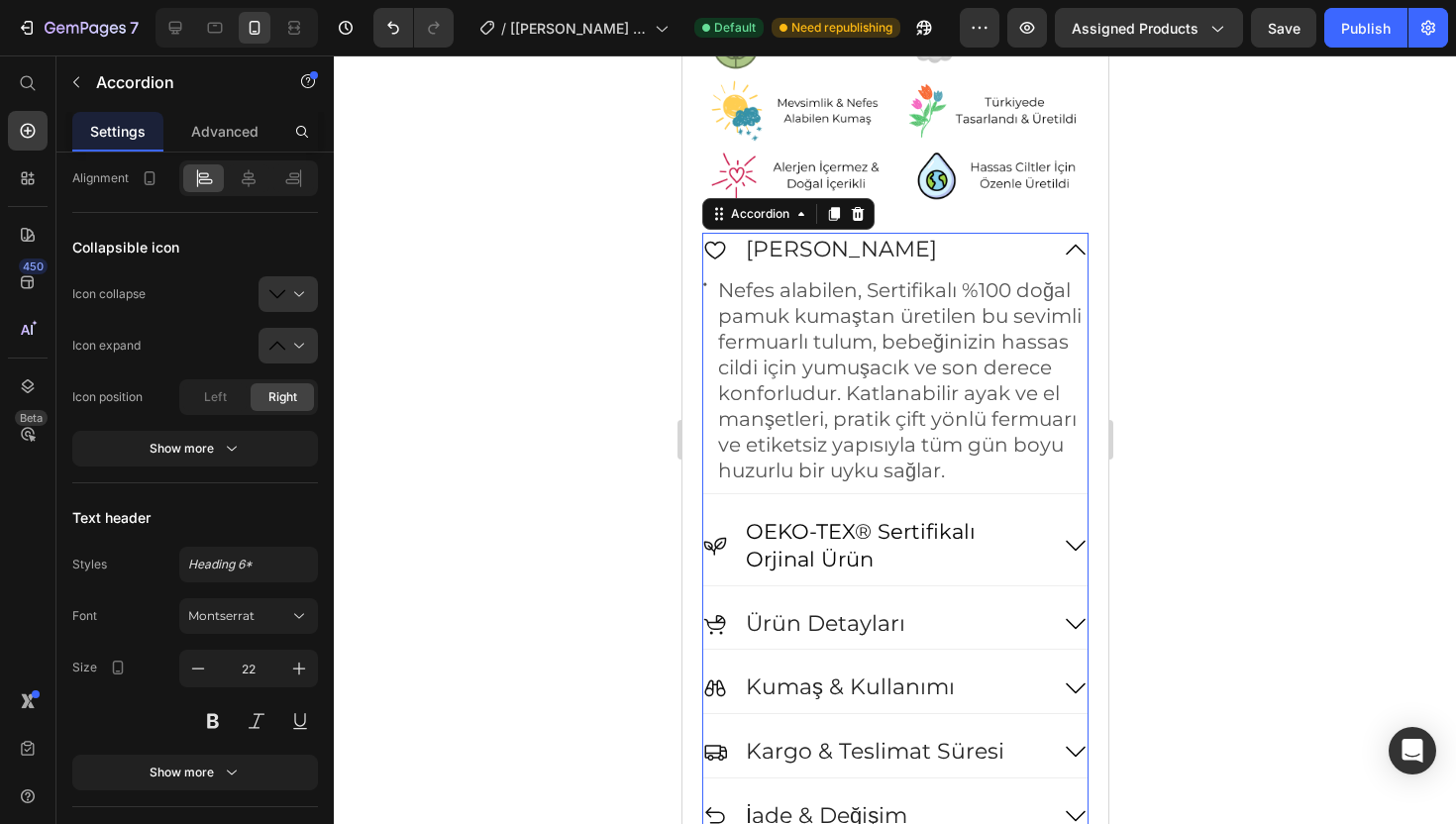 click 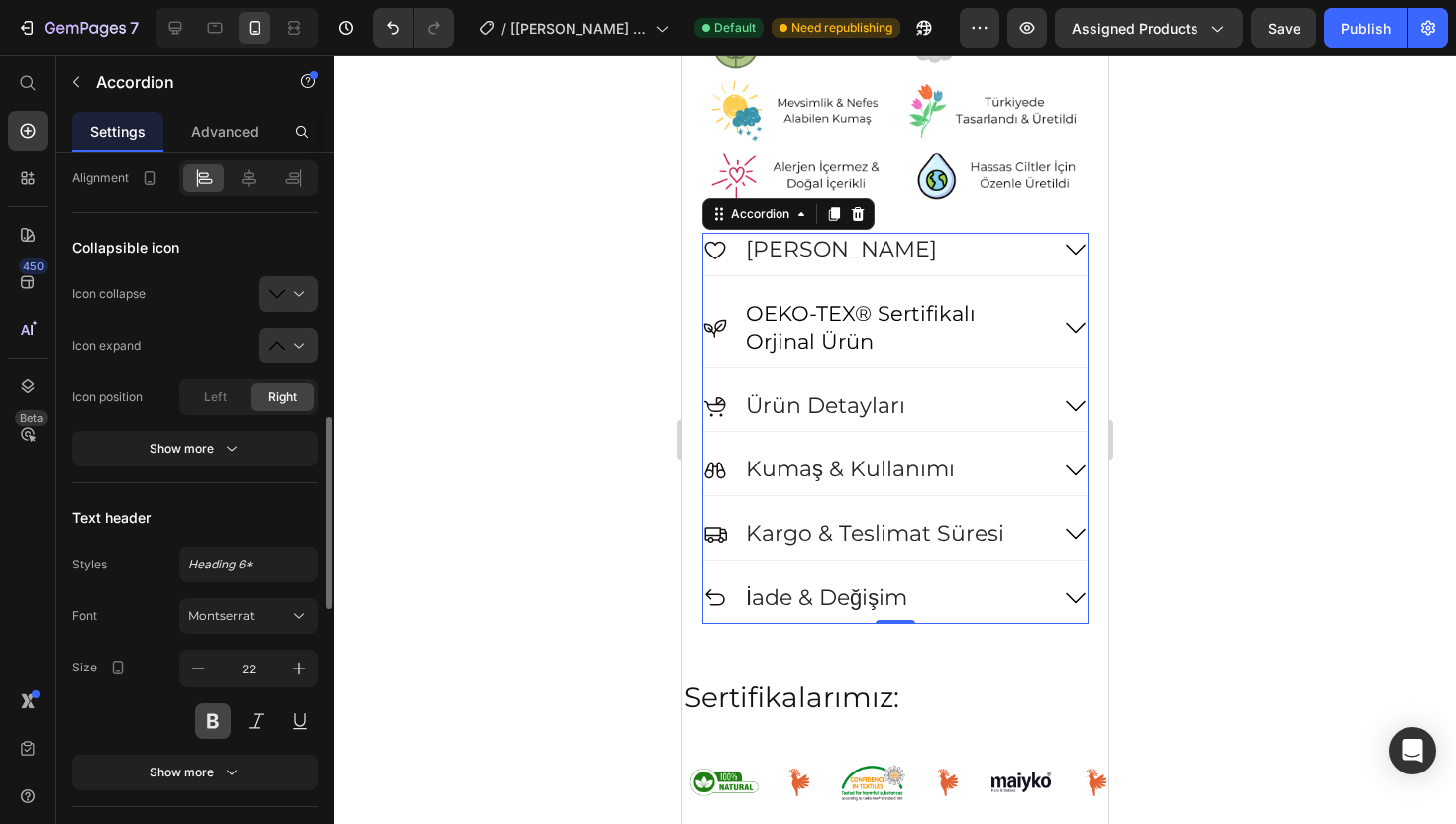 click at bounding box center [213, 721] 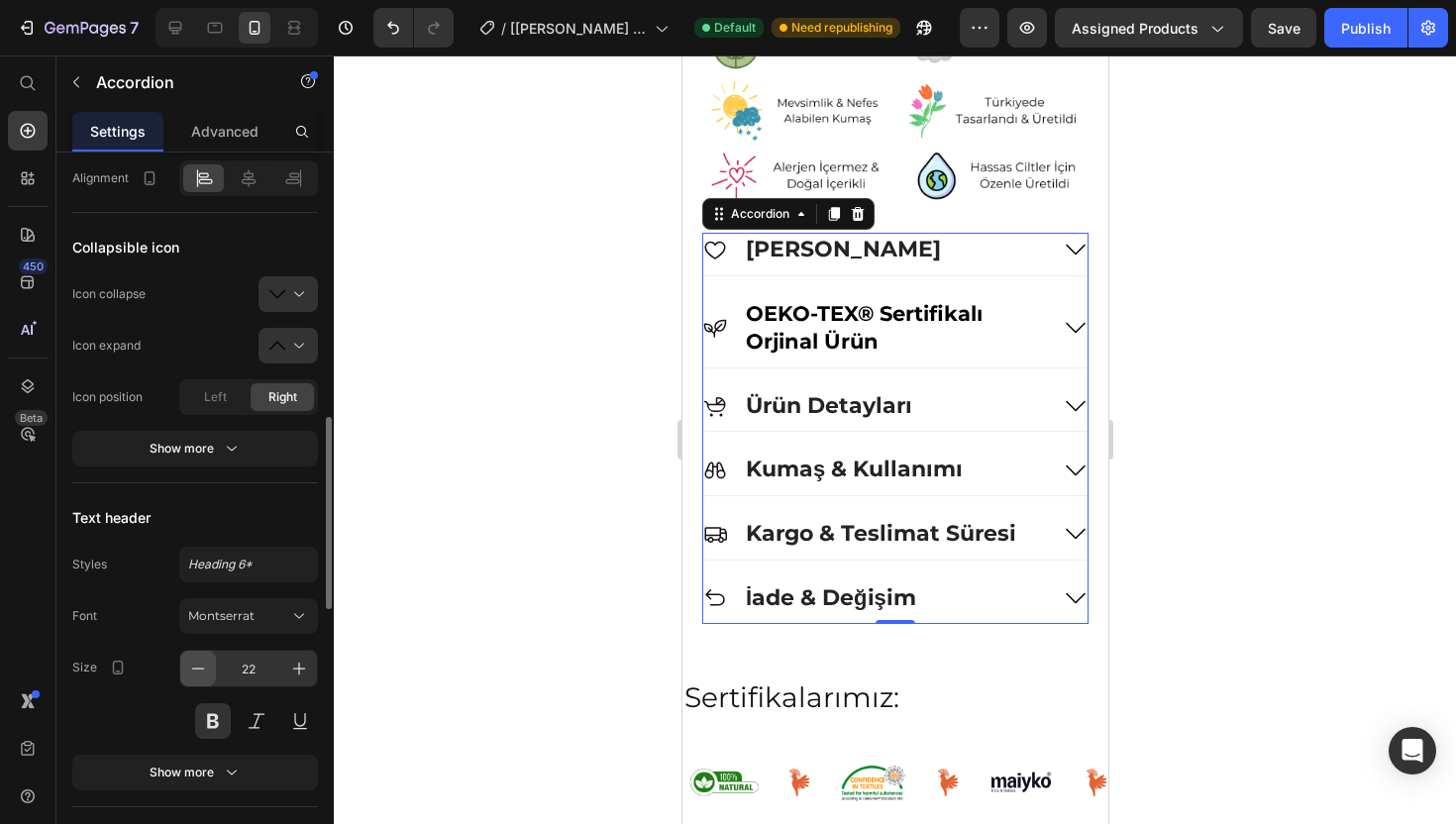 click at bounding box center (198, 669) 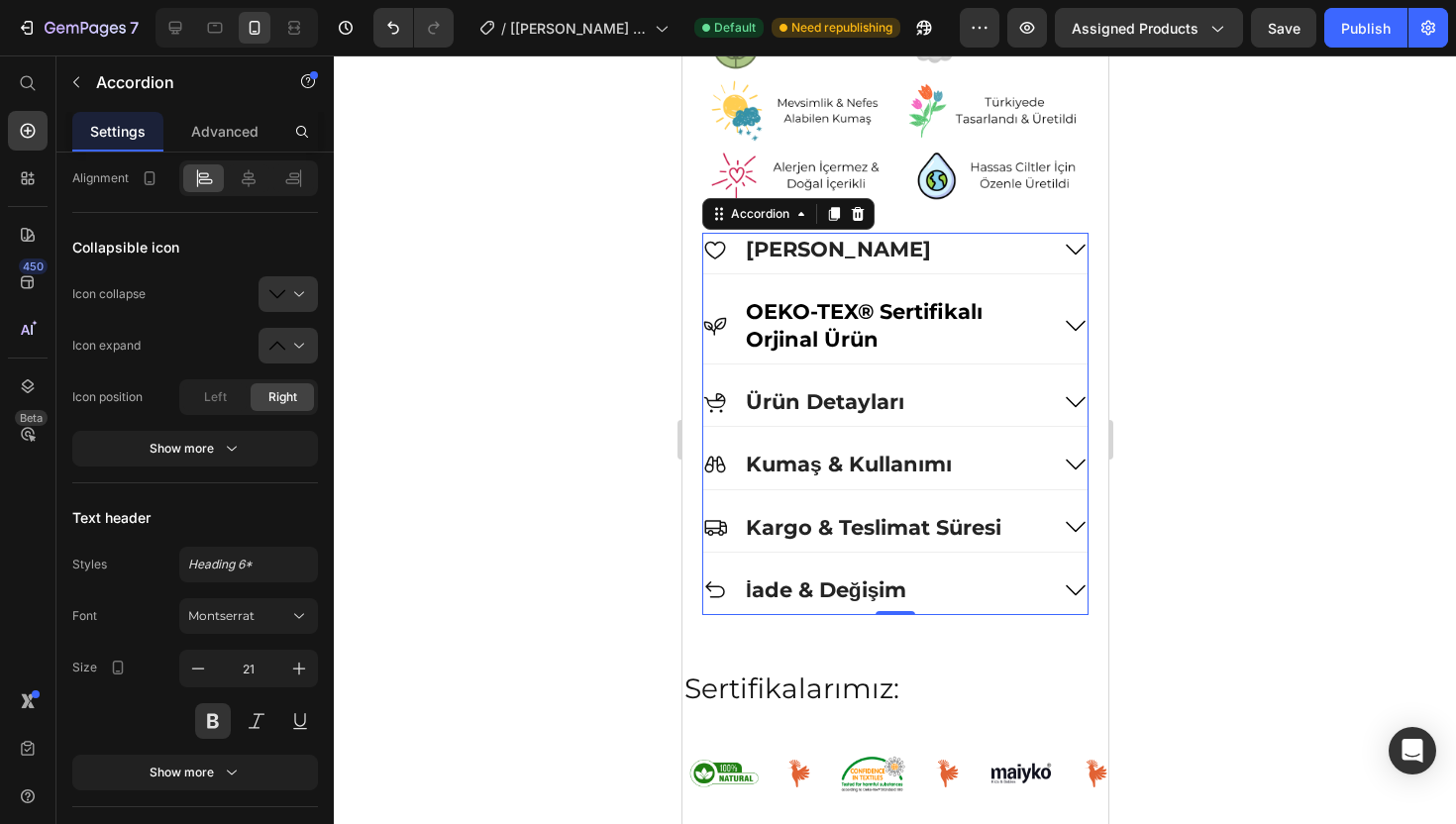 click 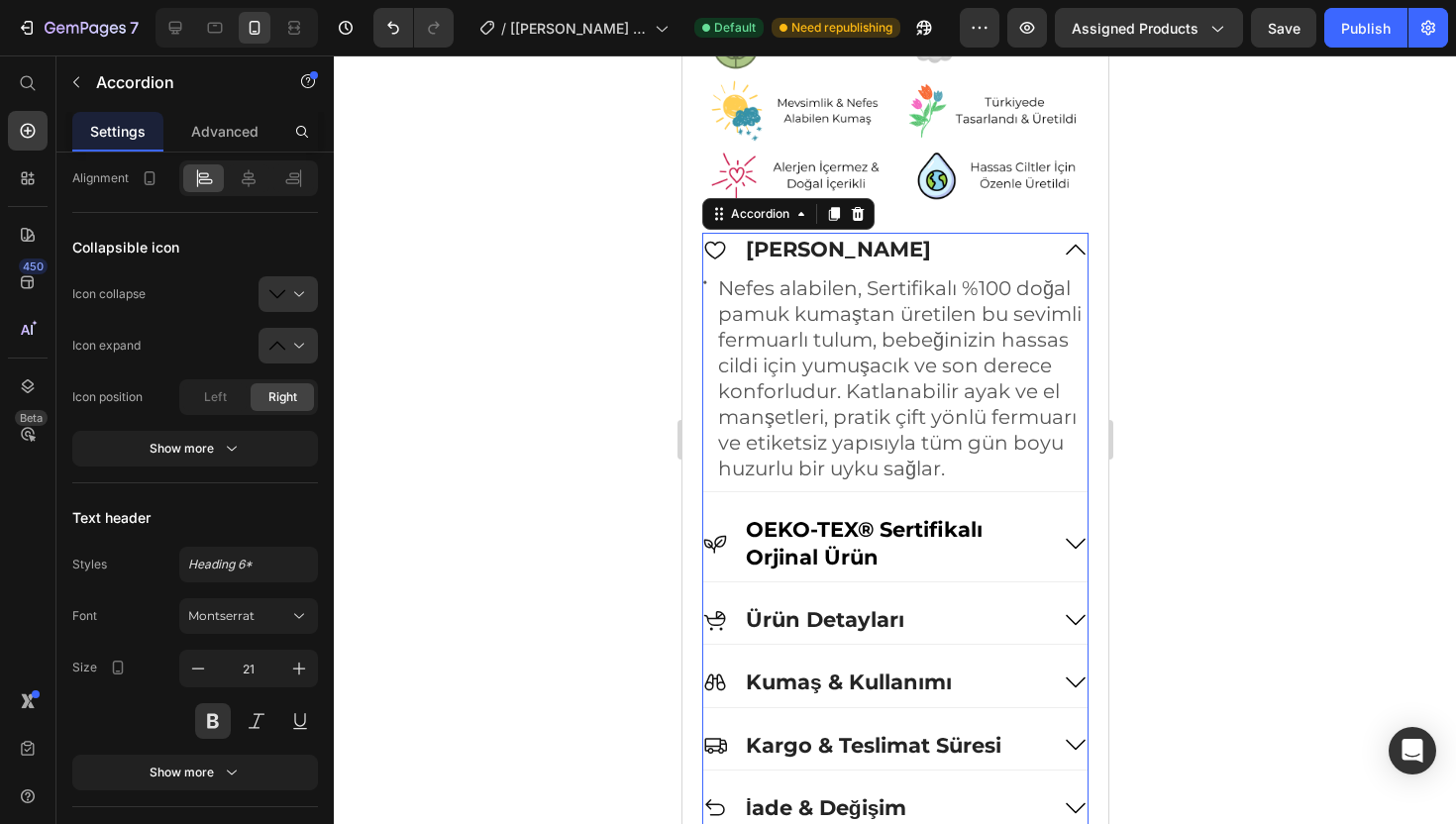 click 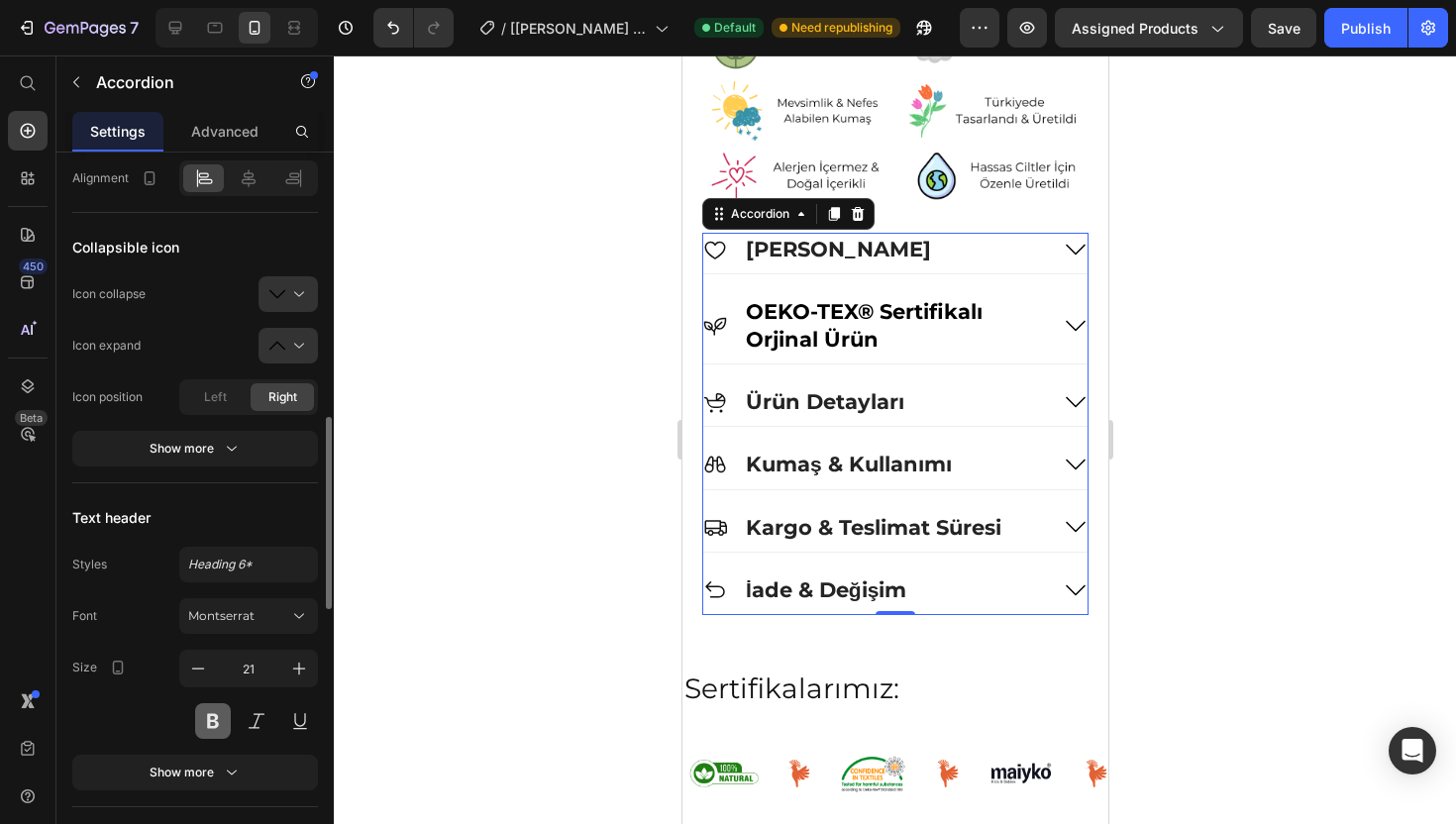 click at bounding box center (213, 721) 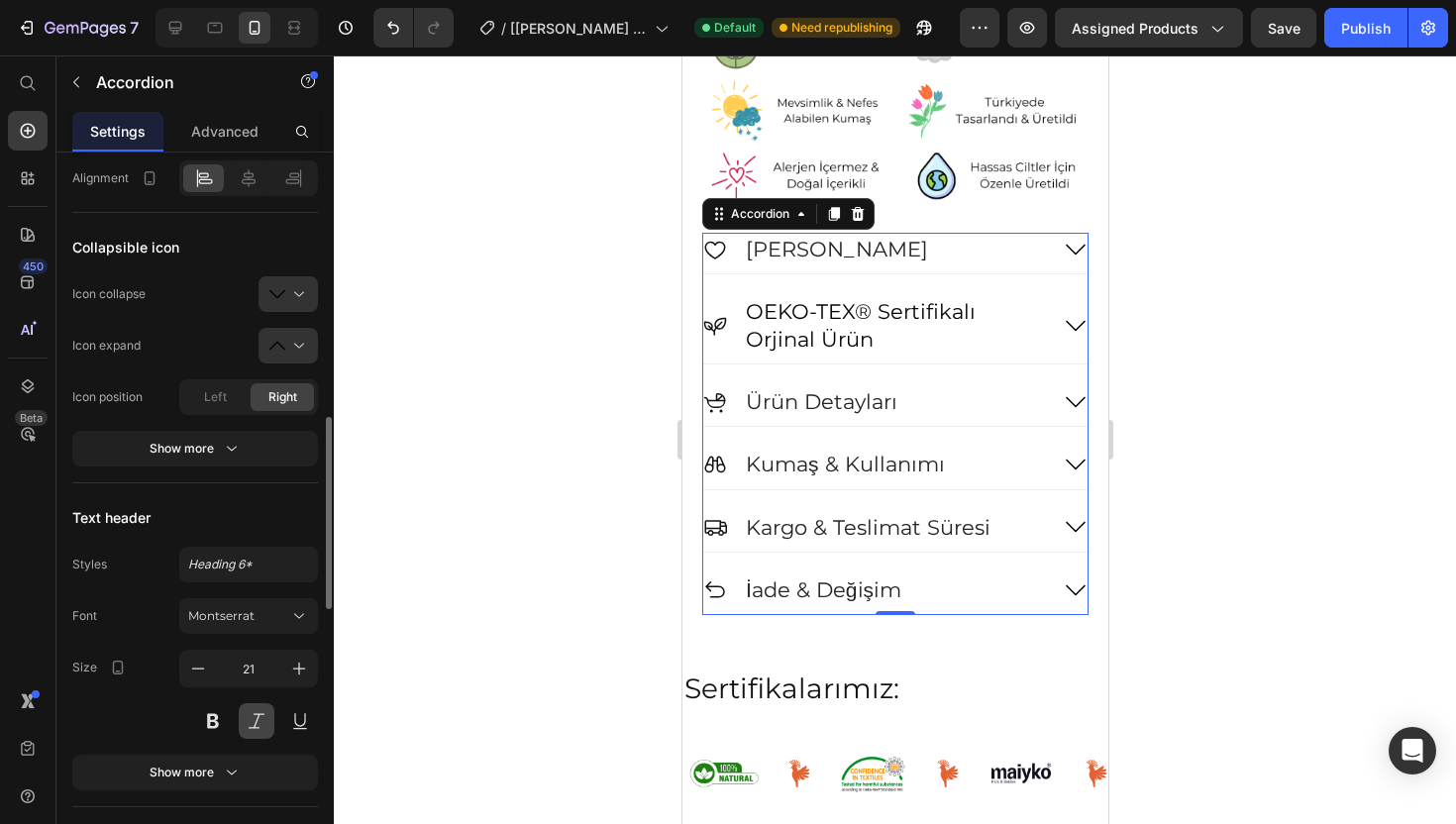 click at bounding box center (257, 721) 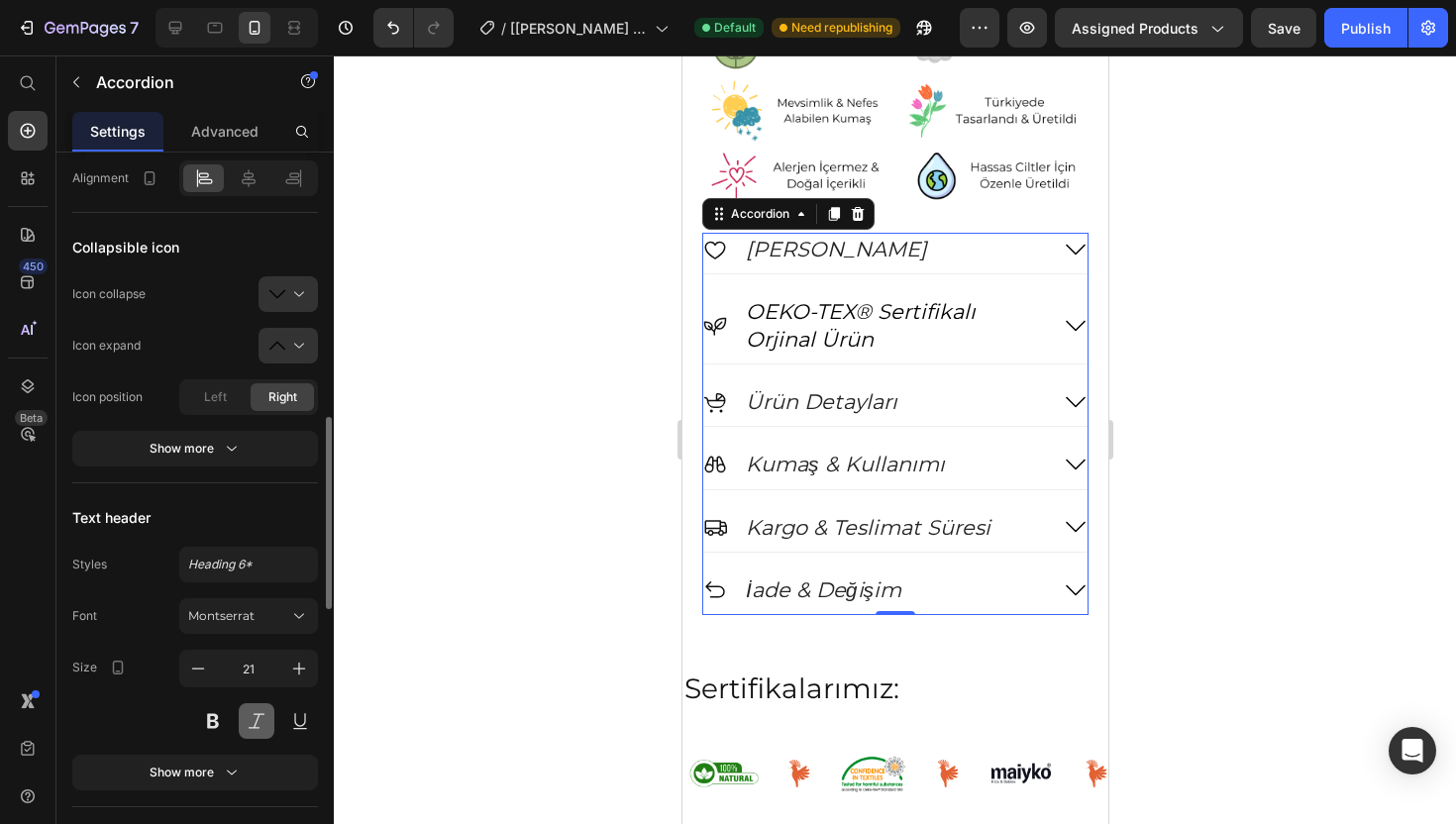 click at bounding box center [257, 721] 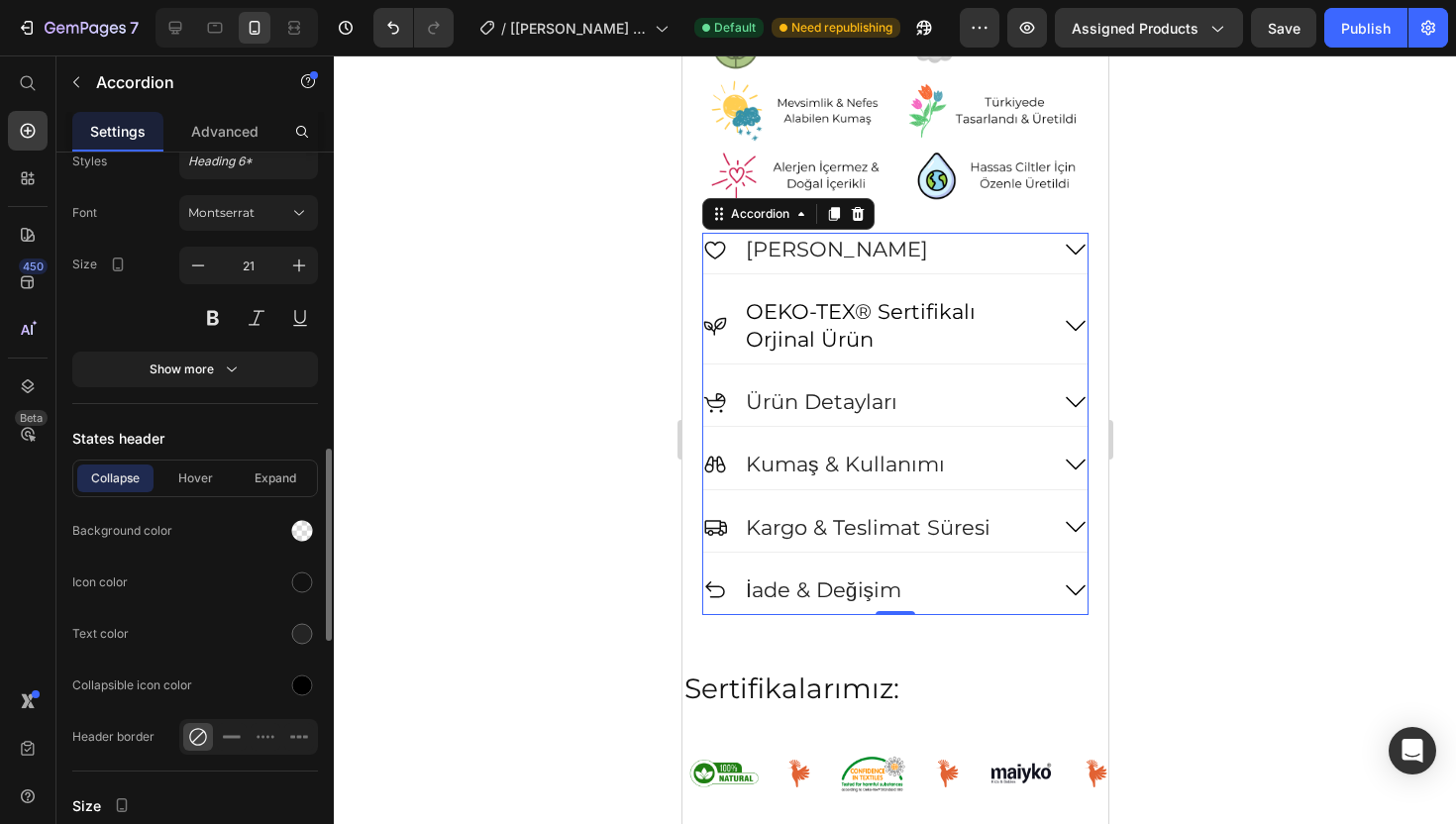scroll, scrollTop: 1340, scrollLeft: 0, axis: vertical 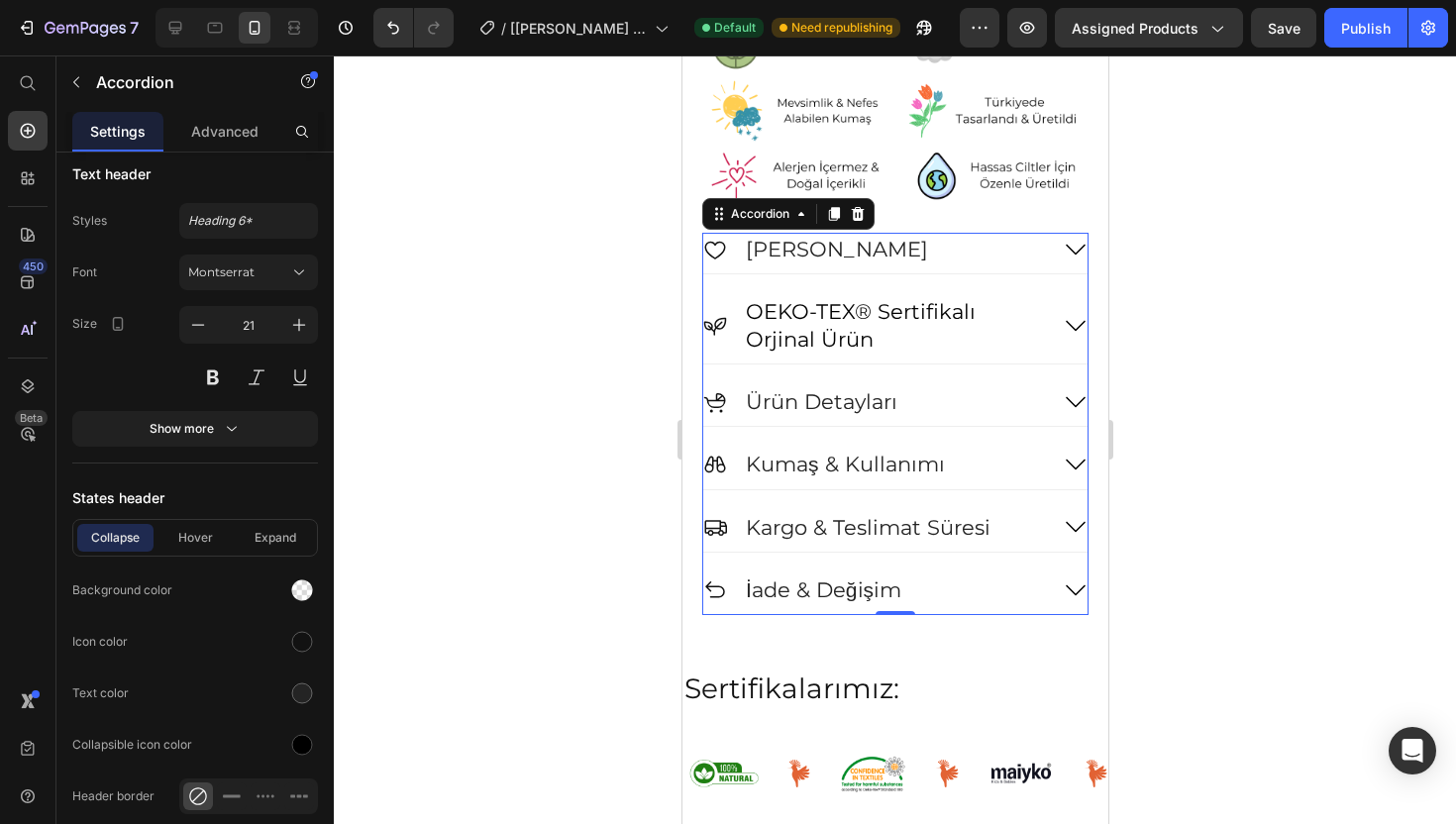 click 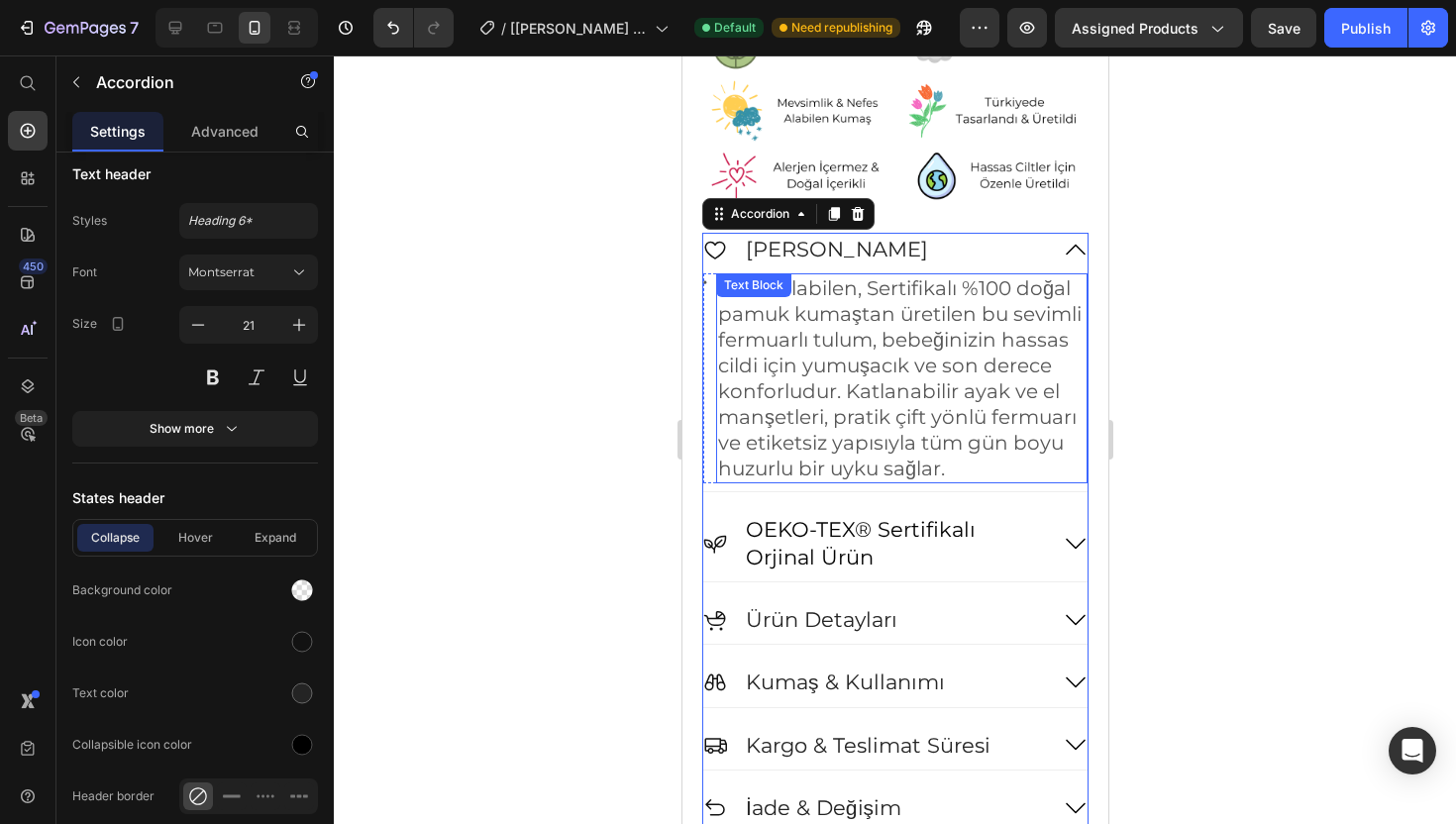 click on "Nefes alabilen, Sertifikalı %100 doğal pamuk kumaştan üretilen bu sevimli fermuarlı tulum, bebeğinizin hassas cildi için yumuşacık ve son derece konforludur. Katlanabilir ayak ve el manşetleri, pratik çift yönlü fermuarı ve etiketsiz yapısıyla tüm gün boyu huzurlu bir uyku sağlar." at bounding box center (900, 378) 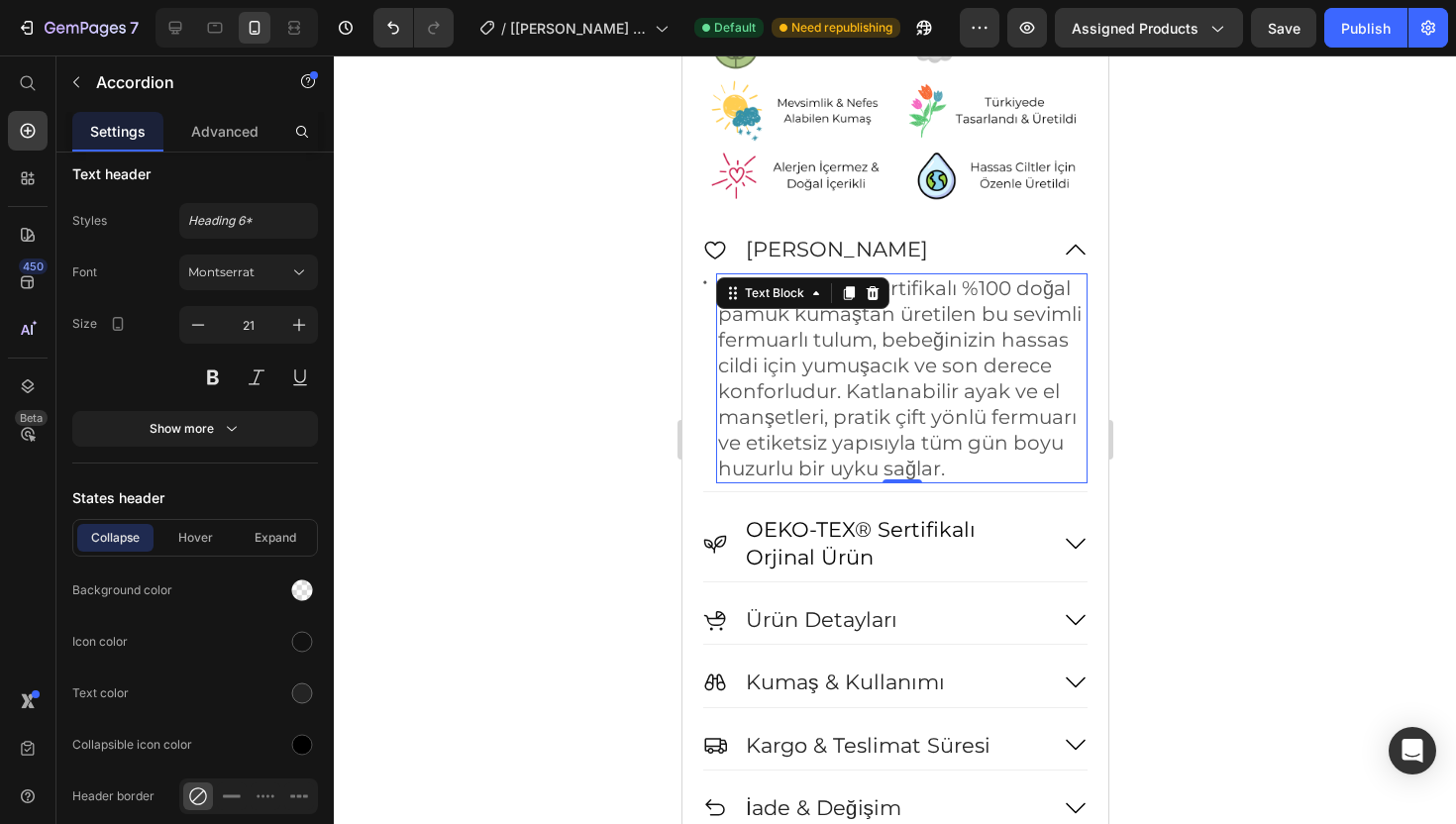 scroll, scrollTop: 0, scrollLeft: 0, axis: both 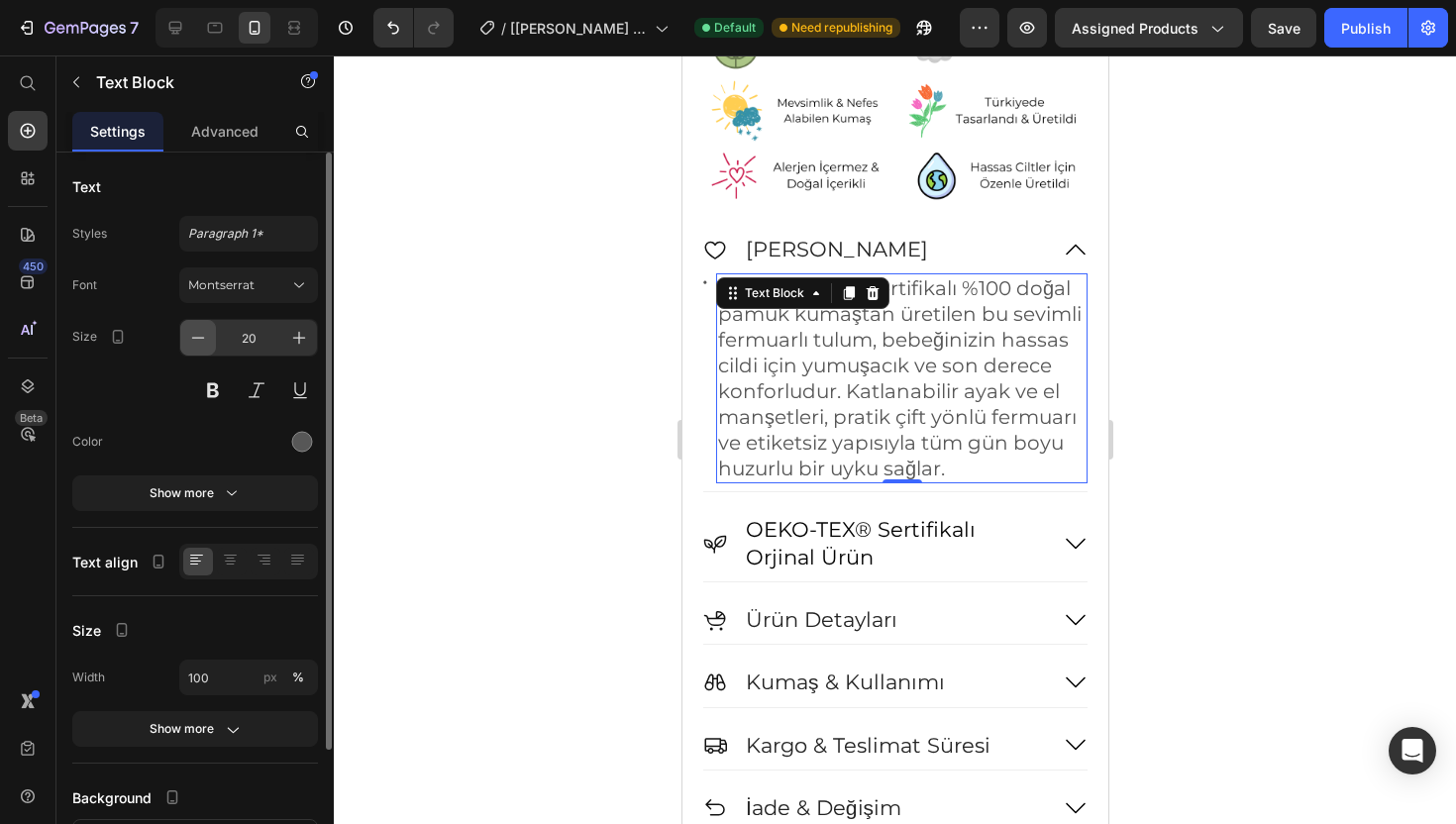 click 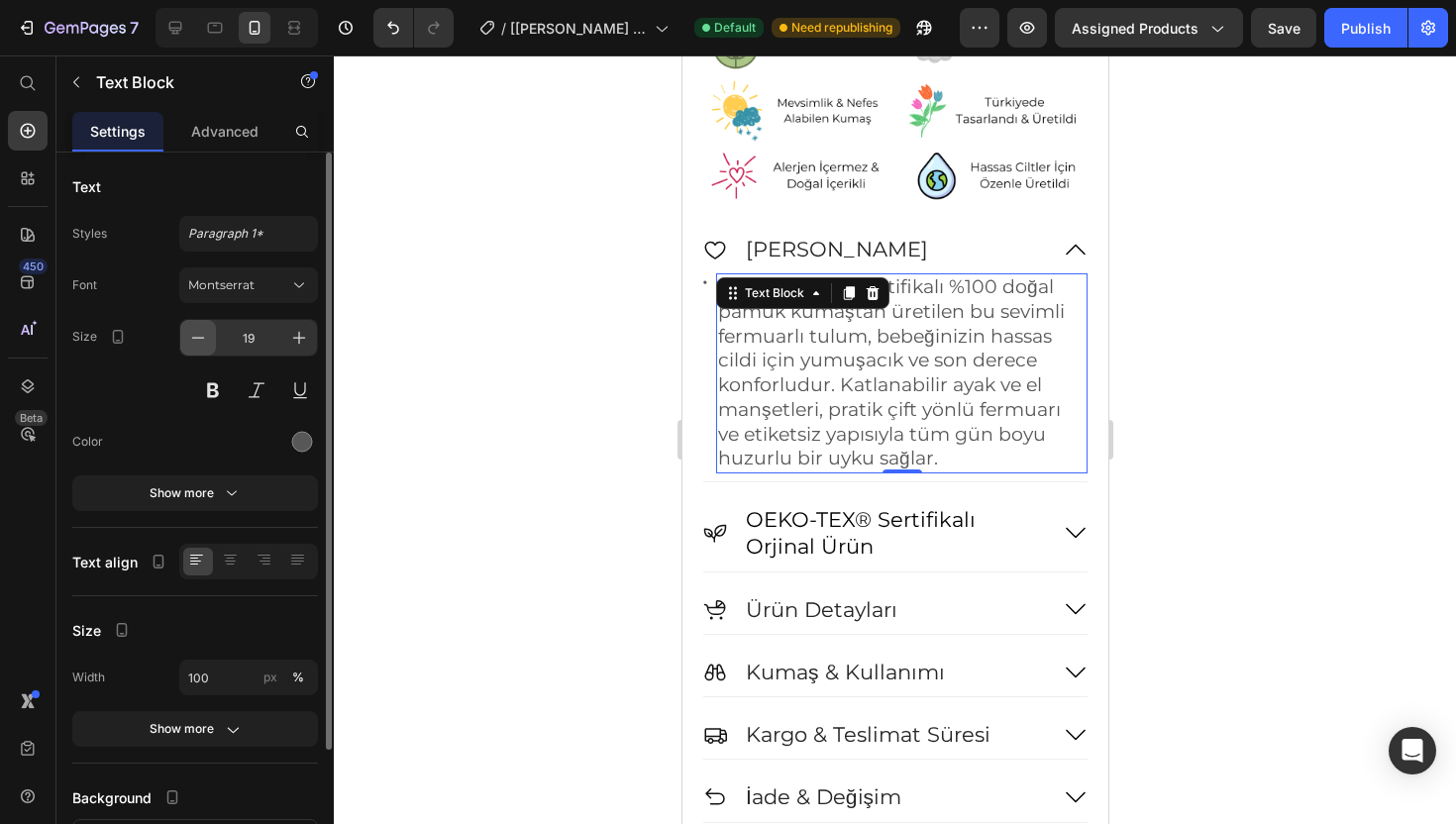 click 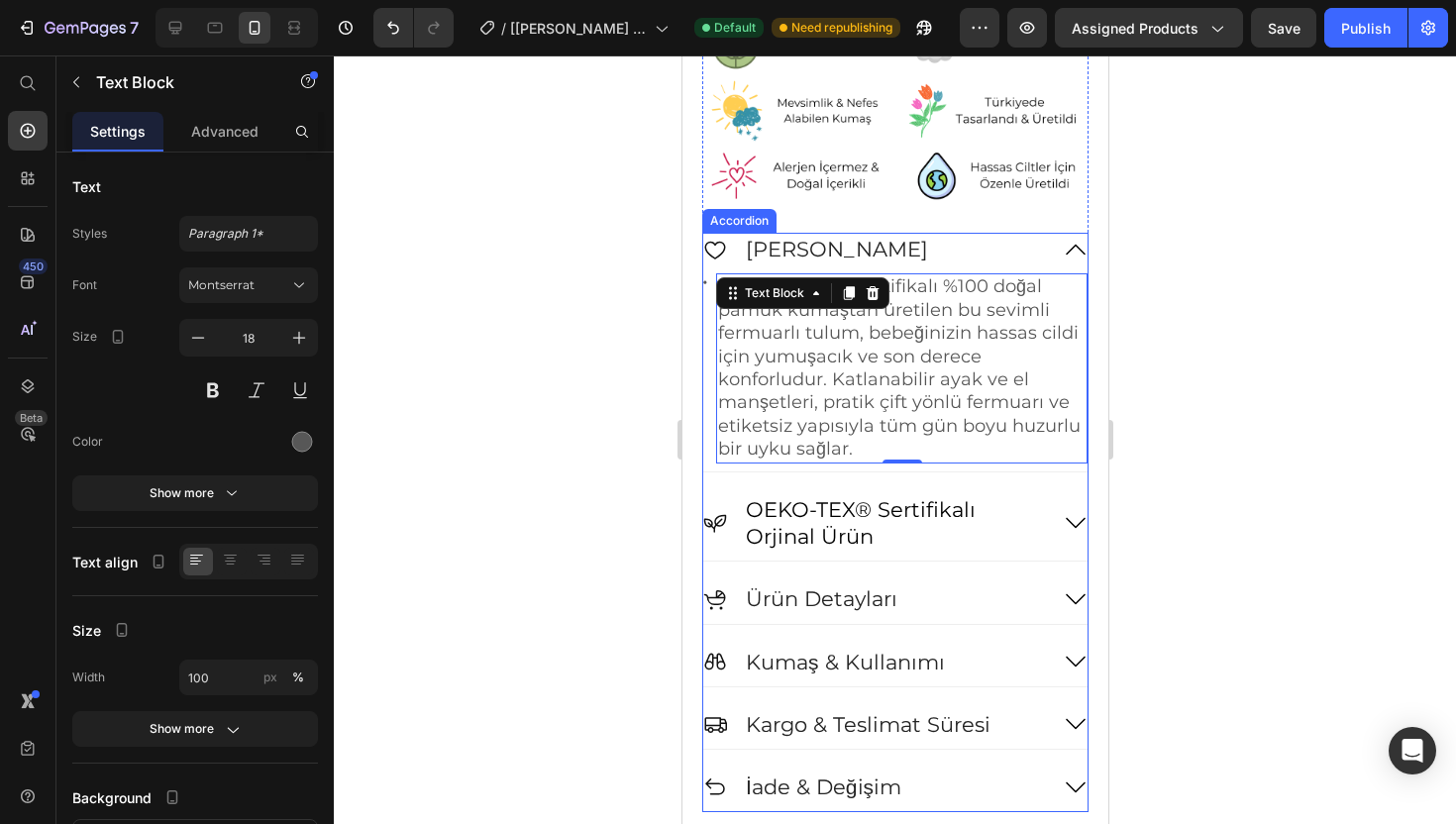 click 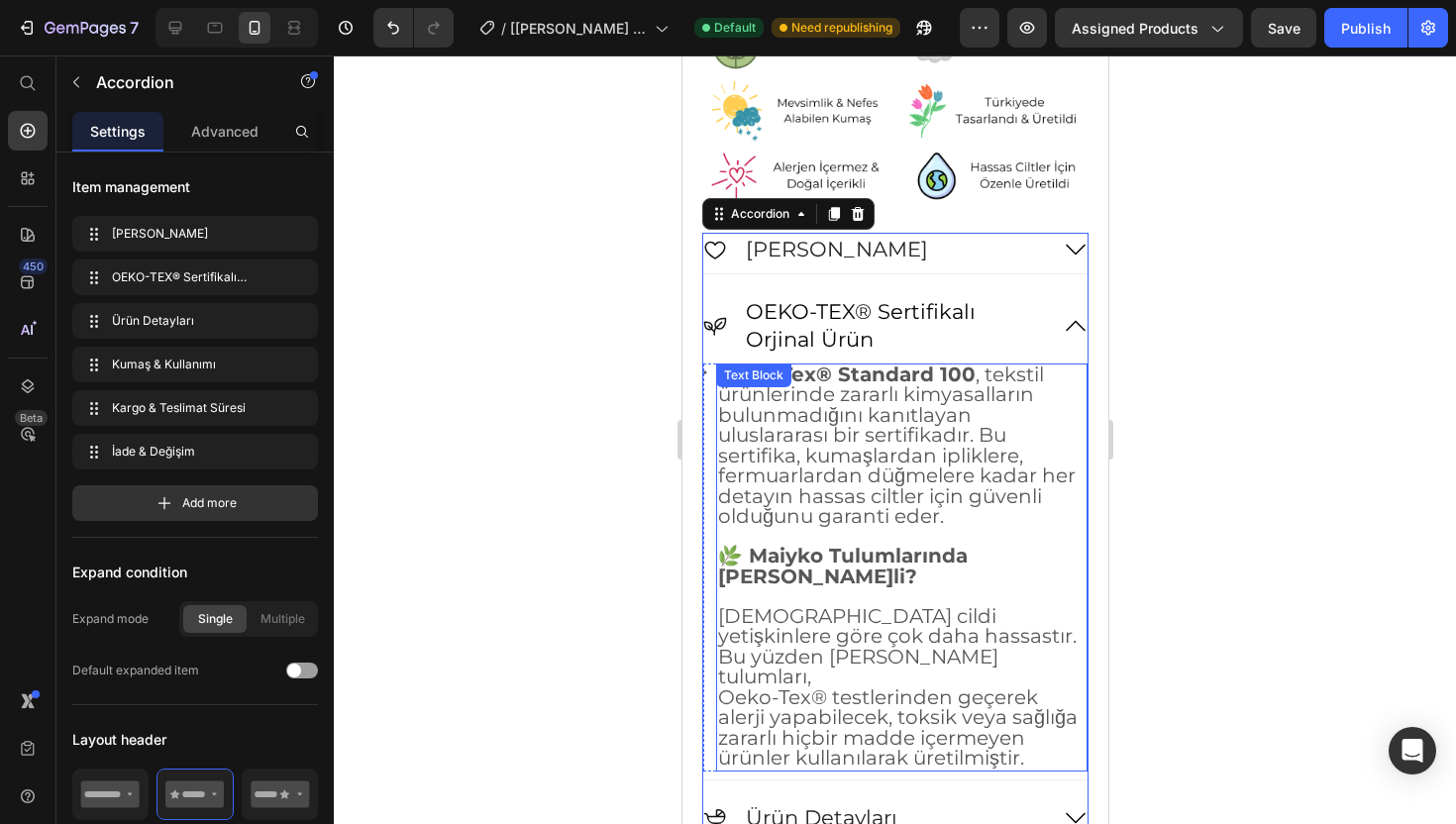 click at bounding box center (900, 538) 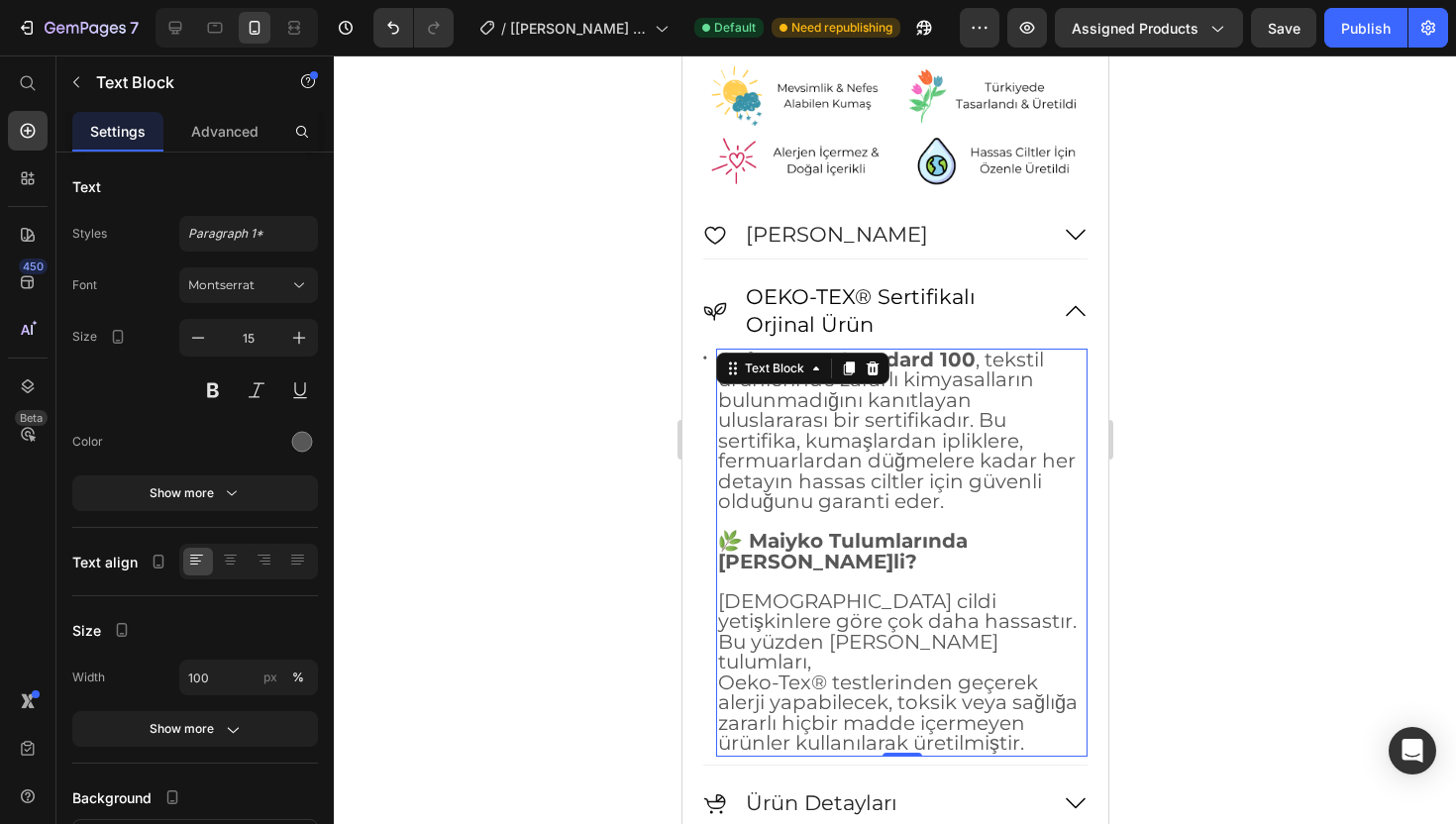 scroll, scrollTop: 1490, scrollLeft: 0, axis: vertical 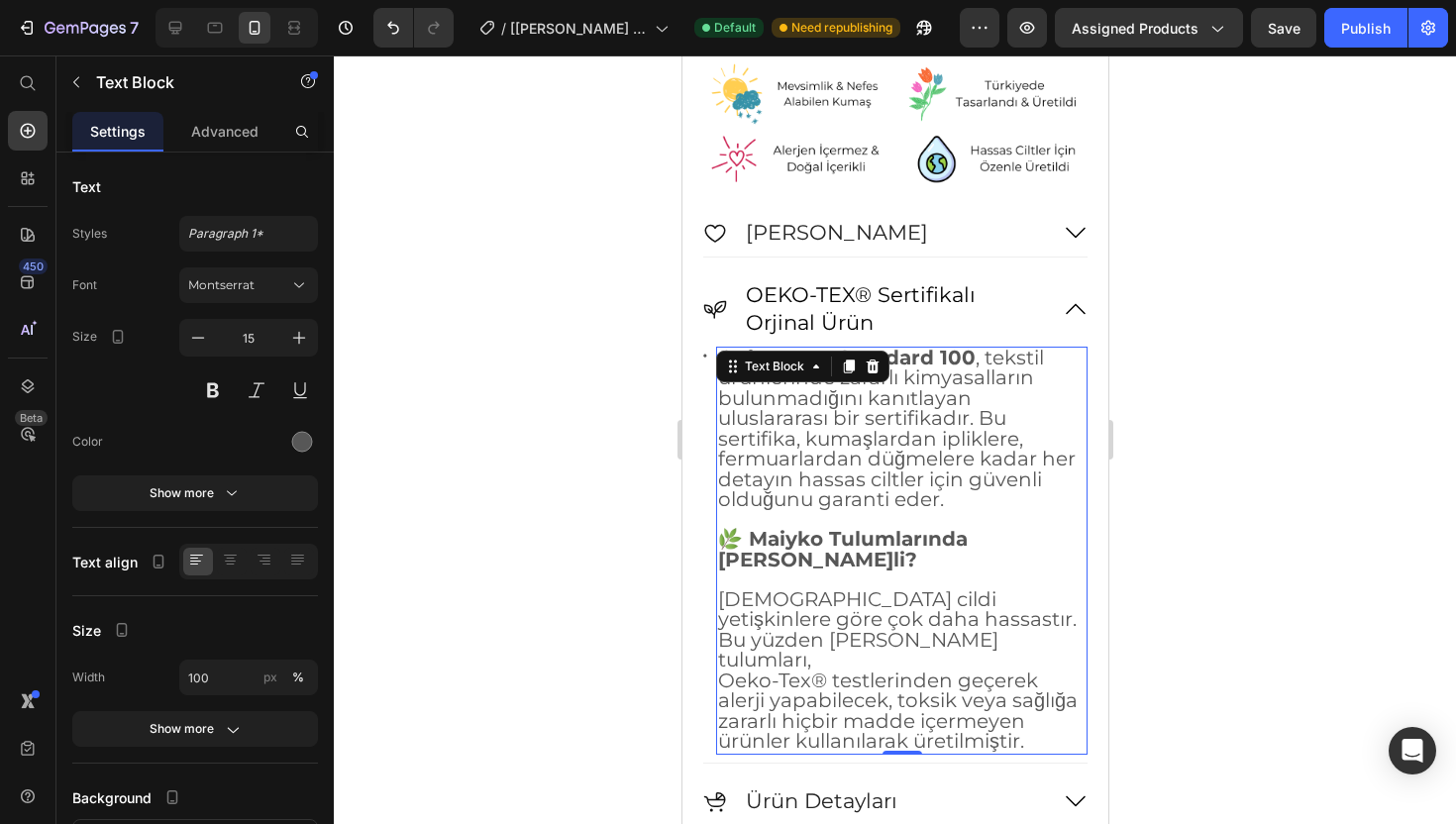 click on "Oeko-Tex® testlerinden geçerek alerji yapabilecek, toksik veya sağlığa zararlı hiçbir madde içermeyen ürünler kullanılarak üretilmiştir." at bounding box center (900, 712) 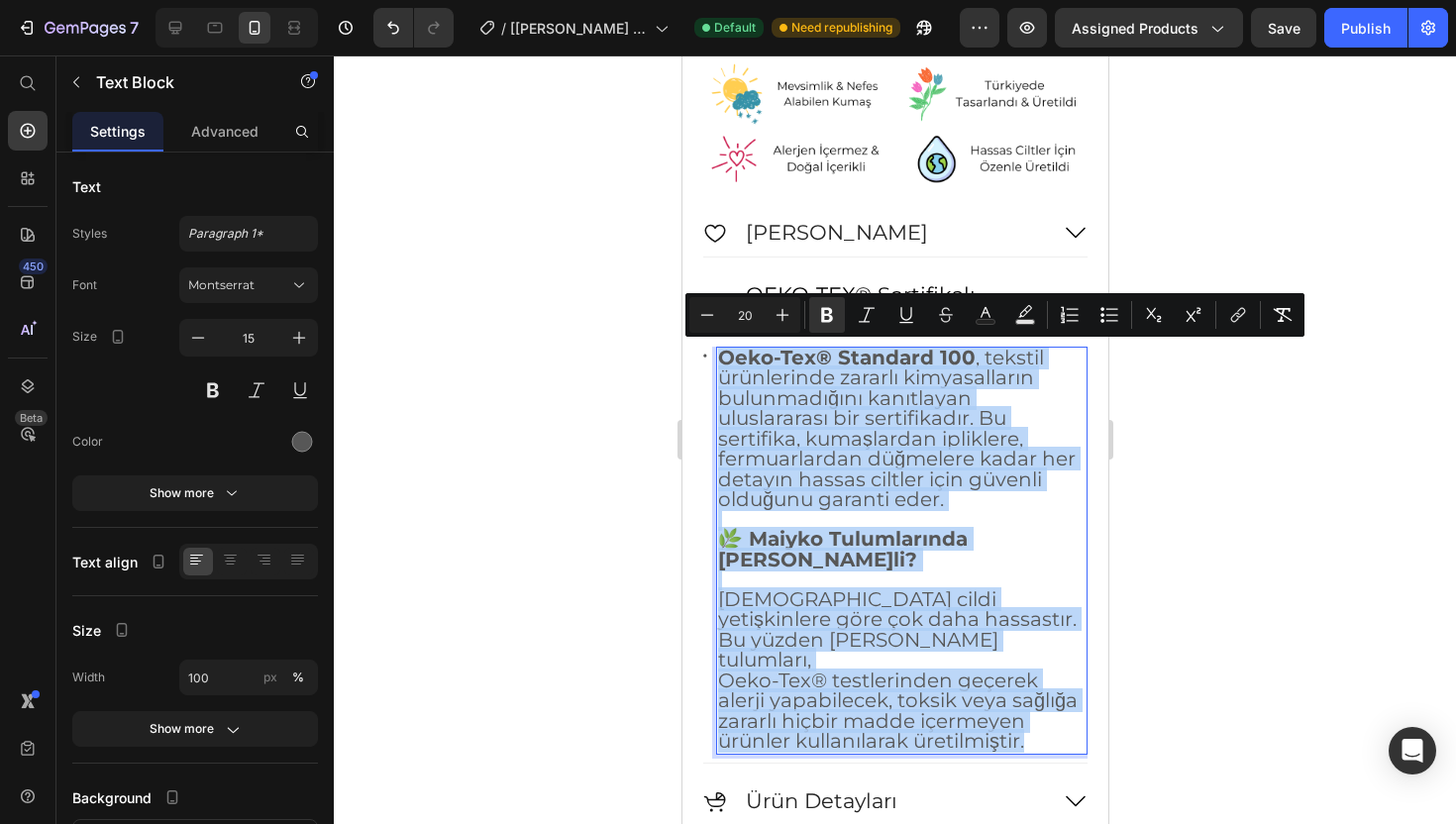 drag, startPoint x: 1036, startPoint y: 737, endPoint x: 718, endPoint y: 351, distance: 500.11999 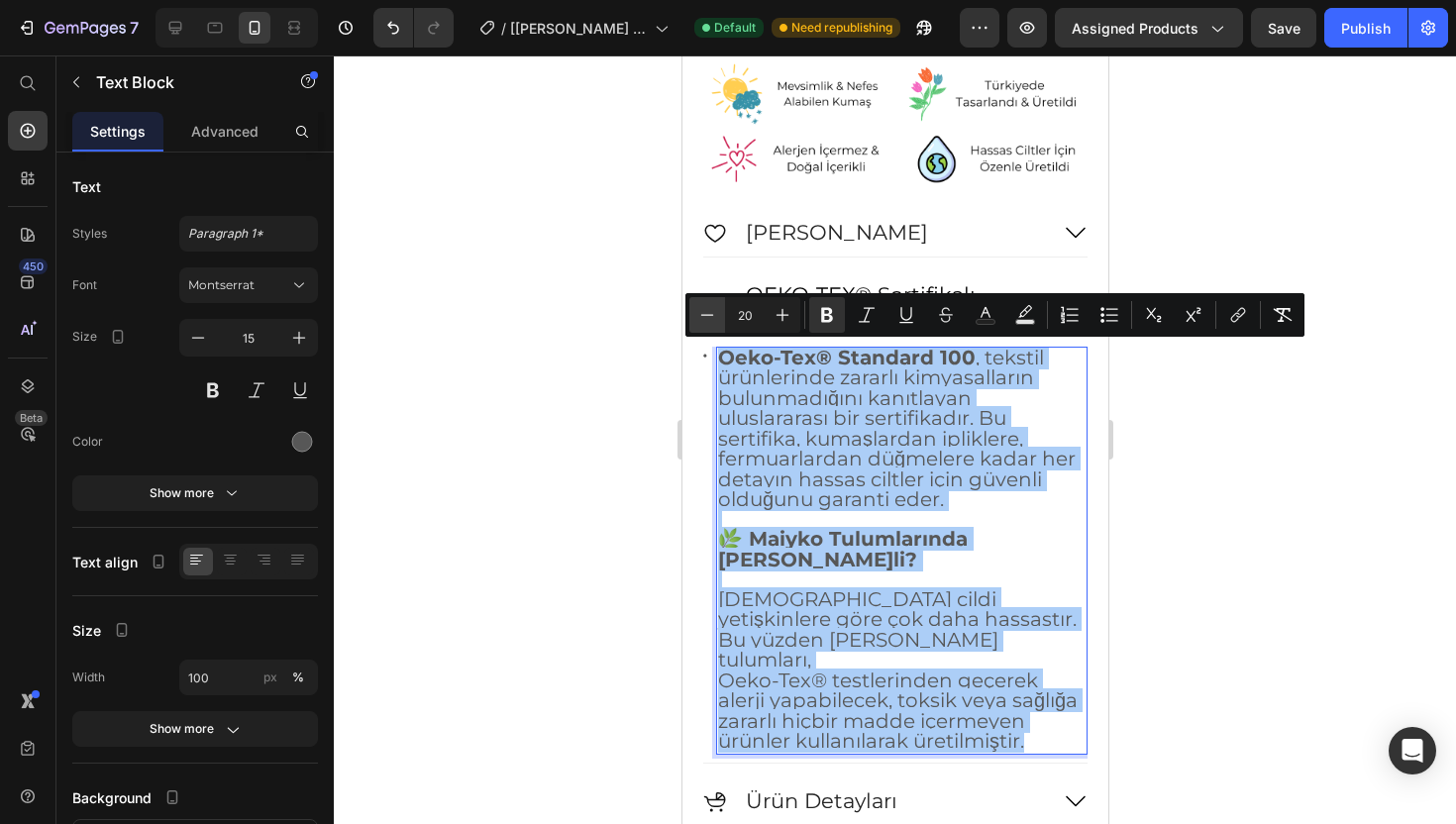 click 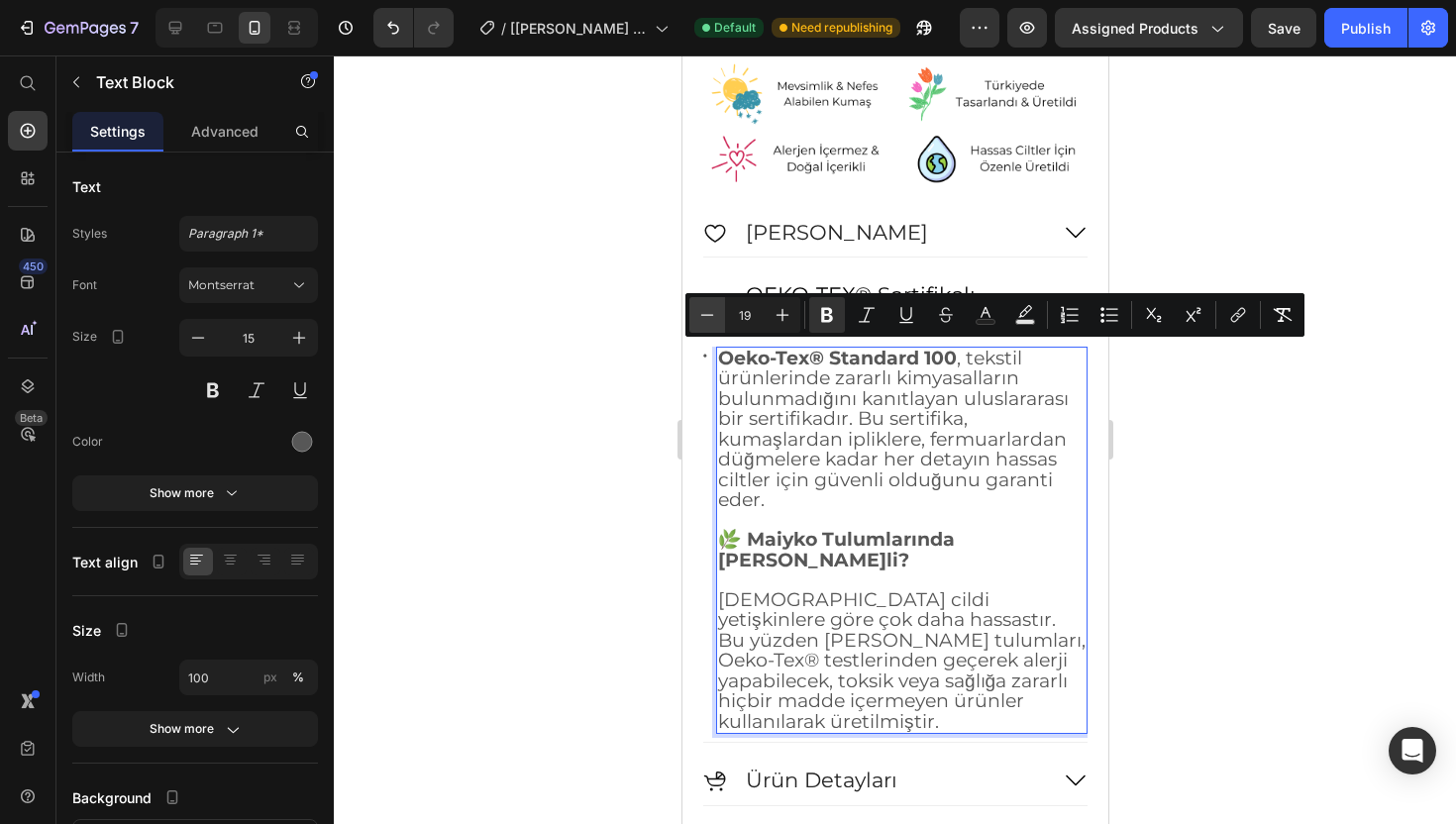 click 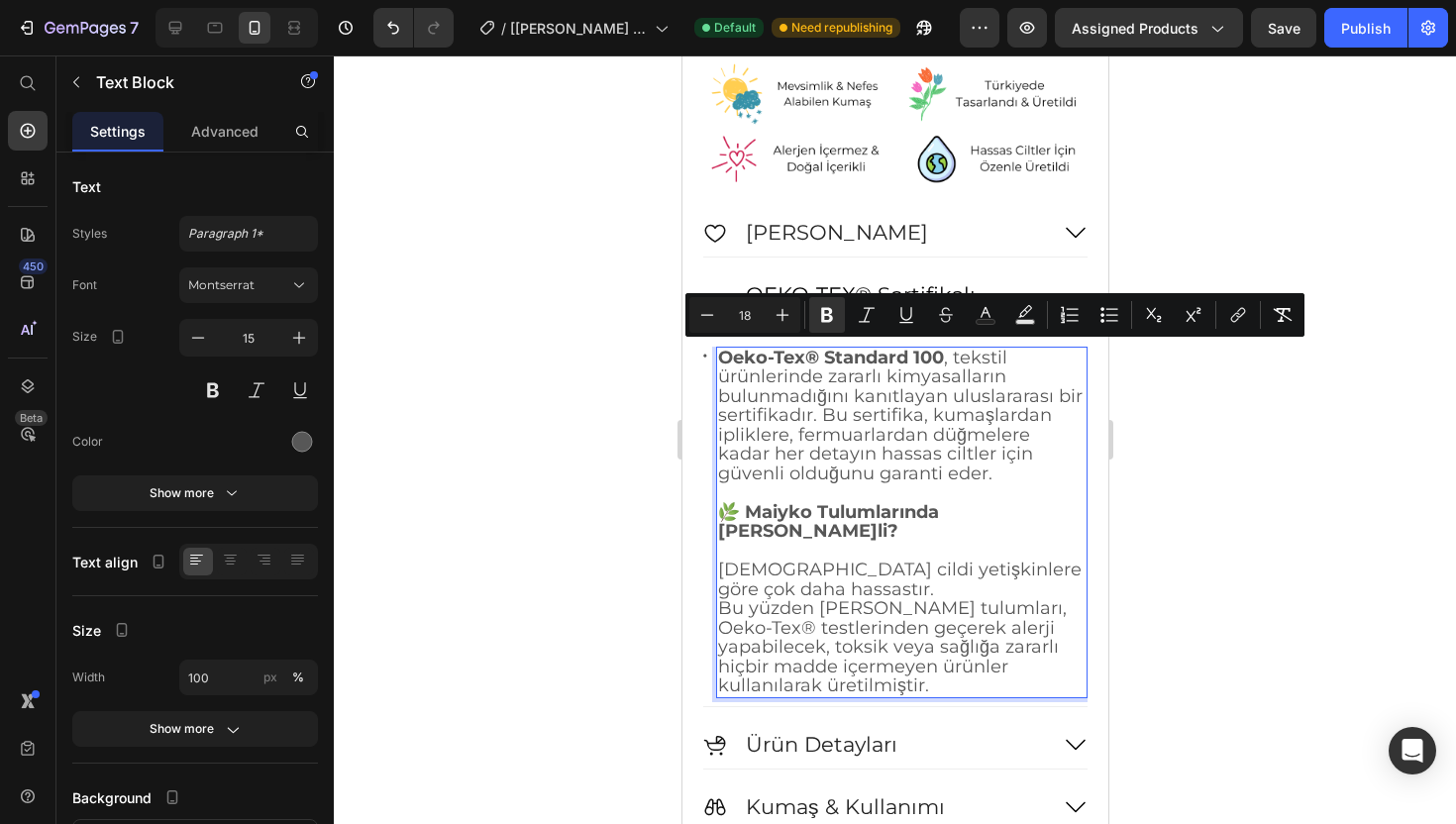 click 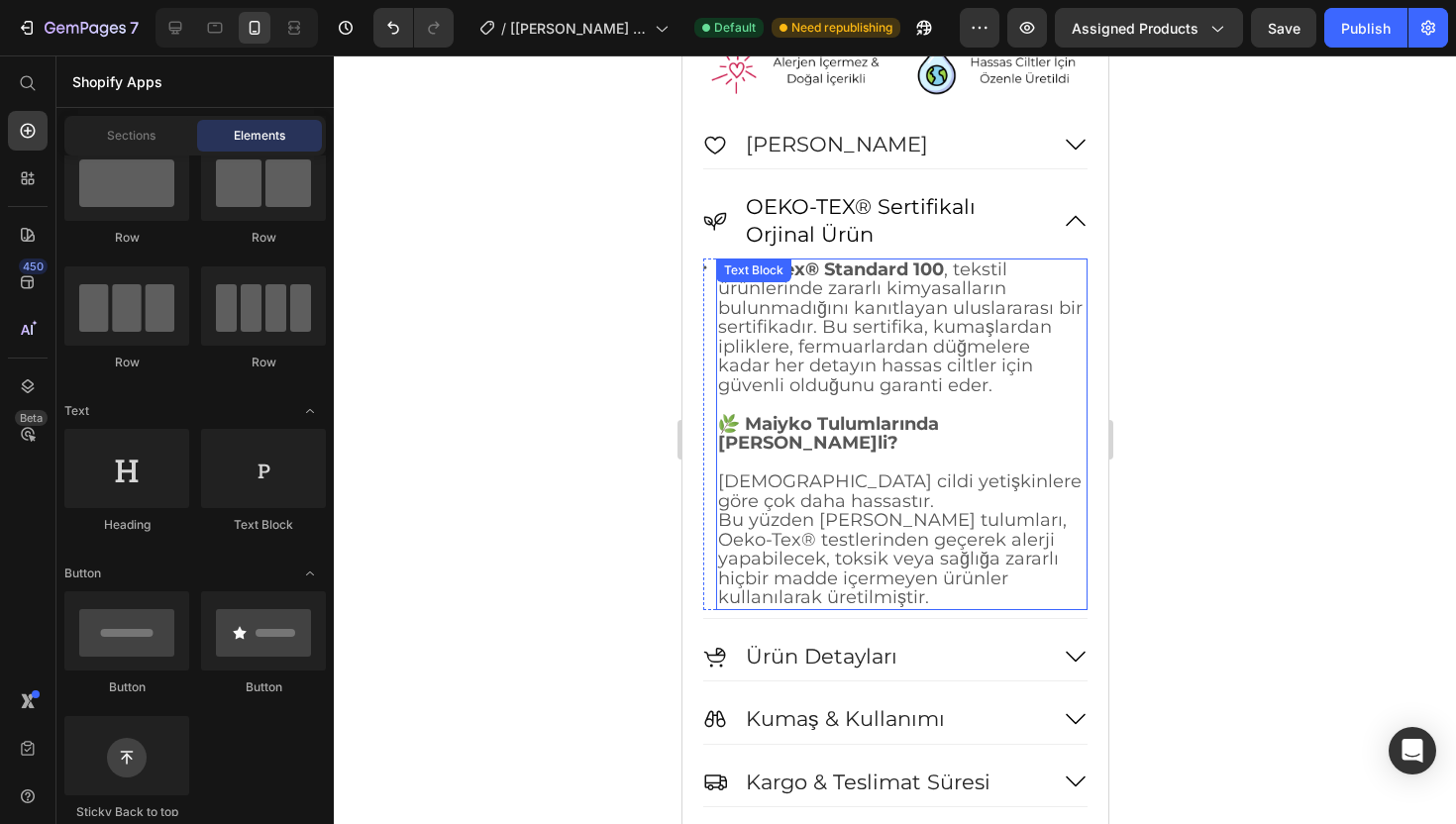scroll, scrollTop: 1629, scrollLeft: 0, axis: vertical 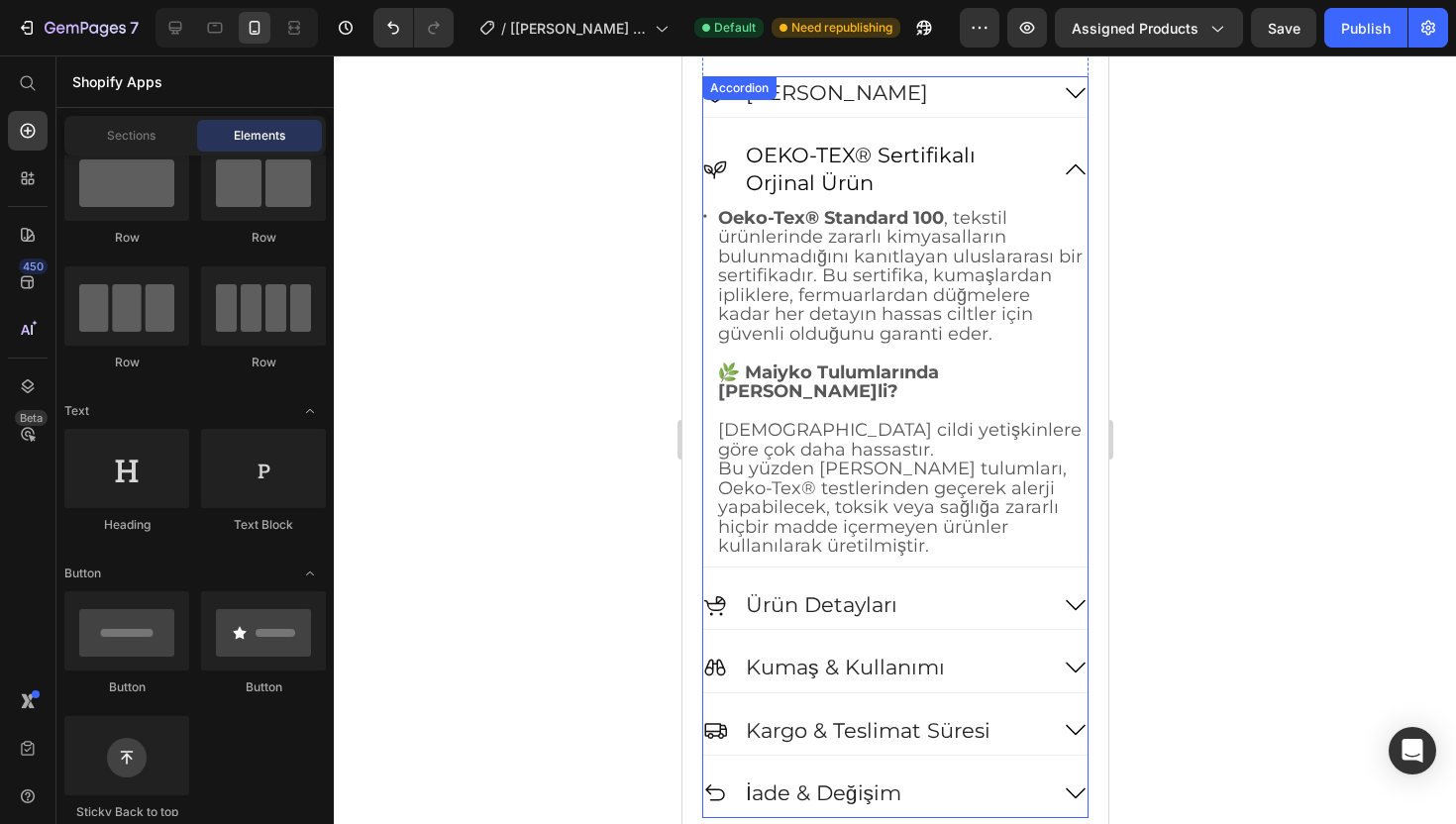 click 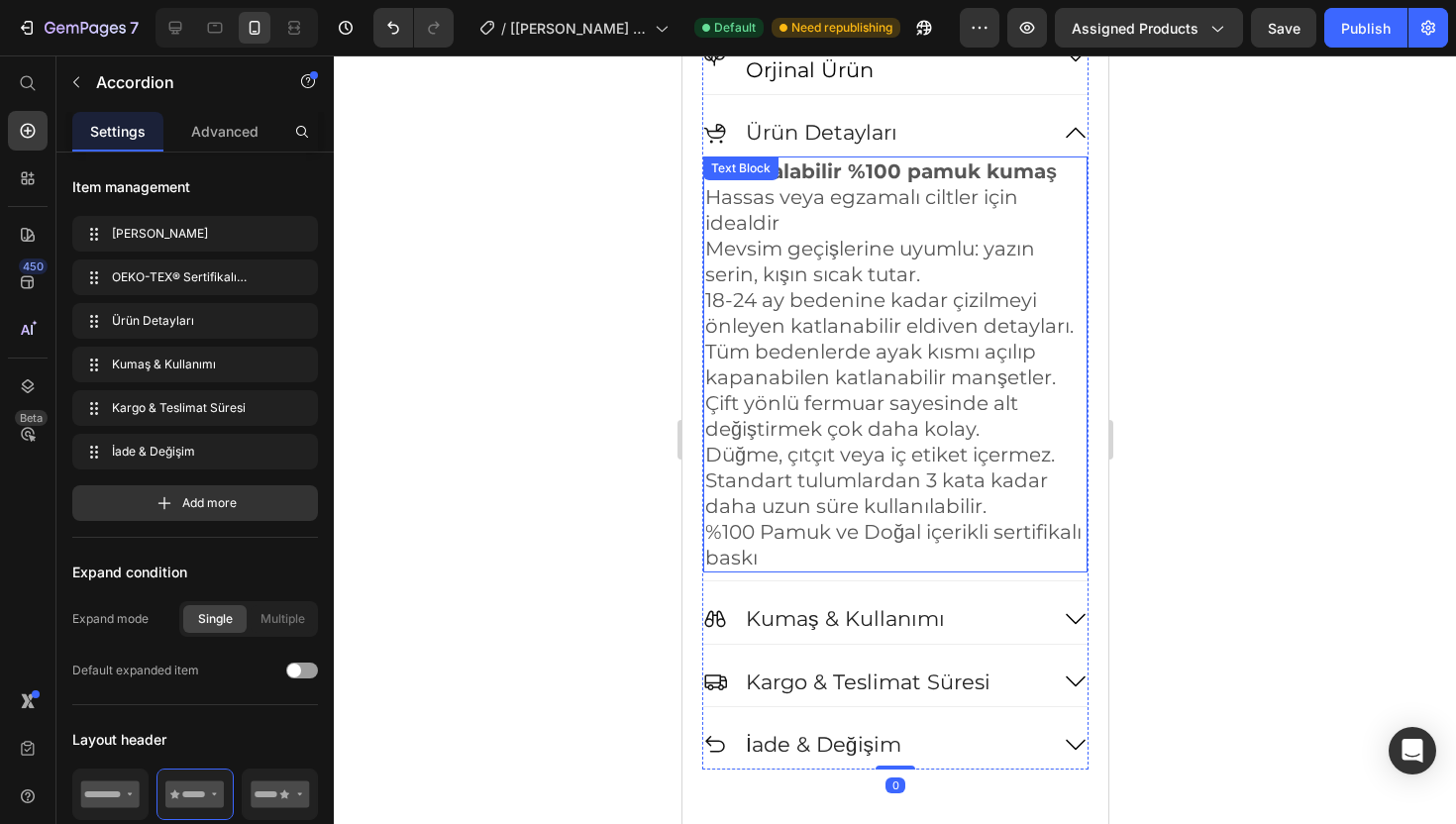 scroll, scrollTop: 1737, scrollLeft: 0, axis: vertical 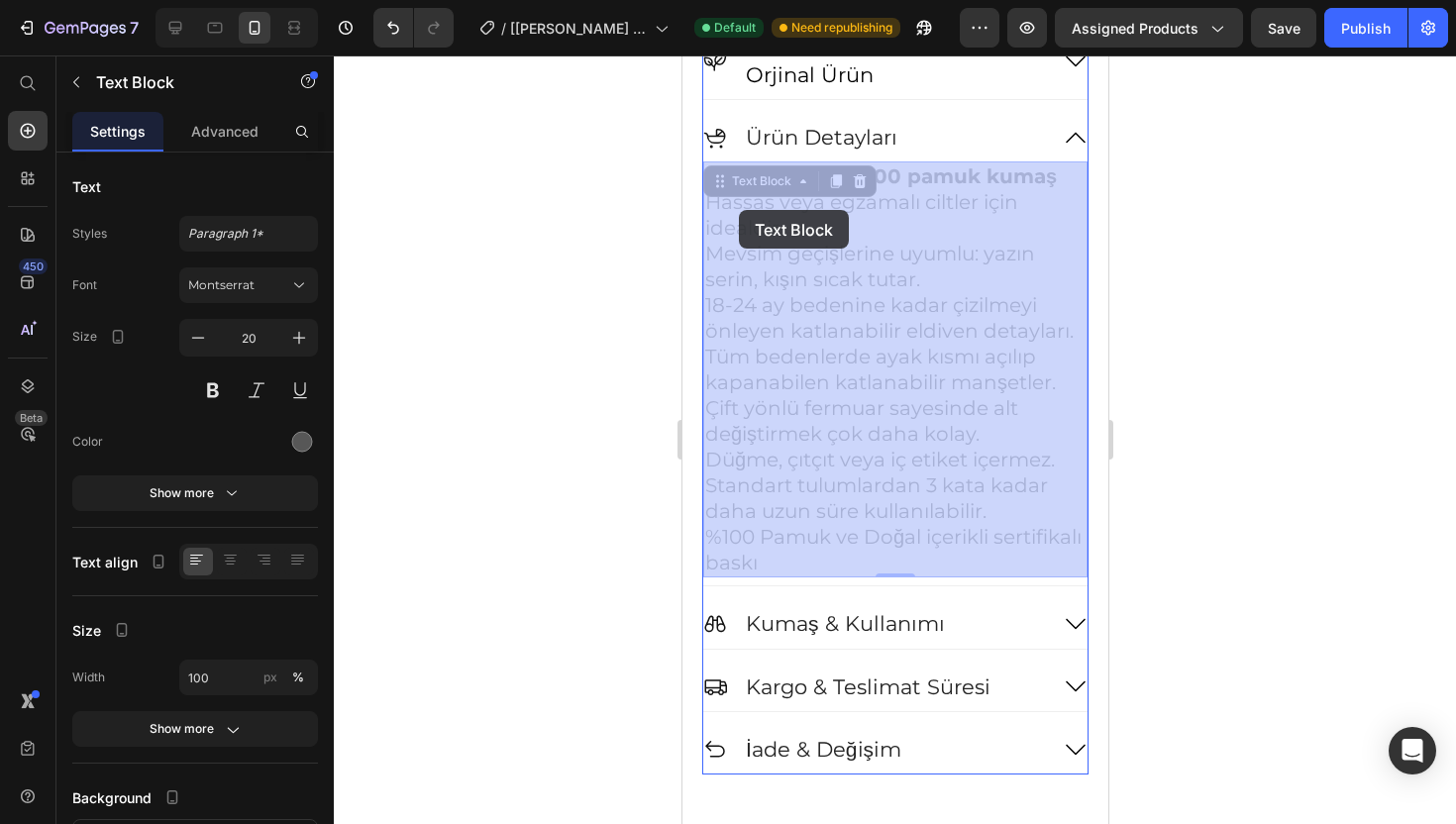 drag, startPoint x: 878, startPoint y: 562, endPoint x: 768, endPoint y: 249, distance: 331.76648 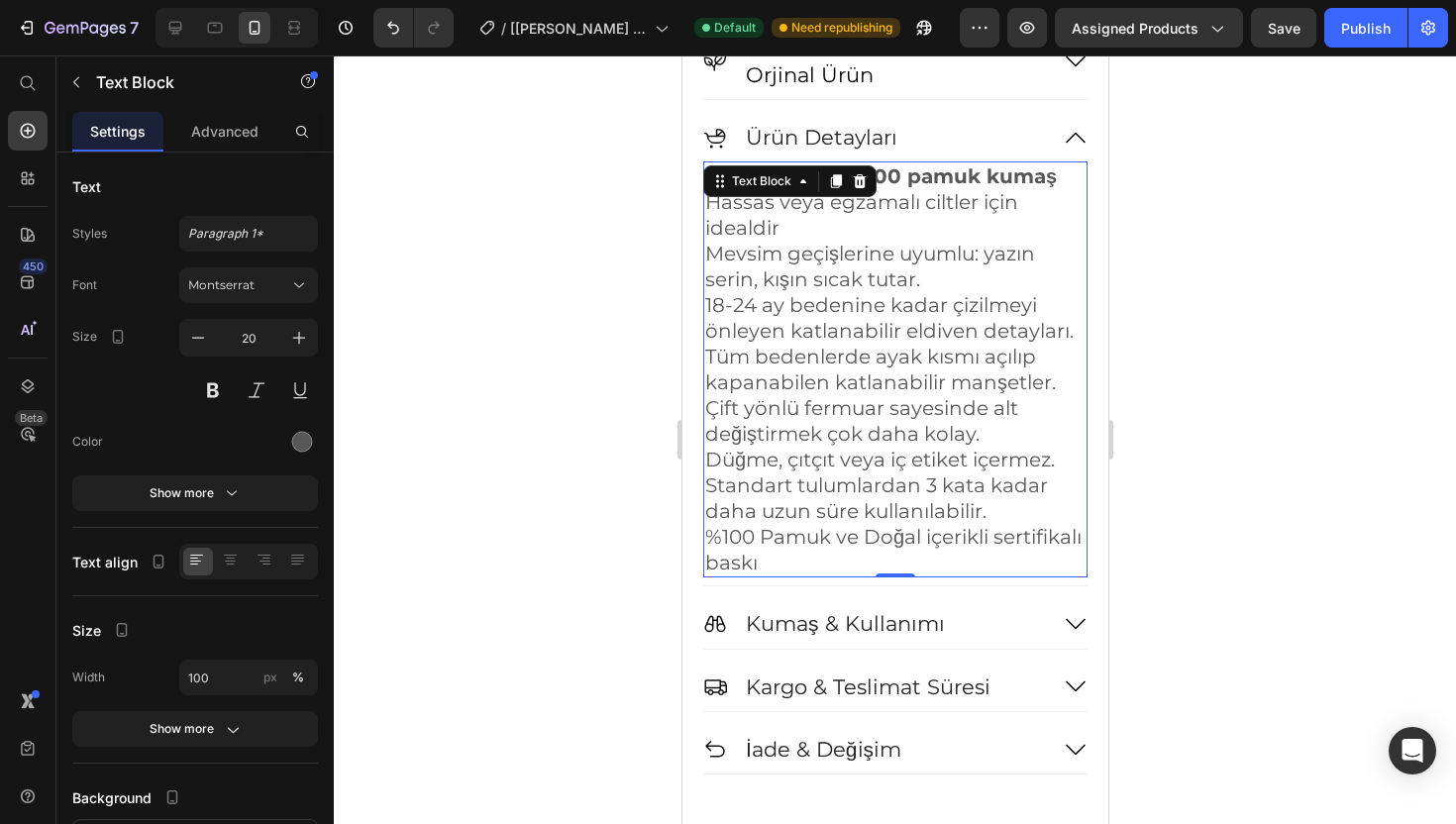 click on "Mevsim geçişlerine uyumlu: yazın serin, kışın sıcak tutar." at bounding box center (894, 266) 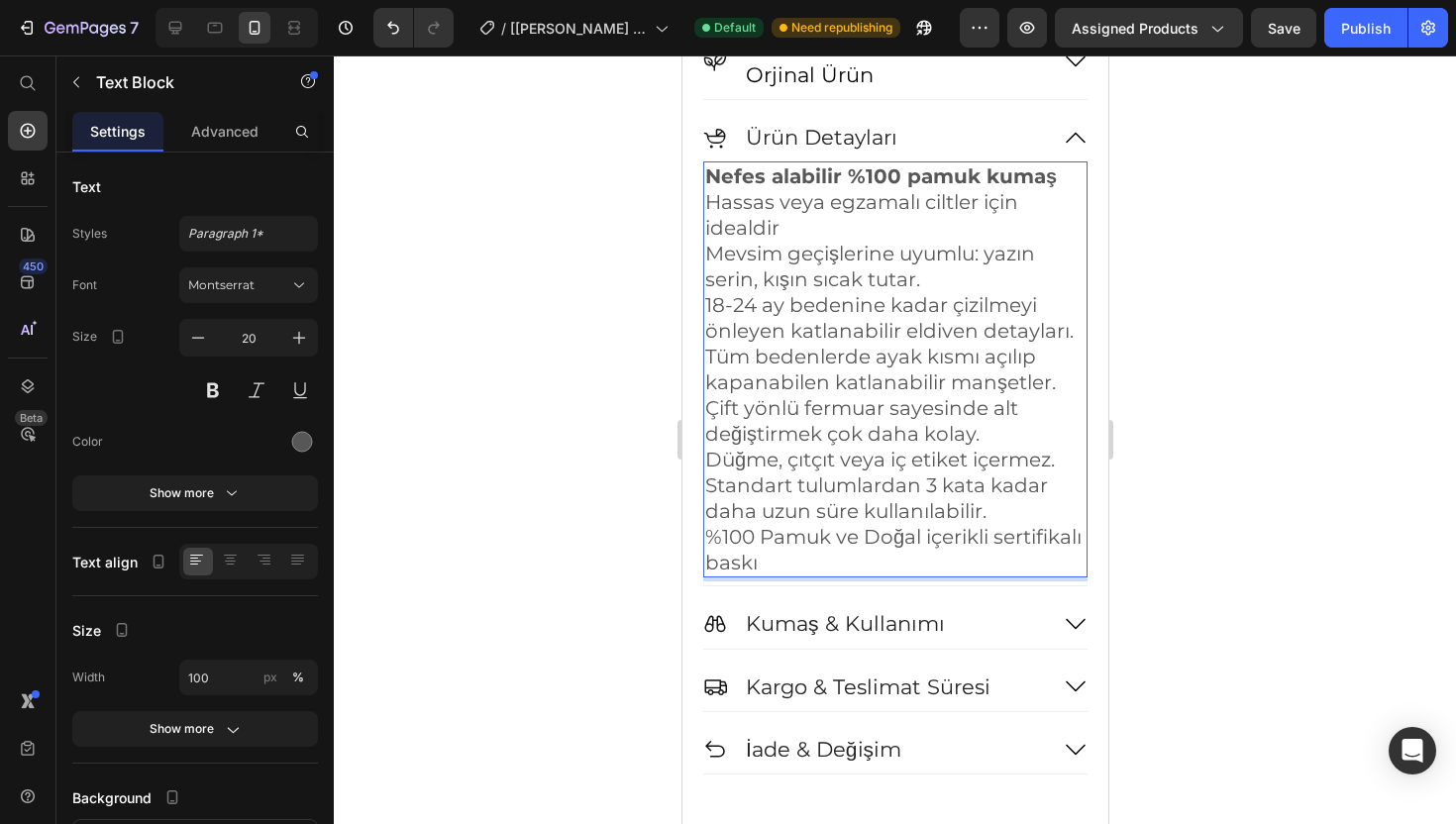 click on "%100 Pamuk ve Doğal içerikli sertifikalı baskı" at bounding box center (894, 550) 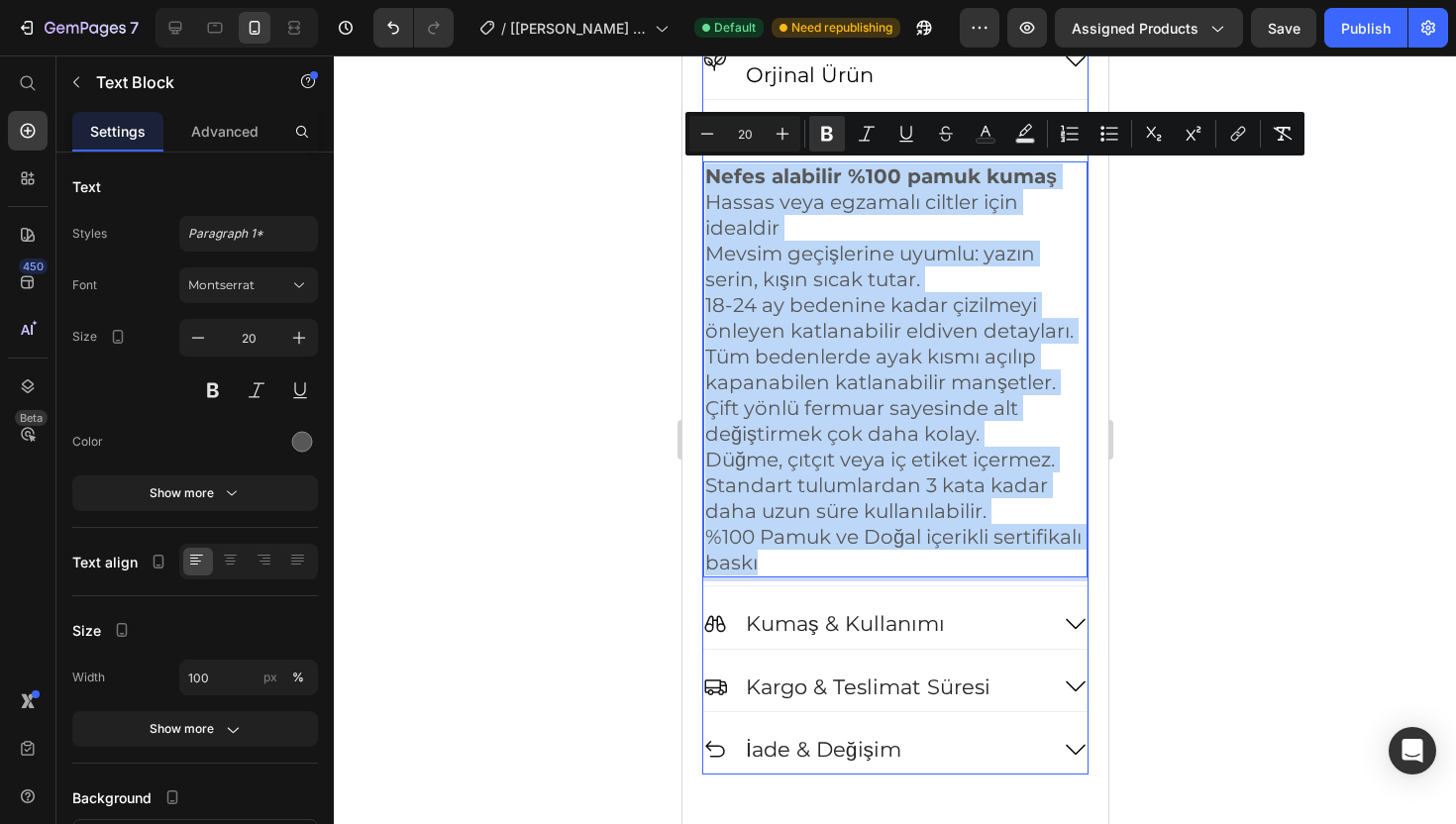 drag, startPoint x: 863, startPoint y: 561, endPoint x: 700, endPoint y: 175, distance: 419.00477 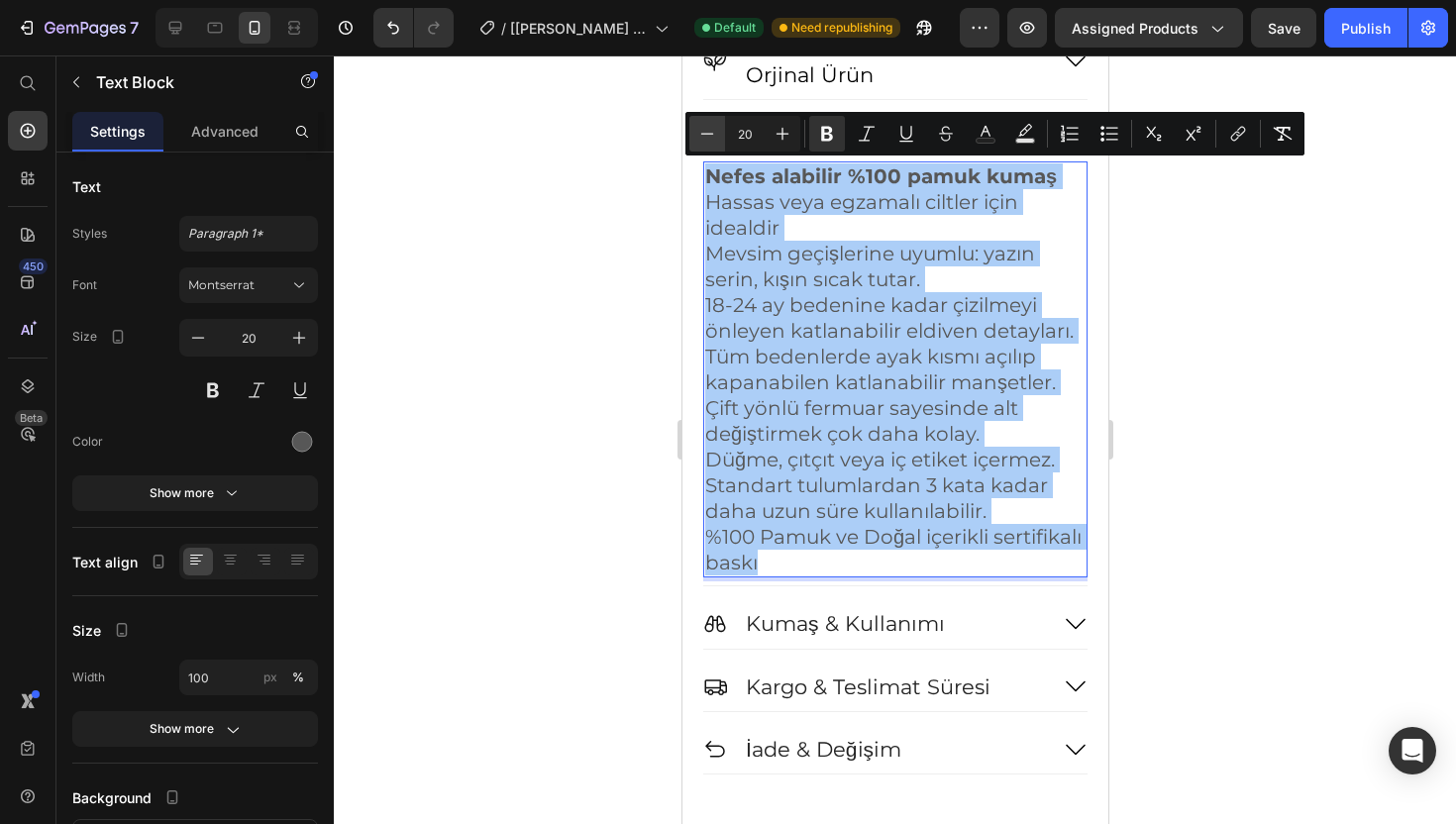click on "Minus" at bounding box center (707, 134) 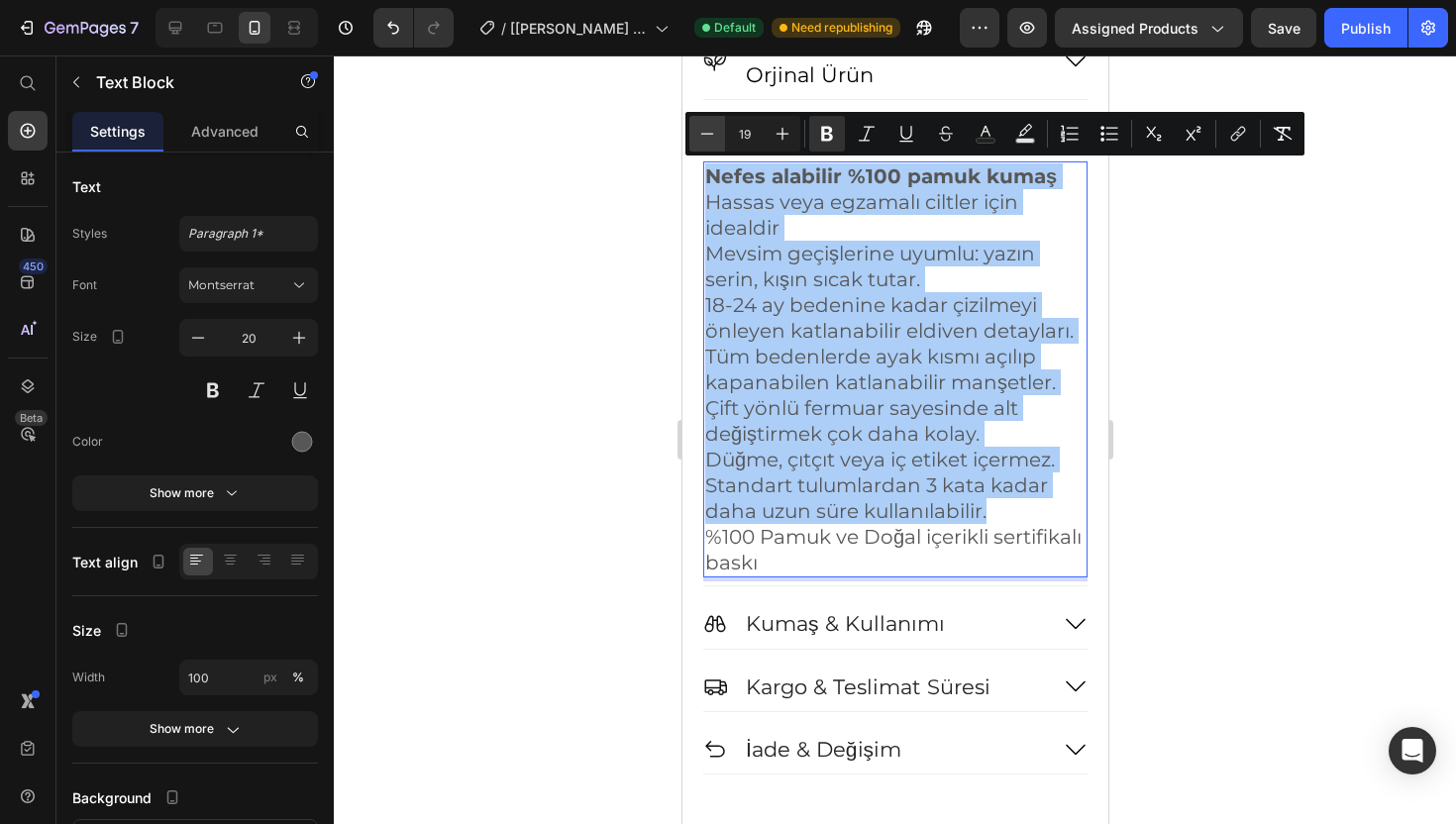 click on "Minus" at bounding box center [707, 134] 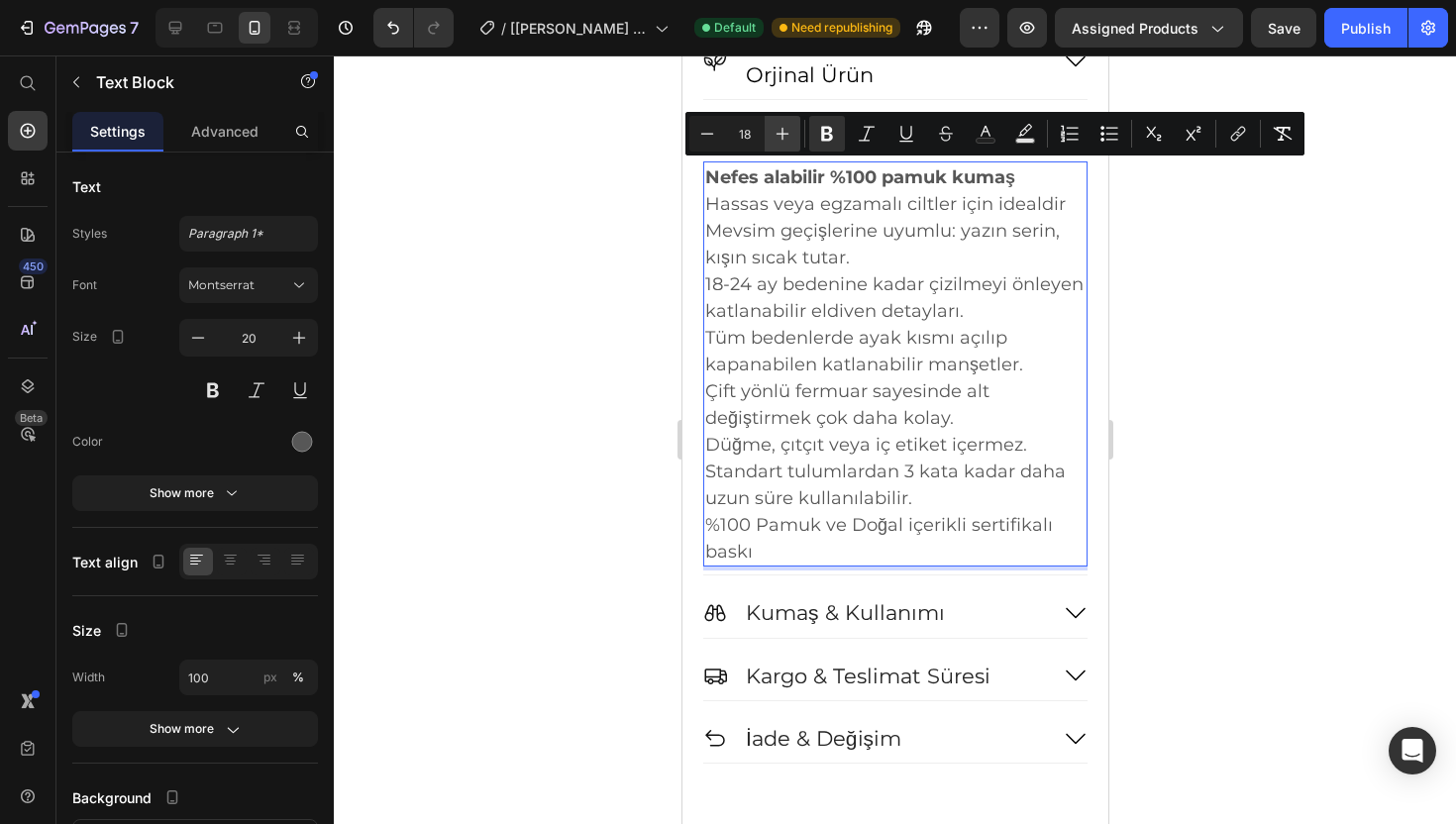 click 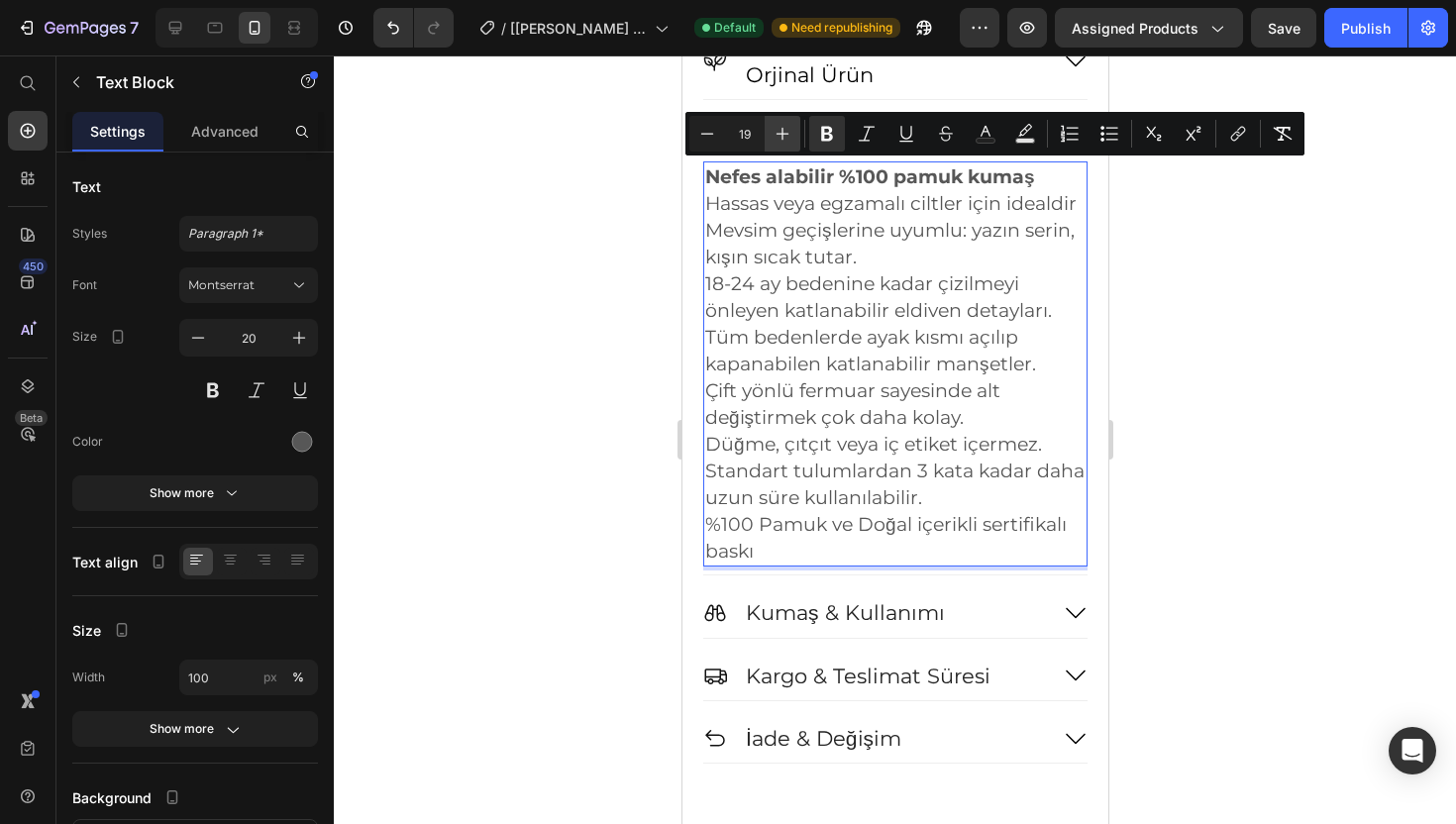 click 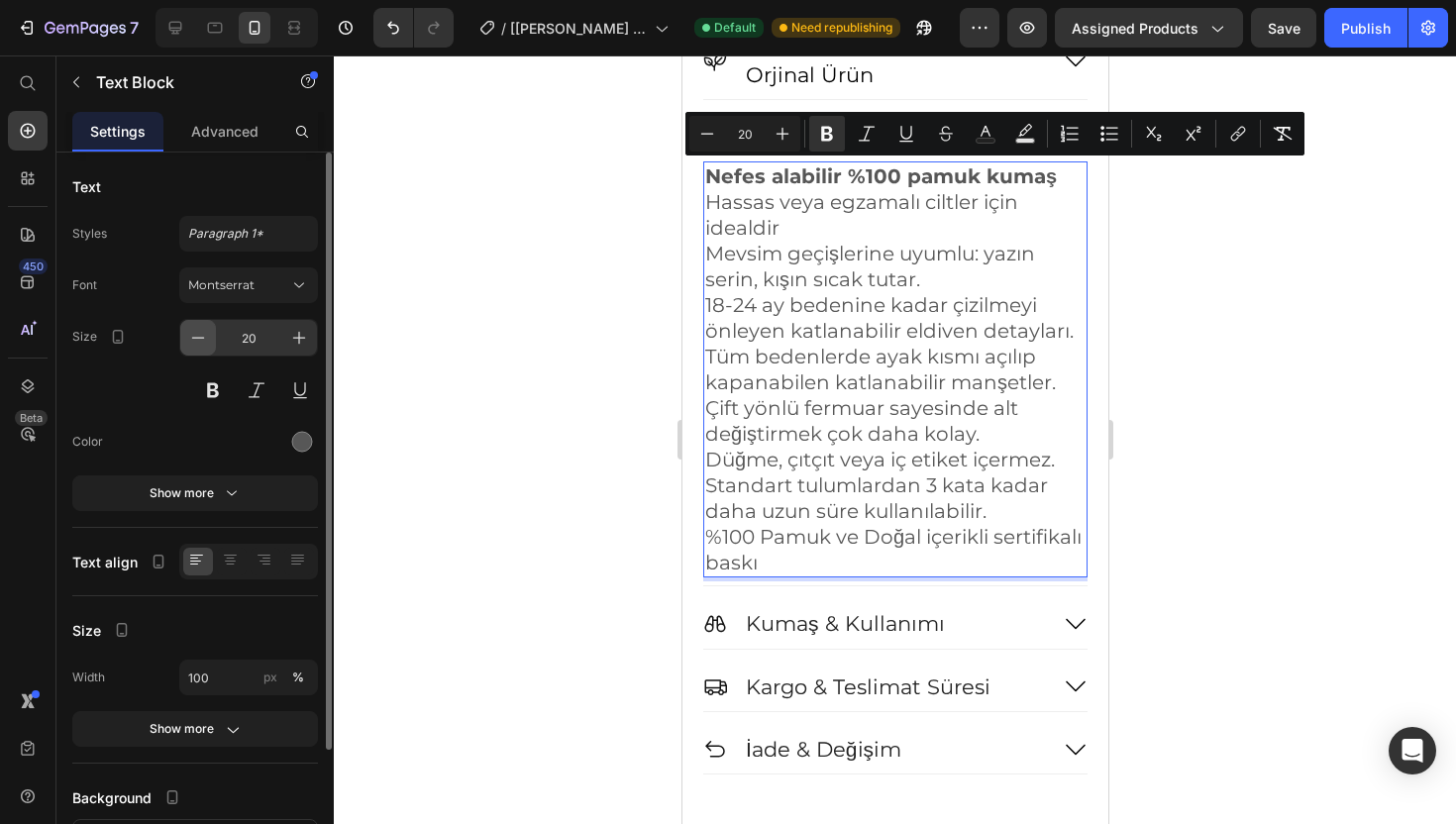 click at bounding box center [198, 338] 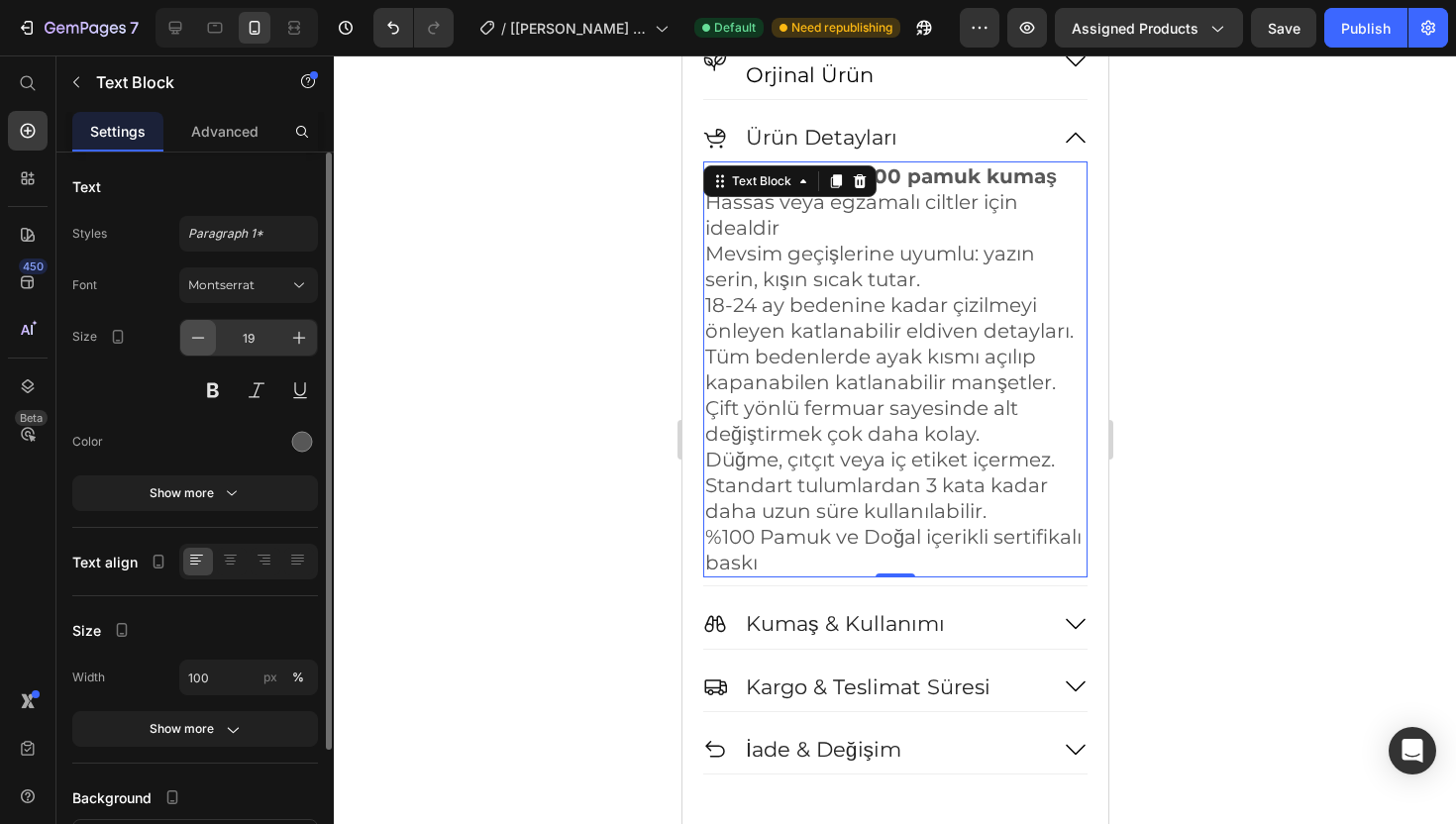 click at bounding box center (198, 338) 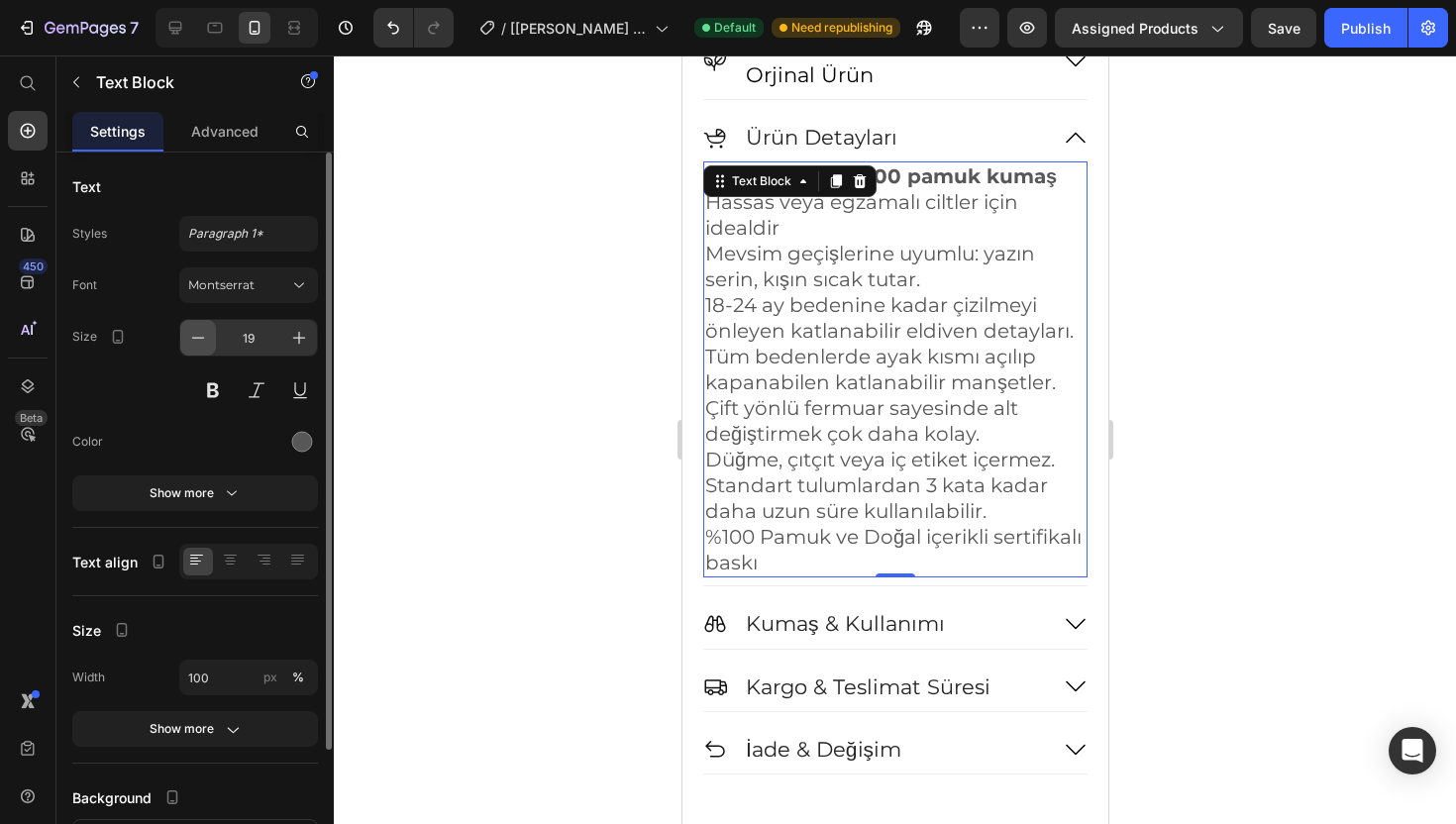 type on "18" 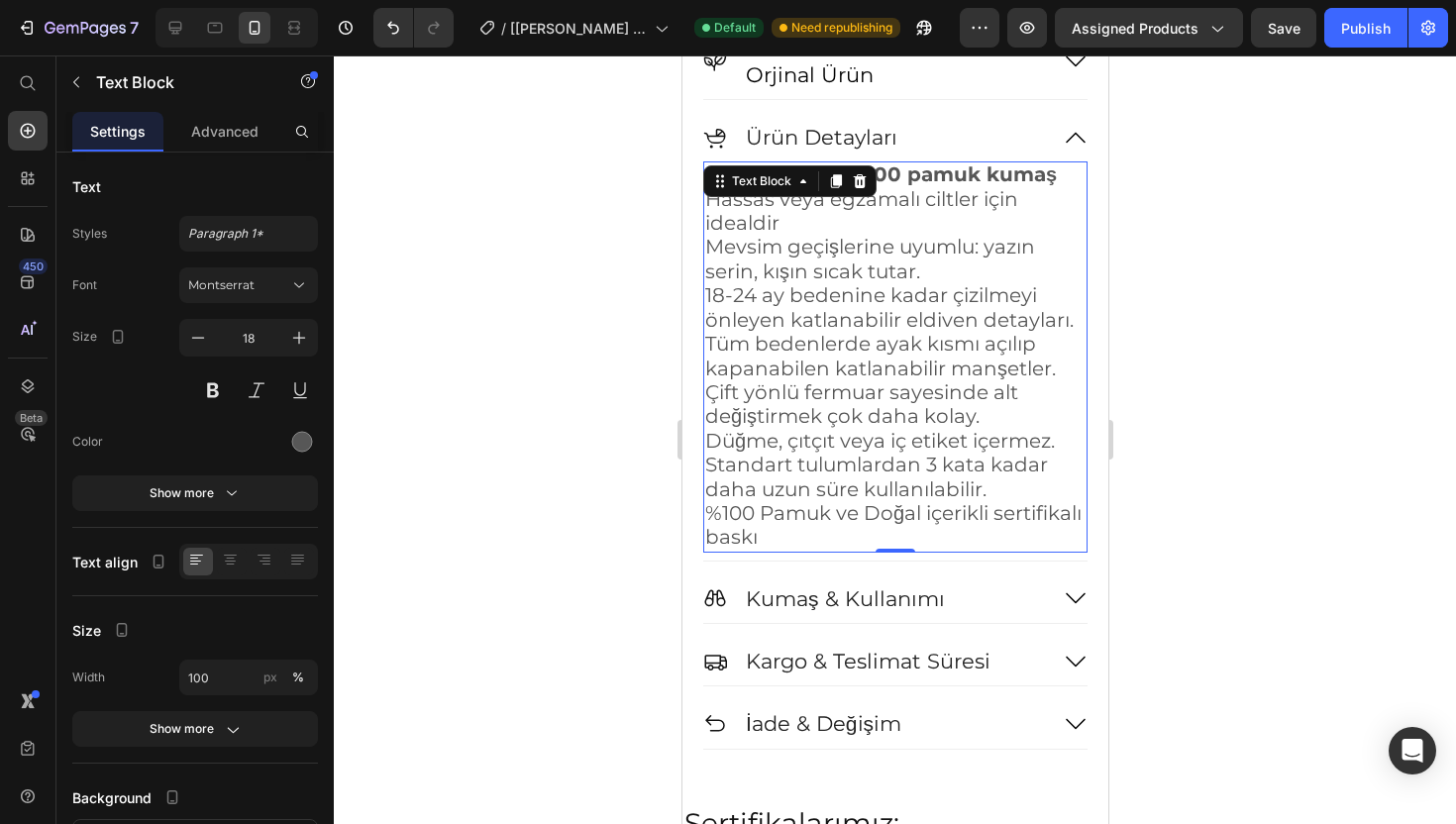 click 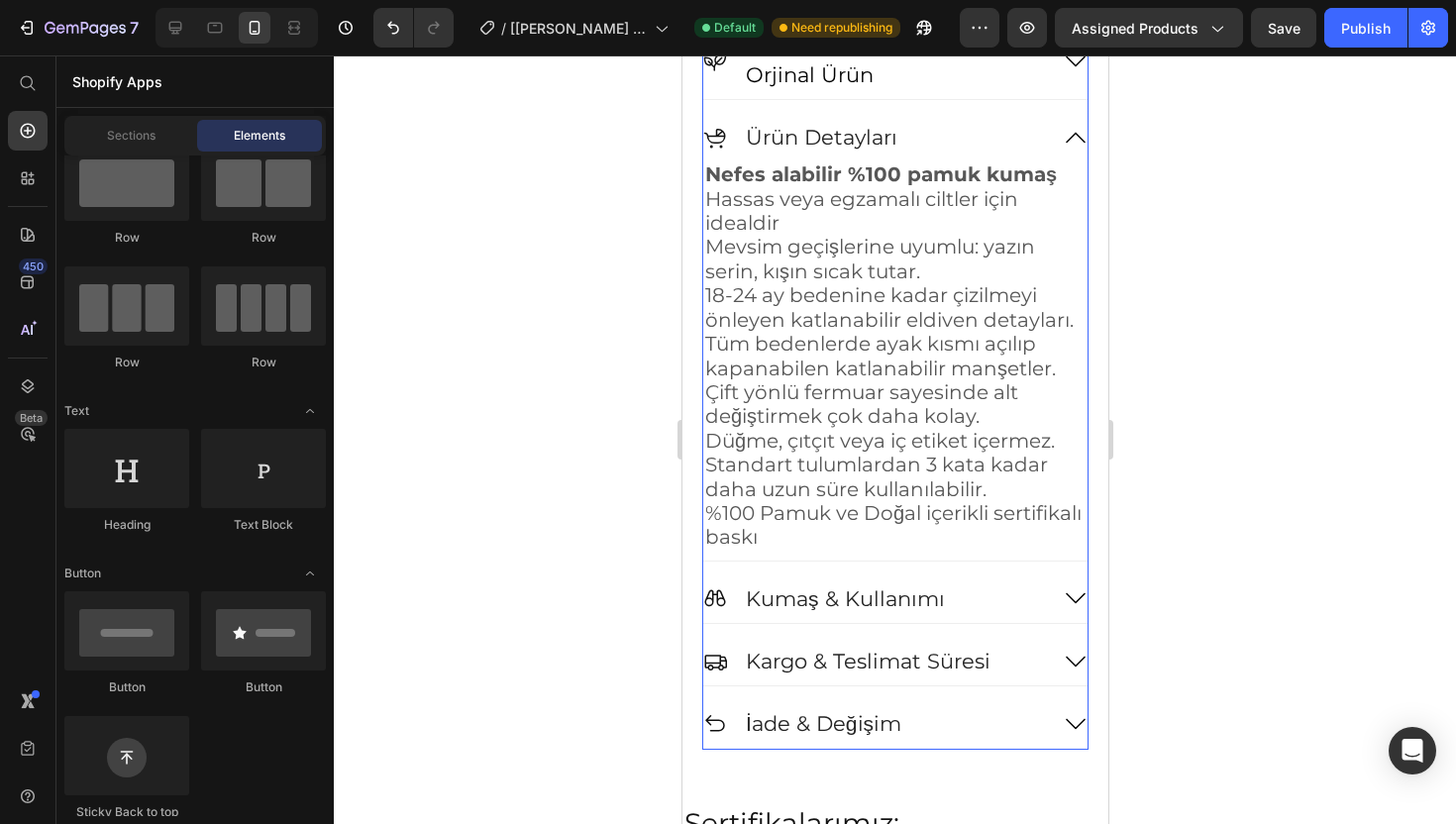 click 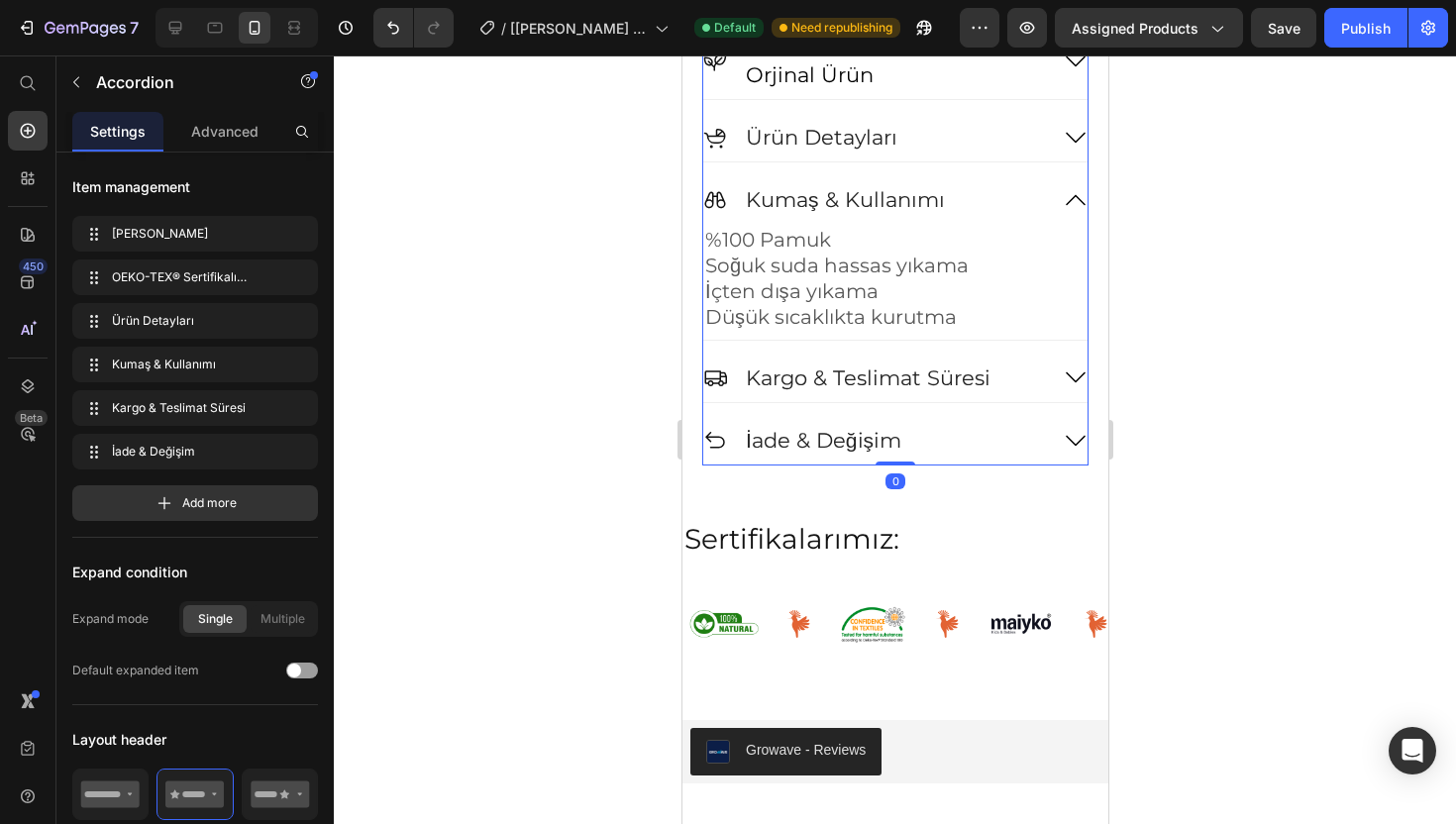 click on "%100 Pamuk Soğuk suda hassas yıkama İçten dışa yıkama Düşük sıcaklıkta kurutma Text Block" at bounding box center [894, 282] 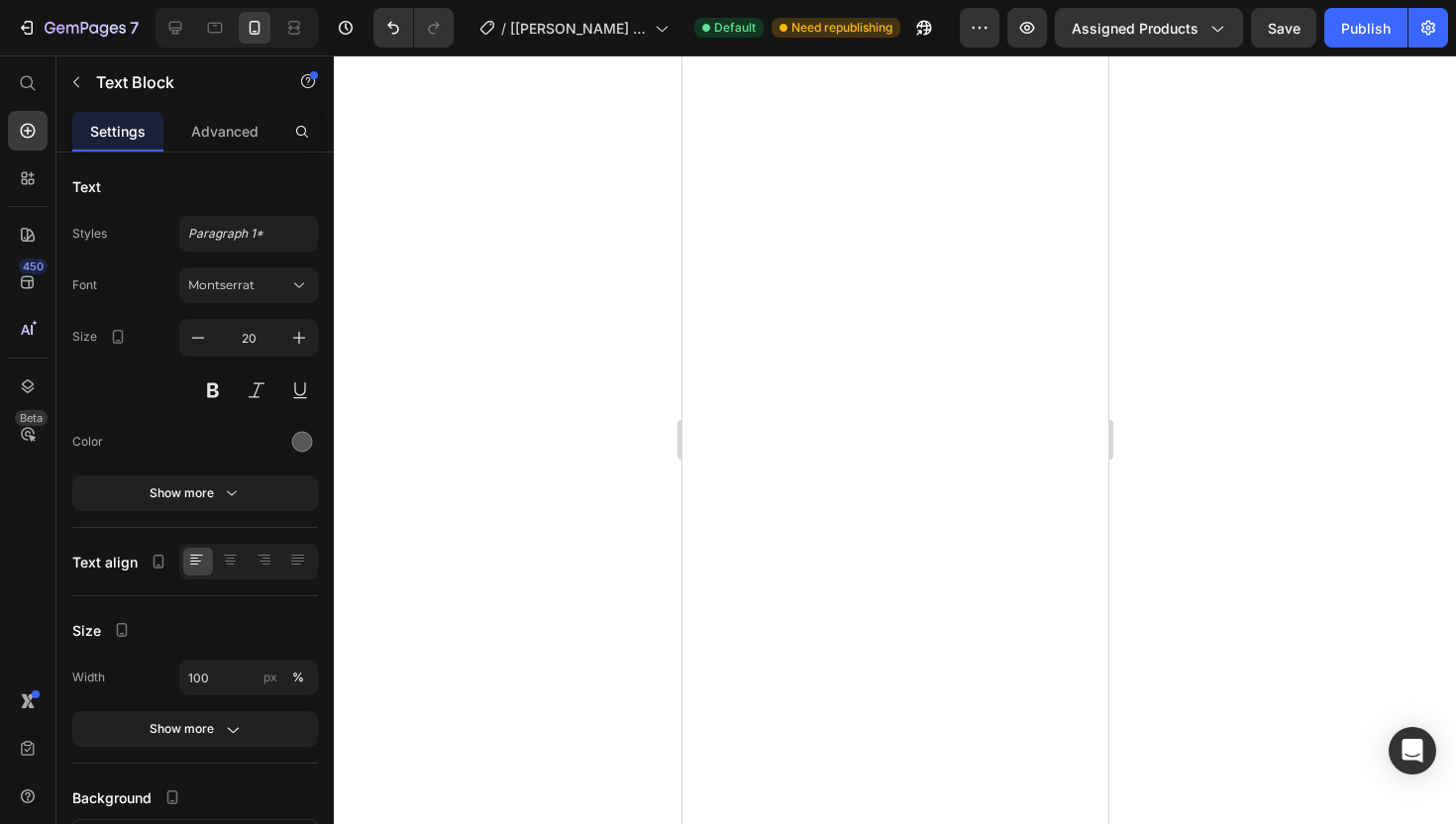scroll, scrollTop: 0, scrollLeft: 0, axis: both 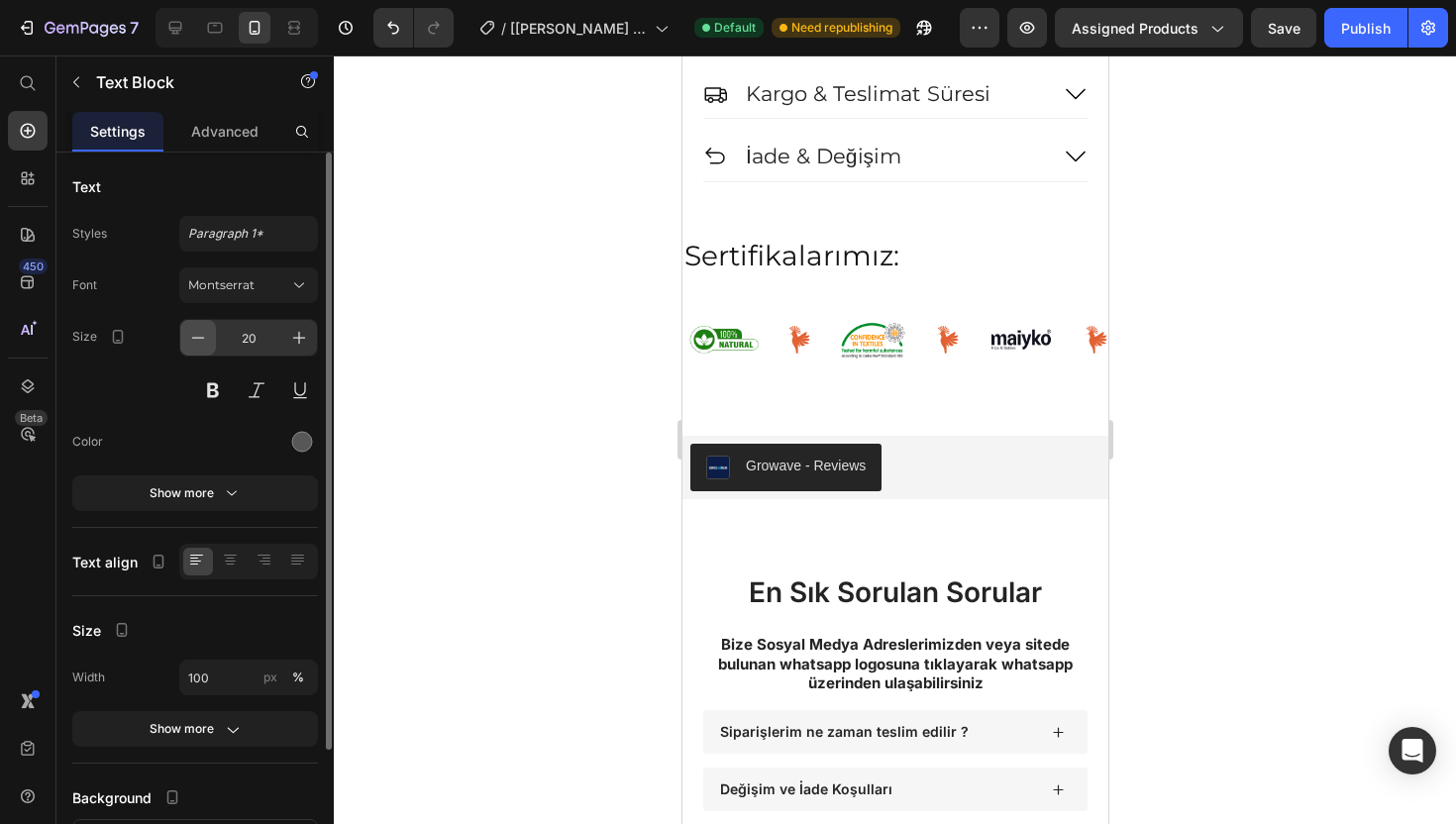click at bounding box center [198, 338] 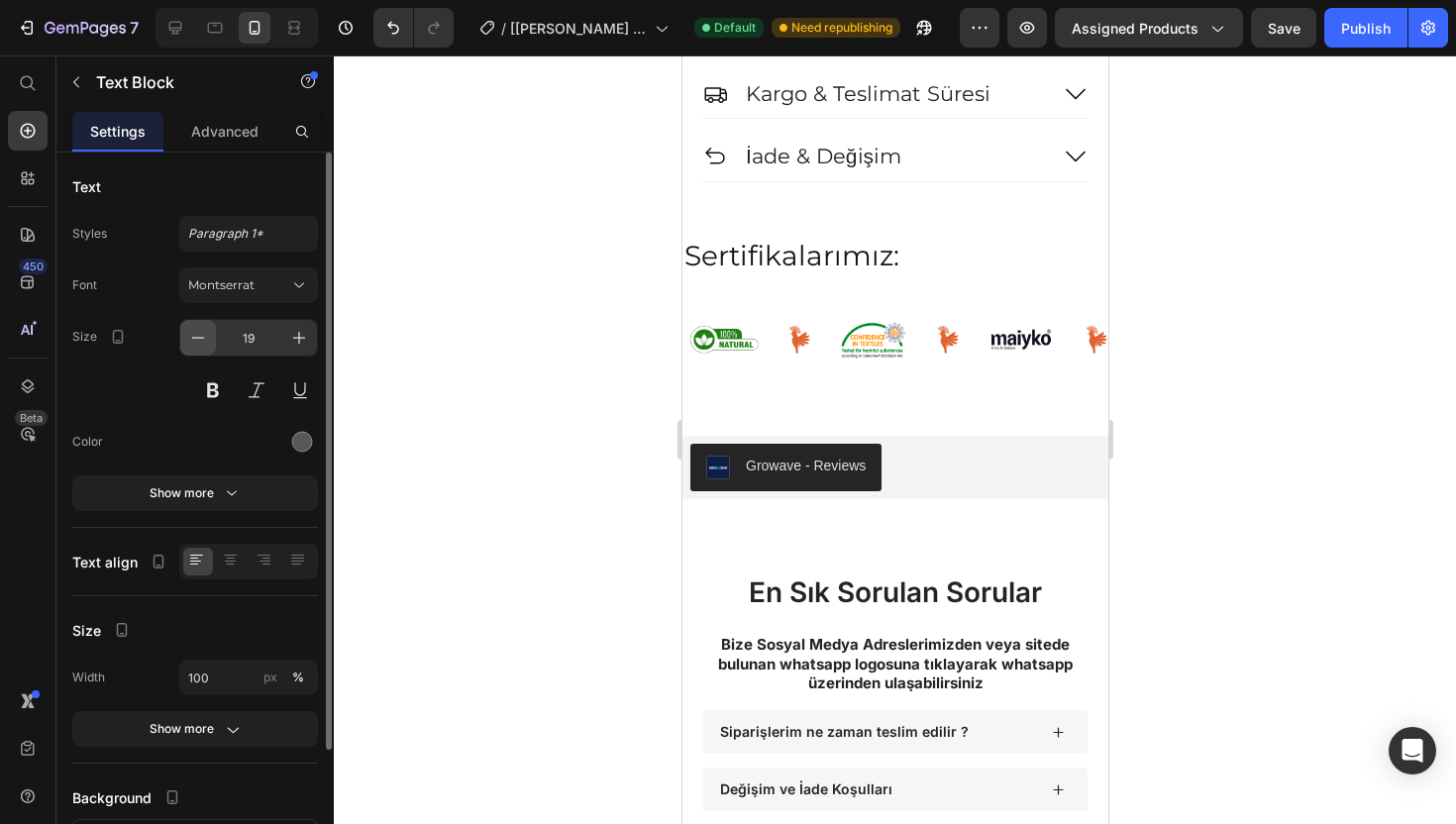 click at bounding box center [198, 338] 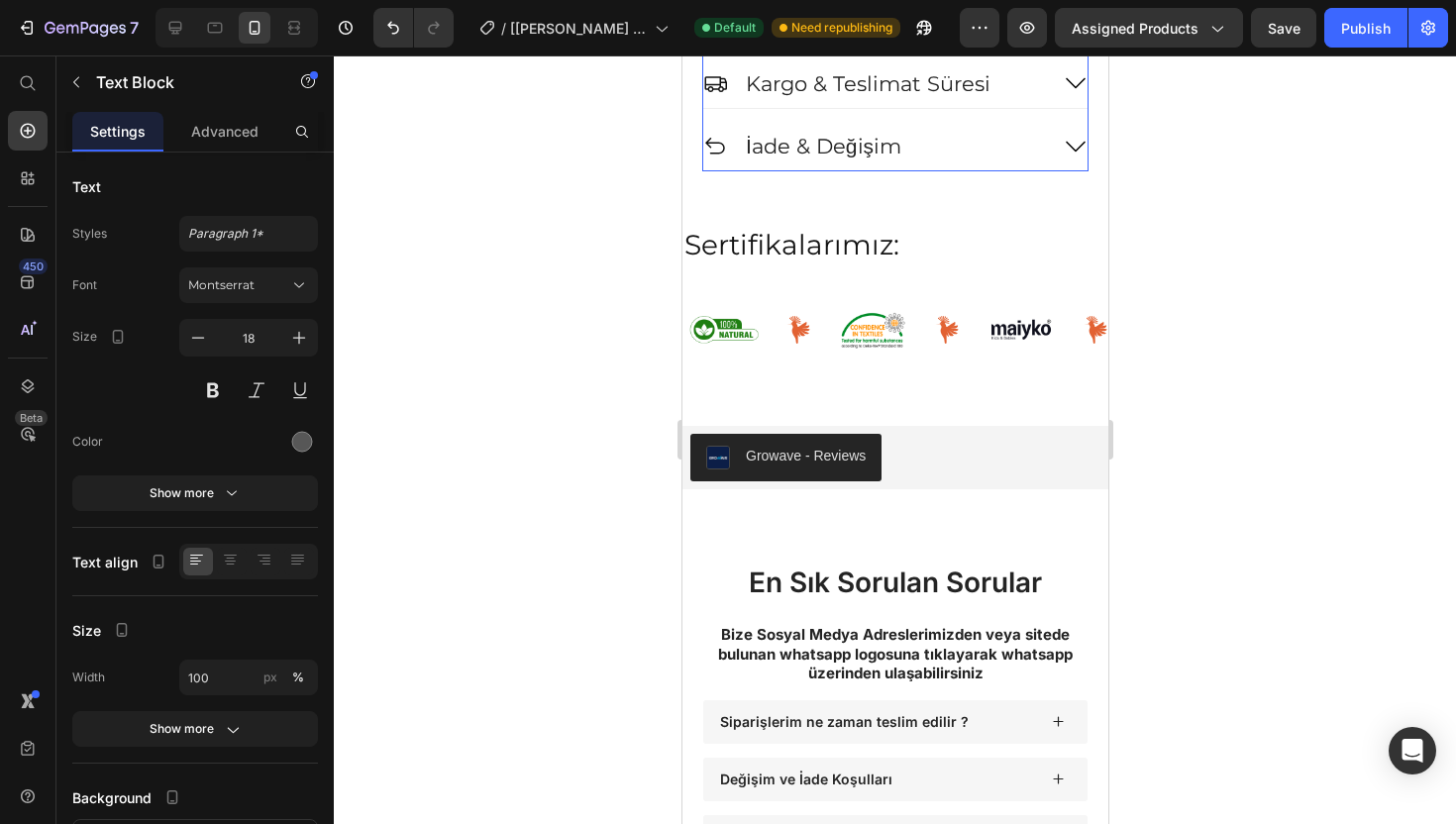 click 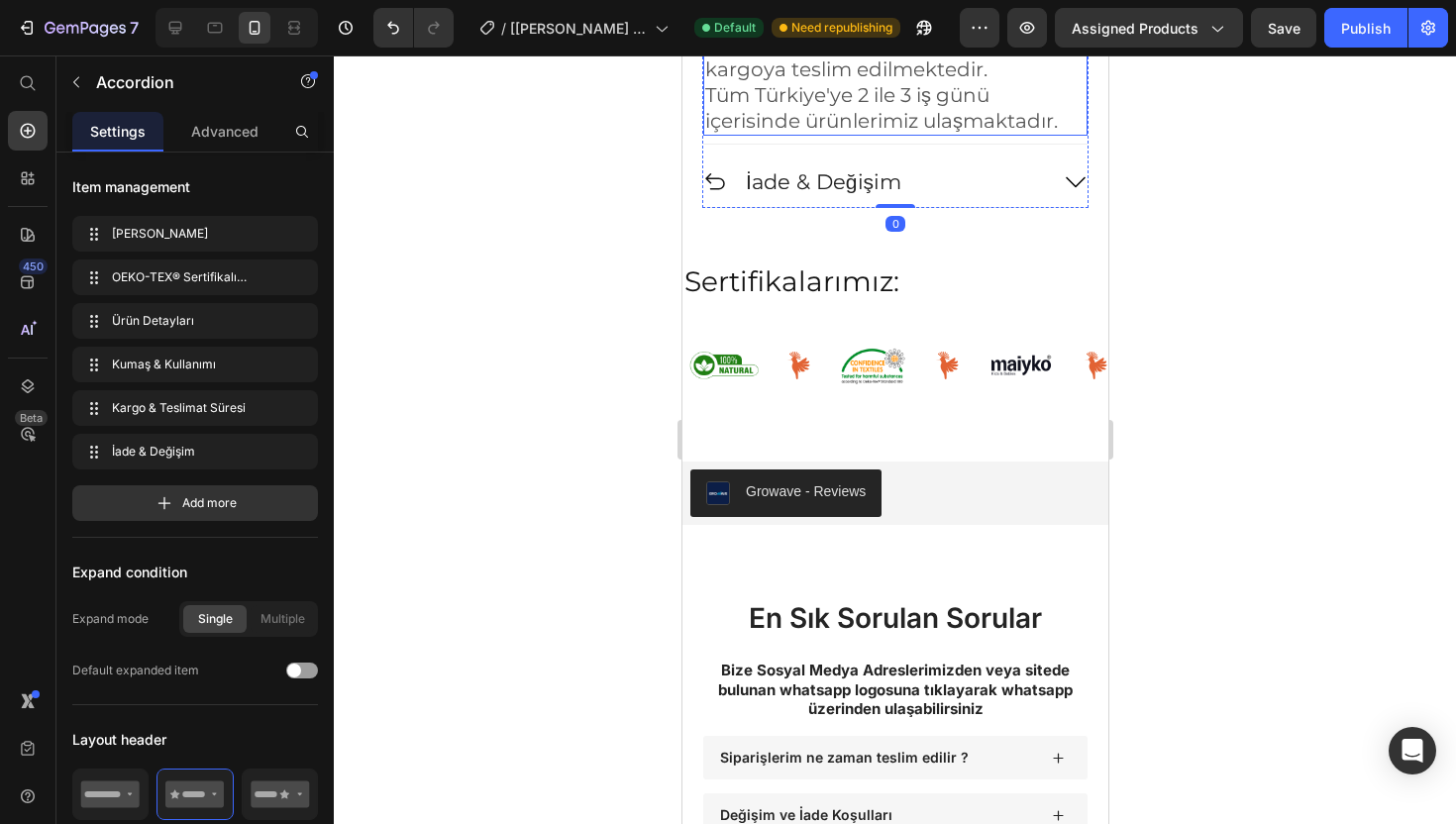 click on "Saat 14:00'a Kadar olan Tüm Siparişleriniz aynı gün içerisinde kargoya teslim edilmektedir." at bounding box center [894, 44] 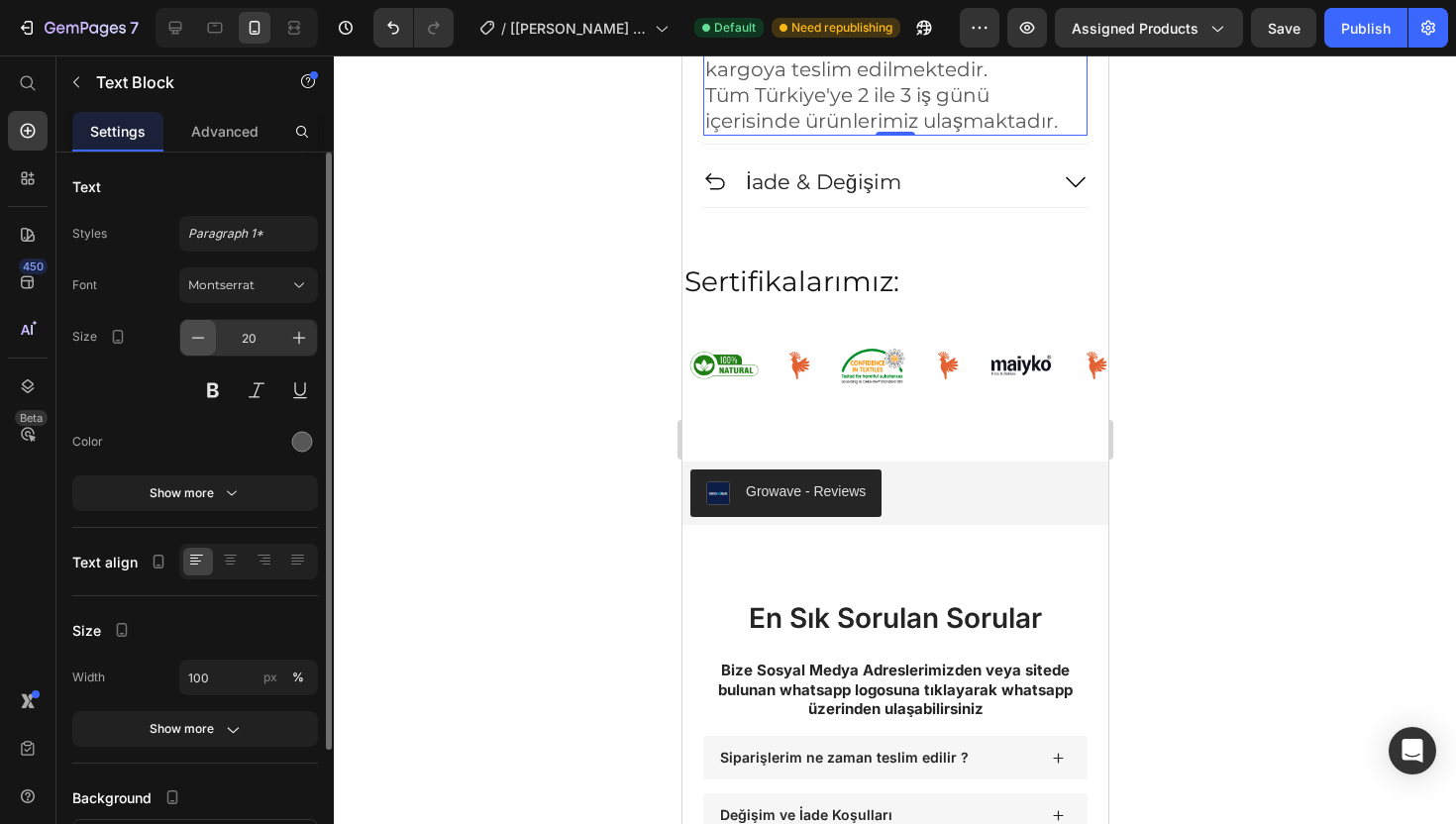 click 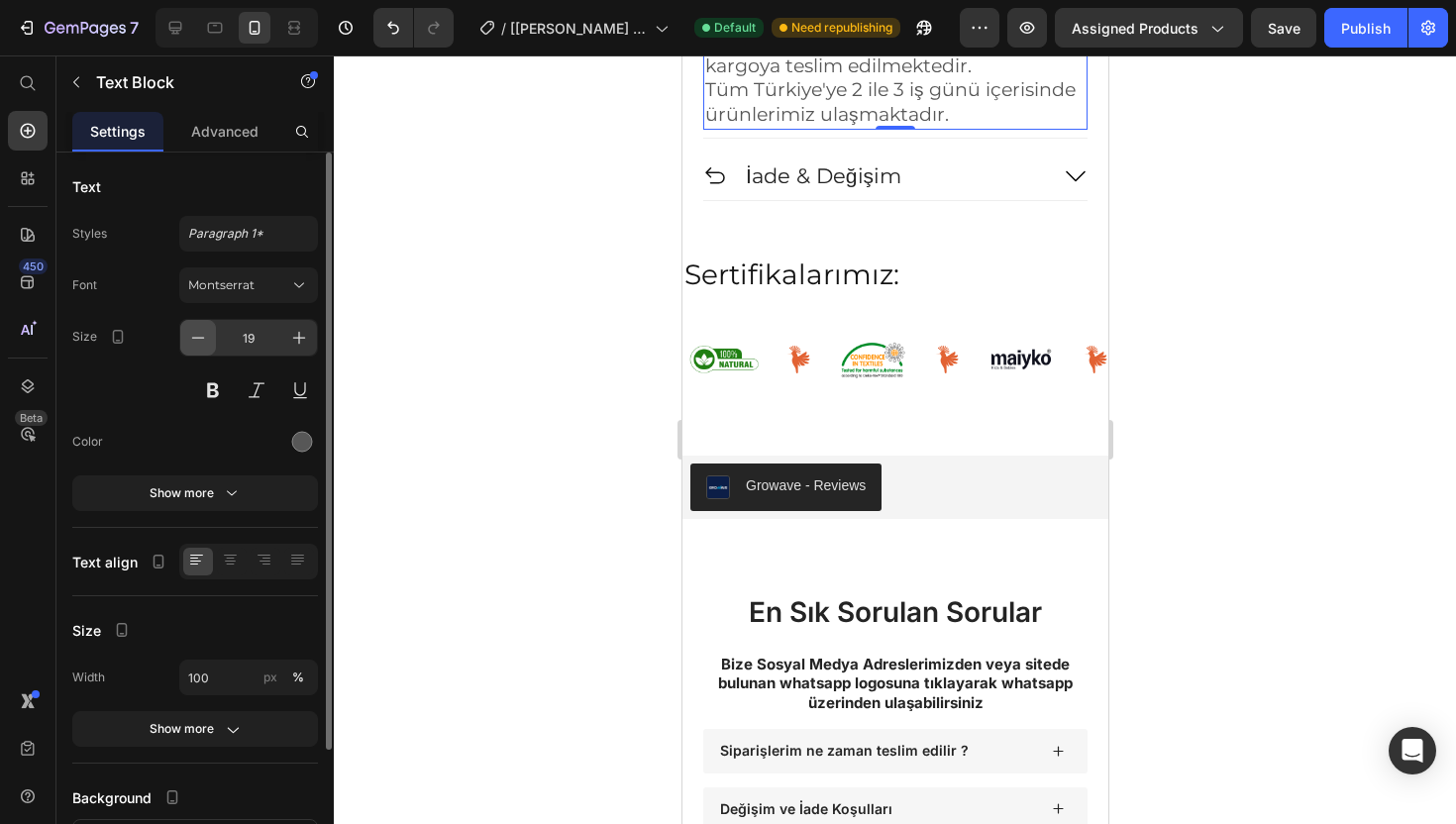 click 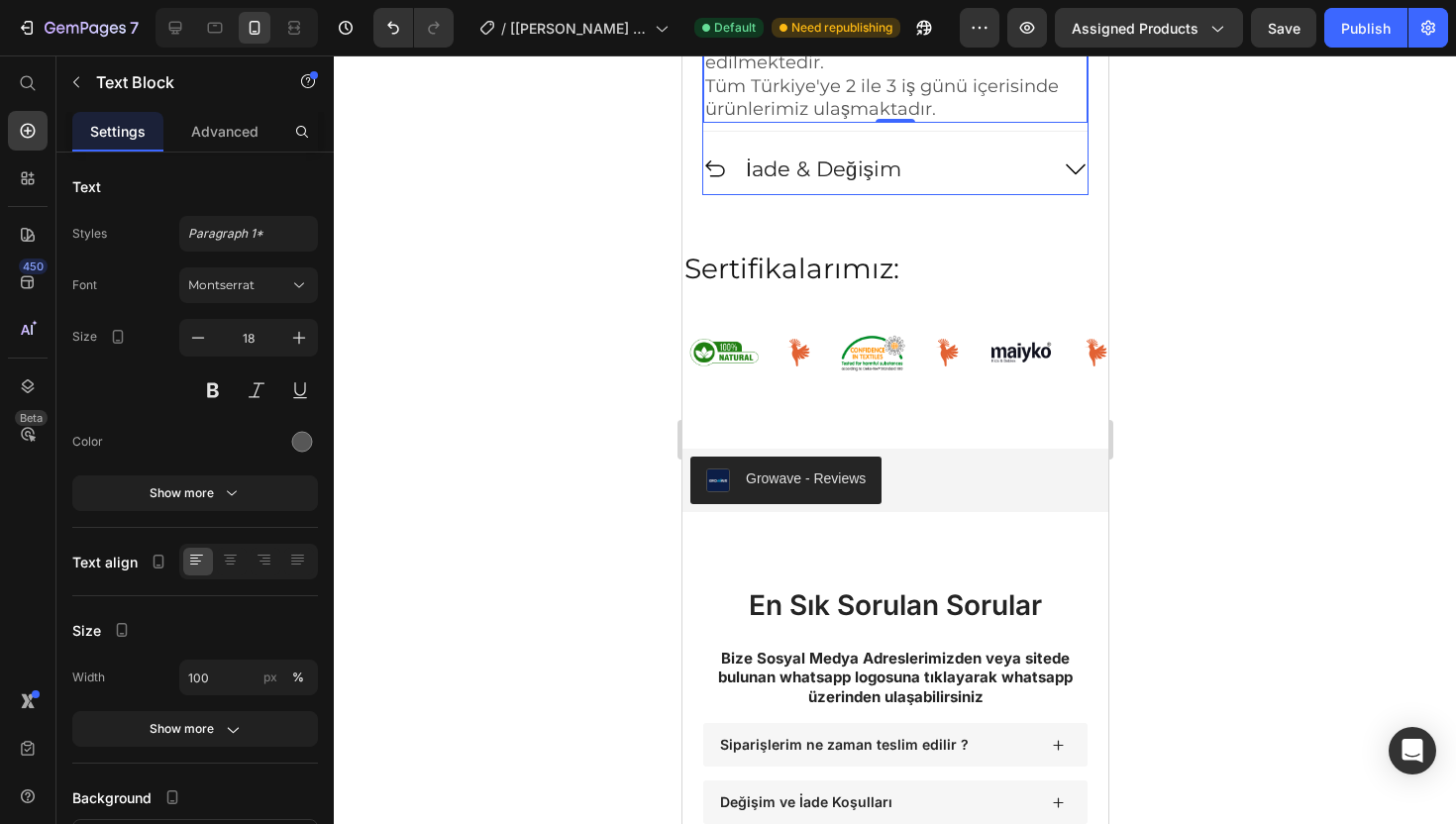 click 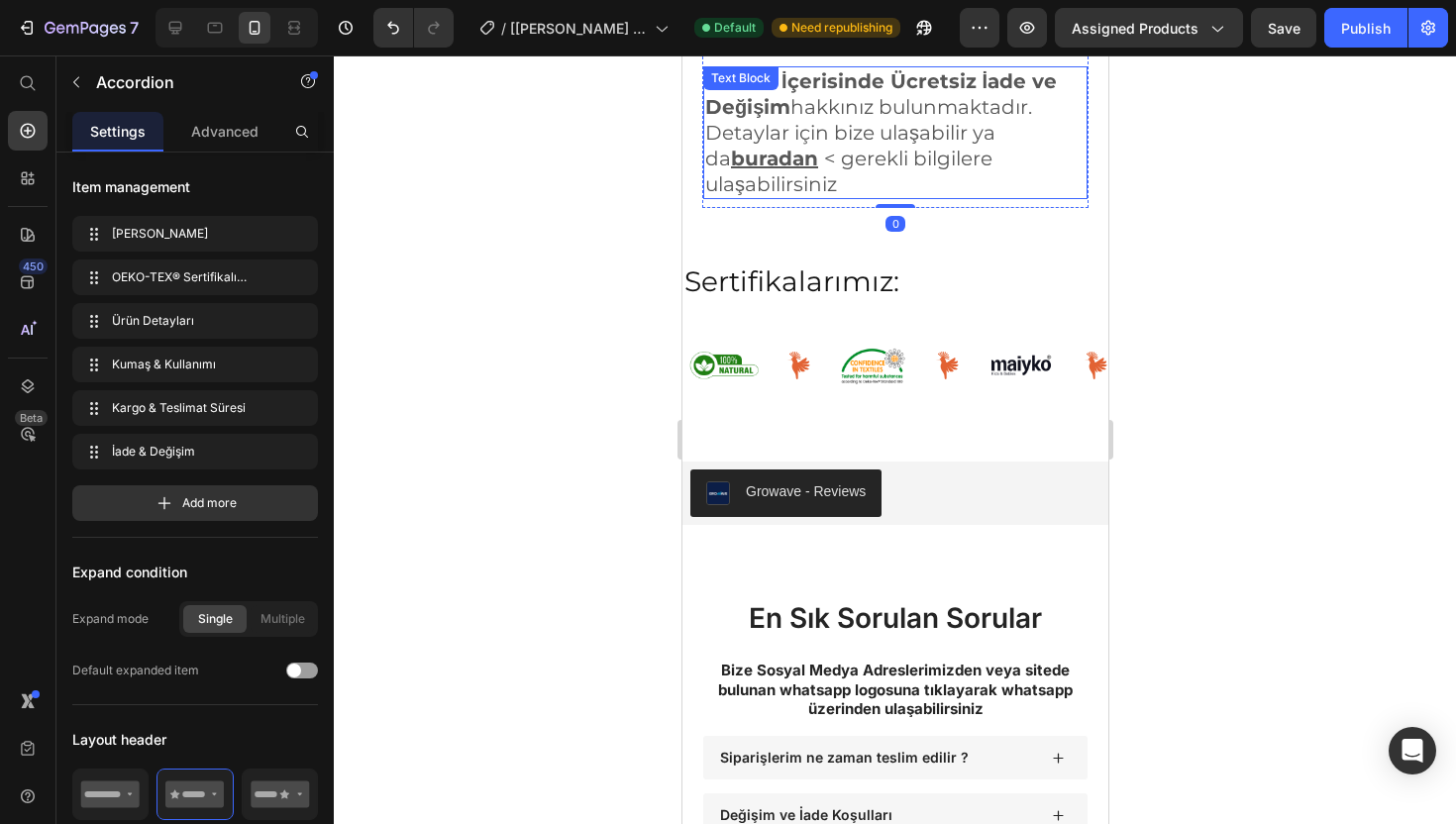 click on "14 Gün İçerisinde Ücretsiz İade ve Değişim  hakkınız bulunmaktadır. Detaylar için bize ulaşabilir ya da  buradan   < gerekli bilgilere ulaşabilirsiniz" at bounding box center [894, 133] 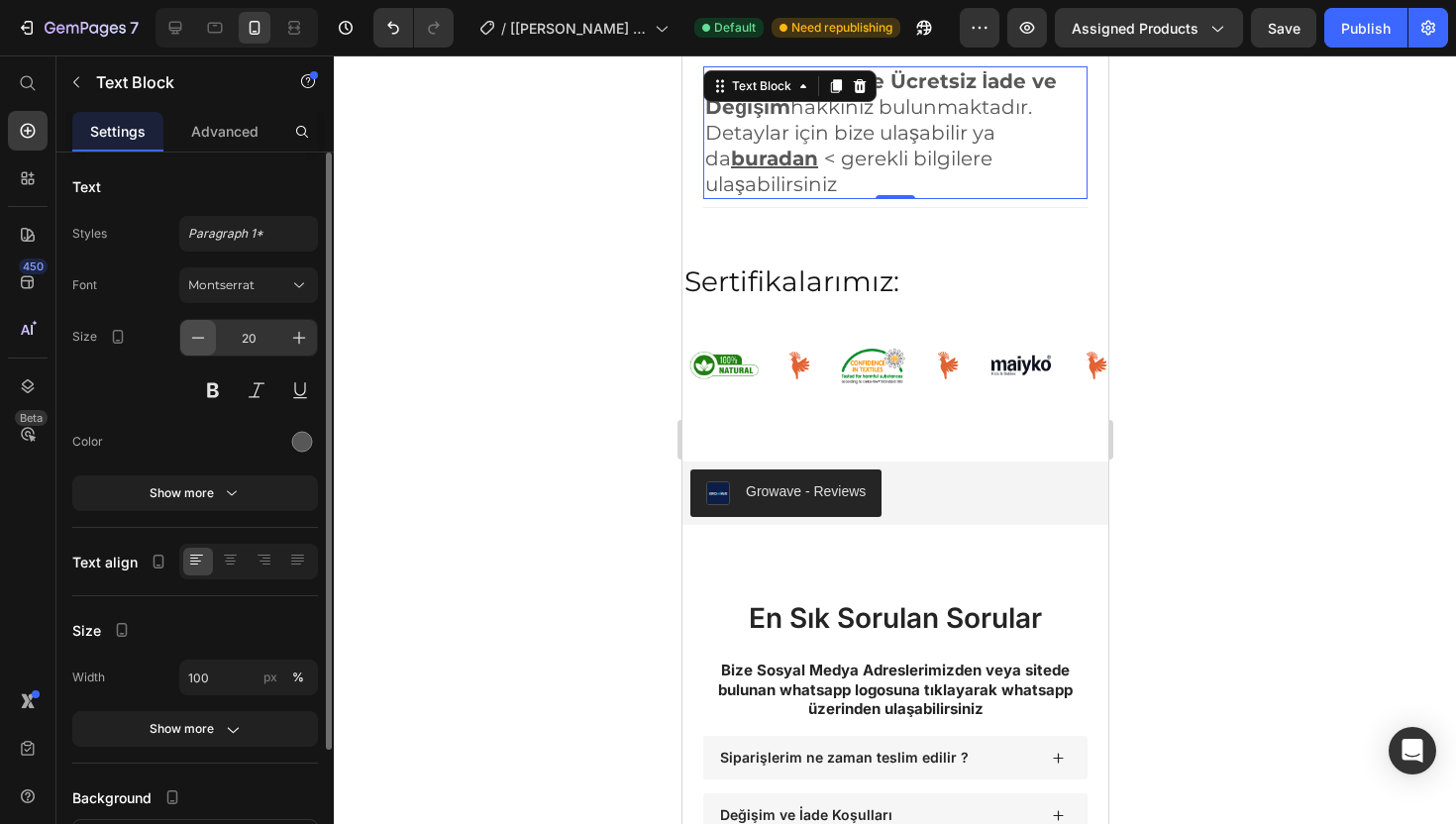 click at bounding box center (198, 338) 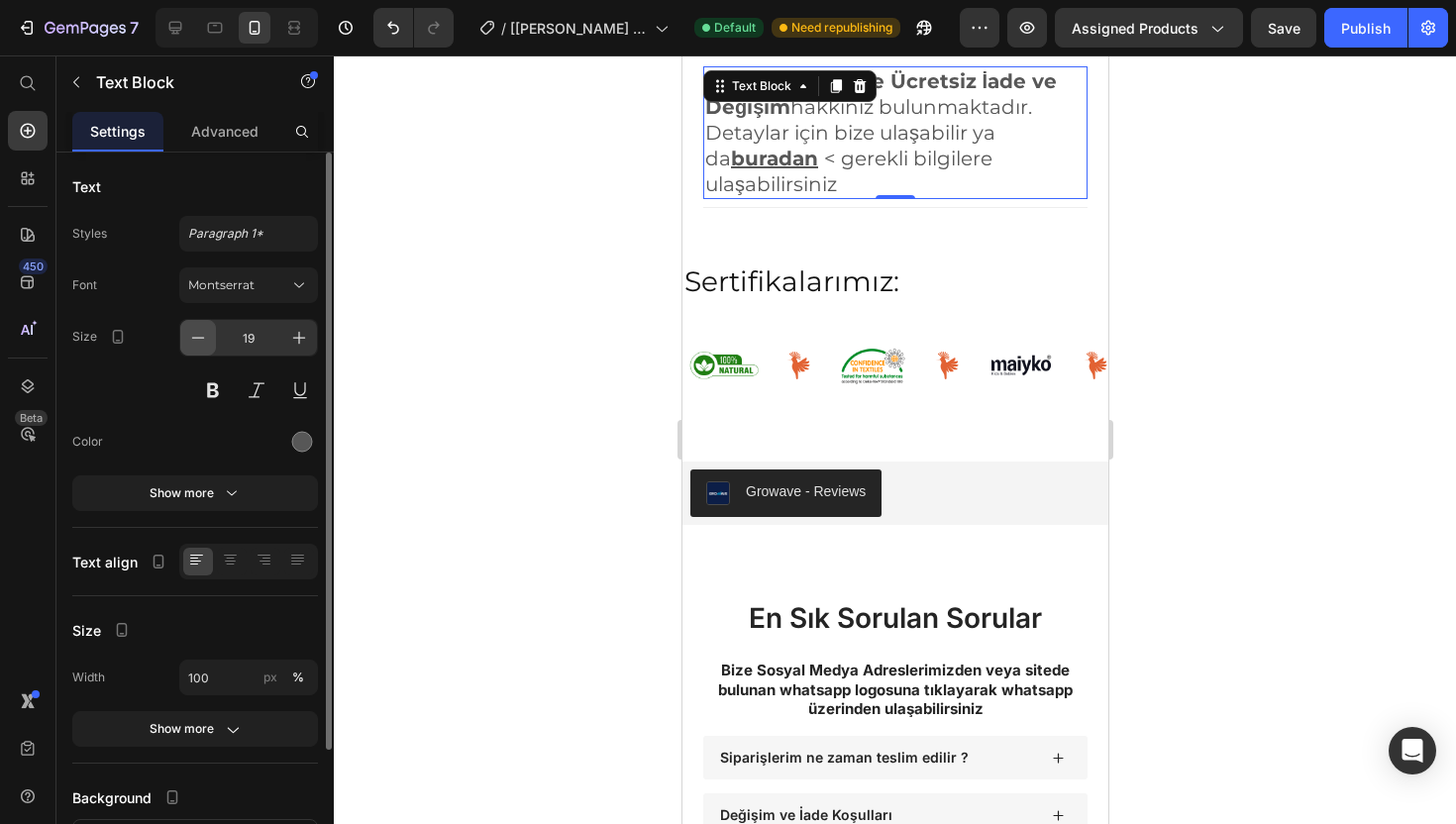 click at bounding box center [198, 338] 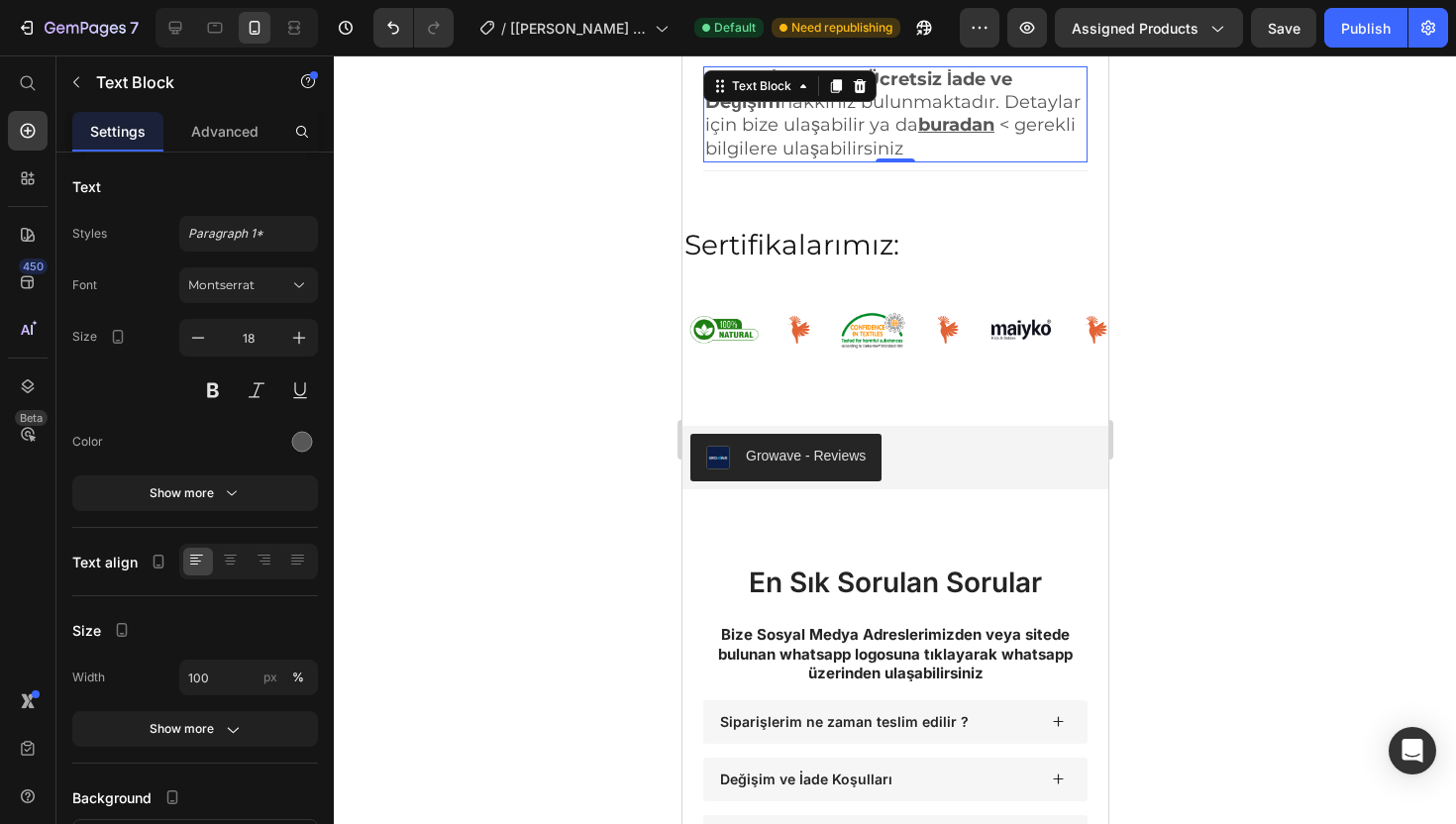 click 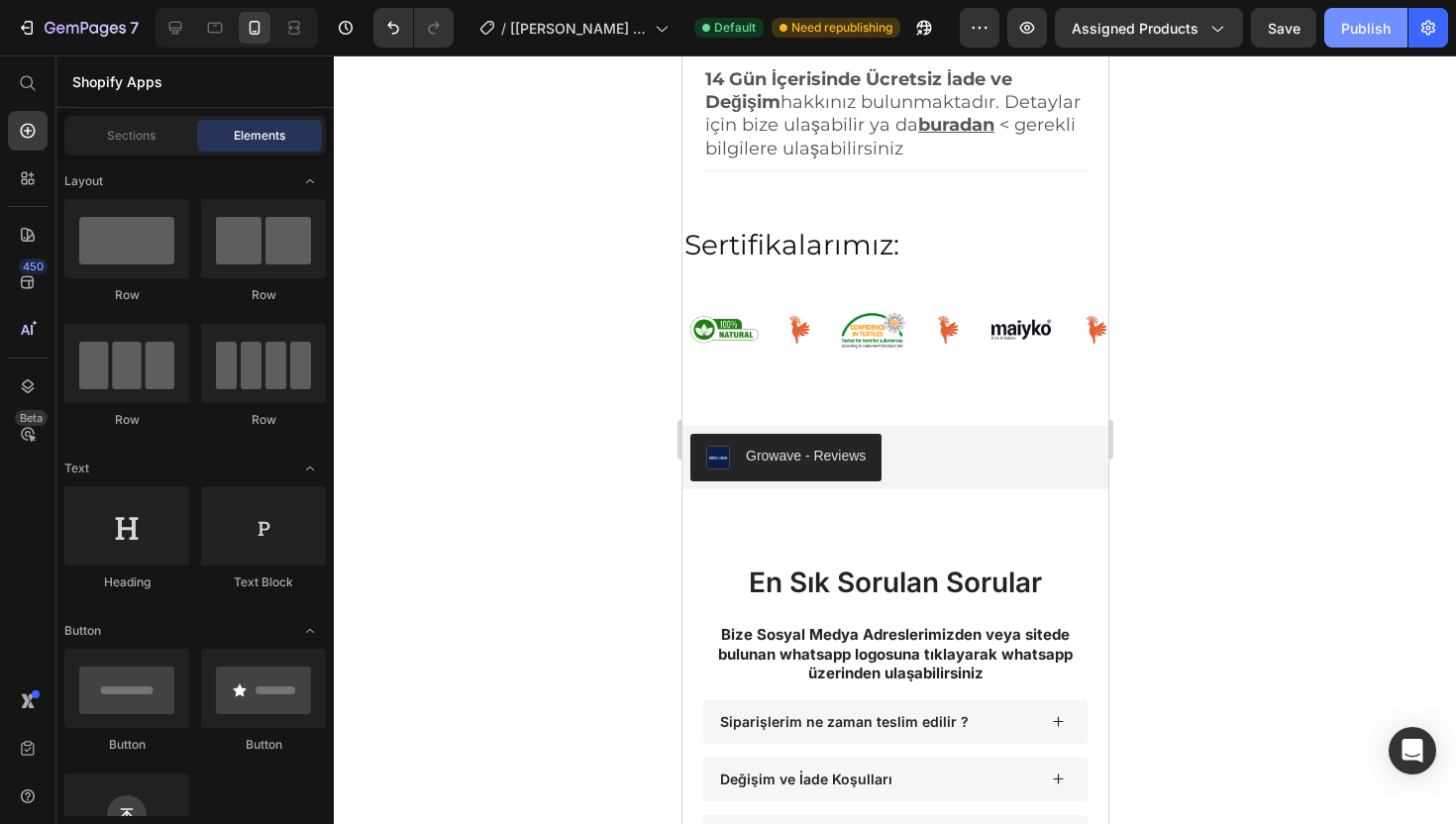 click on "Publish" 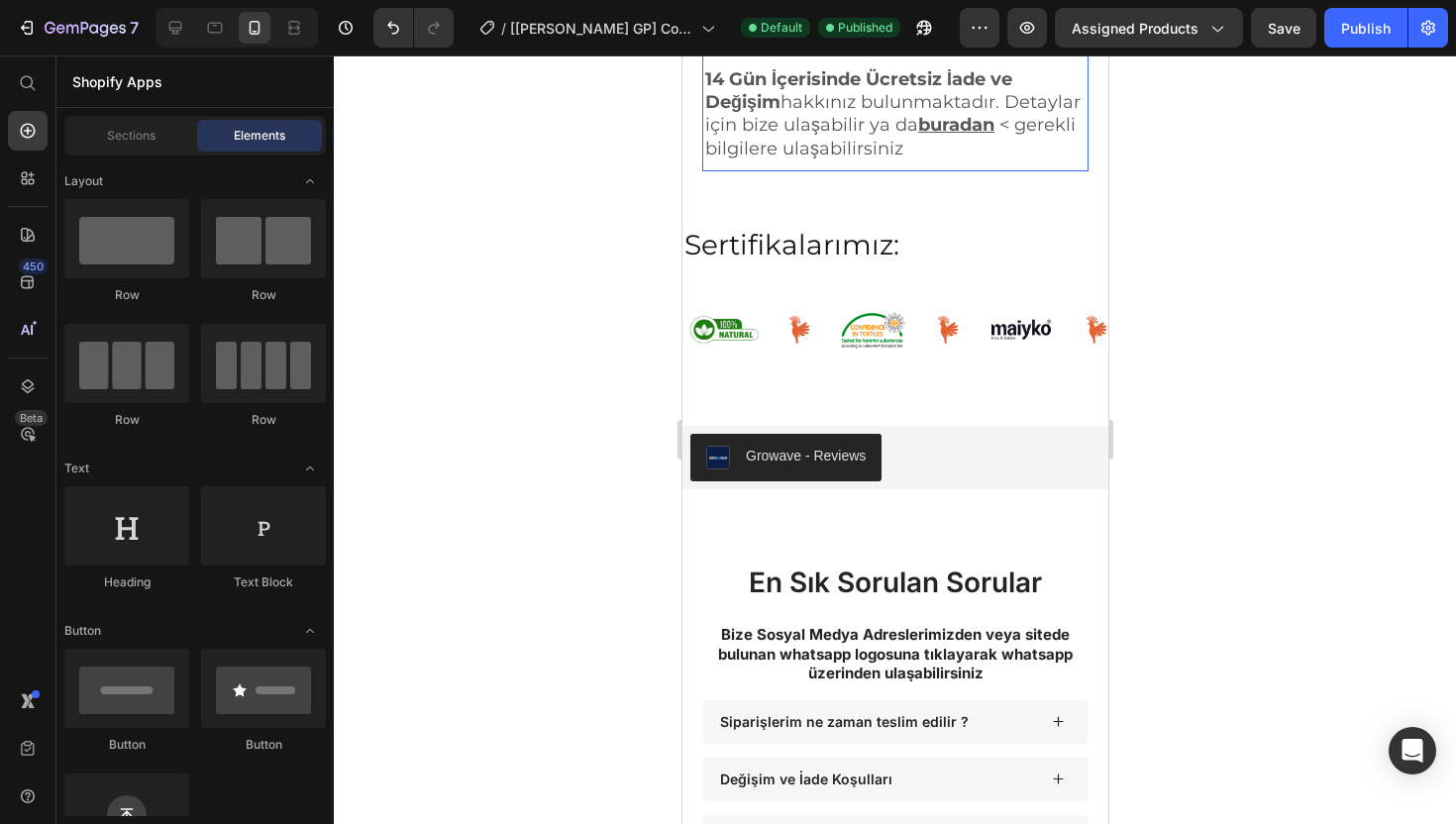 click 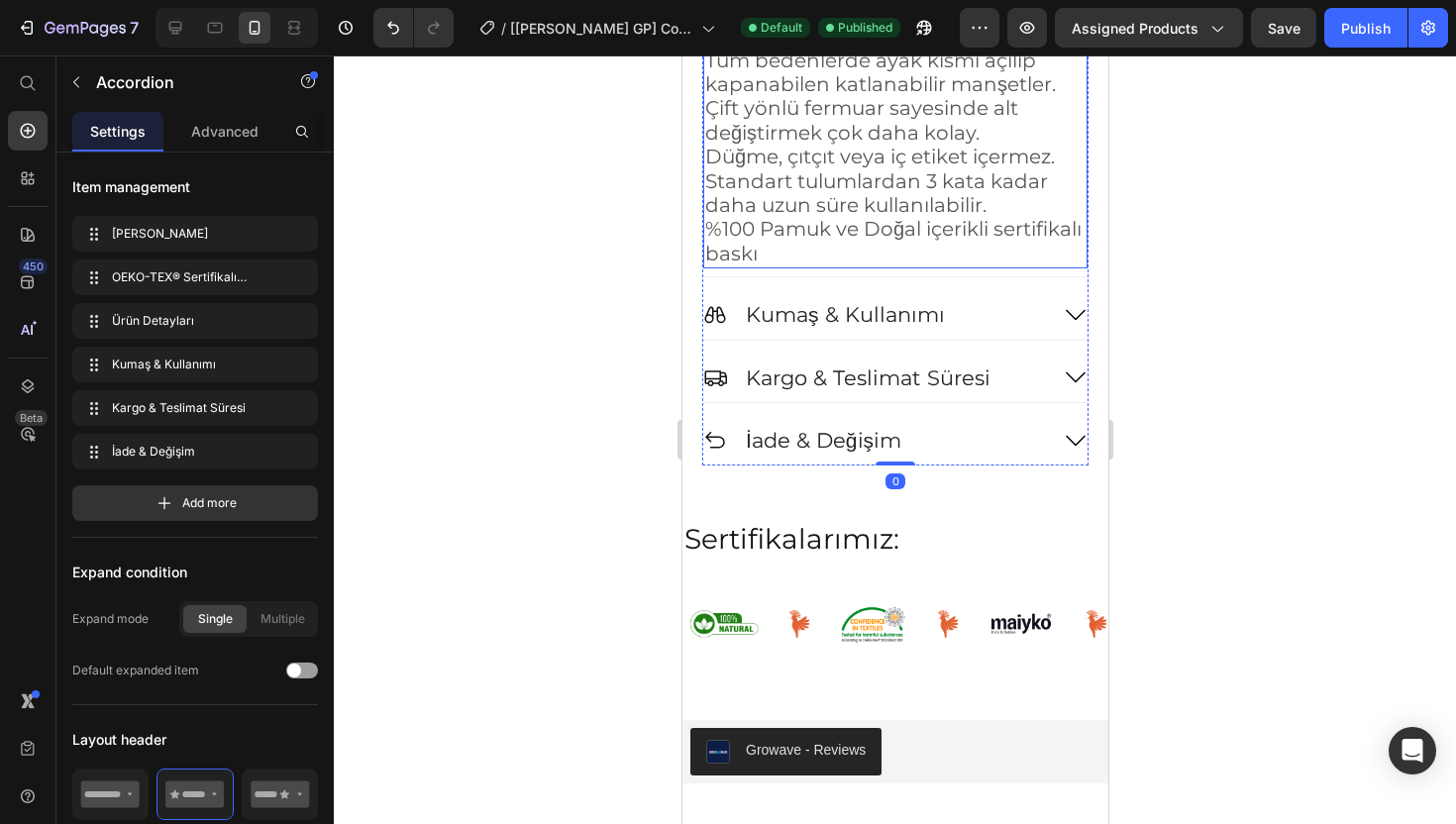 click on "Mevsim geçişlerine uyumlu: yazın serin, kışın sıcak tutar." at bounding box center [894, -24] 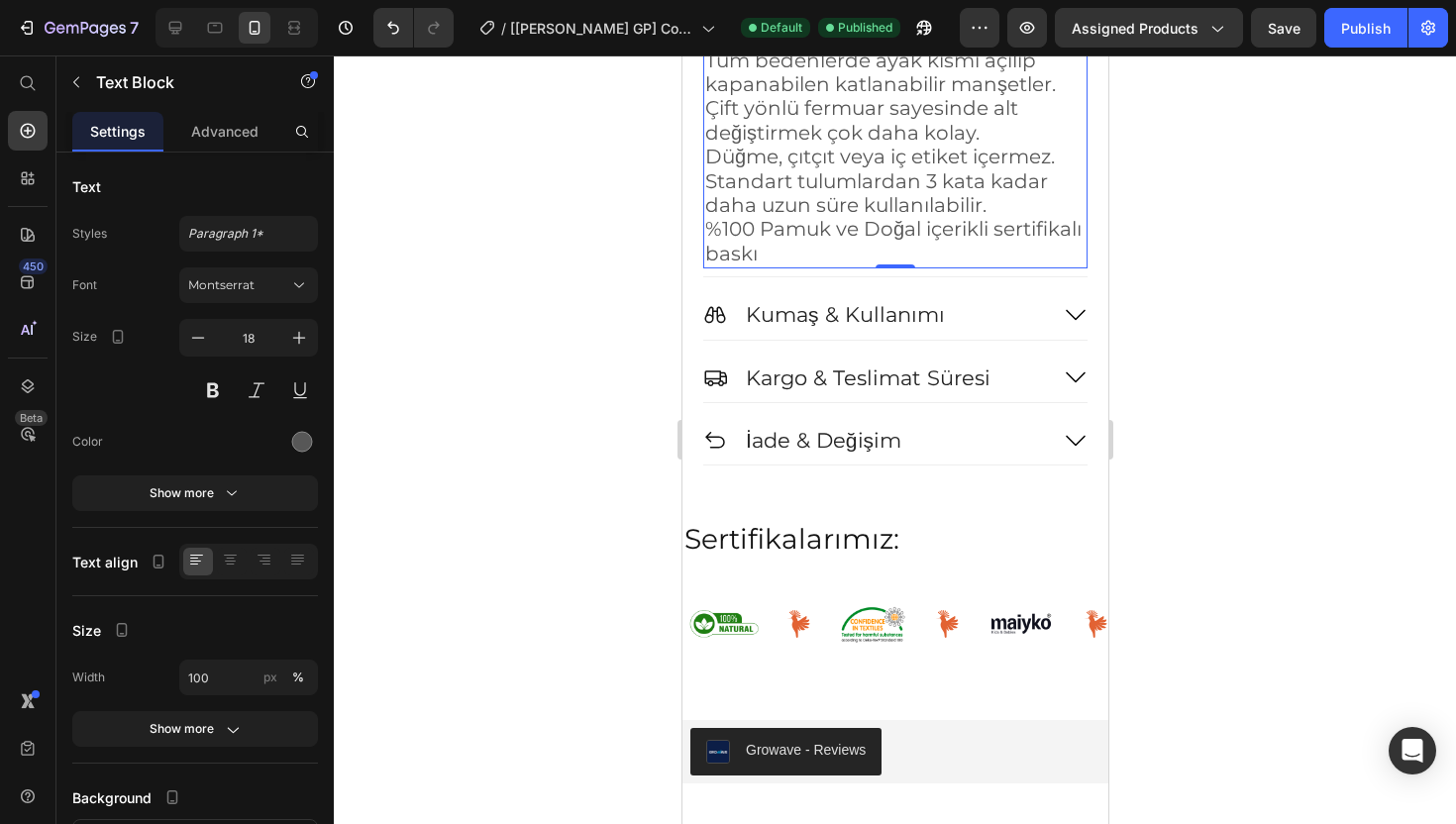 click on "%100 Pamuk ve Doğal içerikli sertifikalı baskı" at bounding box center [892, 241] 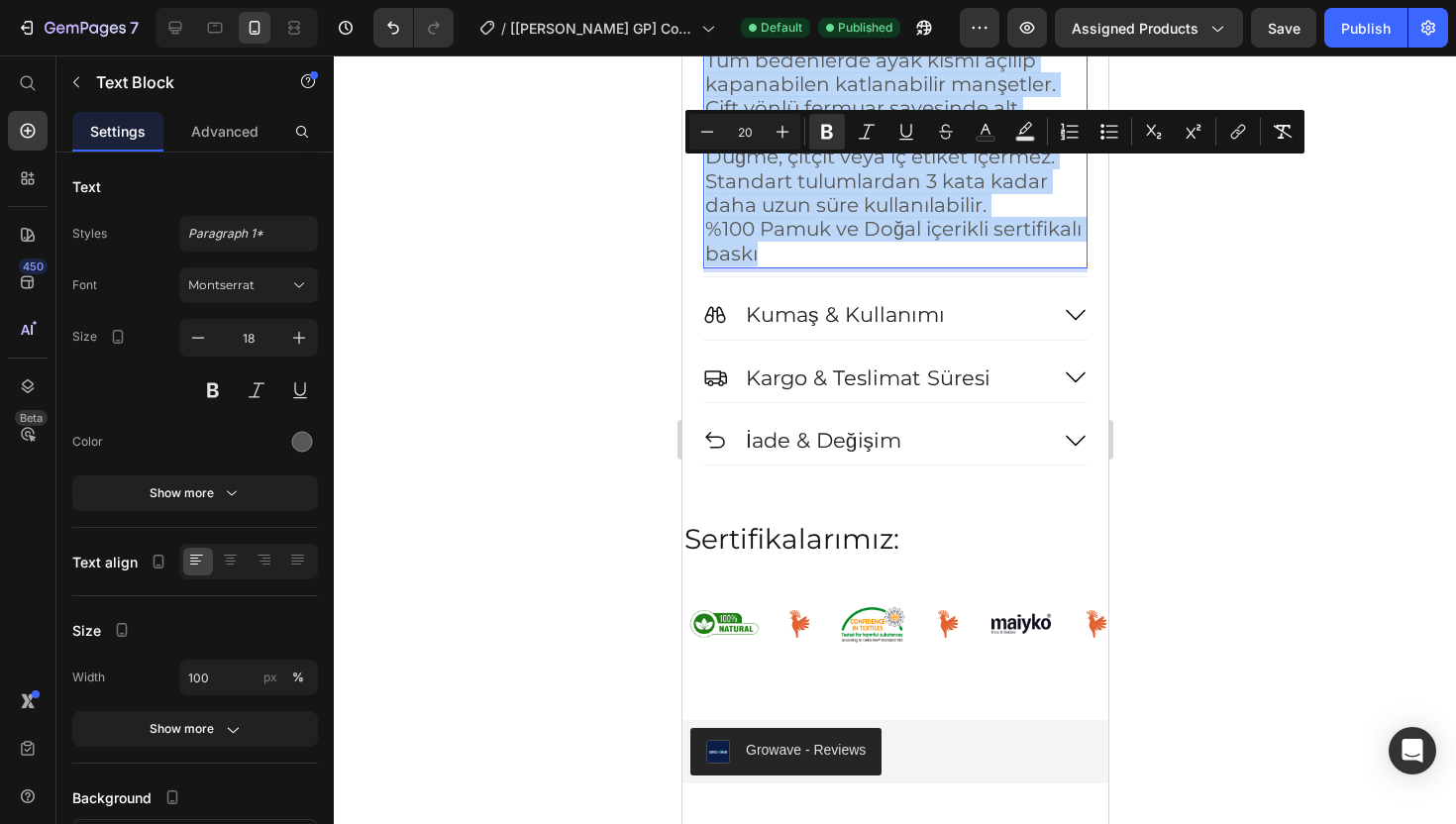 drag, startPoint x: 918, startPoint y: 527, endPoint x: 705, endPoint y: 174, distance: 412.2839 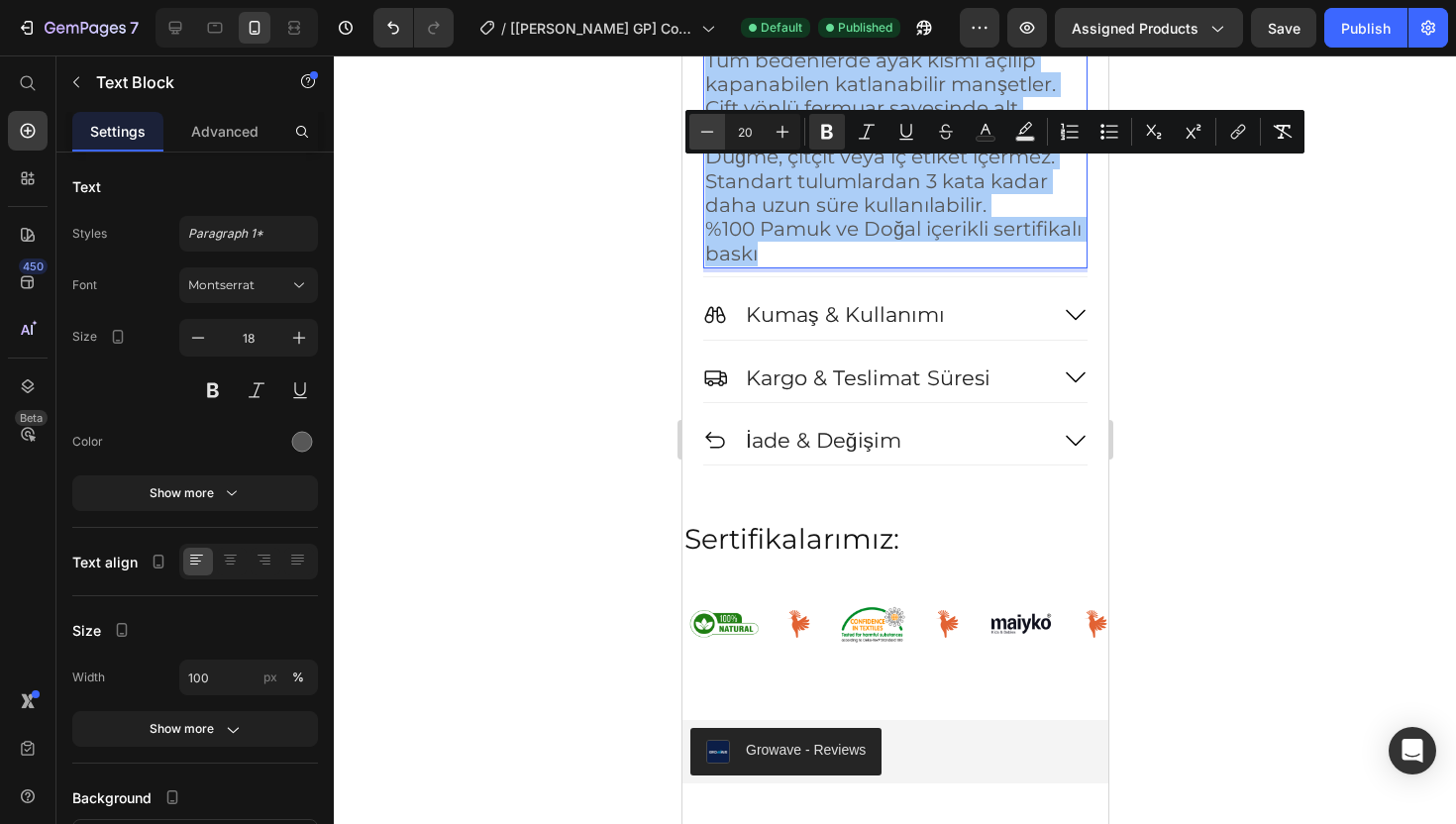 click 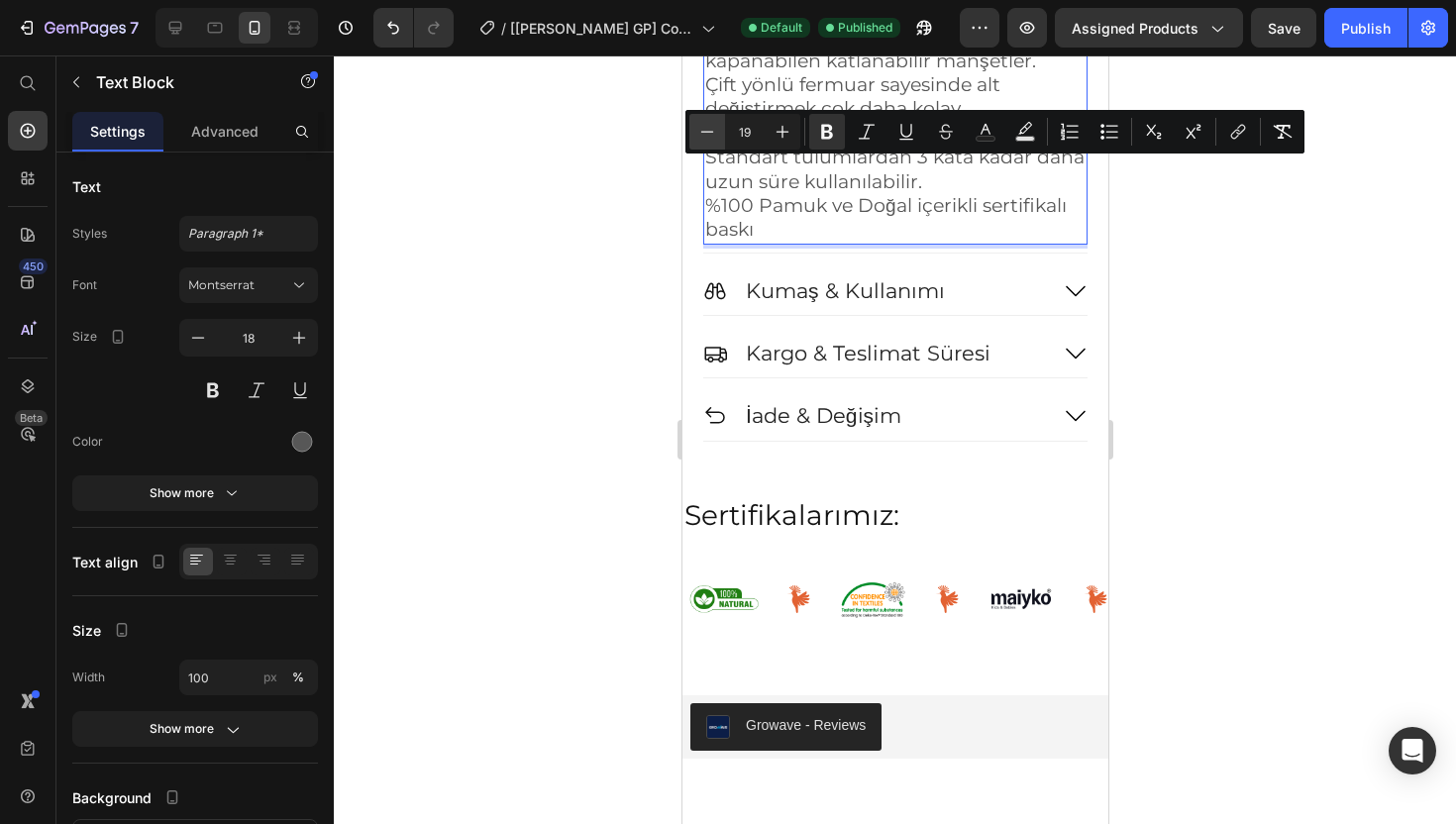click 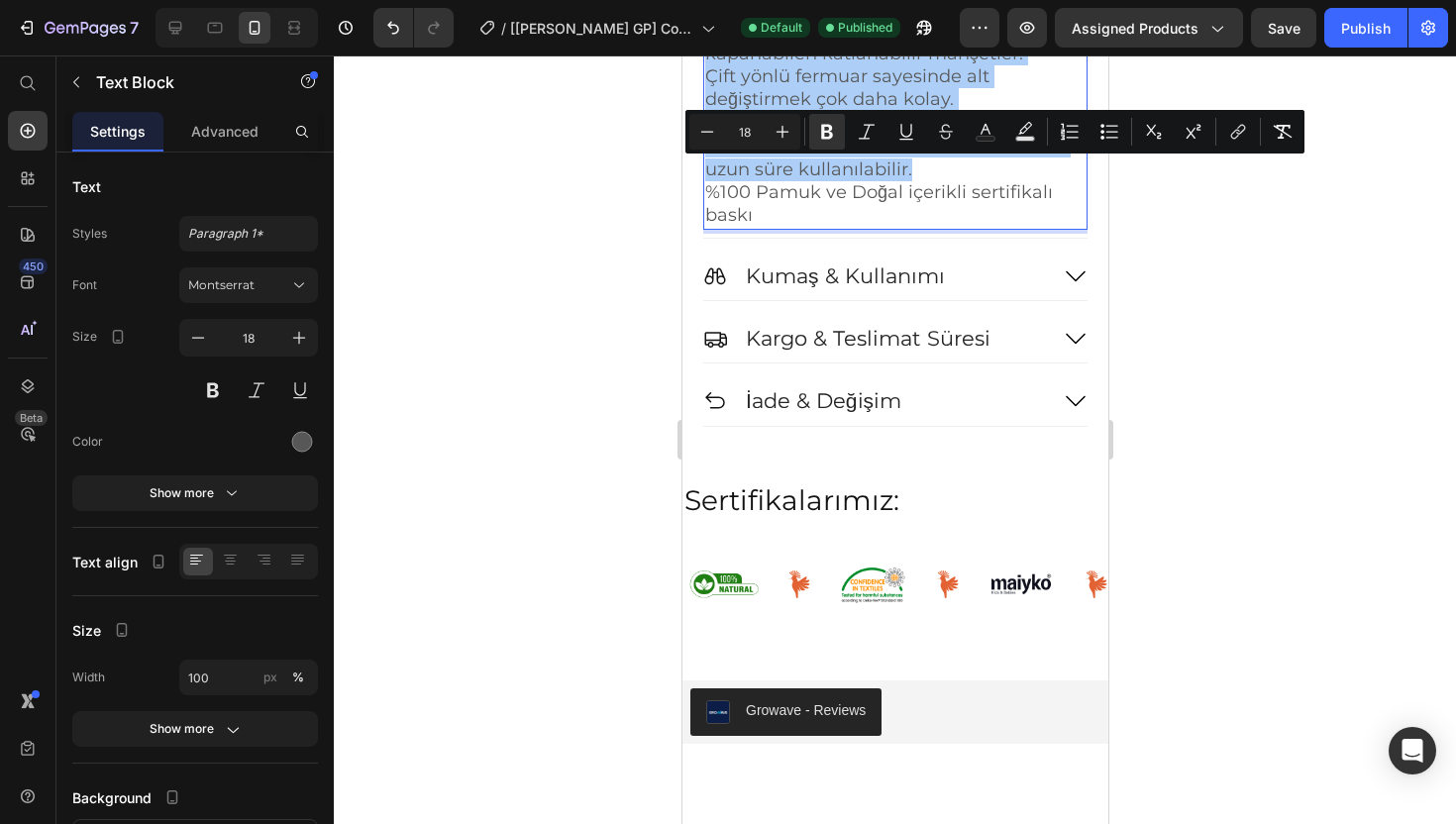 click 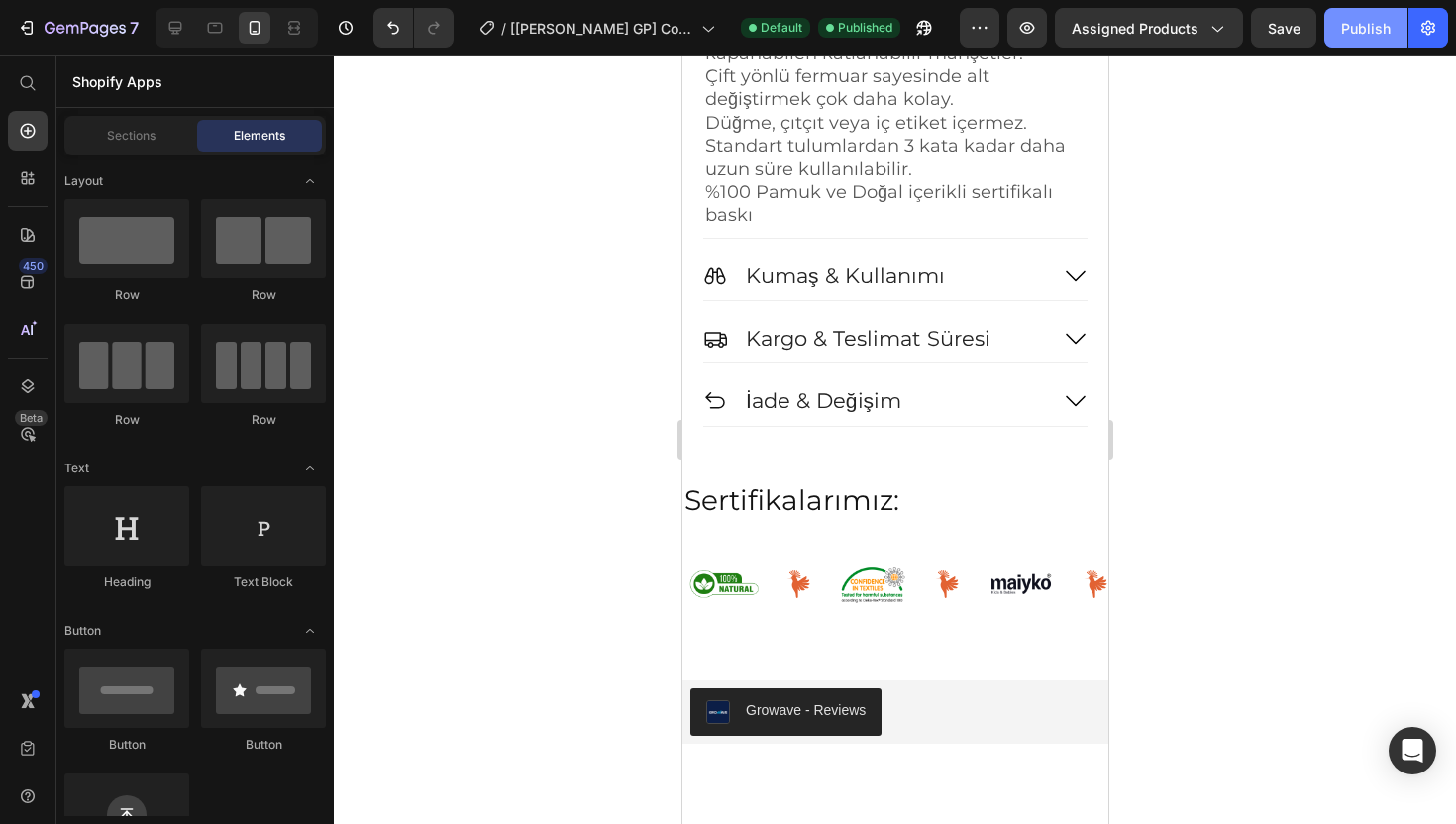 click on "Publish" at bounding box center [1366, 28] 